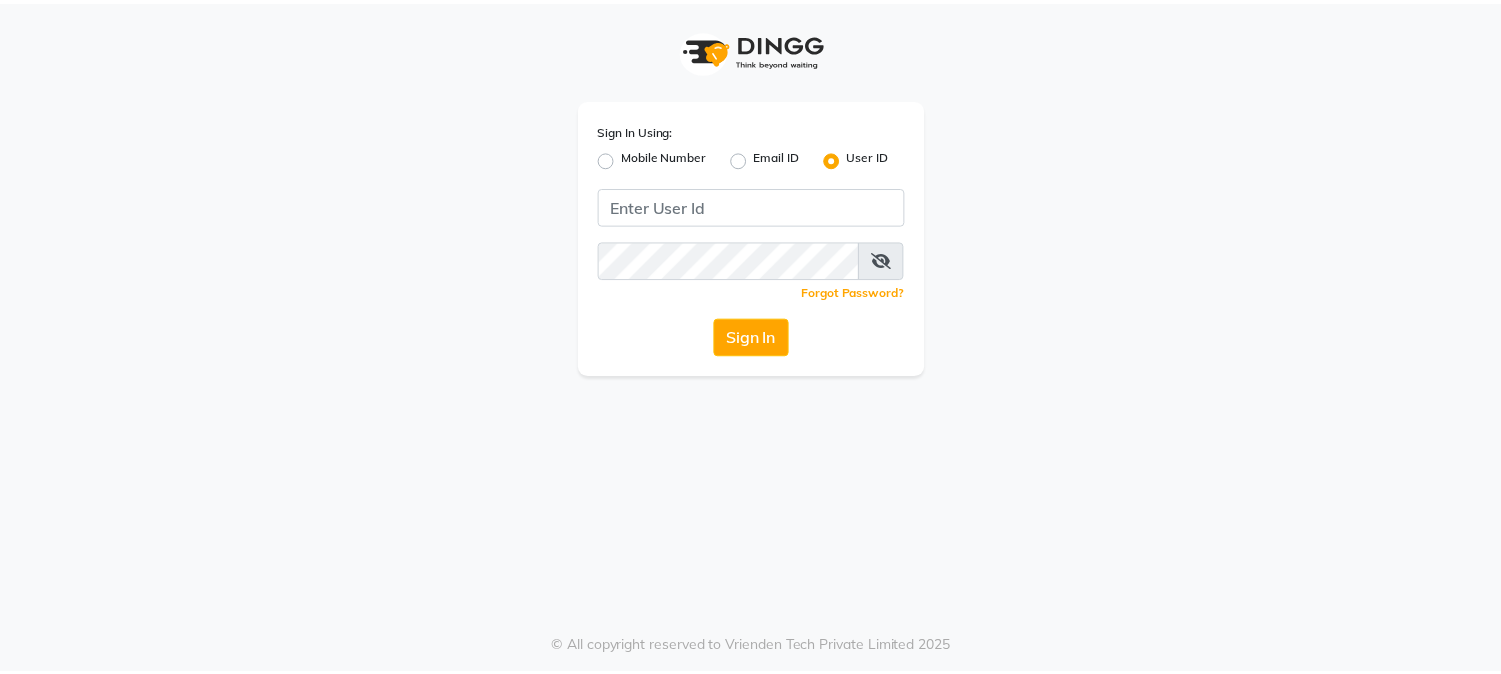 scroll, scrollTop: 0, scrollLeft: 0, axis: both 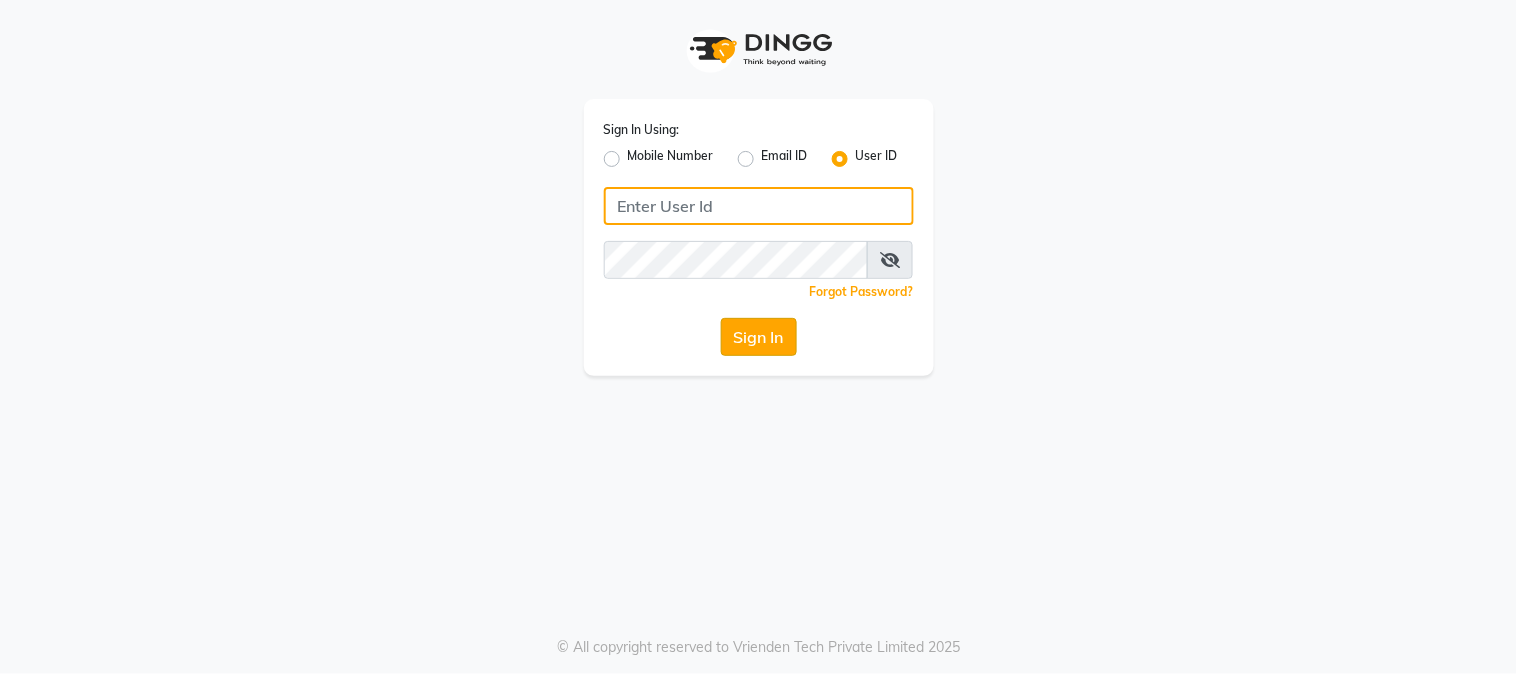 type on "e1947-06" 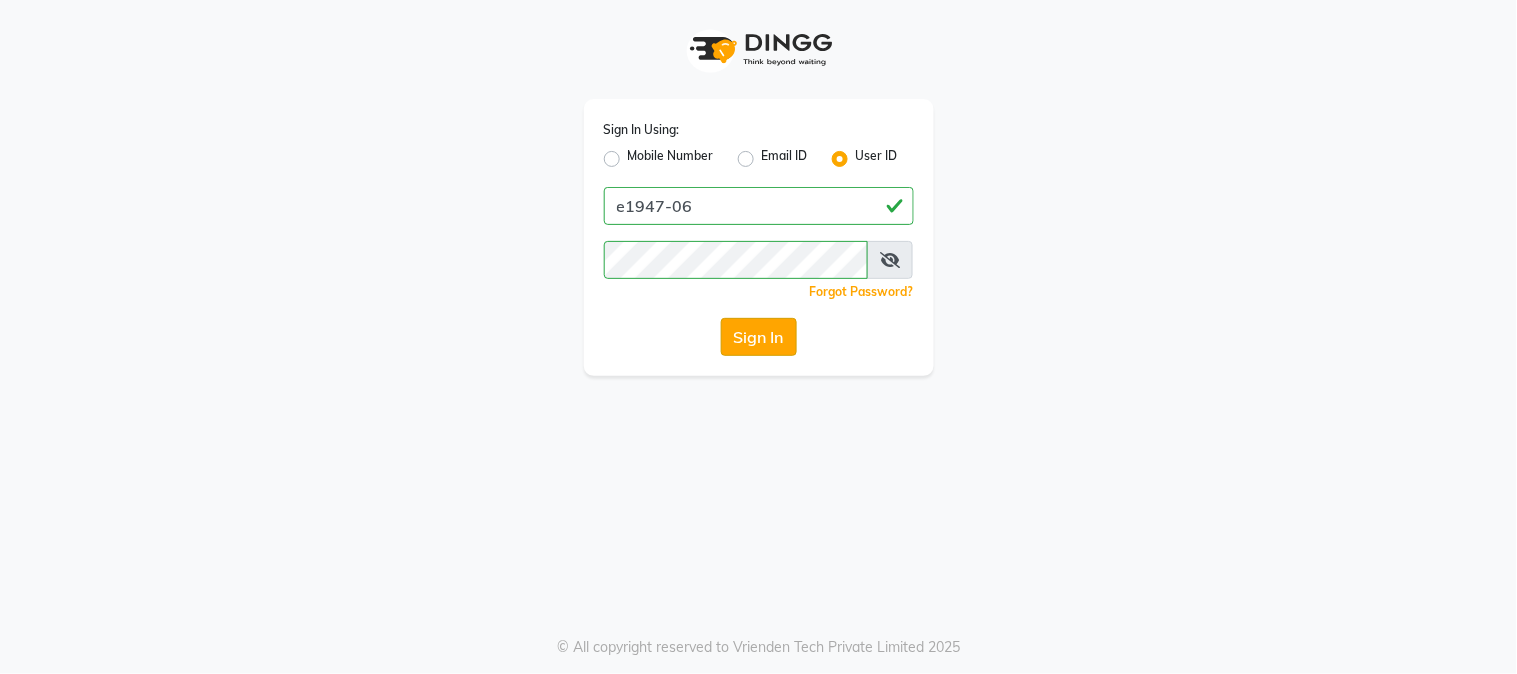 click on "Sign In" 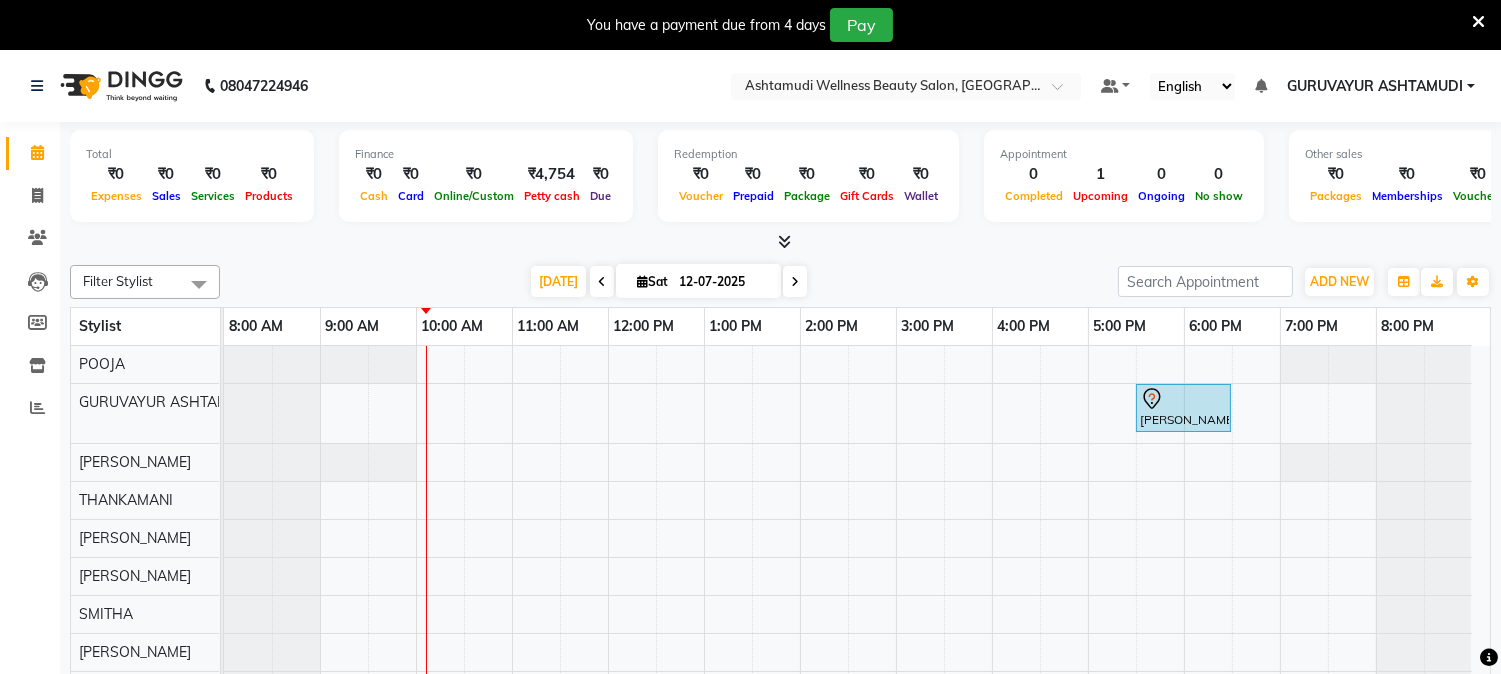 scroll, scrollTop: 0, scrollLeft: 0, axis: both 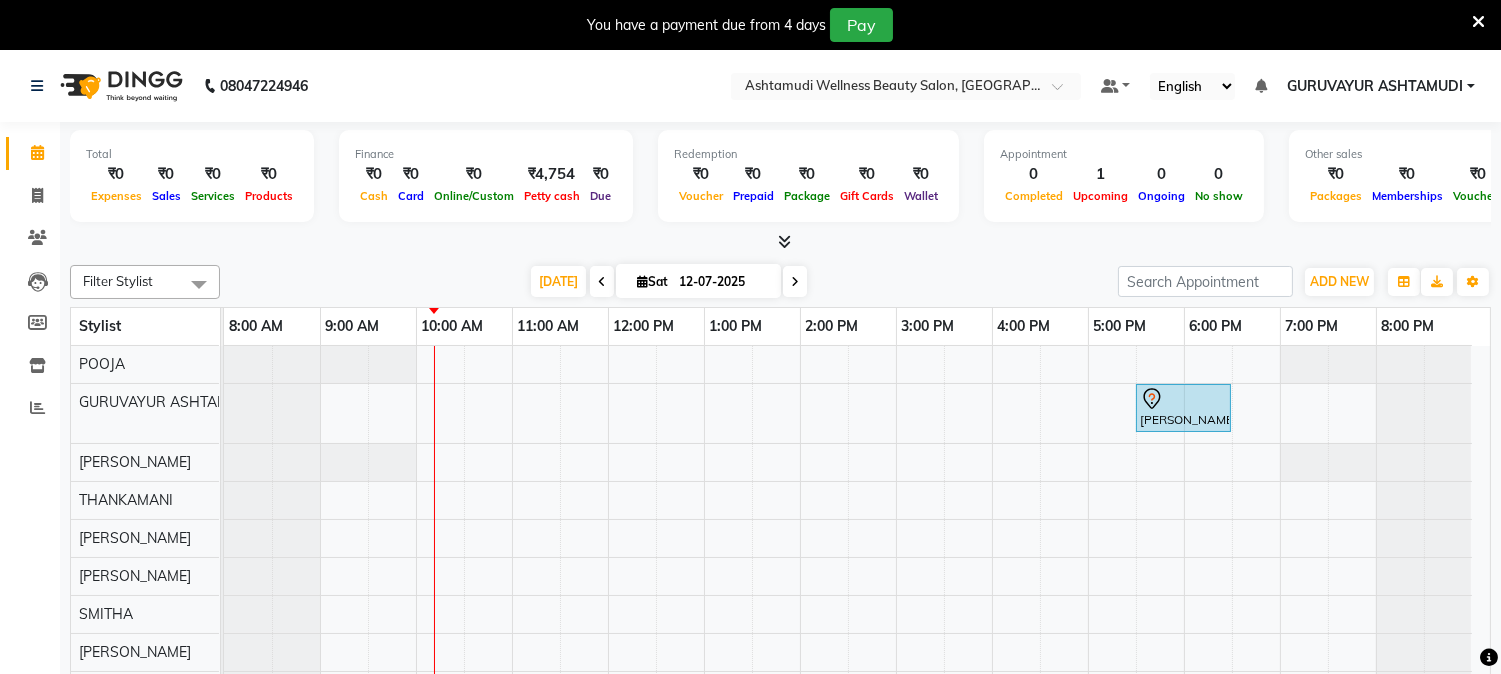 click at bounding box center [784, 241] 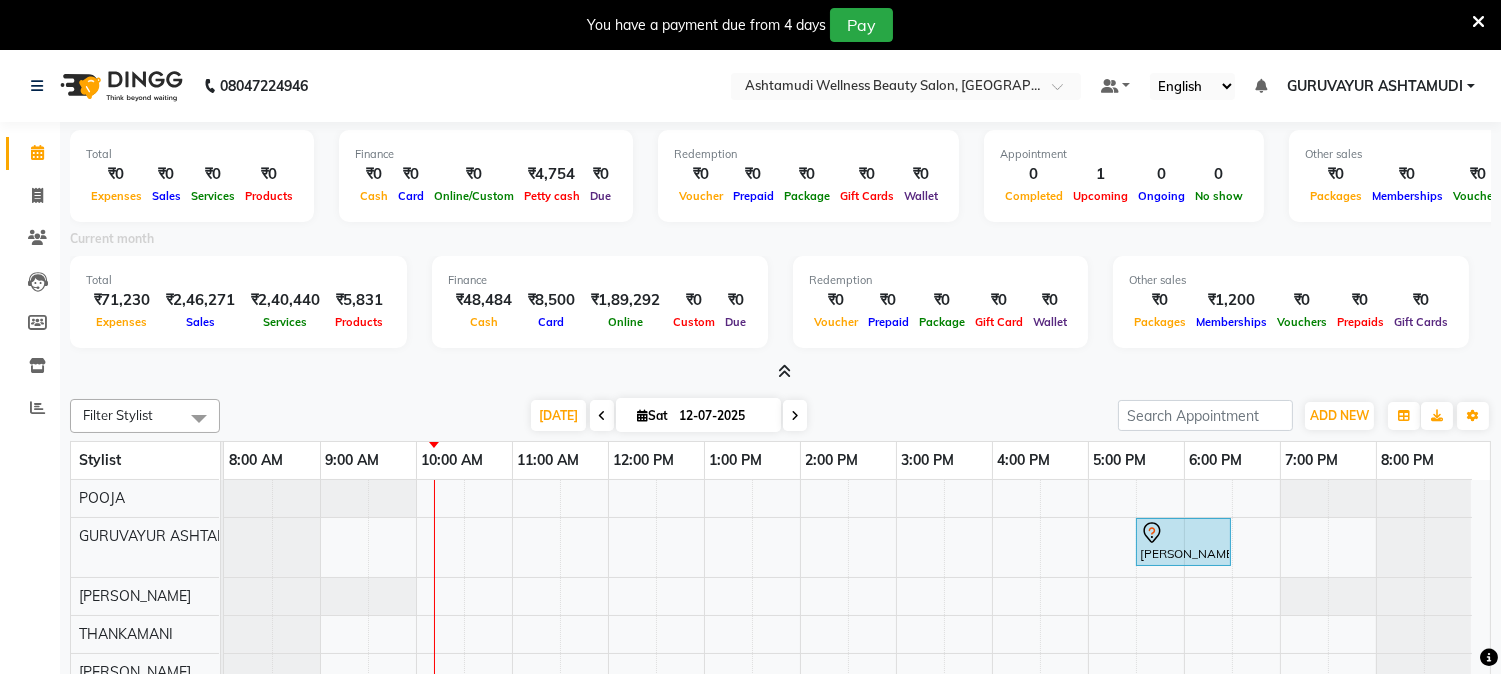 click at bounding box center (784, 371) 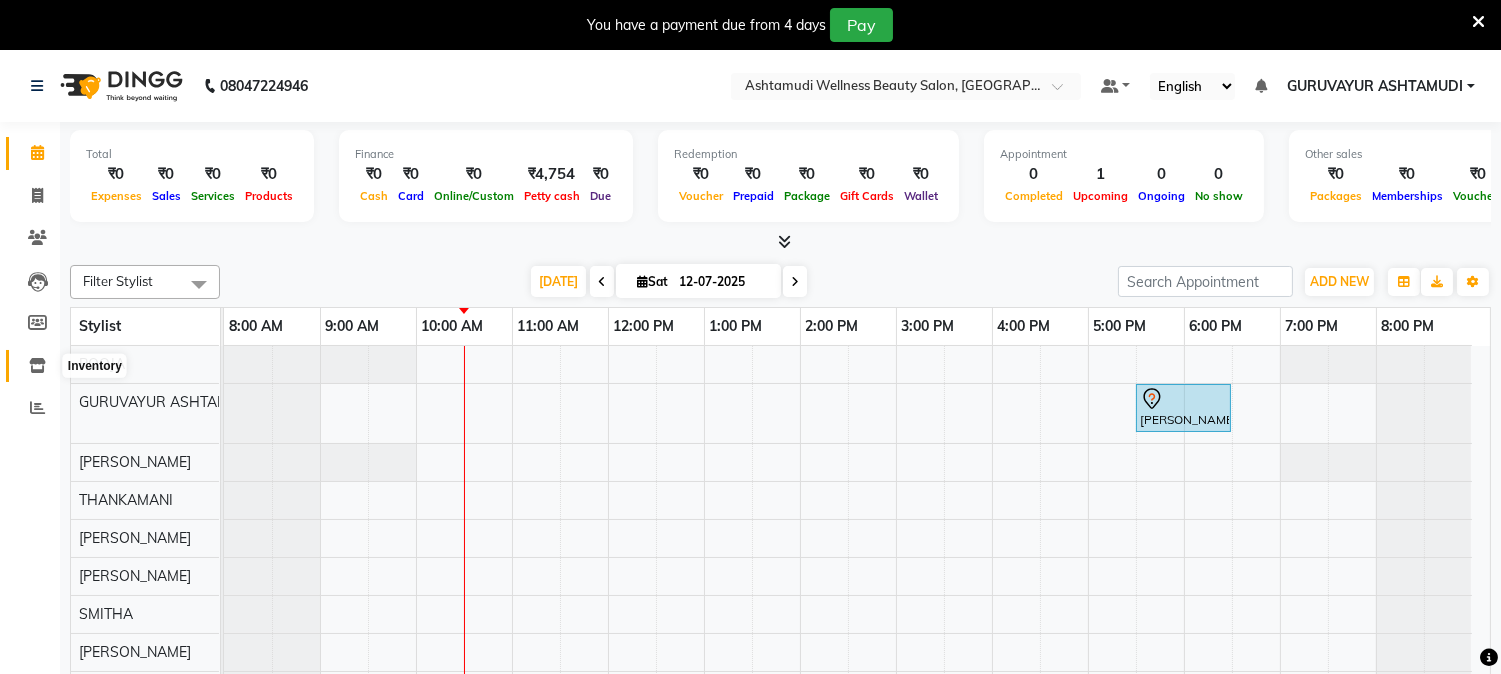 click 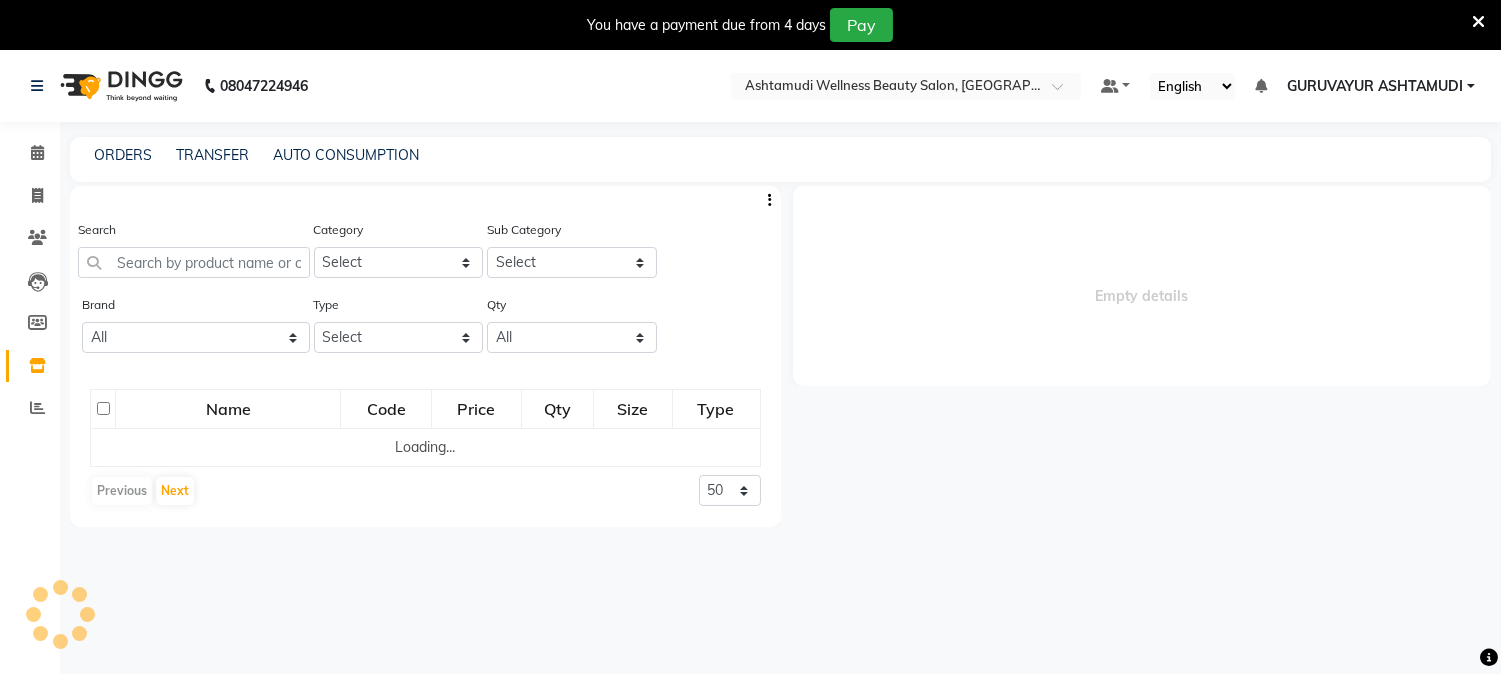 select 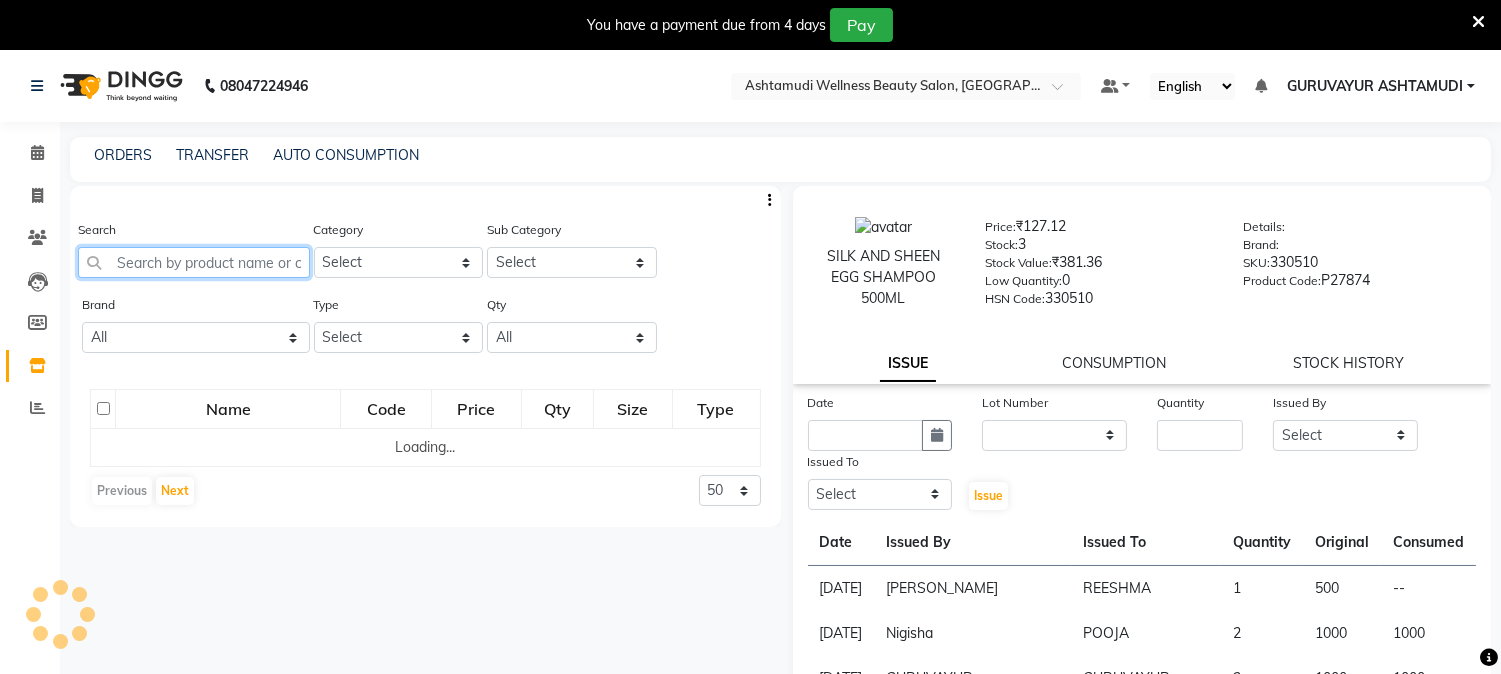click 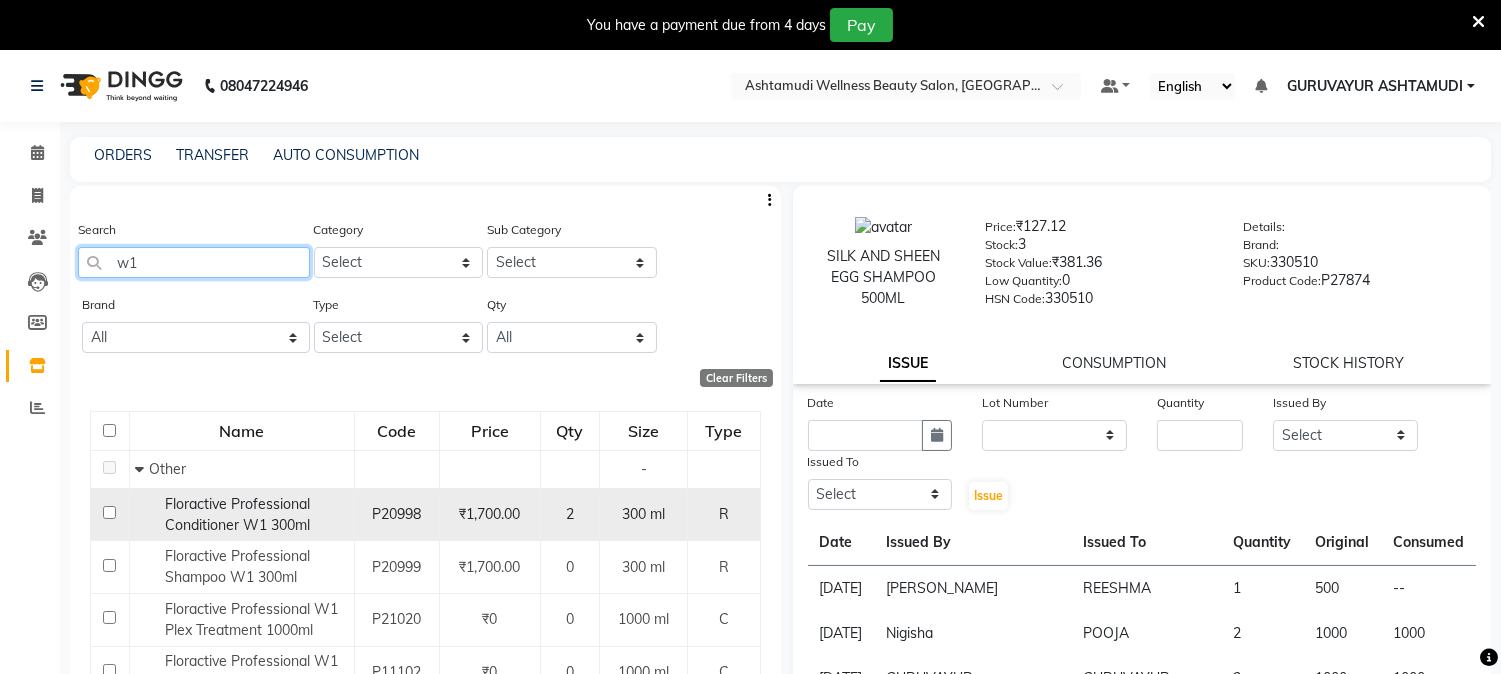 scroll, scrollTop: 53, scrollLeft: 0, axis: vertical 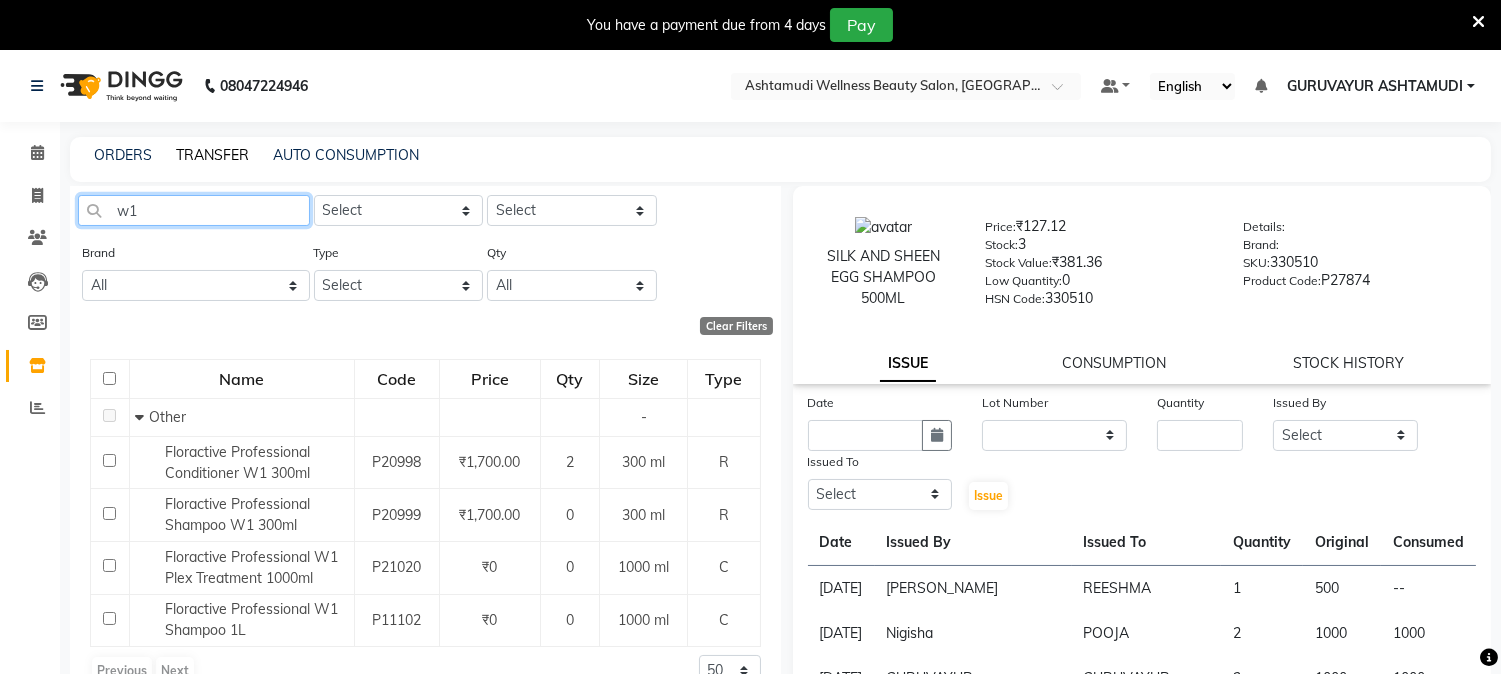 type on "w1" 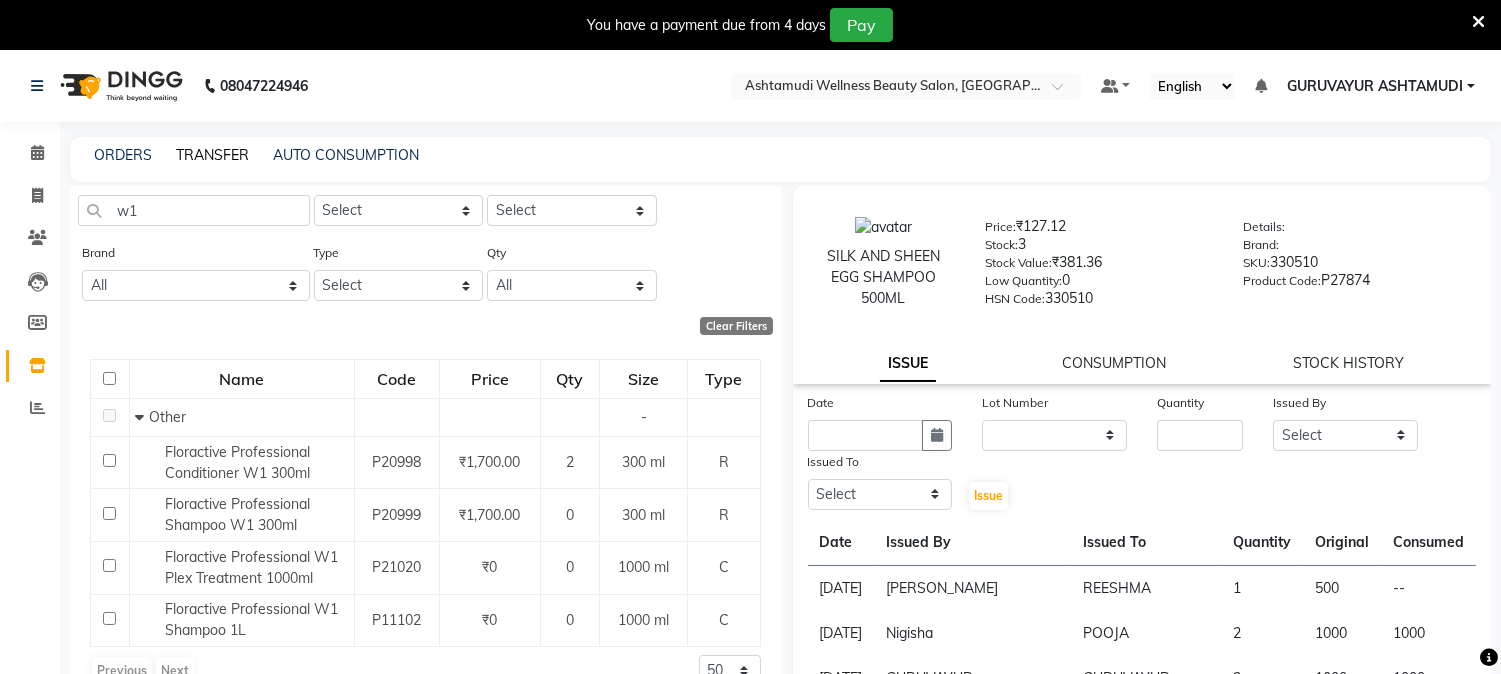 click on "TRANSFER" 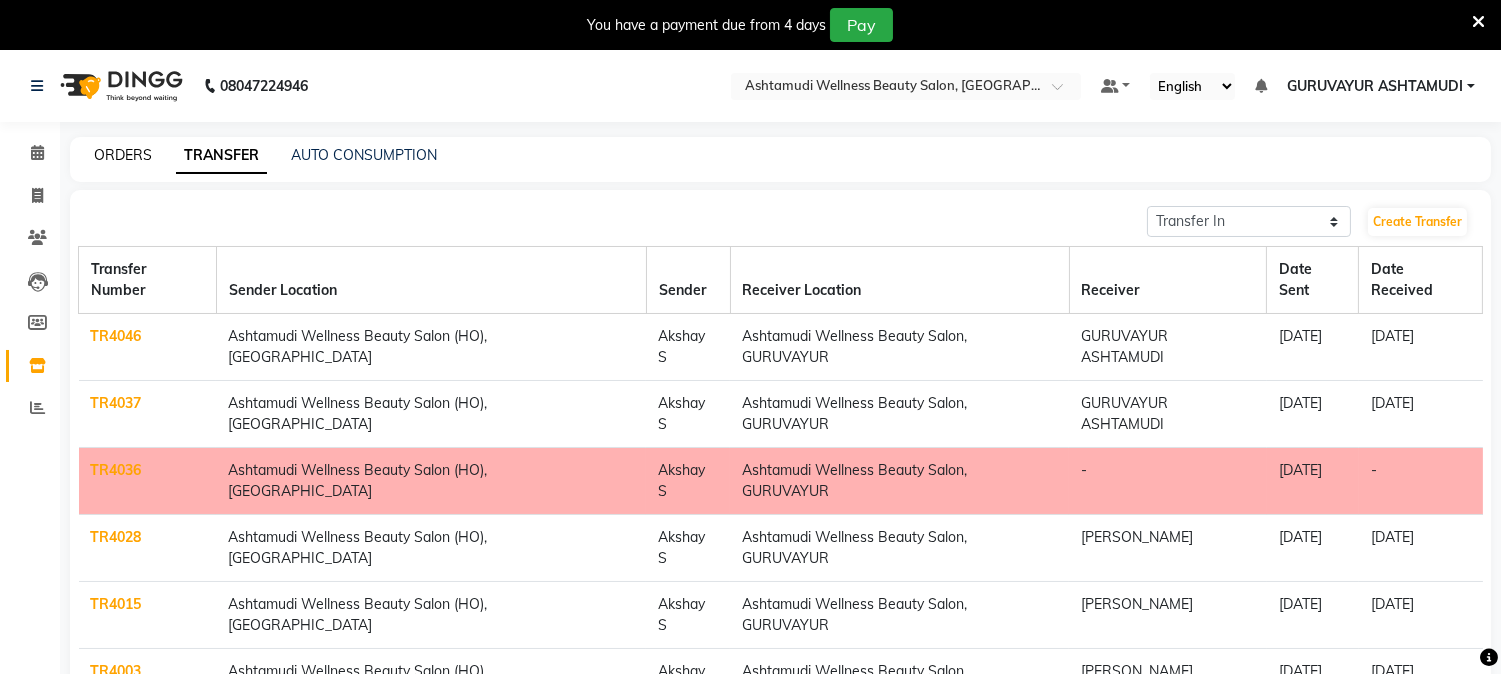 click on "ORDERS" 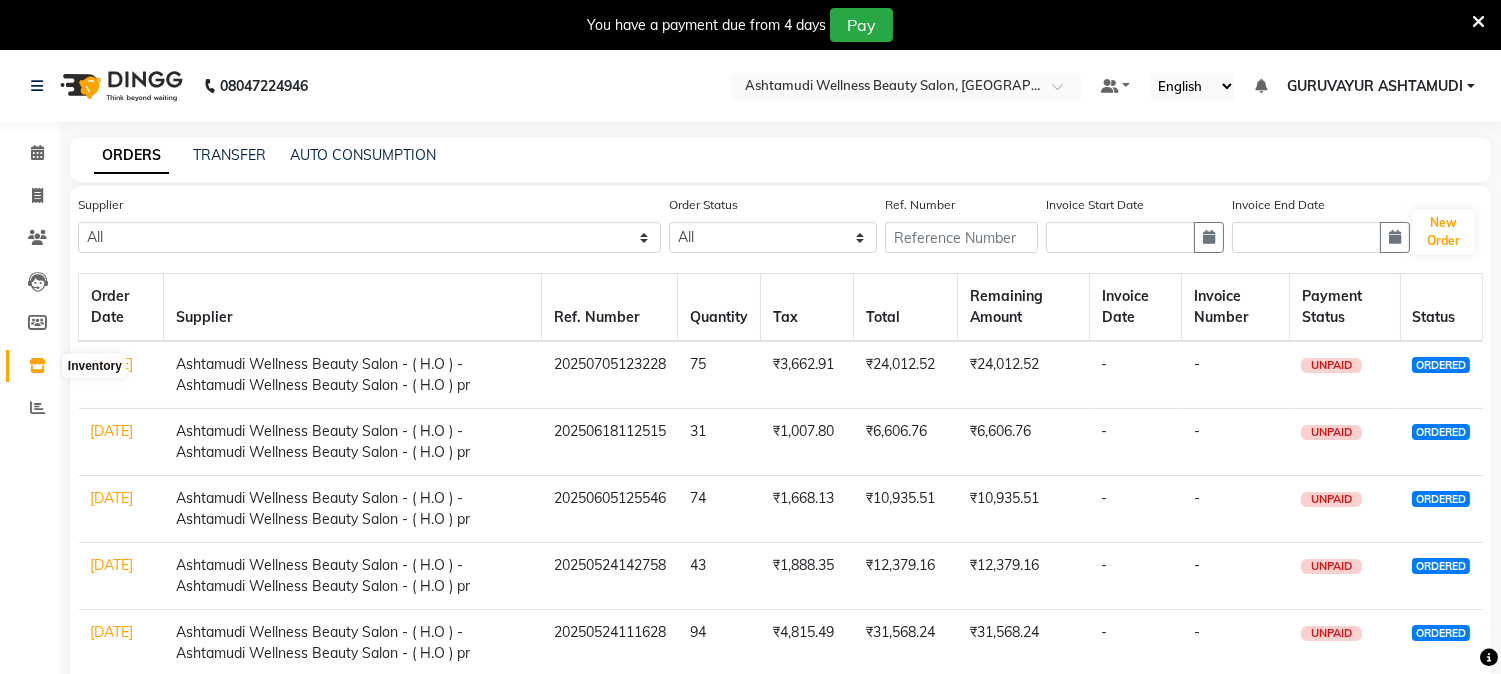 click 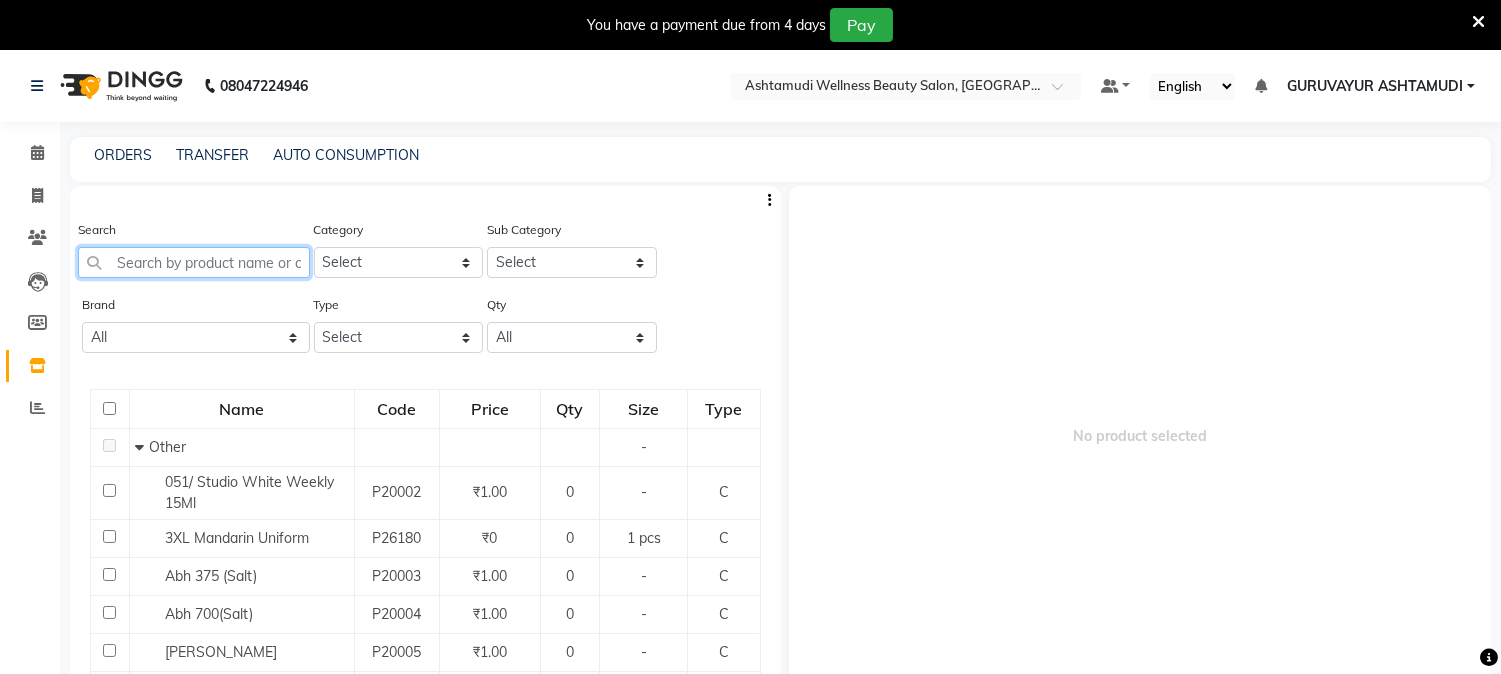 click 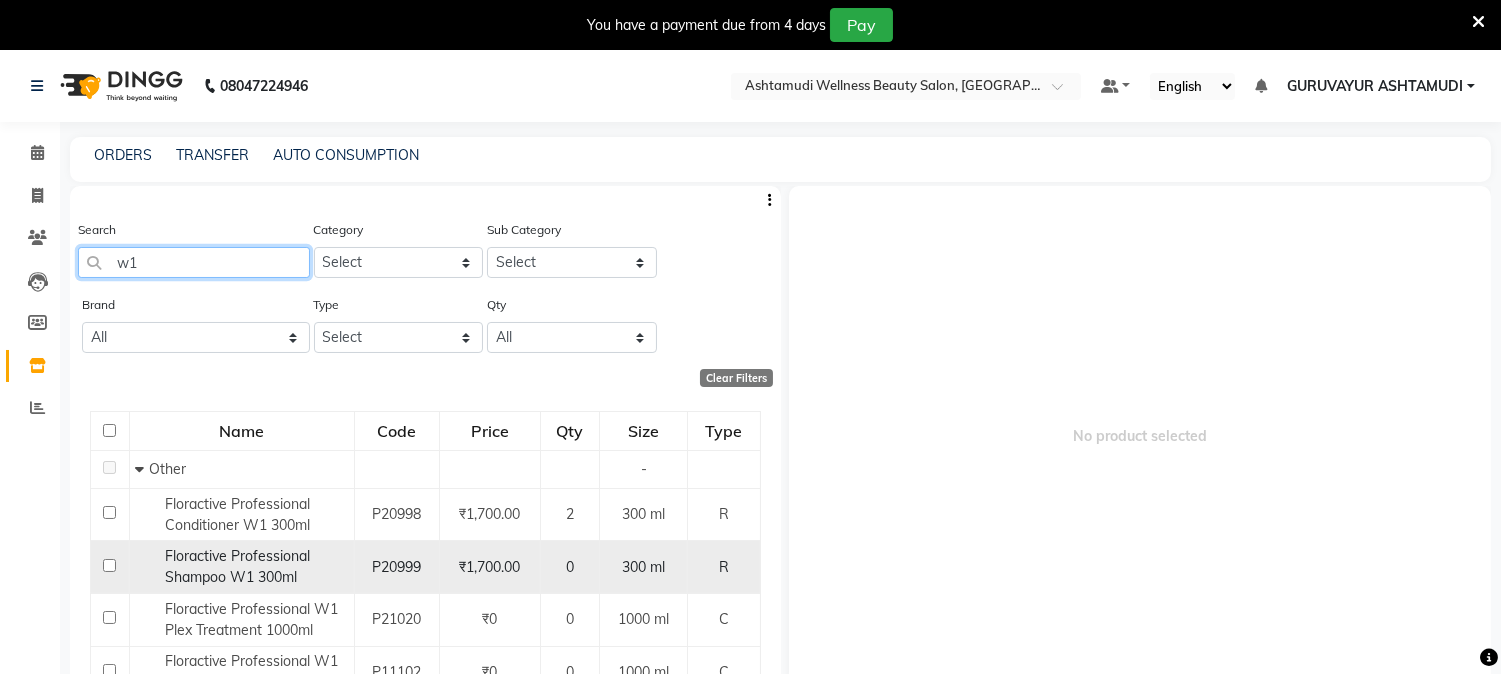 scroll, scrollTop: 53, scrollLeft: 0, axis: vertical 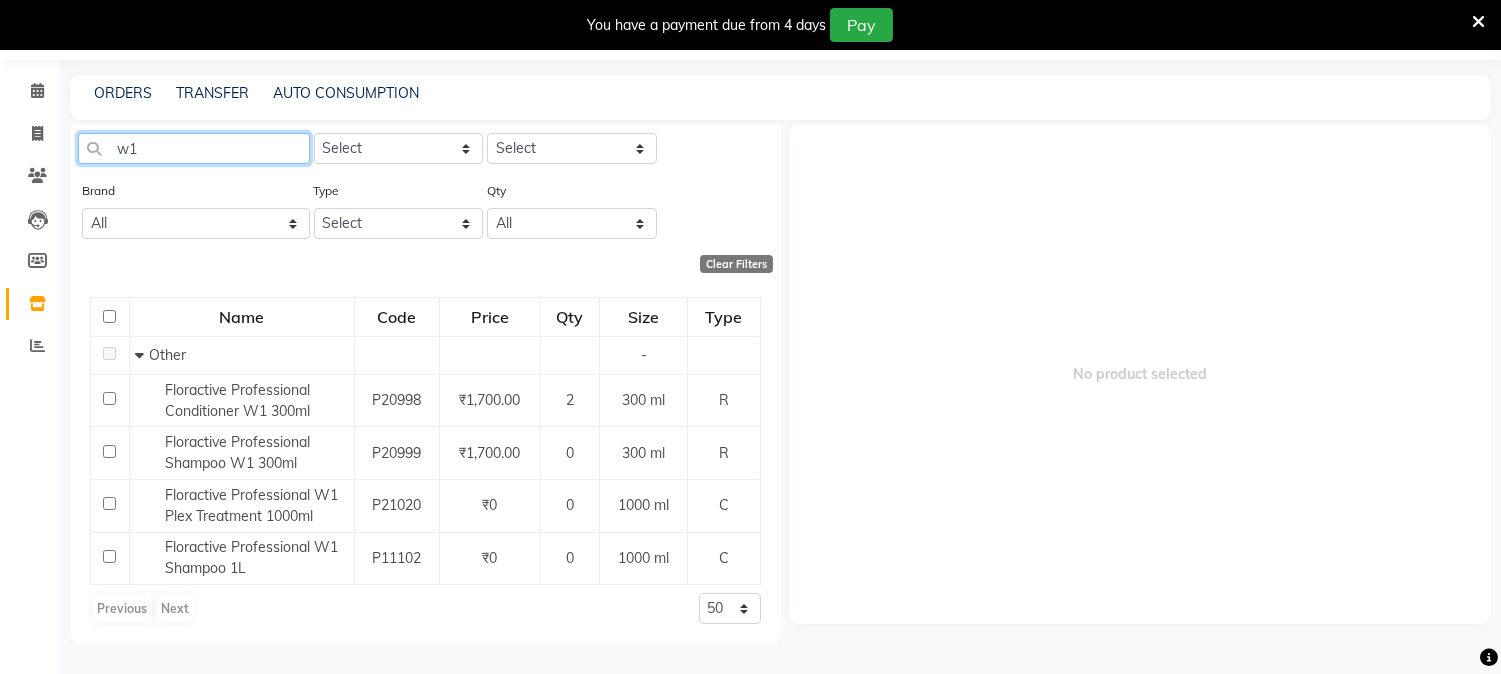 type on "w1" 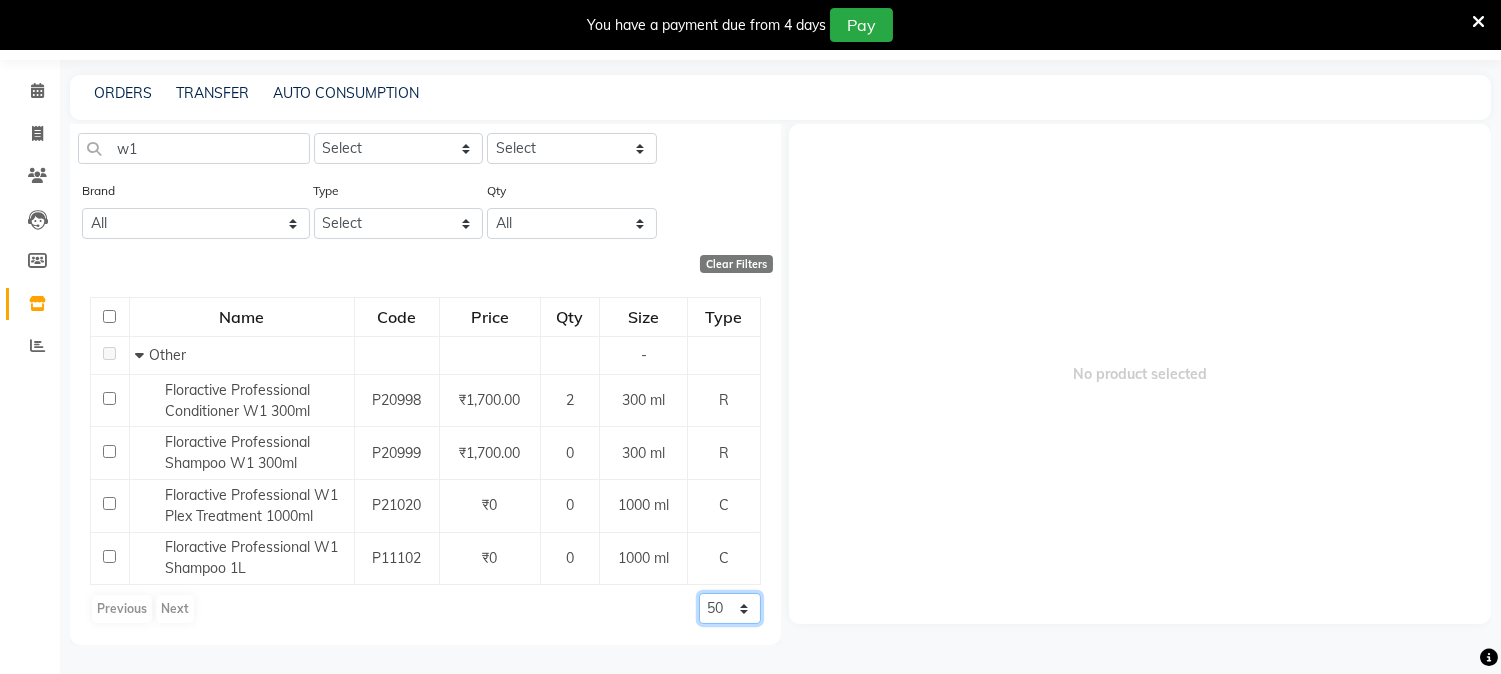 click on "50 100 500" 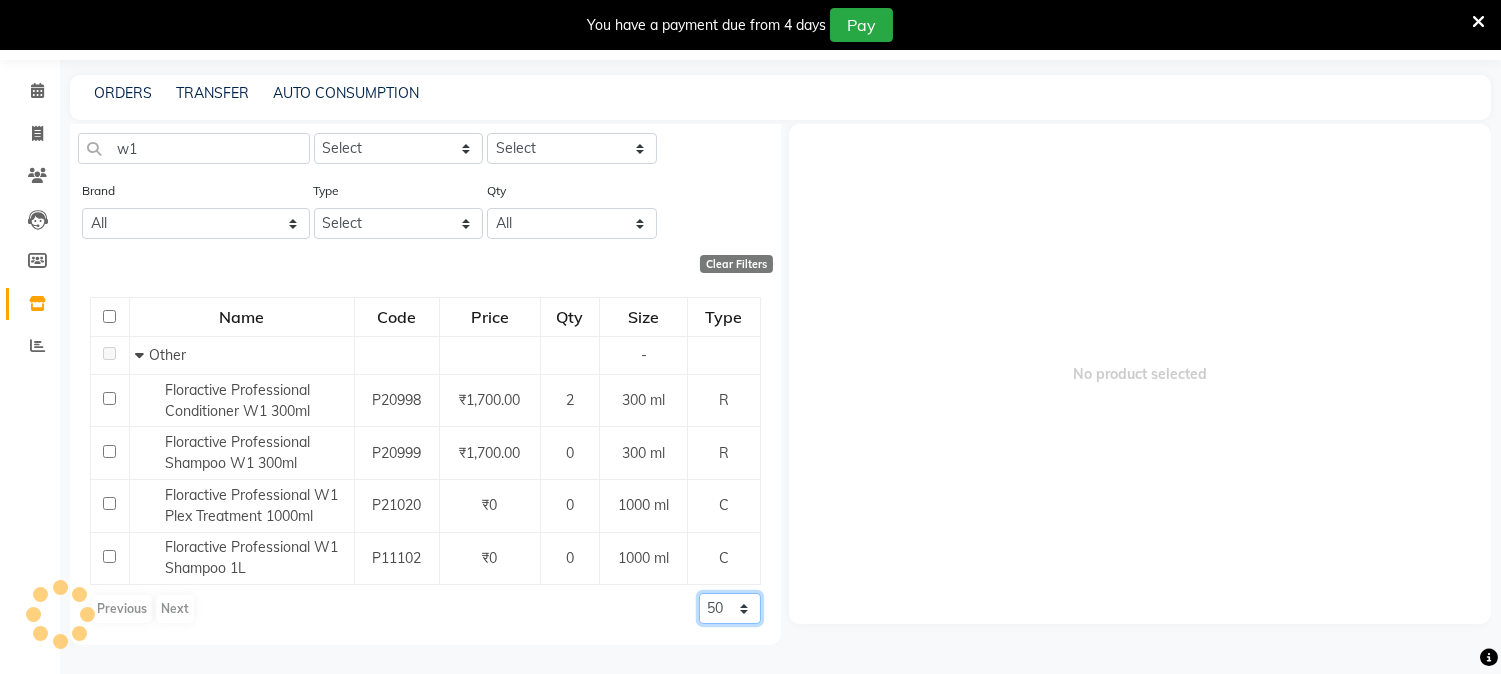 select on "500" 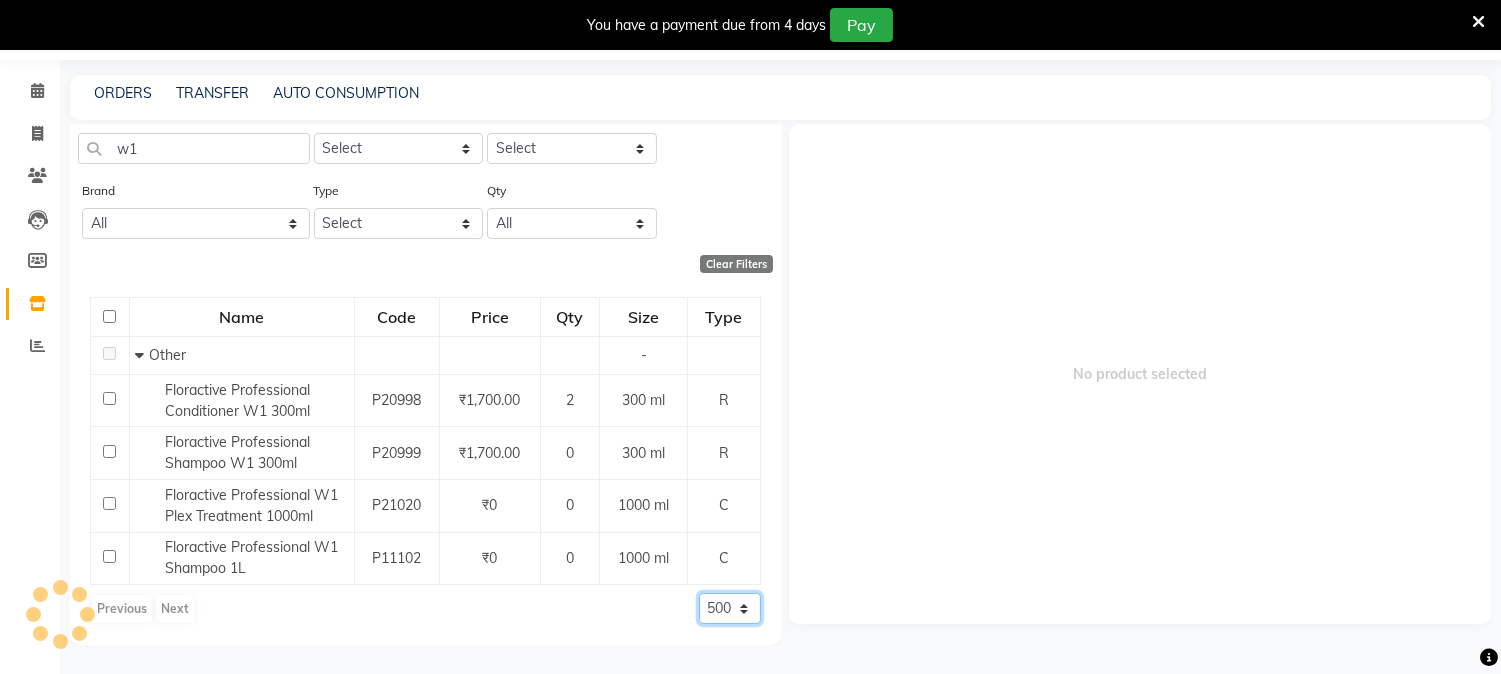 click on "50 100 500" 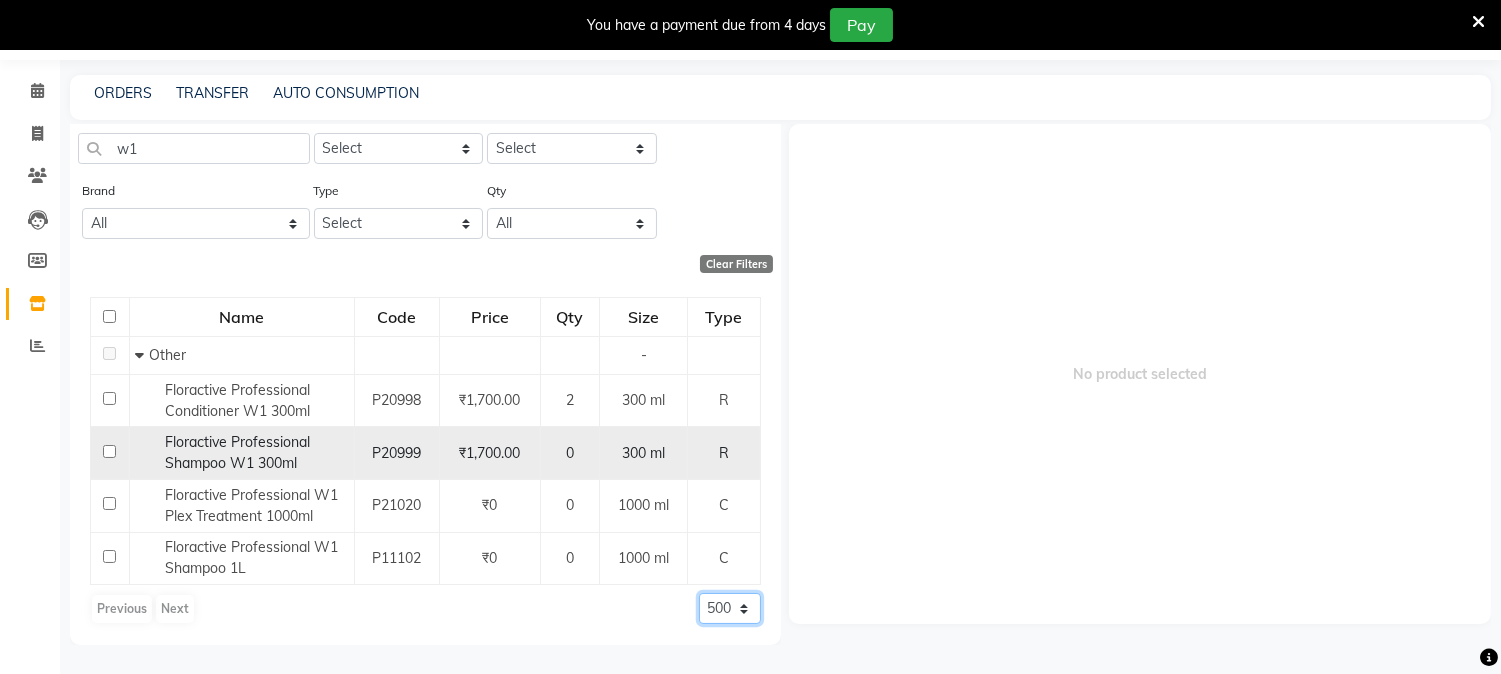scroll, scrollTop: 0, scrollLeft: 0, axis: both 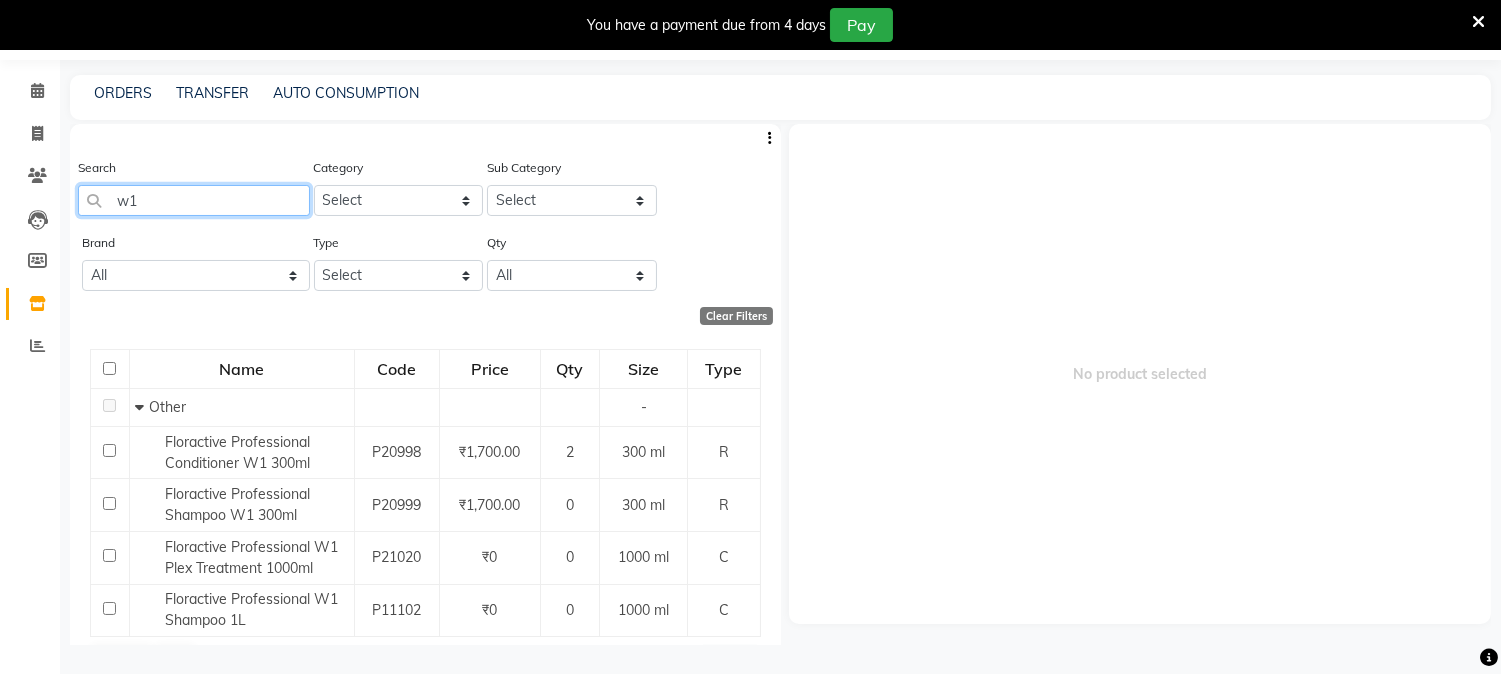 click on "w1" 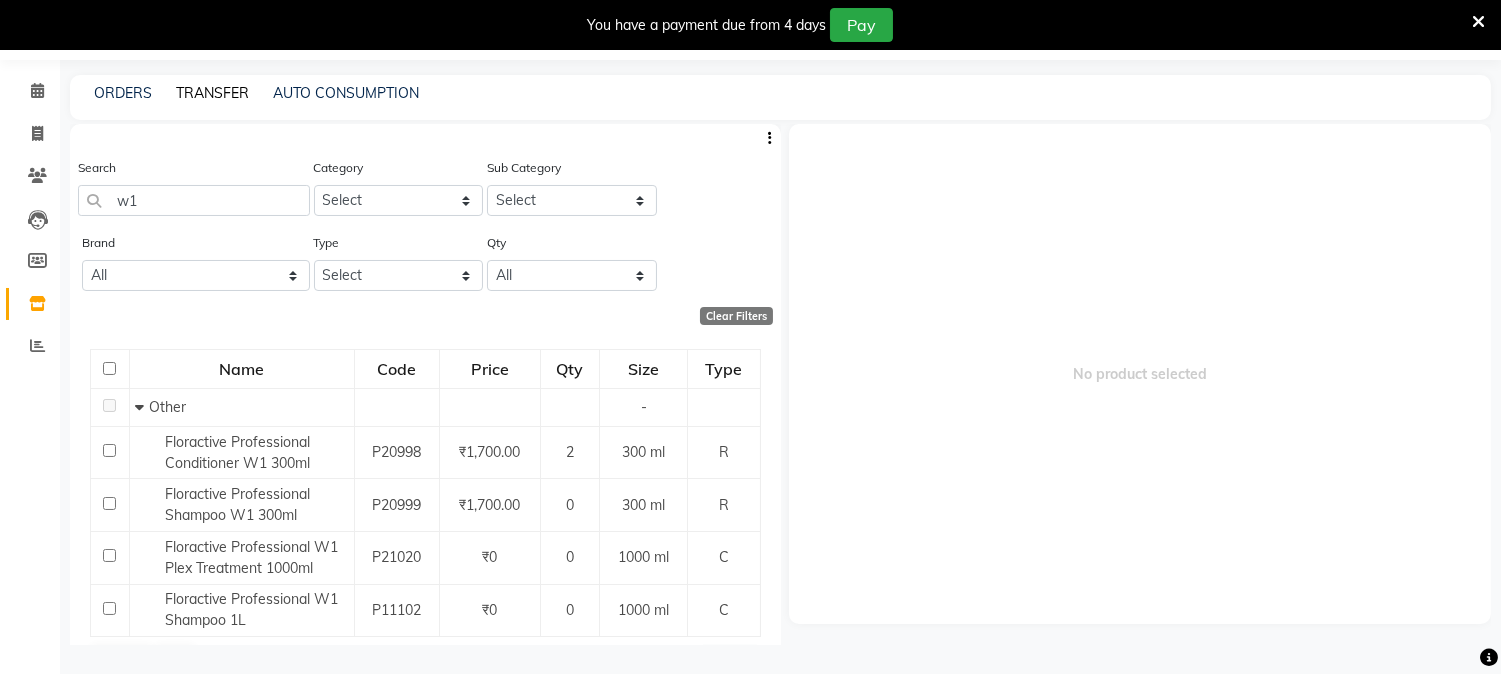 click on "TRANSFER" 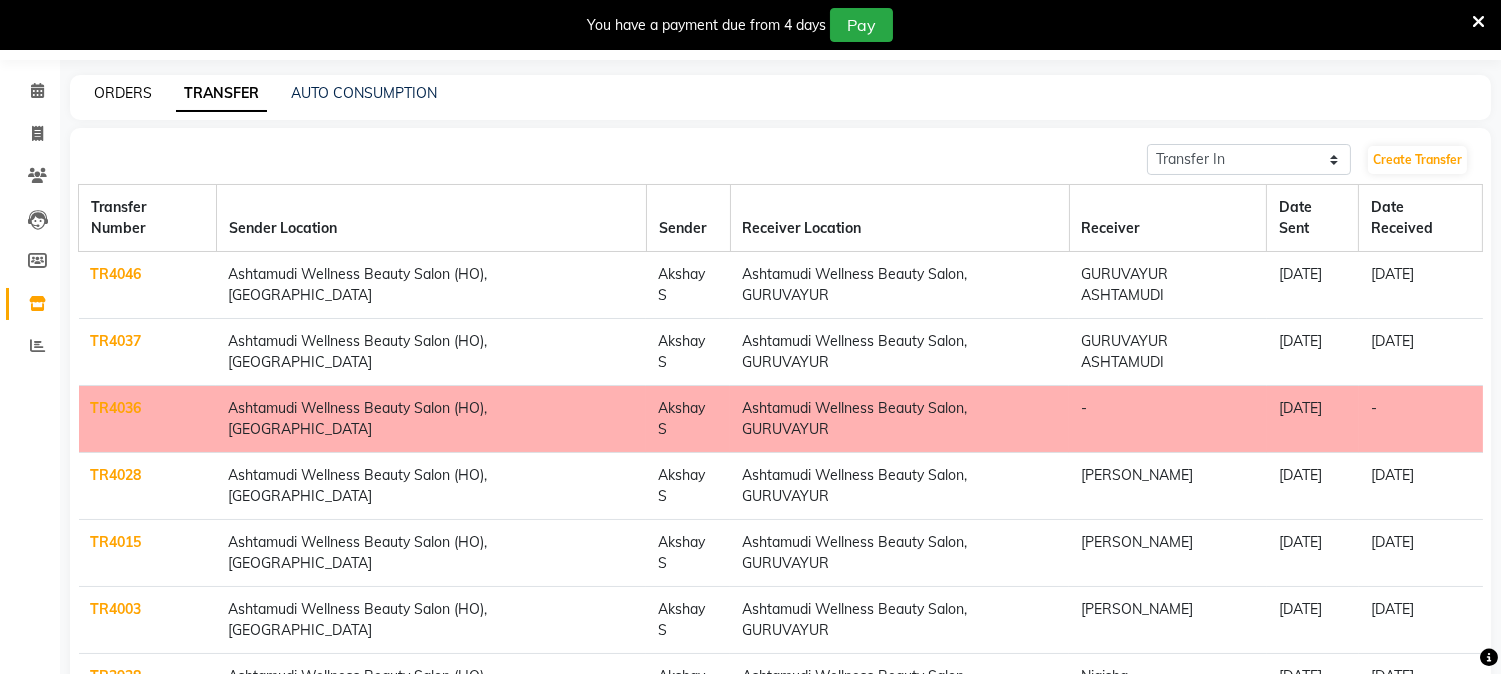 click on "ORDERS" 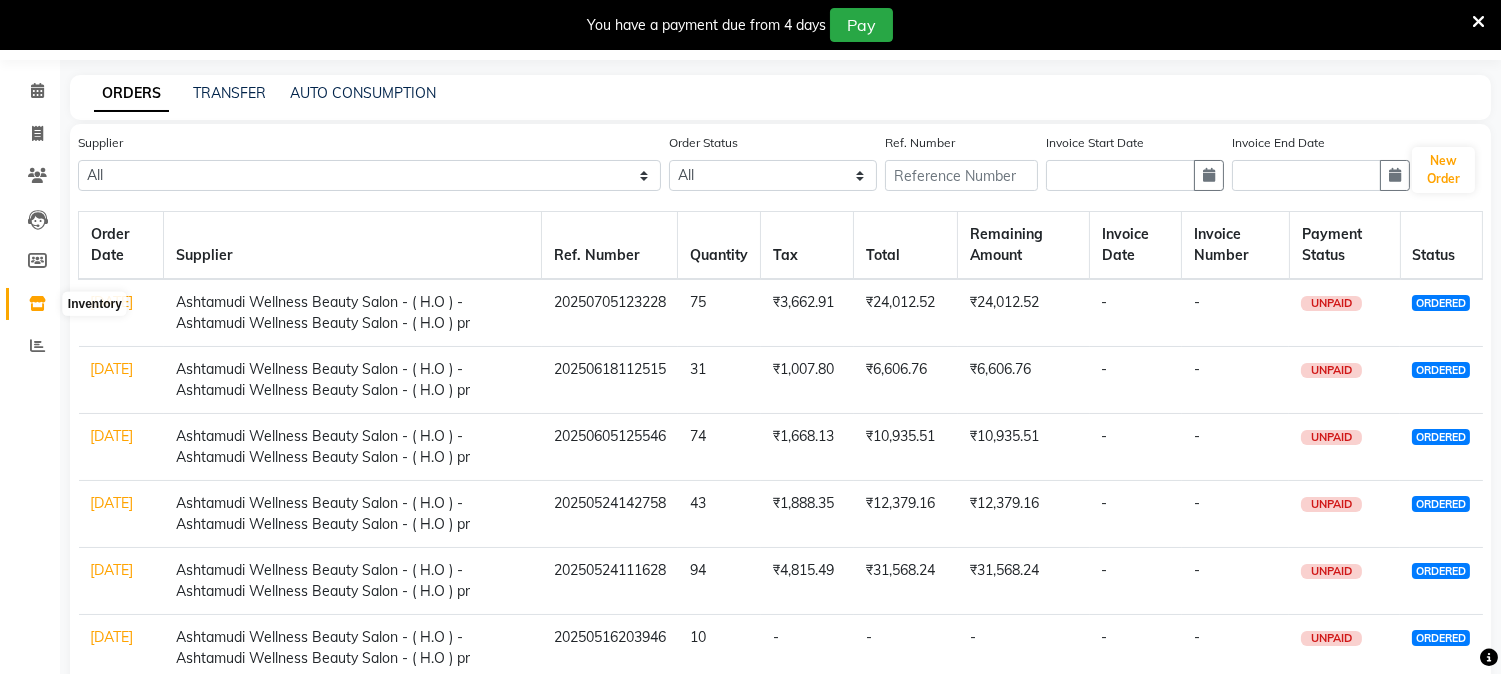 click 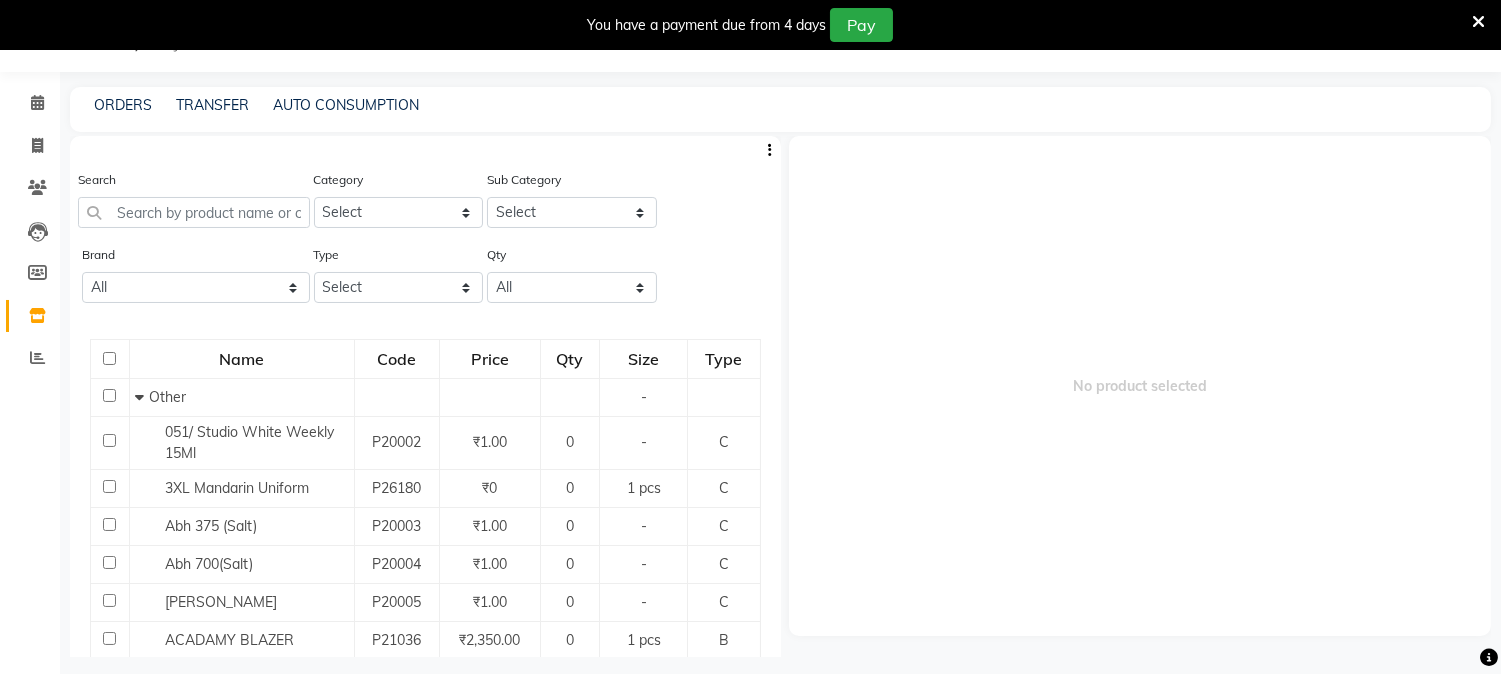 scroll, scrollTop: 62, scrollLeft: 0, axis: vertical 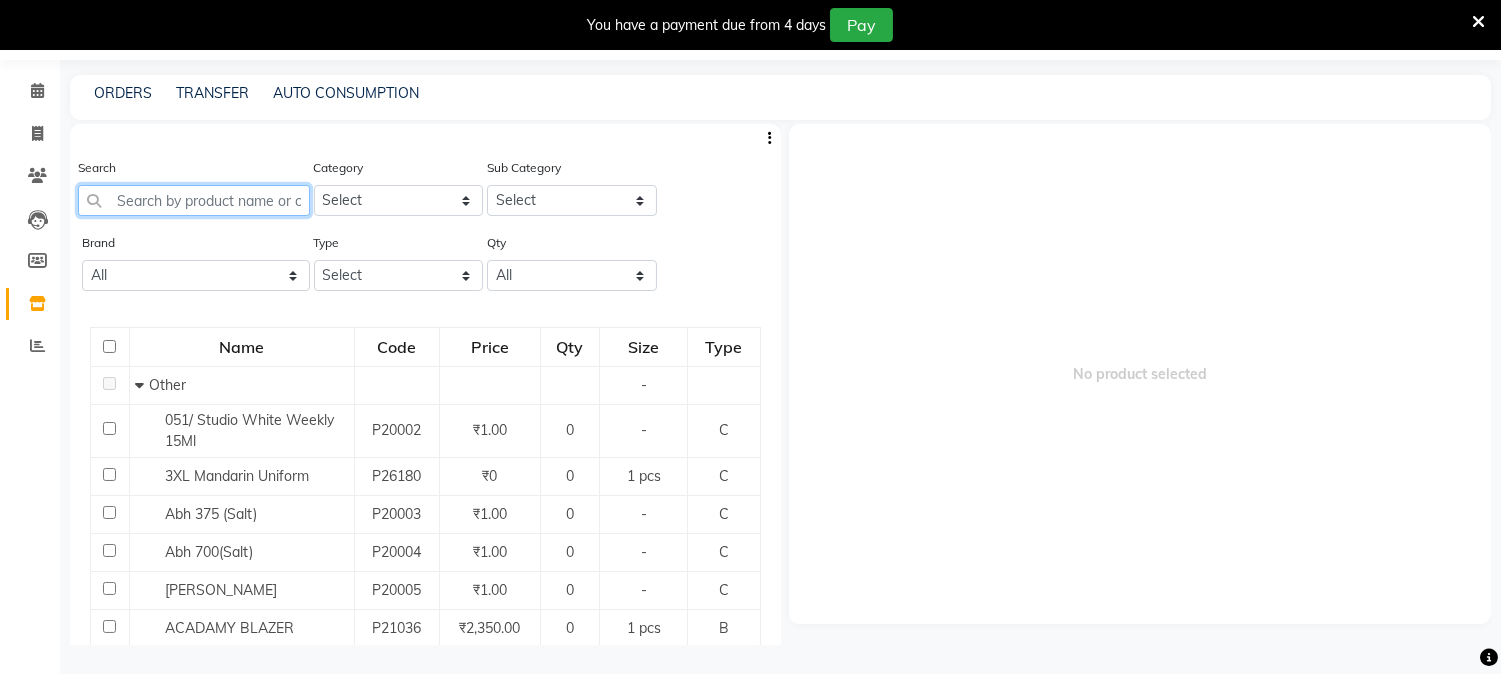 click 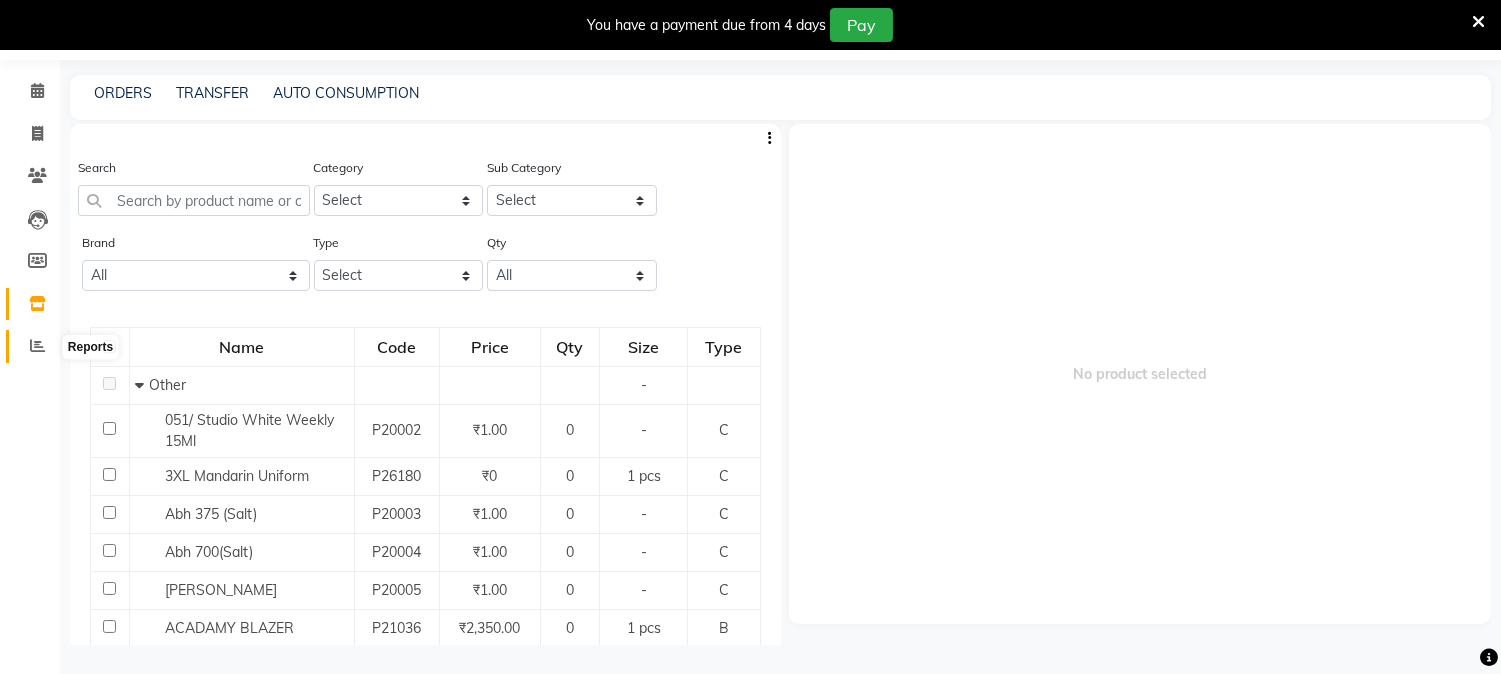 click 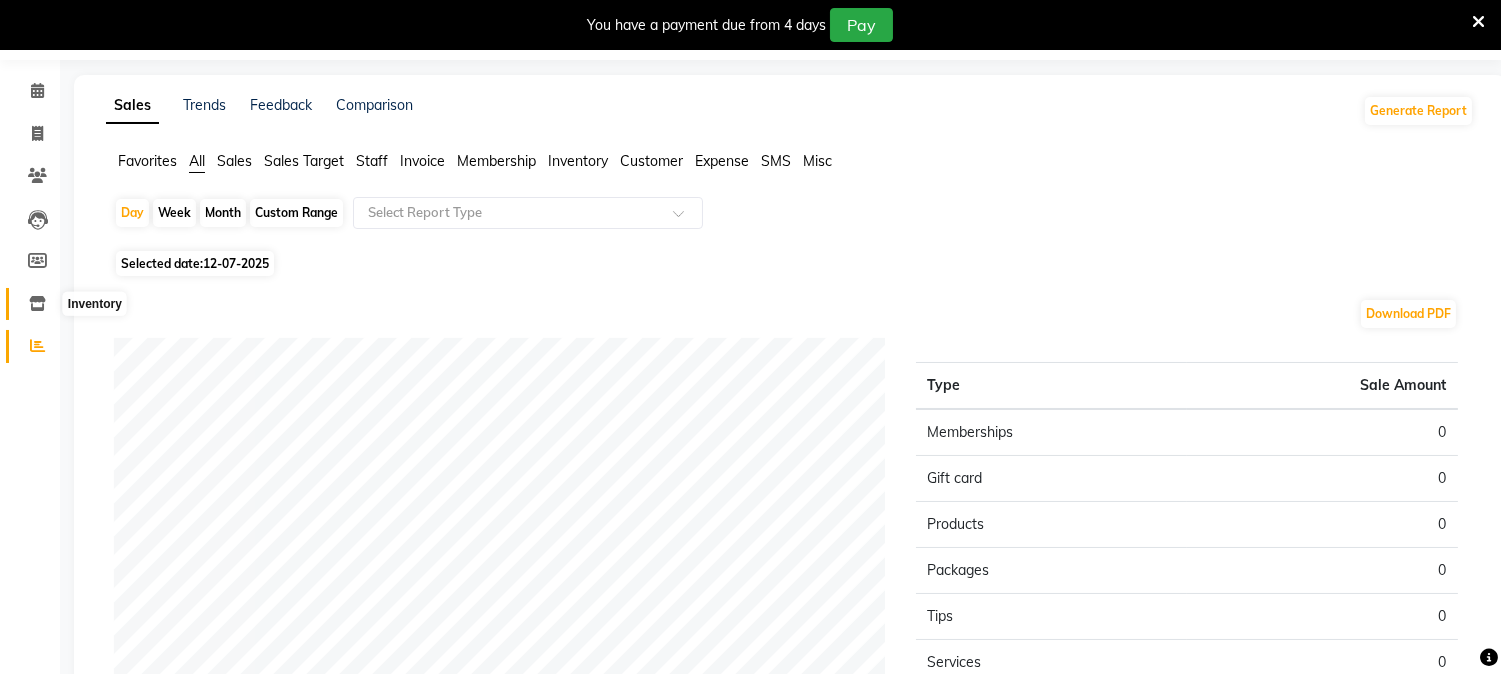 click 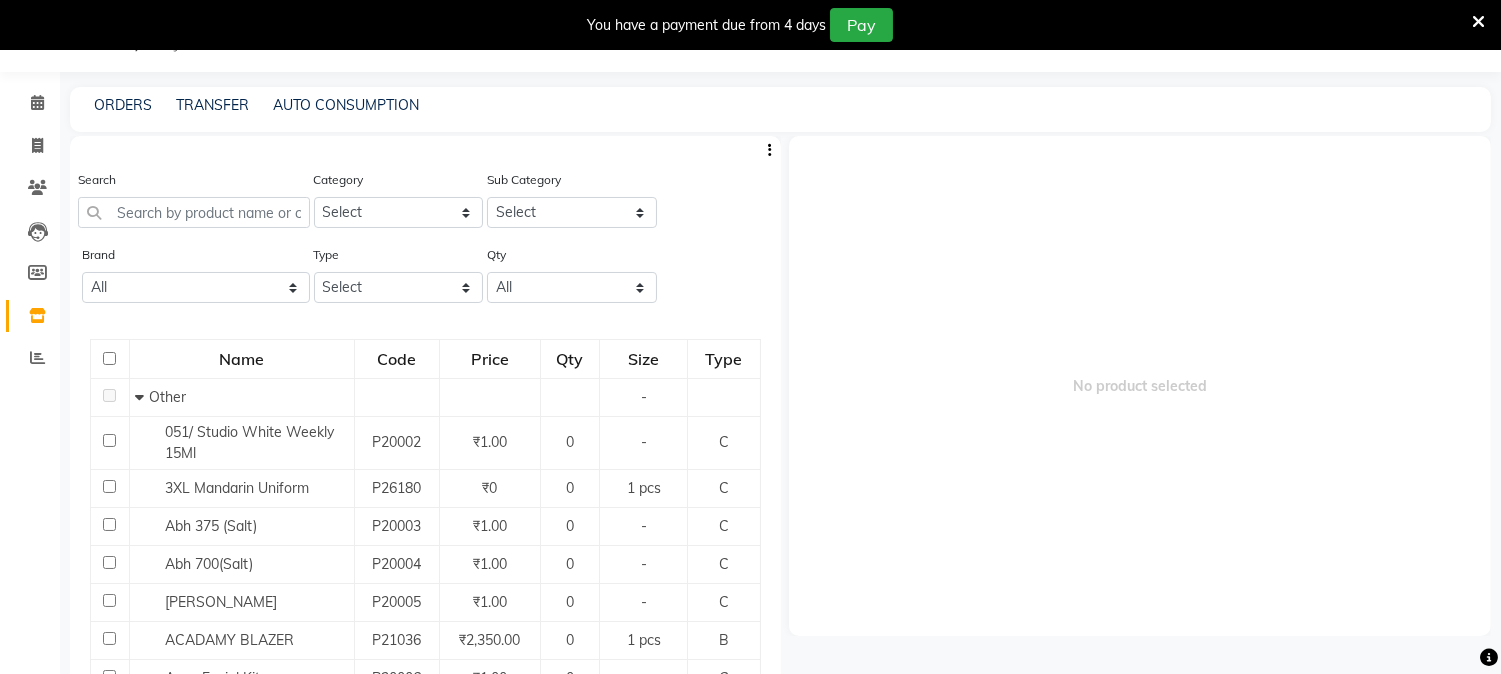 scroll, scrollTop: 62, scrollLeft: 0, axis: vertical 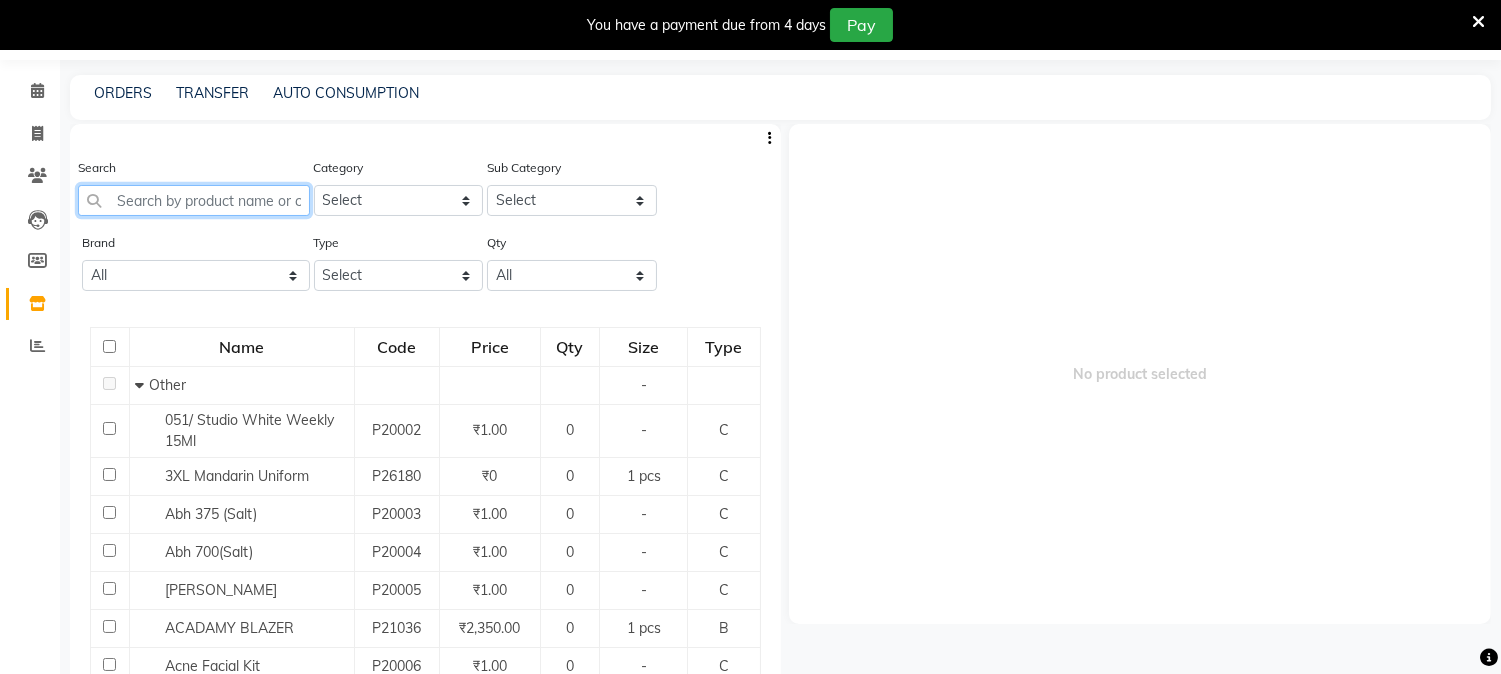 click 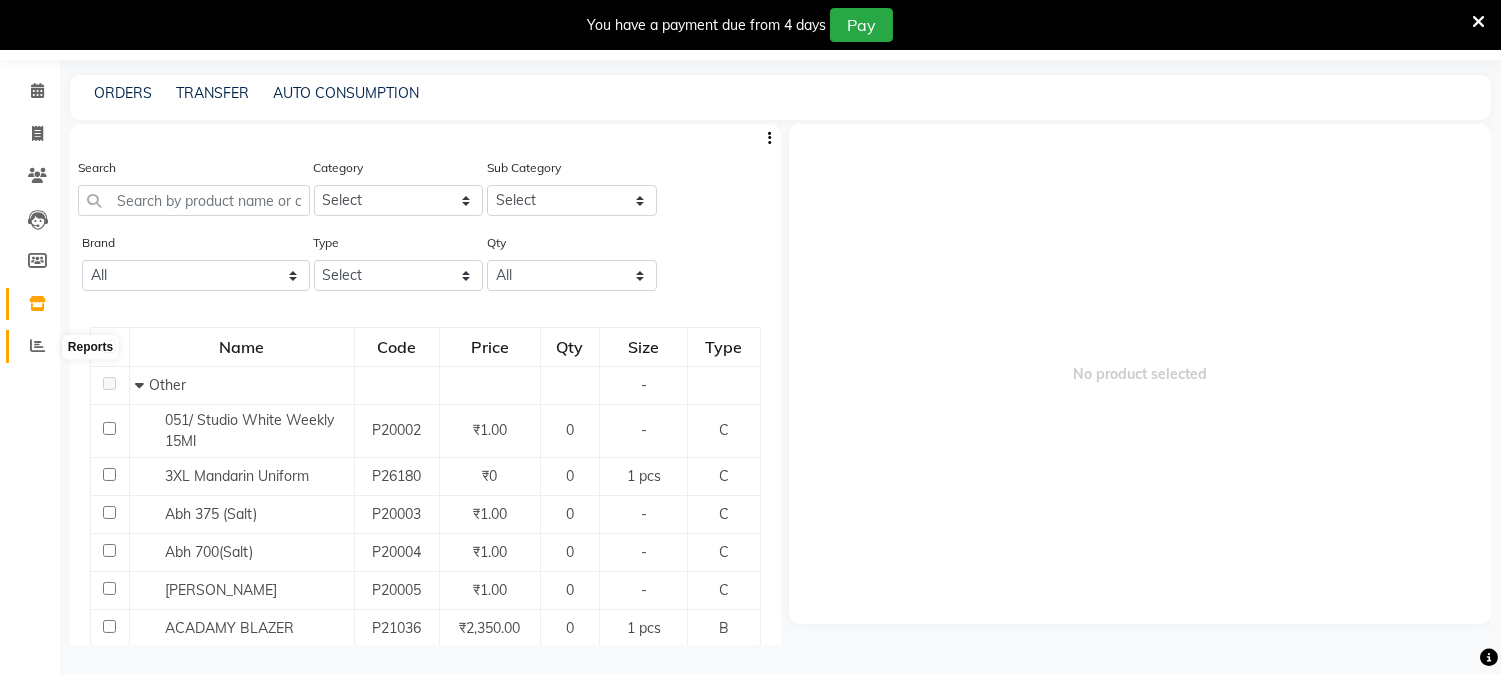 click 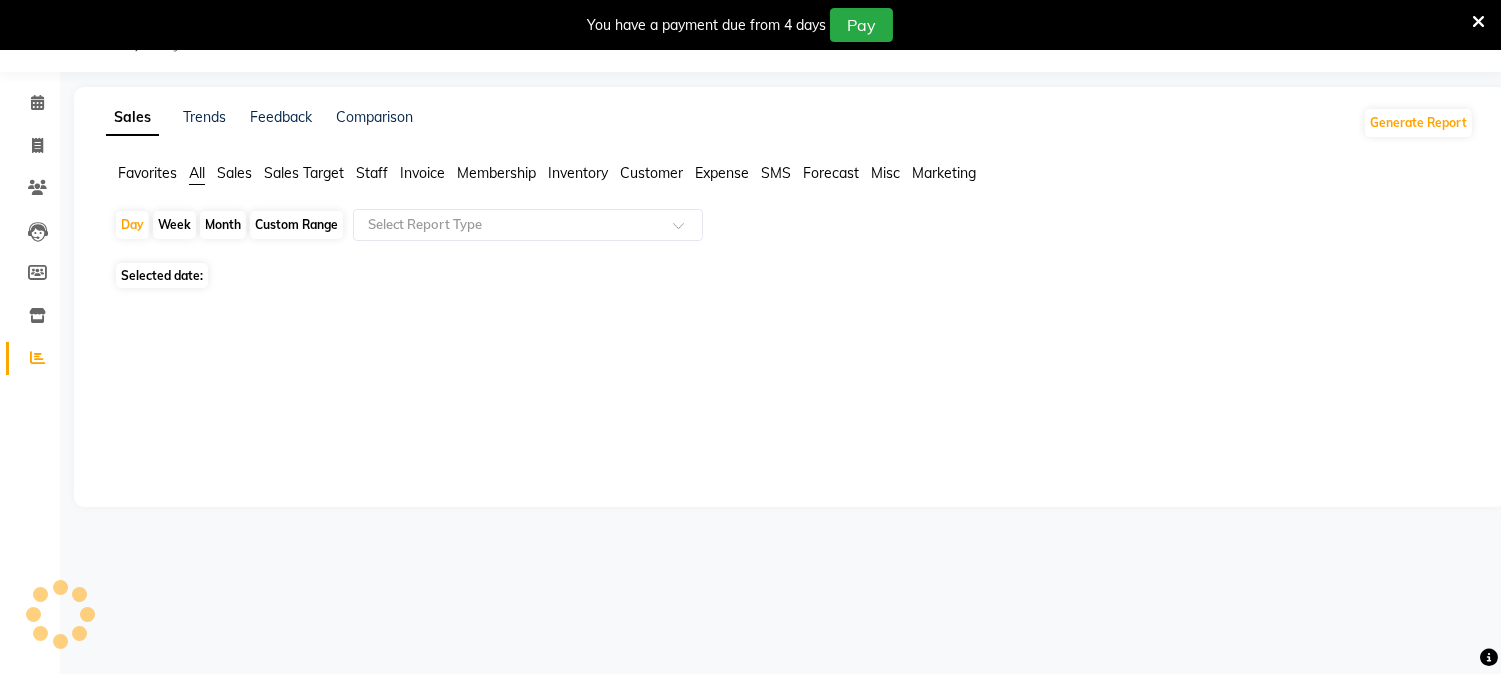 scroll, scrollTop: 50, scrollLeft: 0, axis: vertical 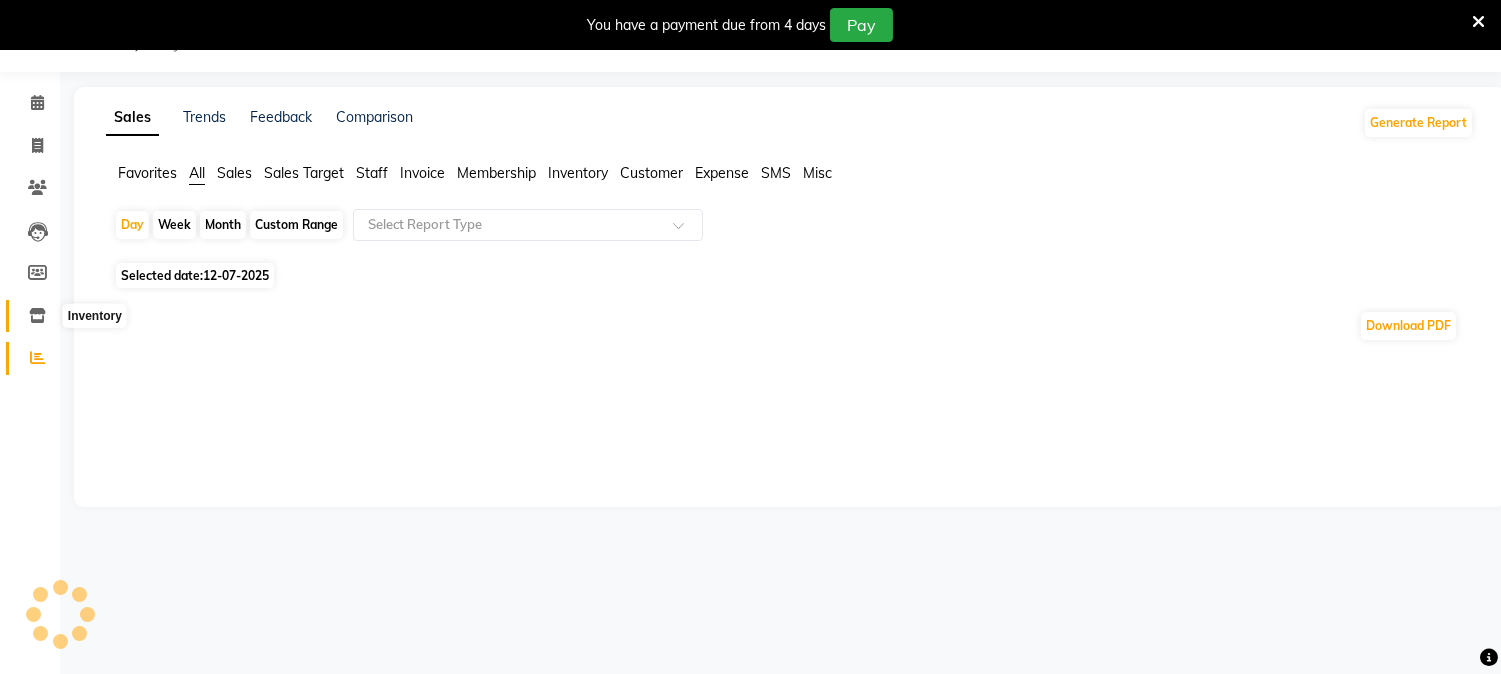 click 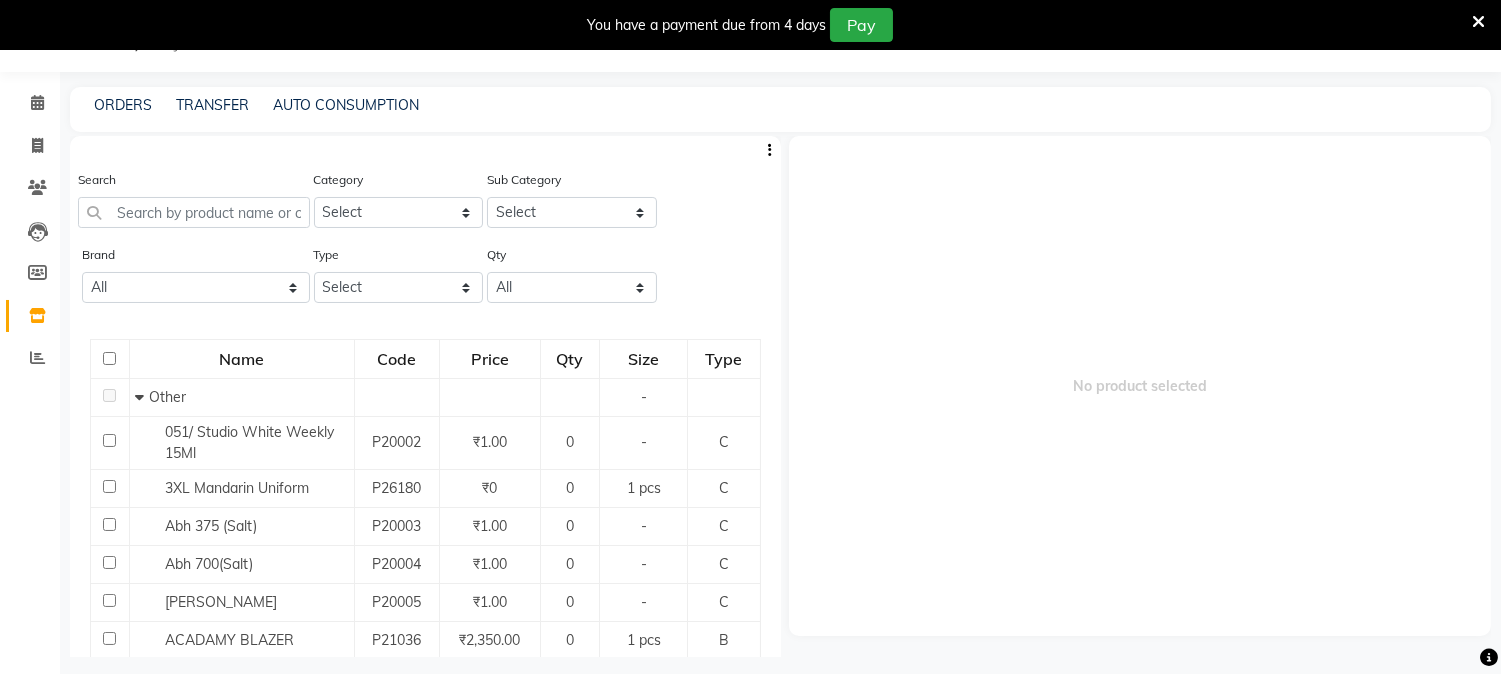 click on "No product selected" at bounding box center (1140, 386) 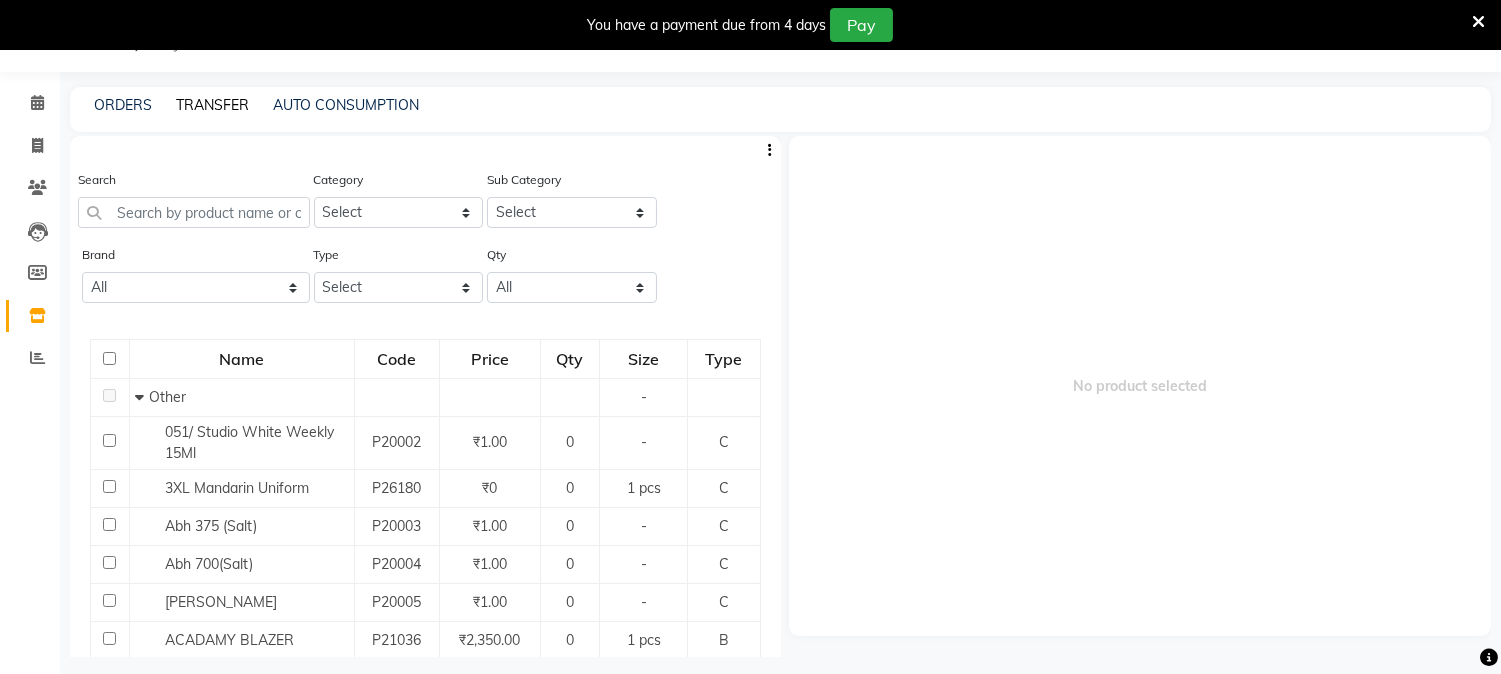 click on "TRANSFER" 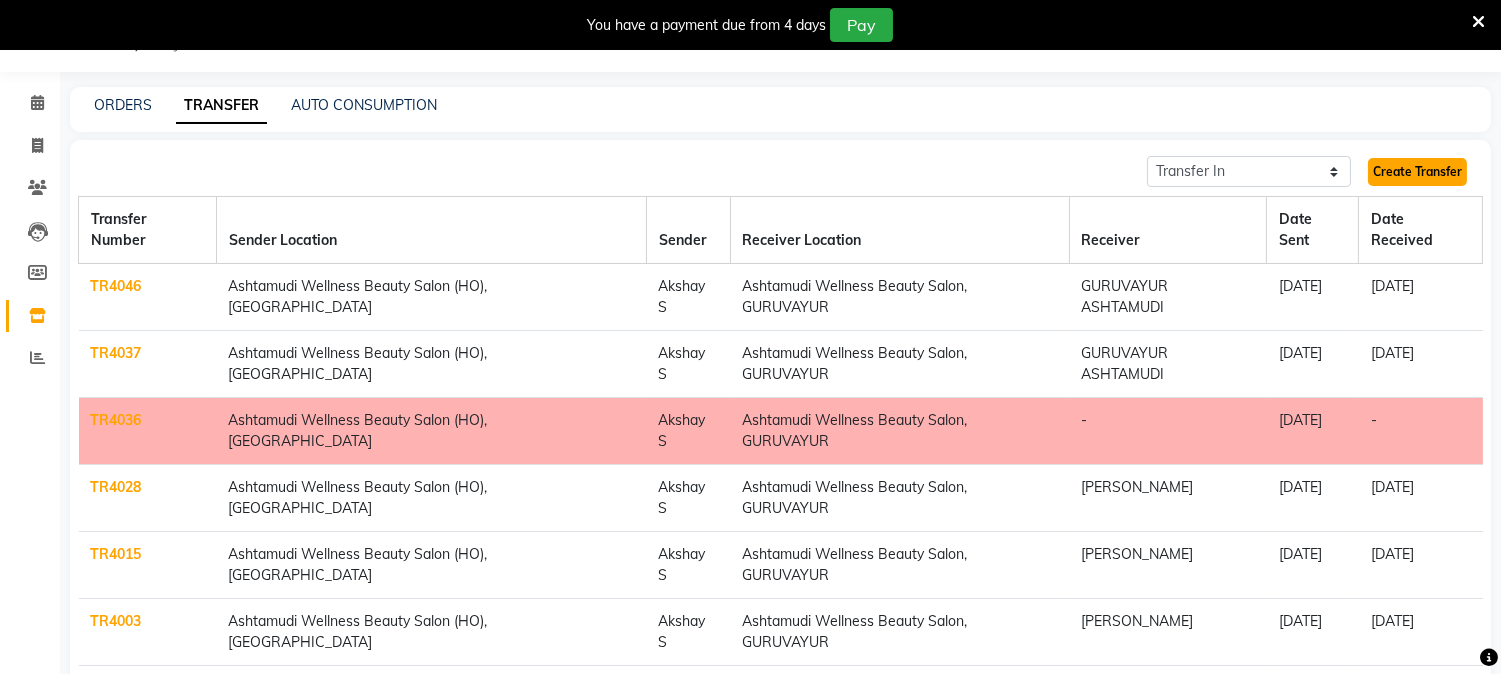 click on "Create Transfer" 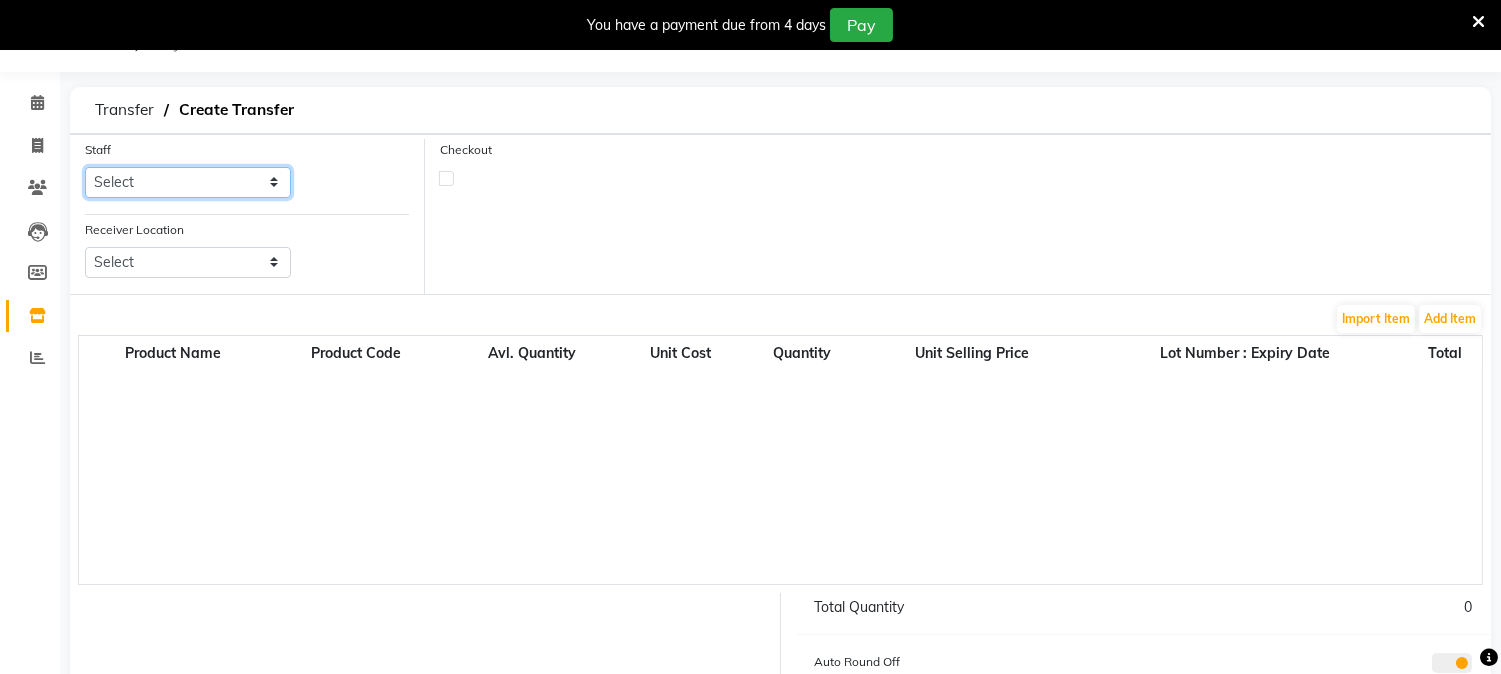 click on "Select Aathithya ANILA ANJANA DAS ARYA GURUVAYUR ASHTAMUDI JISNA NEETHU Nigisha POOJA PRACHI PRASEETHA REESHMA  Rini SMITHA THANKAMANI" at bounding box center [188, 182] 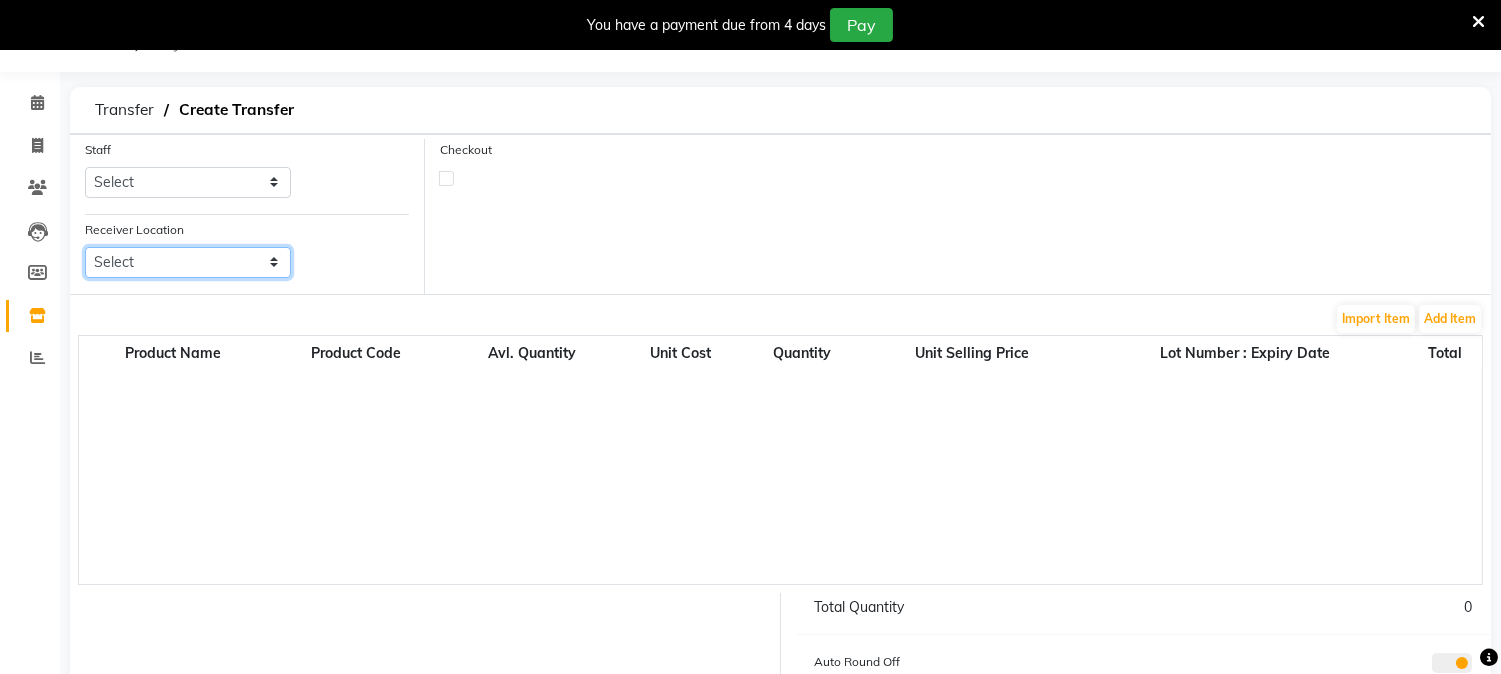 click on "Select Ashtamudi Welness Beauty Salon, Chinnakkada Ashtamudi Wellness Beauty Salon (Ho), Kottiyam Ashtamudi Wellness Beauty Salon, Alappuzha Ashtamudi Beauty Lounge, Attingal Ashtamudi Wellness Beauty Salon, Calicut Ashtamudi Wellness Beauty Salon, Cochin Ashtamudi Wellness Beauty Salon, Thiruvalla Ashtamudi Wellness Beauty Salon, Trivandrum Ashtamudi Wellness Beauty Salon, Kazakoottam Ashtamudi Wellness Beauty Salon, Kottarakkara Ashtamudi Wellness Beauty Salon, Kowdiar Ashtamudi Wellness Beauty Salon, Kottiyam Ashtamudi Wellness , Edappally, Cochin 1 Ashtamudi Unisex Salon, Dreams Mall, Dreams Mall Kottiyam" at bounding box center (188, 262) 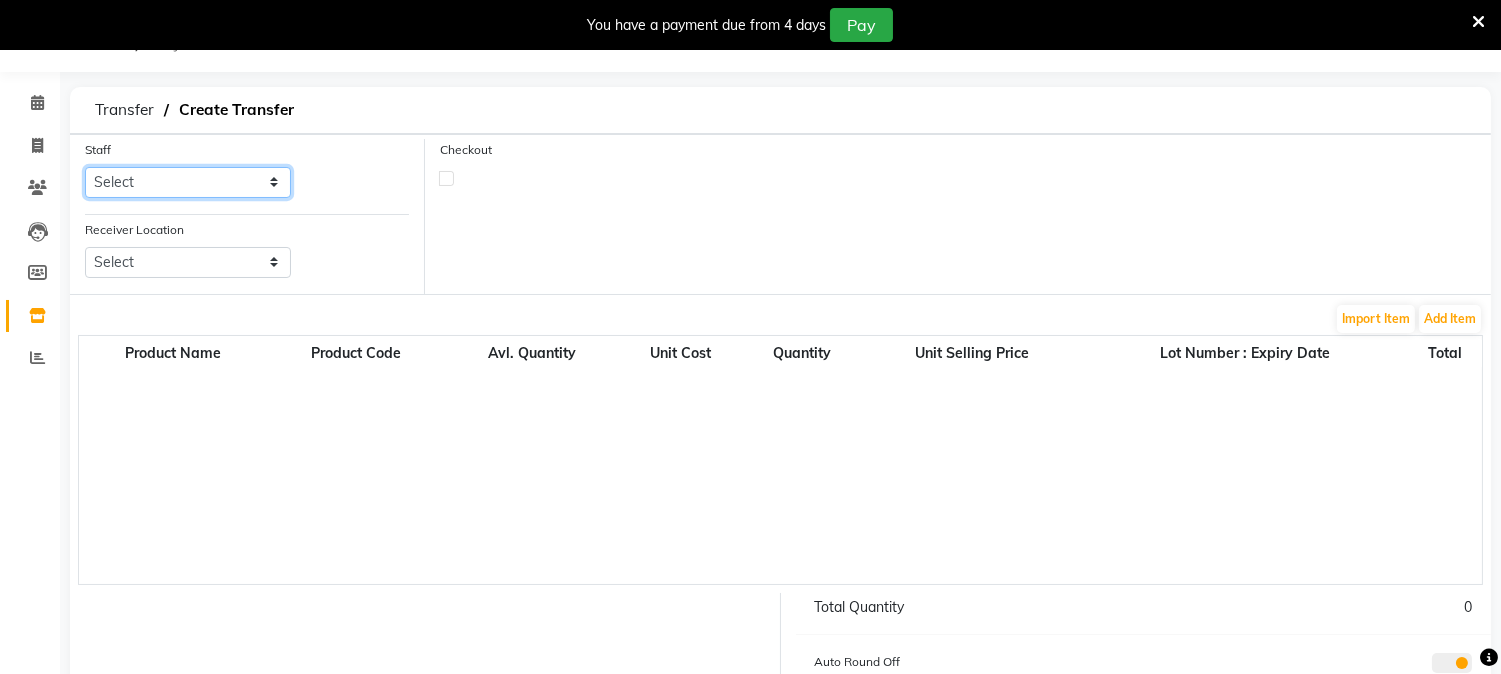 click on "Select Aathithya ANILA ANJANA DAS ARYA GURUVAYUR ASHTAMUDI JISNA NEETHU Nigisha POOJA PRACHI PRASEETHA REESHMA  Rini SMITHA THANKAMANI" at bounding box center [188, 182] 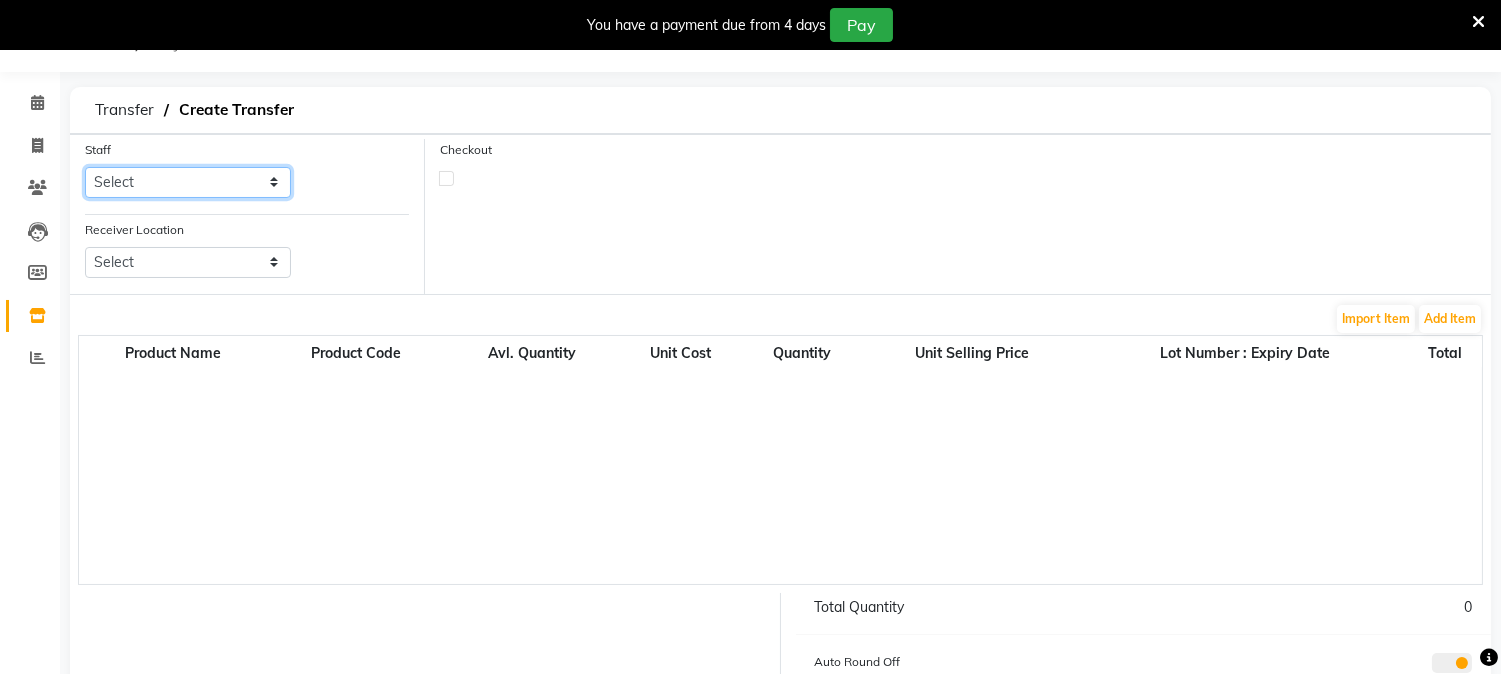 click on "Select Aathithya ANILA ANJANA DAS ARYA GURUVAYUR ASHTAMUDI JISNA NEETHU Nigisha POOJA PRACHI PRASEETHA REESHMA  Rini SMITHA THANKAMANI" at bounding box center (188, 182) 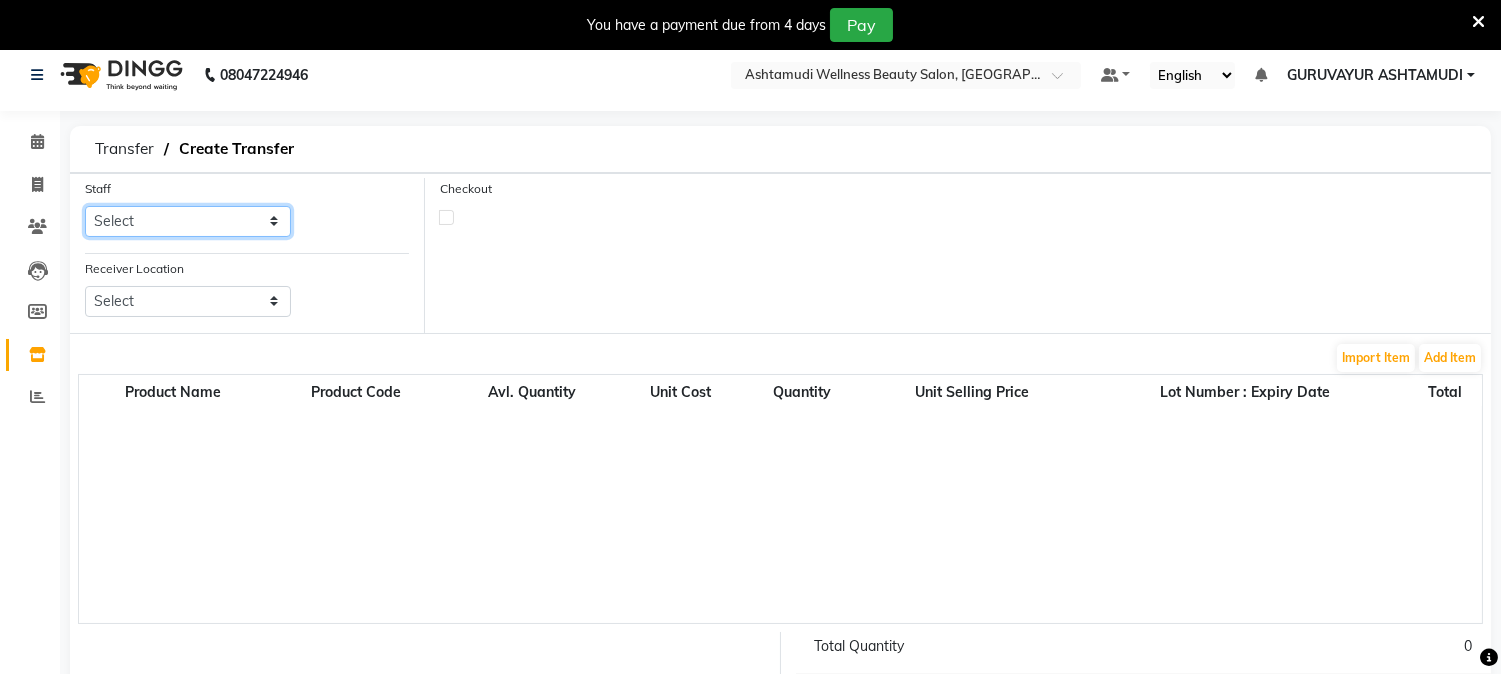scroll, scrollTop: 0, scrollLeft: 0, axis: both 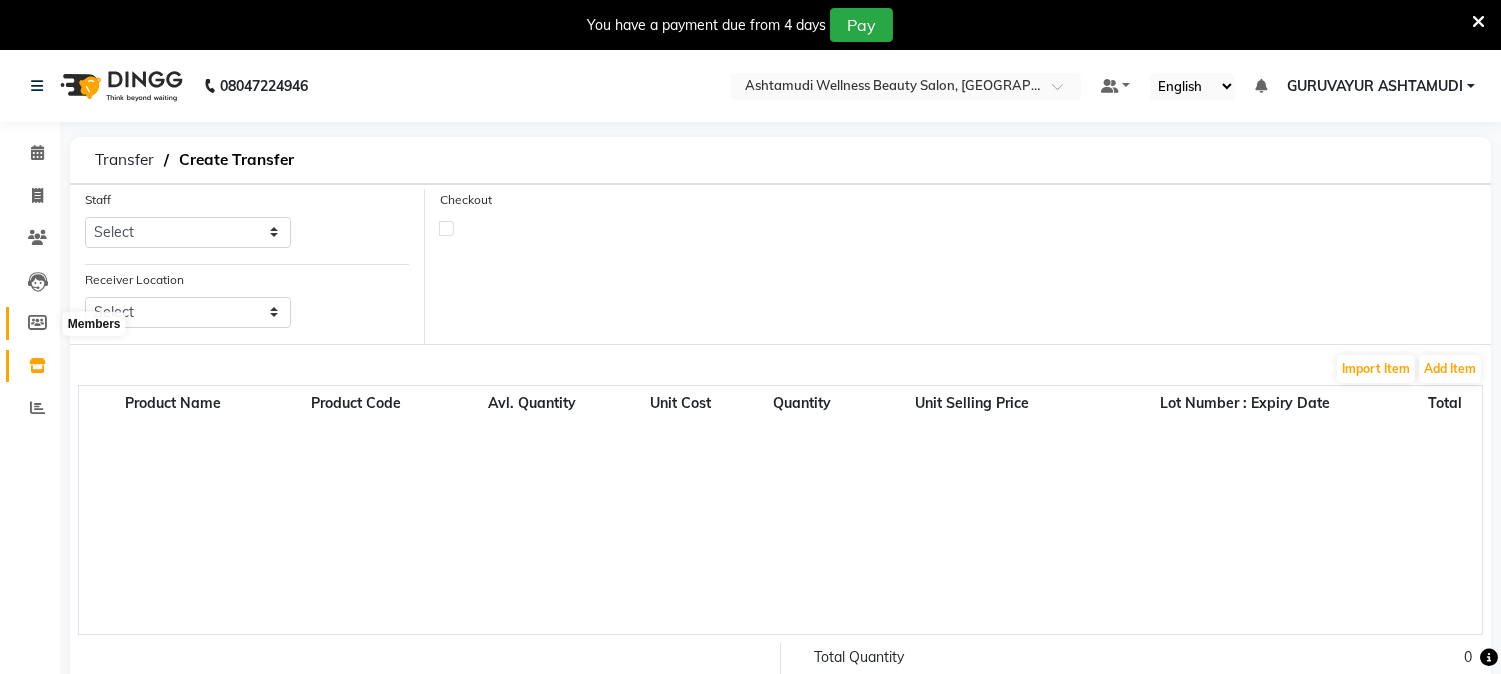 click 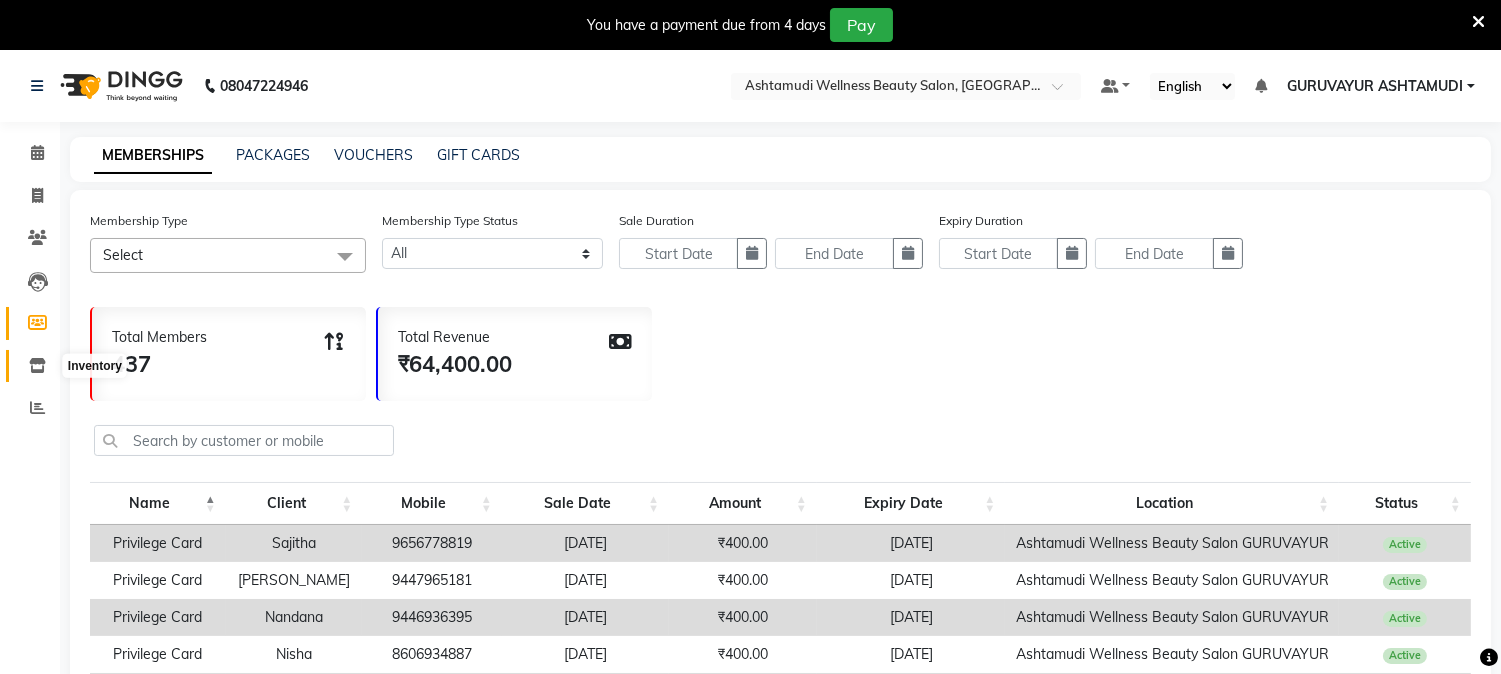 click 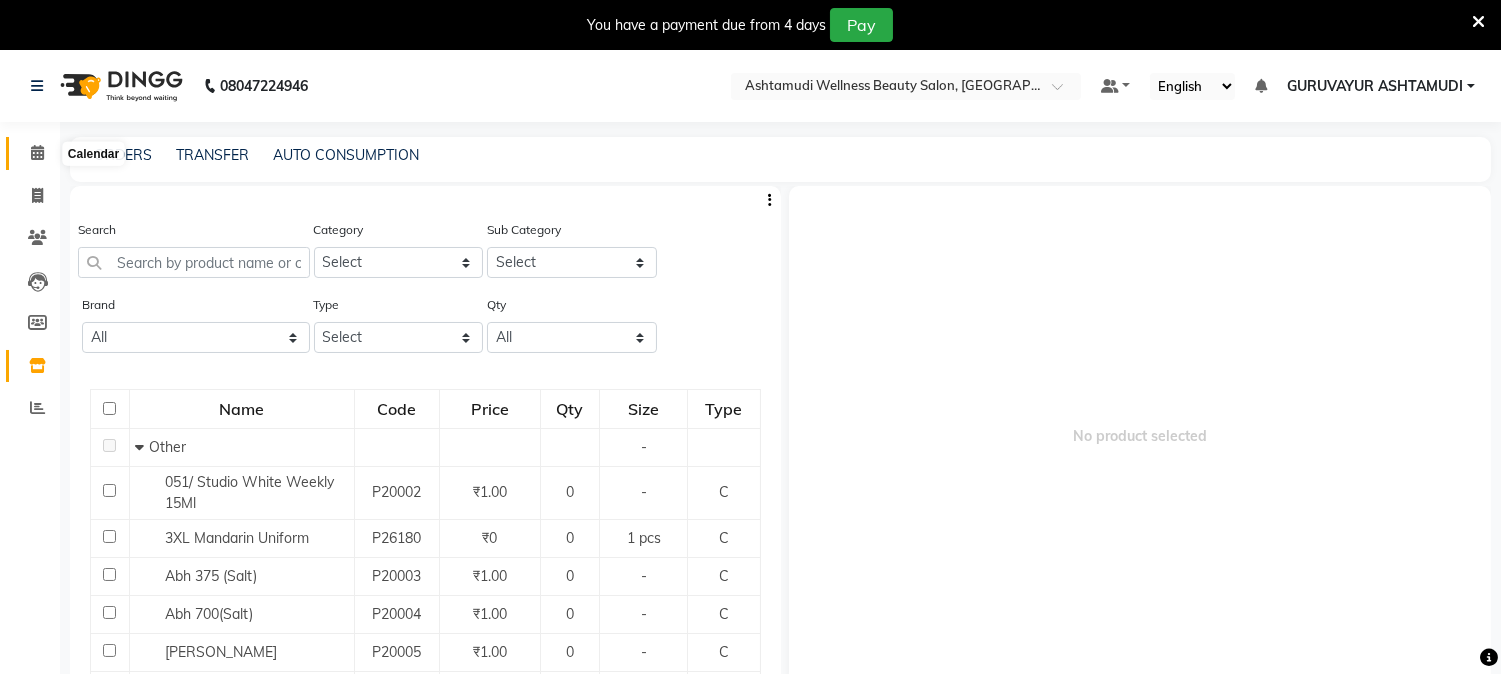 click 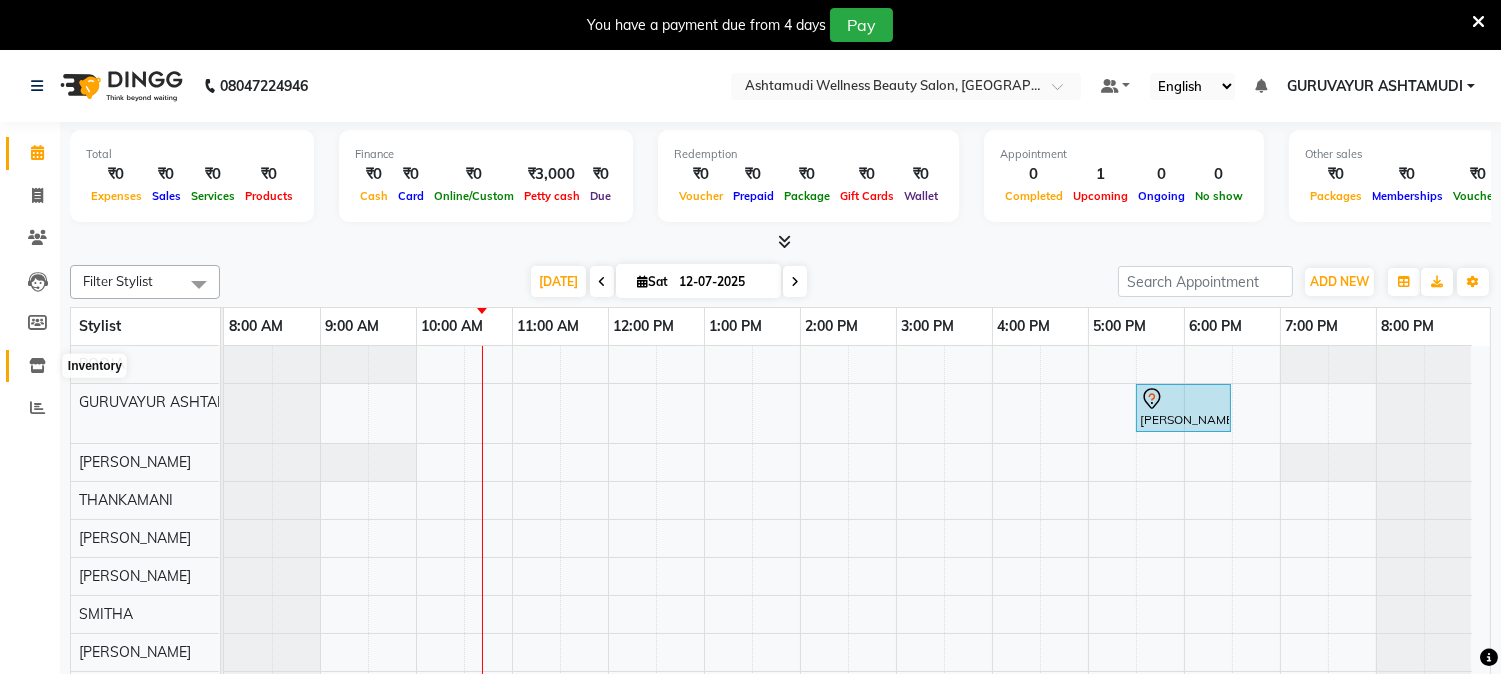 click 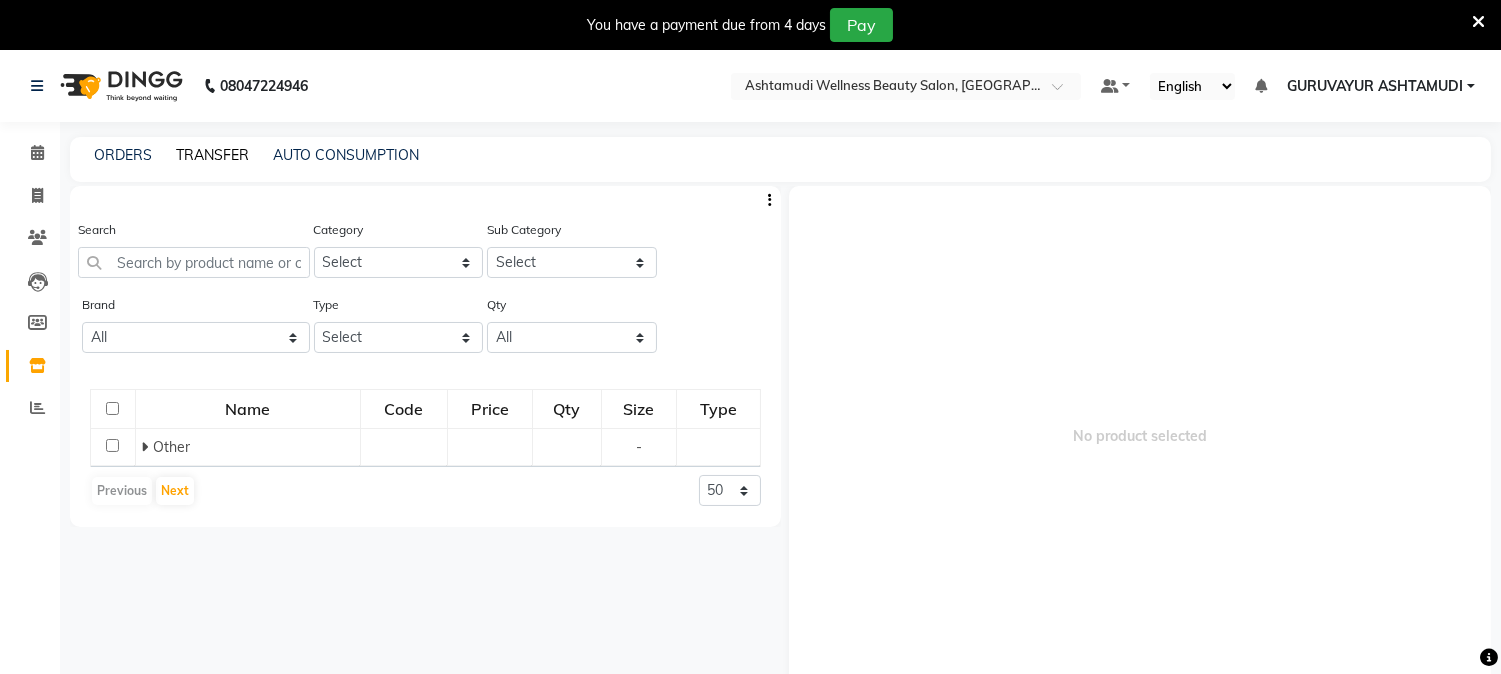 click on "TRANSFER" 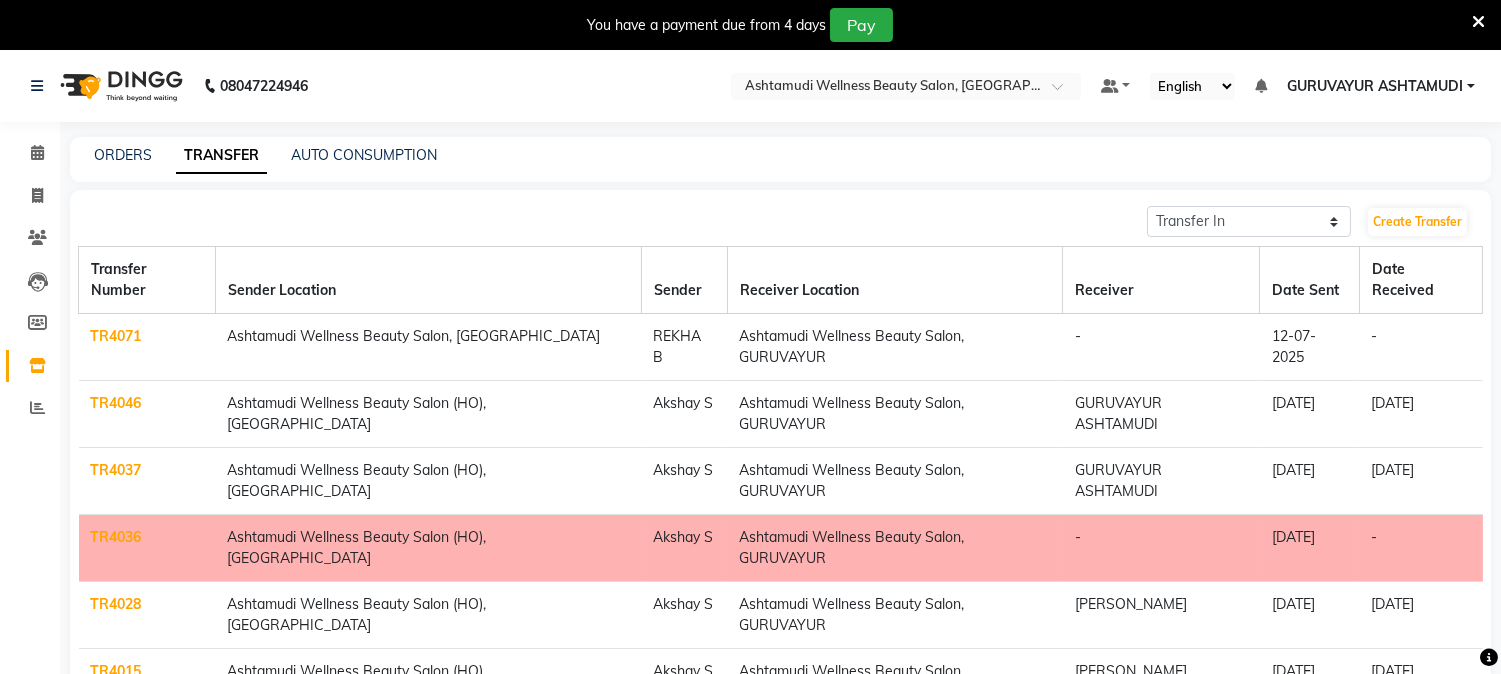 click on "TR4071" 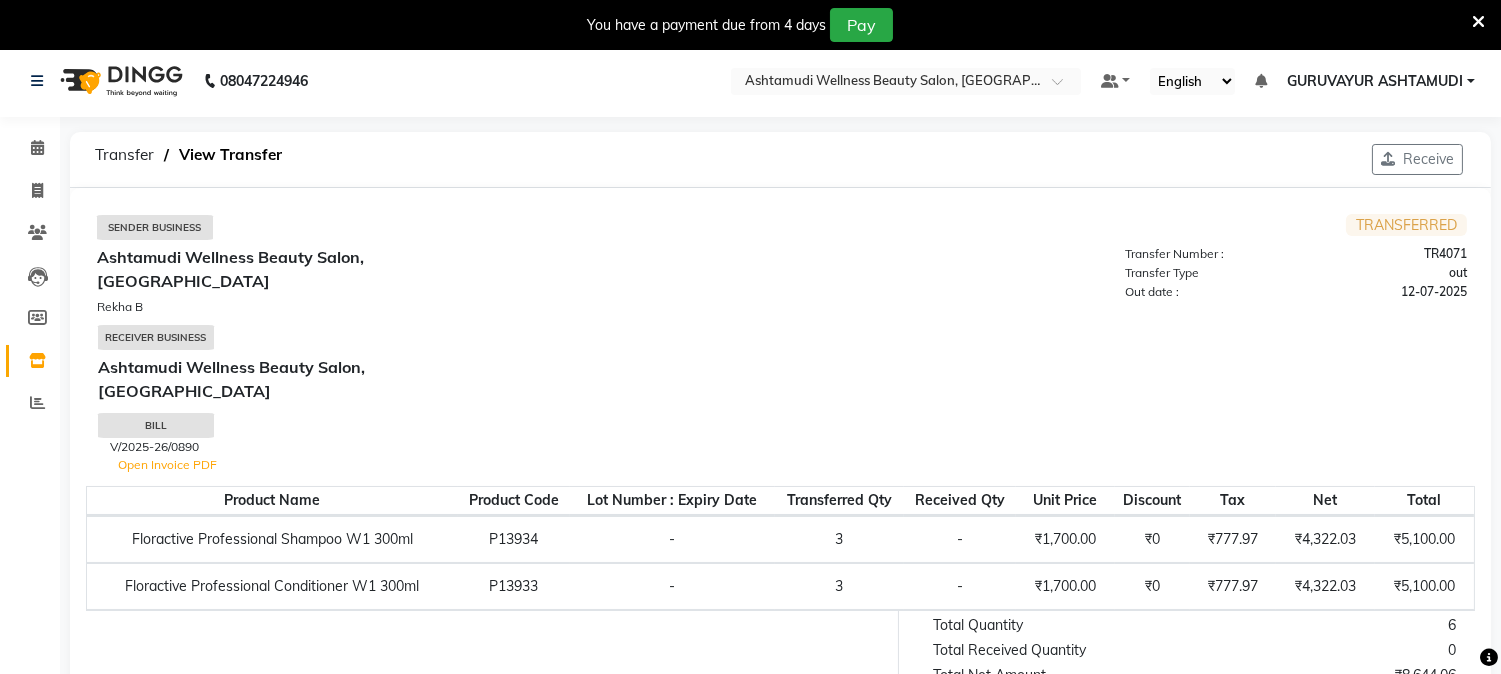 scroll, scrollTop: 0, scrollLeft: 0, axis: both 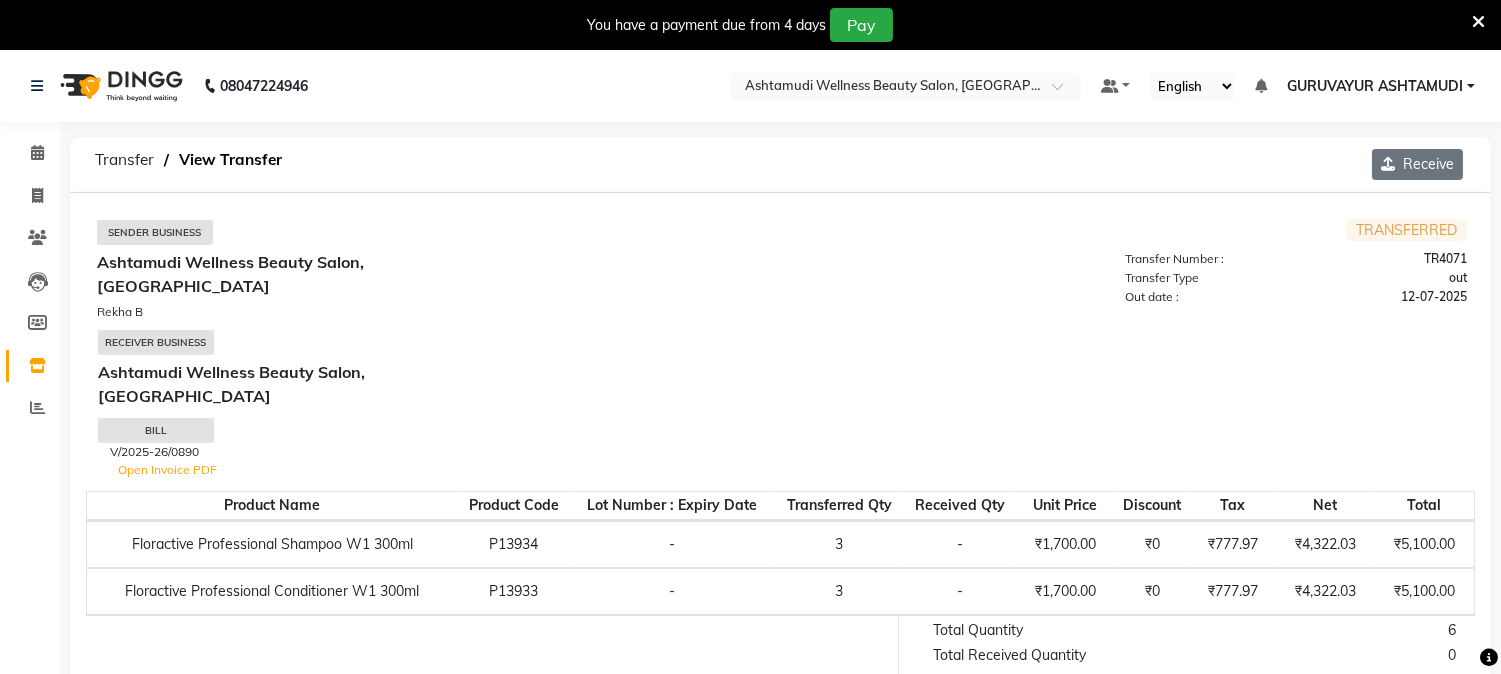click on "Receive" 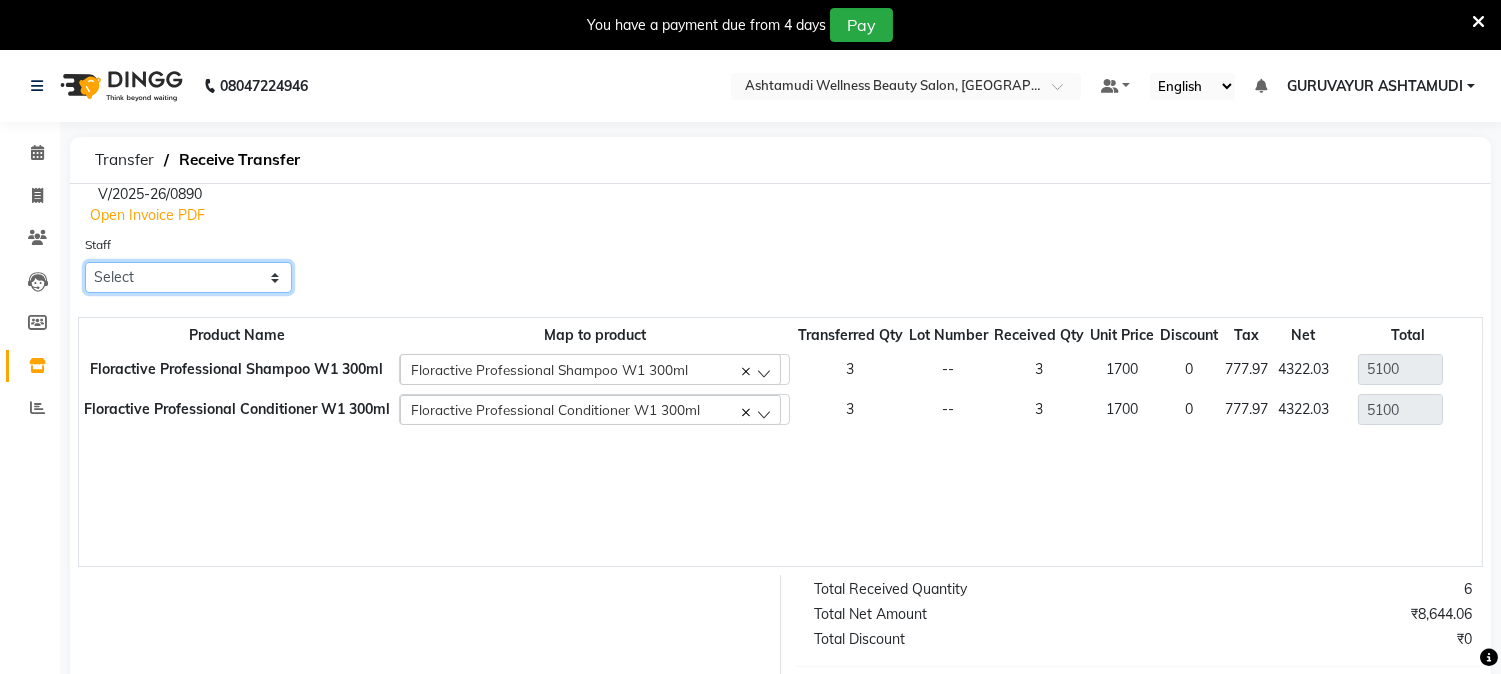 click on "Select Aathithya ANILA ANJANA DAS ARYA GURUVAYUR ASHTAMUDI JISNA NEETHU Nigisha POOJA PRACHI PRASEETHA REESHMA  Rini SMITHA THANKAMANI" at bounding box center (188, 277) 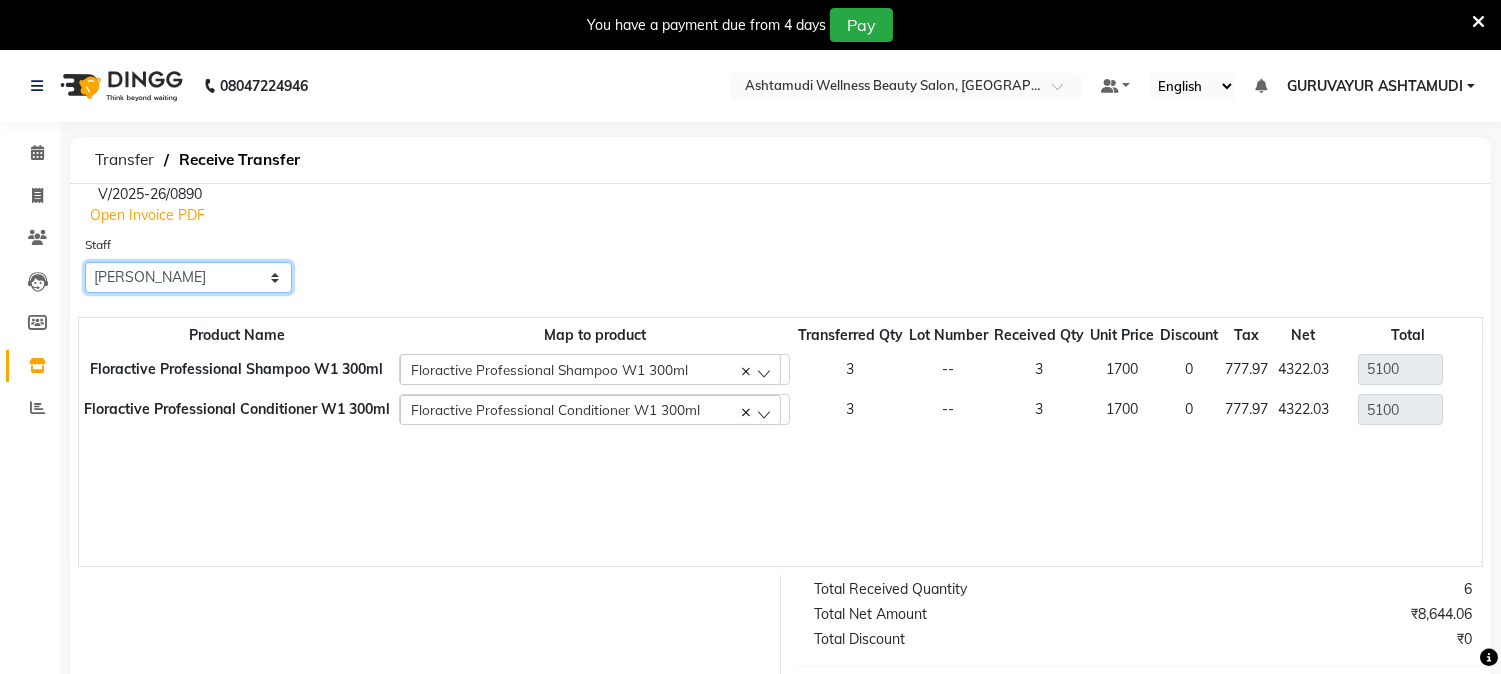 click on "Select Aathithya ANILA ANJANA DAS ARYA GURUVAYUR ASHTAMUDI JISNA NEETHU Nigisha POOJA PRACHI PRASEETHA REESHMA  Rini SMITHA THANKAMANI" at bounding box center (188, 277) 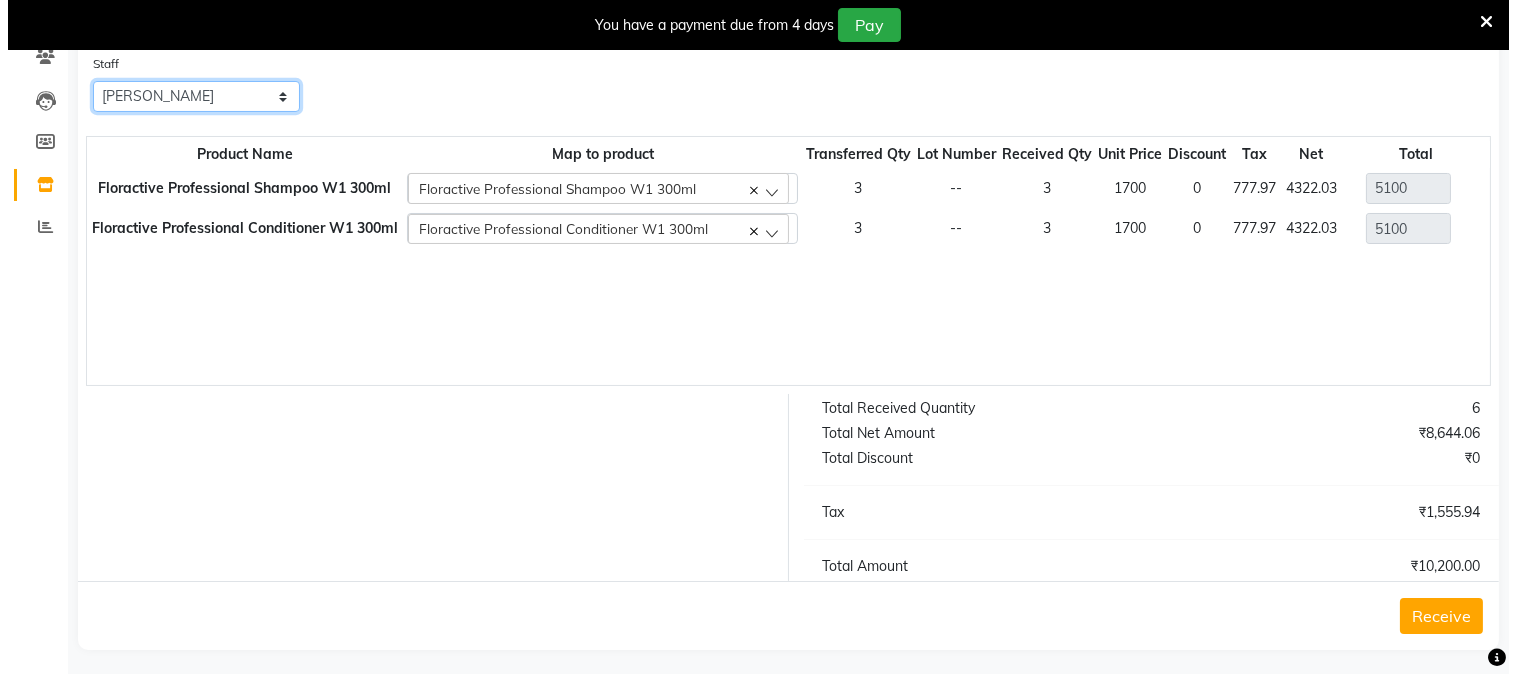 scroll, scrollTop: 191, scrollLeft: 0, axis: vertical 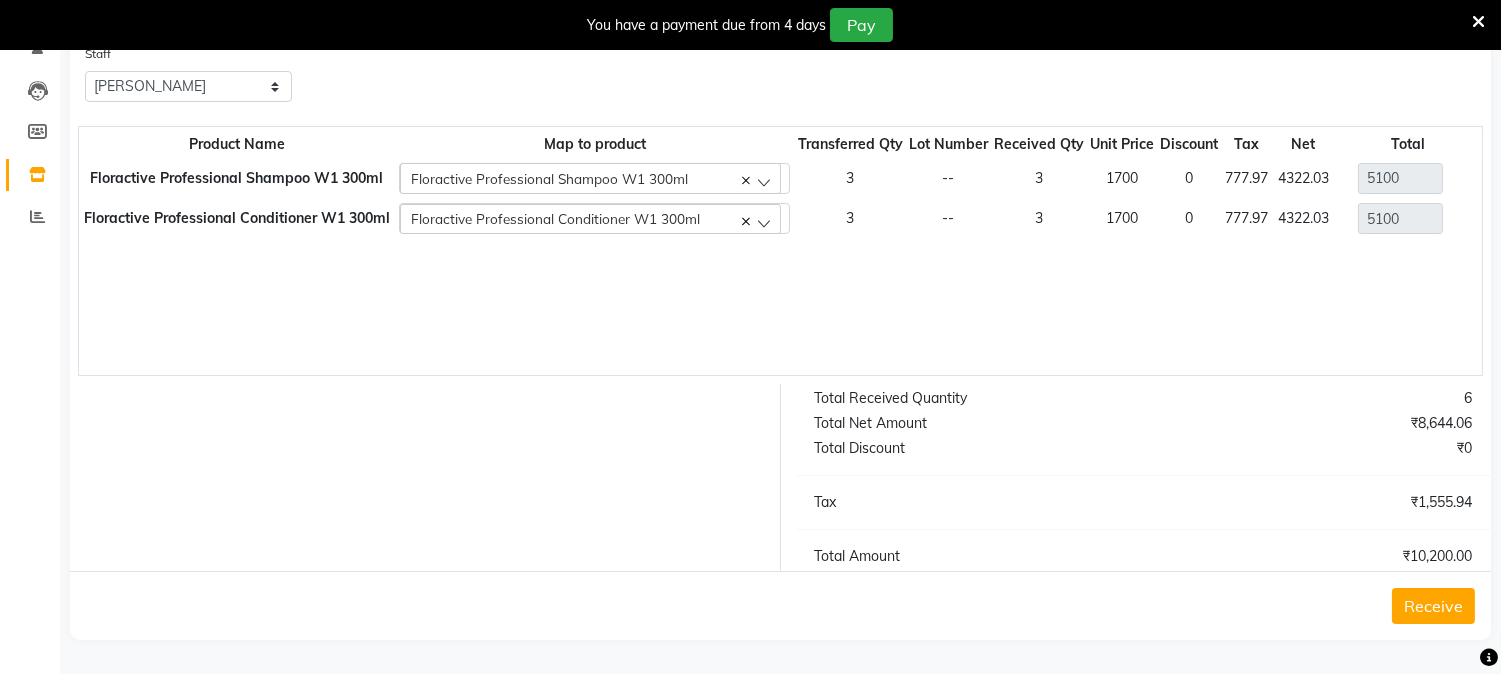 click on "Receive" 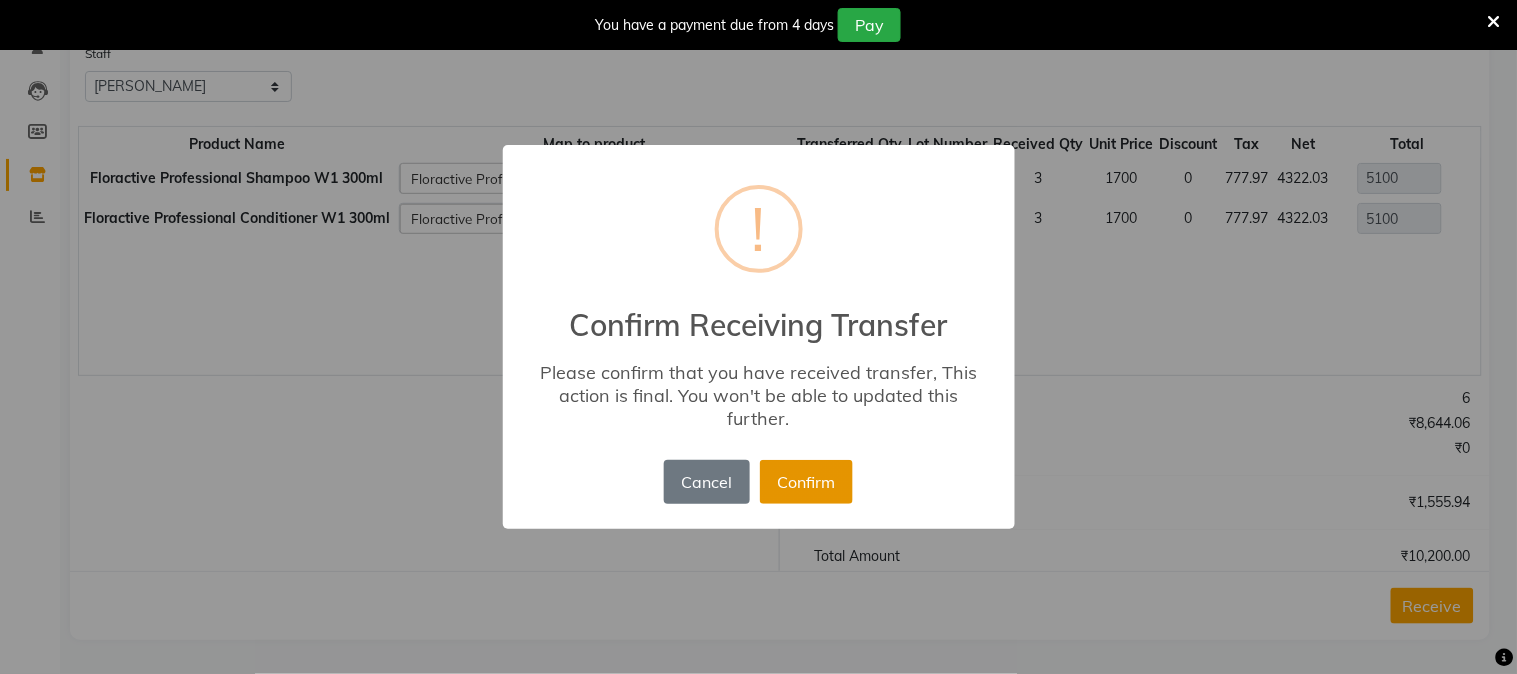 click on "Confirm" at bounding box center [806, 482] 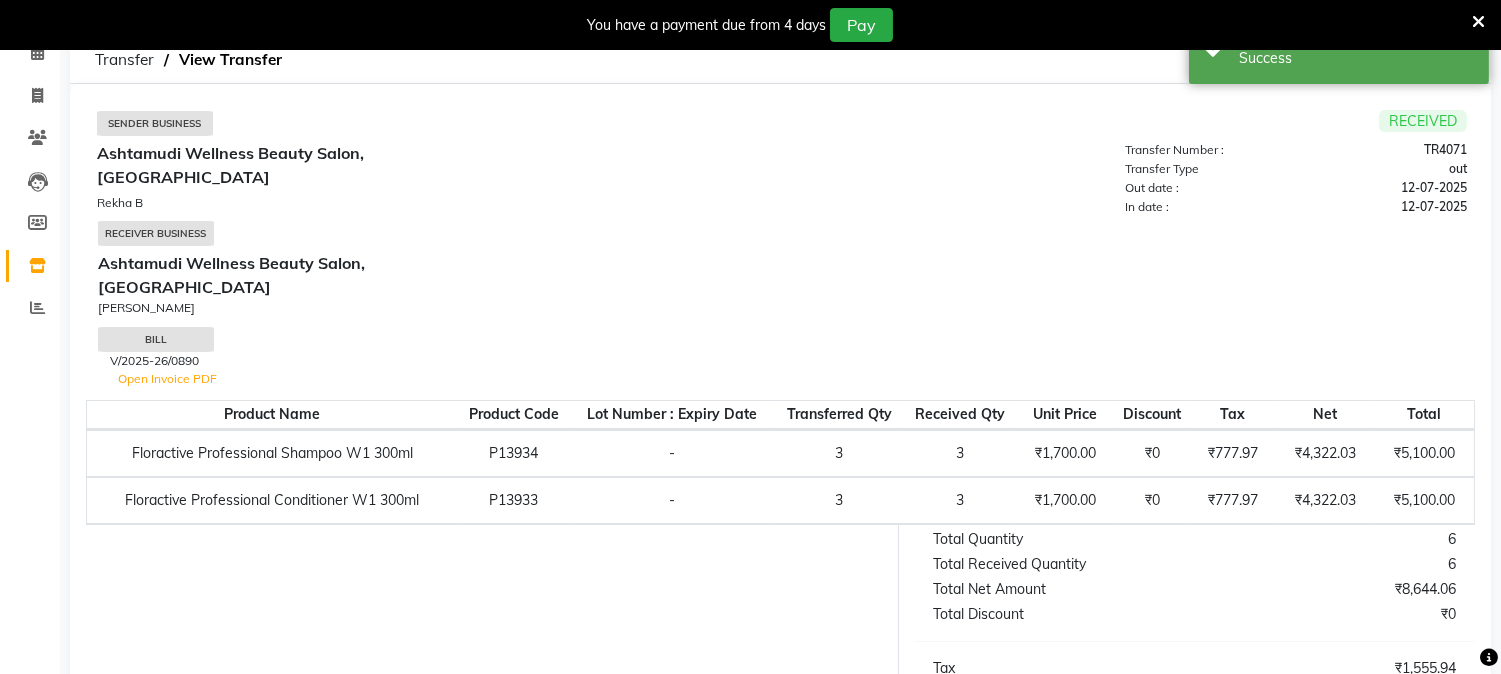 scroll, scrollTop: 0, scrollLeft: 0, axis: both 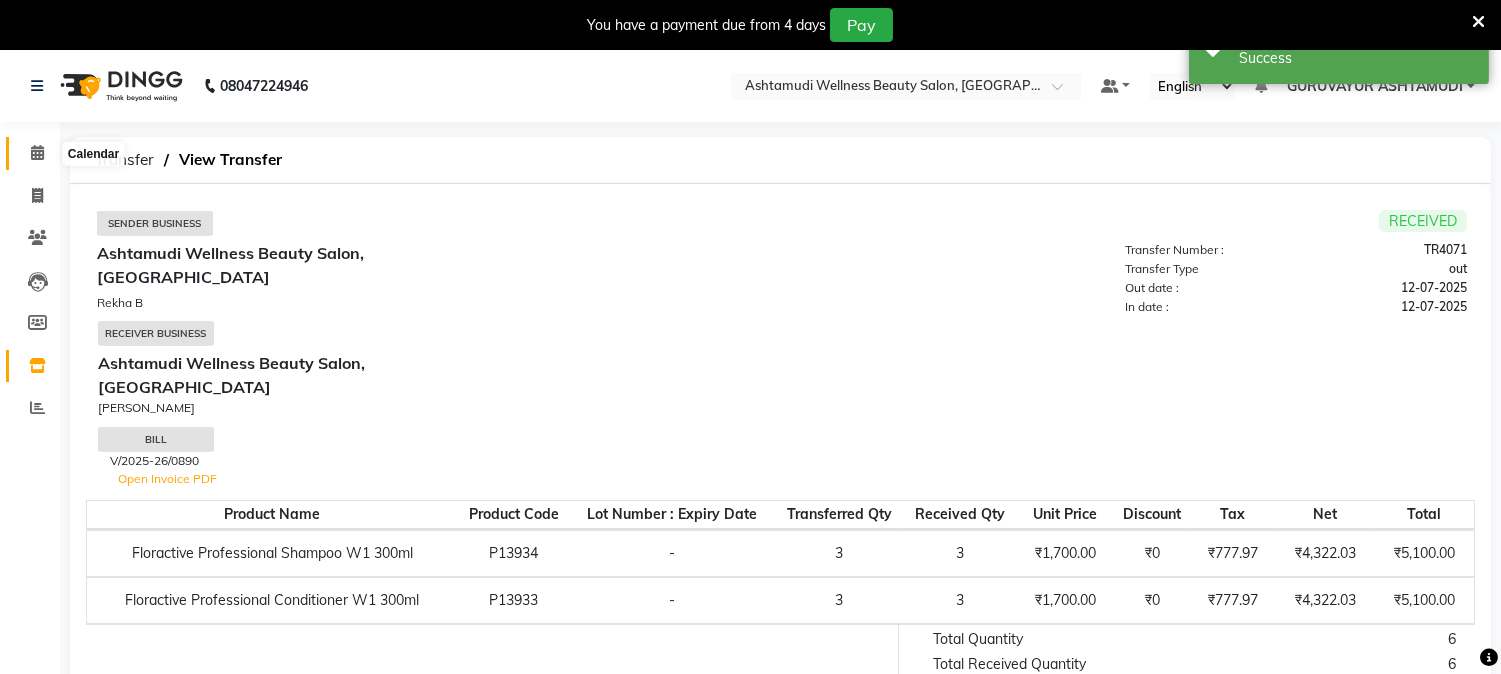 click 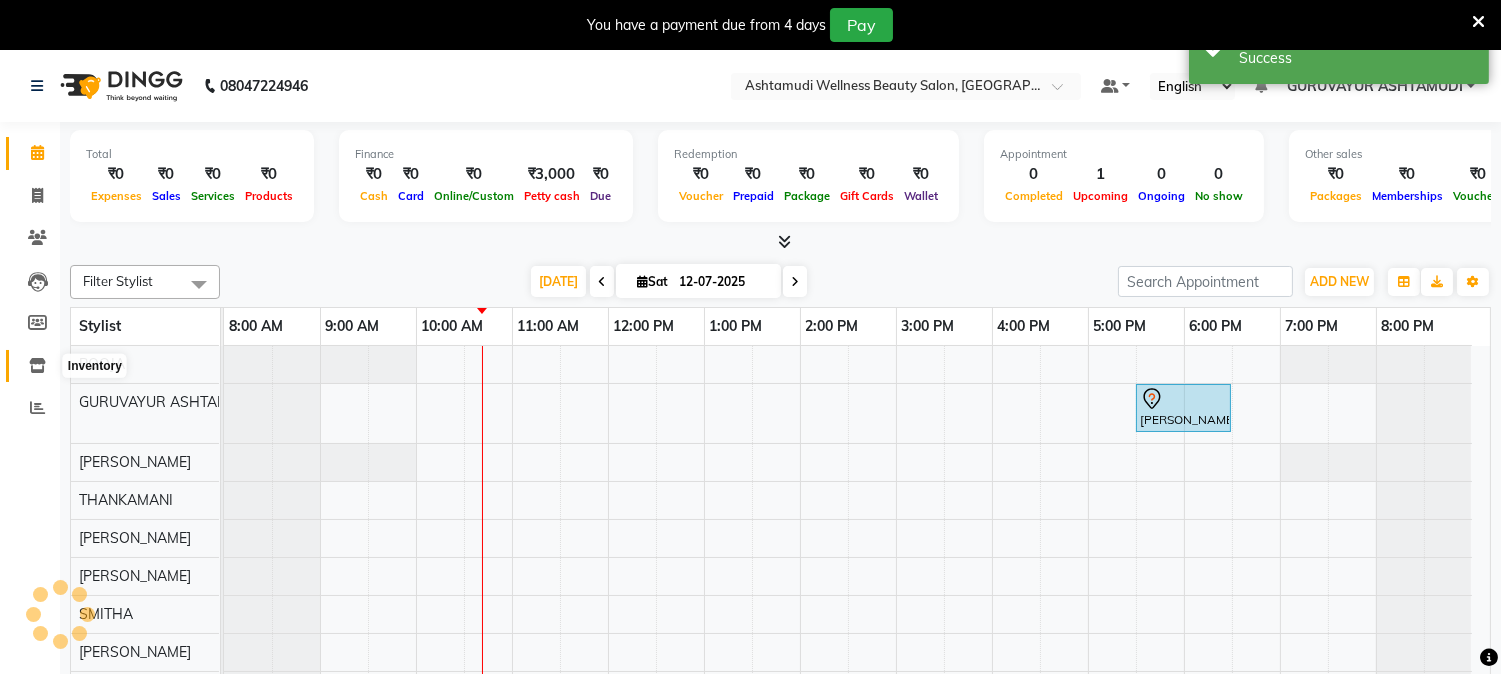 click 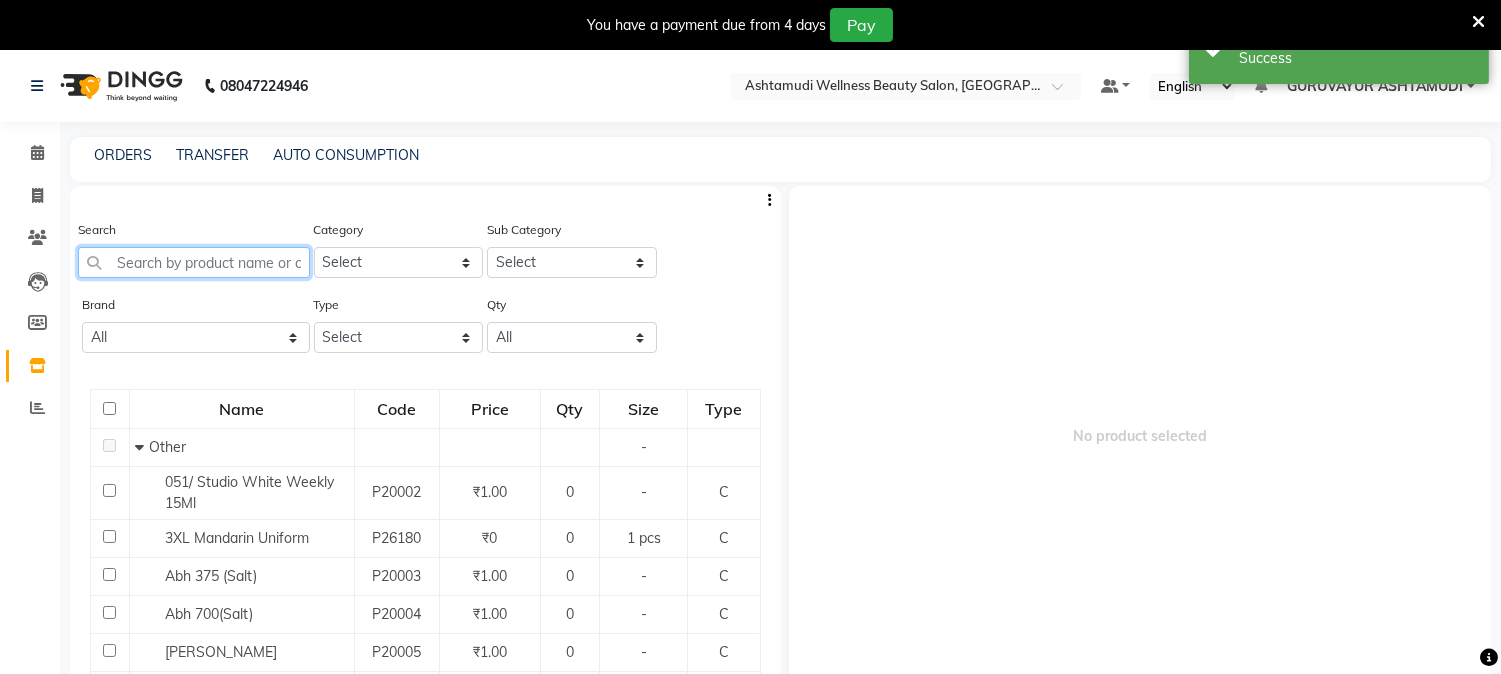 click 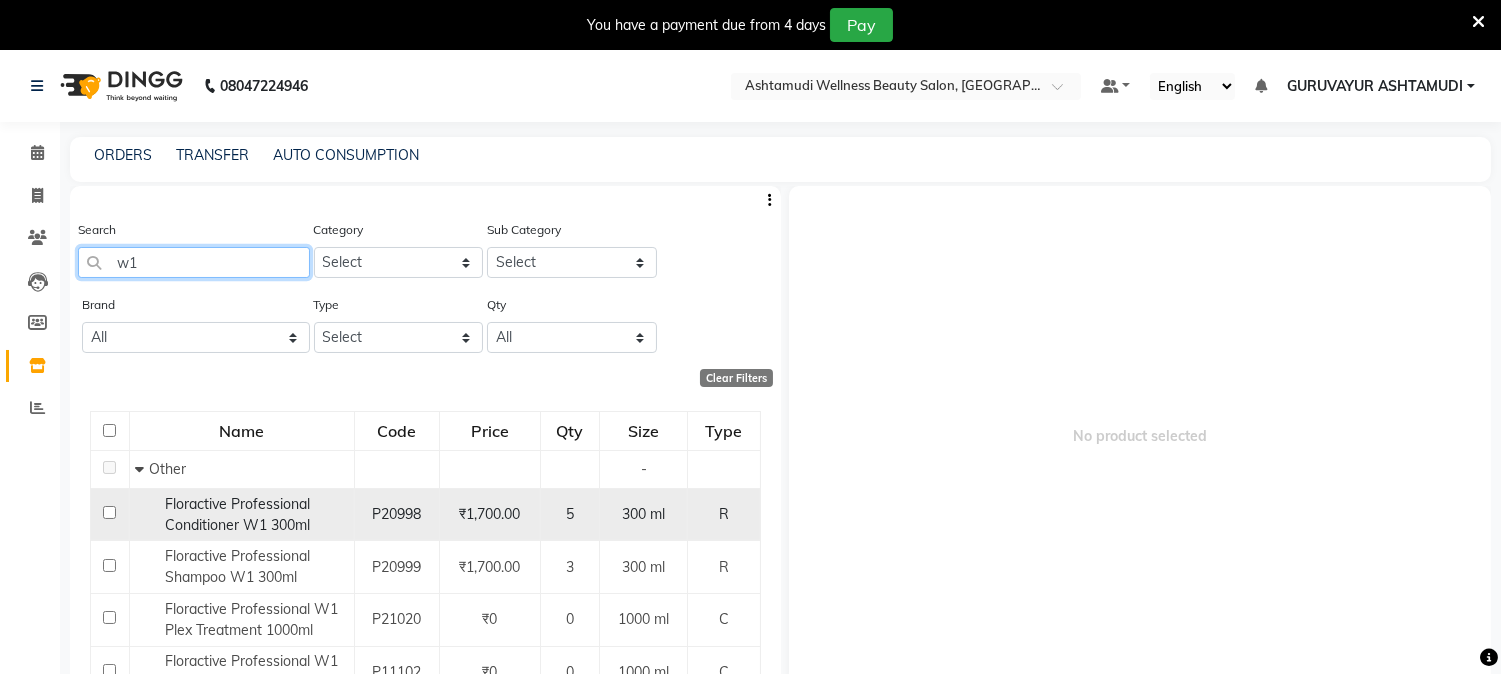 type on "w" 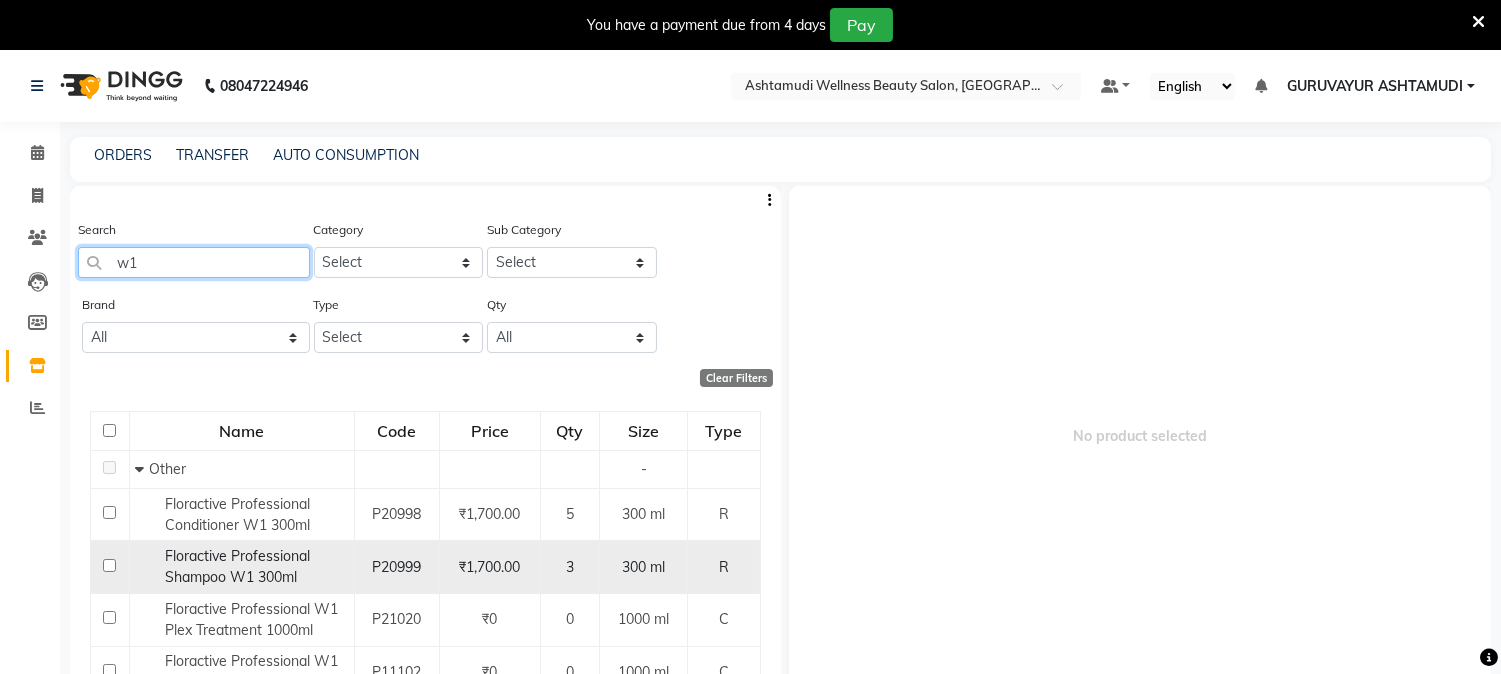 scroll, scrollTop: 53, scrollLeft: 0, axis: vertical 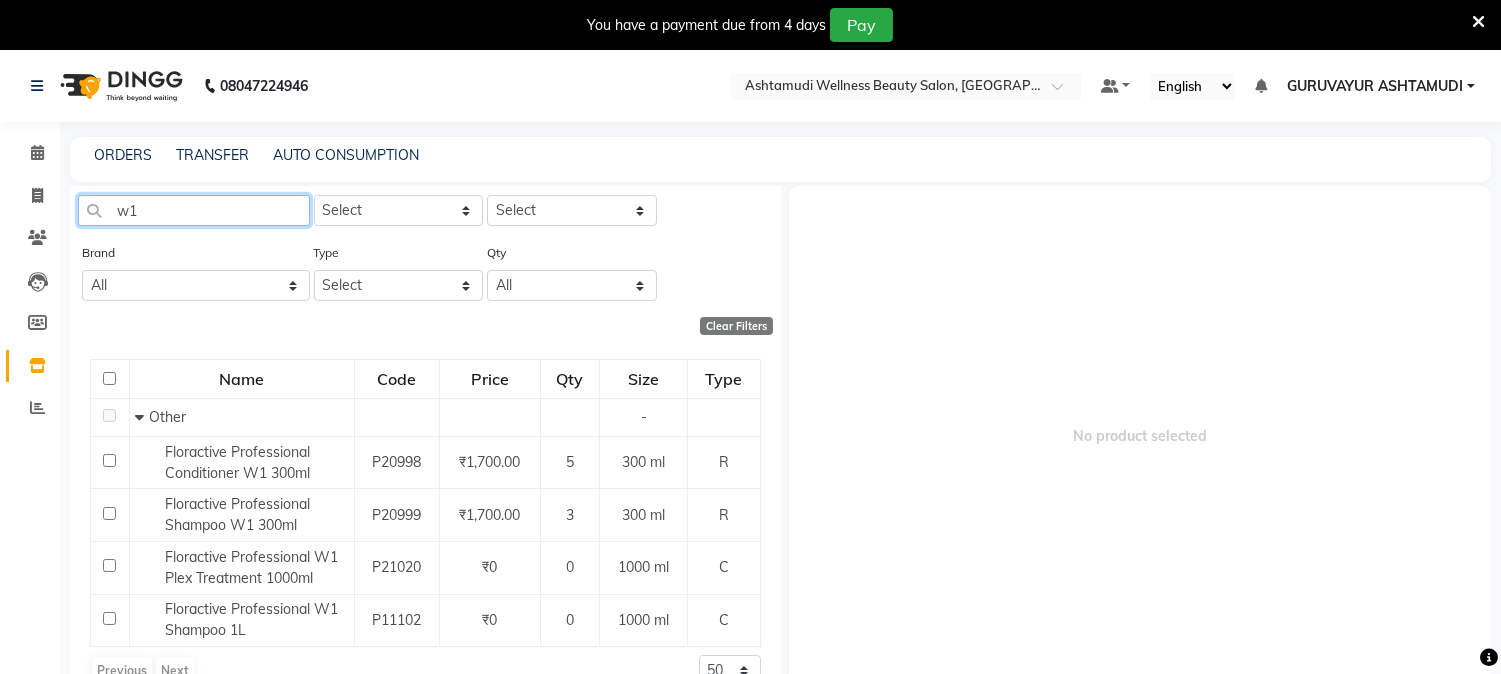 type on "w1" 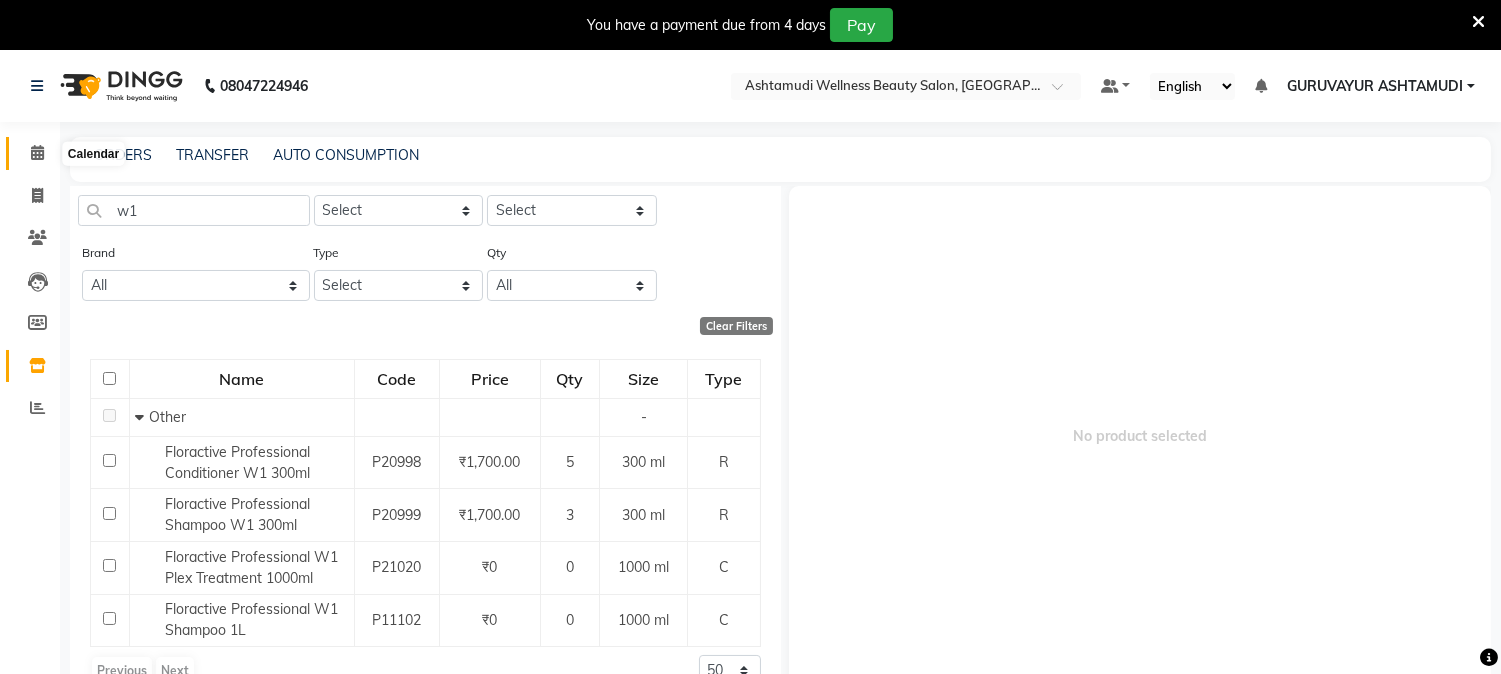 click 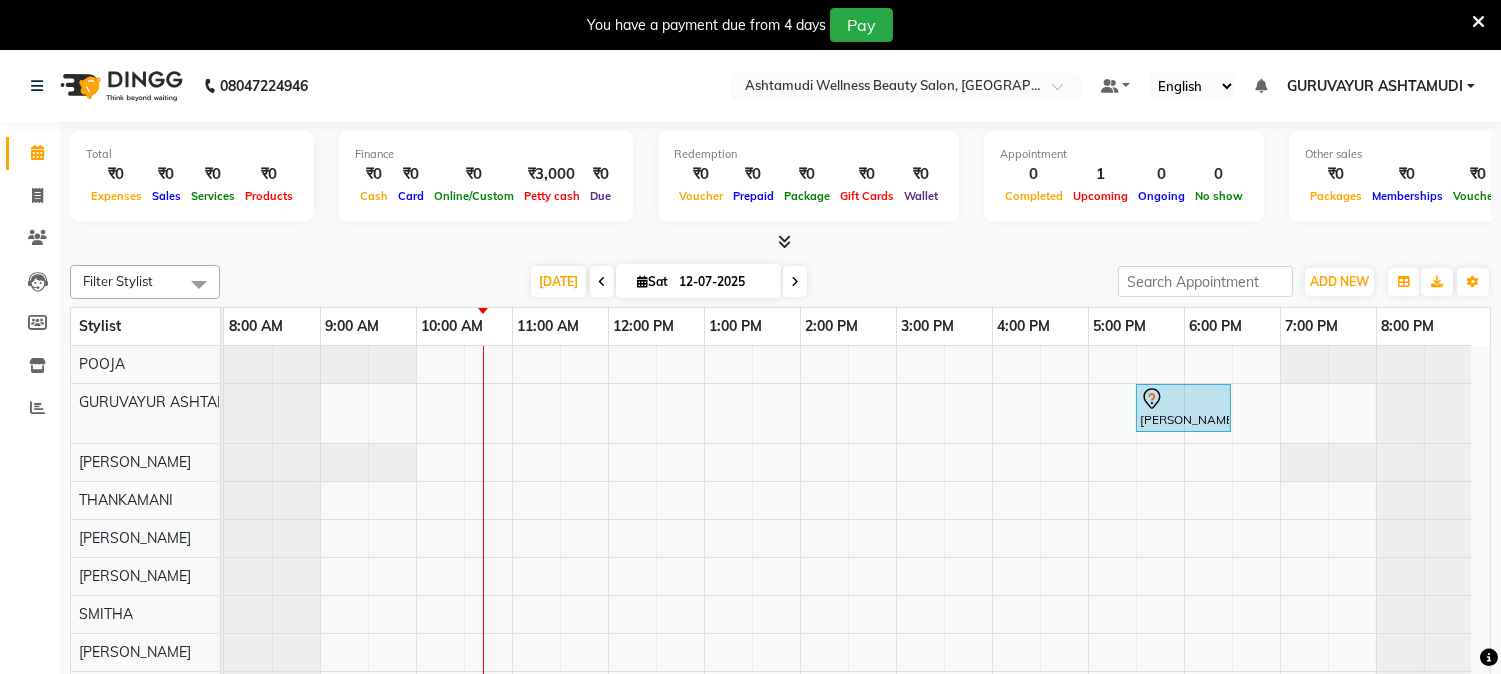 scroll, scrollTop: 105, scrollLeft: 0, axis: vertical 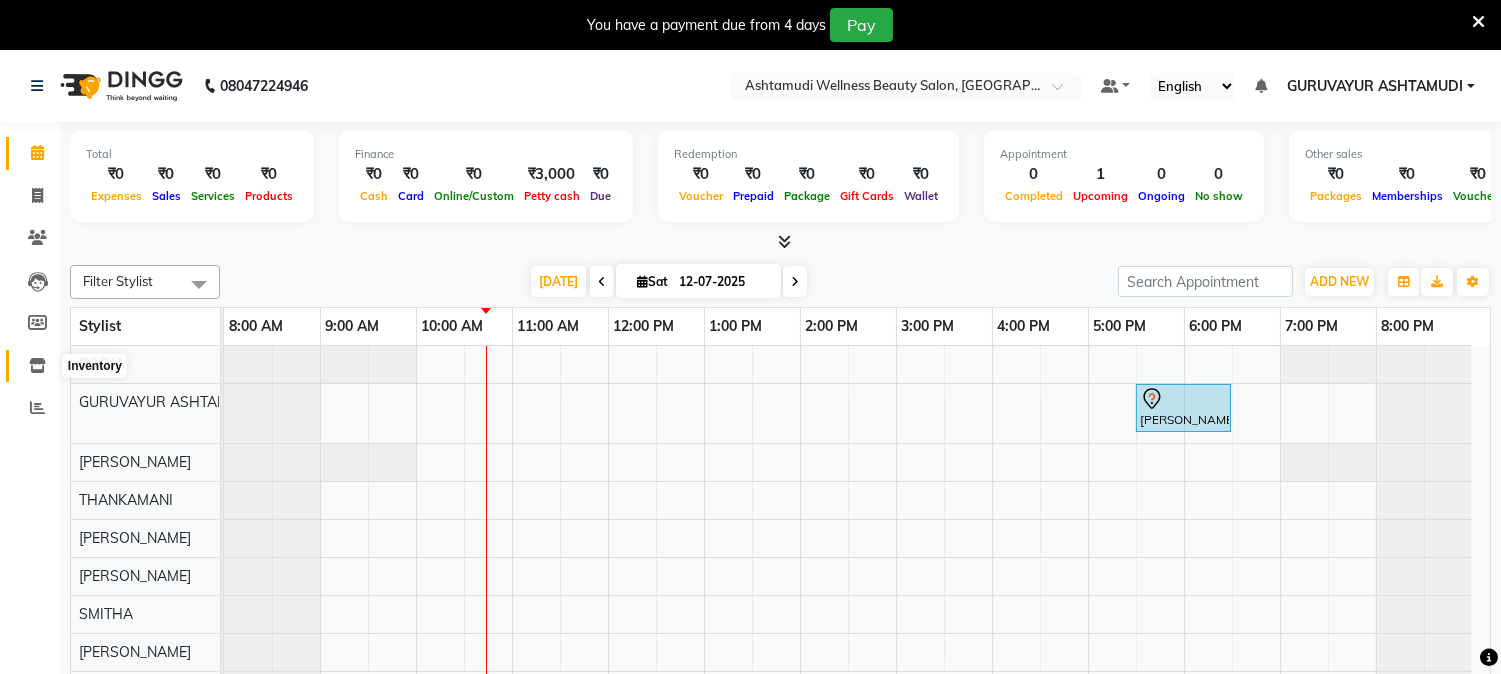click 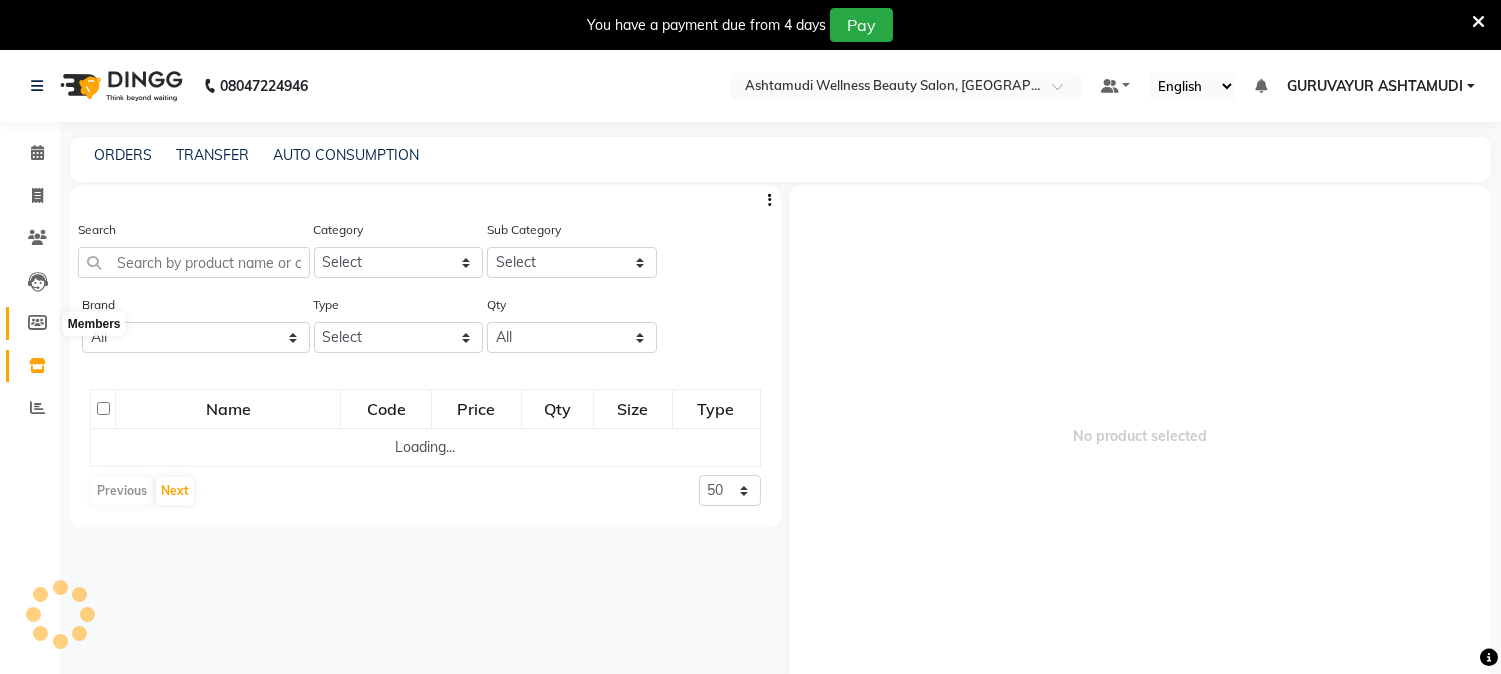 drag, startPoint x: 40, startPoint y: 325, endPoint x: 38, endPoint y: 336, distance: 11.18034 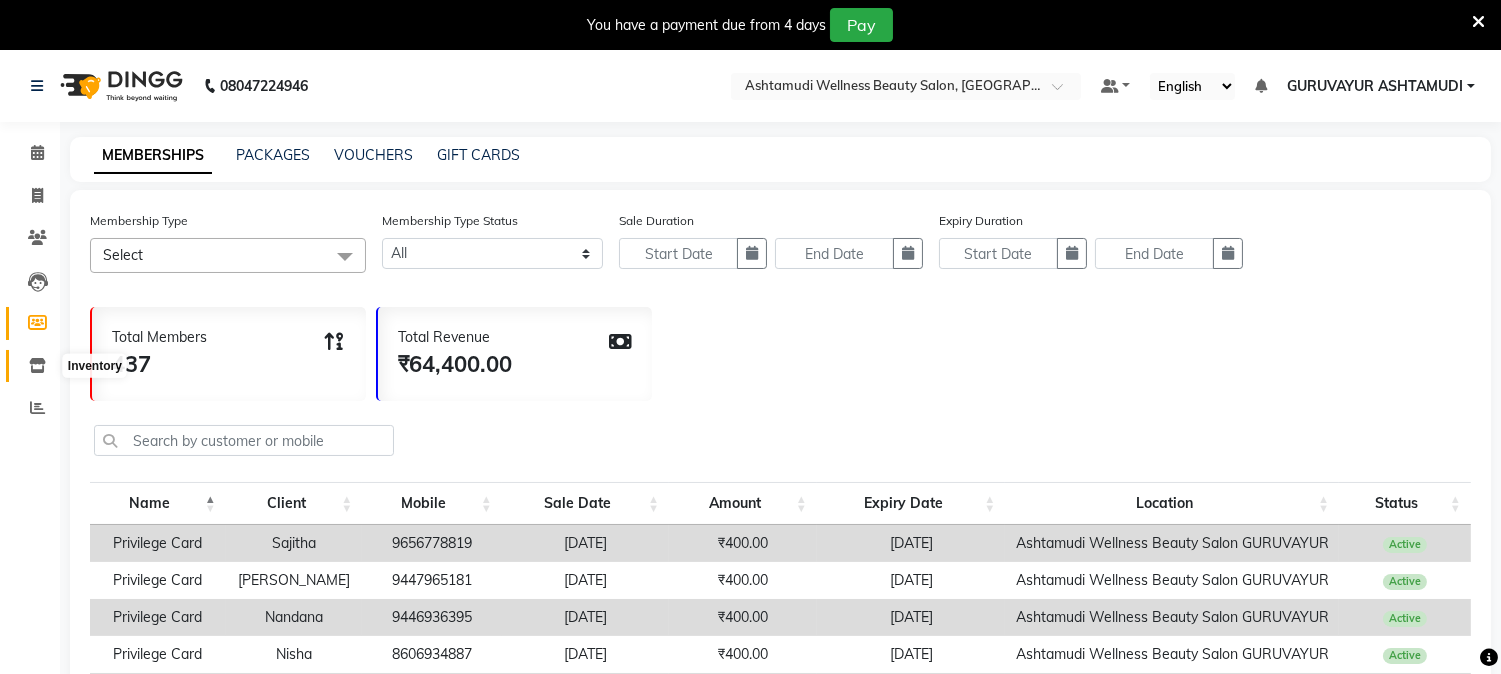 click 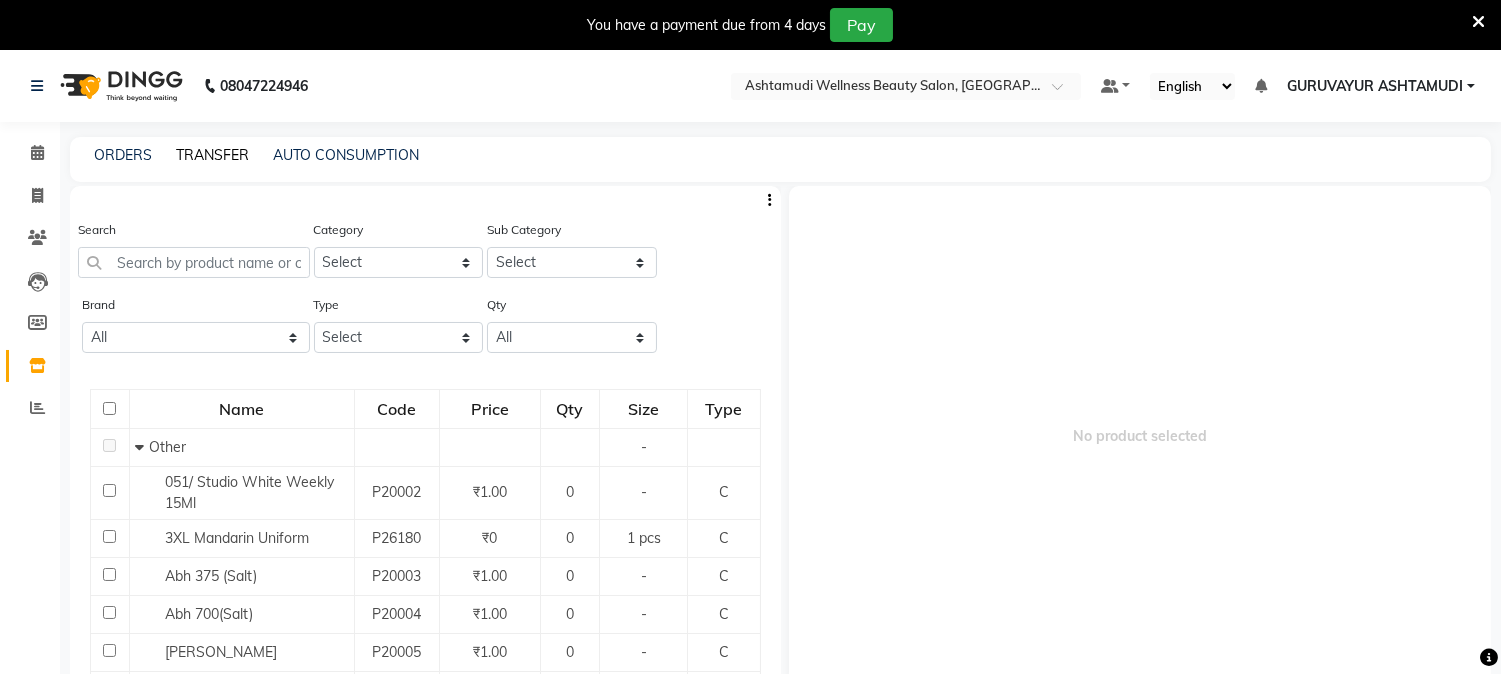 click on "TRANSFER" 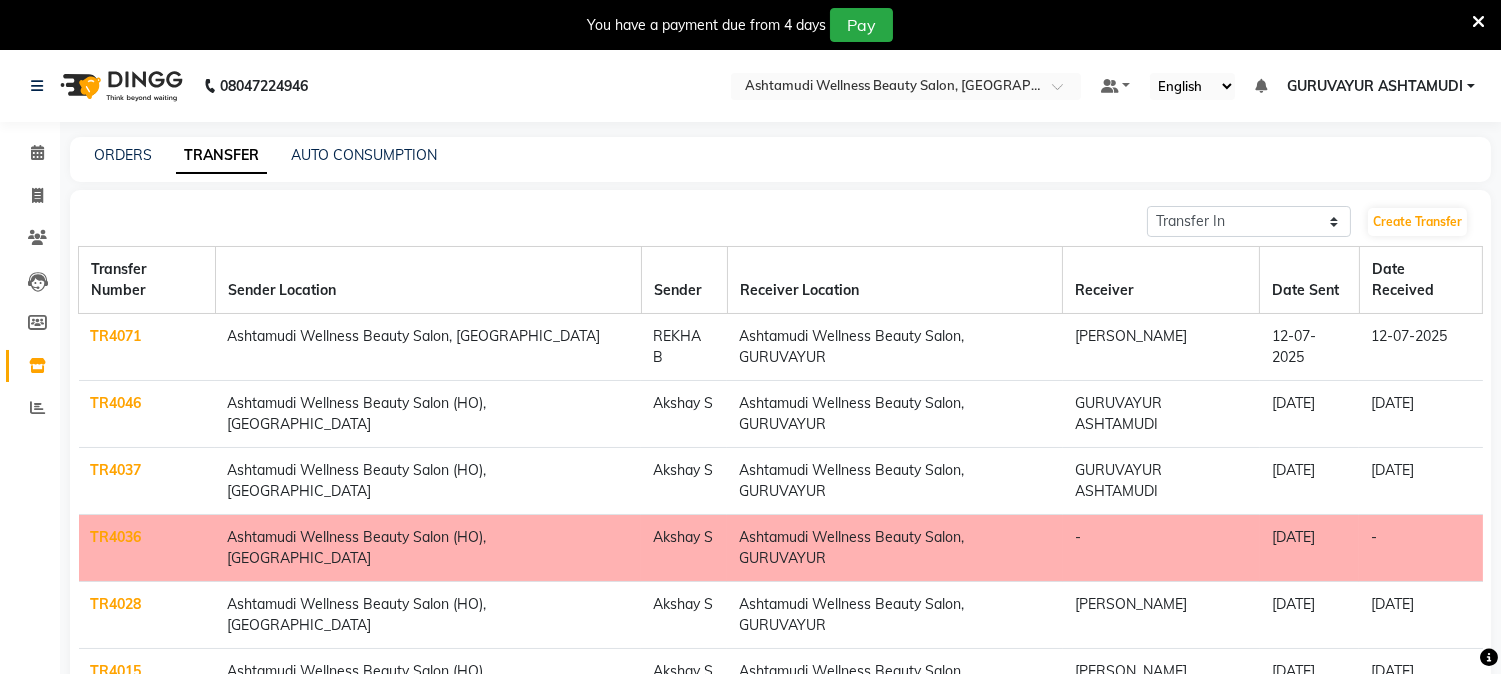 click on "TR4071" 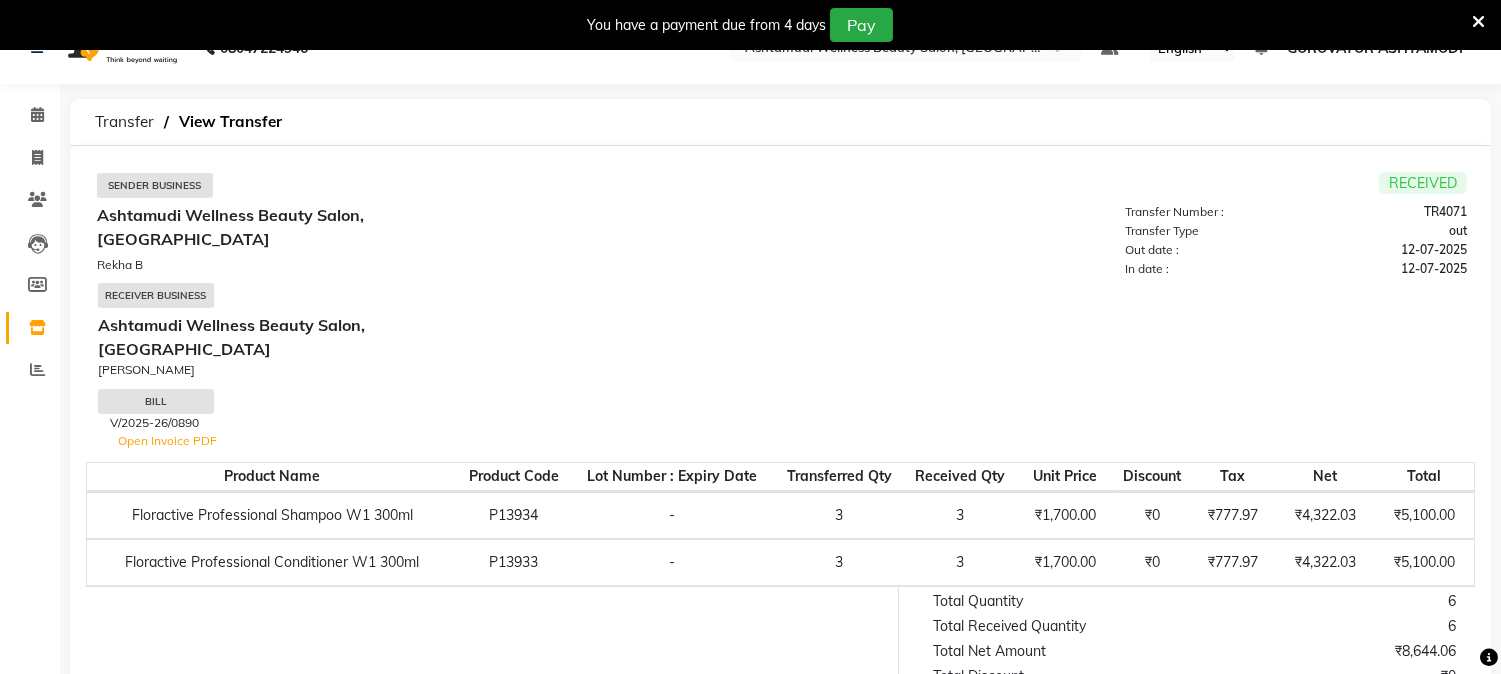 scroll, scrollTop: 0, scrollLeft: 0, axis: both 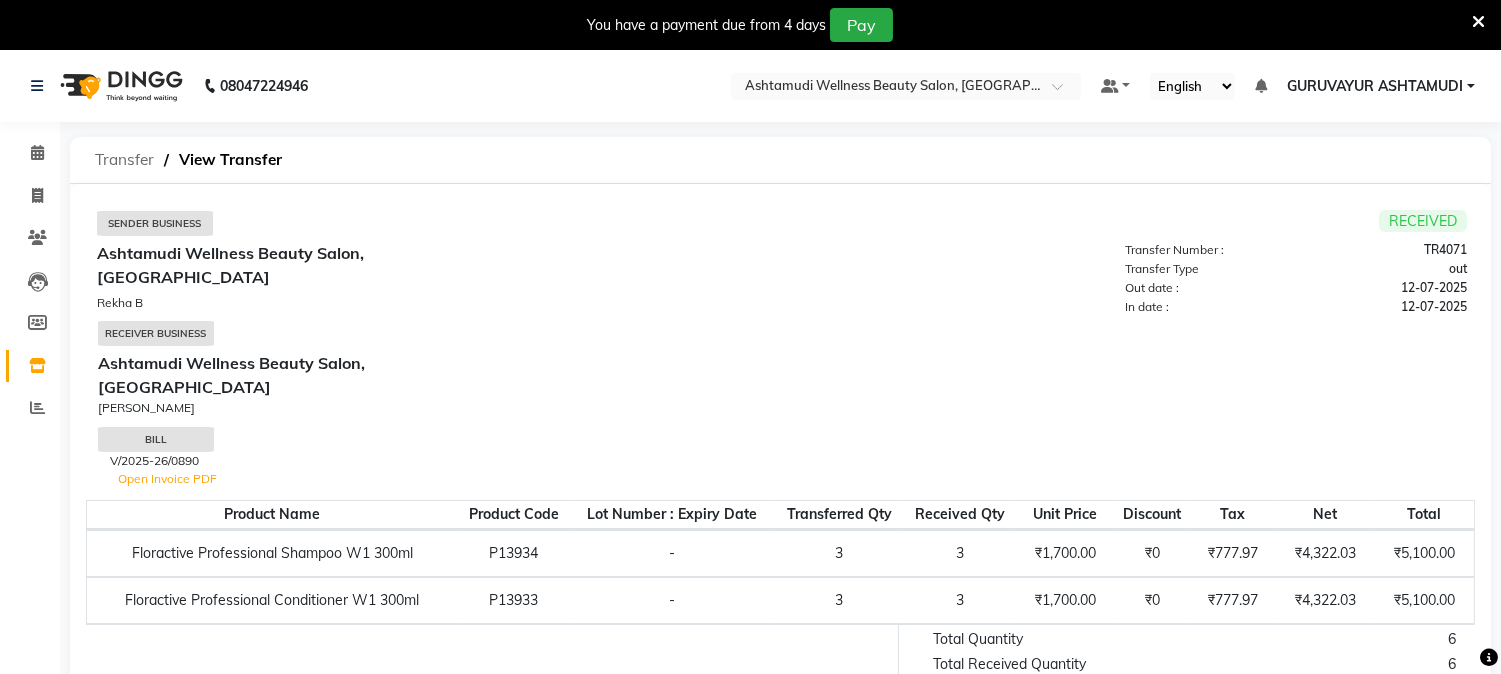 click on "Transfer" 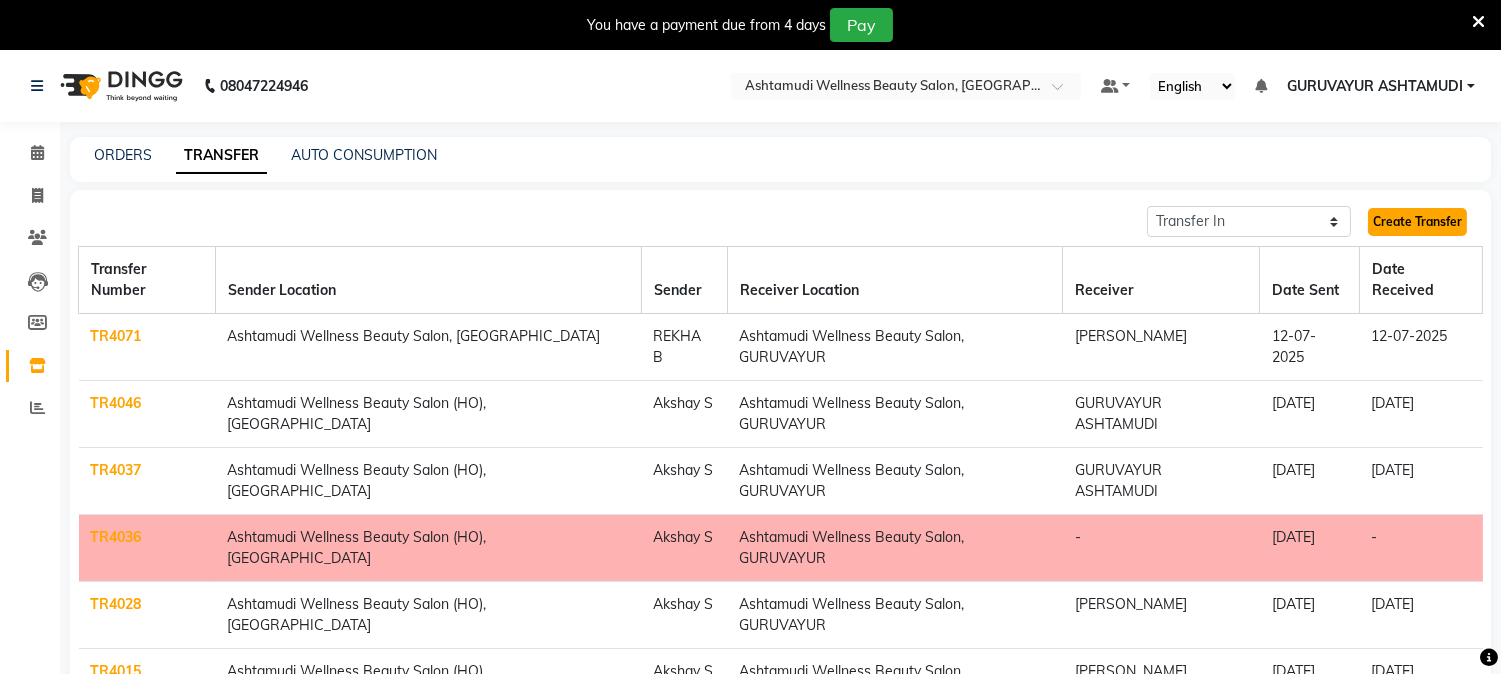click on "Create Transfer" 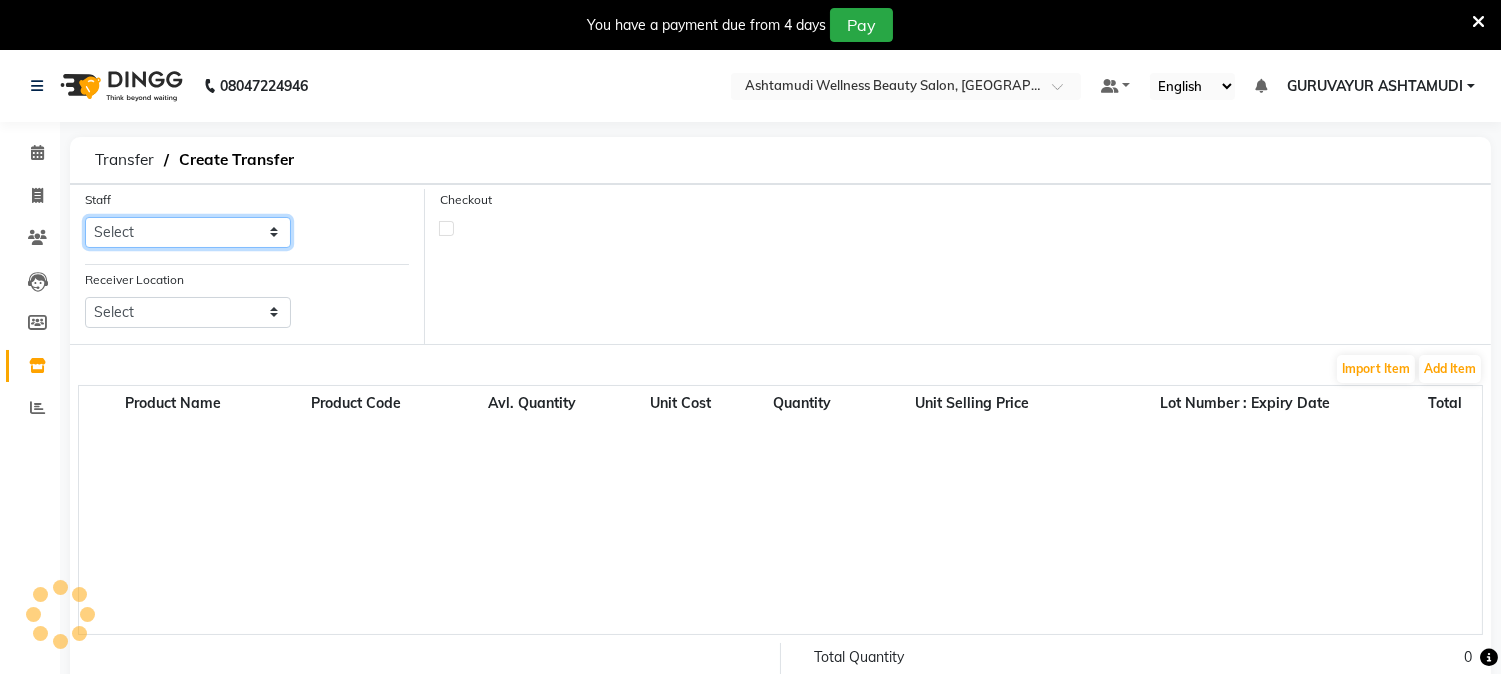 click on "Select Aathithya ANILA ANJANA DAS ARYA GURUVAYUR ASHTAMUDI JISNA NEETHU Nigisha POOJA PRACHI PRASEETHA REESHMA  Rini SMITHA THANKAMANI" at bounding box center [188, 232] 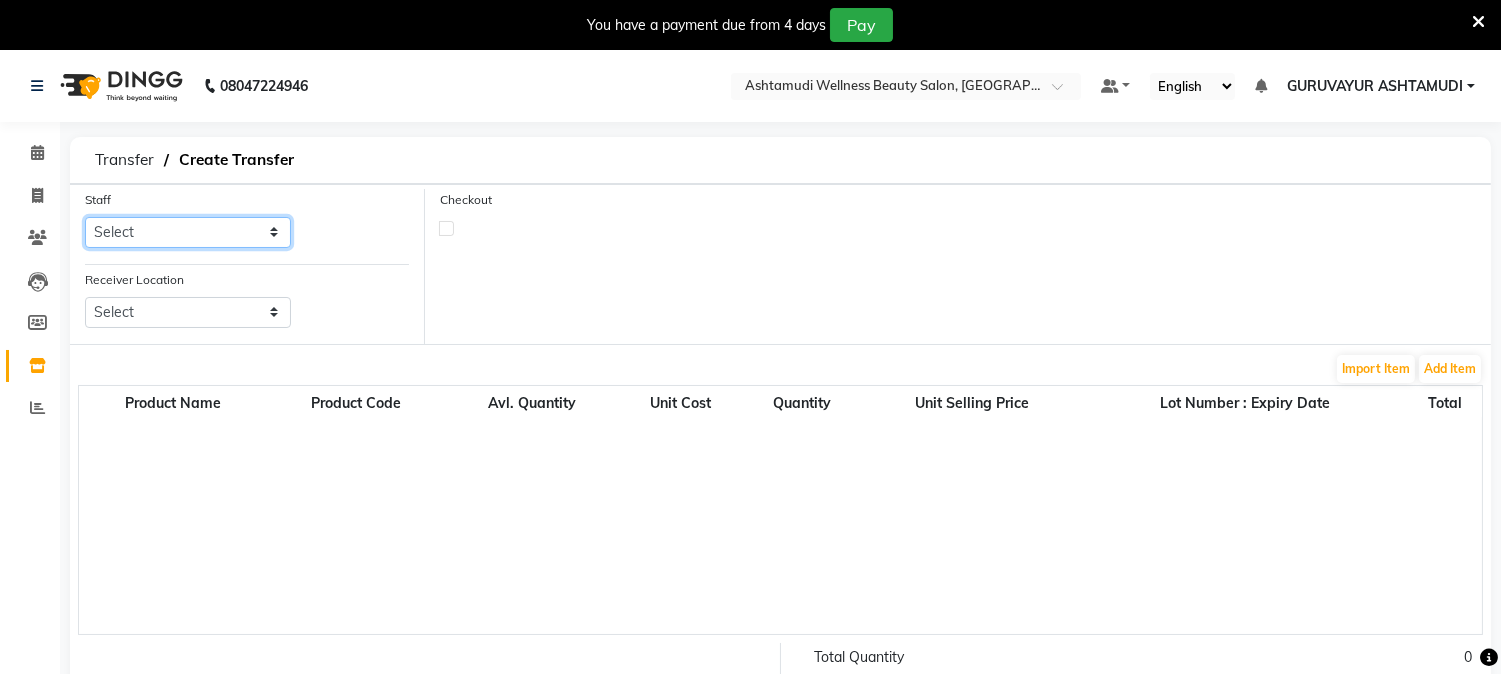 select on "77498" 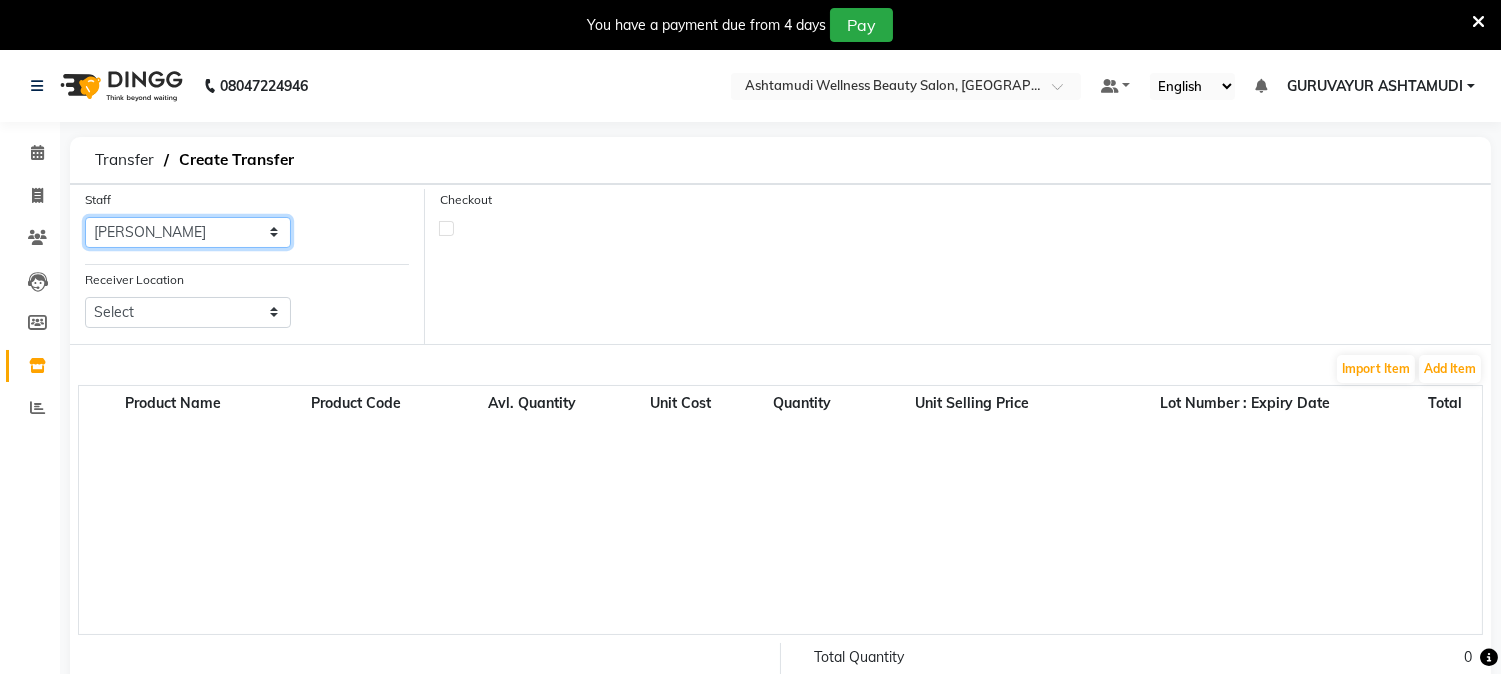 click on "Select Aathithya ANILA ANJANA DAS ARYA GURUVAYUR ASHTAMUDI JISNA NEETHU Nigisha POOJA PRACHI PRASEETHA REESHMA  Rini SMITHA THANKAMANI" at bounding box center [188, 232] 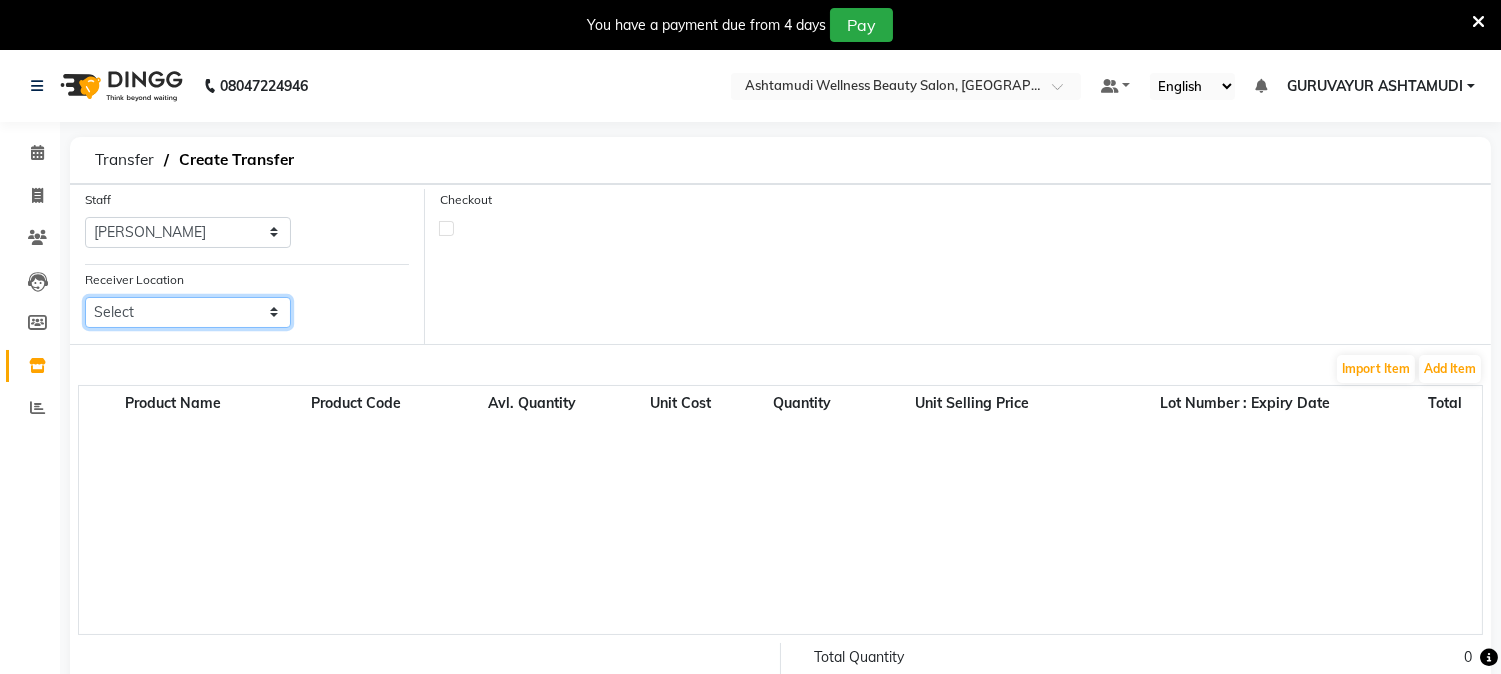 click on "Select Ashtamudi Welness Beauty Salon, Chinnakkada Ashtamudi Wellness Beauty Salon (Ho), Kottiyam Ashtamudi Wellness Beauty Salon, Alappuzha Ashtamudi Beauty Lounge, Attingal Ashtamudi Wellness Beauty Salon, Calicut Ashtamudi Wellness Beauty Salon, Cochin Ashtamudi Wellness Beauty Salon, Thiruvalla Ashtamudi Wellness Beauty Salon, Trivandrum Ashtamudi Wellness Beauty Salon, Kazakoottam Ashtamudi Wellness Beauty Salon, Kottarakkara Ashtamudi Wellness Beauty Salon, Kowdiar Ashtamudi Wellness Beauty Salon, Kottiyam Ashtamudi Wellness , Edappally, Cochin 1 Ashtamudi Unisex Salon, Dreams Mall, Dreams Mall Kottiyam" at bounding box center (188, 312) 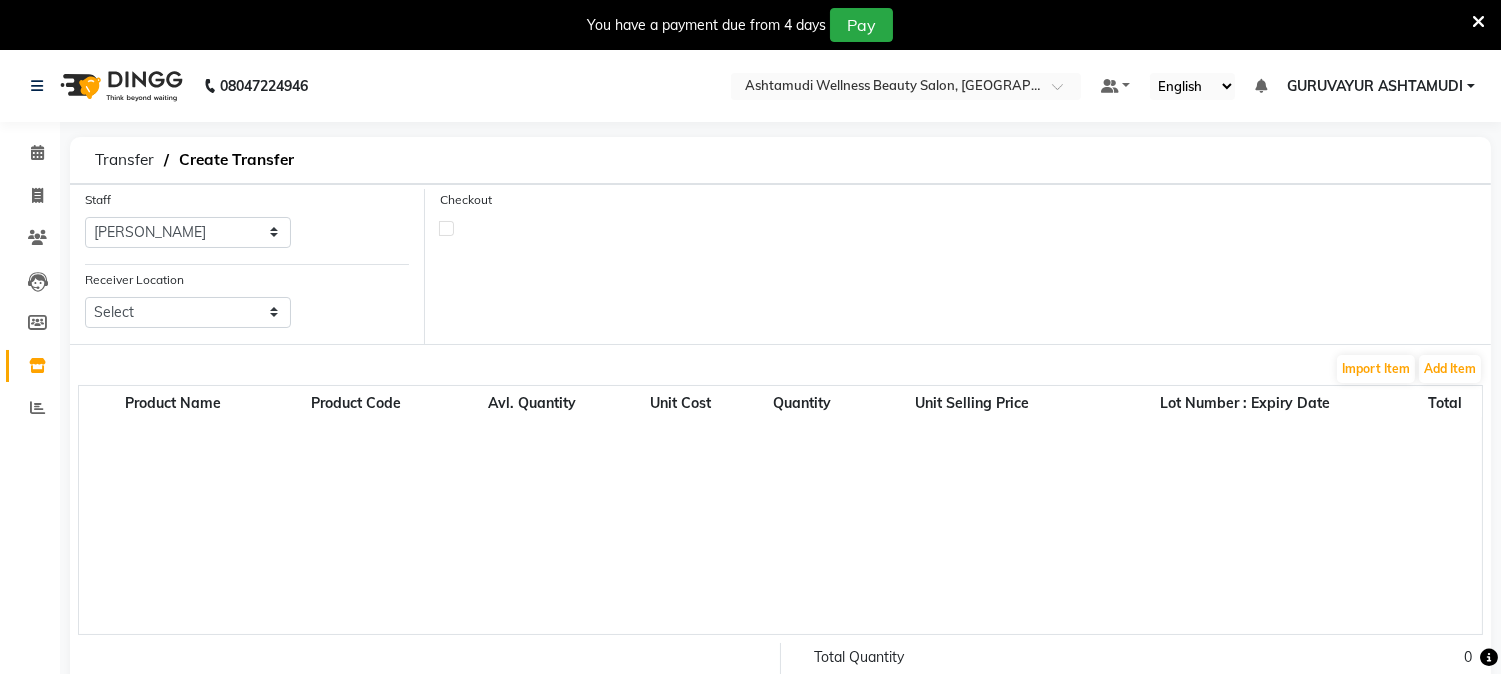 click on "08047224946 Select Location × Ashtamudi Wellness Beauty Salon, Guruvayur Default Panel My Panel English ENGLISH Español العربية मराठी हिंदी ગુજરાતી தமிழ் 中文 Notifications nothing to show GURUVAYUR ASHTAMUDI Manage Profile Change Password Sign out  Version:3.15.4" 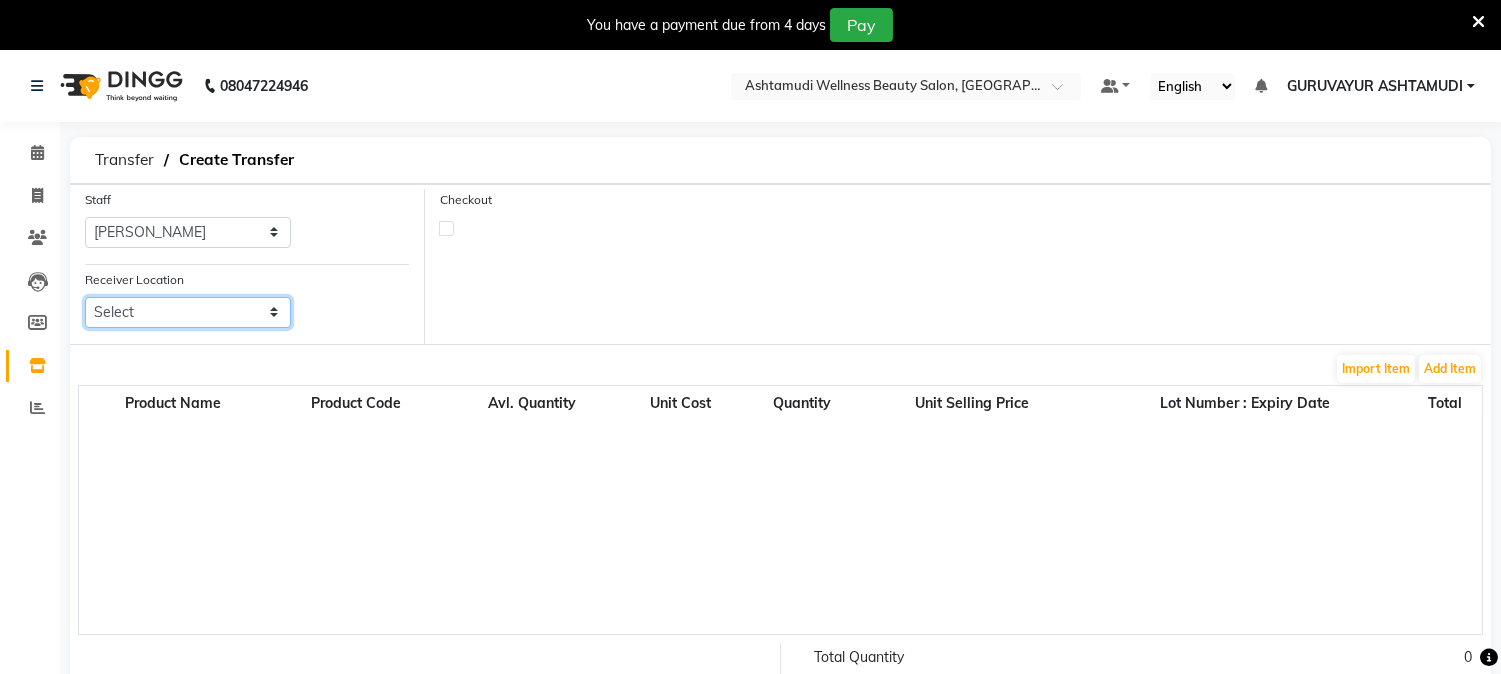 click on "Select Ashtamudi Welness Beauty Salon, Chinnakkada Ashtamudi Wellness Beauty Salon (Ho), Kottiyam Ashtamudi Wellness Beauty Salon, Alappuzha Ashtamudi Beauty Lounge, Attingal Ashtamudi Wellness Beauty Salon, Calicut Ashtamudi Wellness Beauty Salon, Cochin Ashtamudi Wellness Beauty Salon, Thiruvalla Ashtamudi Wellness Beauty Salon, Trivandrum Ashtamudi Wellness Beauty Salon, Kazakoottam Ashtamudi Wellness Beauty Salon, Kottarakkara Ashtamudi Wellness Beauty Salon, Kowdiar Ashtamudi Wellness Beauty Salon, Kottiyam Ashtamudi Wellness , Edappally, Cochin 1 Ashtamudi Unisex Salon, Dreams Mall, Dreams Mall Kottiyam" at bounding box center (188, 312) 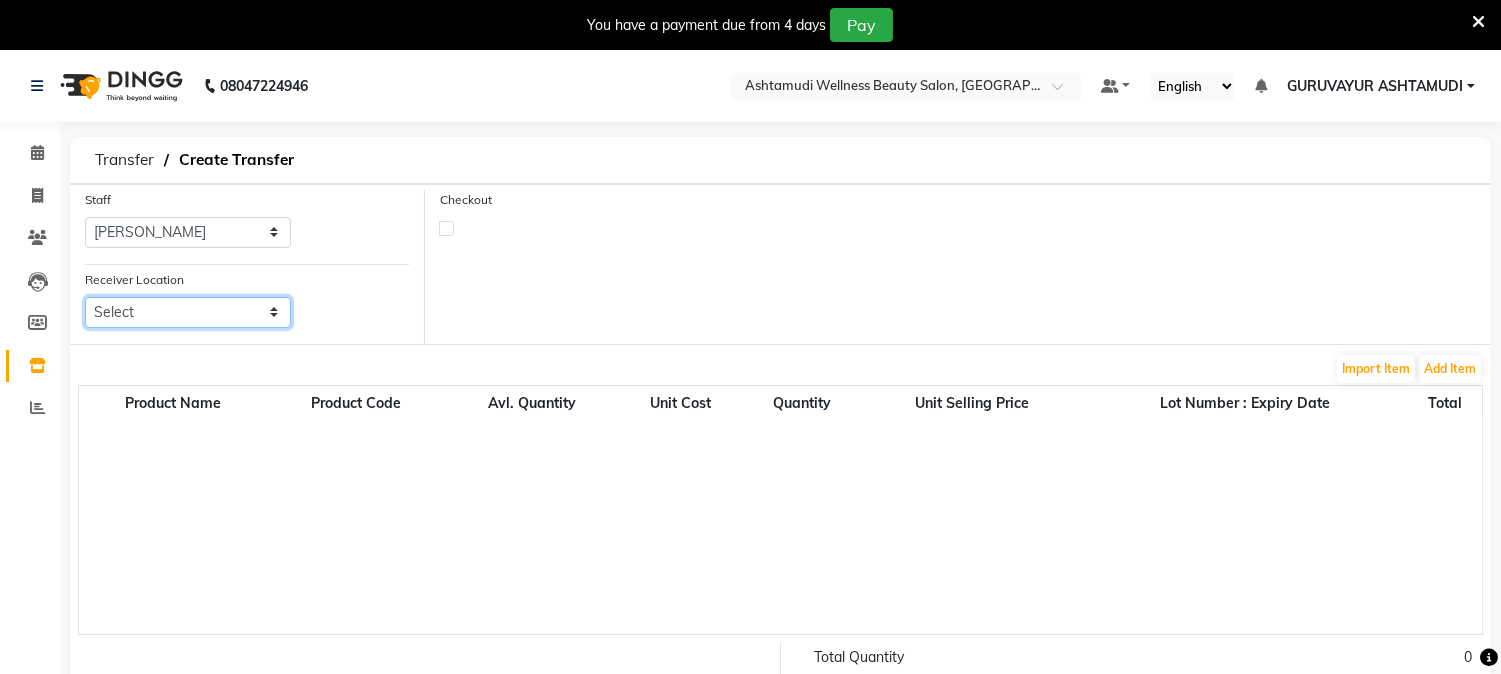 click on "Select Ashtamudi Welness Beauty Salon, Chinnakkada Ashtamudi Wellness Beauty Salon (Ho), Kottiyam Ashtamudi Wellness Beauty Salon, Alappuzha Ashtamudi Beauty Lounge, Attingal Ashtamudi Wellness Beauty Salon, Calicut Ashtamudi Wellness Beauty Salon, Cochin Ashtamudi Wellness Beauty Salon, Thiruvalla Ashtamudi Wellness Beauty Salon, Trivandrum Ashtamudi Wellness Beauty Salon, Kazakoottam Ashtamudi Wellness Beauty Salon, Kottarakkara Ashtamudi Wellness Beauty Salon, Kowdiar Ashtamudi Wellness Beauty Salon, Kottiyam Ashtamudi Wellness , Edappally, Cochin 1 Ashtamudi Unisex Salon, Dreams Mall, Dreams Mall Kottiyam" at bounding box center (188, 312) 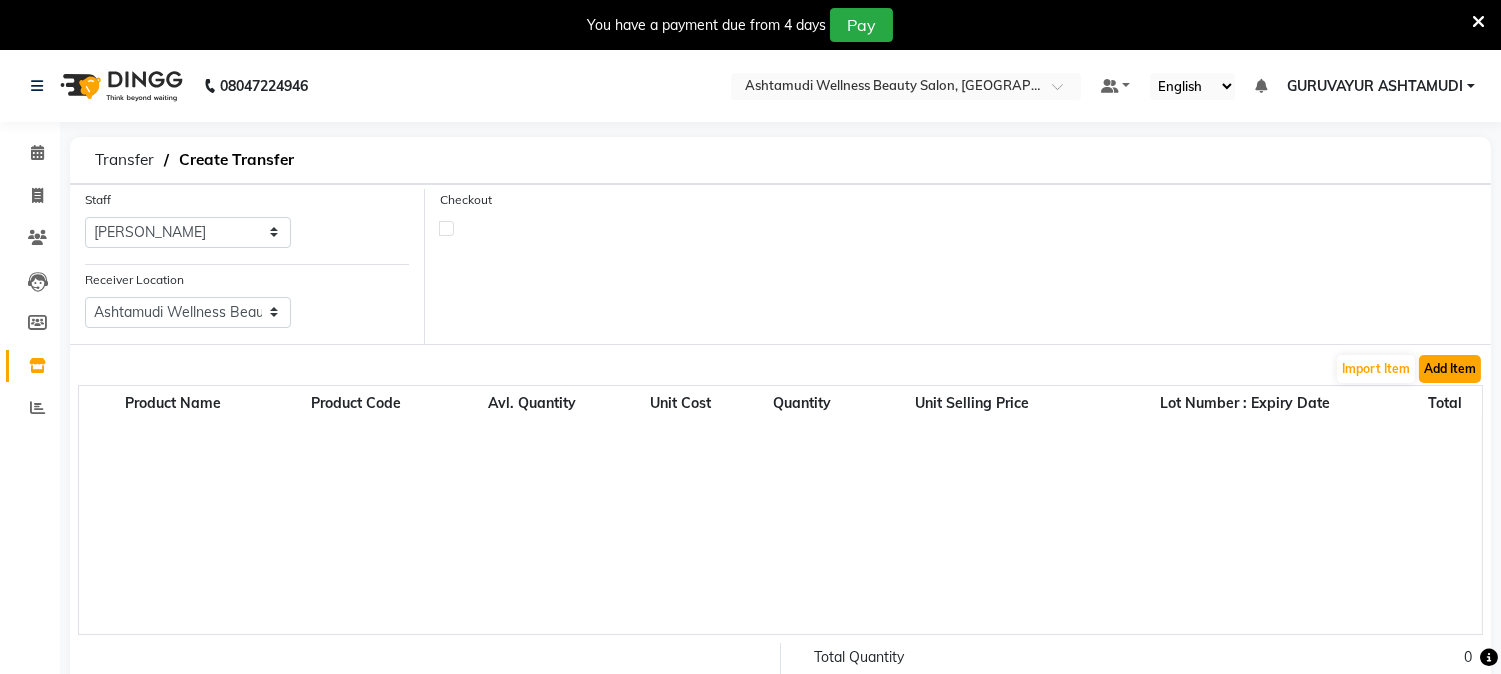 click on "Add Item" 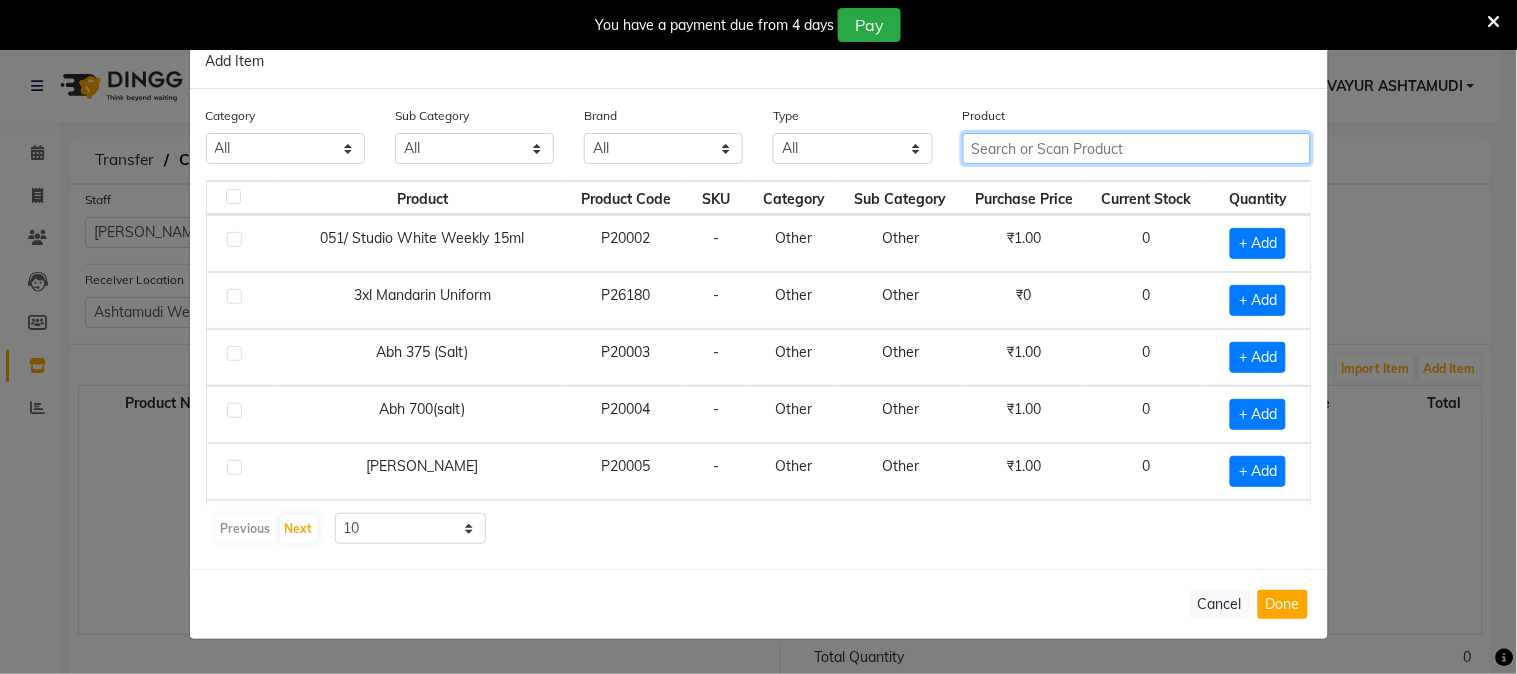 click 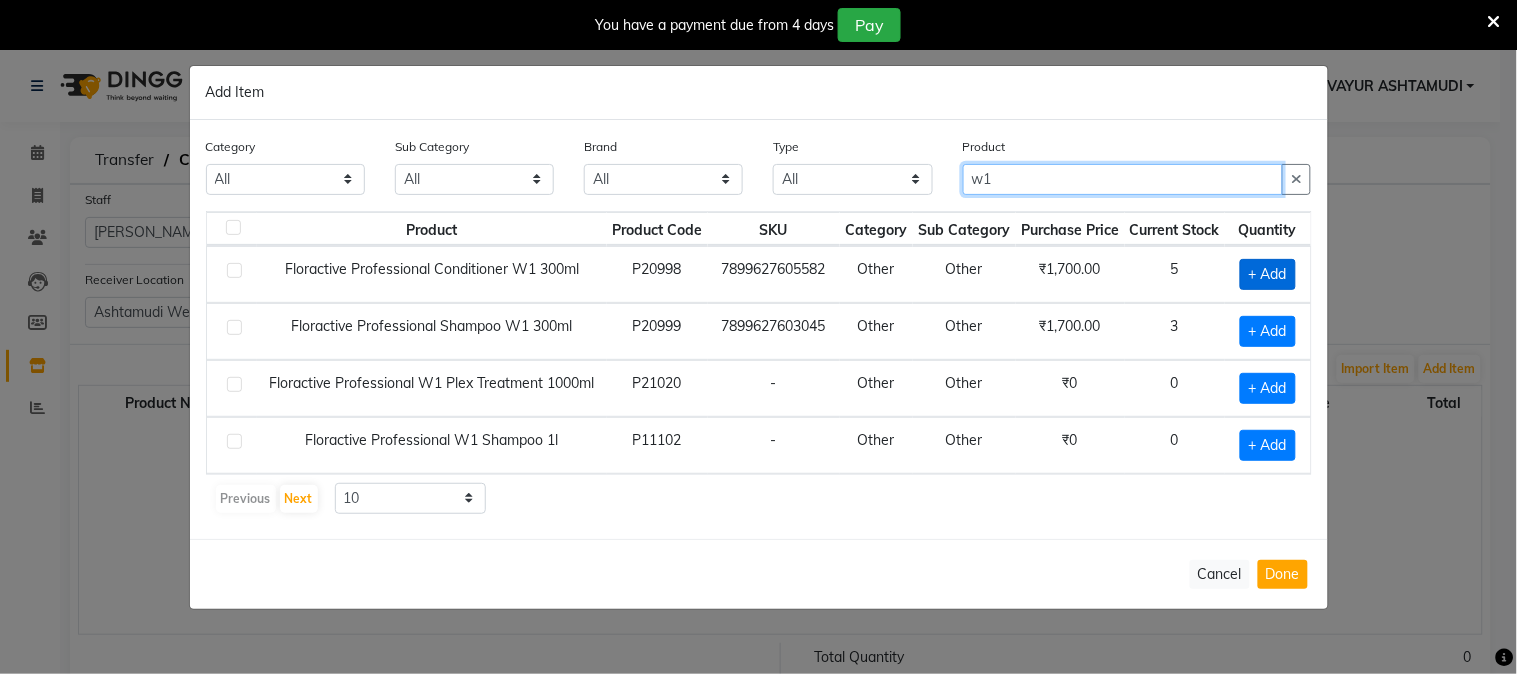 type on "w1" 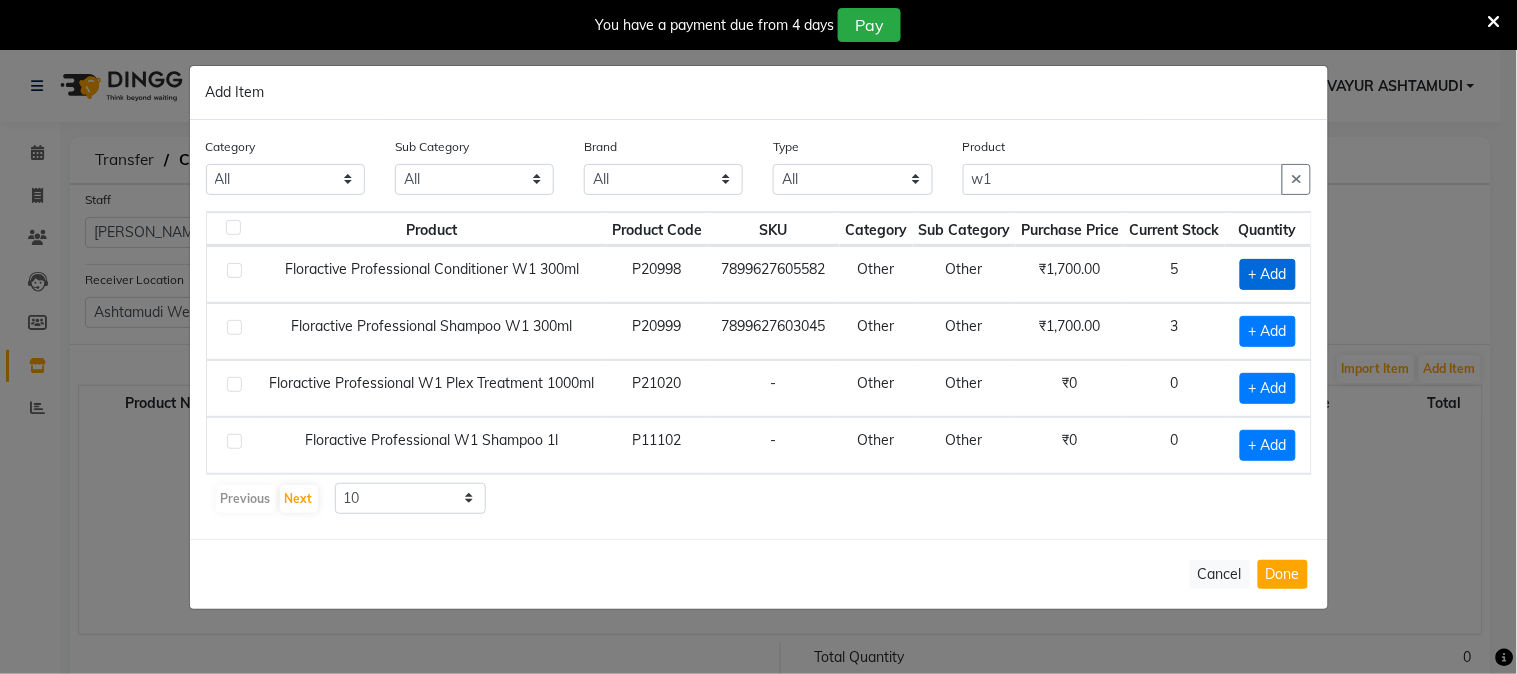click on "+ Add" 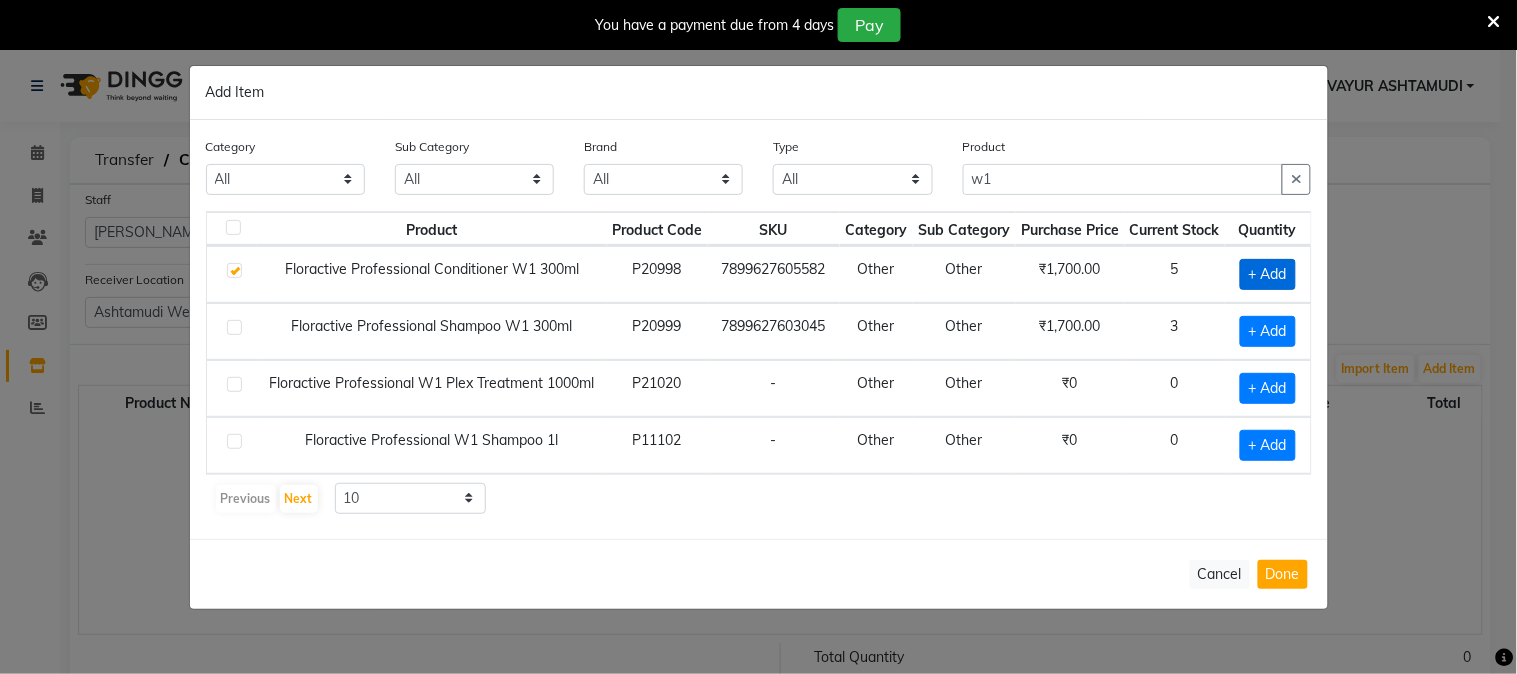 checkbox on "true" 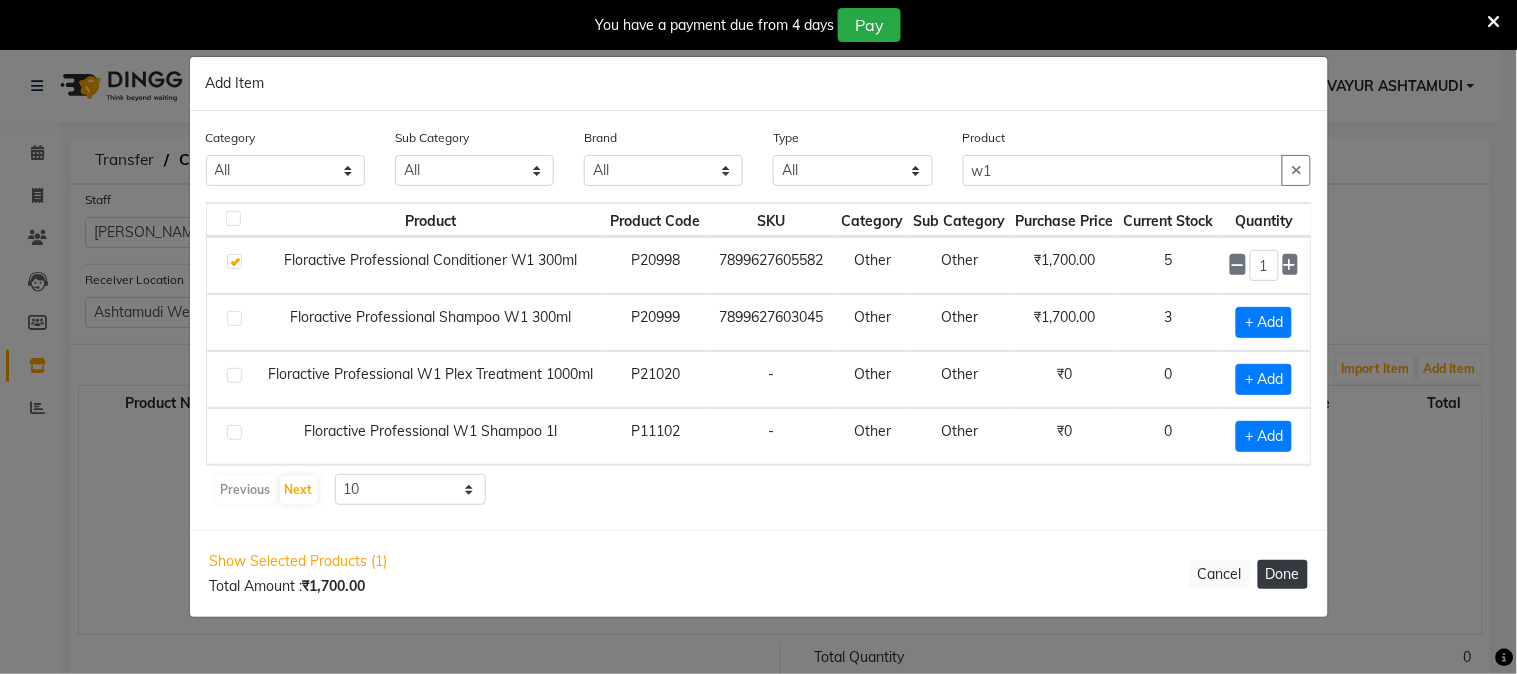 click on "Done" 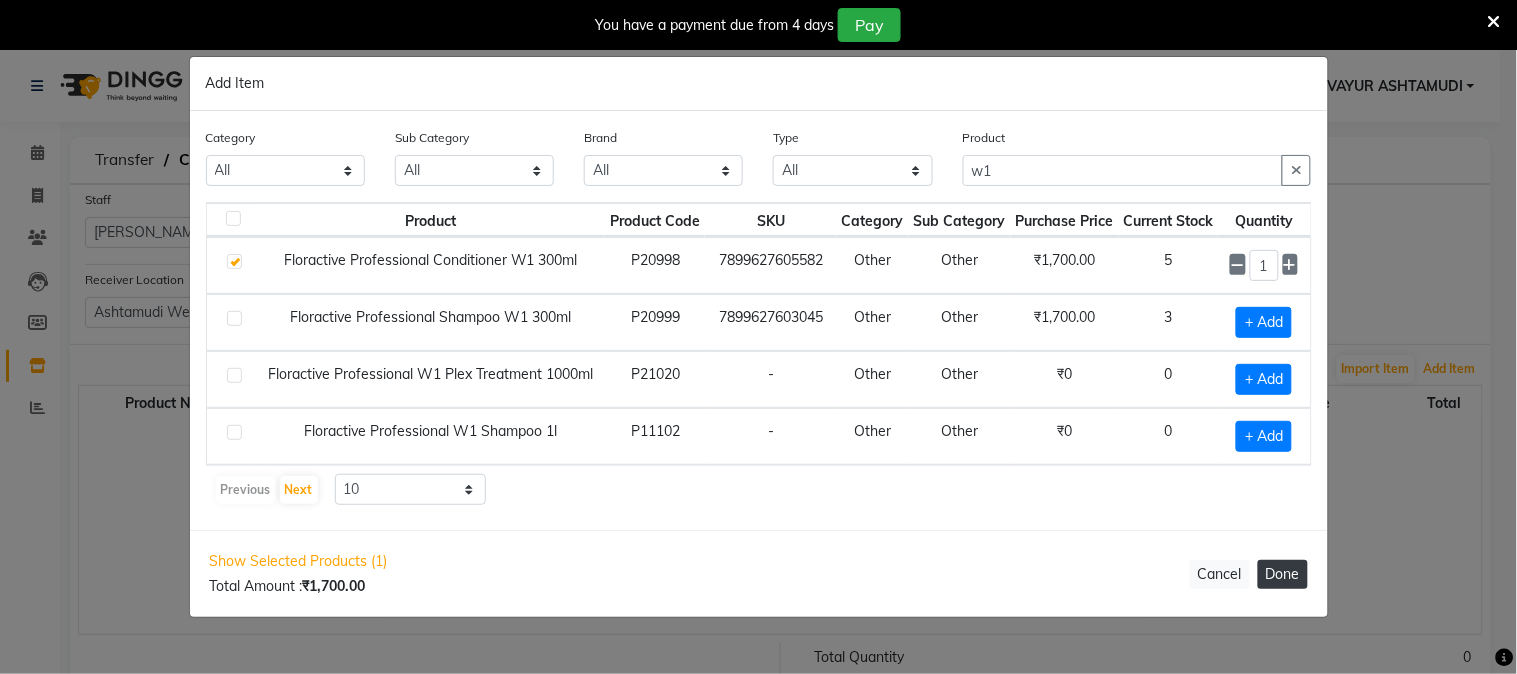 type 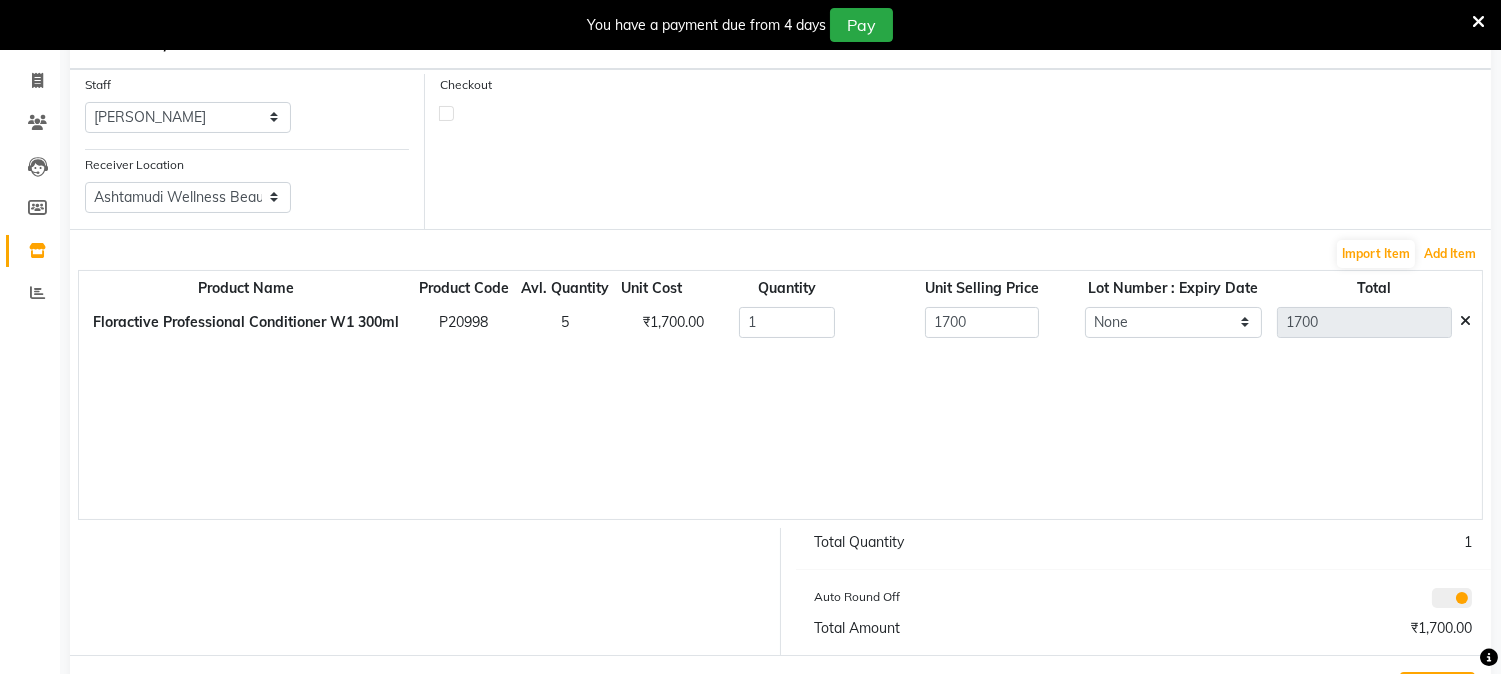 scroll, scrollTop: 198, scrollLeft: 0, axis: vertical 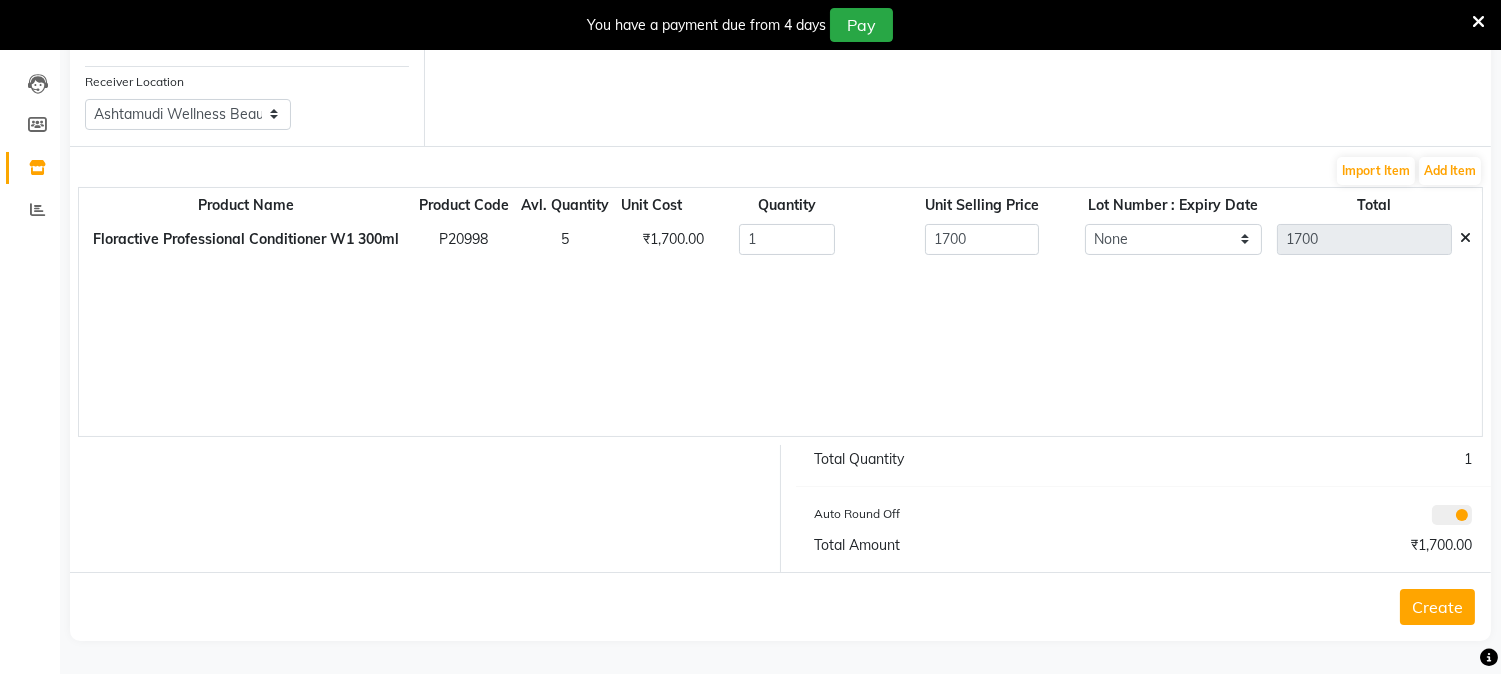 click on "Create" 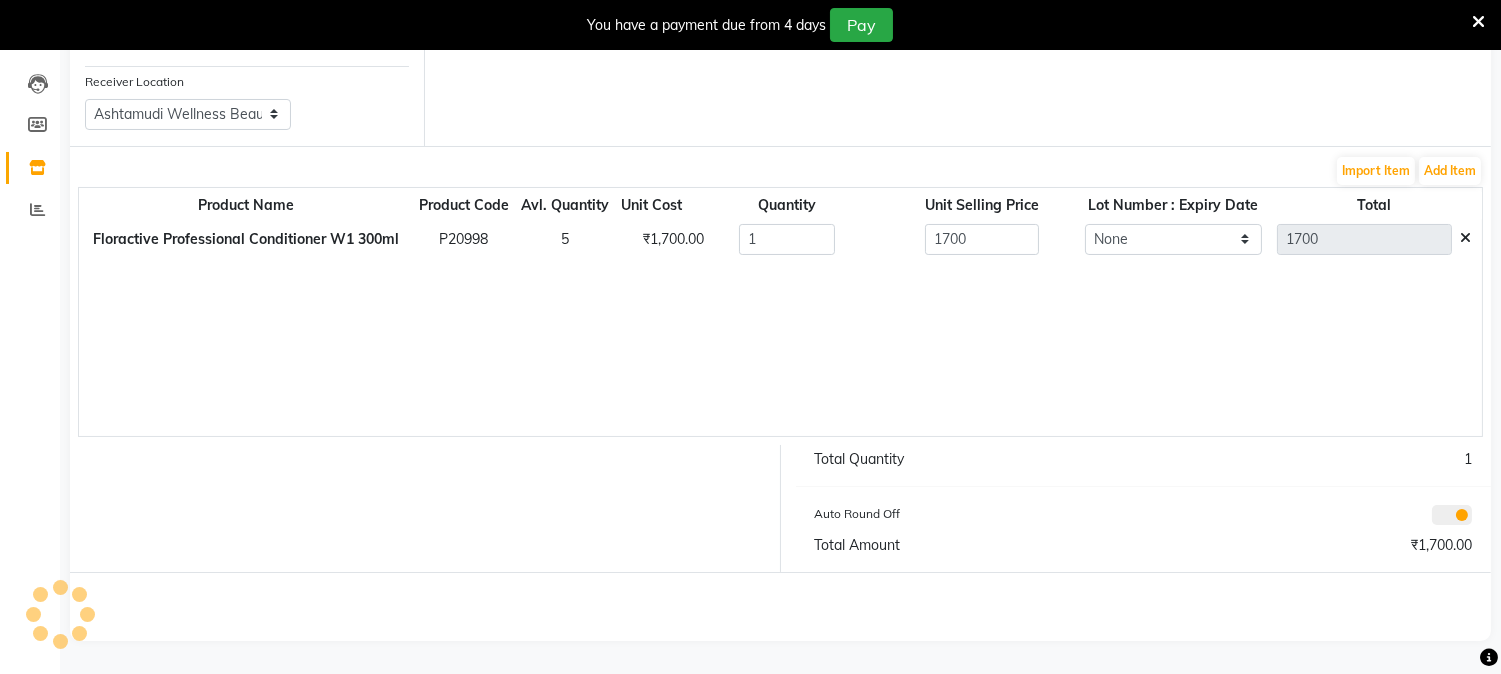 scroll, scrollTop: 50, scrollLeft: 0, axis: vertical 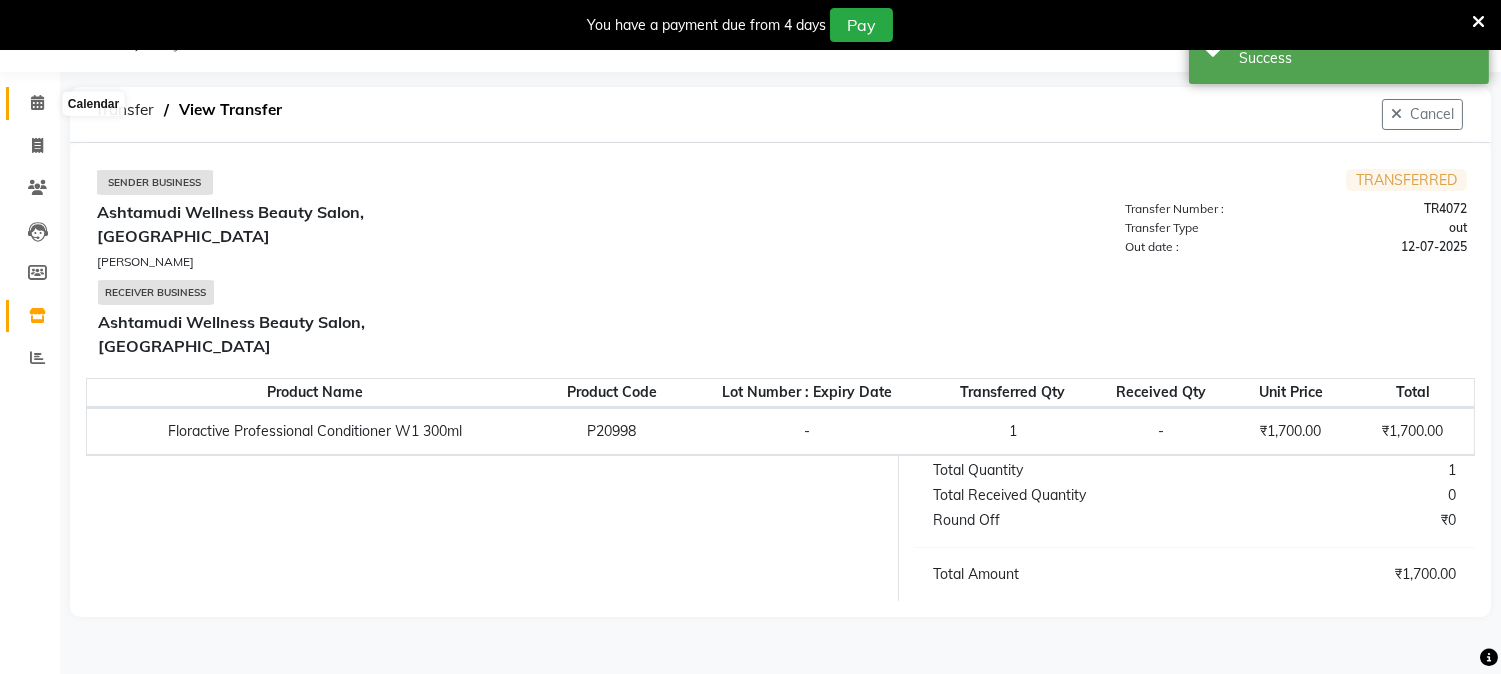 click 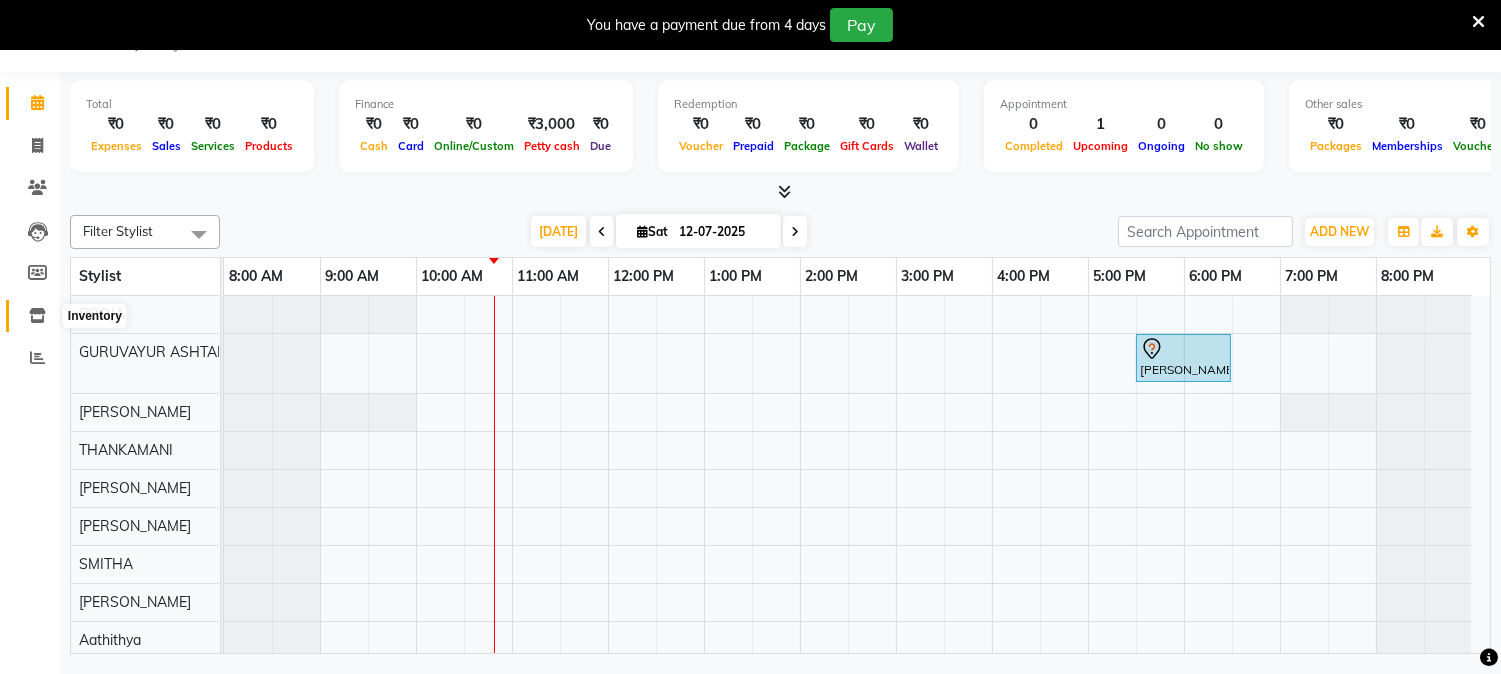 click 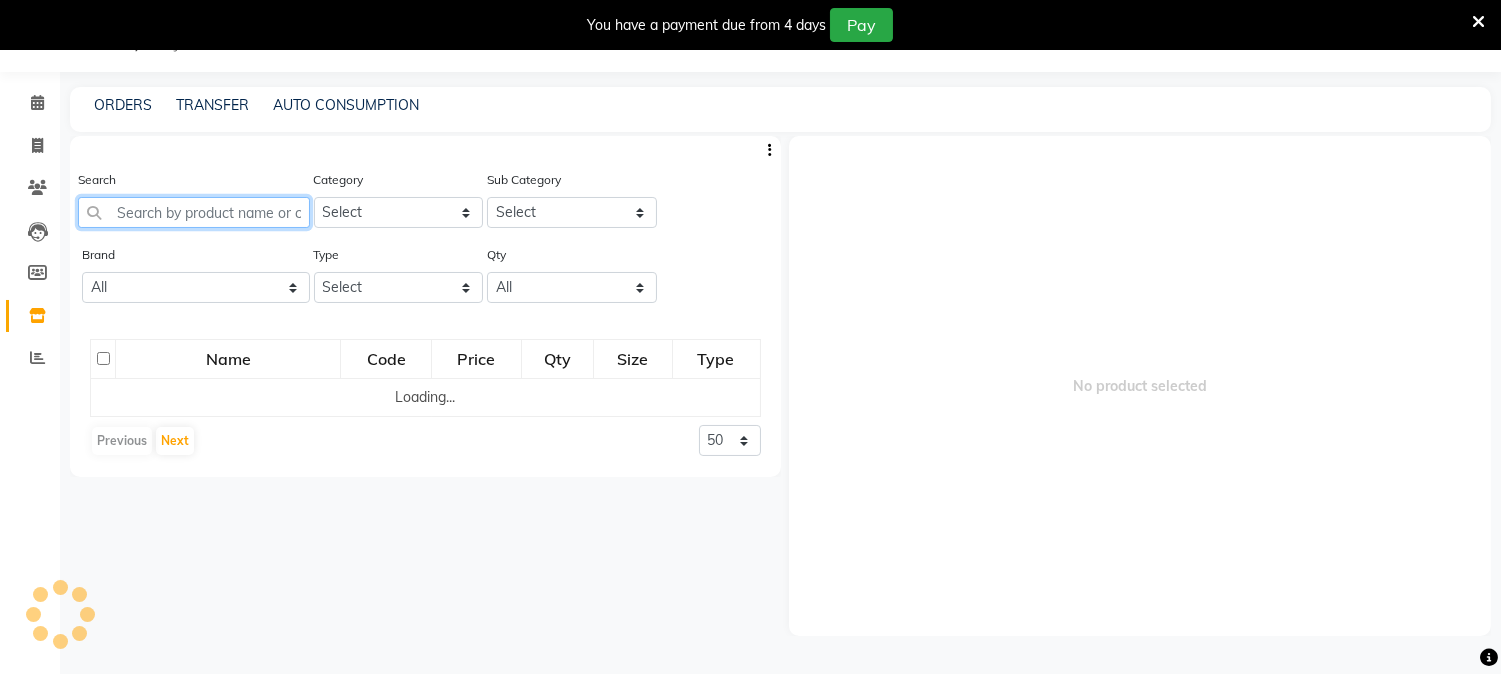 click 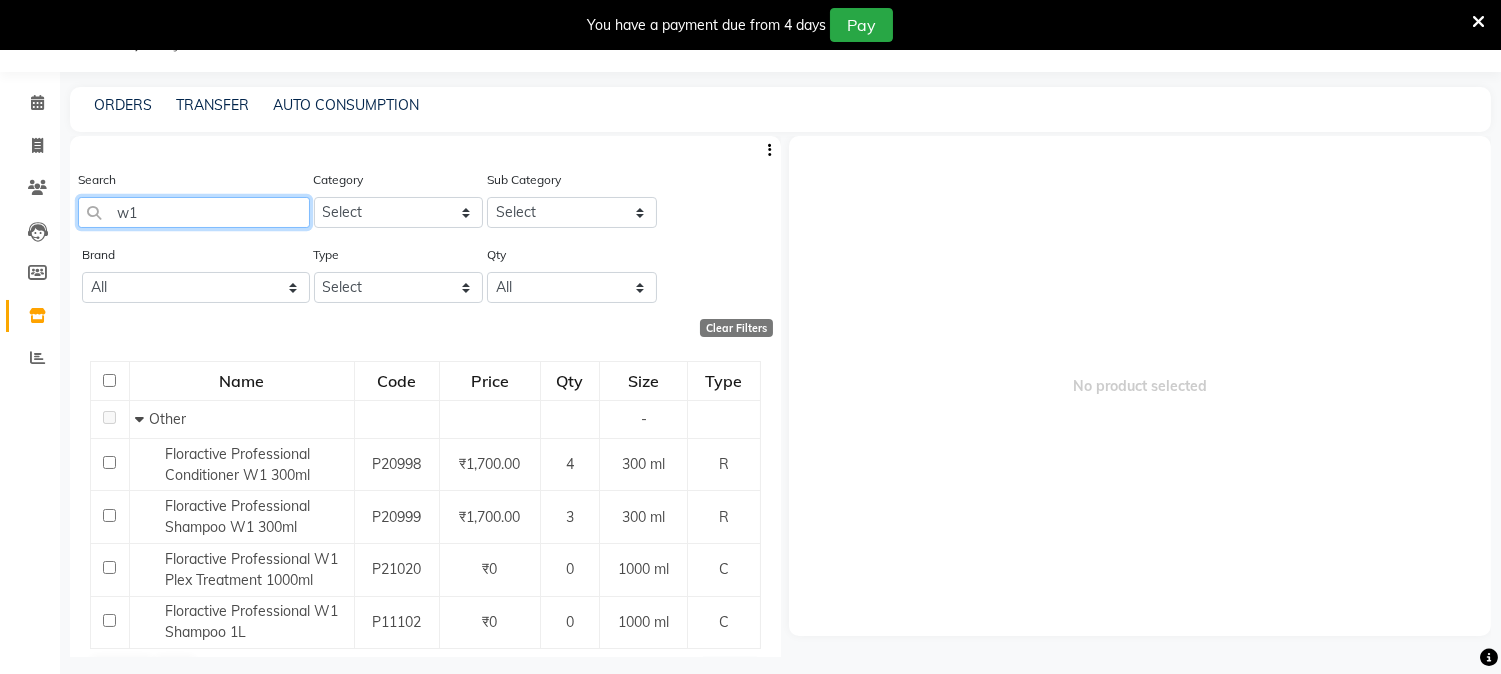 type on "w" 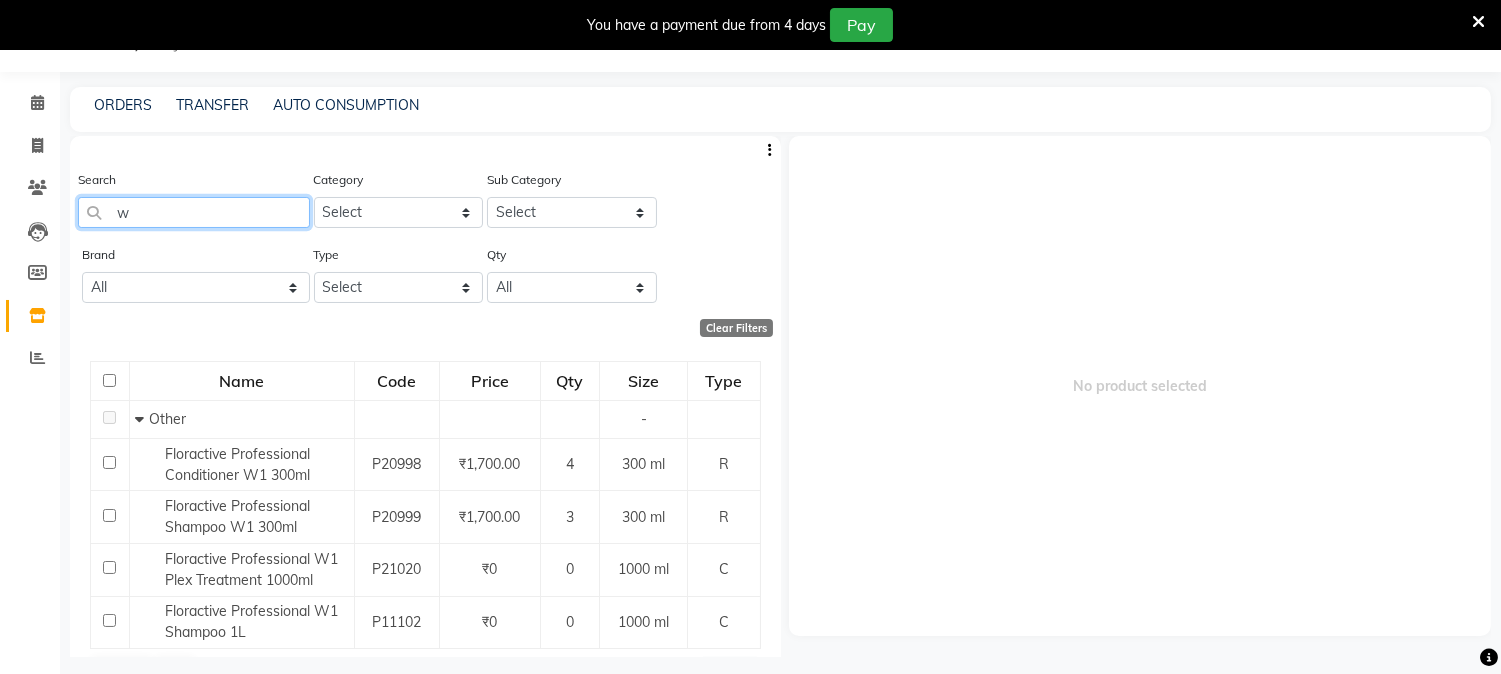 type 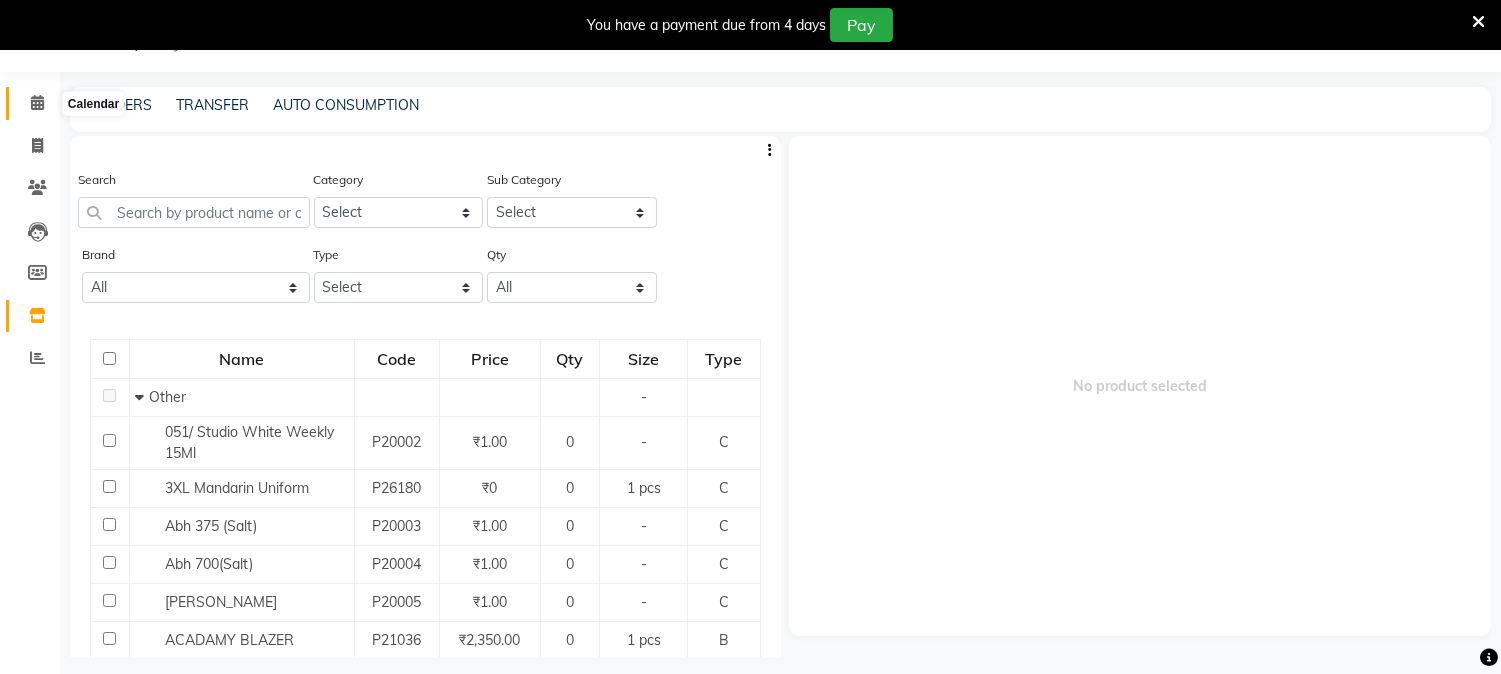 click 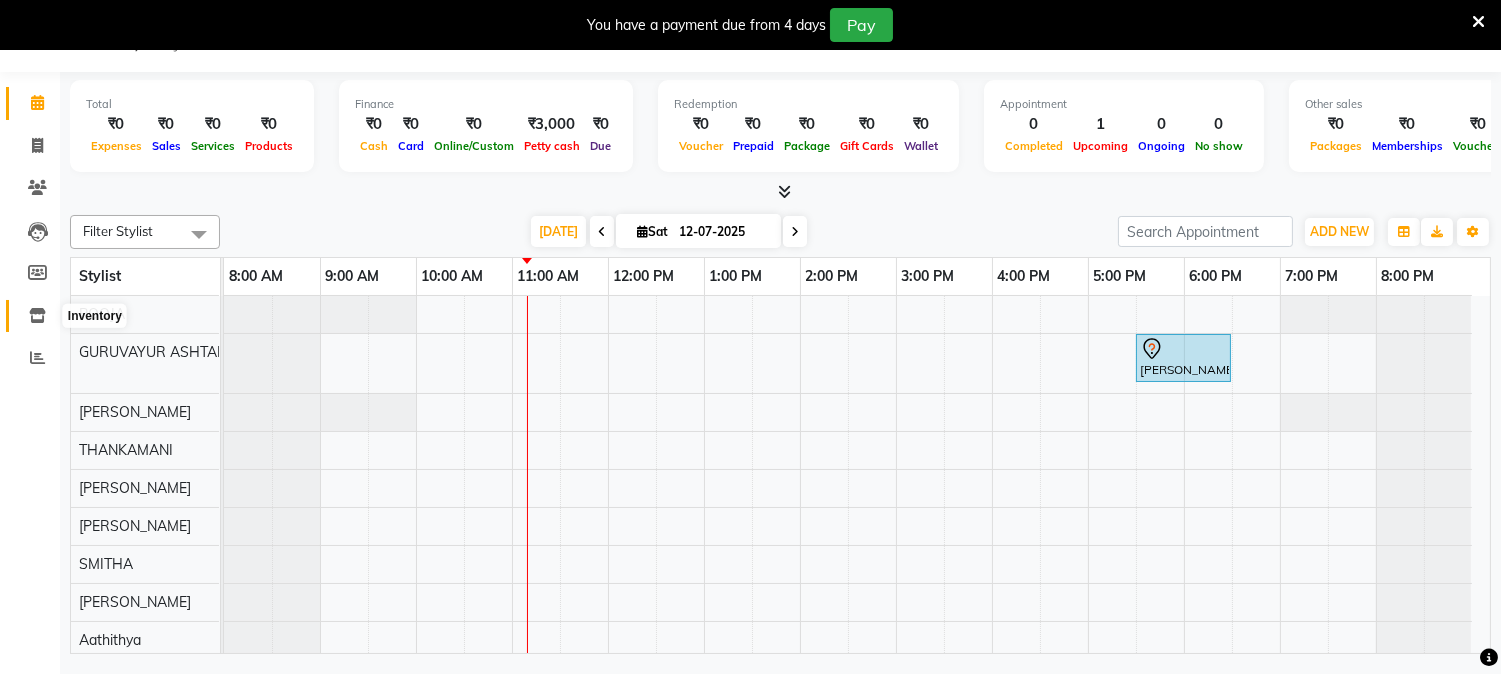 click 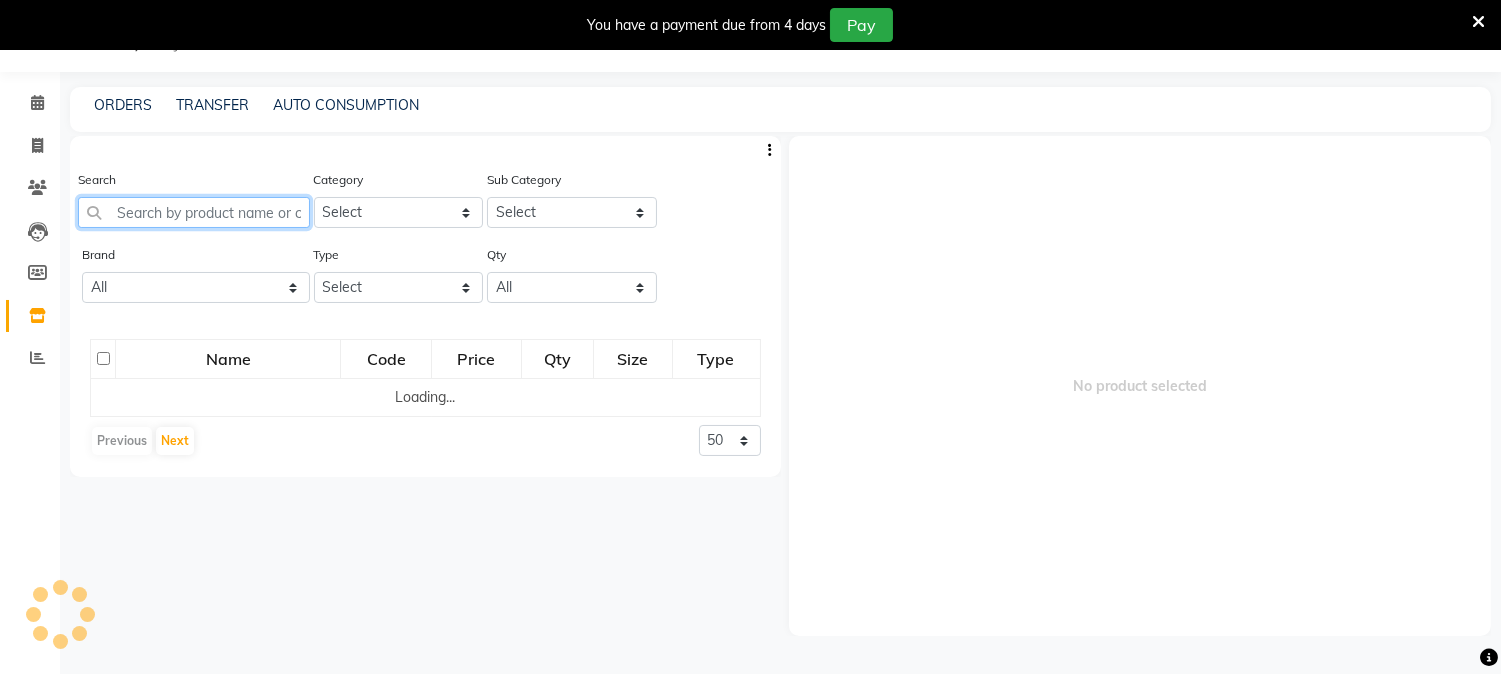 click 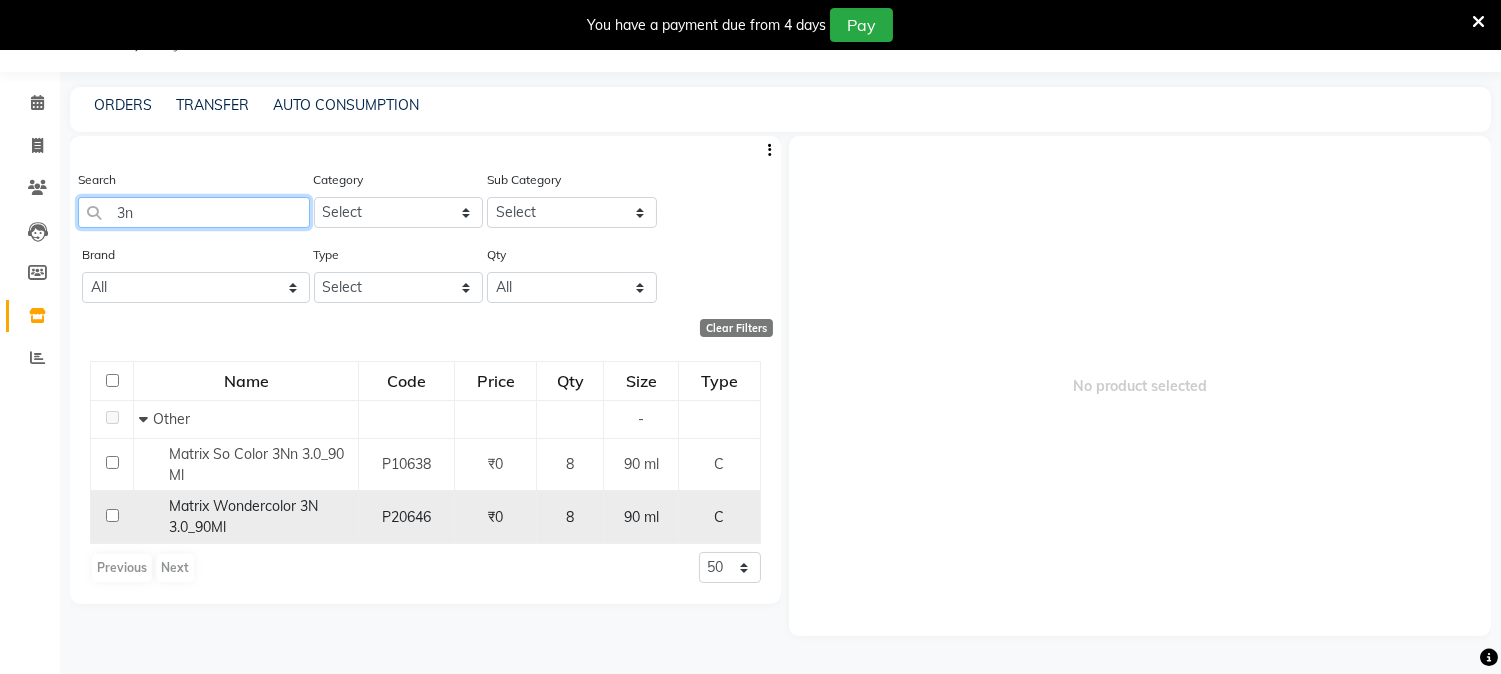 type on "3n" 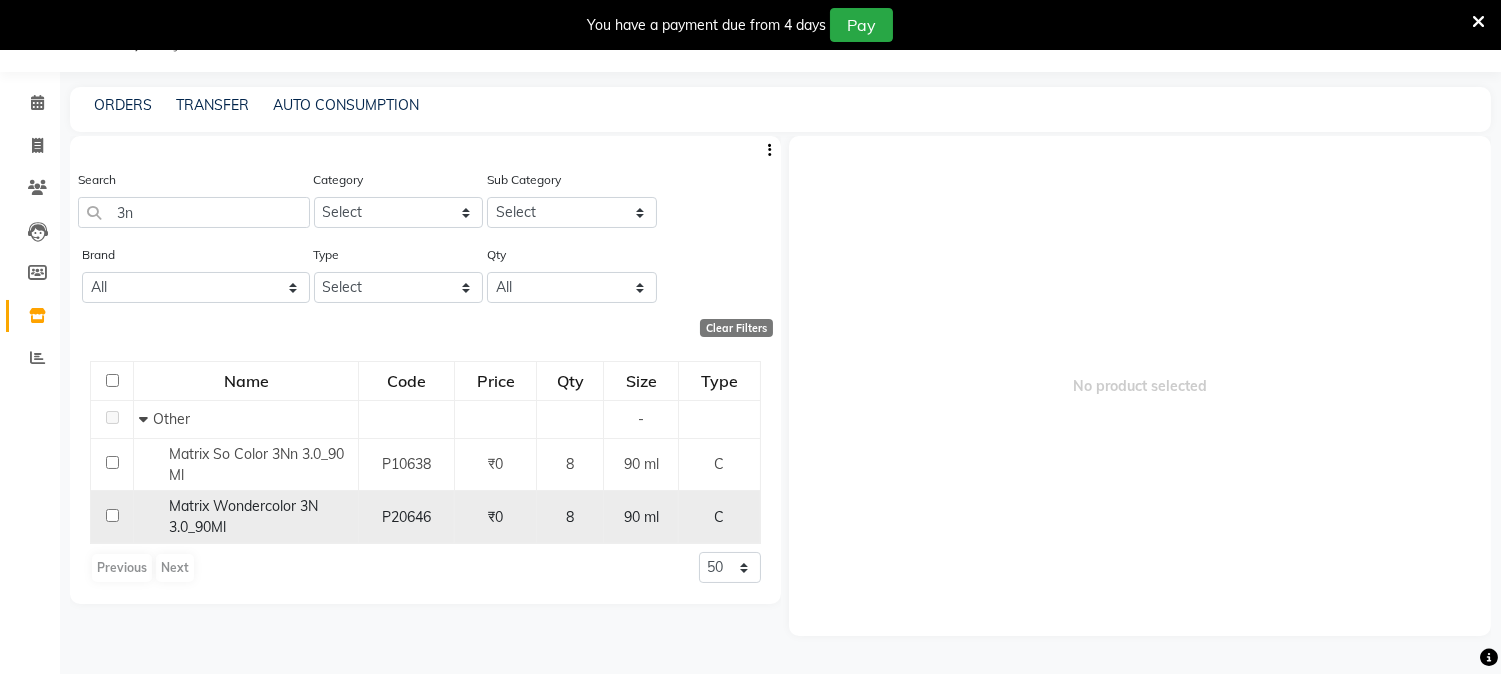 click 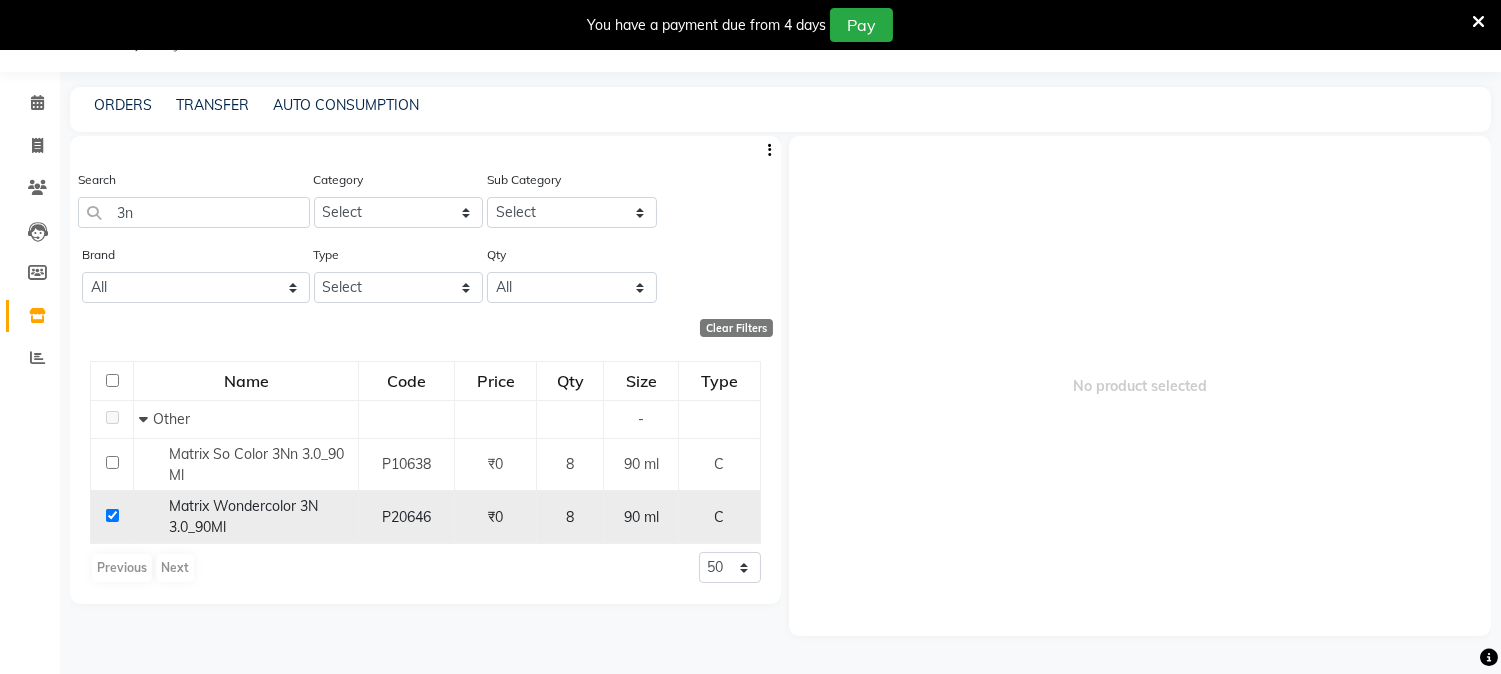 checkbox on "true" 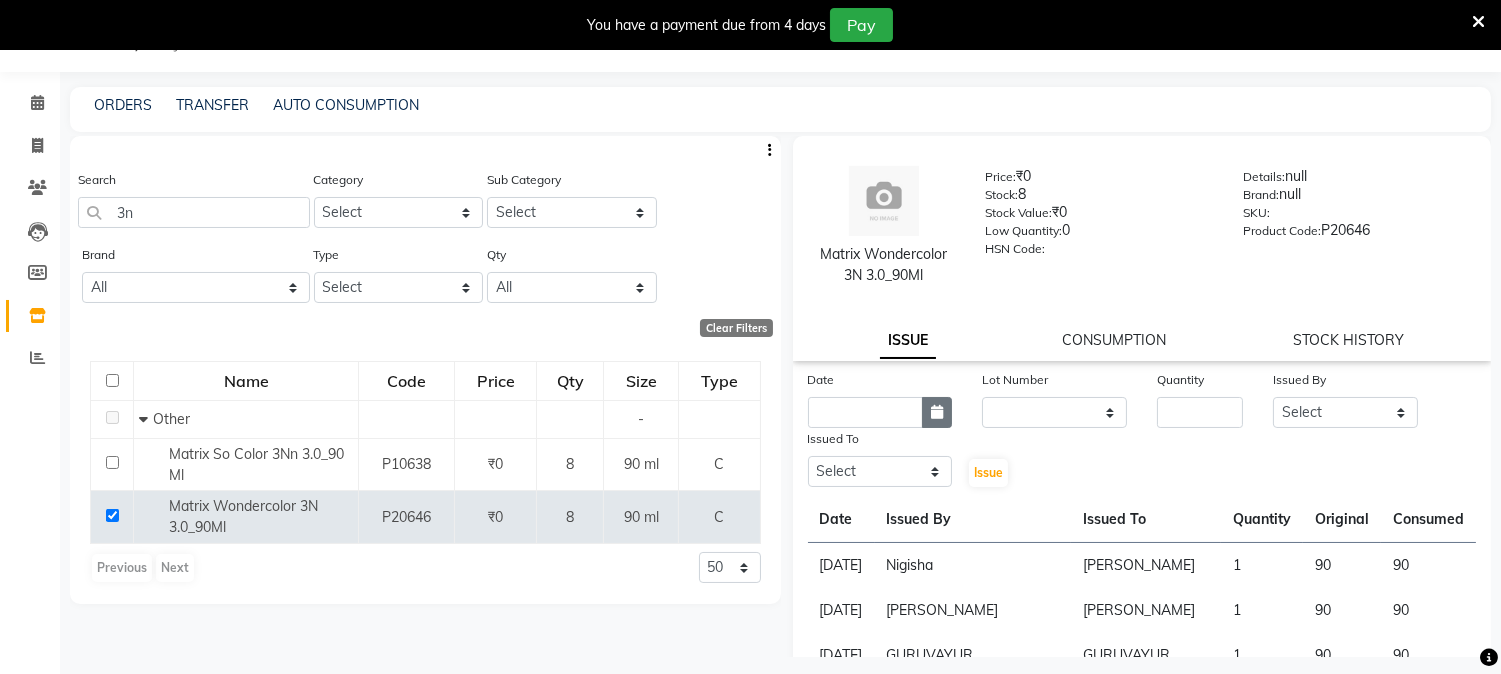 click 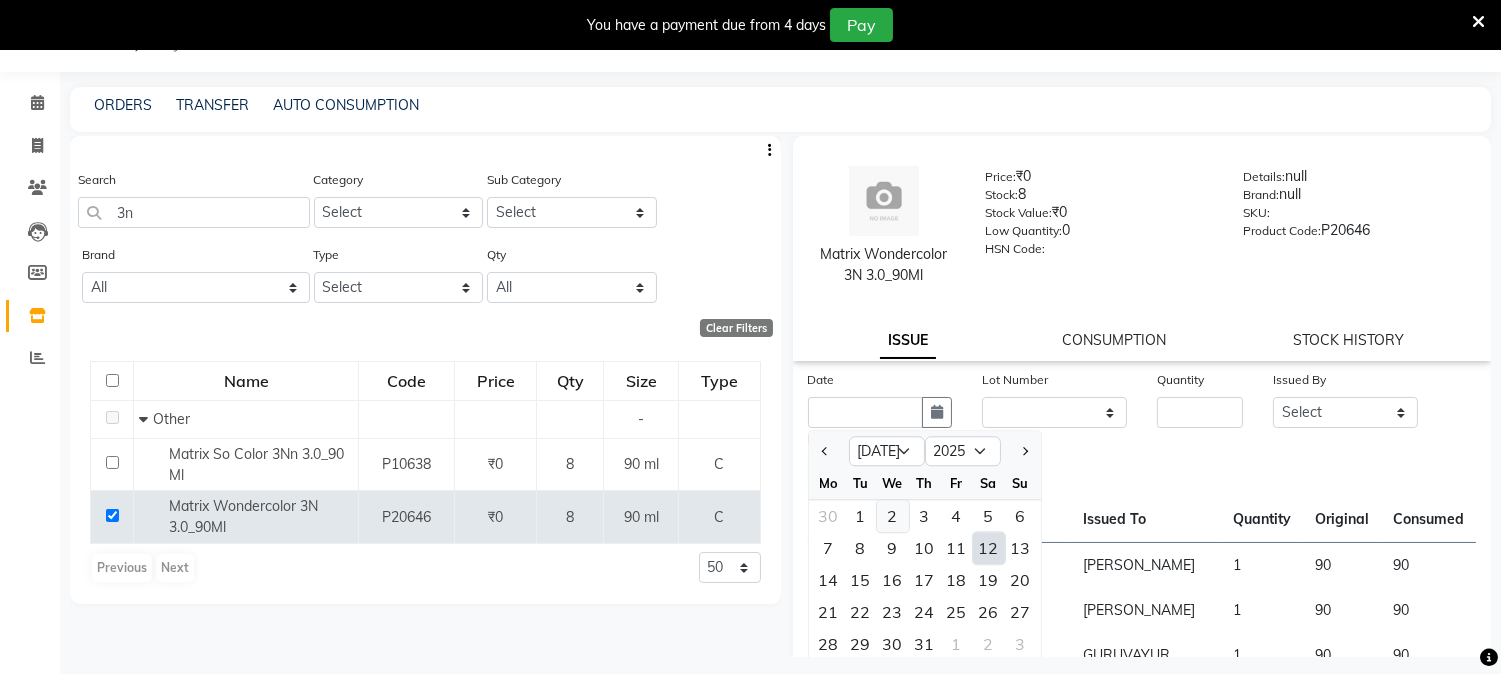click on "2" 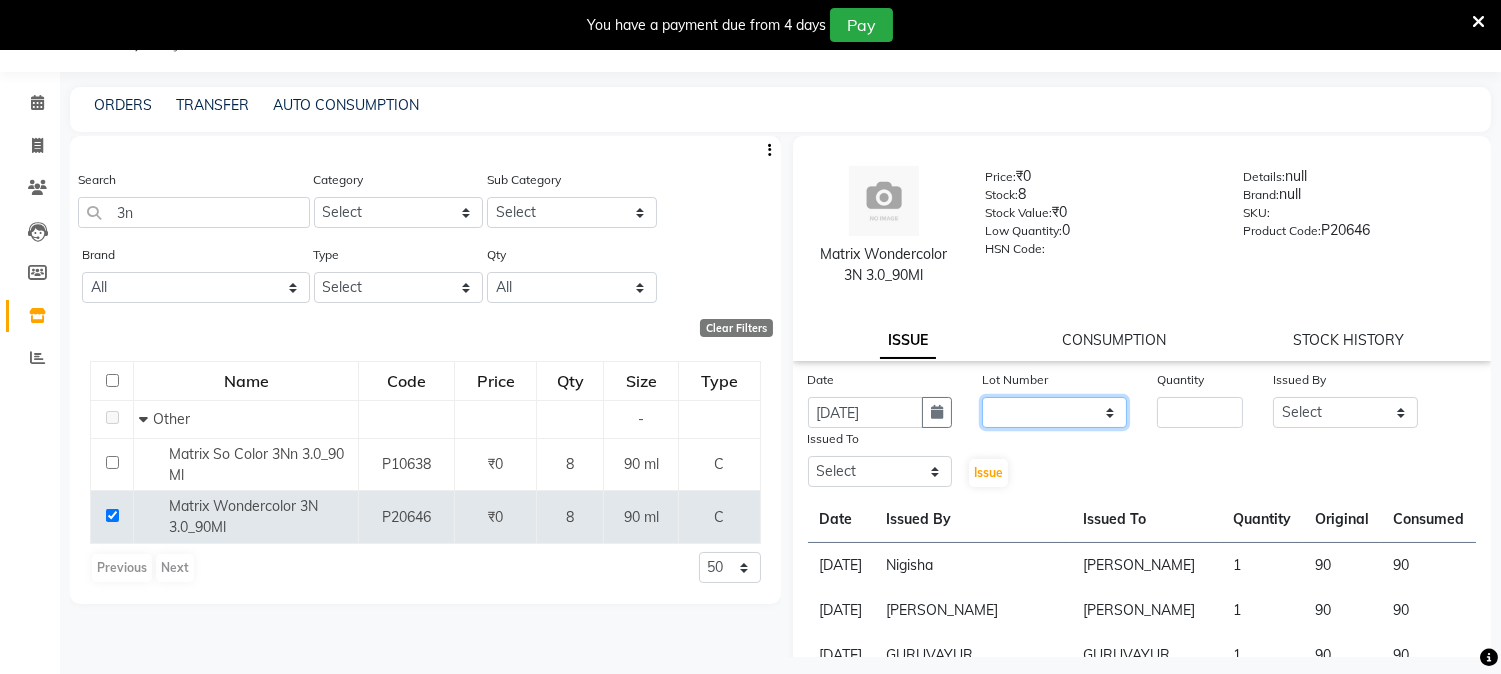click on "None" 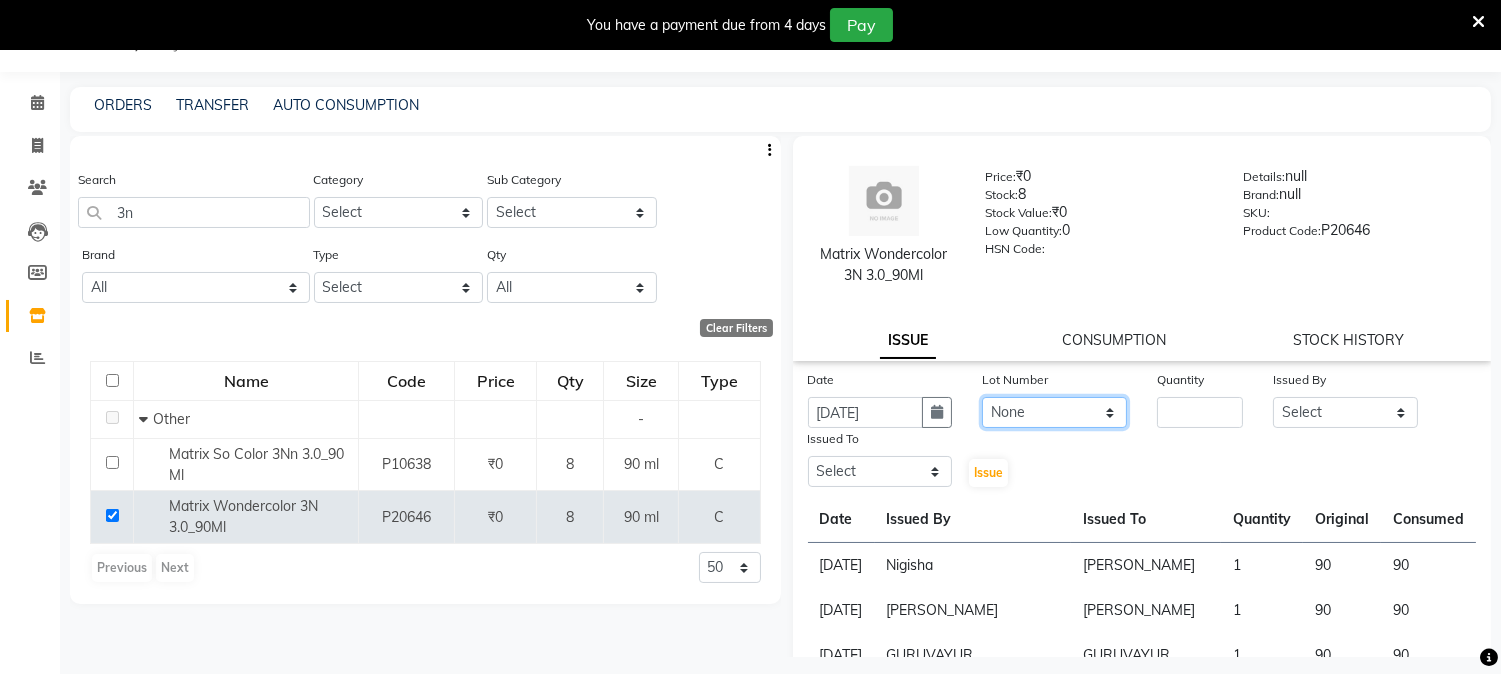 click on "None" 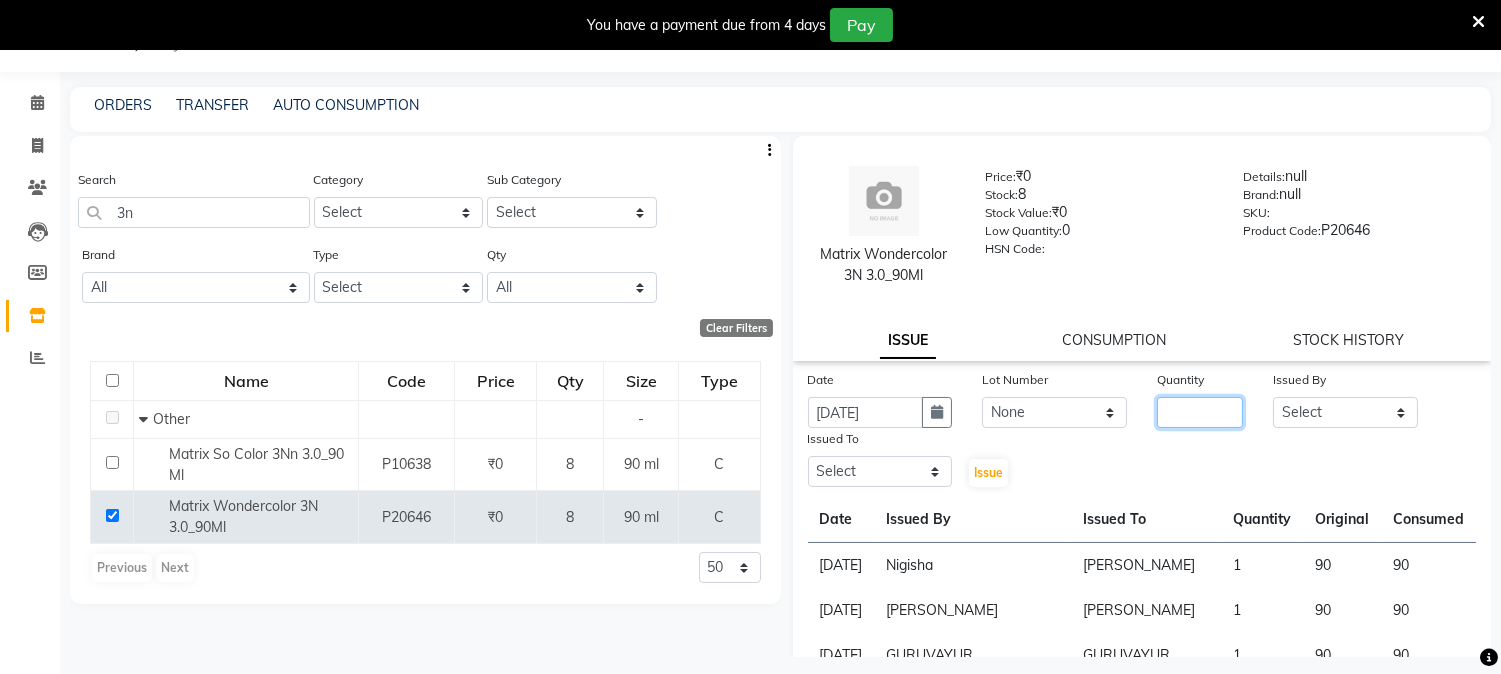 click 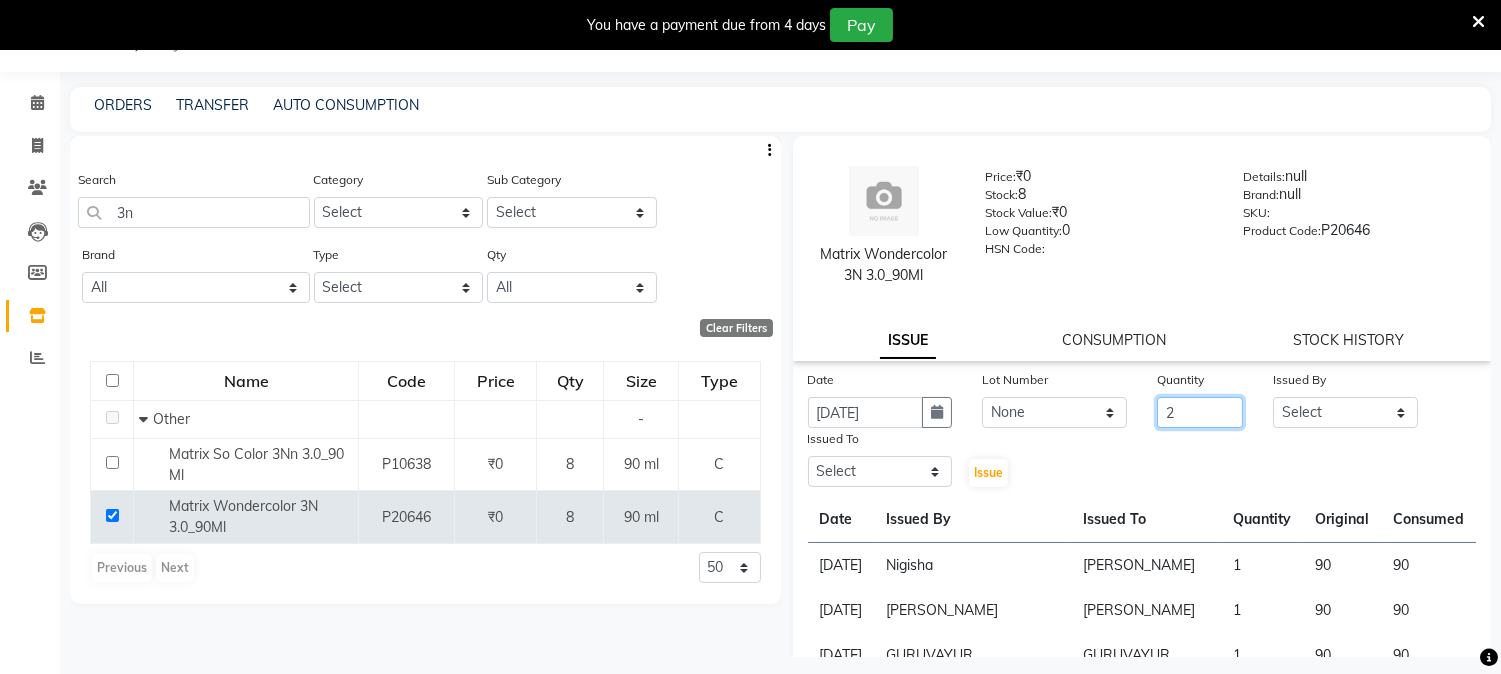 type on "2" 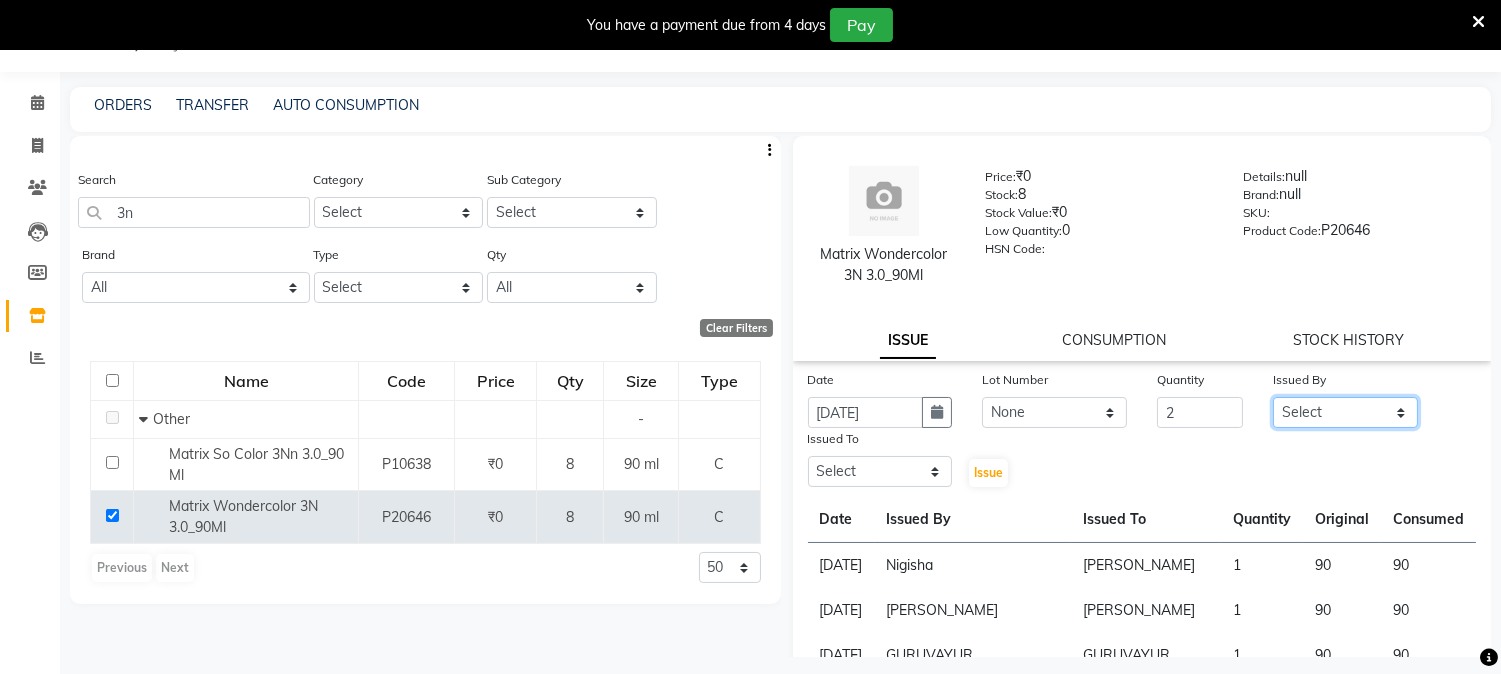 click on "Select Aathithya ANILA ANJANA DAS GURUVAYUR ASHTAMUDI NEETHU Nigisha POOJA PRACHI PRASEETHA REESHMA  Rini SMITHA THANKAMANI" 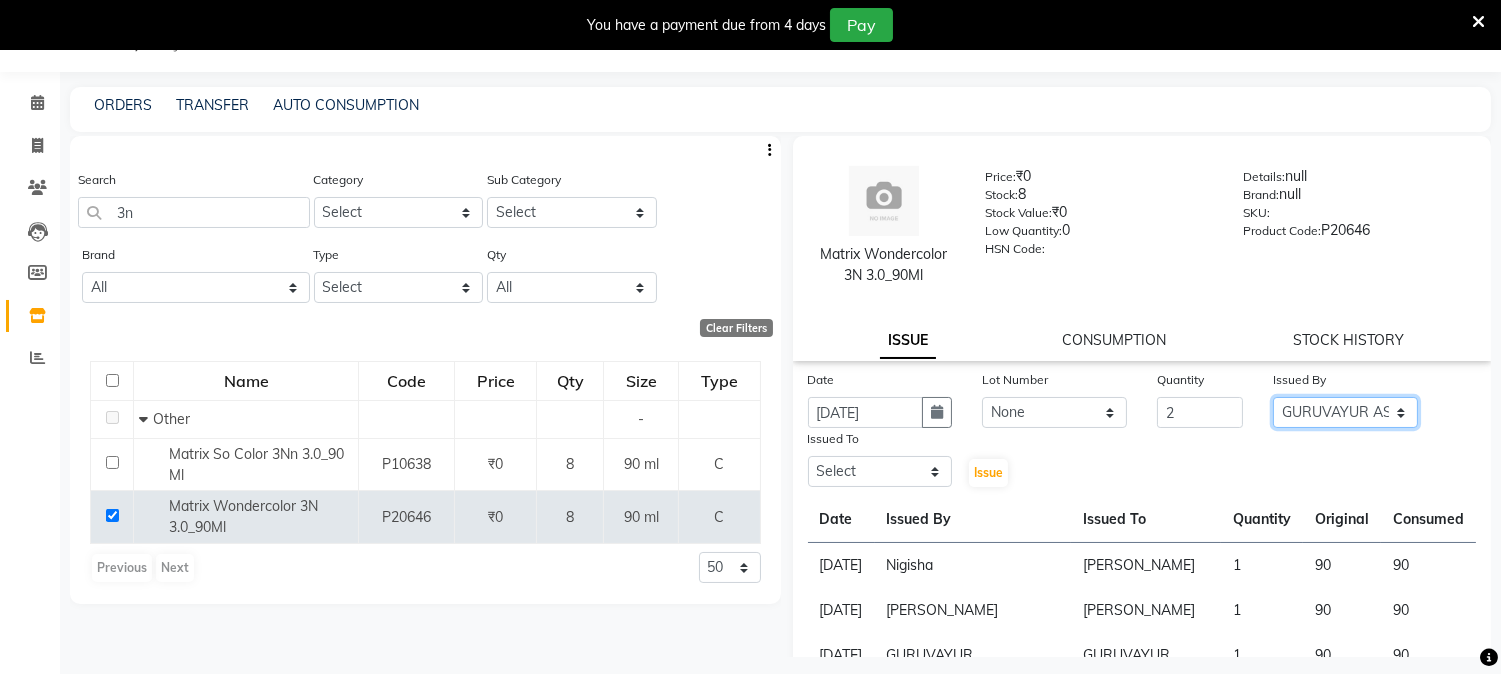 click on "Select Aathithya ANILA ANJANA DAS GURUVAYUR ASHTAMUDI NEETHU Nigisha POOJA PRACHI PRASEETHA REESHMA  Rini SMITHA THANKAMANI" 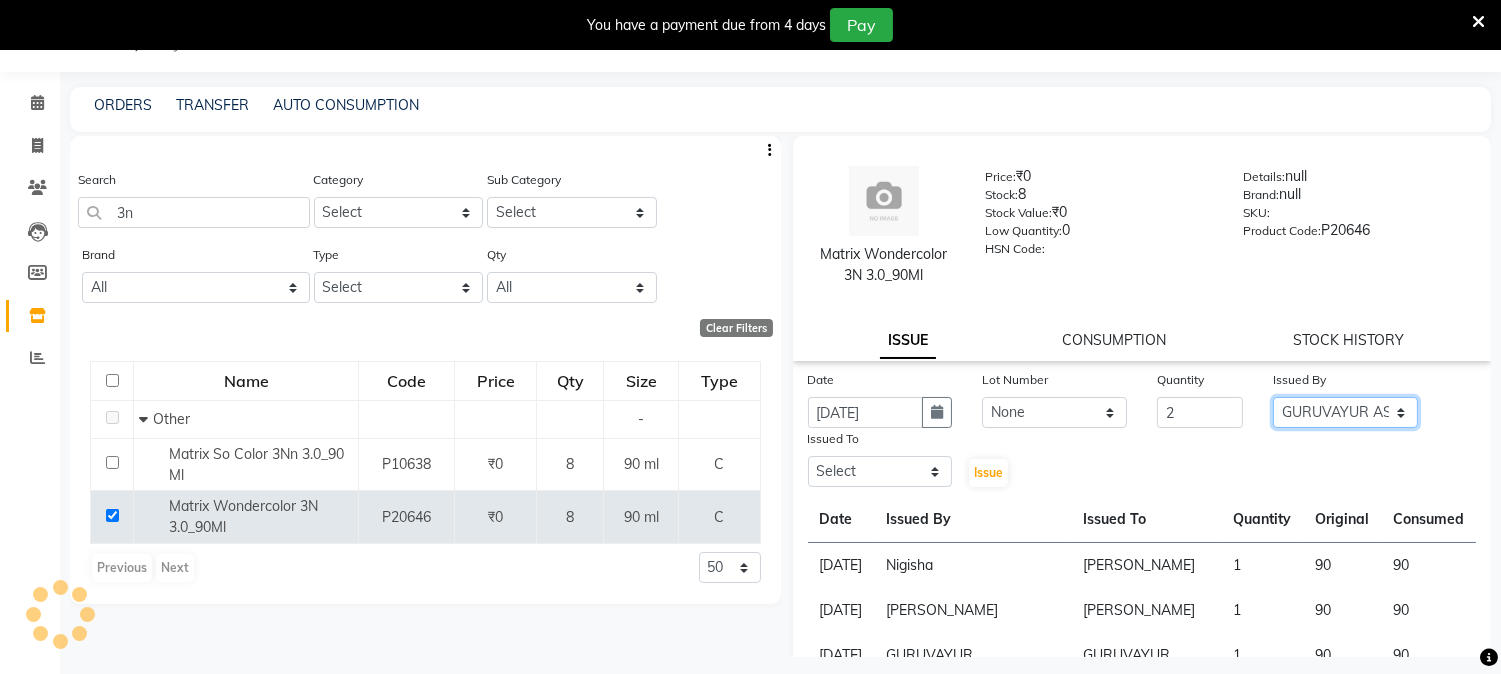select on "69602" 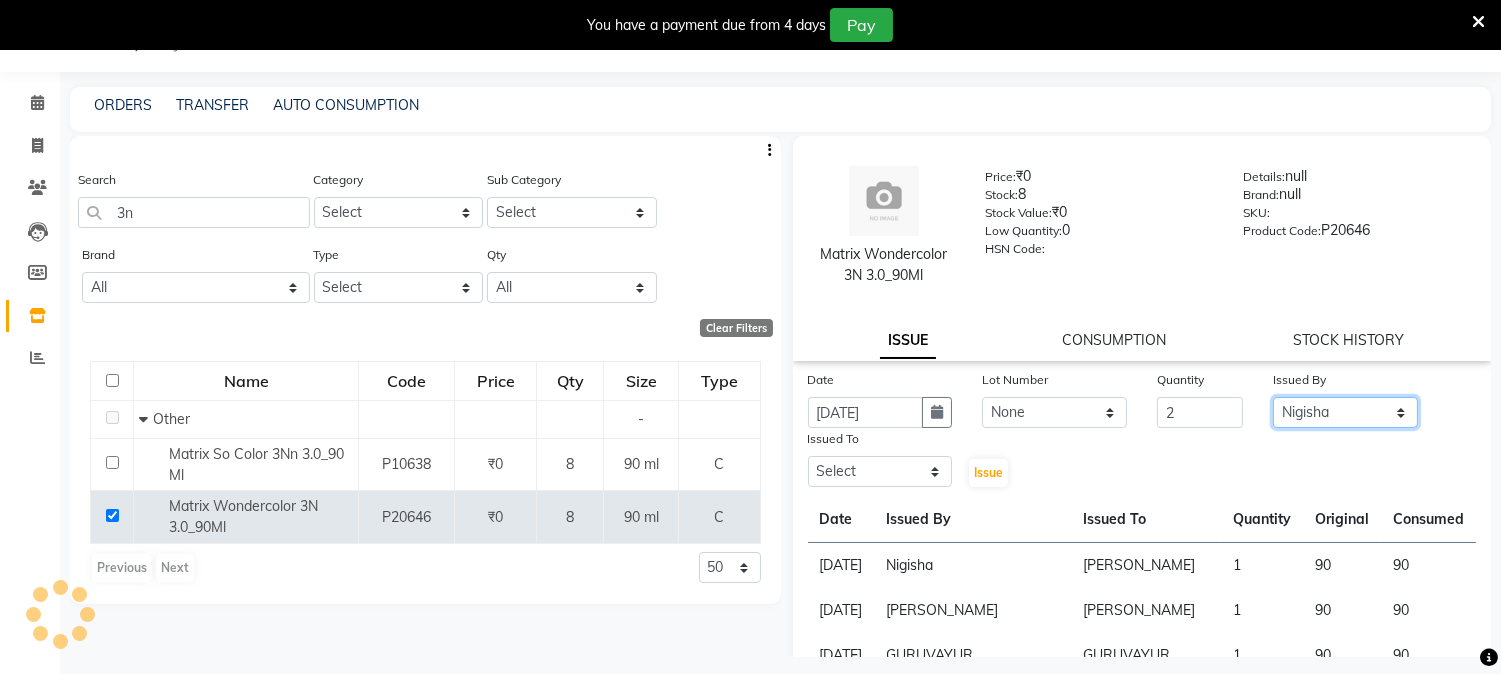 click on "Select Aathithya ANILA ANJANA DAS GURUVAYUR ASHTAMUDI NEETHU Nigisha POOJA PRACHI PRASEETHA REESHMA  Rini SMITHA THANKAMANI" 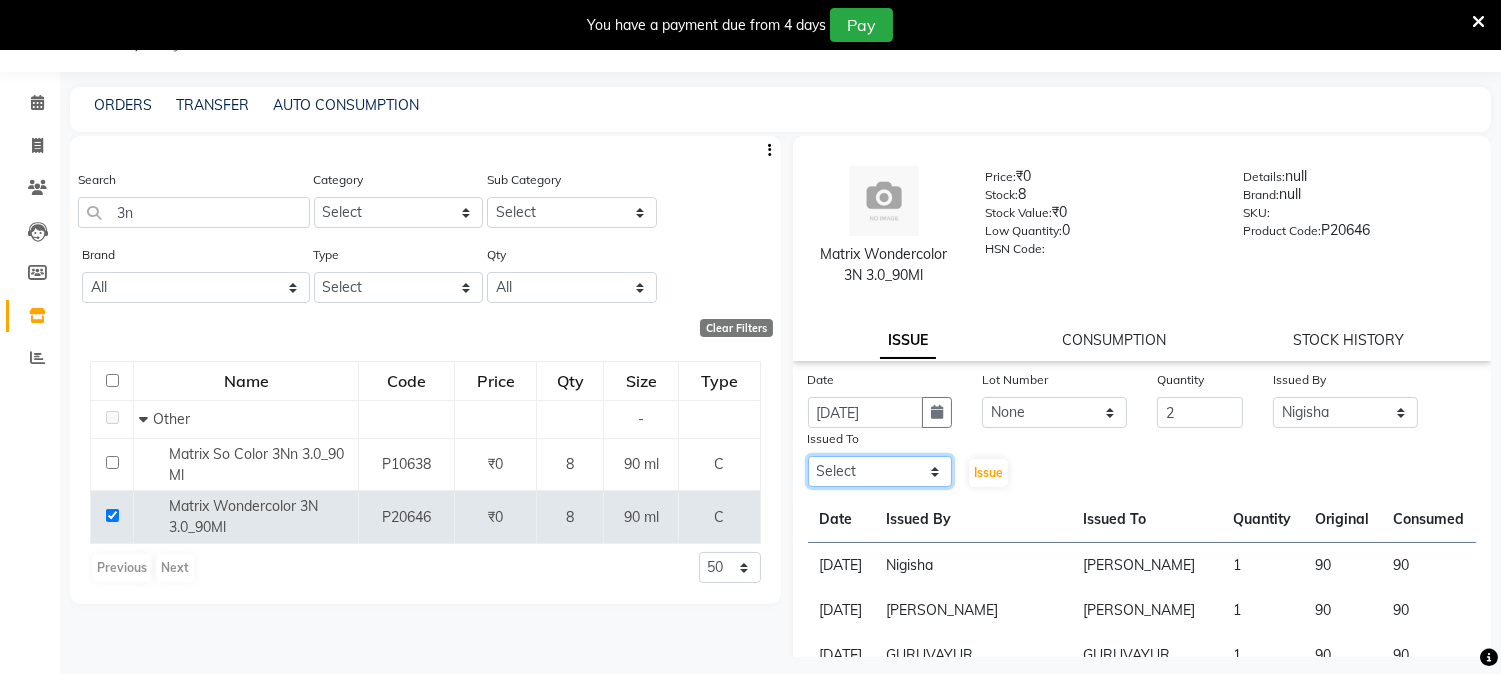click on "Select Aathithya ANILA ANJANA DAS GURUVAYUR ASHTAMUDI NEETHU Nigisha POOJA PRACHI PRASEETHA REESHMA  Rini SMITHA THANKAMANI" 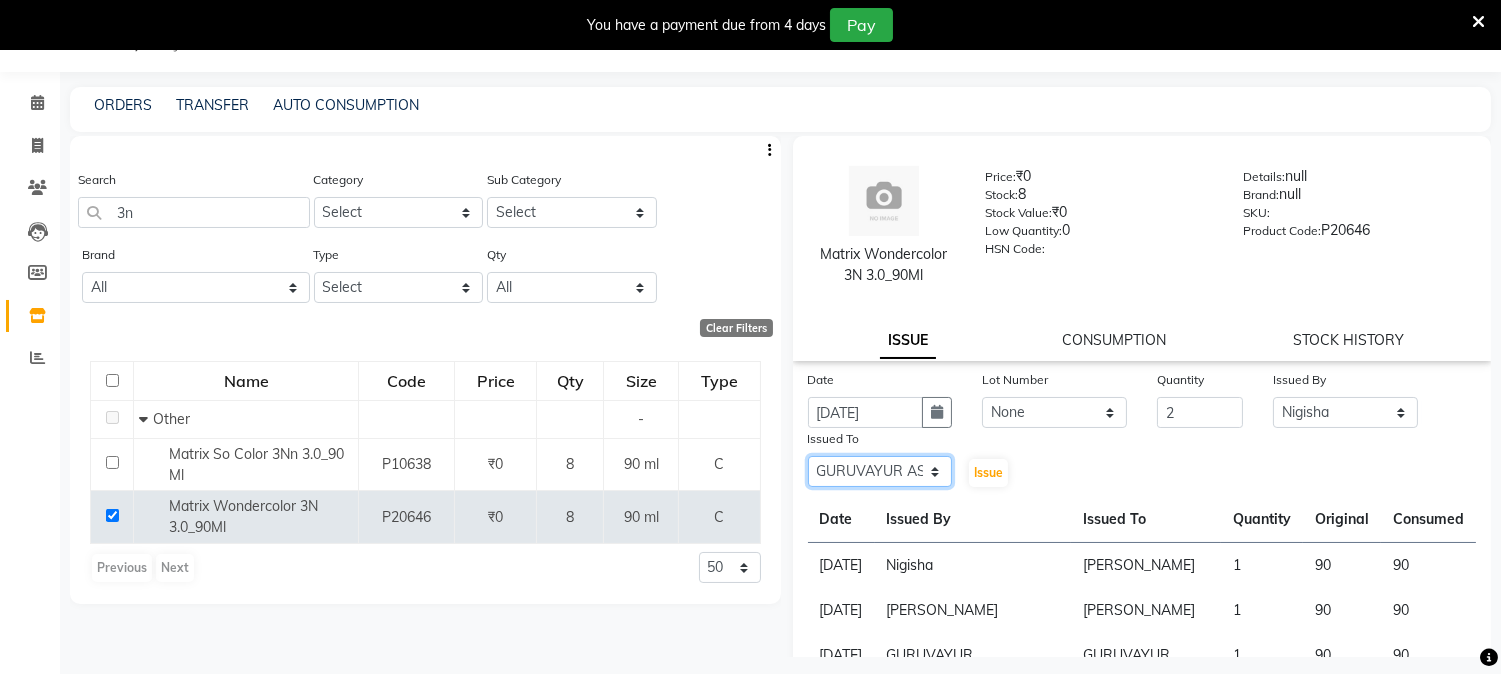 click on "Select Aathithya ANILA ANJANA DAS GURUVAYUR ASHTAMUDI NEETHU Nigisha POOJA PRACHI PRASEETHA REESHMA  Rini SMITHA THANKAMANI" 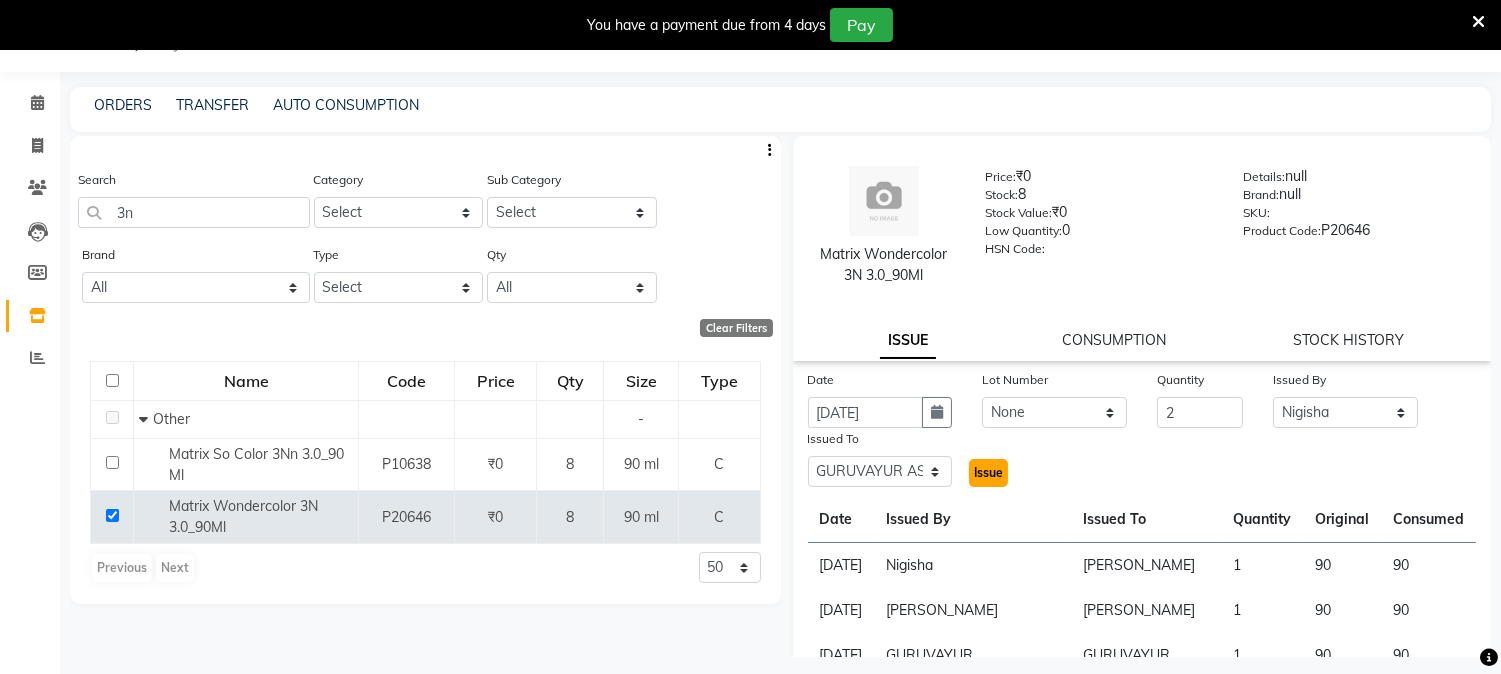 click on "Issue" 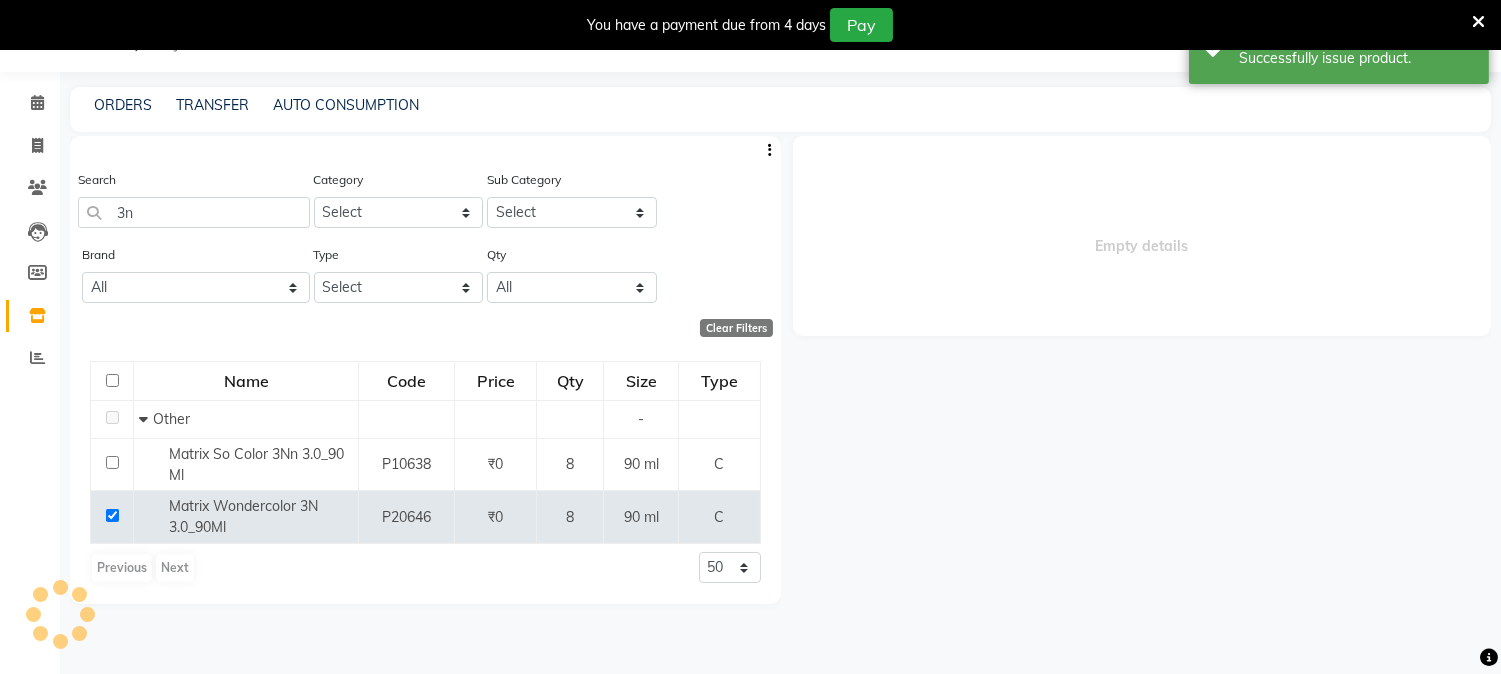 select 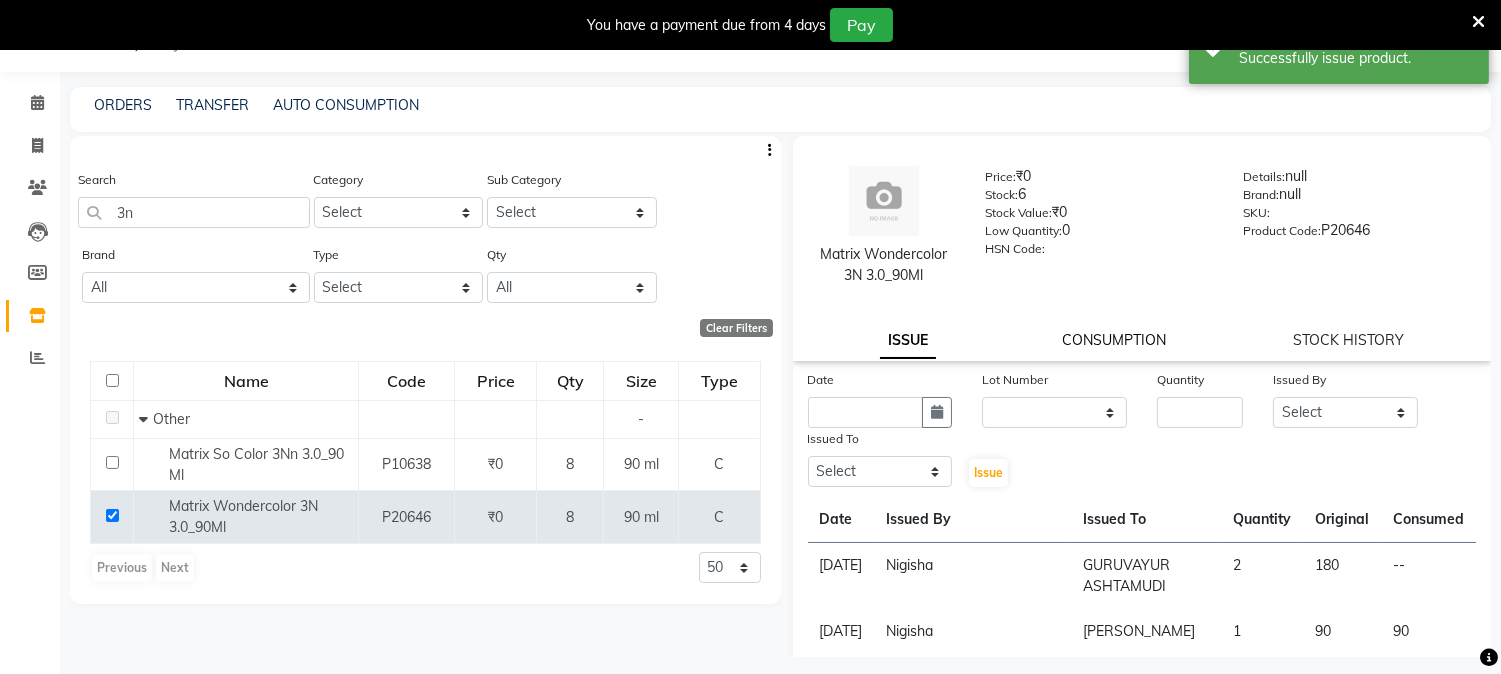 click on "CONSUMPTION" 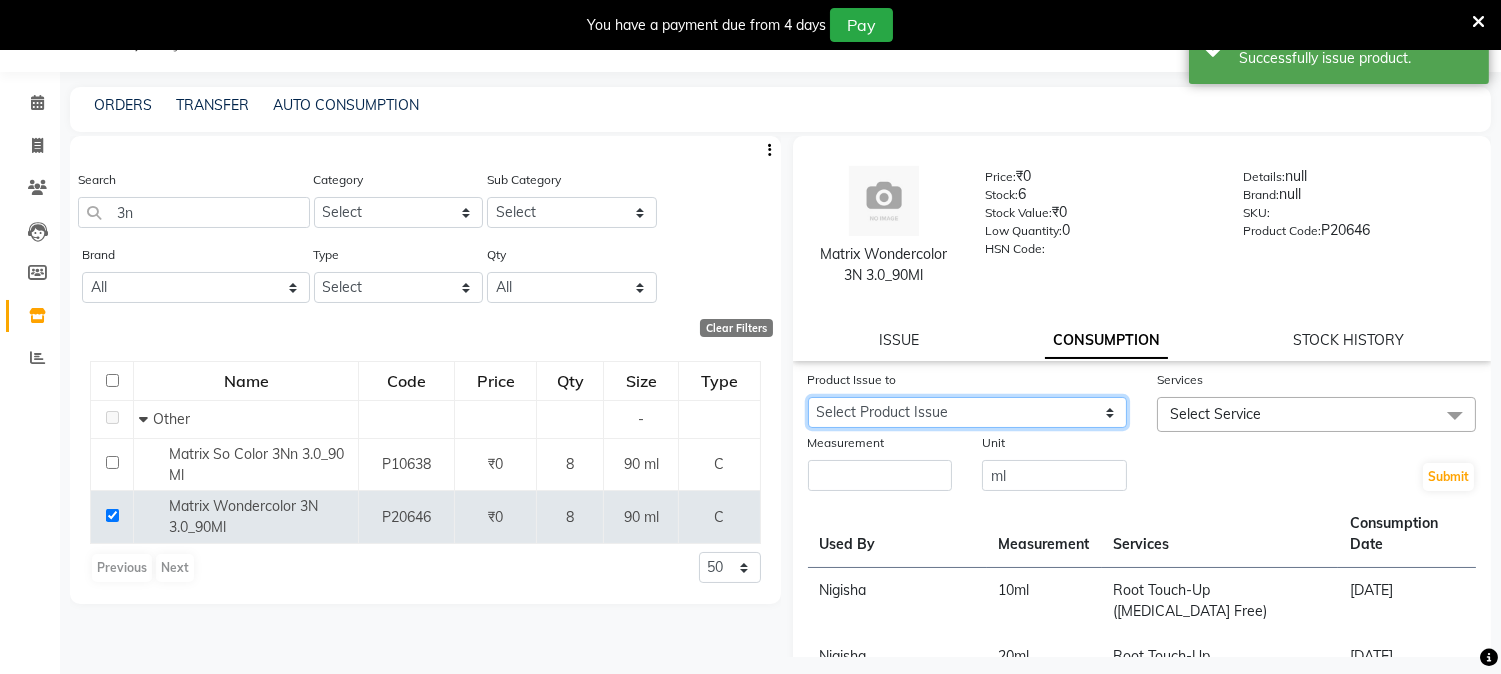 click on "Select Product Issue 2025-07-02, Issued to: GURUVAYUR ASHTAMUDI, Balance: 180" 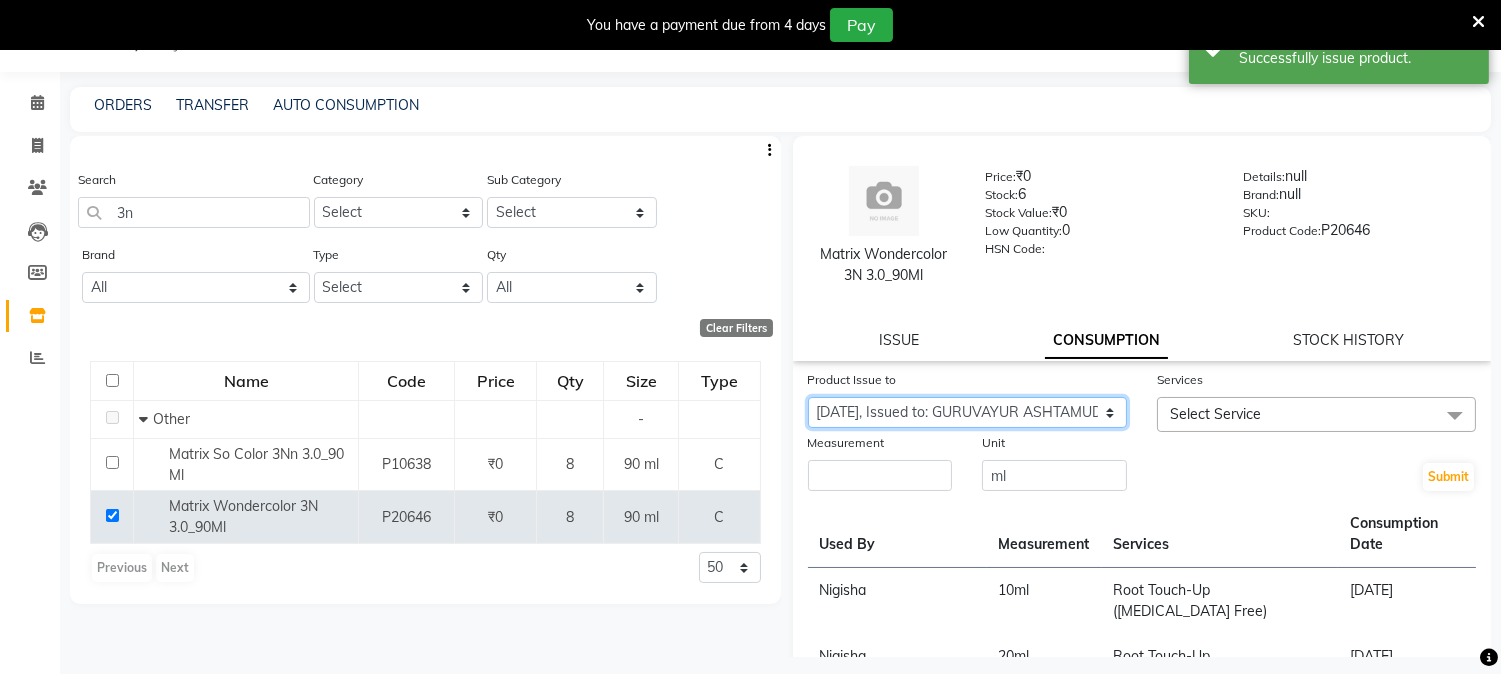 click on "Select Product Issue 2025-07-02, Issued to: GURUVAYUR ASHTAMUDI, Balance: 180" 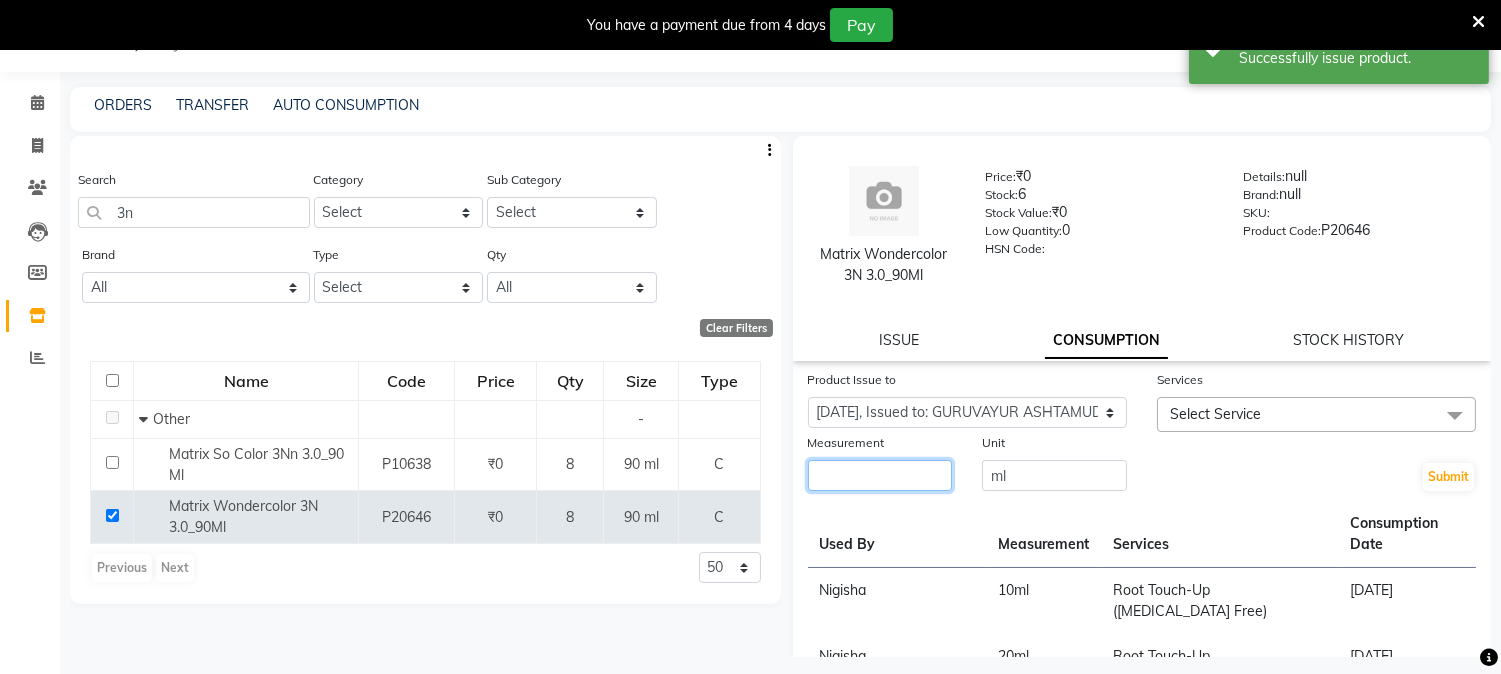 click 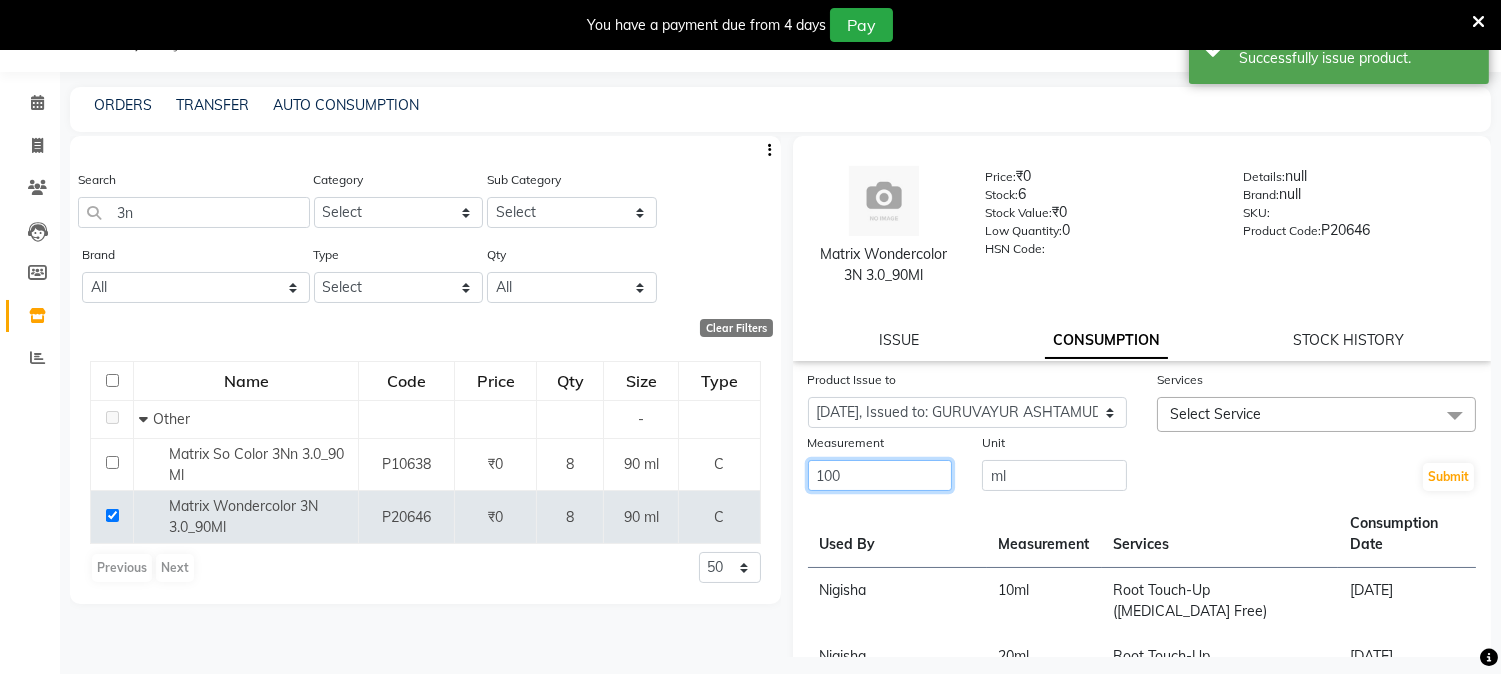 type on "100" 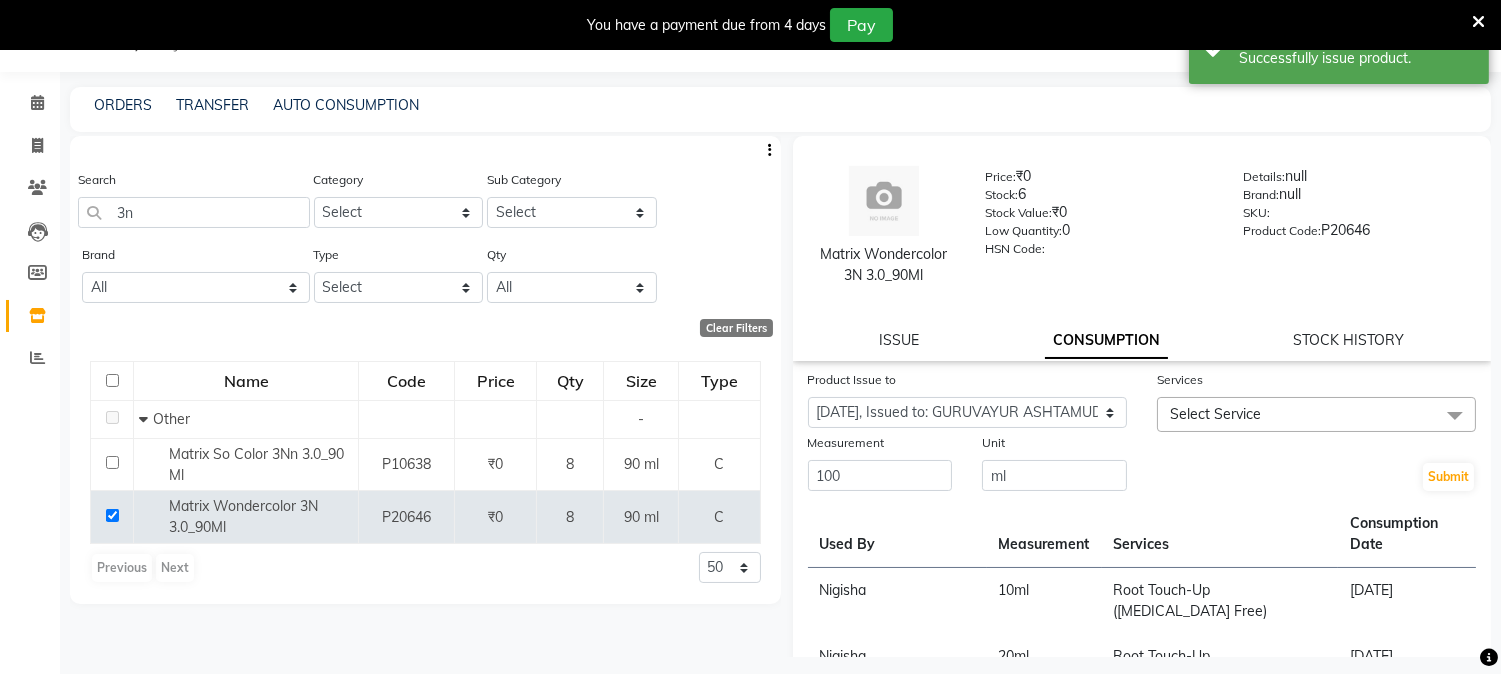click on "Select Service" 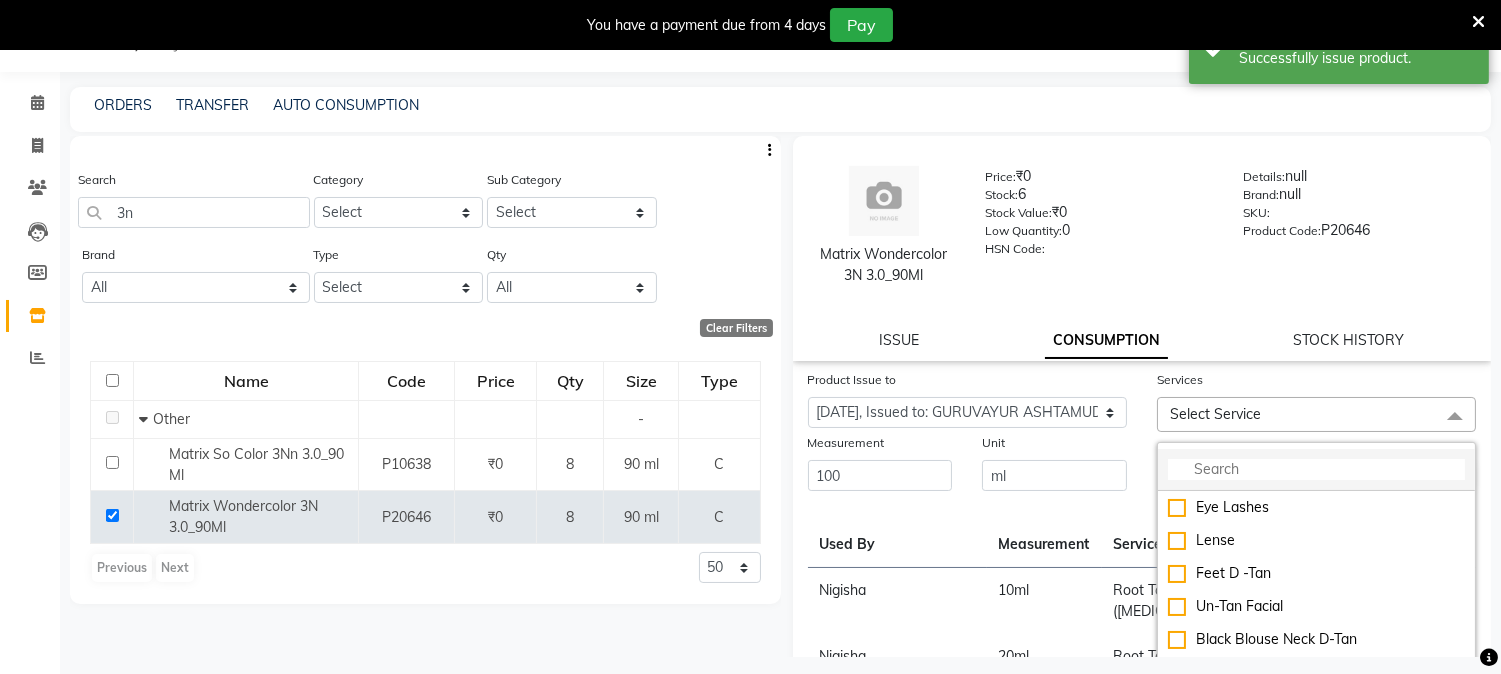 click 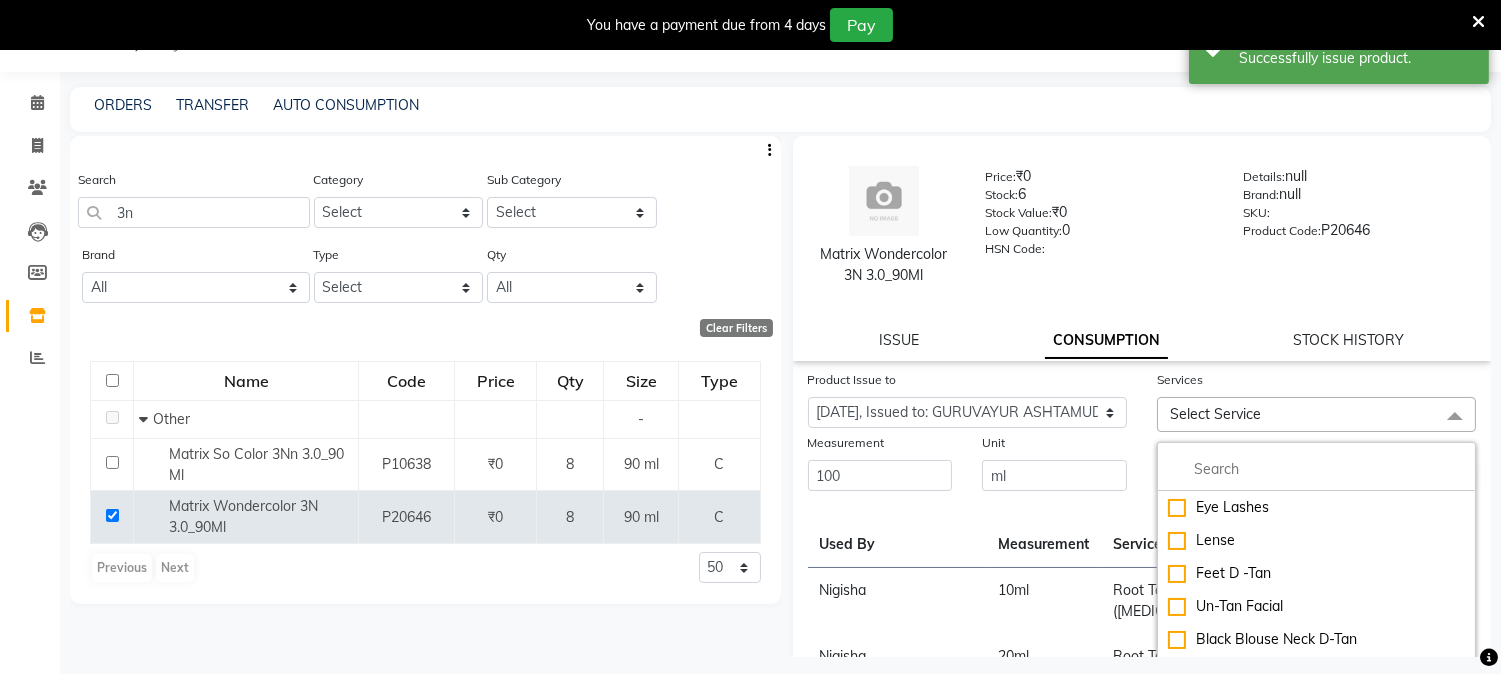 click on "Matrix Wondercolor 3N 3.0_90Ml  Price:   ₹0  Stock:   6  Stock Value:   ₹0  Low Quantity:  0  HSN Code:    Details:   null  Brand:   null  SKU:     Product Code:   P20646  ISSUE CONSUMPTION STOCK HISTORY" 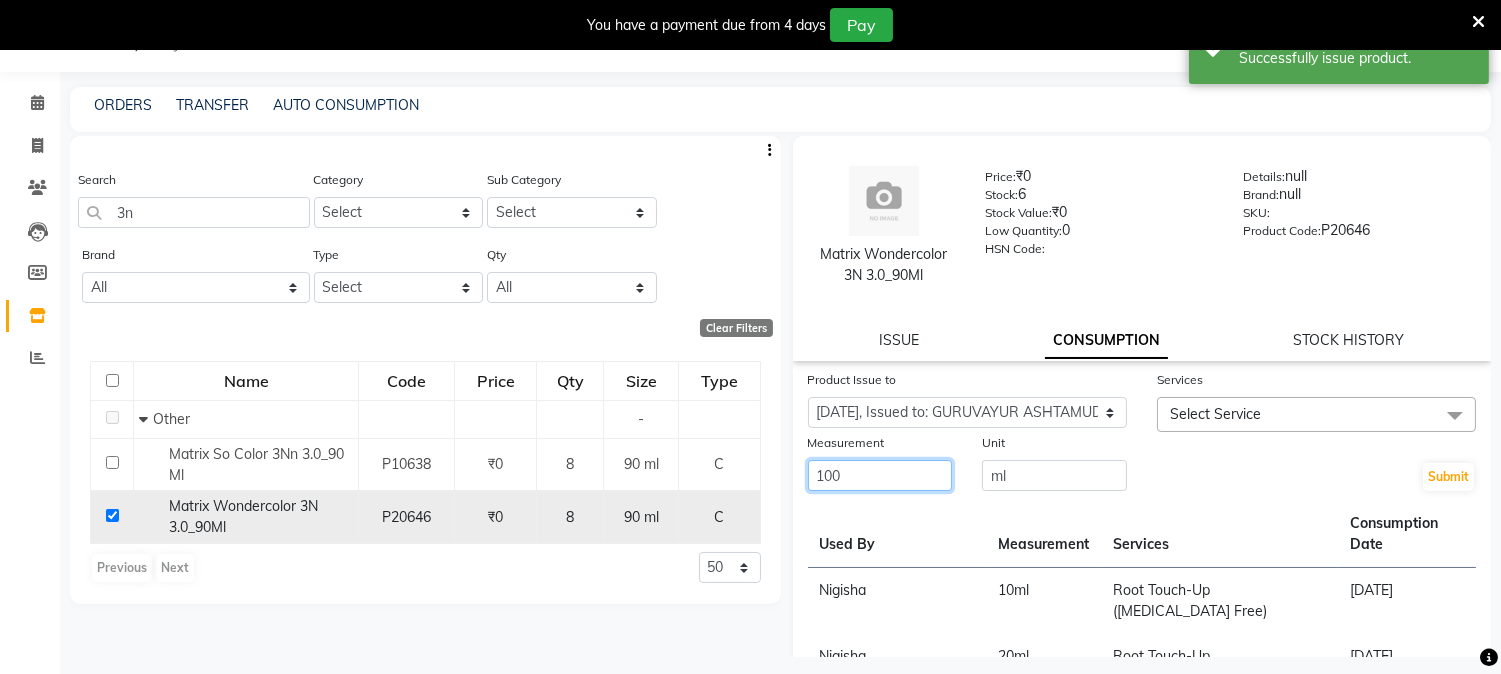 drag, startPoint x: 925, startPoint y: 474, endPoint x: 725, endPoint y: 505, distance: 202.38824 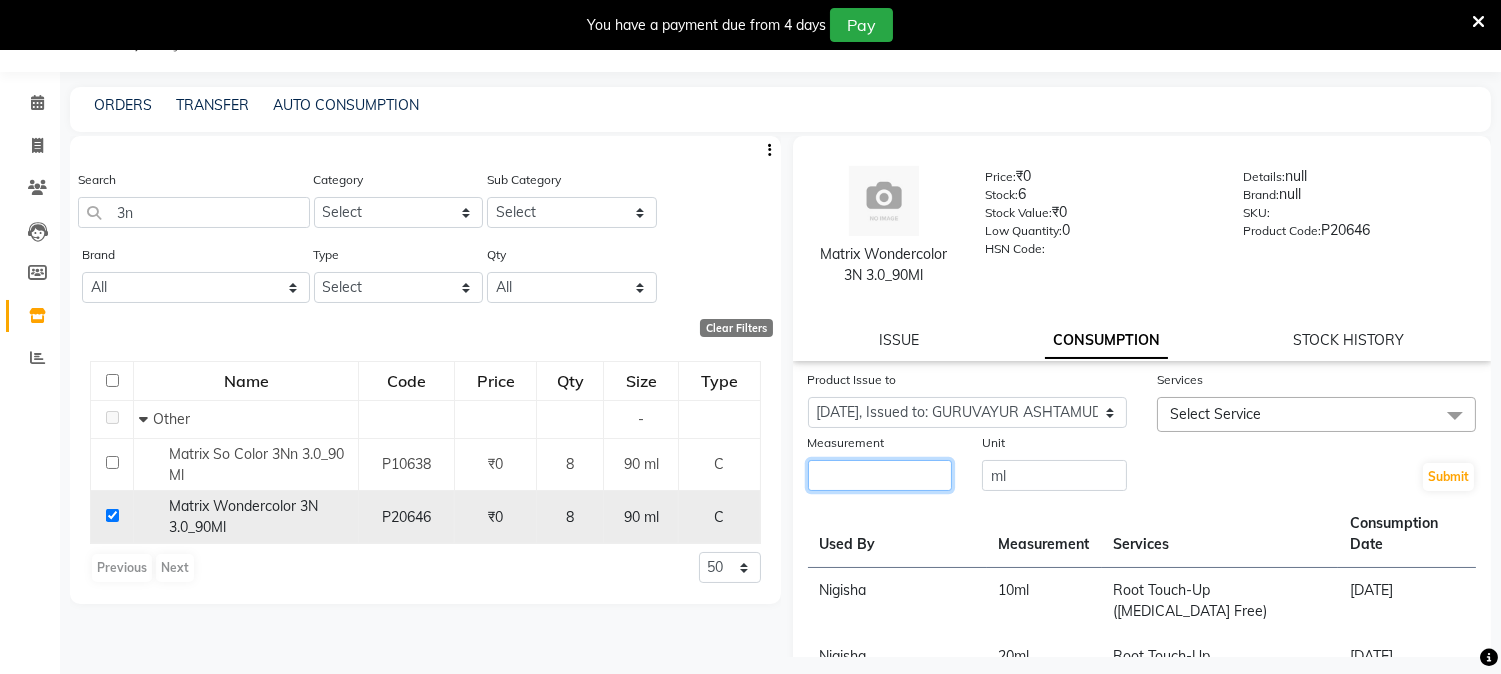 type 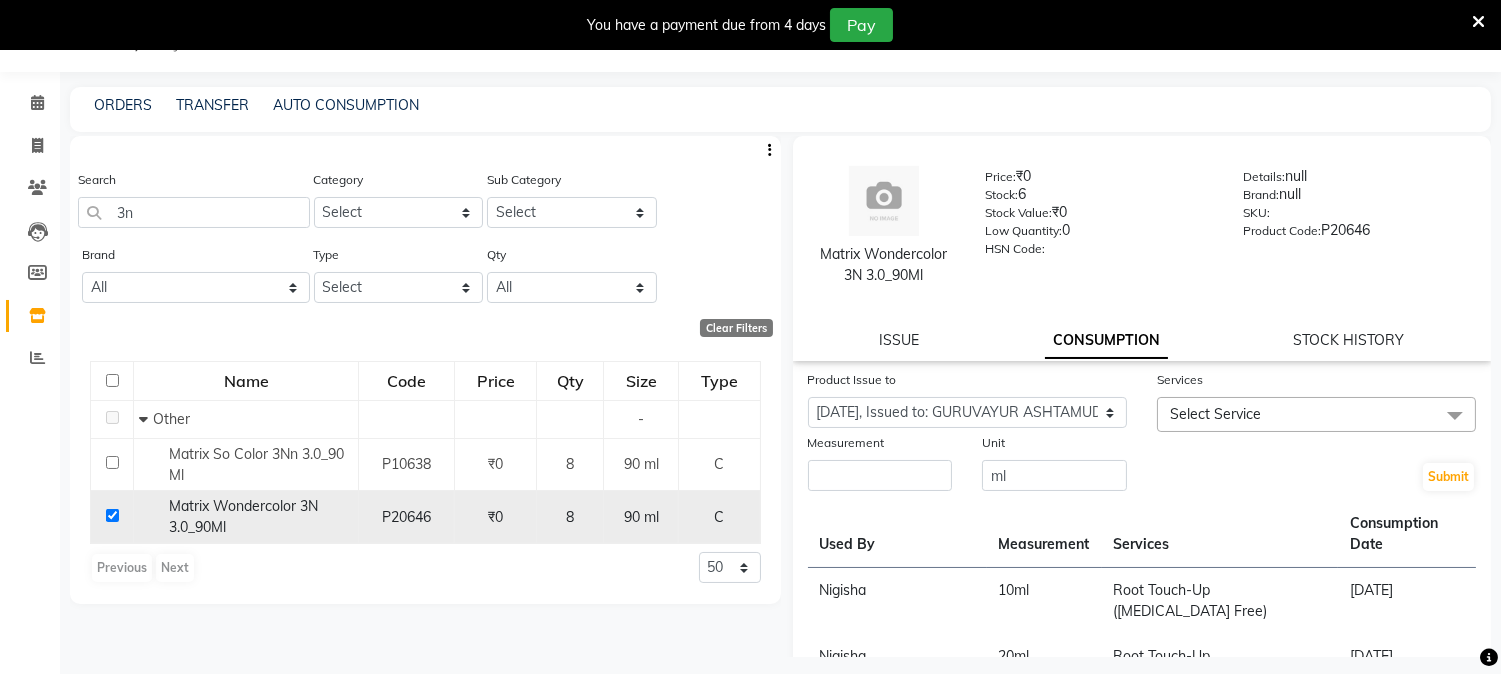 click 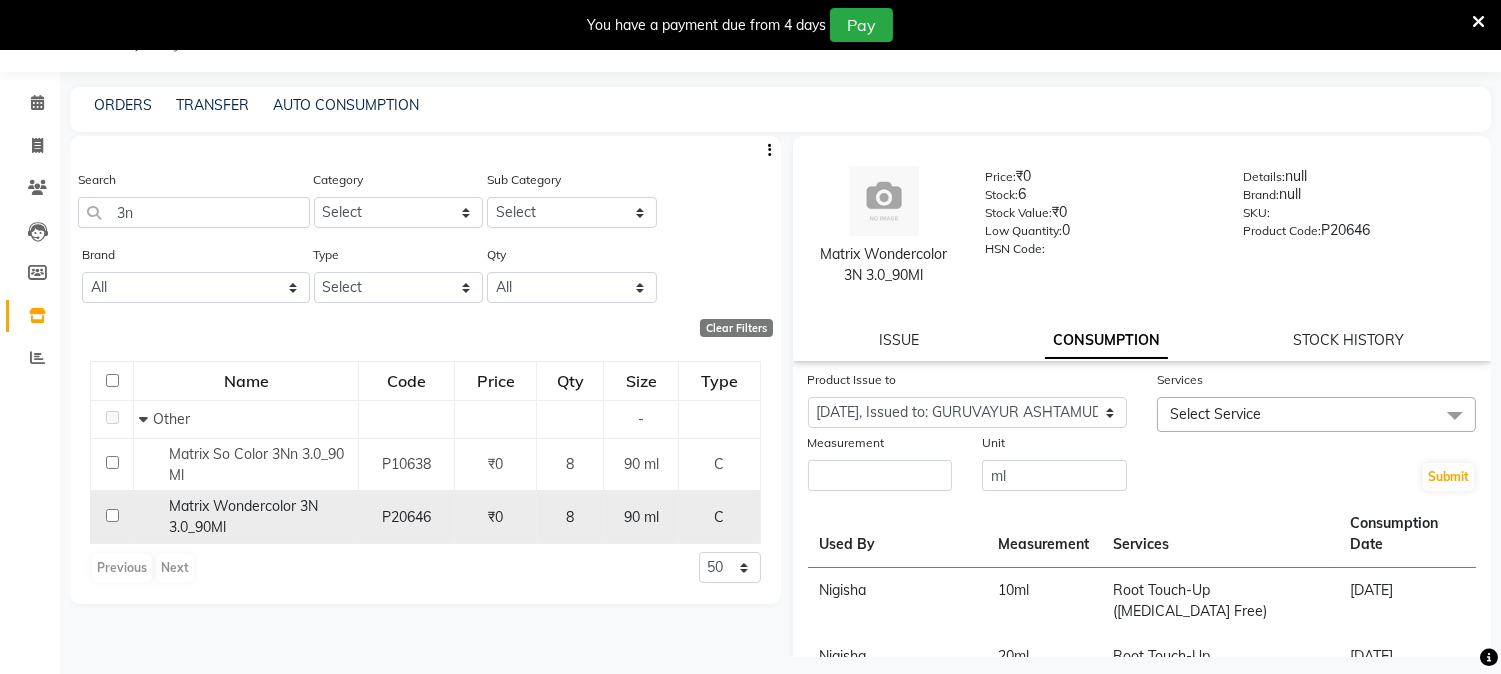 checkbox on "false" 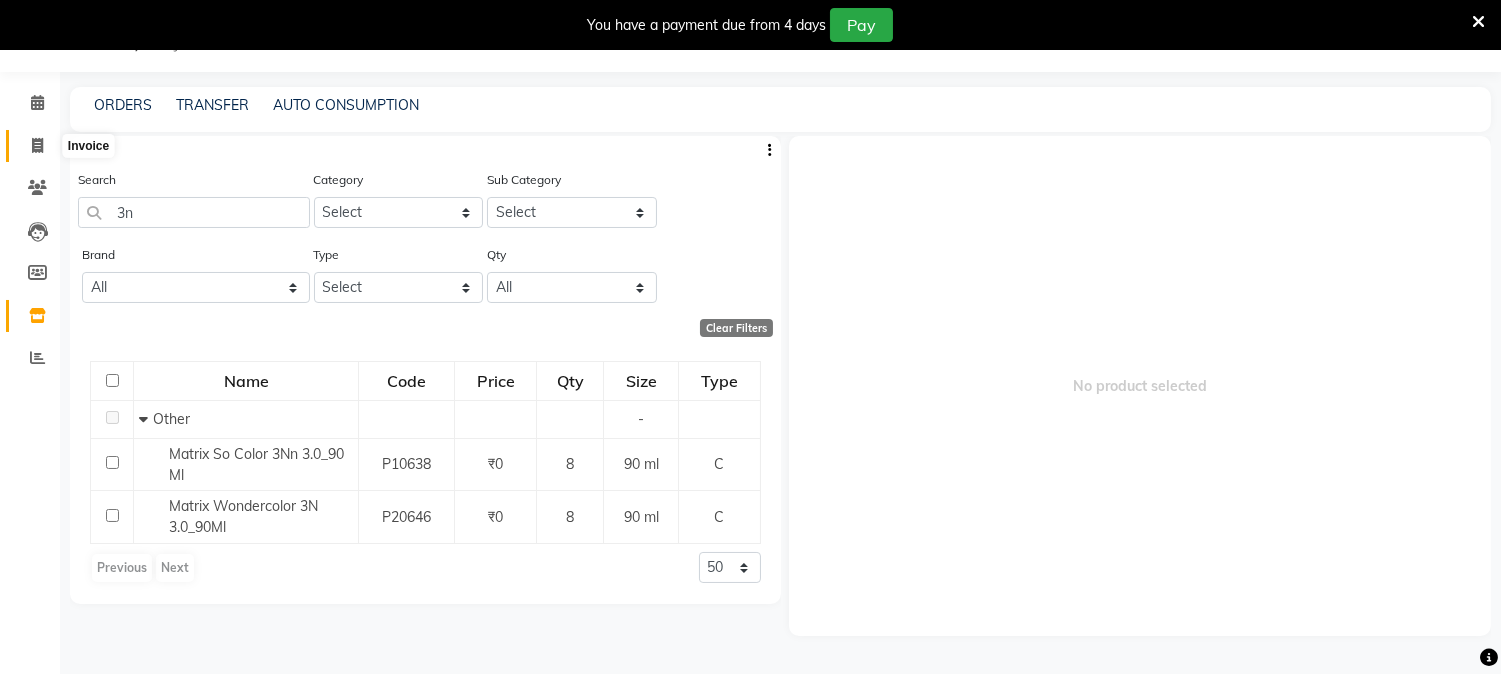 click 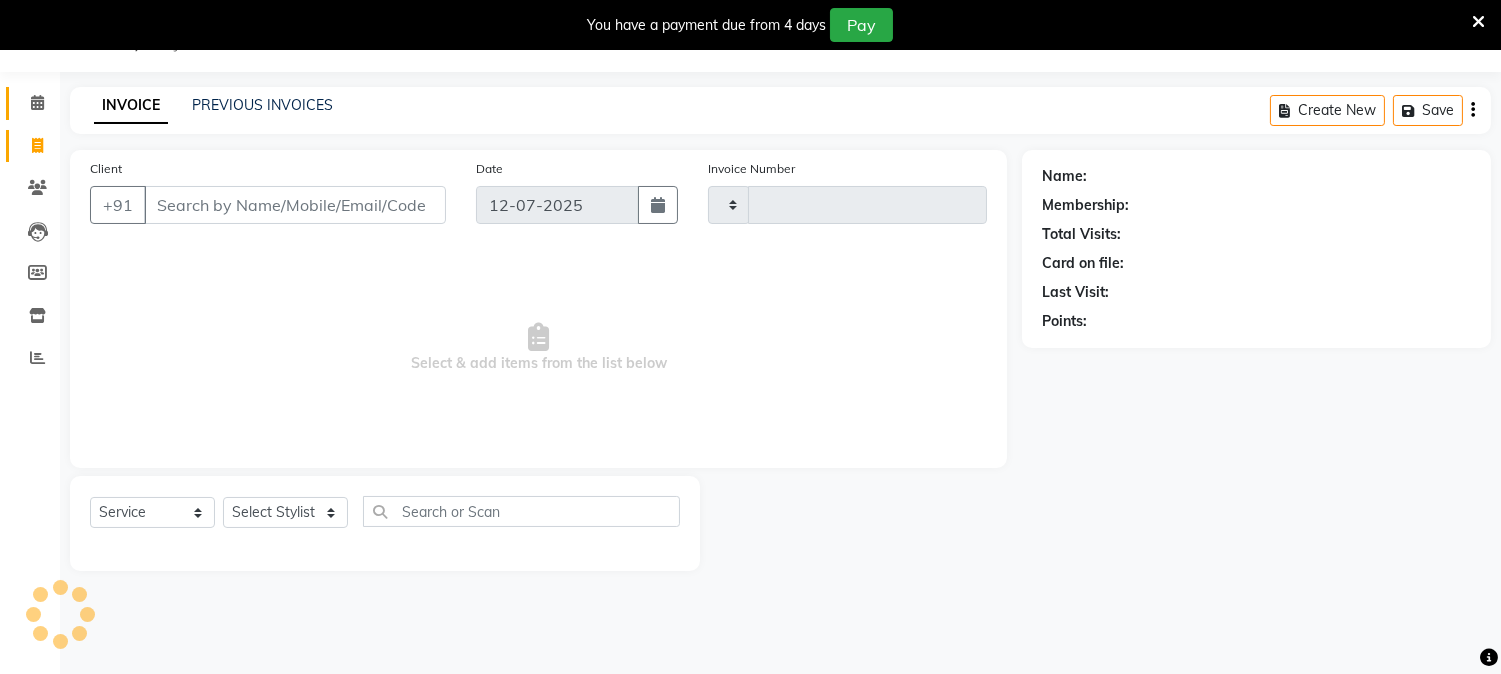 type on "1334" 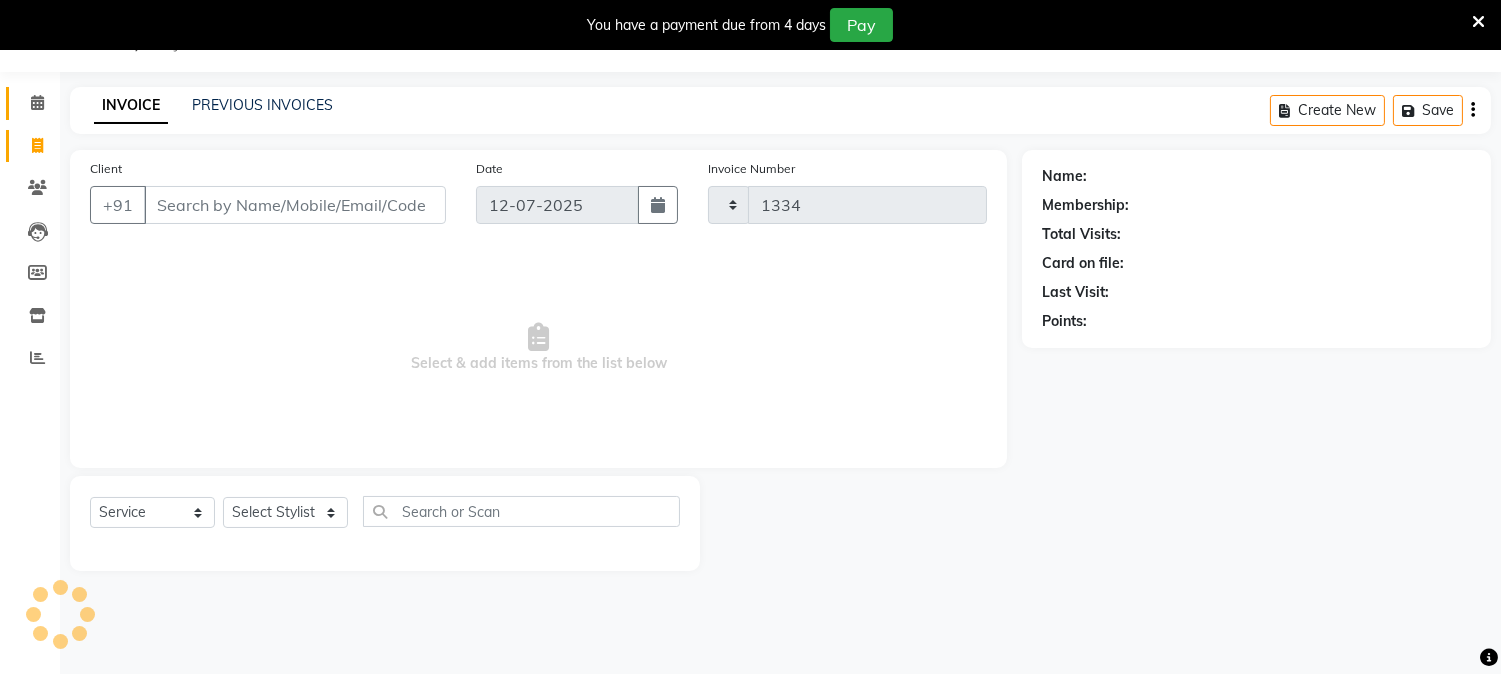 select on "4660" 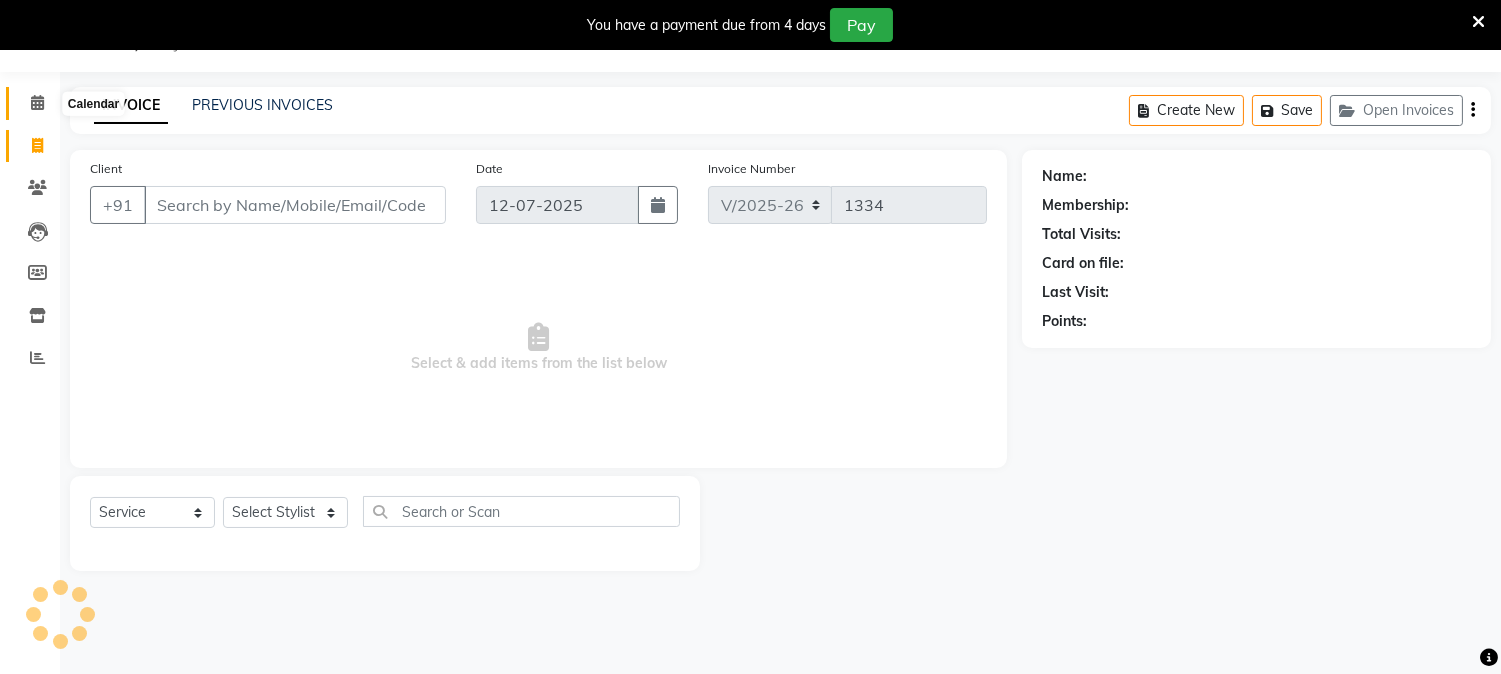 click 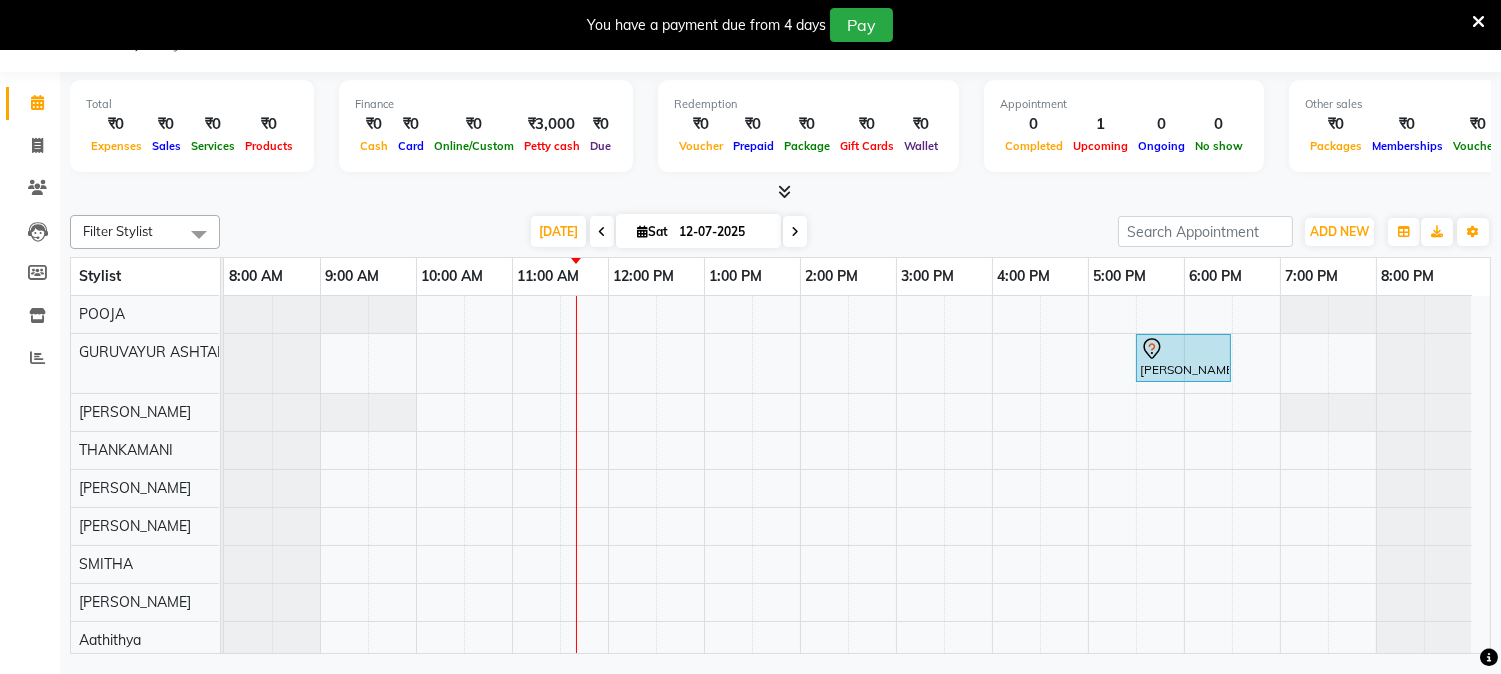 click on "[PERSON_NAME], TK01, 05:30 PM-06:30 PM, Hair Spa" at bounding box center (857, 553) 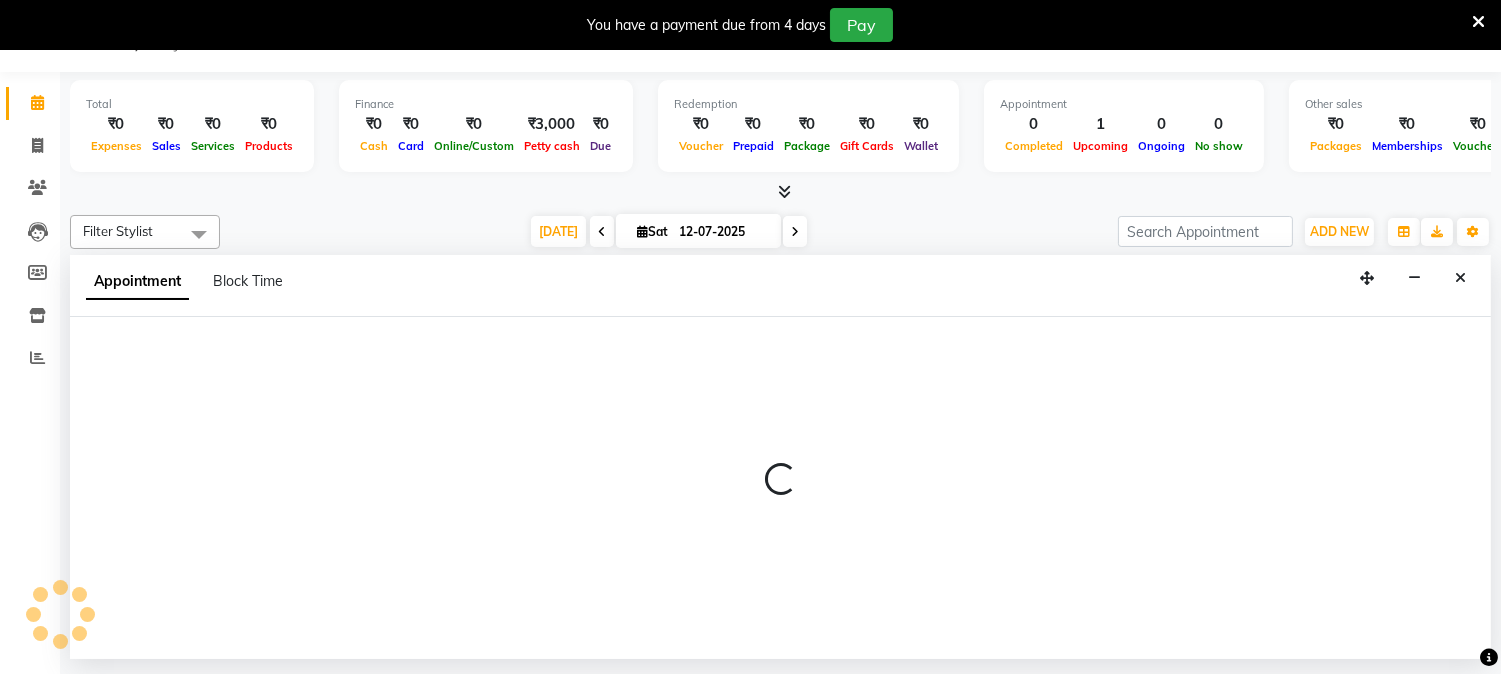 select on "34531" 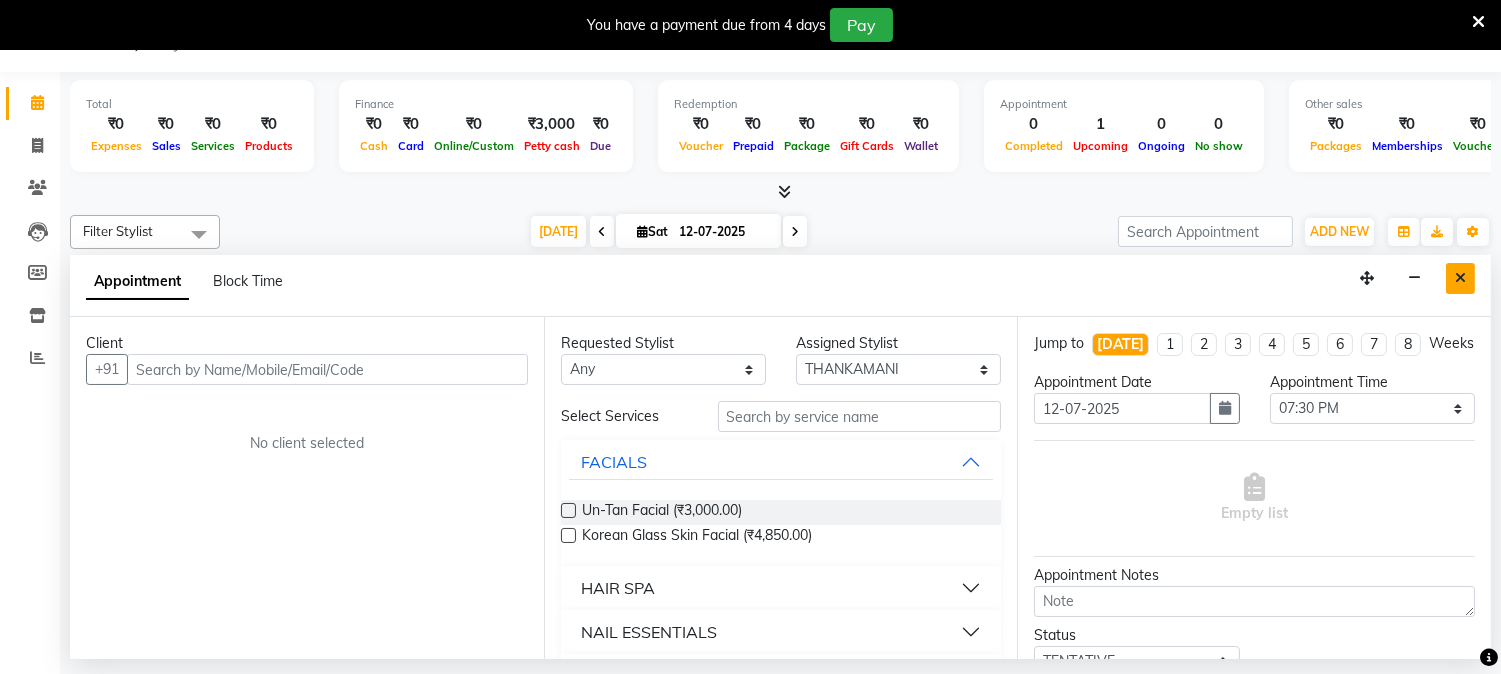 click at bounding box center (1460, 278) 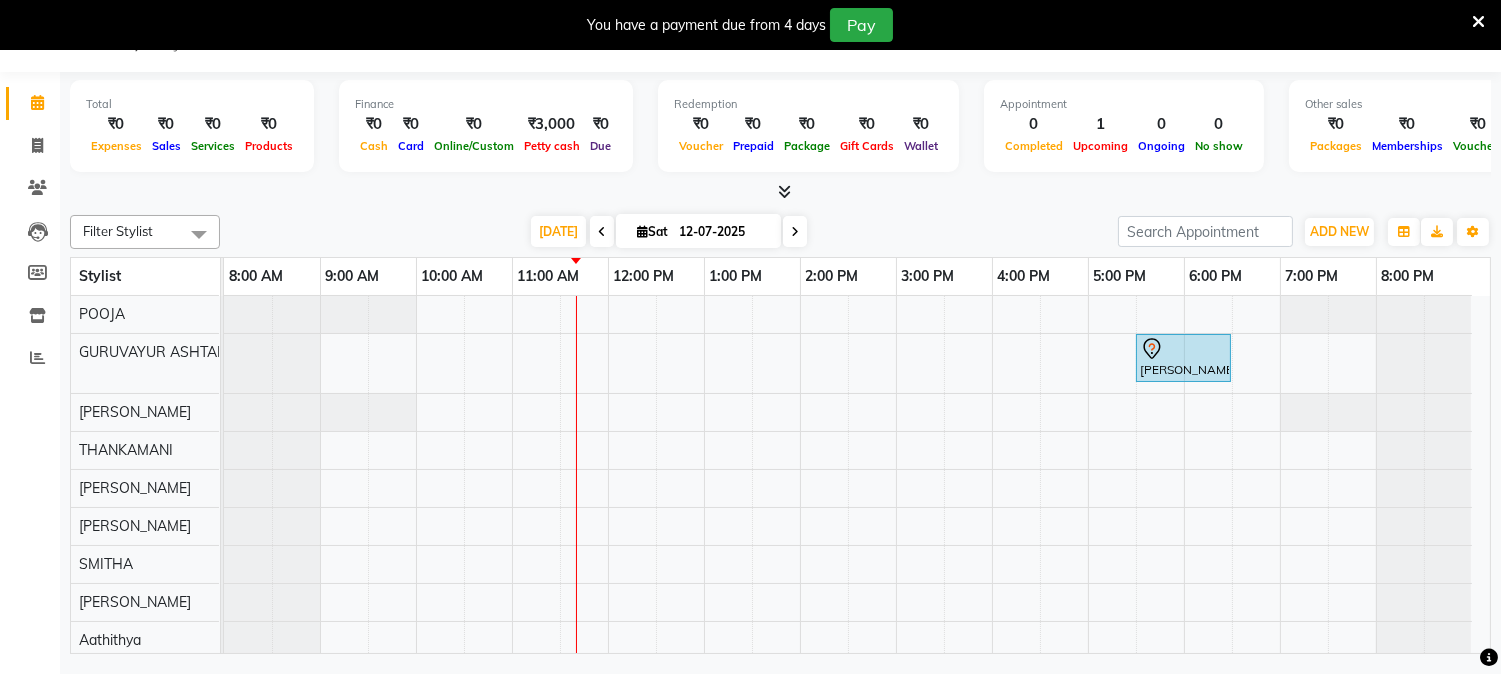 click at bounding box center [780, 192] 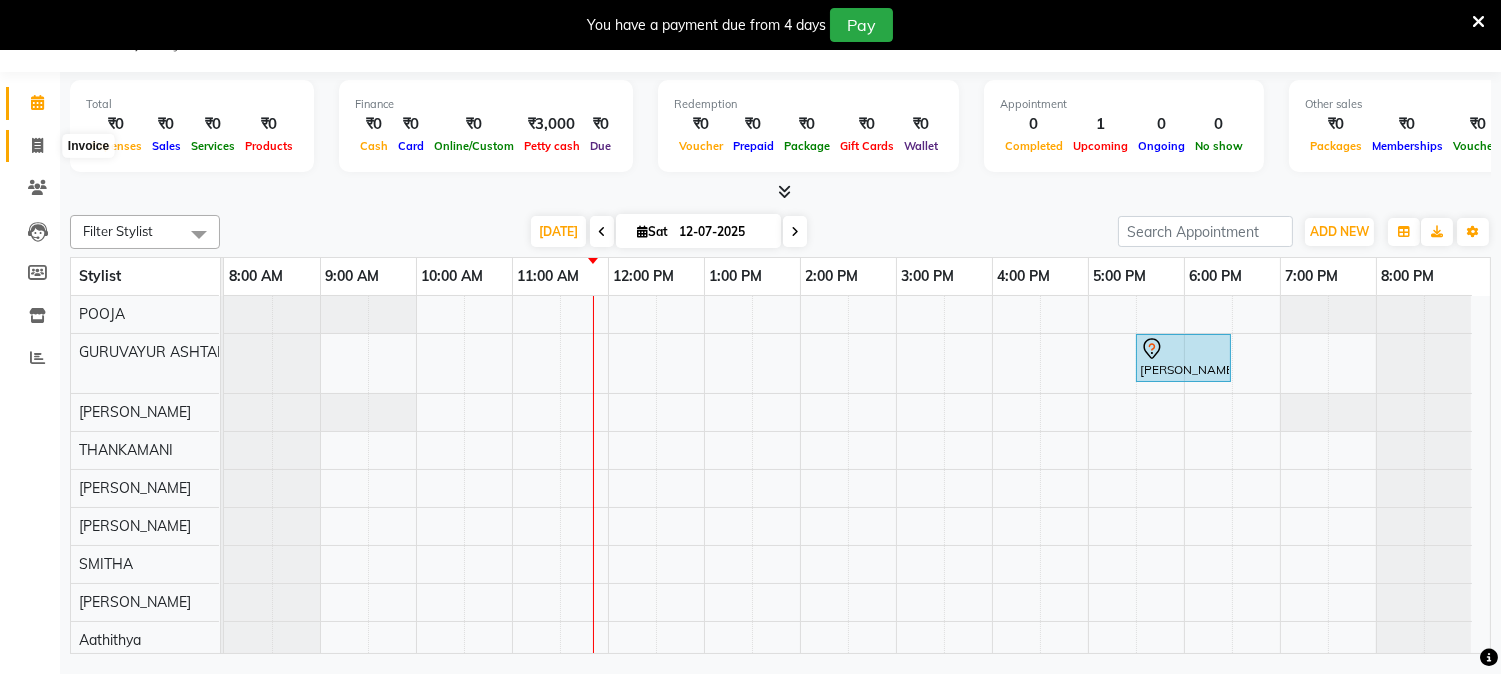 click 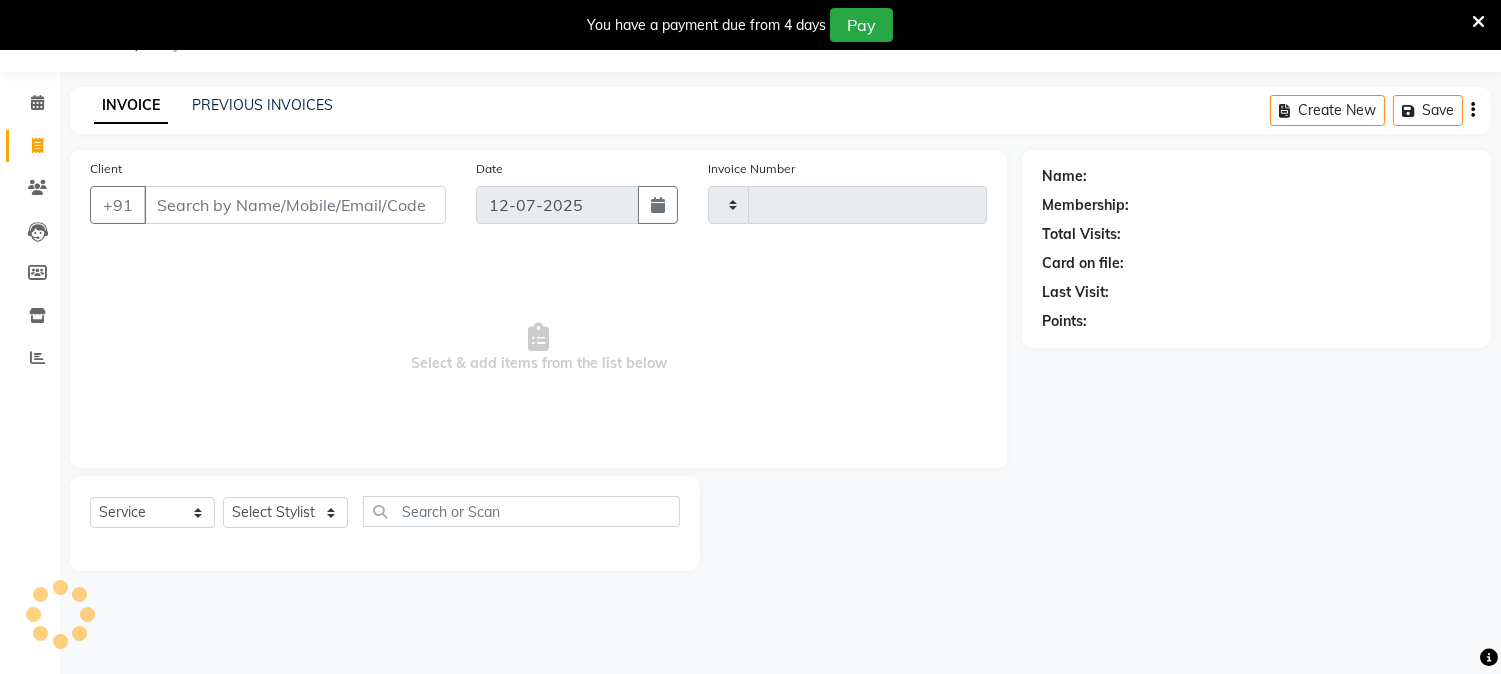 type on "1334" 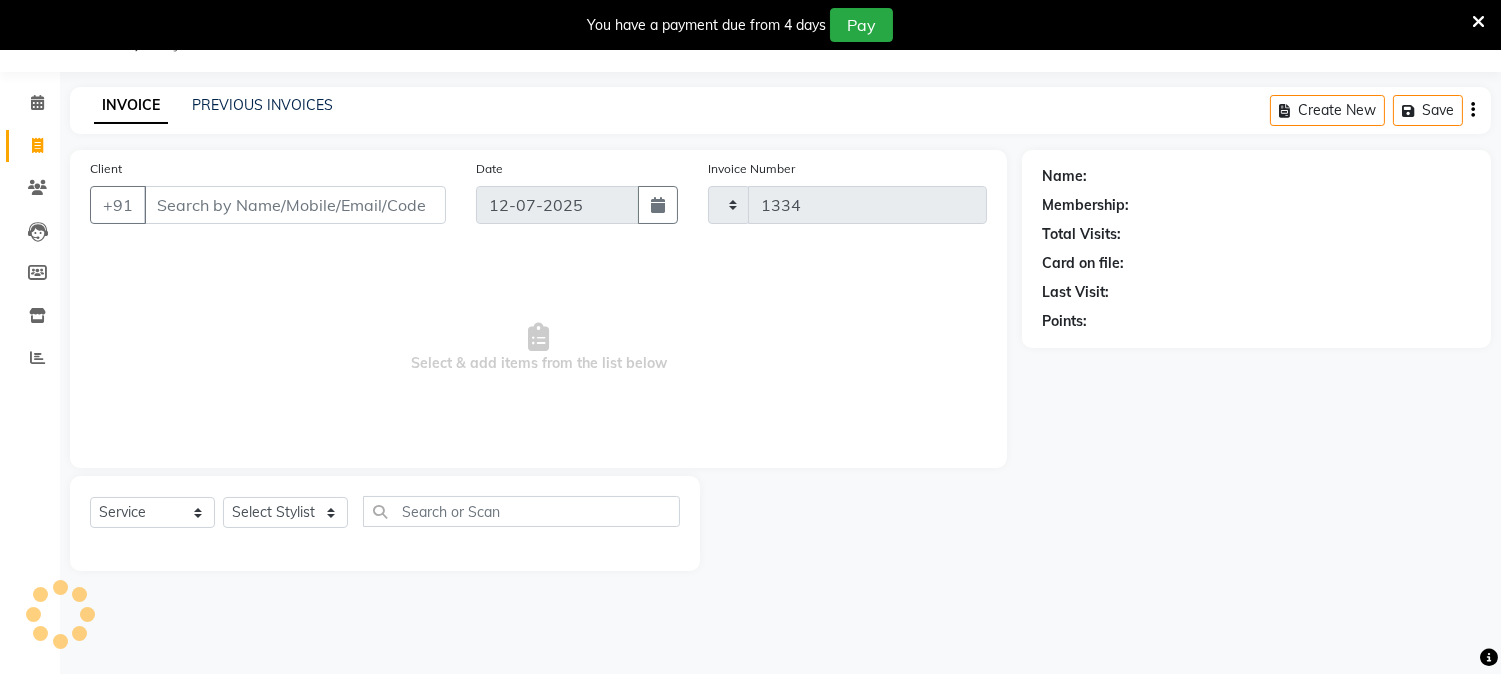 select on "4660" 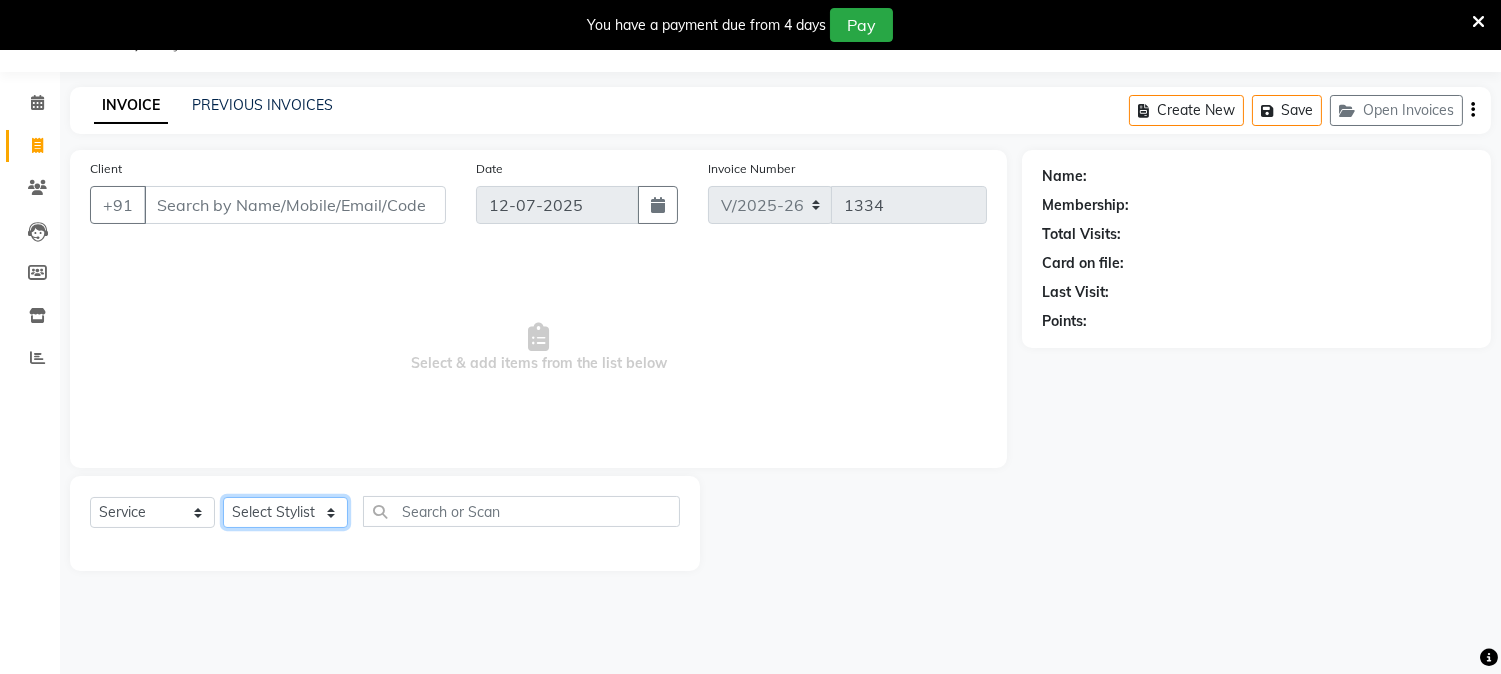 click on "Select Stylist Aathithya [PERSON_NAME] [PERSON_NAME] GURUVAYUR ASHTAMUDI [PERSON_NAME] Nigisha POOJA [PERSON_NAME] [PERSON_NAME] [PERSON_NAME]" 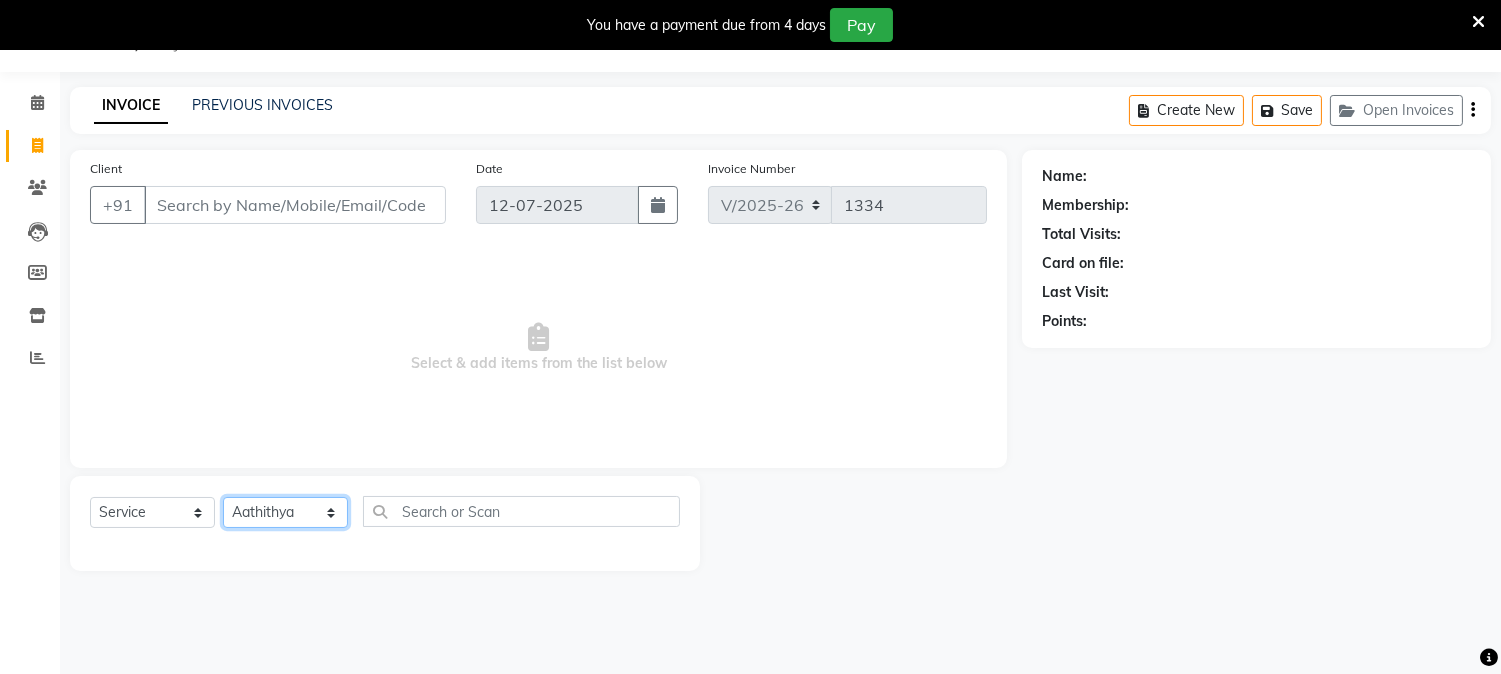 click on "Select Stylist Aathithya [PERSON_NAME] [PERSON_NAME] GURUVAYUR ASHTAMUDI [PERSON_NAME] Nigisha POOJA [PERSON_NAME] [PERSON_NAME] [PERSON_NAME]" 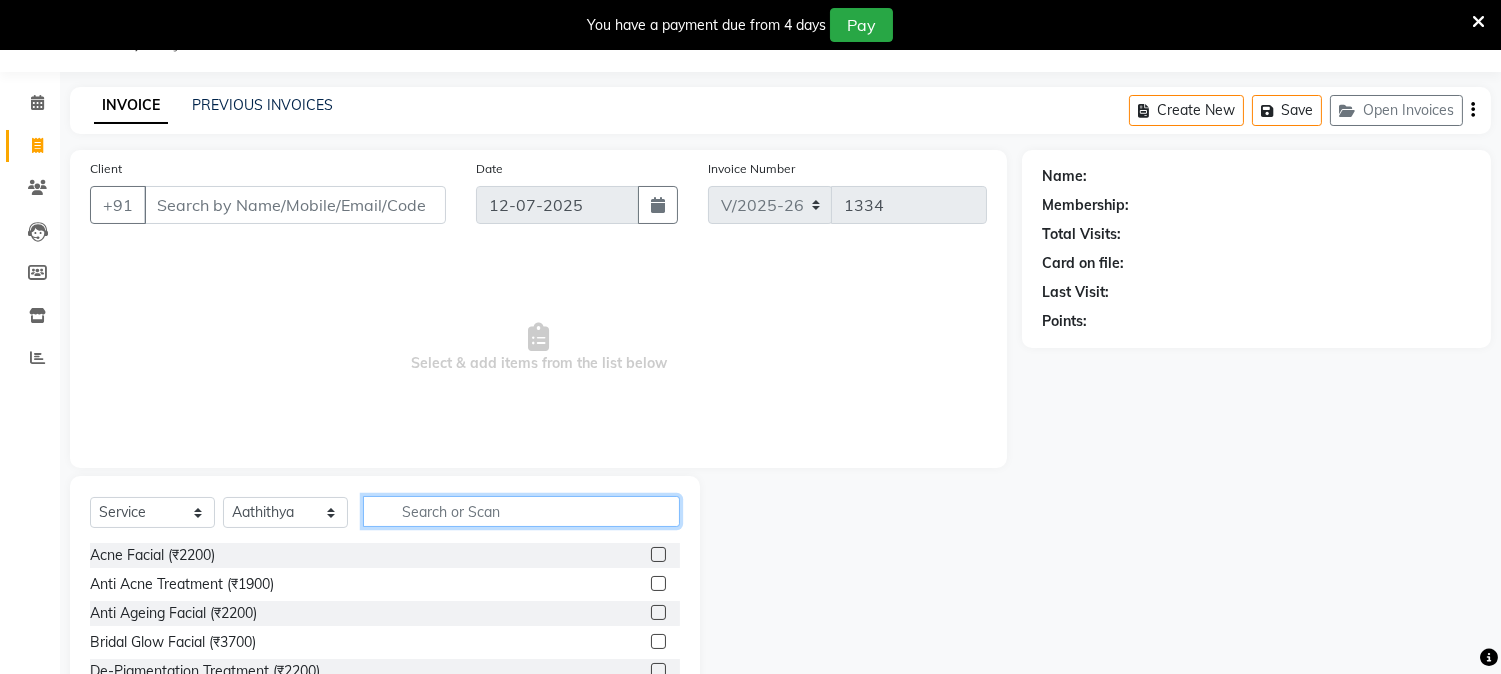 click 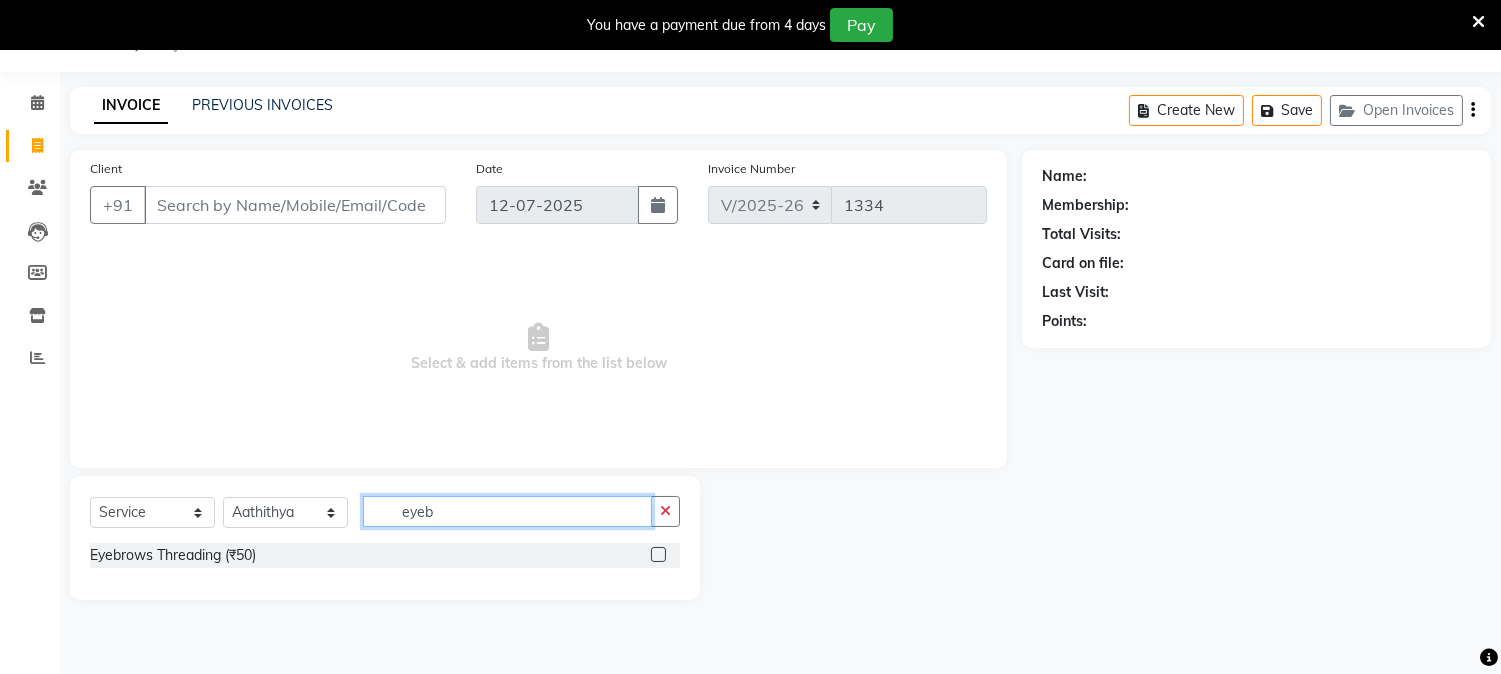 type on "eyeb" 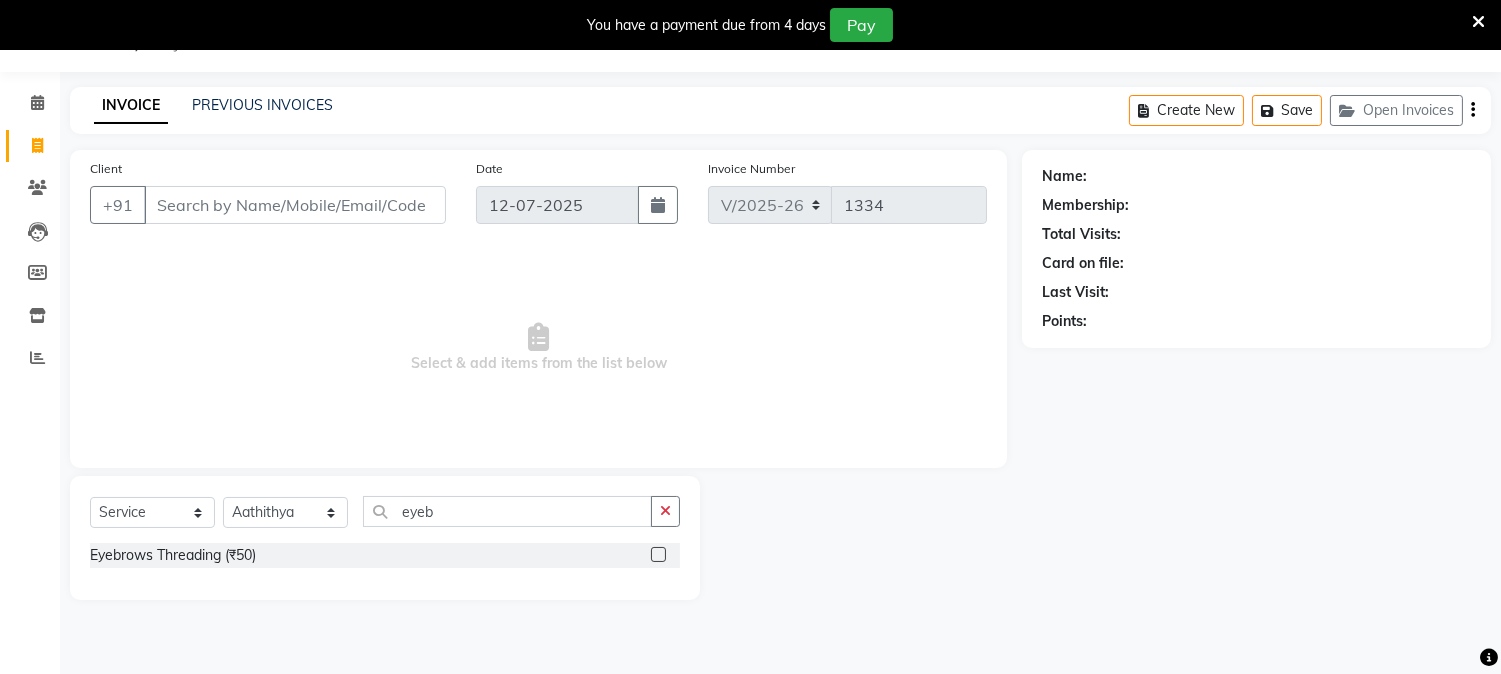 click 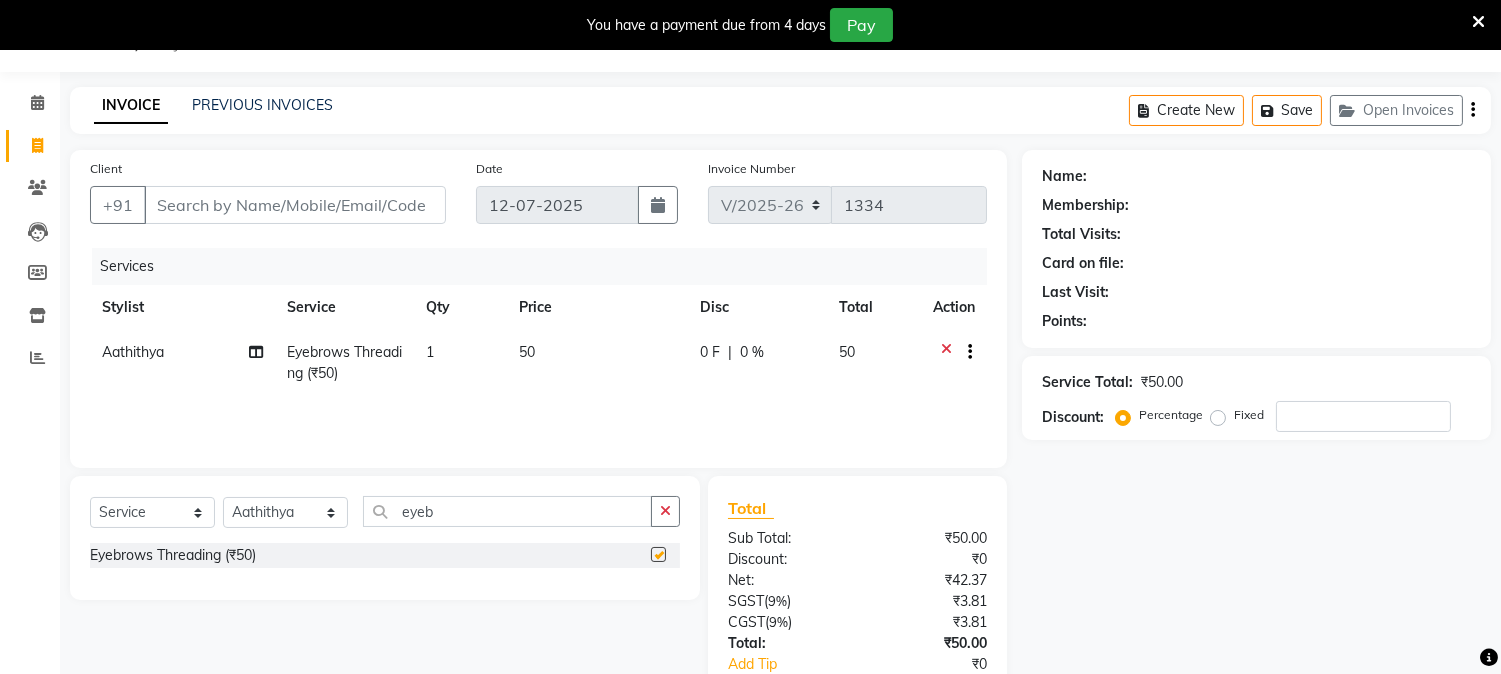 checkbox on "false" 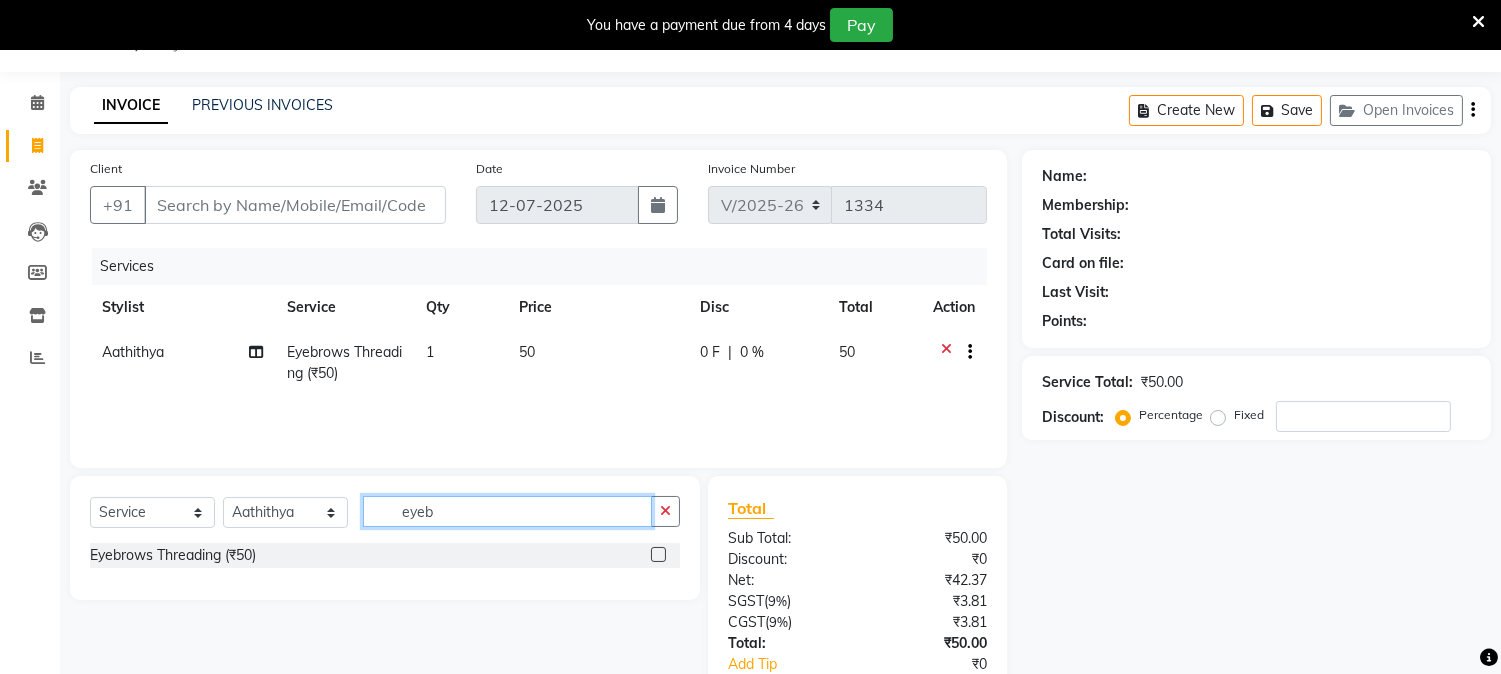 click on "eyeb" 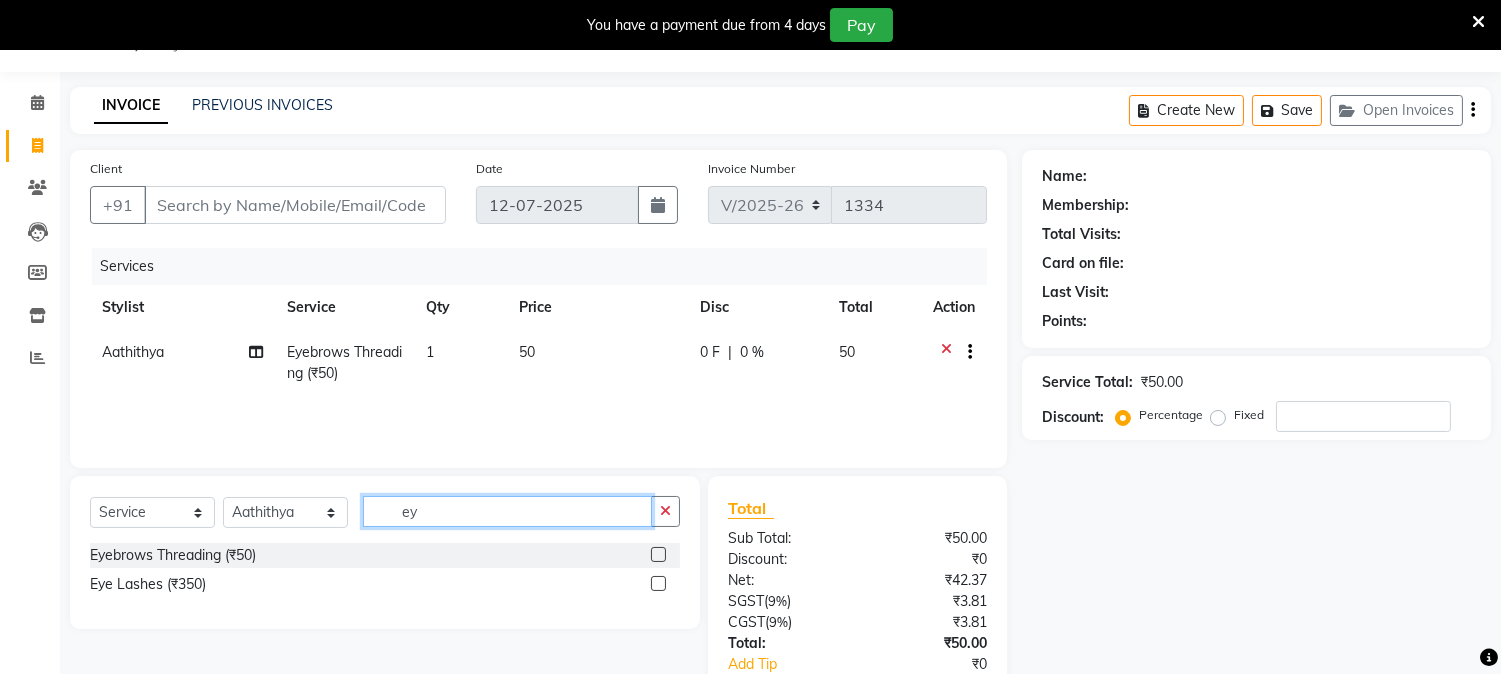 type on "e" 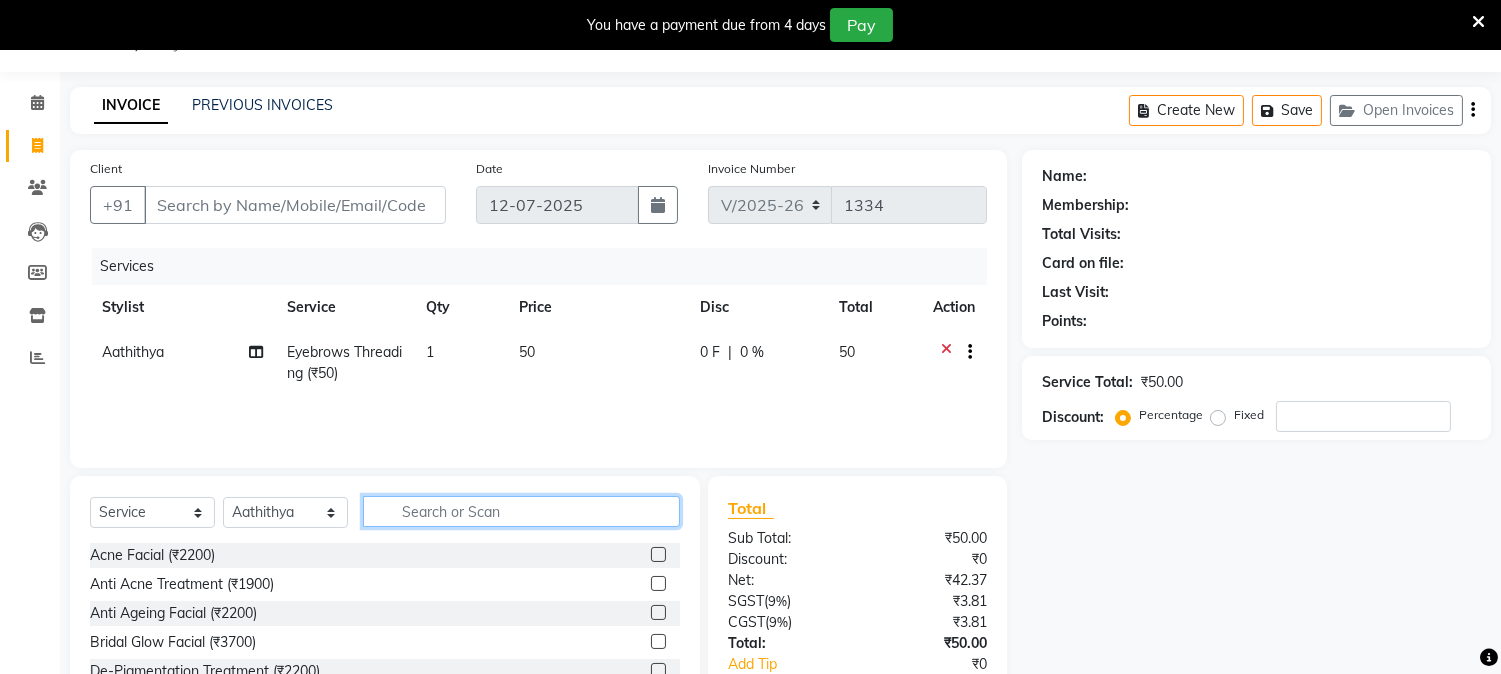 type 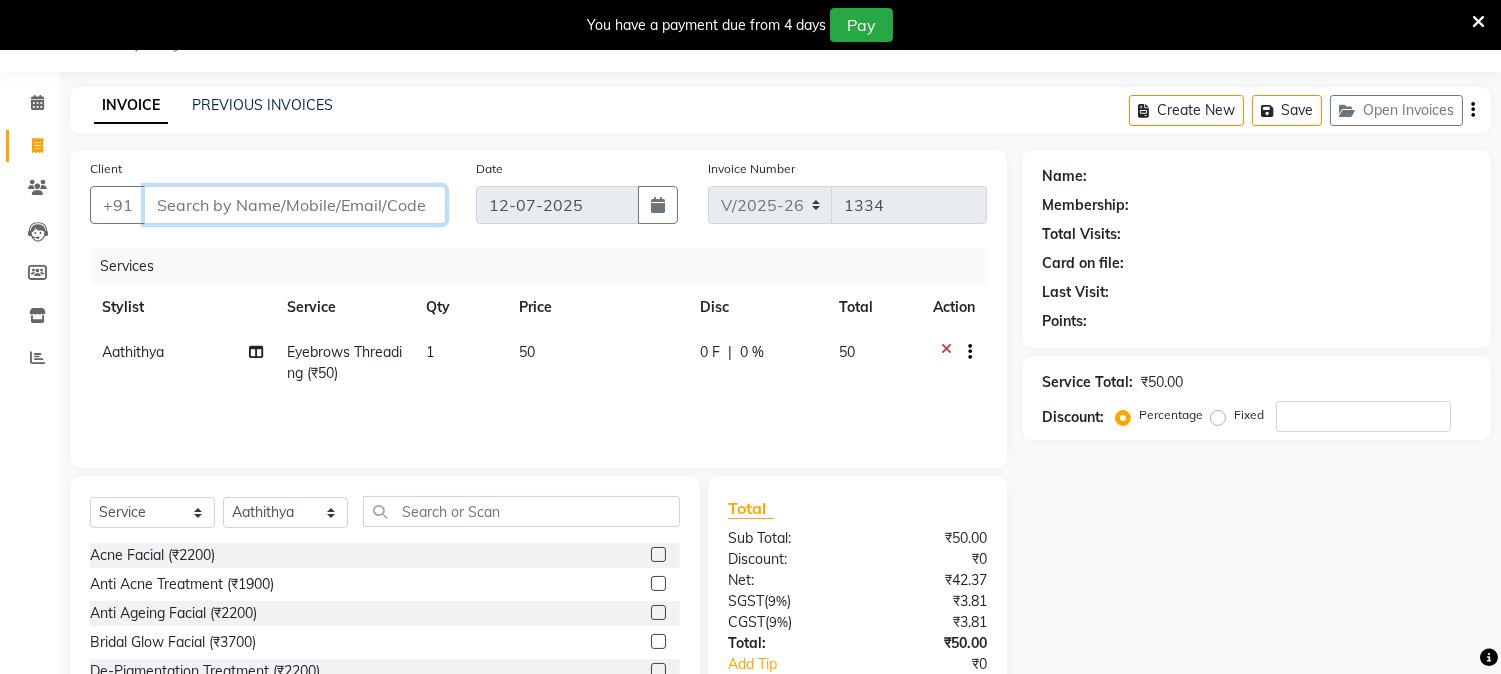 click on "Client" at bounding box center (295, 205) 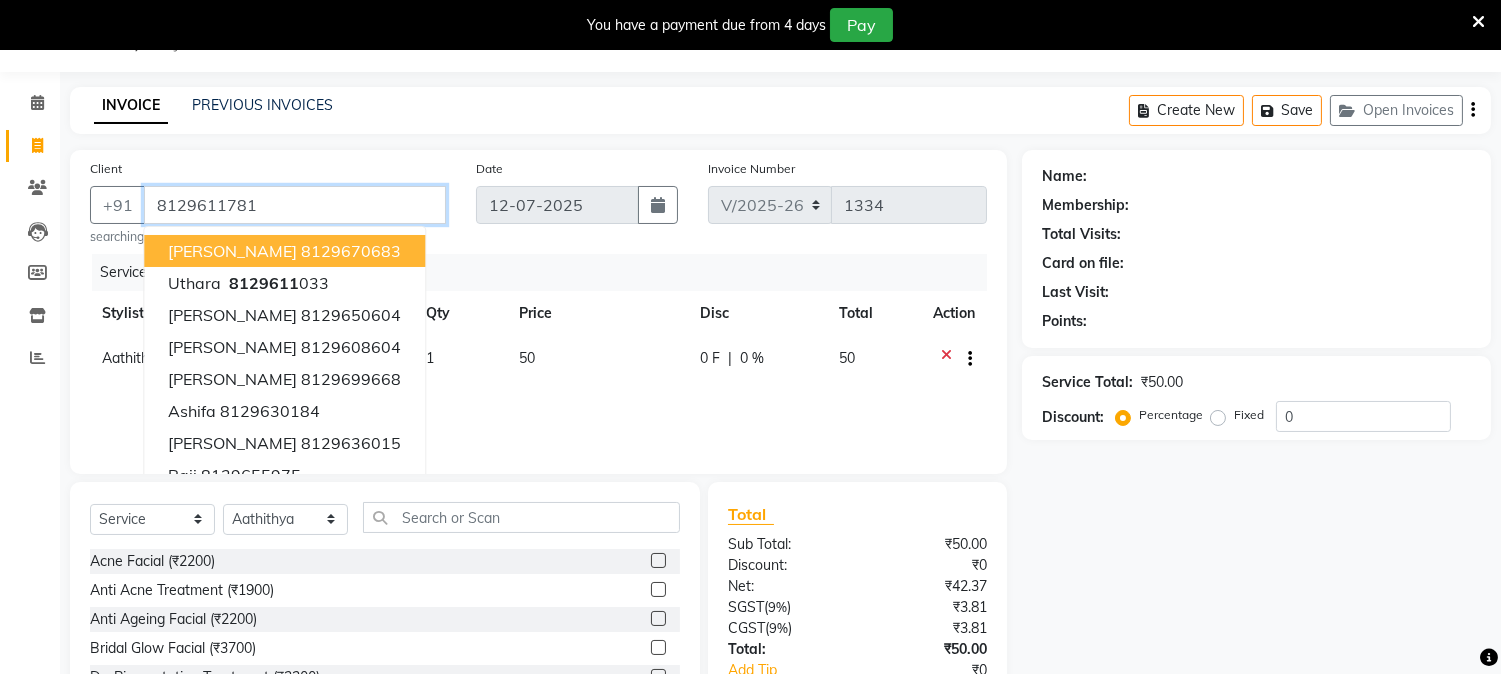type on "8129611781" 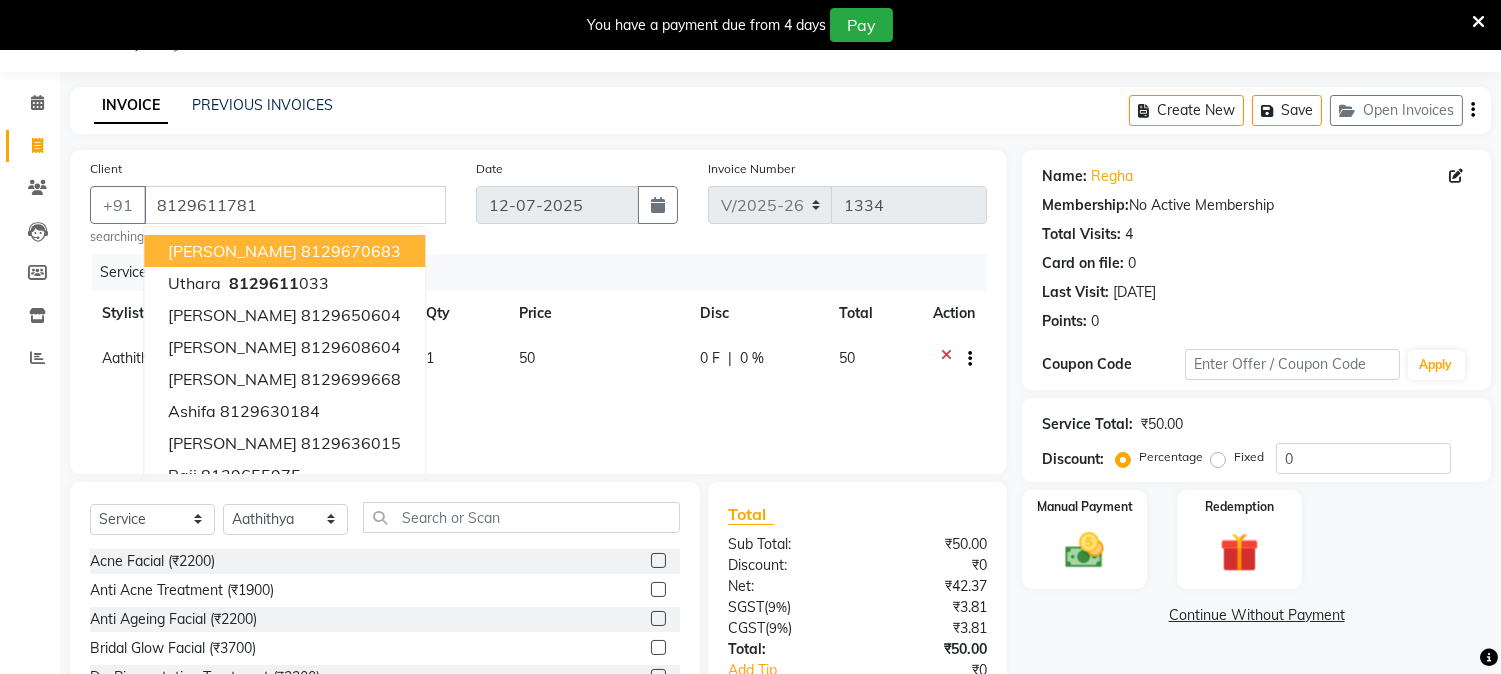 click on "Invoice Number V/2025 V/2025-26 1334" 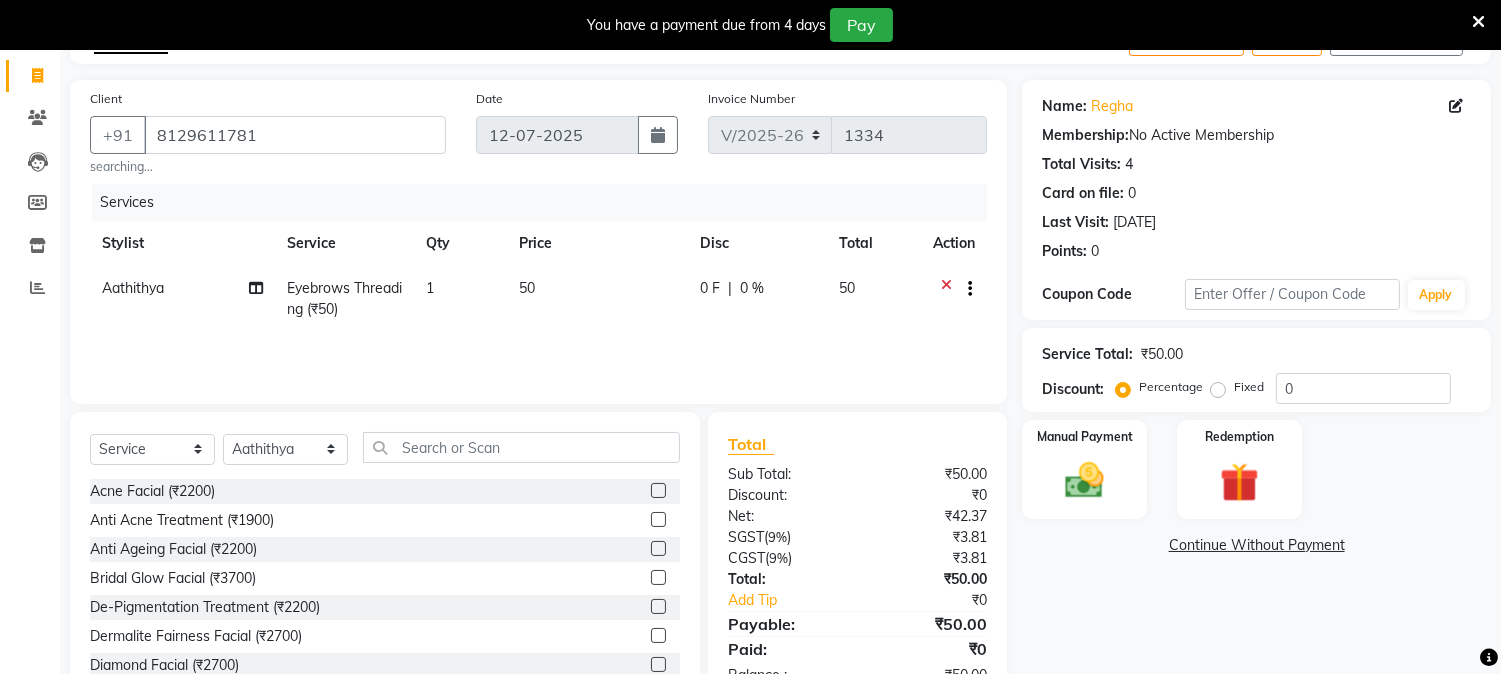 scroll, scrollTop: 183, scrollLeft: 0, axis: vertical 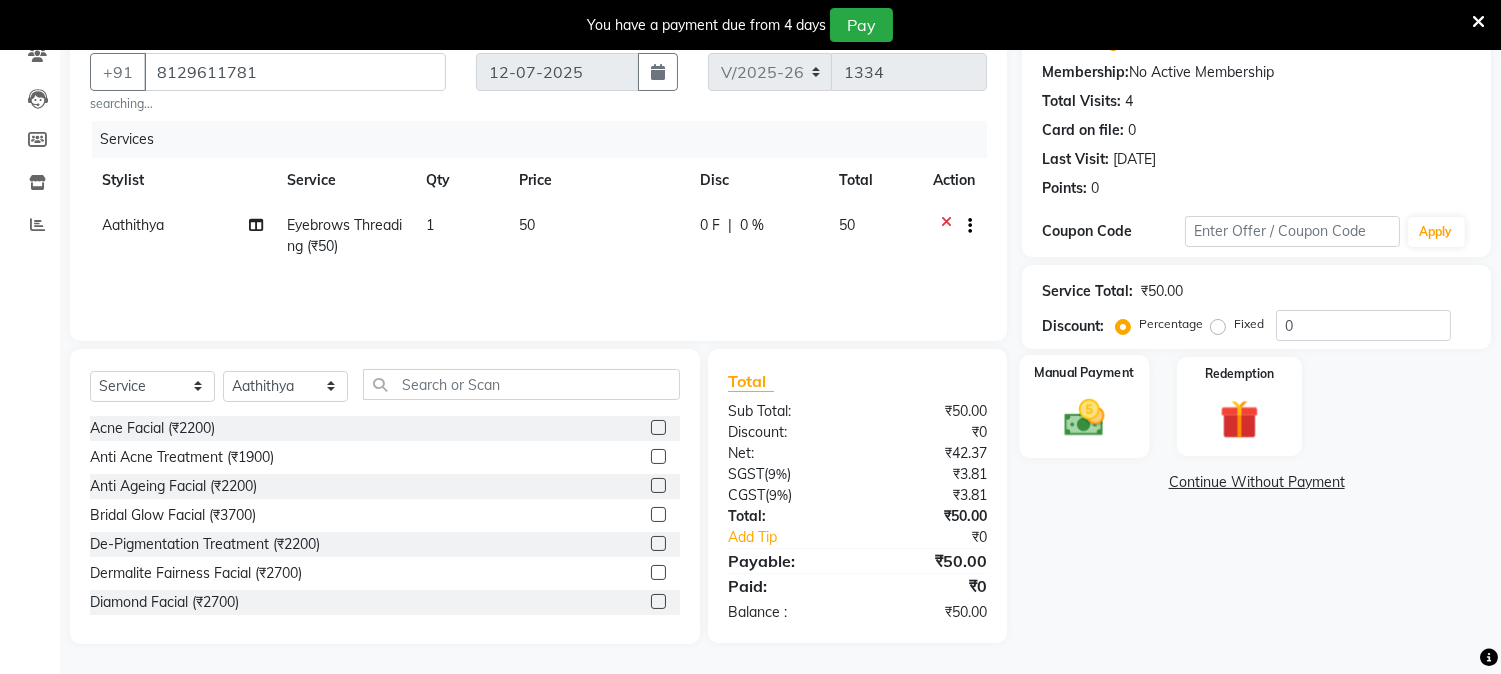 click on "Manual Payment" 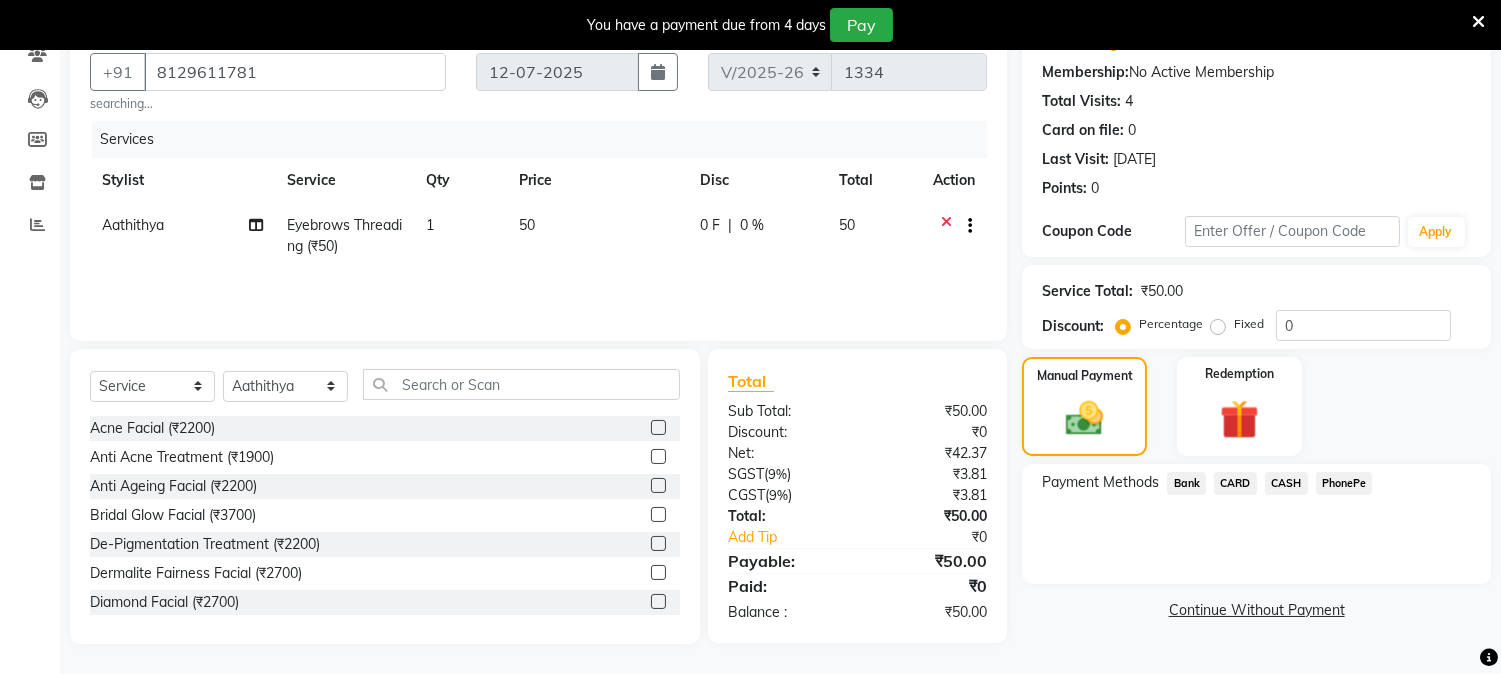 click on "PhonePe" 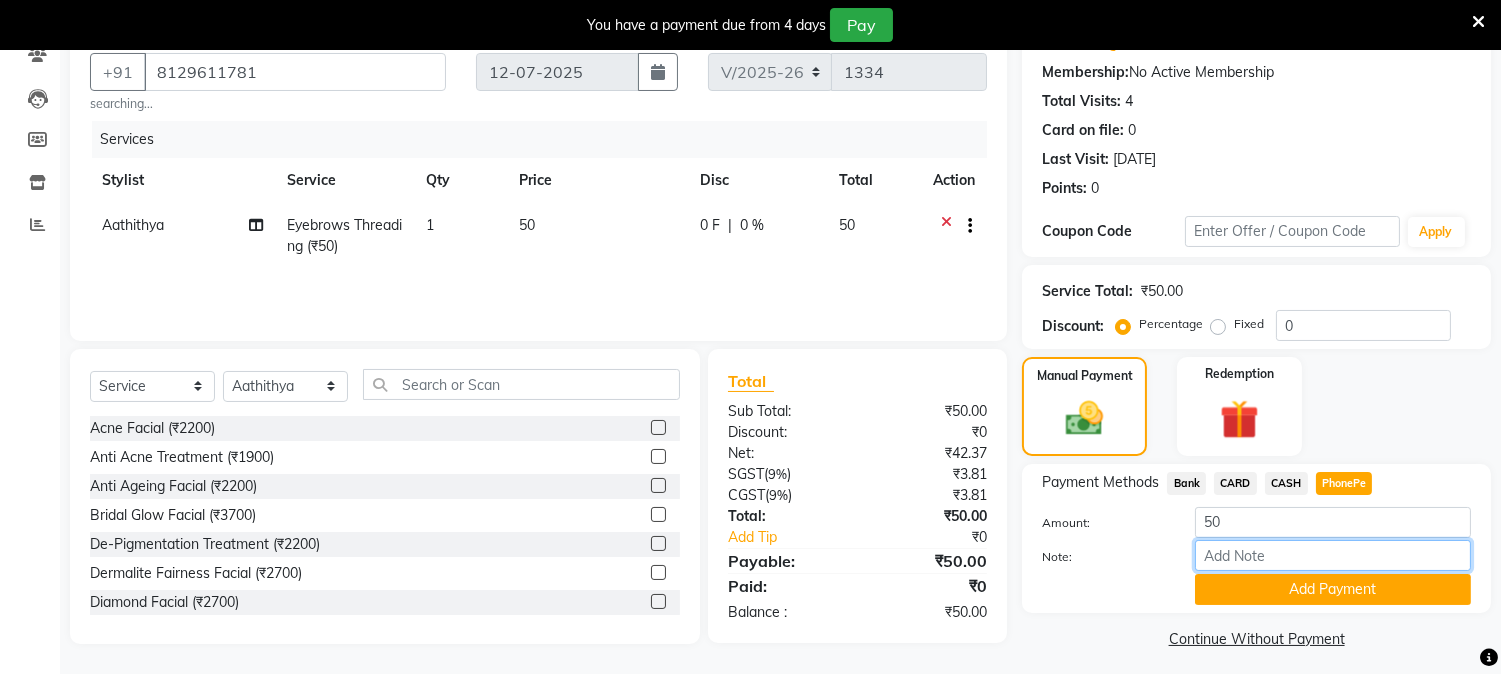 drag, startPoint x: 1302, startPoint y: 562, endPoint x: 1333, endPoint y: 537, distance: 39.824615 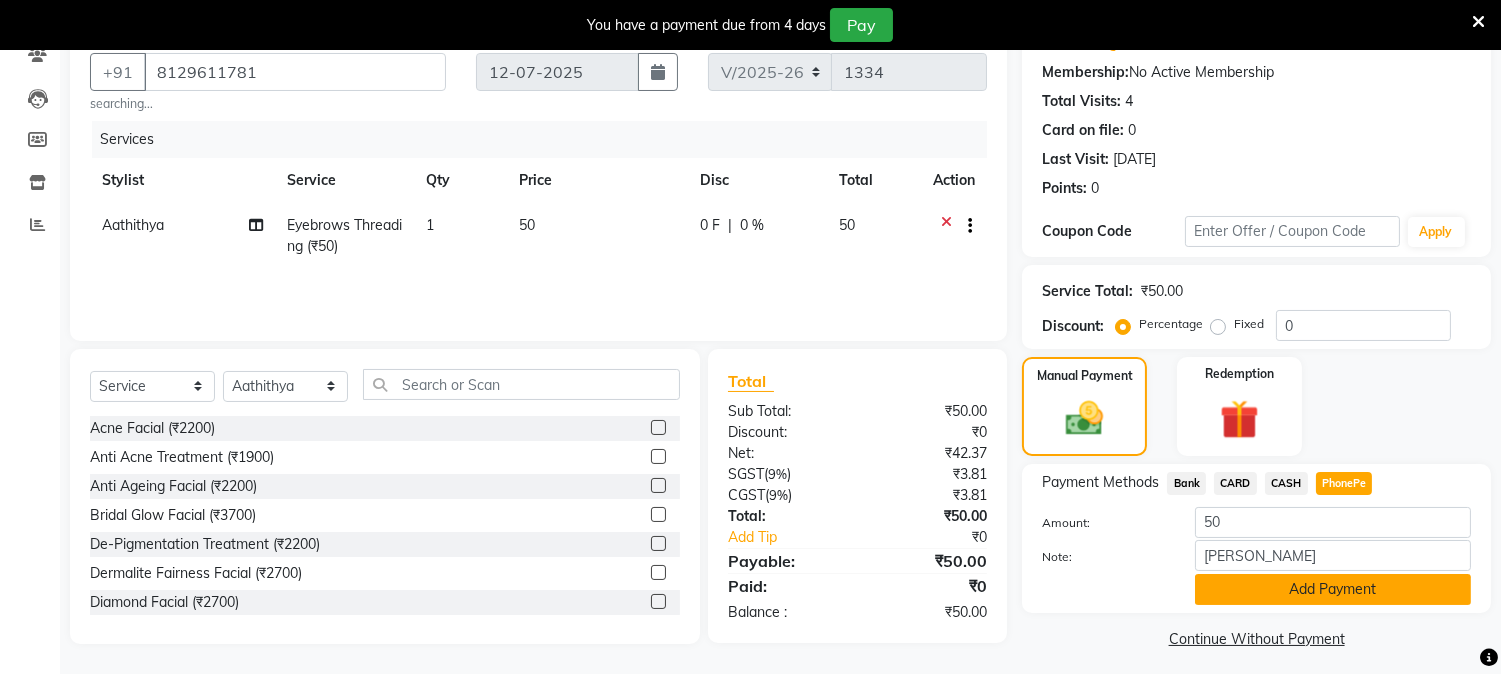 click on "Add Payment" 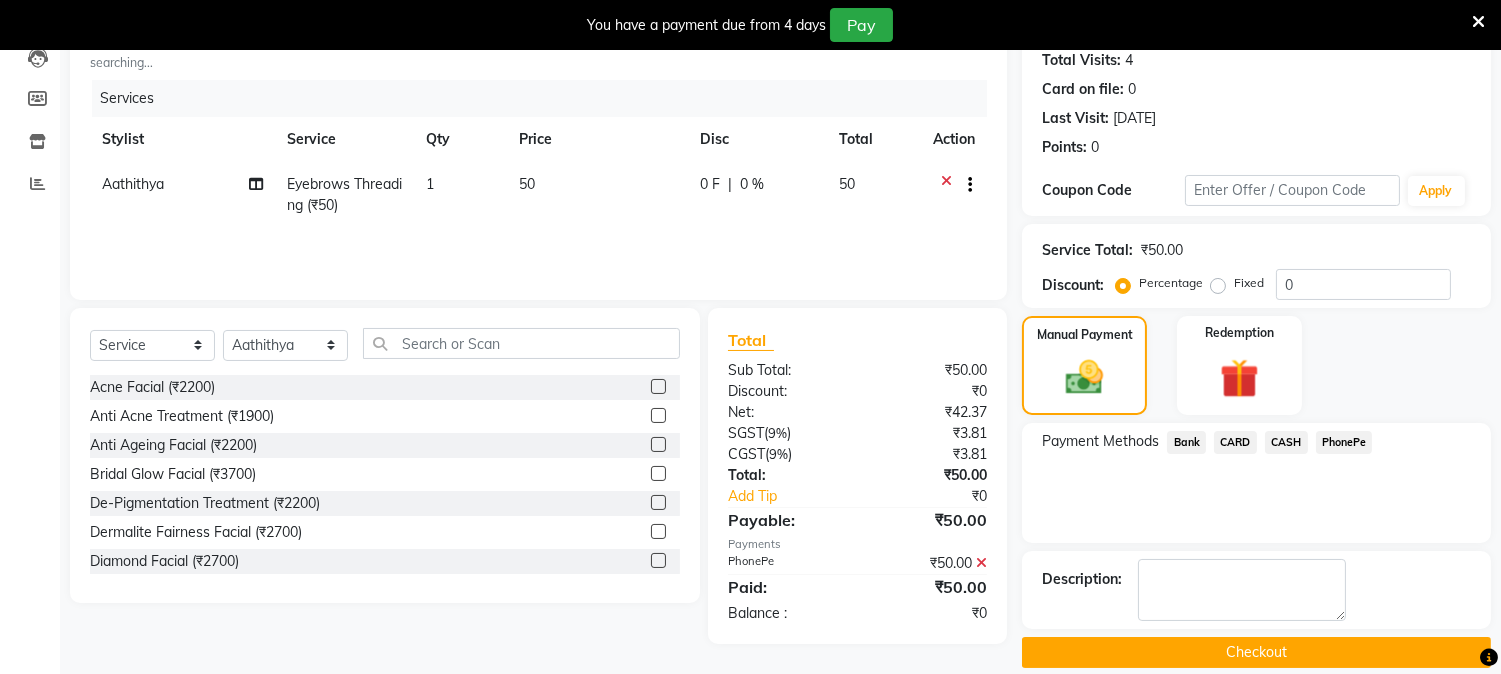 scroll, scrollTop: 246, scrollLeft: 0, axis: vertical 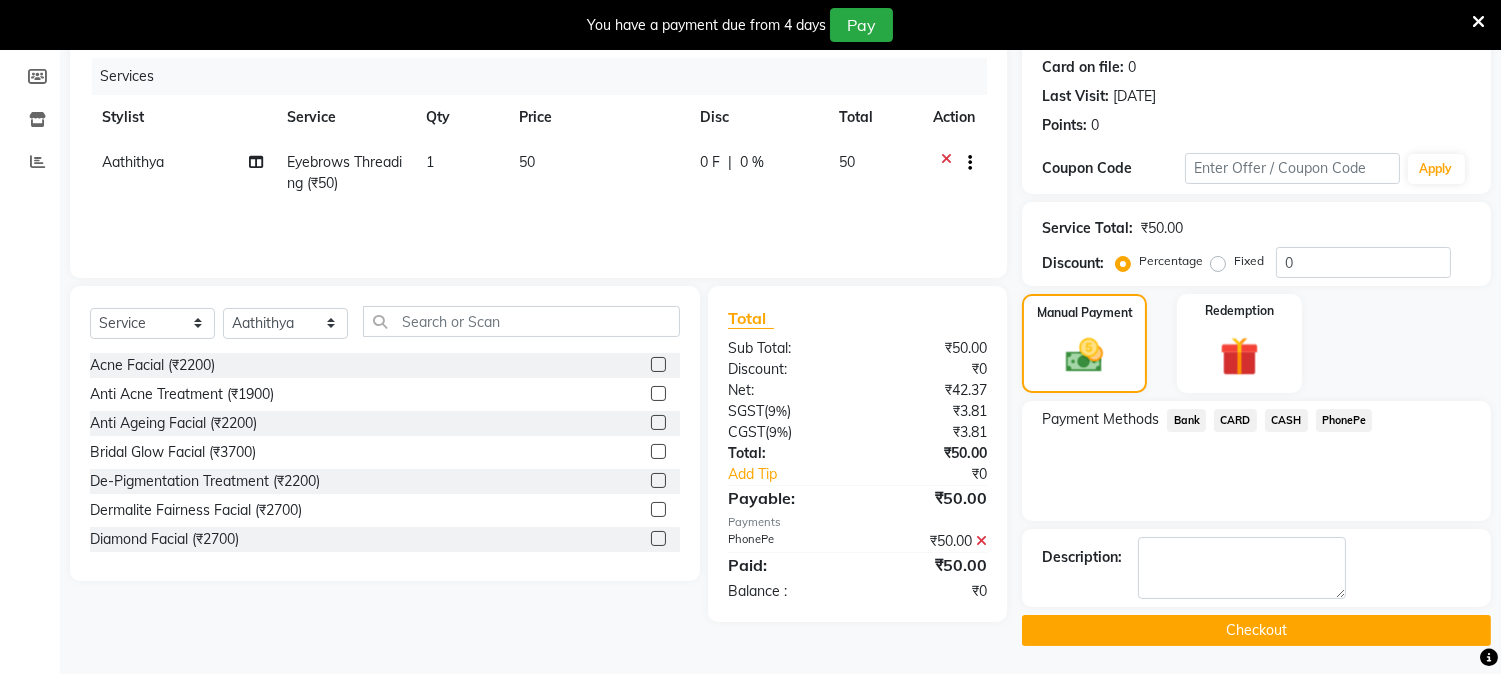 click on "Checkout" 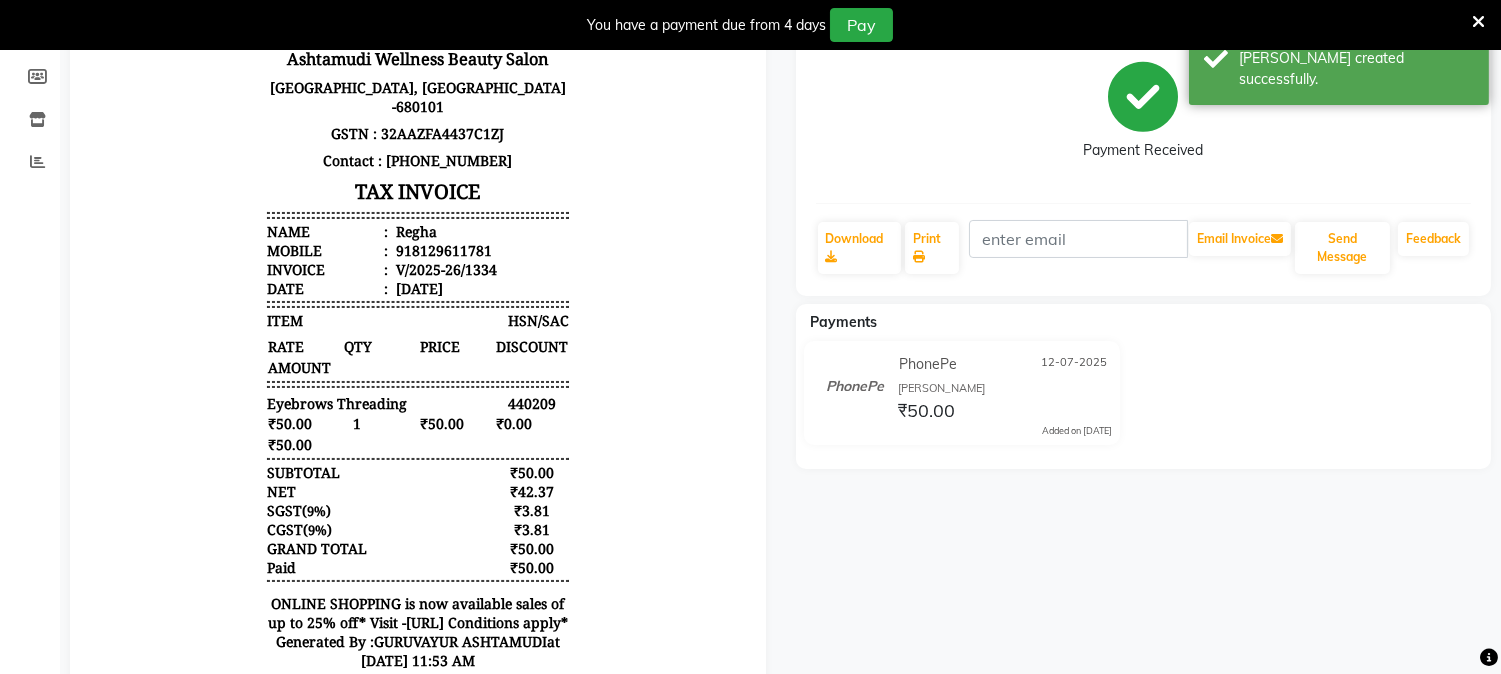 scroll, scrollTop: 0, scrollLeft: 0, axis: both 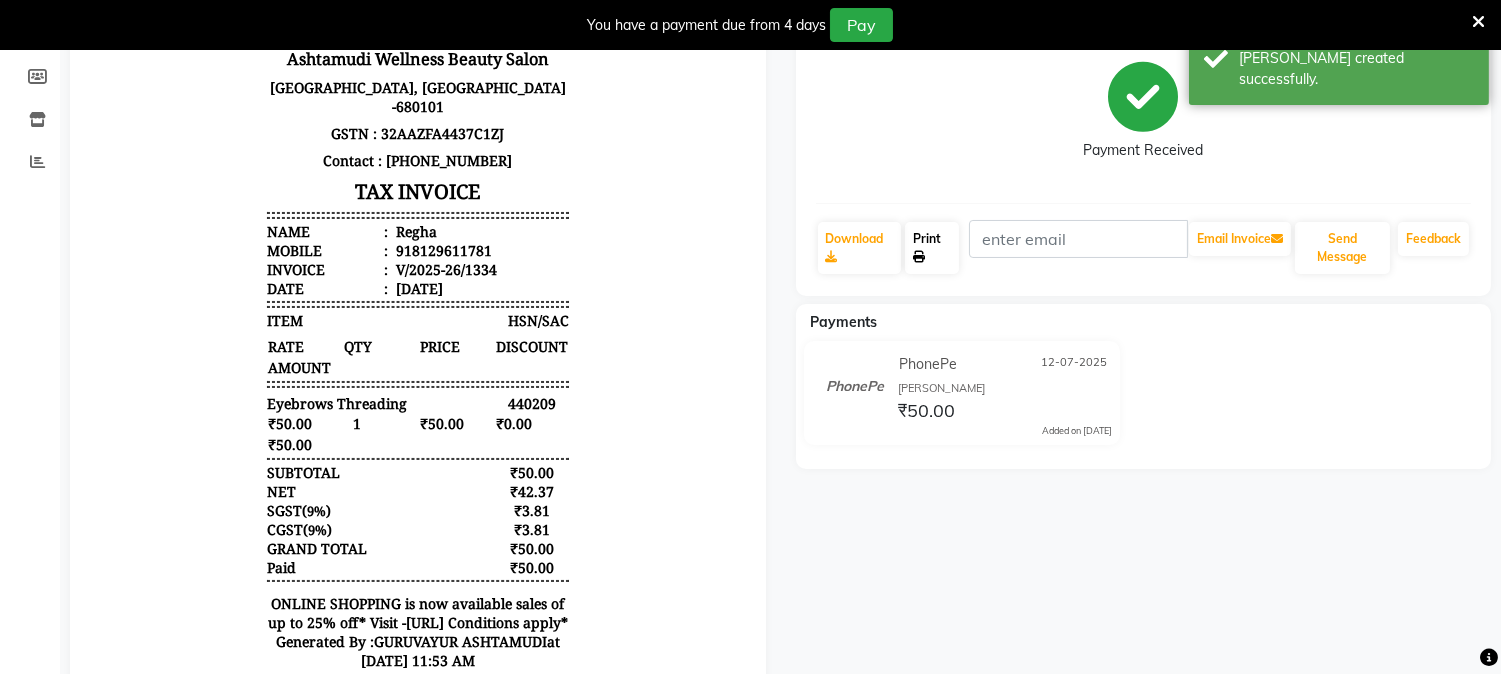 click on "Print" 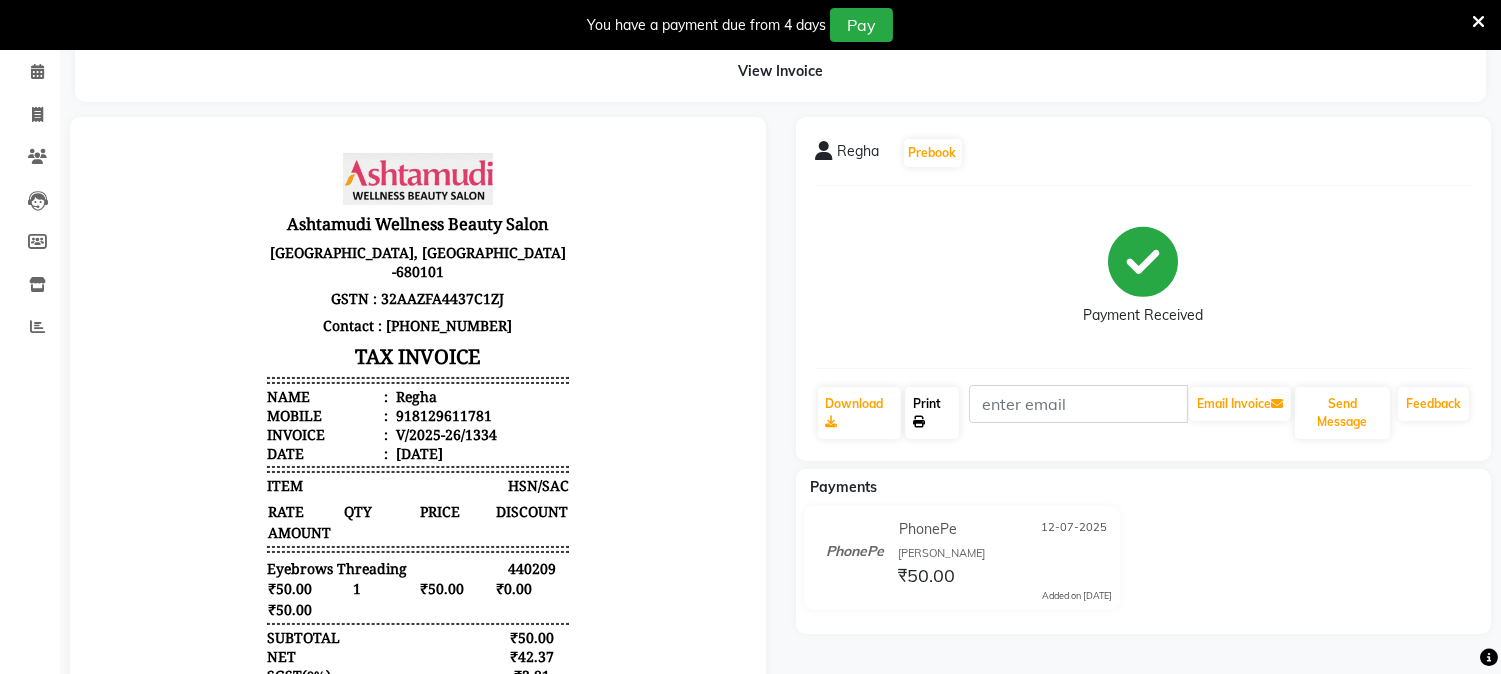 scroll, scrollTop: 0, scrollLeft: 0, axis: both 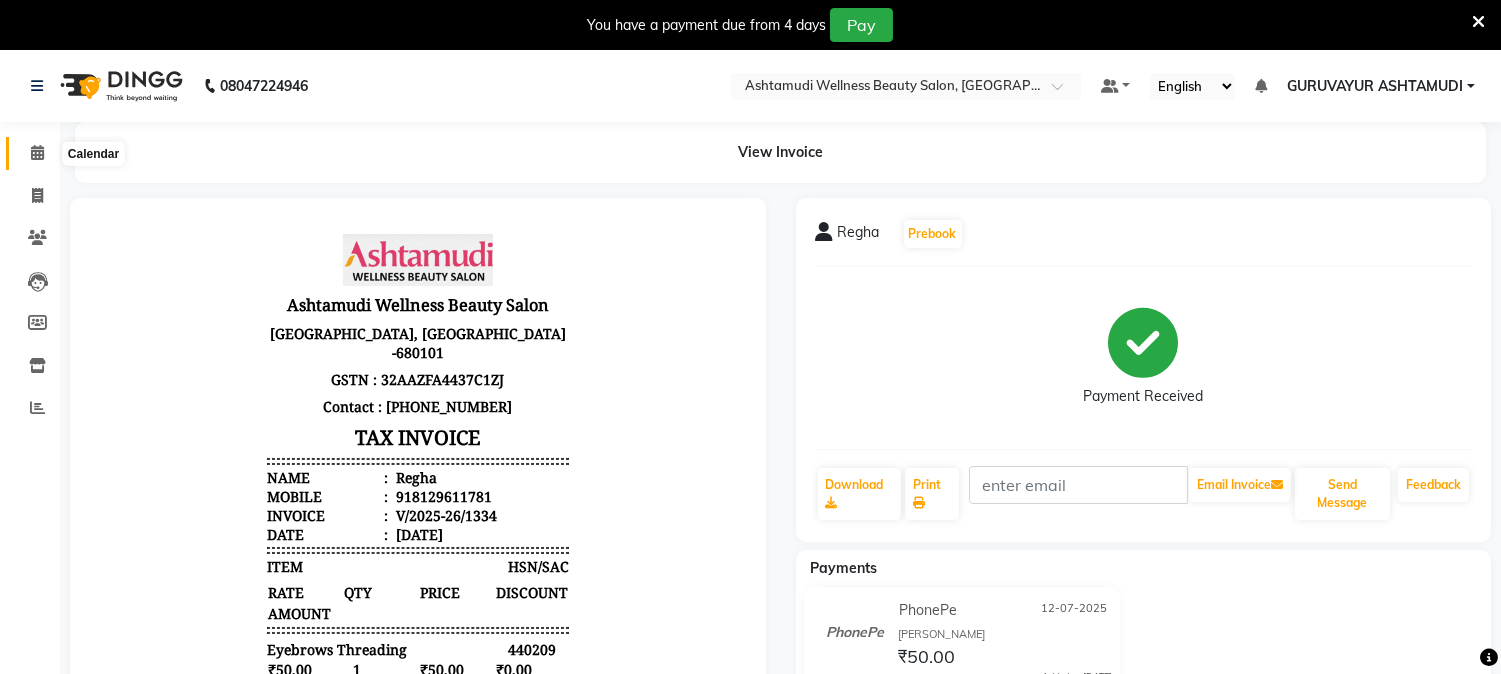 click 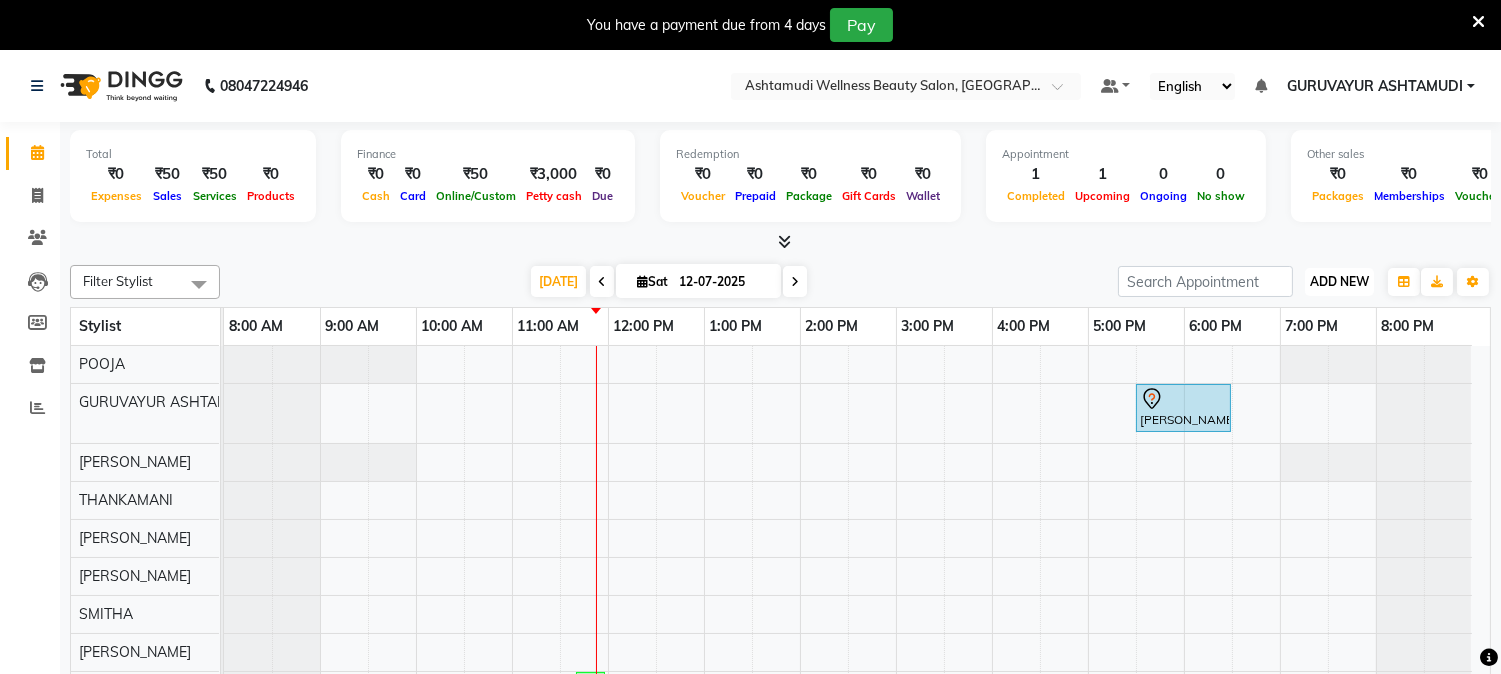 click on "ADD NEW" at bounding box center [1339, 281] 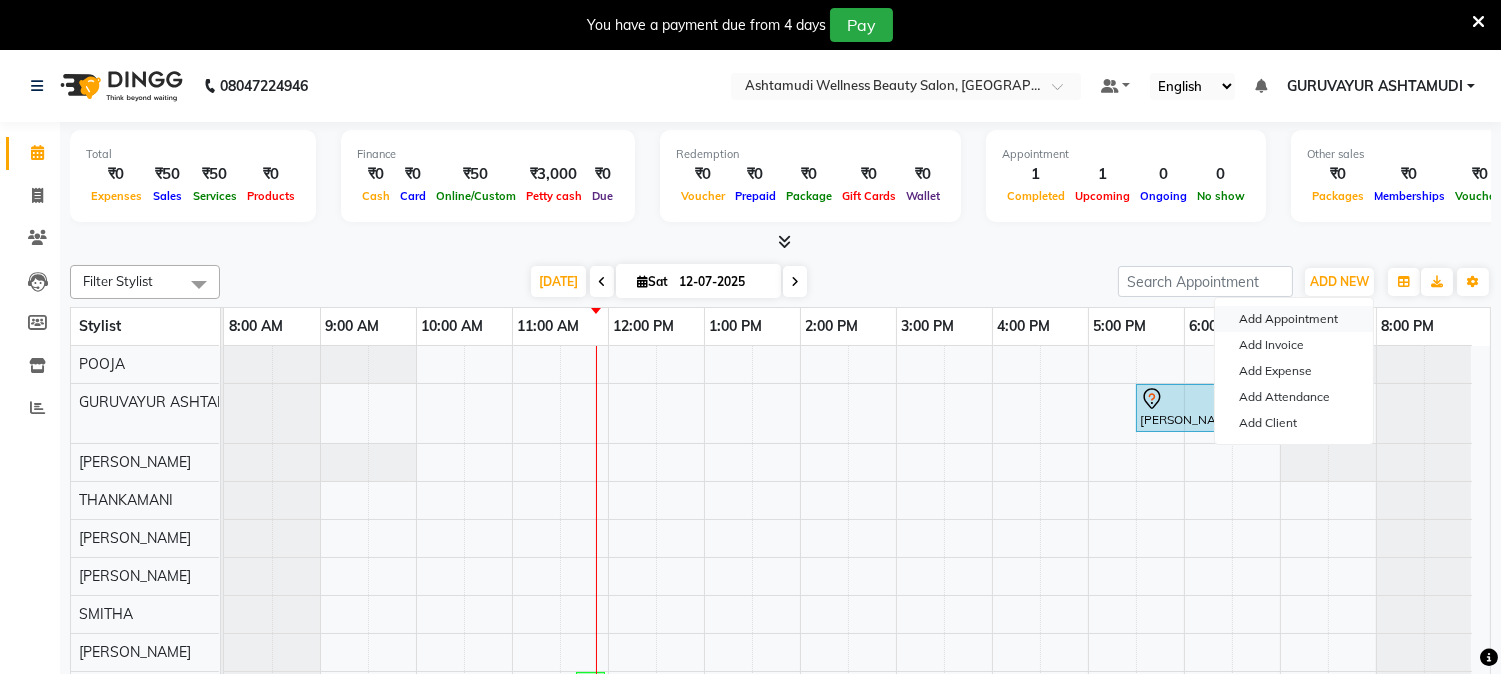 click on "Add Appointment" at bounding box center [1294, 319] 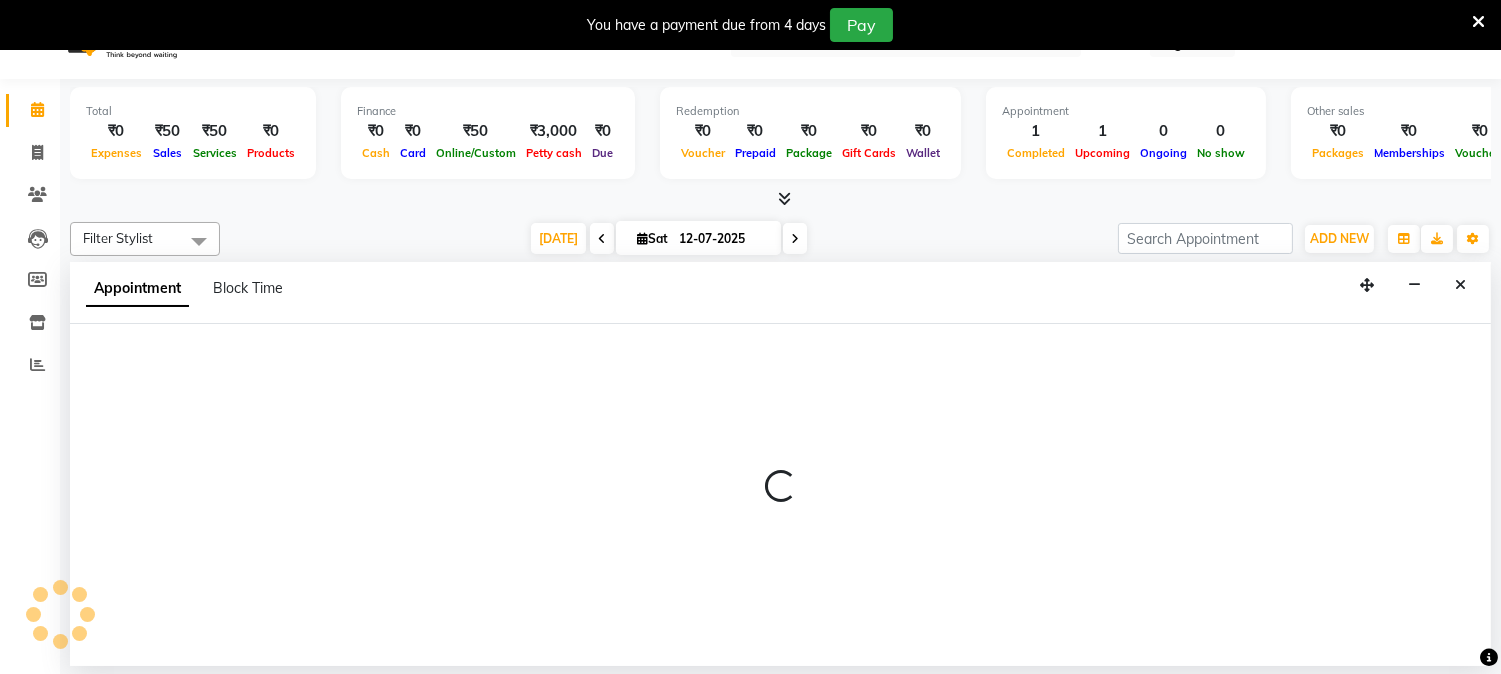 scroll, scrollTop: 50, scrollLeft: 0, axis: vertical 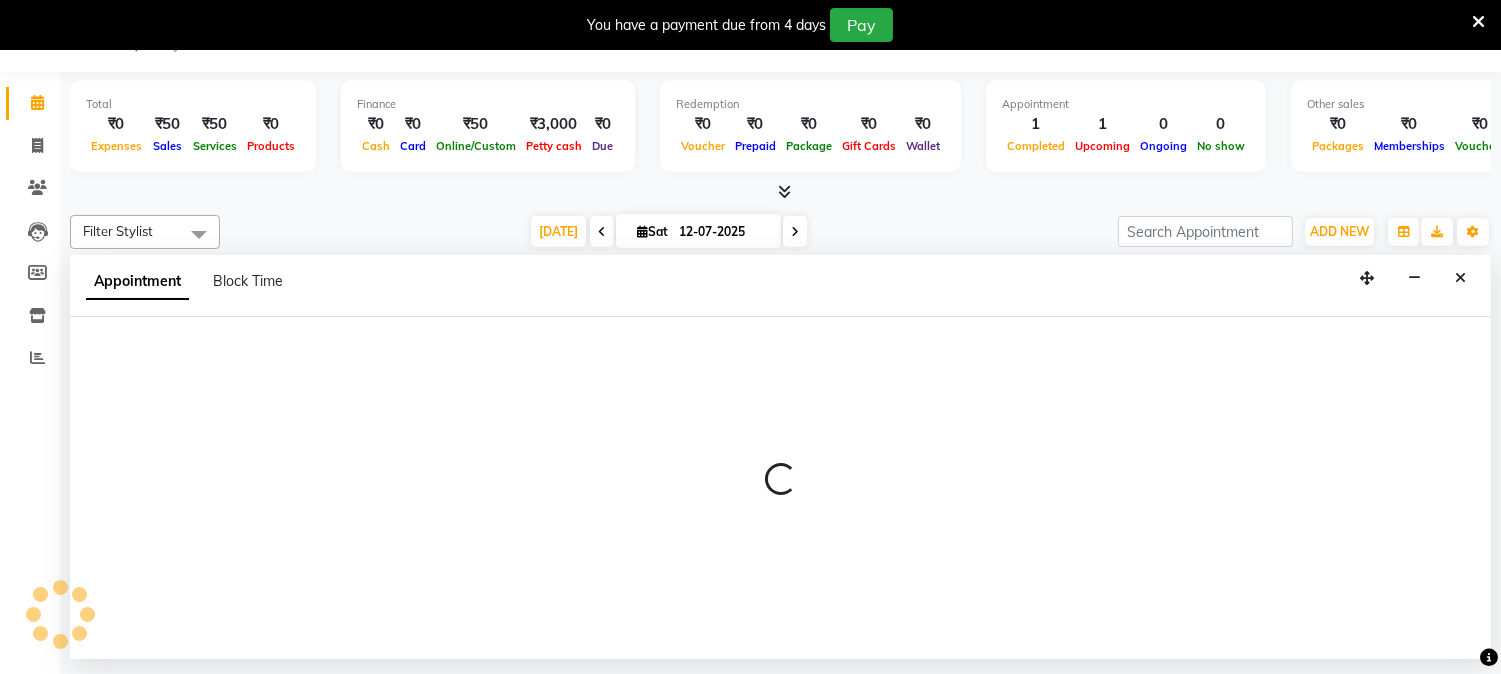 select on "540" 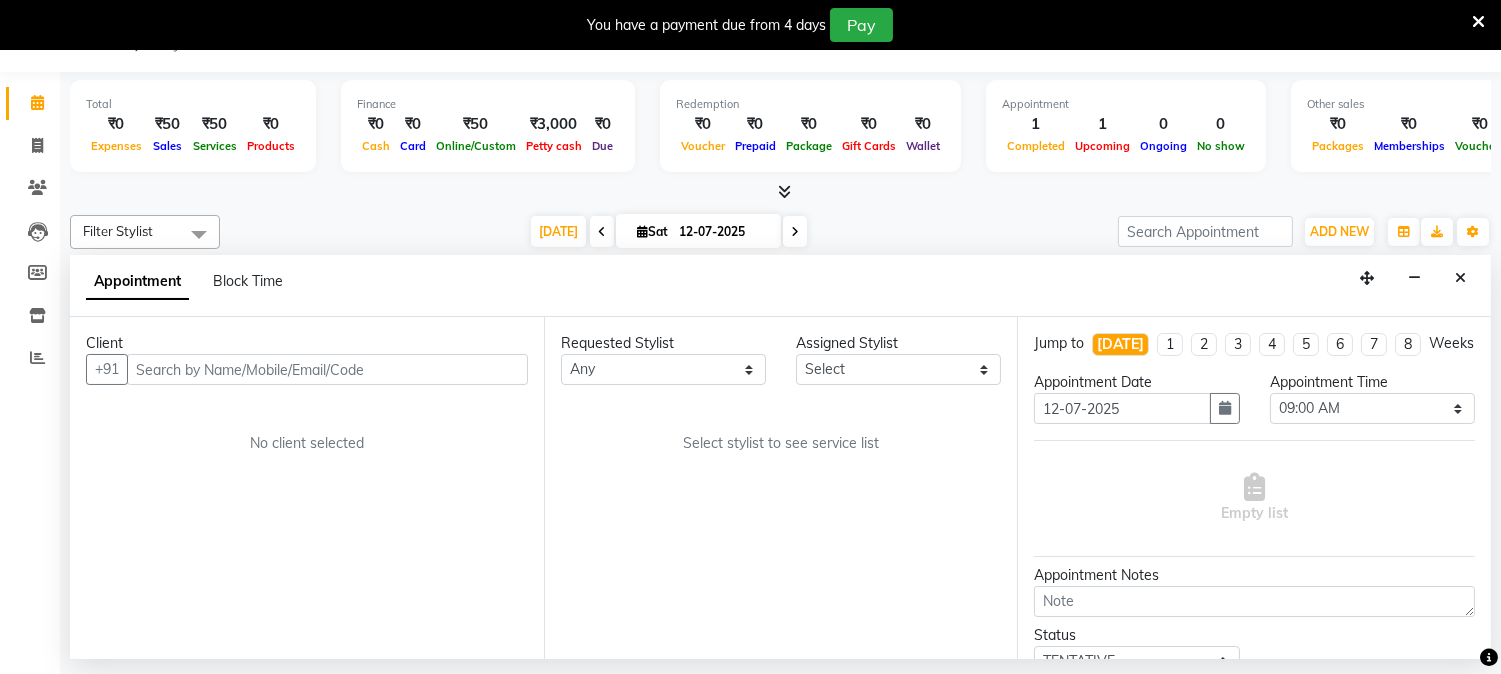 click on "Sat" at bounding box center (652, 231) 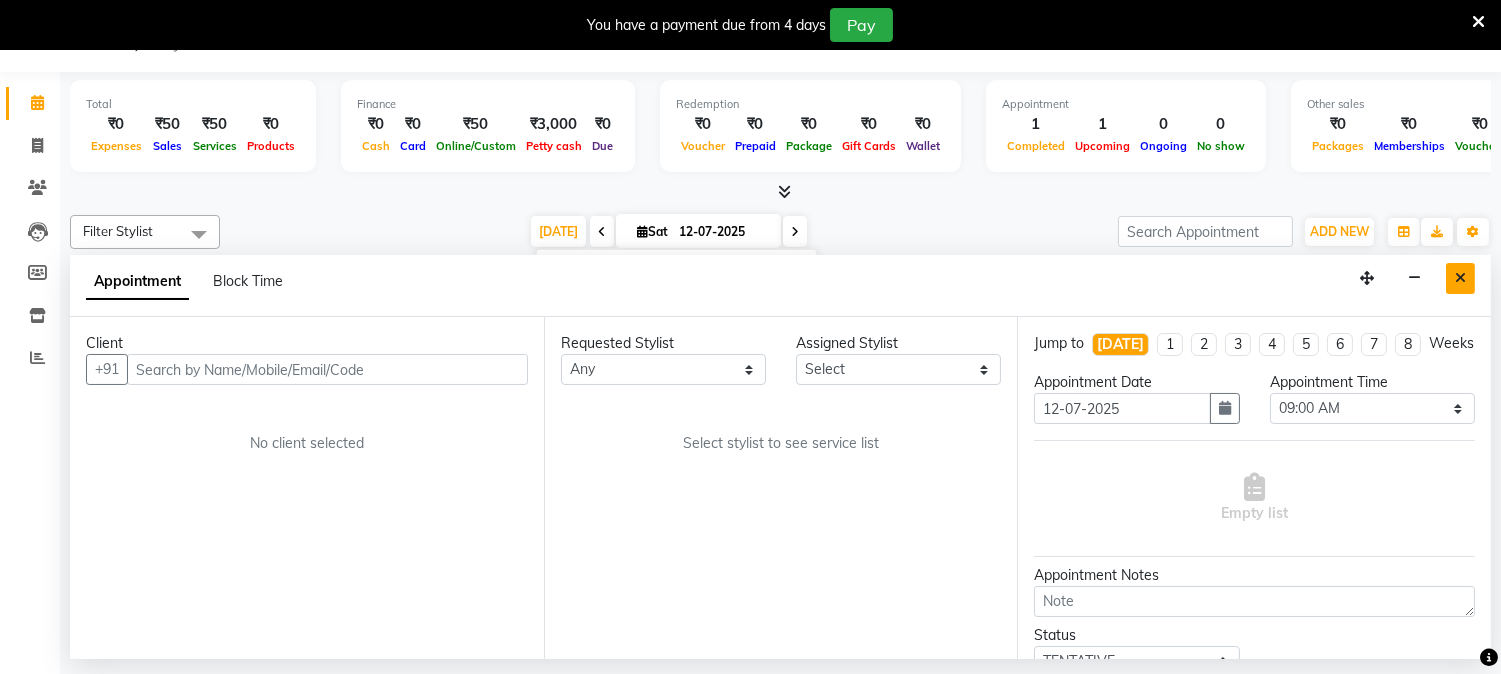 click at bounding box center (1460, 278) 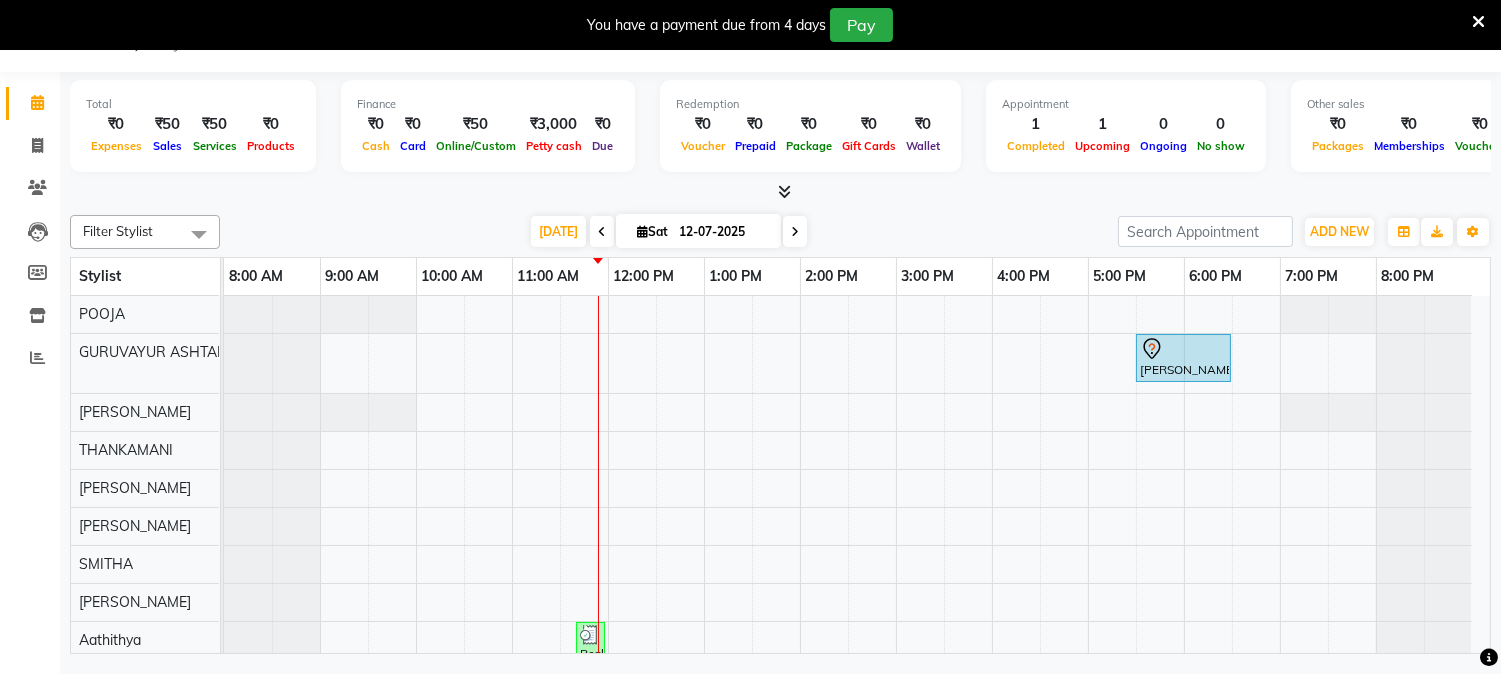 click on "12-07-2025" at bounding box center [723, 232] 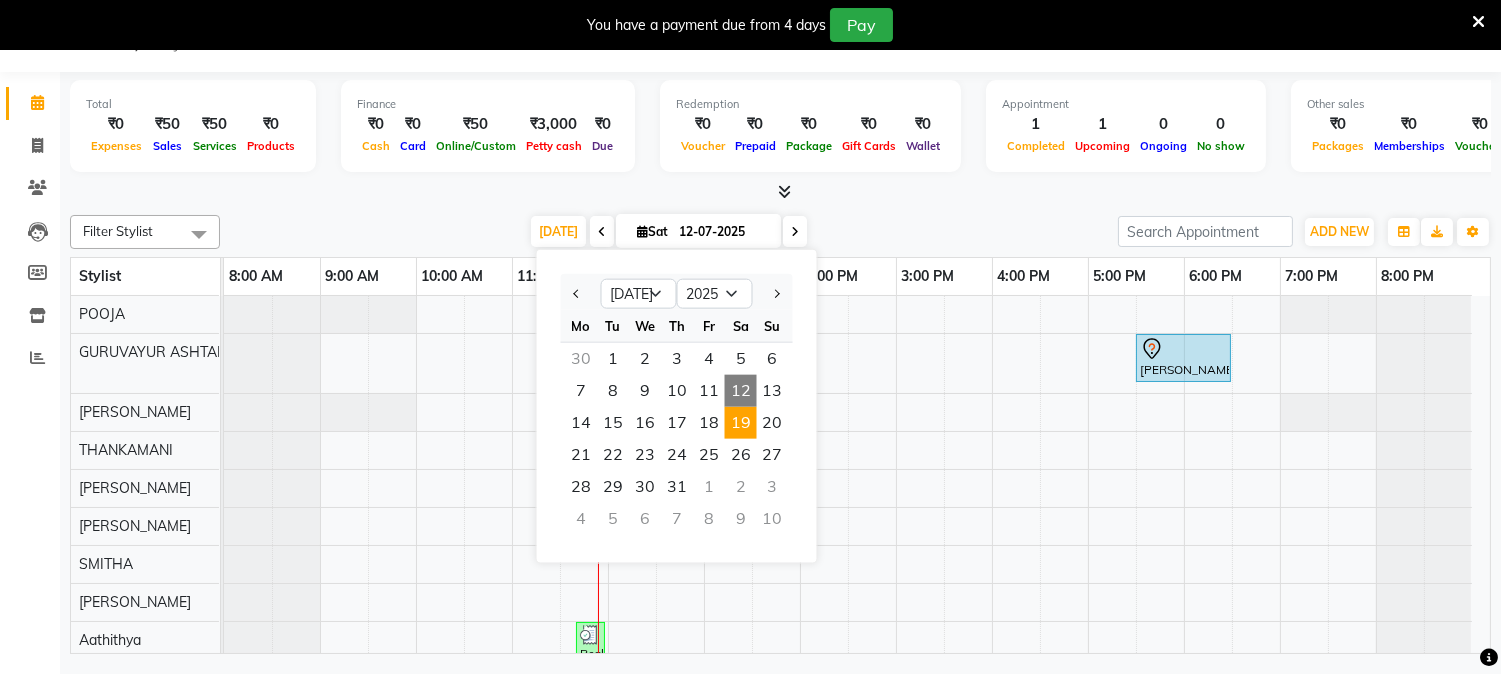 click on "19" at bounding box center (741, 423) 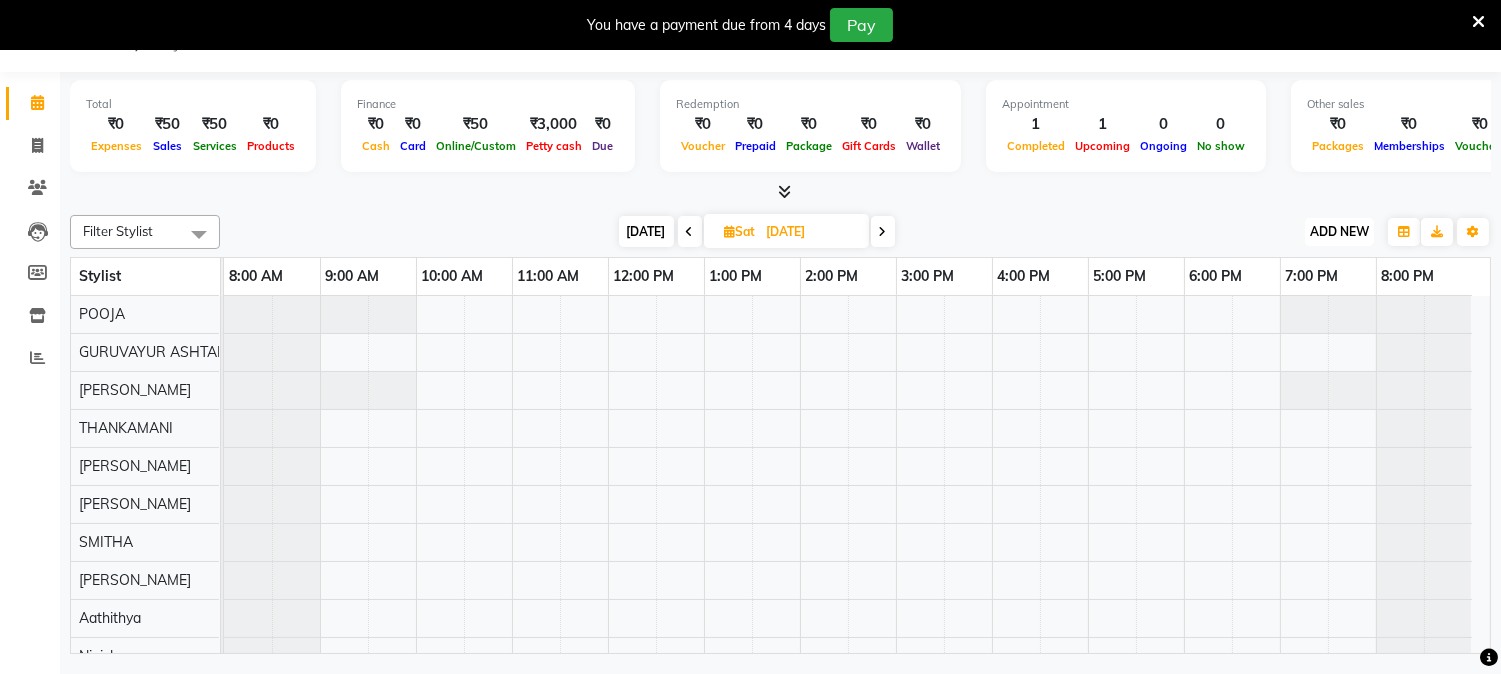click on "ADD NEW" at bounding box center (1339, 231) 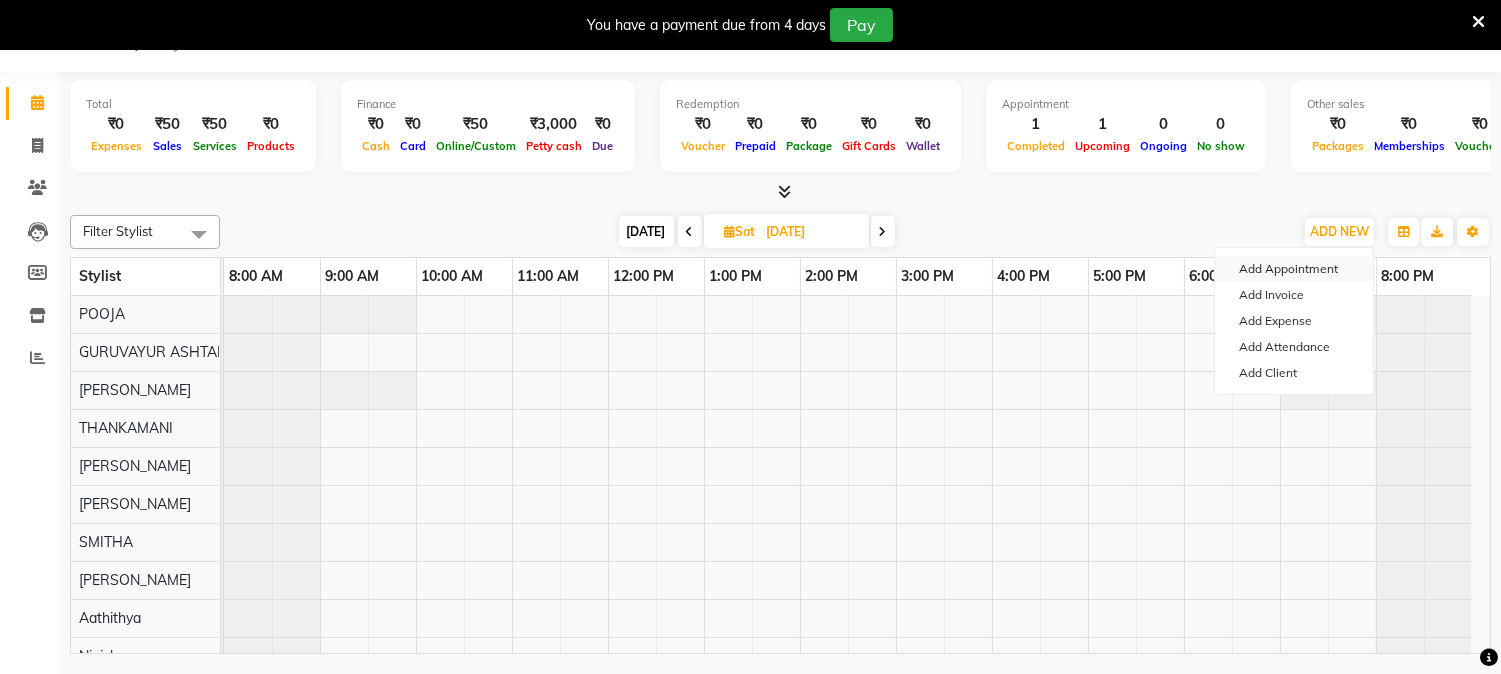 click on "Add Appointment" at bounding box center (1294, 269) 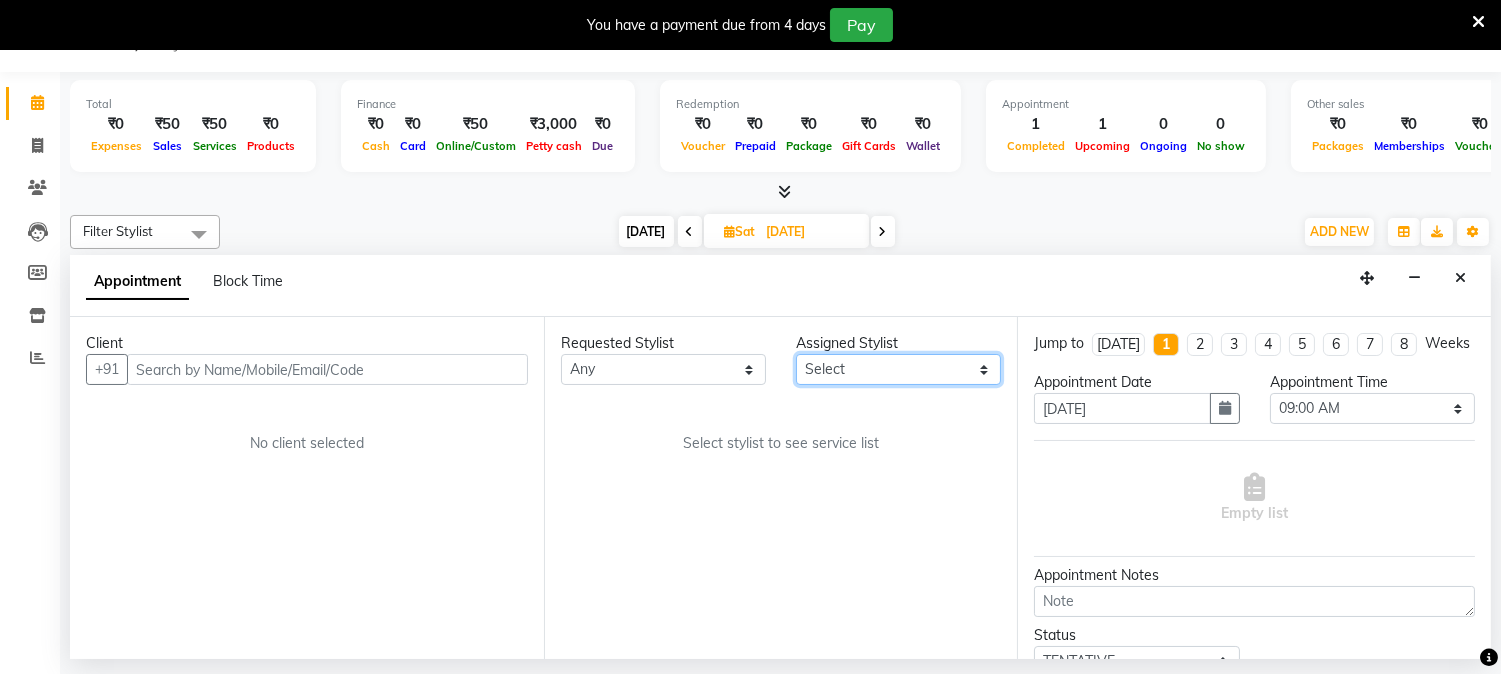 click on "Select Aathithya ANILA ANJANA DAS GURUVAYUR ASHTAMUDI NEETHU Nigisha POOJA PRACHI PRASEETHA REESHMA  Rini SMITHA THANKAMANI" at bounding box center [898, 369] 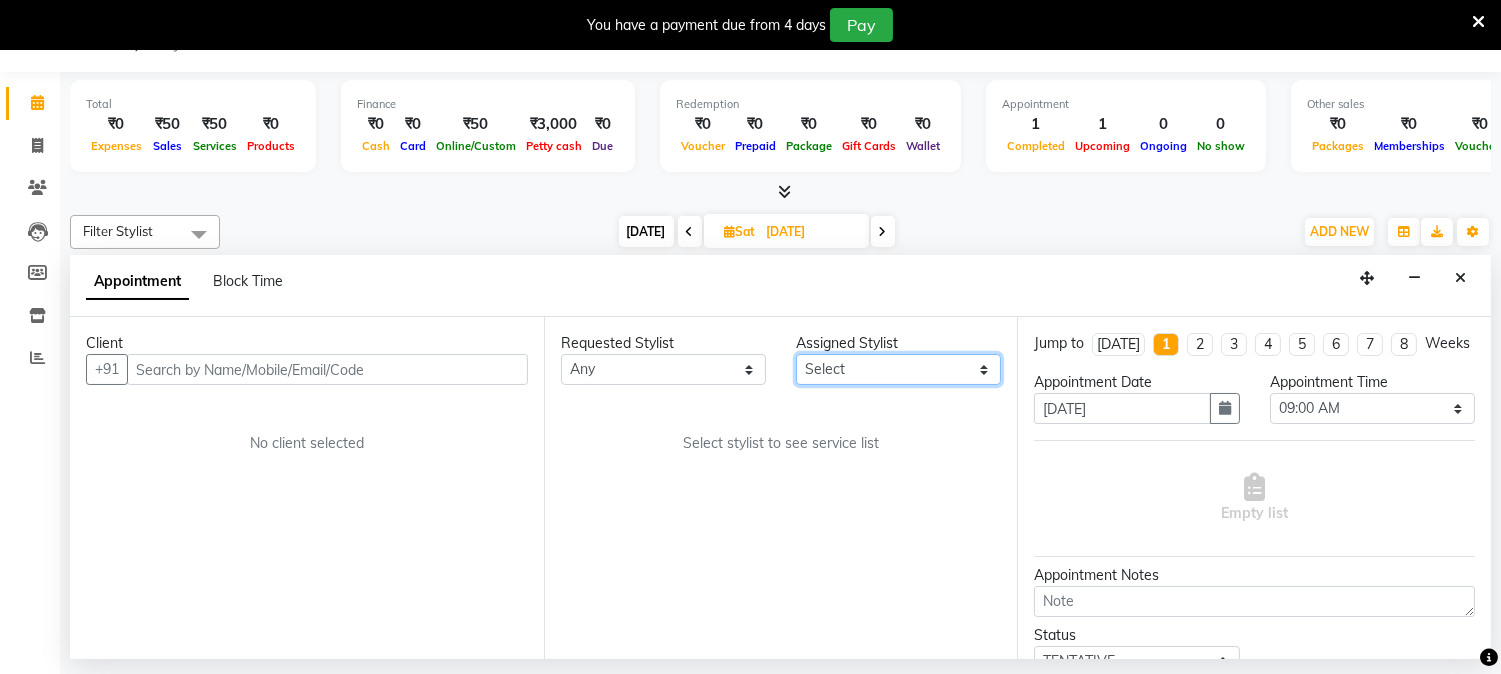 select on "27386" 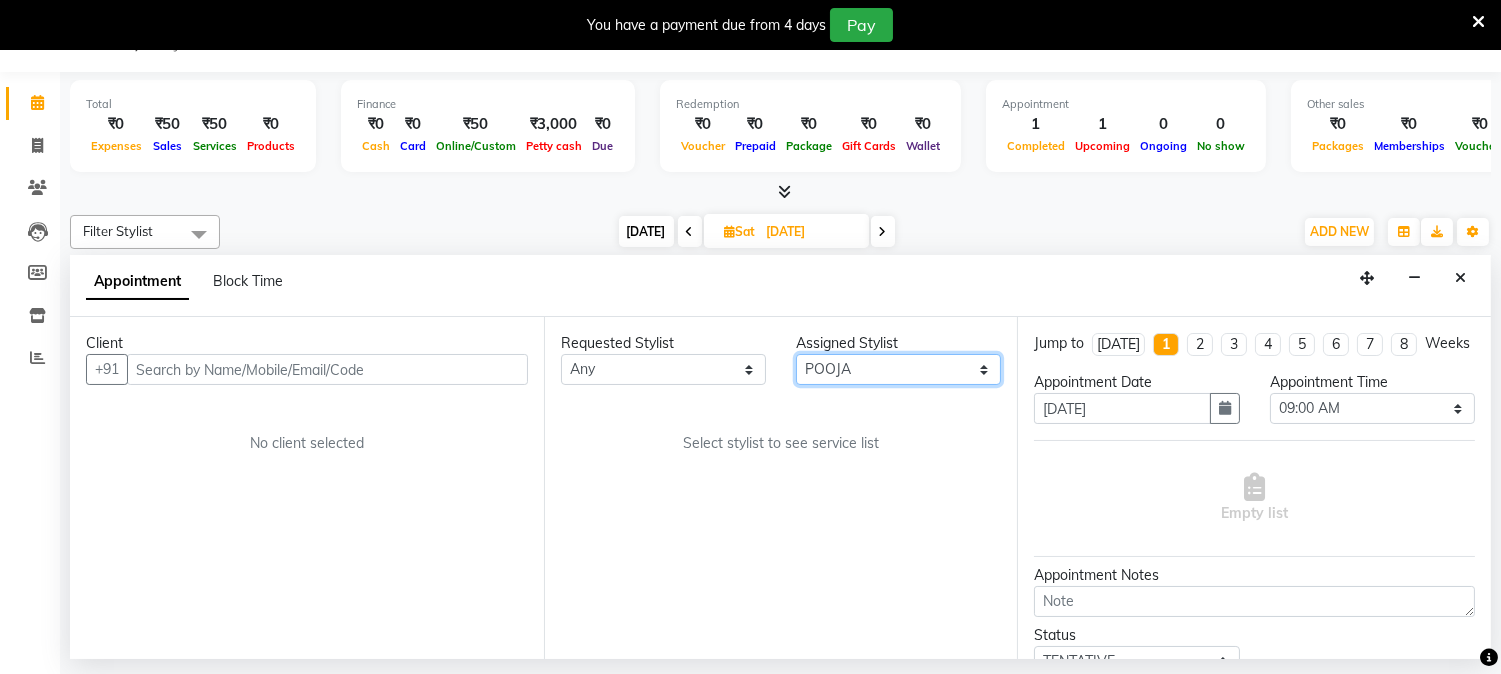 click on "Select Aathithya ANILA ANJANA DAS GURUVAYUR ASHTAMUDI NEETHU Nigisha POOJA PRACHI PRASEETHA REESHMA  Rini SMITHA THANKAMANI" at bounding box center [898, 369] 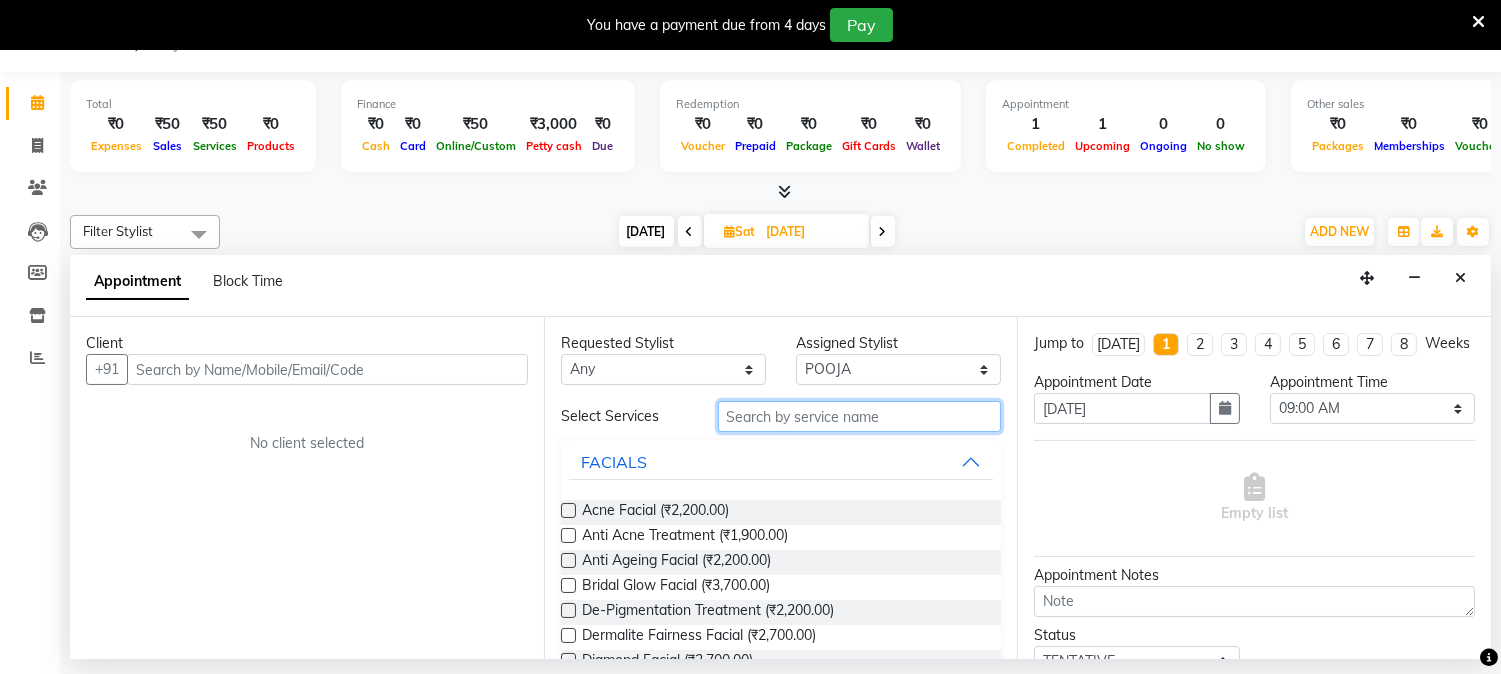 click at bounding box center (860, 416) 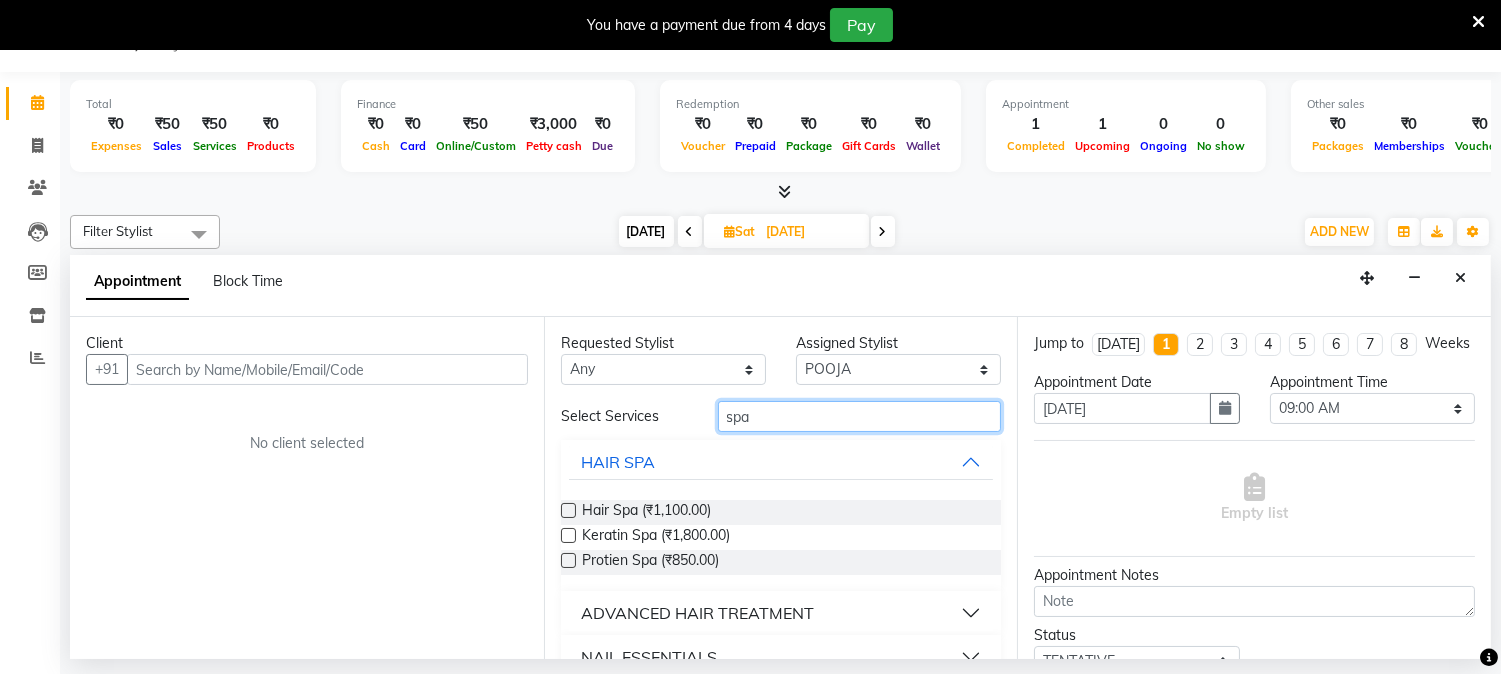 type on "spa" 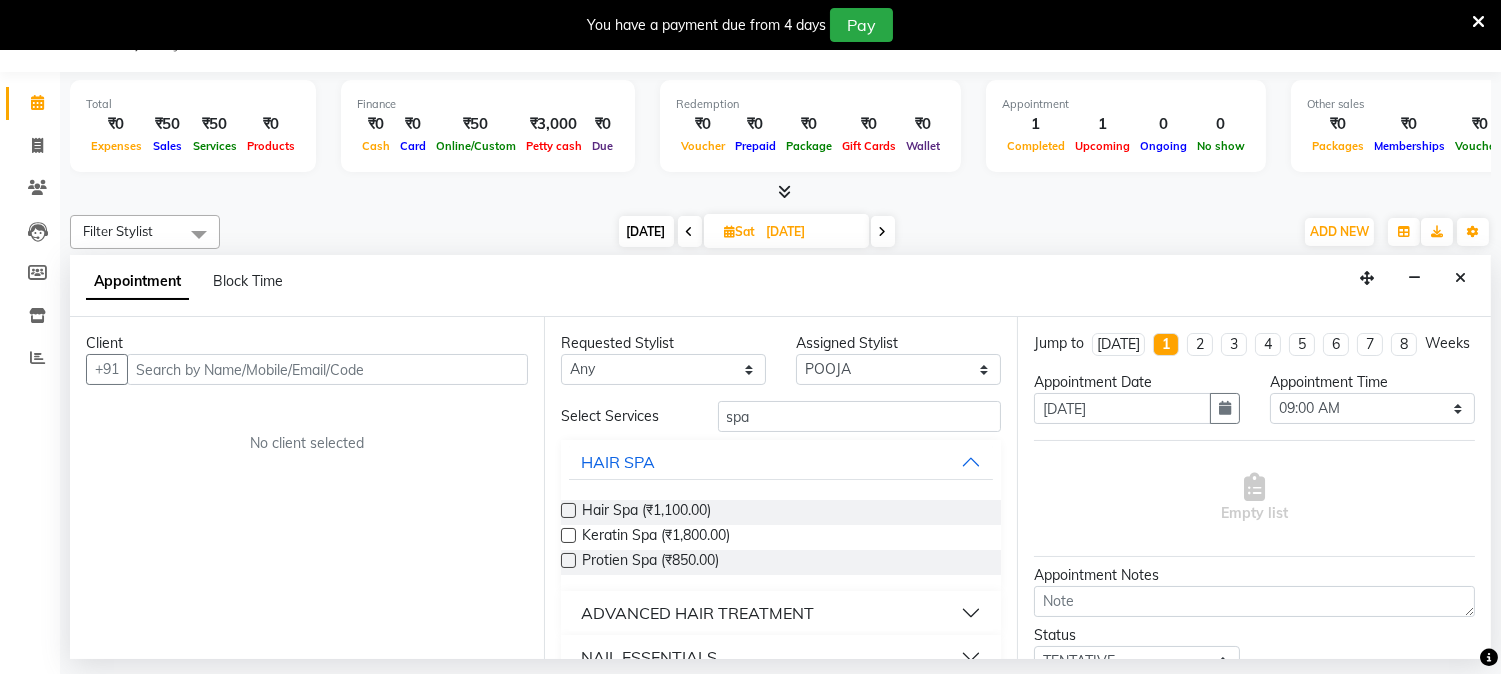 click at bounding box center [568, 510] 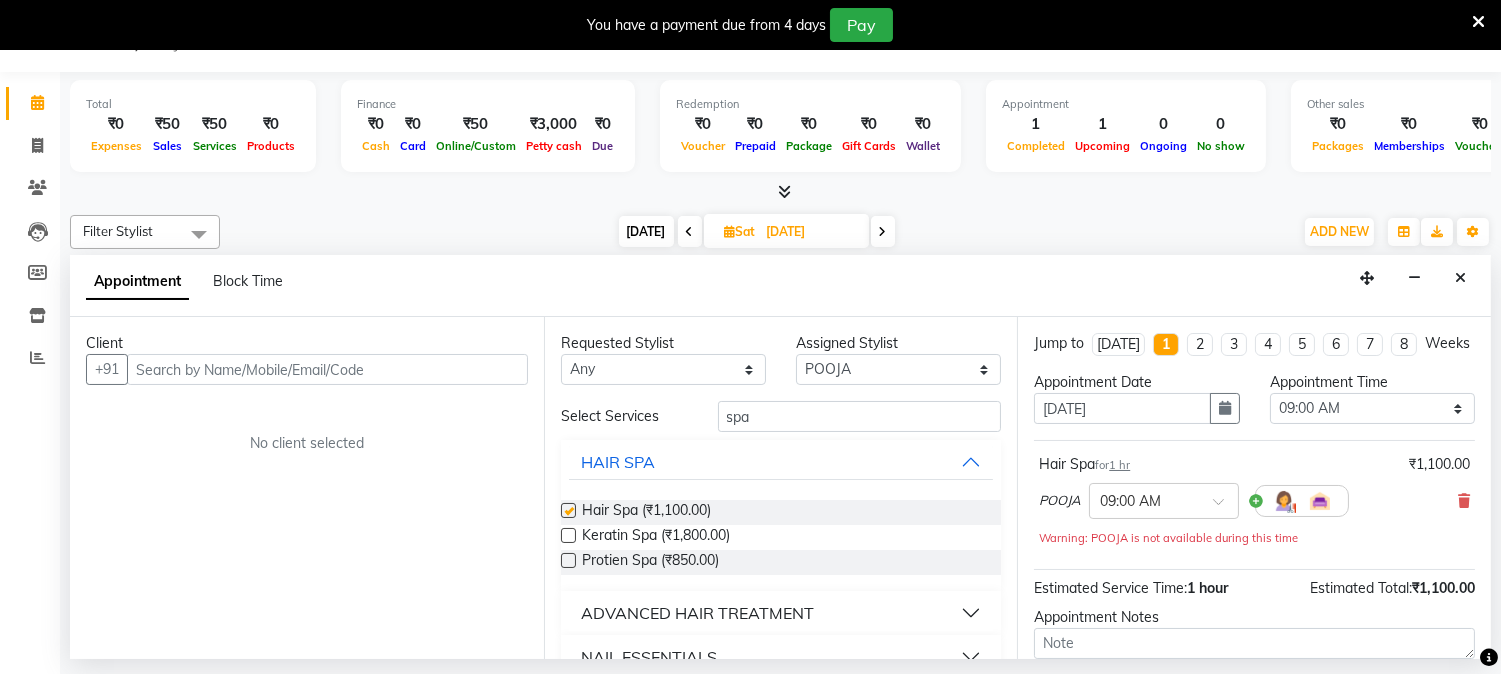 checkbox on "false" 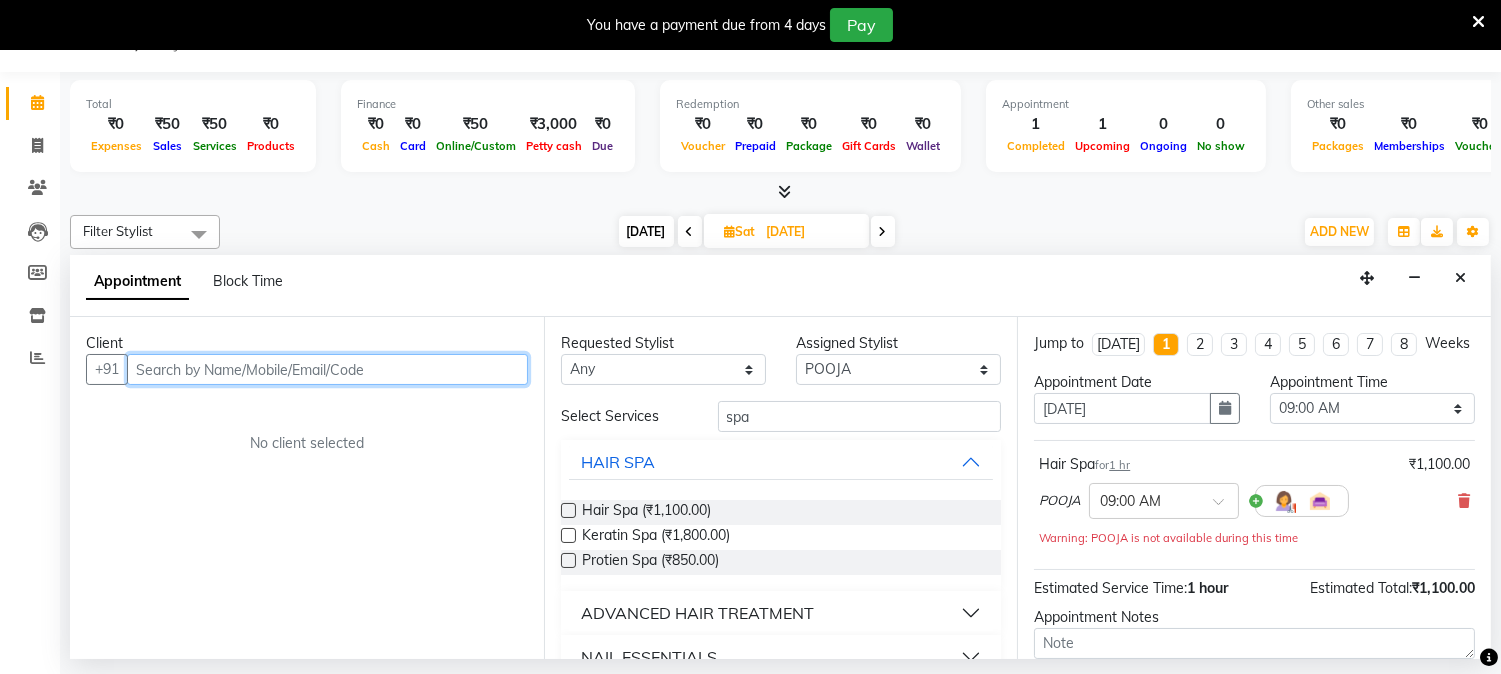 click at bounding box center [327, 369] 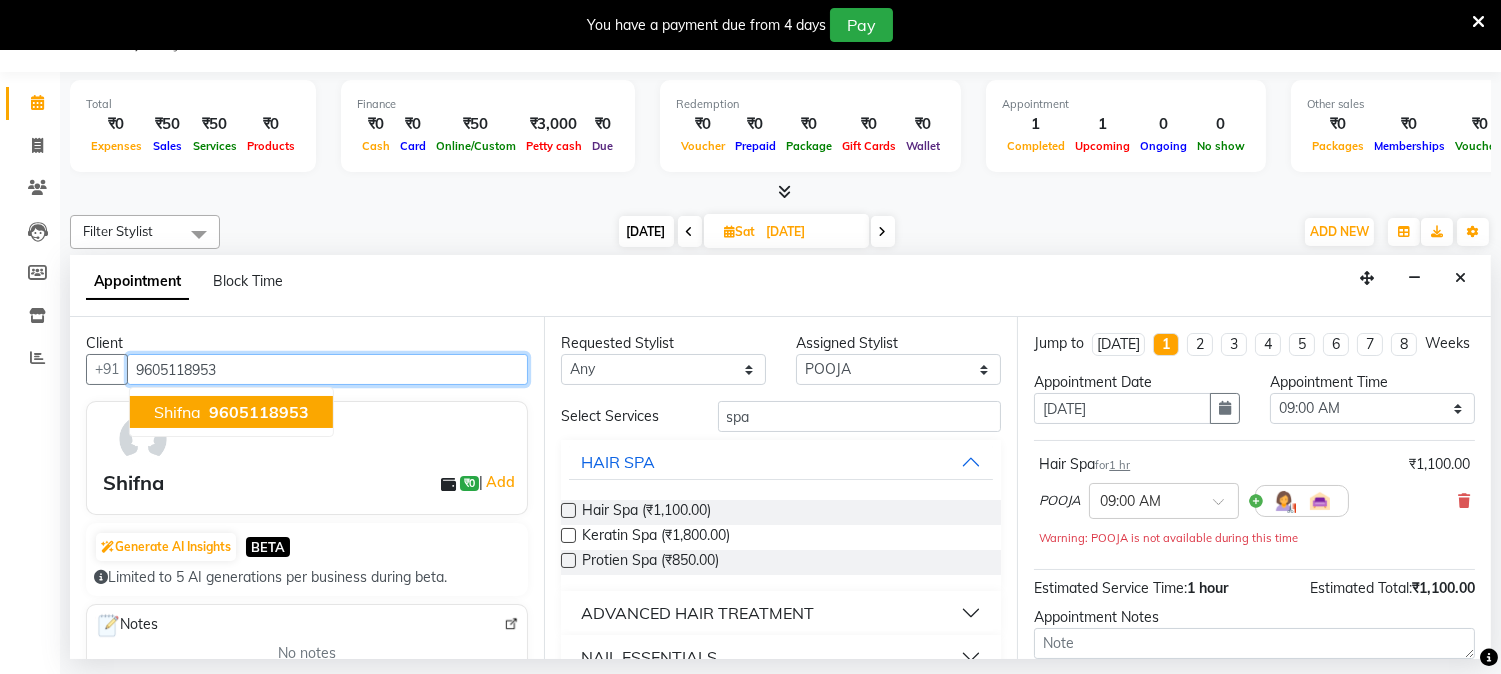 click on "9605118953" at bounding box center [259, 412] 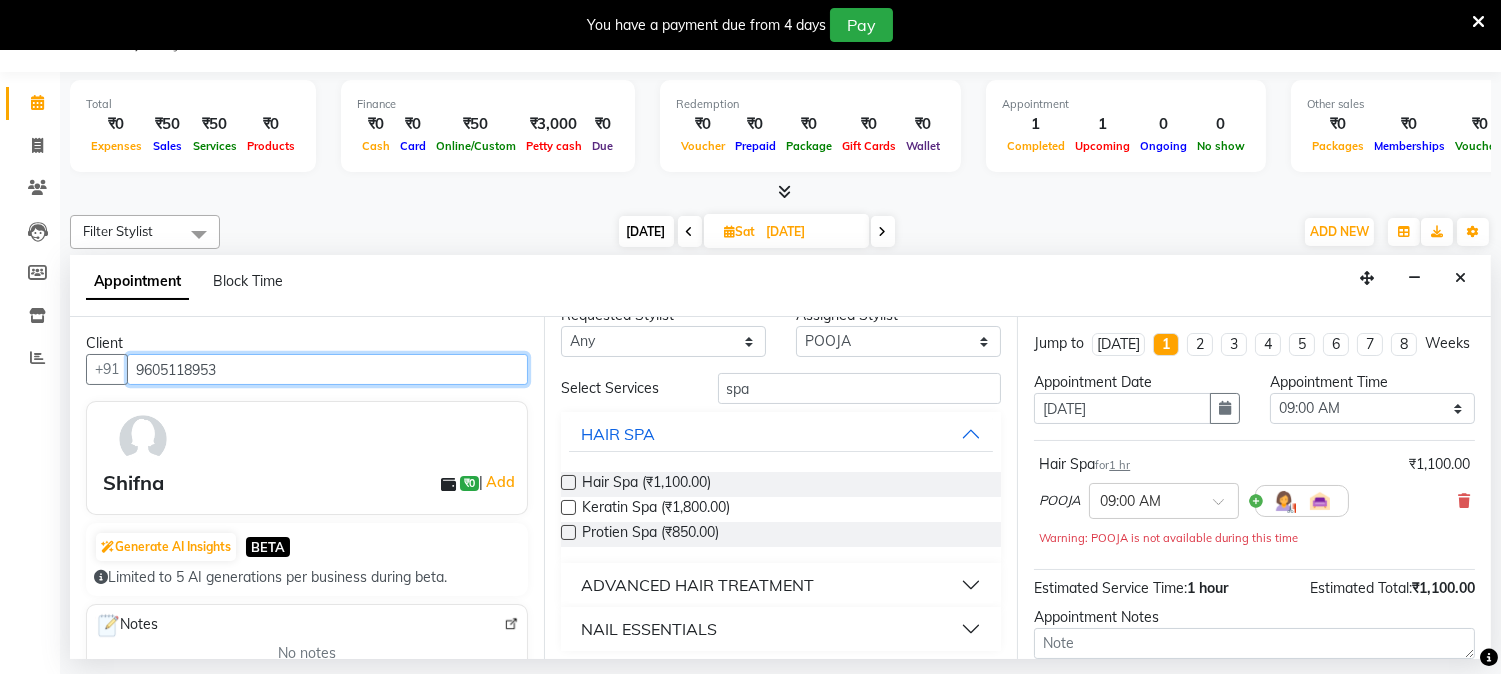 scroll, scrollTop: 35, scrollLeft: 0, axis: vertical 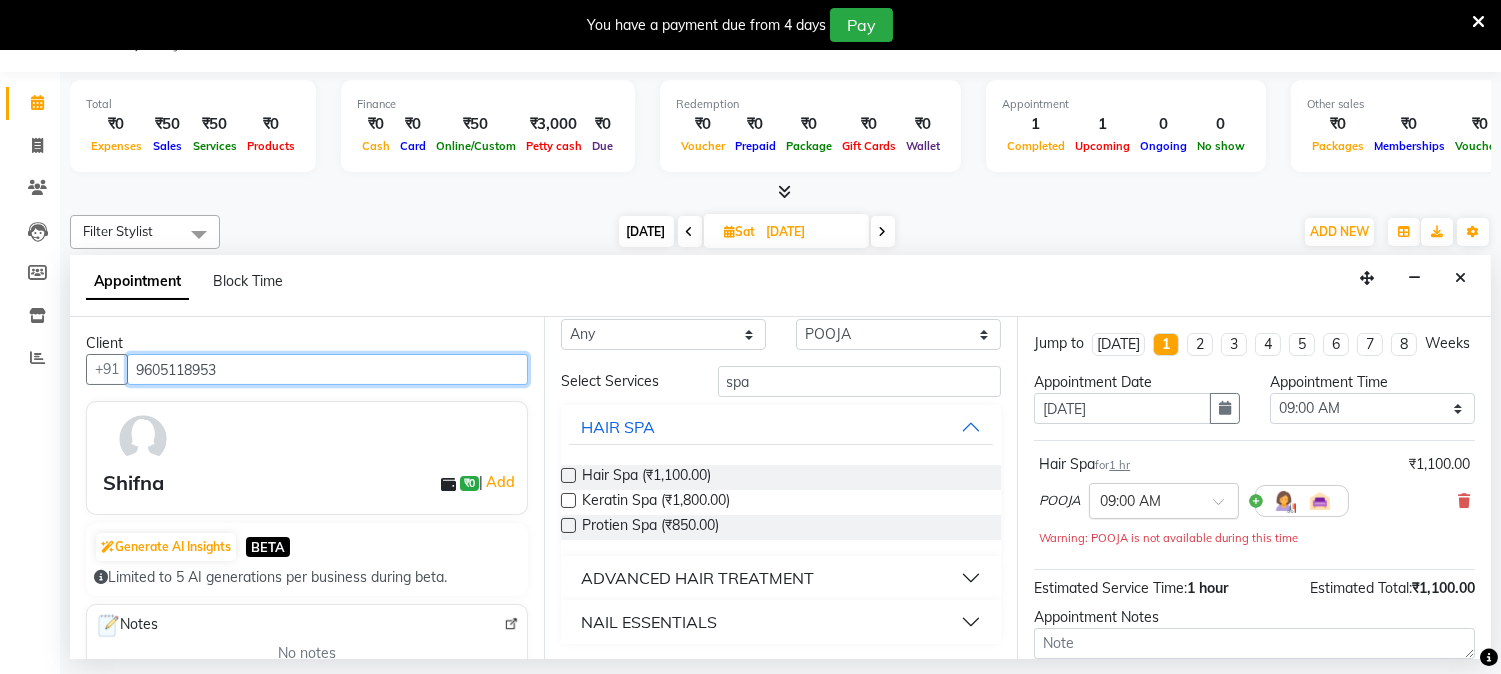 type on "9605118953" 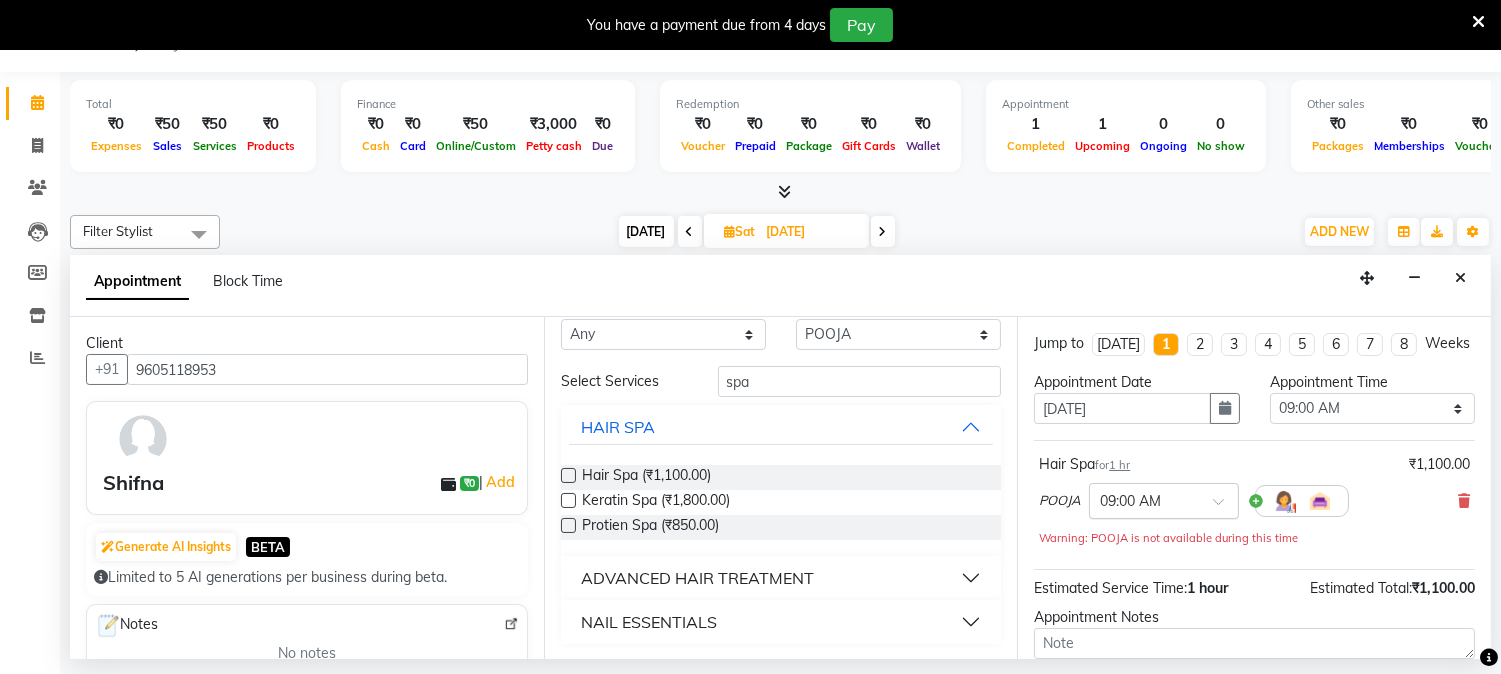click at bounding box center [1225, 507] 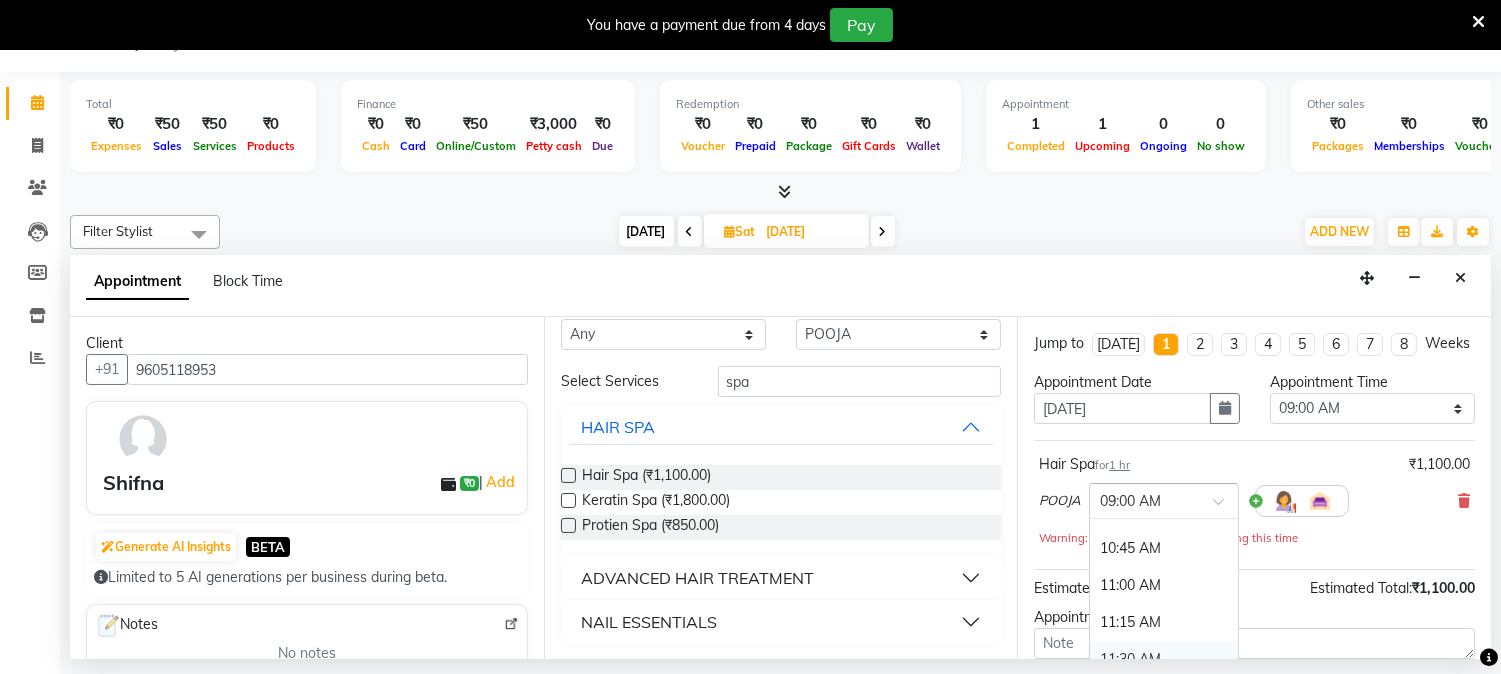 scroll, scrollTop: 222, scrollLeft: 0, axis: vertical 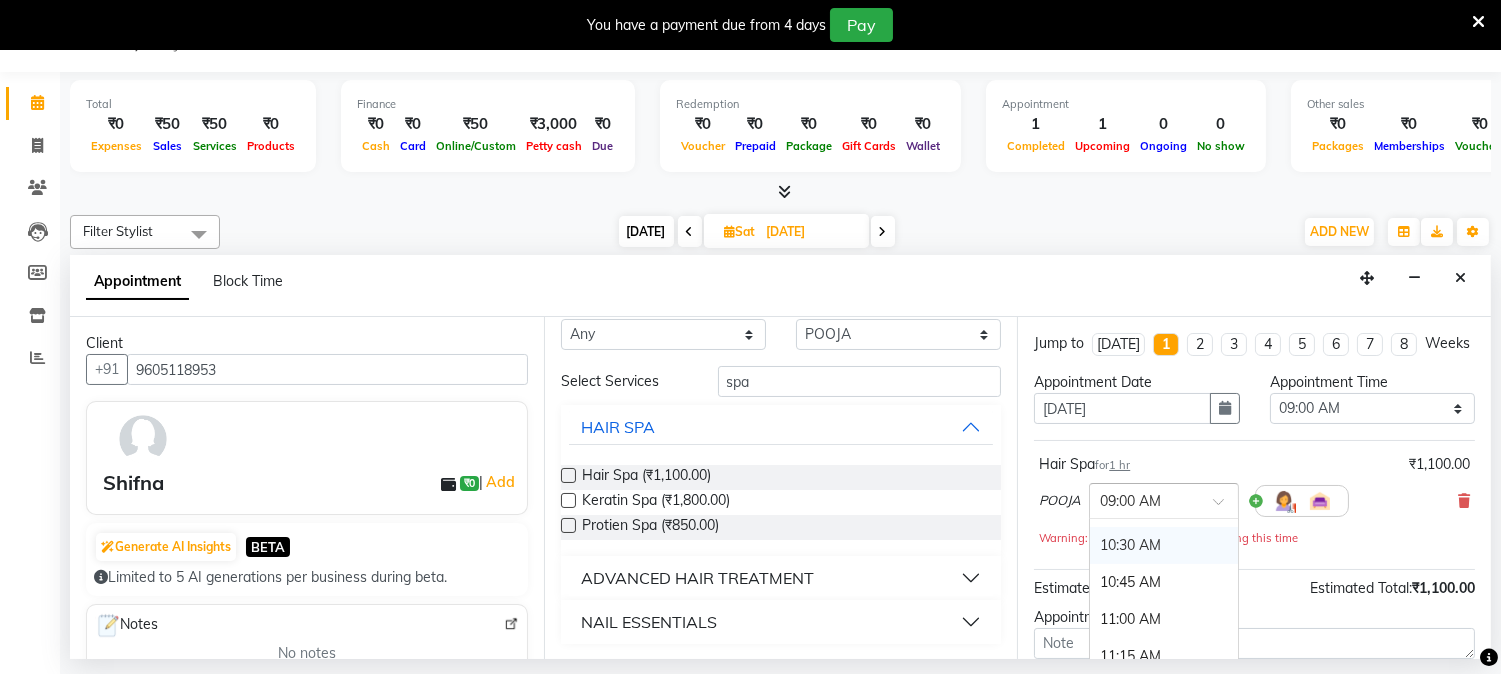 click on "10:30 AM" at bounding box center [1164, 545] 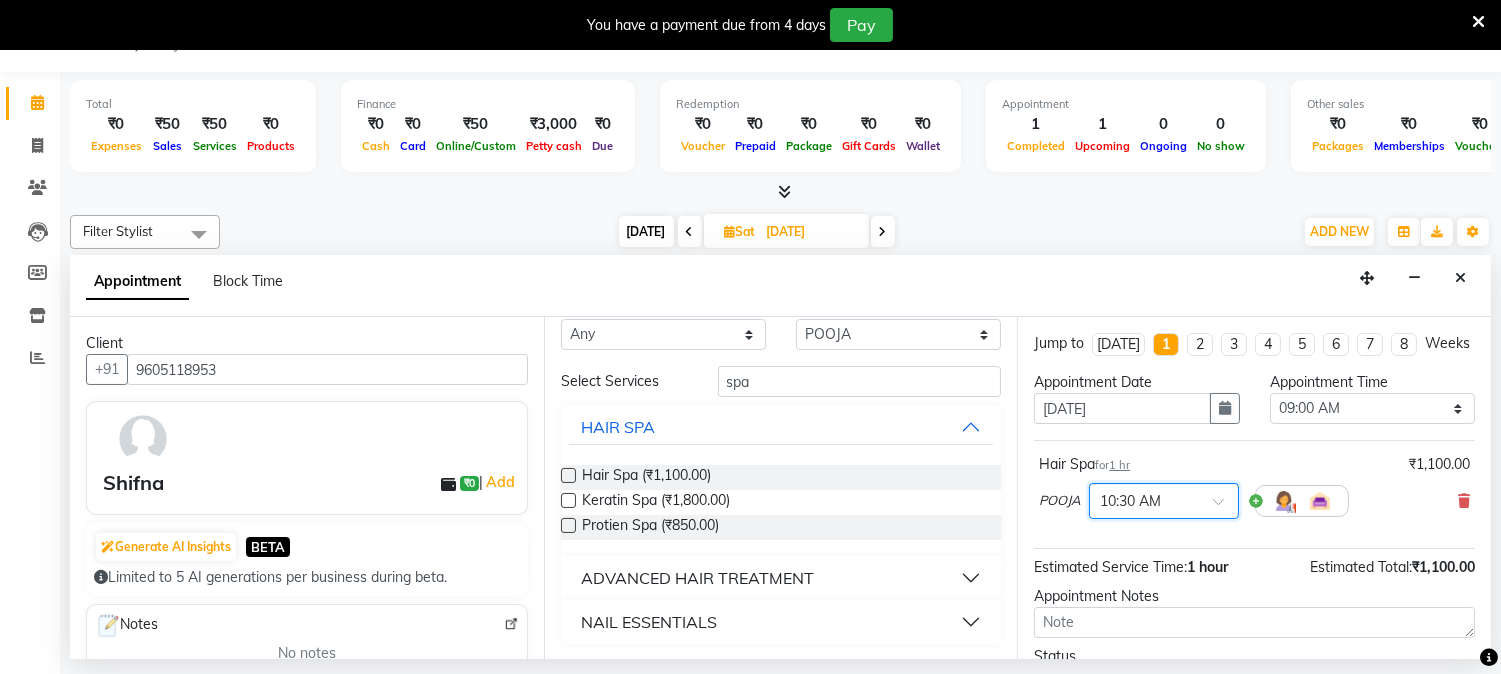 scroll, scrollTop: 151, scrollLeft: 0, axis: vertical 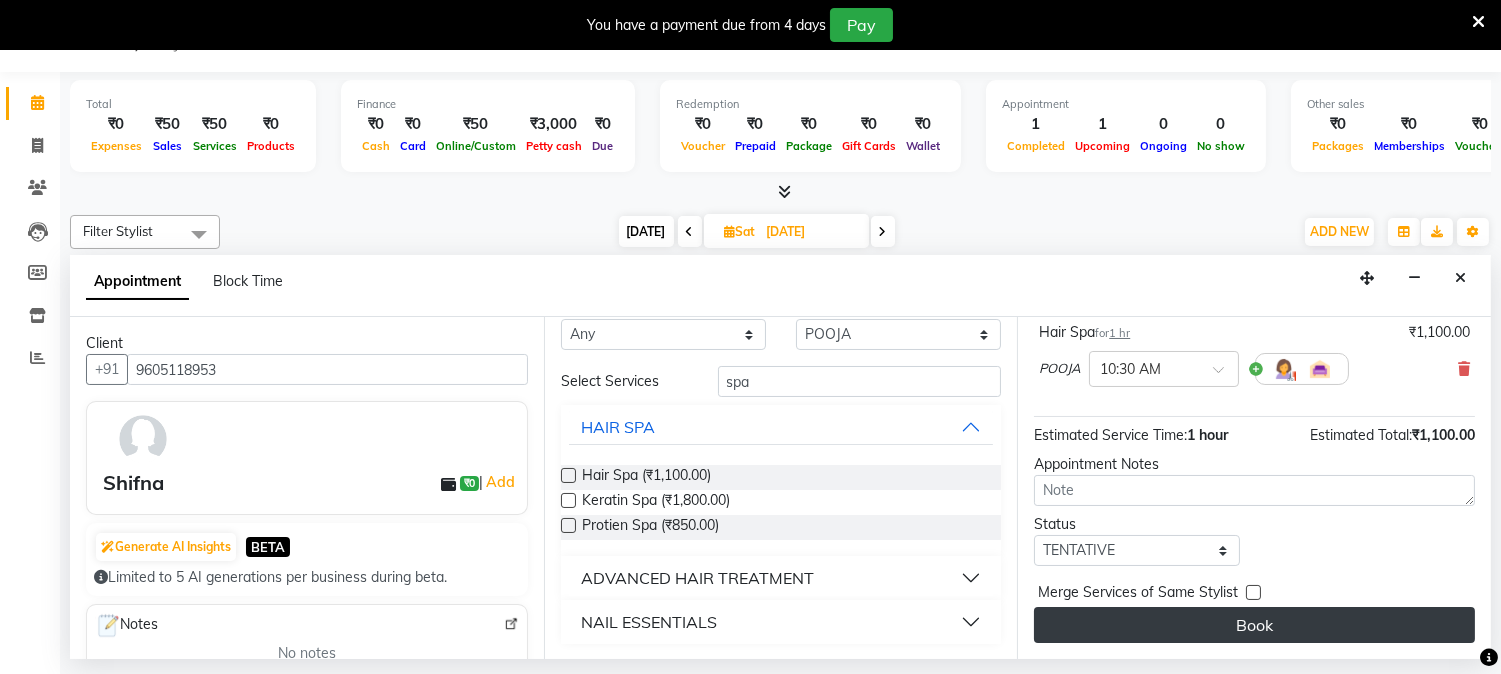 click on "Book" at bounding box center (1254, 625) 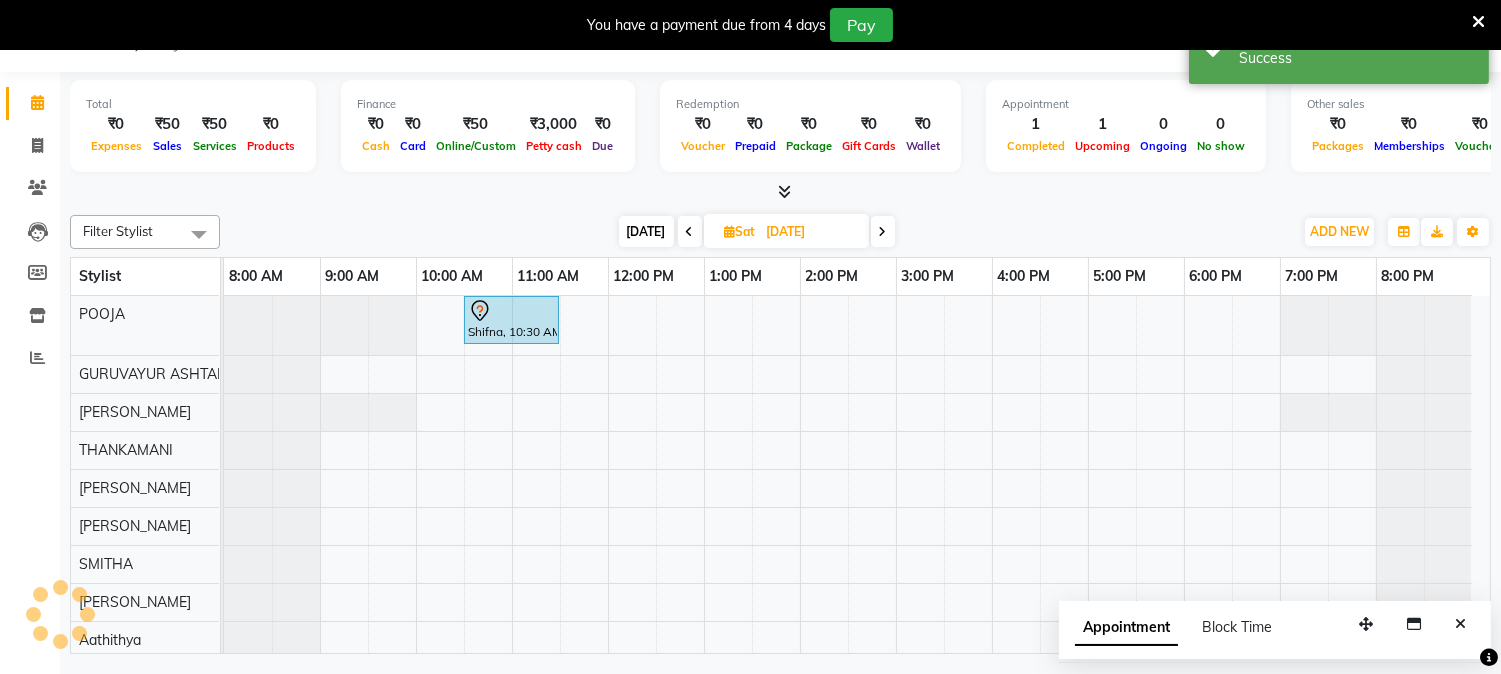 scroll, scrollTop: 0, scrollLeft: 0, axis: both 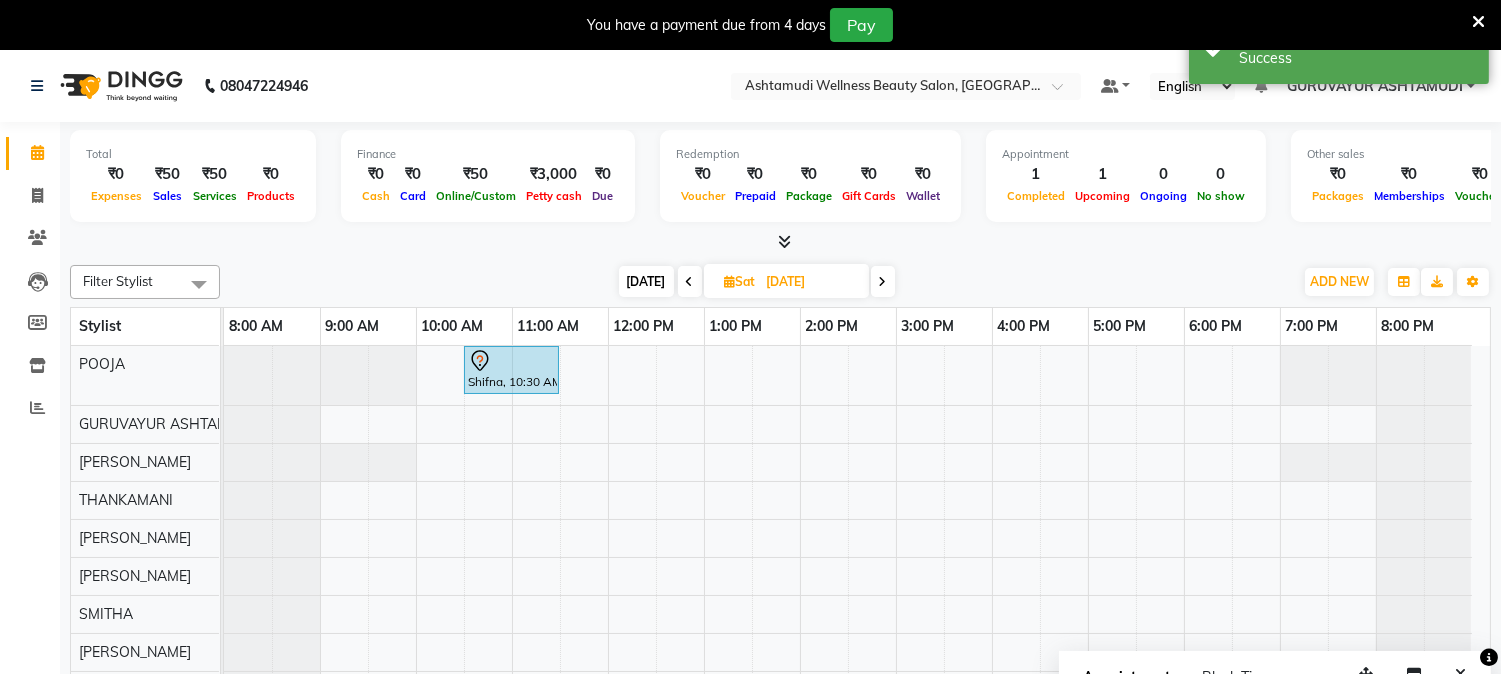 click on "Today" at bounding box center [646, 281] 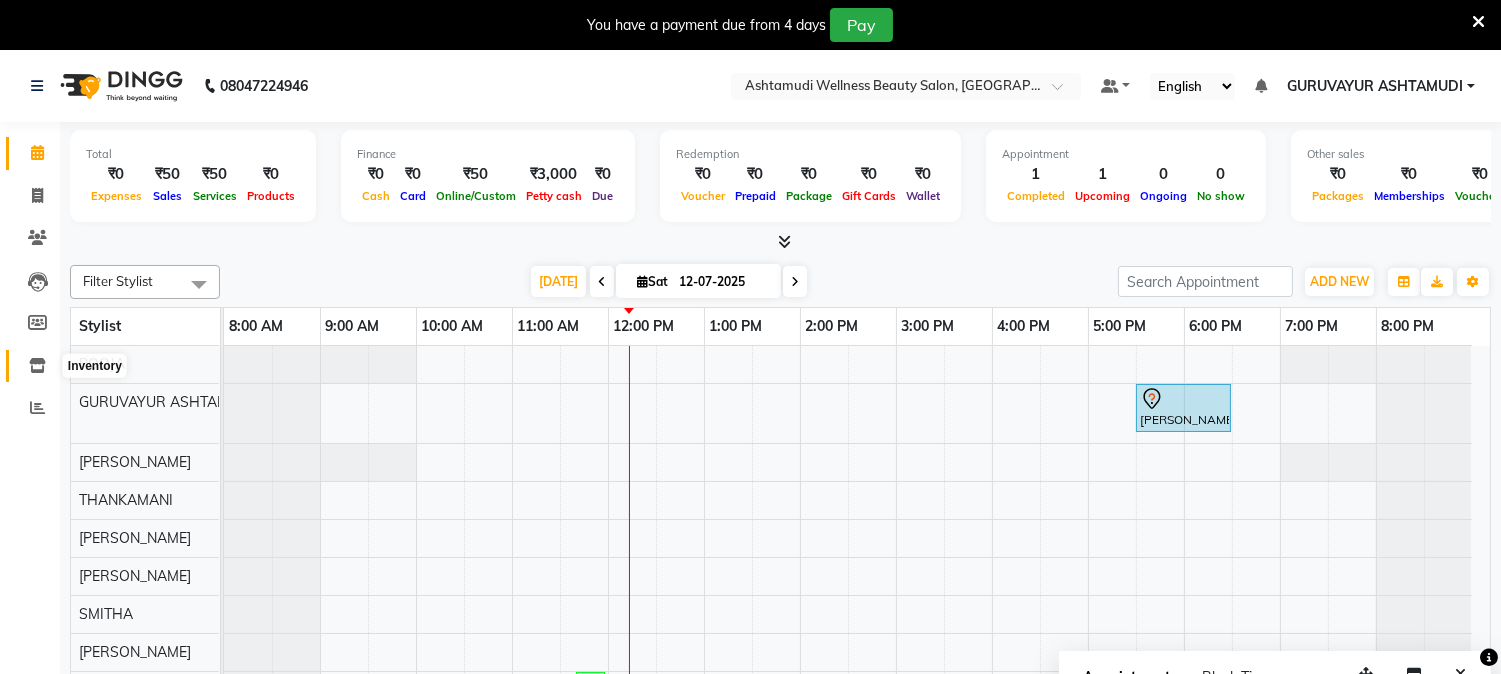 click 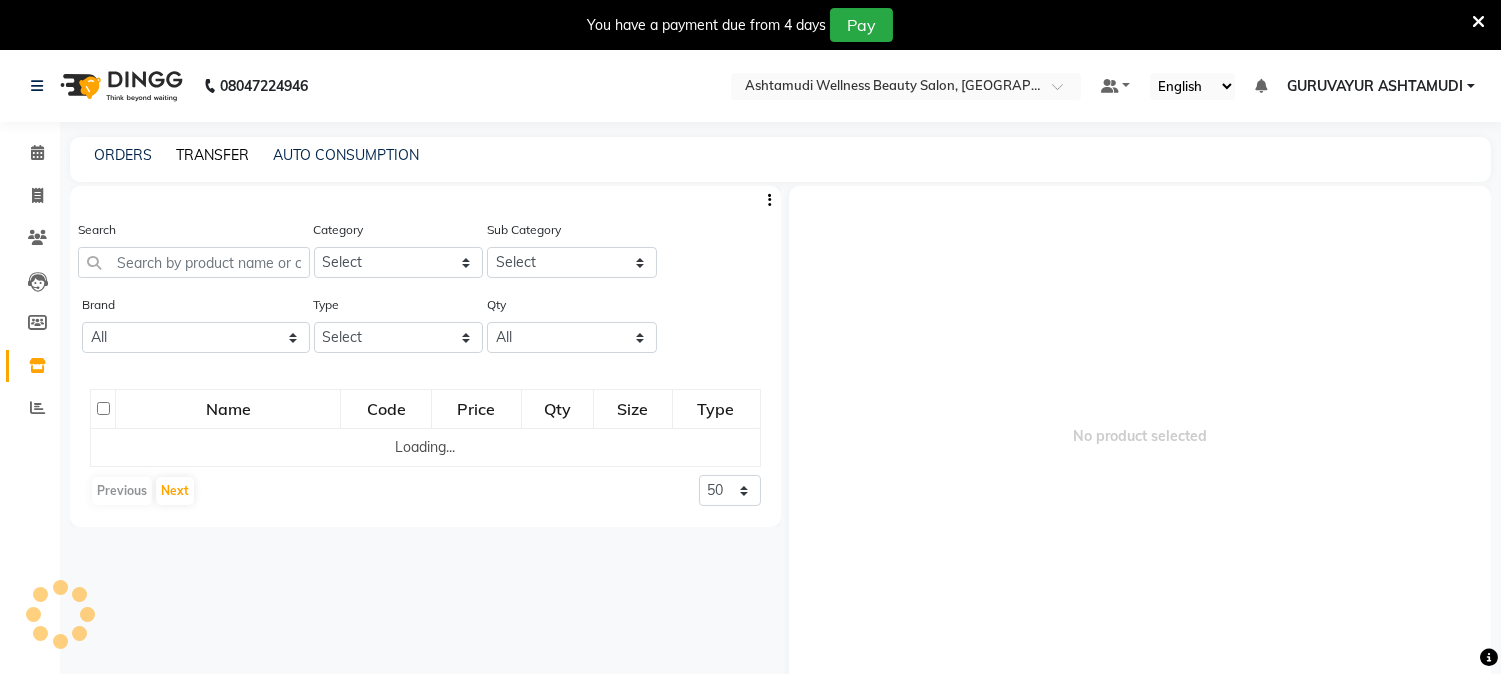 click on "TRANSFER" 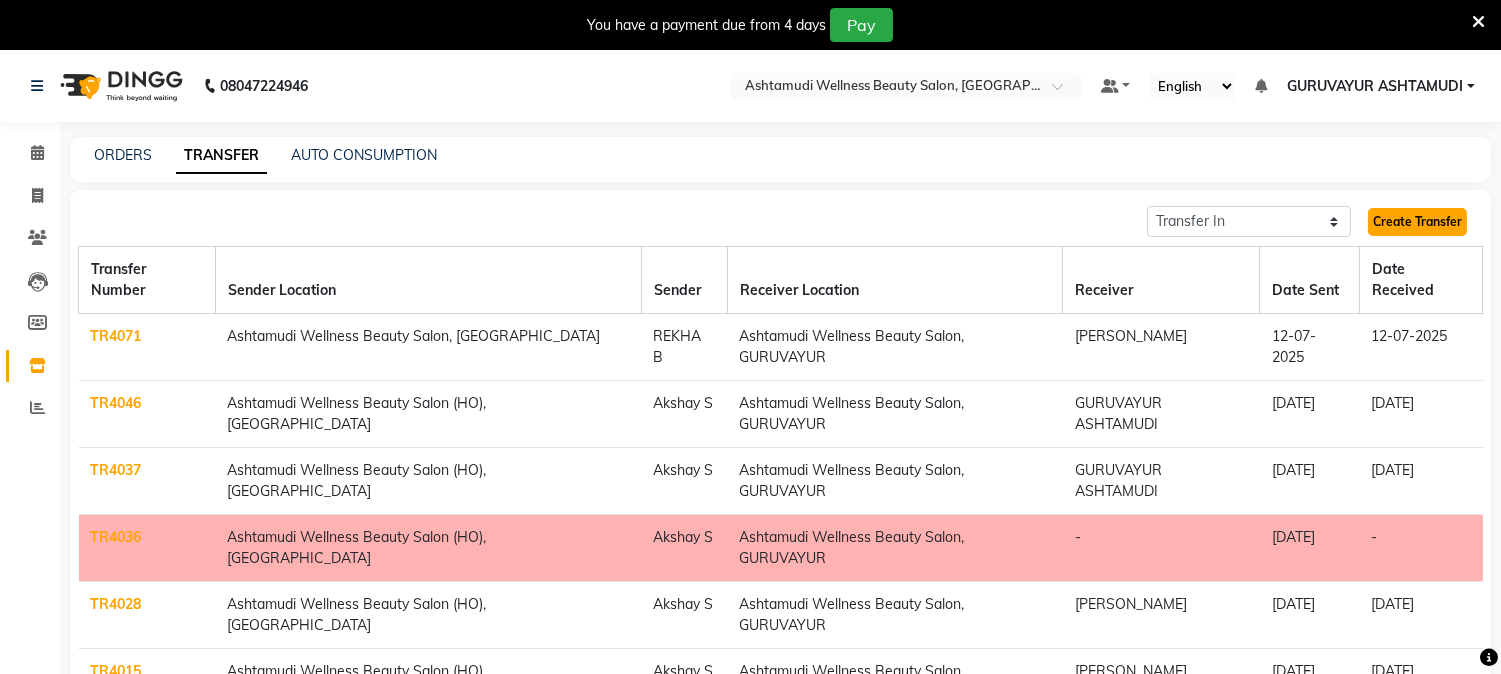 click on "Create Transfer" 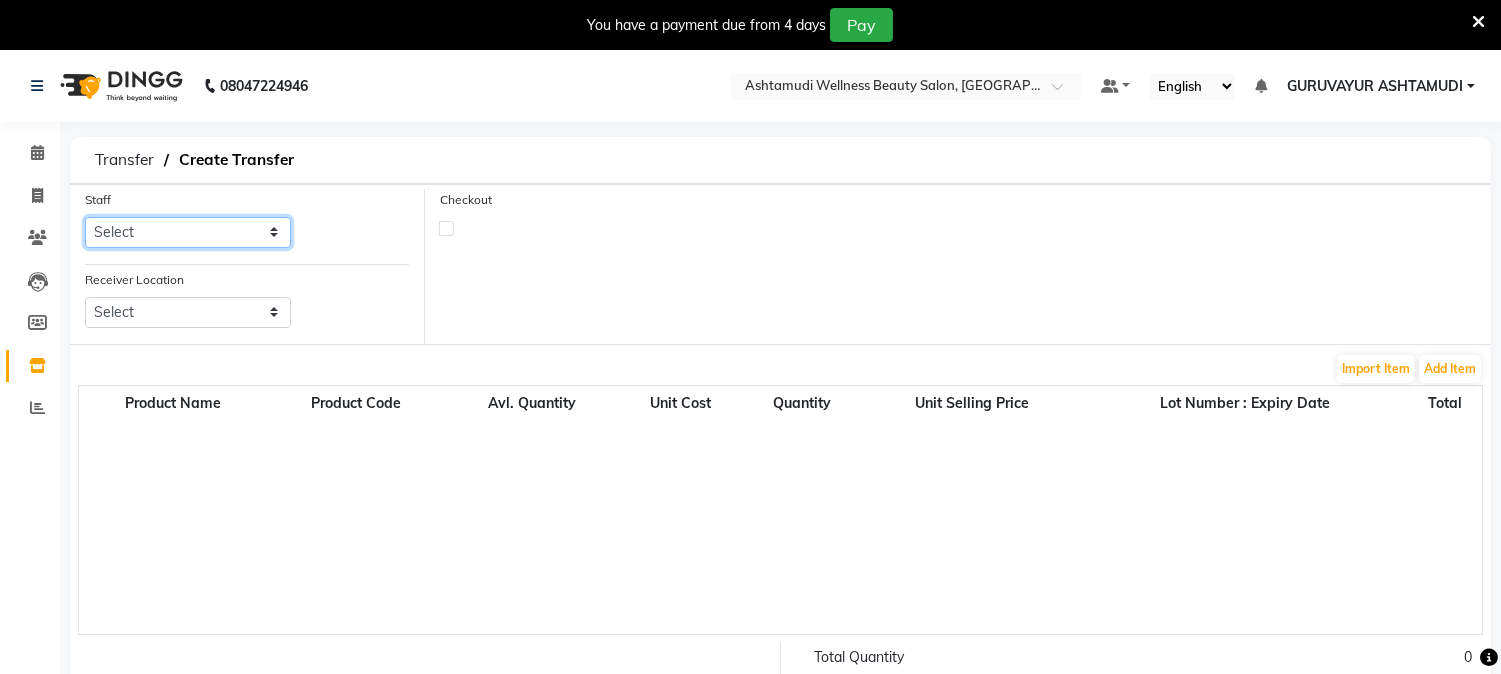 click on "Select Aathithya ANILA ANJANA DAS ARYA GURUVAYUR ASHTAMUDI JISNA NEETHU Nigisha POOJA PRACHI PRASEETHA REESHMA  Rini SMITHA THANKAMANI" at bounding box center [188, 232] 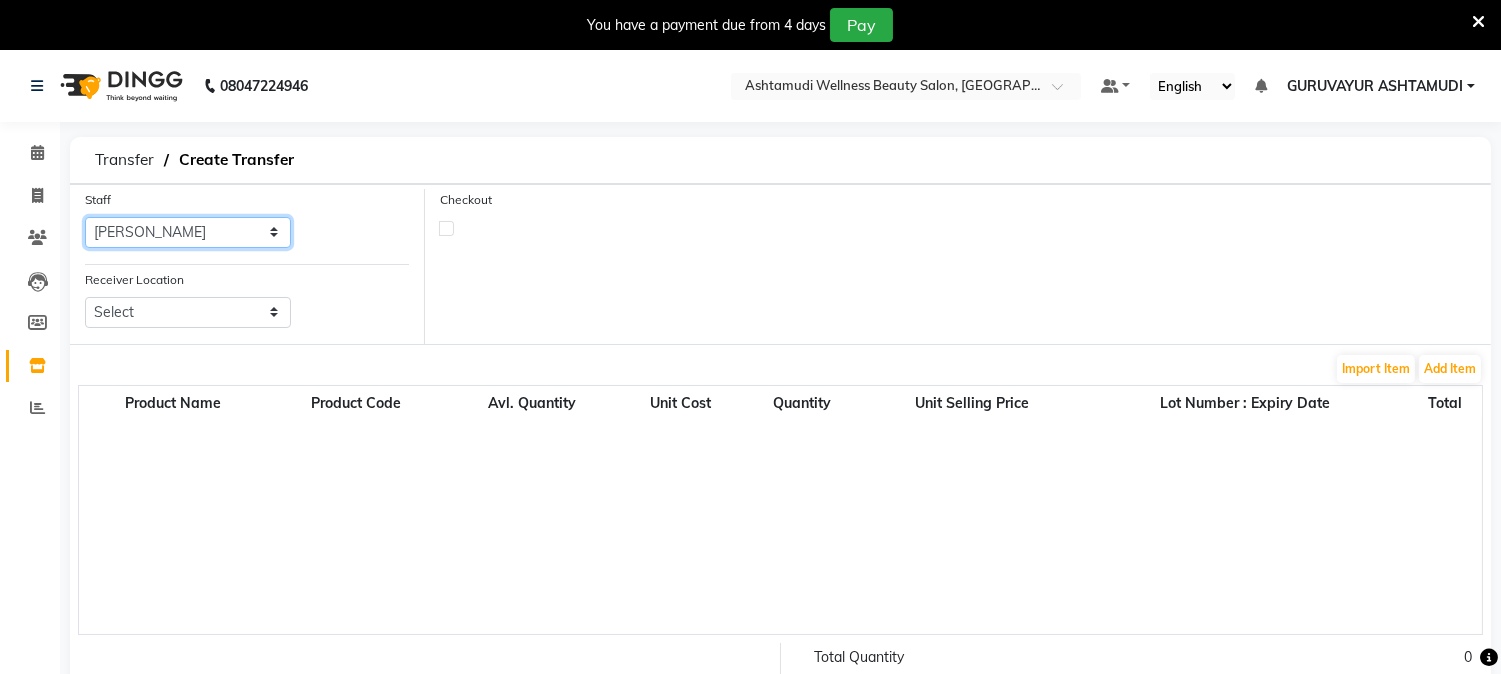 click on "Select Aathithya ANILA ANJANA DAS ARYA GURUVAYUR ASHTAMUDI JISNA NEETHU Nigisha POOJA PRACHI PRASEETHA REESHMA  Rini SMITHA THANKAMANI" at bounding box center (188, 232) 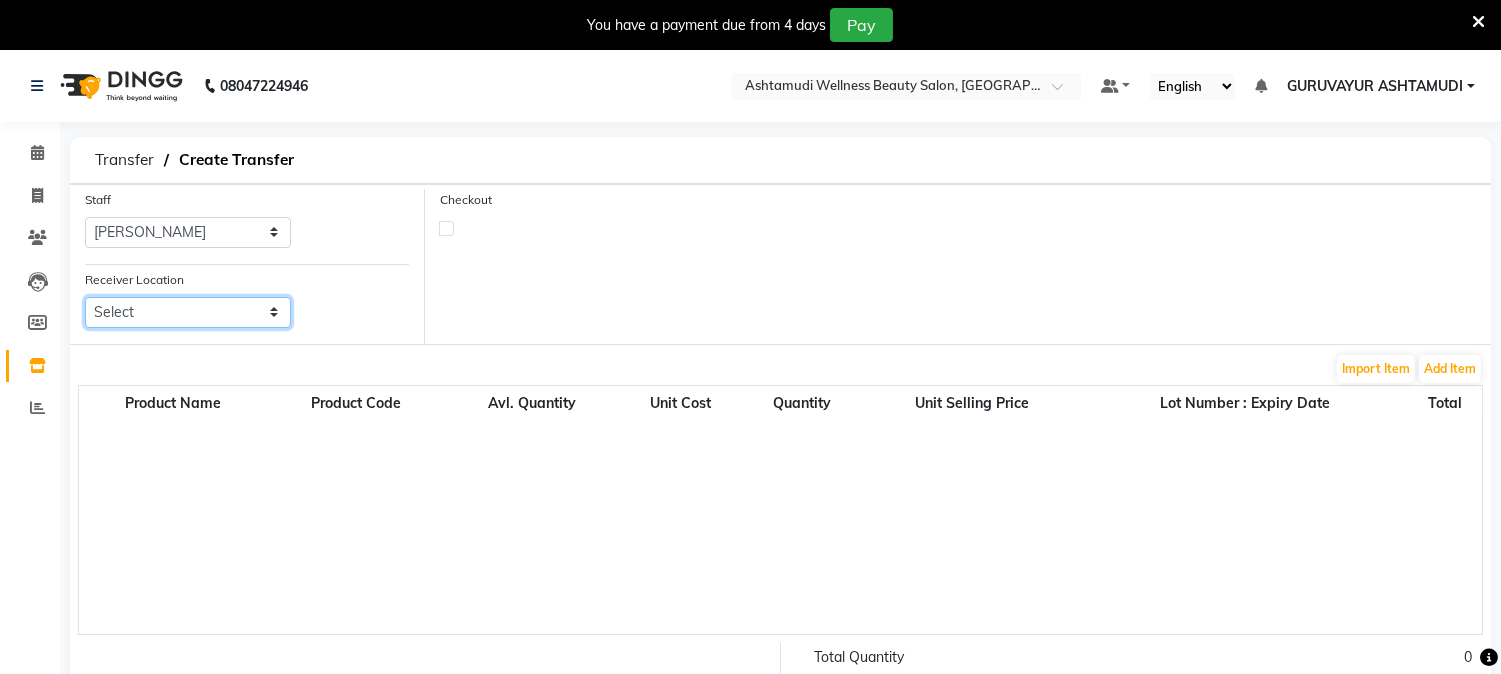 click on "Select Ashtamudi Welness Beauty Salon, Chinnakkada Ashtamudi Wellness Beauty Salon (Ho), Kottiyam Ashtamudi Wellness Beauty Salon, Alappuzha Ashtamudi Beauty Lounge, Attingal Ashtamudi Wellness Beauty Salon, Calicut Ashtamudi Wellness Beauty Salon, Cochin Ashtamudi Wellness Beauty Salon, Thiruvalla Ashtamudi Wellness Beauty Salon, Trivandrum Ashtamudi Wellness Beauty Salon, Kazakoottam Ashtamudi Wellness Beauty Salon, Kottarakkara Ashtamudi Wellness Beauty Salon, Kowdiar Ashtamudi Wellness Beauty Salon, Kottiyam Ashtamudi Wellness , Edappally, Cochin 1 Ashtamudi Unisex Salon, Dreams Mall, Dreams Mall Kottiyam" at bounding box center (188, 312) 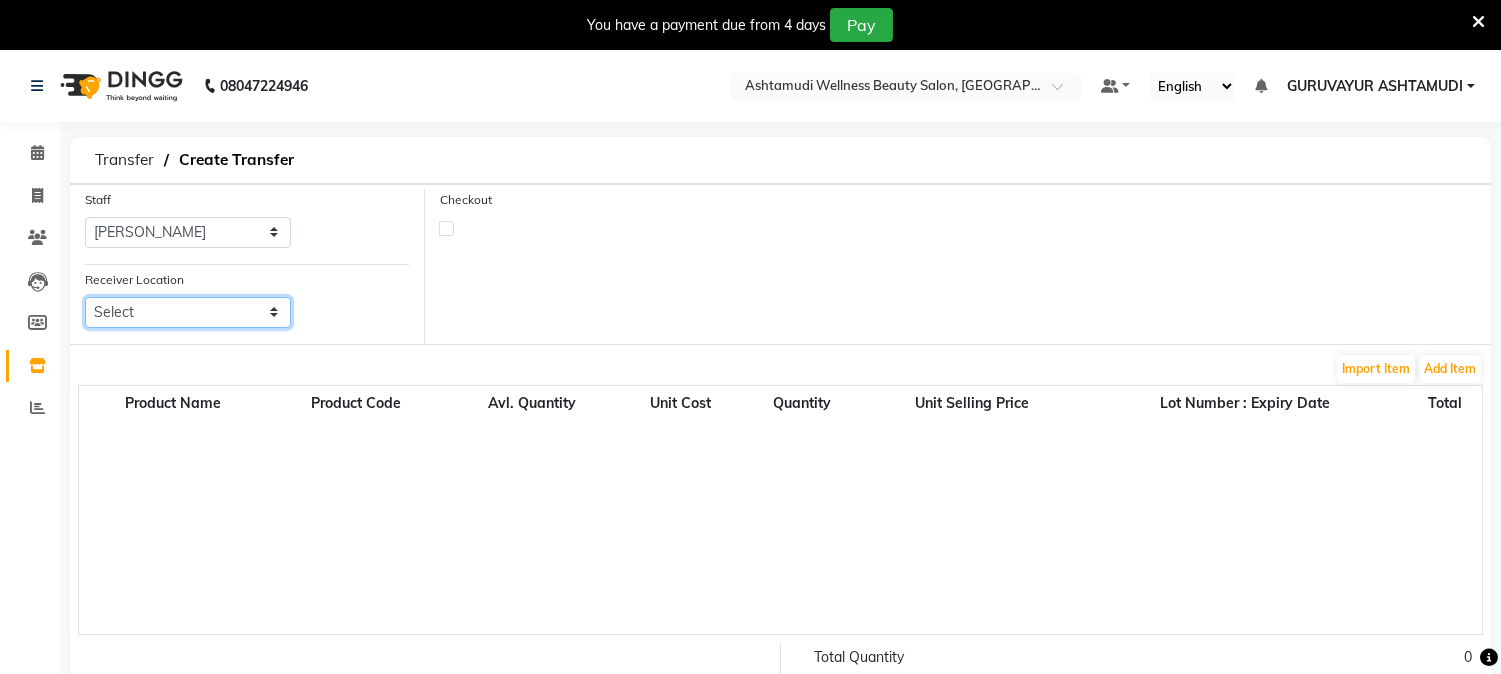 select on "1932" 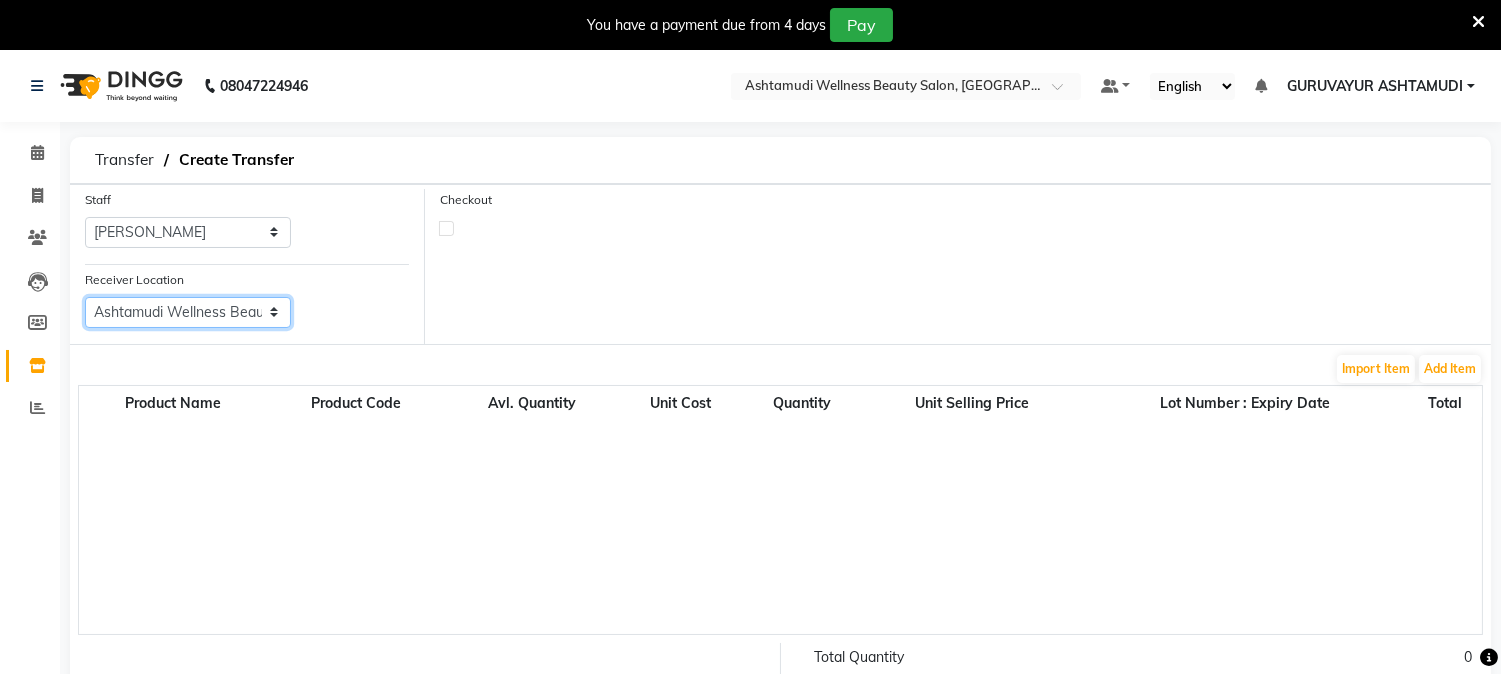click on "Select Ashtamudi Welness Beauty Salon, Chinnakkada Ashtamudi Wellness Beauty Salon (Ho), Kottiyam Ashtamudi Wellness Beauty Salon, Alappuzha Ashtamudi Beauty Lounge, Attingal Ashtamudi Wellness Beauty Salon, Calicut Ashtamudi Wellness Beauty Salon, Cochin Ashtamudi Wellness Beauty Salon, Thiruvalla Ashtamudi Wellness Beauty Salon, Trivandrum Ashtamudi Wellness Beauty Salon, Kazakoottam Ashtamudi Wellness Beauty Salon, Kottarakkara Ashtamudi Wellness Beauty Salon, Kowdiar Ashtamudi Wellness Beauty Salon, Kottiyam Ashtamudi Wellness , Edappally, Cochin 1 Ashtamudi Unisex Salon, Dreams Mall, Dreams Mall Kottiyam" at bounding box center (188, 312) 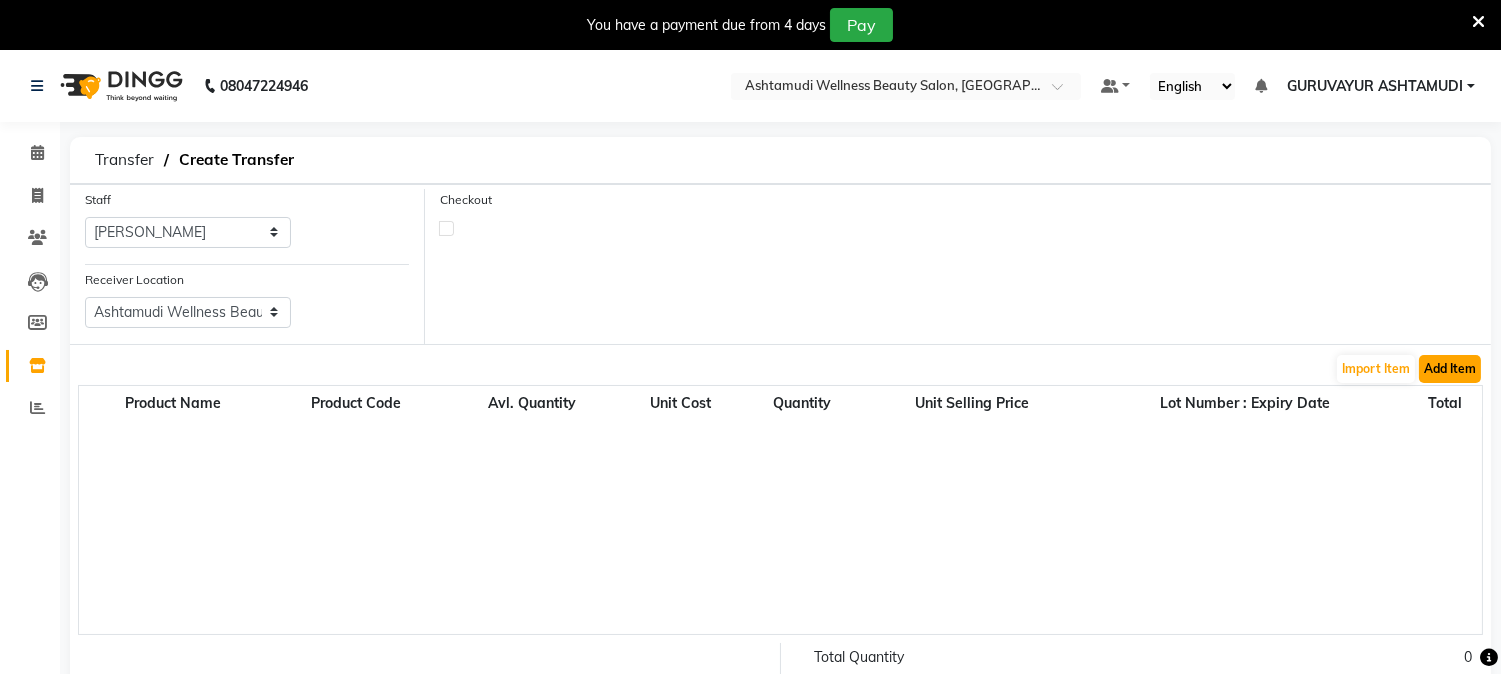 click on "Add Item" 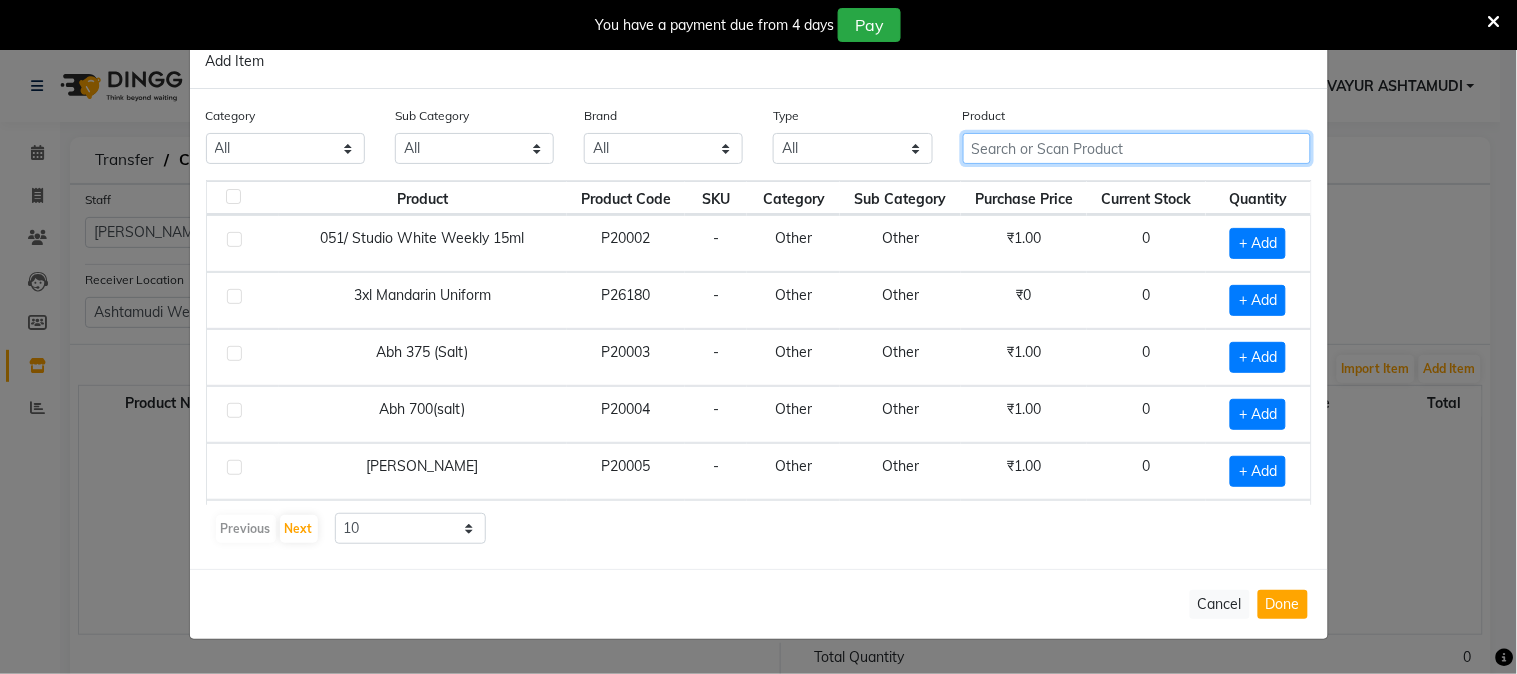 click 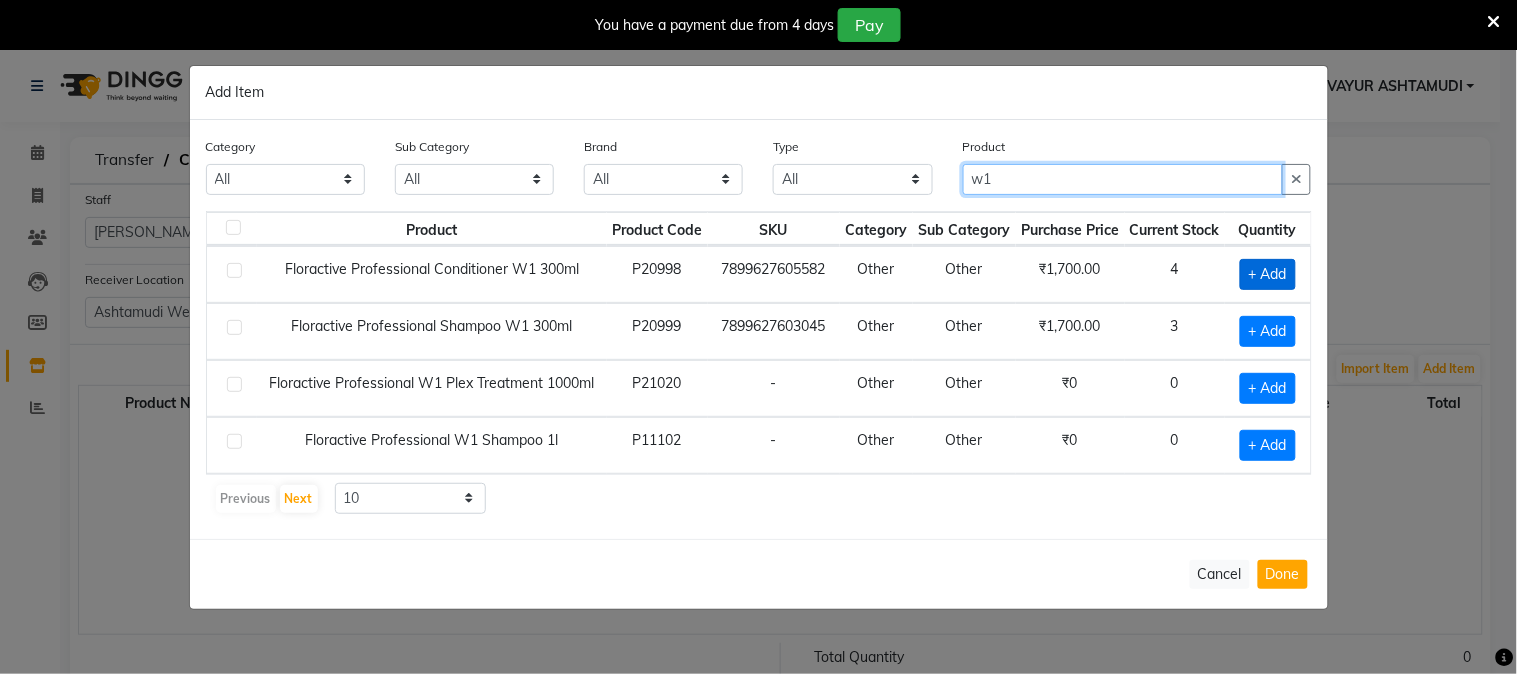 type on "w1" 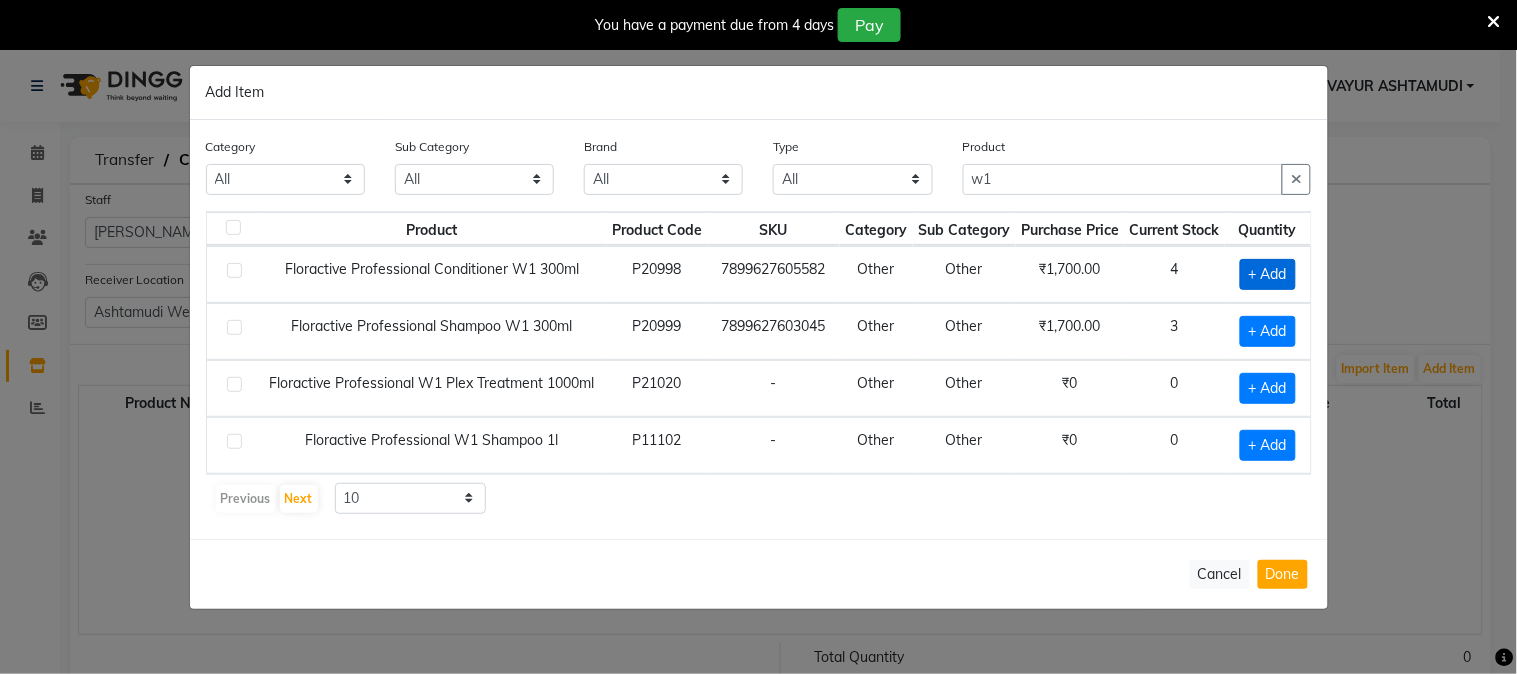 click on "+ Add" 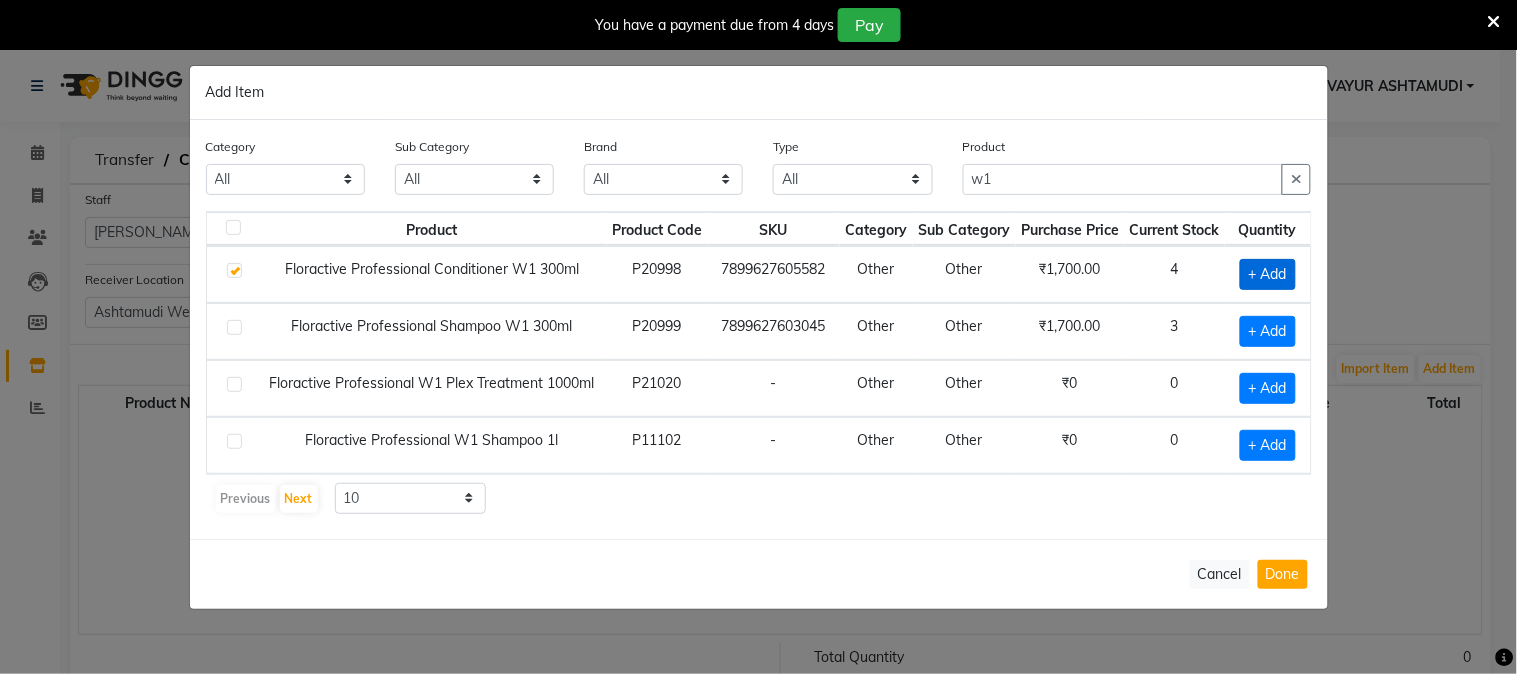checkbox on "true" 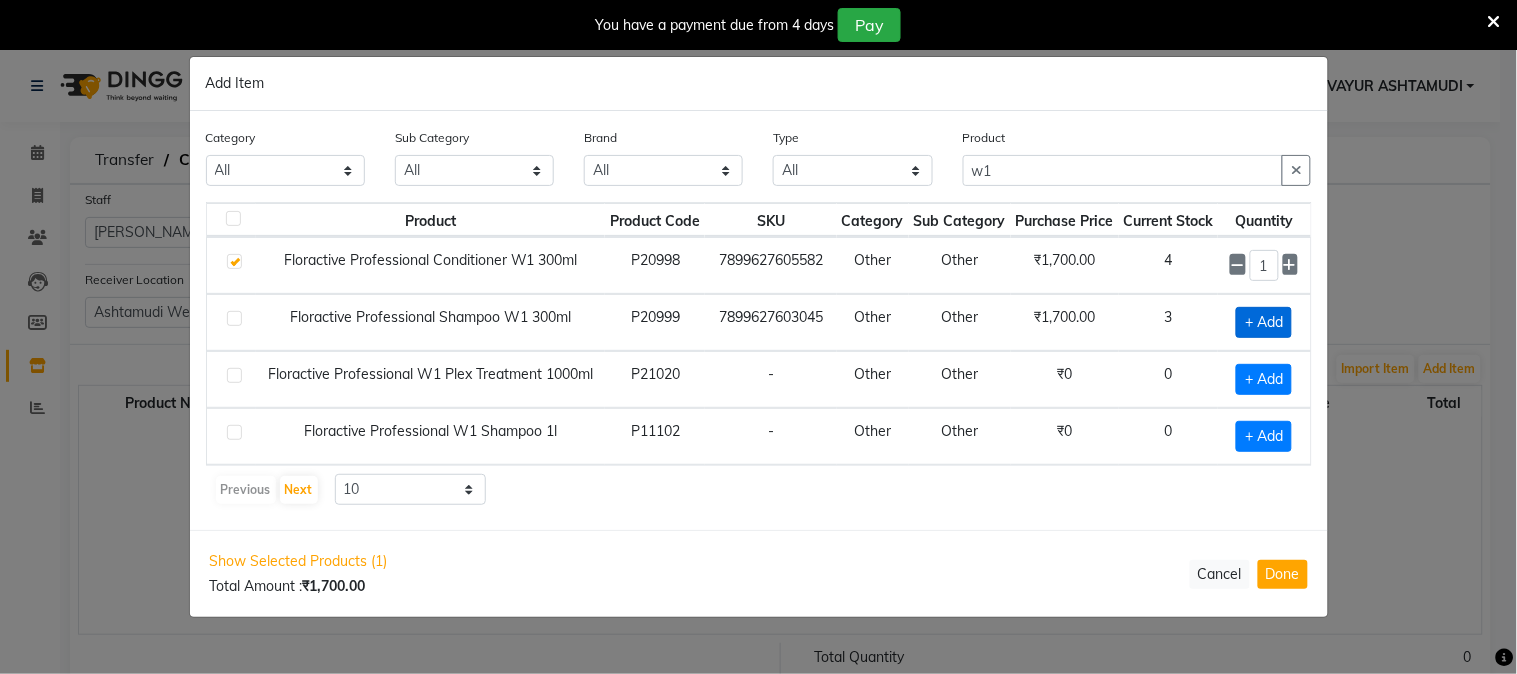 click on "+ Add" 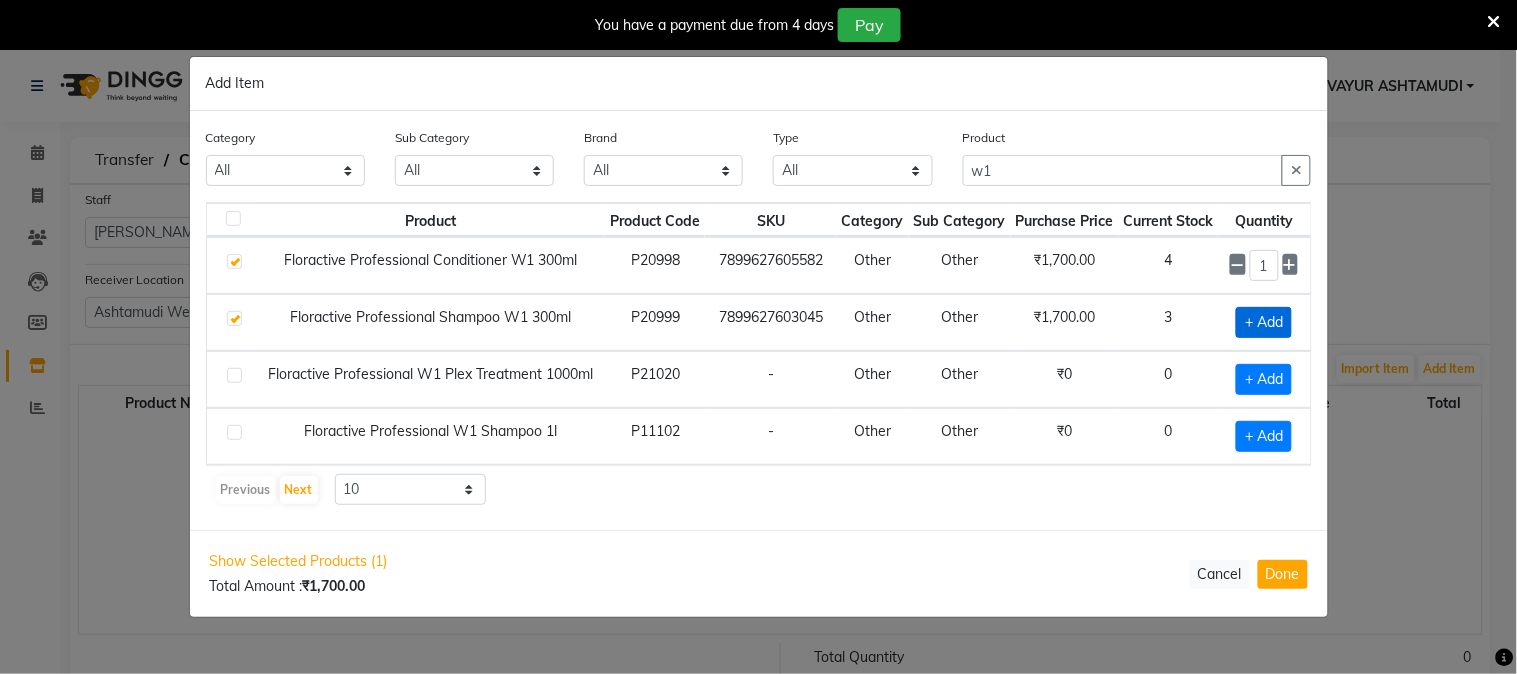 checkbox on "true" 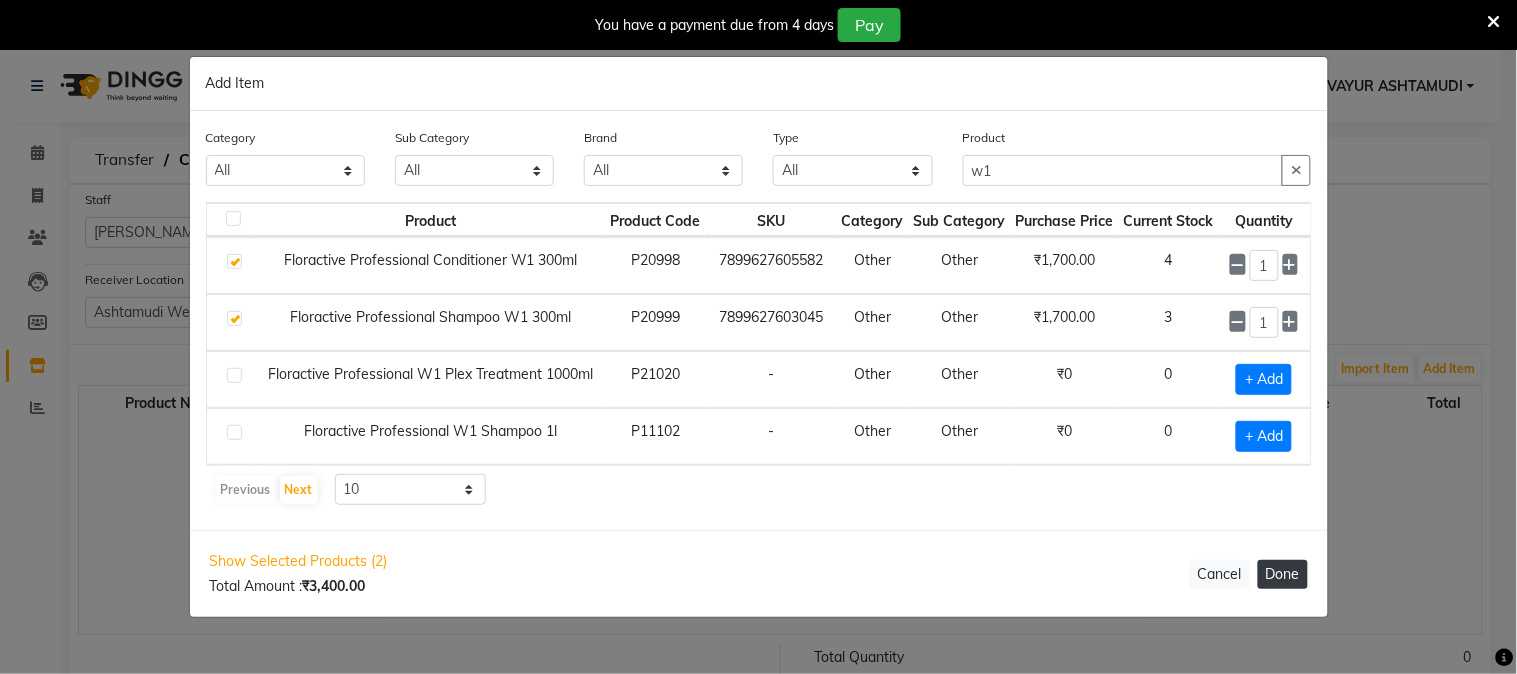 click on "Done" 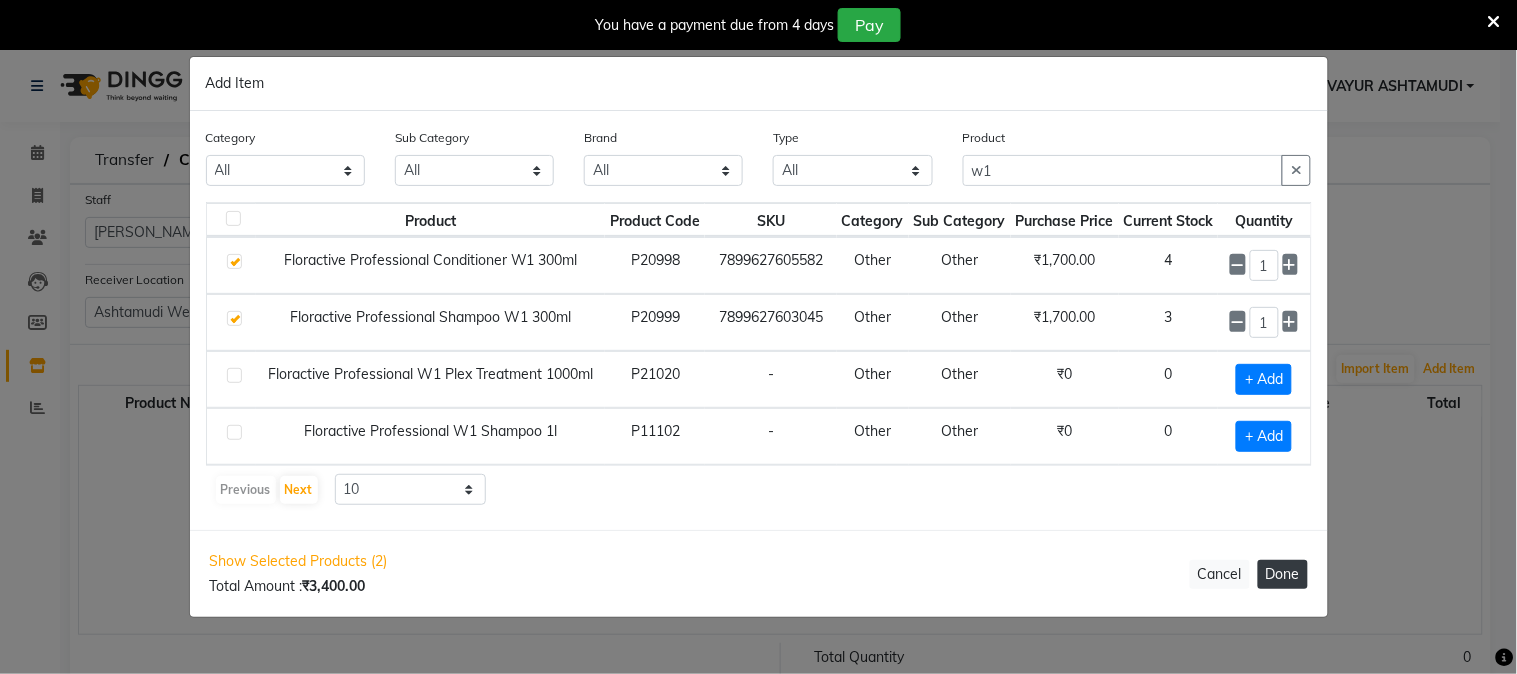 type 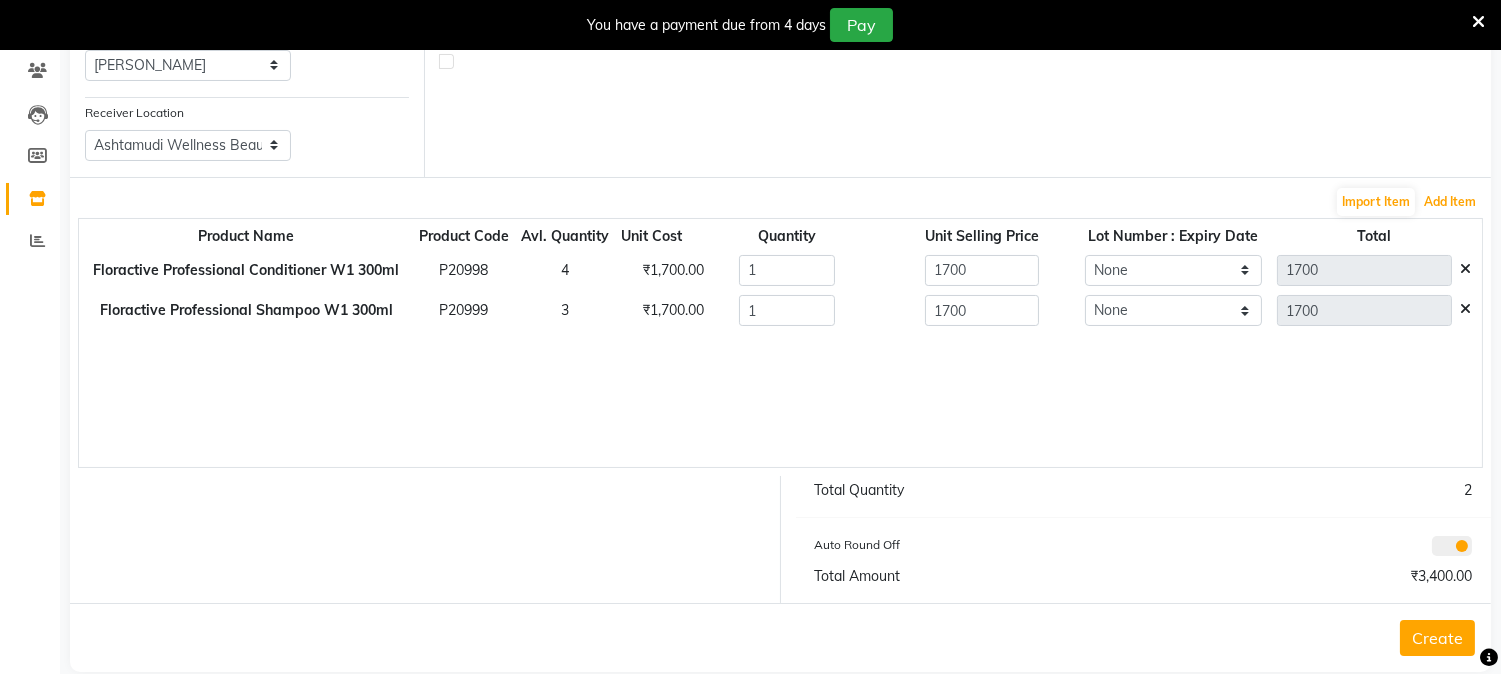 scroll, scrollTop: 198, scrollLeft: 0, axis: vertical 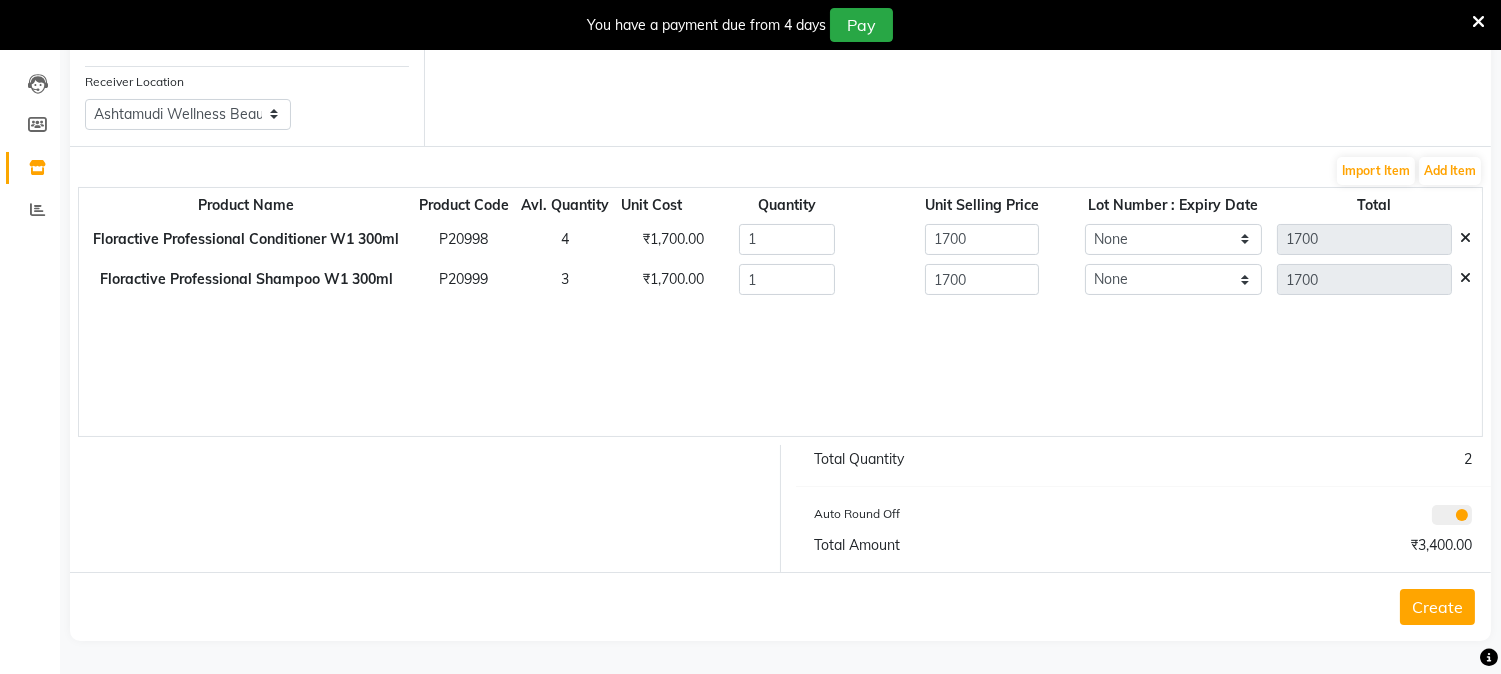 click on "Create" 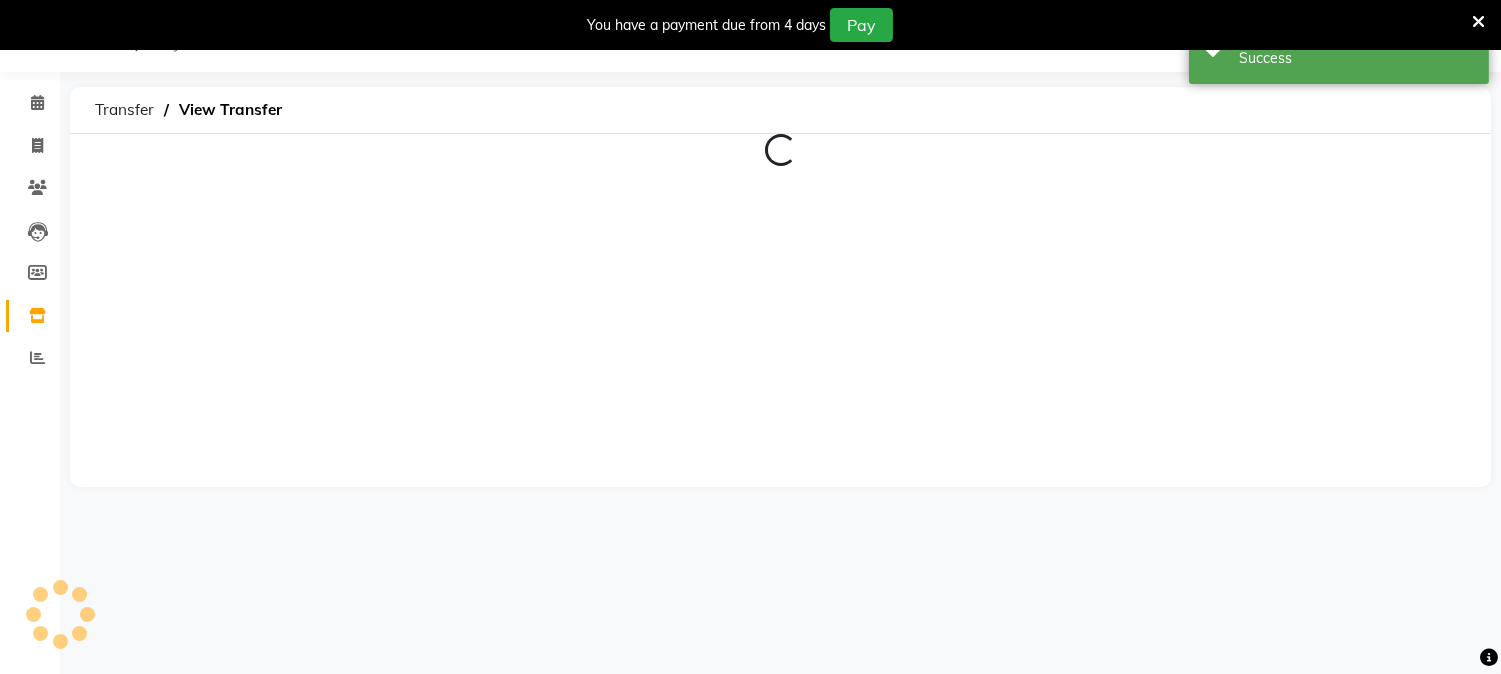 scroll, scrollTop: 50, scrollLeft: 0, axis: vertical 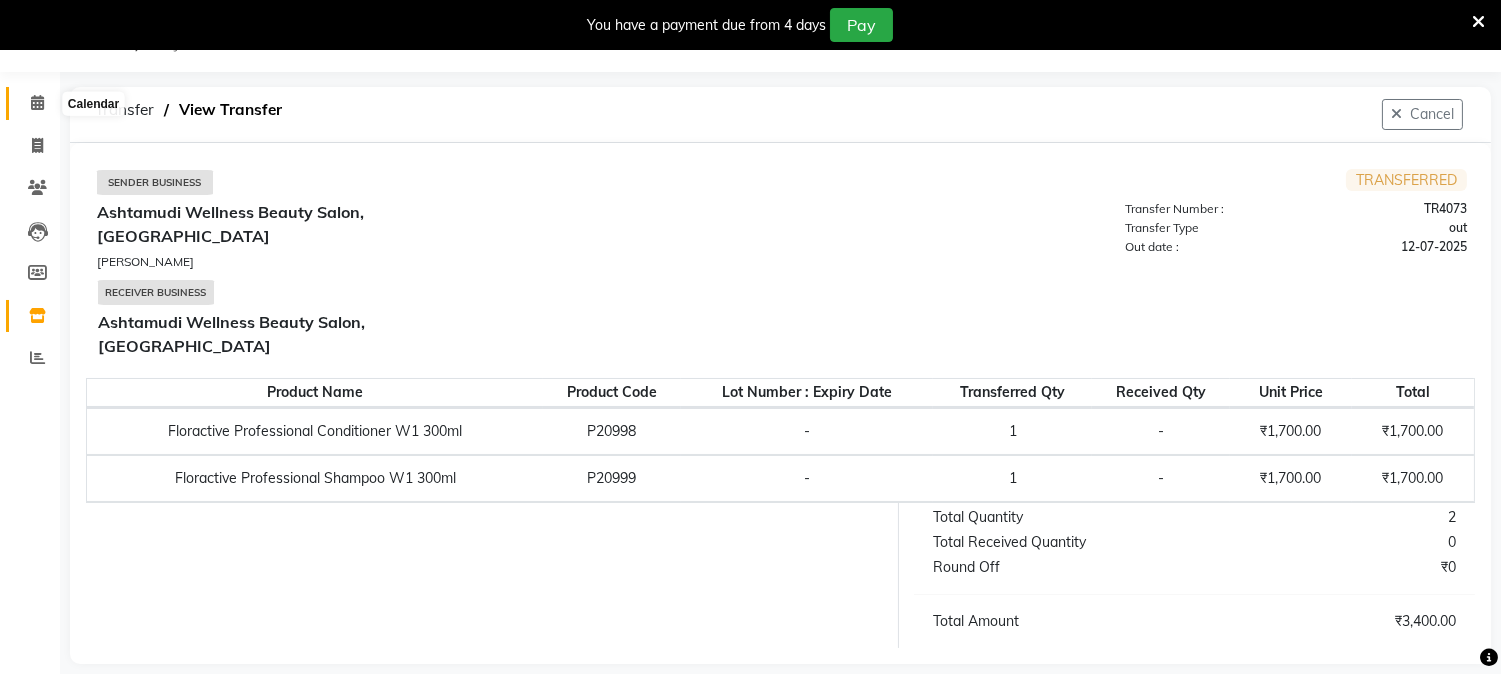 click 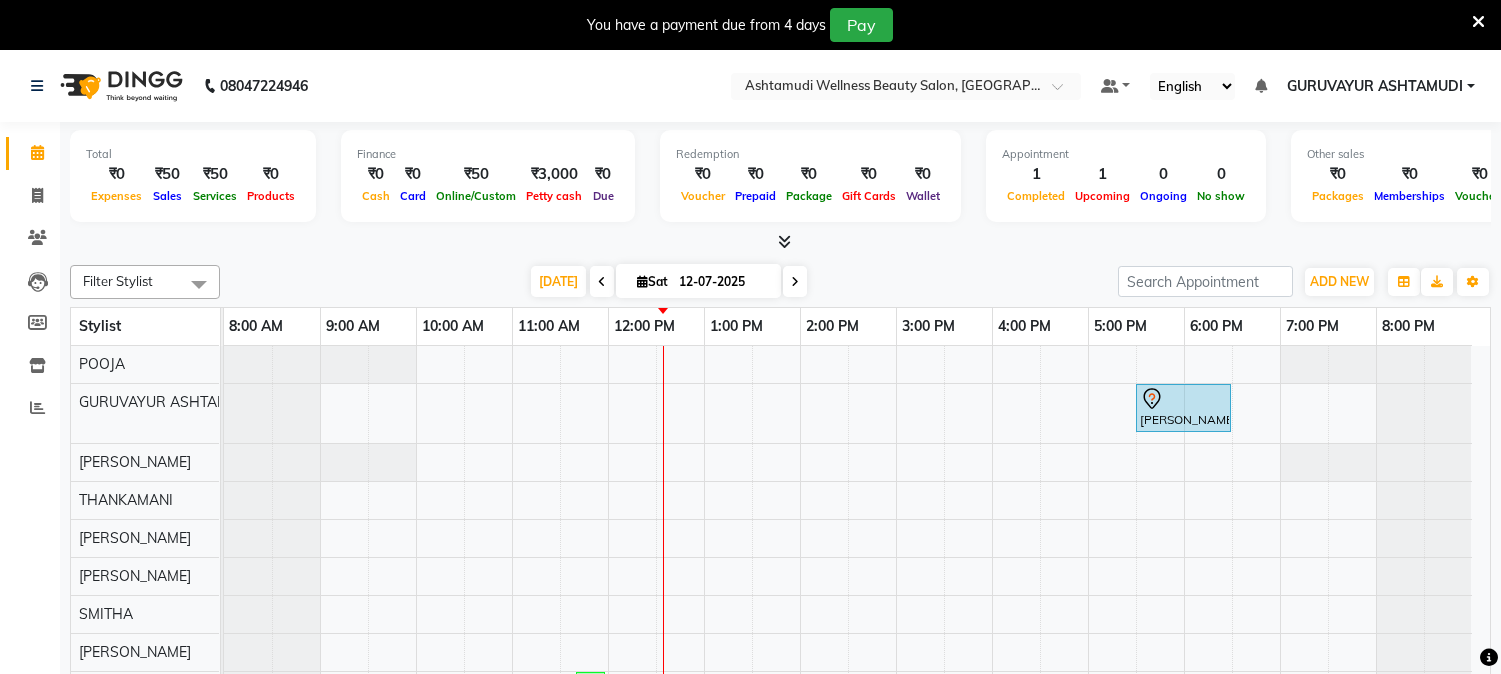 scroll, scrollTop: 0, scrollLeft: 0, axis: both 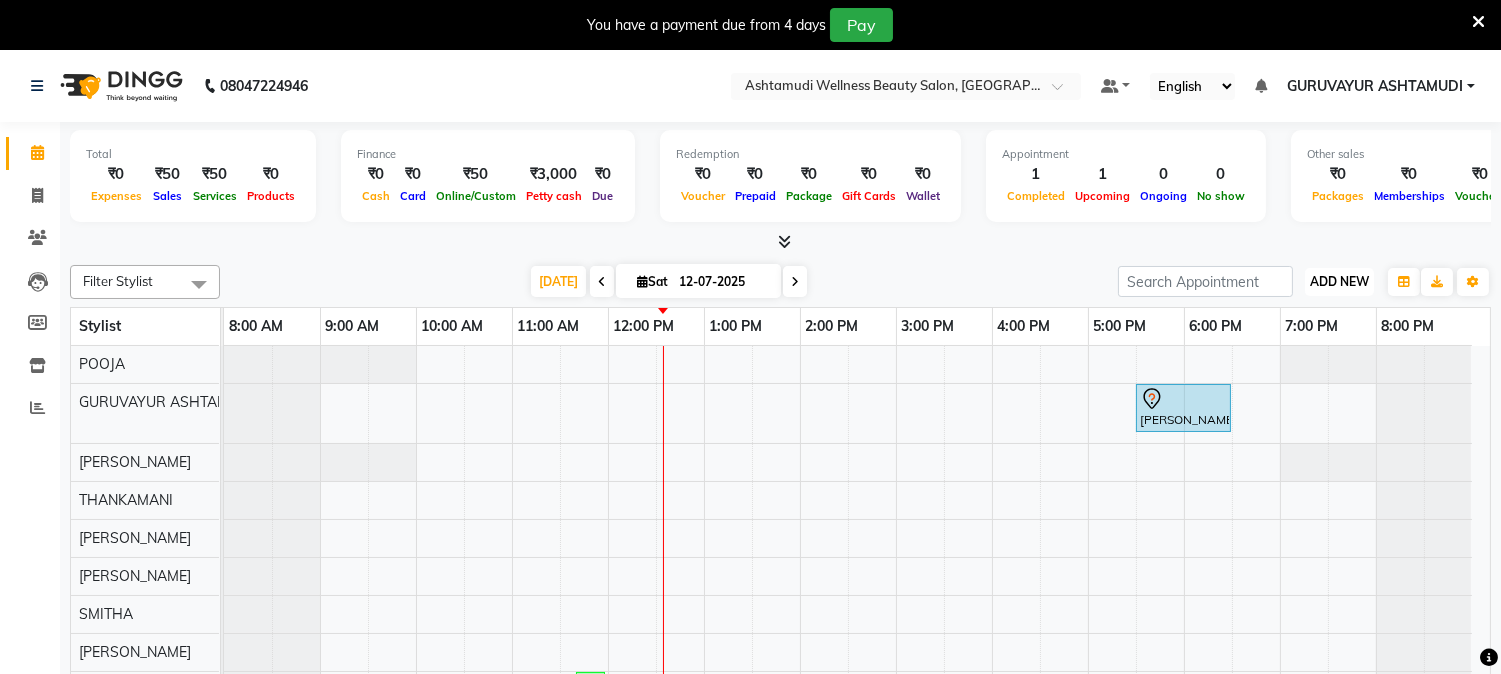 click on "ADD NEW Toggle Dropdown" at bounding box center (1339, 282) 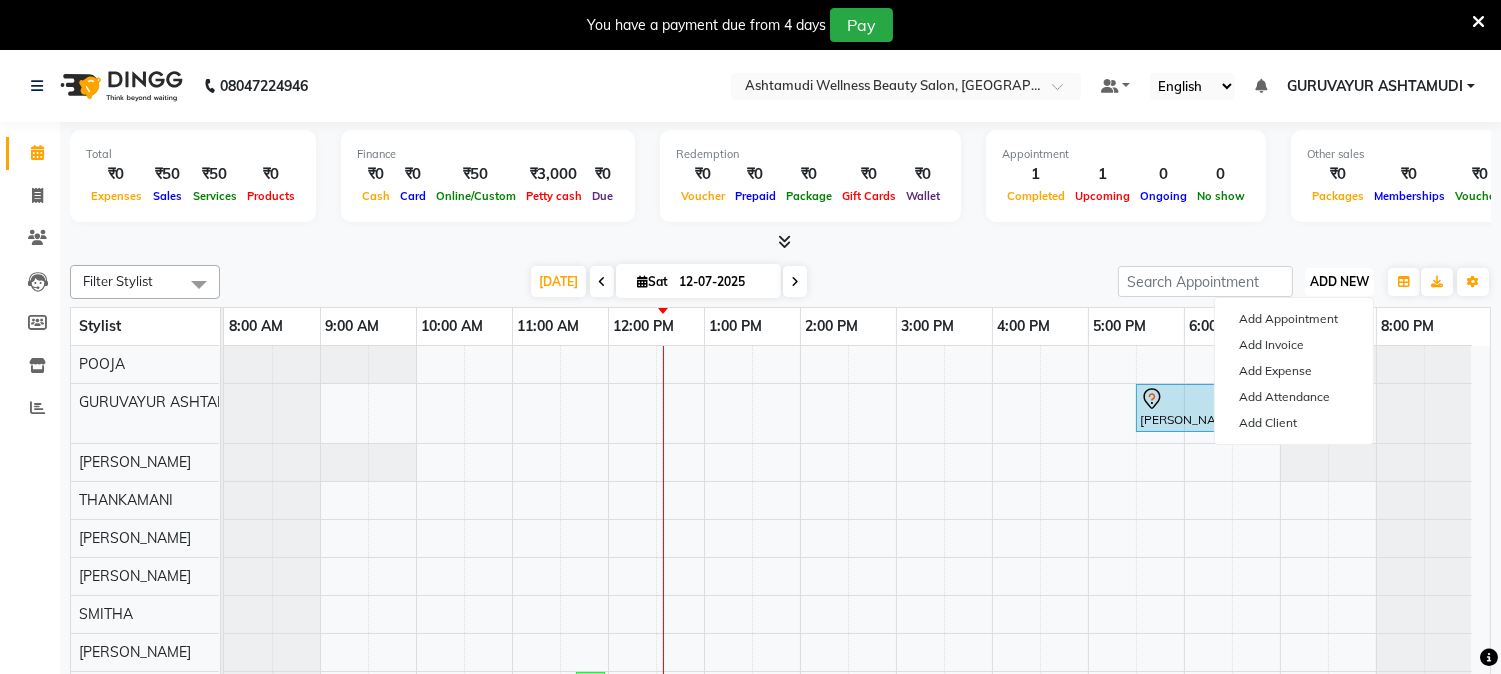 click on "ADD NEW Toggle Dropdown" at bounding box center [1339, 282] 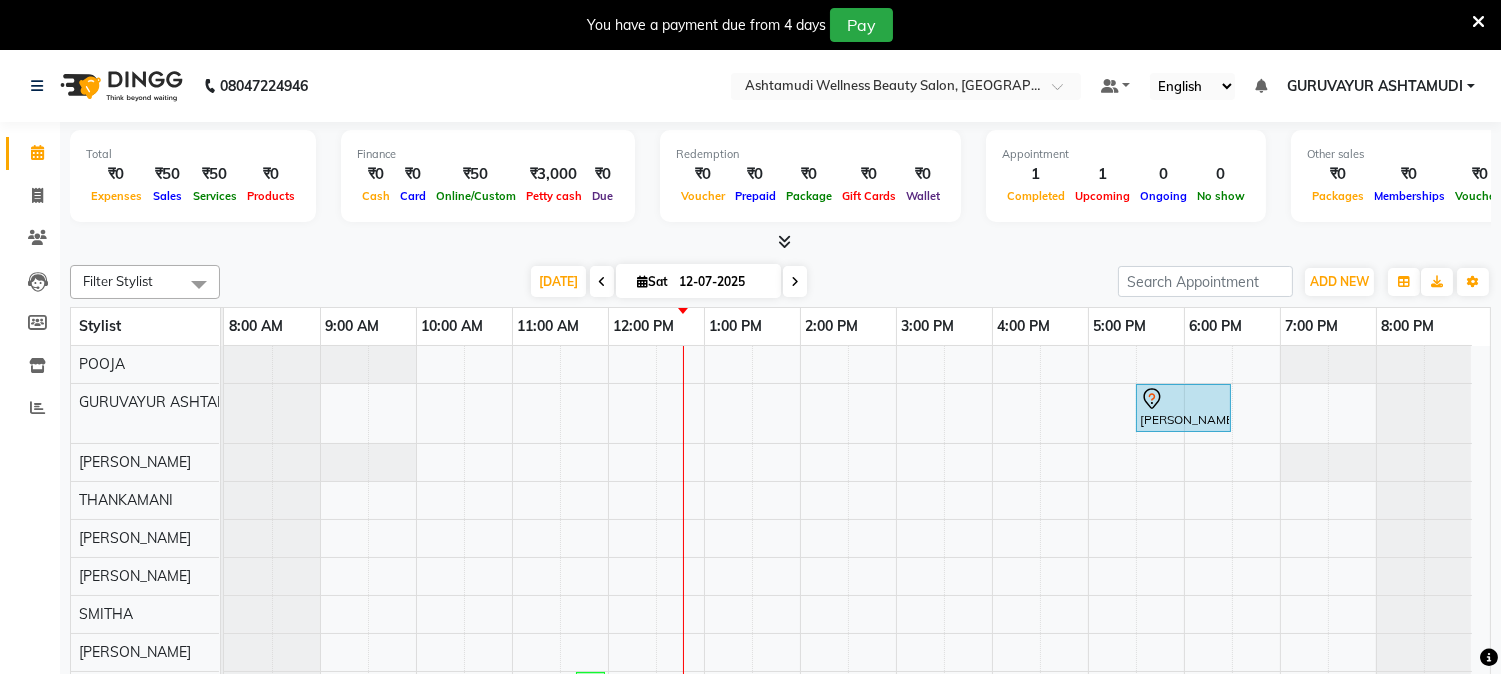 click at bounding box center [1478, 22] 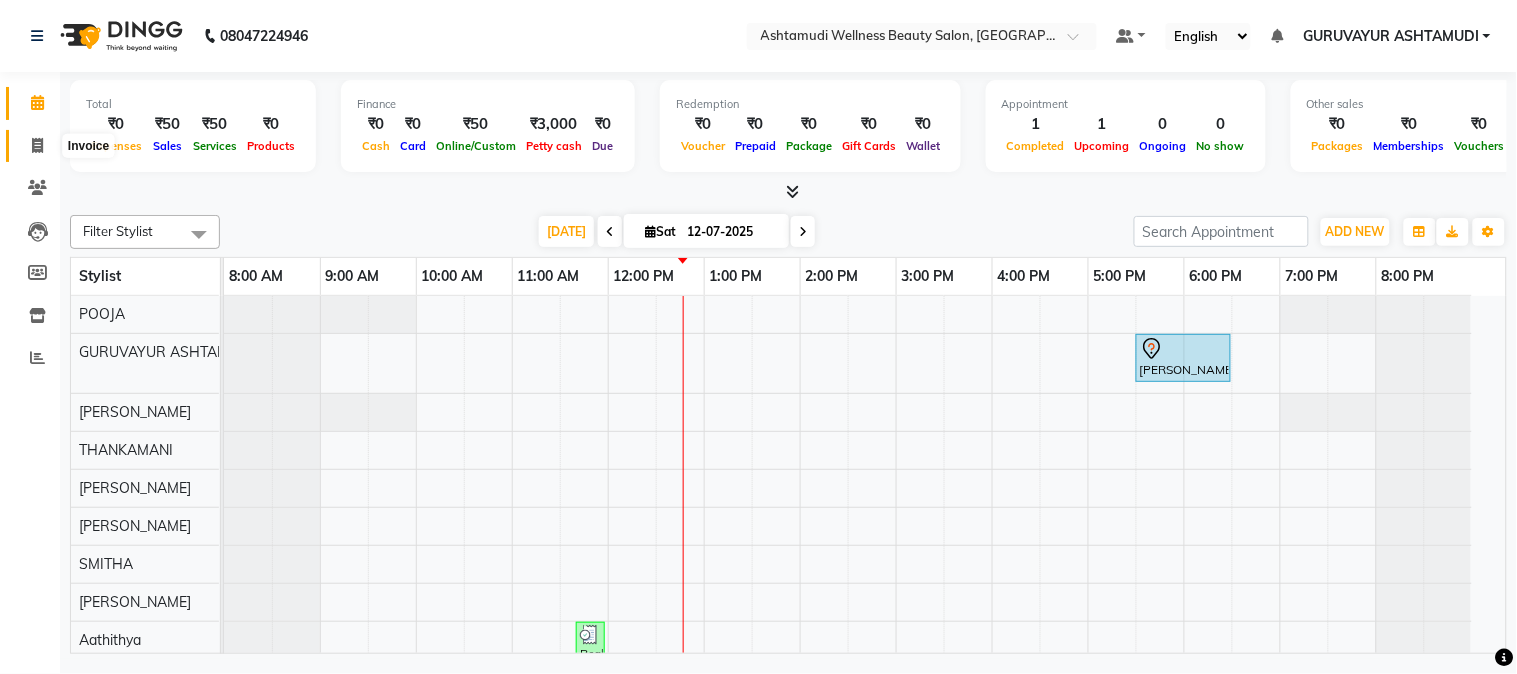 click 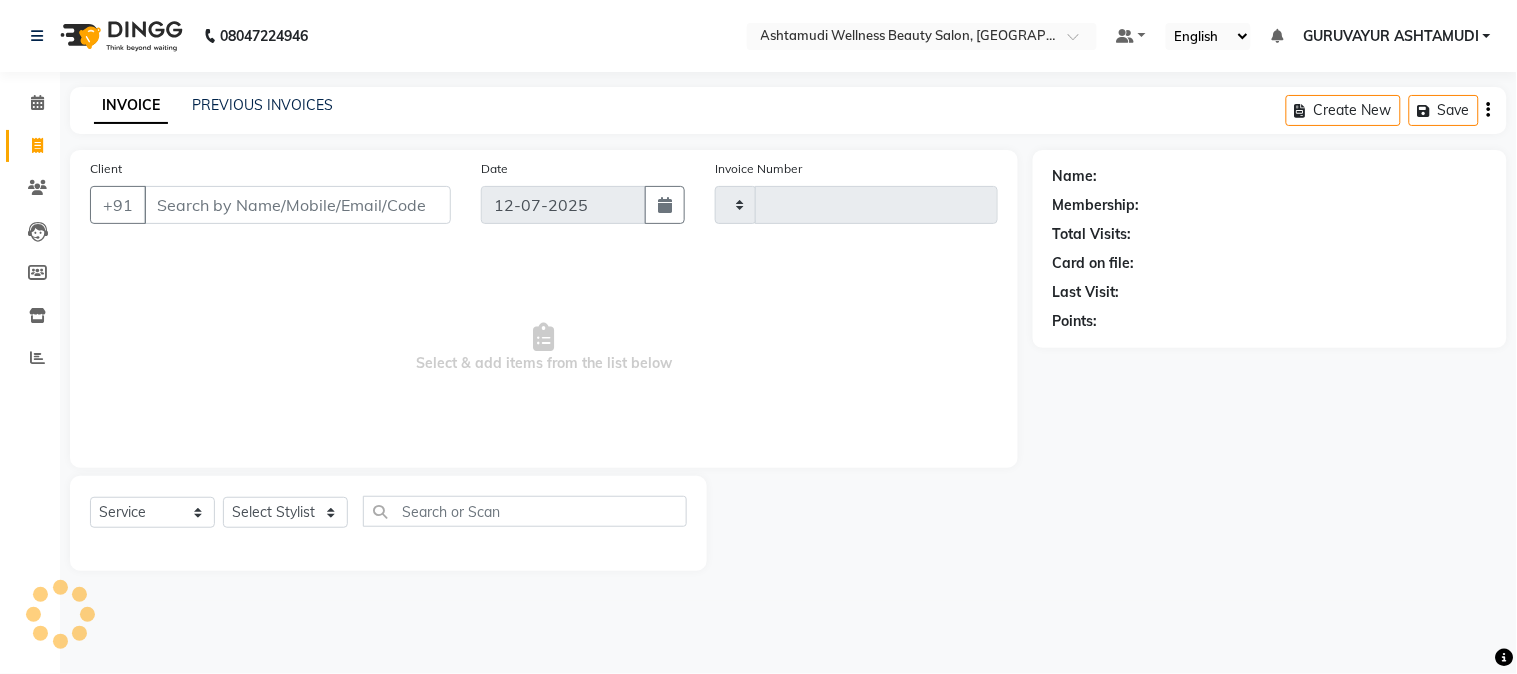 type on "1335" 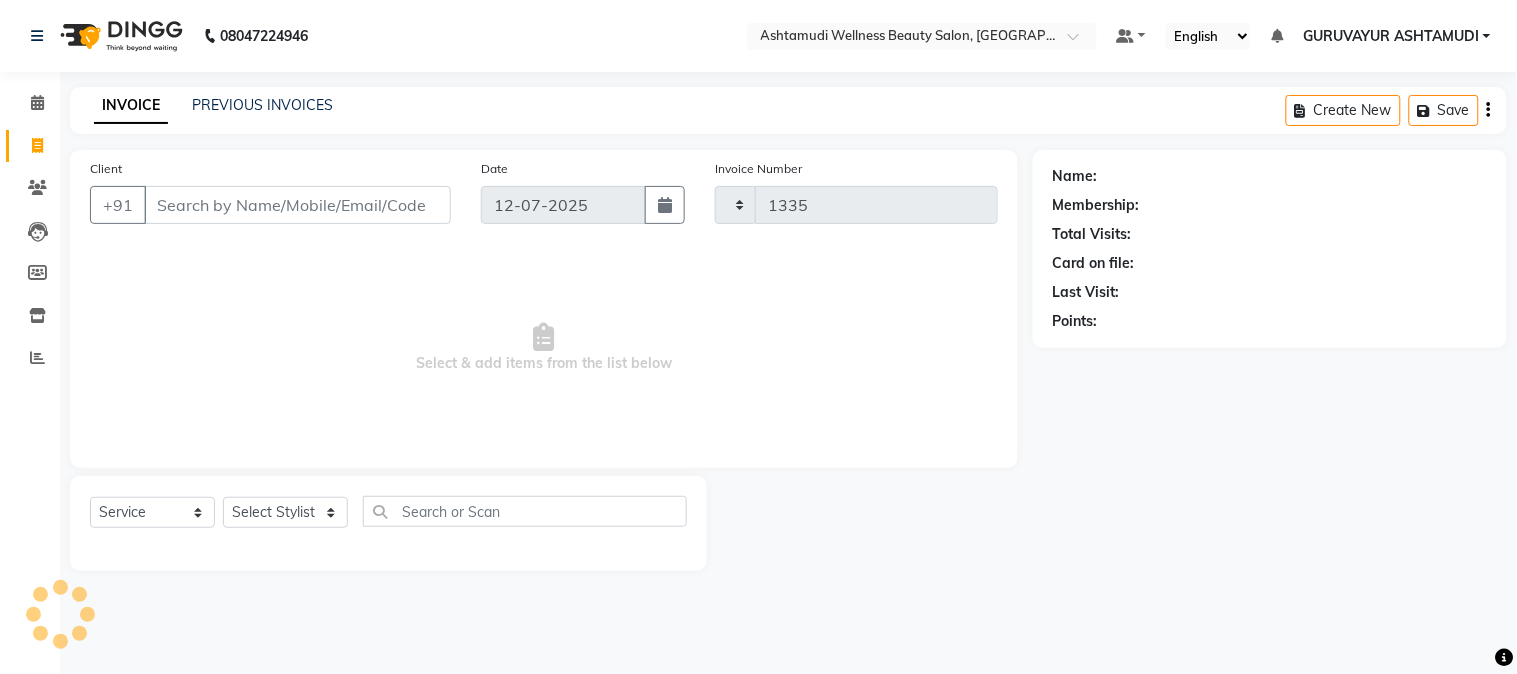 select on "4660" 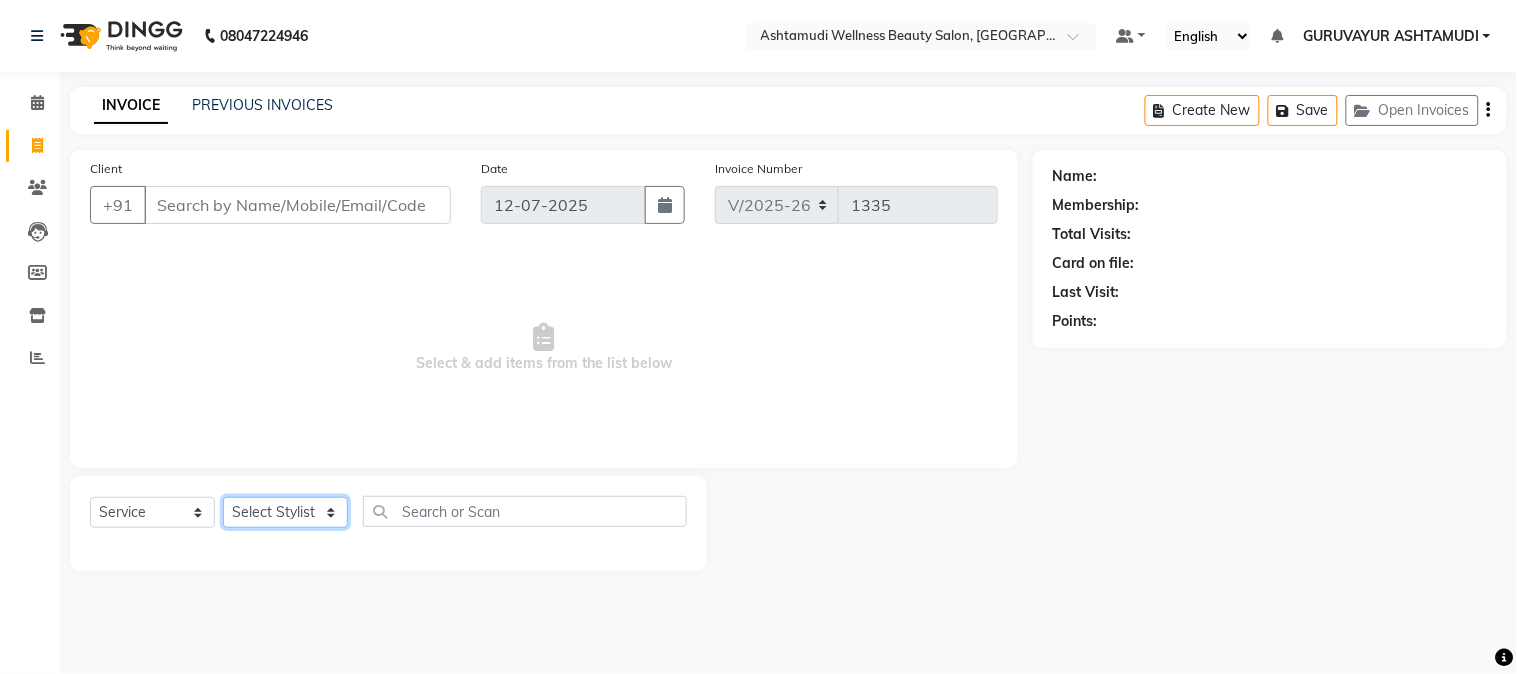 click on "Select Stylist Aathithya [PERSON_NAME] [PERSON_NAME] GURUVAYUR ASHTAMUDI [PERSON_NAME] Nigisha POOJA [PERSON_NAME] [PERSON_NAME] [PERSON_NAME]" 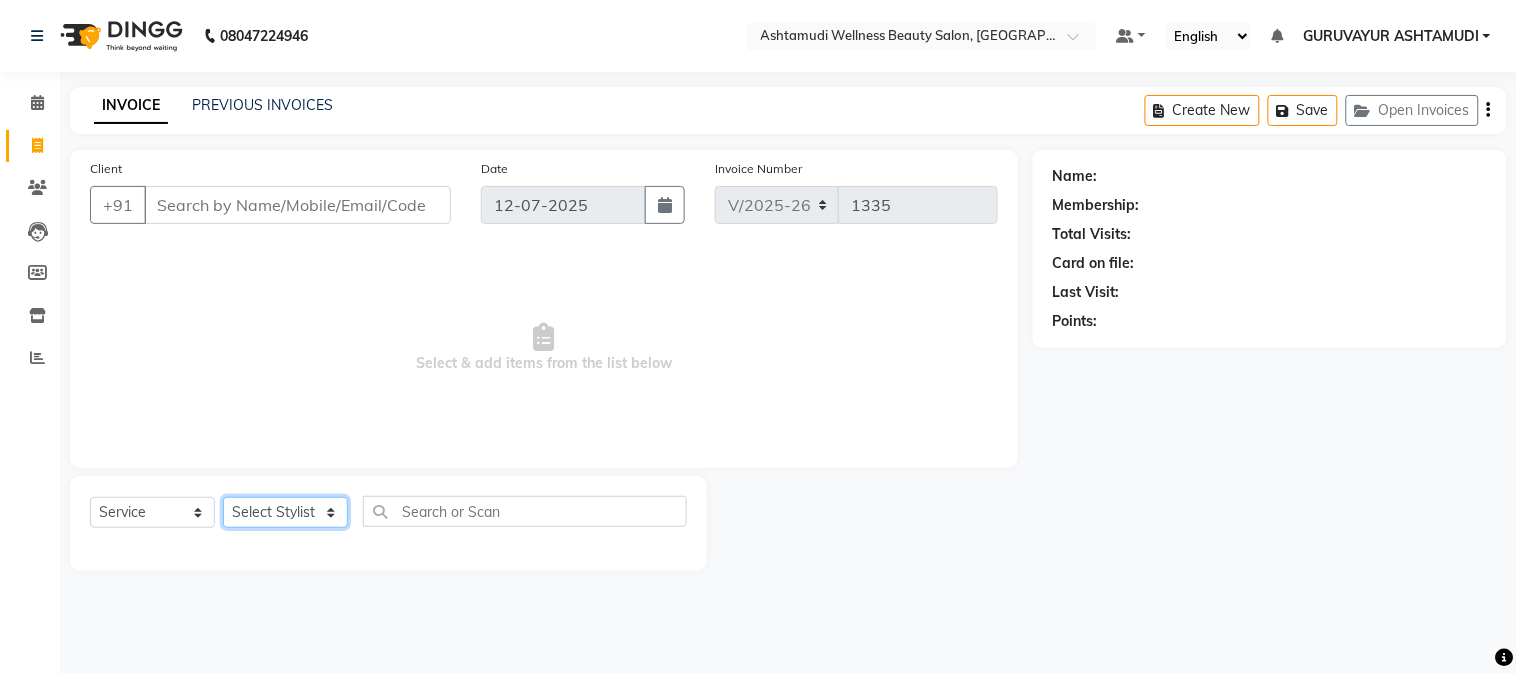 select on "85075" 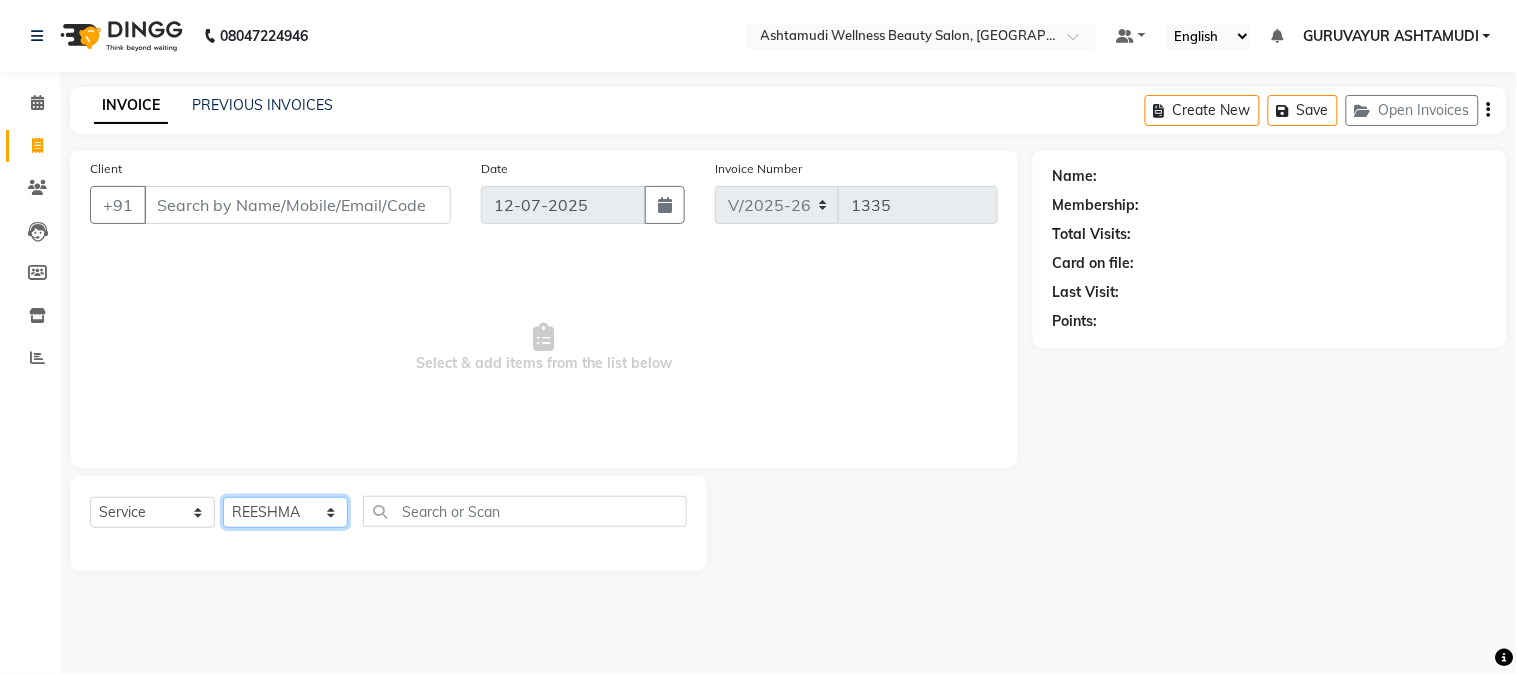 click on "Select Stylist Aathithya [PERSON_NAME] [PERSON_NAME] GURUVAYUR ASHTAMUDI [PERSON_NAME] Nigisha POOJA [PERSON_NAME] [PERSON_NAME] [PERSON_NAME]" 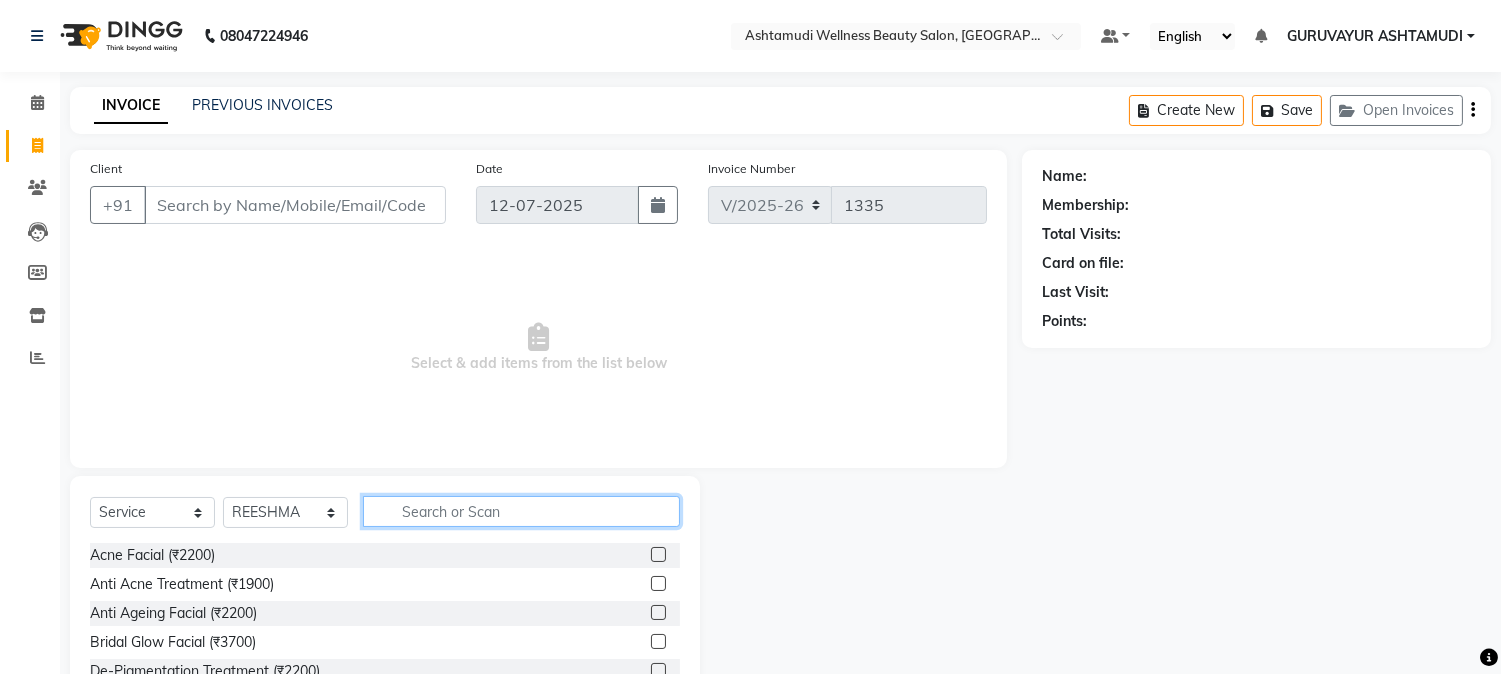 click 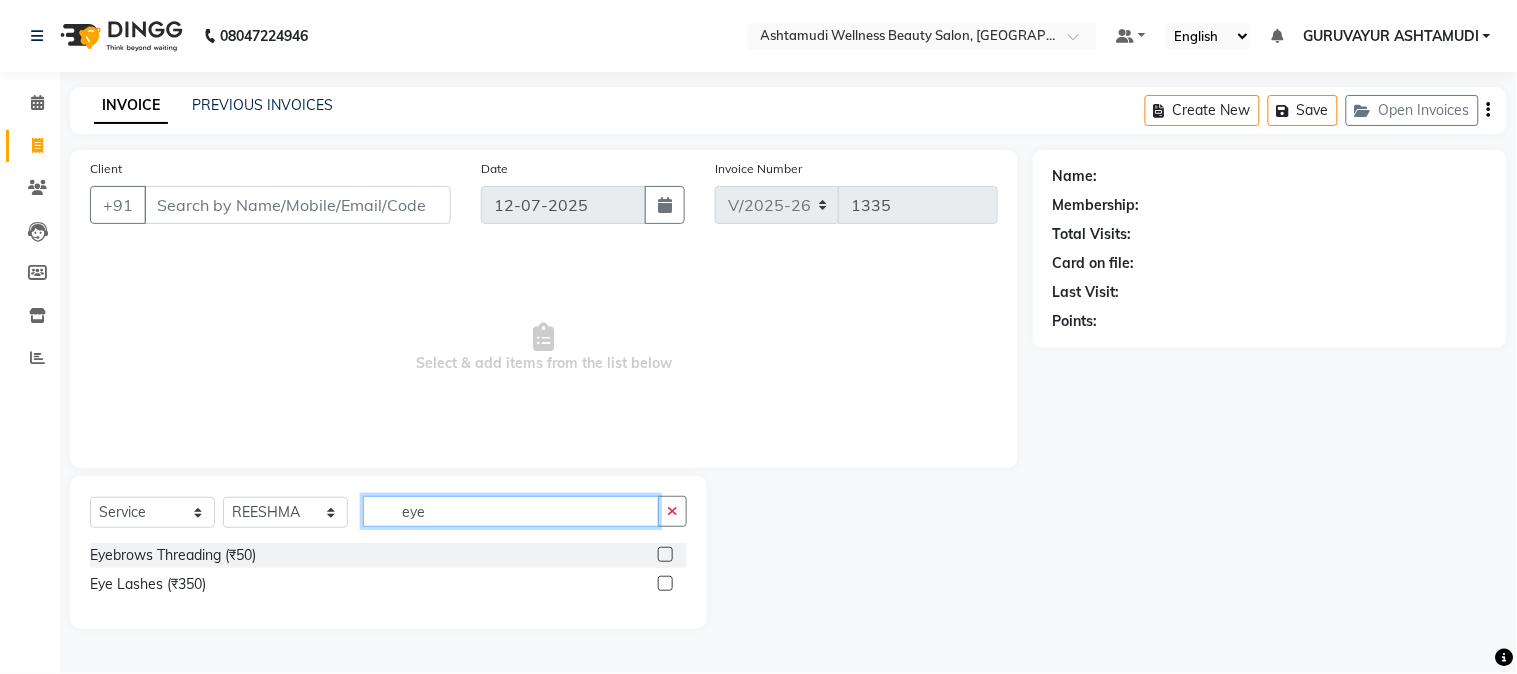 type on "eye" 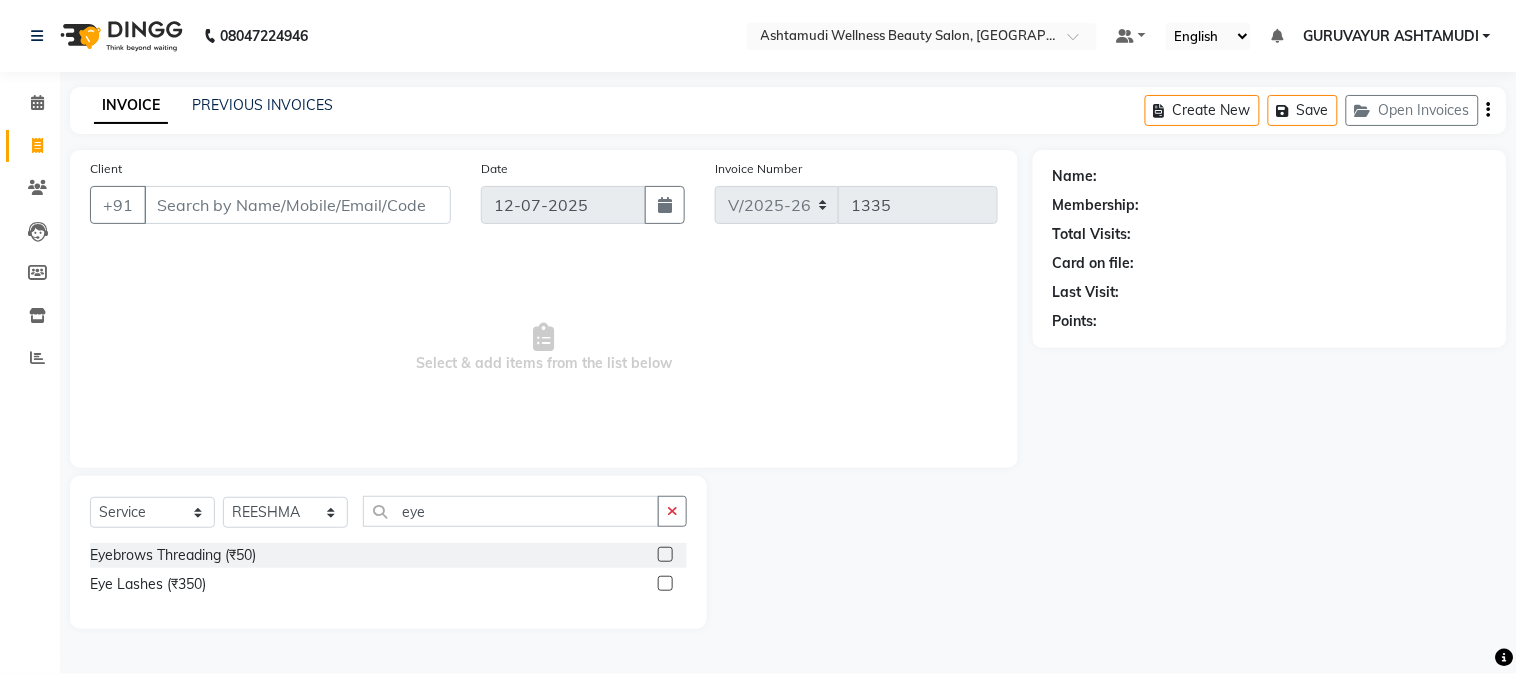 click 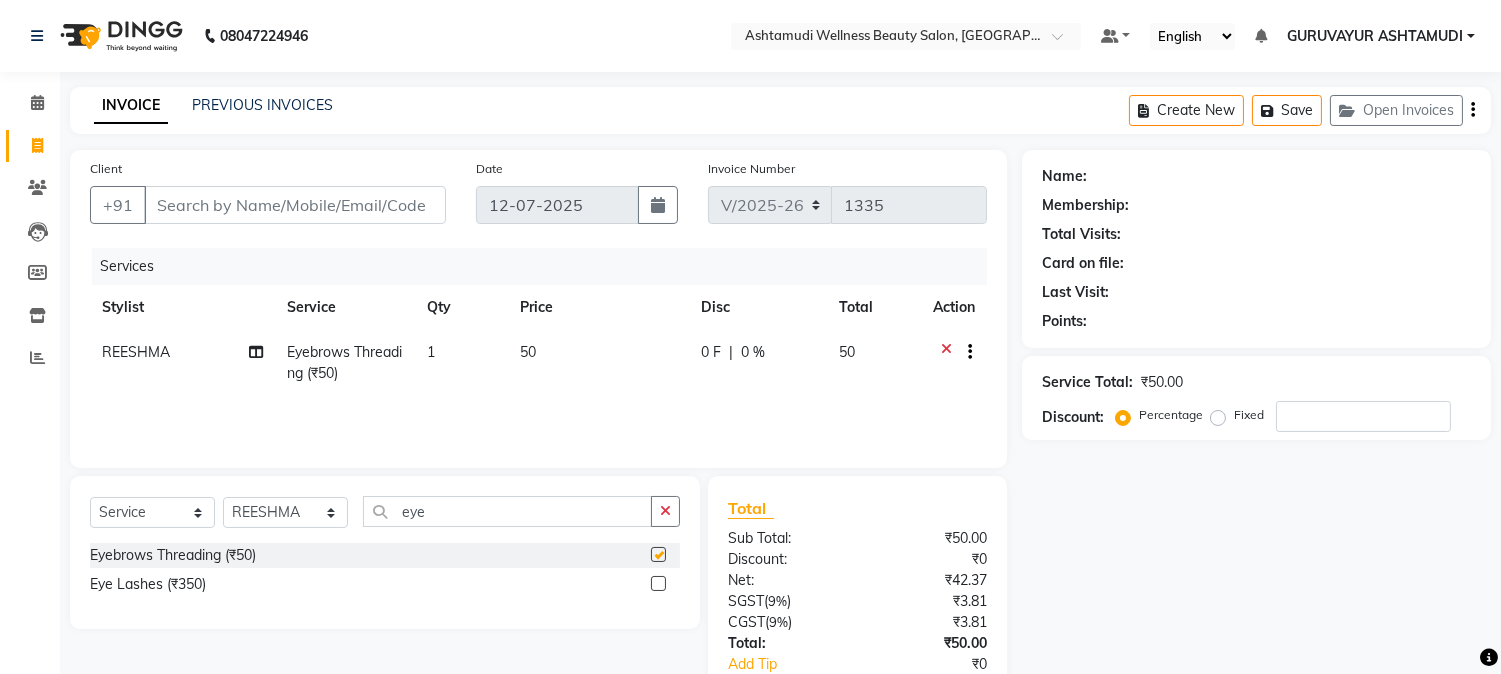 checkbox on "false" 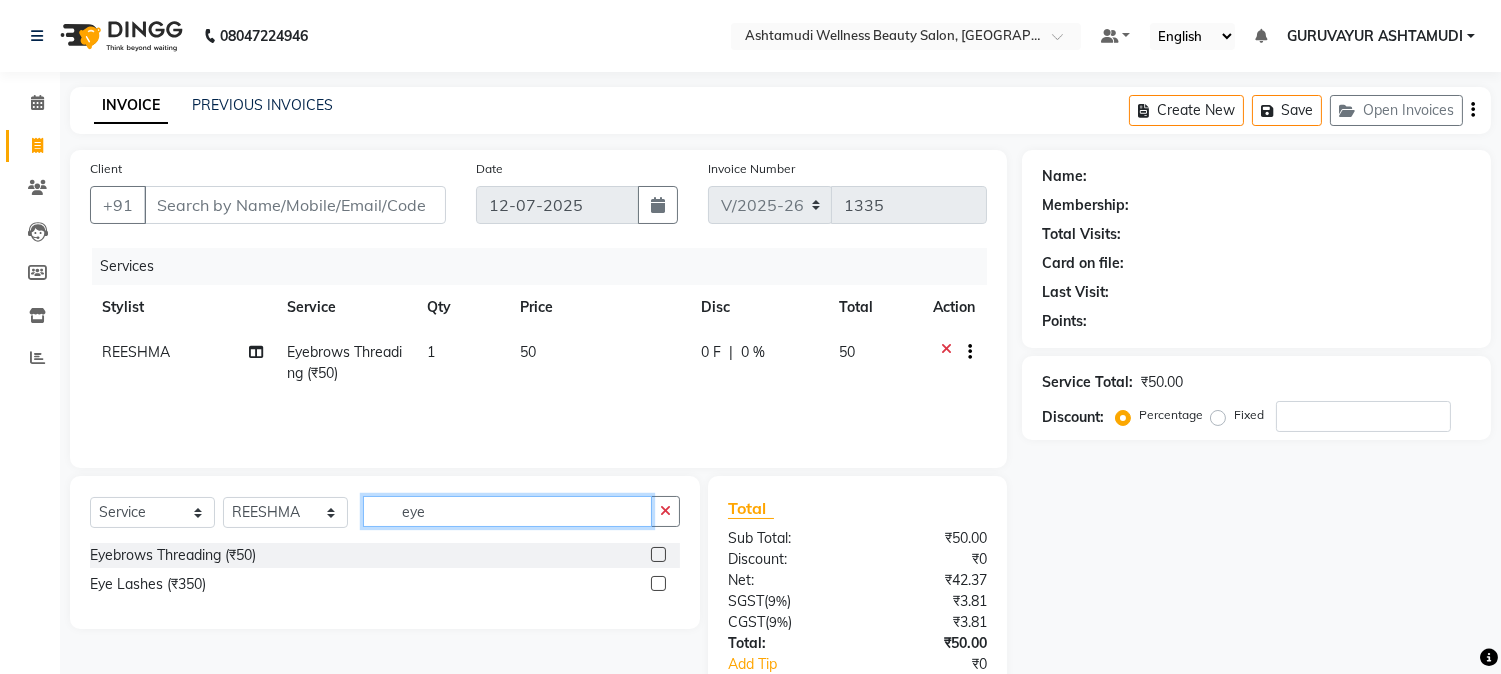 drag, startPoint x: 484, startPoint y: 516, endPoint x: 250, endPoint y: 494, distance: 235.0319 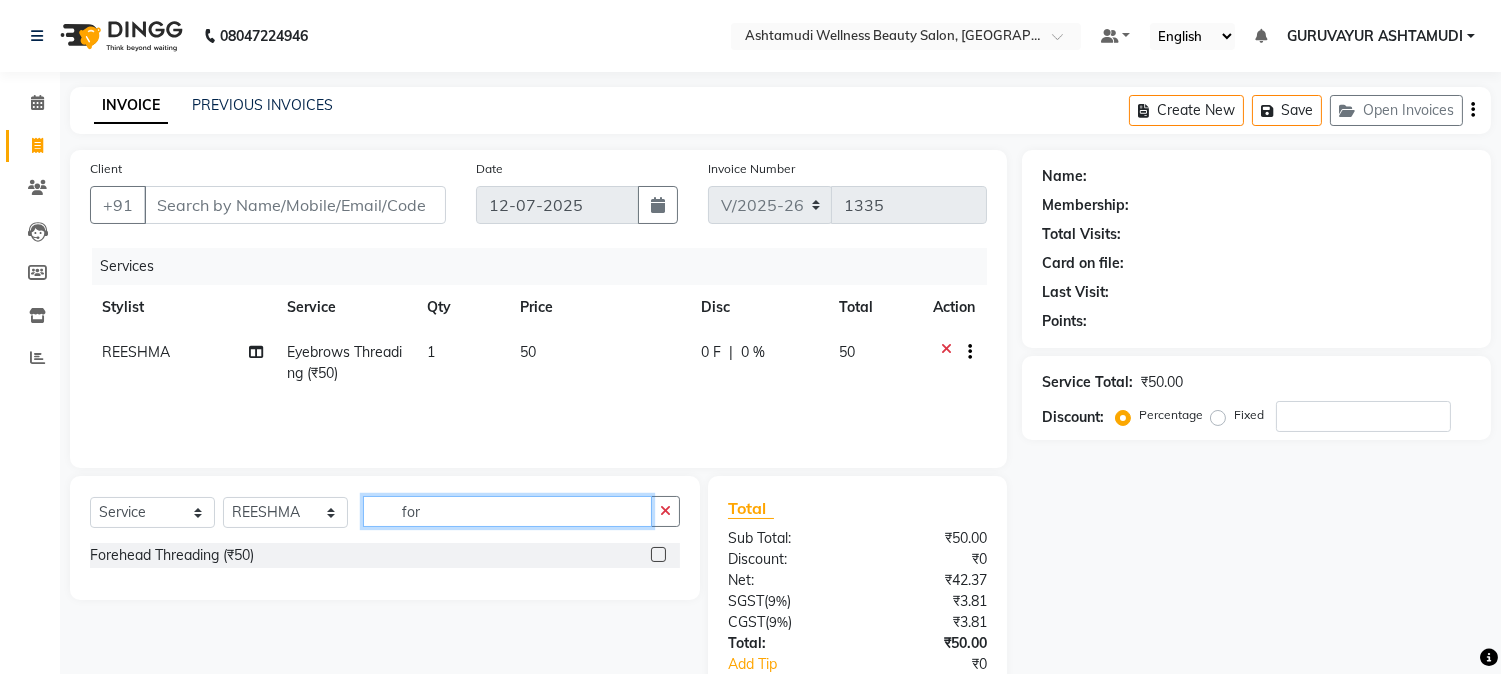 type on "for" 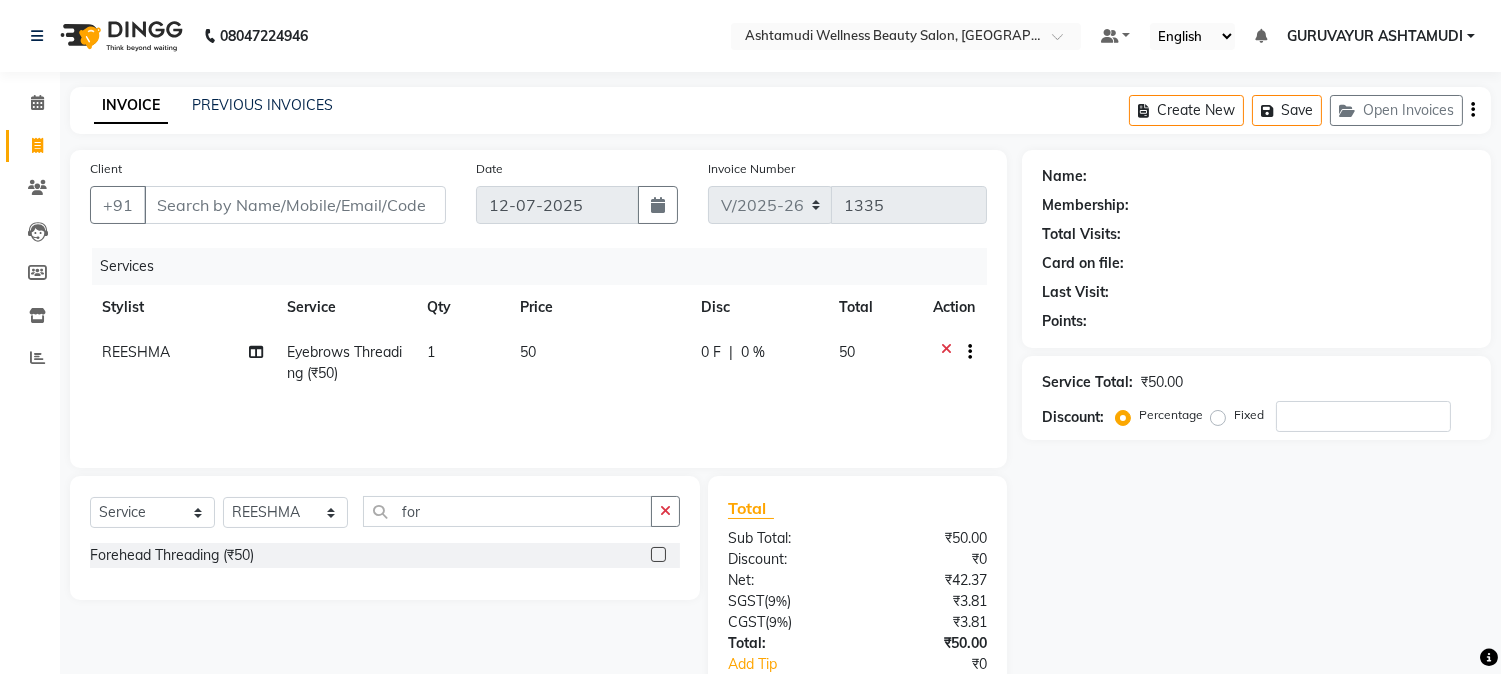 click 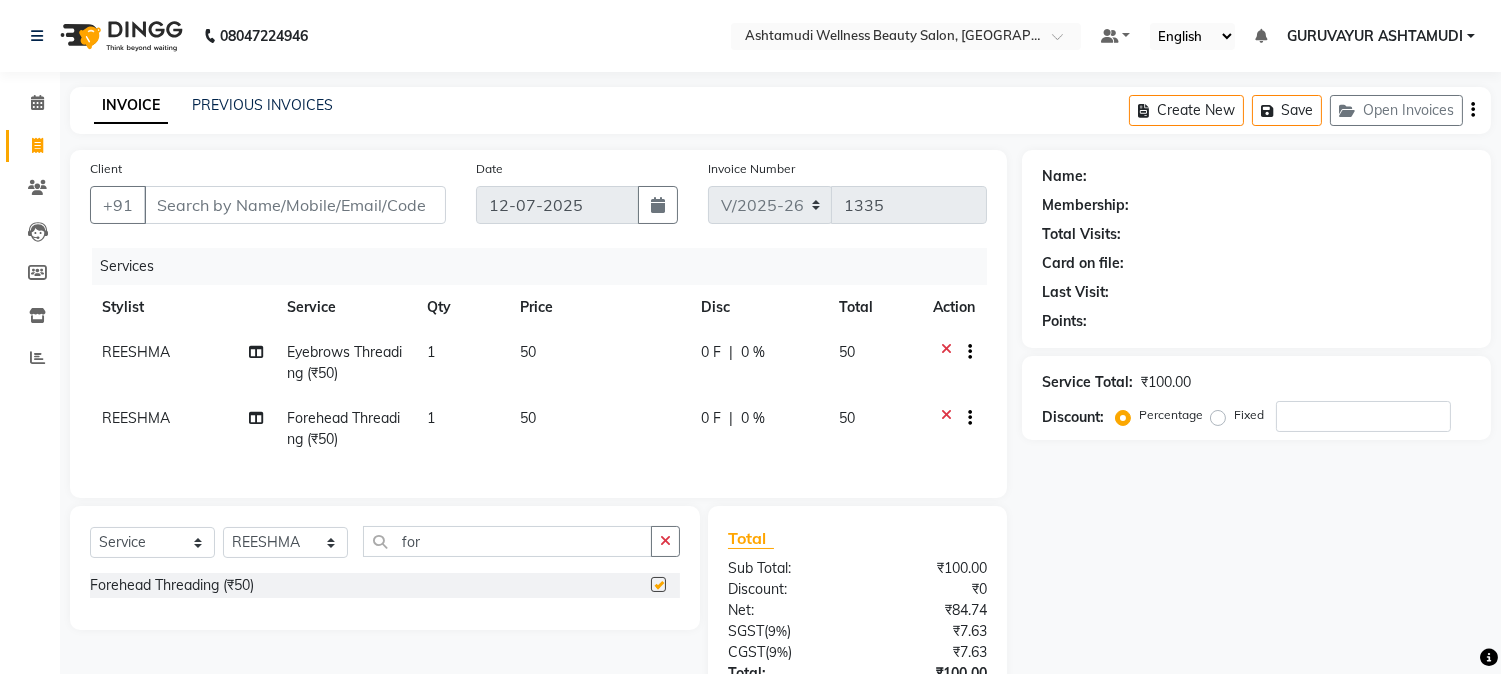 checkbox on "false" 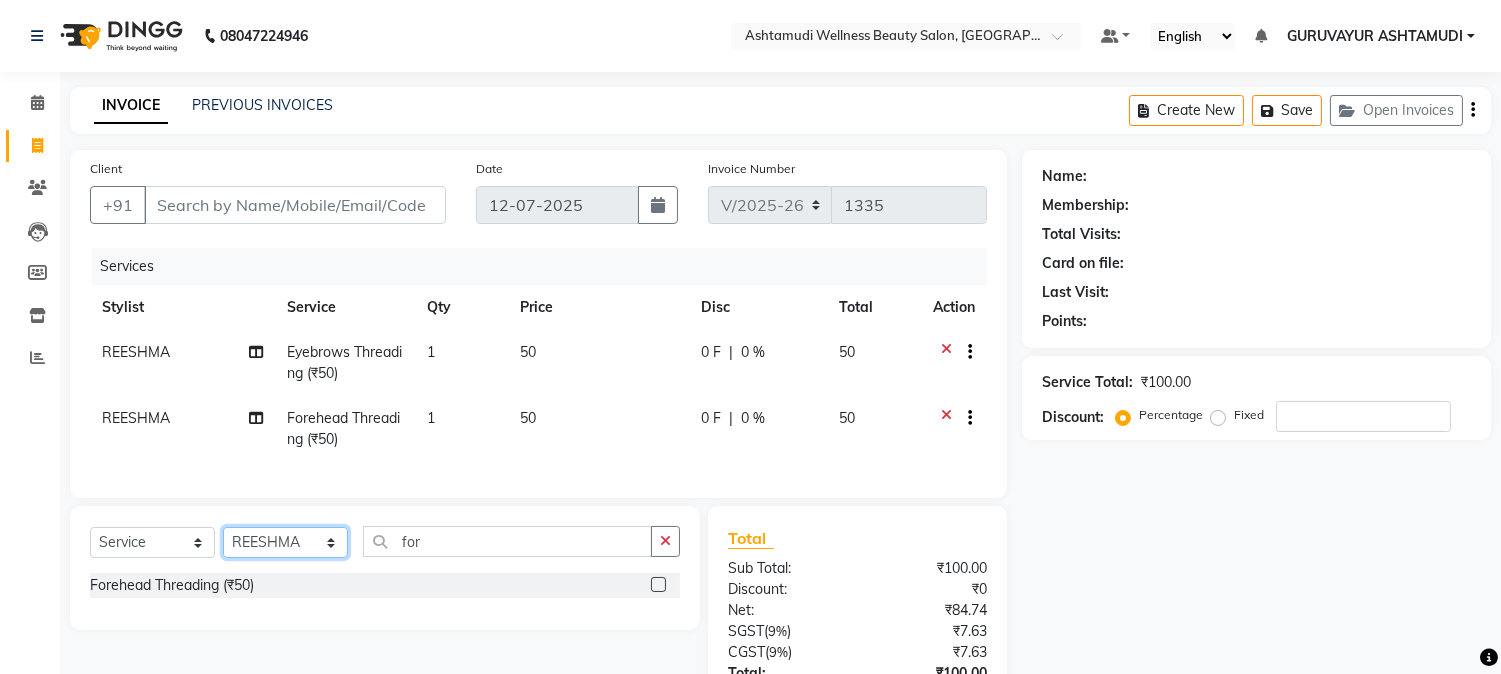 click on "Select Stylist Aathithya [PERSON_NAME] [PERSON_NAME] GURUVAYUR ASHTAMUDI [PERSON_NAME] Nigisha POOJA [PERSON_NAME] [PERSON_NAME] [PERSON_NAME]" 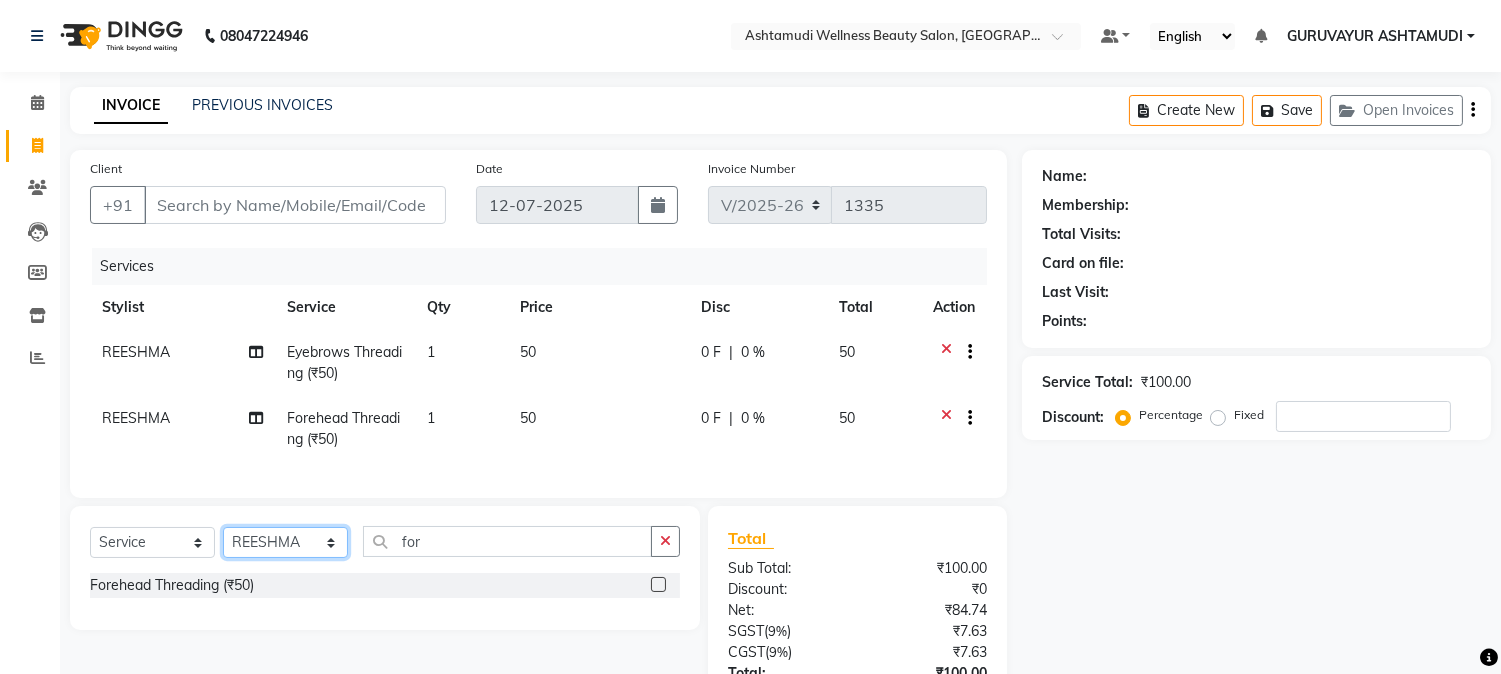 select on "38876" 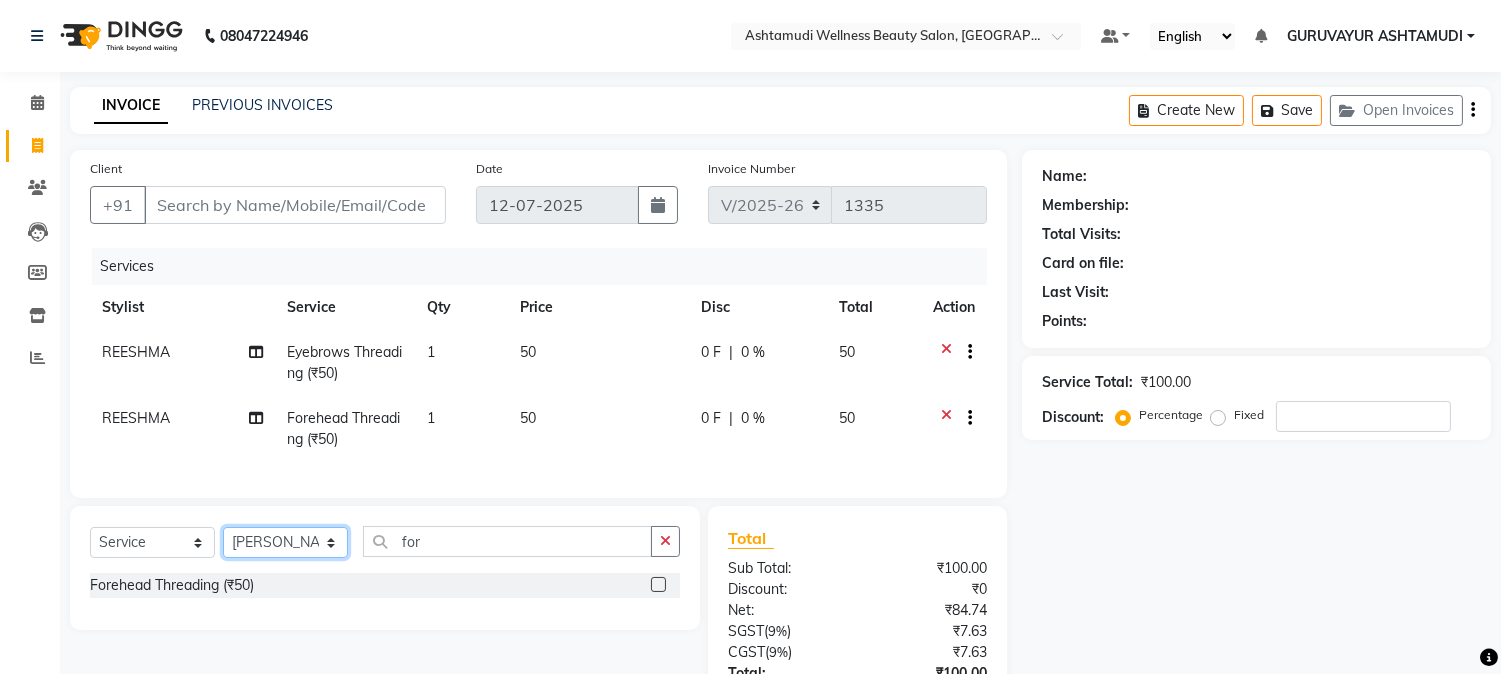 click on "Select Stylist Aathithya [PERSON_NAME] [PERSON_NAME] GURUVAYUR ASHTAMUDI [PERSON_NAME] Nigisha POOJA [PERSON_NAME] [PERSON_NAME] [PERSON_NAME]" 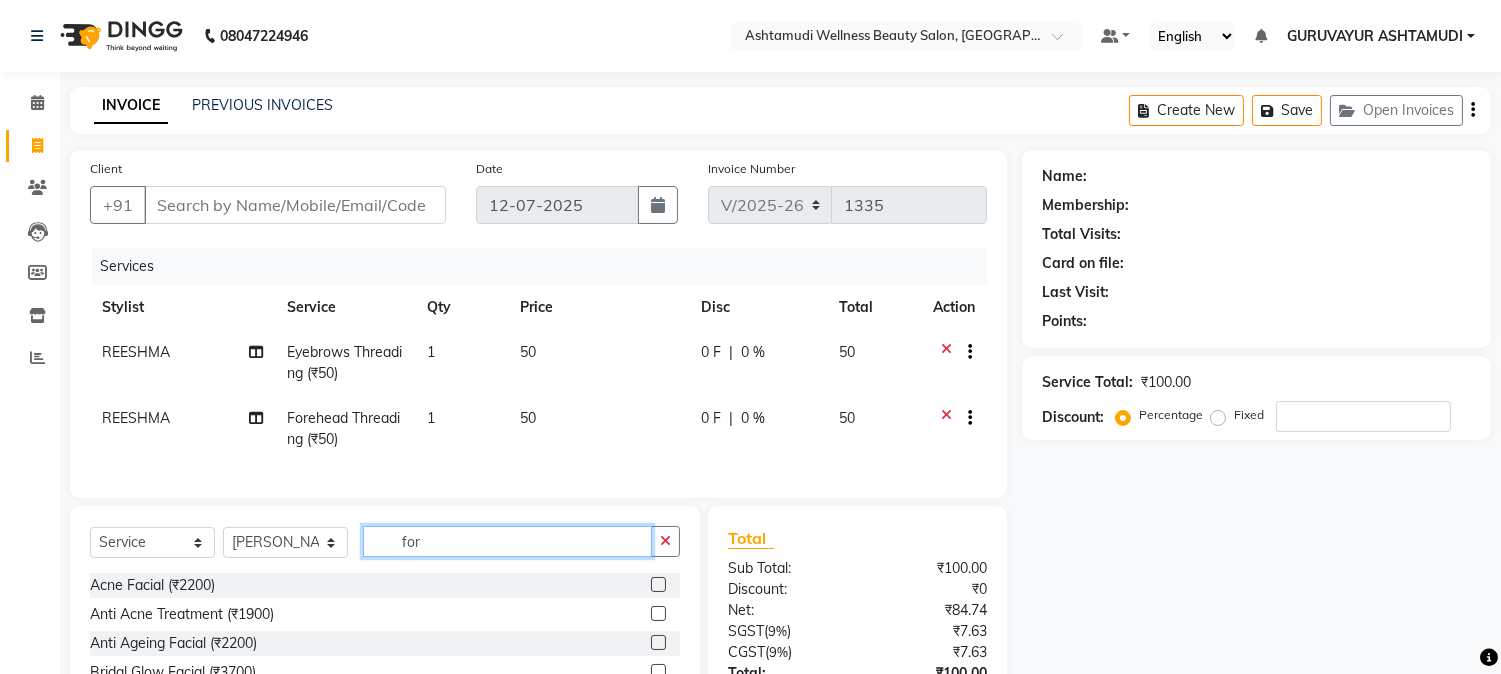 drag, startPoint x: 454, startPoint y: 557, endPoint x: 315, endPoint y: 537, distance: 140.43147 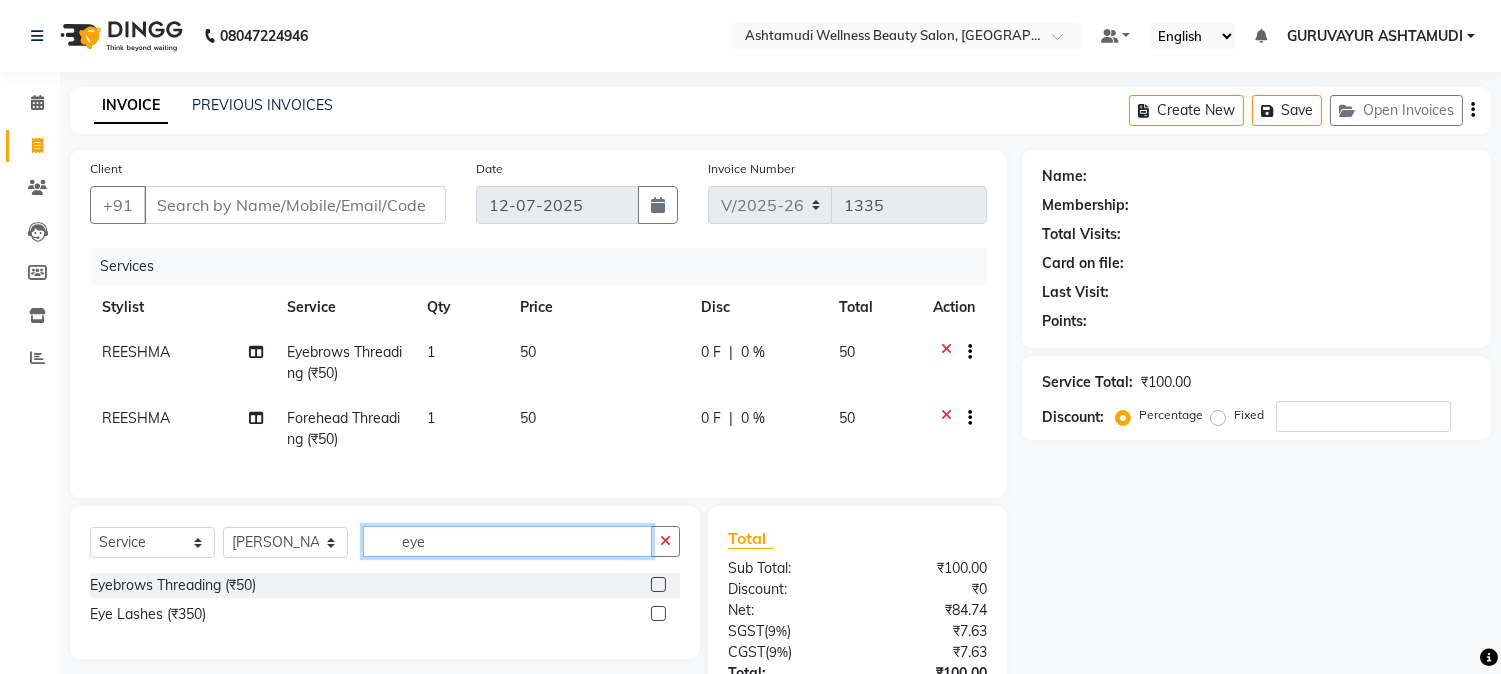 type on "eye" 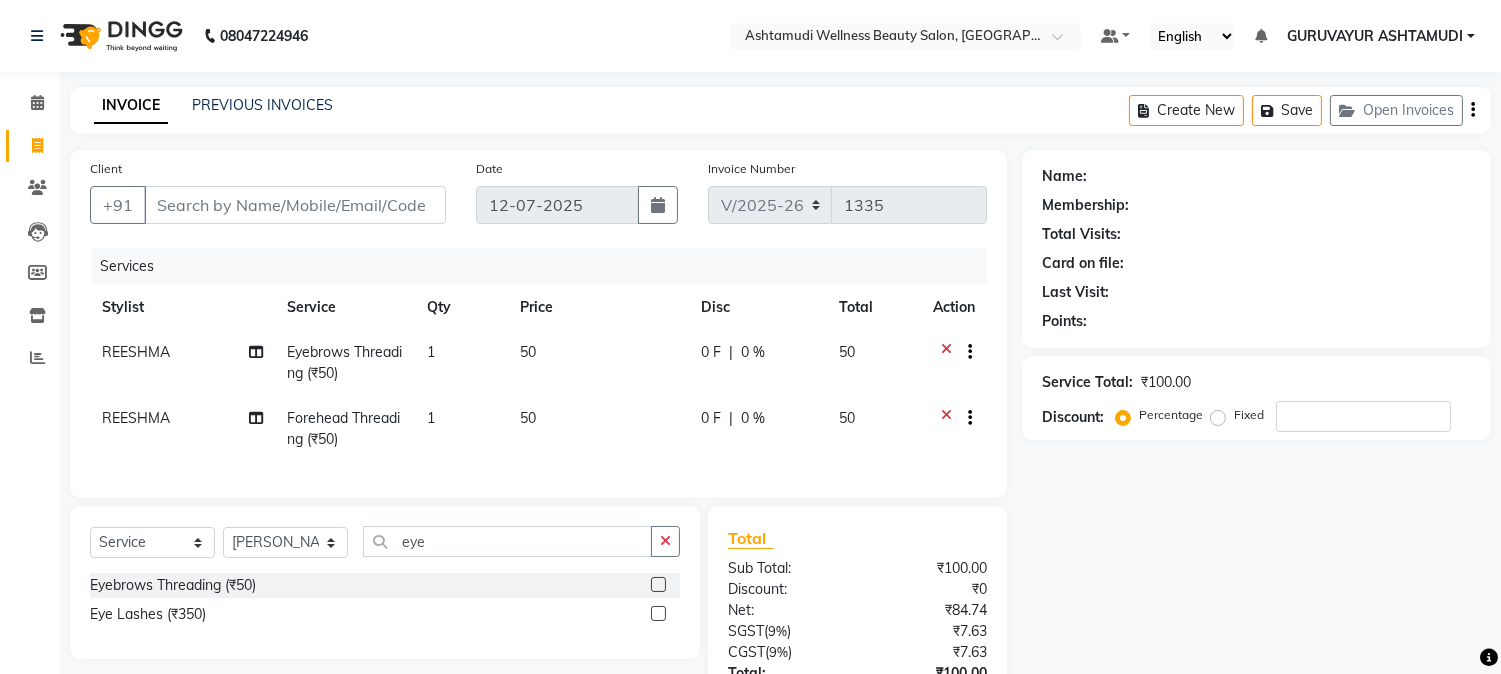 click 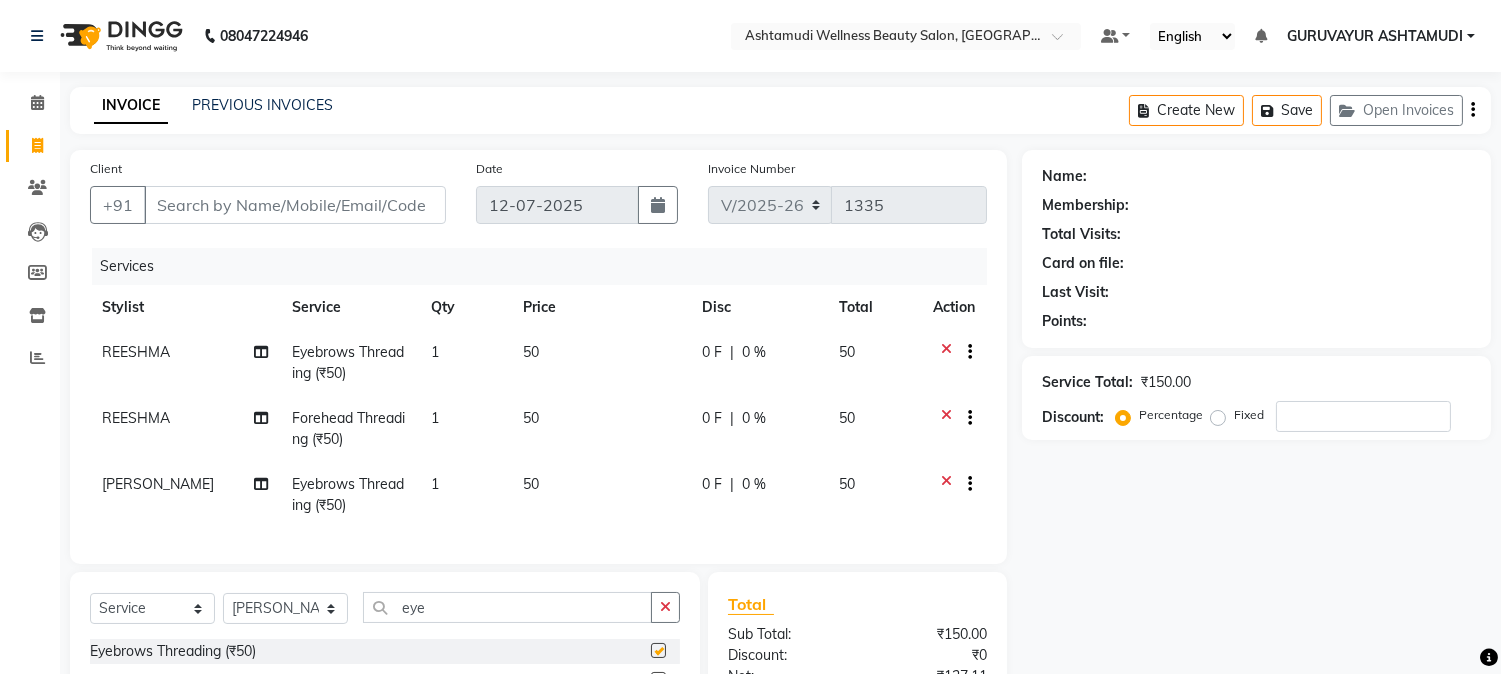 checkbox on "false" 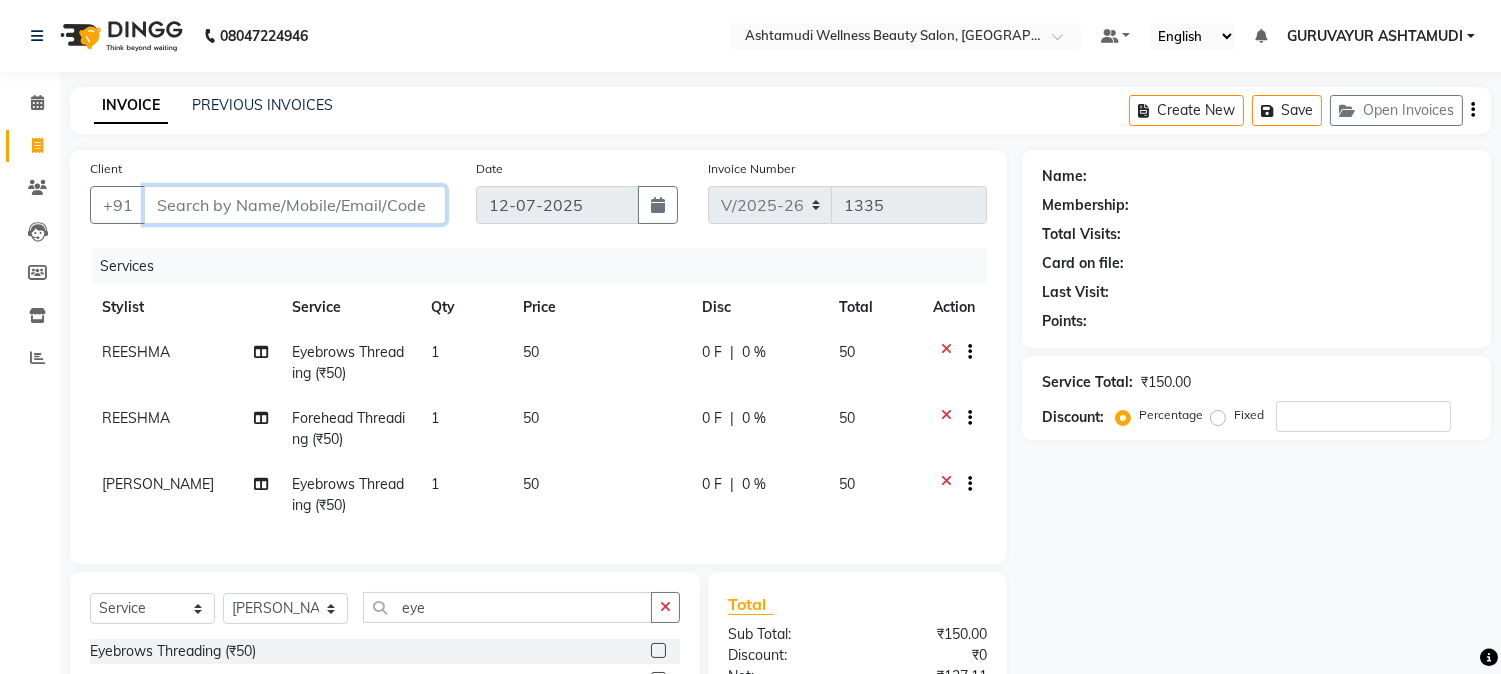 click on "Client" at bounding box center (295, 205) 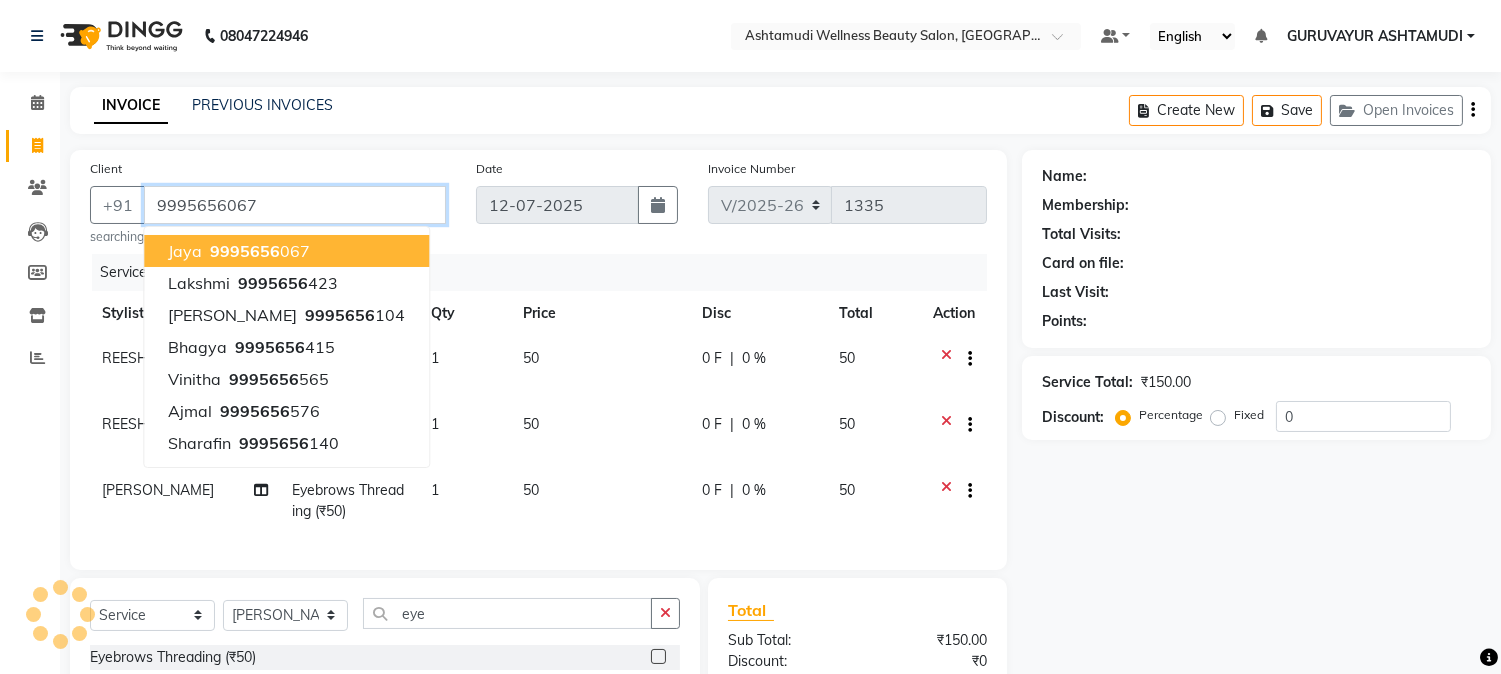 type on "9995656067" 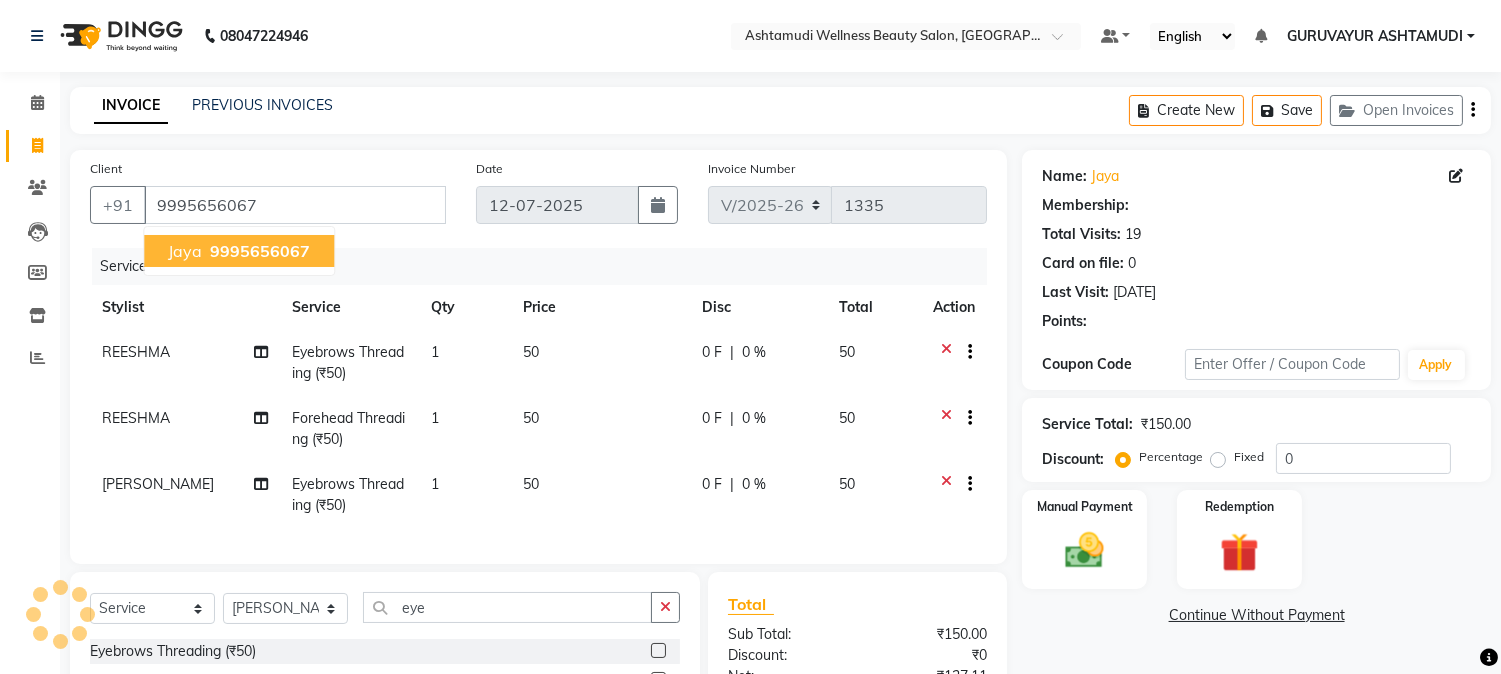 select on "1: Object" 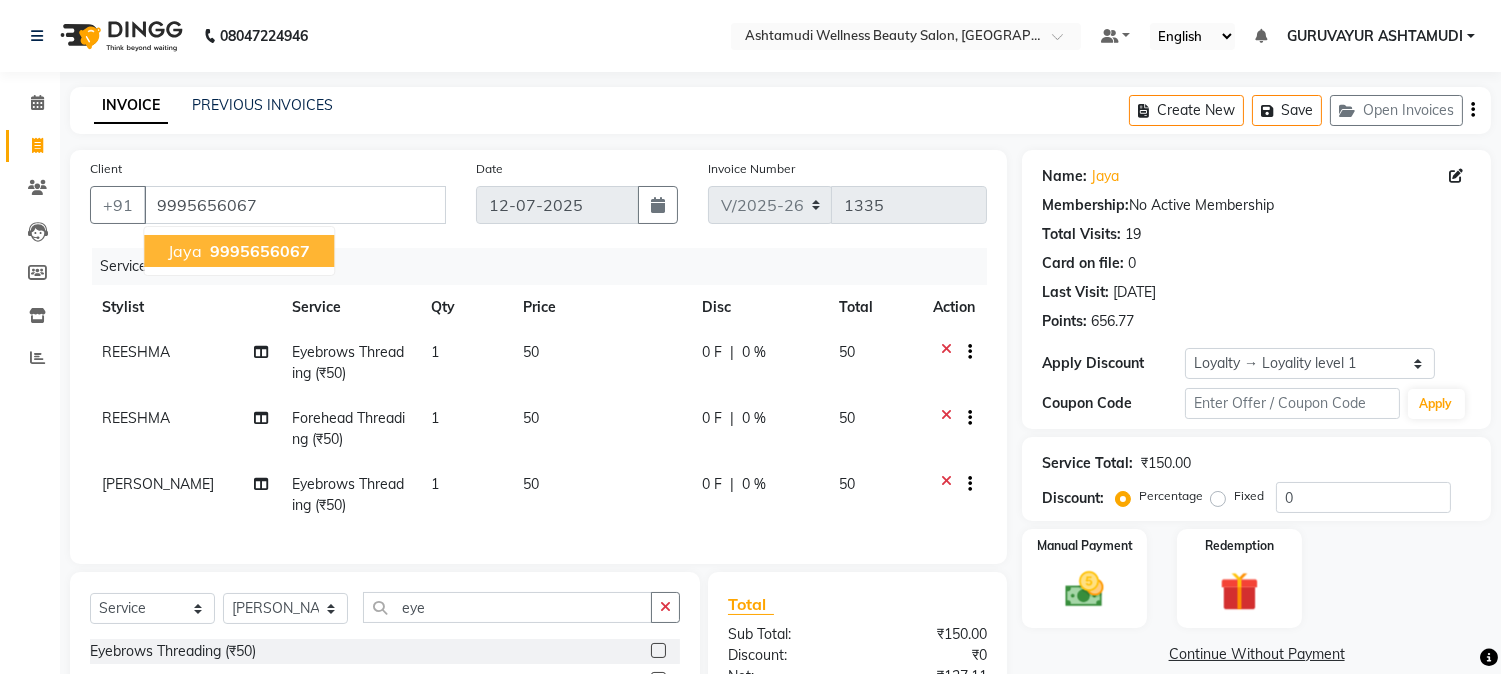 click on "INVOICE PREVIOUS INVOICES Create New   Save   Open Invoices" 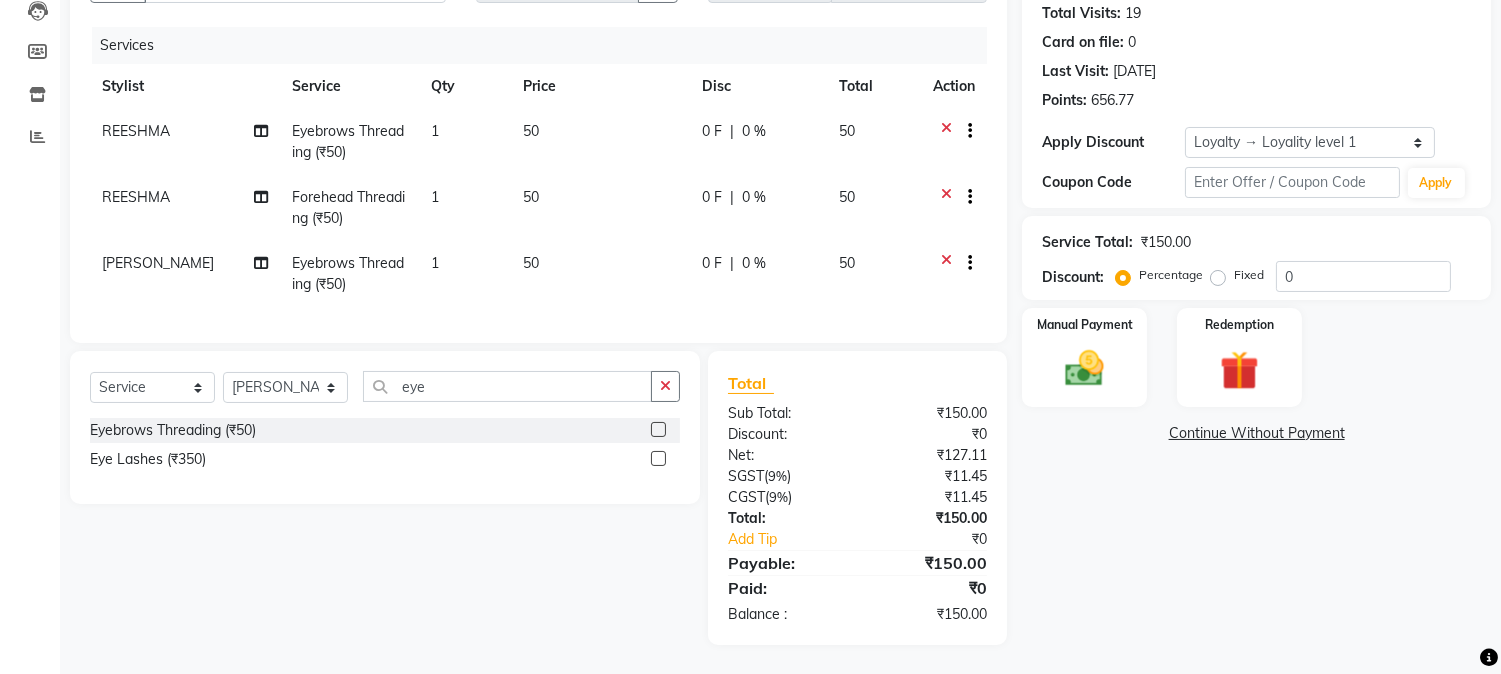 scroll, scrollTop: 222, scrollLeft: 0, axis: vertical 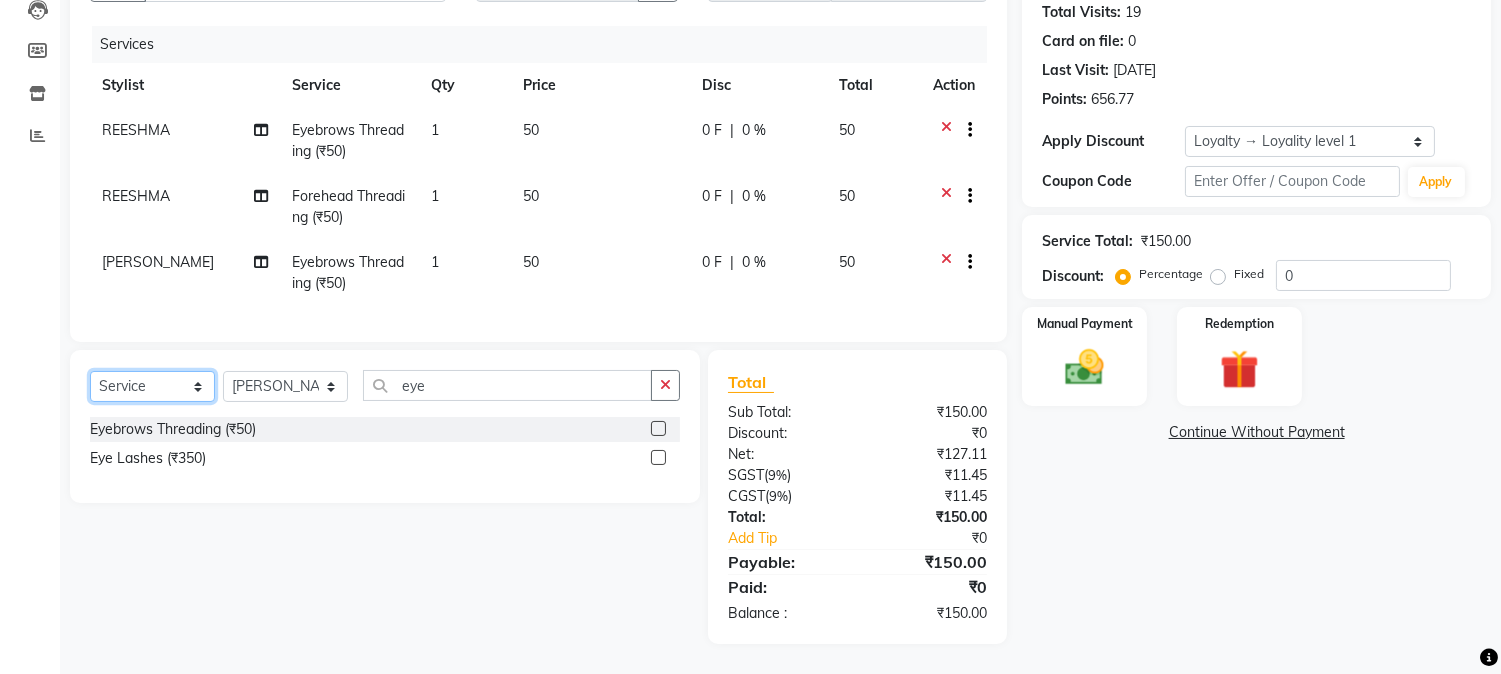 click on "Select  Service  Product  Membership  Package Voucher Prepaid Gift Card" 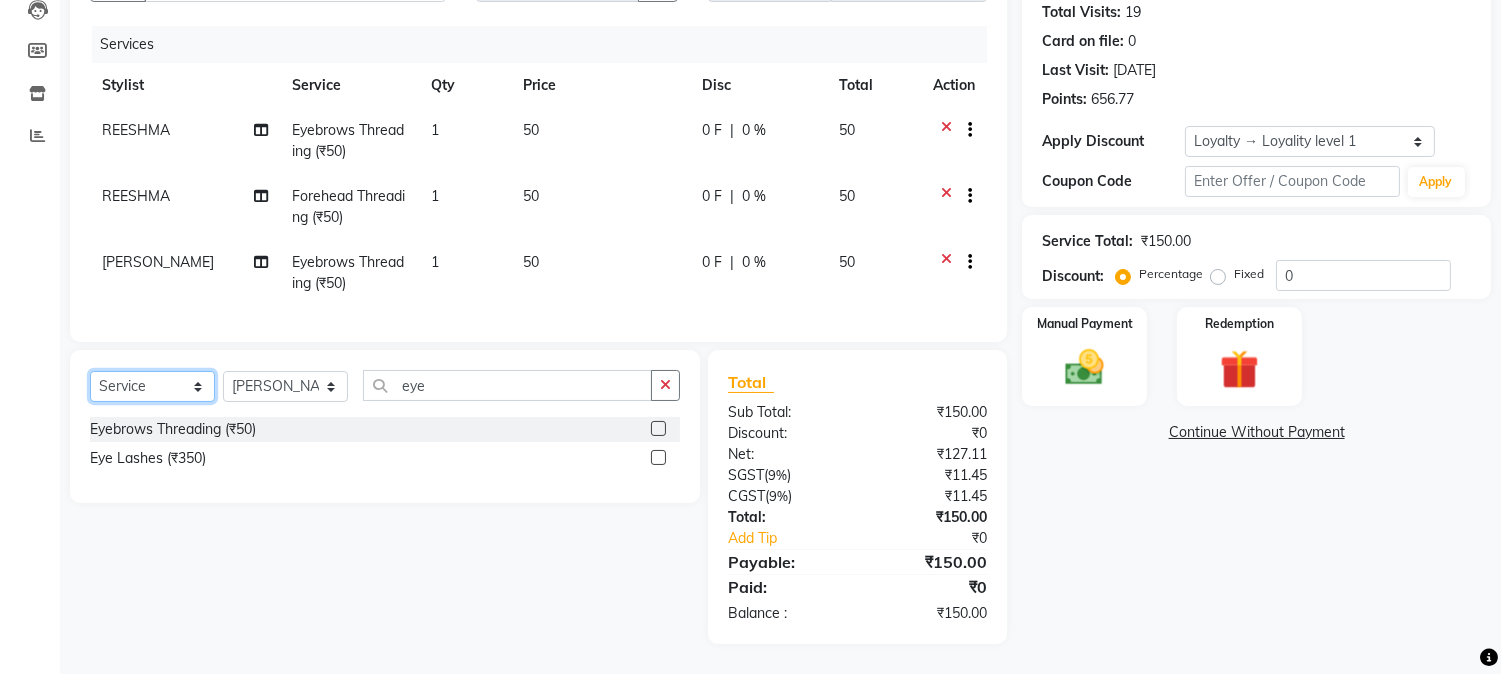 select on "membership" 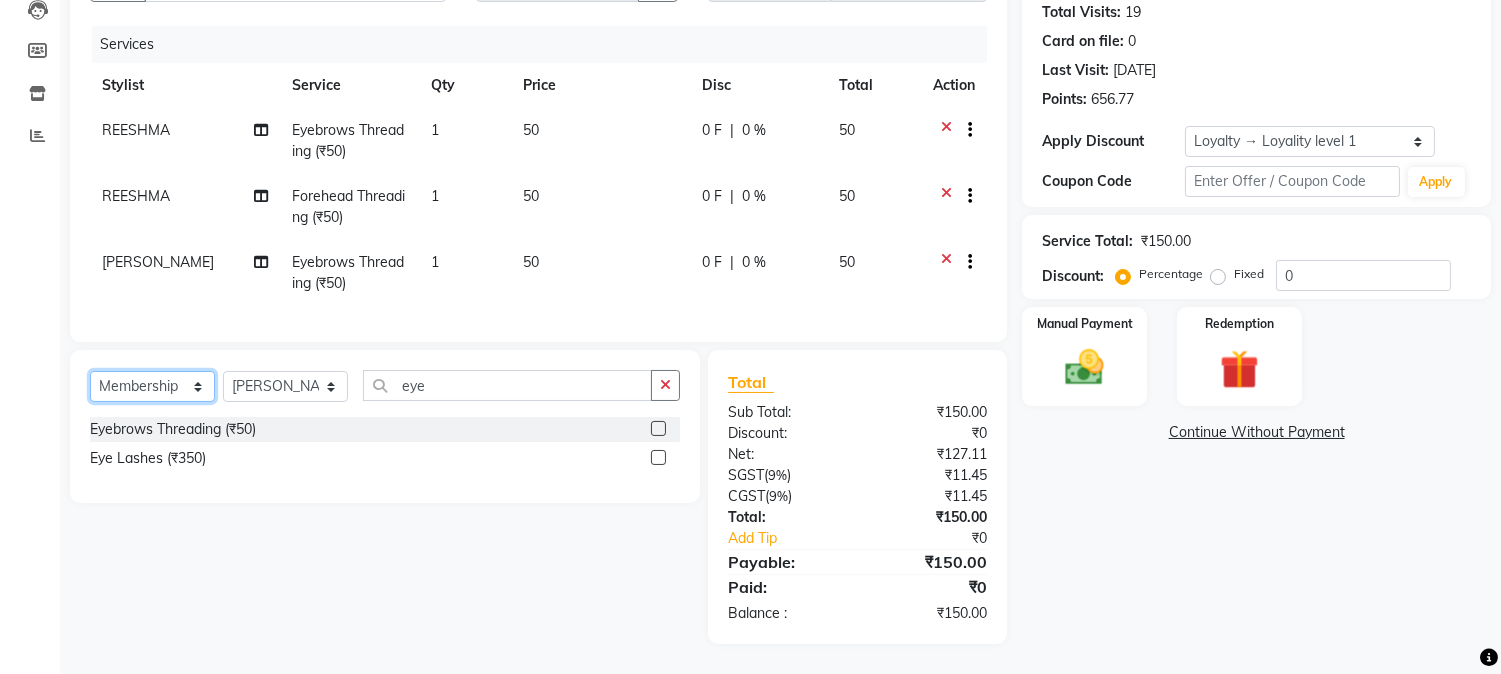 click on "Select  Service  Product  Membership  Package Voucher Prepaid Gift Card" 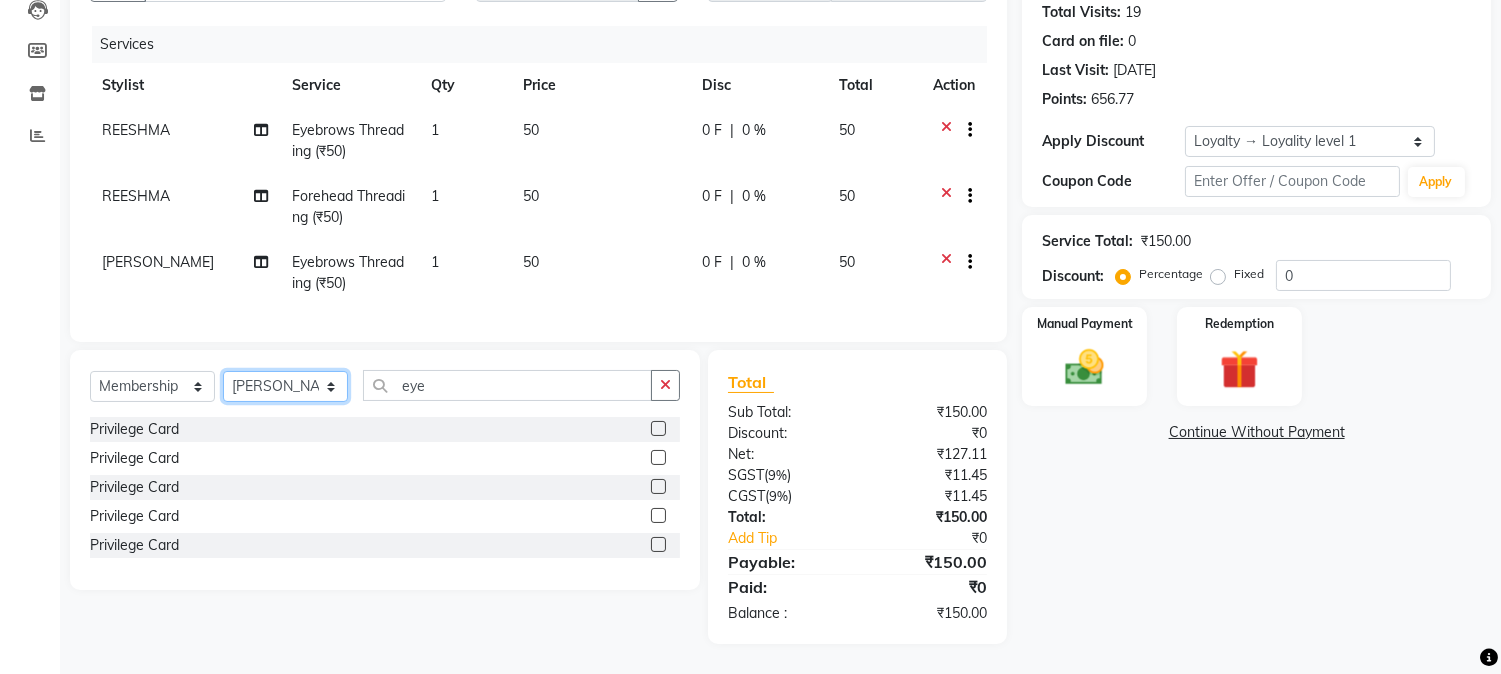click on "Select Stylist Aathithya [PERSON_NAME] [PERSON_NAME] GURUVAYUR ASHTAMUDI [PERSON_NAME] Nigisha POOJA [PERSON_NAME] [PERSON_NAME] [PERSON_NAME]" 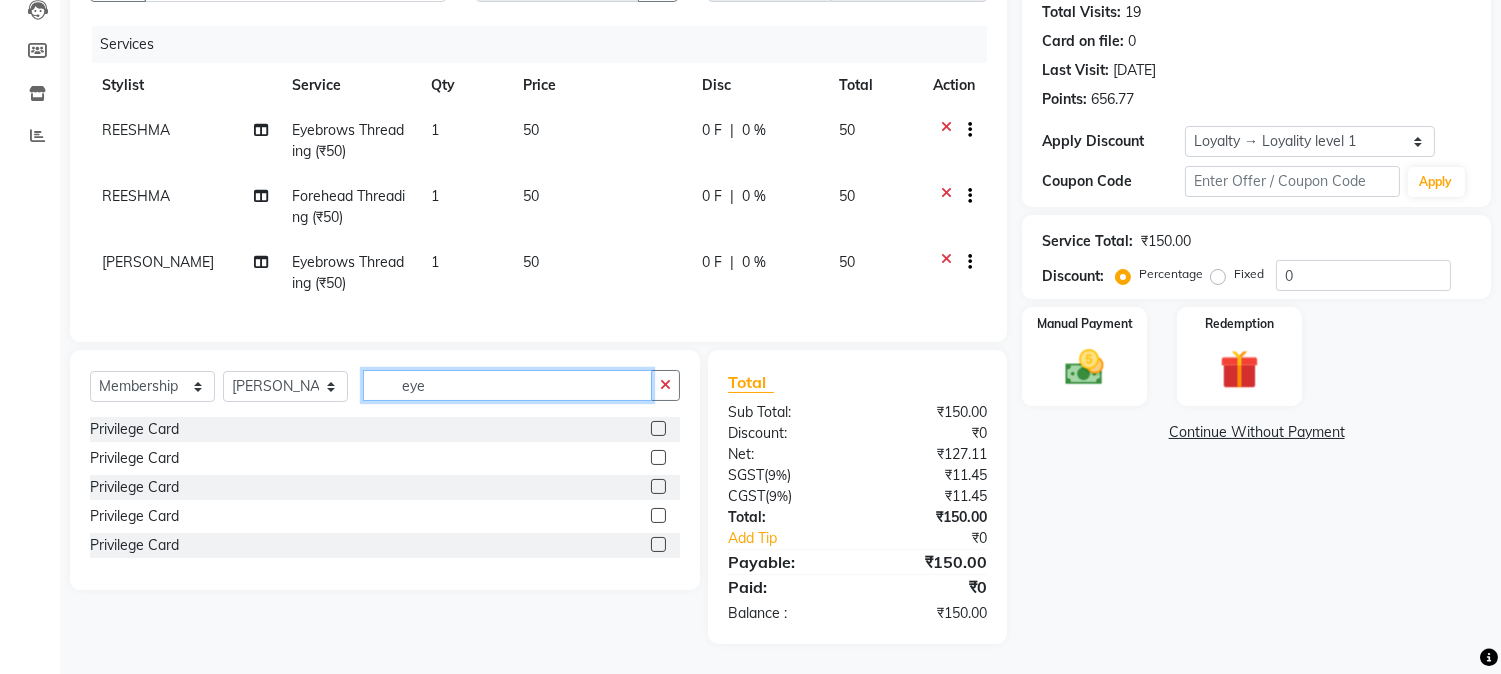 click on "eye" 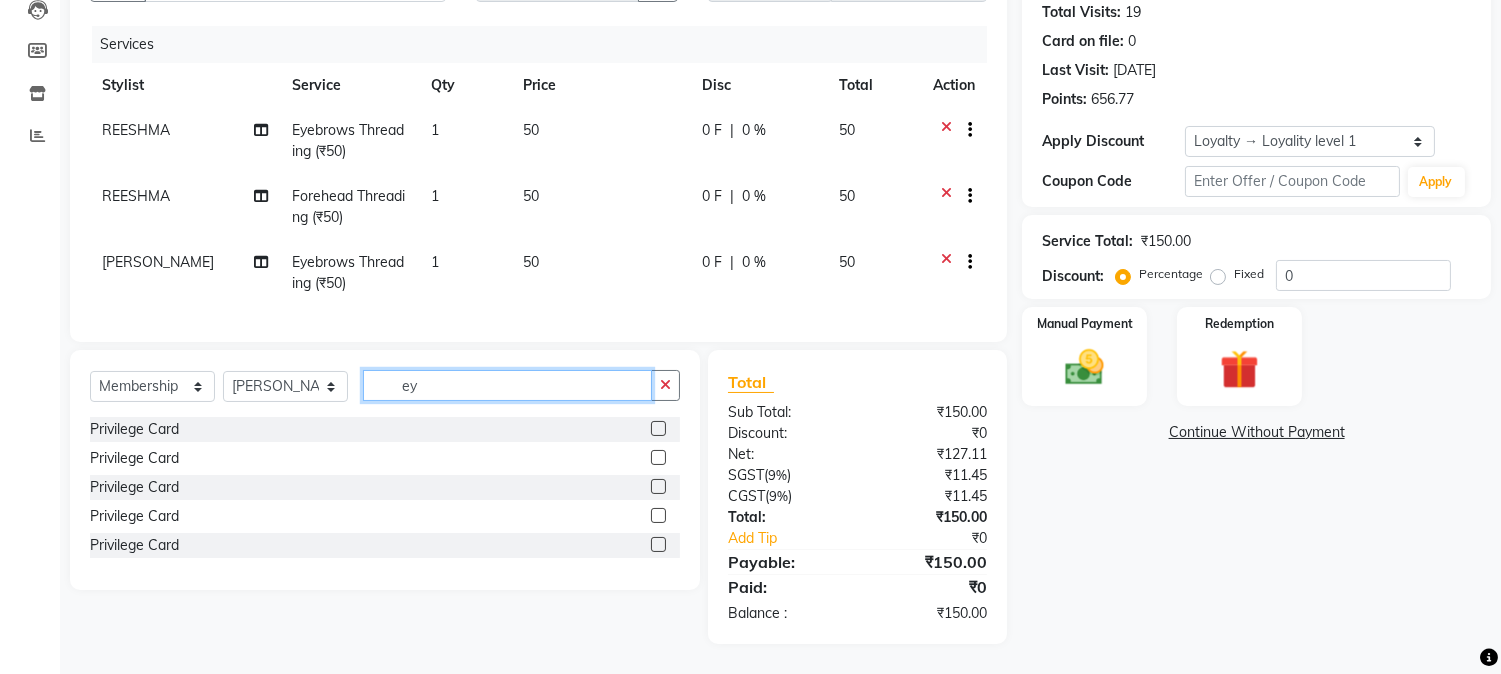type on "e" 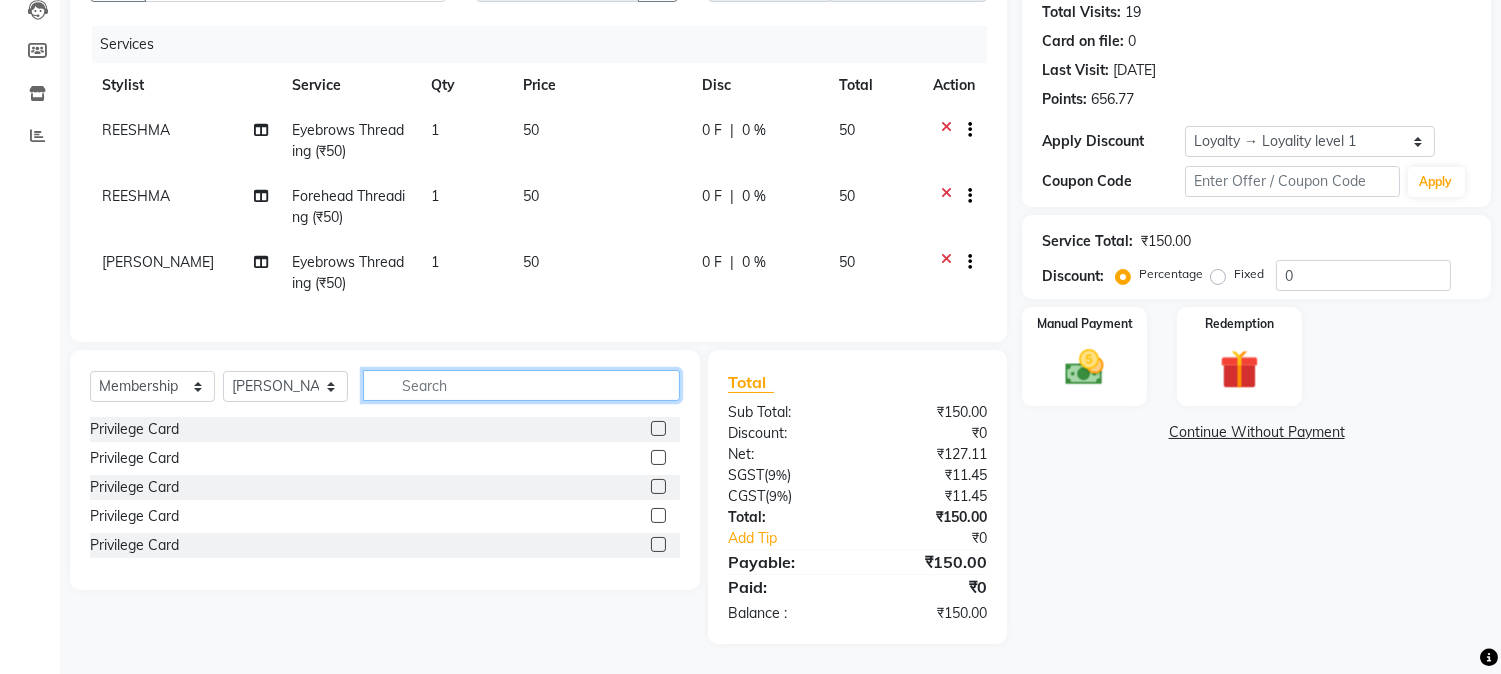 type 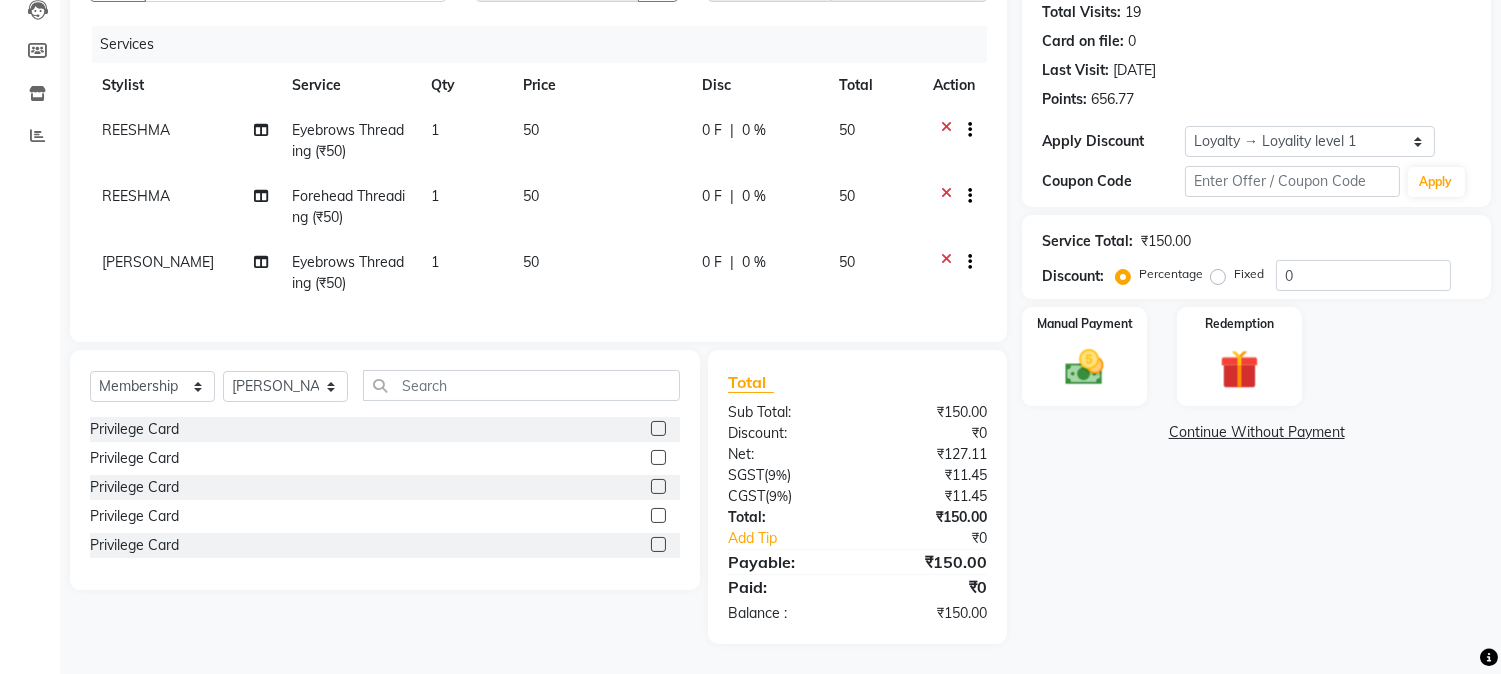 click 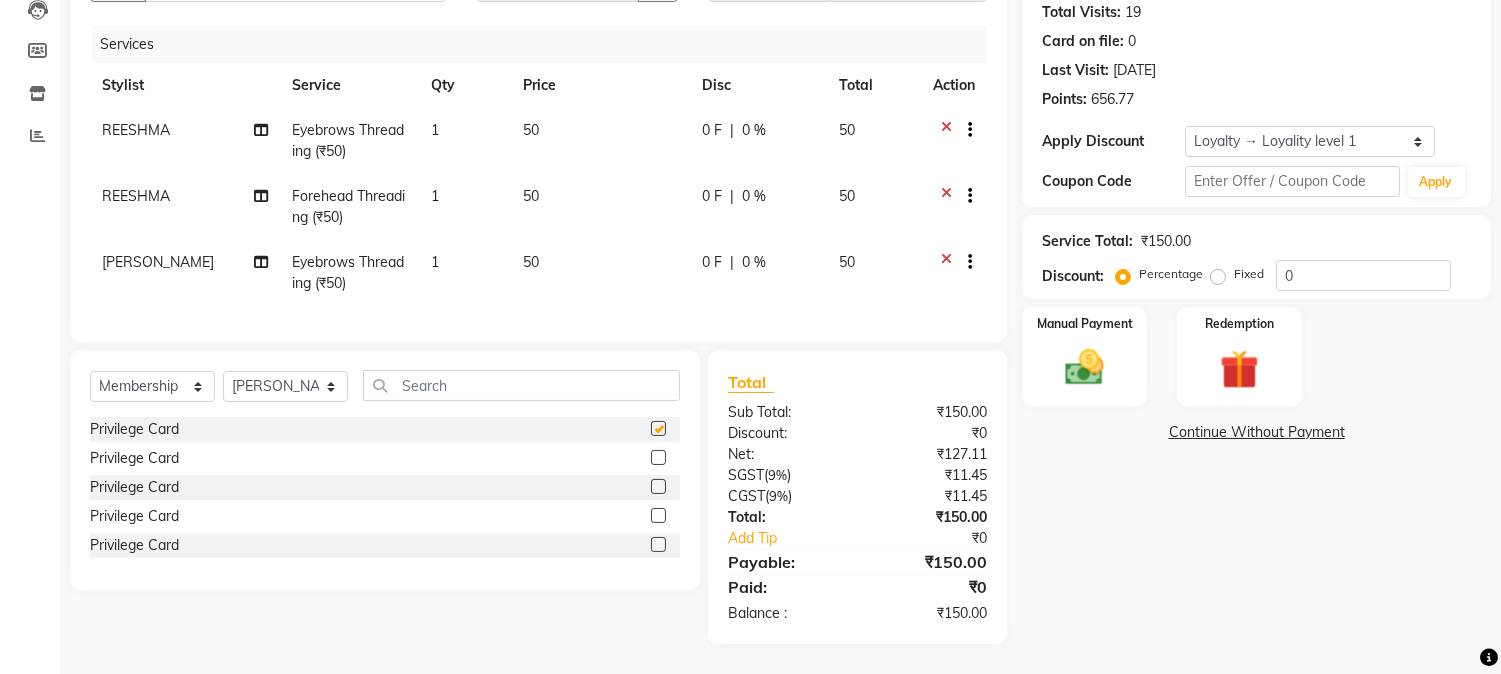 select on "select" 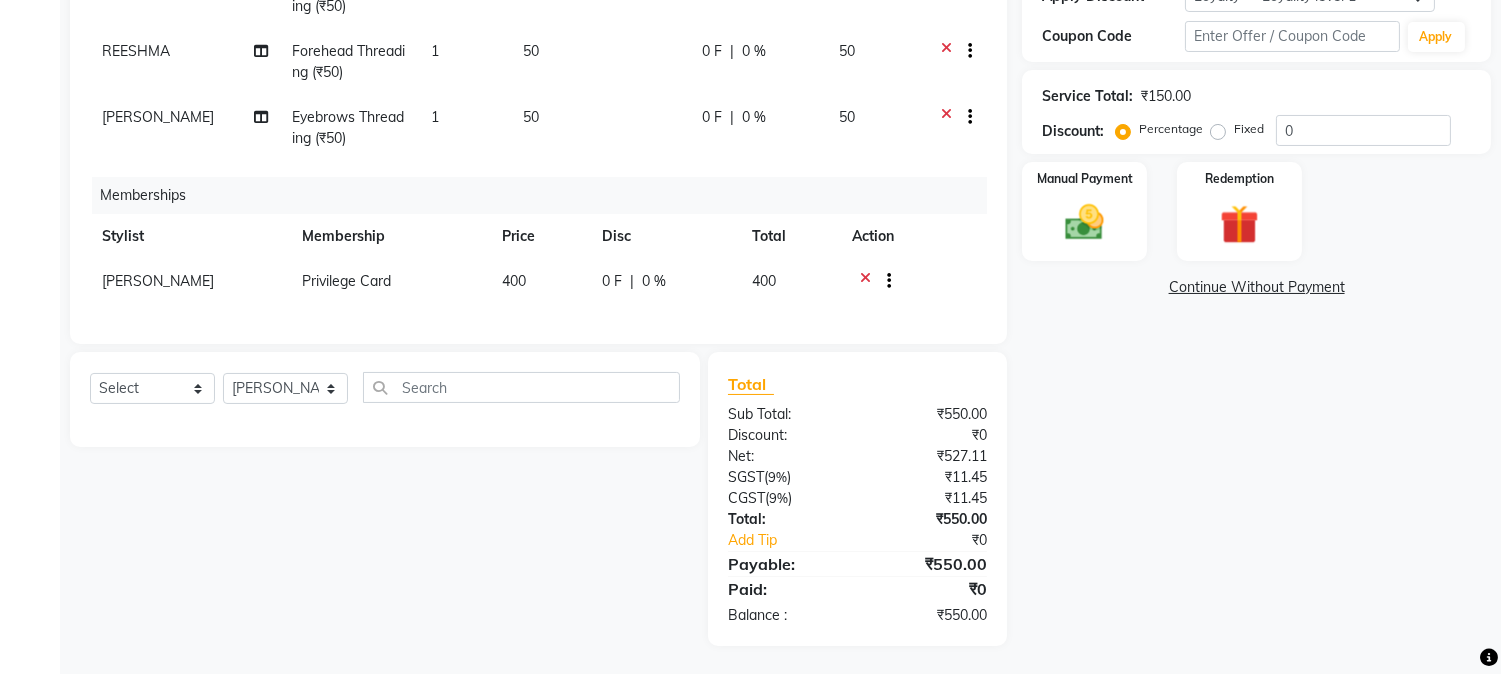 scroll, scrollTop: 385, scrollLeft: 0, axis: vertical 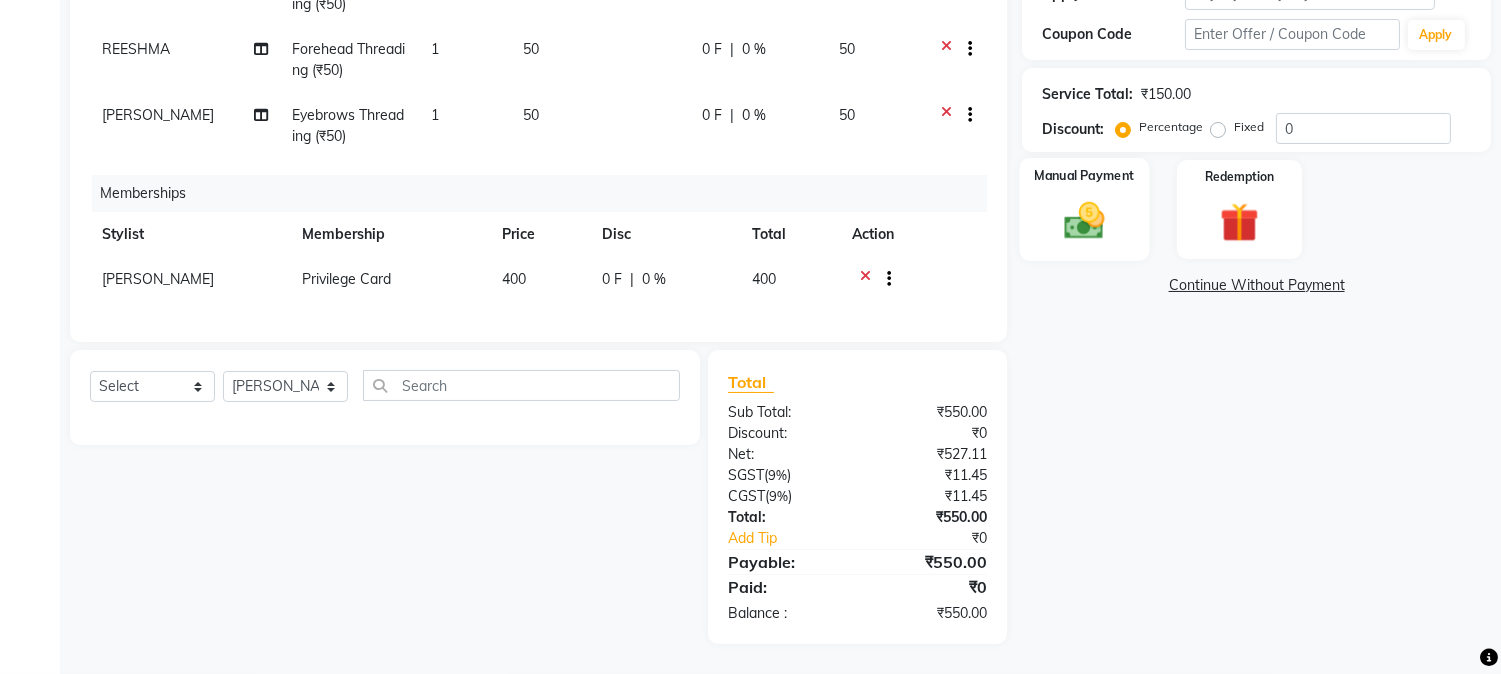 click on "Manual Payment" 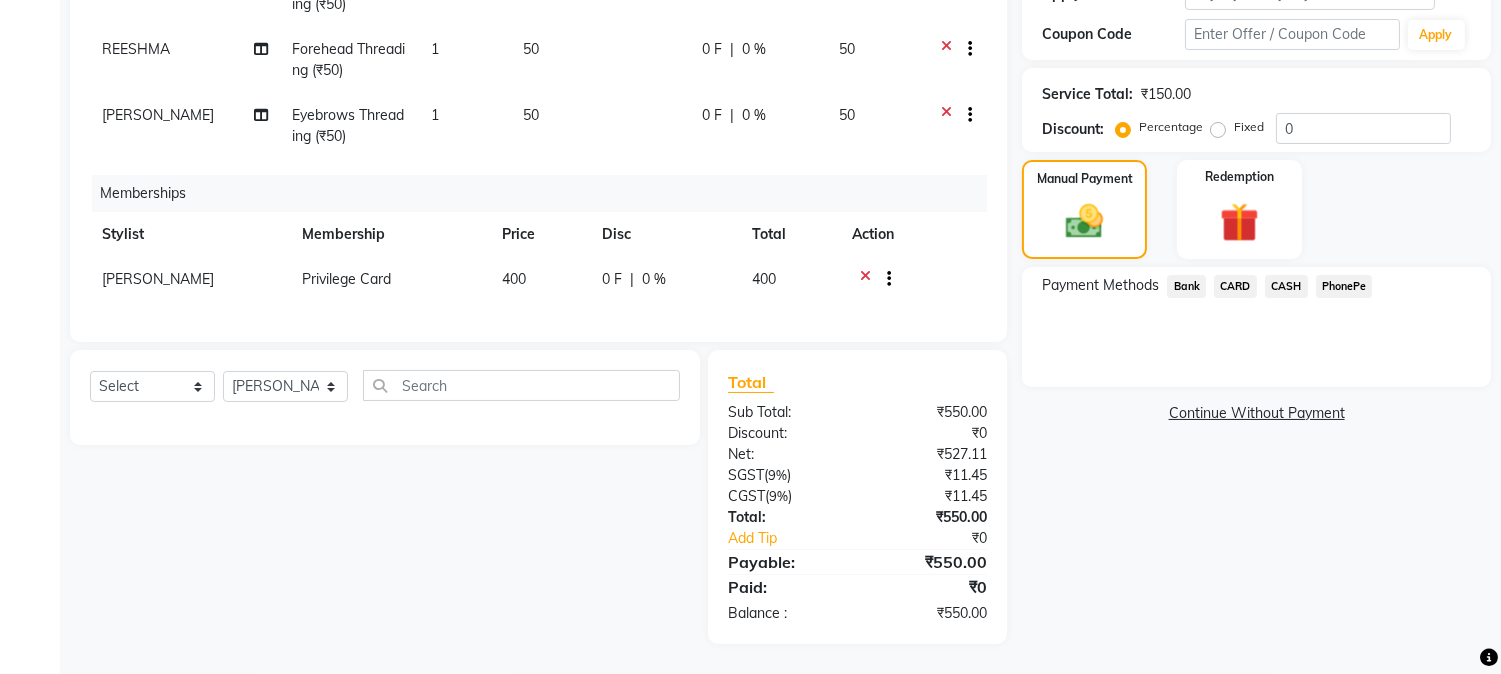 click on "CASH" 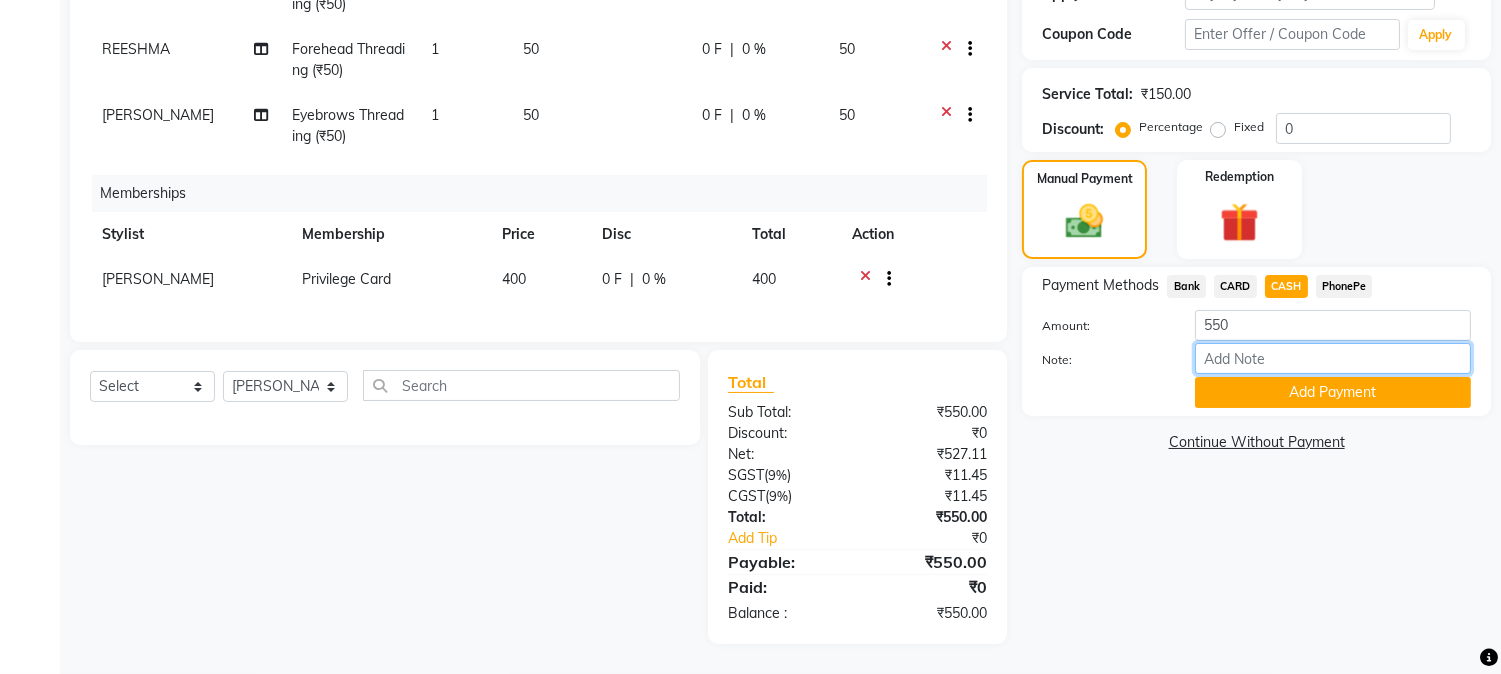 click on "Note:" at bounding box center (1333, 358) 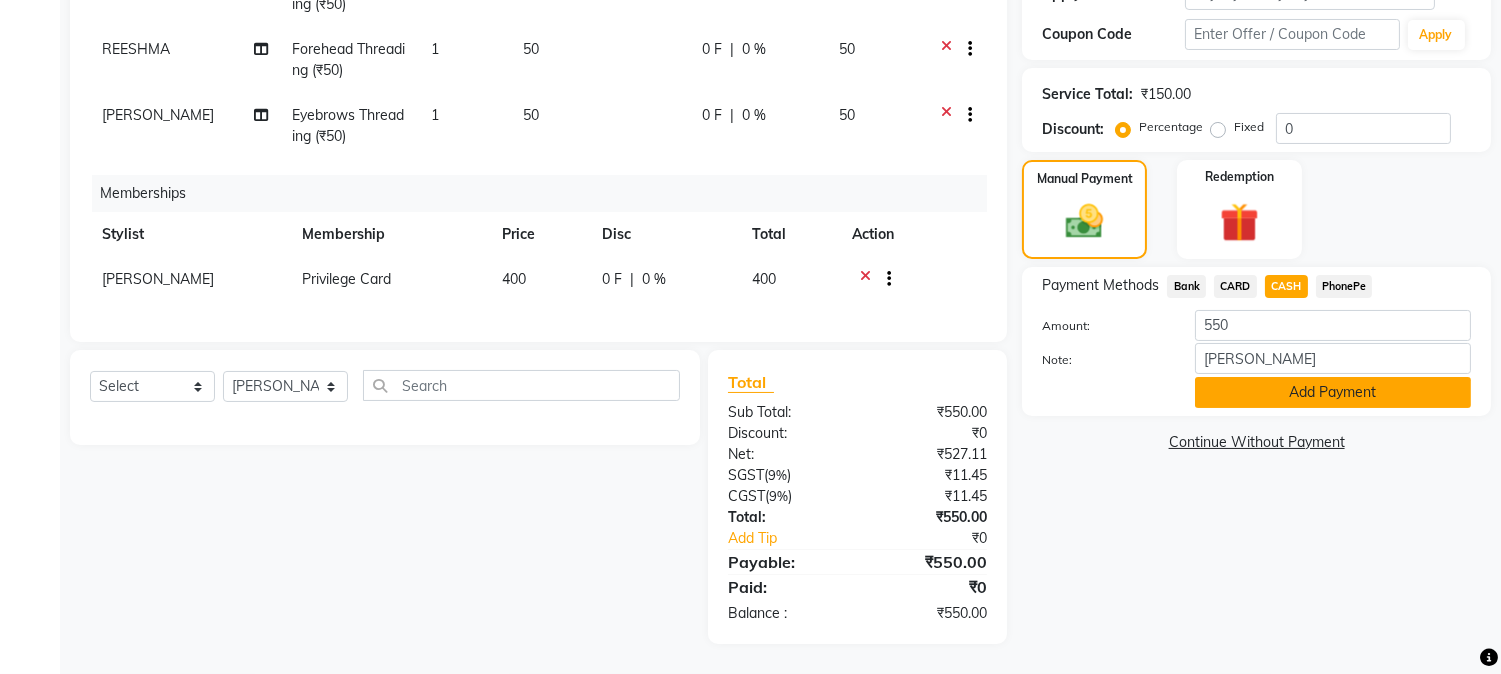 click on "Add Payment" 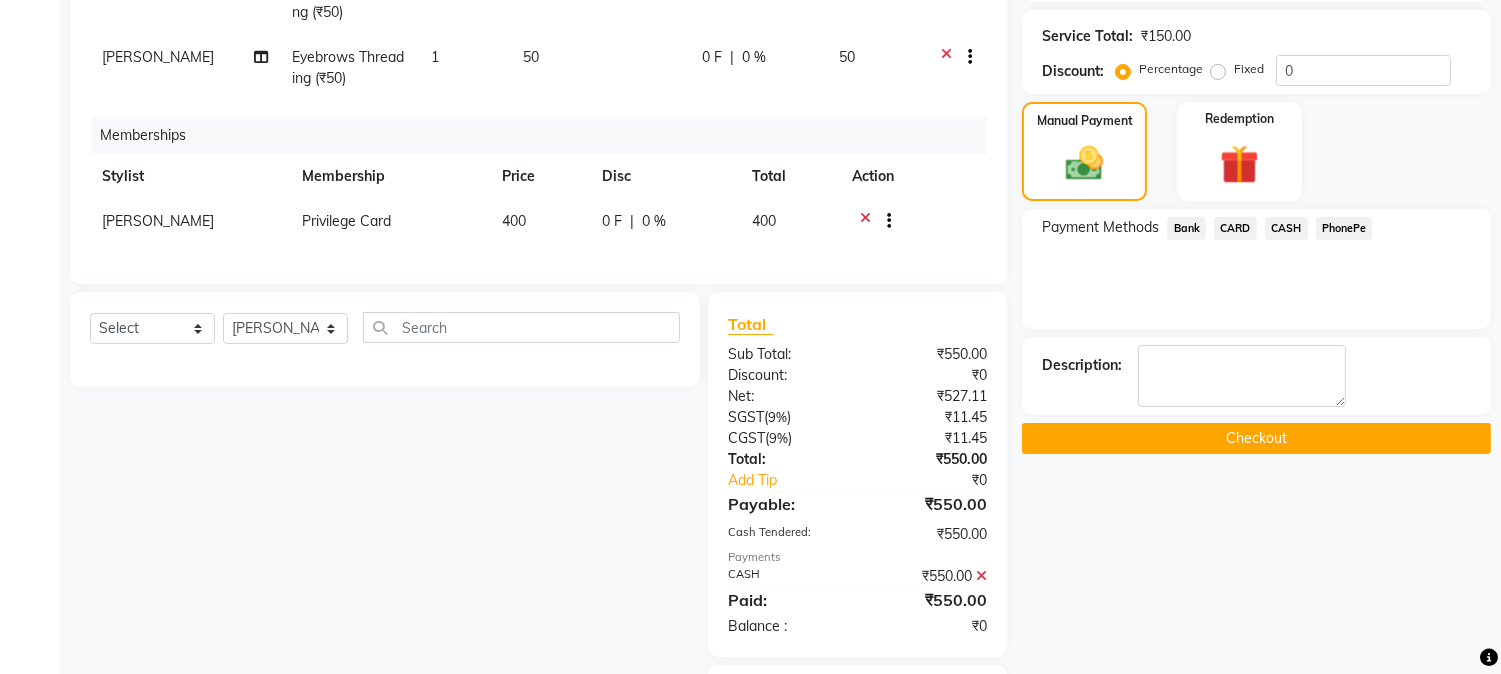 scroll, scrollTop: 555, scrollLeft: 0, axis: vertical 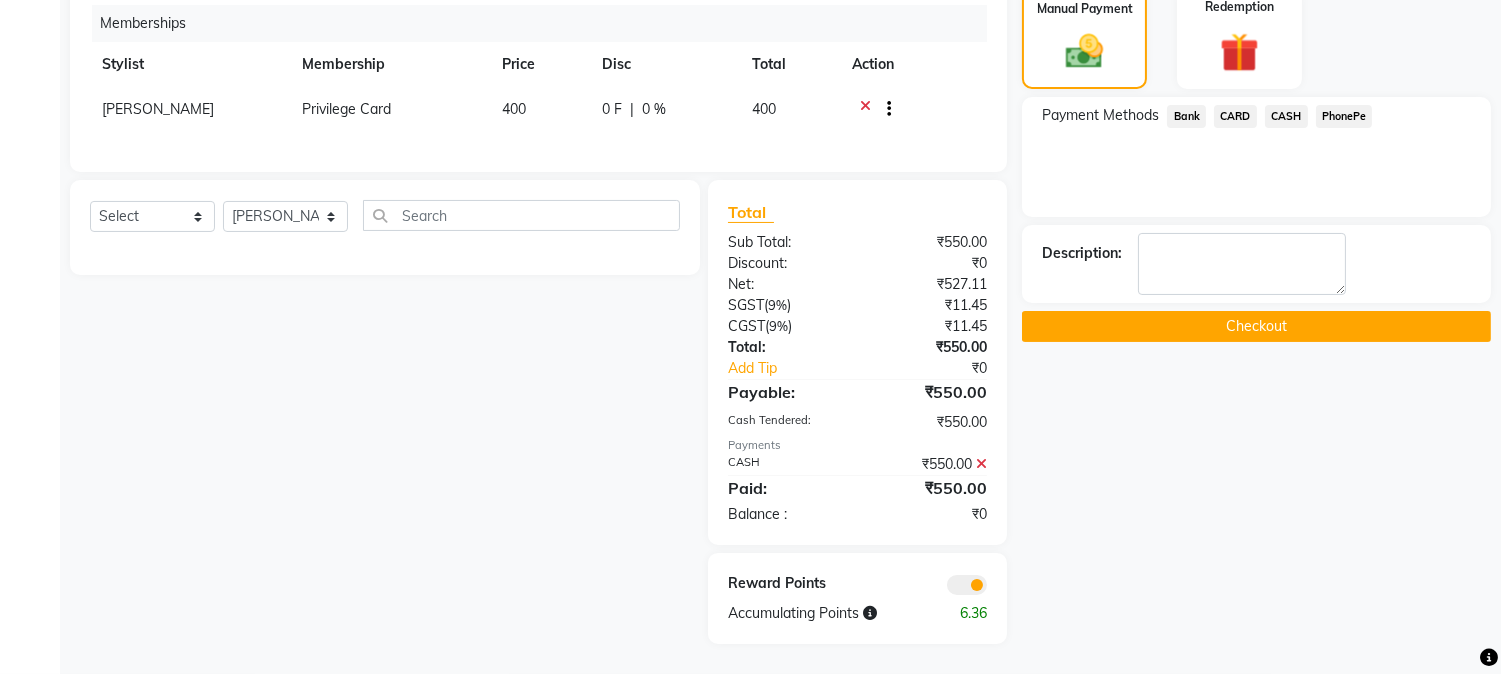 click on "Checkout" 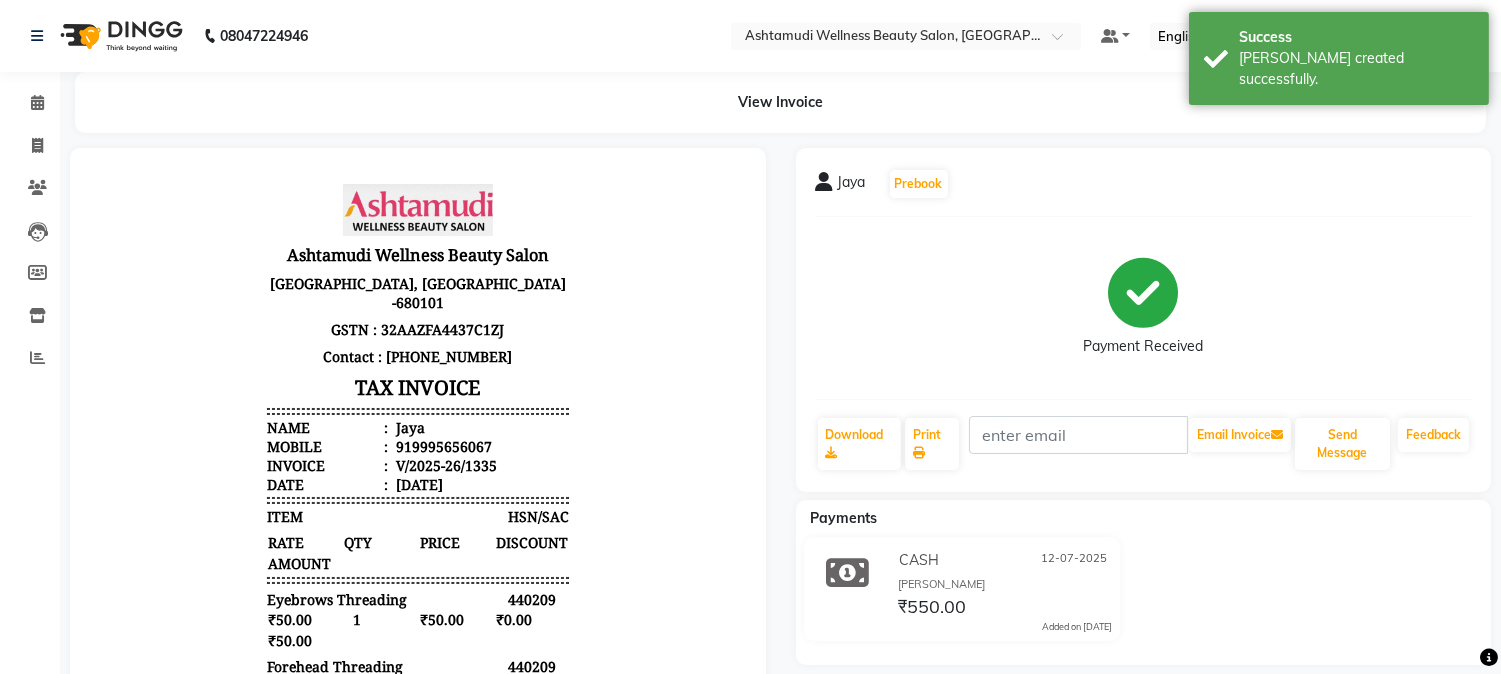 scroll, scrollTop: 0, scrollLeft: 0, axis: both 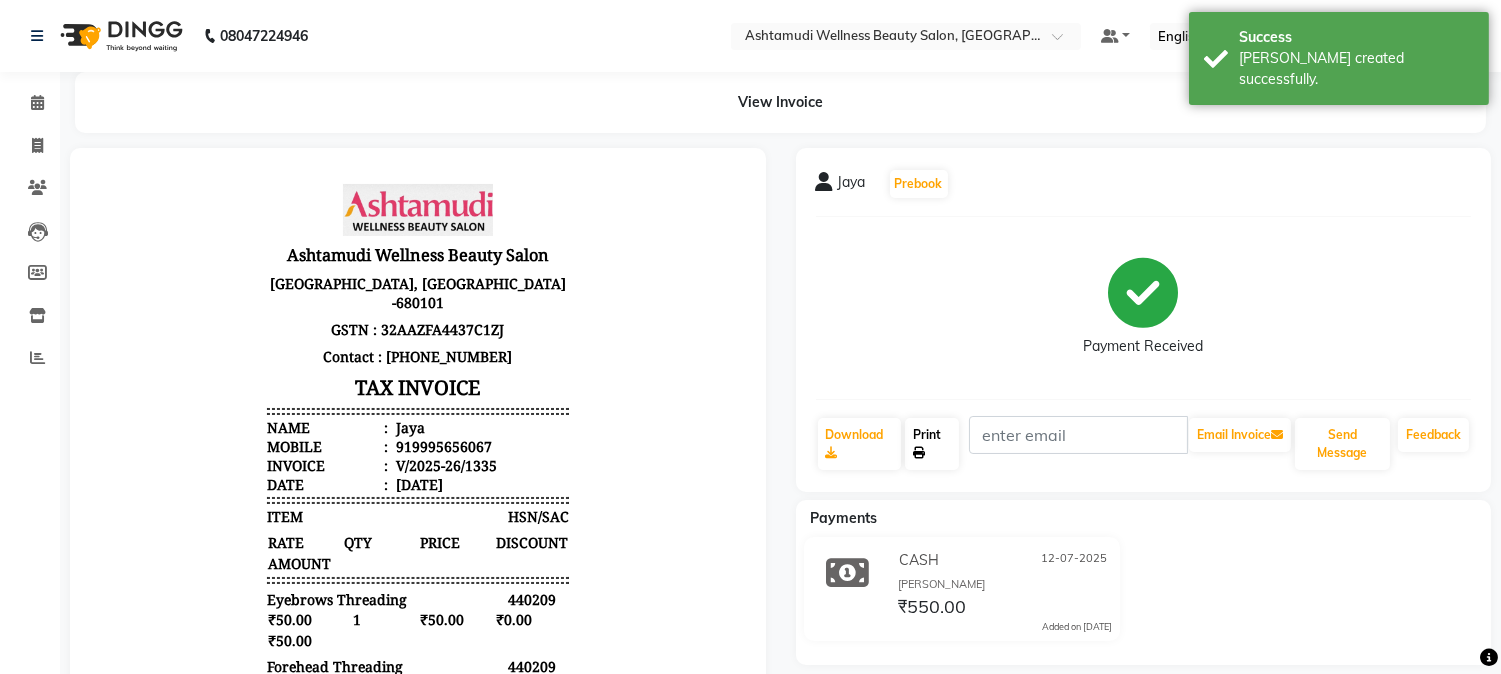 click on "Print" 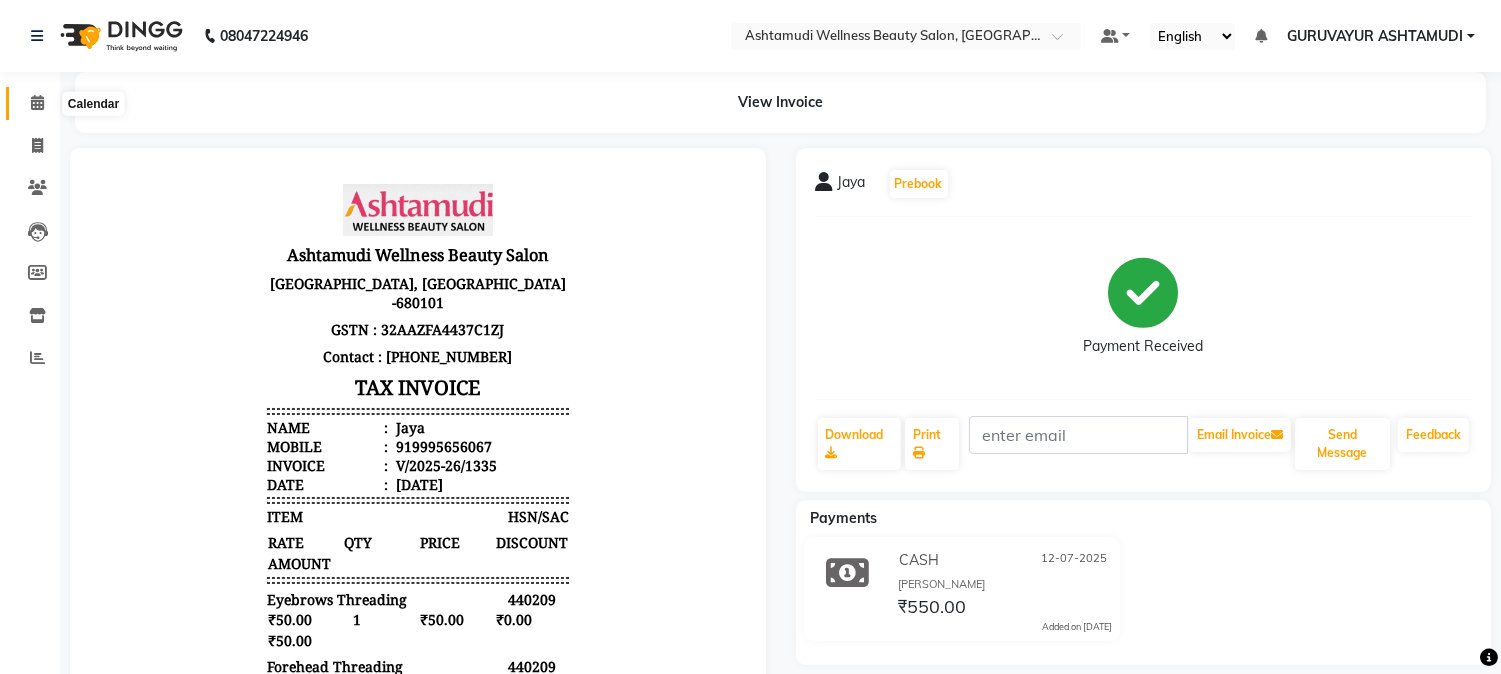 click 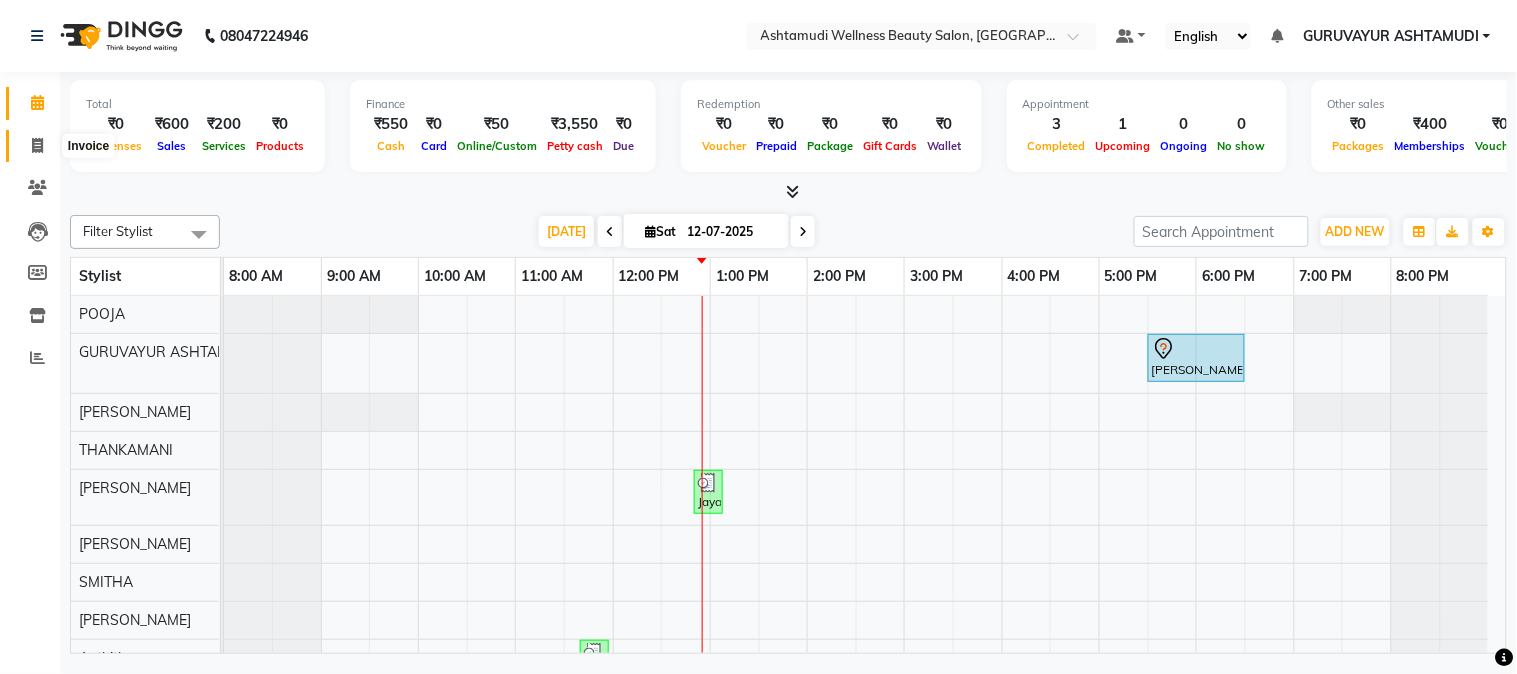 click 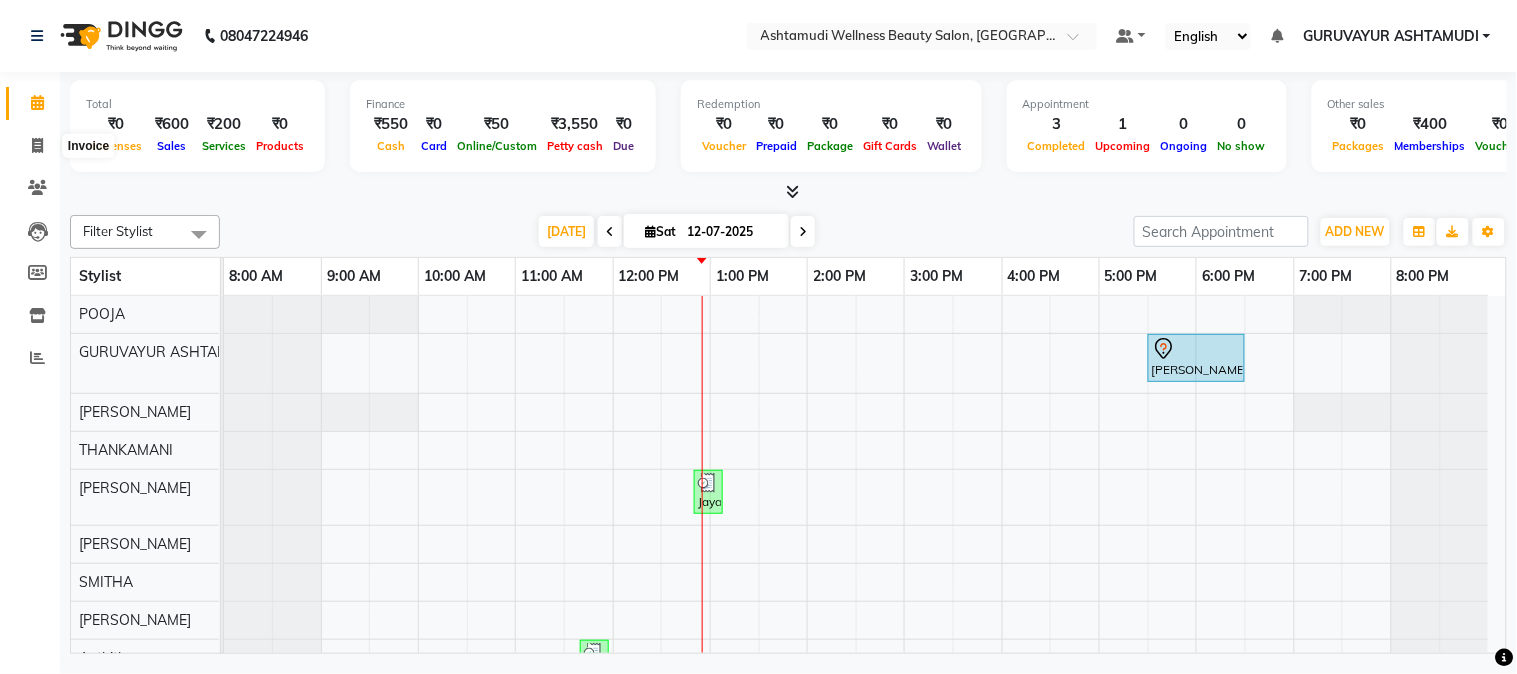 select on "4660" 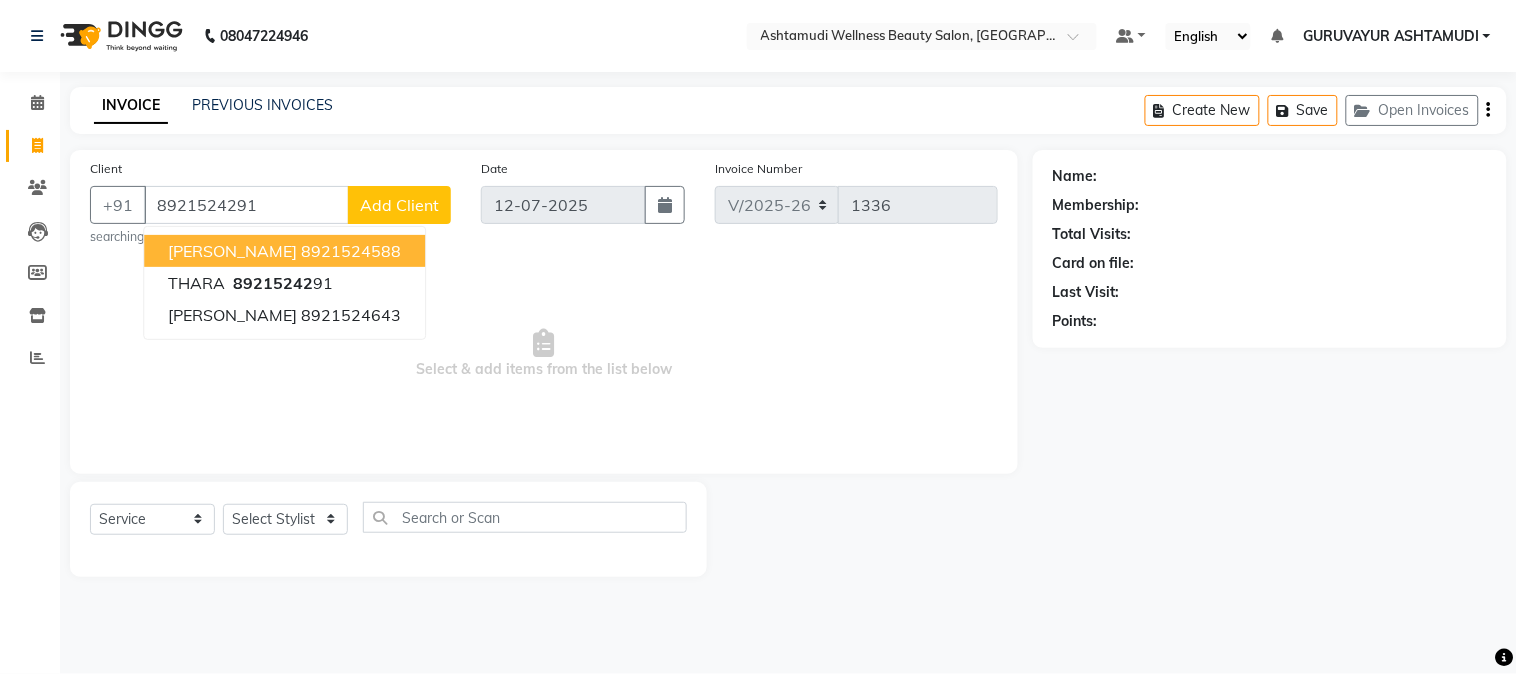 type on "8921524291" 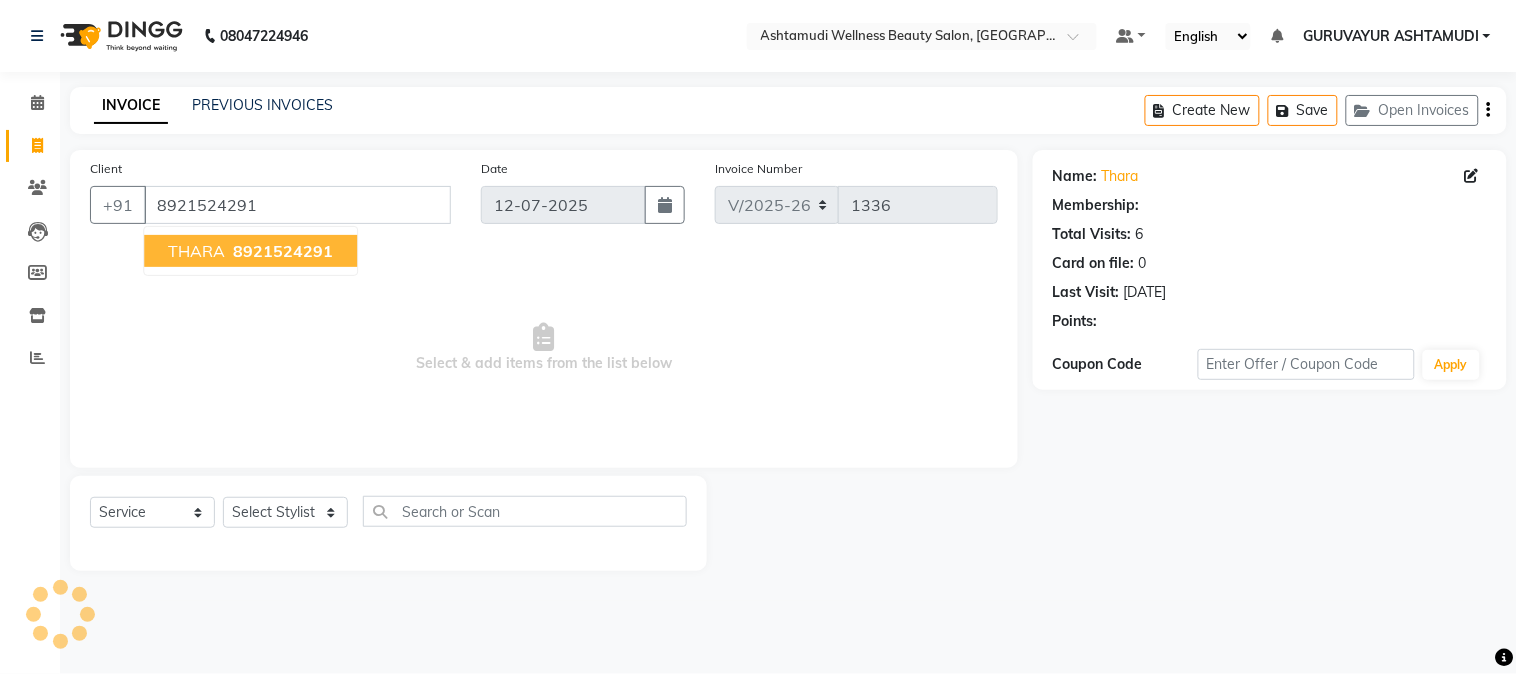 select on "1: Object" 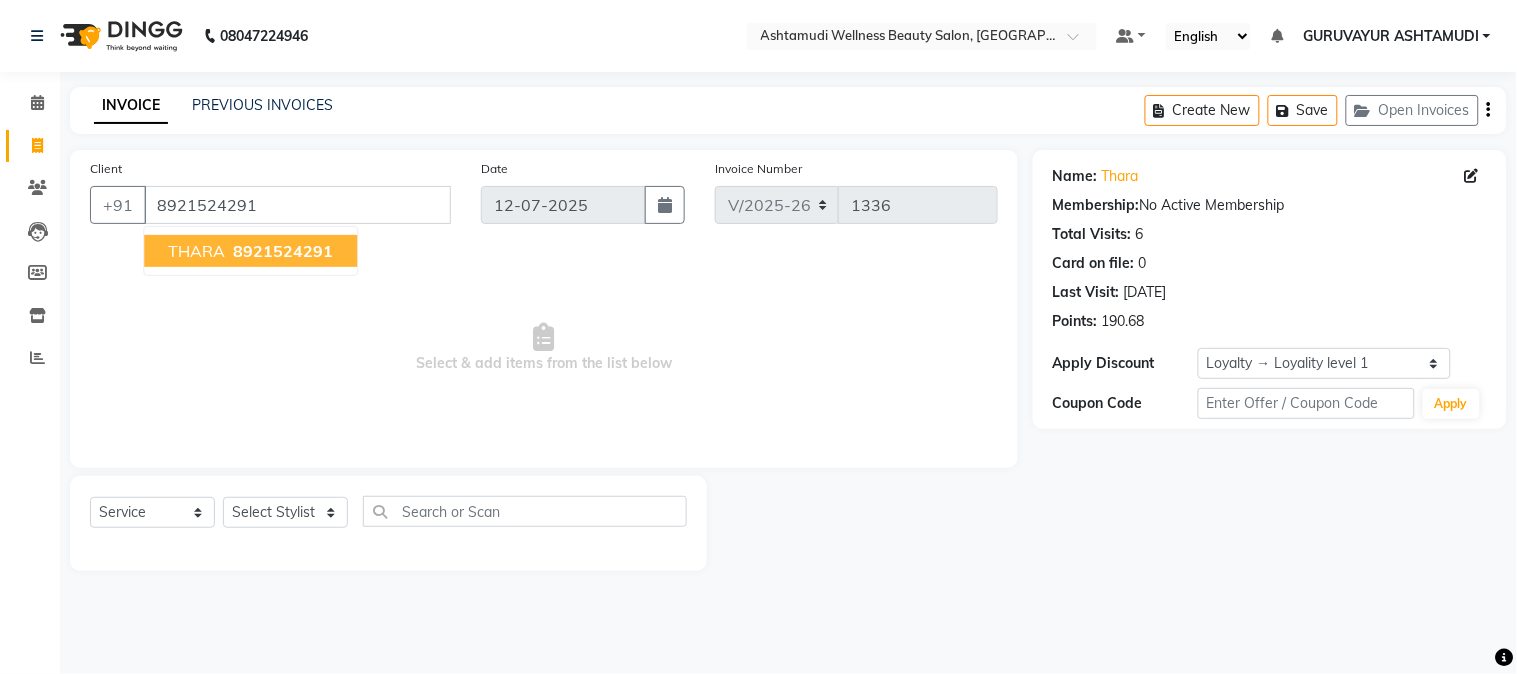 click on "THARA   8921524291" at bounding box center (250, 251) 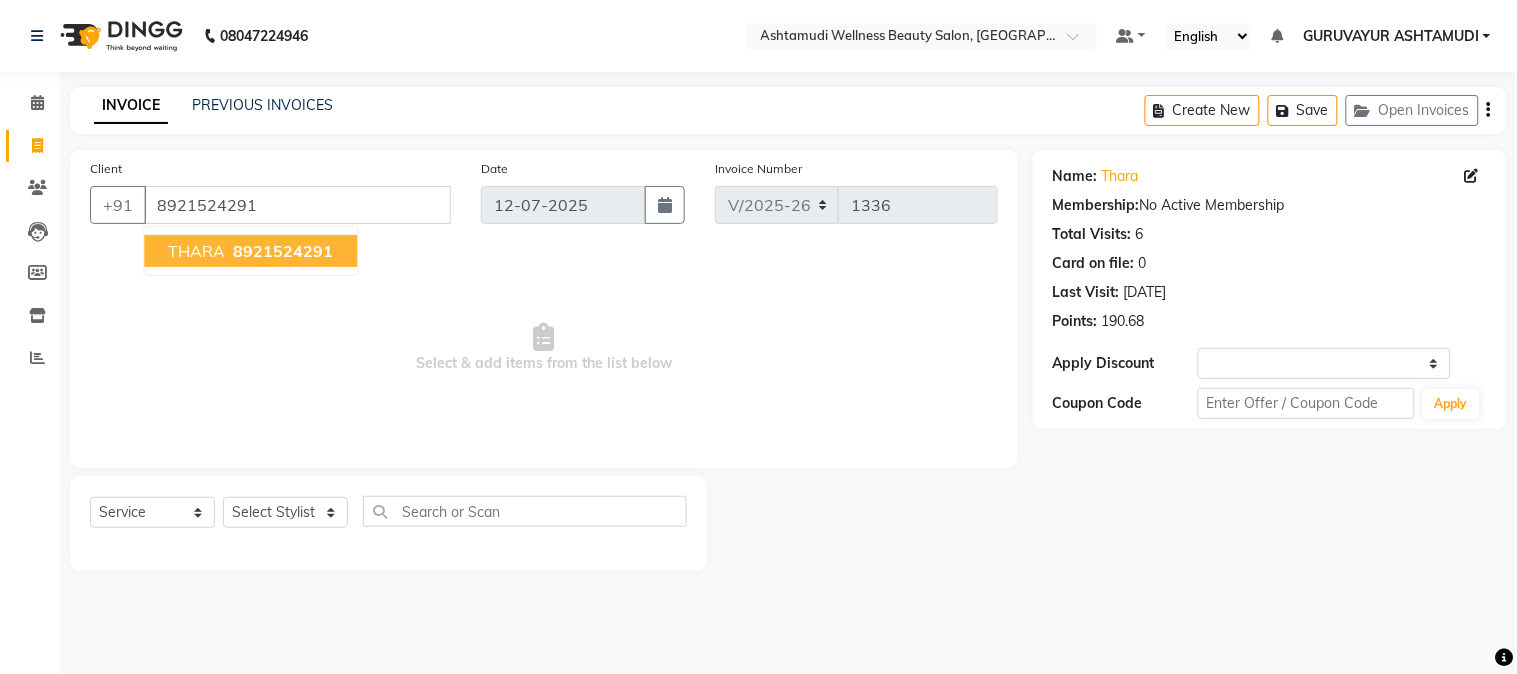 select on "1: Object" 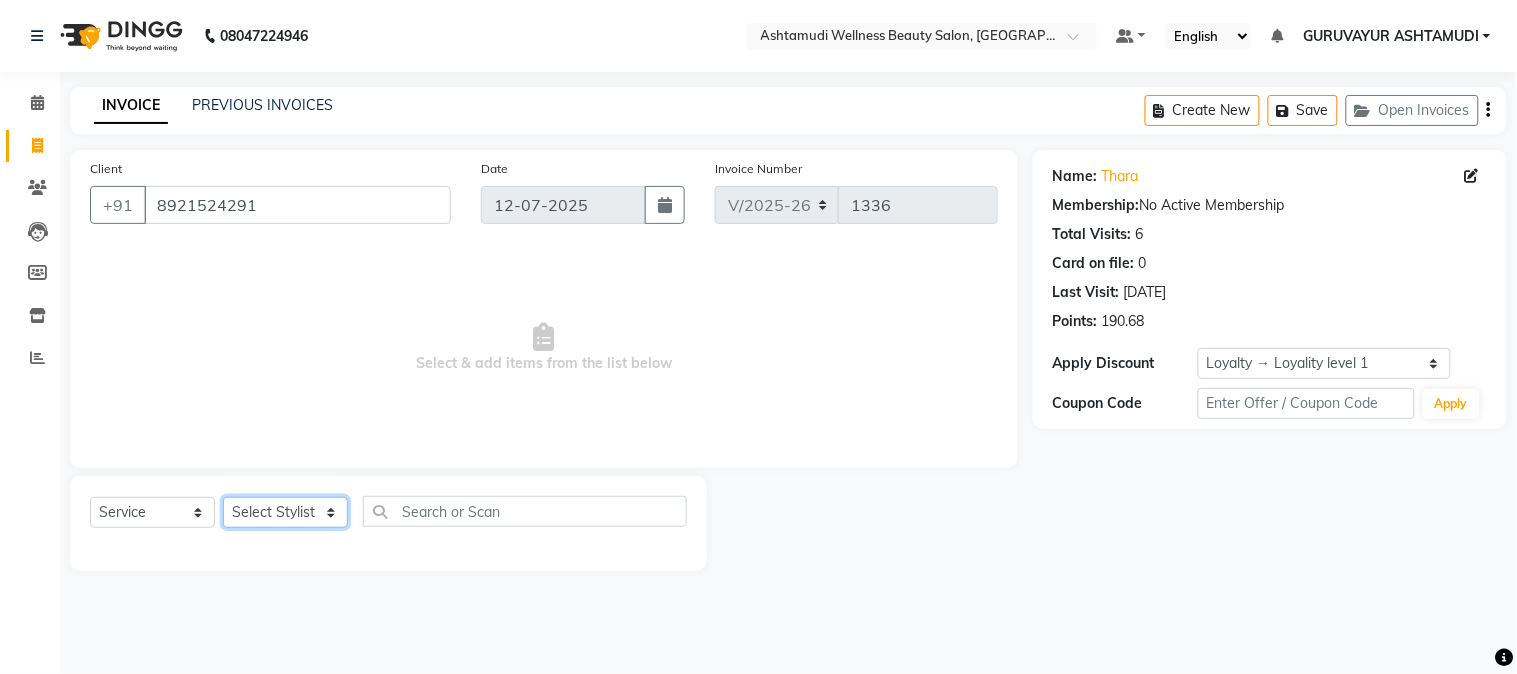 click on "Select Stylist Aathithya ANILA ANJANA DAS GURUVAYUR ASHTAMUDI NEETHU Nigisha POOJA PRACHI PRASEETHA REESHMA  Rini SMITHA THANKAMANI" 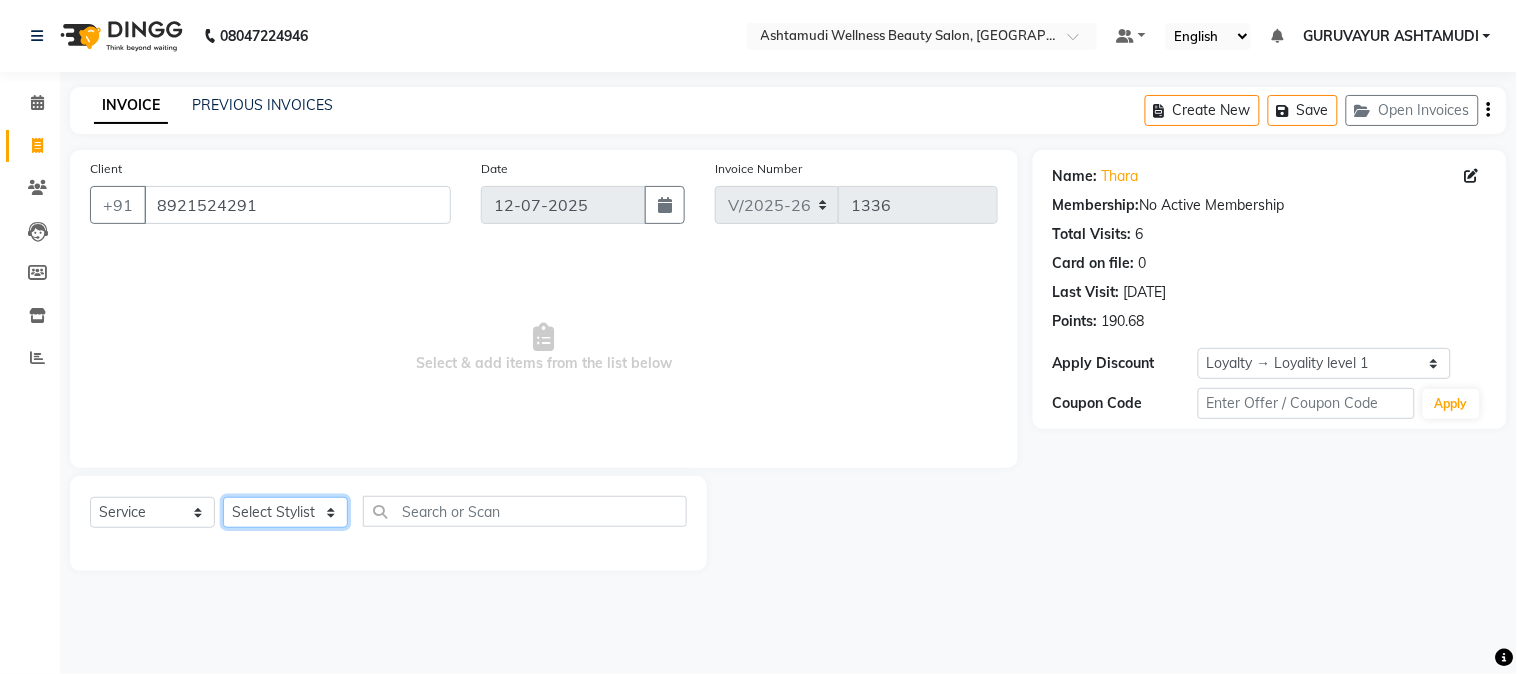 select on "69667" 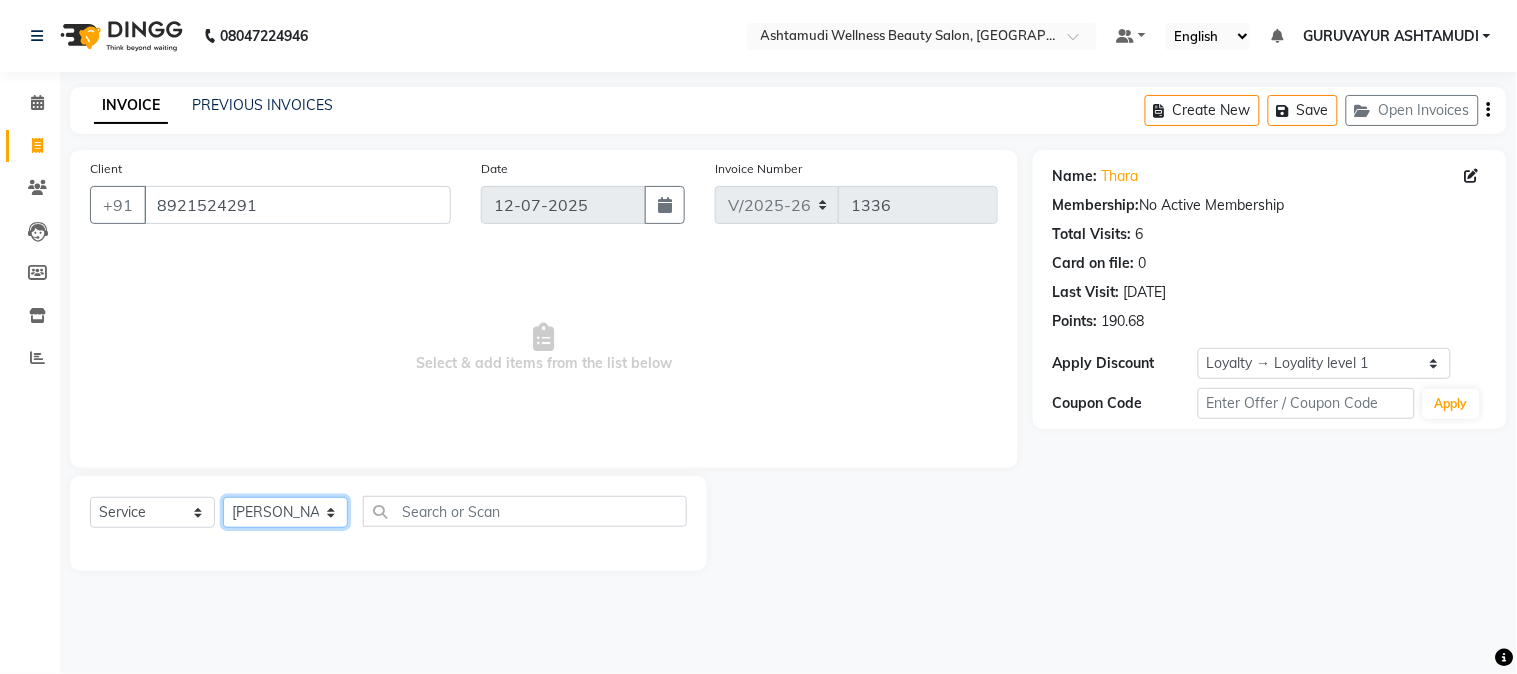 click on "Select Stylist Aathithya ANILA ANJANA DAS GURUVAYUR ASHTAMUDI NEETHU Nigisha POOJA PRACHI PRASEETHA REESHMA  Rini SMITHA THANKAMANI" 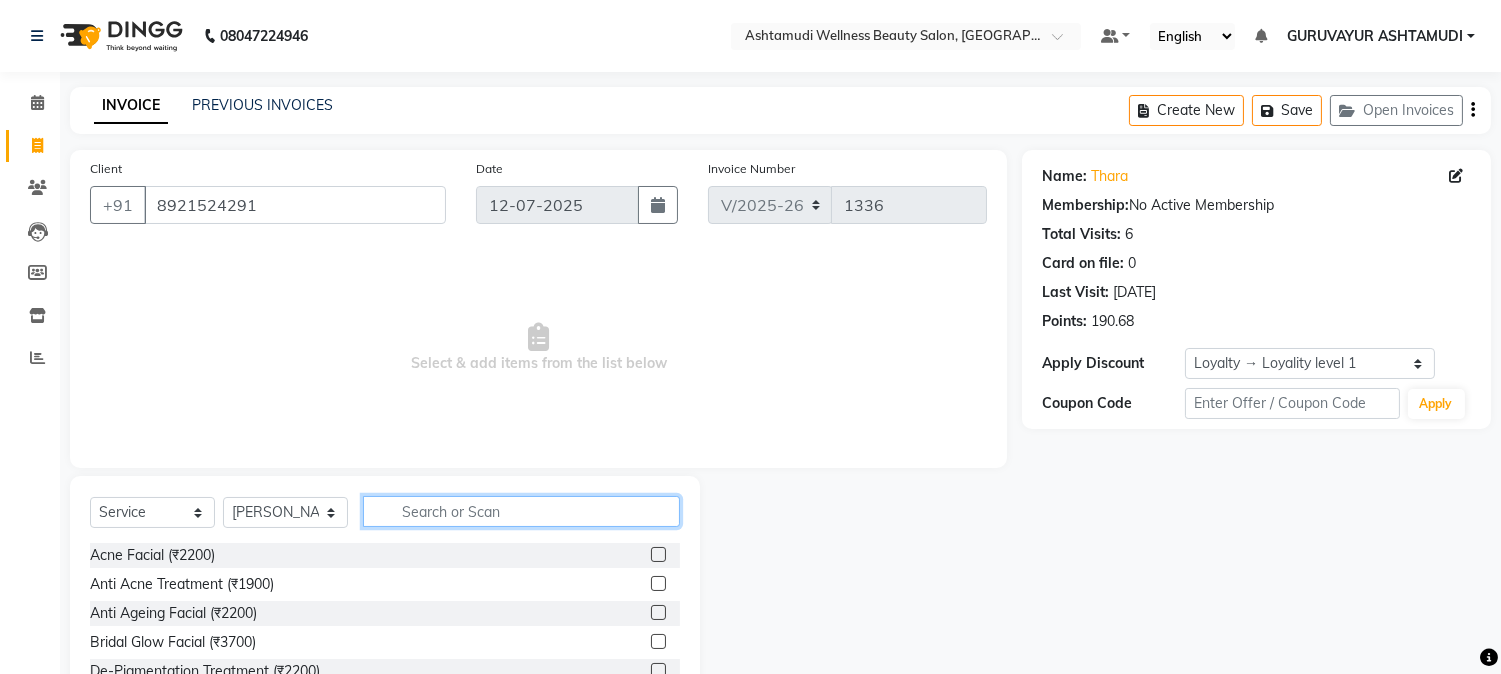 click 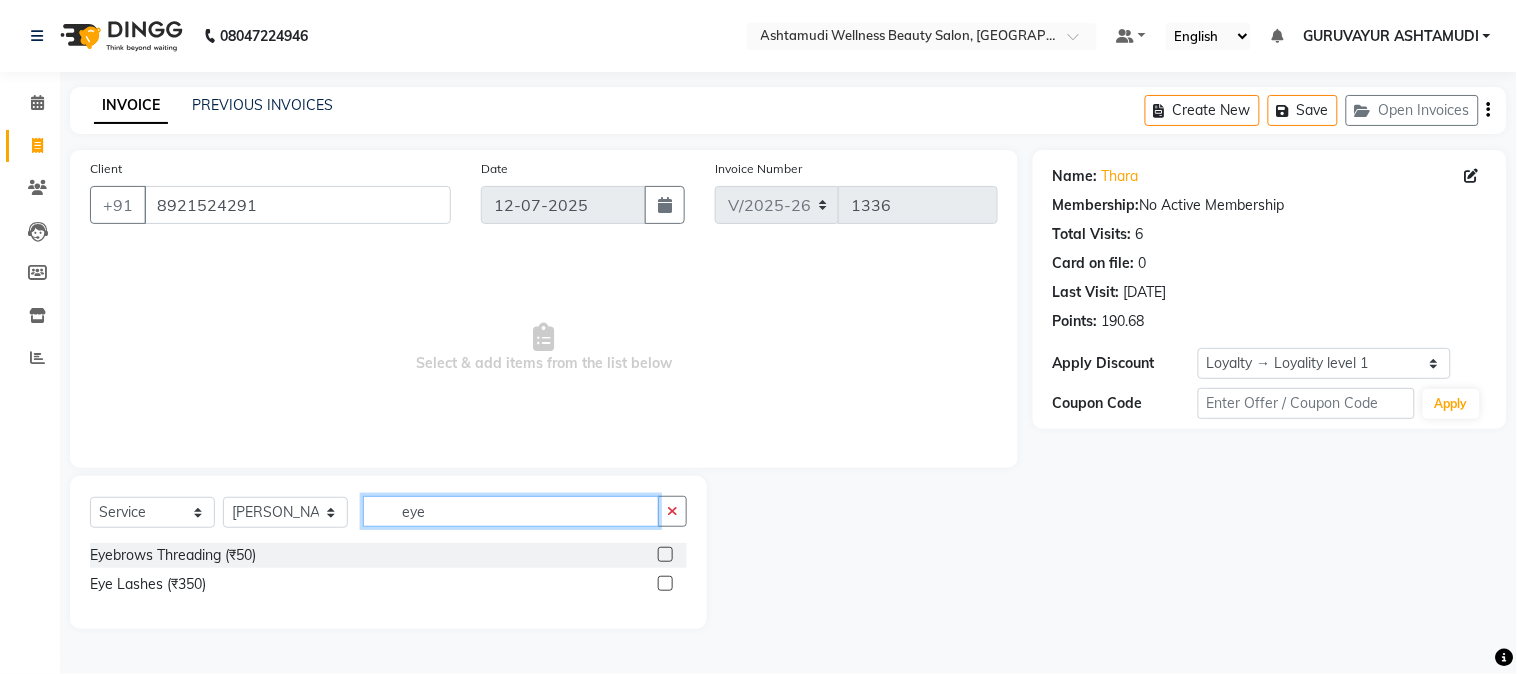 type on "eye" 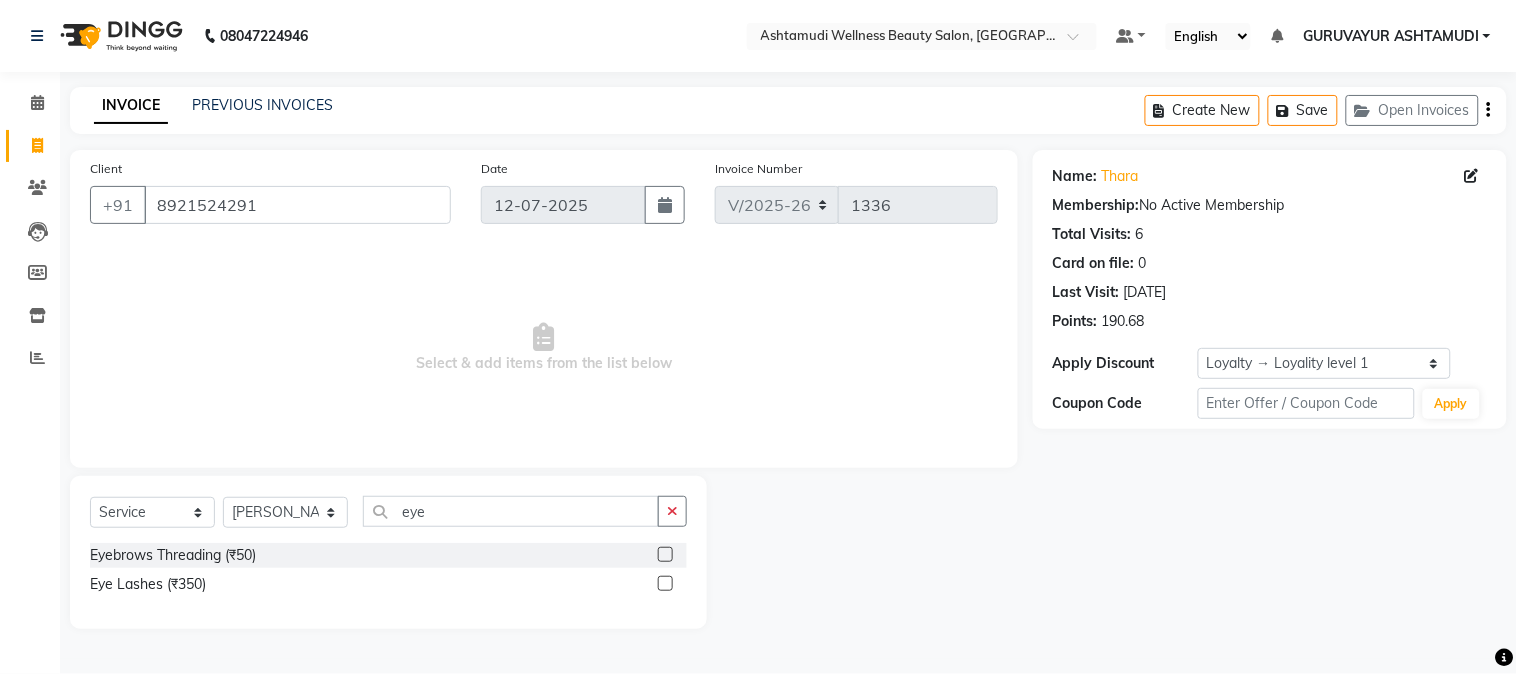 click 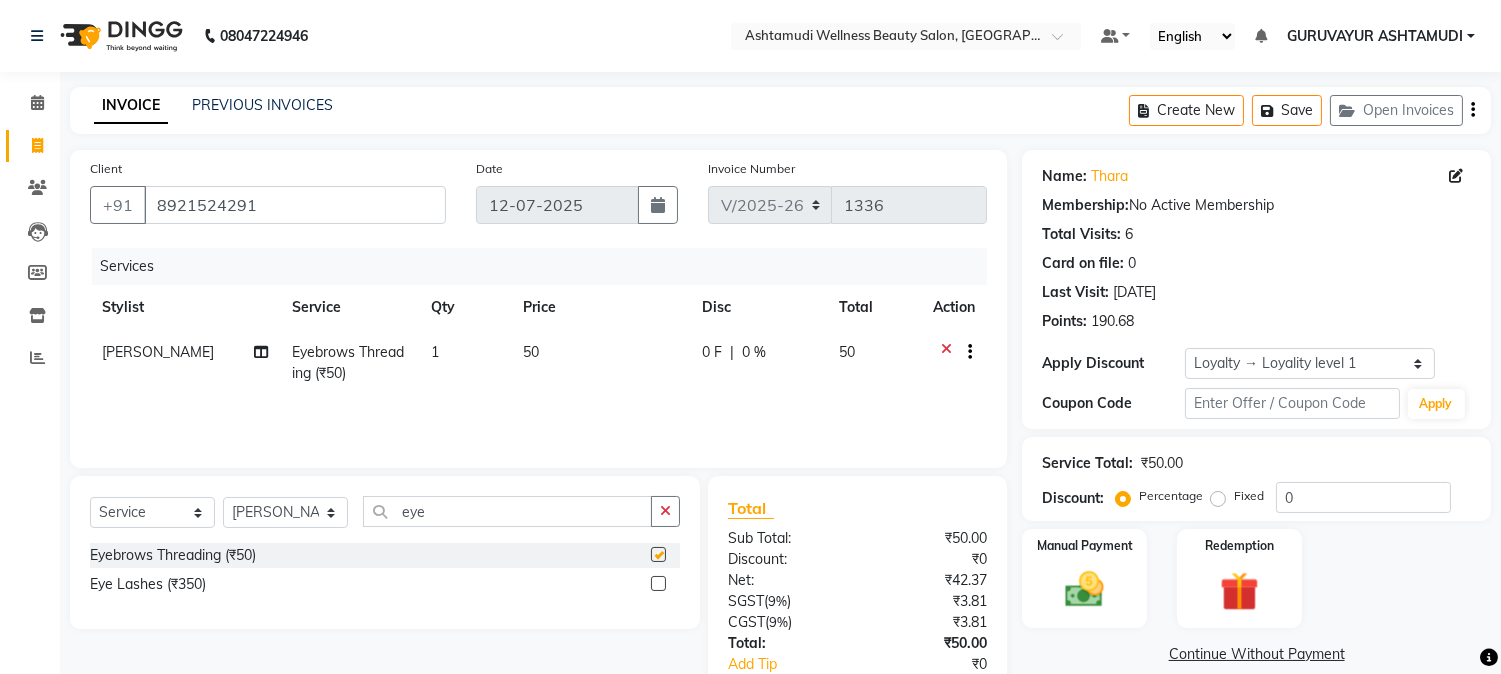 checkbox on "false" 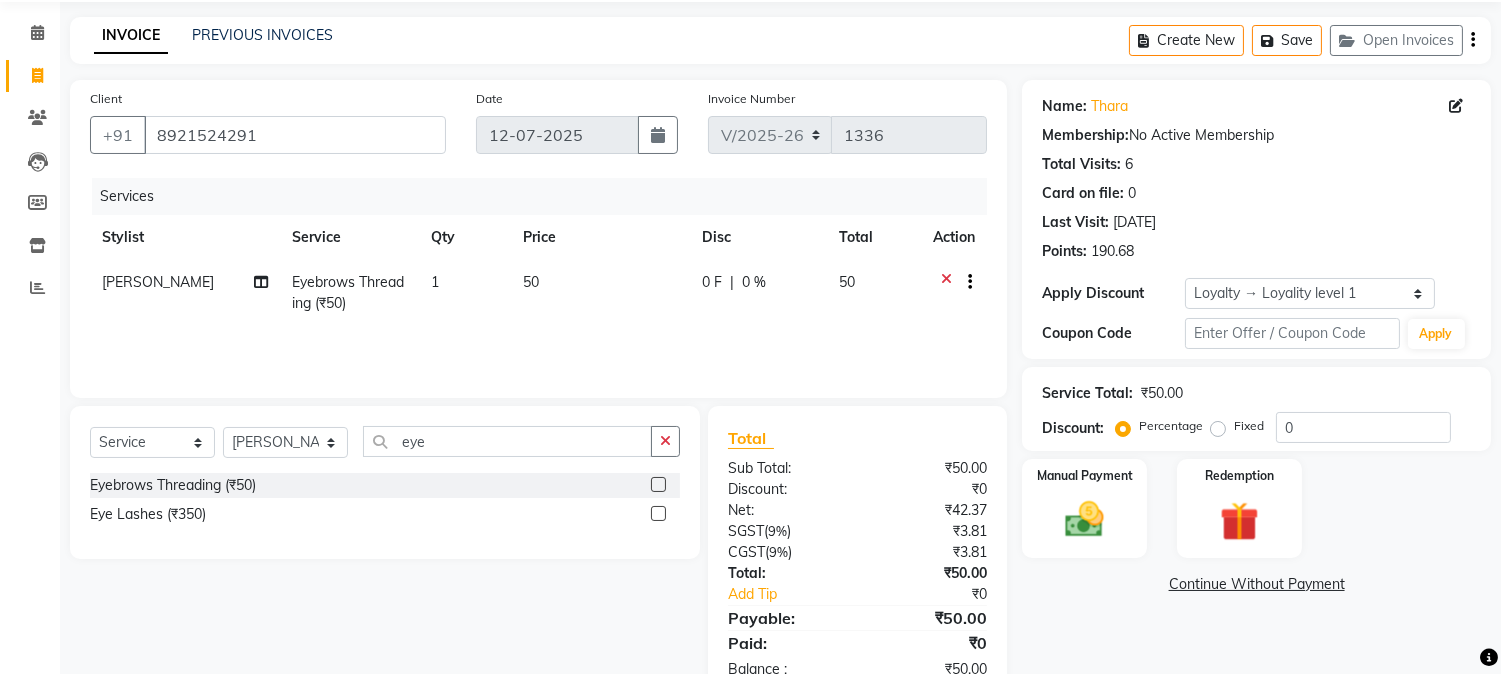 scroll, scrollTop: 125, scrollLeft: 0, axis: vertical 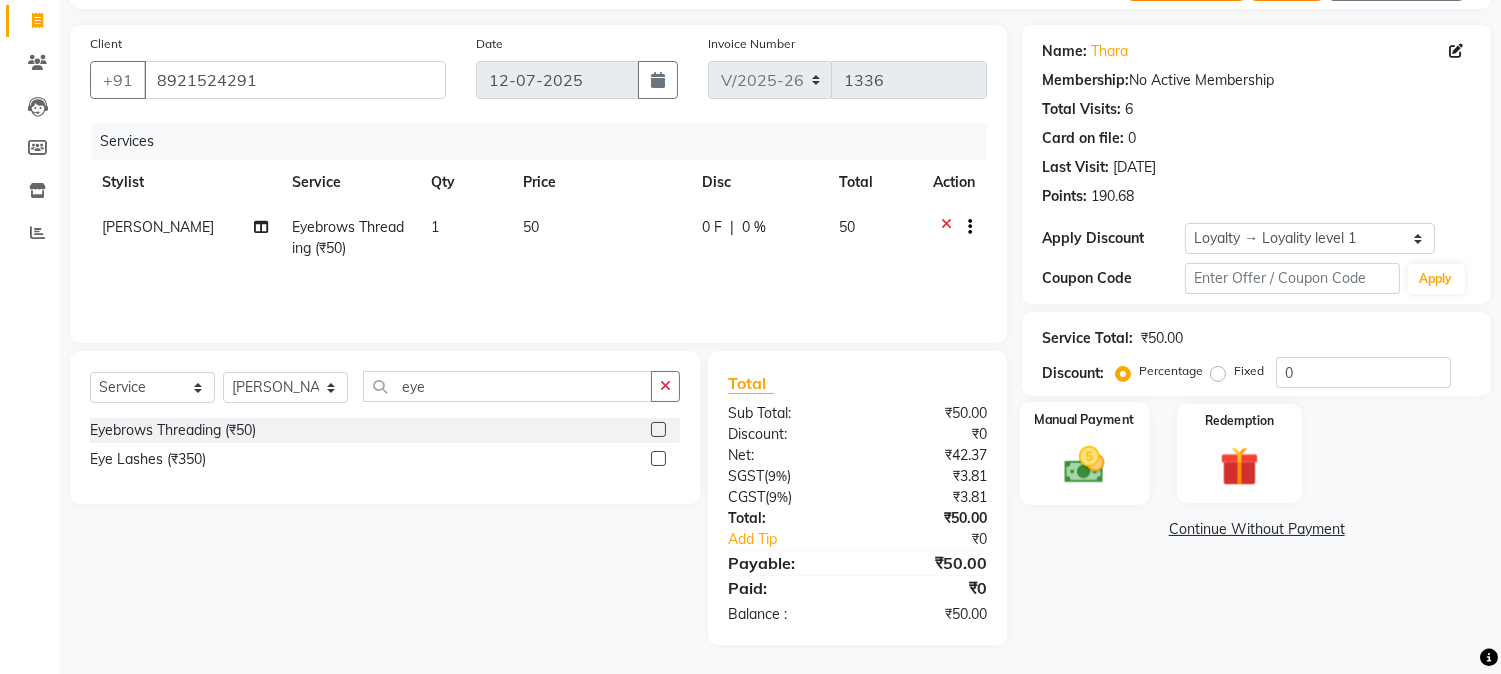 click on "Manual Payment" 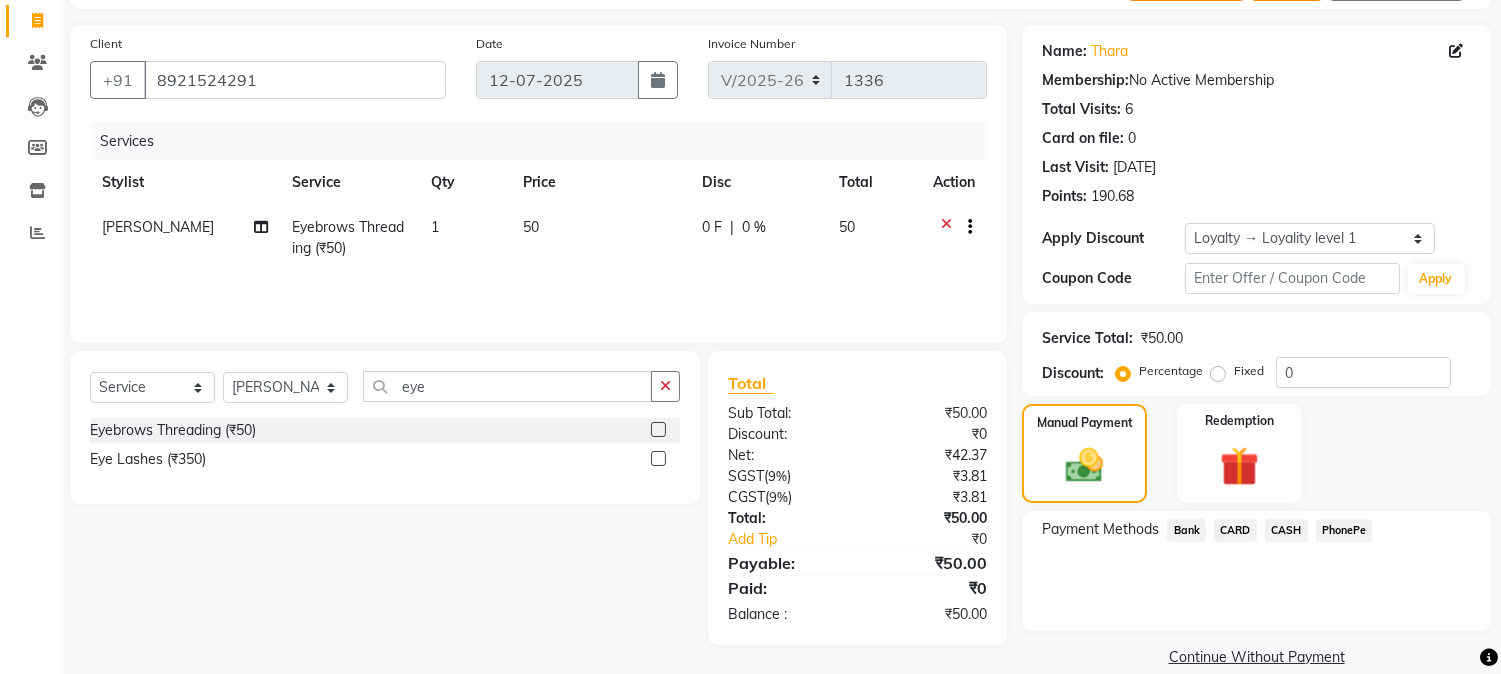 click on "PhonePe" 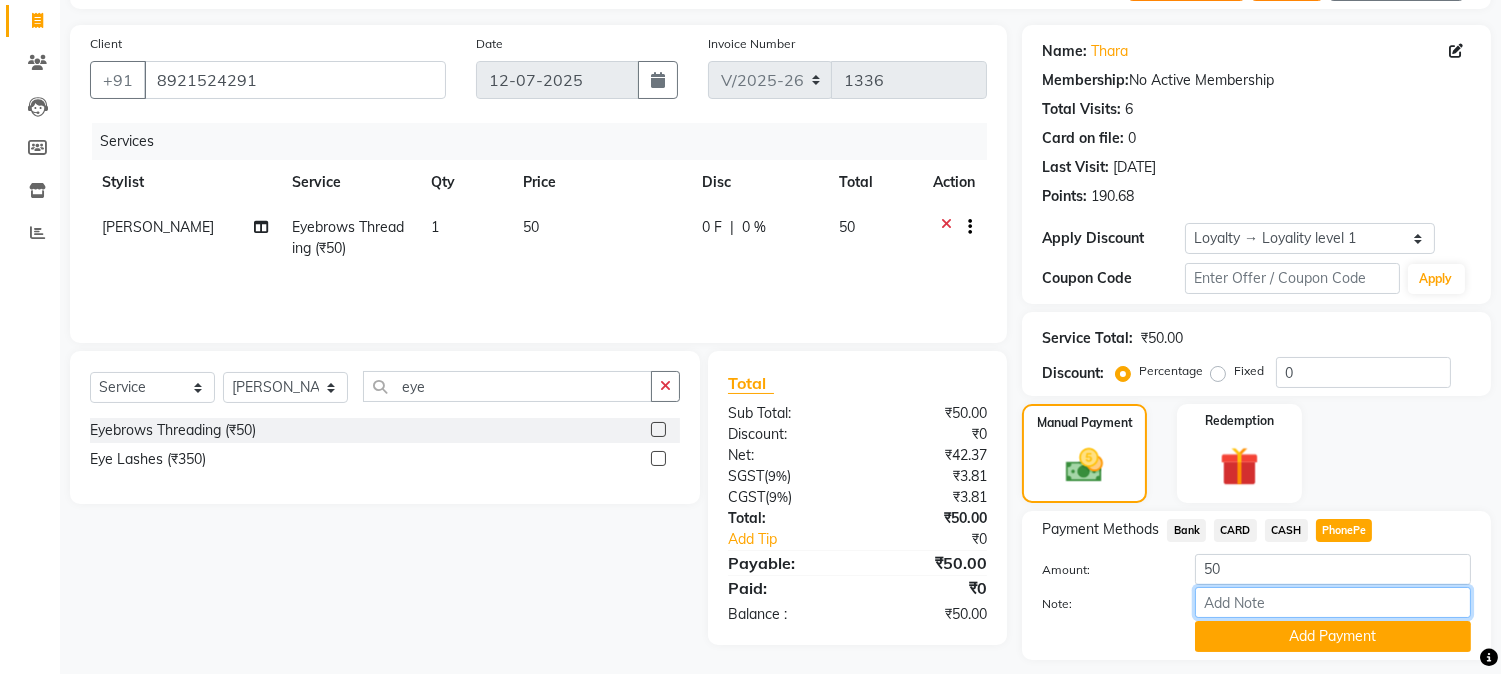 drag, startPoint x: 1284, startPoint y: 595, endPoint x: 1293, endPoint y: 571, distance: 25.632011 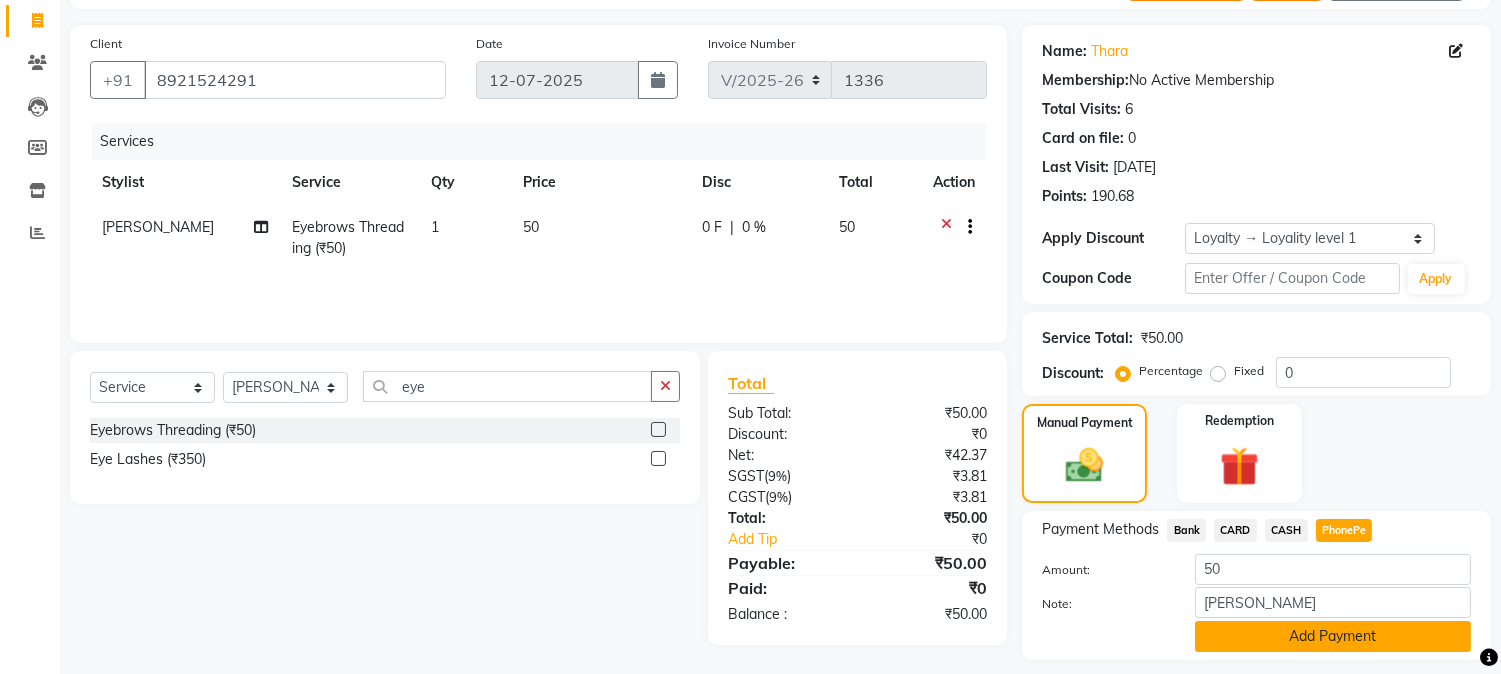 click on "Add Payment" 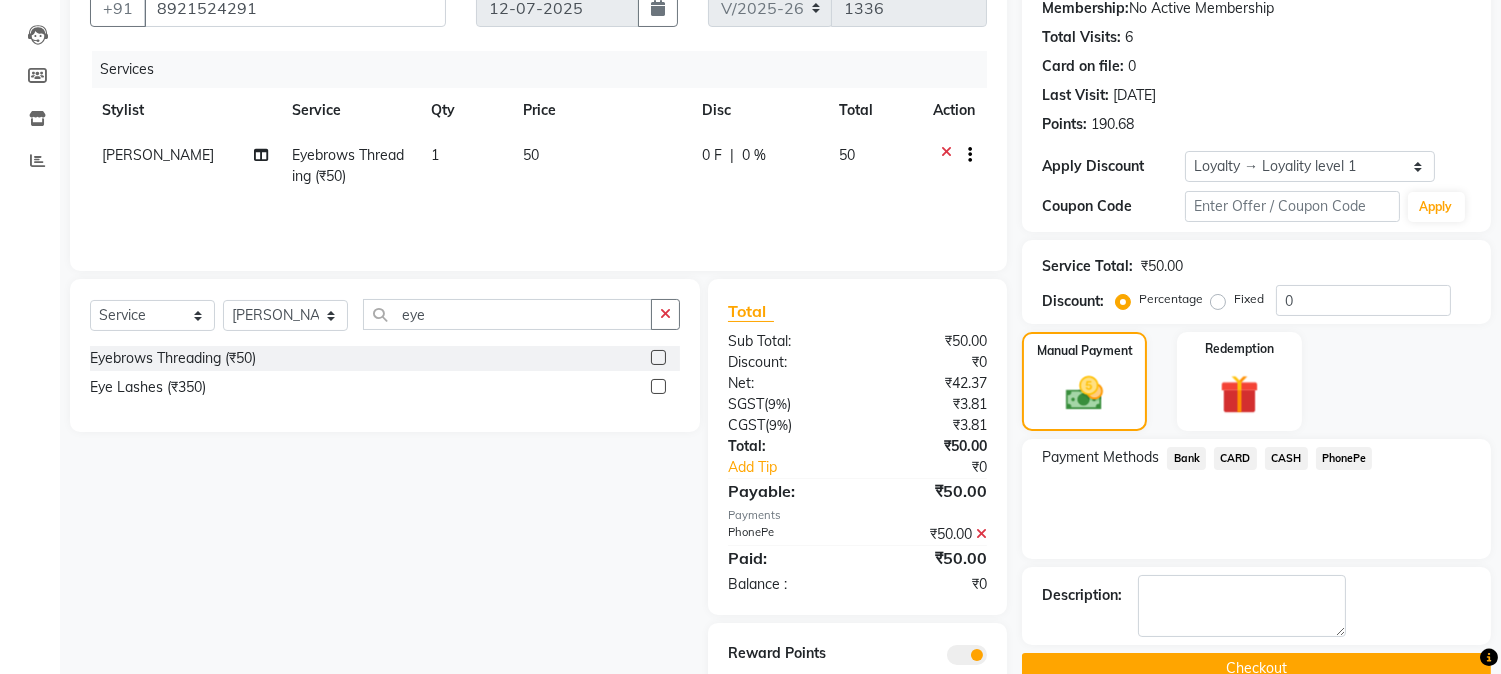 scroll, scrollTop: 266, scrollLeft: 0, axis: vertical 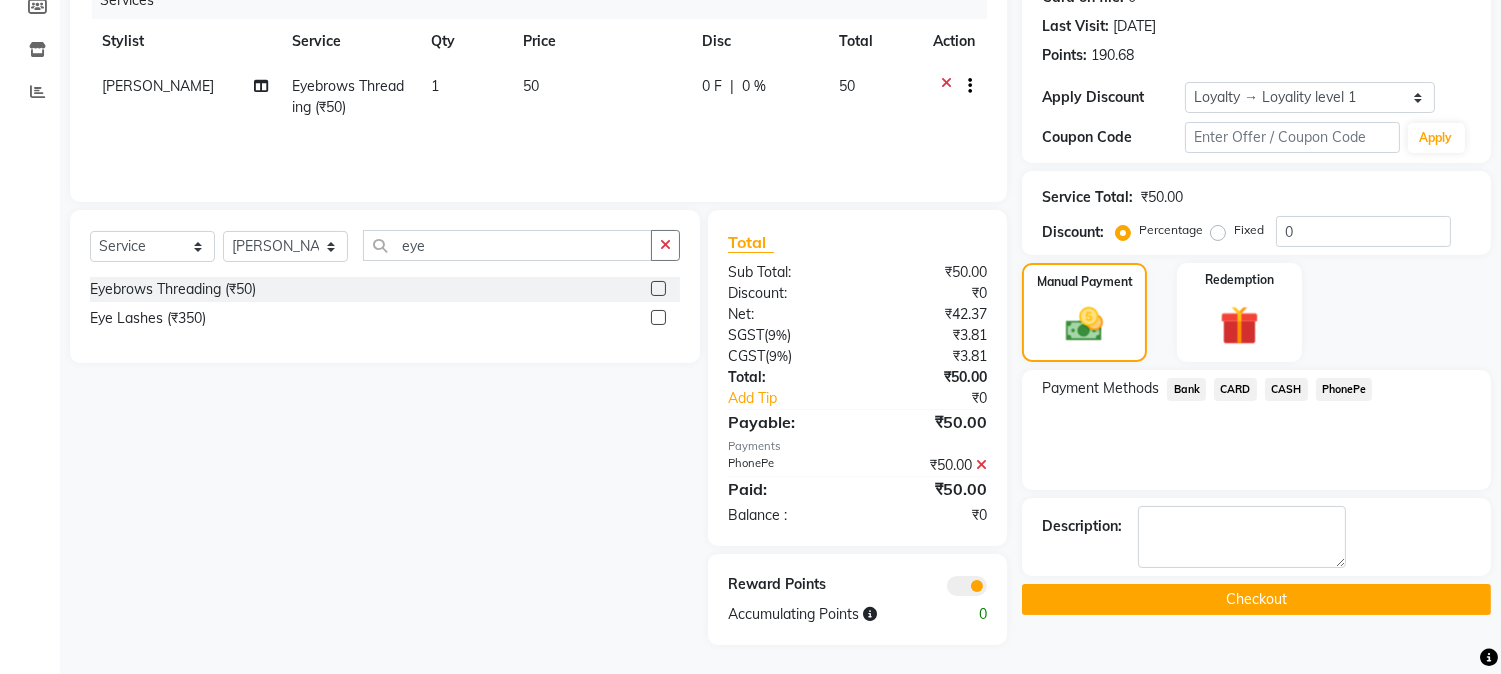click on "Checkout" 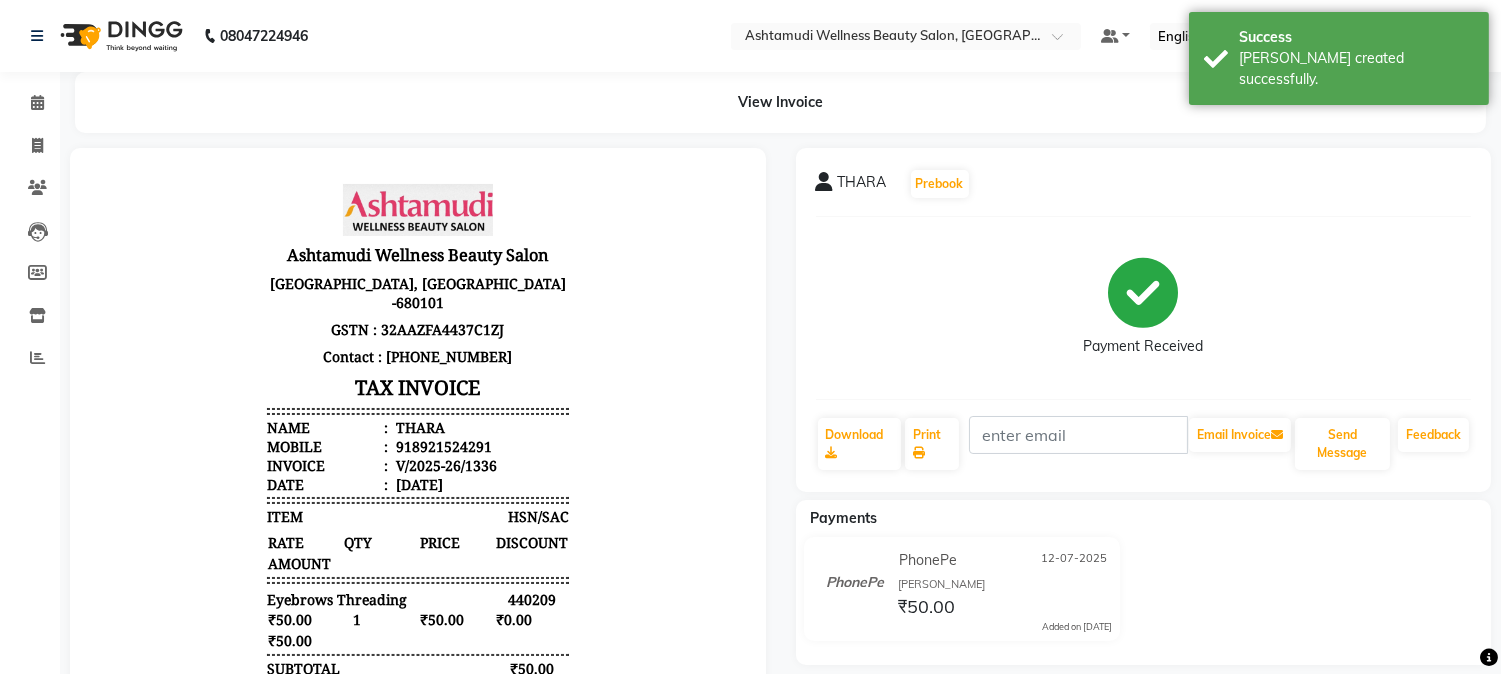 scroll, scrollTop: 0, scrollLeft: 0, axis: both 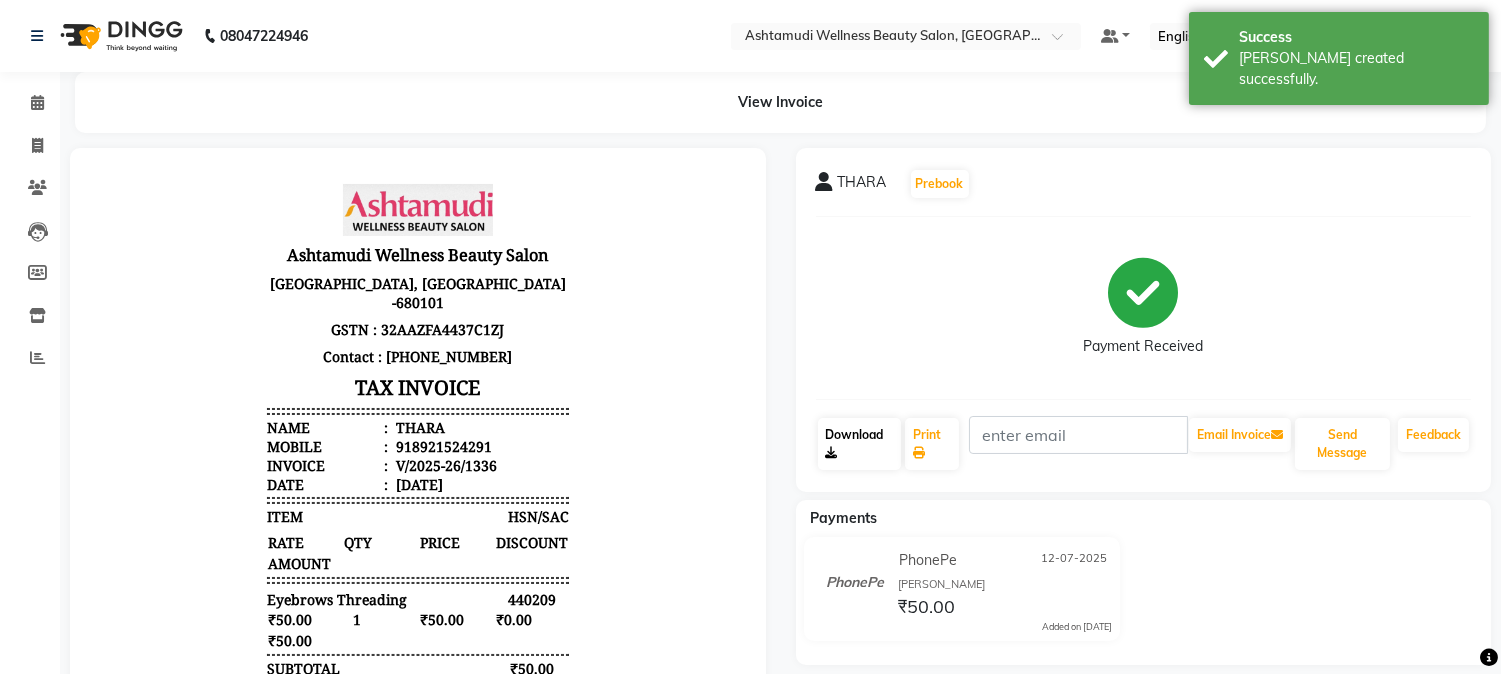 click on "Download" 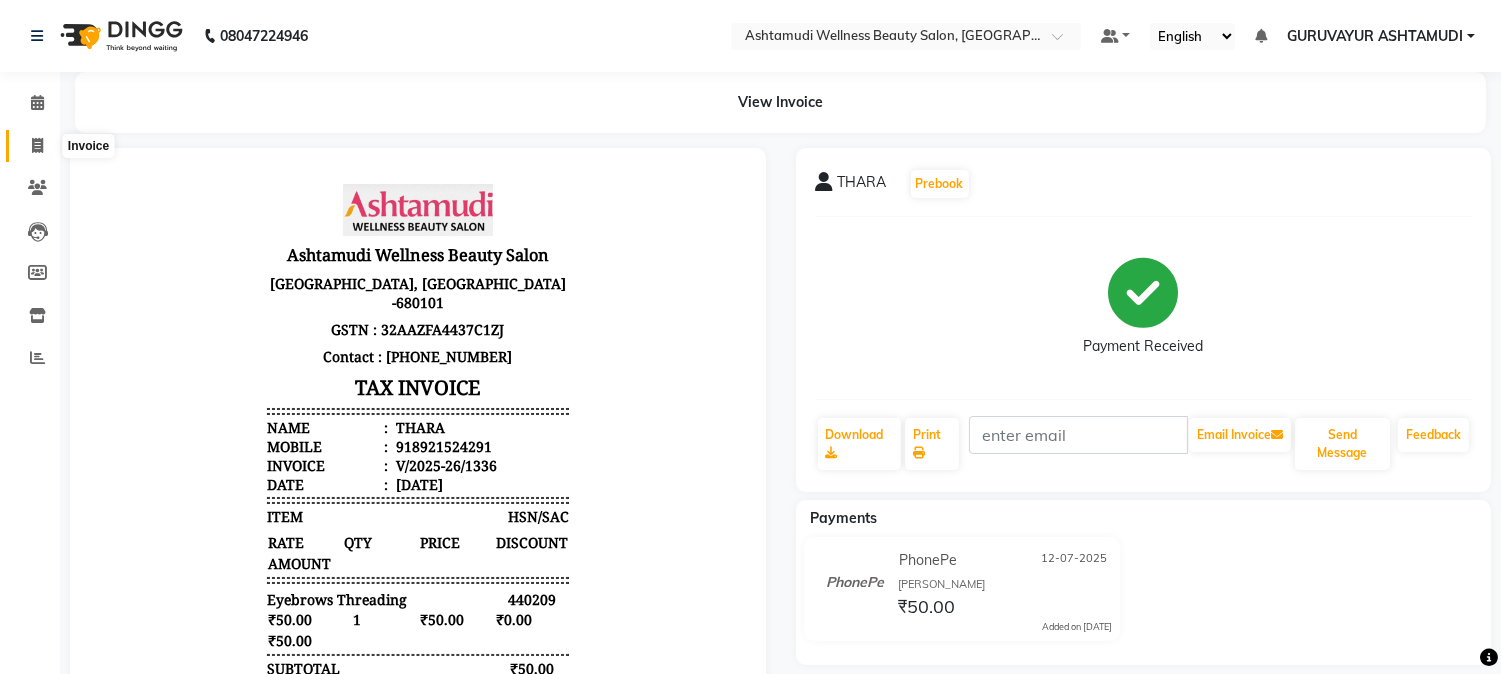 click 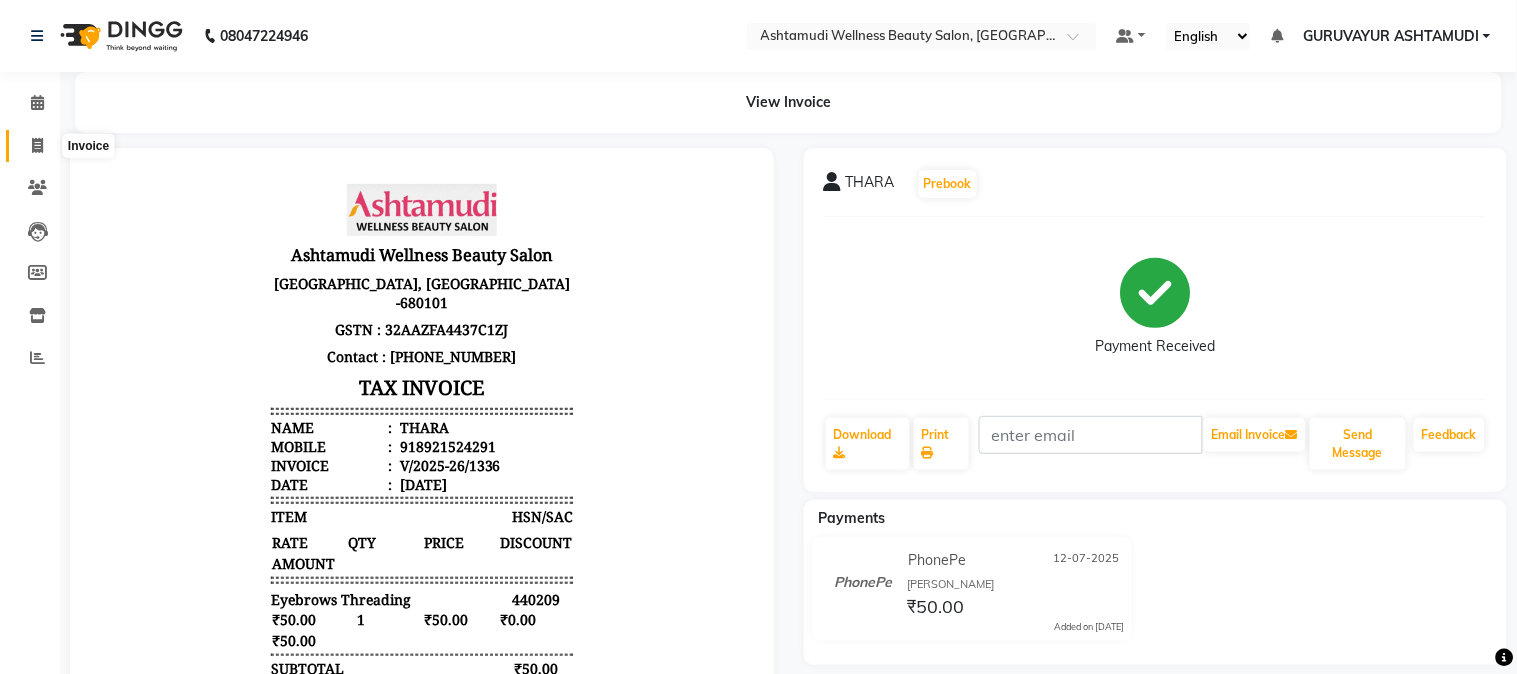 select on "4660" 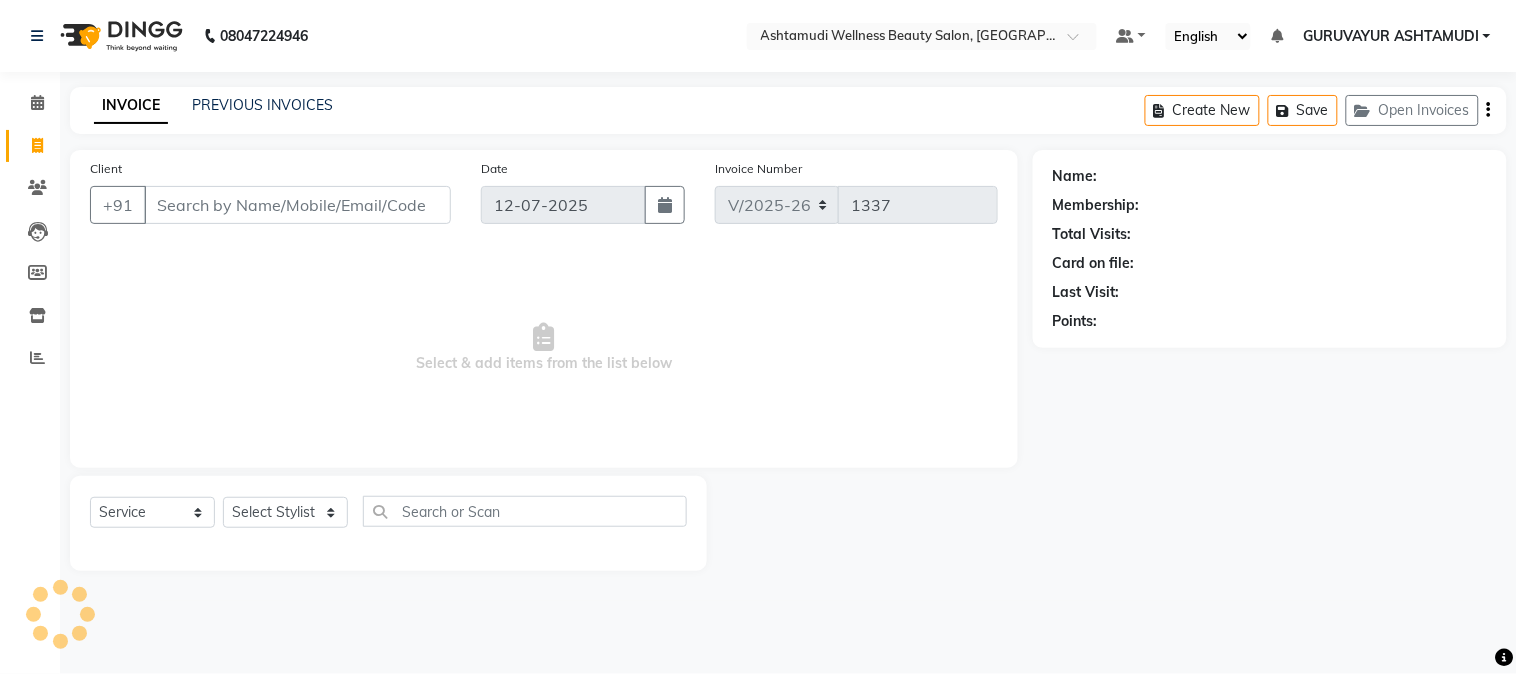 click on "Client" at bounding box center [297, 205] 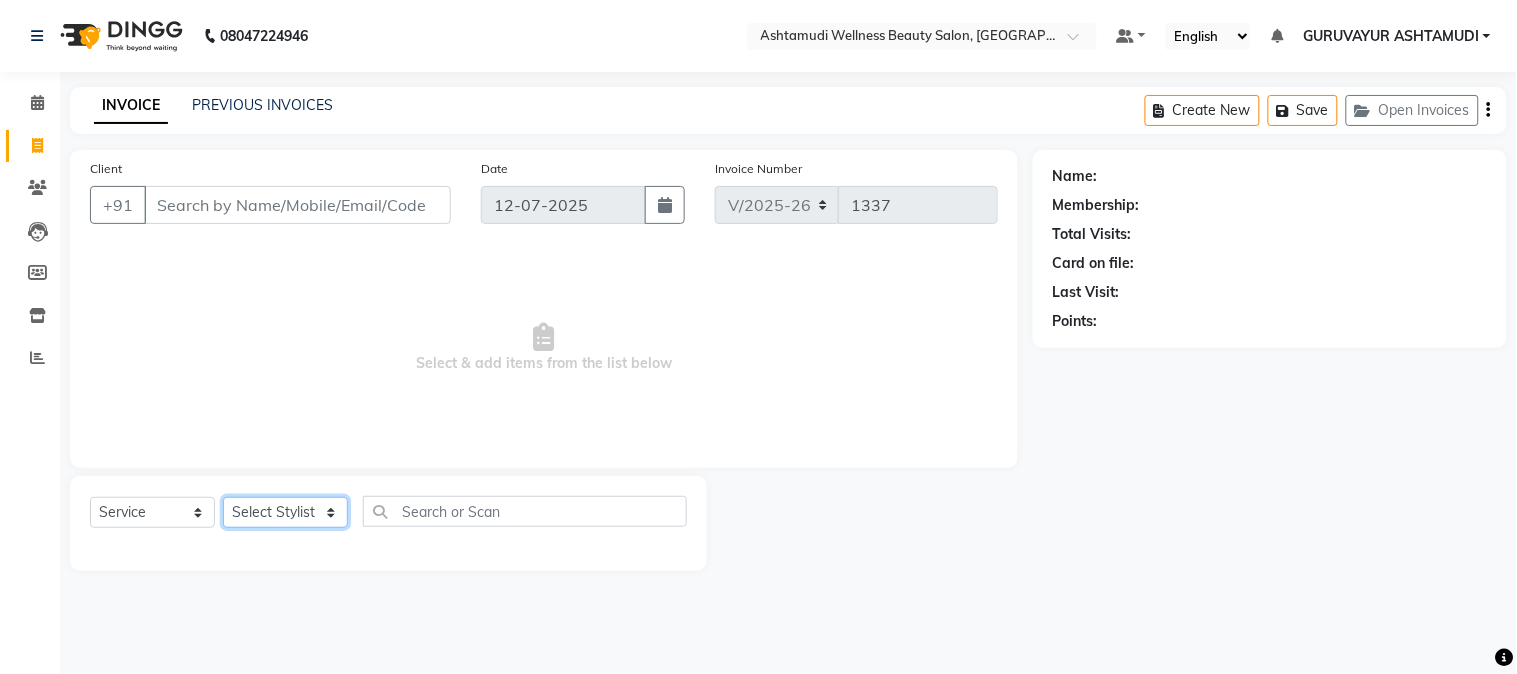 click on "Select Stylist Aathithya ANILA ANJANA DAS GURUVAYUR ASHTAMUDI NEETHU Nigisha POOJA PRACHI PRASEETHA REESHMA  Rini SMITHA THANKAMANI" 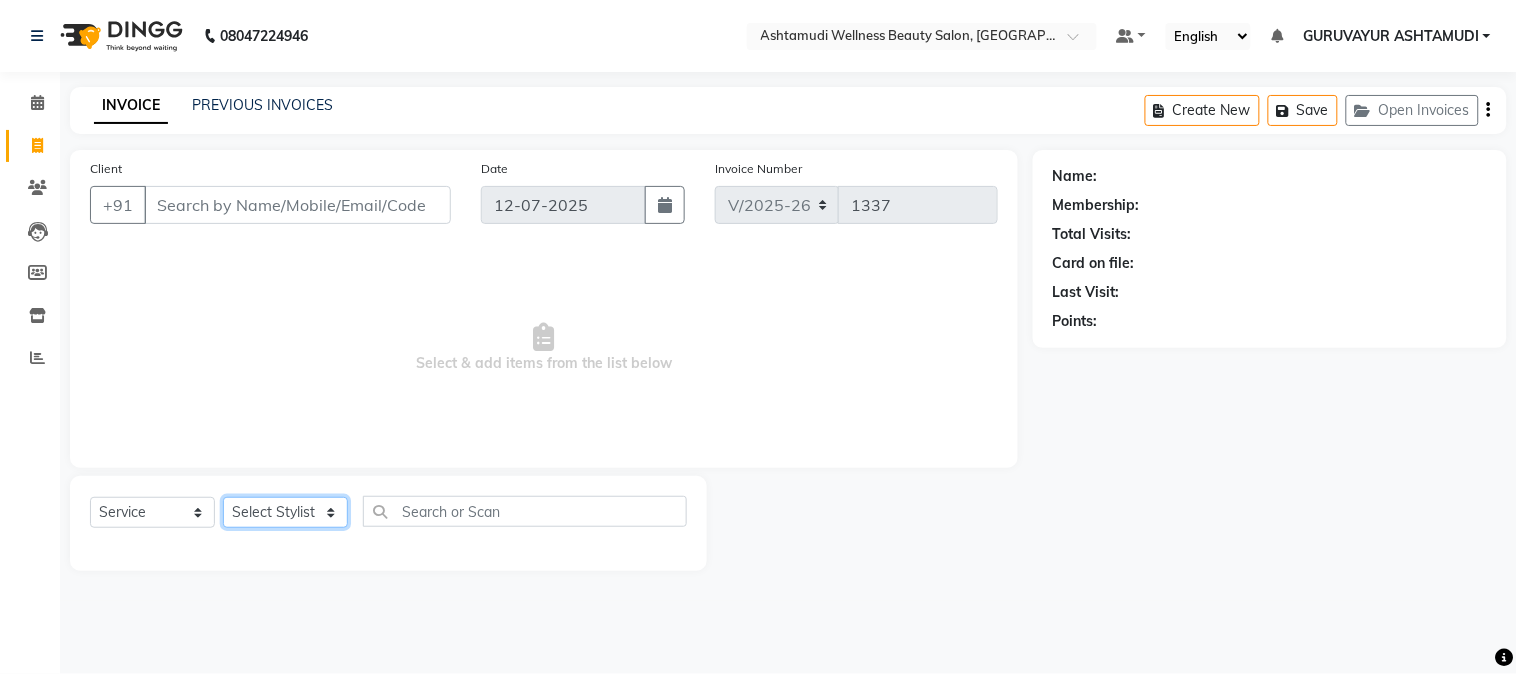 select on "67519" 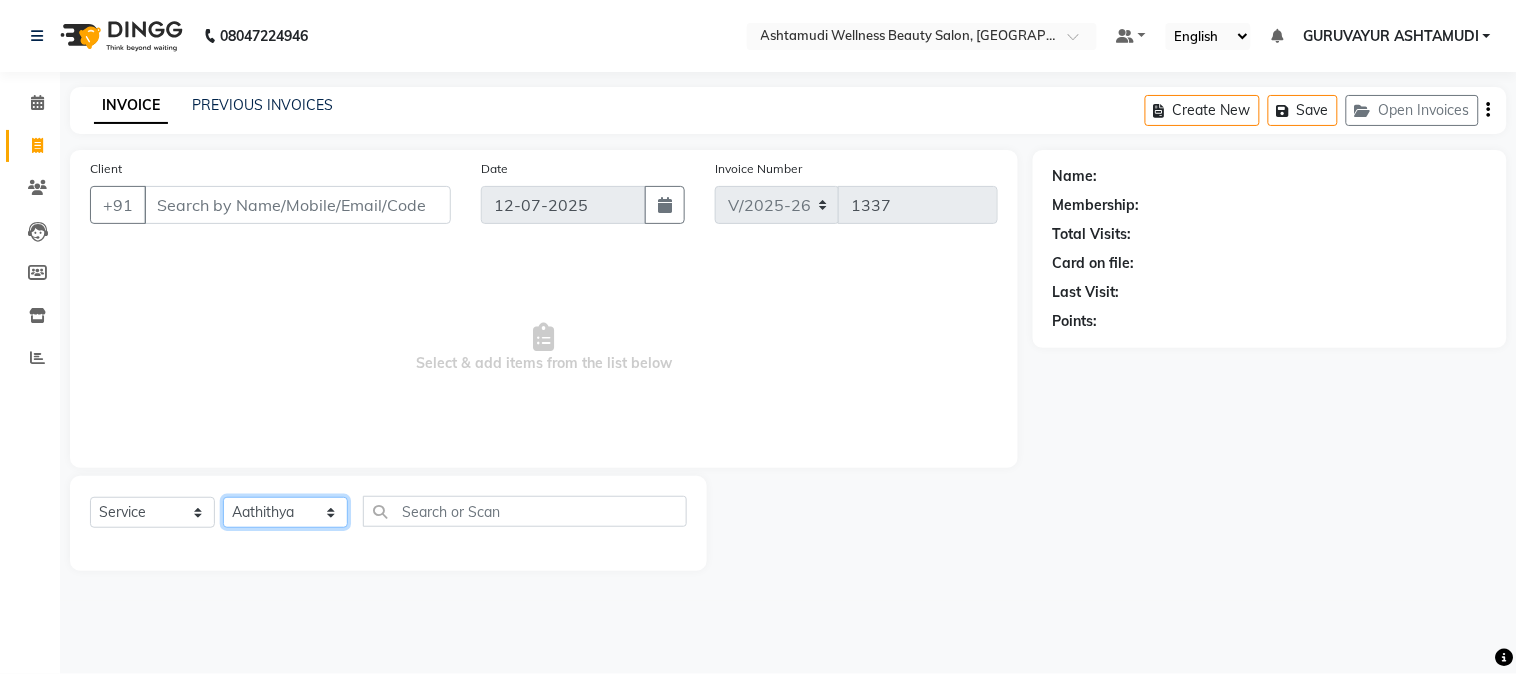 click on "Select Stylist Aathithya ANILA ANJANA DAS GURUVAYUR ASHTAMUDI NEETHU Nigisha POOJA PRACHI PRASEETHA REESHMA  Rini SMITHA THANKAMANI" 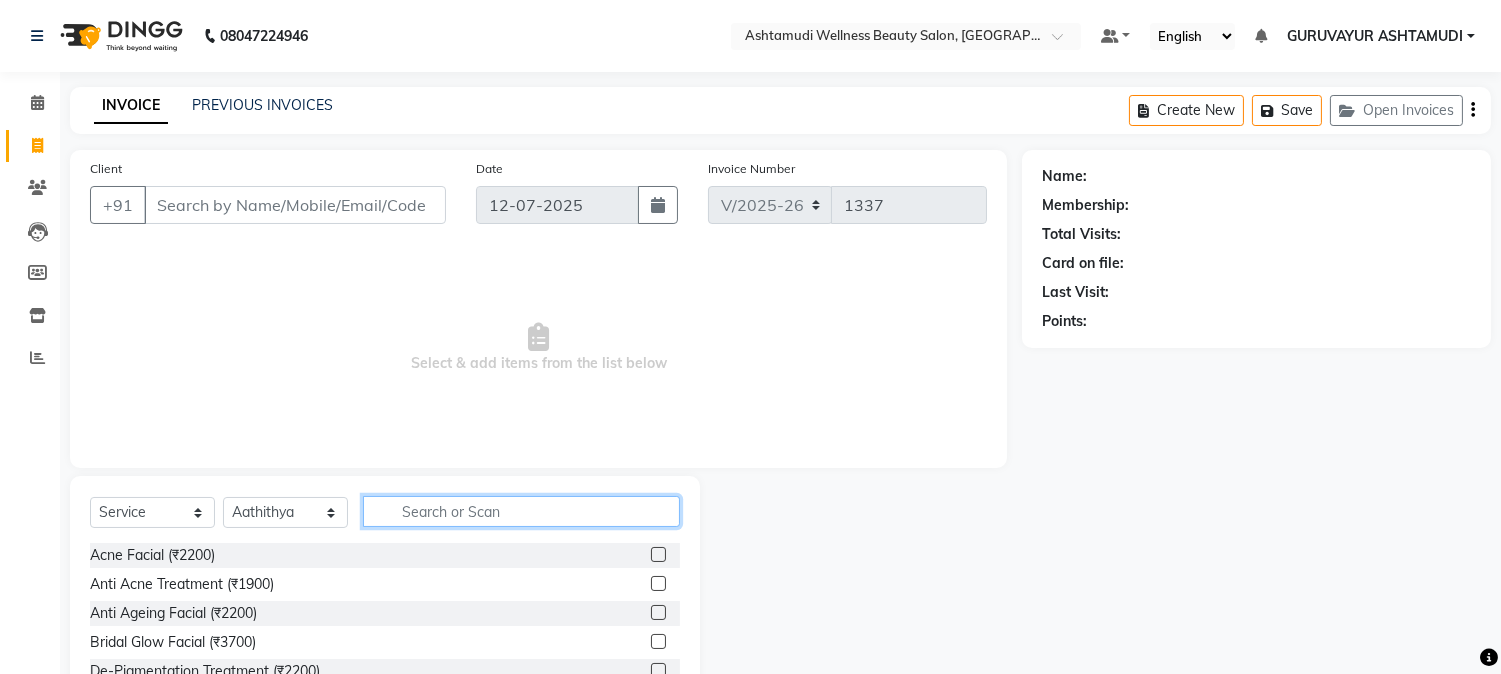 click 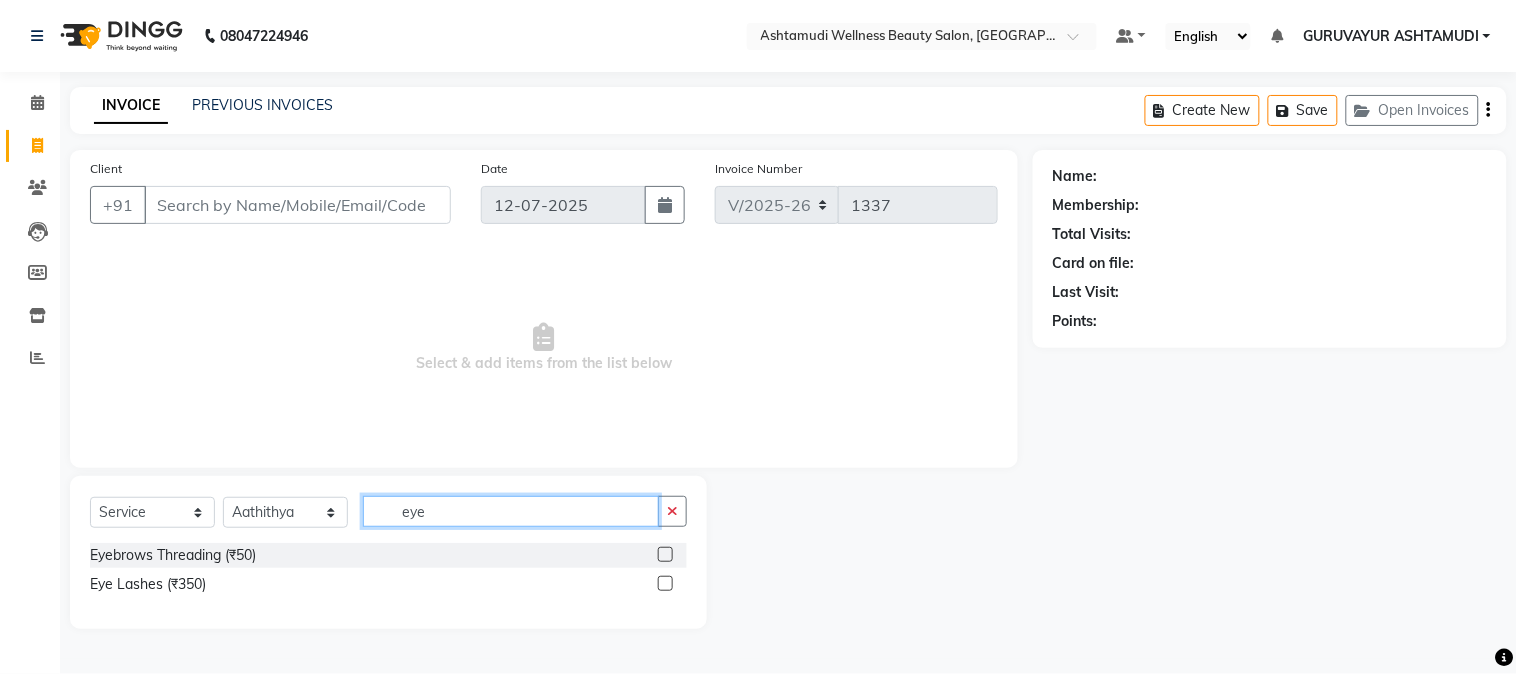 type on "eye" 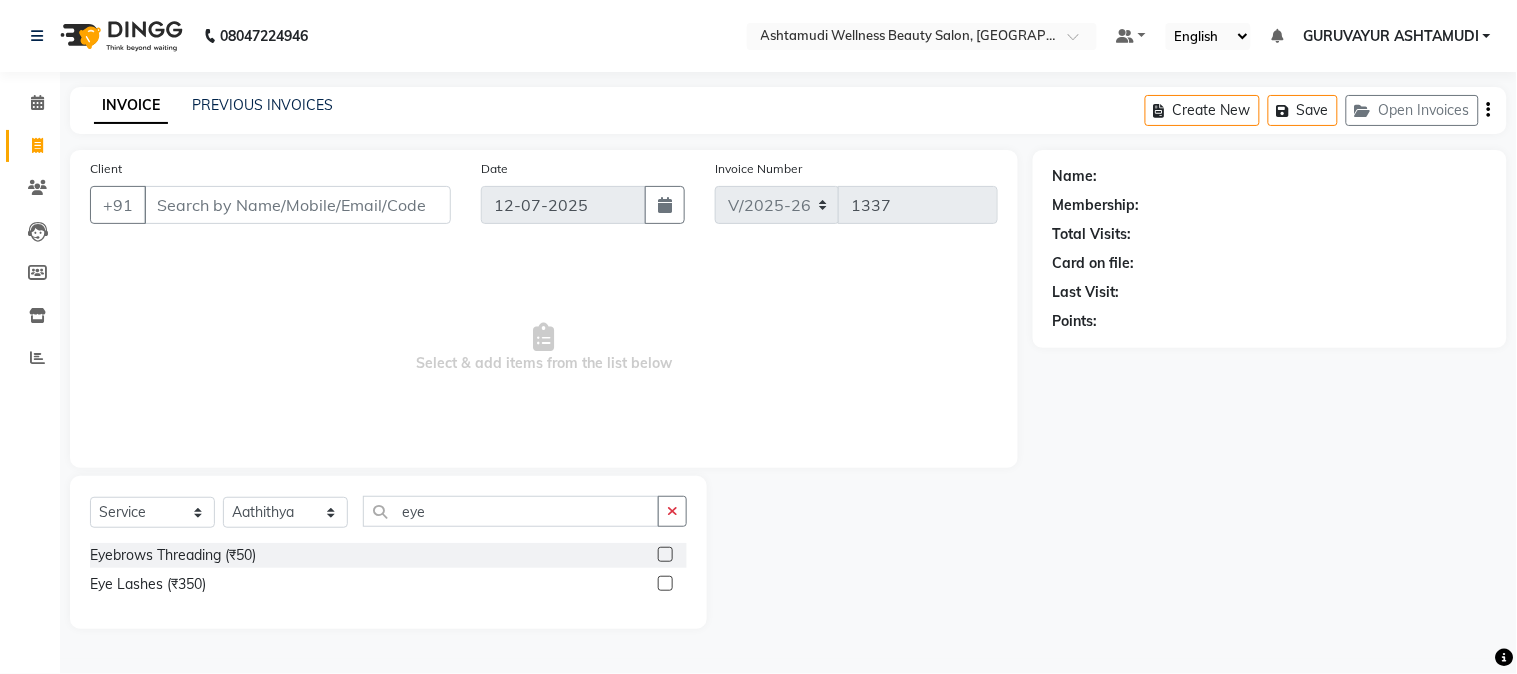 click 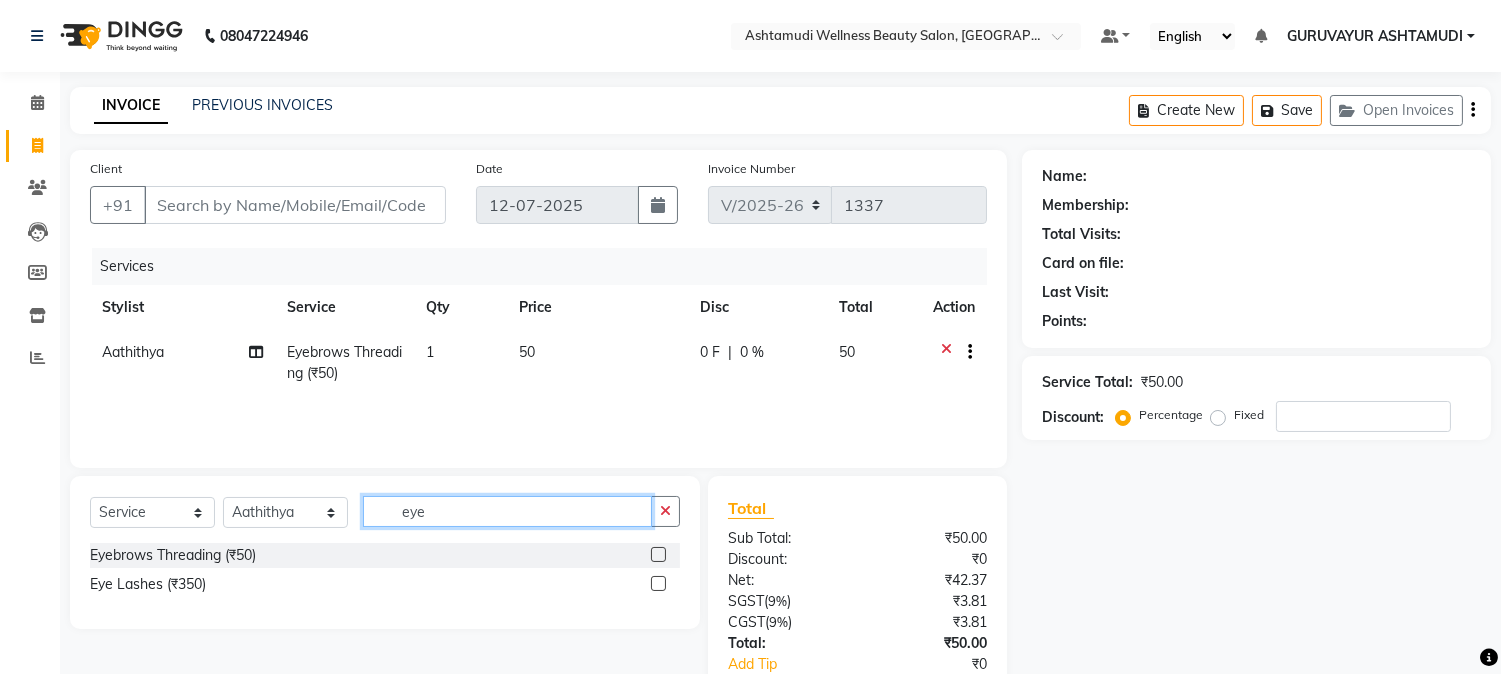 checkbox on "false" 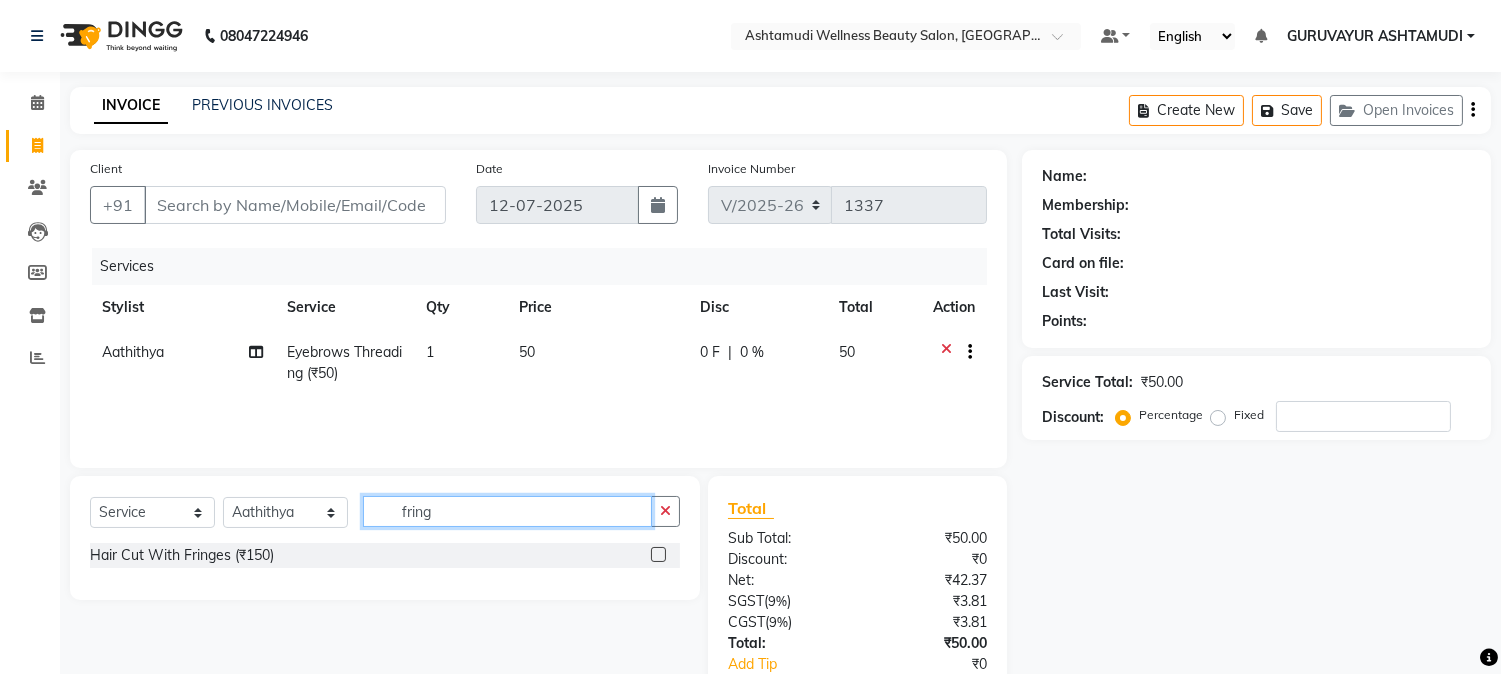 type on "fring" 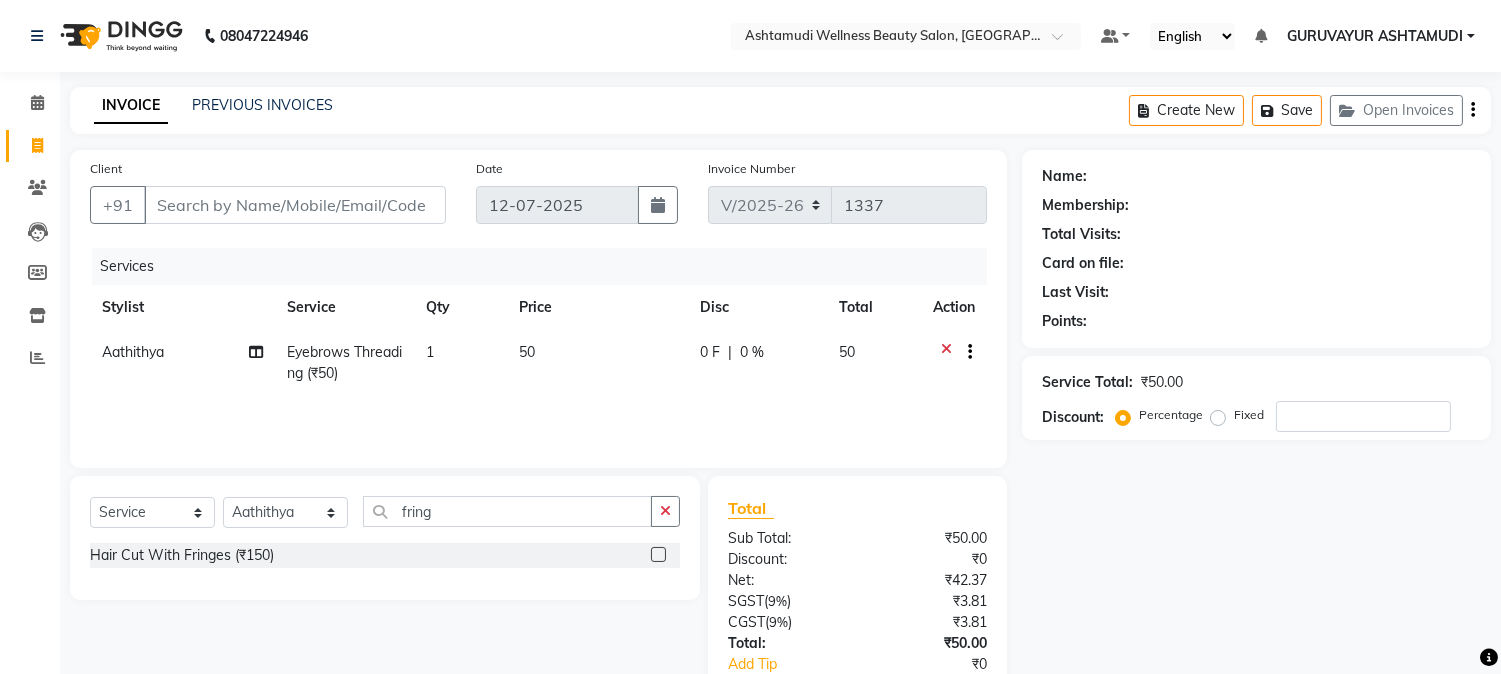 click 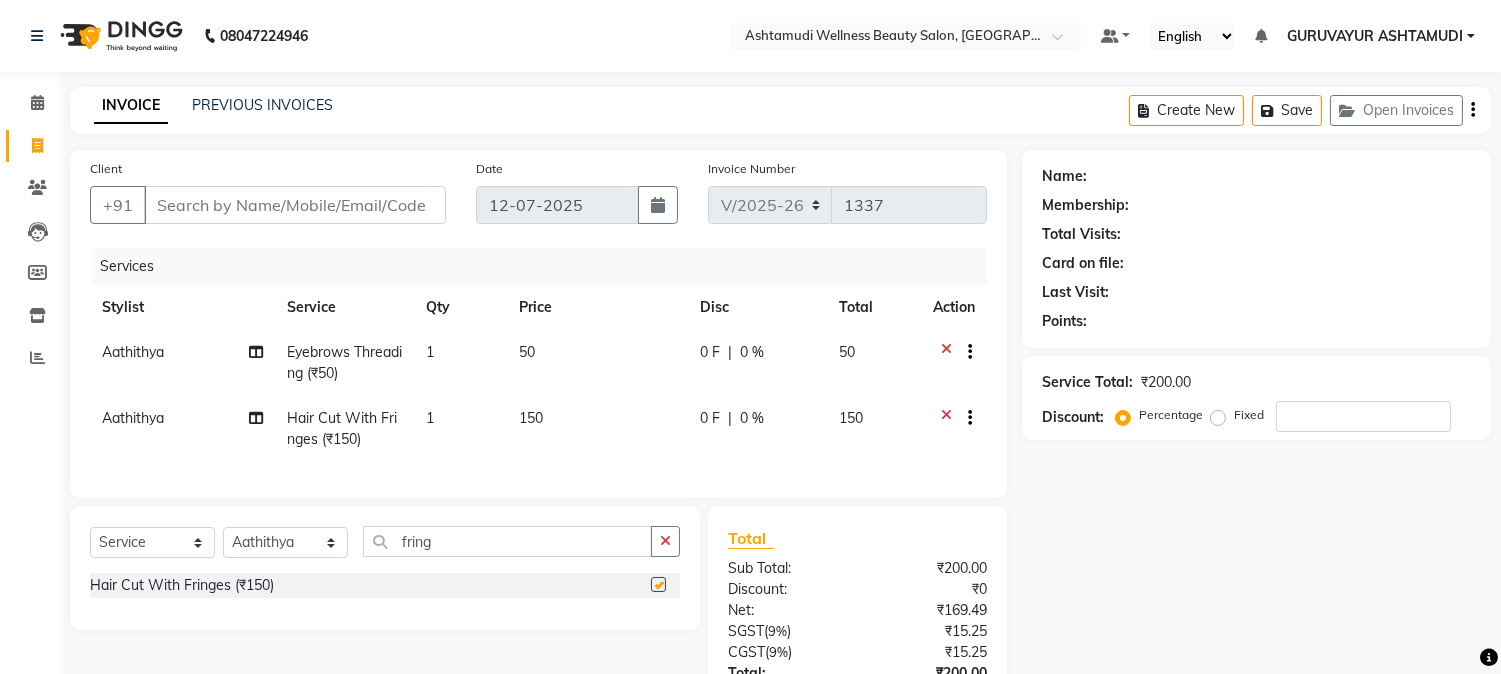 checkbox on "false" 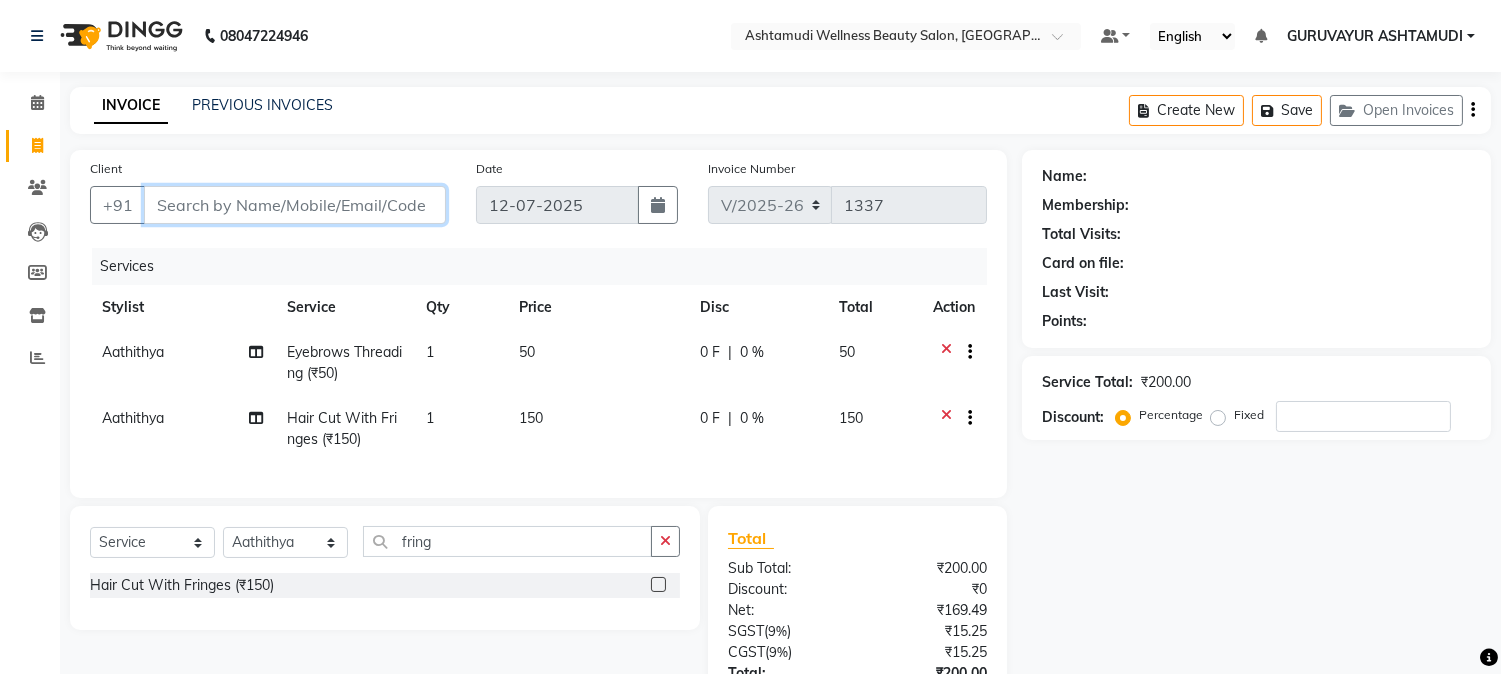 click on "Client" at bounding box center (295, 205) 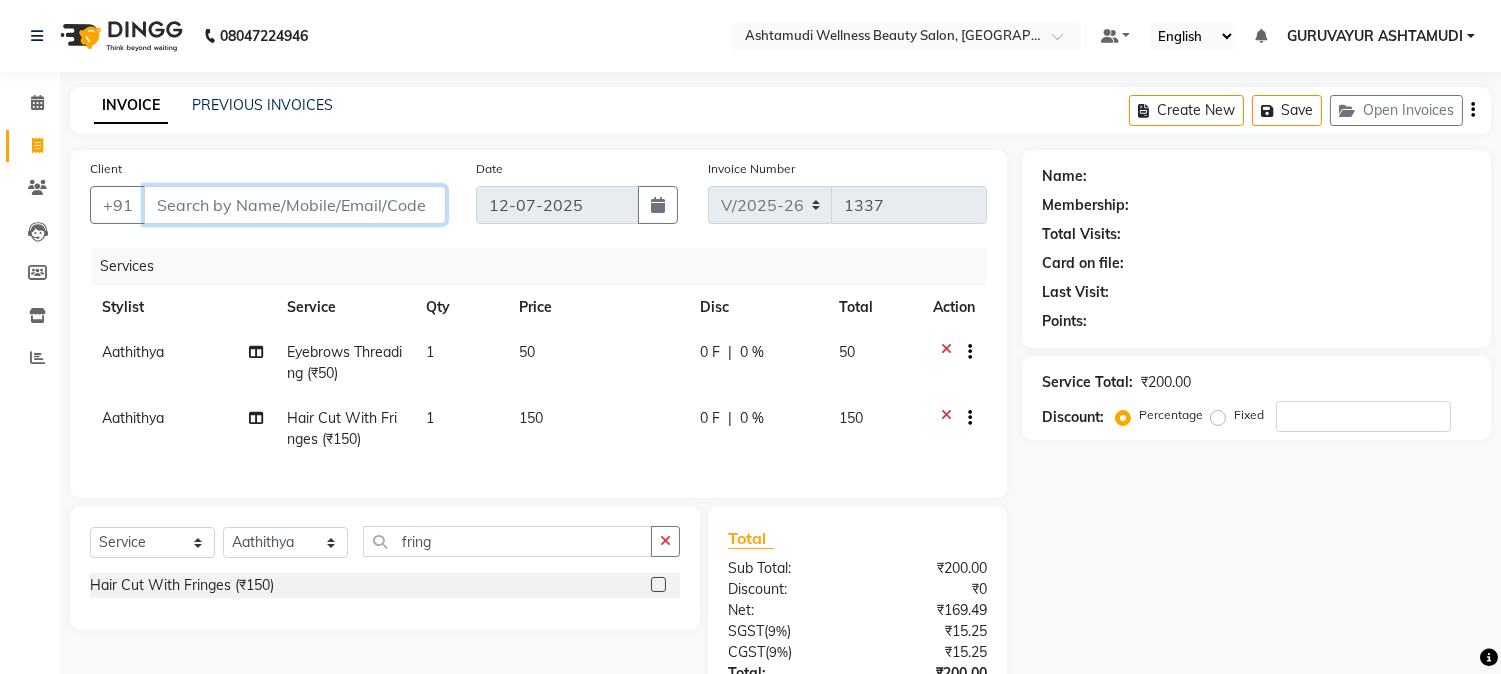 type on "9" 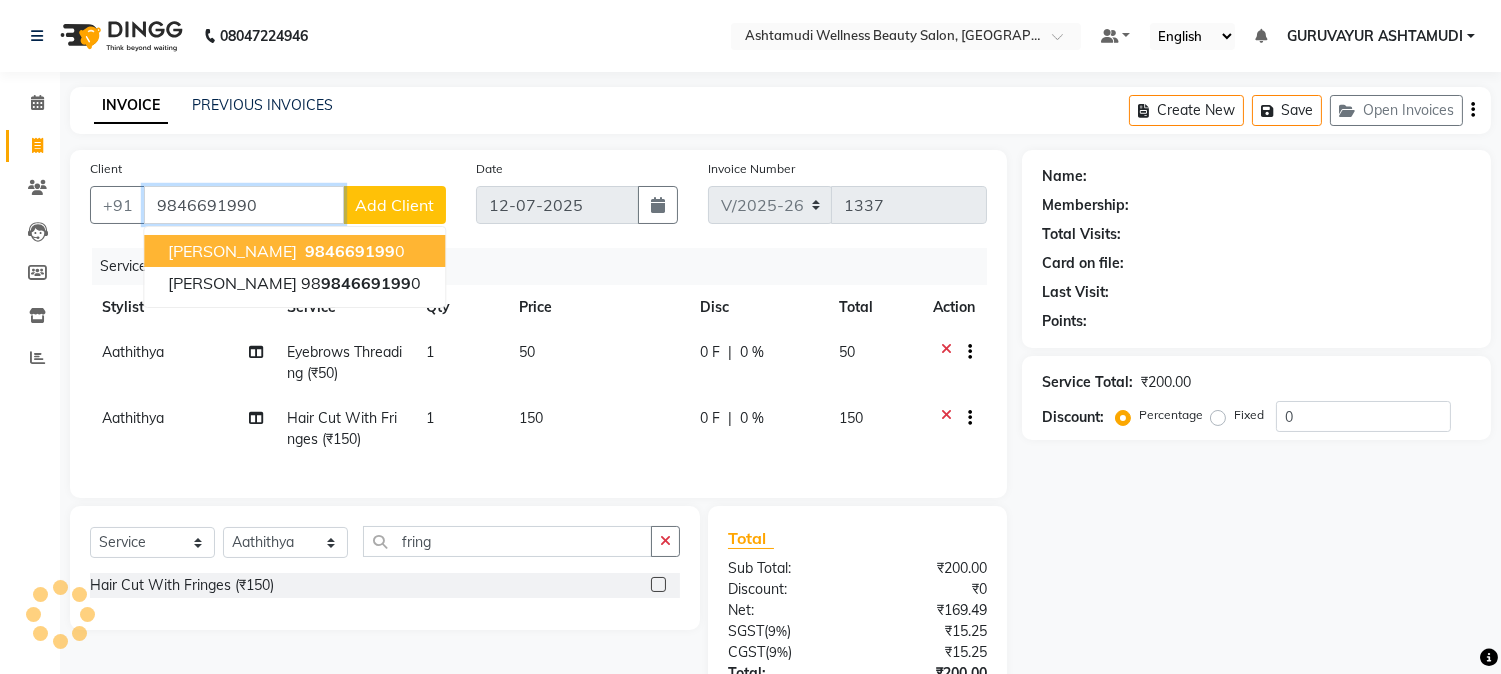type on "9846691990" 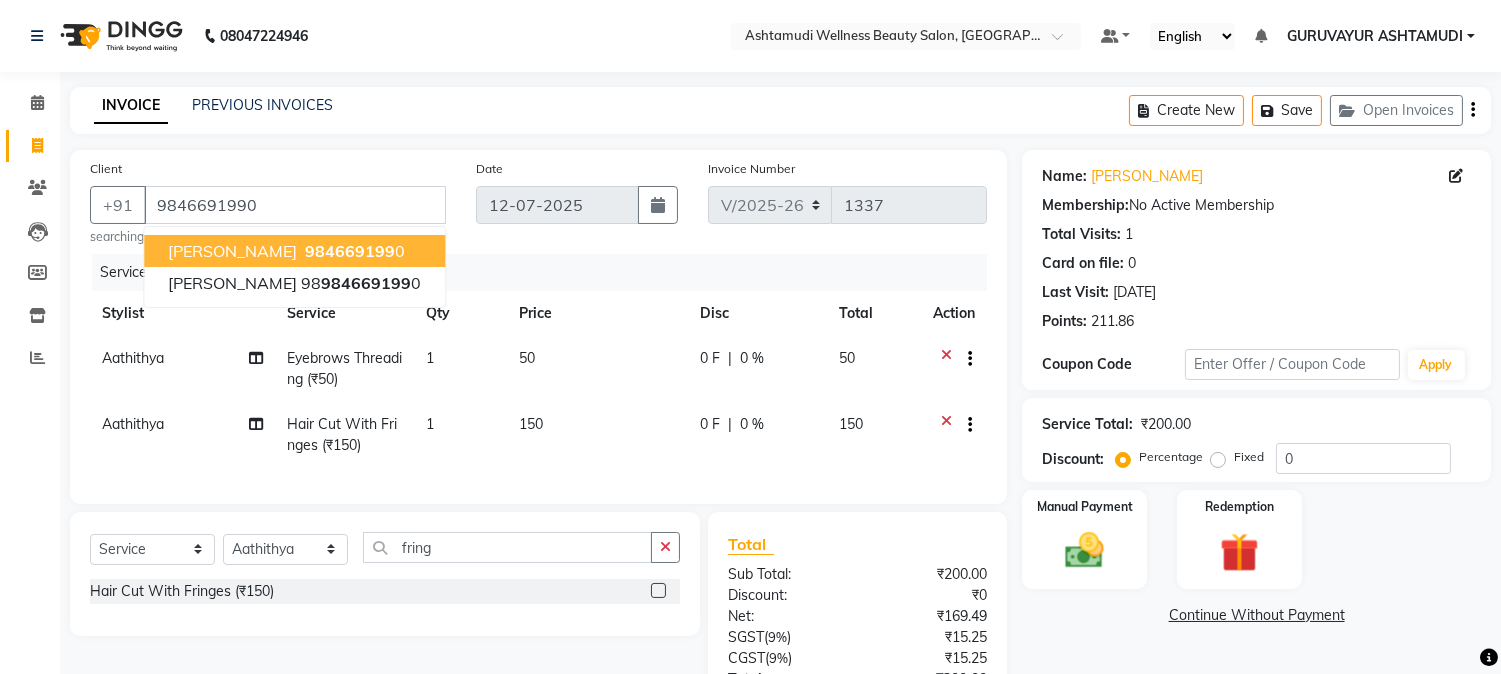click on "Client +91 9846691990 KOKILA   984669199 0 KOKILA  98 984669199 0 searching... Date 12-07-2025 Invoice Number V/2025 V/2025-26 1337 Services Stylist Service Qty Price Disc Total Action Aathithya Eyebrows Threading (₹50) 1 50 0 F | 0 % 50 Aathithya Hair Cut With Fringes (₹150) 1 150 0 F | 0 % 150 Select  Service  Product  Membership  Package Voucher Prepaid Gift Card  Select Stylist Aathithya ANILA ANJANA DAS GURUVAYUR ASHTAMUDI NEETHU Nigisha POOJA PRACHI PRASEETHA REESHMA  Rini SMITHA THANKAMANI fring Hair Cut With Fringes (₹150)  Total Sub Total: ₹200.00 Discount: ₹0 Net: ₹169.49 SGST  ( 9% ) ₹15.25 CGST  ( 9% ) ₹15.25 Total: ₹200.00 Add Tip ₹0 Payable: ₹200.00 Paid: ₹0 Balance   : ₹200.00" 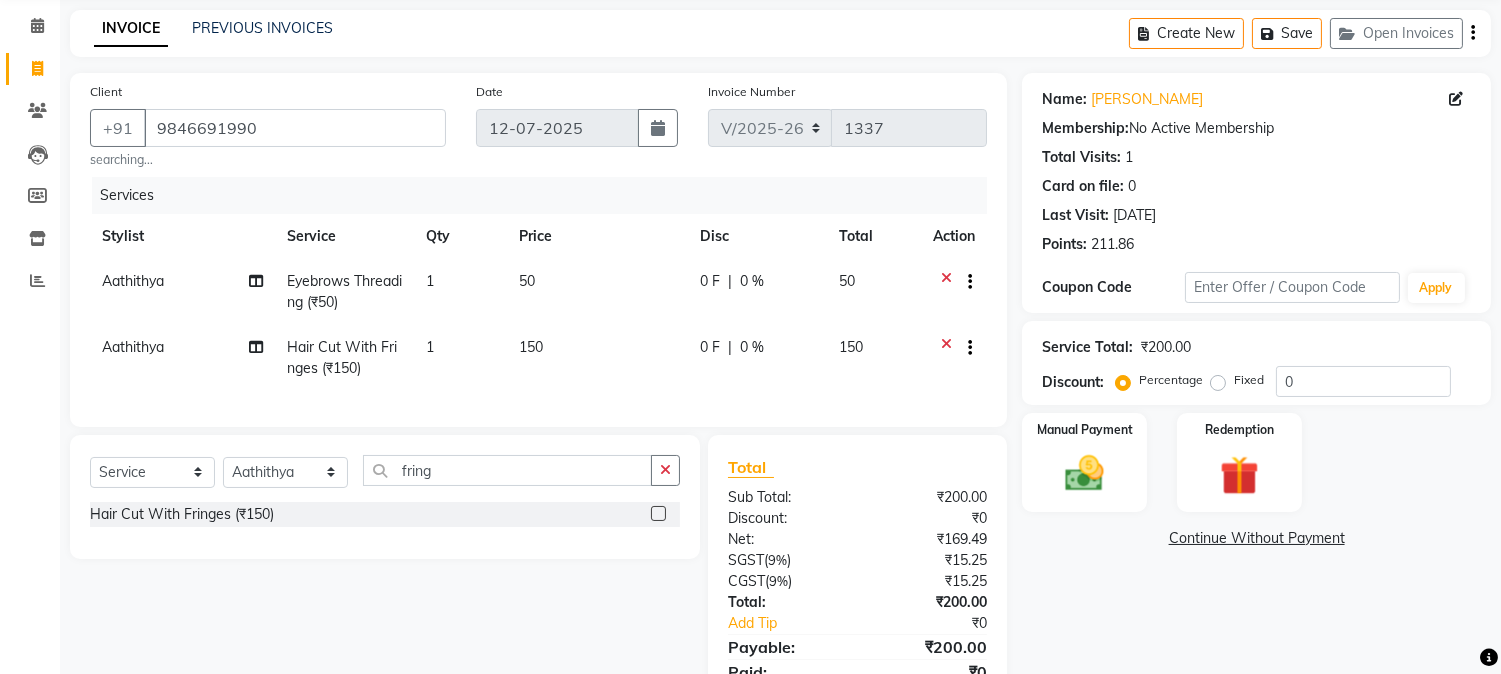 scroll, scrollTop: 178, scrollLeft: 0, axis: vertical 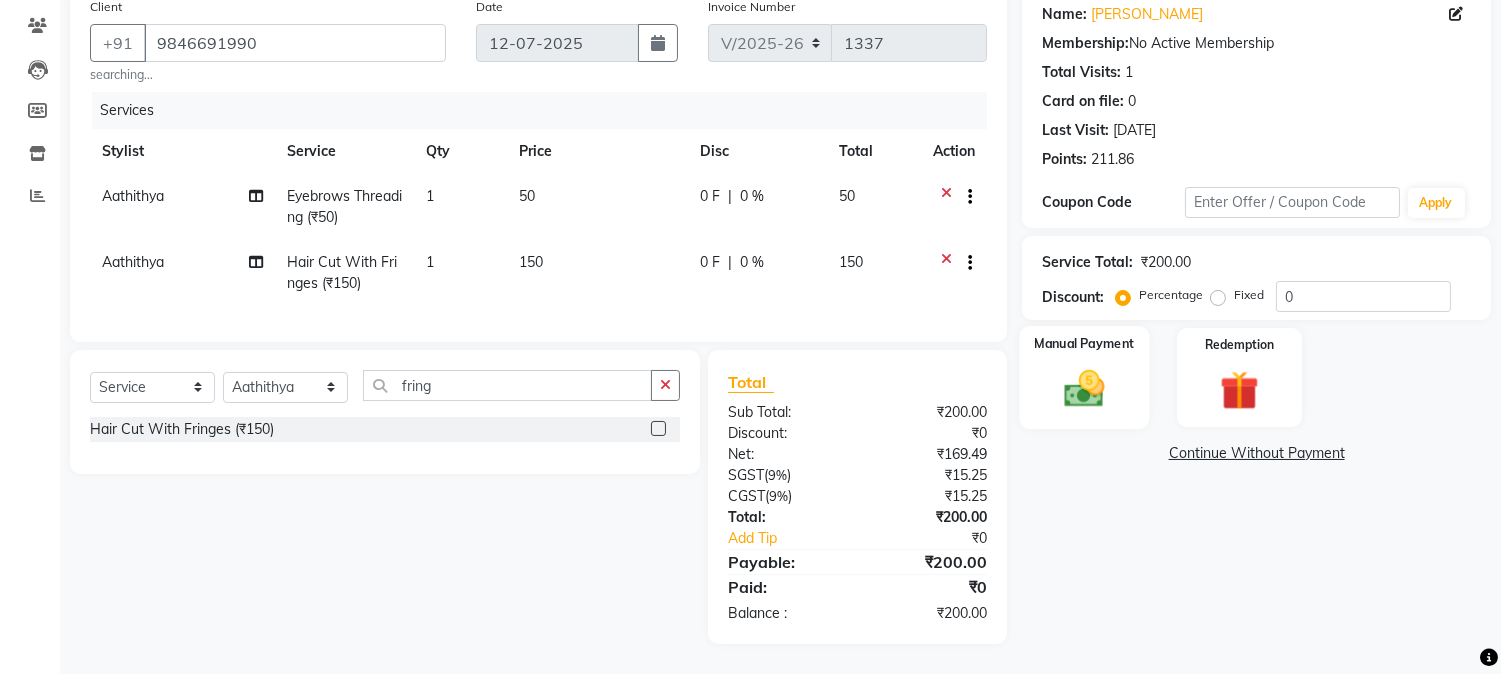 click on "Manual Payment" 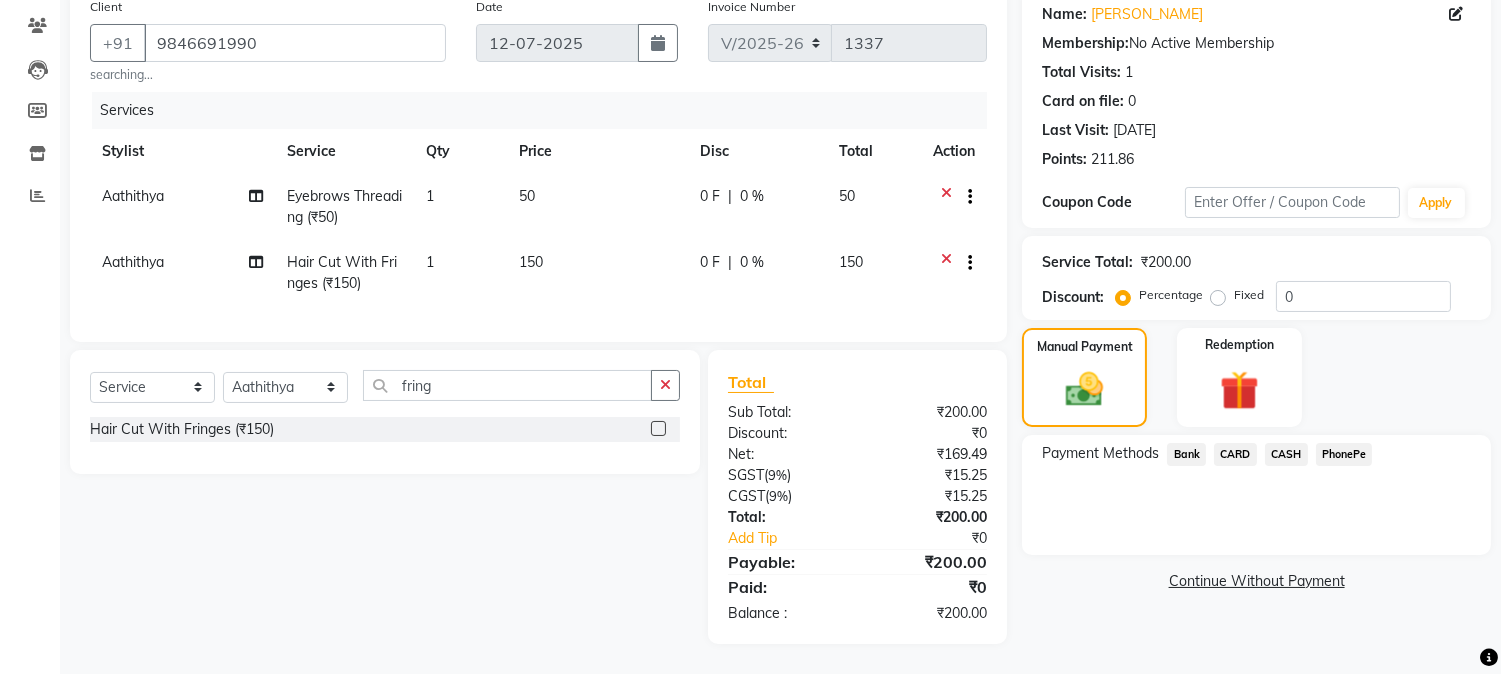 click on "PhonePe" 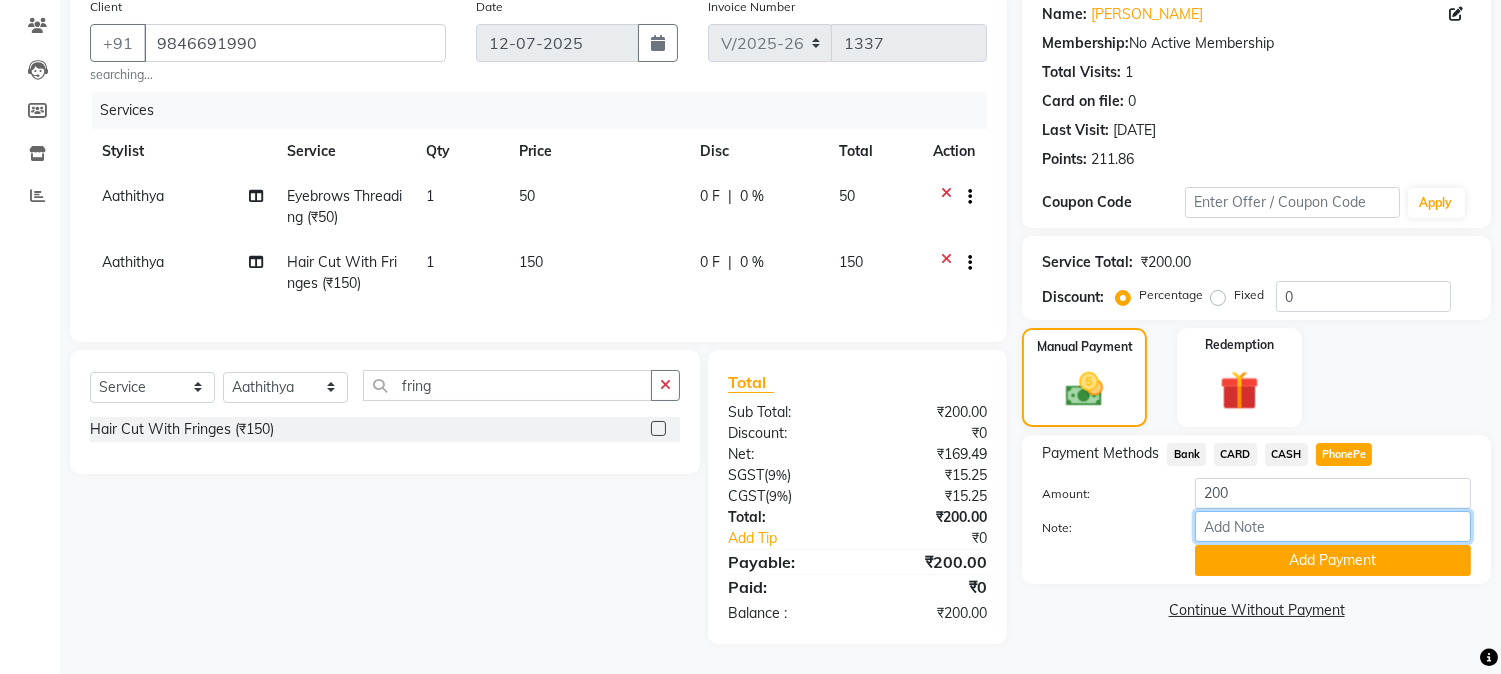 click on "Note:" at bounding box center [1333, 526] 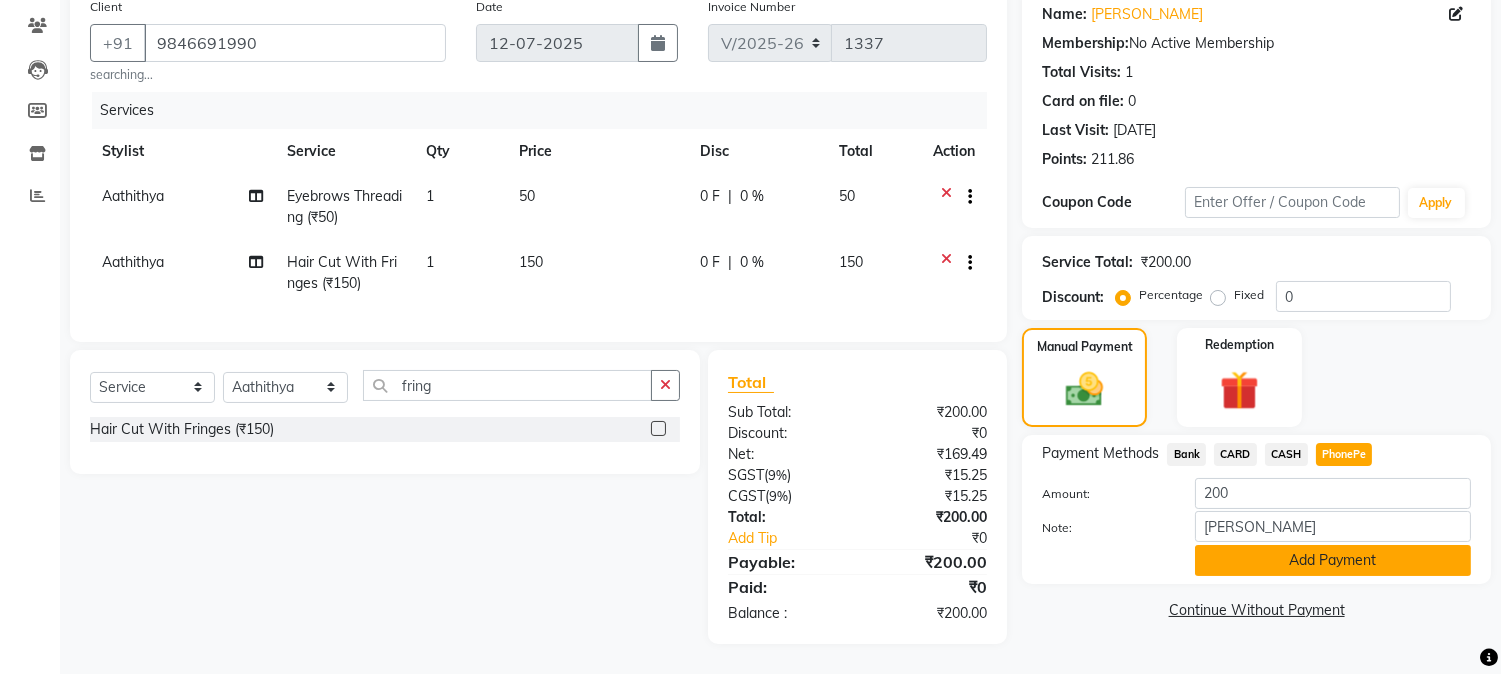 click on "Add Payment" 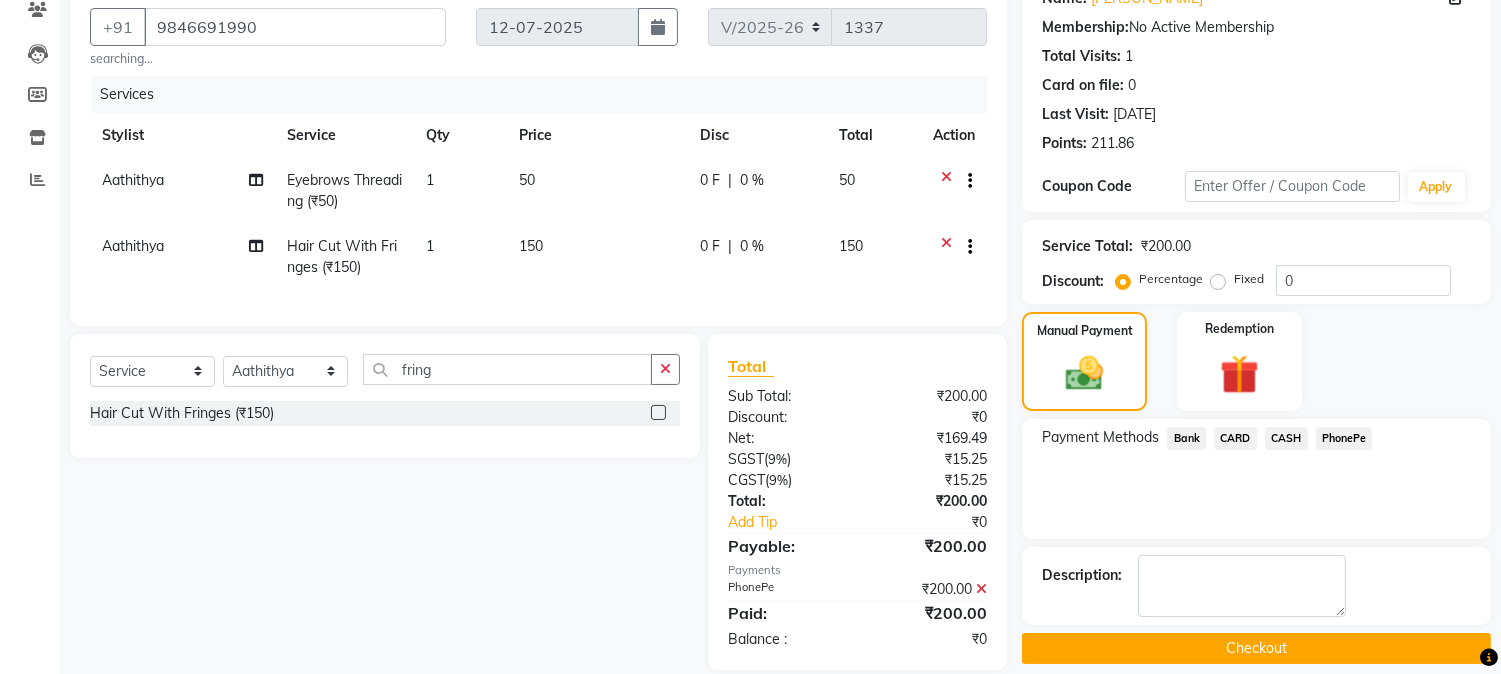 scroll, scrollTop: 221, scrollLeft: 0, axis: vertical 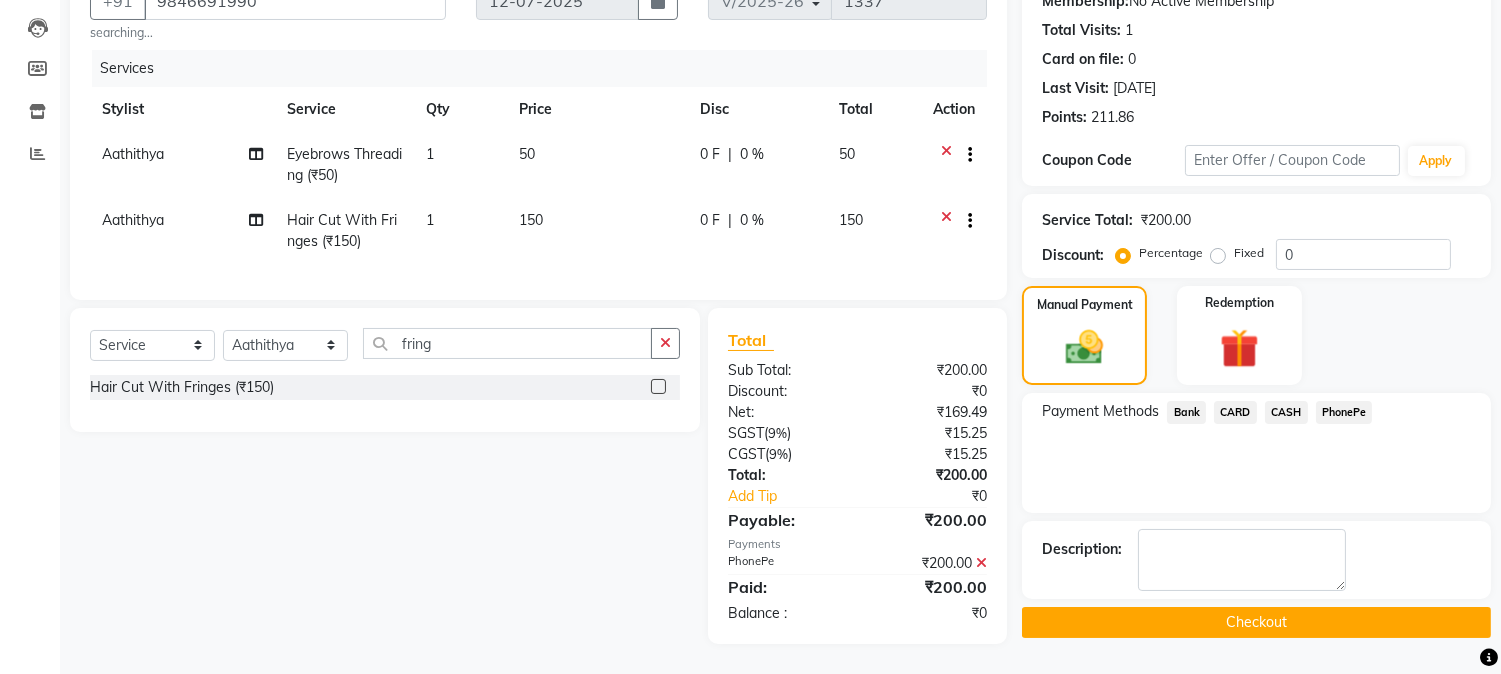 click on "Checkout" 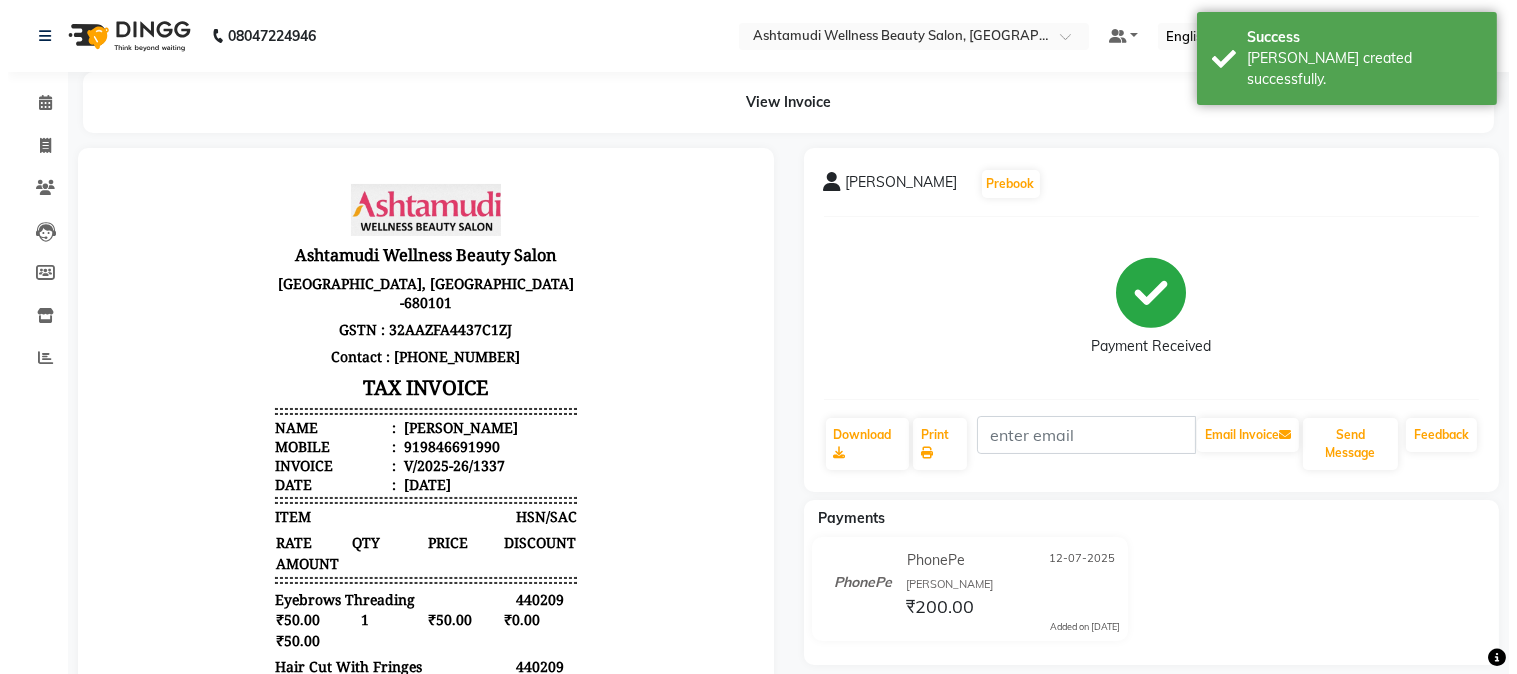 scroll, scrollTop: 0, scrollLeft: 0, axis: both 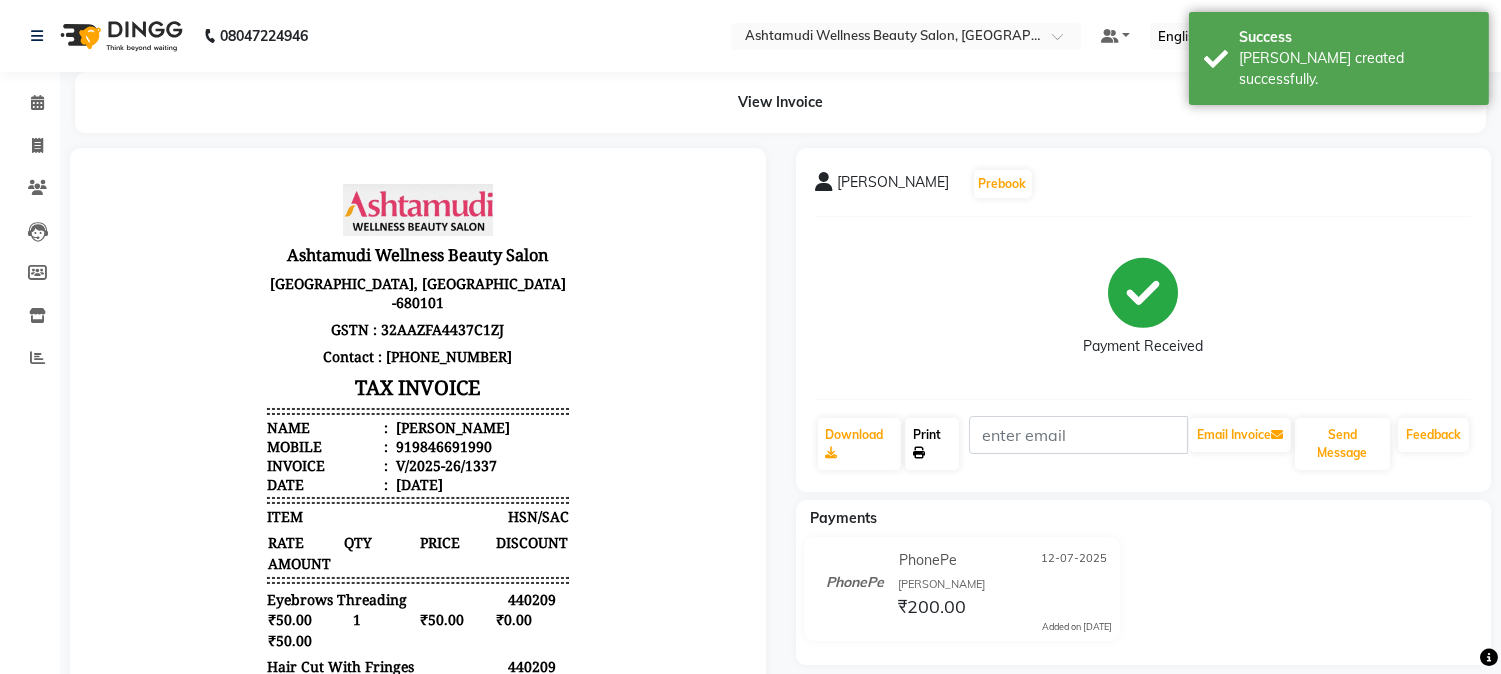 click on "Print" 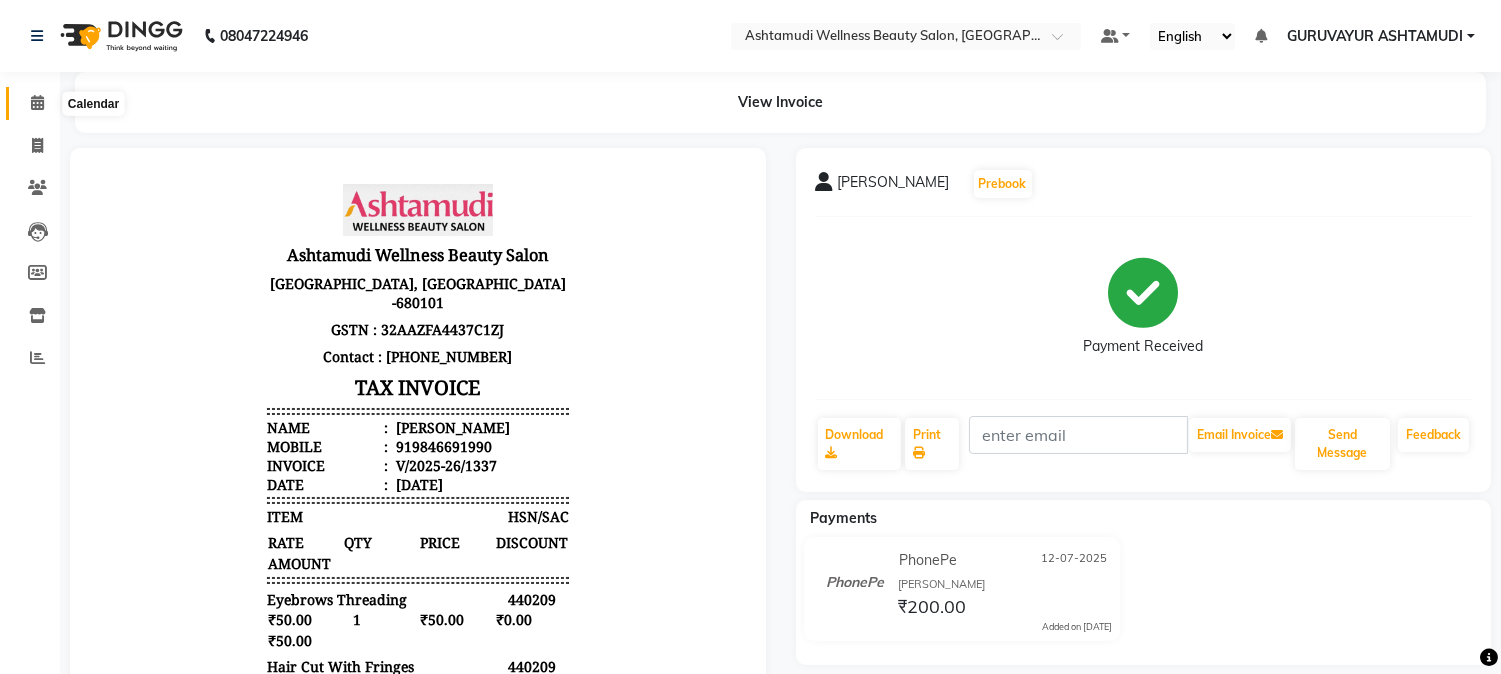 click 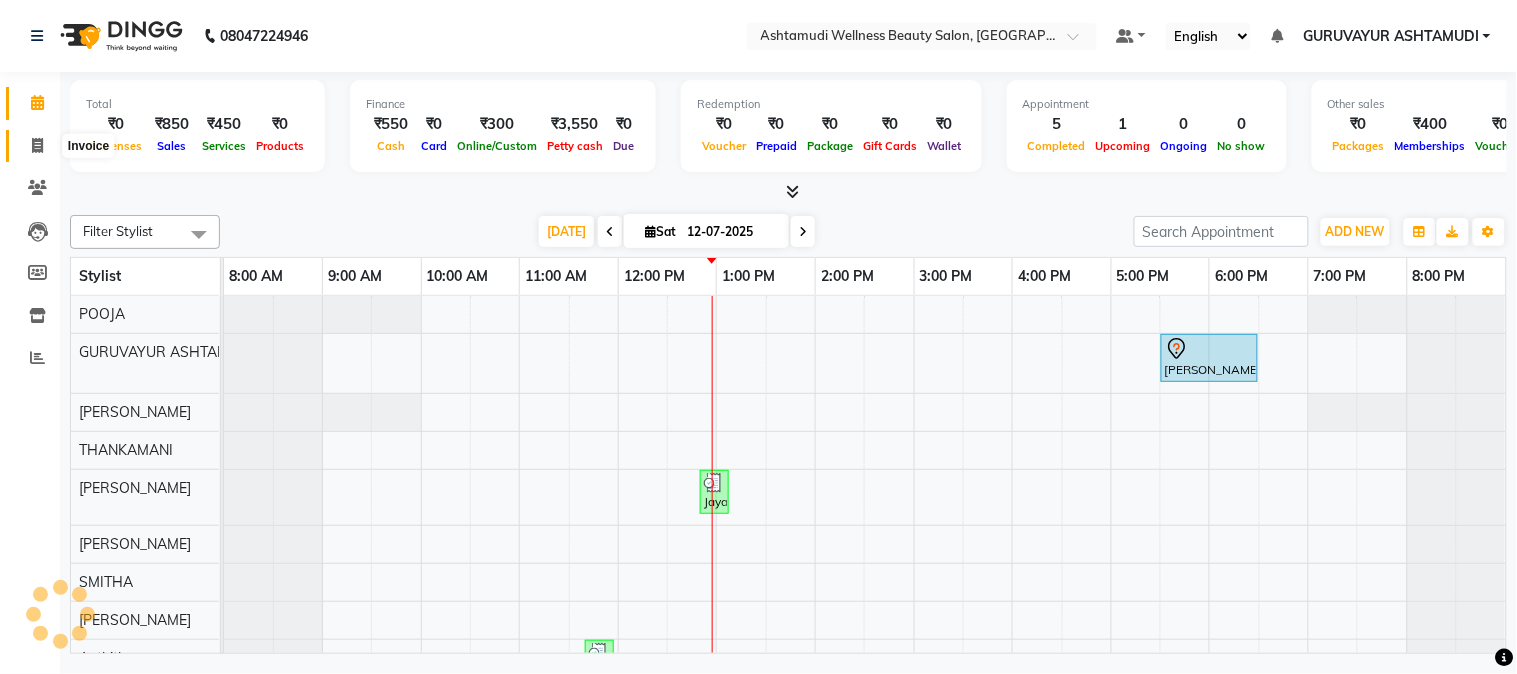 click 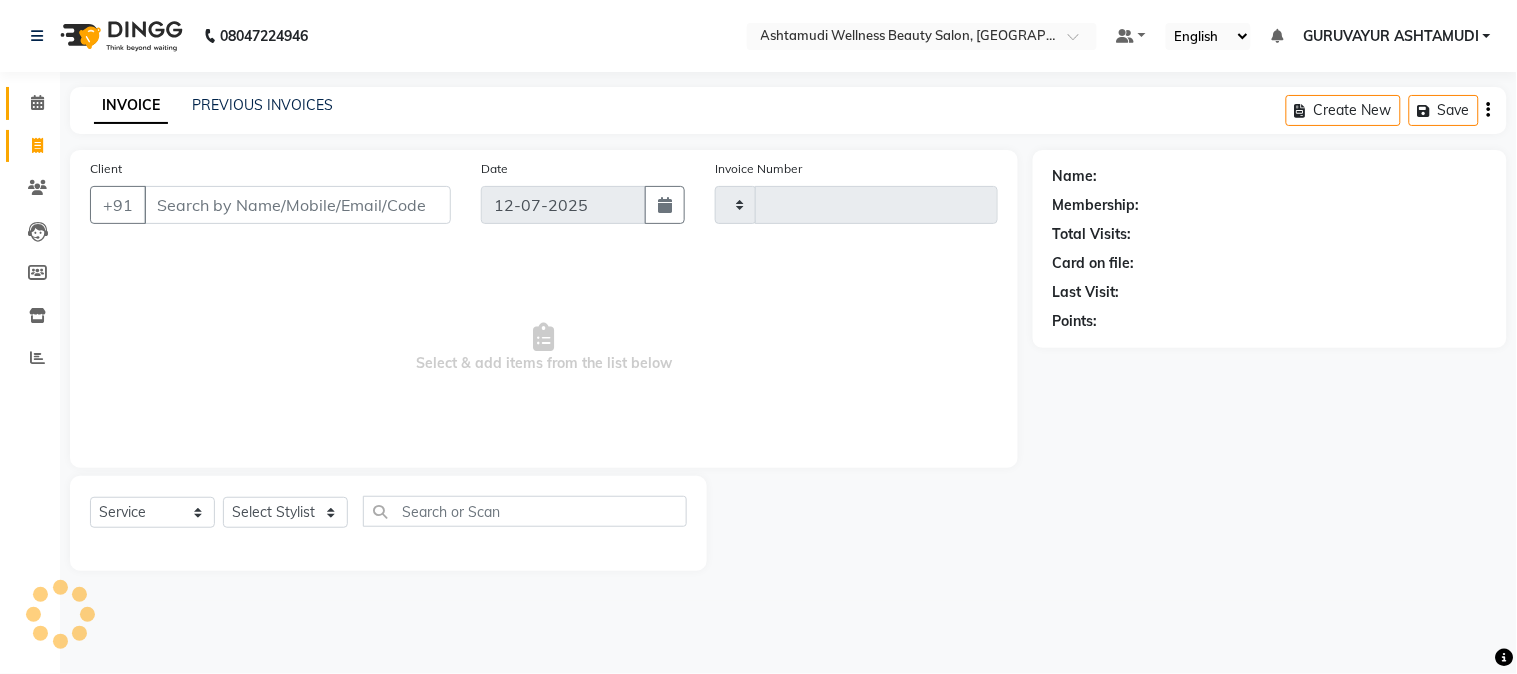 type on "1338" 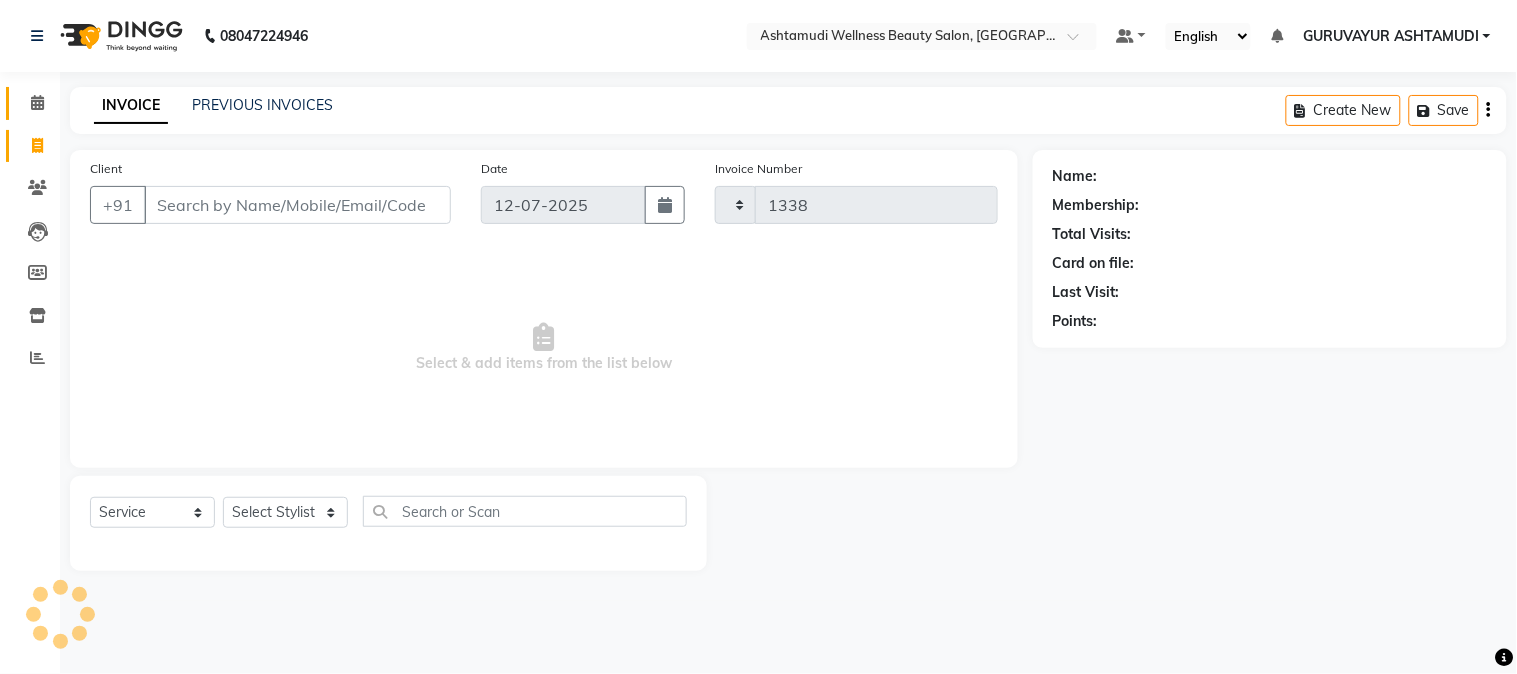 select on "4660" 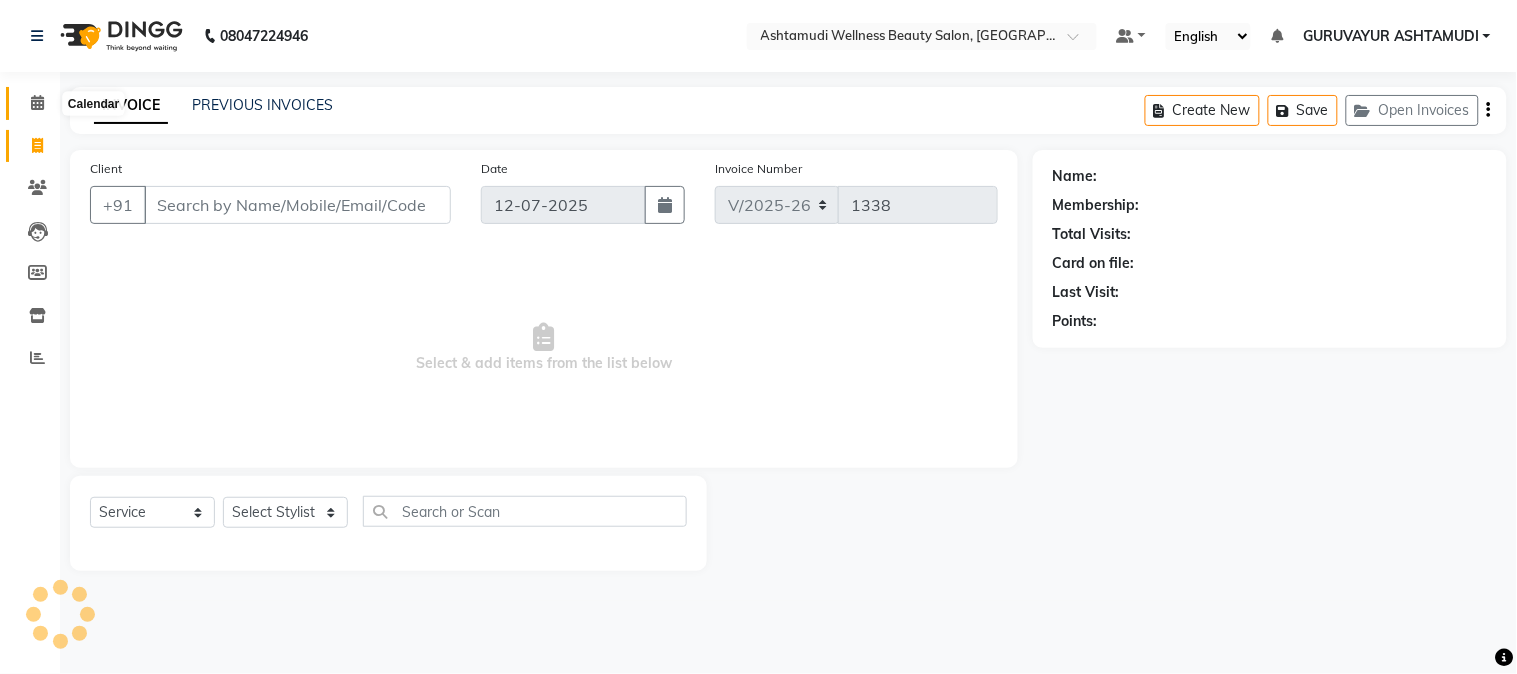 click 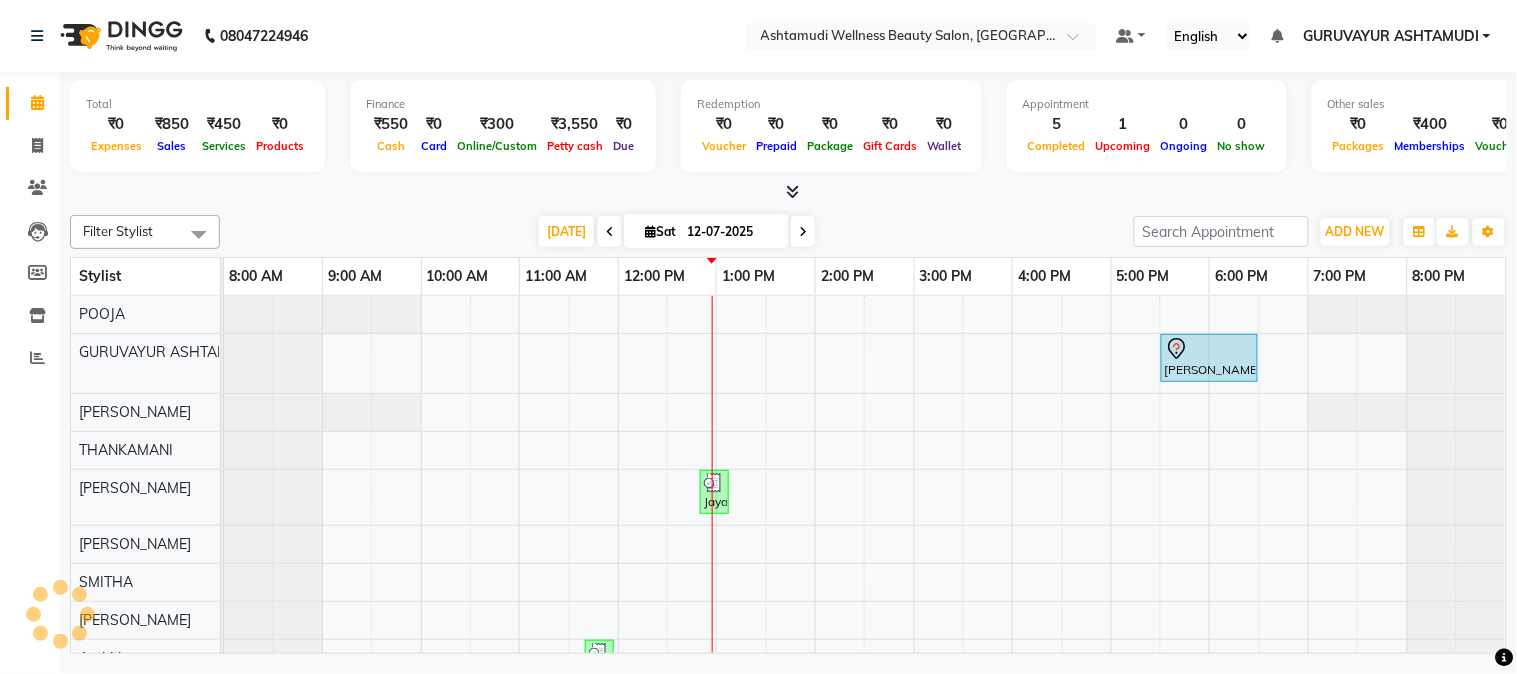 scroll, scrollTop: 0, scrollLeft: 0, axis: both 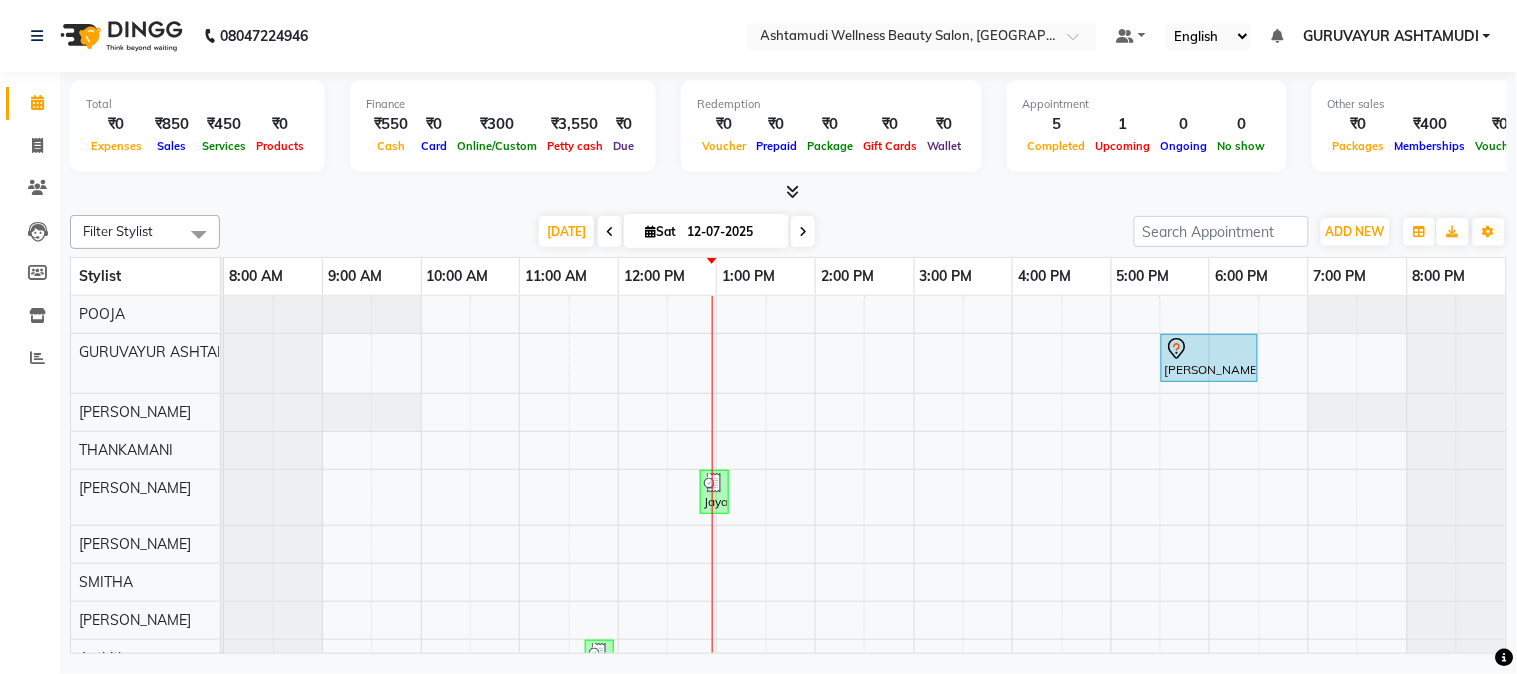 click at bounding box center (792, 191) 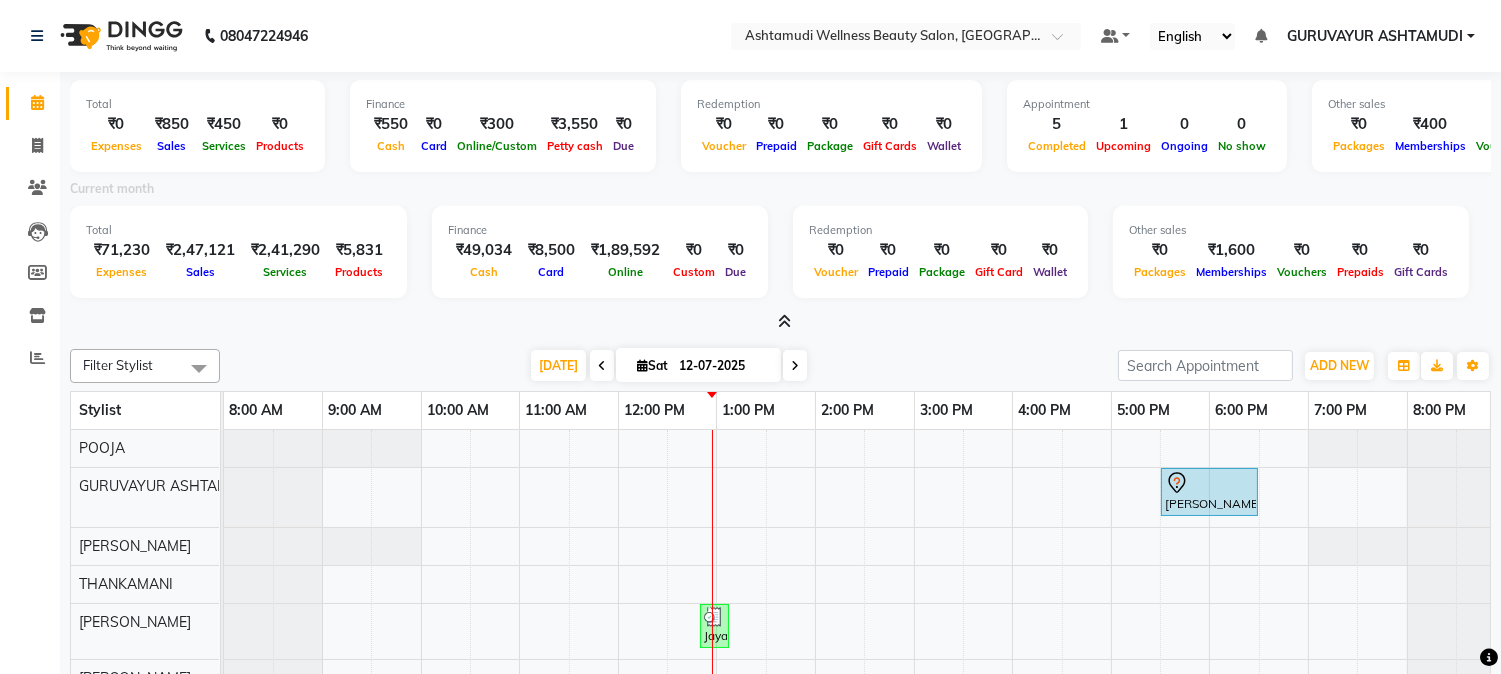 click at bounding box center (784, 321) 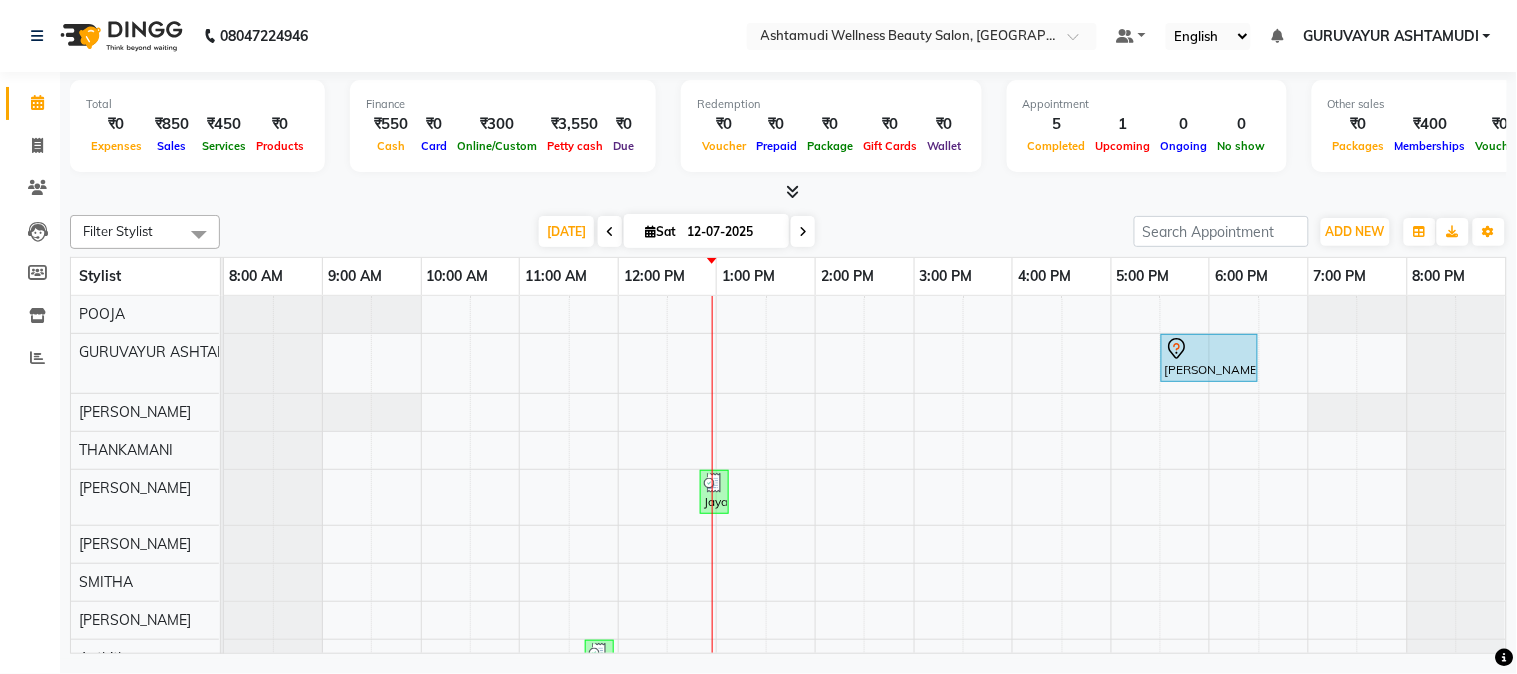 click at bounding box center [792, 191] 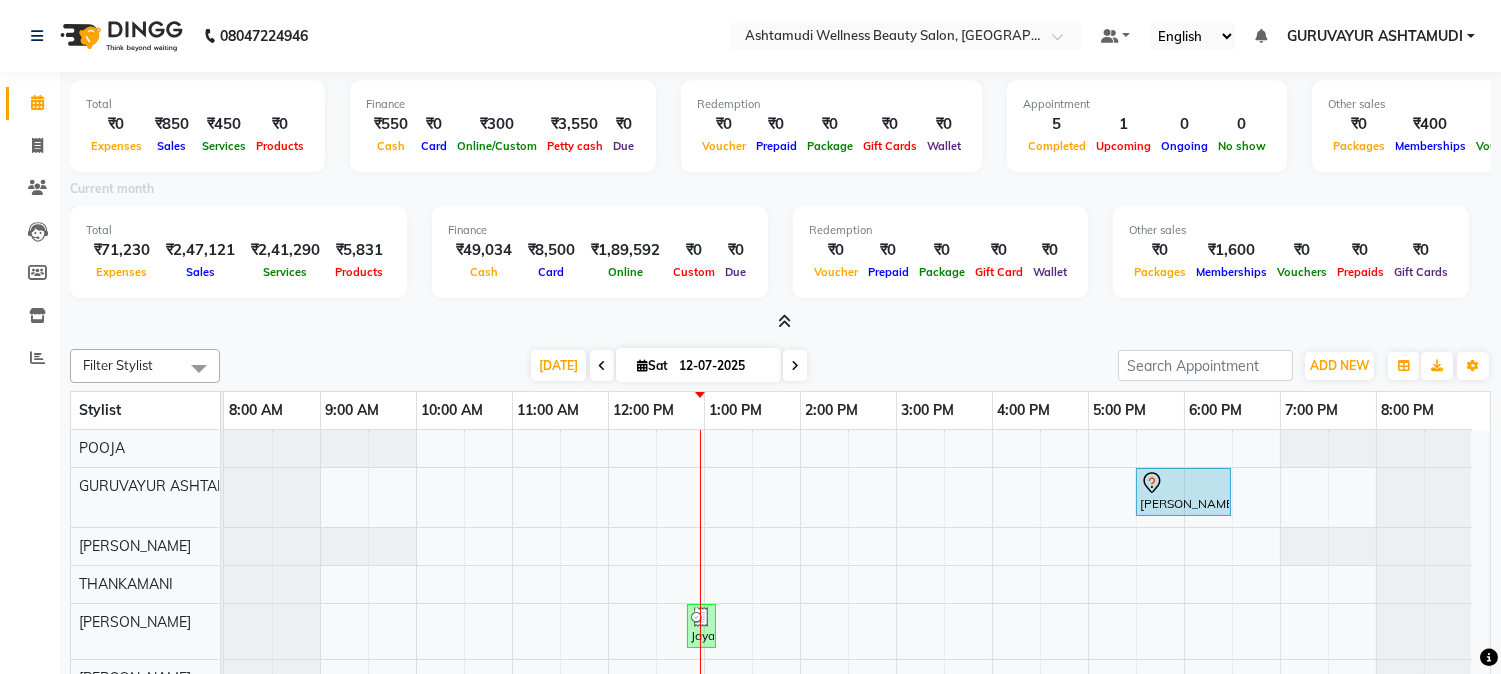 click at bounding box center (784, 321) 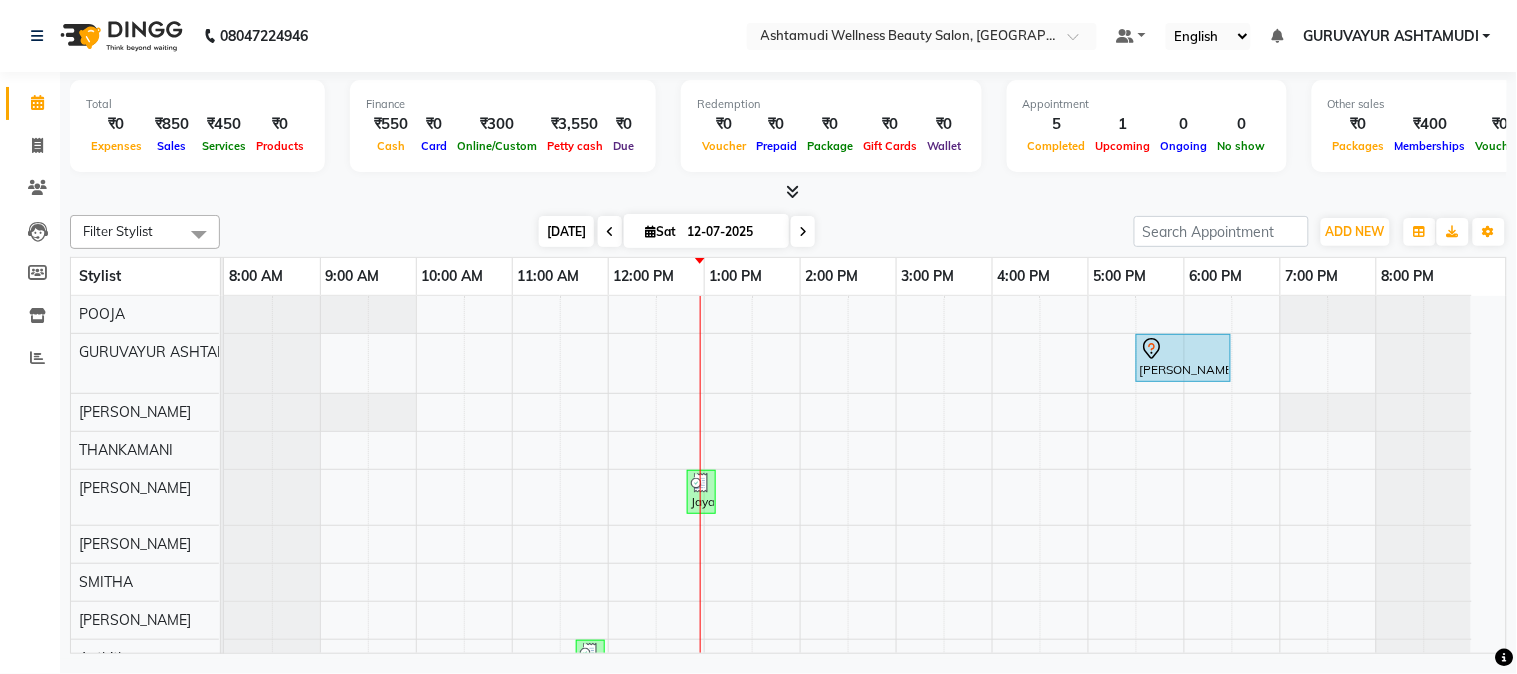 click on "Today" at bounding box center (566, 231) 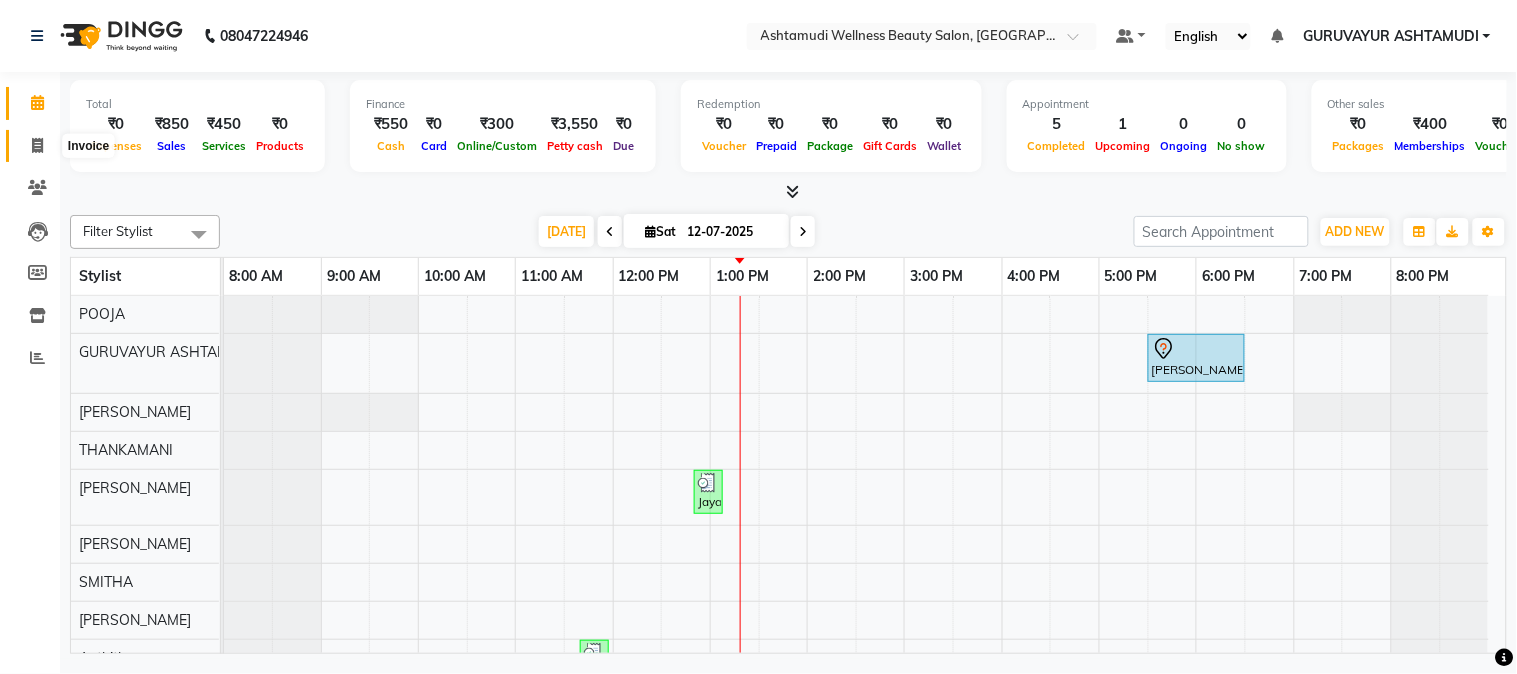 click 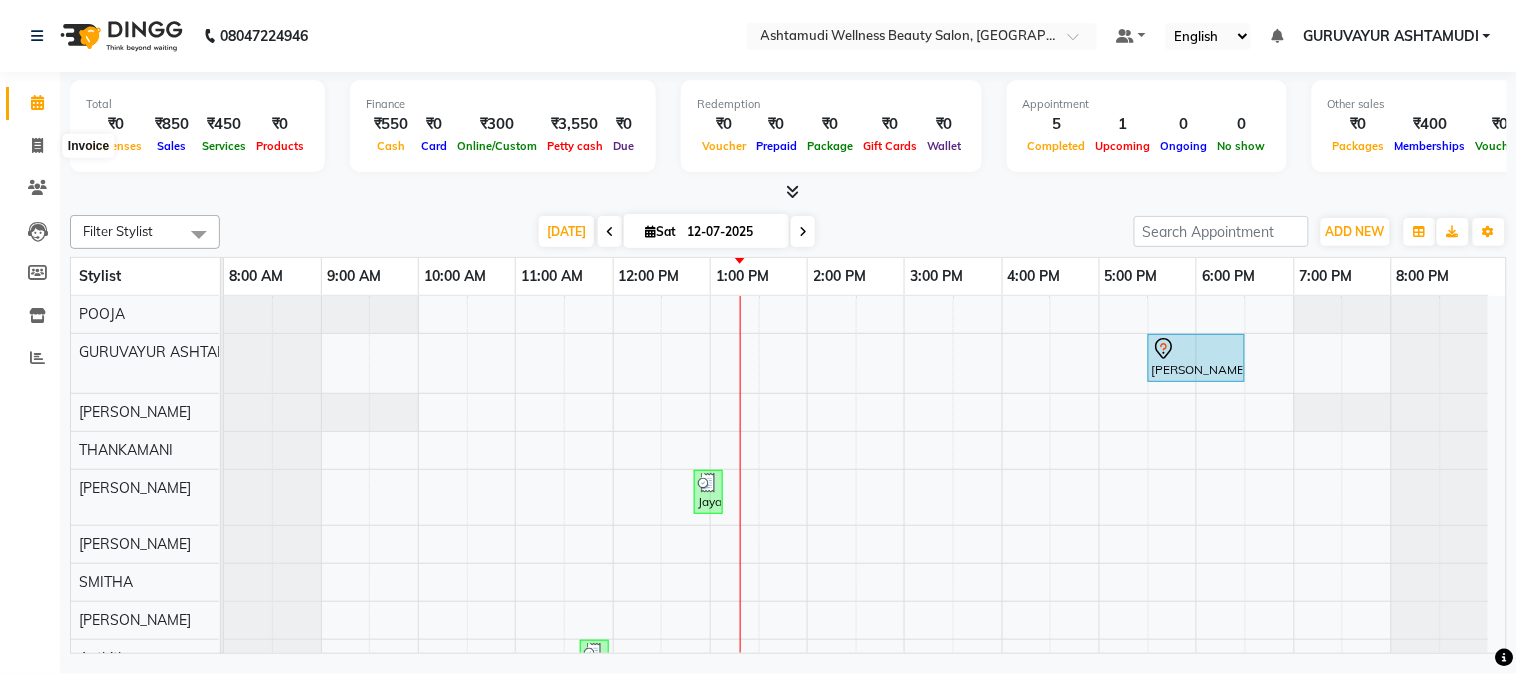 select on "4660" 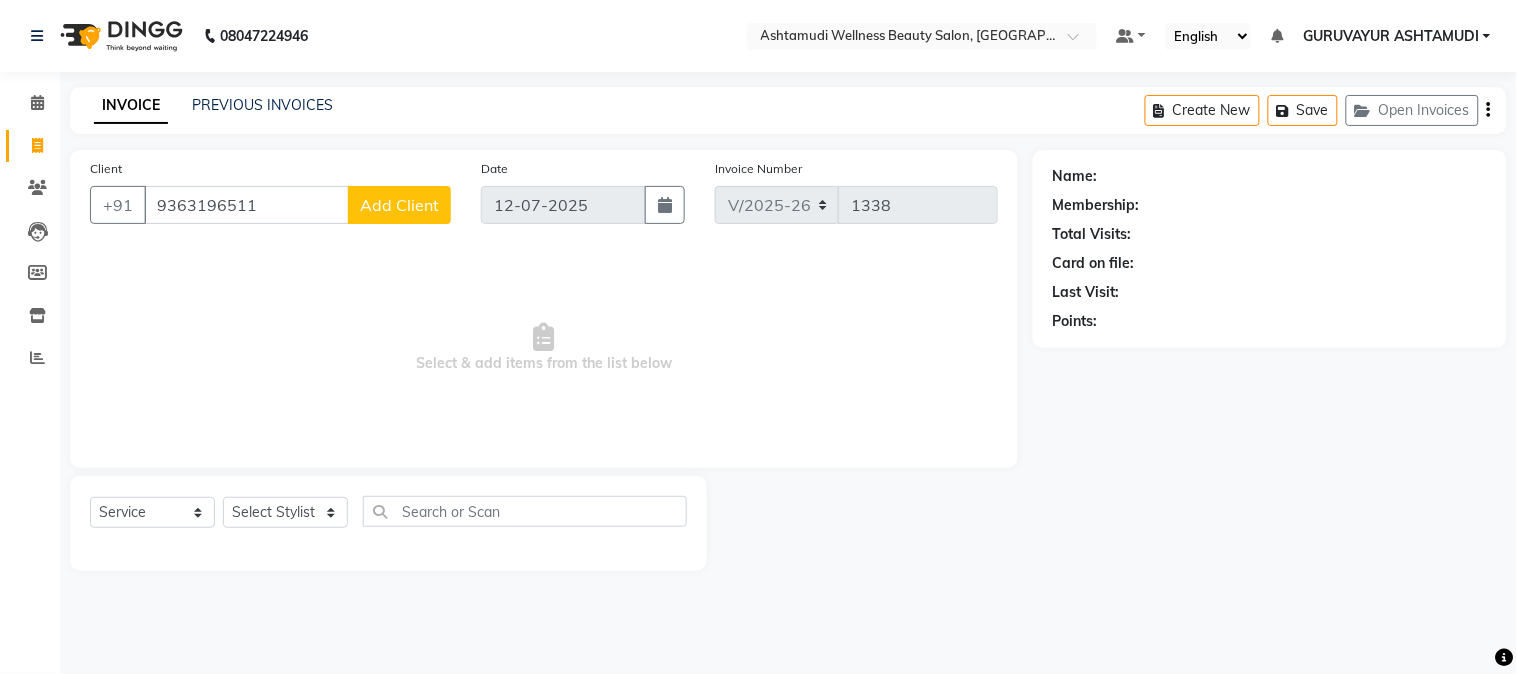 type on "9363196511" 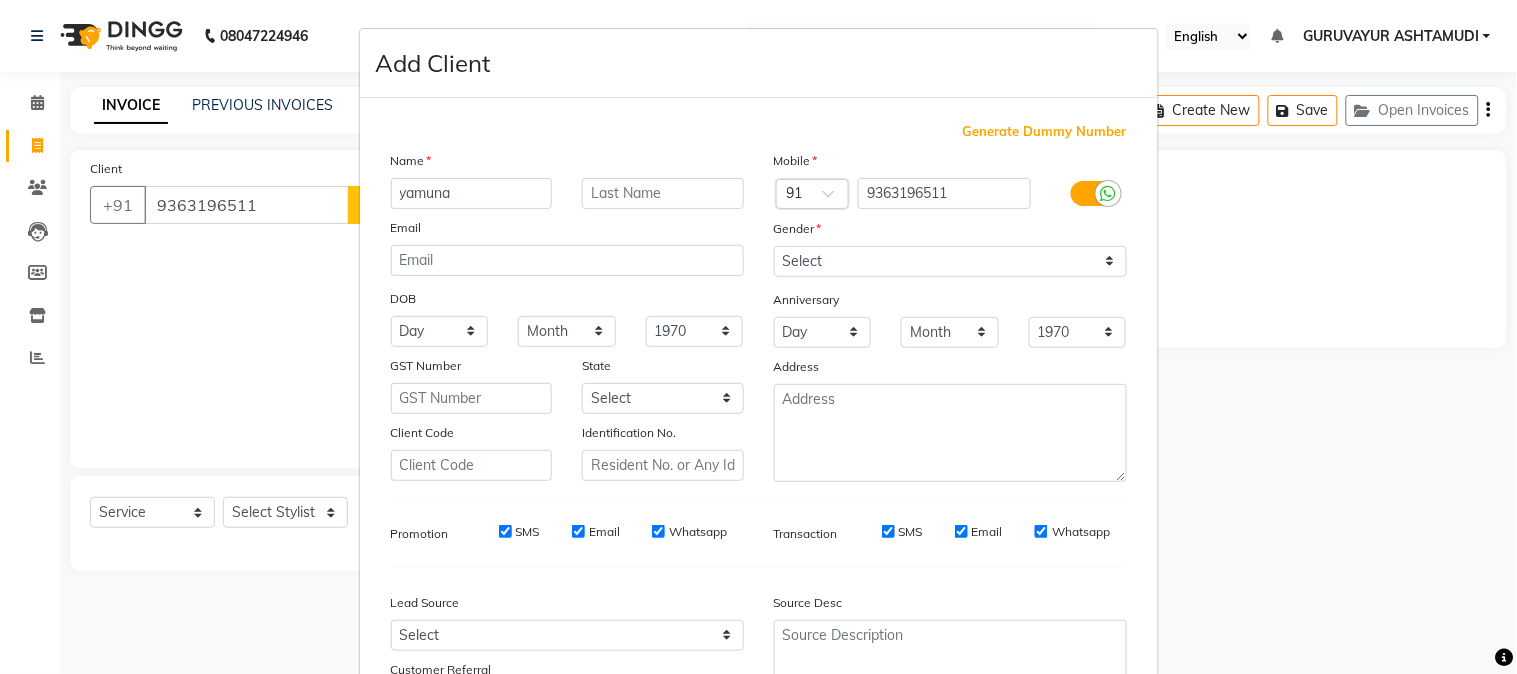 click on "yamuna" at bounding box center (472, 193) 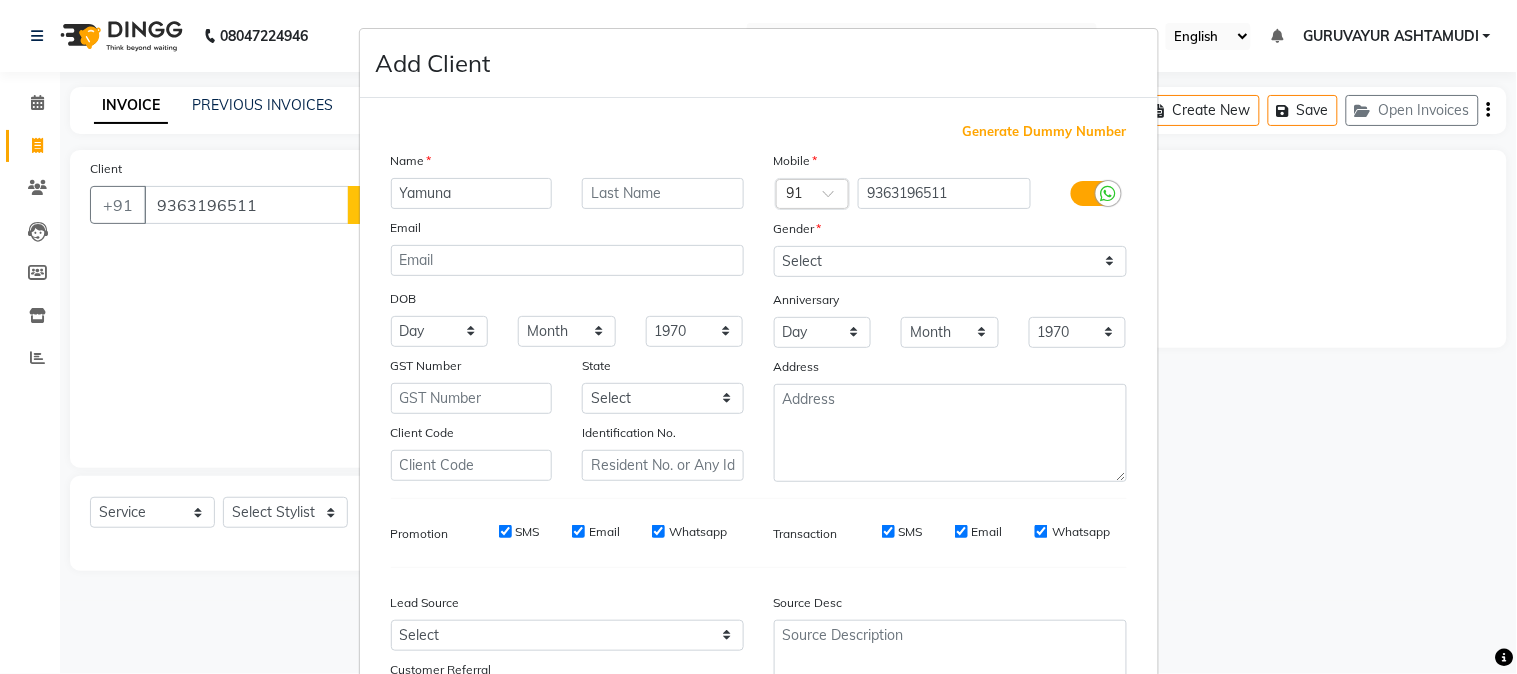 type on "Yamuna" 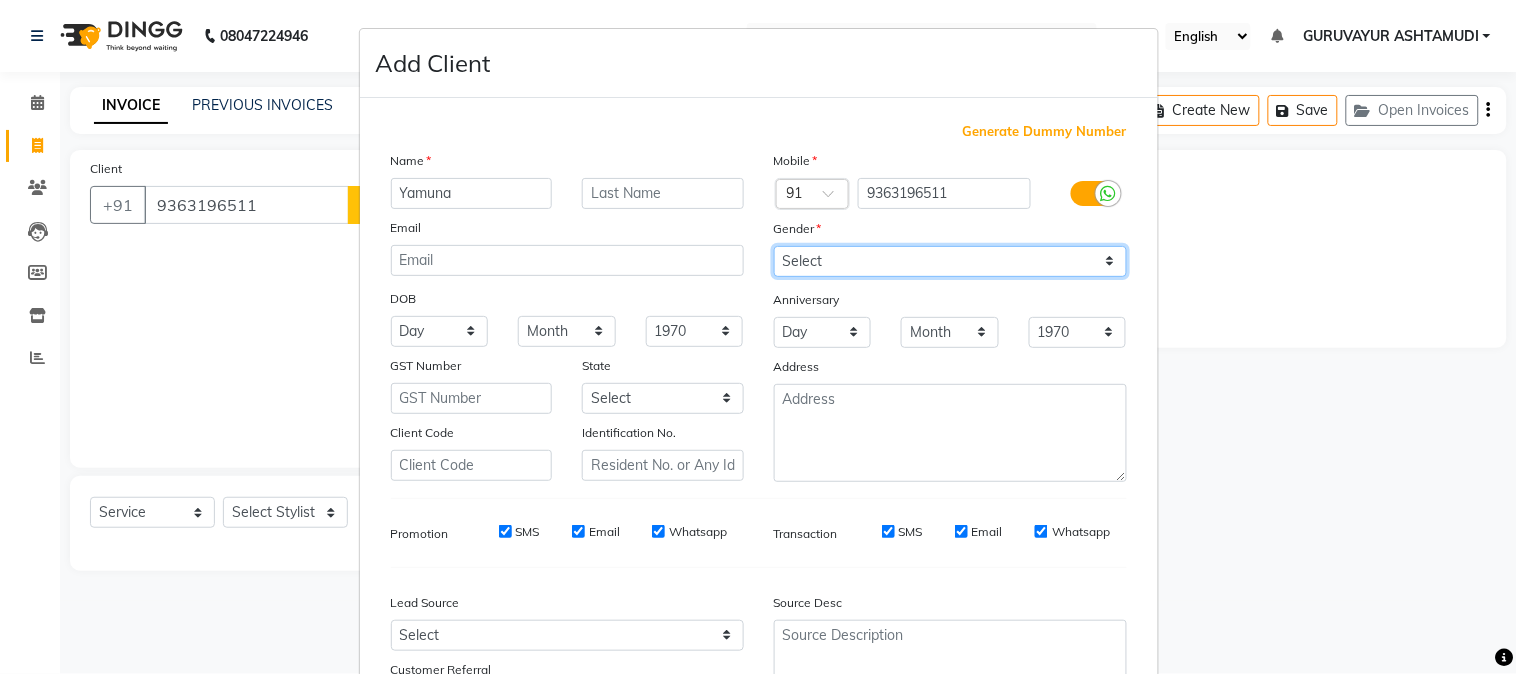 click on "Select Male Female Other Prefer Not To Say" at bounding box center [950, 261] 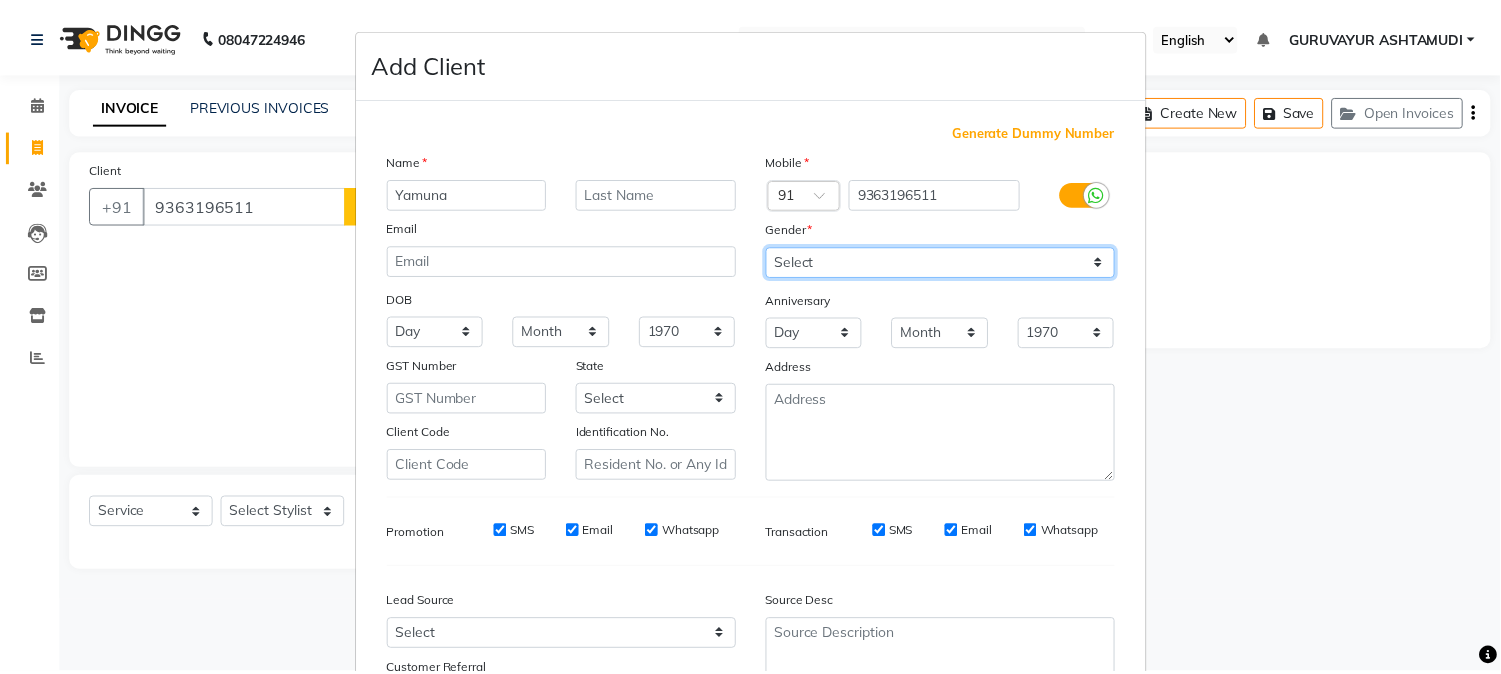 scroll, scrollTop: 111, scrollLeft: 0, axis: vertical 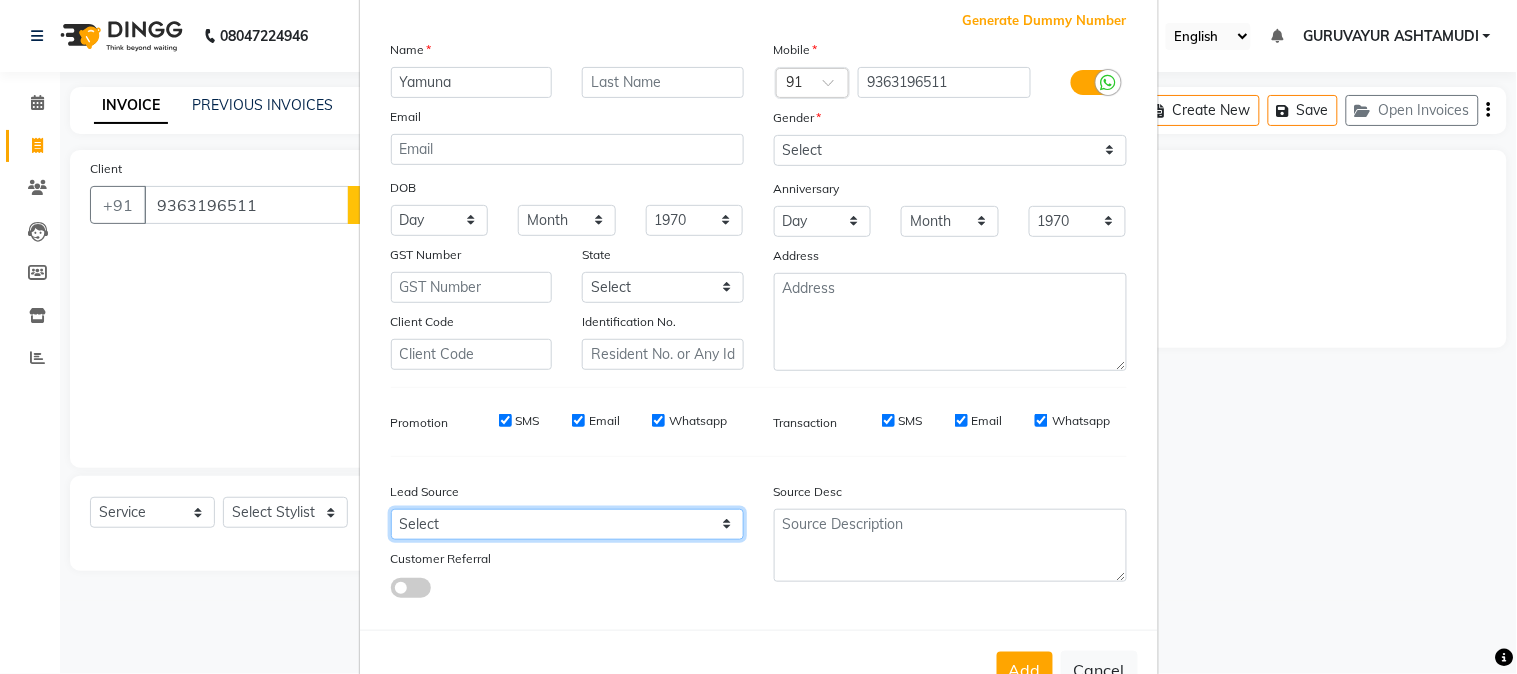 click on "Select Walk-in Referral Internet Friend Word of Mouth Advertisement Facebook JustDial Google Other Instagram  YouTube  WhatsApp" at bounding box center (567, 524) 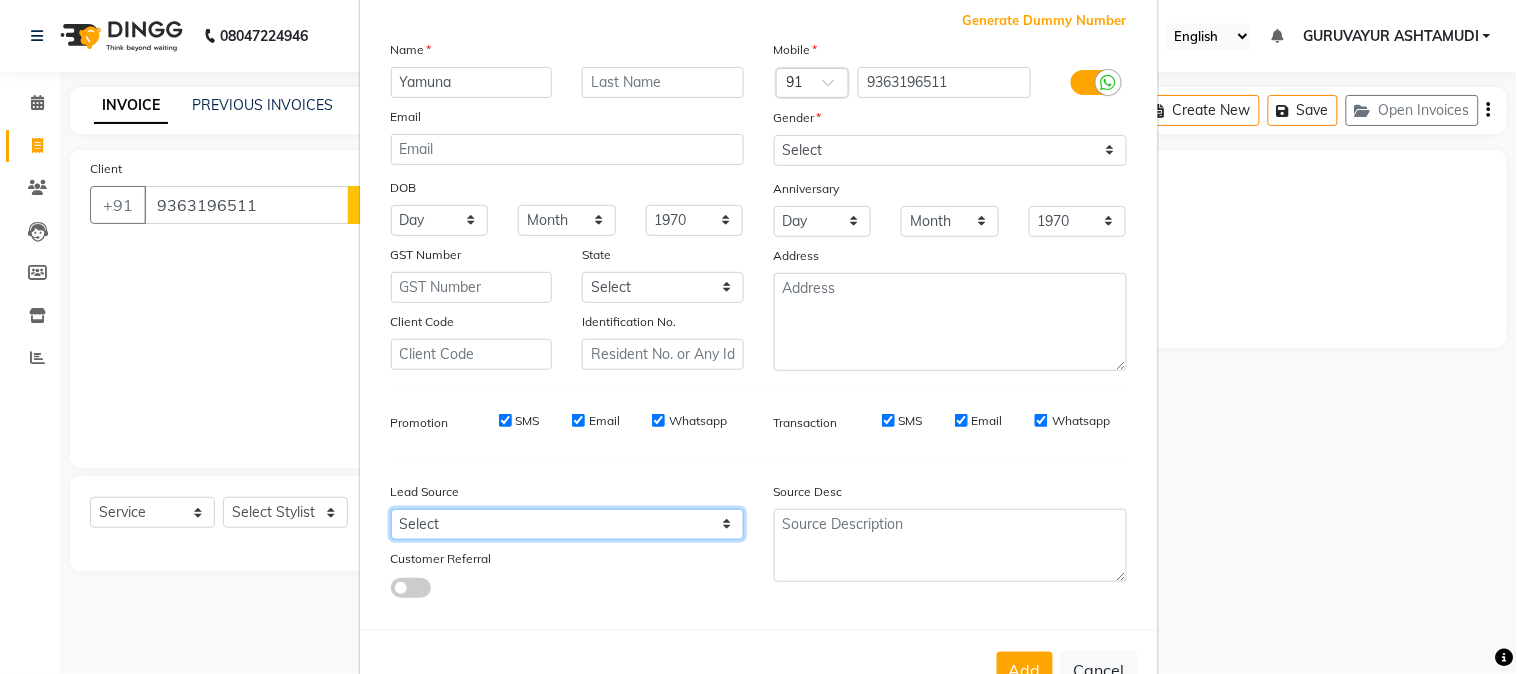 select on "31498" 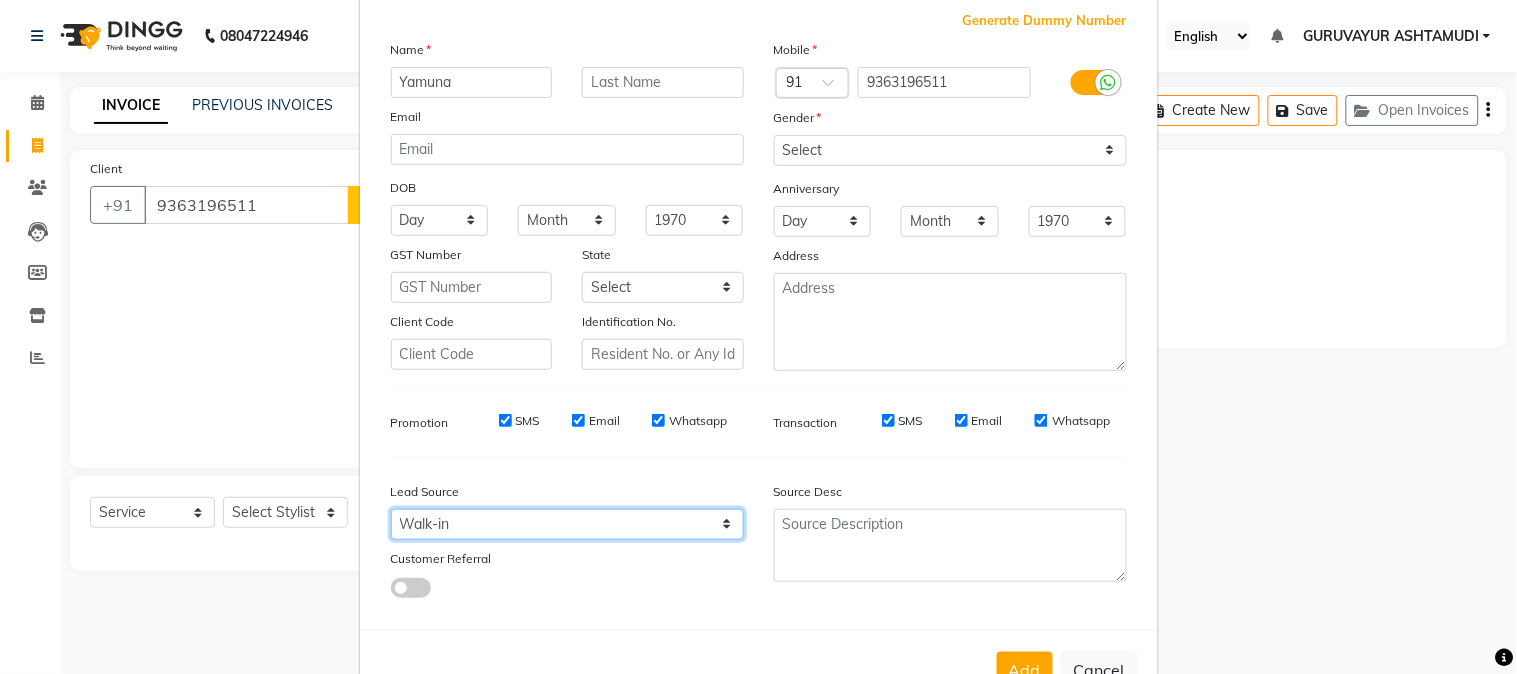 click on "Select Walk-in Referral Internet Friend Word of Mouth Advertisement Facebook JustDial Google Other Instagram  YouTube  WhatsApp" at bounding box center [567, 524] 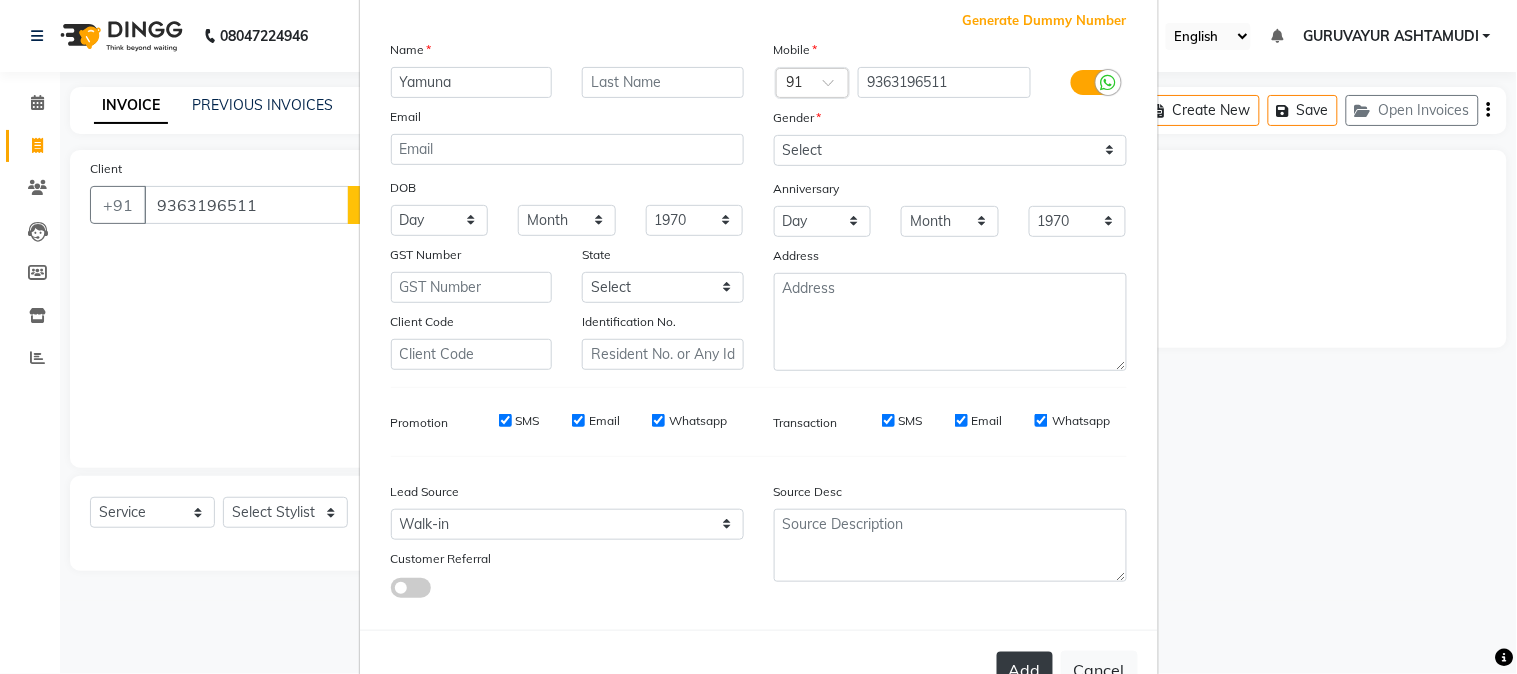 click on "Add" at bounding box center [1025, 670] 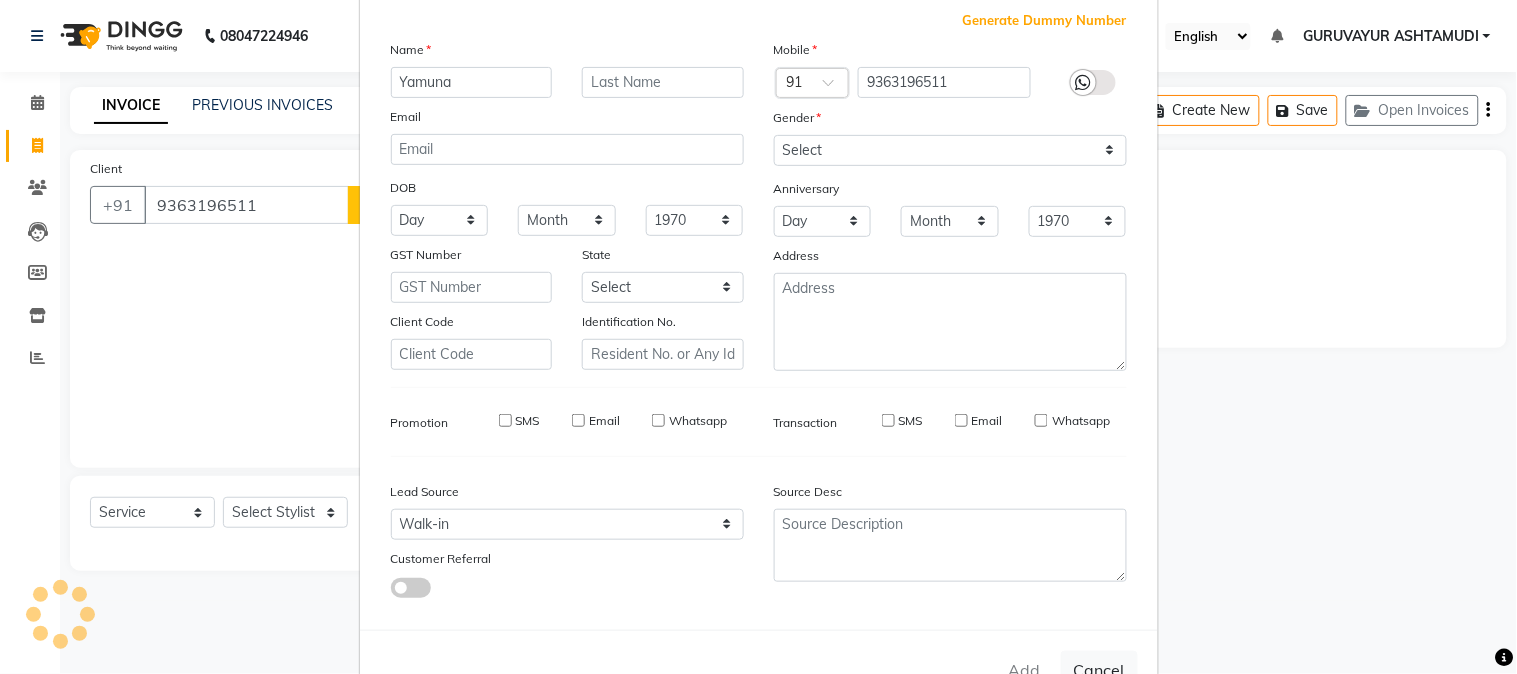 type 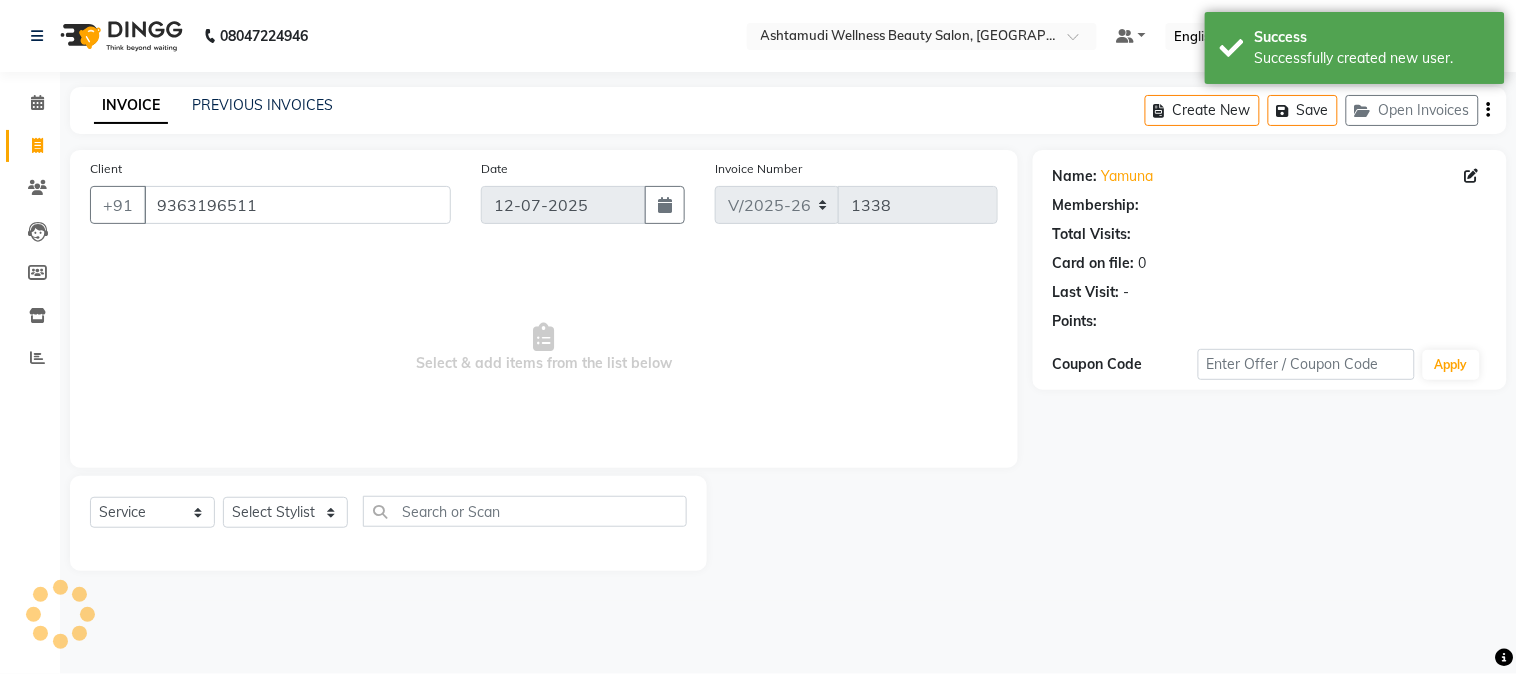 select on "1: Object" 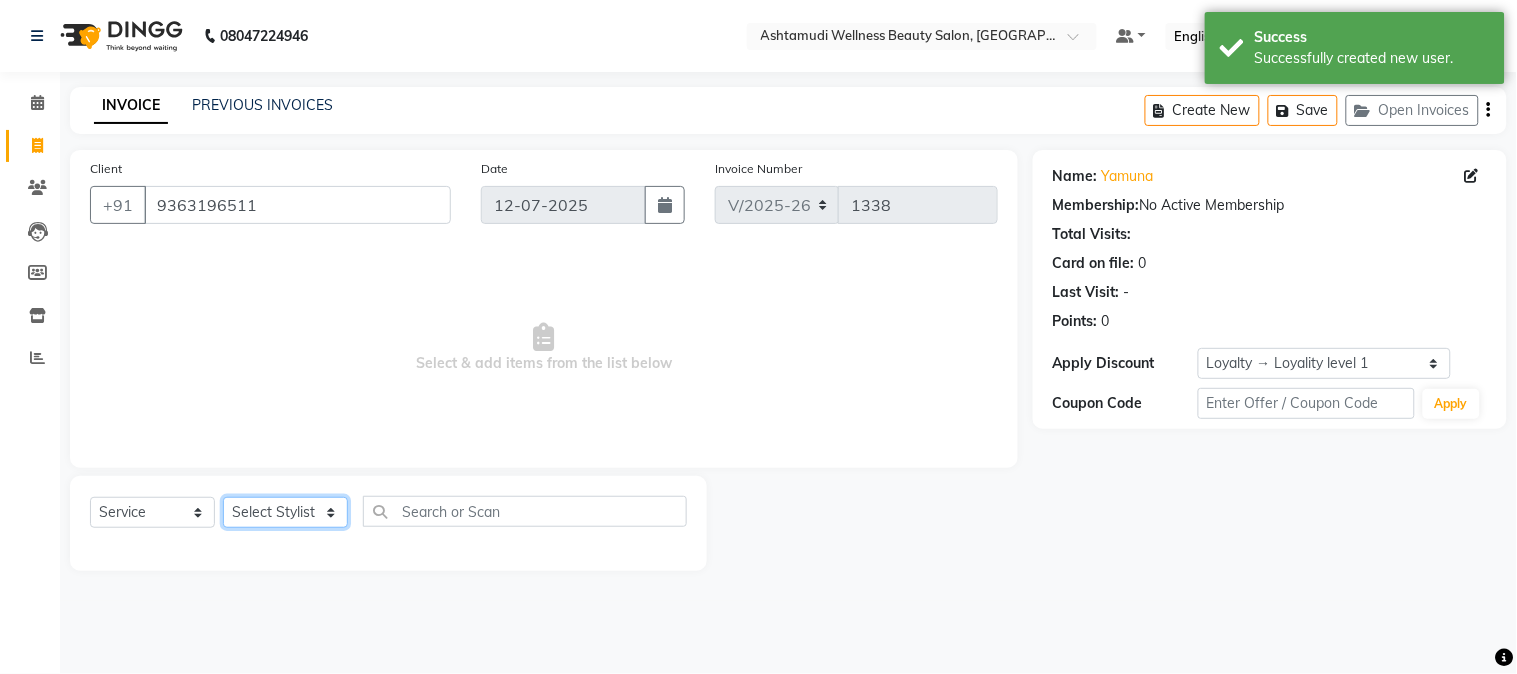 click on "Select Stylist Aathithya [PERSON_NAME] [PERSON_NAME] GURUVAYUR ASHTAMUDI [PERSON_NAME] Nigisha POOJA [PERSON_NAME] [PERSON_NAME] [PERSON_NAME]" 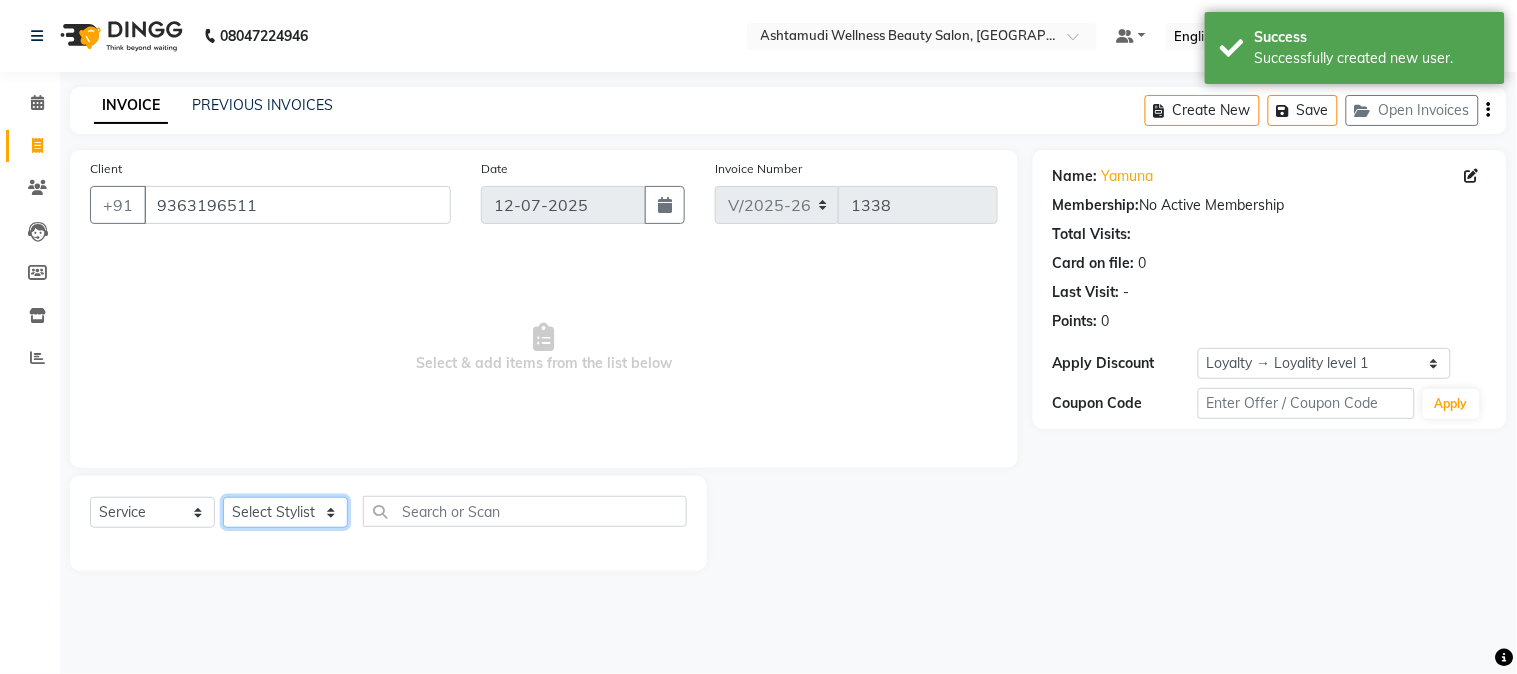 select on "69667" 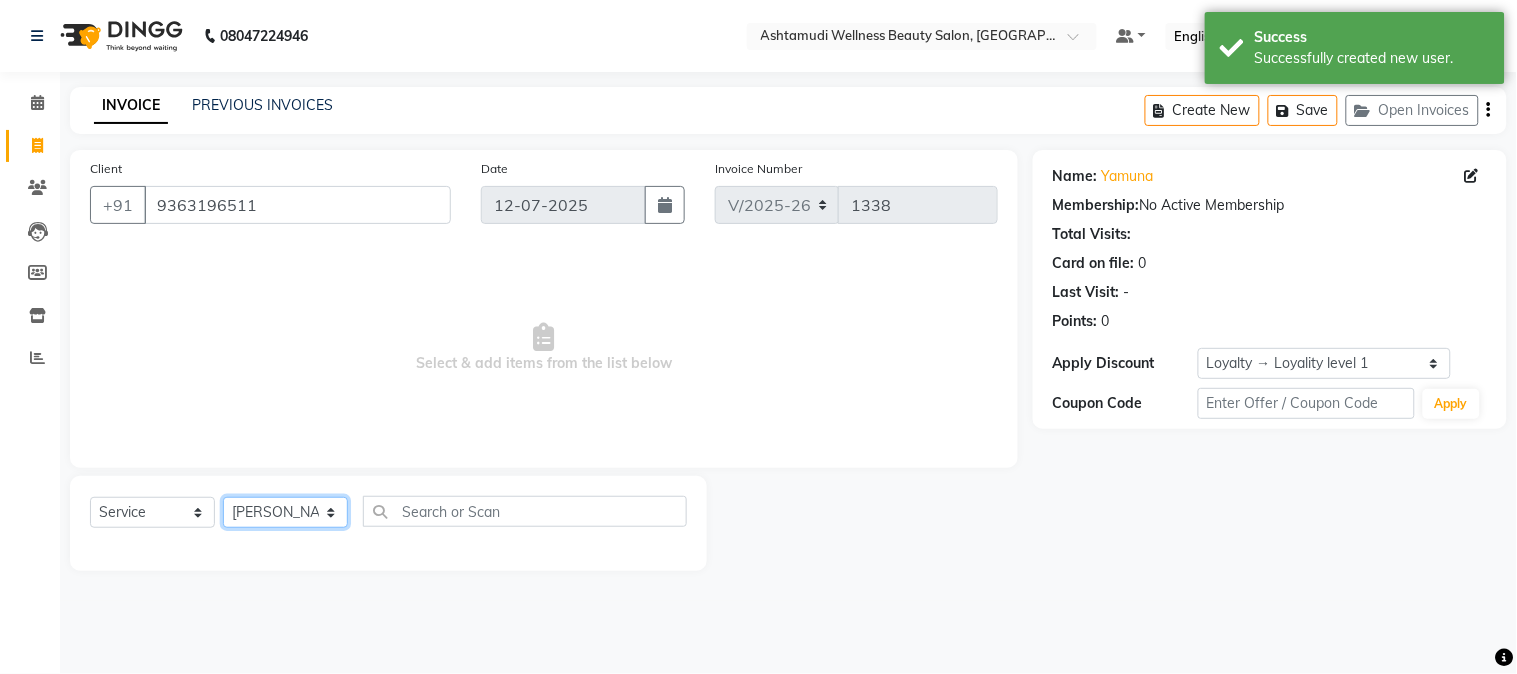 click on "Select Stylist Aathithya [PERSON_NAME] [PERSON_NAME] GURUVAYUR ASHTAMUDI [PERSON_NAME] Nigisha POOJA [PERSON_NAME] [PERSON_NAME] [PERSON_NAME]" 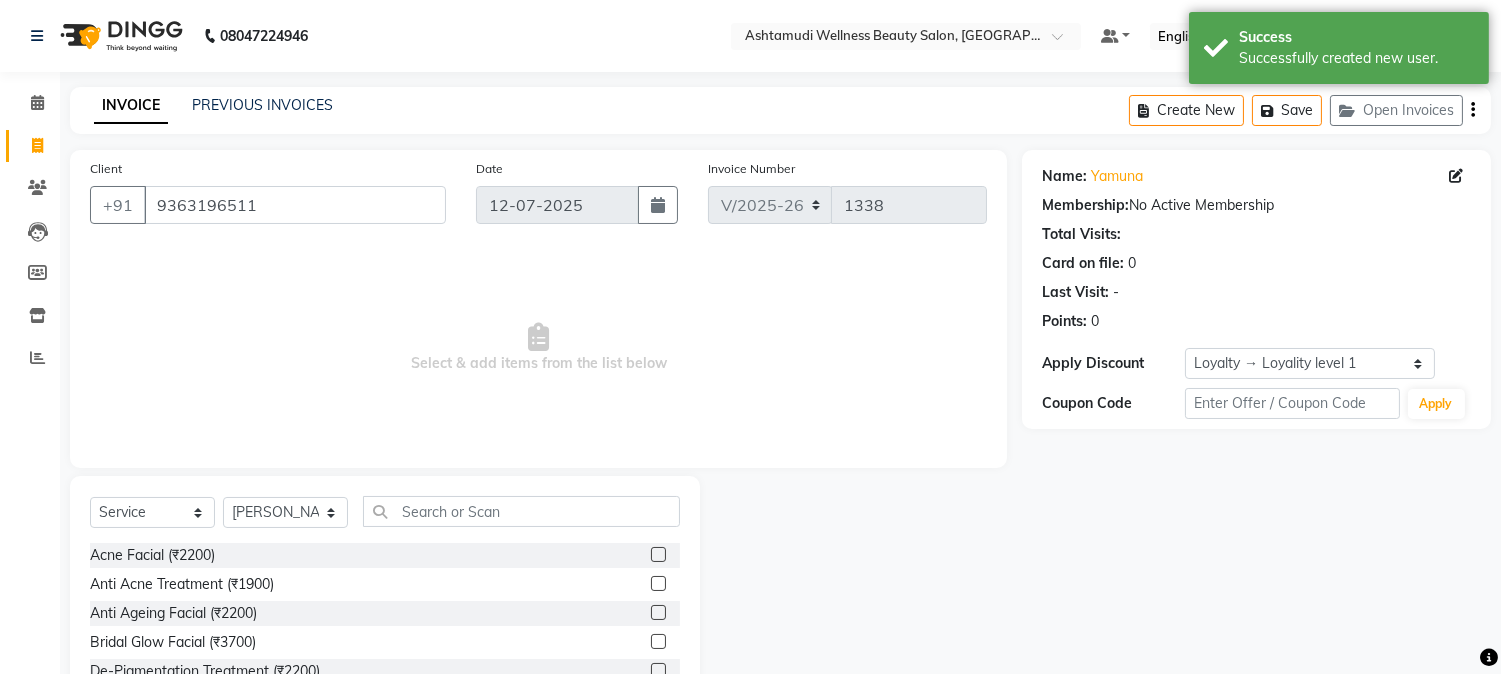 click on "Select  Service  Product  Membership  Package Voucher Prepaid Gift Card  Select Stylist Aathithya ANILA ANJANA DAS GURUVAYUR ASHTAMUDI NEETHU Nigisha POOJA PRACHI PRASEETHA REESHMA  Rini SMITHA THANKAMANI Acne Facial (₹2200)  Anti Acne Treatment (₹1900)  Anti Ageing Facial (₹2200)  Bridal Glow Facial (₹3700)  De-Pigmentation Treatment (₹2200)  Dermalite Fairness Facial (₹2700)  Diamond Facial (₹2700)  D-Tan Cleanup (₹800)  D-Tan Facial (₹2000)  D-Tan Pack (₹400)  Fruit Facial (₹1000)  Fyc Bamboo Charcoal Facial (₹2500)  Fyc Bio Marine Facial (₹4500)  Fyc Fruit Fusion Facial (₹1700)  Fyc Luster Gold Facial (₹2700)  Fyc Pure Vit-C Facial (₹3700)  Fyc Red Wine Facial (₹2700)  Glovite Facial (₹2500)  Gold Moroccan Vit C facial Dry Skin (₹3000)  Gold Moroccan Vit C facial Oily Skin (₹3000)  Golden Facial (₹2700)  Hydra Brightening Facial (₹4500)  Hydra Facial (₹2800)  Hydramoist Facial (₹1900)  Microdermabrasion Treatment (₹2700)  Normal Cleanup (₹500)" 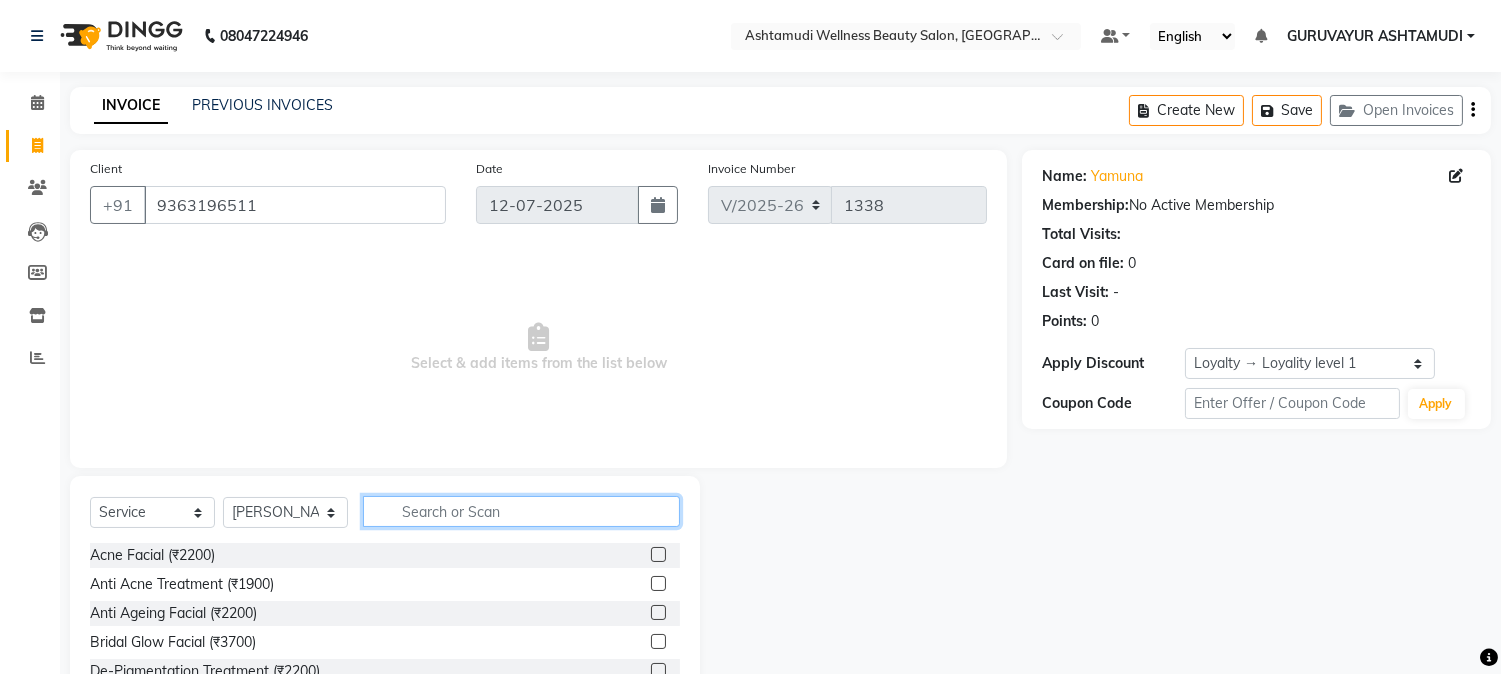 click 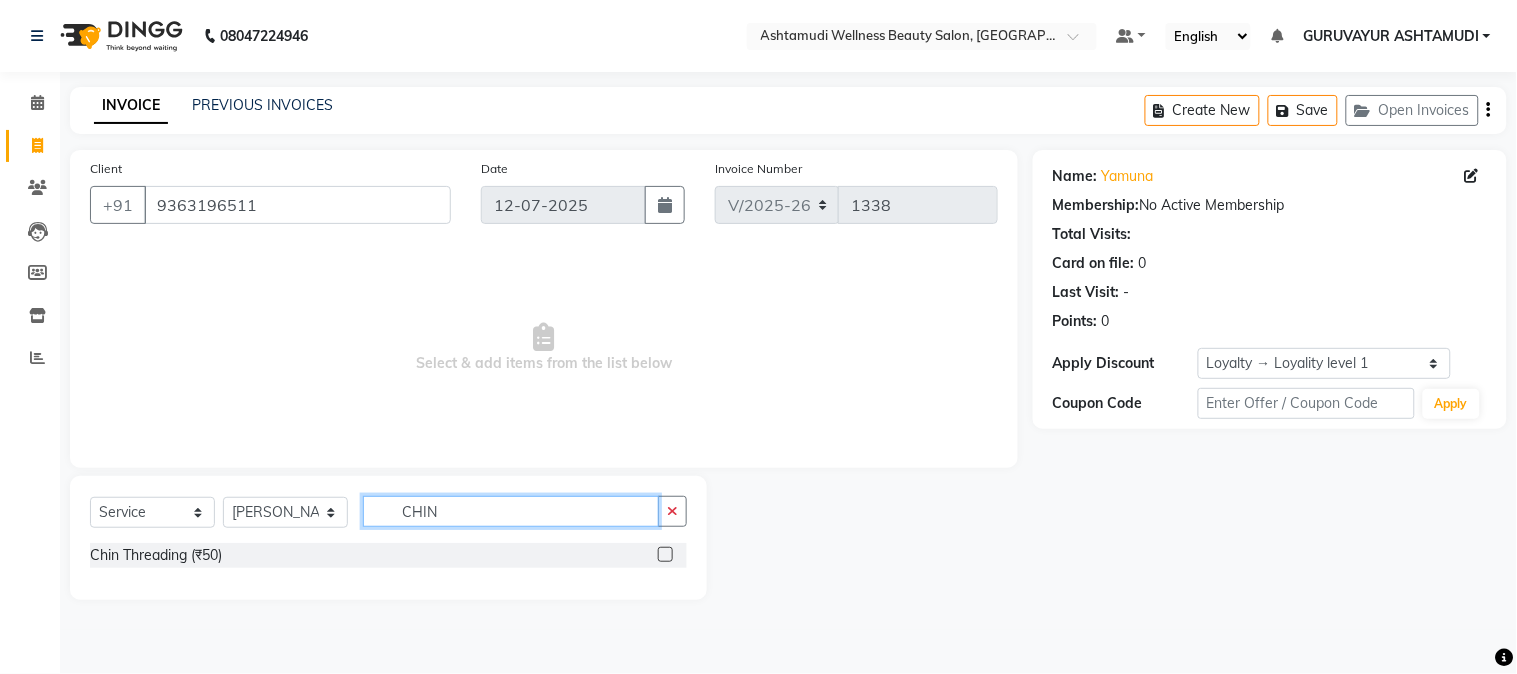type on "CHIN" 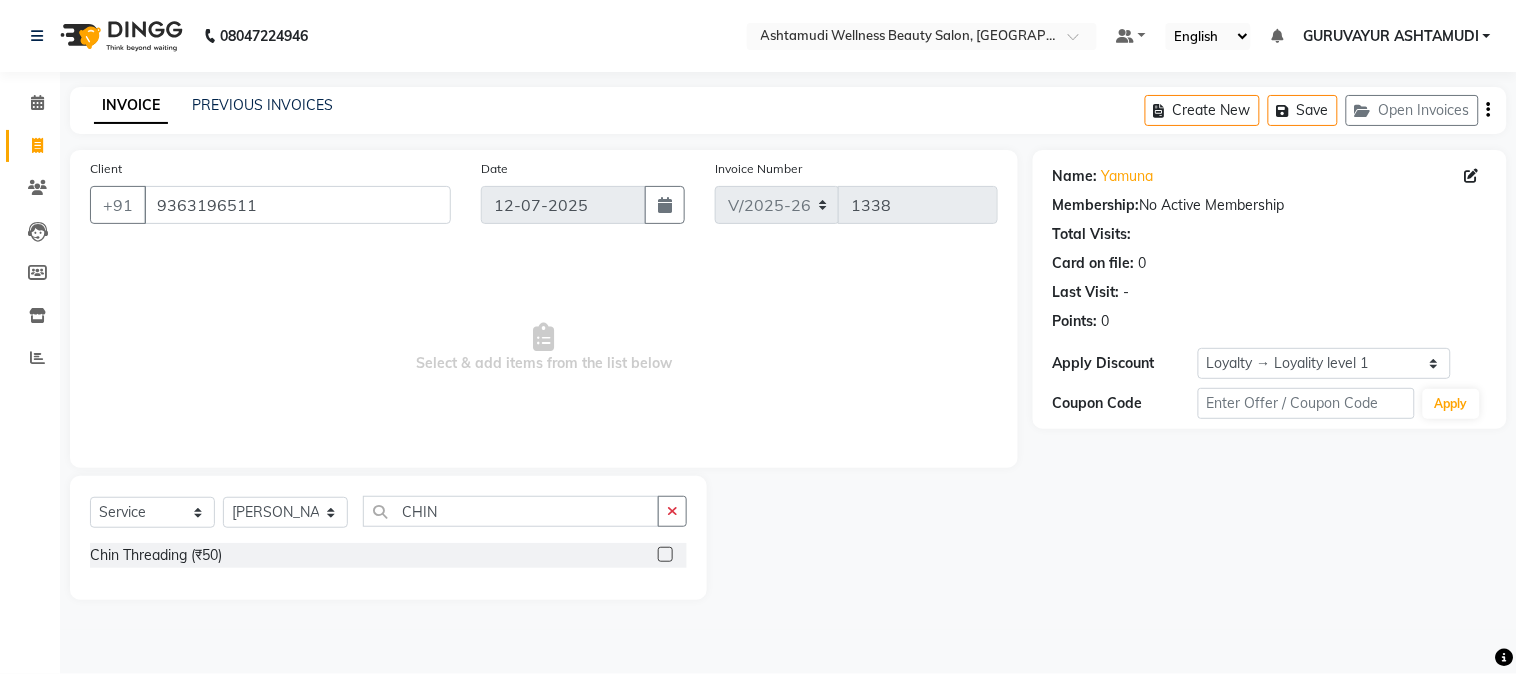 click 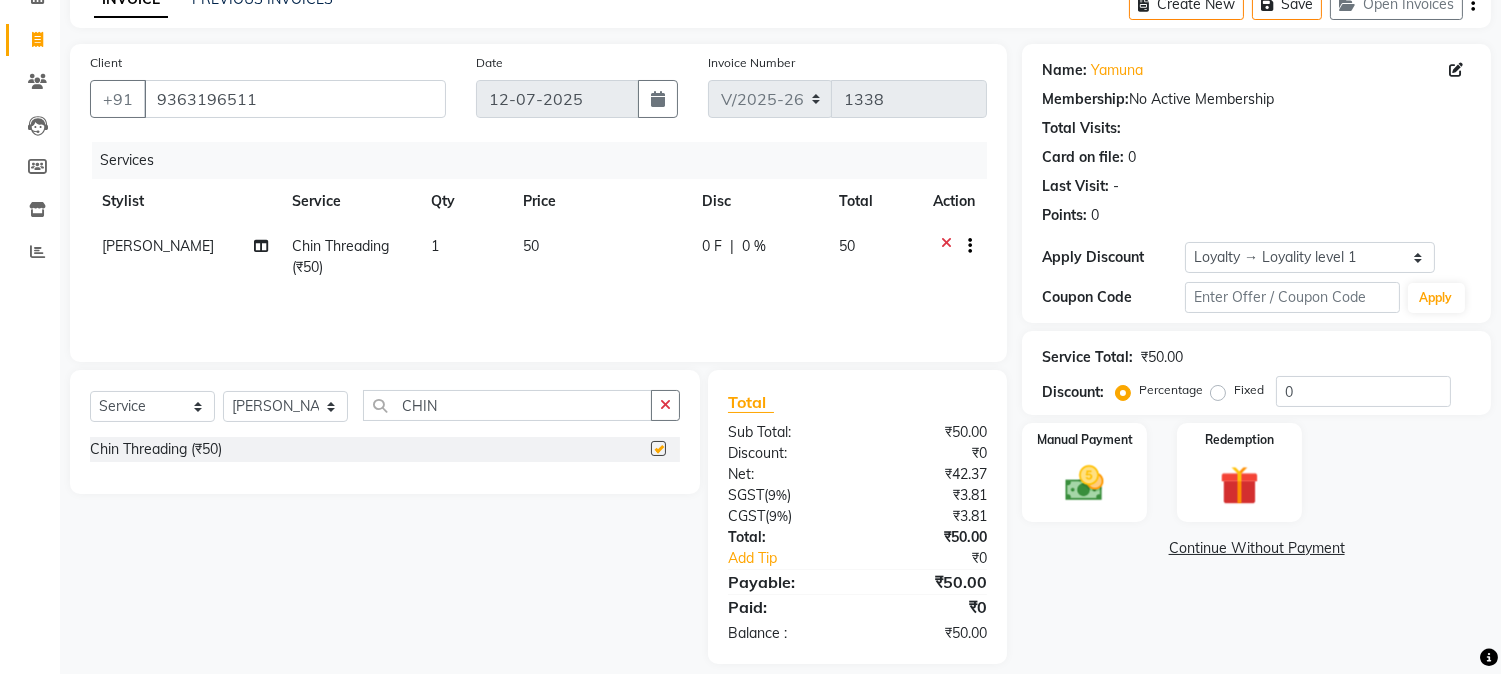 checkbox on "false" 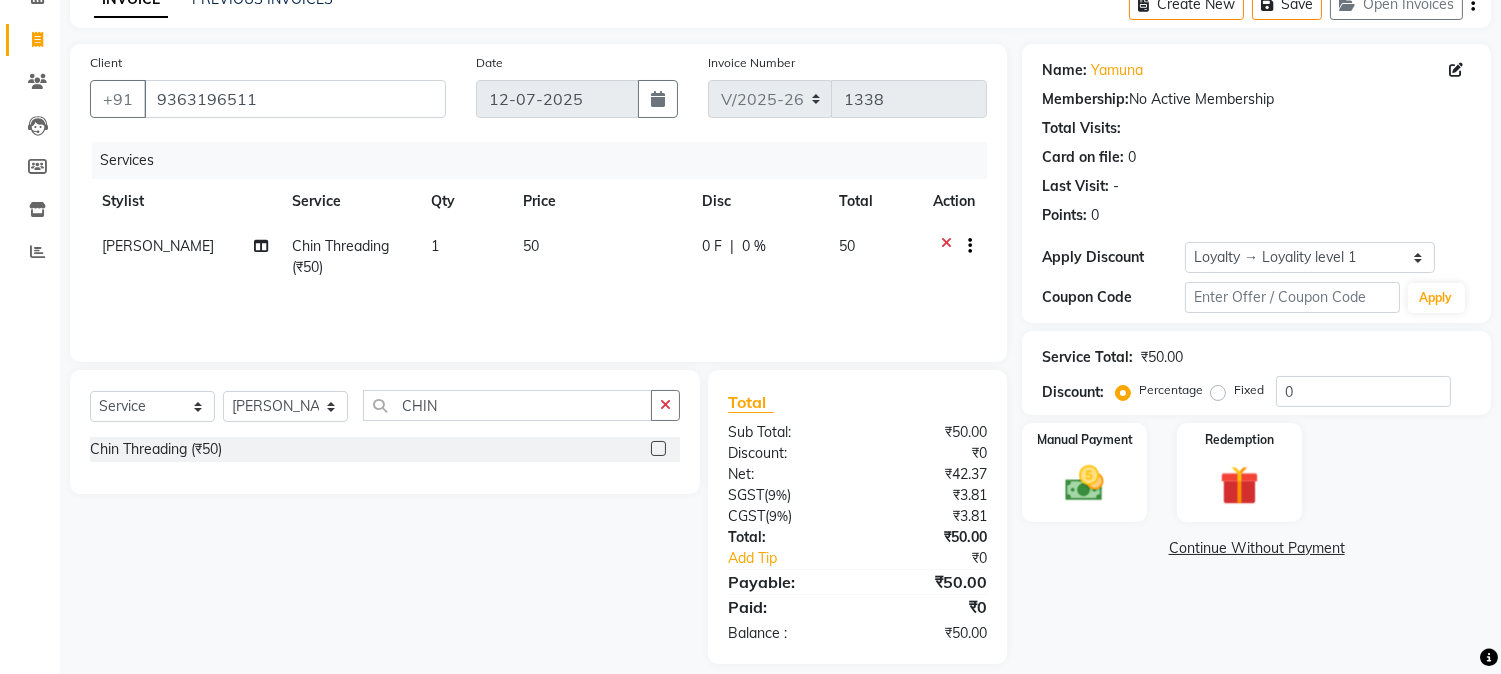 scroll, scrollTop: 125, scrollLeft: 0, axis: vertical 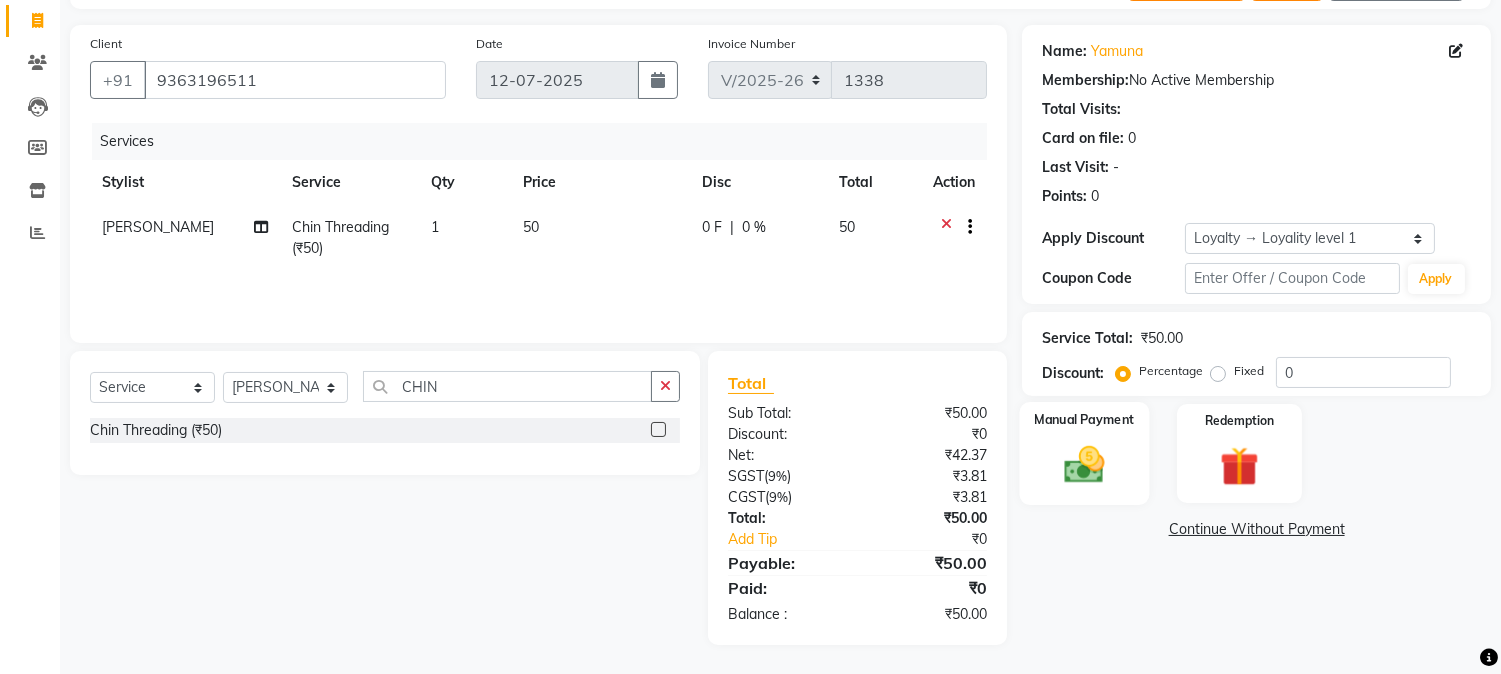 click 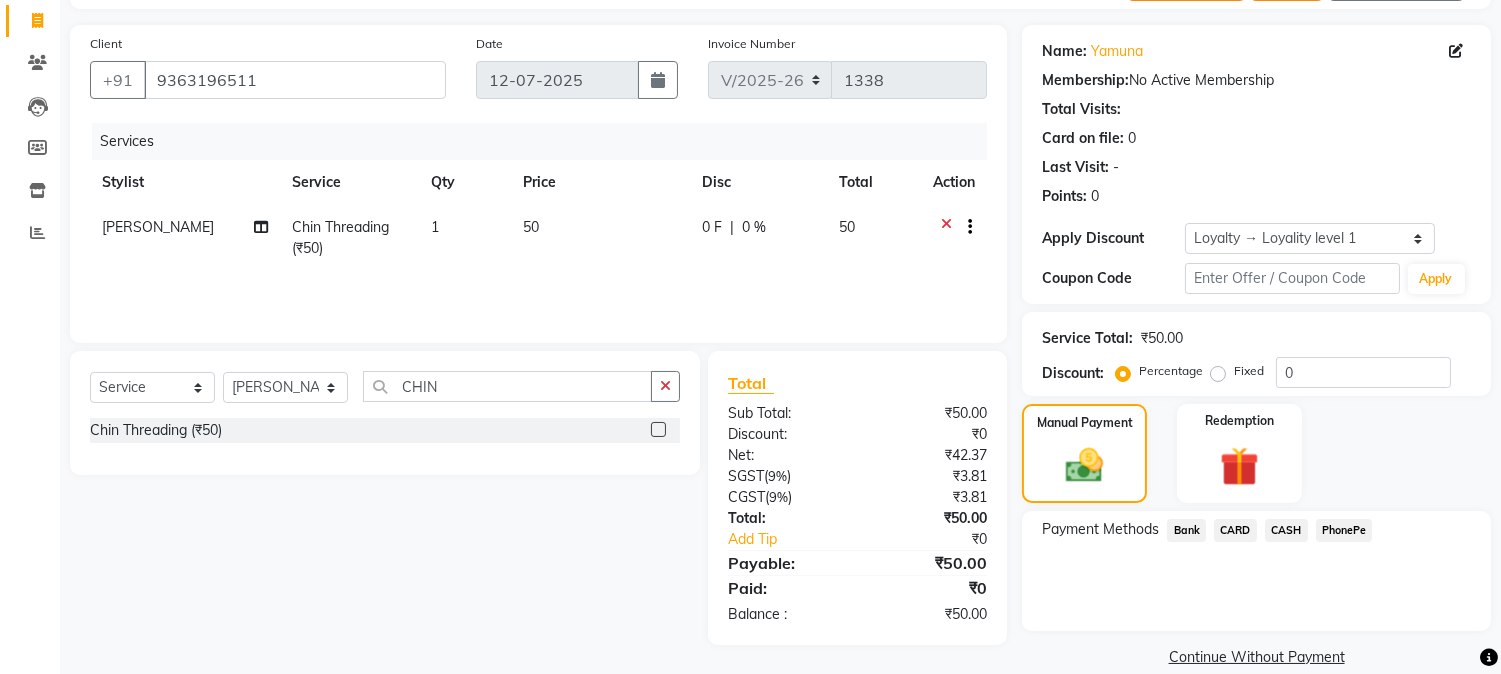 click on "PhonePe" 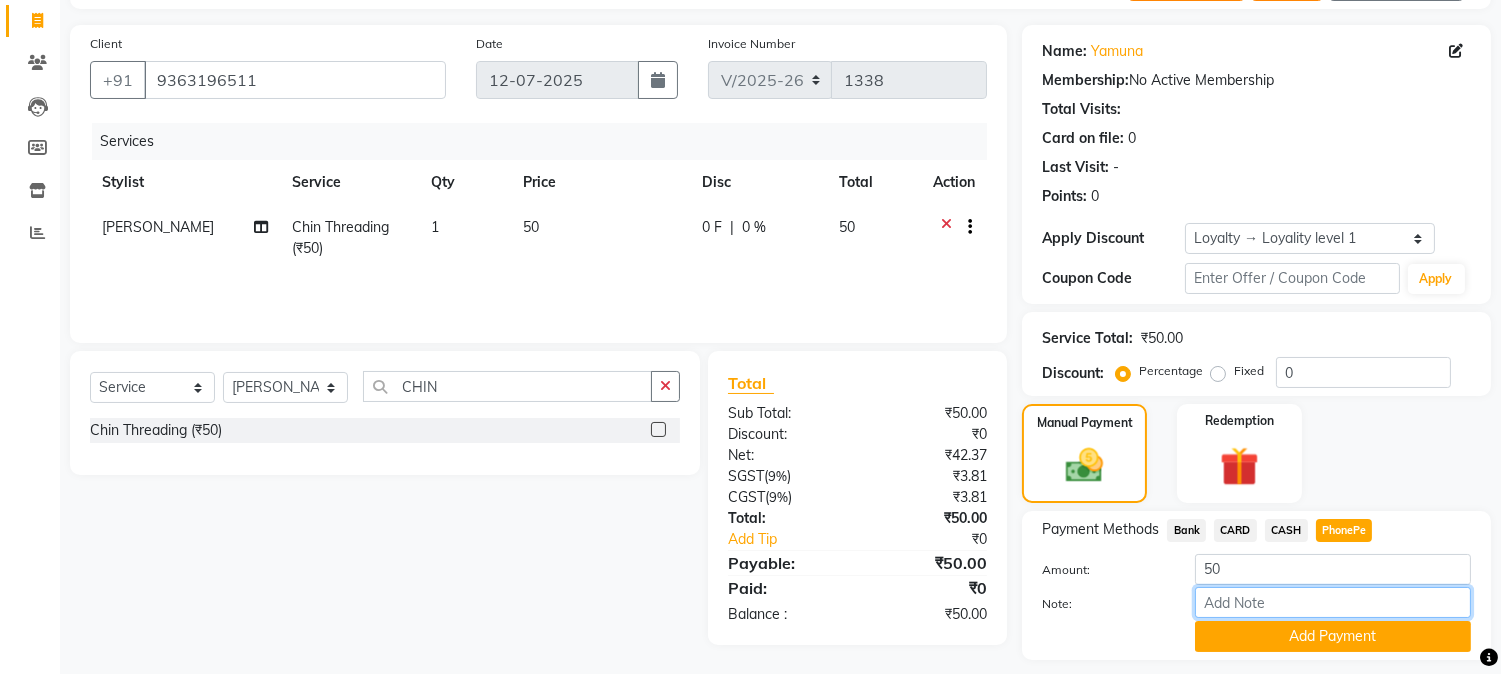 drag, startPoint x: 1252, startPoint y: 601, endPoint x: 1270, endPoint y: 576, distance: 30.805843 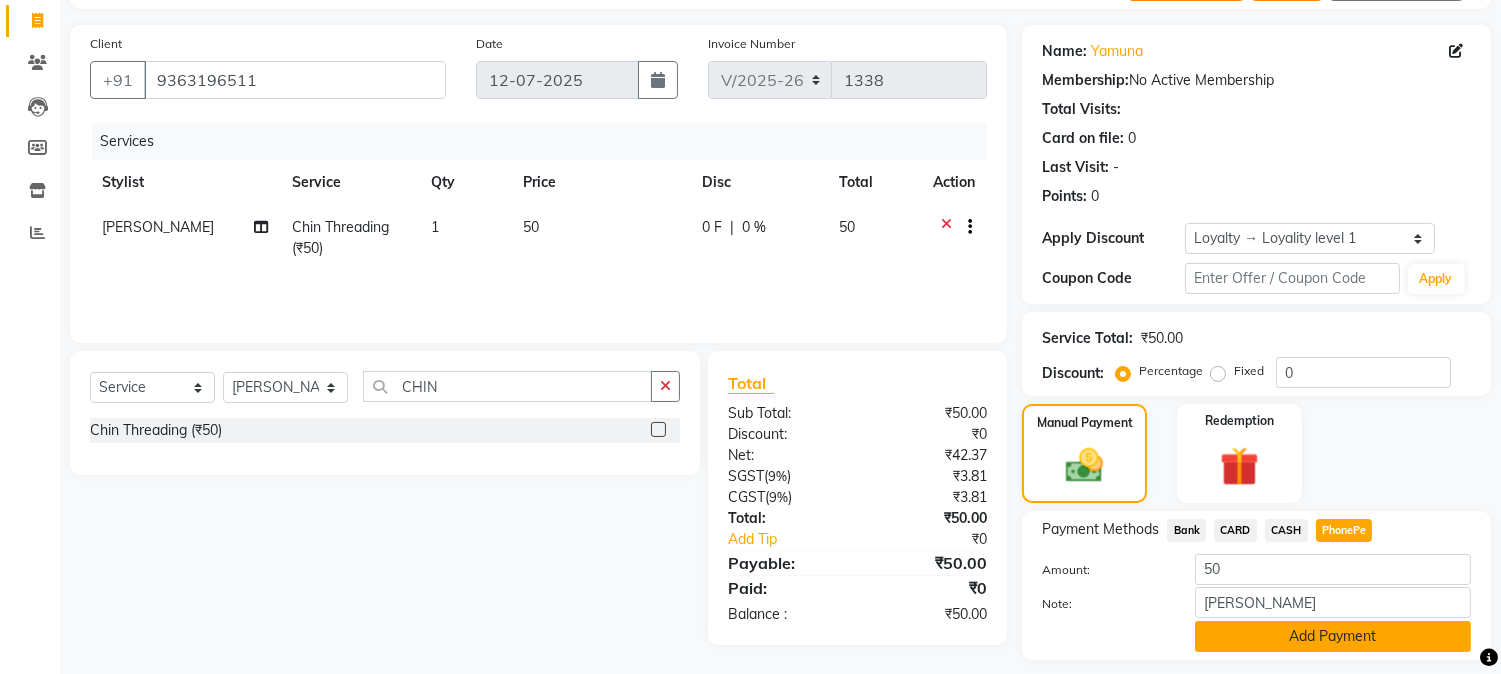 click on "Add Payment" 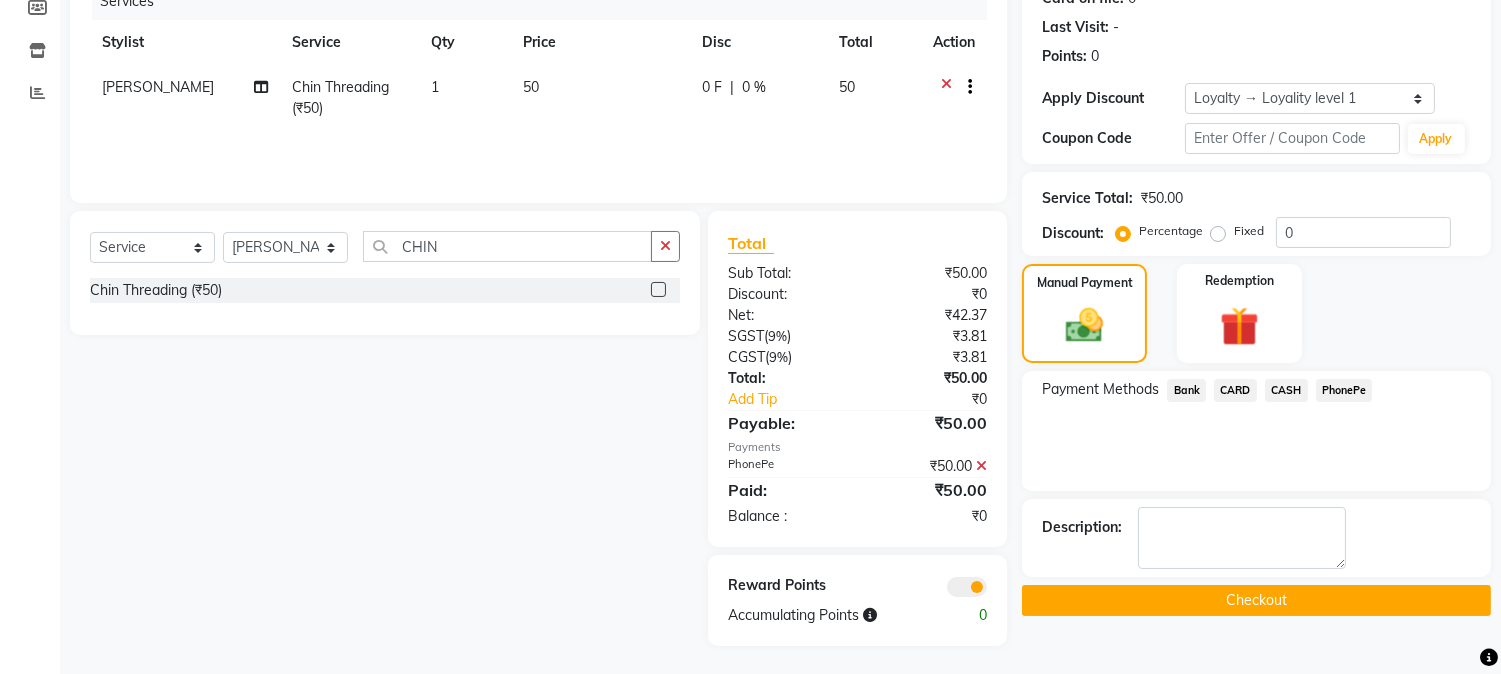 scroll, scrollTop: 266, scrollLeft: 0, axis: vertical 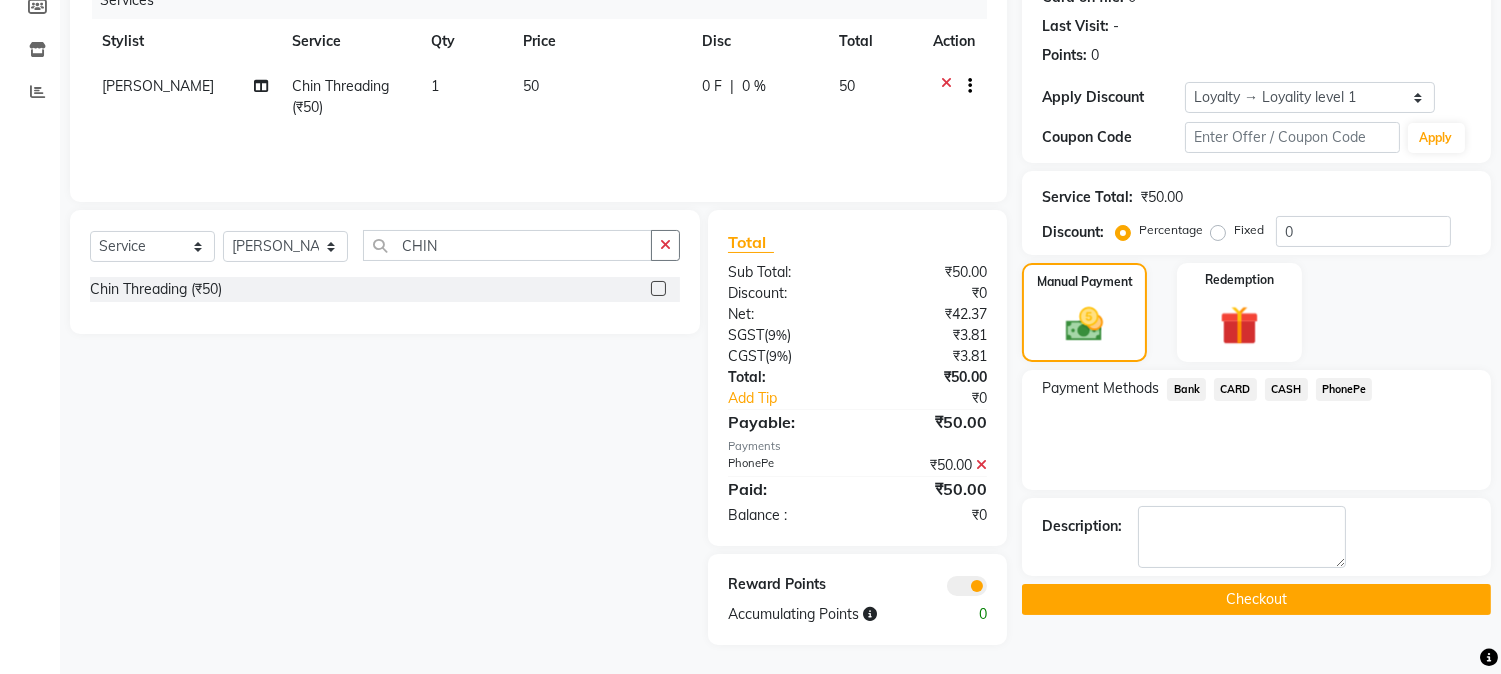 click on "Checkout" 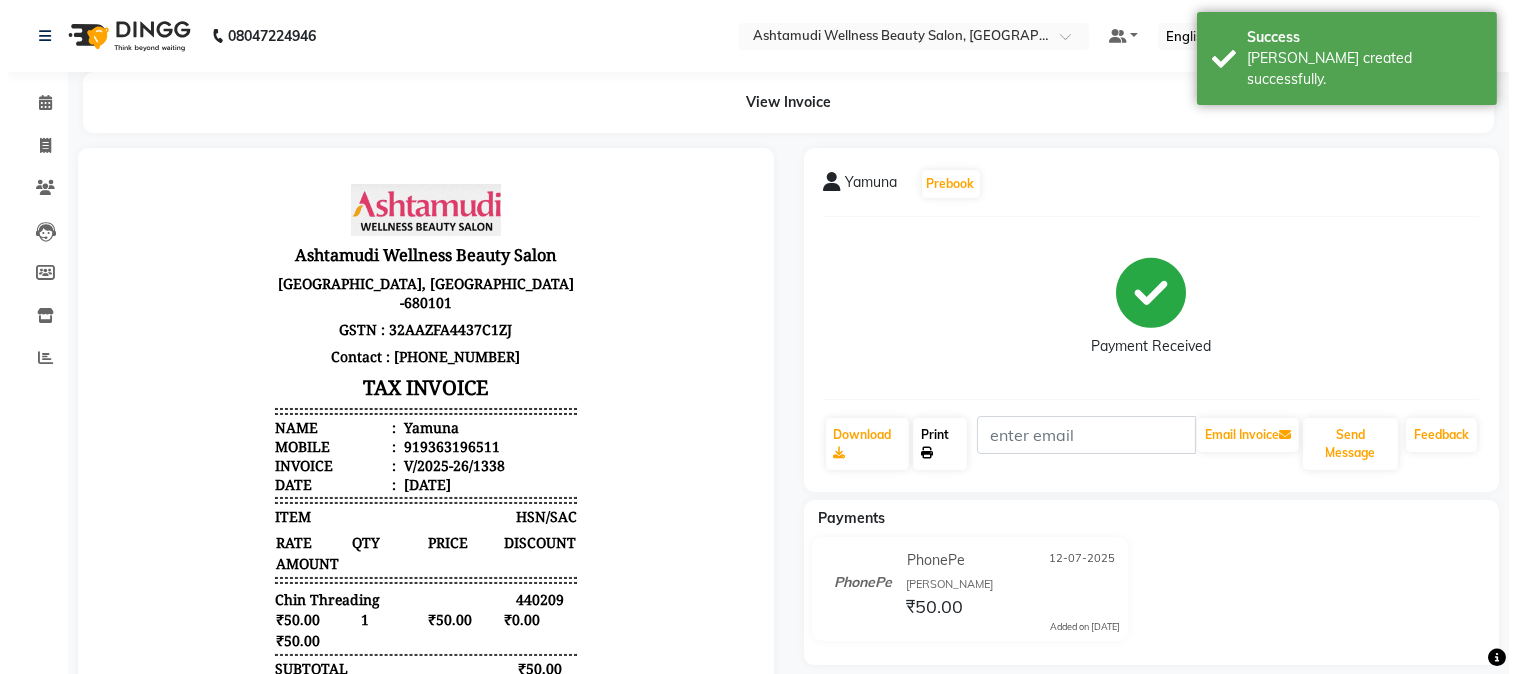 scroll, scrollTop: 0, scrollLeft: 0, axis: both 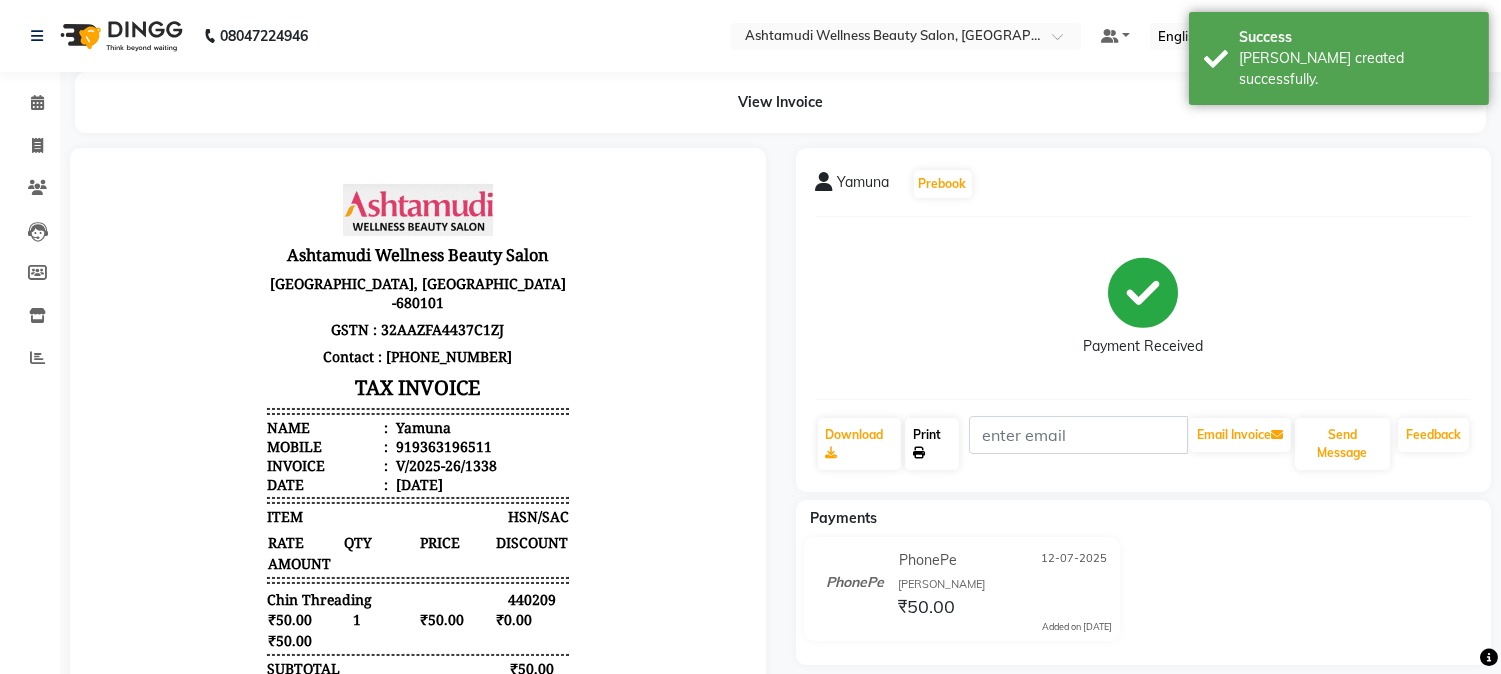 click on "Print" 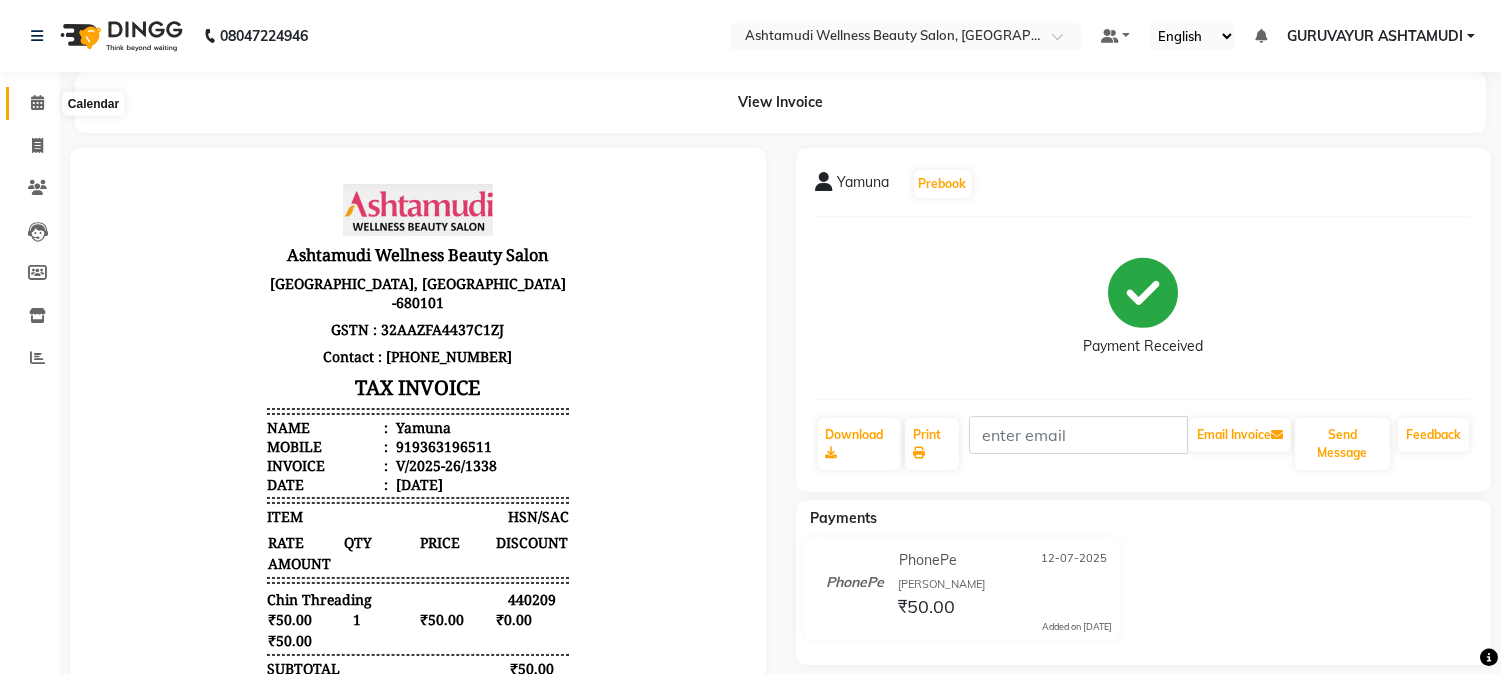 click 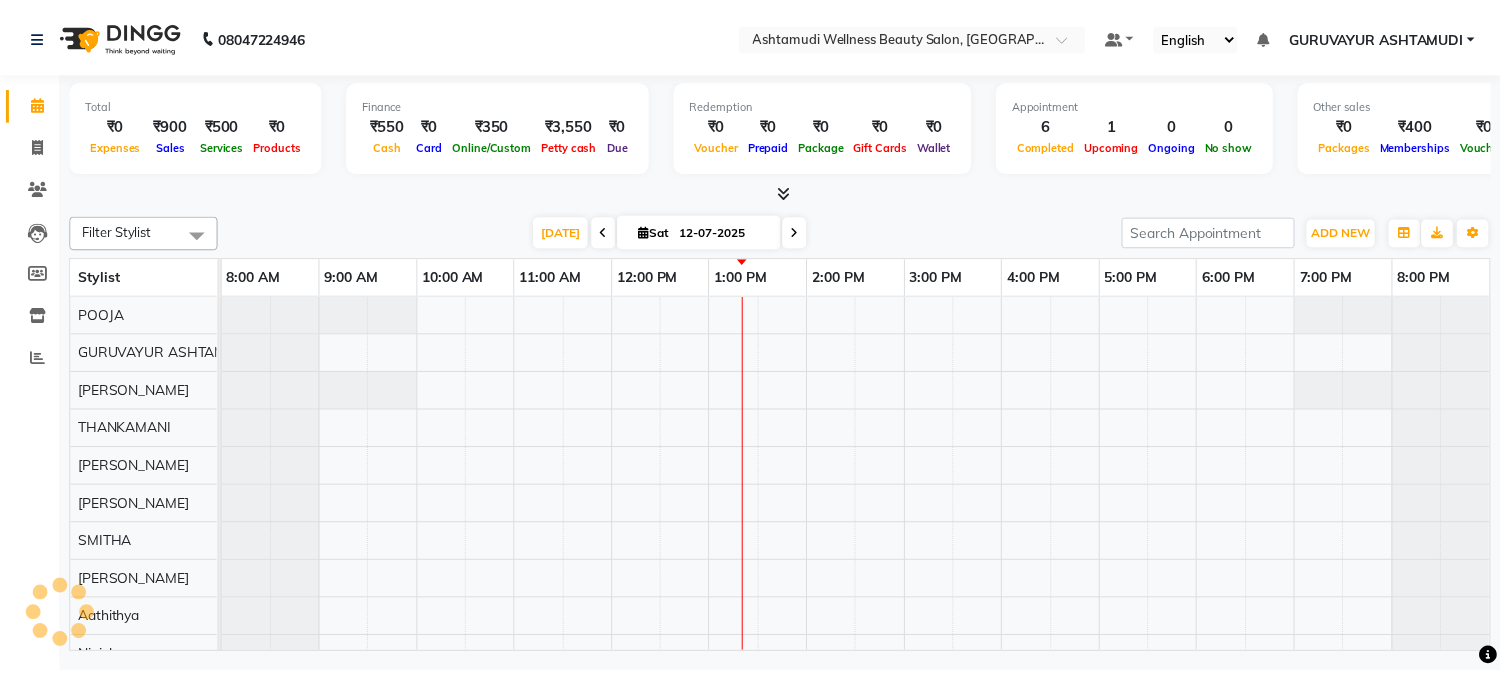 scroll, scrollTop: 0, scrollLeft: 0, axis: both 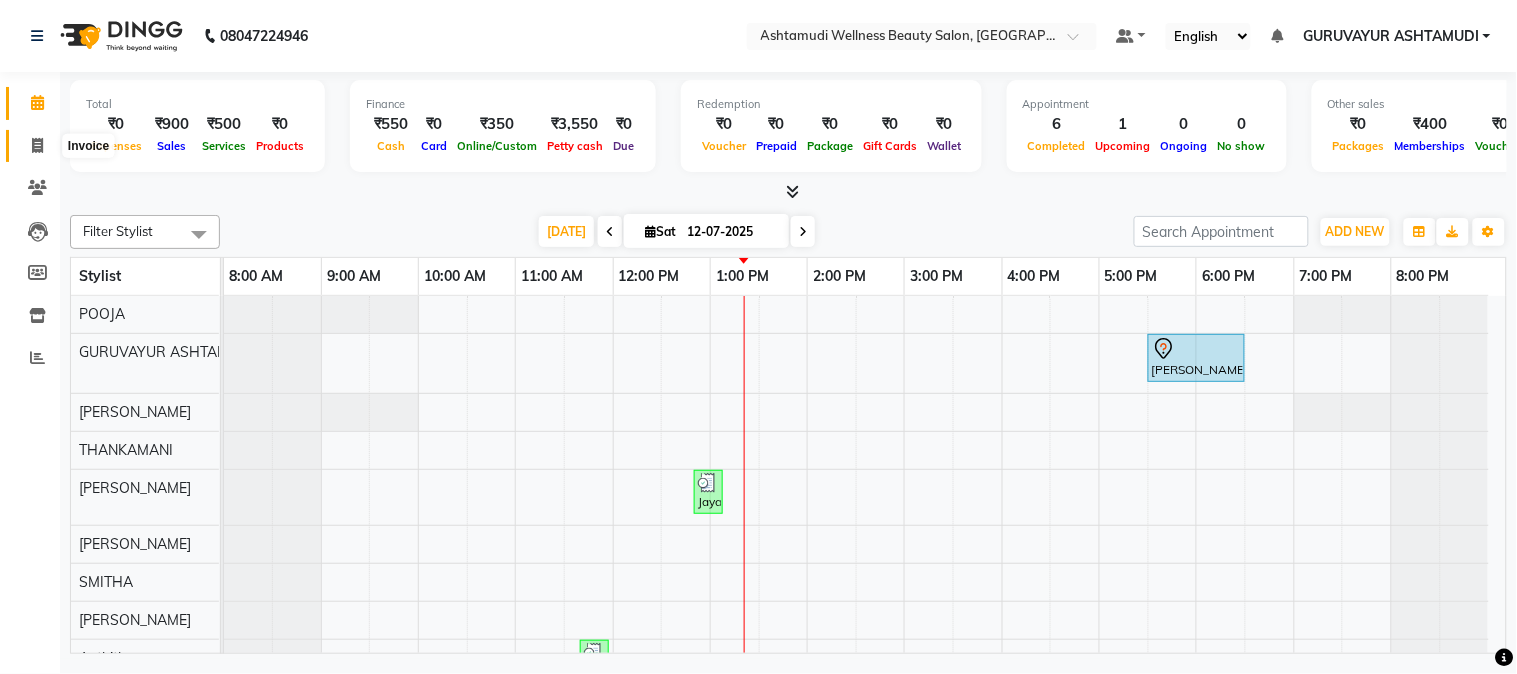 click 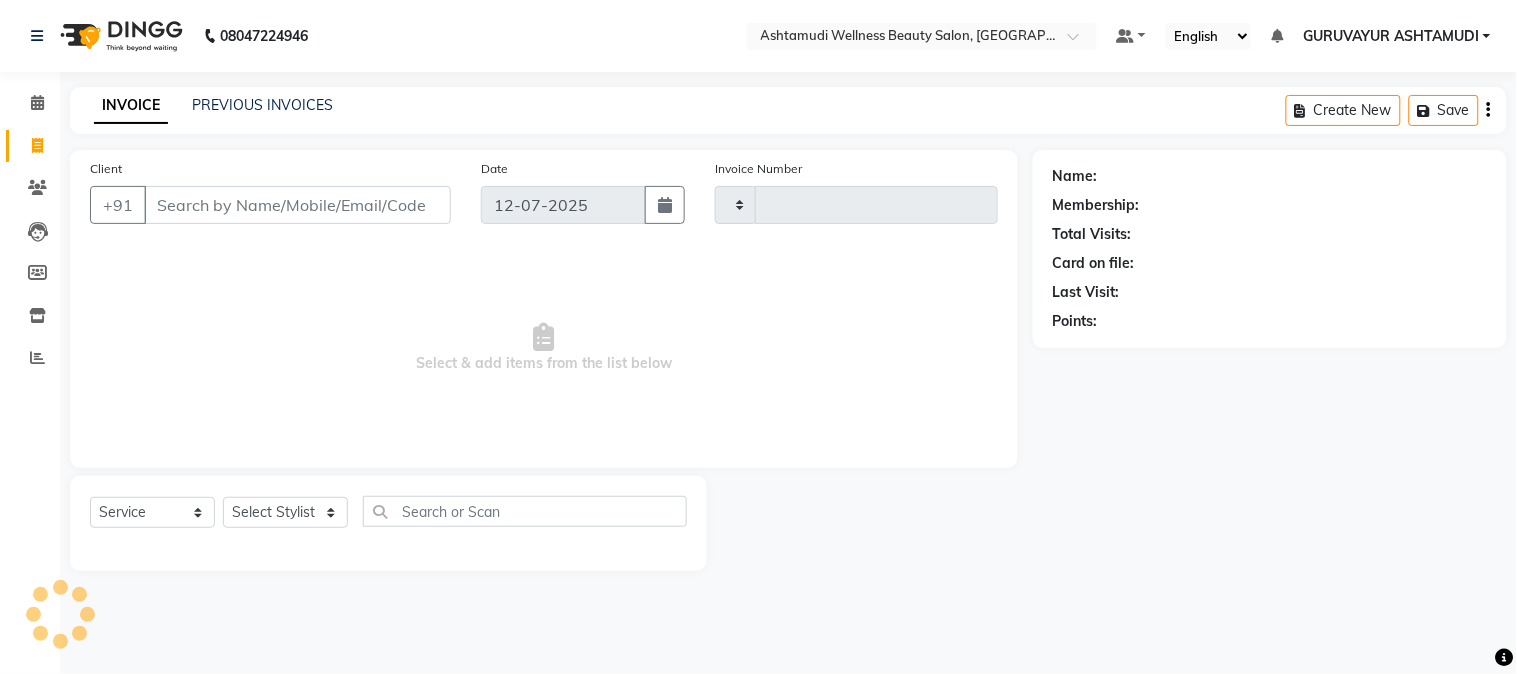 type on "1339" 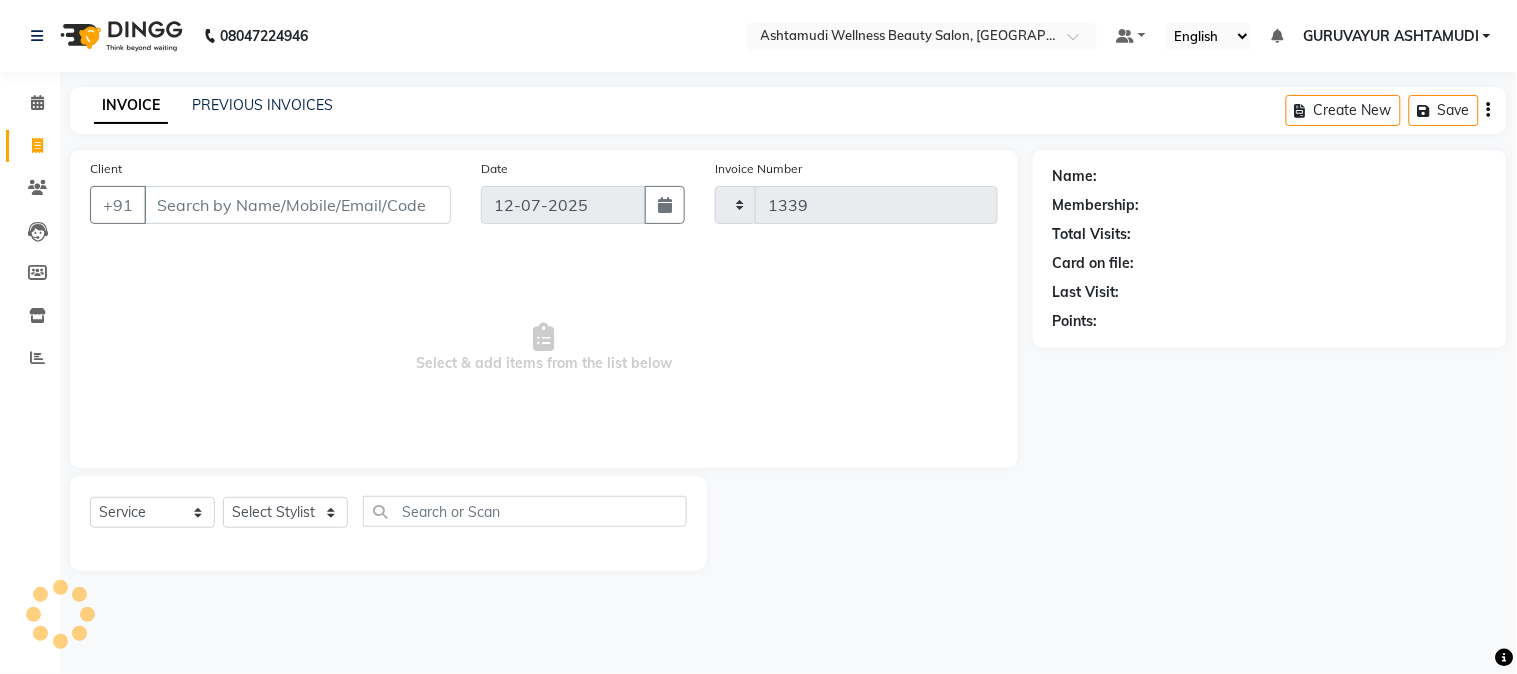 select on "4660" 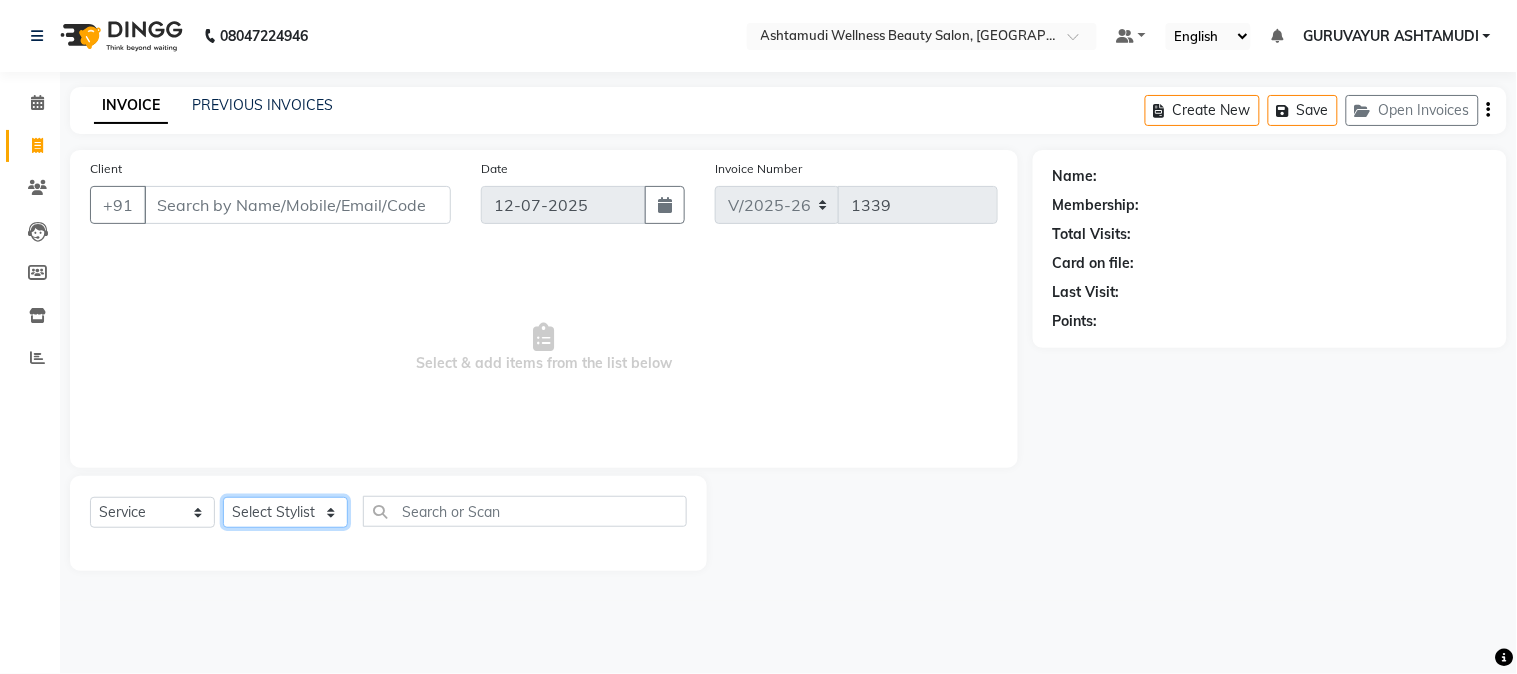 click on "Select Stylist" 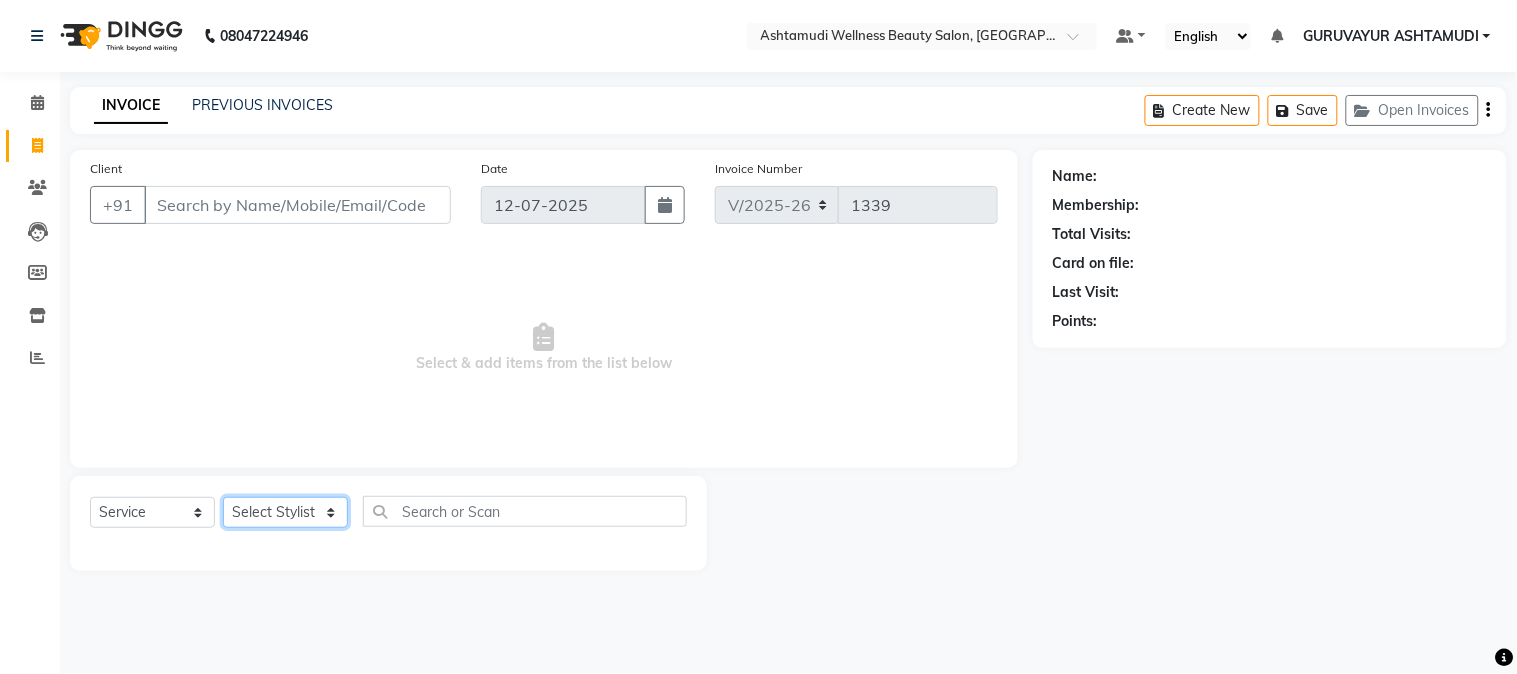 select on "39865" 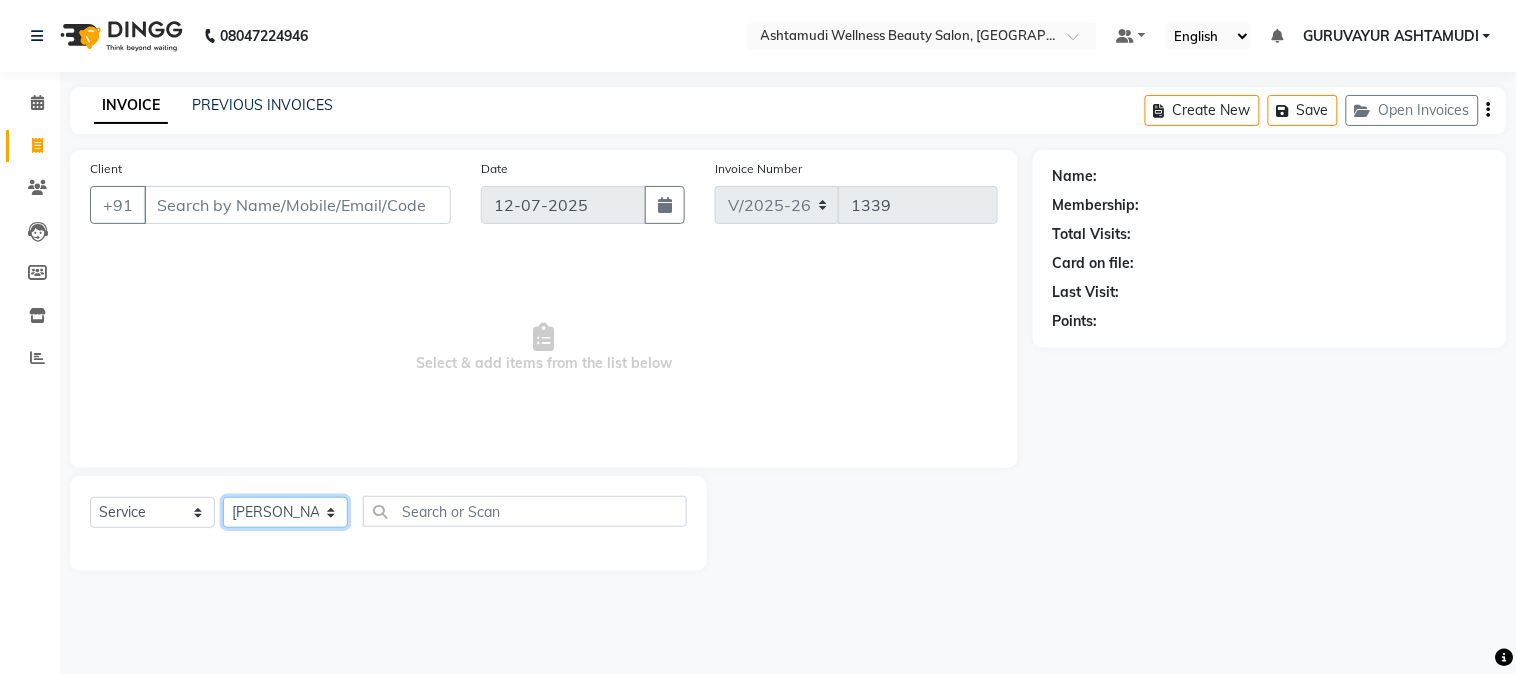 click on "Select Stylist Aathithya [PERSON_NAME] [PERSON_NAME] GURUVAYUR ASHTAMUDI [PERSON_NAME] Nigisha POOJA [PERSON_NAME] [PERSON_NAME] [PERSON_NAME]" 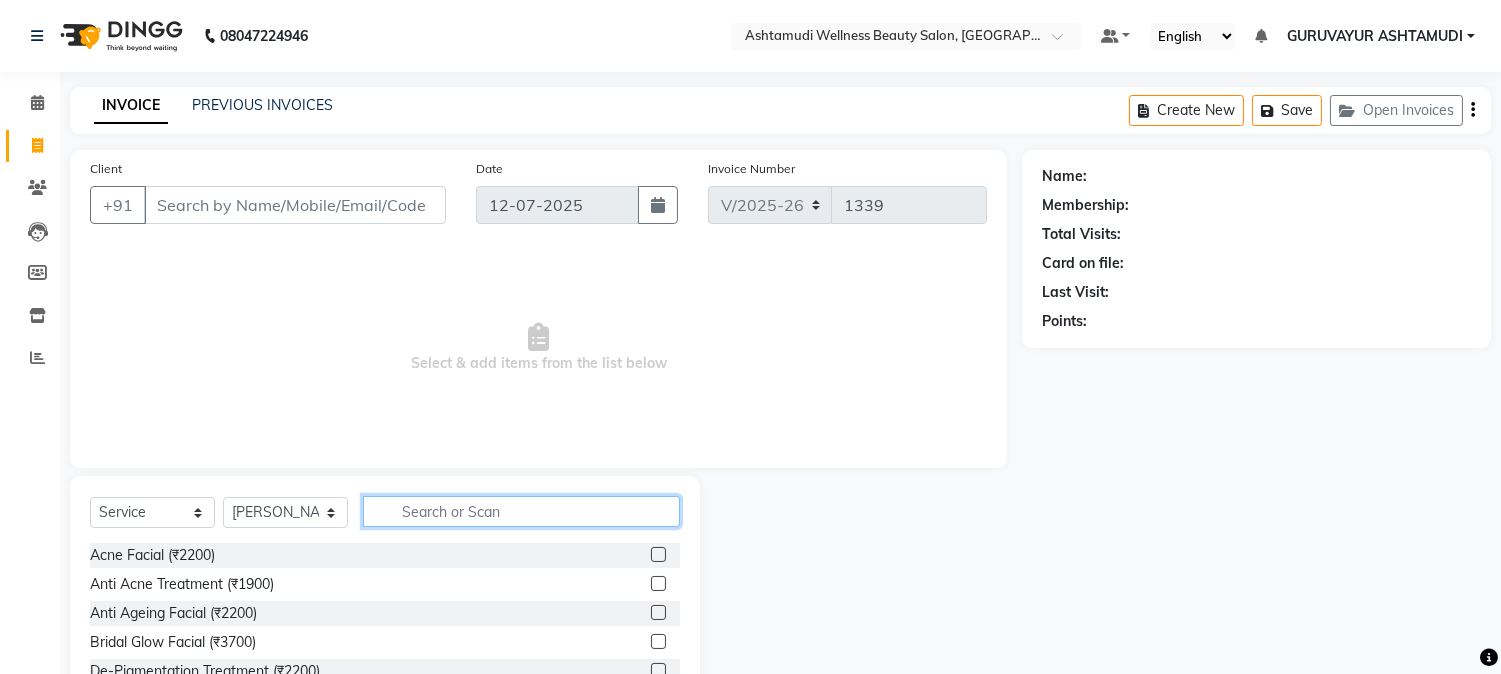 click 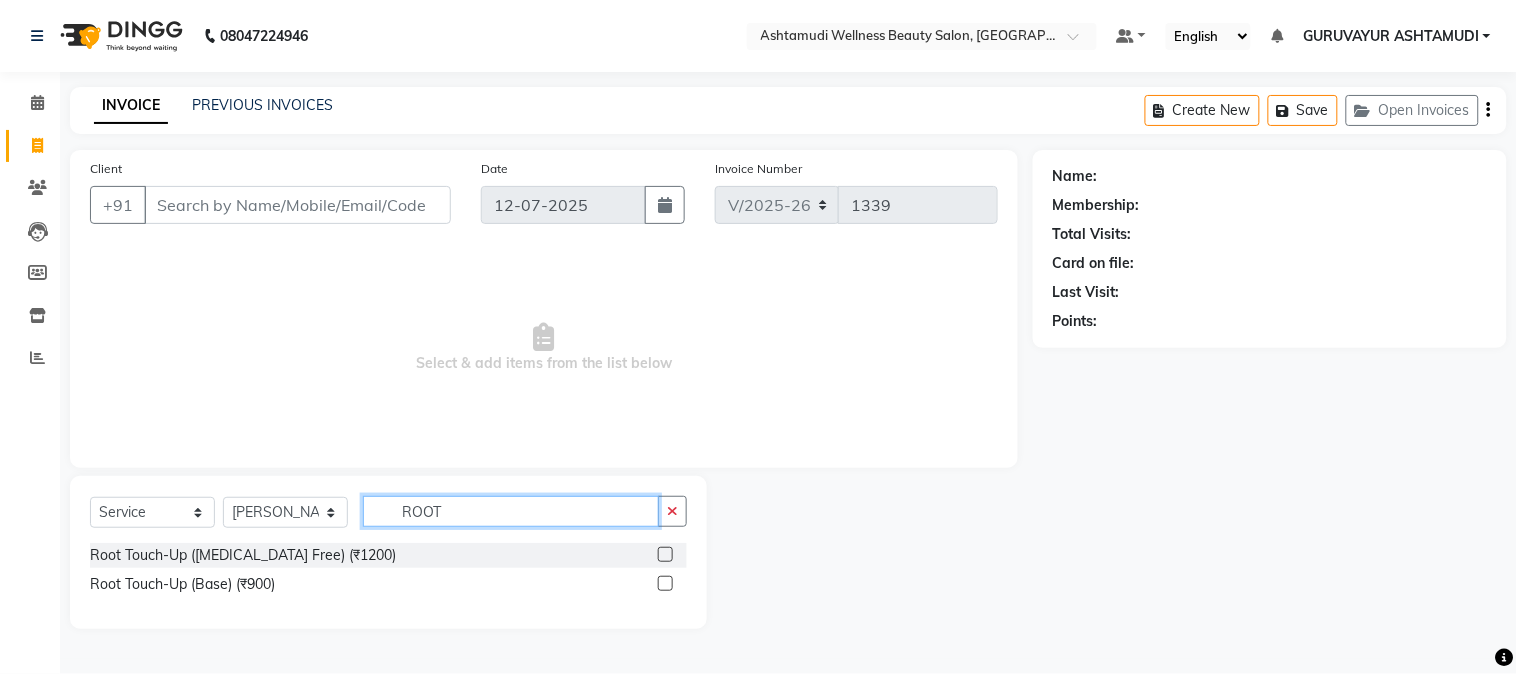 type on "ROOT" 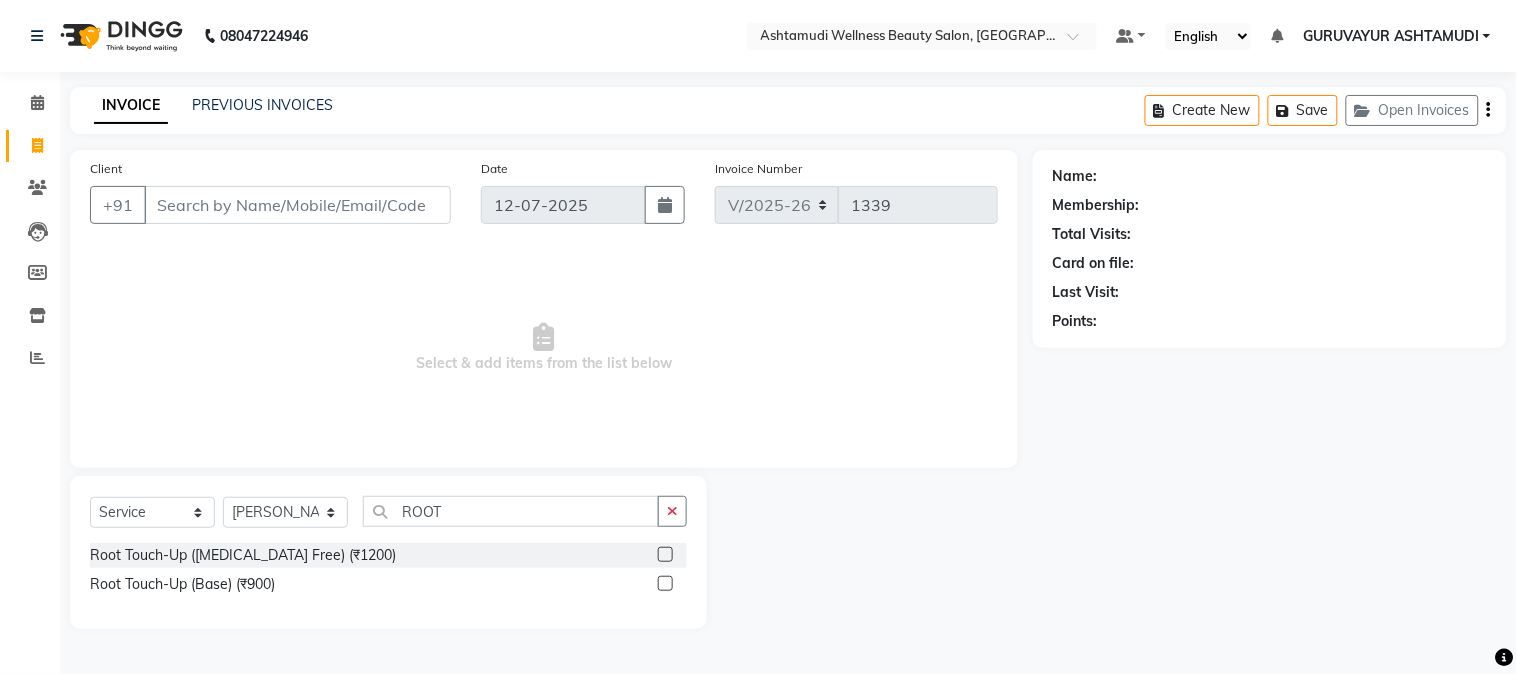 click 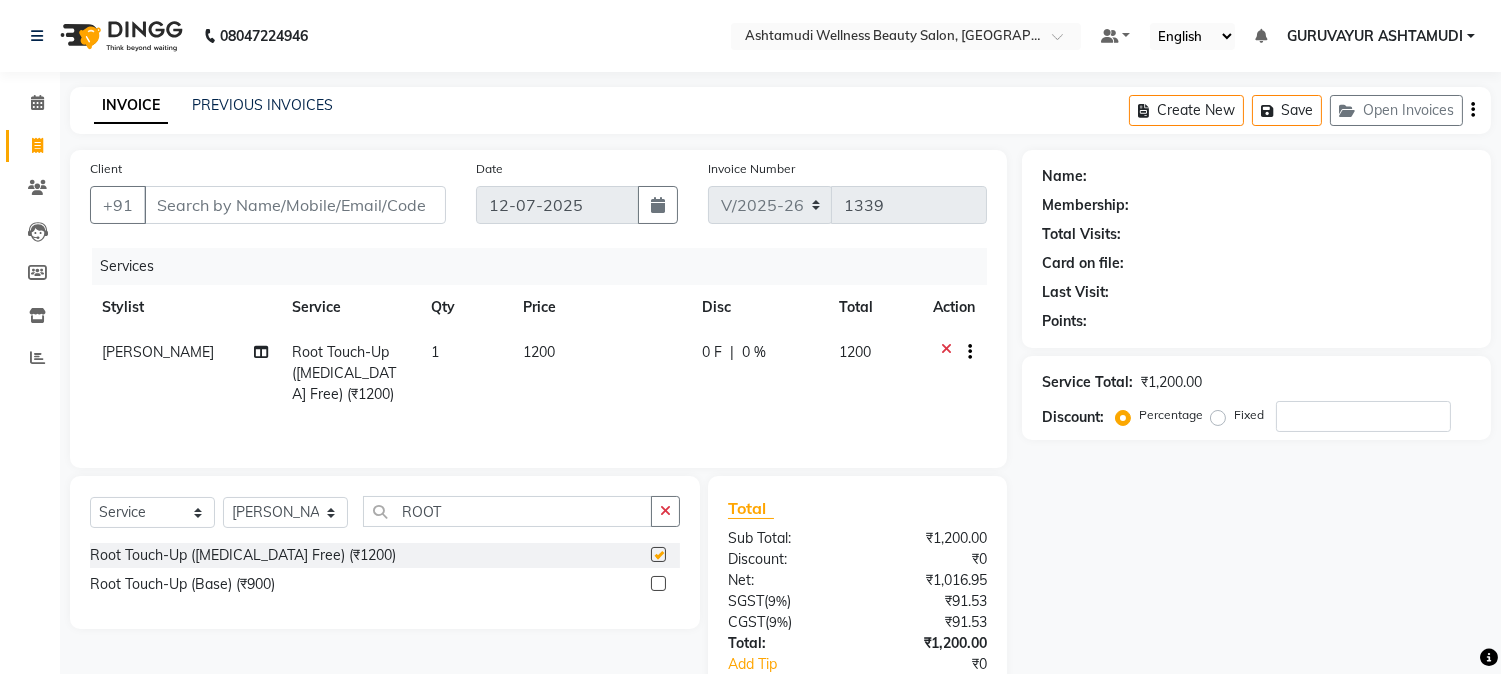 checkbox on "false" 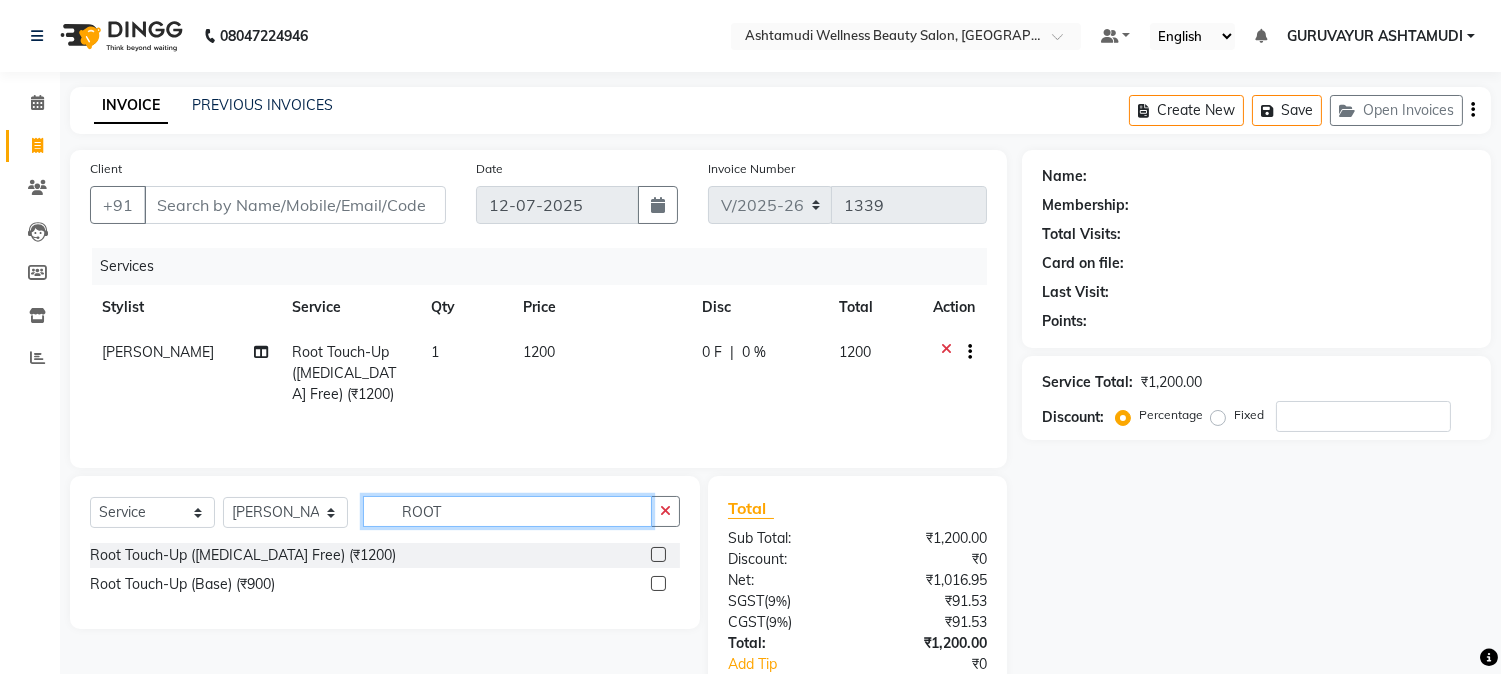 drag, startPoint x: 490, startPoint y: 514, endPoint x: 244, endPoint y: 524, distance: 246.20317 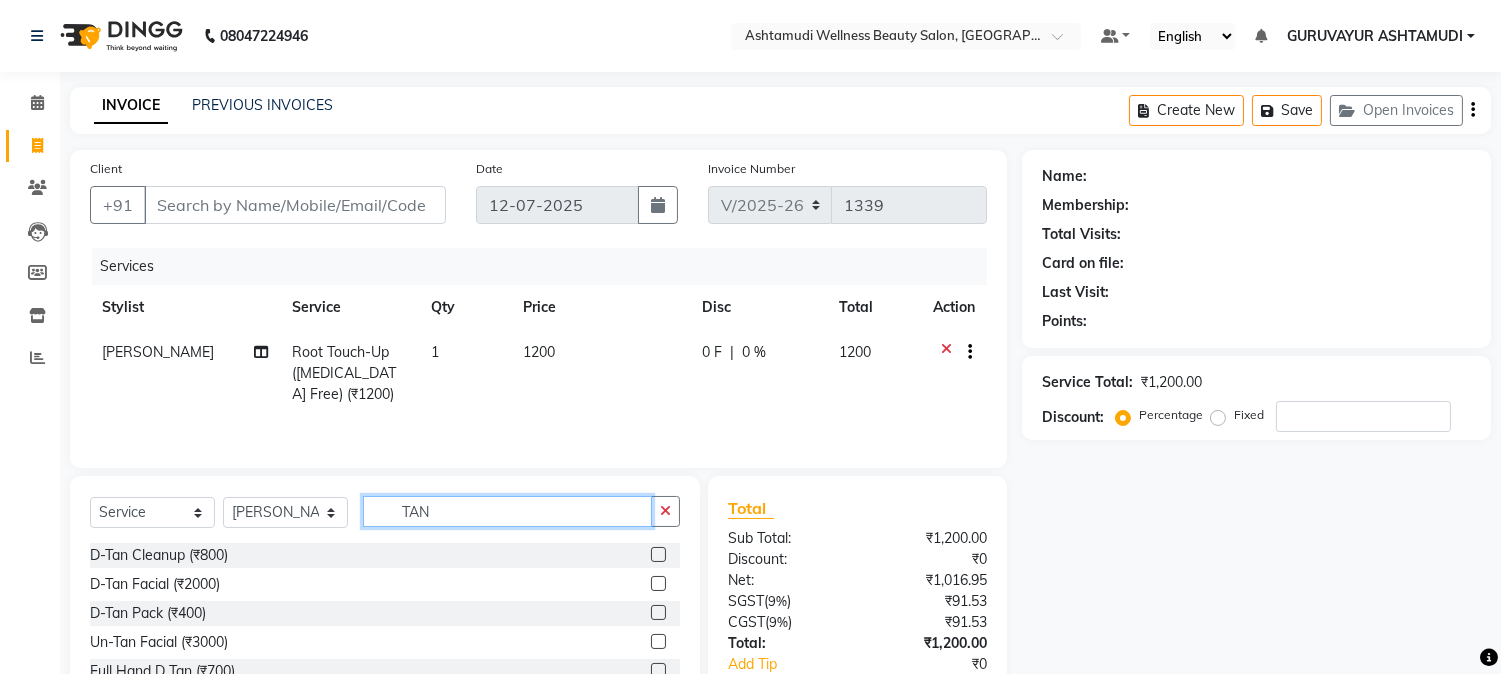 type on "TAN" 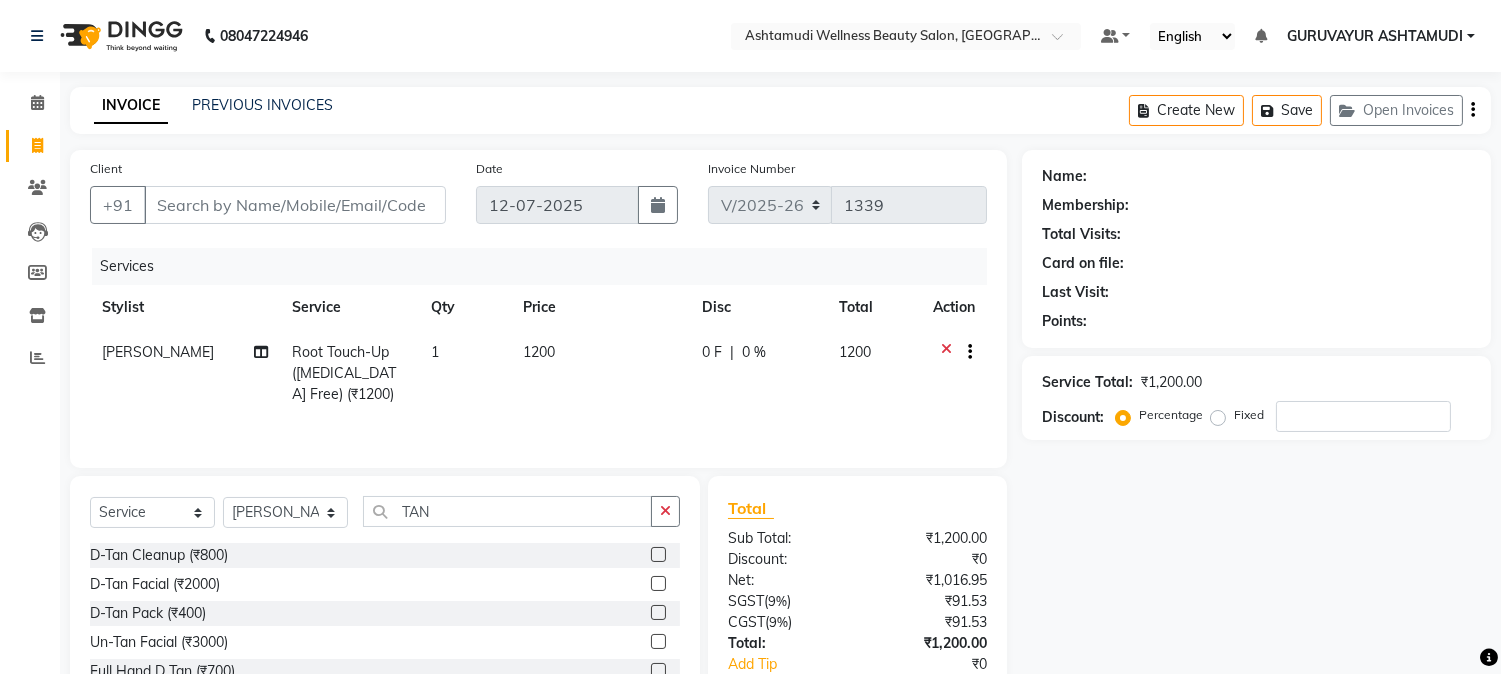 click 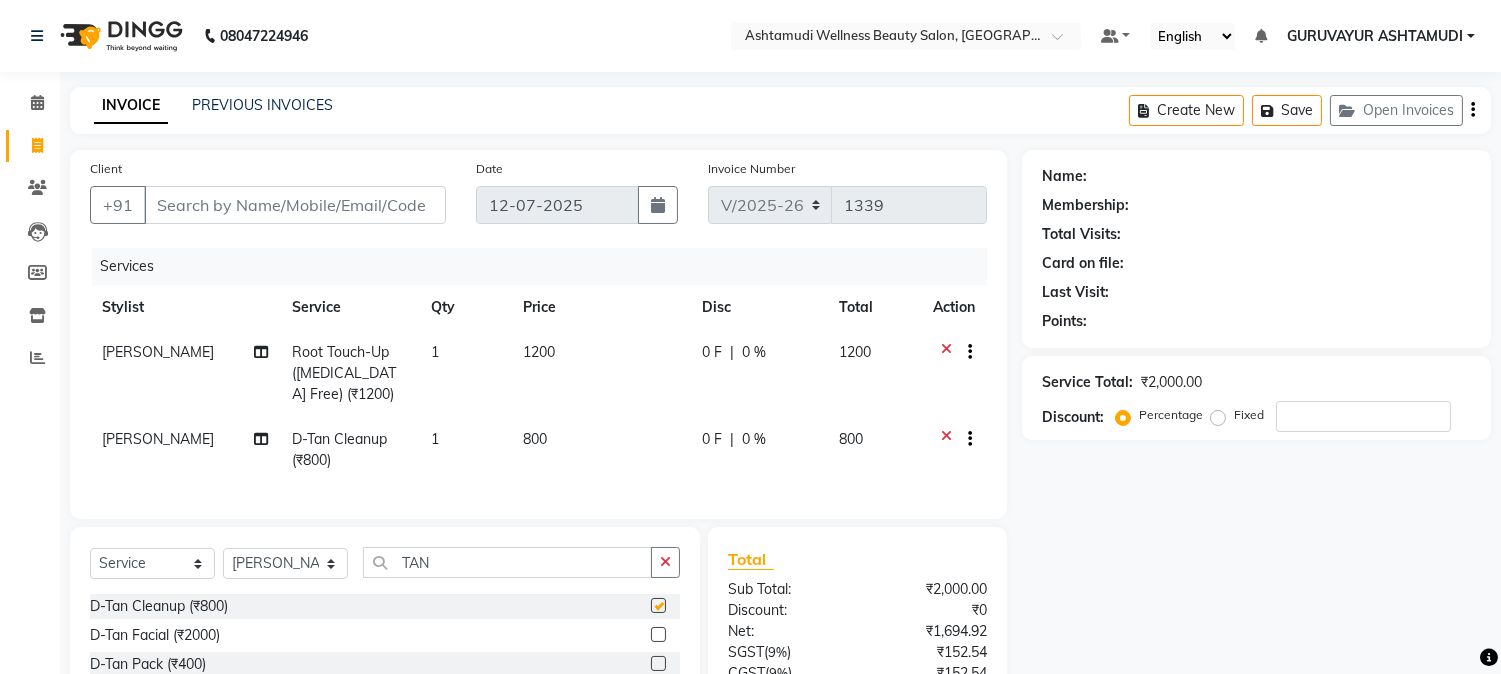 checkbox on "false" 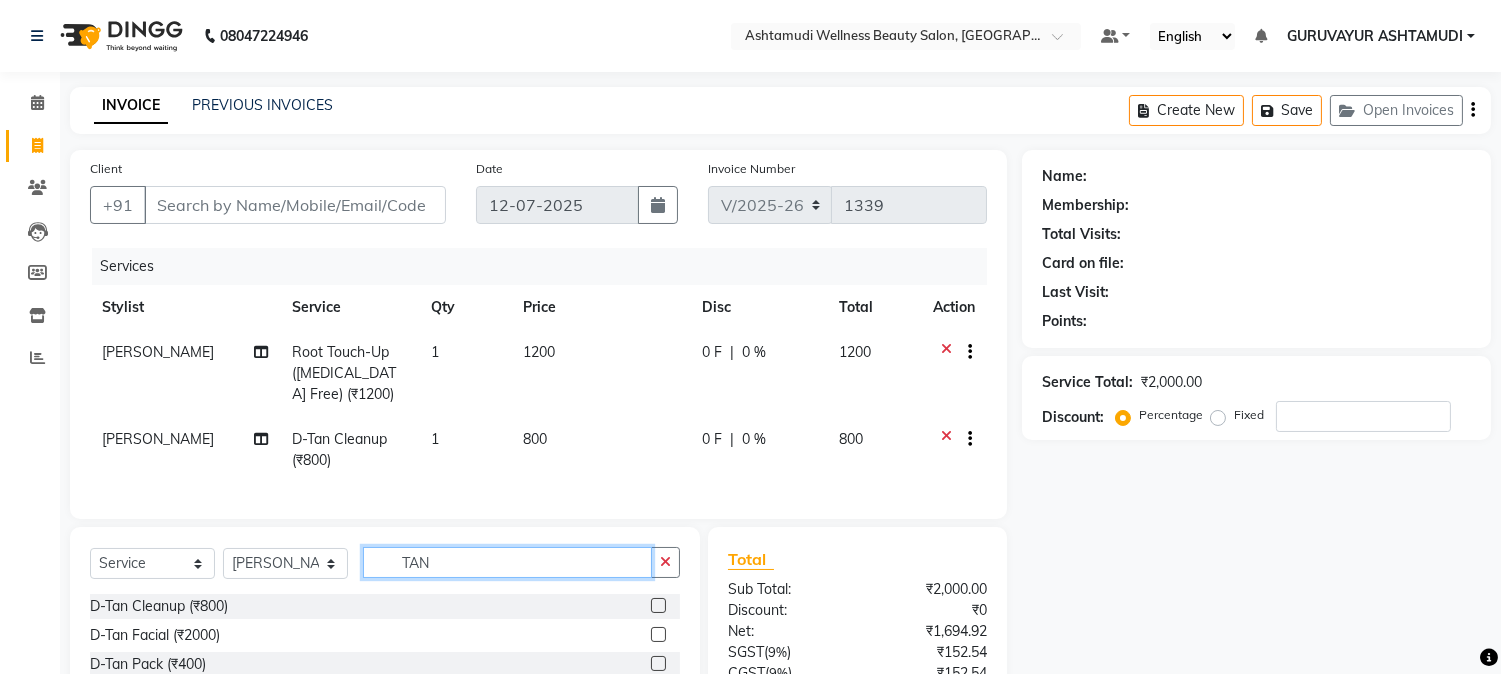 drag, startPoint x: 467, startPoint y: 581, endPoint x: 353, endPoint y: 565, distance: 115.11733 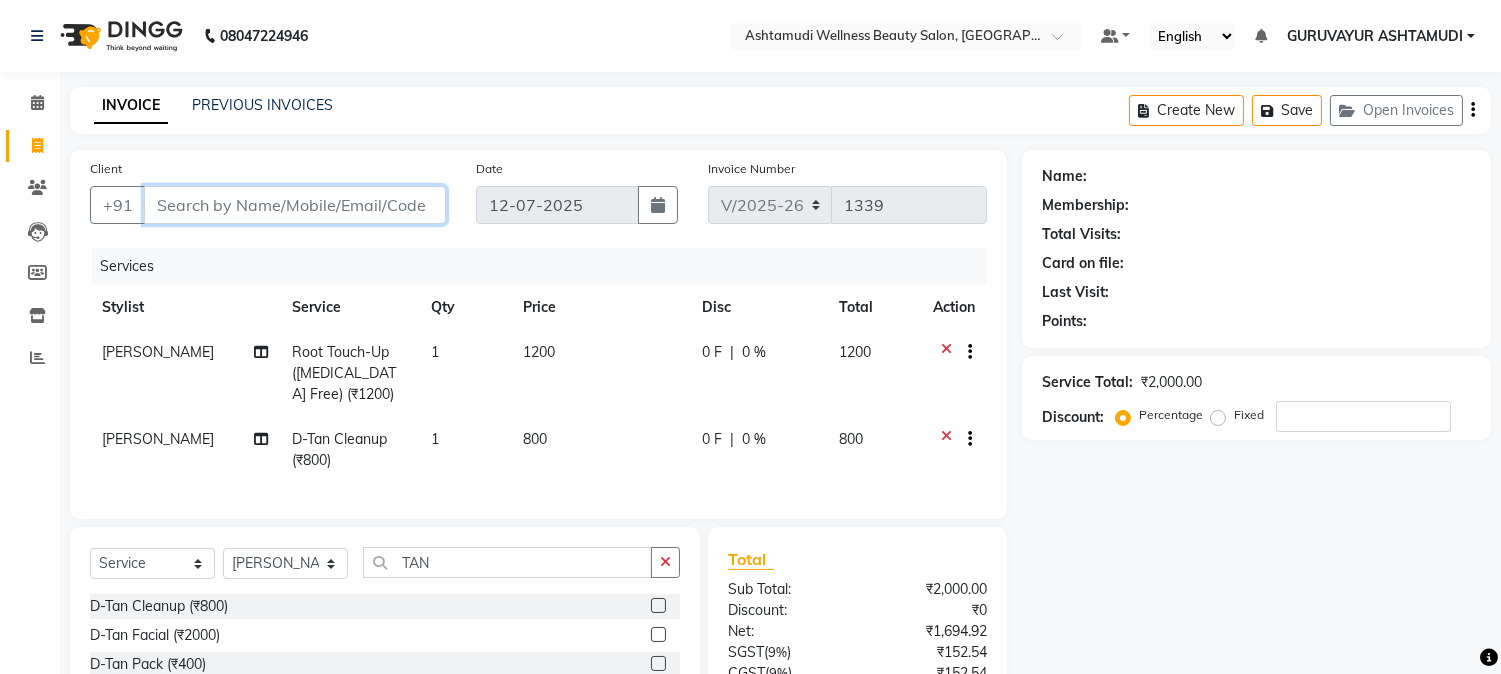 click on "Client" at bounding box center [295, 205] 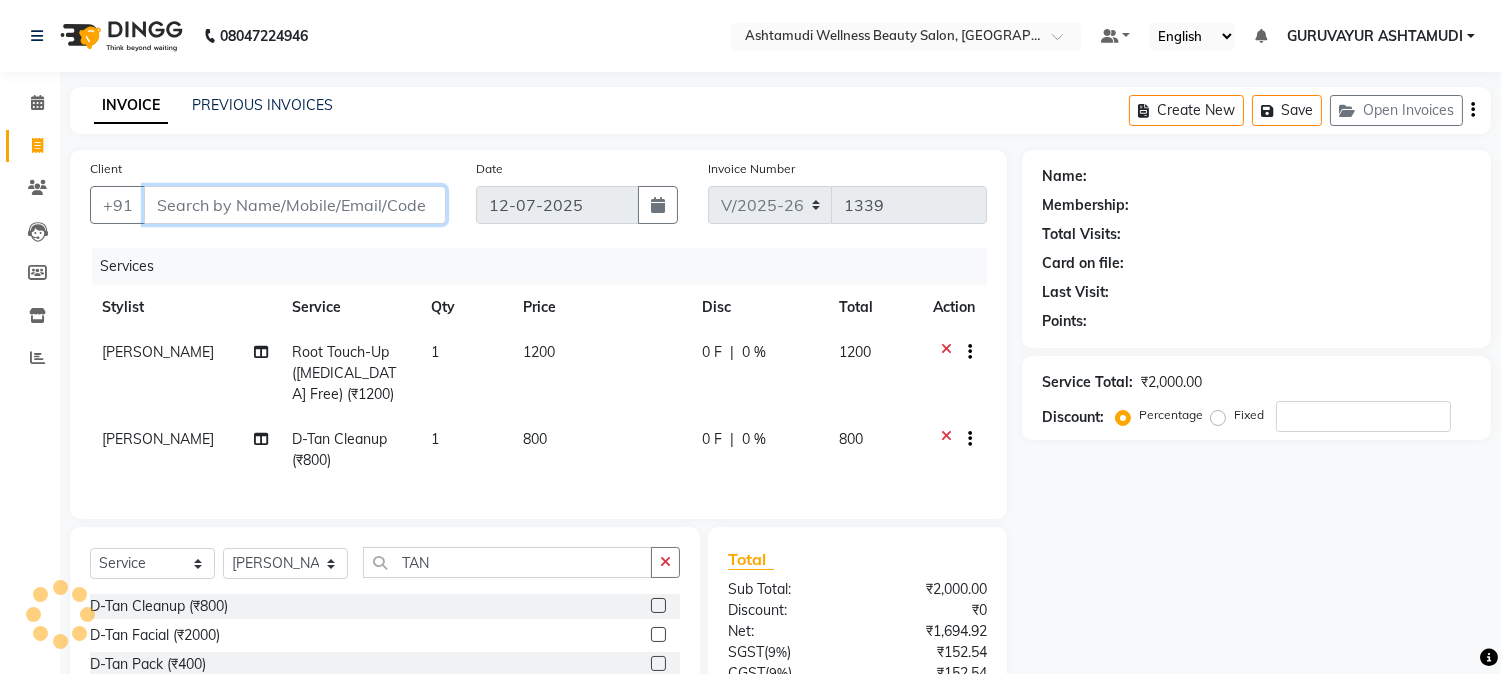 type on "9" 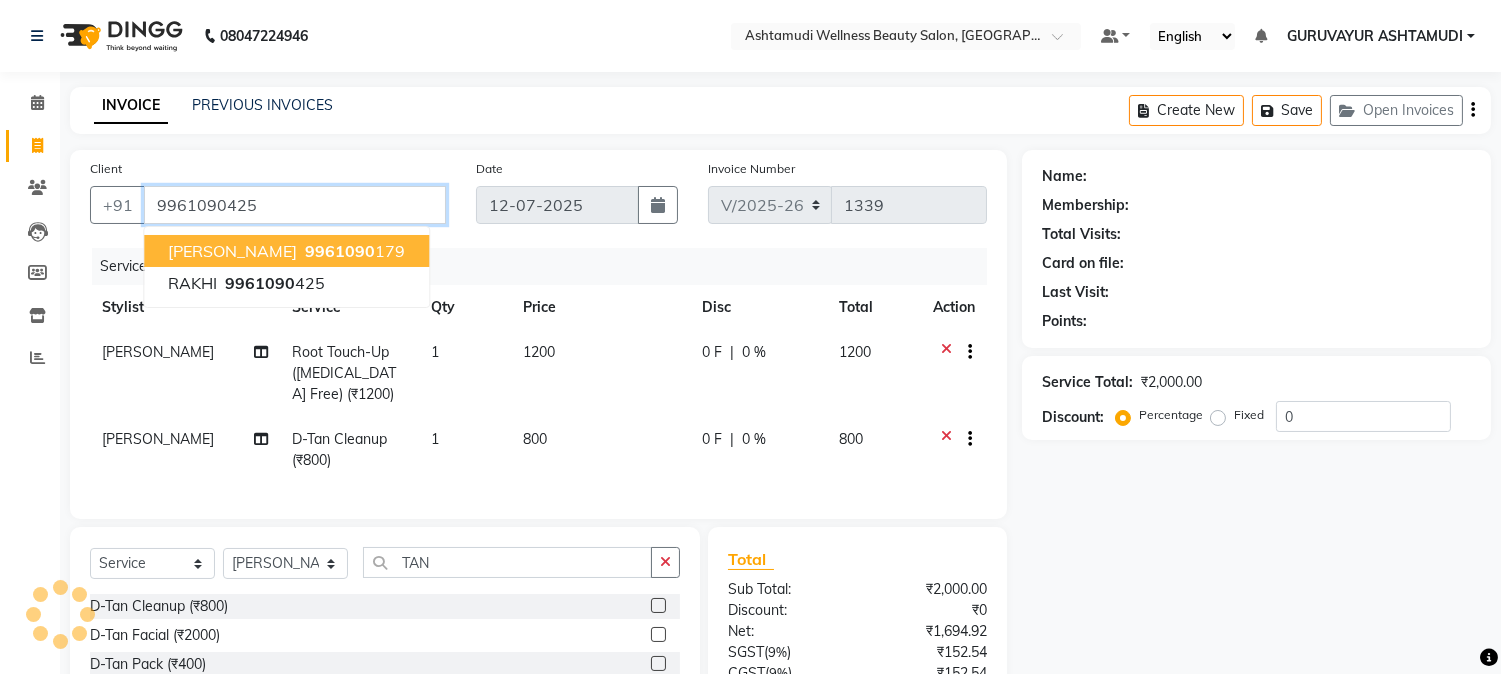 type on "9961090425" 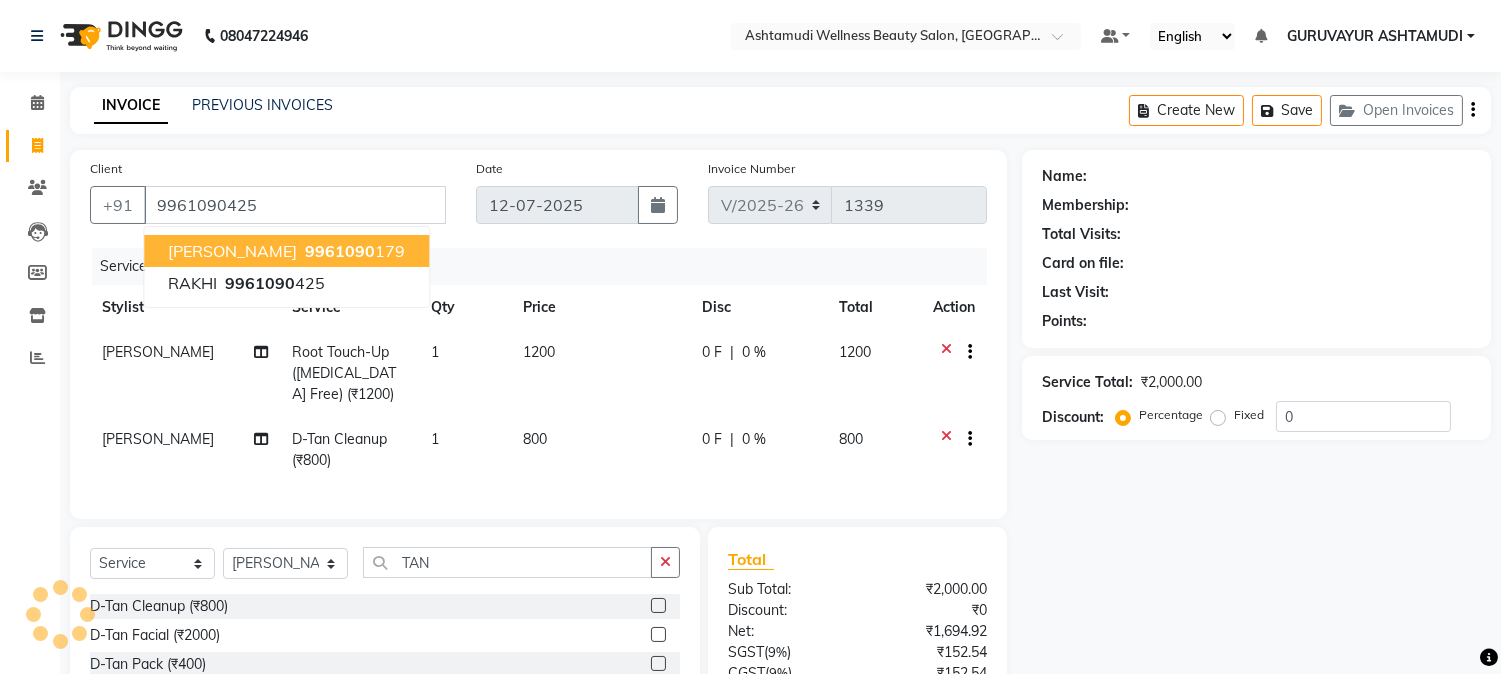 select on "1: Object" 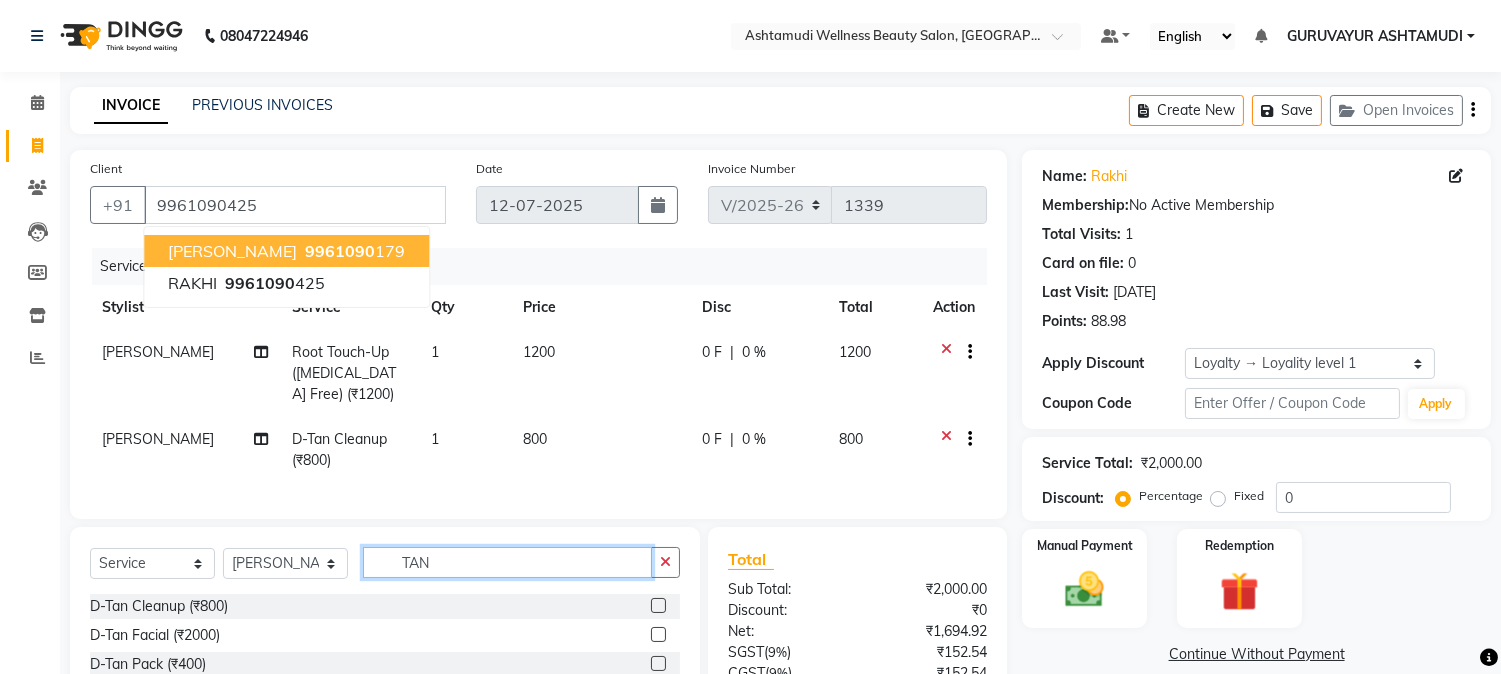 drag, startPoint x: 443, startPoint y: 578, endPoint x: 370, endPoint y: 581, distance: 73.061615 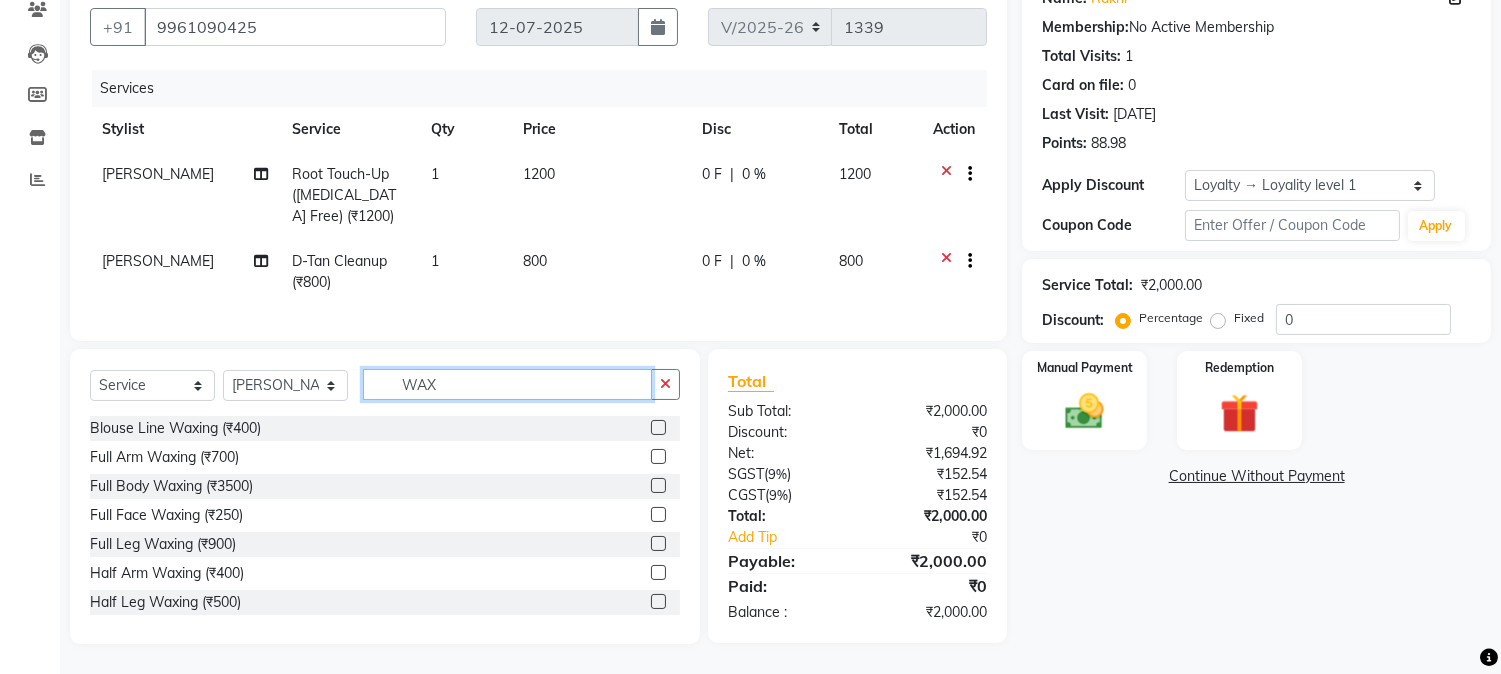 scroll, scrollTop: 194, scrollLeft: 0, axis: vertical 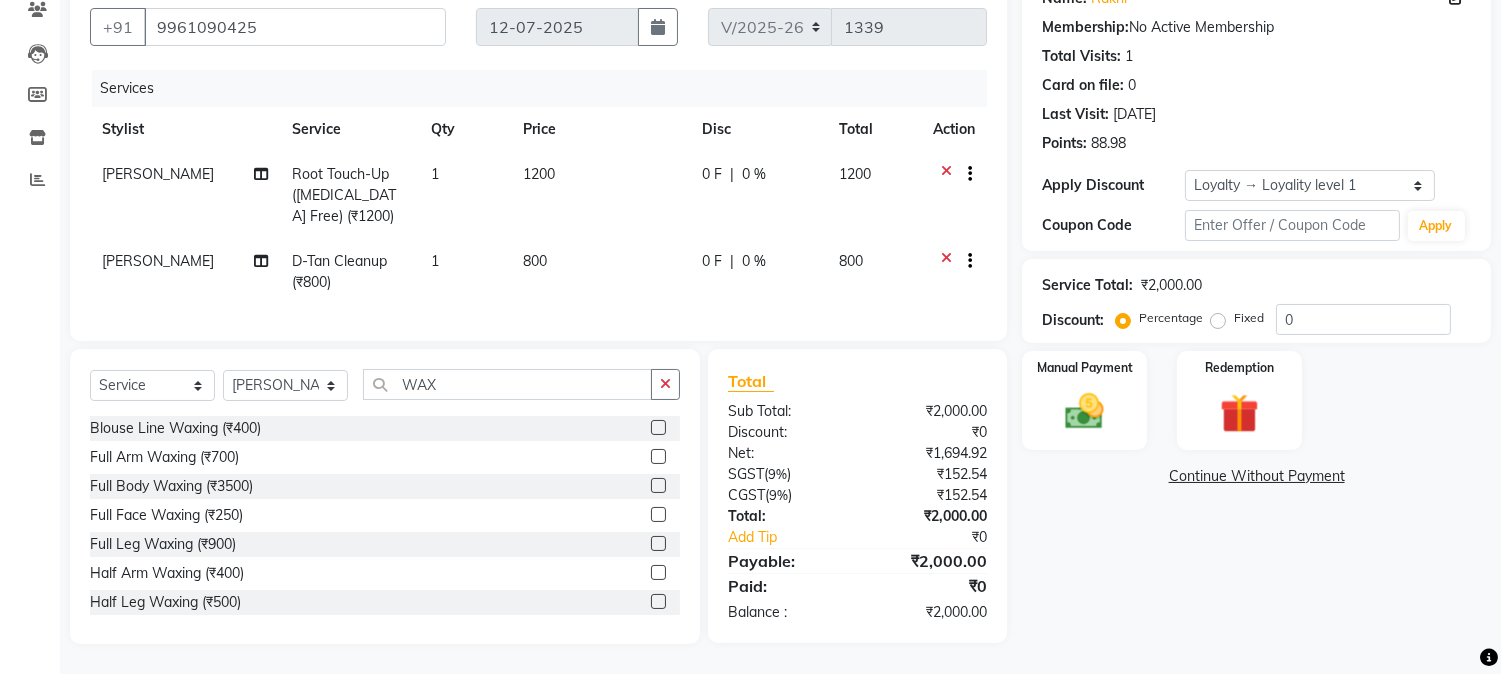 click 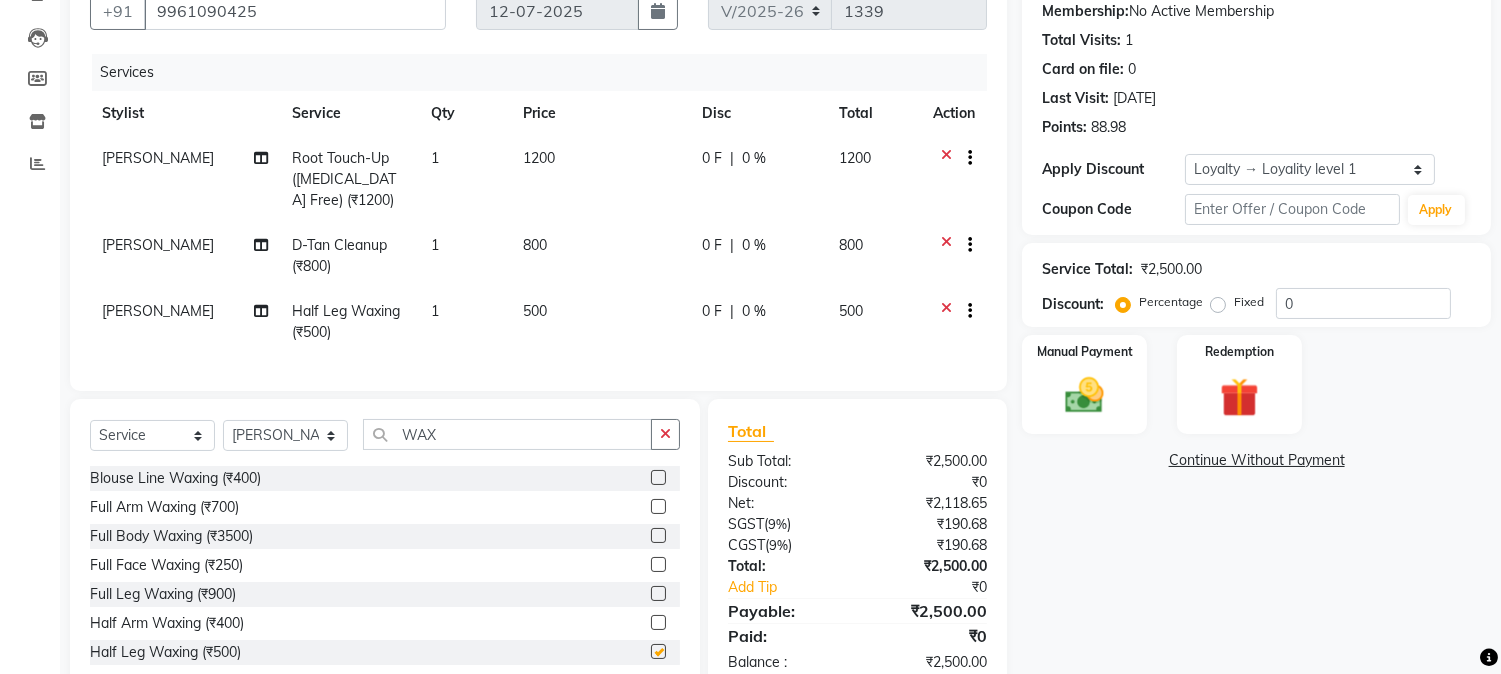 checkbox on "false" 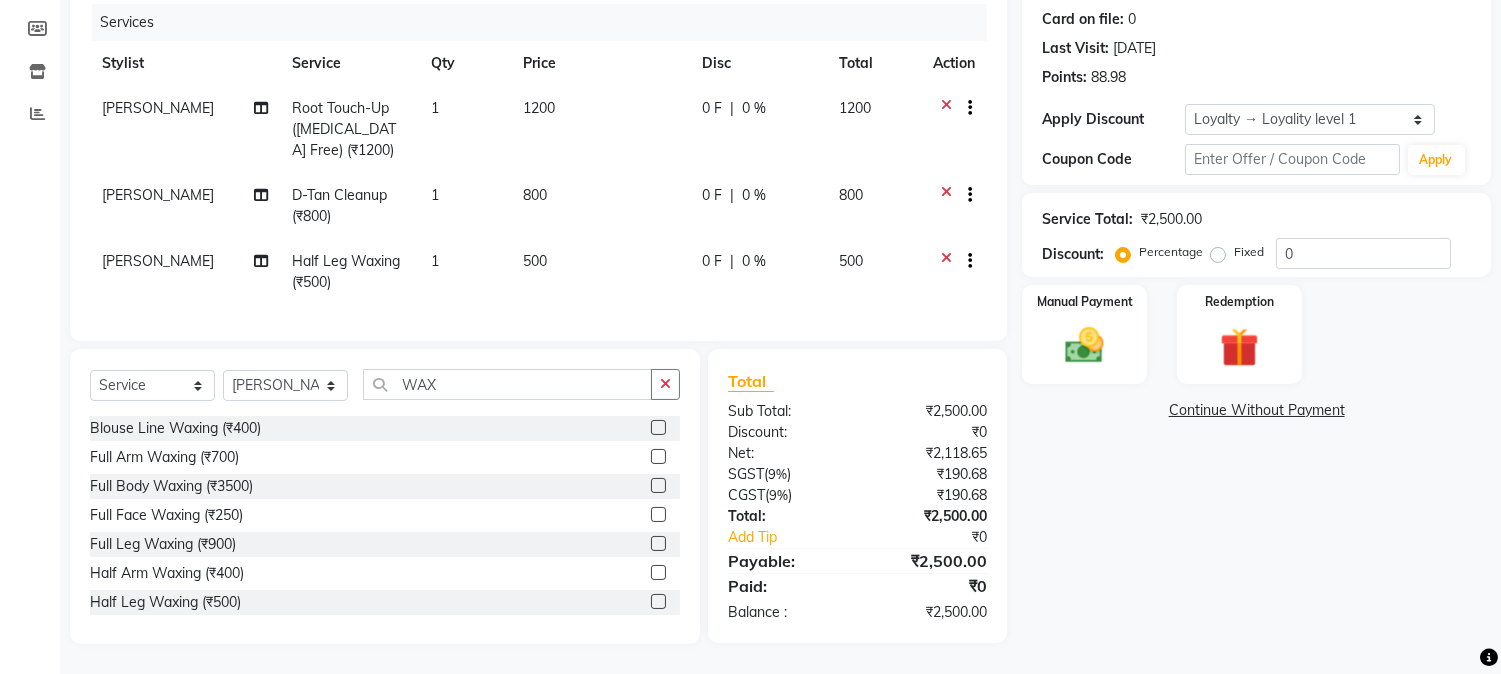 scroll, scrollTop: 260, scrollLeft: 0, axis: vertical 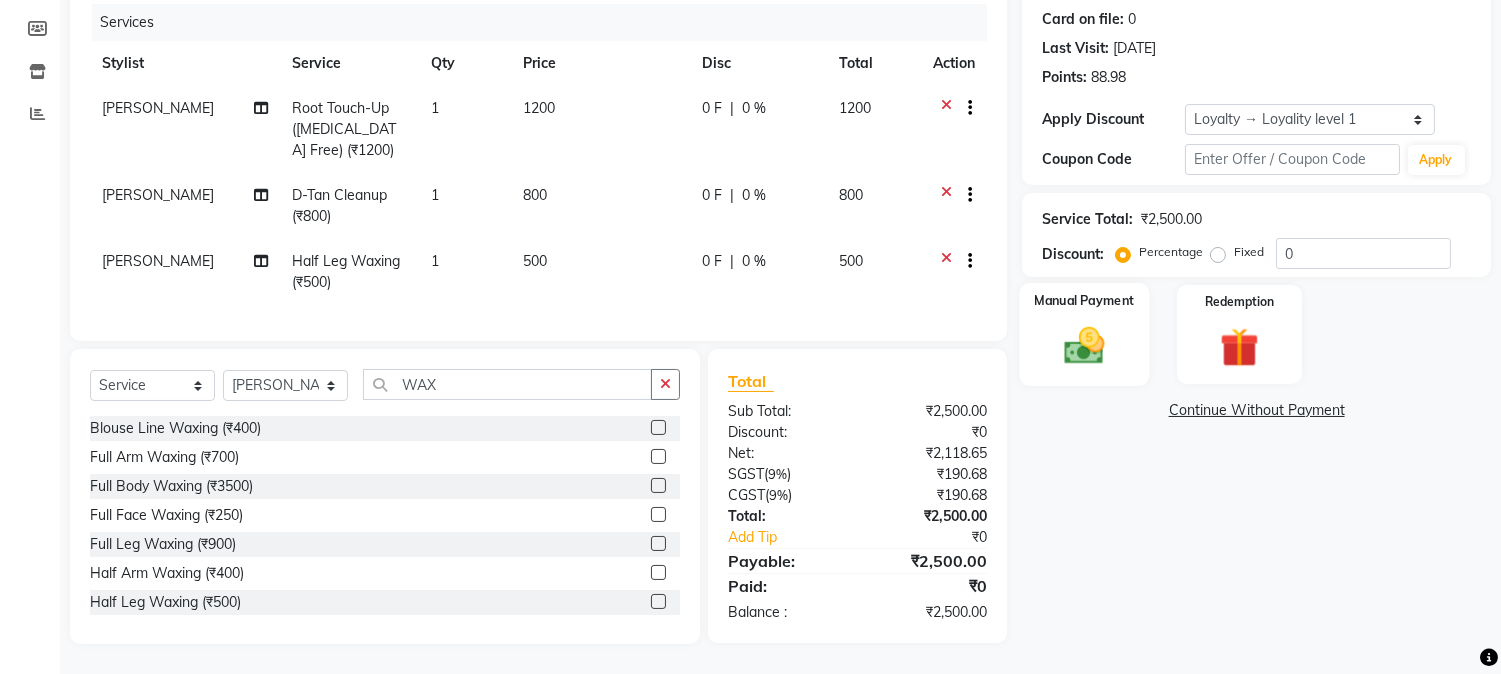 click 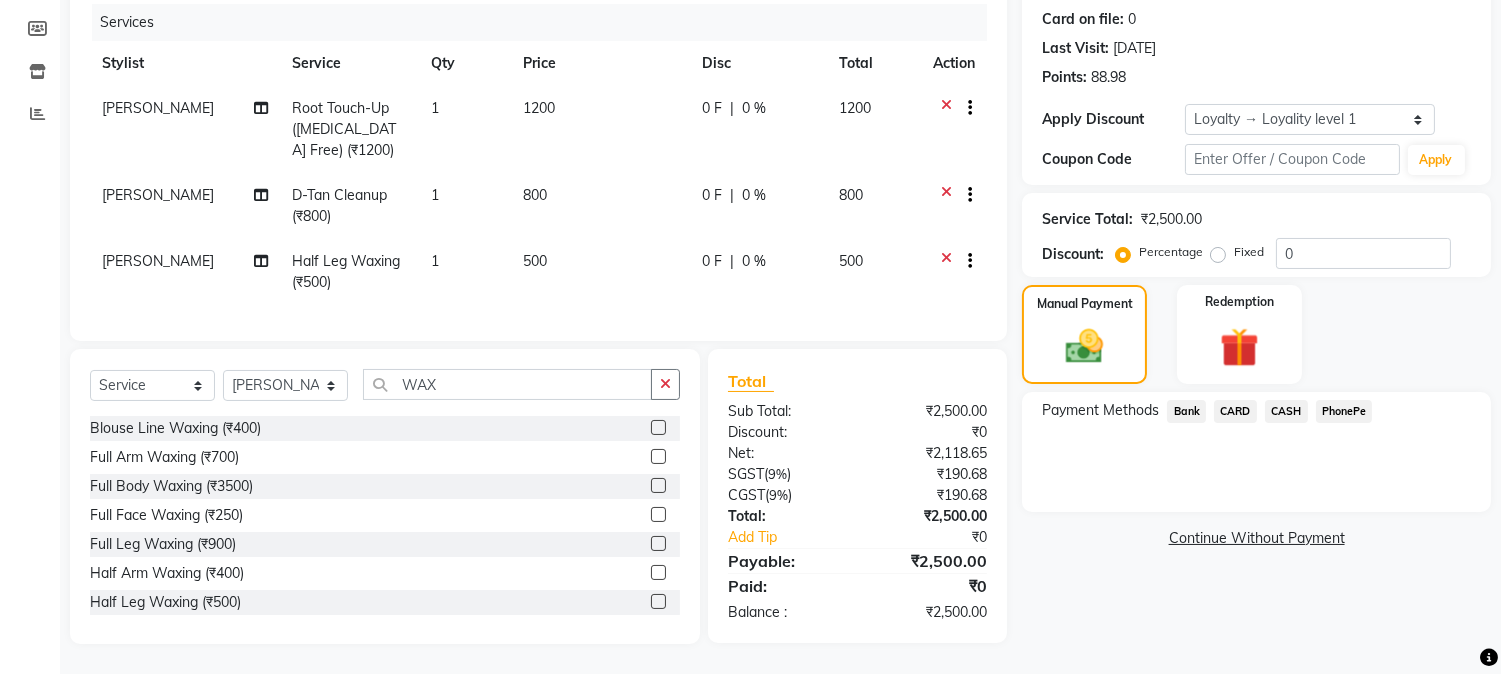 click on "PhonePe" 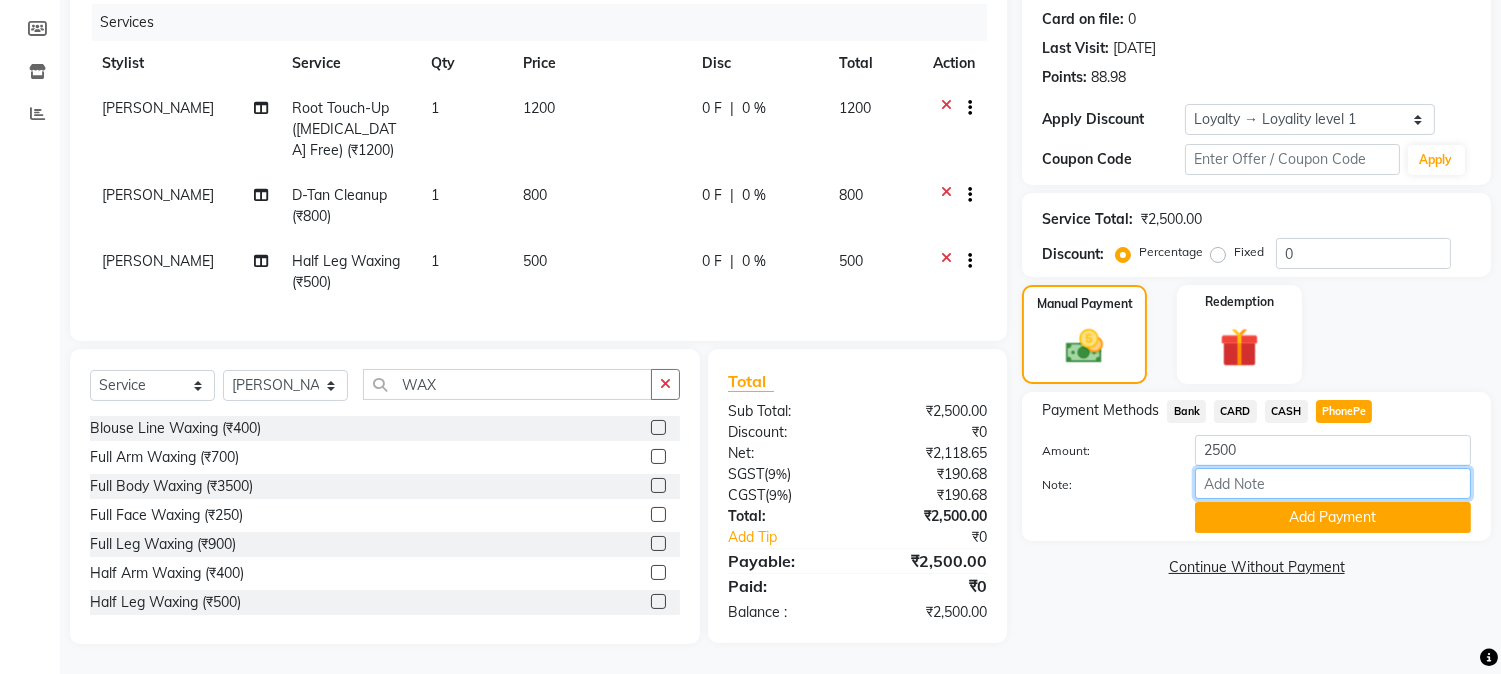click on "Note:" at bounding box center (1333, 483) 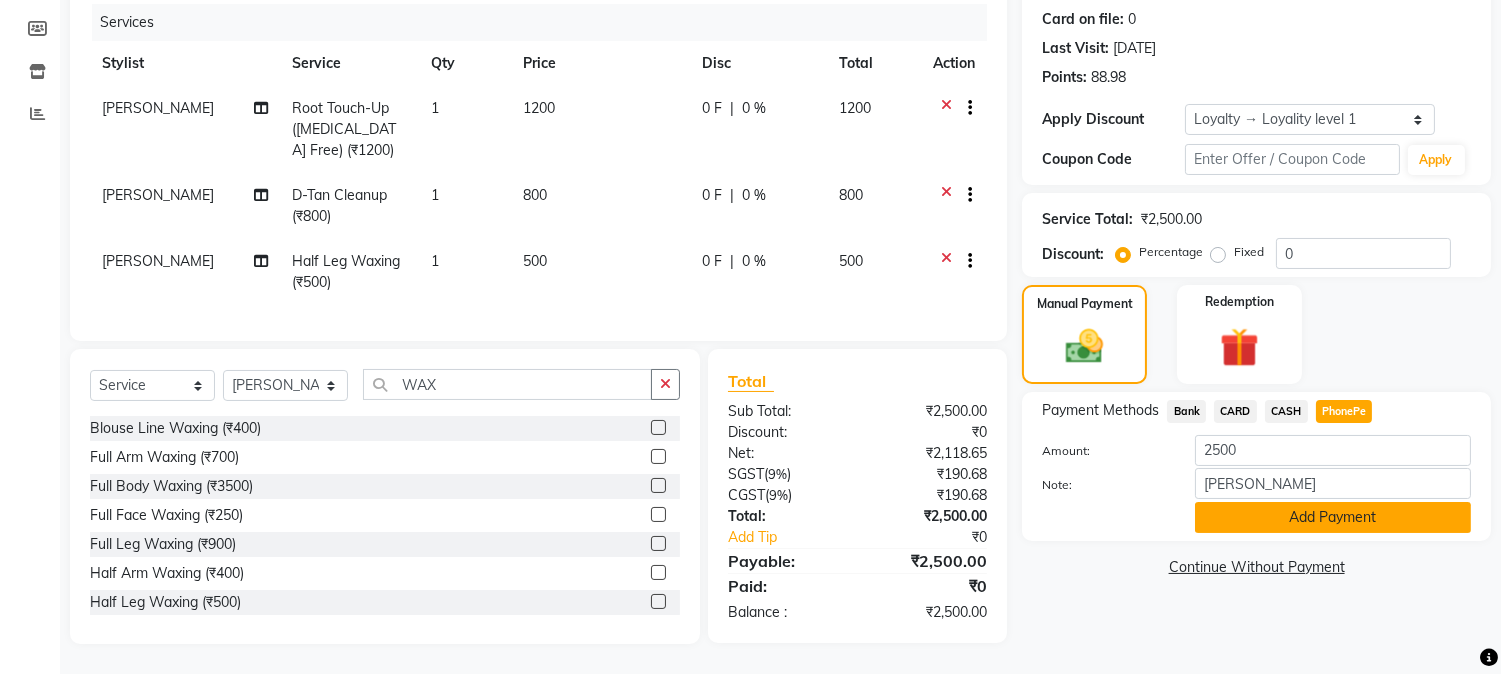 click on "Add Payment" 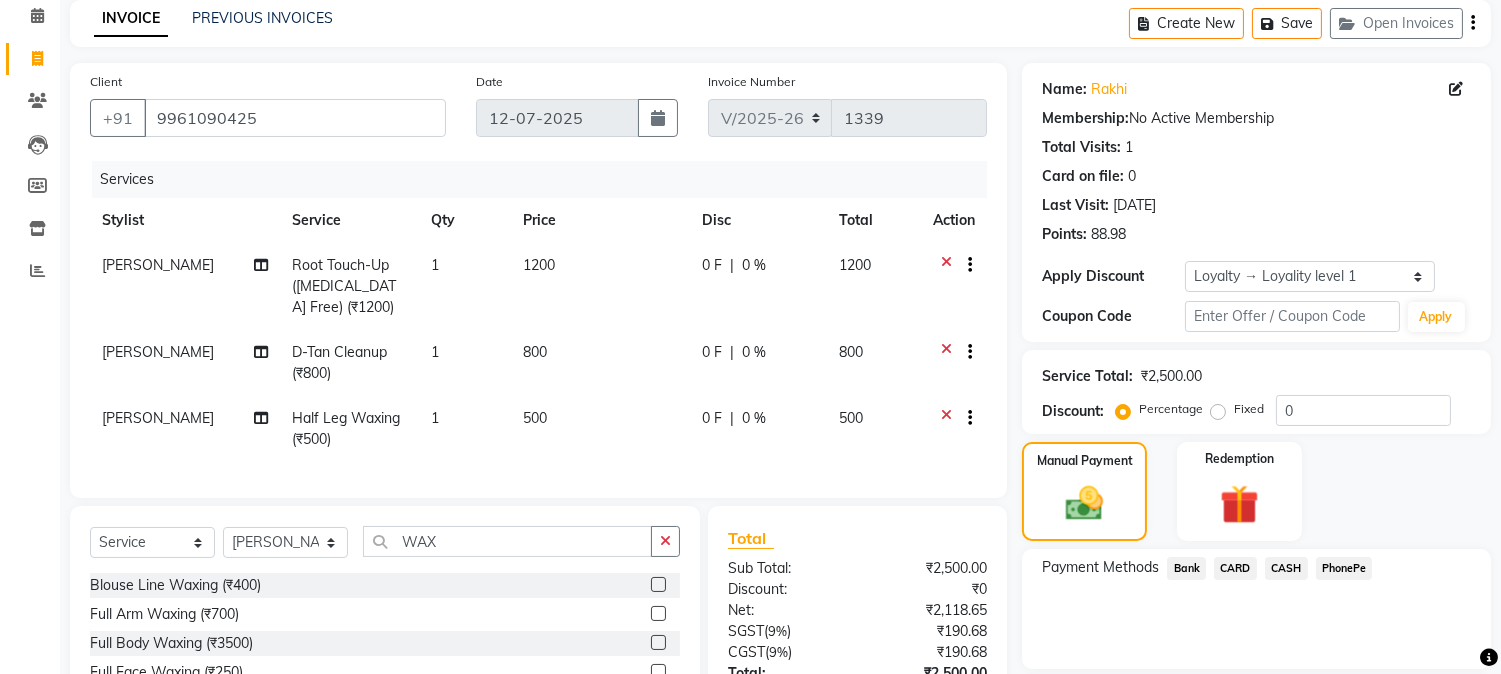 scroll, scrollTop: 421, scrollLeft: 0, axis: vertical 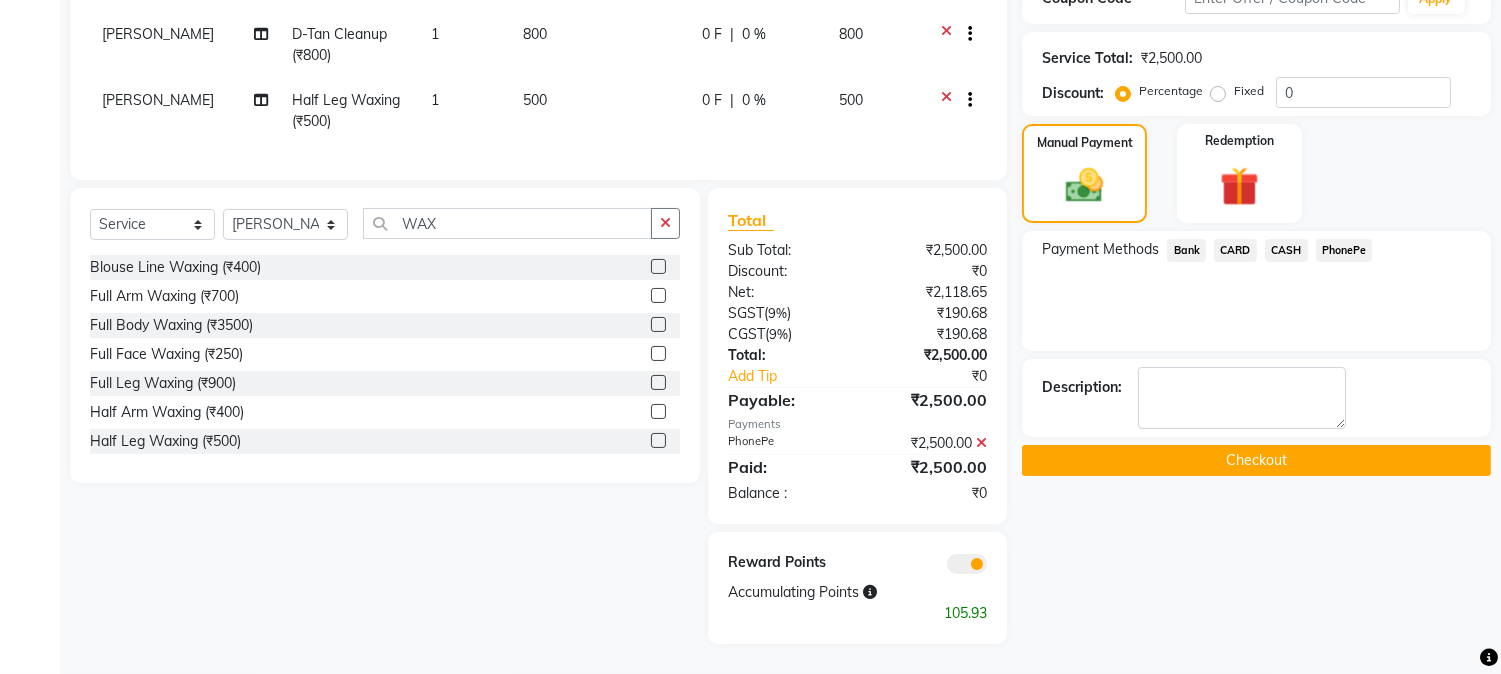 click on "Checkout" 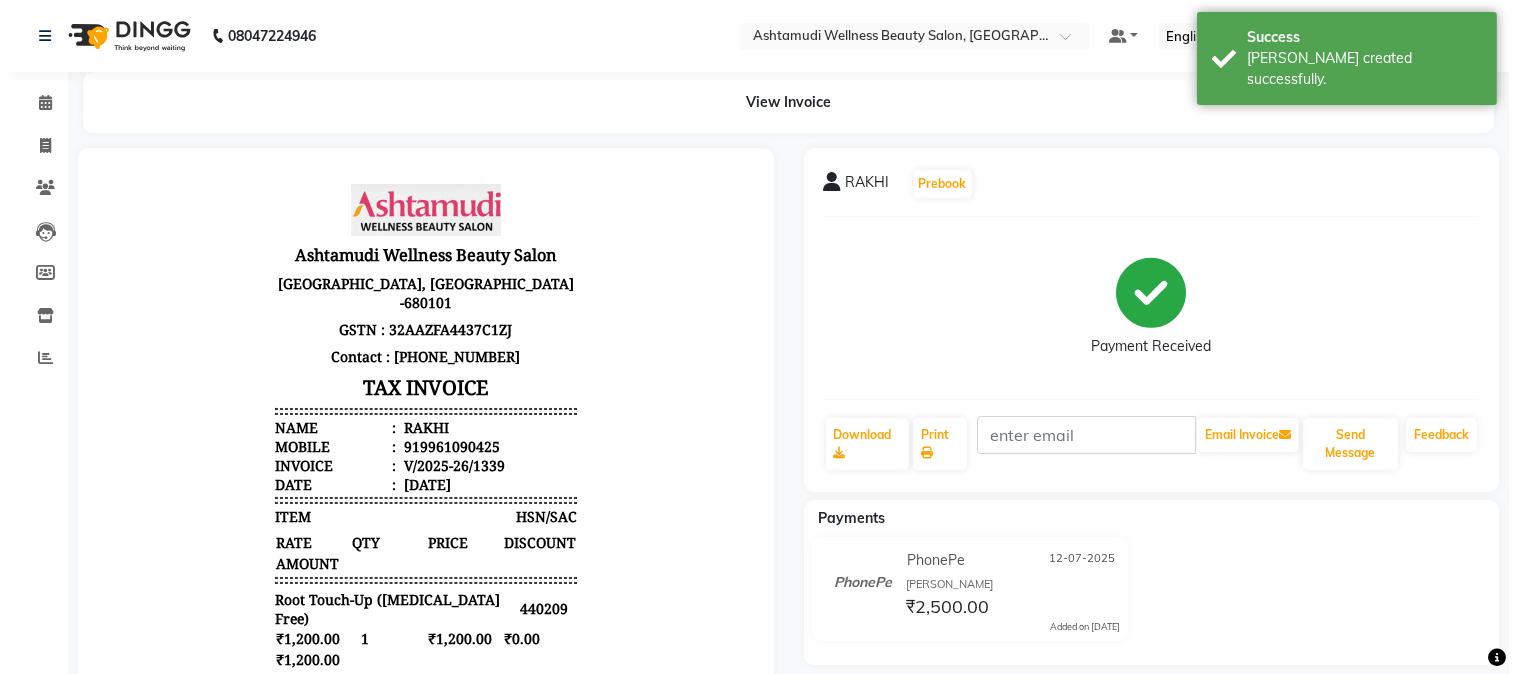 scroll, scrollTop: 0, scrollLeft: 0, axis: both 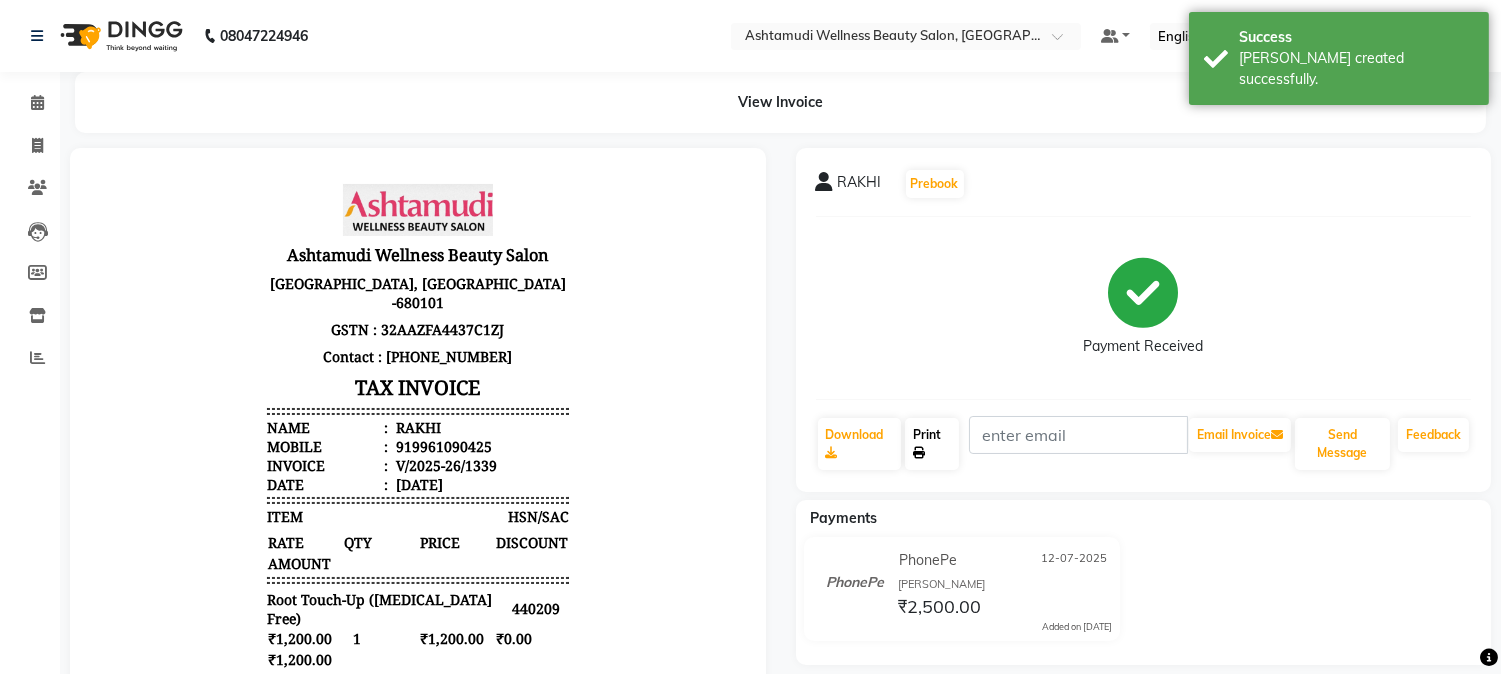 click on "Print" 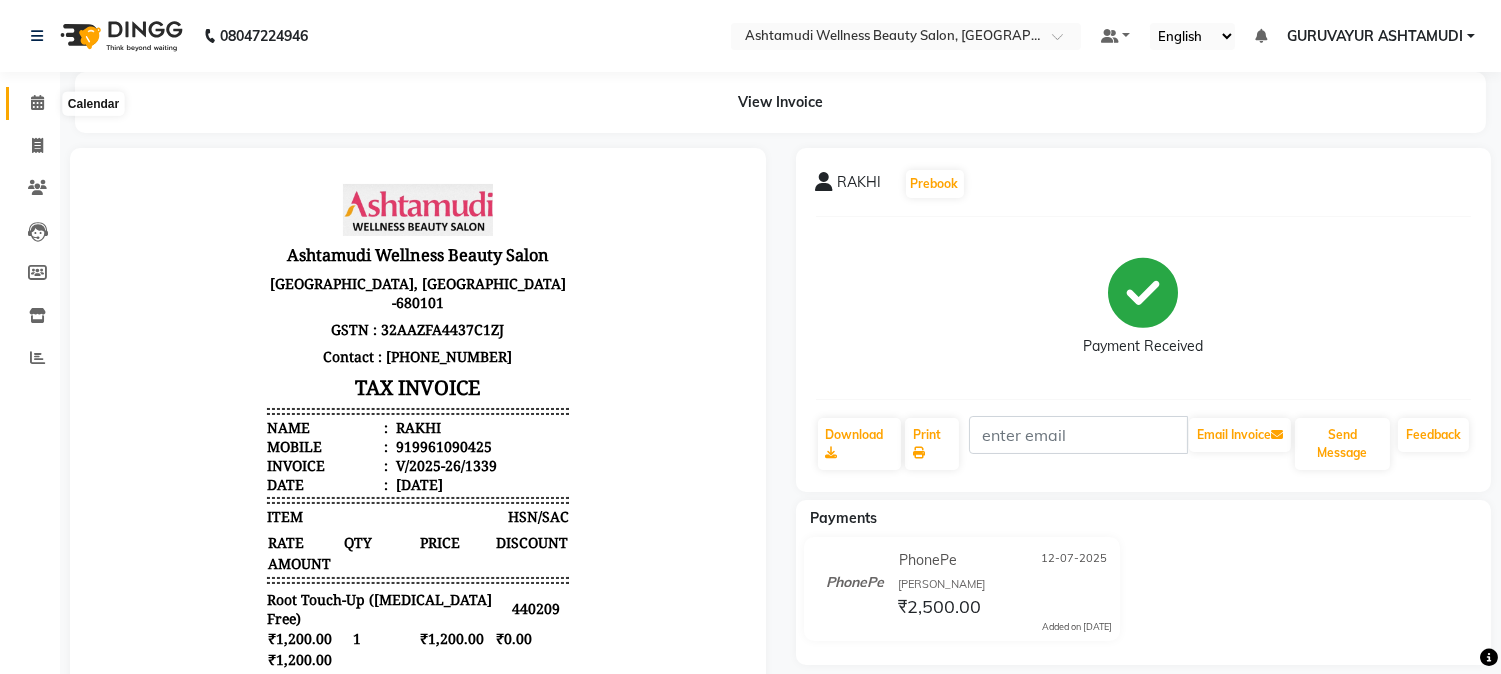 click 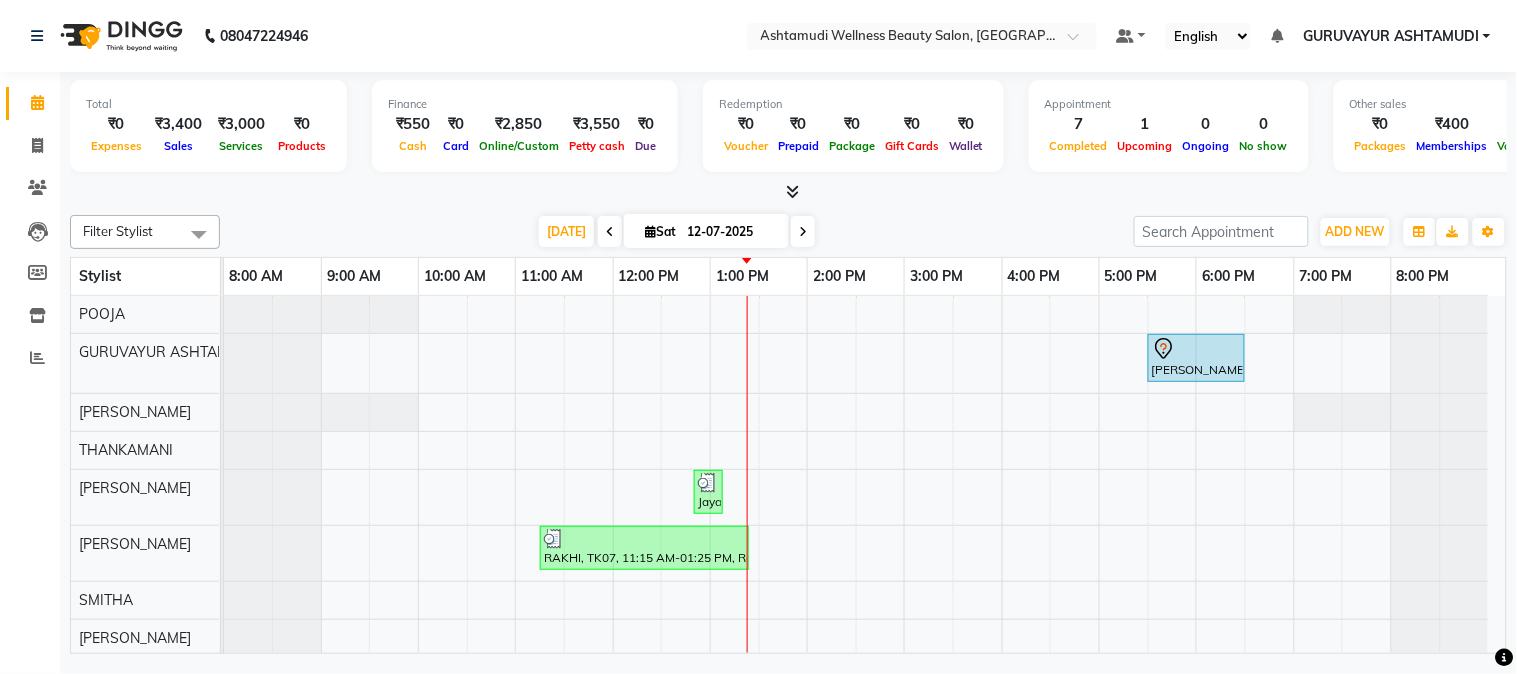 scroll, scrollTop: 233, scrollLeft: 0, axis: vertical 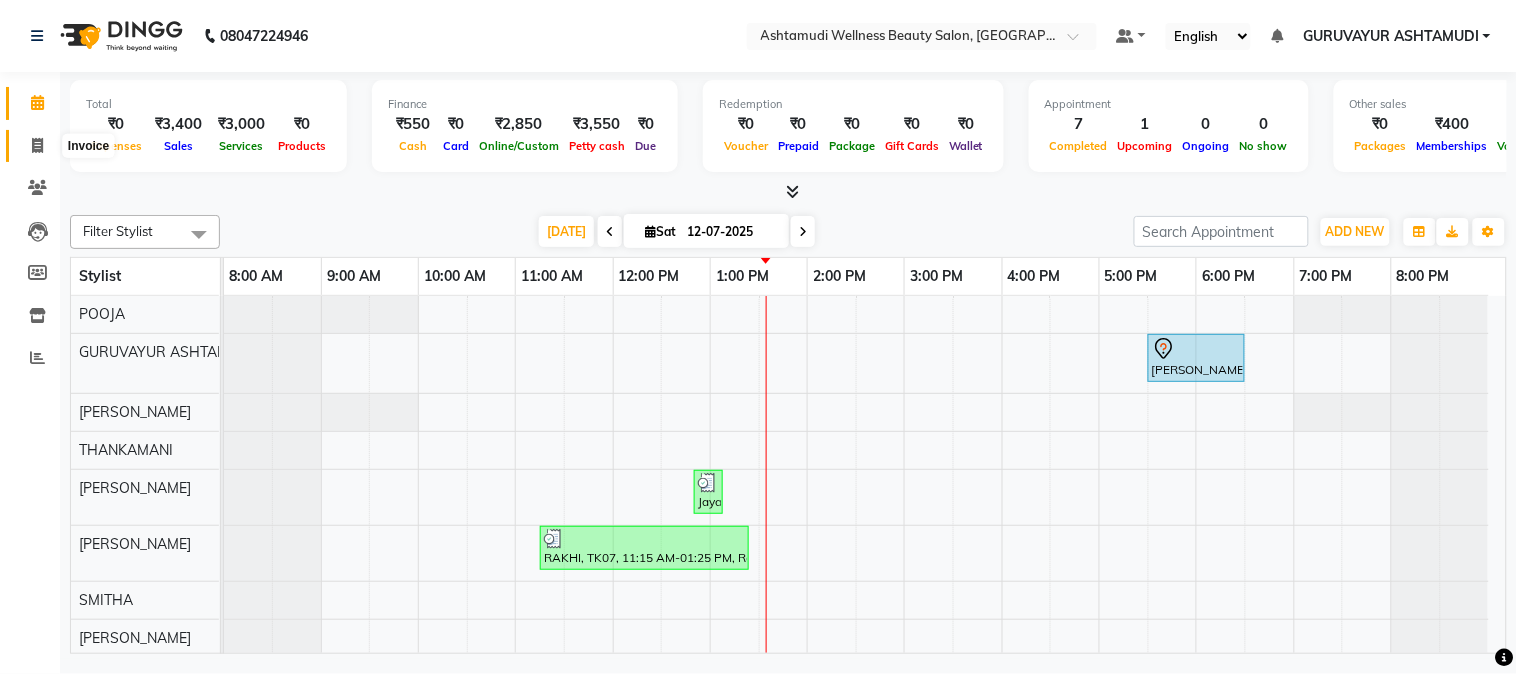 click 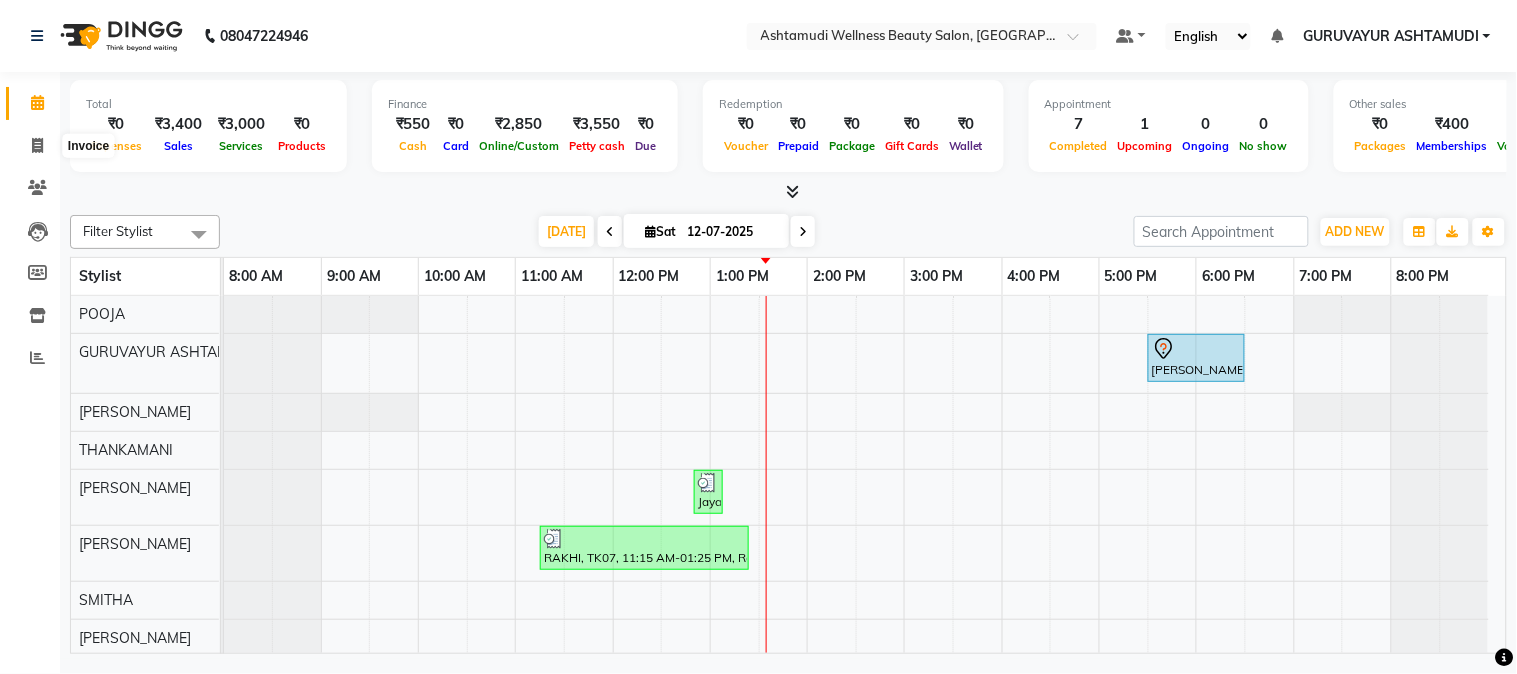 select on "service" 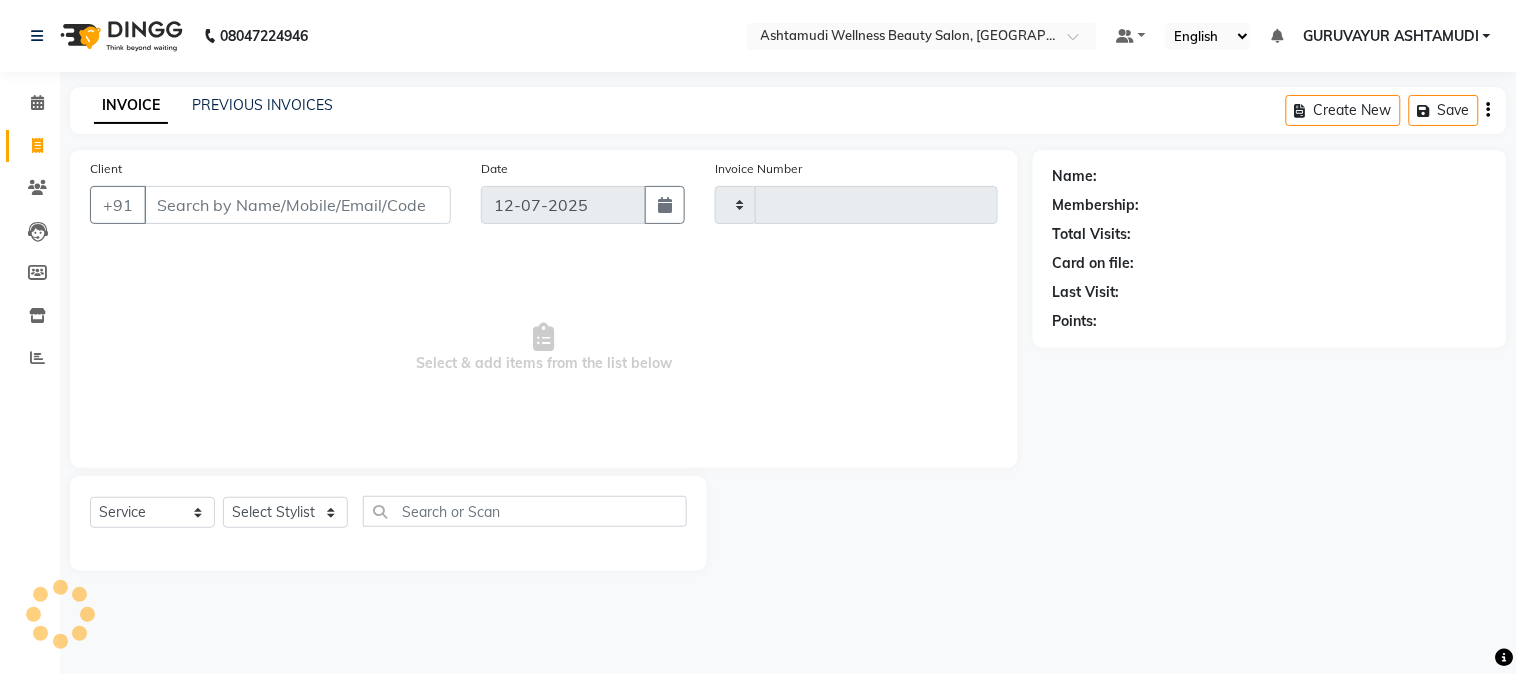 type on "1340" 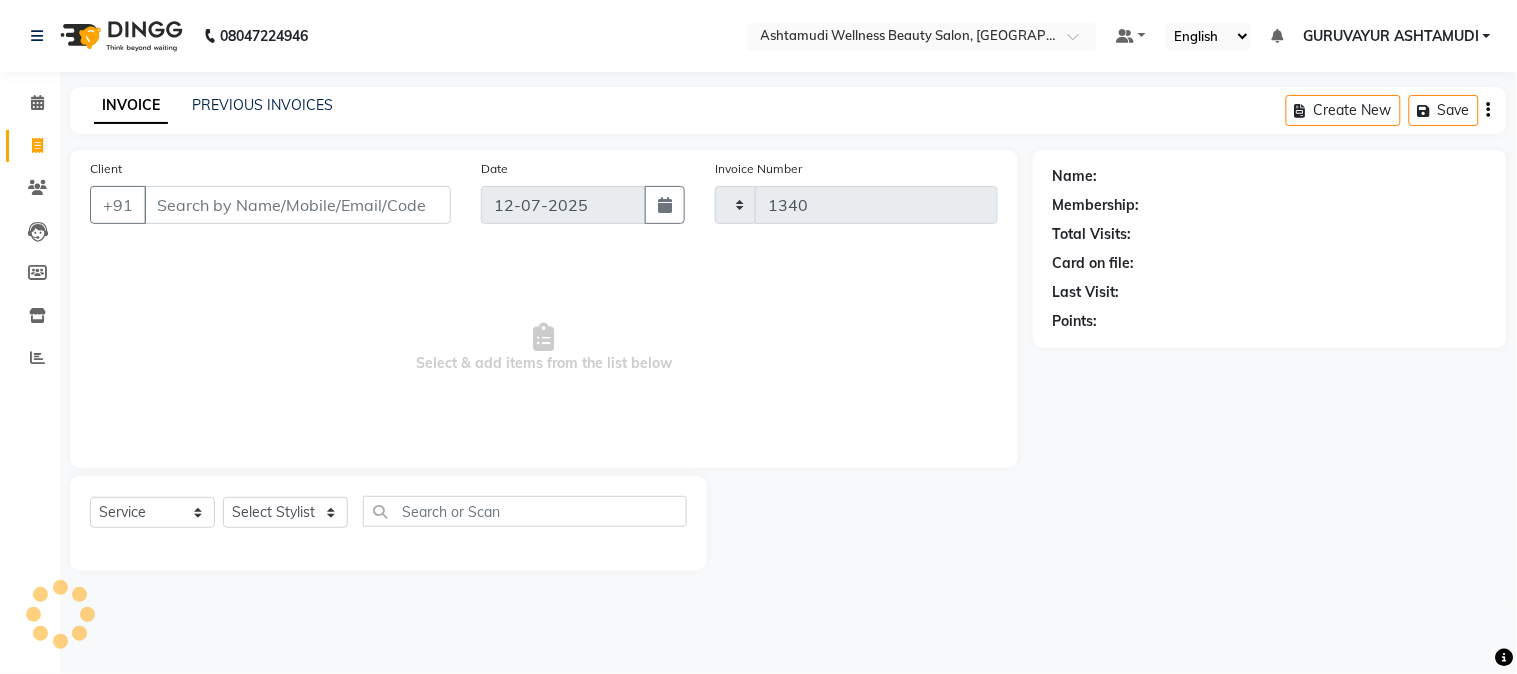 select on "4660" 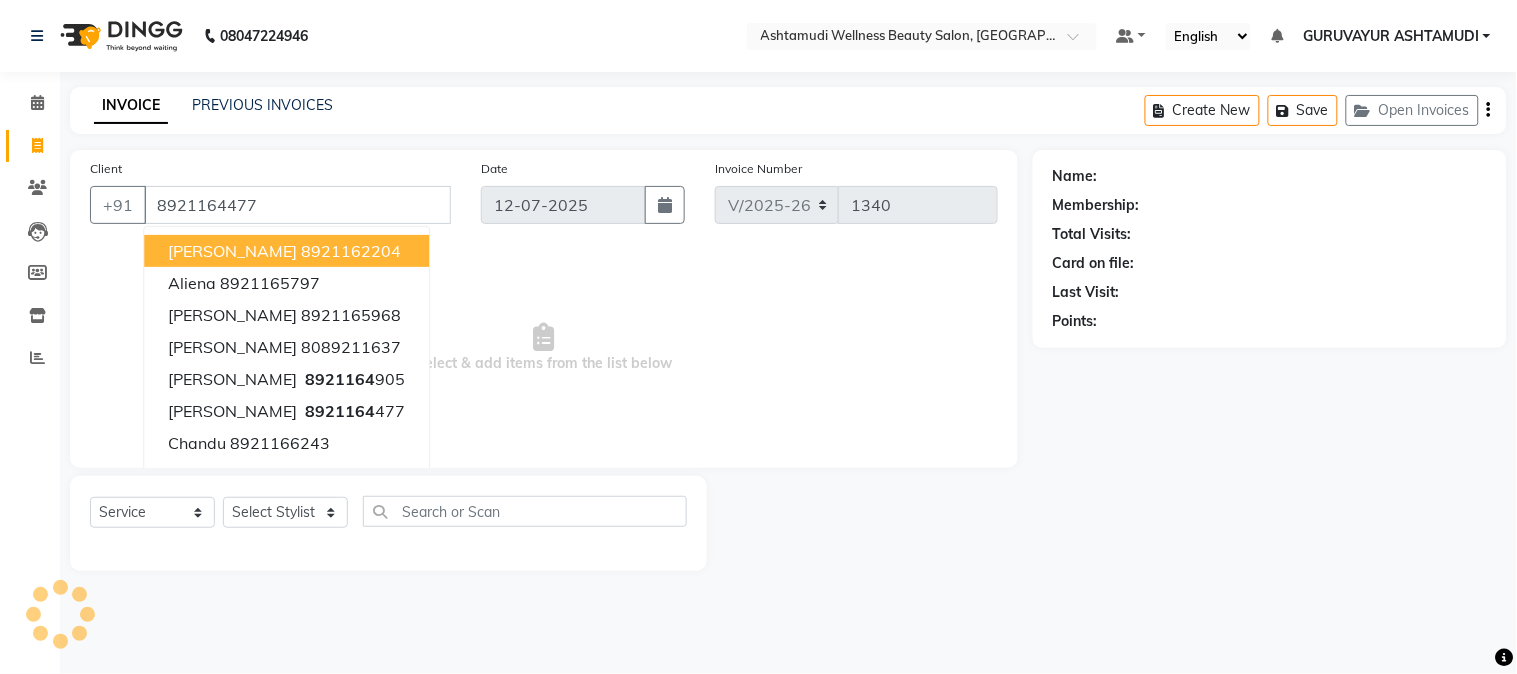 type on "8921164477" 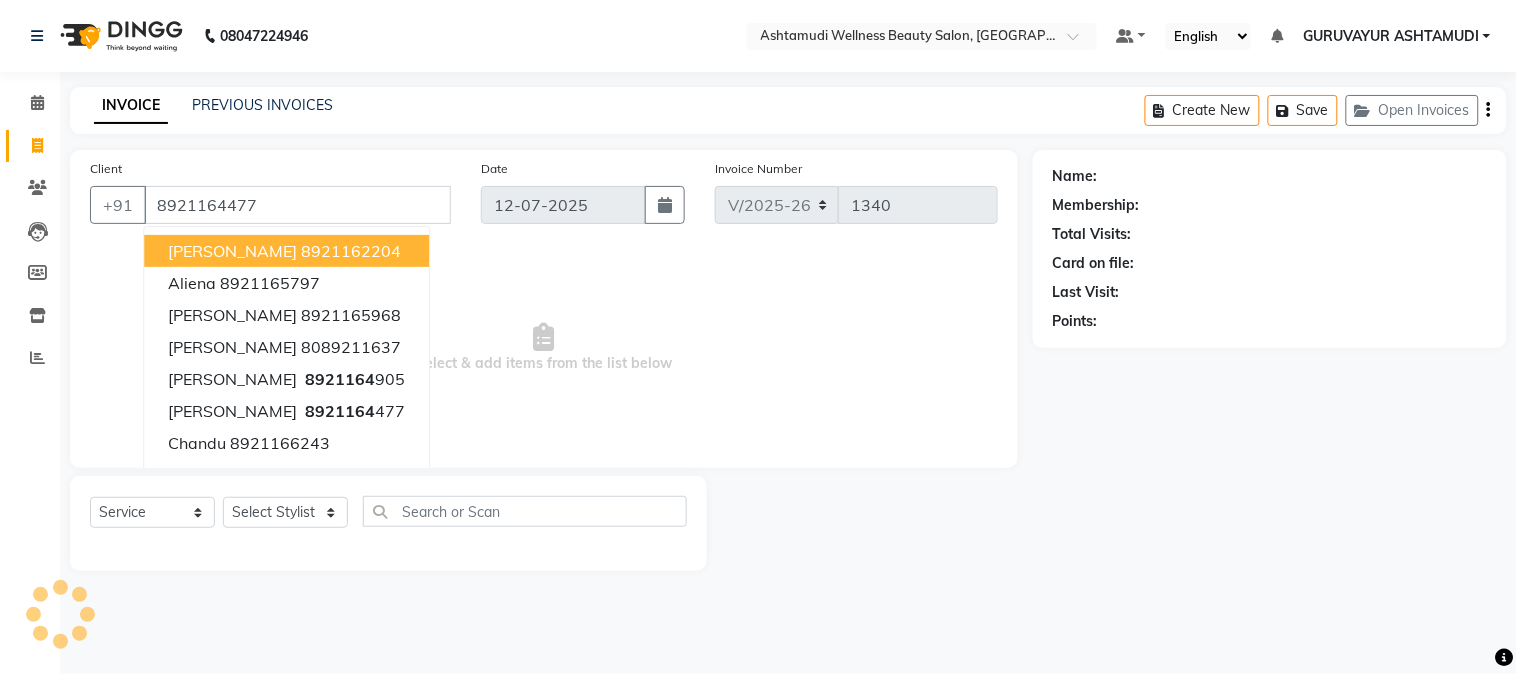 select on "2: Object" 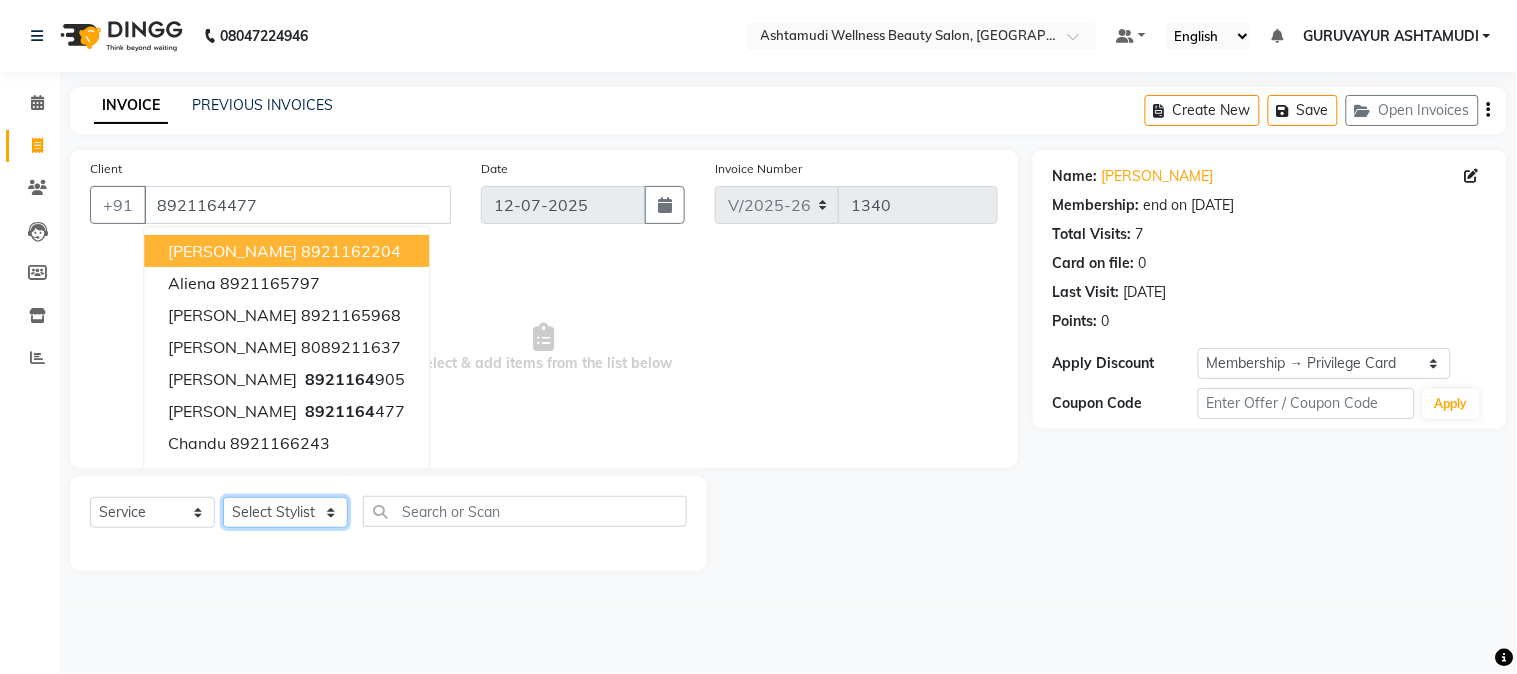 click on "Select Stylist Aathithya [PERSON_NAME] [PERSON_NAME] GURUVAYUR ASHTAMUDI [PERSON_NAME] Nigisha POOJA [PERSON_NAME] [PERSON_NAME] [PERSON_NAME]" 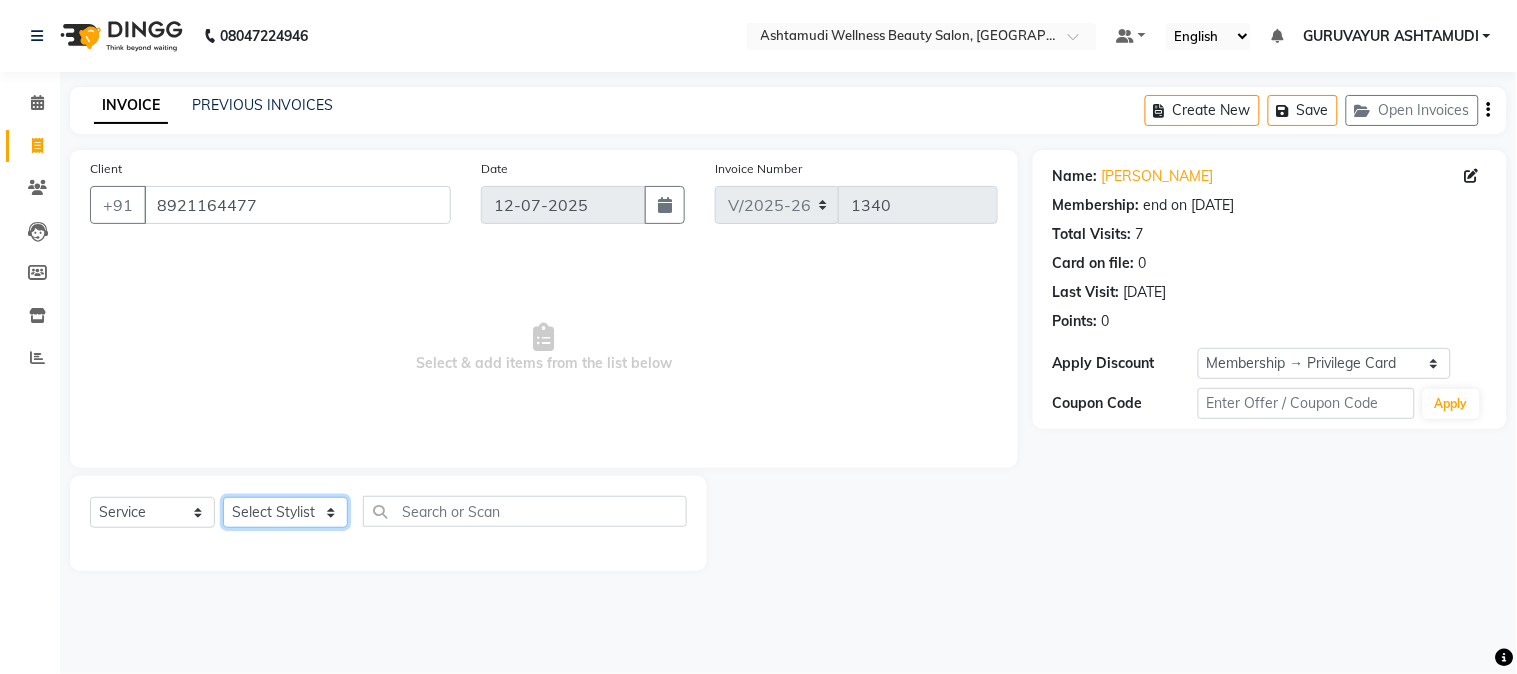 select on "85075" 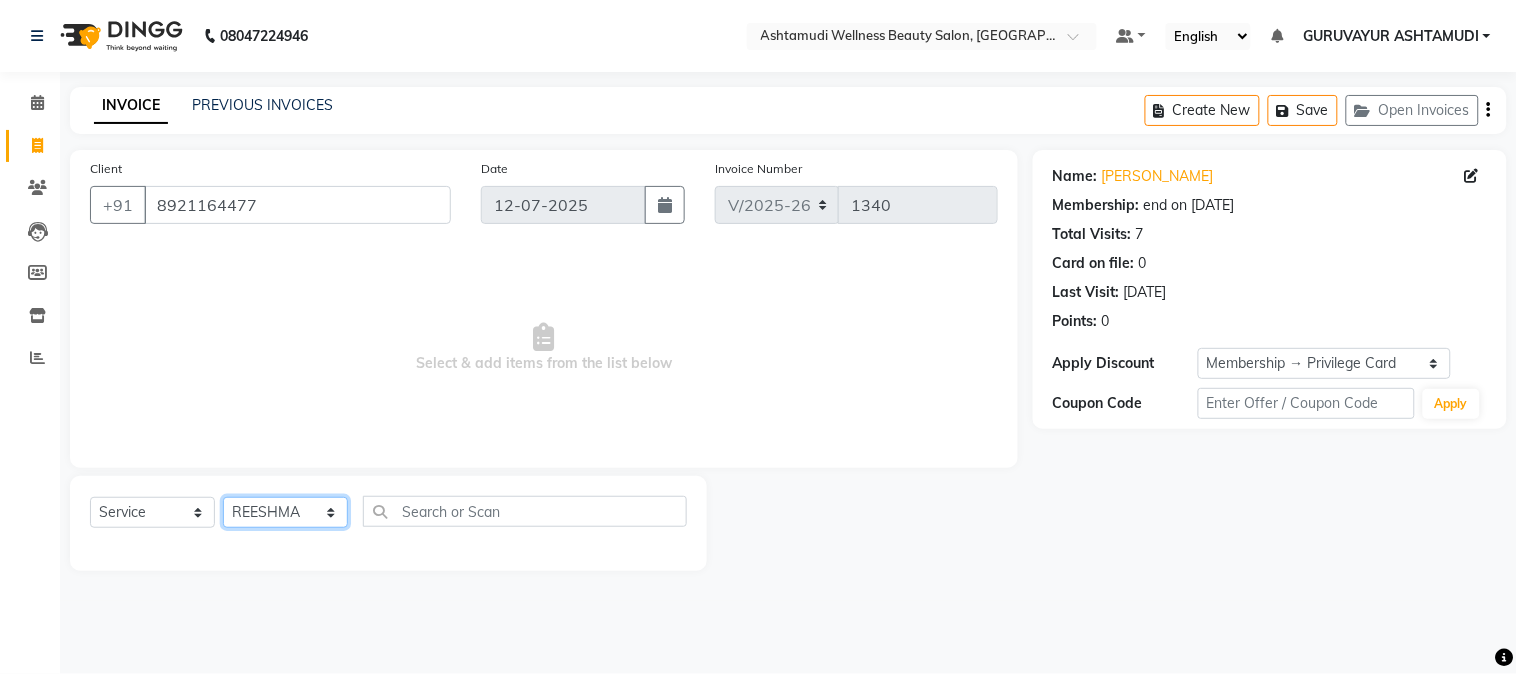 click on "Select Stylist Aathithya [PERSON_NAME] [PERSON_NAME] GURUVAYUR ASHTAMUDI [PERSON_NAME] Nigisha POOJA [PERSON_NAME] [PERSON_NAME] [PERSON_NAME]" 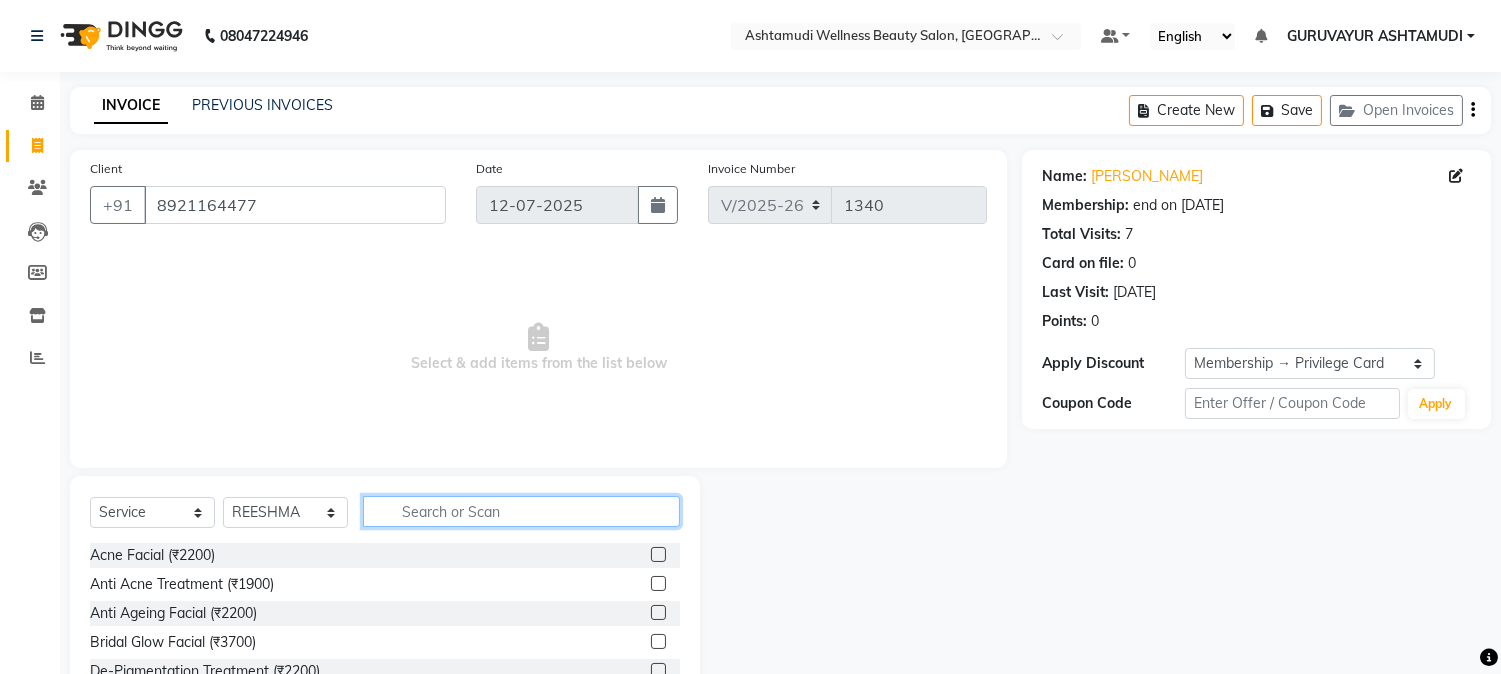 click 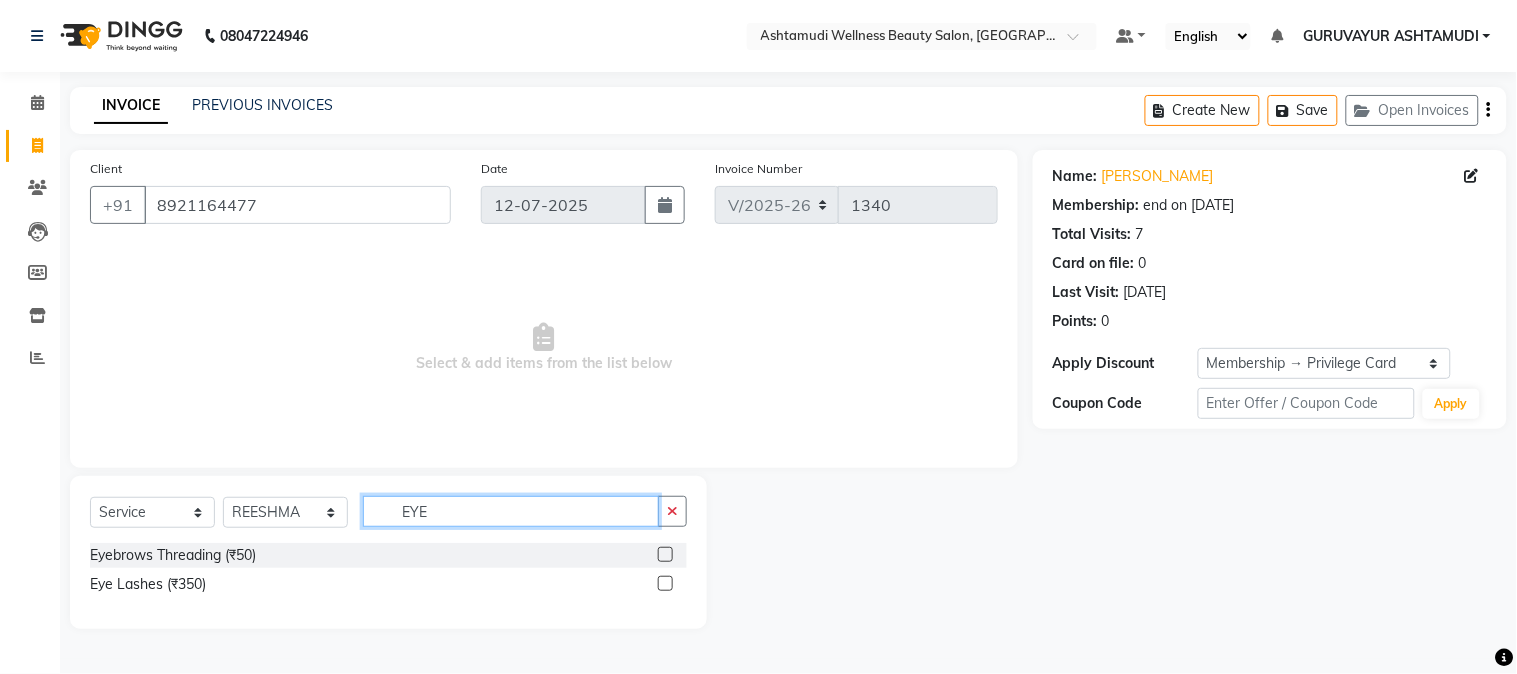 type on "EYE" 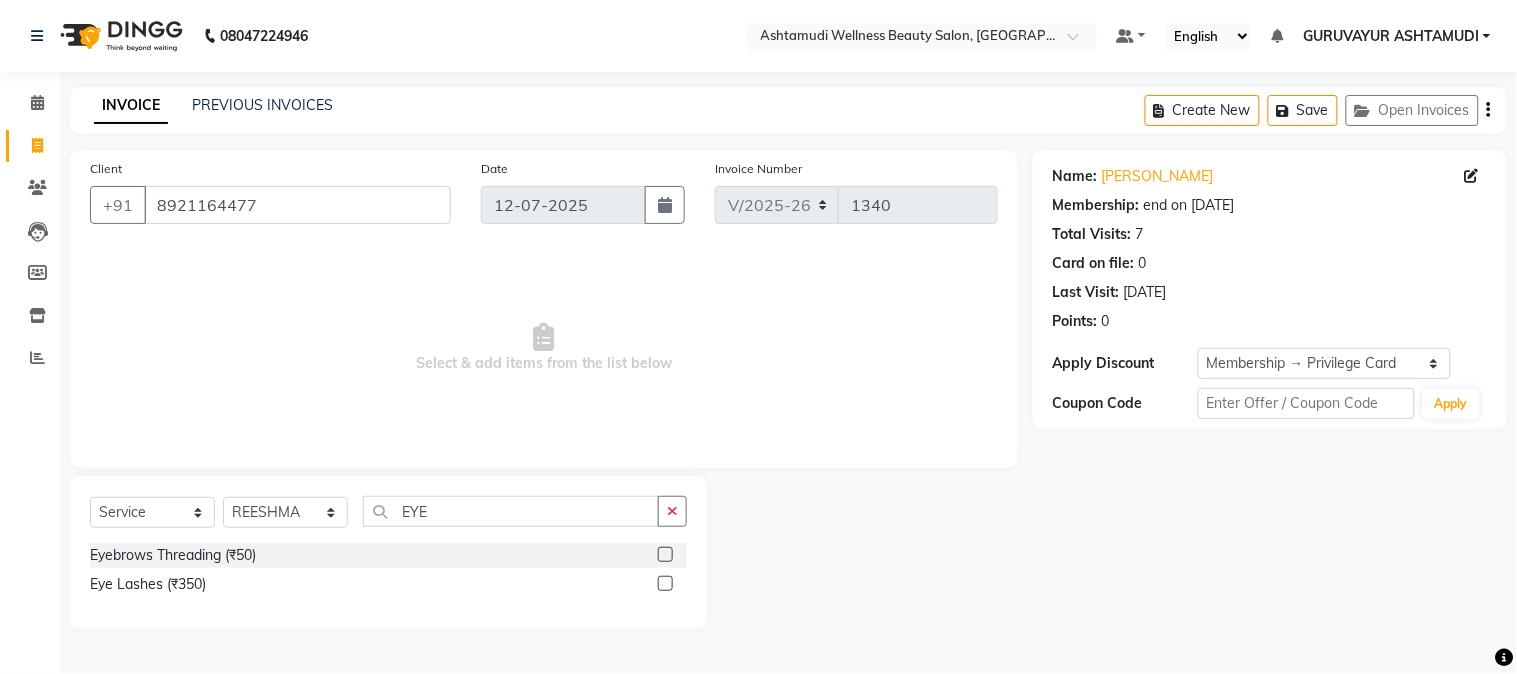 click 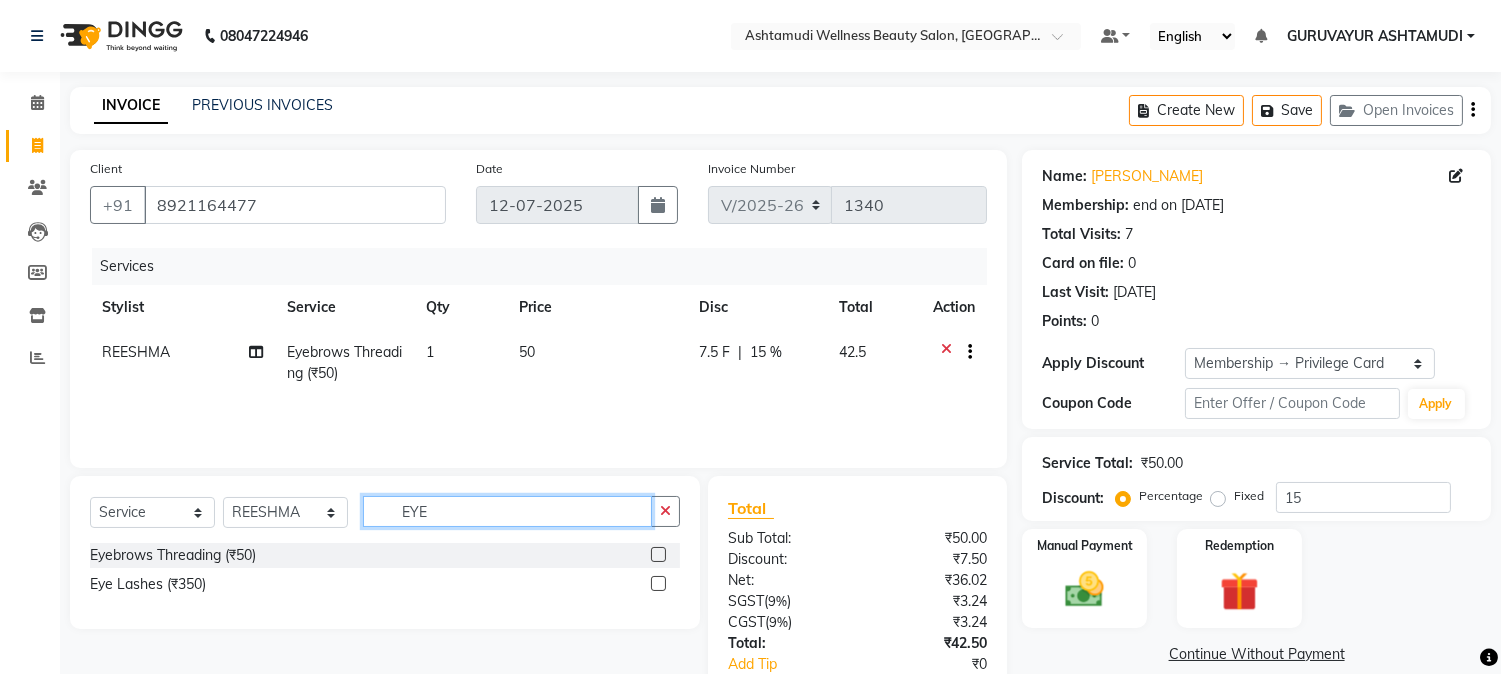 checkbox on "false" 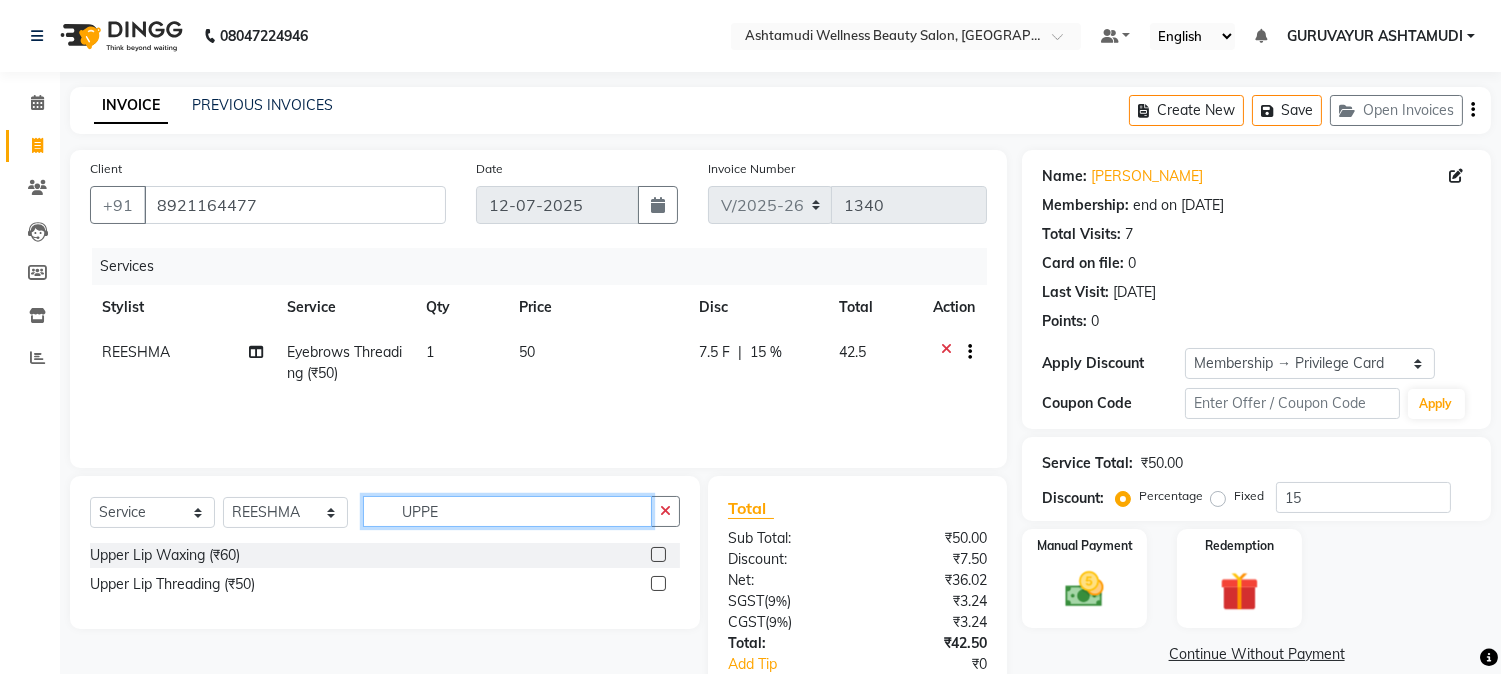 type on "UPPE" 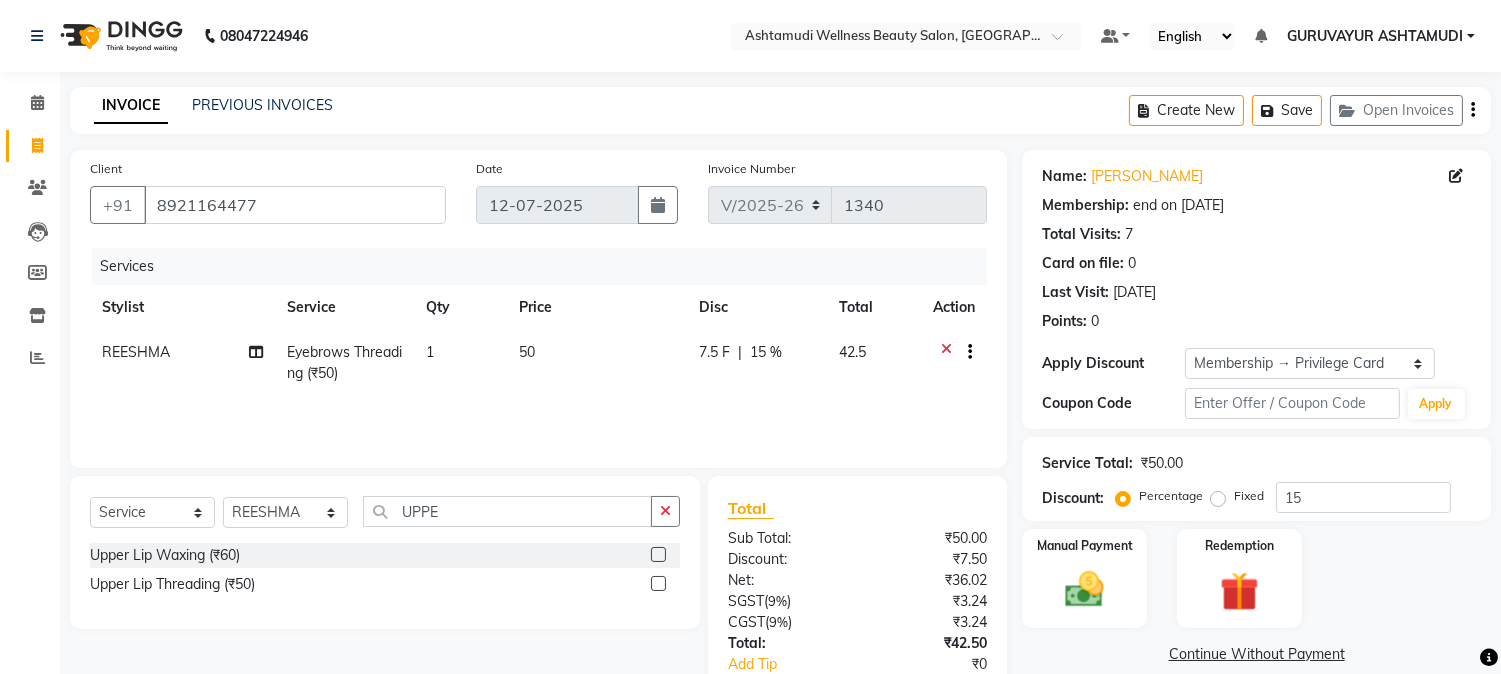 click 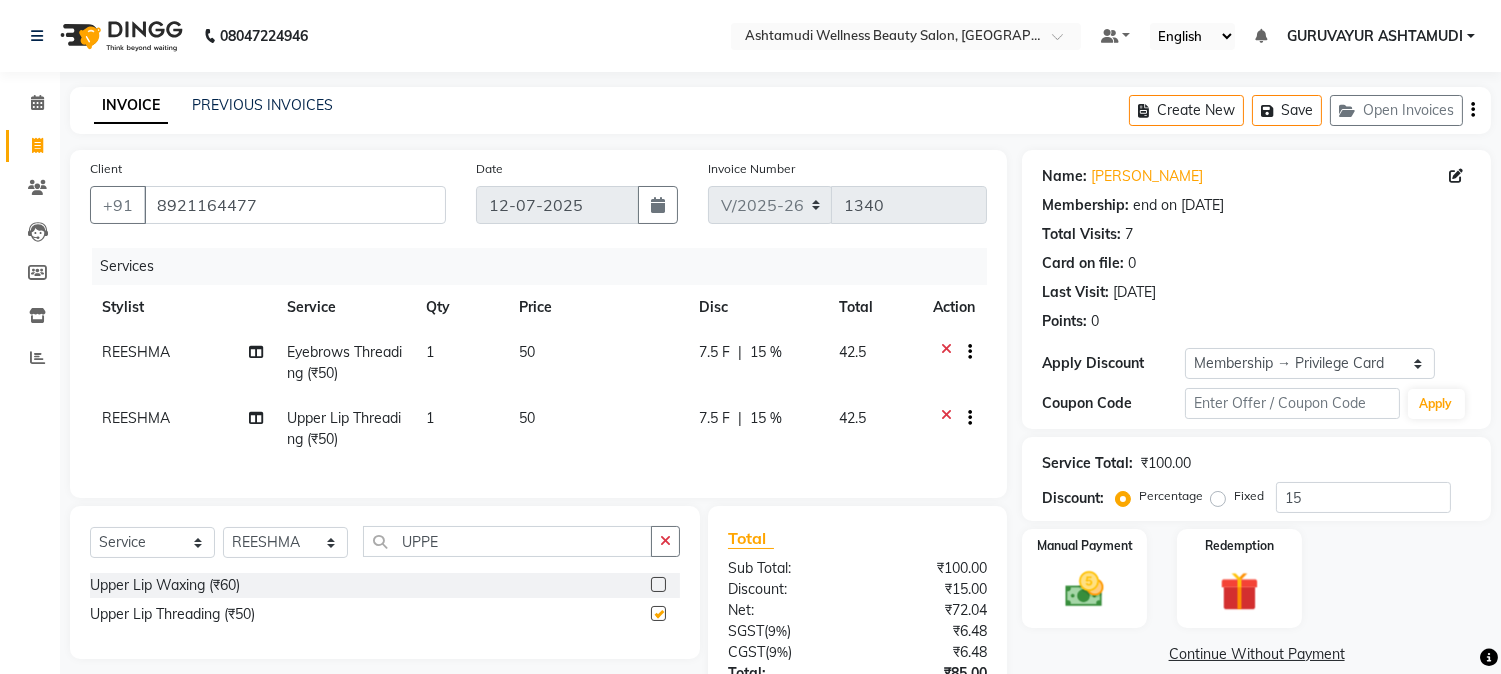 checkbox on "false" 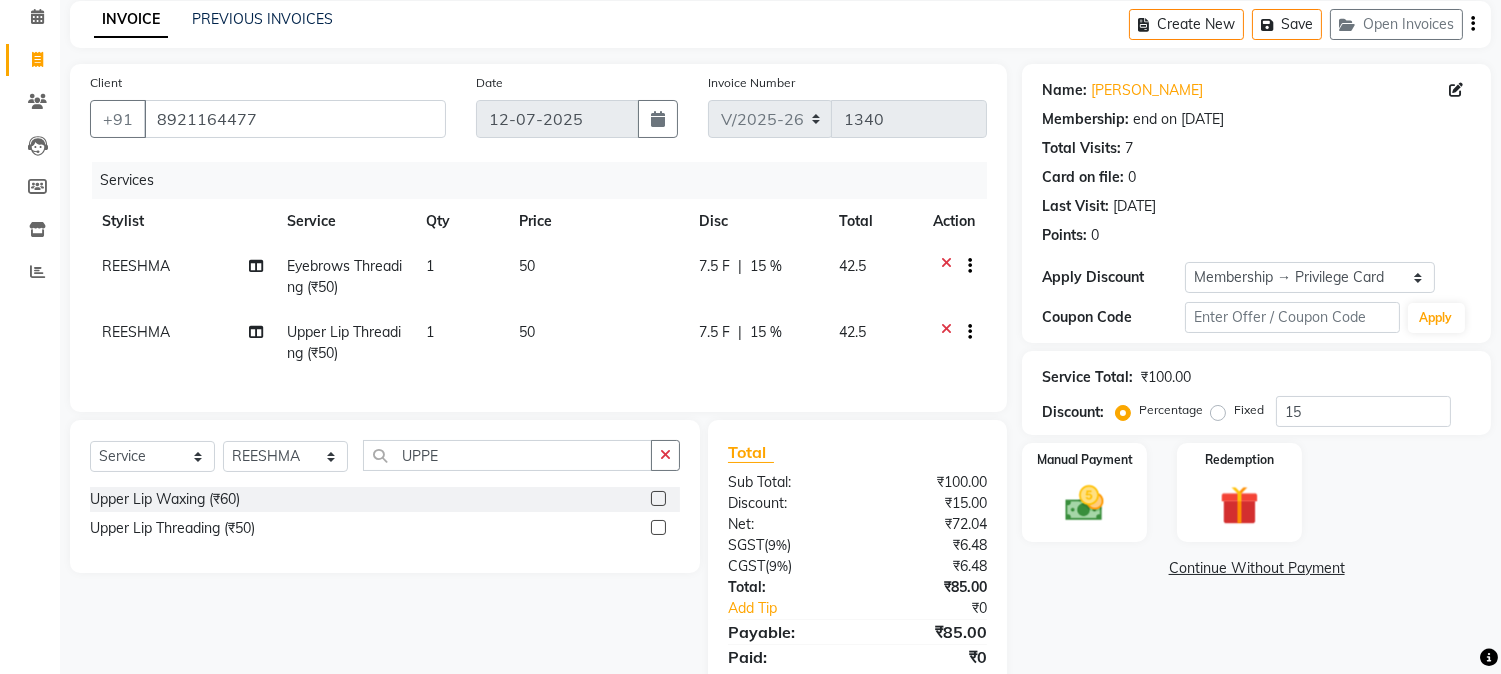 scroll, scrollTop: 172, scrollLeft: 0, axis: vertical 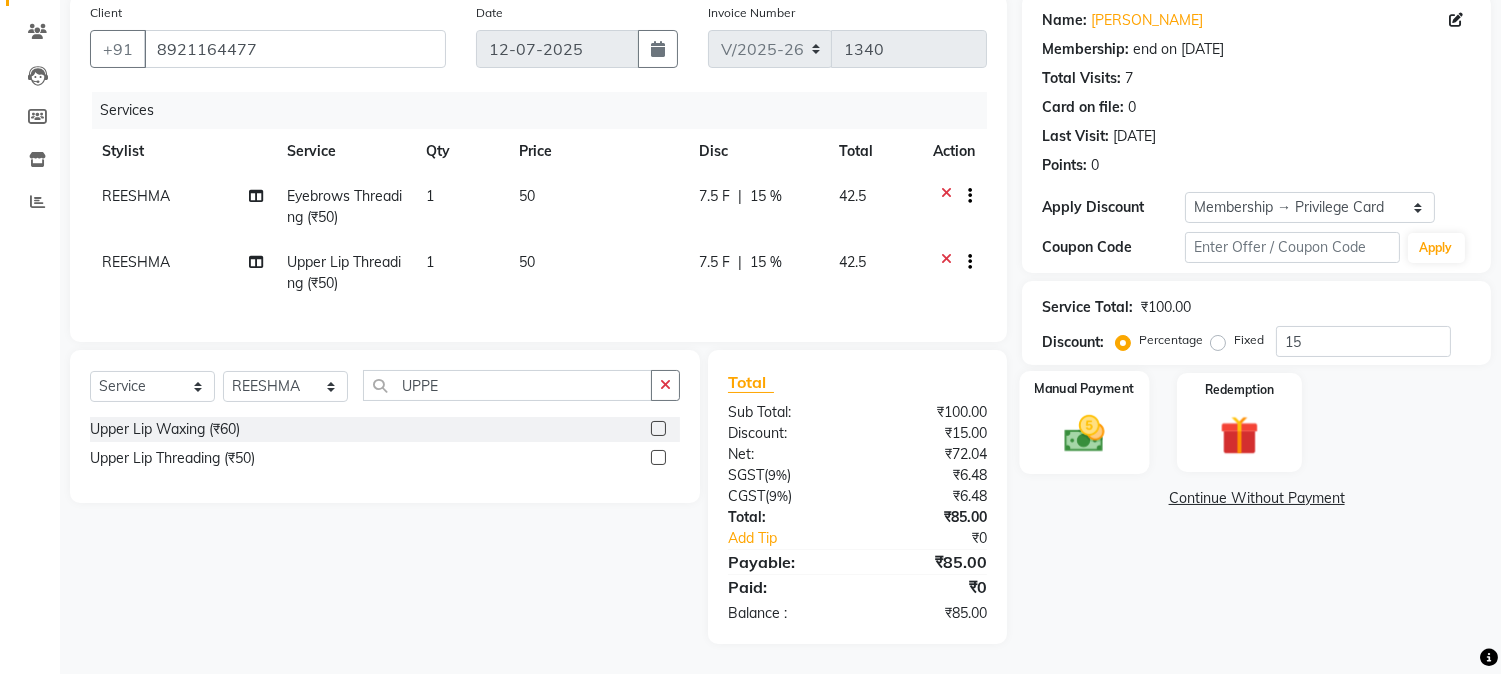 click 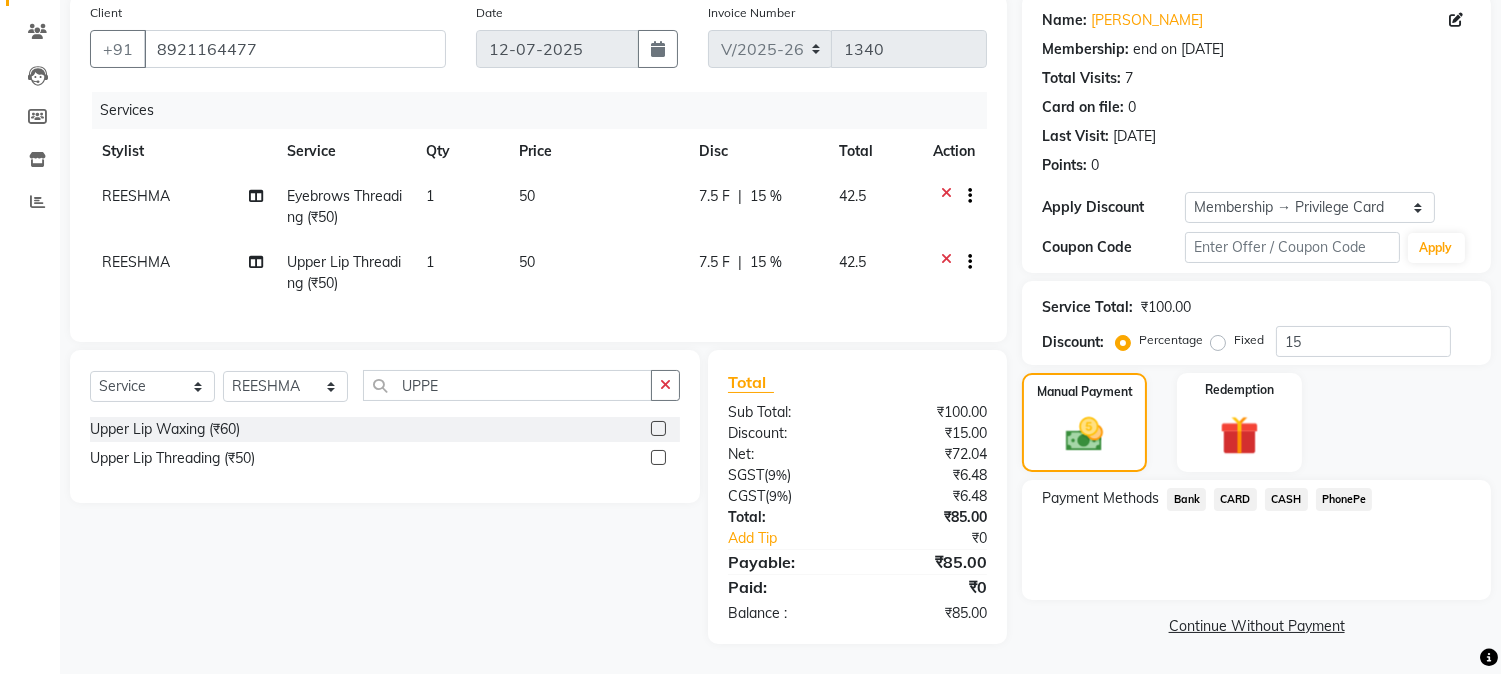 click on "PhonePe" 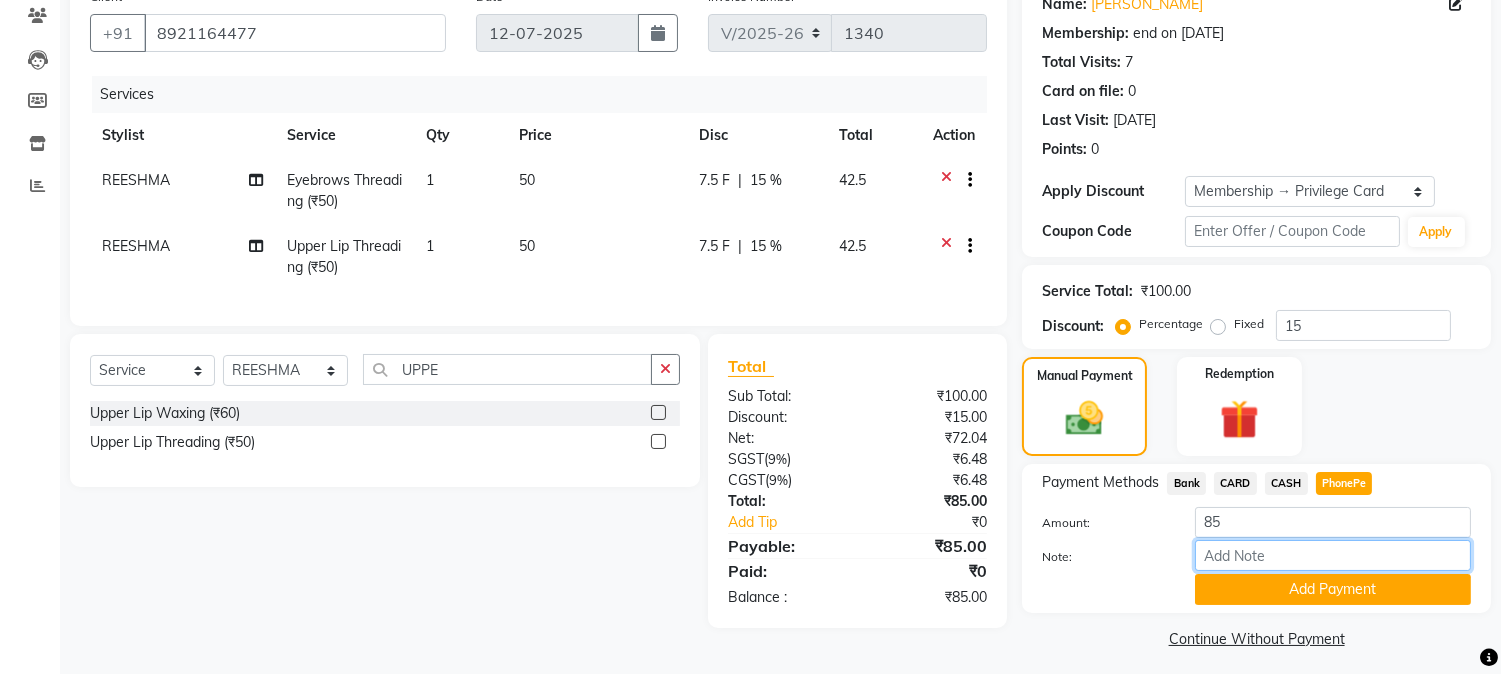 drag, startPoint x: 1270, startPoint y: 551, endPoint x: 1298, endPoint y: 531, distance: 34.4093 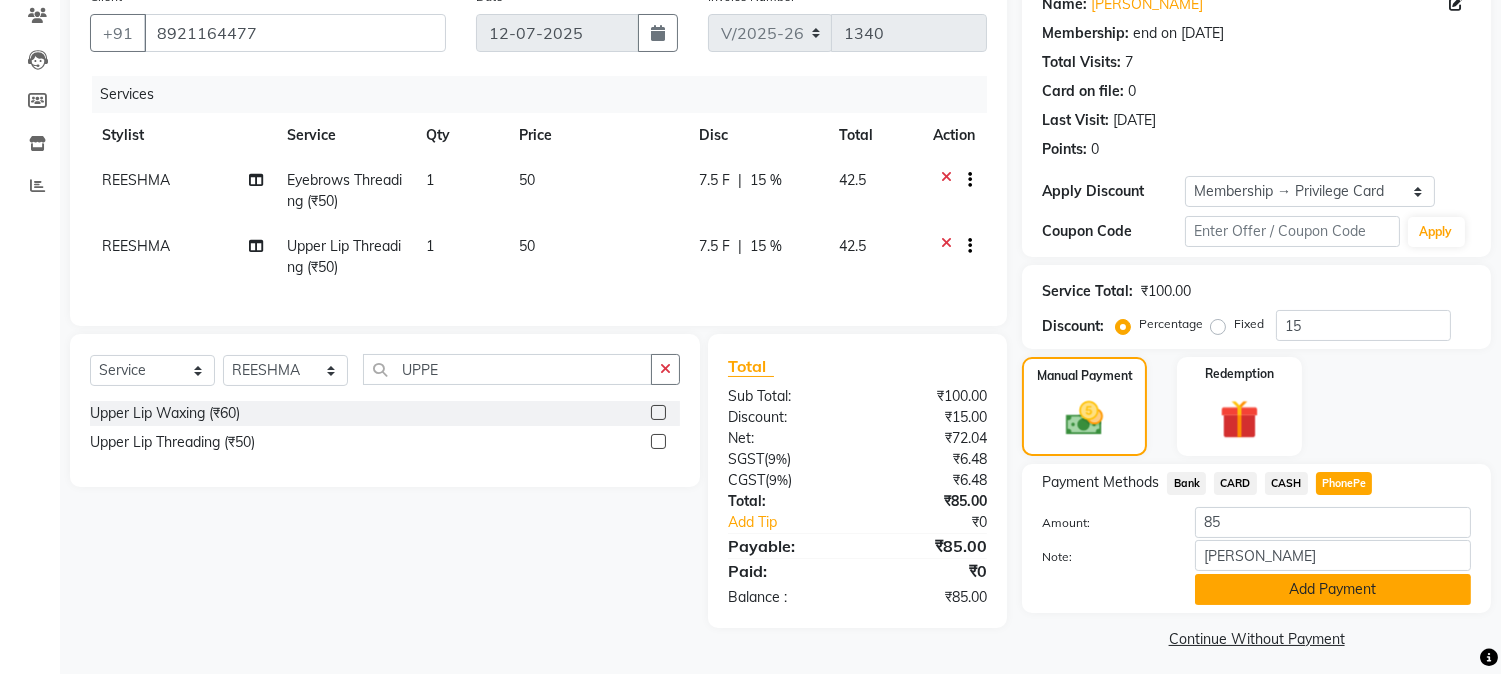 click on "Add Payment" 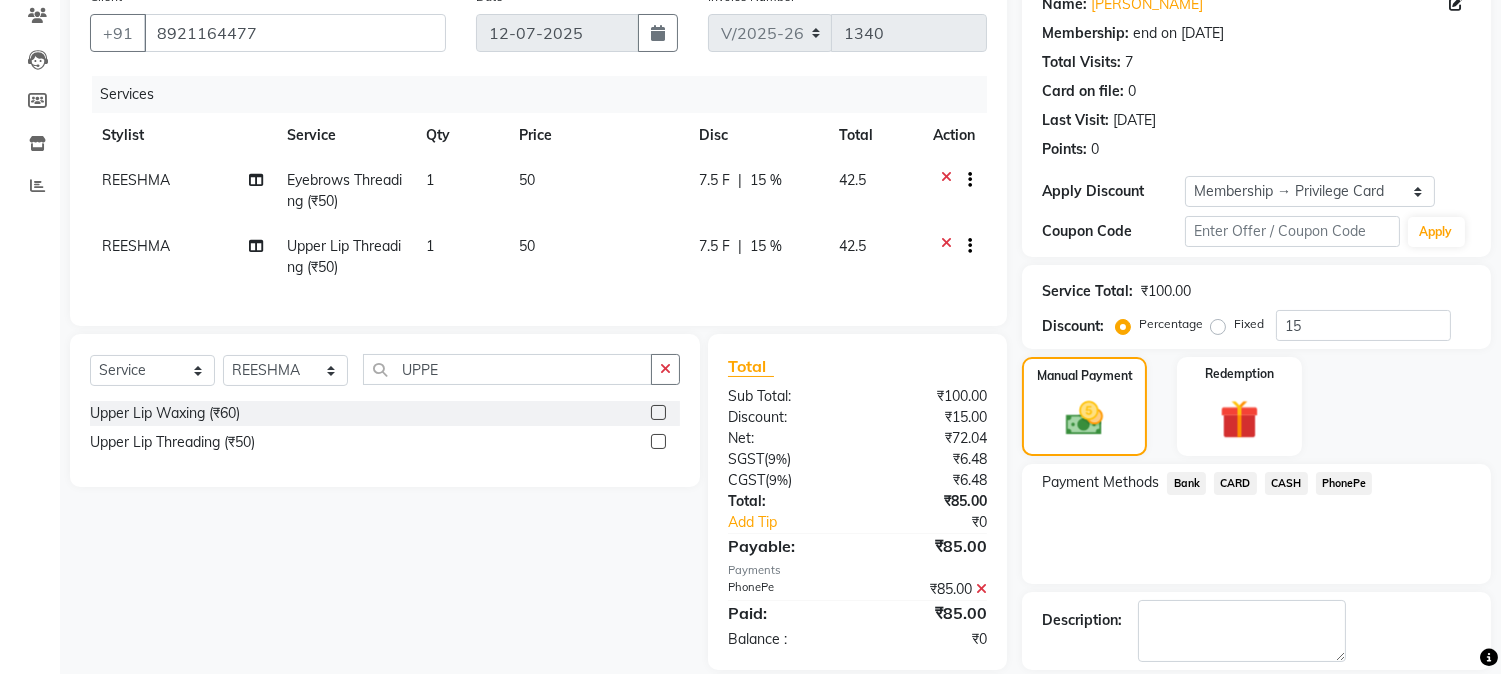 click 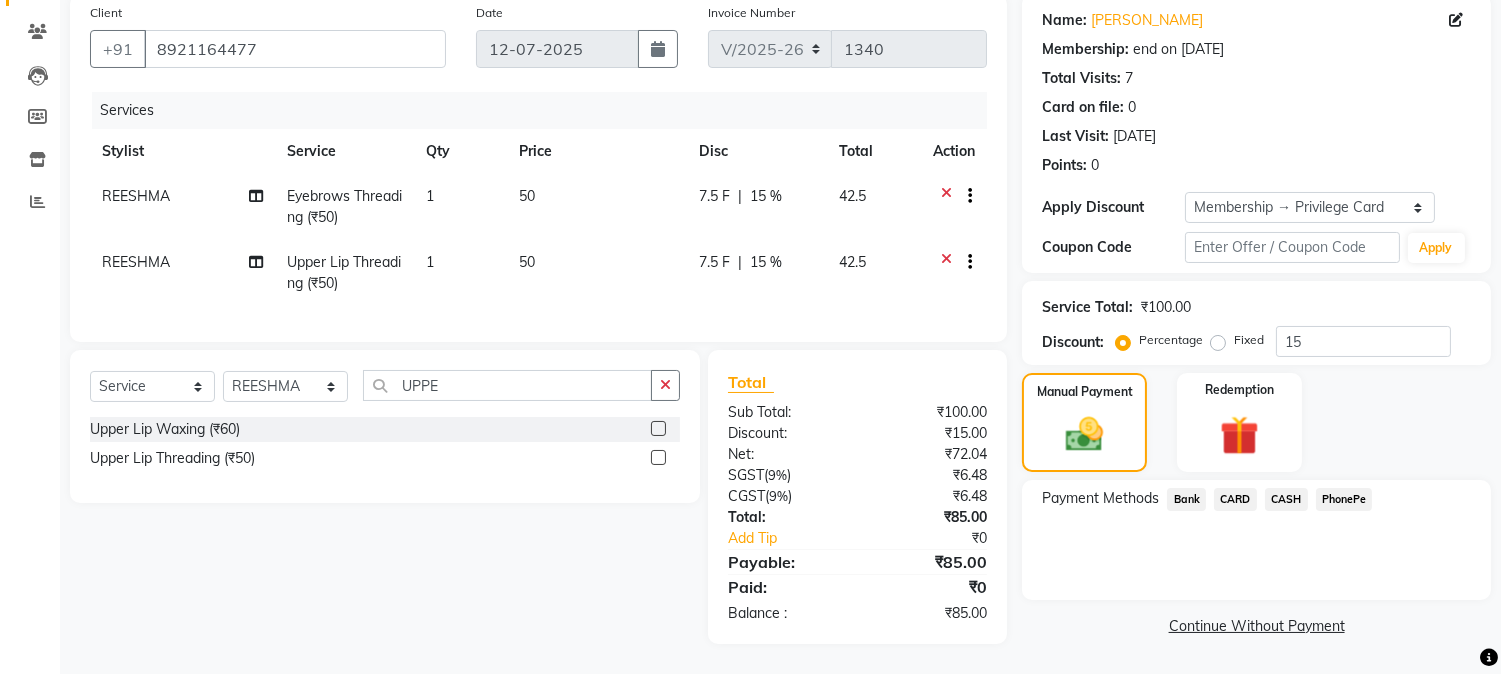 click on "CASH" 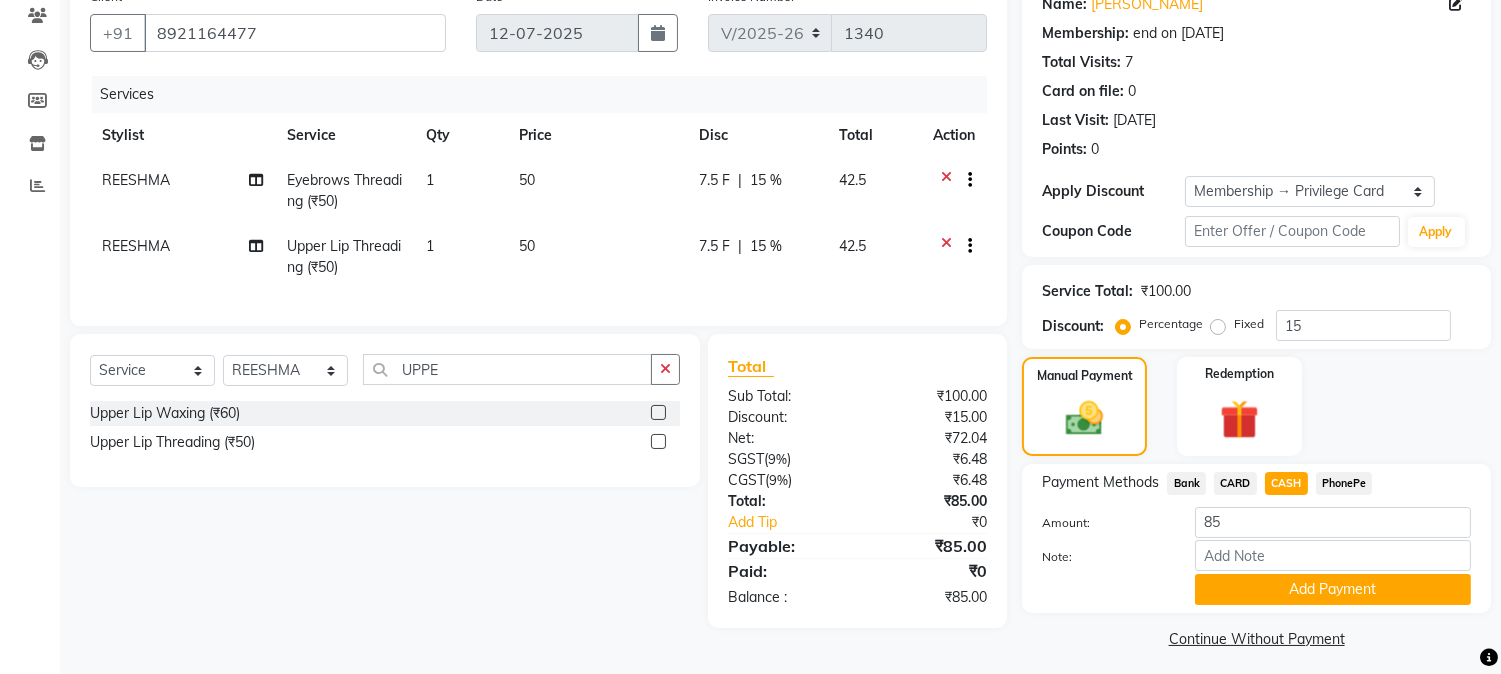 click on "PhonePe" 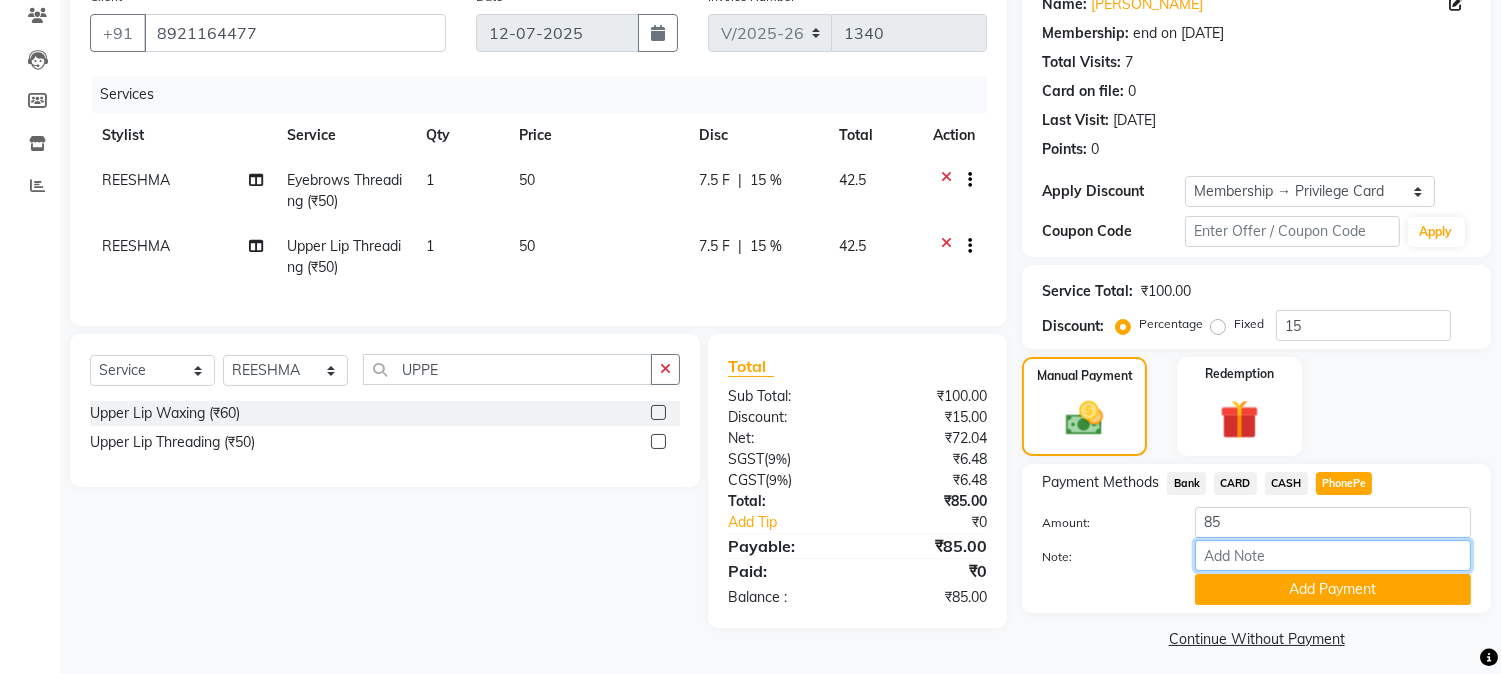 click on "Note:" at bounding box center [1333, 555] 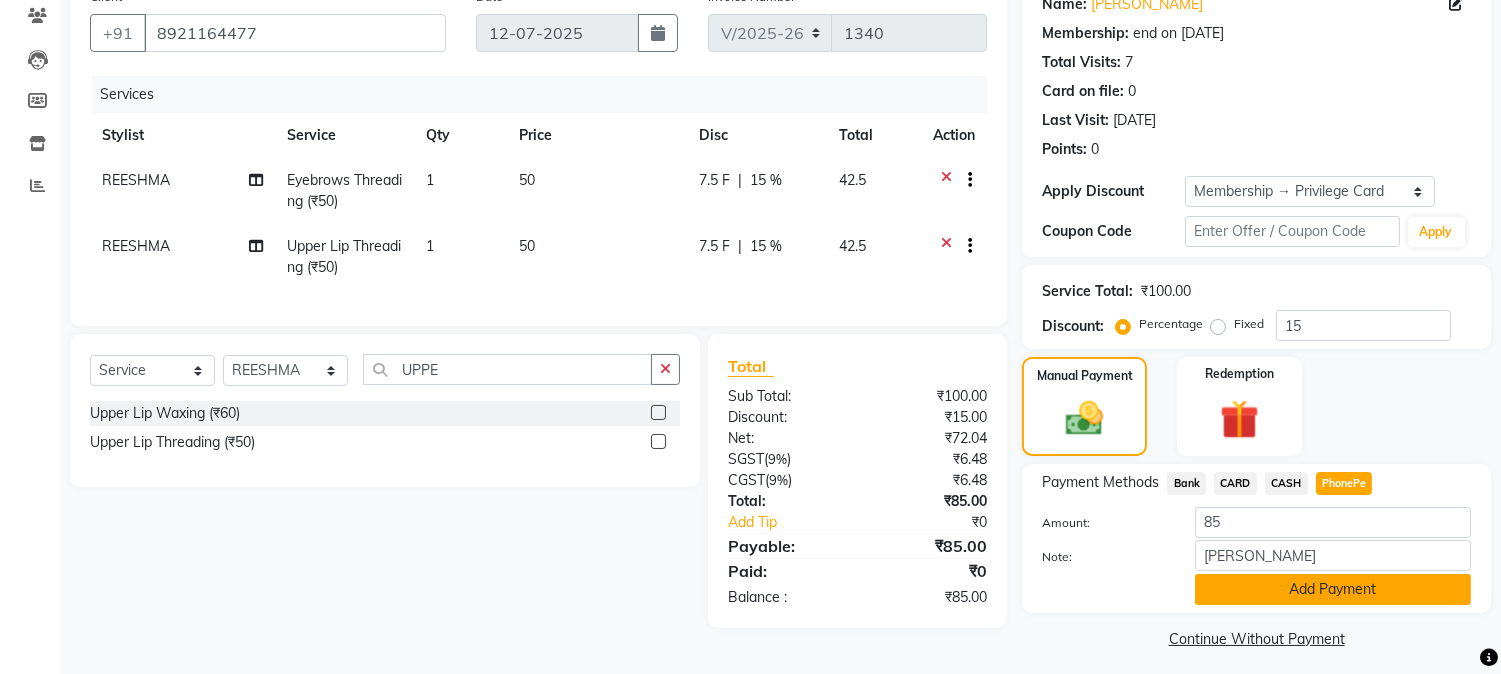 click on "Add Payment" 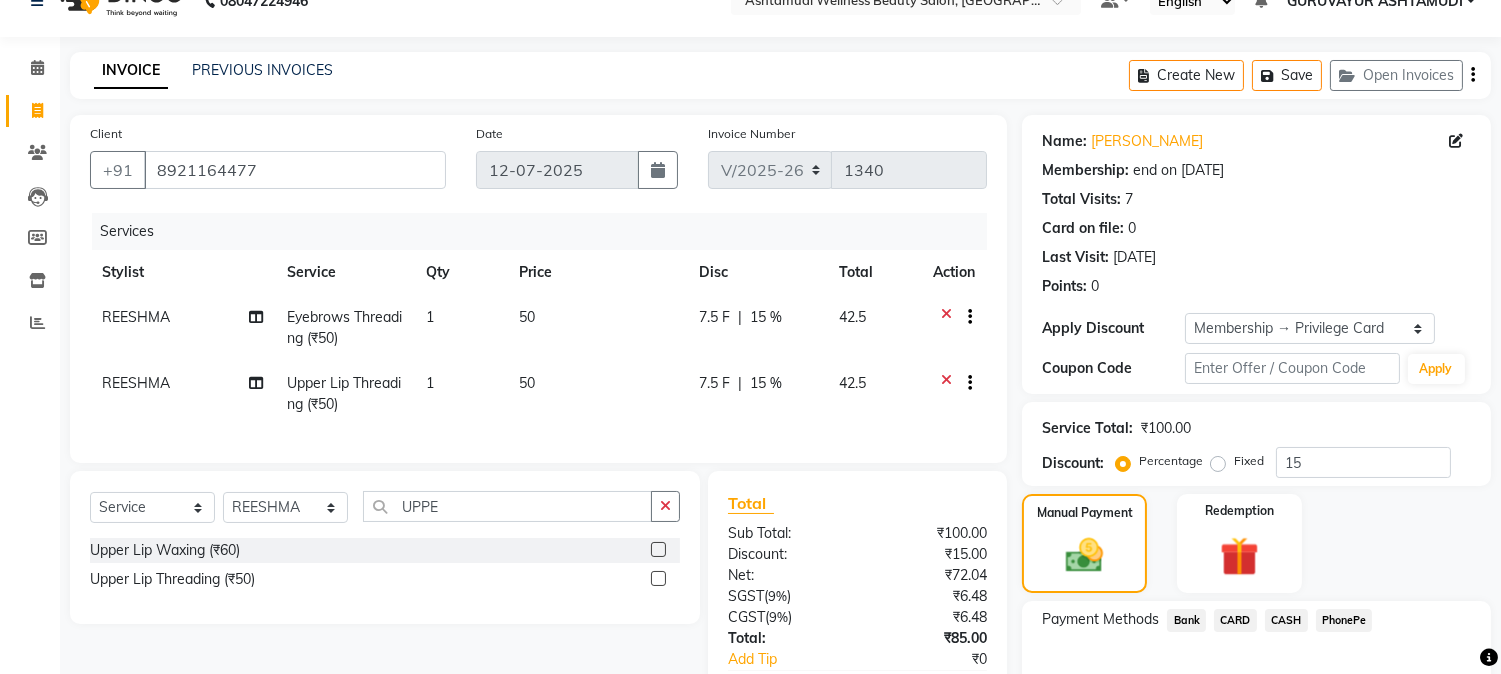 scroll, scrollTop: 284, scrollLeft: 0, axis: vertical 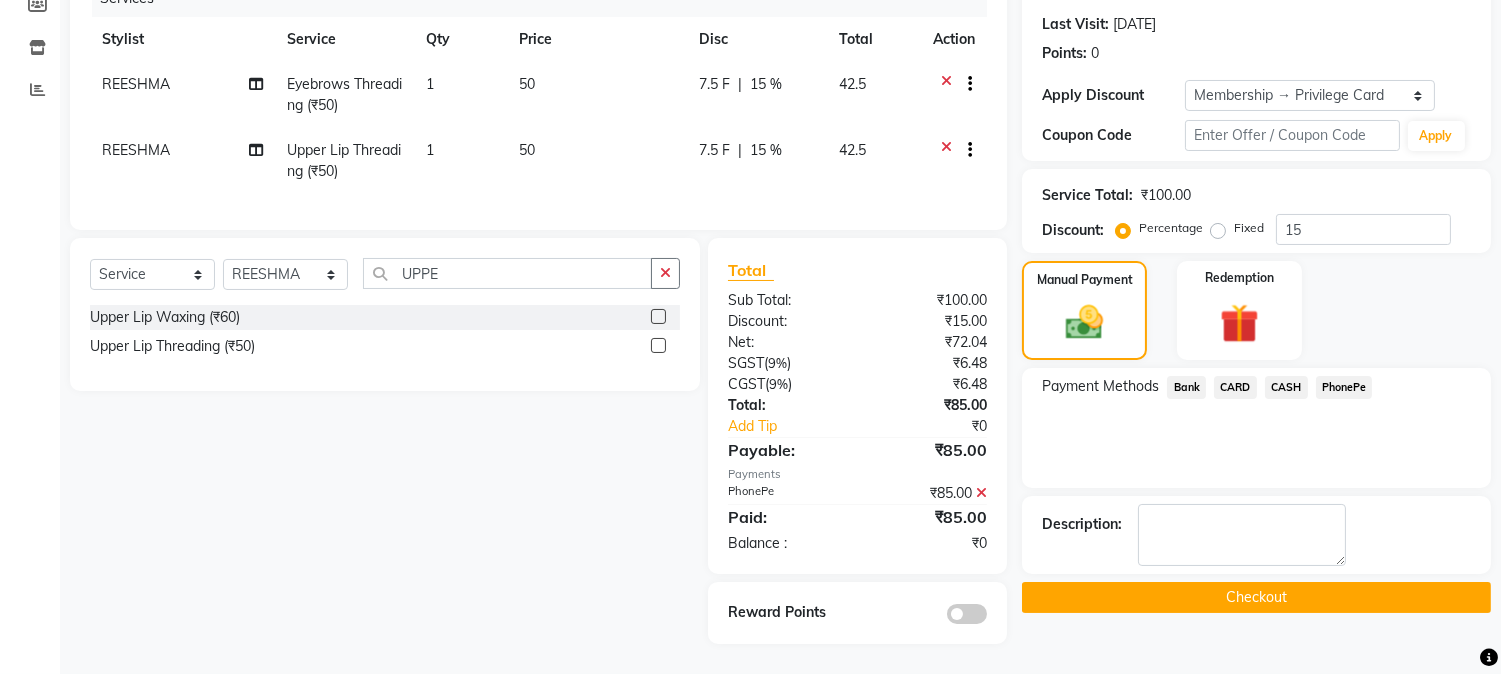 click 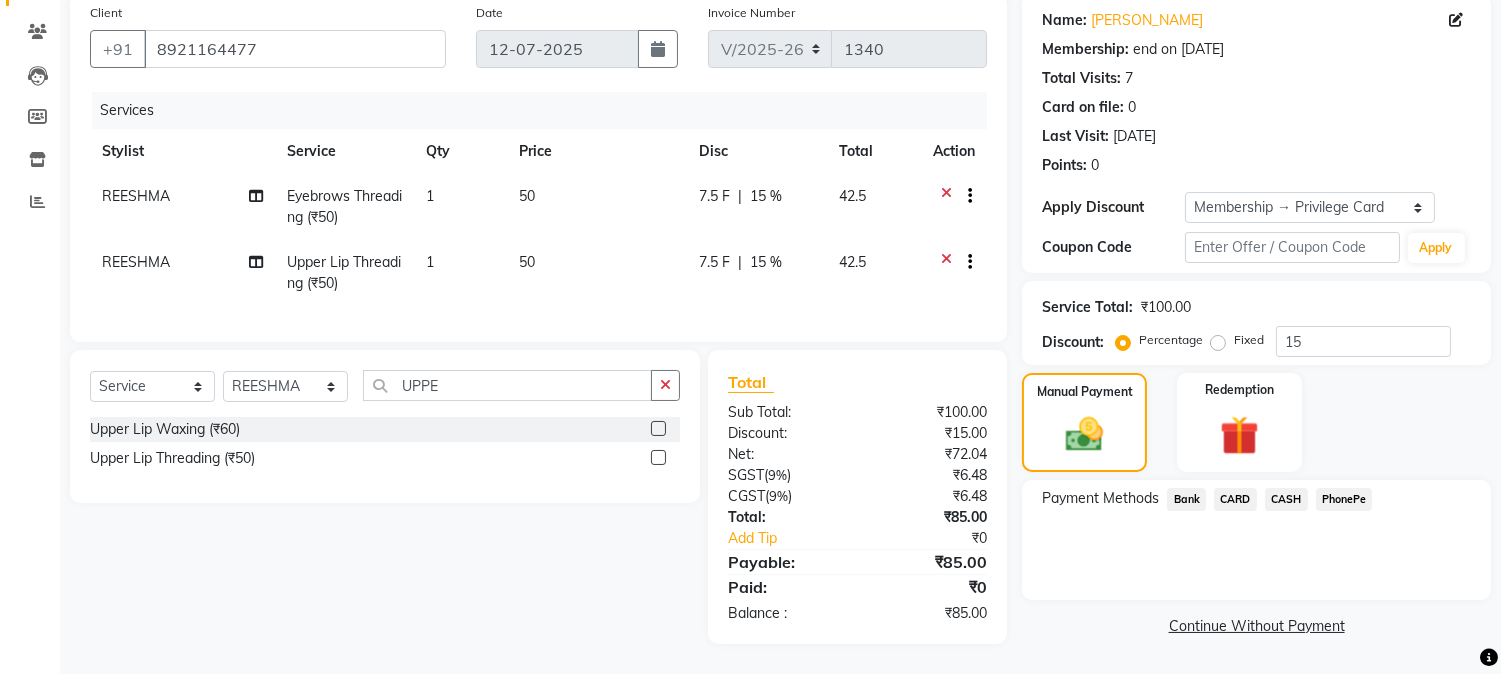 click on "CASH" 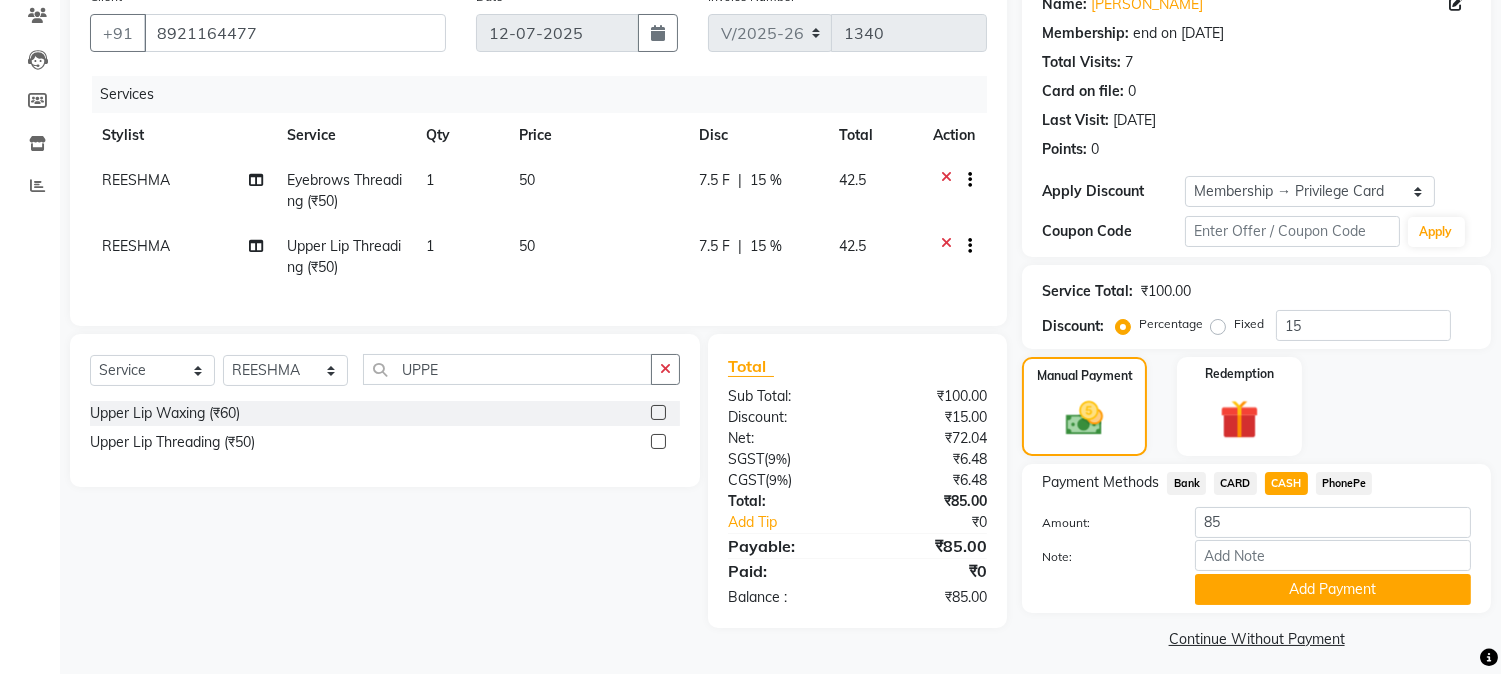 scroll, scrollTop: 181, scrollLeft: 0, axis: vertical 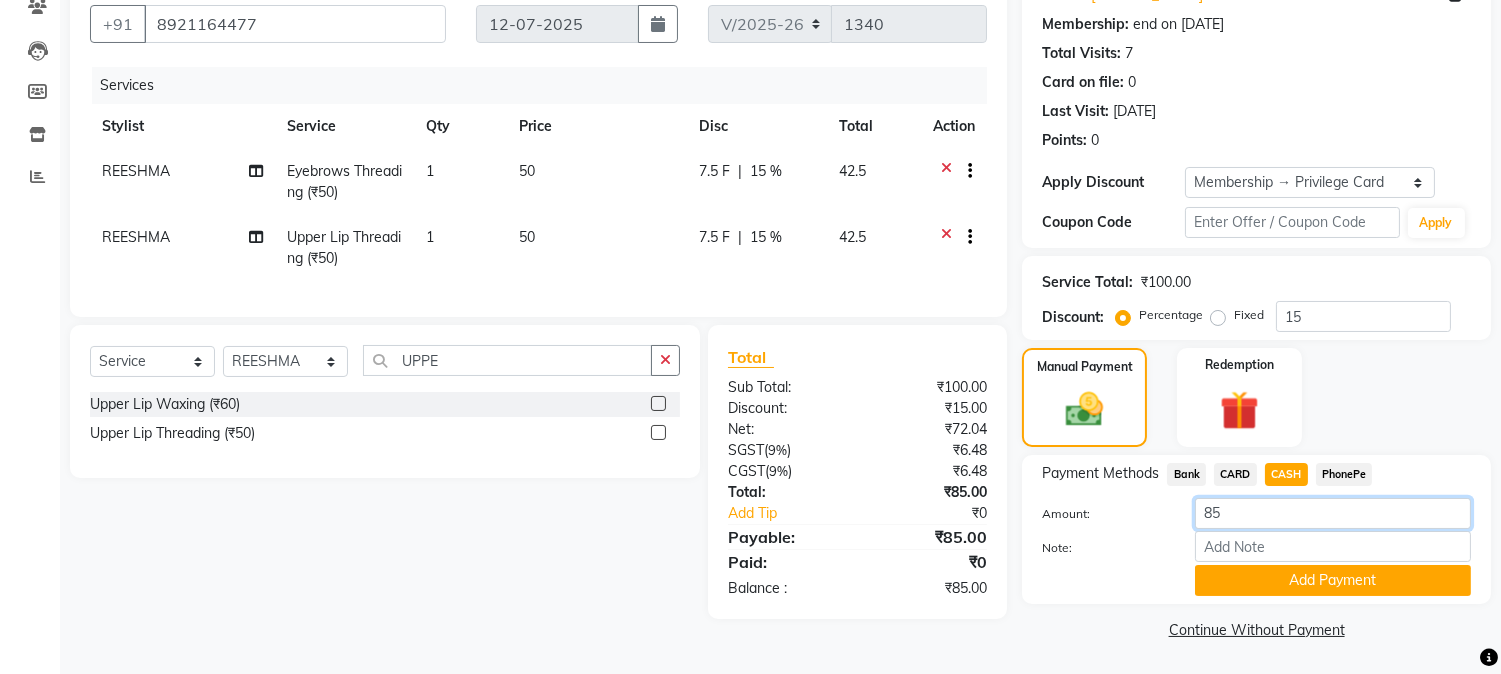 click on "85" 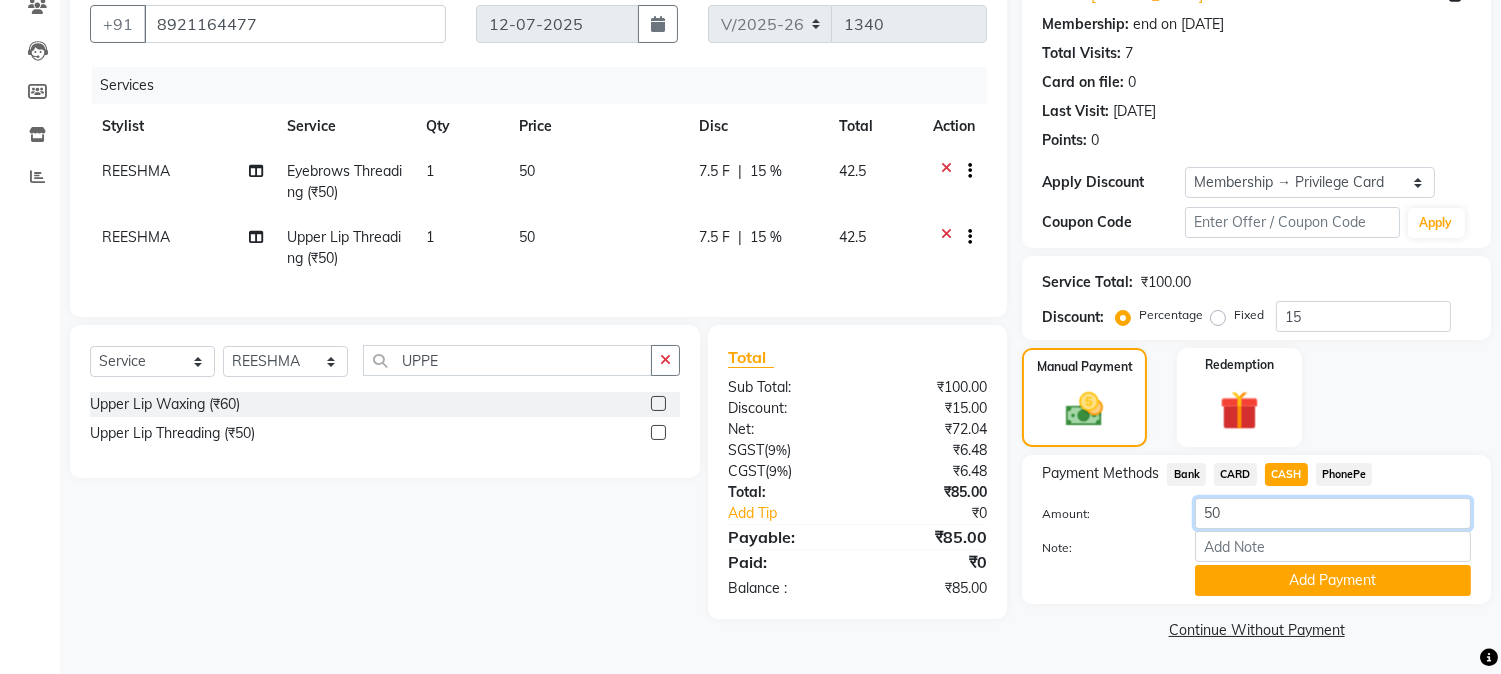 type on "50" 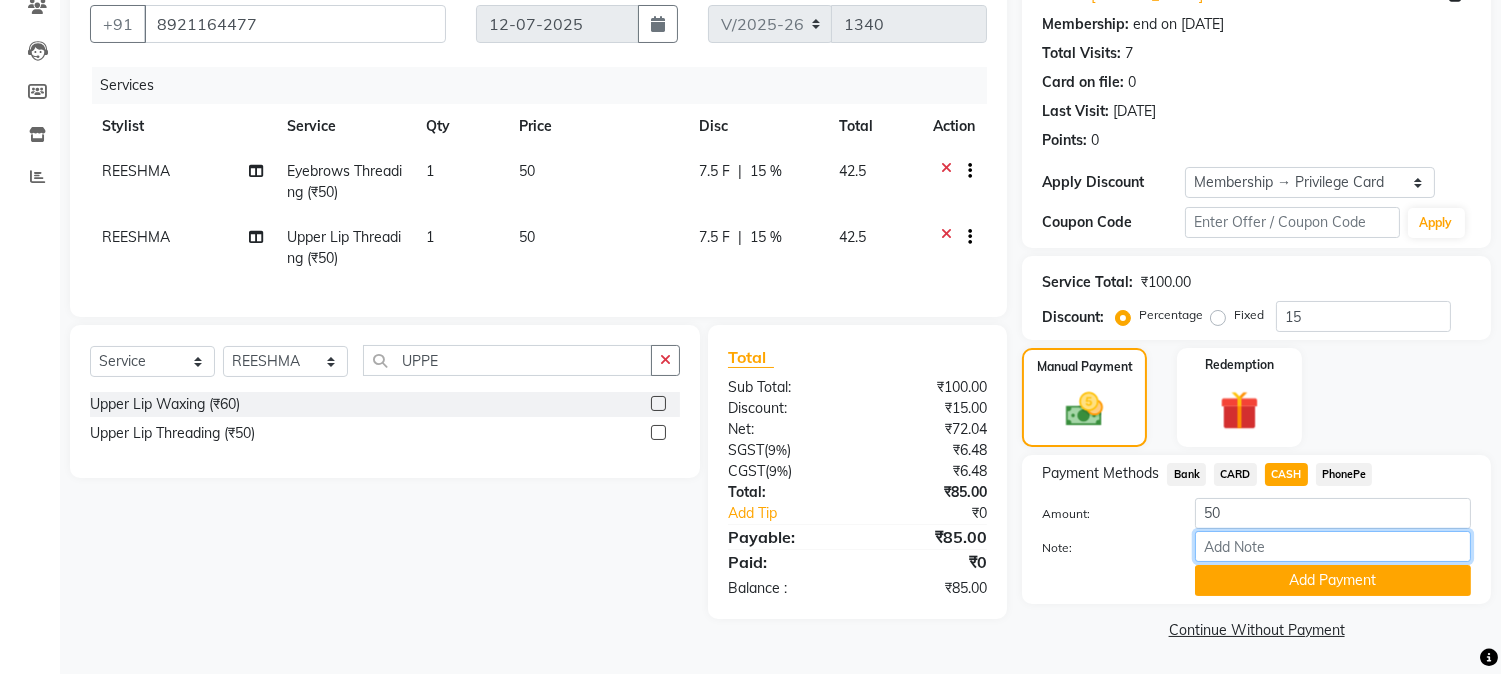 drag, startPoint x: 1246, startPoint y: 547, endPoint x: 1292, endPoint y: 512, distance: 57.801384 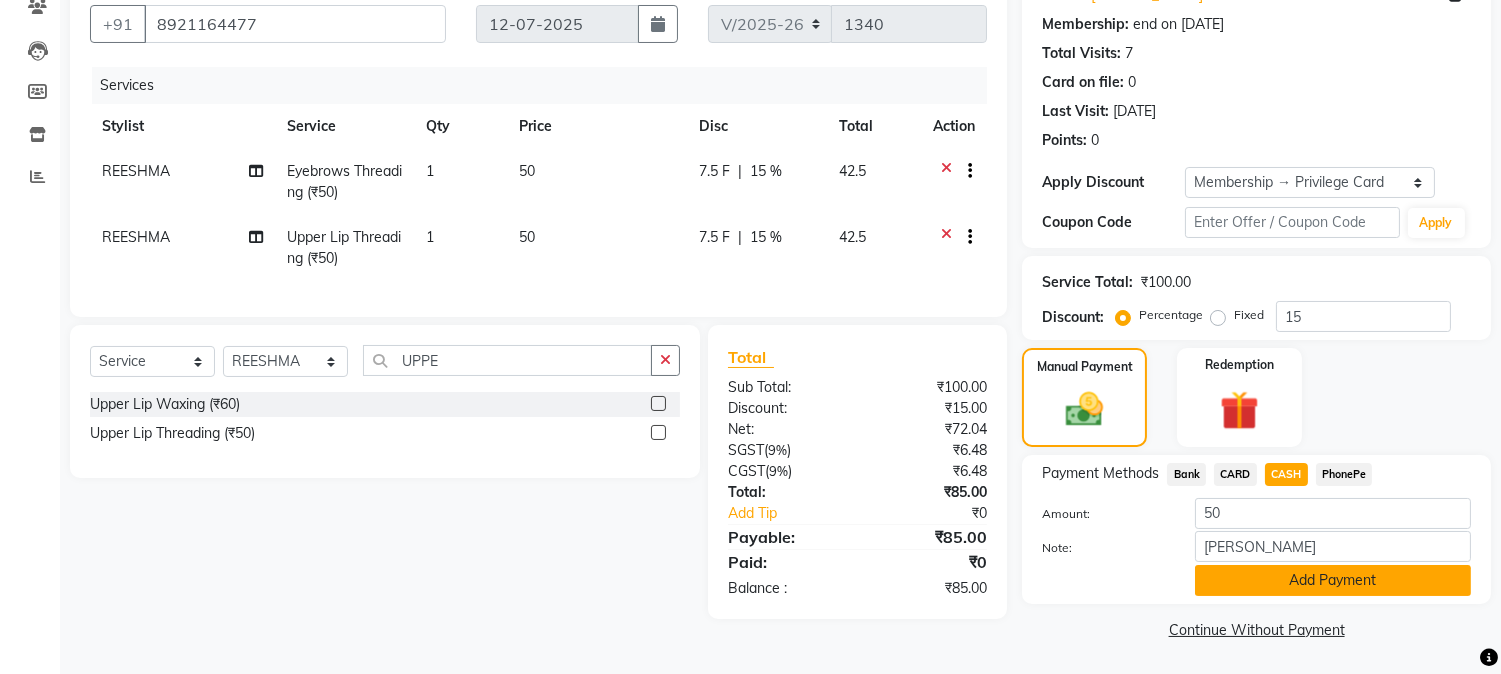 click on "Add Payment" 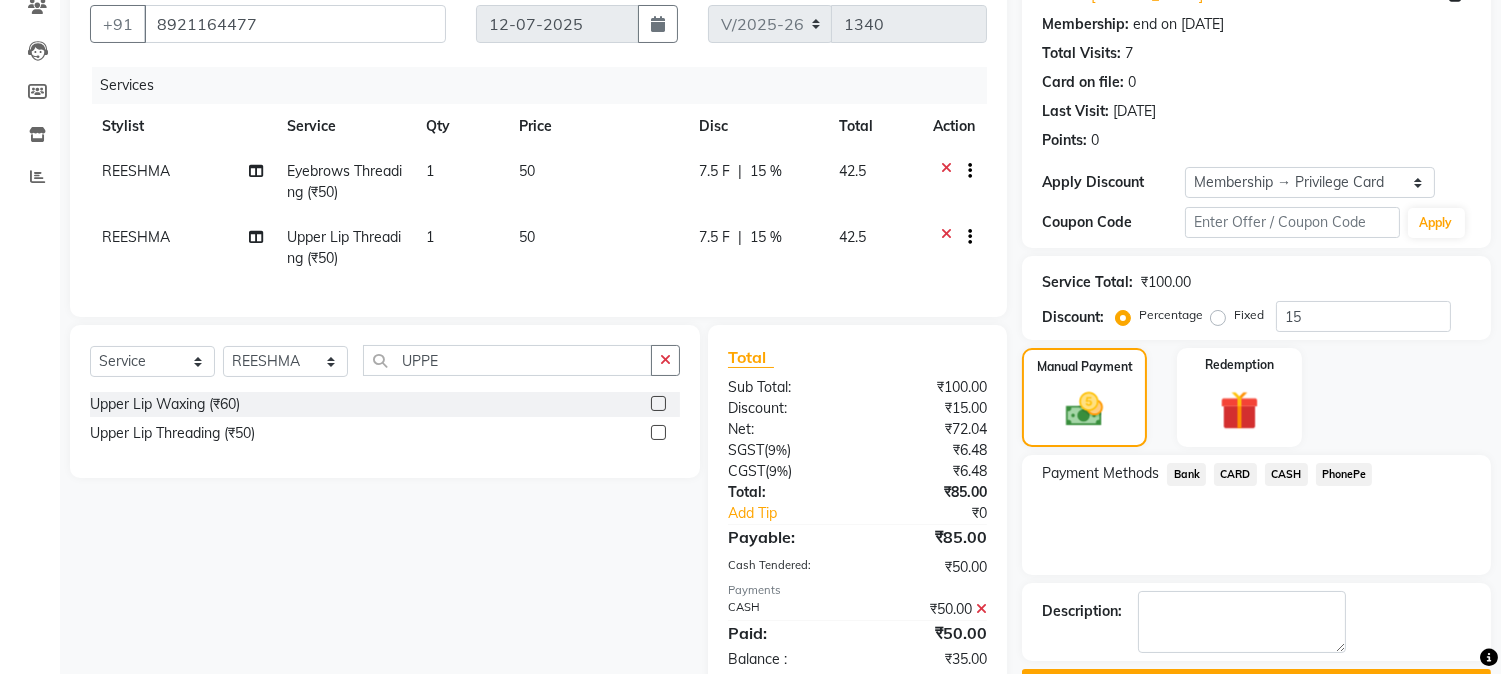 click on "PhonePe" 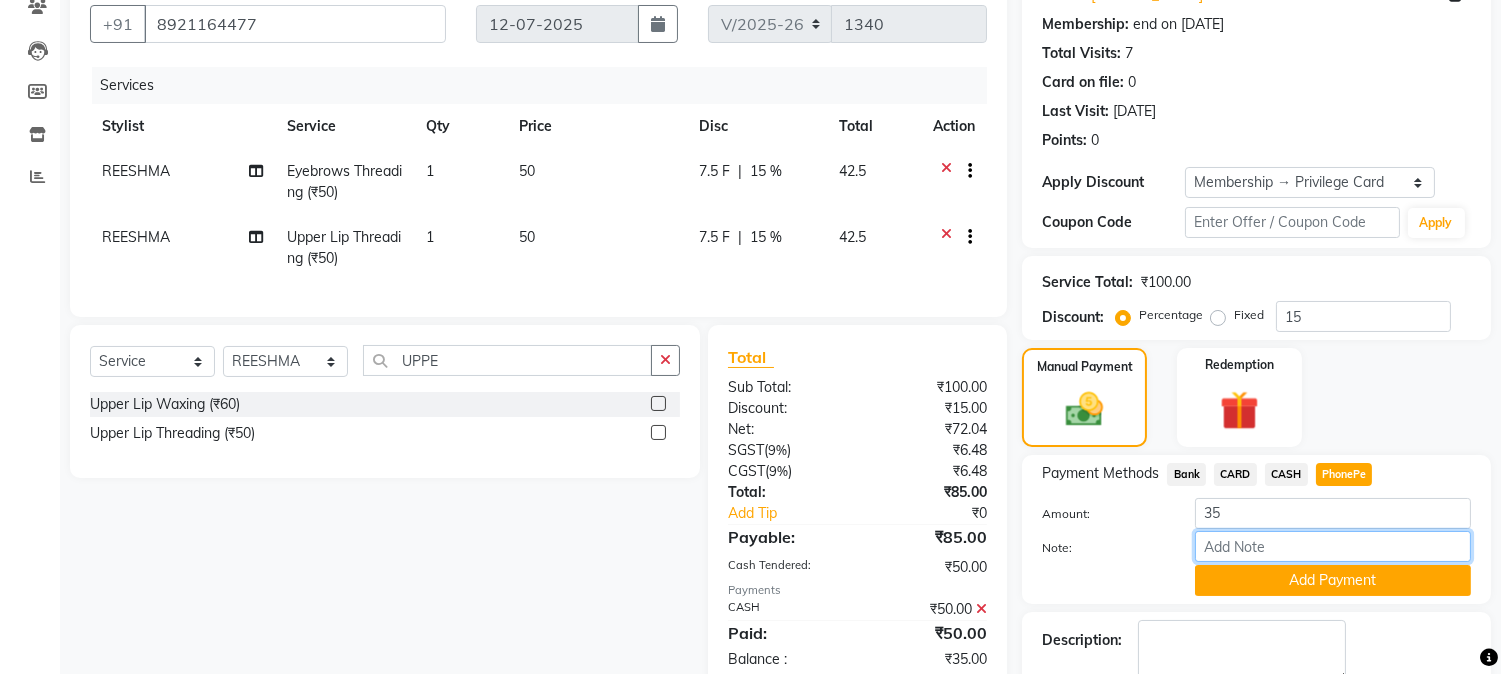 drag, startPoint x: 1253, startPoint y: 550, endPoint x: 1285, endPoint y: 531, distance: 37.215588 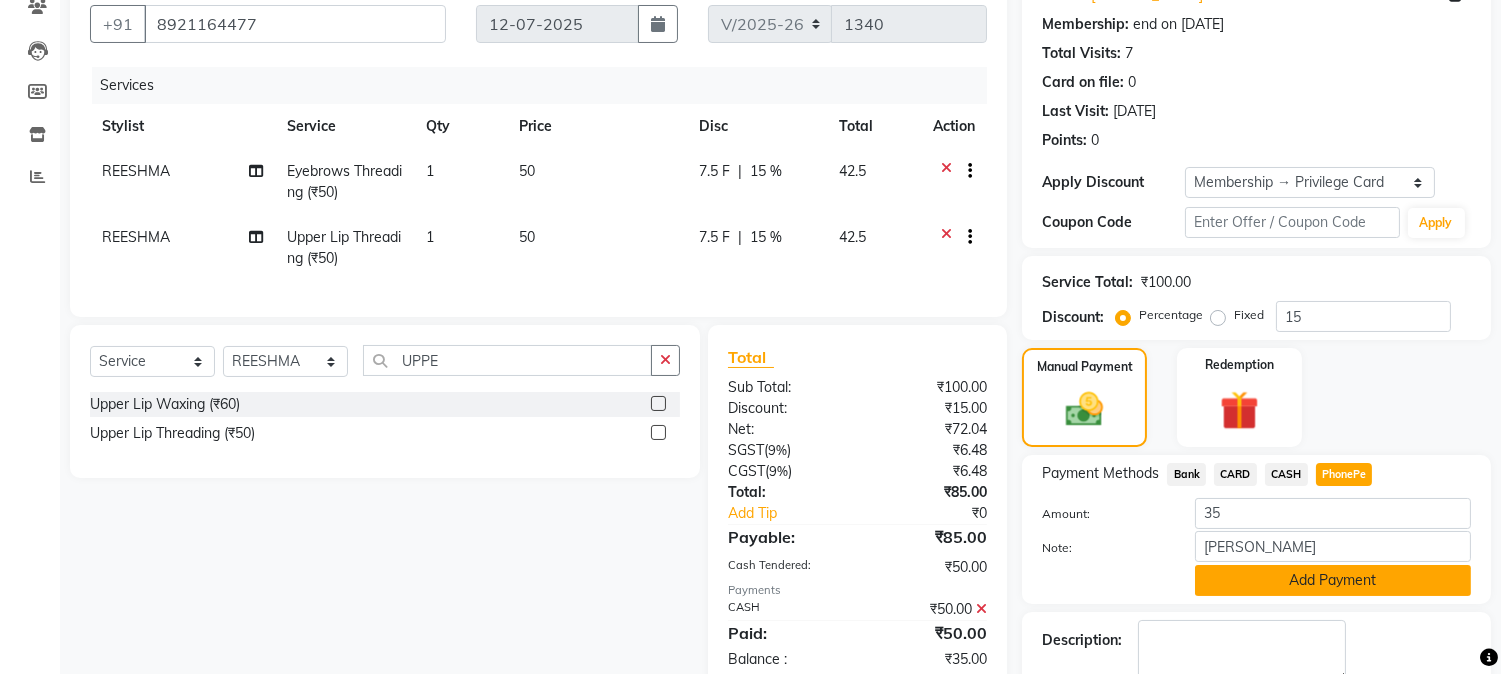 click on "Add Payment" 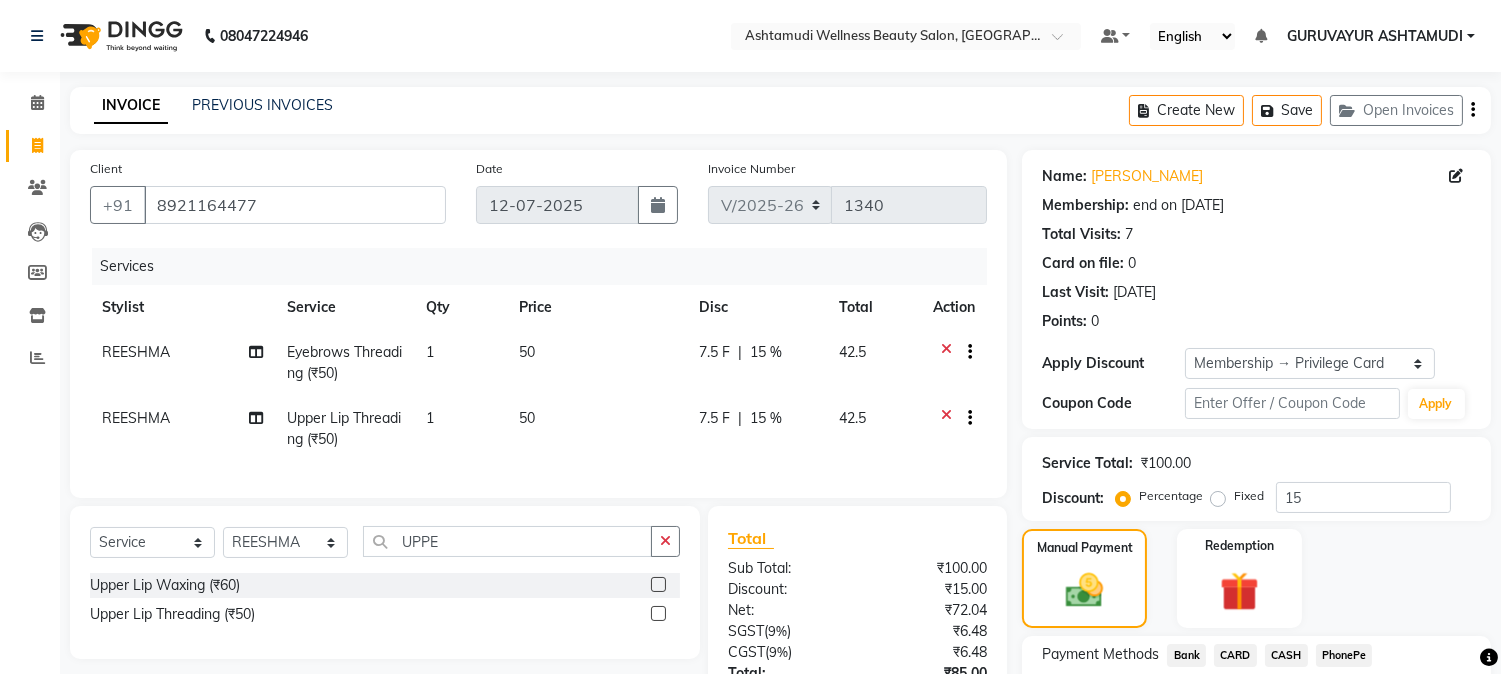 scroll, scrollTop: 334, scrollLeft: 0, axis: vertical 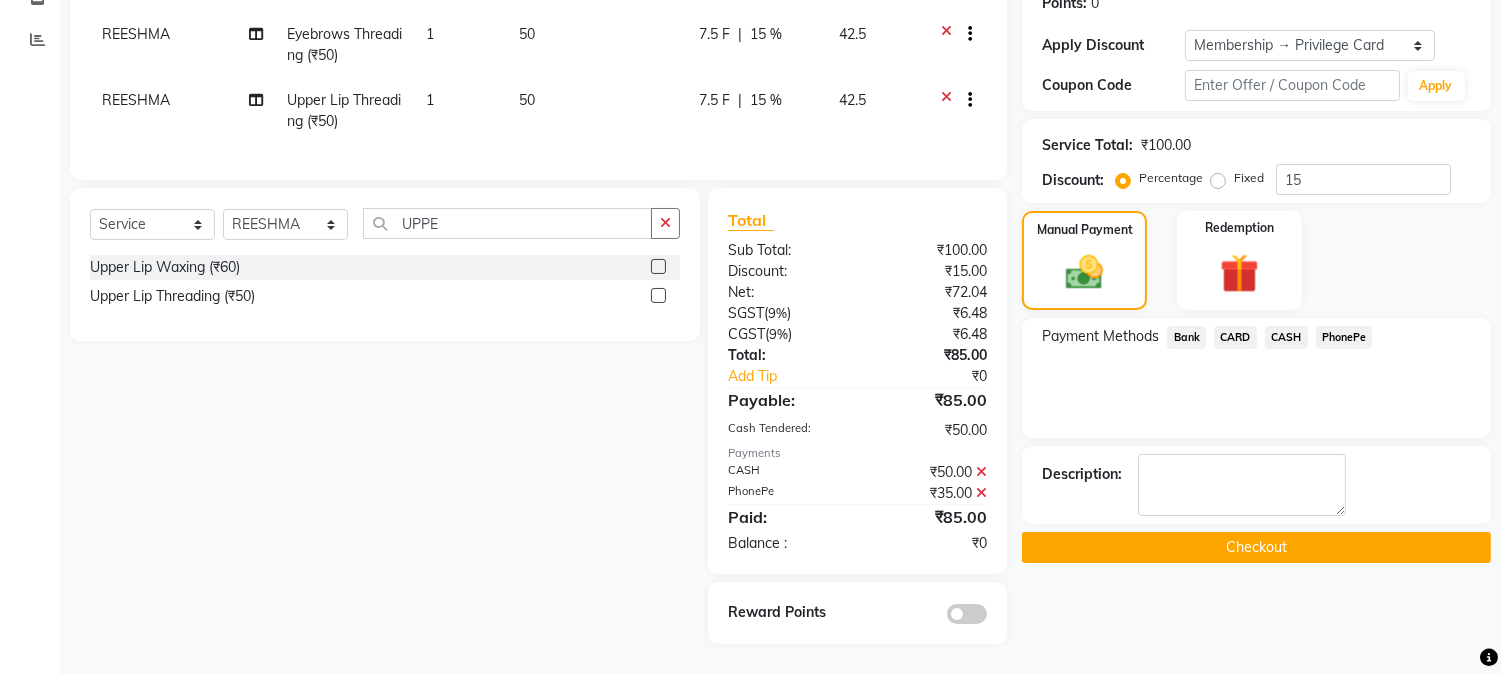 click on "Checkout" 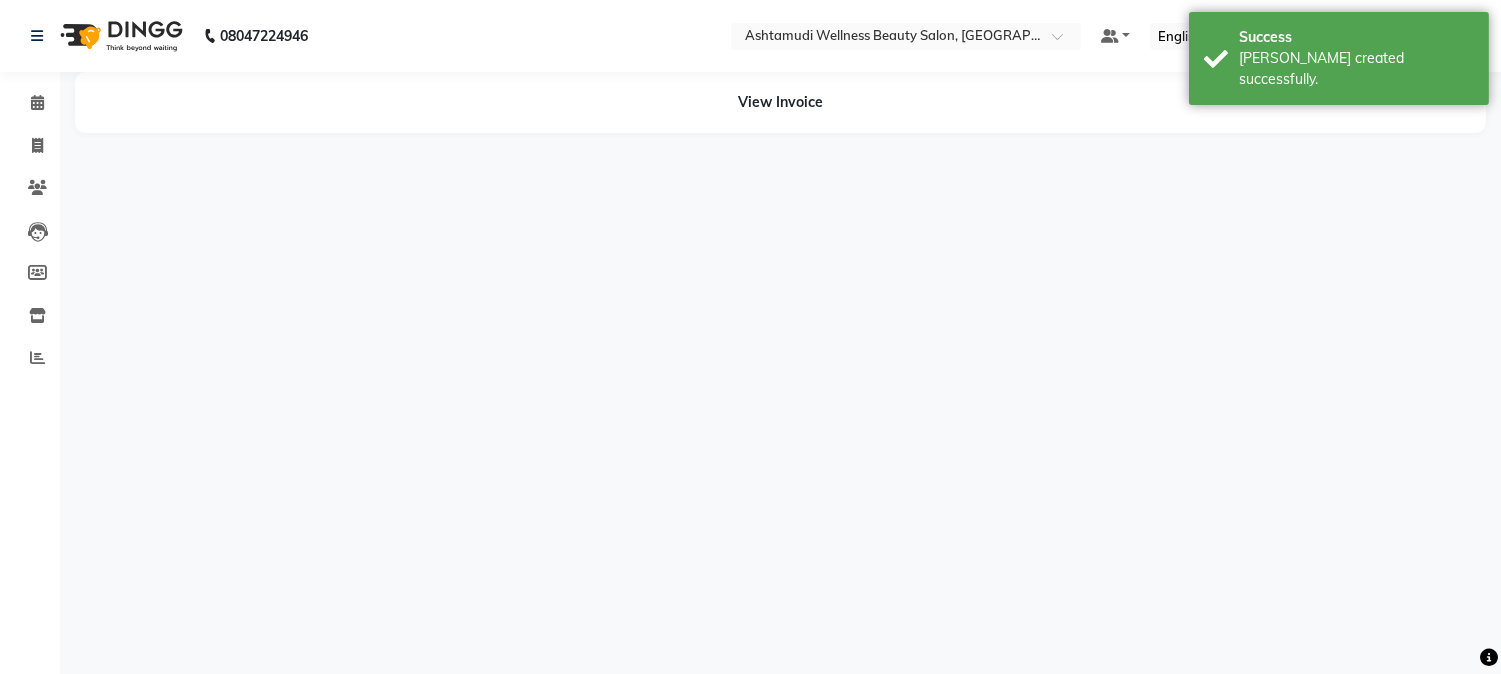 scroll, scrollTop: 0, scrollLeft: 0, axis: both 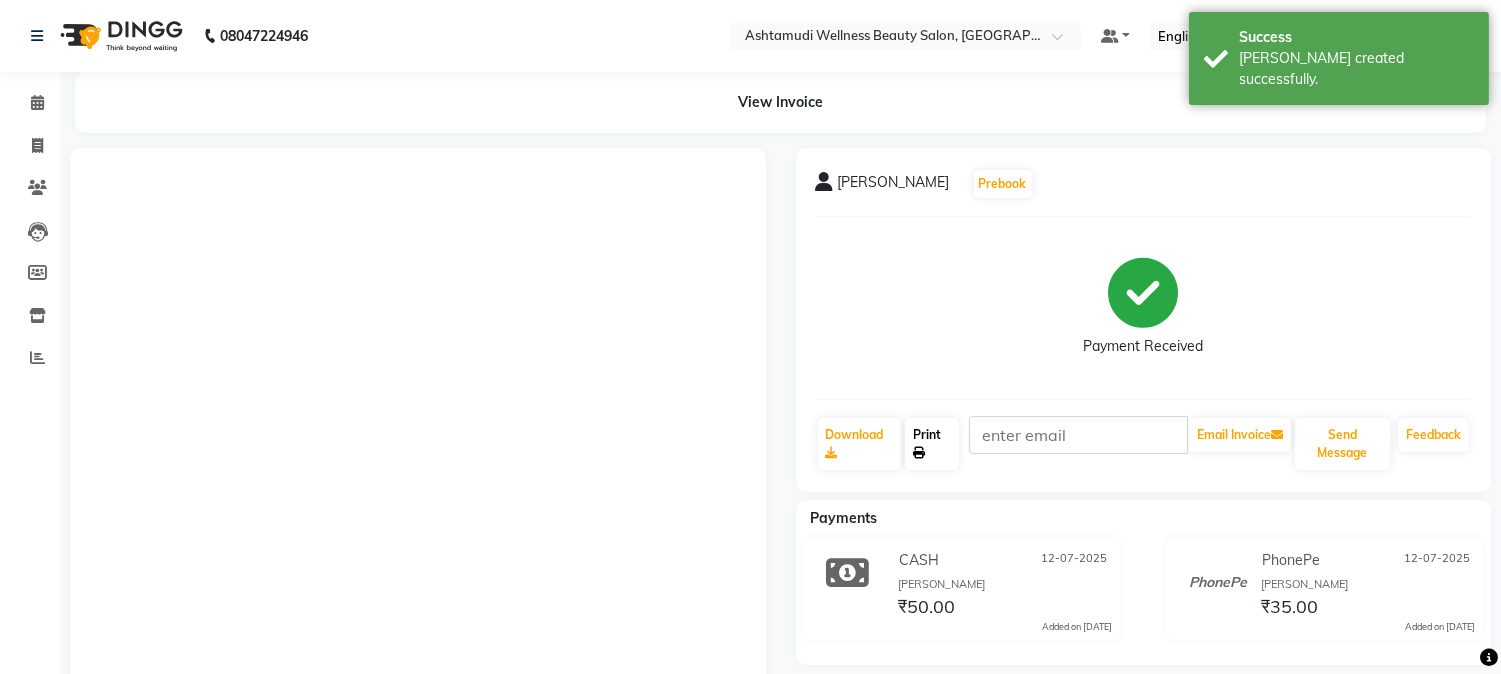 click on "Print" 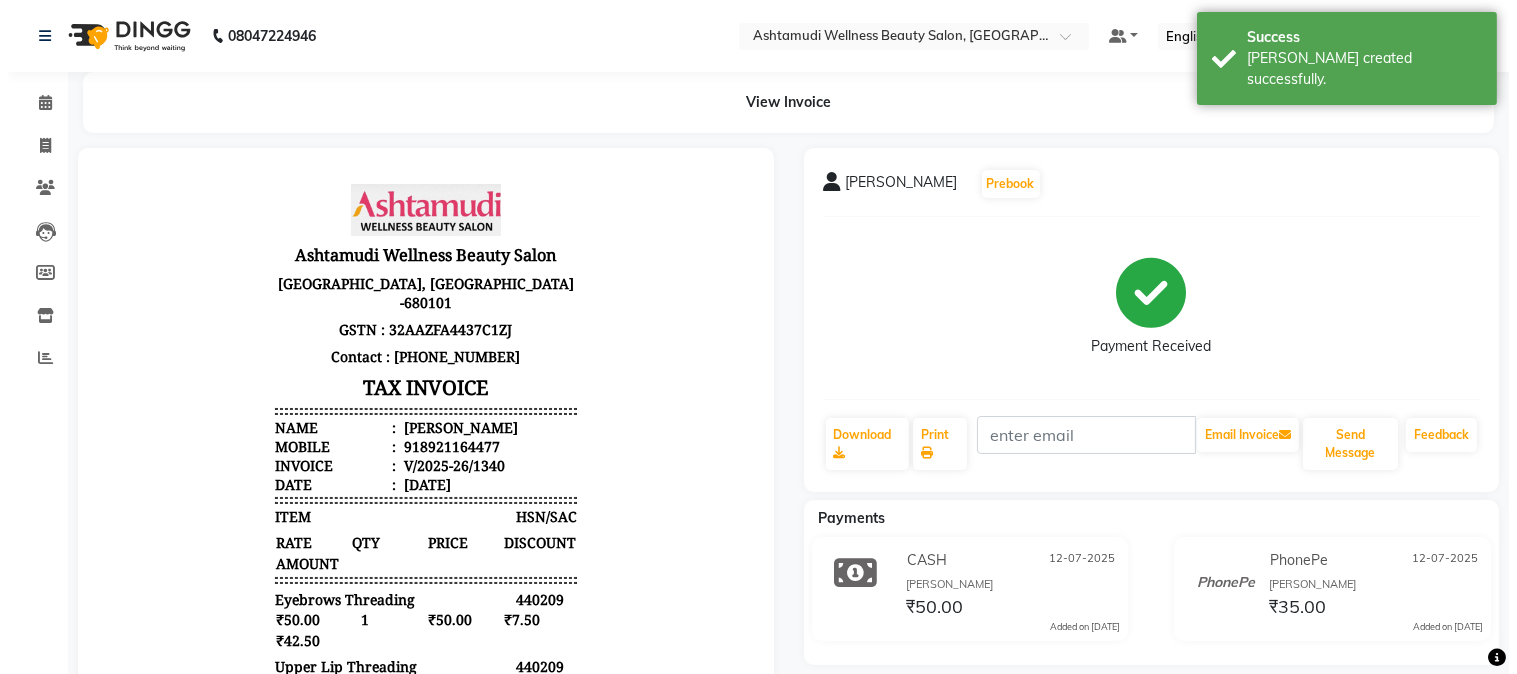 scroll, scrollTop: 0, scrollLeft: 0, axis: both 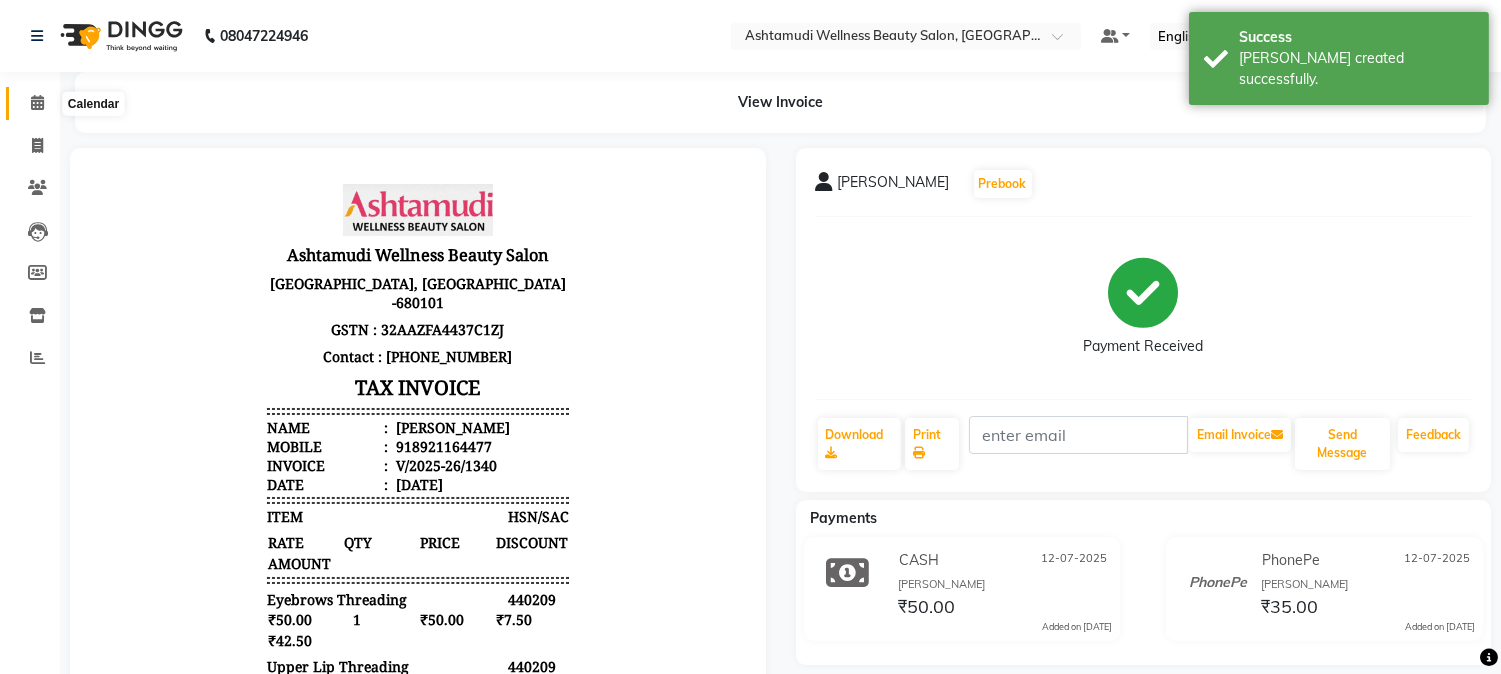 click 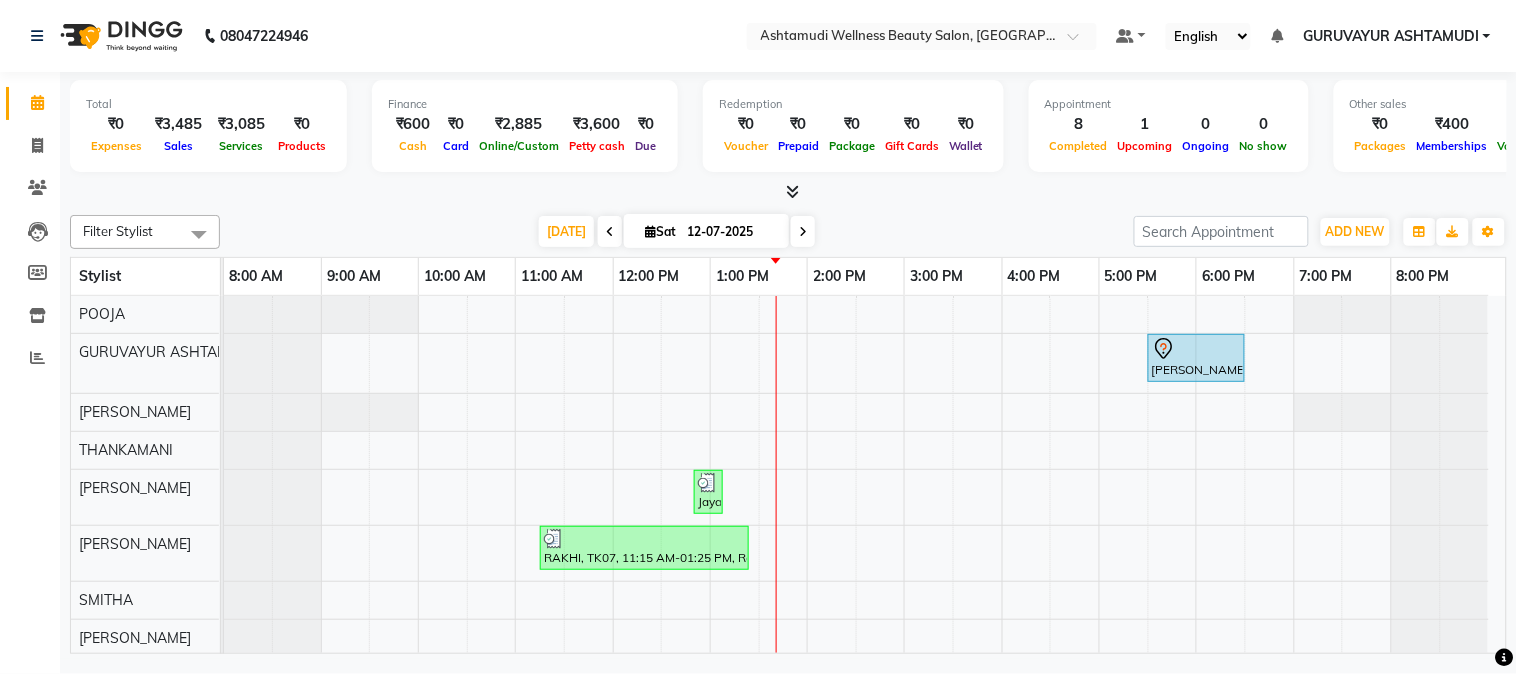 scroll, scrollTop: 177, scrollLeft: 0, axis: vertical 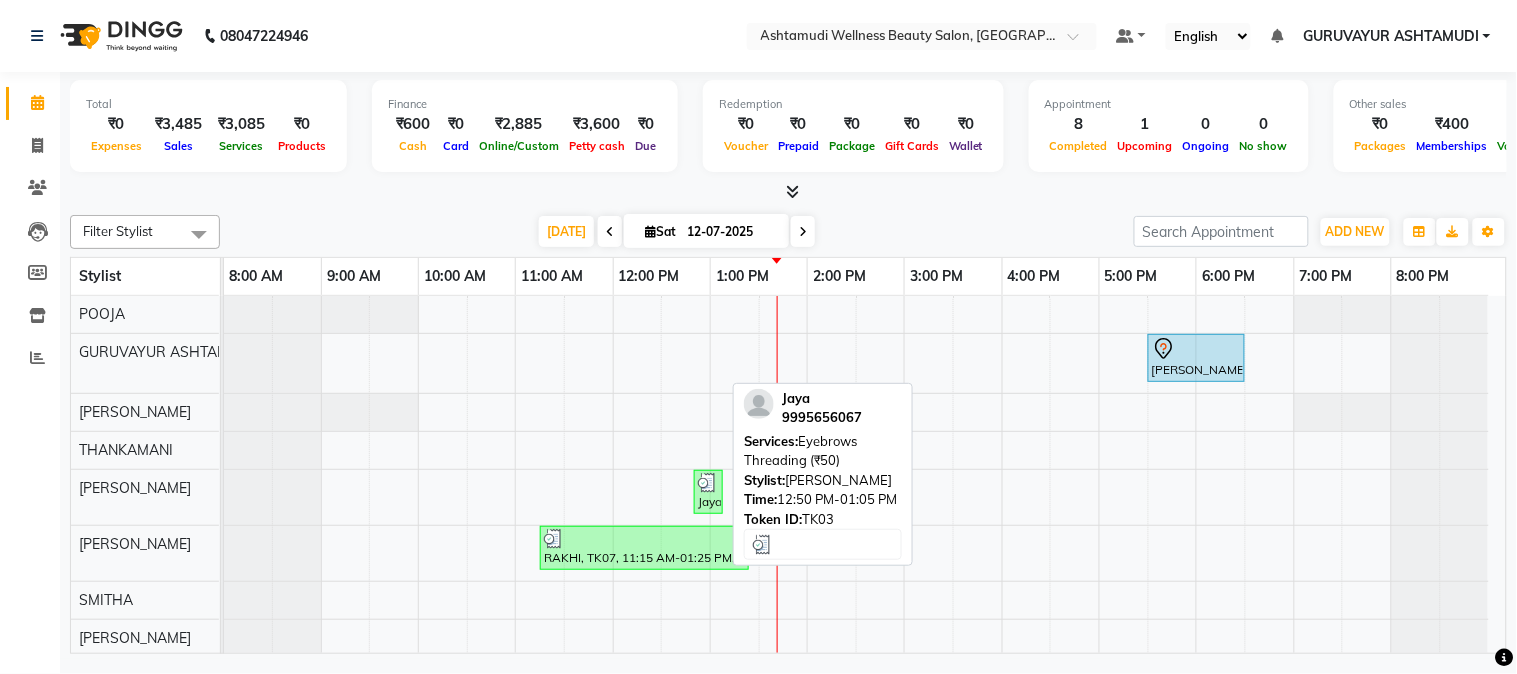 click at bounding box center [708, 483] 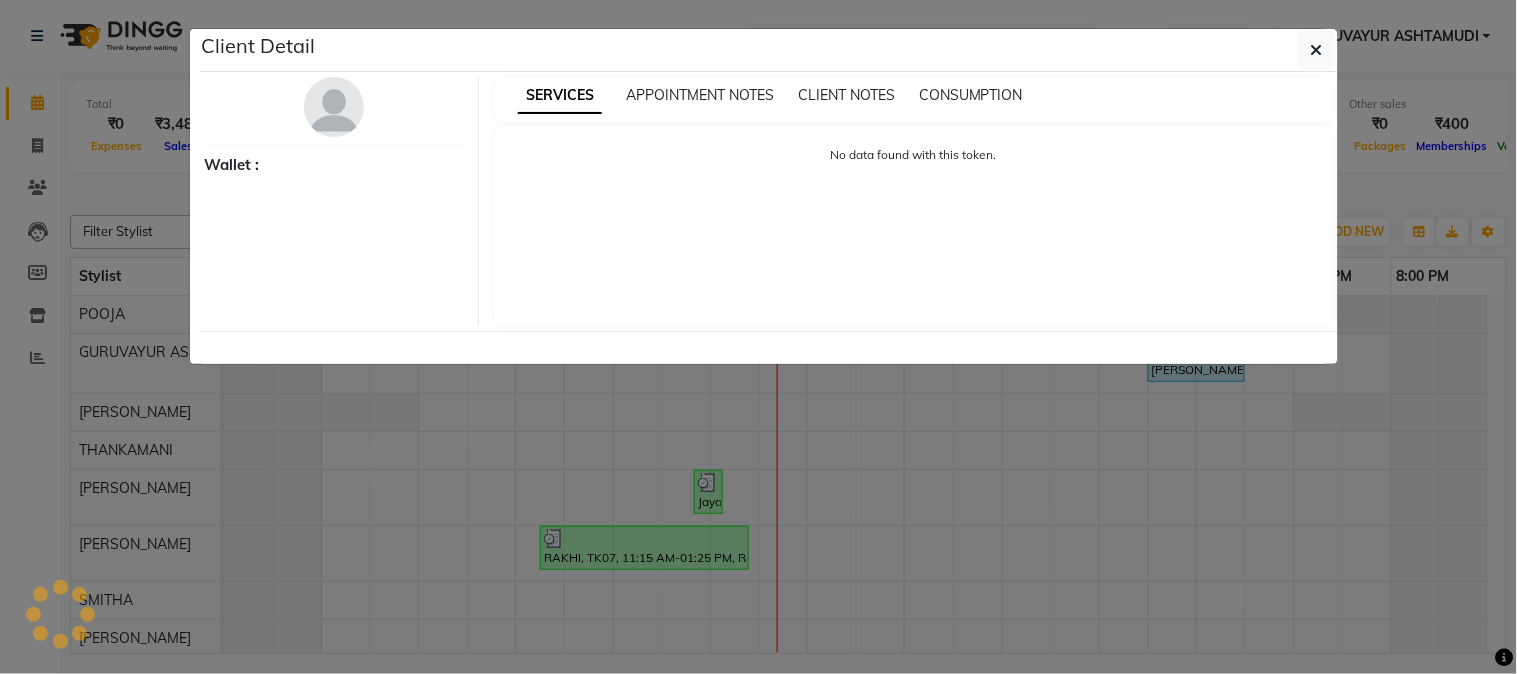 select on "3" 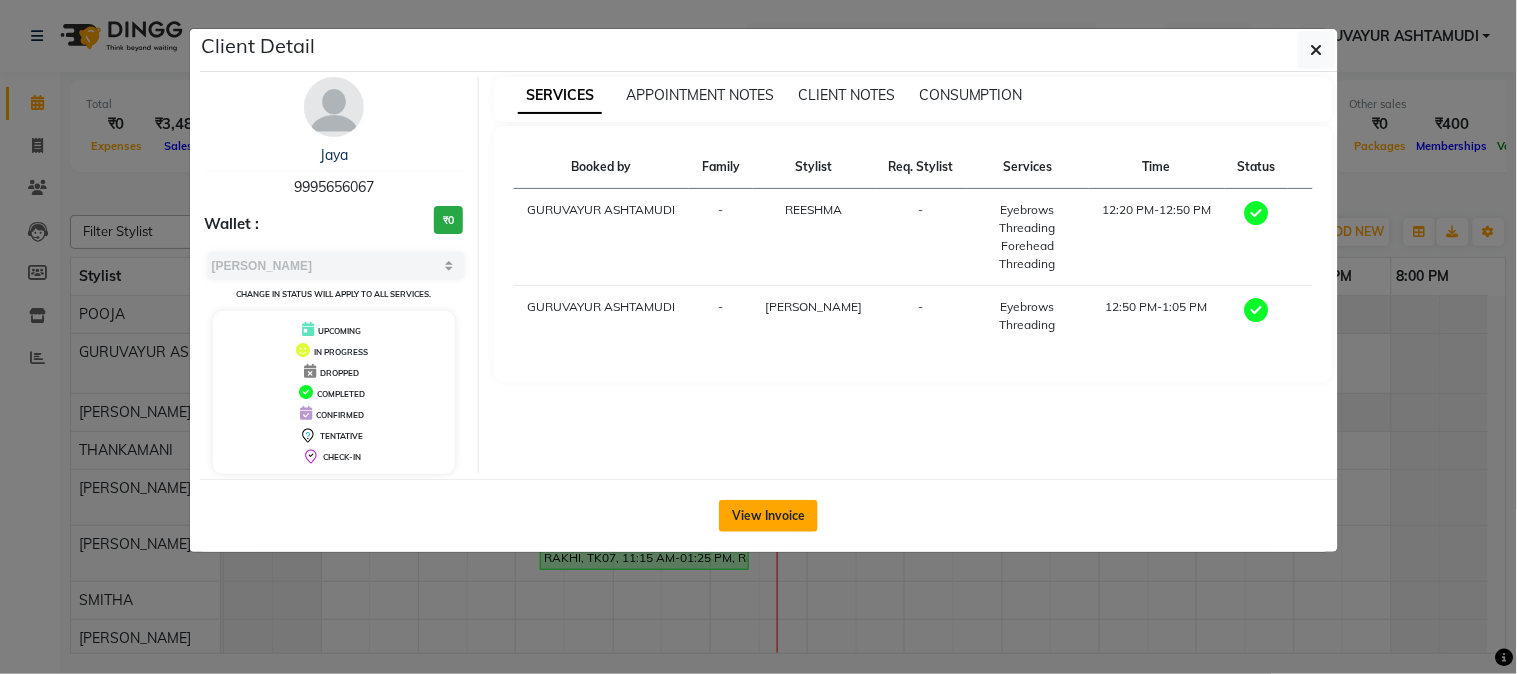 click on "View Invoice" 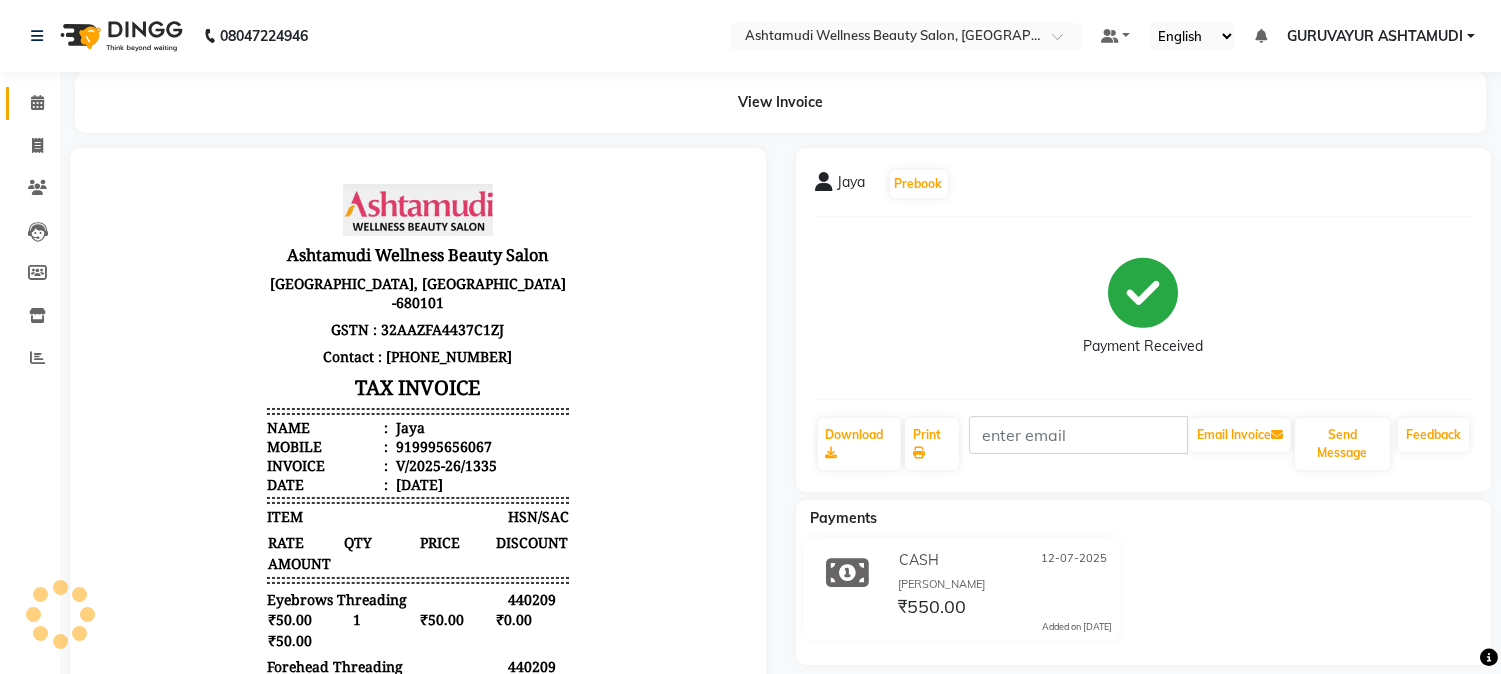 scroll, scrollTop: 0, scrollLeft: 0, axis: both 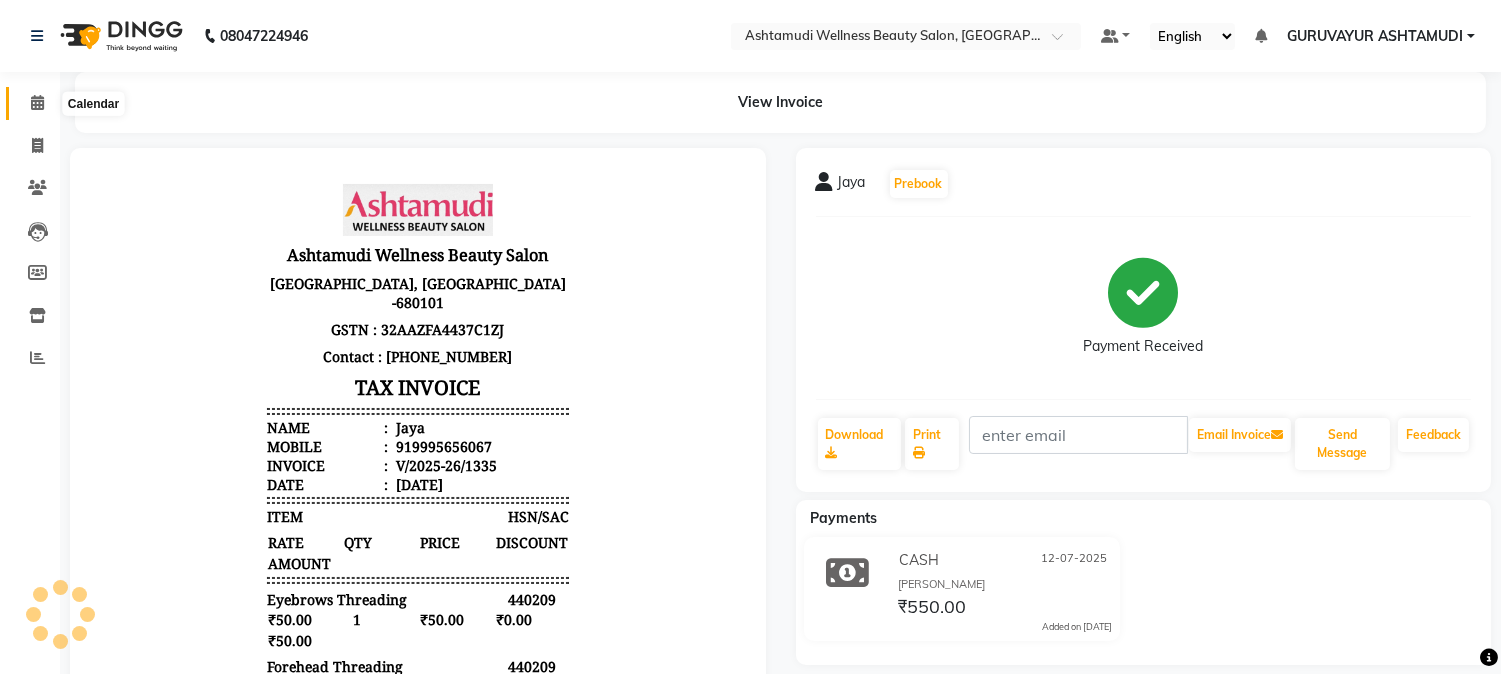 click 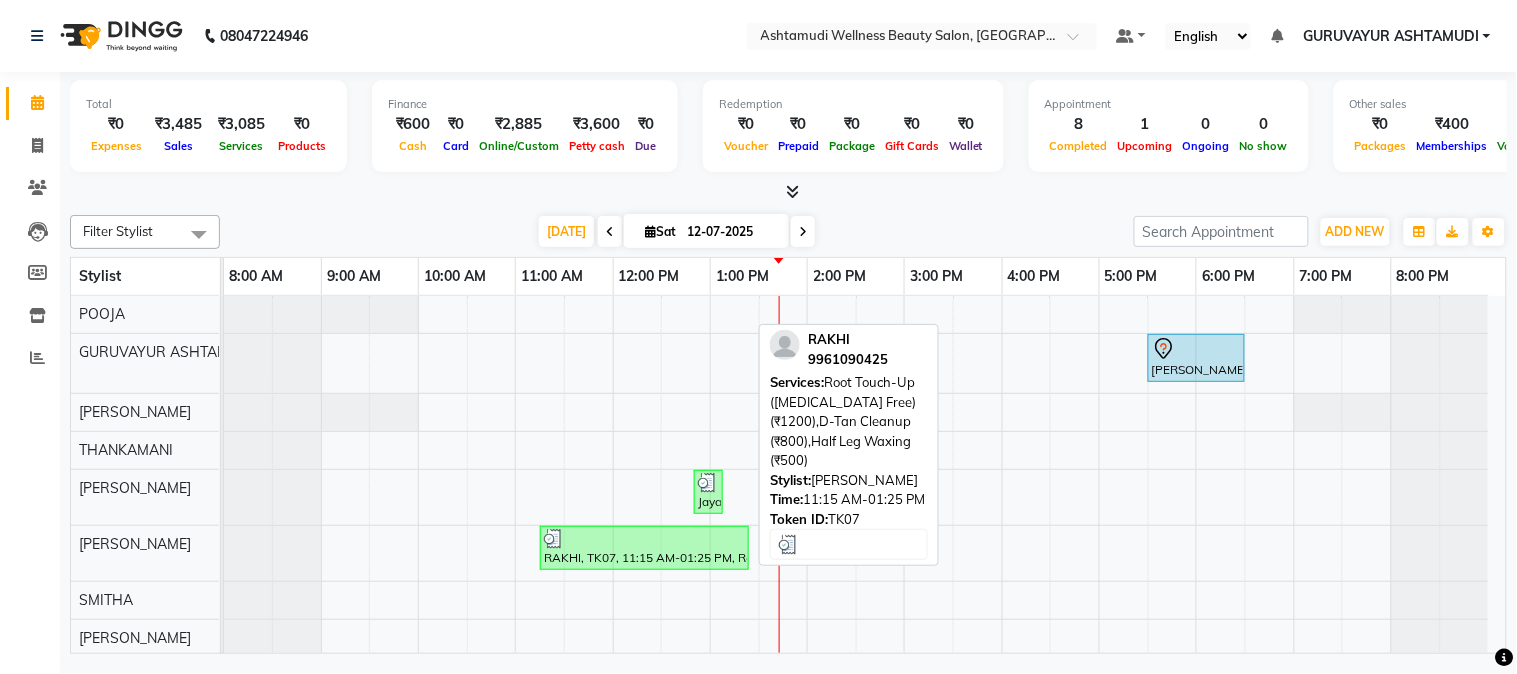 click on "RAKHI, TK07, 11:15 AM-01:25 PM, Root Touch-Up ([MEDICAL_DATA] Free) (₹1200),D-Tan Cleanup (₹800),Half Leg Waxing (₹500)" at bounding box center (644, 548) 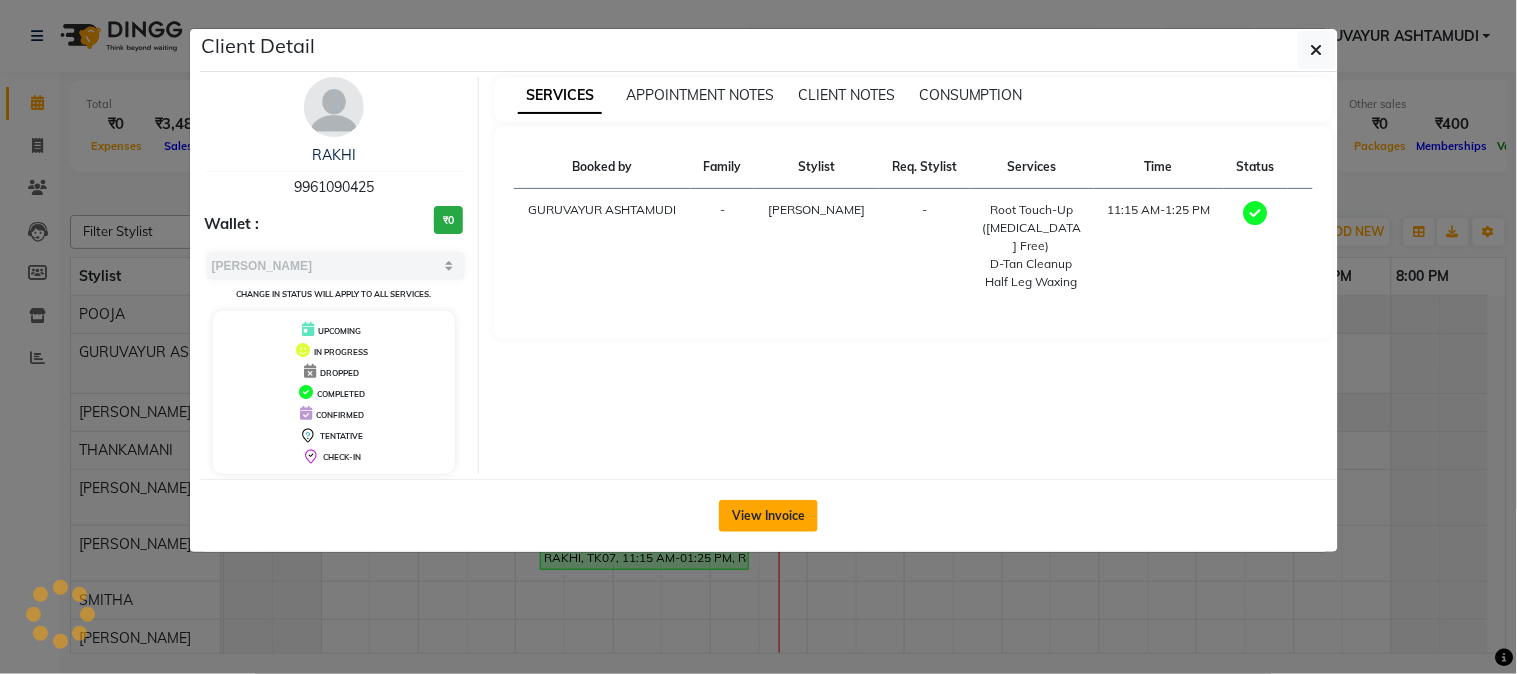 click on "View Invoice" 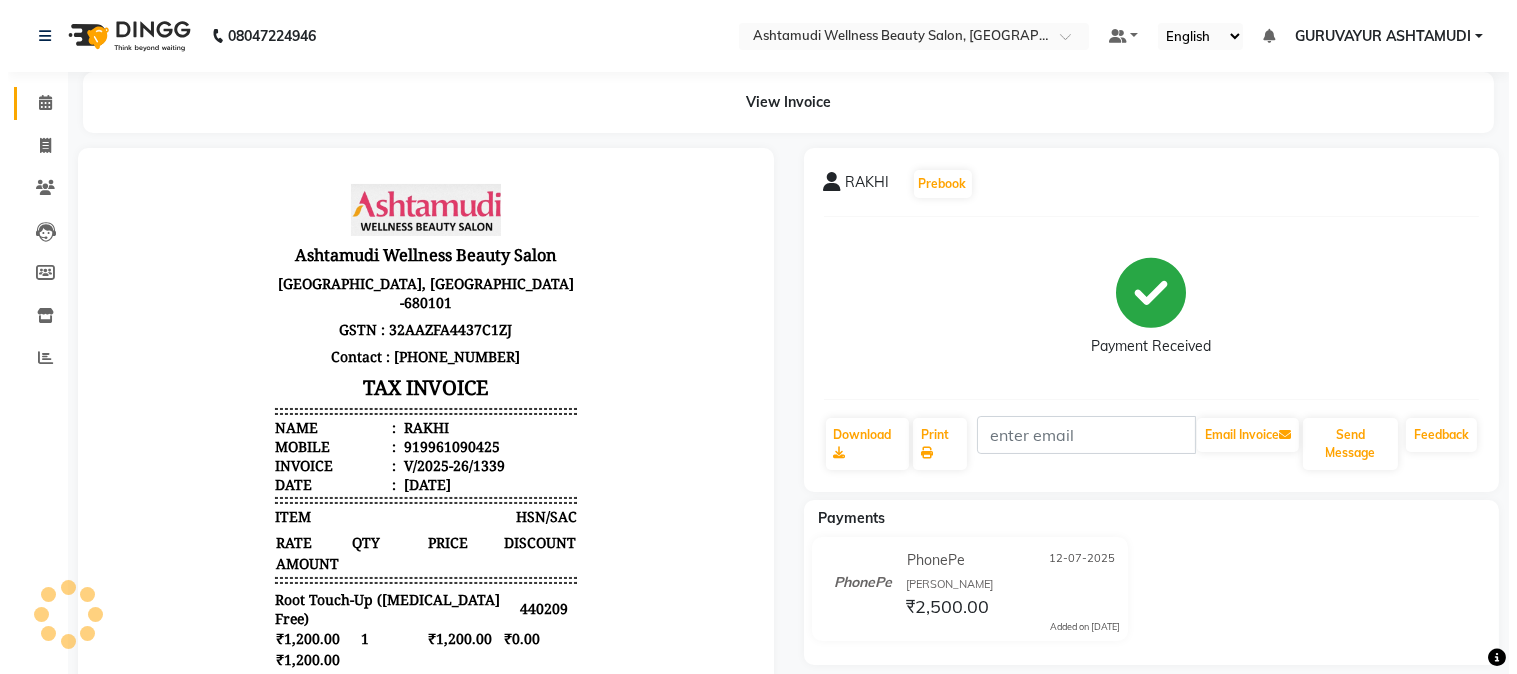 scroll, scrollTop: 0, scrollLeft: 0, axis: both 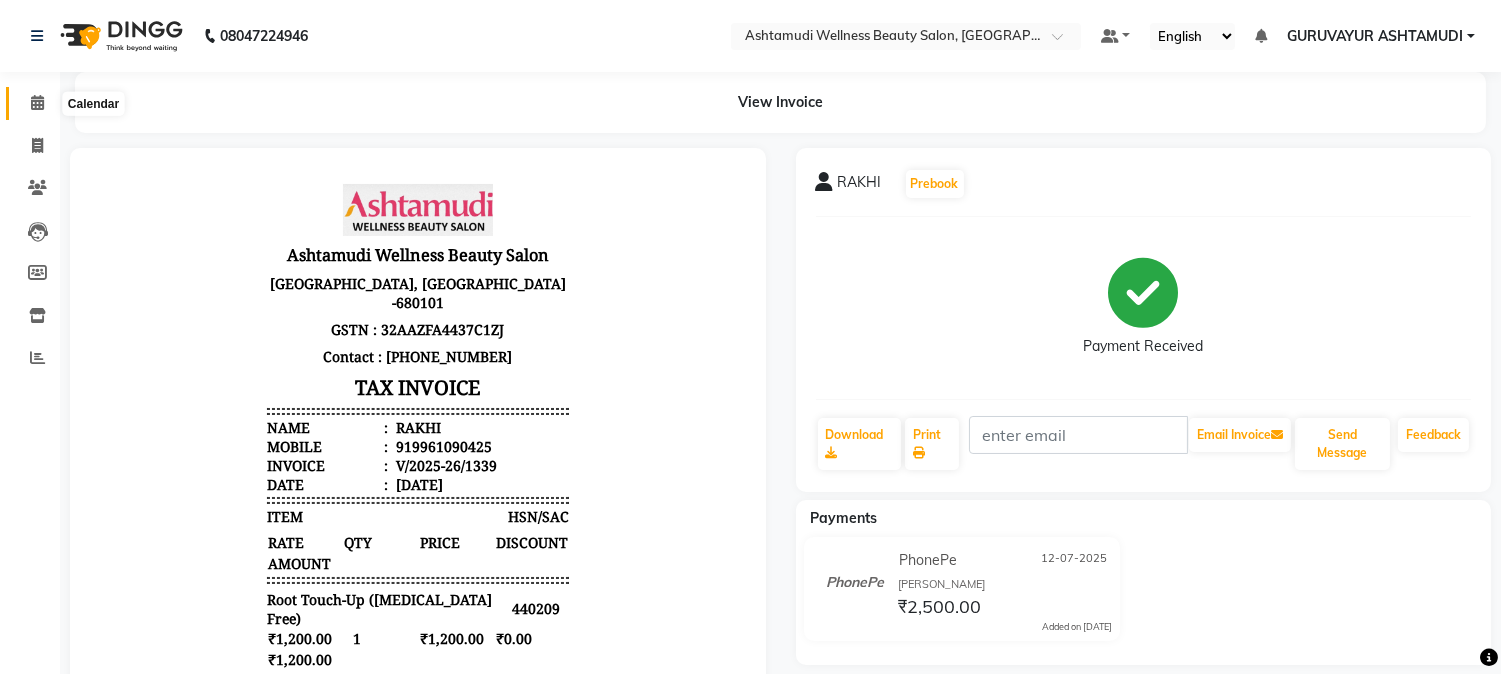 click 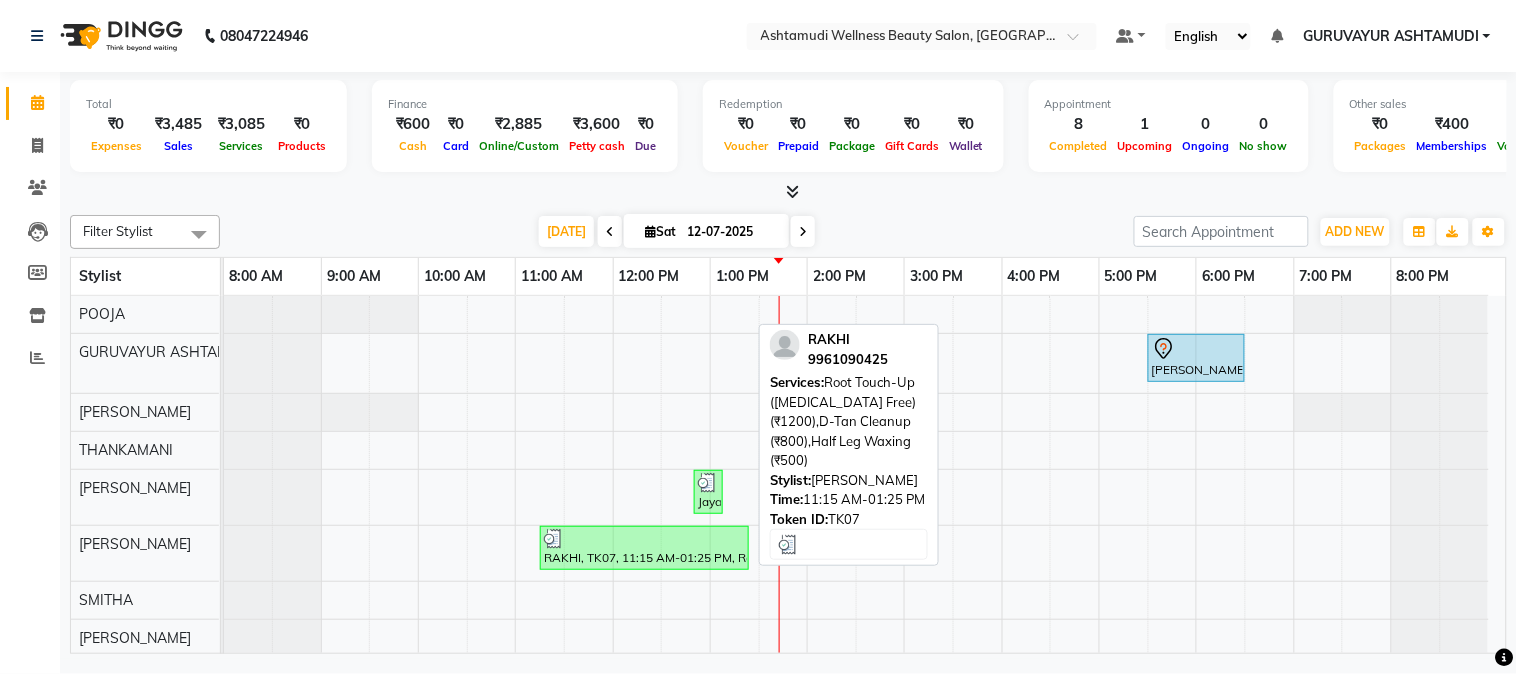 scroll, scrollTop: 122, scrollLeft: 0, axis: vertical 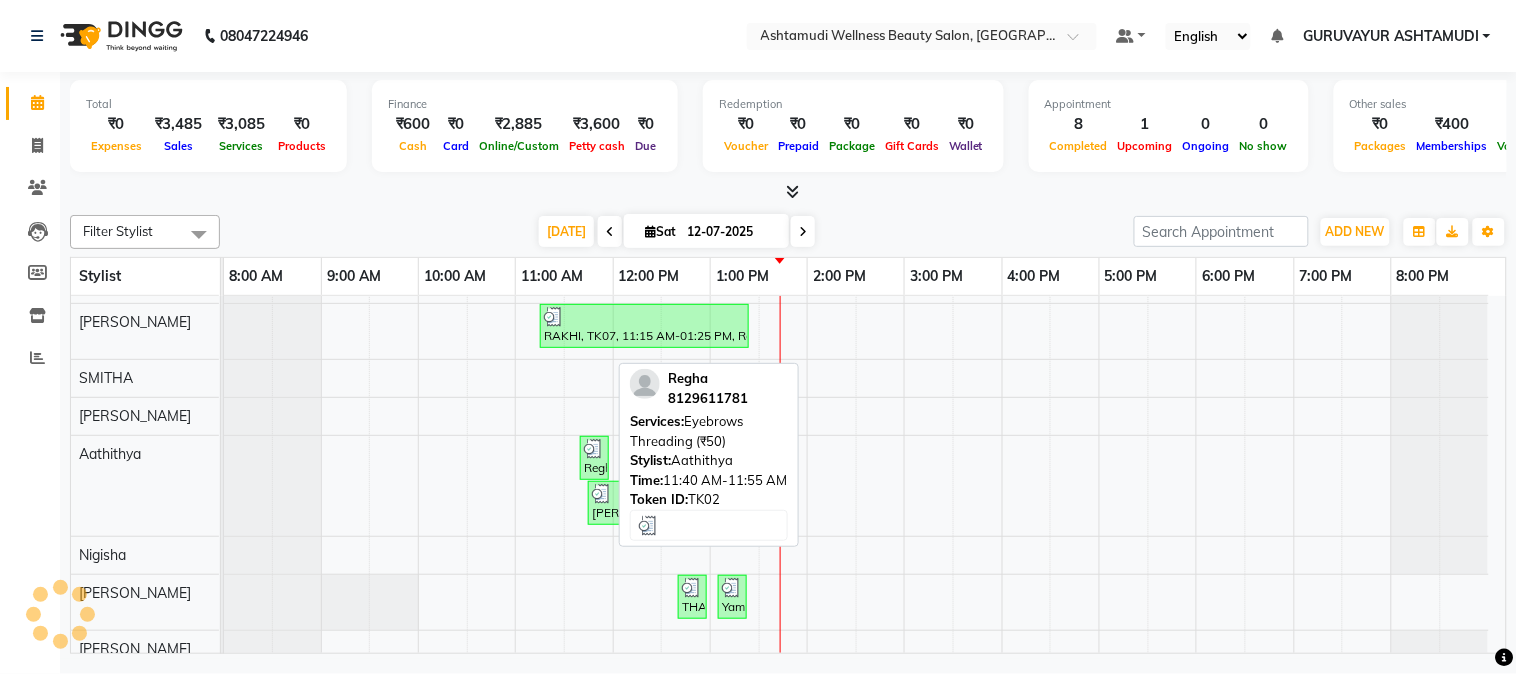 click on "Regha, TK02, 11:40 AM-11:55 AM, Eyebrows Threading (₹50)" at bounding box center [594, 458] 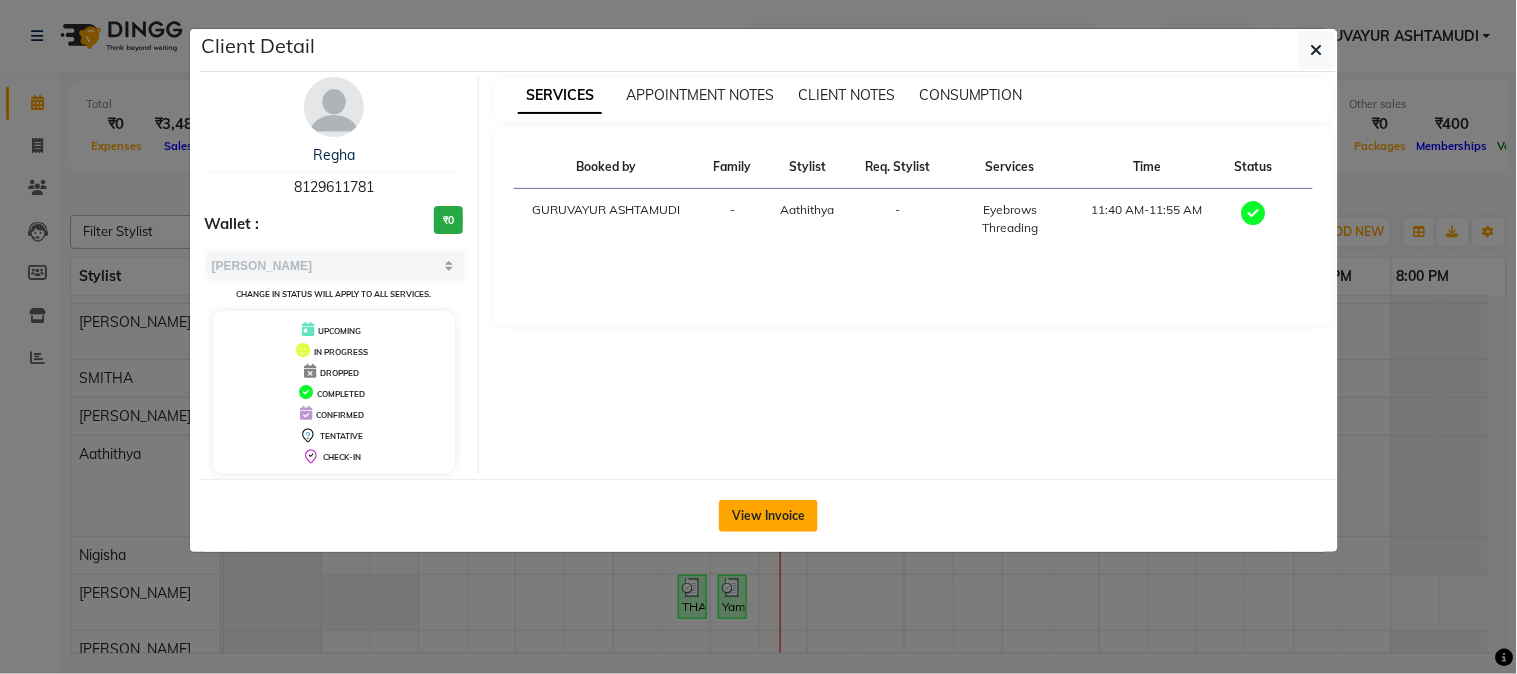 click on "View Invoice" 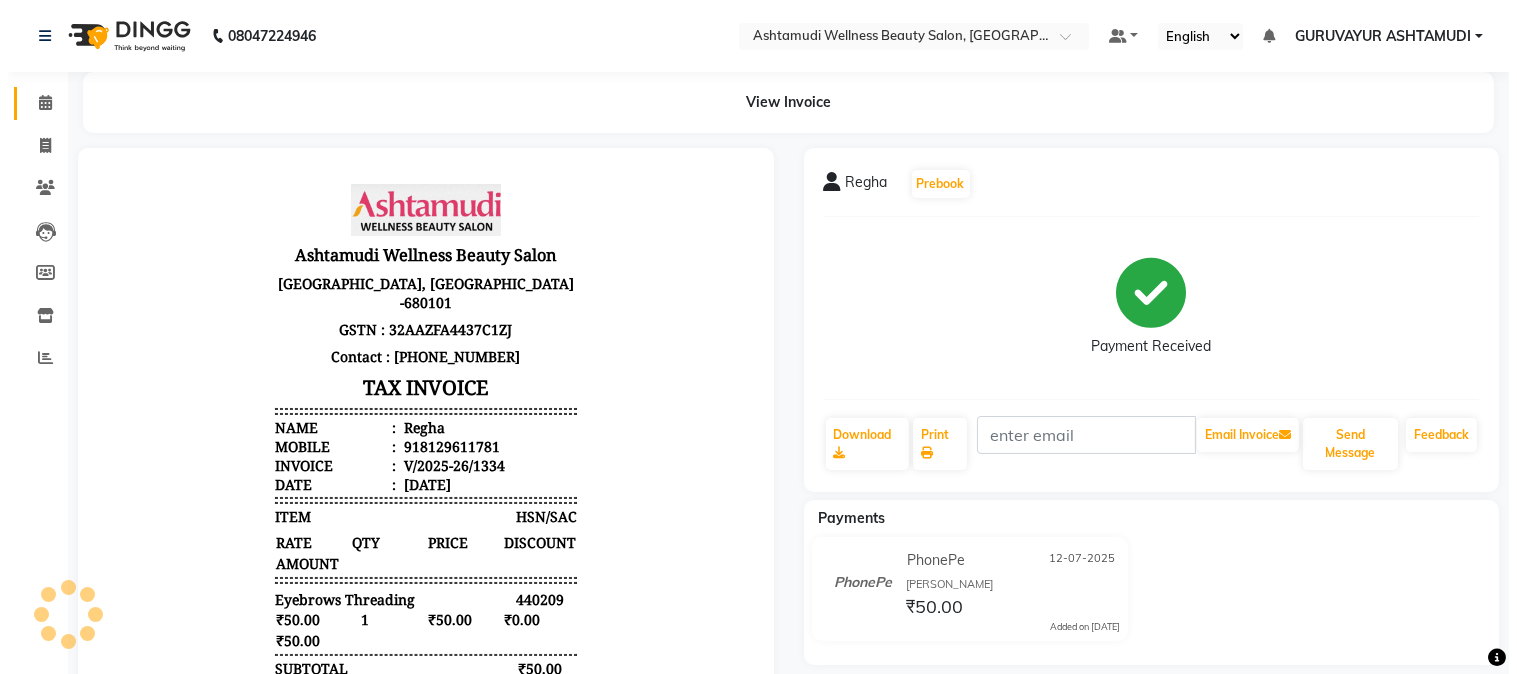 scroll, scrollTop: 0, scrollLeft: 0, axis: both 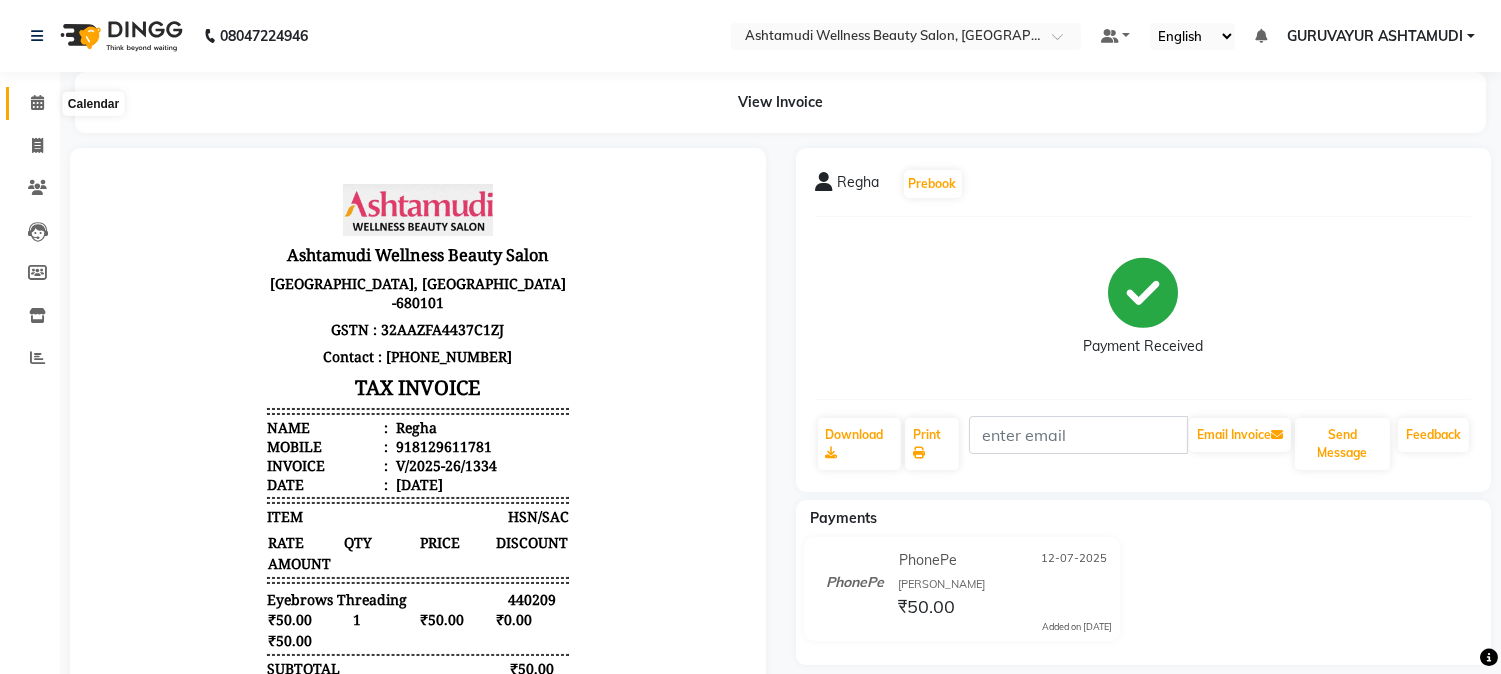 click 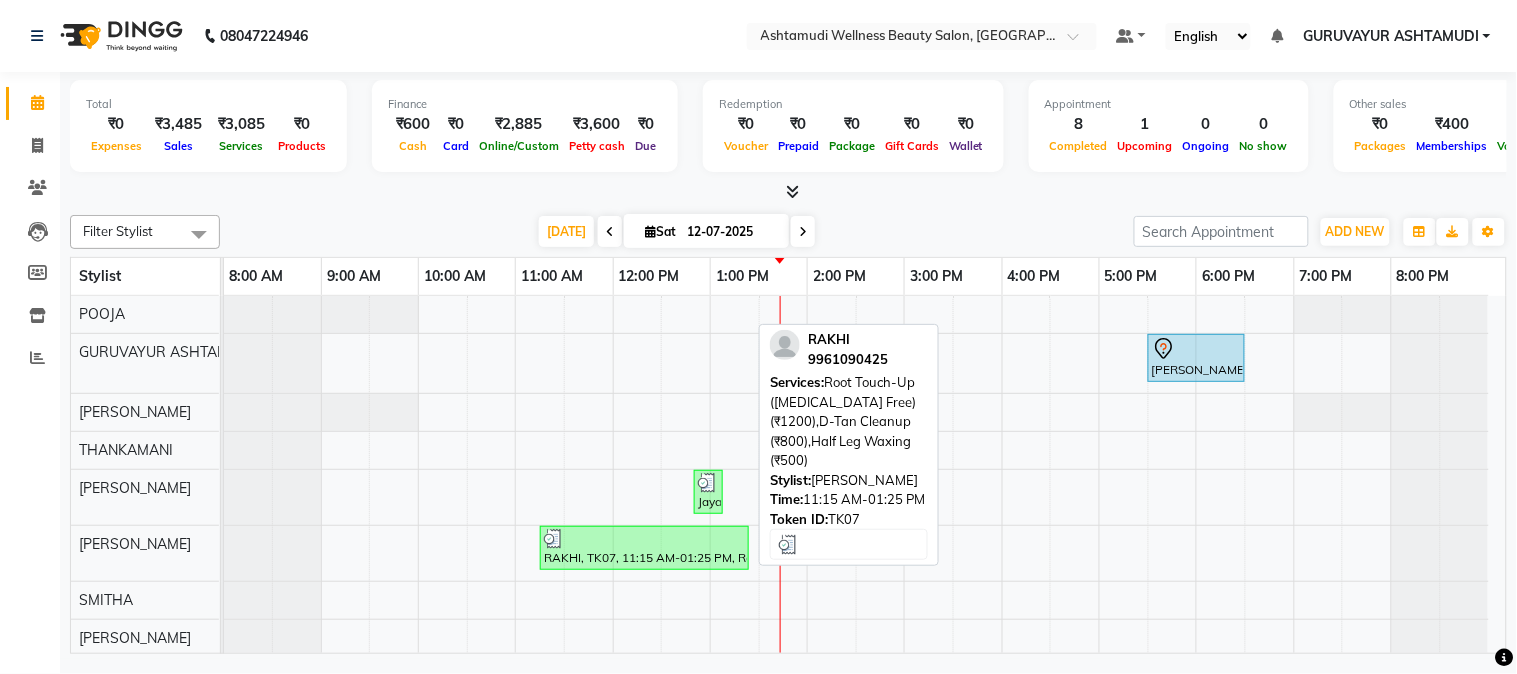 scroll, scrollTop: 88, scrollLeft: 0, axis: vertical 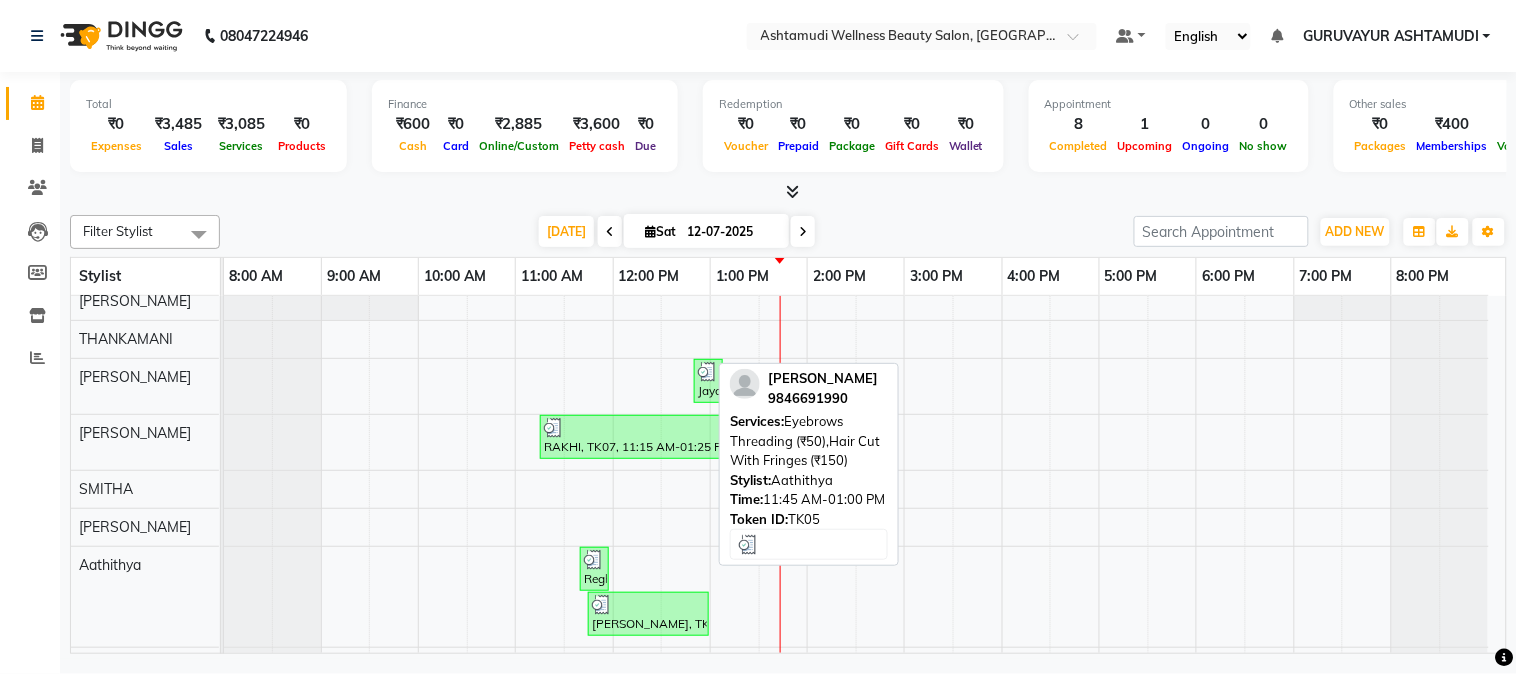 click at bounding box center [648, 605] 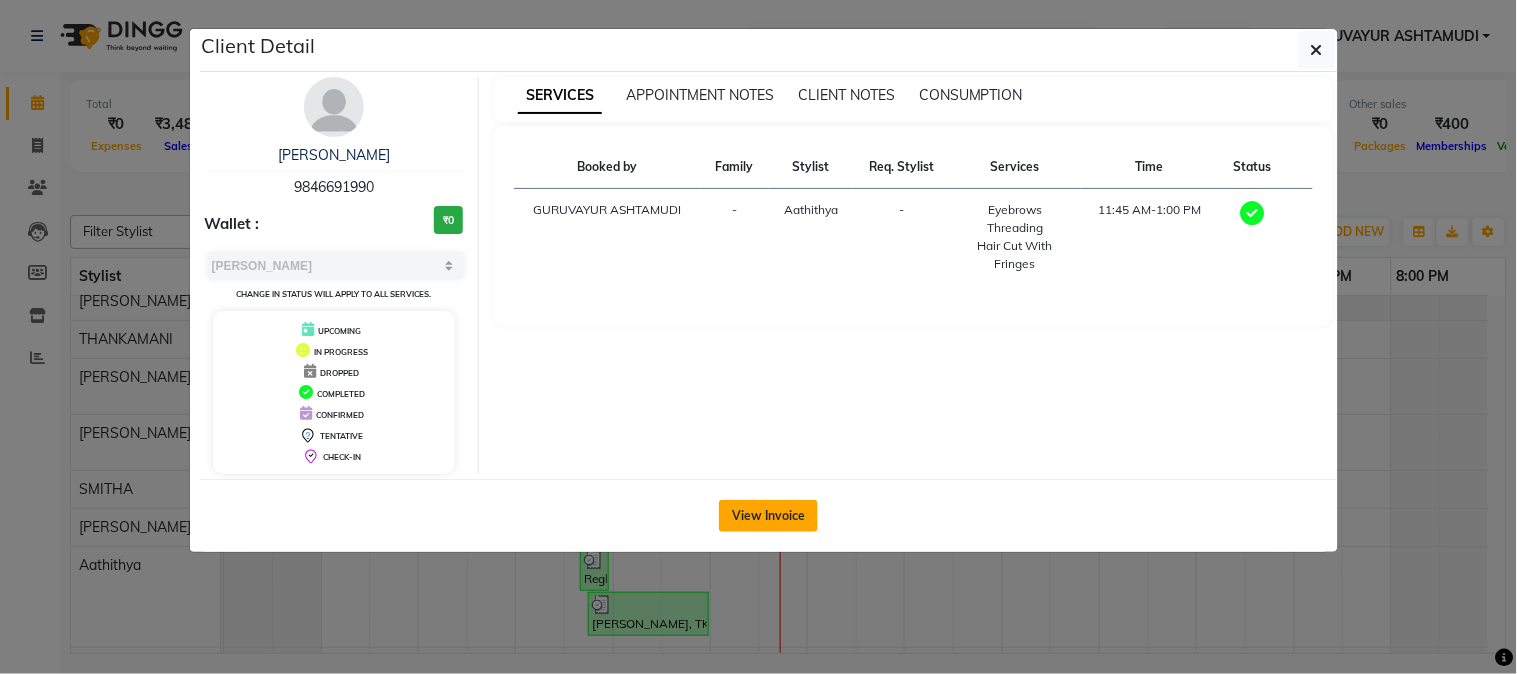 click on "View Invoice" 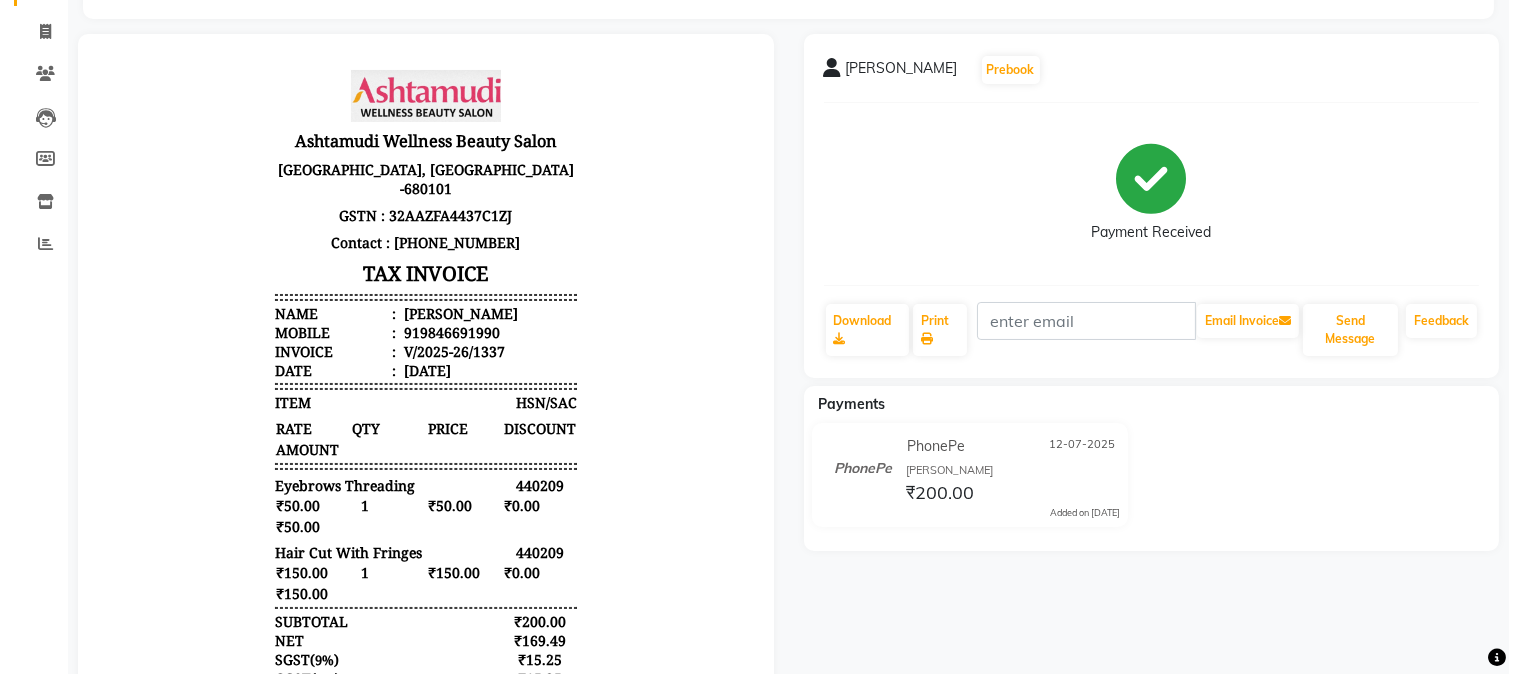 scroll, scrollTop: 0, scrollLeft: 0, axis: both 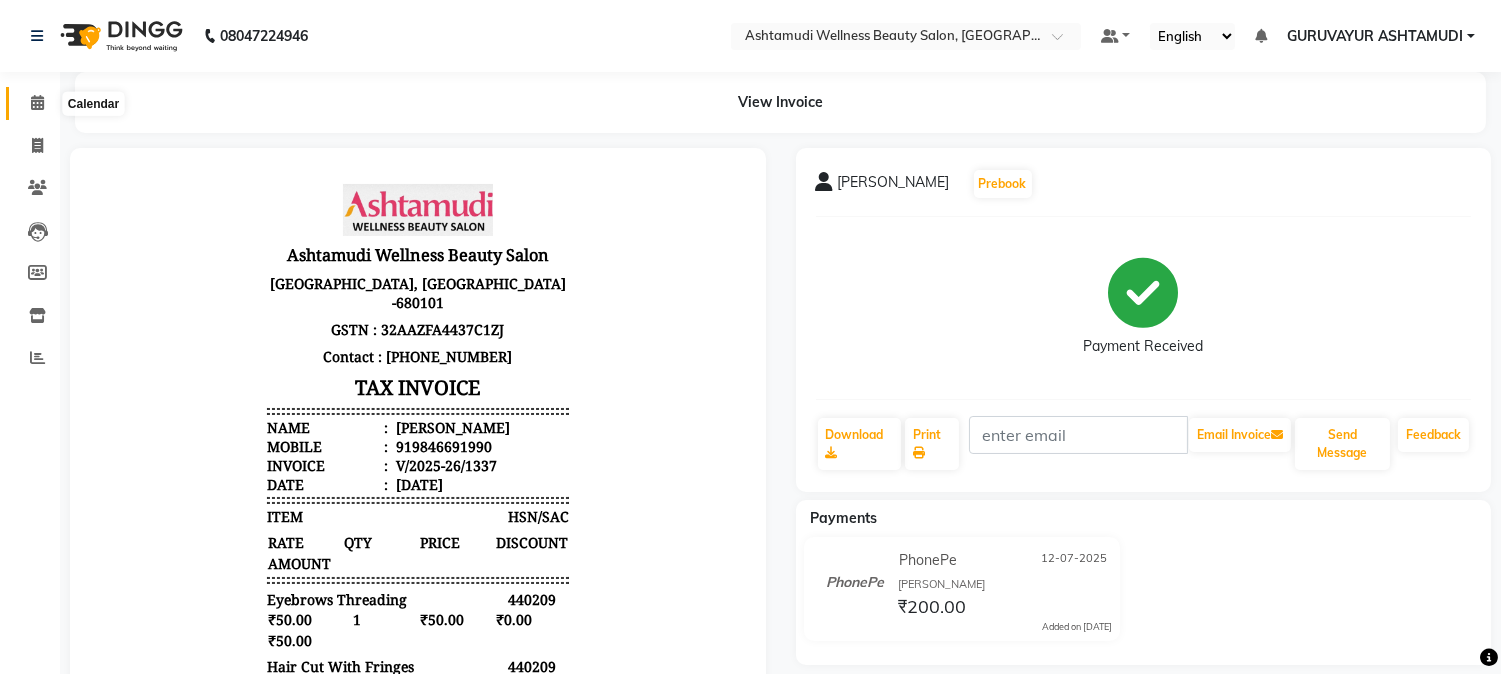 click 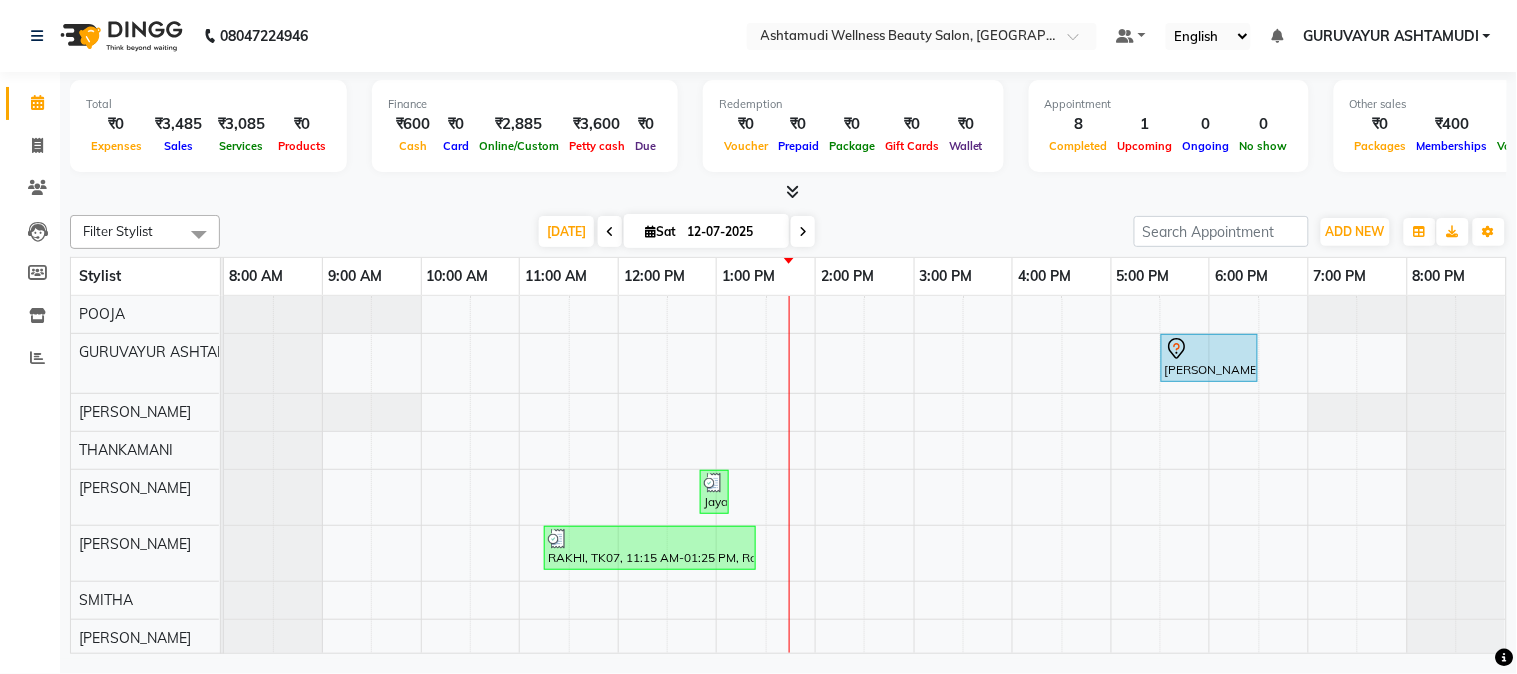 scroll, scrollTop: 136, scrollLeft: 0, axis: vertical 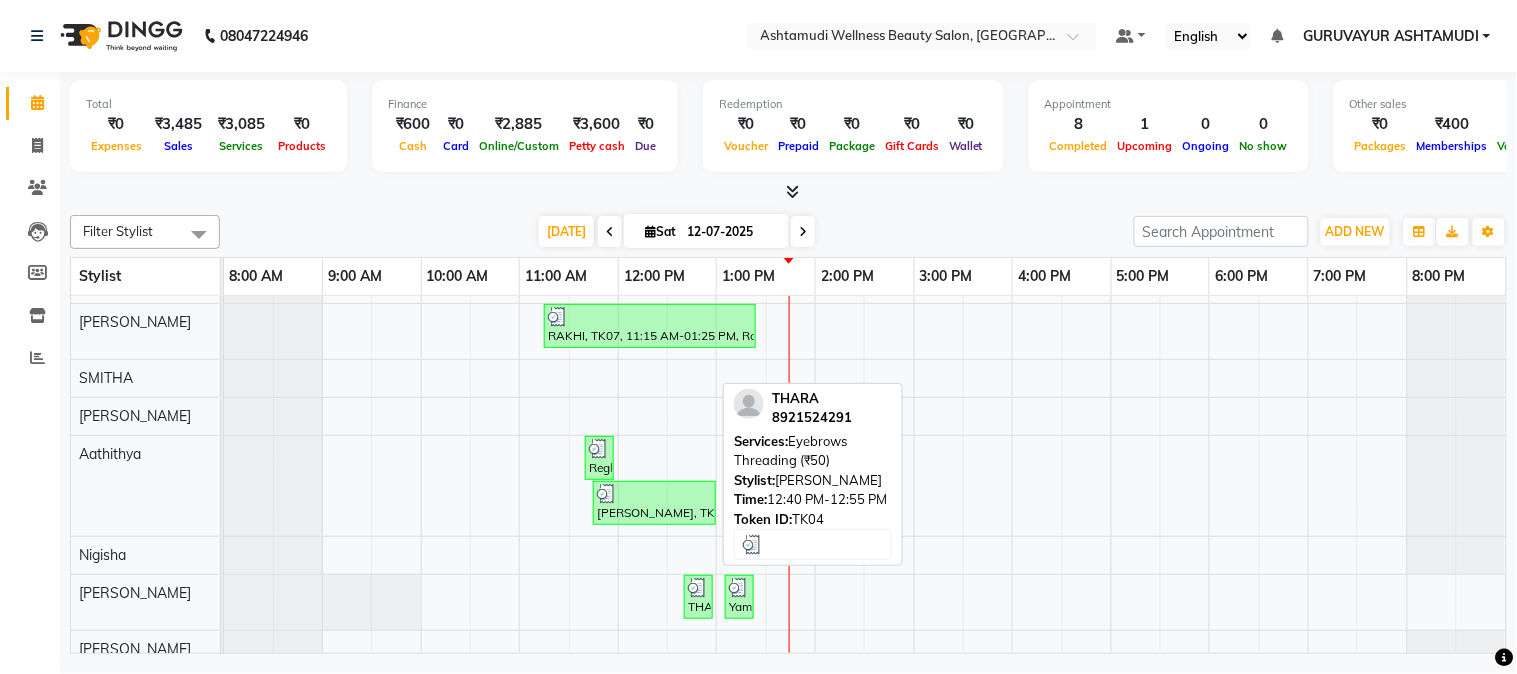 click at bounding box center (698, 588) 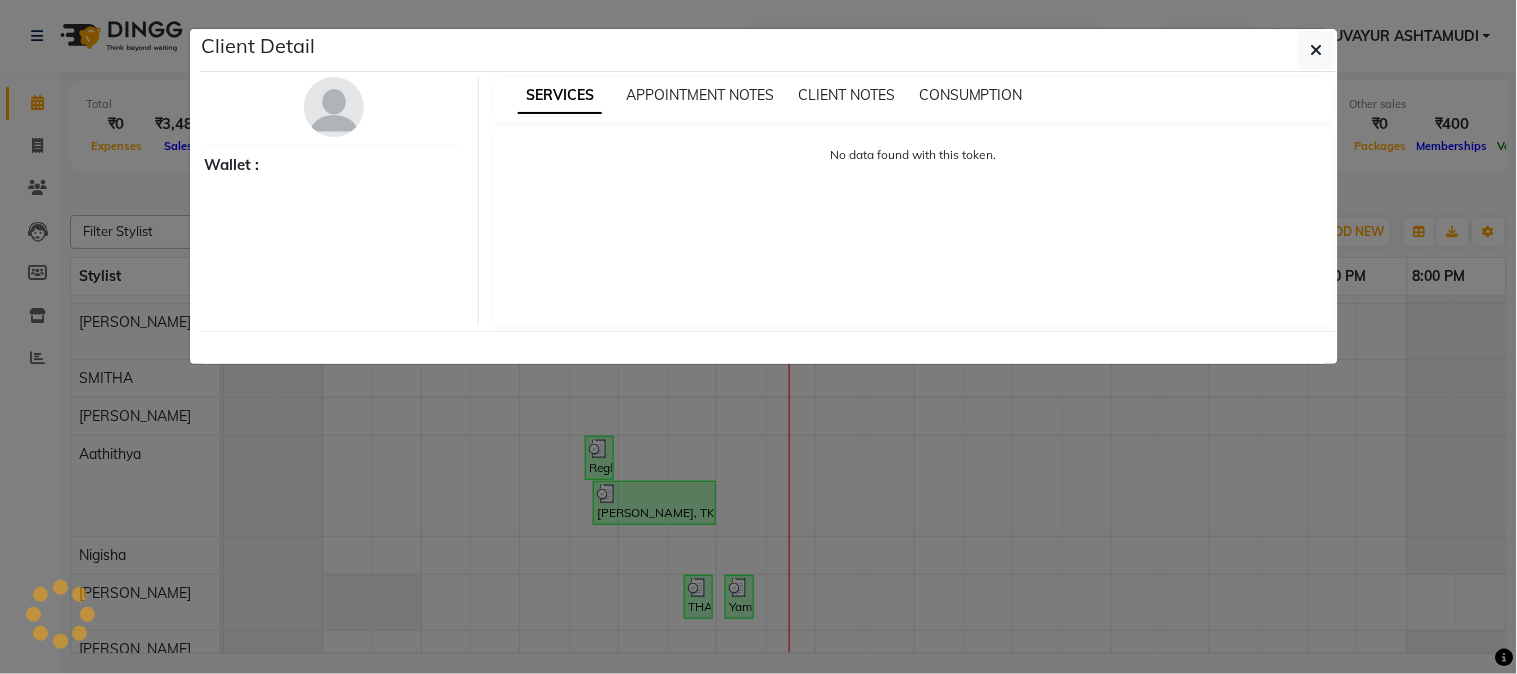 select on "3" 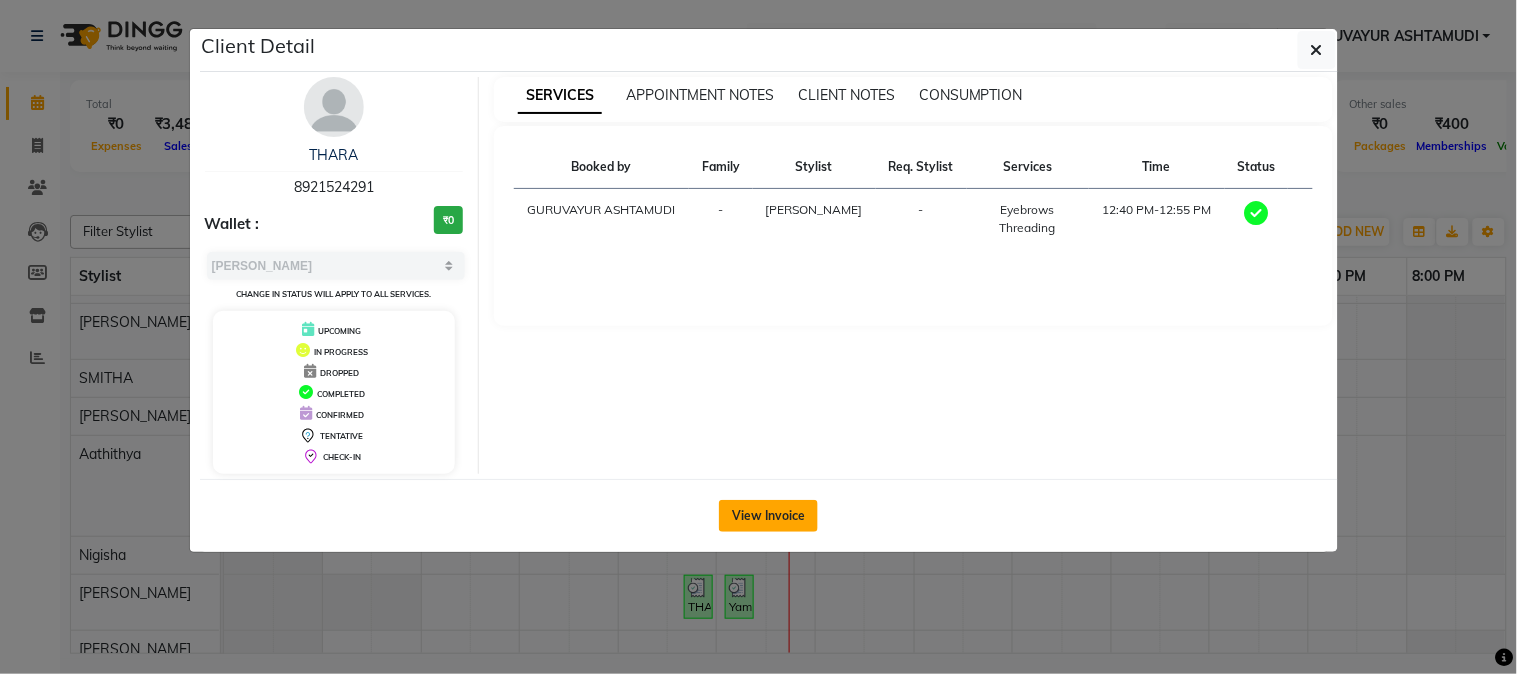 click on "View Invoice" 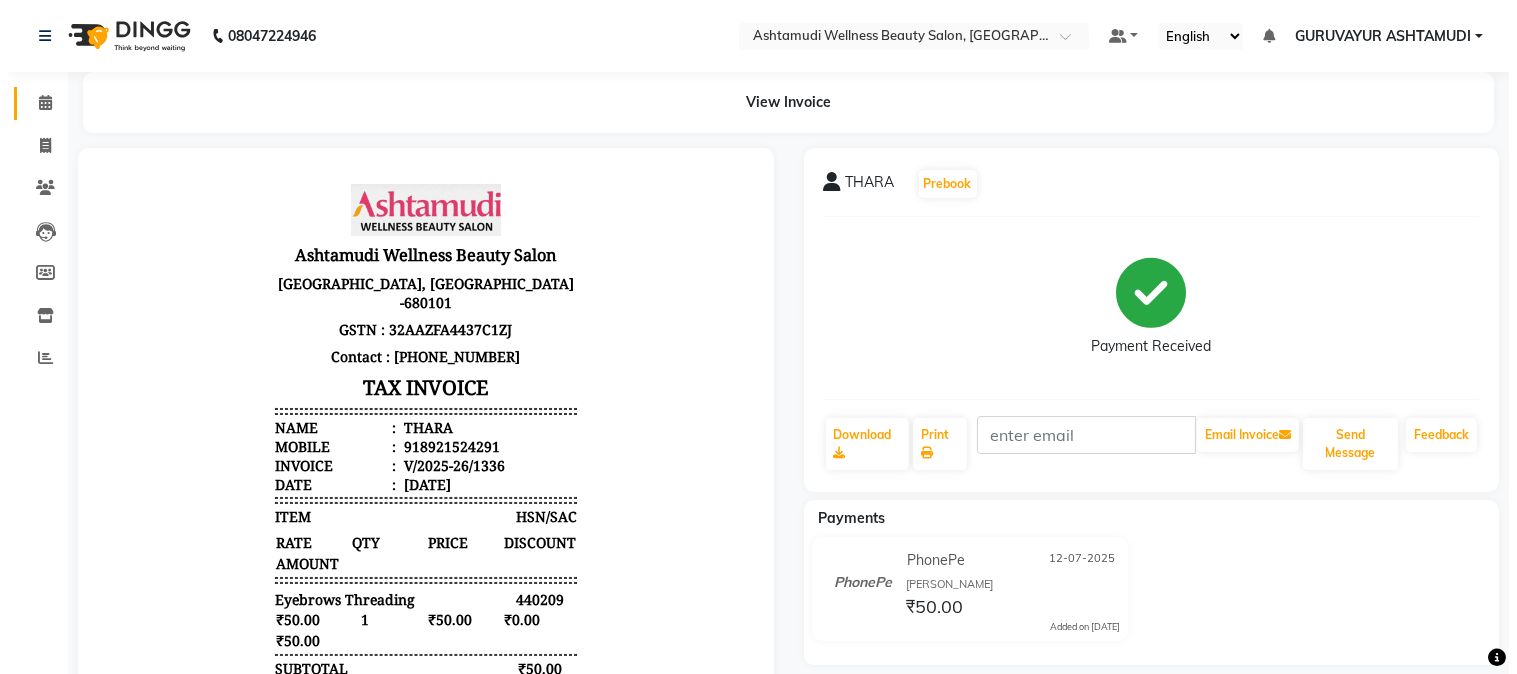 scroll, scrollTop: 0, scrollLeft: 0, axis: both 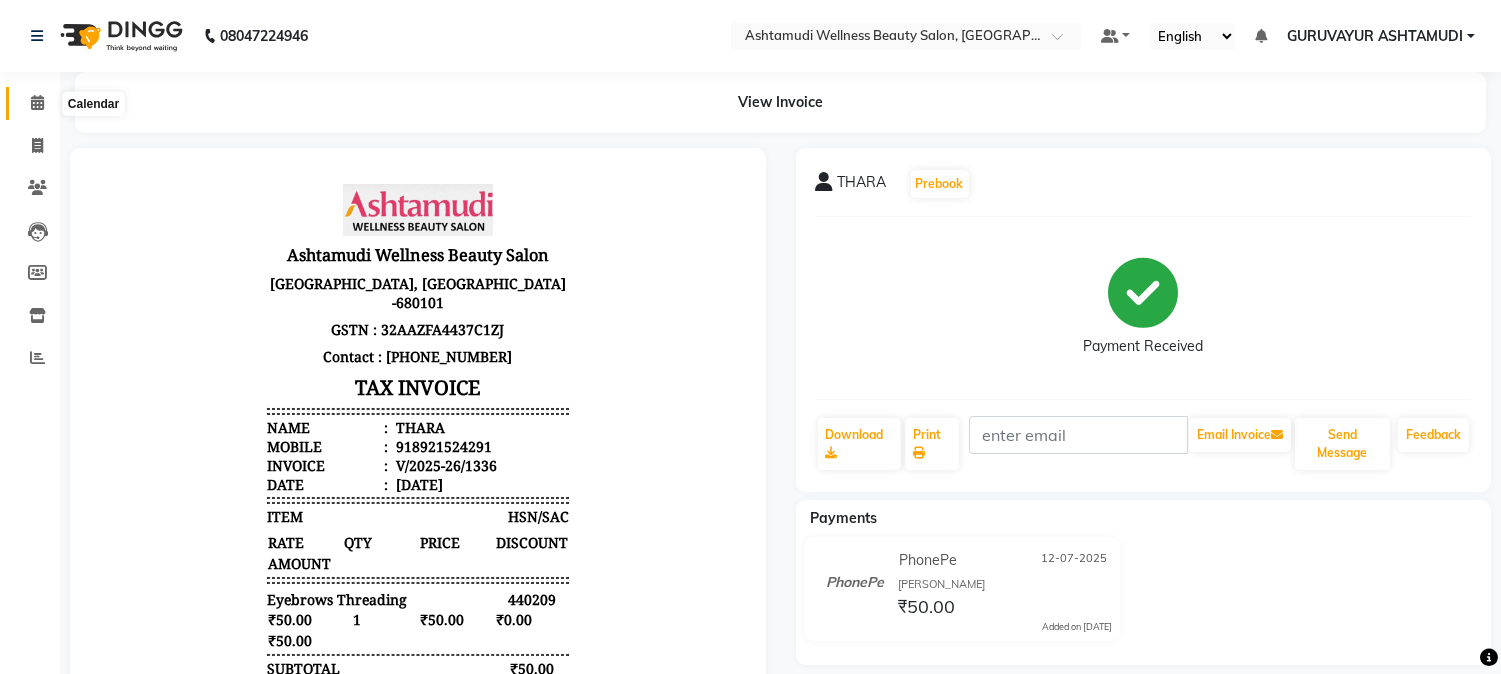 click 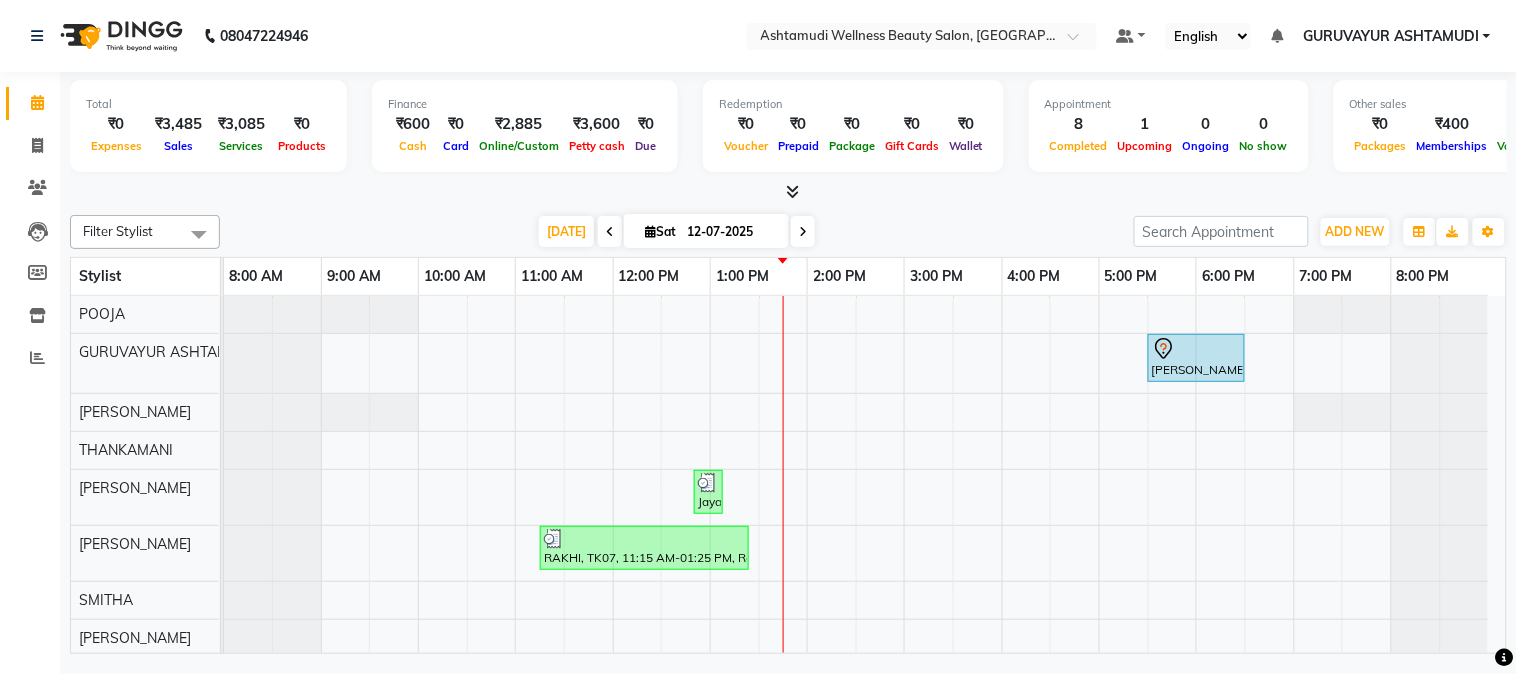 scroll, scrollTop: 111, scrollLeft: 0, axis: vertical 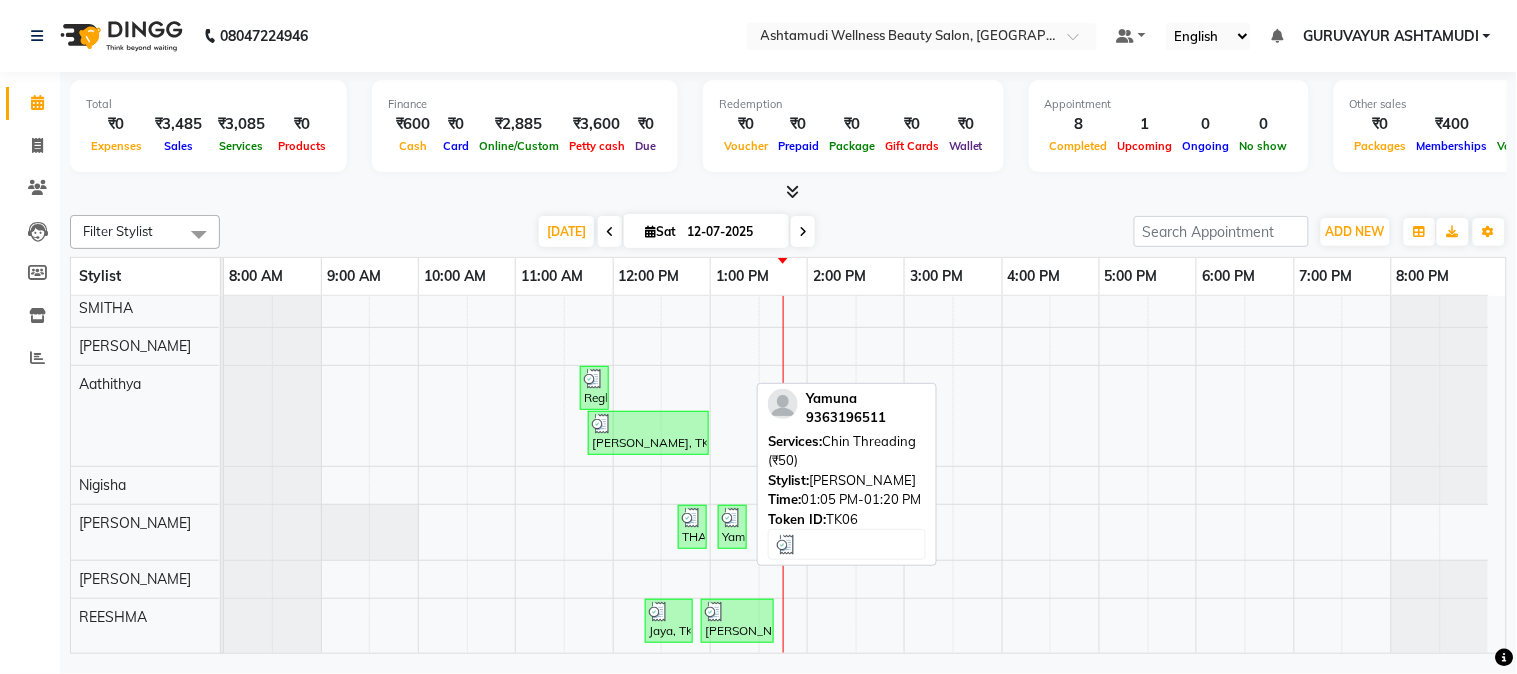click on "Yamuna, TK06, 01:05 PM-01:20 PM, Chin Threading (₹50)" at bounding box center (732, 527) 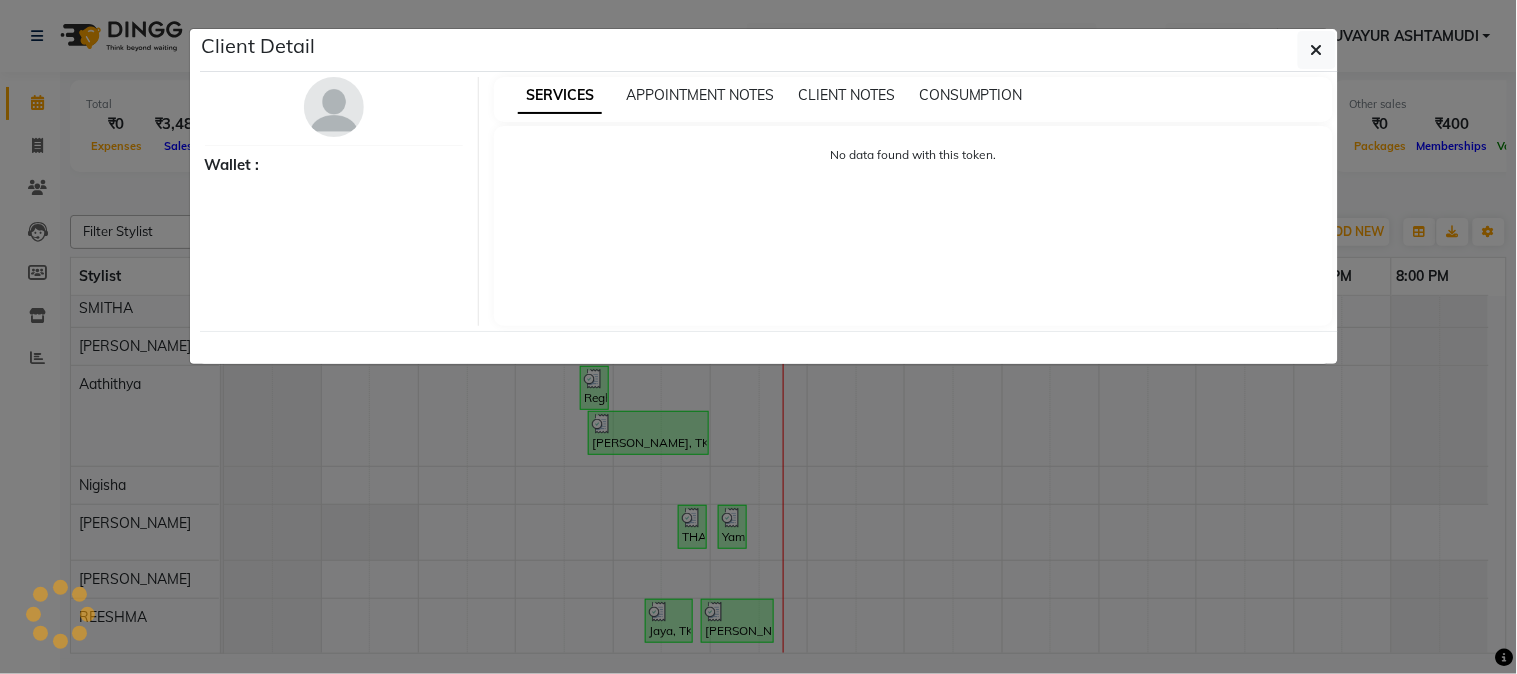 select on "3" 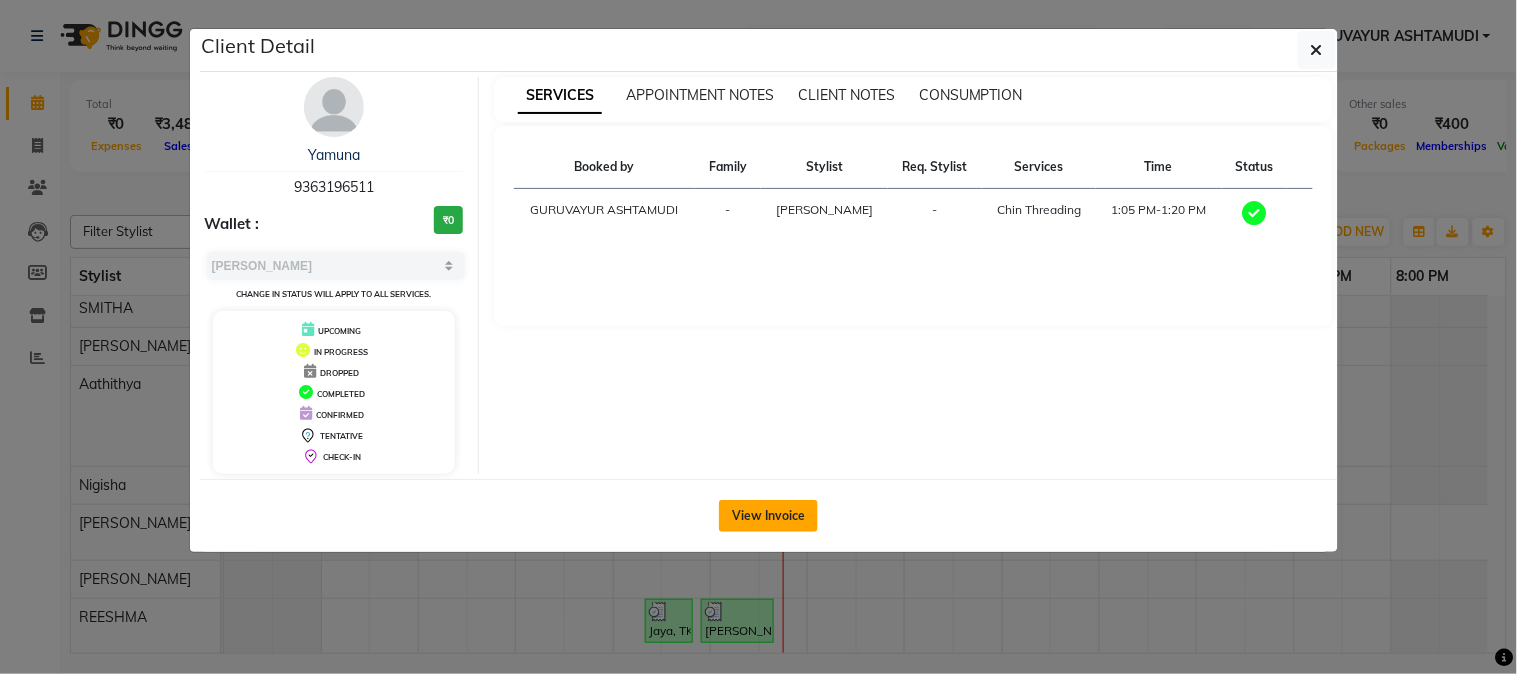 click on "View Invoice" 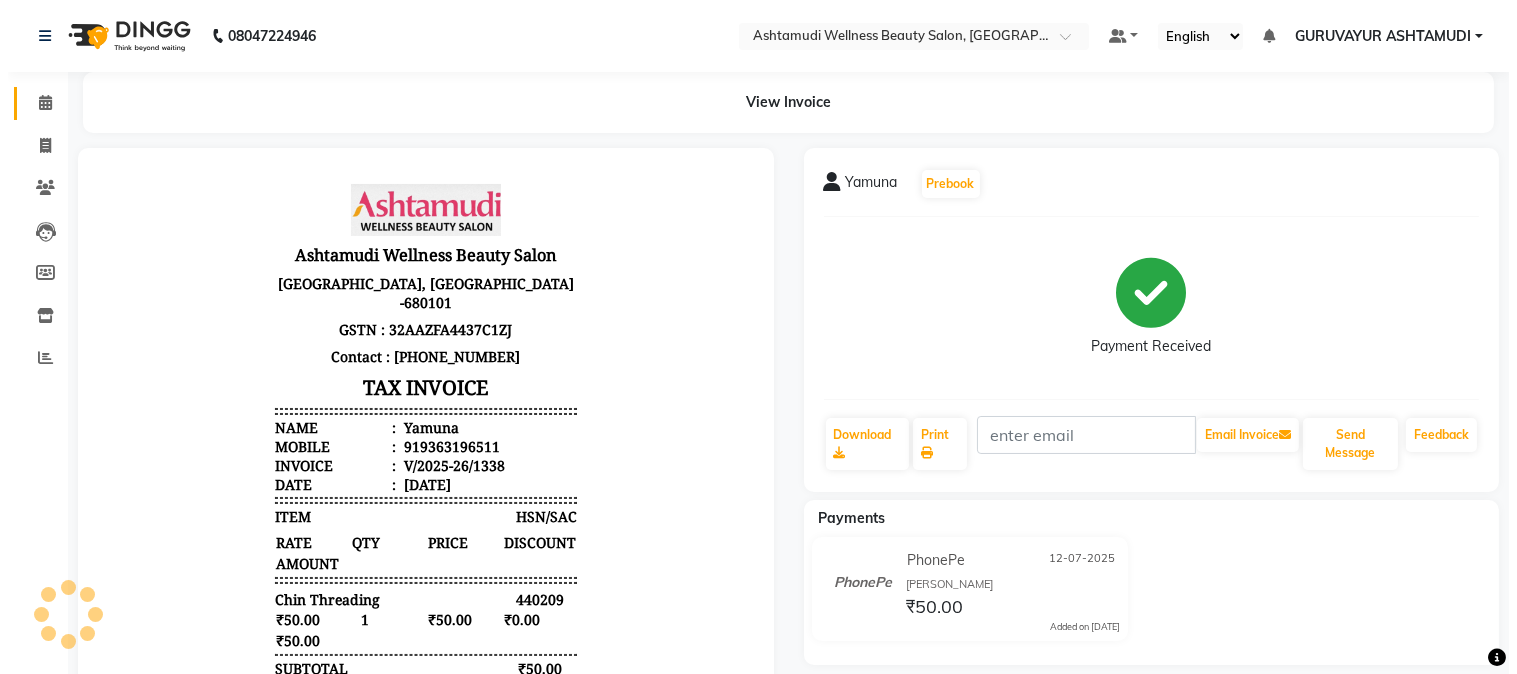 scroll, scrollTop: 0, scrollLeft: 0, axis: both 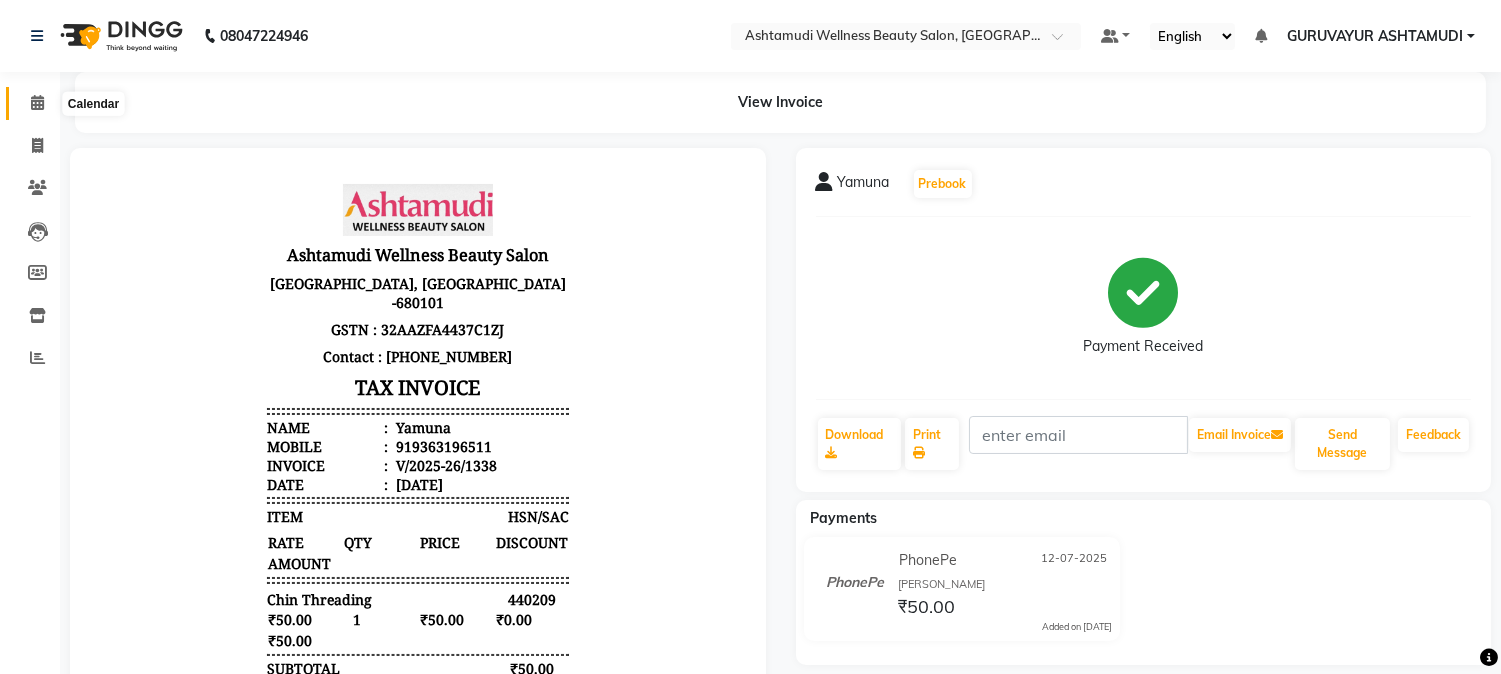 click 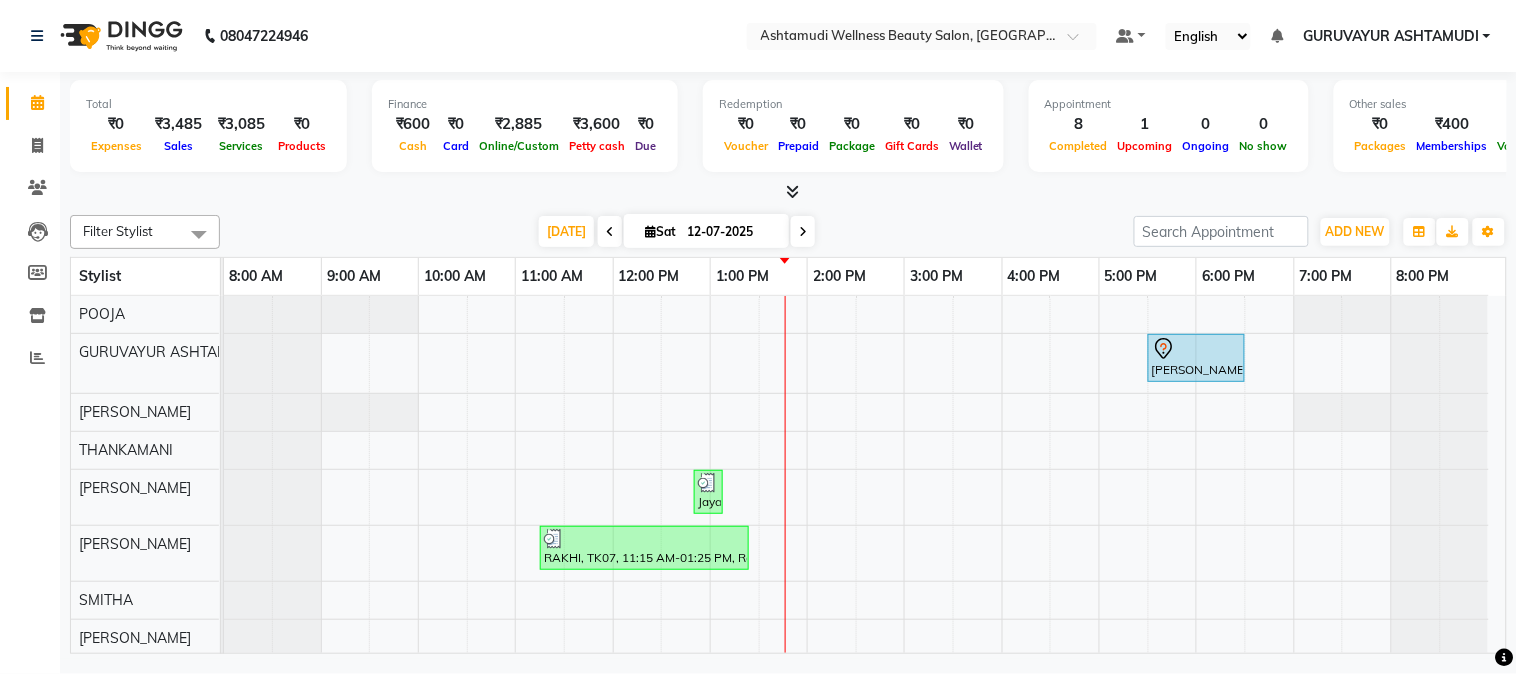 scroll, scrollTop: 144, scrollLeft: 0, axis: vertical 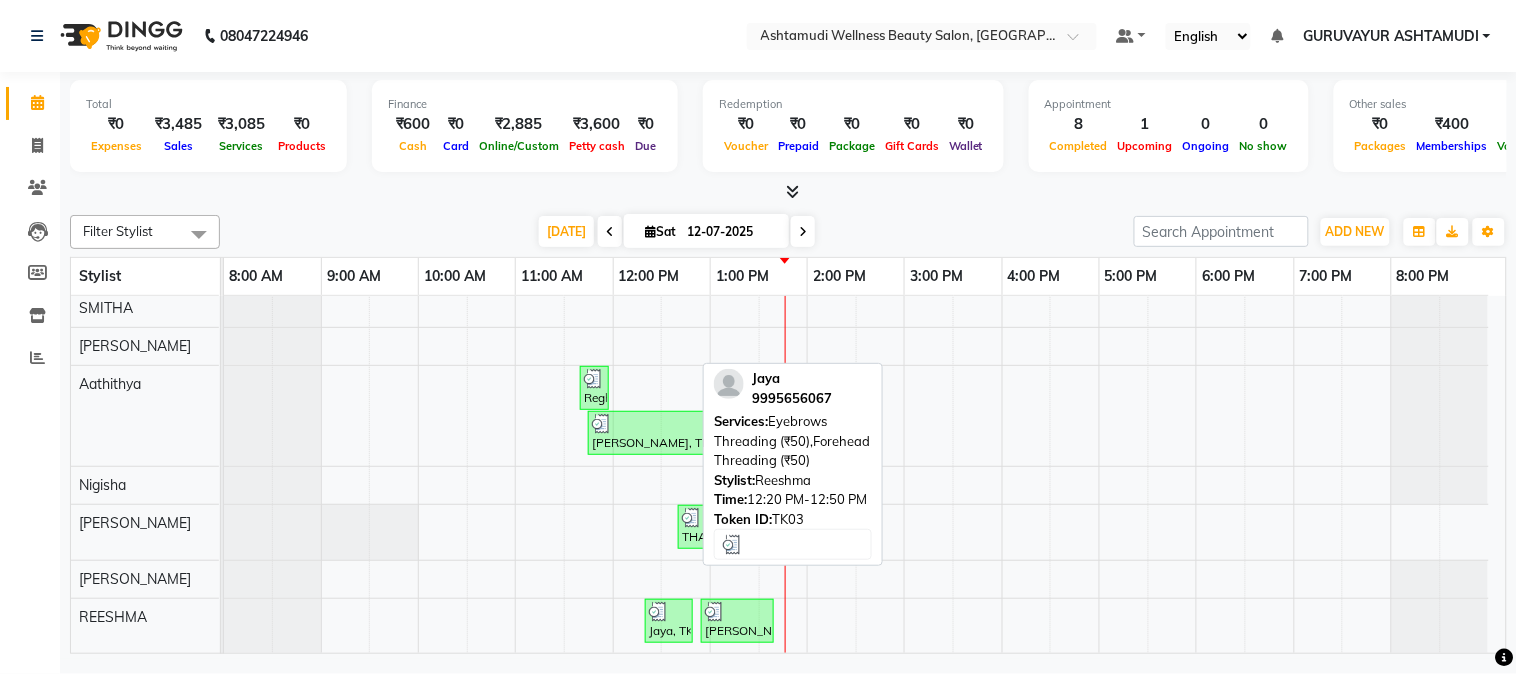 click at bounding box center (669, 612) 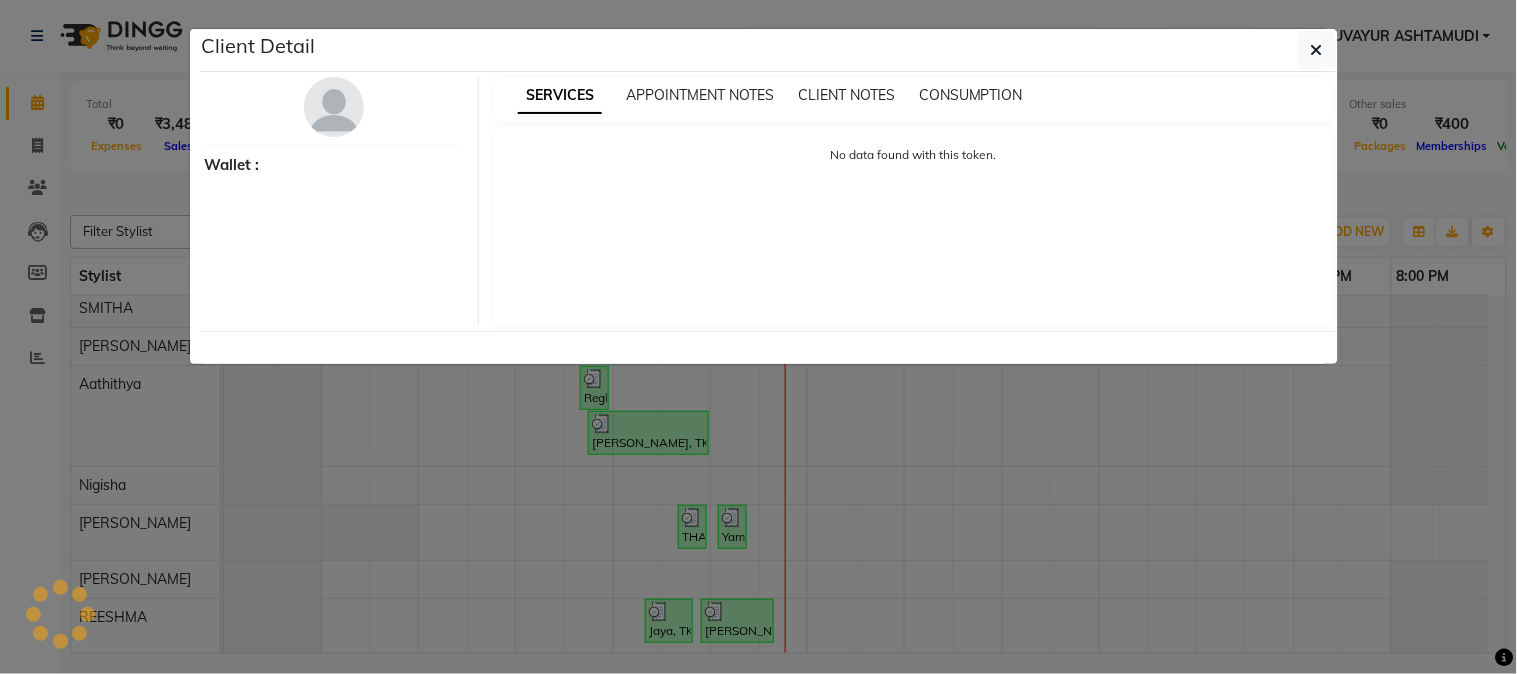 select on "3" 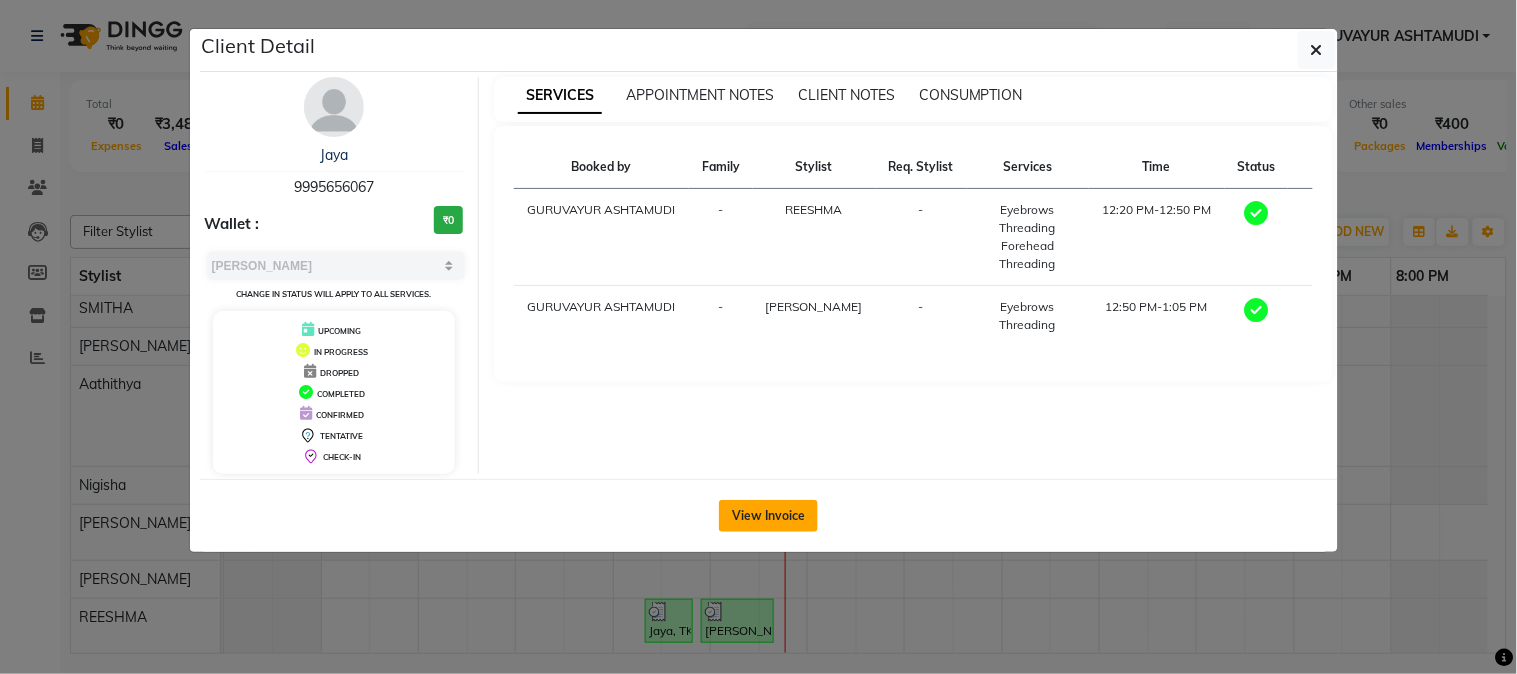 click on "View Invoice" 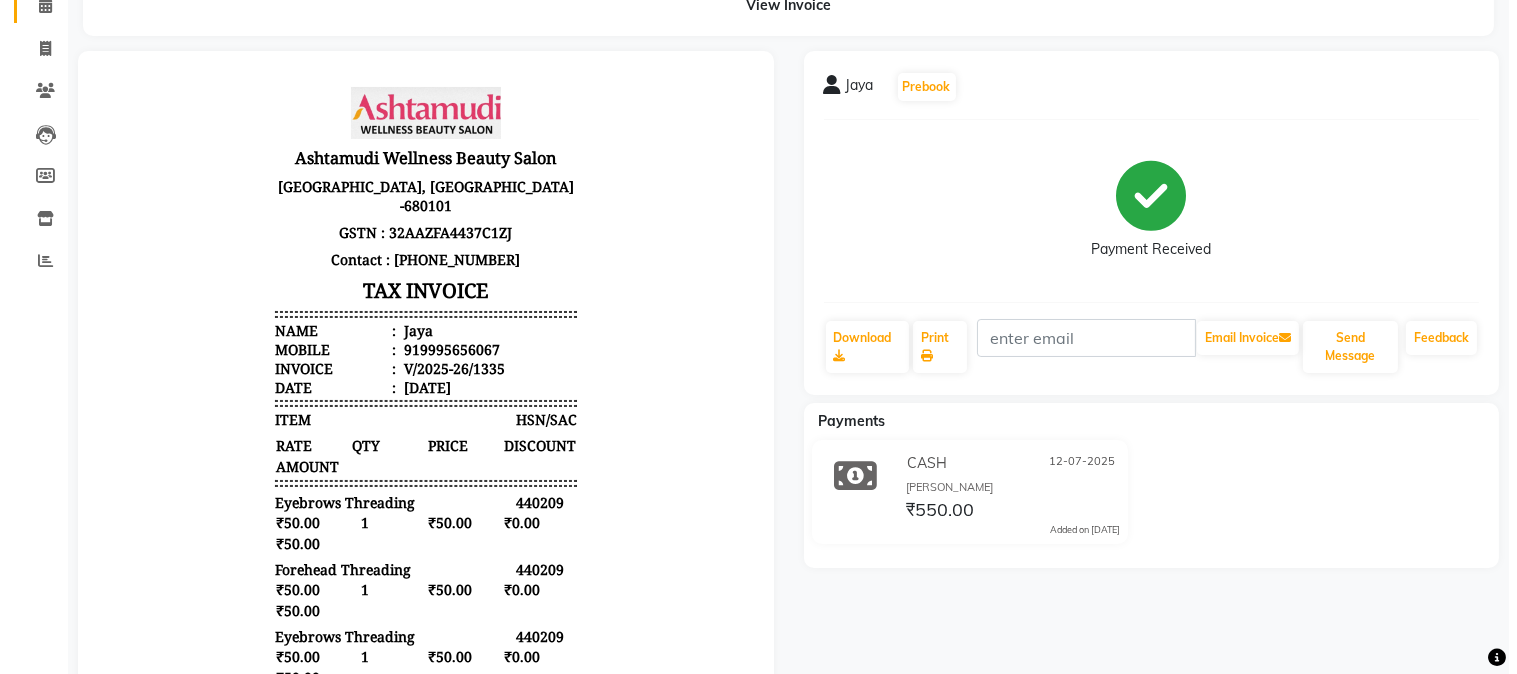 scroll, scrollTop: 0, scrollLeft: 0, axis: both 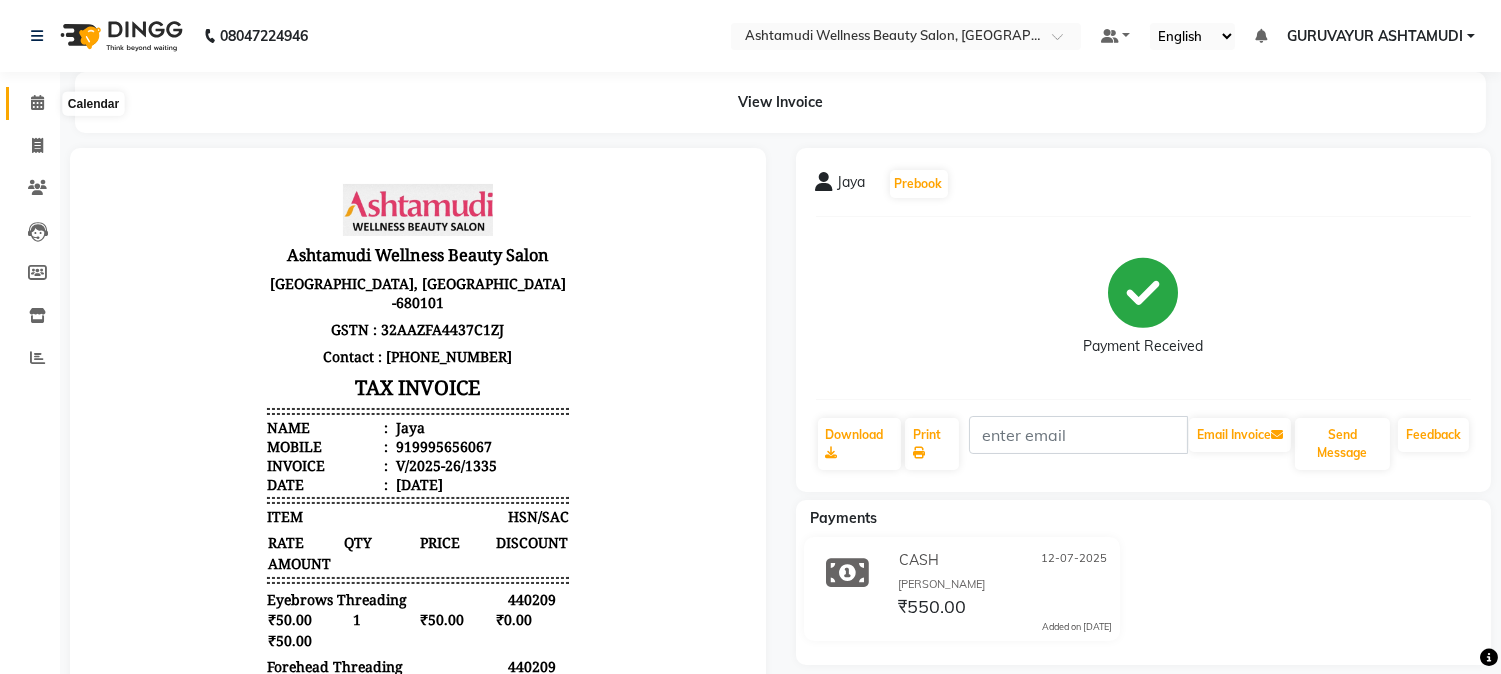 click 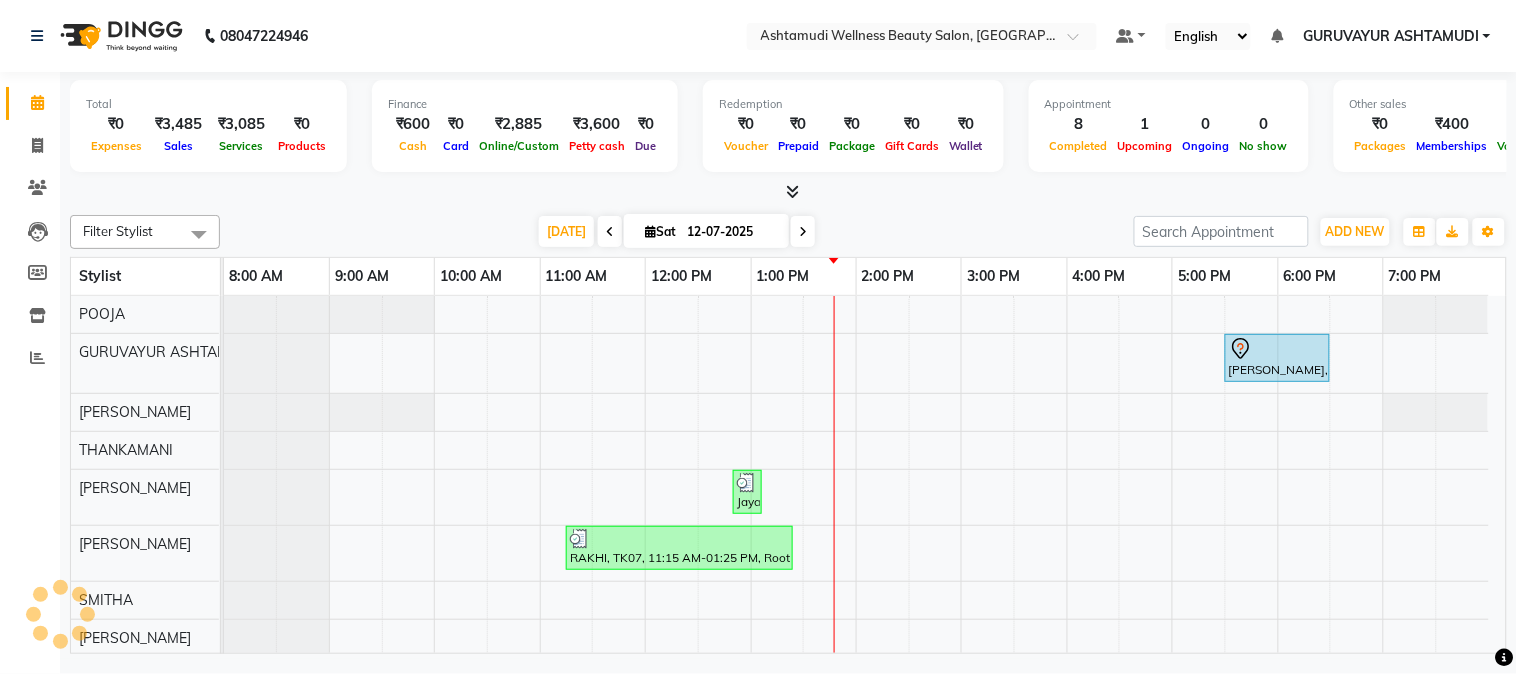 scroll, scrollTop: 310, scrollLeft: 0, axis: vertical 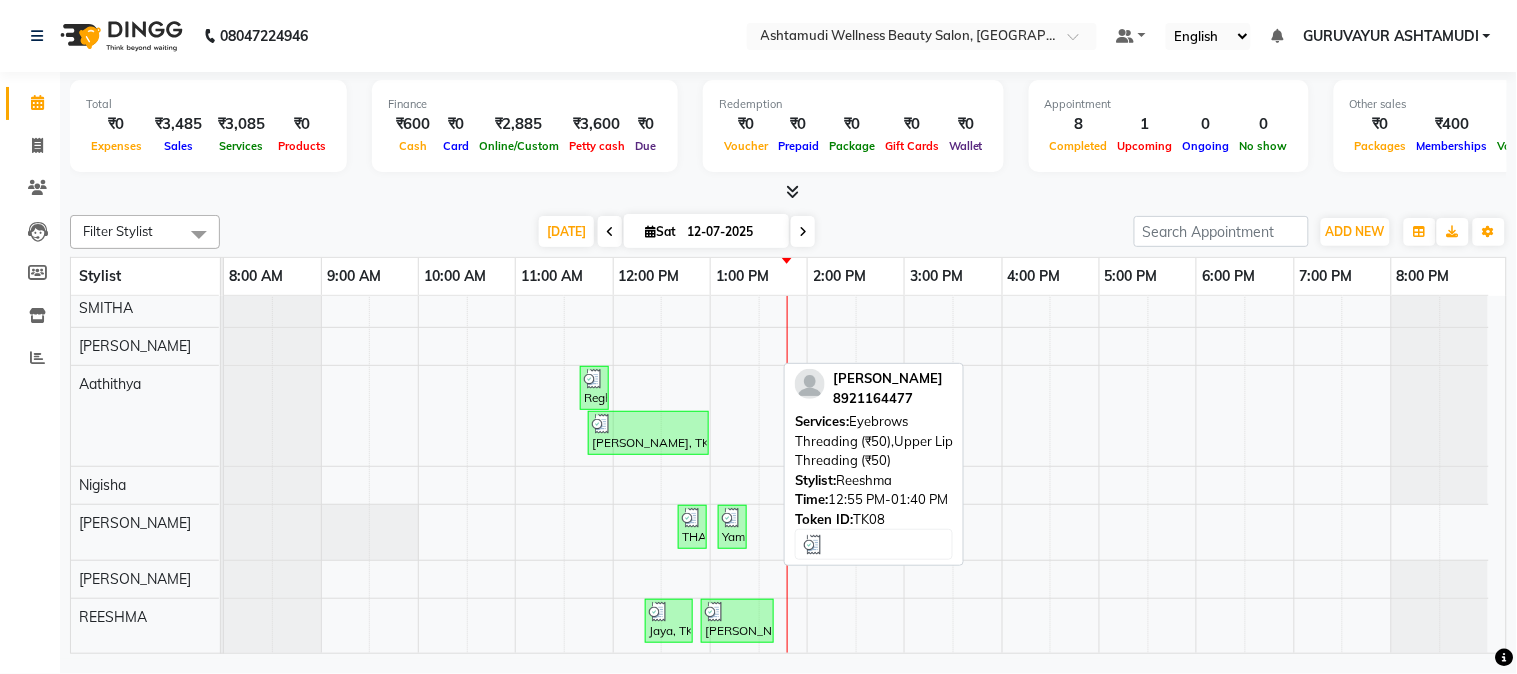 click at bounding box center (737, 612) 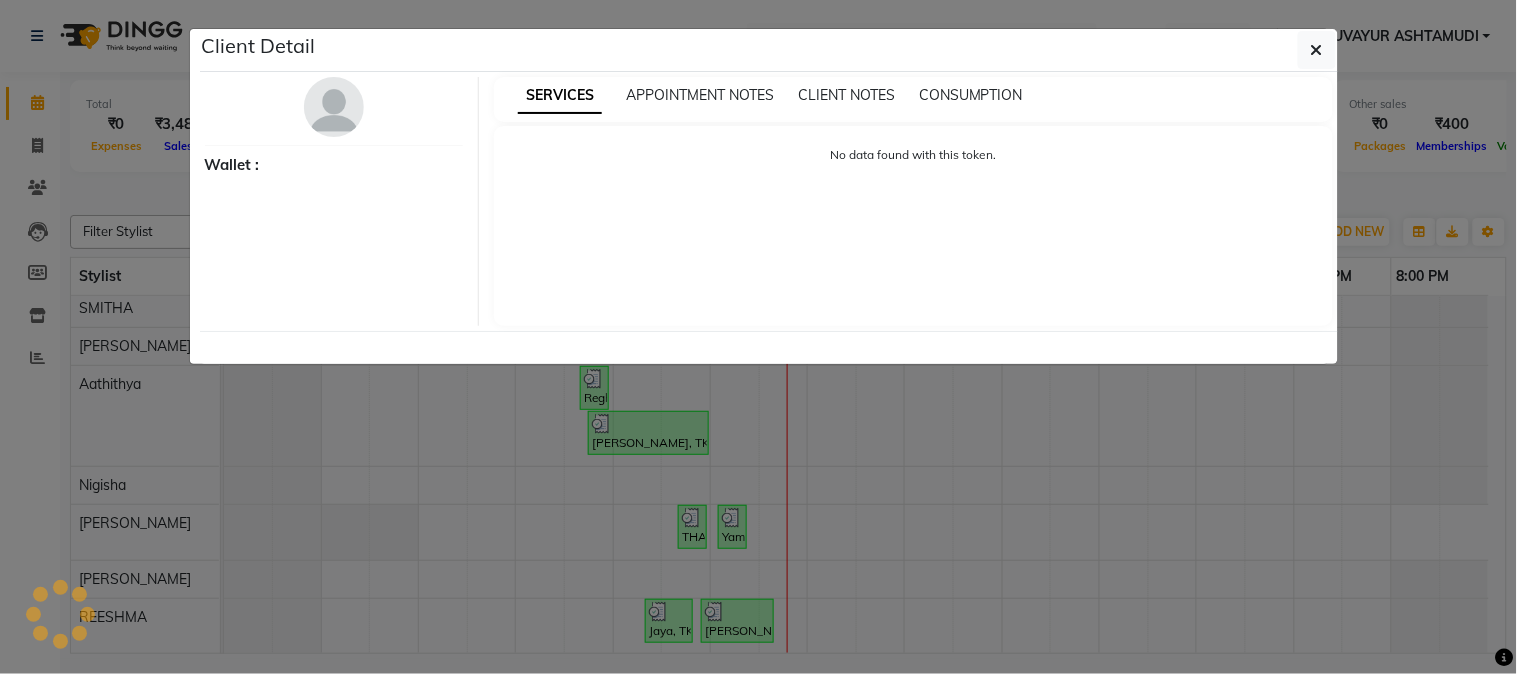 select on "3" 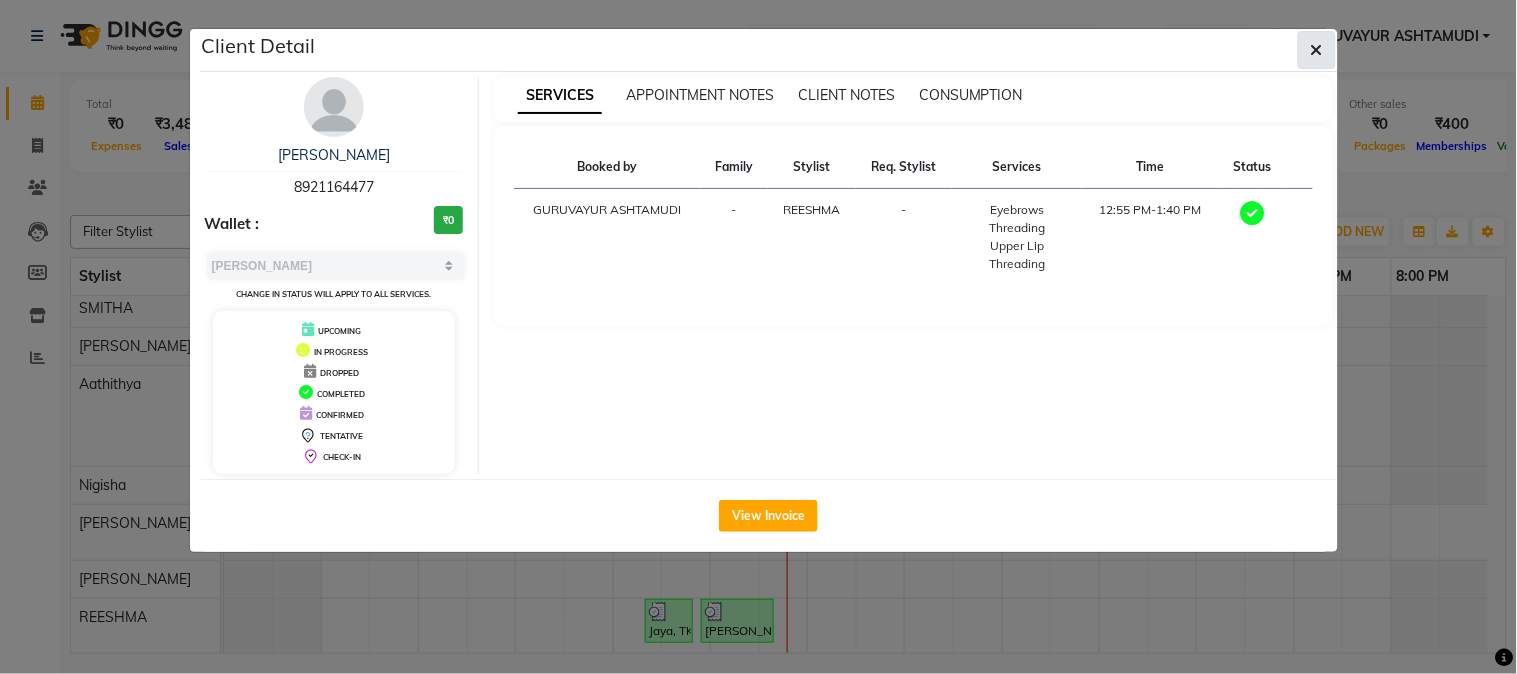 click 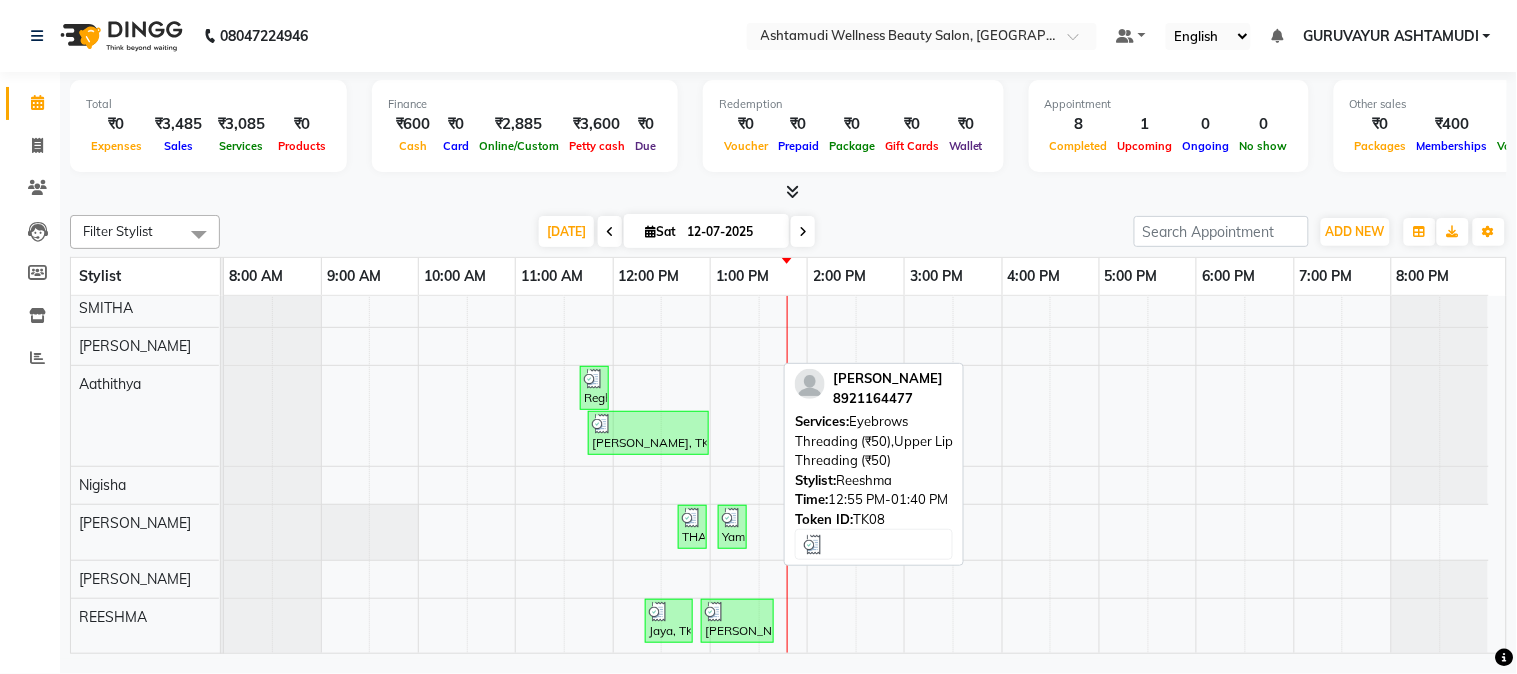 click at bounding box center (737, 612) 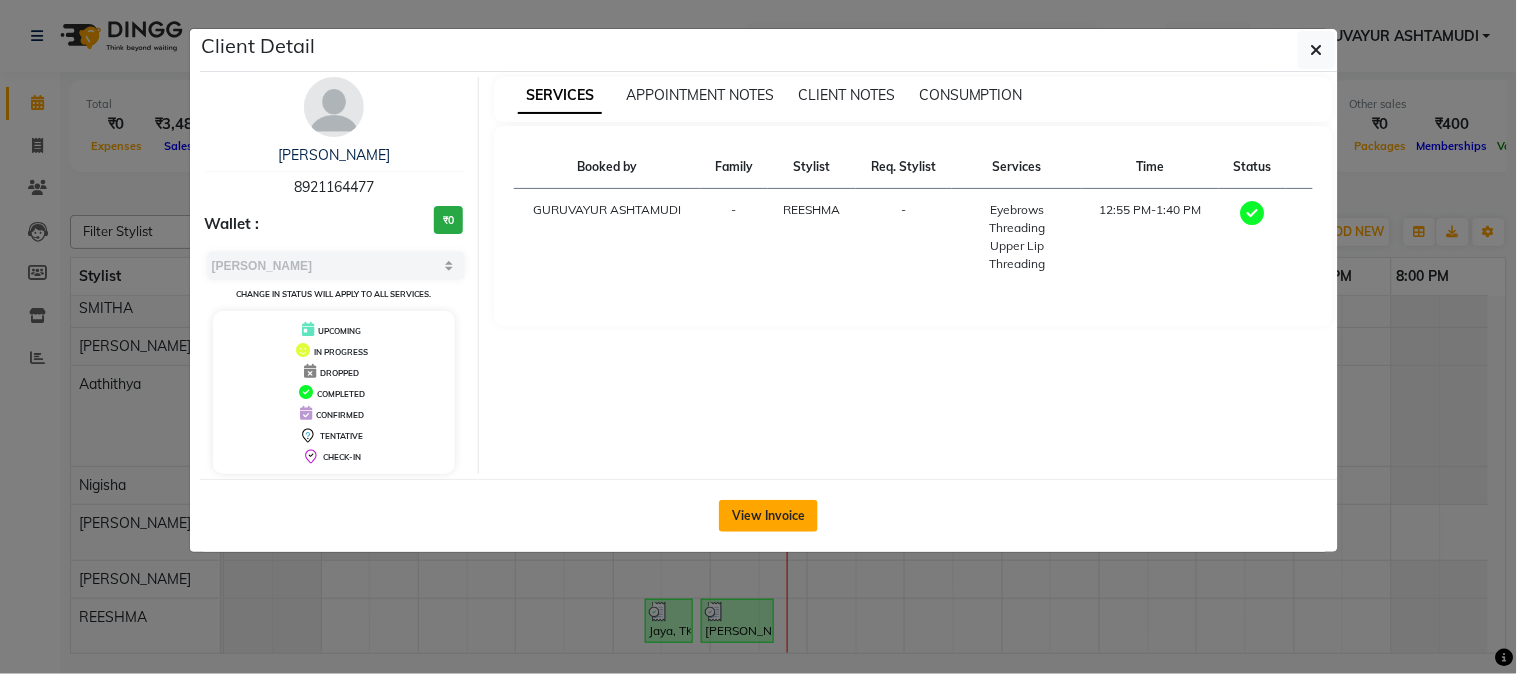 click on "View Invoice" 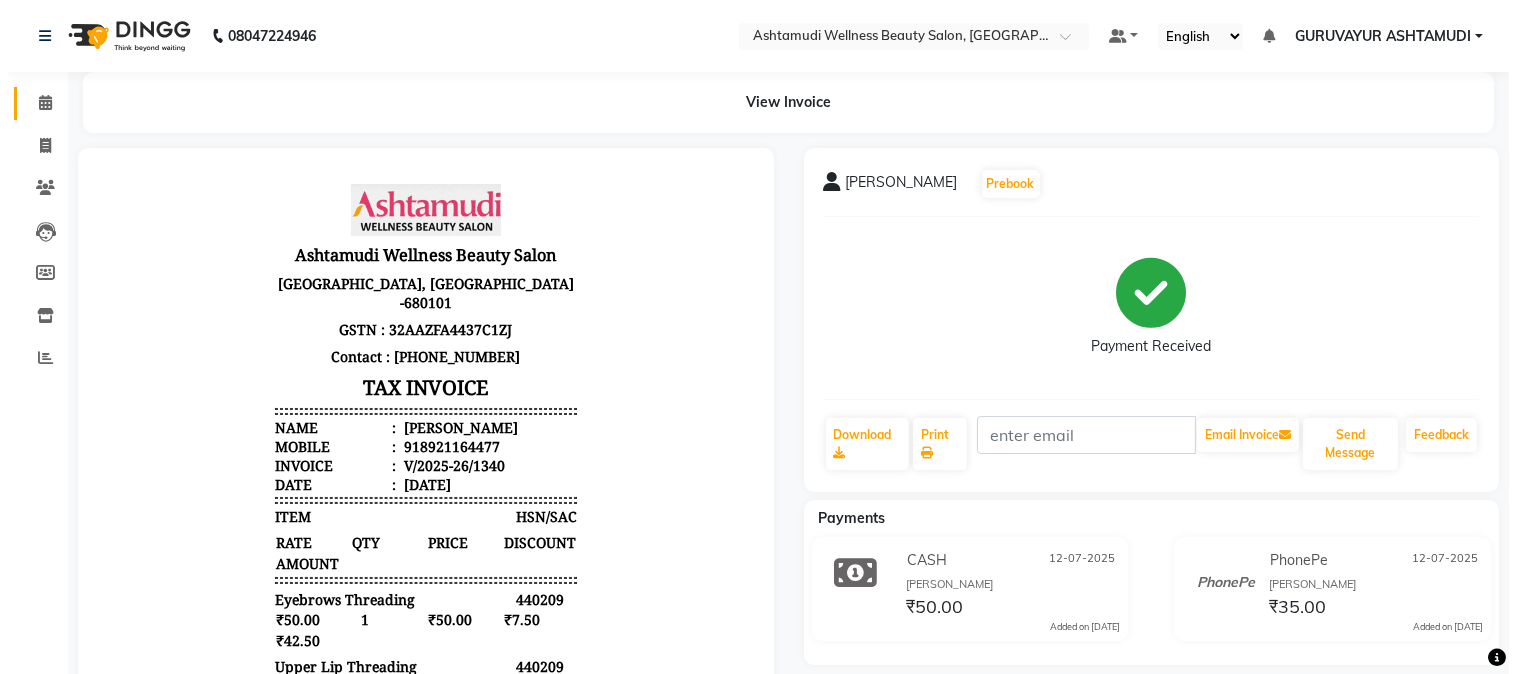 scroll, scrollTop: 0, scrollLeft: 0, axis: both 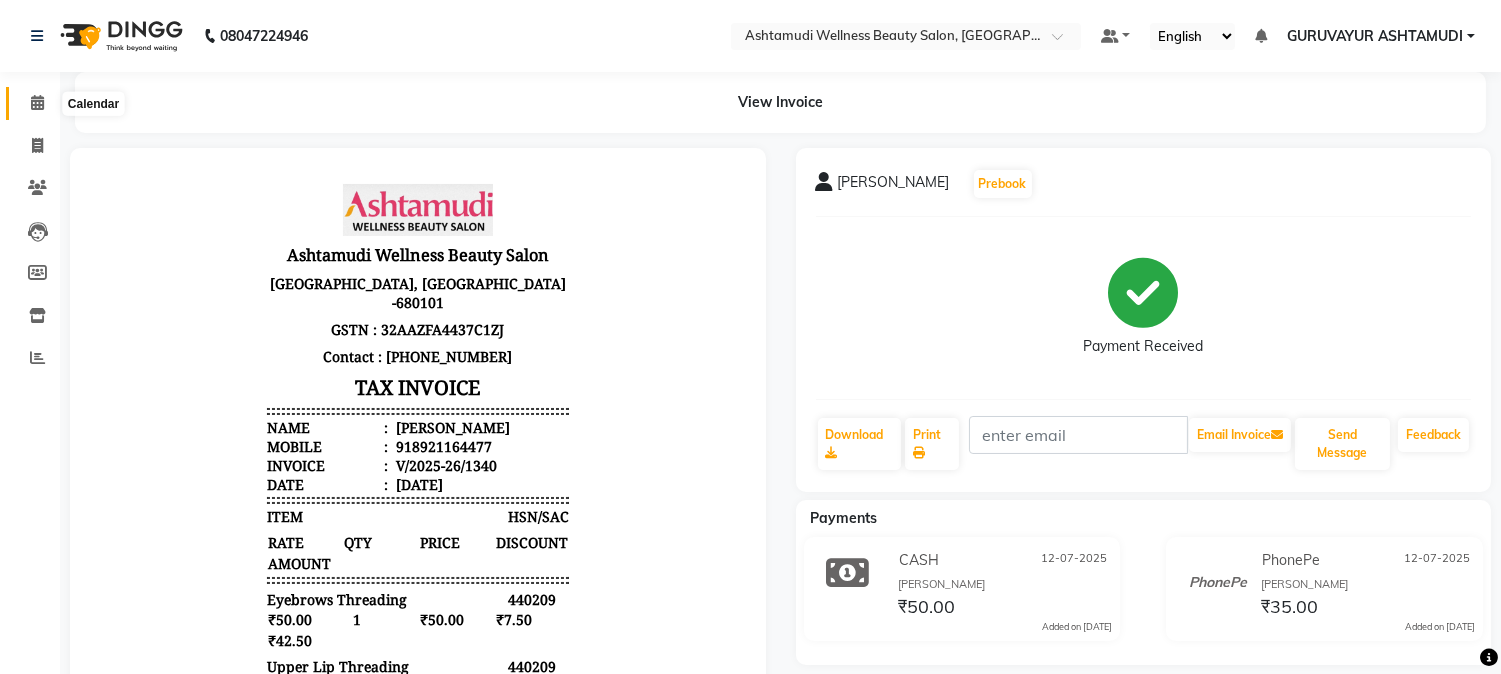 click 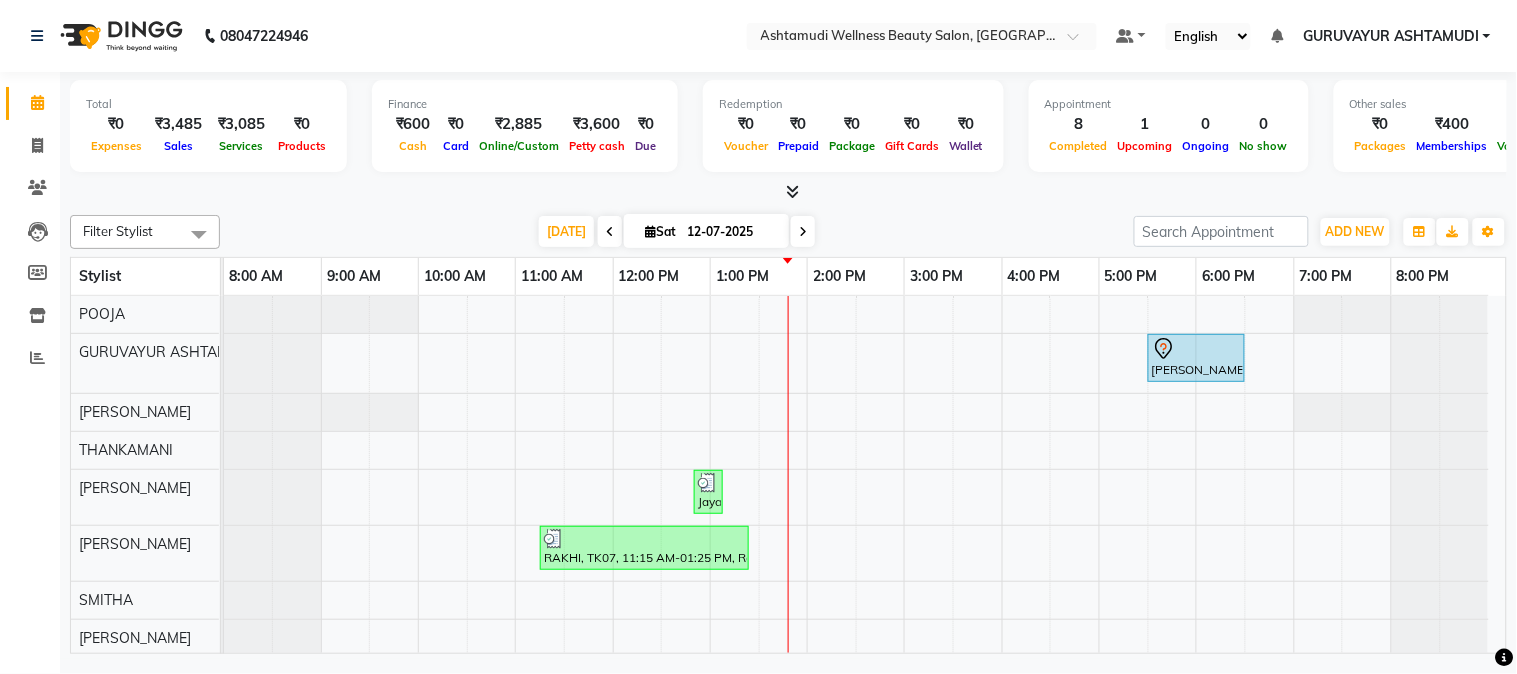 scroll, scrollTop: 207, scrollLeft: 0, axis: vertical 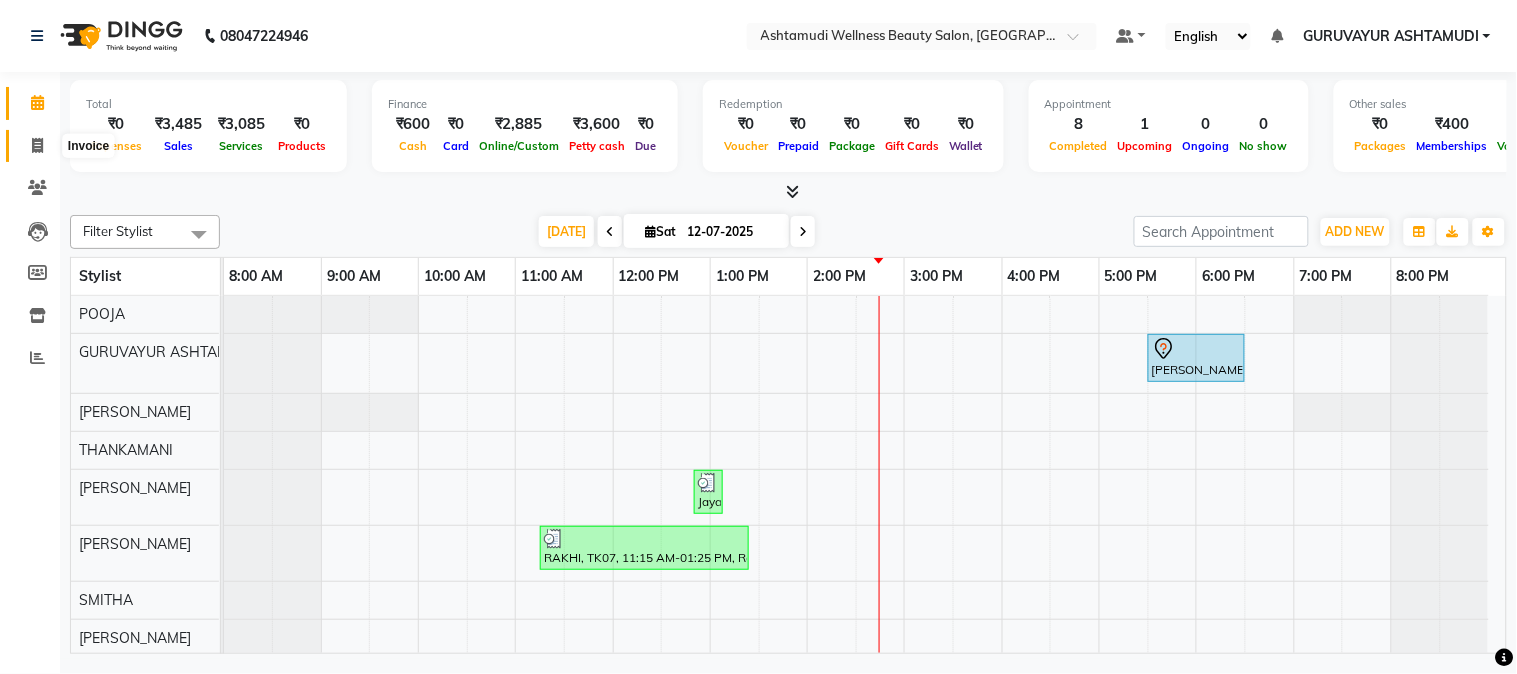 click 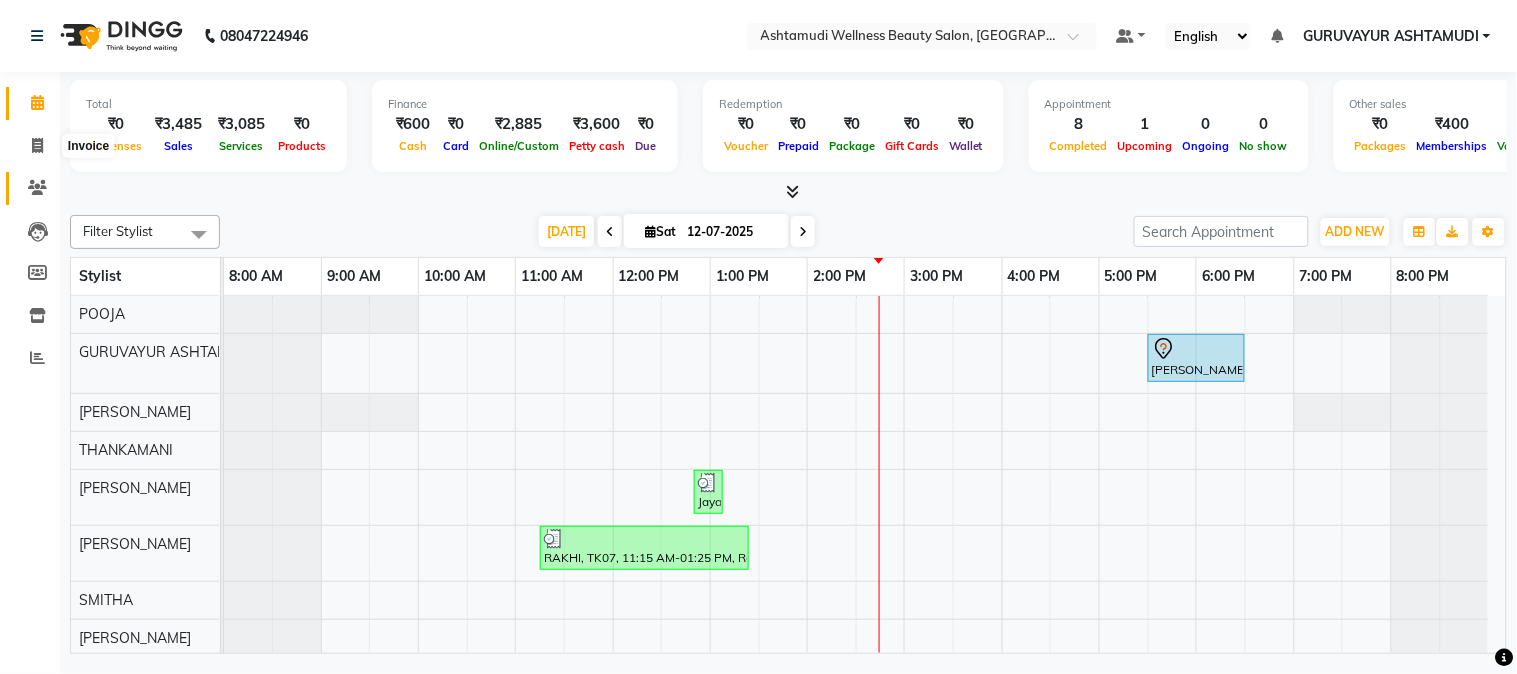 select on "4660" 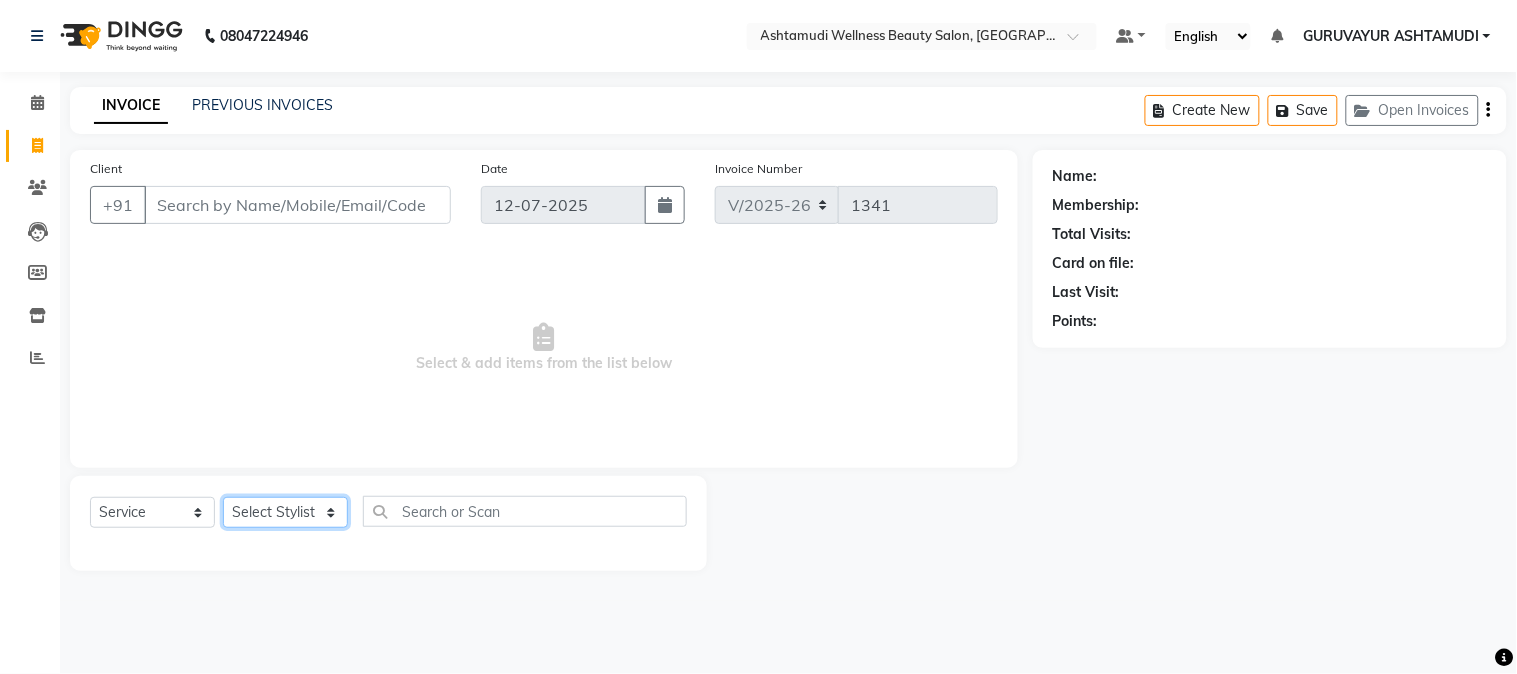 click on "Select Stylist" 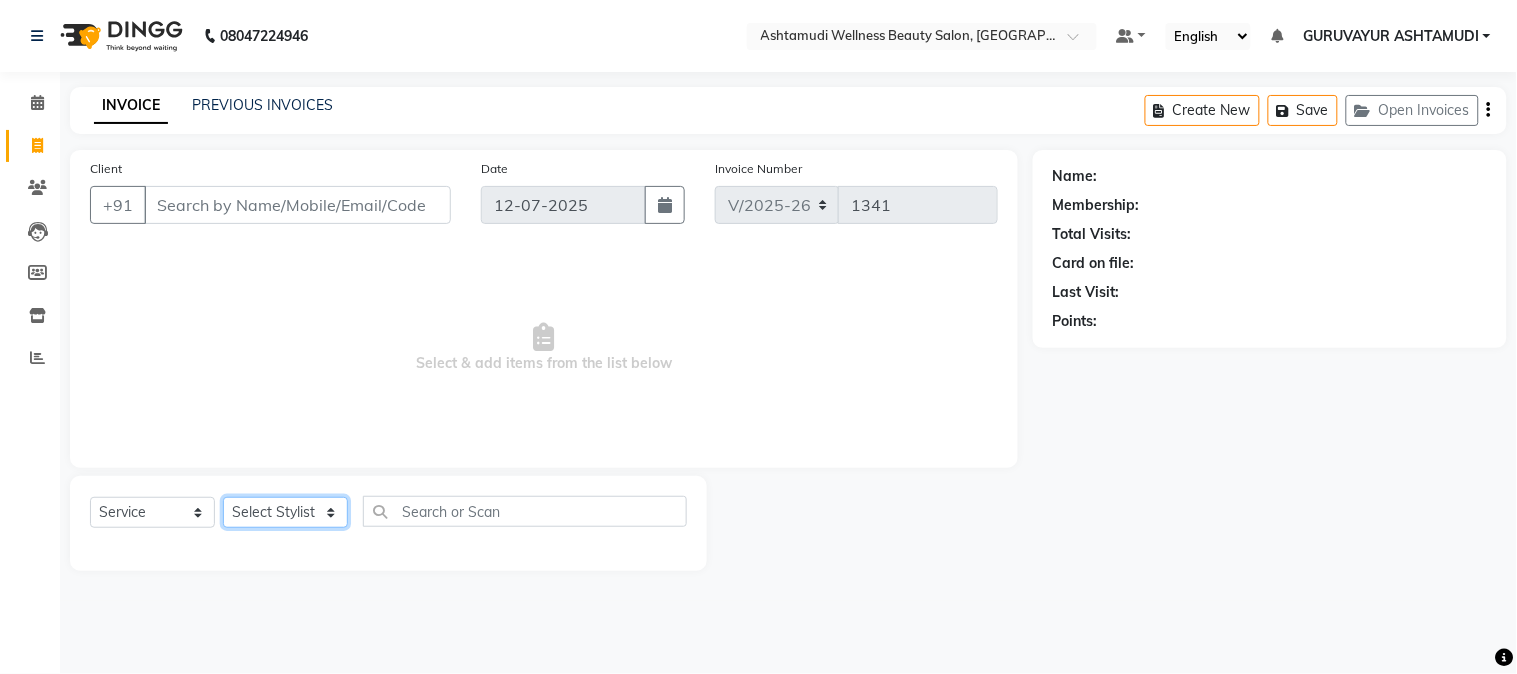 select on "39865" 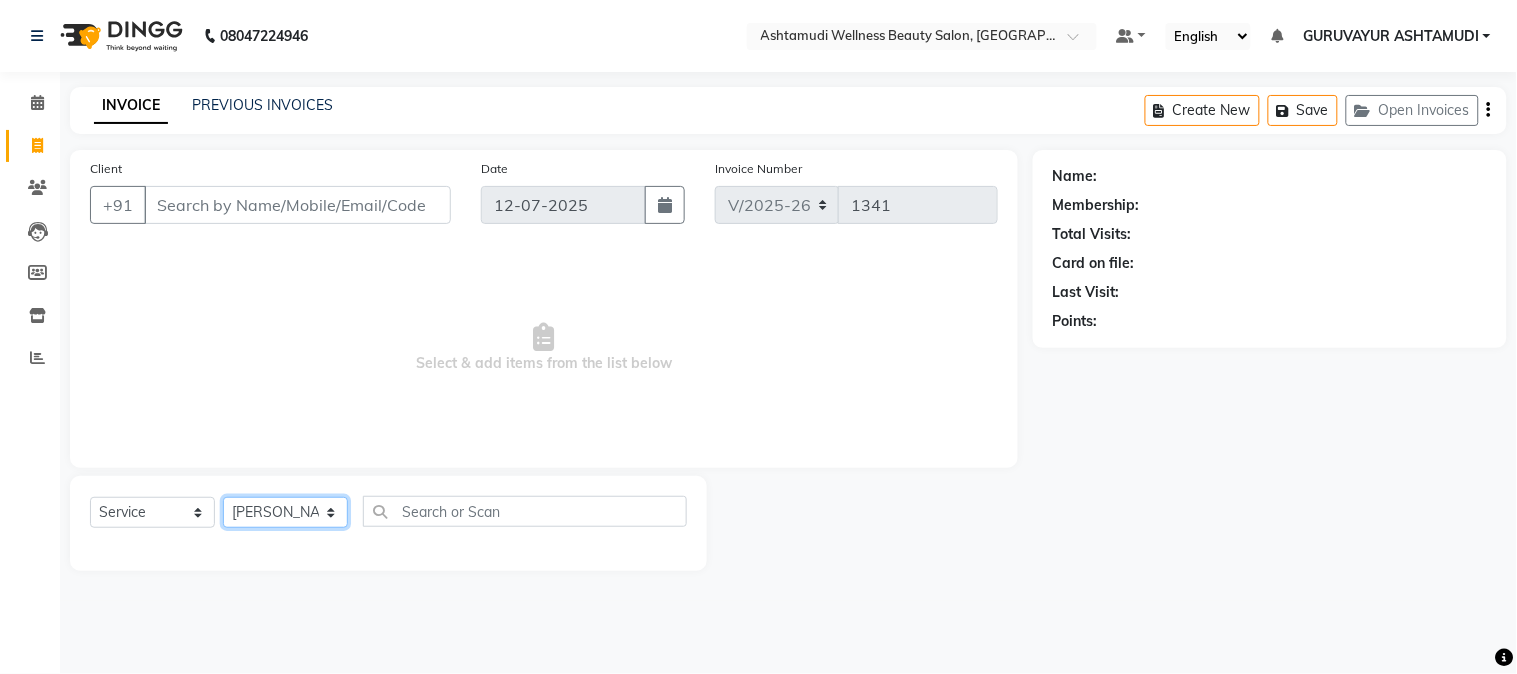 click on "Select Stylist Aathithya [PERSON_NAME] [PERSON_NAME] GURUVAYUR ASHTAMUDI [PERSON_NAME] Nigisha POOJA [PERSON_NAME] [PERSON_NAME] [PERSON_NAME]" 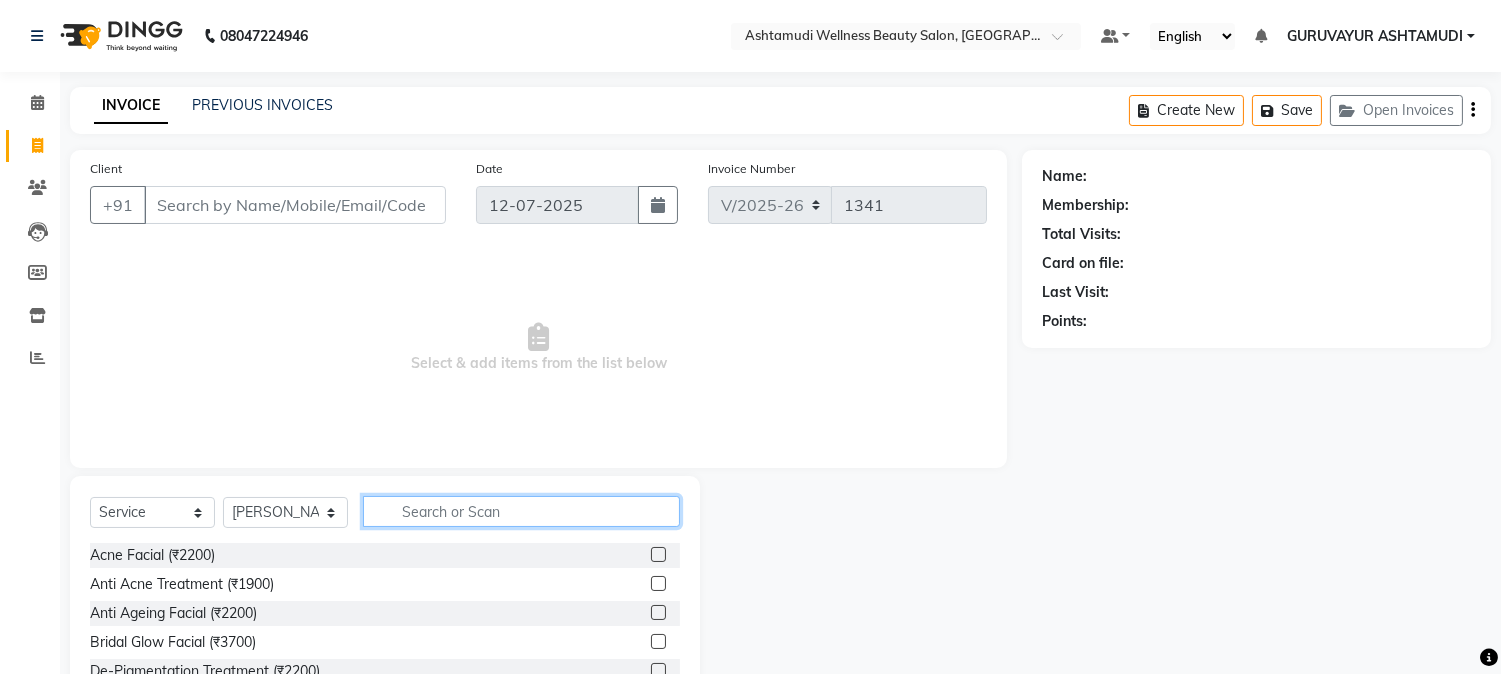 click 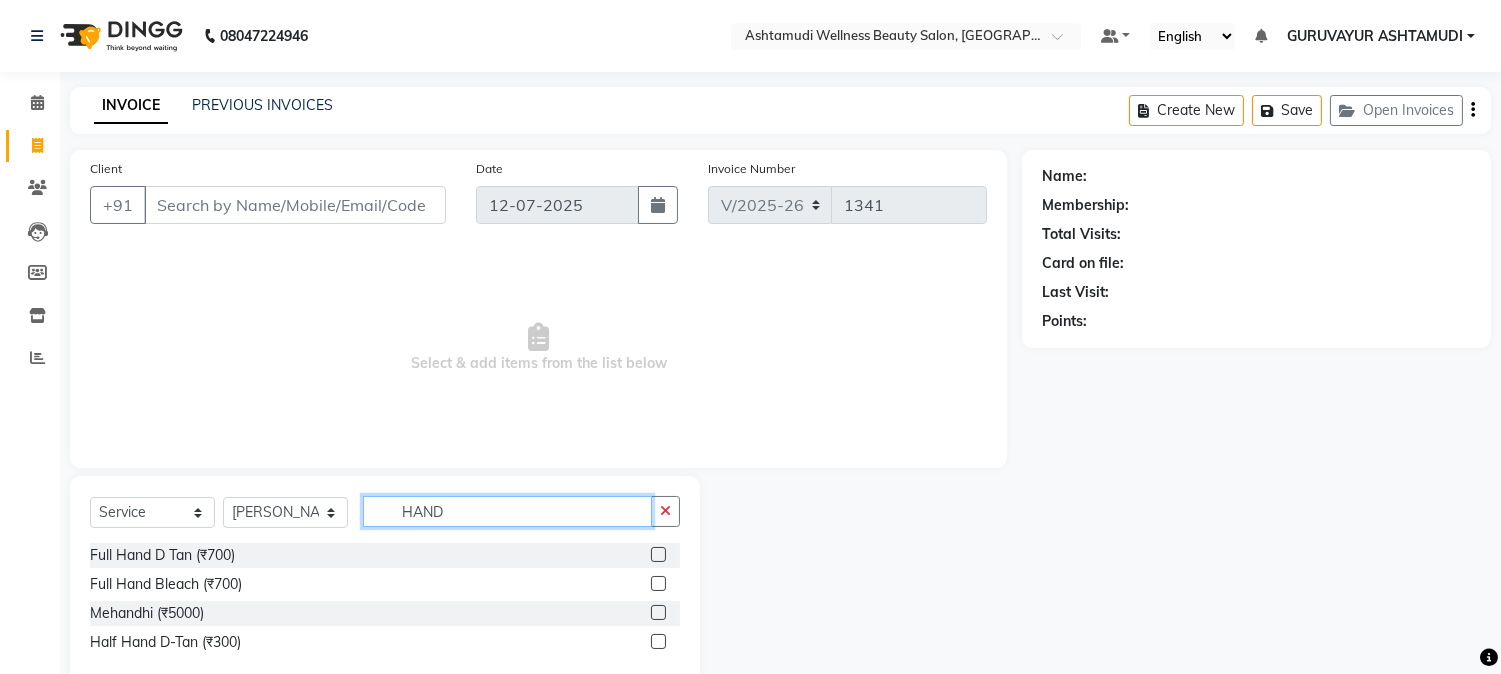 type on "HAND" 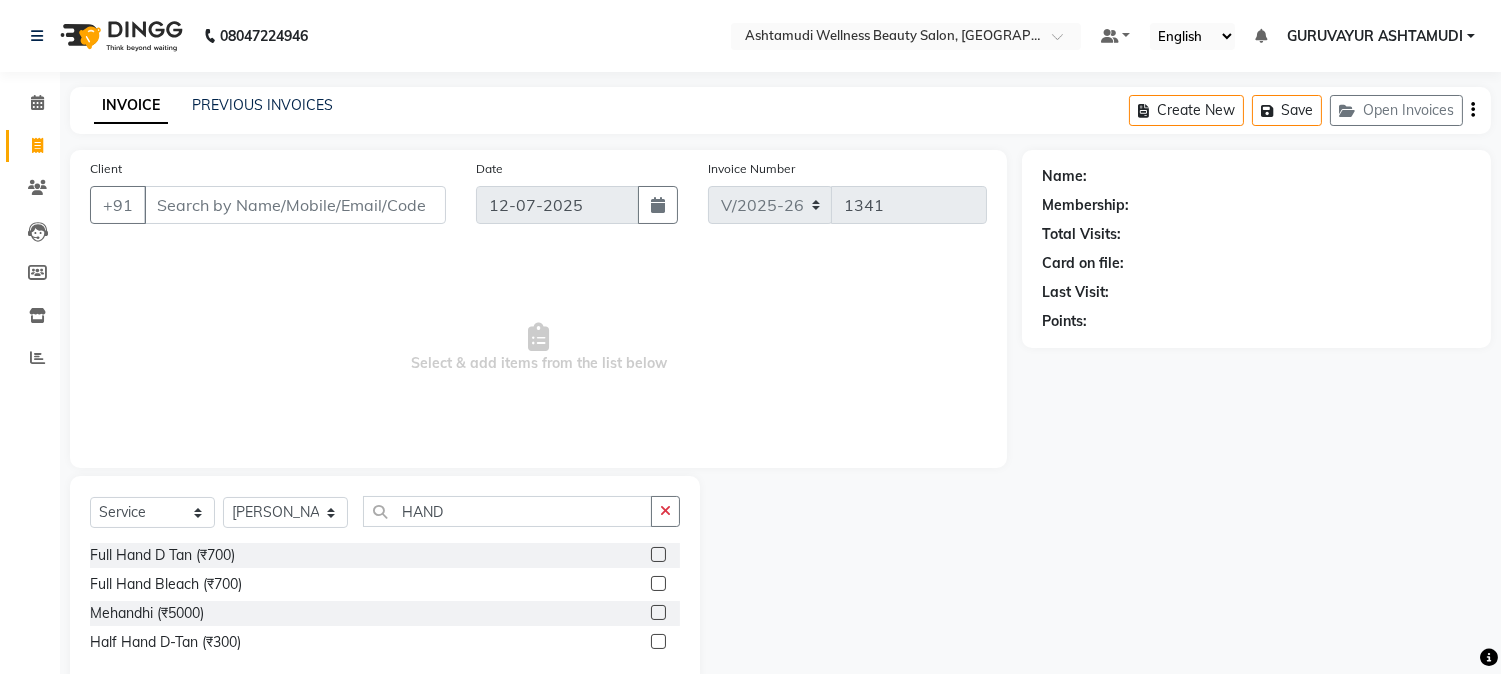 click 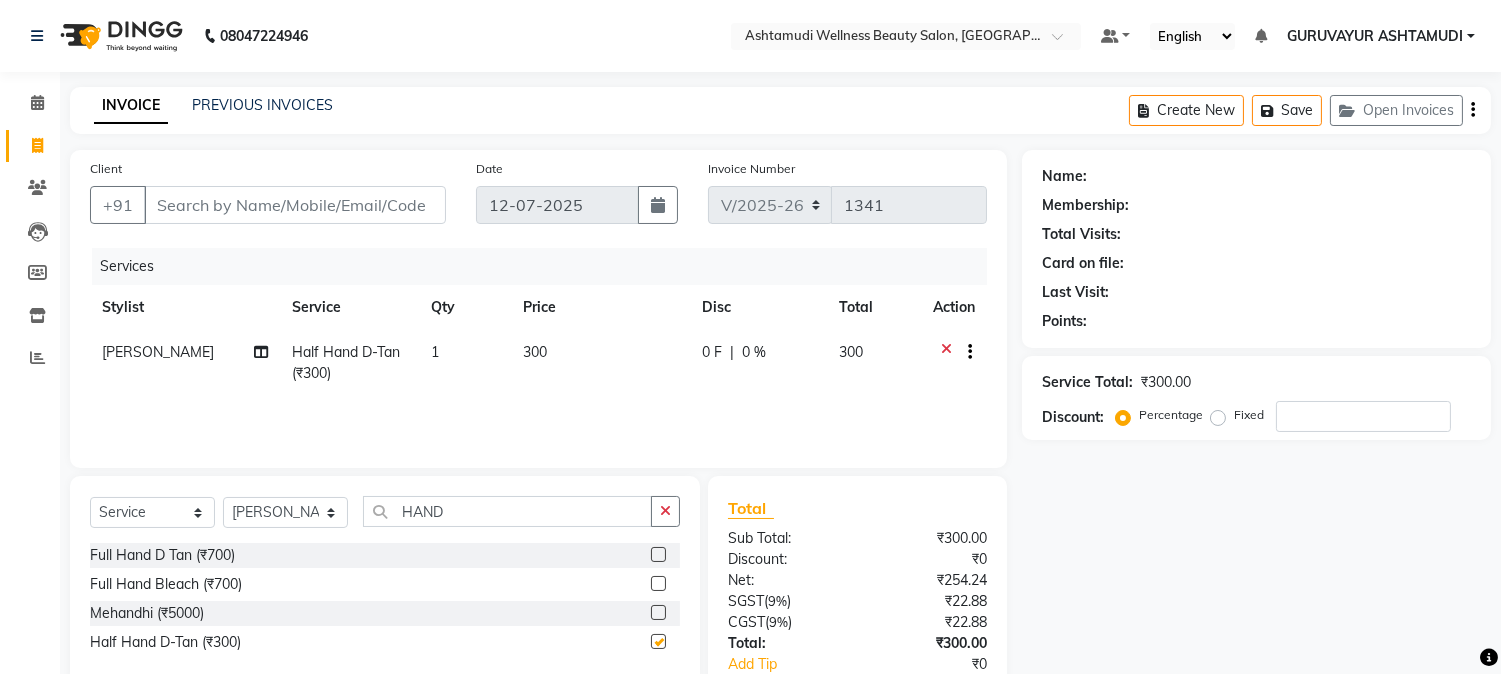 checkbox on "false" 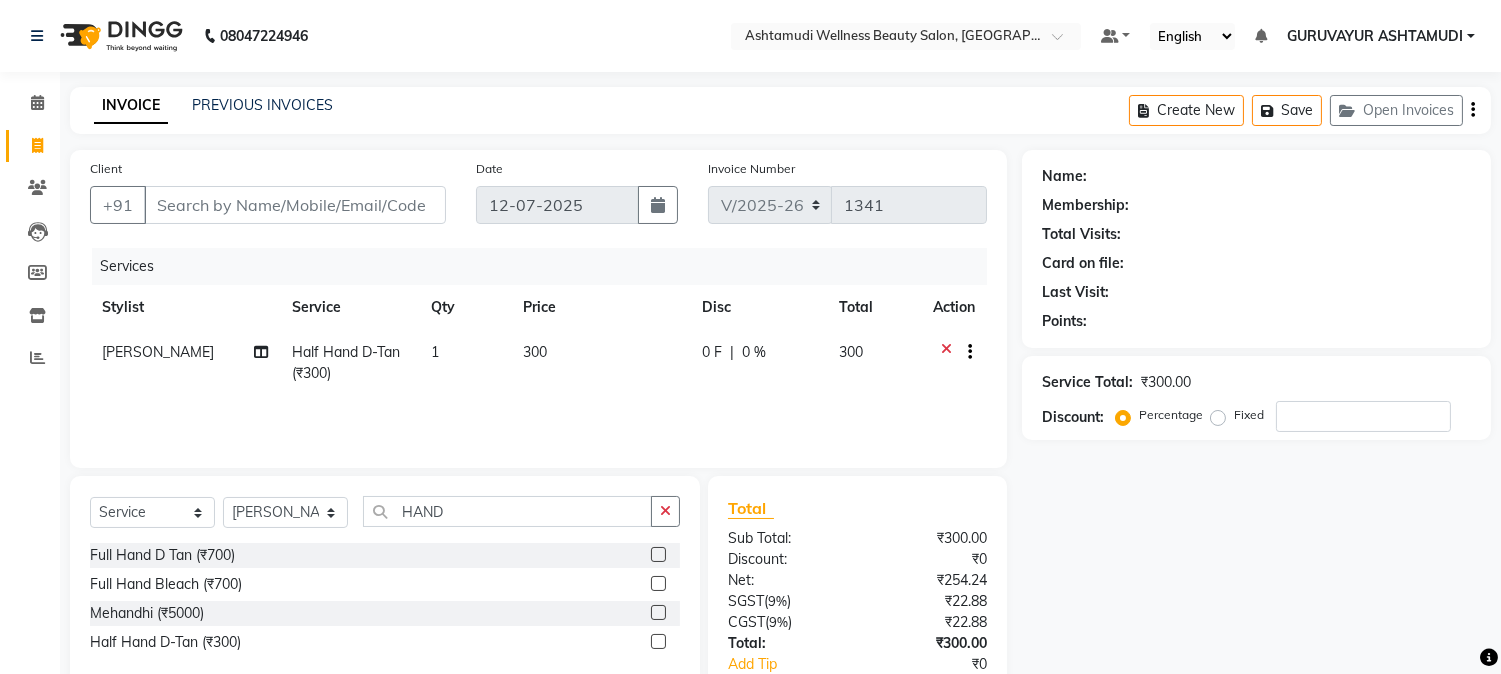 click on "1" 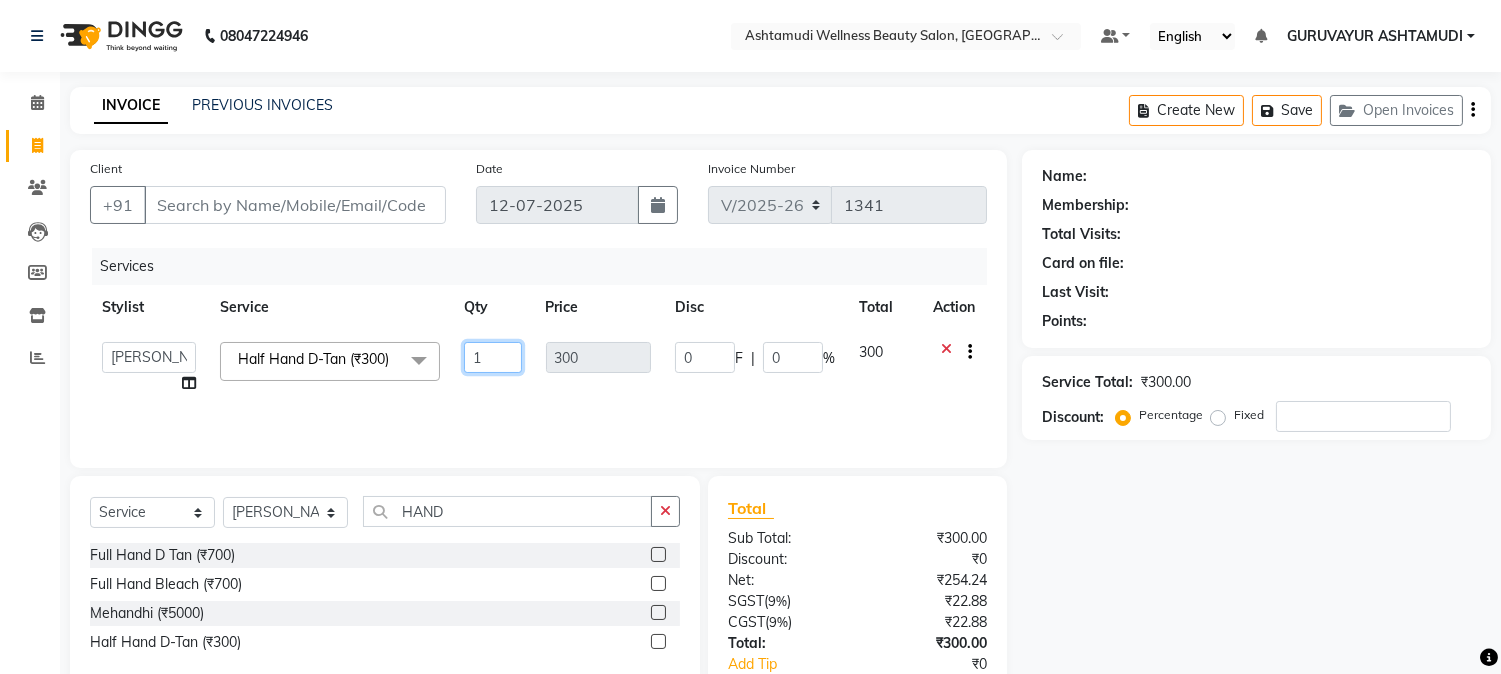 click on "1" 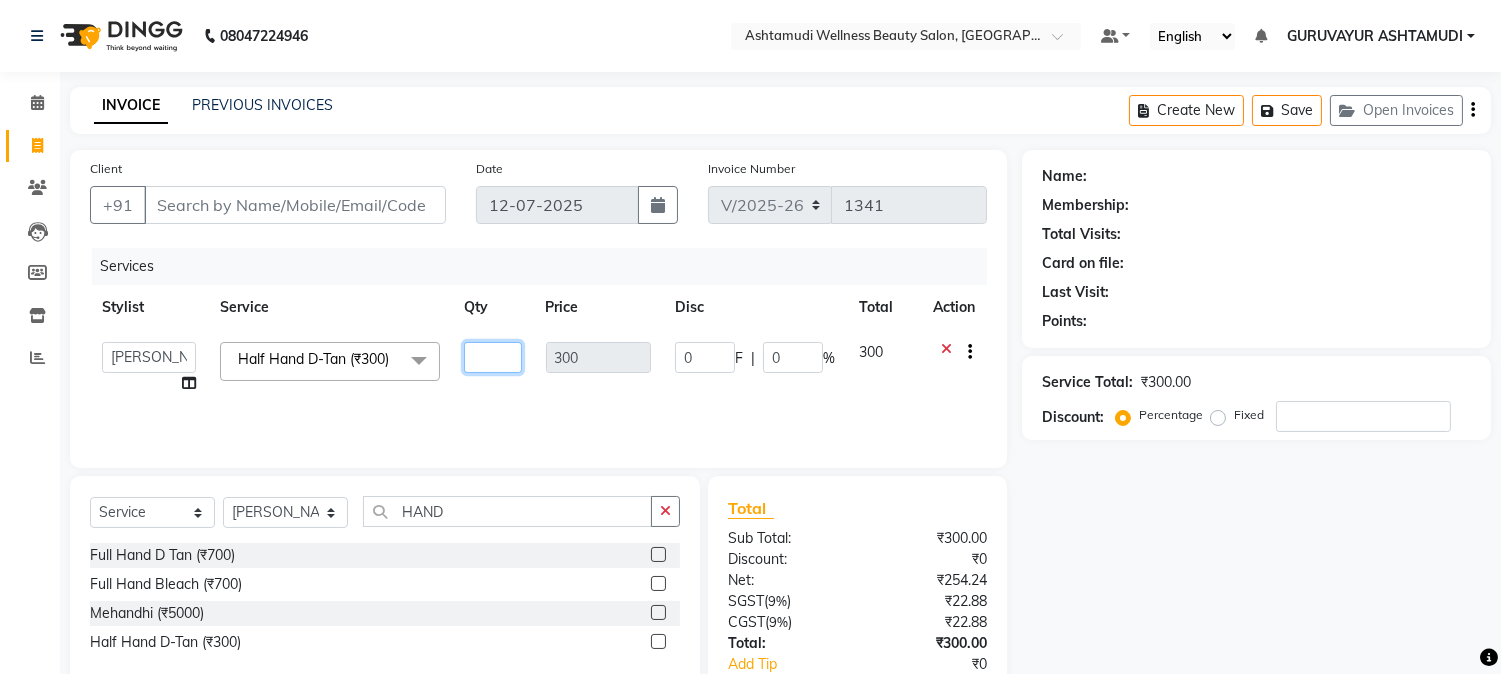type on "2" 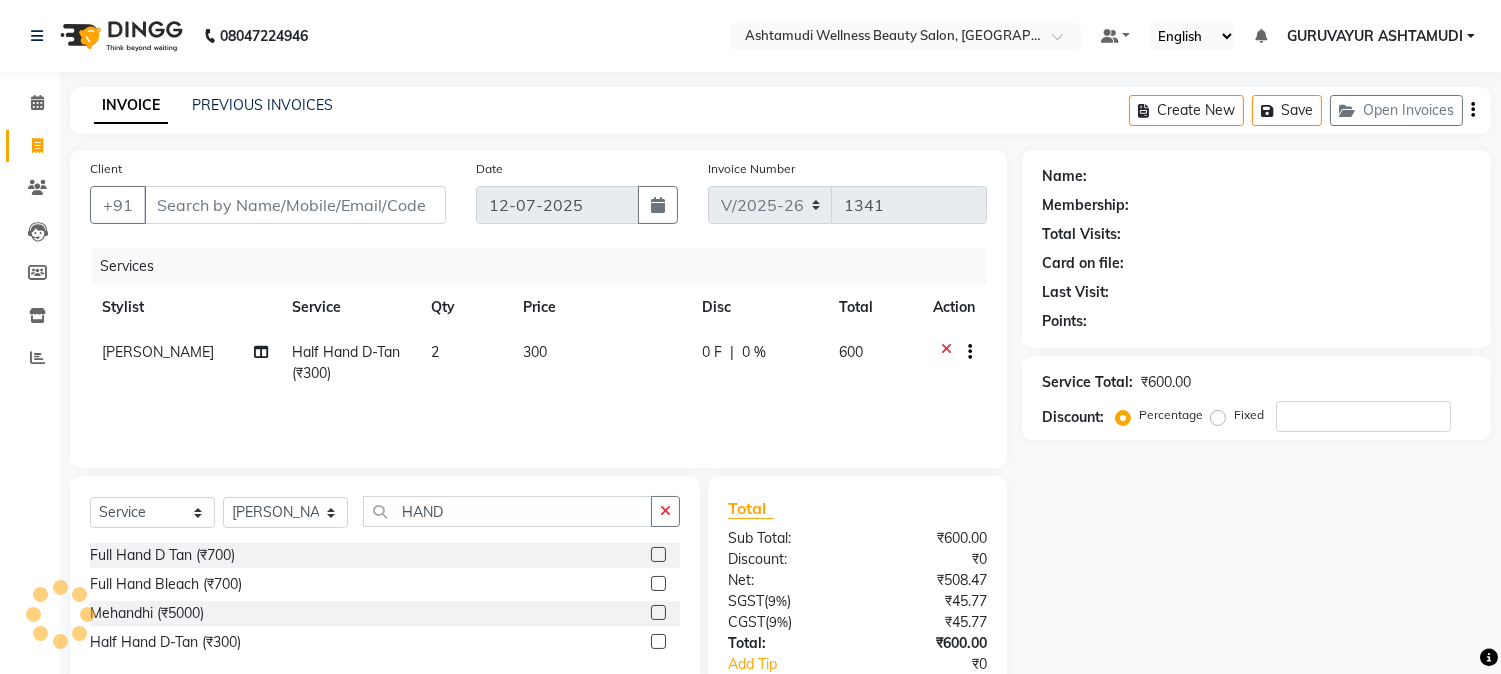 click on "Services Stylist Service Qty Price Disc Total Action PRASEETHA Half Hand D-Tan  (₹300) 2 300 0 F | 0 % 600" 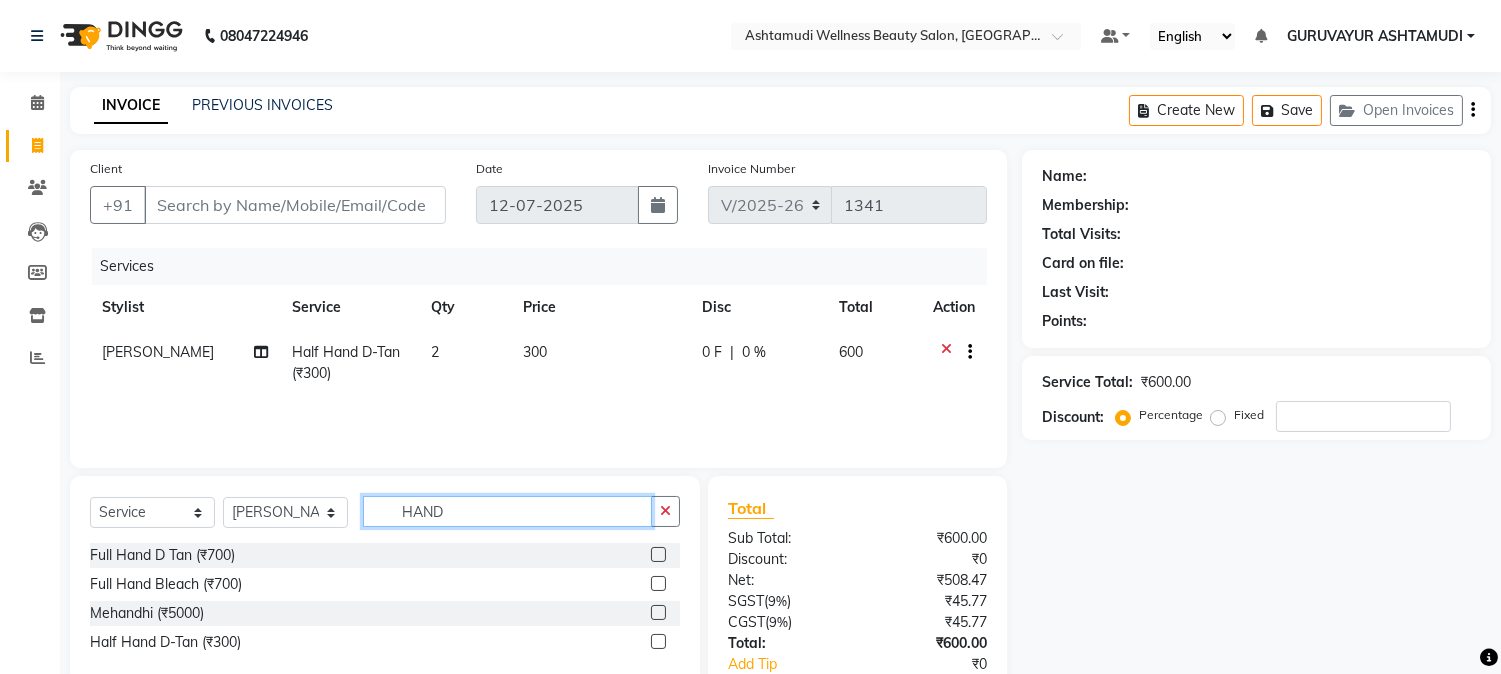 drag, startPoint x: 461, startPoint y: 515, endPoint x: 345, endPoint y: 515, distance: 116 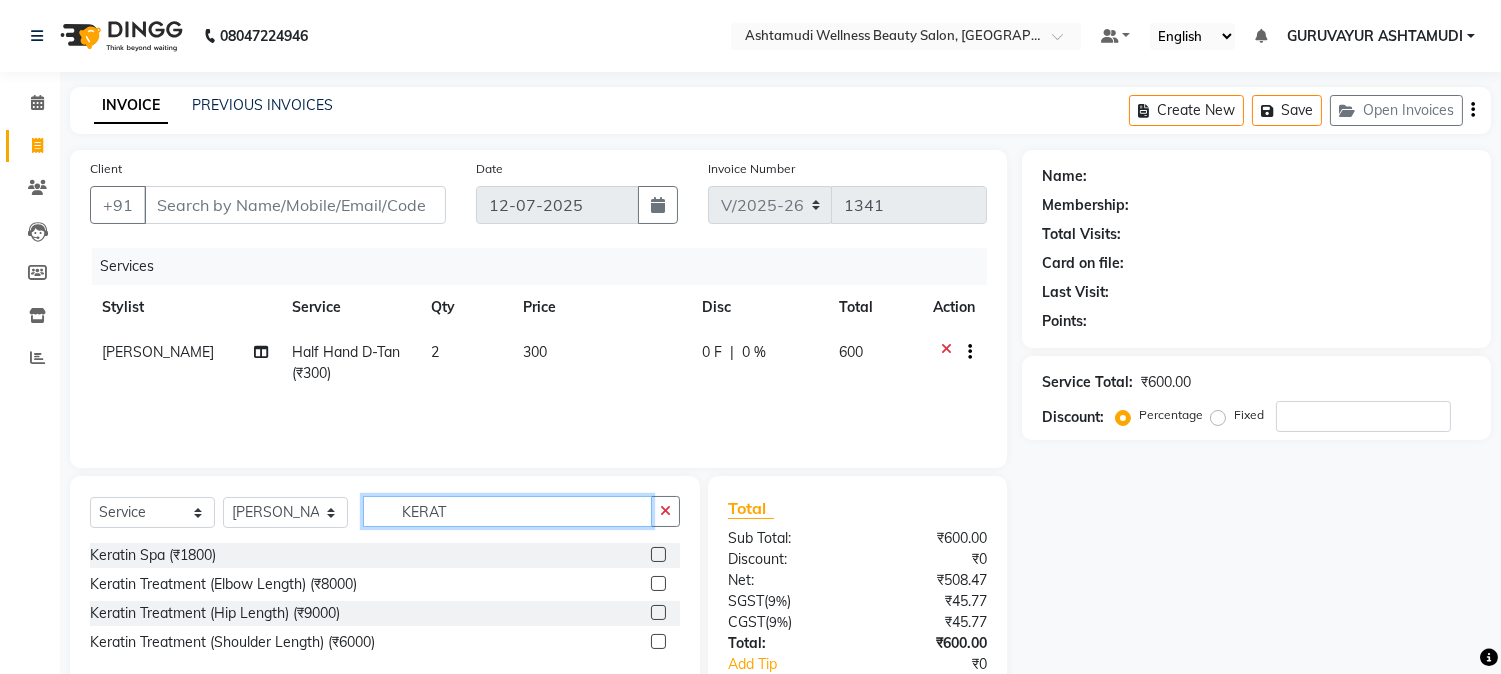 type on "KERAT" 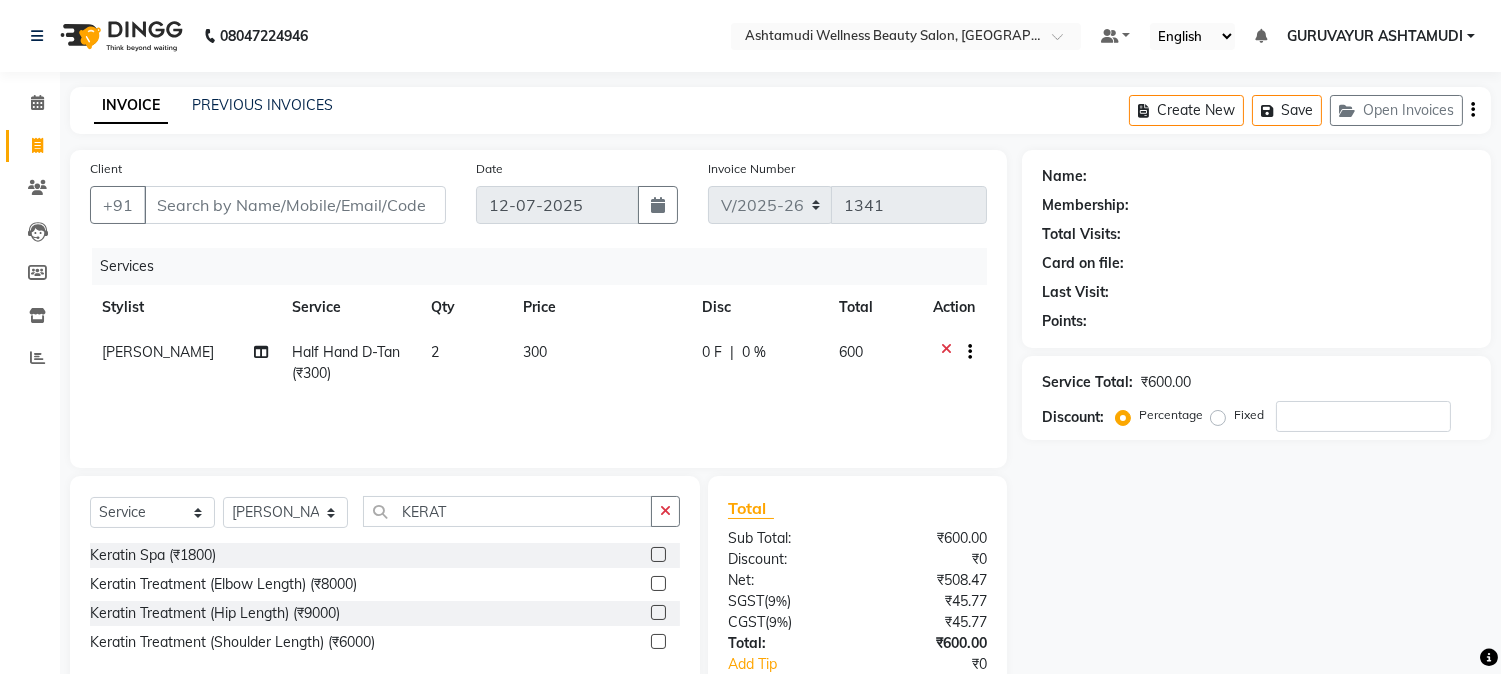 click 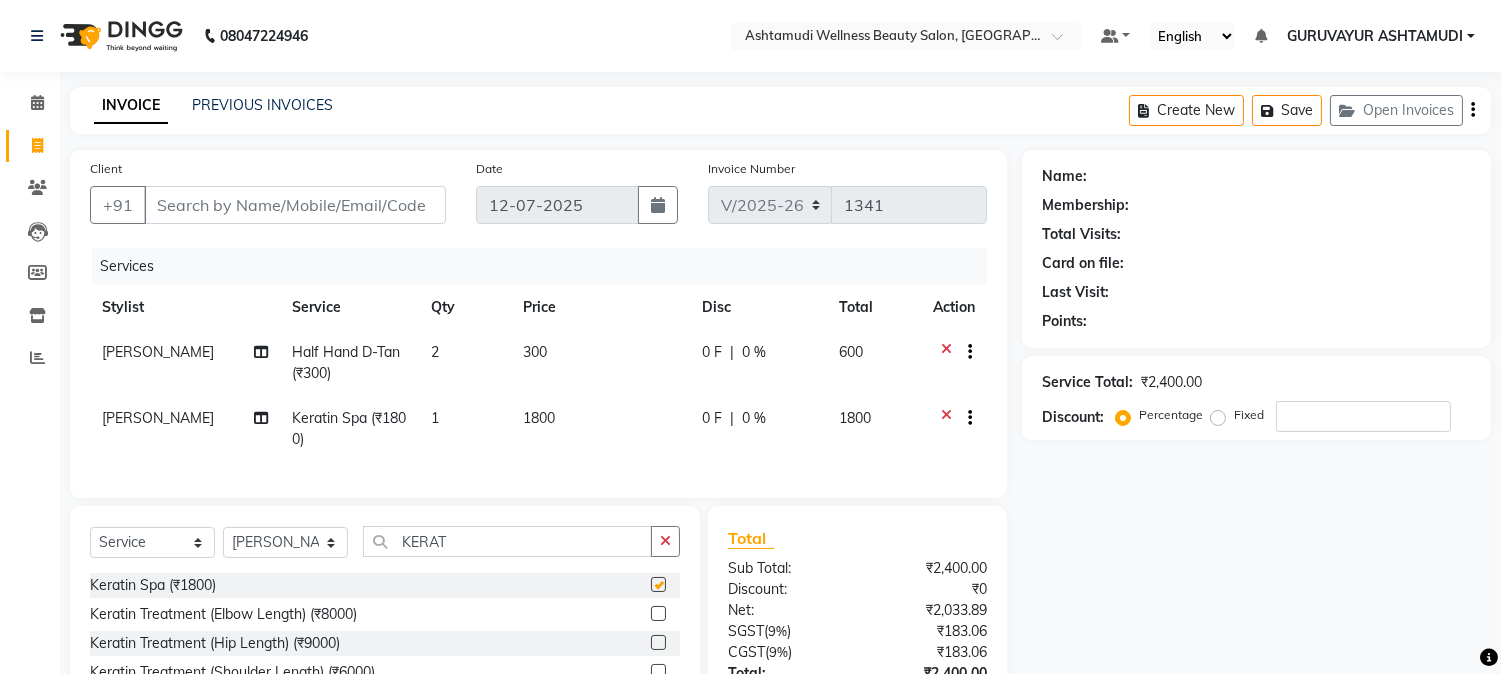 checkbox on "false" 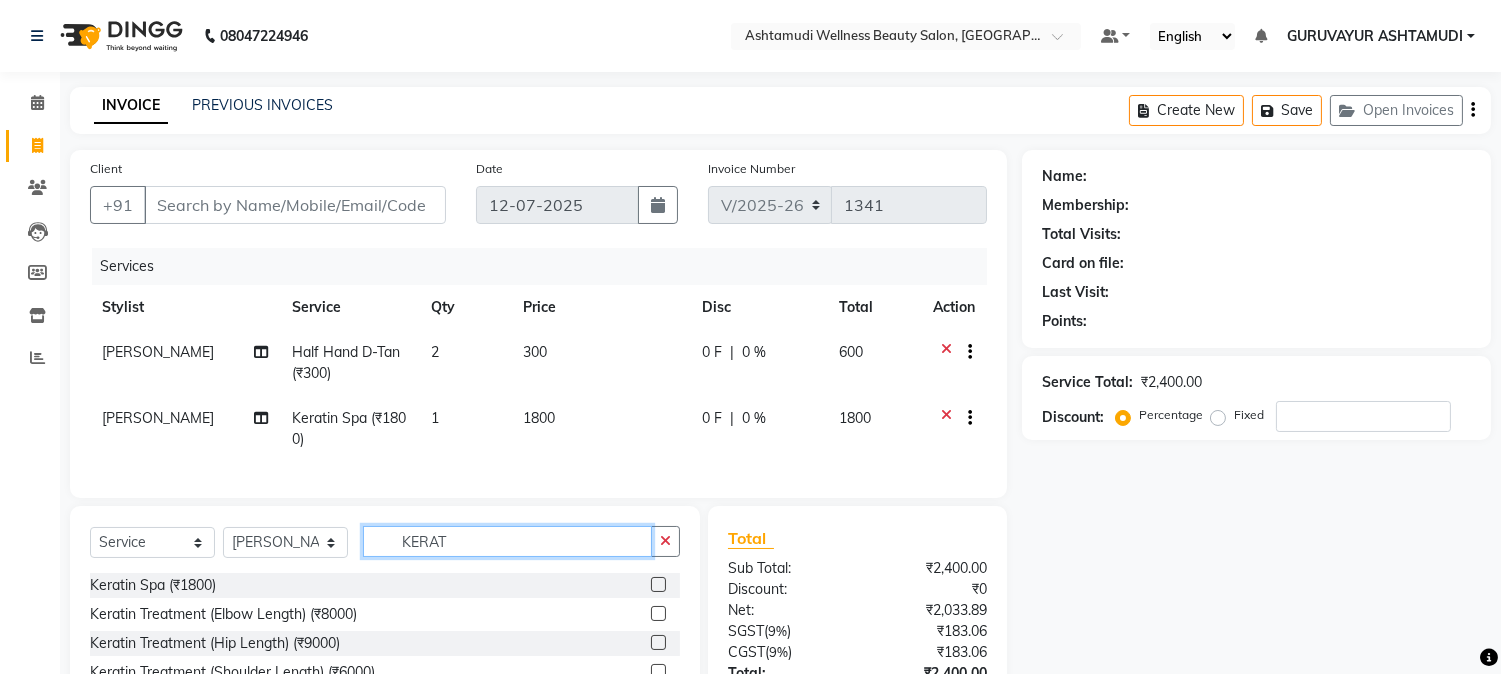 drag, startPoint x: 468, startPoint y: 557, endPoint x: 276, endPoint y: 564, distance: 192.12756 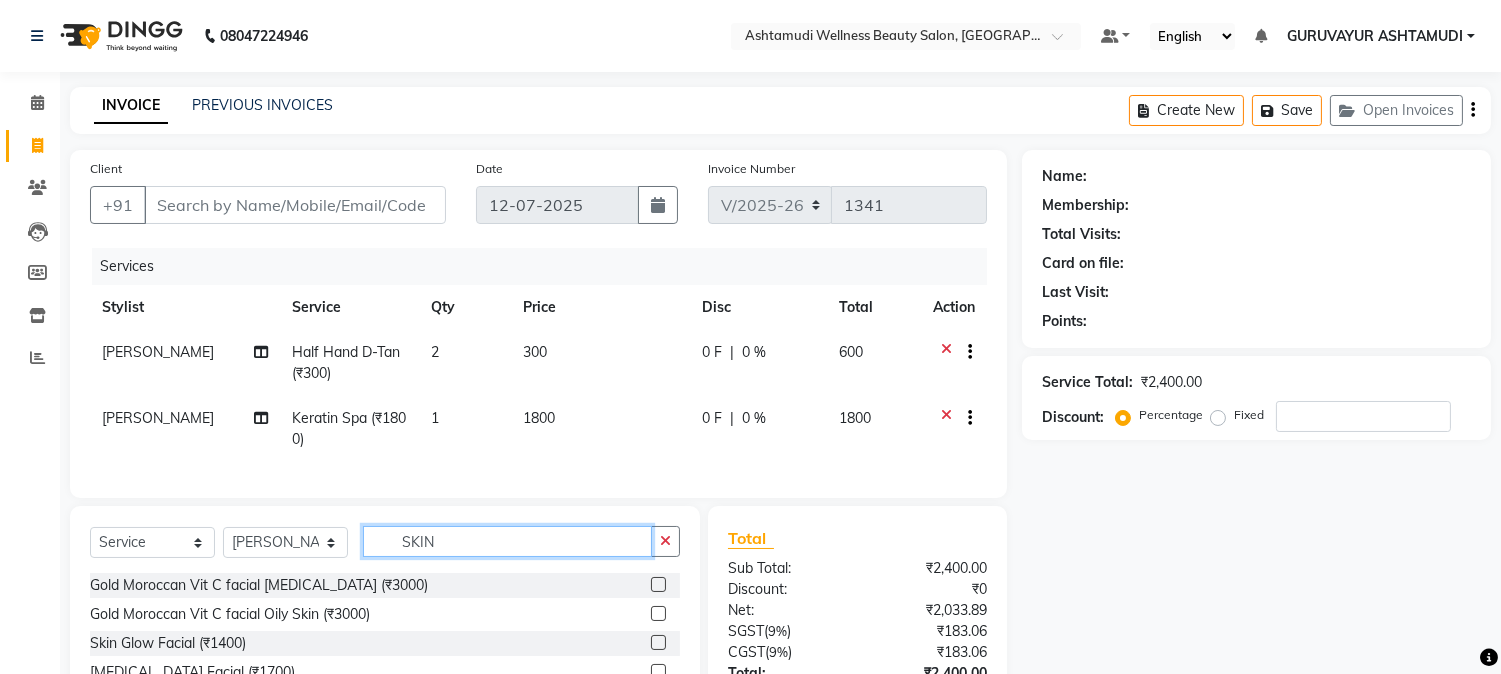 scroll, scrollTop: 173, scrollLeft: 0, axis: vertical 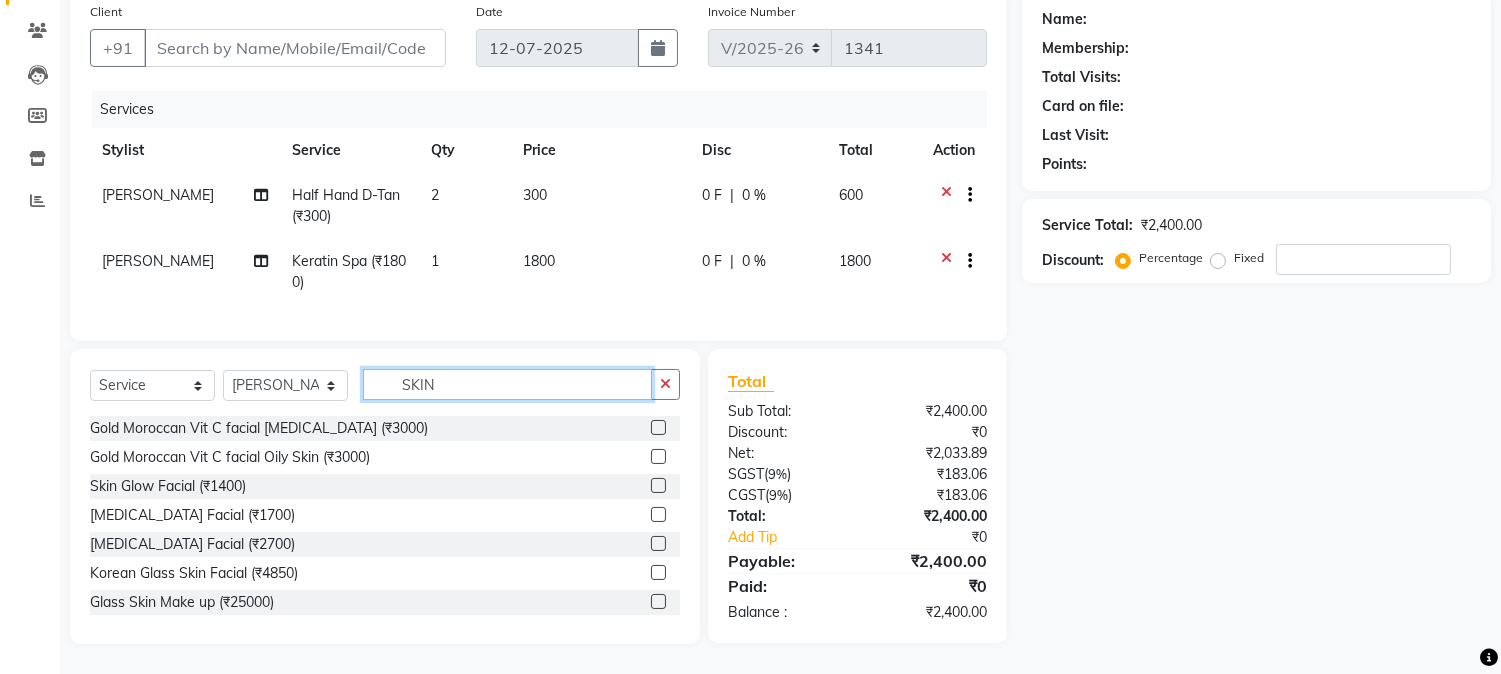 type on "SKIN" 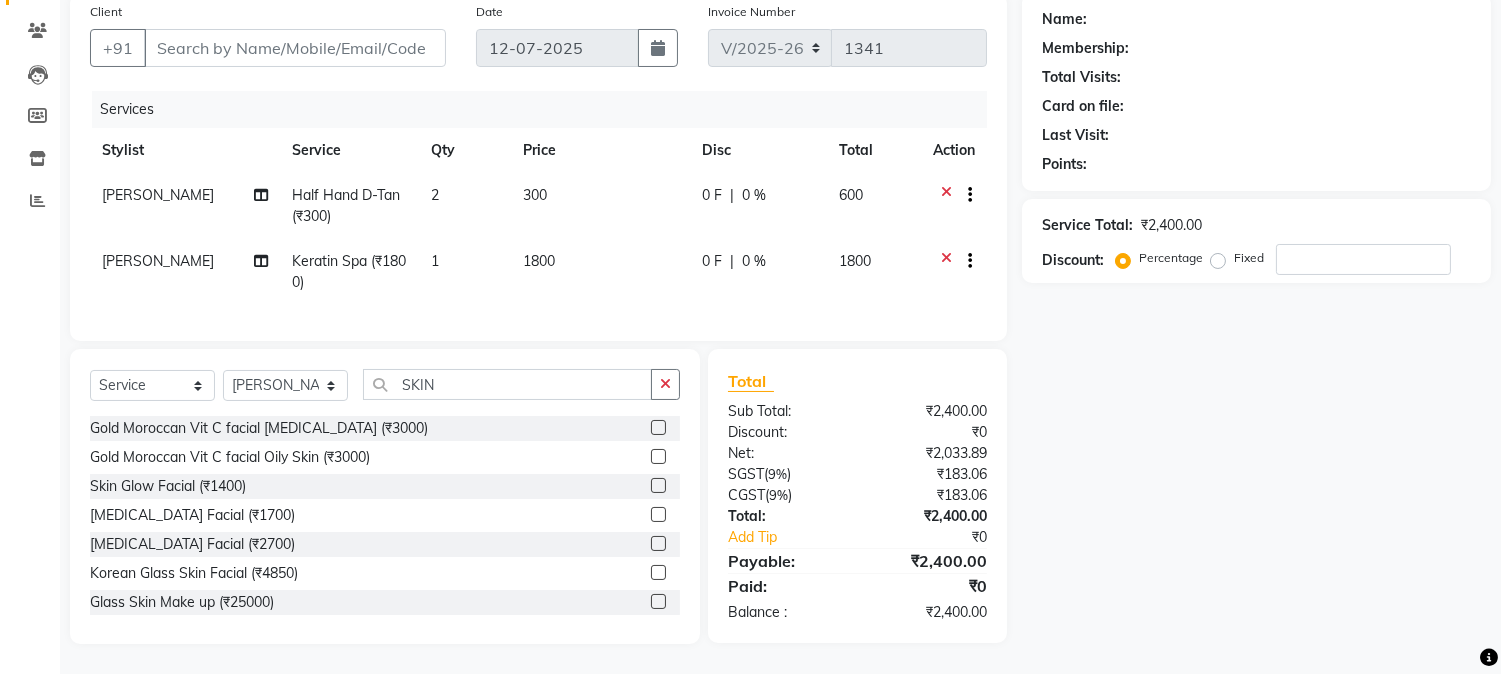 click 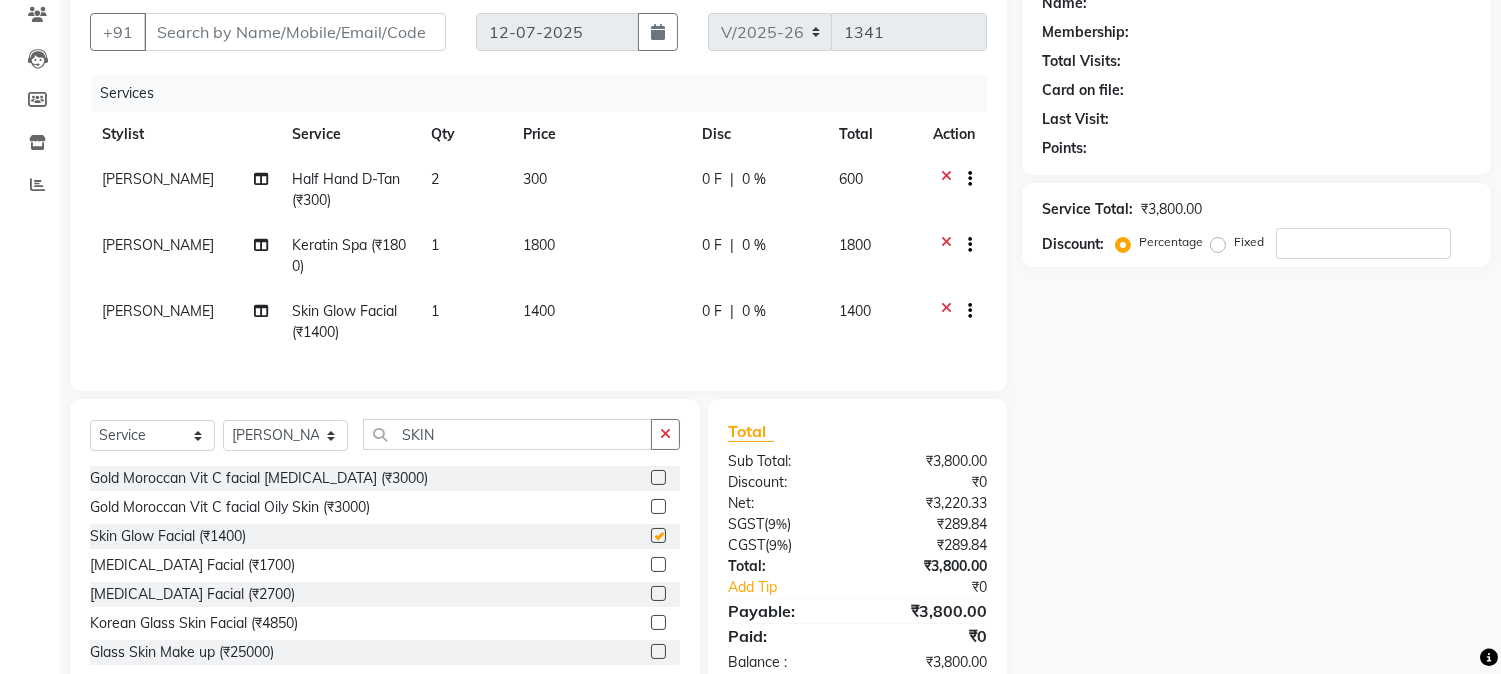 checkbox on "false" 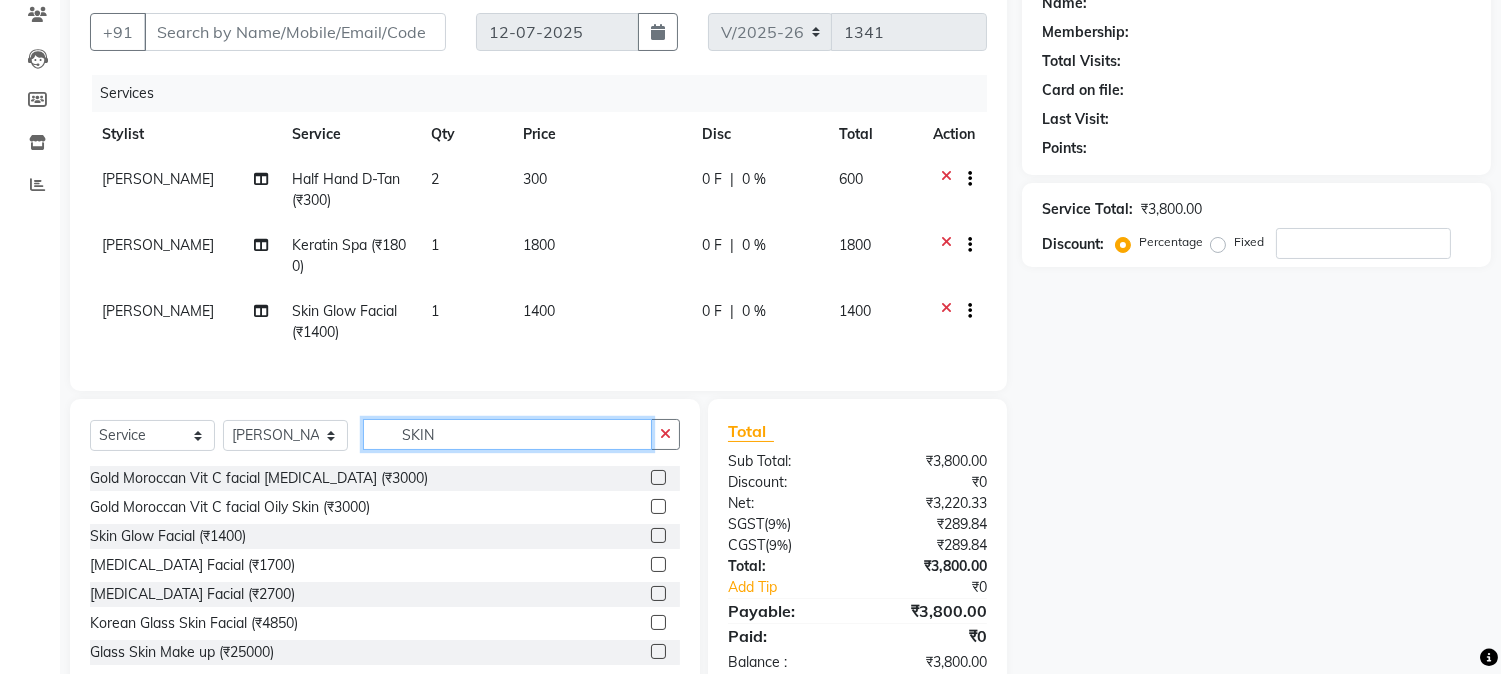drag, startPoint x: 475, startPoint y: 442, endPoint x: 240, endPoint y: 446, distance: 235.03404 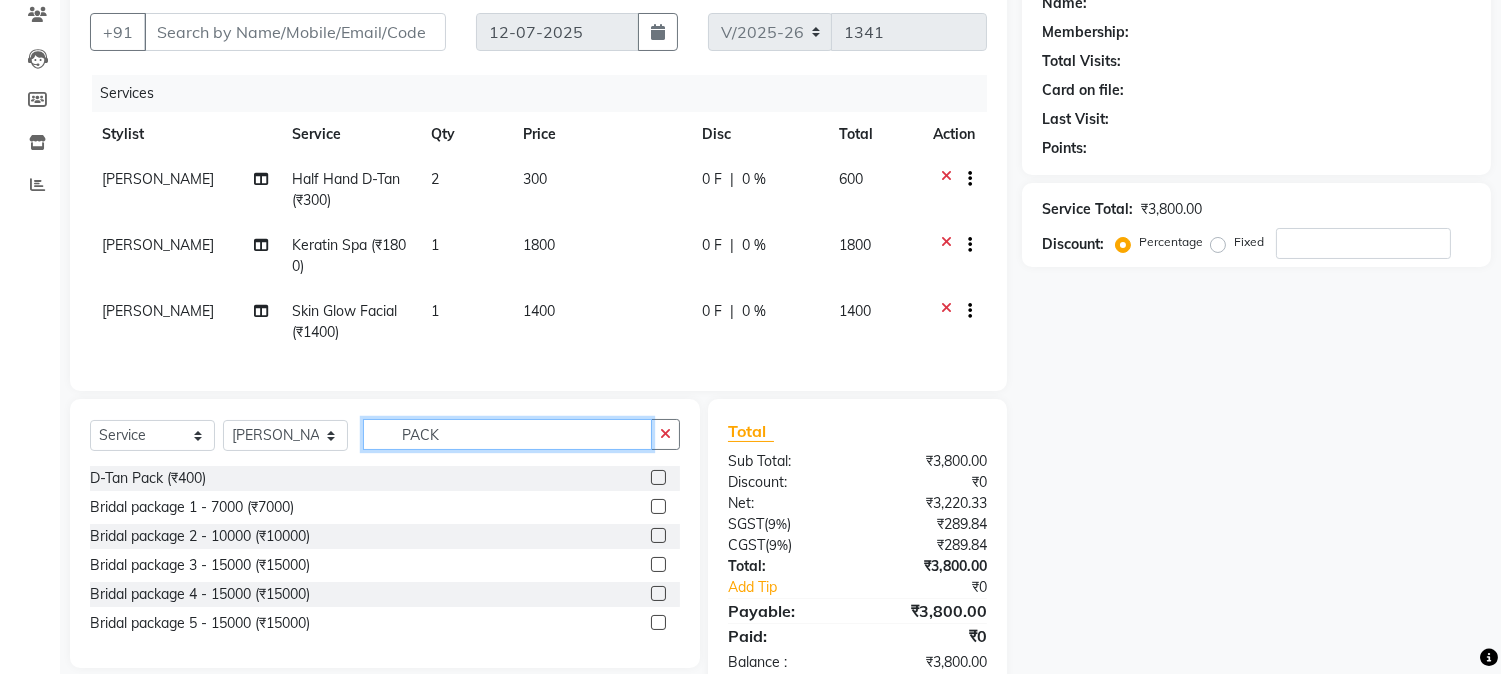 type on "PACK" 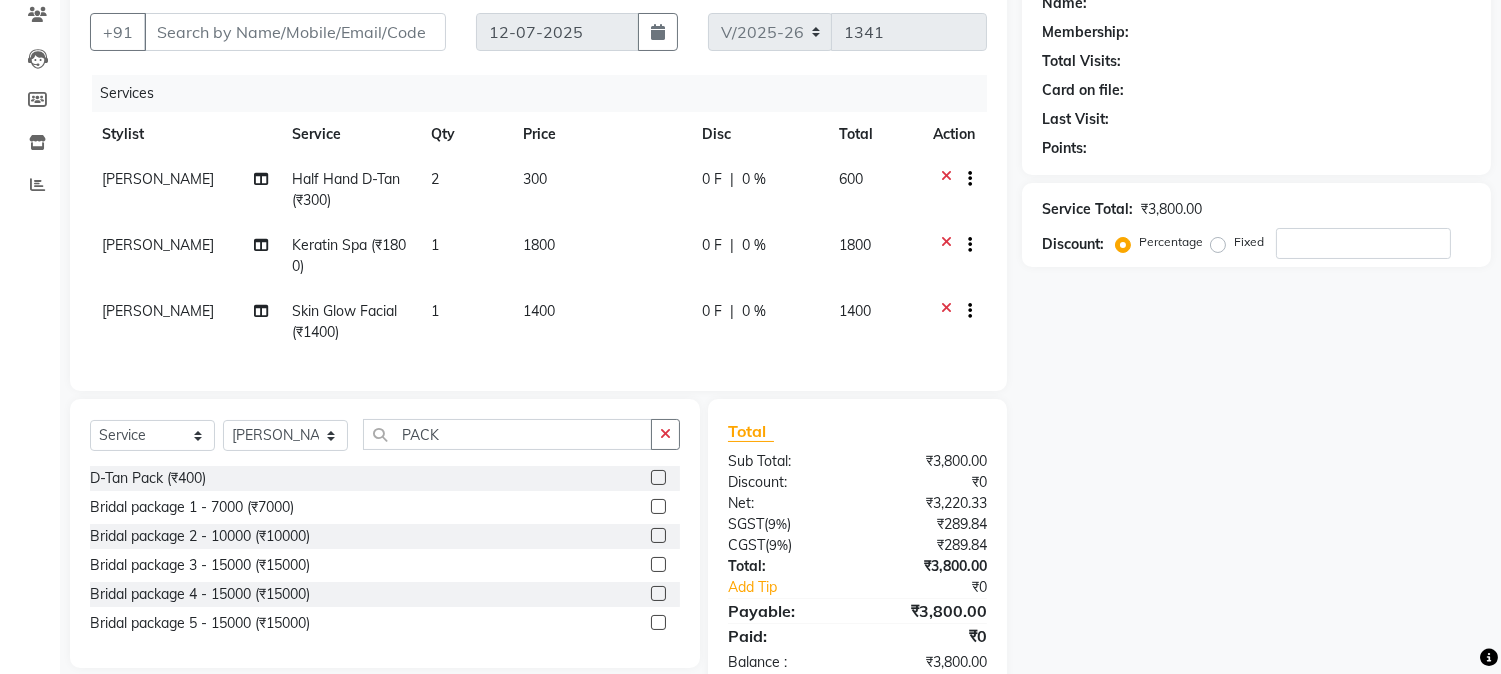 click 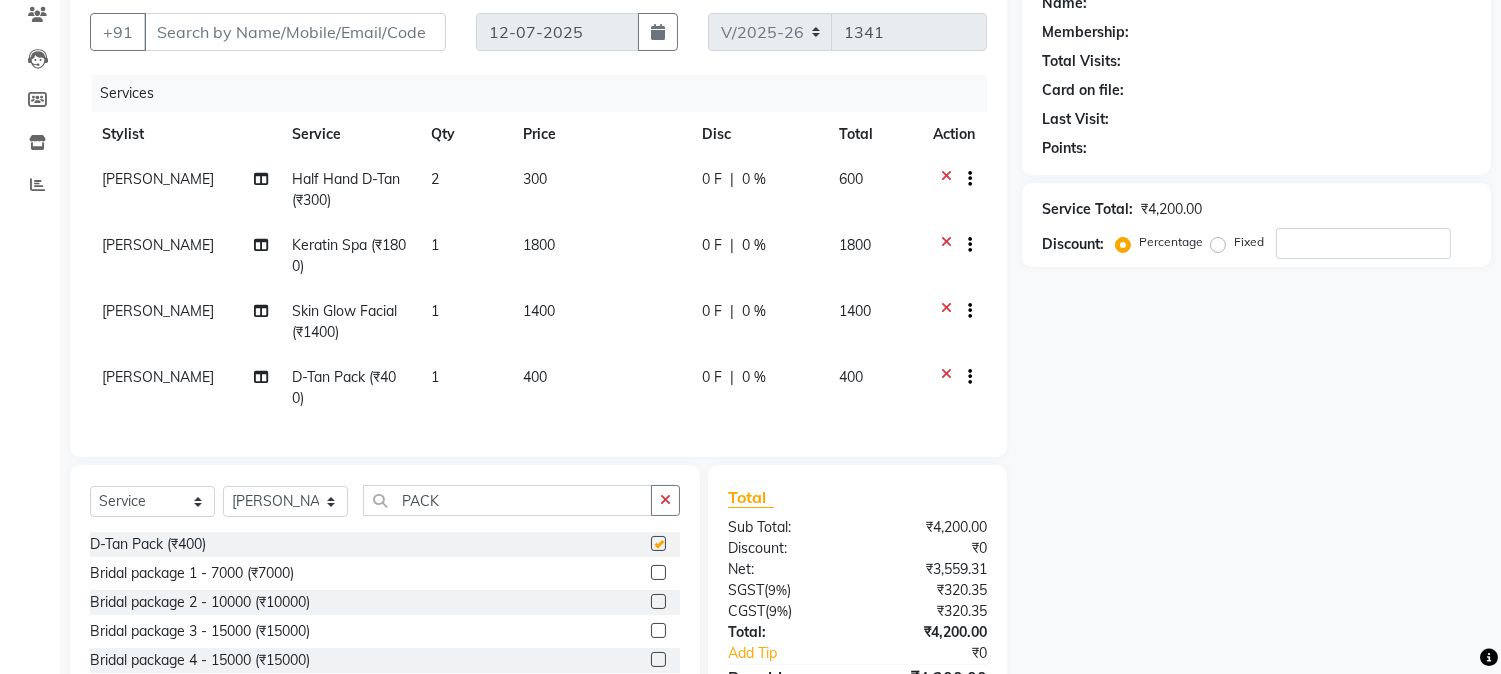 checkbox on "false" 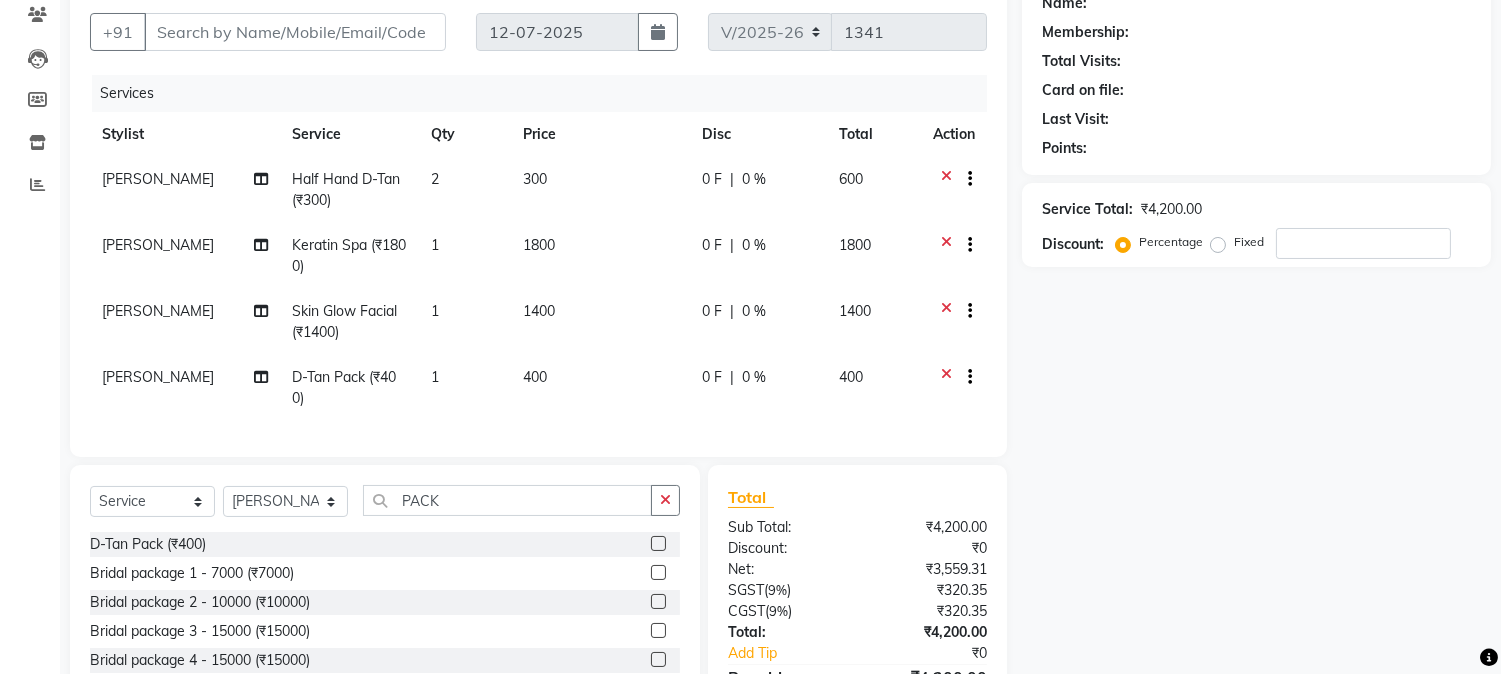 click on "Half Hand D-Tan  (₹300)" 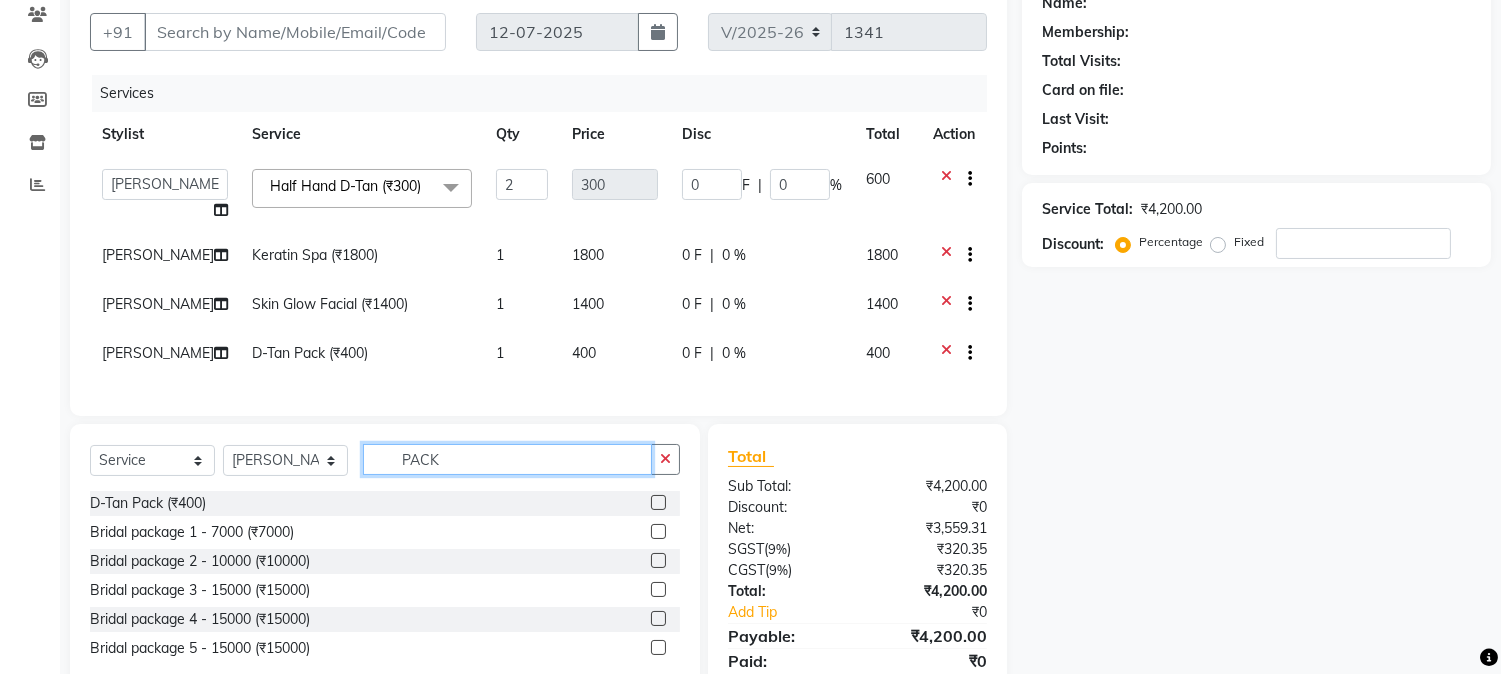 drag, startPoint x: 475, startPoint y: 482, endPoint x: 270, endPoint y: 491, distance: 205.19746 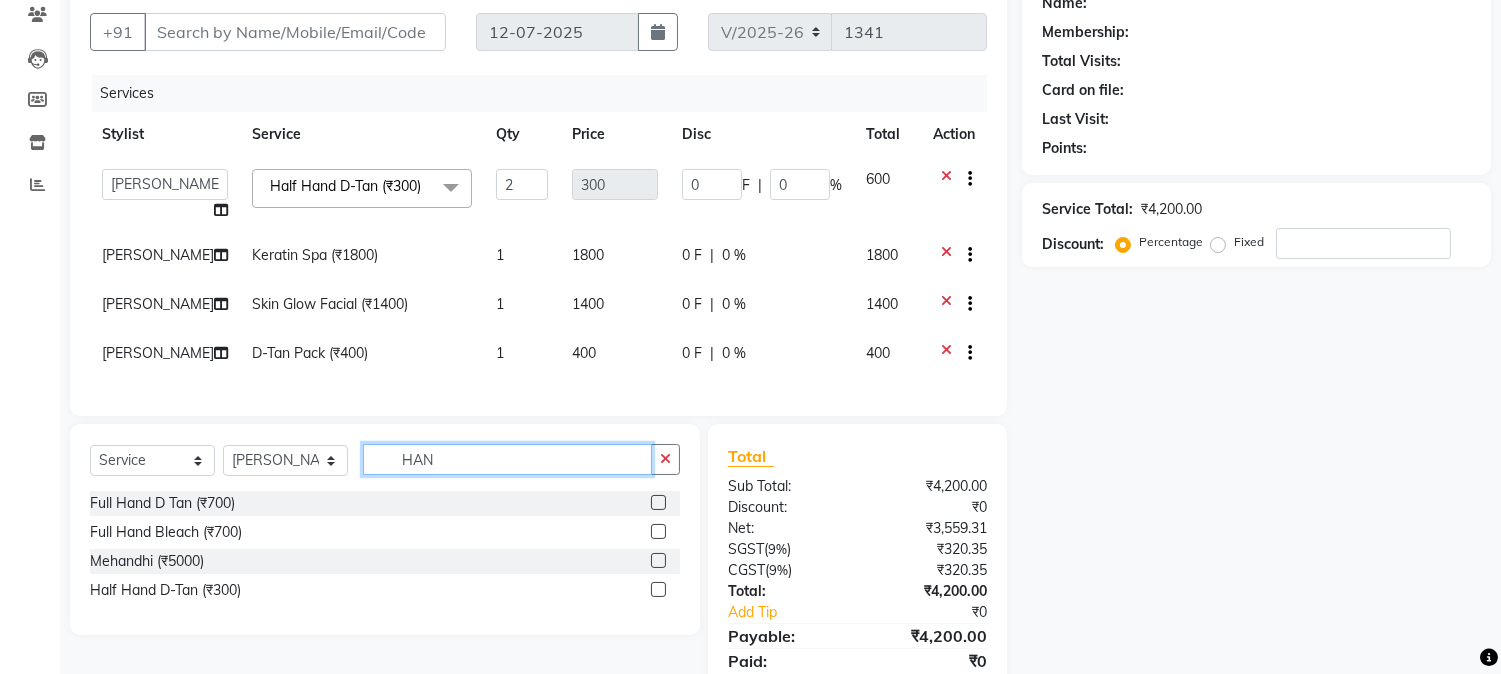 type on "HAND" 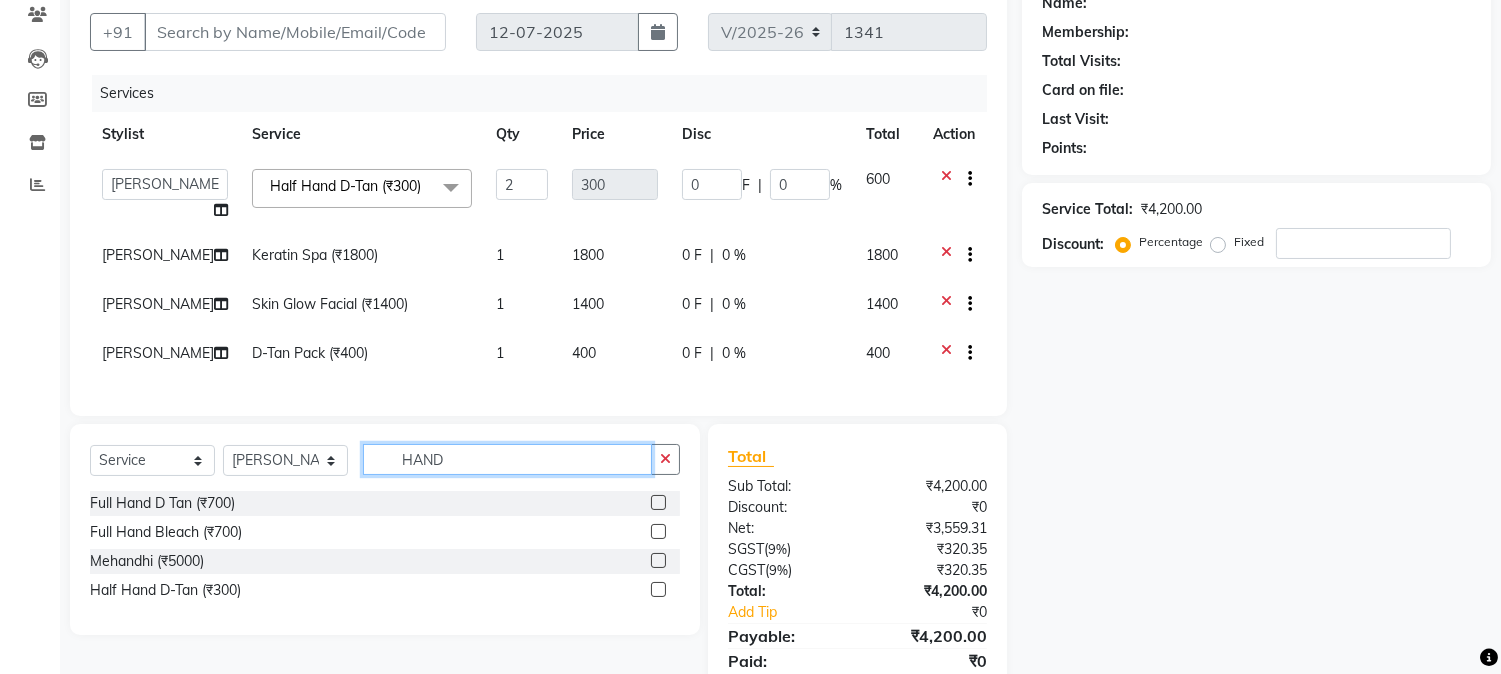 drag, startPoint x: 458, startPoint y: 487, endPoint x: 277, endPoint y: 483, distance: 181.04419 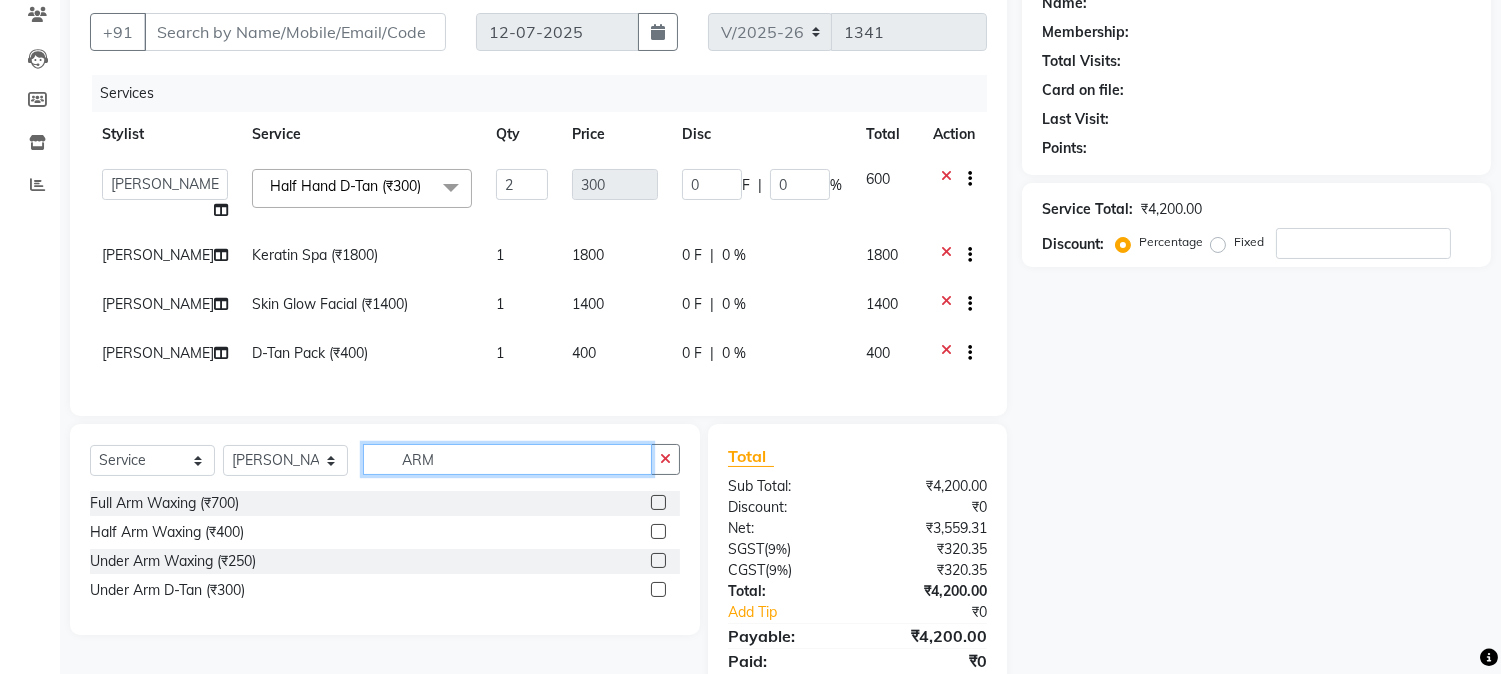 type on "ARM" 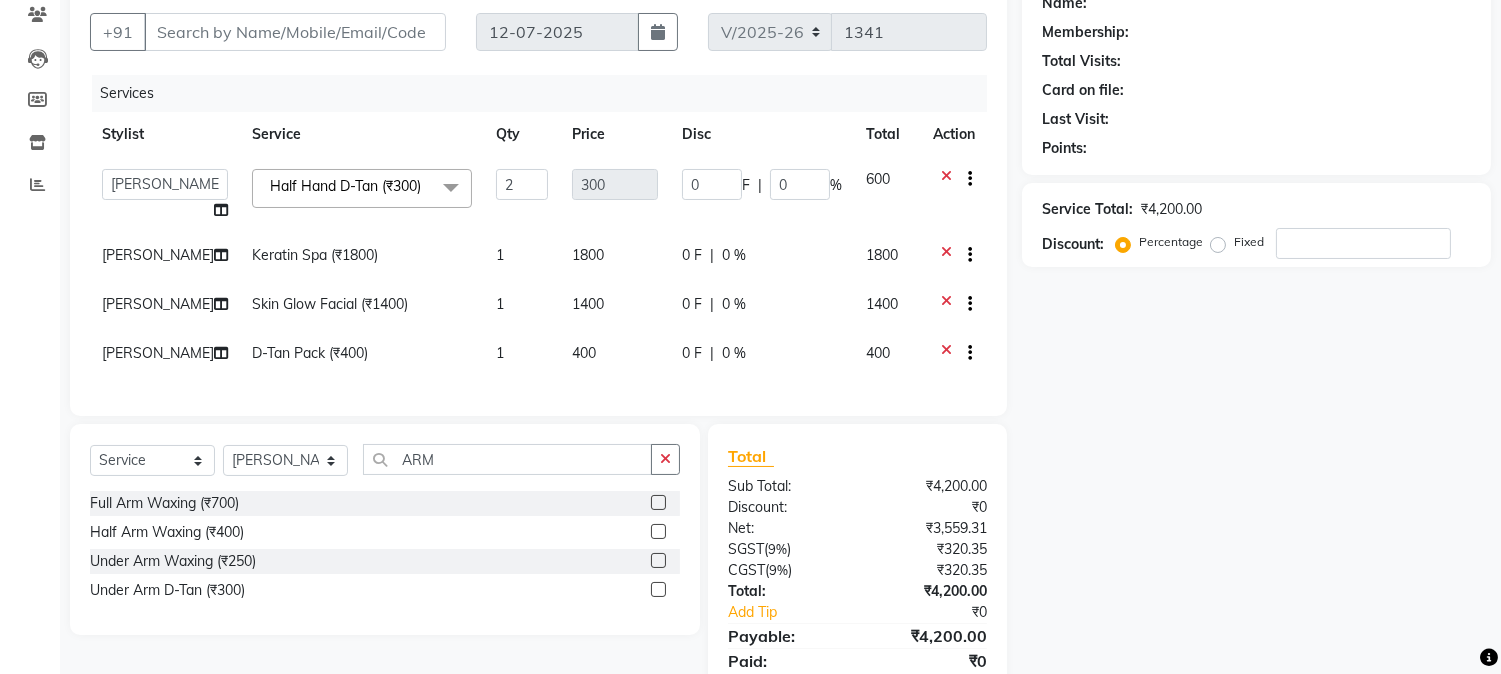 click 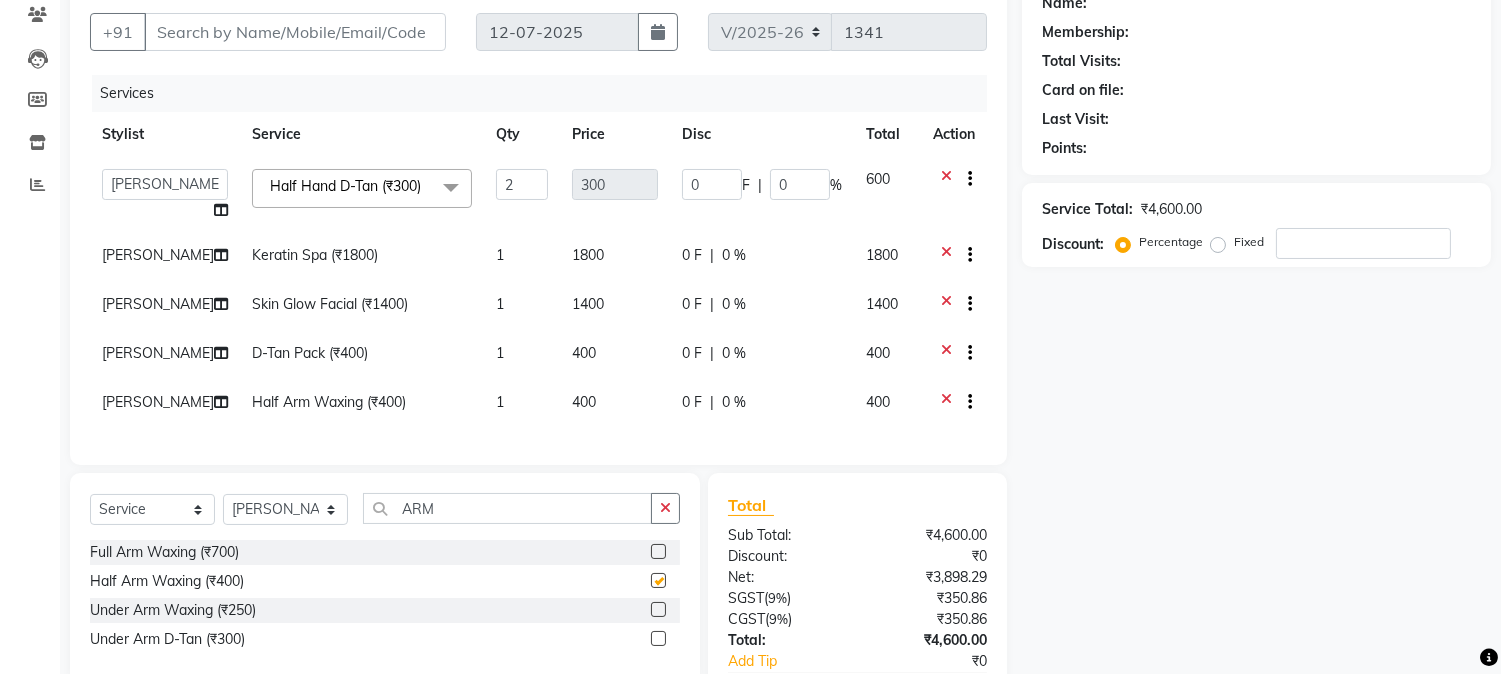 checkbox on "false" 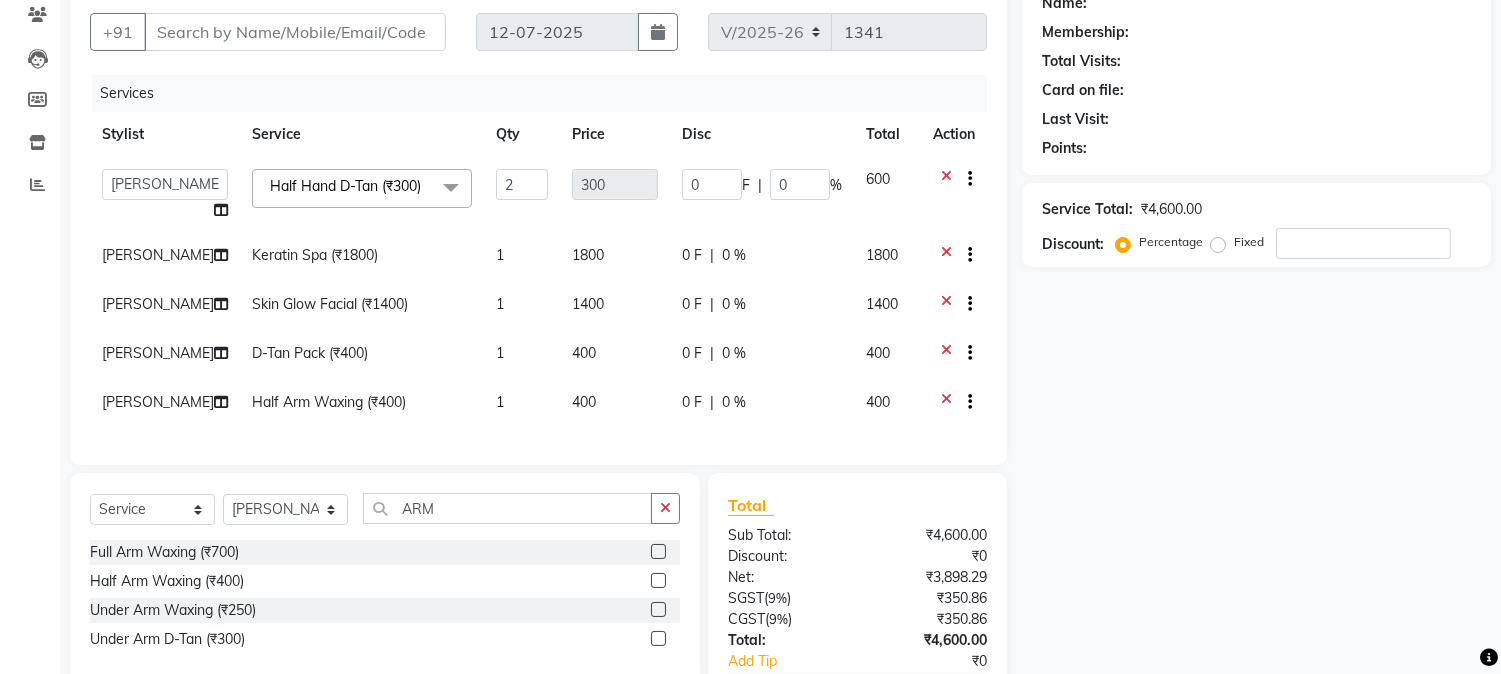 click 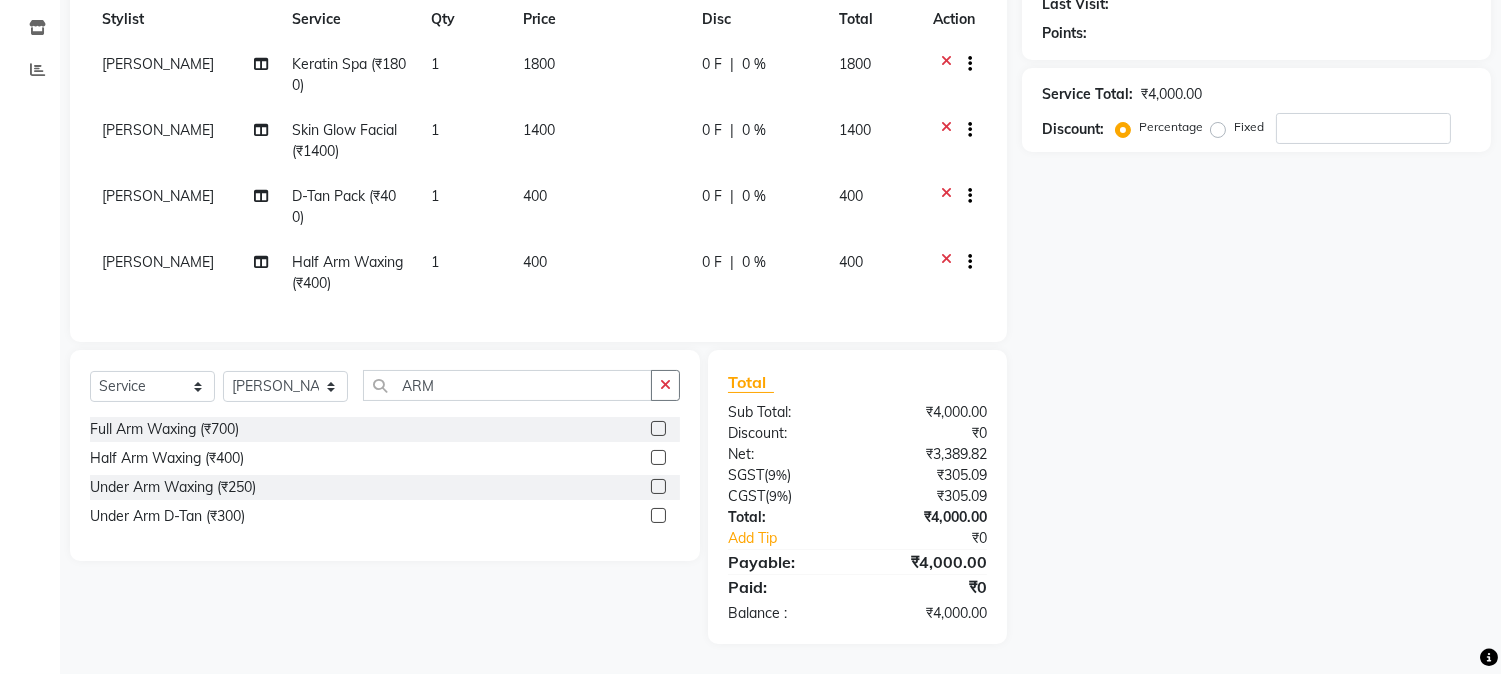 click on "1" 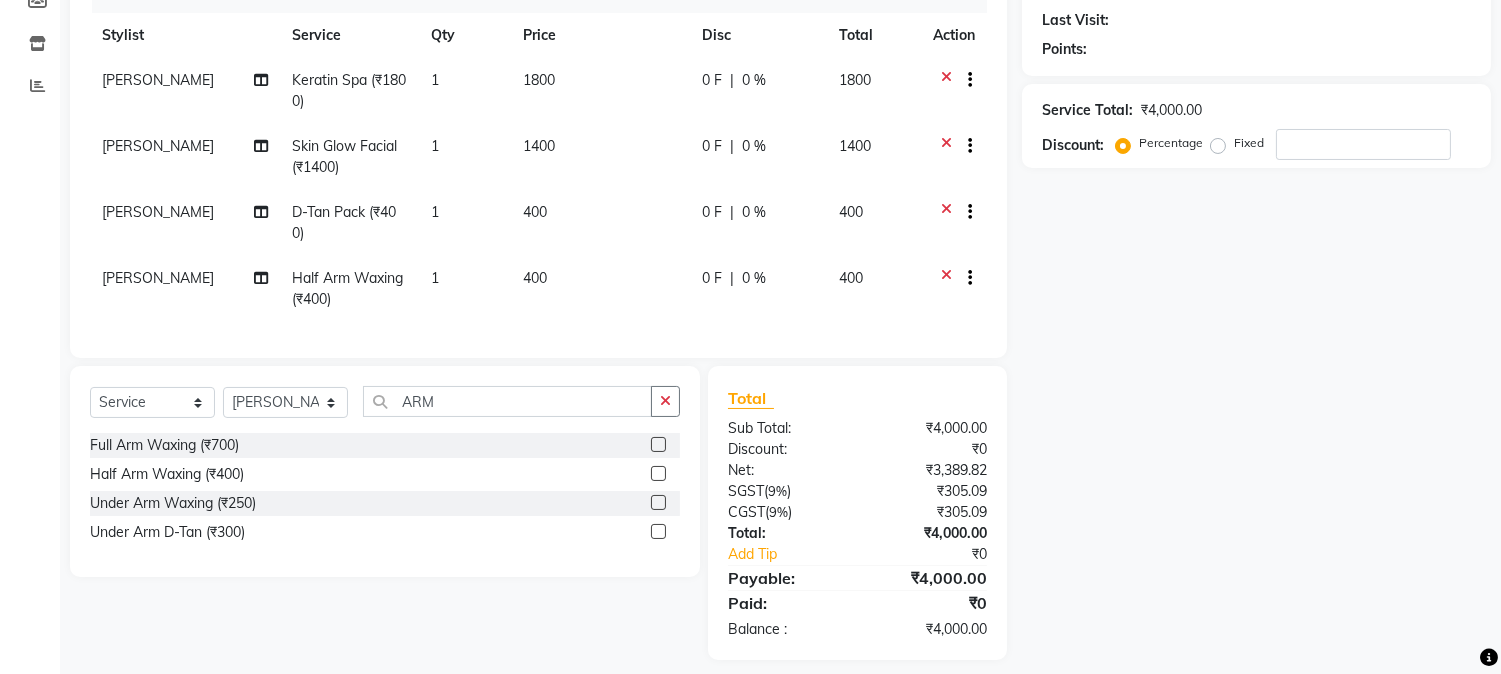 select on "39865" 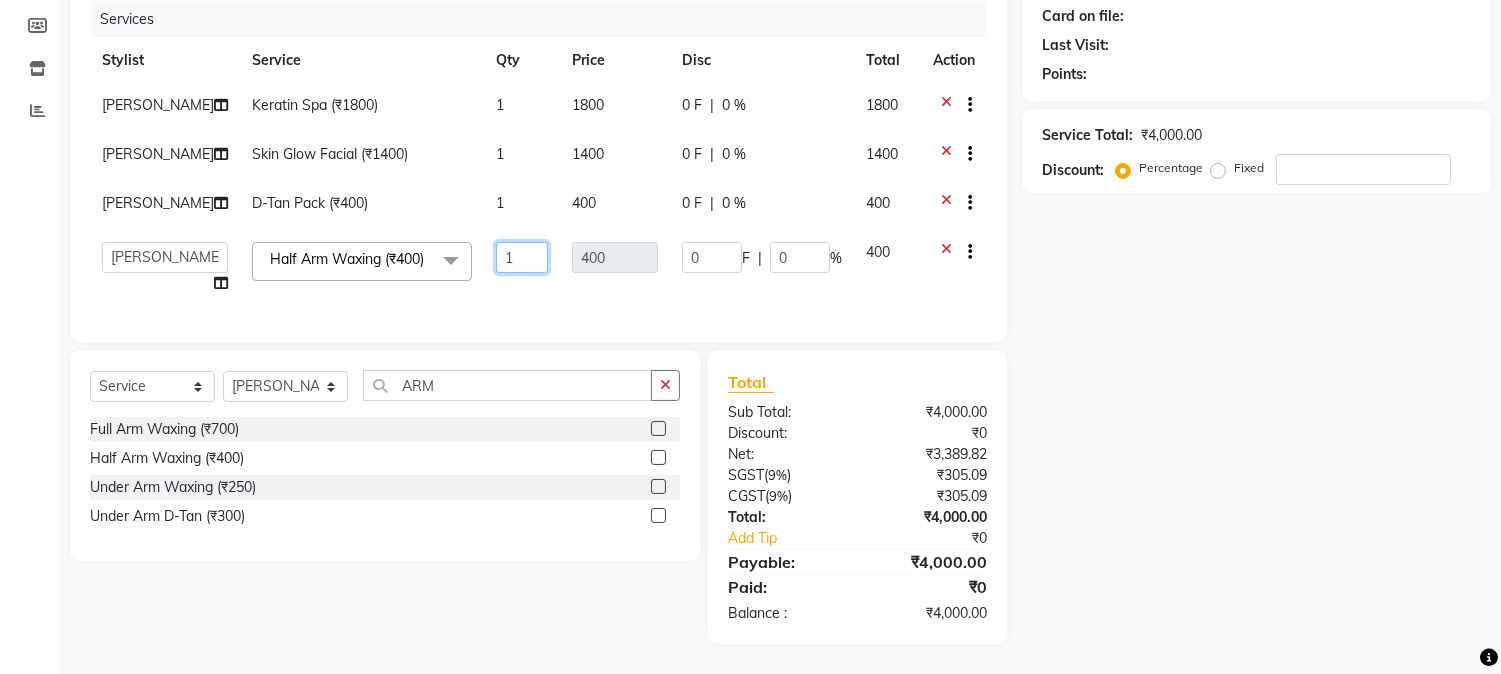 click on "1" 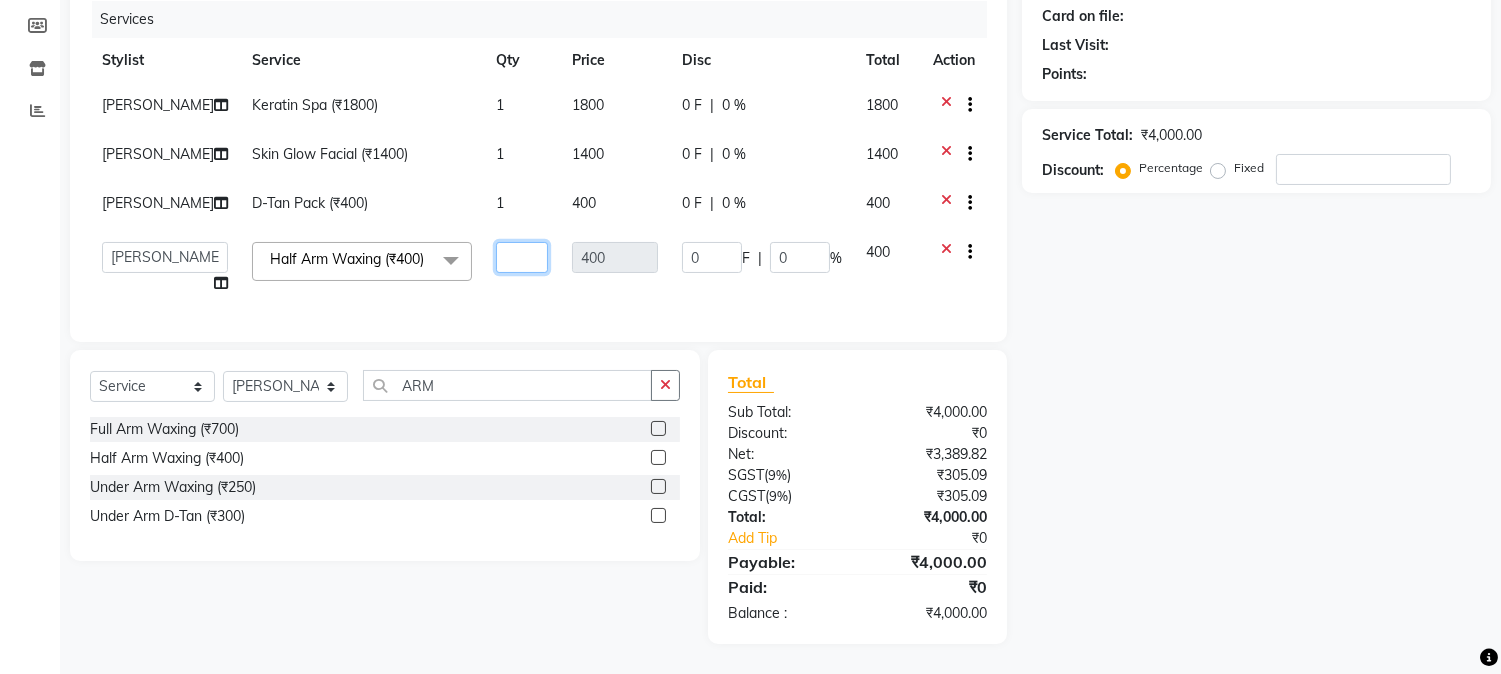 type on "2" 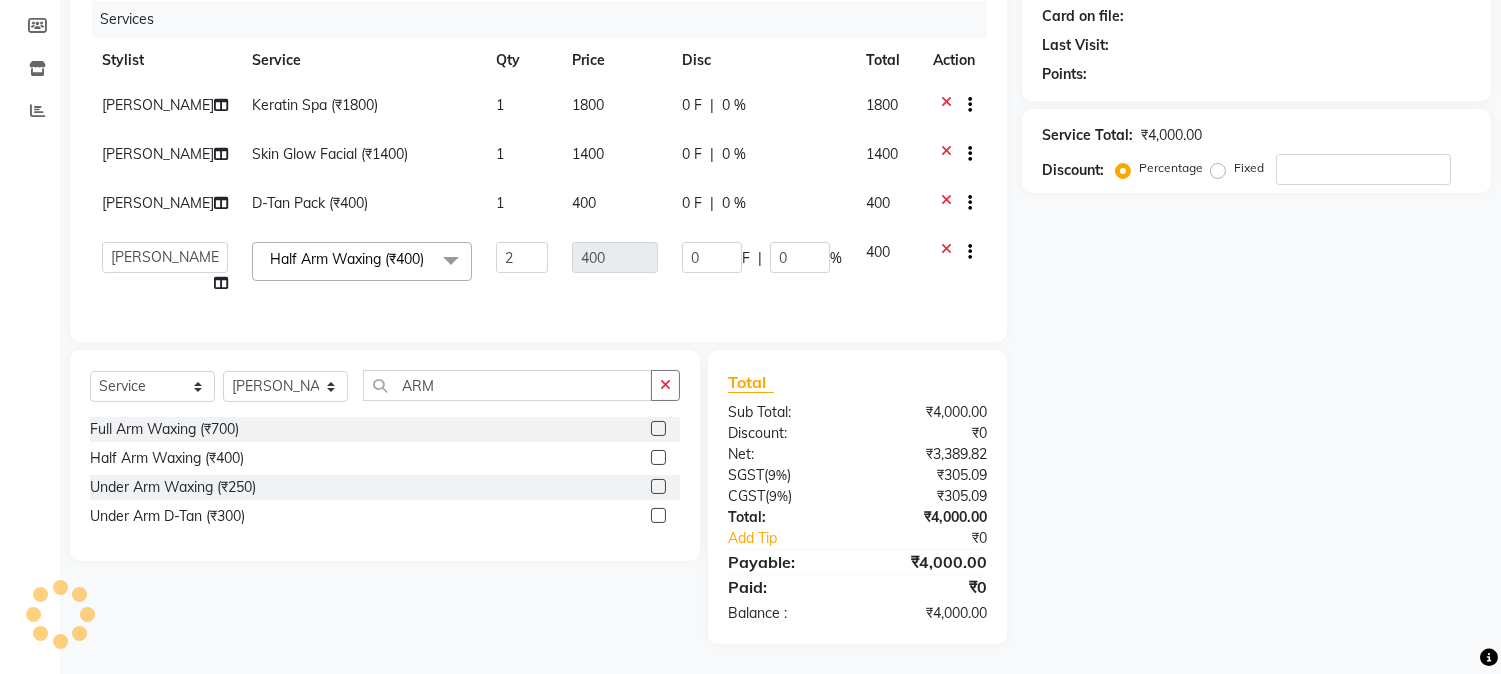 click on "400" 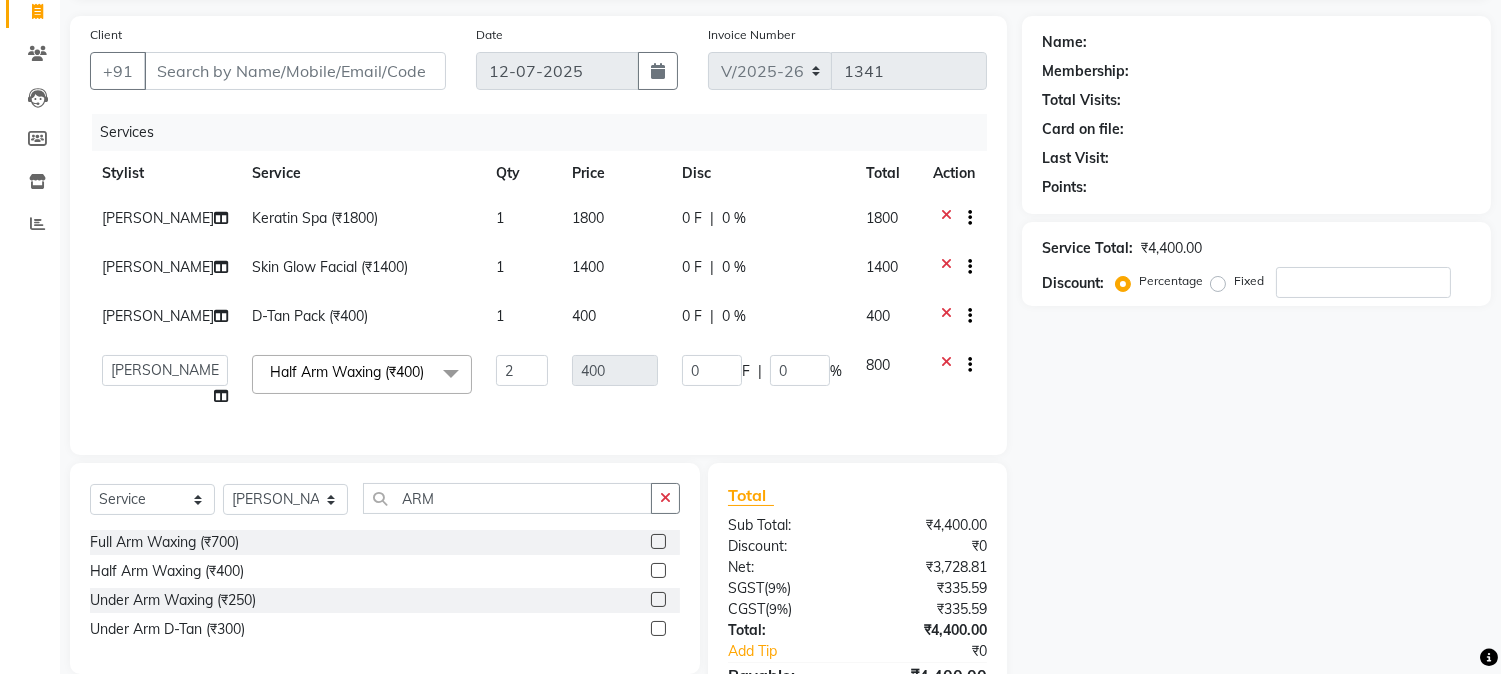 scroll, scrollTop: 0, scrollLeft: 0, axis: both 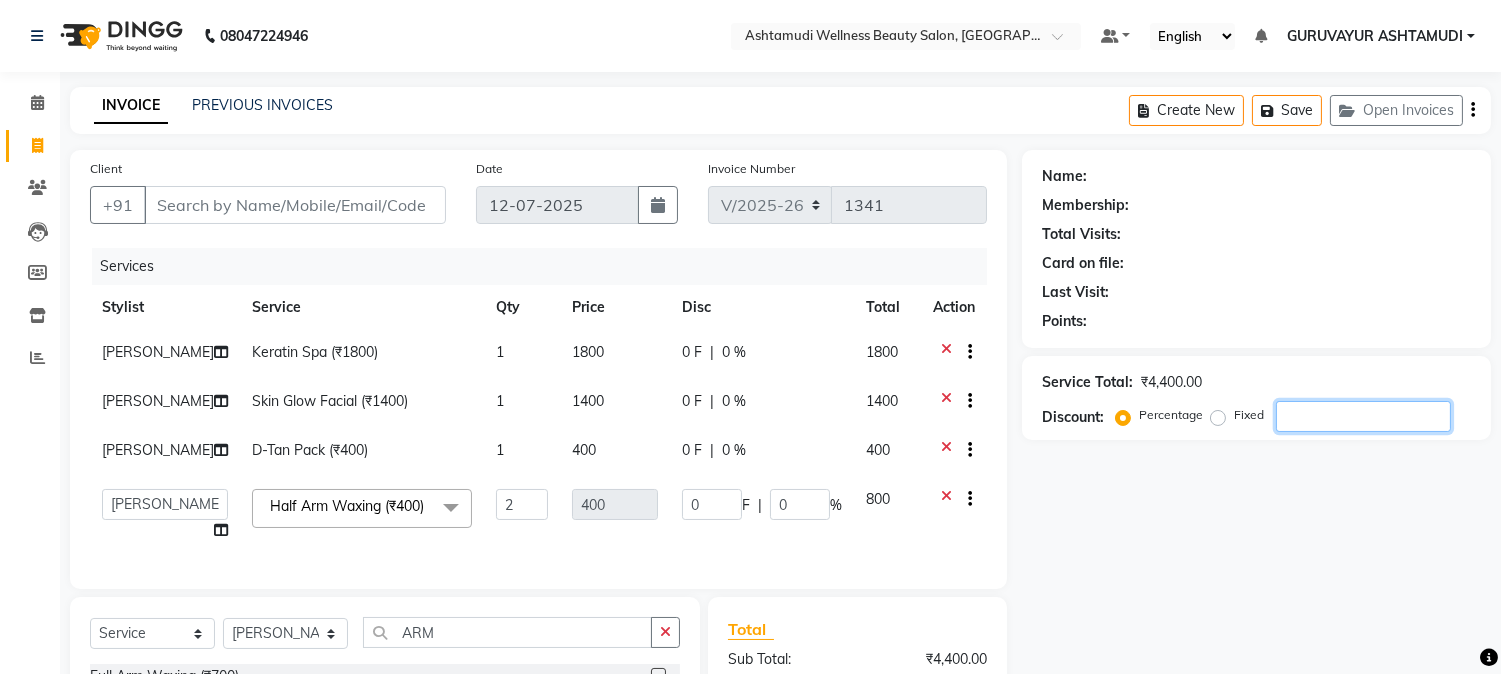click 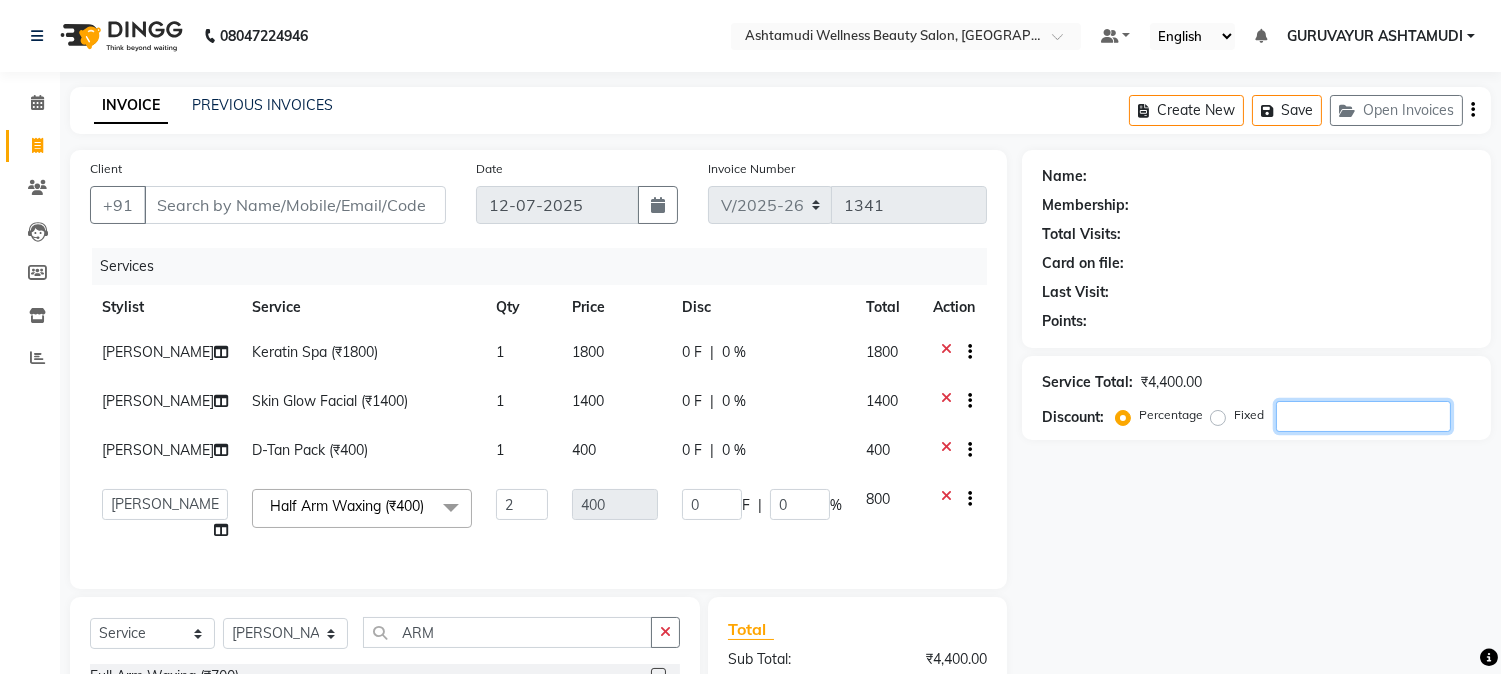 type on "1" 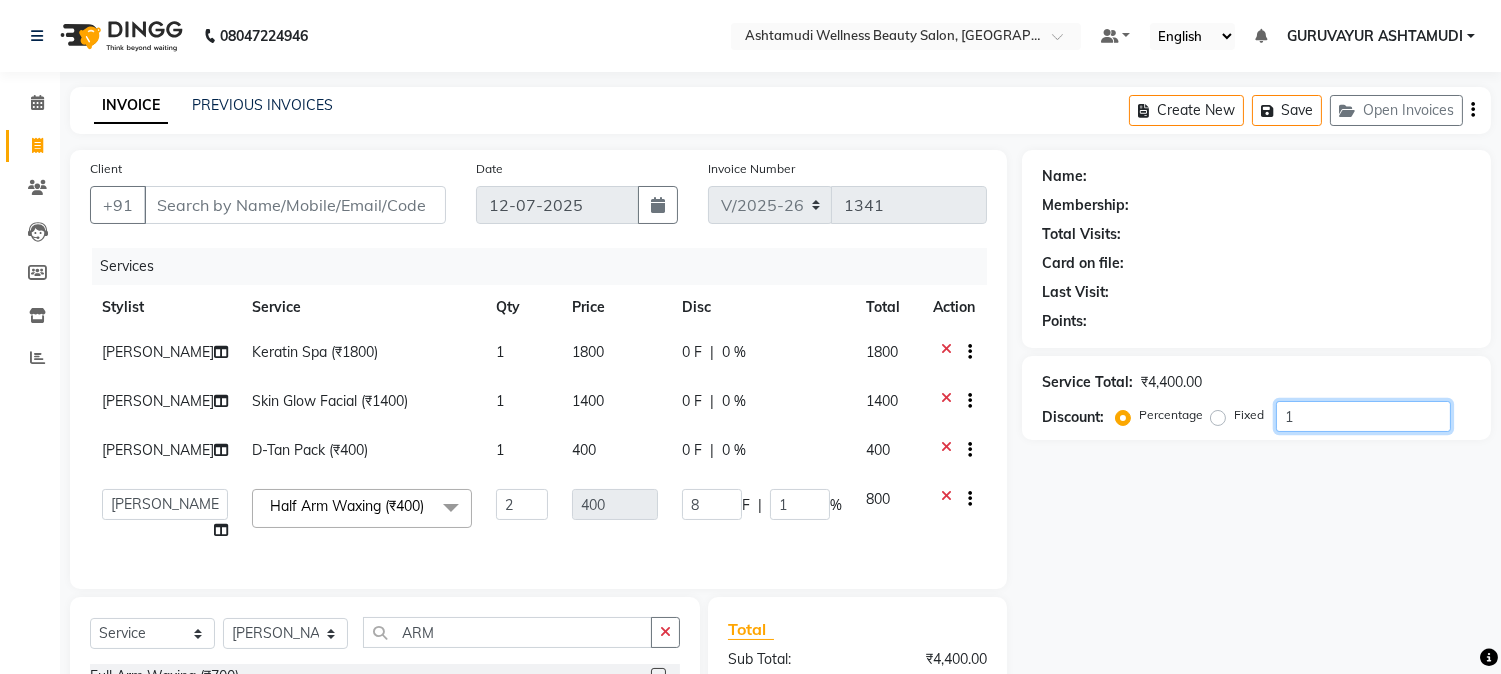 type on "15" 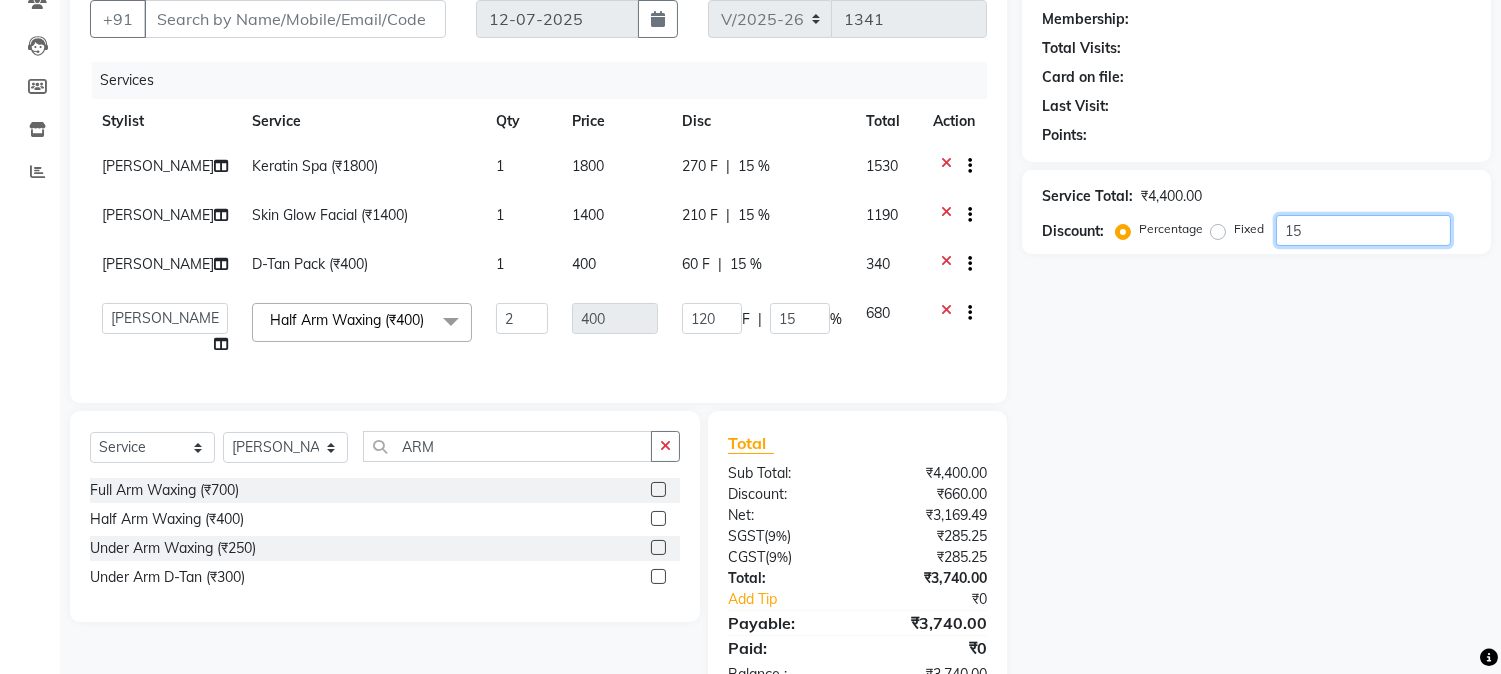 scroll, scrollTop: 50, scrollLeft: 0, axis: vertical 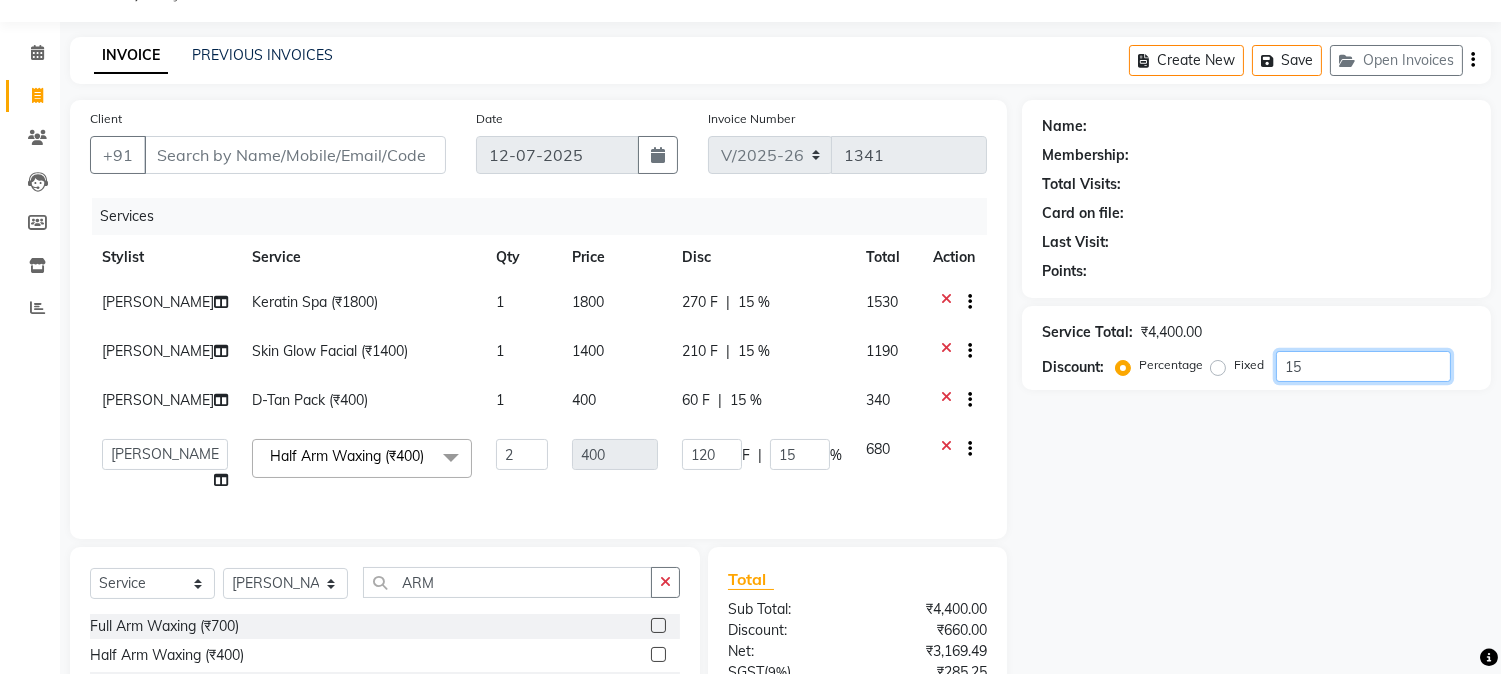 type on "1" 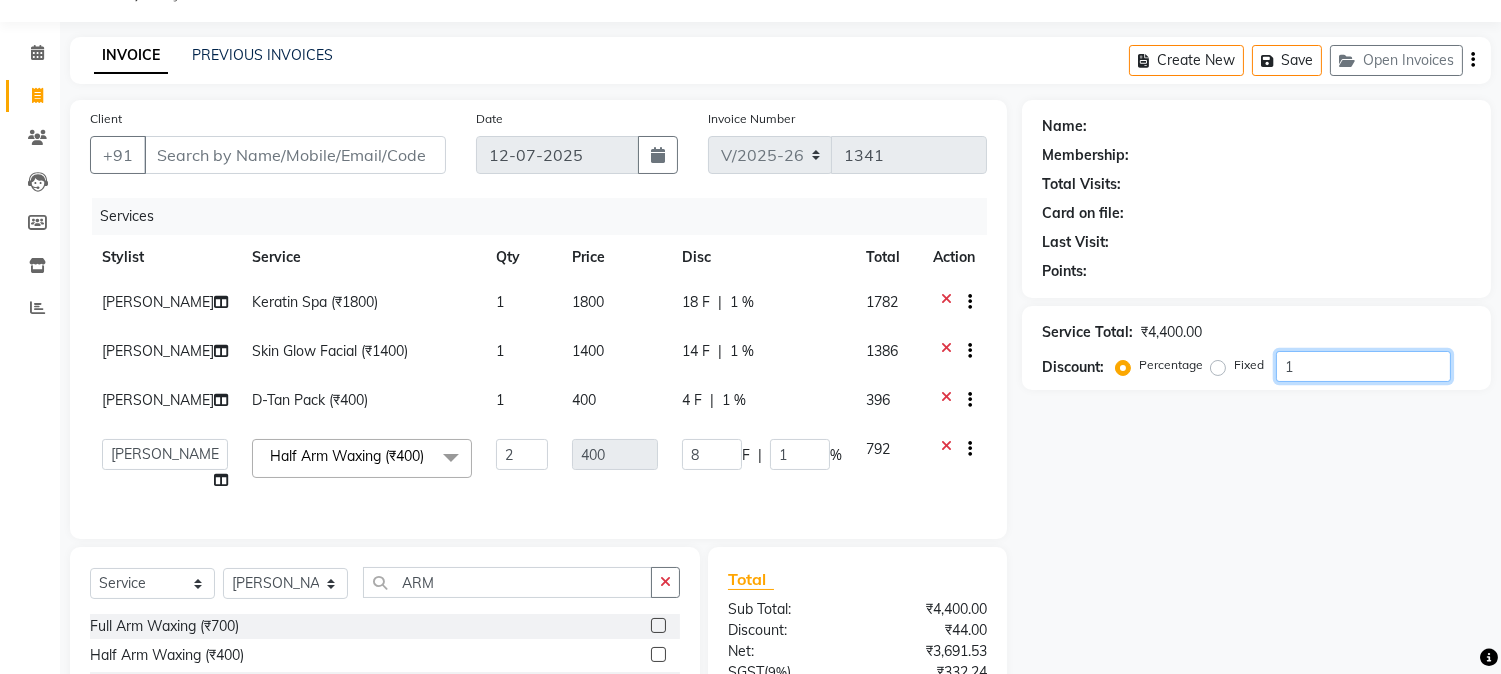 type 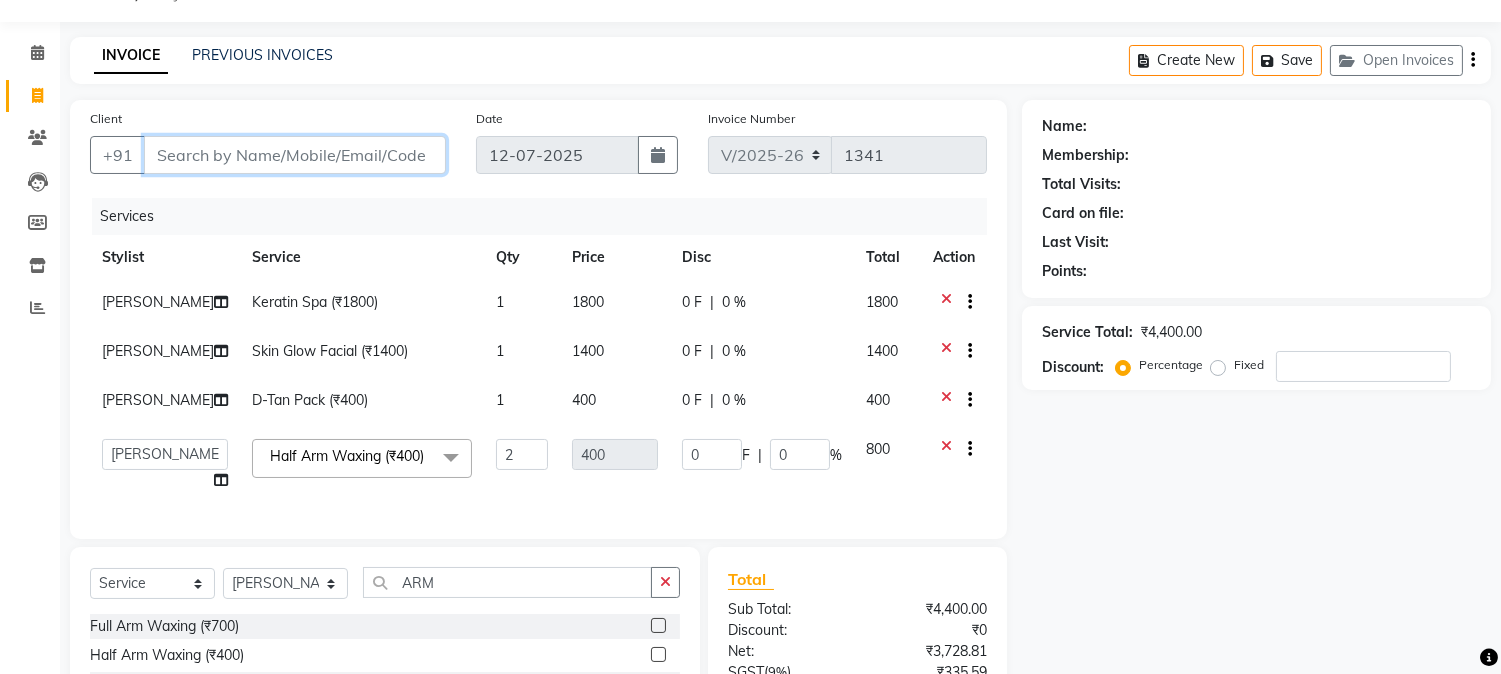 click on "Client" at bounding box center (295, 155) 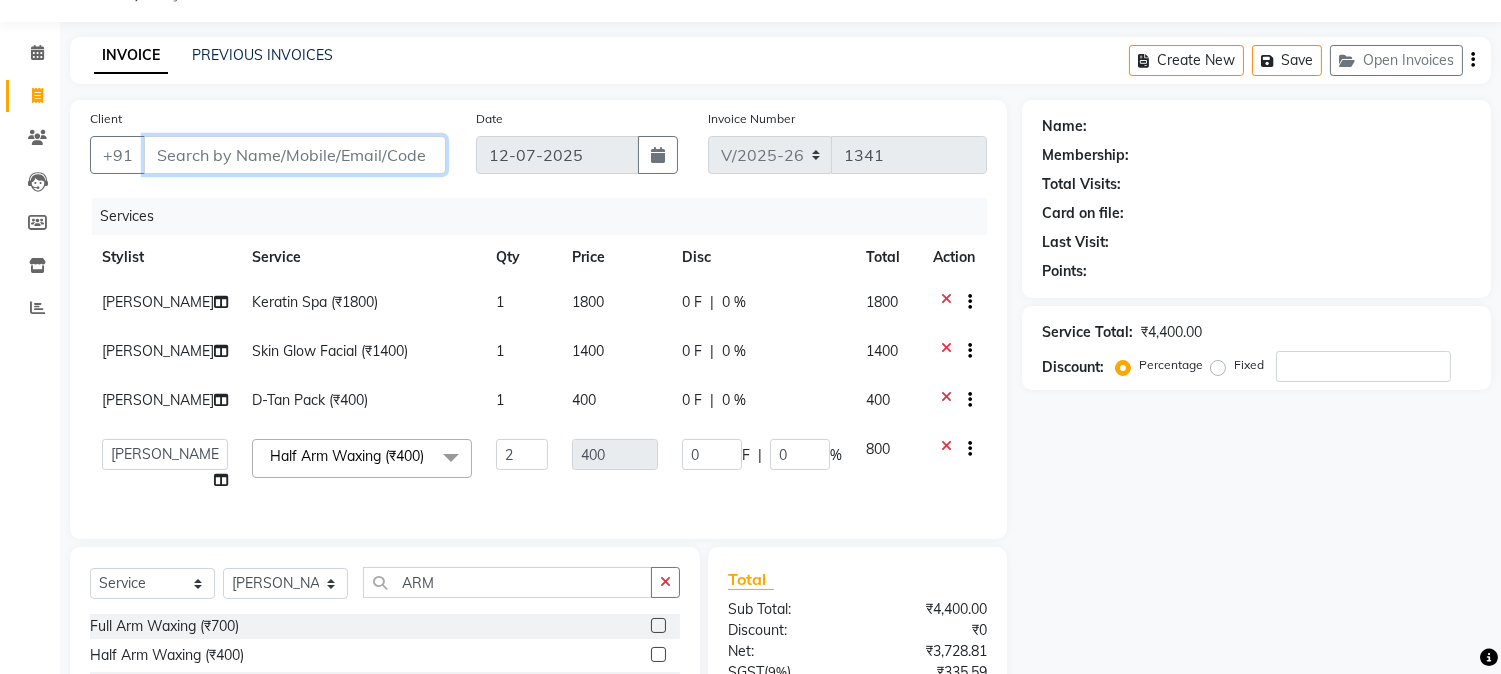type on "9" 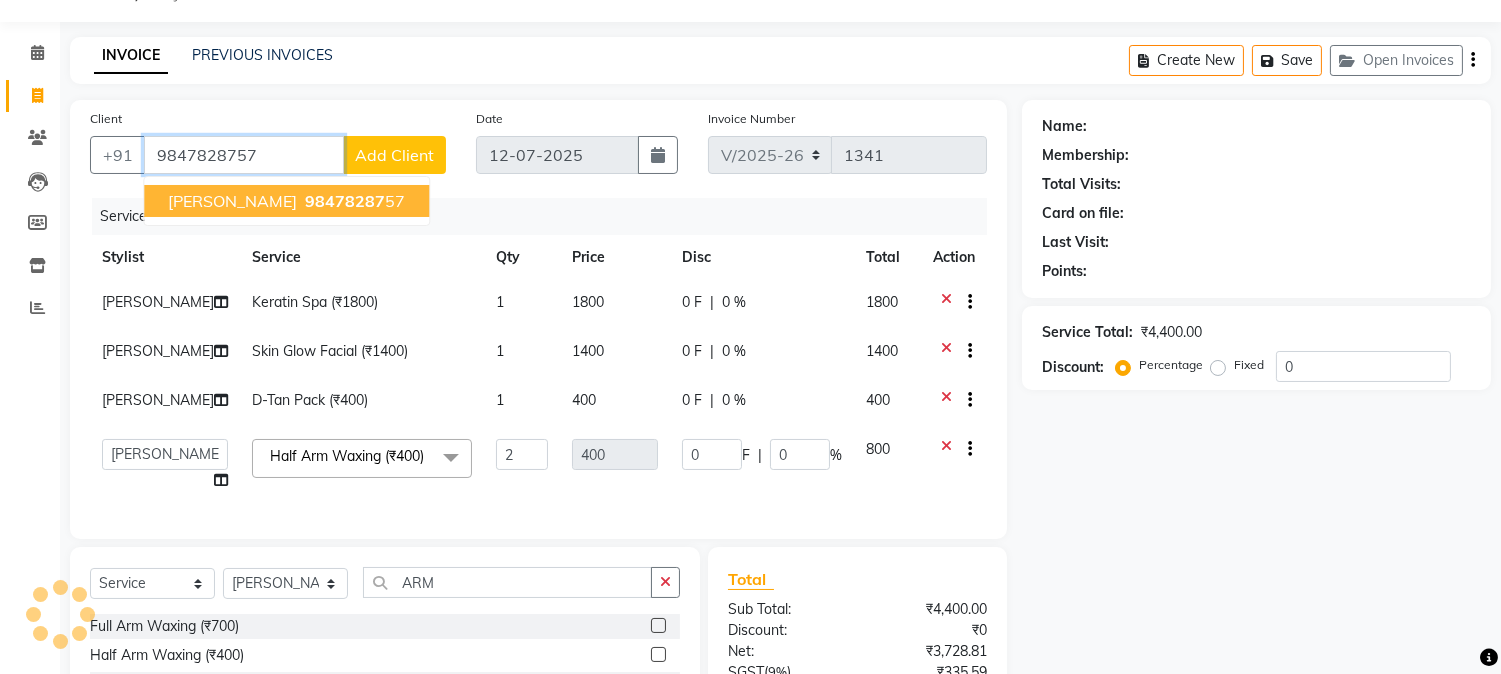 type on "9847828757" 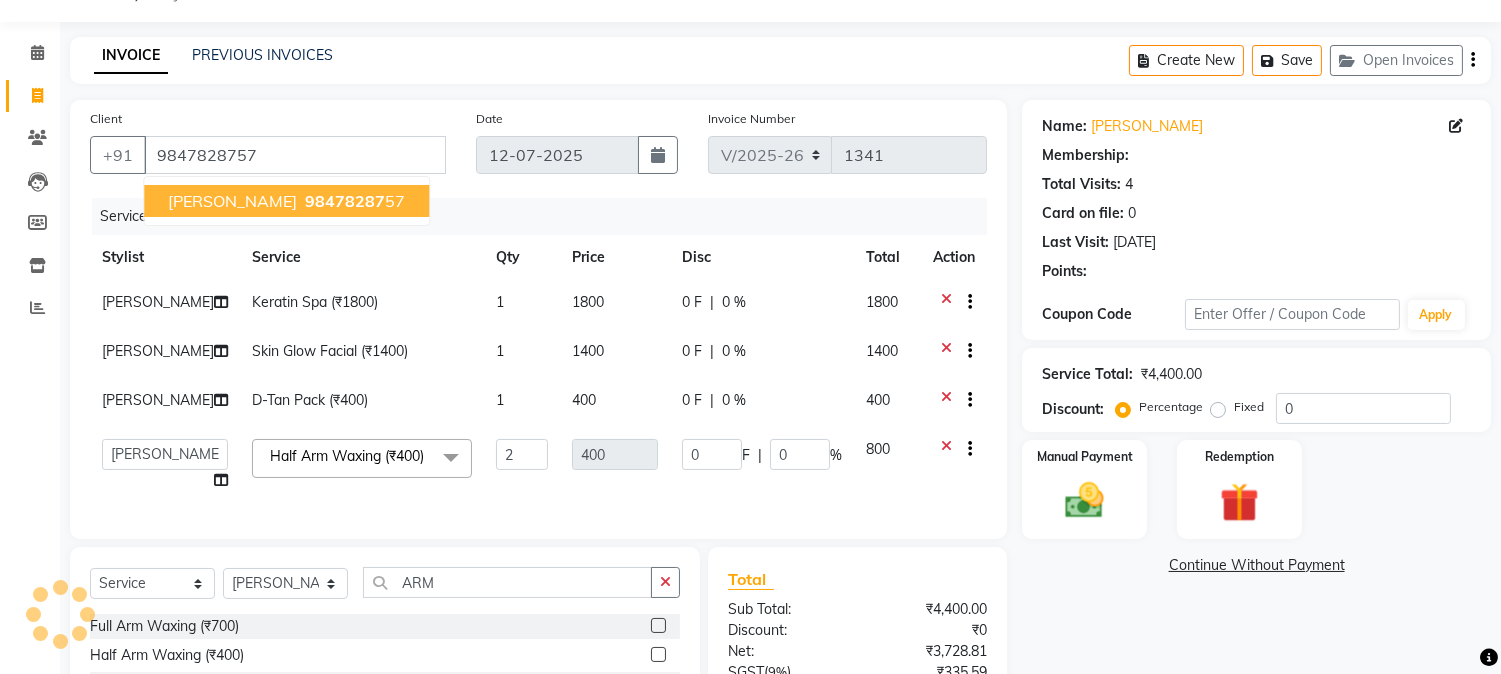 type on "120" 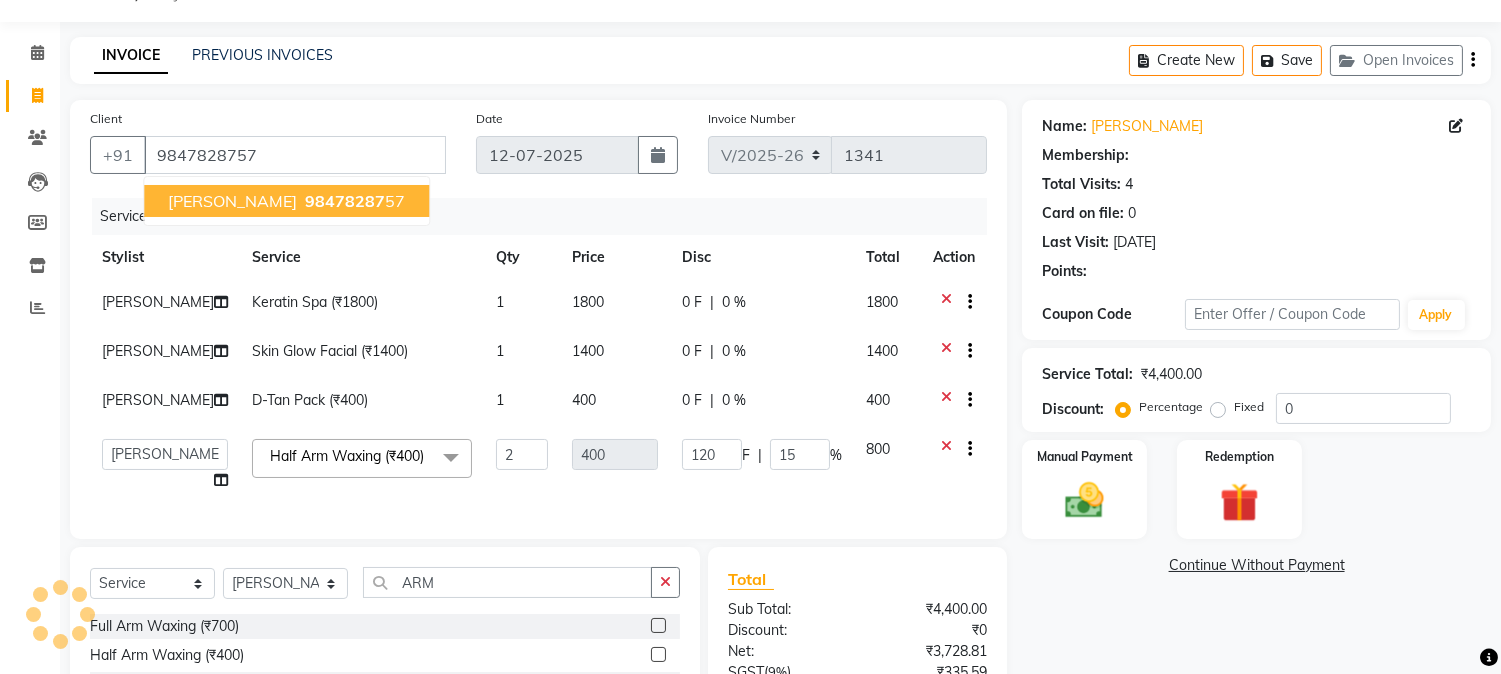 select on "1: Object" 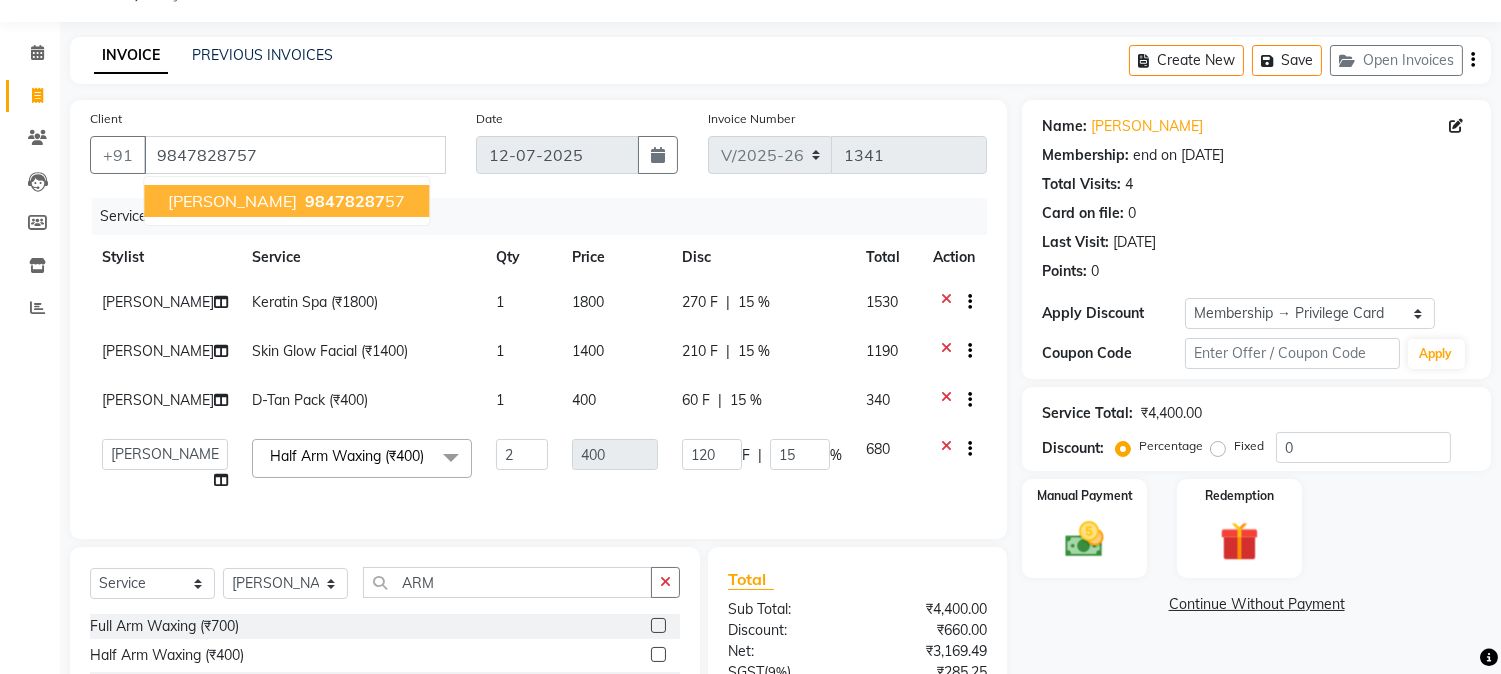 type on "15" 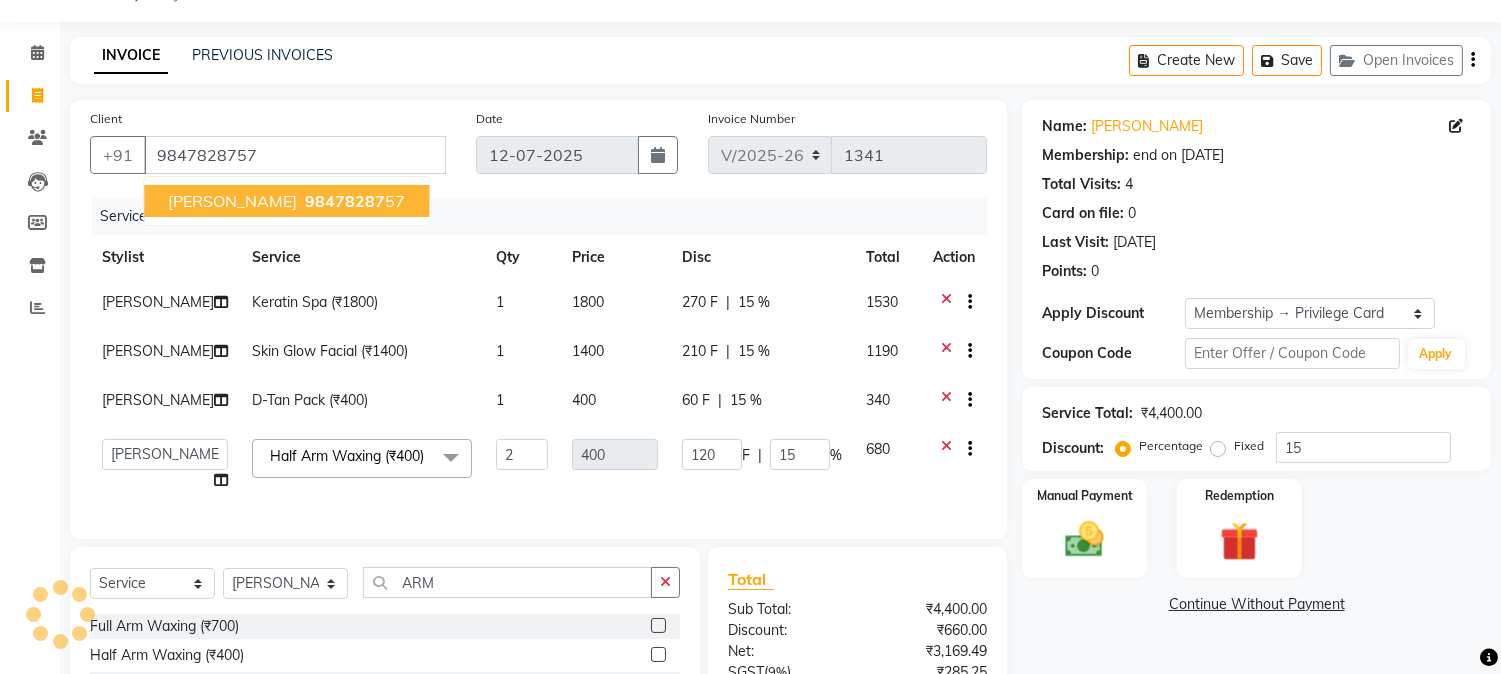 click 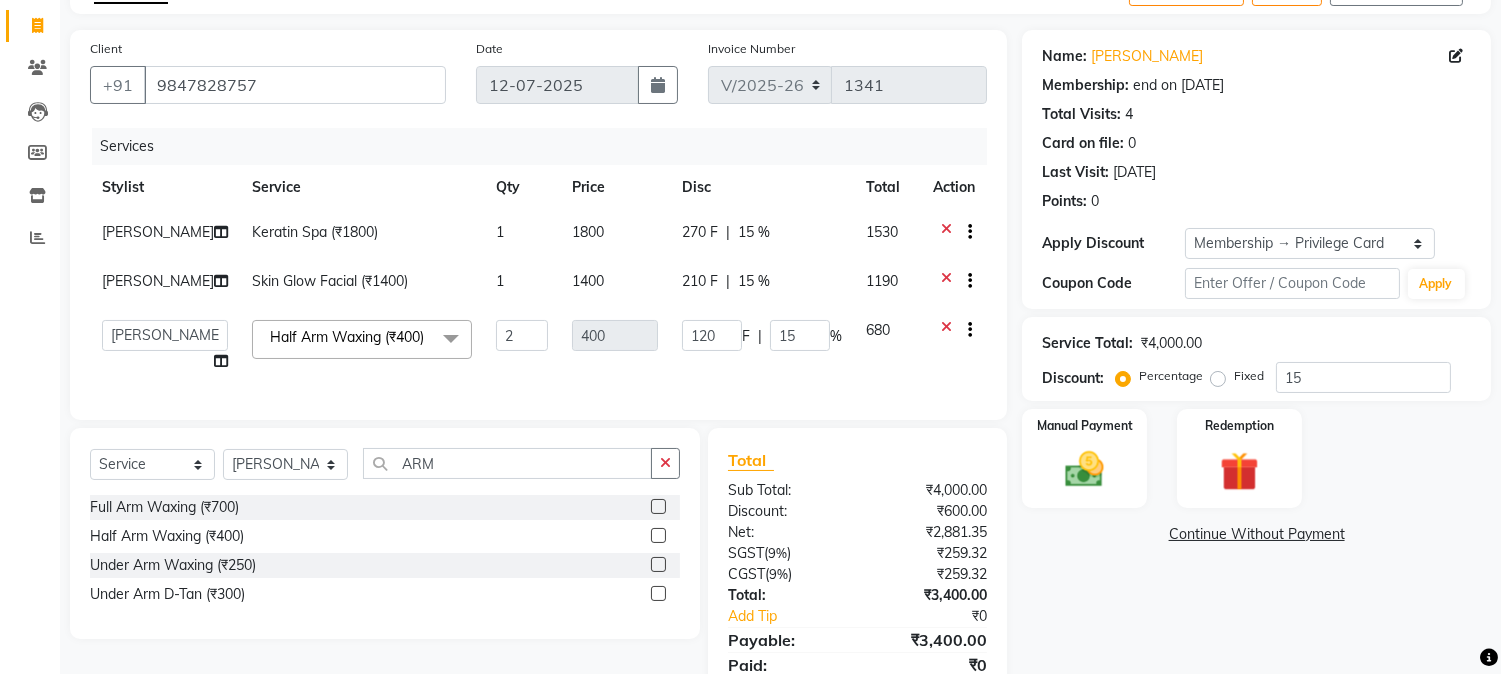 scroll, scrollTop: 1, scrollLeft: 0, axis: vertical 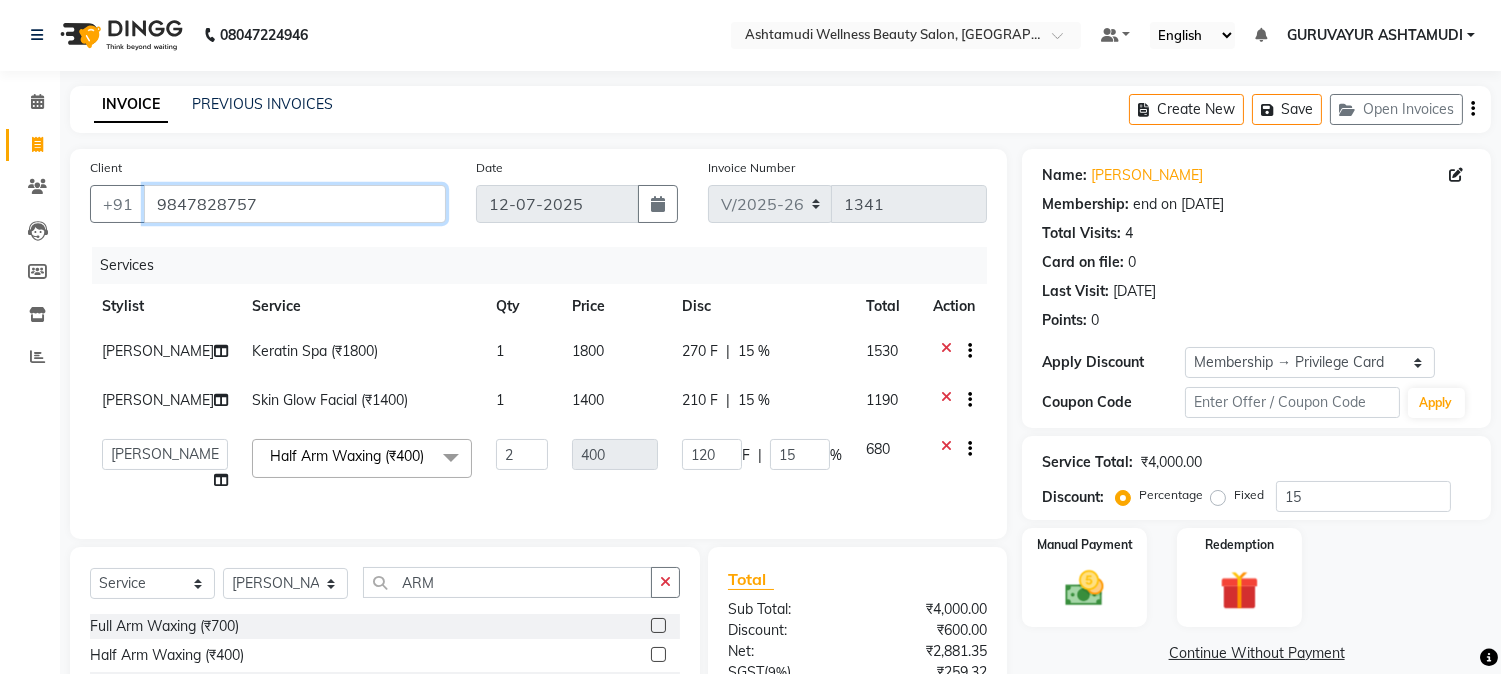 drag, startPoint x: 155, startPoint y: 204, endPoint x: 266, endPoint y: 204, distance: 111 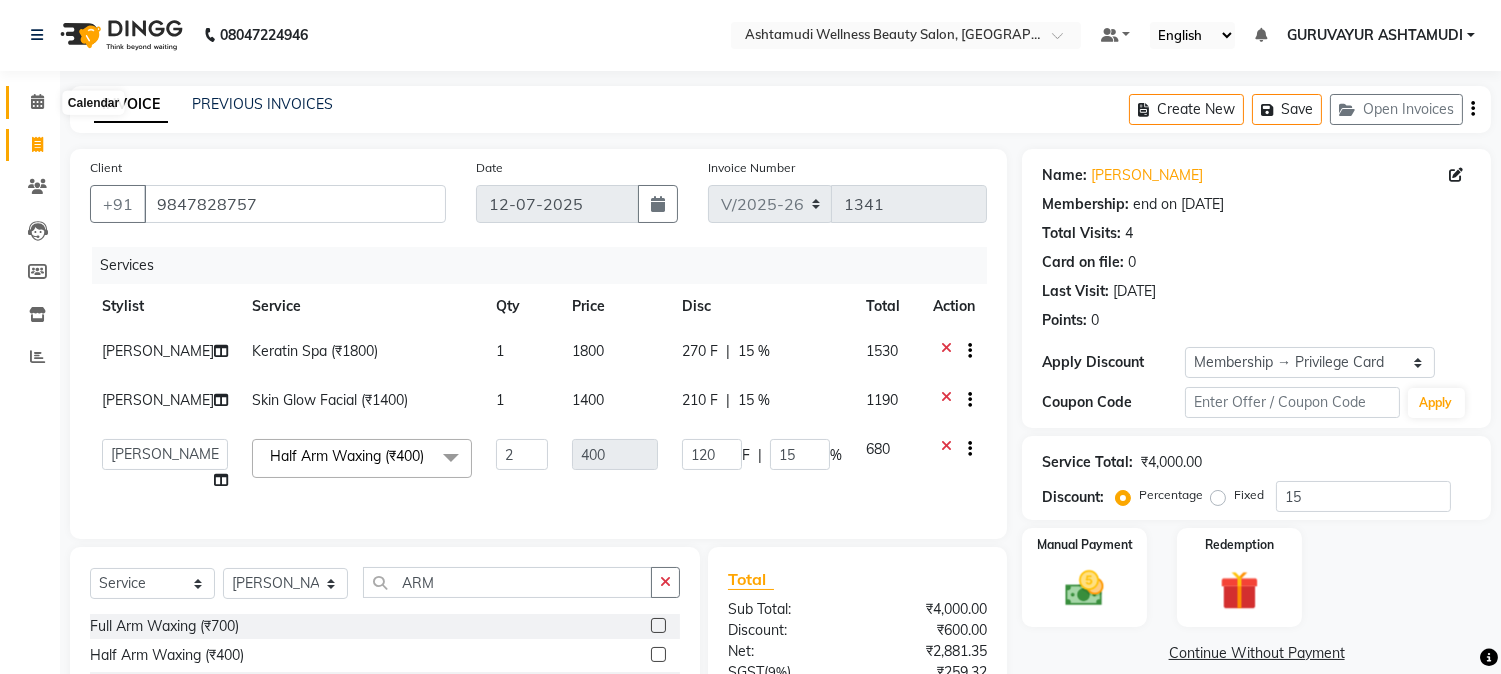 click 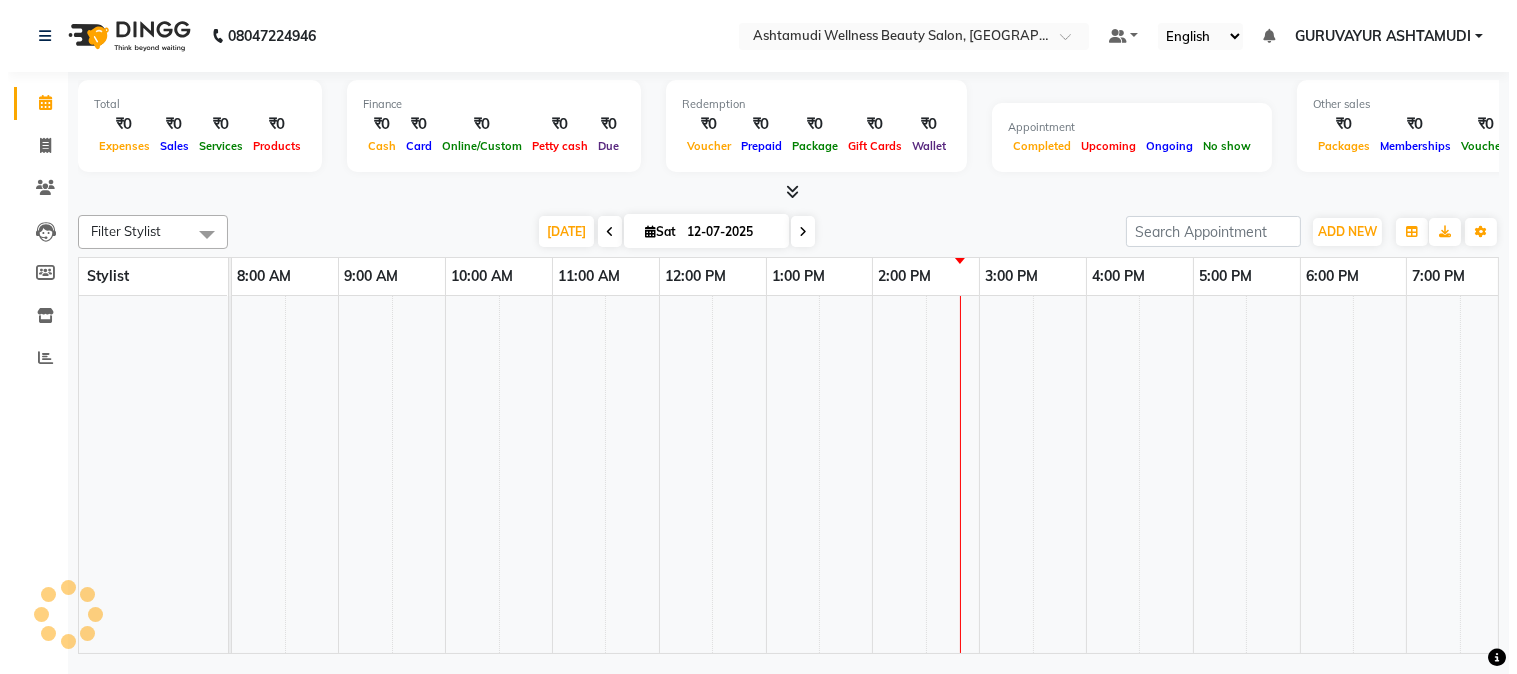 scroll, scrollTop: 0, scrollLeft: 0, axis: both 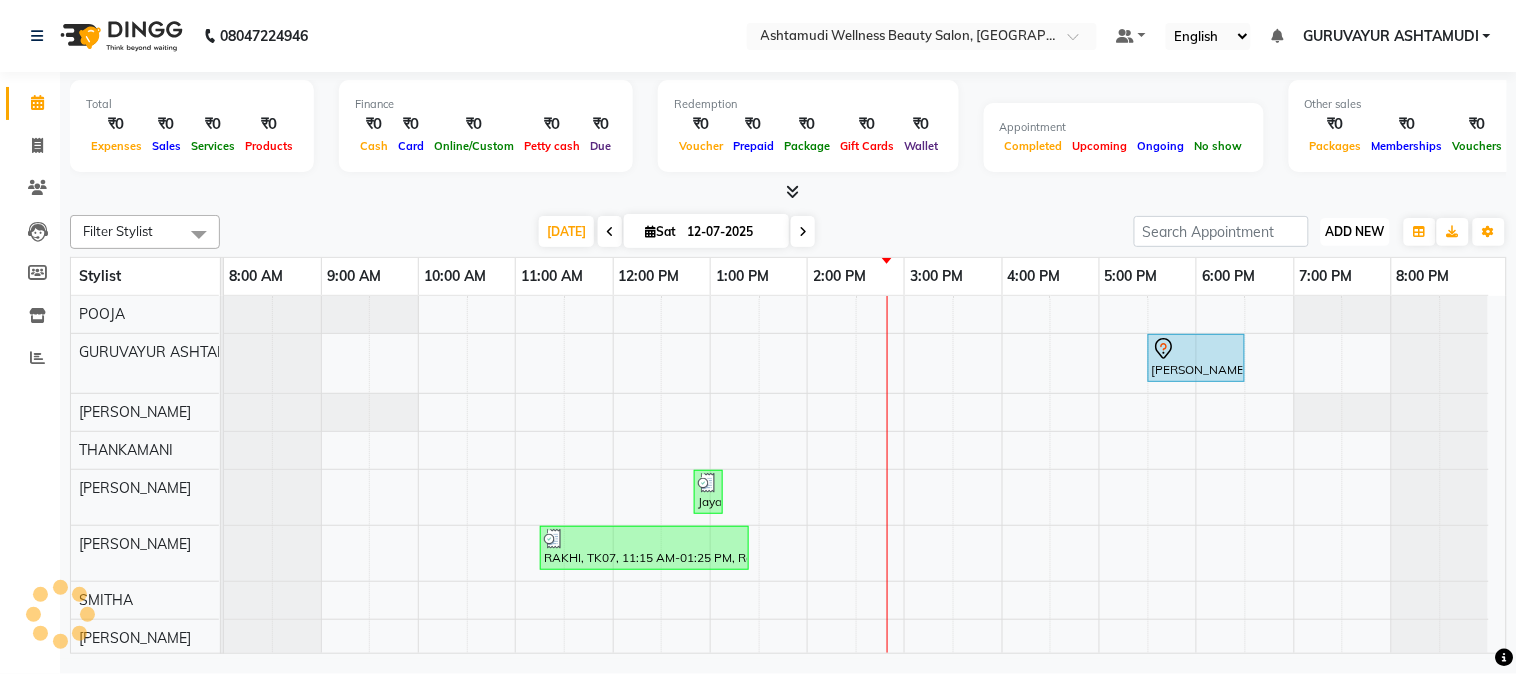 click on "ADD NEW" at bounding box center (1355, 231) 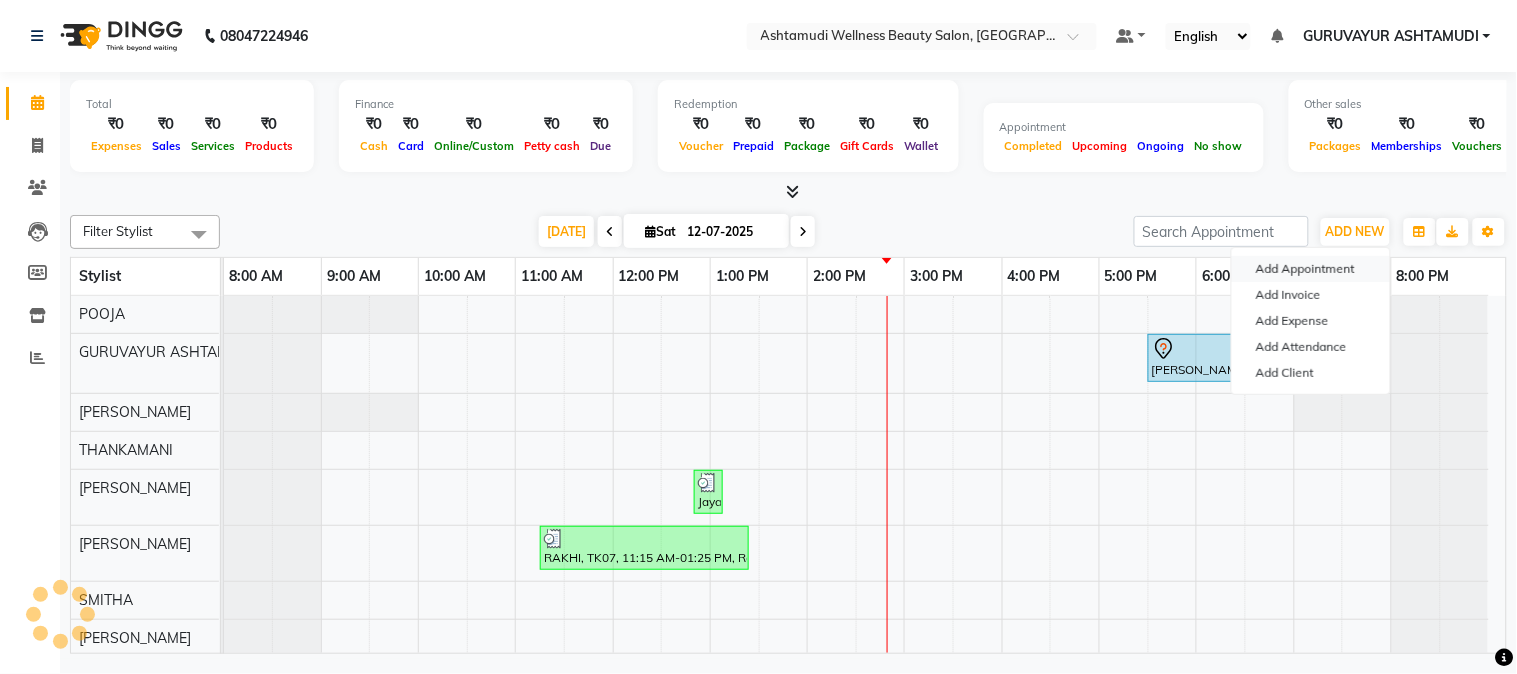 click on "Add Appointment" at bounding box center [1311, 269] 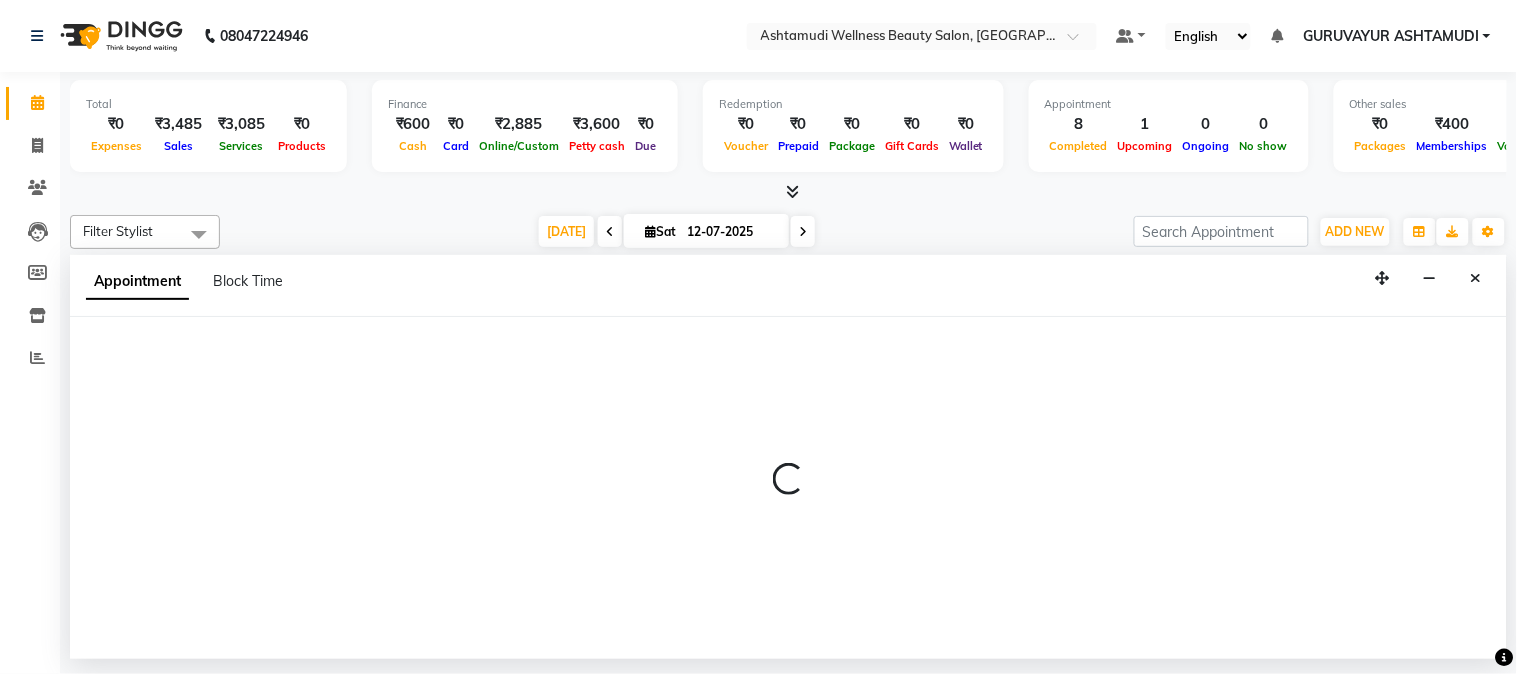 select on "tentative" 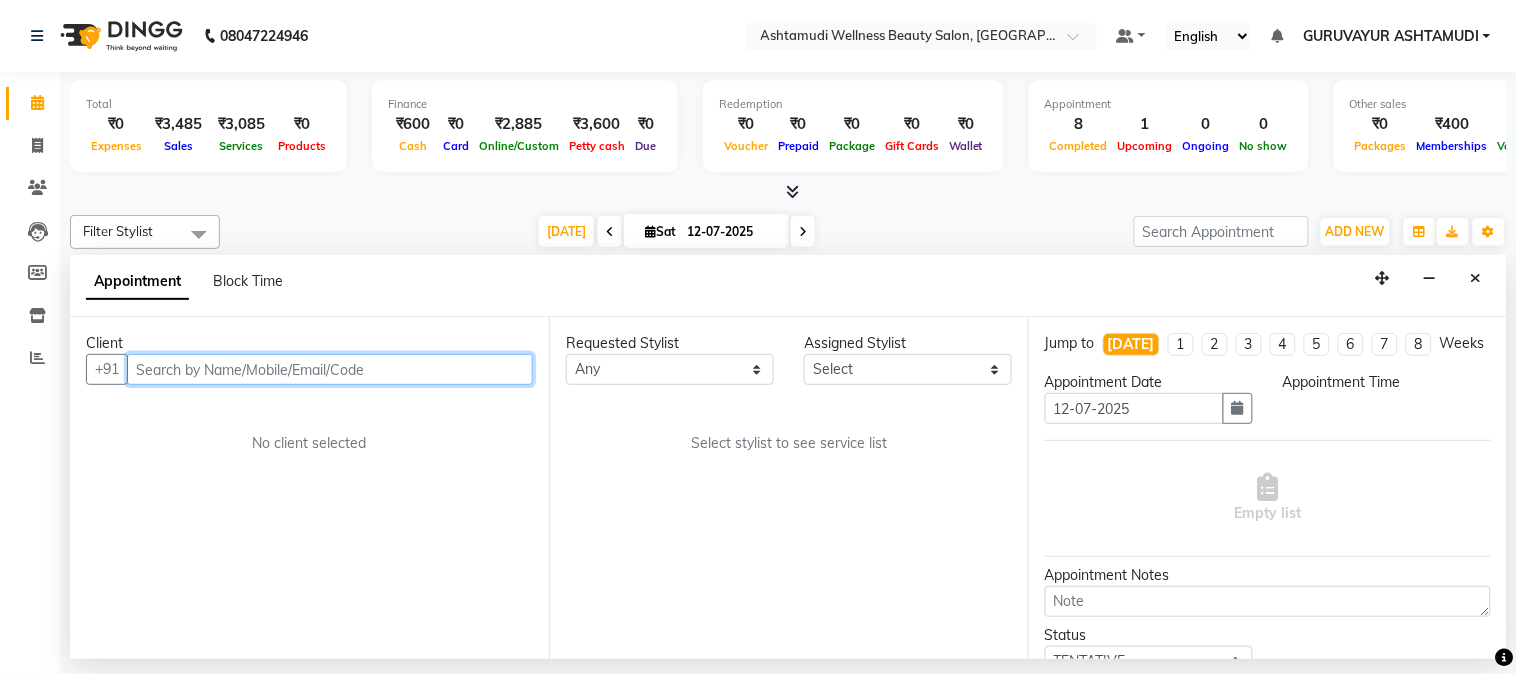 select on "540" 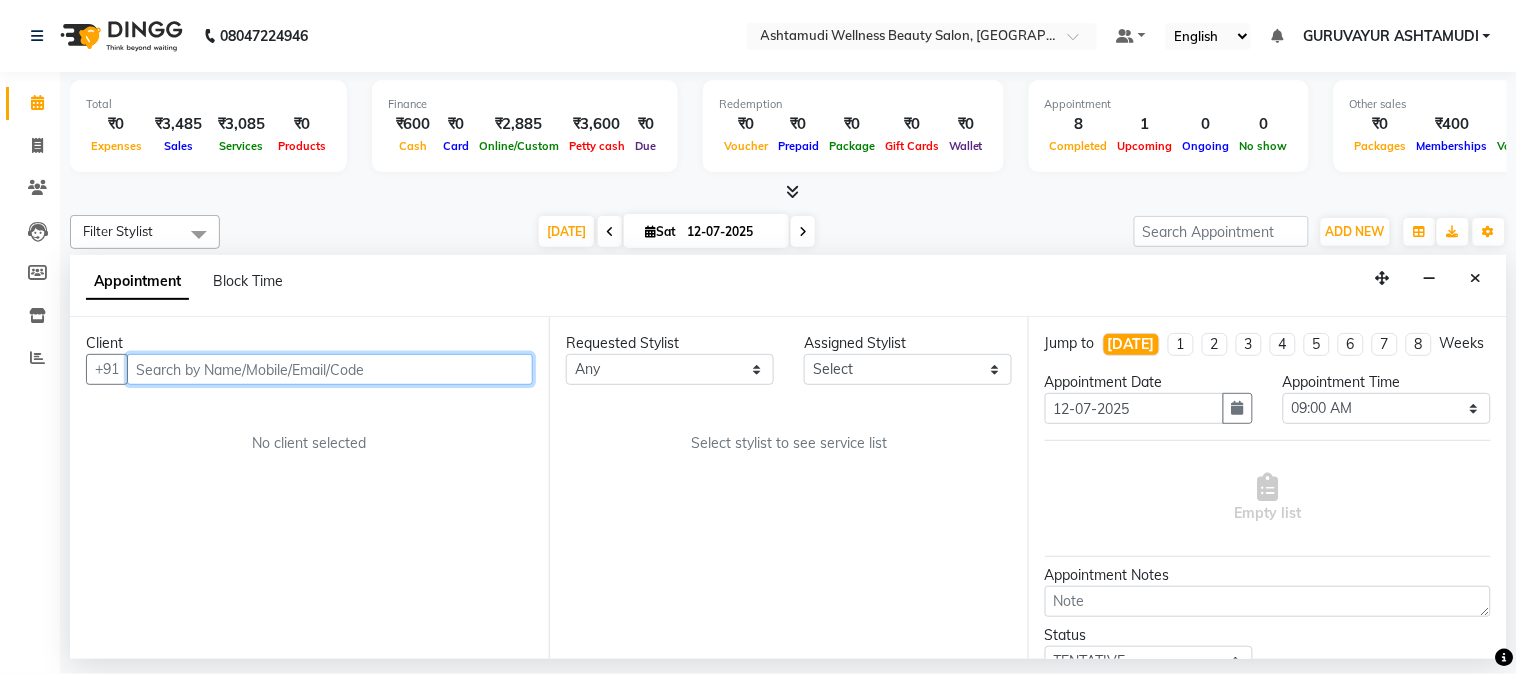 paste on "9847828757" 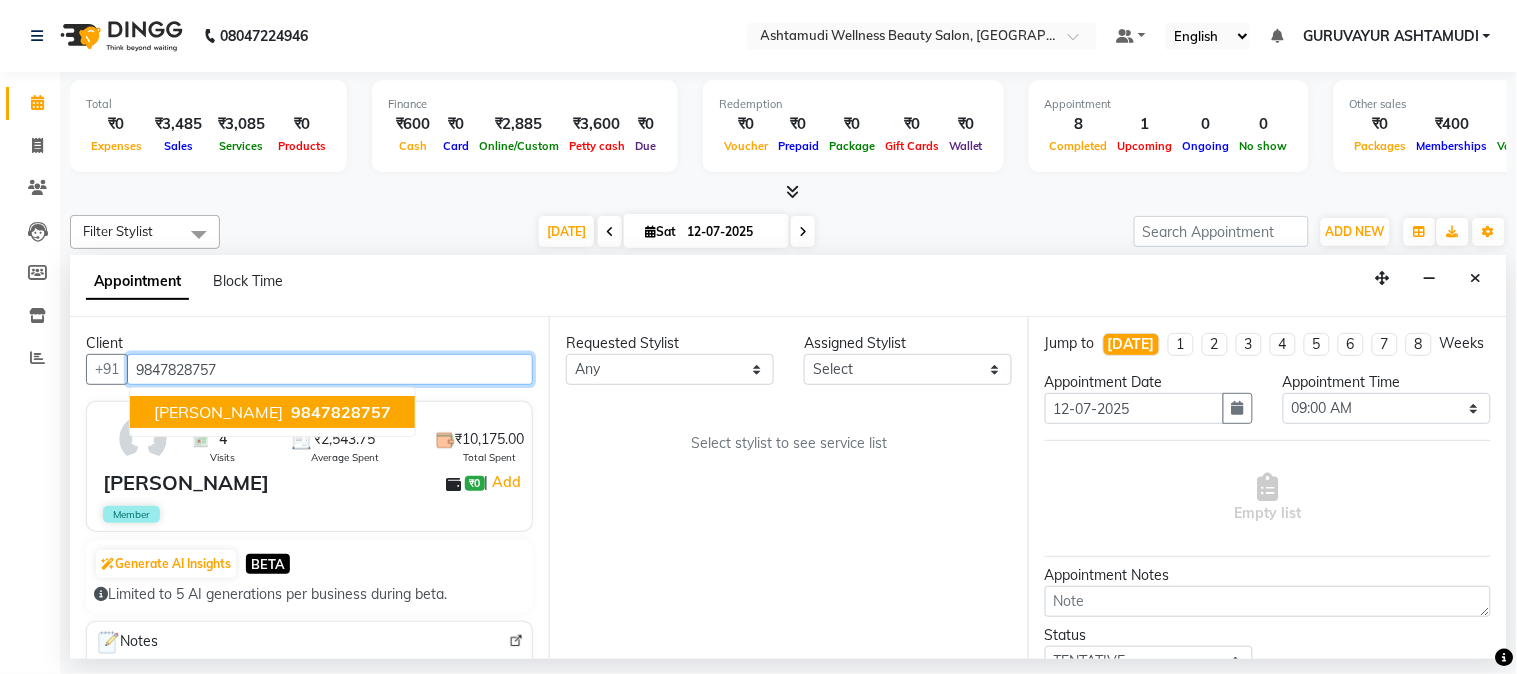type on "9847828757" 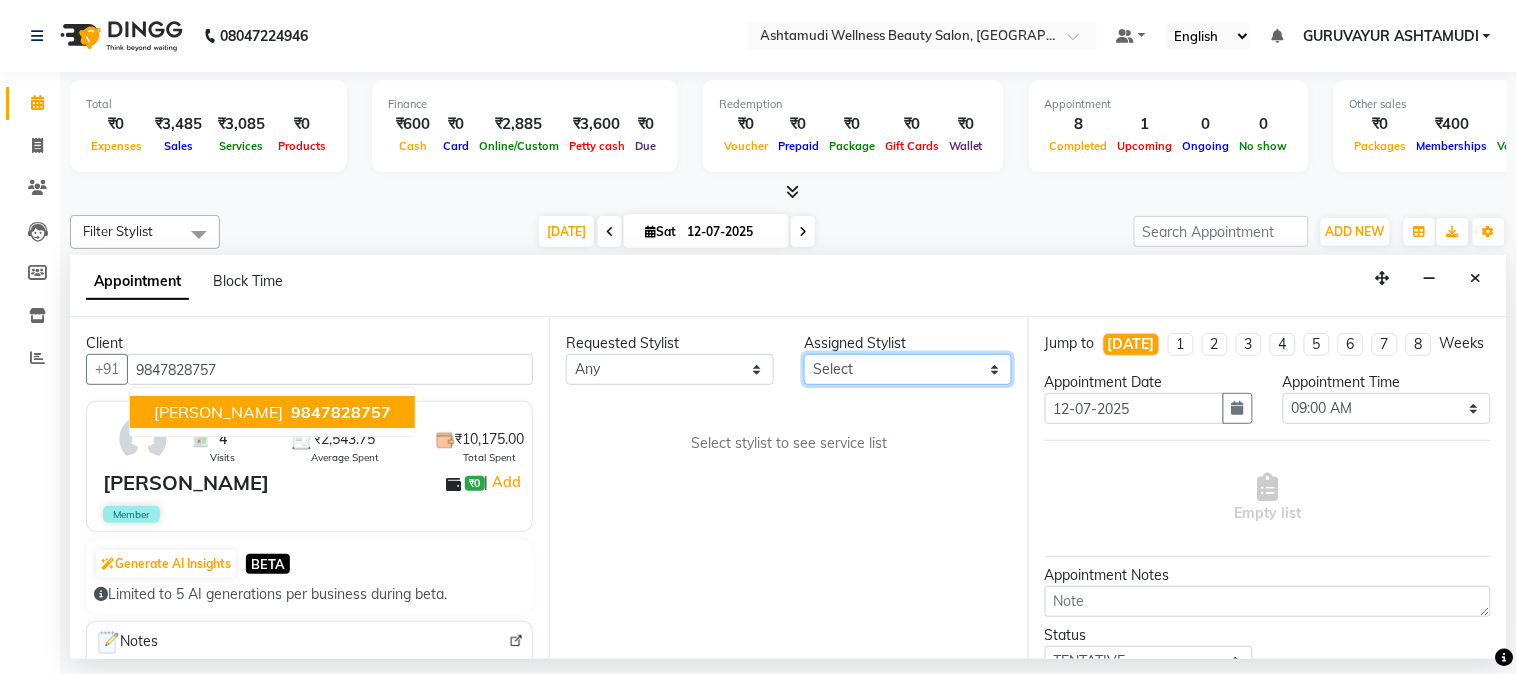 click on "Select Aathithya ANILA ANJANA DAS GURUVAYUR ASHTAMUDI NEETHU Nigisha POOJA PRACHI PRASEETHA REESHMA  Rini SMITHA THANKAMANI" at bounding box center (908, 369) 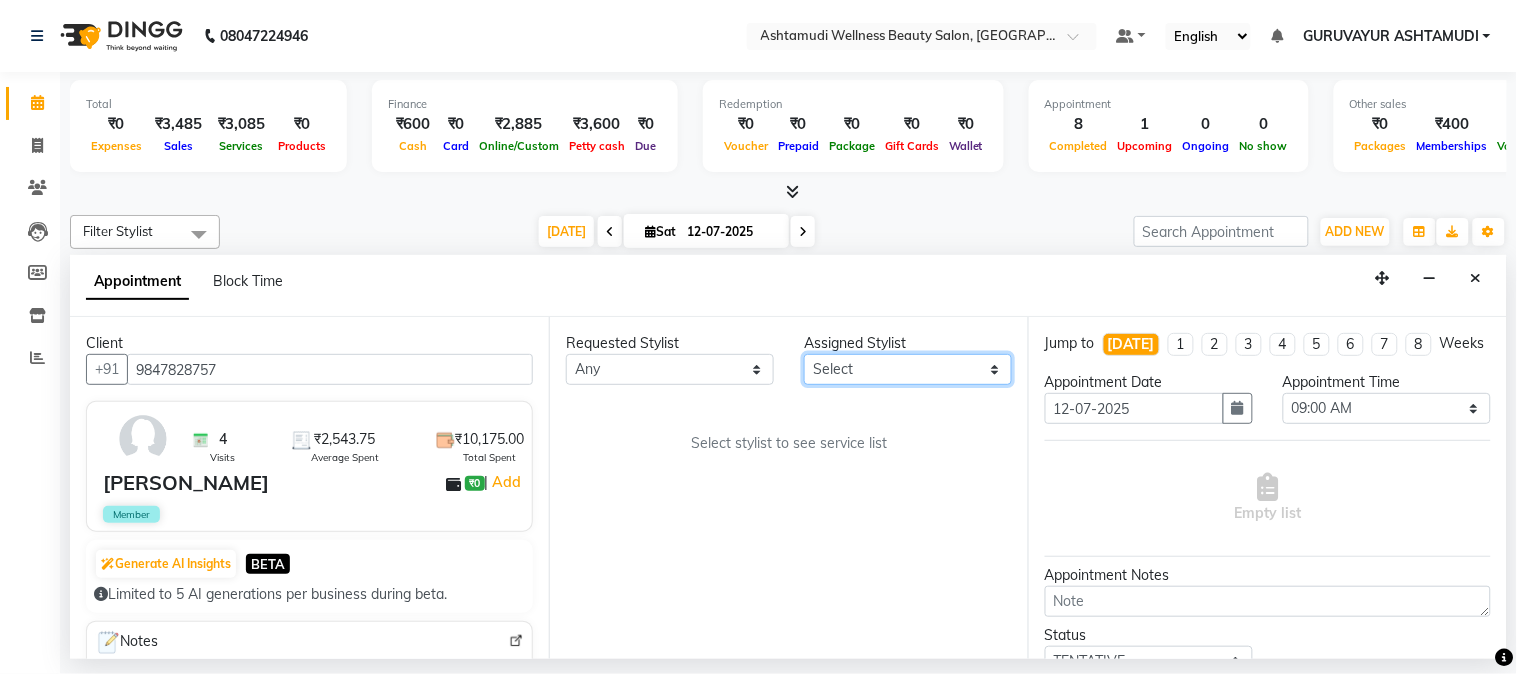 select on "85075" 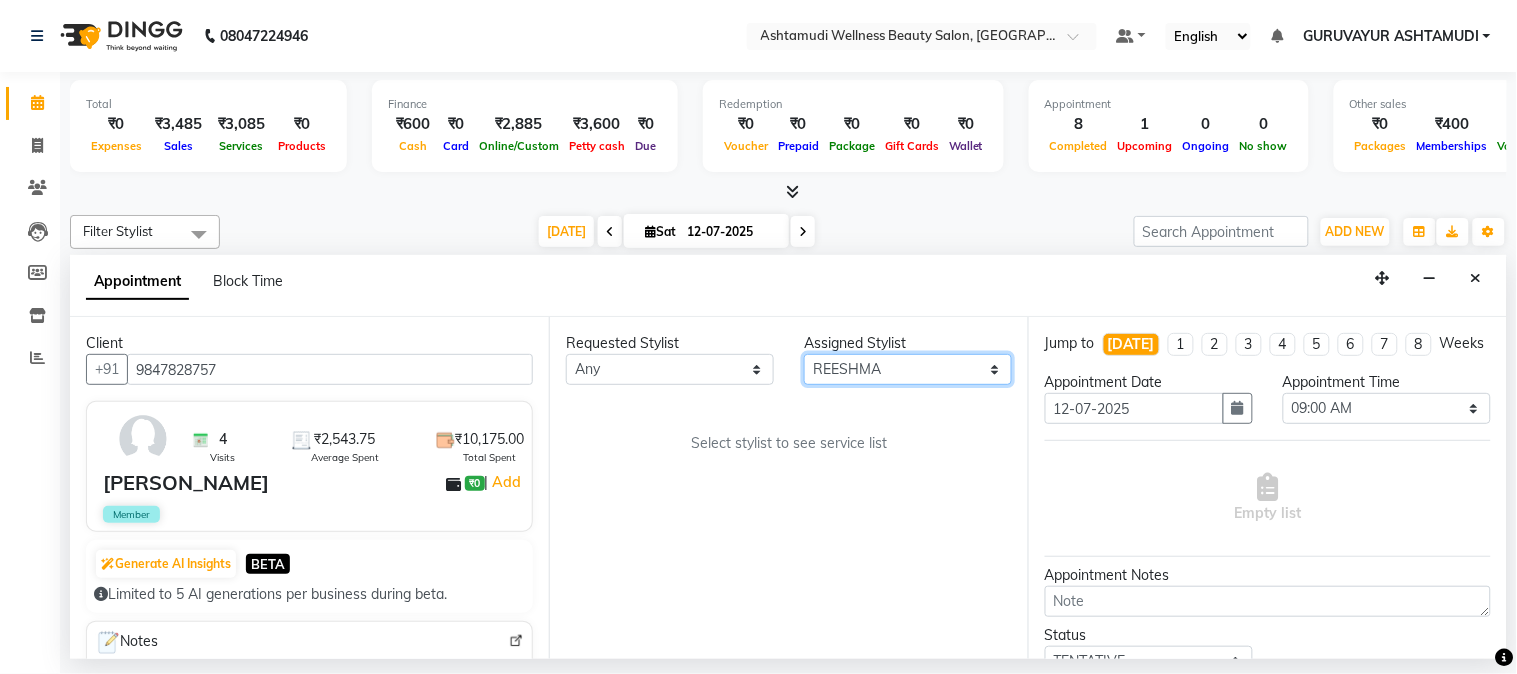 click on "Select Aathithya ANILA ANJANA DAS GURUVAYUR ASHTAMUDI NEETHU Nigisha POOJA PRACHI PRASEETHA REESHMA  Rini SMITHA THANKAMANI" at bounding box center (908, 369) 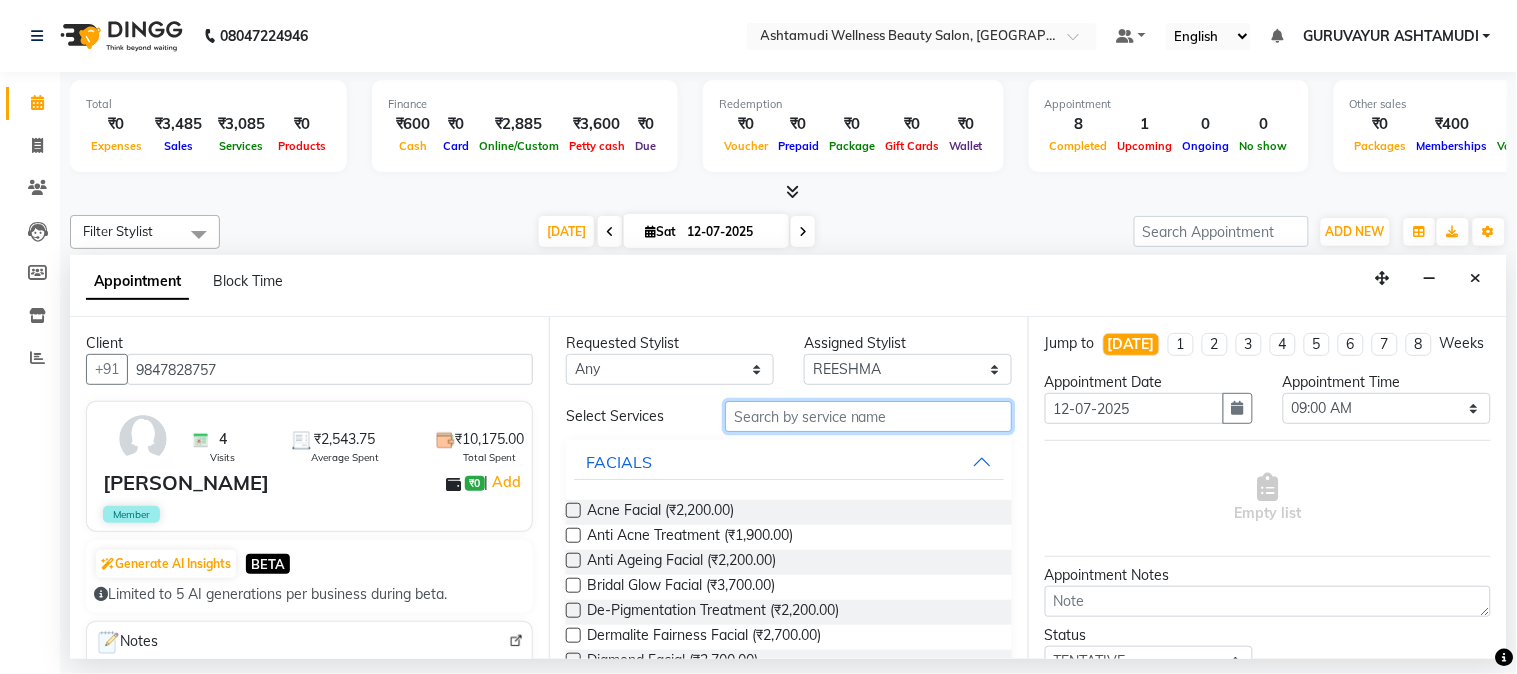 click at bounding box center [868, 416] 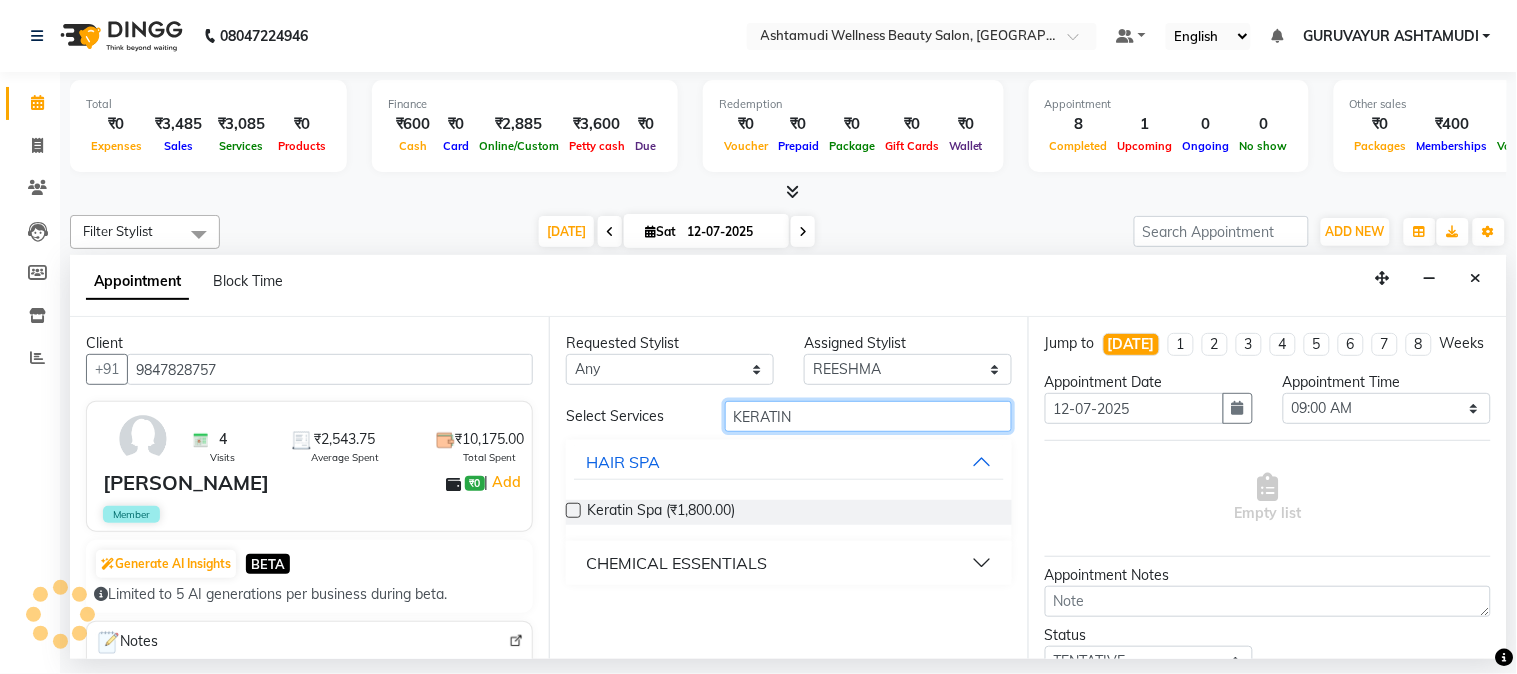 type on "KERATIN" 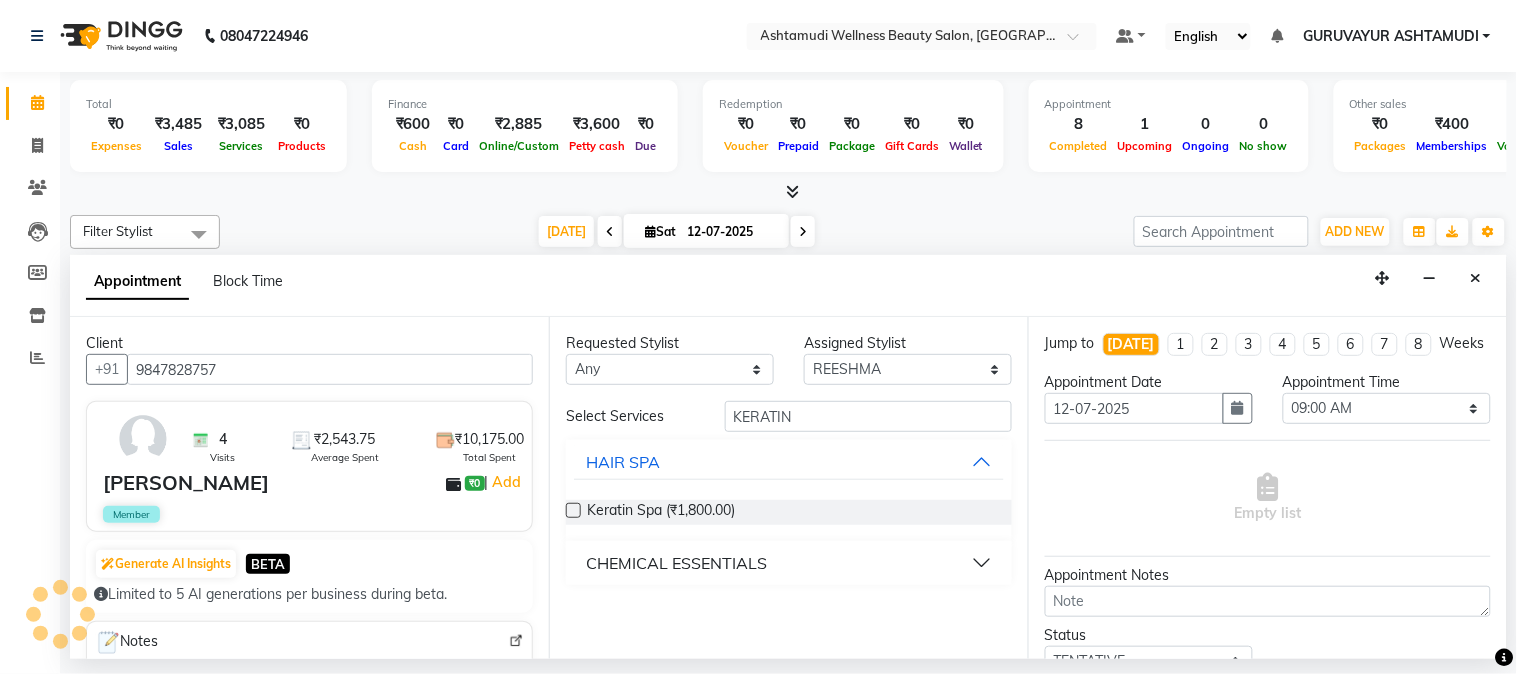 click at bounding box center [573, 510] 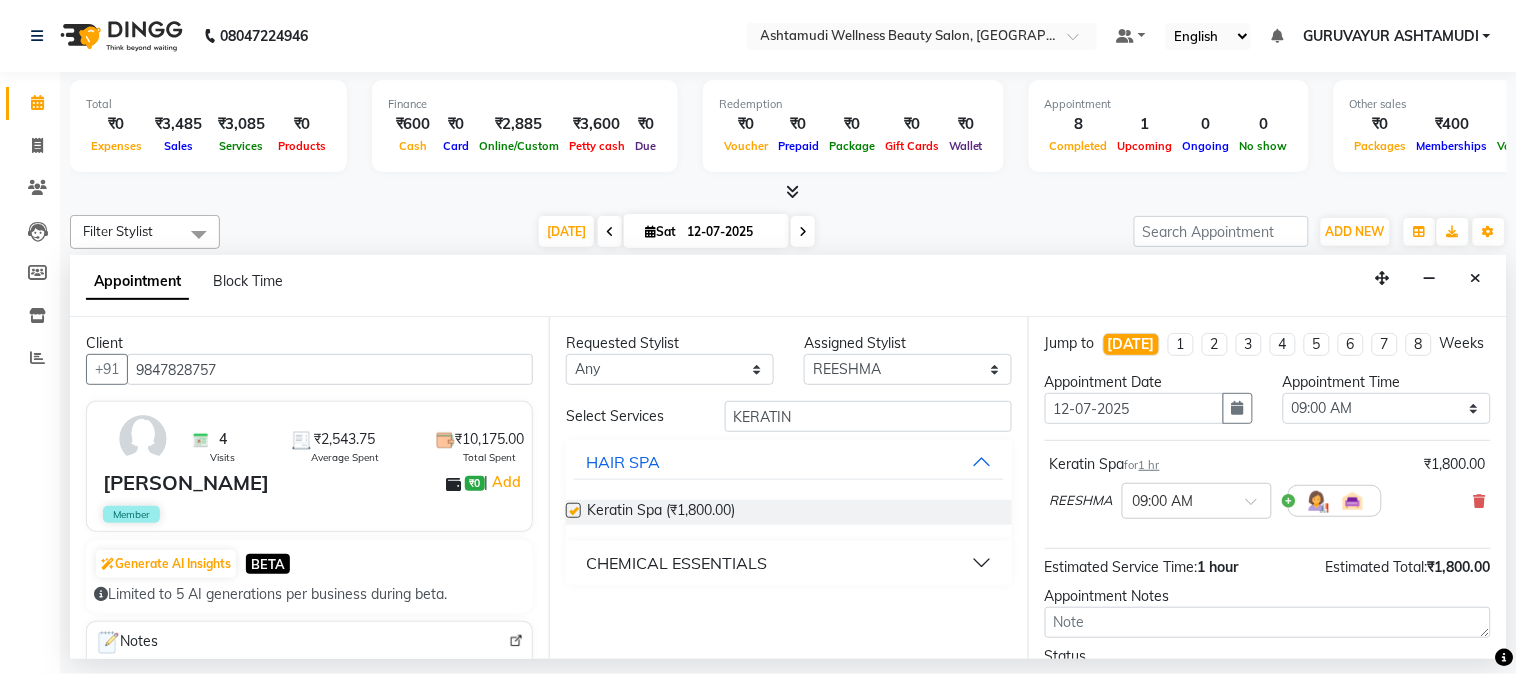 checkbox on "false" 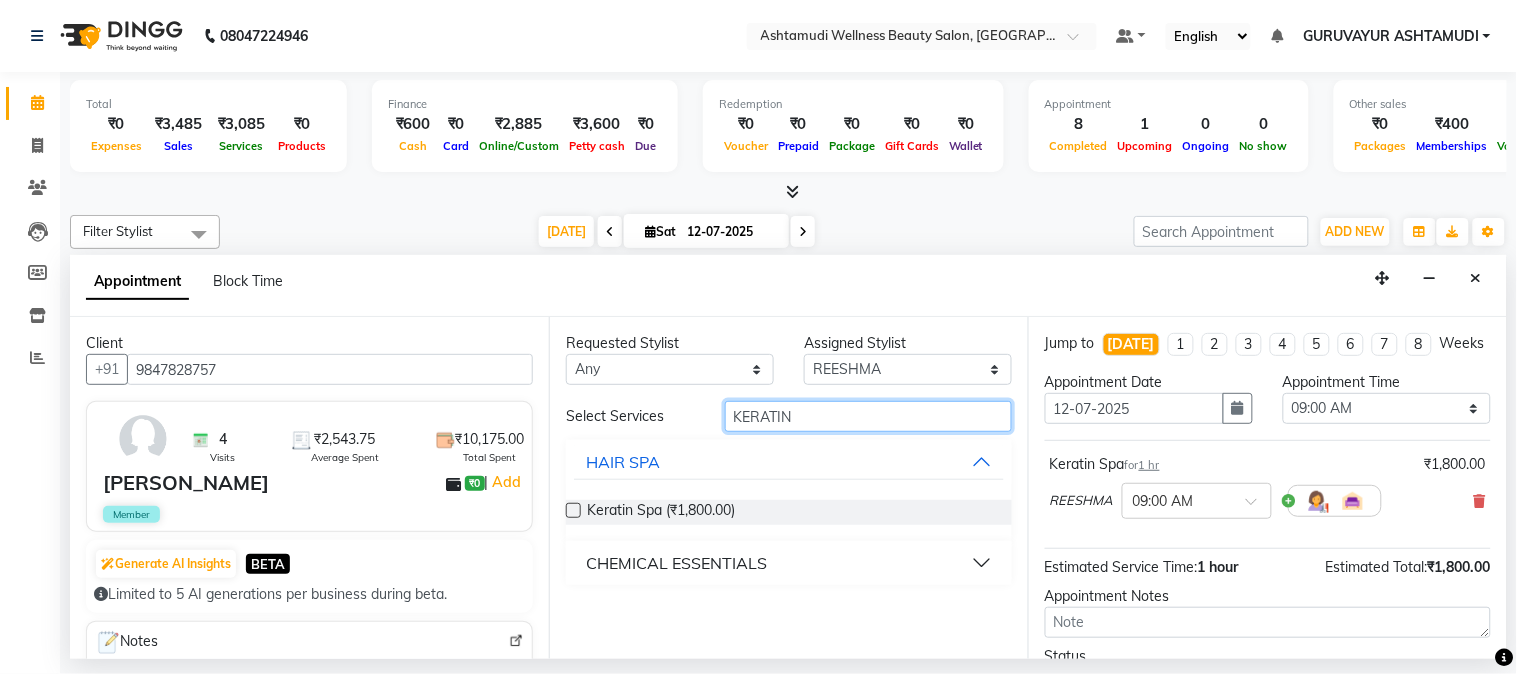 drag, startPoint x: 854, startPoint y: 427, endPoint x: 627, endPoint y: 425, distance: 227.0088 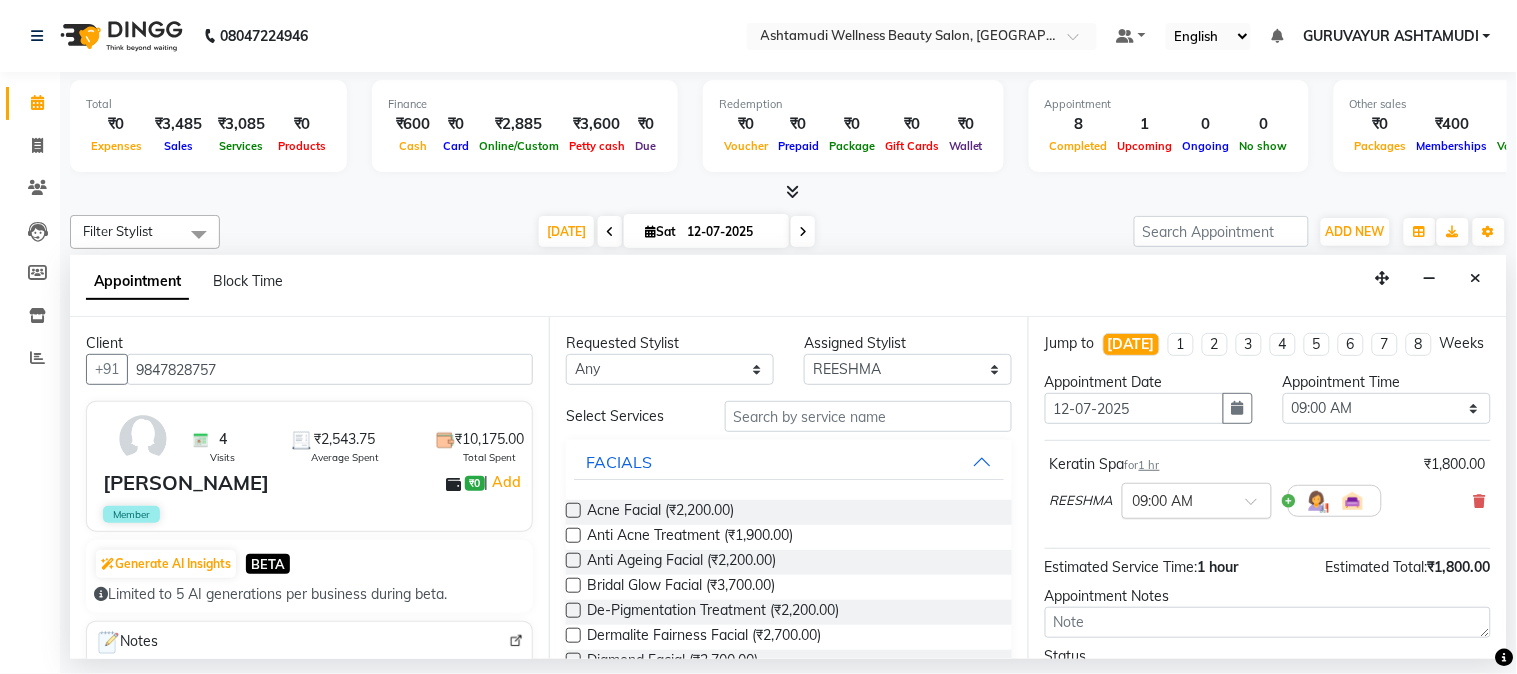 click at bounding box center [1258, 507] 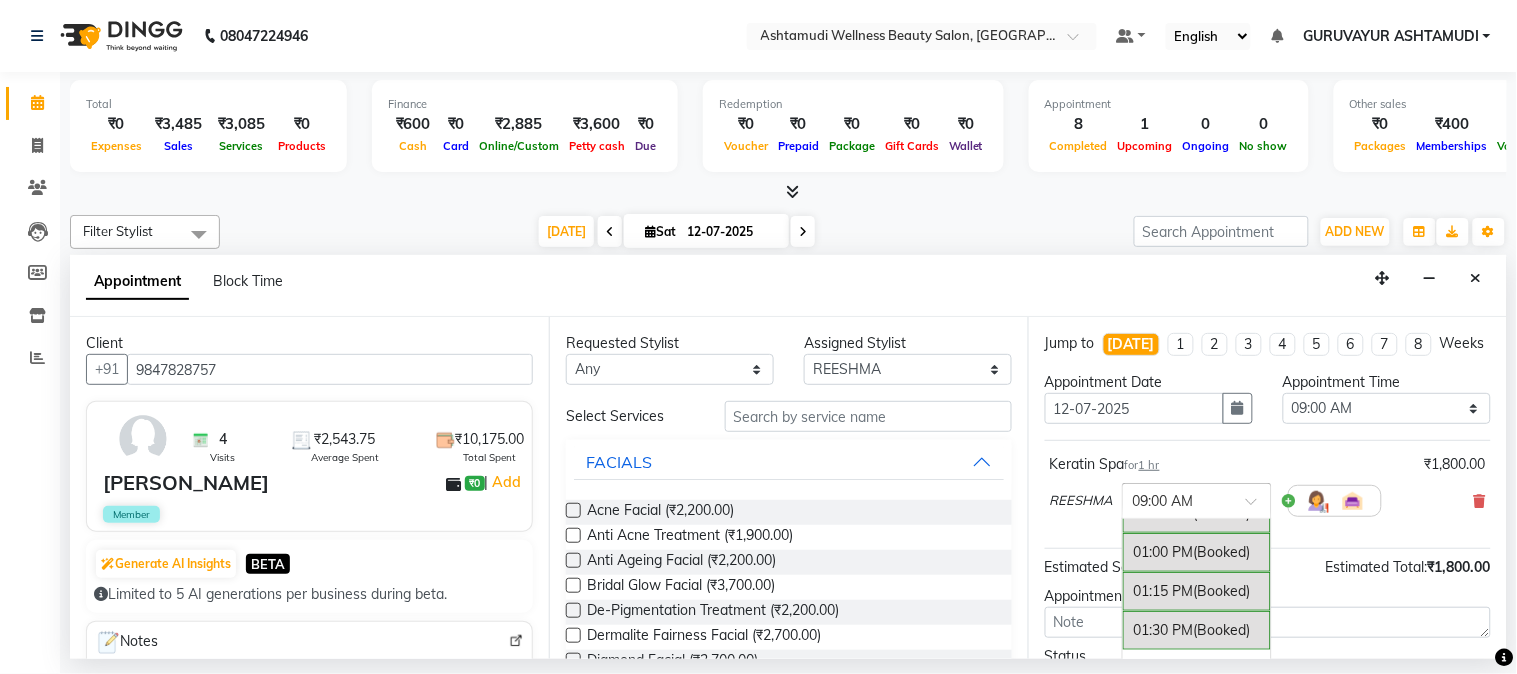 scroll, scrollTop: 777, scrollLeft: 0, axis: vertical 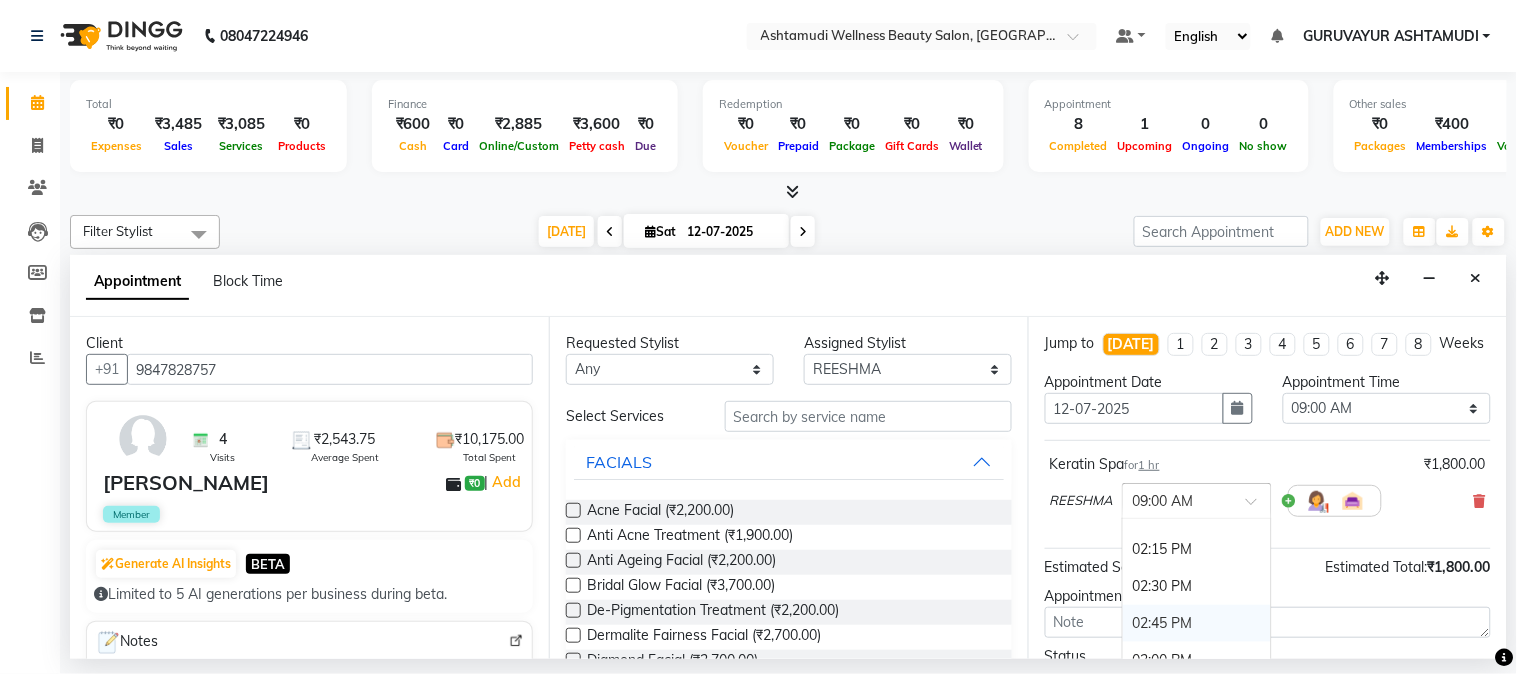 click on "02:45 PM" at bounding box center (1197, 623) 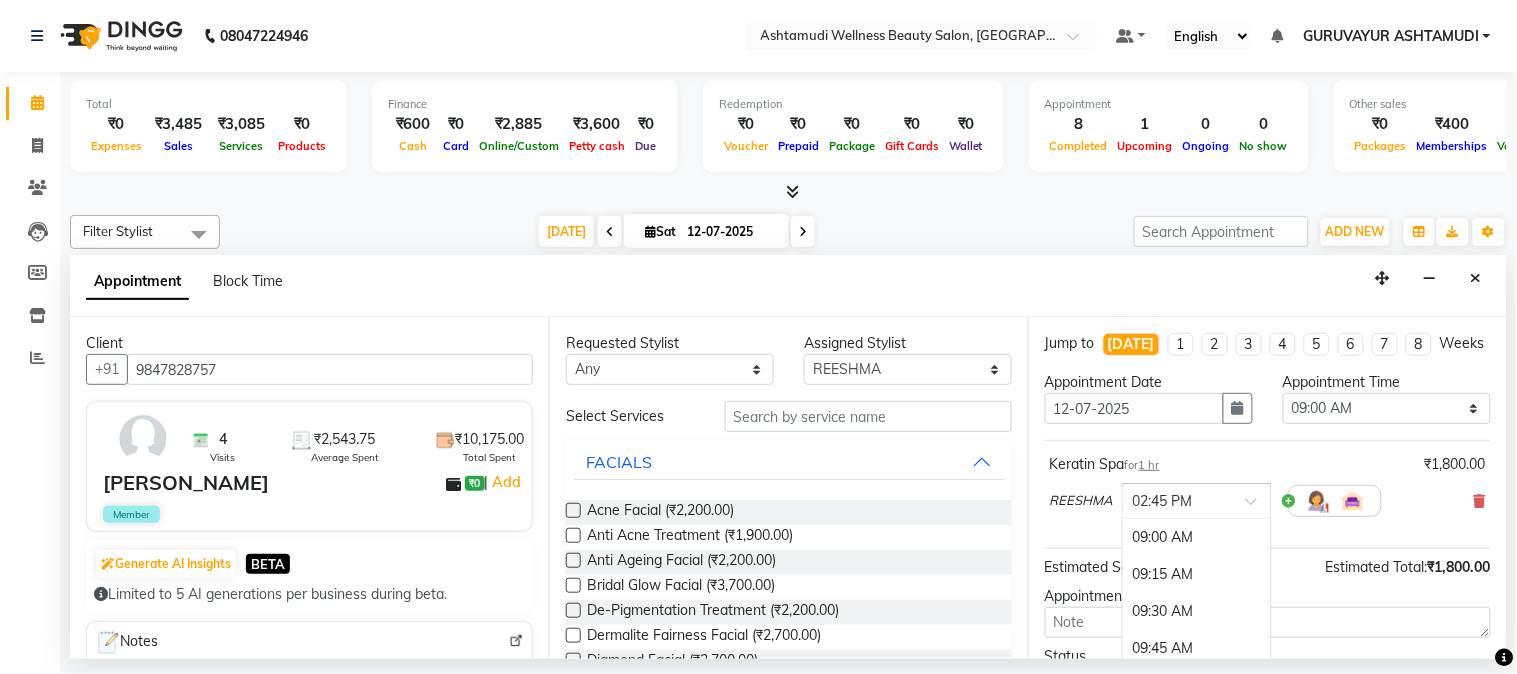 click at bounding box center (1197, 499) 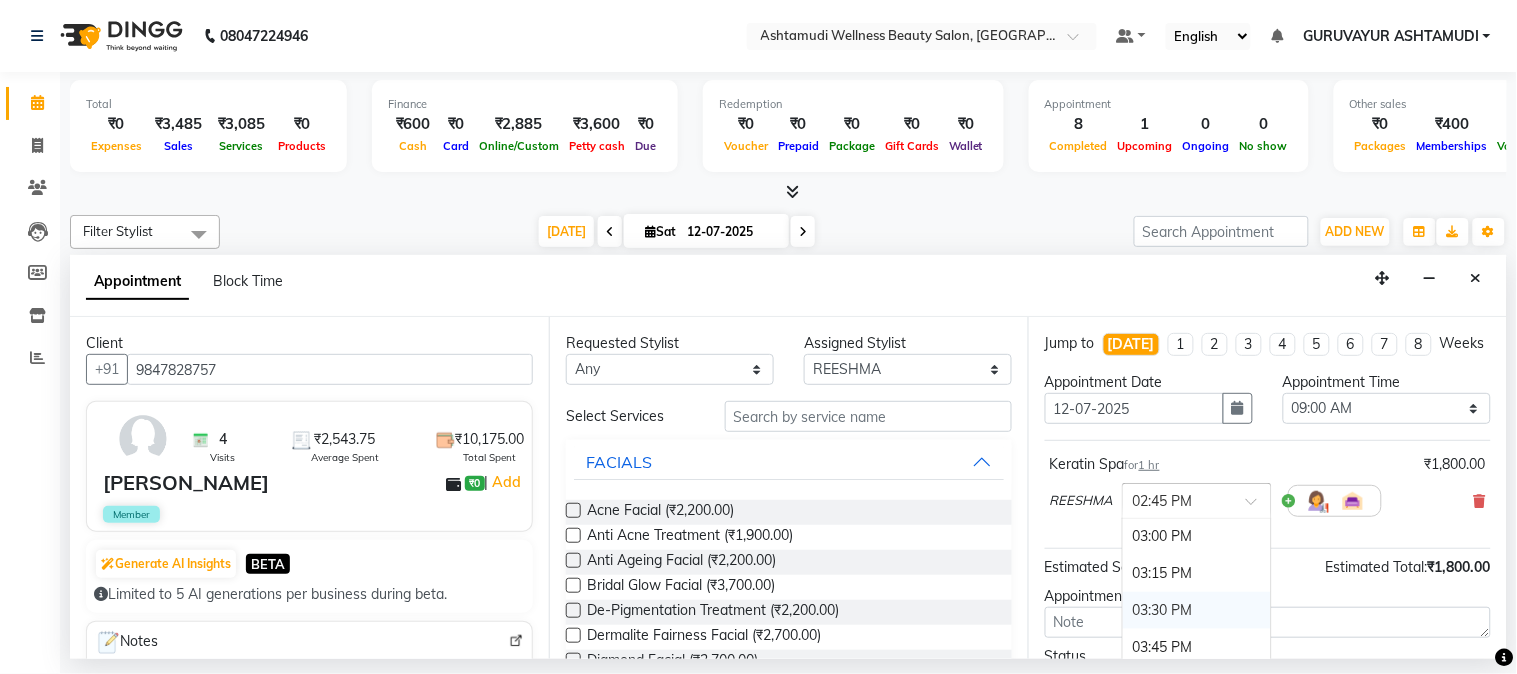 scroll, scrollTop: 863, scrollLeft: 0, axis: vertical 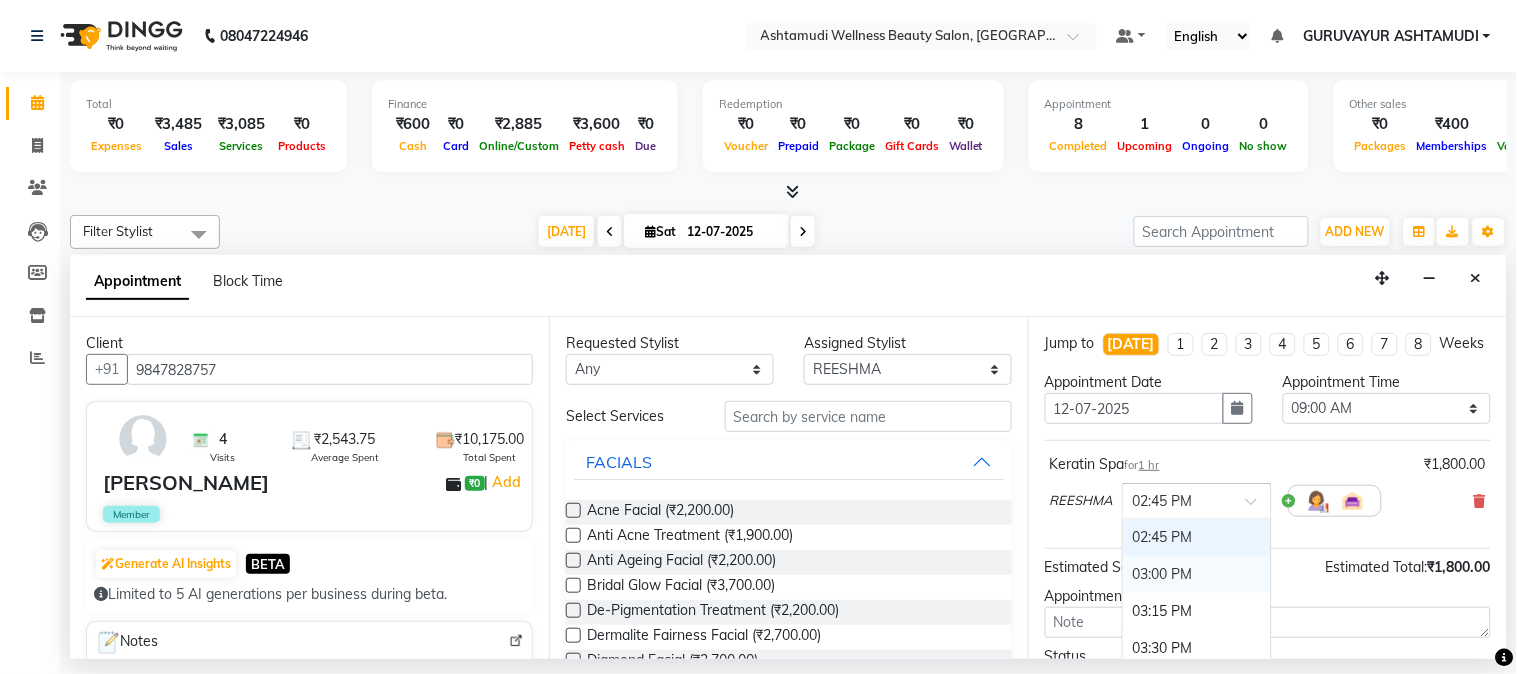 click on "03:00 PM" at bounding box center [1197, 574] 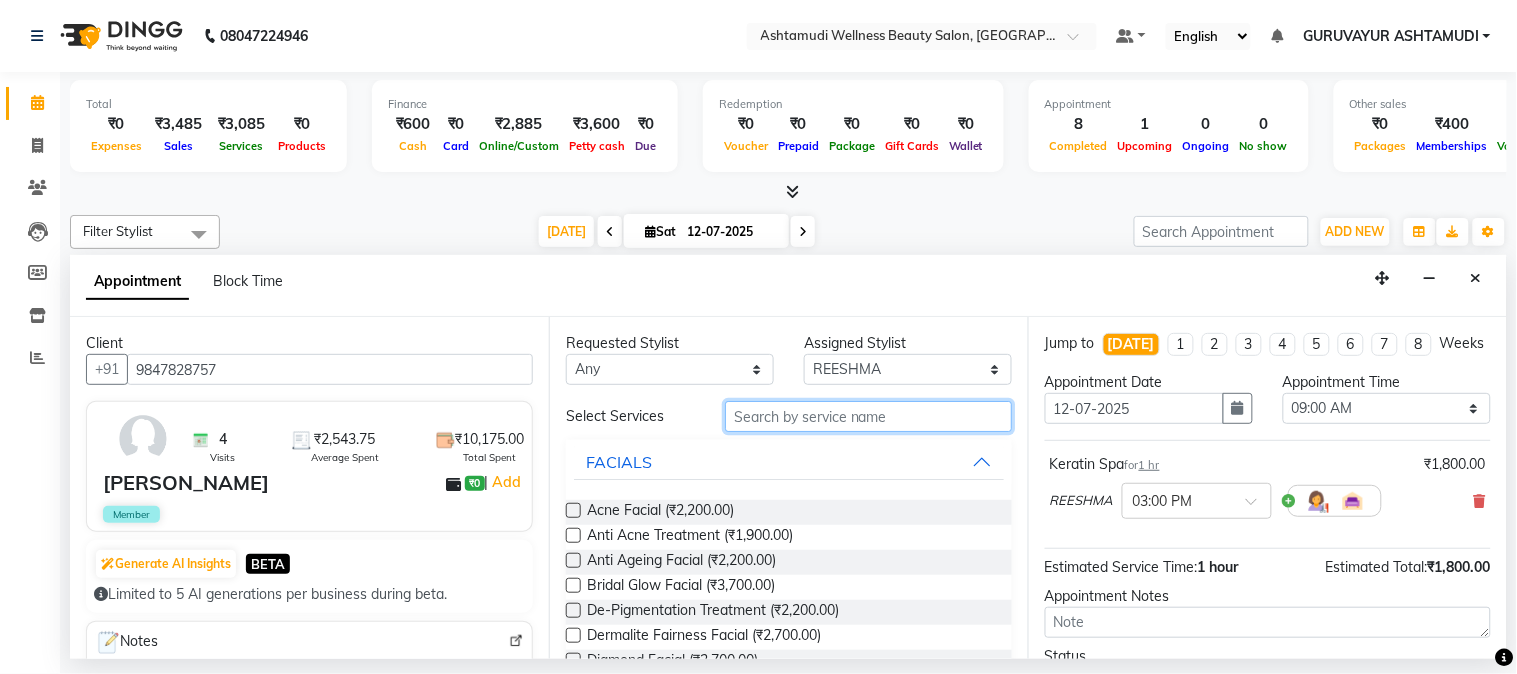 click at bounding box center [868, 416] 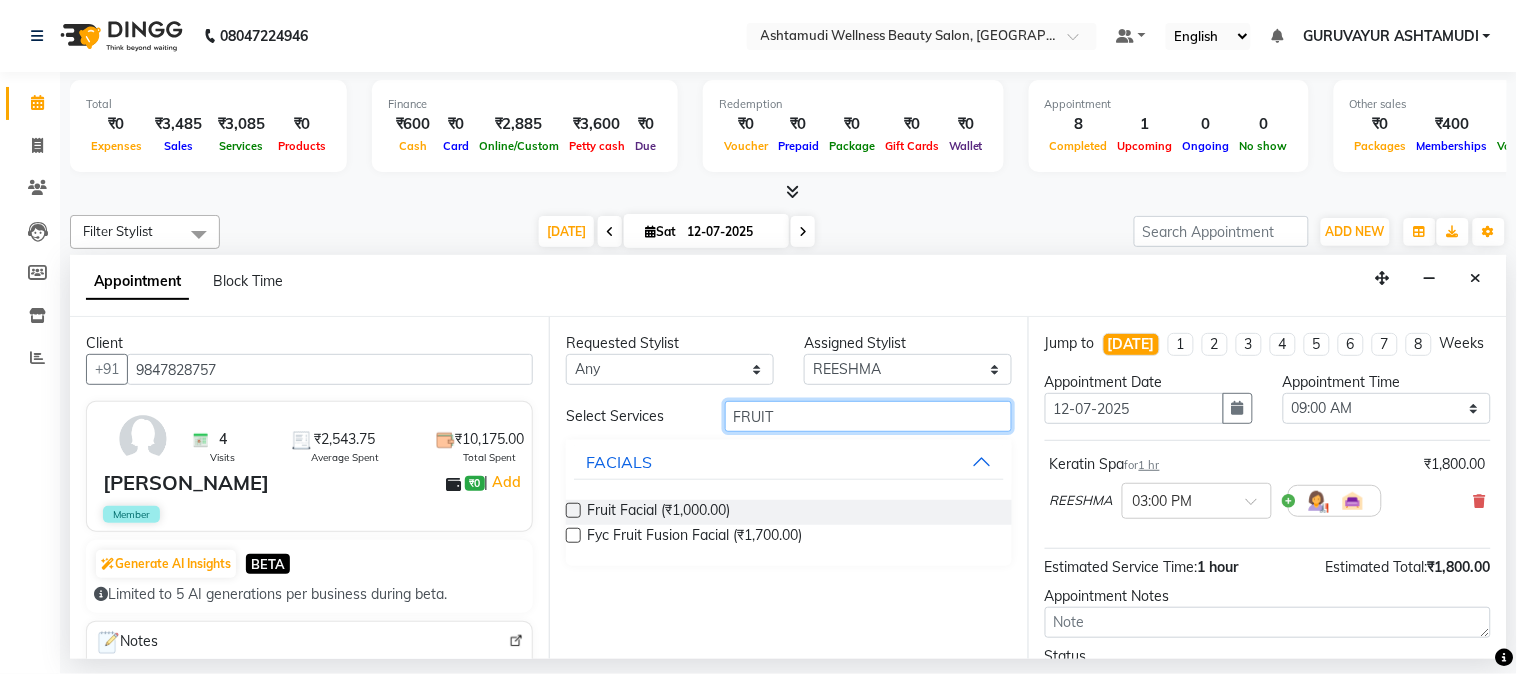 type on "FRUIT" 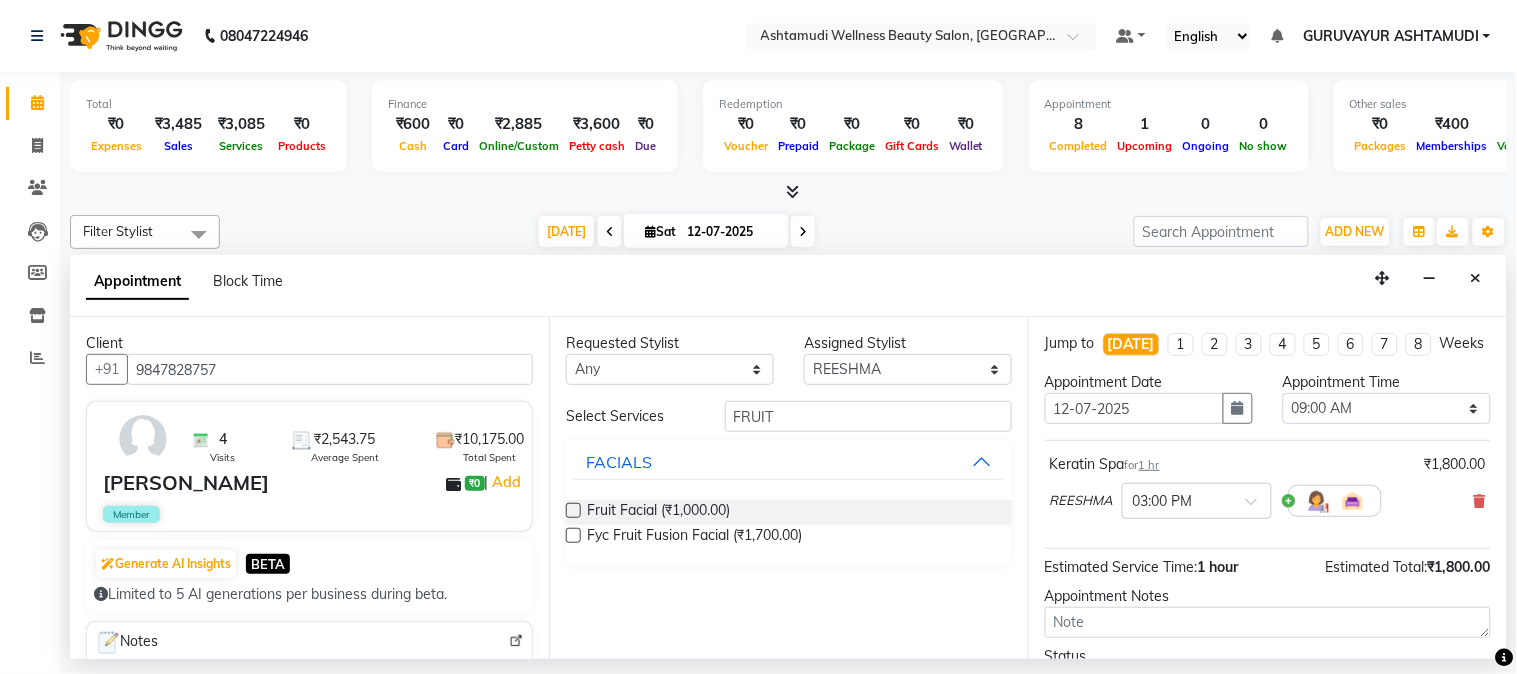 click at bounding box center [573, 510] 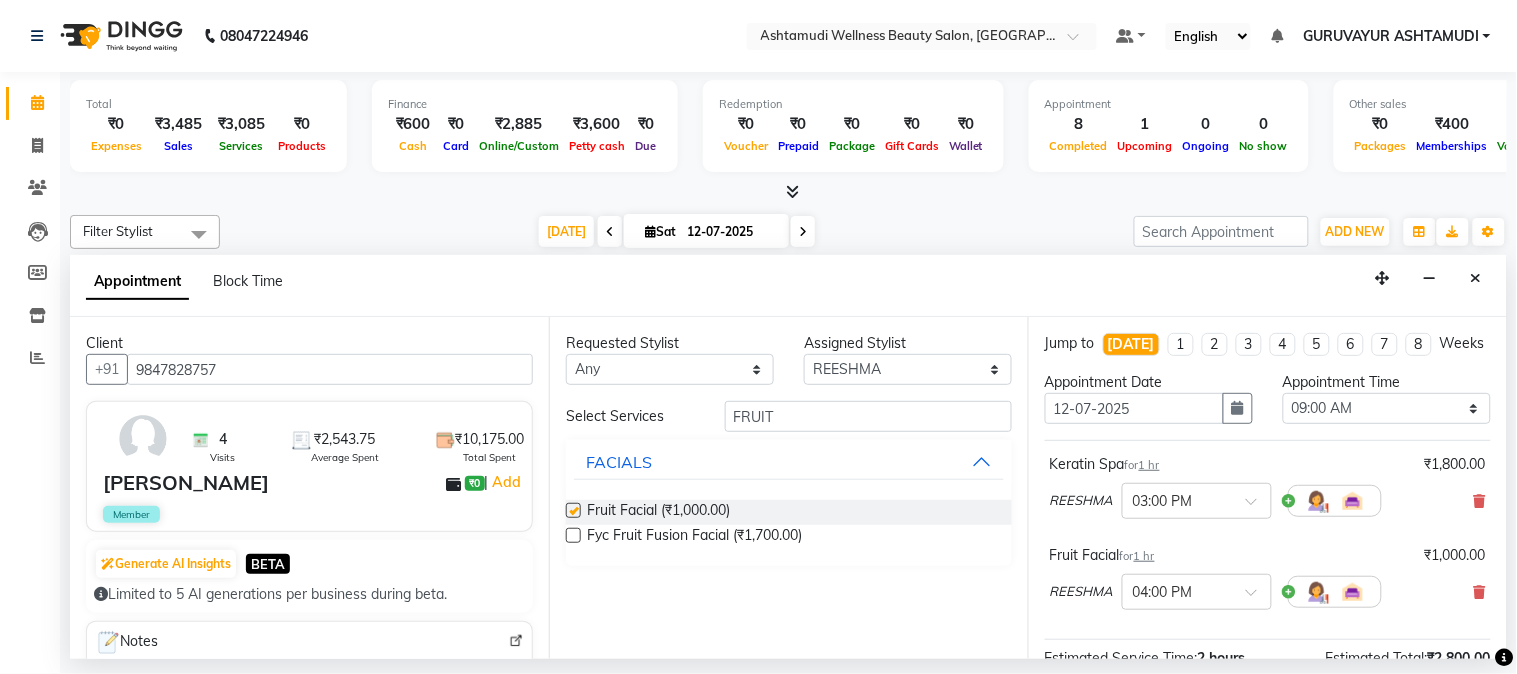 checkbox on "false" 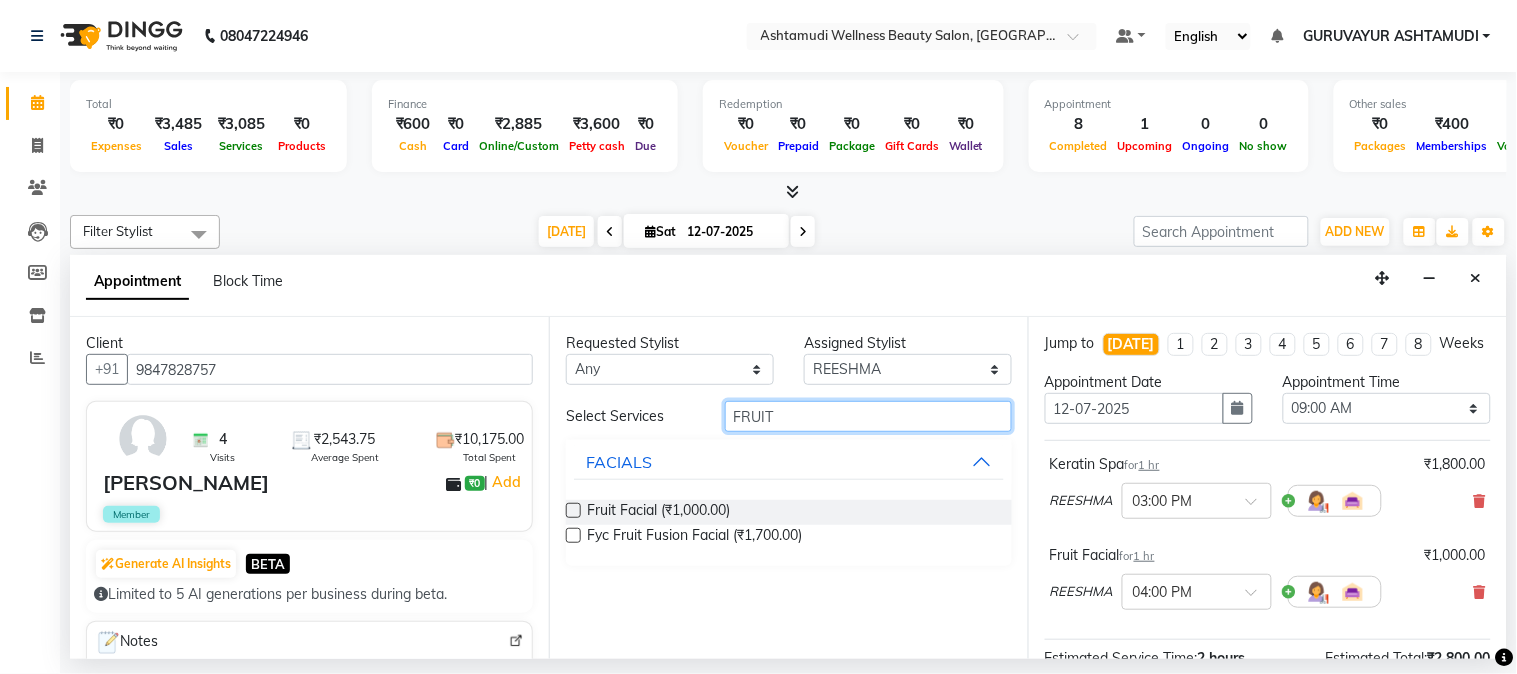 drag, startPoint x: 843, startPoint y: 418, endPoint x: 678, endPoint y: 425, distance: 165.14842 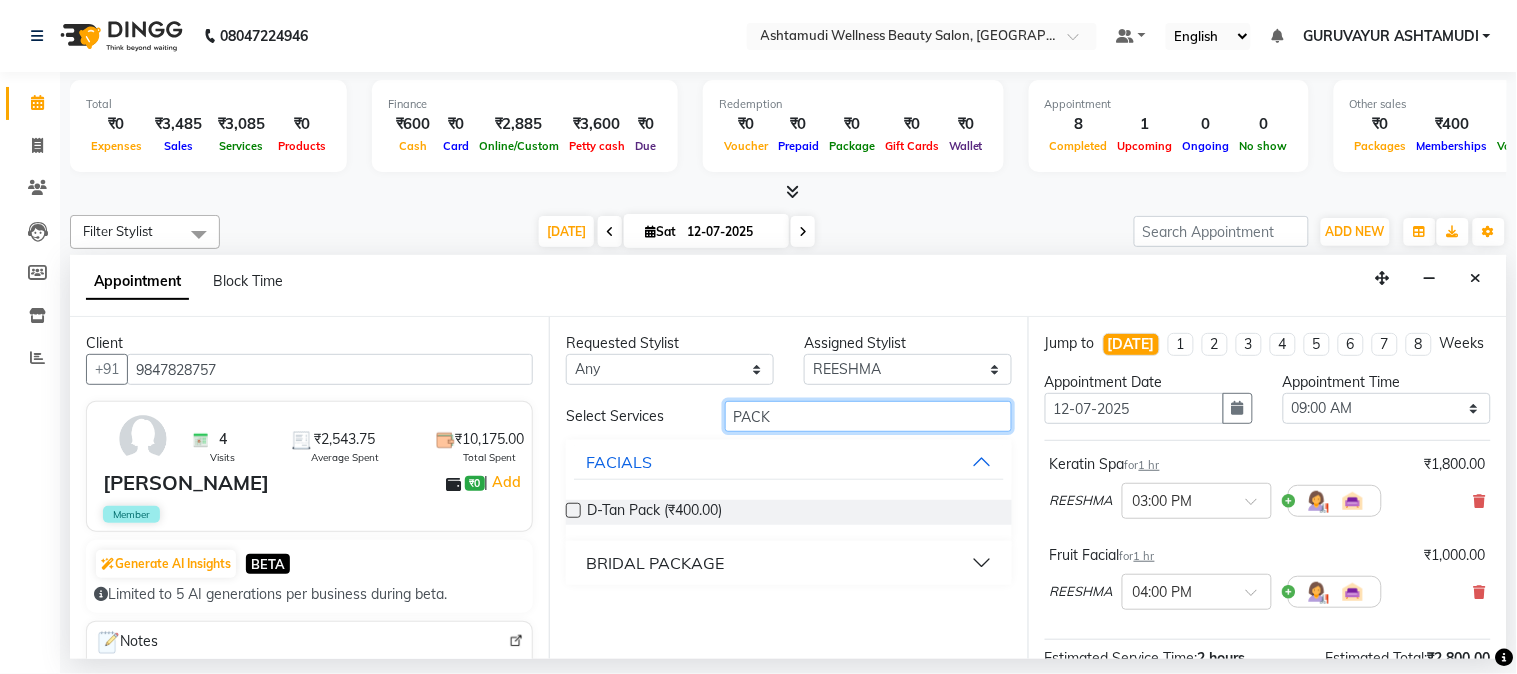 type on "PACK" 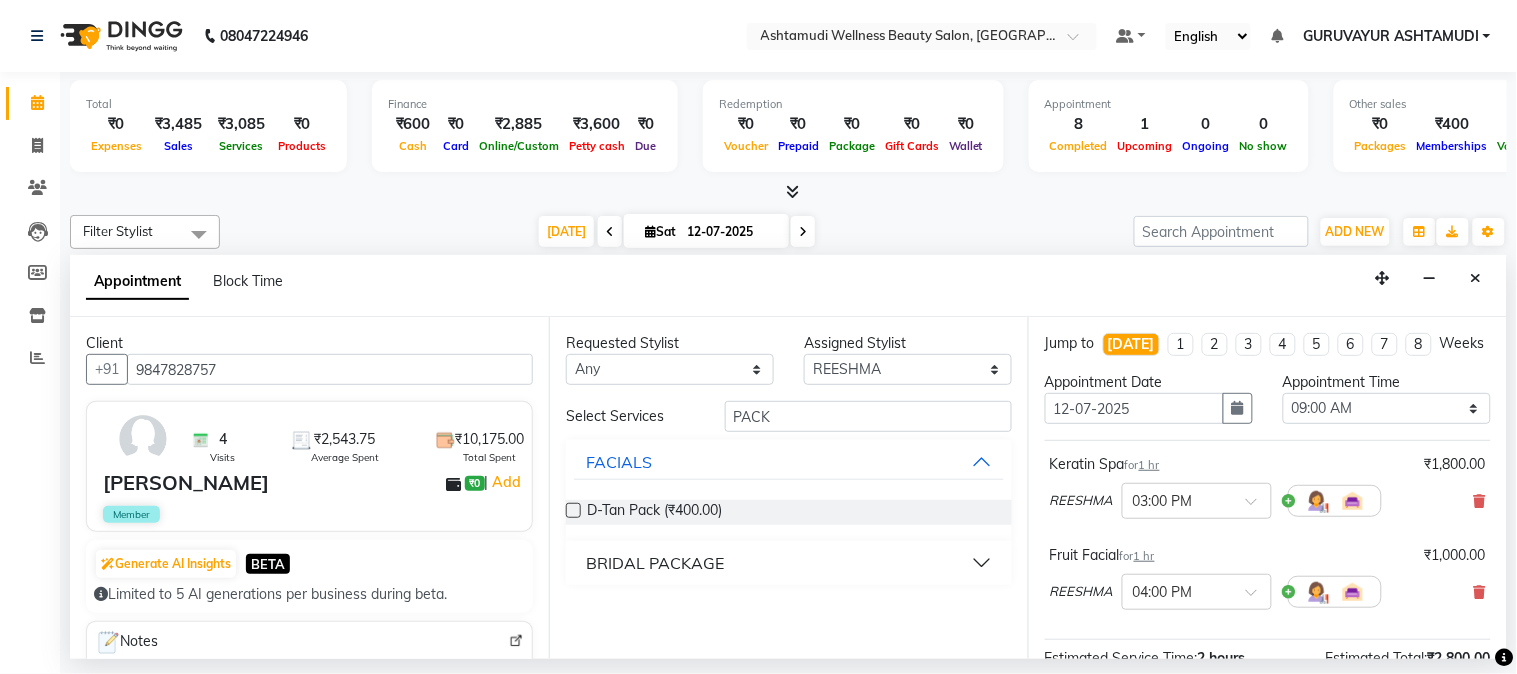 click at bounding box center (573, 510) 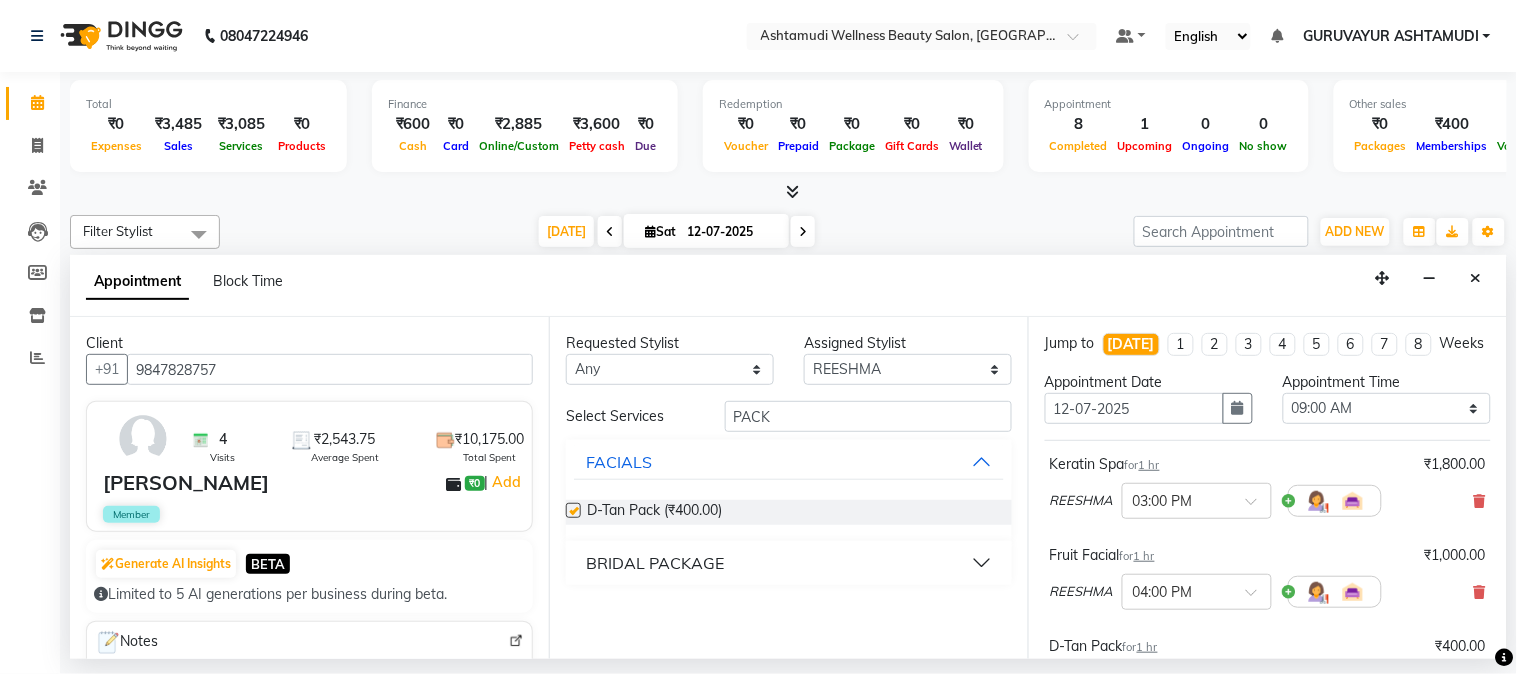 checkbox on "false" 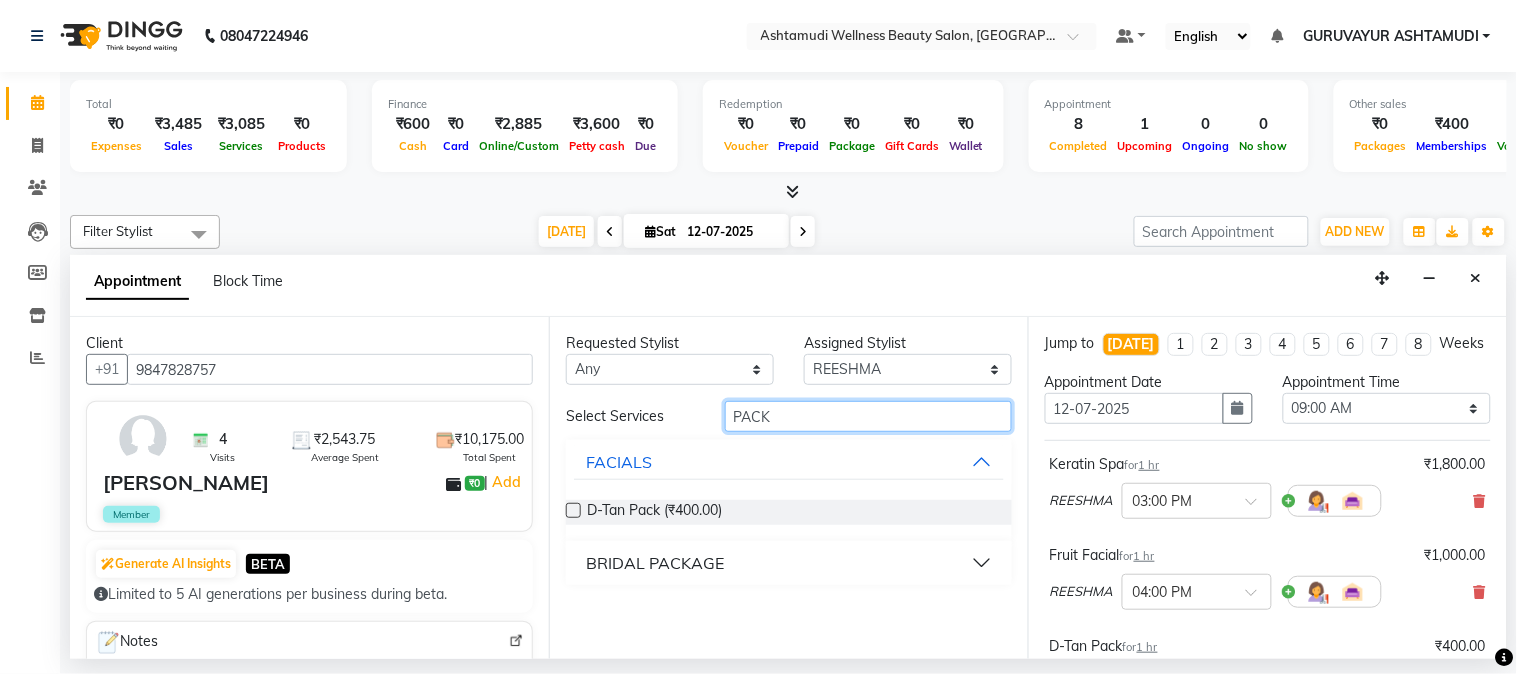 drag, startPoint x: 813, startPoint y: 421, endPoint x: 677, endPoint y: 397, distance: 138.10141 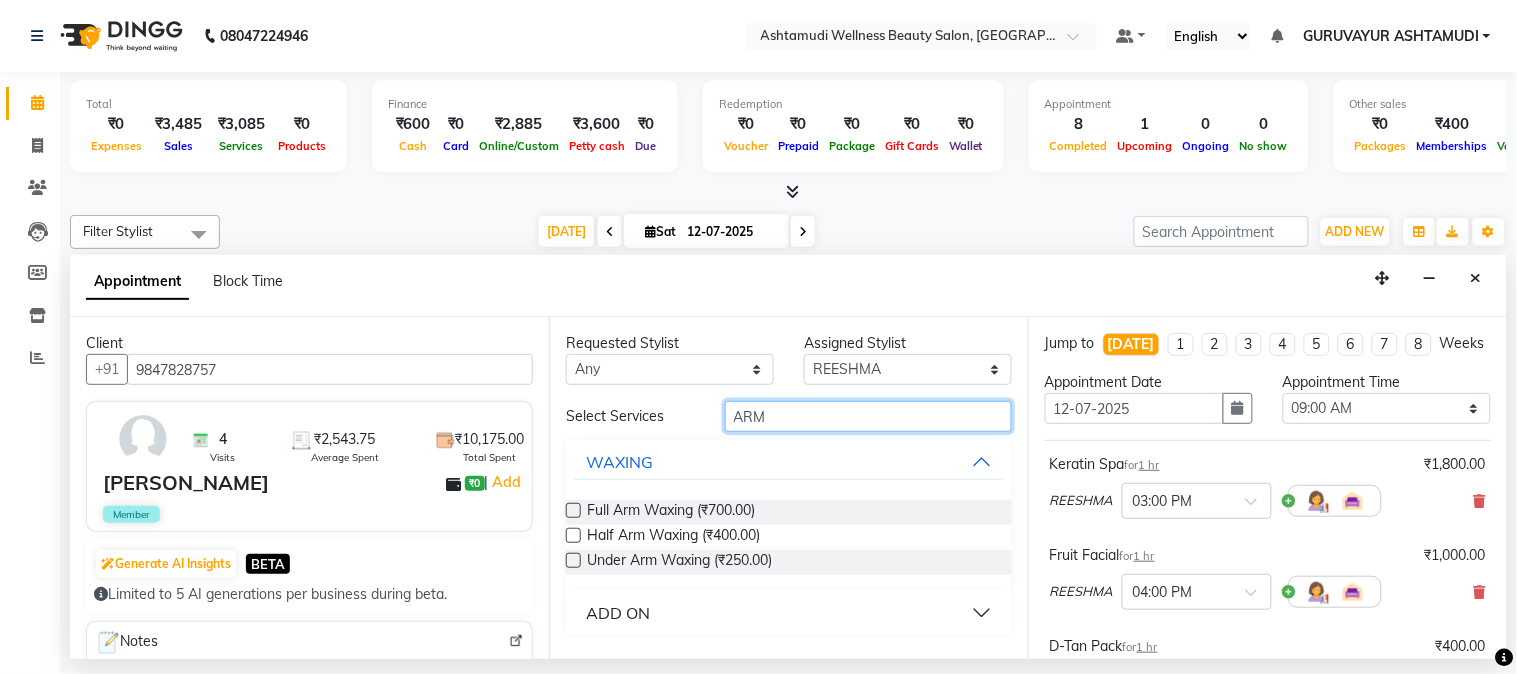 type on "ARM" 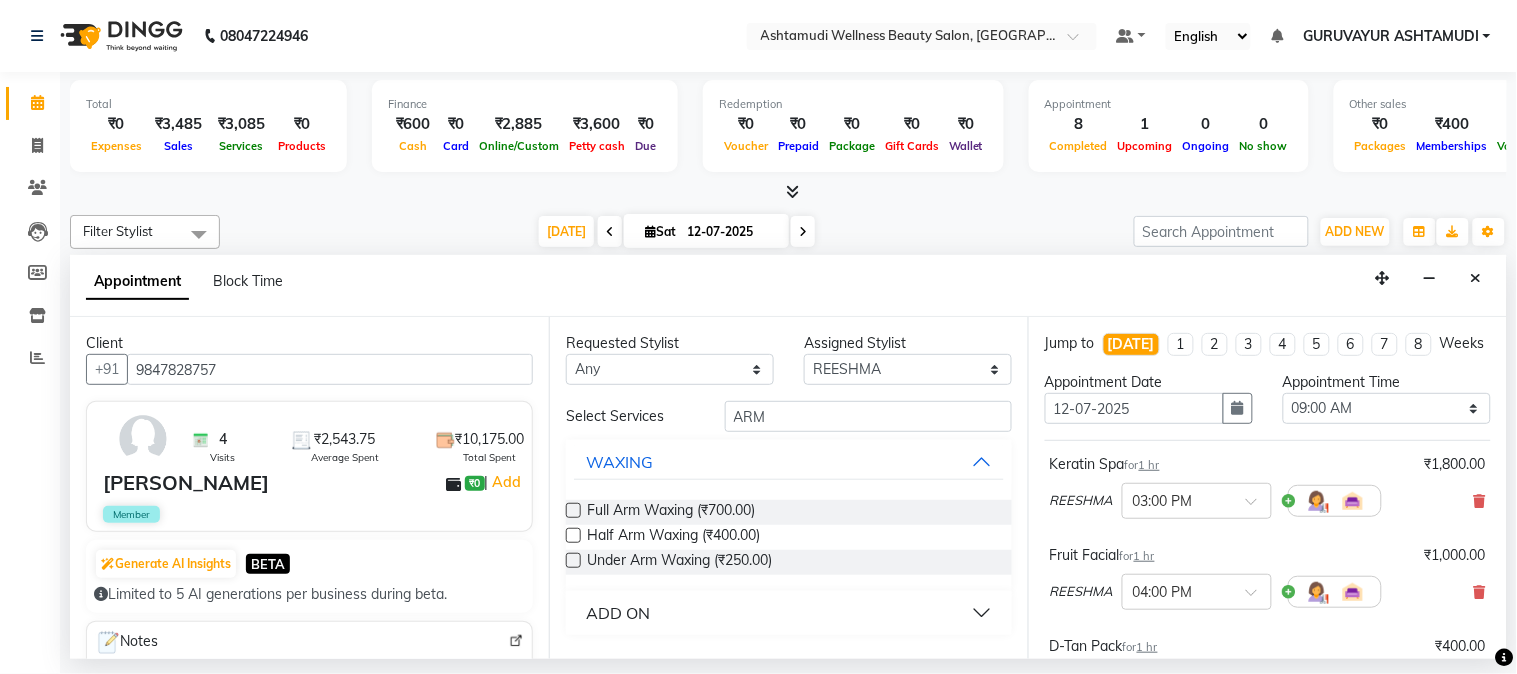 click at bounding box center [573, 535] 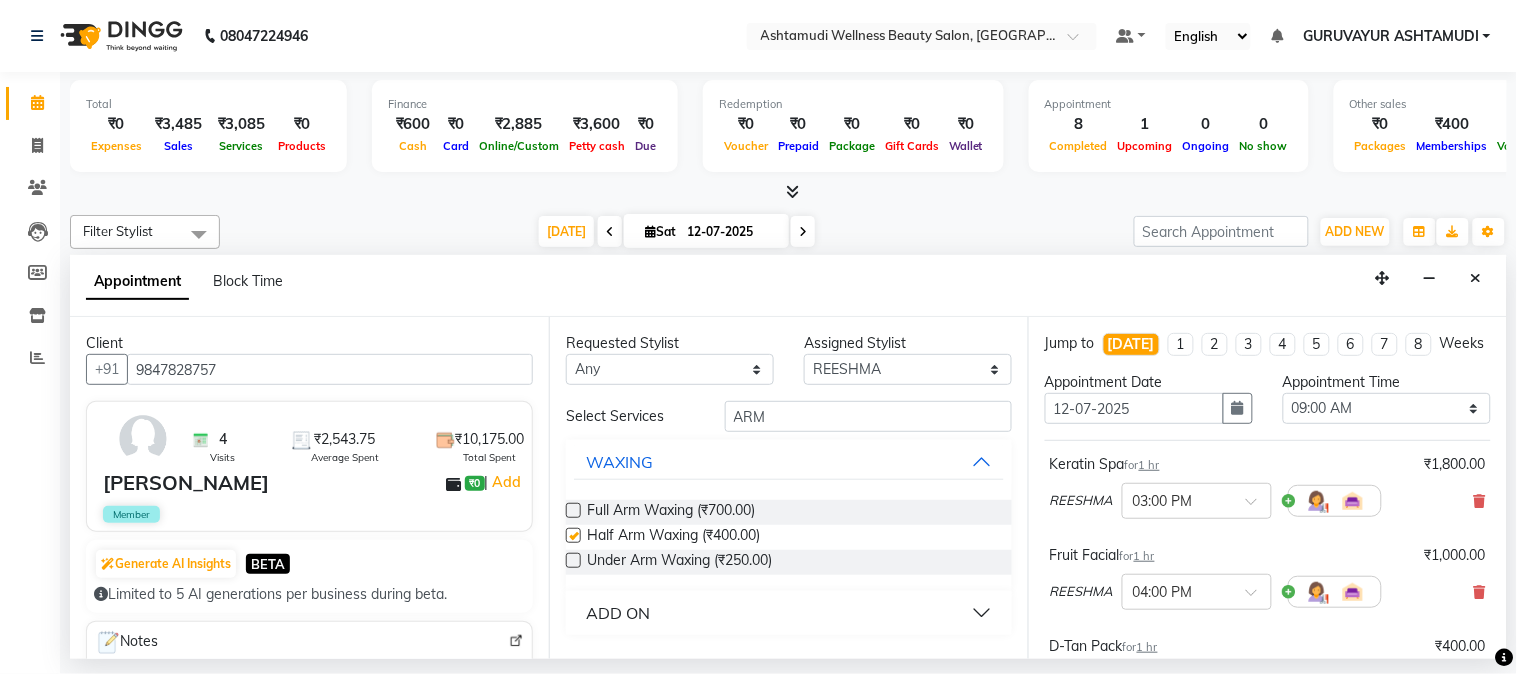 checkbox on "false" 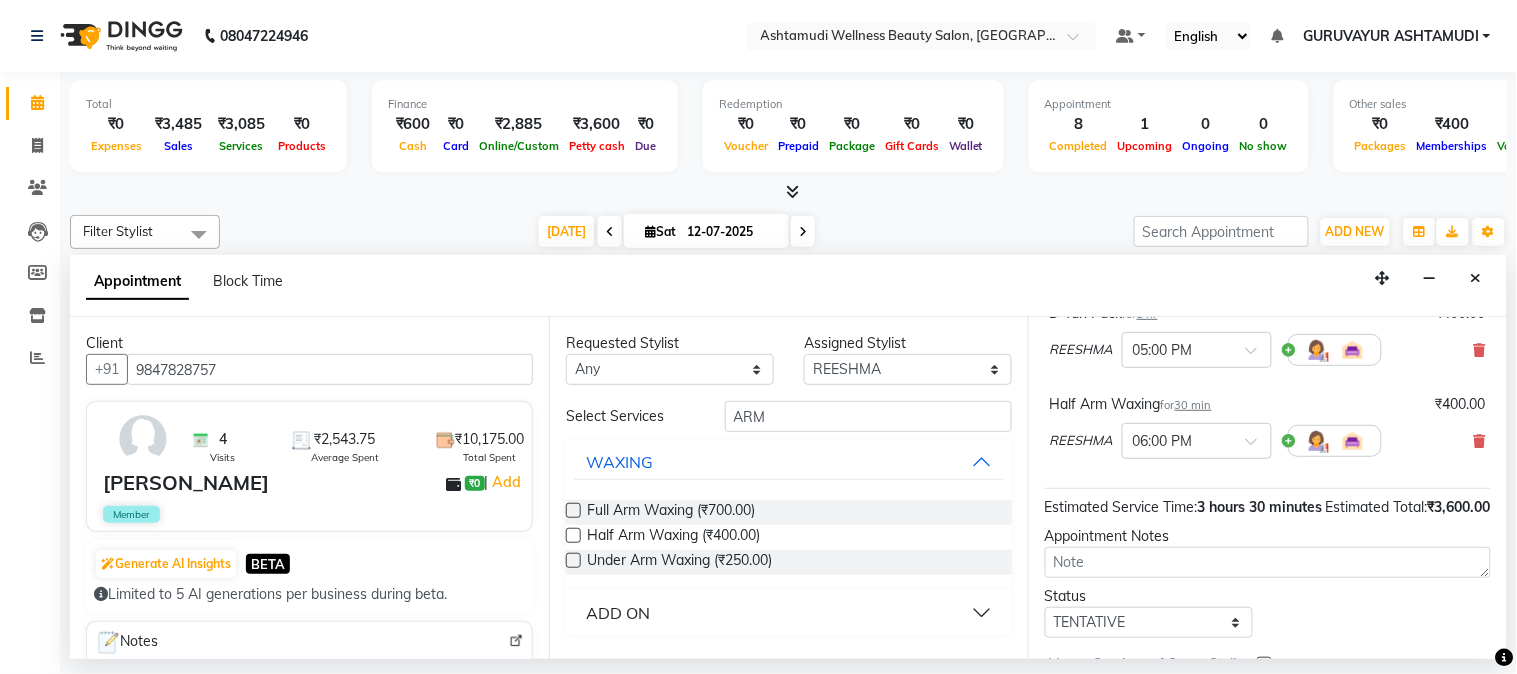 scroll, scrollTop: 444, scrollLeft: 0, axis: vertical 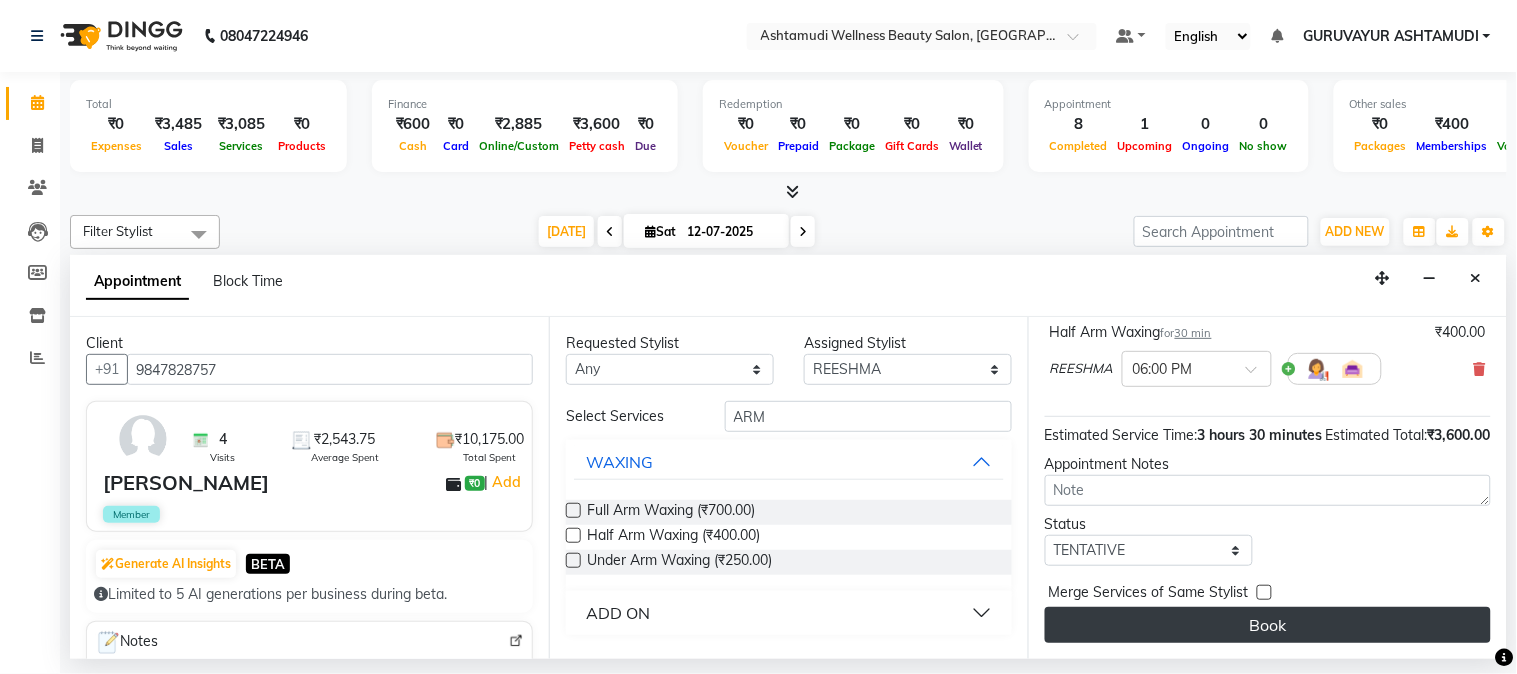 click on "Book" at bounding box center [1268, 625] 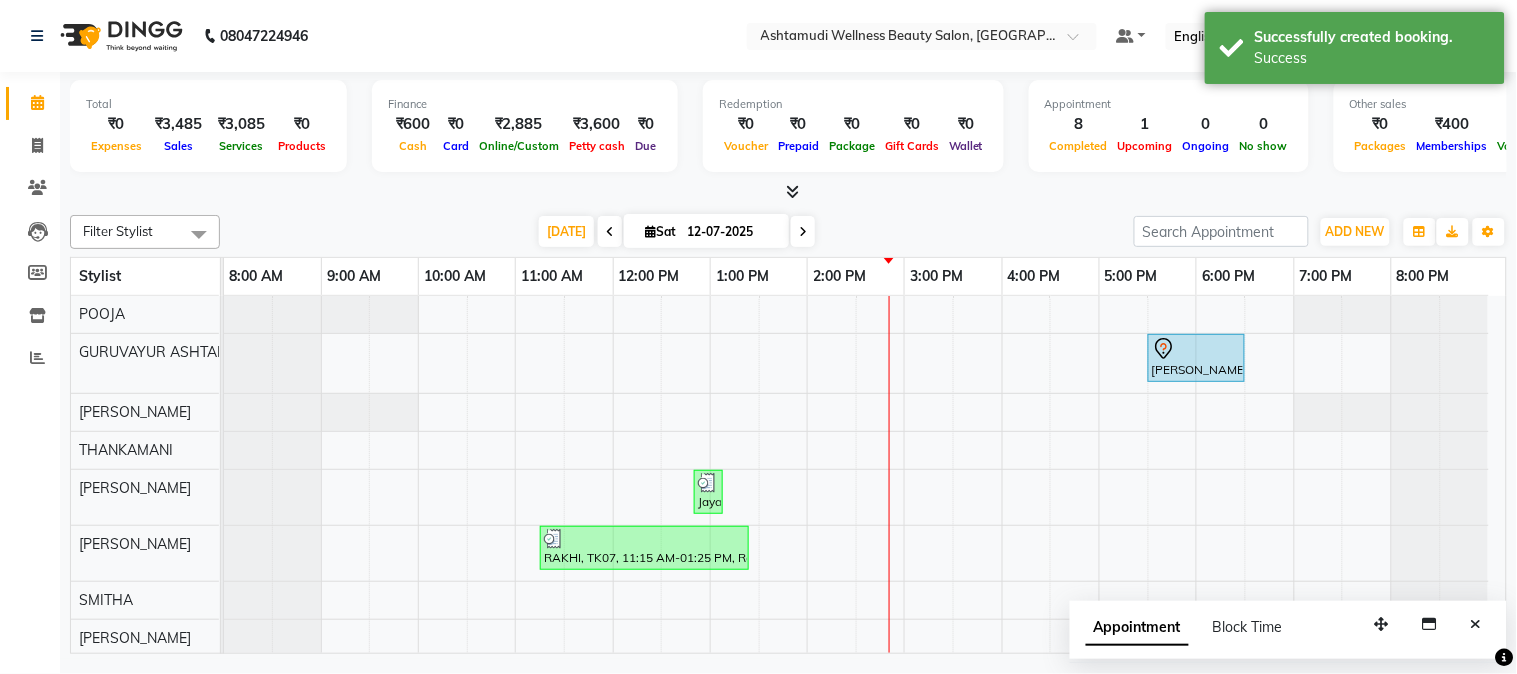 scroll, scrollTop: 215, scrollLeft: 0, axis: vertical 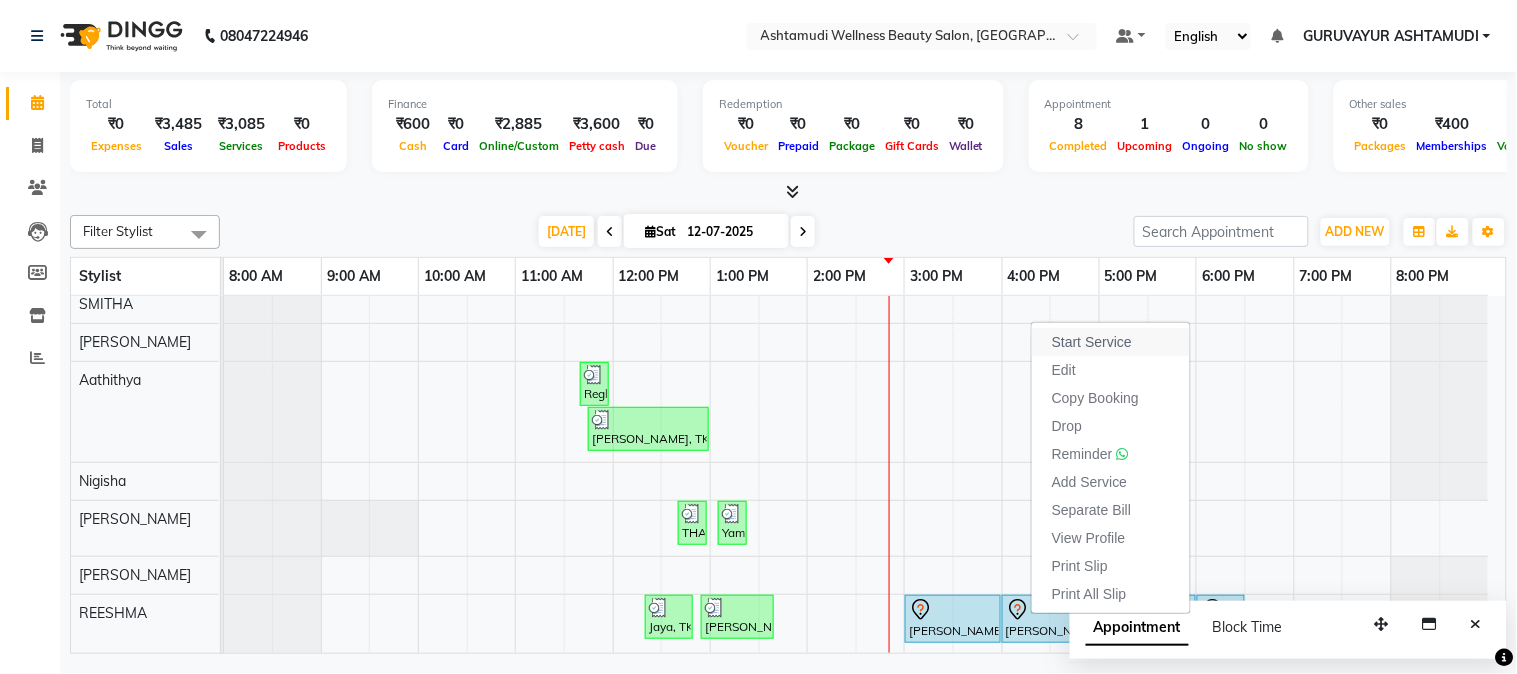 click on "Start Service" at bounding box center (1092, 342) 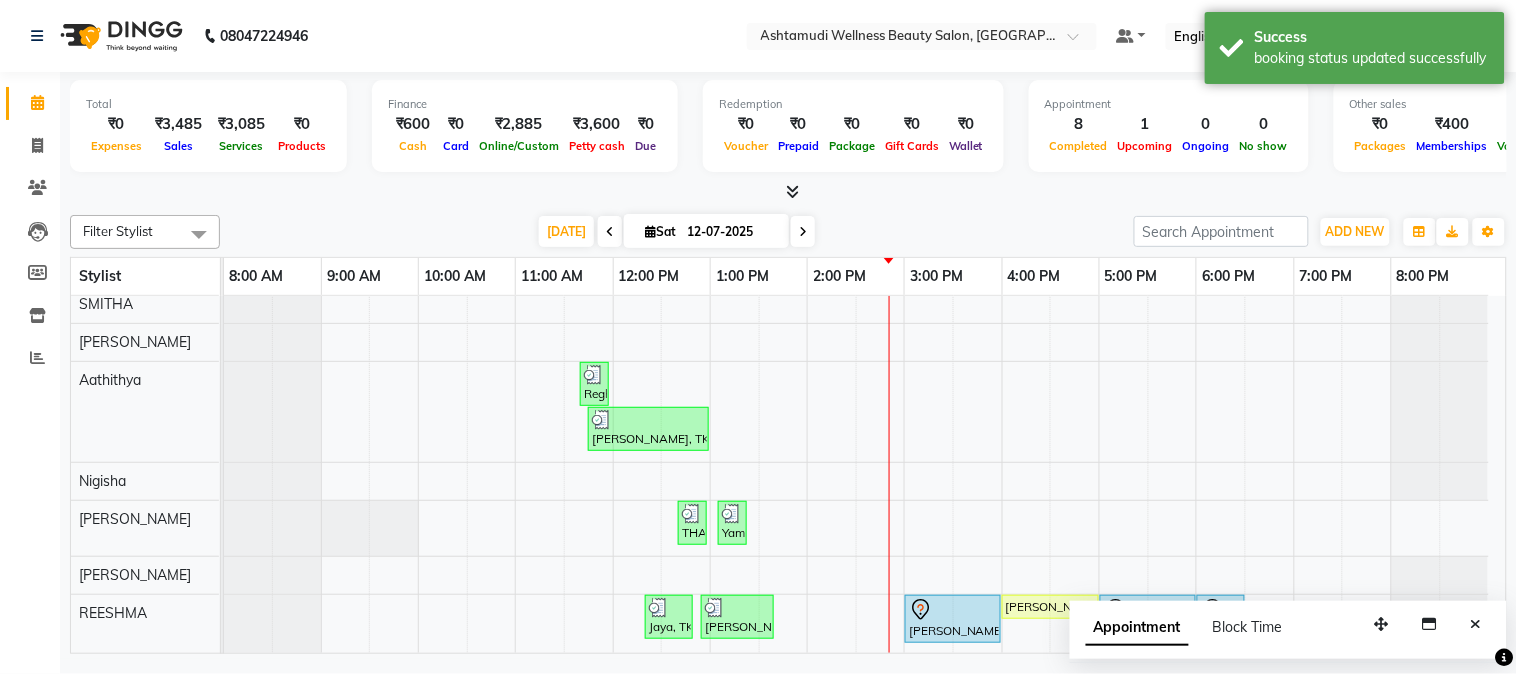 scroll, scrollTop: 140, scrollLeft: 0, axis: vertical 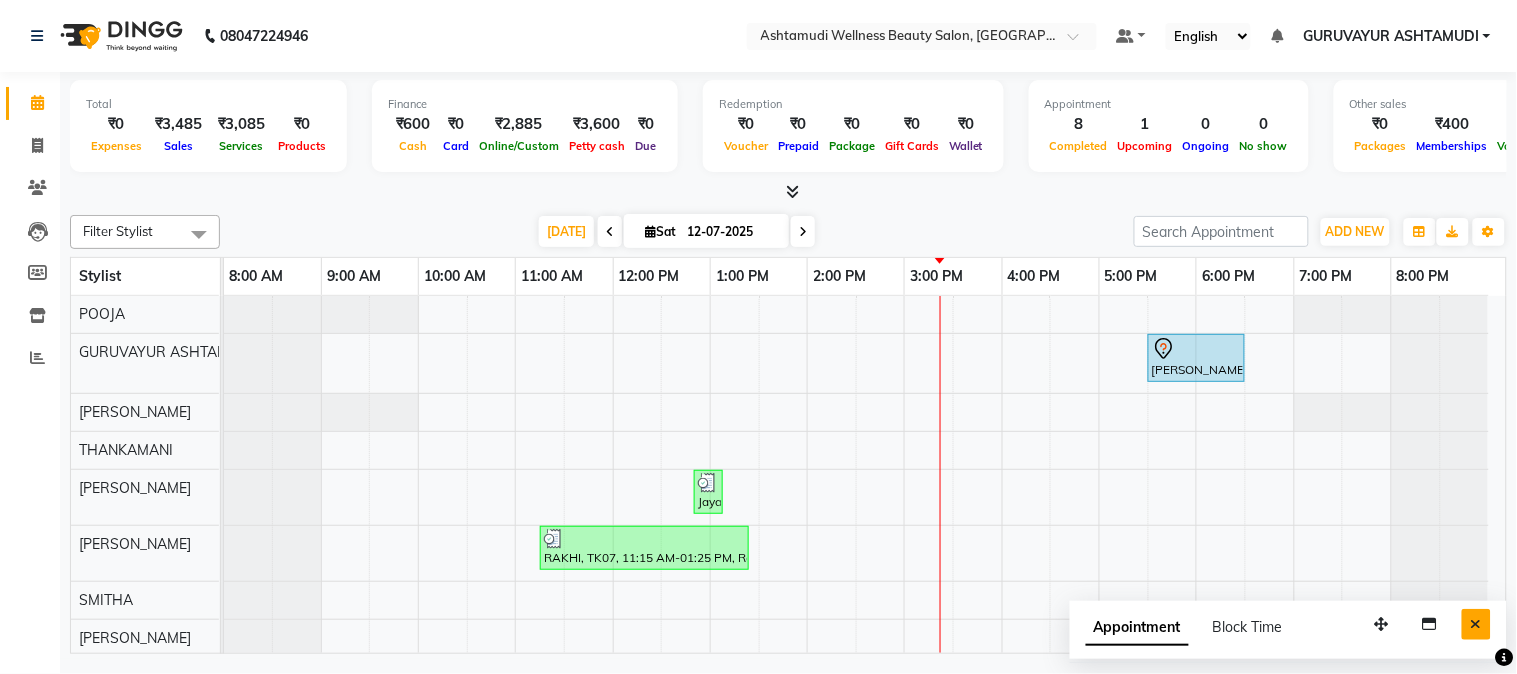 click at bounding box center [1476, 624] 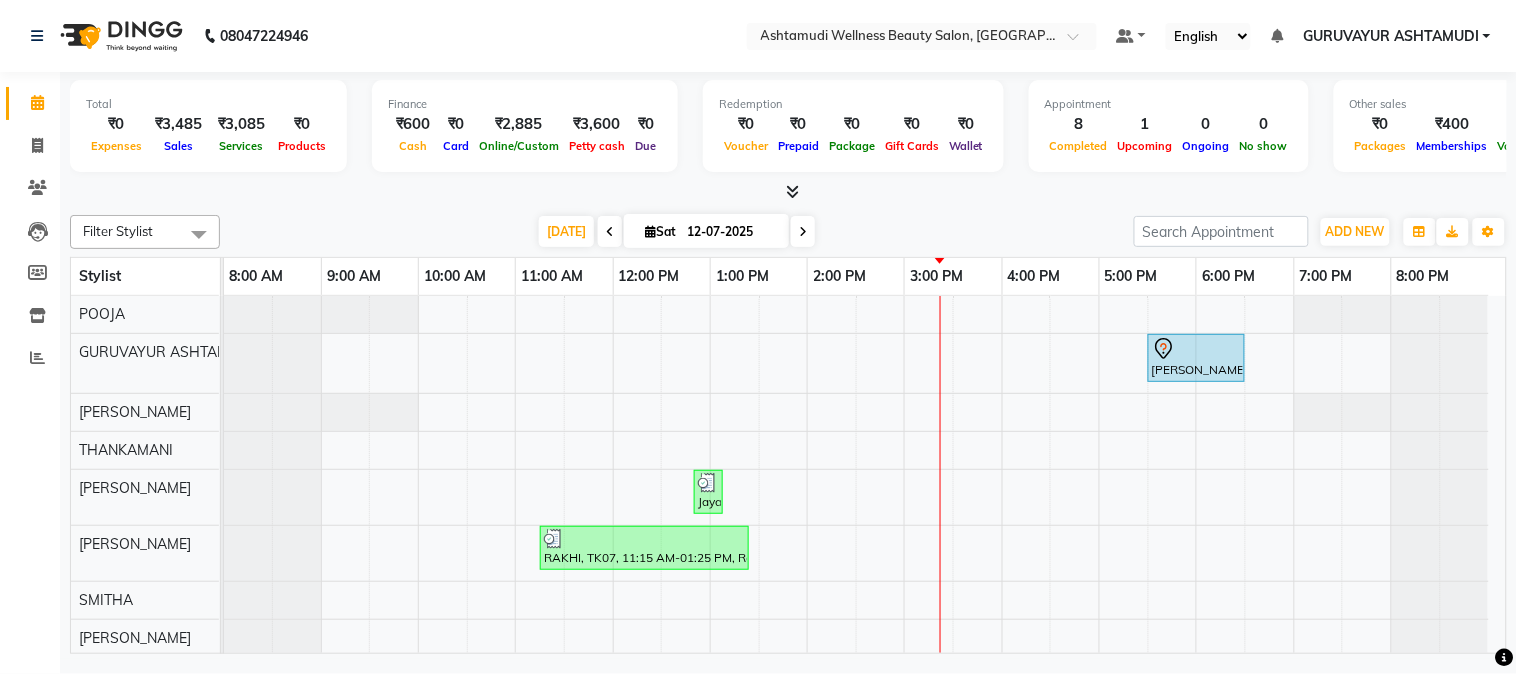 scroll, scrollTop: 281, scrollLeft: 0, axis: vertical 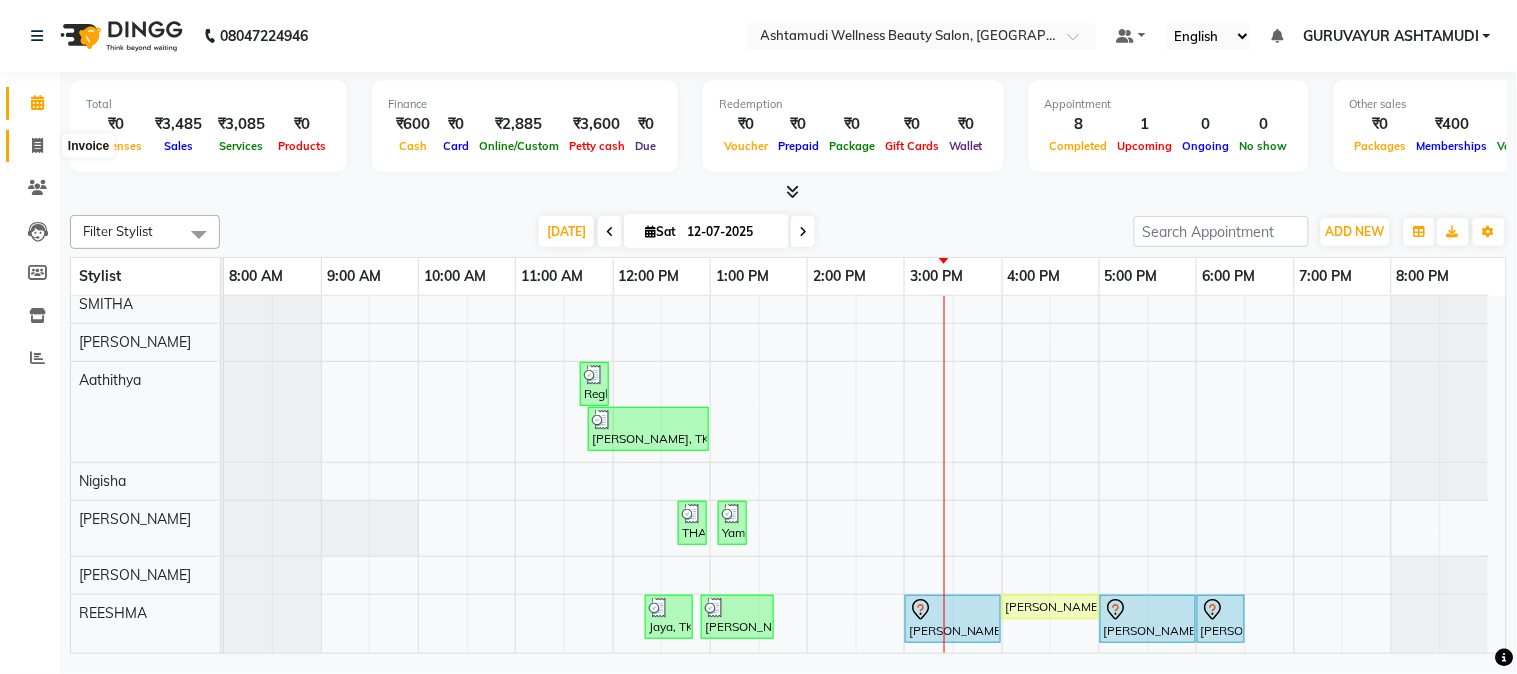 click 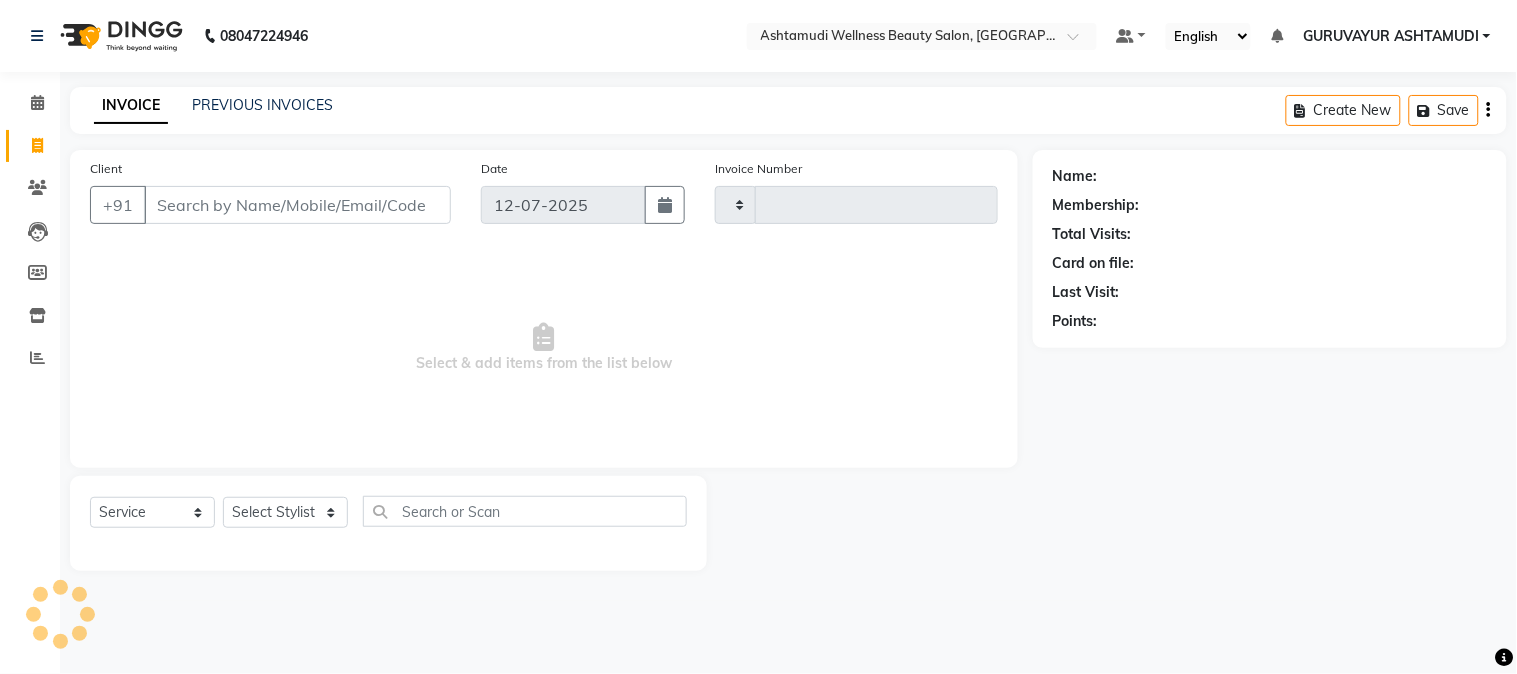 type on "1341" 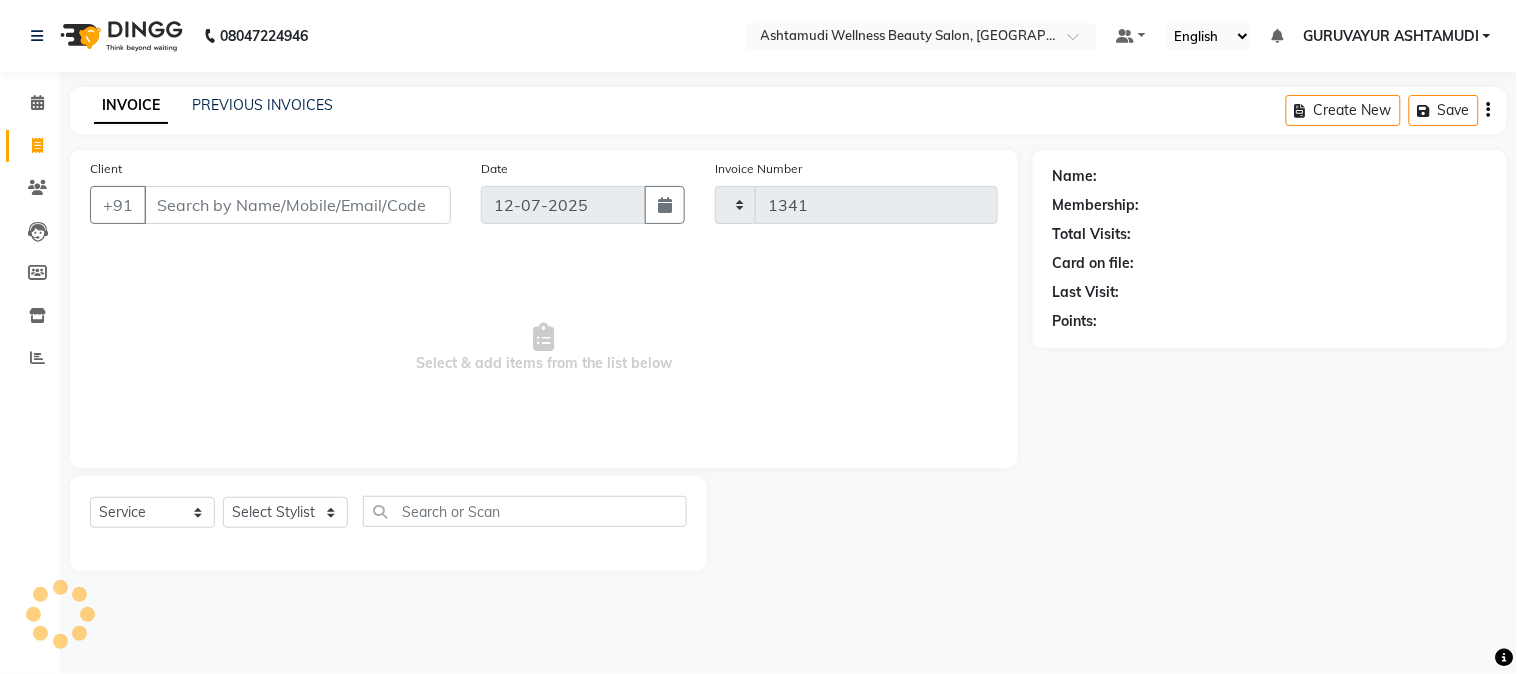 select on "4660" 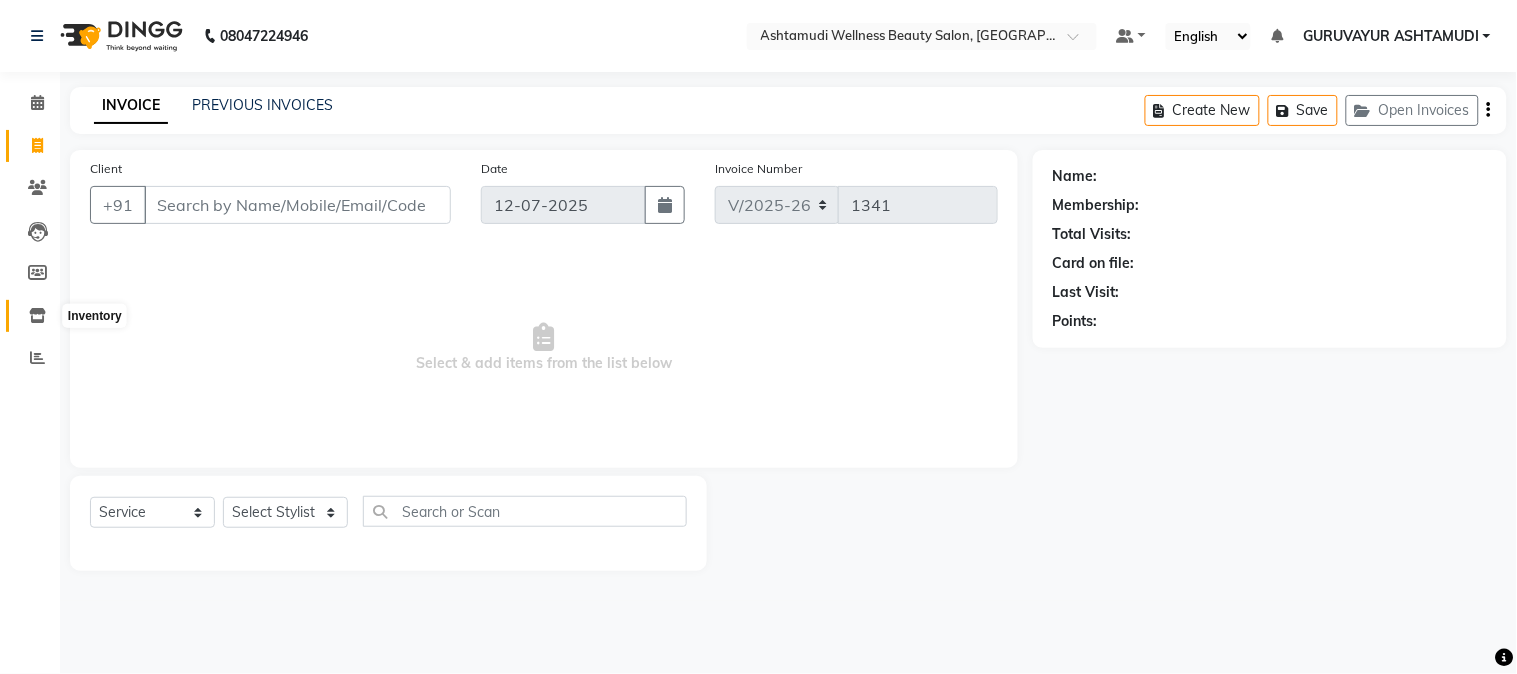 click 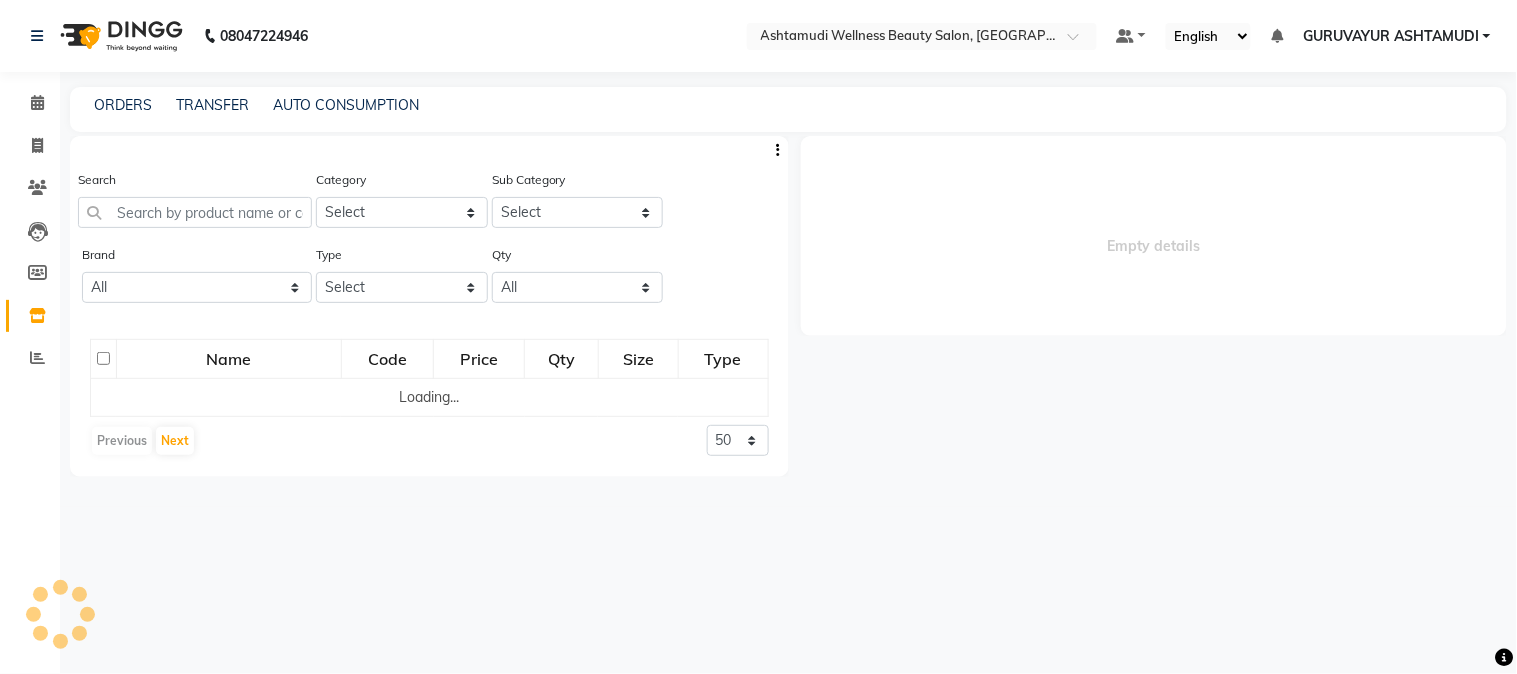 select 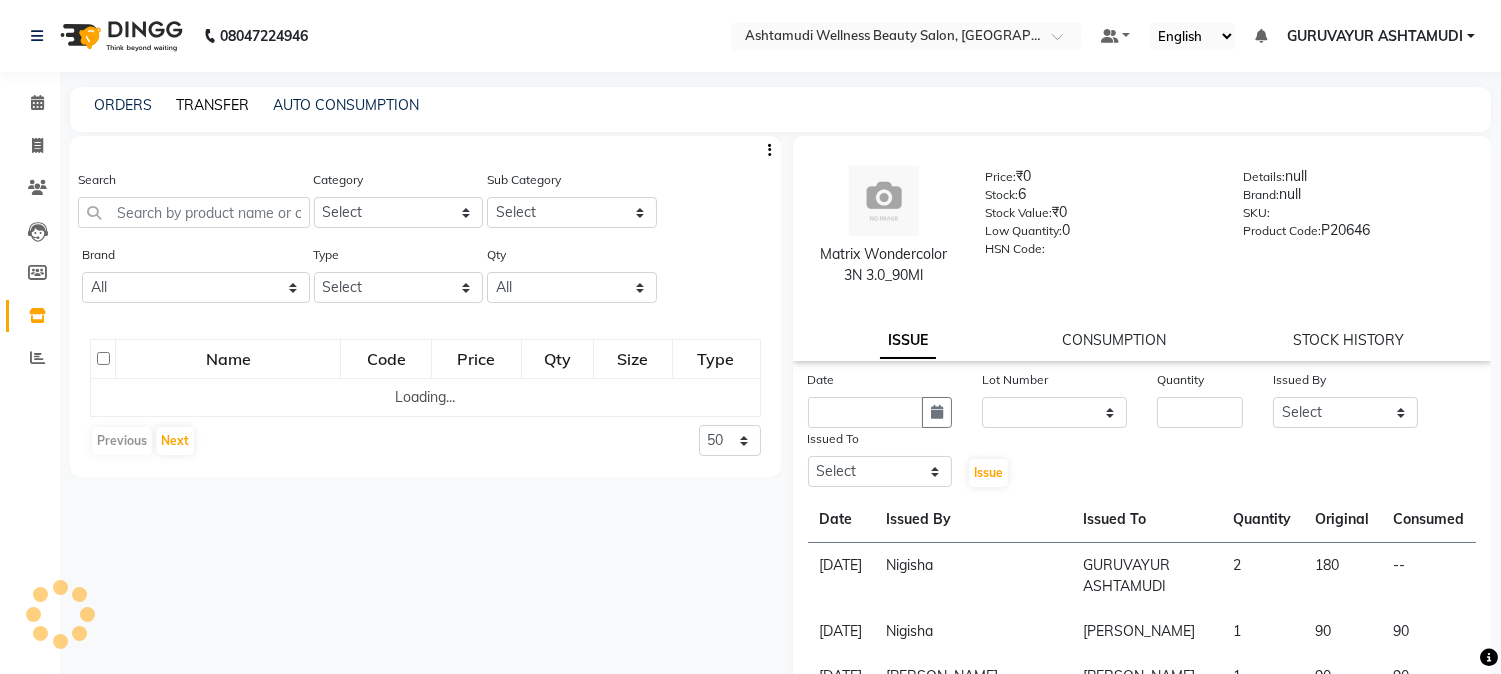 click on "TRANSFER" 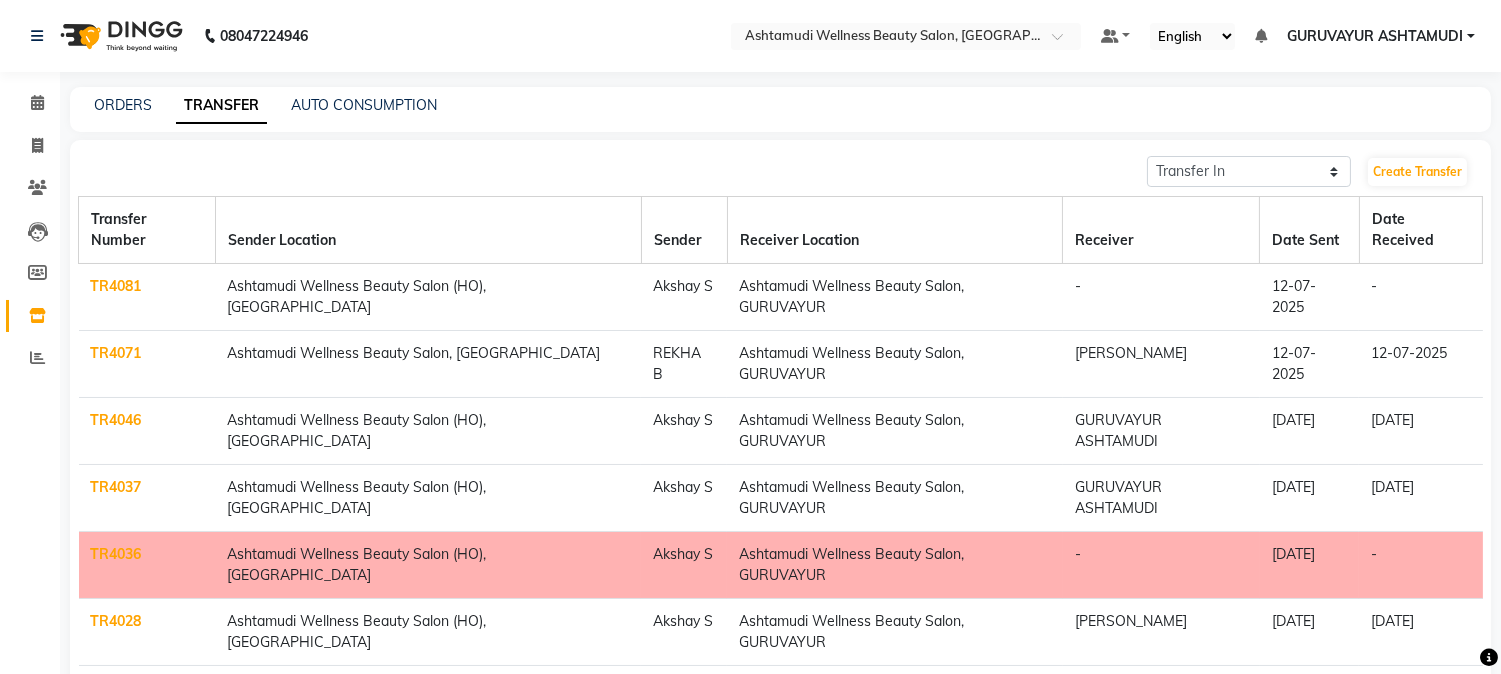 click on "TR4081" 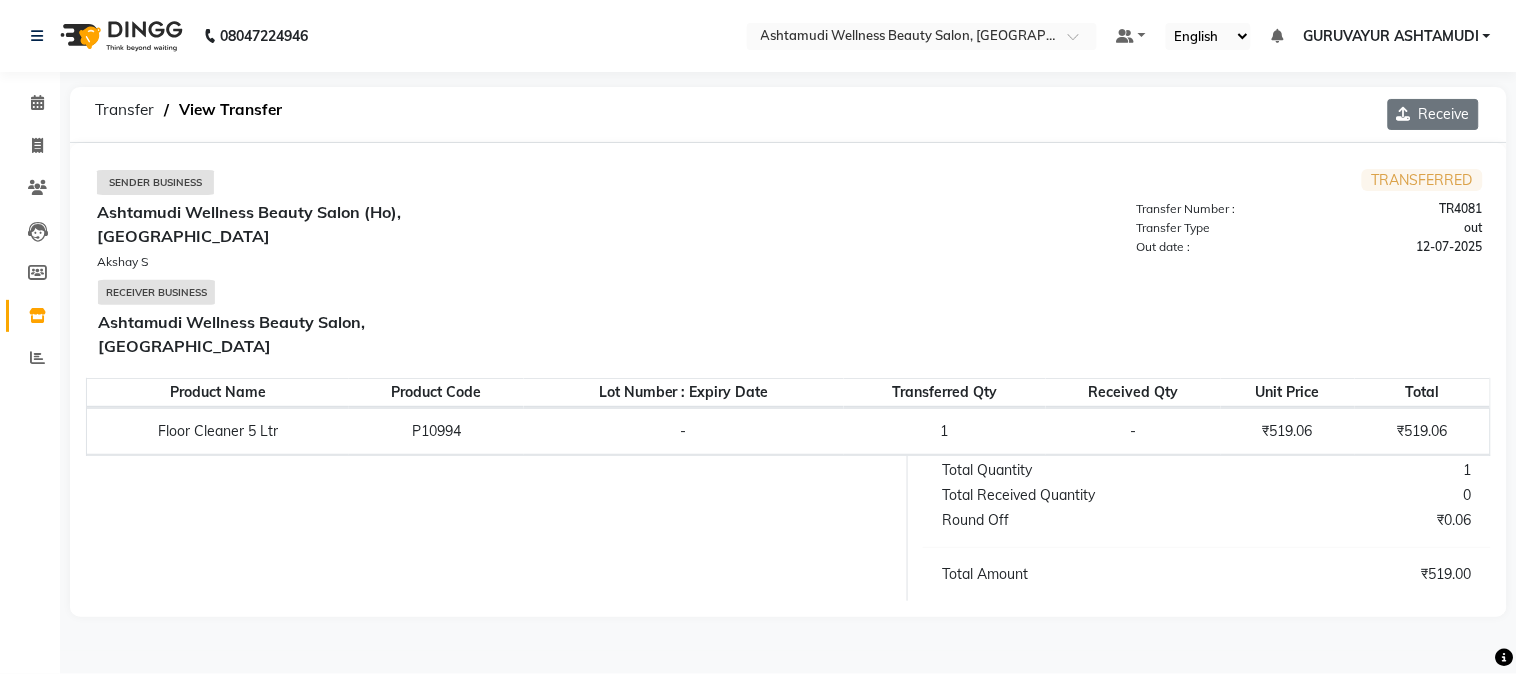 click 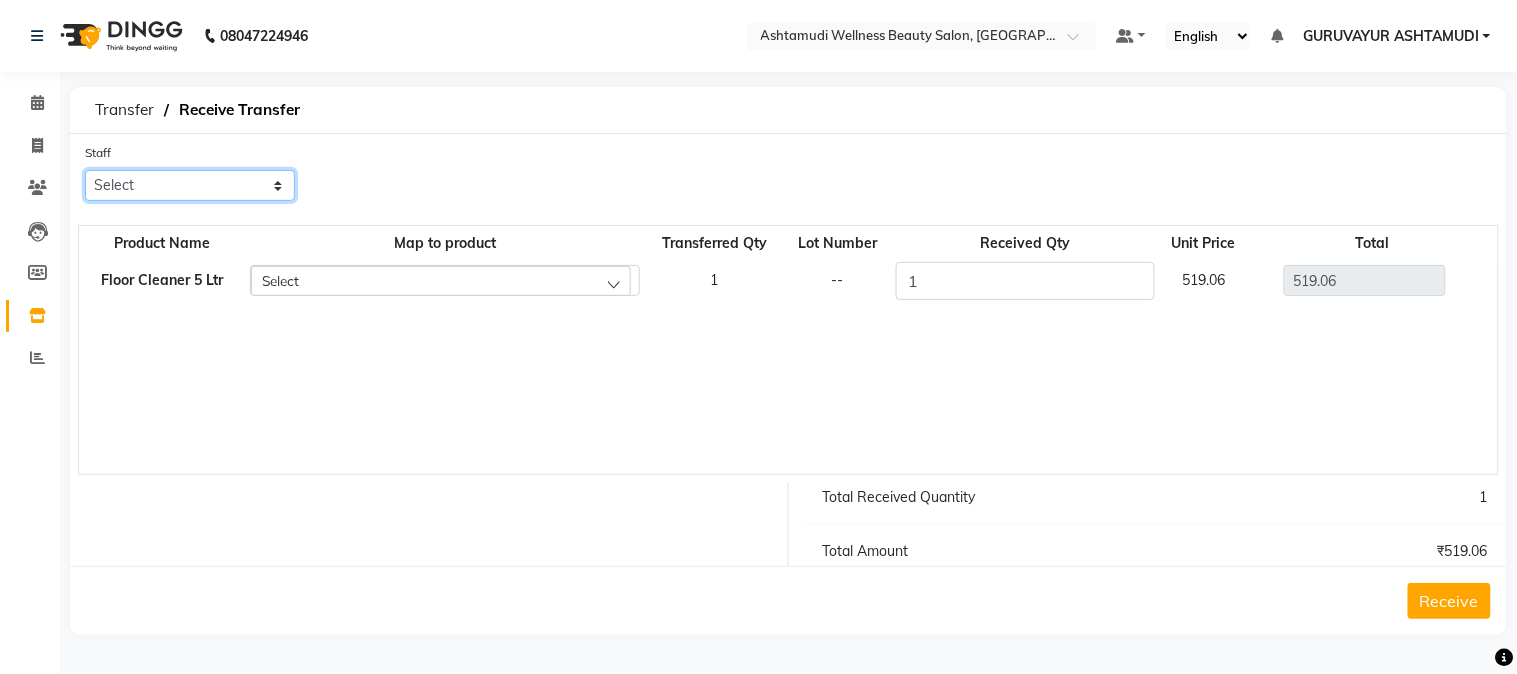 click on "Select Aathithya ANILA ANJANA DAS ARYA GURUVAYUR ASHTAMUDI JISNA NEETHU Nigisha POOJA PRACHI PRASEETHA REESHMA  Rini SMITHA THANKAMANI" at bounding box center (190, 185) 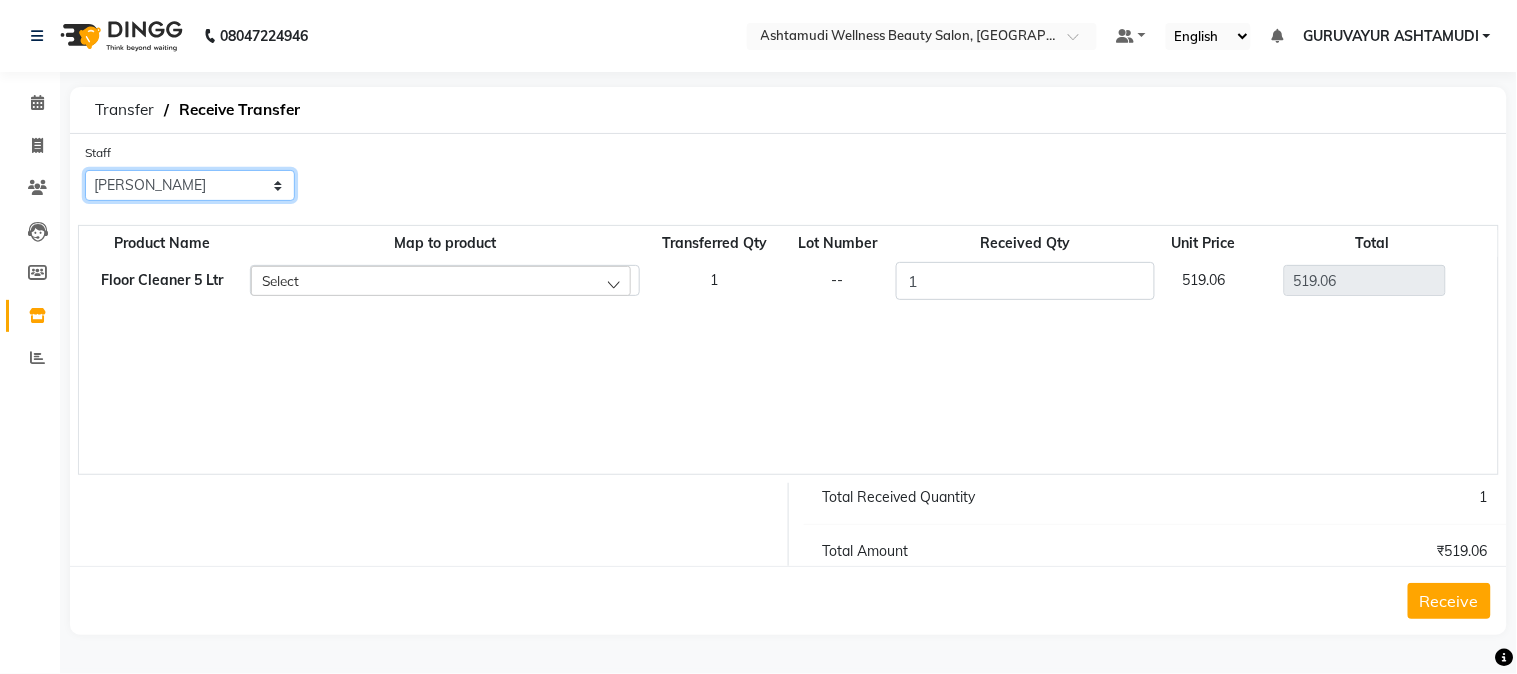 click on "Select Aathithya ANILA ANJANA DAS ARYA GURUVAYUR ASHTAMUDI JISNA NEETHU Nigisha POOJA PRACHI PRASEETHA REESHMA  Rini SMITHA THANKAMANI" at bounding box center [190, 185] 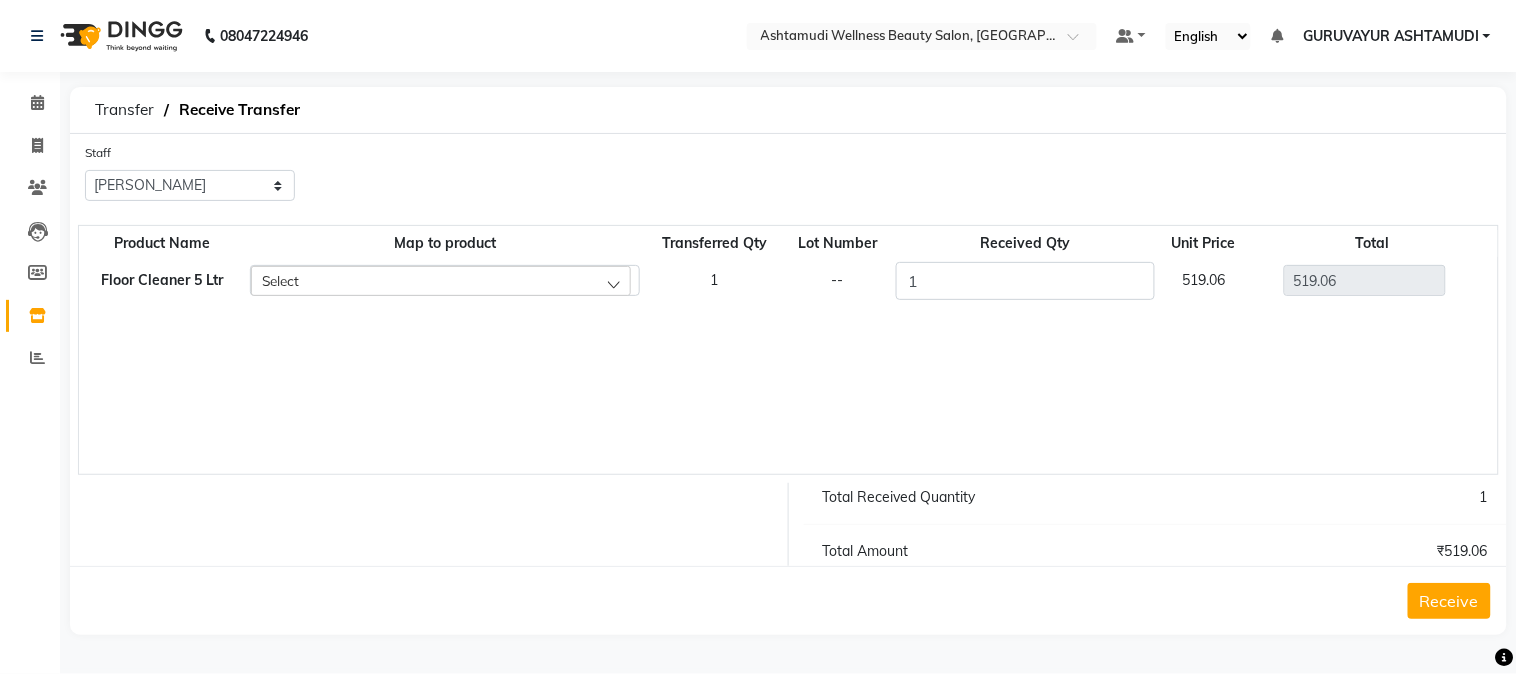 click on "Receive" 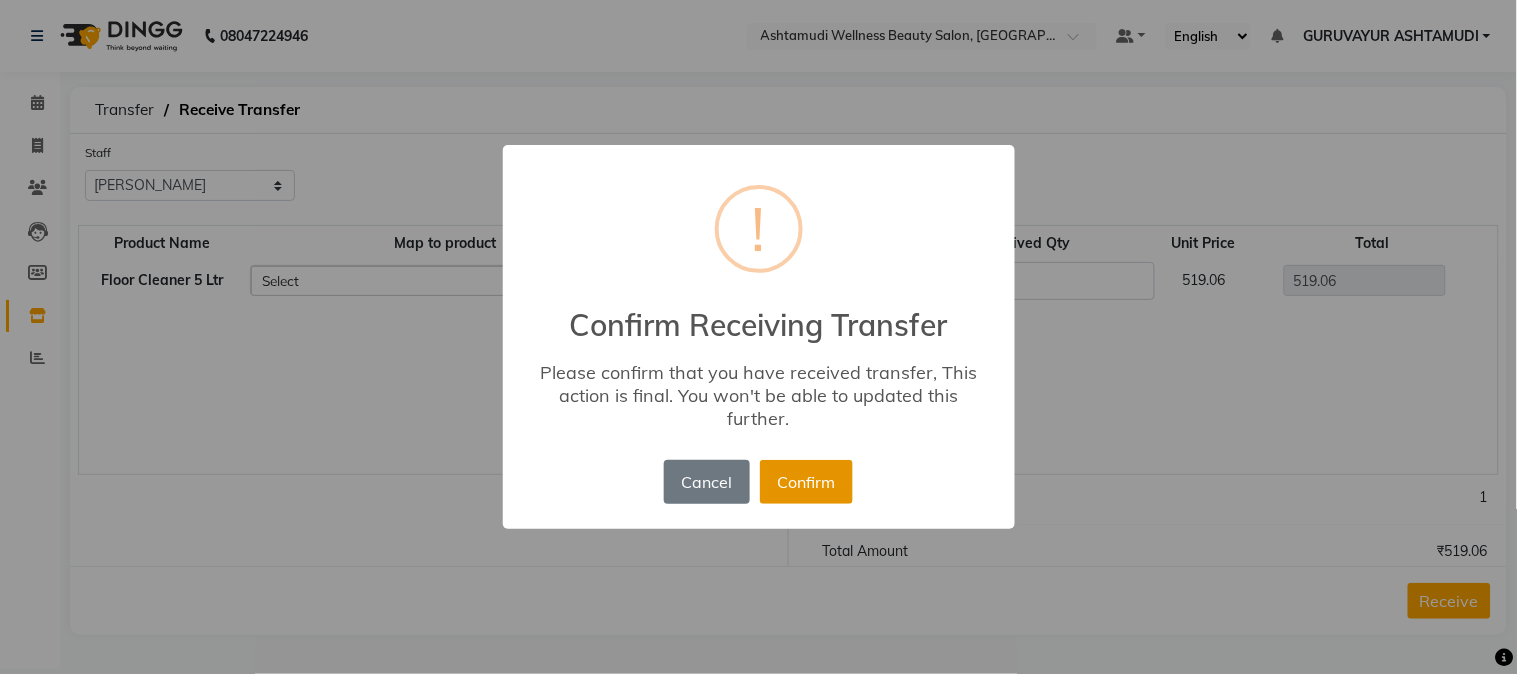 click on "Confirm" at bounding box center (806, 482) 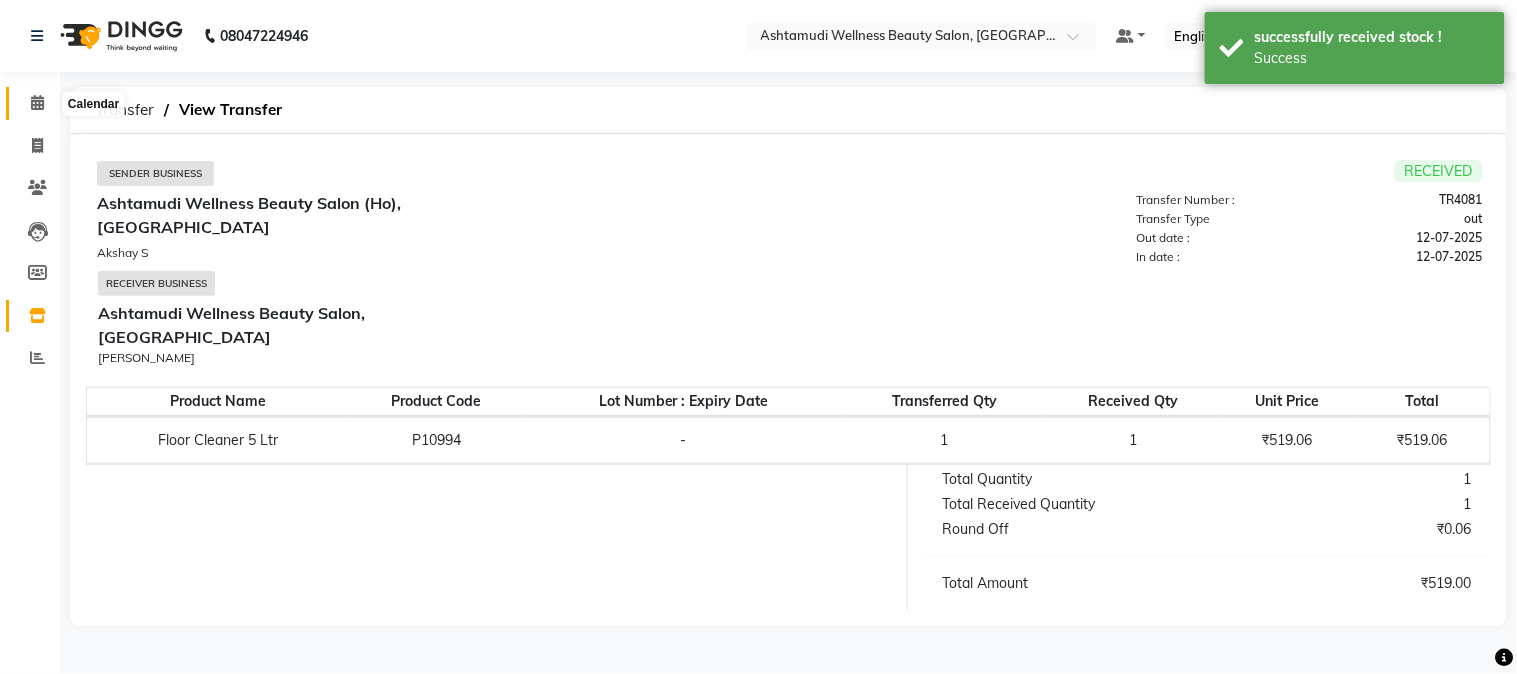 click 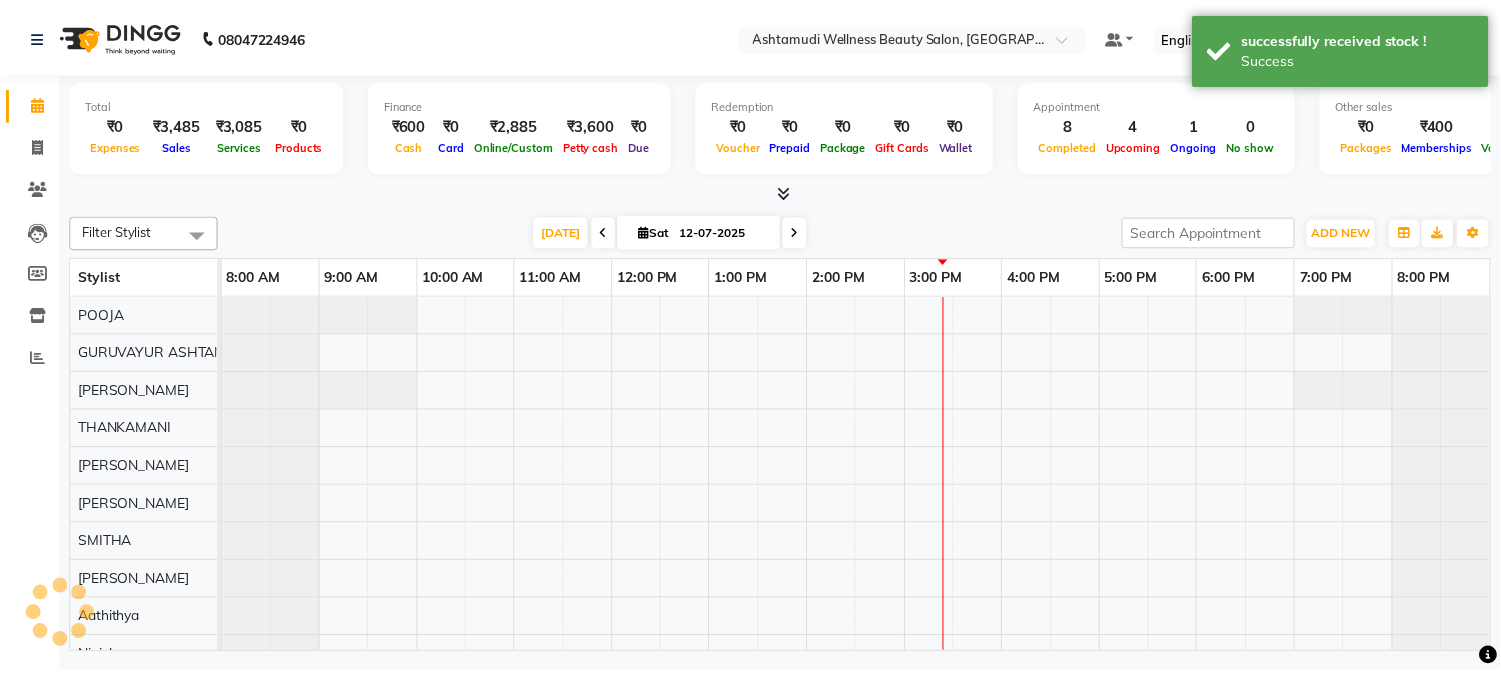 scroll, scrollTop: 0, scrollLeft: 0, axis: both 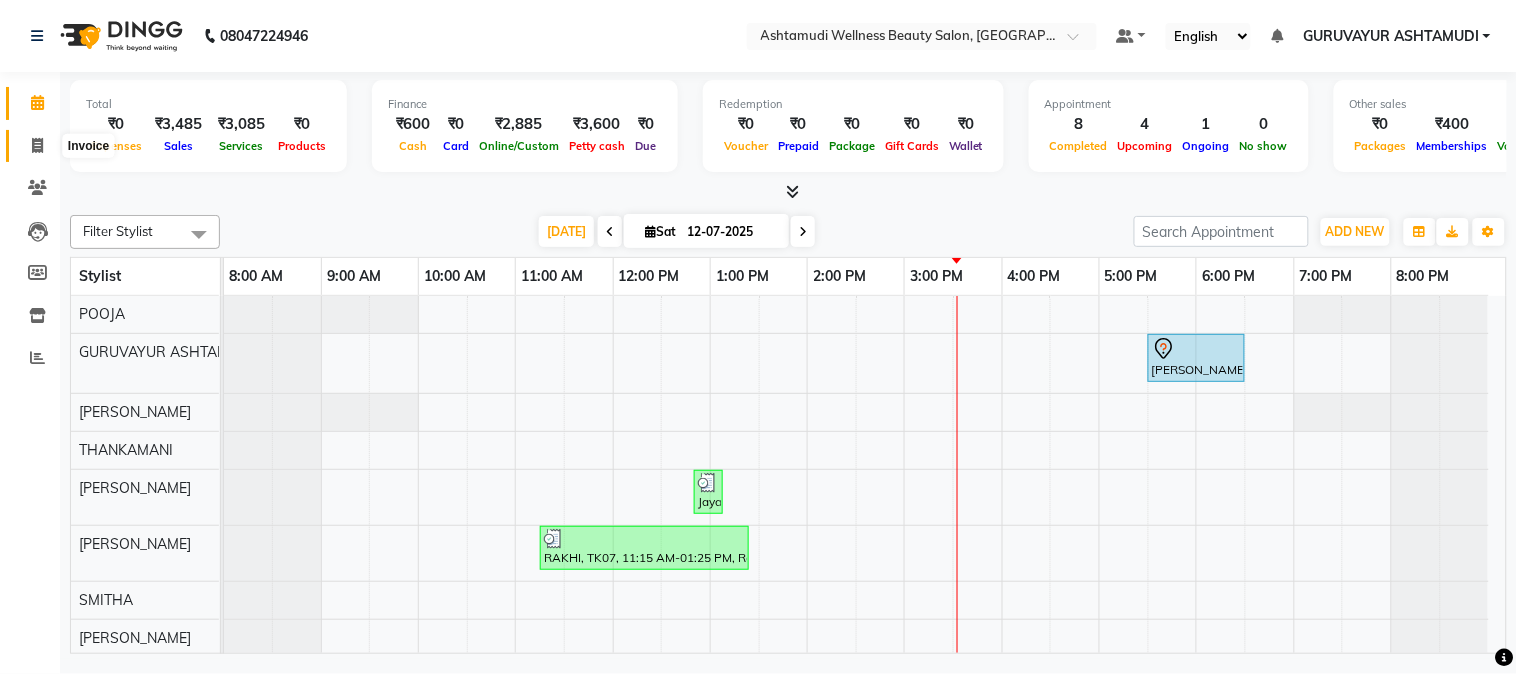 click 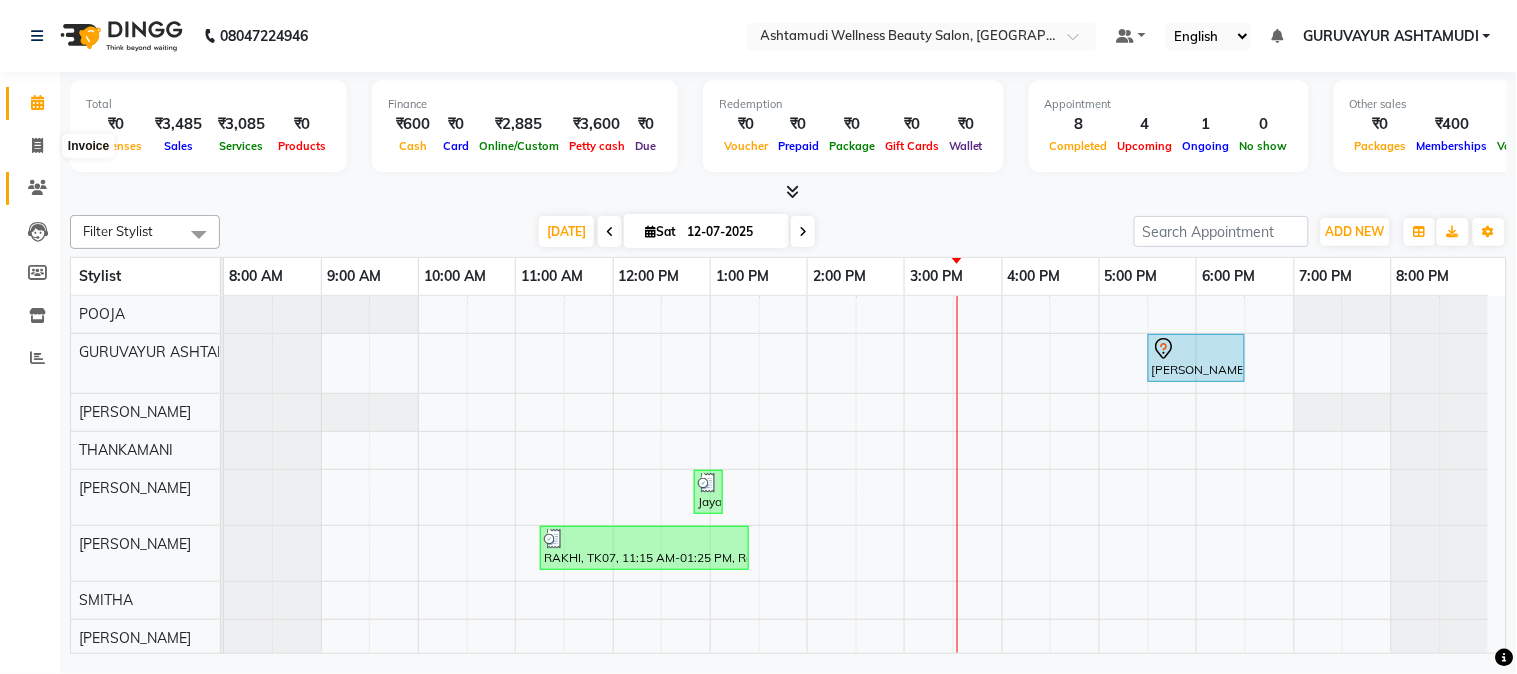 select on "4660" 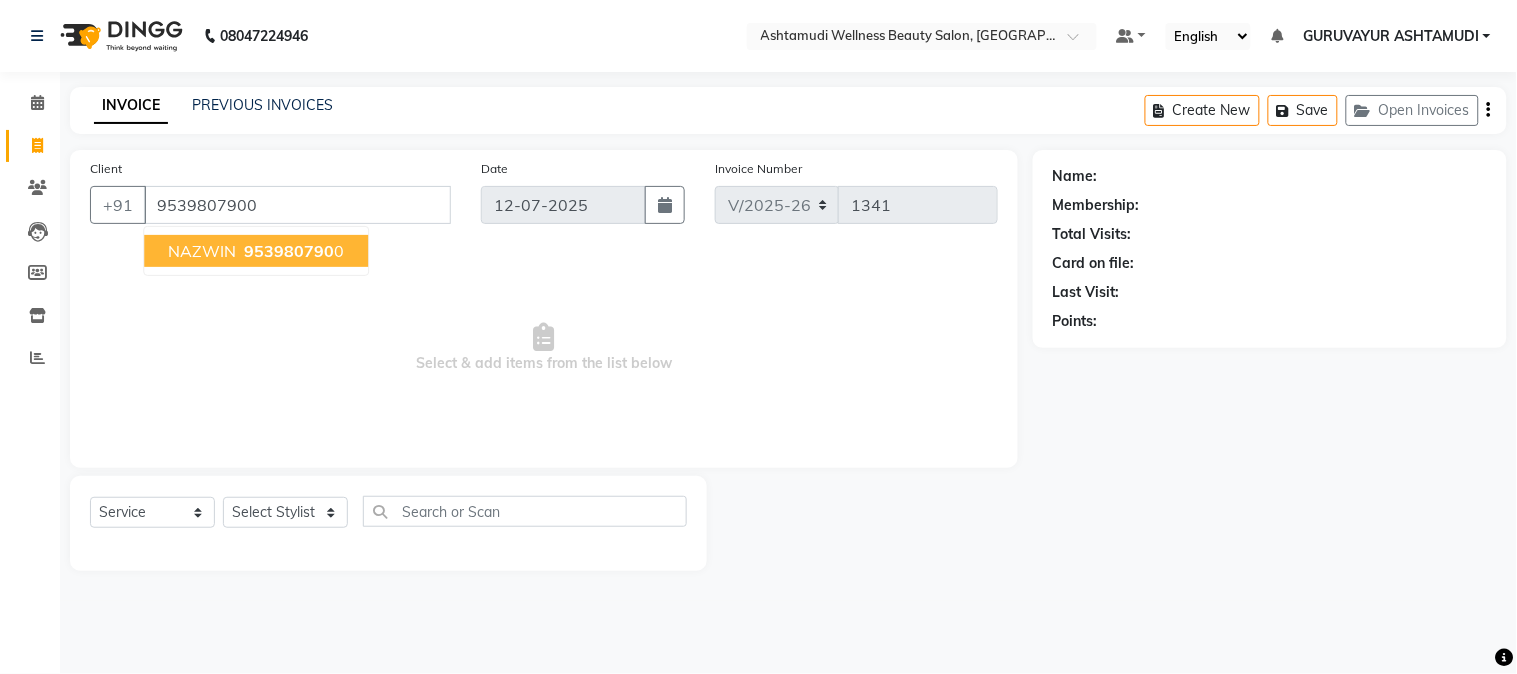 type on "9539807900" 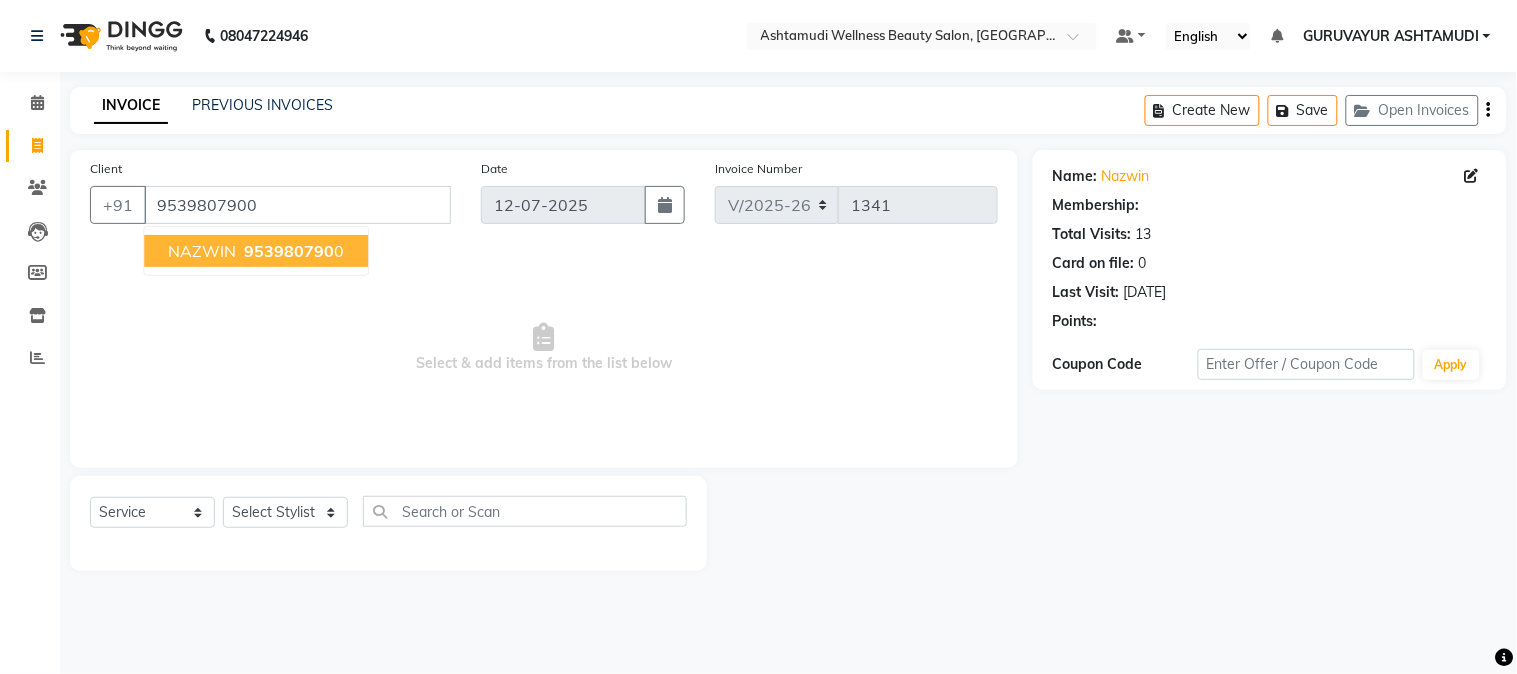 select on "1: Object" 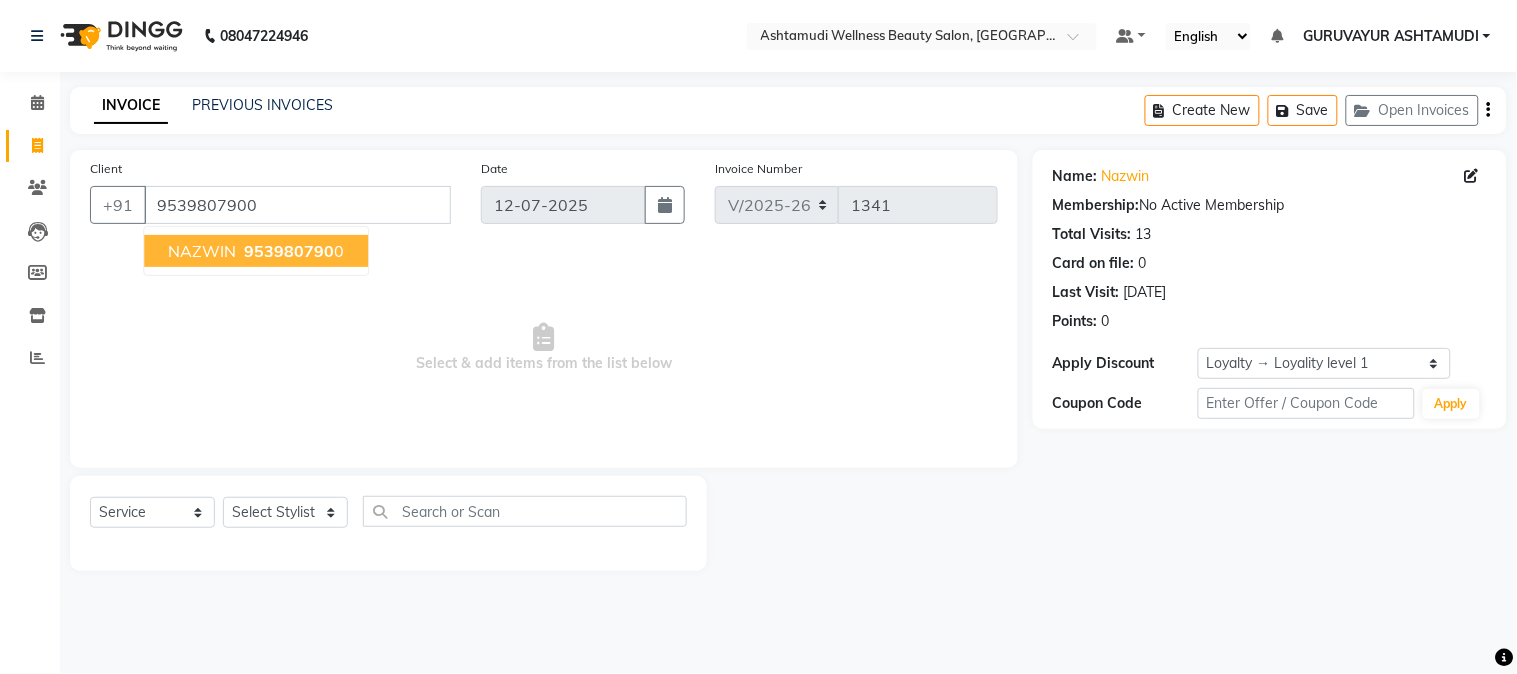 click on "Select  Service  Product  Membership  Package Voucher Prepaid Gift Card  Select Stylist Aathithya ANILA ANJANA DAS GURUVAYUR ASHTAMUDI NEETHU Nigisha POOJA PRACHI PRASEETHA REESHMA  Rini SMITHA THANKAMANI" 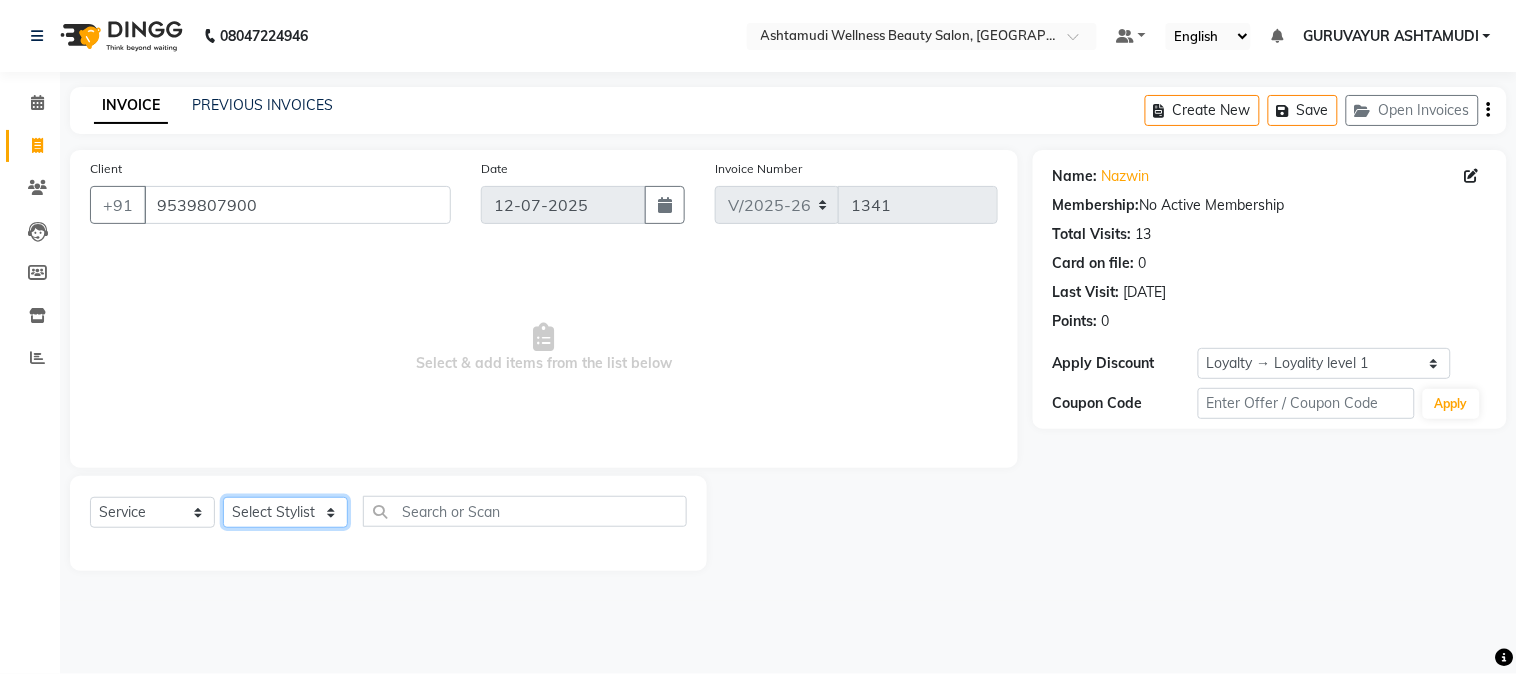 click on "Select Stylist Aathithya ANILA ANJANA DAS GURUVAYUR ASHTAMUDI NEETHU Nigisha POOJA PRACHI PRASEETHA REESHMA  Rini SMITHA THANKAMANI" 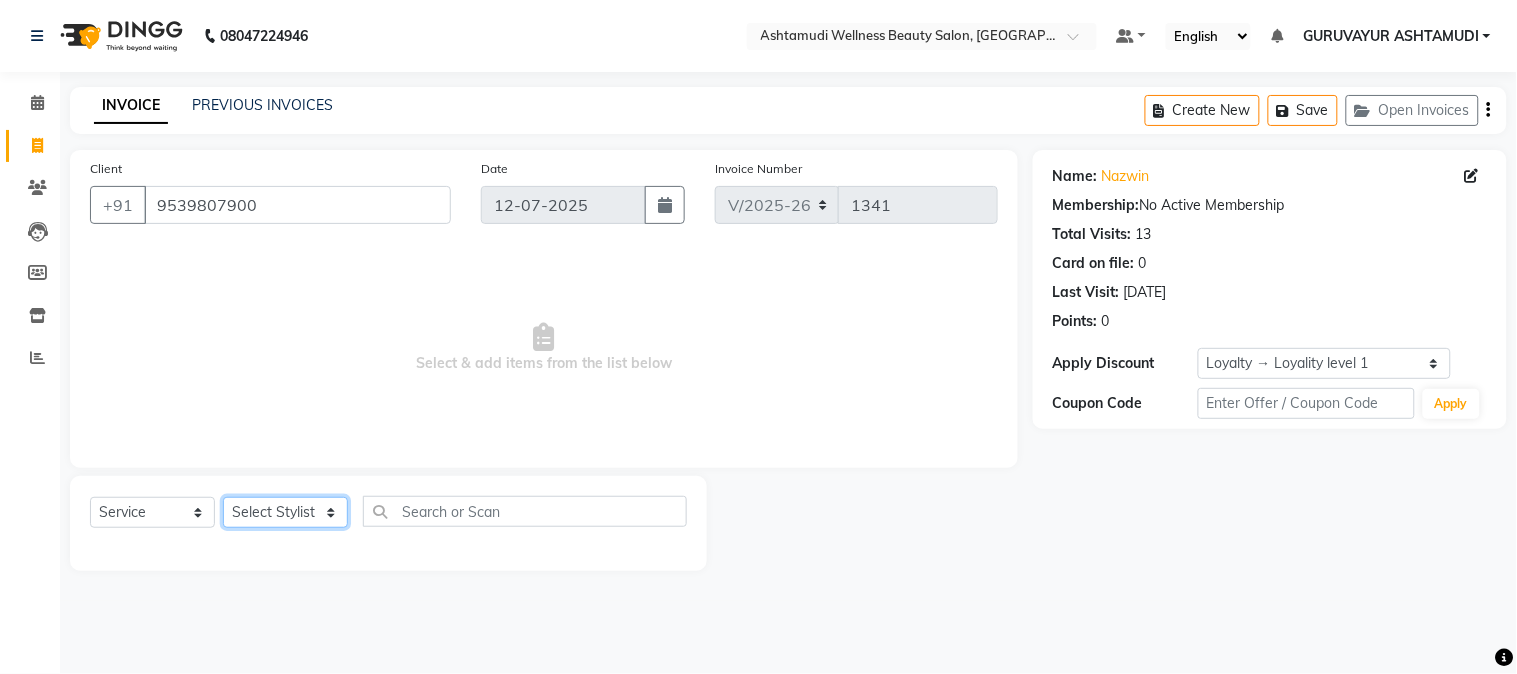 select on "69602" 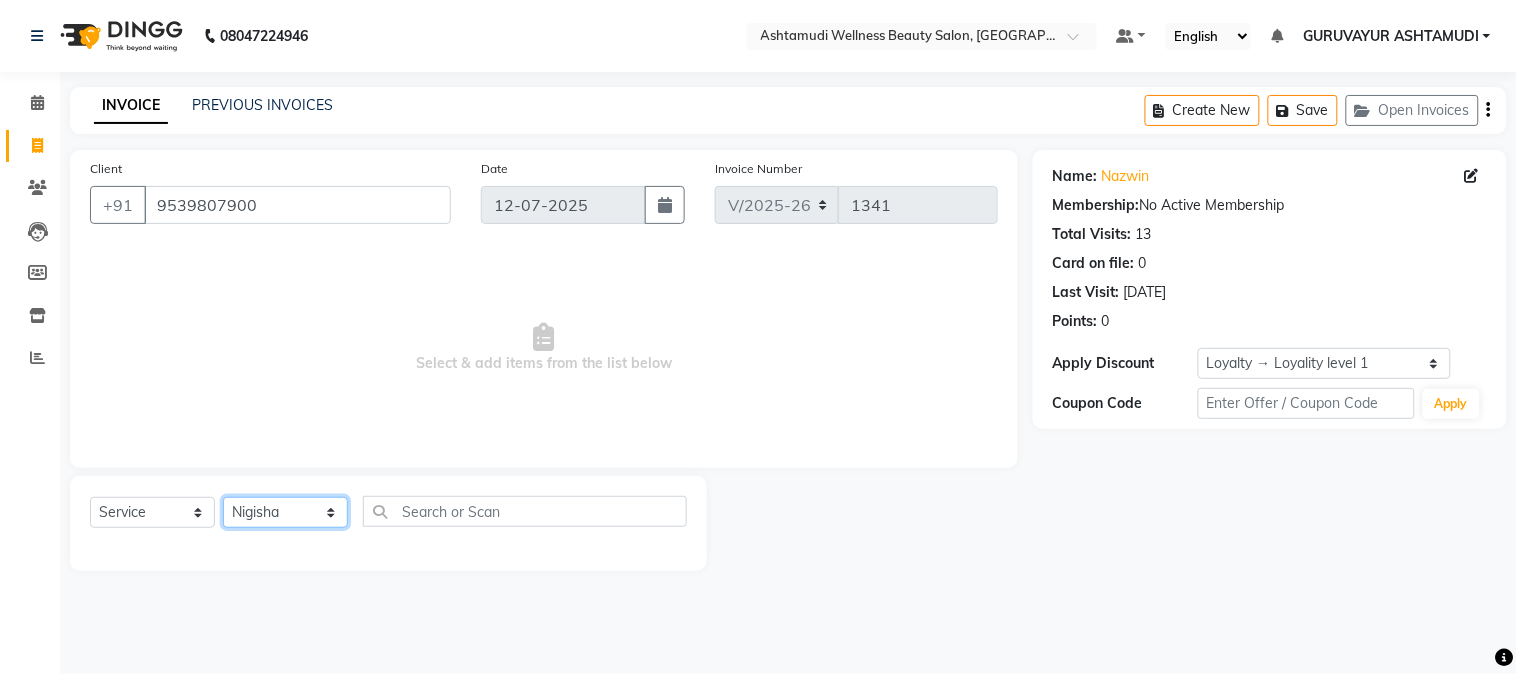 click on "Select Stylist Aathithya ANILA ANJANA DAS GURUVAYUR ASHTAMUDI NEETHU Nigisha POOJA PRACHI PRASEETHA REESHMA  Rini SMITHA THANKAMANI" 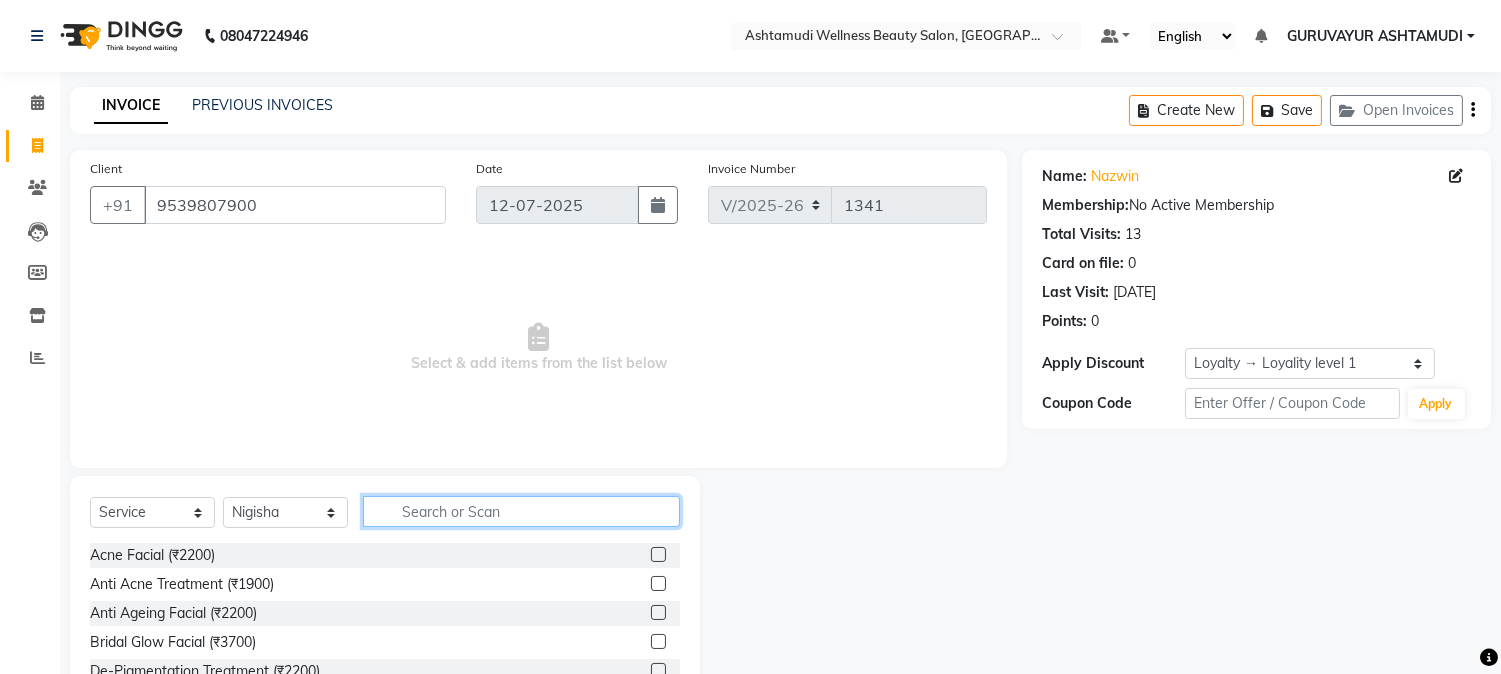 click 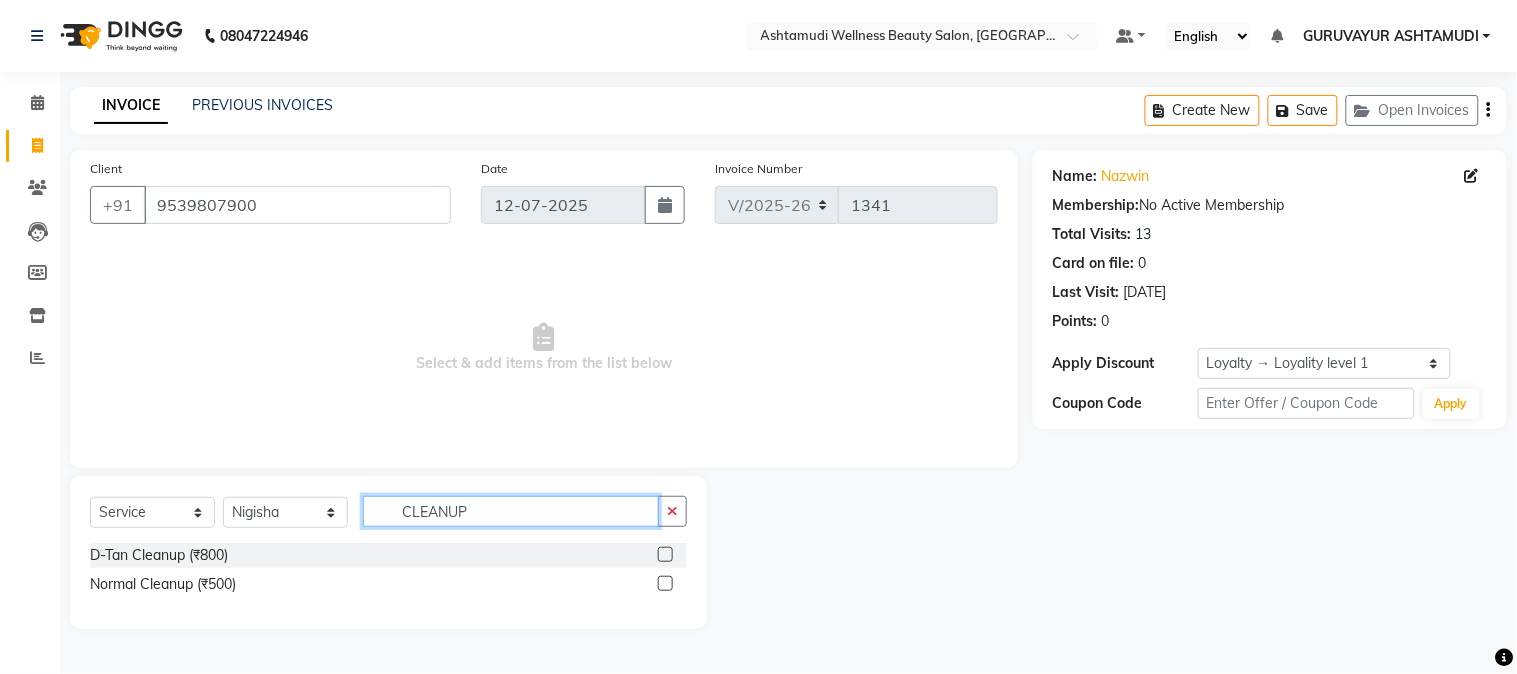 type on "CLEANUP" 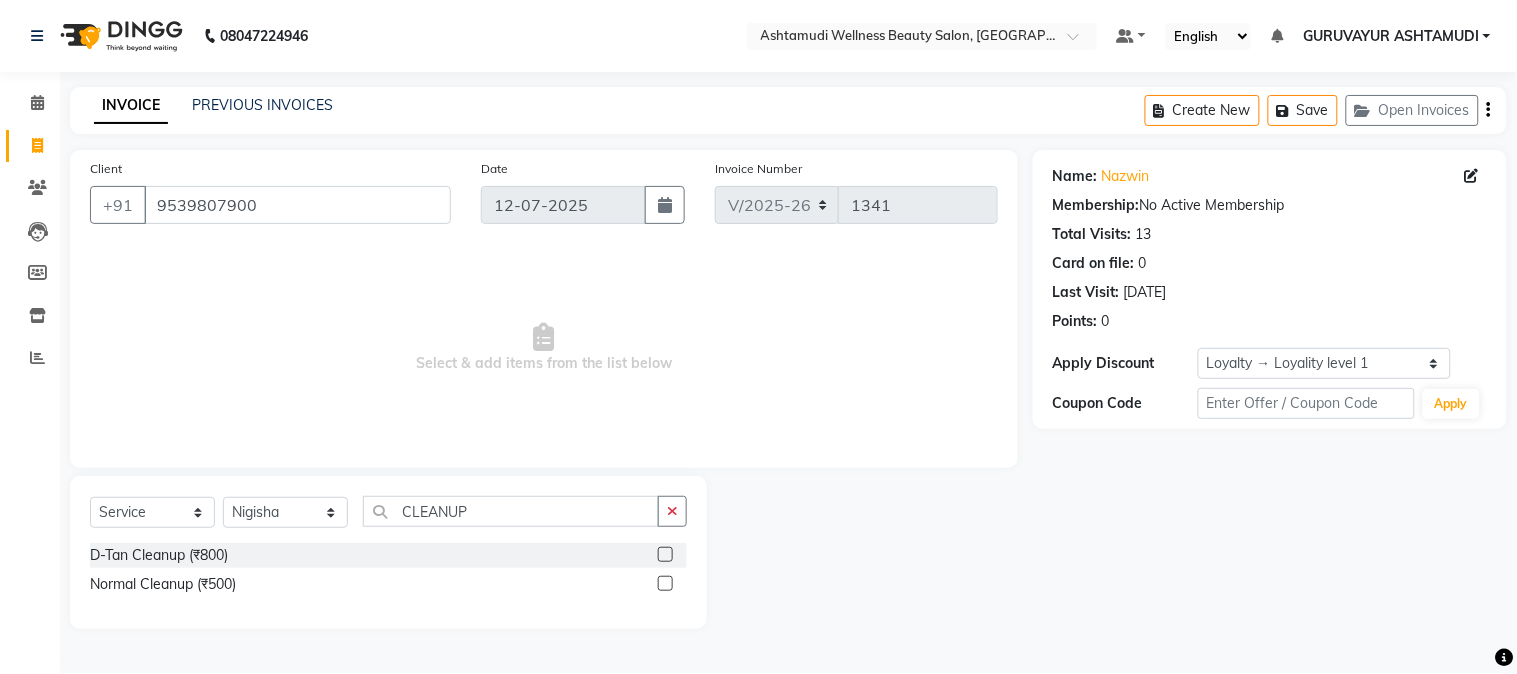 click 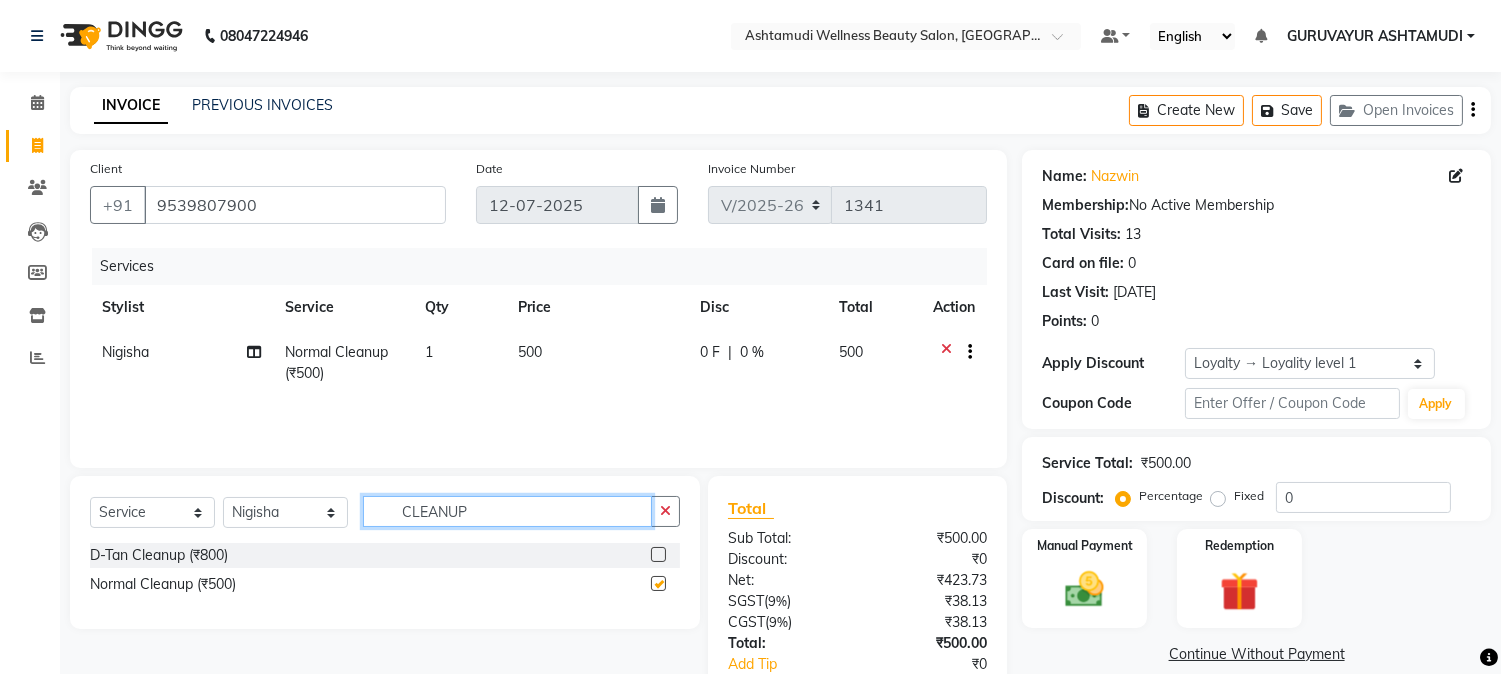 checkbox on "false" 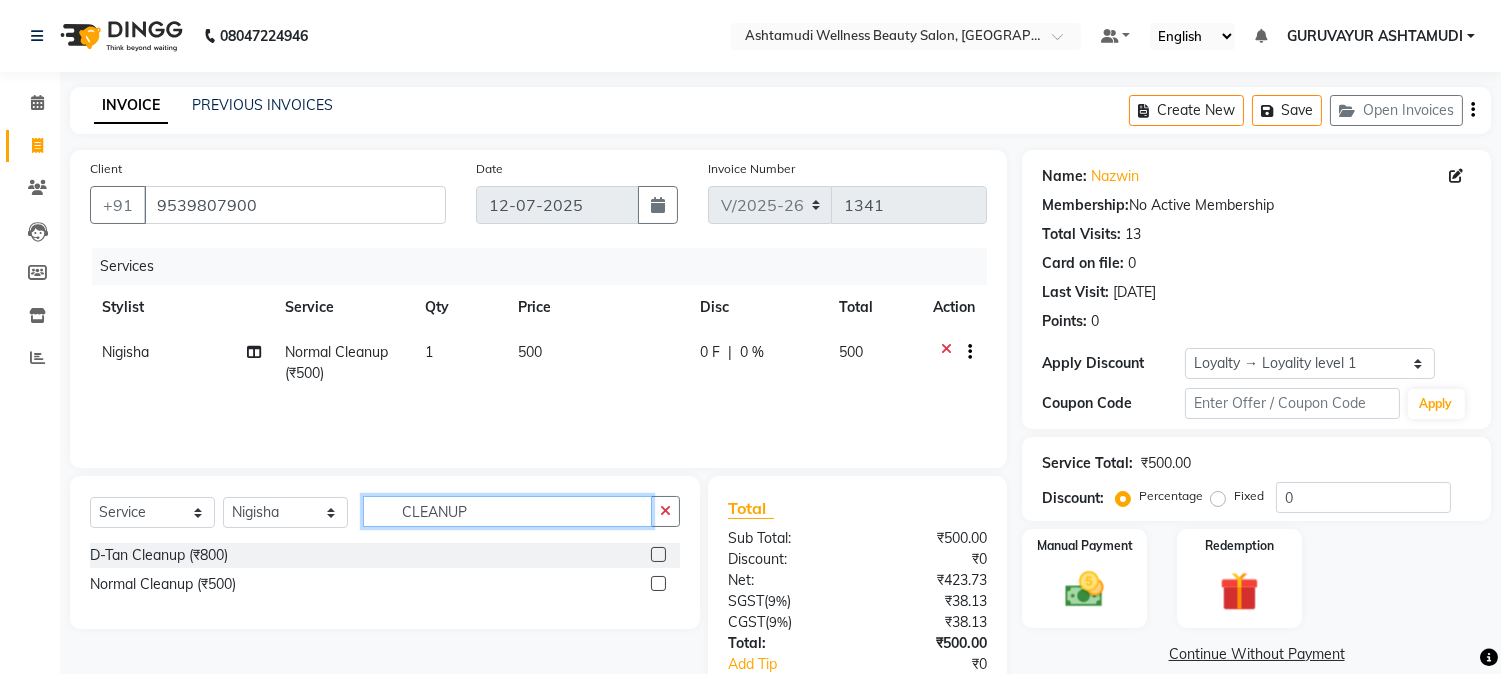 drag, startPoint x: 522, startPoint y: 506, endPoint x: 282, endPoint y: 521, distance: 240.46829 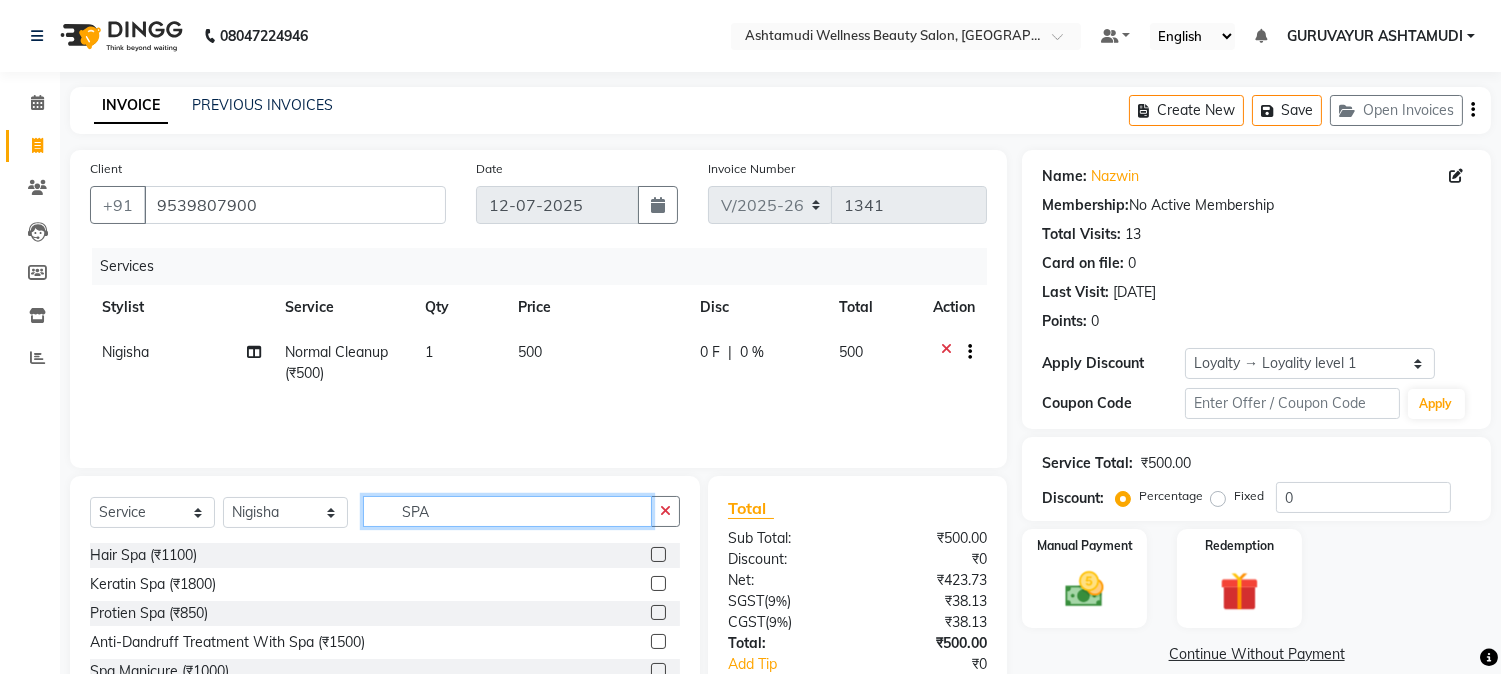 type on "SPA" 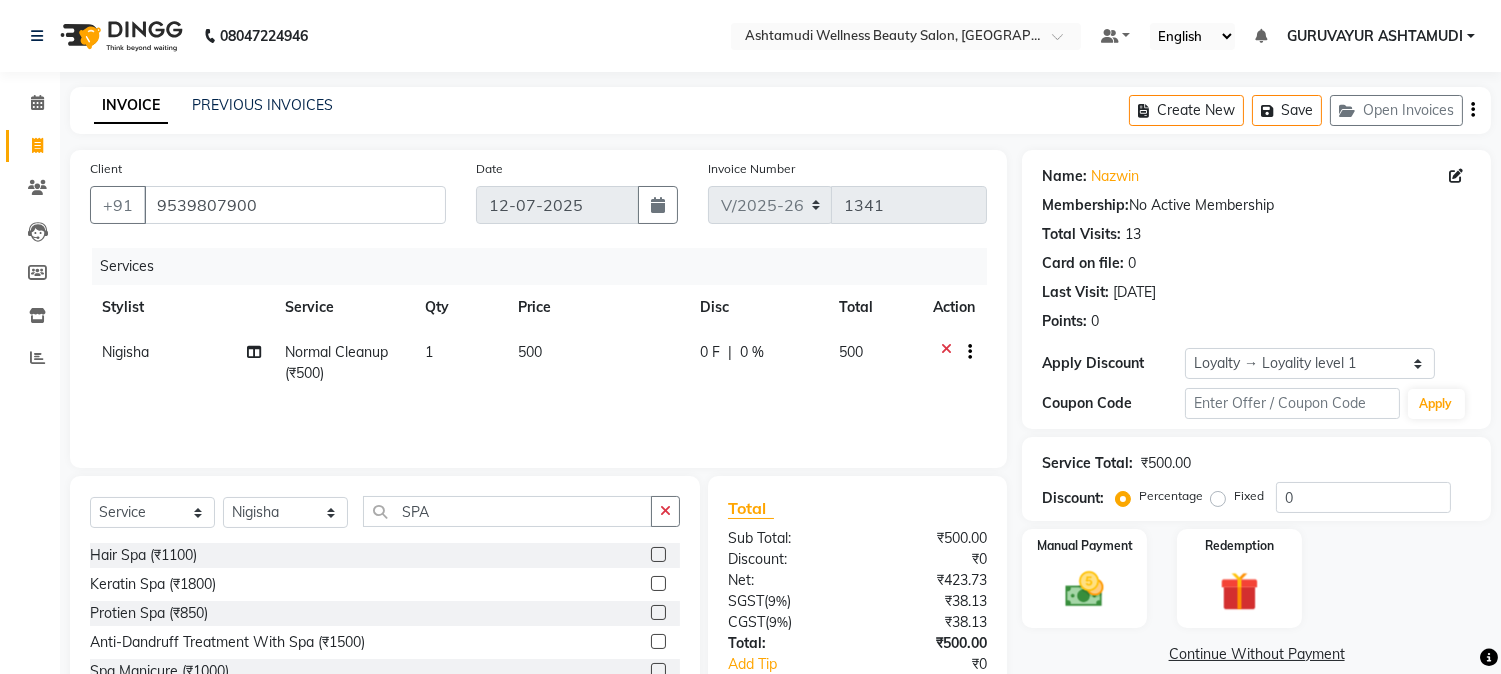 click 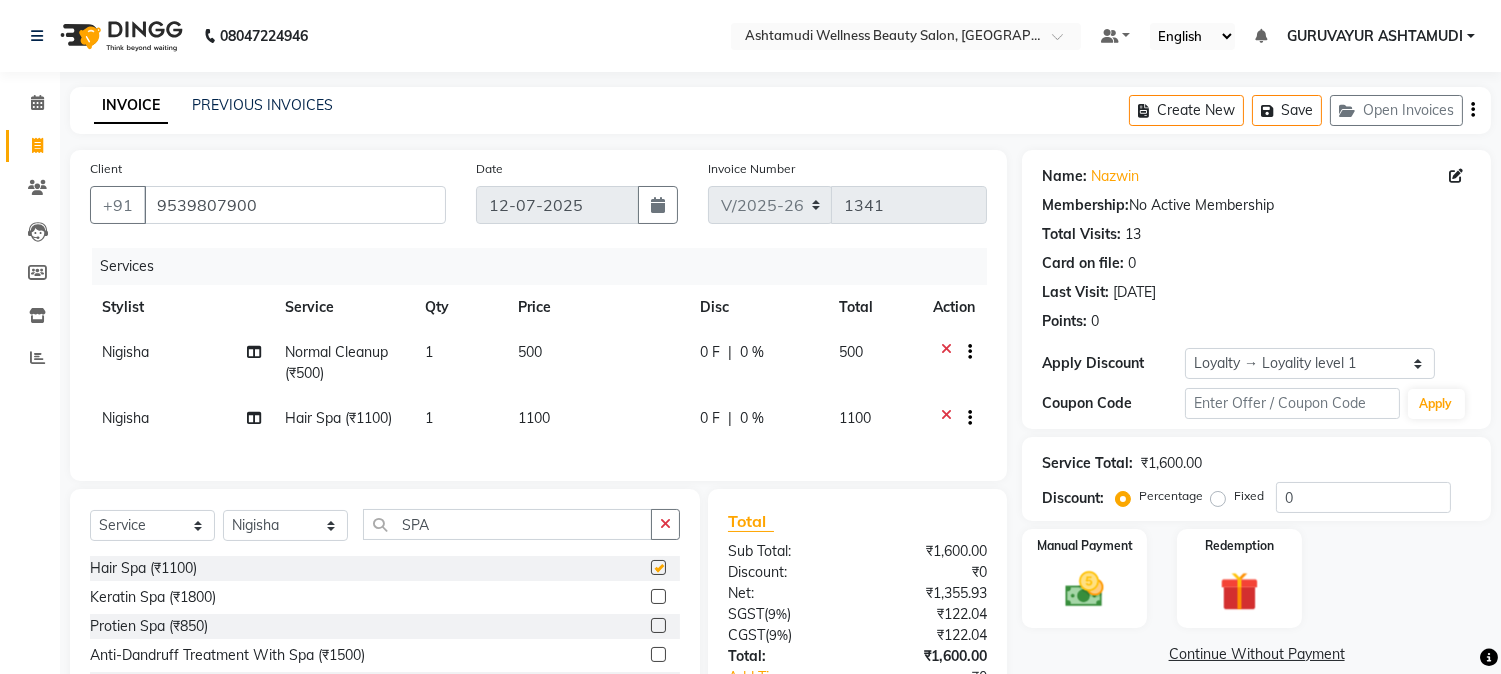 checkbox on "false" 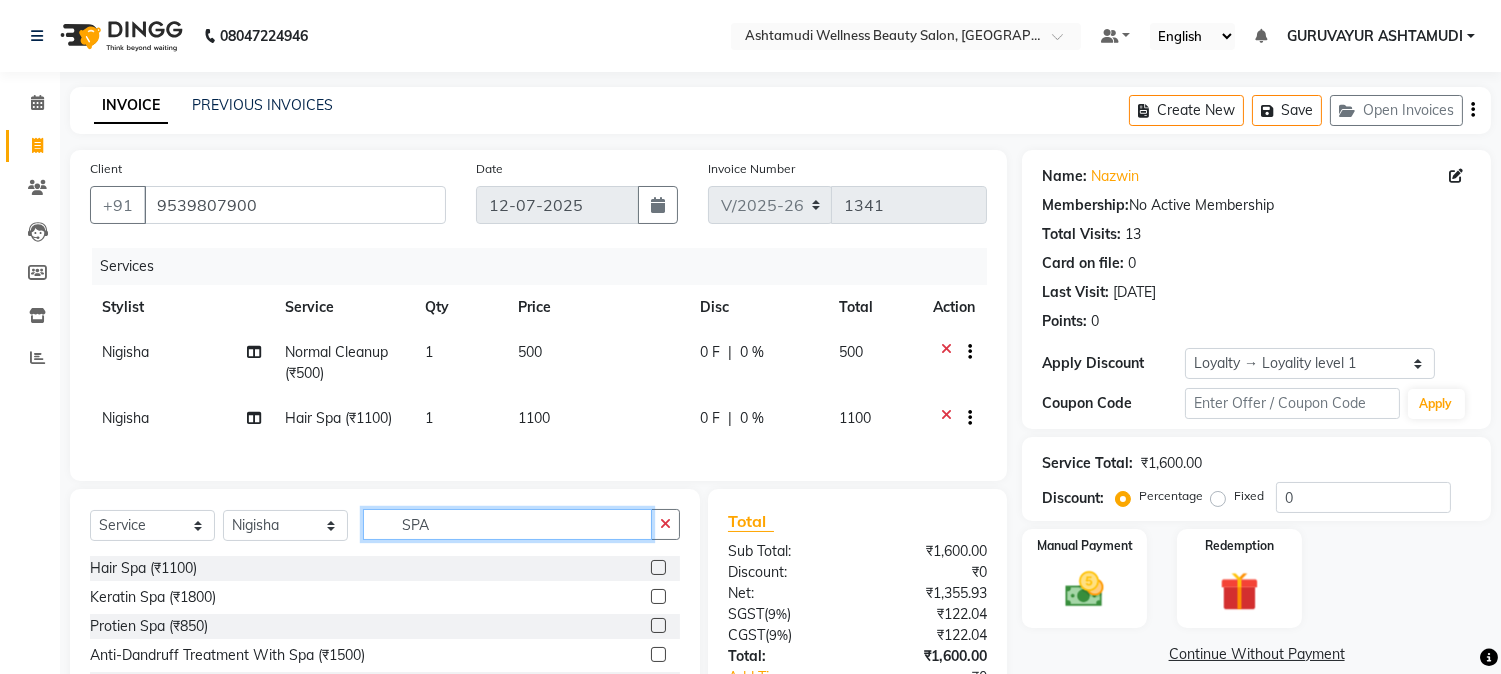 drag, startPoint x: 531, startPoint y: 542, endPoint x: 322, endPoint y: 574, distance: 211.43556 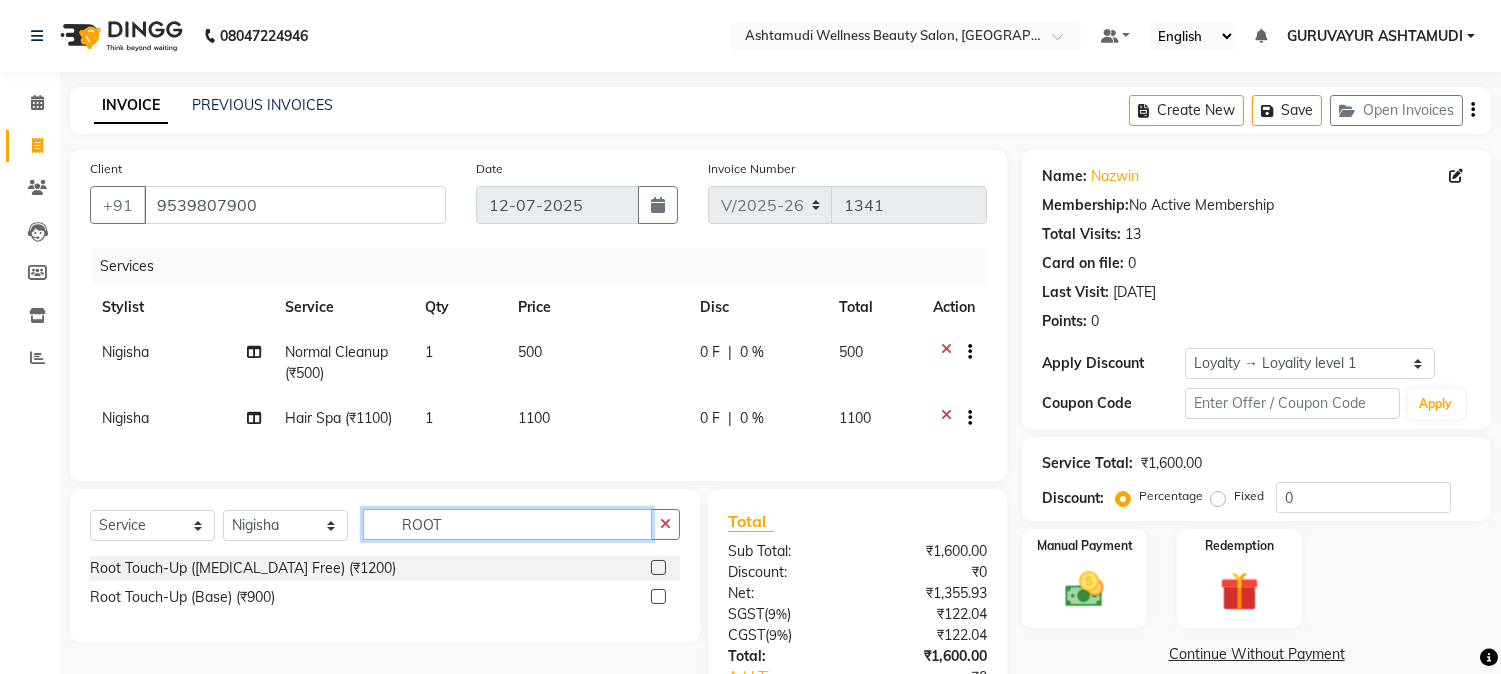 type on "ROOT" 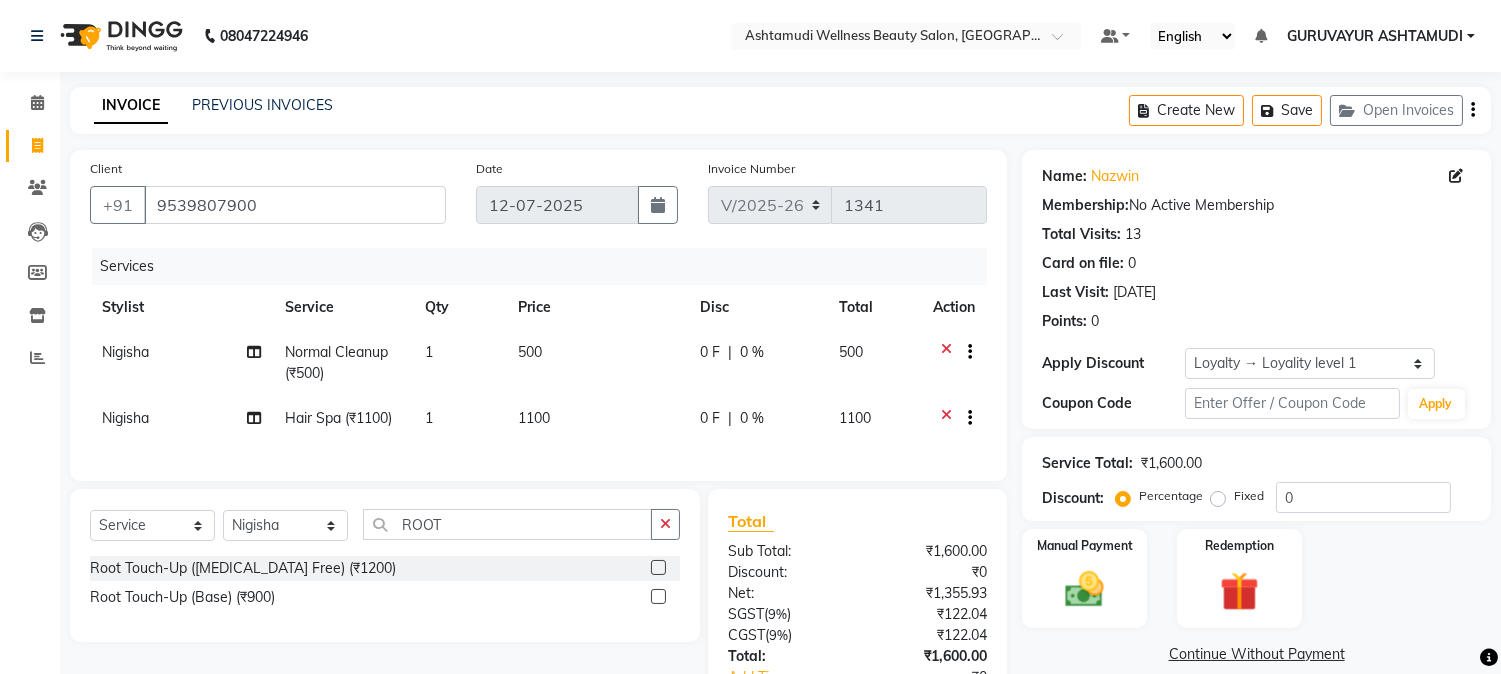 click 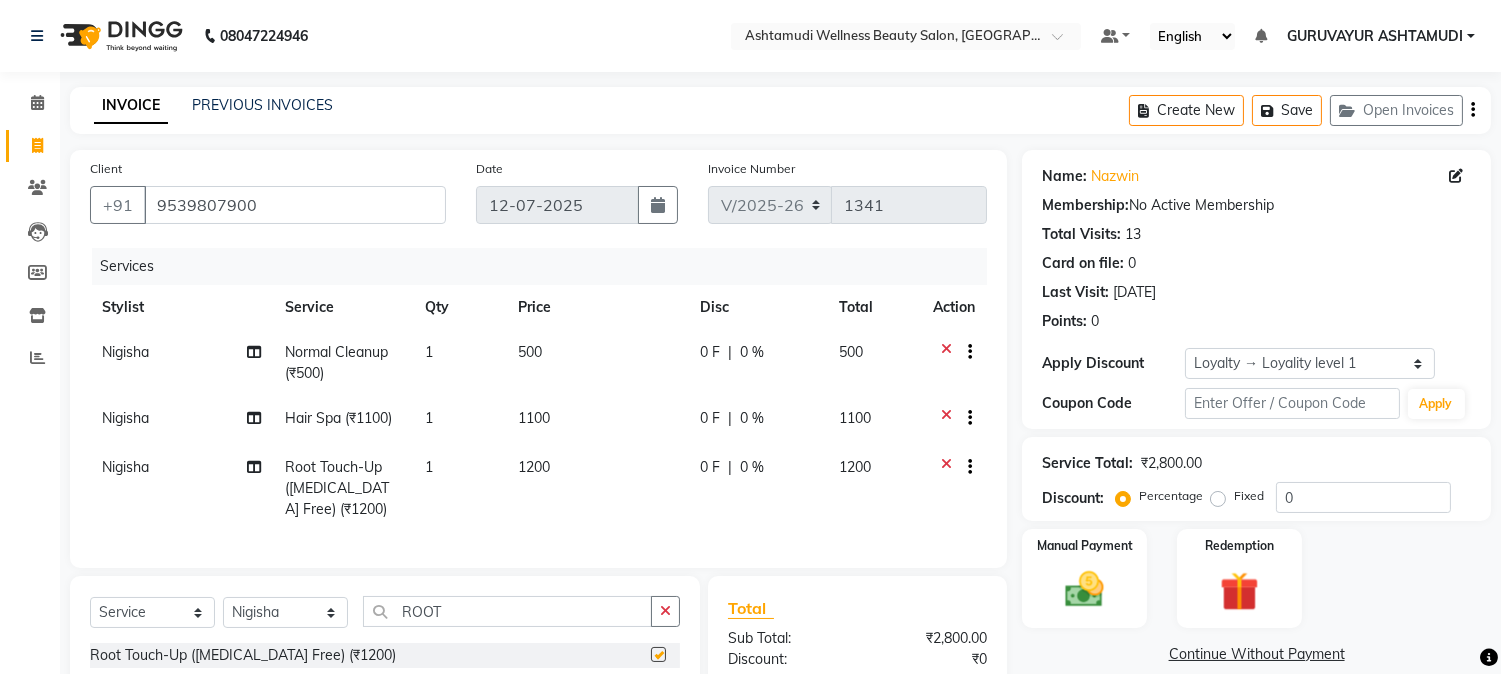 checkbox on "false" 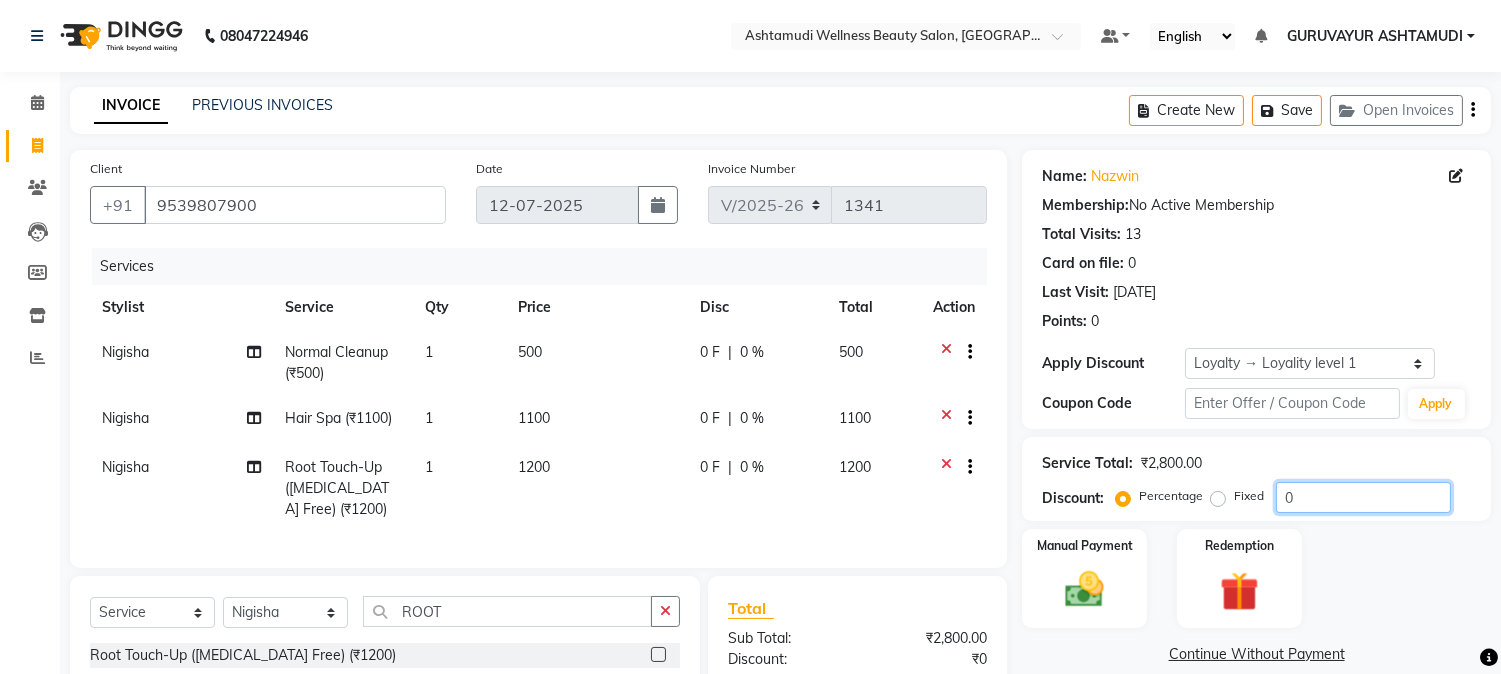 click on "0" 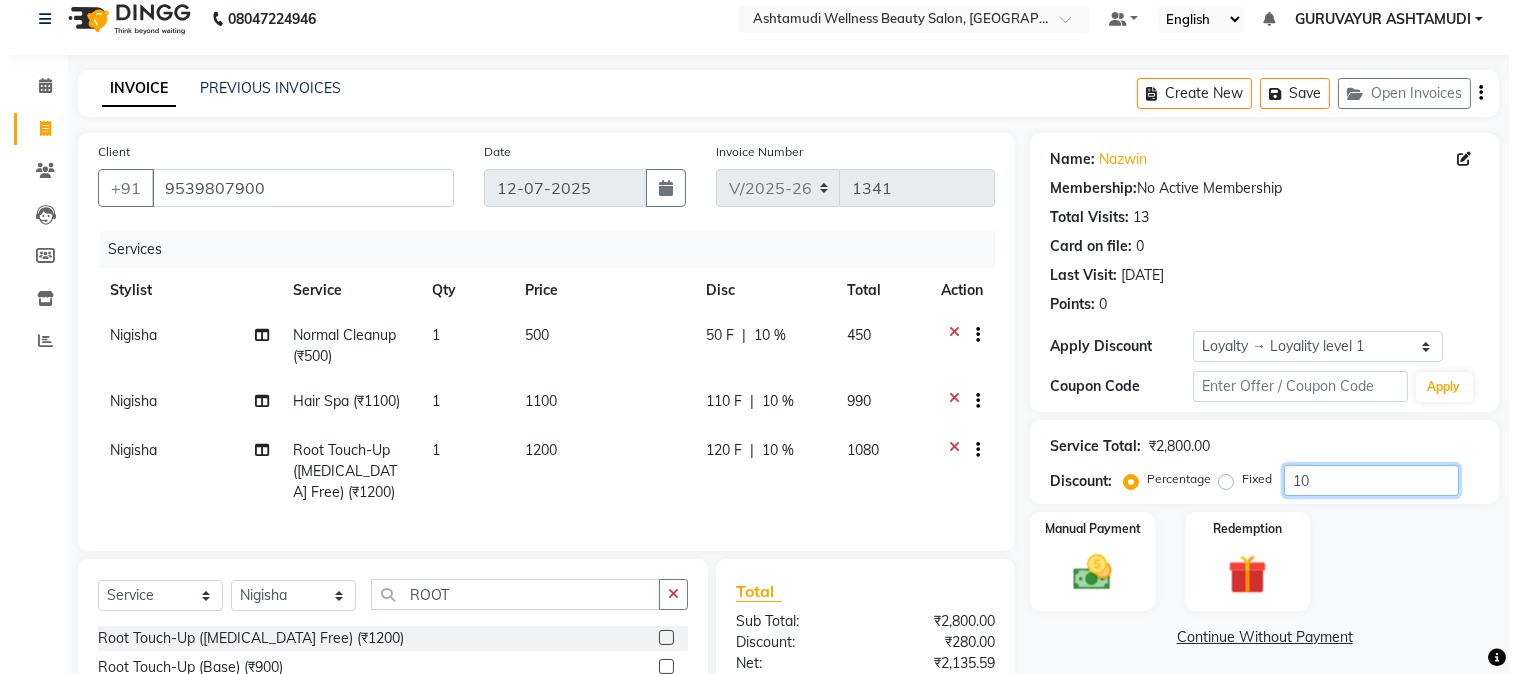 scroll, scrollTop: 0, scrollLeft: 0, axis: both 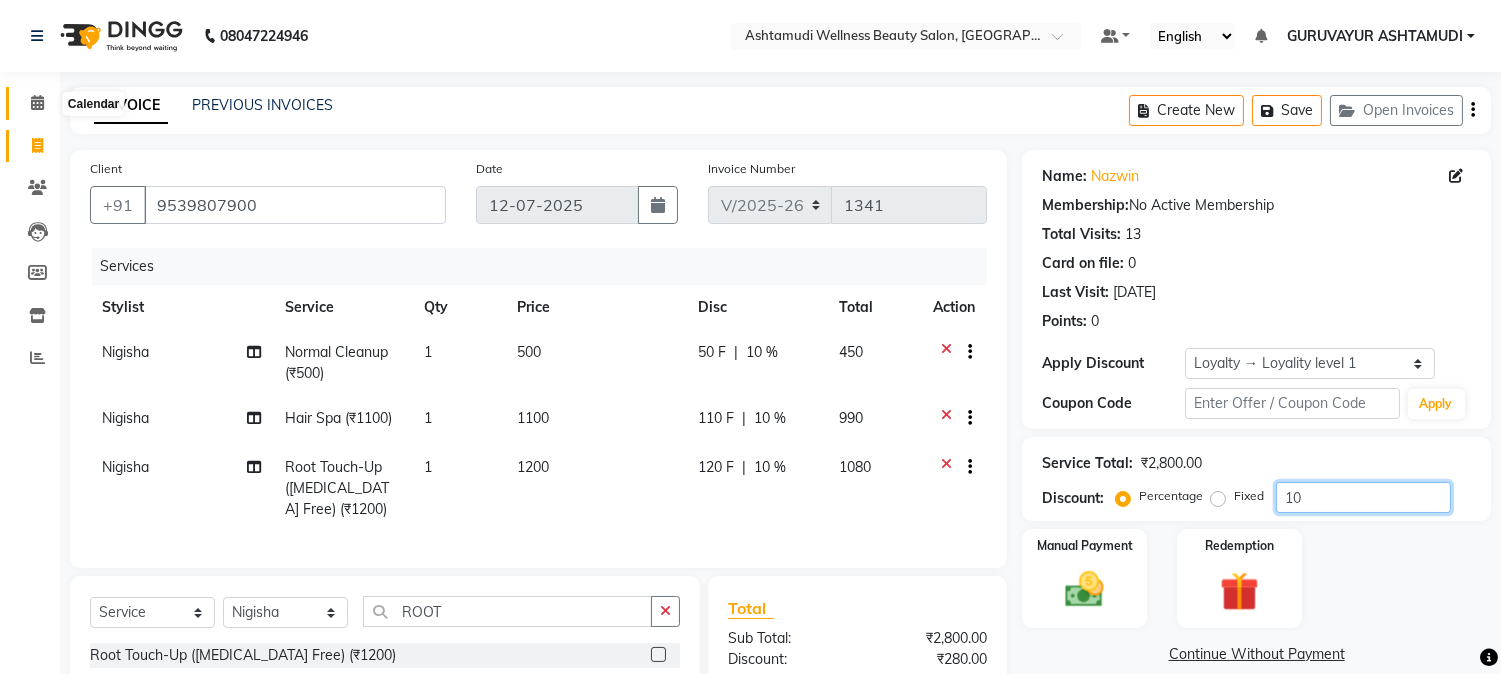 type on "10" 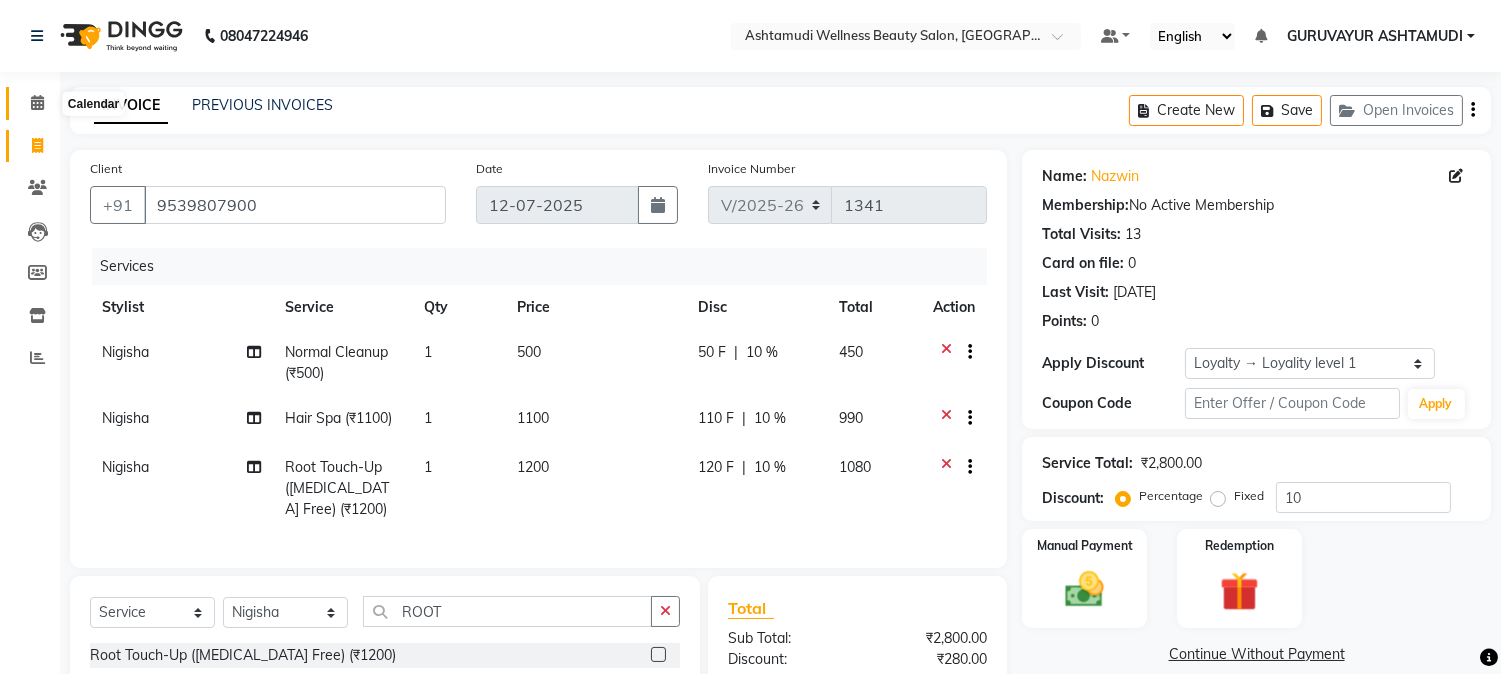click 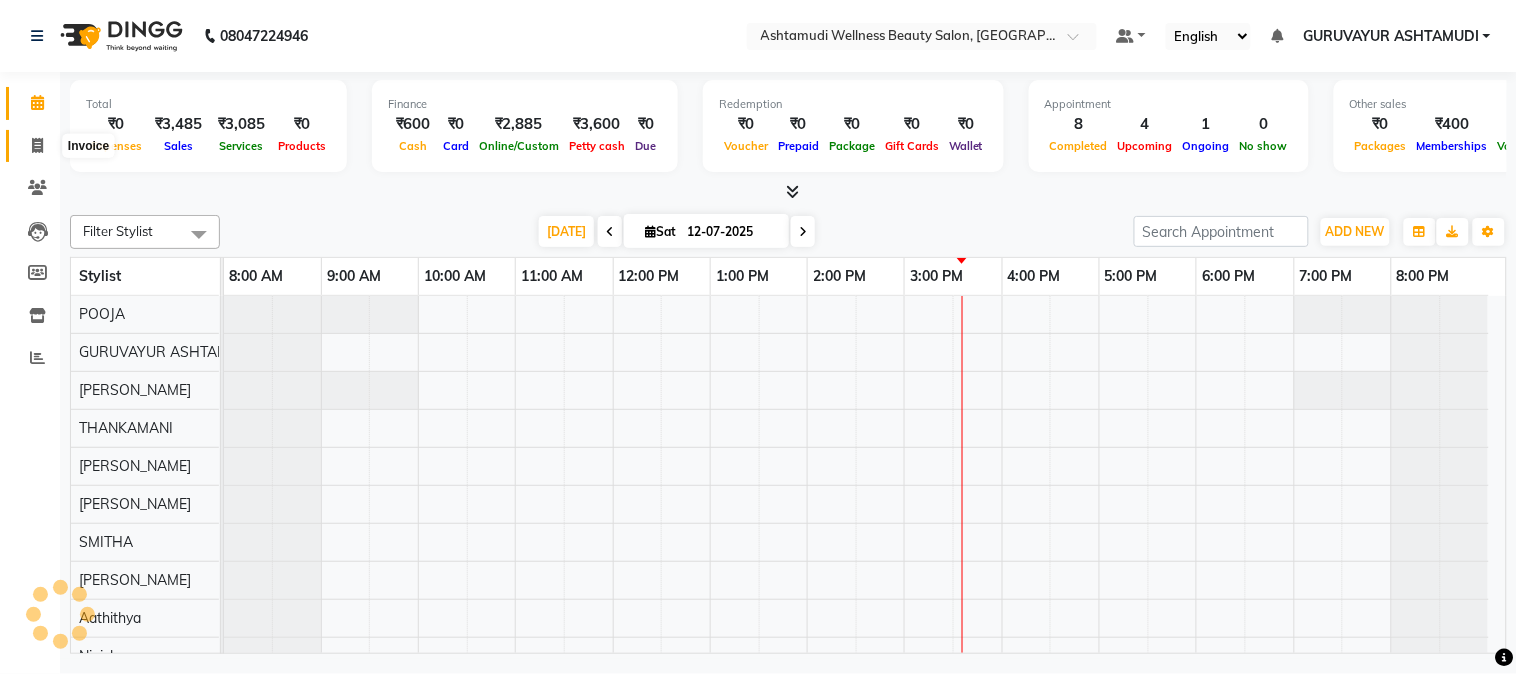 click 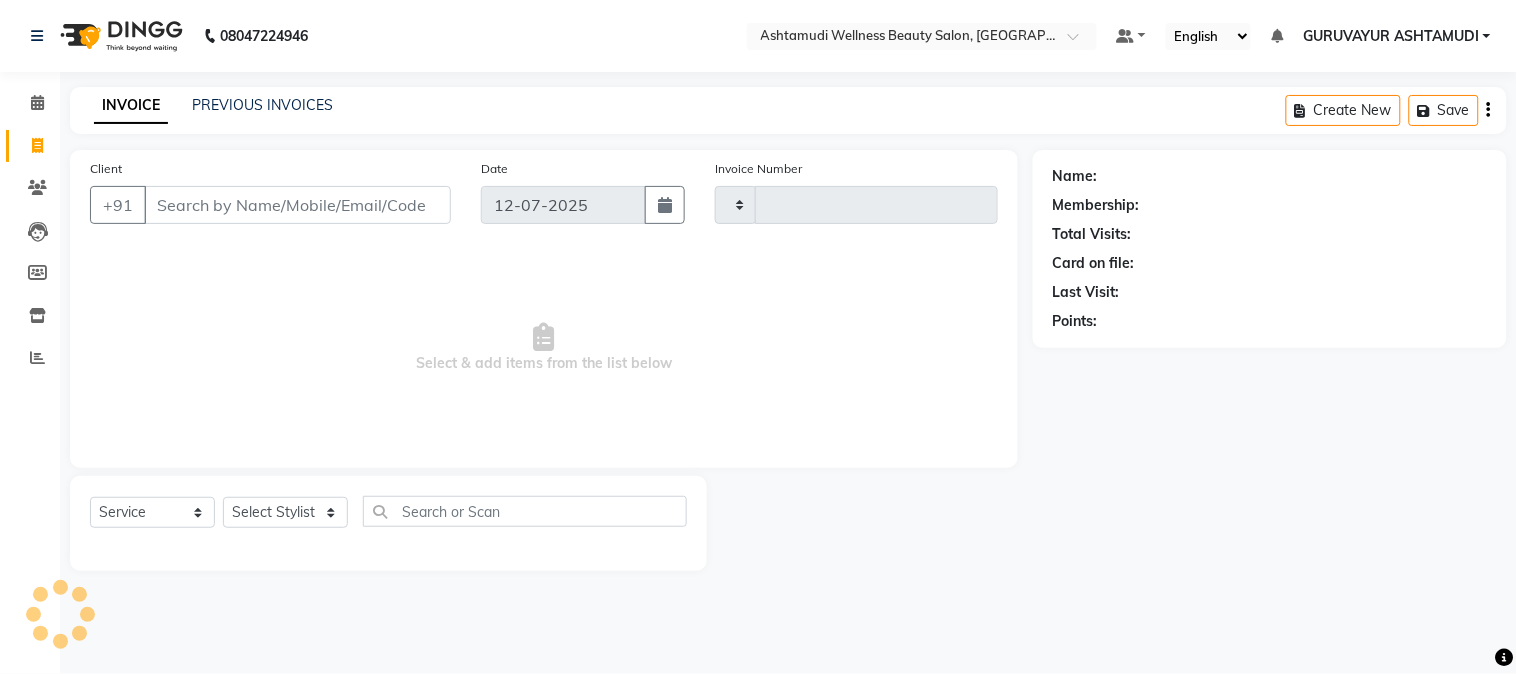 type on "1341" 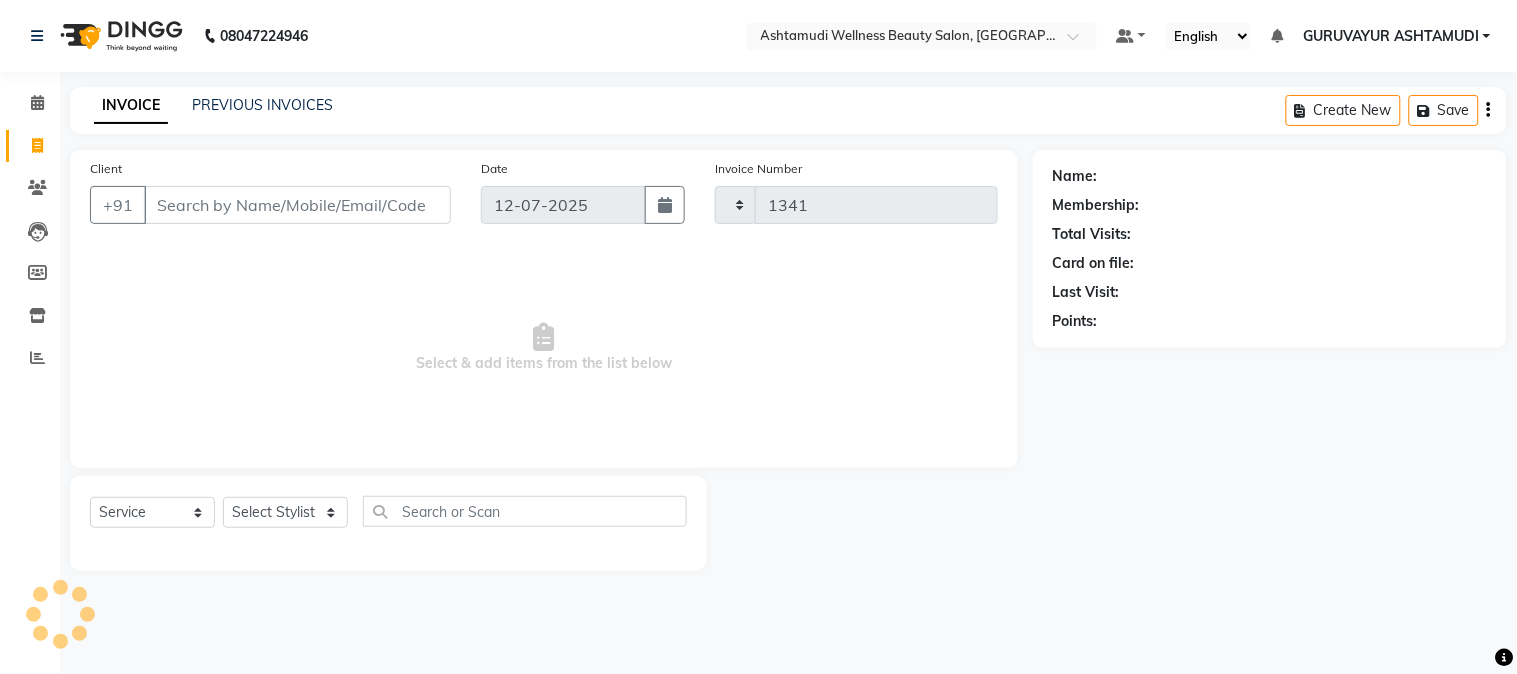 select on "4660" 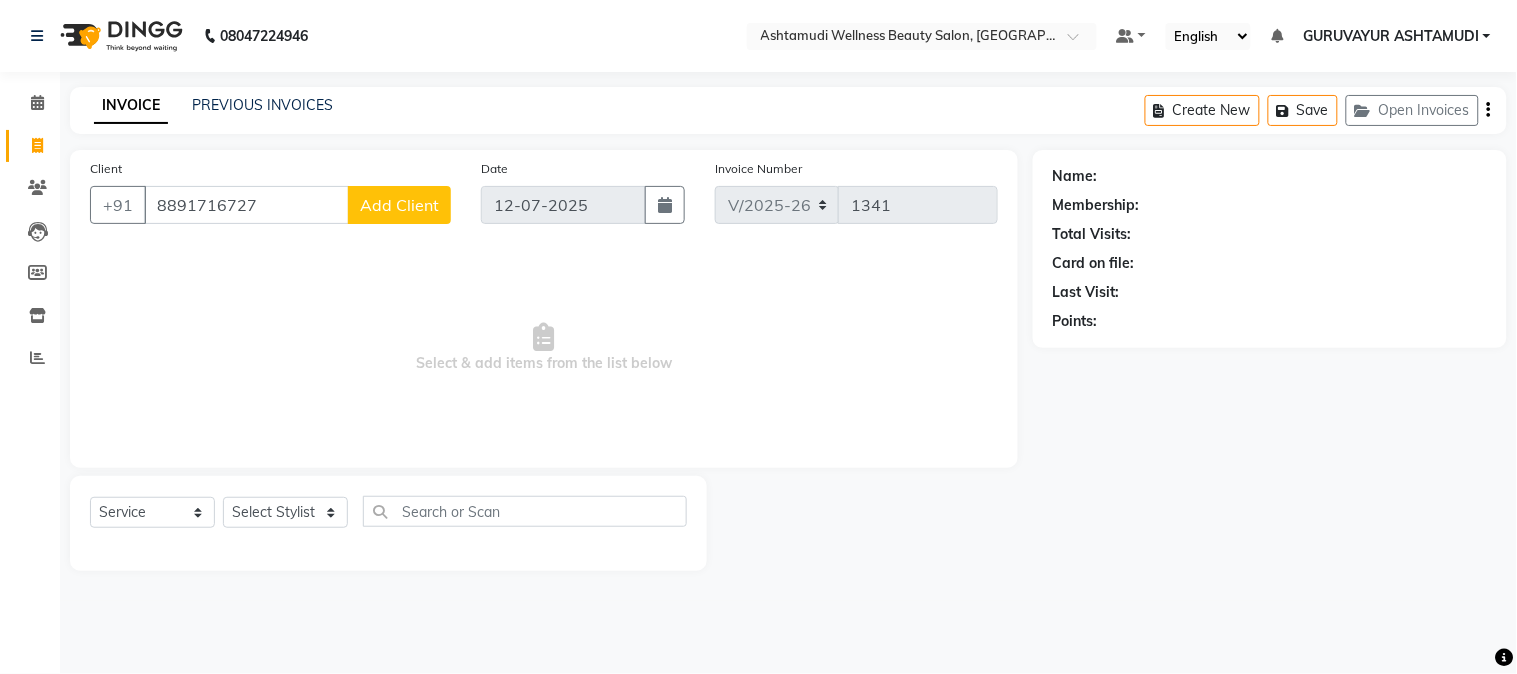 type on "8891716727" 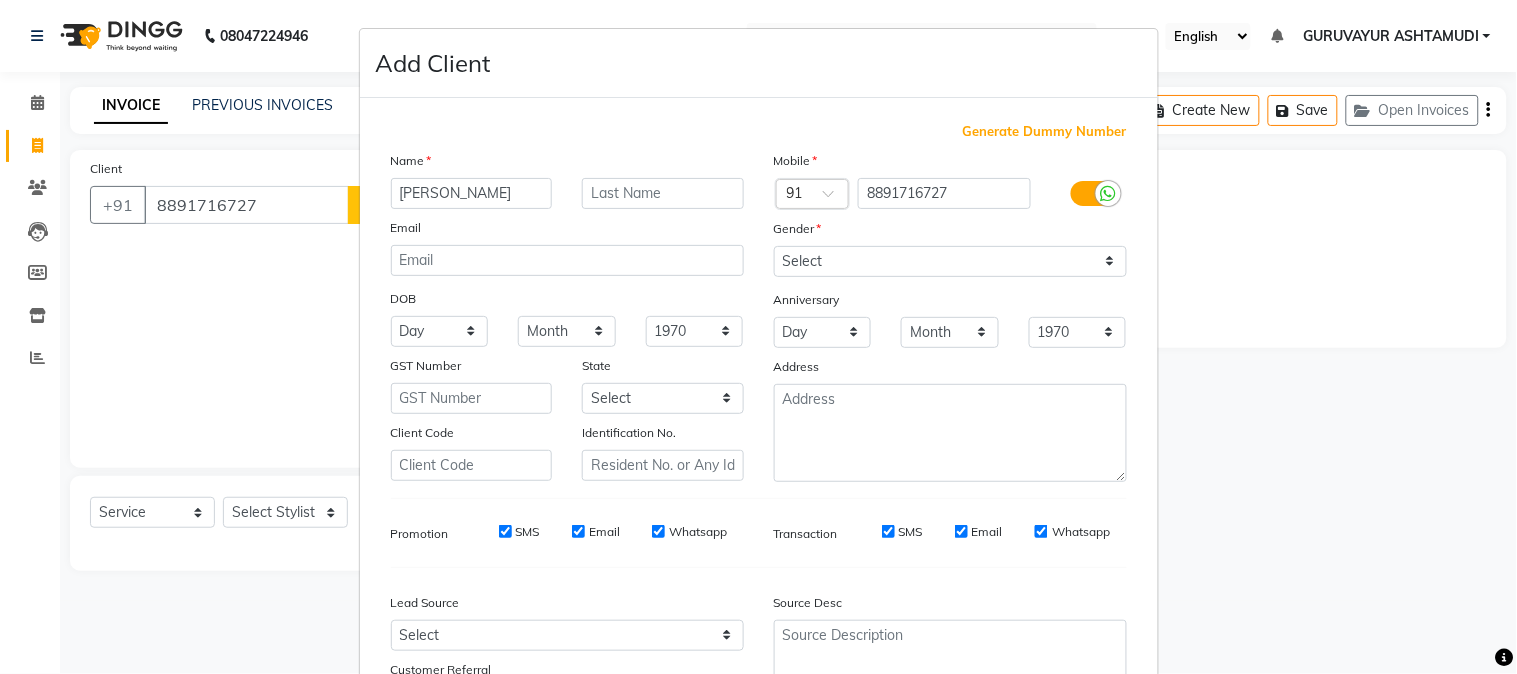 type on "kavya" 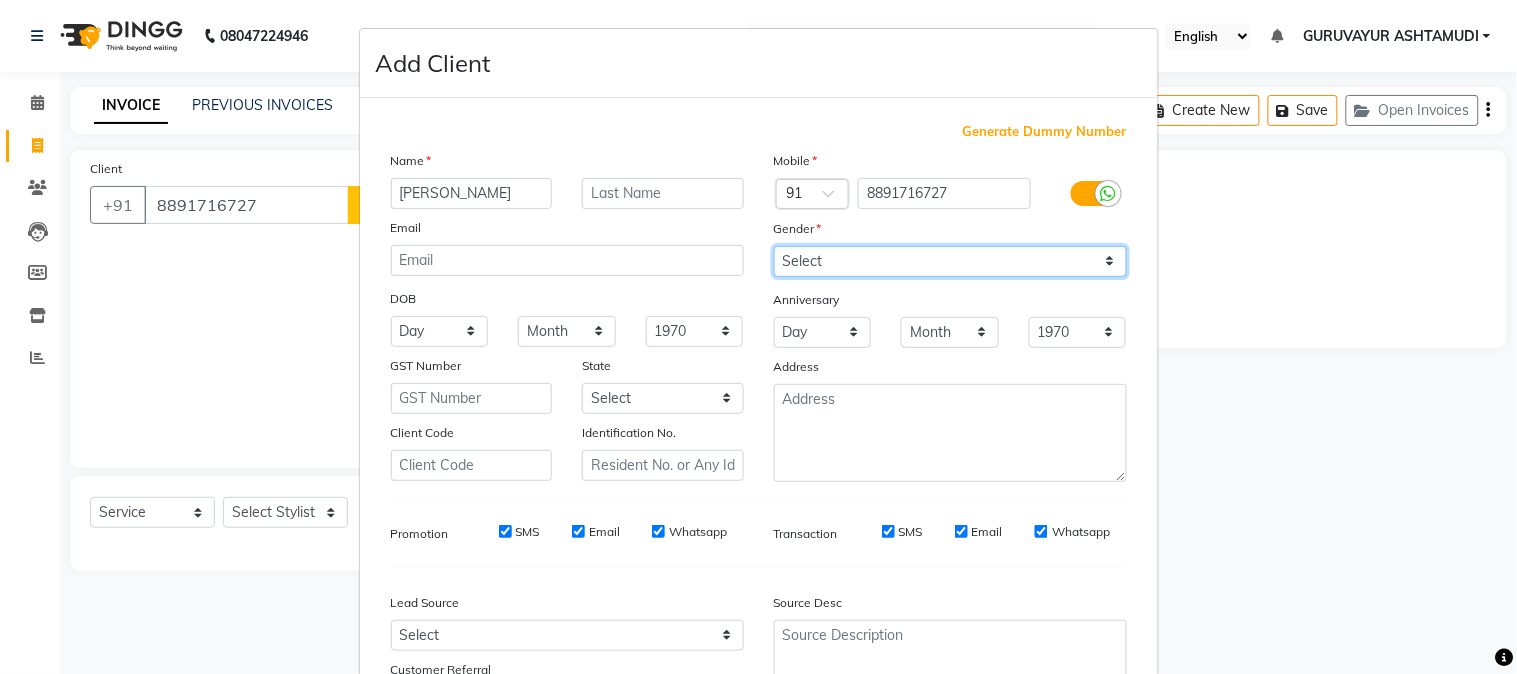 click on "Select Male Female Other Prefer Not To Say" at bounding box center [950, 261] 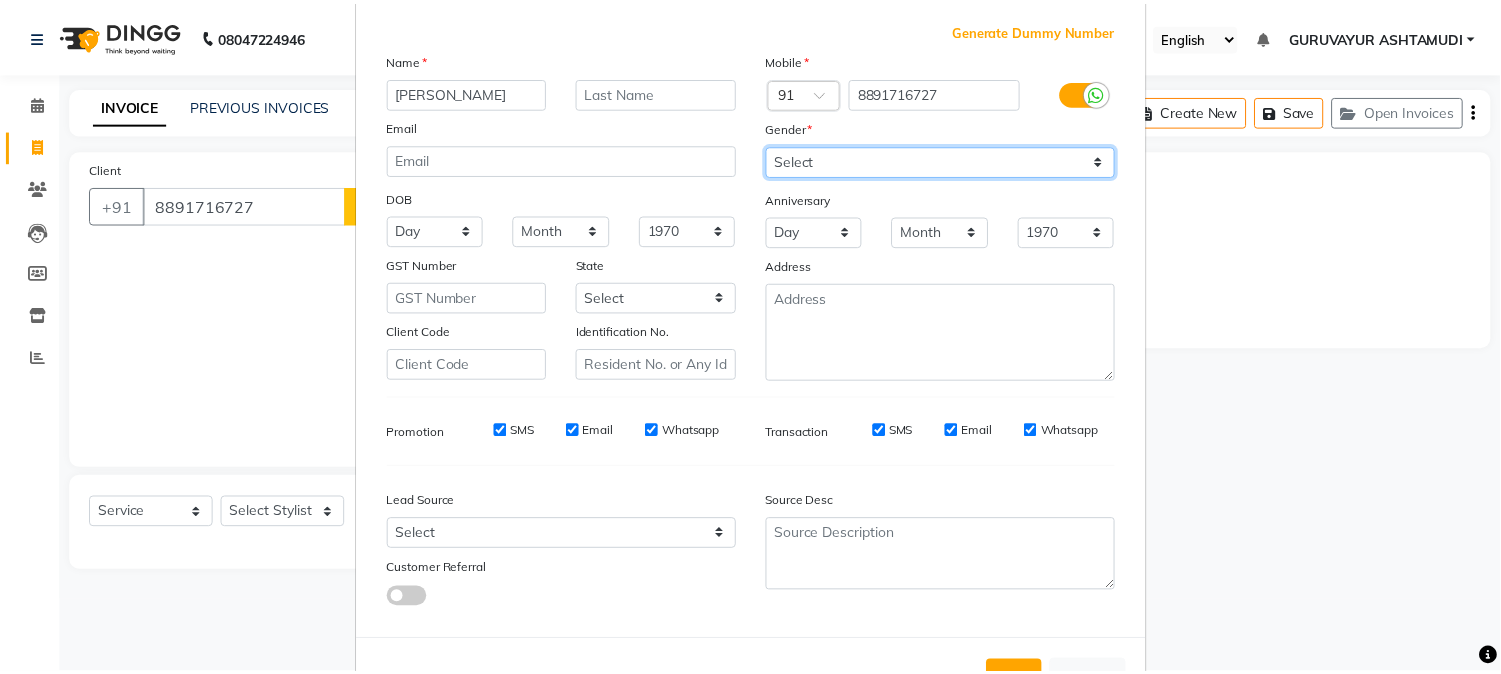 scroll, scrollTop: 176, scrollLeft: 0, axis: vertical 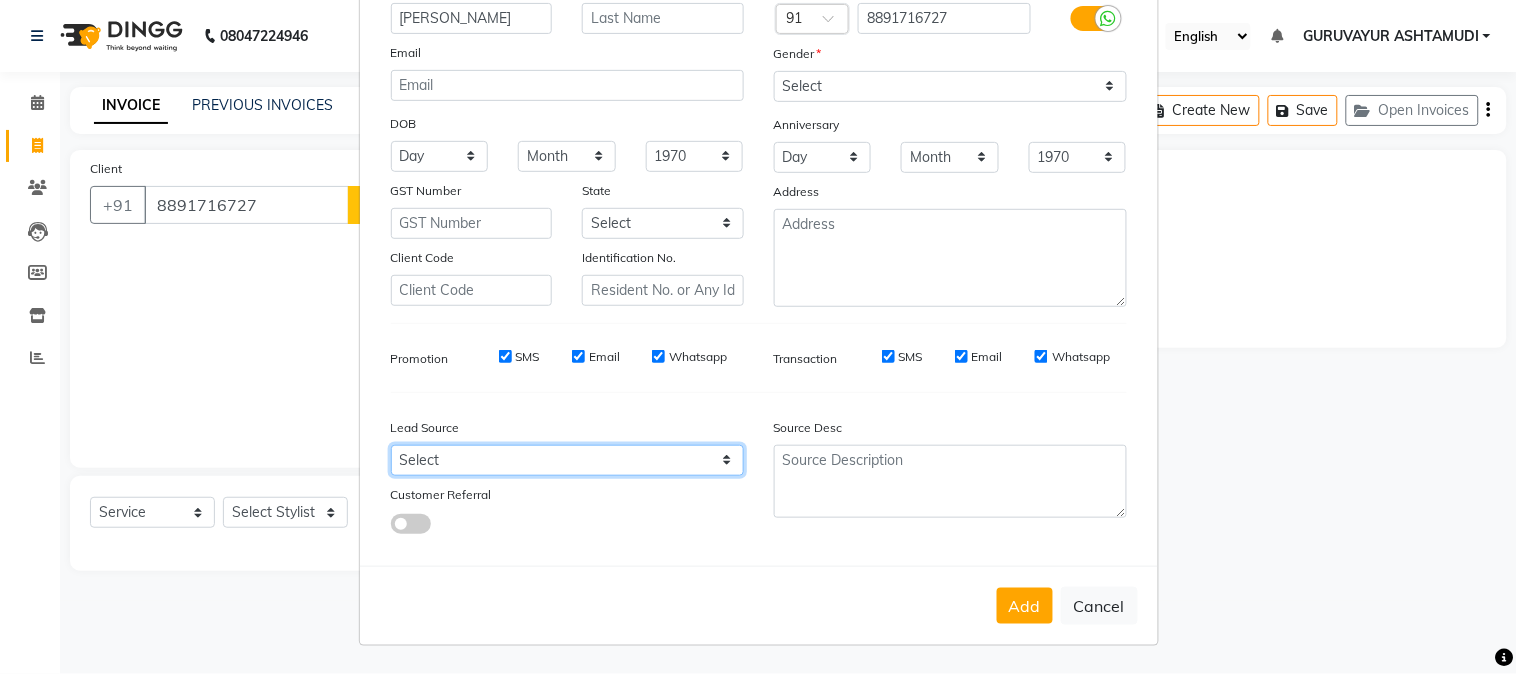 click on "Select Walk-in Referral Internet Friend Word of Mouth Advertisement Facebook JustDial Google Other Instagram  YouTube  WhatsApp" at bounding box center [567, 460] 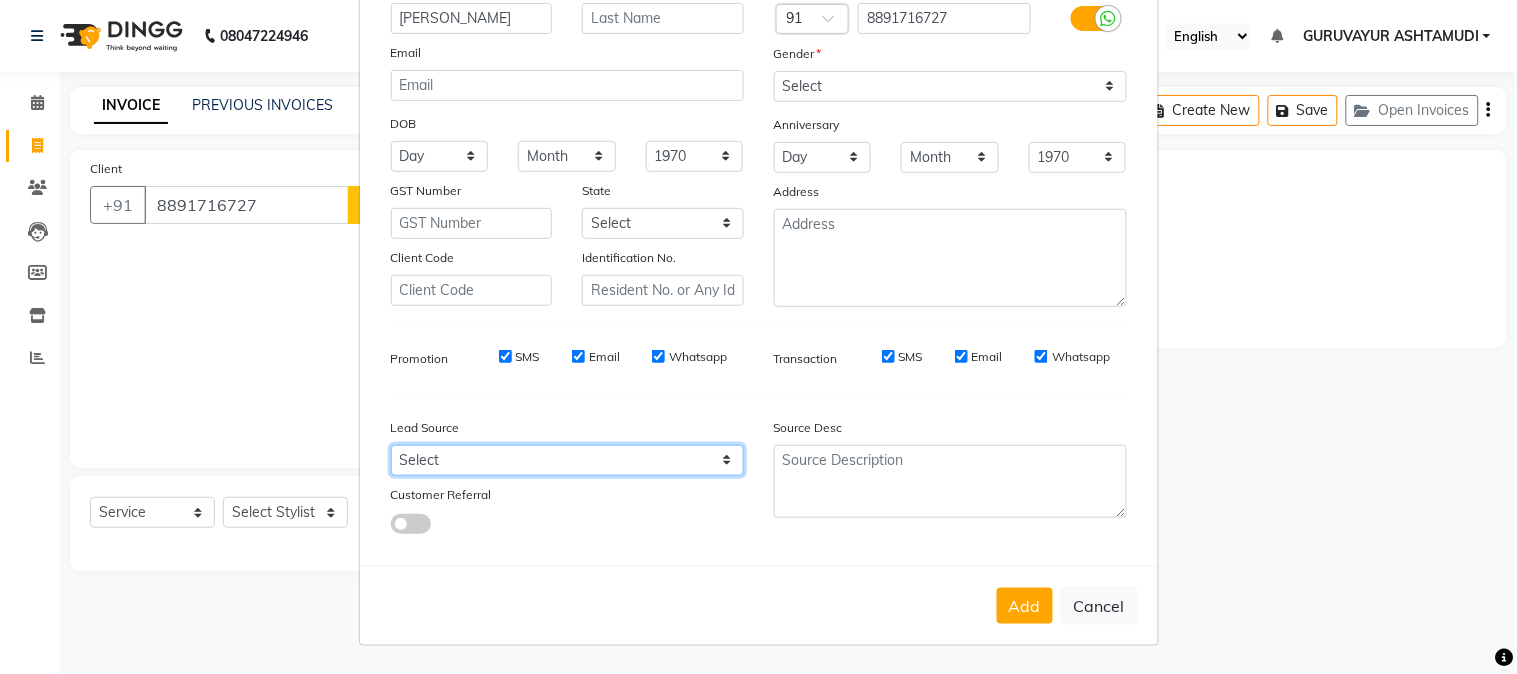 select on "31498" 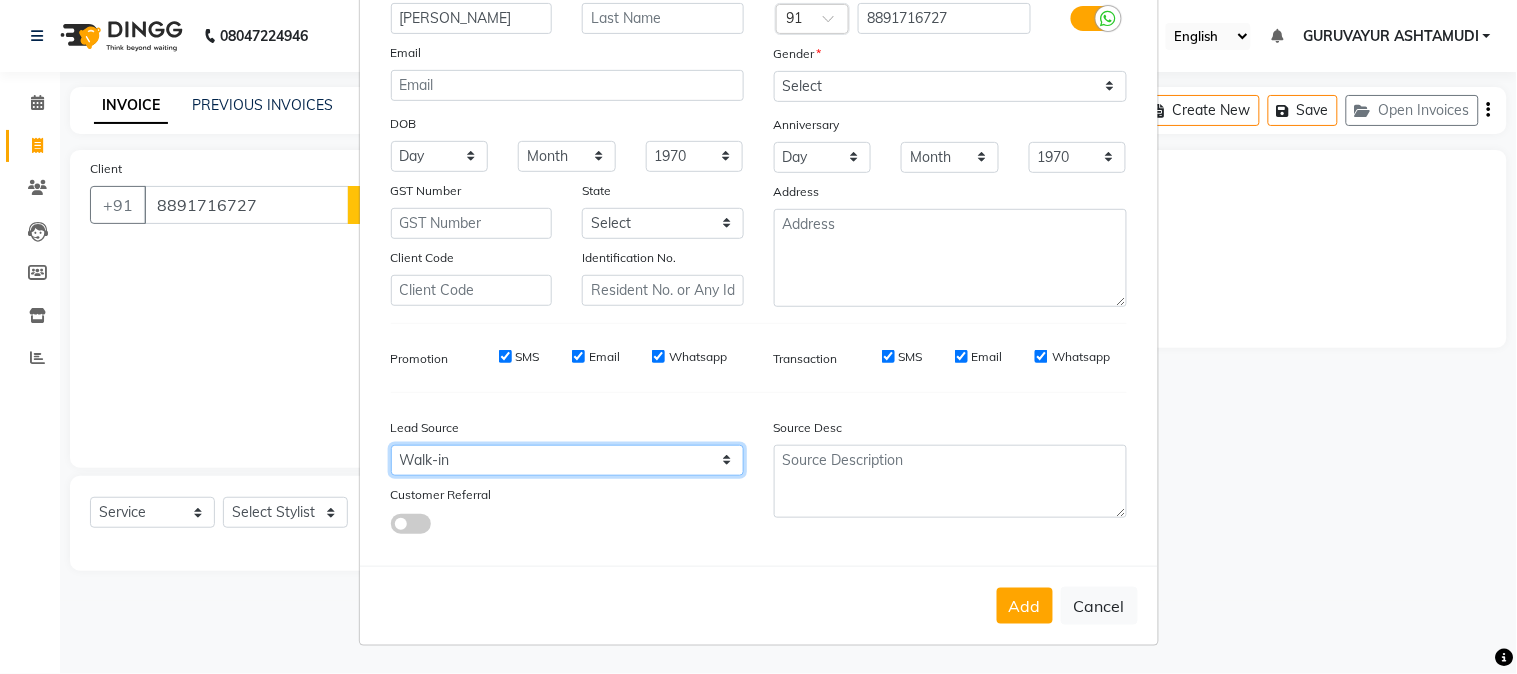 click on "Select Walk-in Referral Internet Friend Word of Mouth Advertisement Facebook JustDial Google Other Instagram  YouTube  WhatsApp" at bounding box center (567, 460) 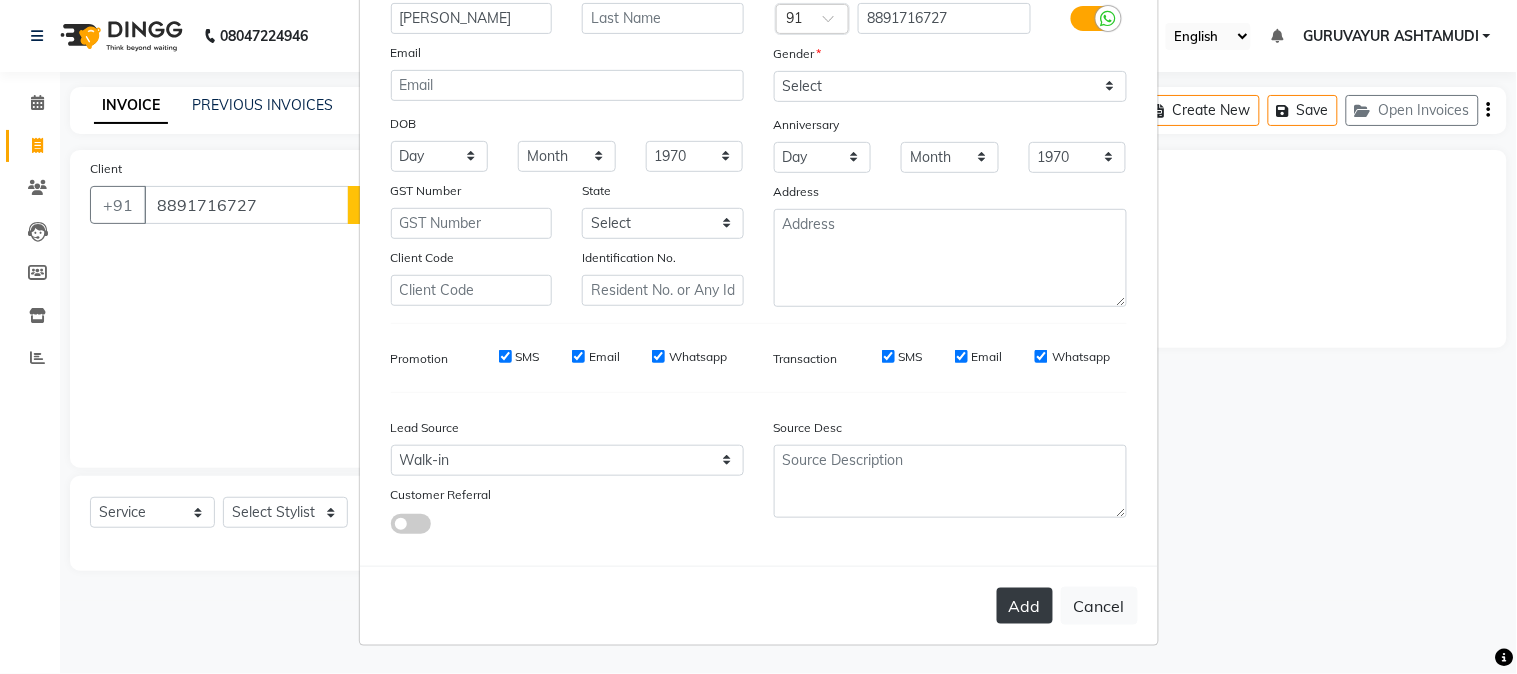 click on "Add" at bounding box center [1025, 606] 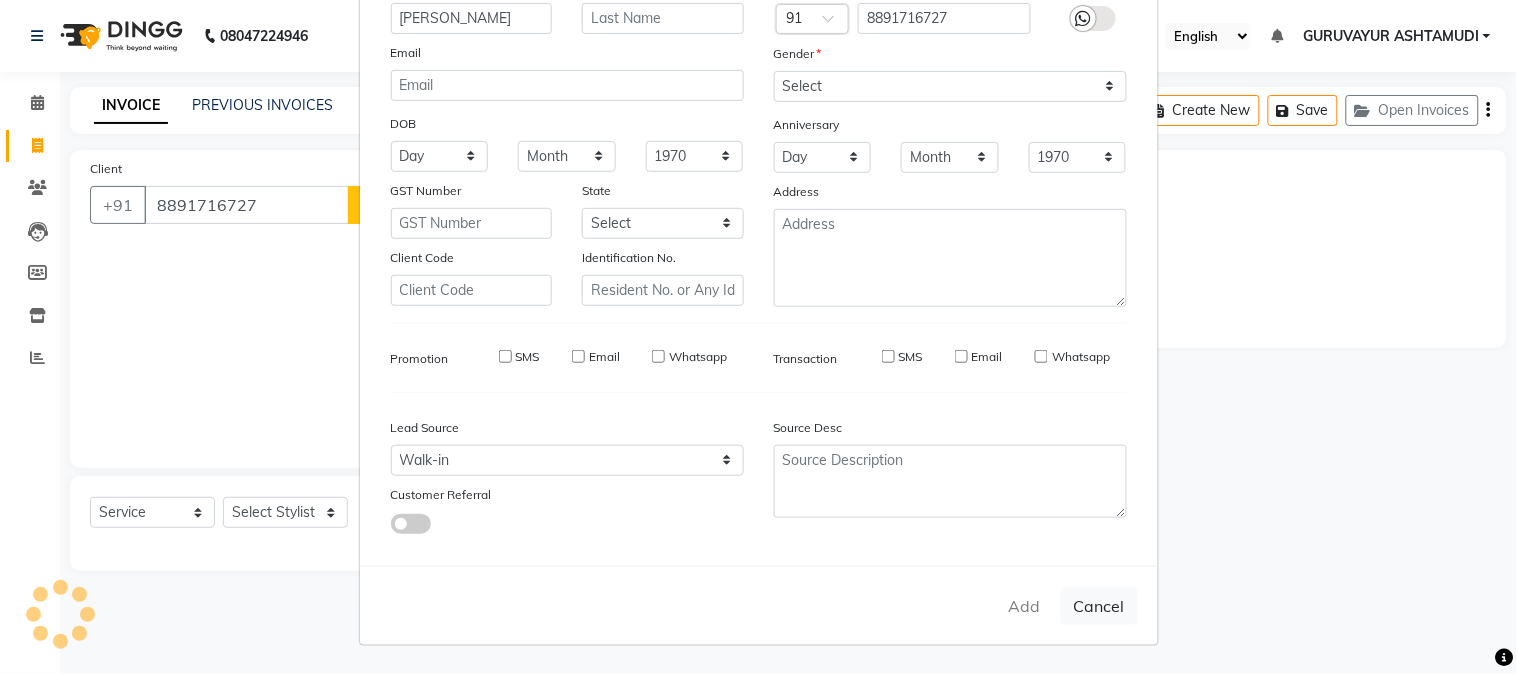type 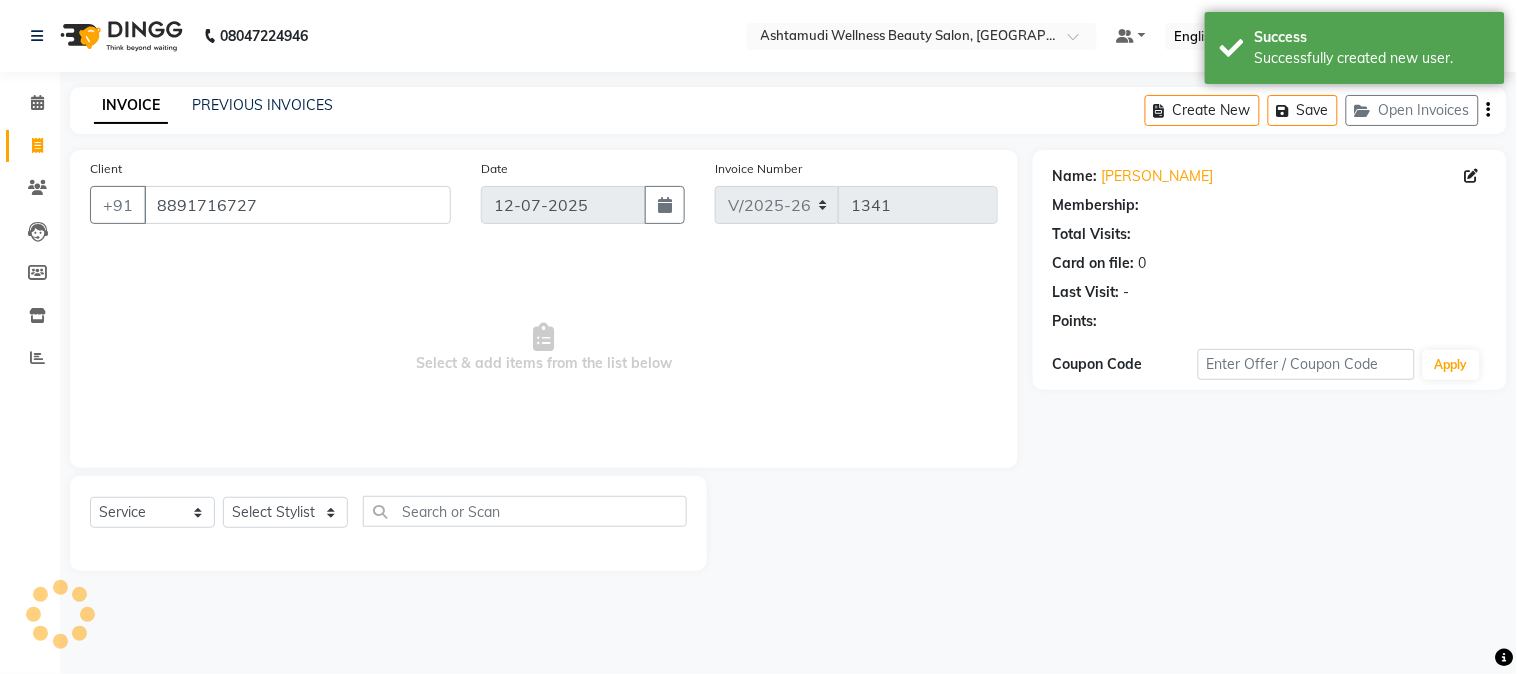 select on "1: Object" 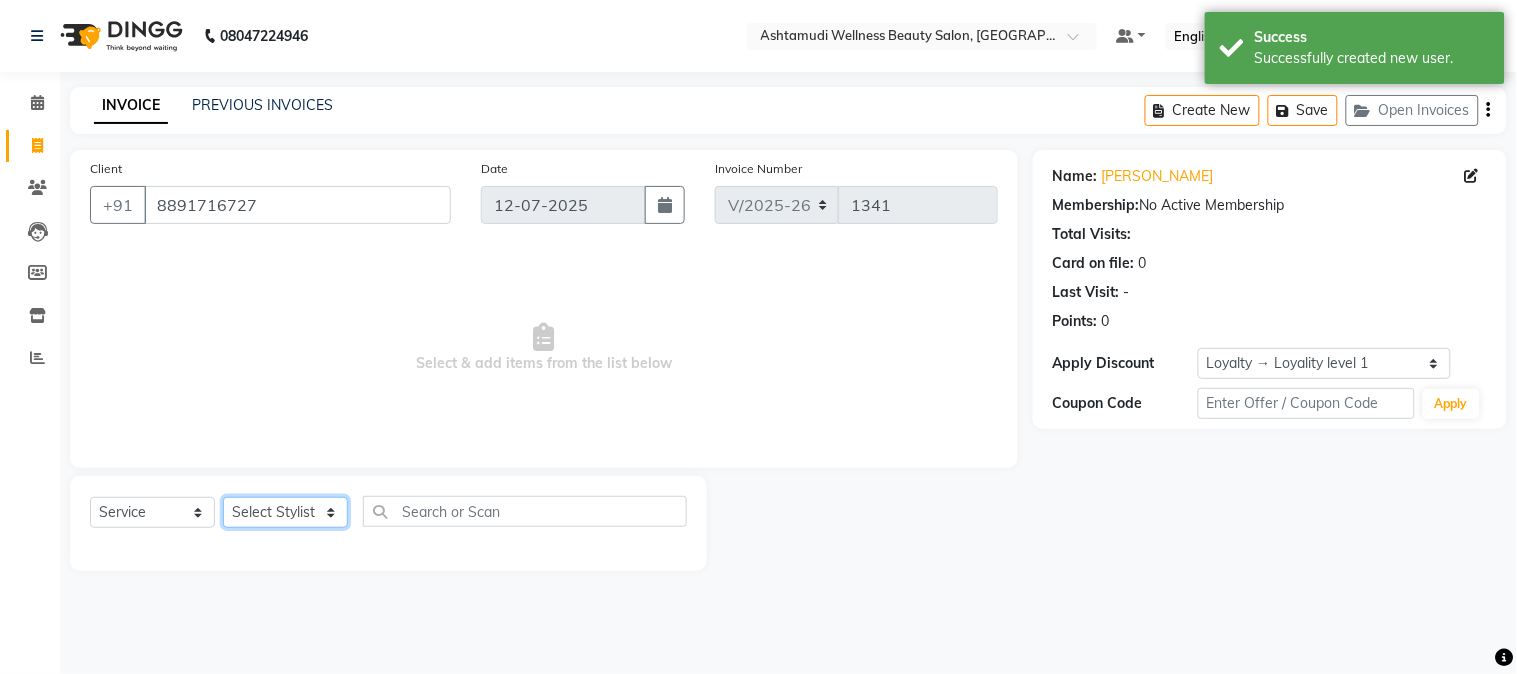 click on "Select Stylist Aathithya ANILA ANJANA DAS GURUVAYUR ASHTAMUDI NEETHU Nigisha POOJA PRACHI PRASEETHA REESHMA  Rini SMITHA THANKAMANI" 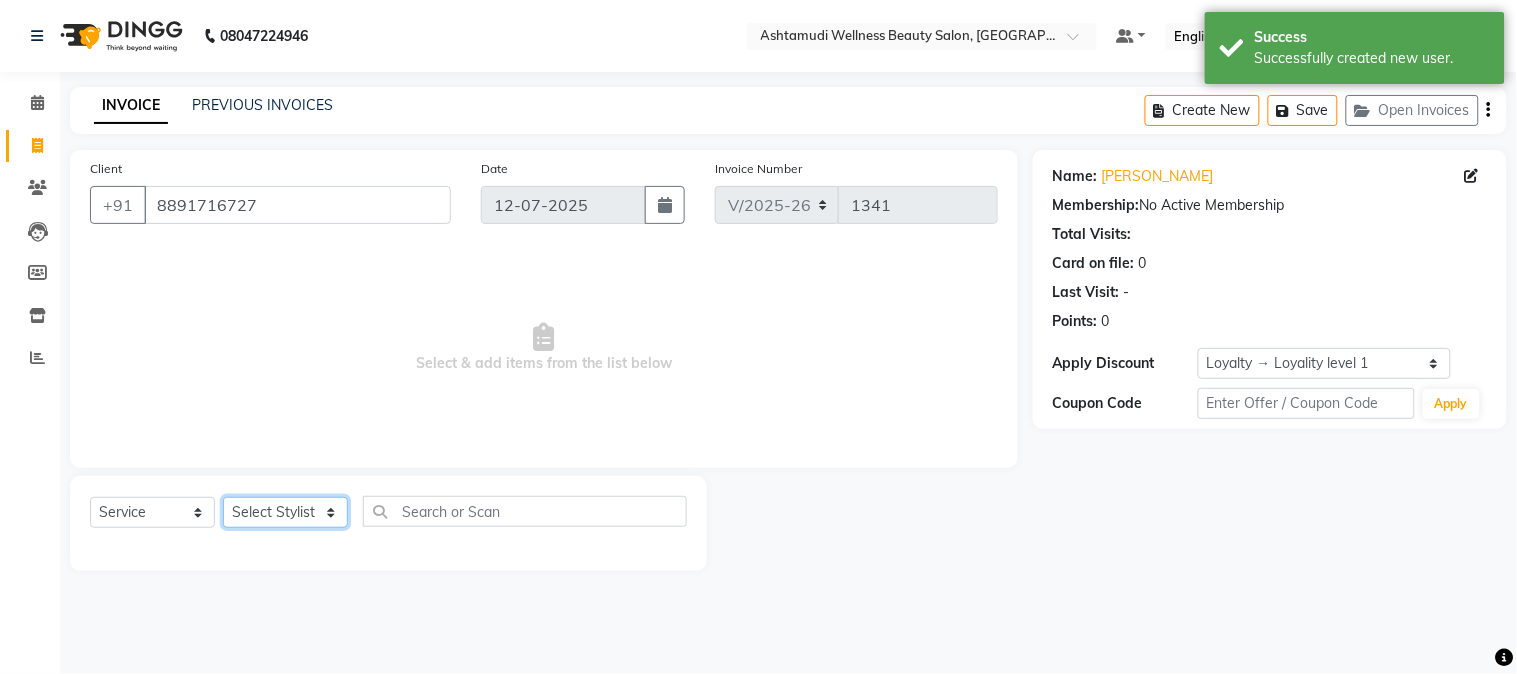select on "39865" 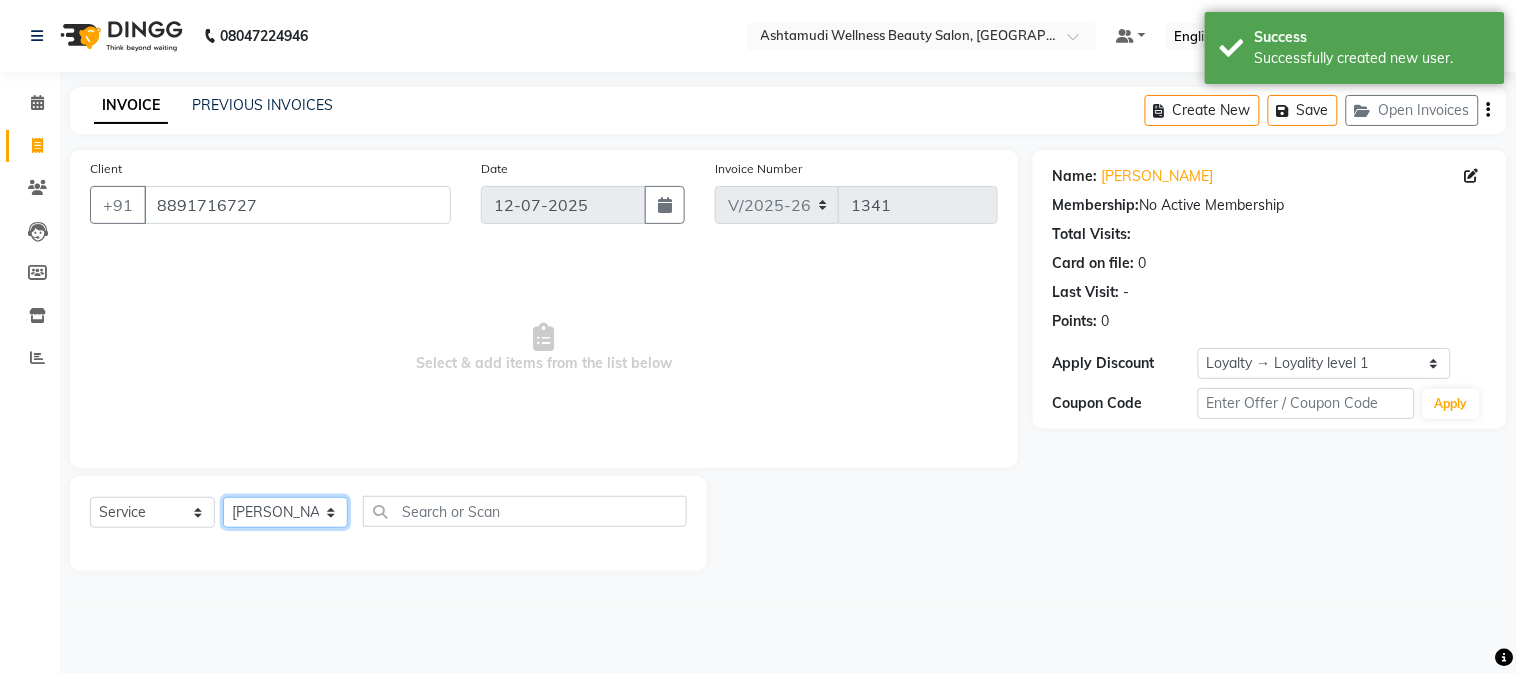 click on "Select Stylist Aathithya ANILA ANJANA DAS GURUVAYUR ASHTAMUDI NEETHU Nigisha POOJA PRACHI PRASEETHA REESHMA  Rini SMITHA THANKAMANI" 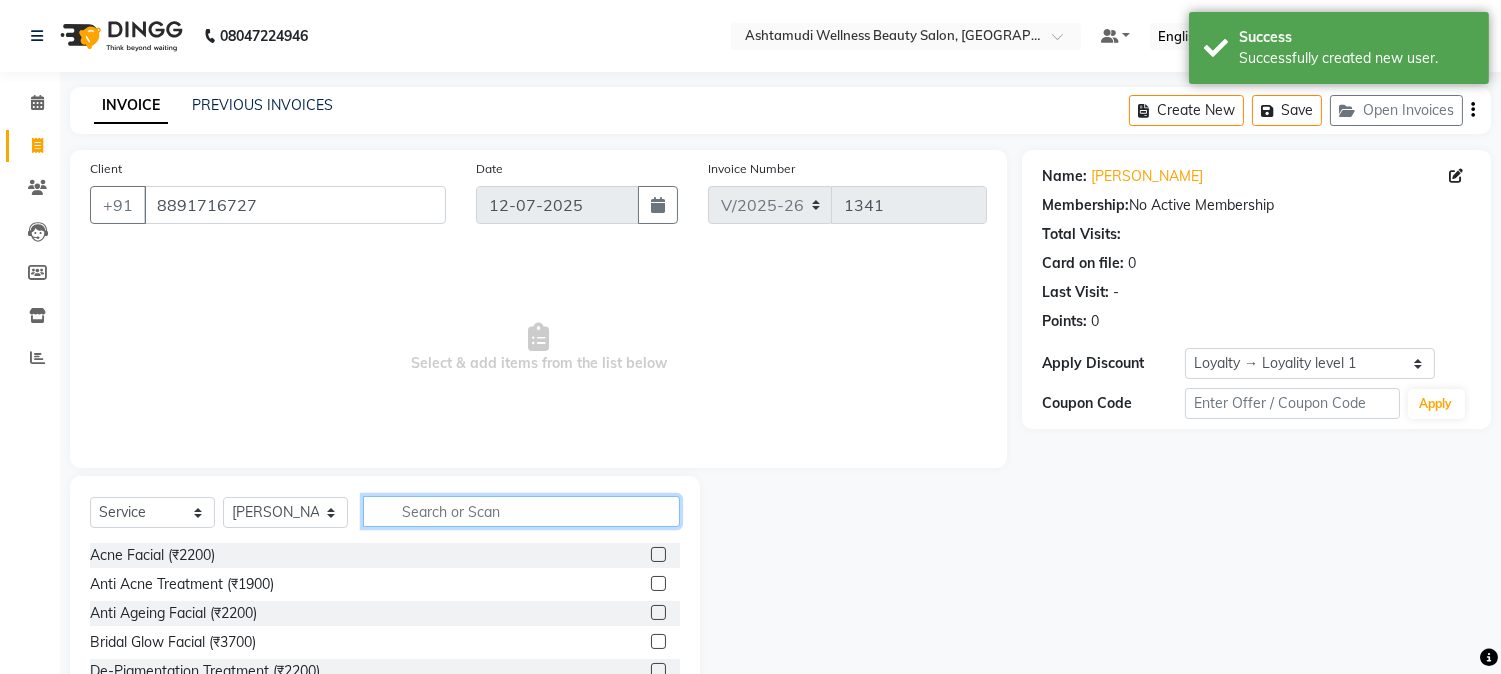 click 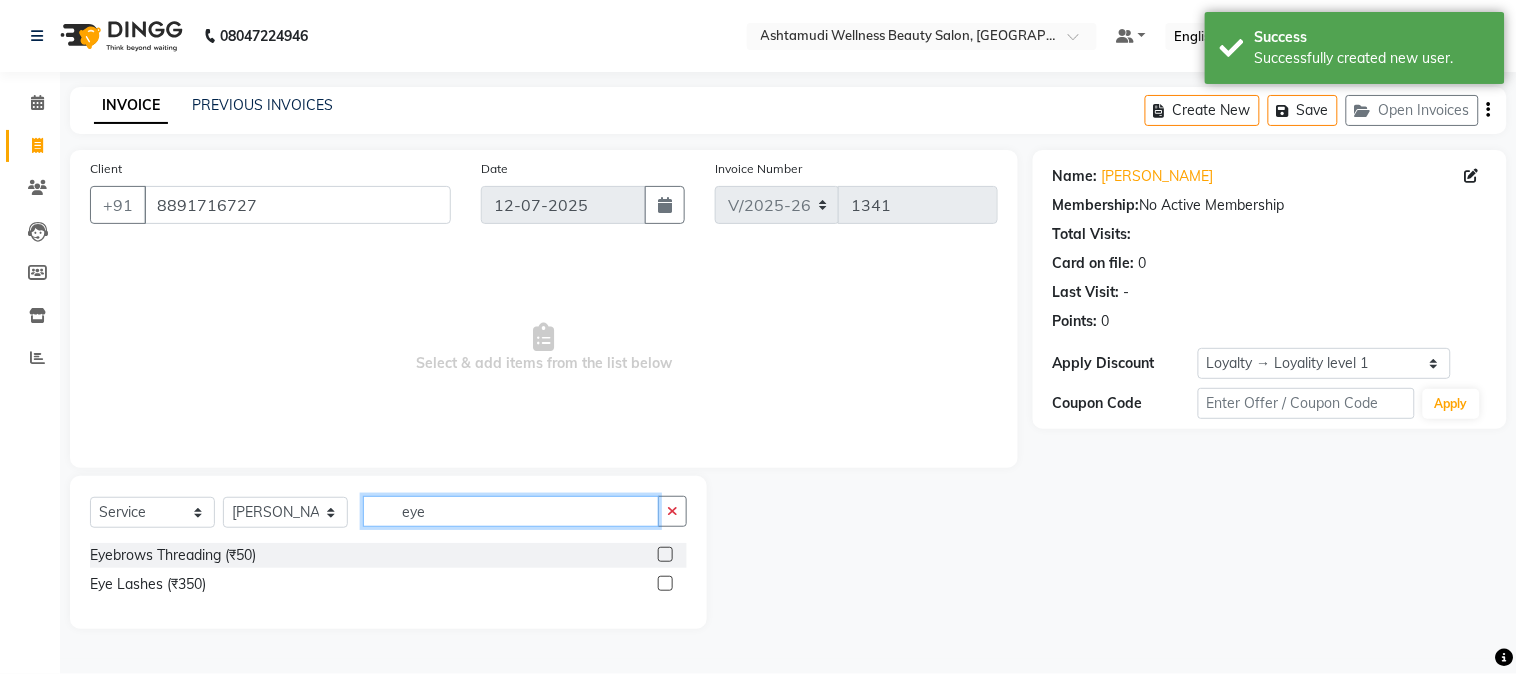 type on "eye" 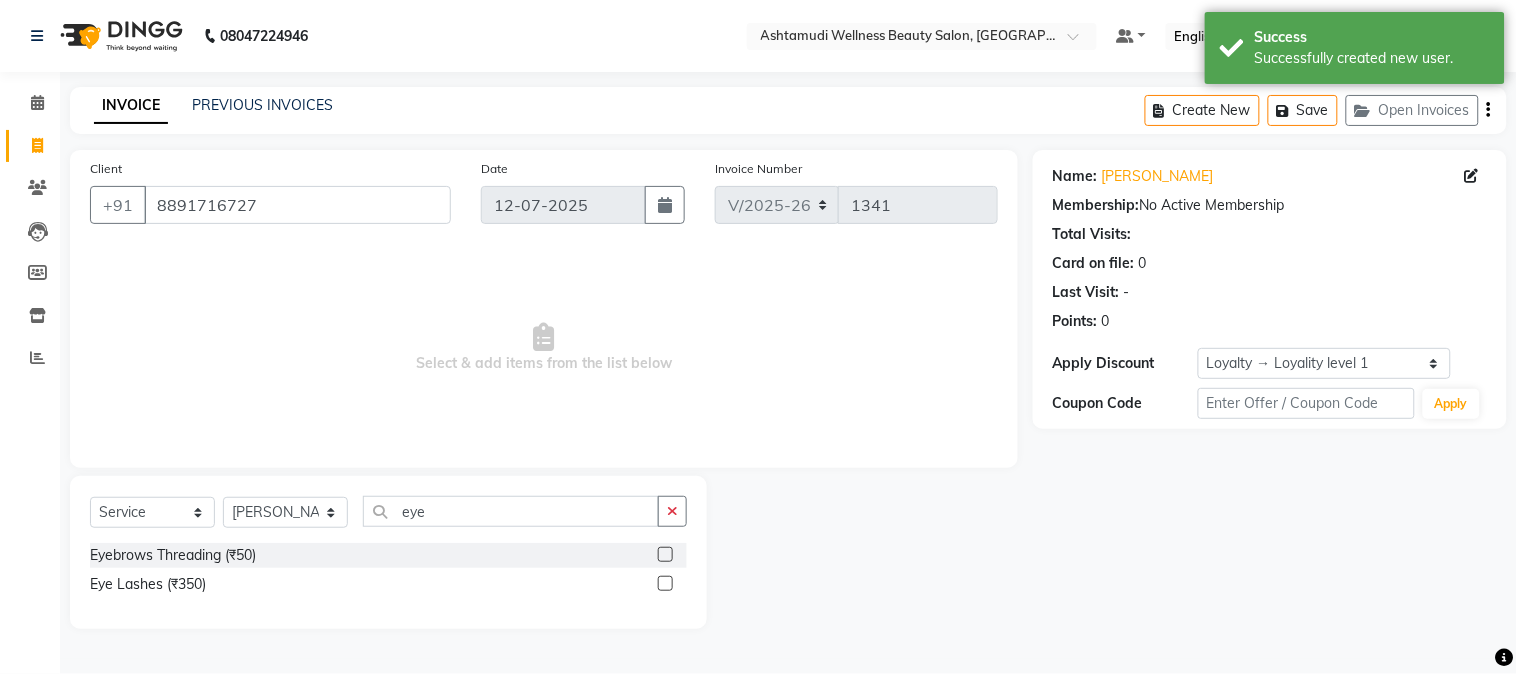 click 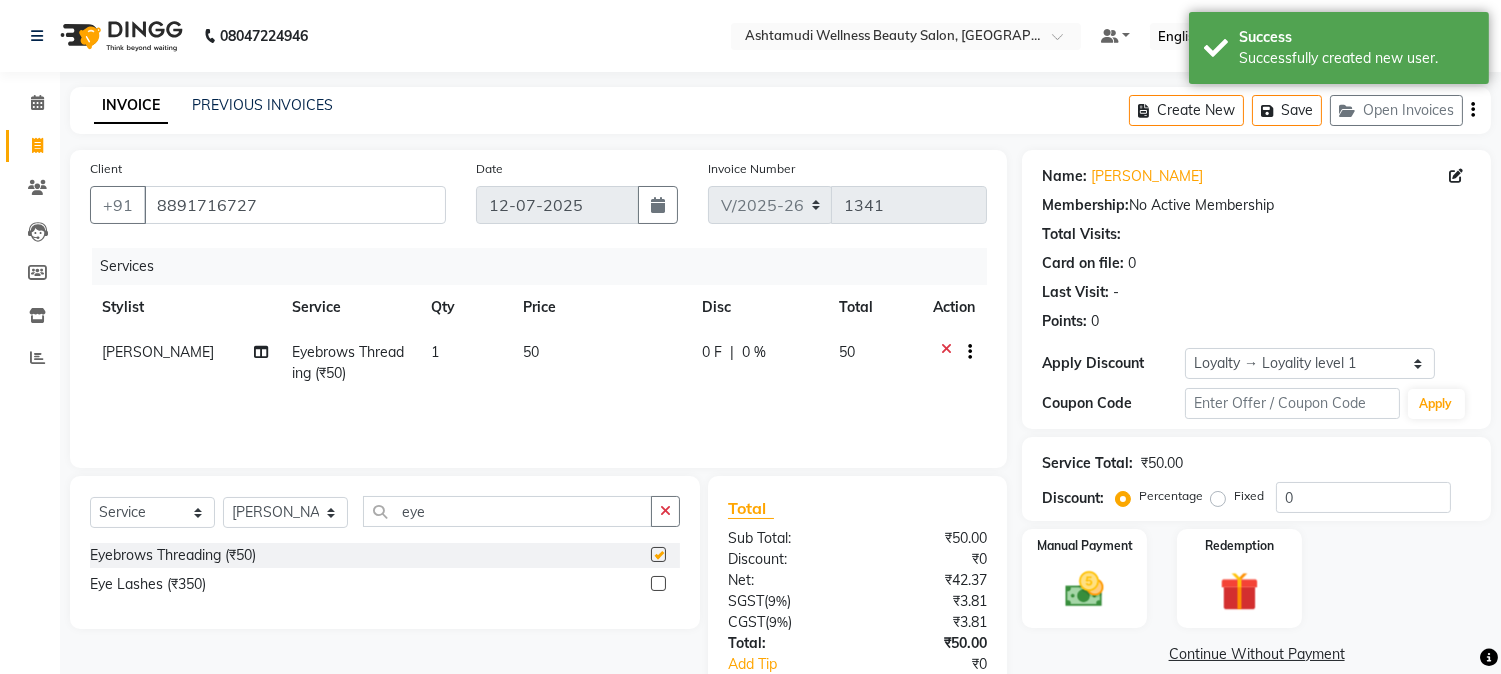 checkbox on "false" 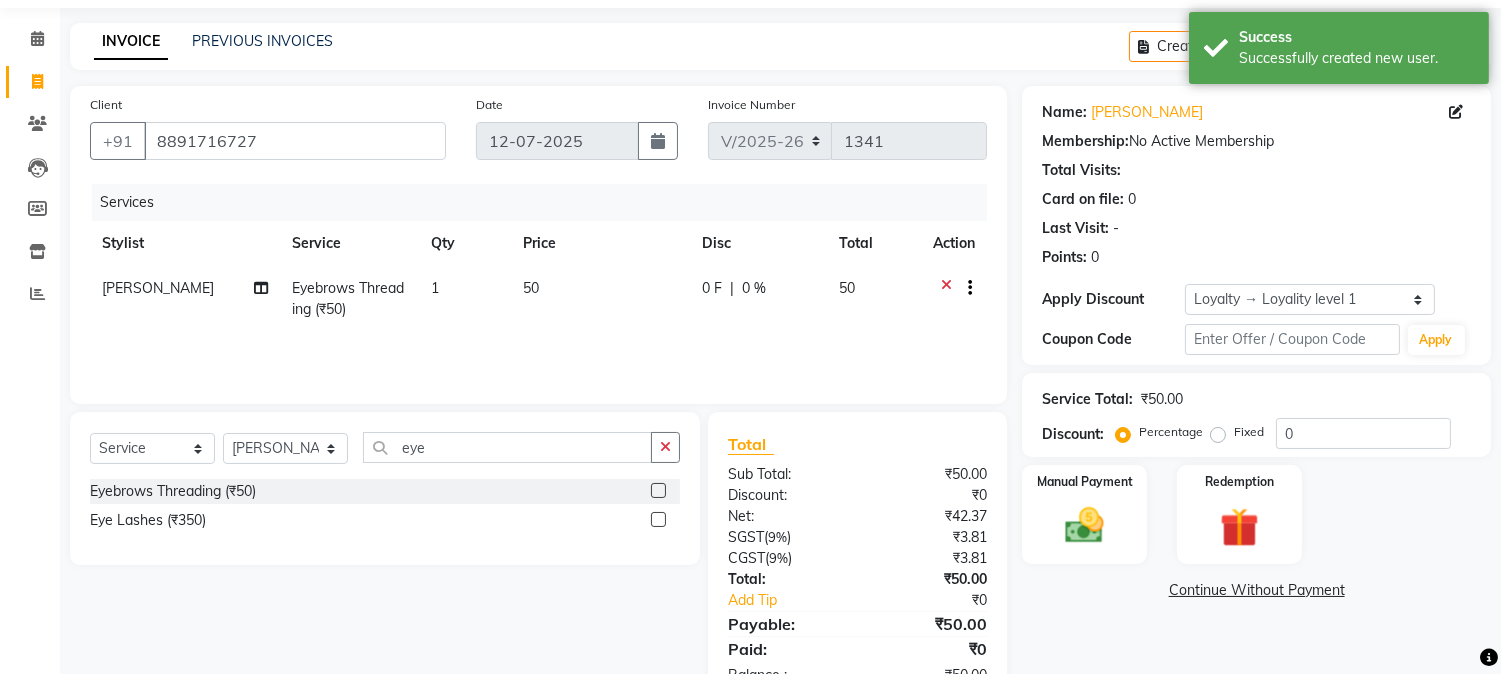 scroll, scrollTop: 125, scrollLeft: 0, axis: vertical 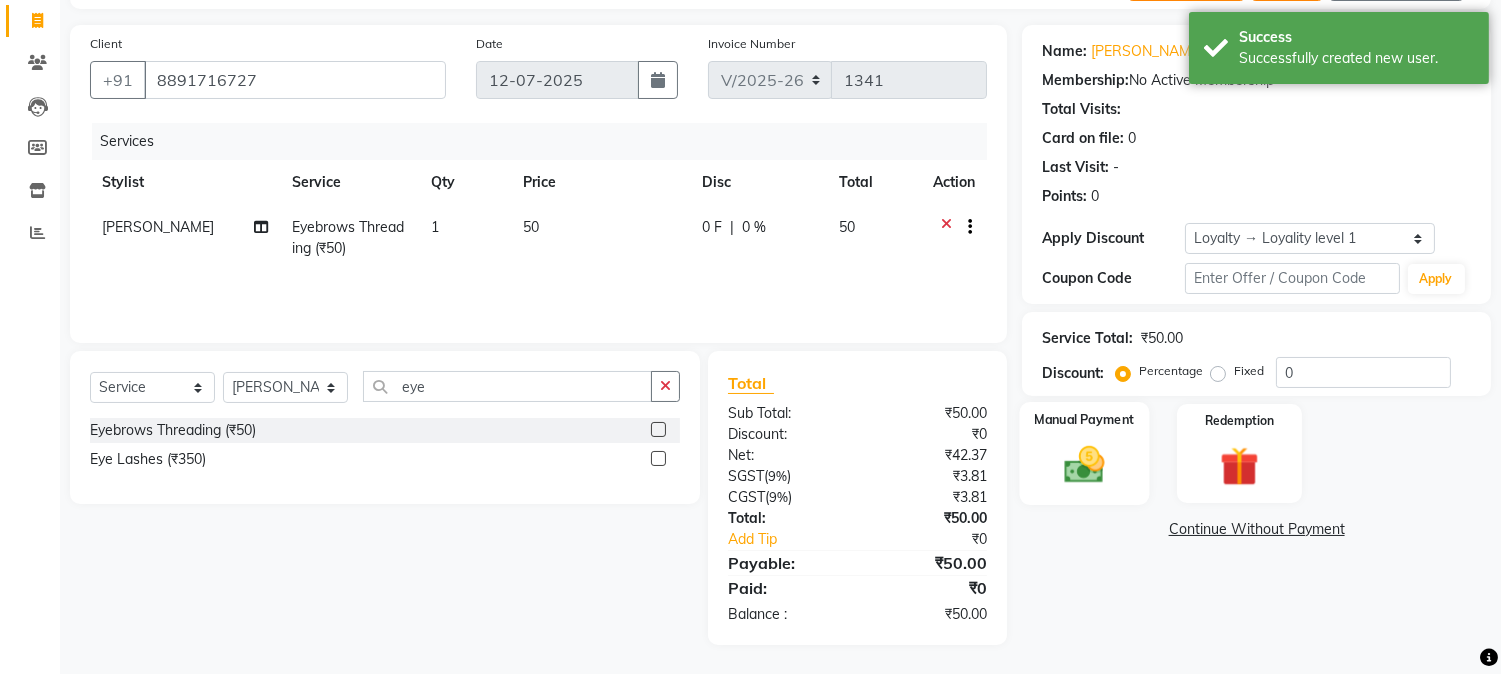 click on "Manual Payment" 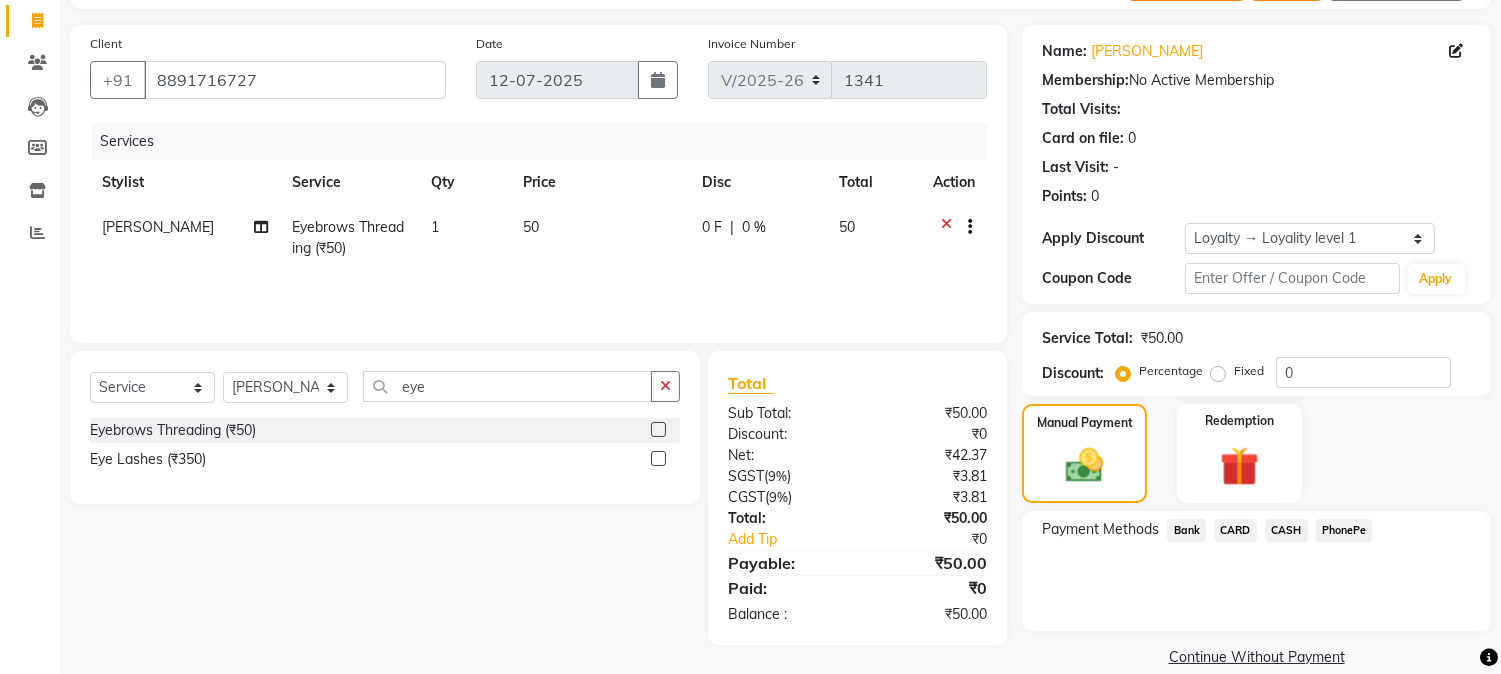click on "CASH" 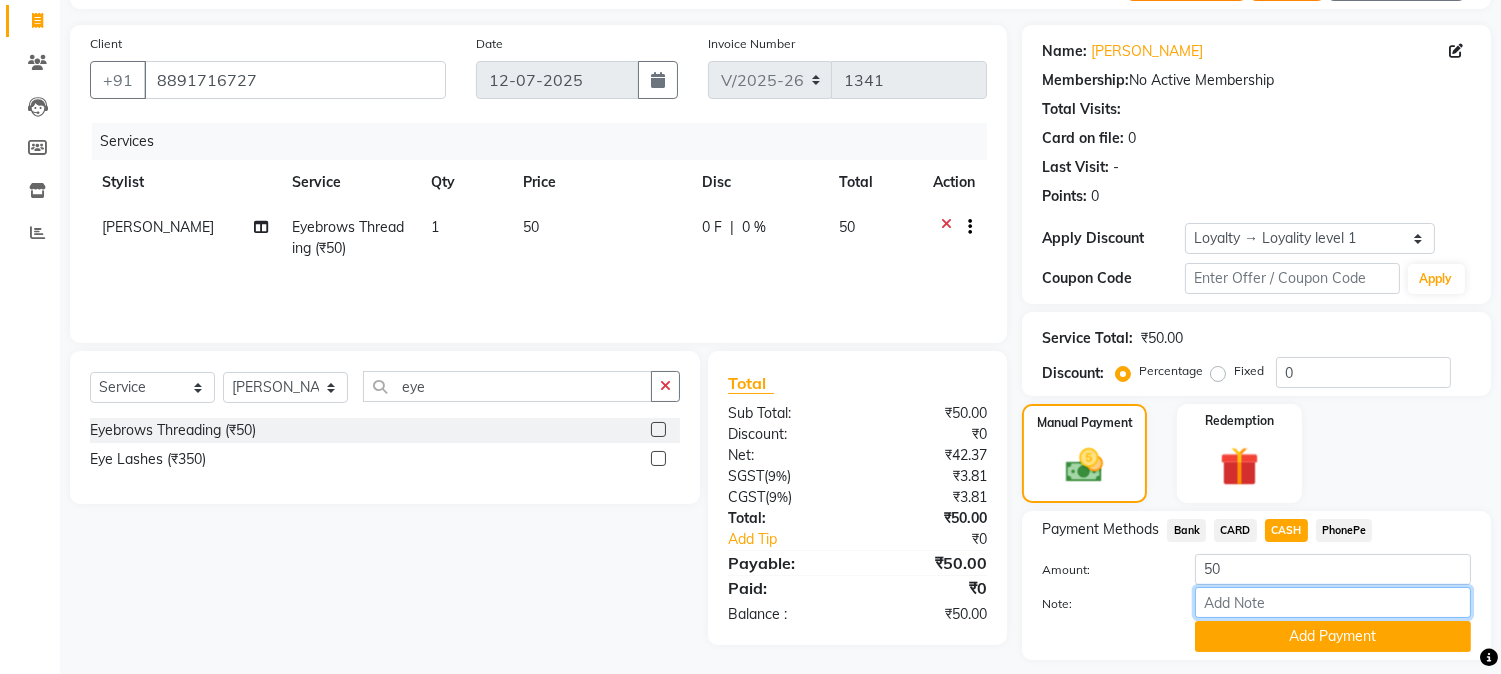 drag, startPoint x: 1264, startPoint y: 597, endPoint x: 1297, endPoint y: 548, distance: 59.07622 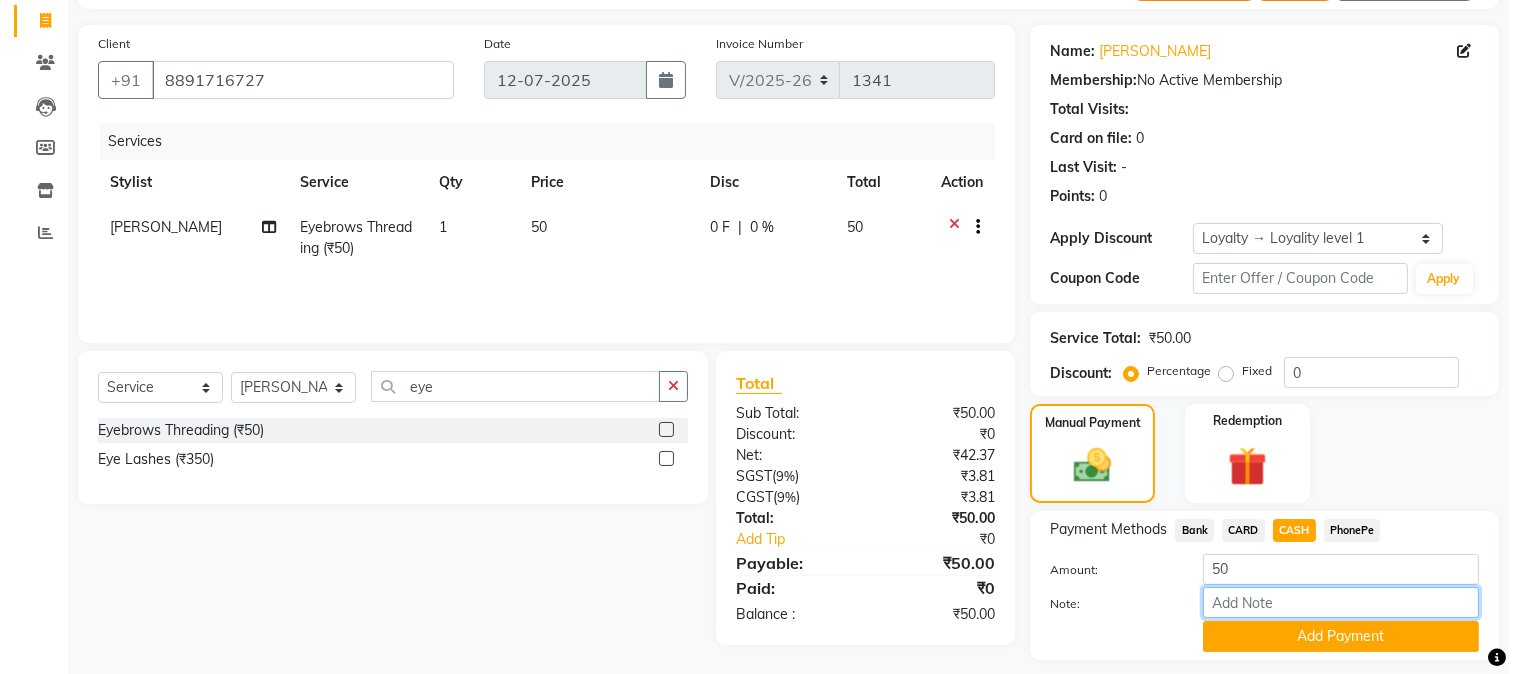 type 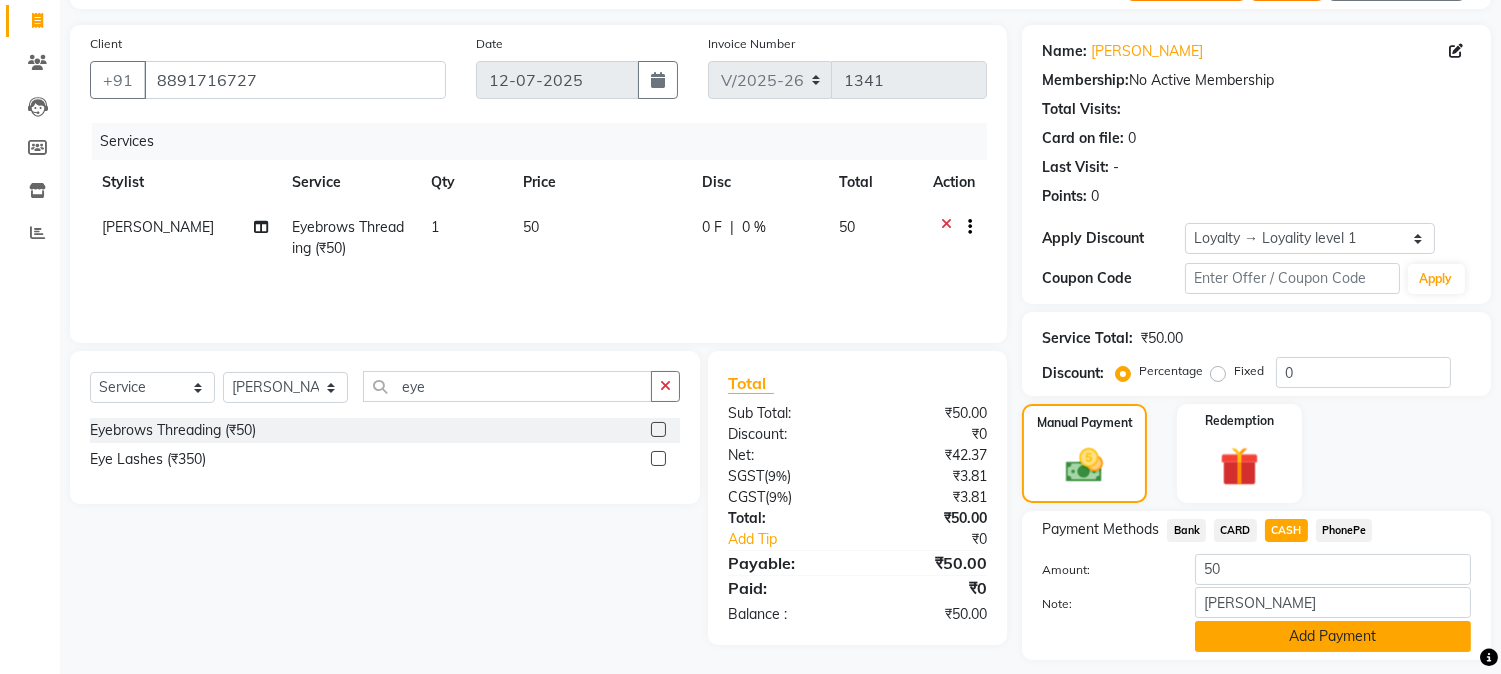 click on "Add Payment" 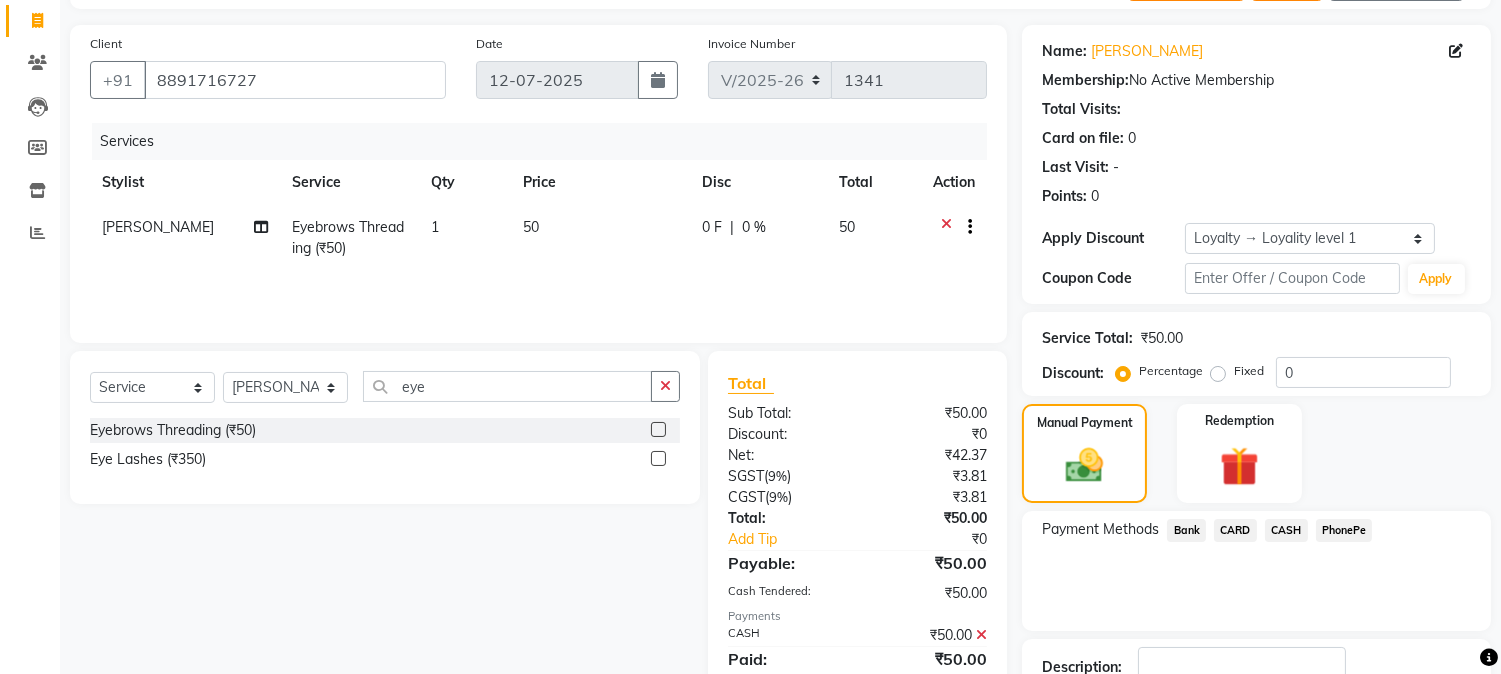 scroll, scrollTop: 295, scrollLeft: 0, axis: vertical 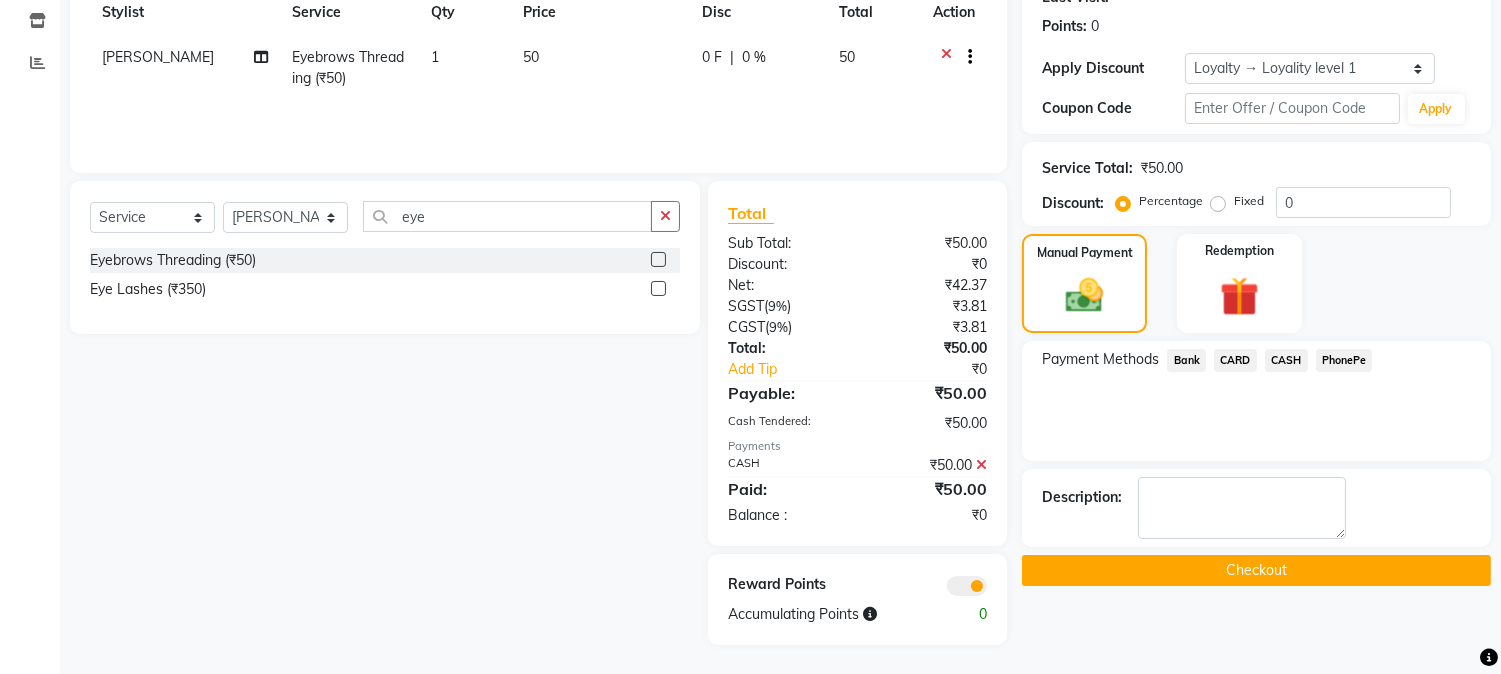 click on "Checkout" 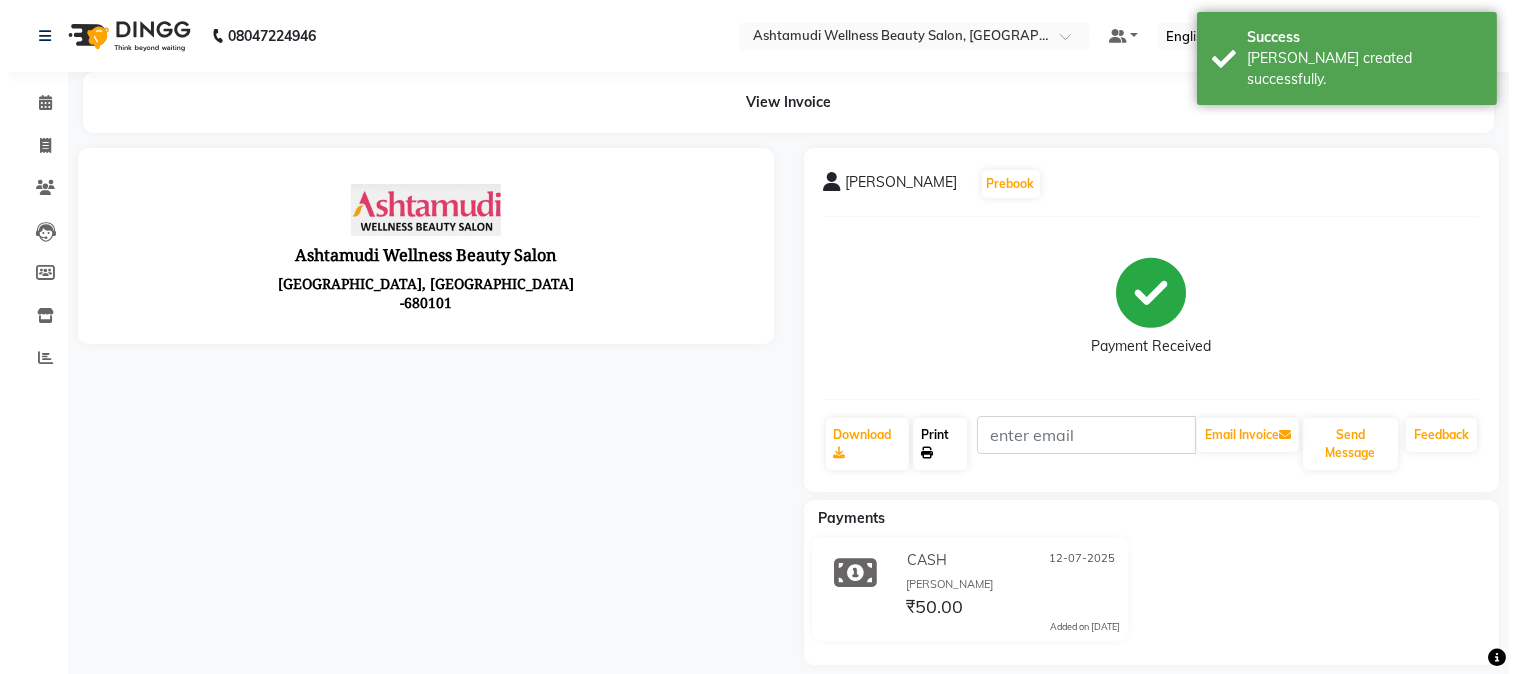scroll, scrollTop: 0, scrollLeft: 0, axis: both 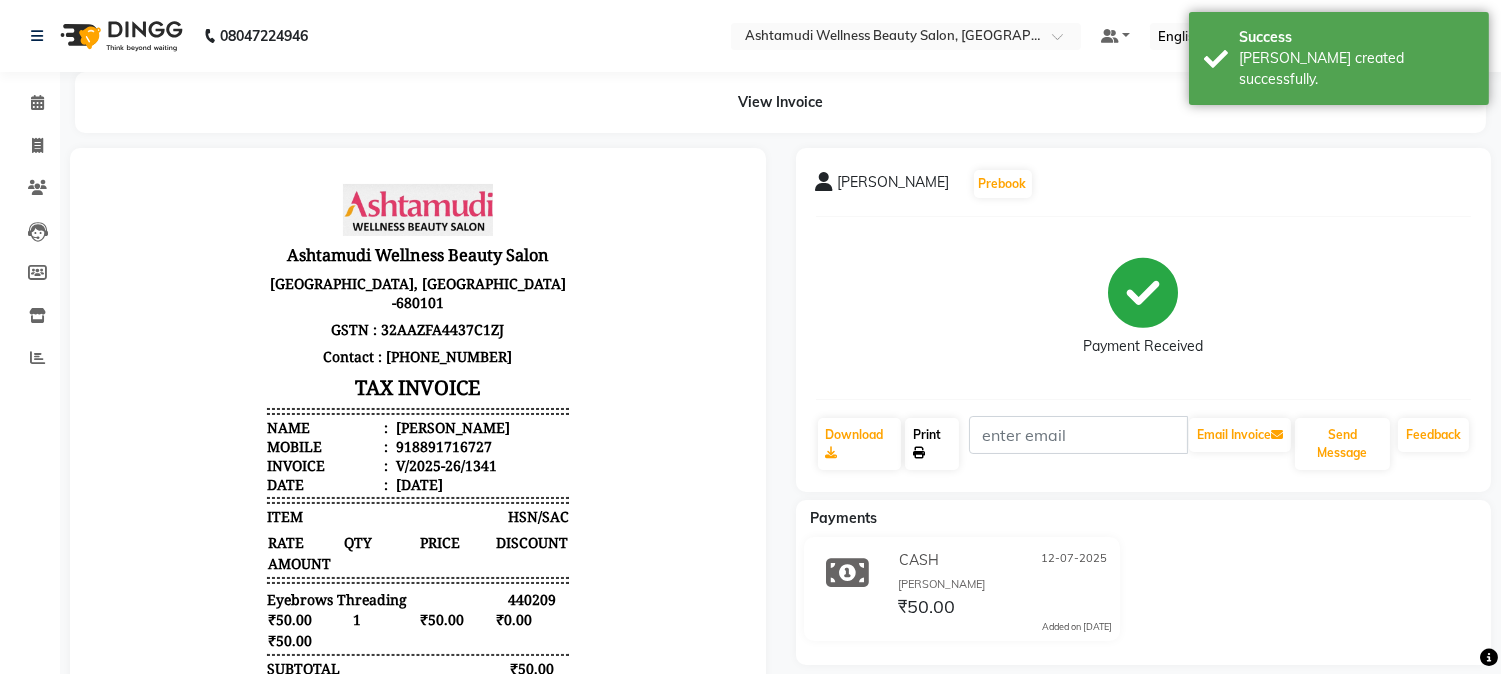 click on "Print" 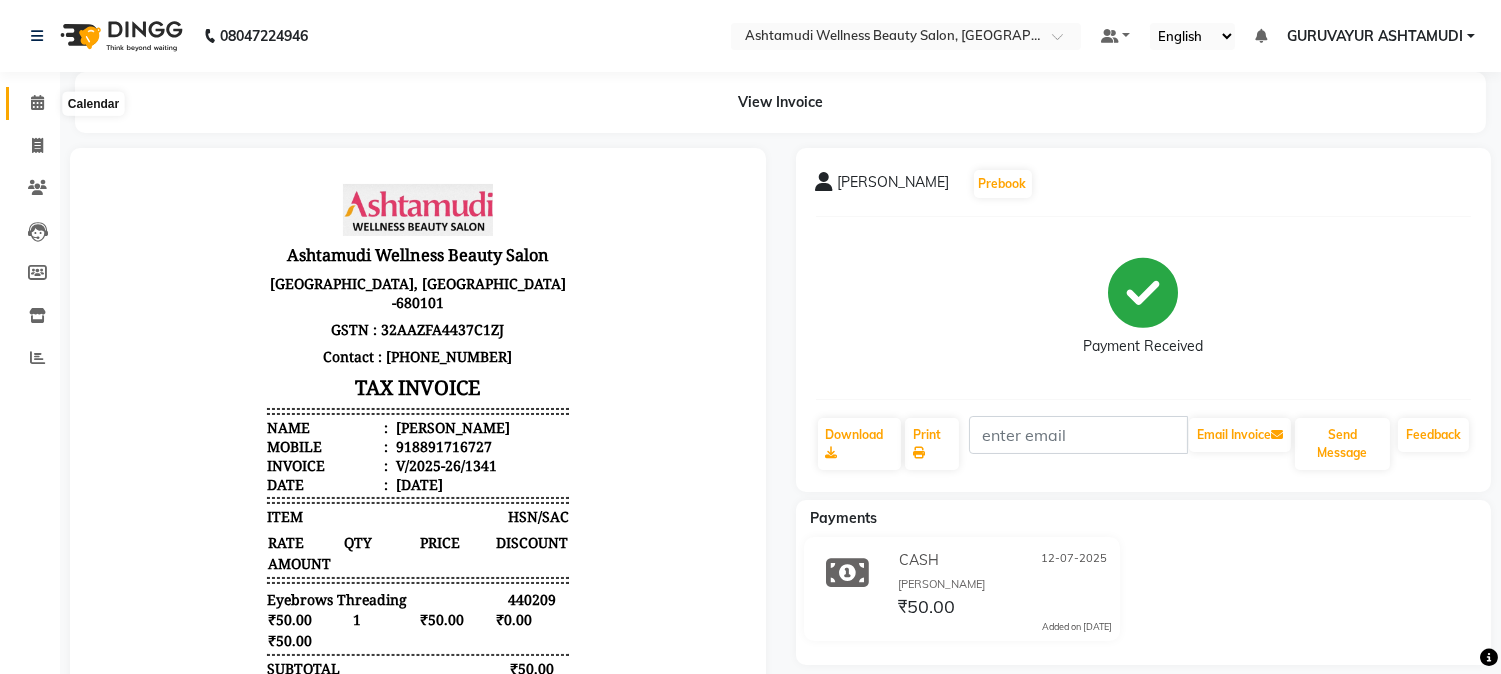 click 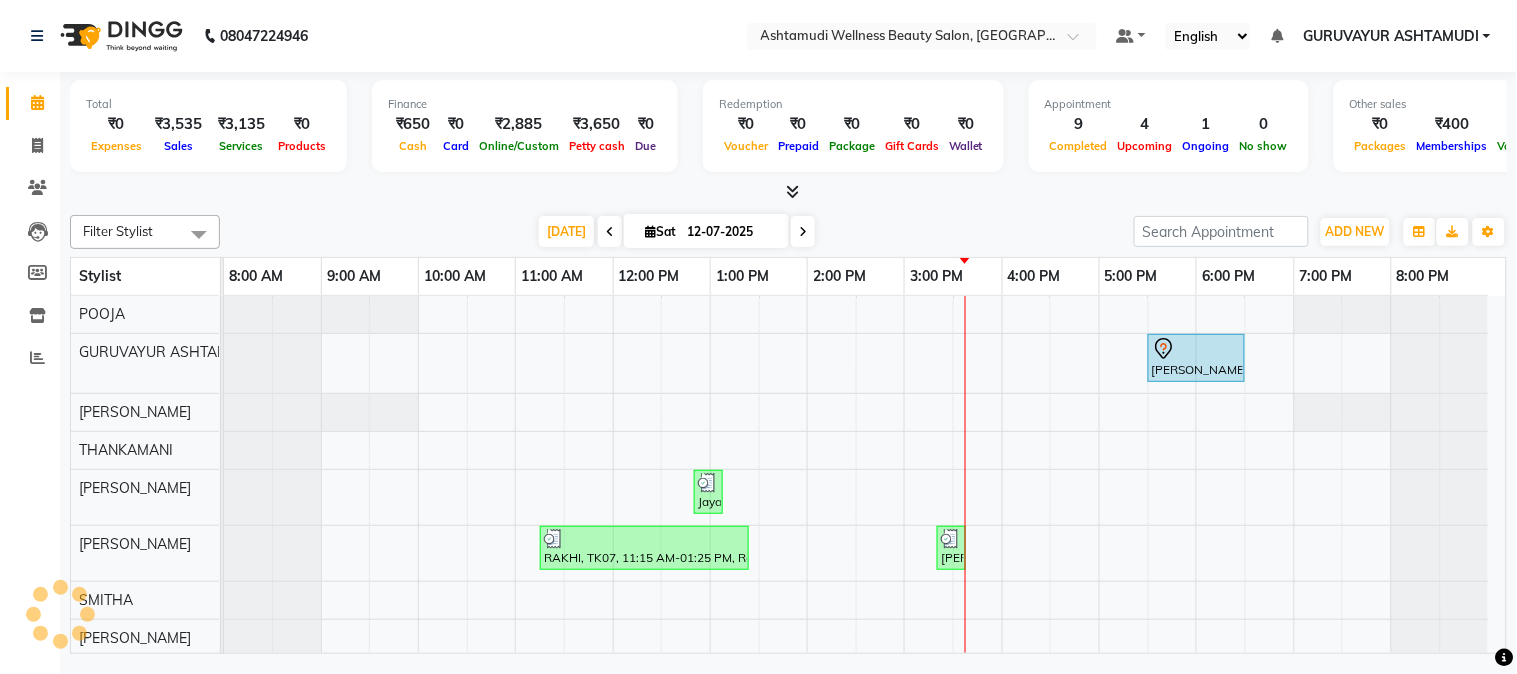 scroll, scrollTop: 0, scrollLeft: 0, axis: both 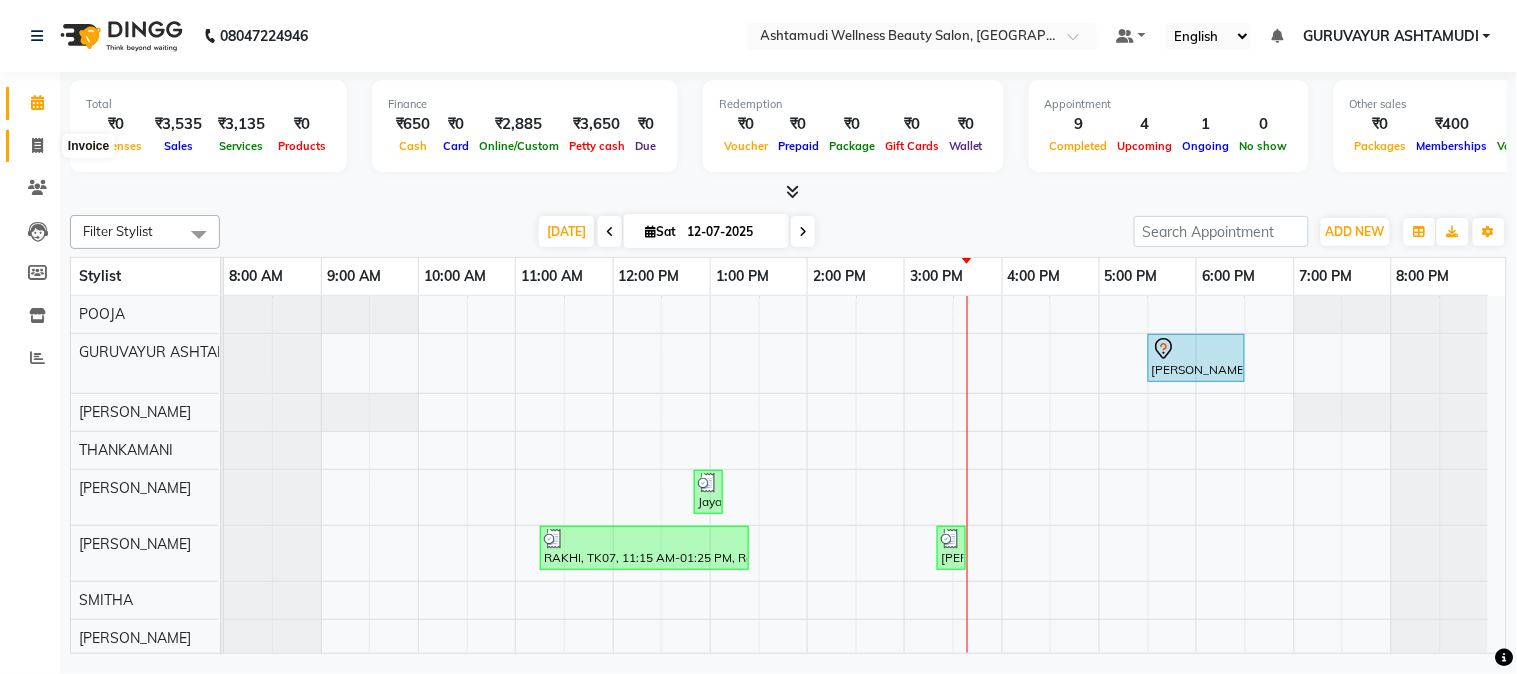 click 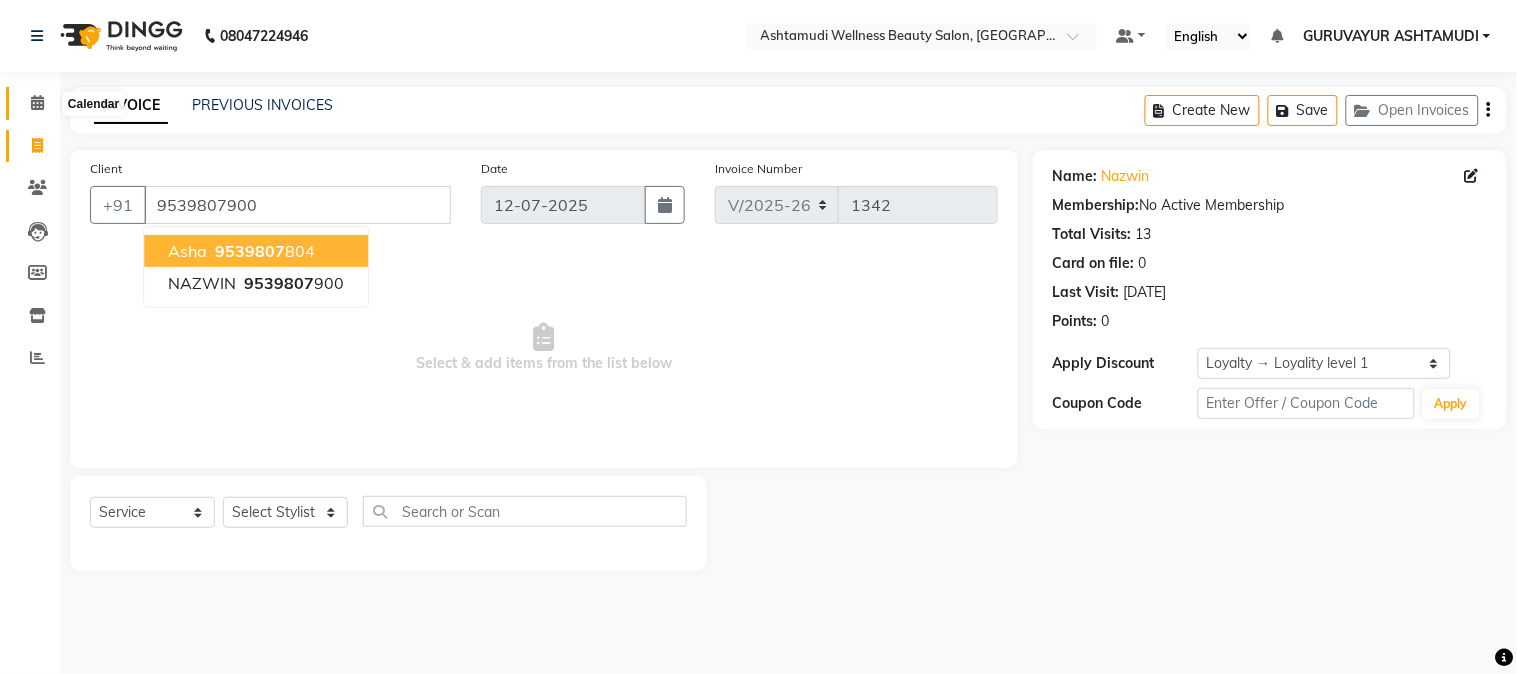click 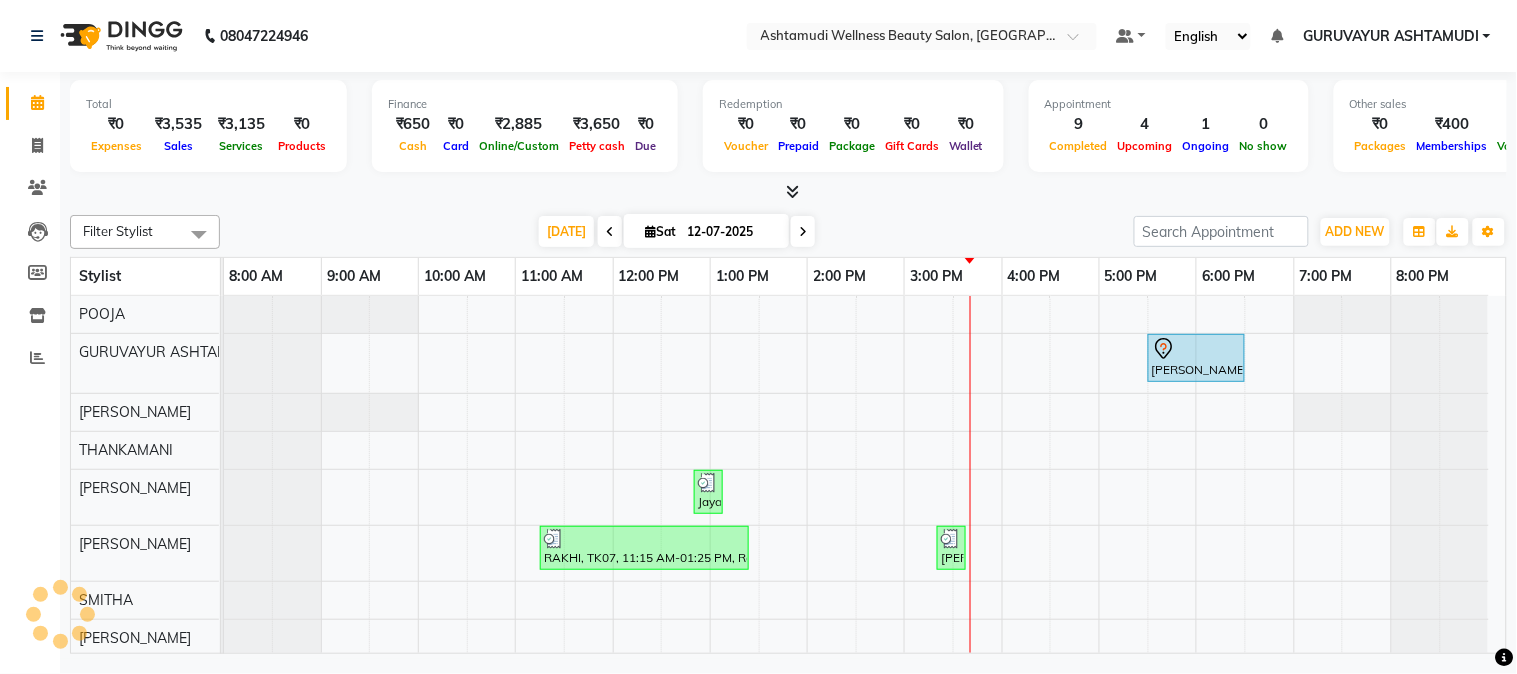 scroll, scrollTop: 314, scrollLeft: 0, axis: vertical 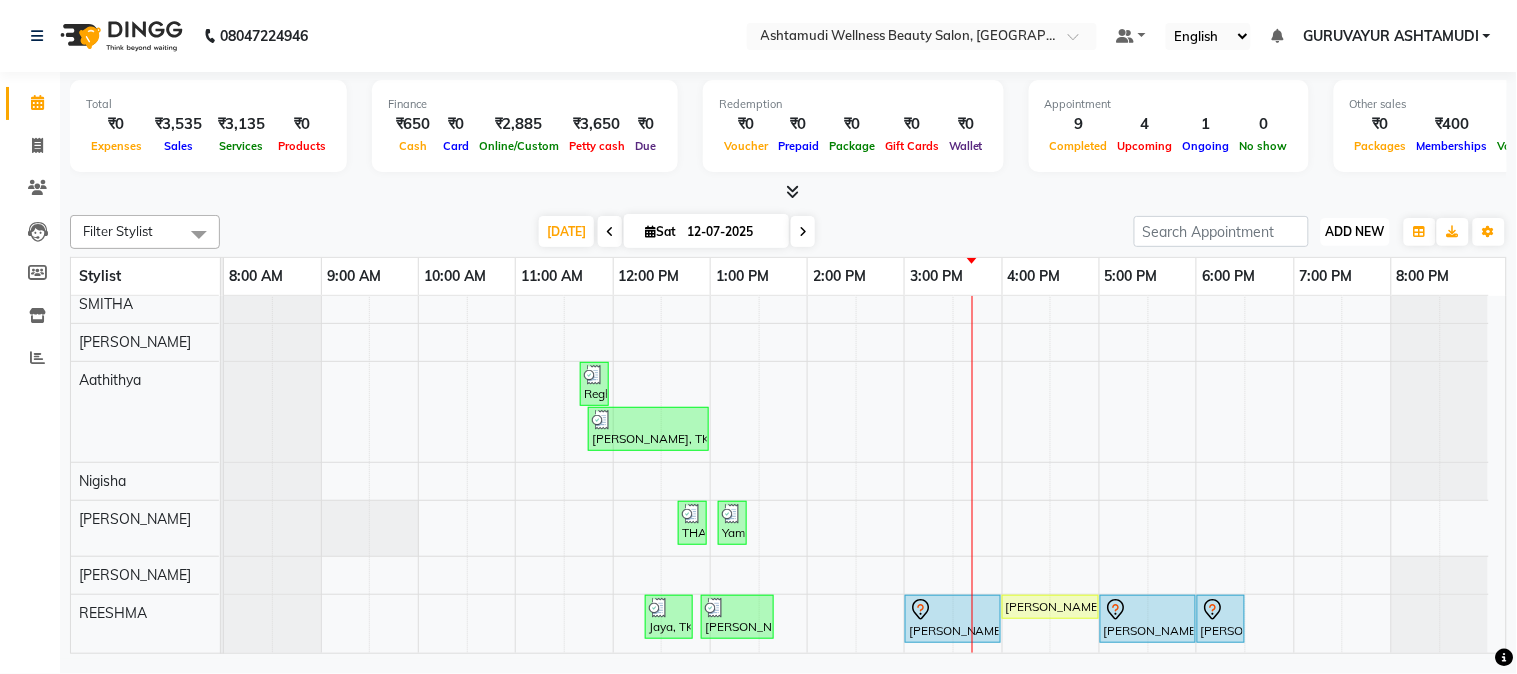 click on "ADD NEW" at bounding box center (1355, 231) 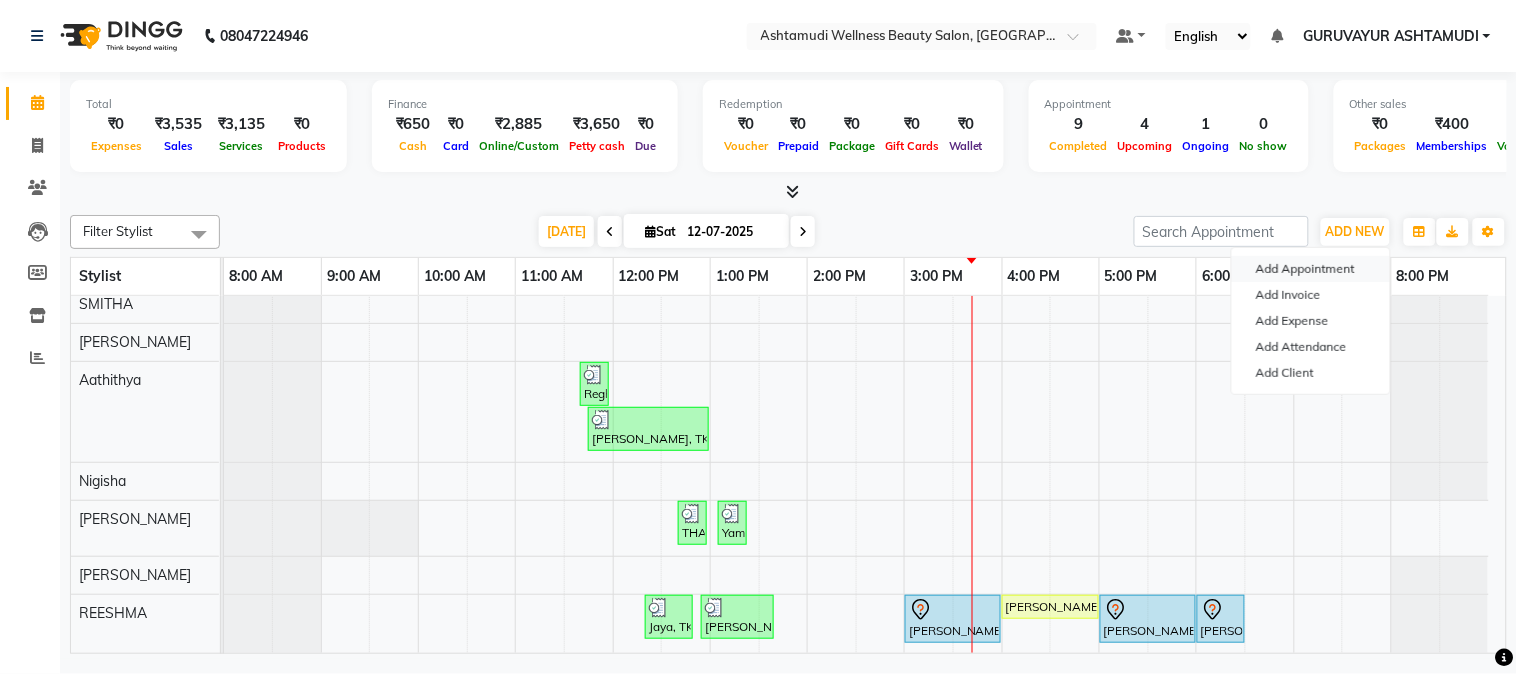 click on "Add Appointment" at bounding box center [1311, 269] 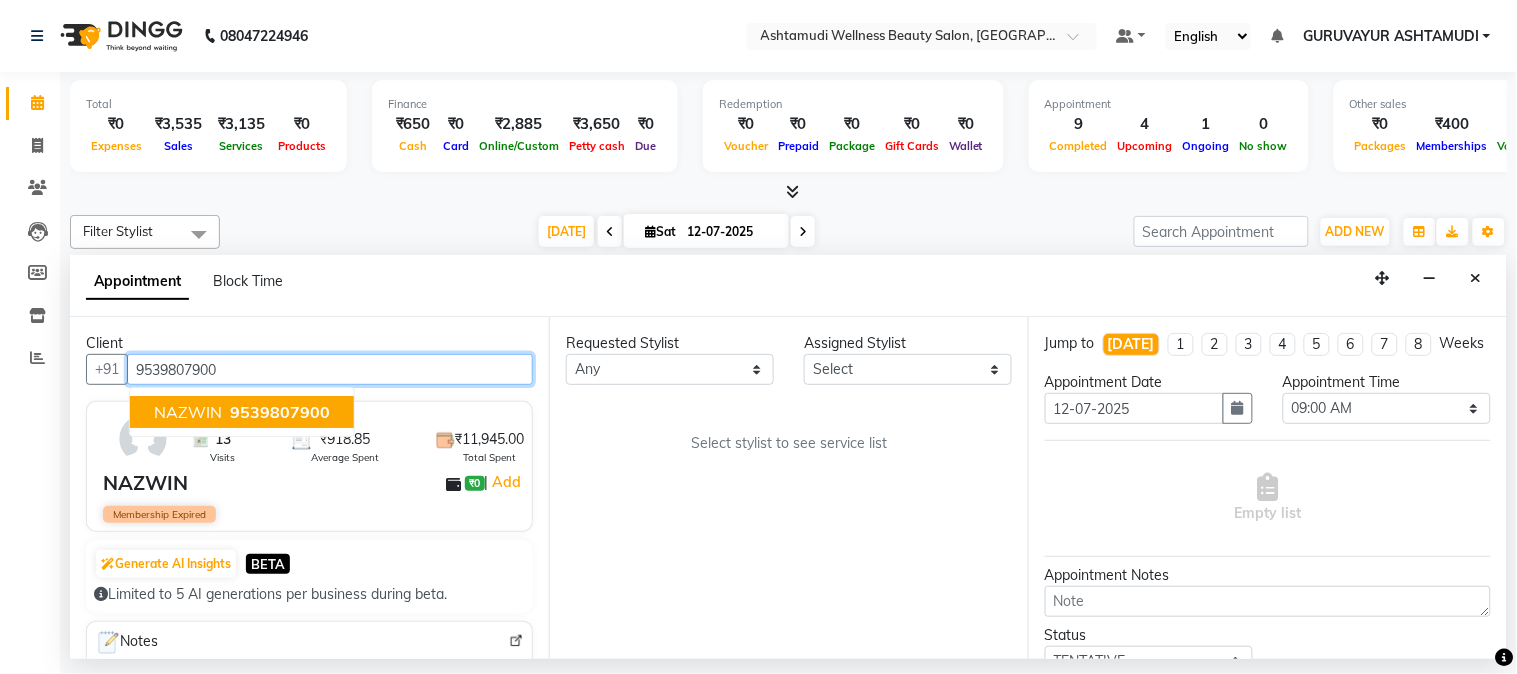 click on "9539807900" at bounding box center [280, 412] 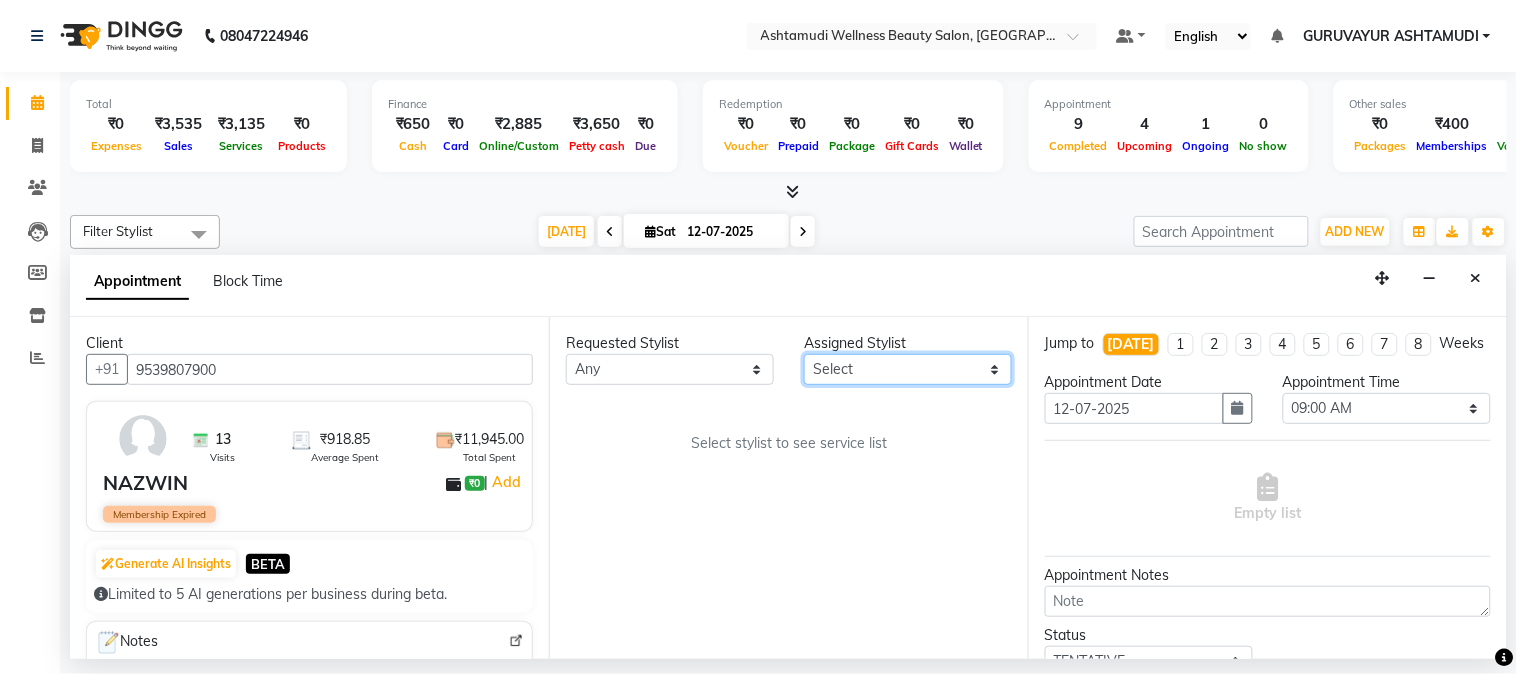 click on "Select Aathithya ANILA ANJANA DAS GURUVAYUR ASHTAMUDI NEETHU Nigisha POOJA PRACHI PRASEETHA REESHMA  Rini SMITHA THANKAMANI" at bounding box center [908, 369] 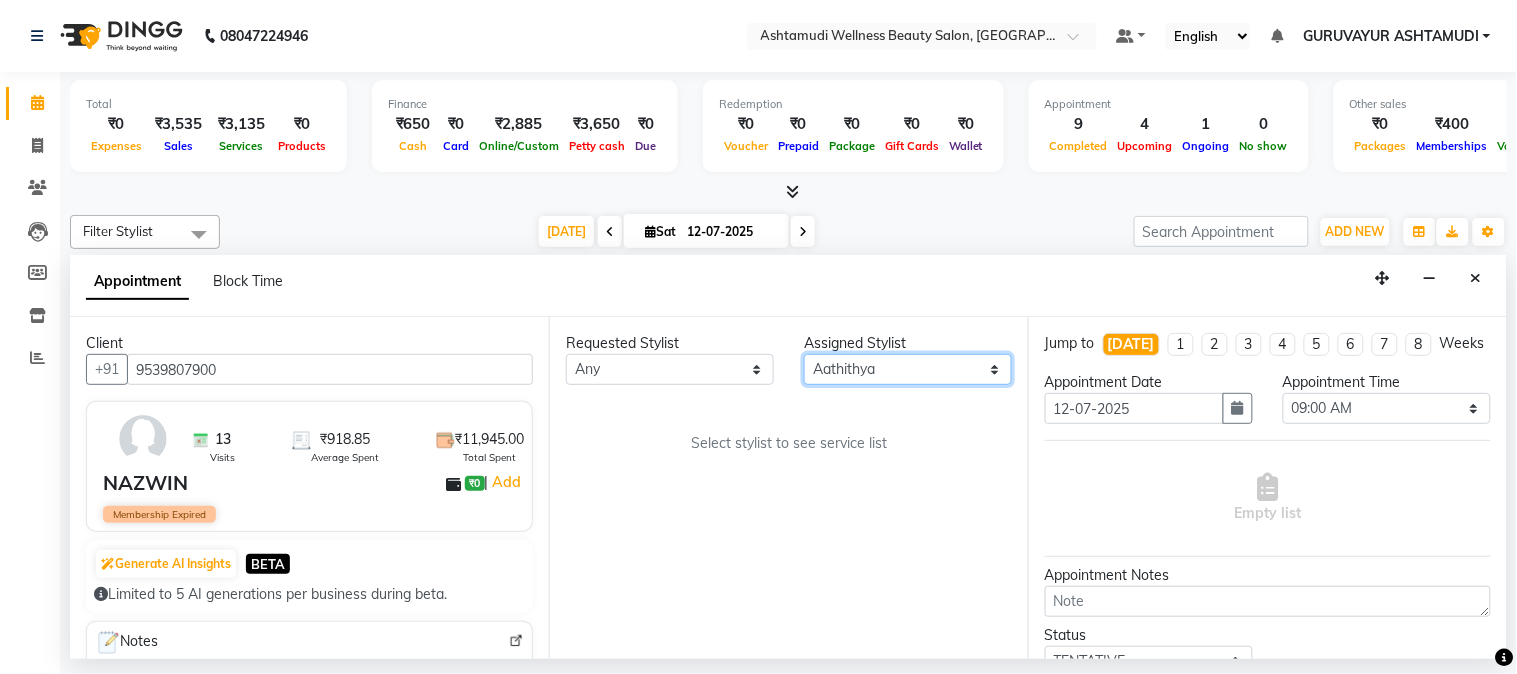 click on "Select Aathithya ANILA ANJANA DAS GURUVAYUR ASHTAMUDI NEETHU Nigisha POOJA PRACHI PRASEETHA REESHMA  Rini SMITHA THANKAMANI" at bounding box center [908, 369] 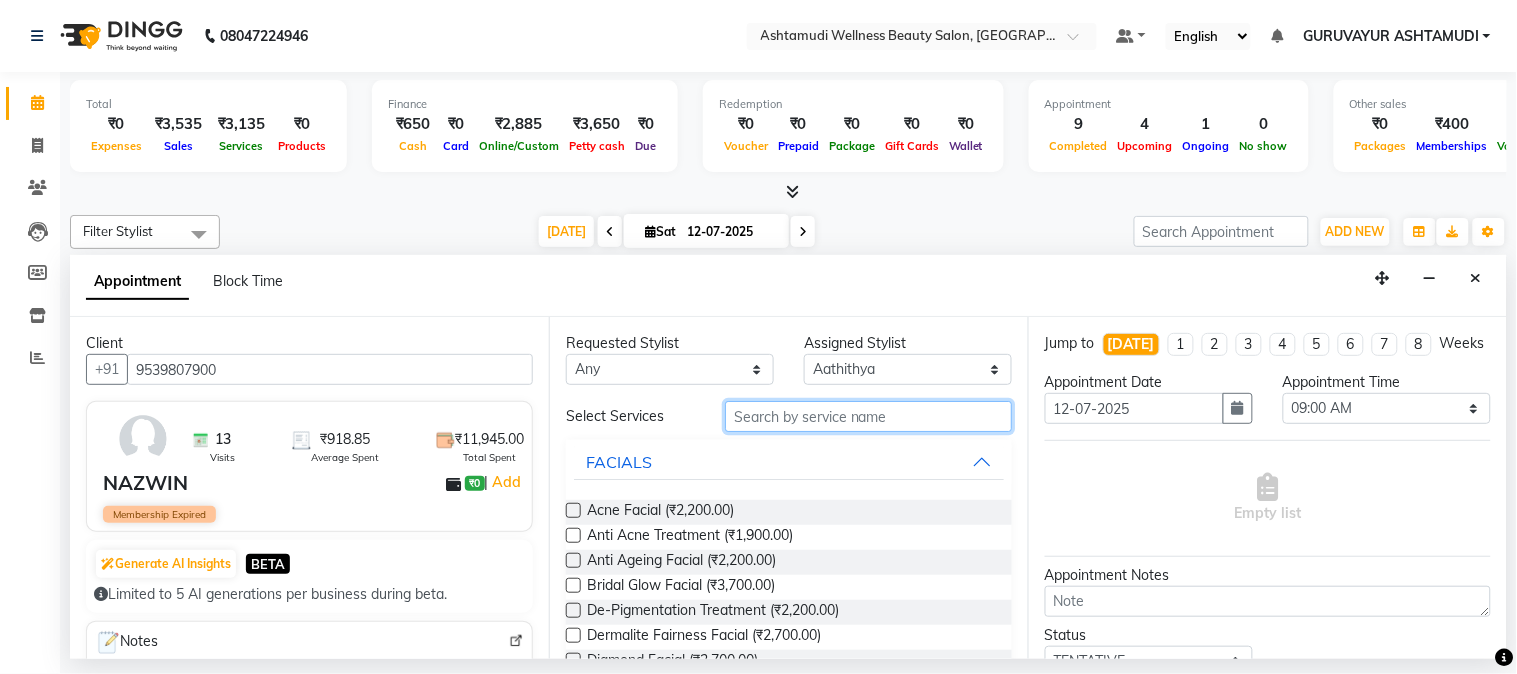 click at bounding box center [868, 416] 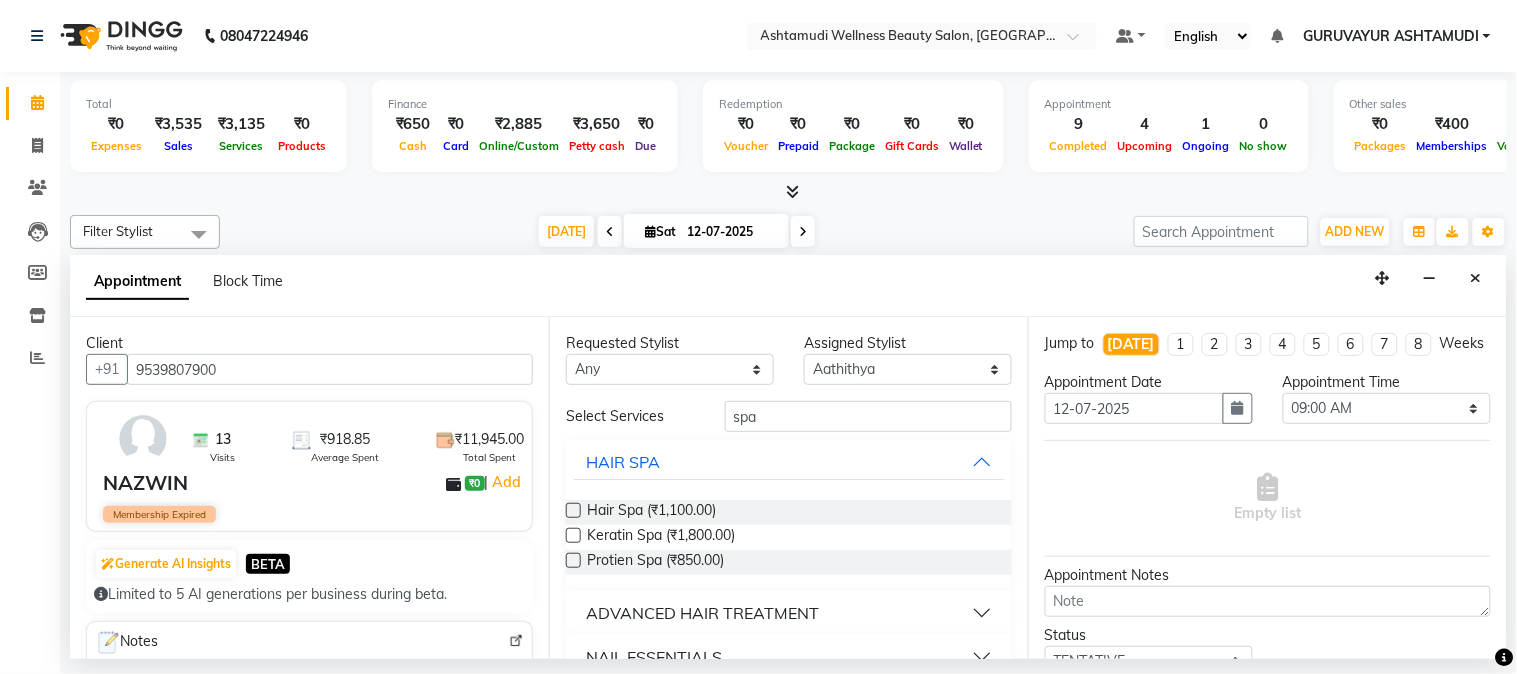 click at bounding box center (573, 510) 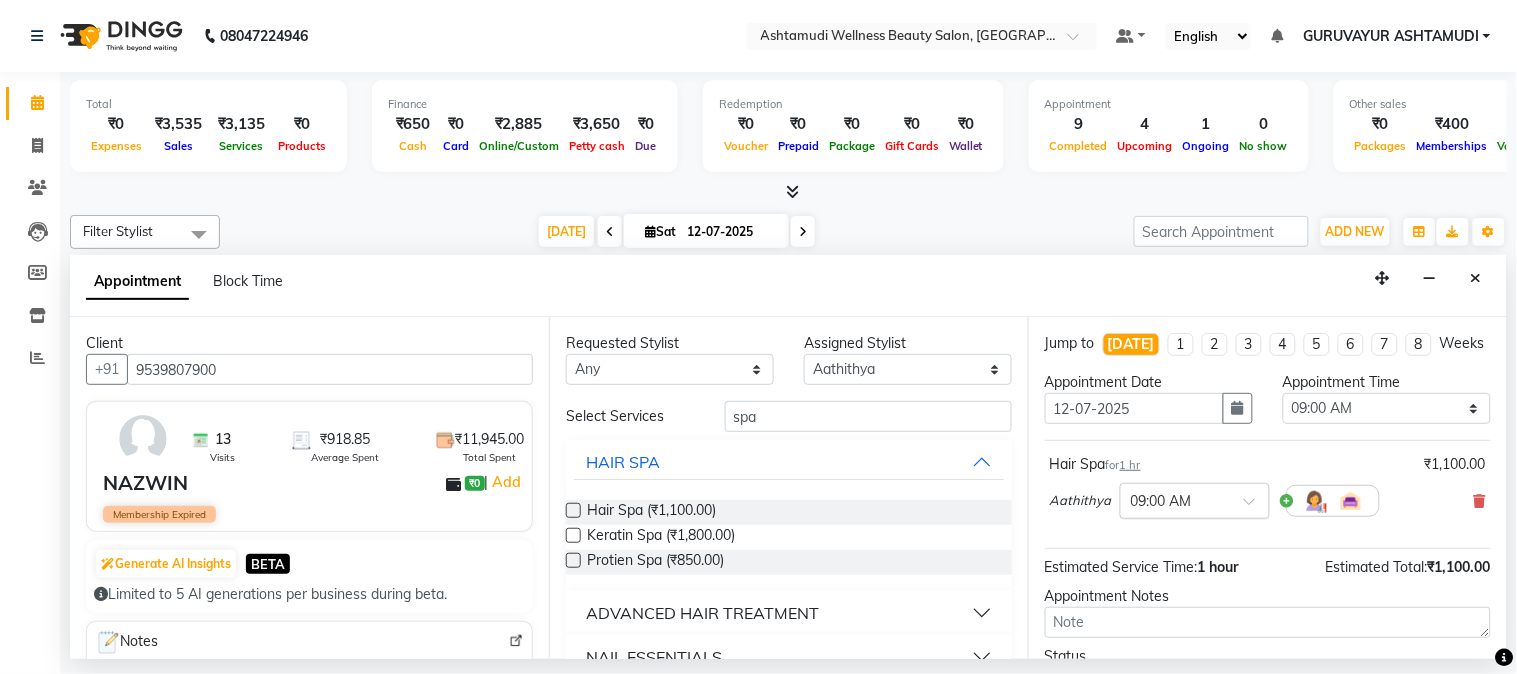 click at bounding box center [1195, 499] 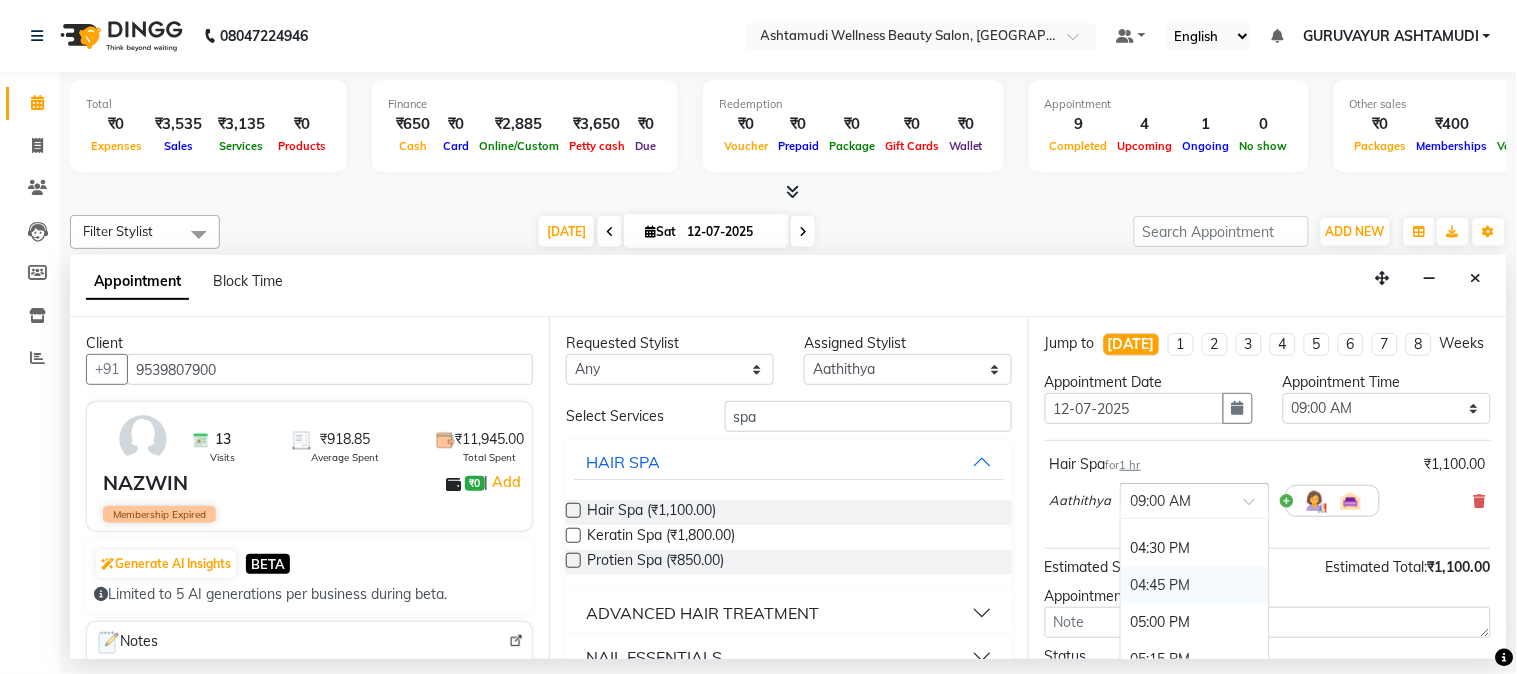 scroll, scrollTop: 1000, scrollLeft: 0, axis: vertical 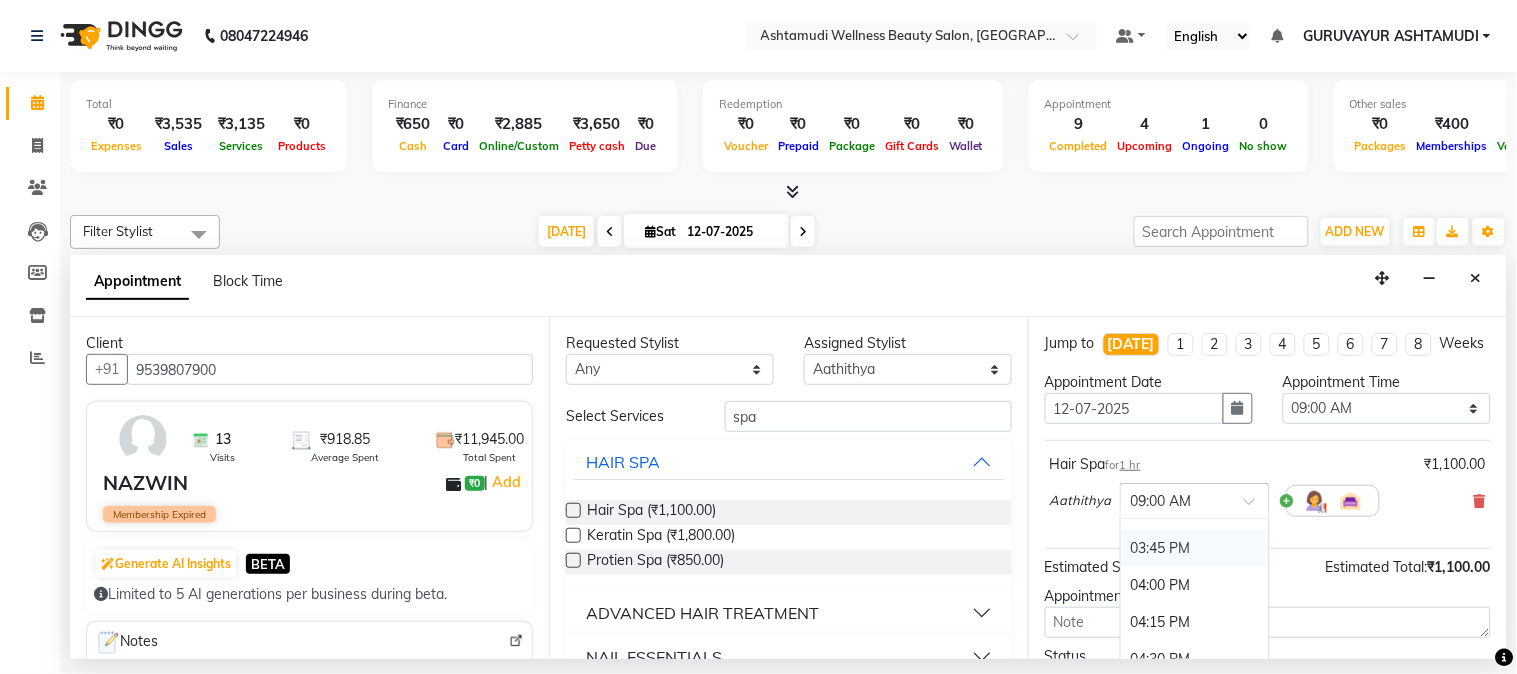 click on "03:45 PM" at bounding box center (1195, 548) 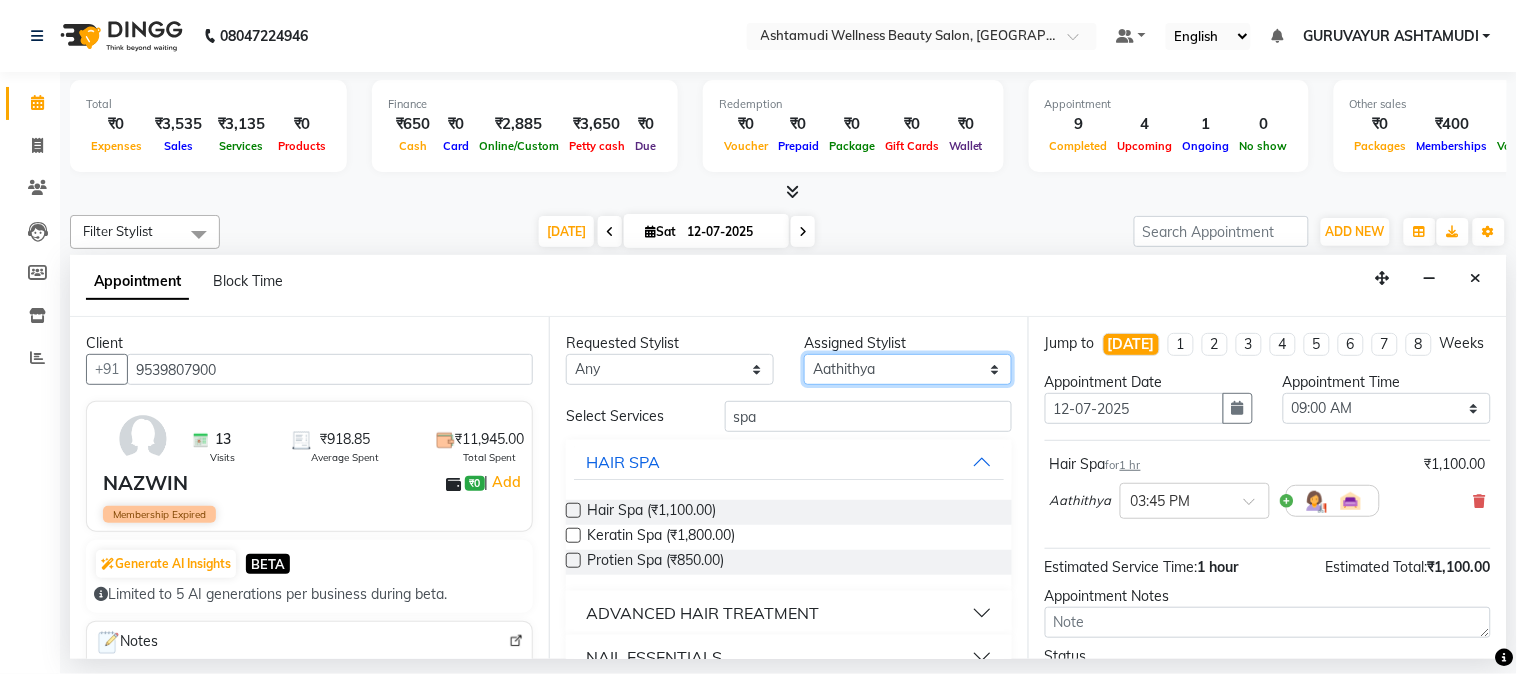 click on "Select Aathithya ANILA ANJANA DAS GURUVAYUR ASHTAMUDI NEETHU Nigisha POOJA PRACHI PRASEETHA REESHMA  Rini SMITHA THANKAMANI" at bounding box center [908, 369] 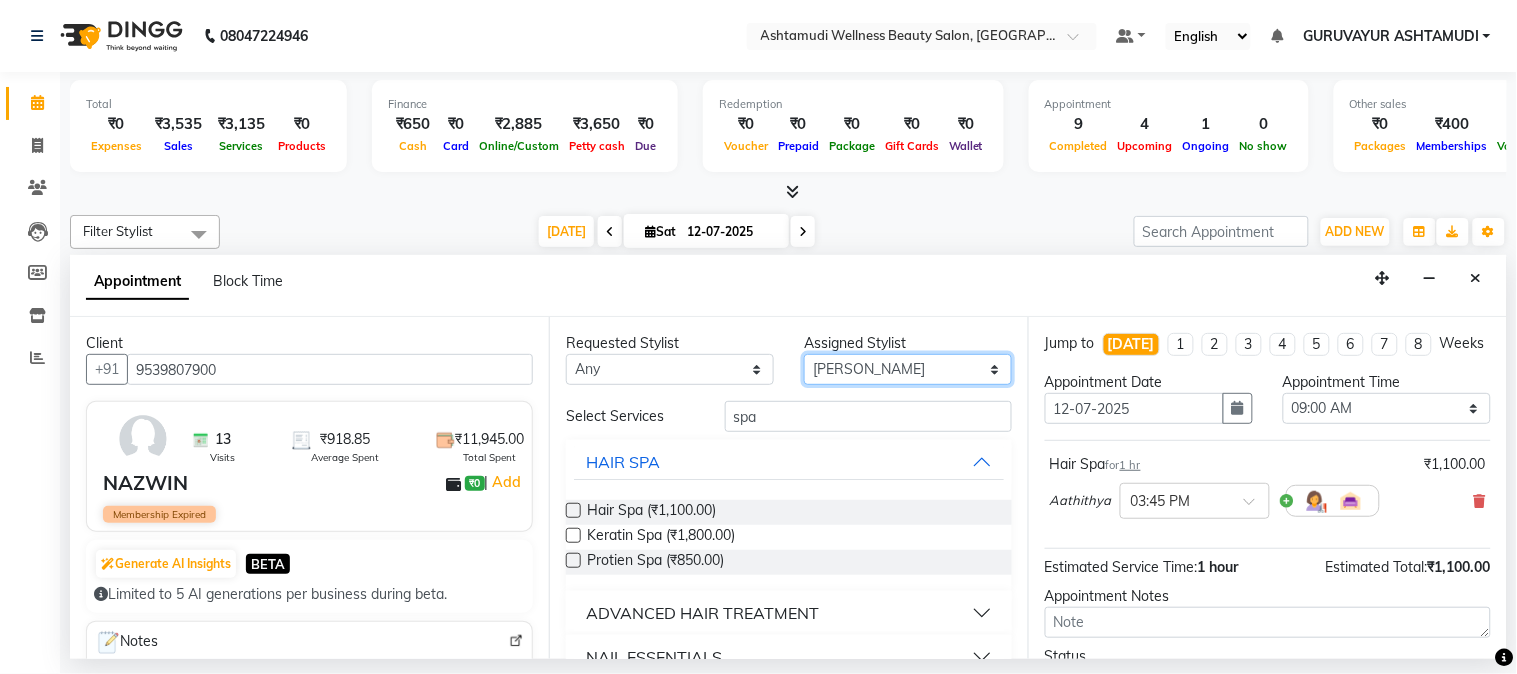 click on "Select Aathithya ANILA ANJANA DAS GURUVAYUR ASHTAMUDI NEETHU Nigisha POOJA PRACHI PRASEETHA REESHMA  Rini SMITHA THANKAMANI" at bounding box center (908, 369) 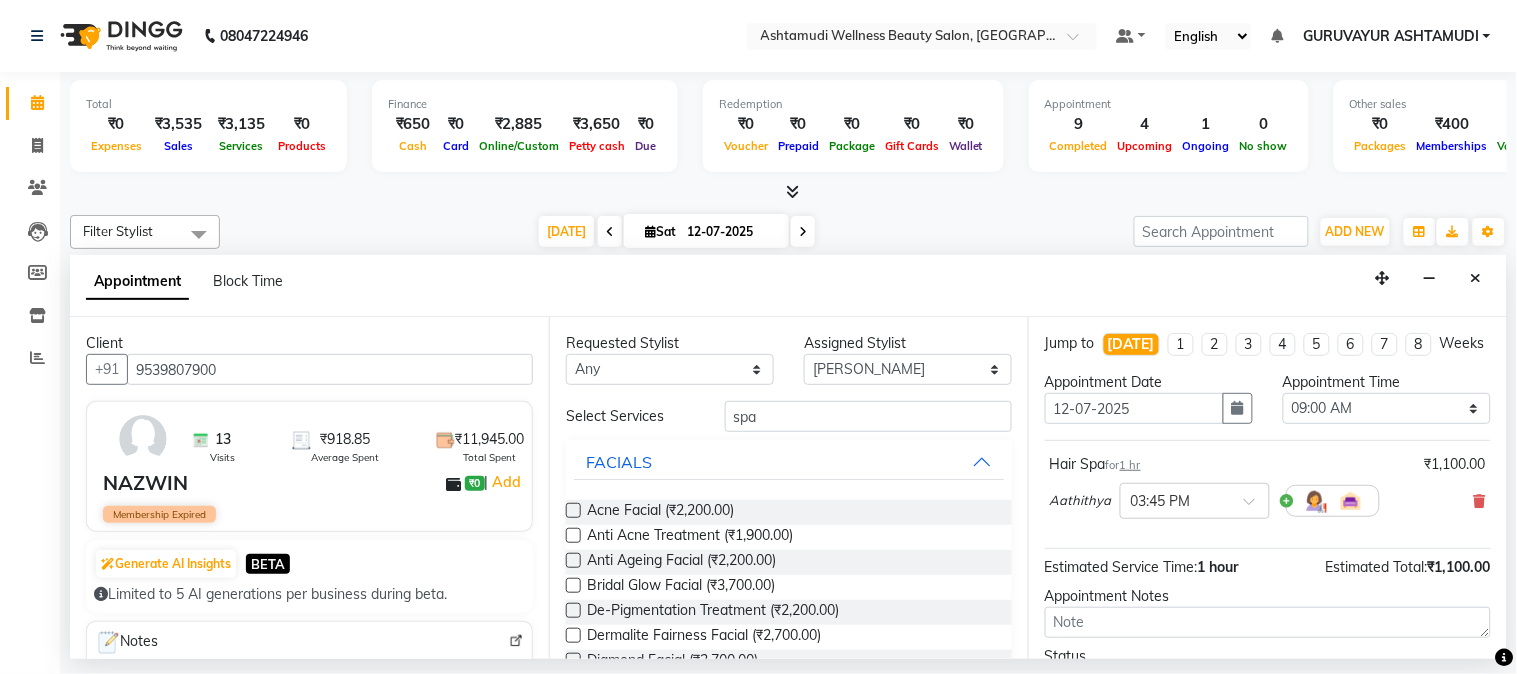 click on "Requested Stylist Any Aathithya ANILA ANJANA DAS GURUVAYUR ASHTAMUDI NEETHU Nigisha POOJA PRACHI PRASEETHA REESHMA  Rini SMITHA THANKAMANI Assigned Stylist Select Aathithya ANILA ANJANA DAS GURUVAYUR ASHTAMUDI NEETHU Nigisha POOJA PRACHI PRASEETHA REESHMA  Rini SMITHA THANKAMANI Select Services spa    FACIALS Acne Facial (₹2,200.00) Anti Acne Treatment (₹1,900.00) Anti Ageing Facial (₹2,200.00) Bridal Glow Facial (₹3,700.00) De-Pigmentation Treatment (₹2,200.00) Dermalite Fairness Facial (₹2,700.00) Diamond Facial (₹2,700.00) D-Tan Cleanup (₹800.00) D-Tan Facial (₹2,000.00) D-Tan Pack (₹400.00) Fruit Facial (₹1,000.00) Fyc Bamboo Charcoal Facial (₹2,500.00) Fyc Bio Marine Facial (₹4,500.00) Fyc Fruit Fusion Facial (₹1,700.00) Fyc Luster Gold Facial (₹2,700.00) Fyc Pure Vit-C Facial (₹3,700.00) Fyc Red Wine Facial (₹2,700.00) Glovite Facial (₹2,500.00) Gold Moroccan Vit C facial Dry Skin (₹3,000.00) Gold Moroccan Vit C facial Oily Skin (₹3,000.00) Oxy Bleach (₹400.00)" at bounding box center [788, 488] 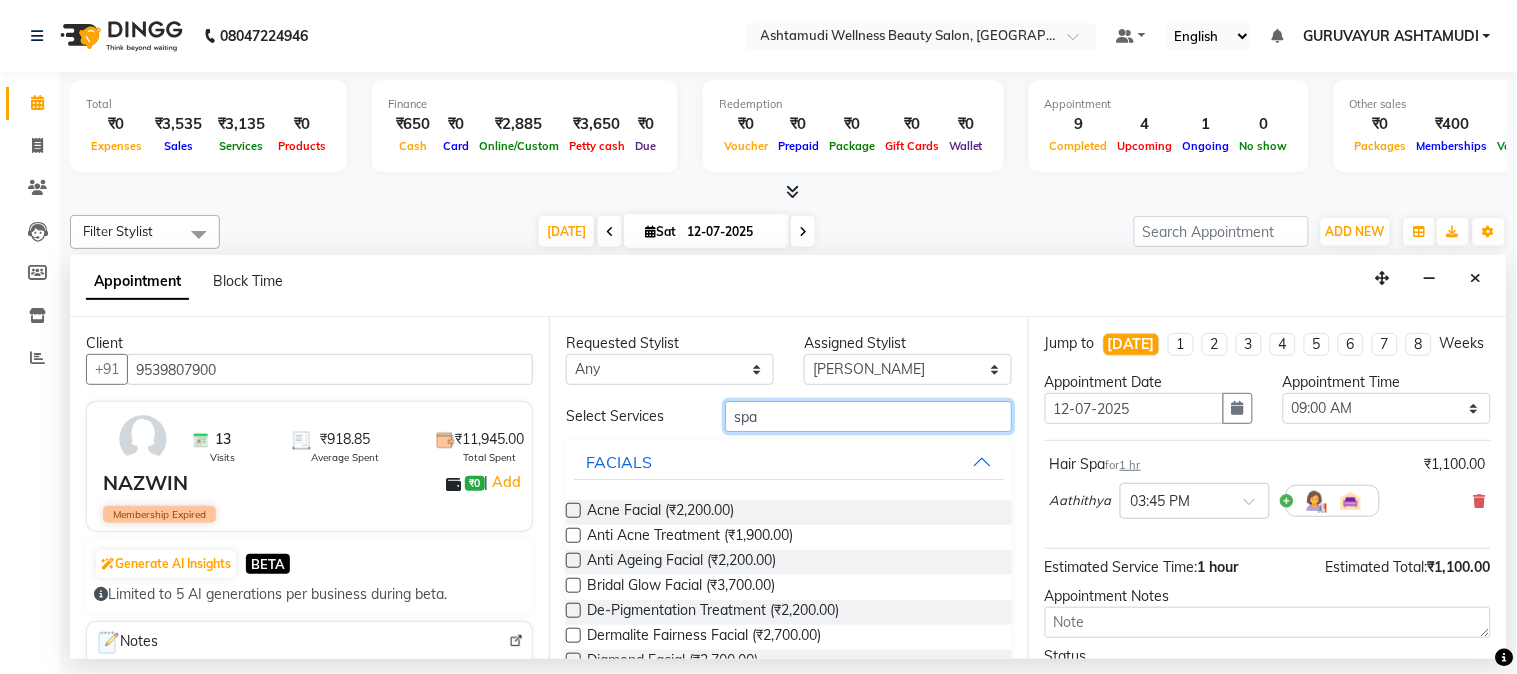 click on "spa" at bounding box center [868, 416] 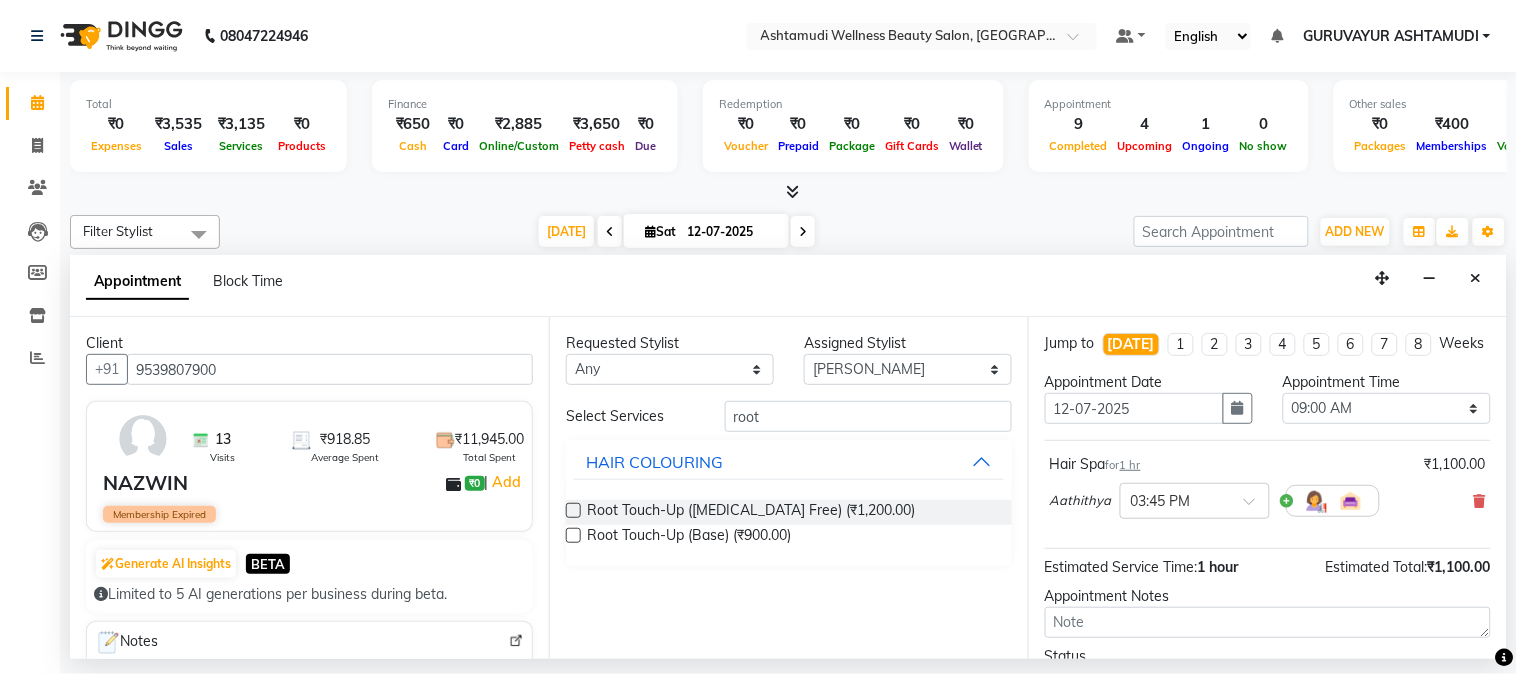click at bounding box center (573, 510) 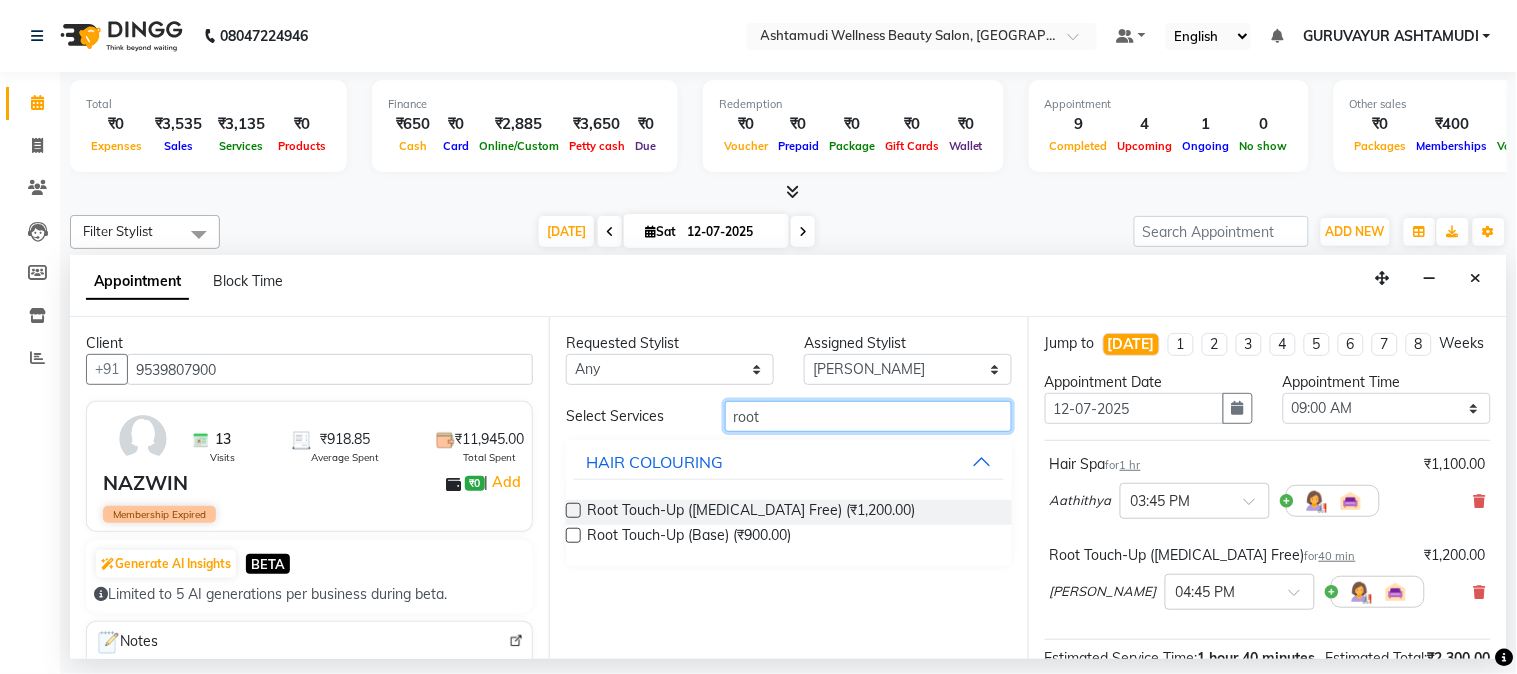 drag, startPoint x: 781, startPoint y: 407, endPoint x: 667, endPoint y: 411, distance: 114.07015 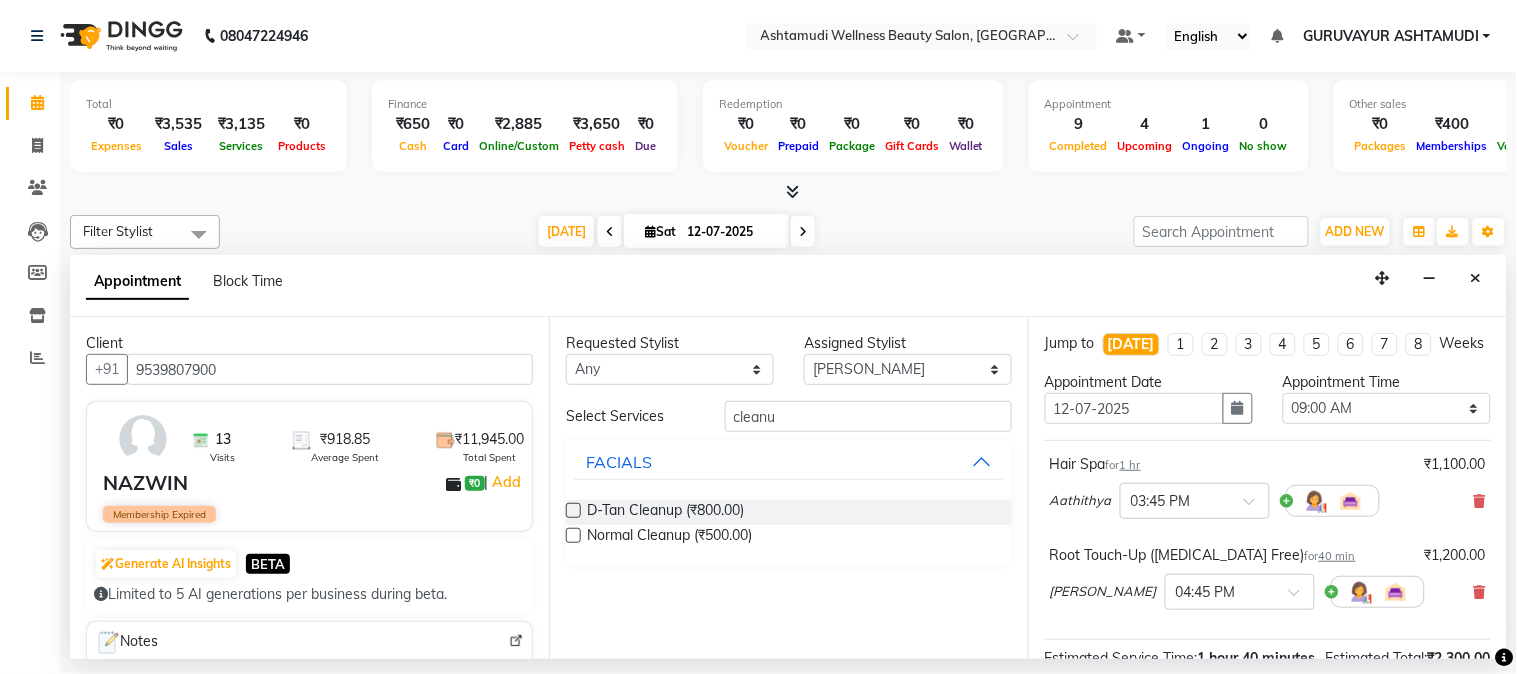 click at bounding box center (573, 535) 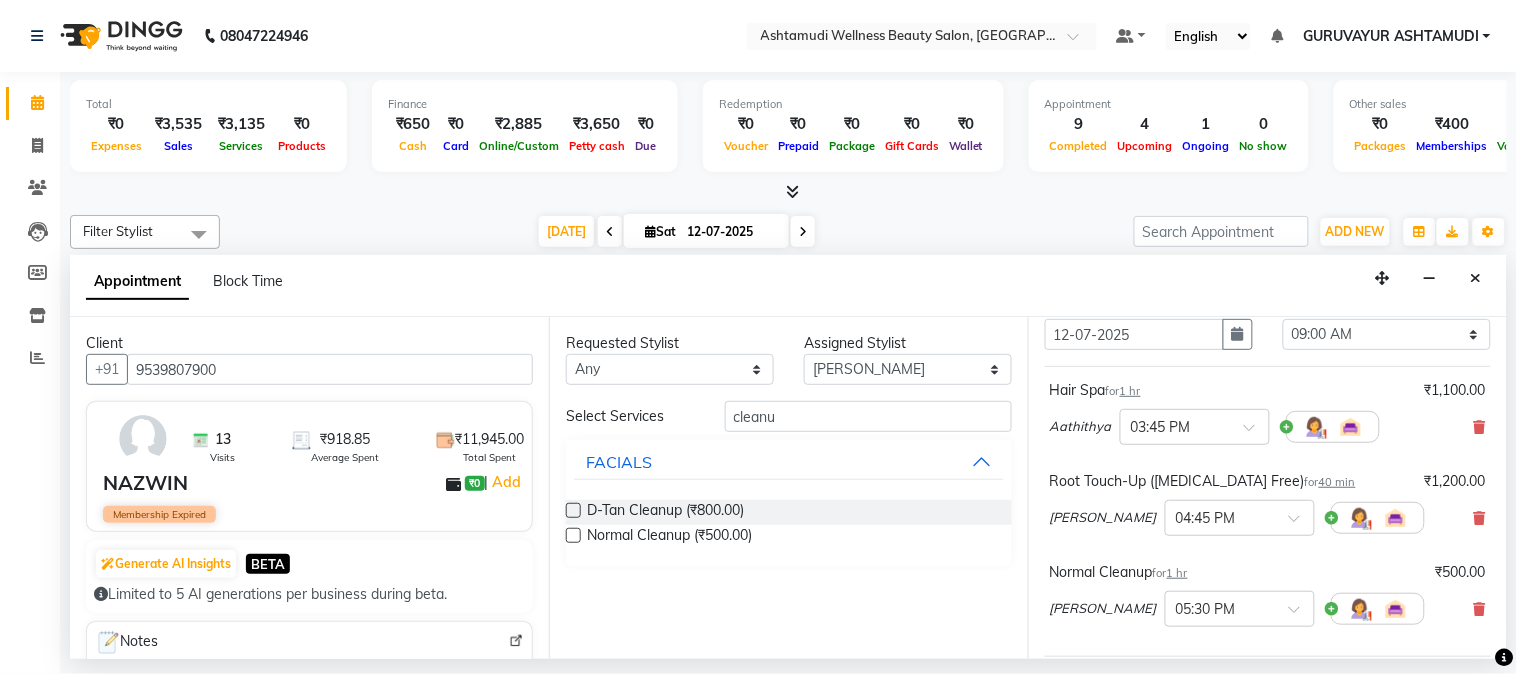 scroll, scrollTop: 111, scrollLeft: 0, axis: vertical 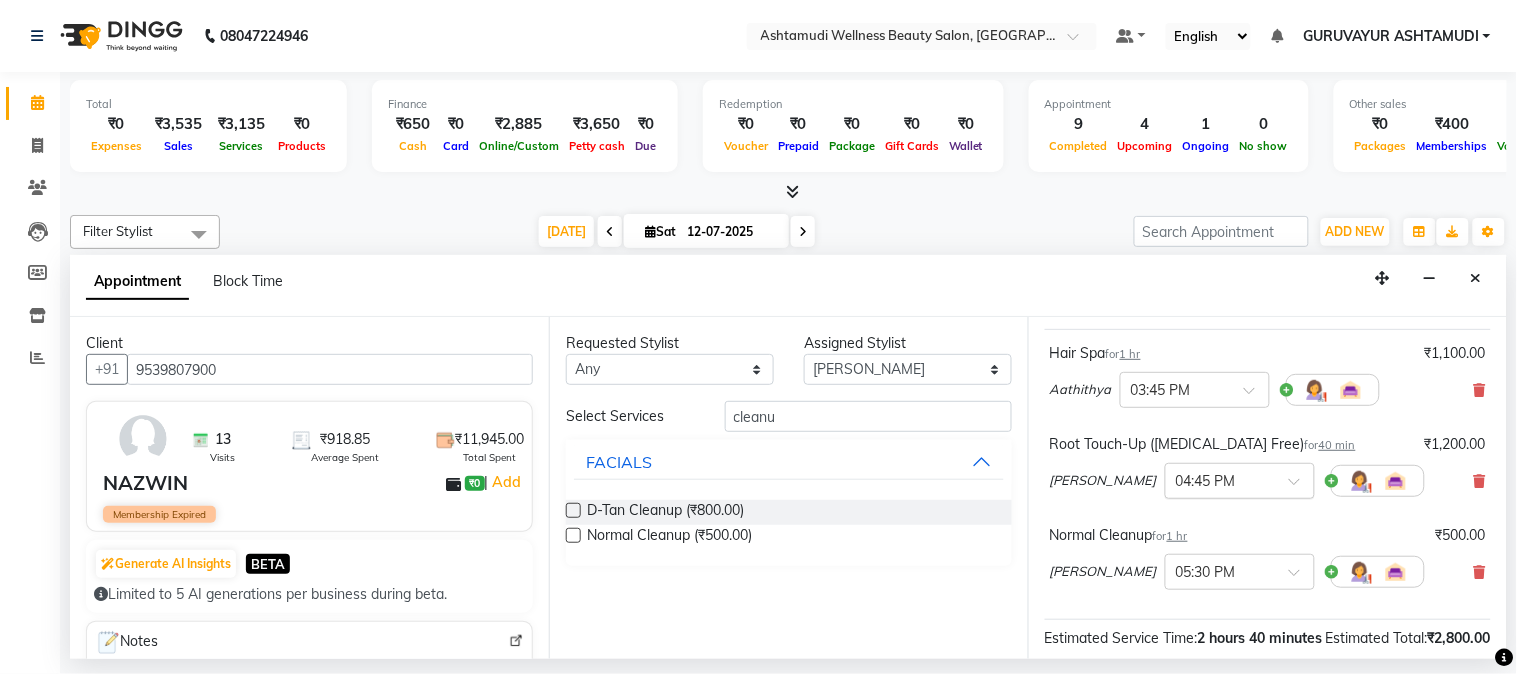 click at bounding box center [1301, 487] 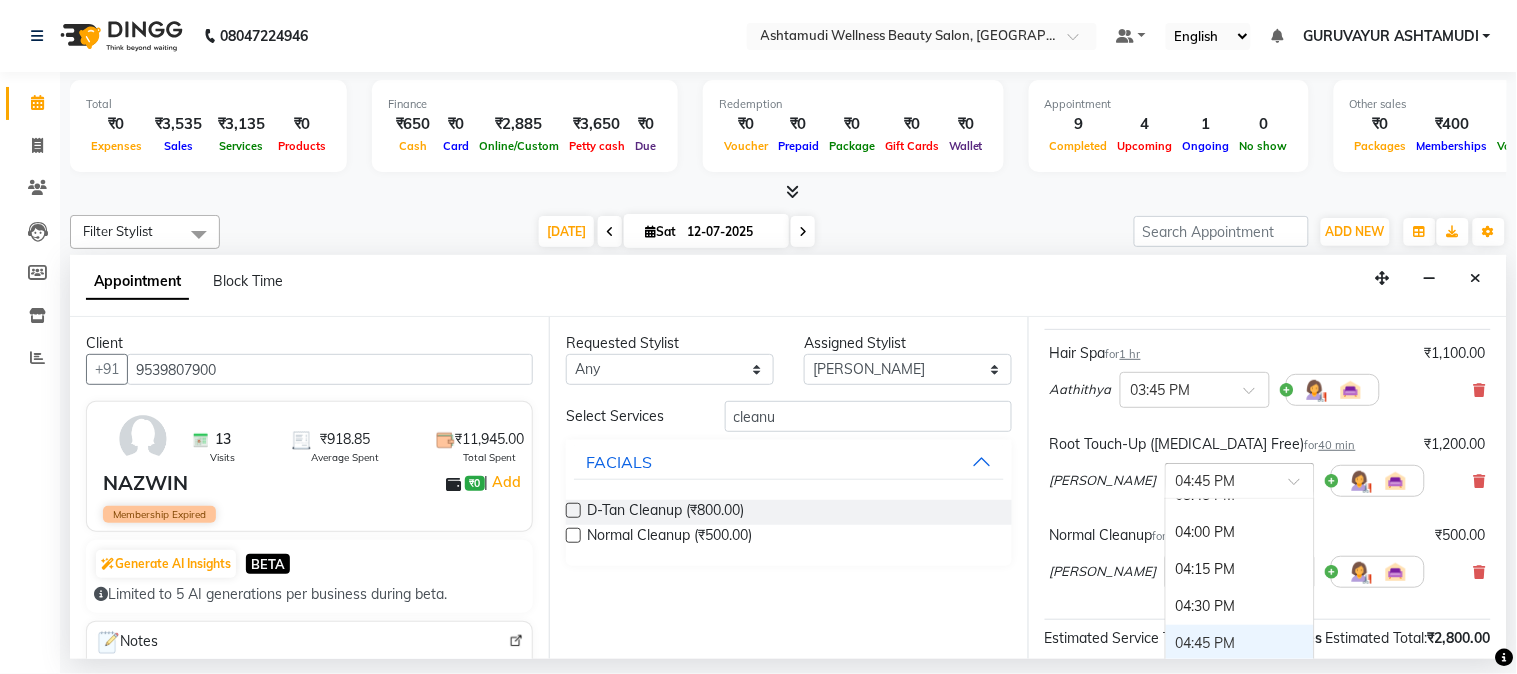 scroll, scrollTop: 942, scrollLeft: 0, axis: vertical 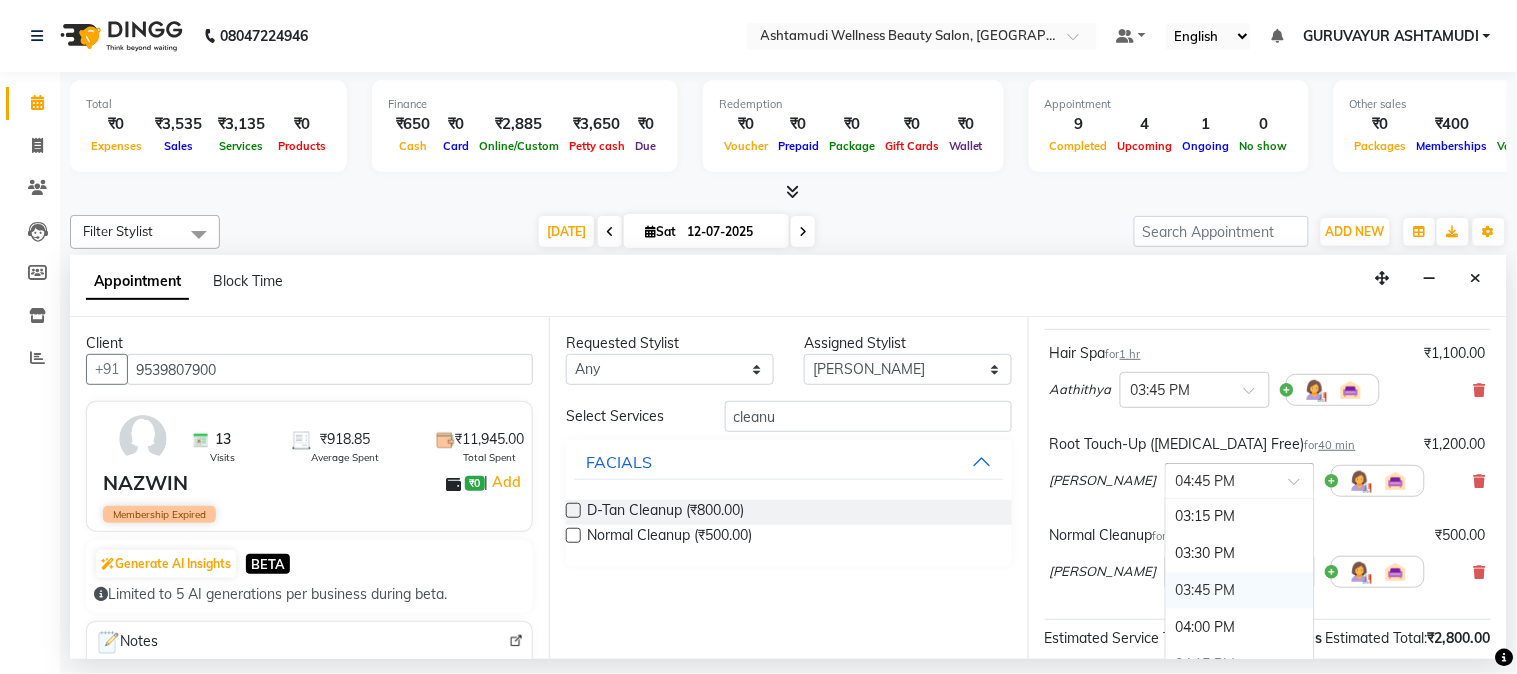 click on "03:45 PM" at bounding box center [1240, 590] 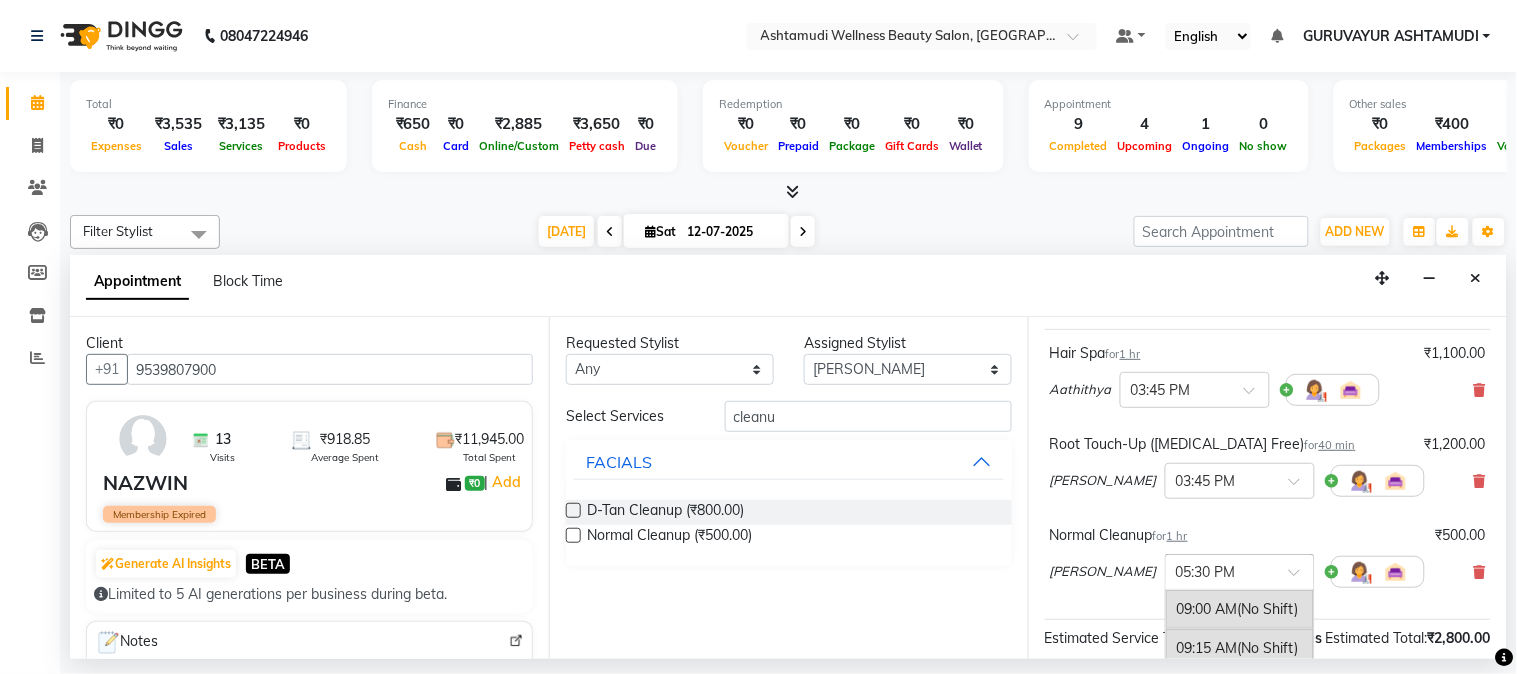 click at bounding box center [1220, 570] 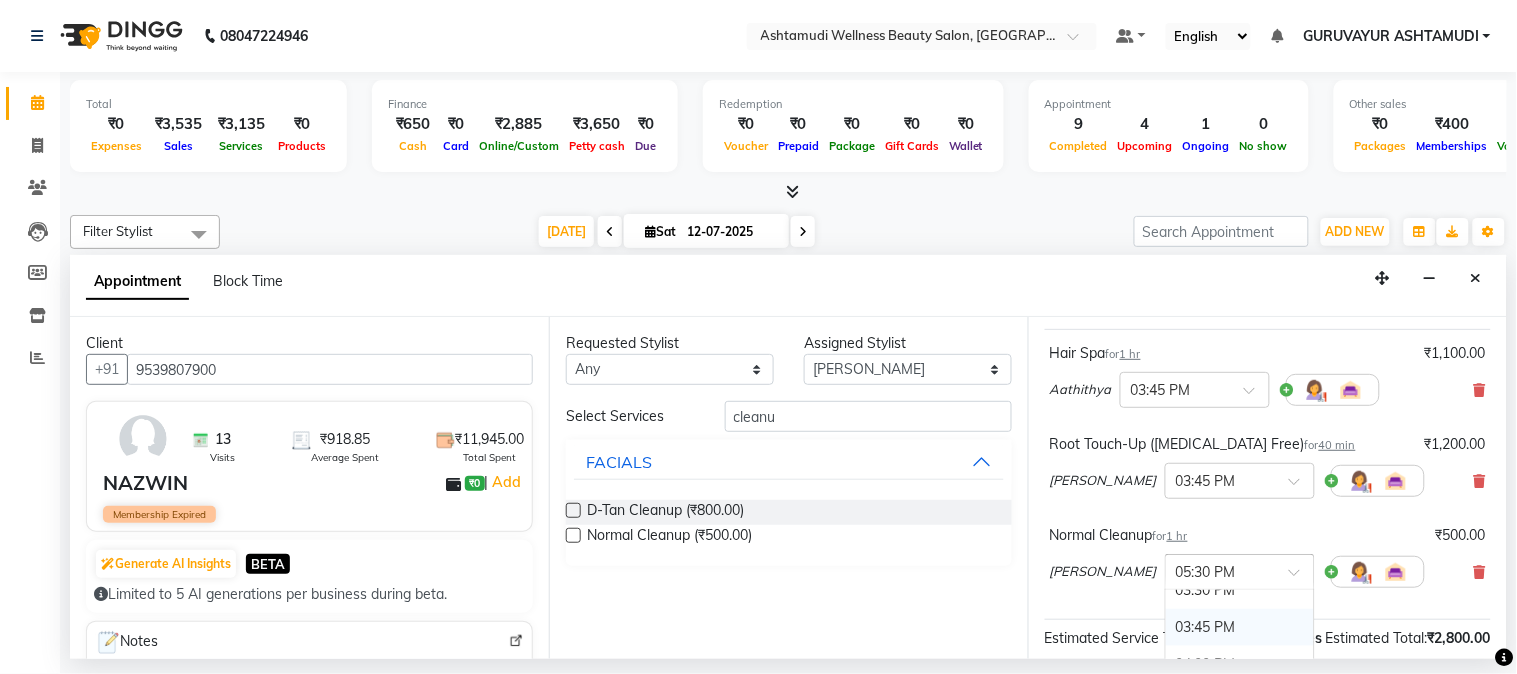 scroll, scrollTop: 1107, scrollLeft: 0, axis: vertical 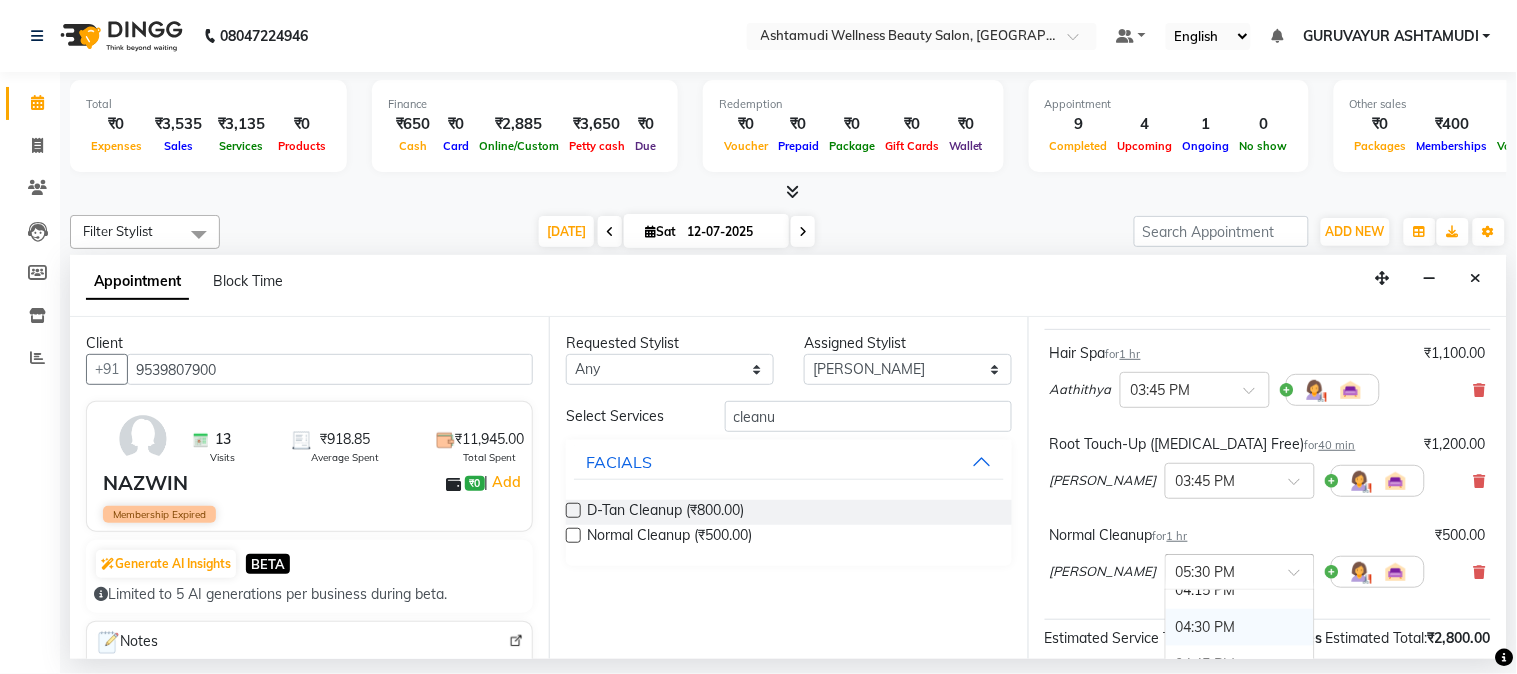 click on "04:30 PM" at bounding box center [1240, 627] 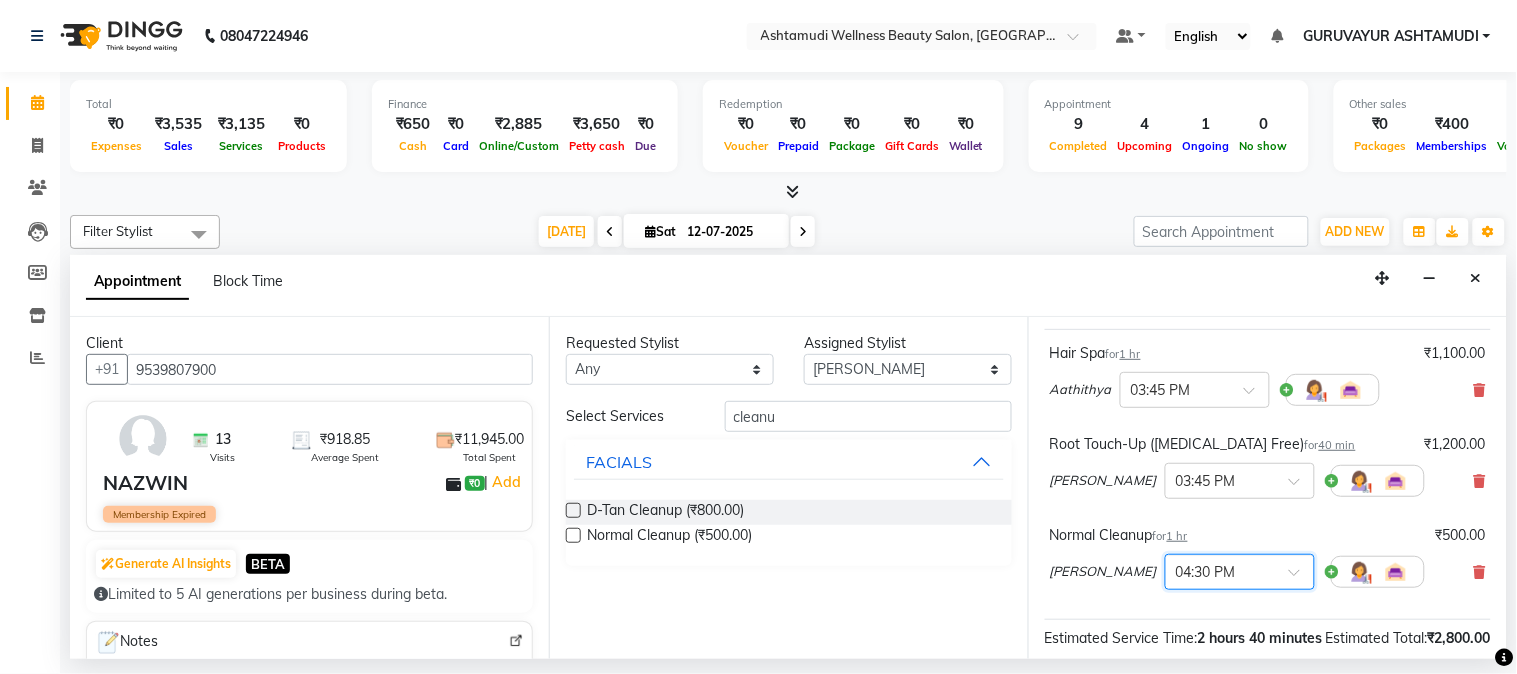 click on "Normal Cleanup   for  1 hr ₹500.00 ANJANA DAS × 04:30 PM" at bounding box center (1268, 561) 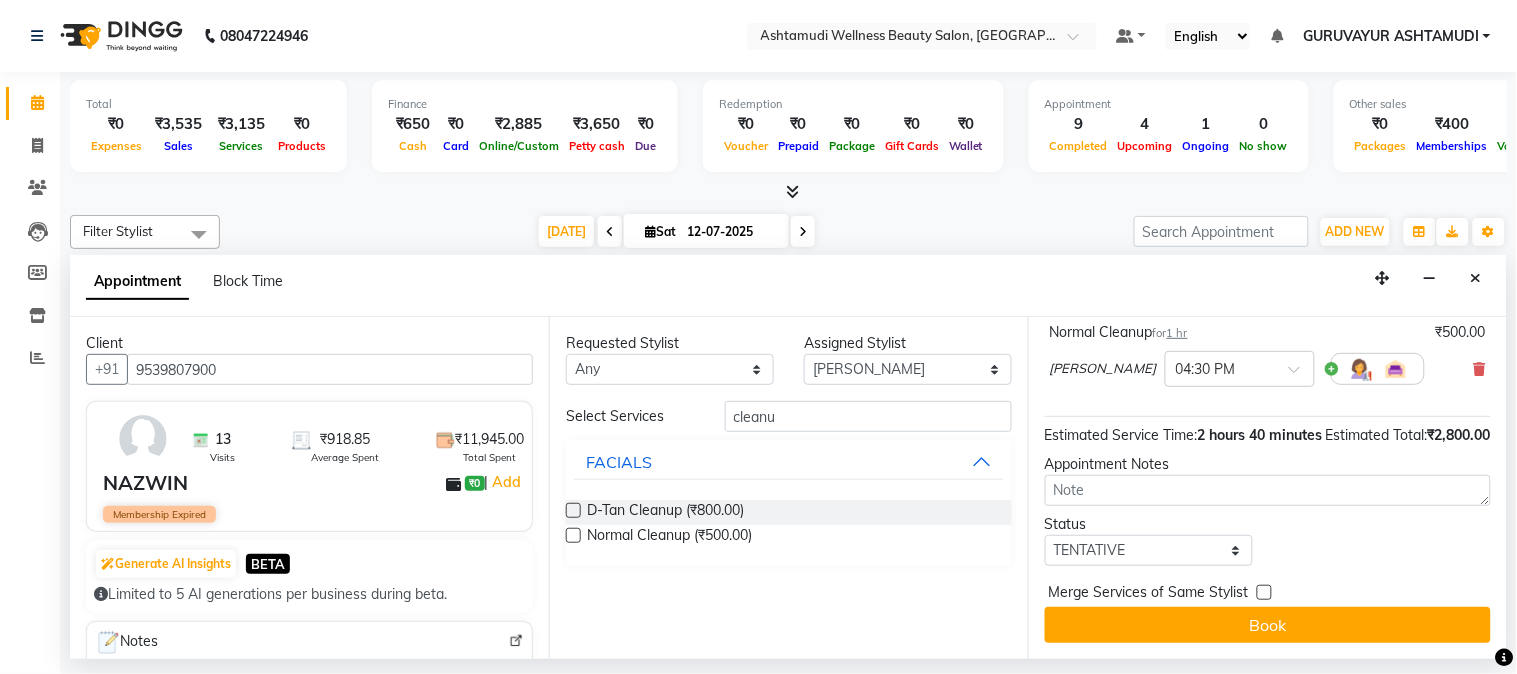 scroll, scrollTop: 353, scrollLeft: 0, axis: vertical 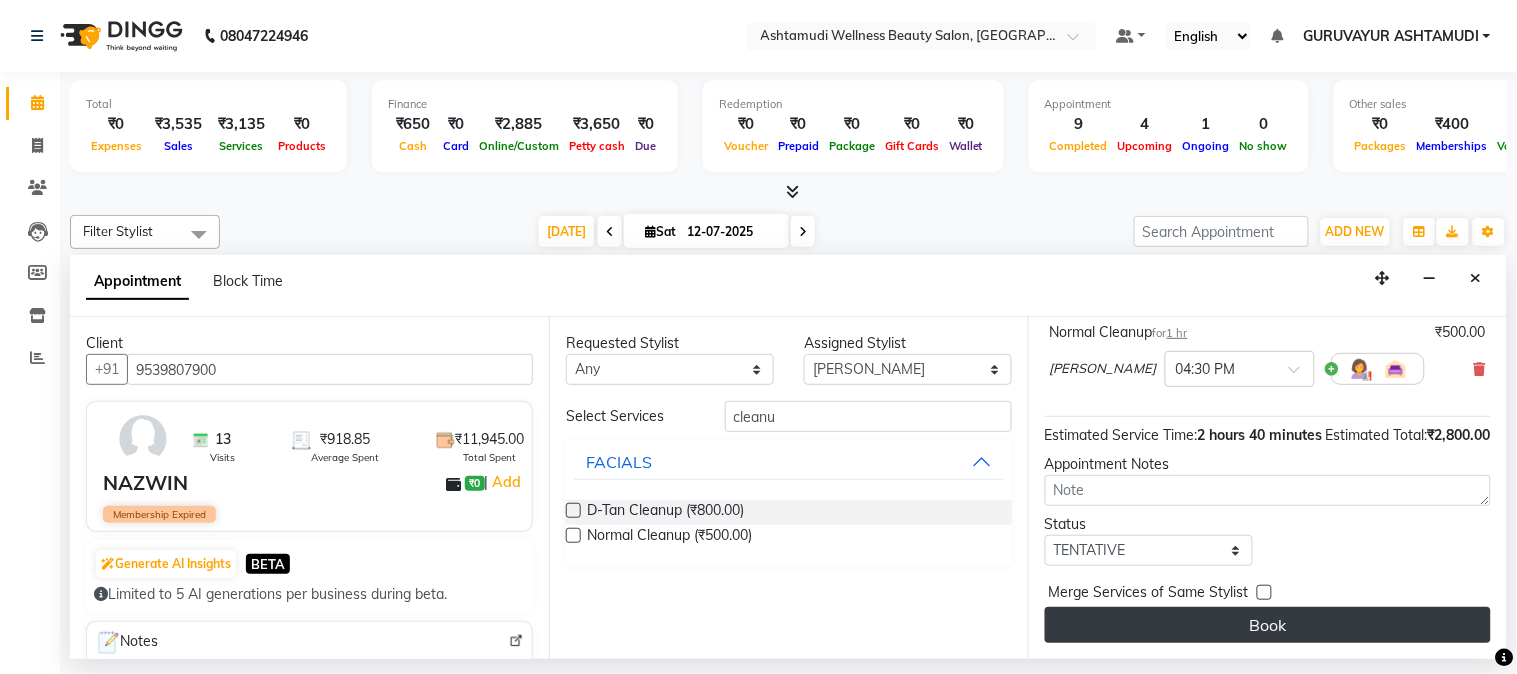 click on "Book" at bounding box center (1268, 625) 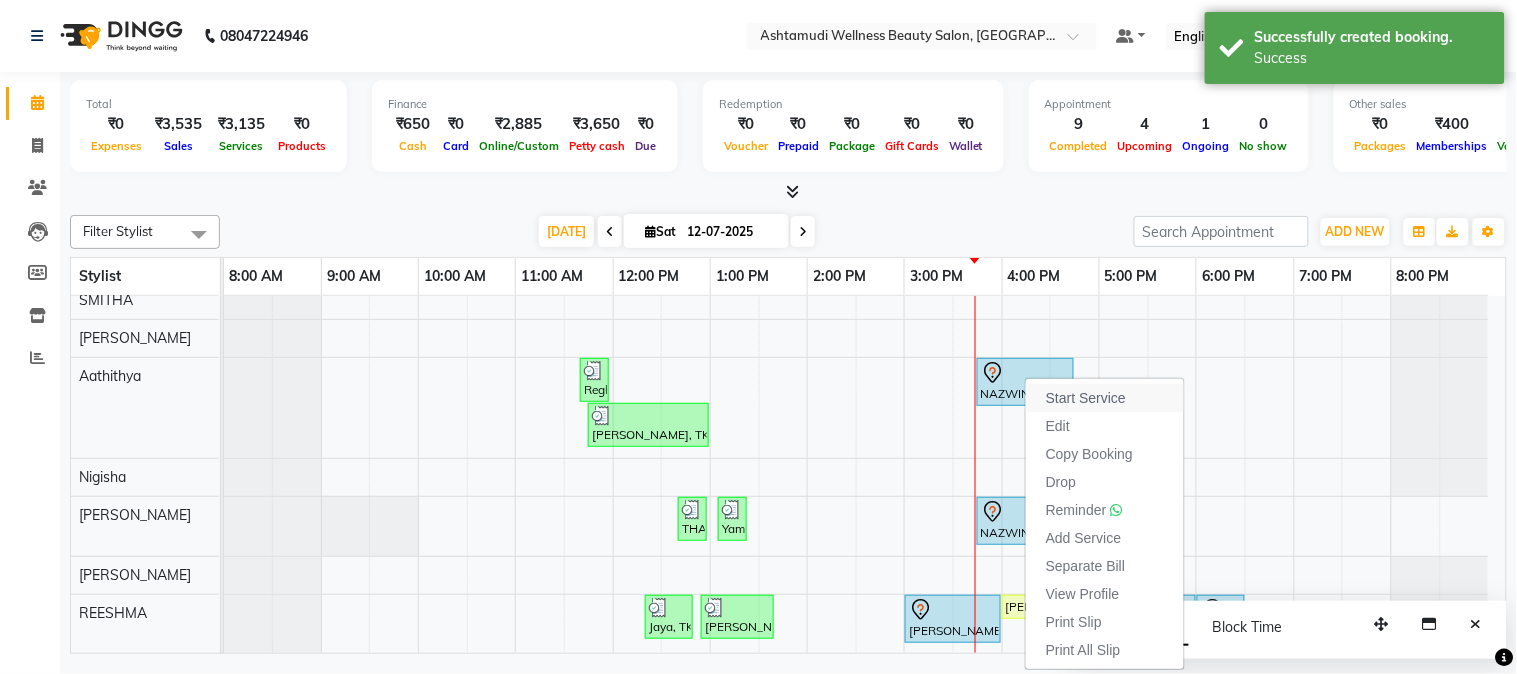 click on "Start Service" at bounding box center (1086, 398) 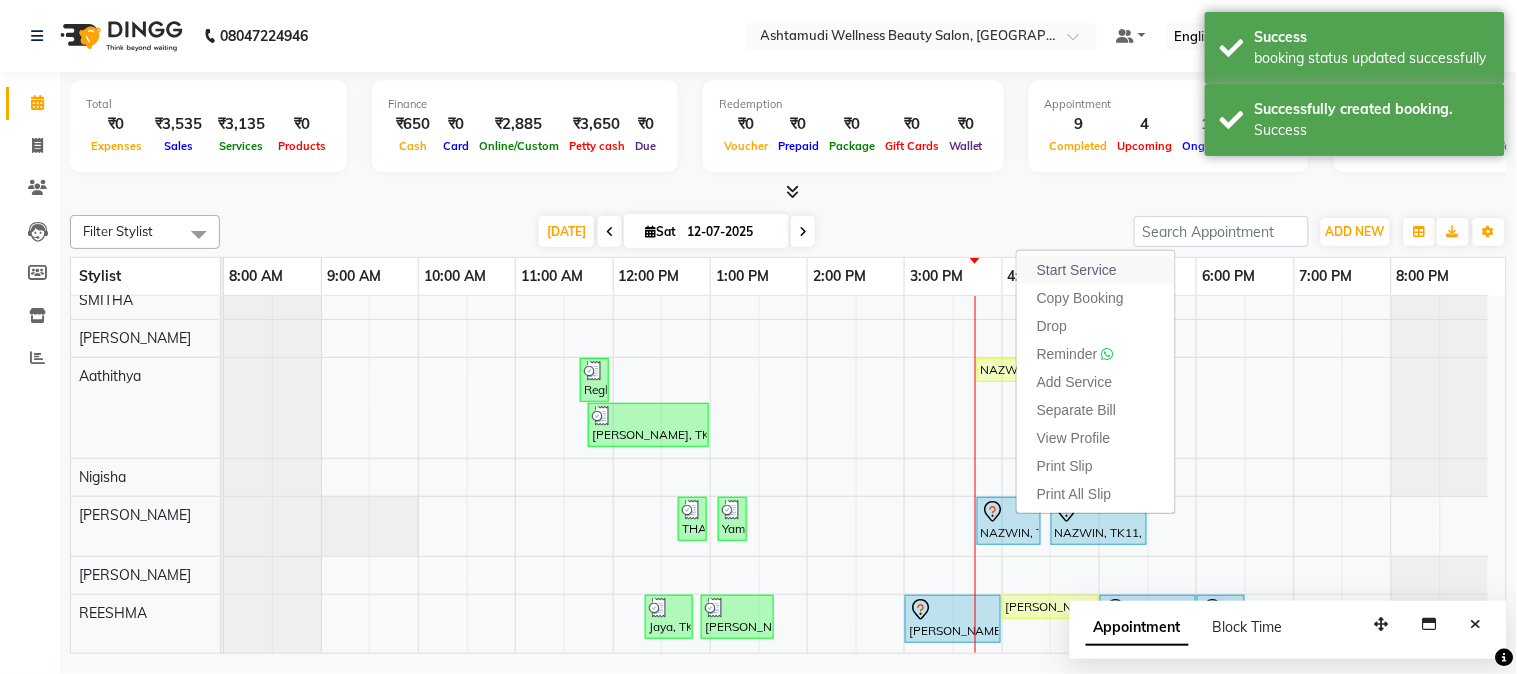 click on "Start Service" at bounding box center (1077, 270) 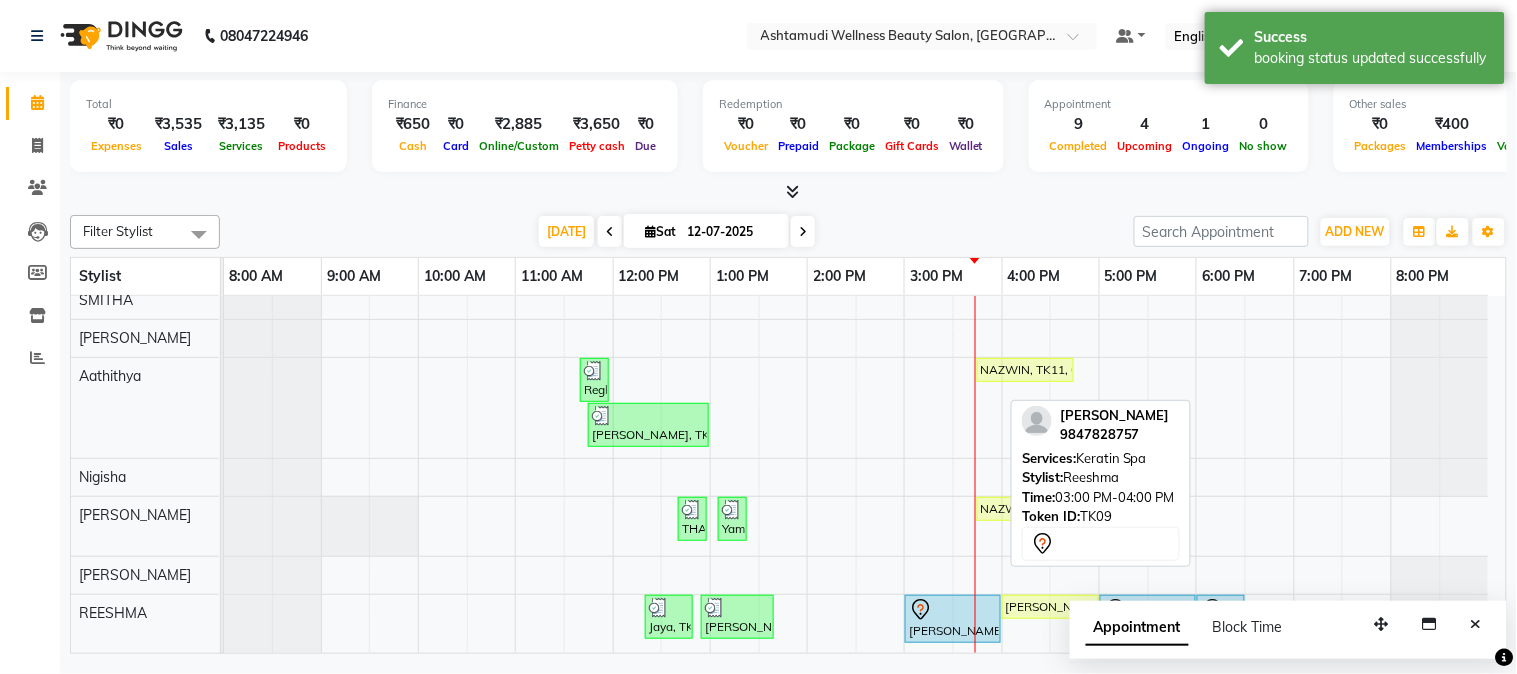 scroll, scrollTop: 317, scrollLeft: 0, axis: vertical 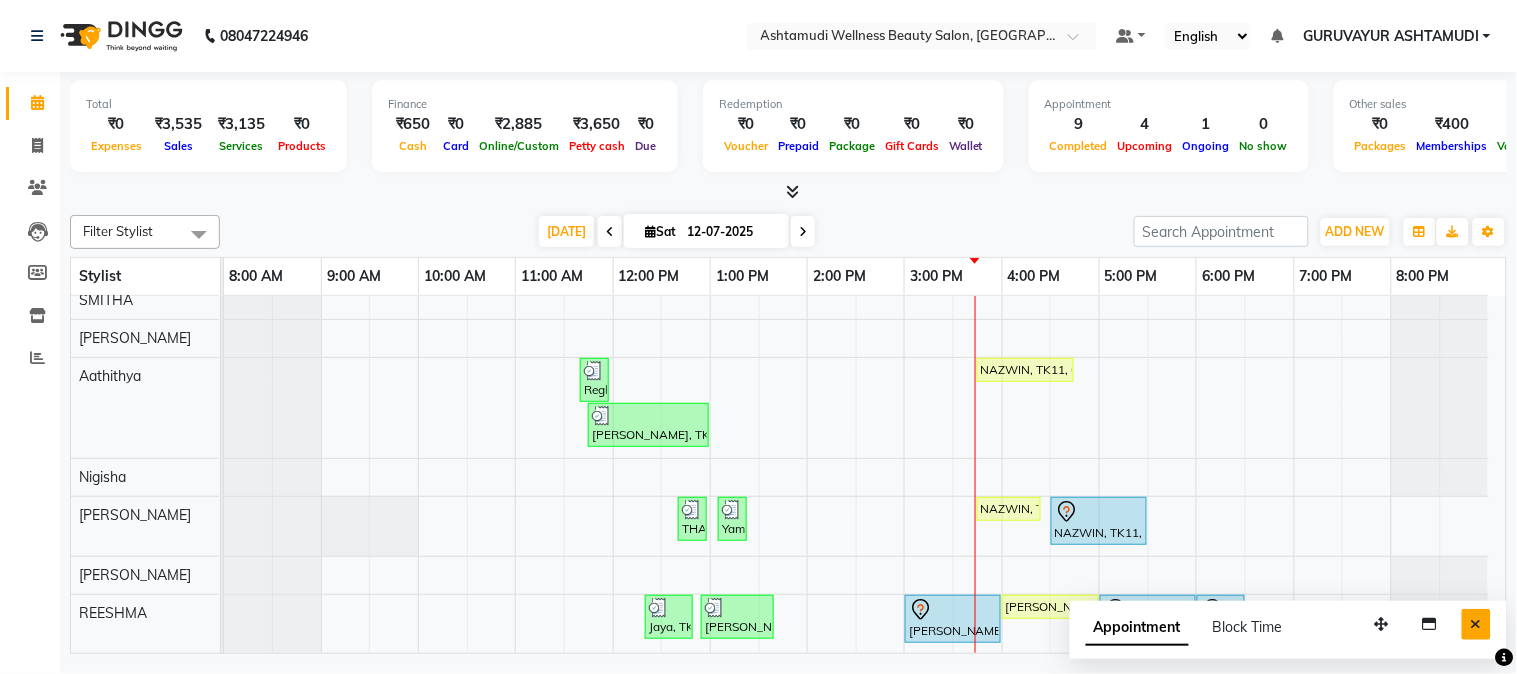 click at bounding box center [1476, 624] 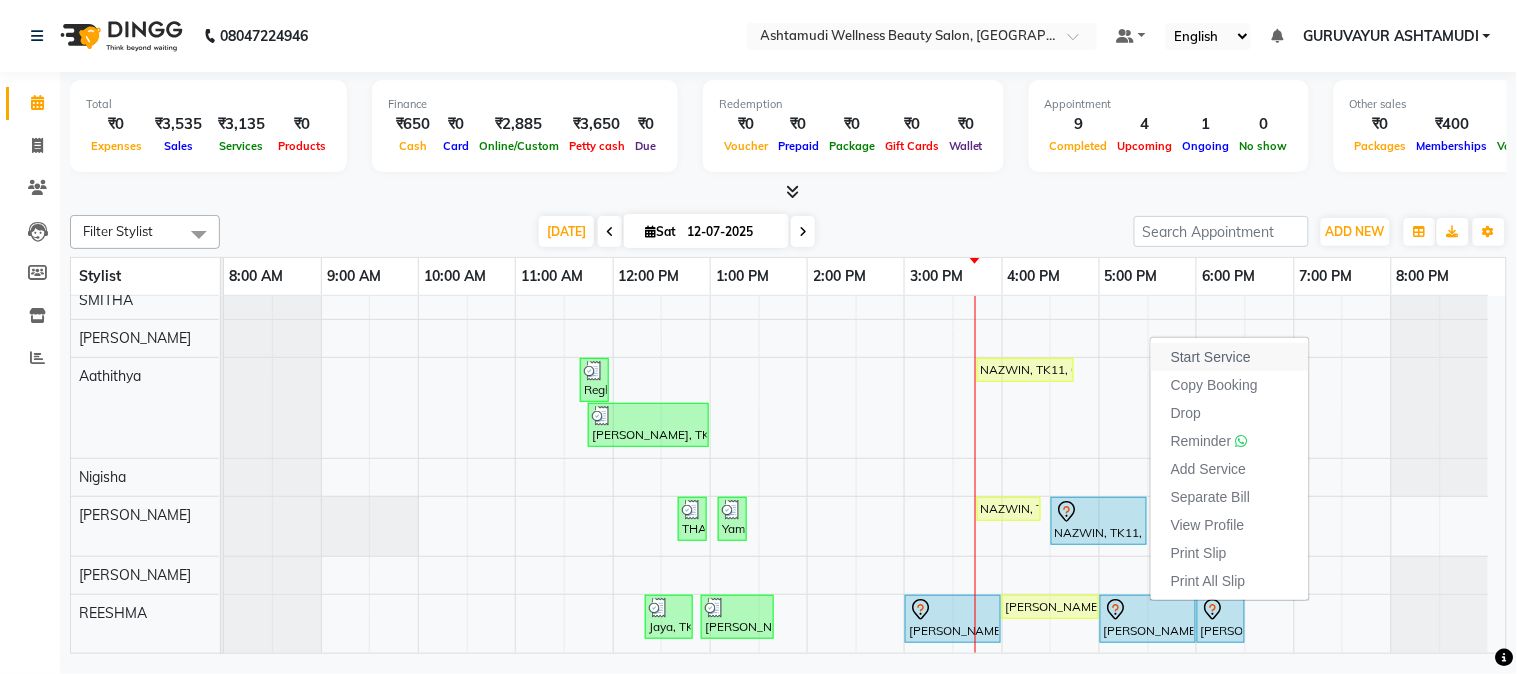 click on "Start Service" at bounding box center [1211, 357] 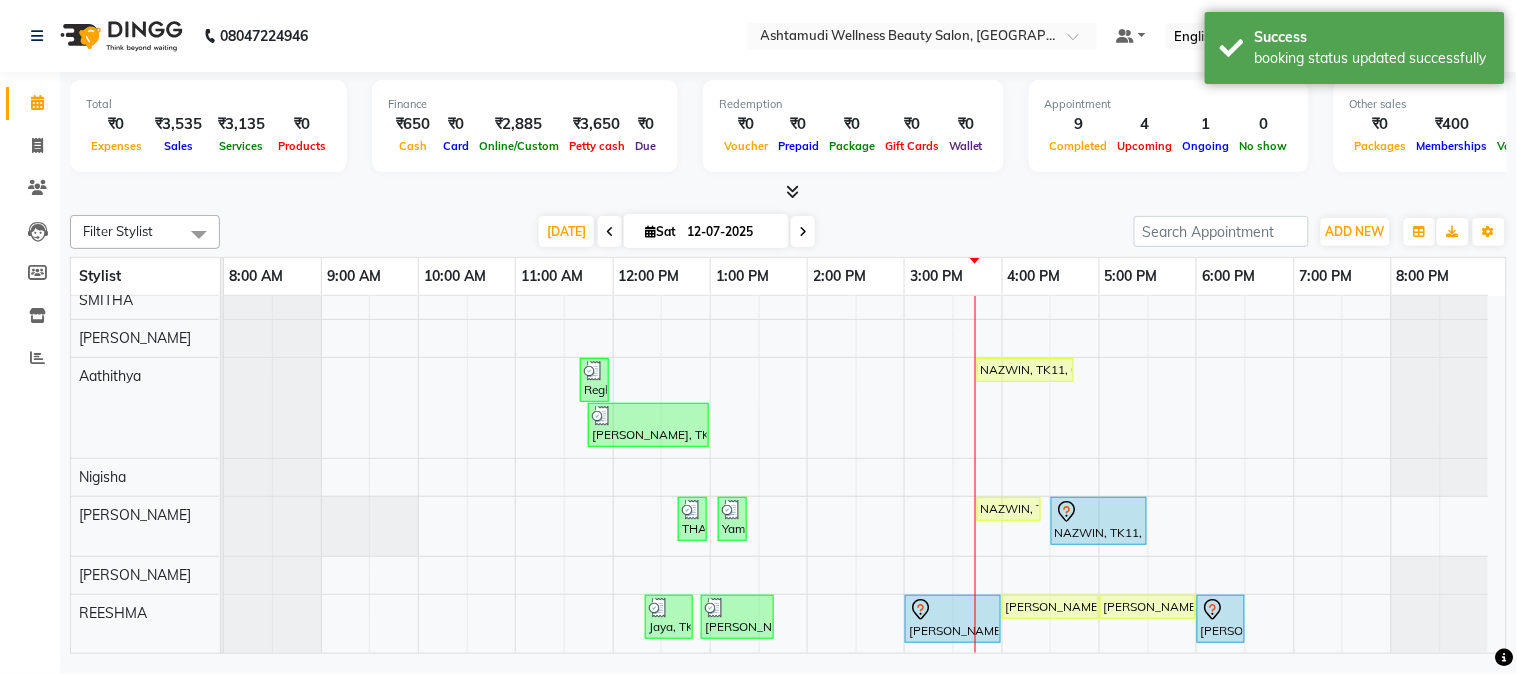 scroll, scrollTop: 256, scrollLeft: 0, axis: vertical 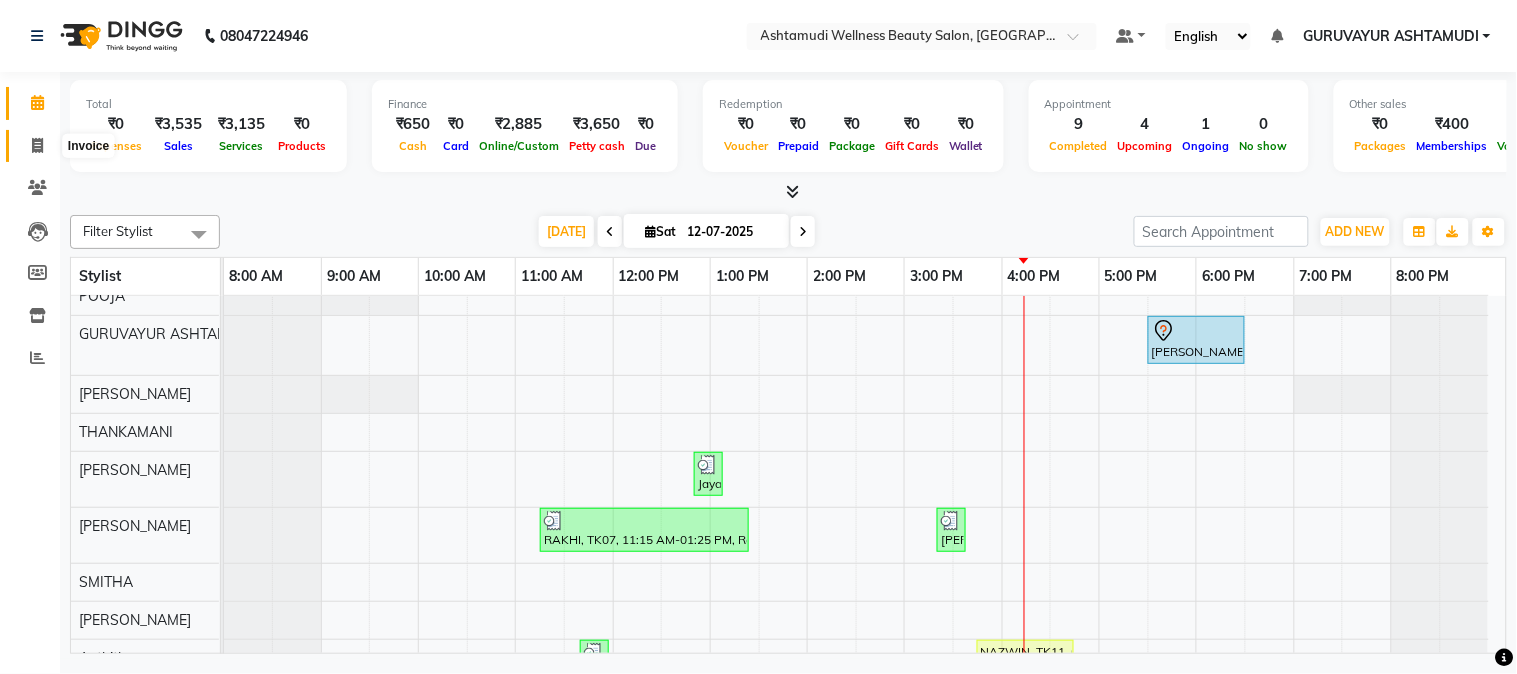 click 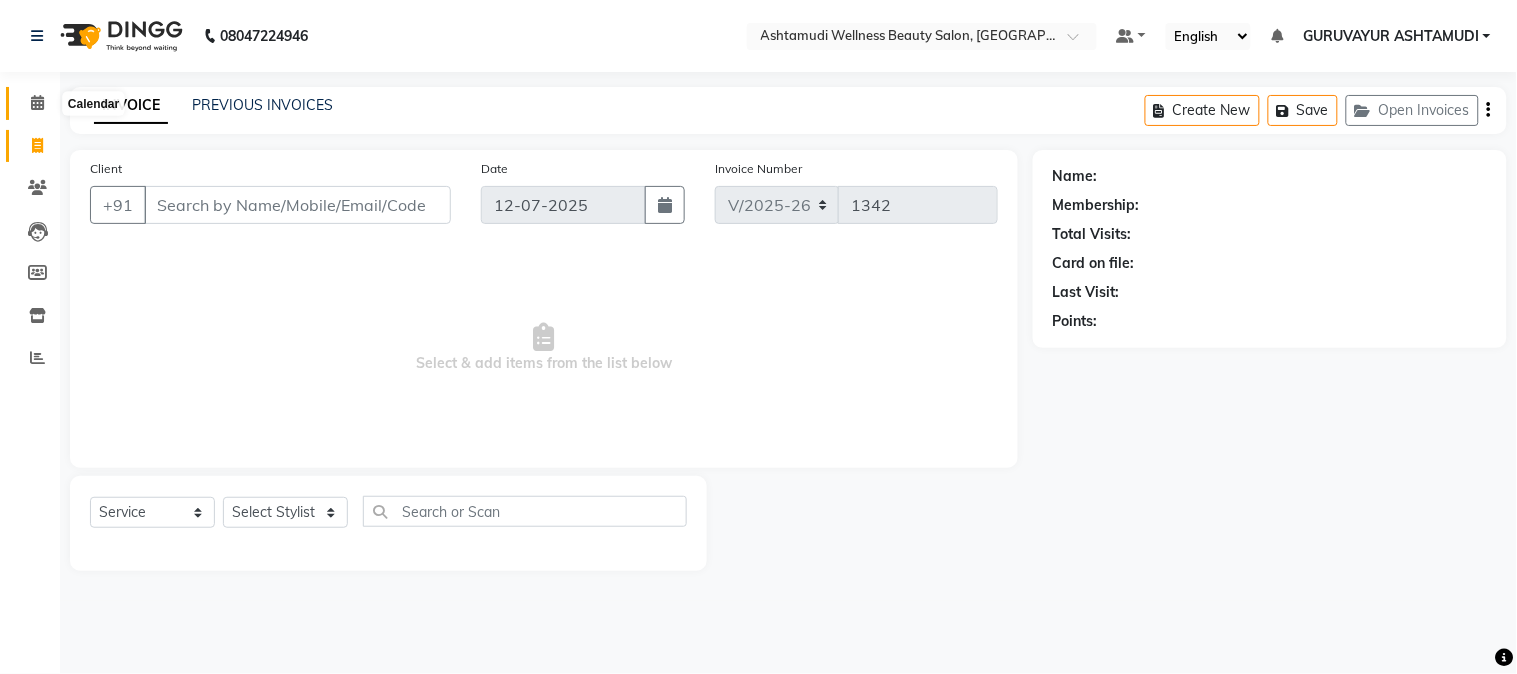 click 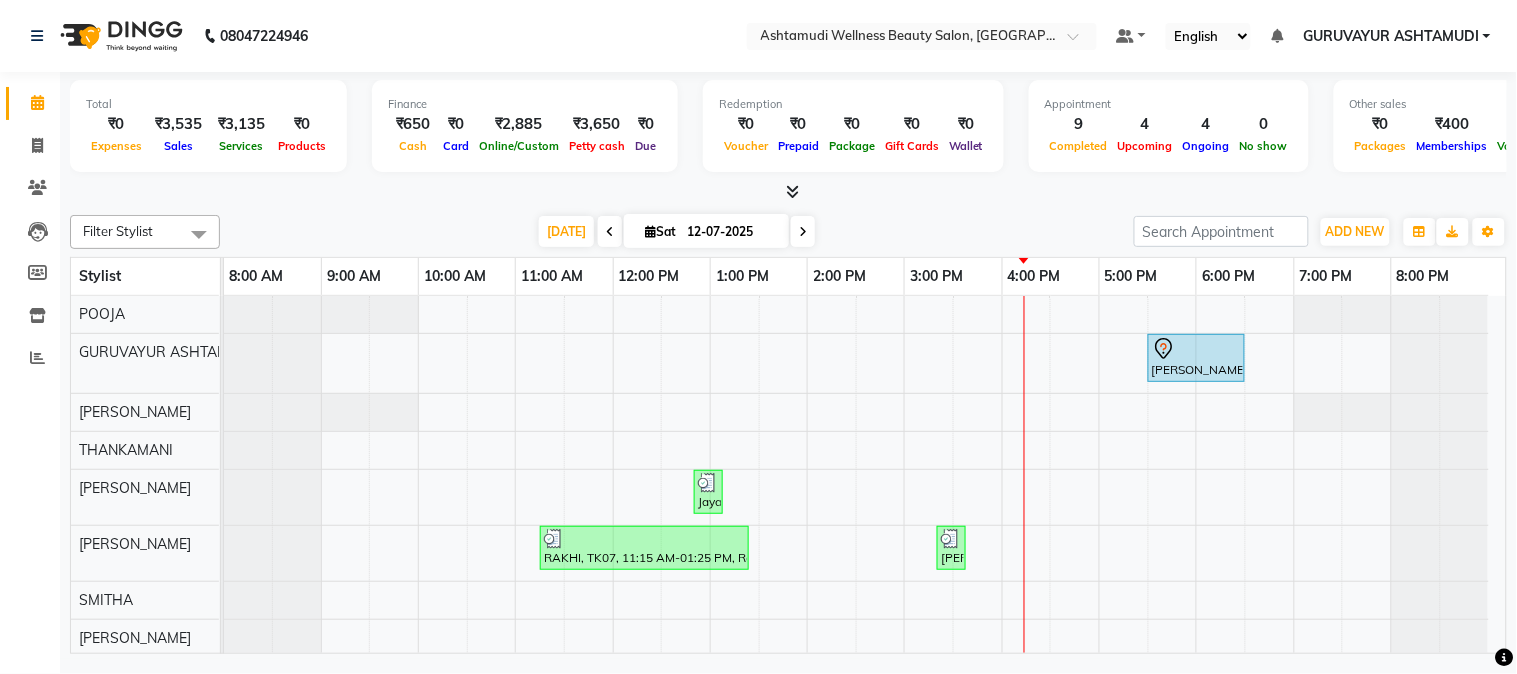scroll, scrollTop: 221, scrollLeft: 0, axis: vertical 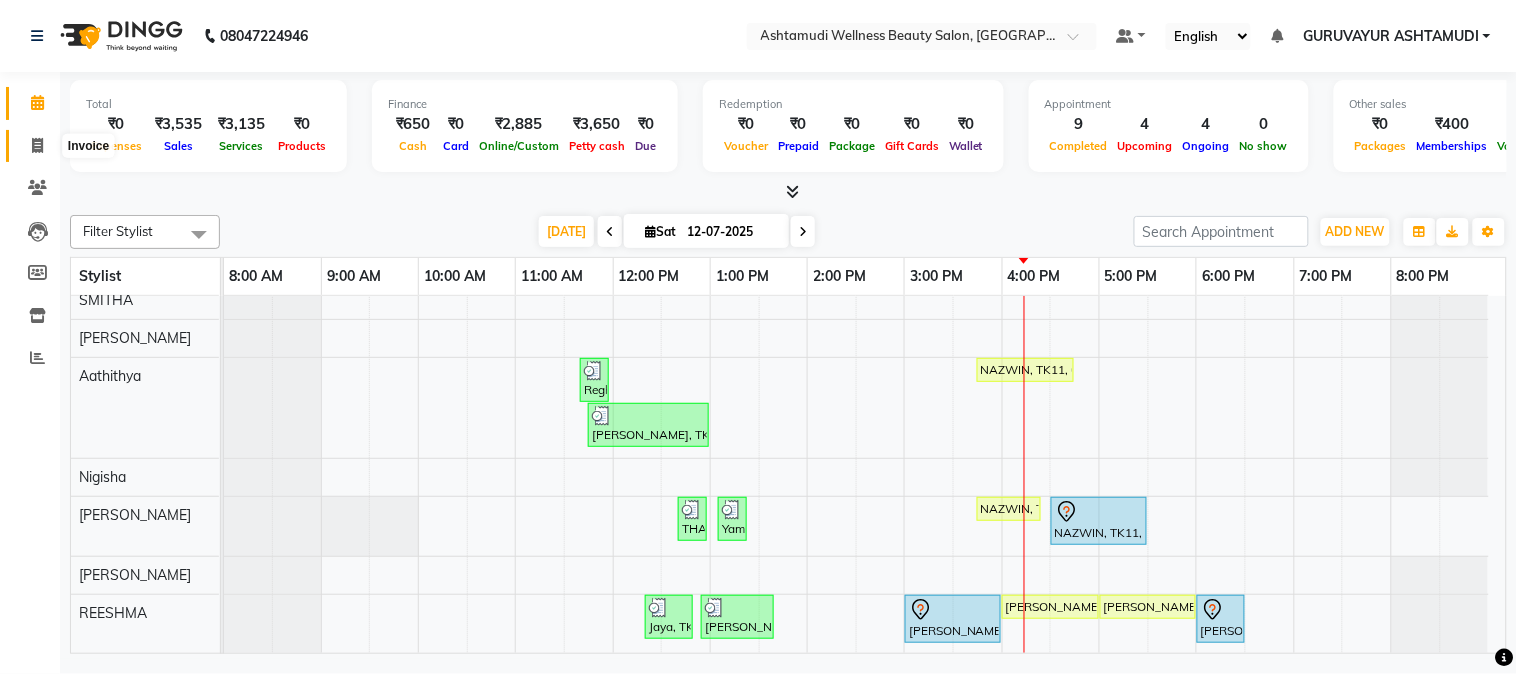 click 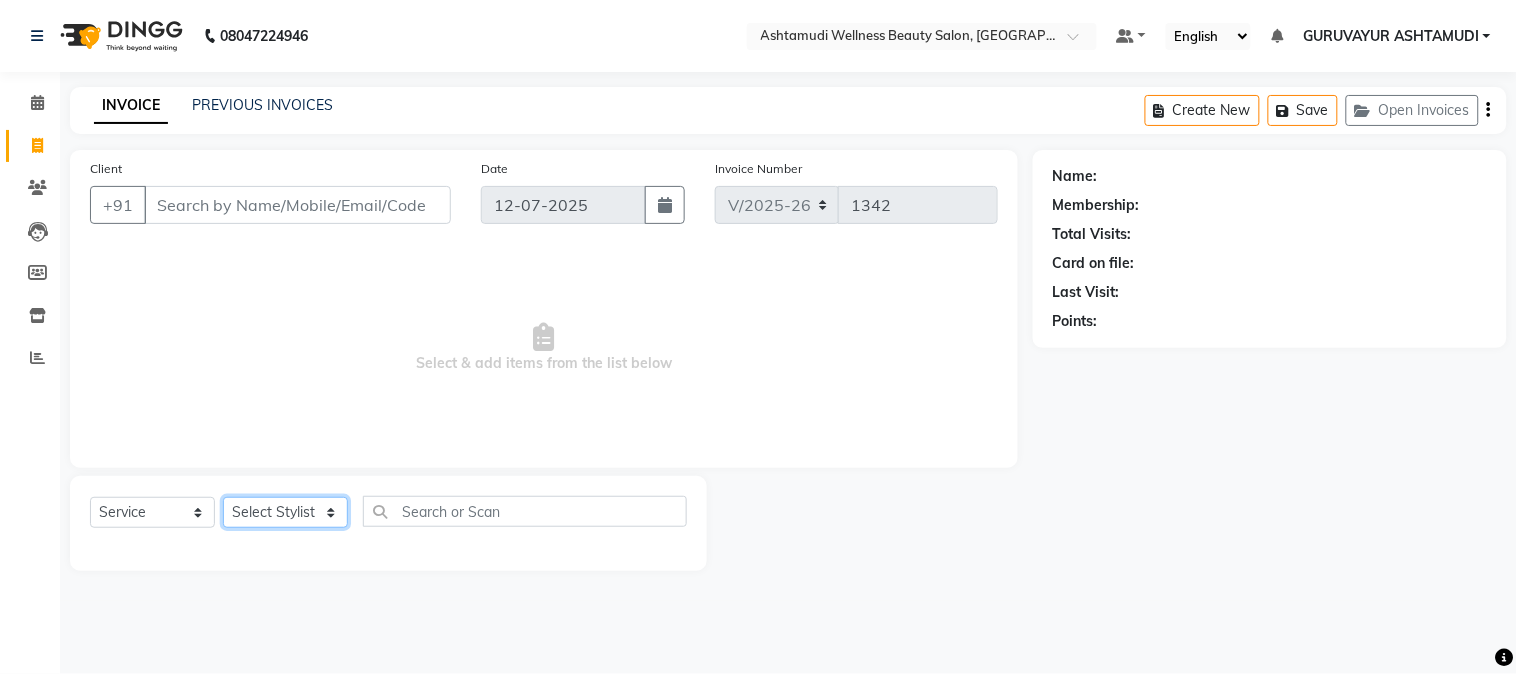 click on "Select Stylist Aathithya ANILA ANJANA DAS GURUVAYUR ASHTAMUDI NEETHU Nigisha POOJA PRACHI PRASEETHA REESHMA  Rini SMITHA THANKAMANI" 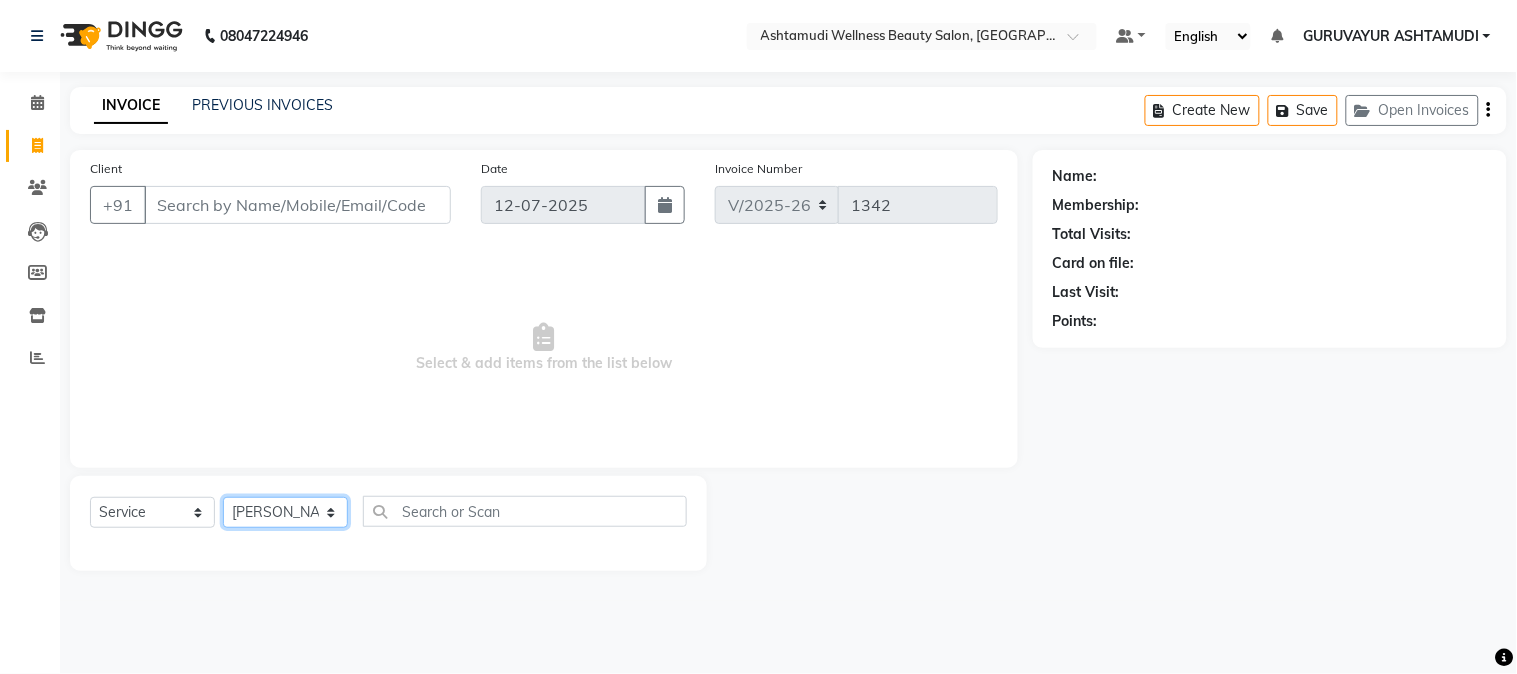 click on "Select Stylist Aathithya ANILA ANJANA DAS GURUVAYUR ASHTAMUDI NEETHU Nigisha POOJA PRACHI PRASEETHA REESHMA  Rini SMITHA THANKAMANI" 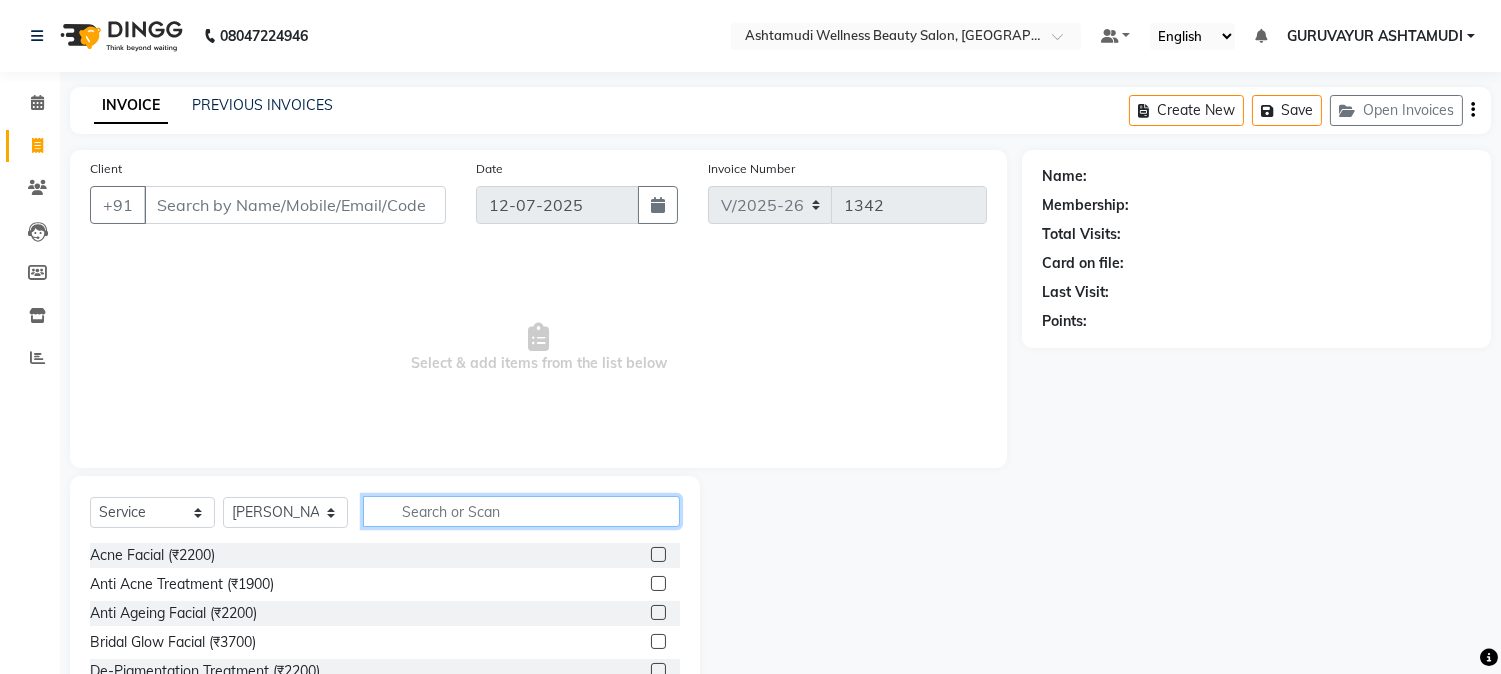 click 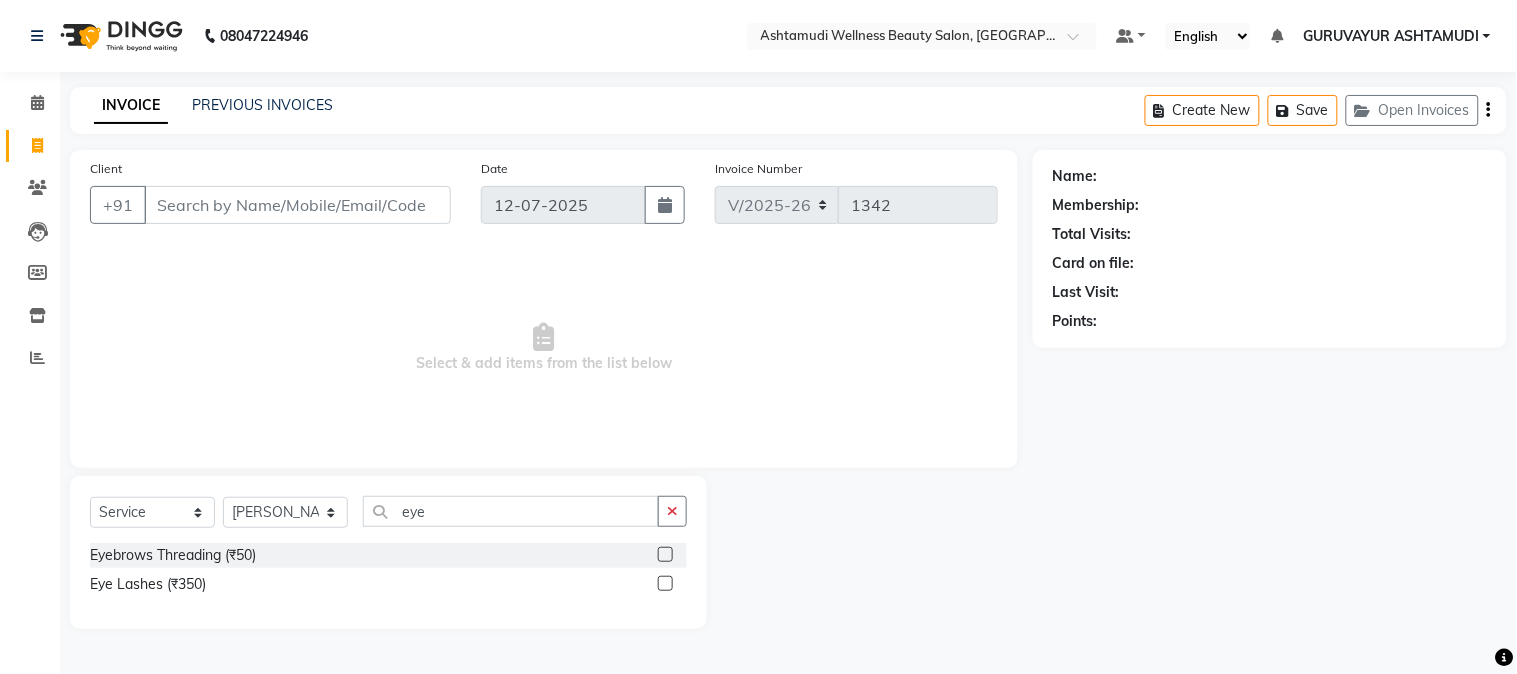 click 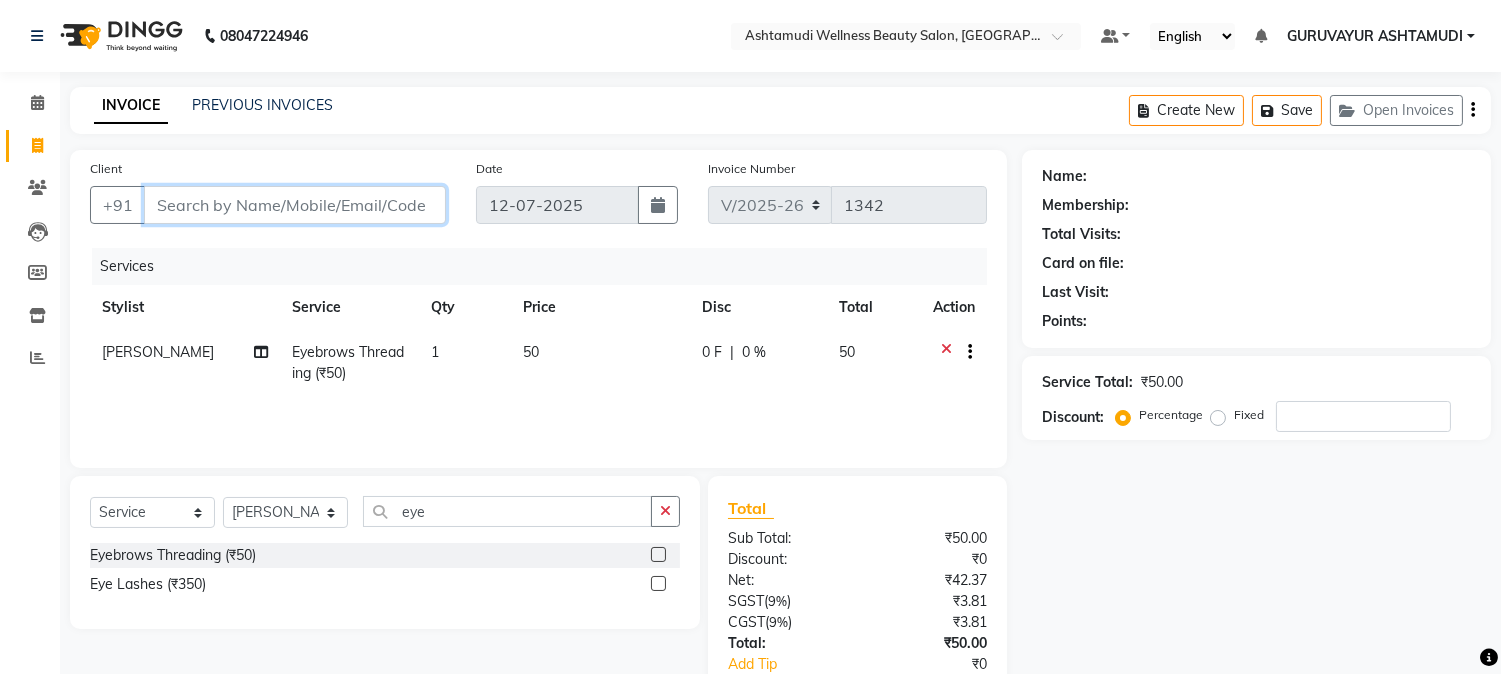 click on "Client" at bounding box center (295, 205) 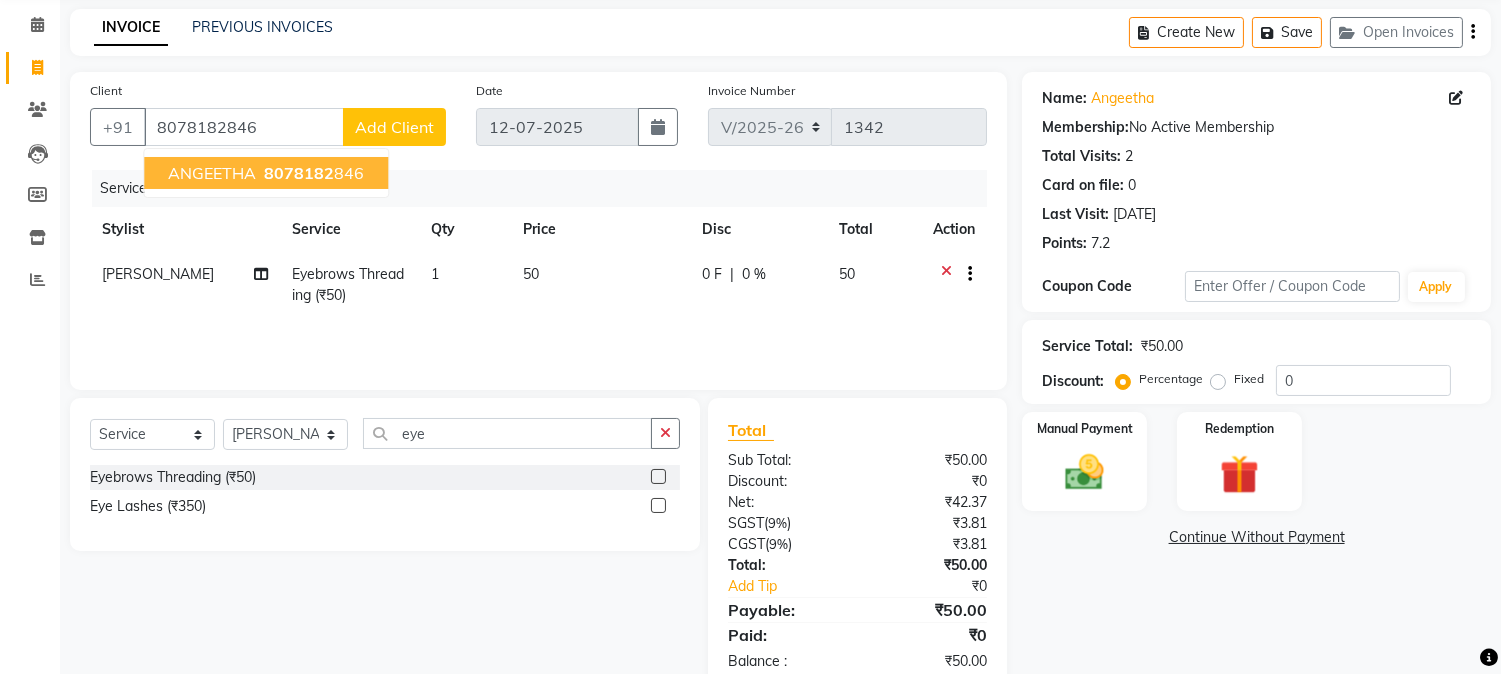 scroll, scrollTop: 125, scrollLeft: 0, axis: vertical 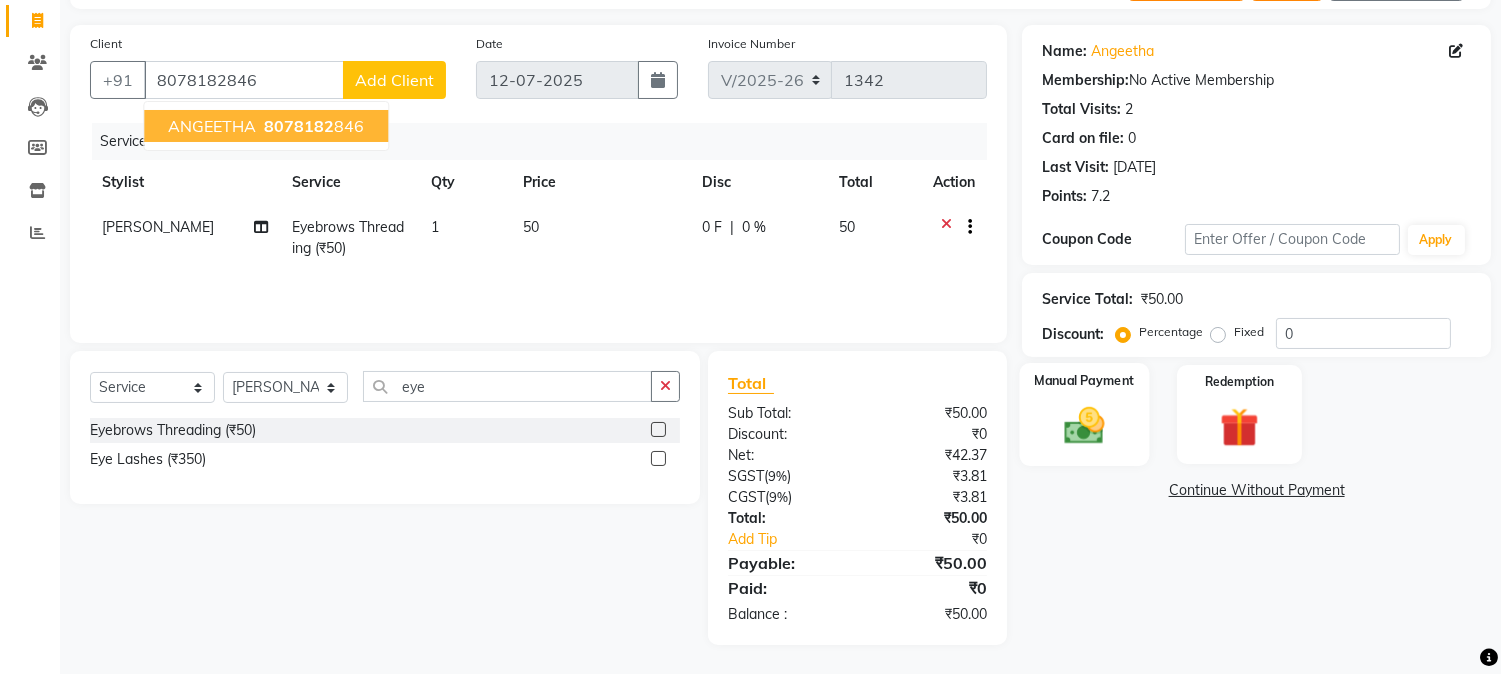 click 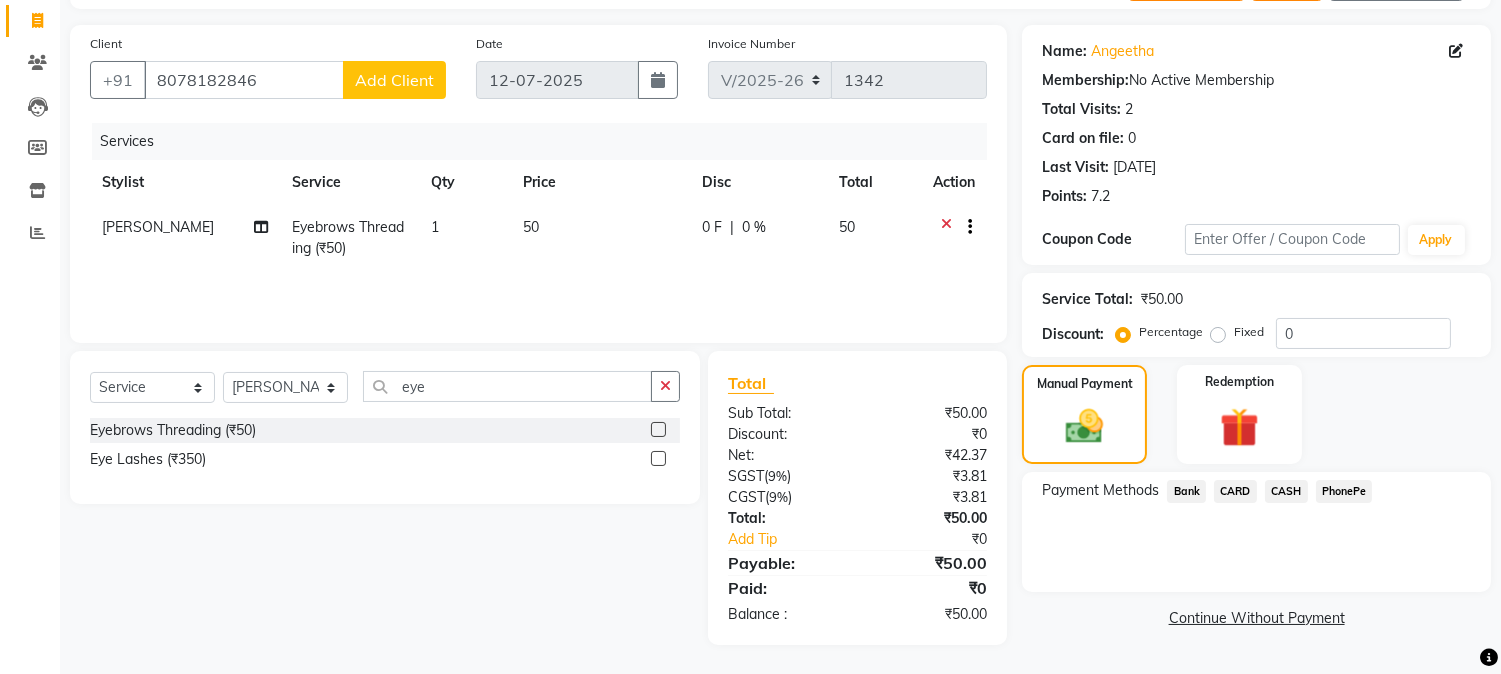click on "PhonePe" 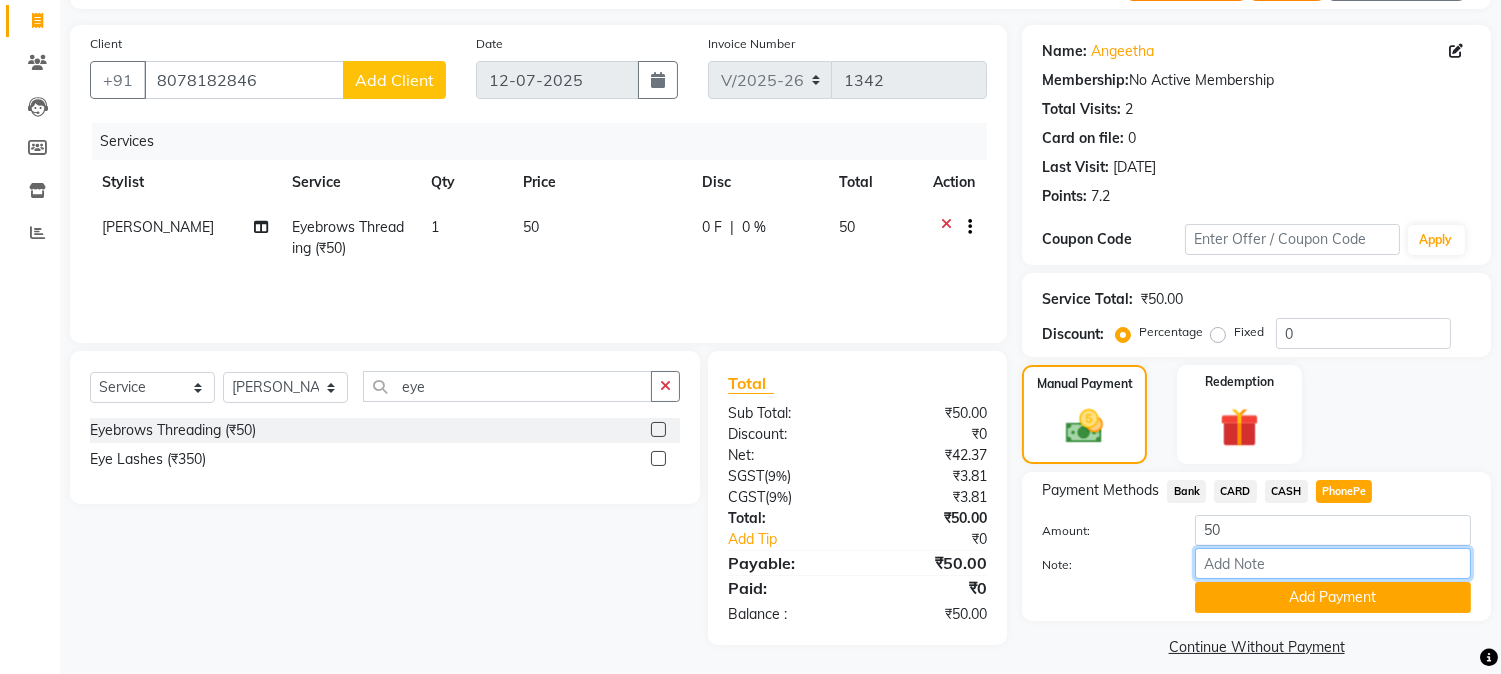 click on "Note:" at bounding box center (1333, 563) 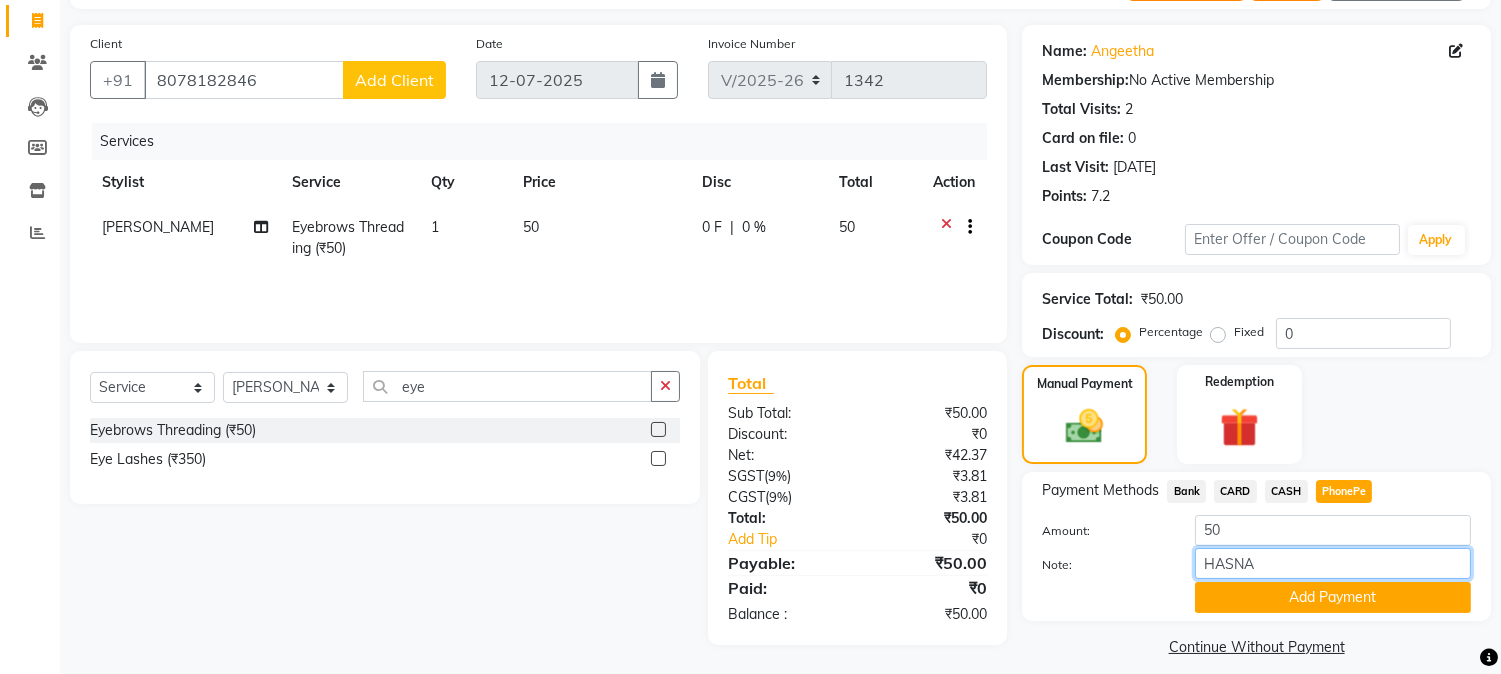 drag, startPoint x: 1311, startPoint y: 561, endPoint x: 1103, endPoint y: 572, distance: 208.29066 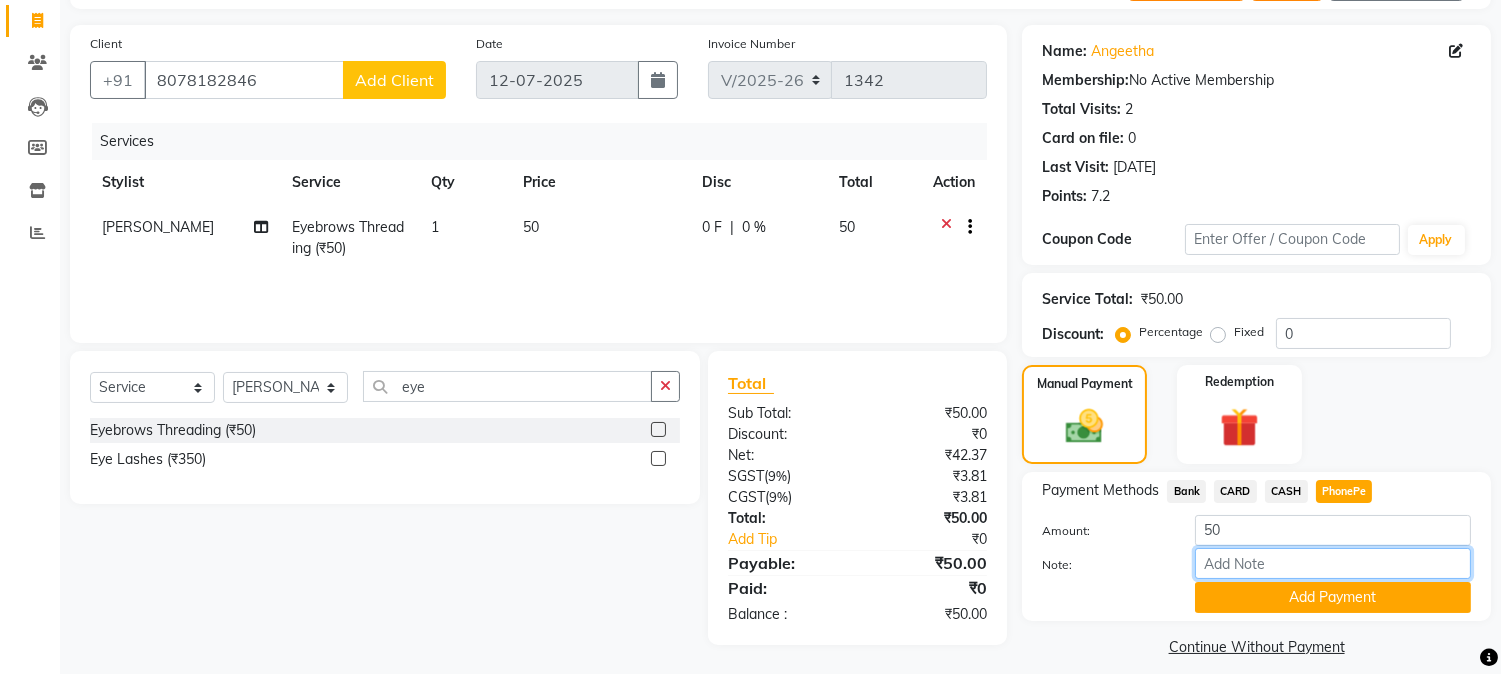 drag, startPoint x: 1270, startPoint y: 566, endPoint x: 1281, endPoint y: 545, distance: 23.70654 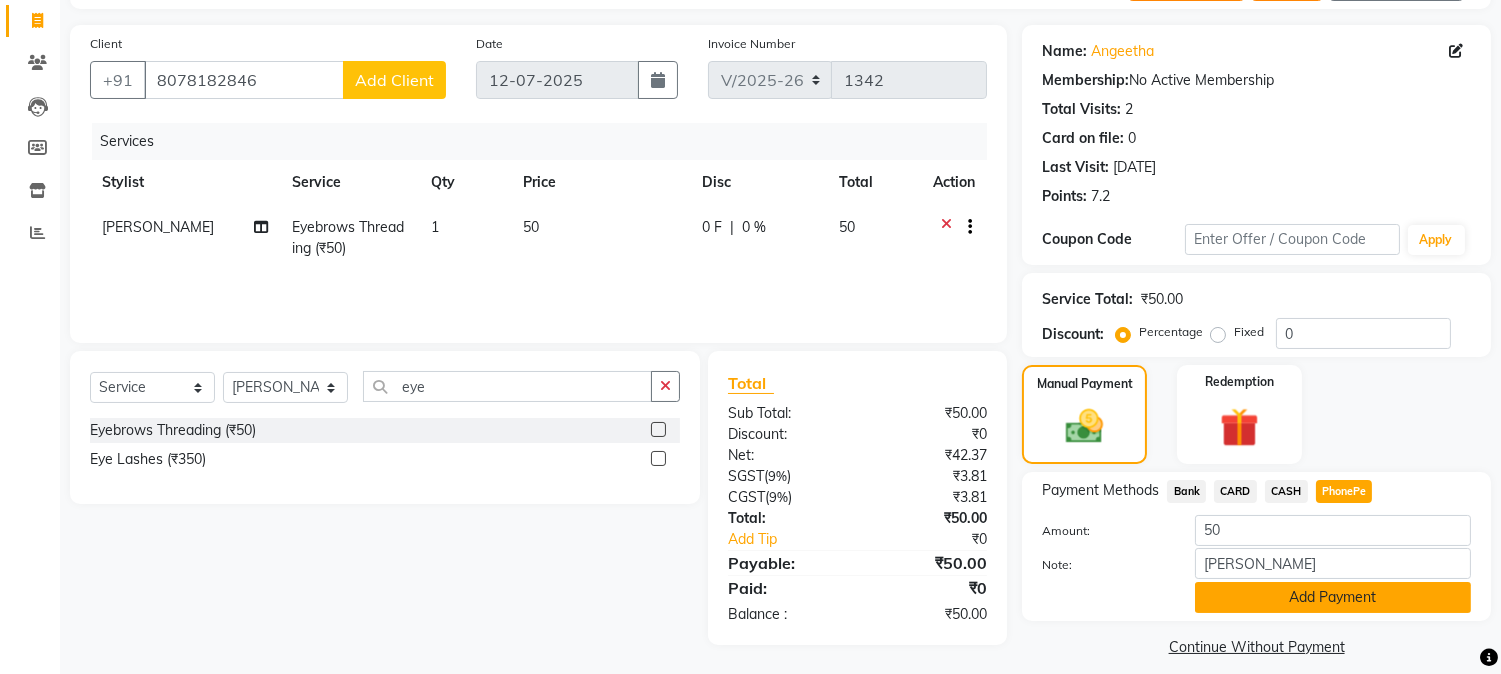click on "Add Payment" 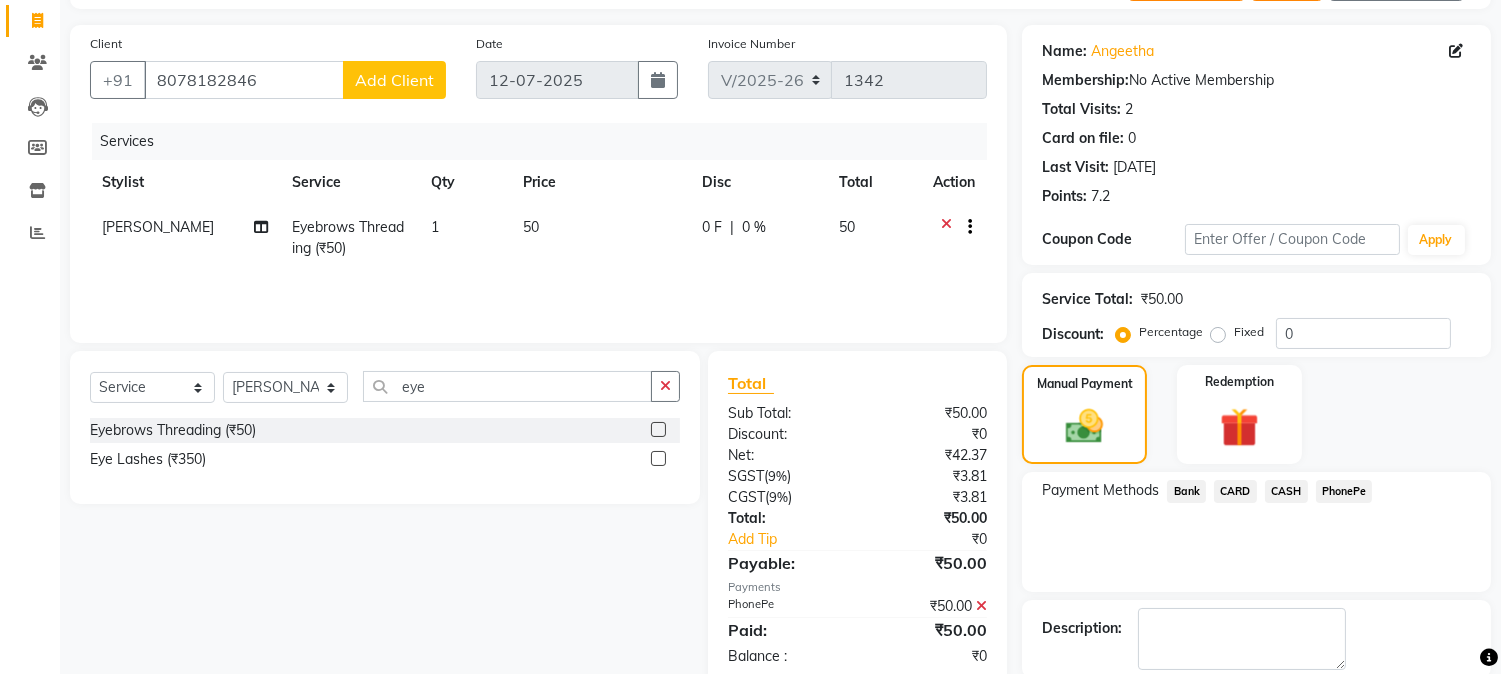 scroll, scrollTop: 196, scrollLeft: 0, axis: vertical 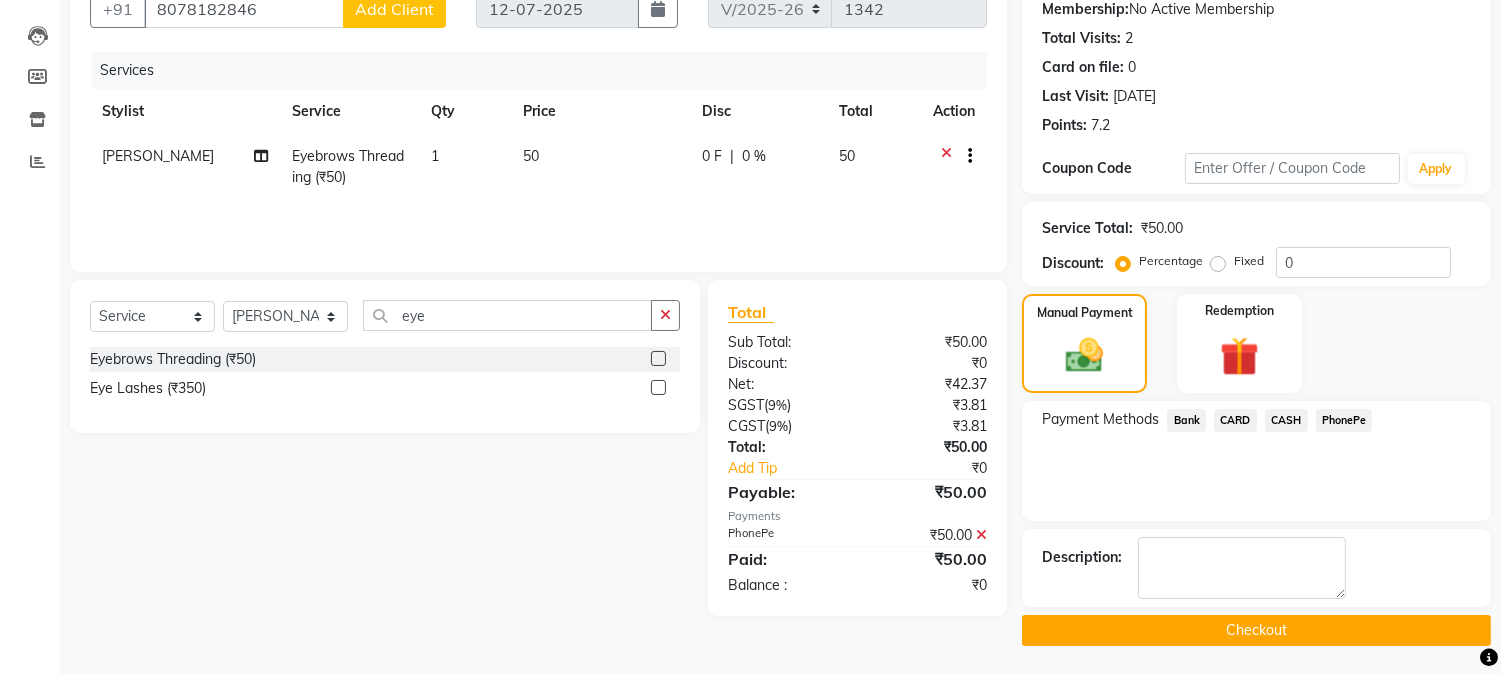 click on "Checkout" 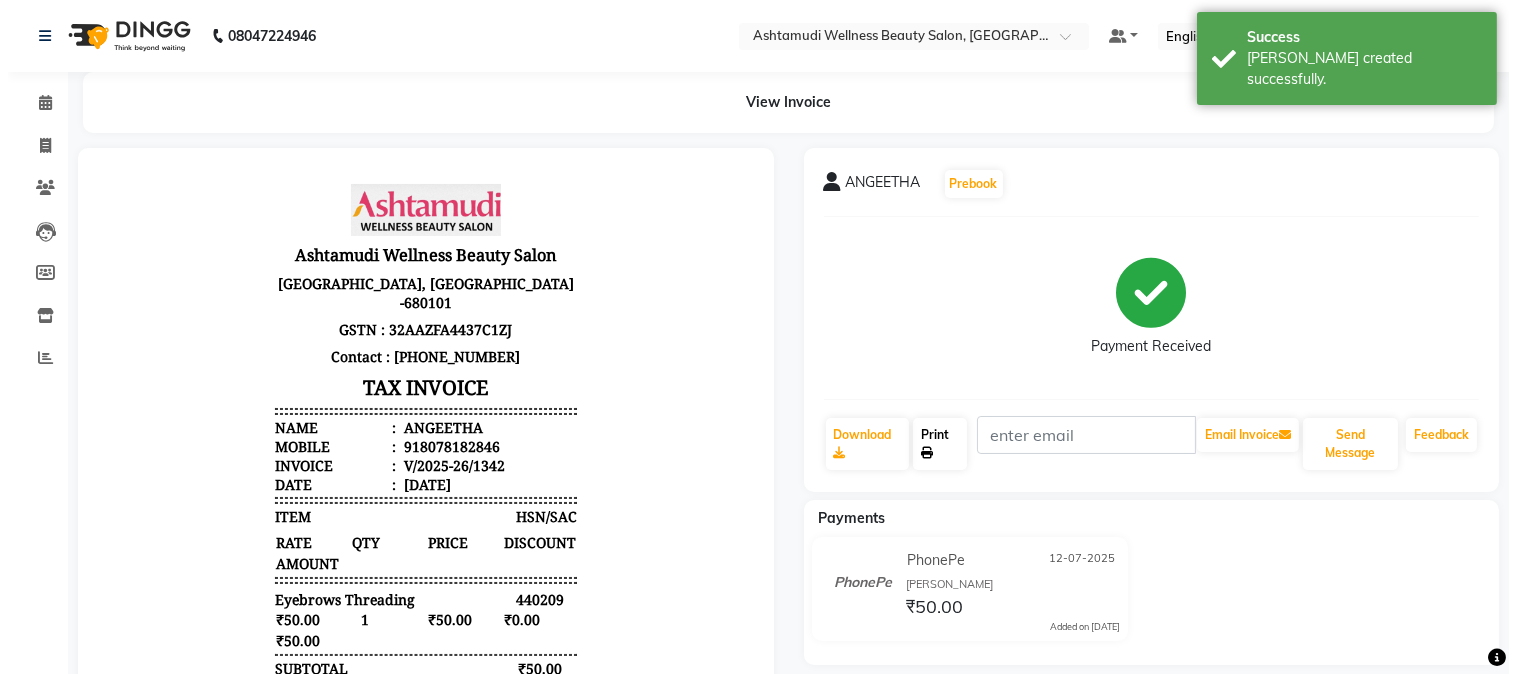 scroll, scrollTop: 0, scrollLeft: 0, axis: both 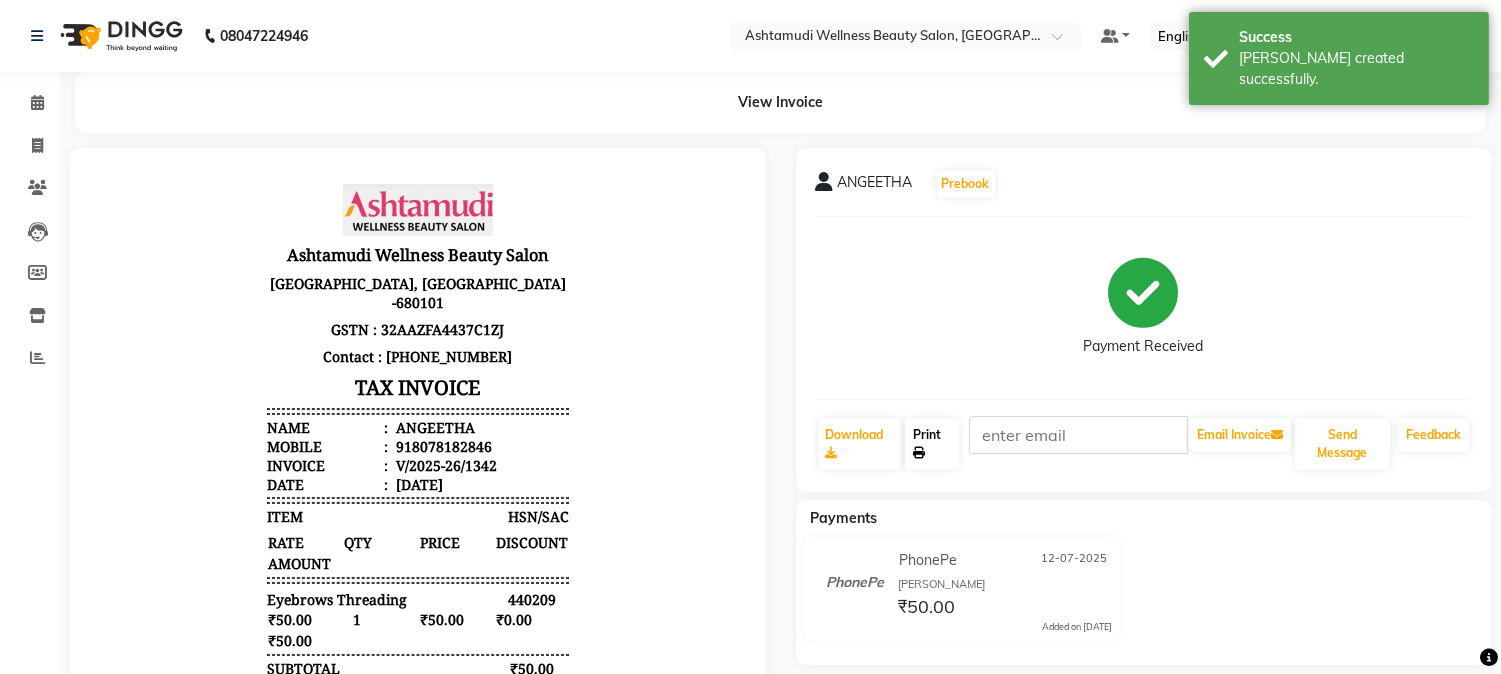 click on "Print" 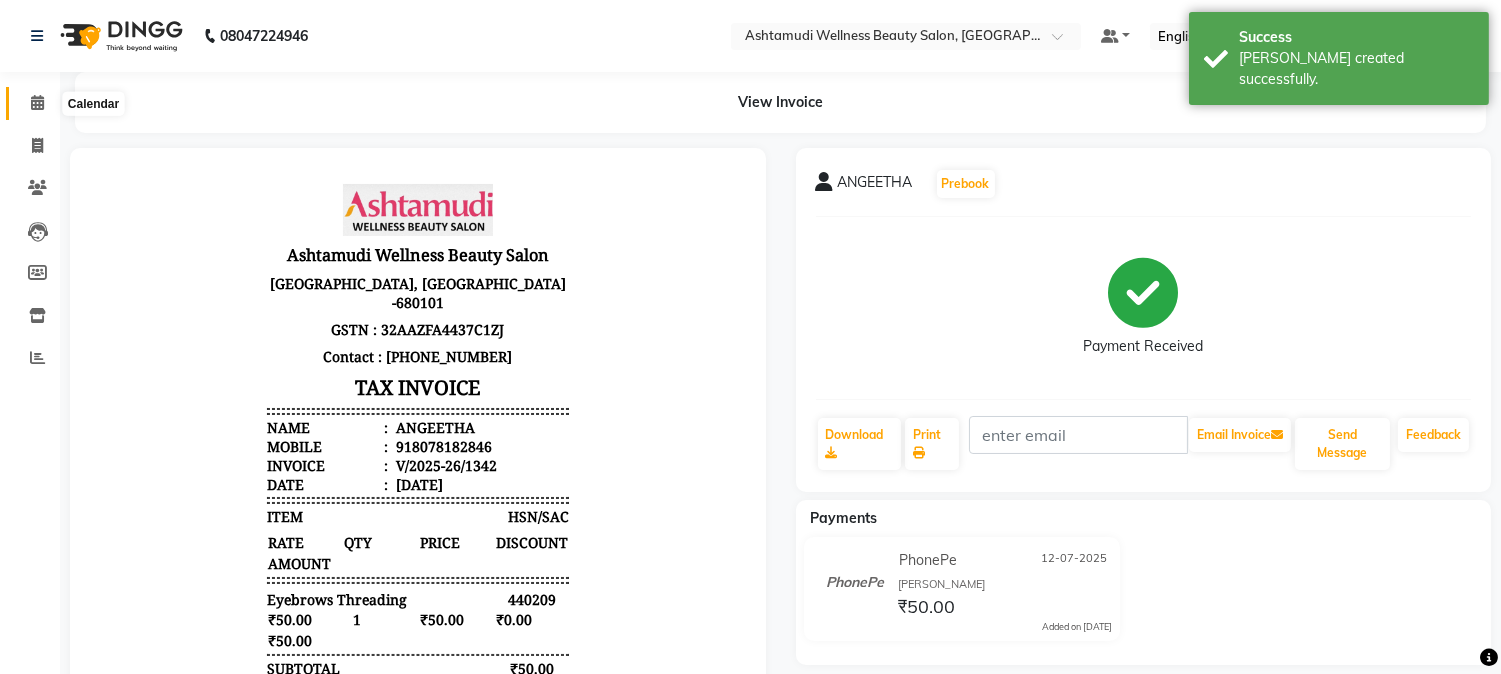 click 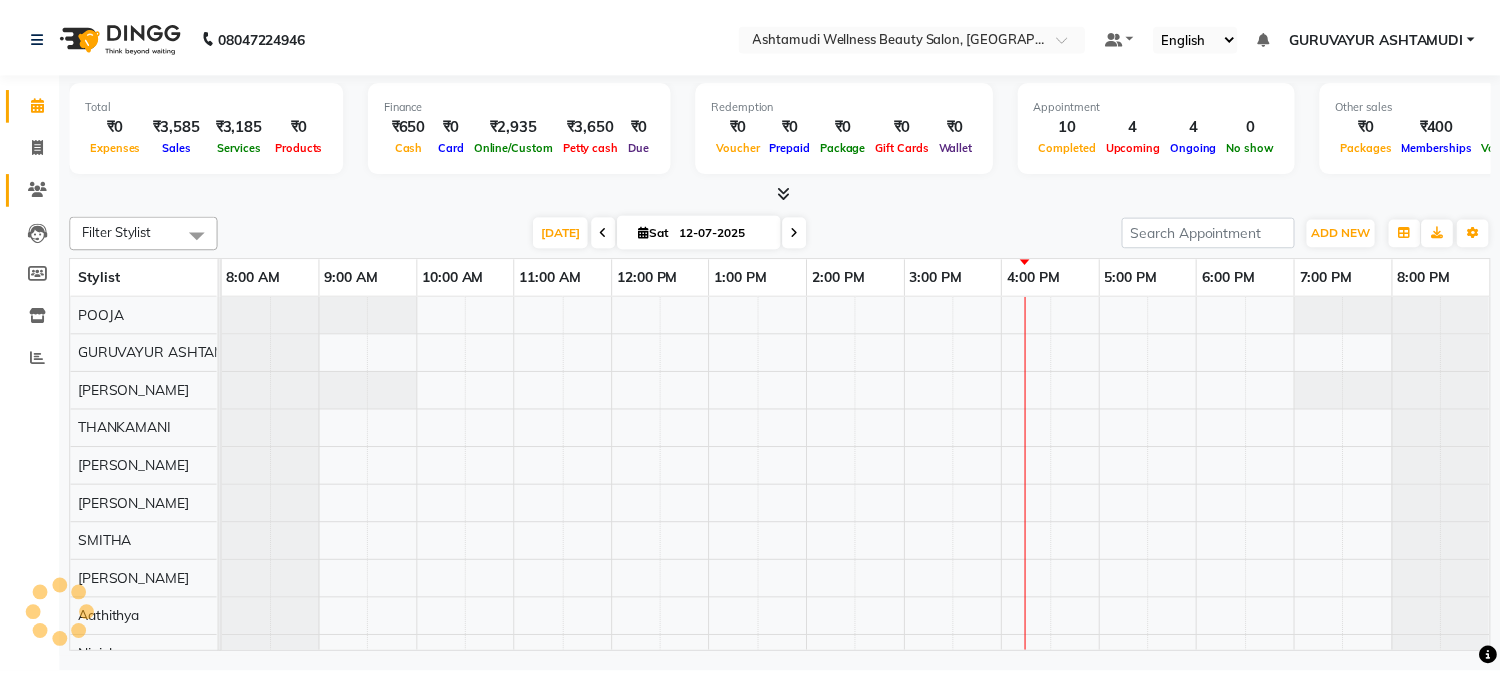 scroll, scrollTop: 0, scrollLeft: 16, axis: horizontal 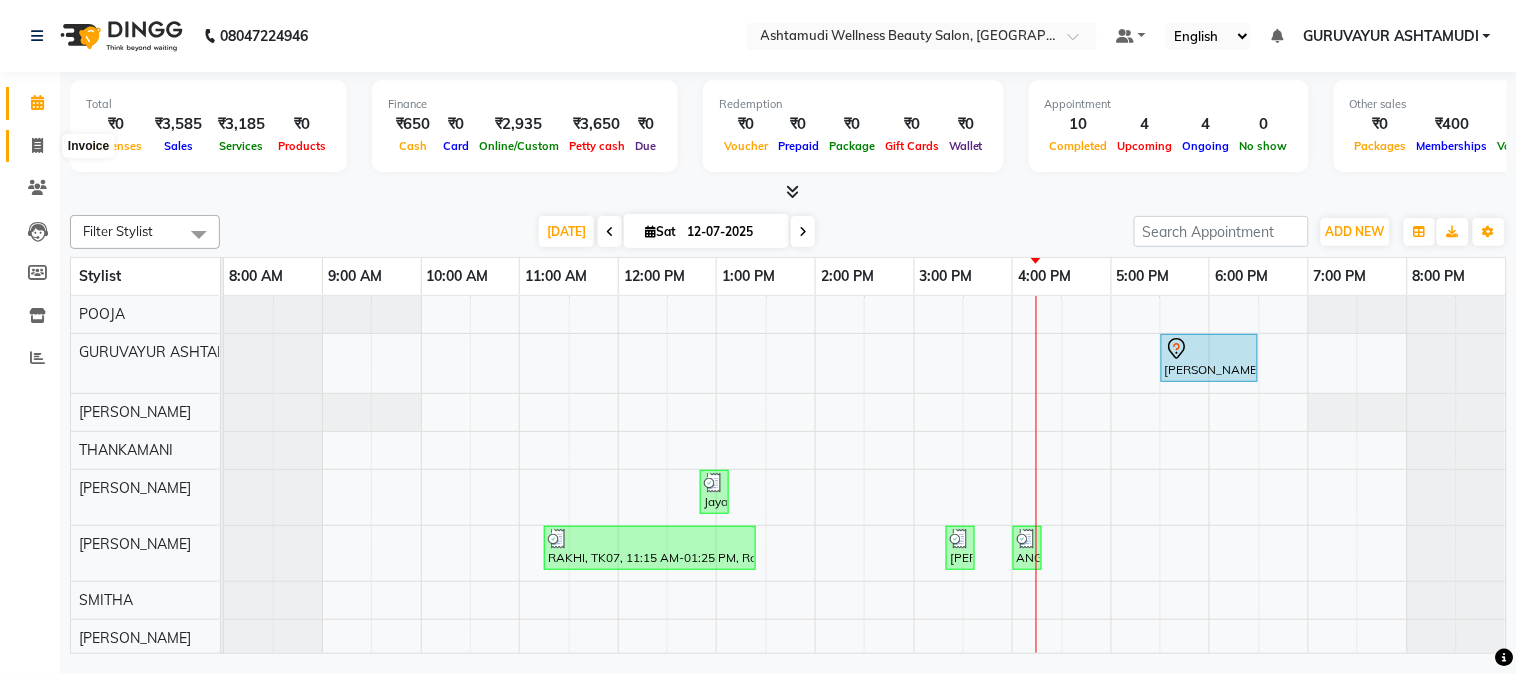 click 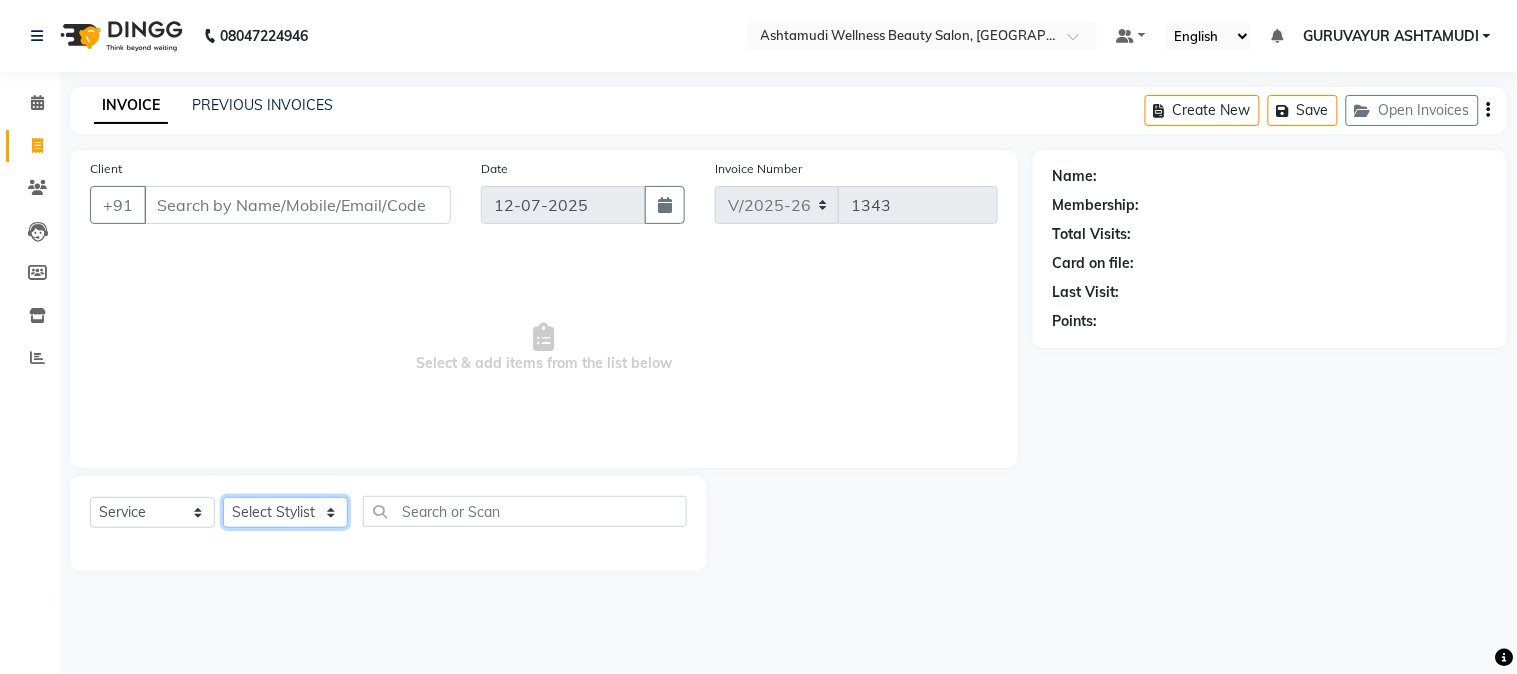 click on "Select Stylist Aathithya ANILA ANJANA DAS GURUVAYUR ASHTAMUDI NEETHU Nigisha POOJA PRACHI PRASEETHA REESHMA  Rini SMITHA THANKAMANI" 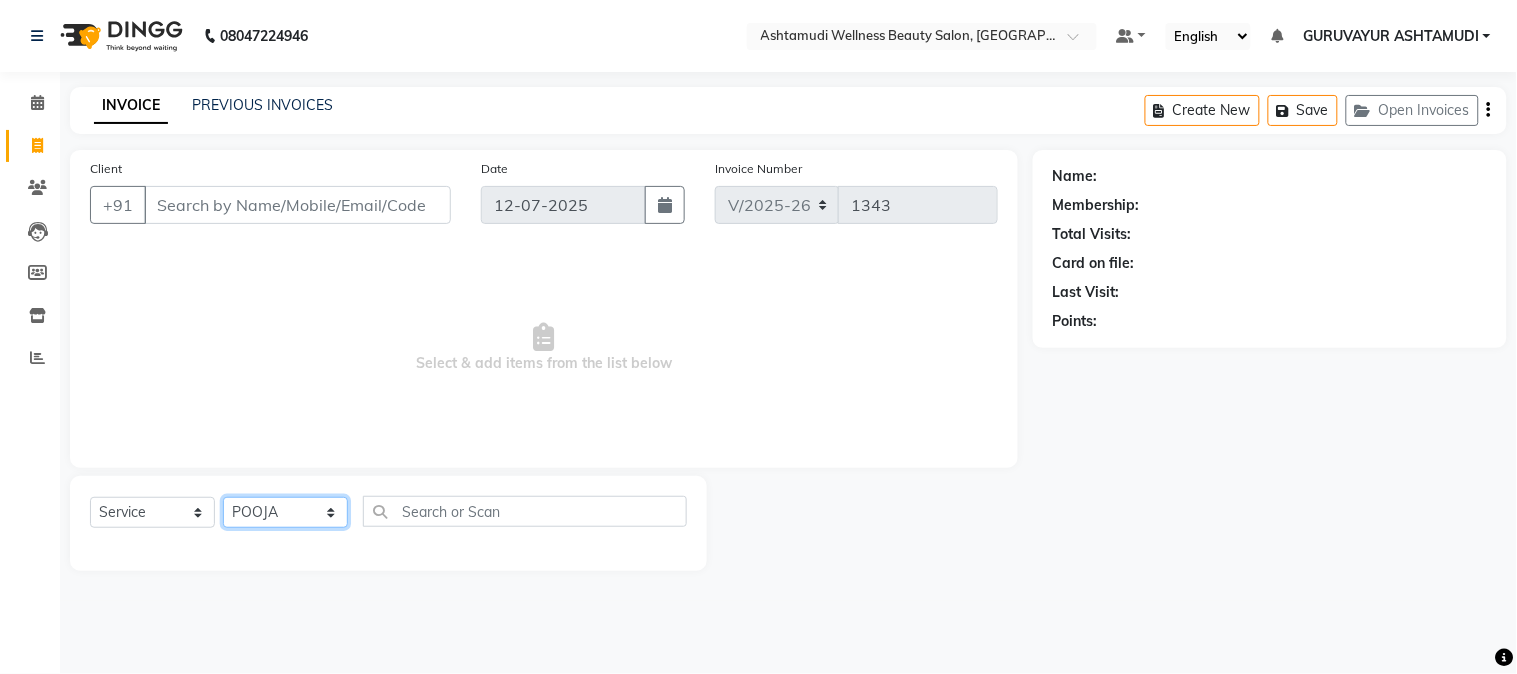 click on "Select Stylist Aathithya ANILA ANJANA DAS GURUVAYUR ASHTAMUDI NEETHU Nigisha POOJA PRACHI PRASEETHA REESHMA  Rini SMITHA THANKAMANI" 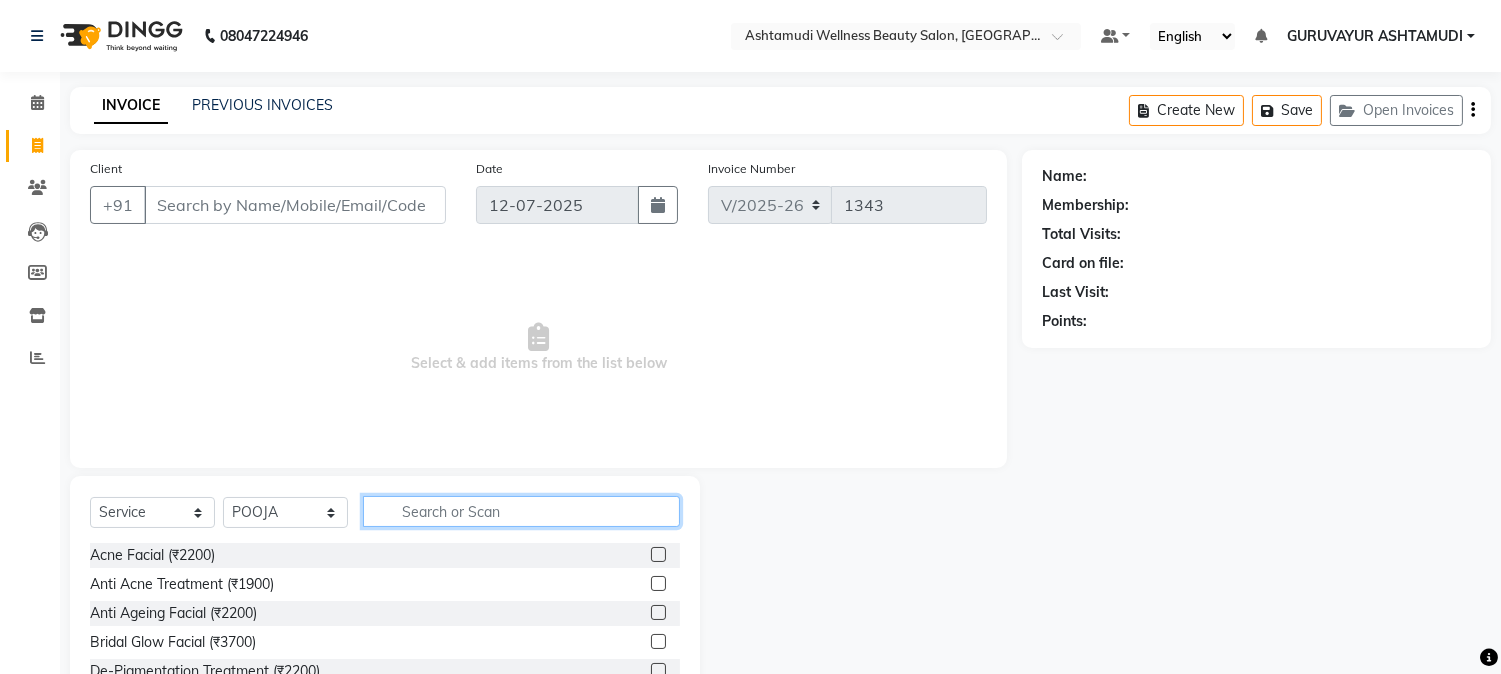 click 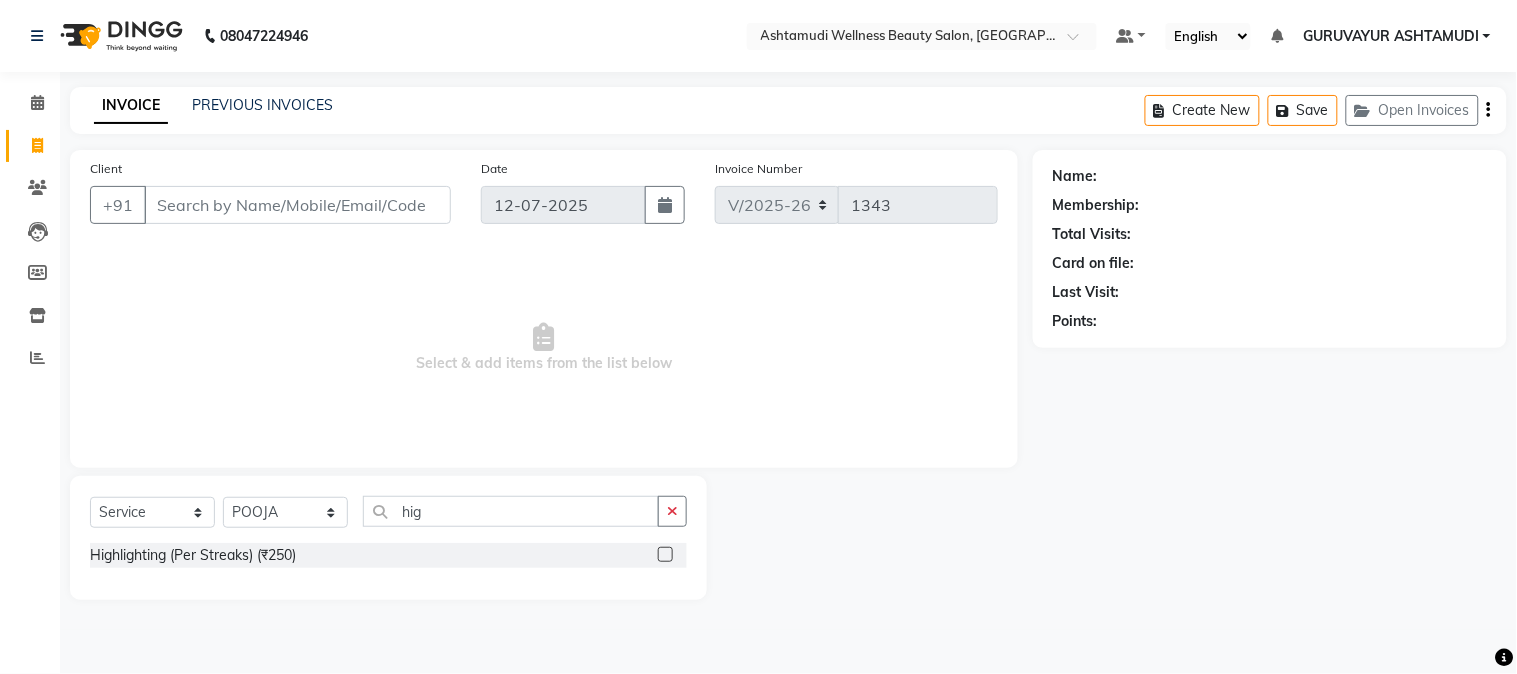 click 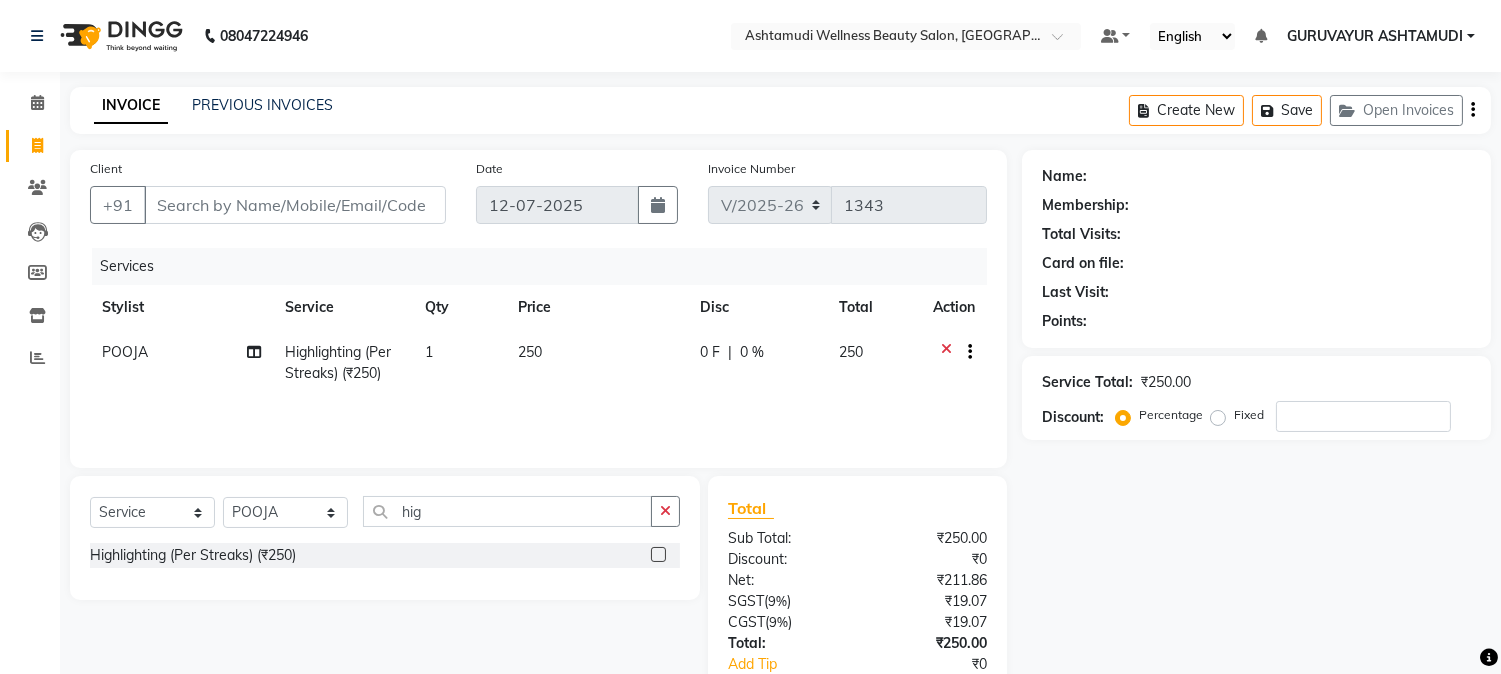 click on "1" 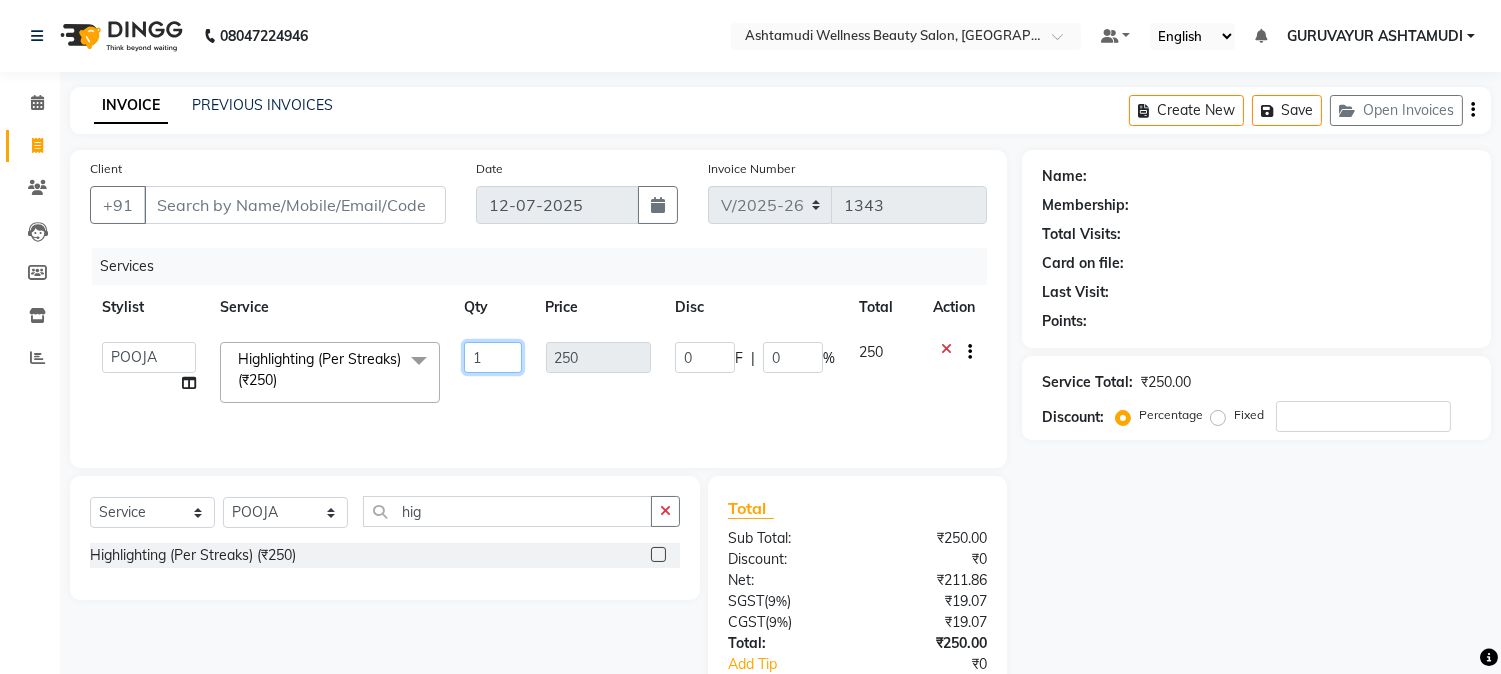 click on "1" 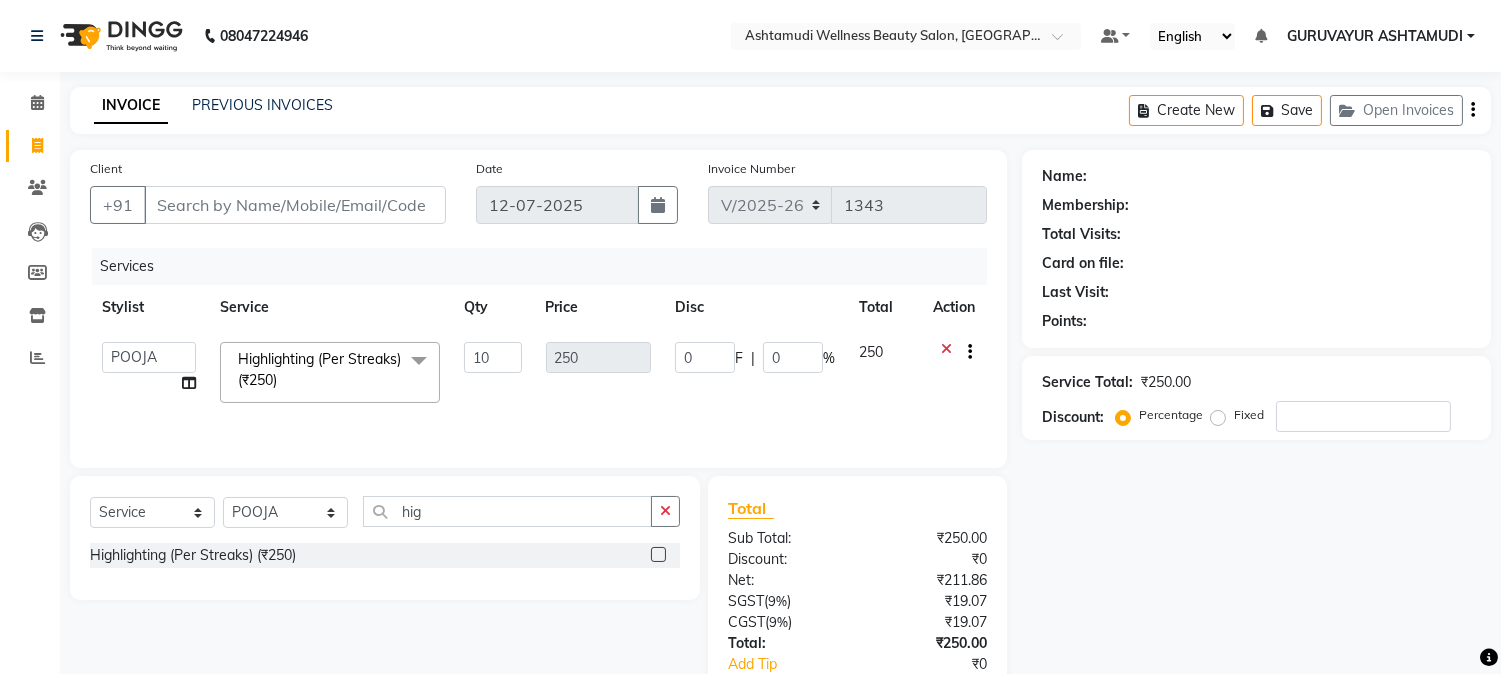 click on "10" 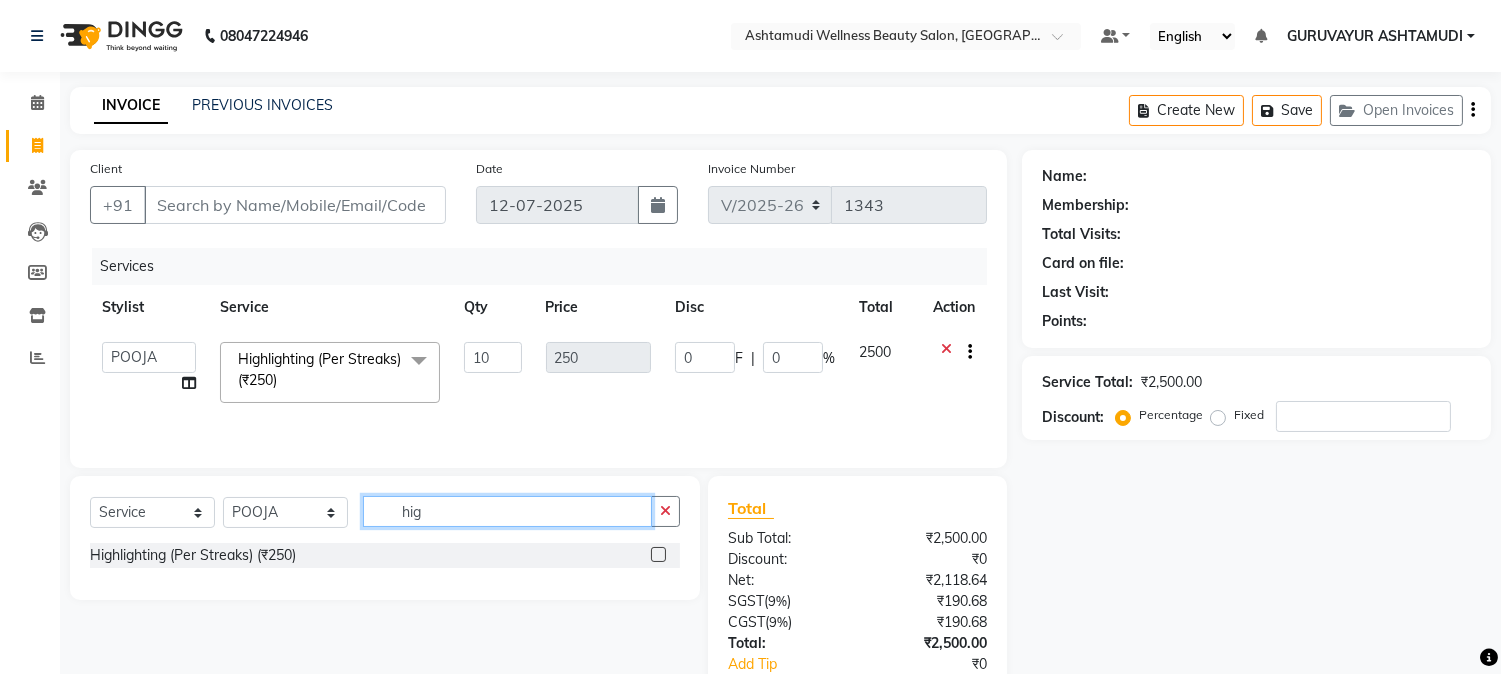 drag, startPoint x: 311, startPoint y: 515, endPoint x: 273, endPoint y: 515, distance: 38 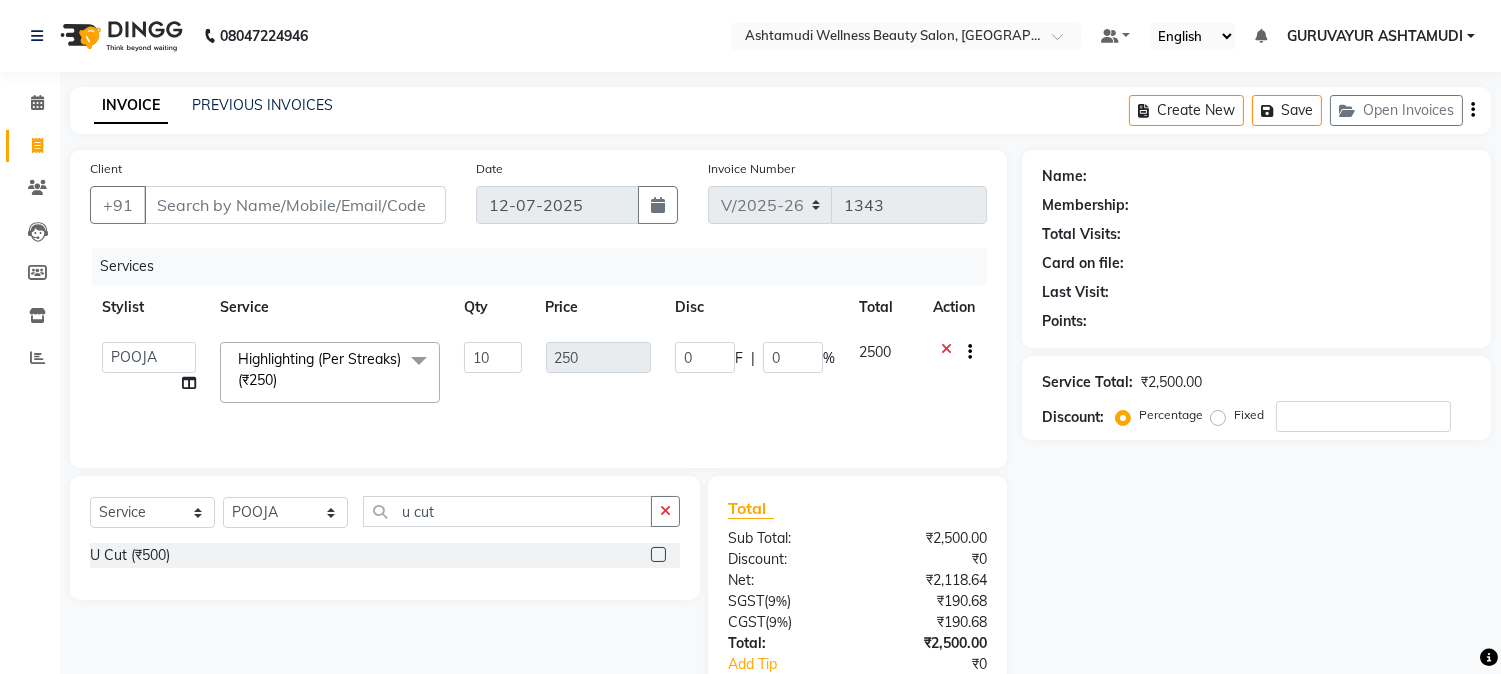 click 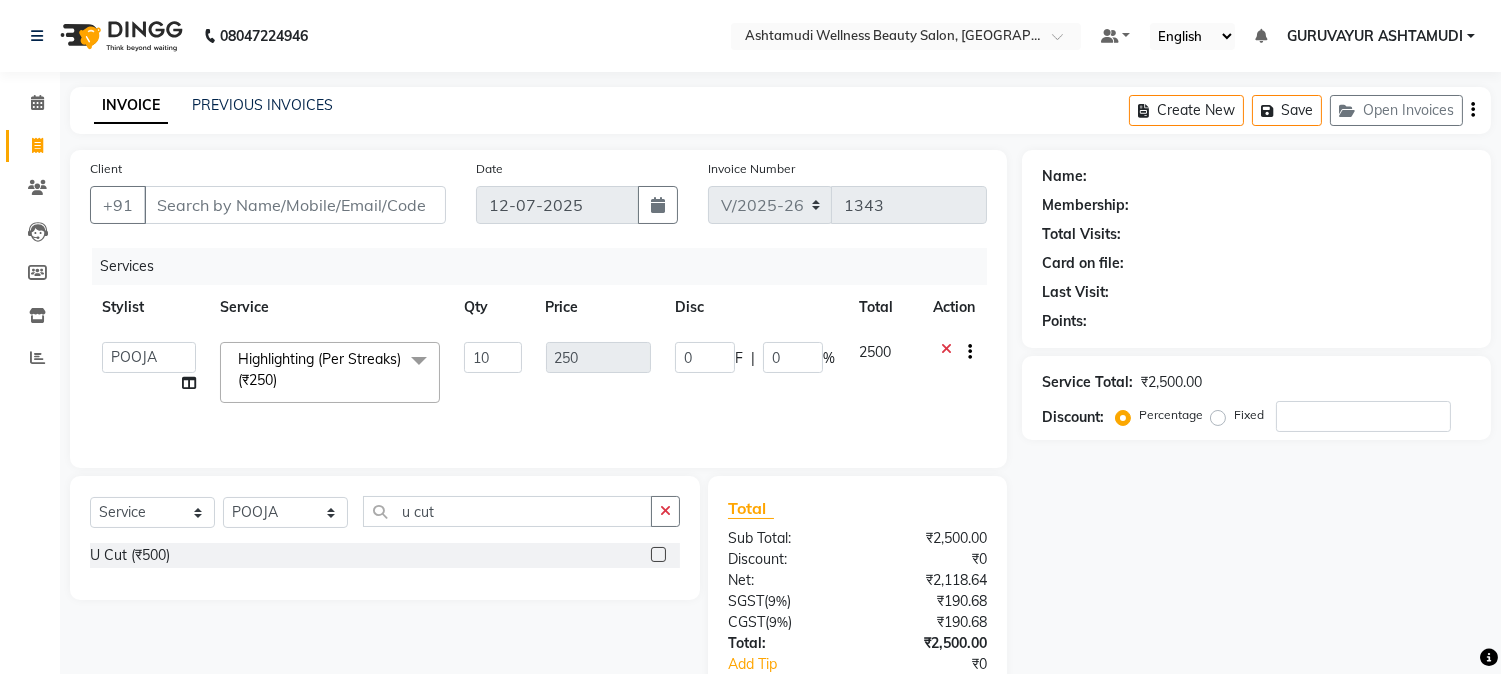 click at bounding box center (657, 555) 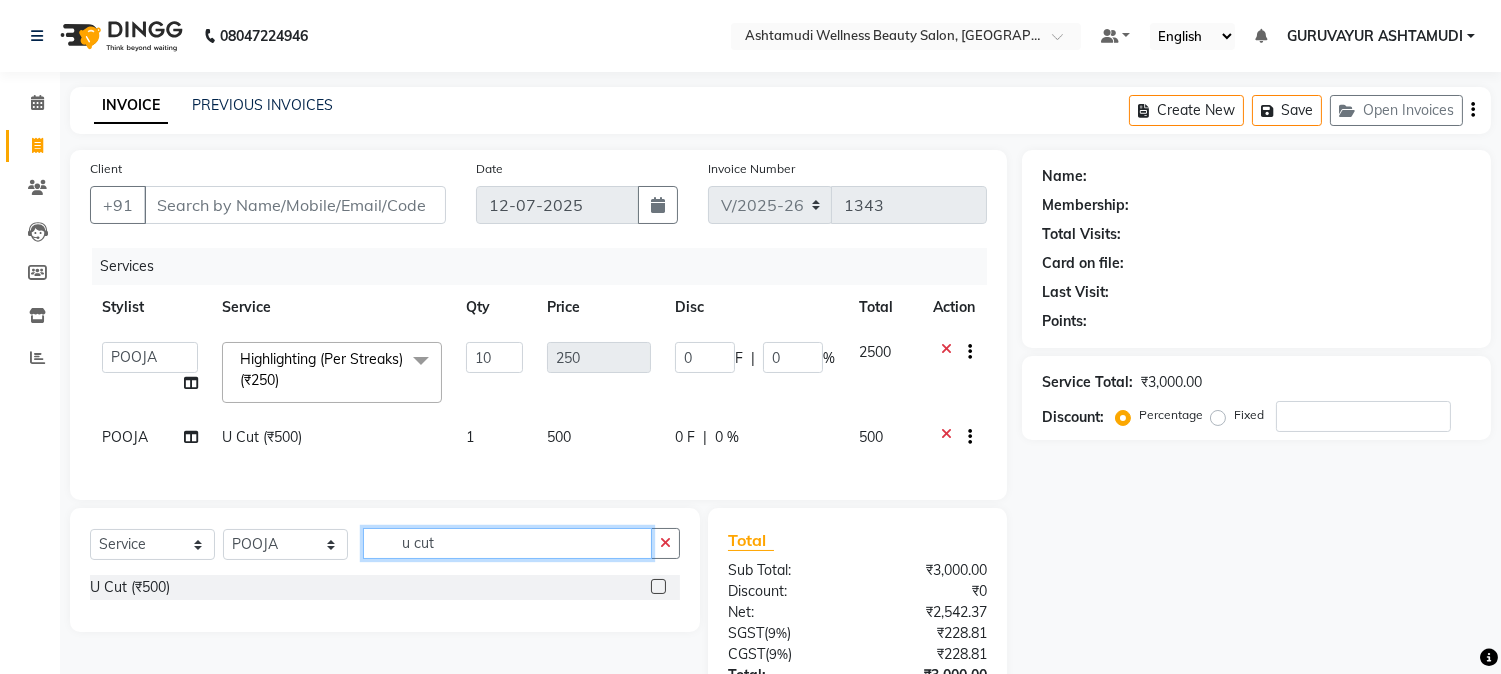 drag, startPoint x: 491, startPoint y: 564, endPoint x: 264, endPoint y: 553, distance: 227.26636 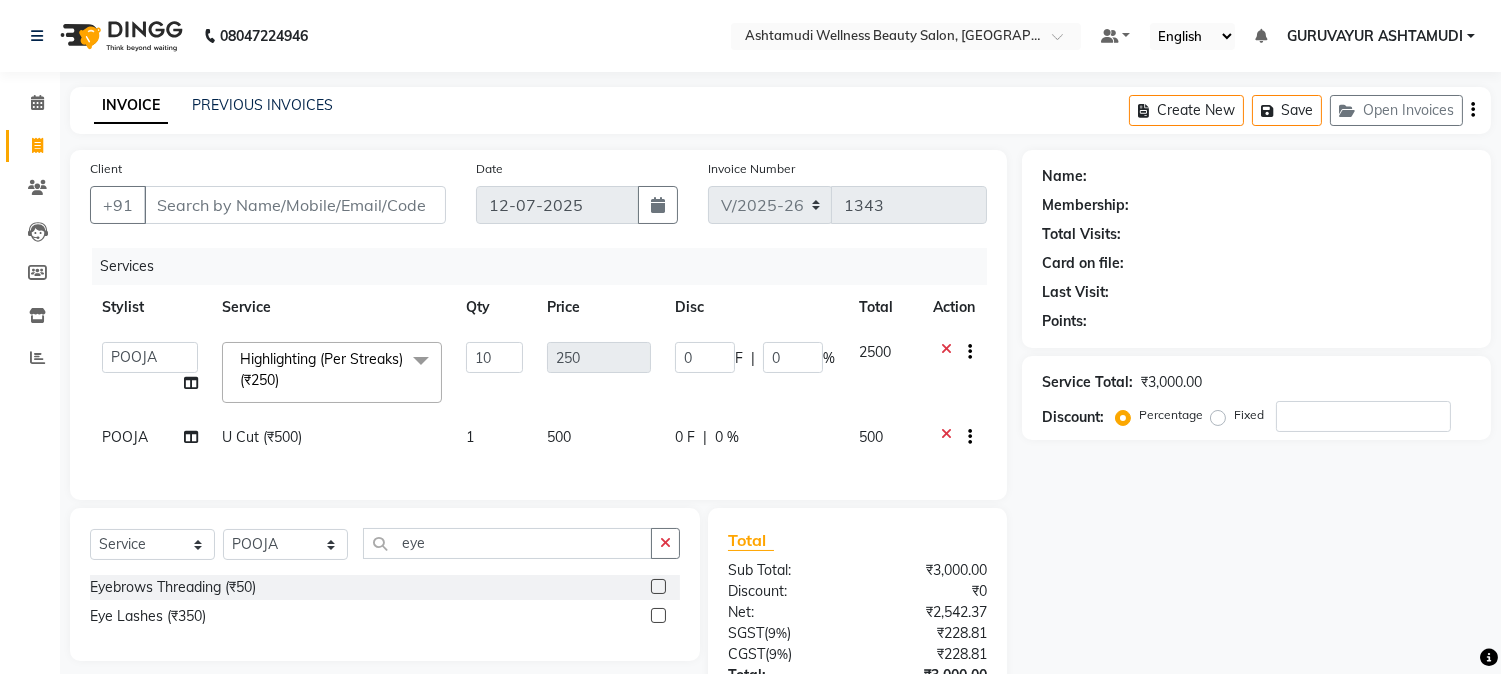 click 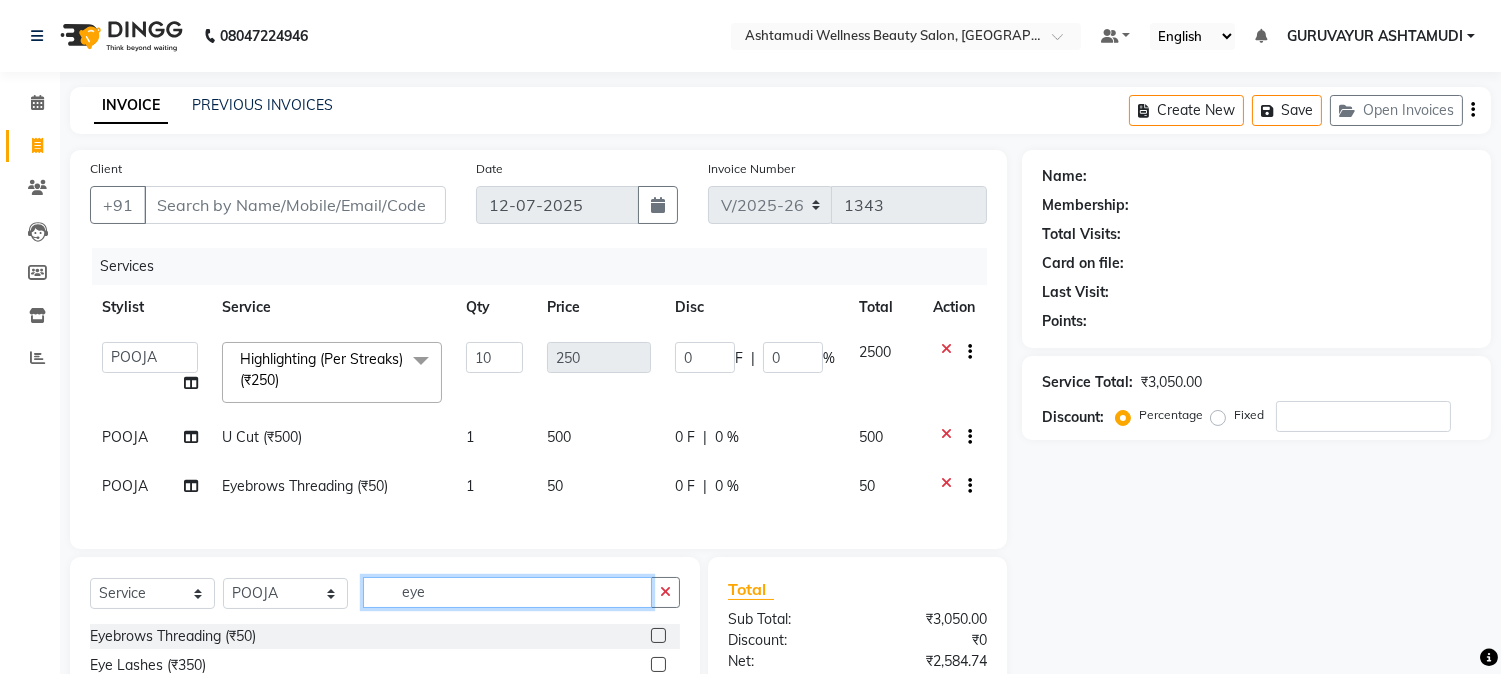 drag, startPoint x: 510, startPoint y: 607, endPoint x: 146, endPoint y: 604, distance: 364.01236 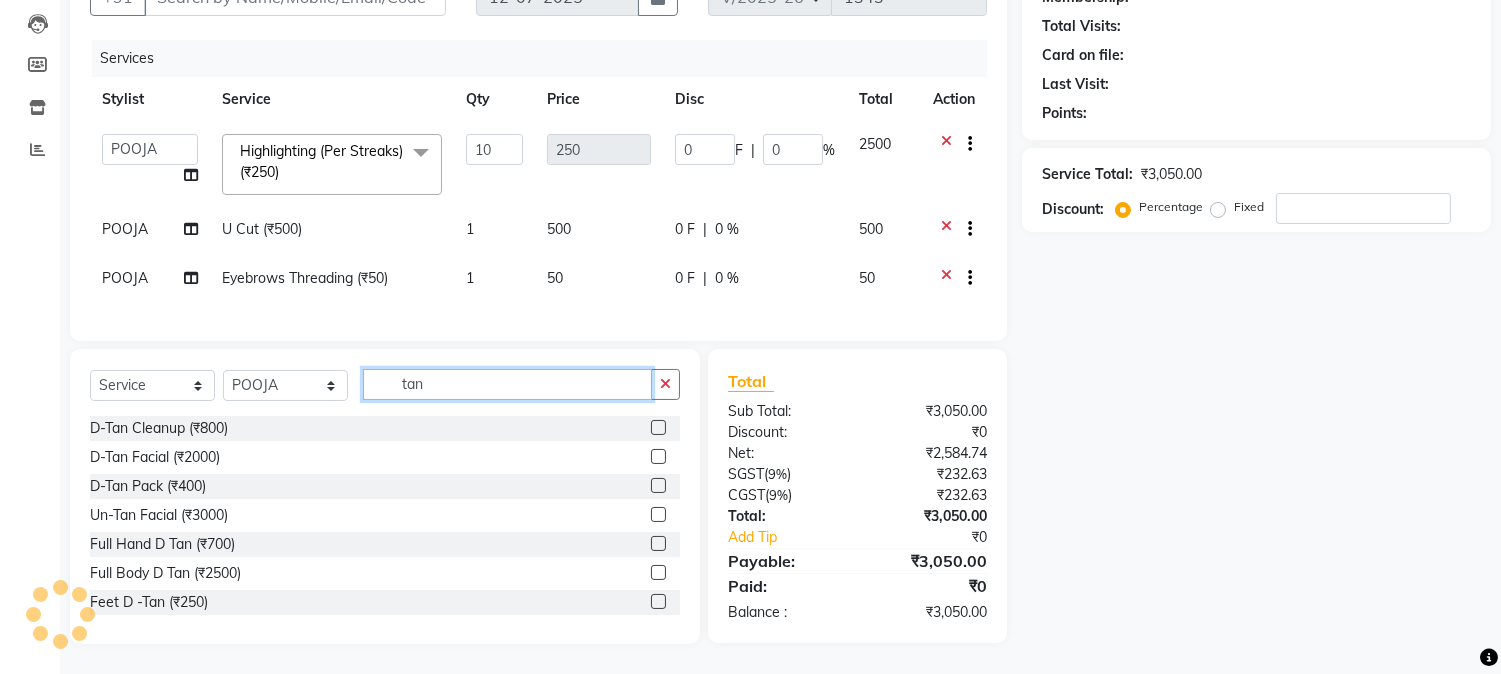 scroll, scrollTop: 222, scrollLeft: 0, axis: vertical 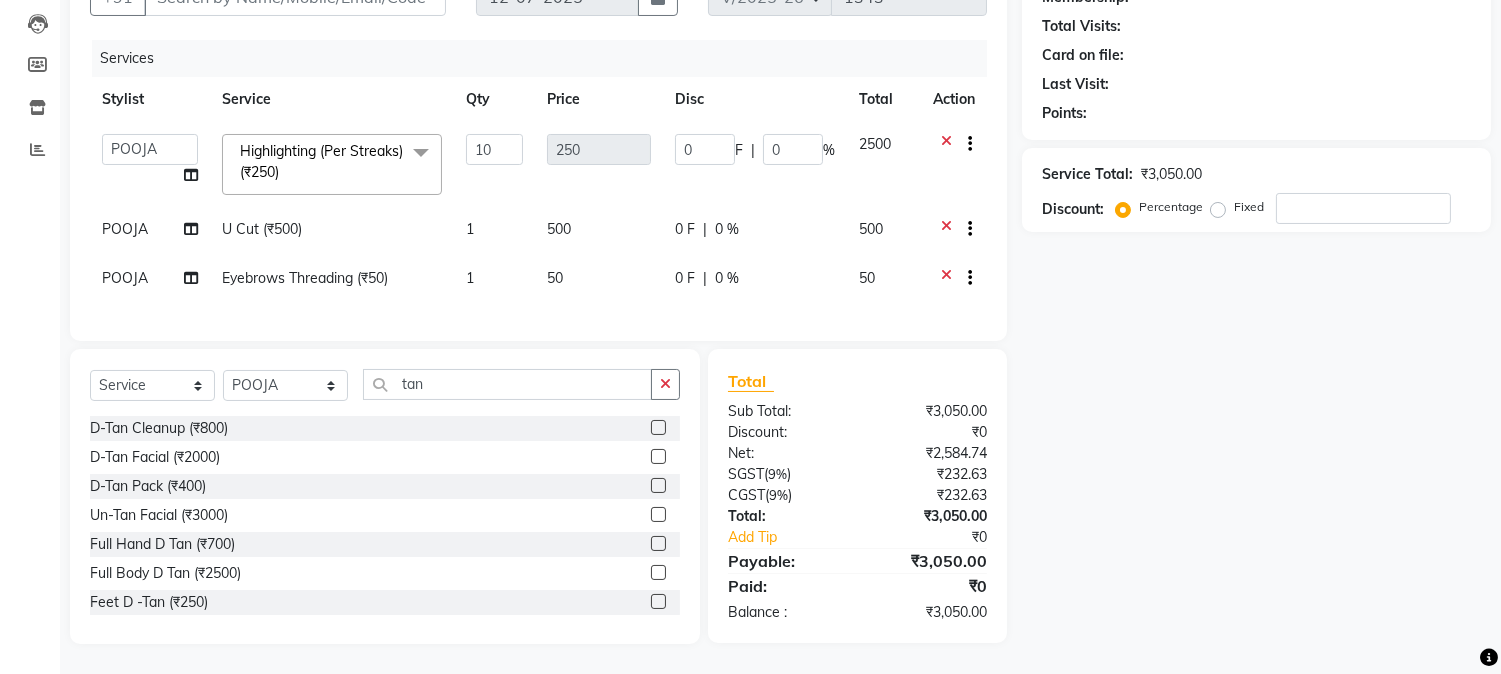 click 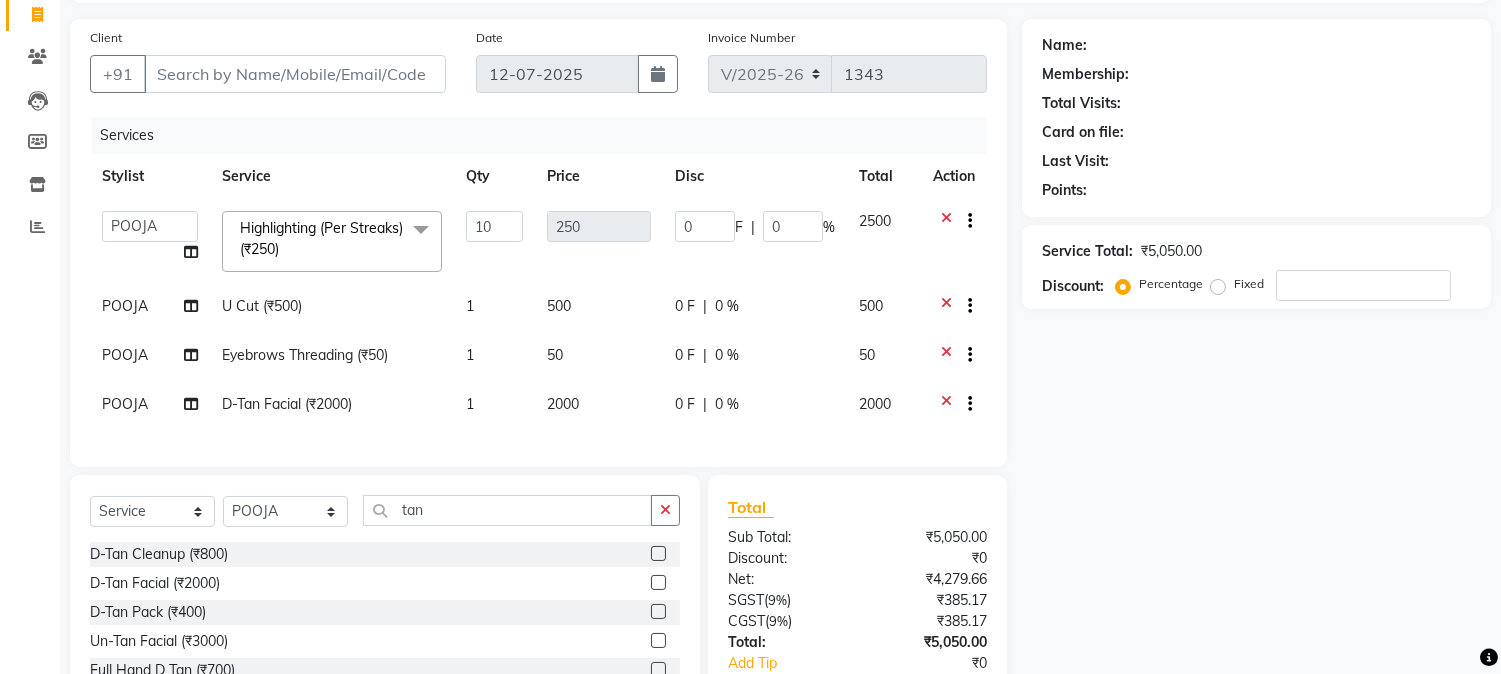 scroll, scrollTop: 0, scrollLeft: 0, axis: both 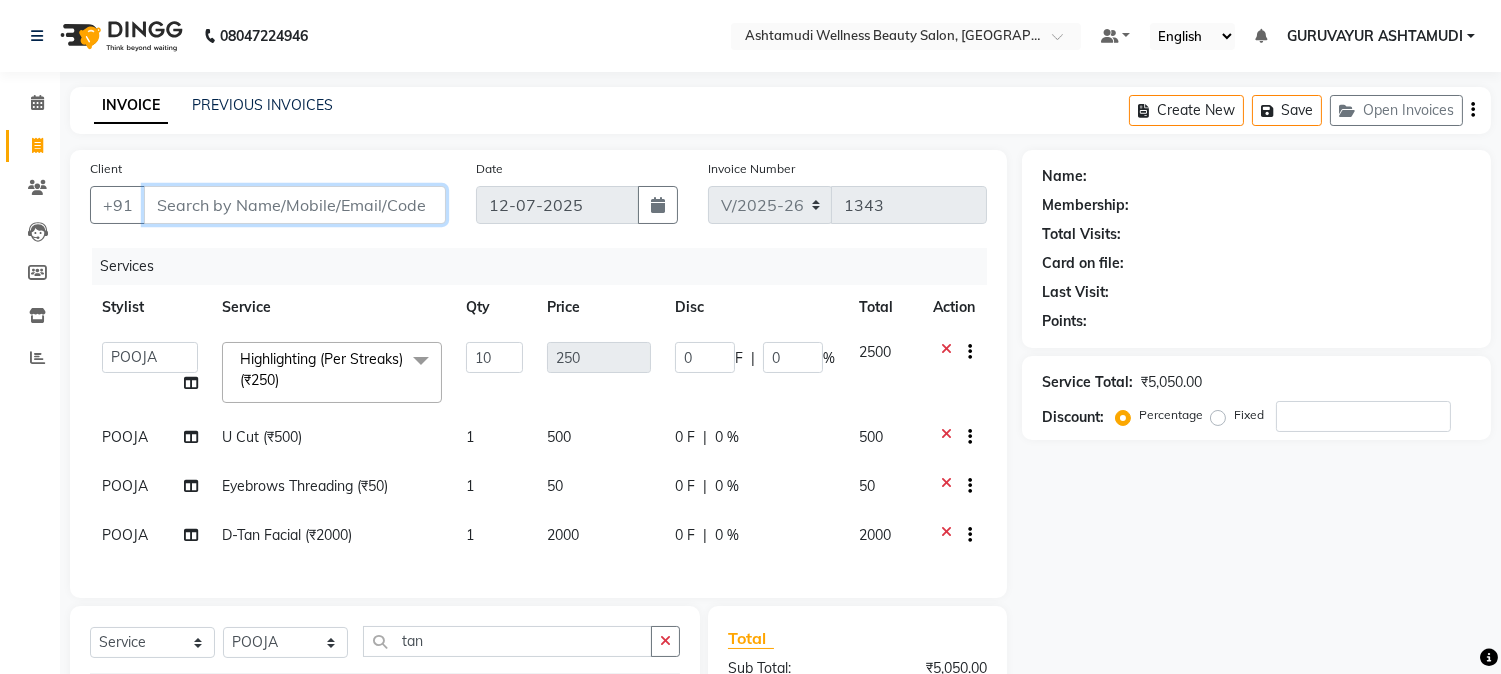click on "Client" at bounding box center [295, 205] 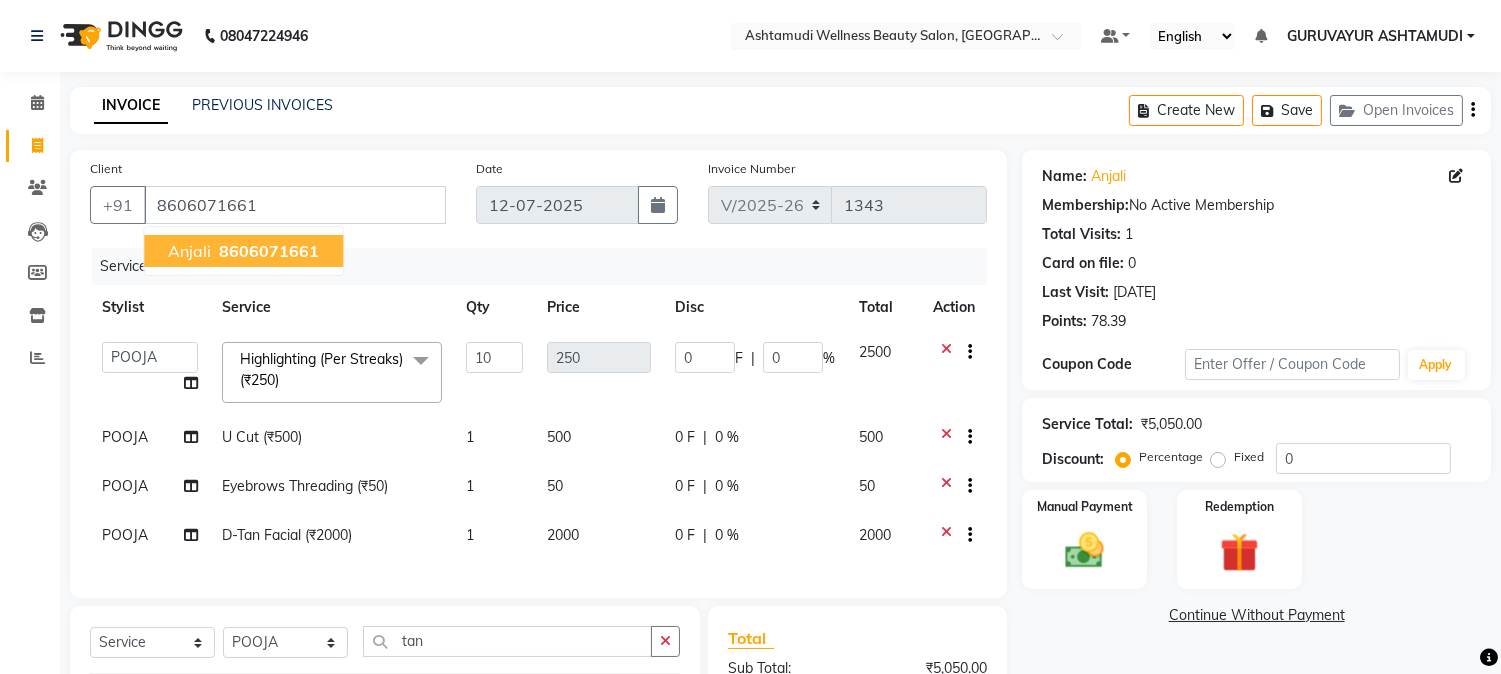 click on "8606071661" at bounding box center (269, 251) 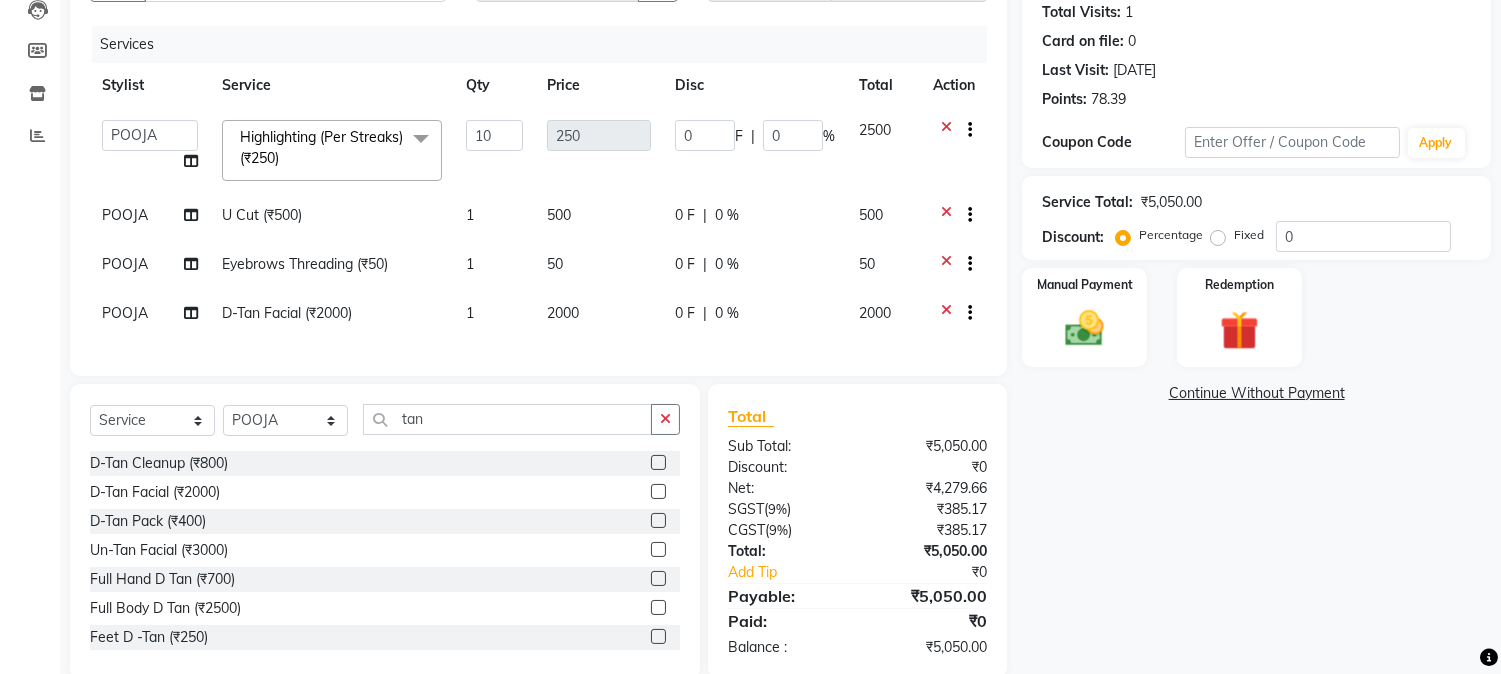 scroll, scrollTop: 273, scrollLeft: 0, axis: vertical 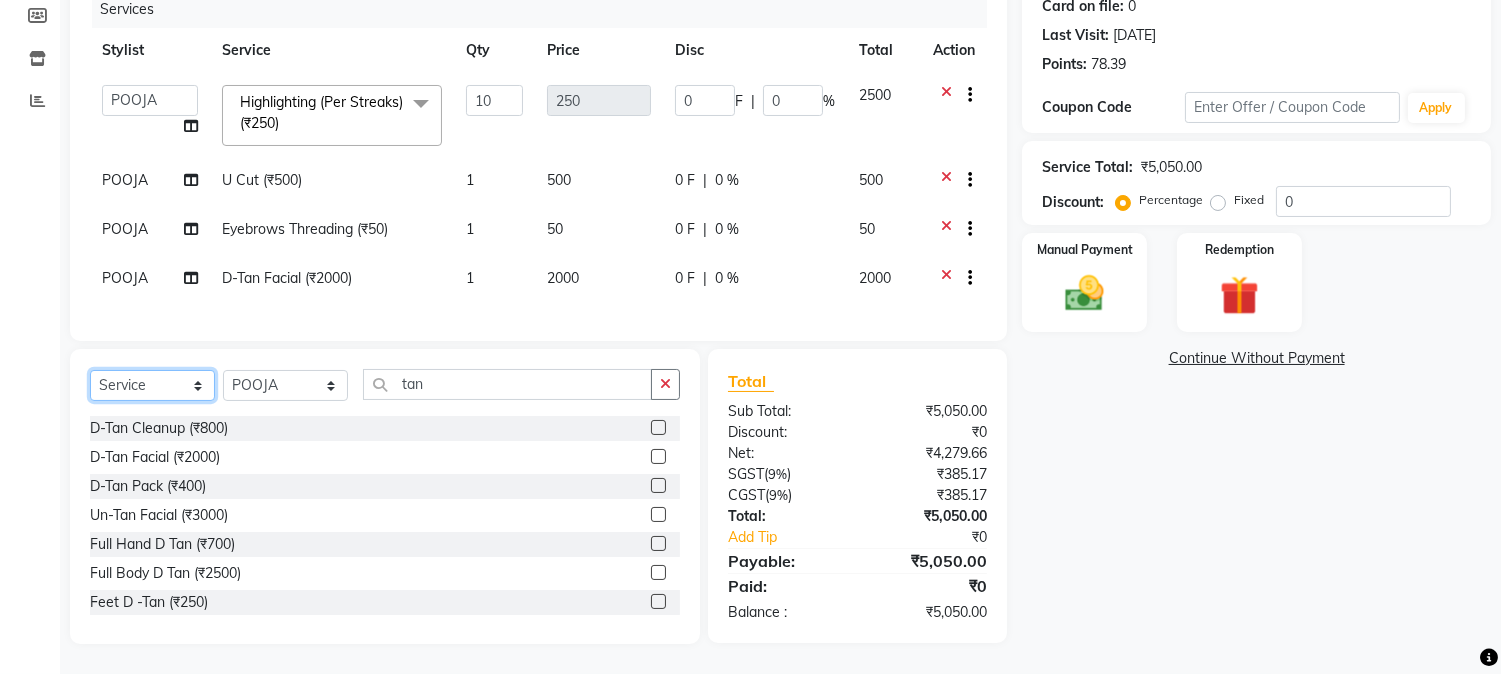 click on "Select  Service  Product  Membership  Package Voucher Prepaid Gift Card" 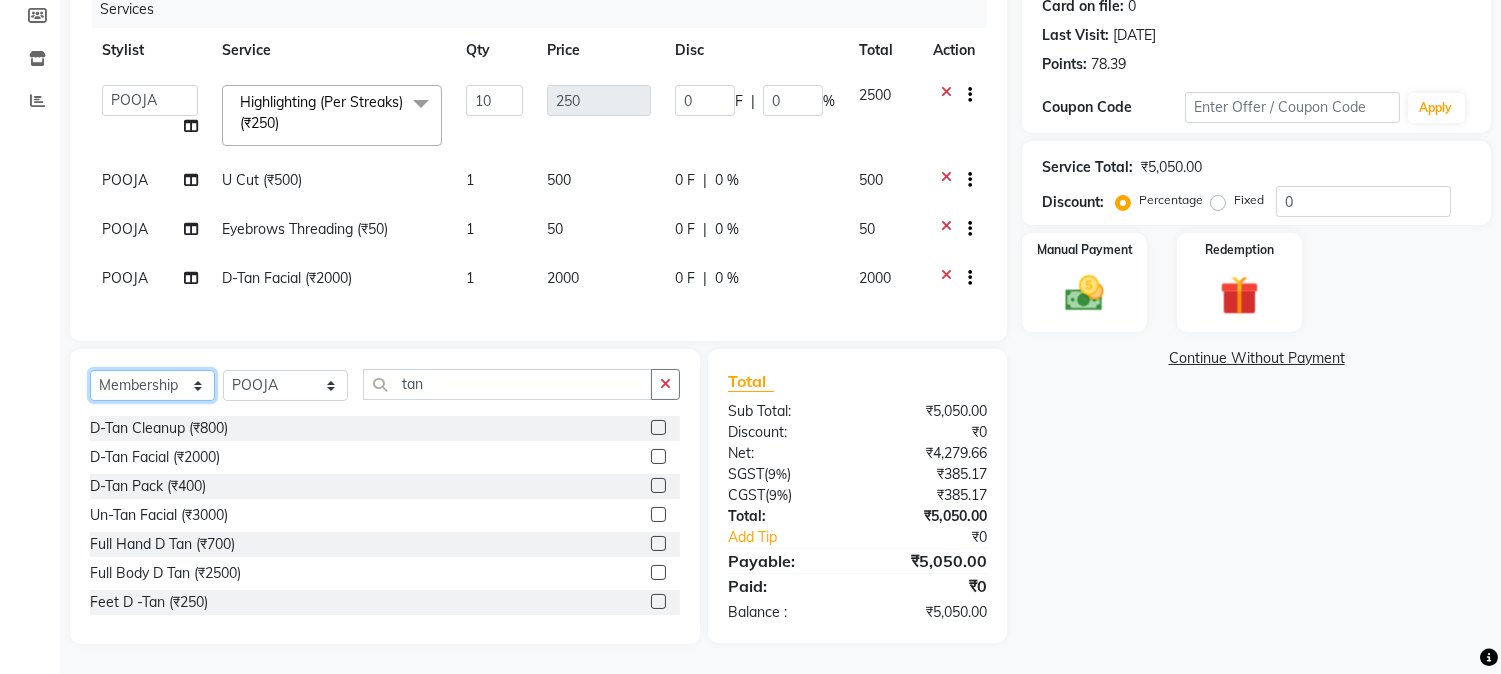 click on "Select  Service  Product  Membership  Package Voucher Prepaid Gift Card" 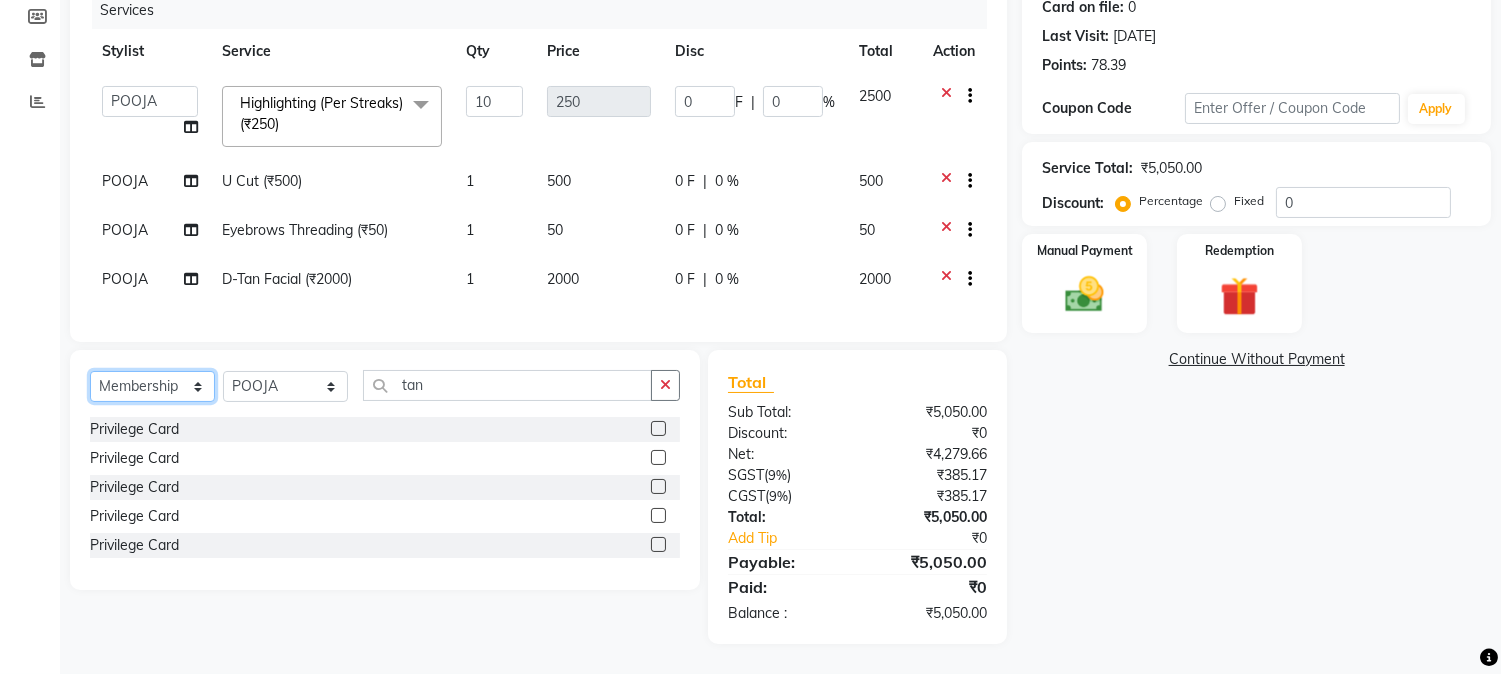 scroll, scrollTop: 272, scrollLeft: 0, axis: vertical 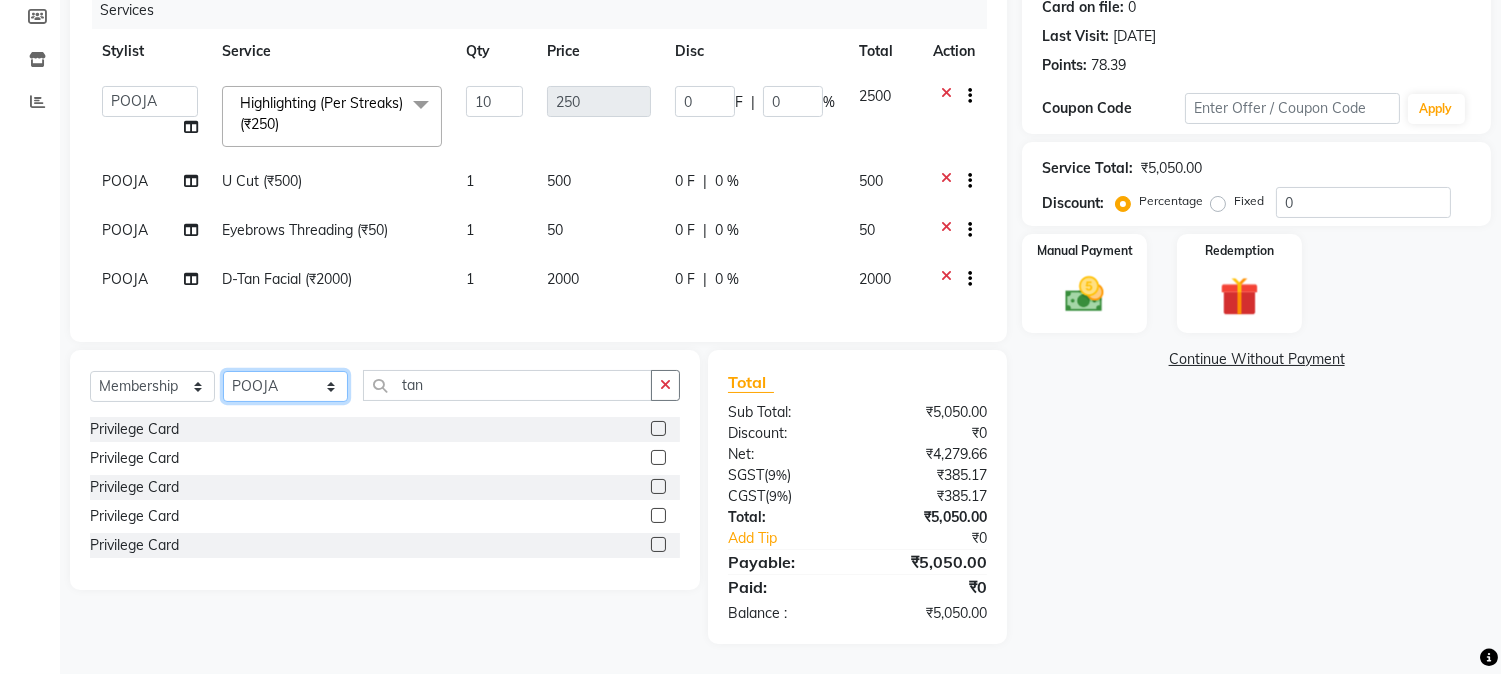 click on "Select Stylist Aathithya ANILA ANJANA DAS GURUVAYUR ASHTAMUDI NEETHU Nigisha POOJA PRACHI PRASEETHA REESHMA  Rini SMITHA THANKAMANI" 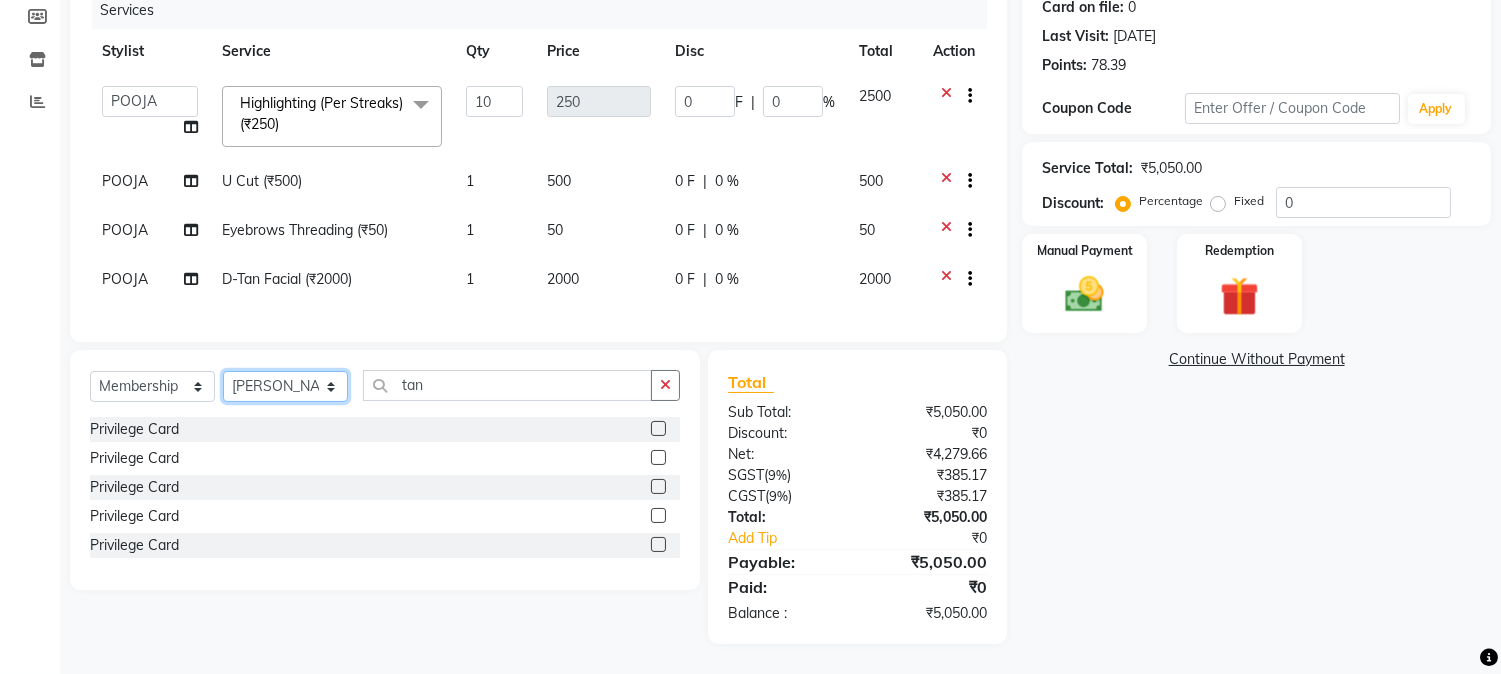 click on "Select Stylist Aathithya ANILA ANJANA DAS GURUVAYUR ASHTAMUDI NEETHU Nigisha POOJA PRACHI PRASEETHA REESHMA  Rini SMITHA THANKAMANI" 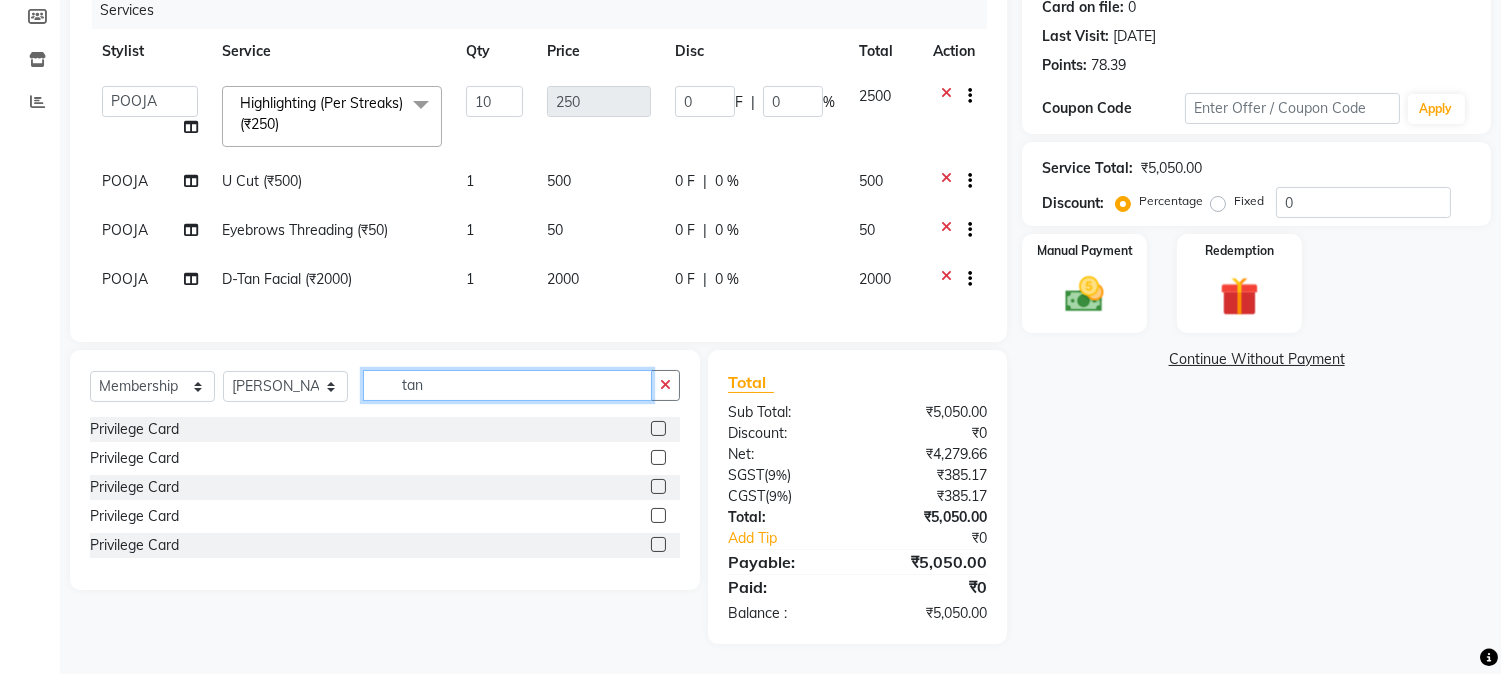 drag, startPoint x: 467, startPoint y: 391, endPoint x: 342, endPoint y: 395, distance: 125.06398 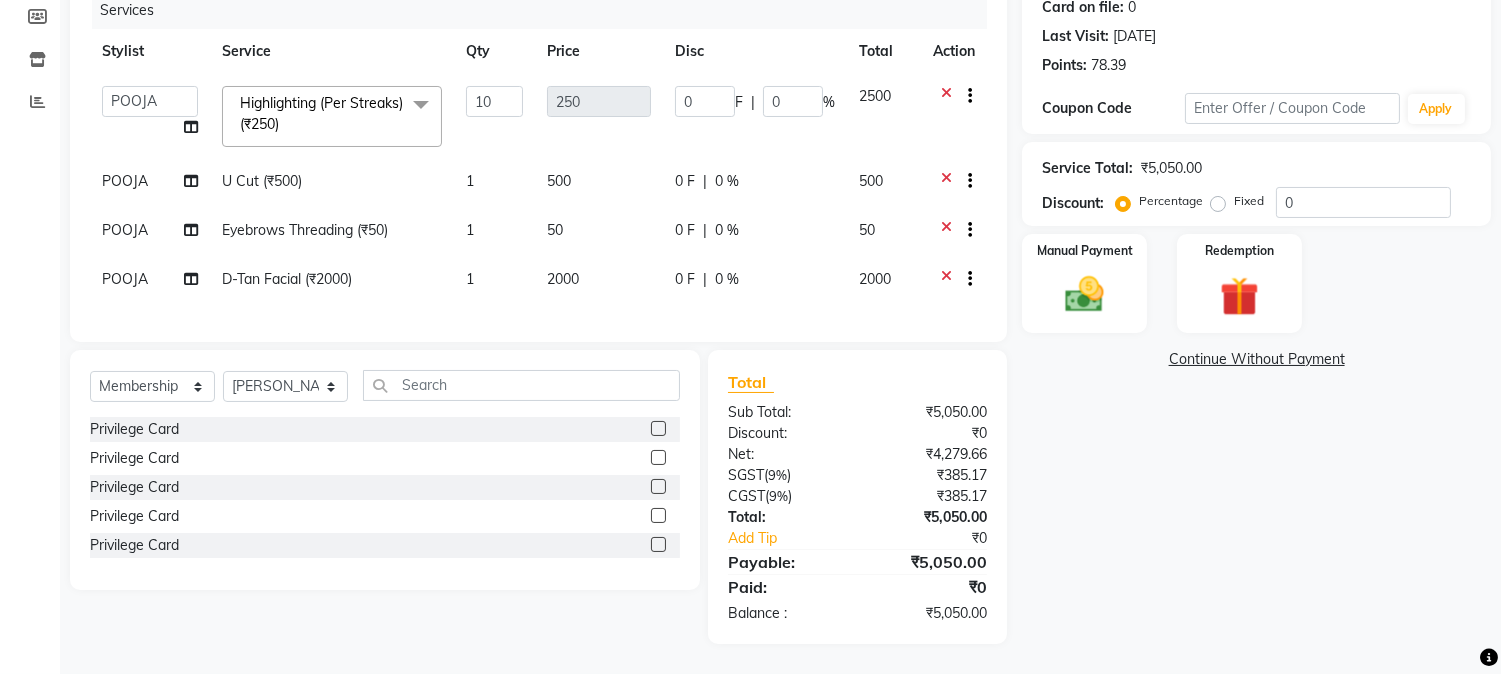 click 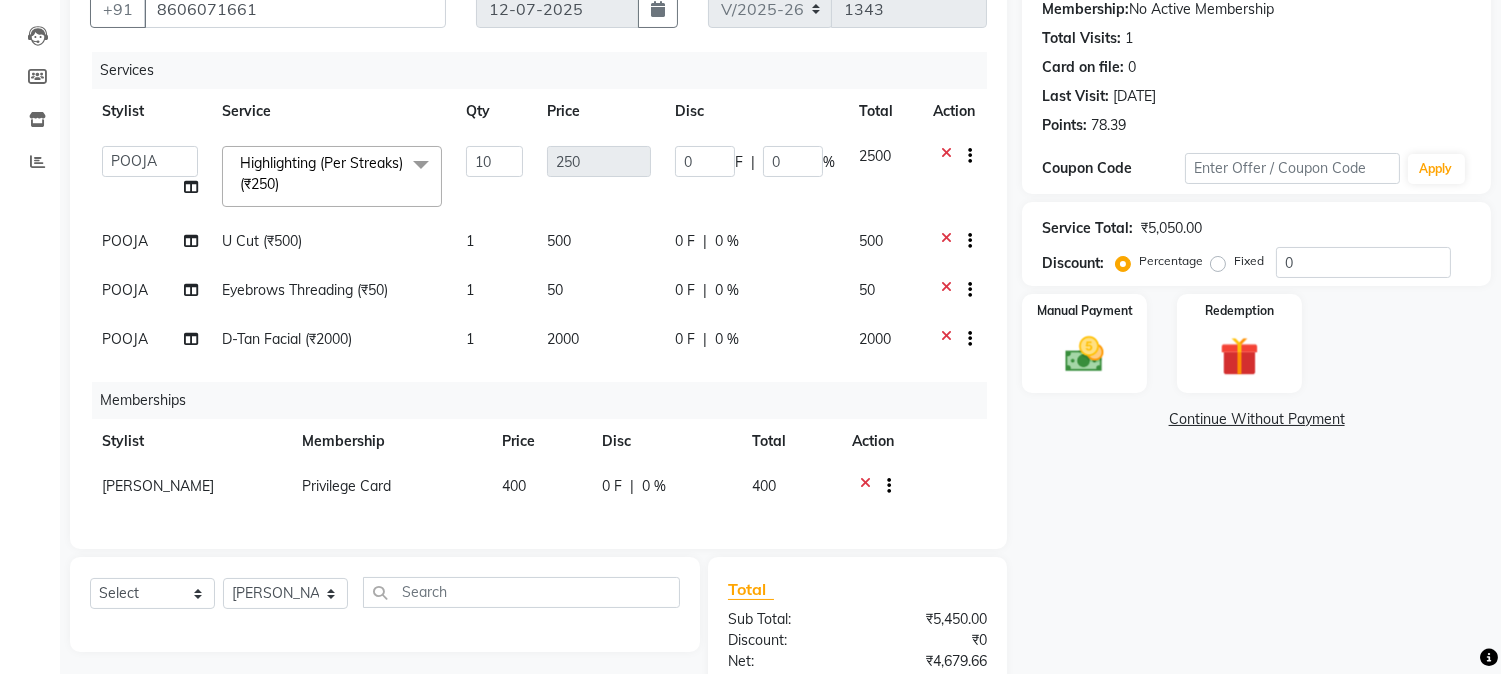 scroll, scrollTop: 307, scrollLeft: 0, axis: vertical 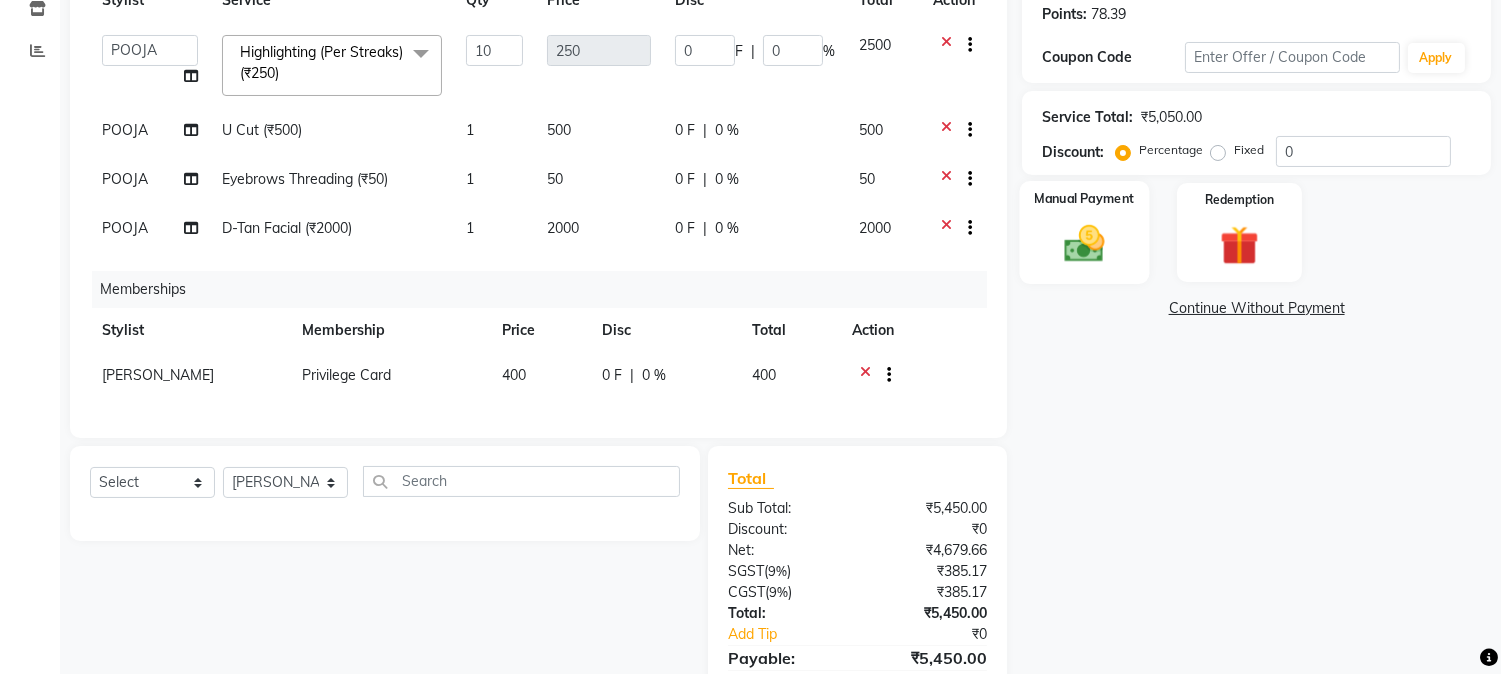drag, startPoint x: 1107, startPoint y: 246, endPoint x: 1115, endPoint y: 255, distance: 12.0415945 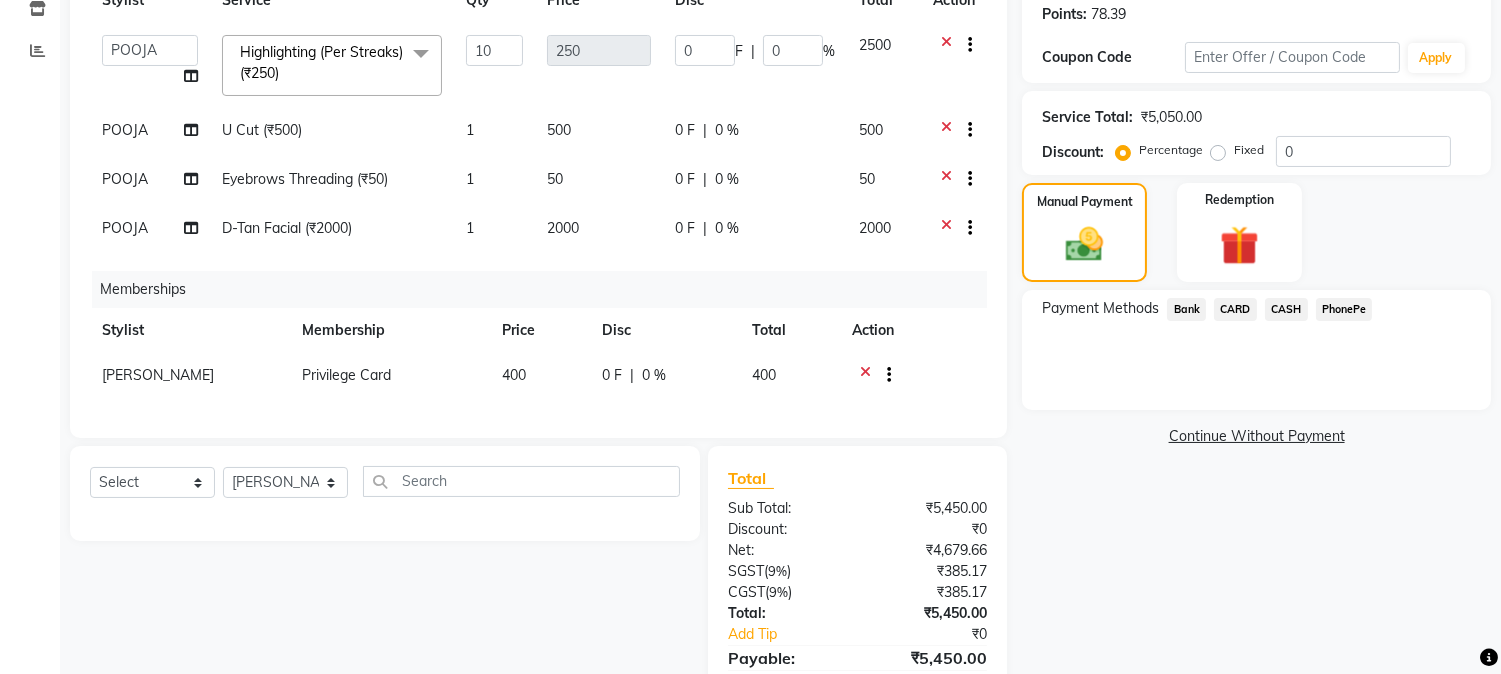 click on "CASH" 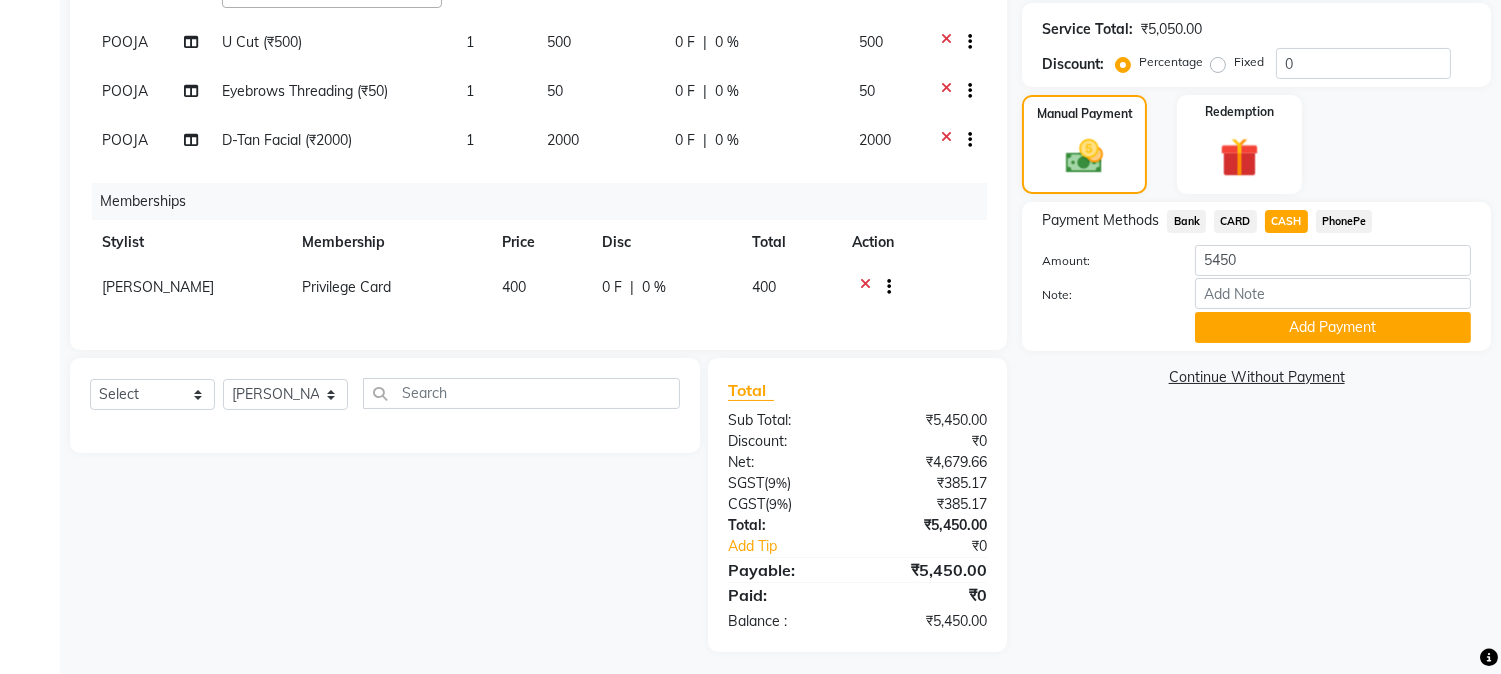 scroll, scrollTop: 418, scrollLeft: 0, axis: vertical 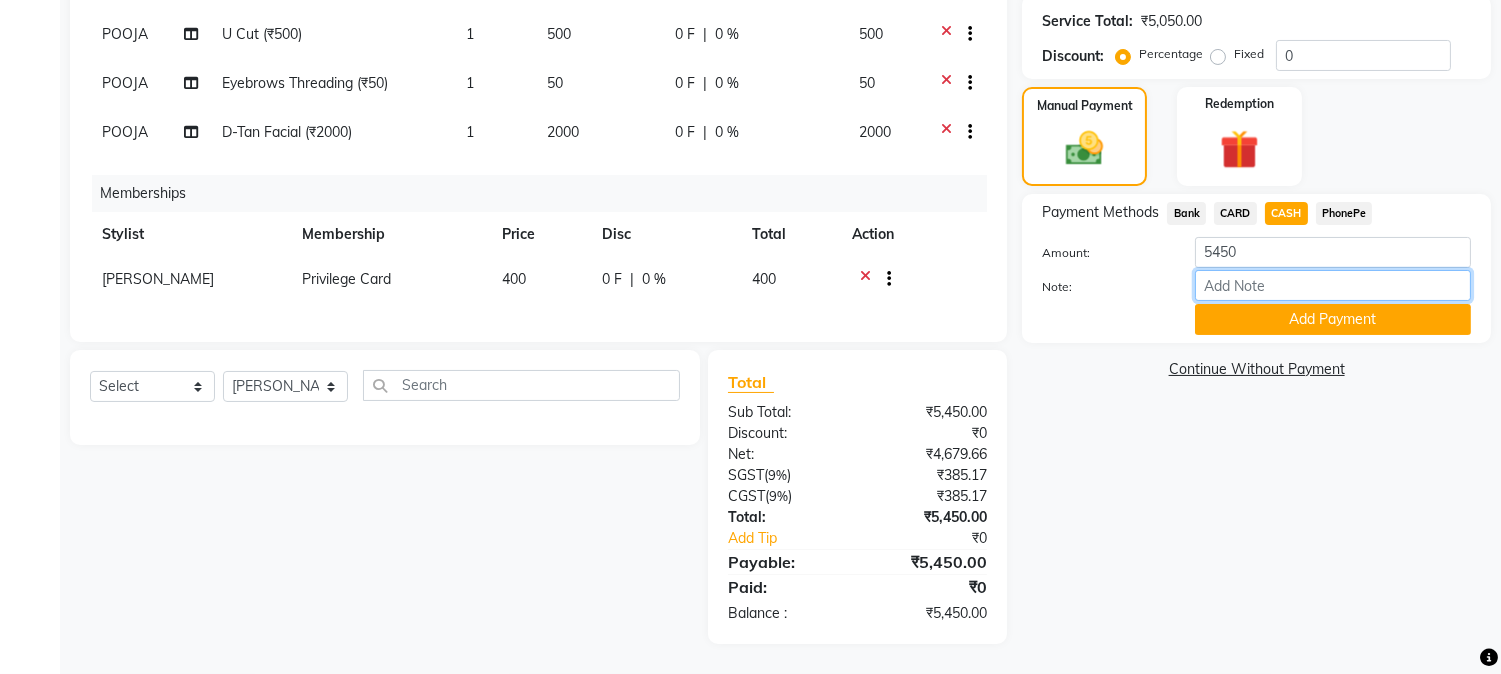 click on "Note:" at bounding box center (1333, 285) 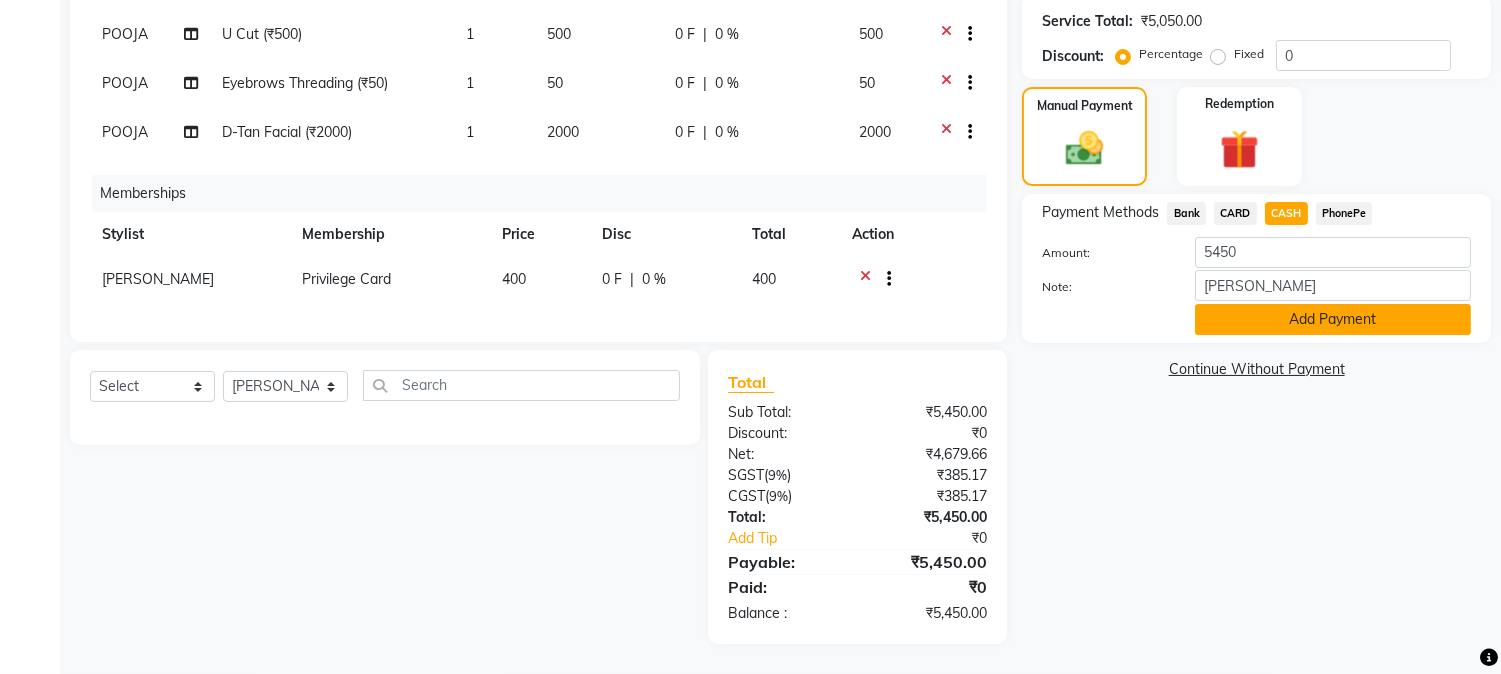 click on "Add Payment" 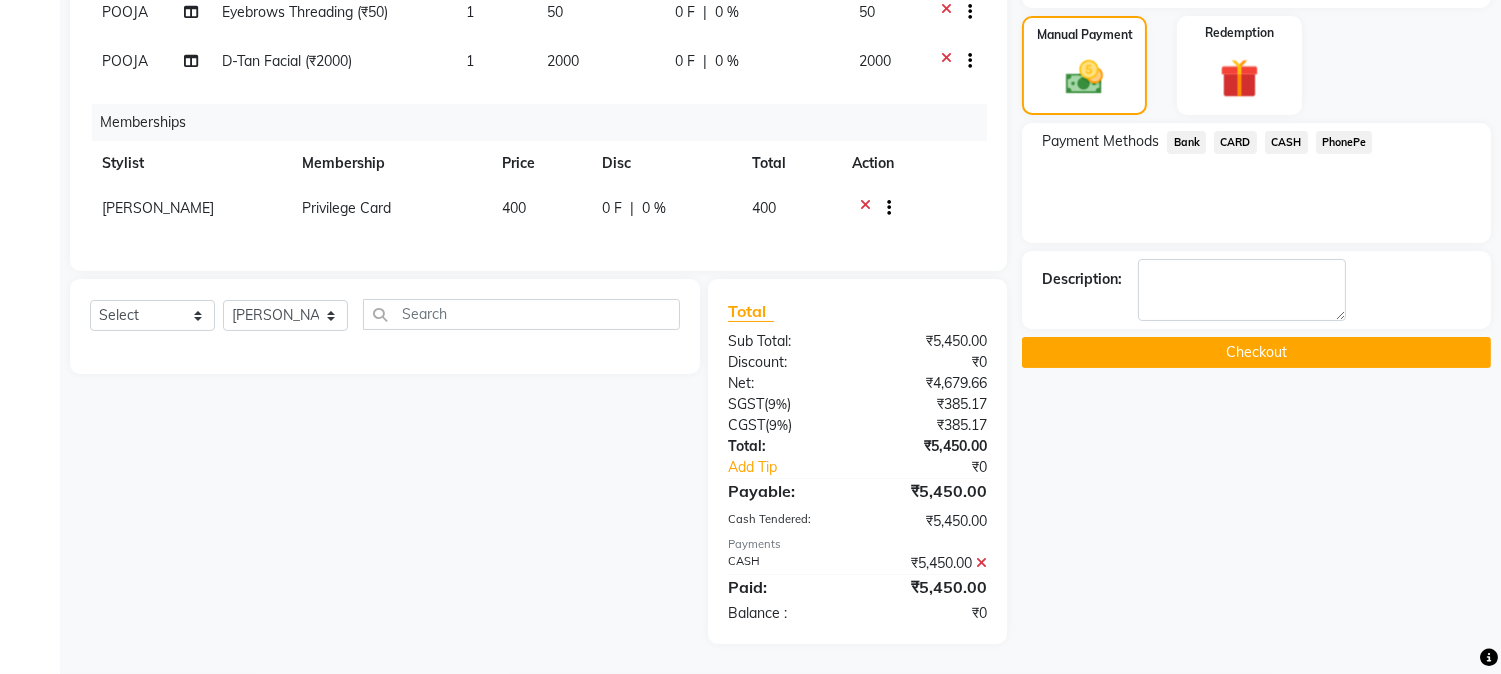 scroll, scrollTop: 490, scrollLeft: 0, axis: vertical 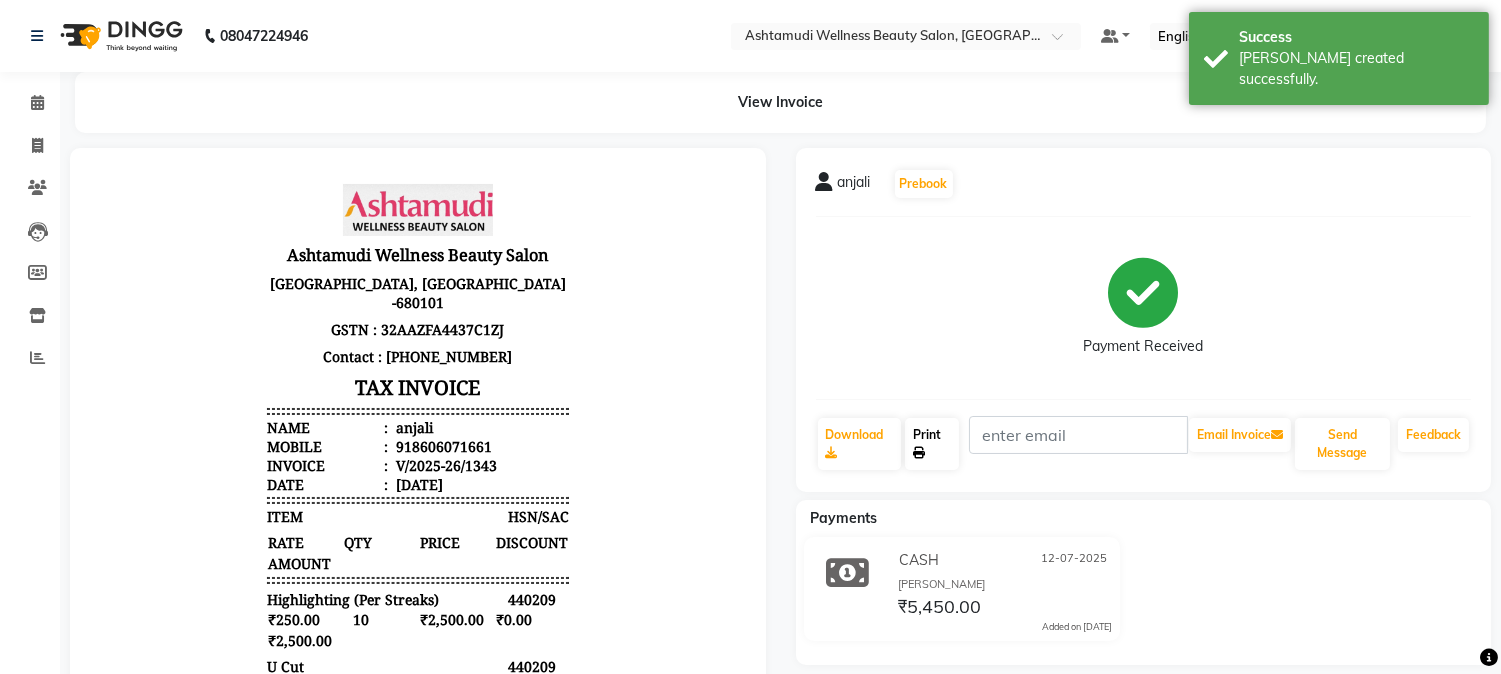 click on "Print" 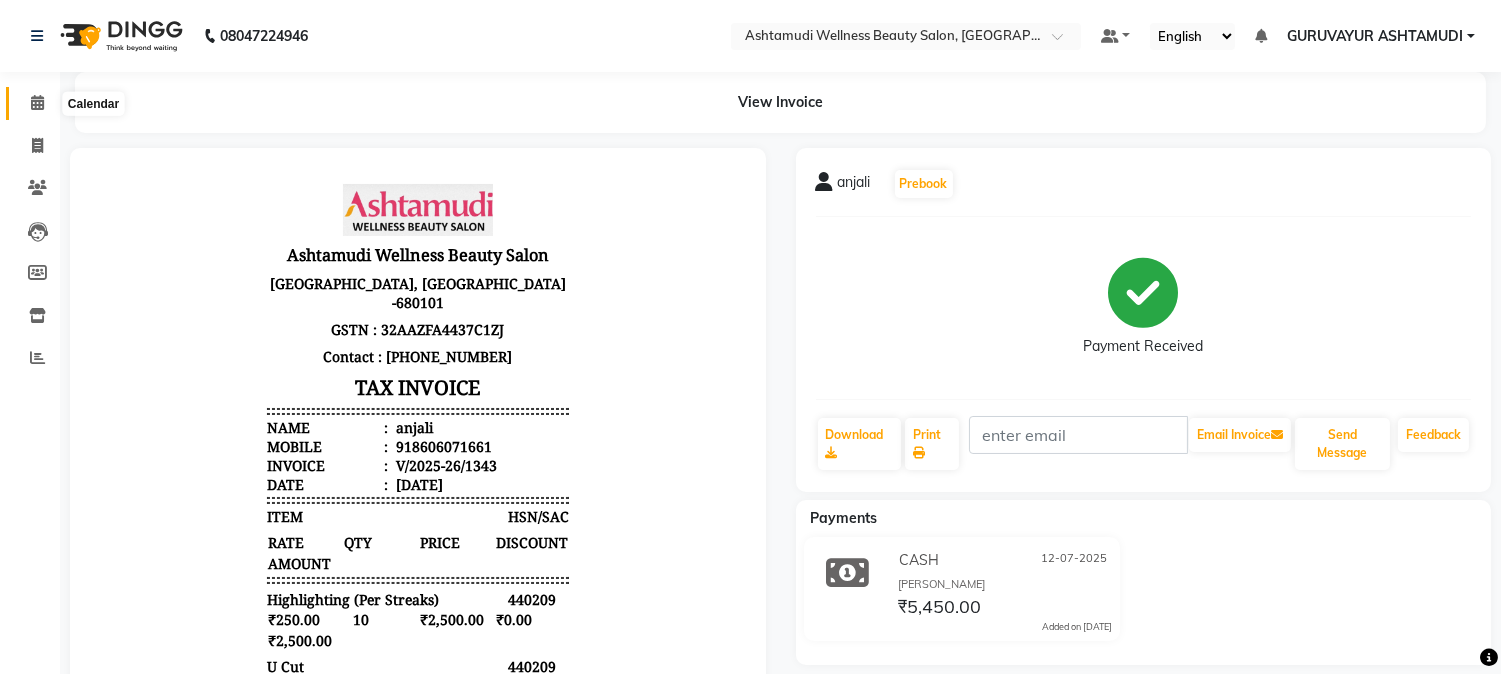 click 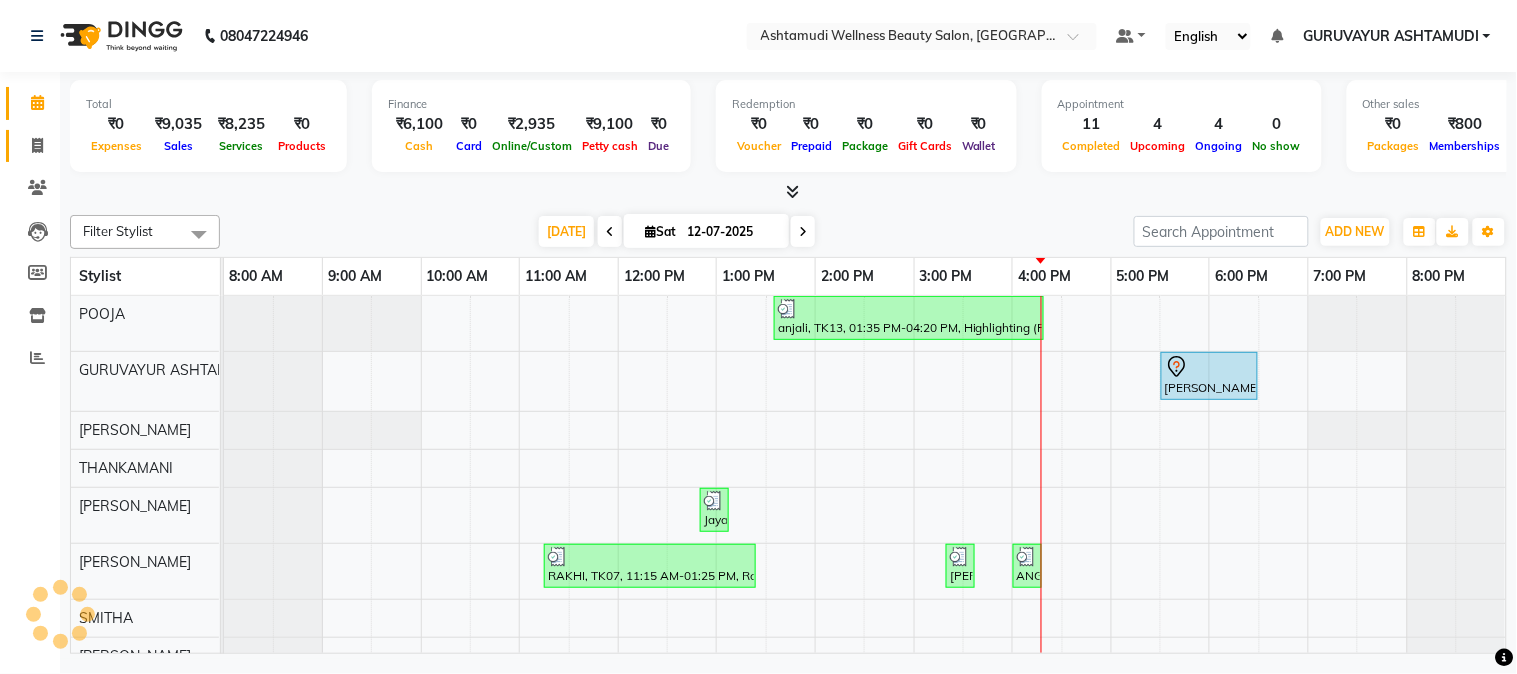 scroll, scrollTop: 0, scrollLeft: 0, axis: both 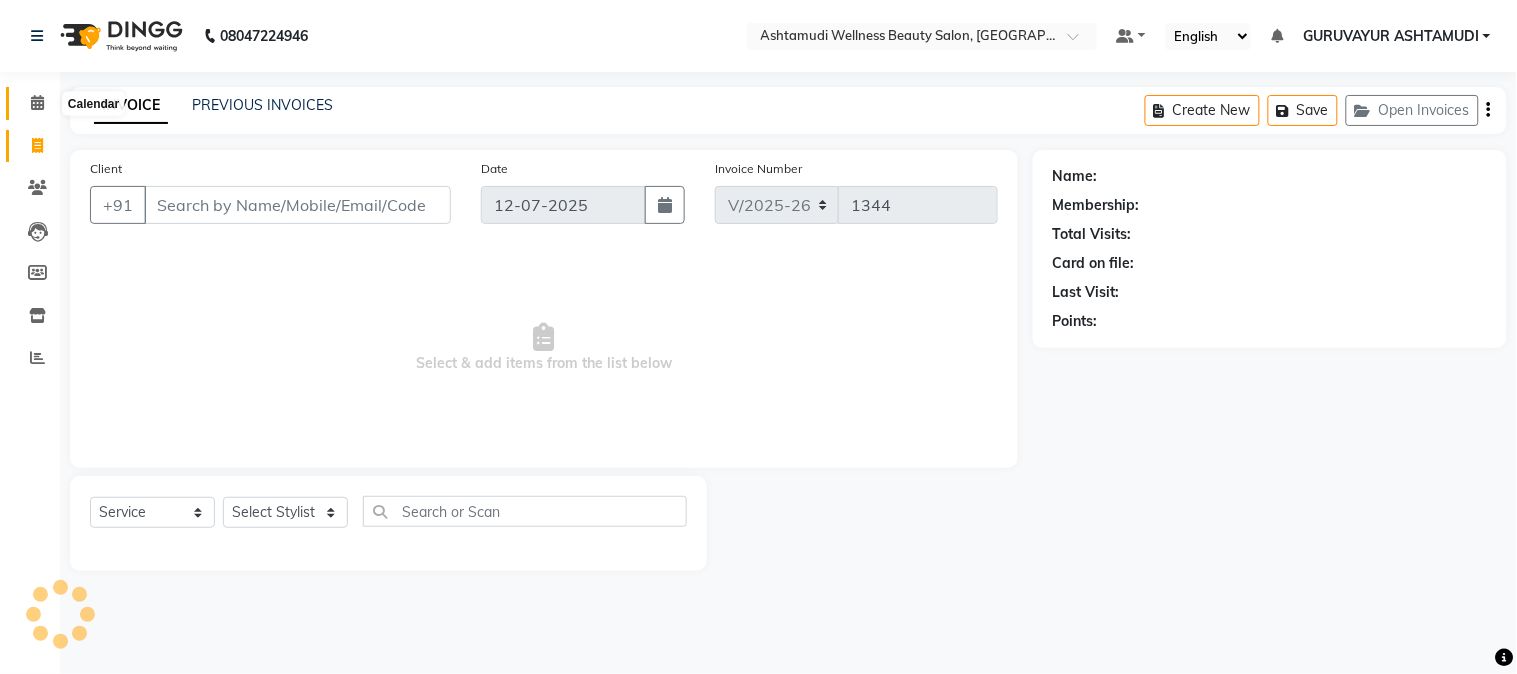 click 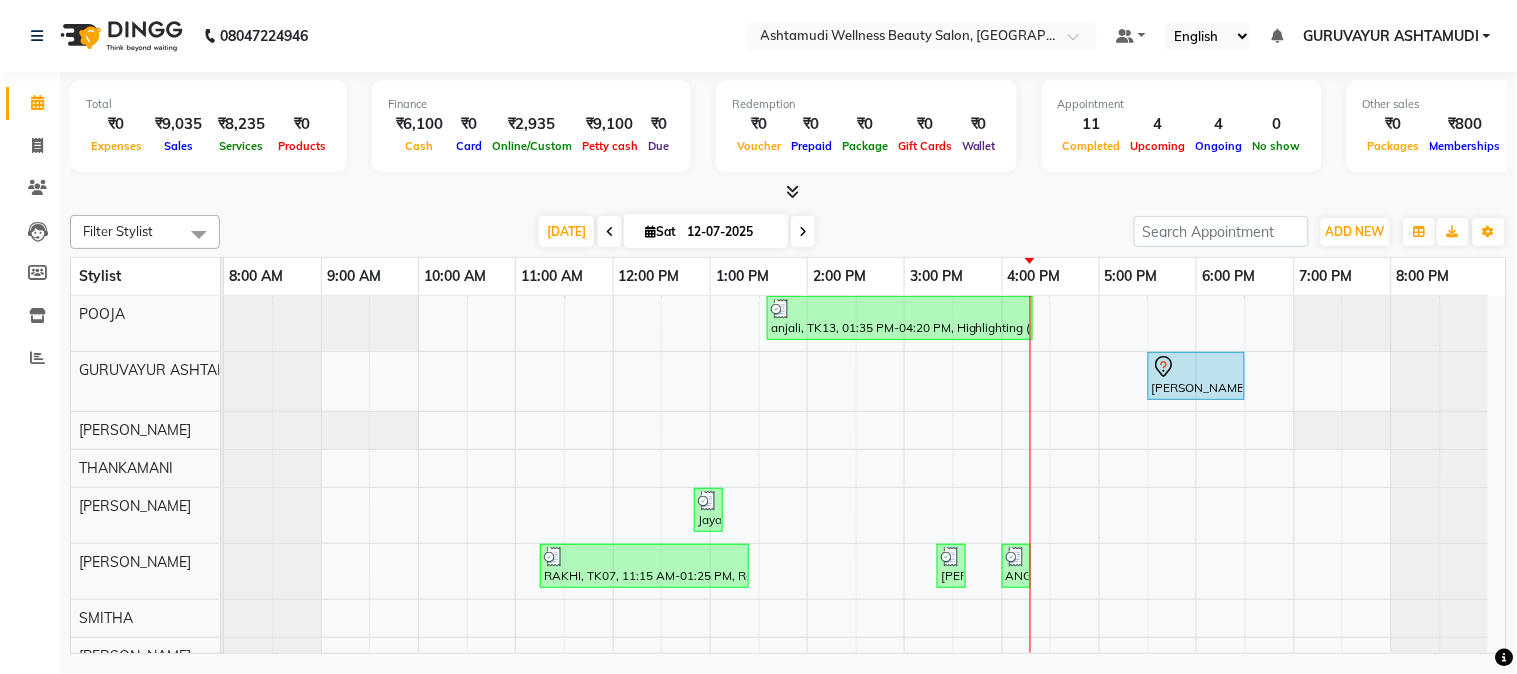 scroll, scrollTop: 207, scrollLeft: 0, axis: vertical 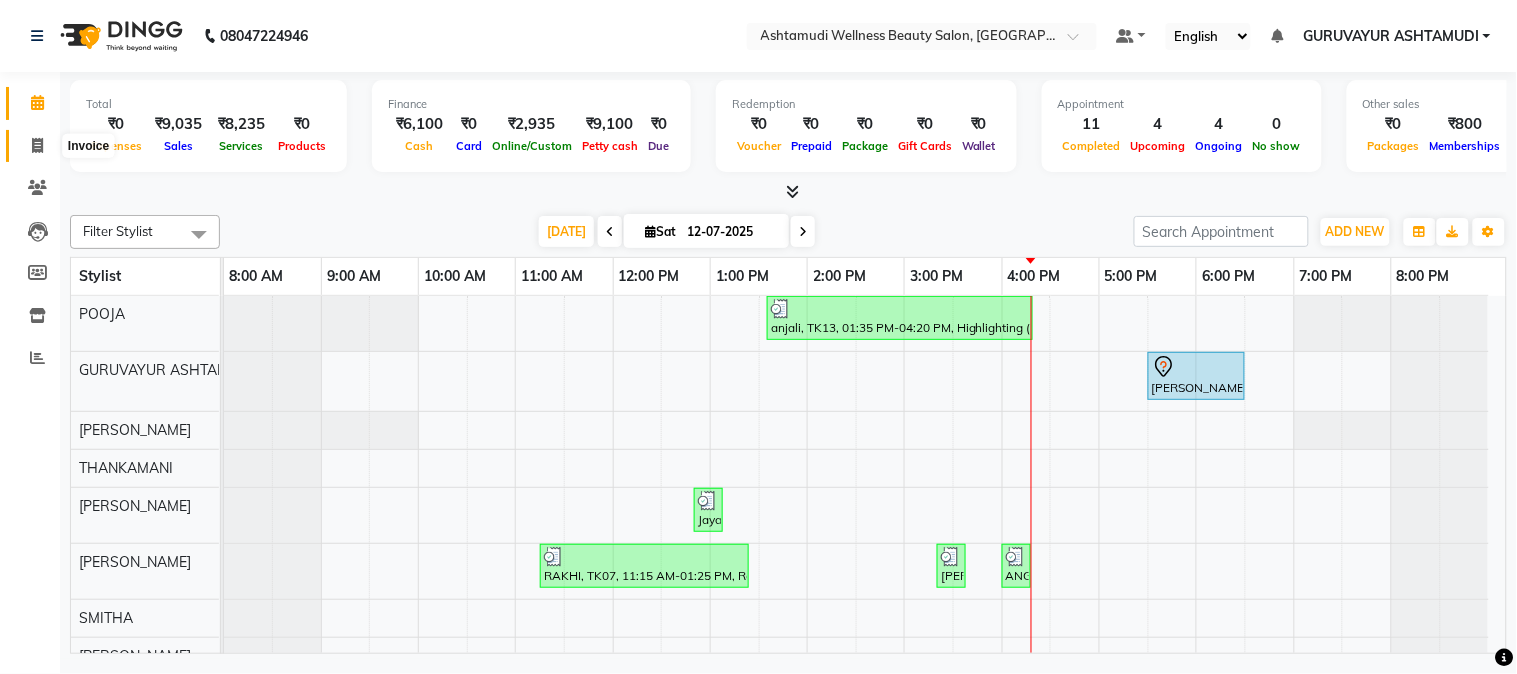 click 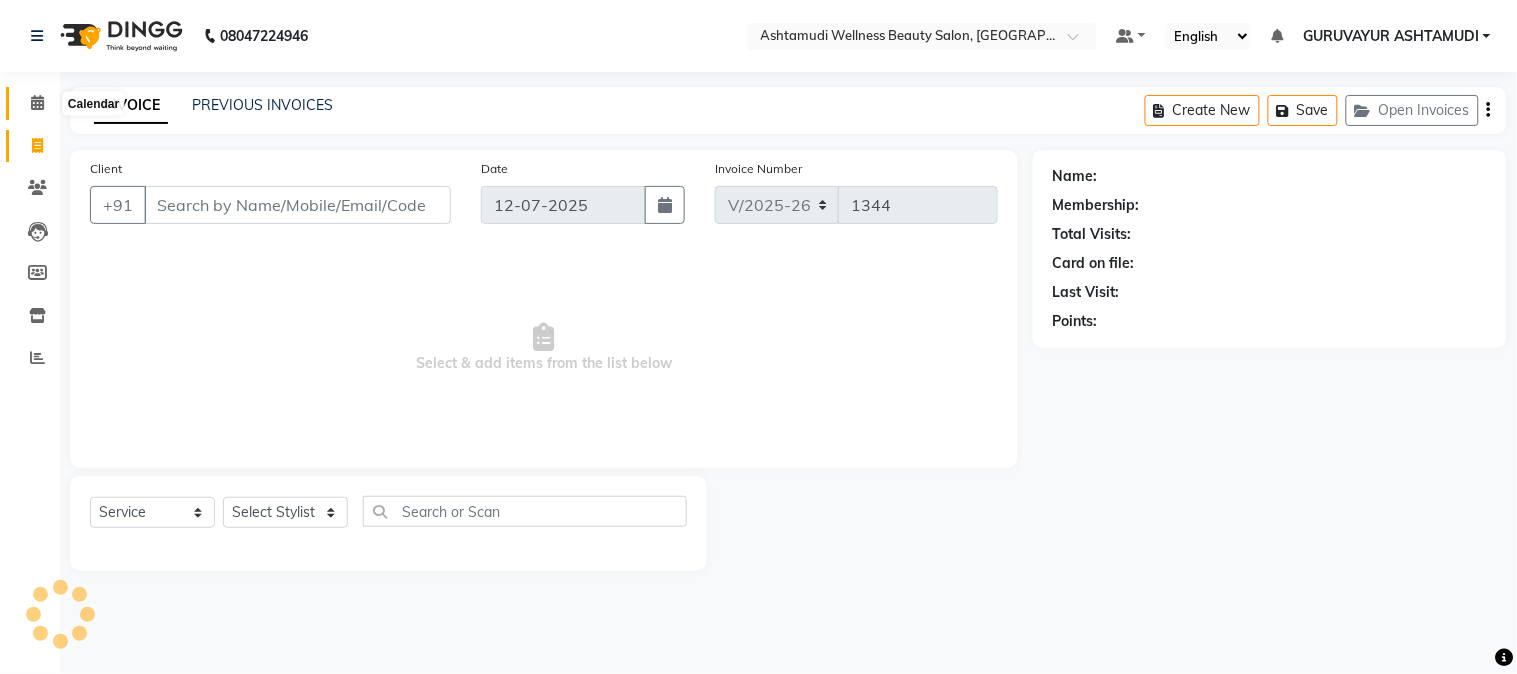 click 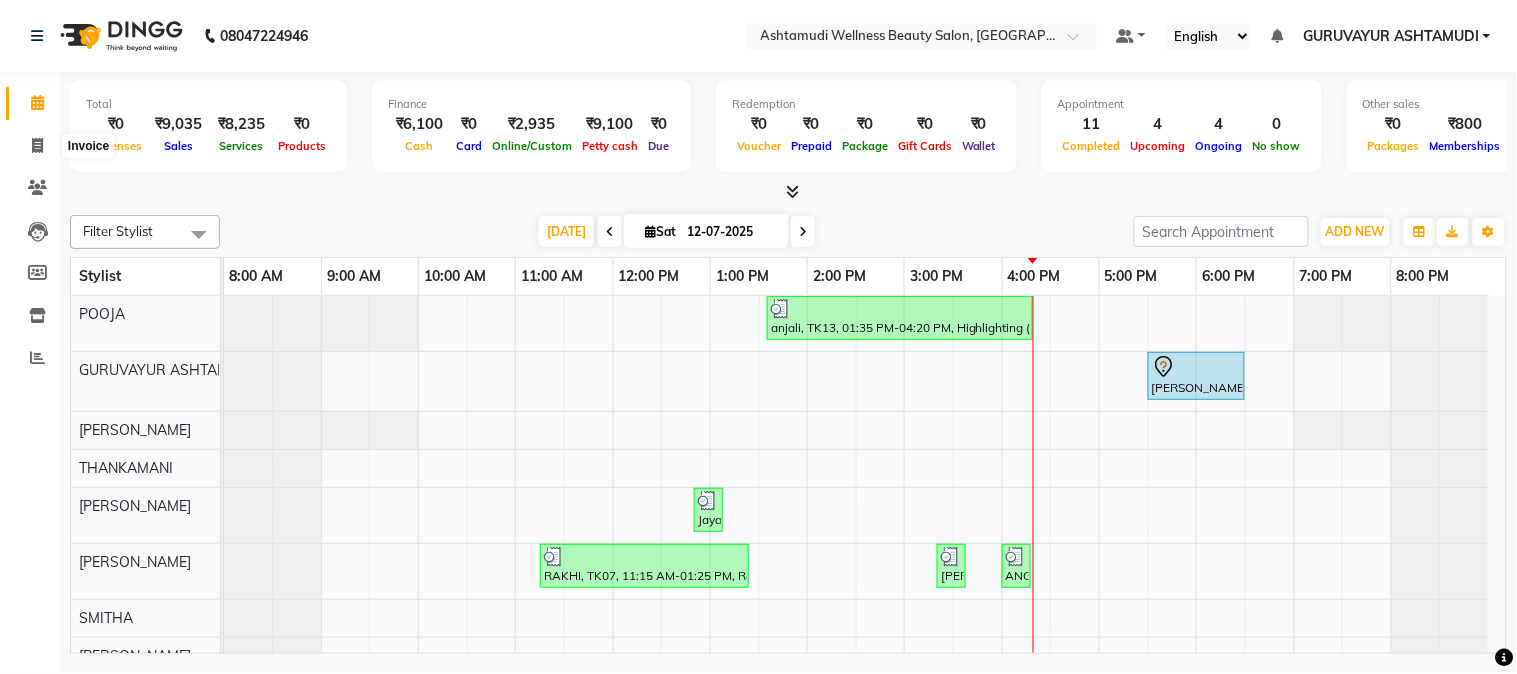 click on "Invoice" 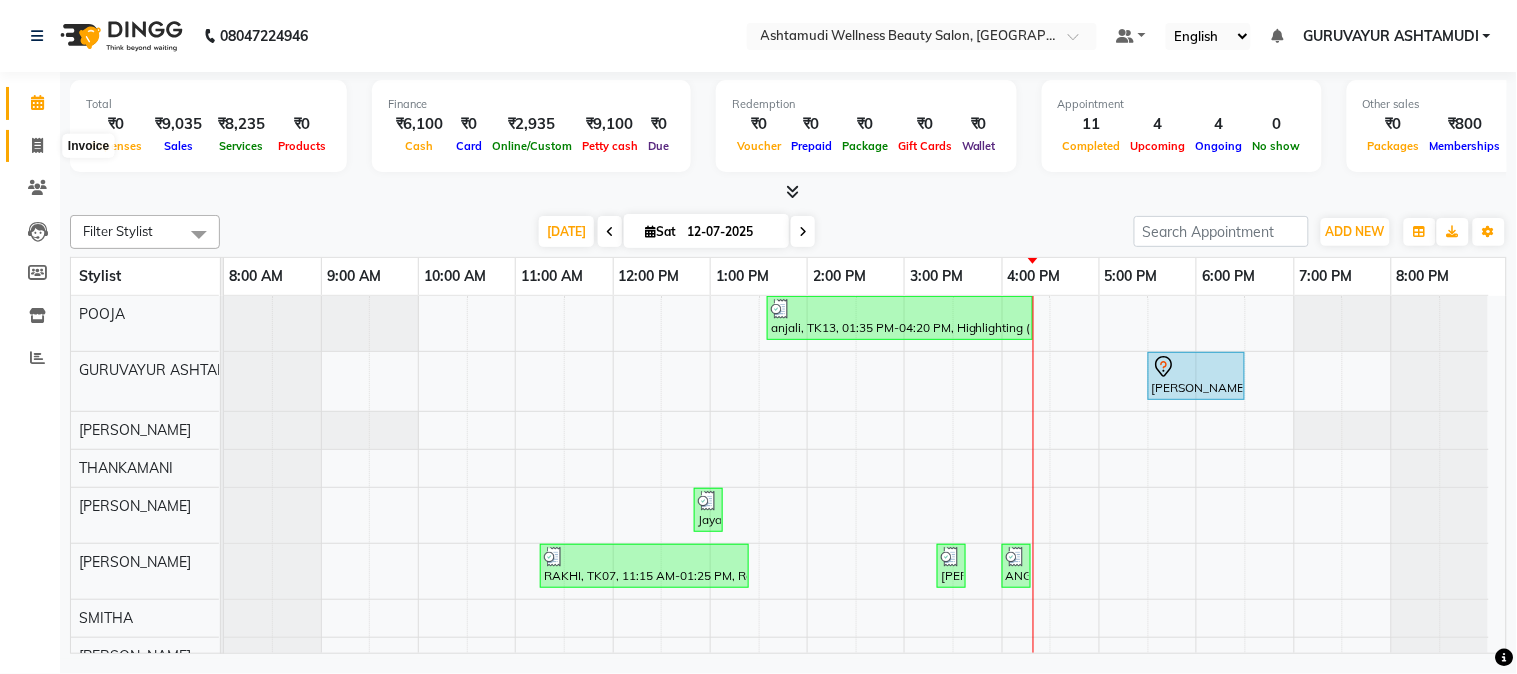 click 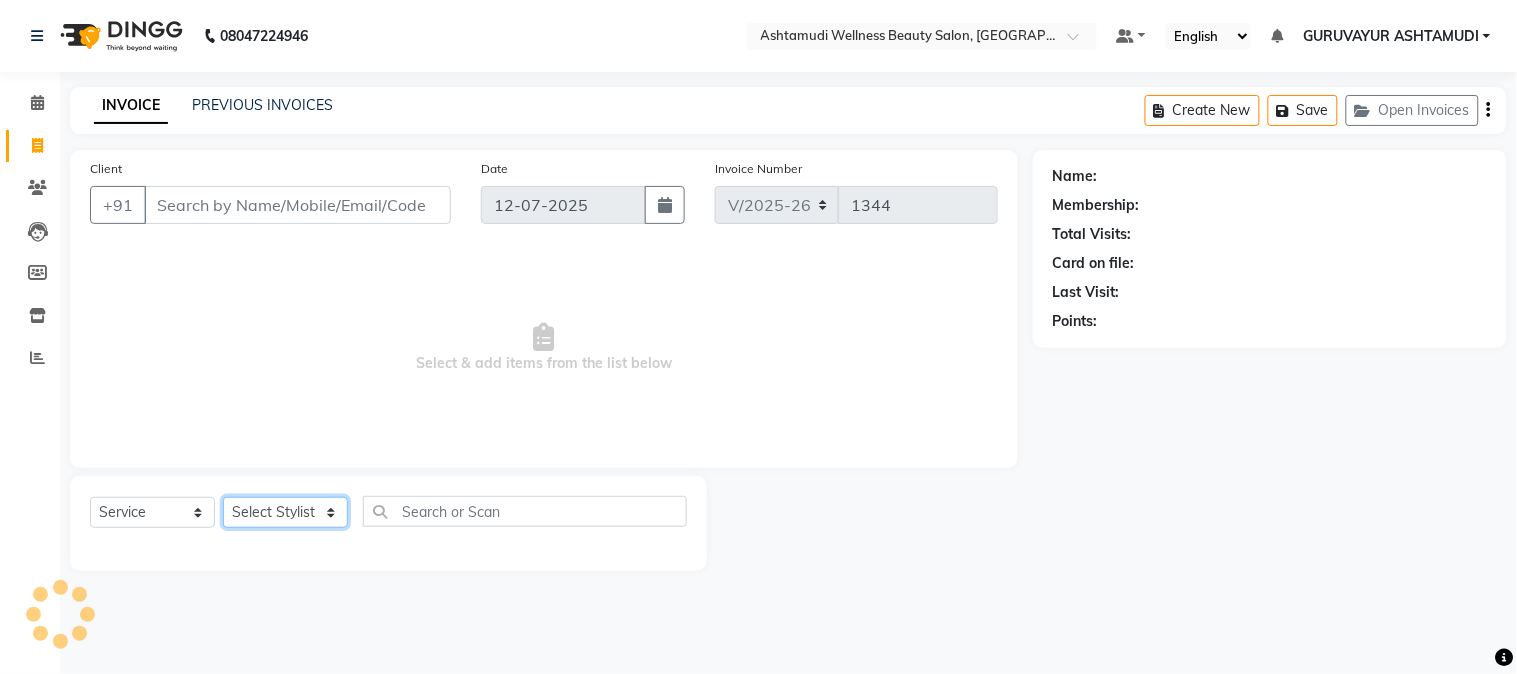 click on "Select Stylist" 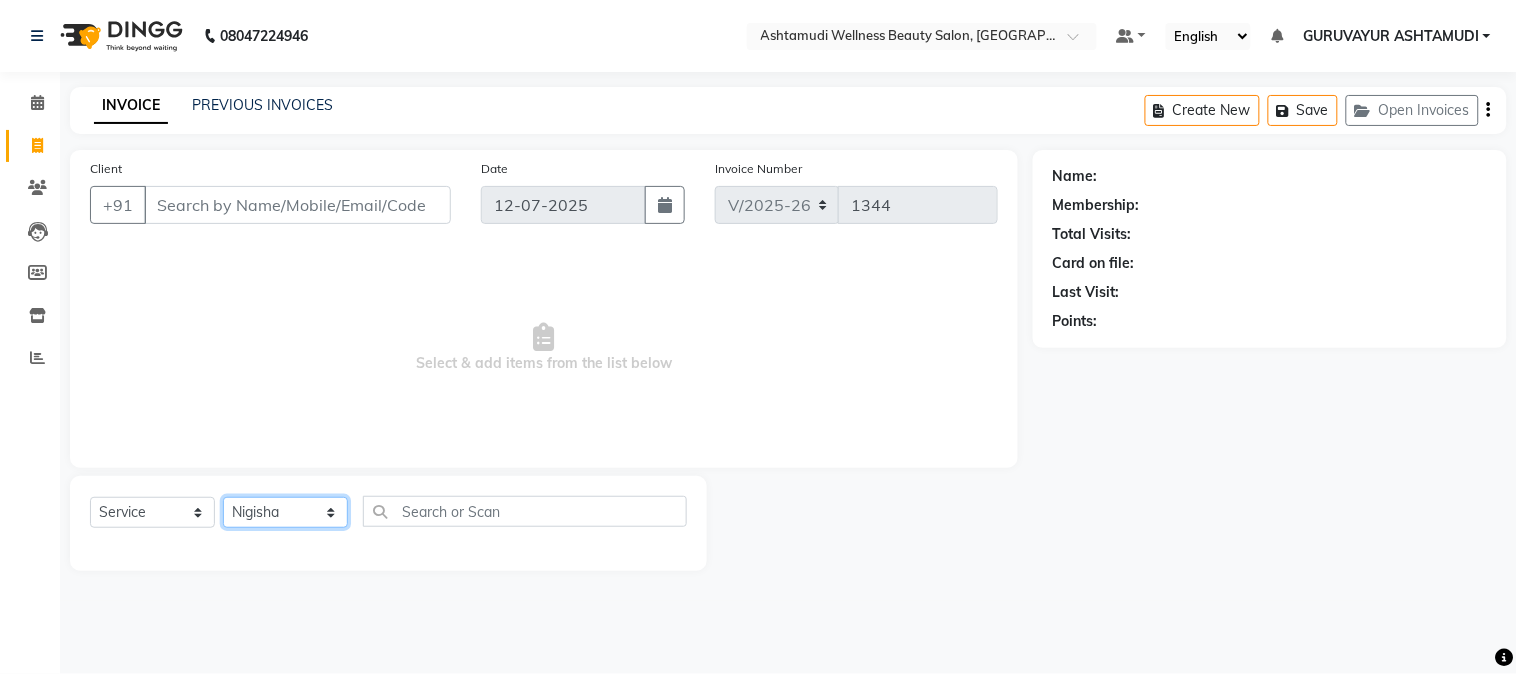 click on "Select Stylist Aathithya ANILA ANJANA DAS GURUVAYUR ASHTAMUDI NEETHU Nigisha POOJA PRACHI PRASEETHA REESHMA  Rini SMITHA THANKAMANI" 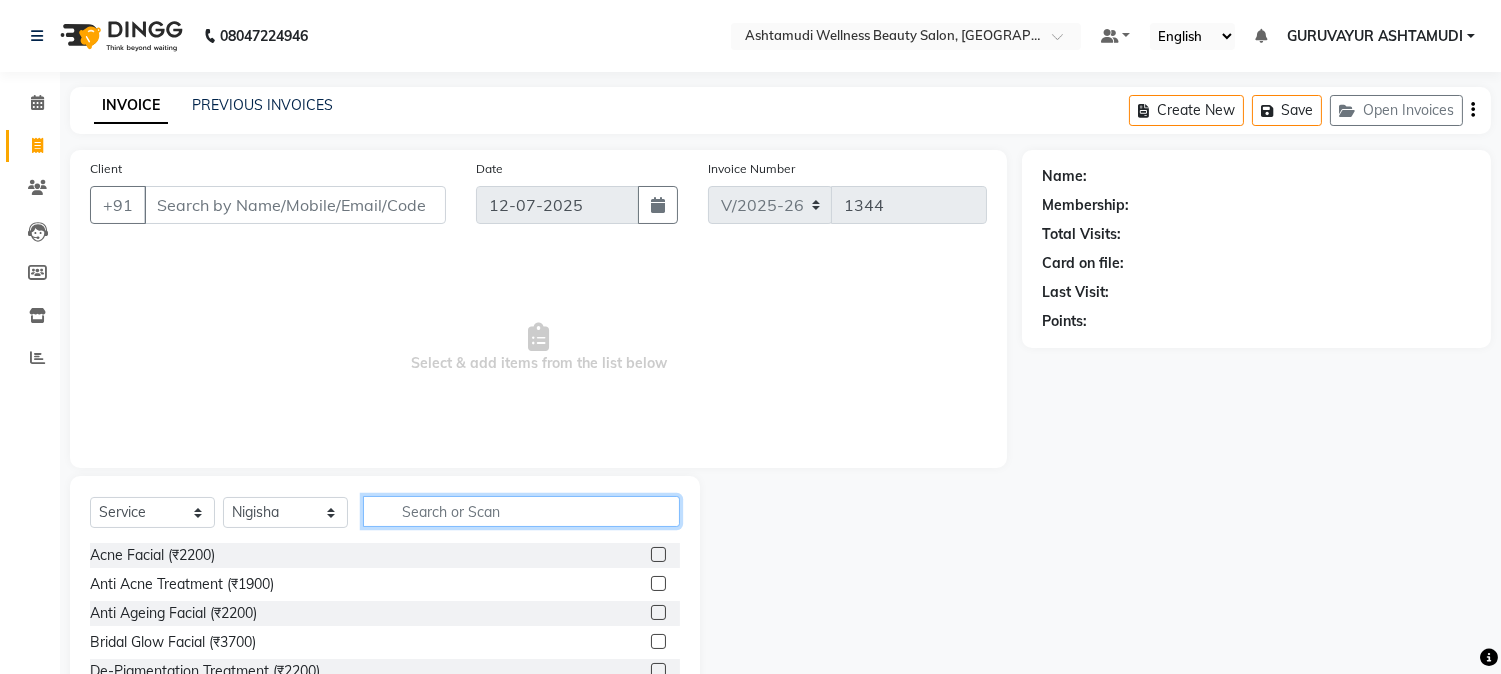 click 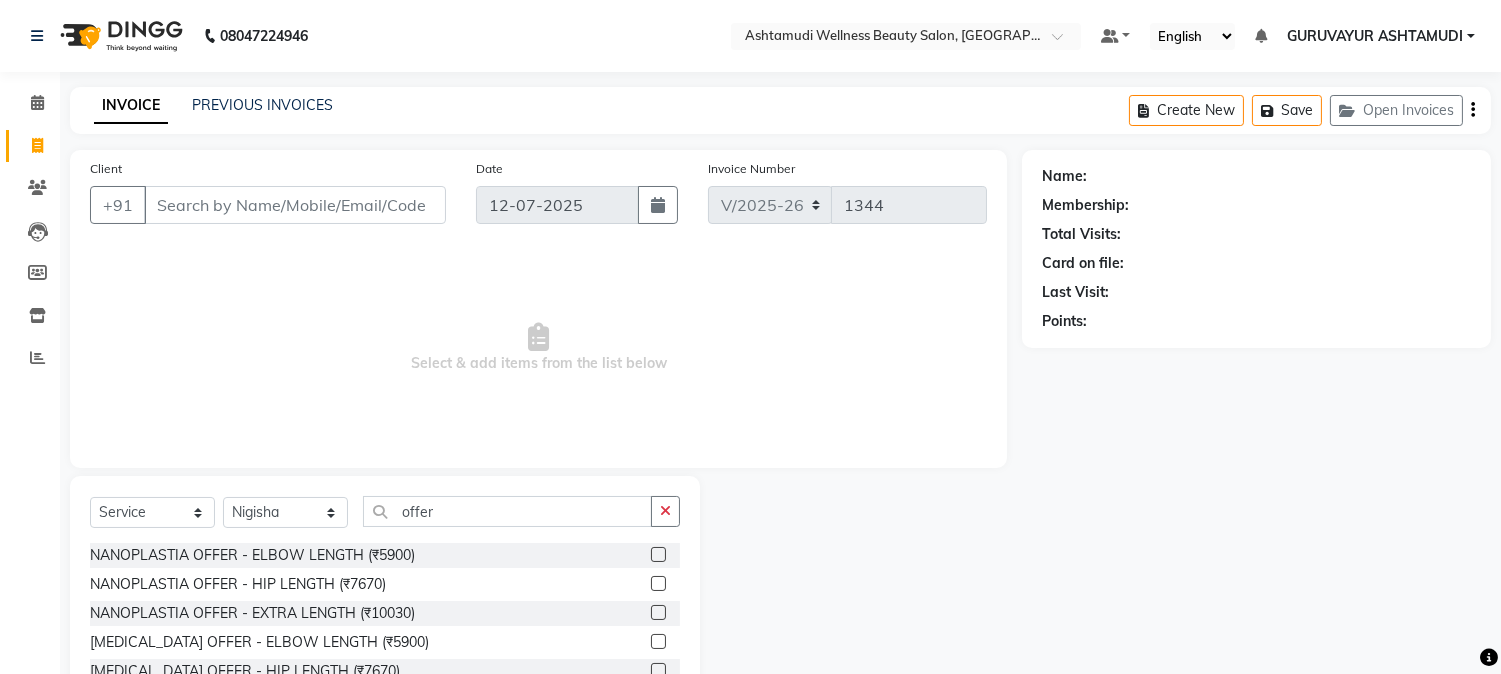 click 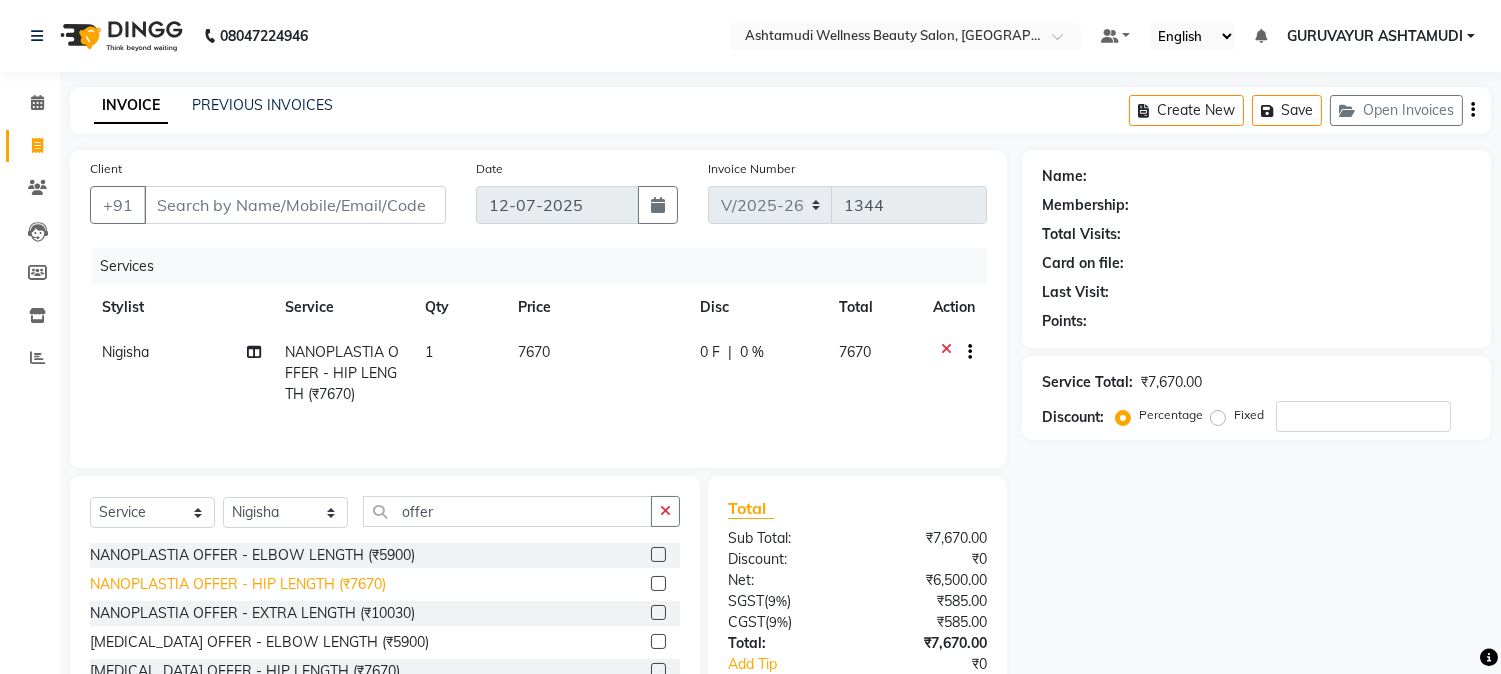 scroll, scrollTop: 60, scrollLeft: 0, axis: vertical 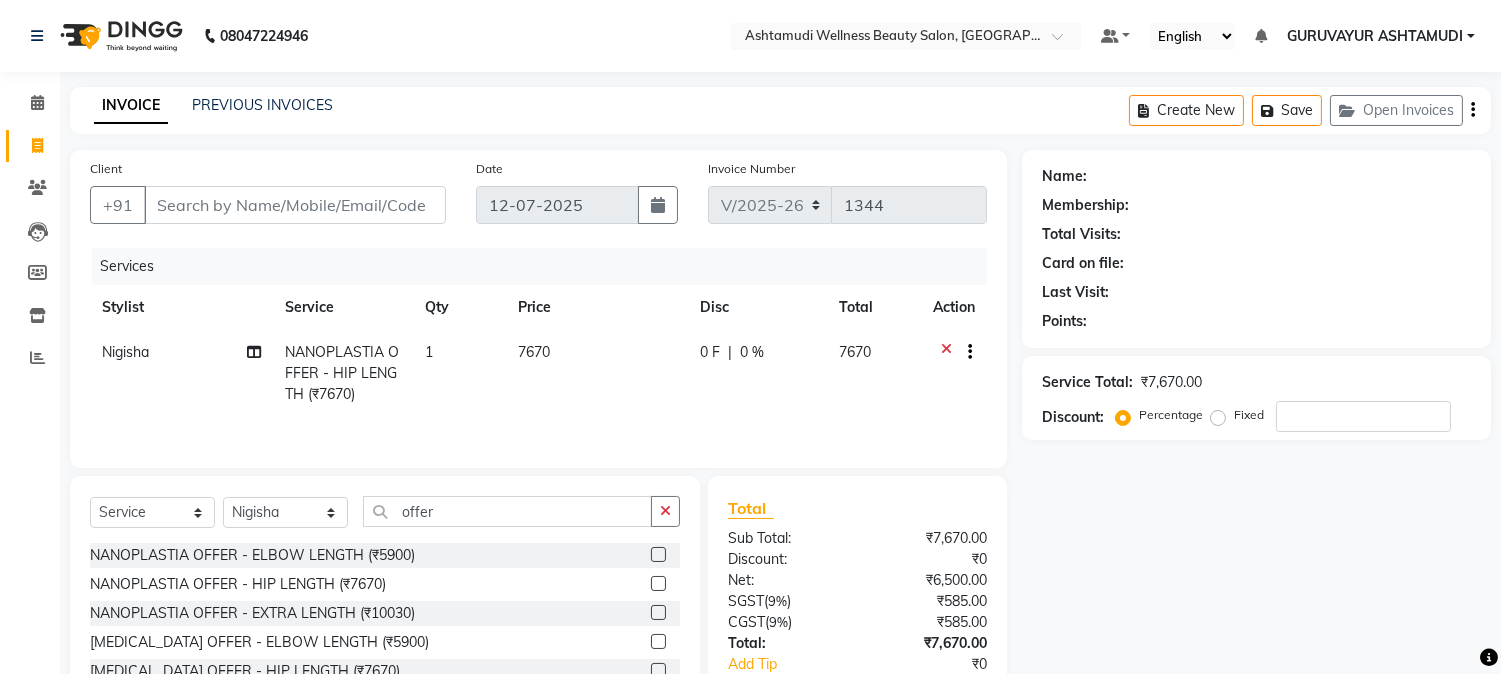 click 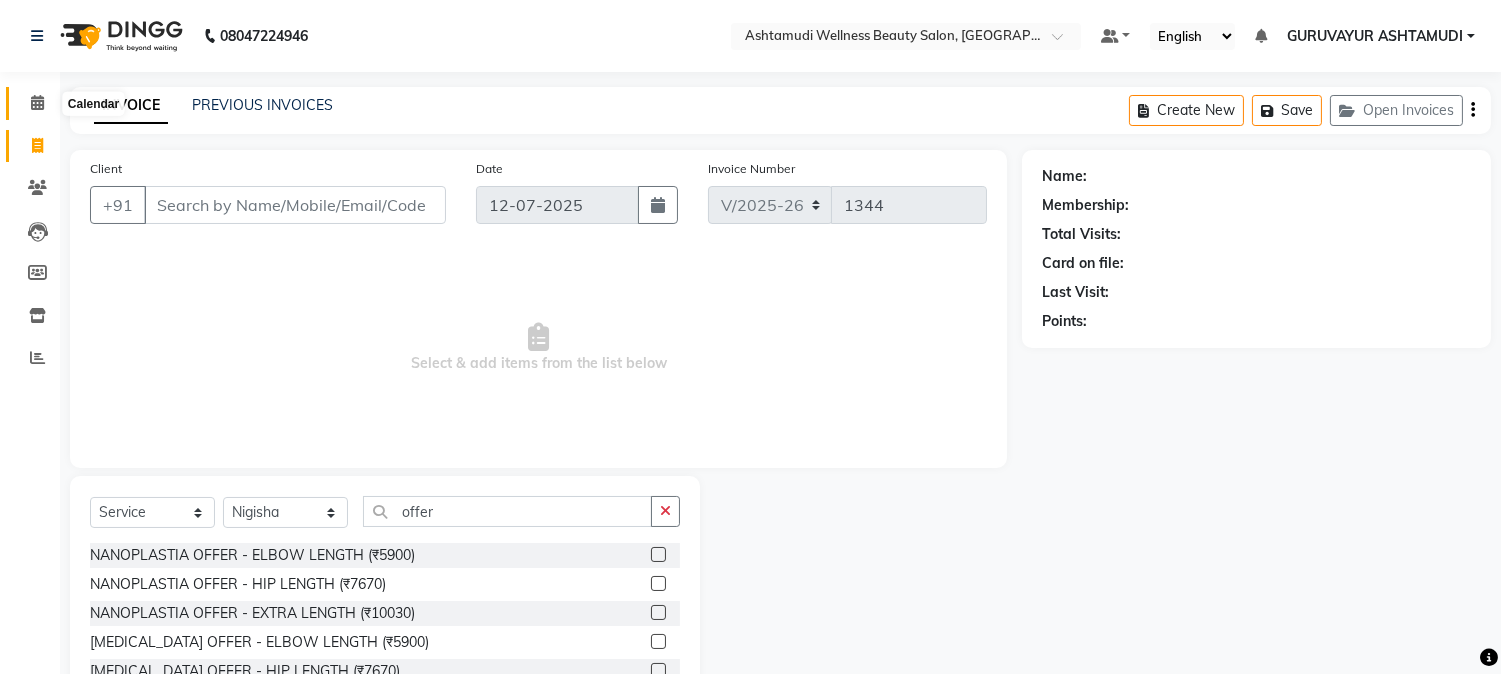 click 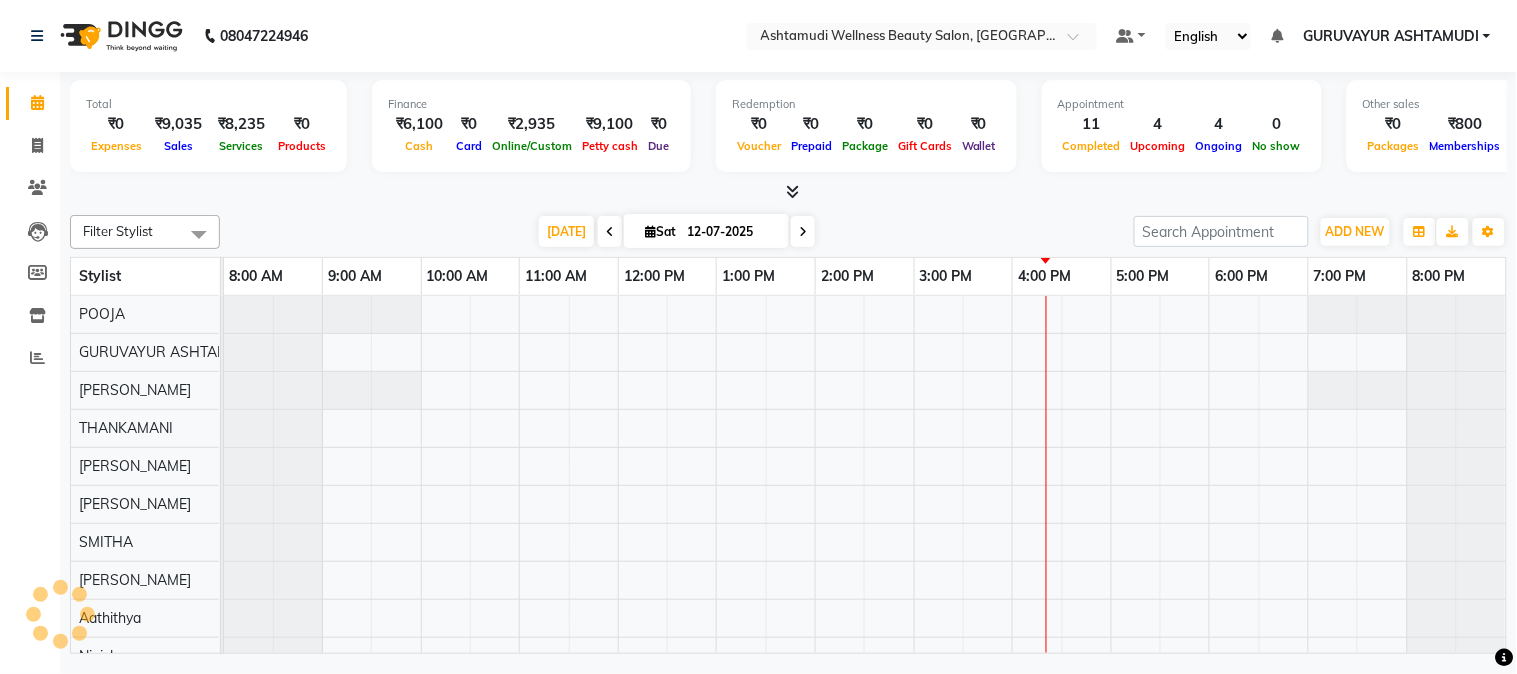scroll, scrollTop: 0, scrollLeft: 0, axis: both 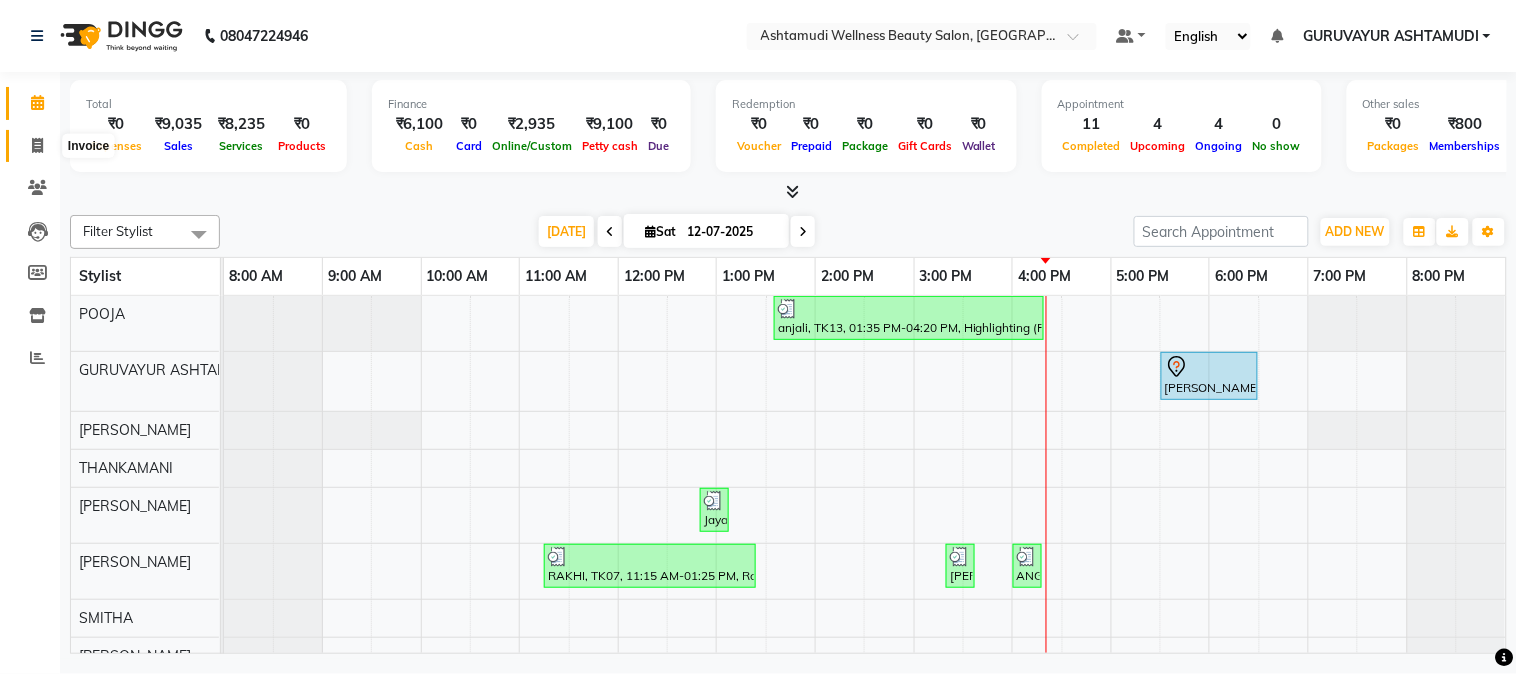 click 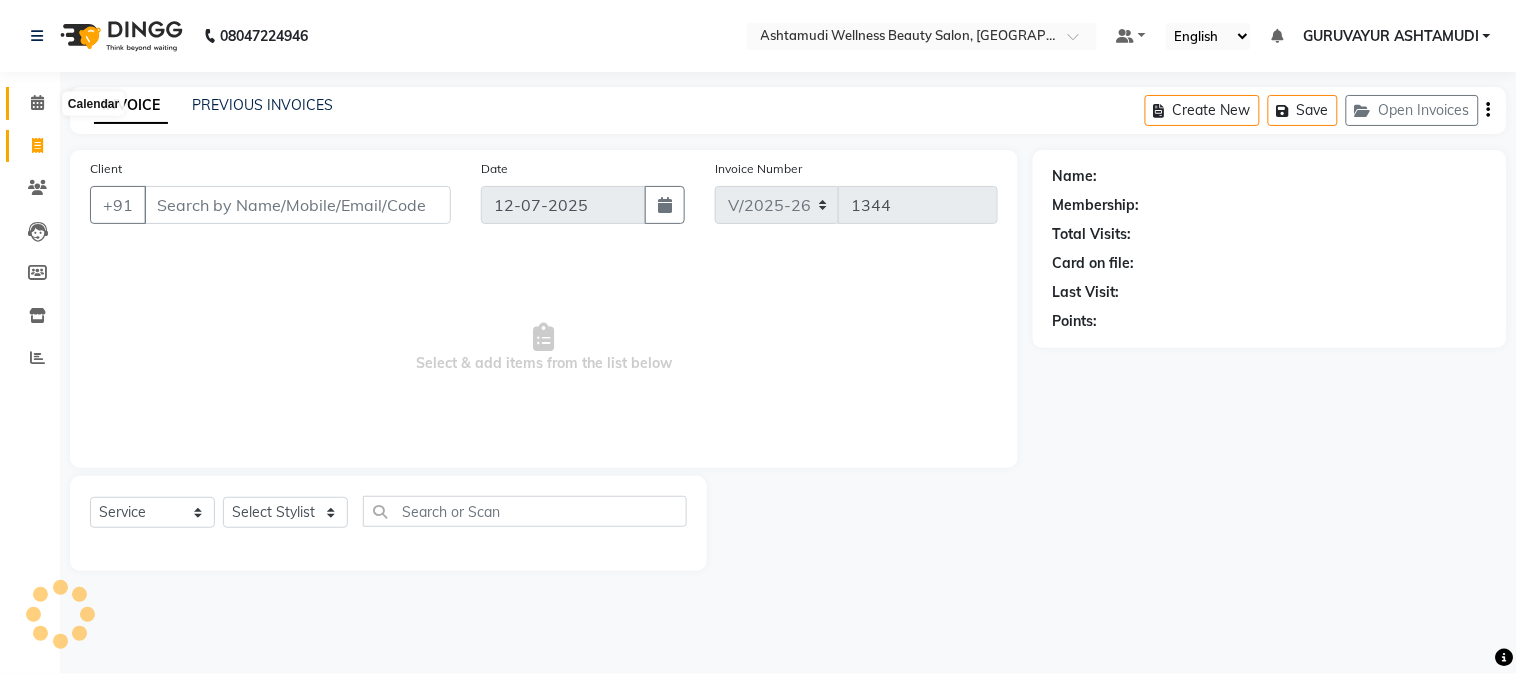 click 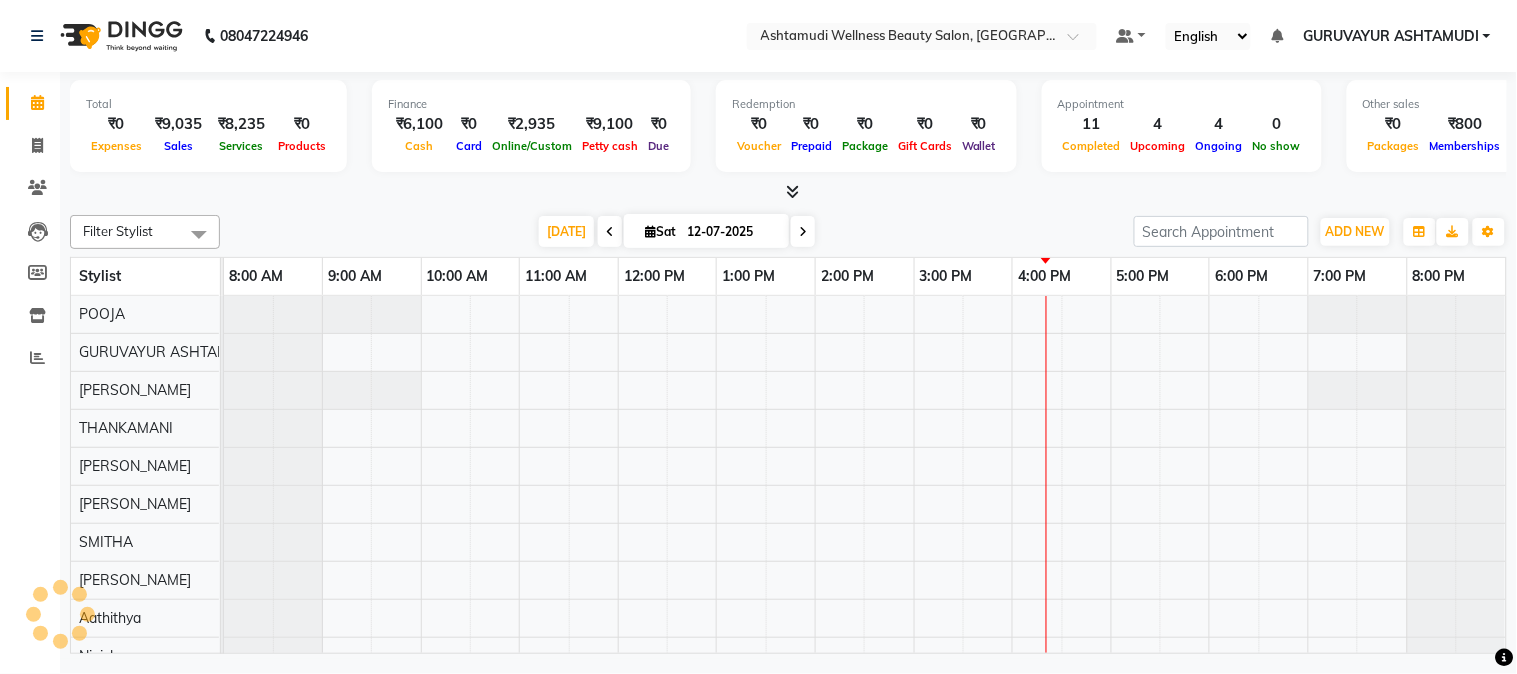 scroll, scrollTop: 0, scrollLeft: 16, axis: horizontal 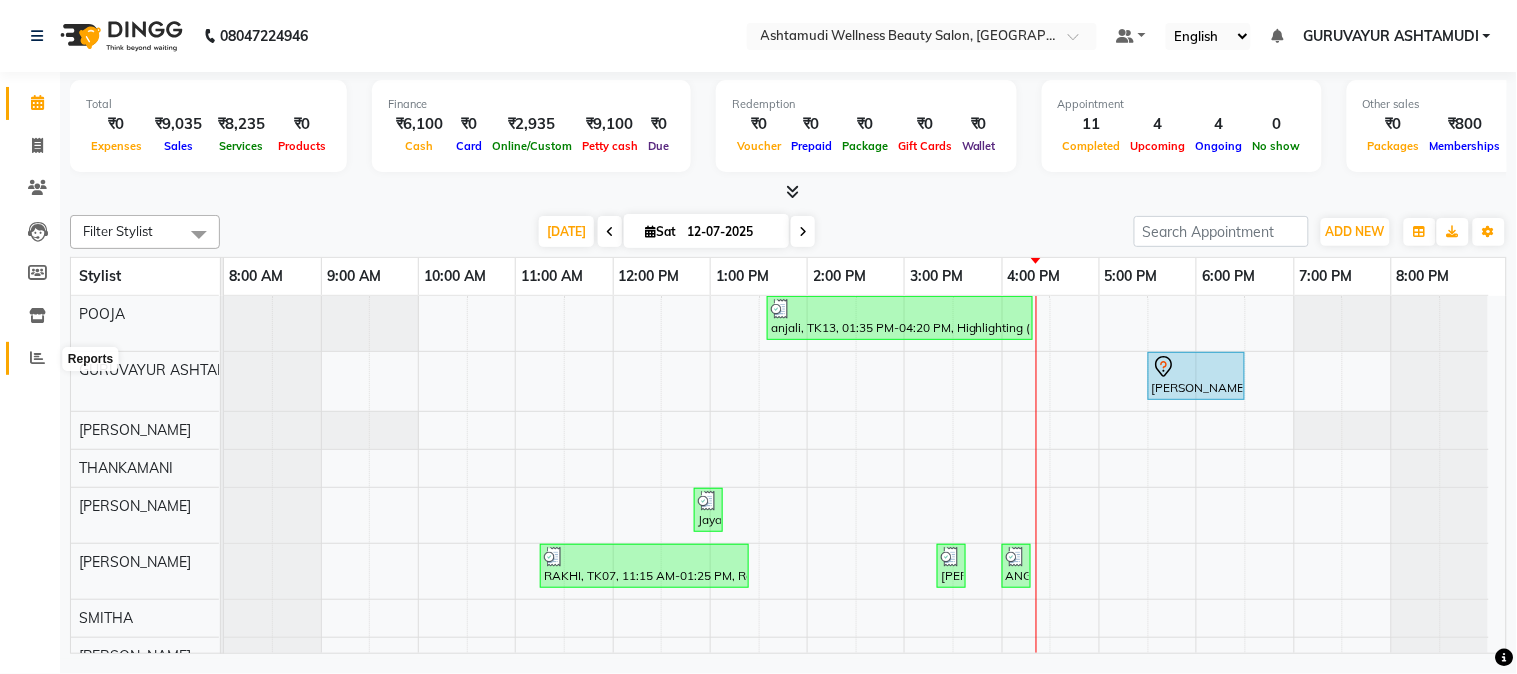 click 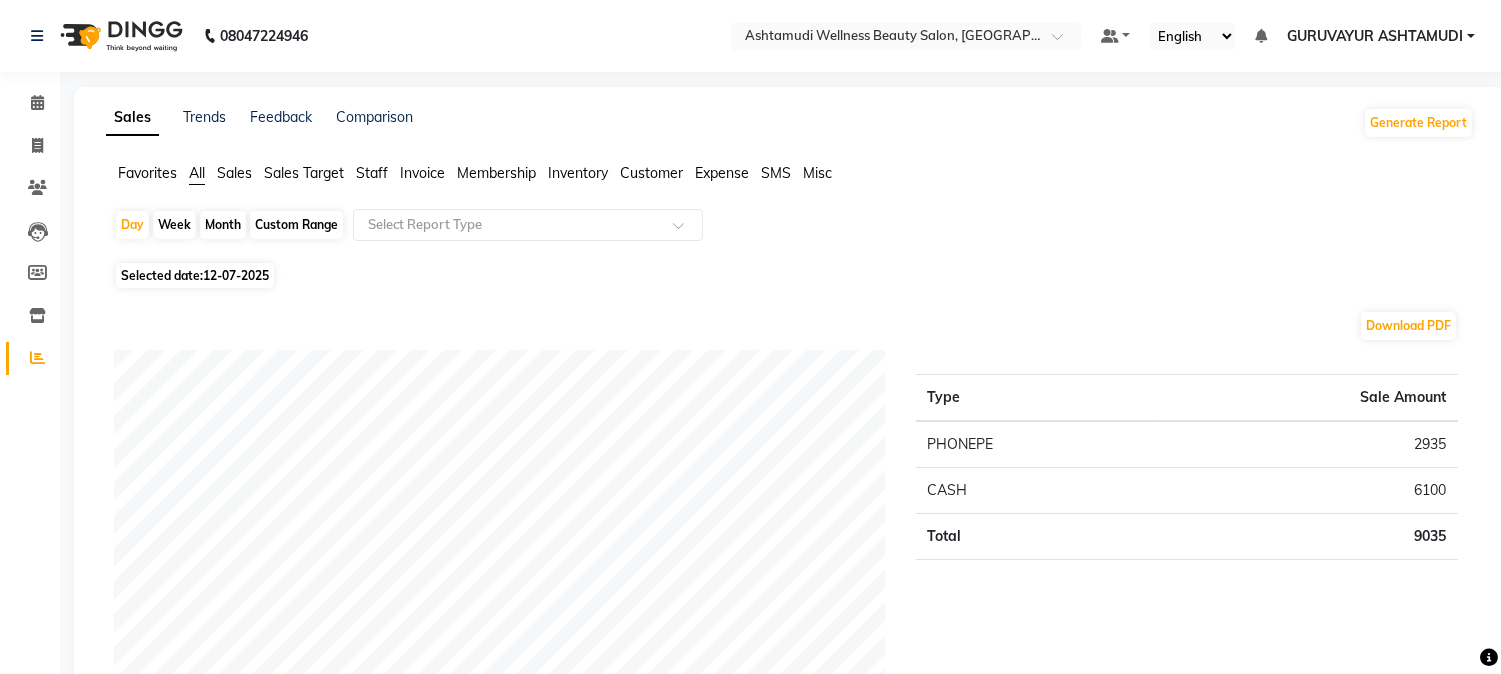 click on "Staff" 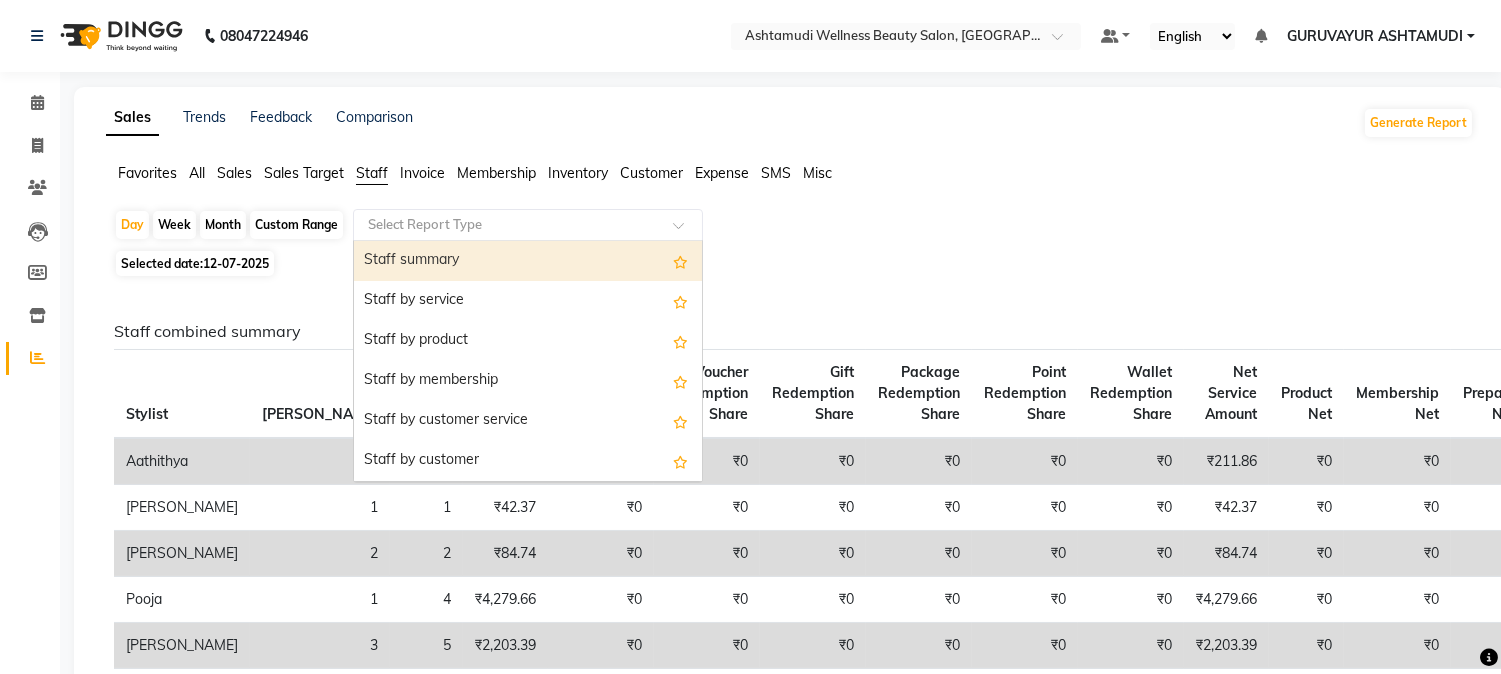 click 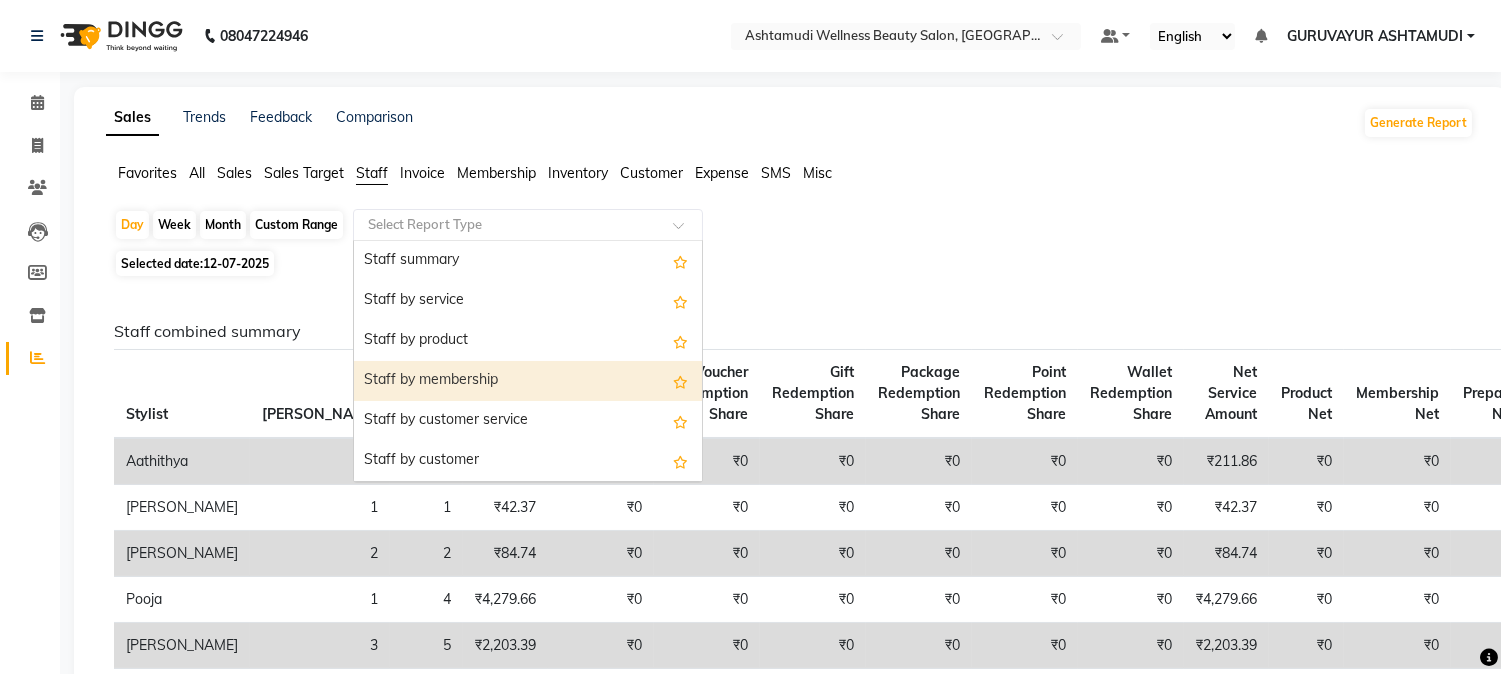 click on "Staff by membership" at bounding box center [528, 381] 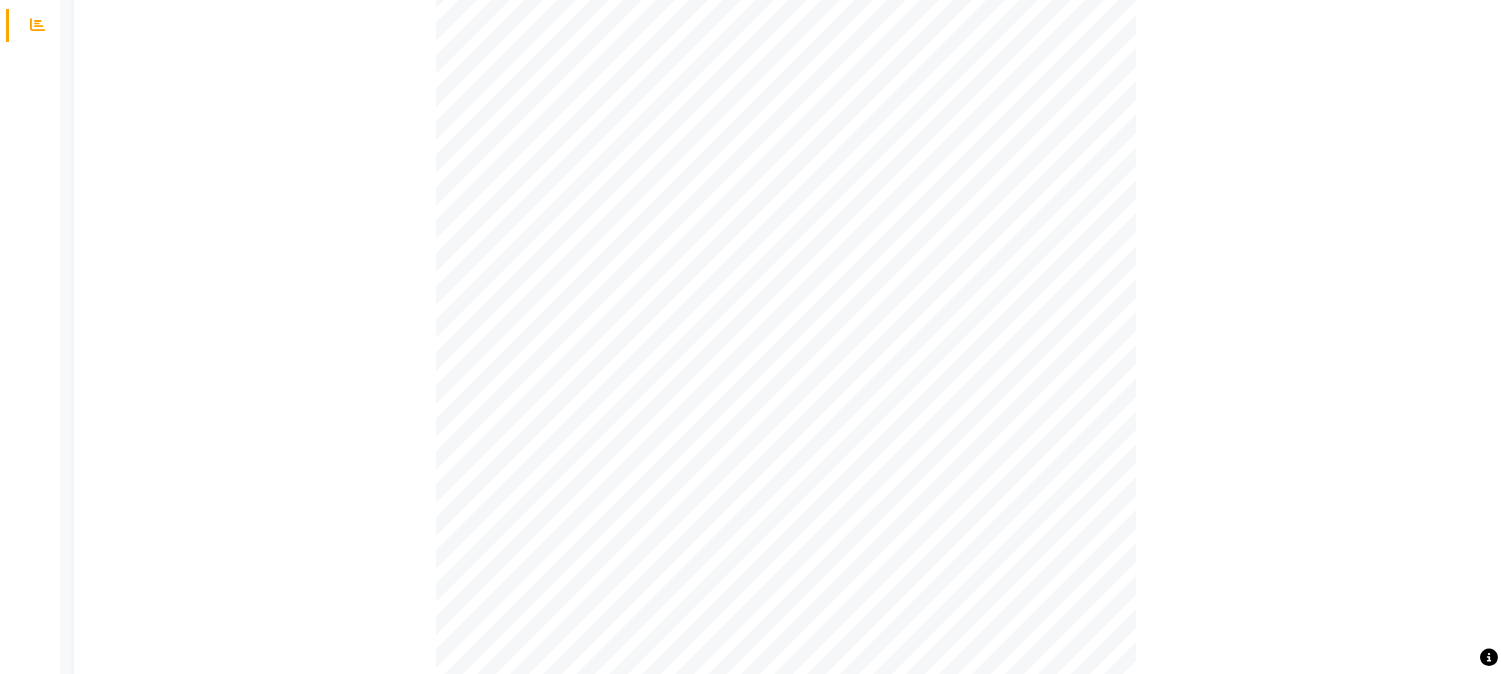 scroll, scrollTop: 0, scrollLeft: 0, axis: both 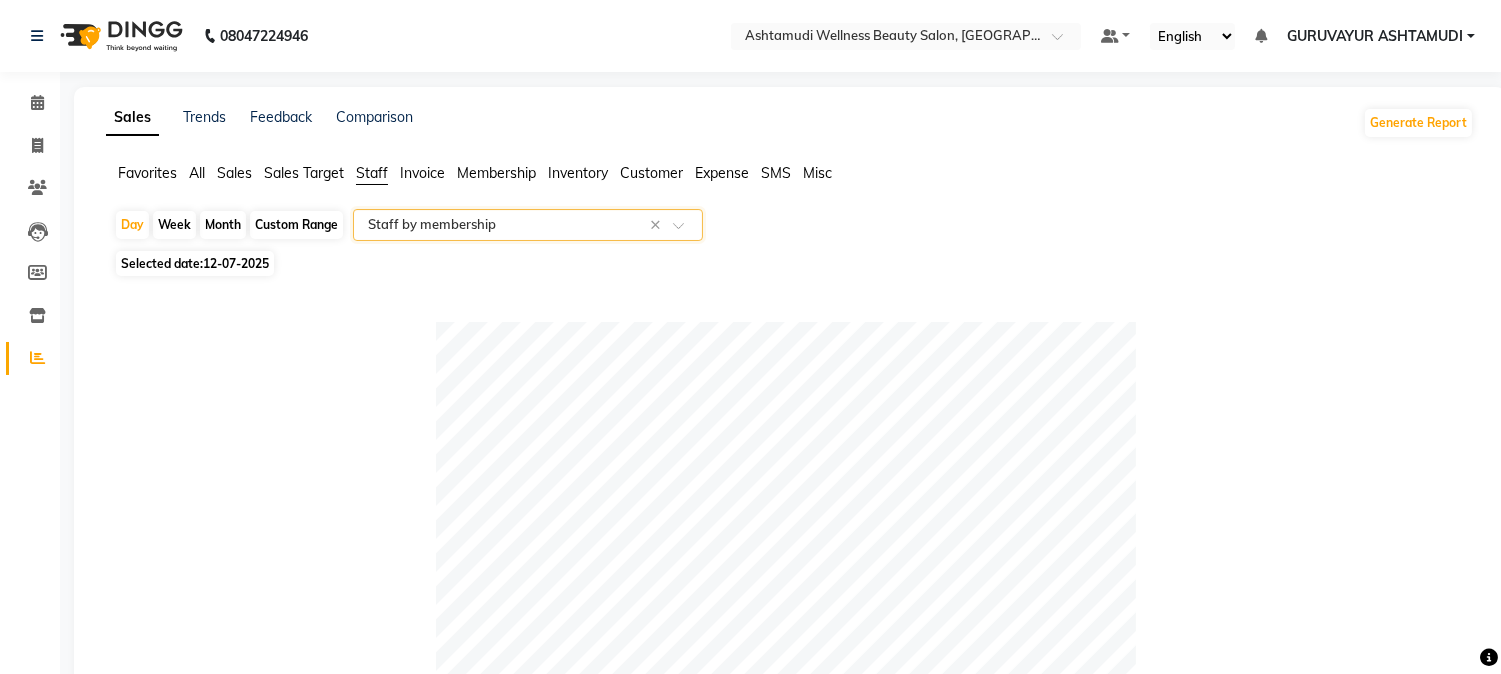 click on "Month" 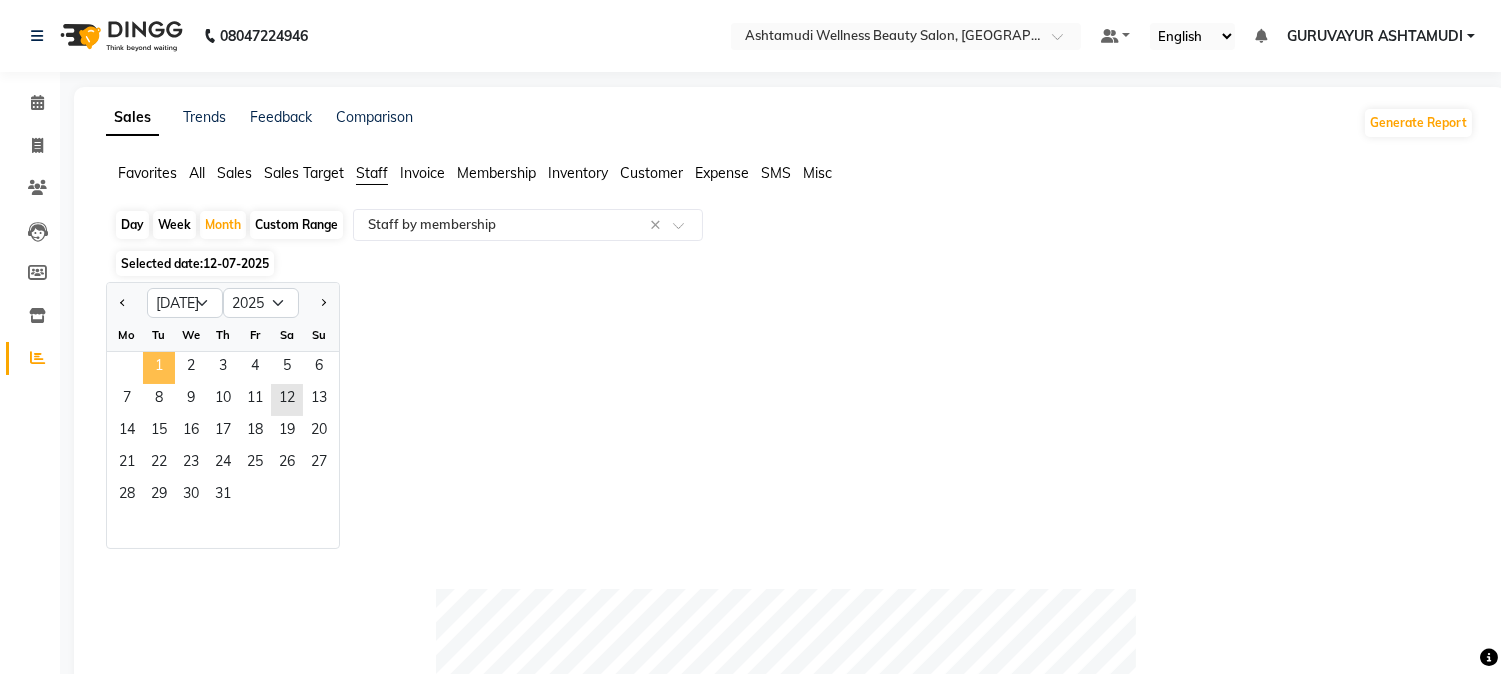 click on "1" 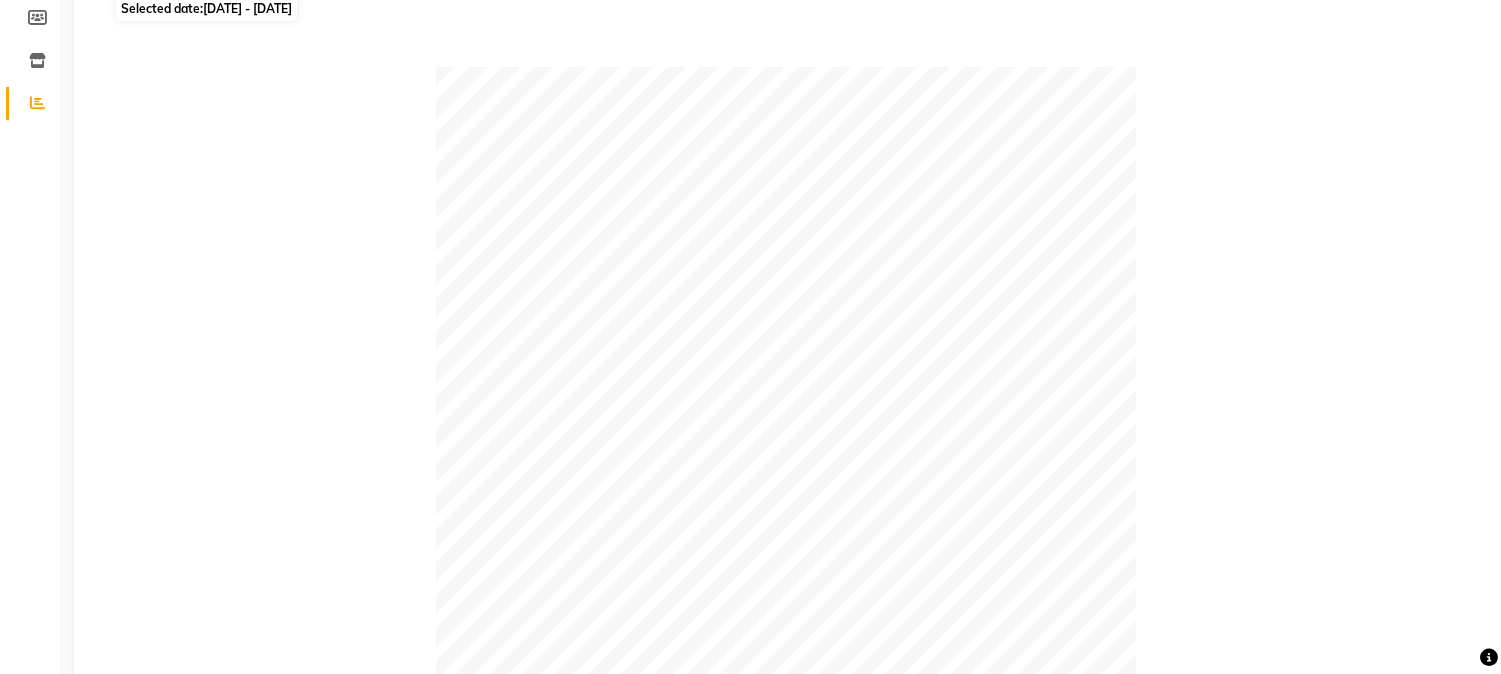 scroll, scrollTop: 111, scrollLeft: 0, axis: vertical 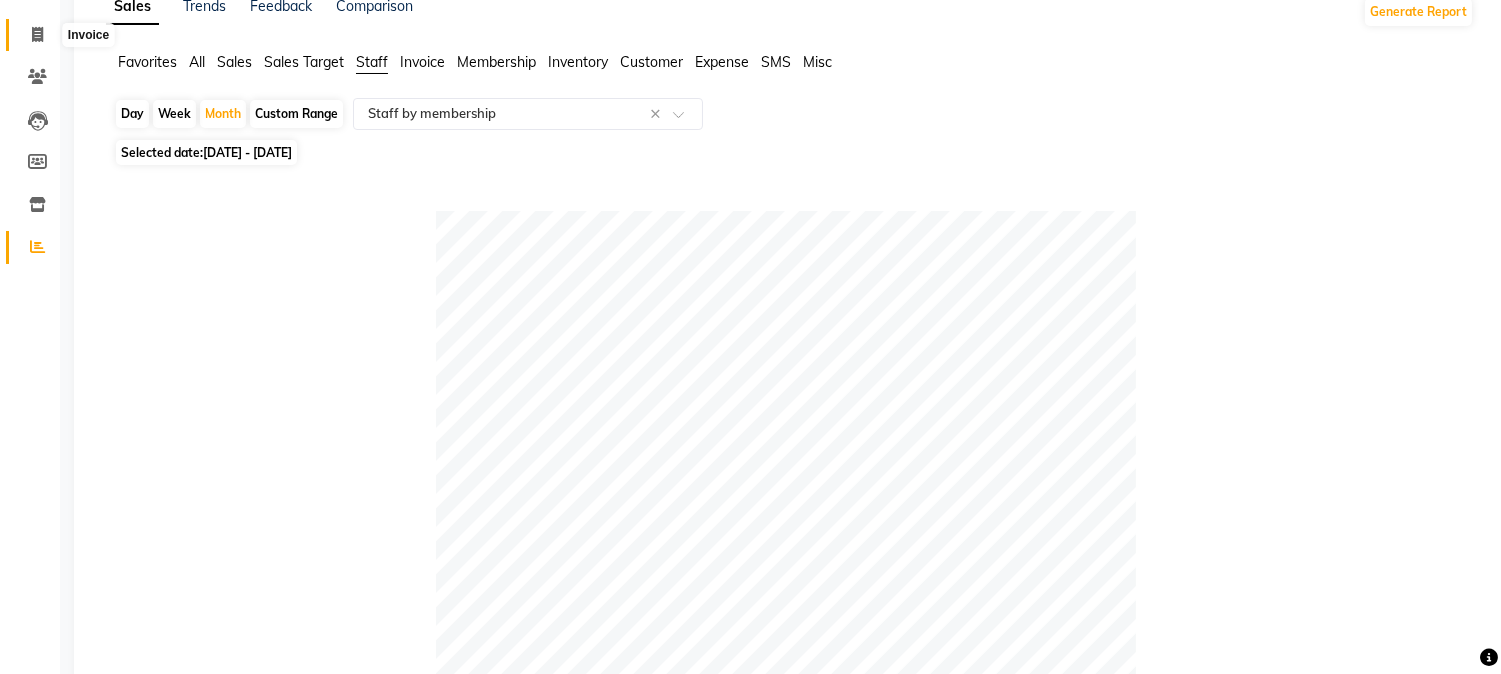 click 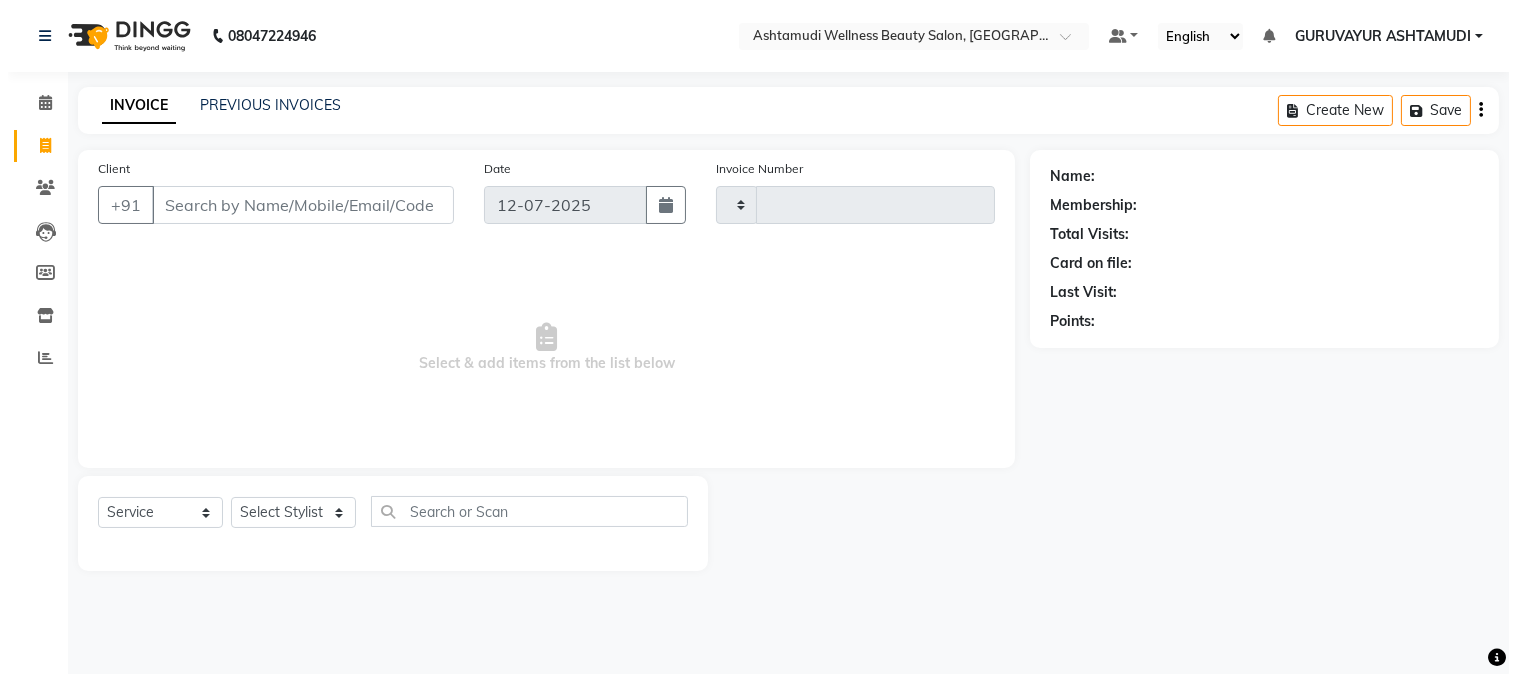 scroll, scrollTop: 0, scrollLeft: 0, axis: both 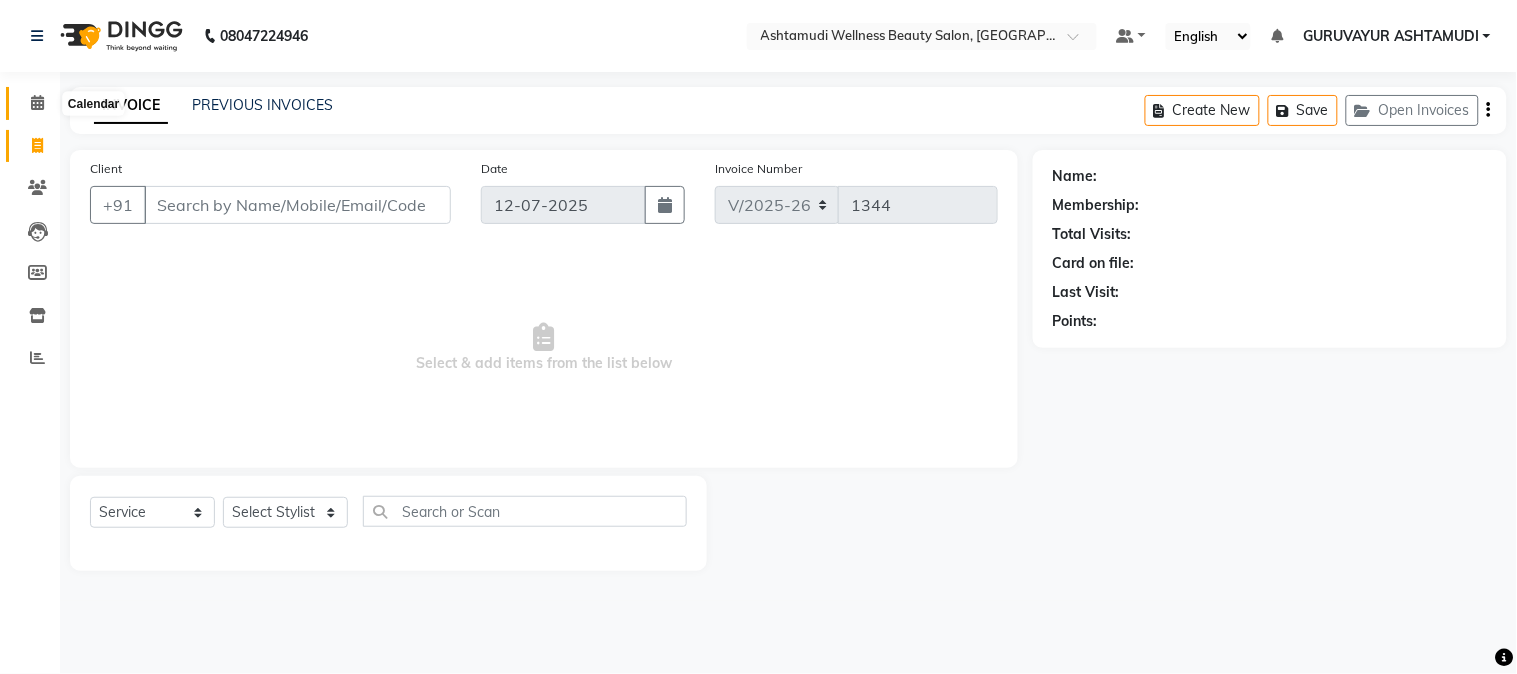 click 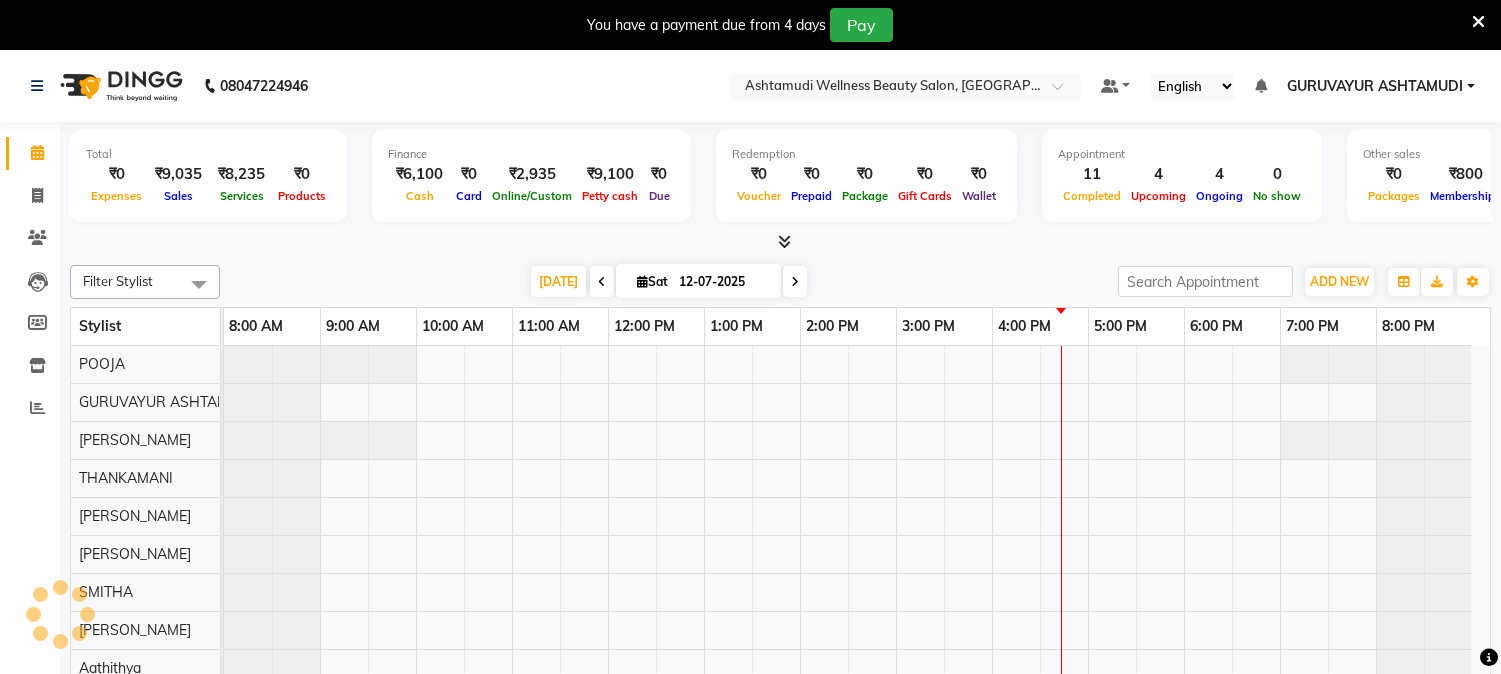 scroll, scrollTop: 0, scrollLeft: 0, axis: both 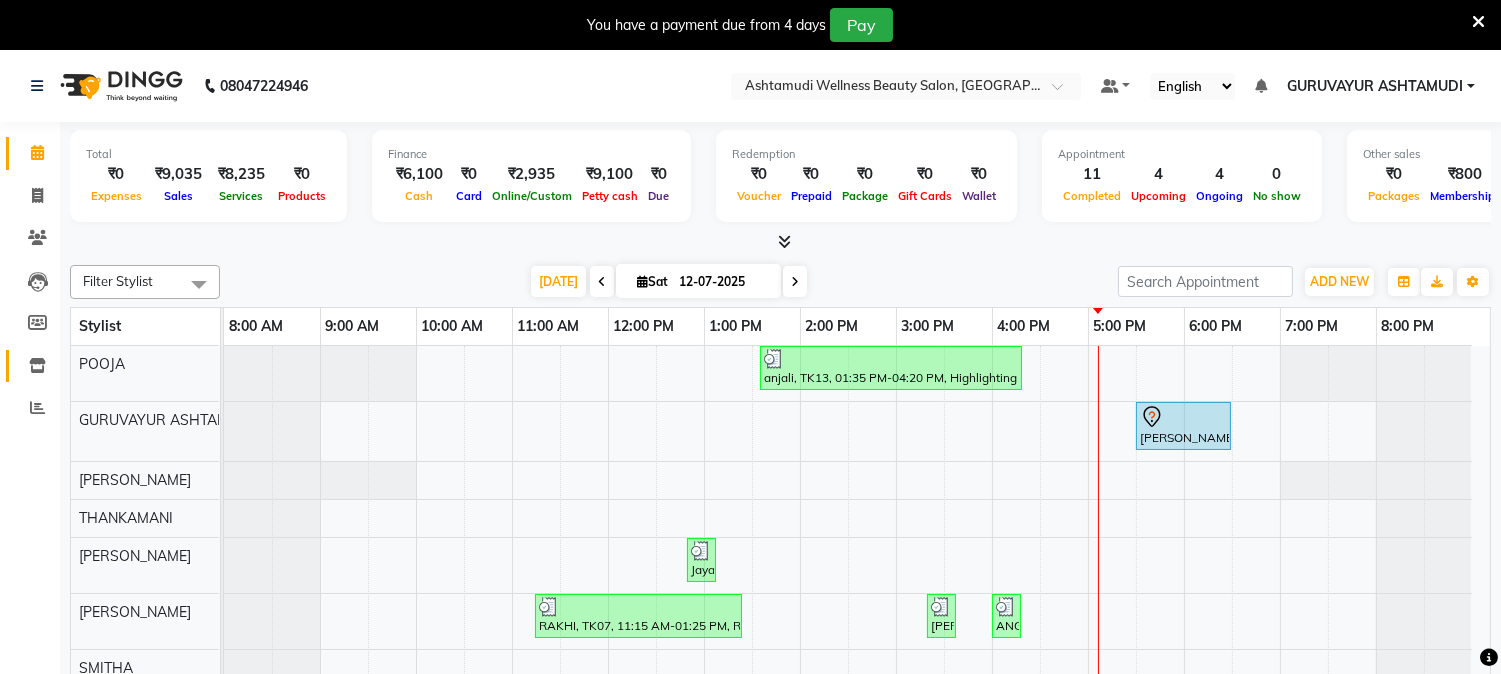 click 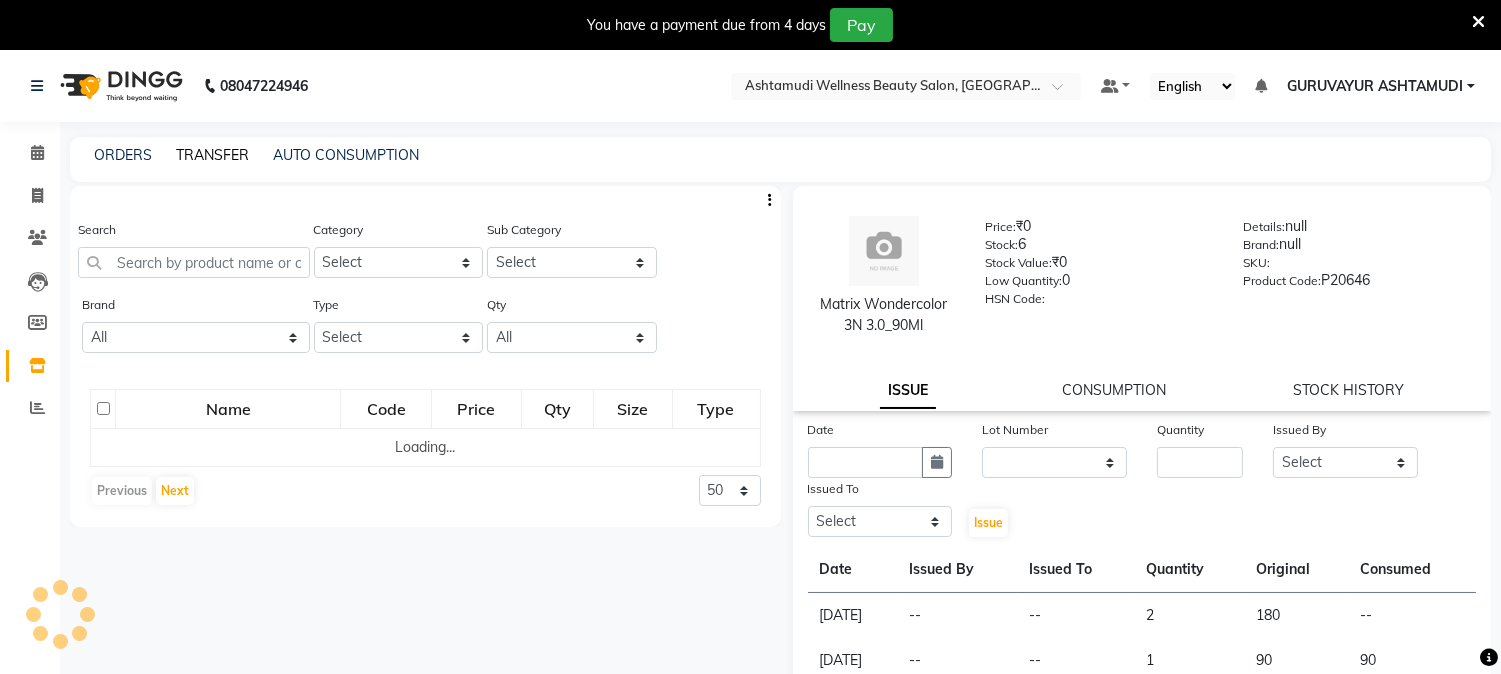 click on "TRANSFER" 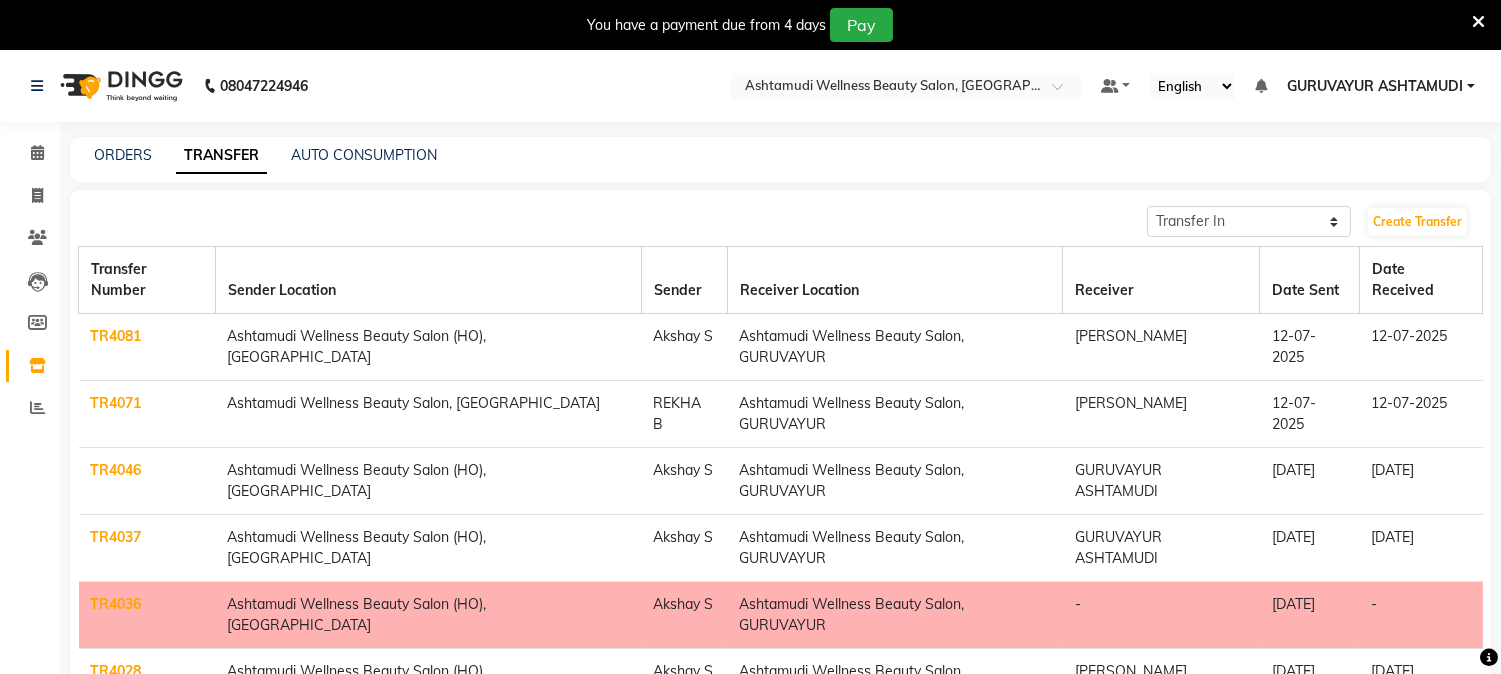 click on "TR4081" 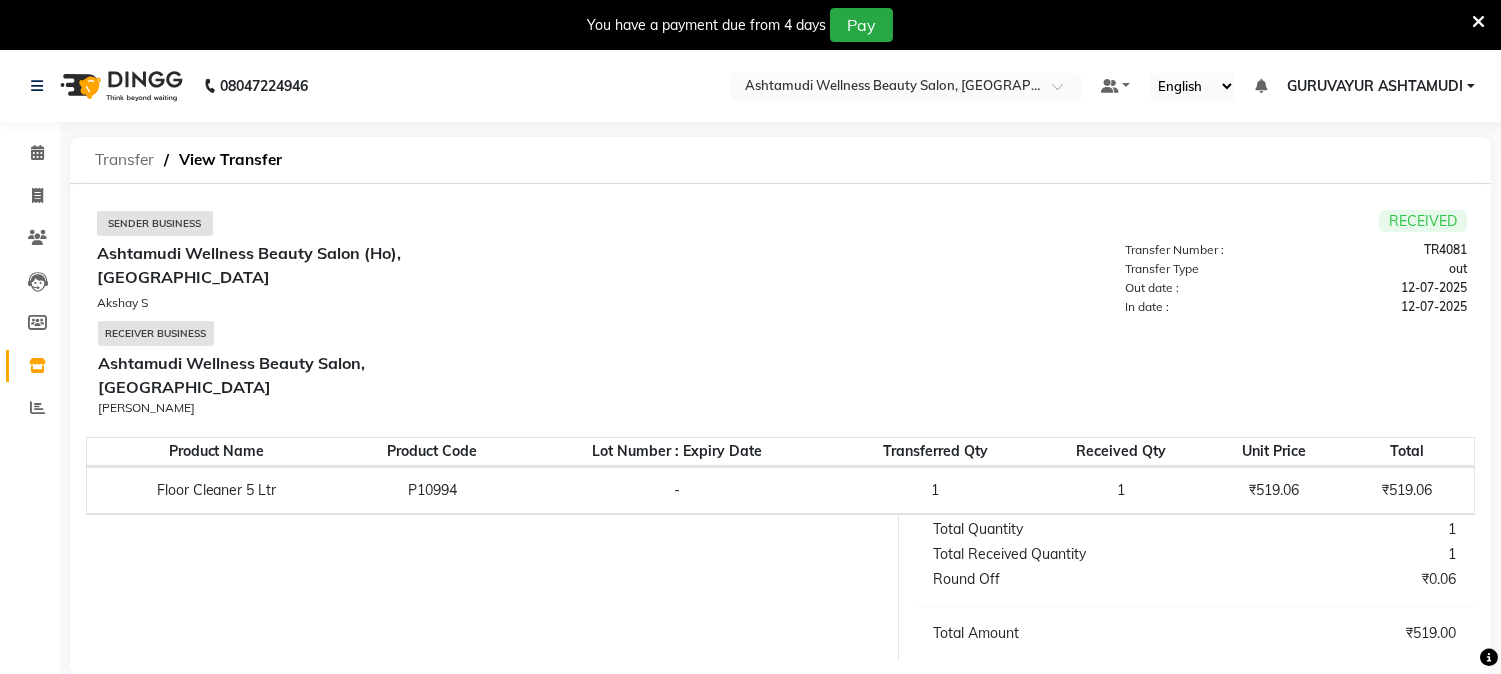 click on "Transfer" 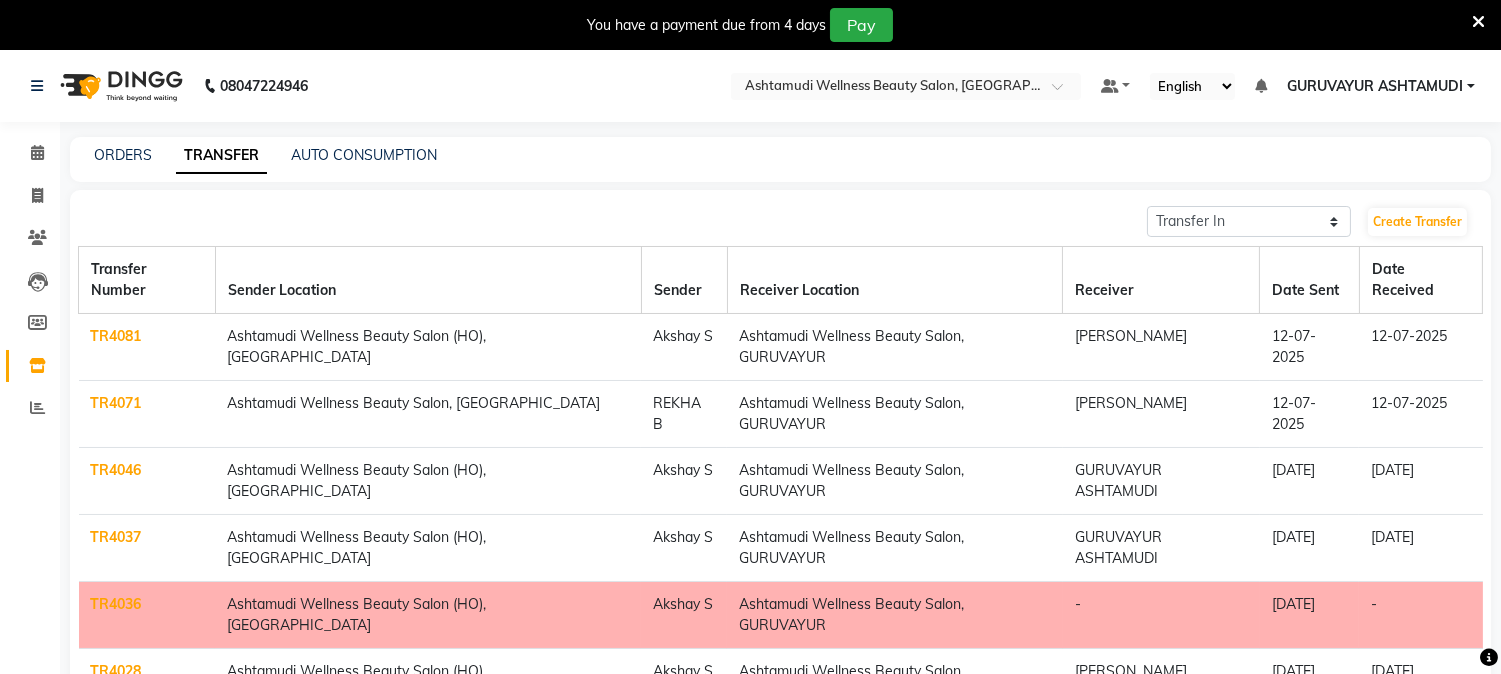 click on "TR4071" 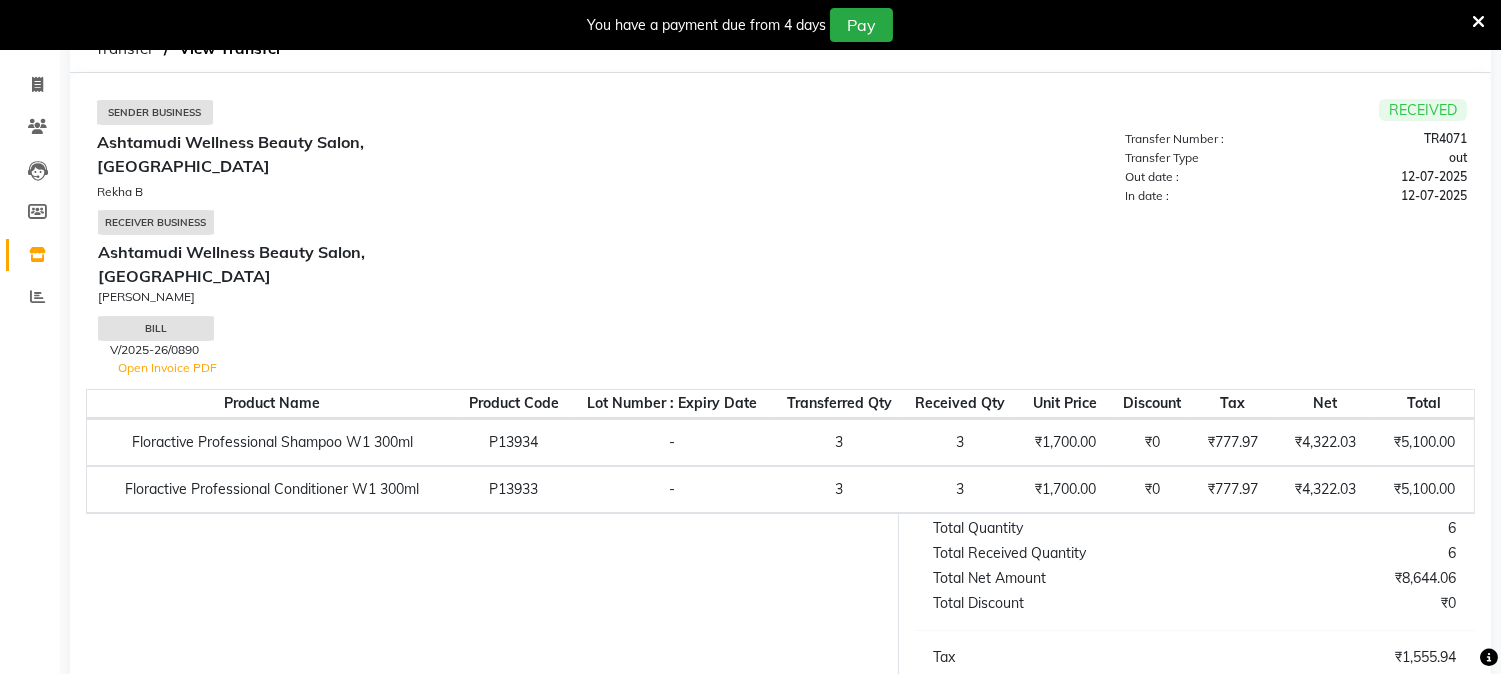 scroll, scrollTop: 0, scrollLeft: 0, axis: both 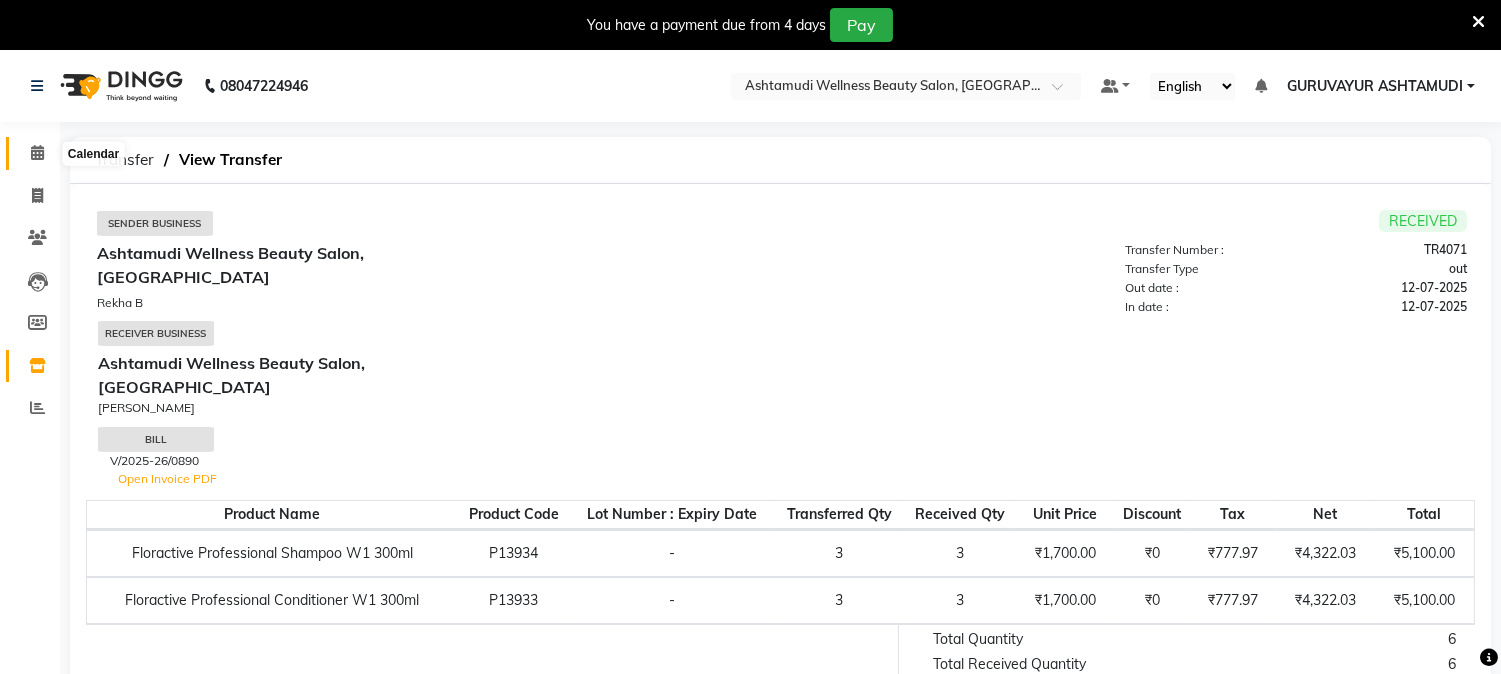 click 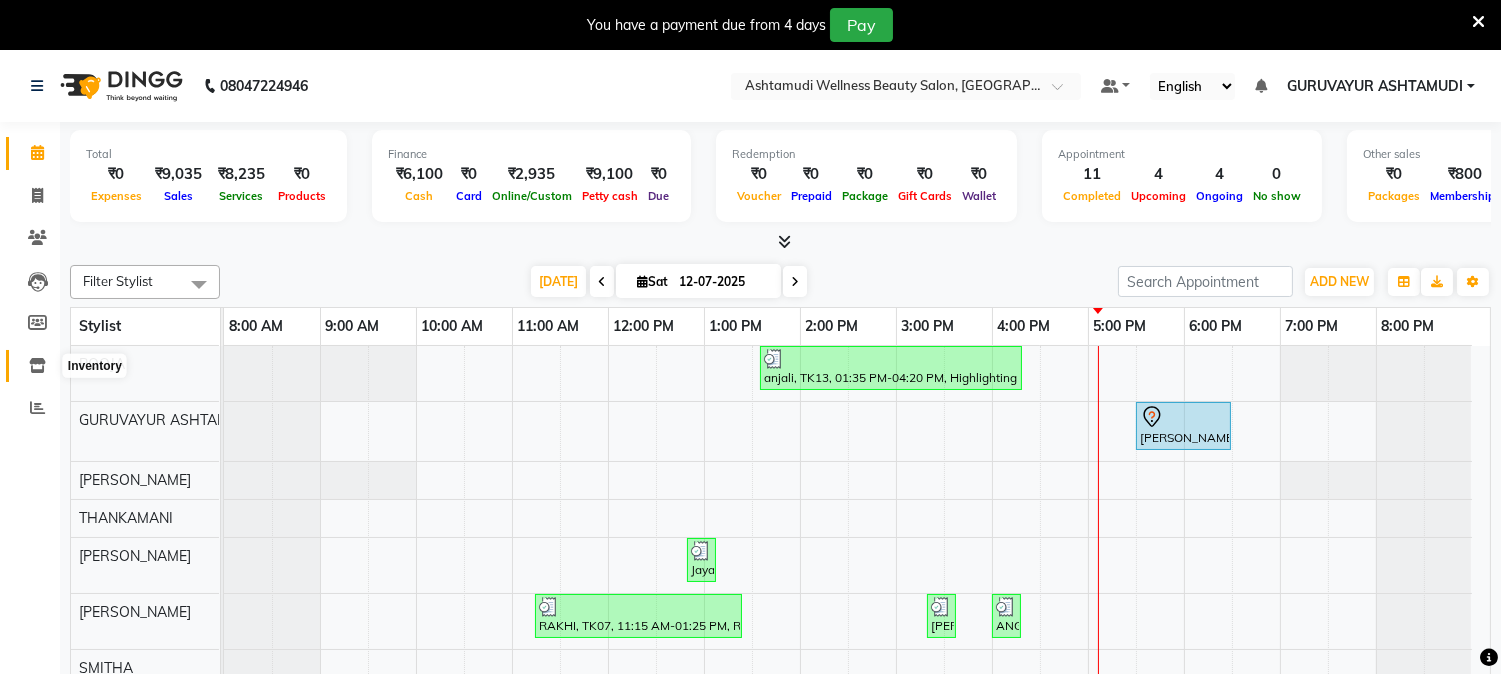 click 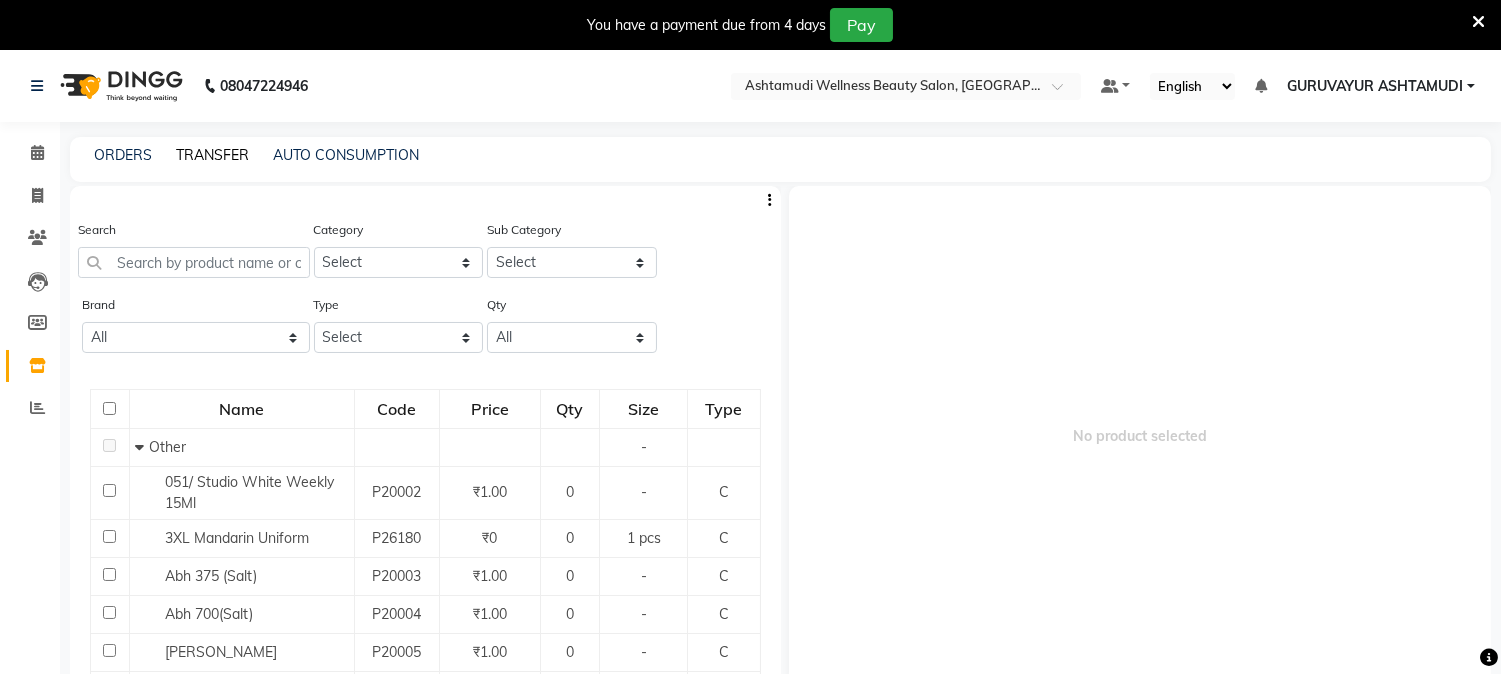 click on "TRANSFER" 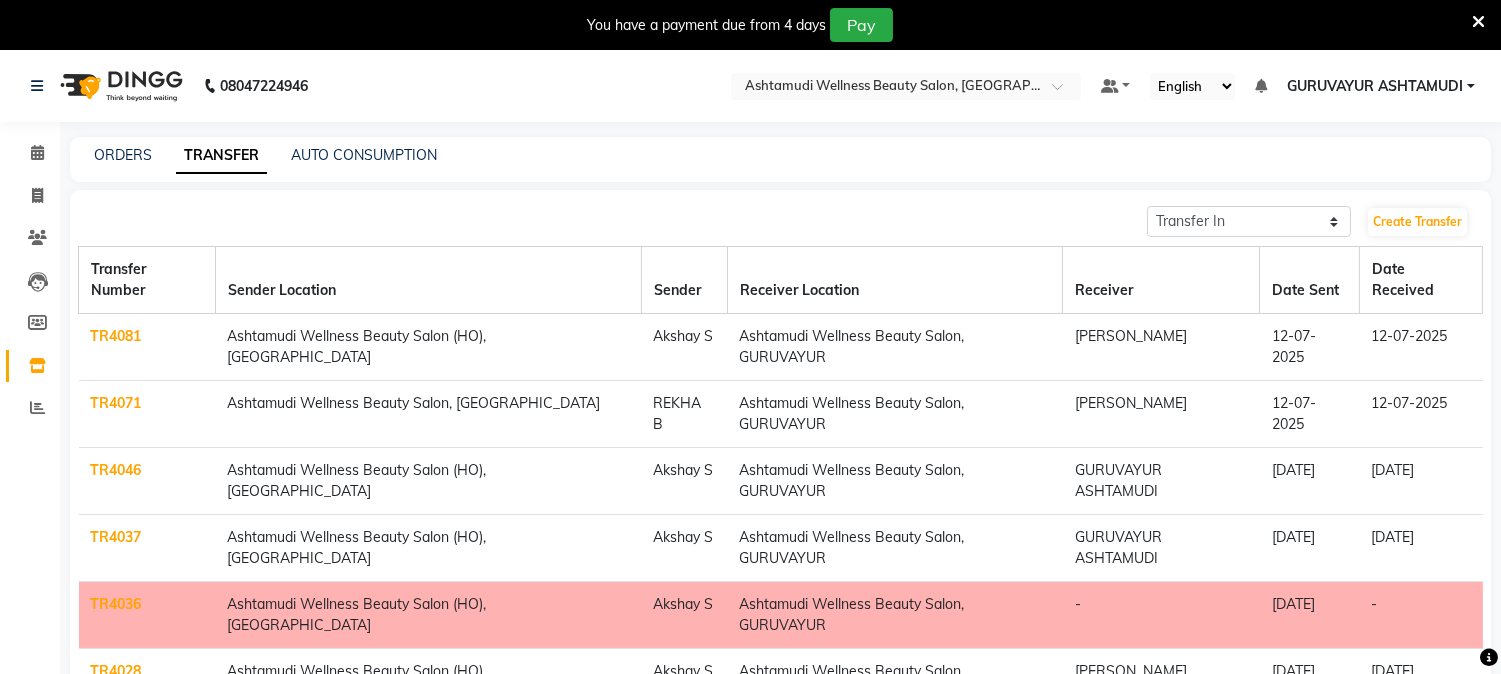 click on "TR4071" 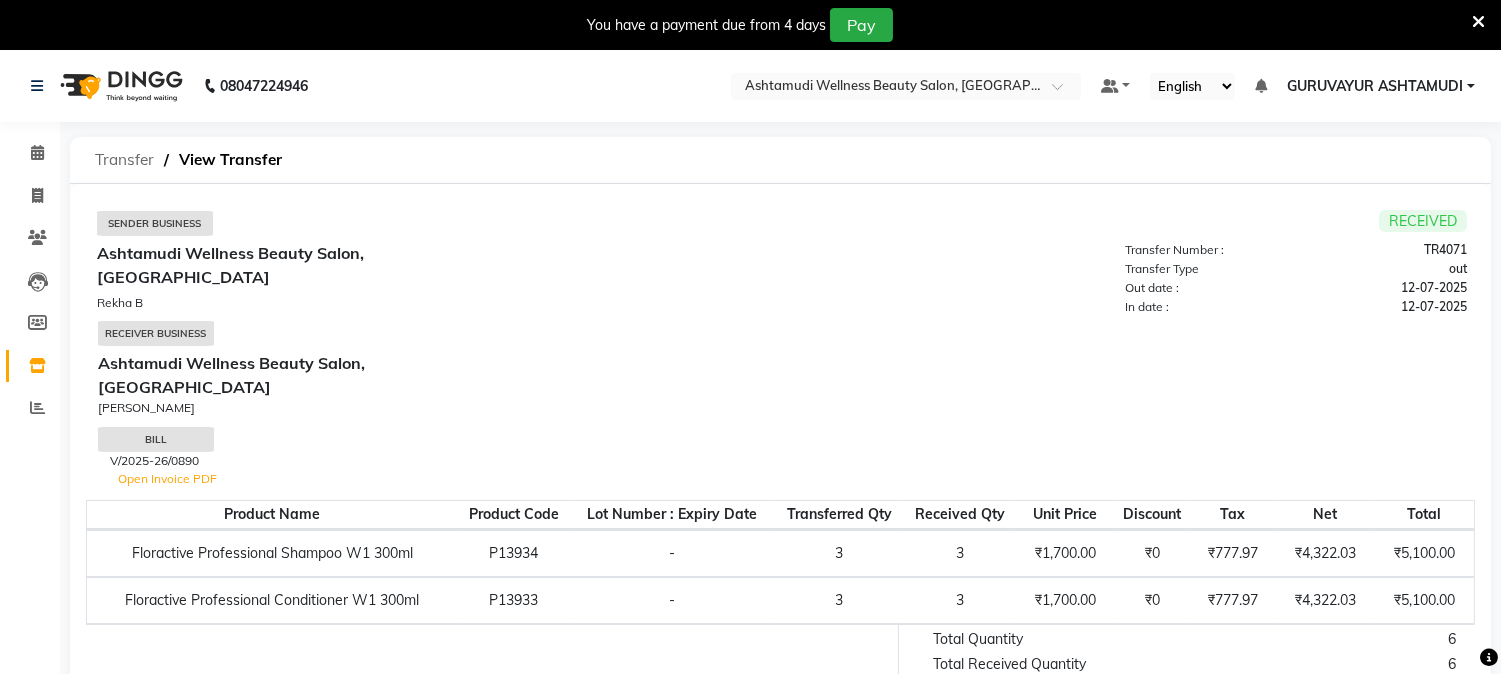 click on "Transfer" 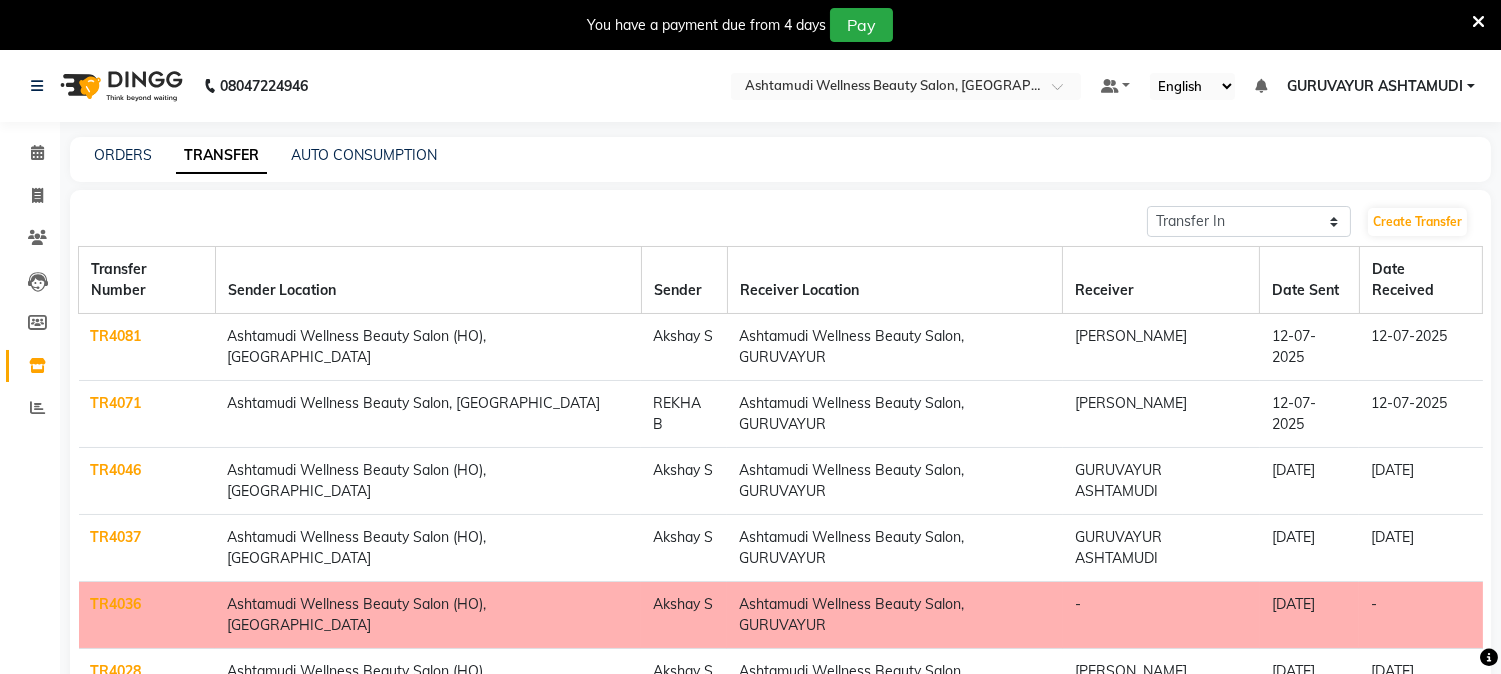 click on "TR4046" 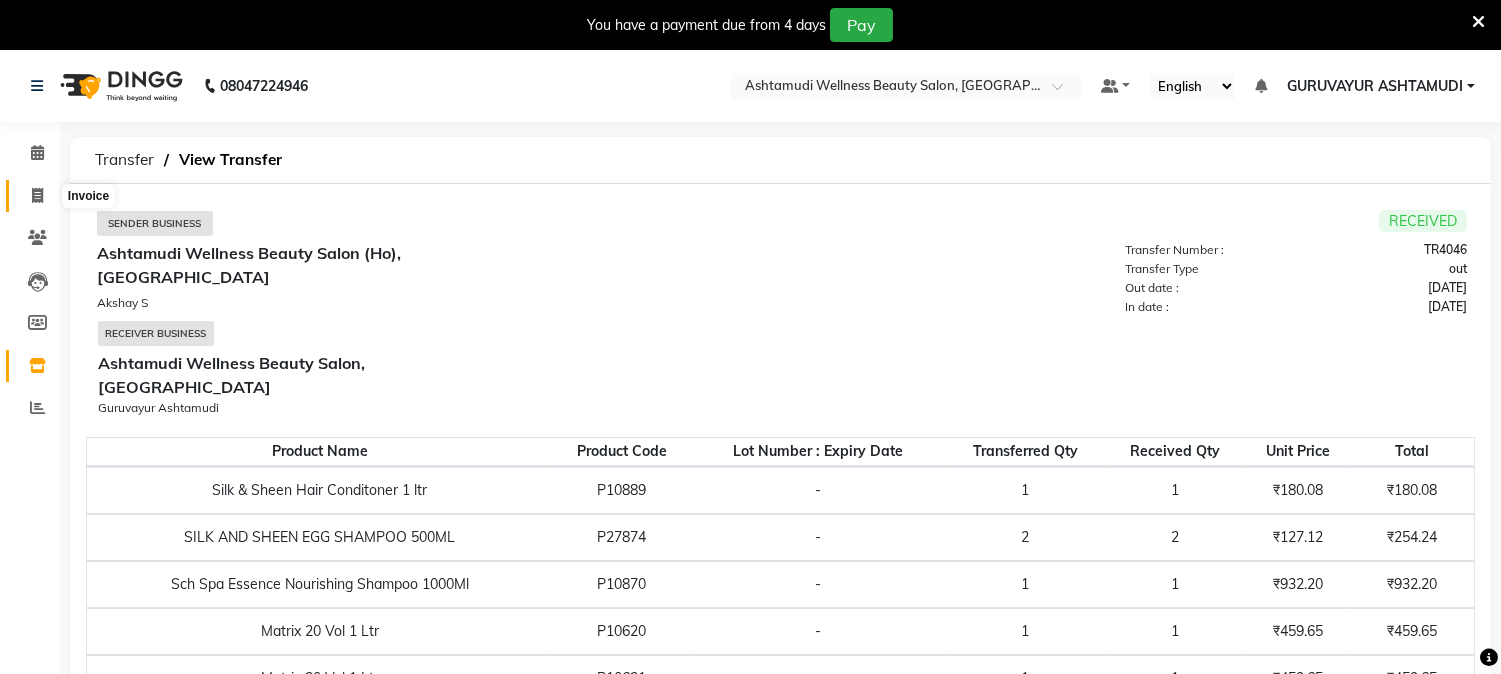 click 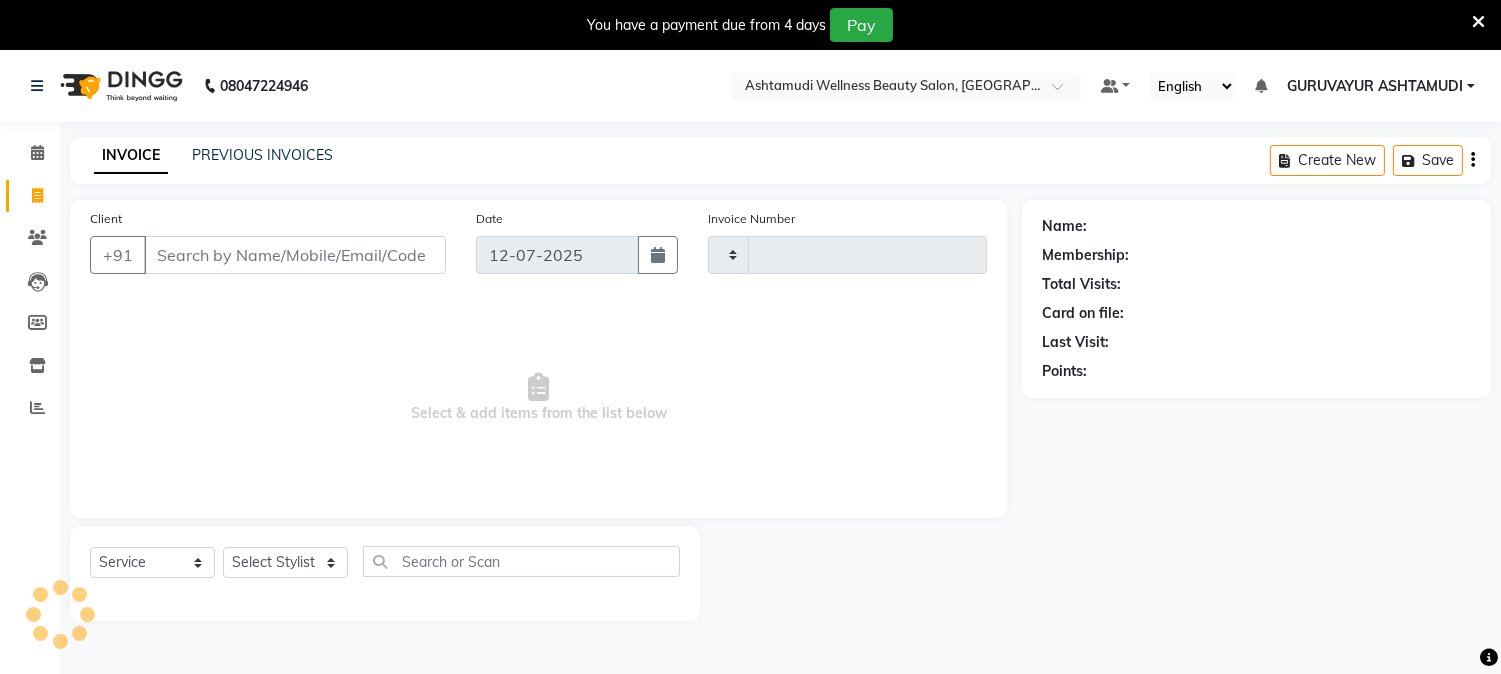 scroll, scrollTop: 50, scrollLeft: 0, axis: vertical 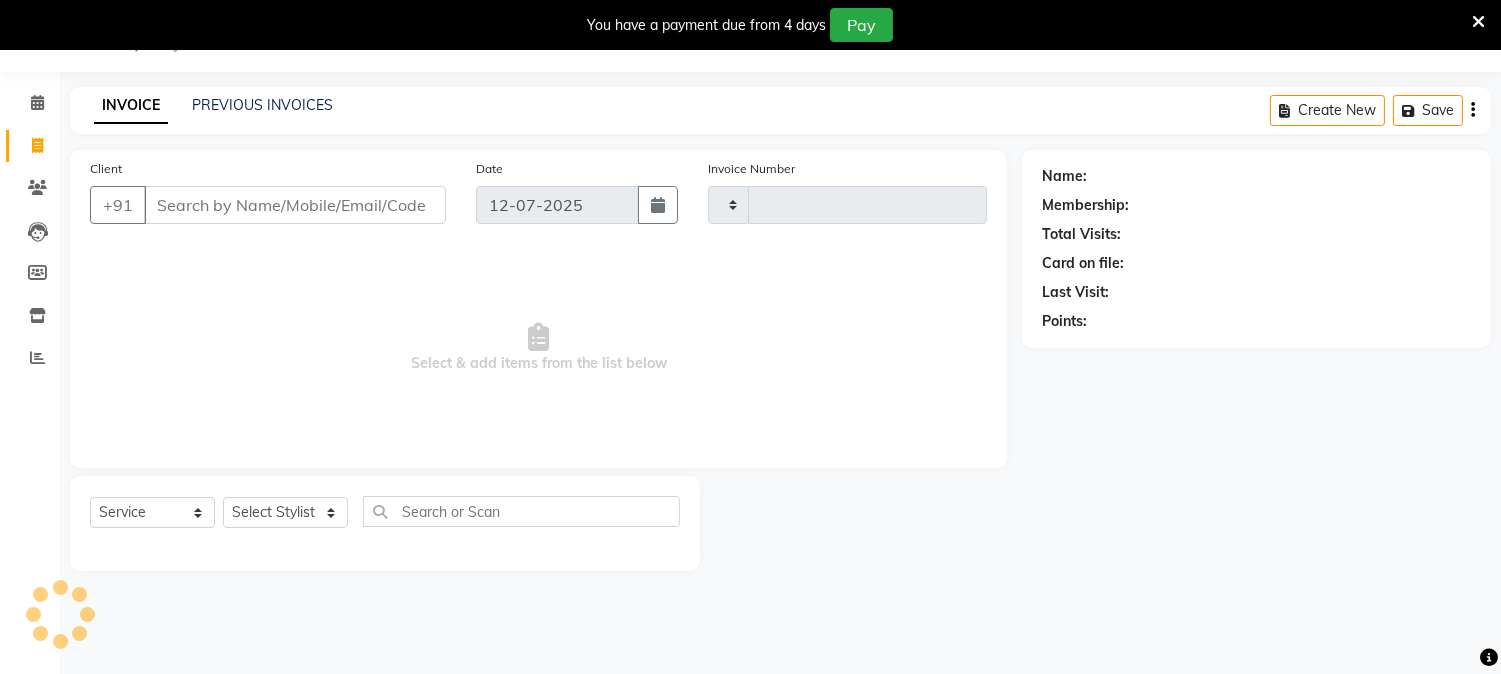 type on "1344" 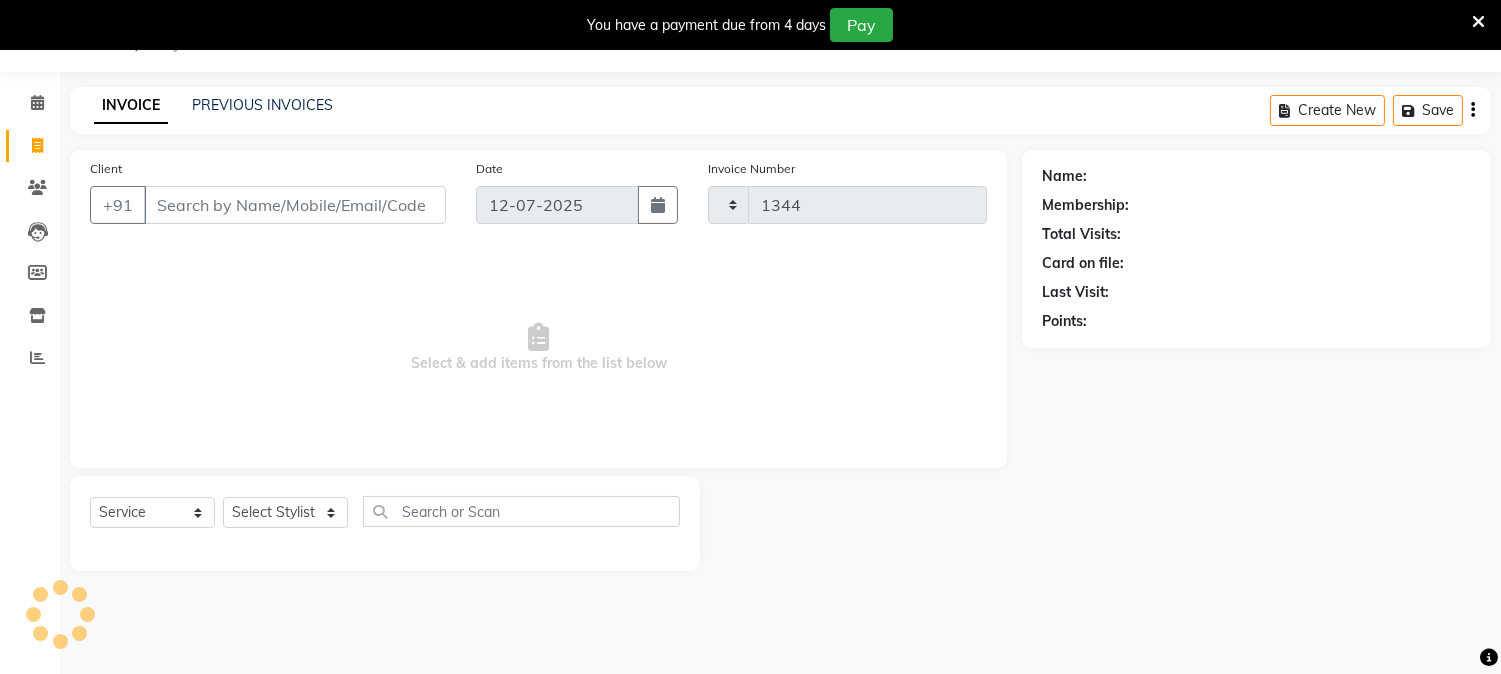 select on "4660" 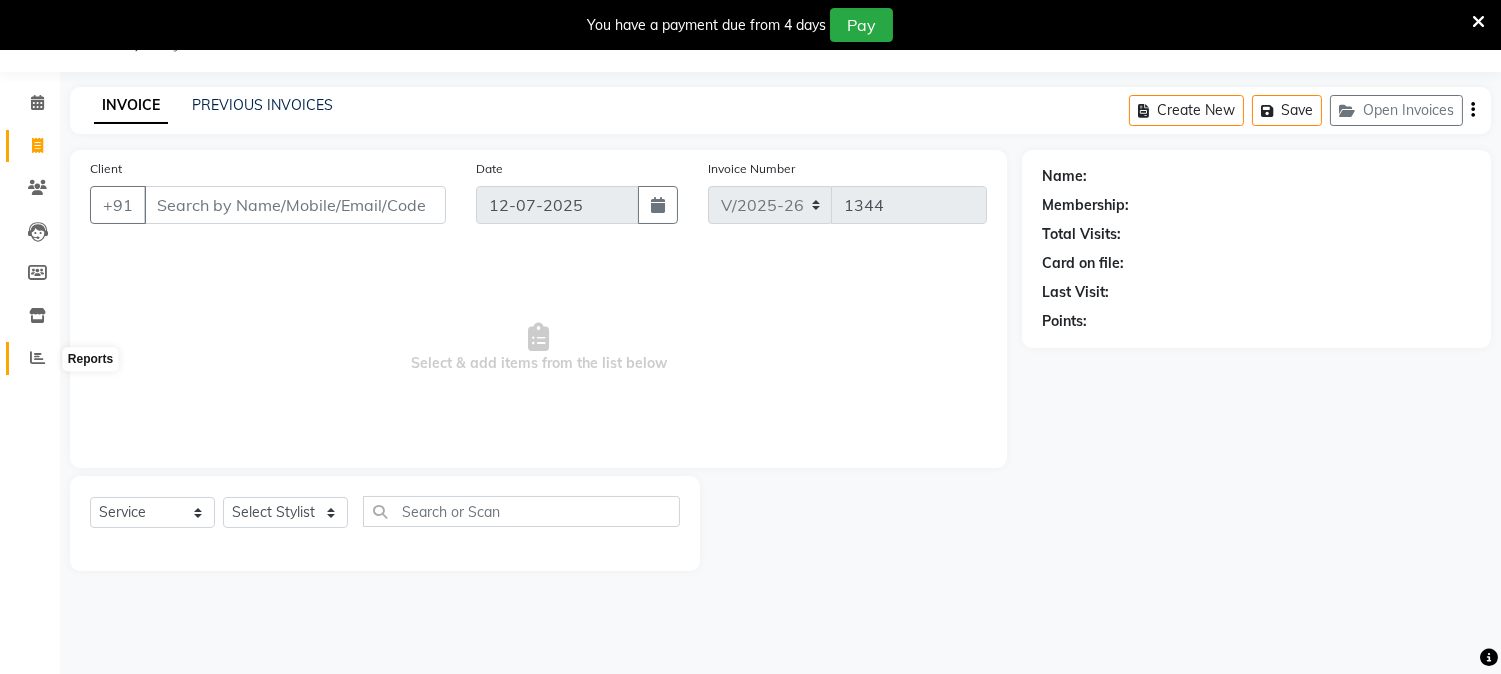 click 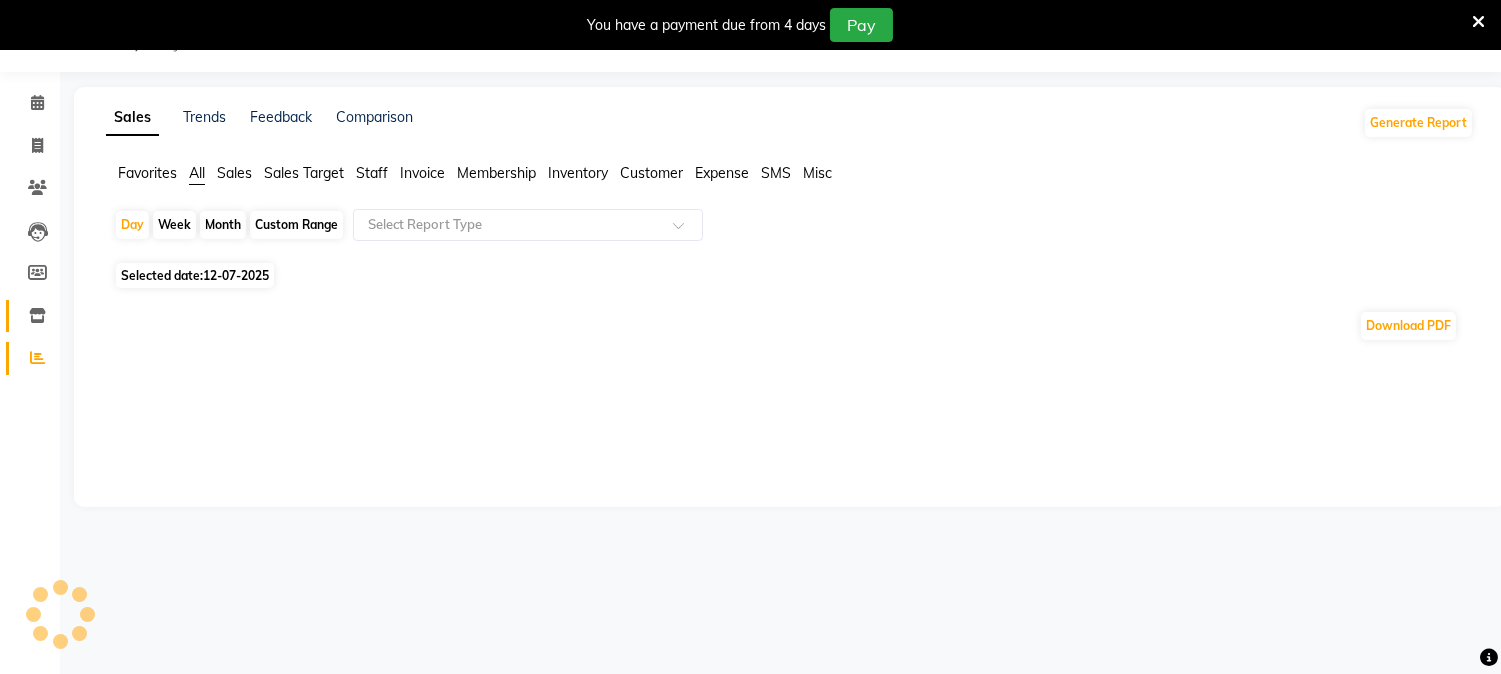 click 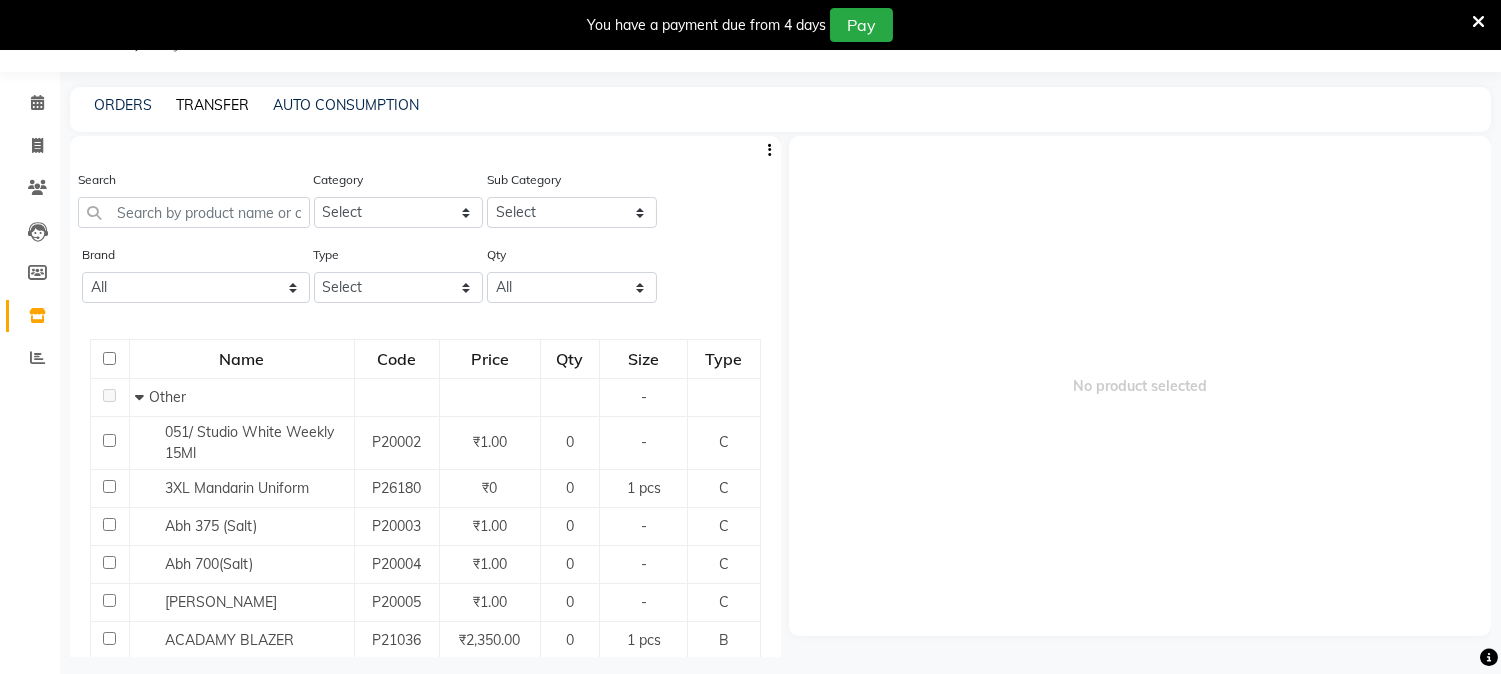 click on "TRANSFER" 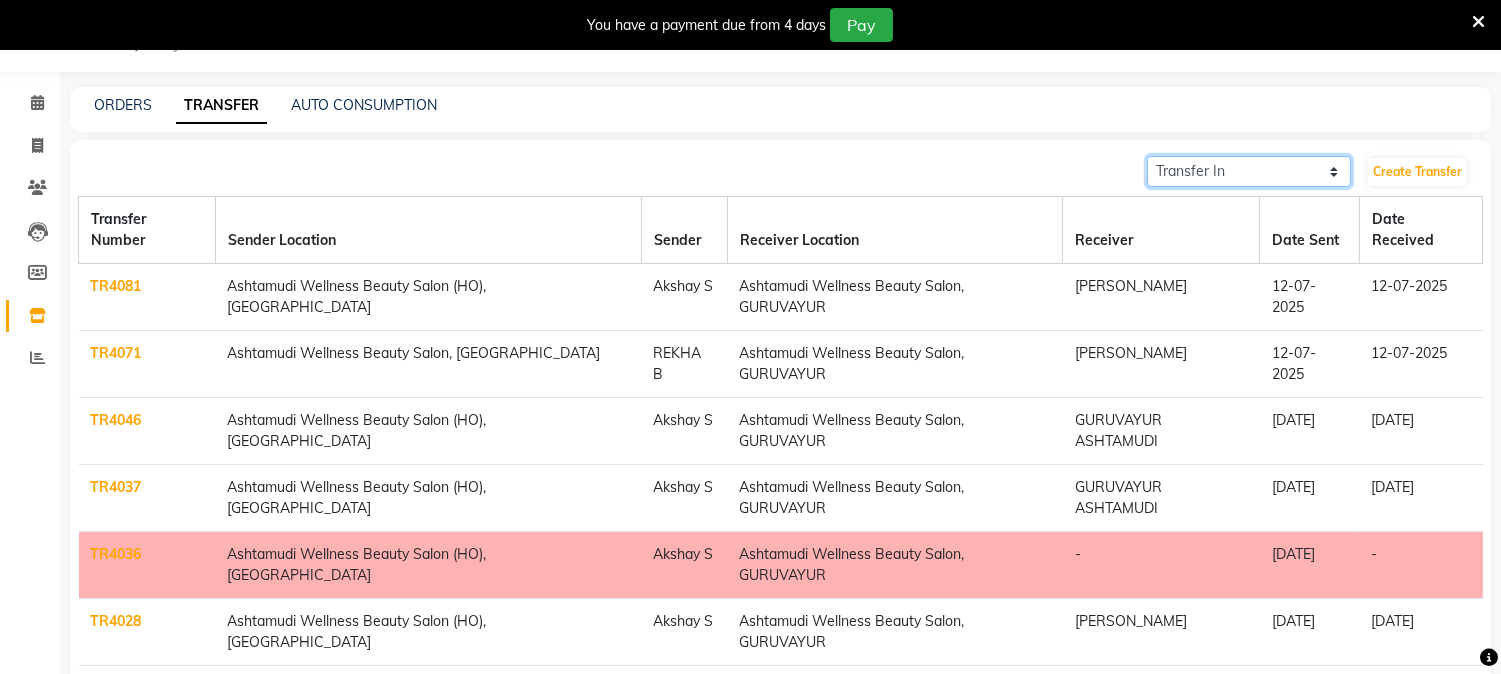 click on "Transfer In Transfer Out" 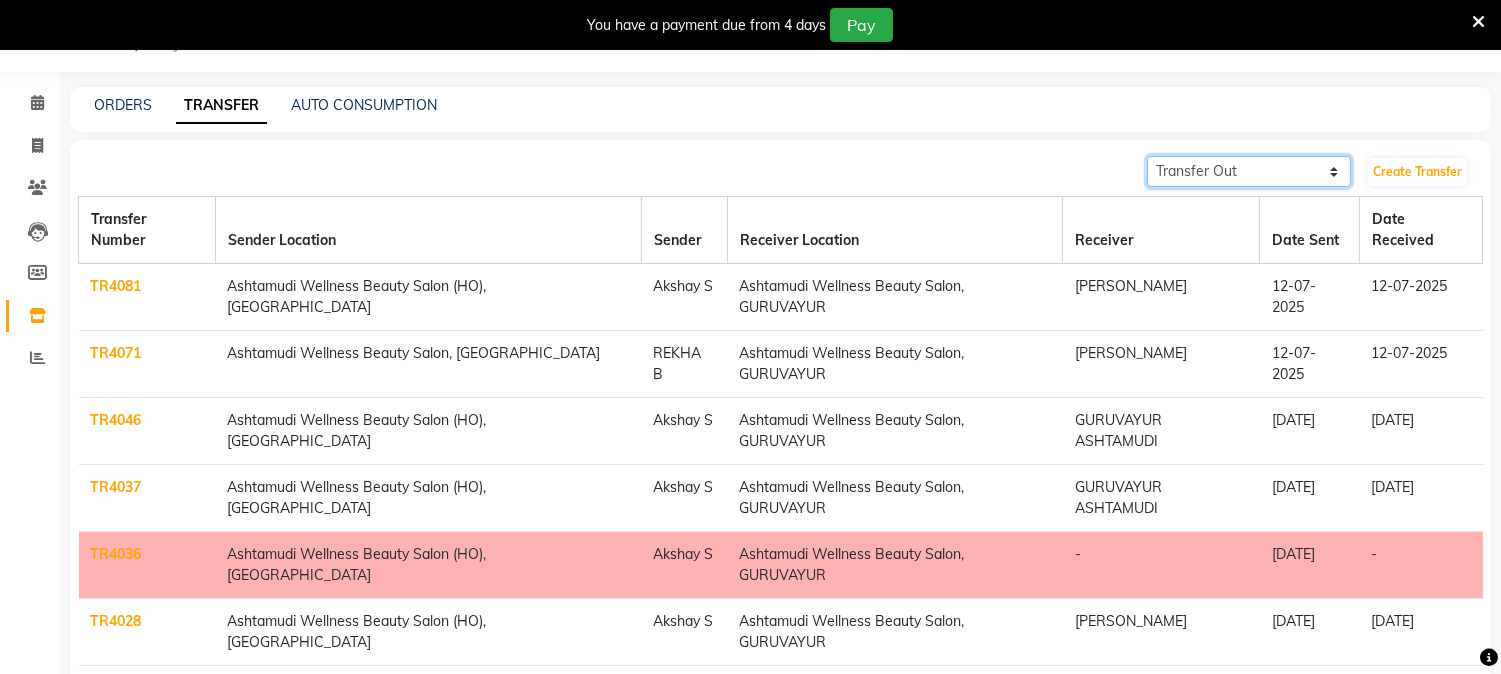 click on "Transfer In Transfer Out" 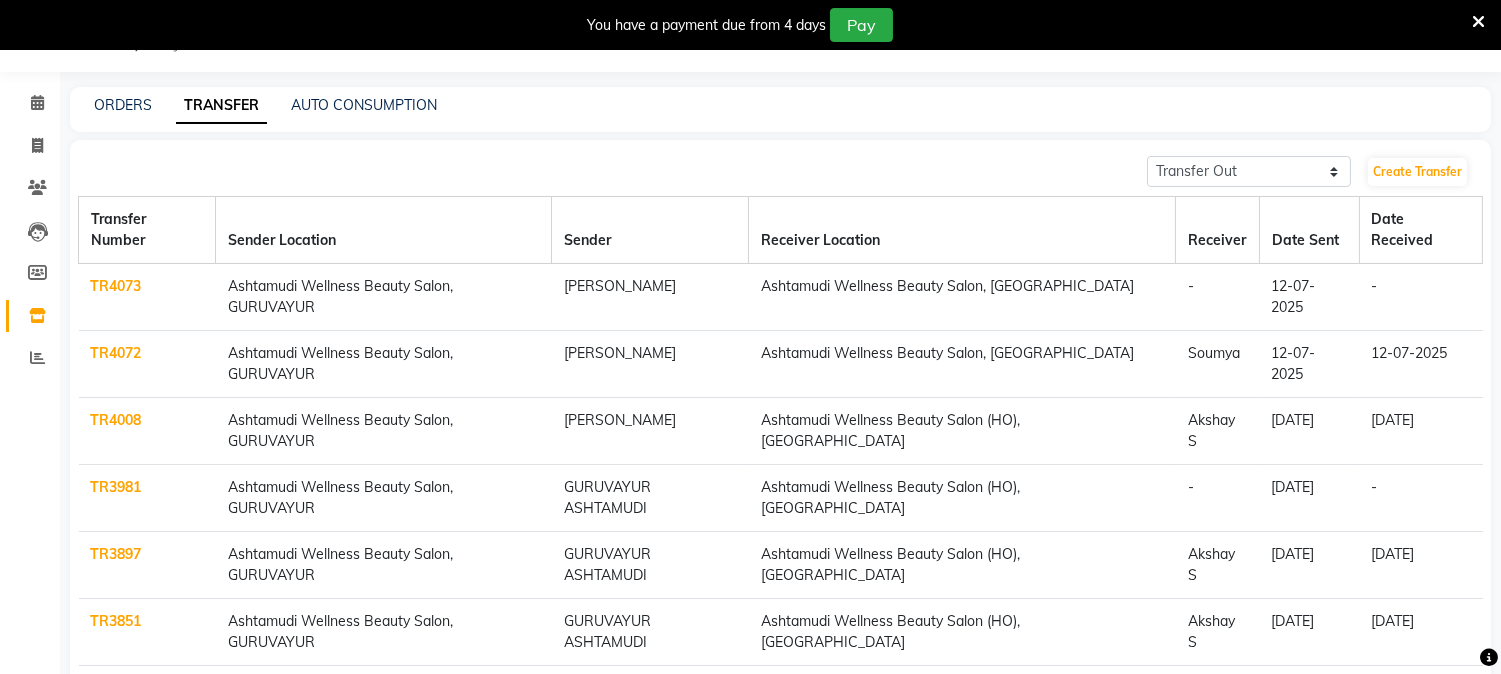 click on "TR4073" 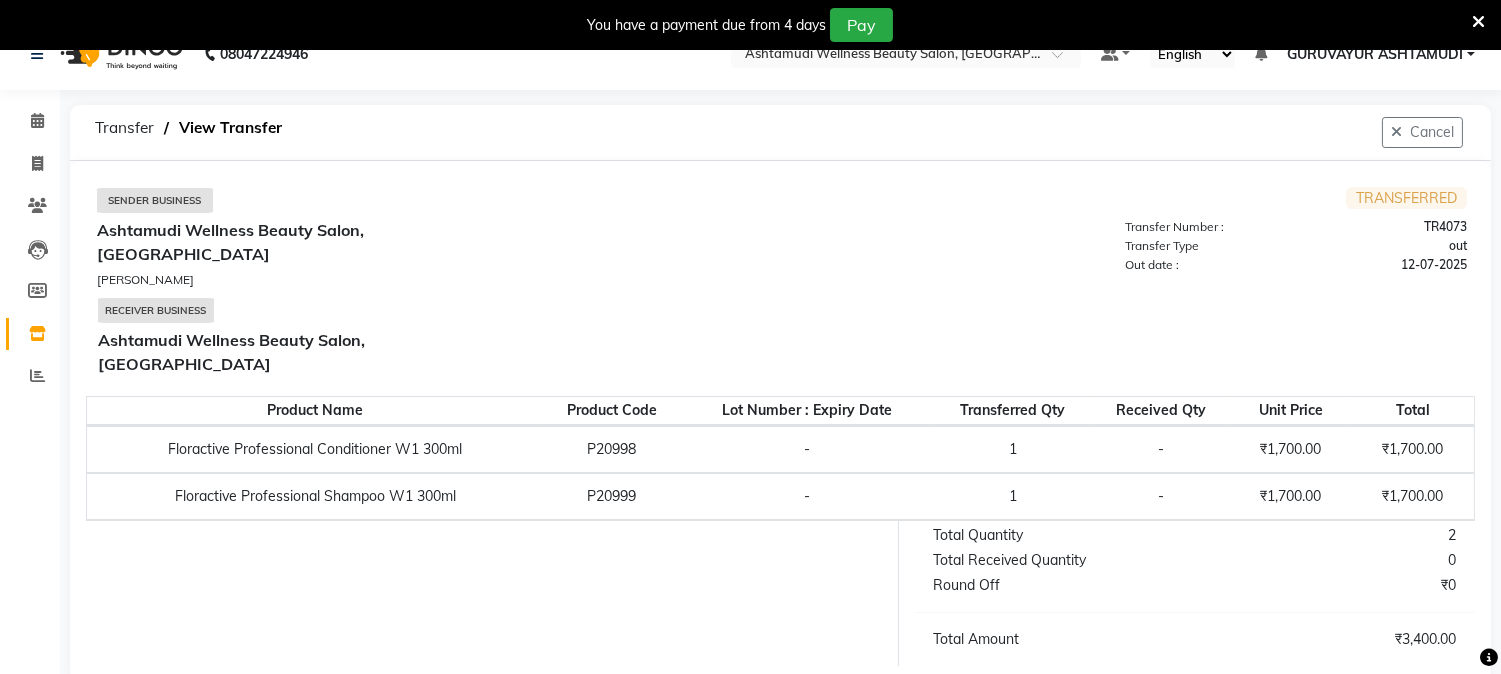 scroll, scrollTop: 50, scrollLeft: 0, axis: vertical 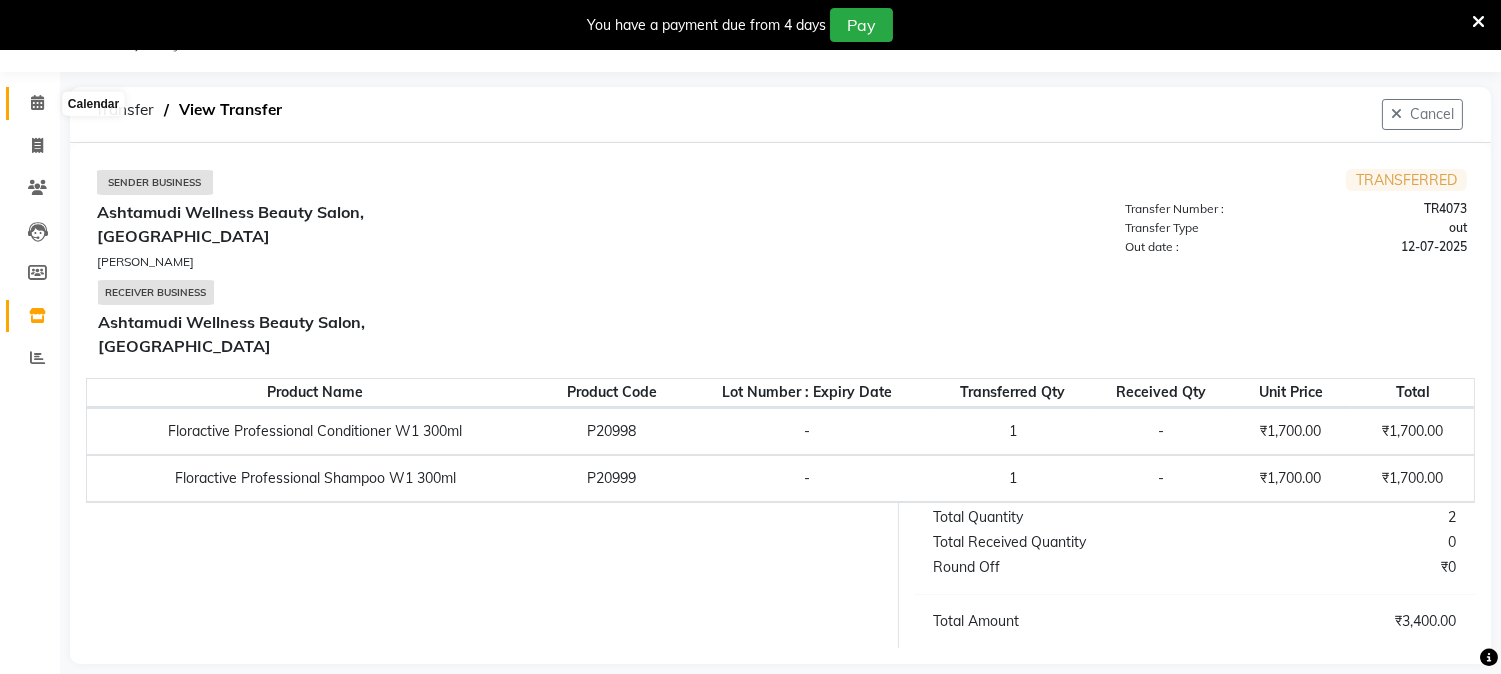 click 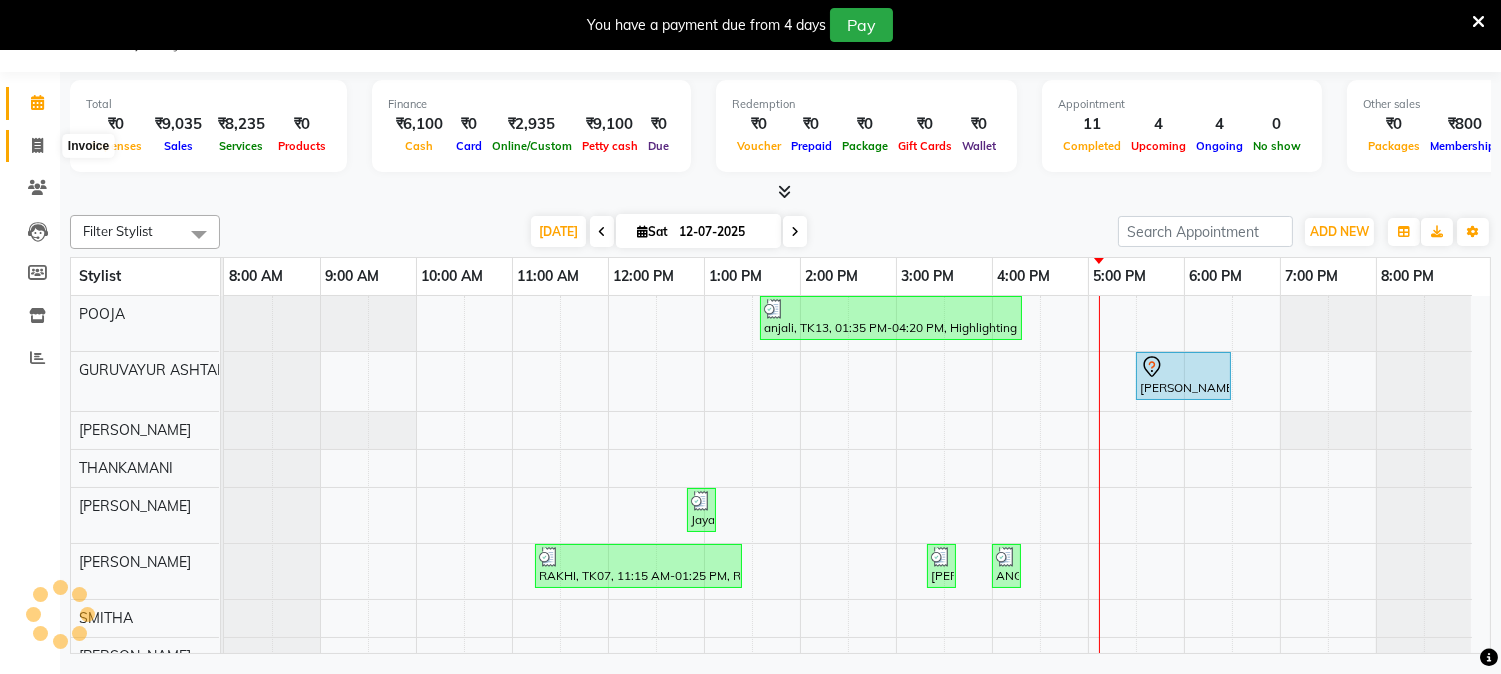 click 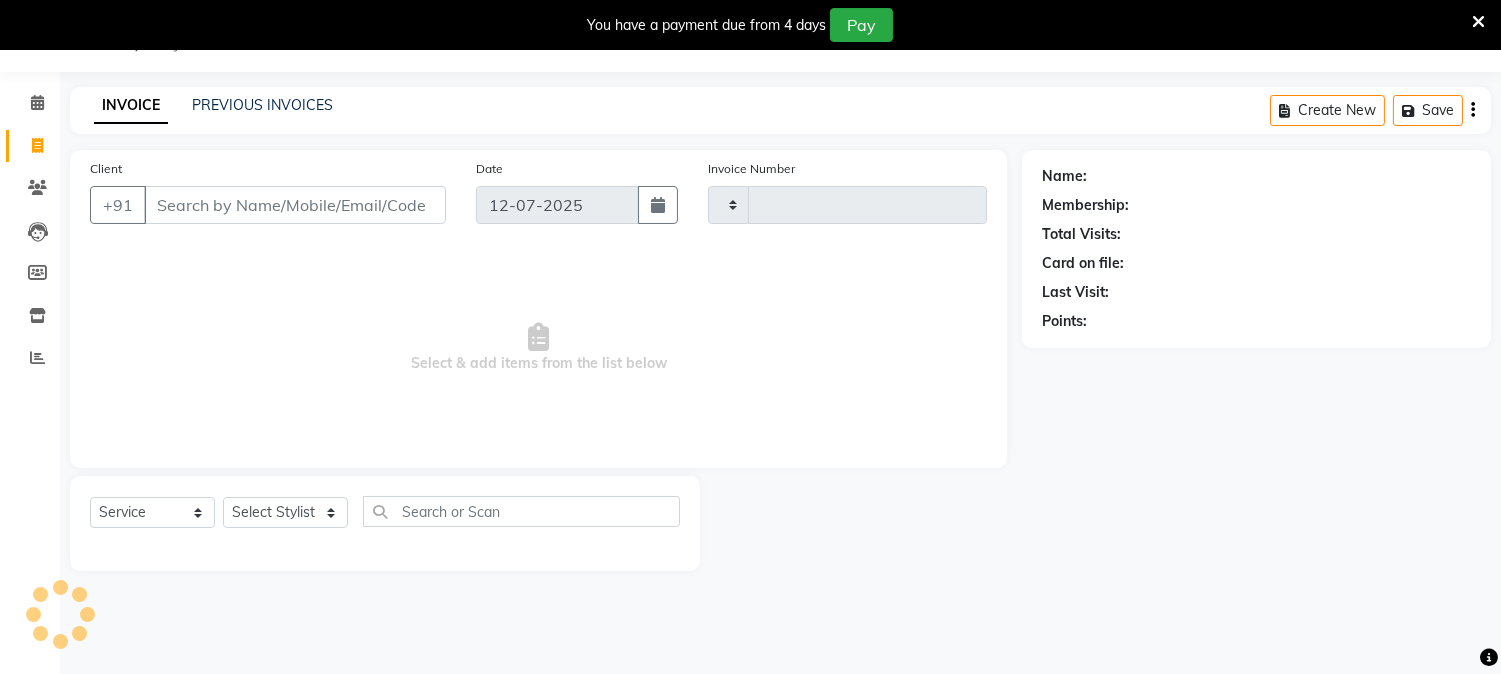 type on "1344" 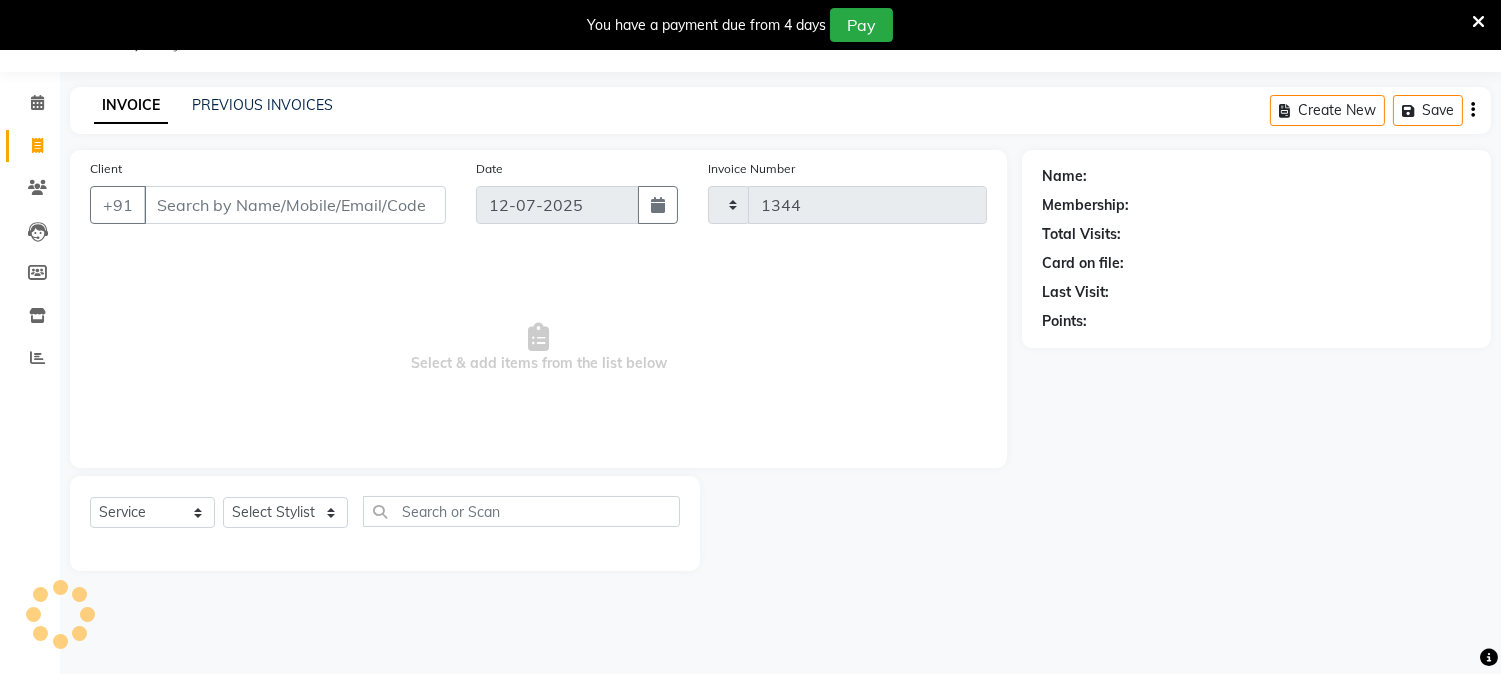 select on "4660" 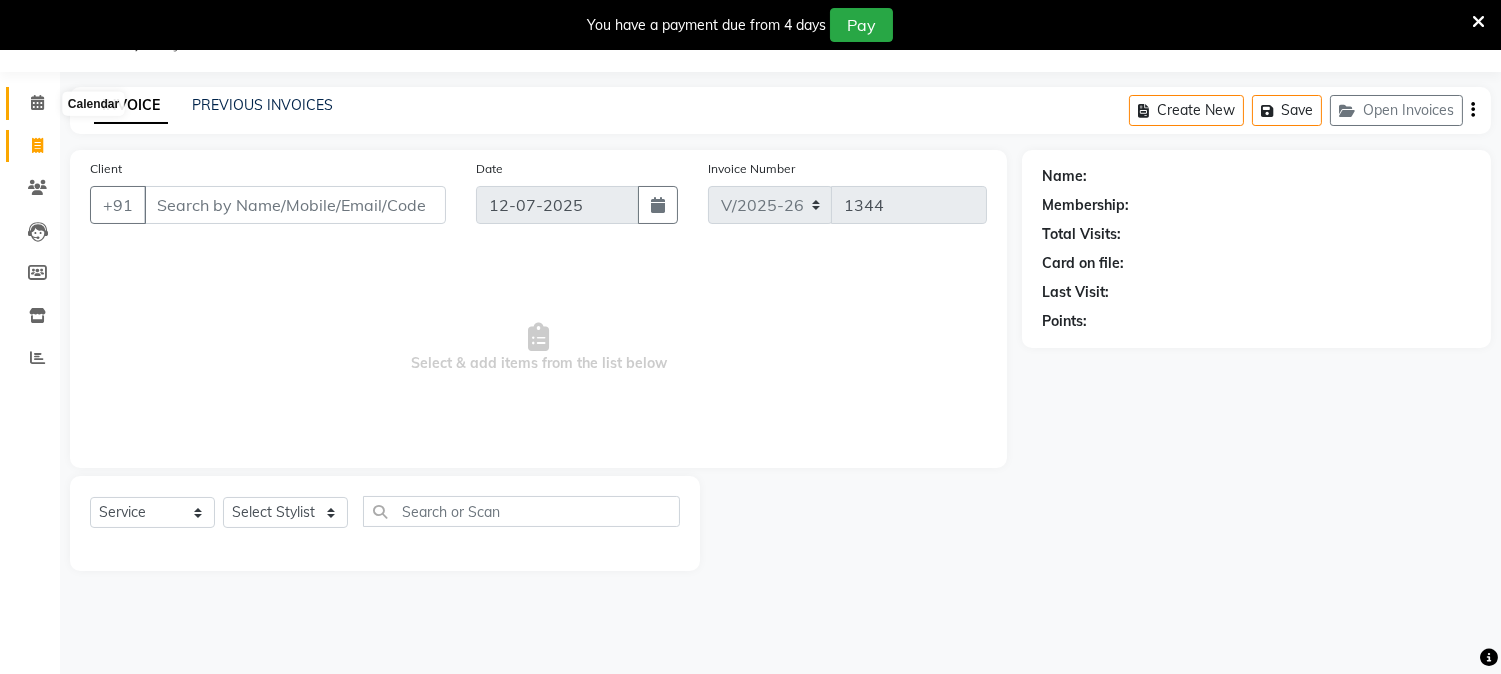 click 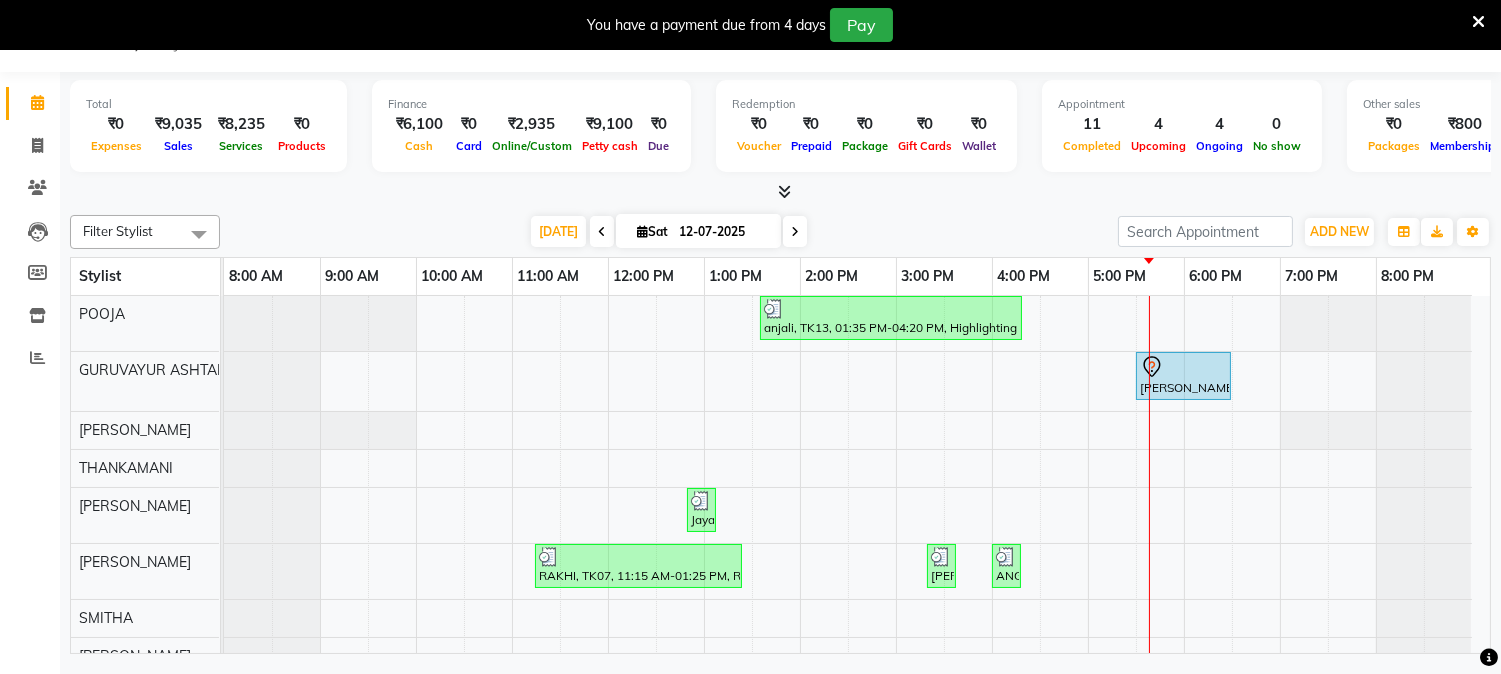 scroll, scrollTop: 211, scrollLeft: 0, axis: vertical 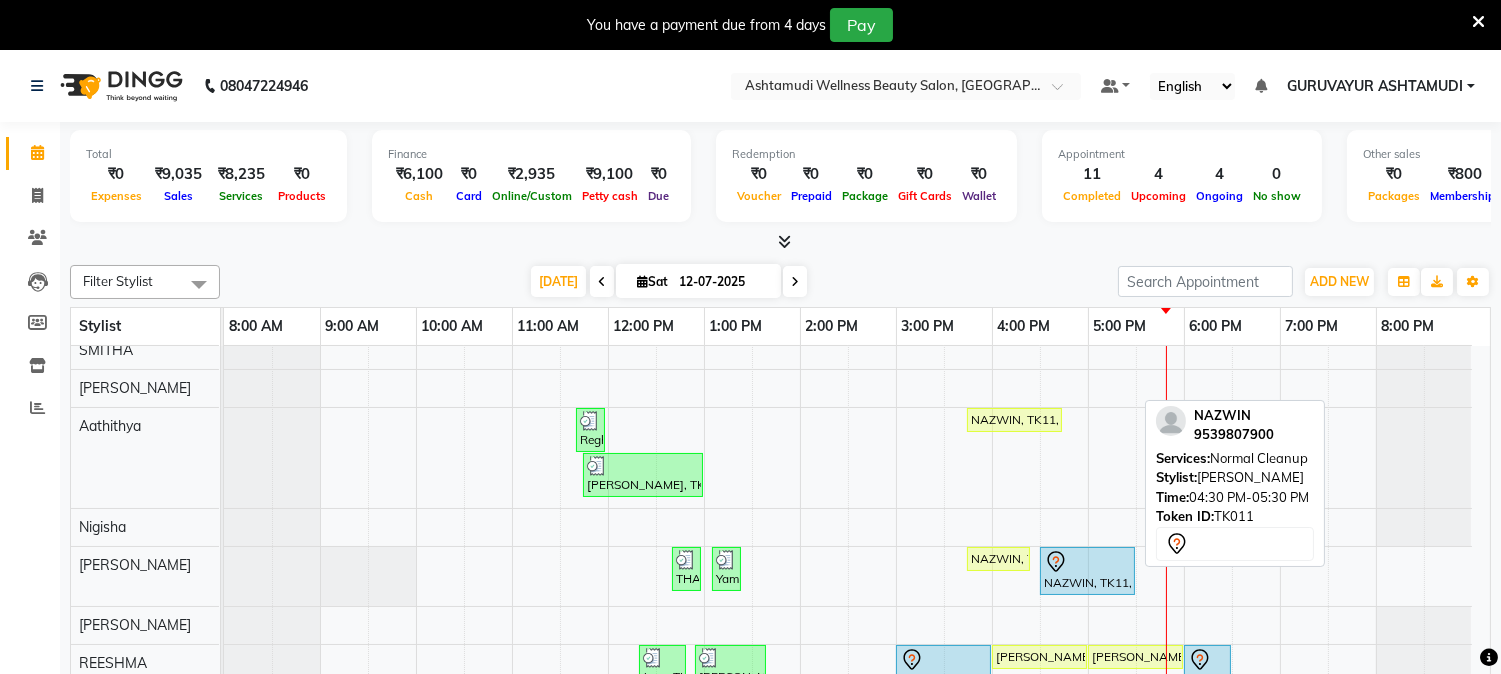 click on "NAZWIN, TK11, 04:30 PM-05:30 PM, Normal Cleanup" at bounding box center [1087, 571] 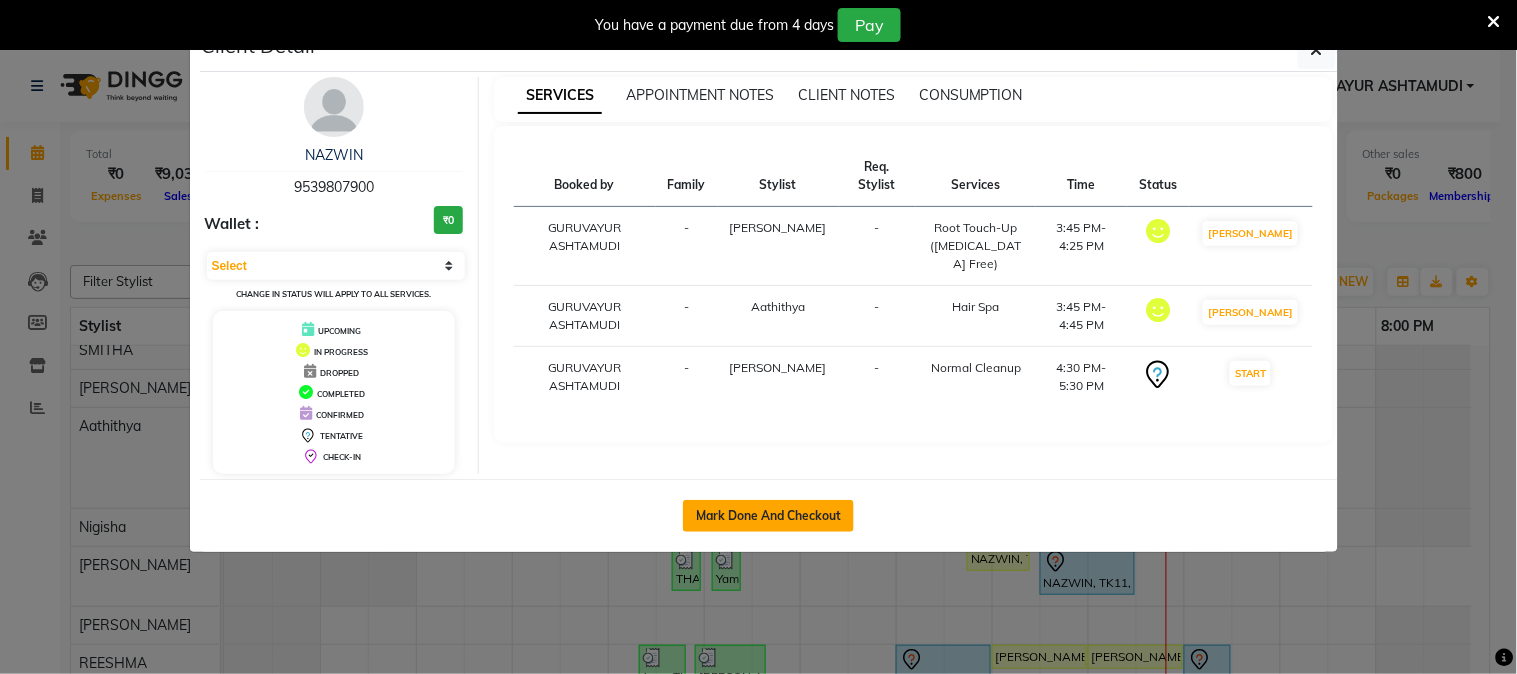click on "Mark Done And Checkout" 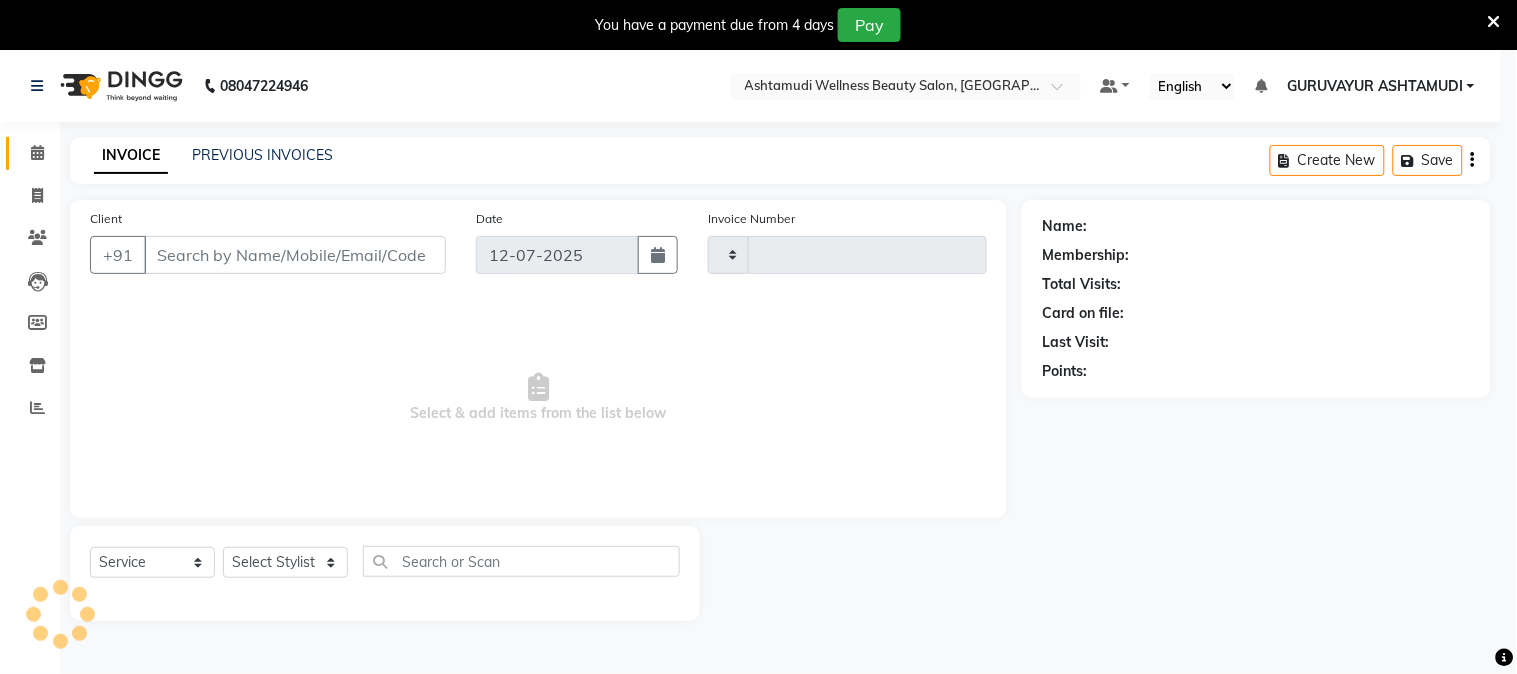 type on "1344" 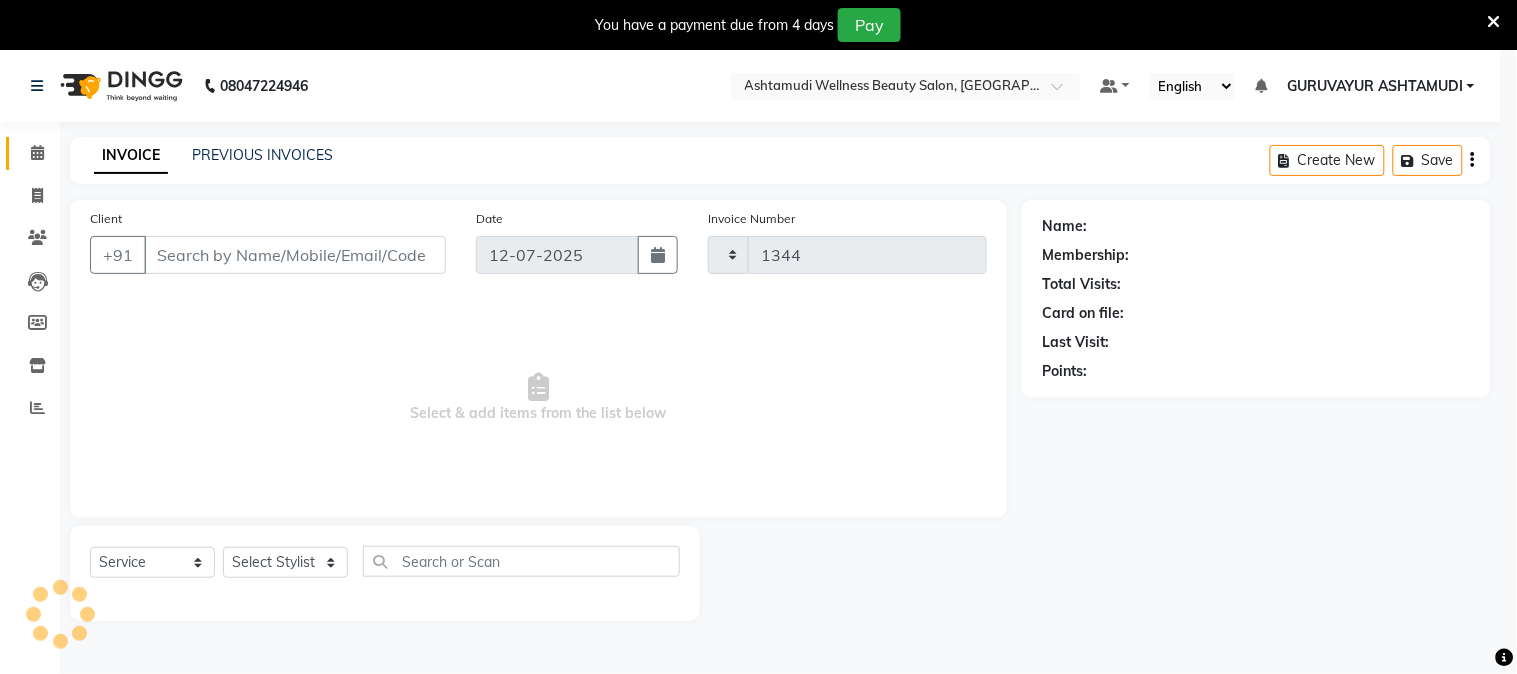 select on "4660" 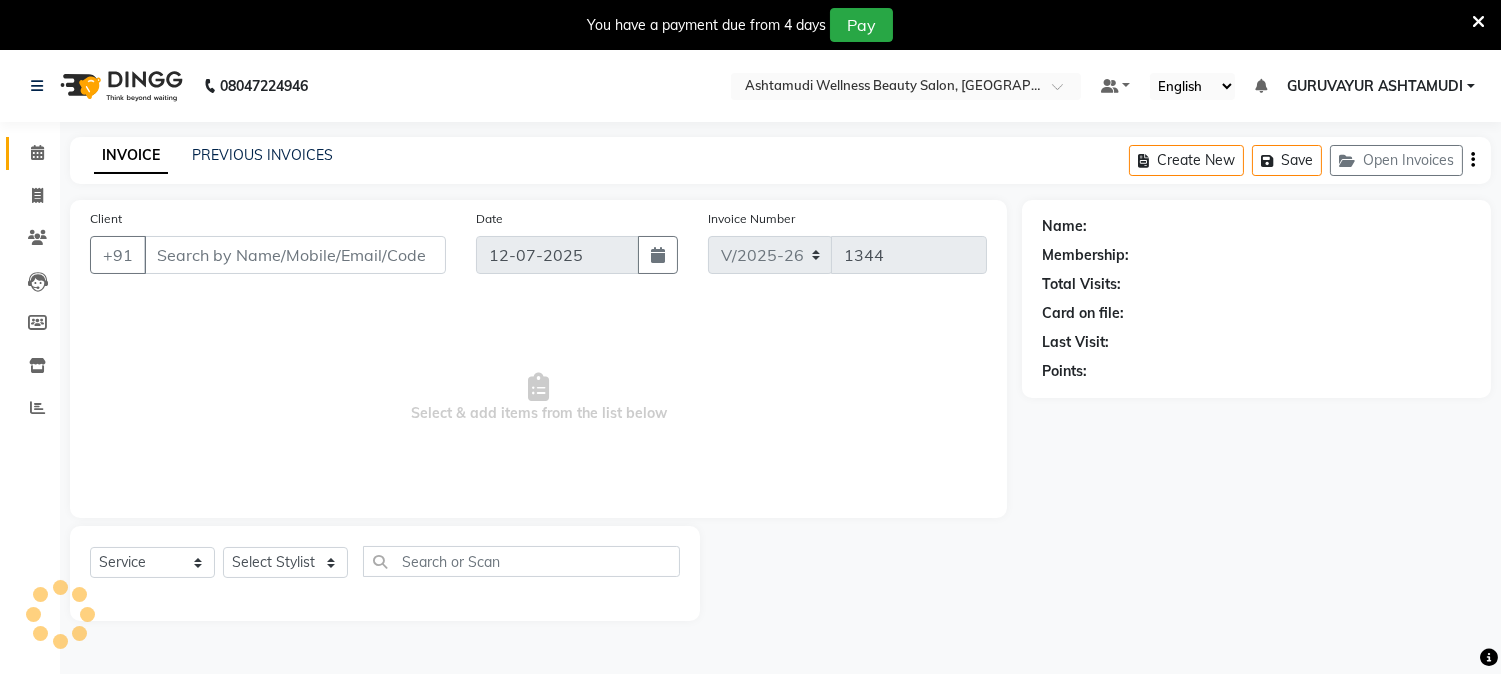 type on "9539807900" 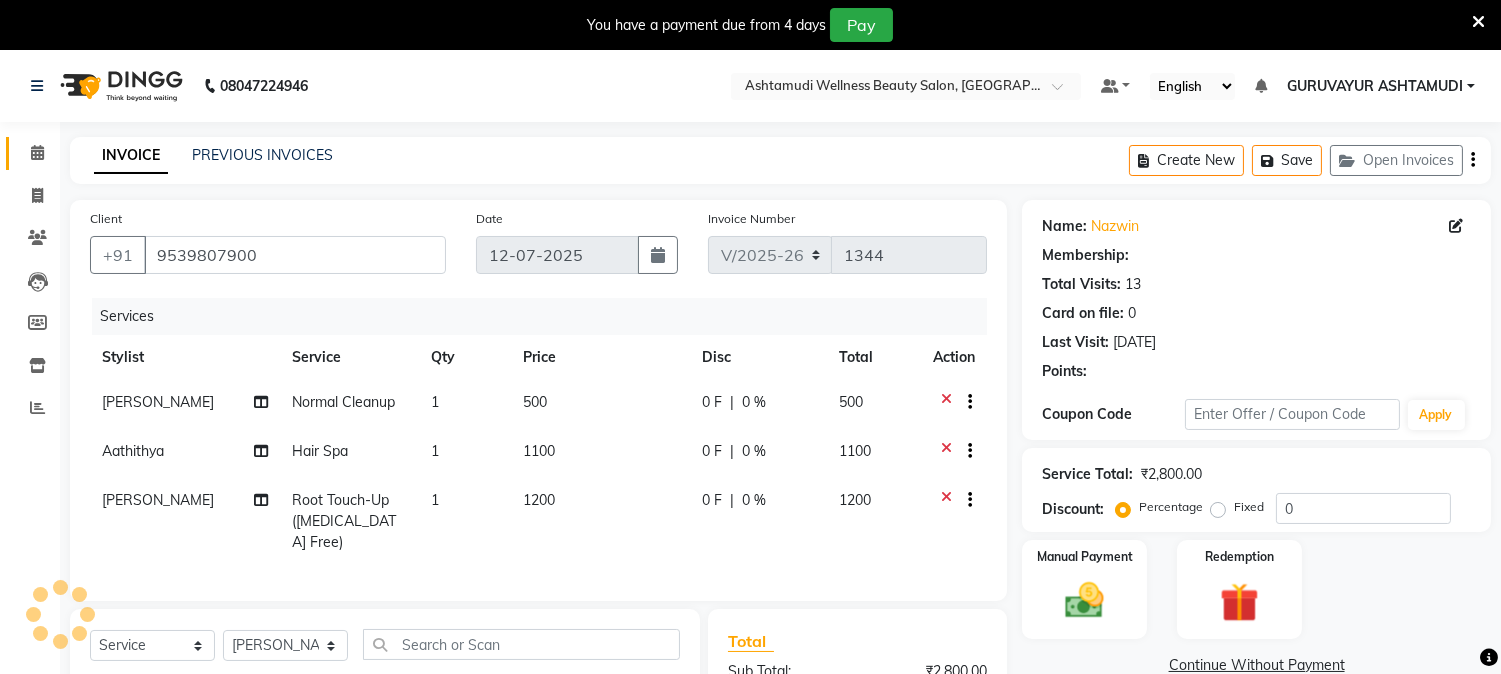 select on "1: Object" 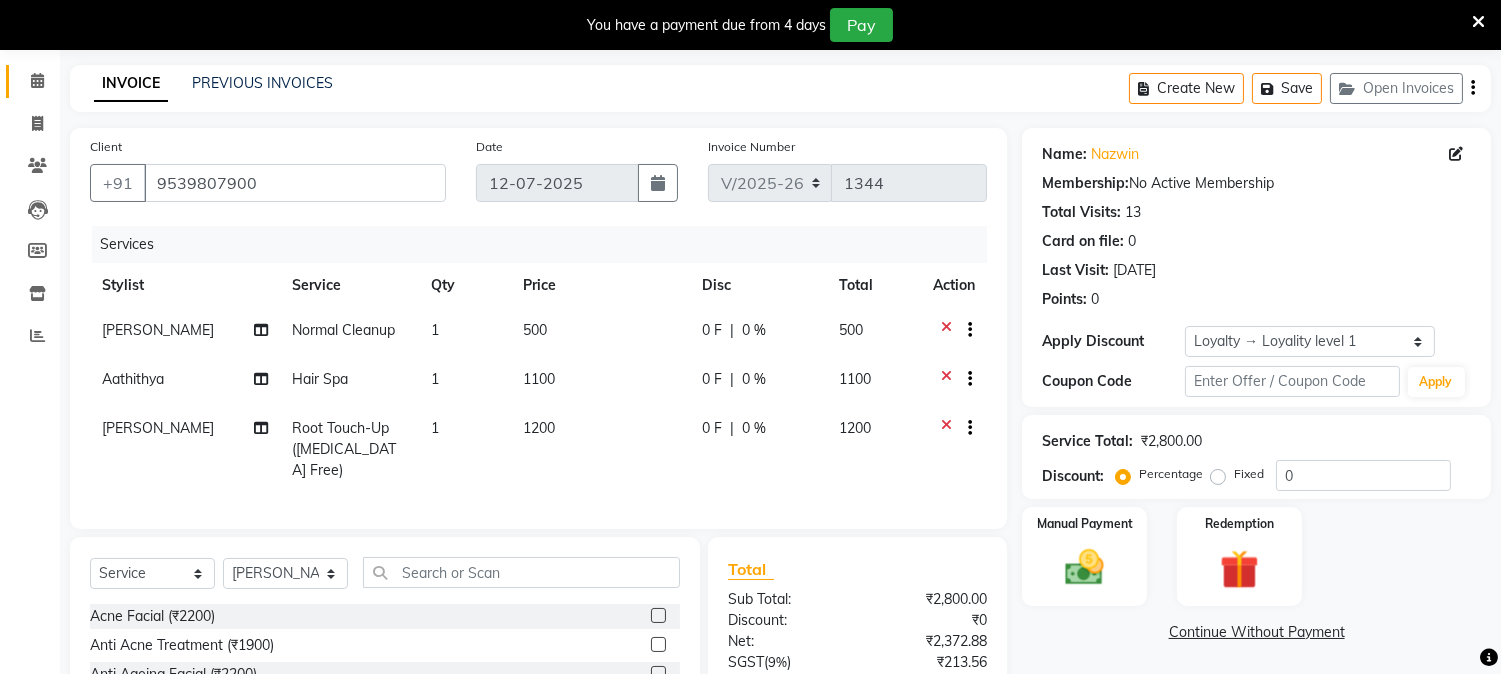 scroll, scrollTop: 111, scrollLeft: 0, axis: vertical 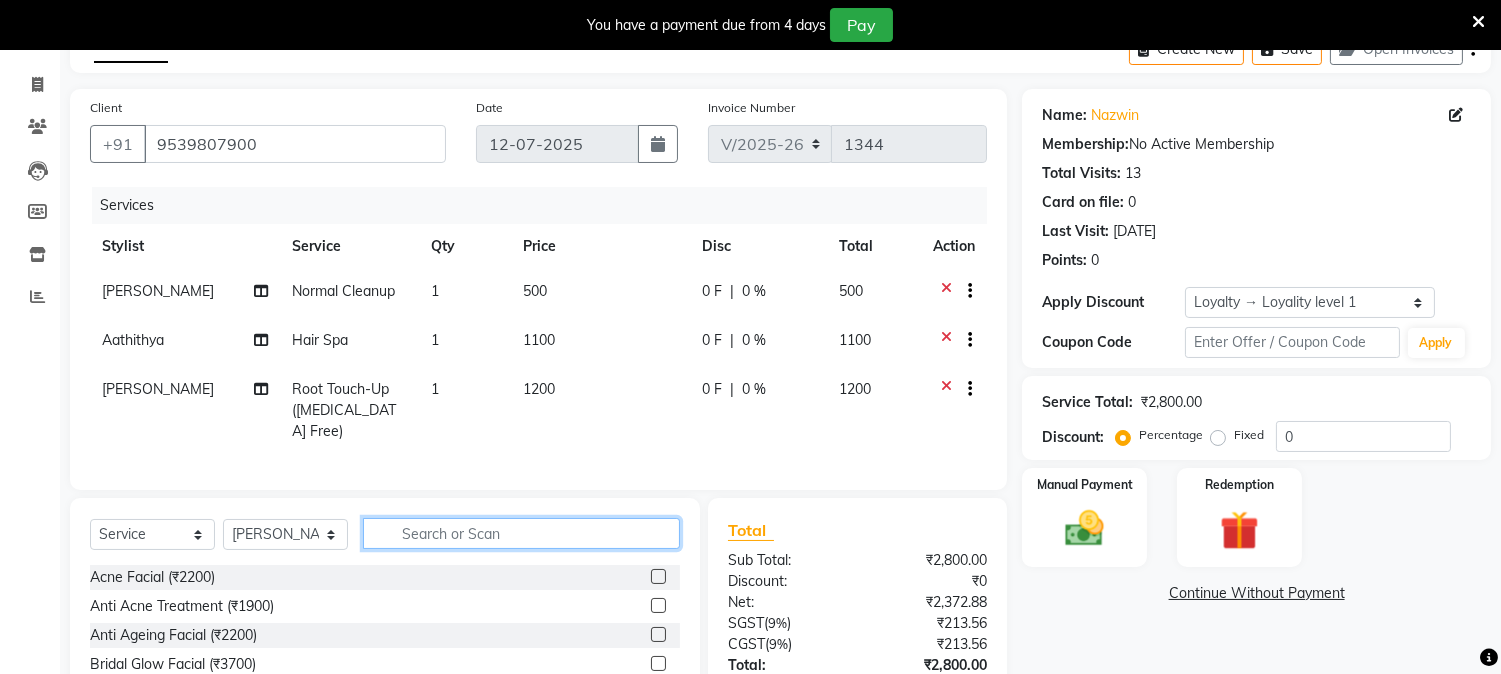 click 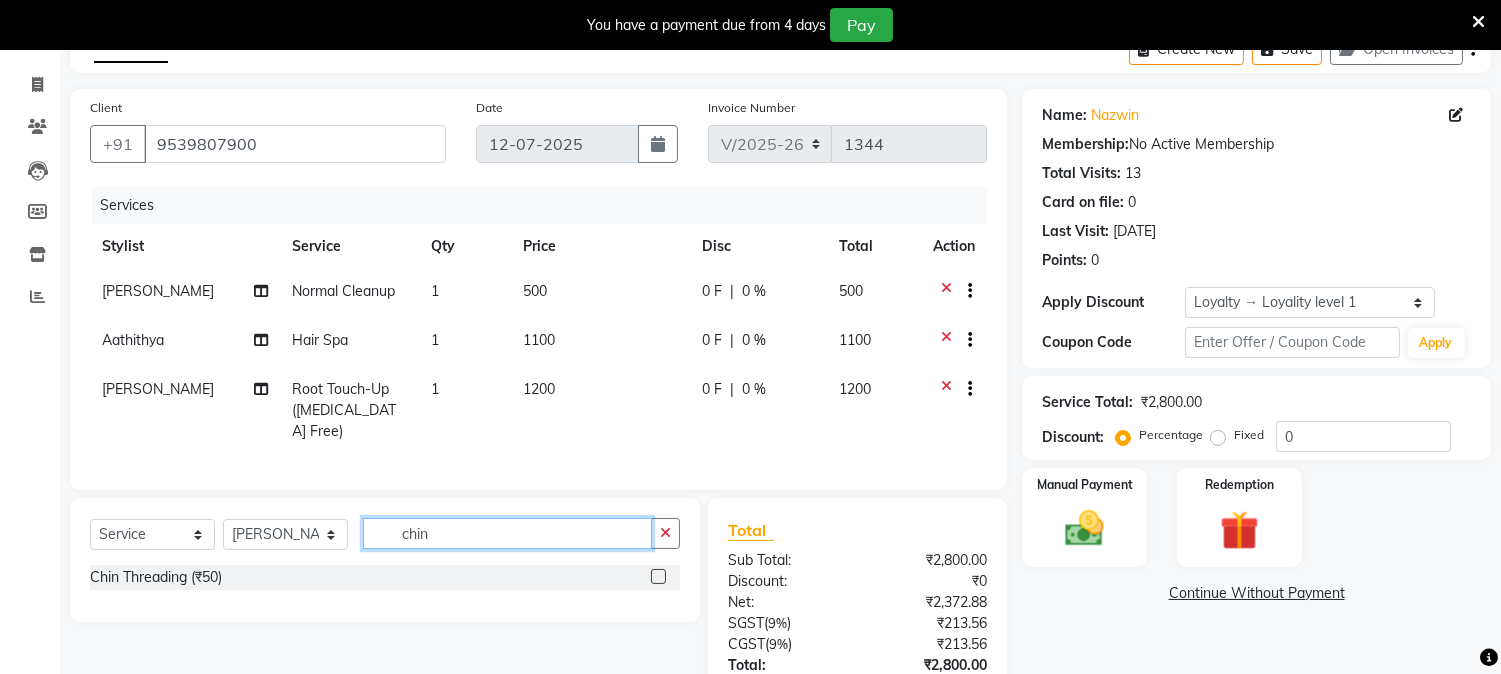 type on "chin" 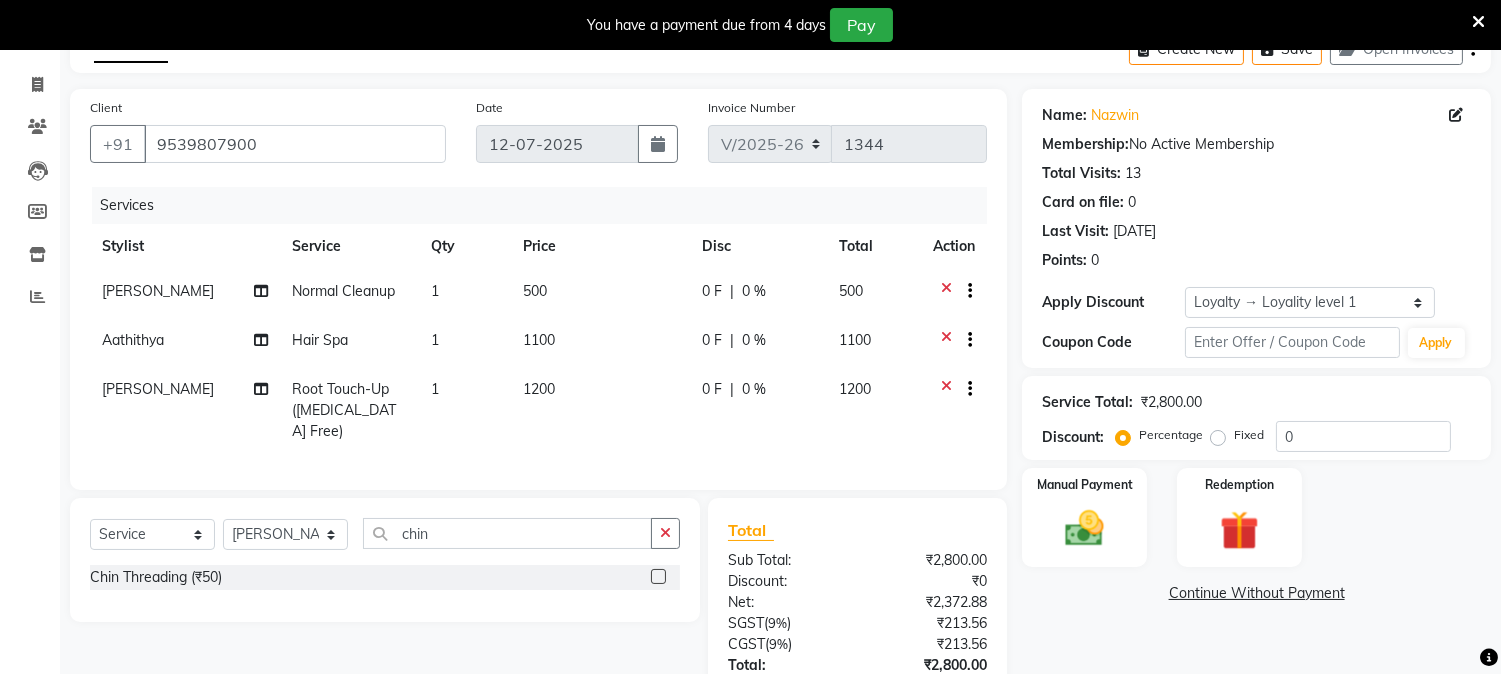 click 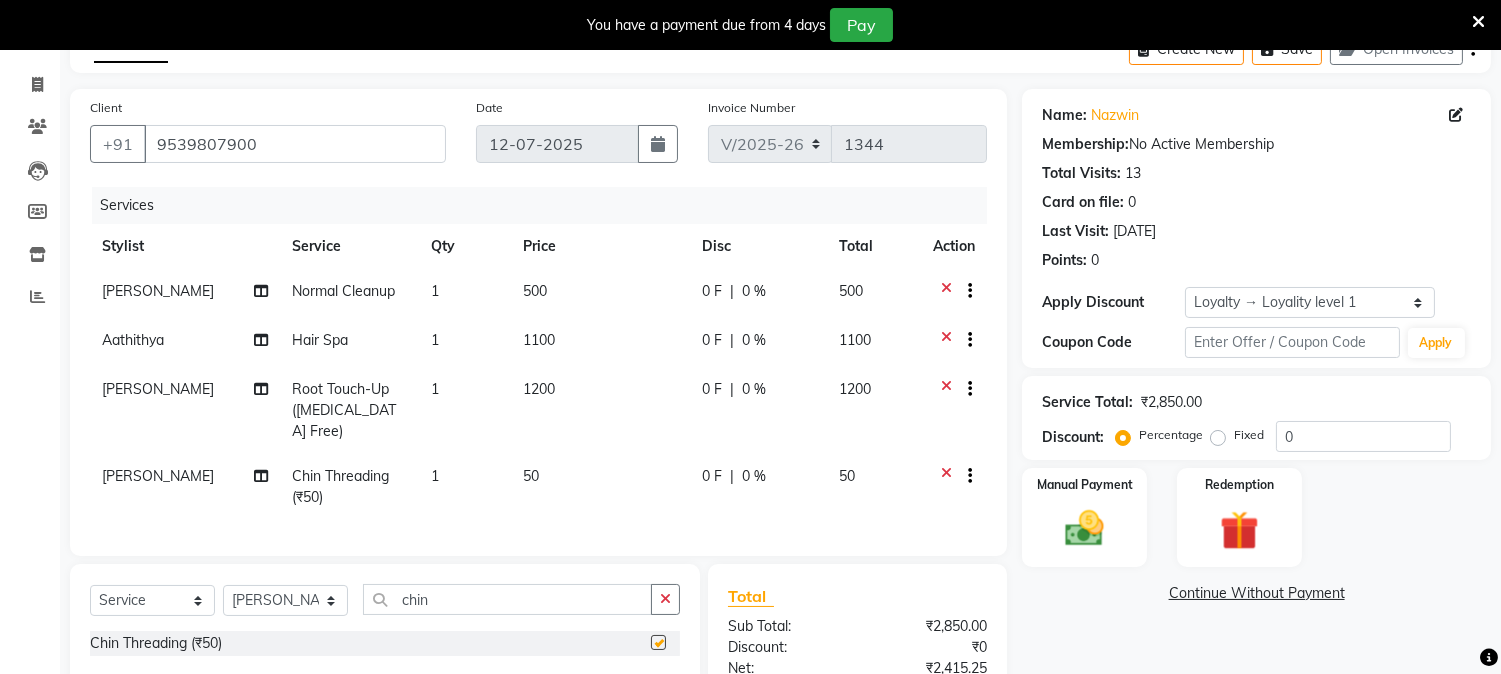 checkbox on "false" 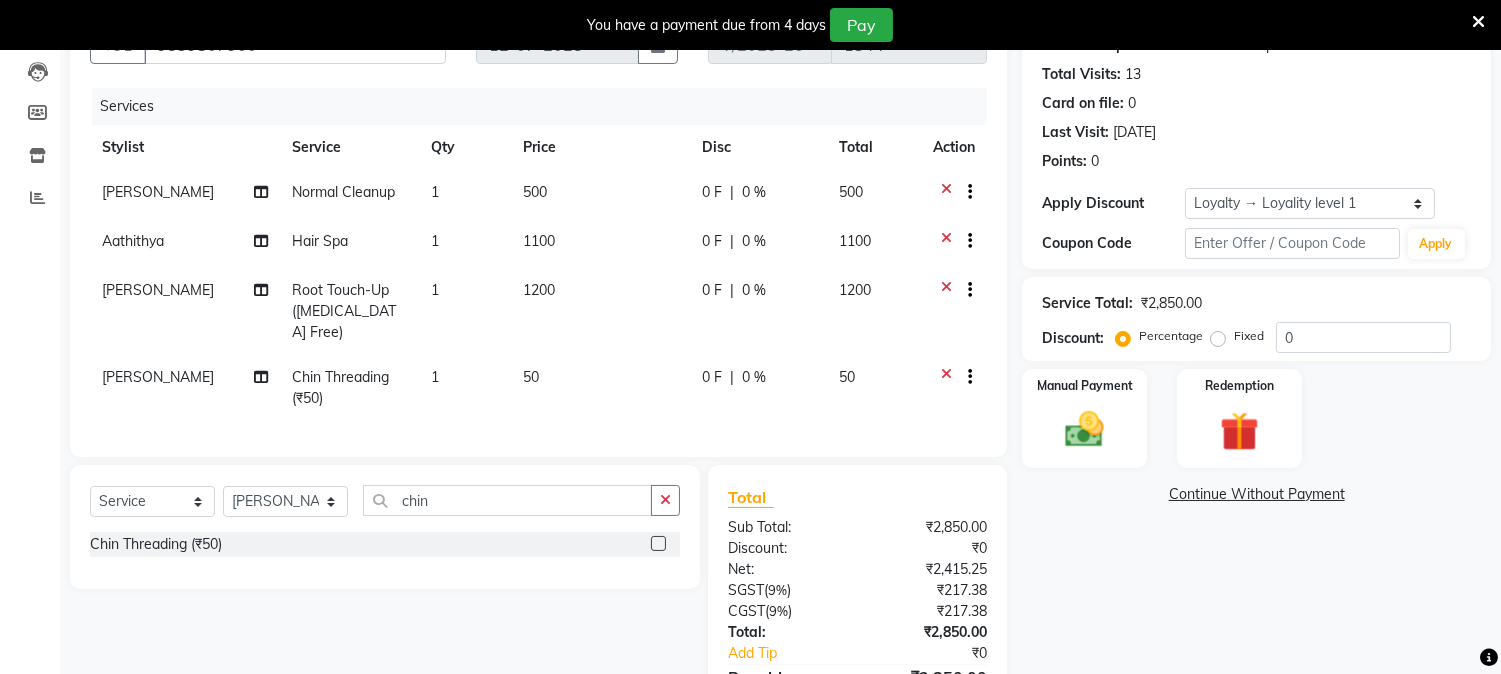 scroll, scrollTop: 222, scrollLeft: 0, axis: vertical 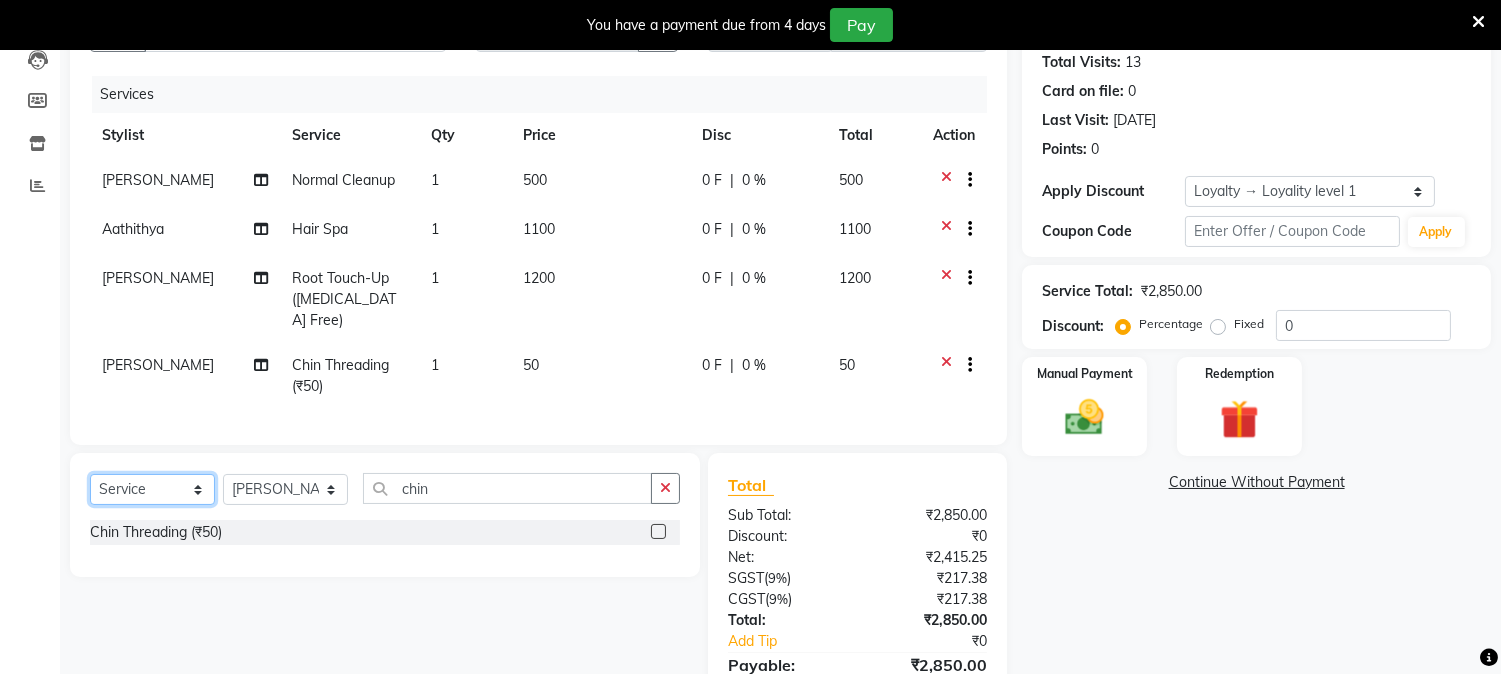 drag, startPoint x: 155, startPoint y: 492, endPoint x: 152, endPoint y: 477, distance: 15.297058 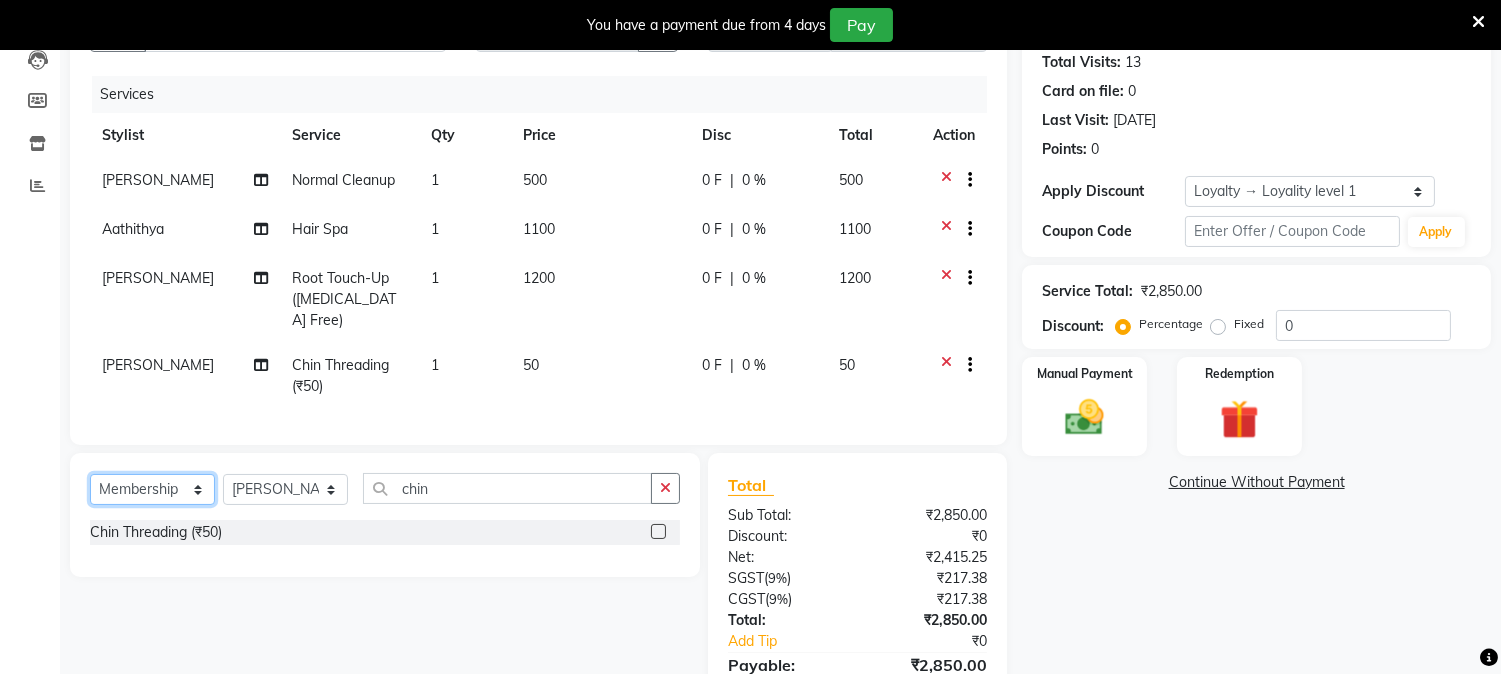 click on "Select  Service  Product  Membership  Package Voucher Prepaid Gift Card" 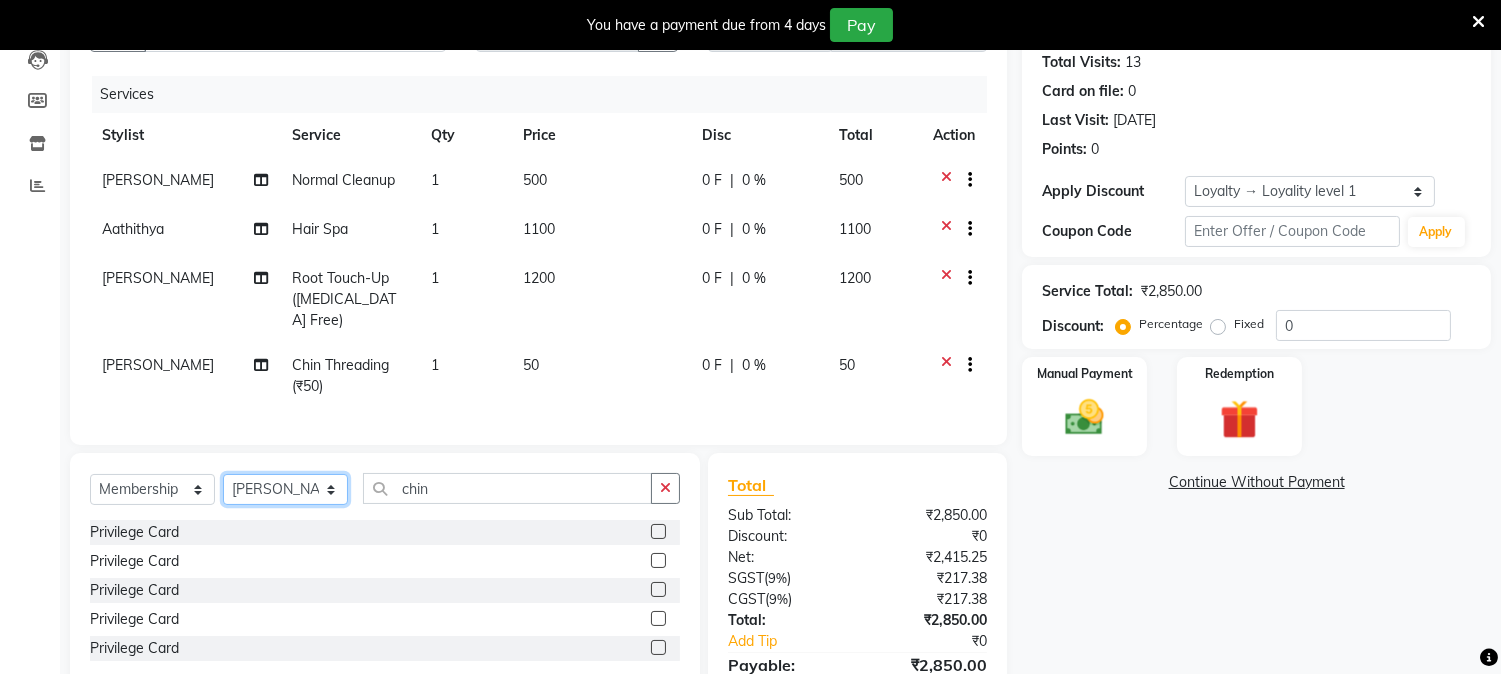 click on "Select Stylist Aathithya [PERSON_NAME] [PERSON_NAME] GURUVAYUR ASHTAMUDI [PERSON_NAME] Nigisha POOJA [PERSON_NAME] [PERSON_NAME] [PERSON_NAME]" 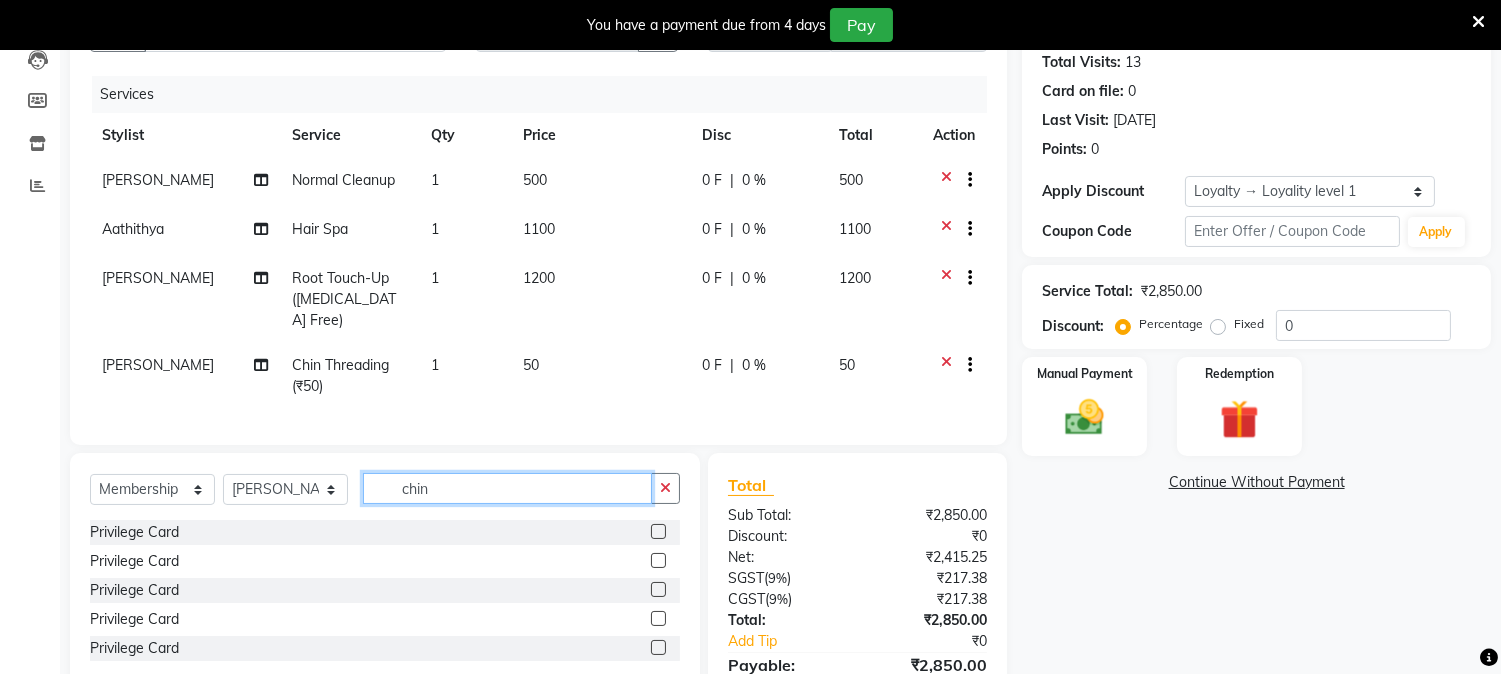 drag, startPoint x: 484, startPoint y: 490, endPoint x: 224, endPoint y: 470, distance: 260.7681 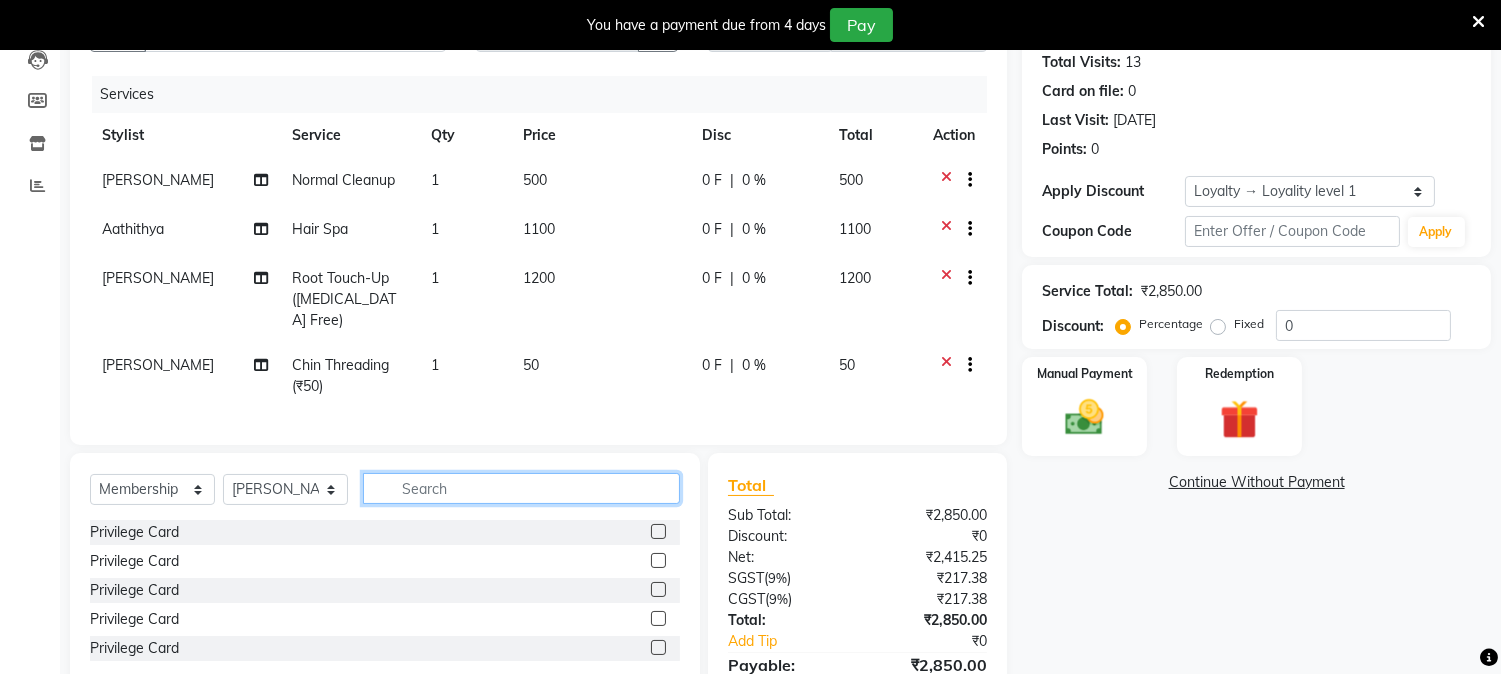 type 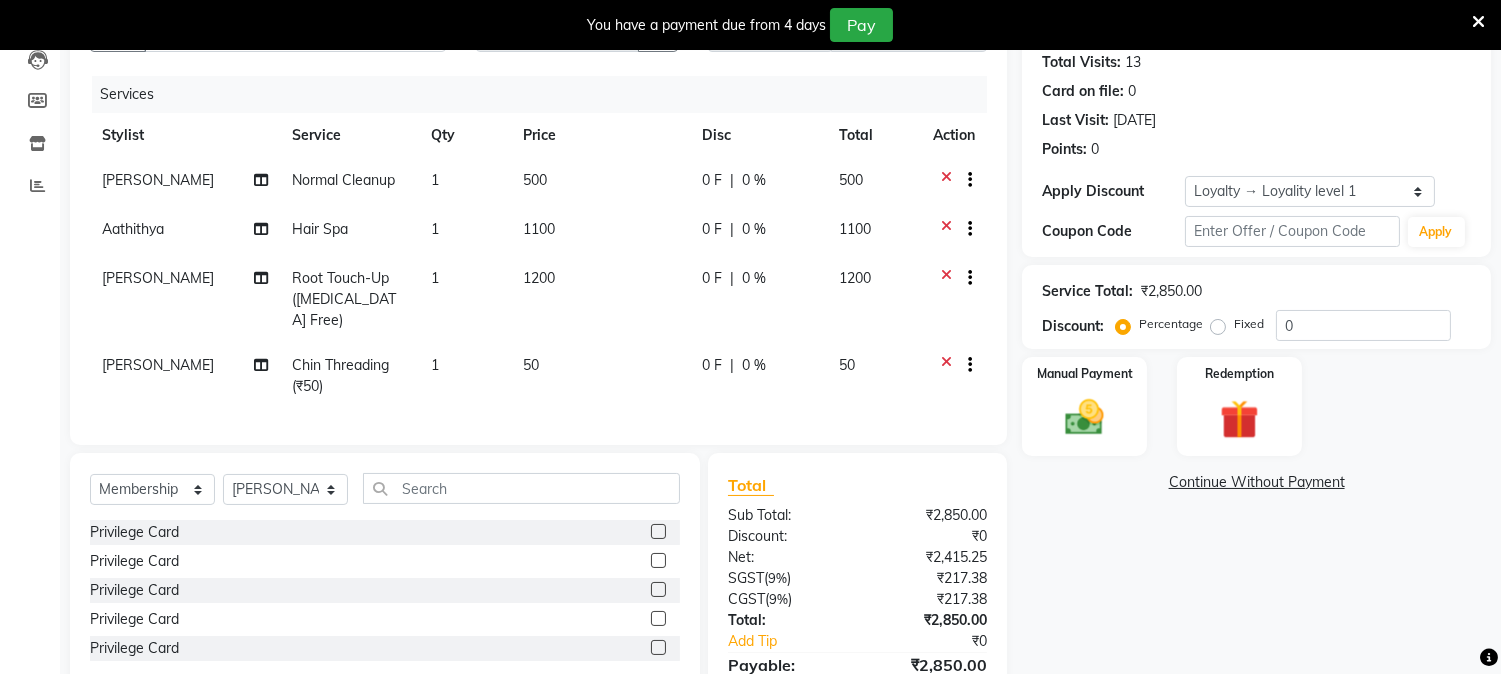 click 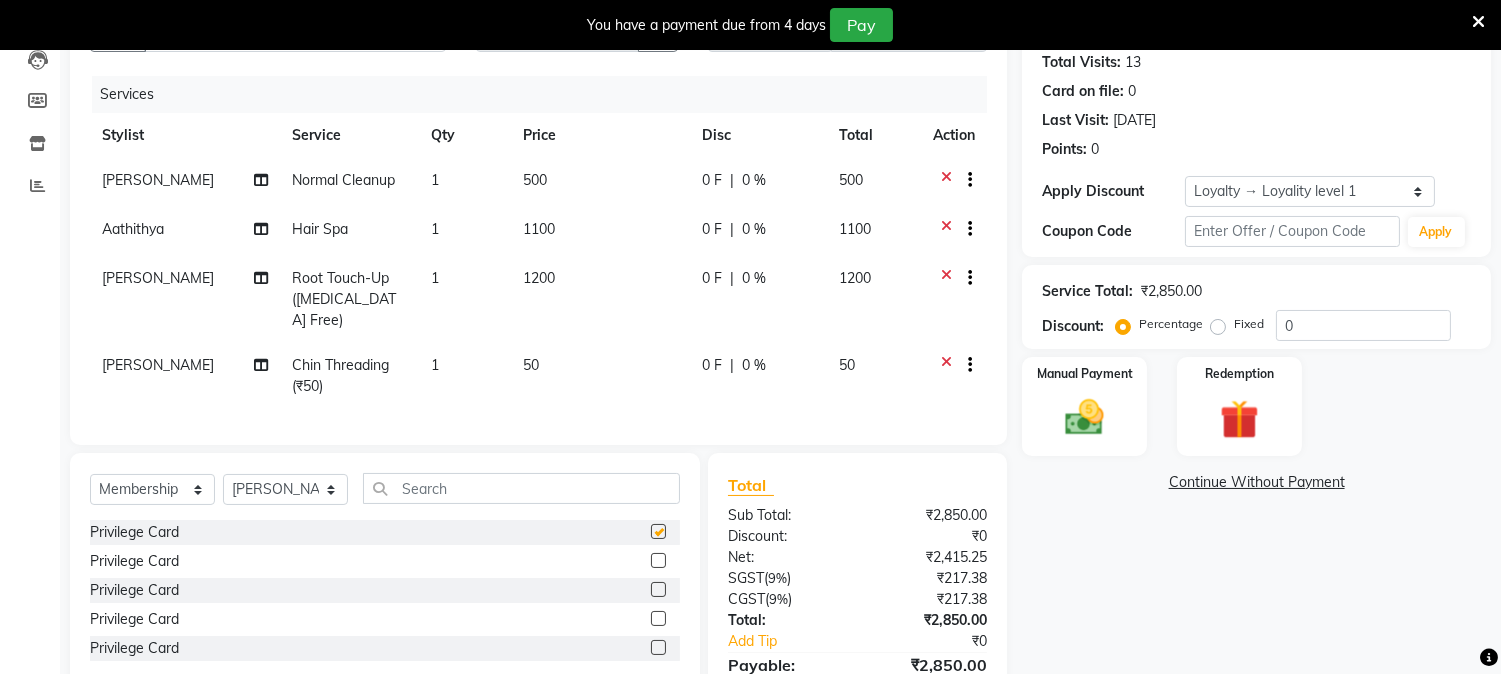 select on "select" 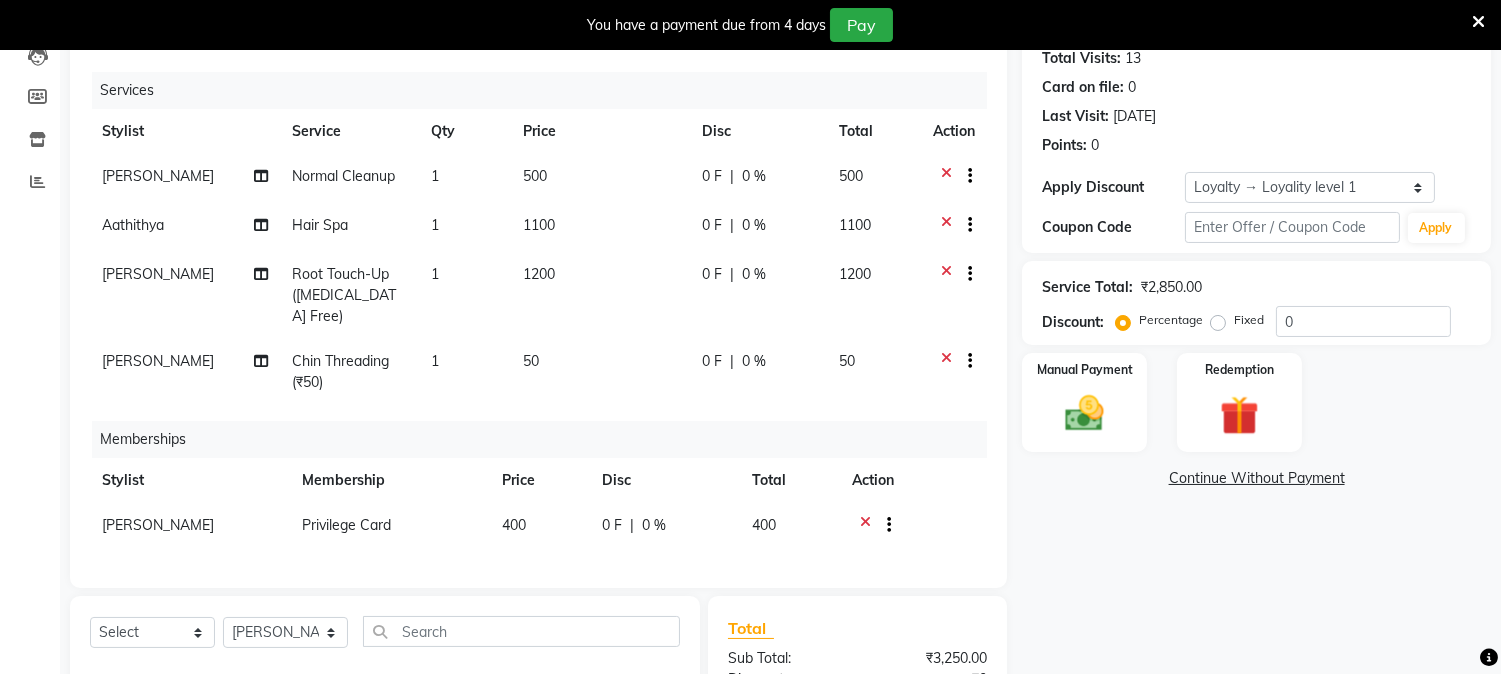 scroll, scrollTop: 222, scrollLeft: 0, axis: vertical 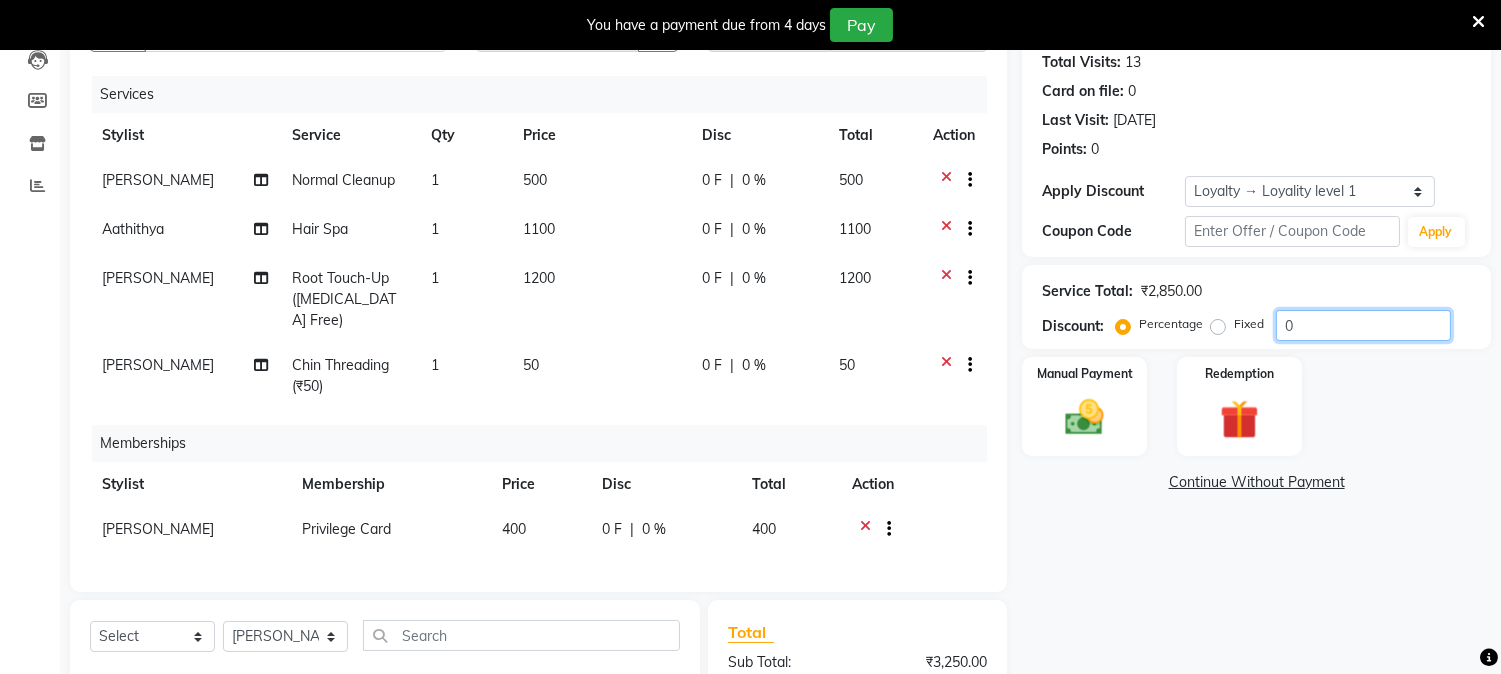 click on "0" 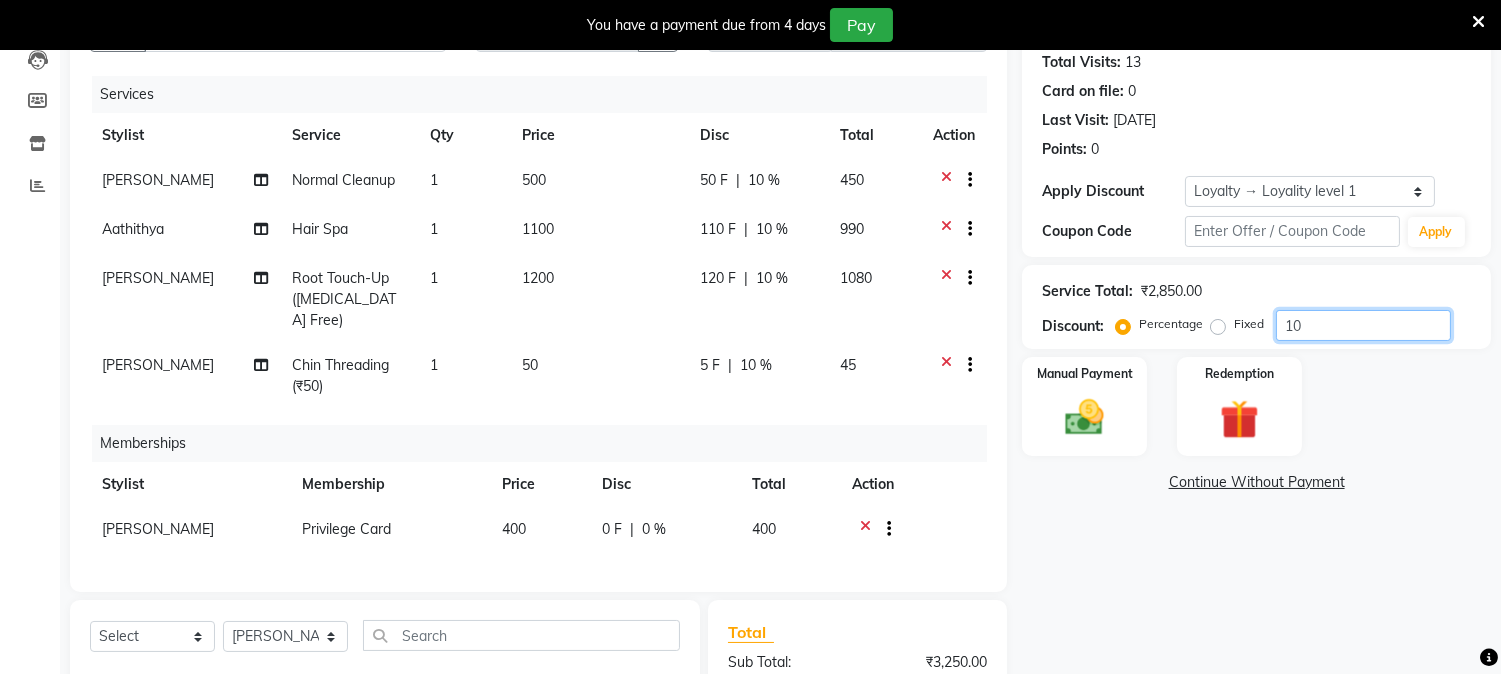 type on "10" 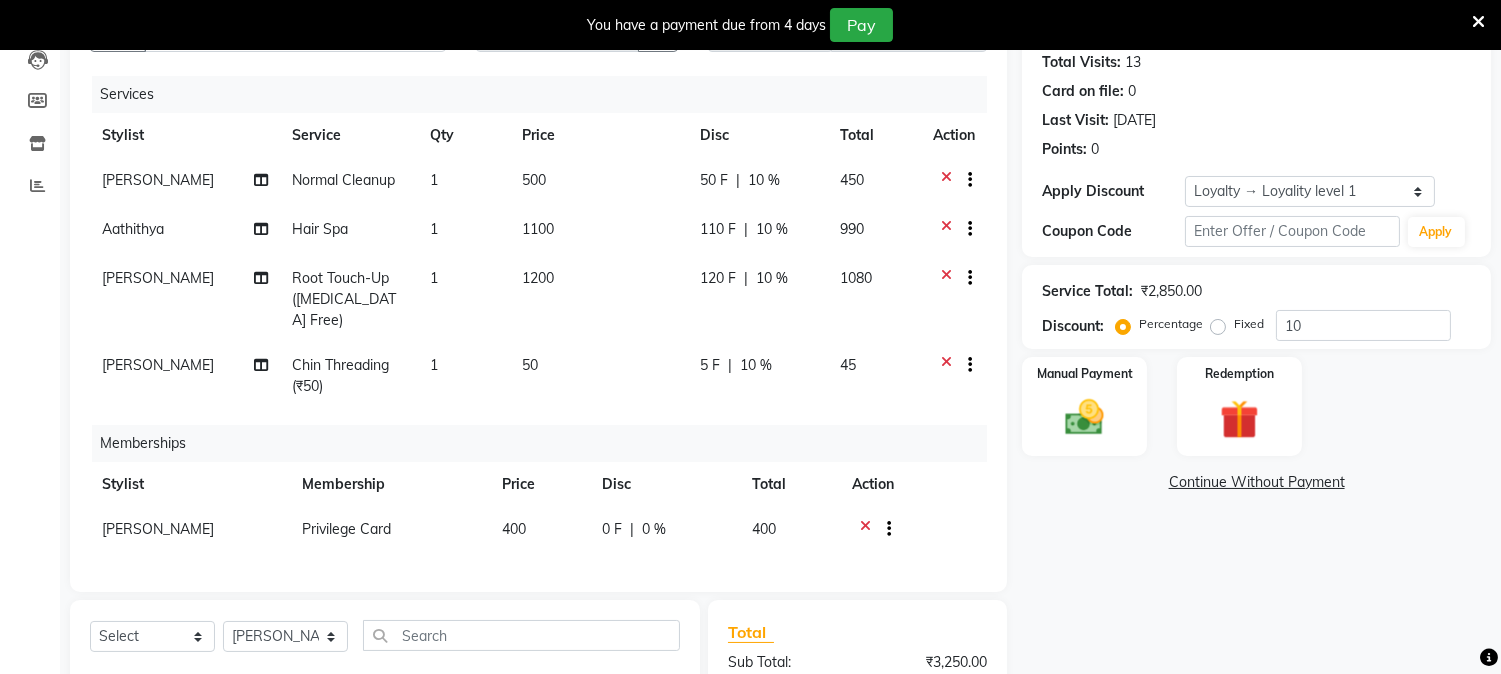 click on "Client +91 9539807900 Date 12-07-2025 Invoice Number V/2025 V/2025-26 1344 Services Stylist Service Qty Price Disc Total Action ANJANA DAS Normal Cleanup 1 500 50 F | 10 % 450 Aathithya Hair Spa 1 1100 110 F | 10 % 990 ANJANA DAS Root Touch-Up (Ammonia Free) 1 1200 120 F | 10 % 1080 ANJANA DAS Chin Threading (₹50) 1 50 5 F | 10 % 45 Memberships Stylist Membership Price Disc Total Action Rini Privilege Card 400 0 F | 0 % 400 Select  Service  Product  Package Voucher Prepaid Gift Card  Select Stylist Aathithya ANILA ANJANA DAS GURUVAYUR ASHTAMUDI NEETHU Nigisha POOJA PRACHI PRASEETHA REESHMA  Rini SMITHA THANKAMANI Total Sub Total: ₹3,250.00 Discount: ₹285.00 Net: ₹2,573.73 SGST  ( 9% ) ₹195.64 CGST  ( 9% ) ₹195.64 Total: ₹2,965.00 Add Tip ₹0 Payable: ₹2,965.00 Paid: ₹0 Balance   : ₹2,965.00" 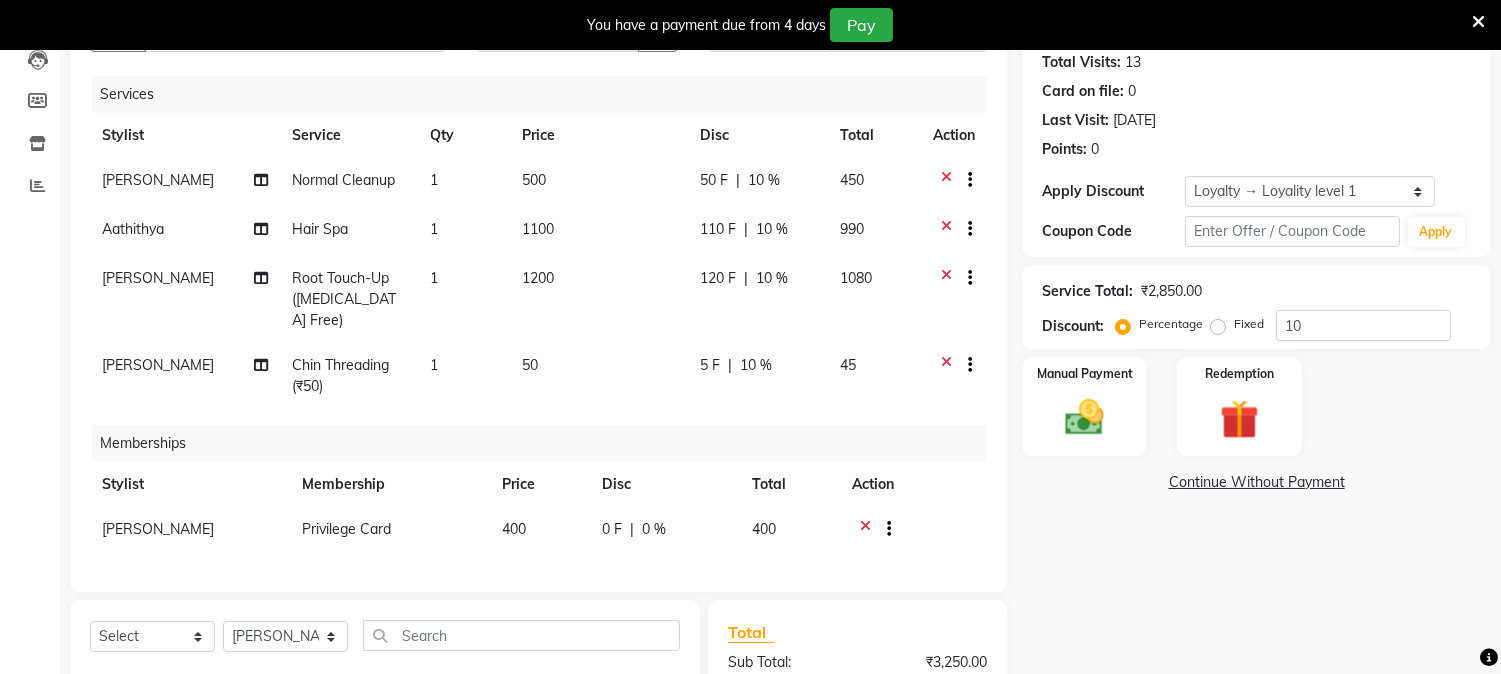 click on "Client +91 9539807900 Date 12-07-2025 Invoice Number V/2025 V/2025-26 1344 Services Stylist Service Qty Price Disc Total Action ANJANA DAS Normal Cleanup 1 500 50 F | 10 % 450 Aathithya Hair Spa 1 1100 110 F | 10 % 990 ANJANA DAS Root Touch-Up (Ammonia Free) 1 1200 120 F | 10 % 1080 ANJANA DAS Chin Threading (₹50) 1 50 5 F | 10 % 45 Memberships Stylist Membership Price Disc Total Action Rini Privilege Card 400 0 F | 0 % 400 Select  Service  Product  Package Voucher Prepaid Gift Card  Select Stylist Aathithya ANILA ANJANA DAS GURUVAYUR ASHTAMUDI NEETHU Nigisha POOJA PRACHI PRASEETHA REESHMA  Rini SMITHA THANKAMANI Total Sub Total: ₹3,250.00 Discount: ₹285.00 Net: ₹2,573.73 SGST  ( 9% ) ₹195.64 CGST  ( 9% ) ₹195.64 Total: ₹2,965.00 Add Tip ₹0 Payable: ₹2,965.00 Paid: ₹0 Balance   : ₹2,965.00" 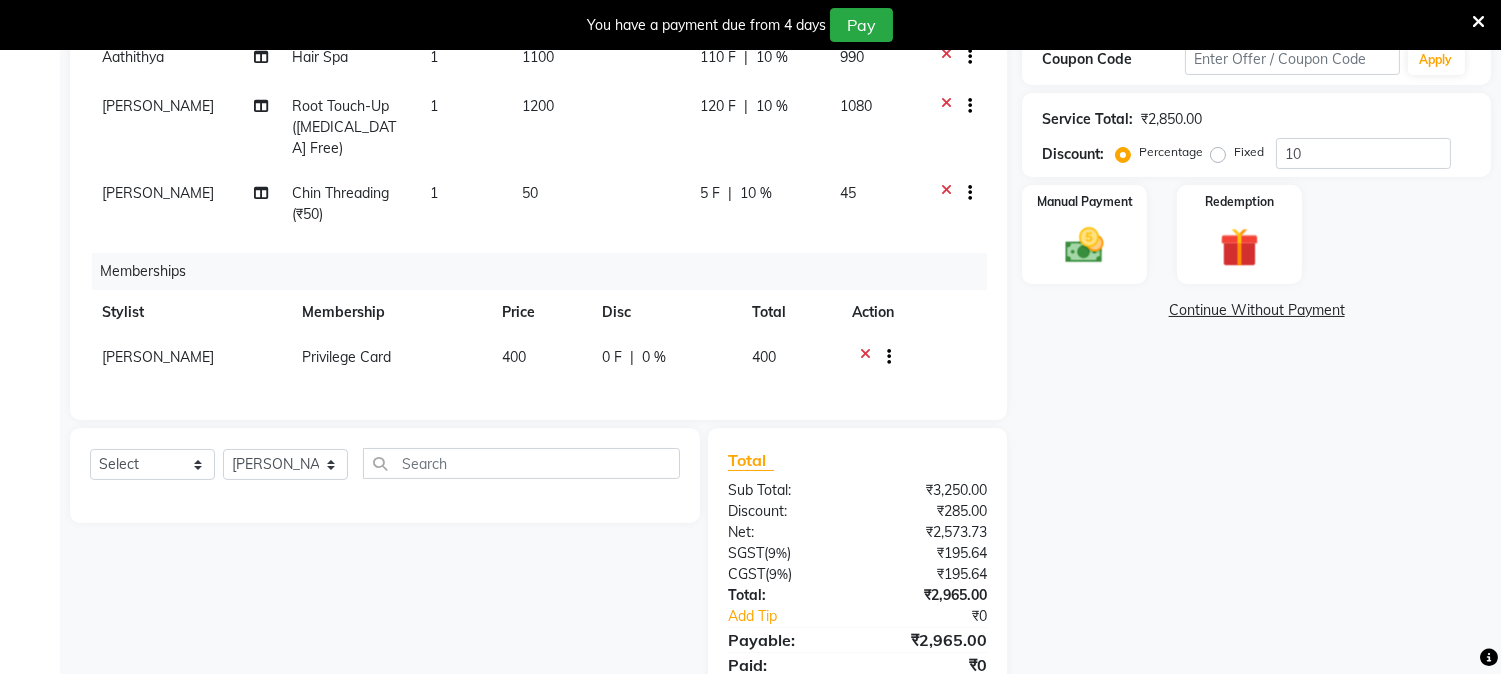 scroll, scrollTop: 356, scrollLeft: 0, axis: vertical 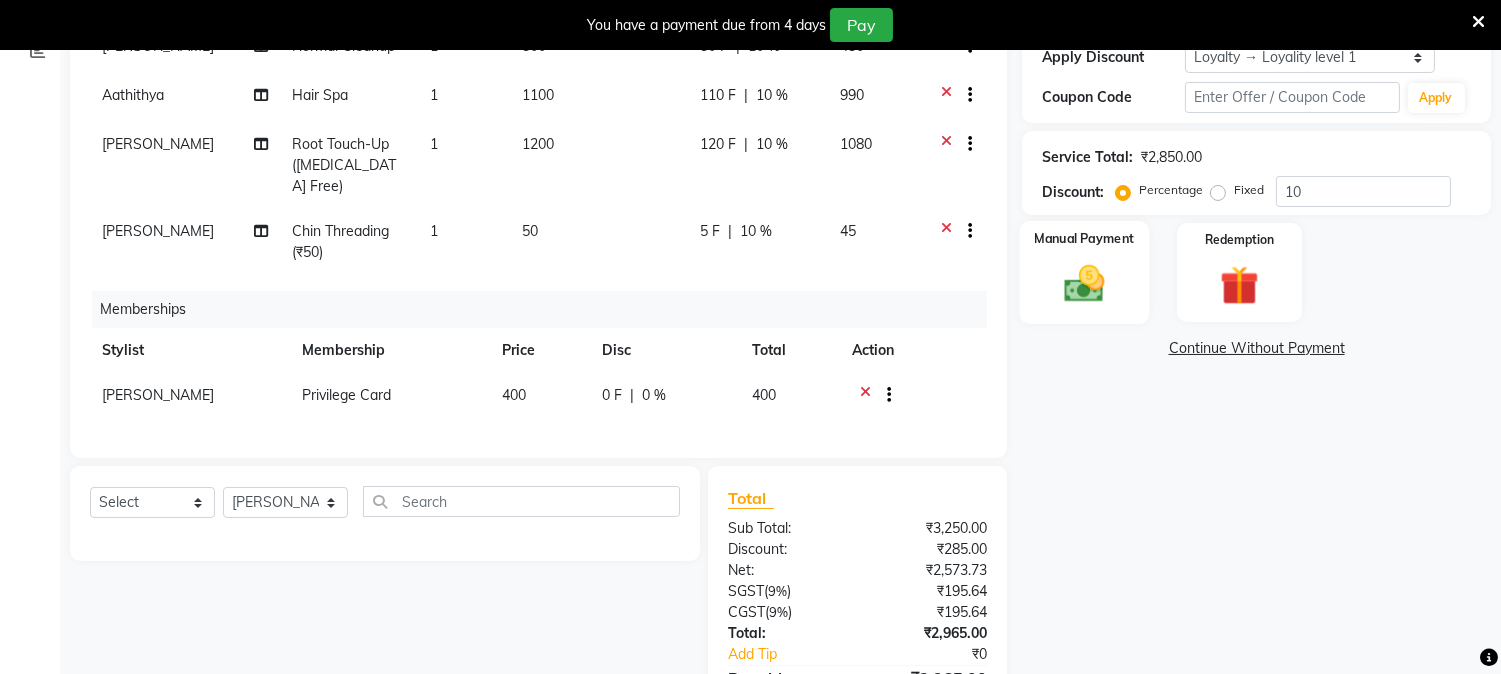 click 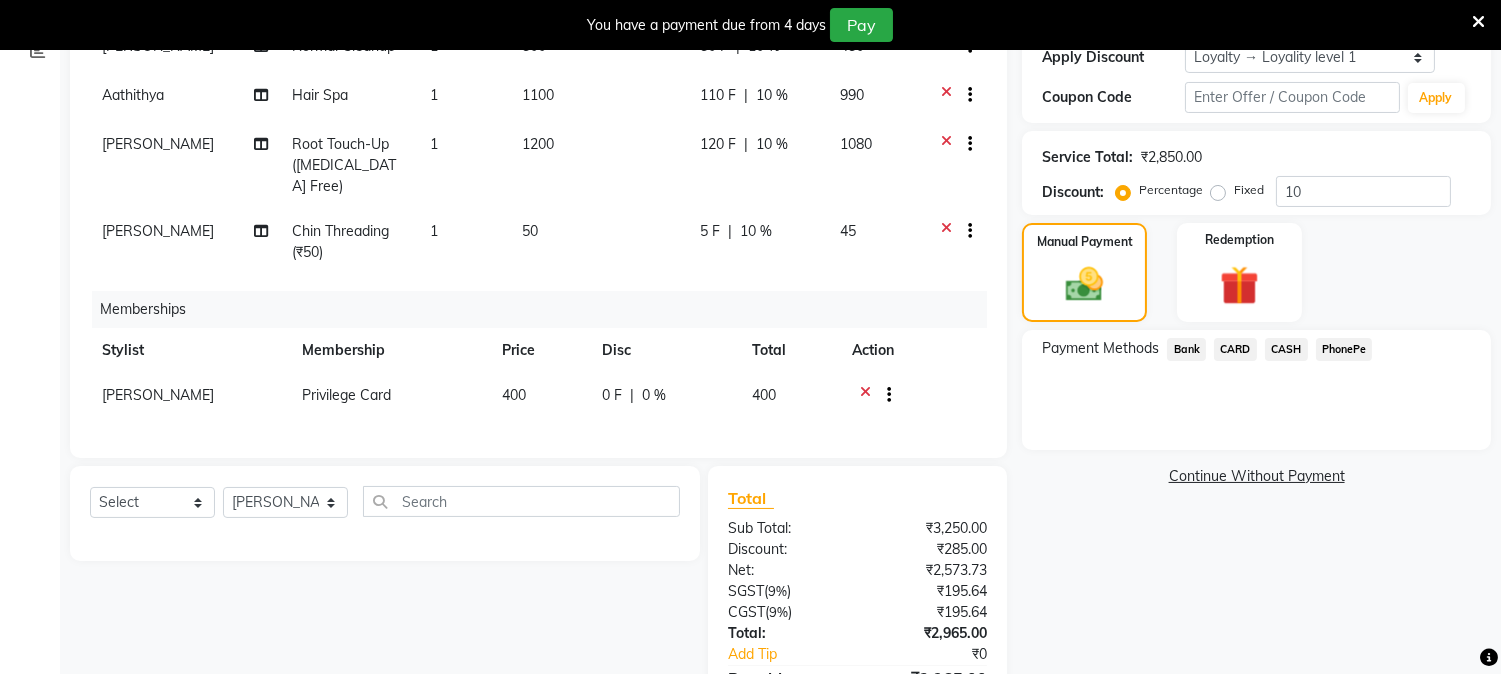 click on "CASH" 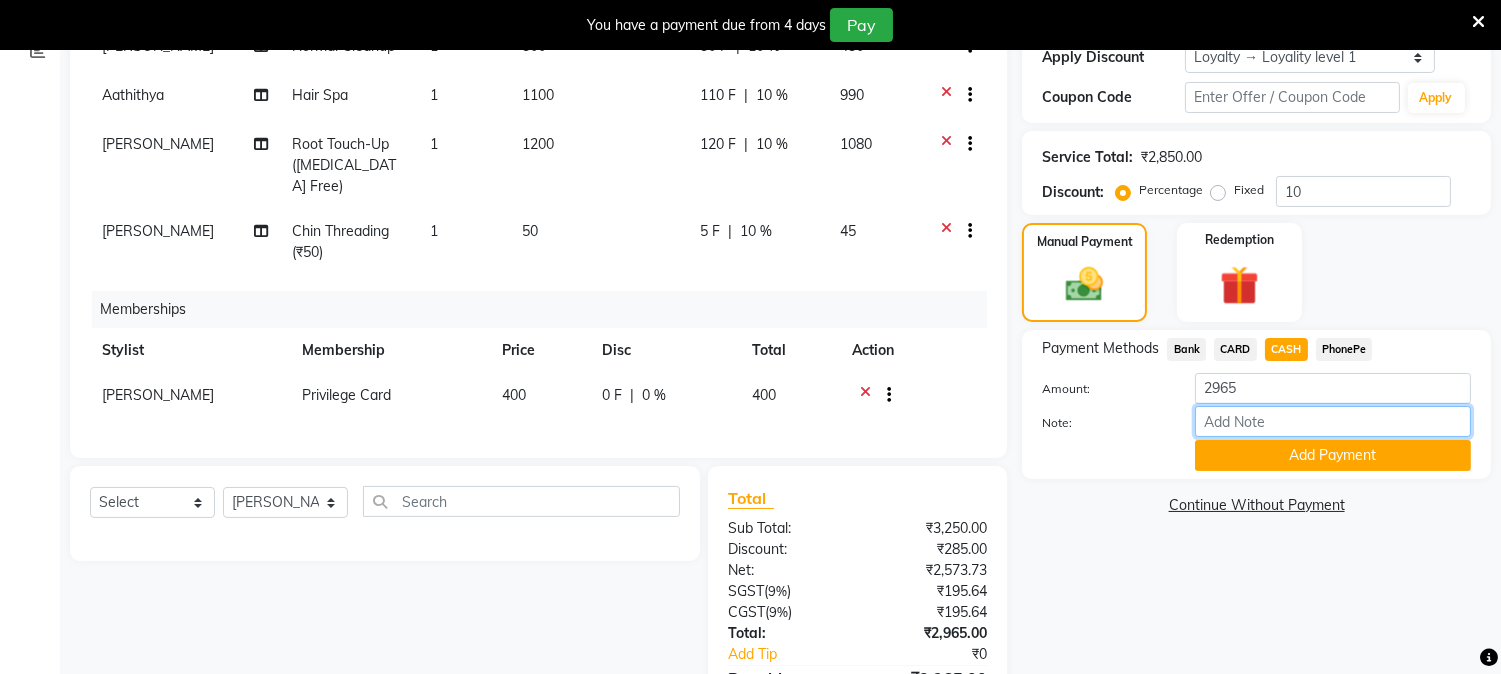 click on "Note:" at bounding box center (1333, 421) 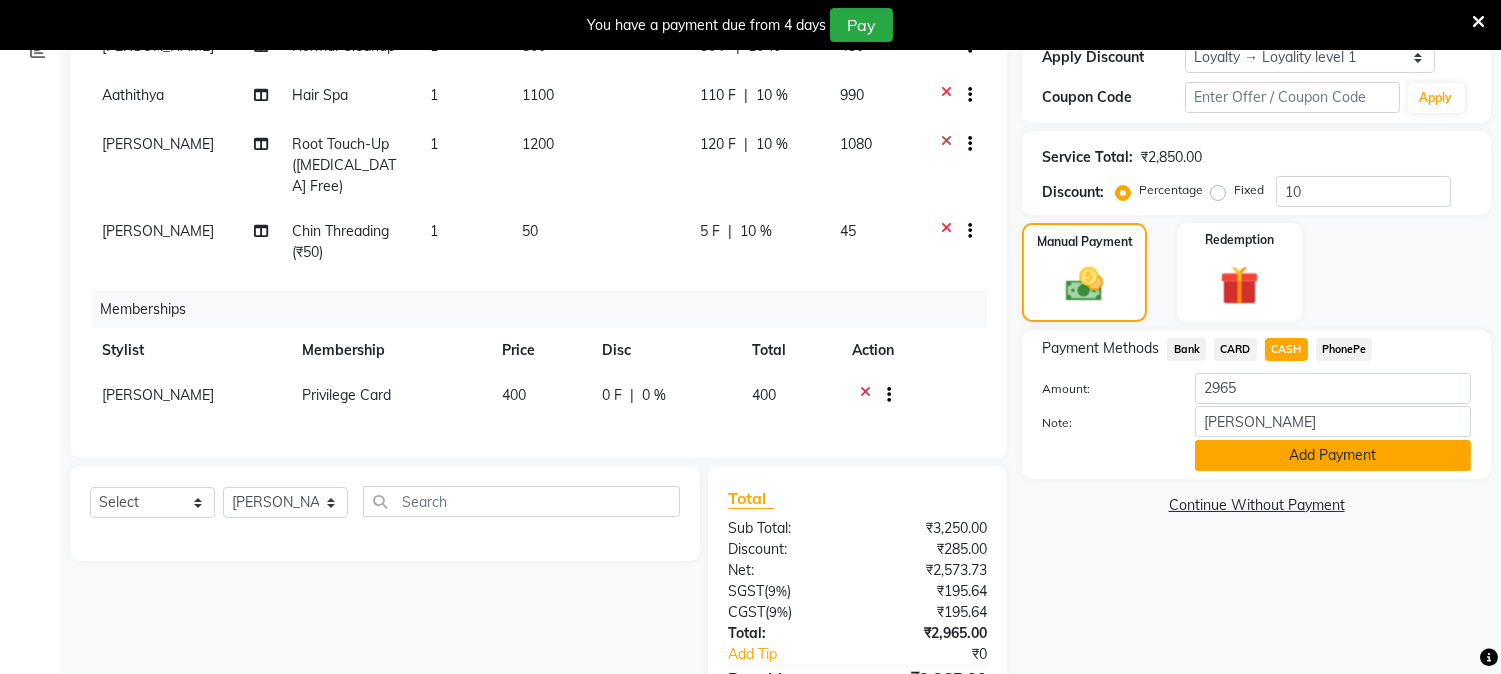 click on "Add Payment" 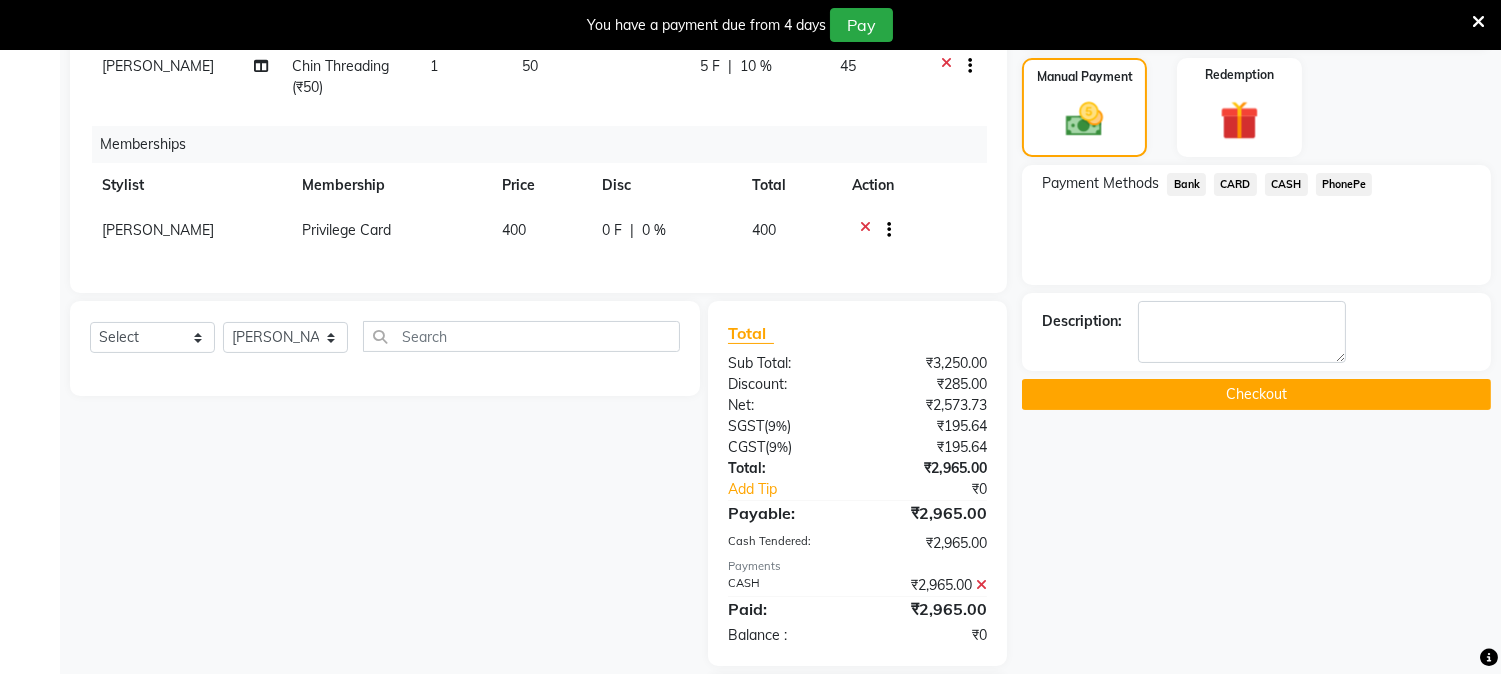 scroll, scrollTop: 657, scrollLeft: 0, axis: vertical 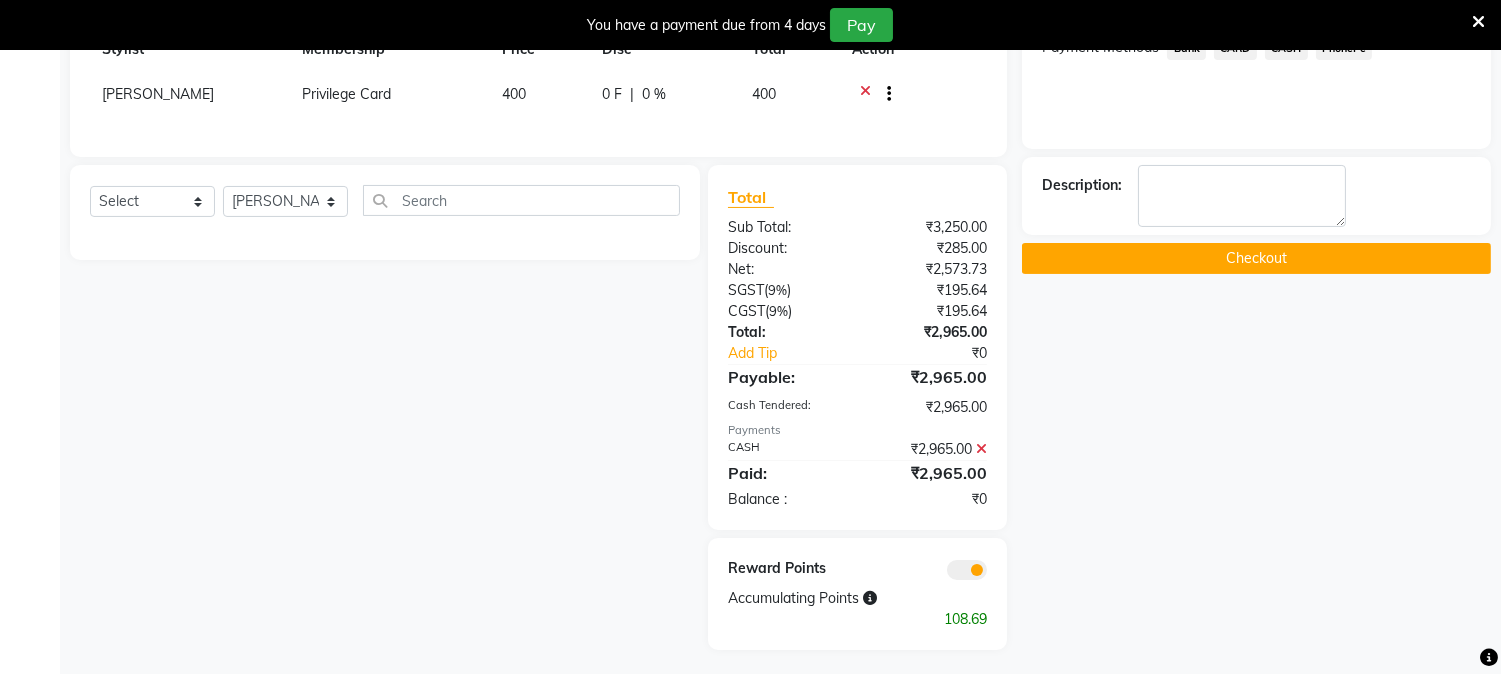 click on "Checkout" 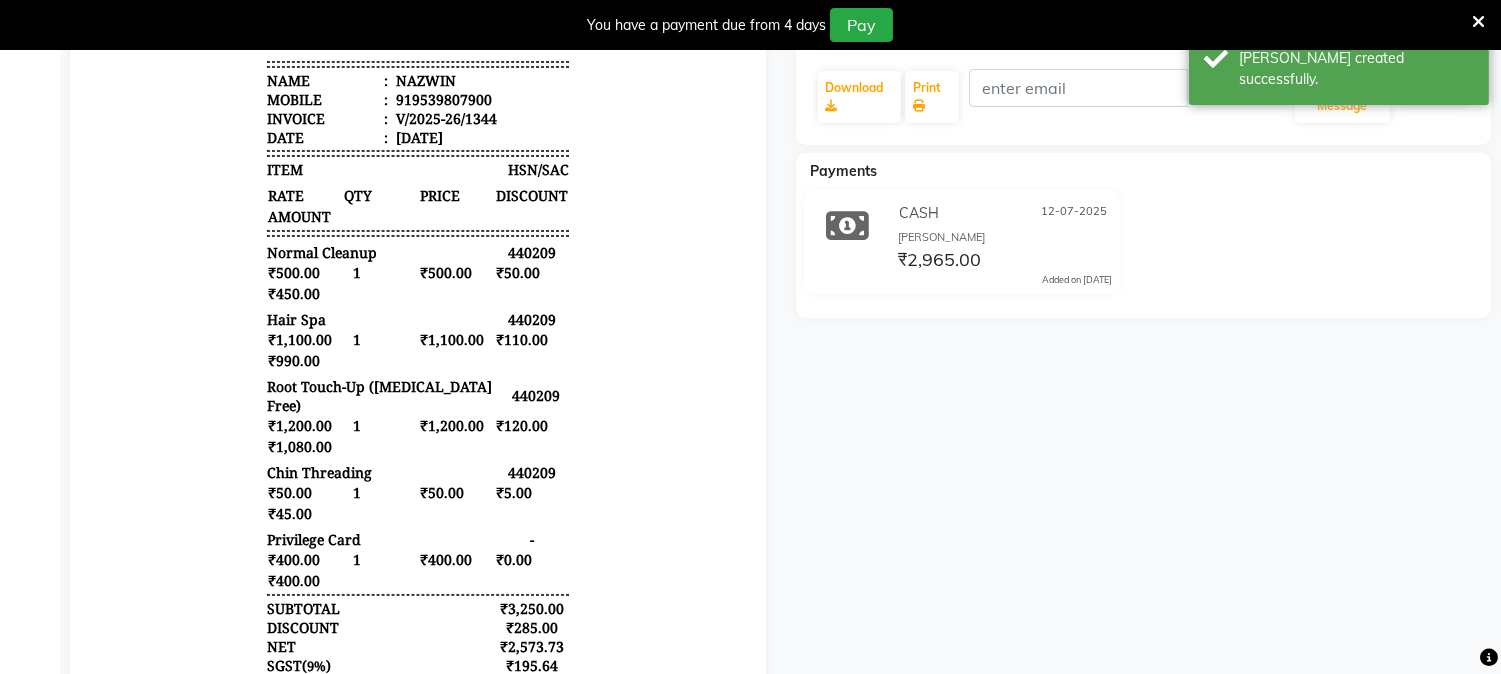 scroll, scrollTop: 204, scrollLeft: 0, axis: vertical 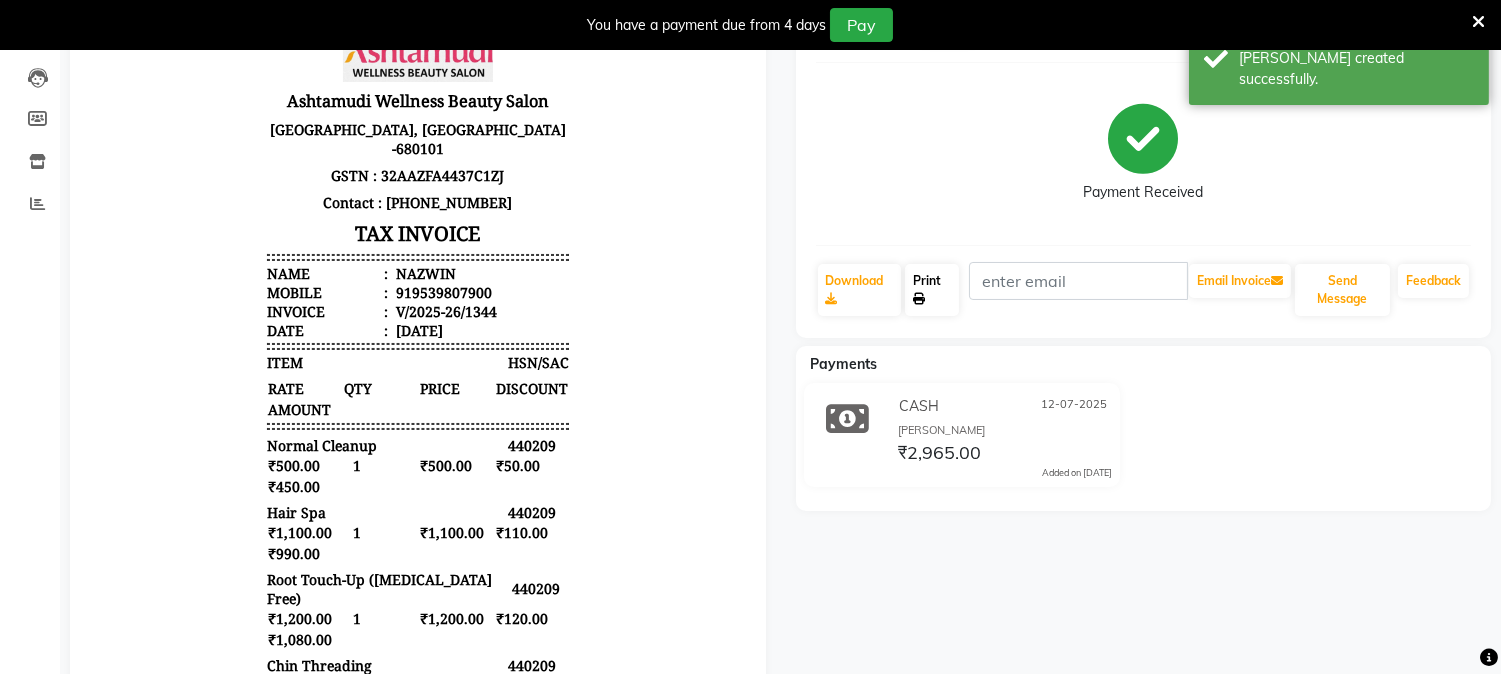 click on "Print" 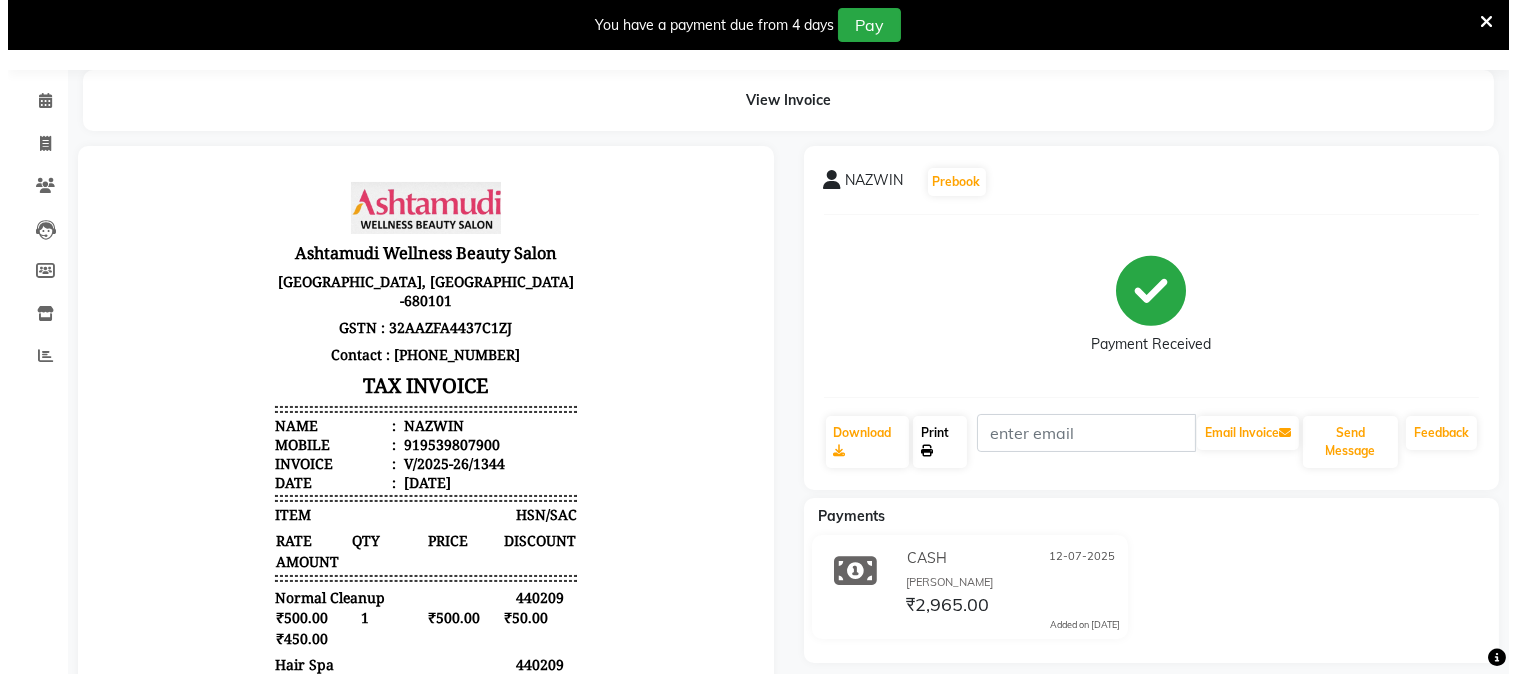 scroll, scrollTop: 0, scrollLeft: 0, axis: both 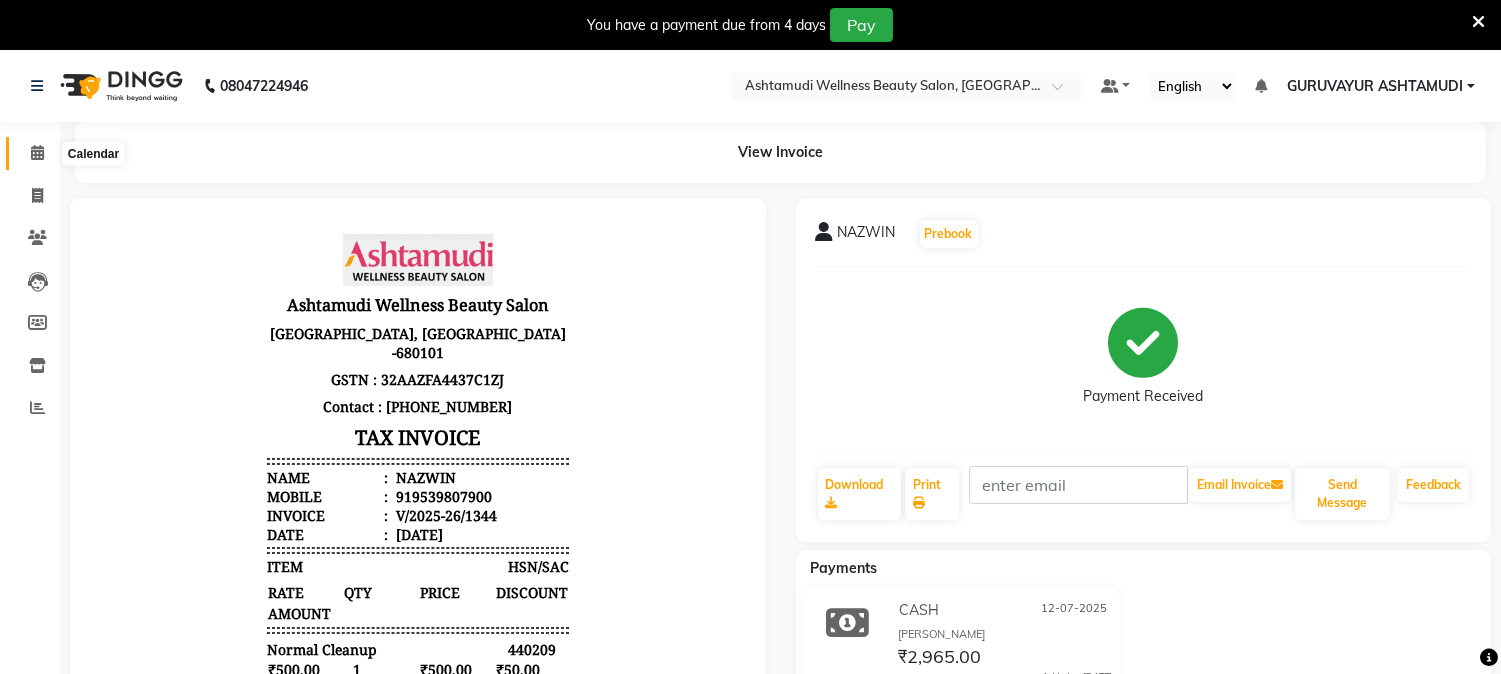 click 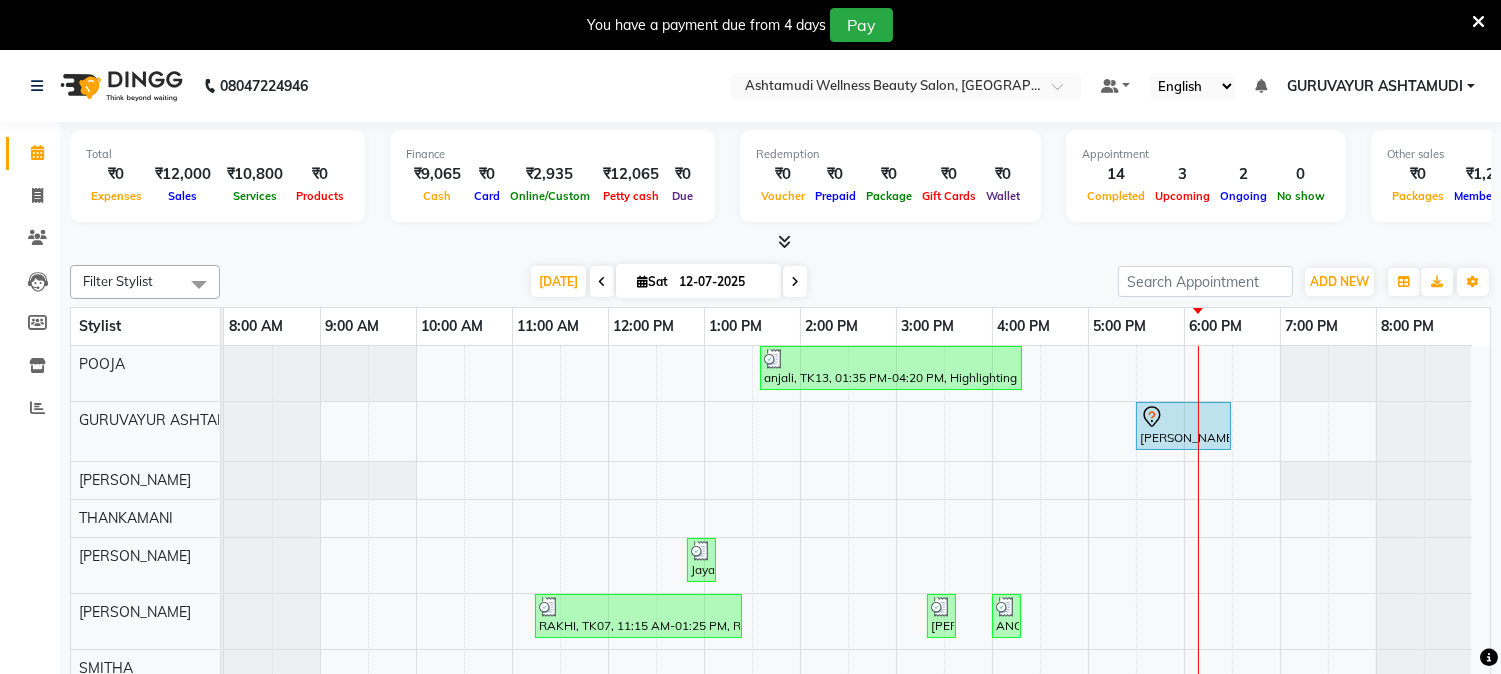 click at bounding box center (784, 241) 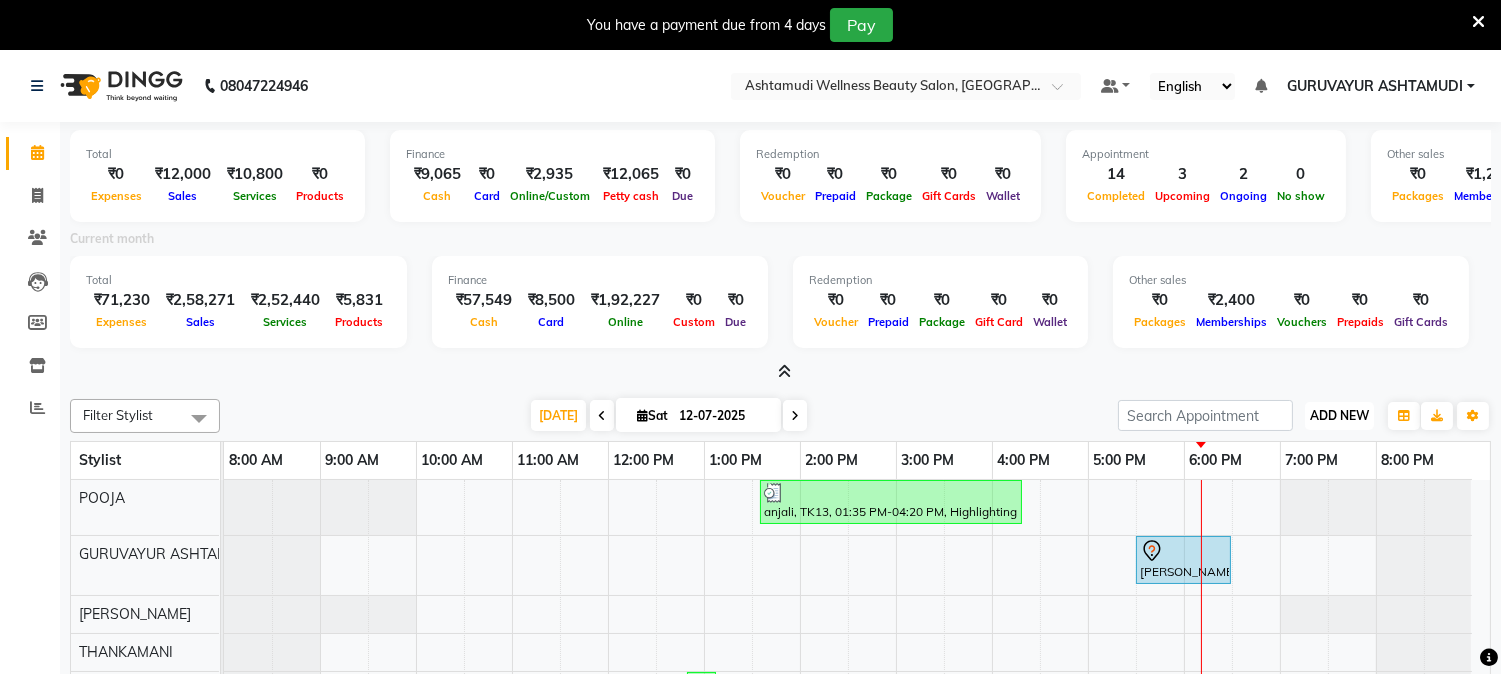 click on "ADD NEW Toggle Dropdown" at bounding box center (1339, 416) 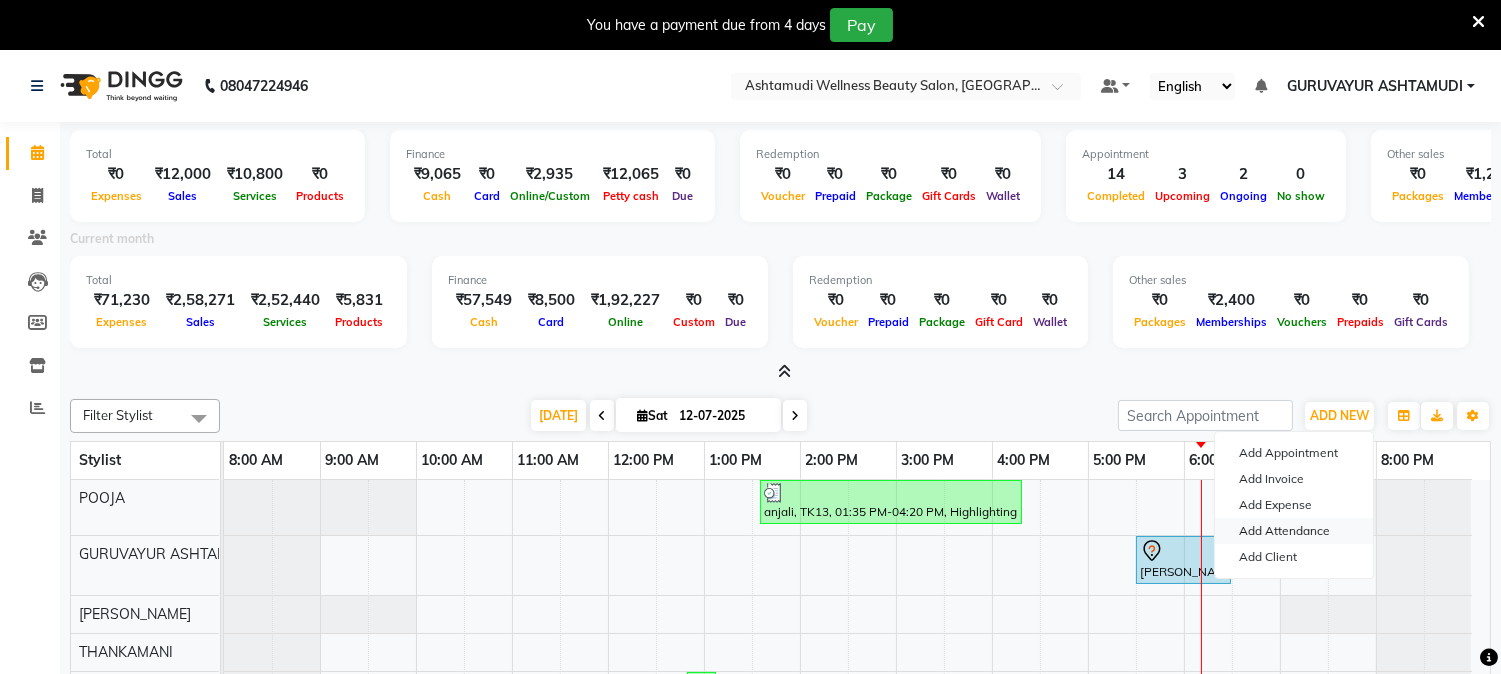 click on "Add Attendance" at bounding box center (1294, 531) 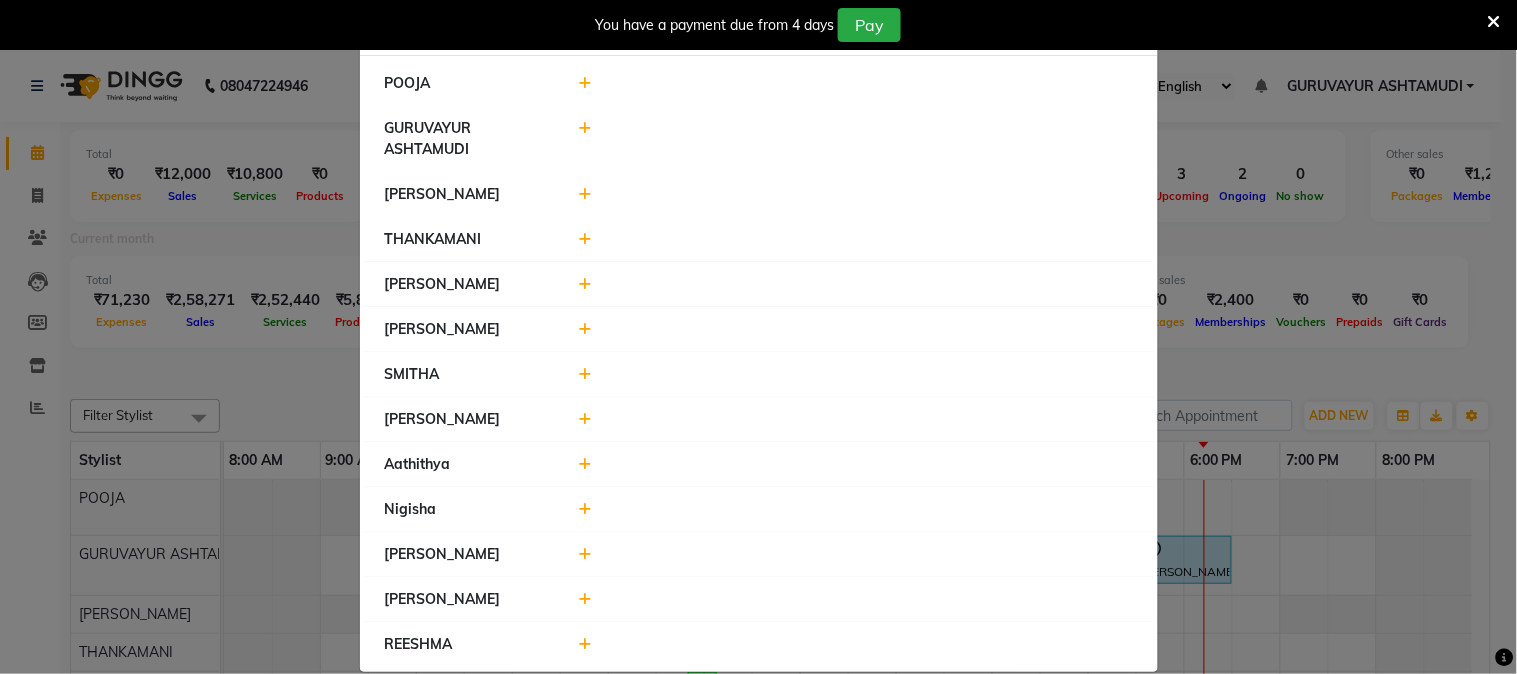 scroll, scrollTop: 0, scrollLeft: 0, axis: both 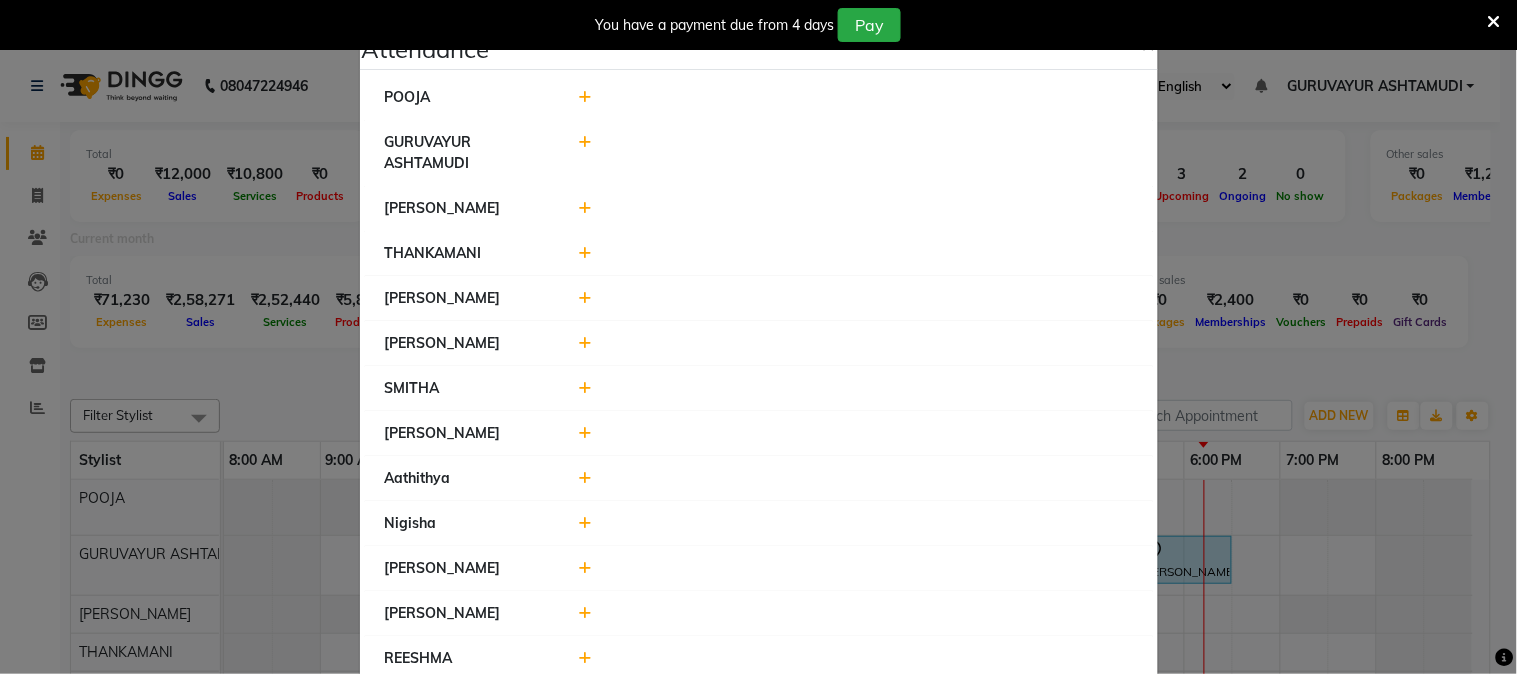 click 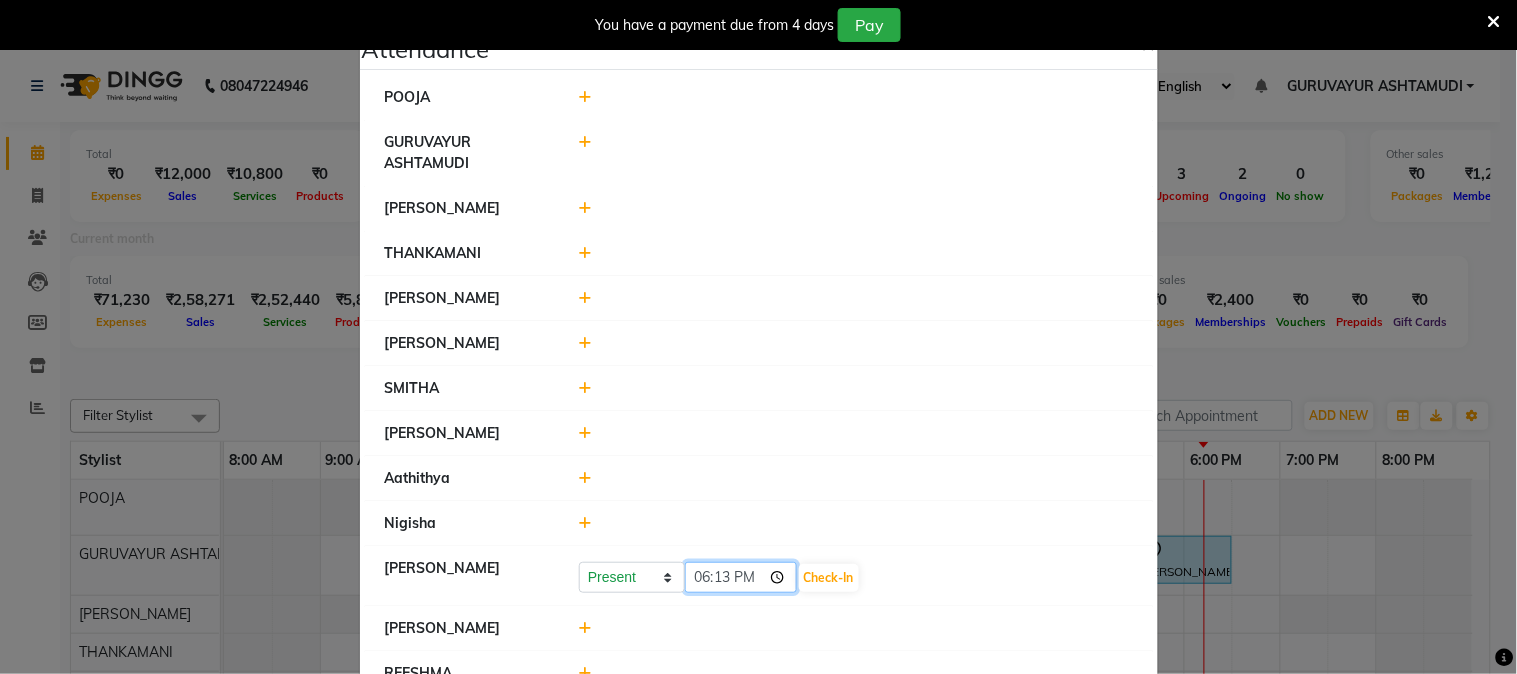 click on "18:13" 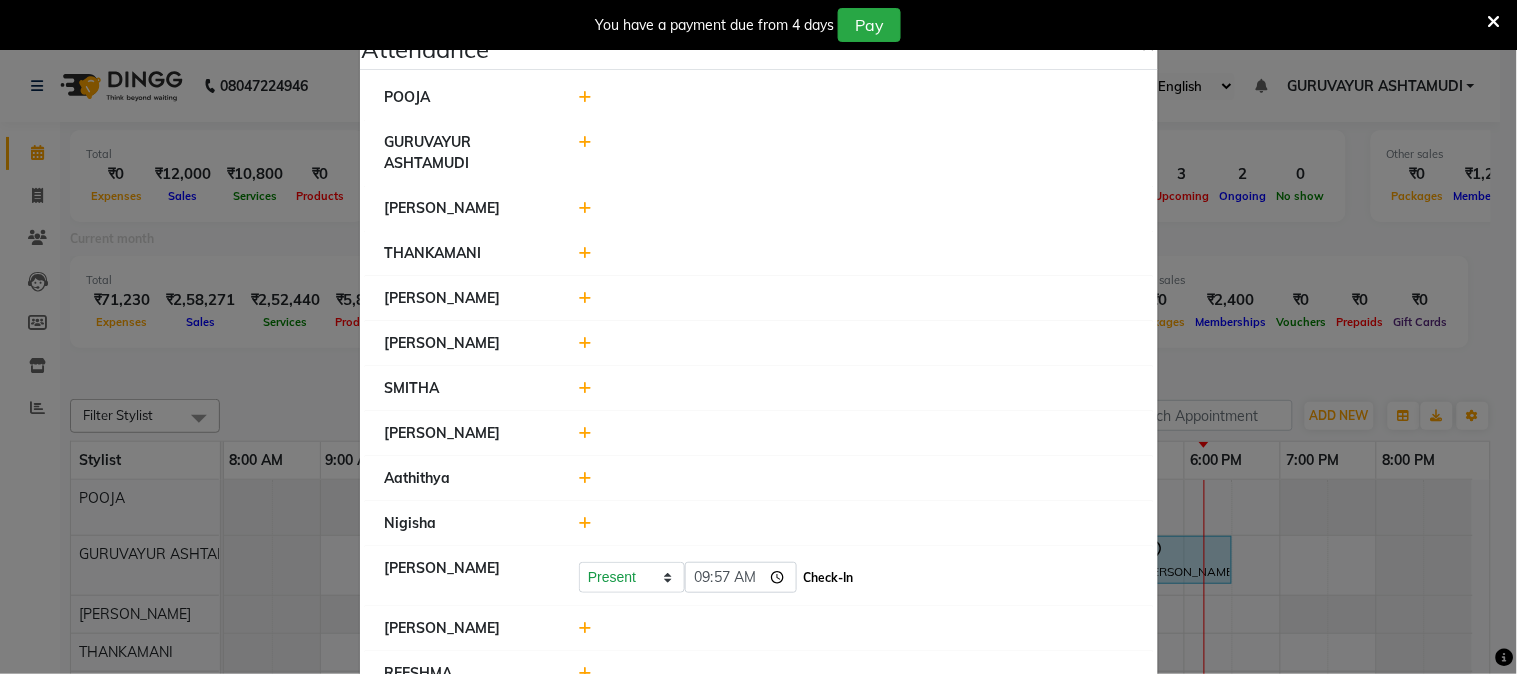 type on "09:57" 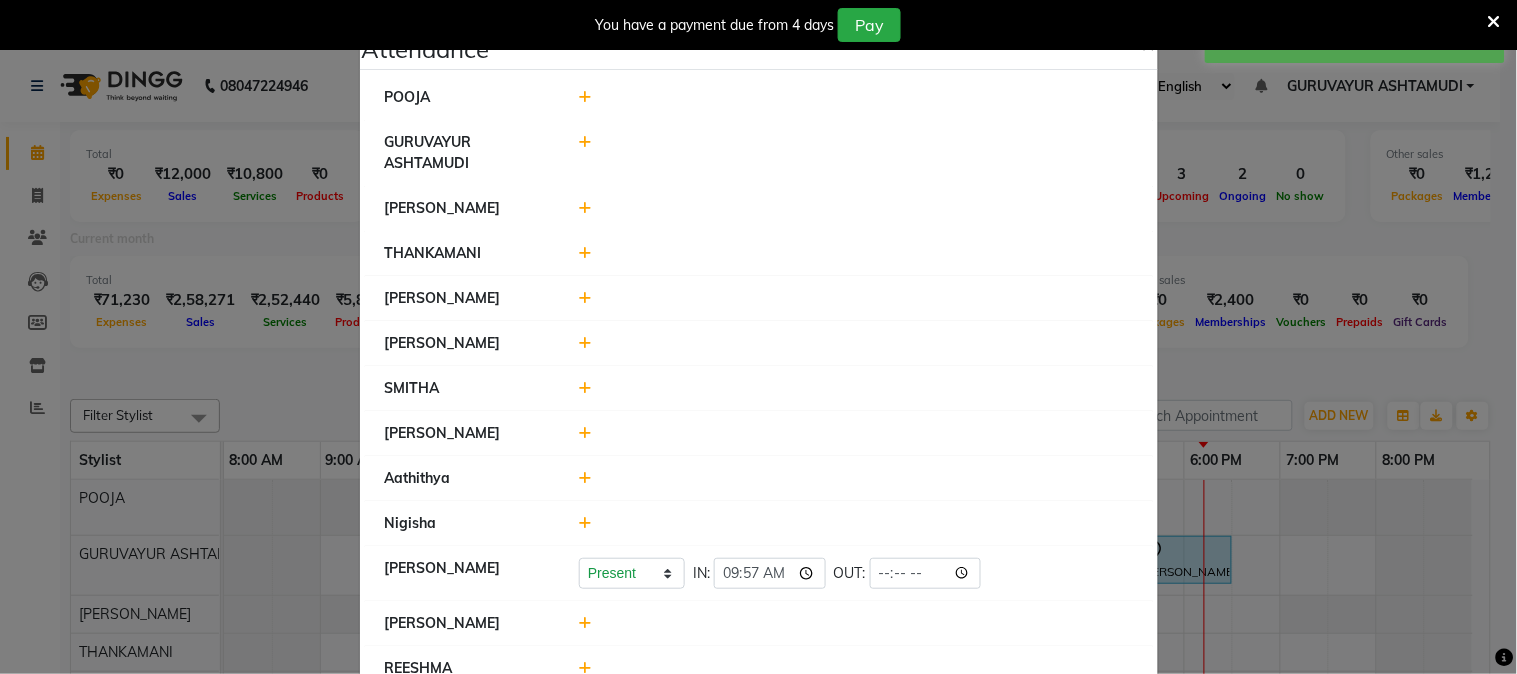 scroll, scrollTop: 52, scrollLeft: 0, axis: vertical 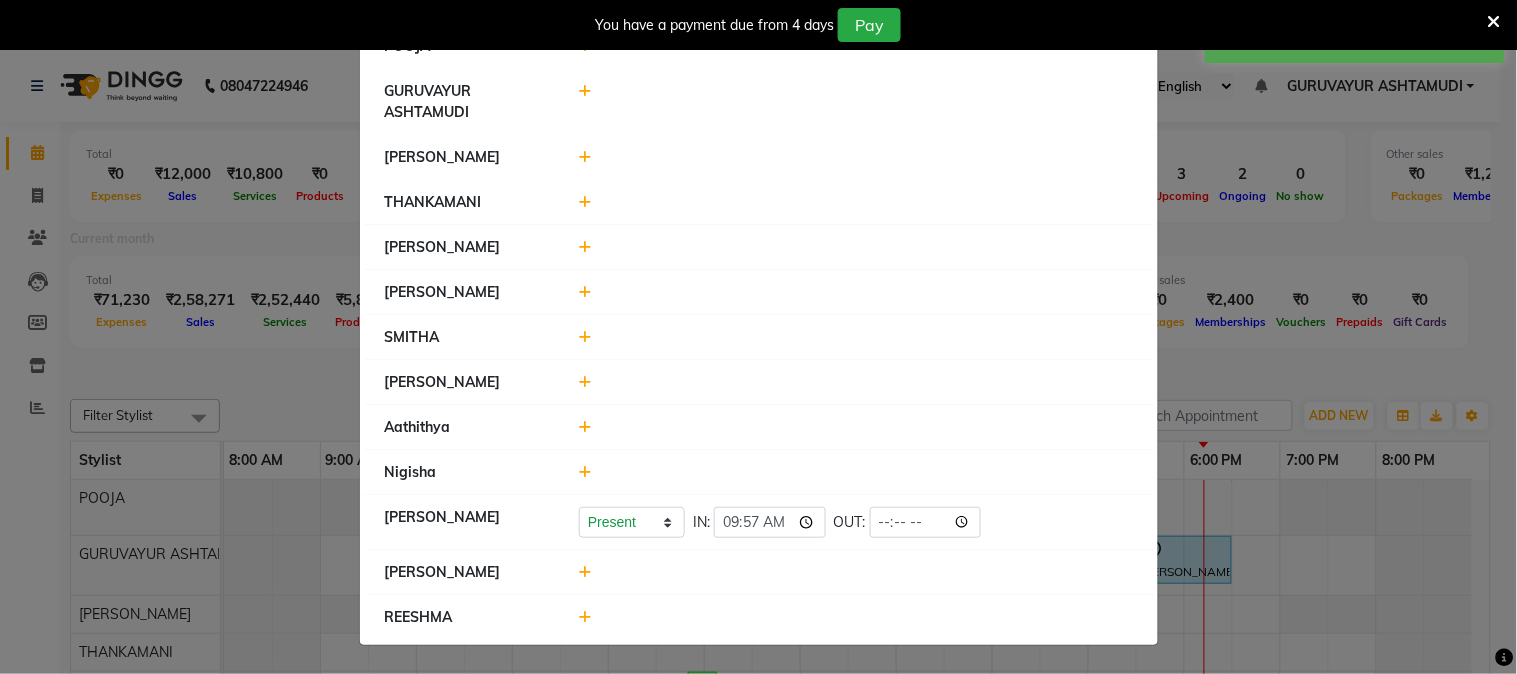 click 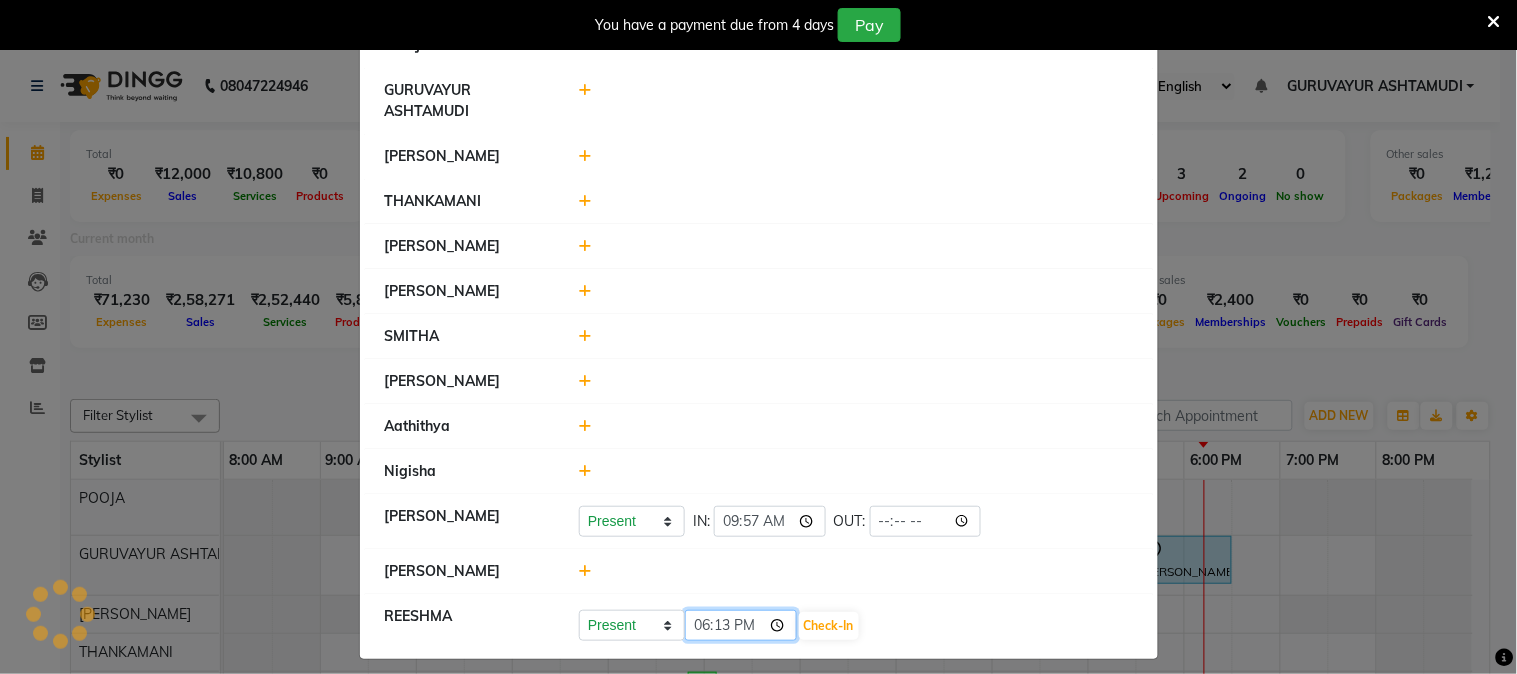 click on "18:13" 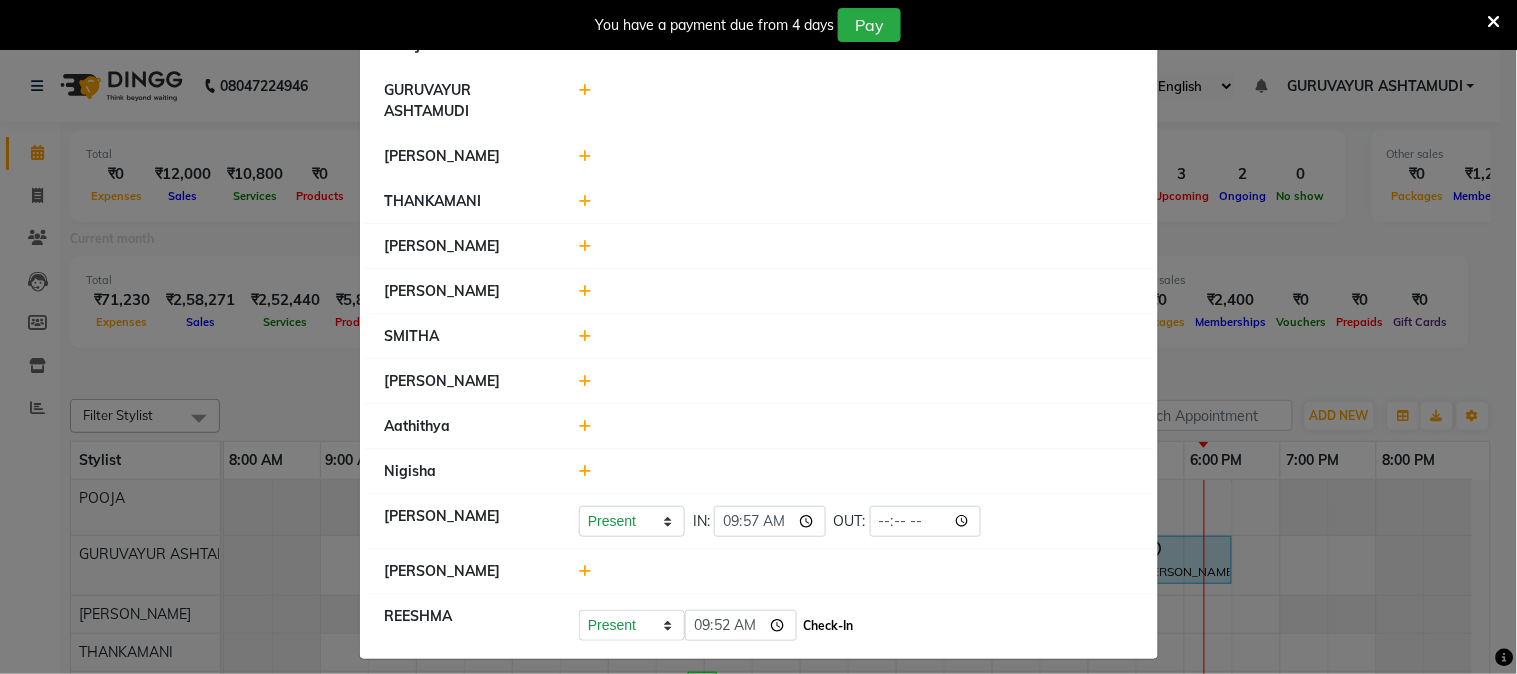 type on "09:52" 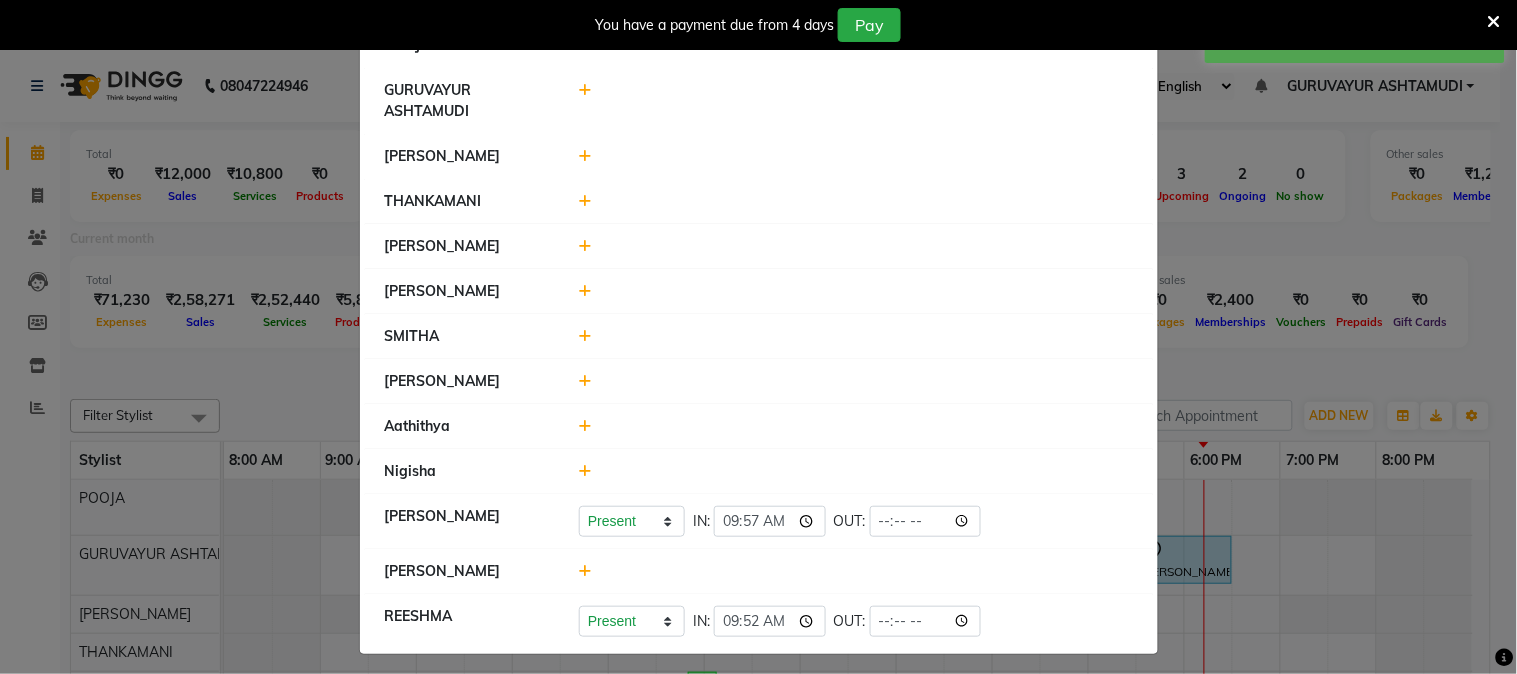 click 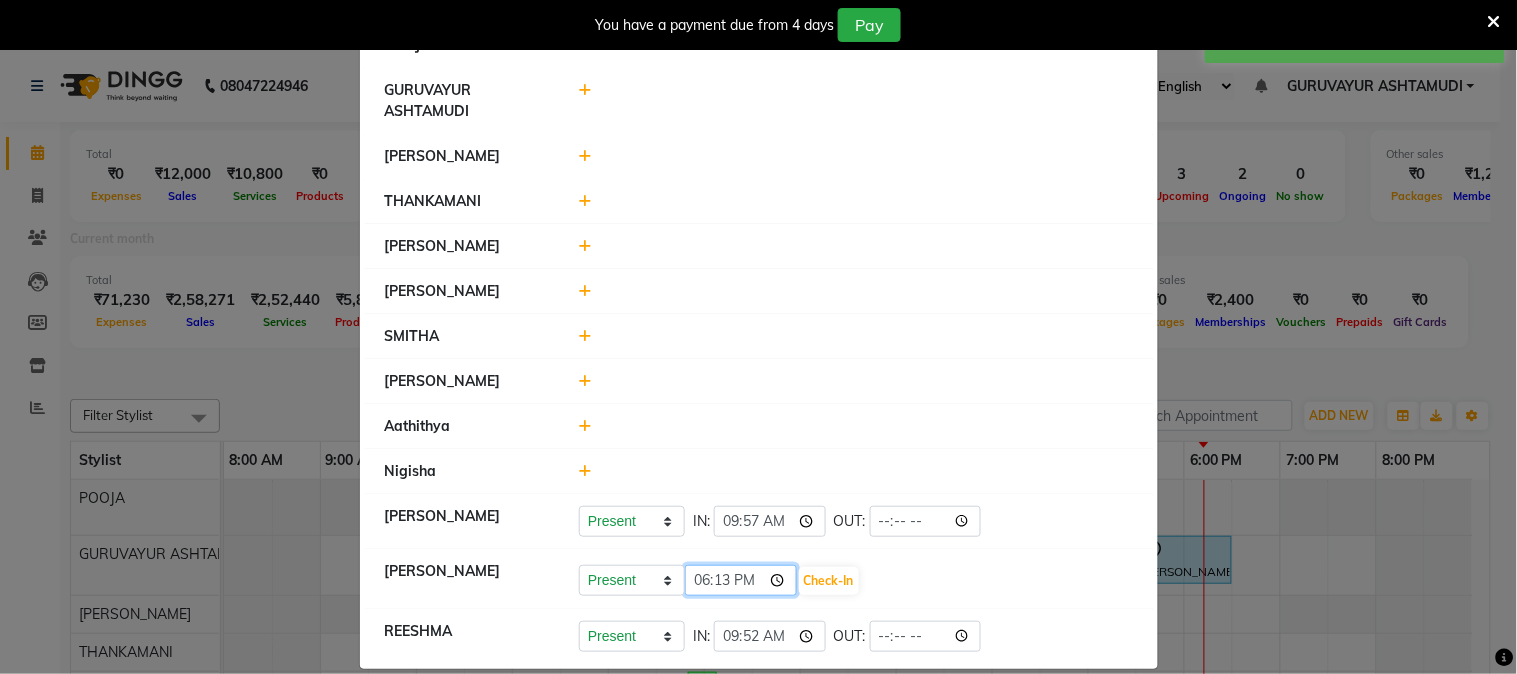 click on "18:13" 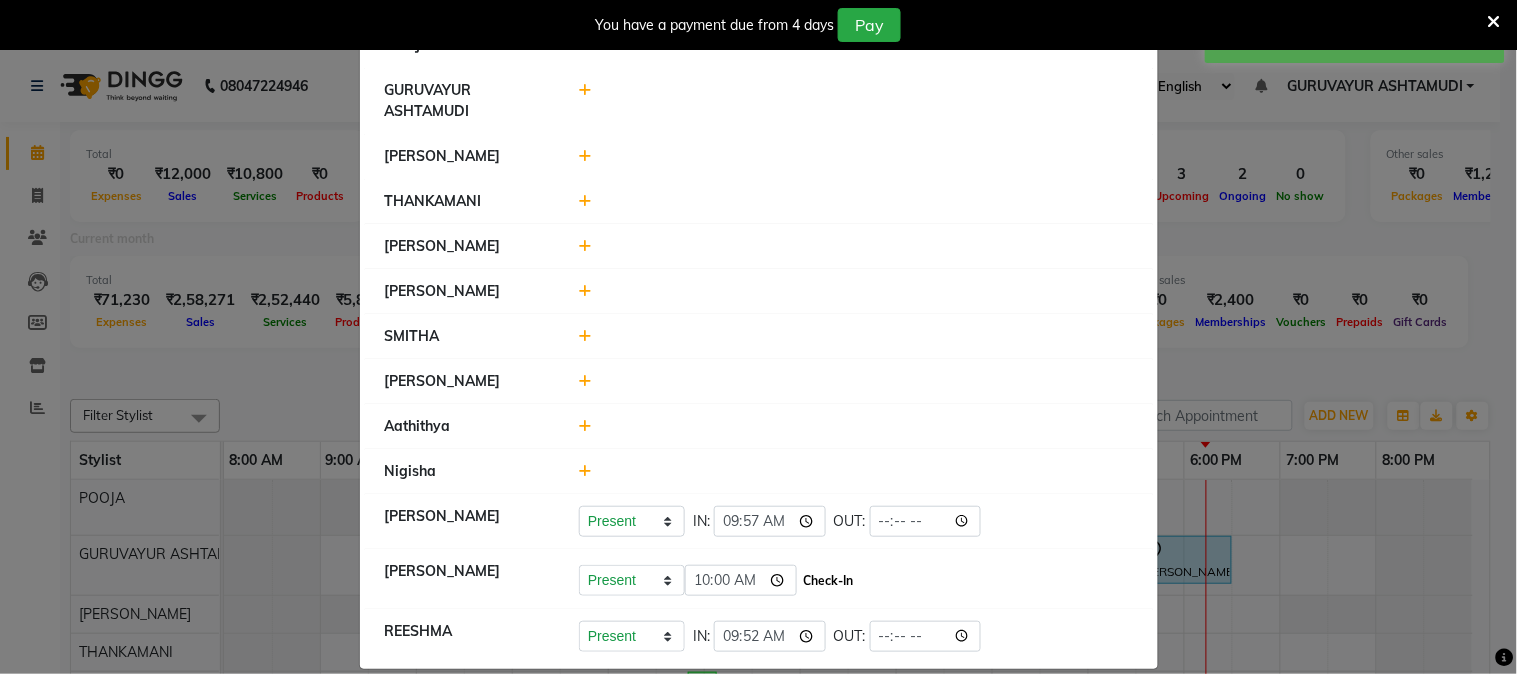 type on "10:00" 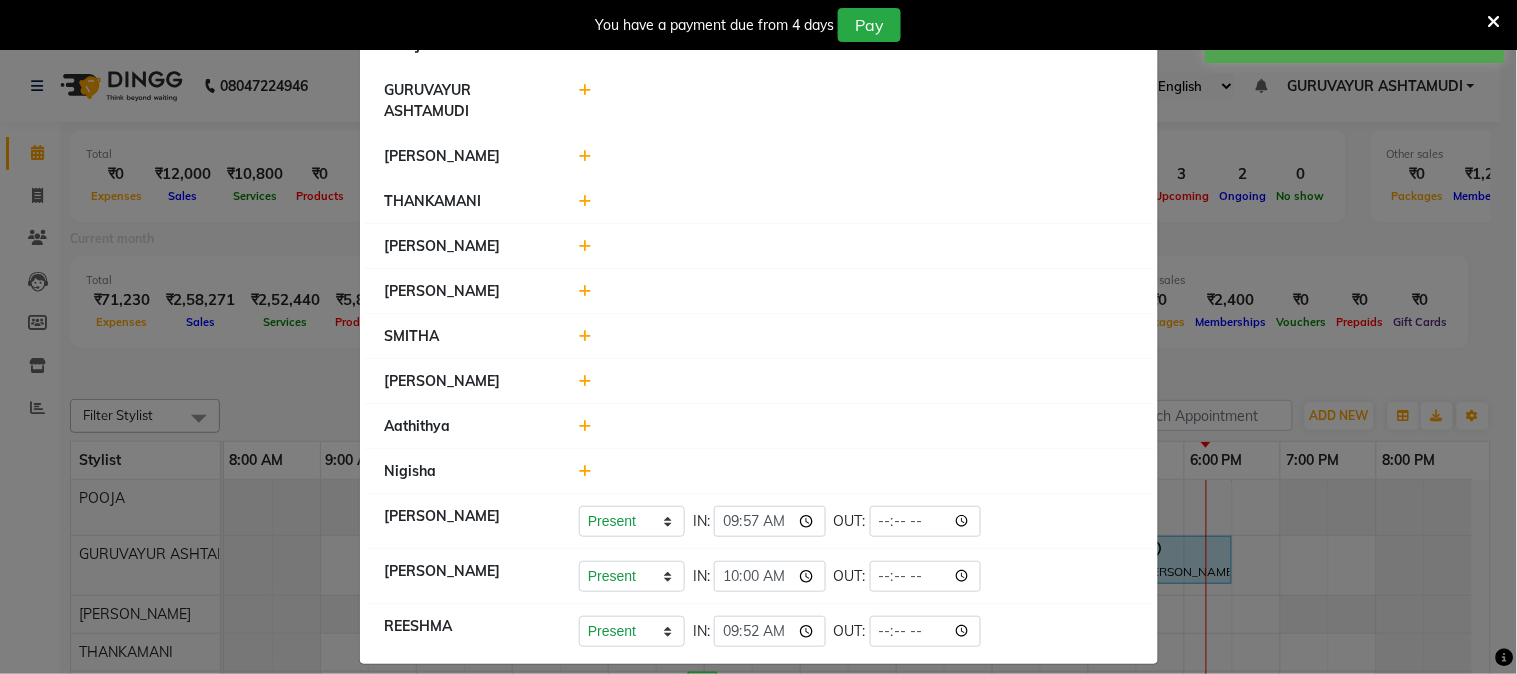 click 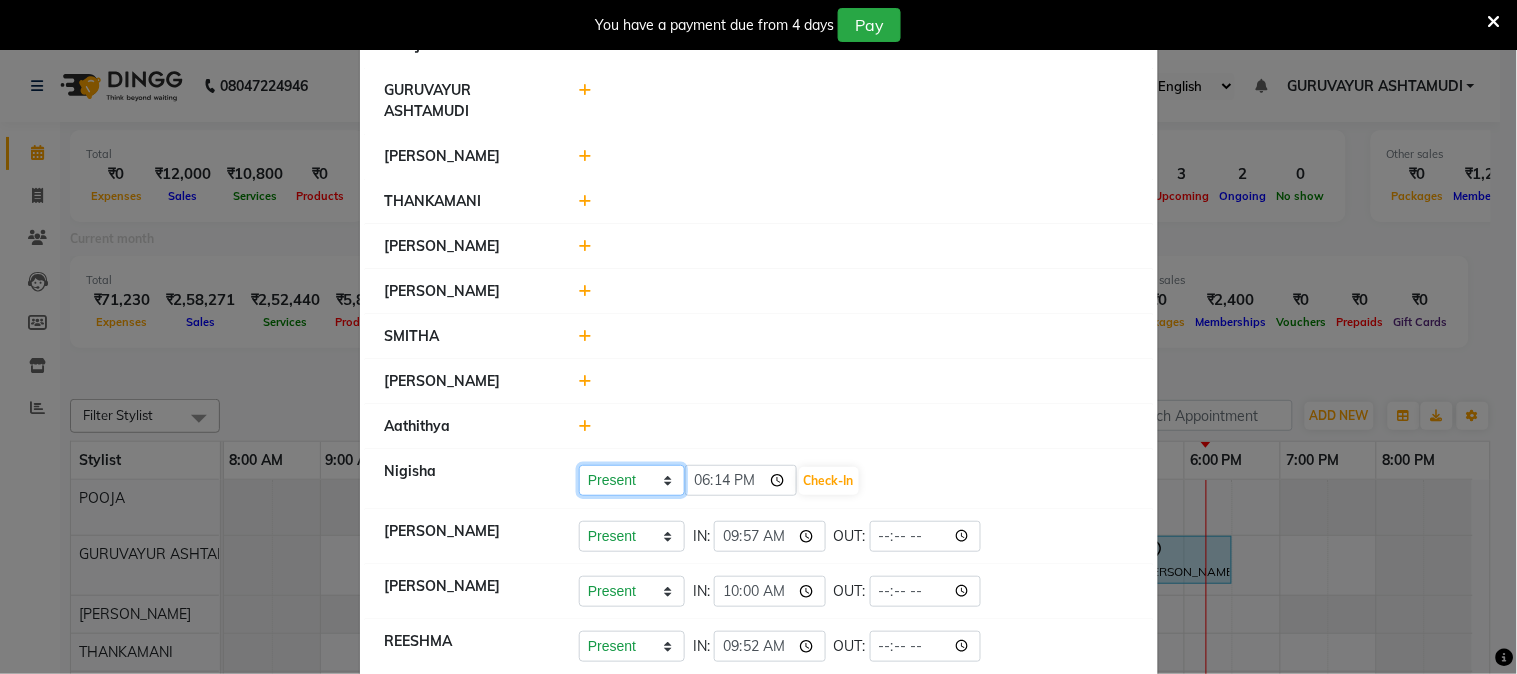 drag, startPoint x: 580, startPoint y: 472, endPoint x: 658, endPoint y: 472, distance: 78 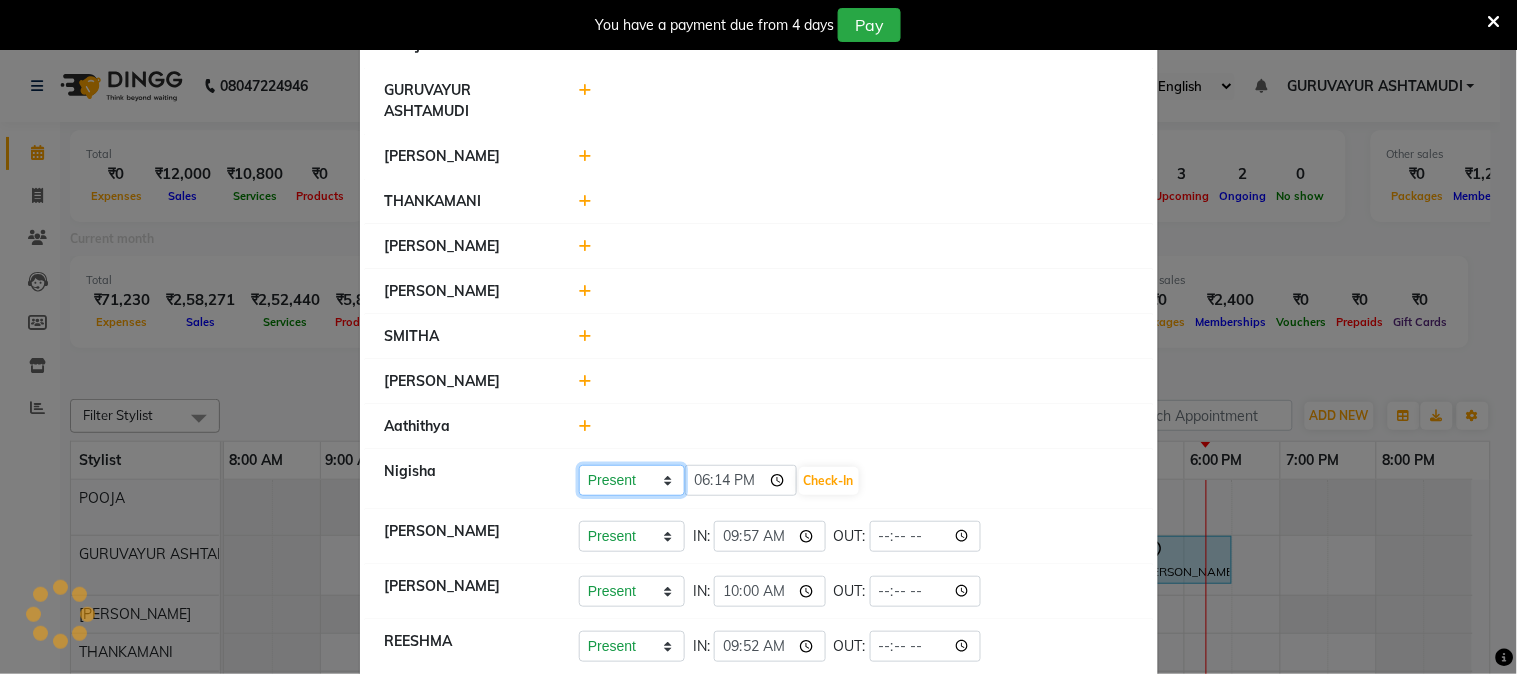 select on "A" 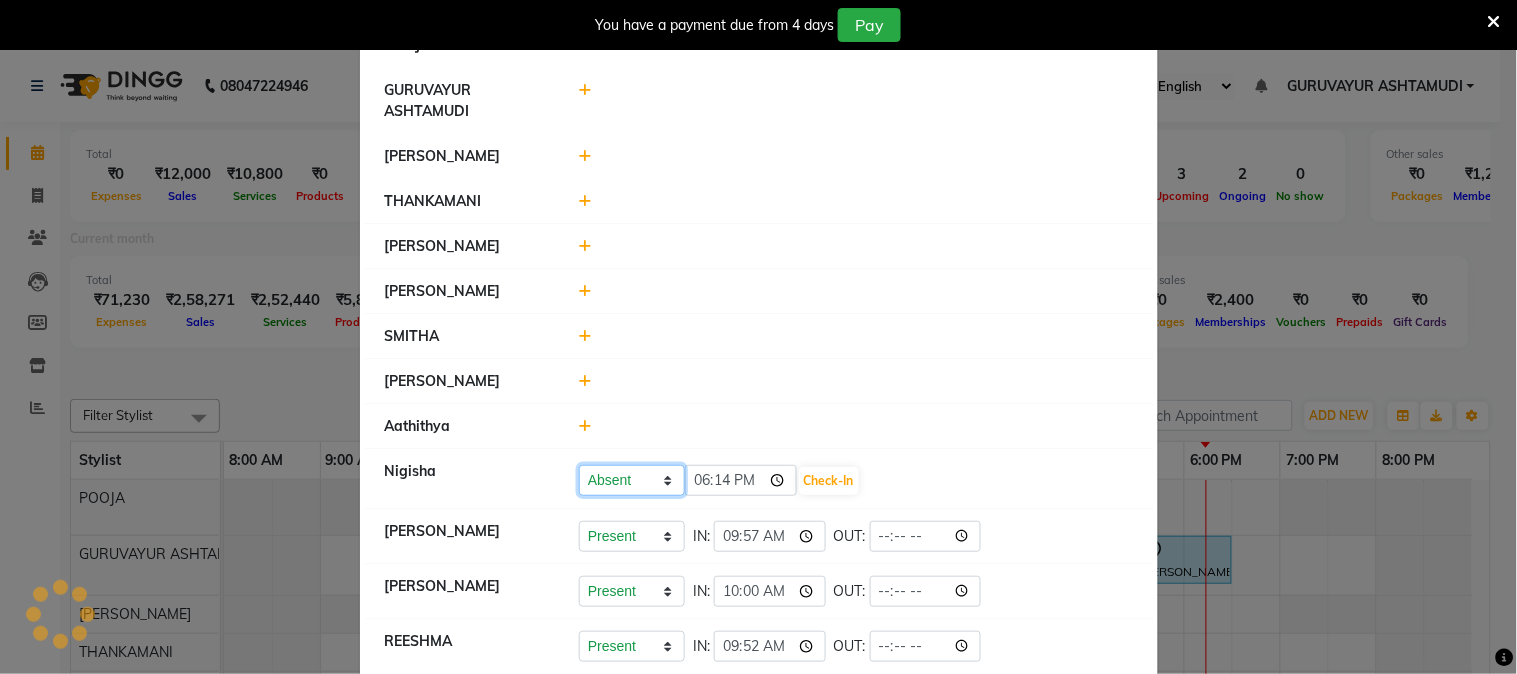 click on "Present Absent Late Half Day Weekly Off" 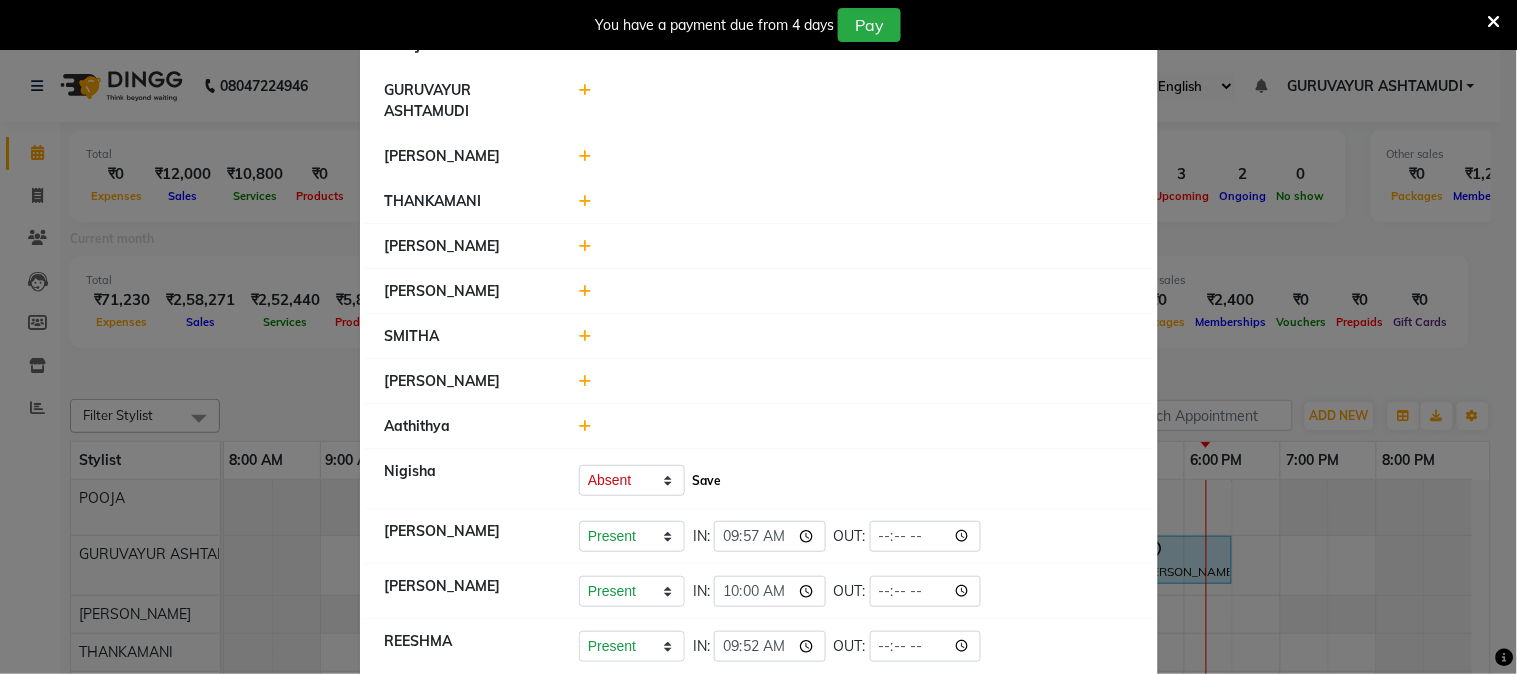 click on "Save" 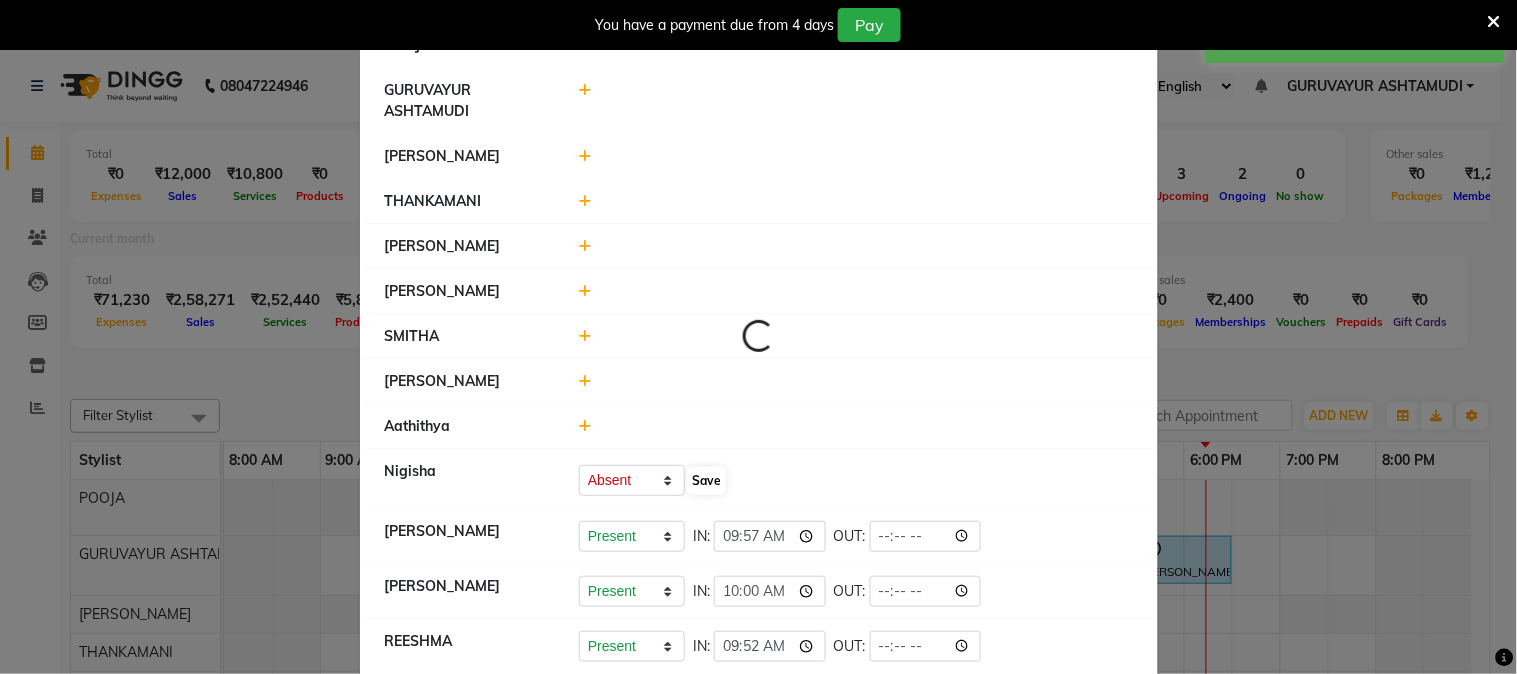 select on "A" 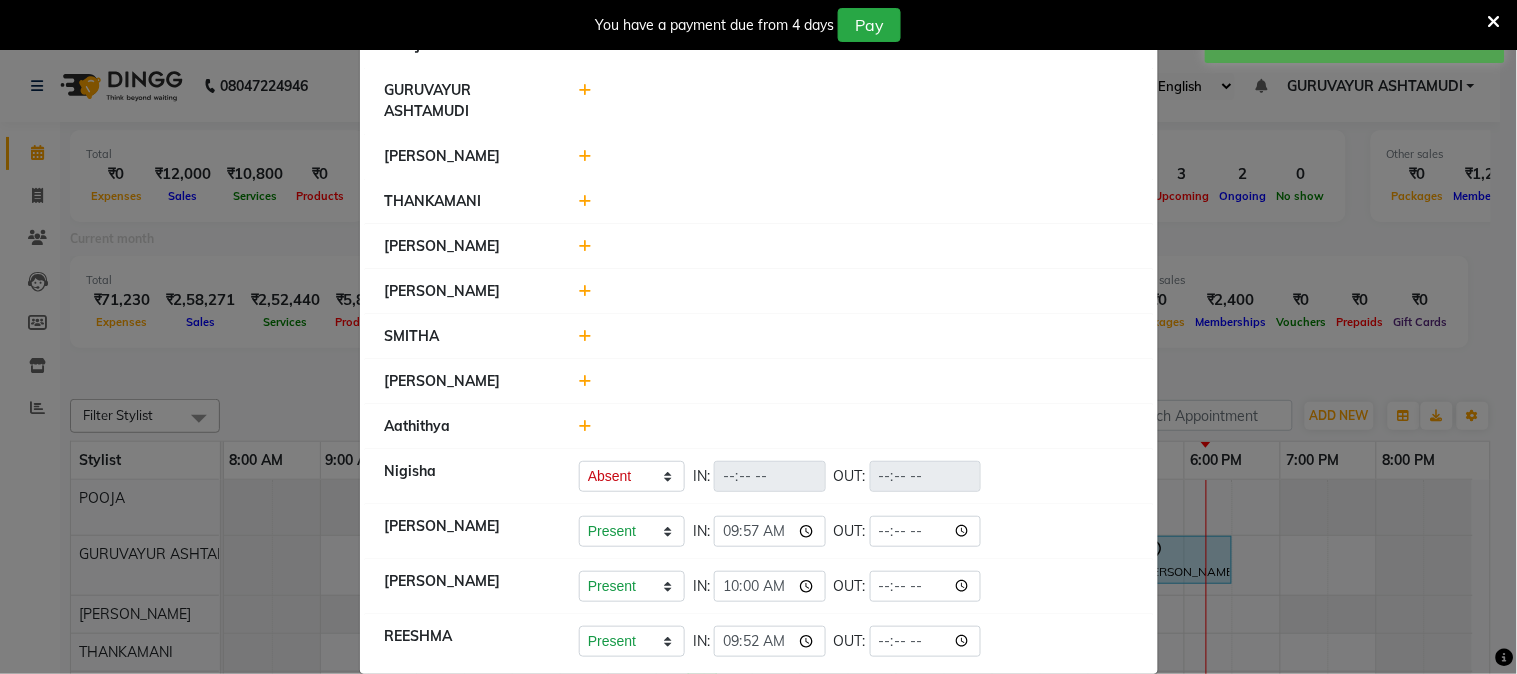 click 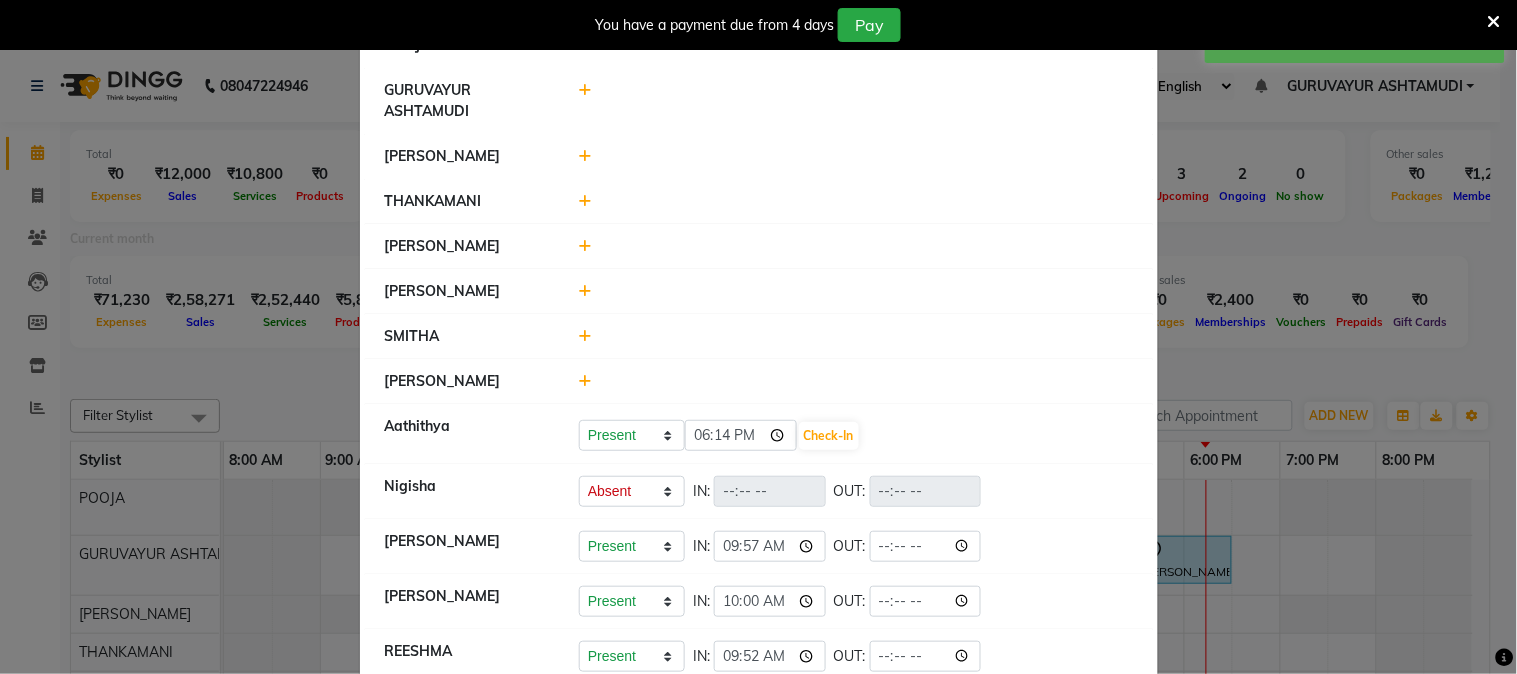 click 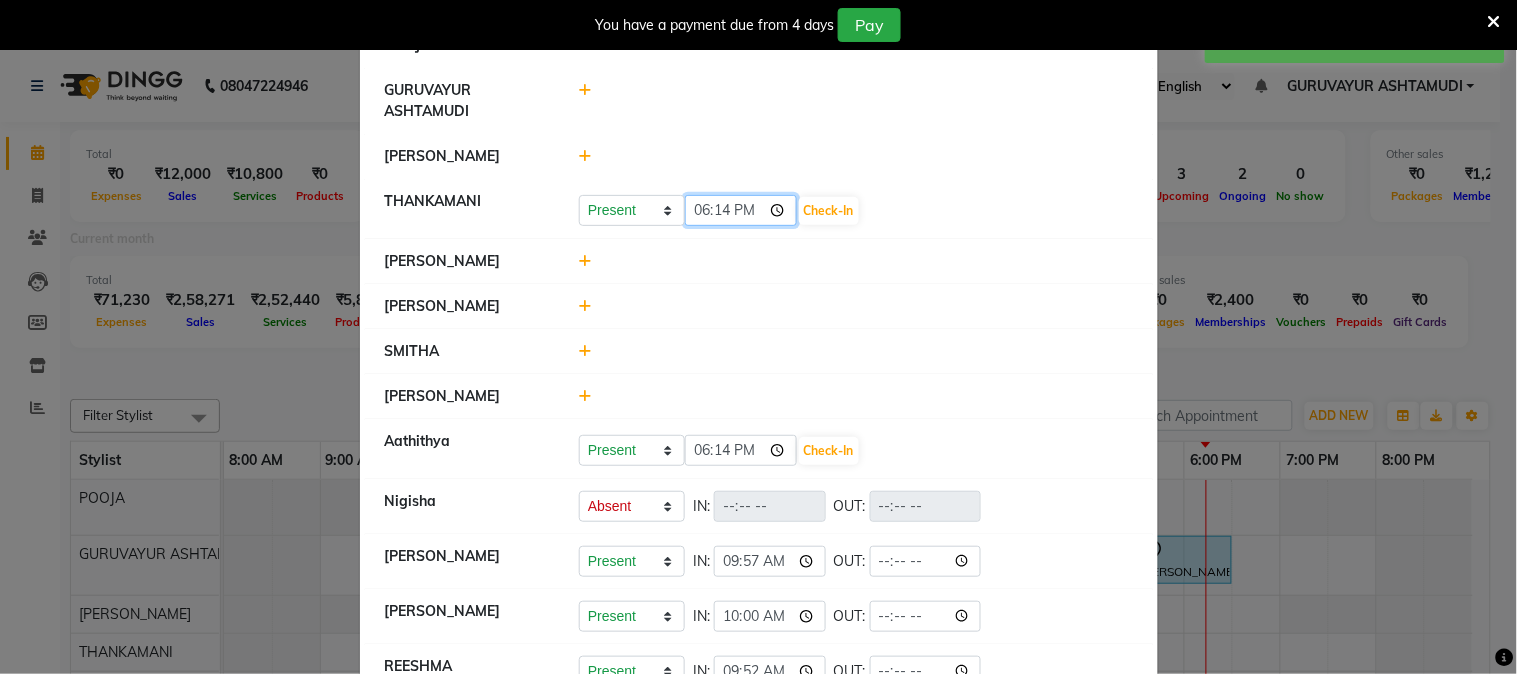 click on "18:14" 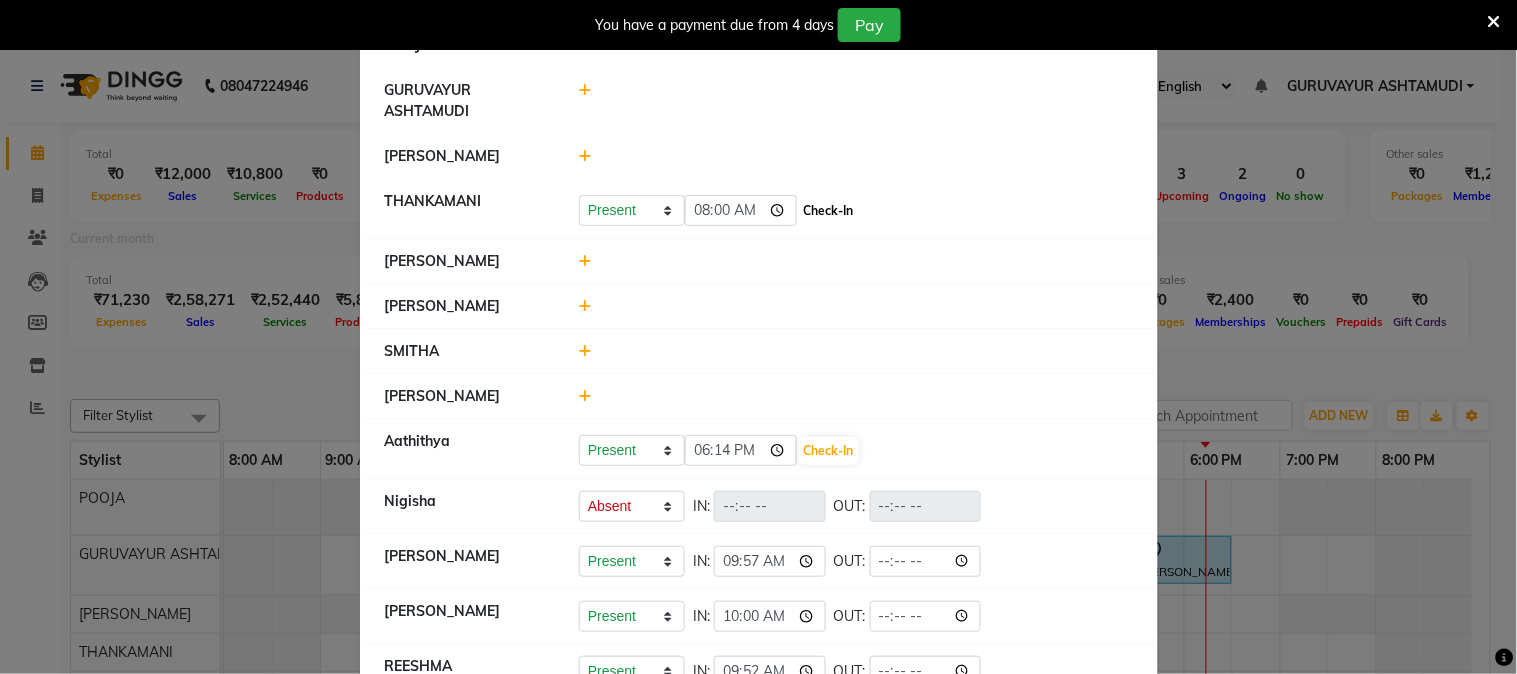 type on "08:00" 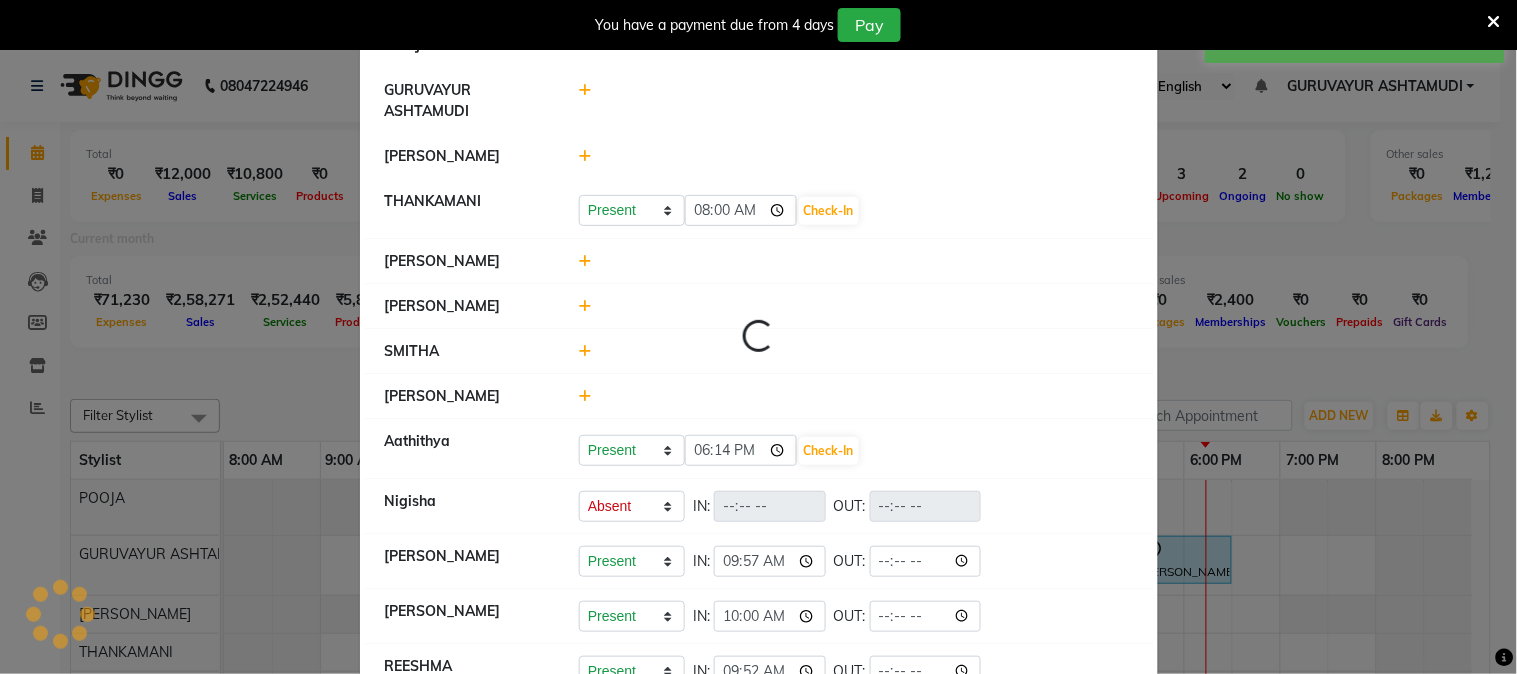 select on "A" 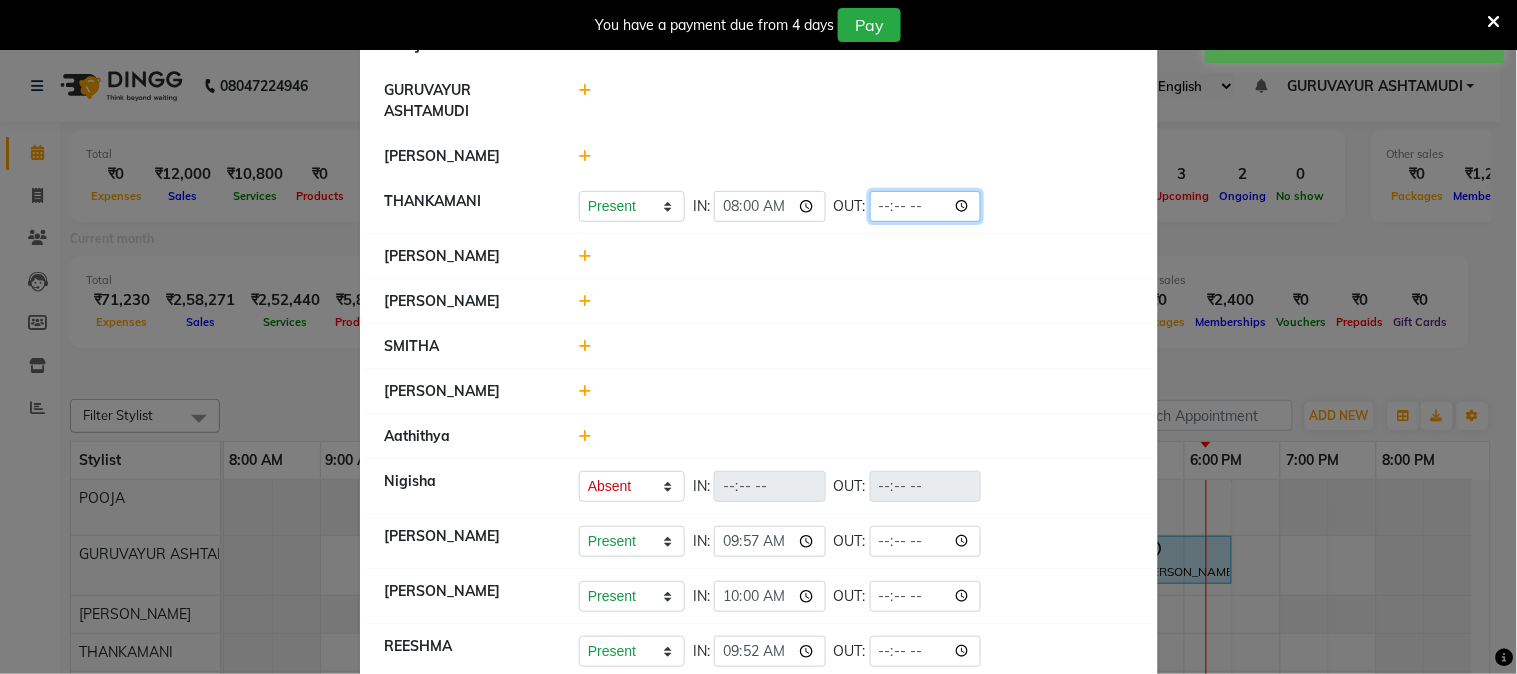 click 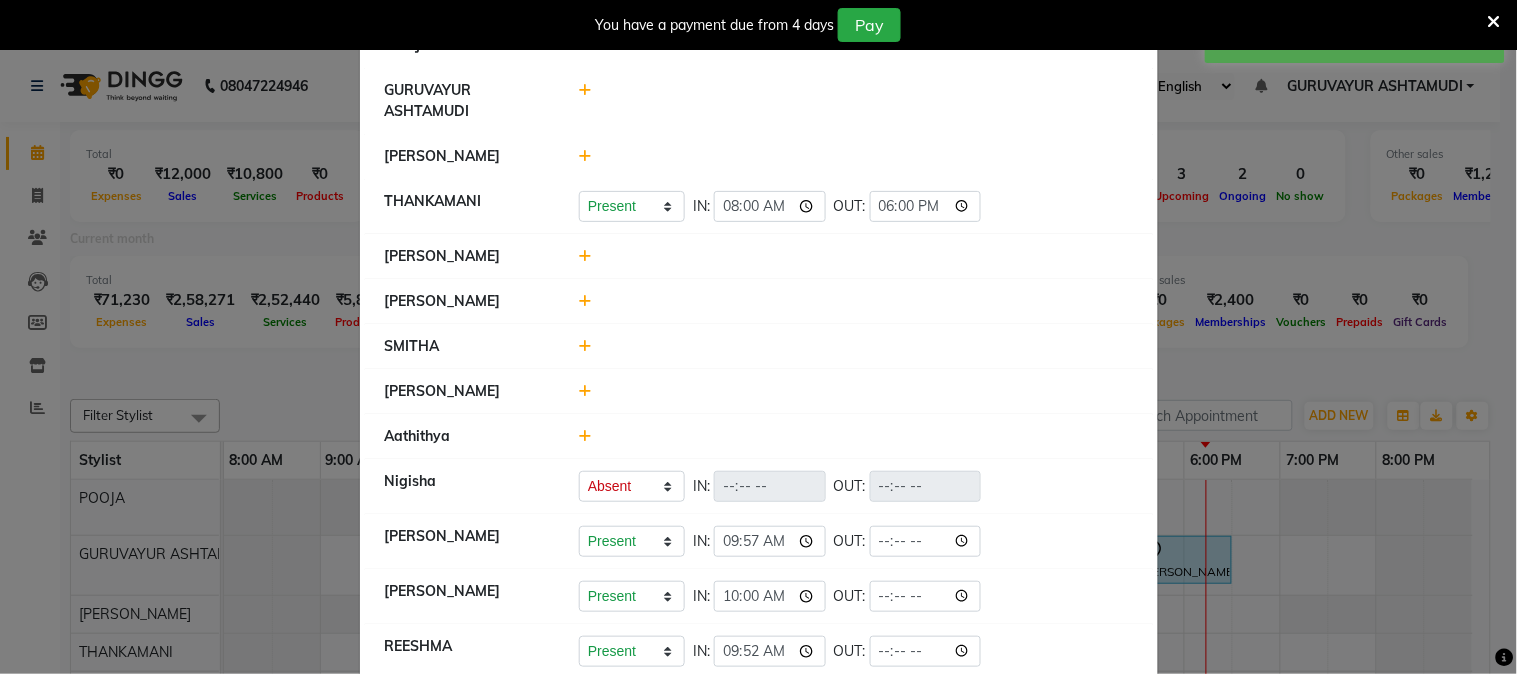type on "18:00" 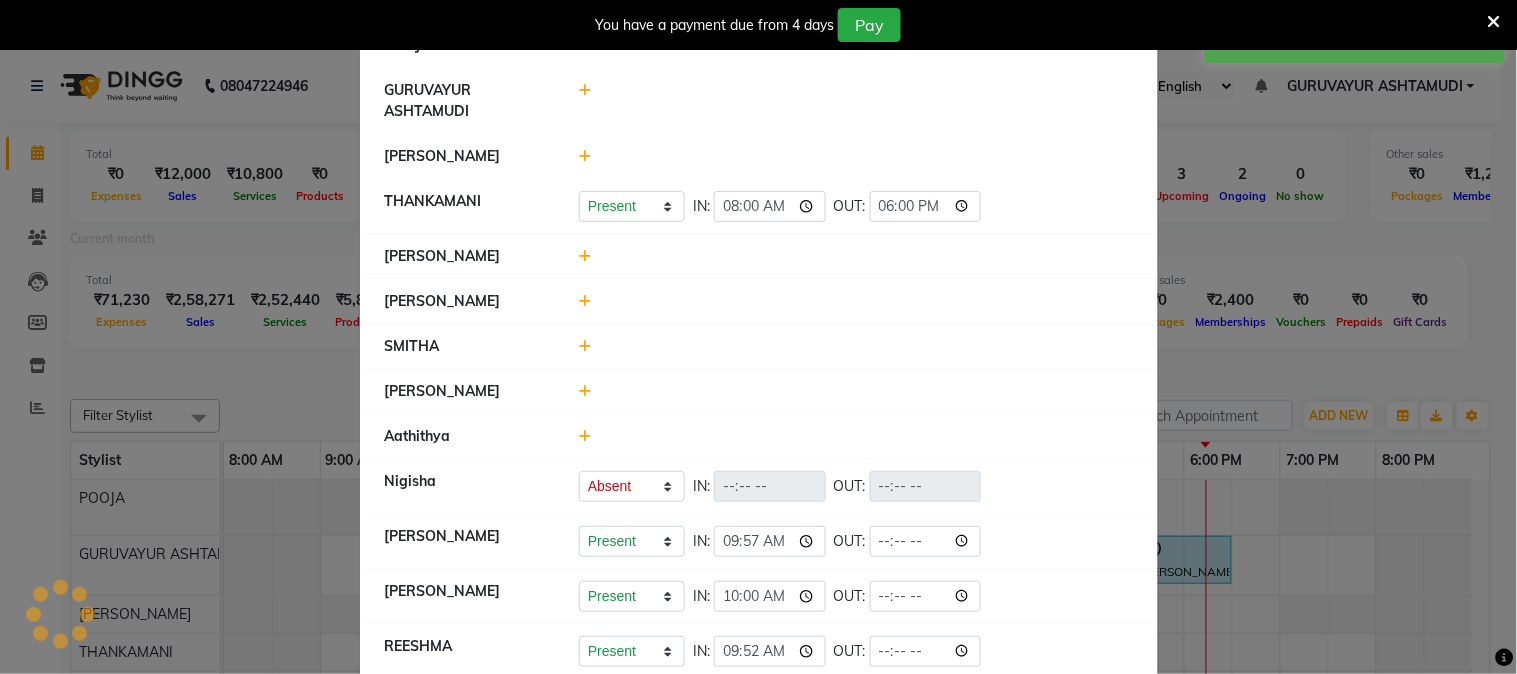 select on "A" 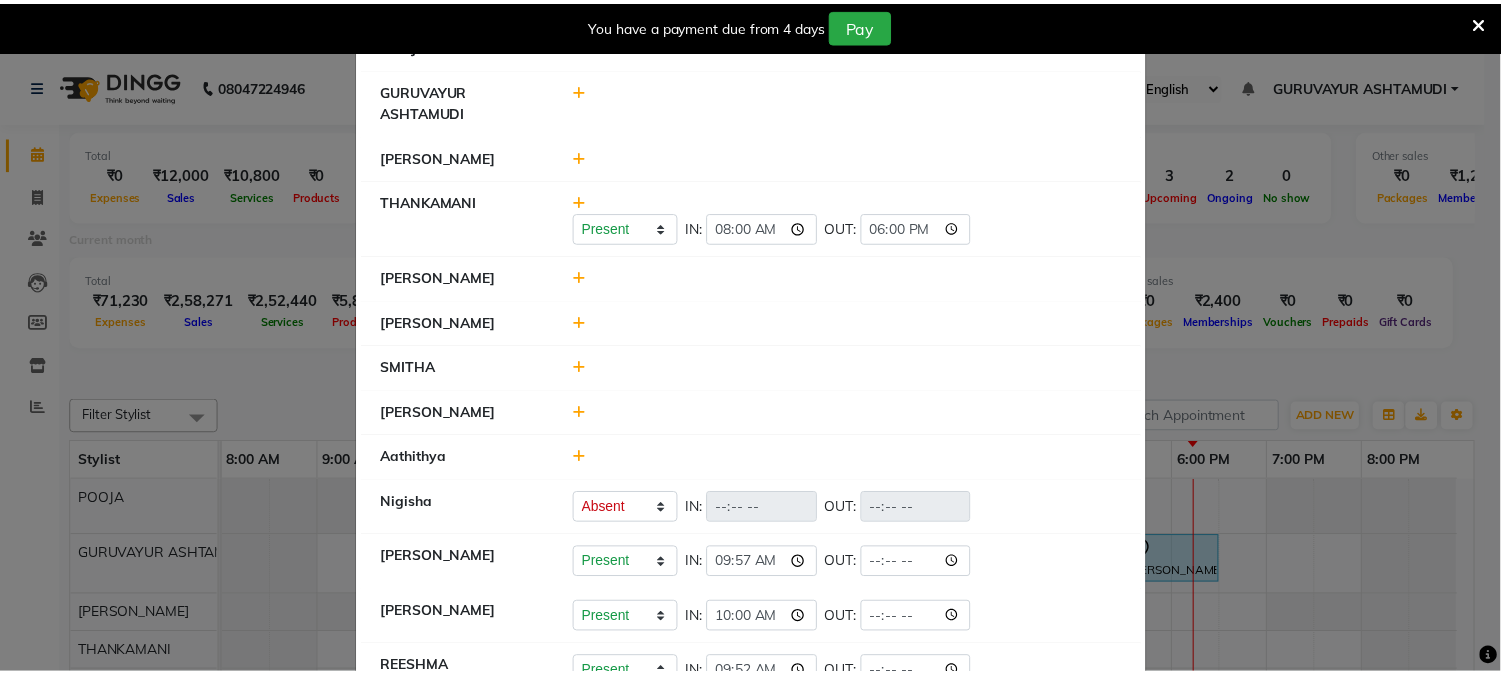 scroll, scrollTop: 0, scrollLeft: 0, axis: both 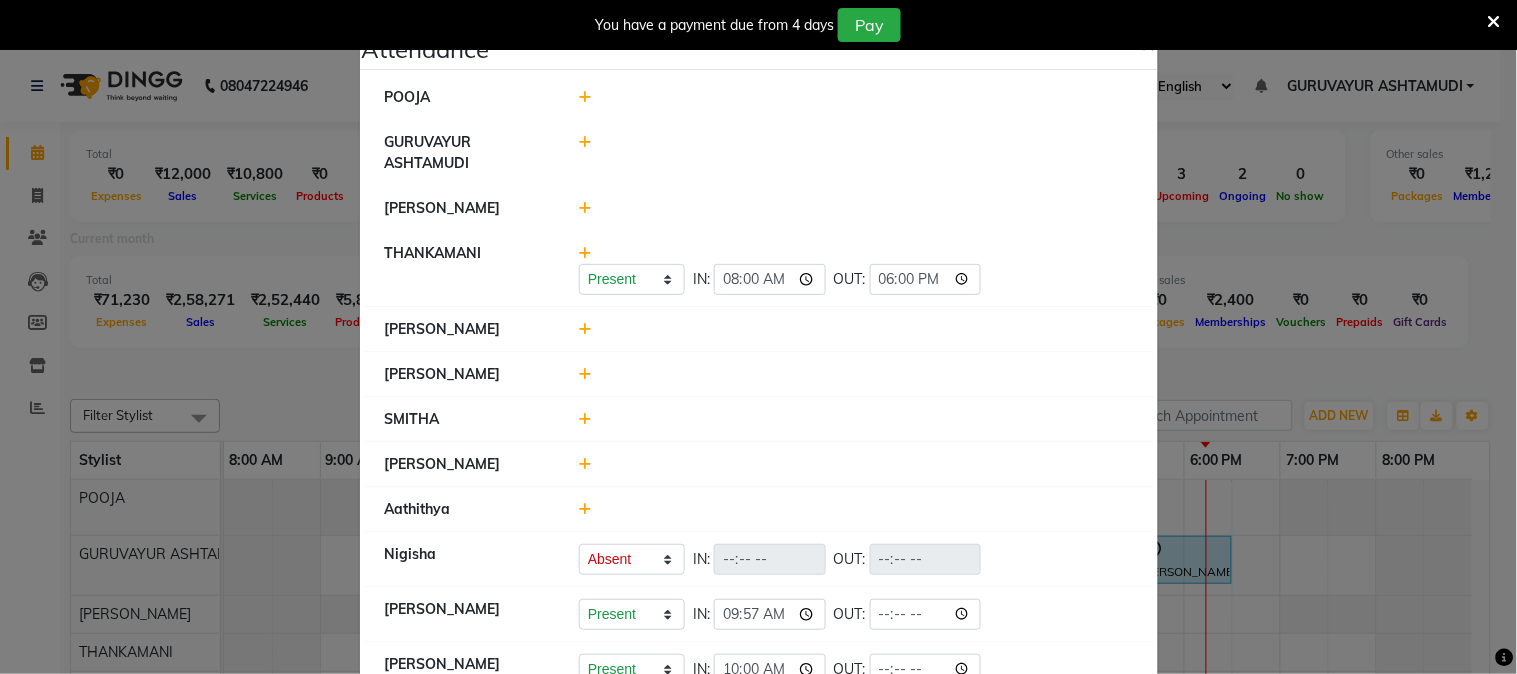 click at bounding box center (1494, 22) 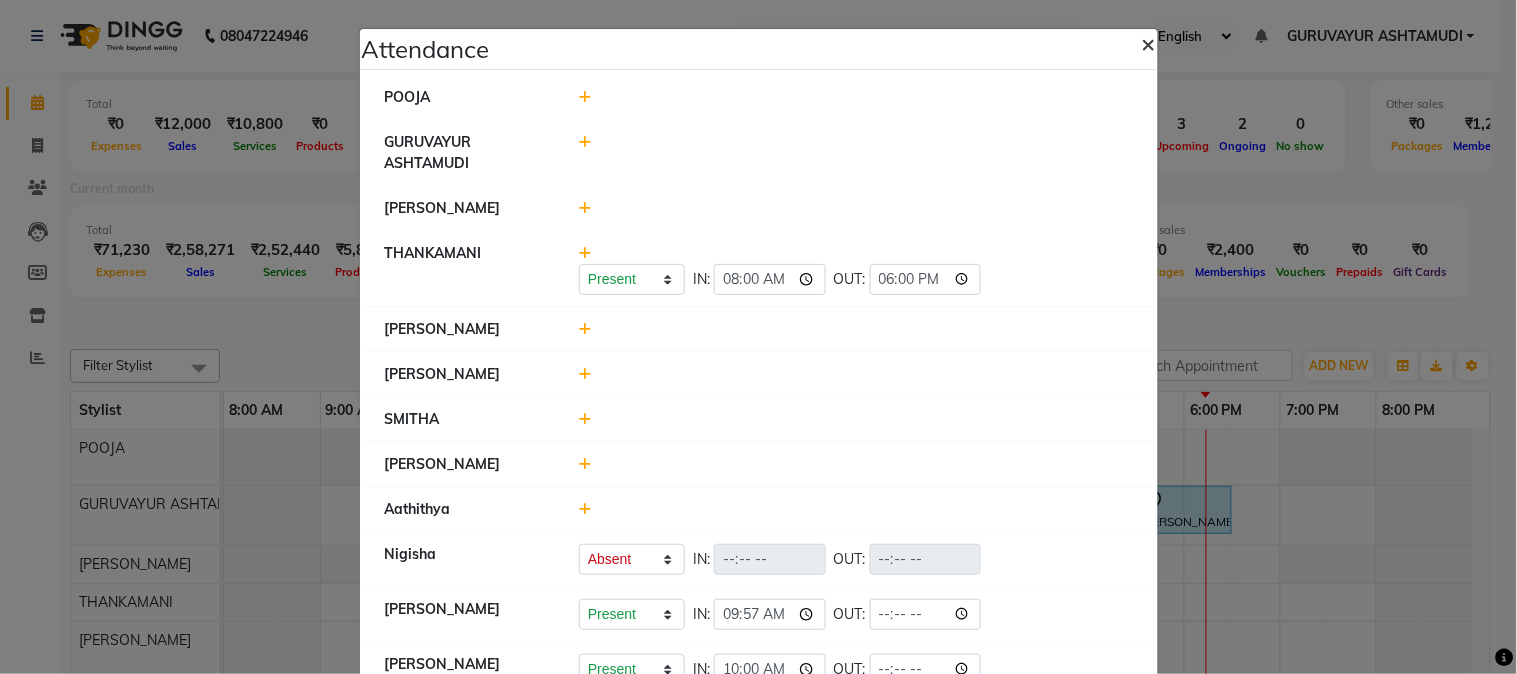 click on "×" 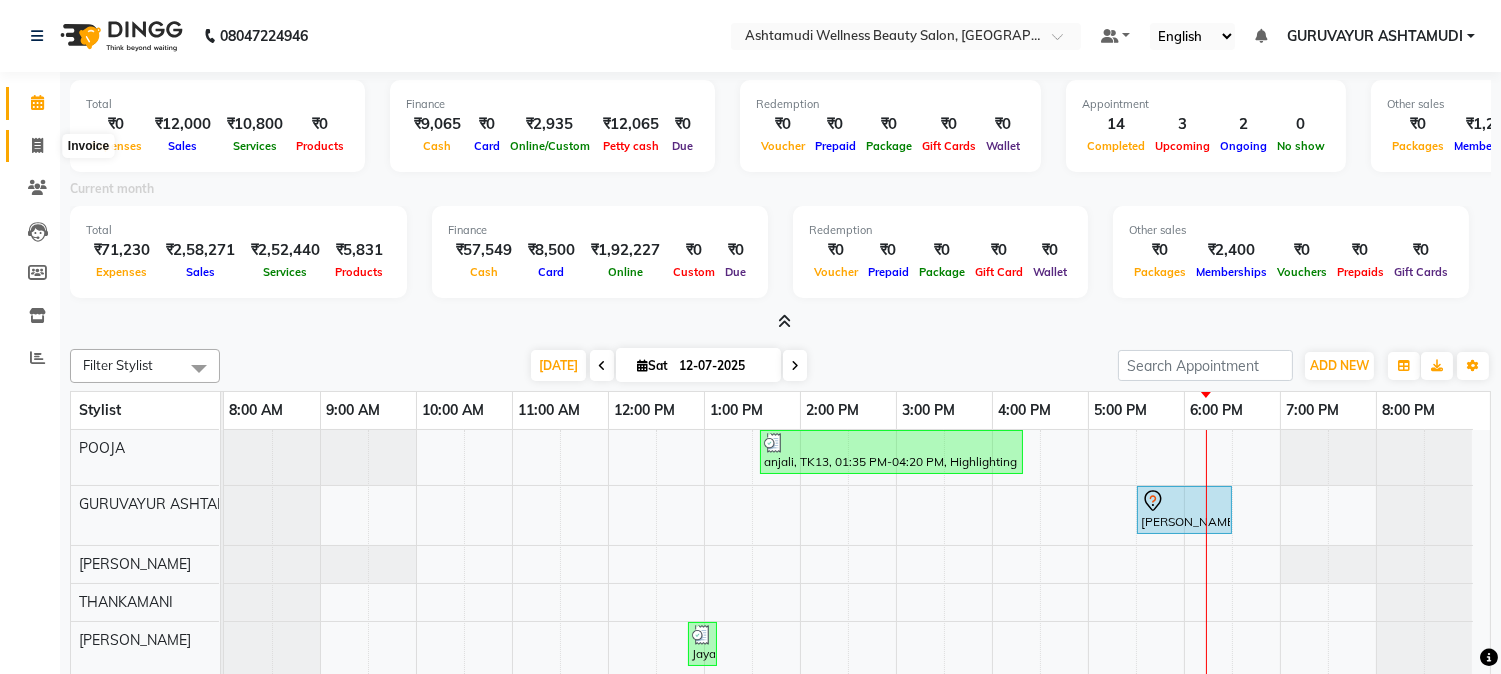 click 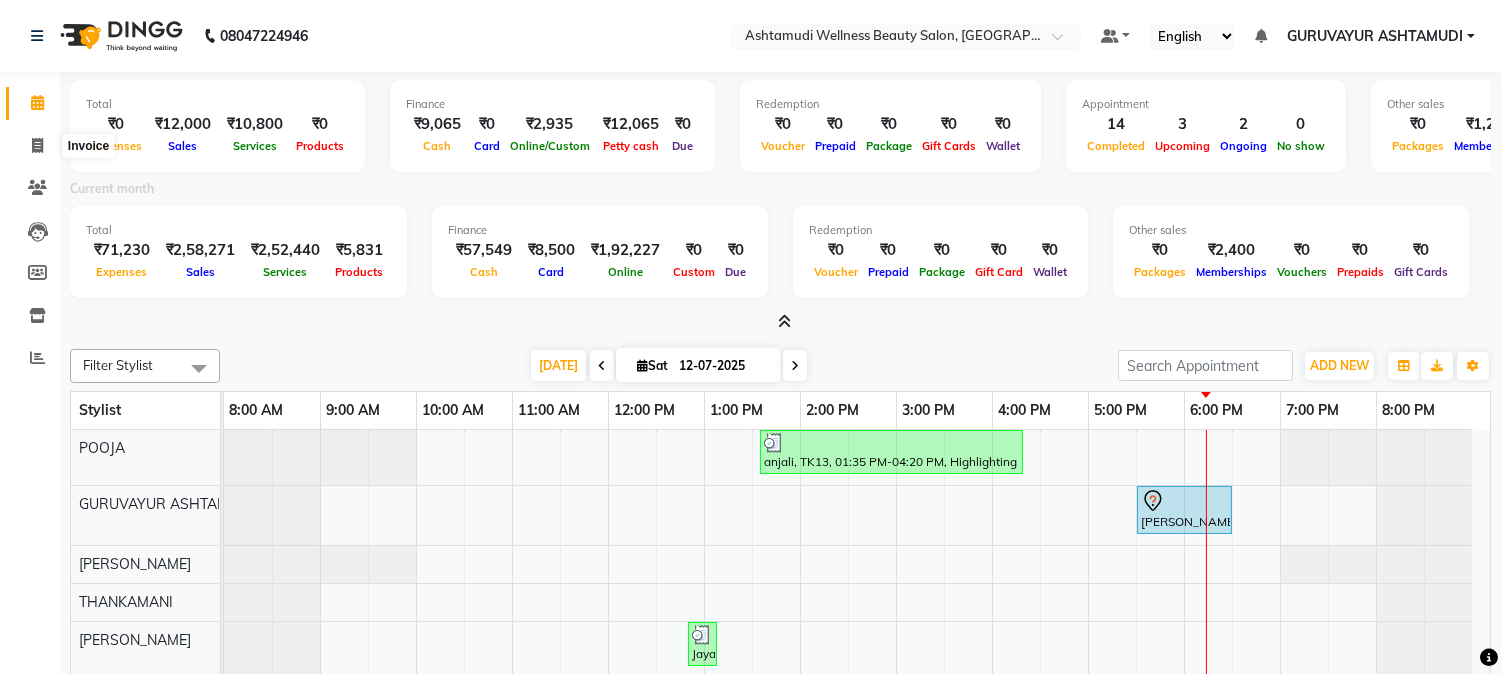 select on "4660" 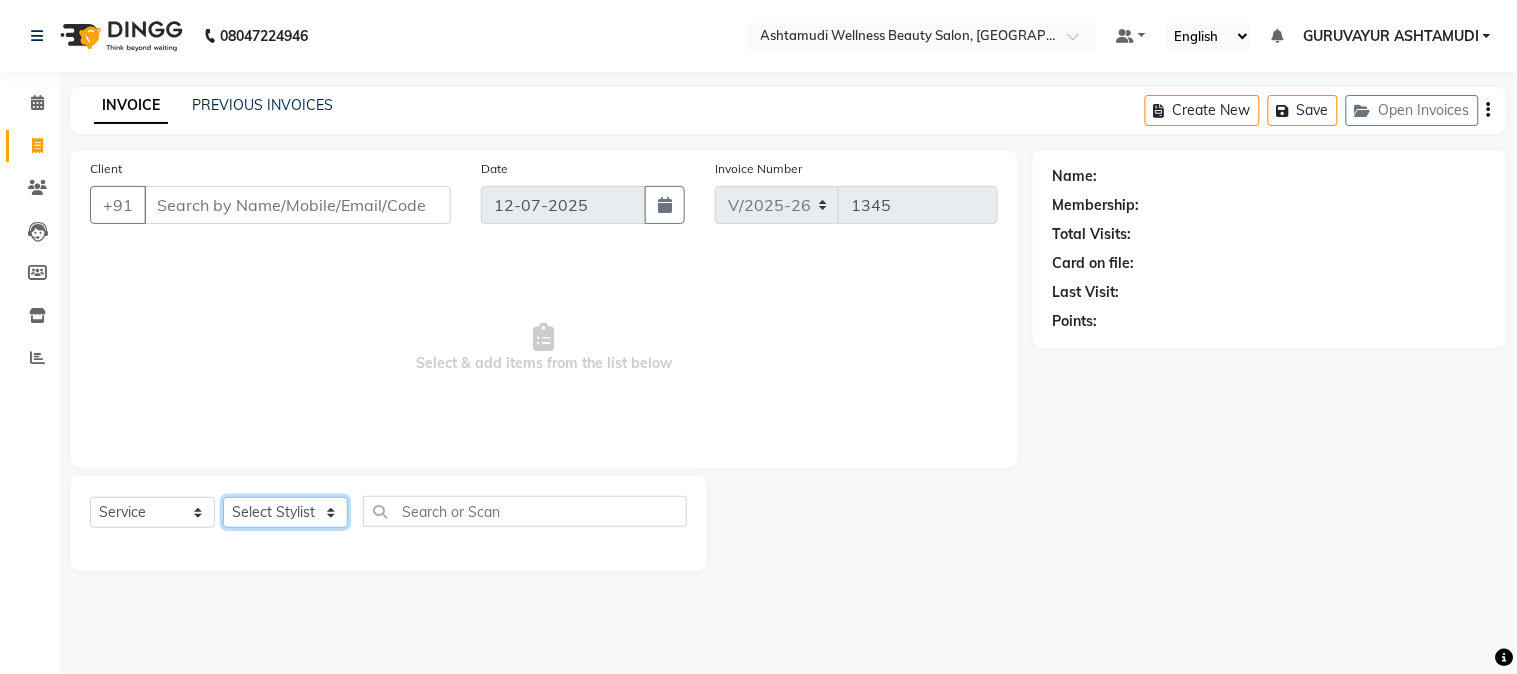 click on "Select Stylist Aathithya [PERSON_NAME] [PERSON_NAME] GURUVAYUR ASHTAMUDI [PERSON_NAME] Nigisha POOJA [PERSON_NAME] [PERSON_NAME] [PERSON_NAME]" 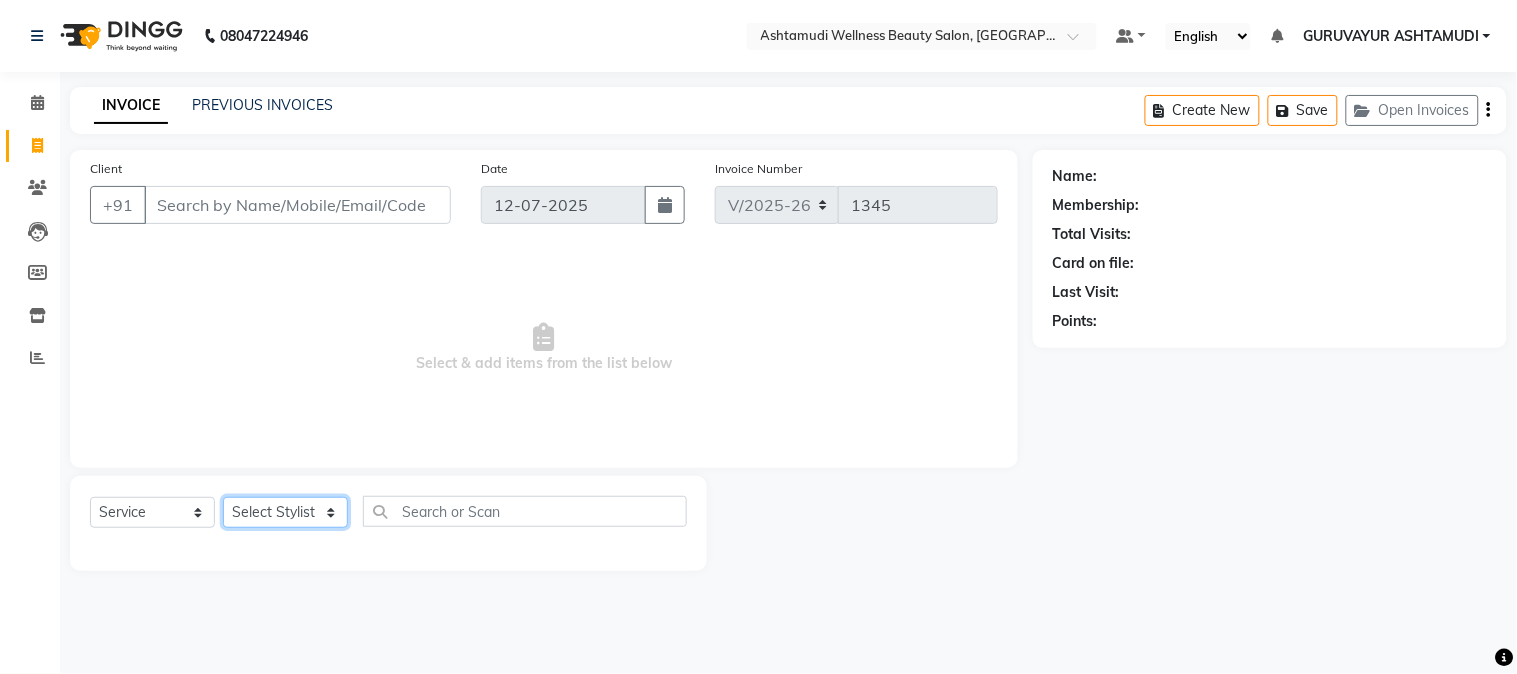 select on "38876" 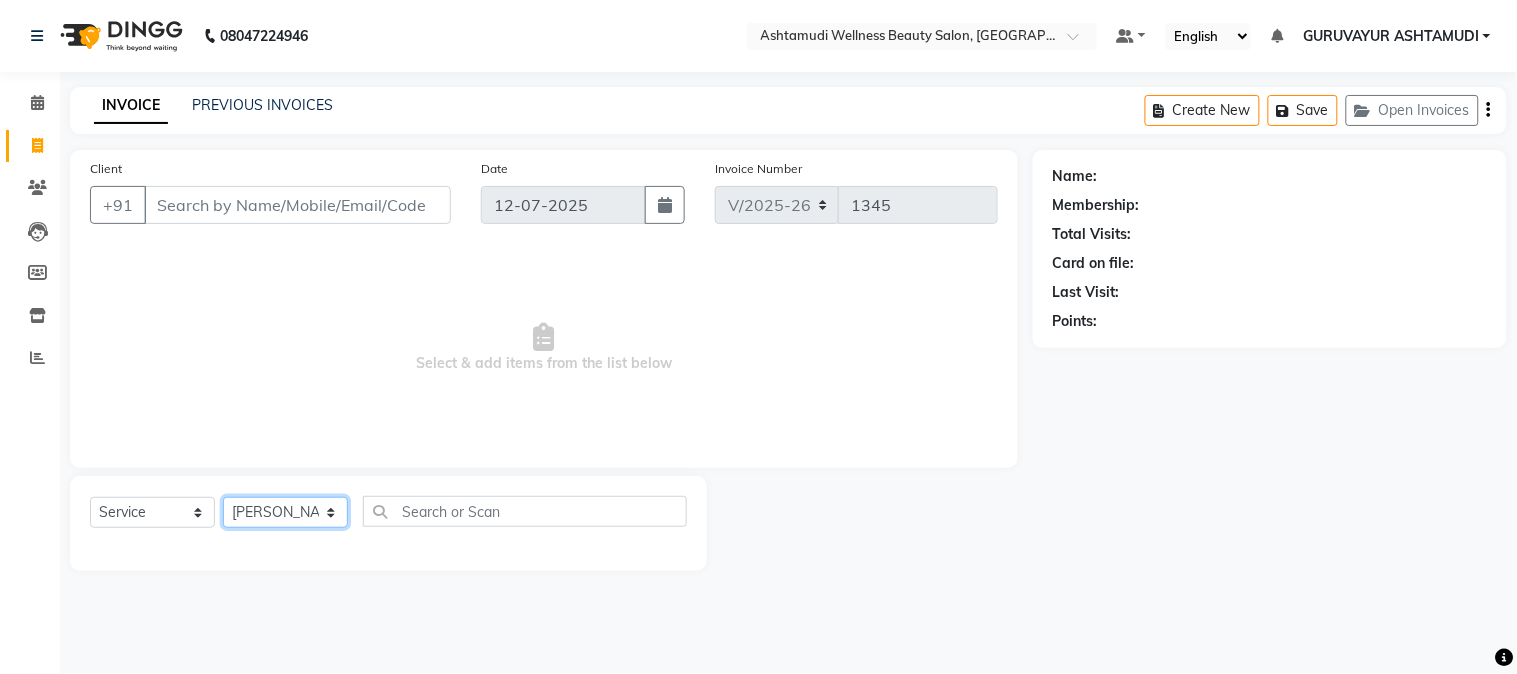 click on "Select Stylist Aathithya [PERSON_NAME] [PERSON_NAME] GURUVAYUR ASHTAMUDI [PERSON_NAME] Nigisha POOJA [PERSON_NAME] [PERSON_NAME] [PERSON_NAME]" 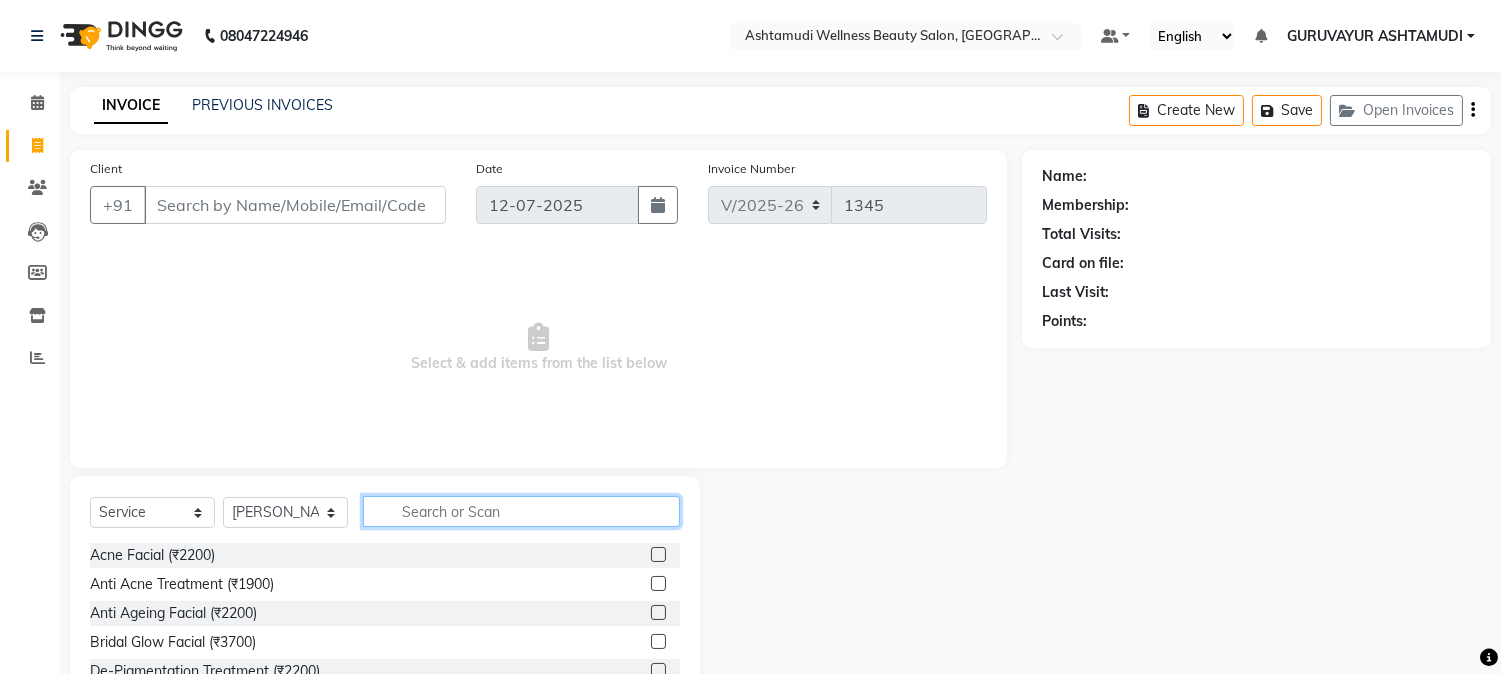 click 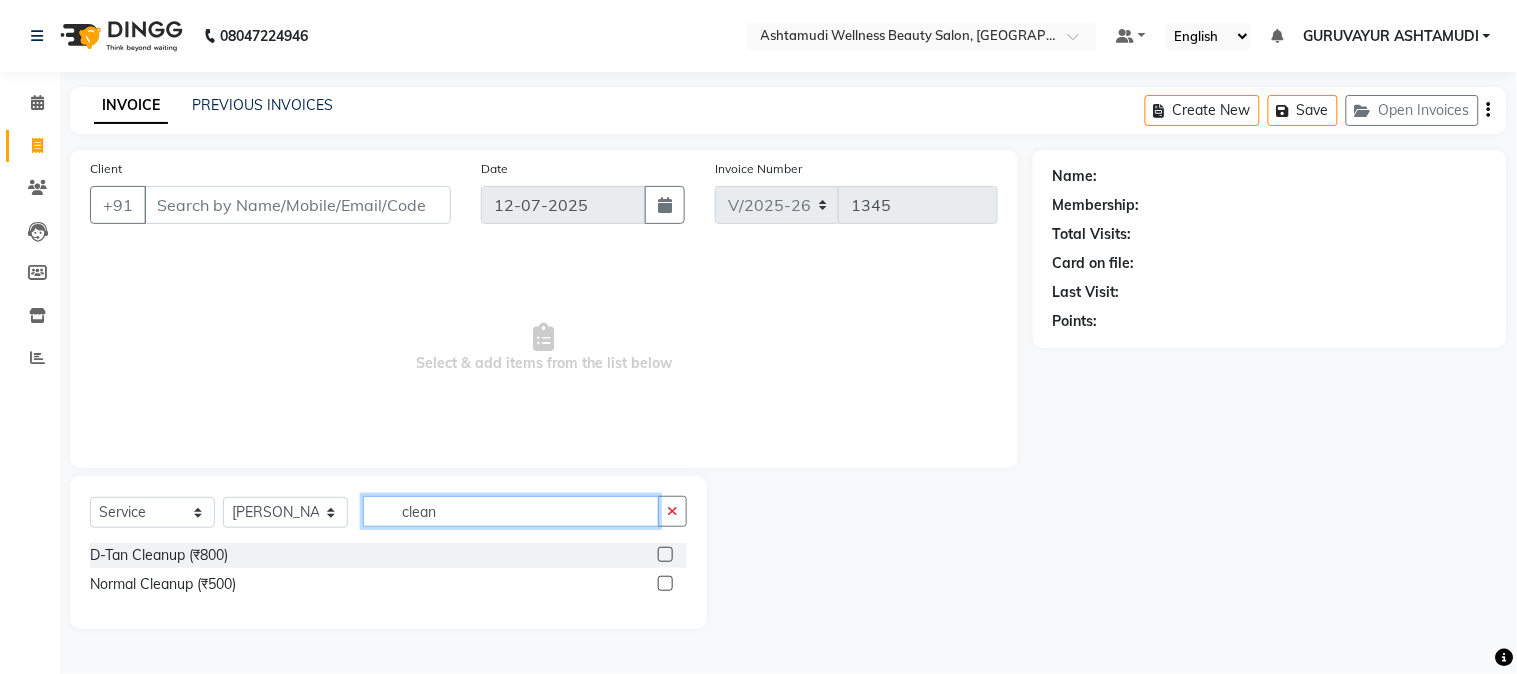 type on "clean" 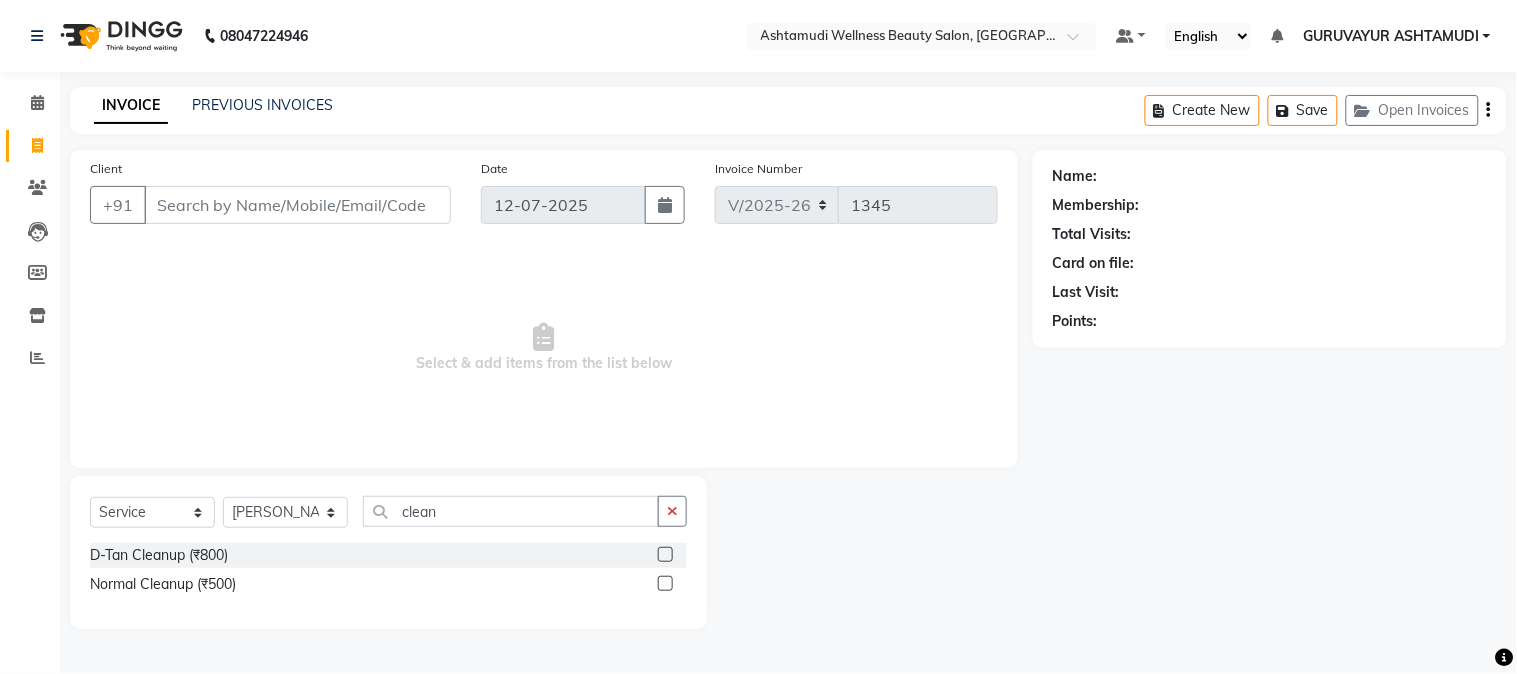 click 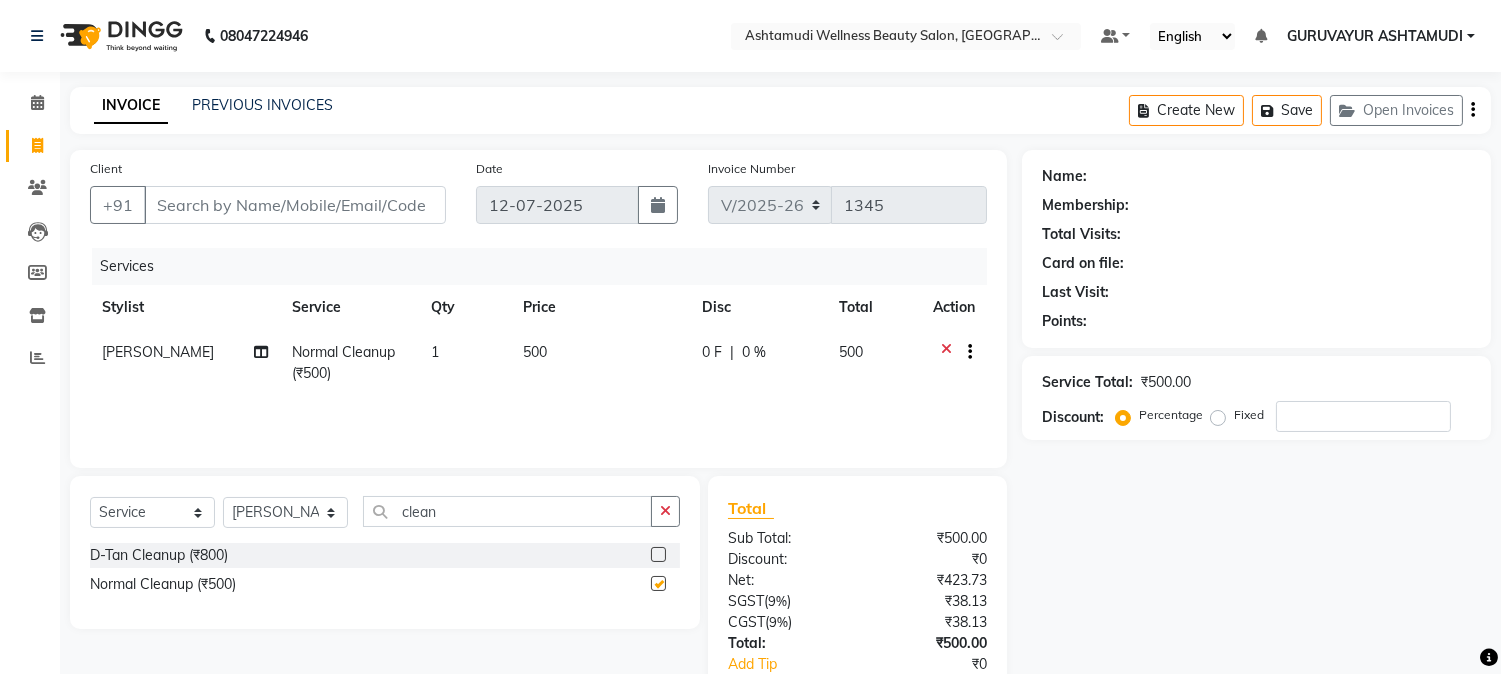 checkbox on "false" 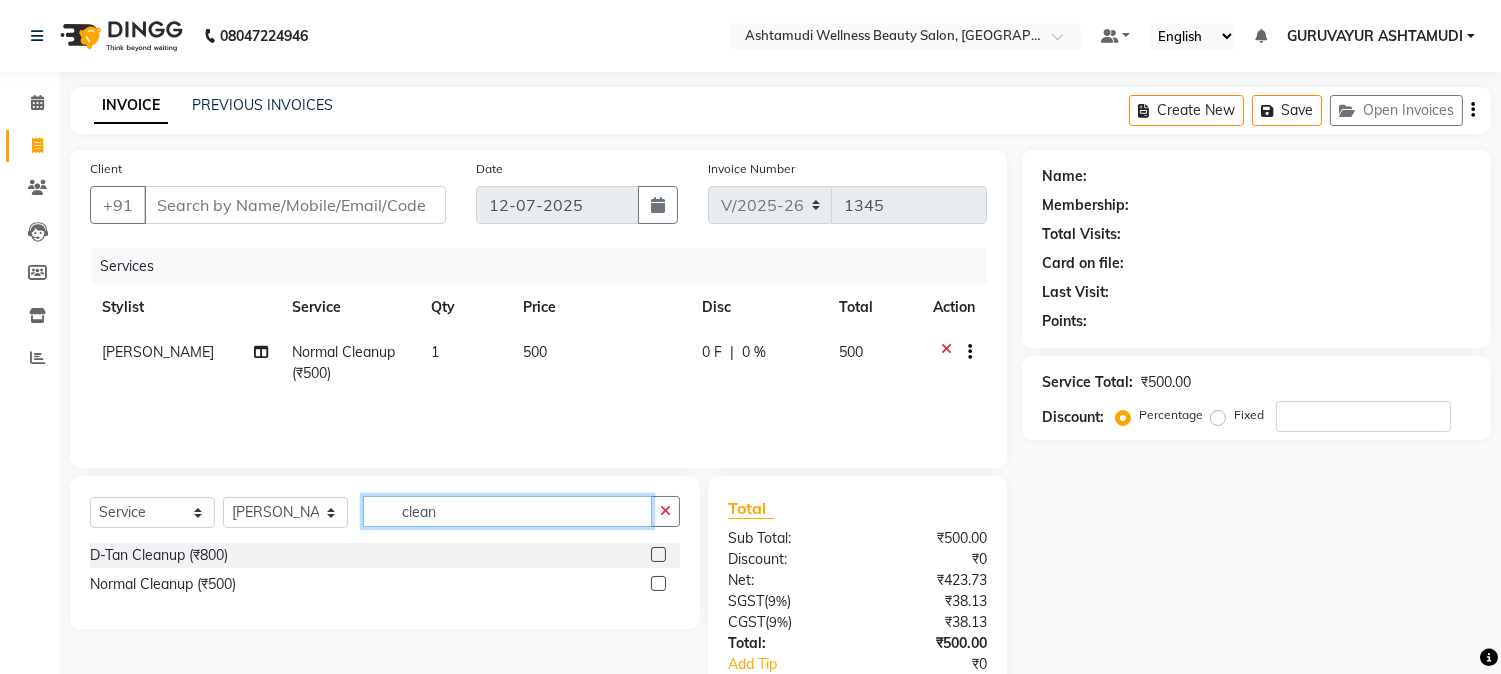 drag, startPoint x: 505, startPoint y: 515, endPoint x: 340, endPoint y: 510, distance: 165.07574 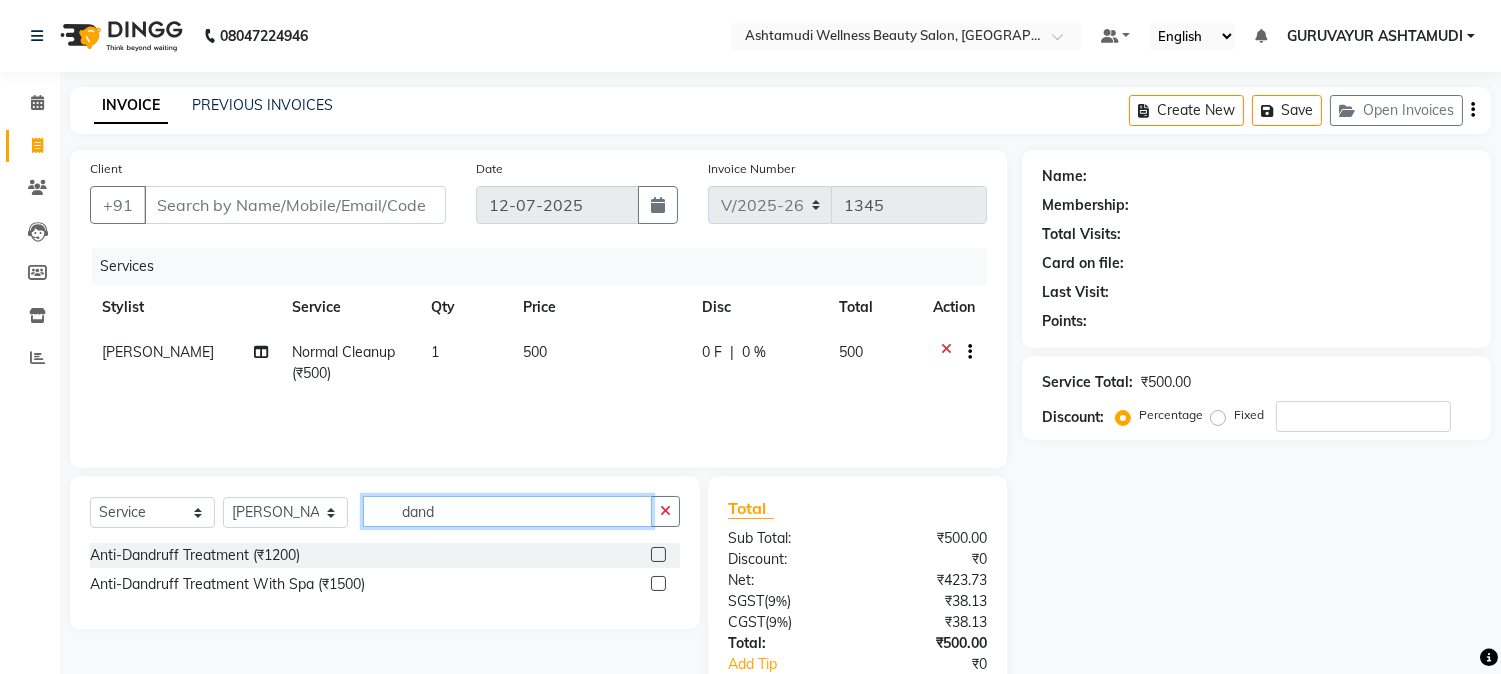type on "dand" 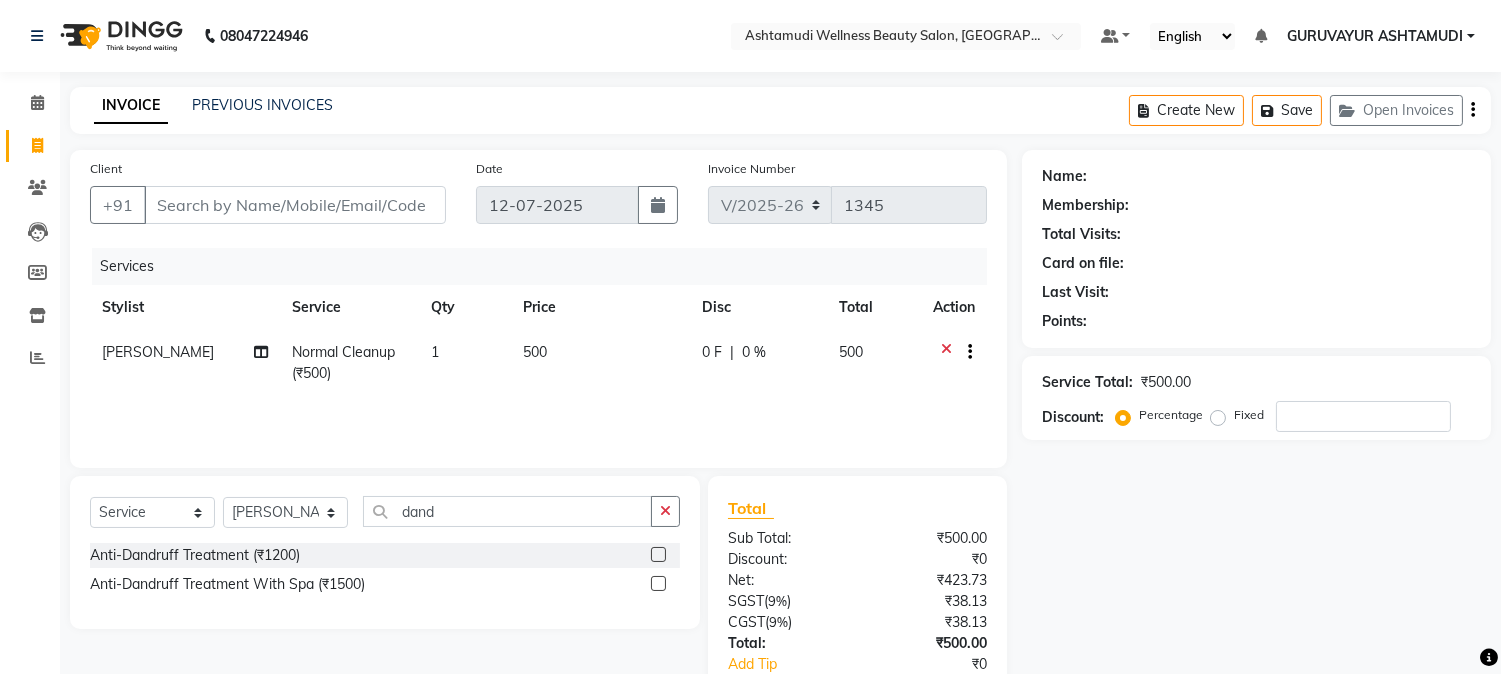 click 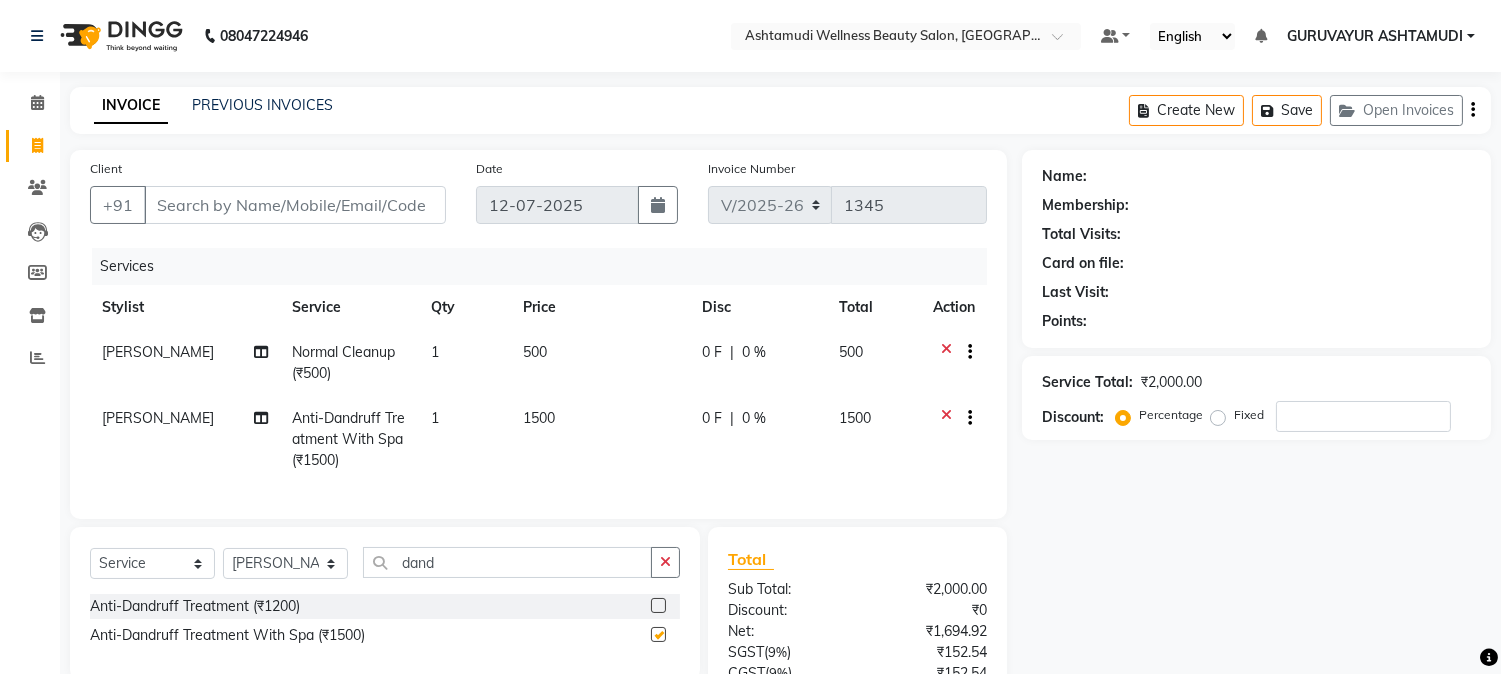 checkbox on "false" 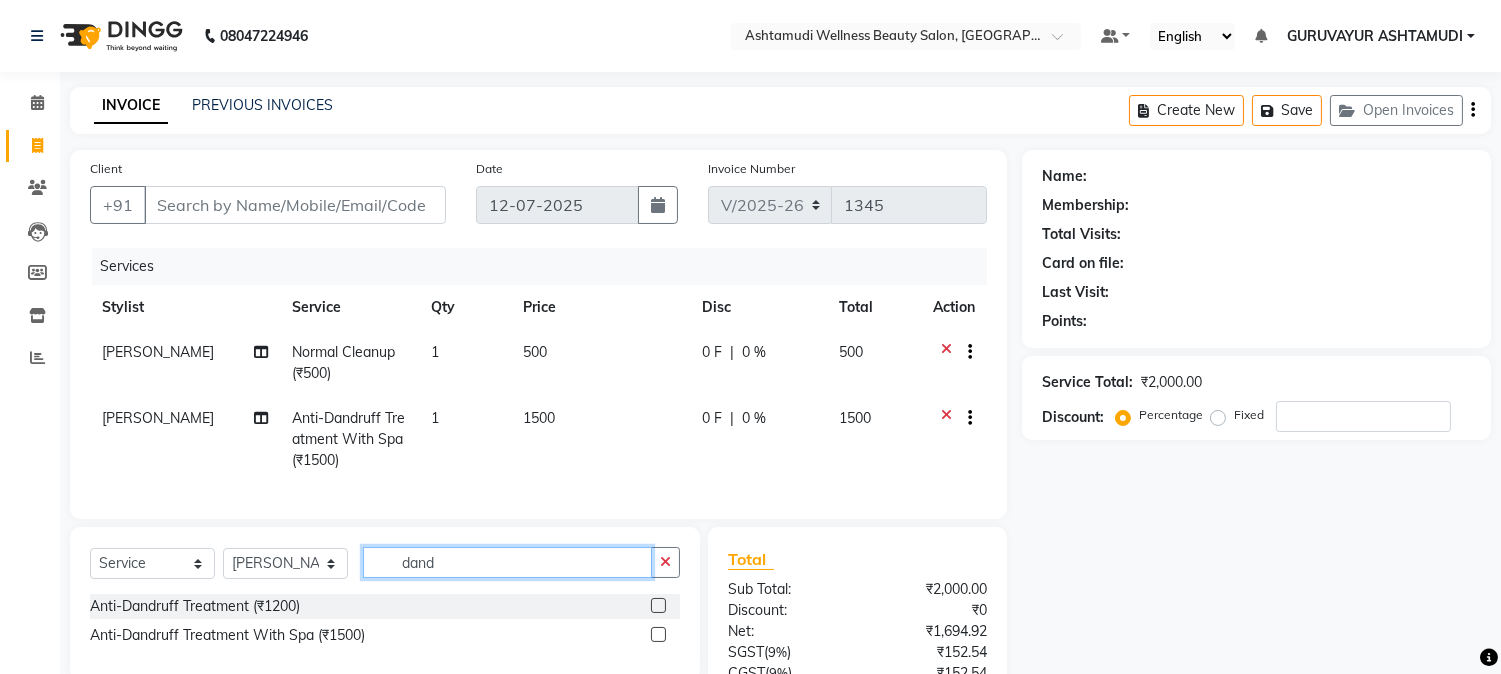 drag, startPoint x: 540, startPoint y: 580, endPoint x: 173, endPoint y: 572, distance: 367.0872 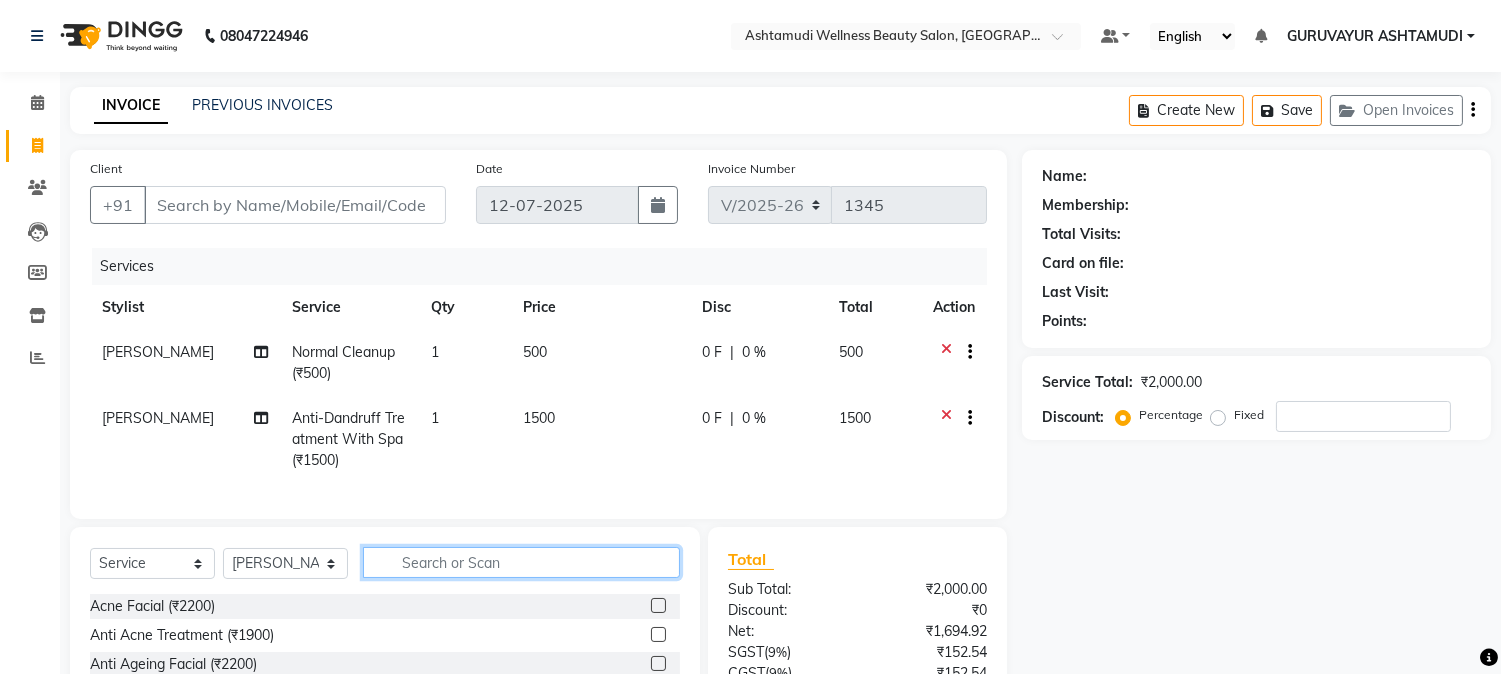 type 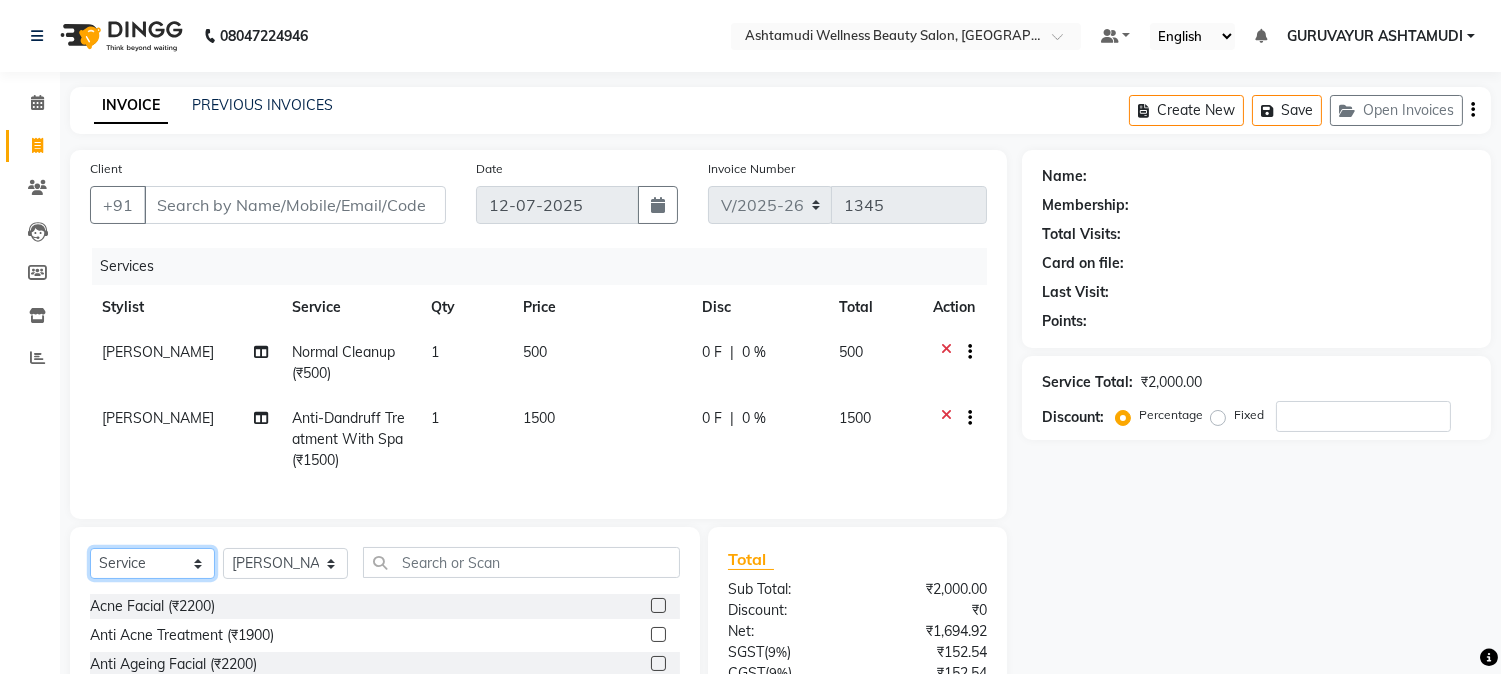 click on "Select  Service  Product  Membership  Package Voucher Prepaid Gift Card" 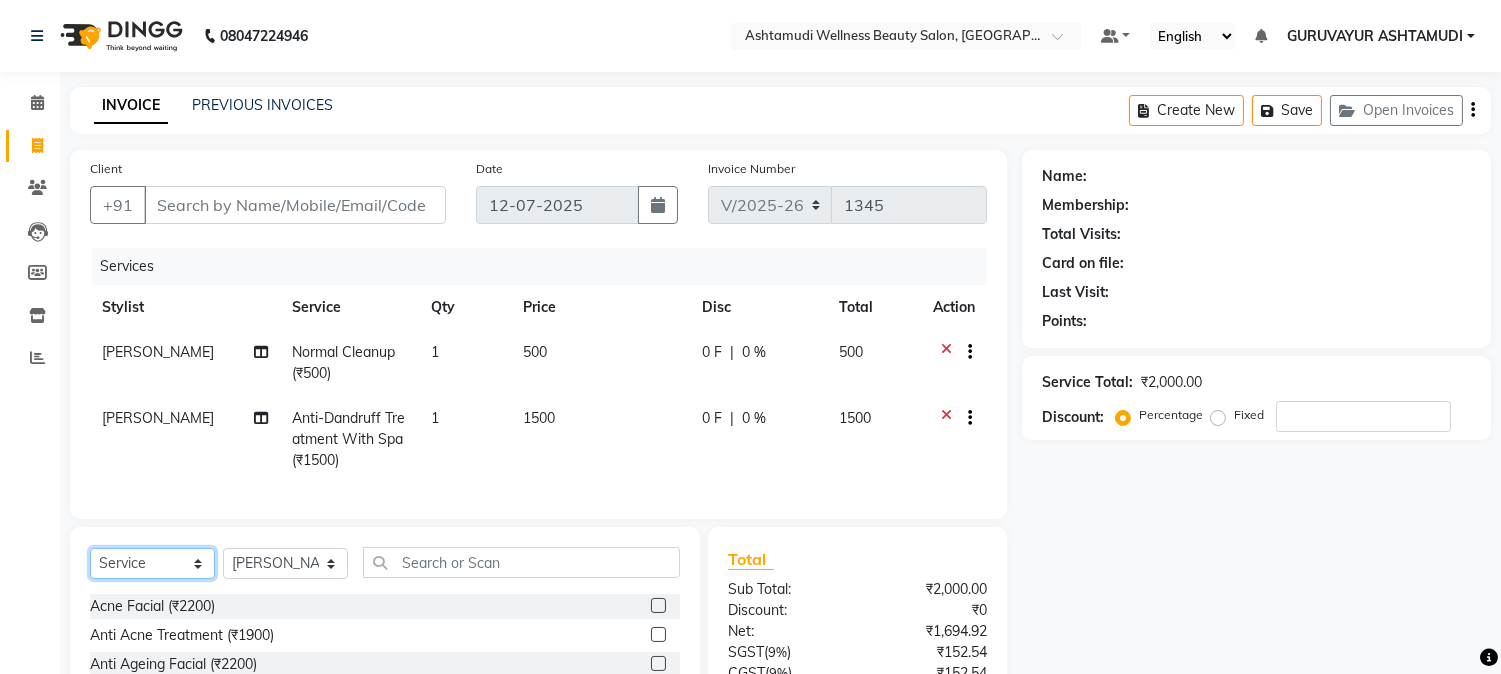 select on "product" 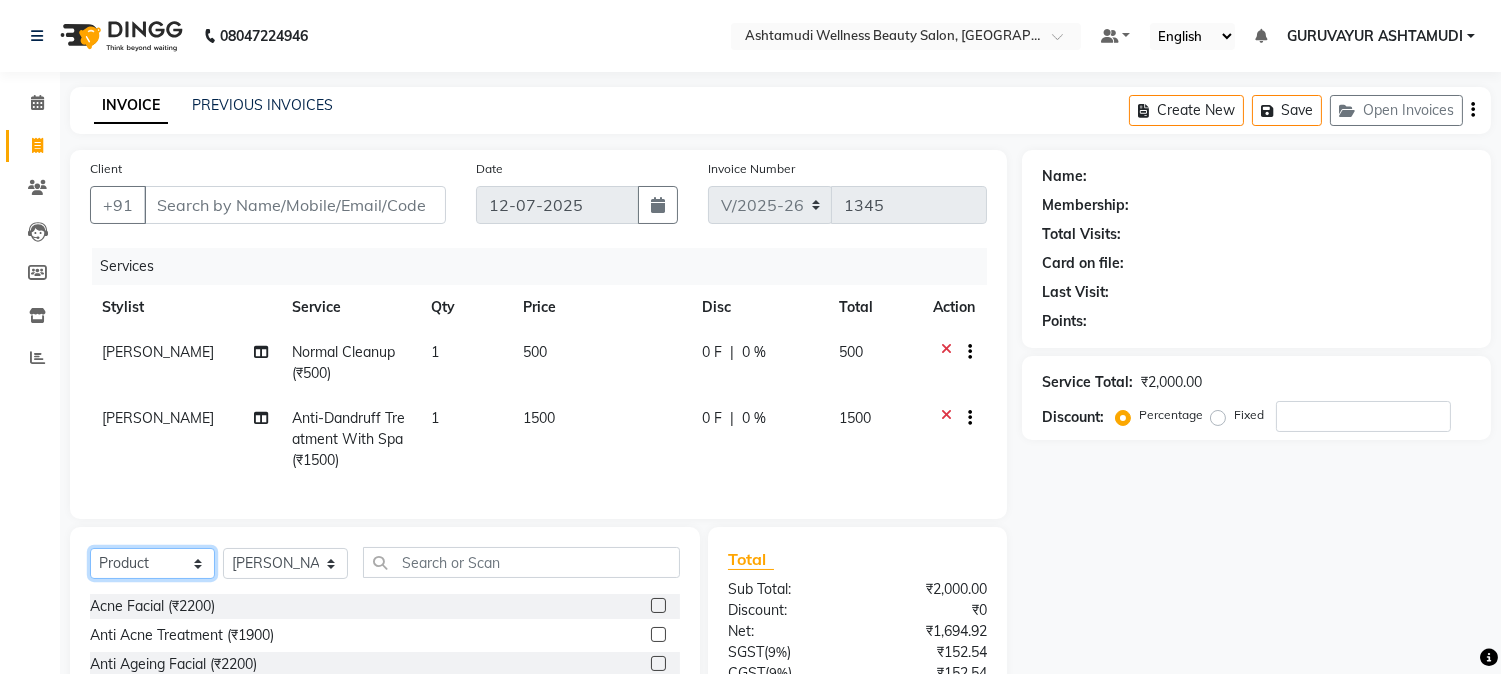 click on "Select  Service  Product  Membership  Package Voucher Prepaid Gift Card" 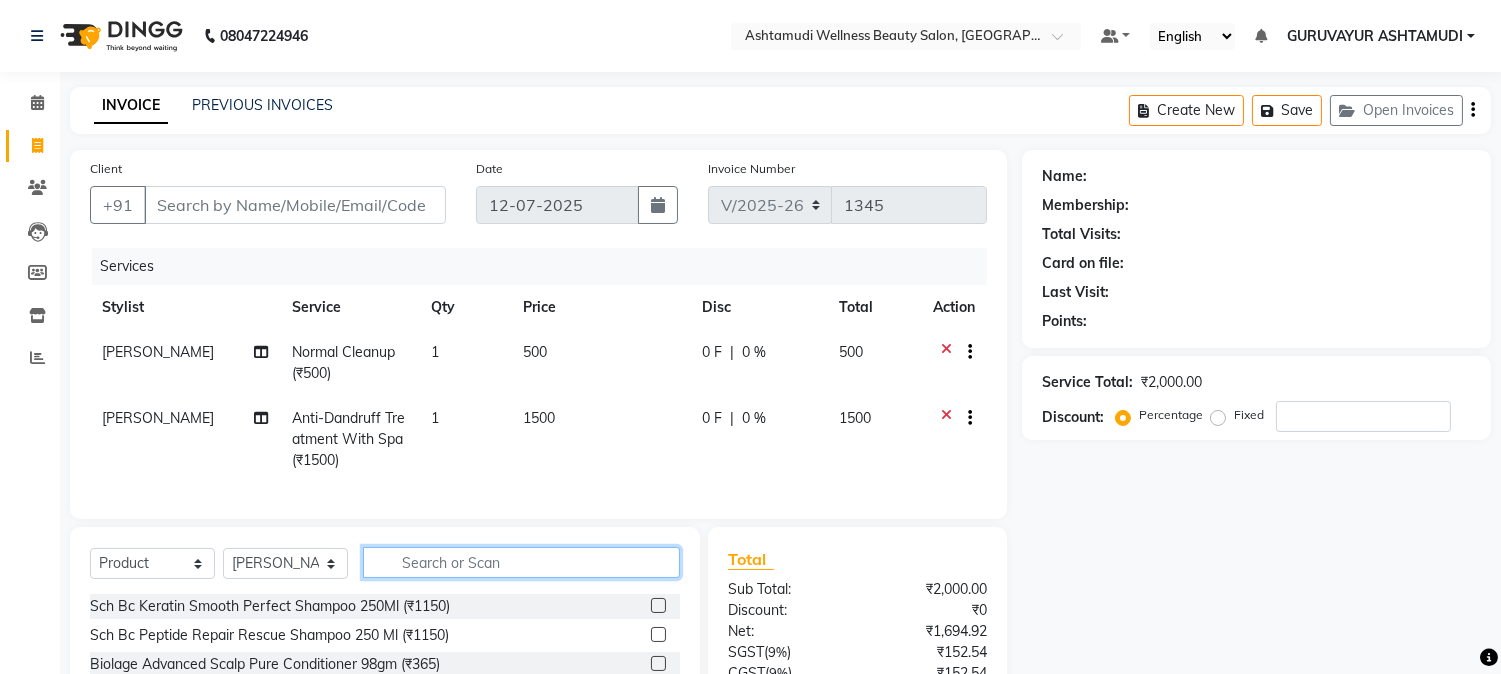click 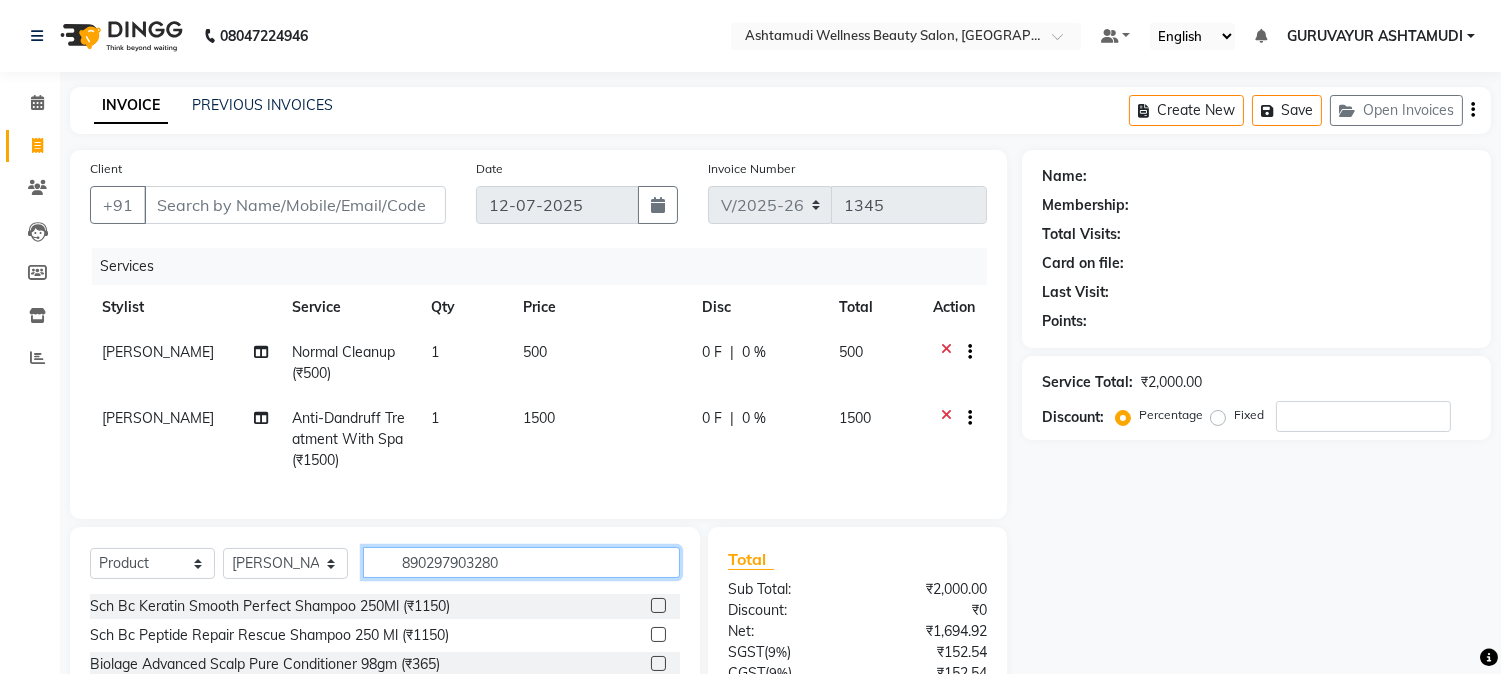 type on "8902979032803" 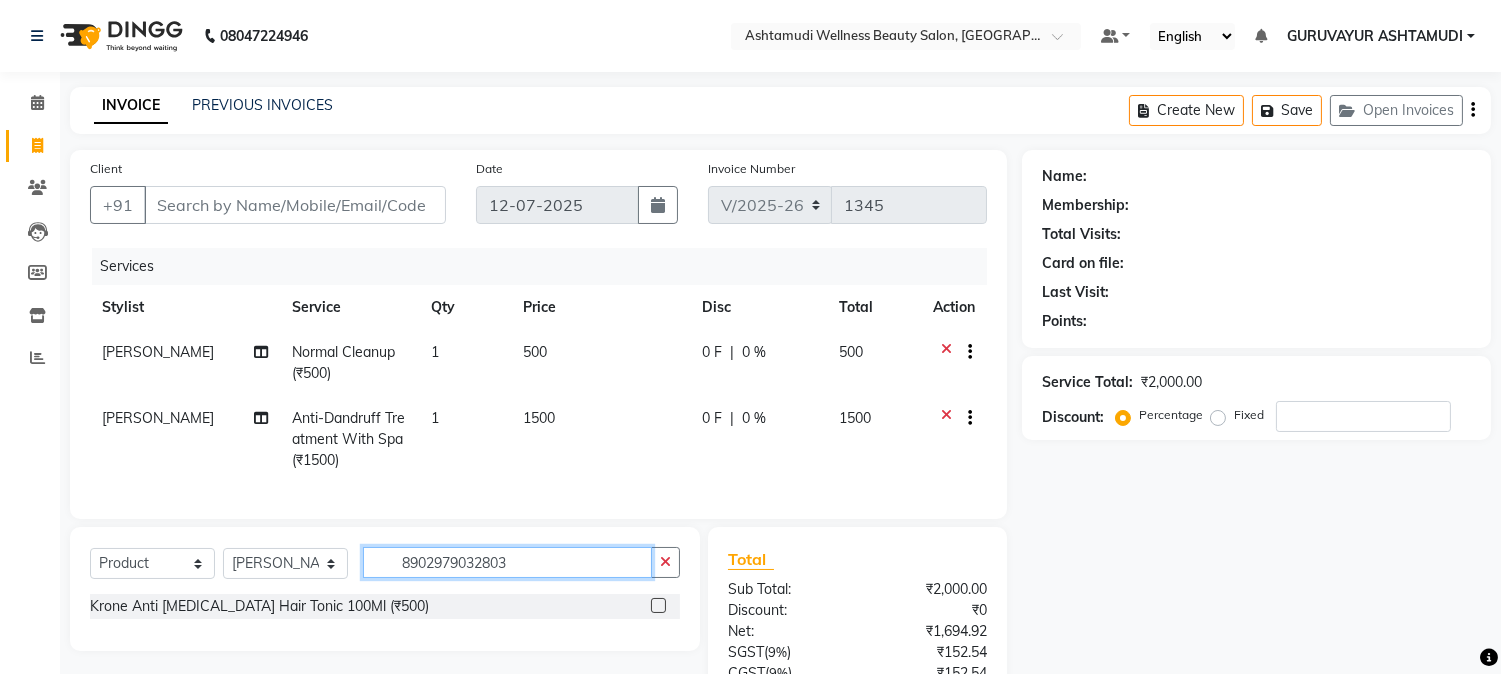 type 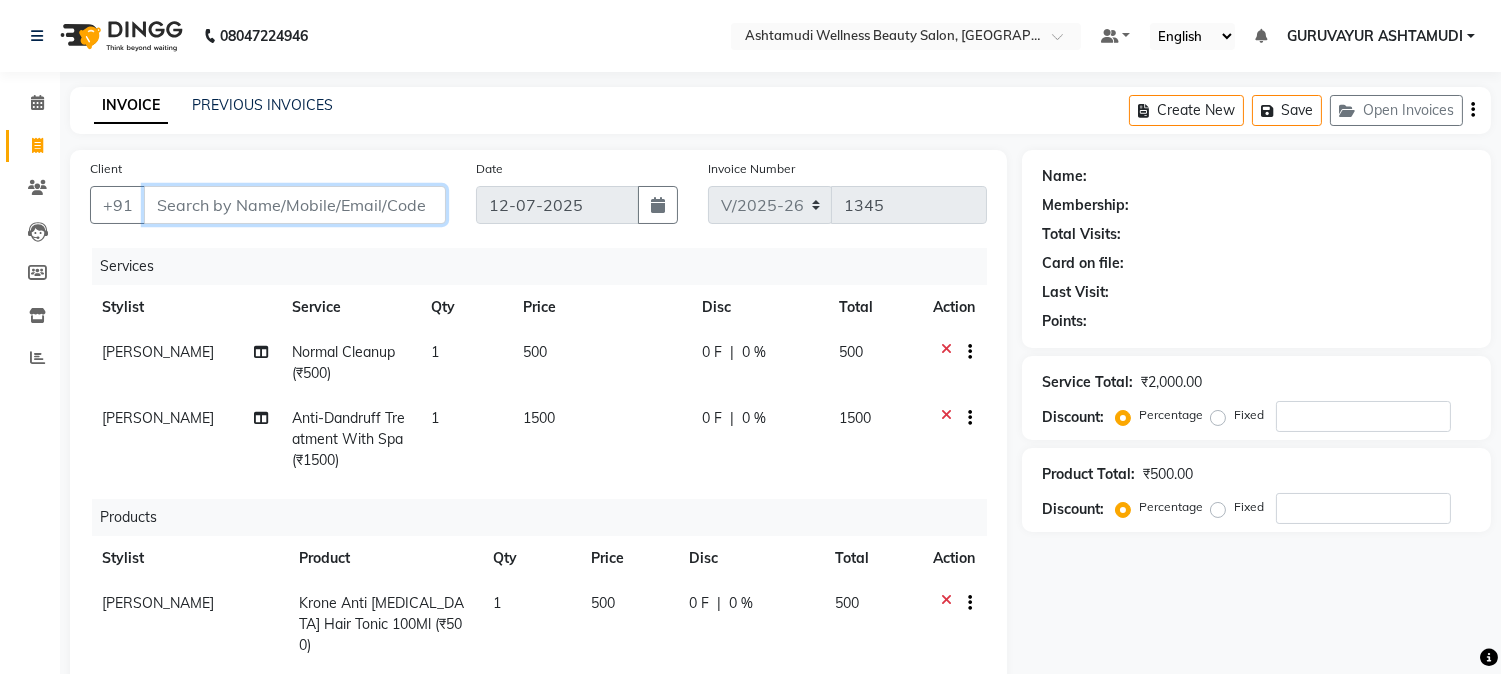 click on "Client" at bounding box center (295, 205) 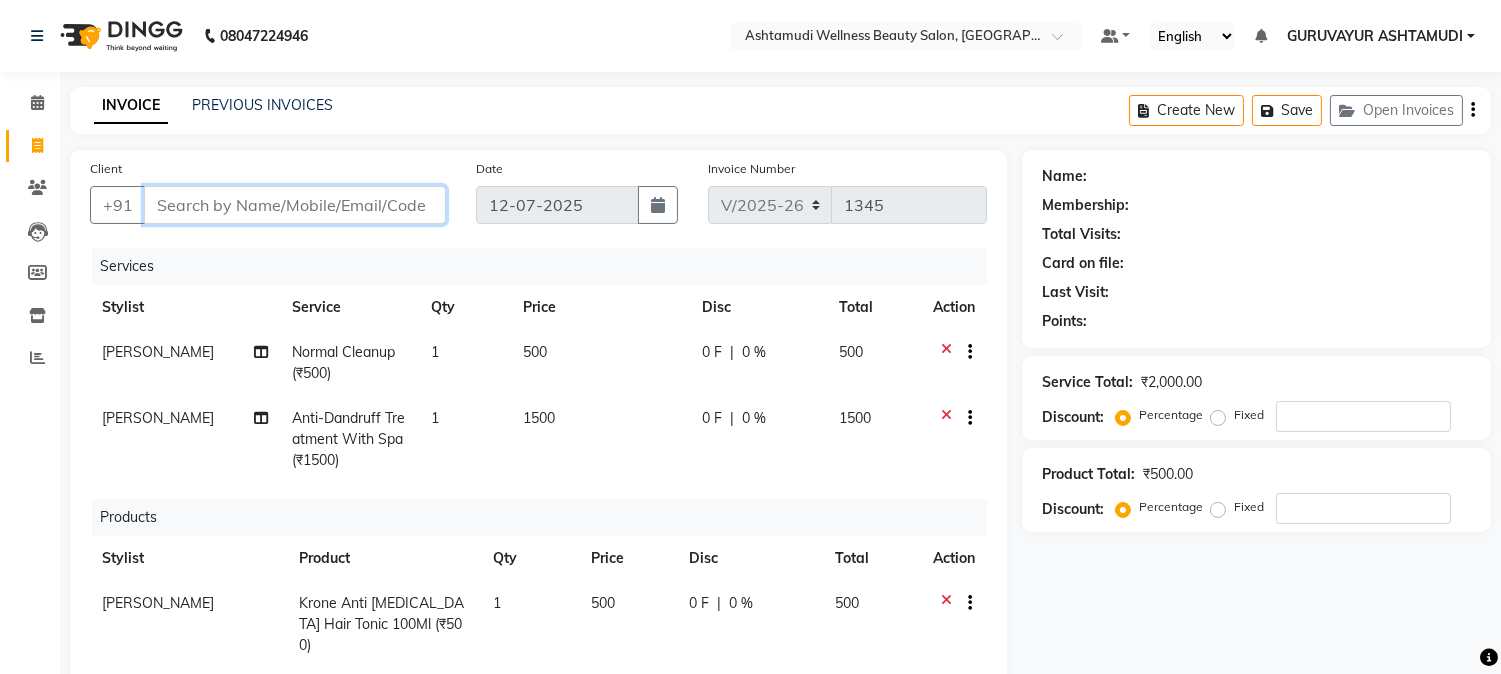 type on "9" 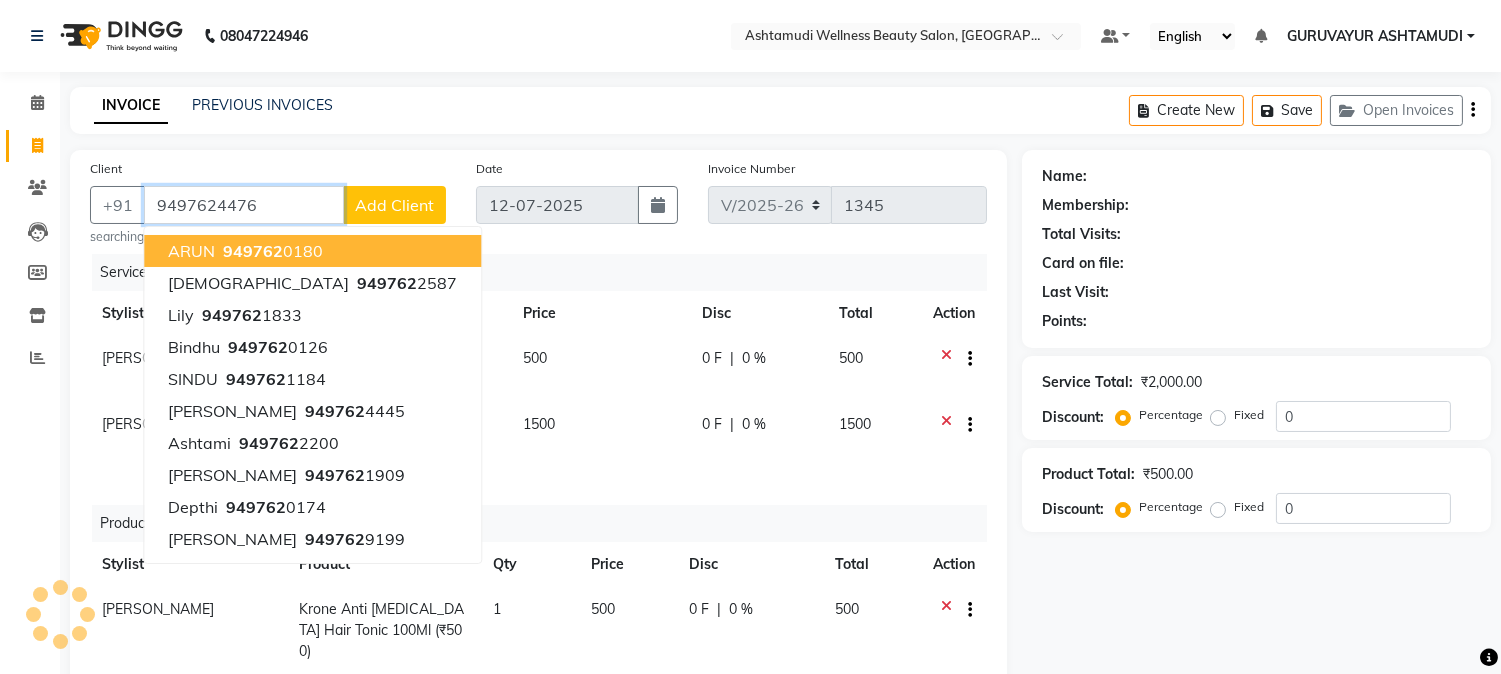 type on "9497624476" 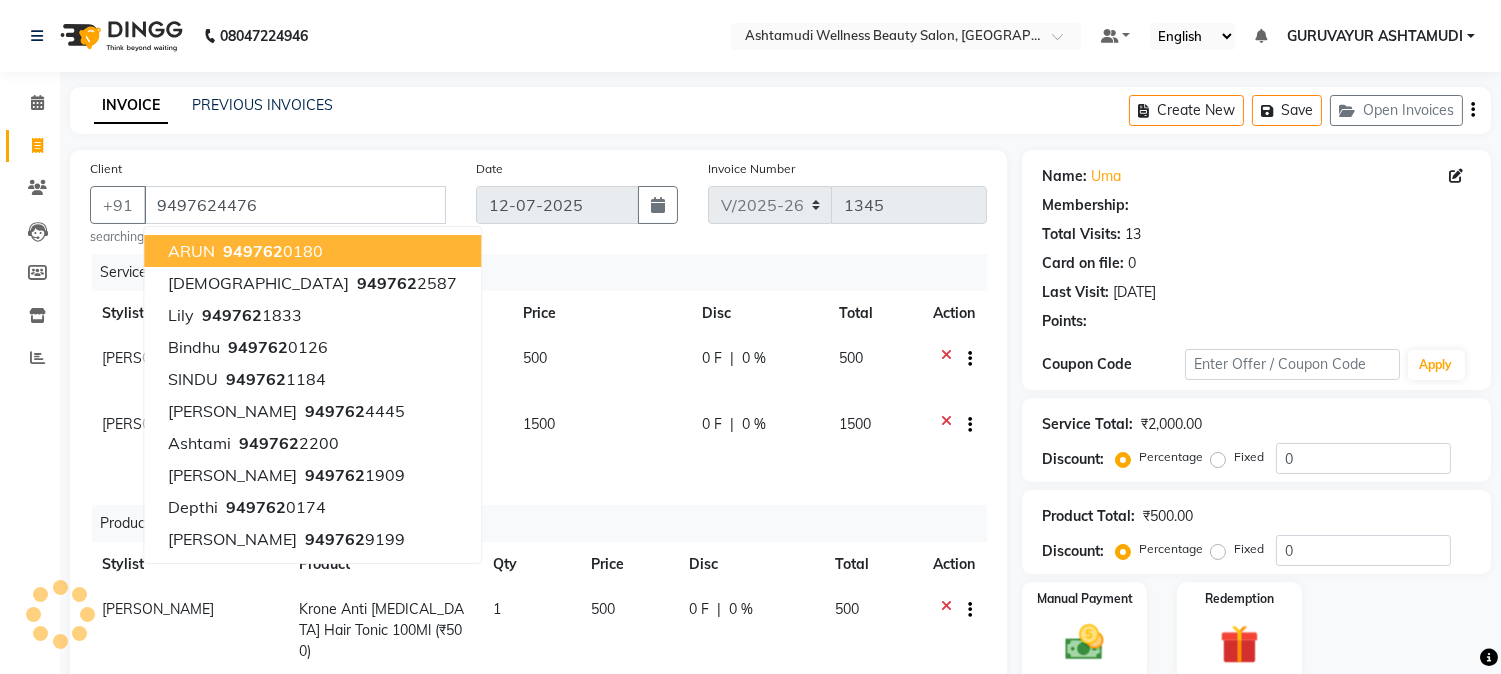select on "1: Object" 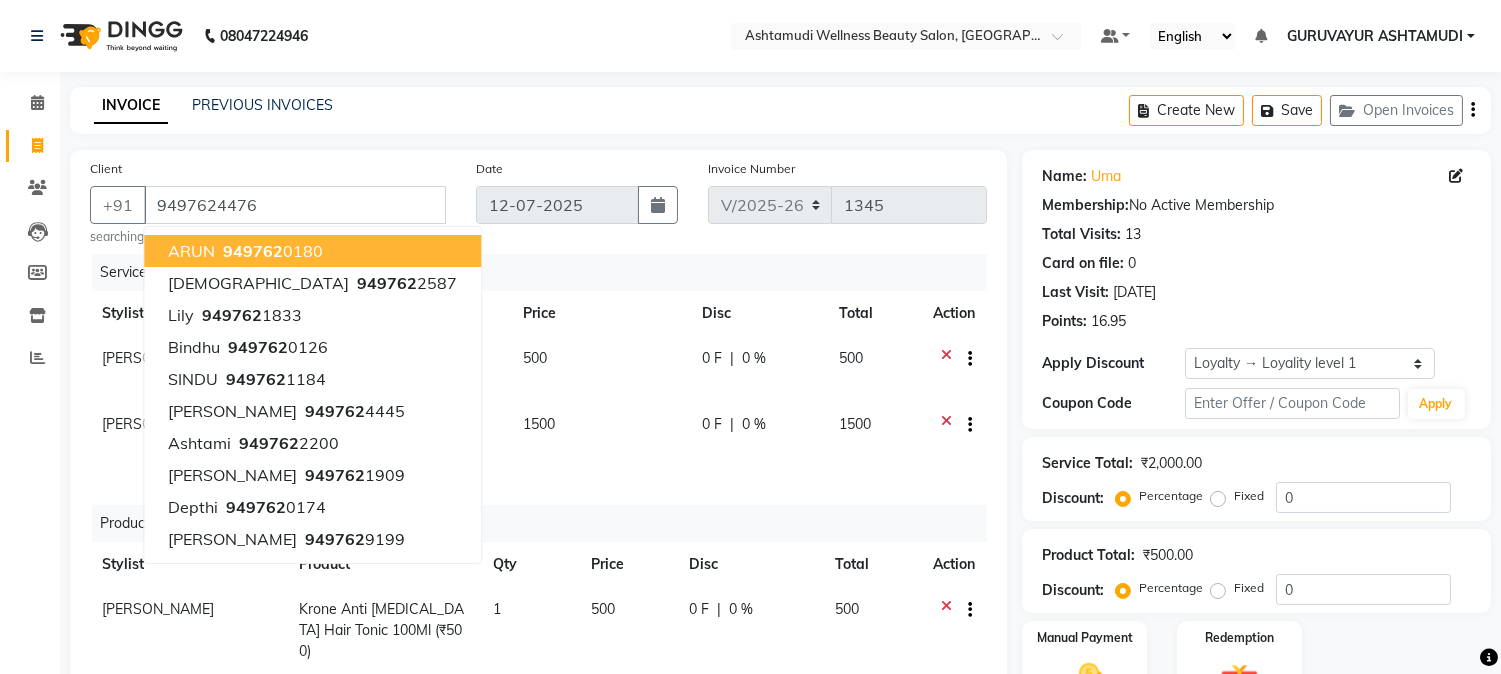 click on "INVOICE PREVIOUS INVOICES Create New   Save   Open Invoices" 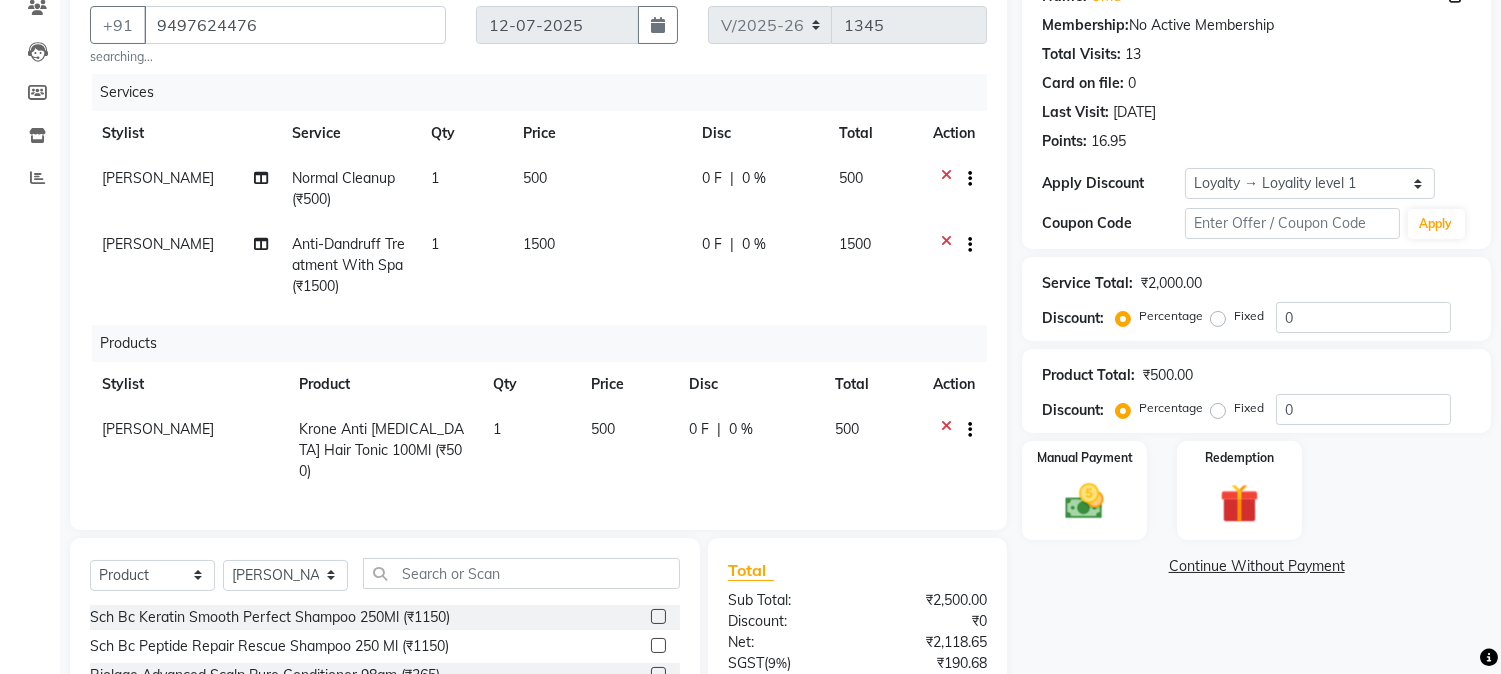 scroll, scrollTop: 364, scrollLeft: 0, axis: vertical 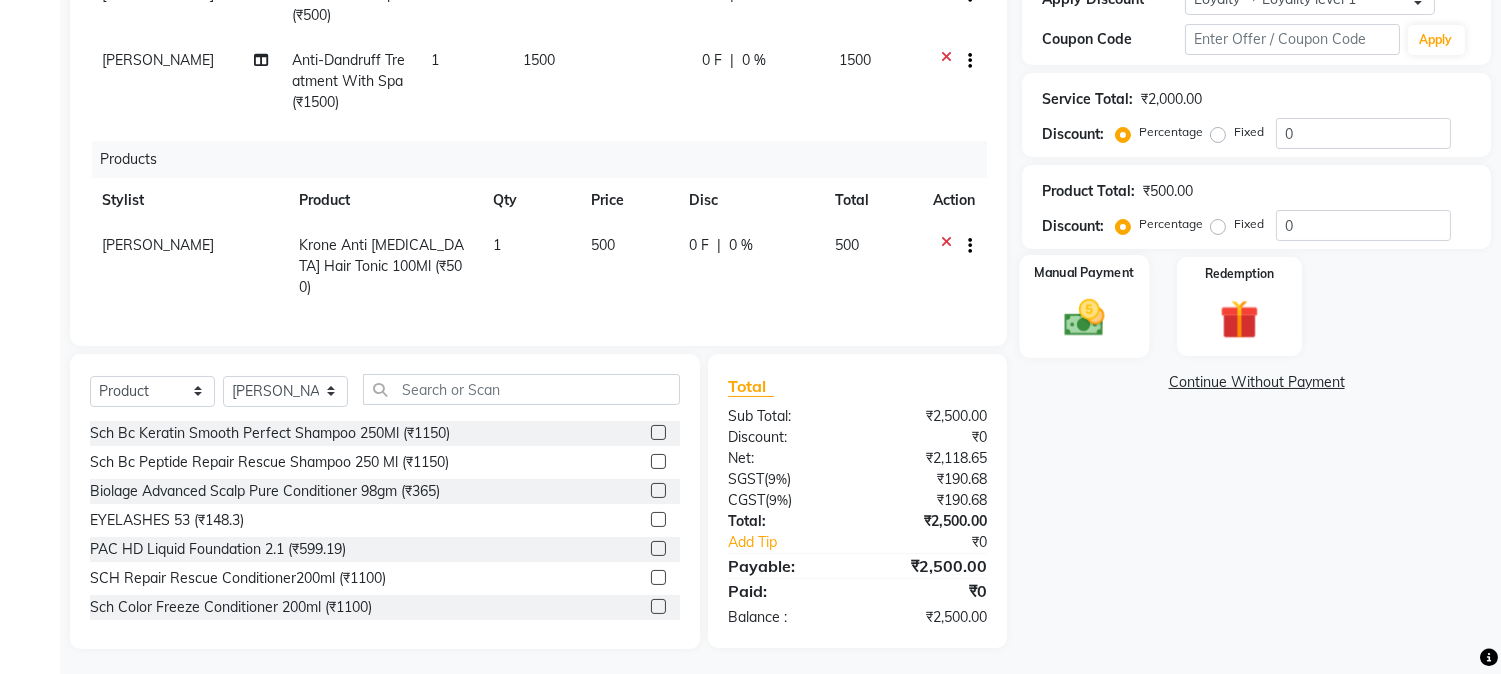 drag, startPoint x: 1090, startPoint y: 326, endPoint x: 1101, endPoint y: 333, distance: 13.038404 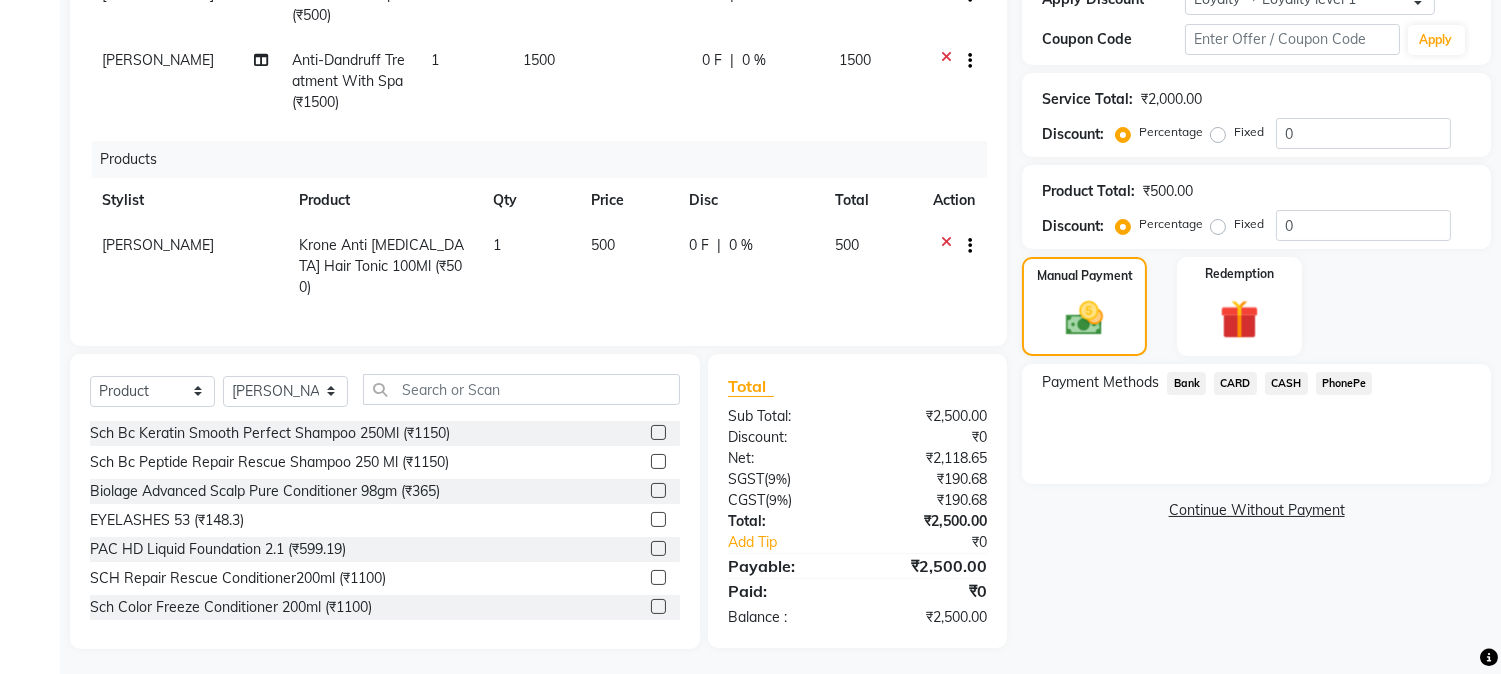 click on "CASH" 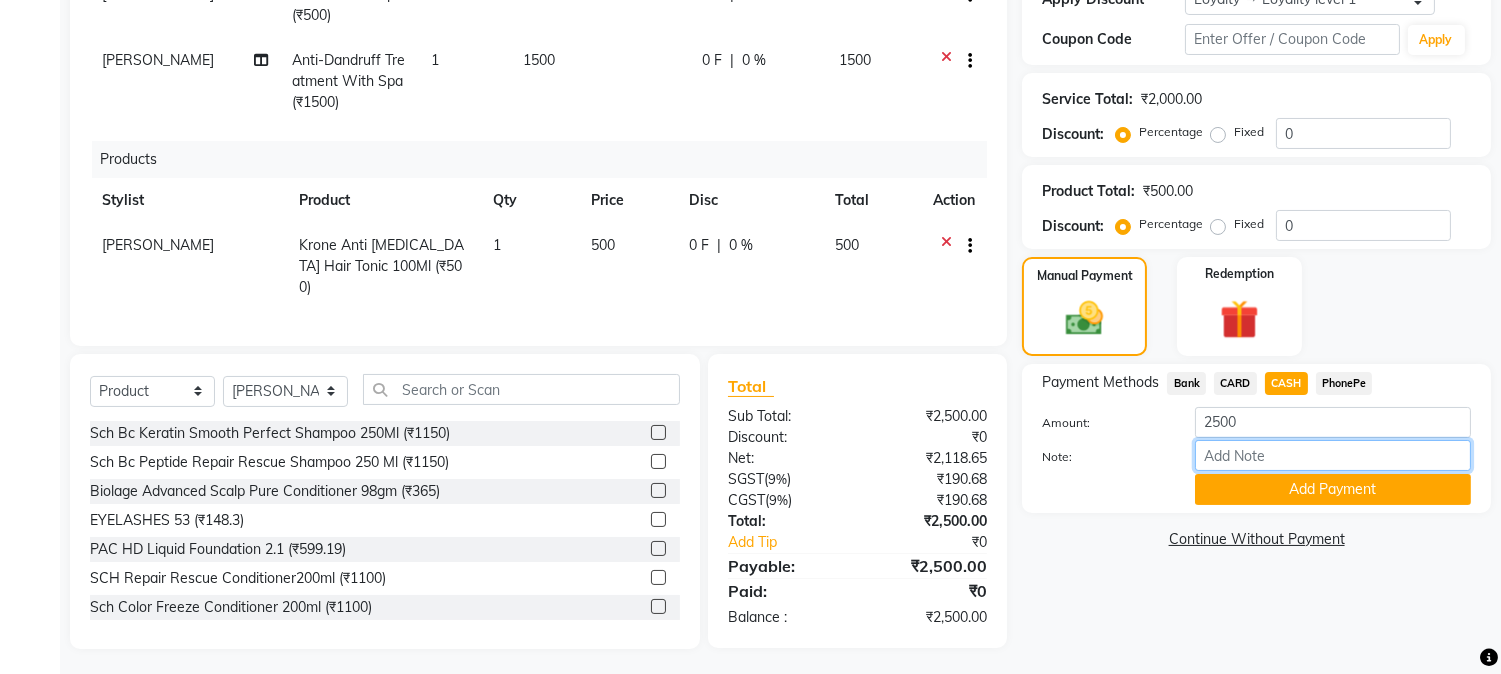 drag, startPoint x: 1270, startPoint y: 455, endPoint x: 1276, endPoint y: 440, distance: 16.155495 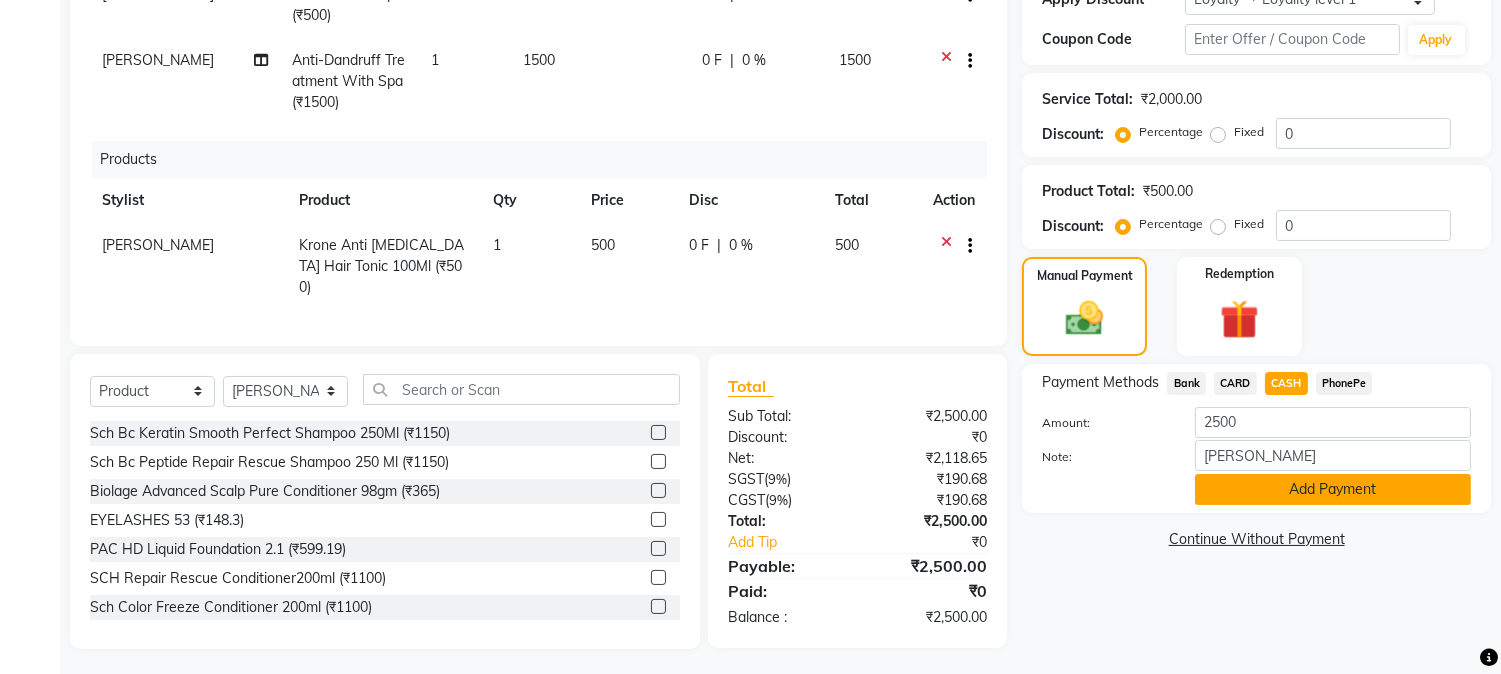 click on "Add Payment" 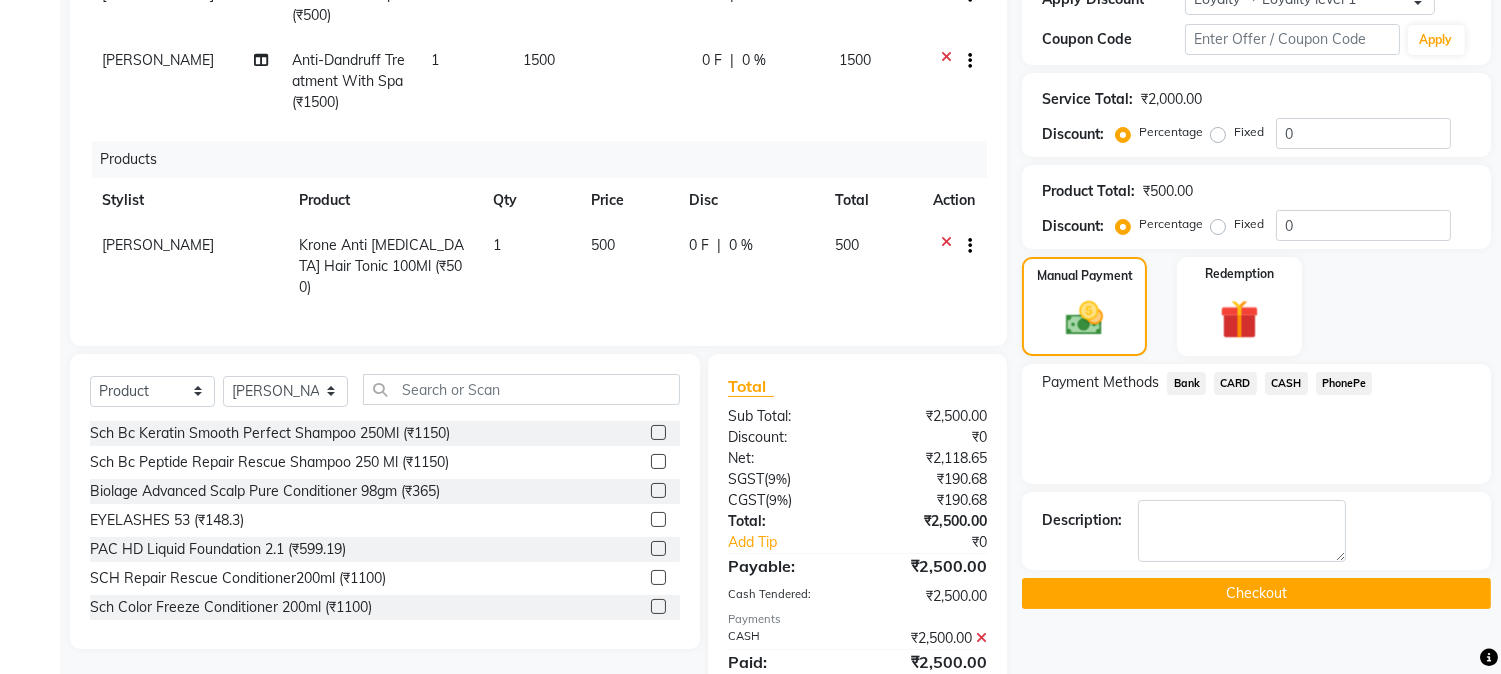 scroll, scrollTop: 534, scrollLeft: 0, axis: vertical 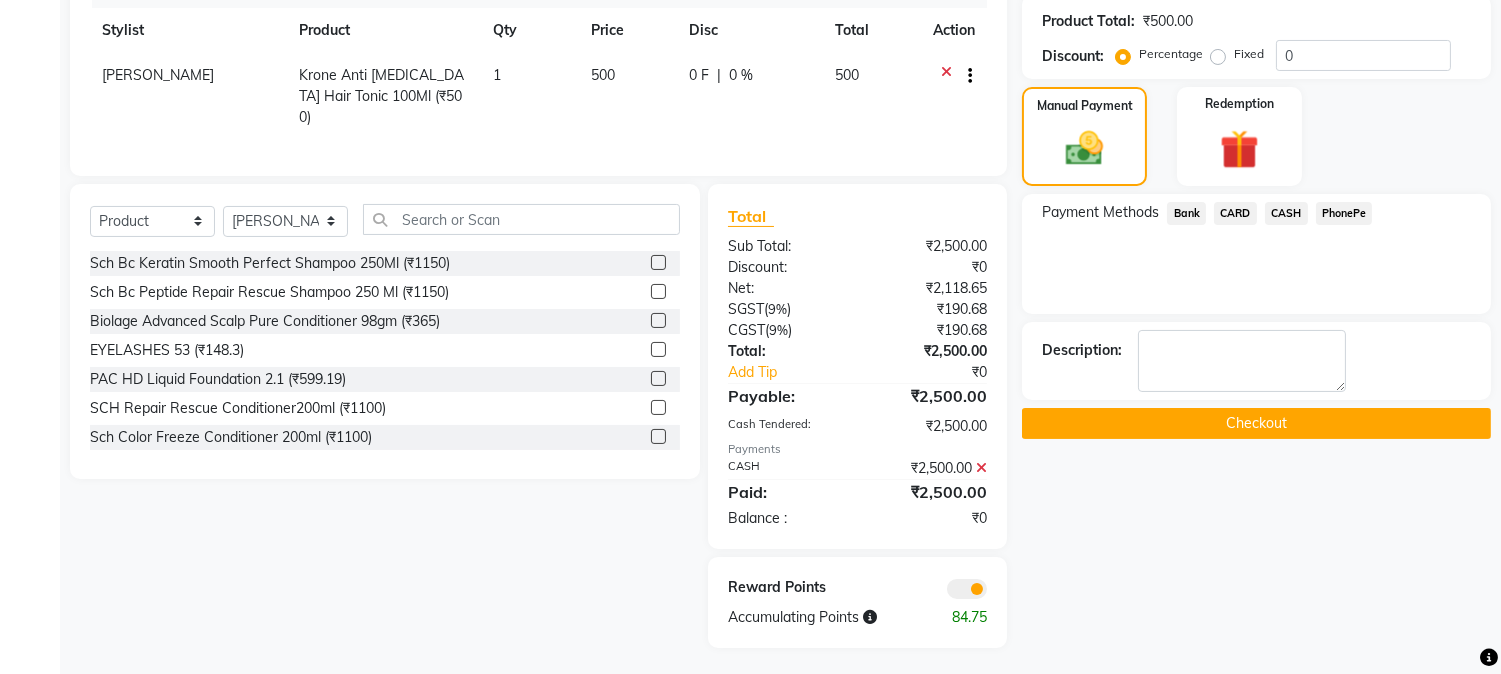 click on "Checkout" 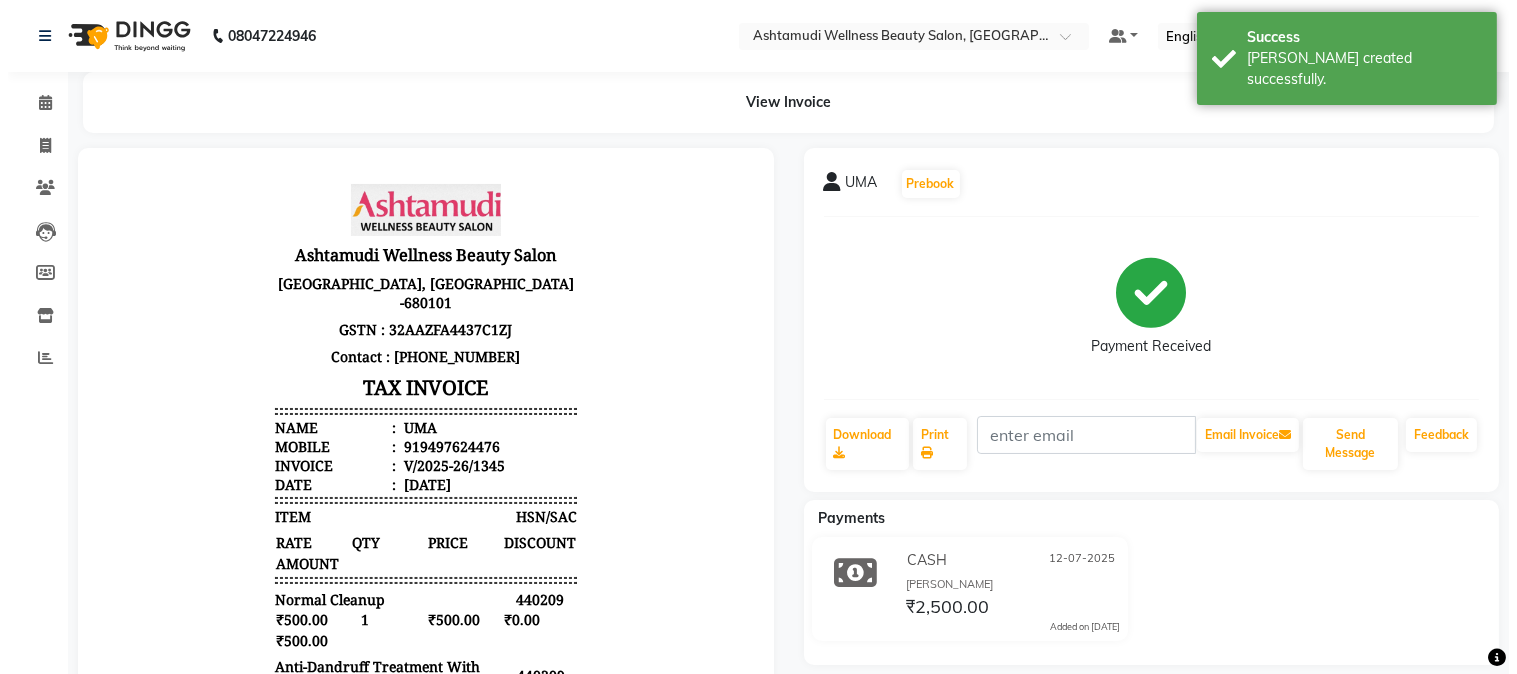 scroll, scrollTop: 0, scrollLeft: 0, axis: both 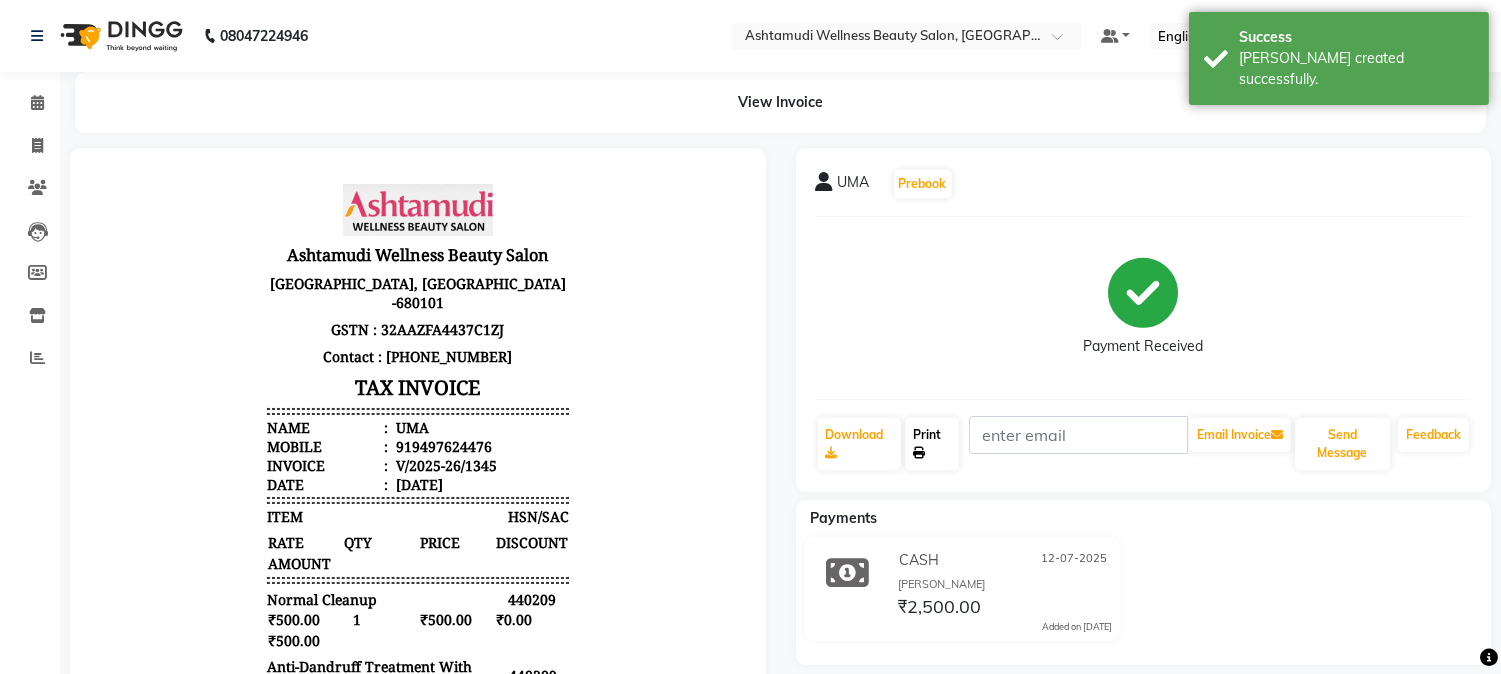 click on "Print" 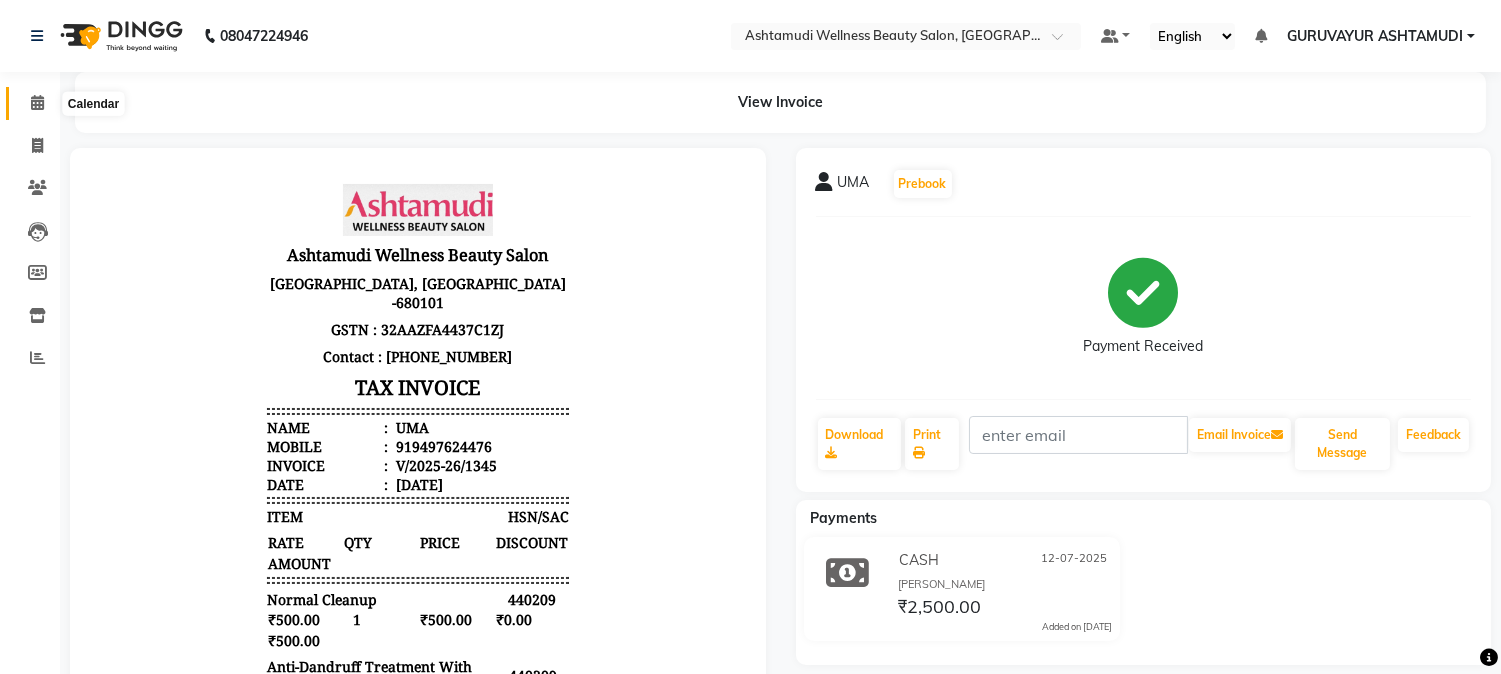 click 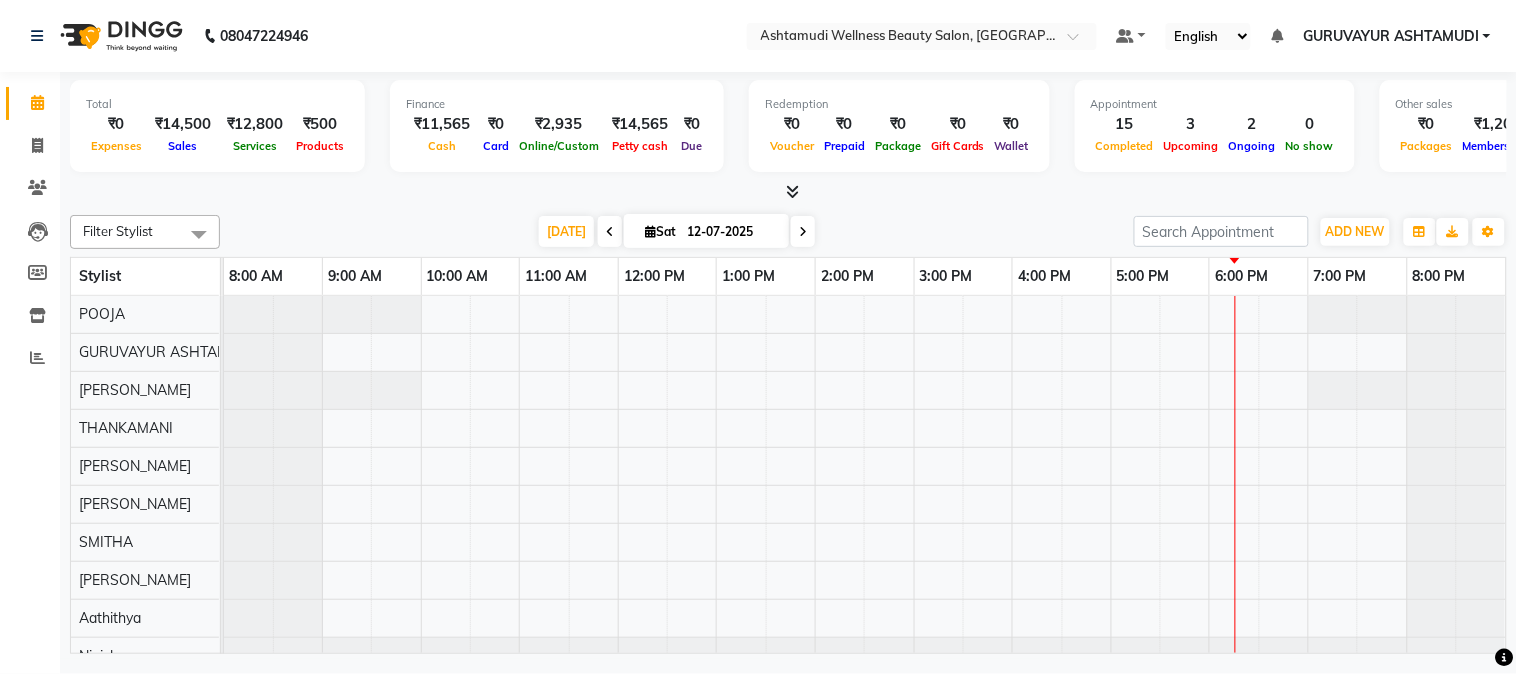 scroll, scrollTop: 0, scrollLeft: 0, axis: both 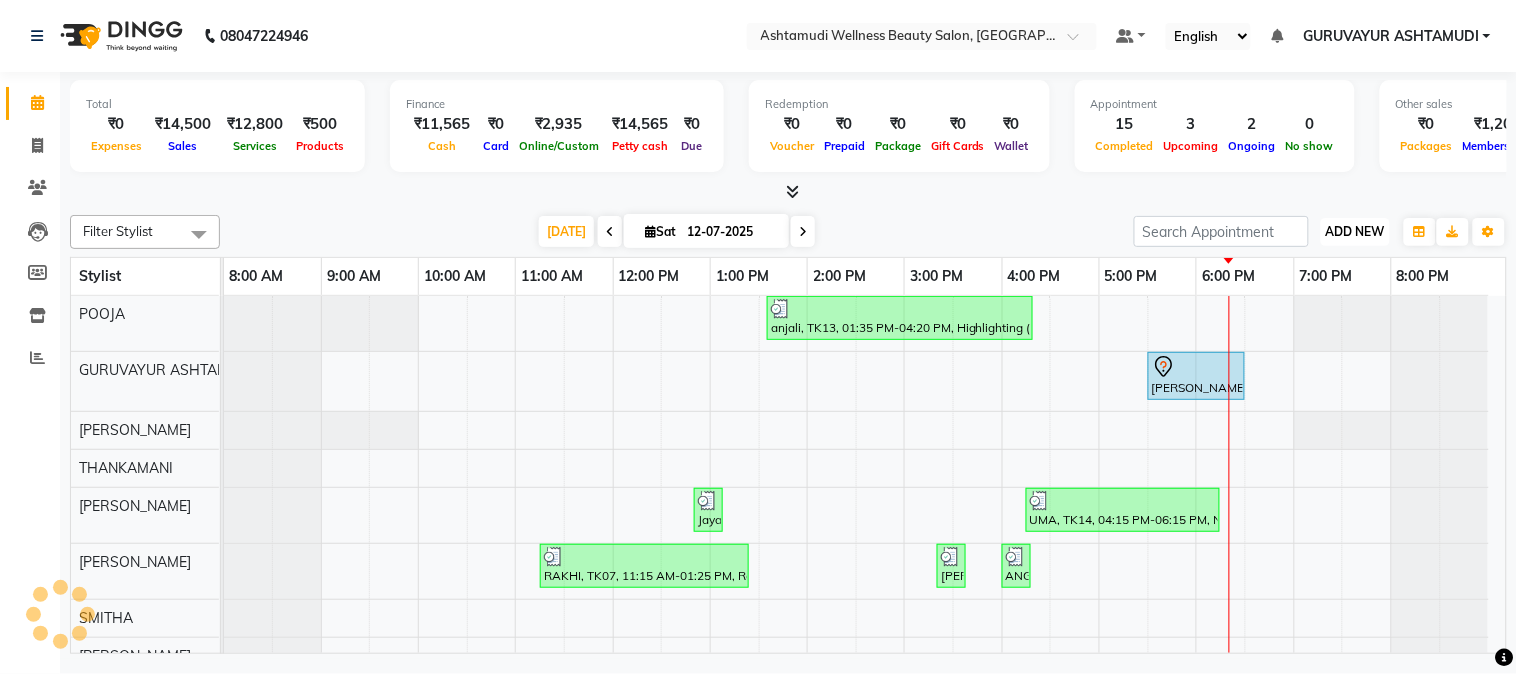 click on "ADD NEW" at bounding box center (1355, 231) 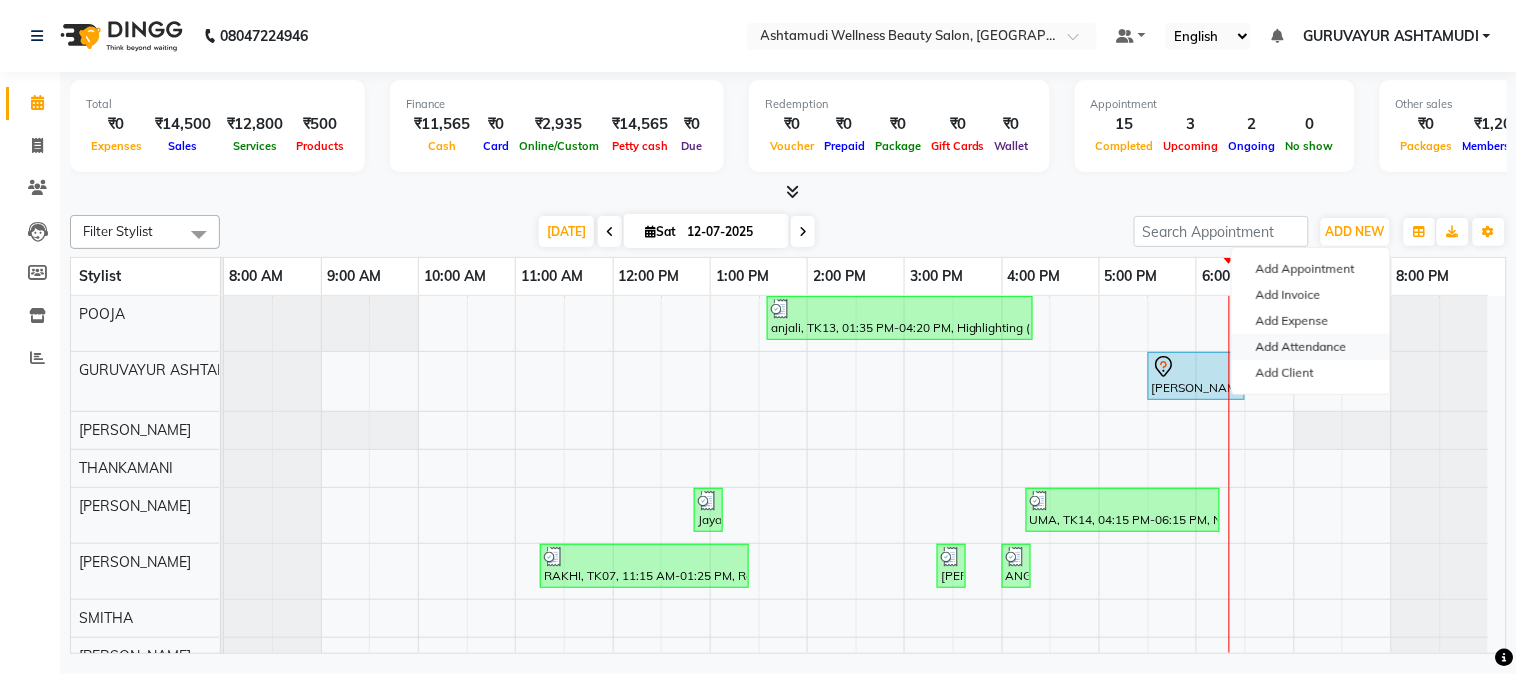 click on "Add Attendance" at bounding box center [1311, 347] 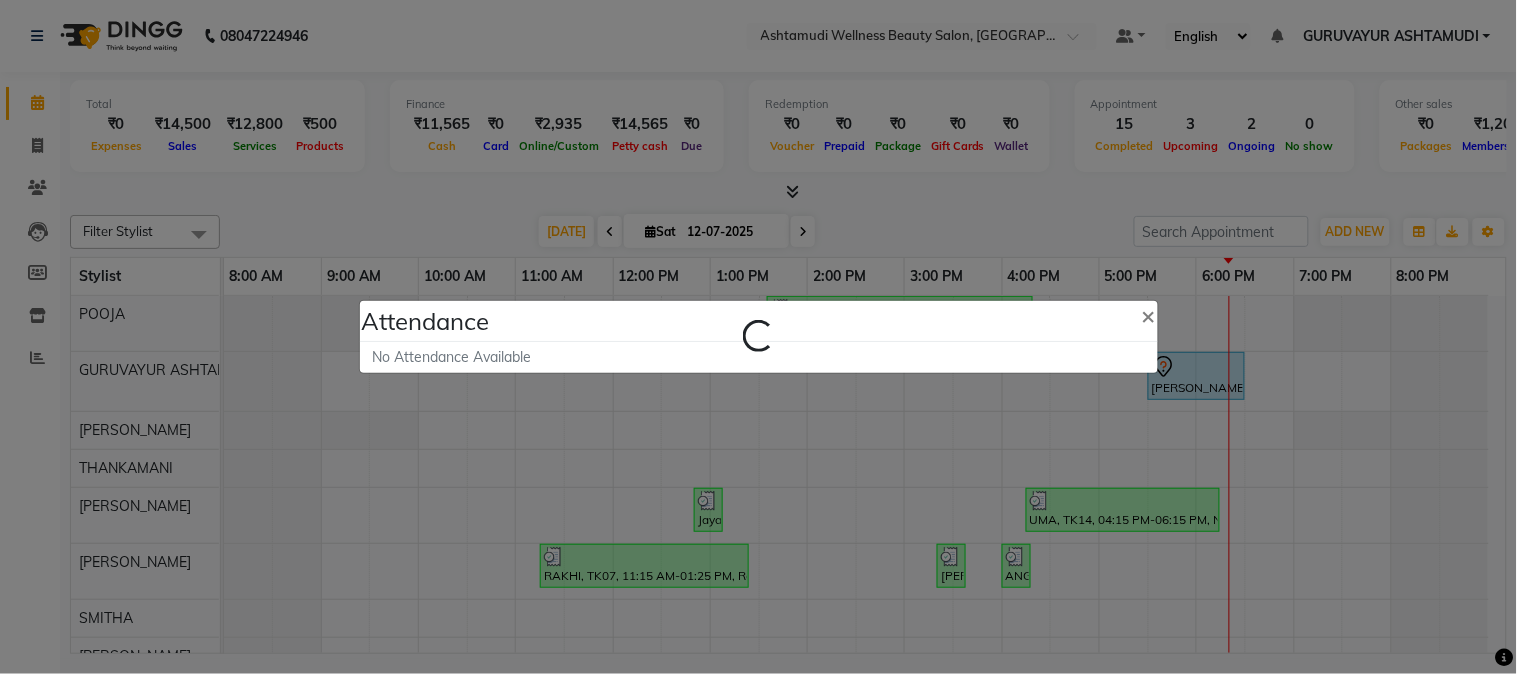 select on "A" 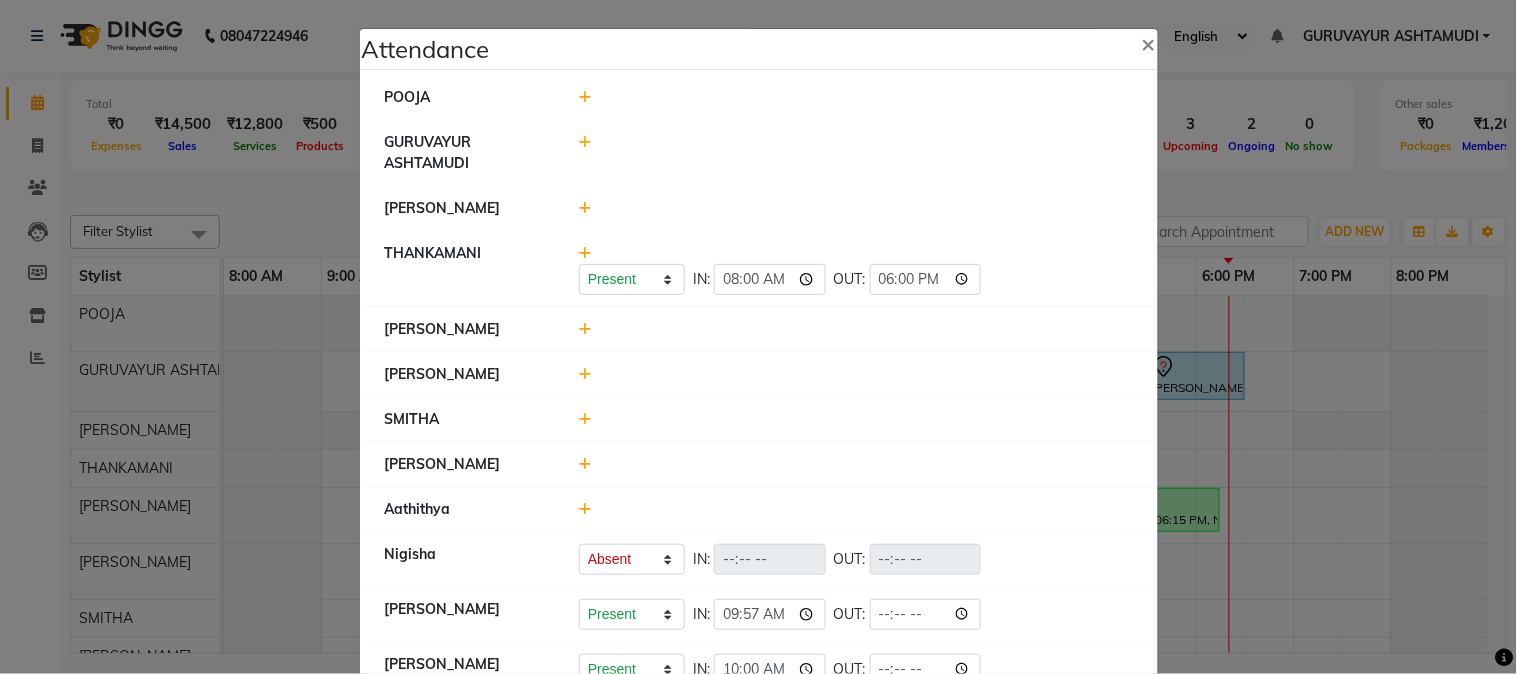 click 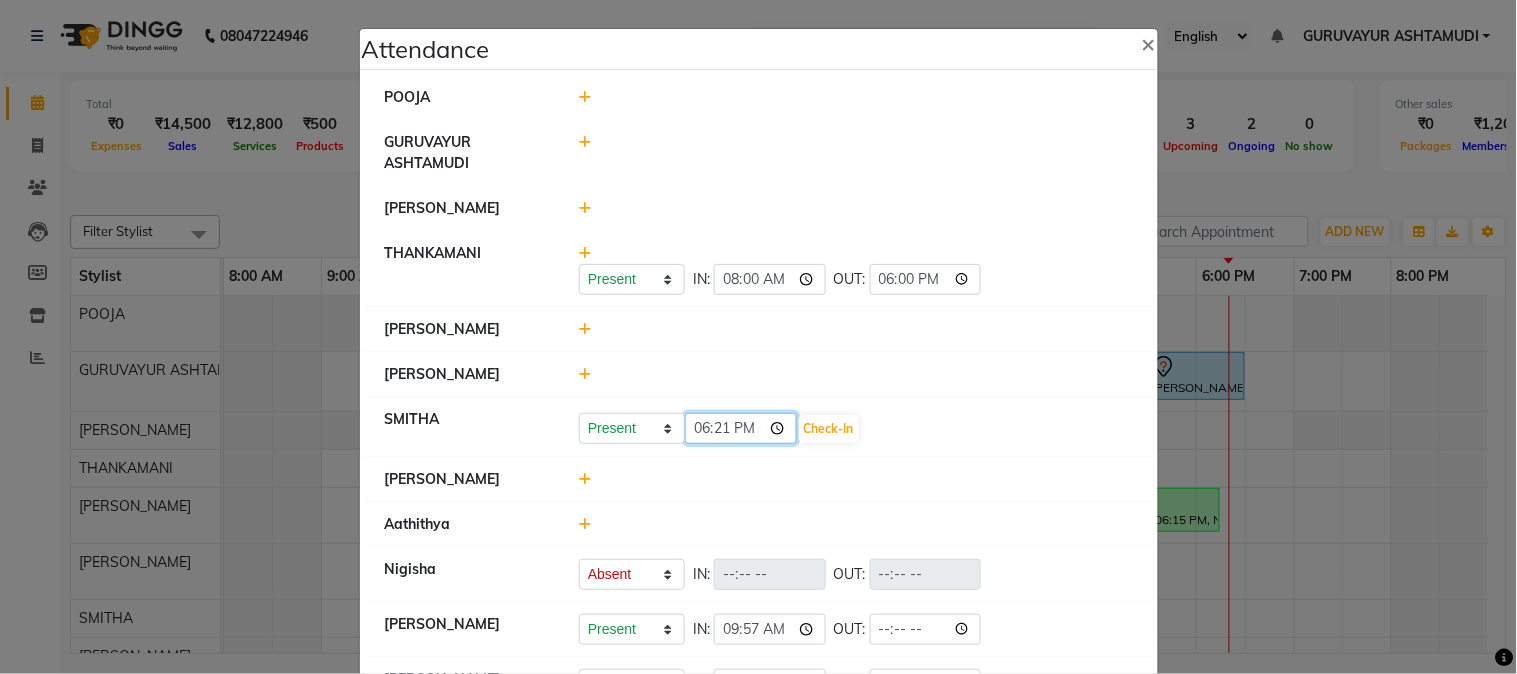 click on "18:21" 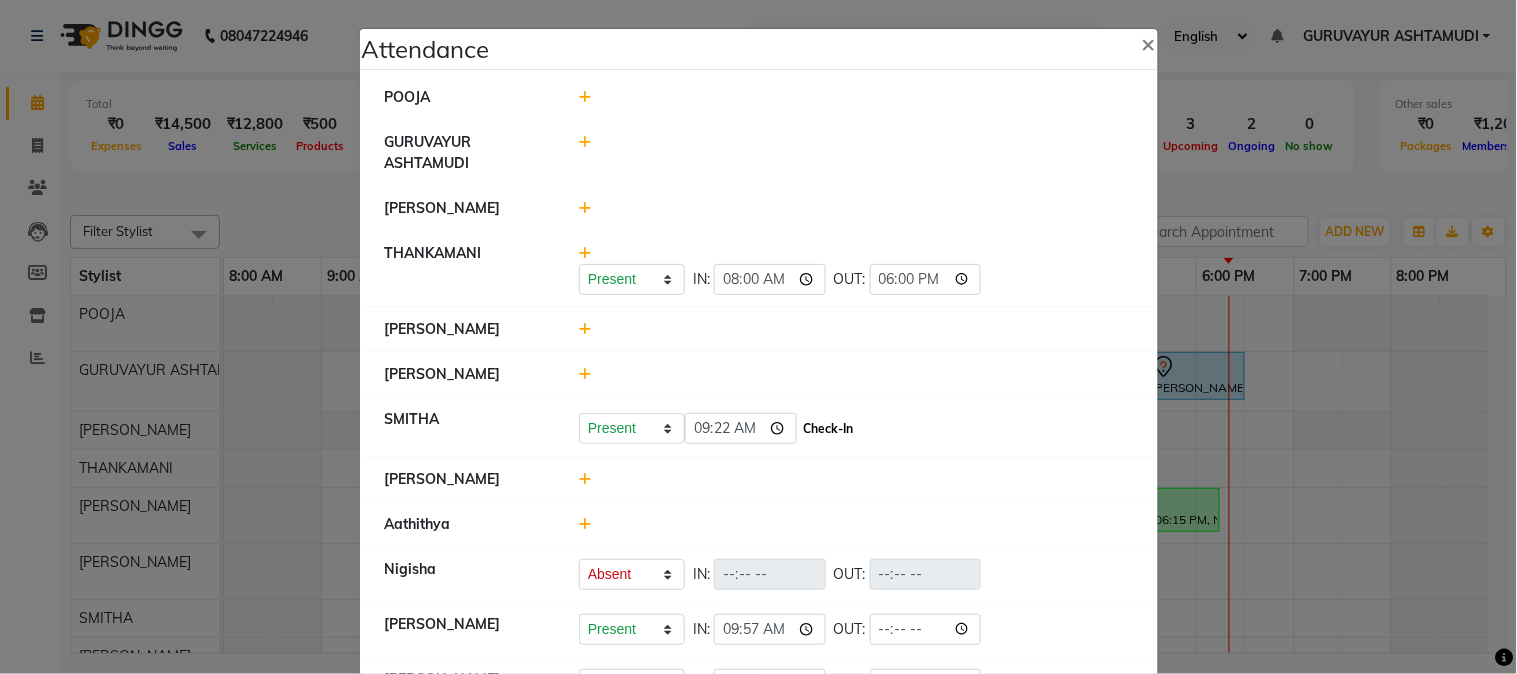 type on "09:22" 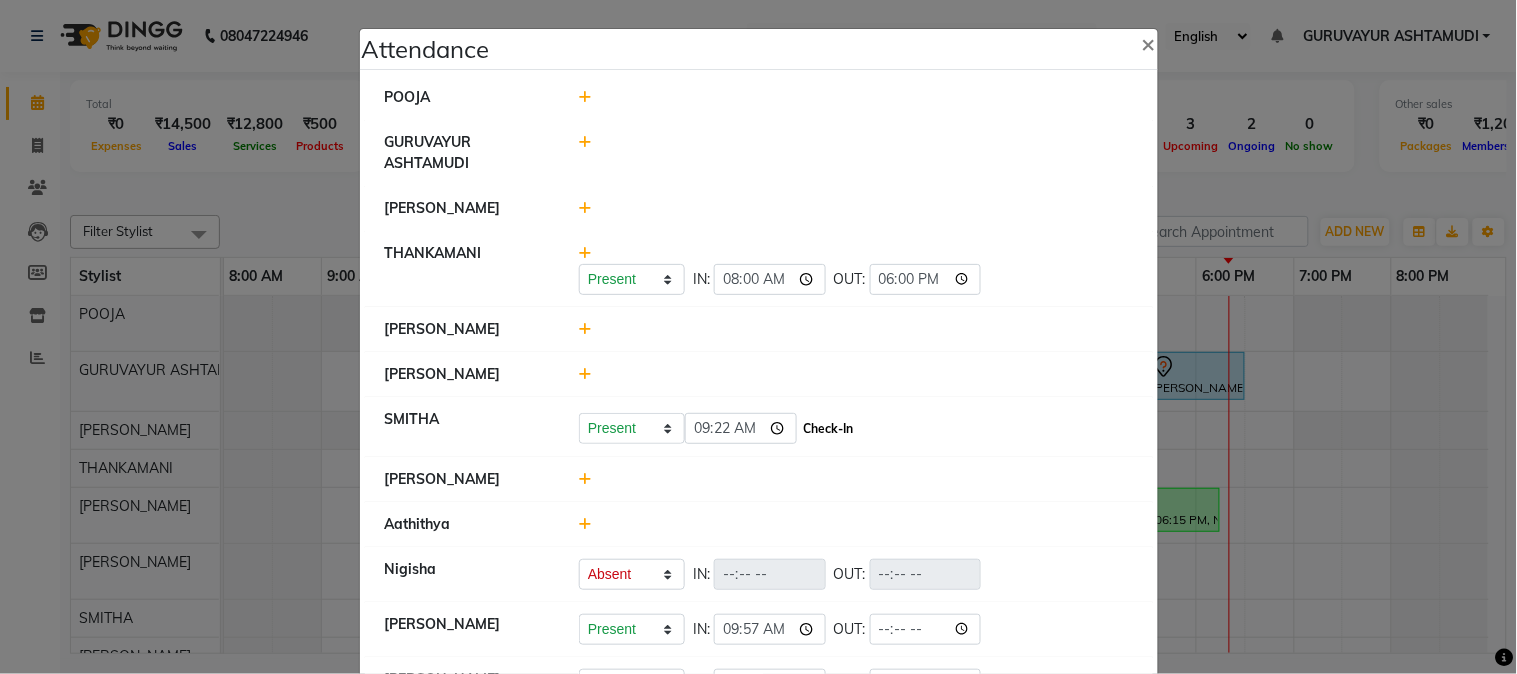 click on "Check-In" 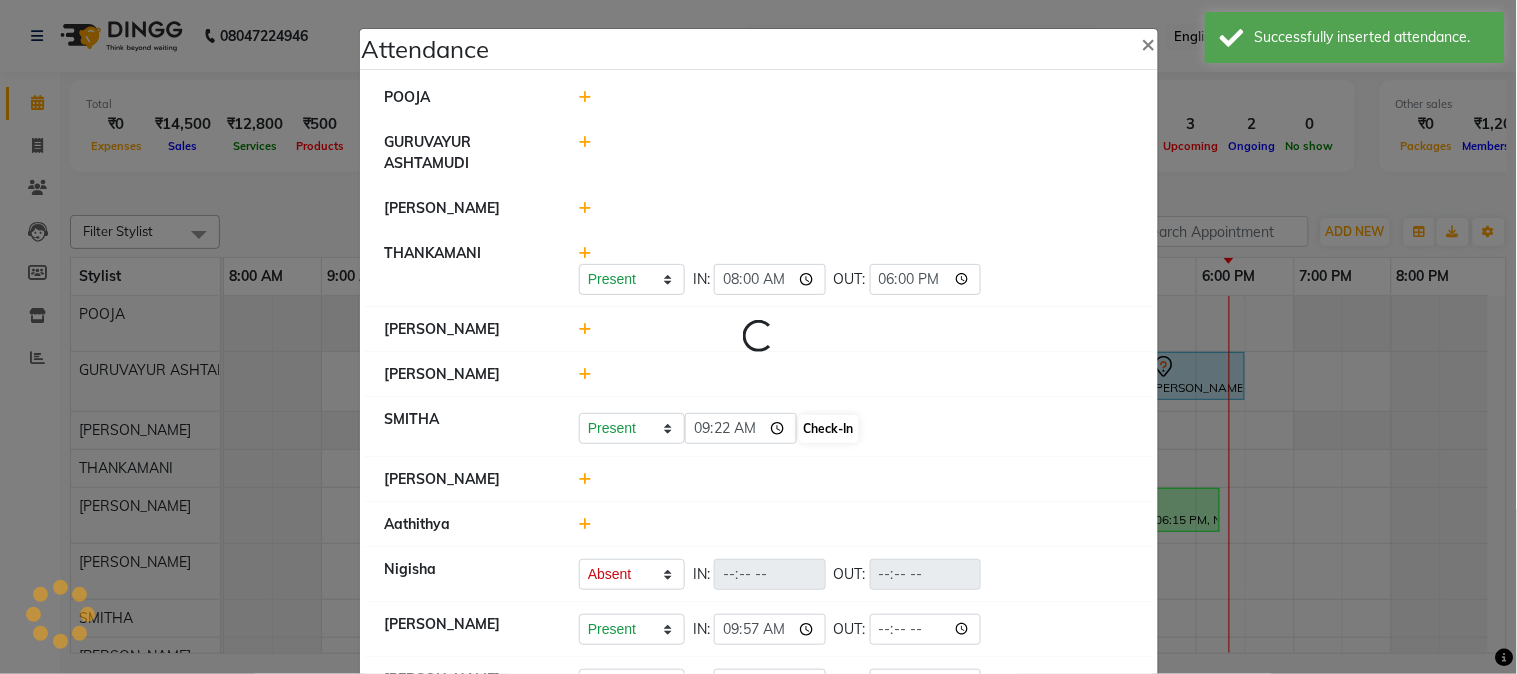 select on "A" 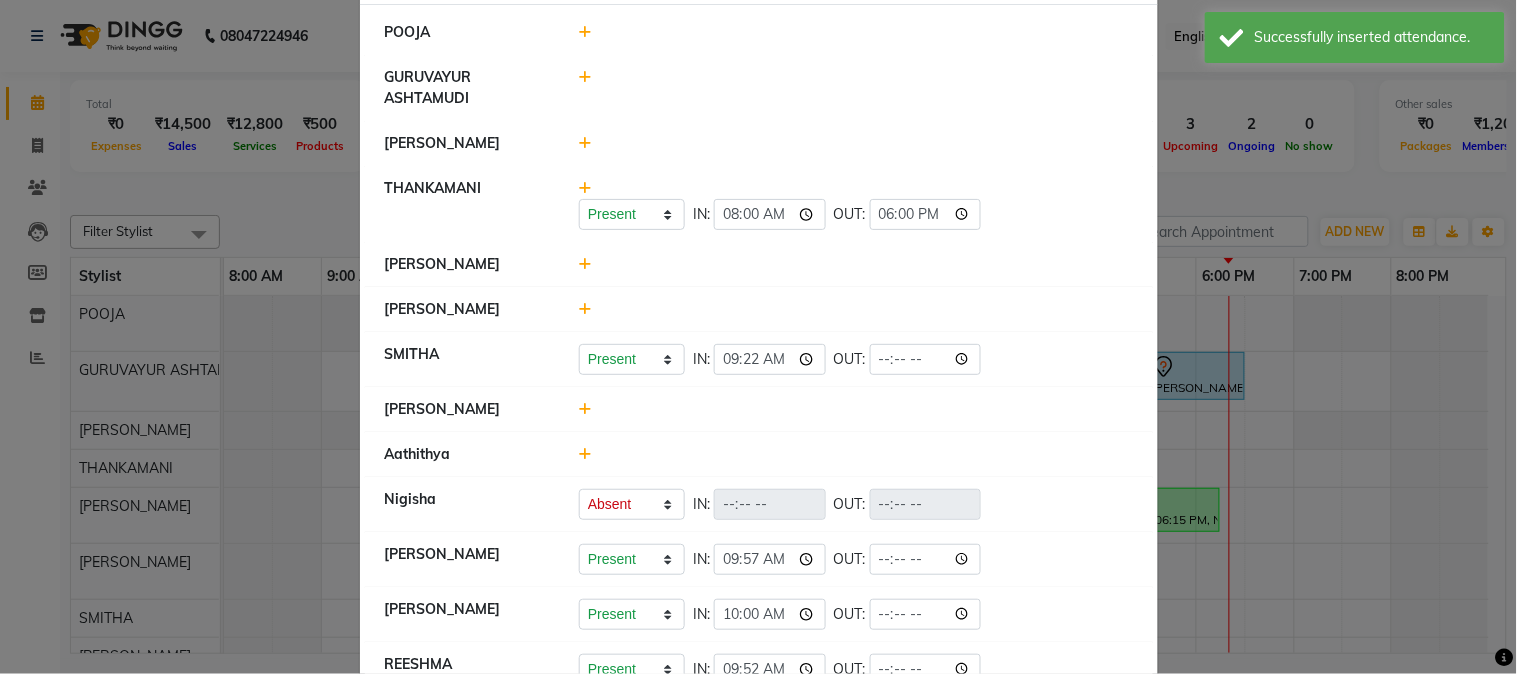 scroll, scrollTop: 123, scrollLeft: 0, axis: vertical 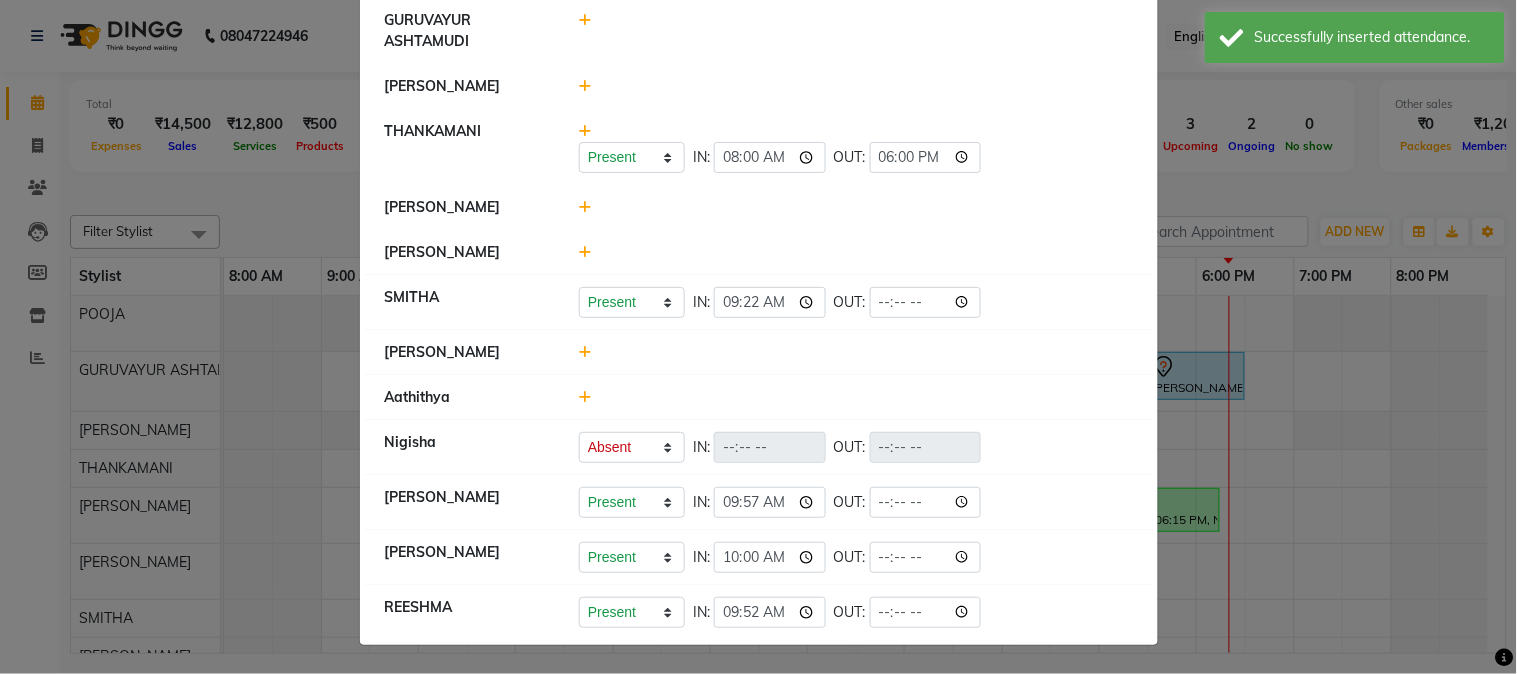 click 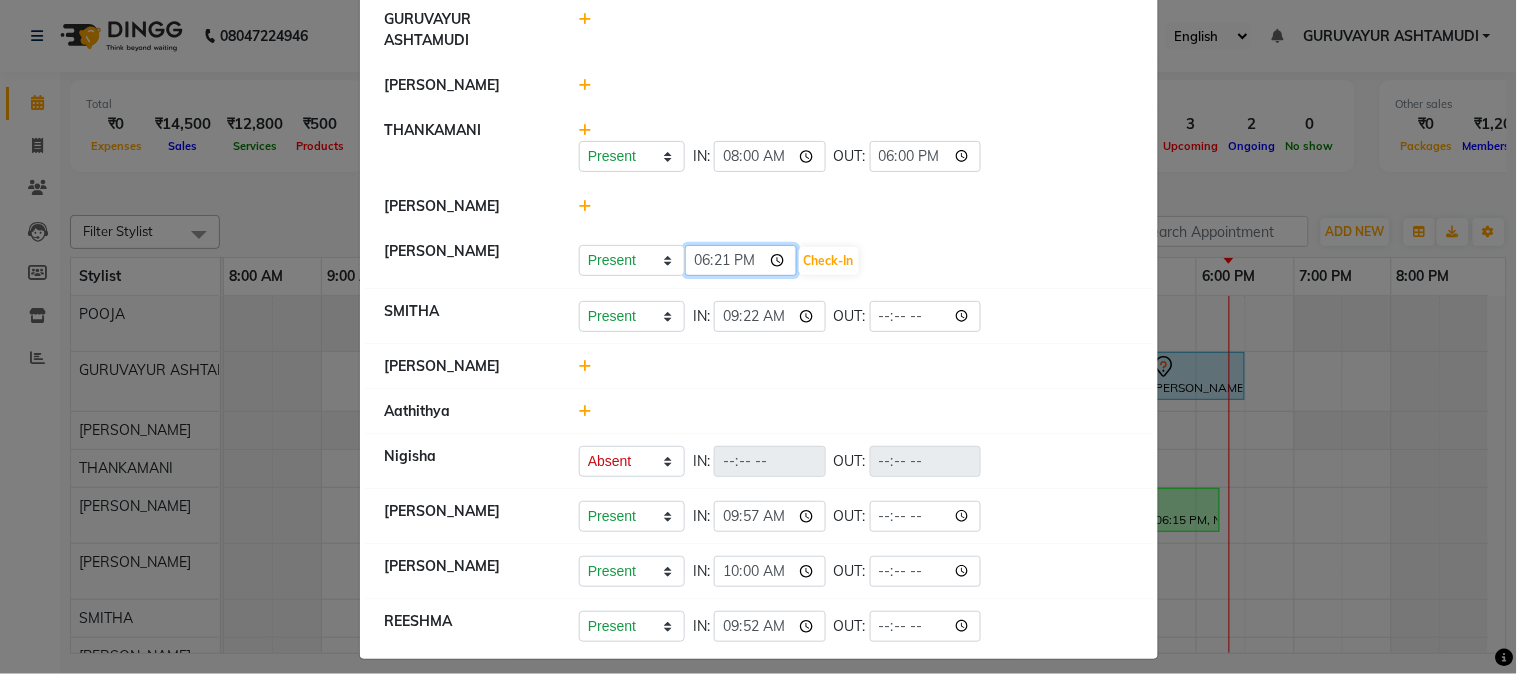 click on "18:21" 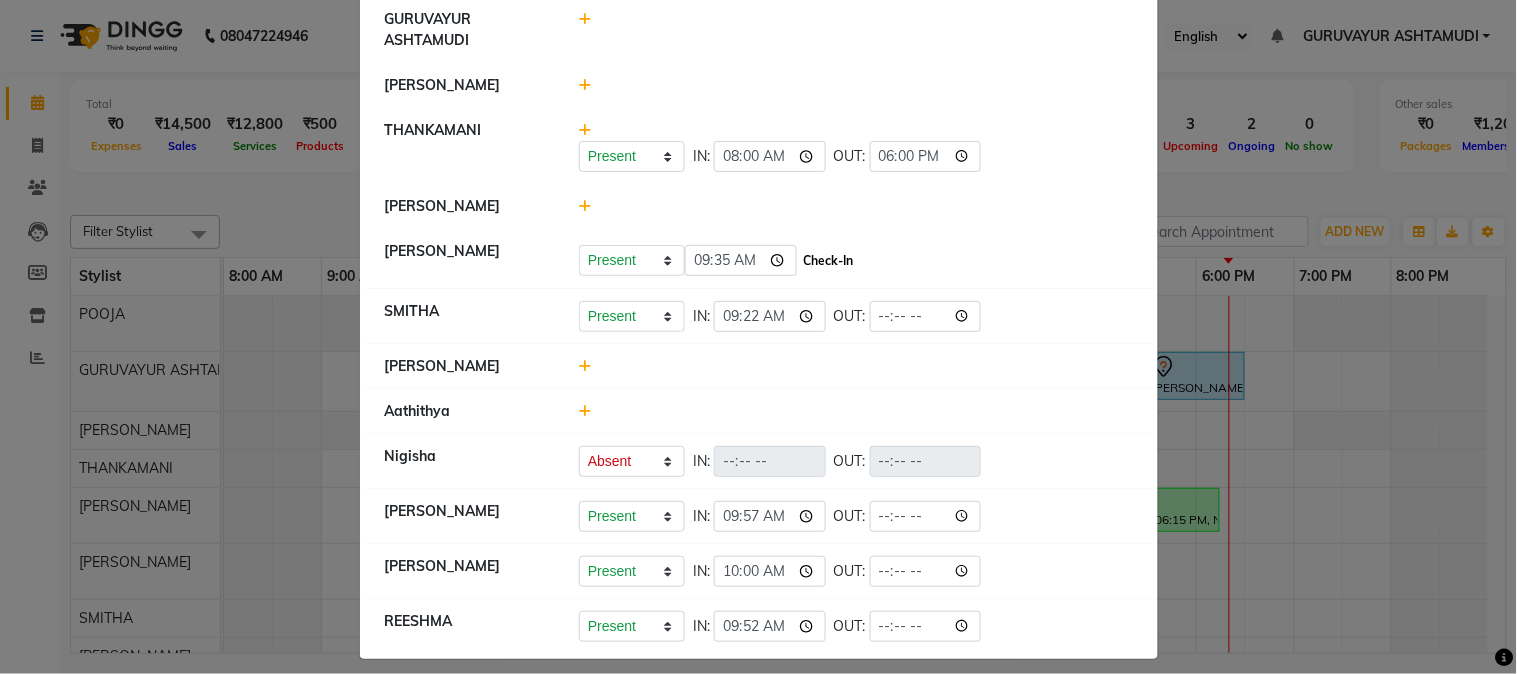 type on "09:35" 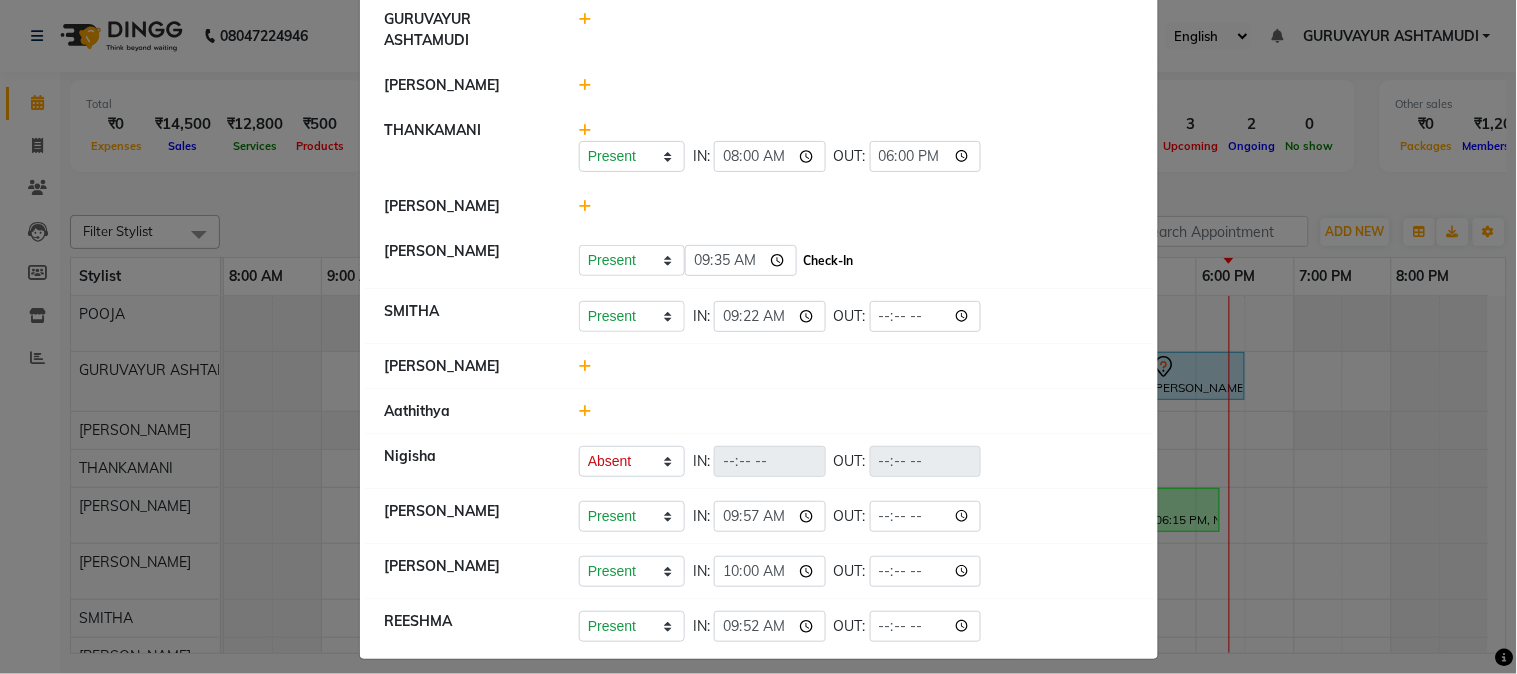 click on "Check-In" 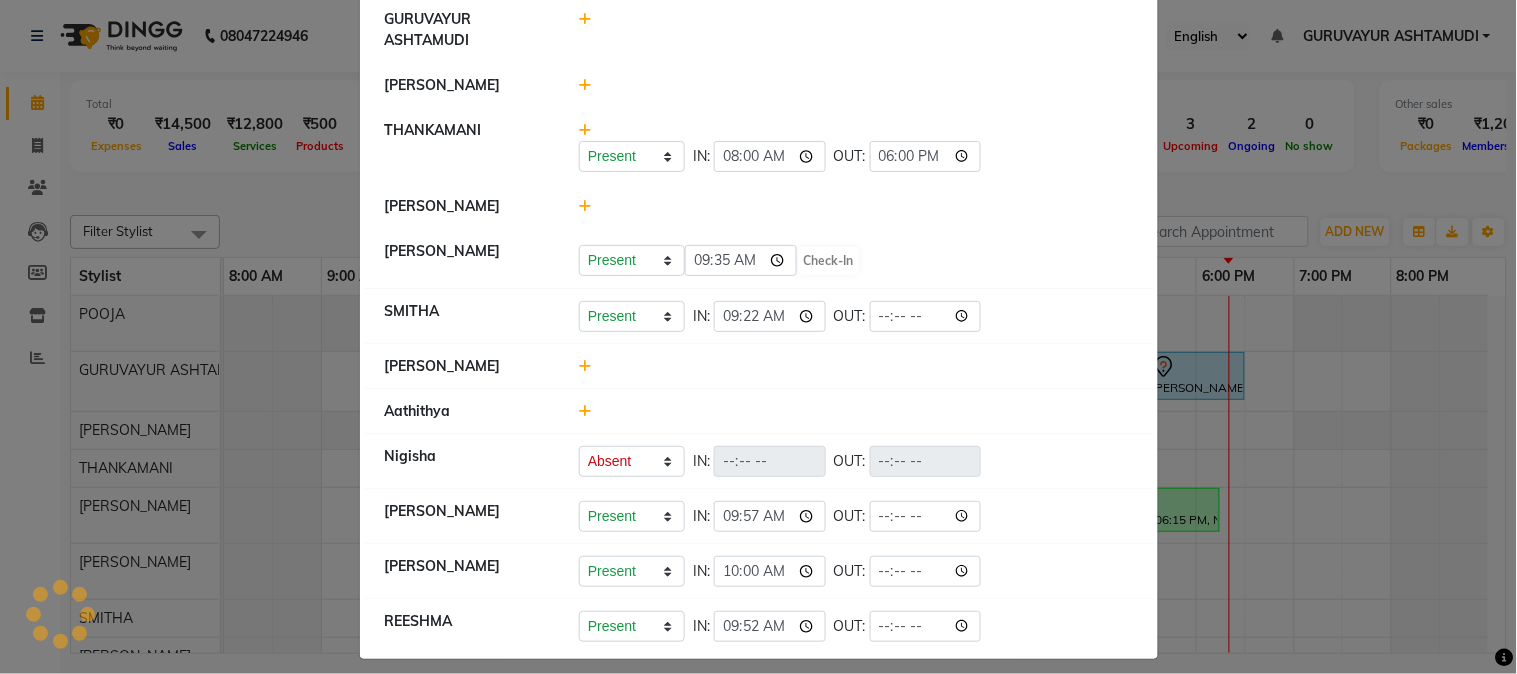 select on "A" 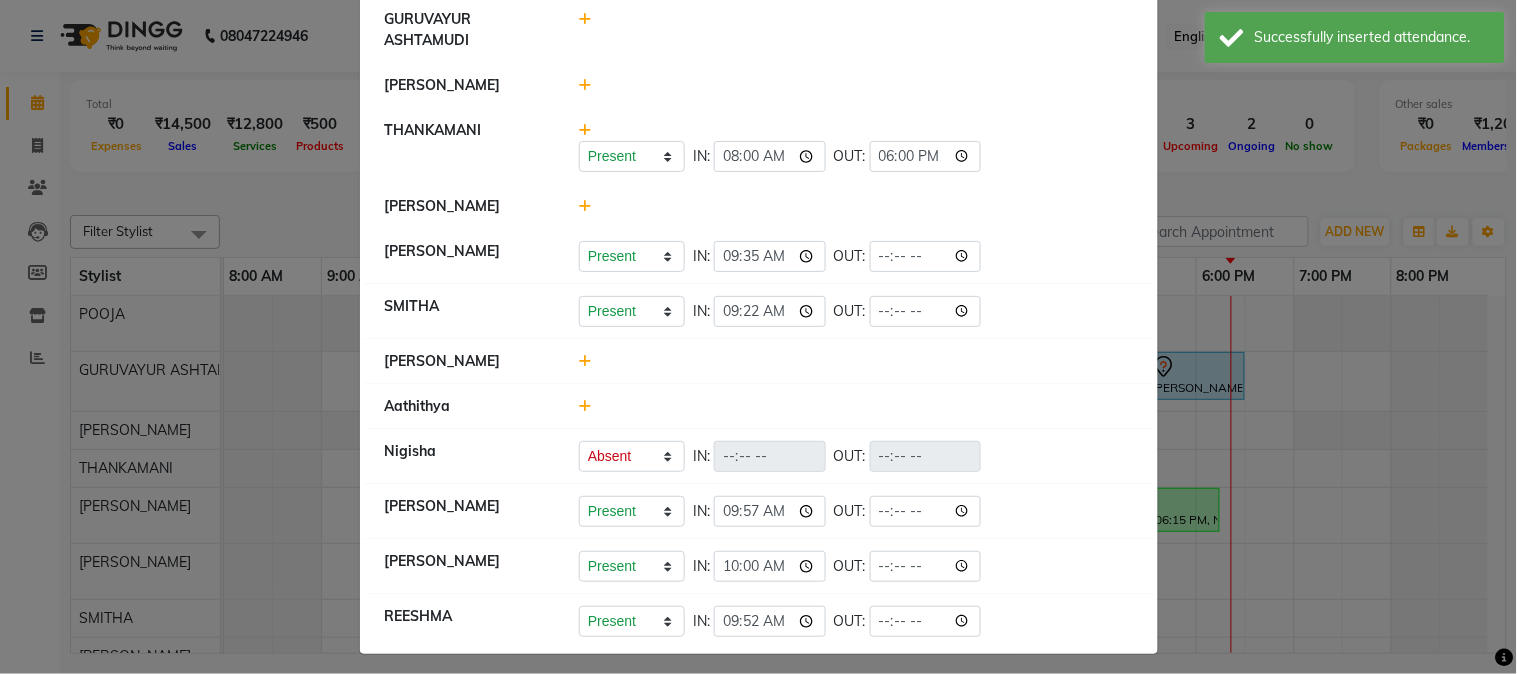 click 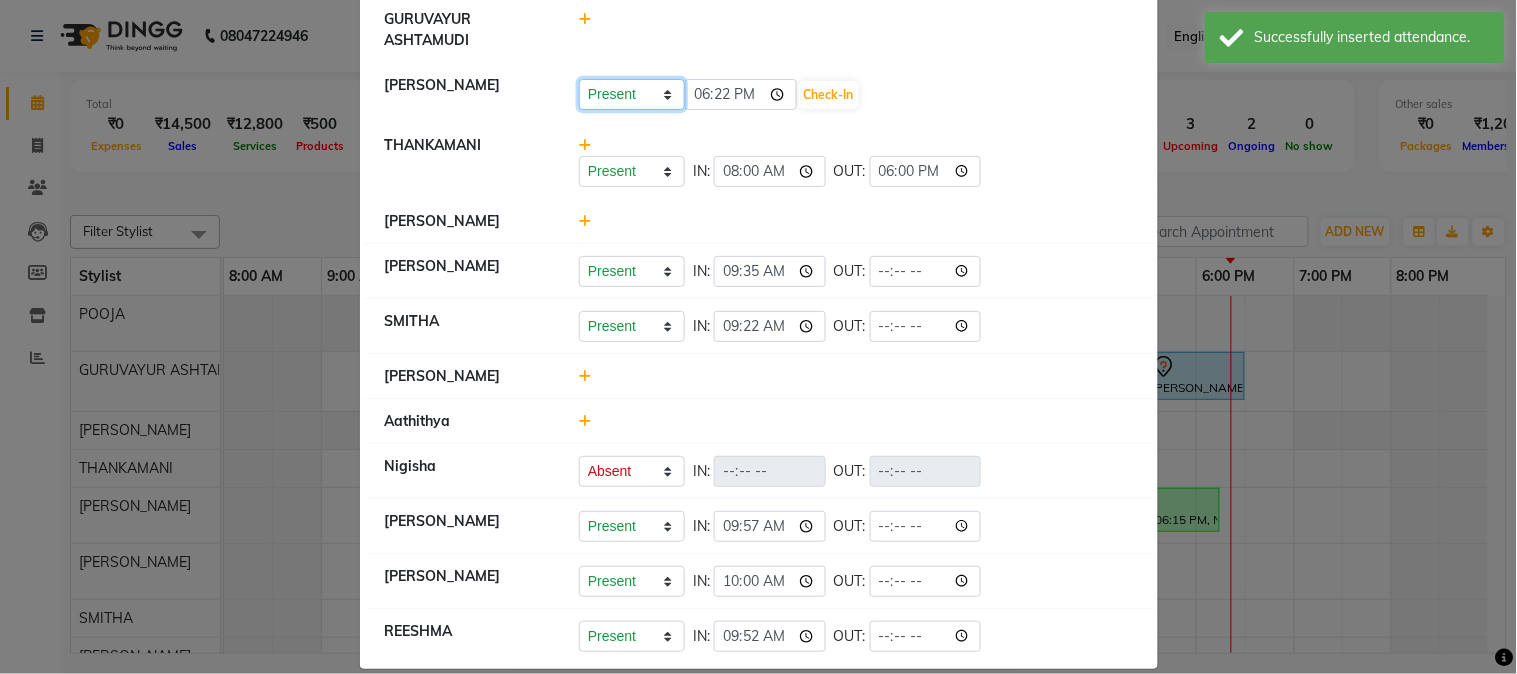 click on "Present Absent Late Half Day Weekly Off" 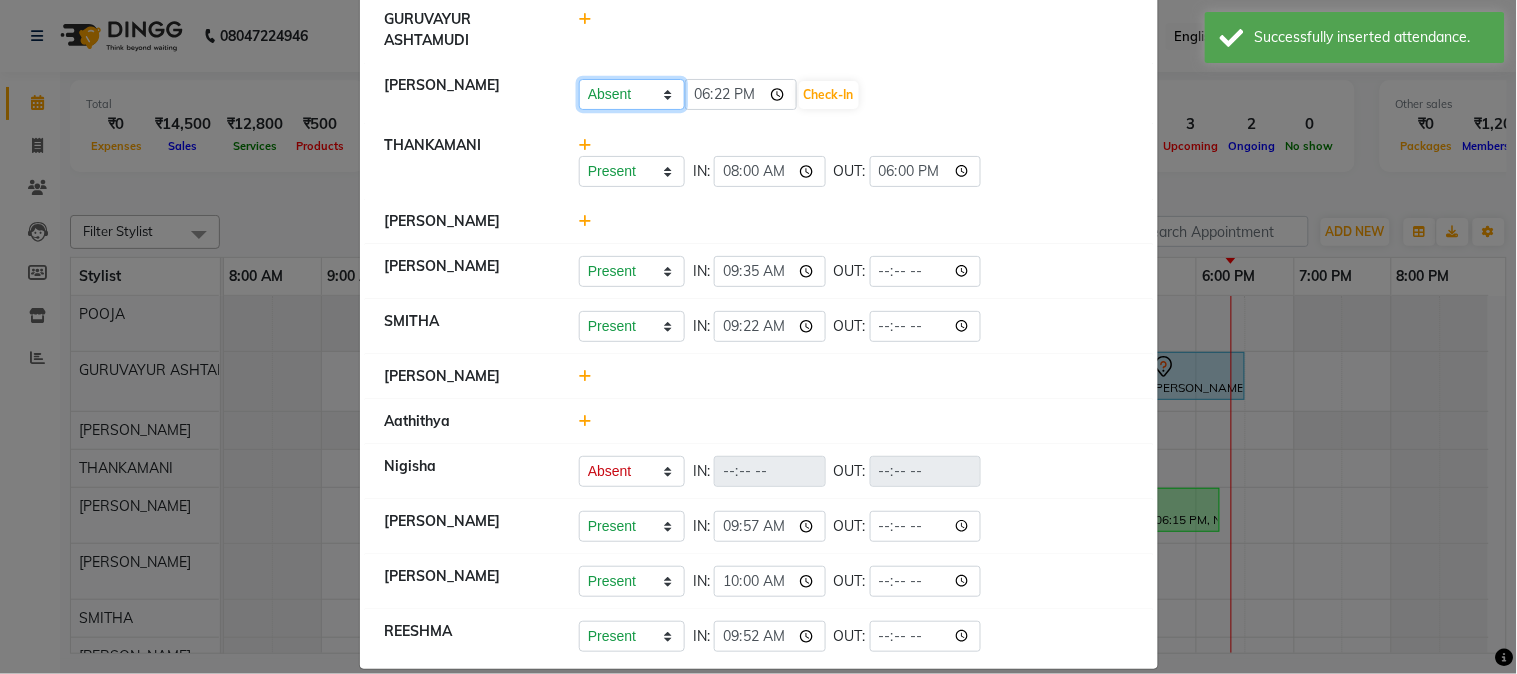 click on "Present Absent Late Half Day Weekly Off" 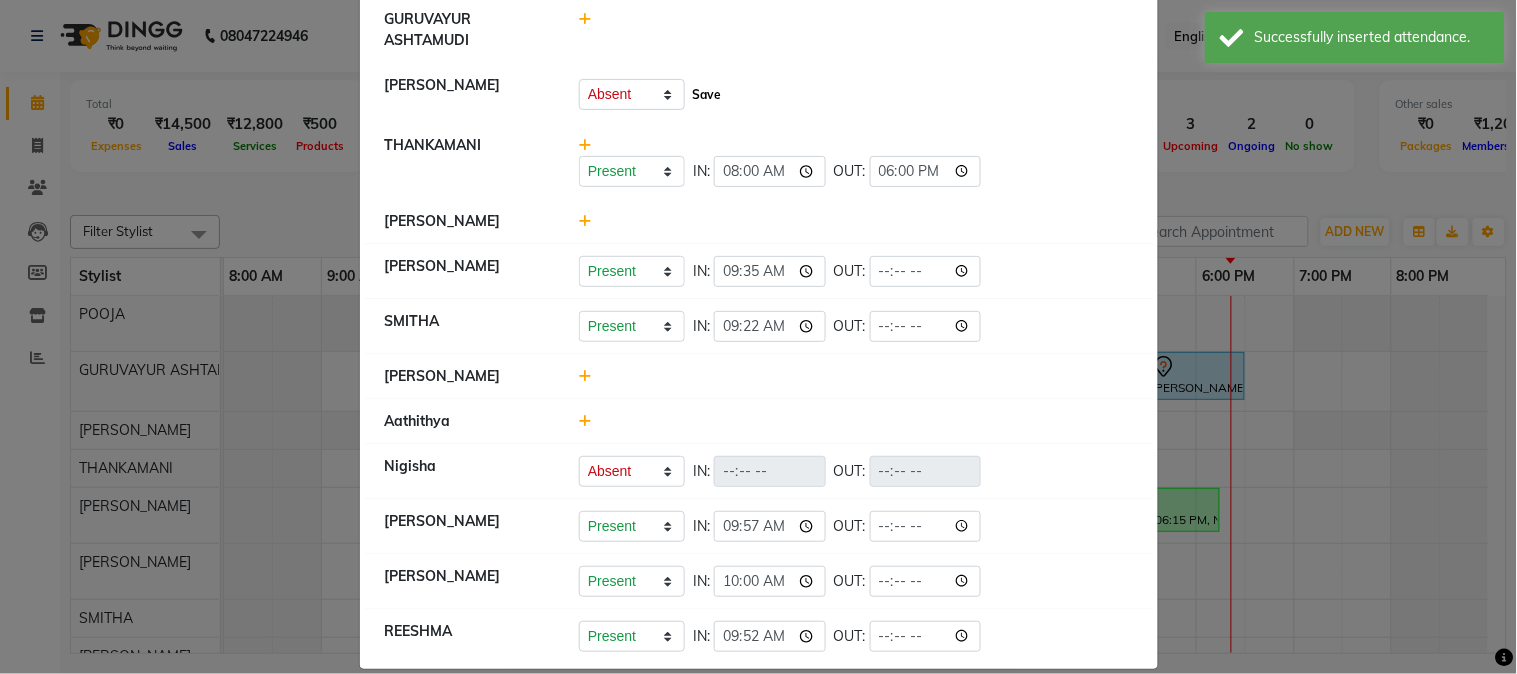 click on "Save" 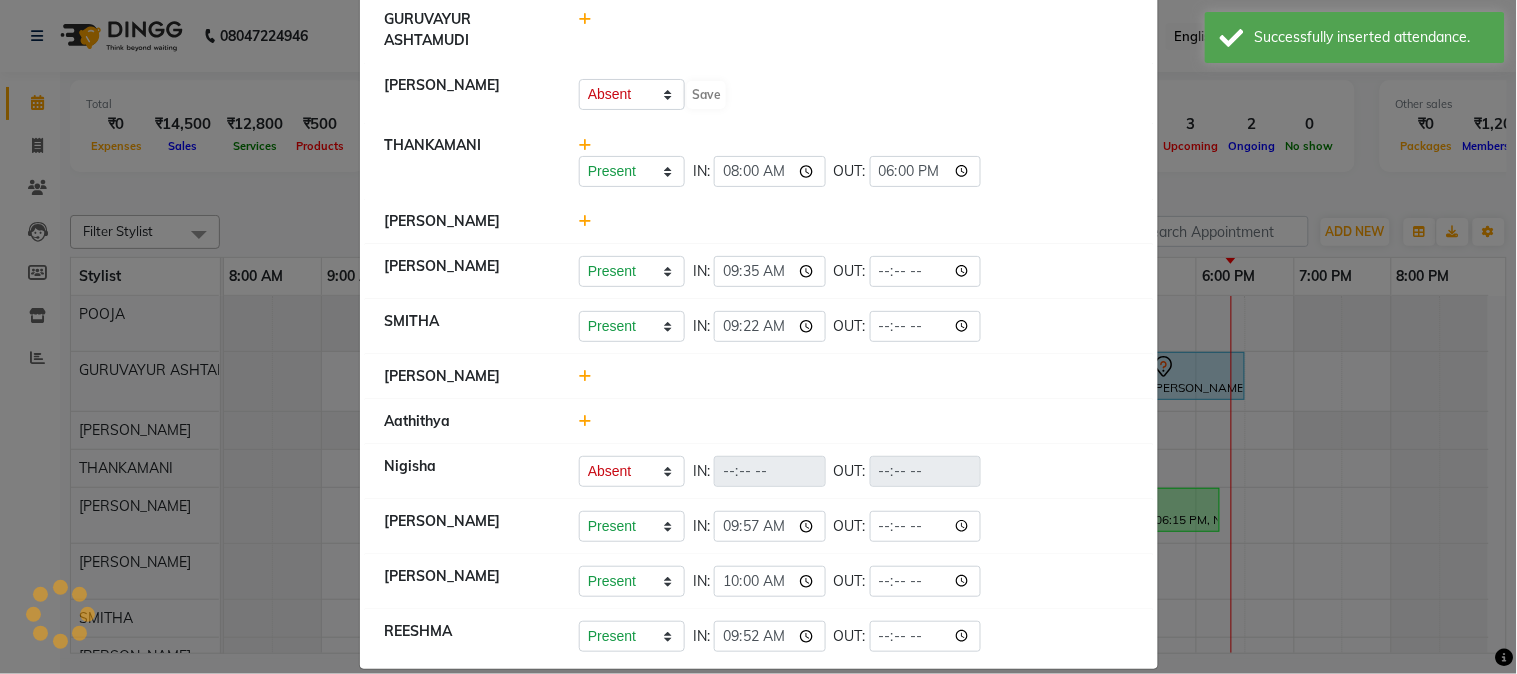 select on "A" 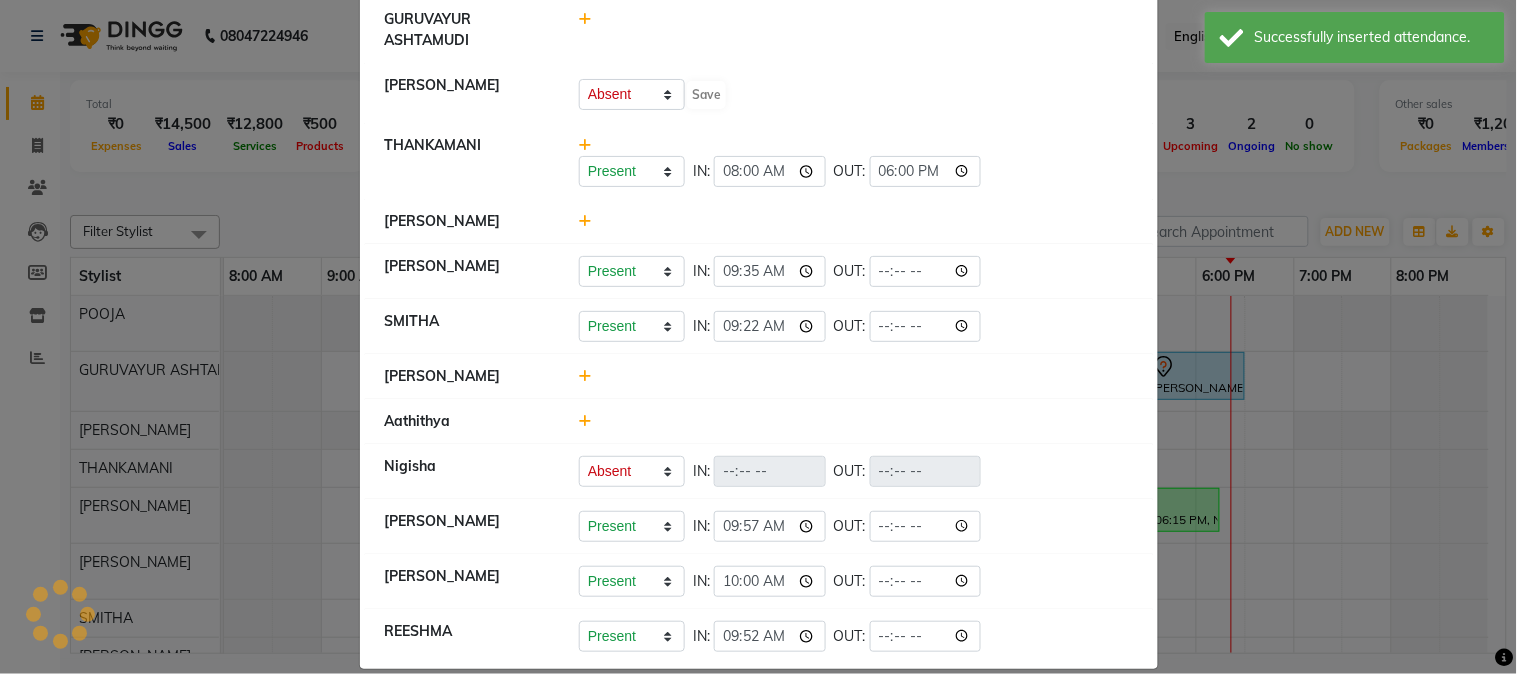 select on "A" 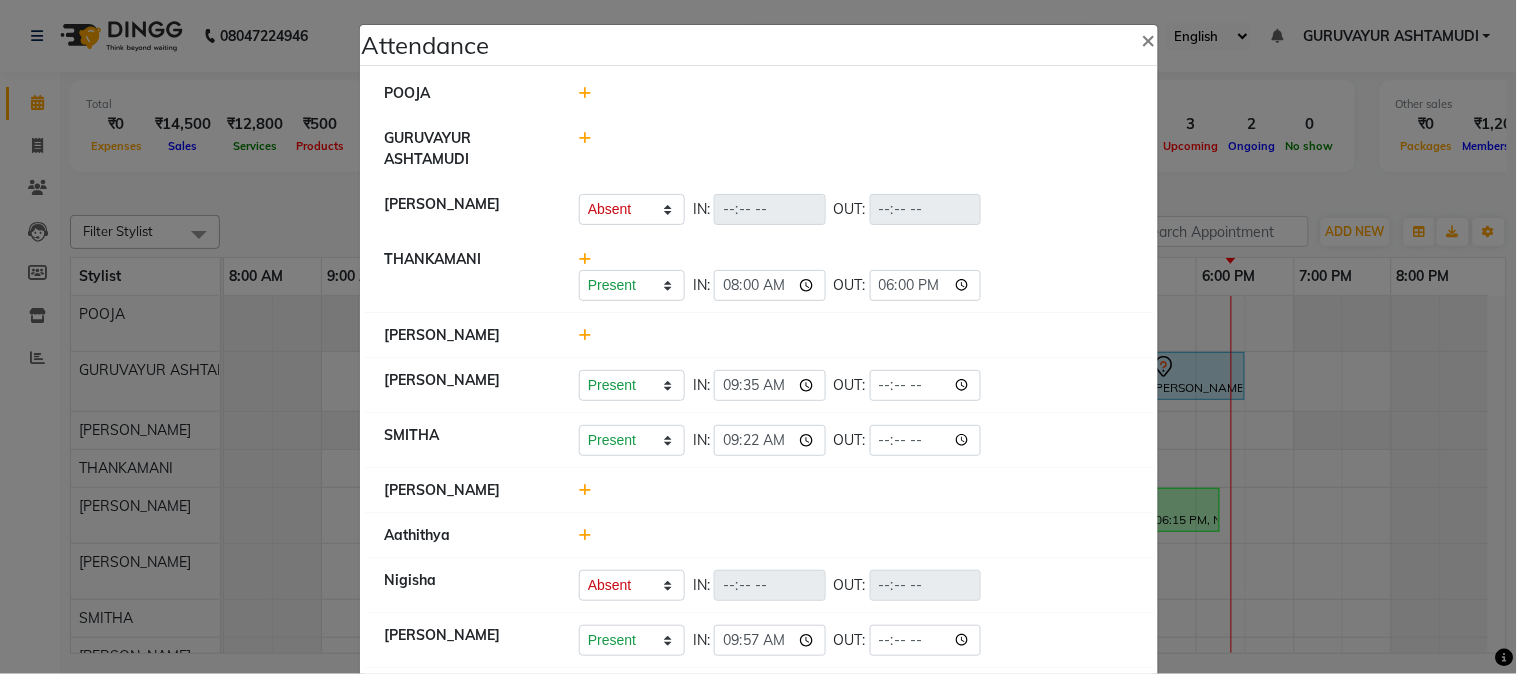 scroll, scrollTop: 0, scrollLeft: 0, axis: both 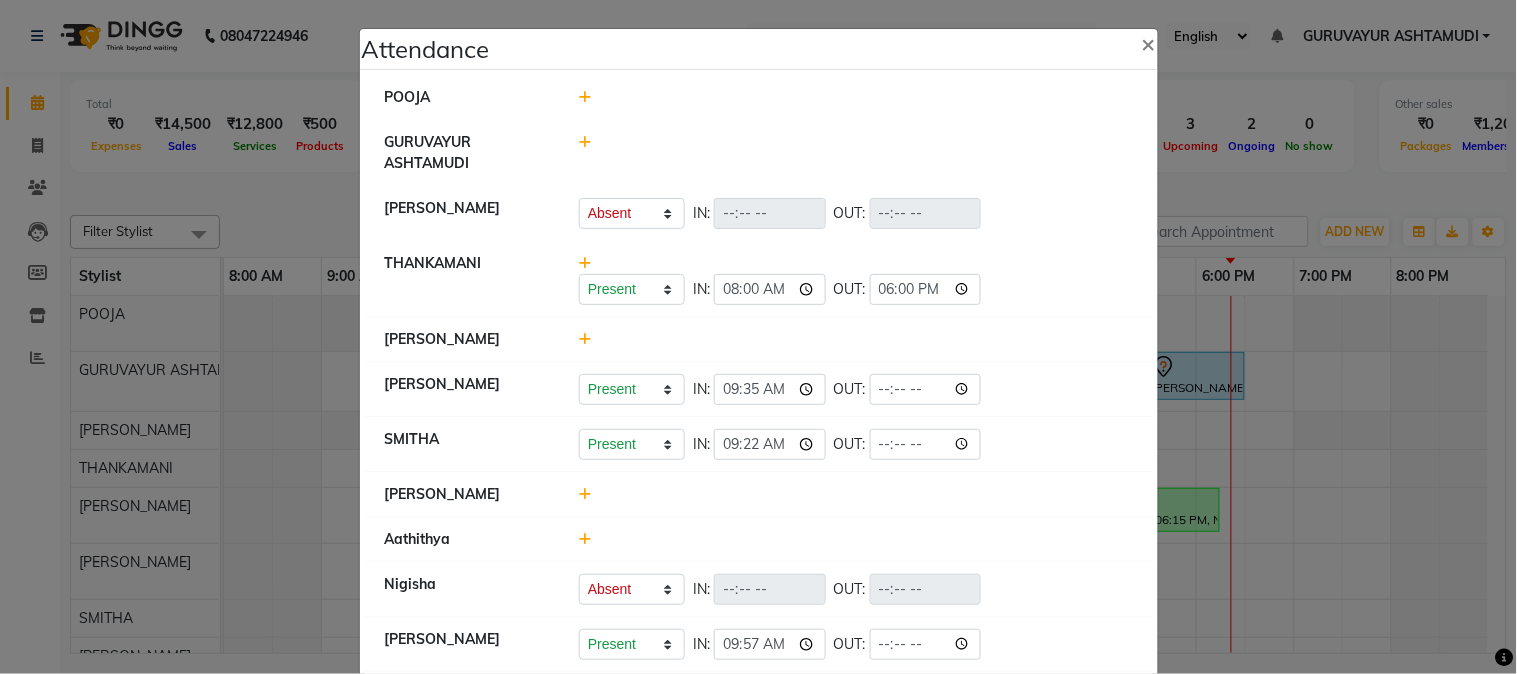 click 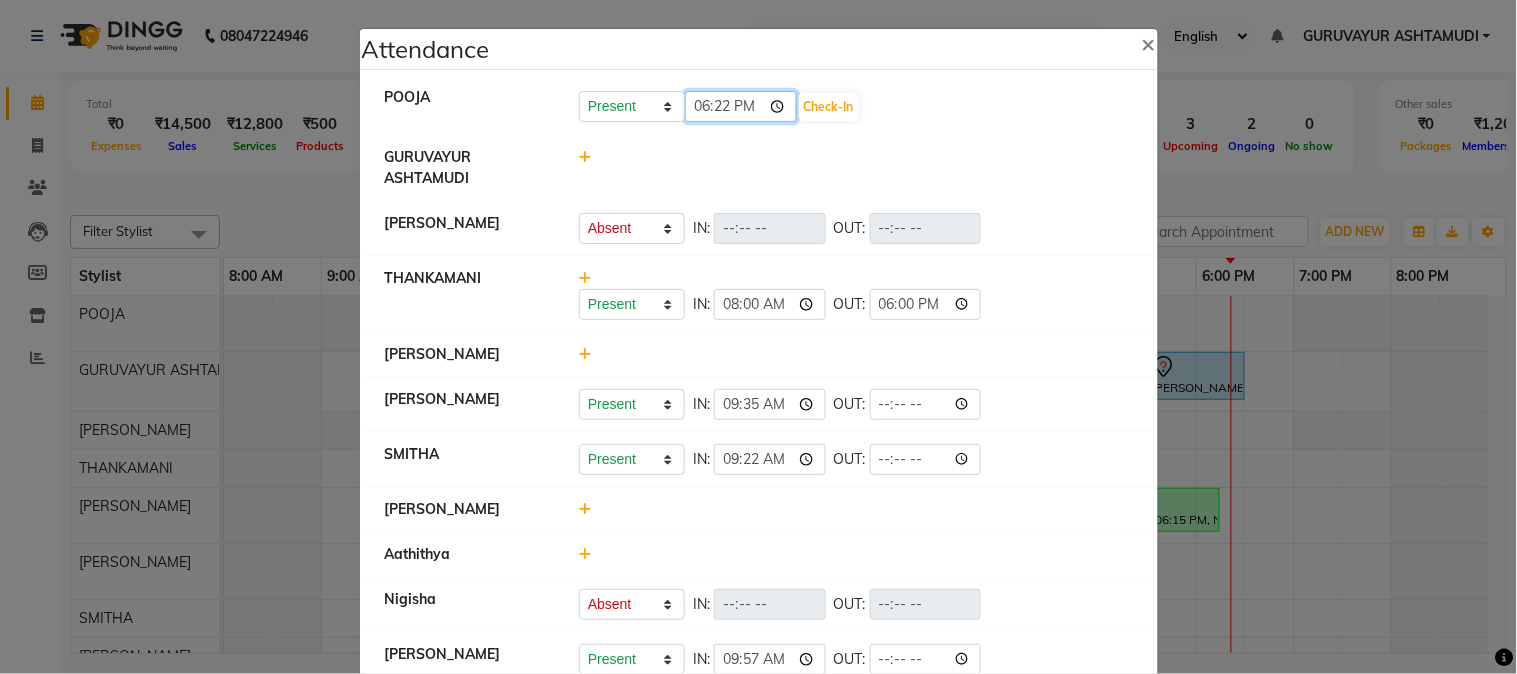 click on "18:22" 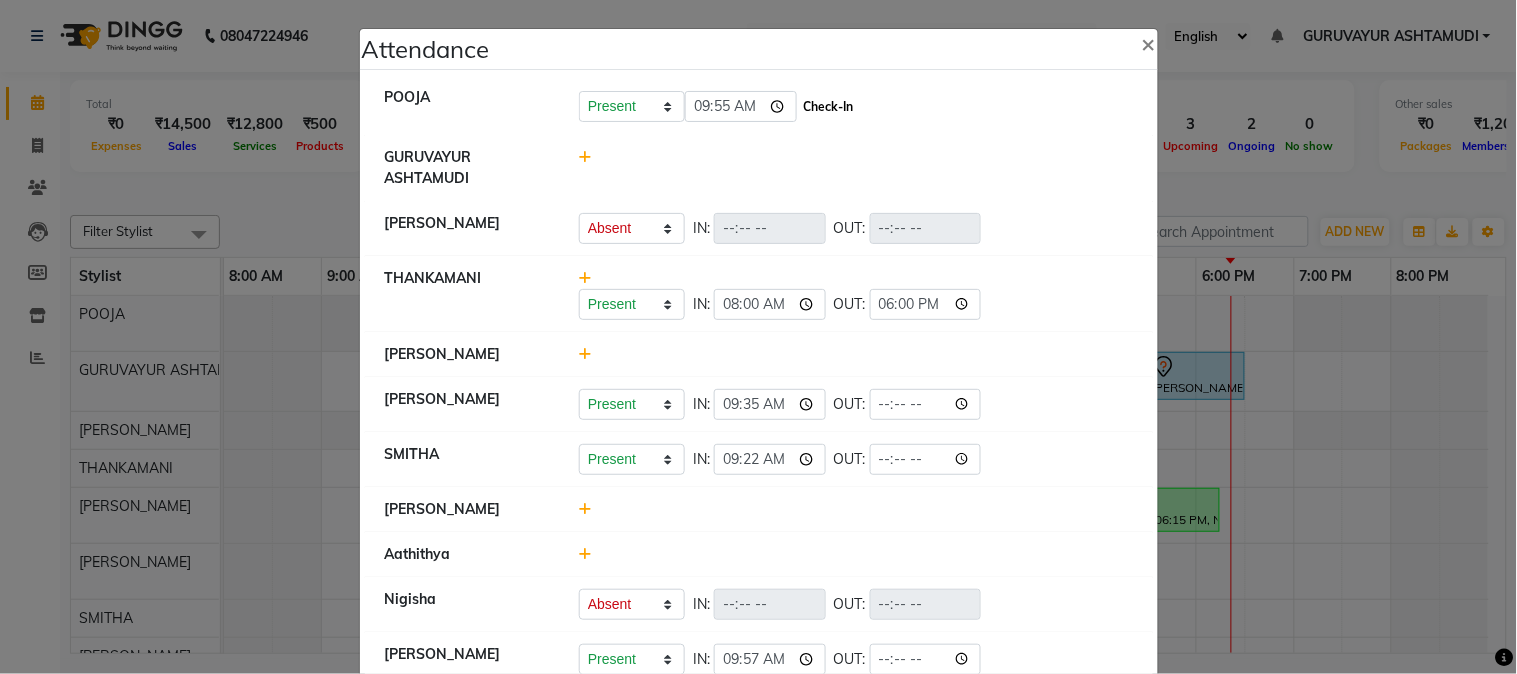type on "09:55" 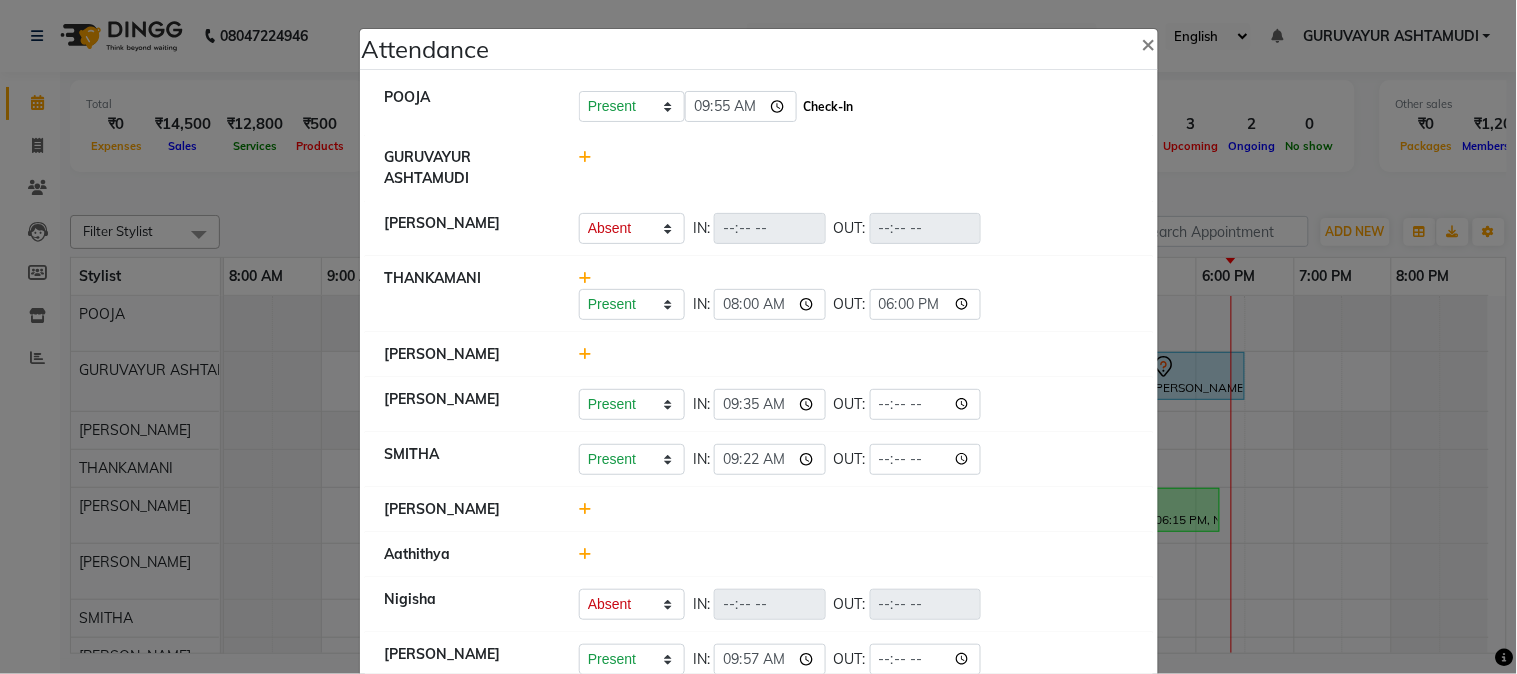 click on "Check-In" 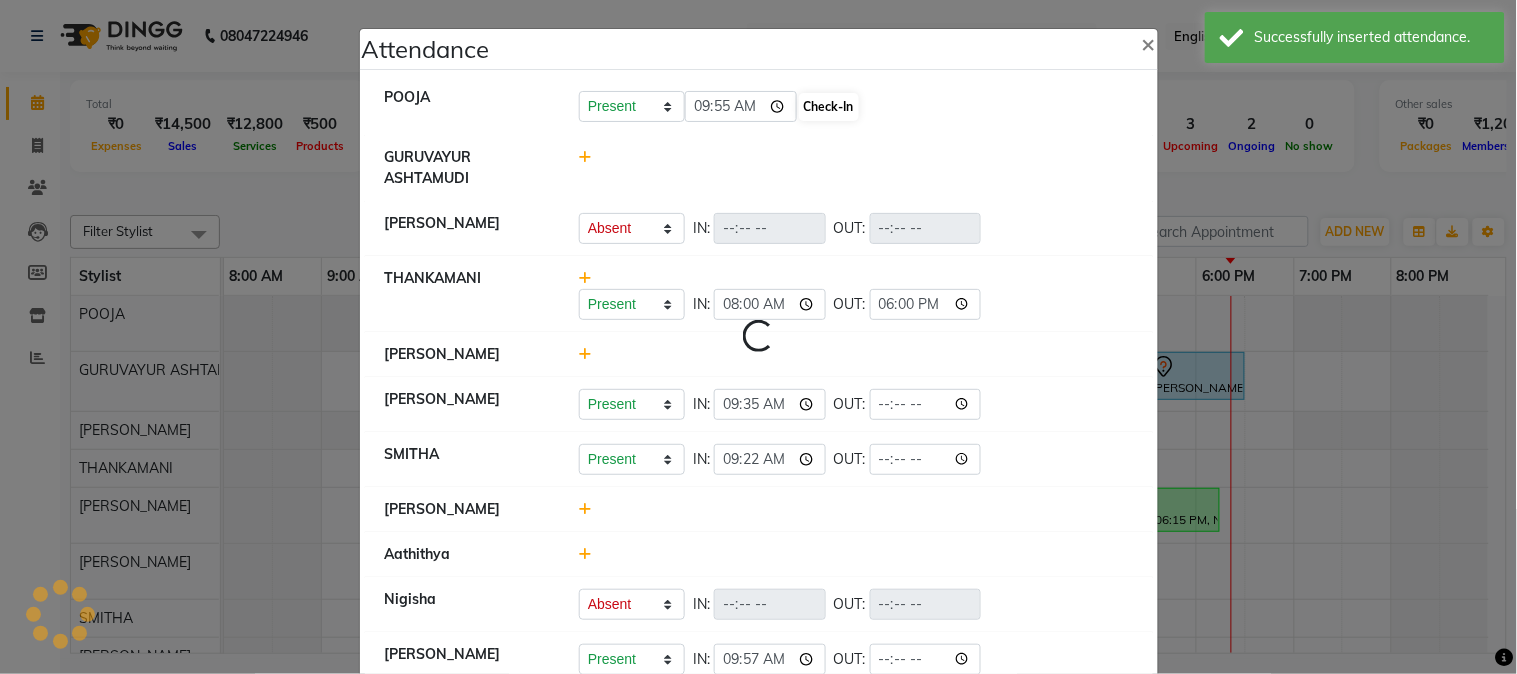 select on "A" 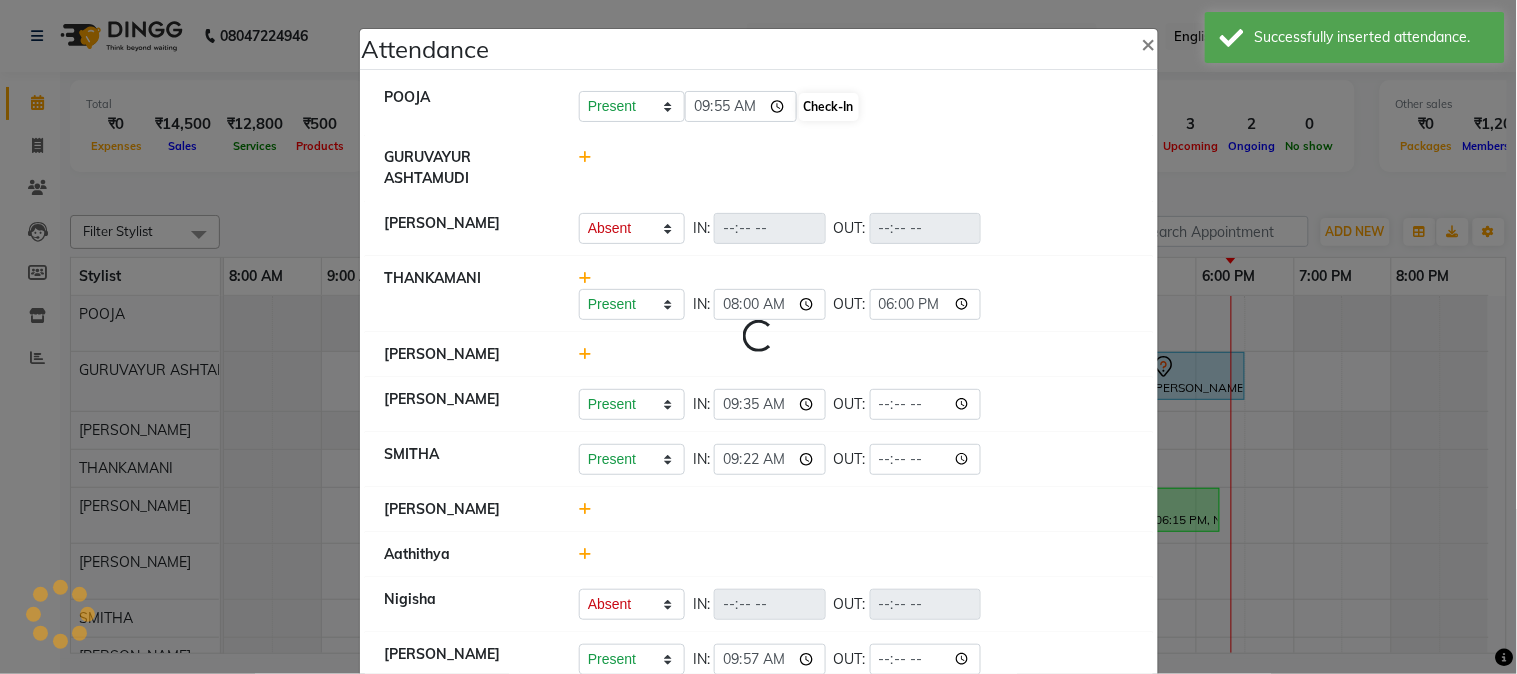 select on "A" 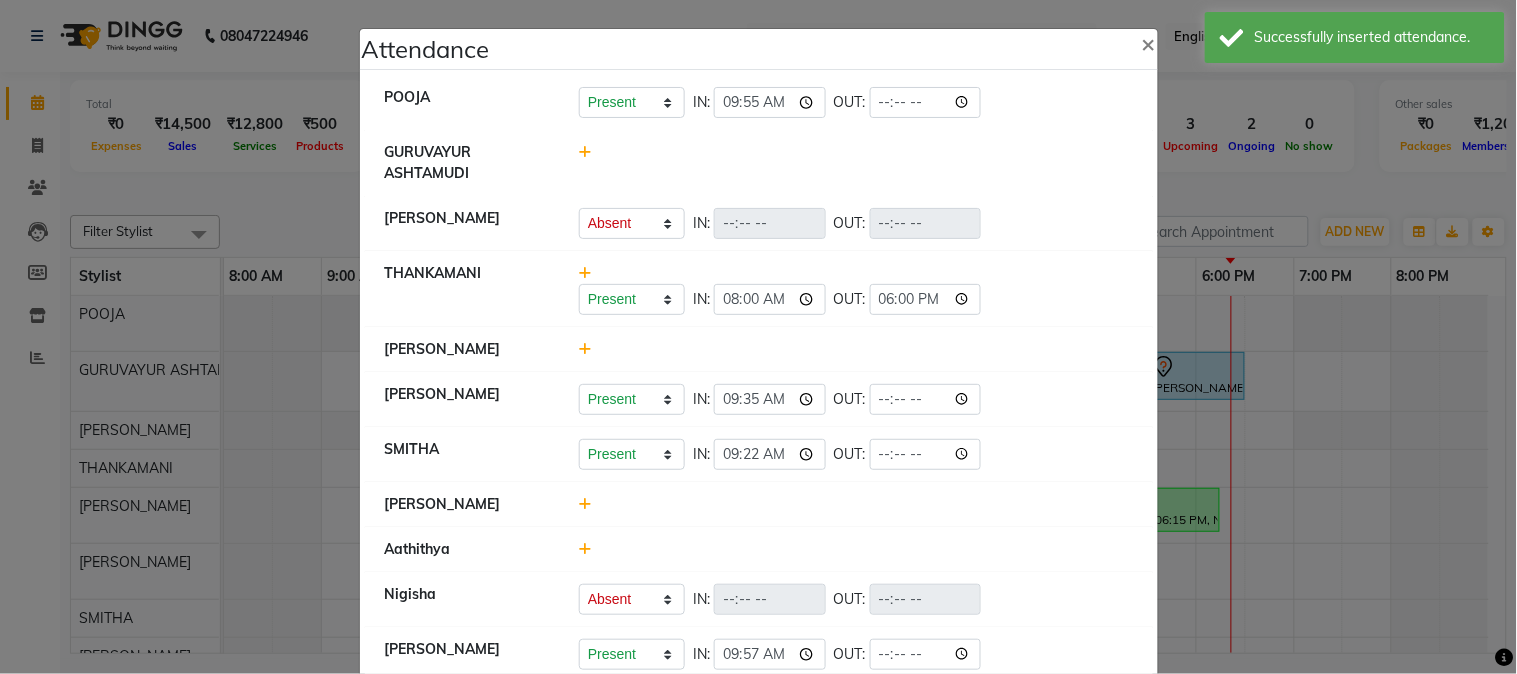 click 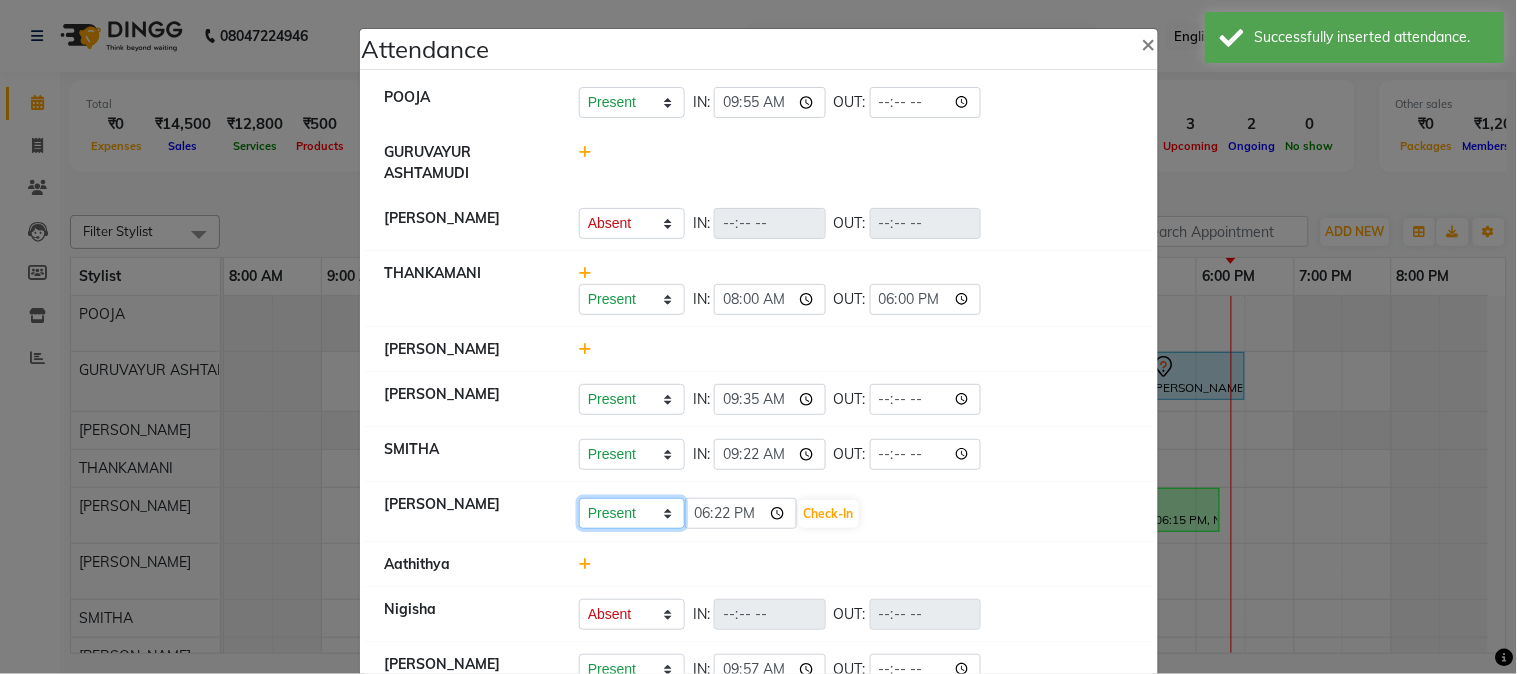 click on "Present Absent Late Half Day Weekly Off" 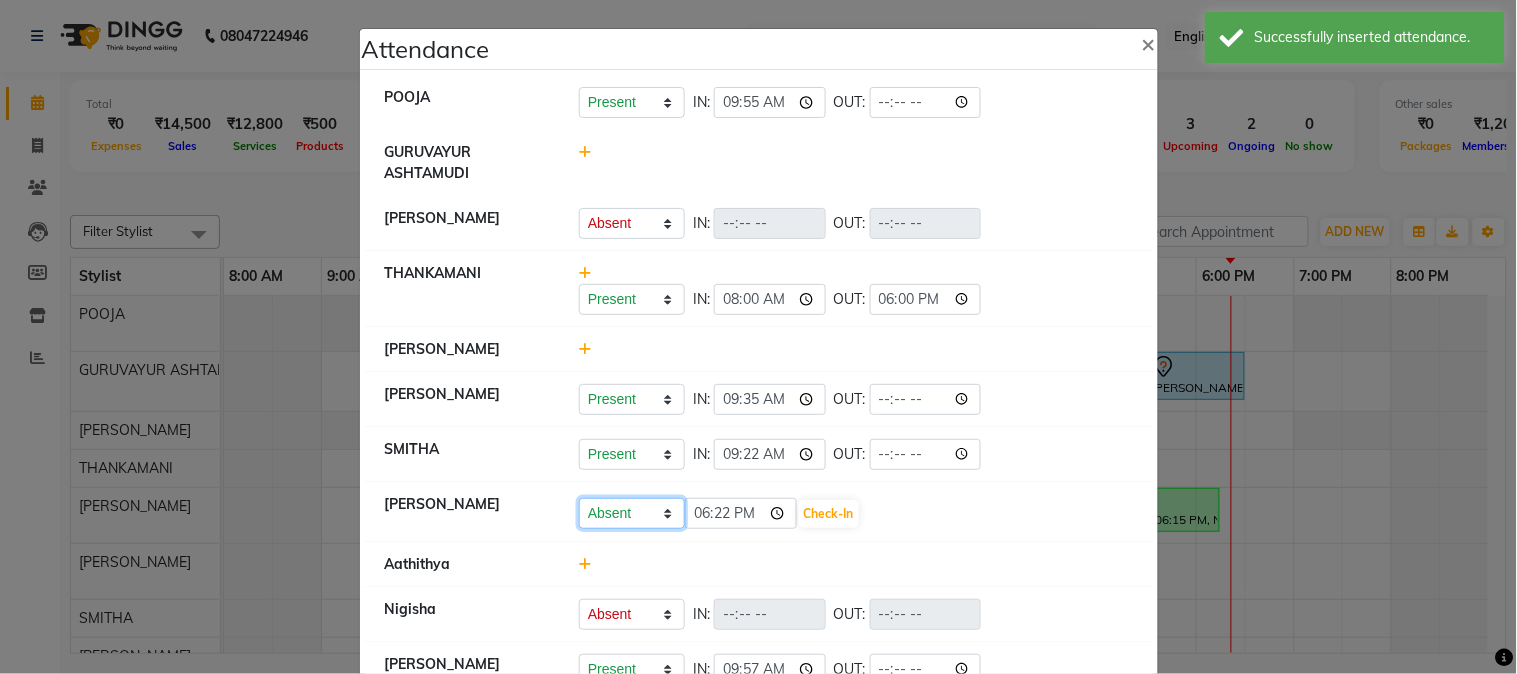 click on "Present Absent Late Half Day Weekly Off" 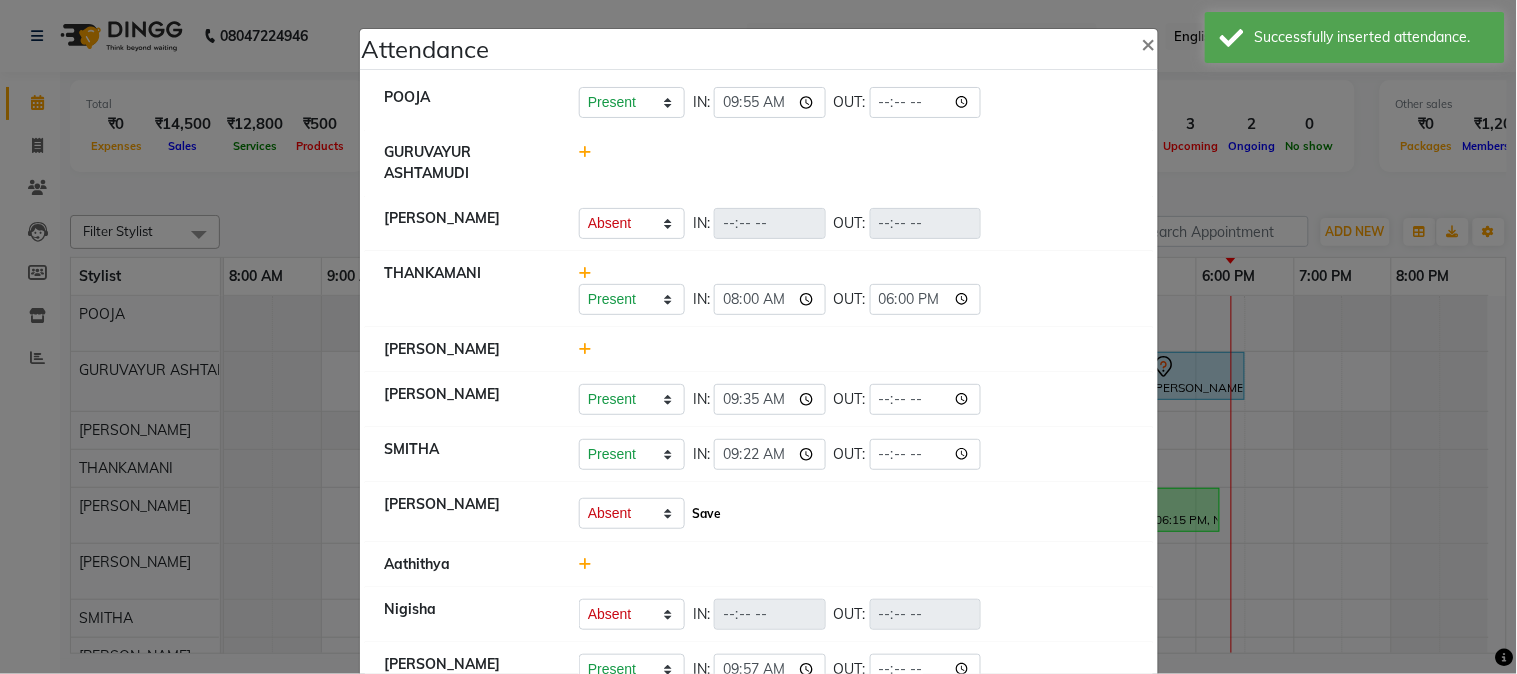 click on "Save" 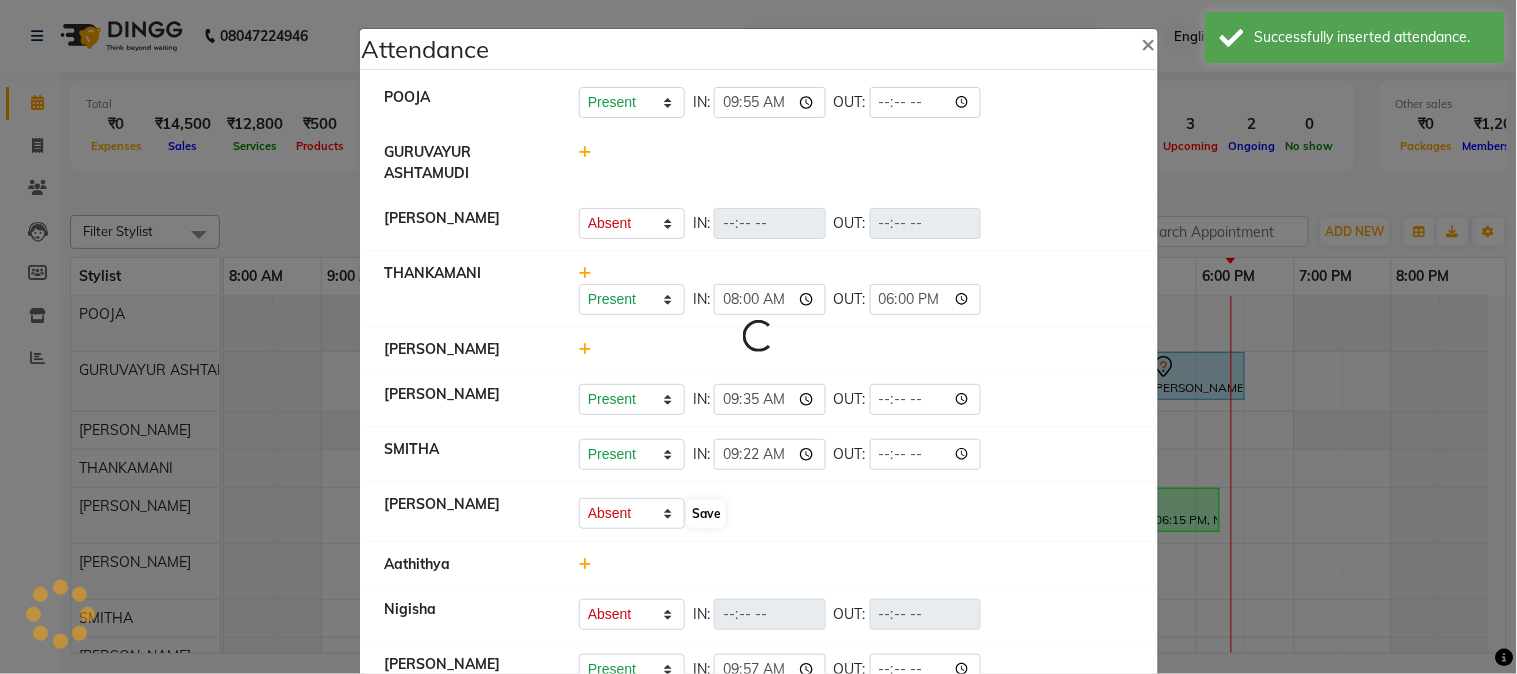 select on "A" 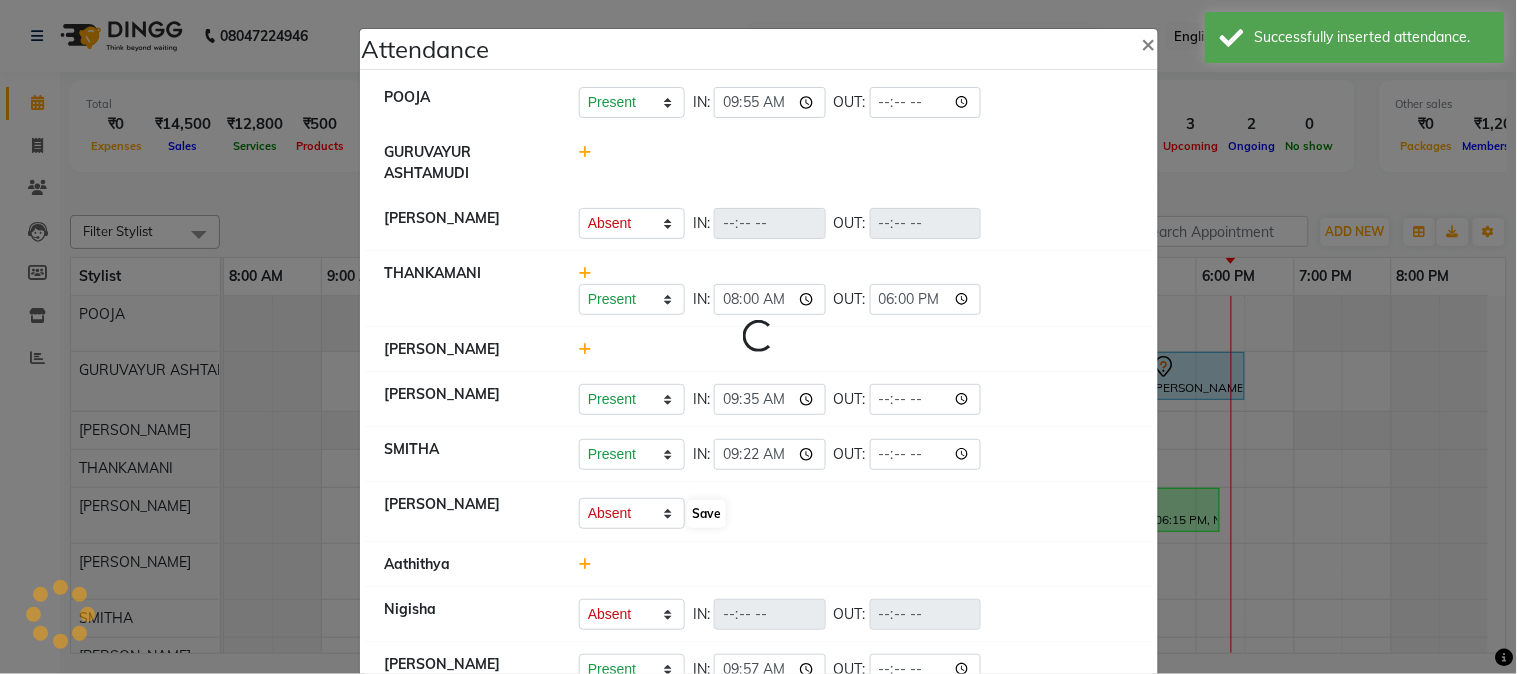 select on "A" 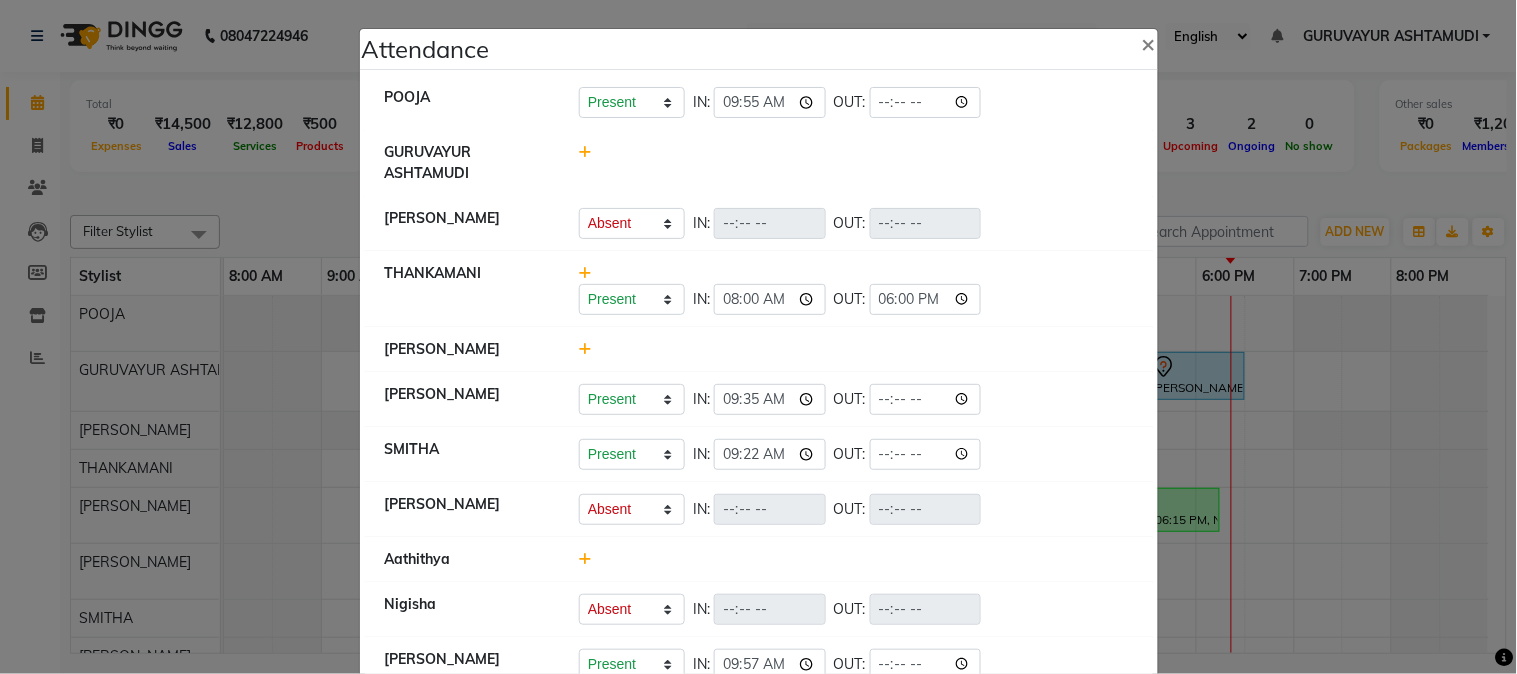 click 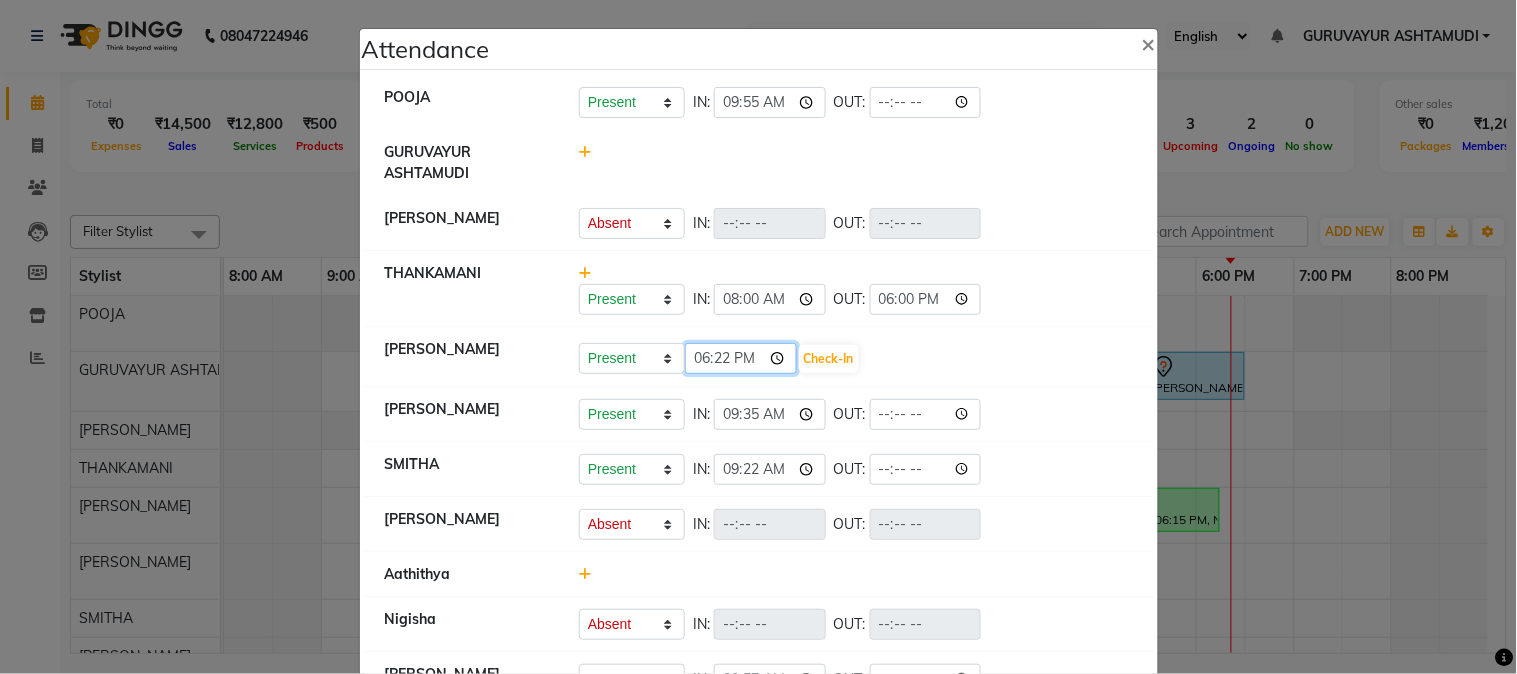 click on "18:22" 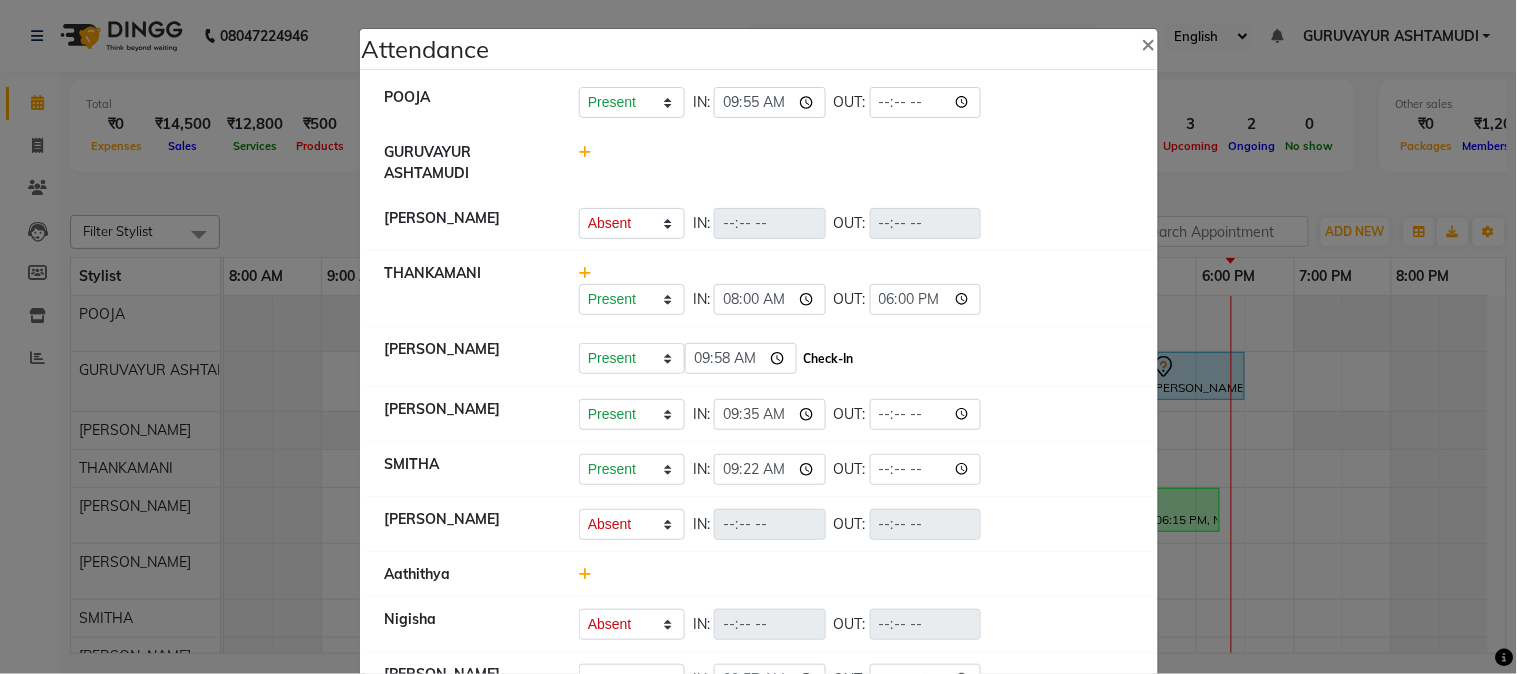 type on "09:58" 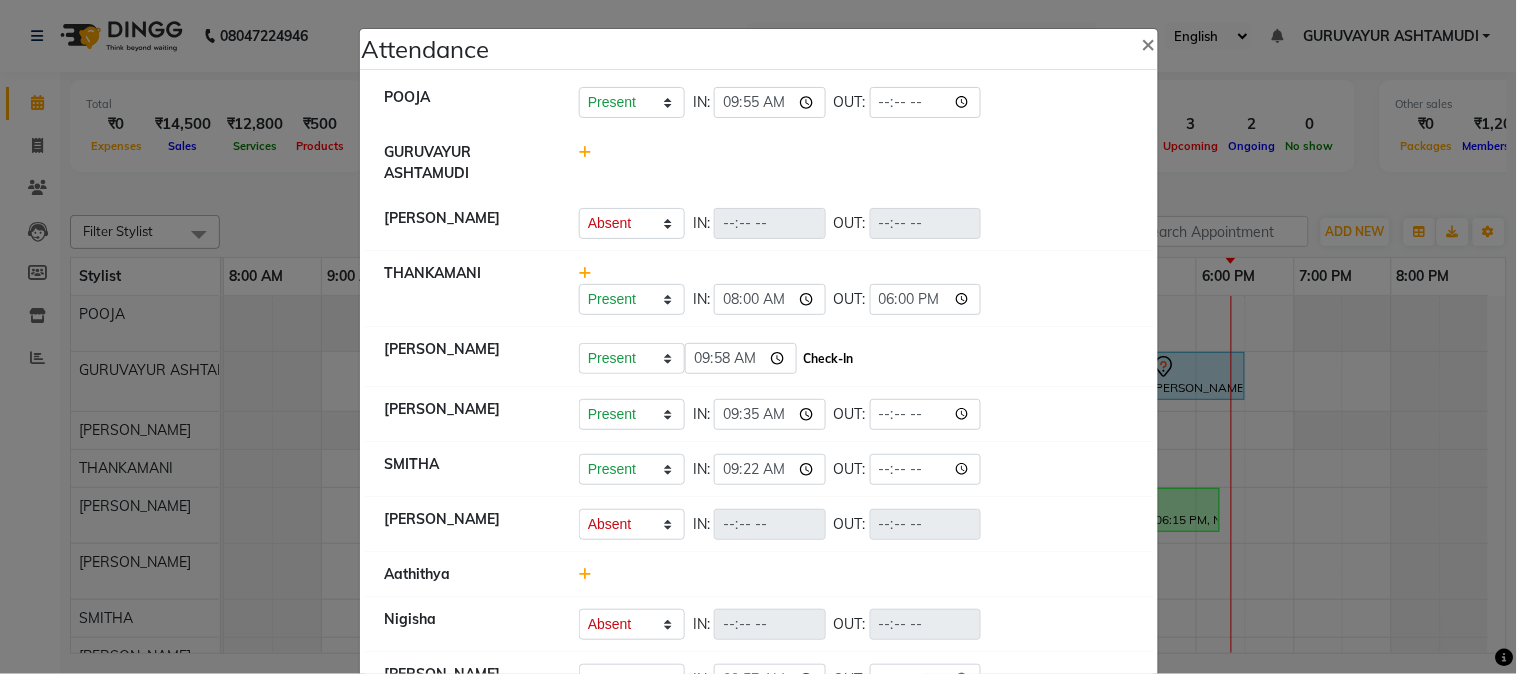click on "Check-In" 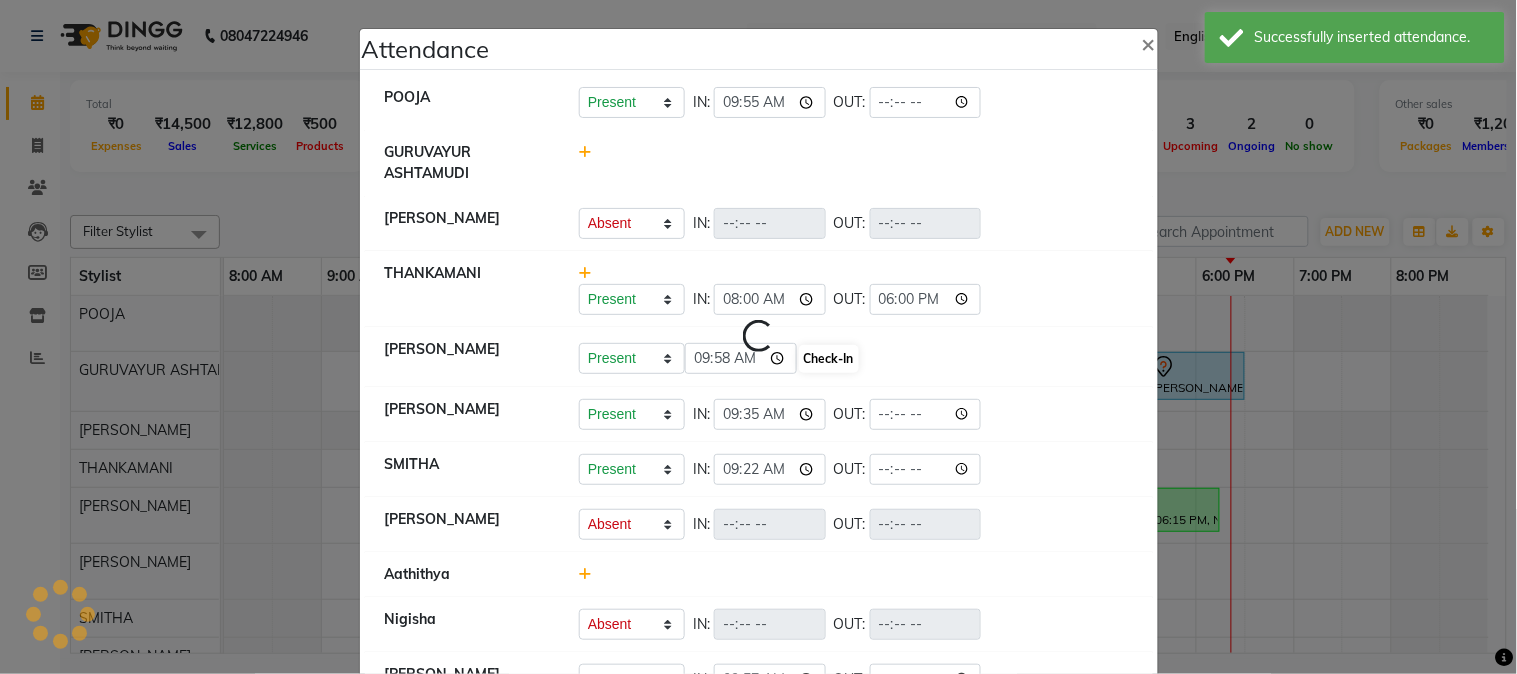 select on "A" 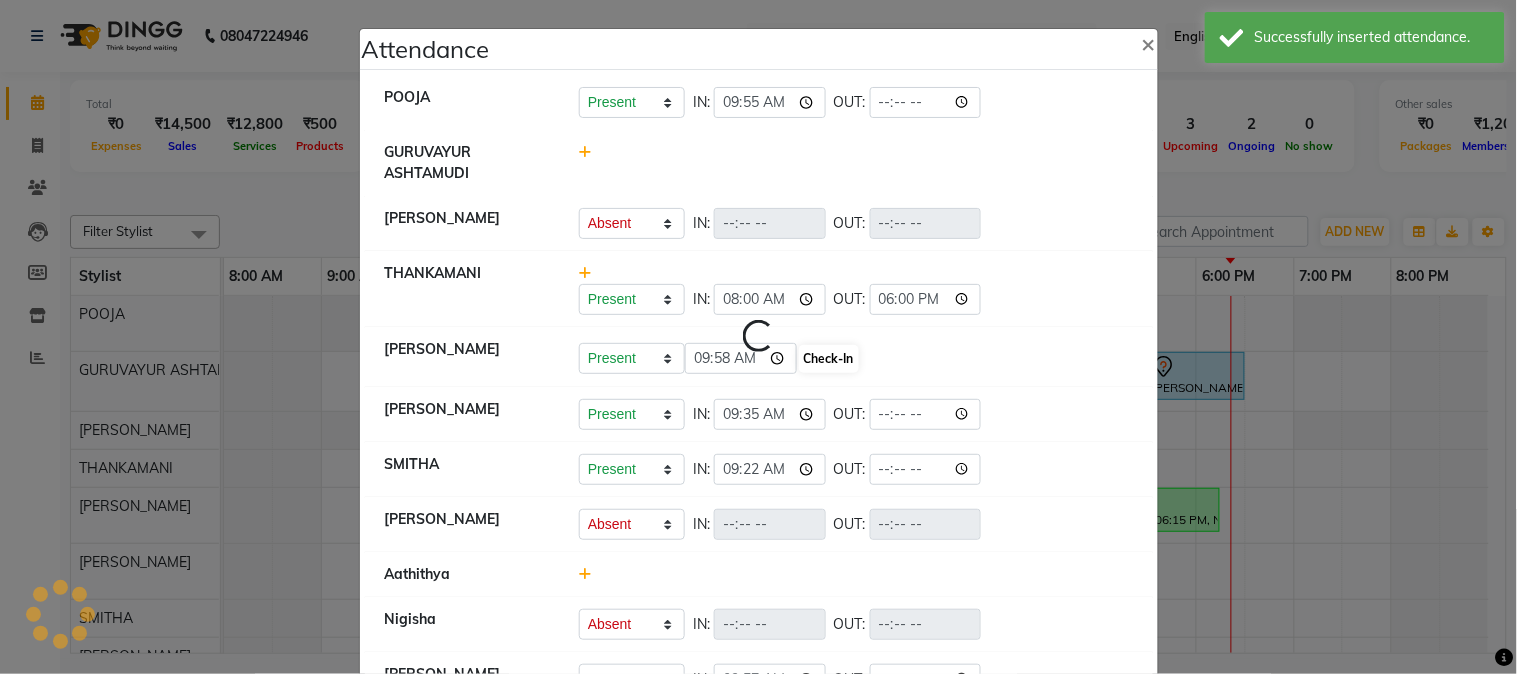 select on "A" 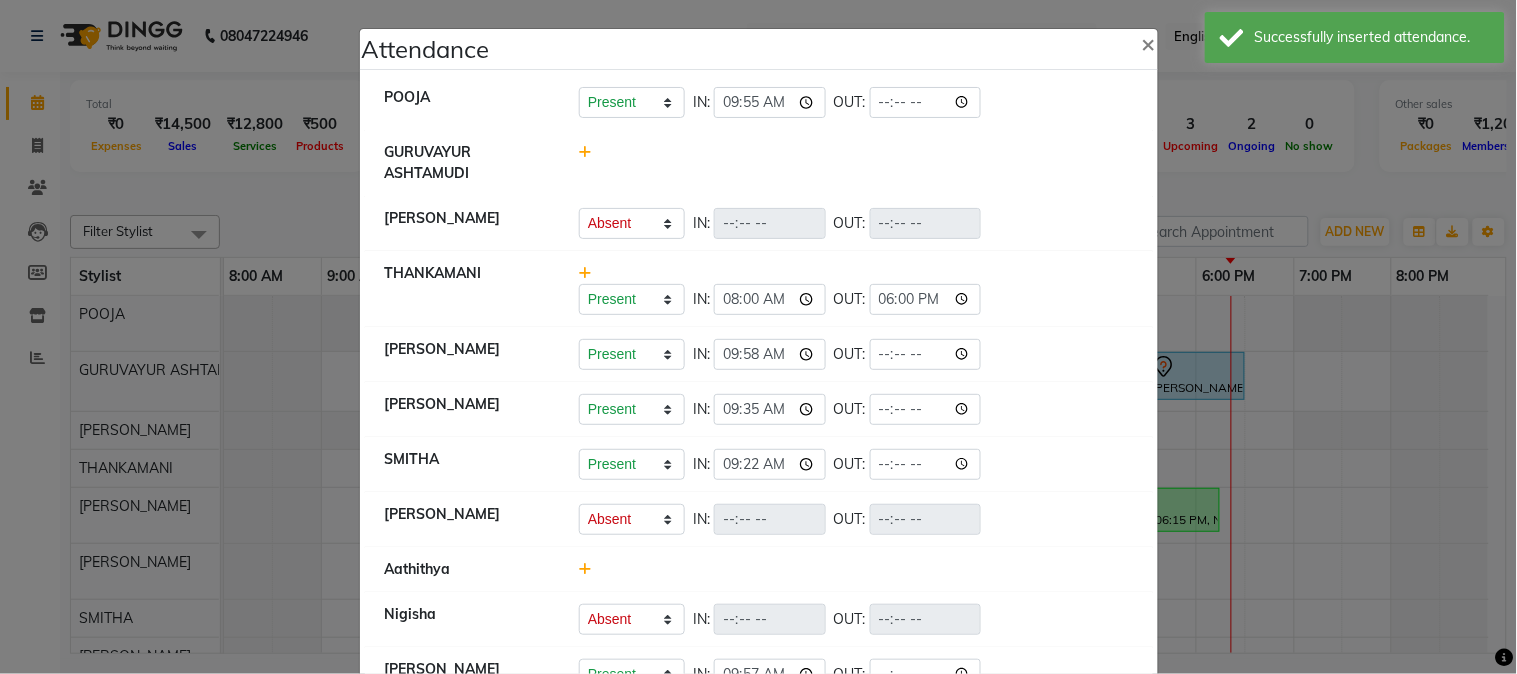 click 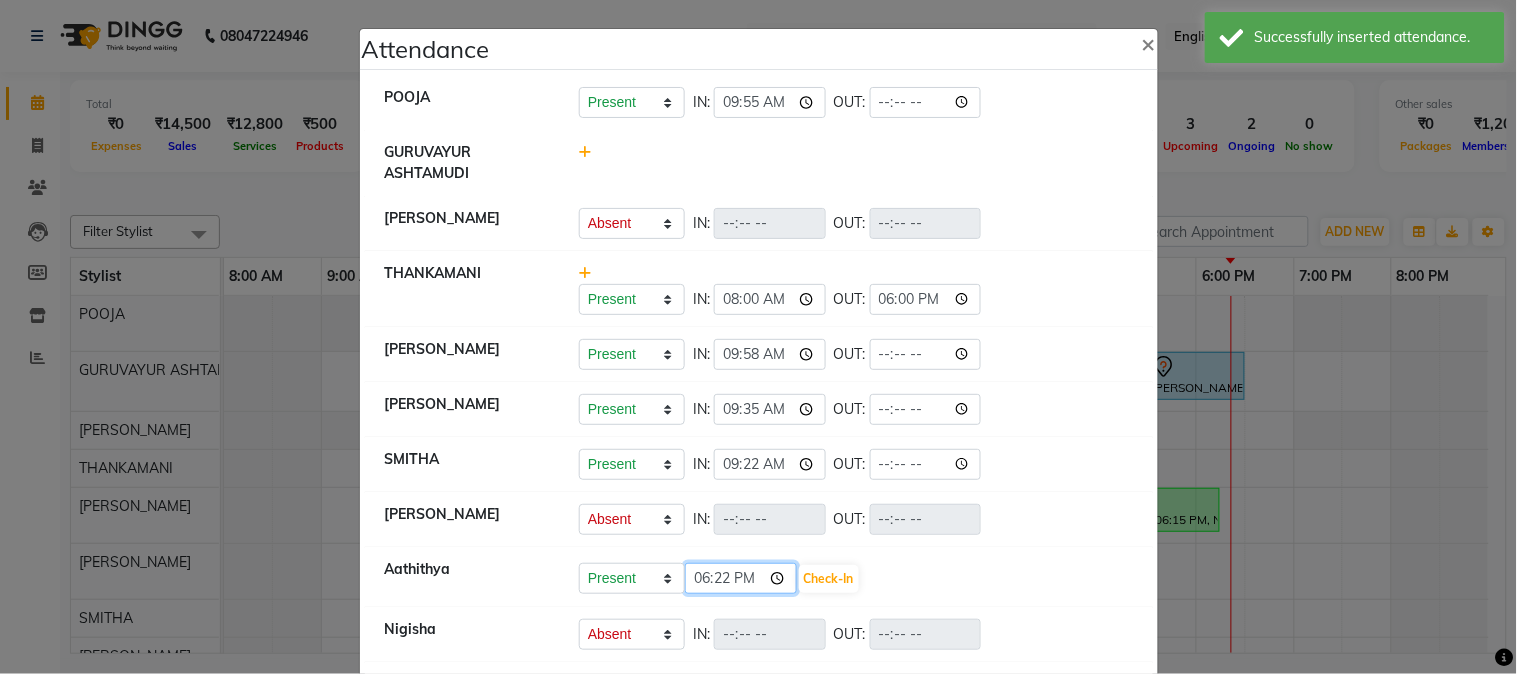 click on "18:22" 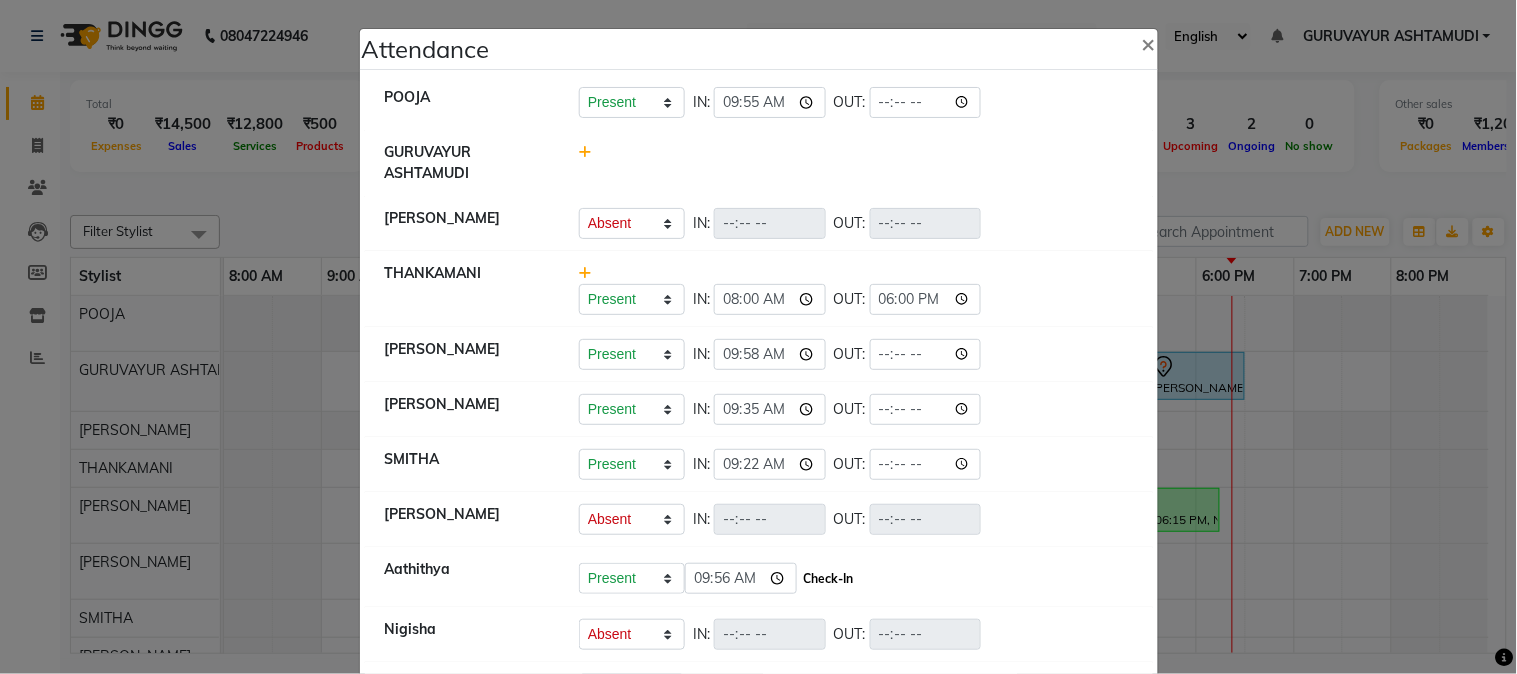 type on "09:56" 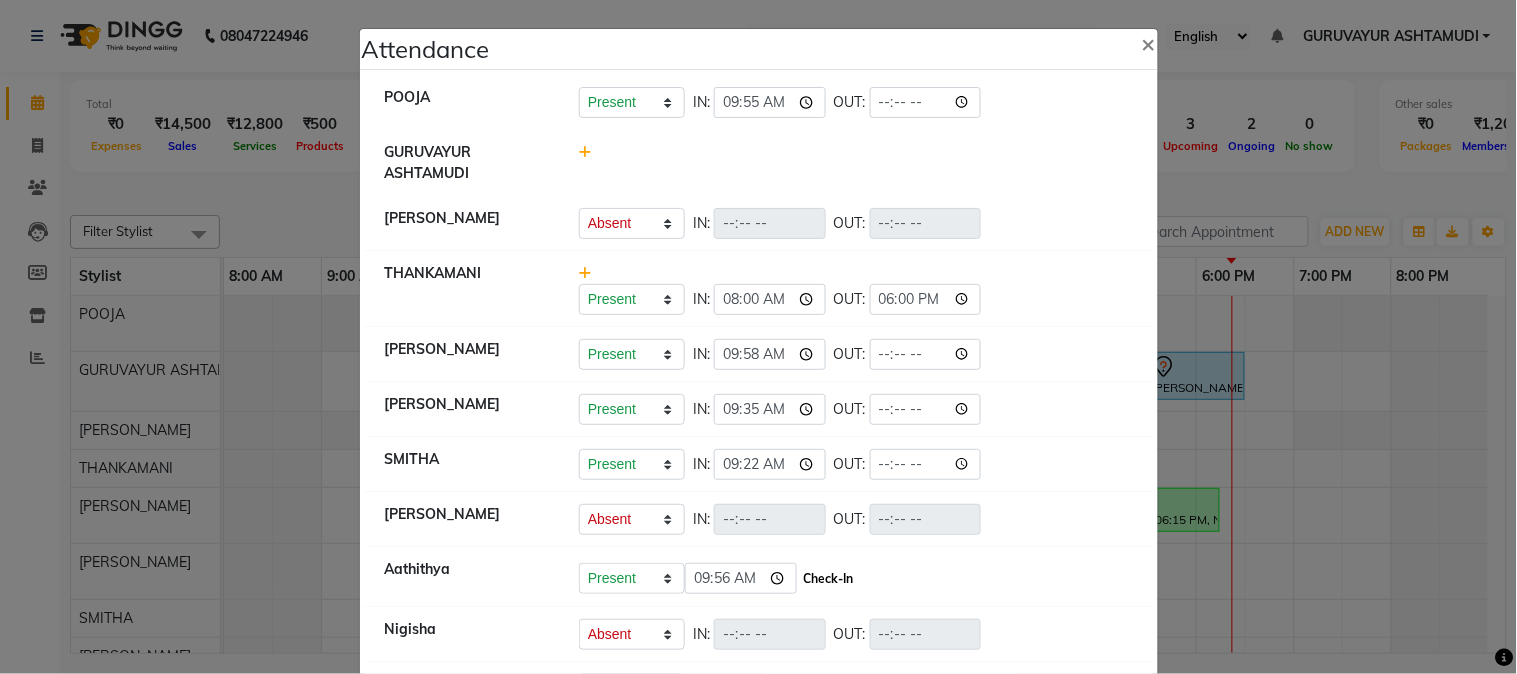 click on "Check-In" 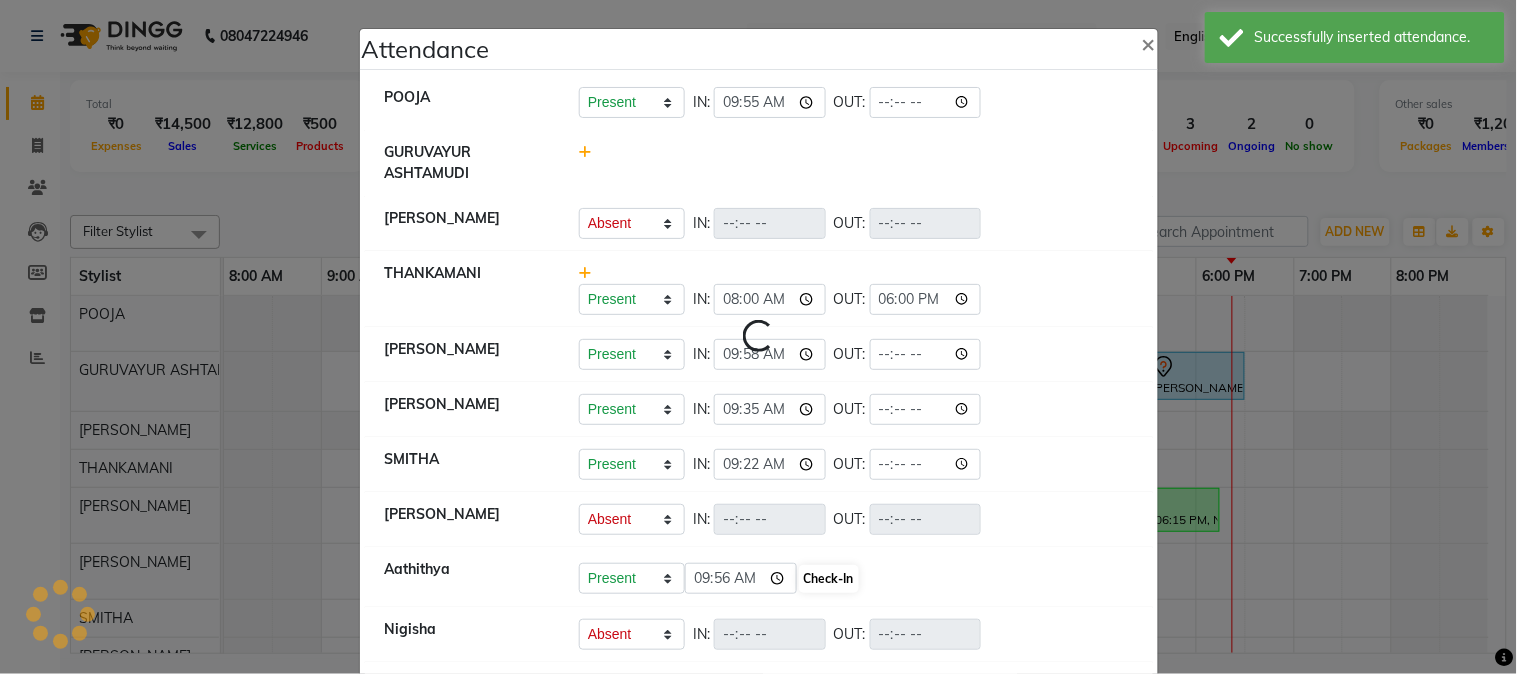 select on "A" 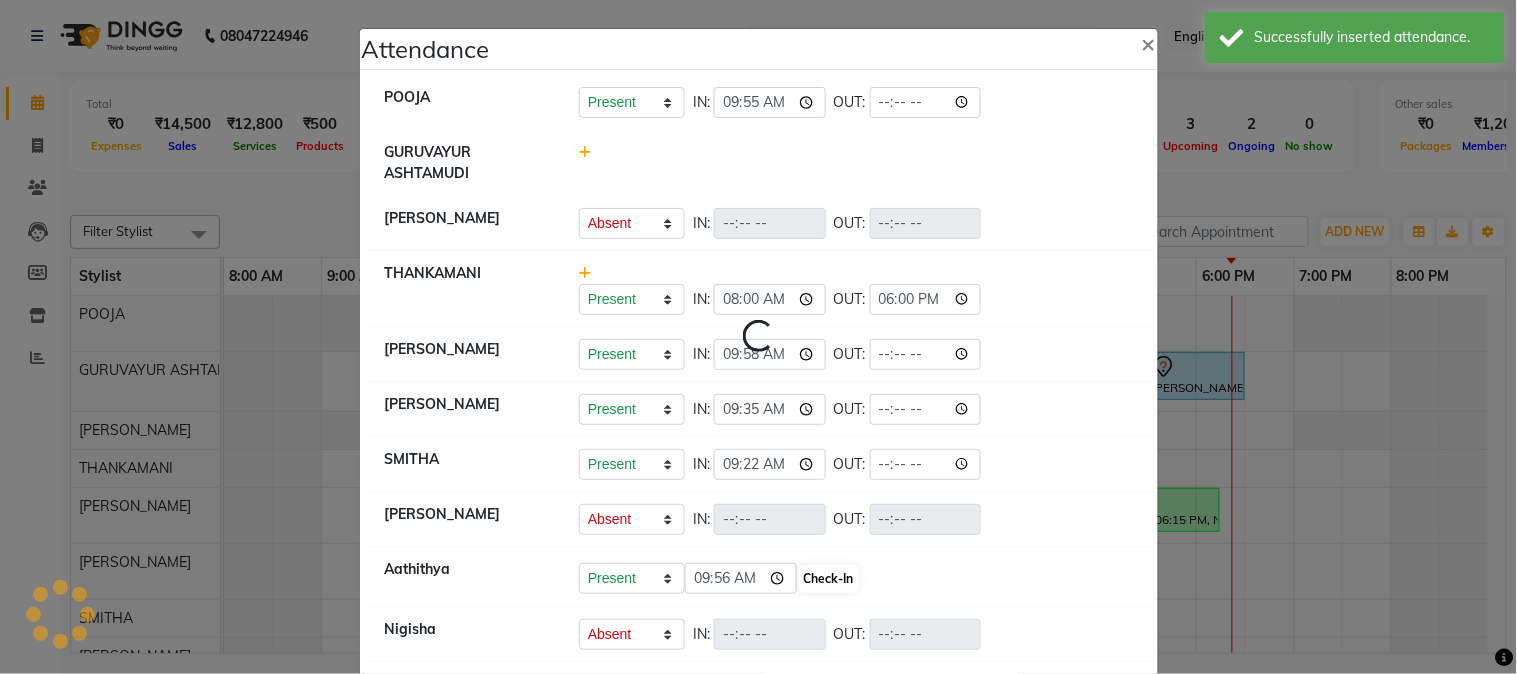 select on "A" 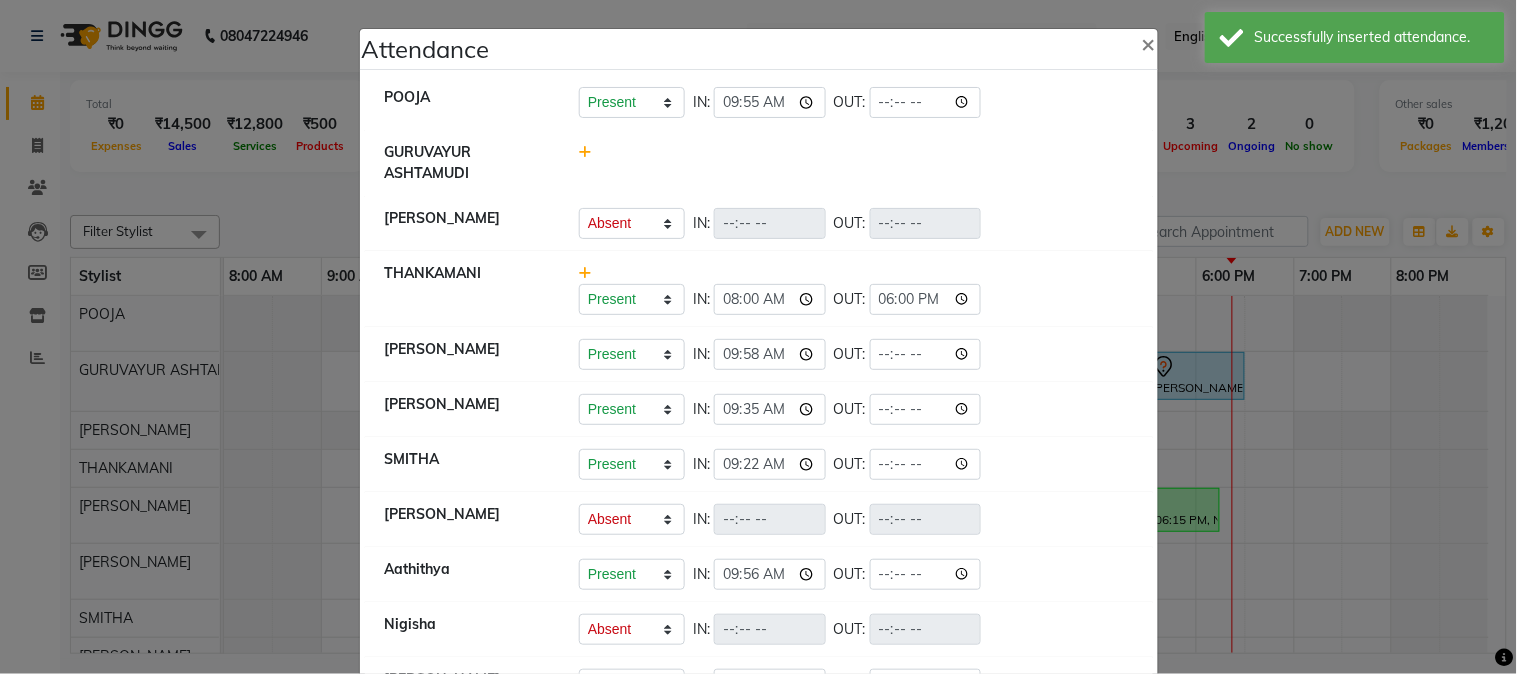 click 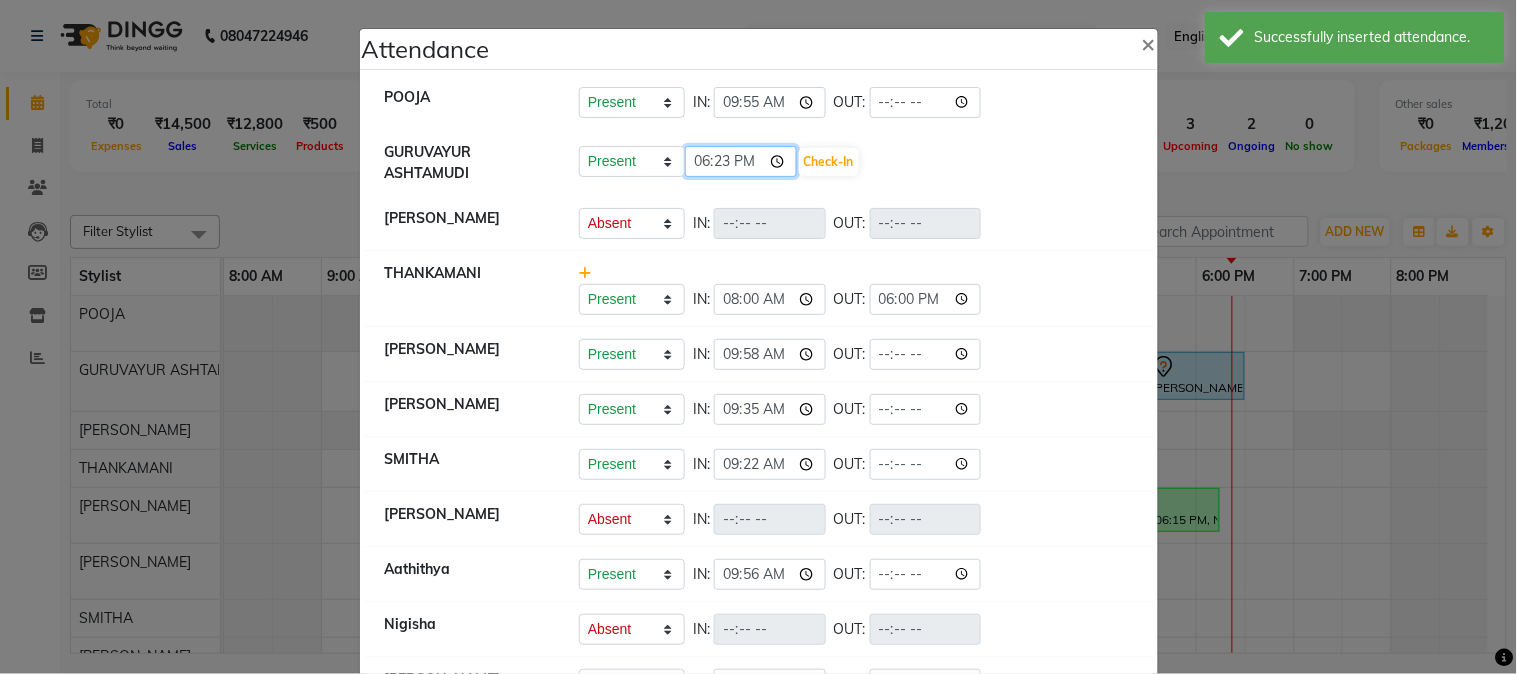 click on "18:23" 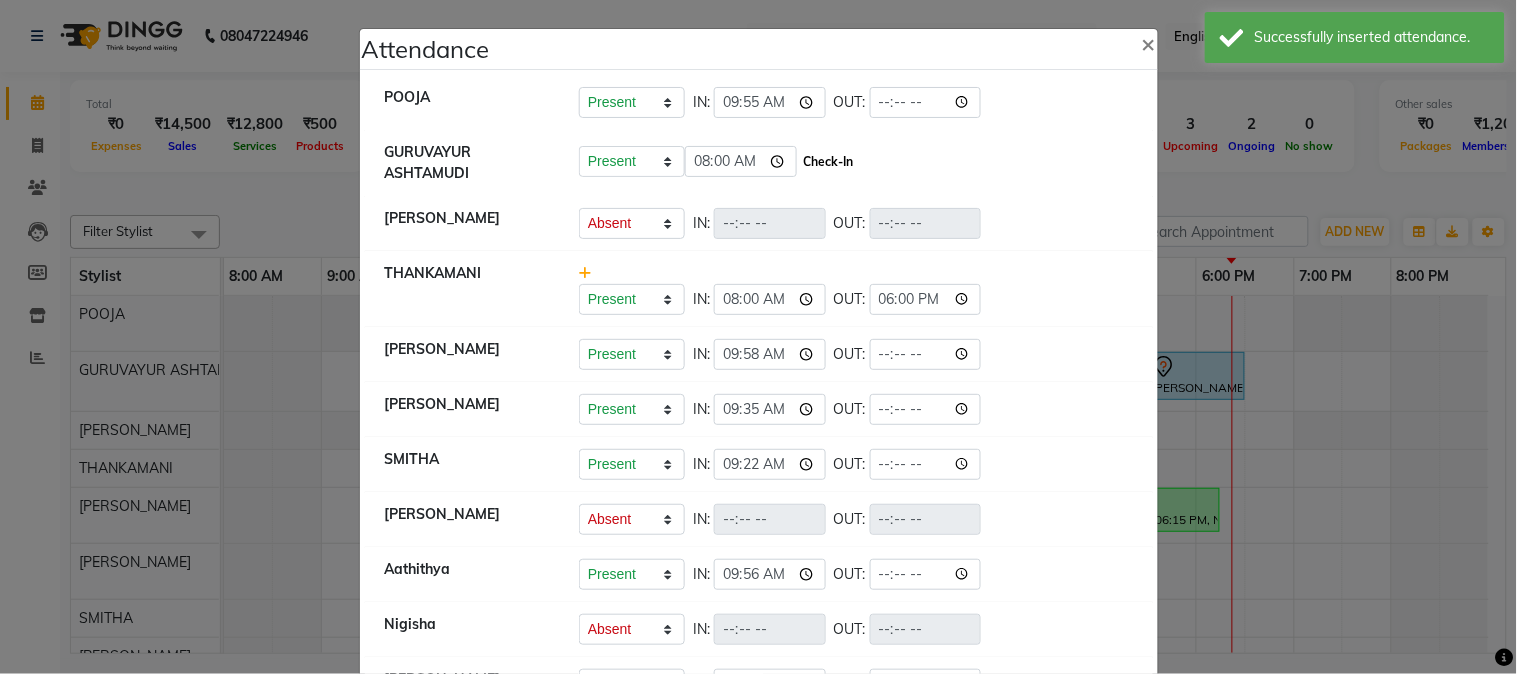 type on "08:00" 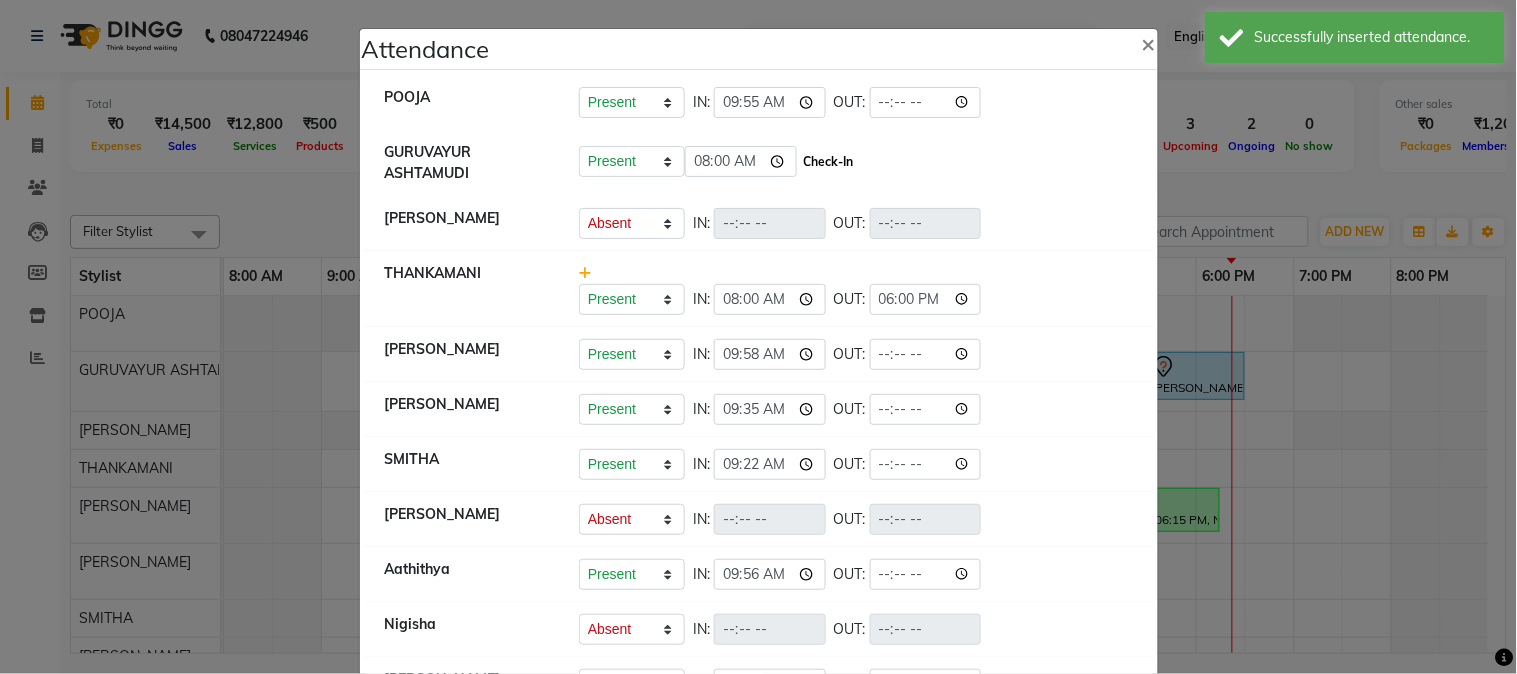 click on "Check-In" 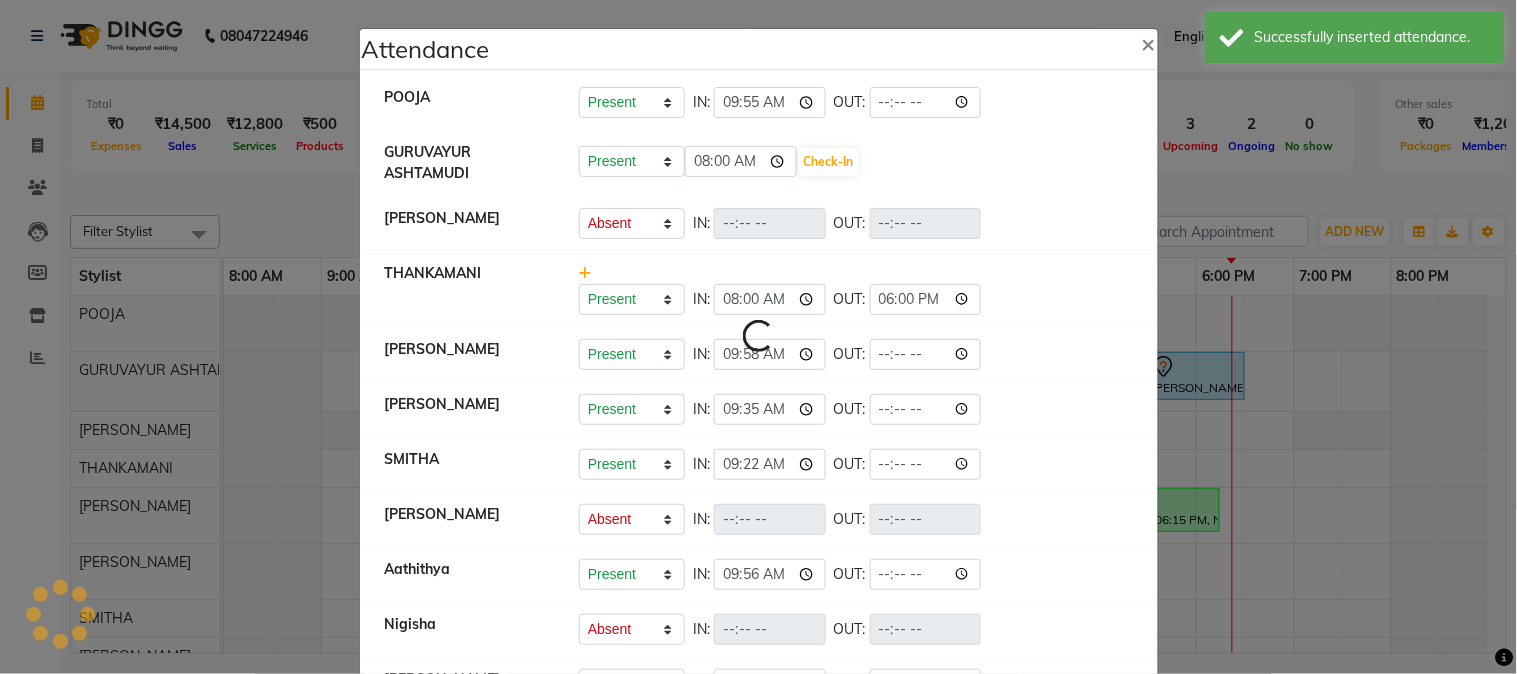 select on "A" 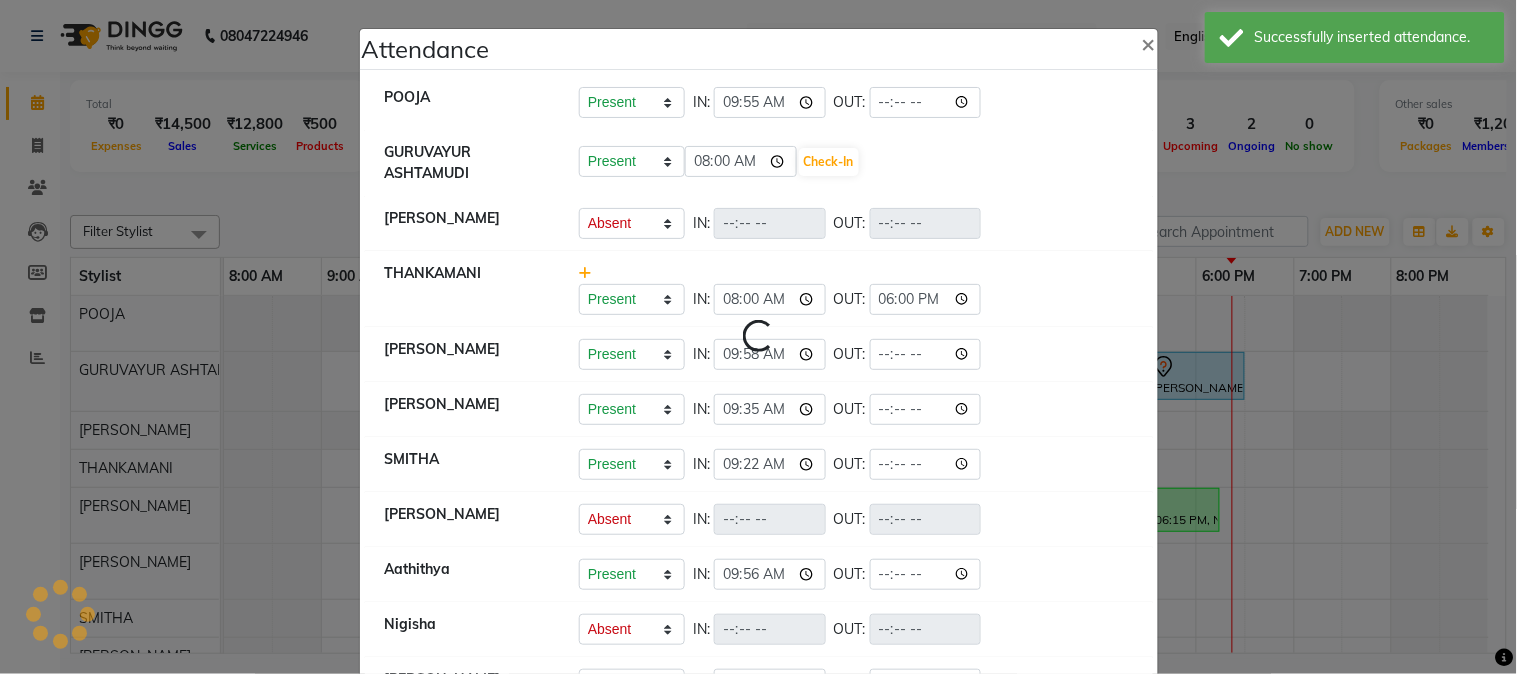 select on "A" 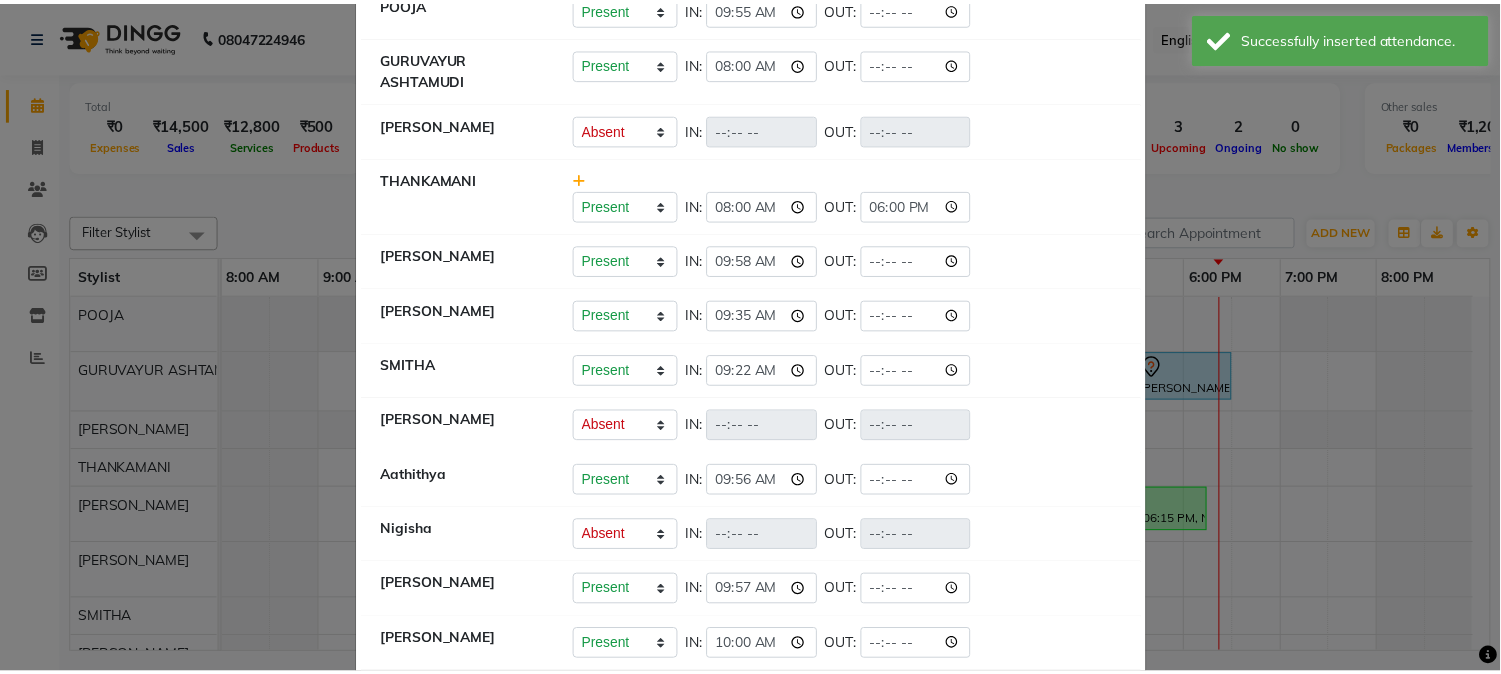 scroll, scrollTop: 0, scrollLeft: 0, axis: both 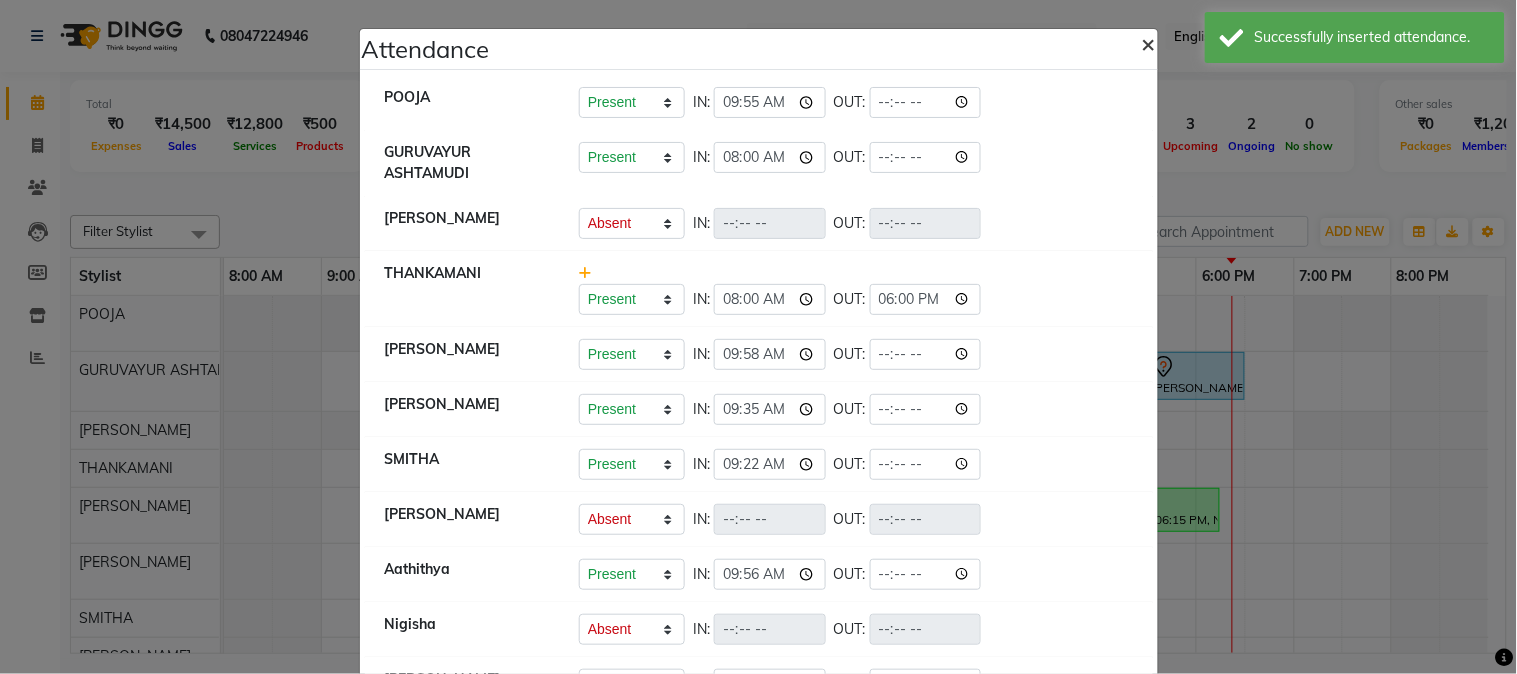 click on "×" 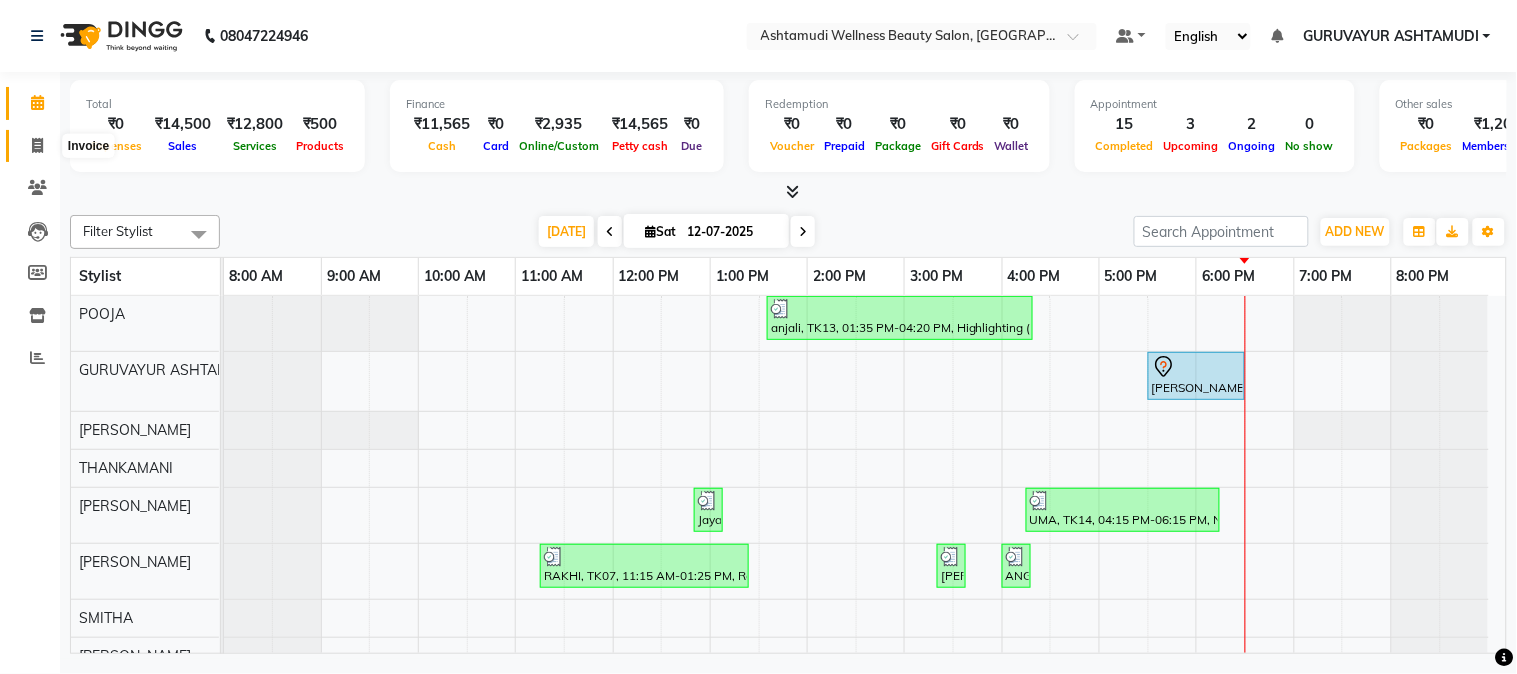 click 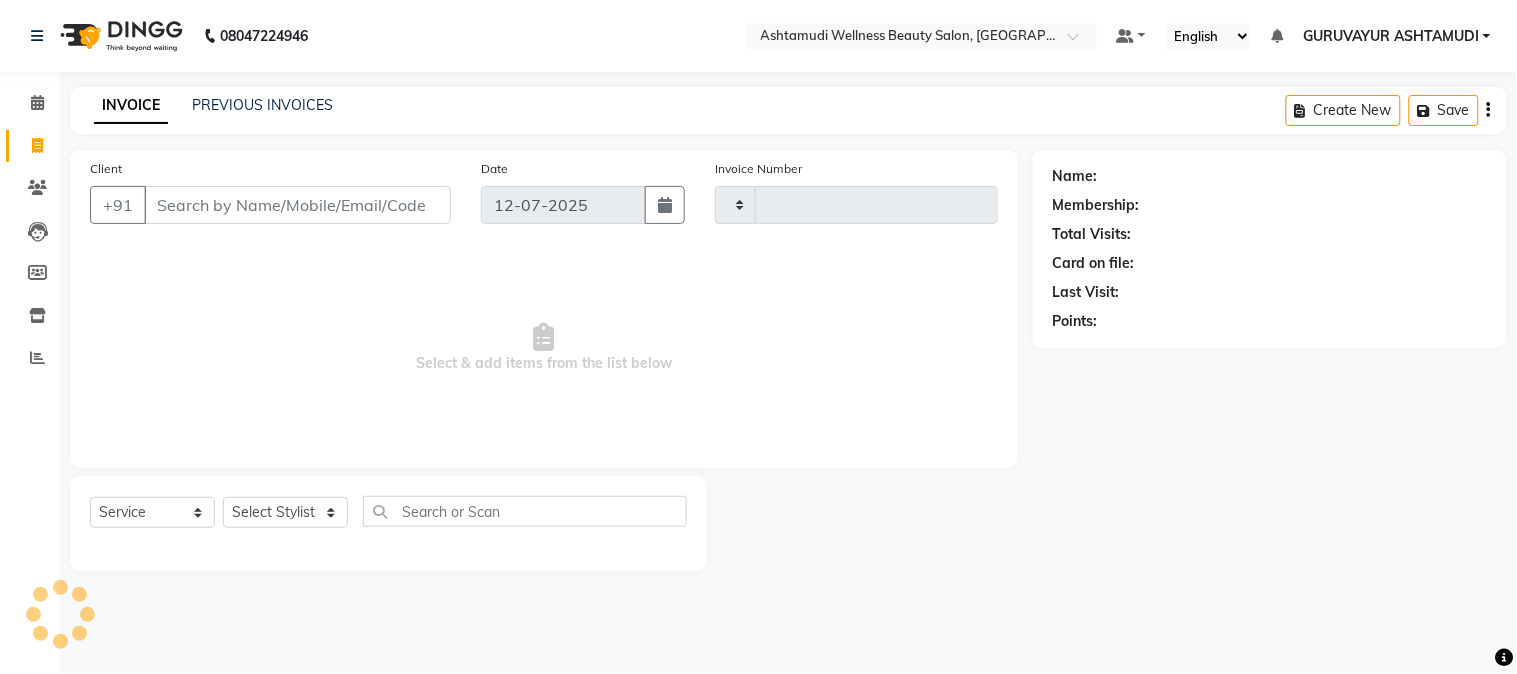 type on "1346" 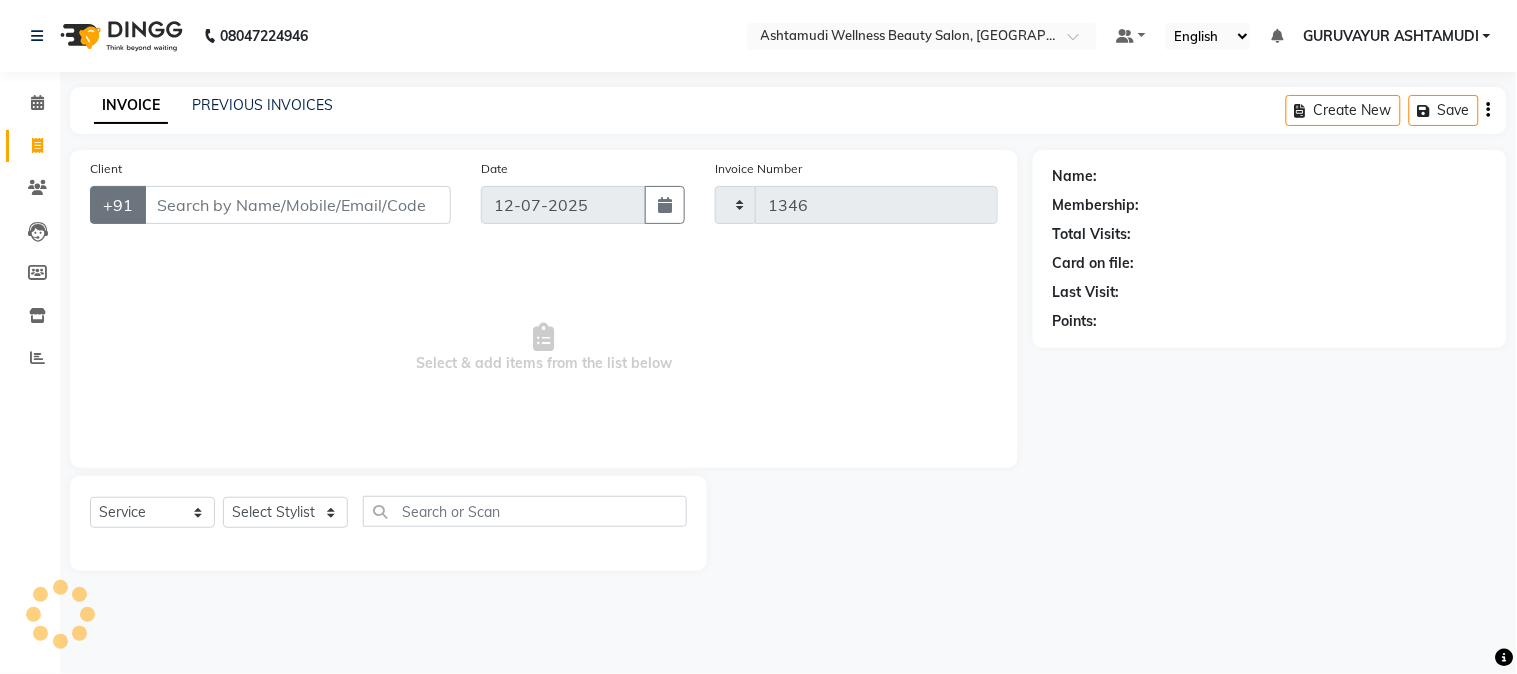 select on "4660" 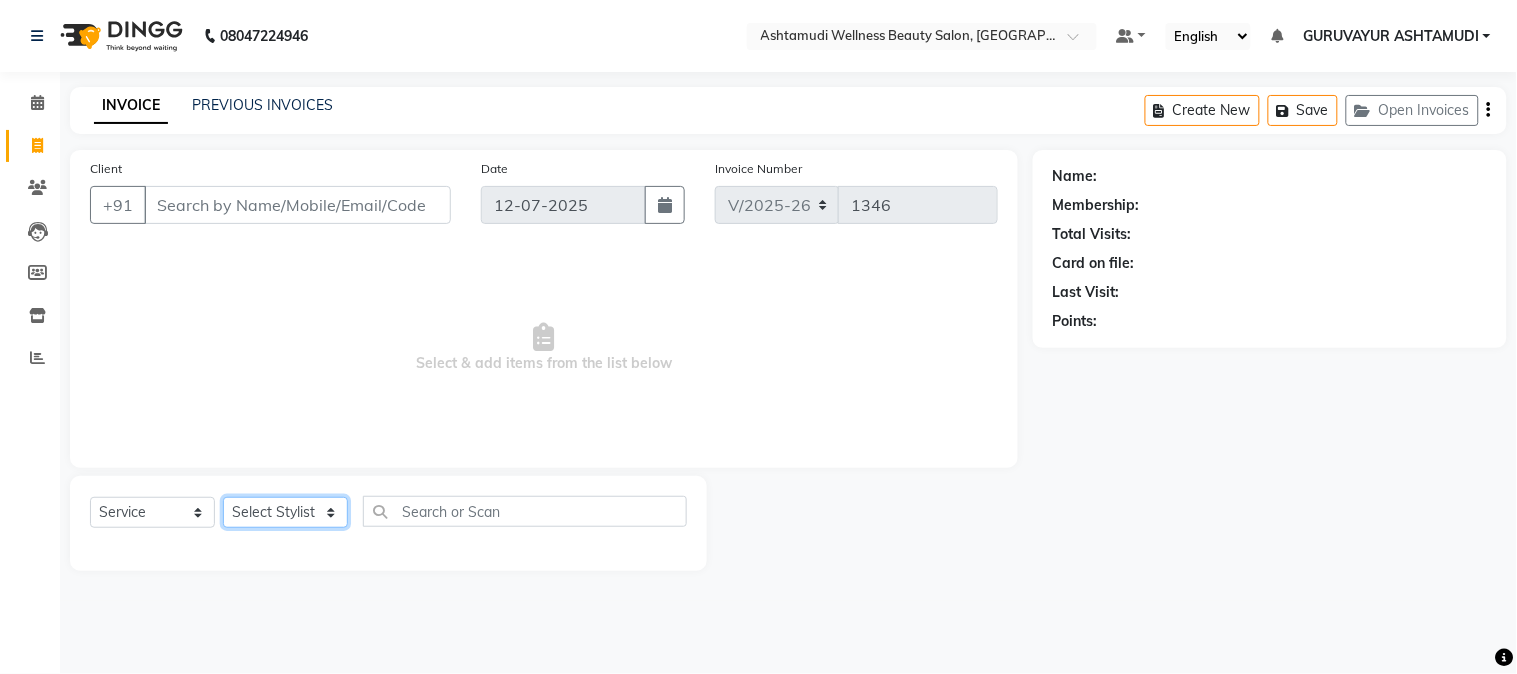 click on "Select Stylist Aathithya [PERSON_NAME] [PERSON_NAME] GURUVAYUR ASHTAMUDI [PERSON_NAME] Nigisha POOJA [PERSON_NAME] [PERSON_NAME] [PERSON_NAME]" 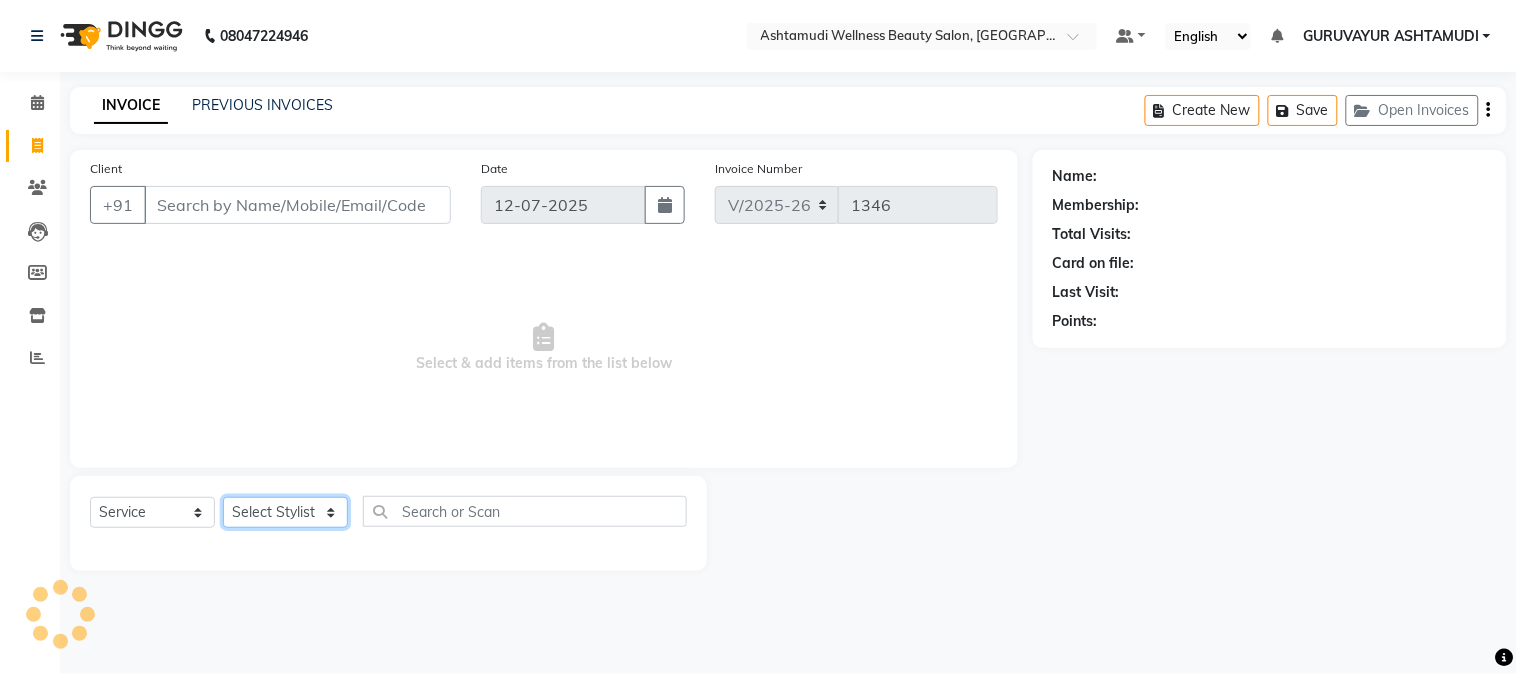 select on "38876" 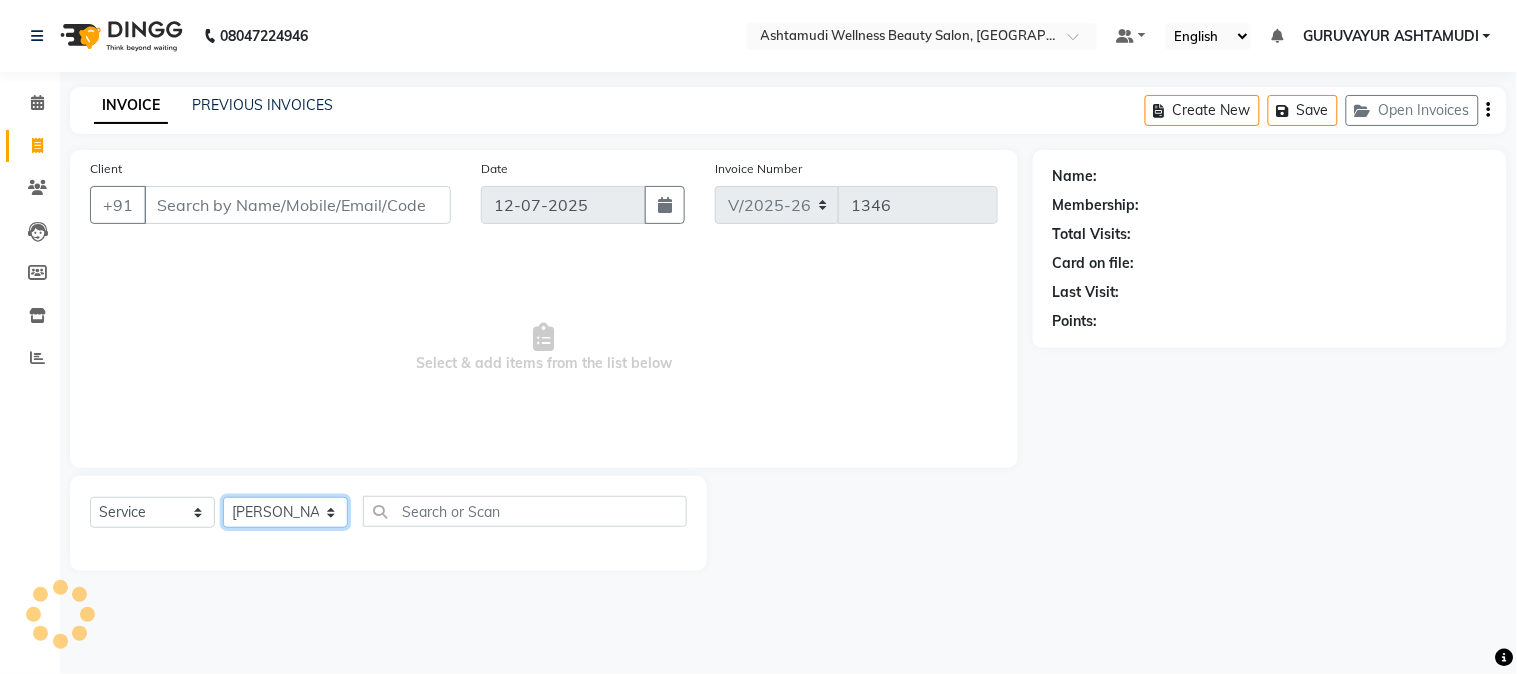 click on "Select Stylist Aathithya [PERSON_NAME] [PERSON_NAME] GURUVAYUR ASHTAMUDI [PERSON_NAME] Nigisha POOJA [PERSON_NAME] [PERSON_NAME] [PERSON_NAME]" 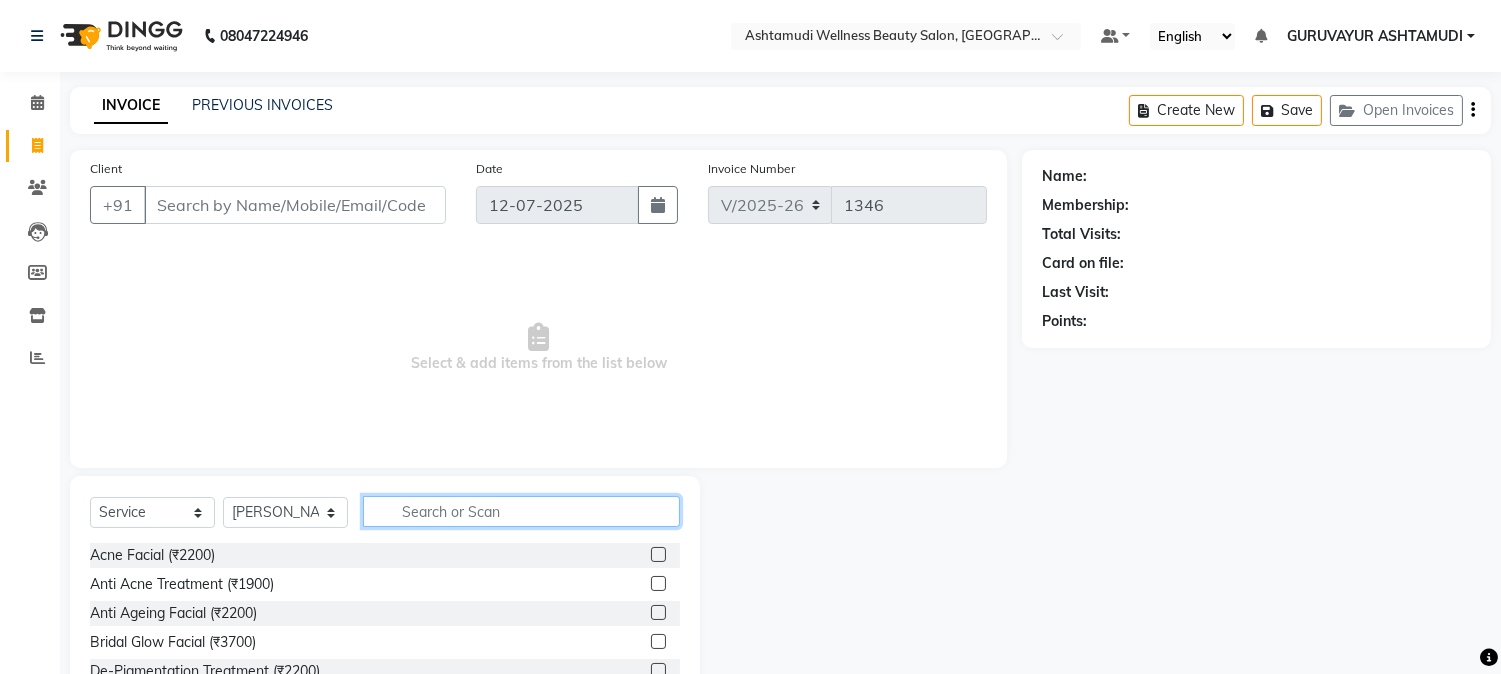 click 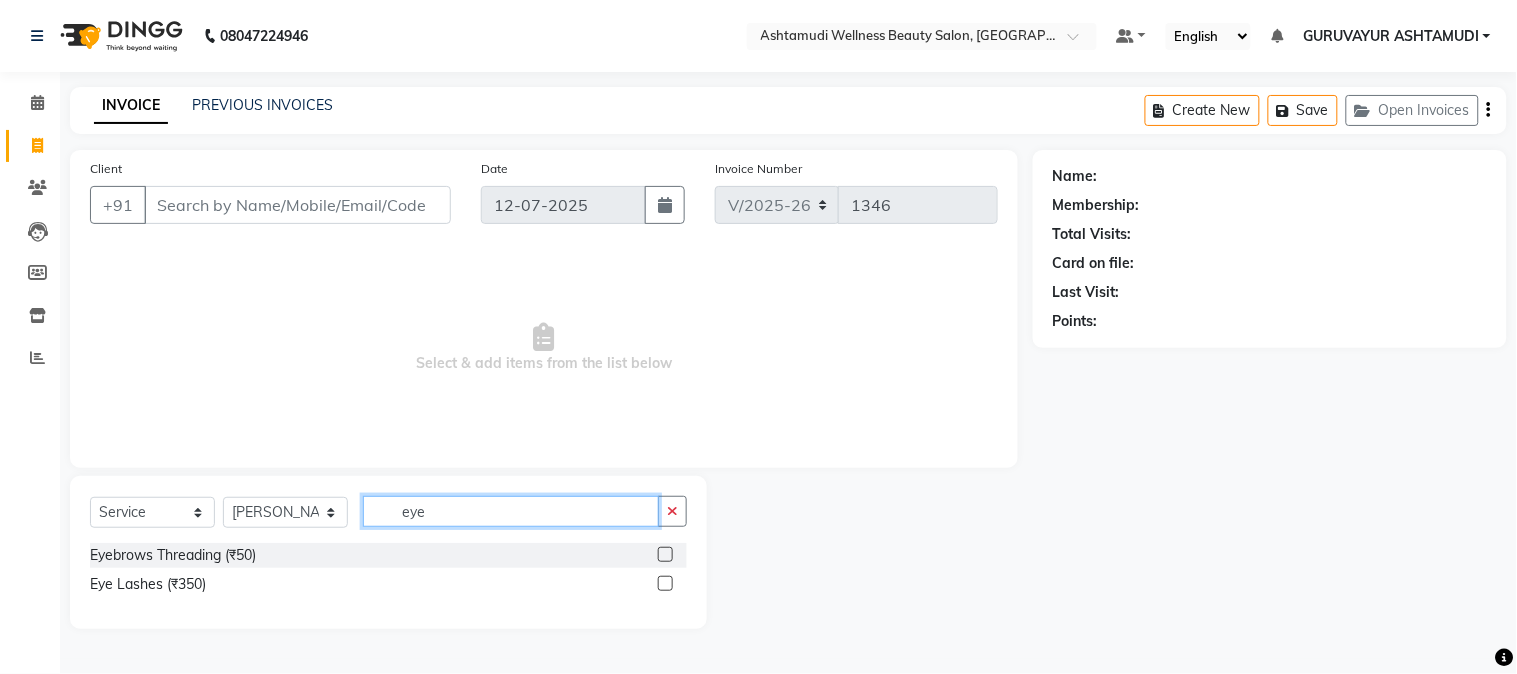 type on "eye" 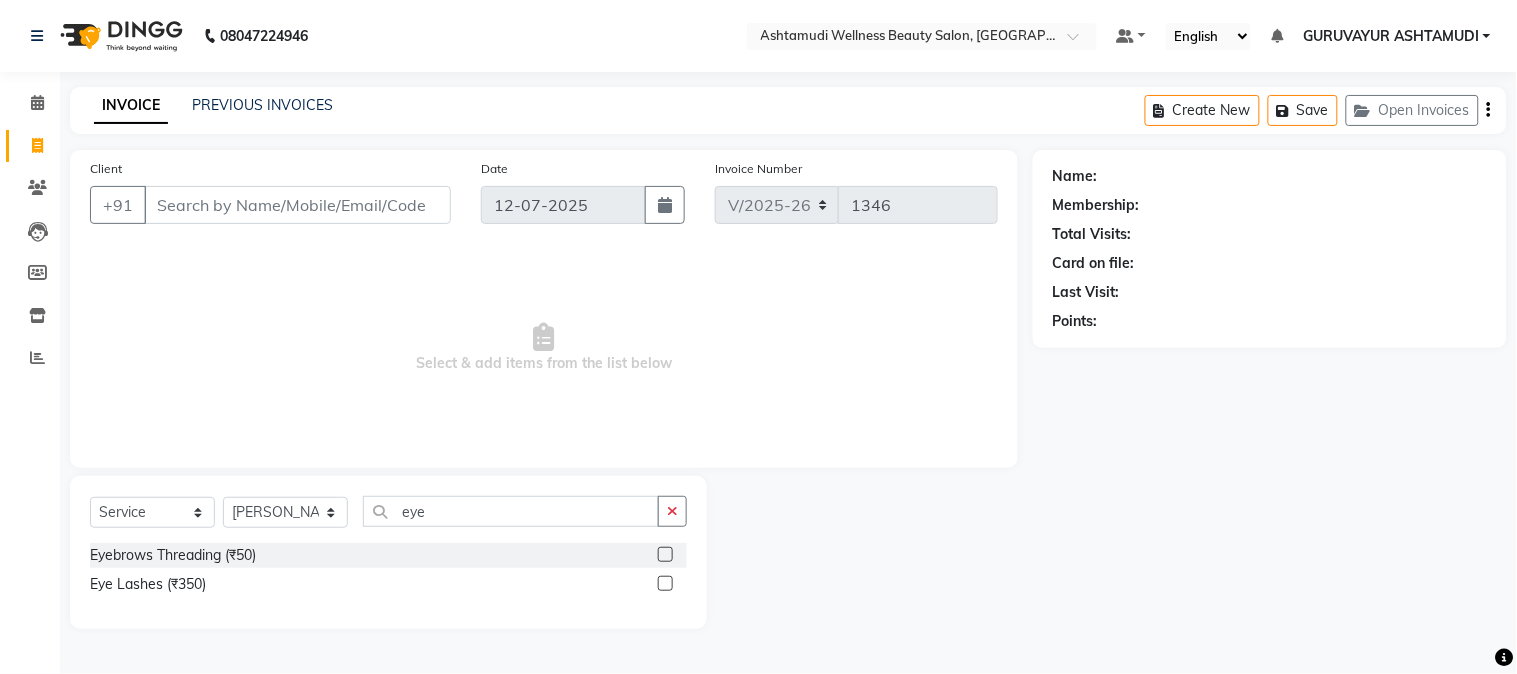 click 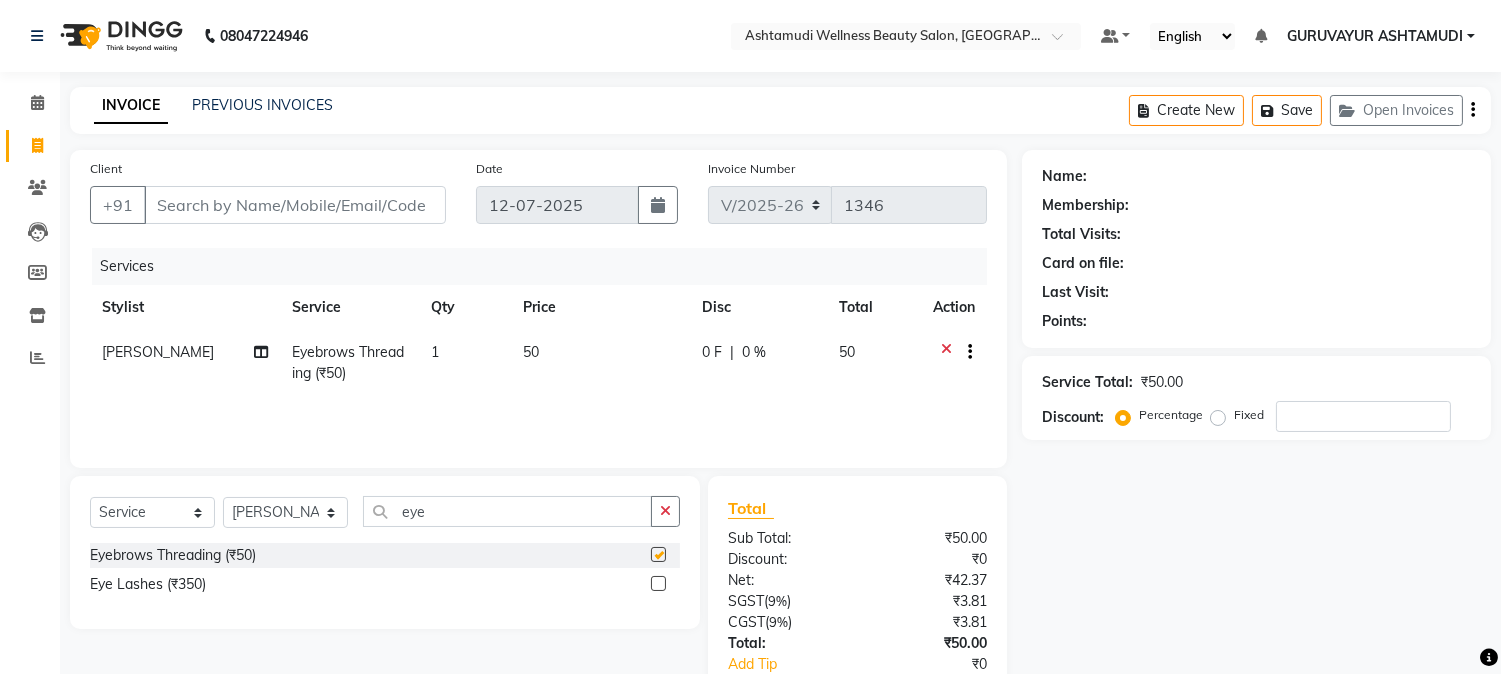 checkbox on "false" 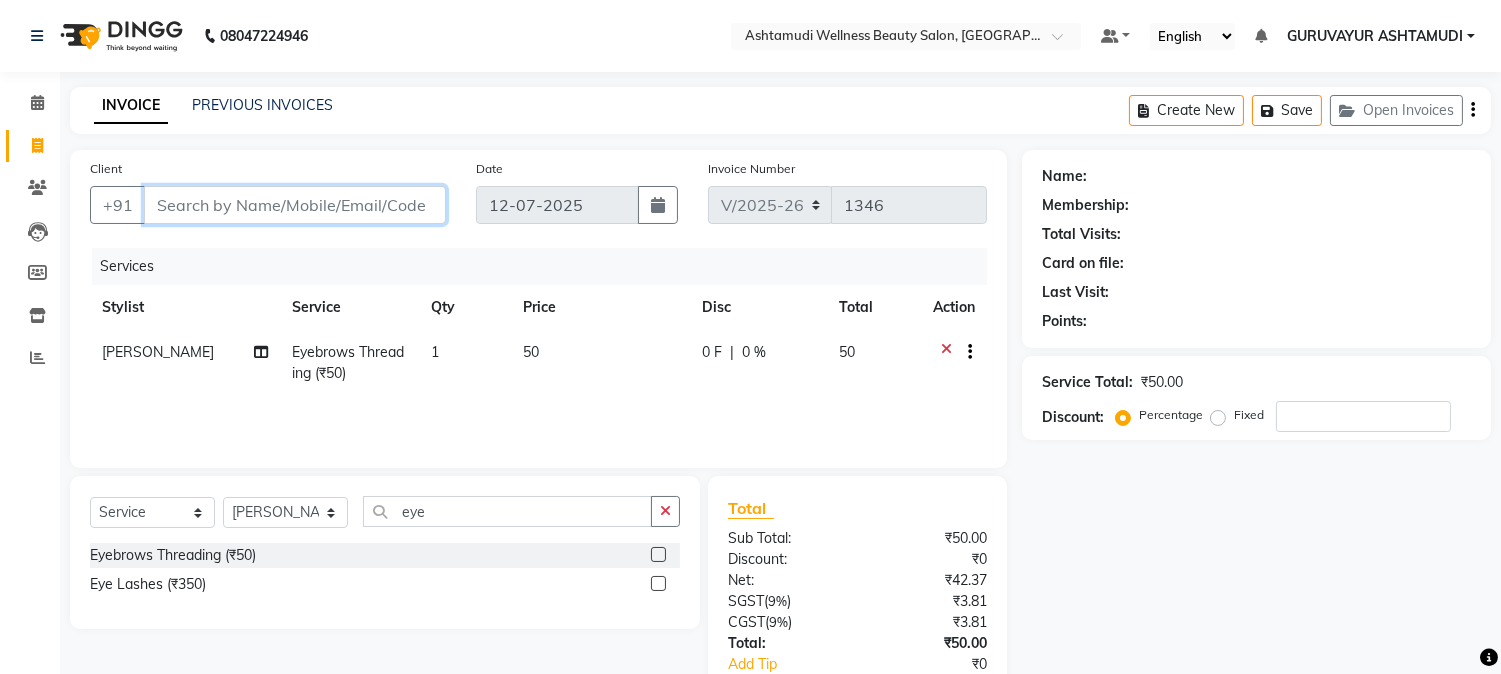 click on "Client" at bounding box center [295, 205] 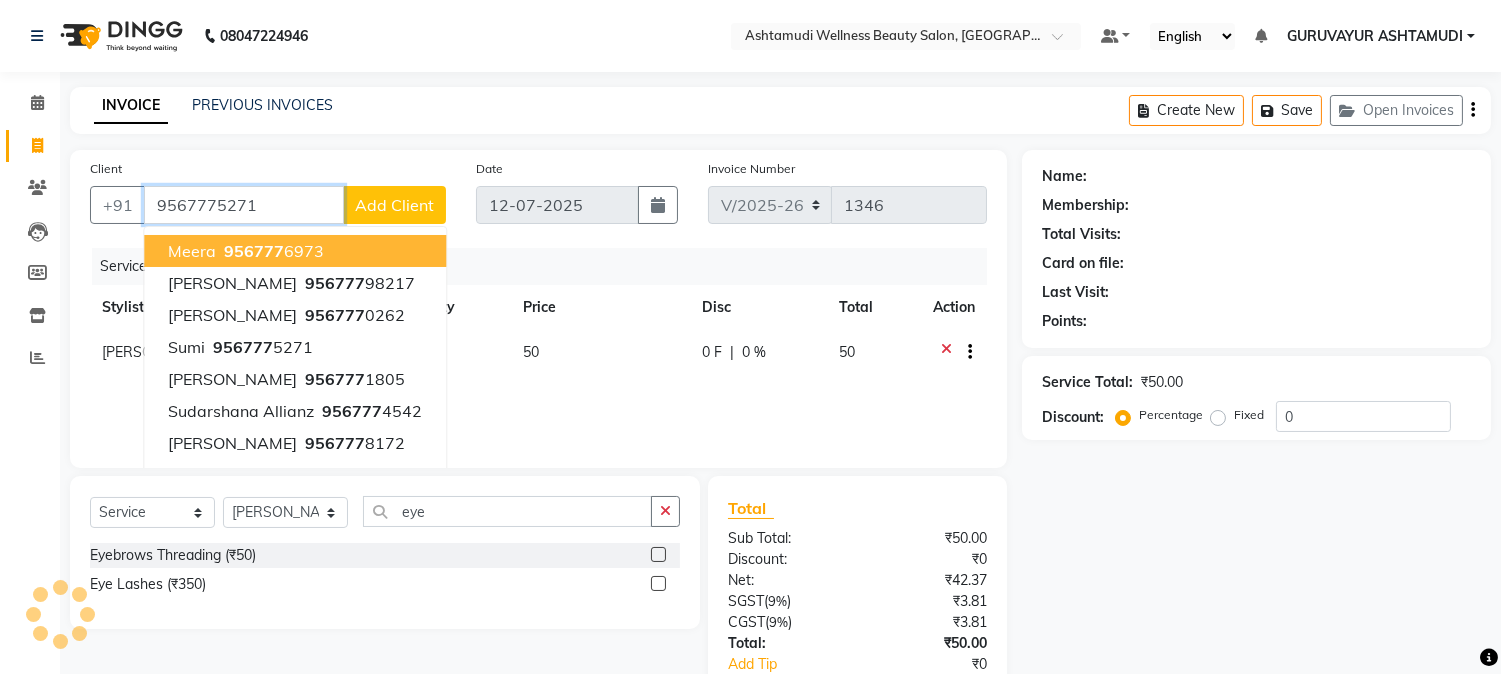 type on "9567775271" 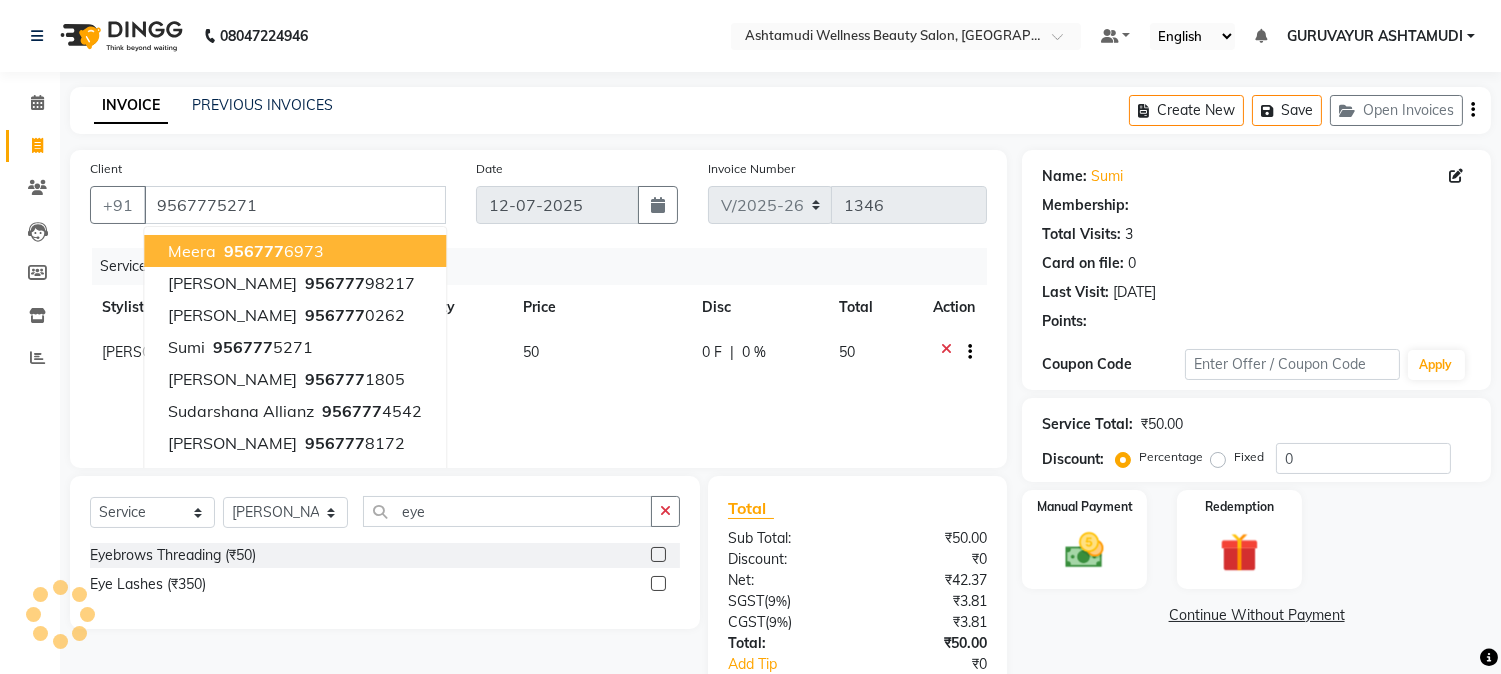 select on "1: Object" 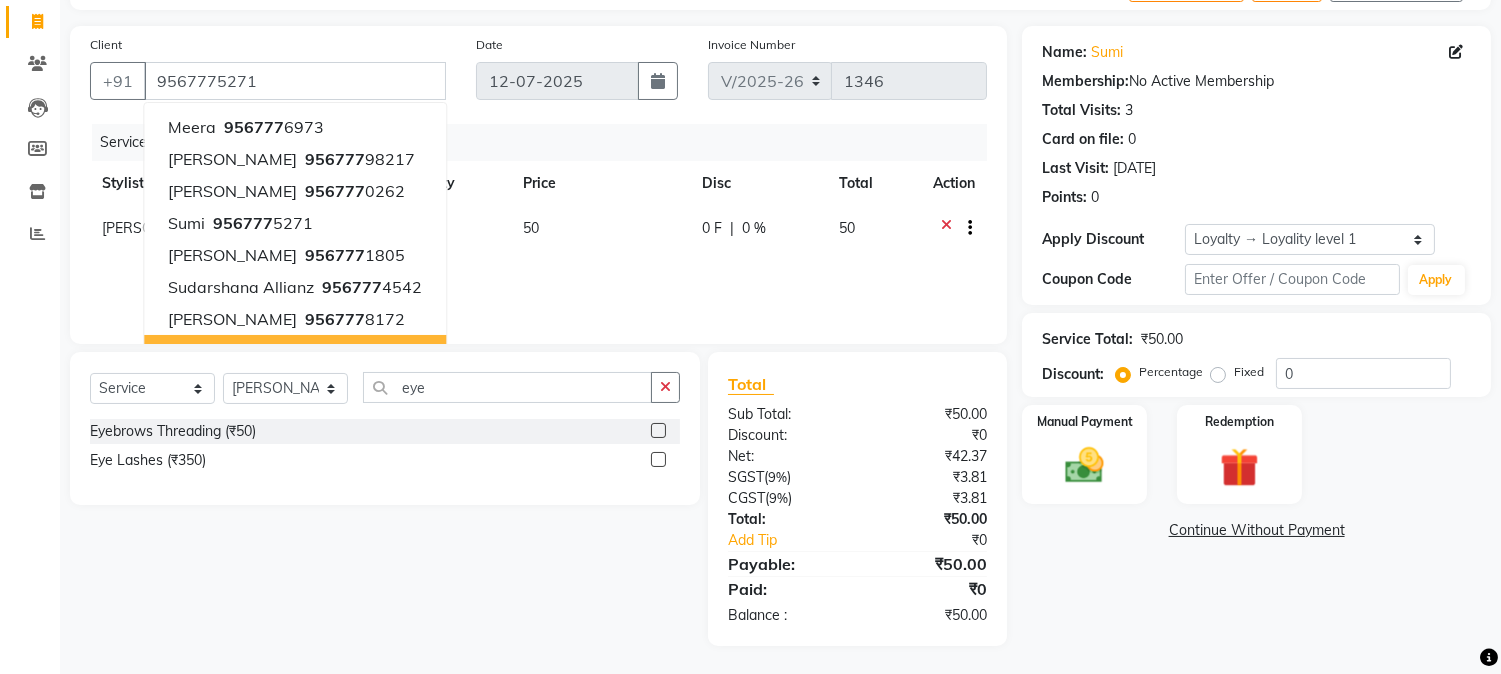 scroll, scrollTop: 125, scrollLeft: 0, axis: vertical 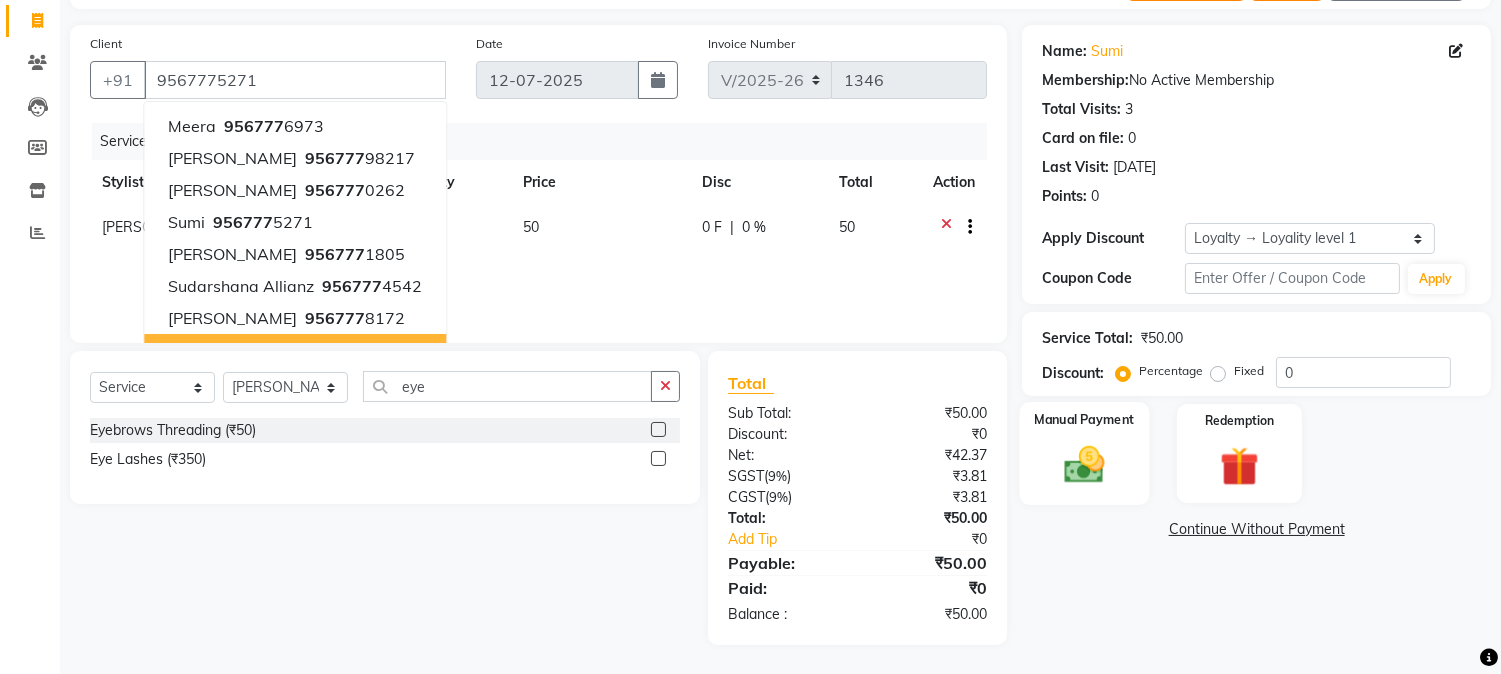 click 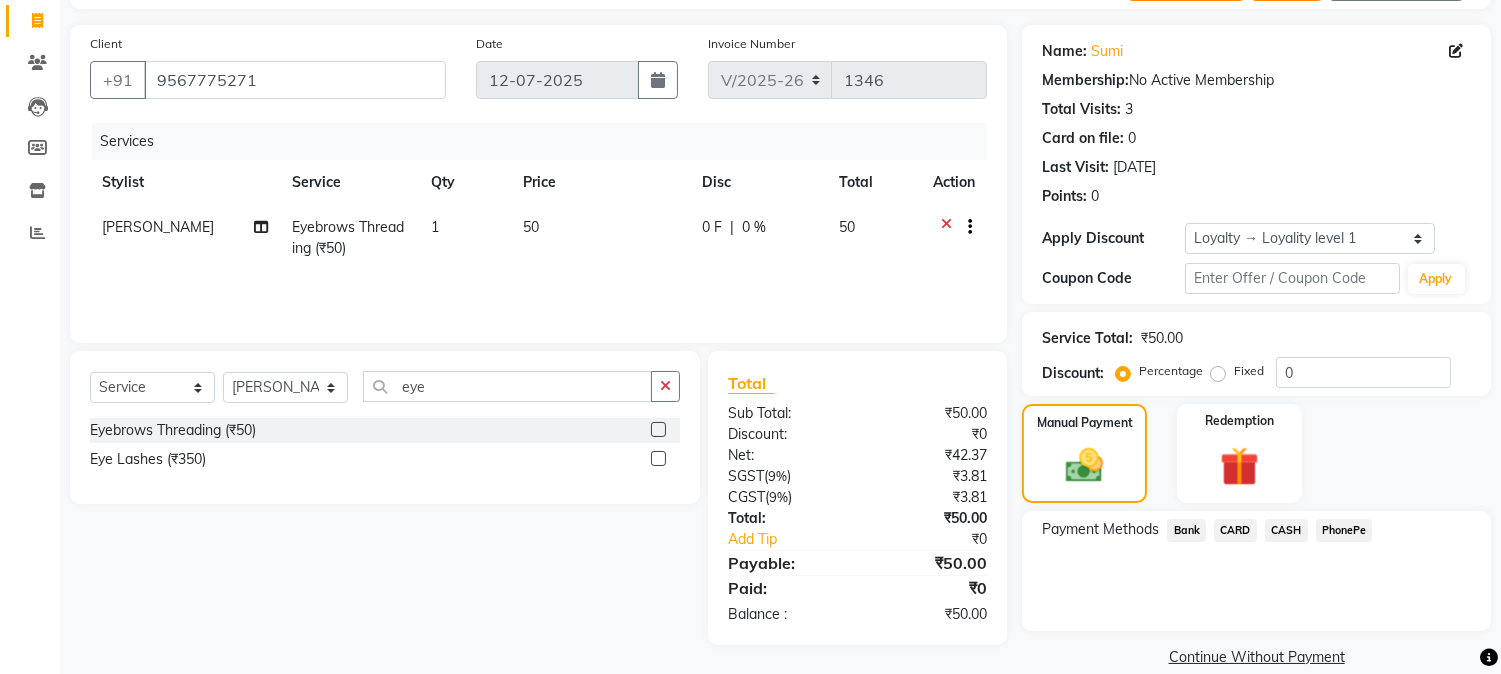 click on "CASH" 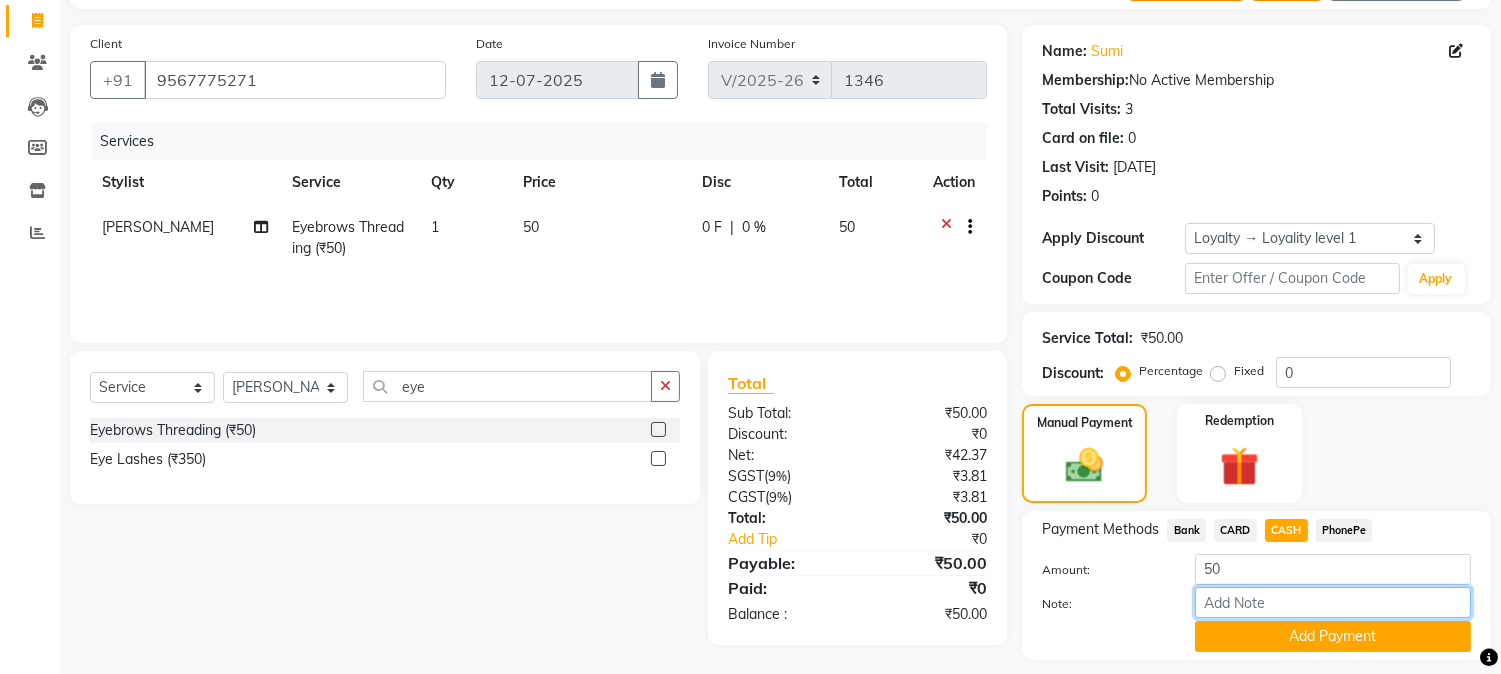 click on "Note:" at bounding box center [1333, 602] 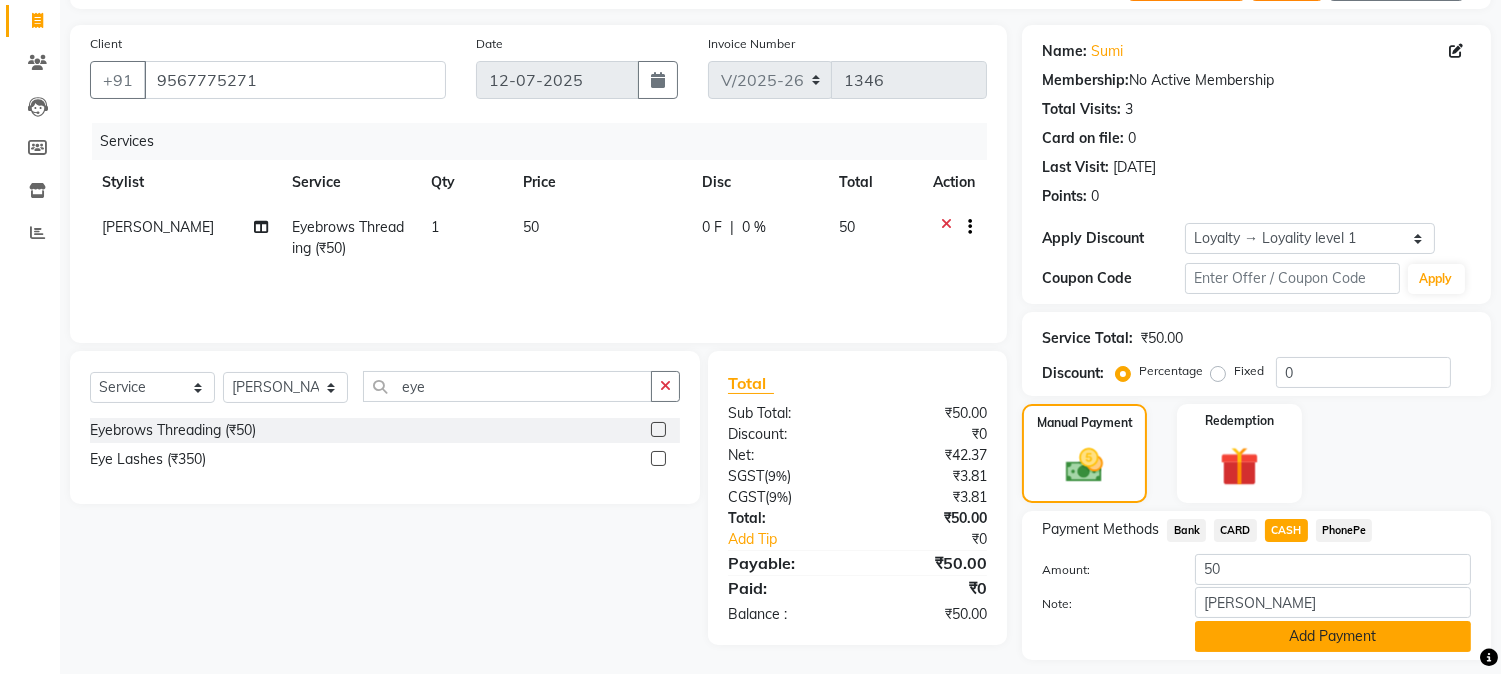 click on "Add Payment" 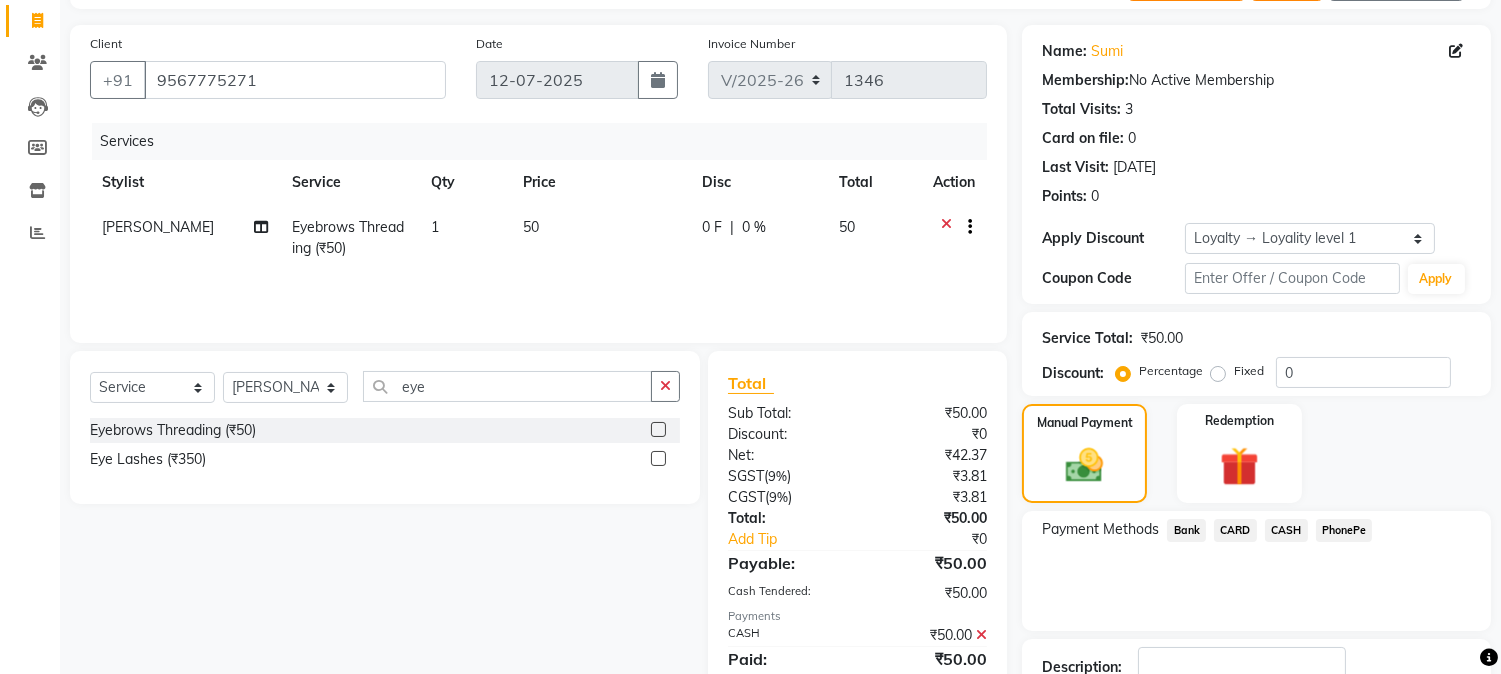 scroll, scrollTop: 295, scrollLeft: 0, axis: vertical 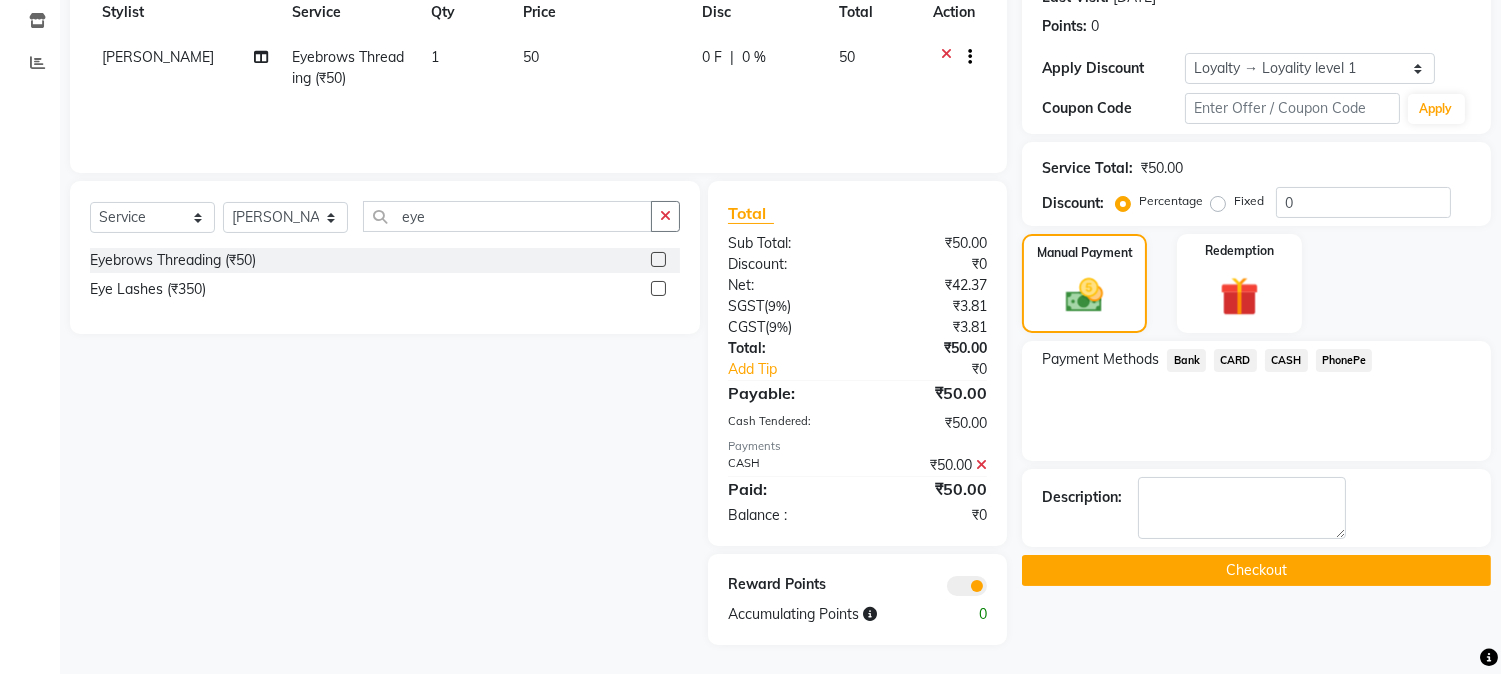 click on "Checkout" 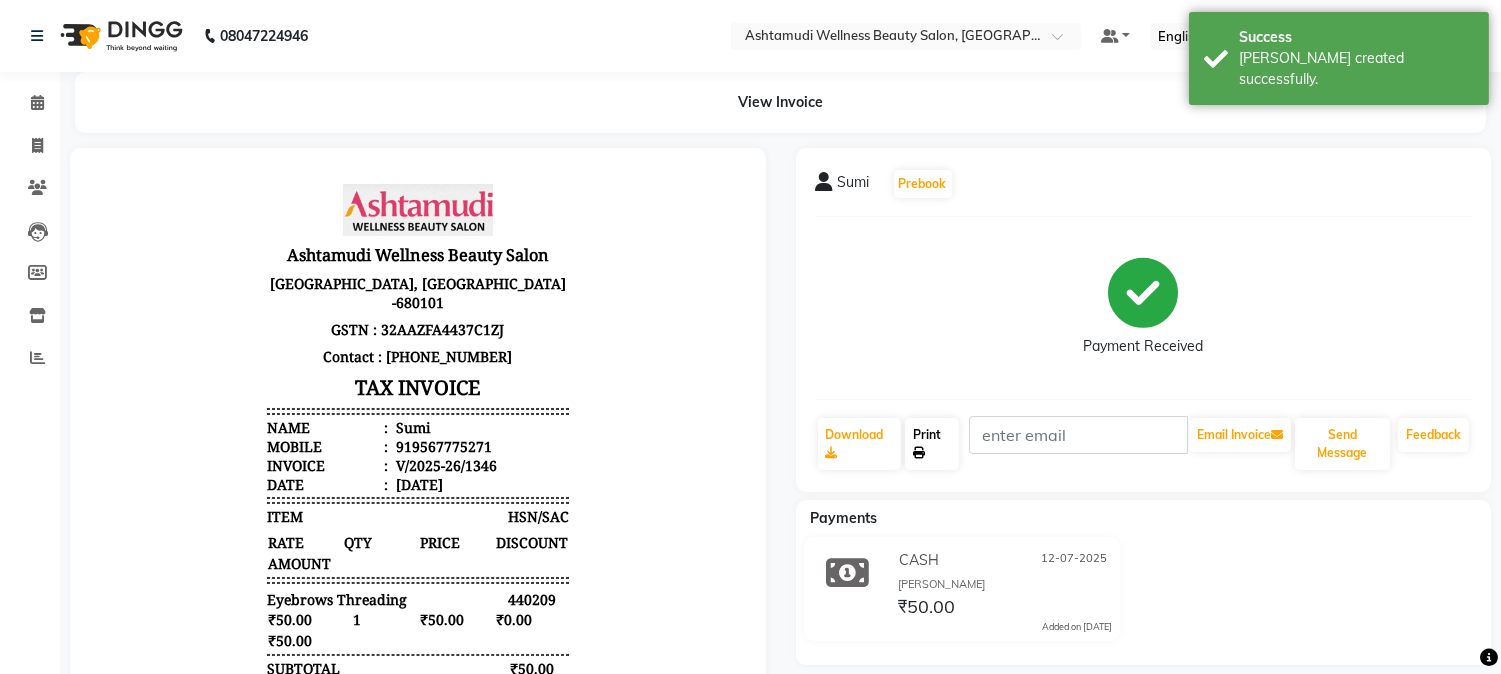 scroll, scrollTop: 0, scrollLeft: 0, axis: both 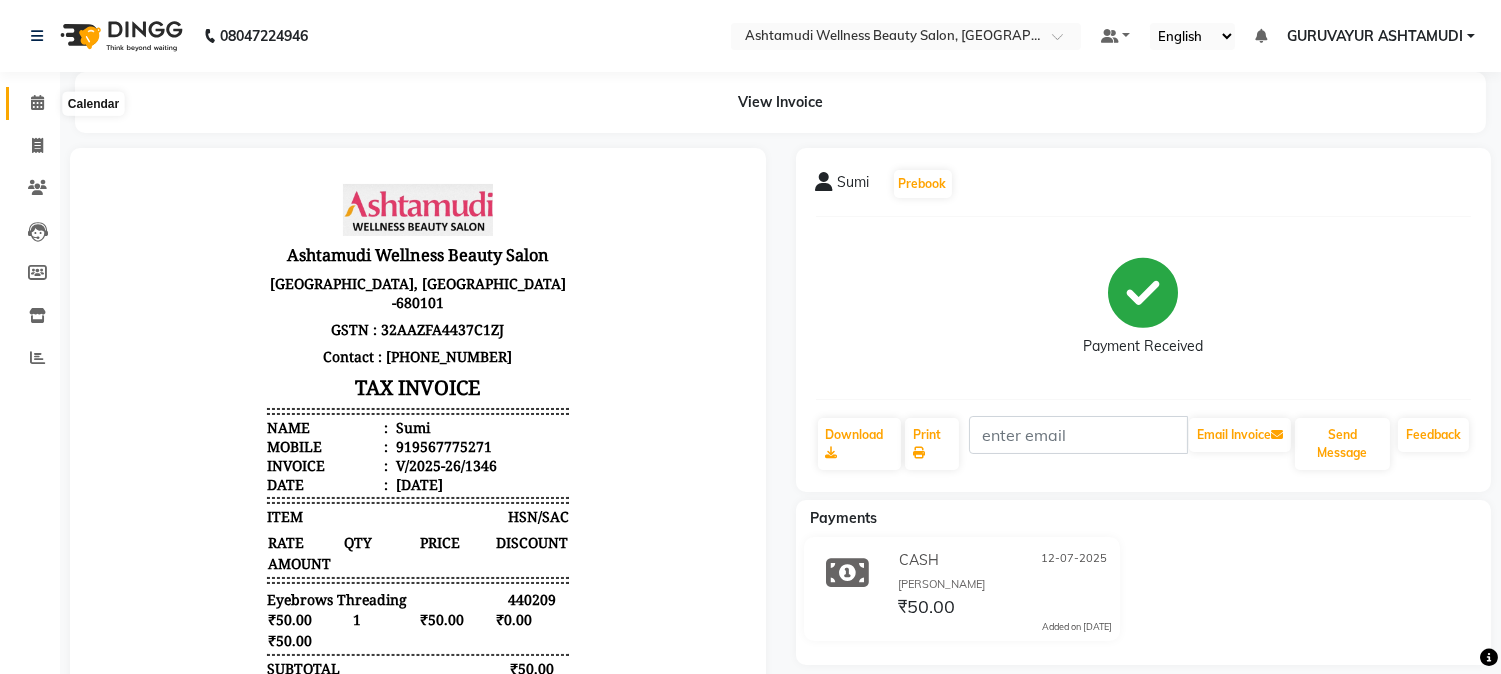 click 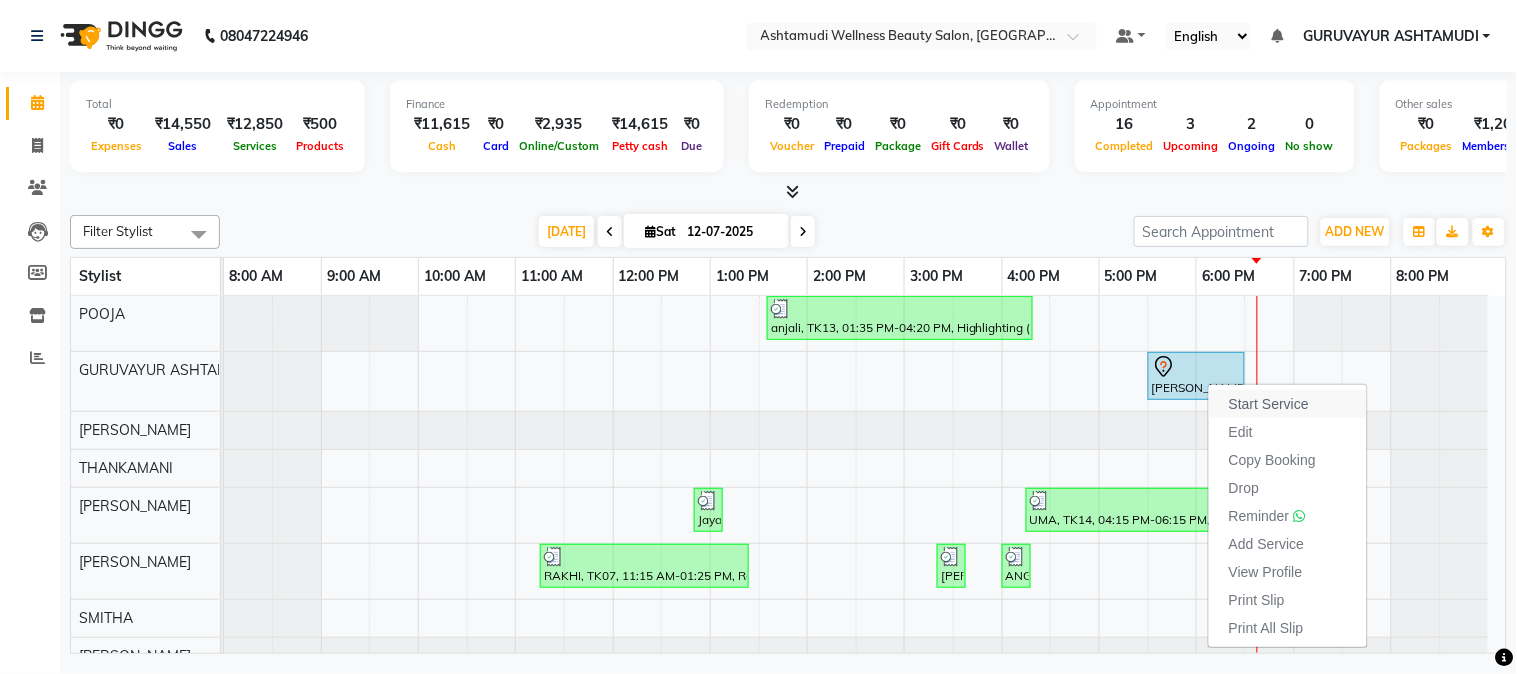 click on "Start Service" at bounding box center [1269, 404] 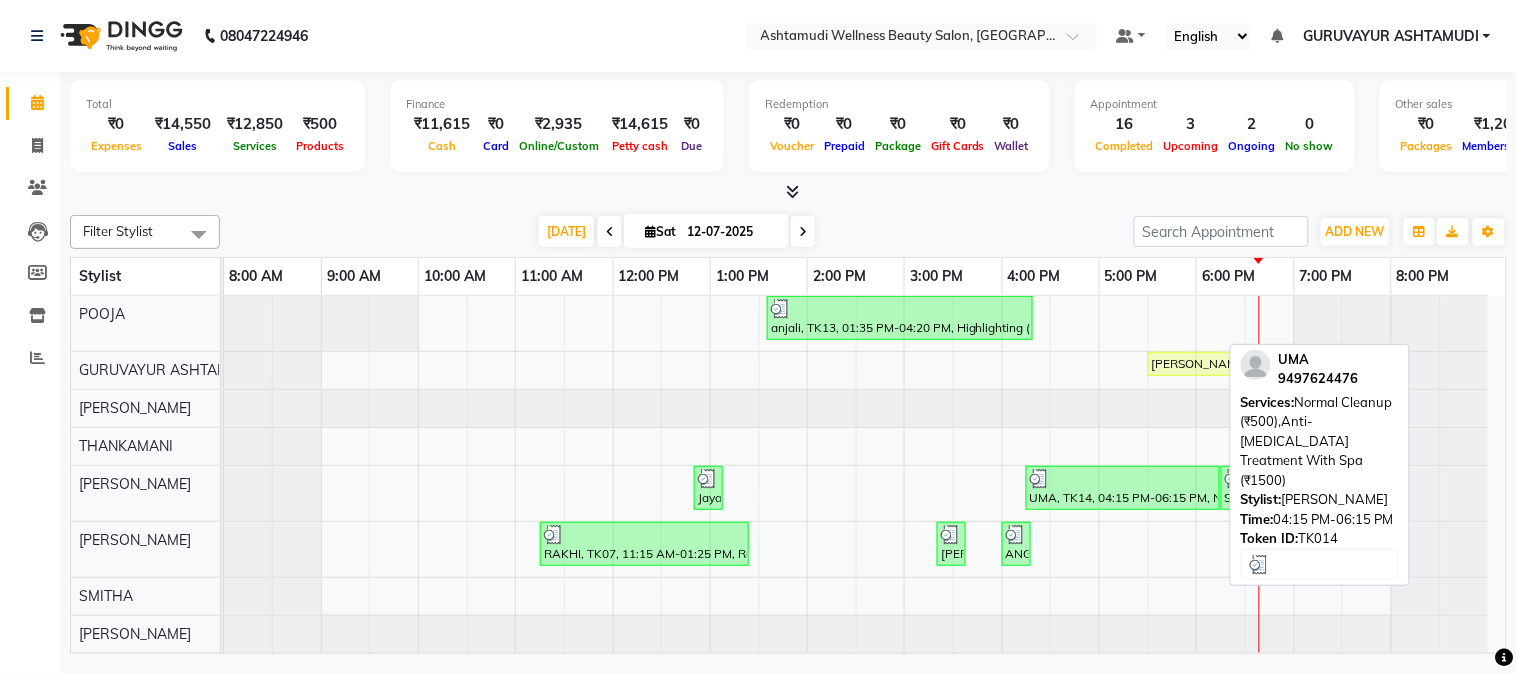 click at bounding box center (1123, 479) 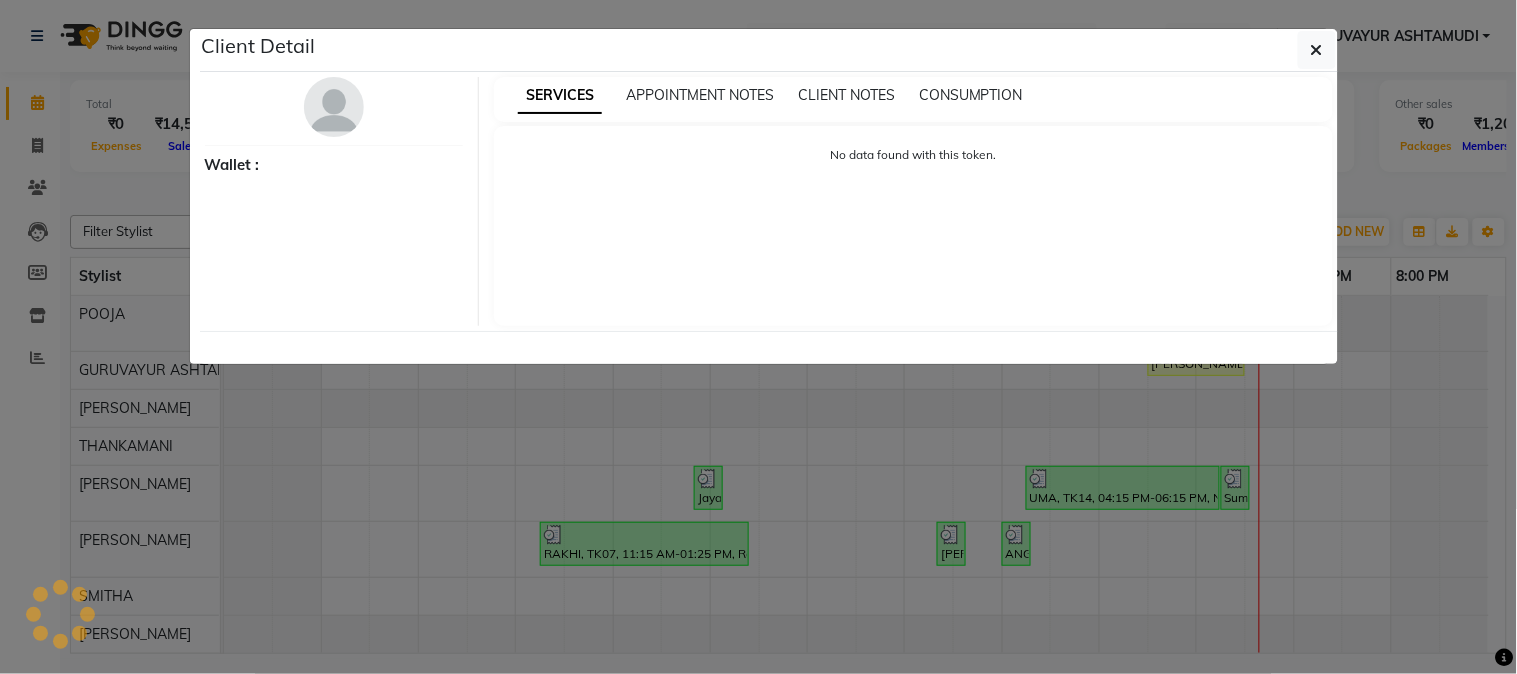 select on "3" 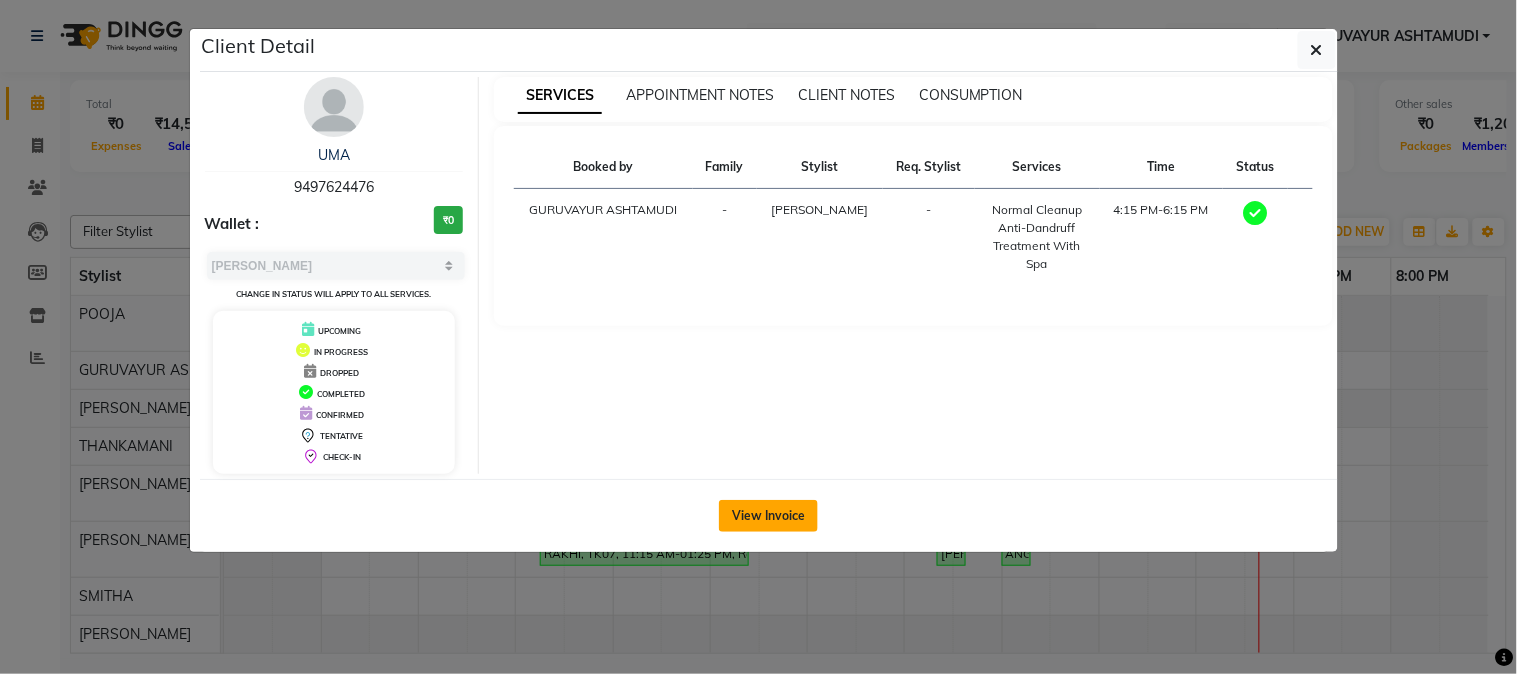 click on "View Invoice" 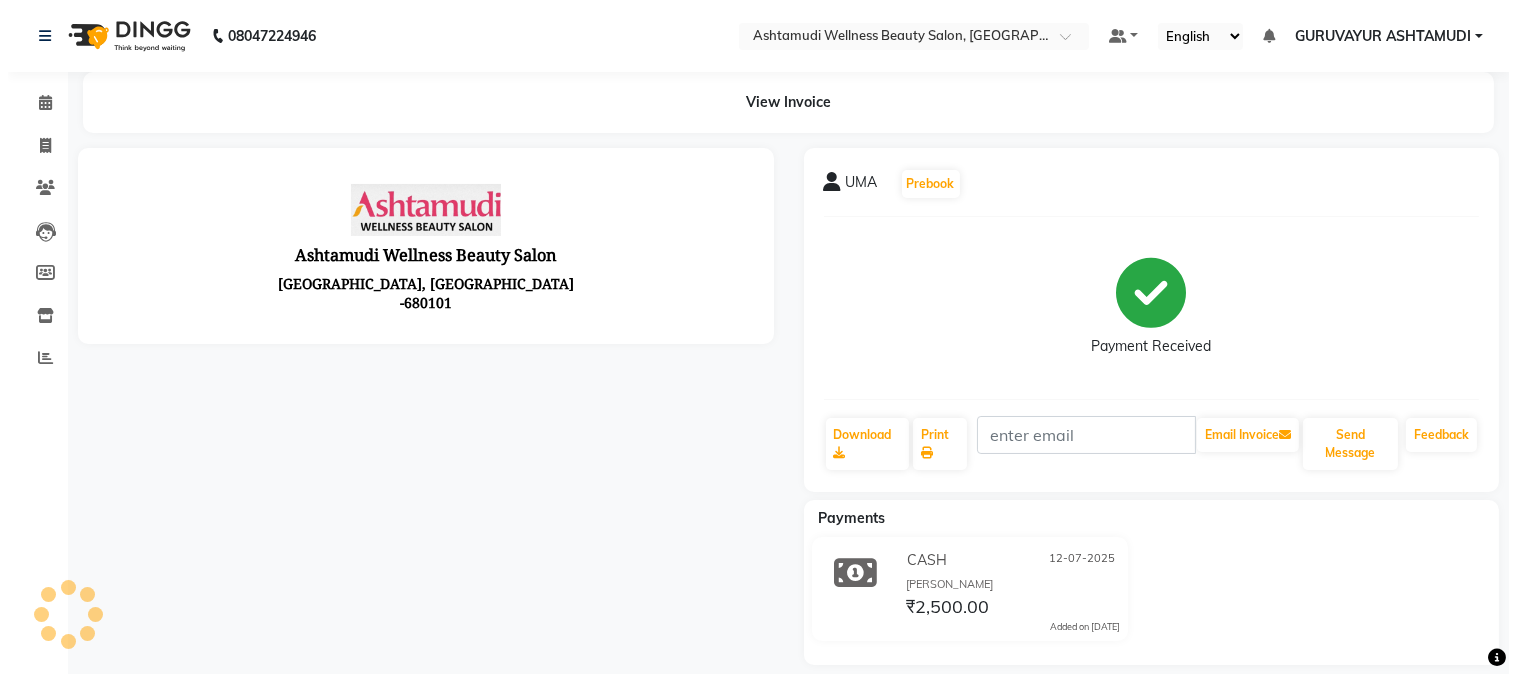 scroll, scrollTop: 0, scrollLeft: 0, axis: both 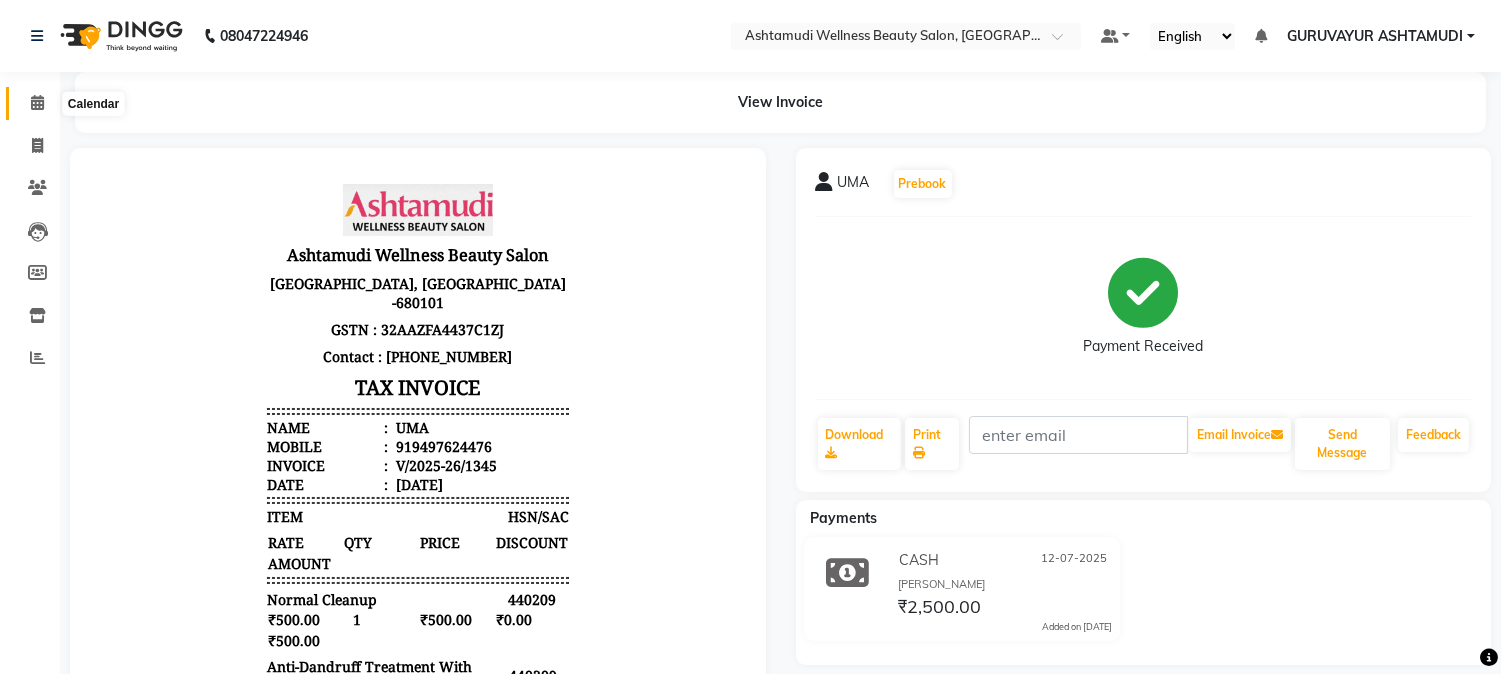 click 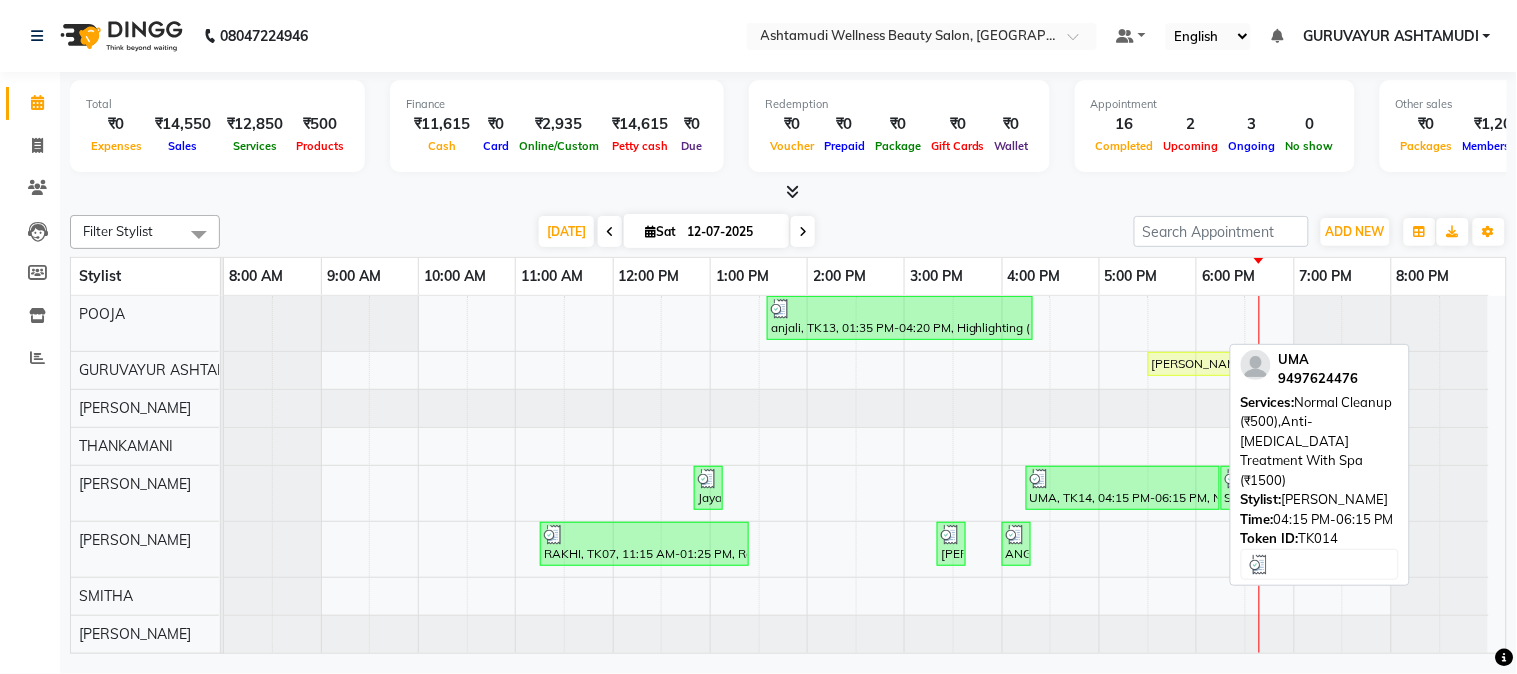 scroll, scrollTop: 86, scrollLeft: 0, axis: vertical 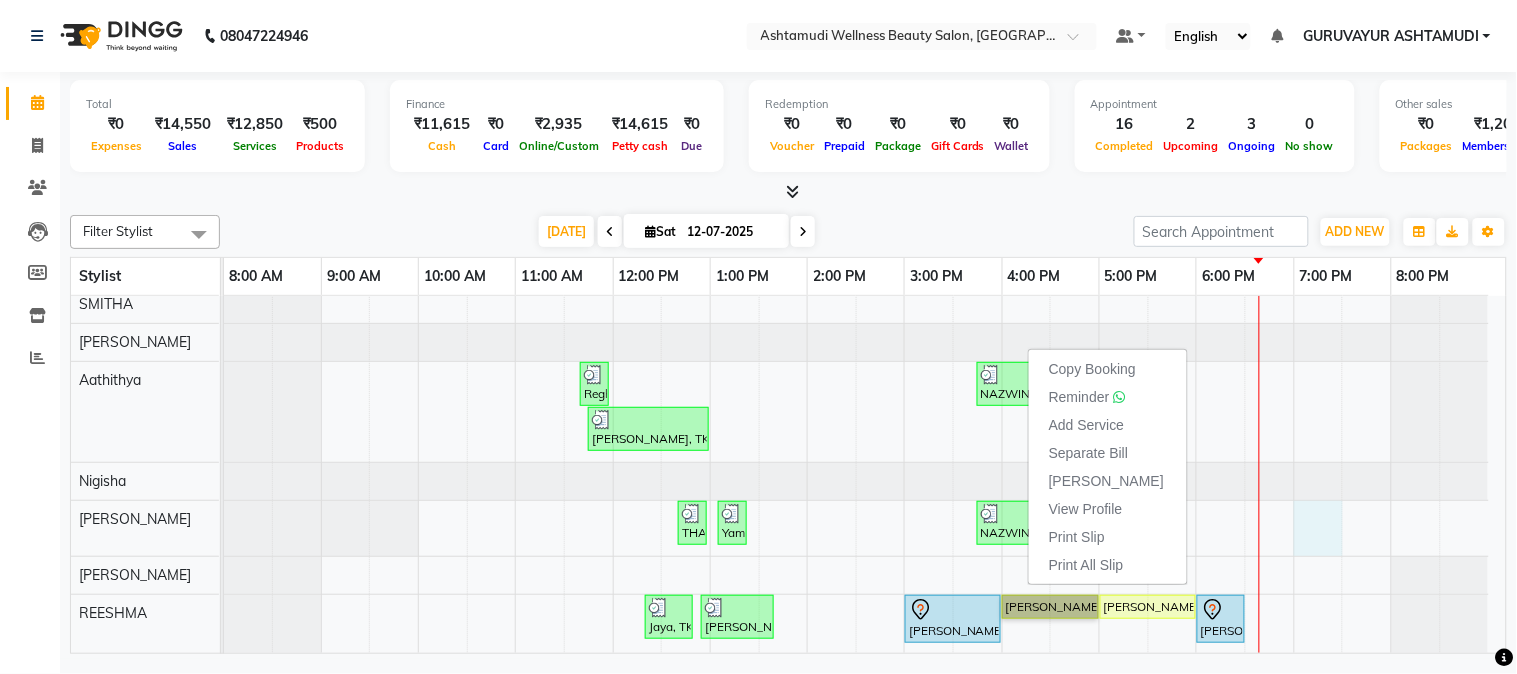 click on "anjali, TK13, 01:35 PM-04:20 PM, Highlighting (Per Streaks) (₹250),U Cut (₹500),Eyebrows Threading (₹50),D-Tan Facial (₹2000)    Greeshma, TK01, 05:30 PM-06:30 PM, Hair Spa     Jaya, TK03, 12:50 PM-01:05 PM, Eyebrows Threading (₹50)     UMA, TK14, 04:15 PM-06:15 PM, Normal Cleanup (₹500),Anti-Dandruff Treatment With Spa (₹1500)     Sumi, TK15, 06:15 PM-06:30 PM, Eyebrows Threading (₹50)     RAKHI, TK07, 11:15 AM-01:25 PM, Root Touch-Up (Ammonia Free) (₹1200),D-Tan Cleanup (₹800),Half Leg Waxing (₹500)     kavya, TK10, 03:20 PM-03:35 PM, Eyebrows Threading (₹50)     ANGEETHA, TK12, 04:00 PM-04:15 PM, Eyebrows Threading (₹50)     Regha, TK02, 11:40 AM-11:55 AM, Eyebrows Threading (₹50)     NAZWIN, TK11, 03:45 PM-04:45 PM, Hair Spa     KOKILA, TK05, 11:45 AM-01:00 PM, Eyebrows Threading (₹50),Hair Cut With Fringes (₹150)     THARA, TK04, 12:40 PM-12:55 PM, Eyebrows Threading (₹50)     Yamuna, TK06, 01:05 PM-01:20 PM, Chin Threading (₹50)" at bounding box center [865, 329] 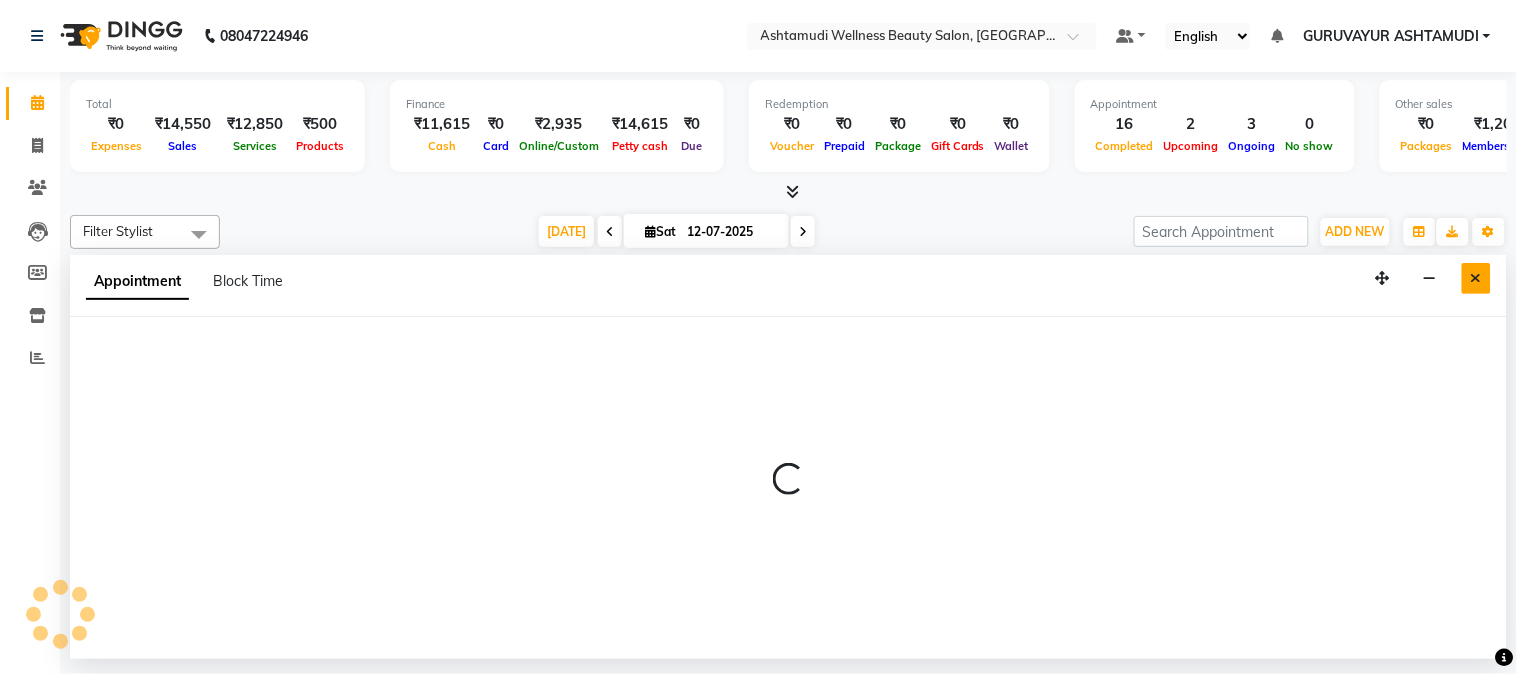 click at bounding box center [1476, 278] 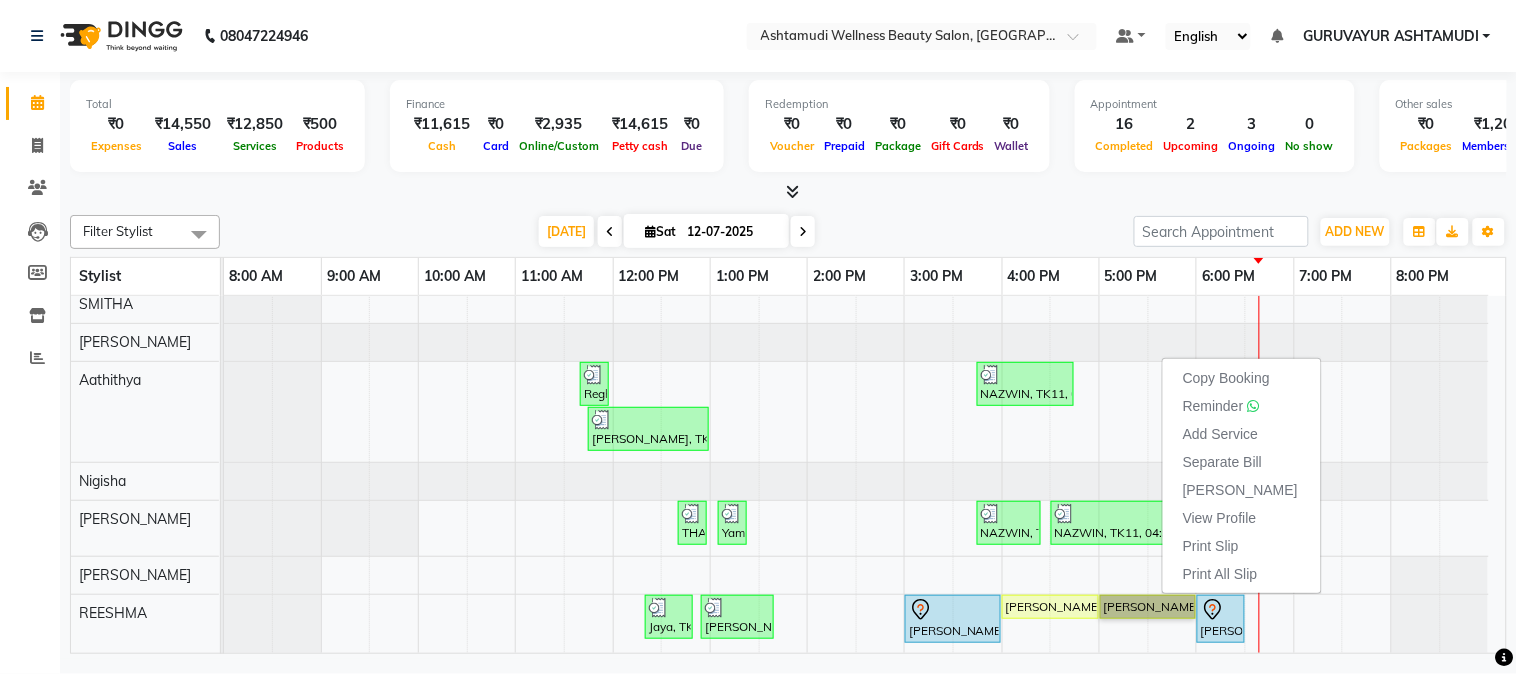 click at bounding box center [1440, 412] 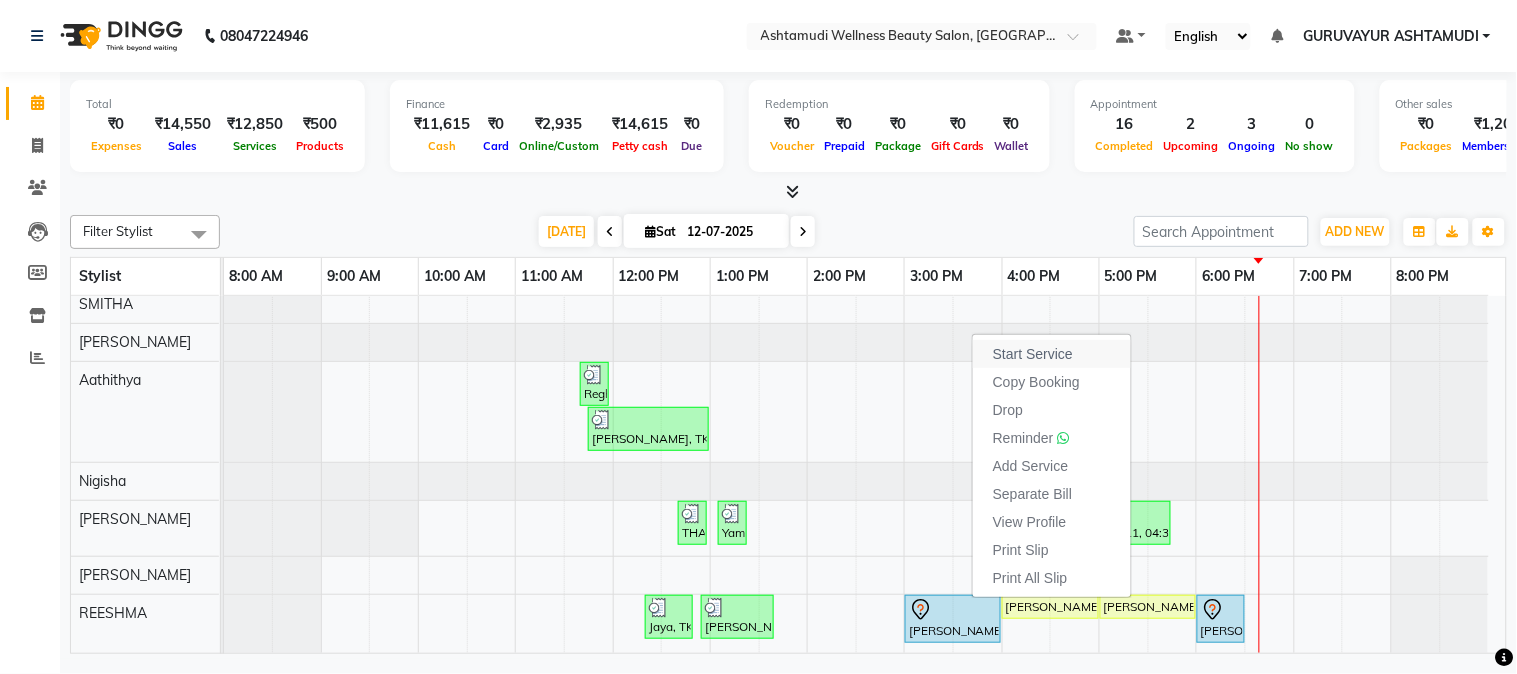 click on "Start Service" at bounding box center (1033, 354) 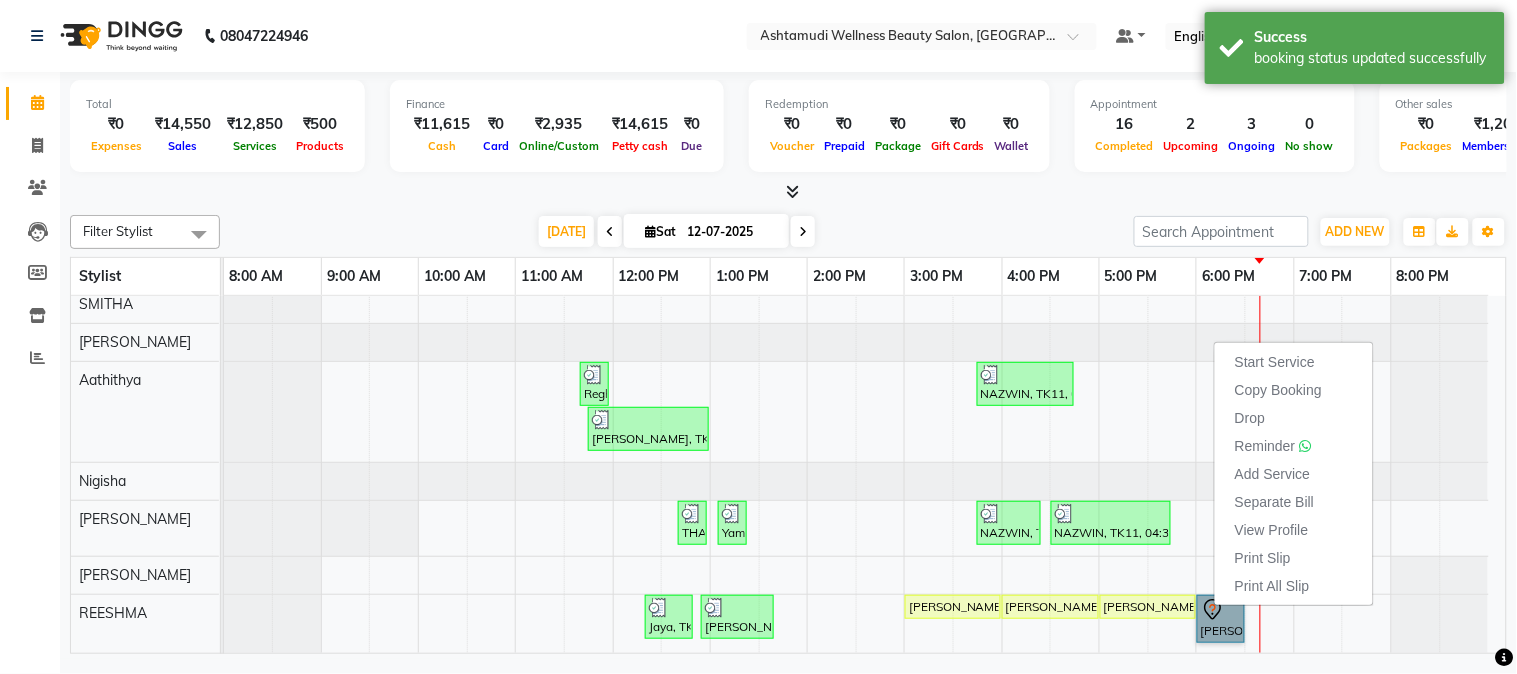 click at bounding box center [224, 342] 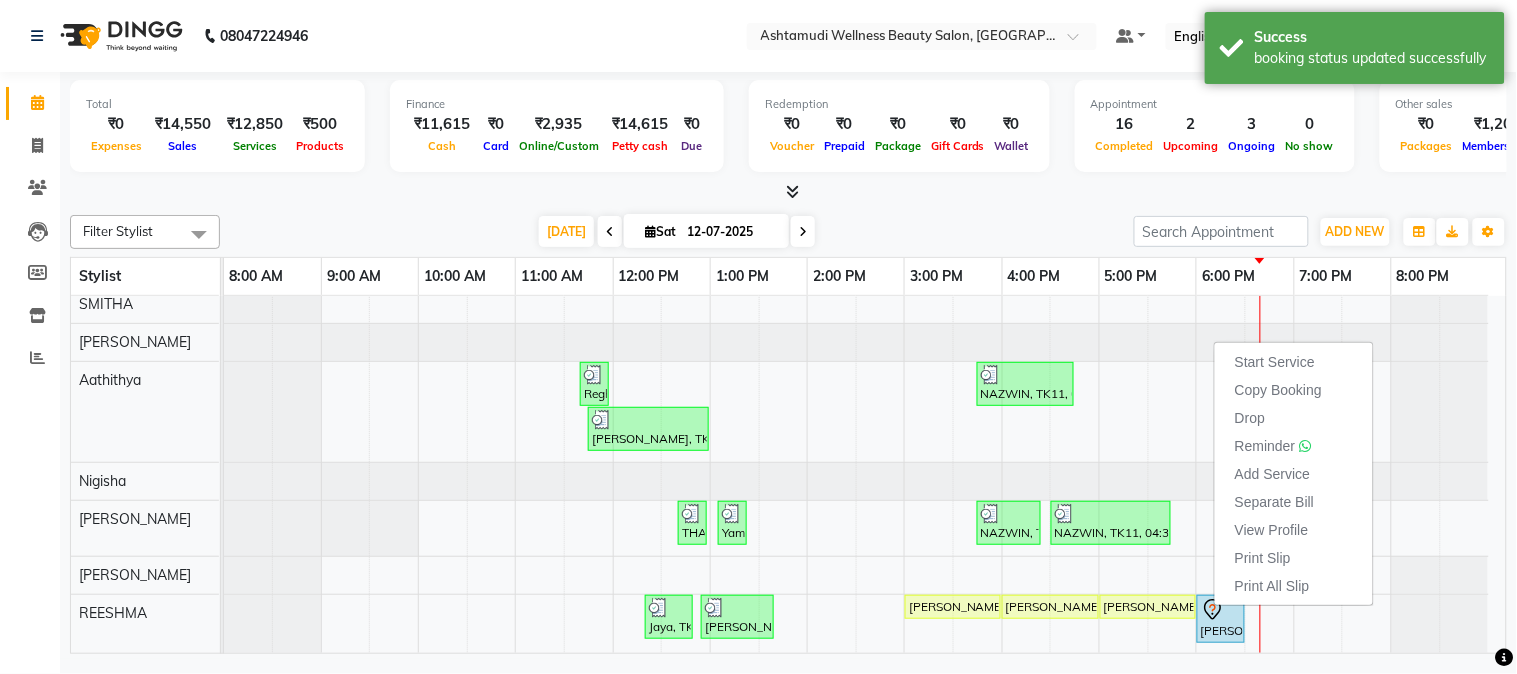 select on "45186" 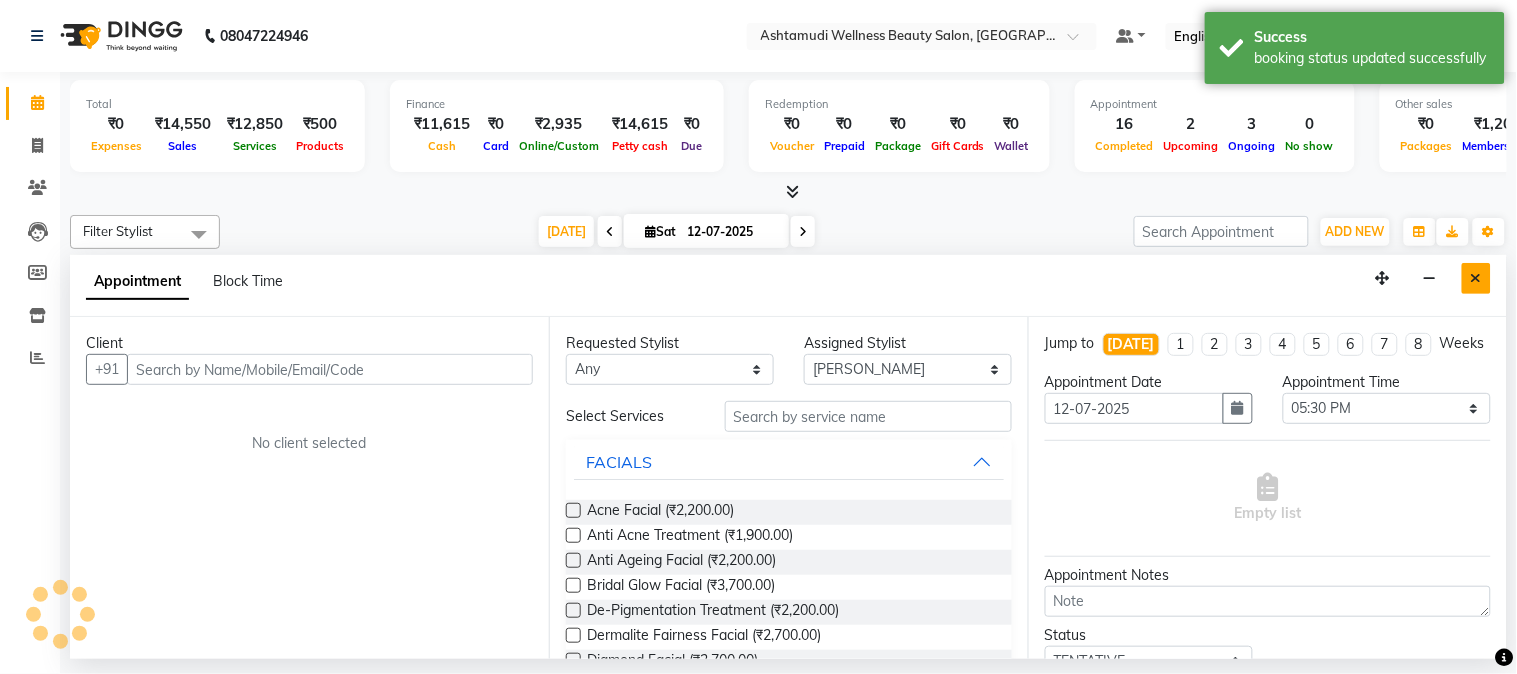 drag, startPoint x: 1484, startPoint y: 273, endPoint x: 1407, endPoint y: 333, distance: 97.6166 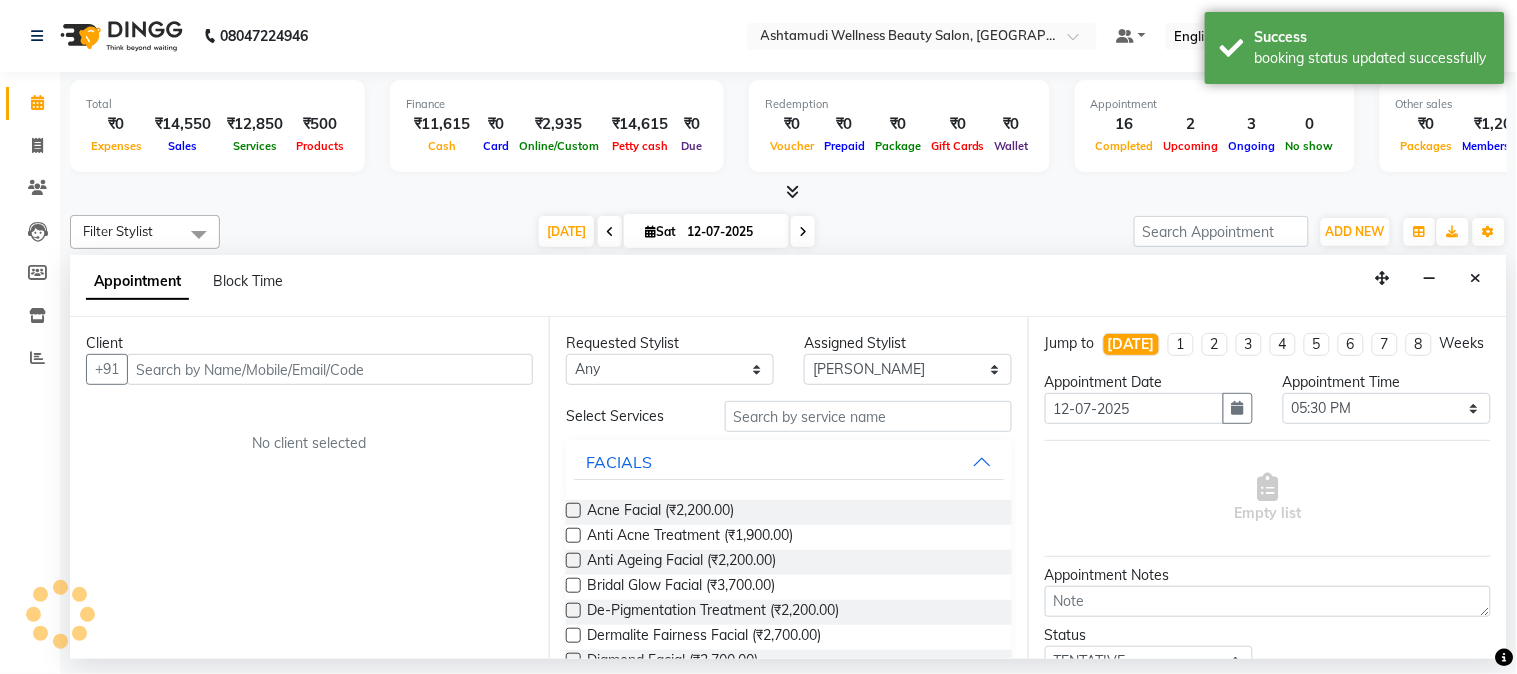 click at bounding box center [1476, 278] 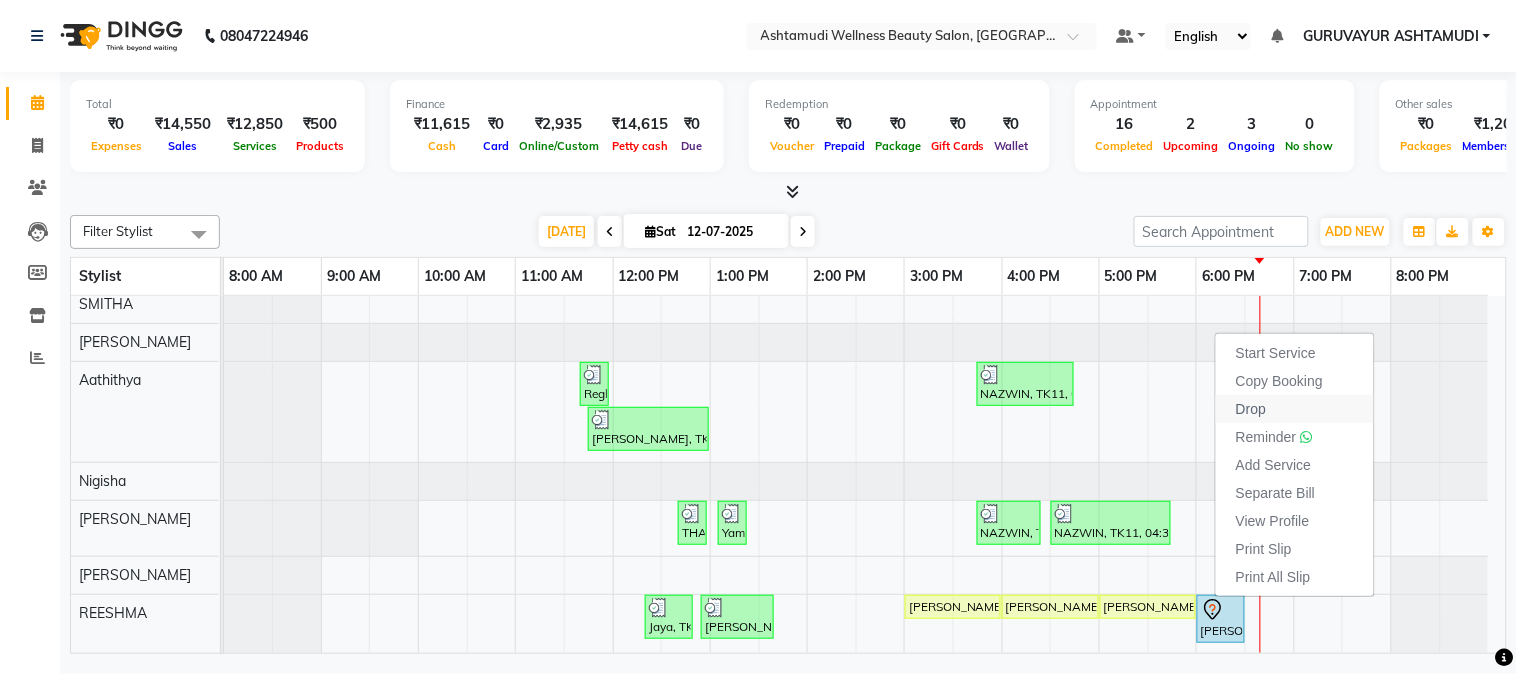click on "Drop" at bounding box center (1251, 409) 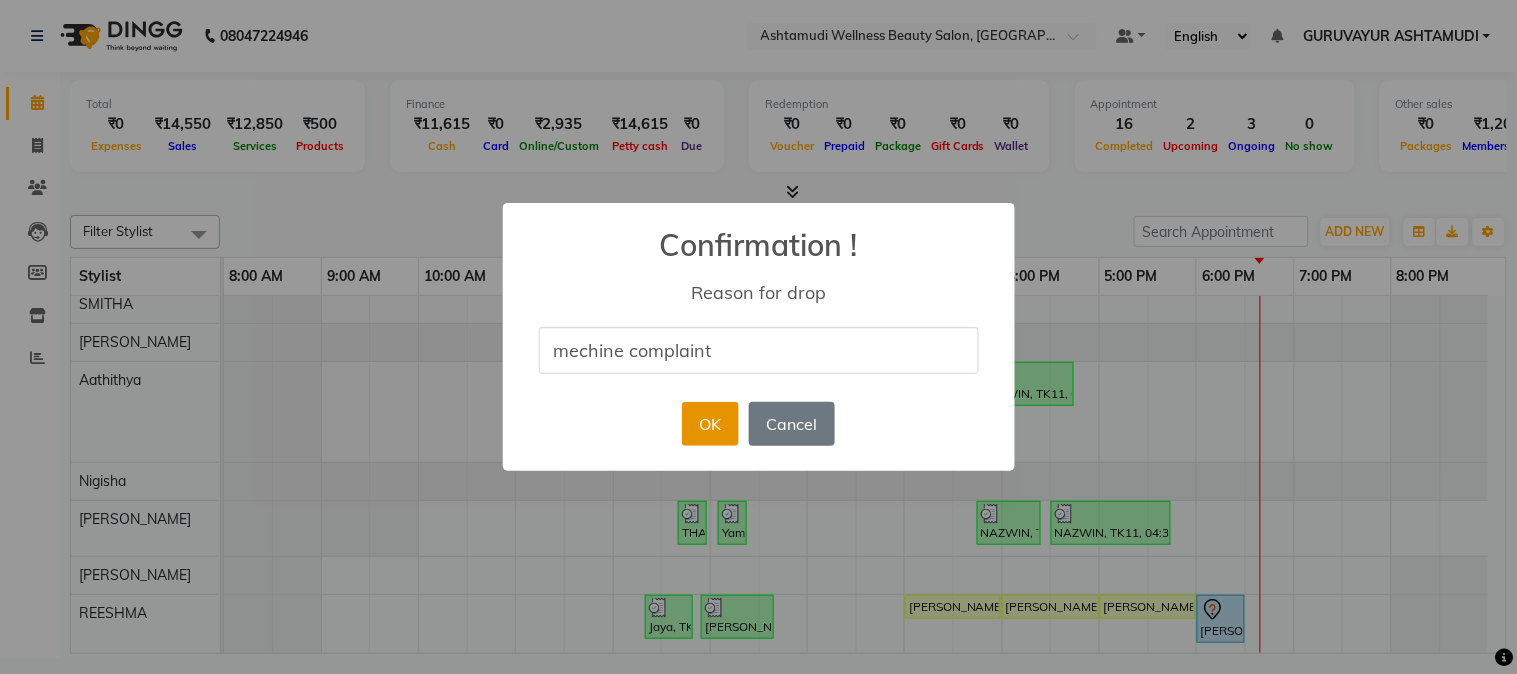 type on "mechine complaint" 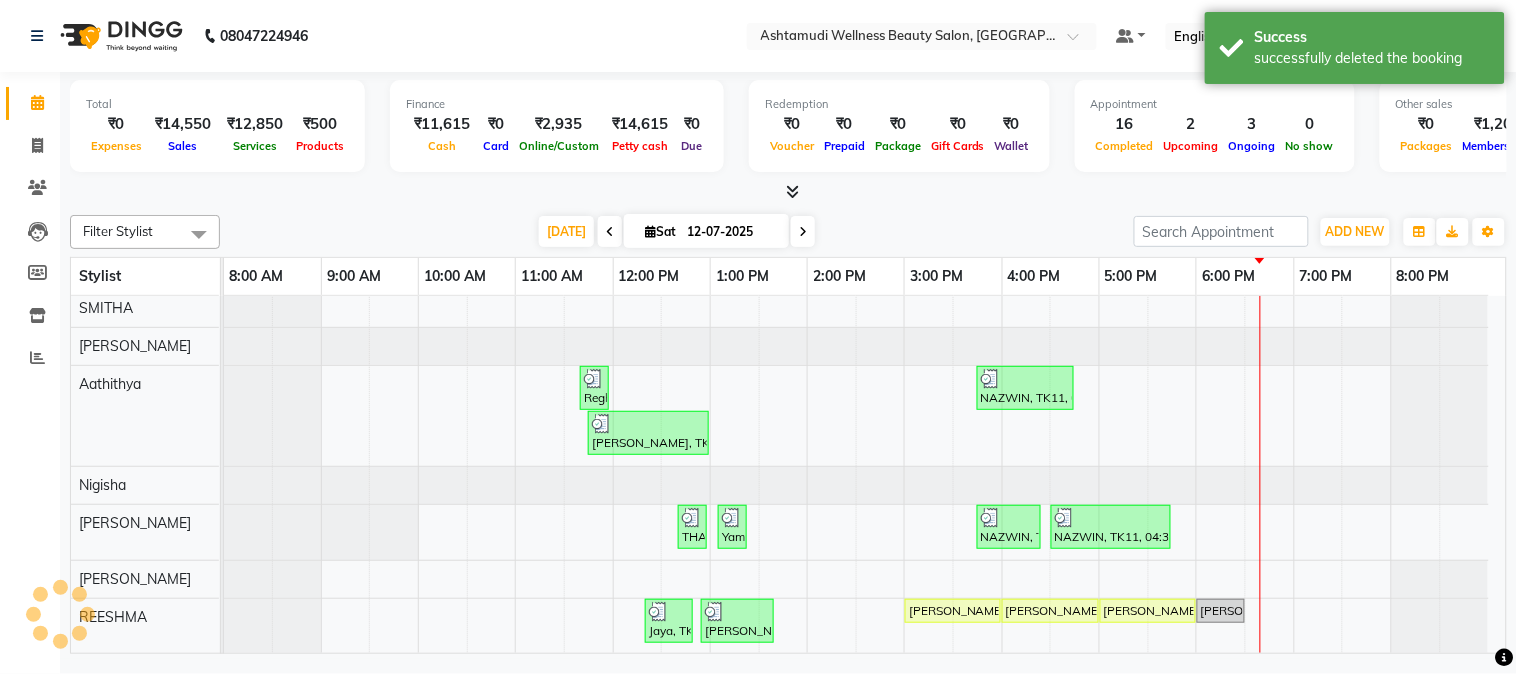 scroll, scrollTop: 306, scrollLeft: 0, axis: vertical 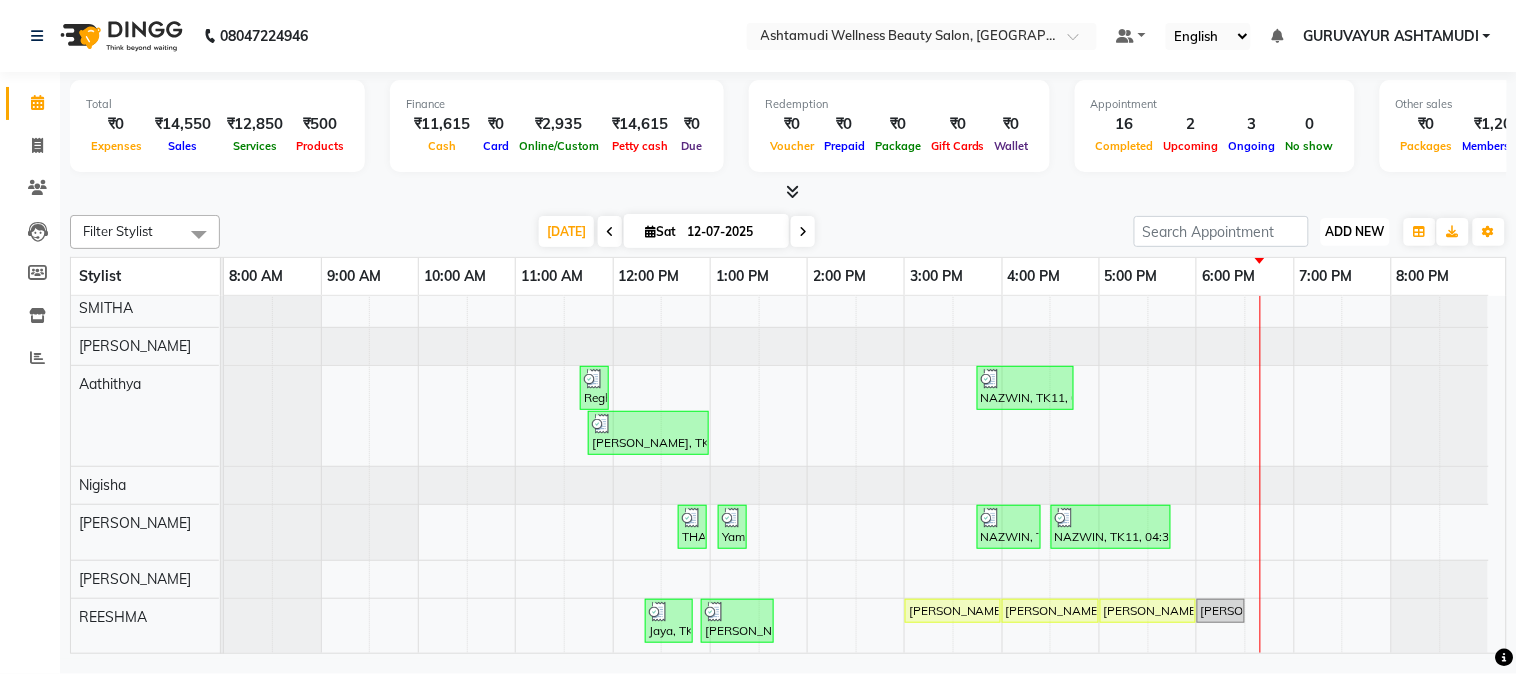click on "ADD NEW" at bounding box center (1355, 231) 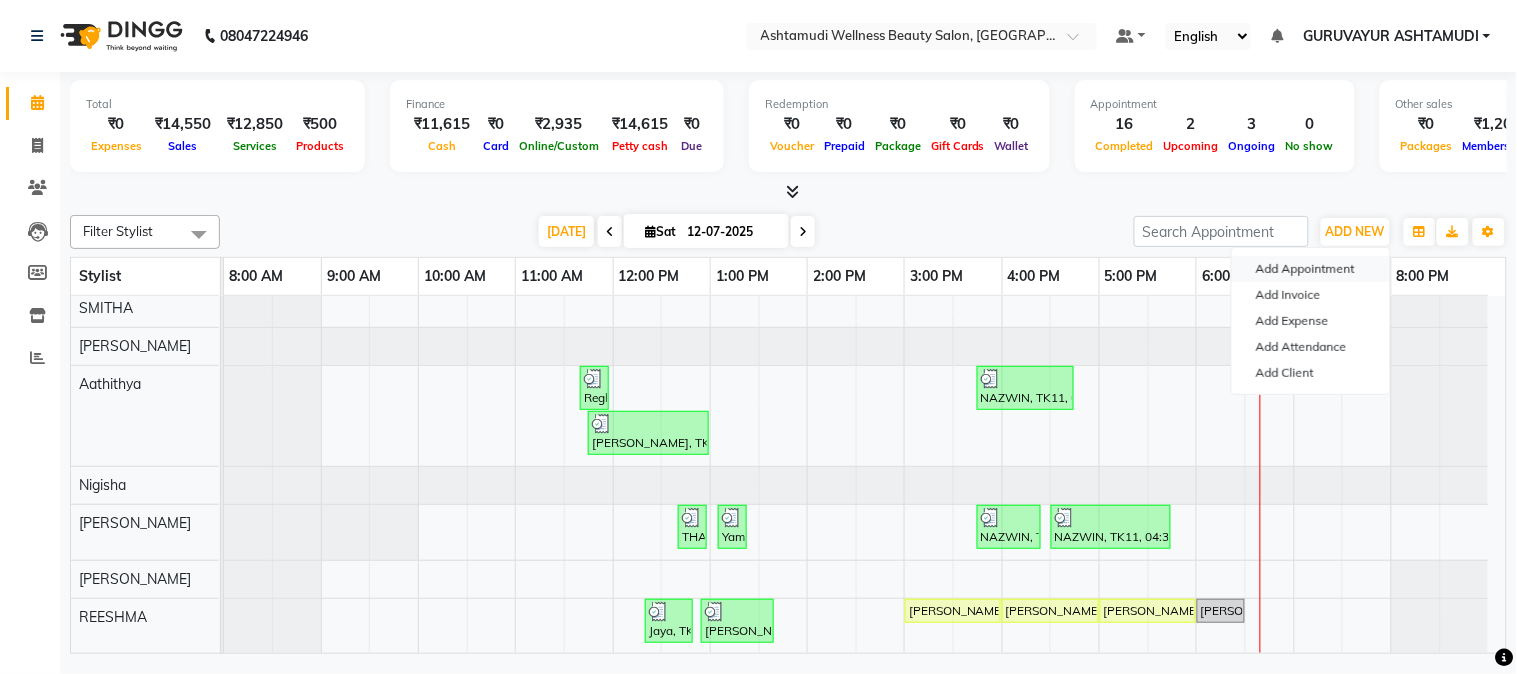 click on "Add Appointment" at bounding box center [1311, 269] 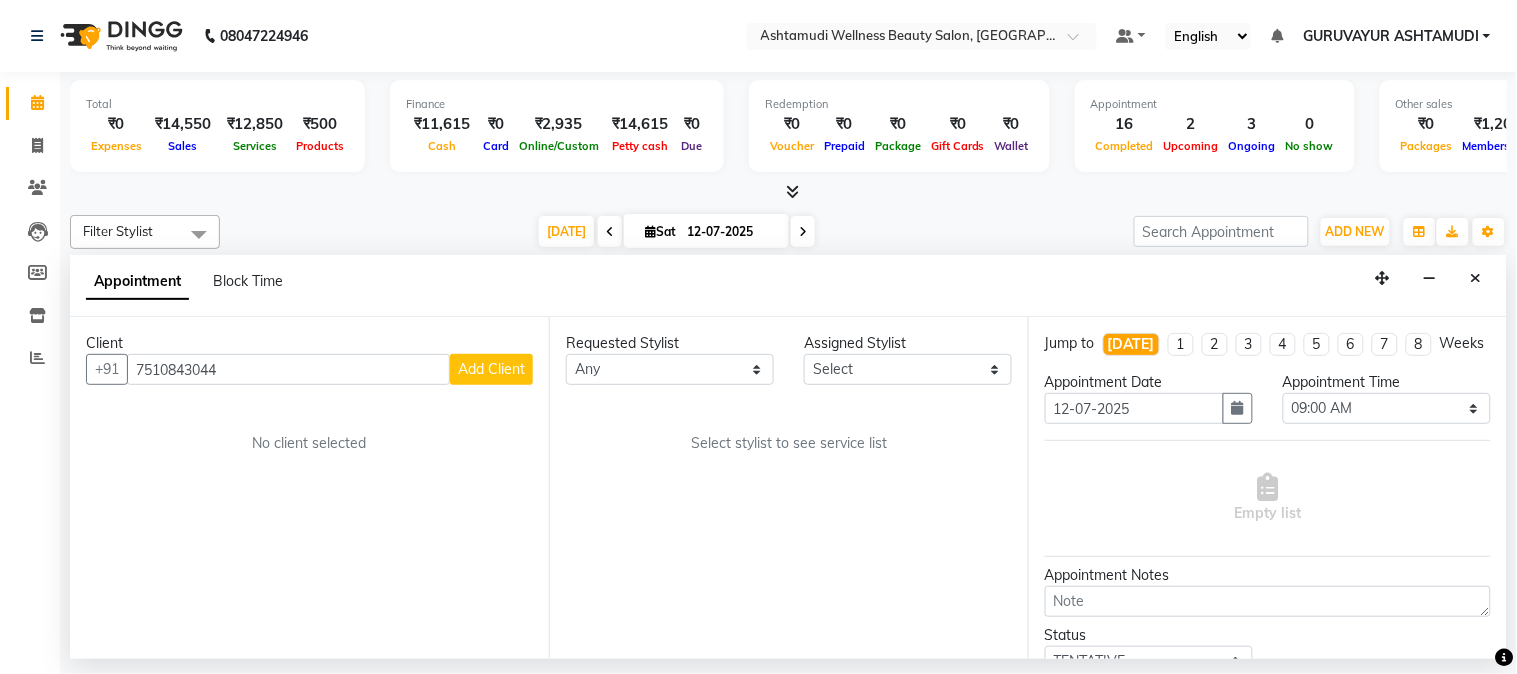 type on "7510843044" 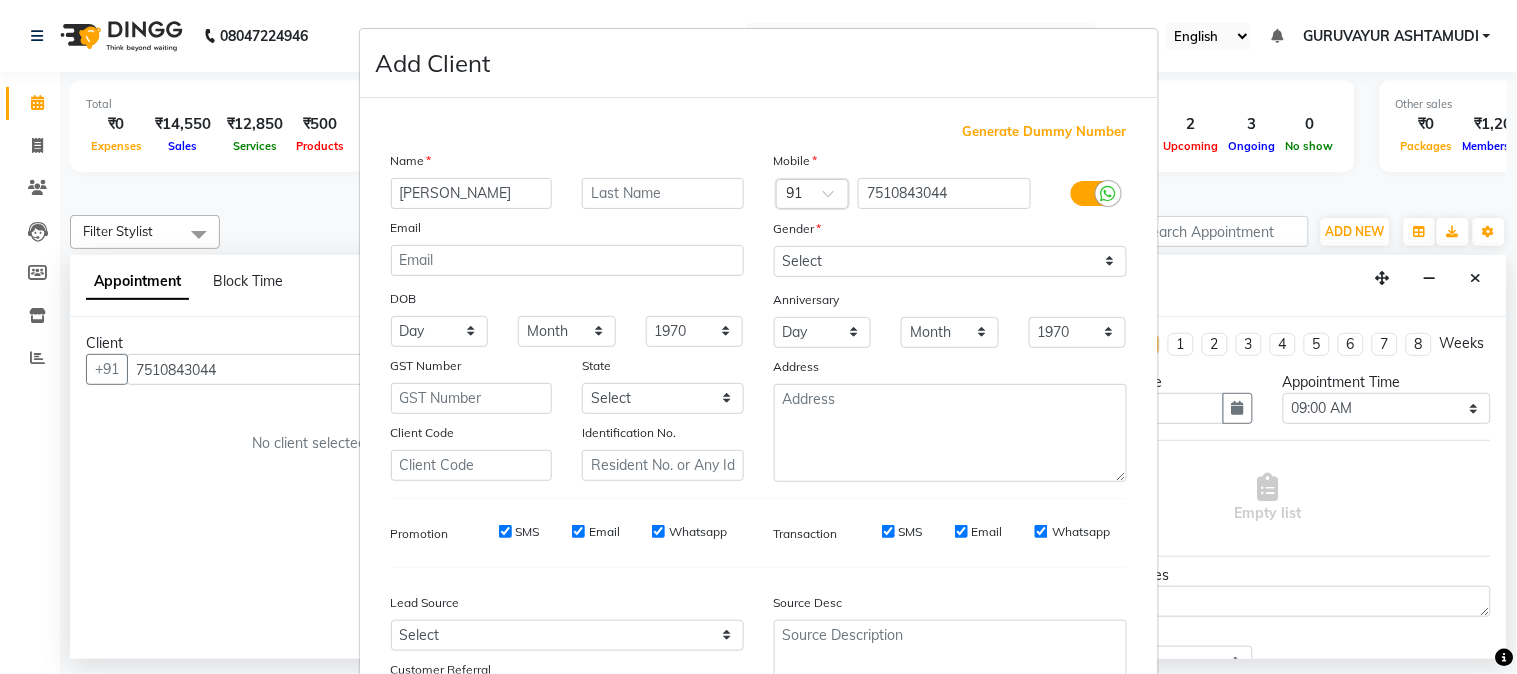 type on "christeena" 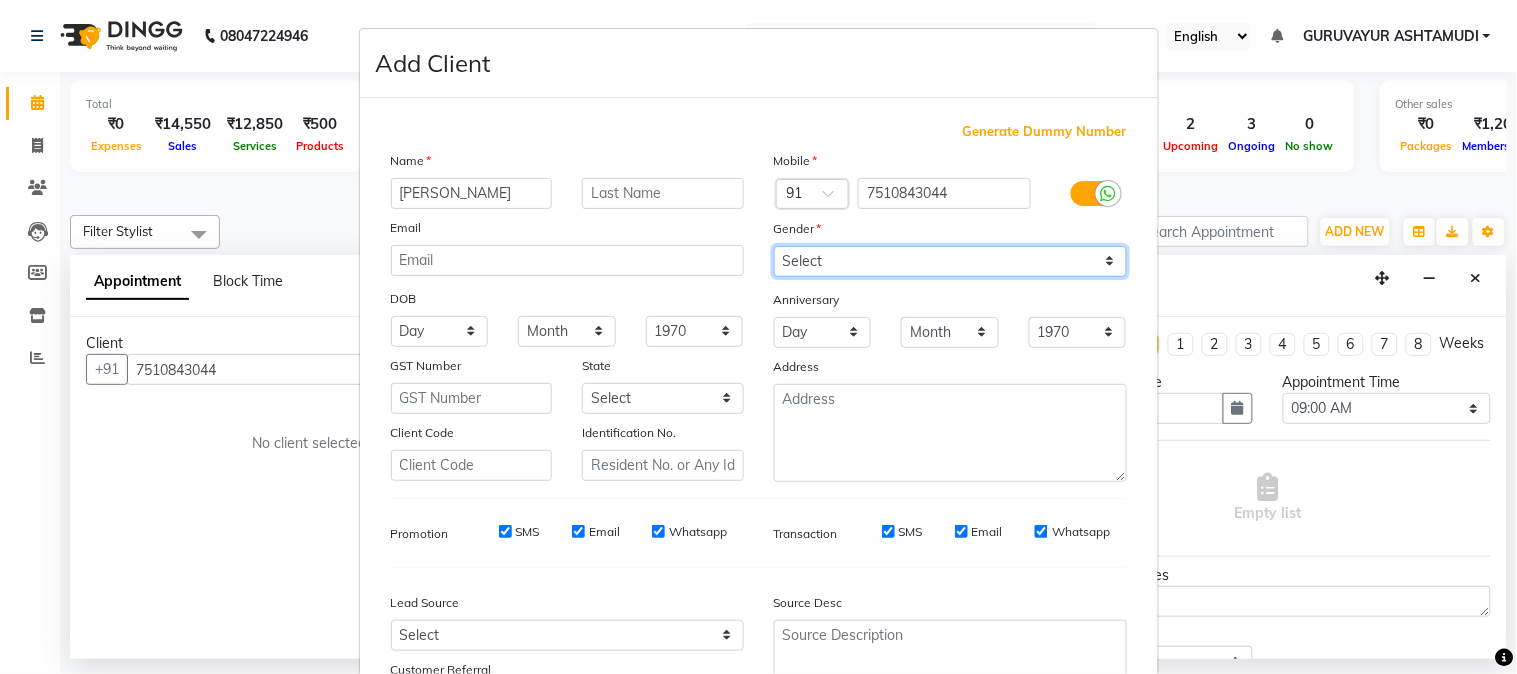 click on "Select Male Female Other Prefer Not To Say" at bounding box center [950, 261] 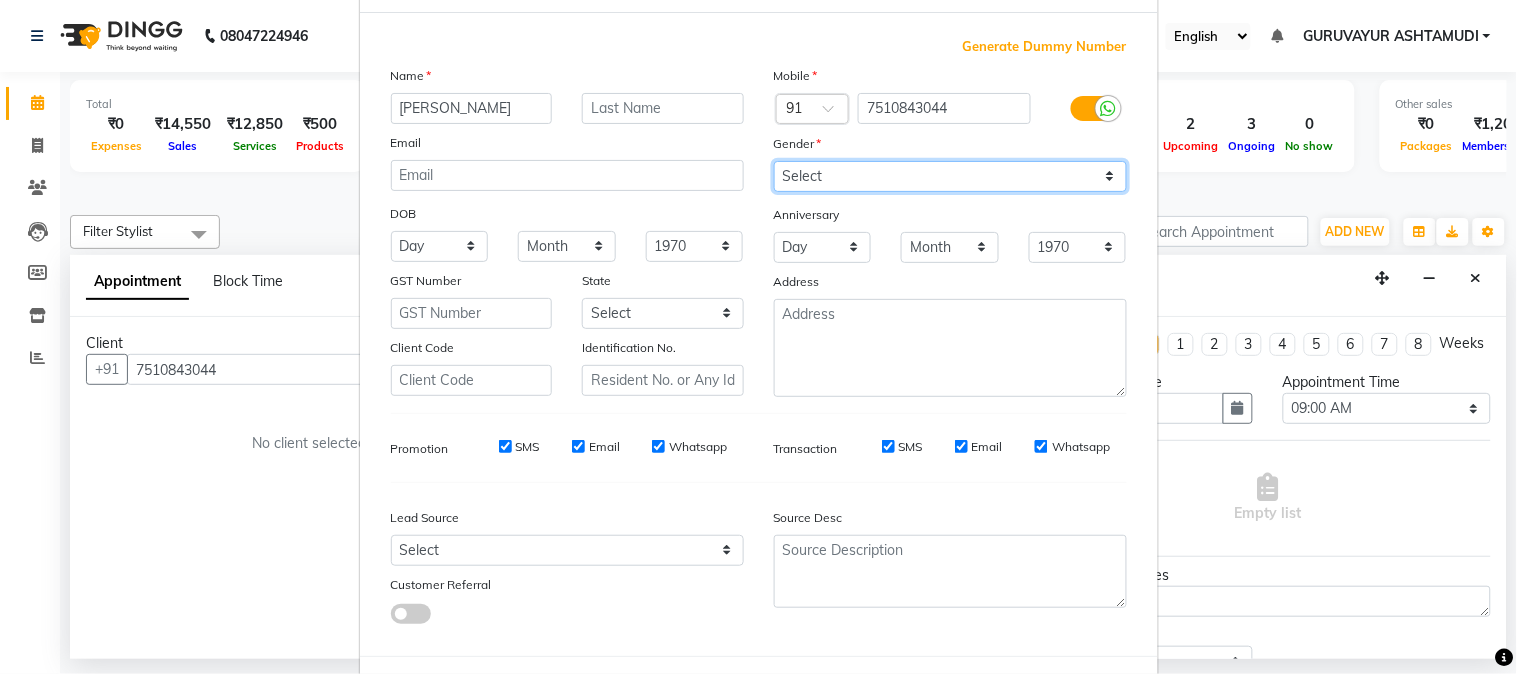scroll, scrollTop: 176, scrollLeft: 0, axis: vertical 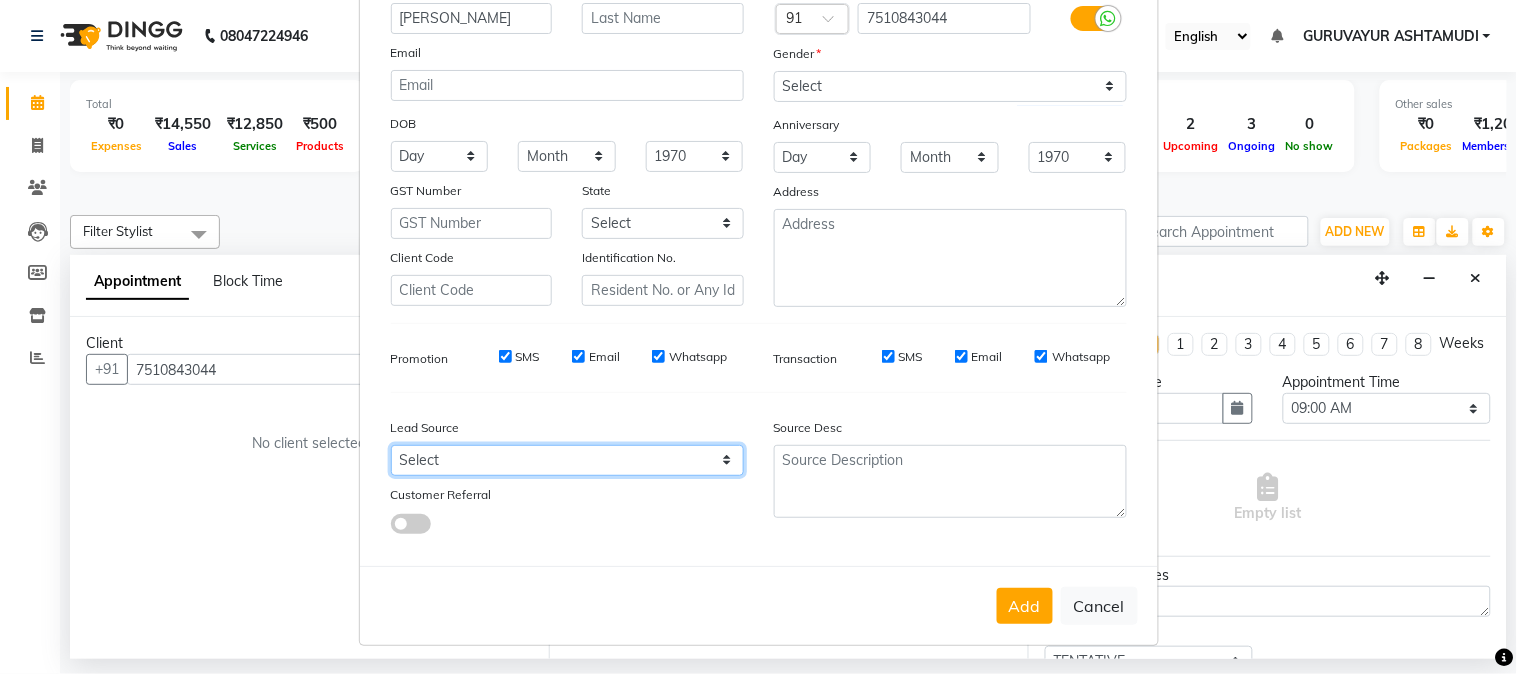 click on "Select Walk-in Referral Internet Friend Word of Mouth Advertisement Facebook JustDial Google Other Instagram  YouTube  WhatsApp" at bounding box center [567, 460] 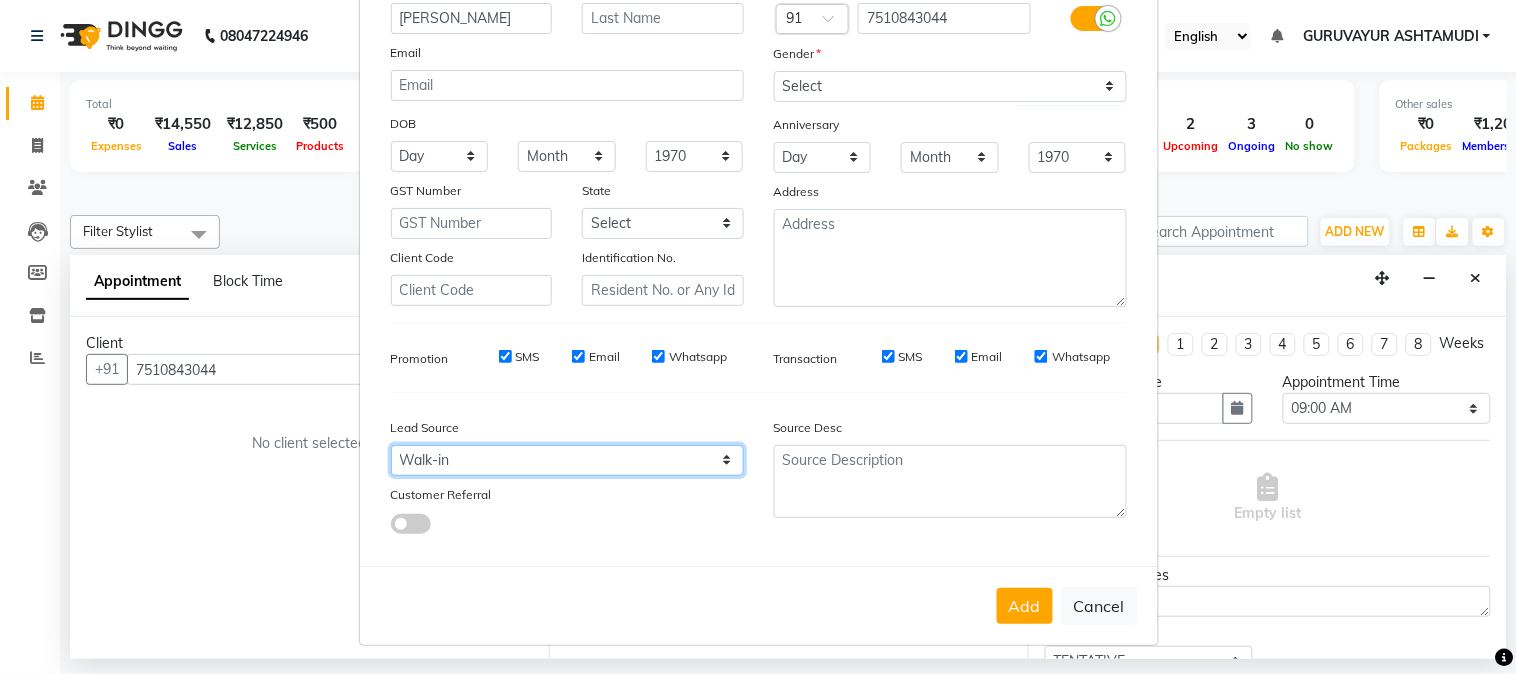 click on "Select Walk-in Referral Internet Friend Word of Mouth Advertisement Facebook JustDial Google Other Instagram  YouTube  WhatsApp" at bounding box center (567, 460) 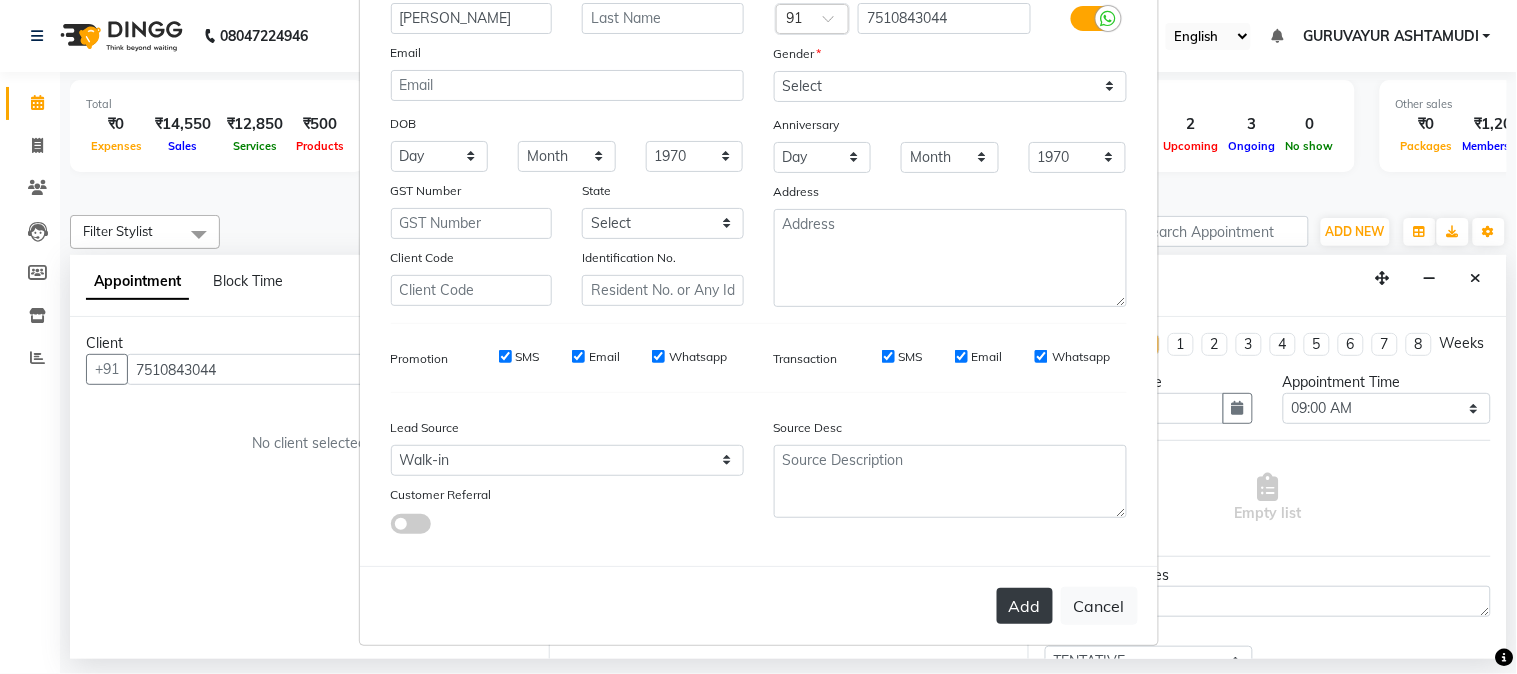 click on "Add" at bounding box center (1025, 606) 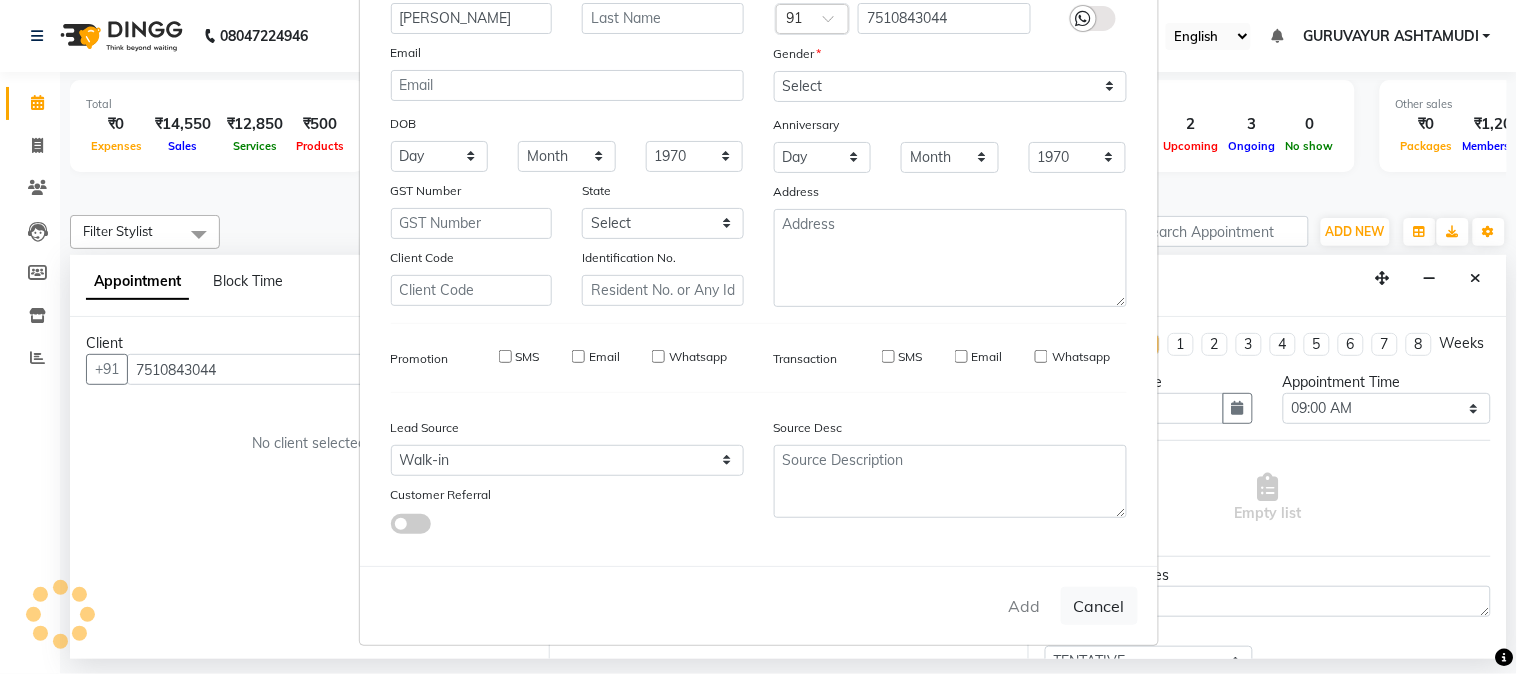 type 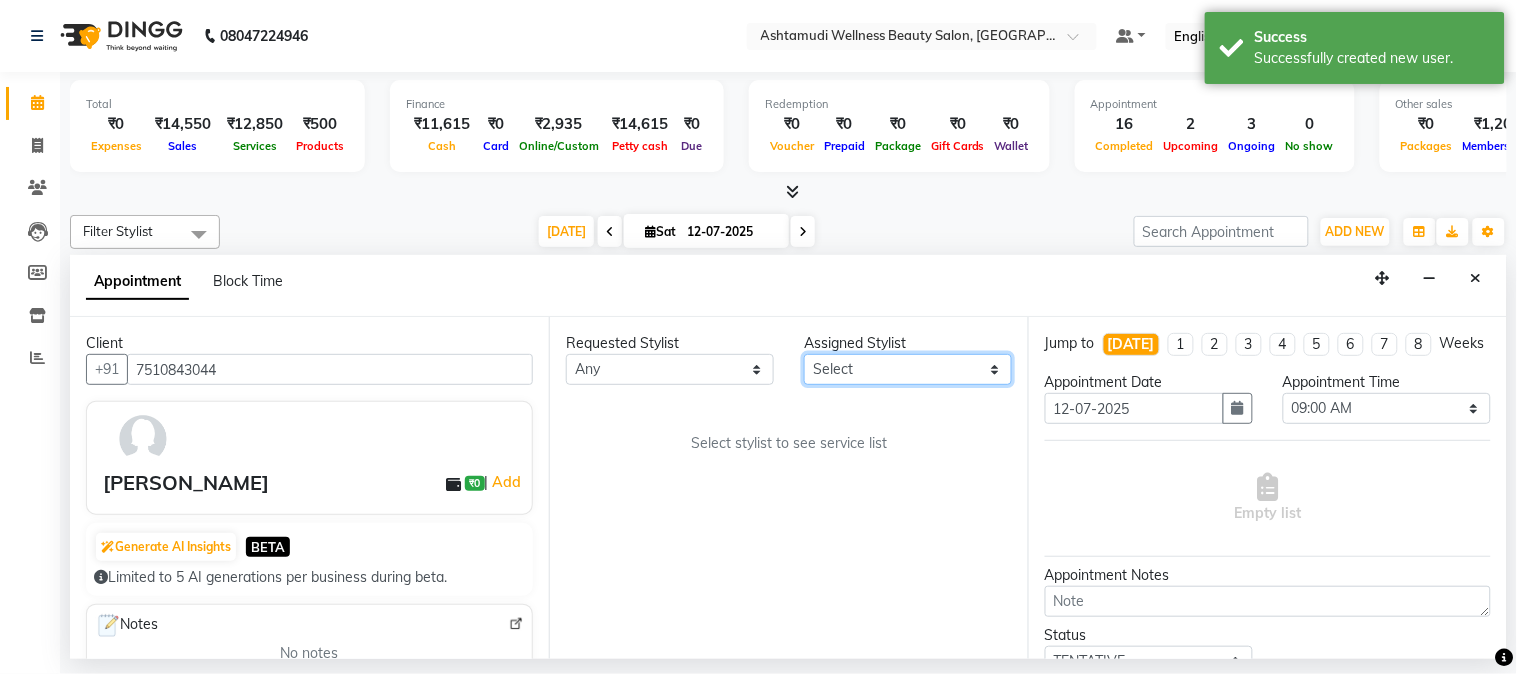click on "Select Aathithya ANILA ANJANA DAS GURUVAYUR ASHTAMUDI NEETHU Nigisha POOJA PRACHI PRASEETHA REESHMA  Rini SMITHA THANKAMANI" at bounding box center (908, 369) 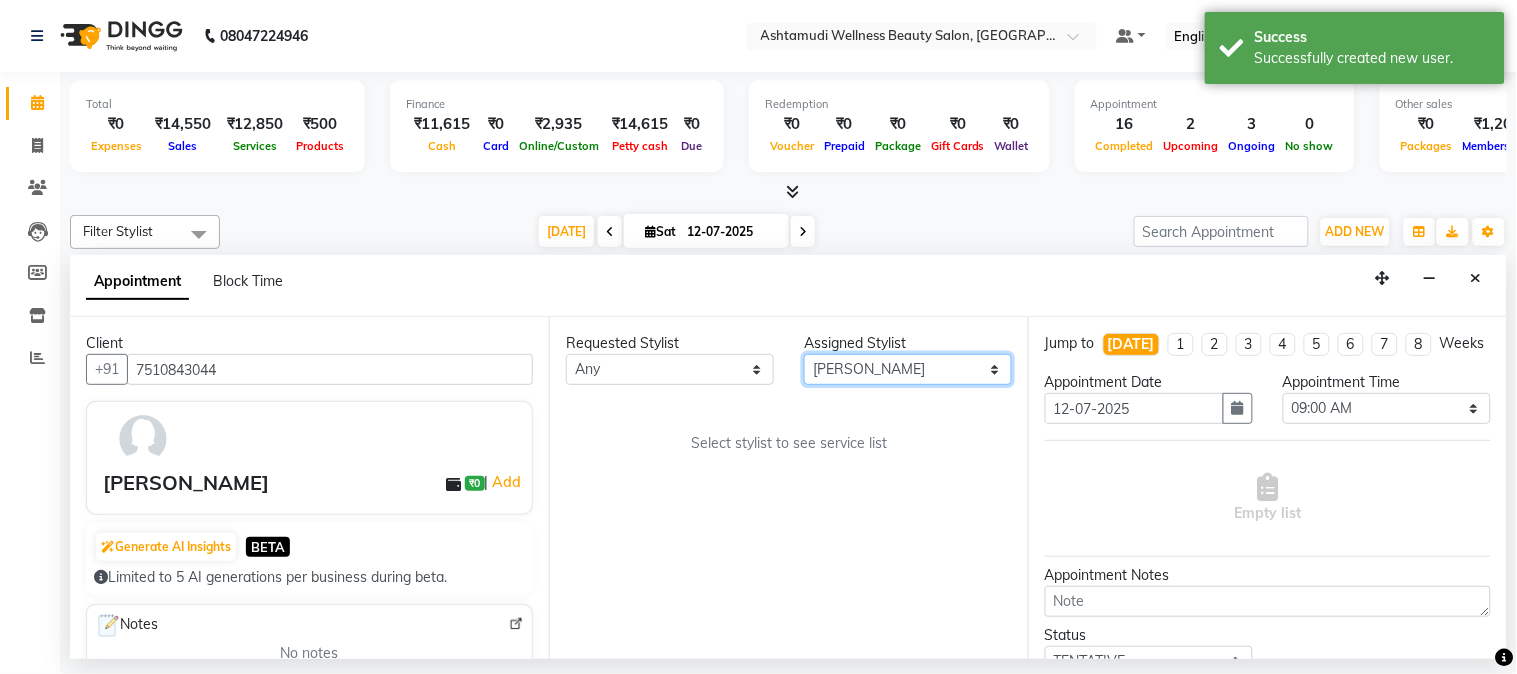 click on "Select Aathithya ANILA ANJANA DAS GURUVAYUR ASHTAMUDI NEETHU Nigisha POOJA PRACHI PRASEETHA REESHMA  Rini SMITHA THANKAMANI" at bounding box center (908, 369) 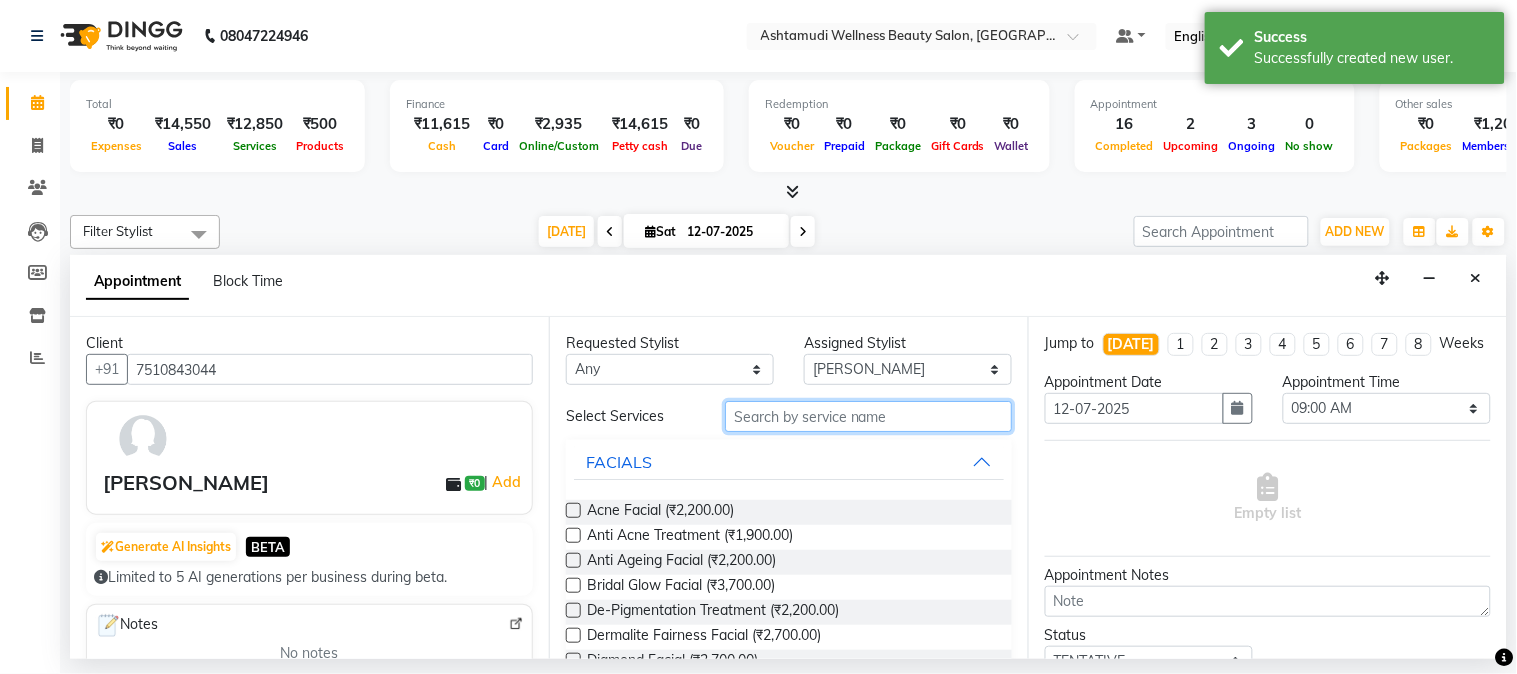 click at bounding box center (868, 416) 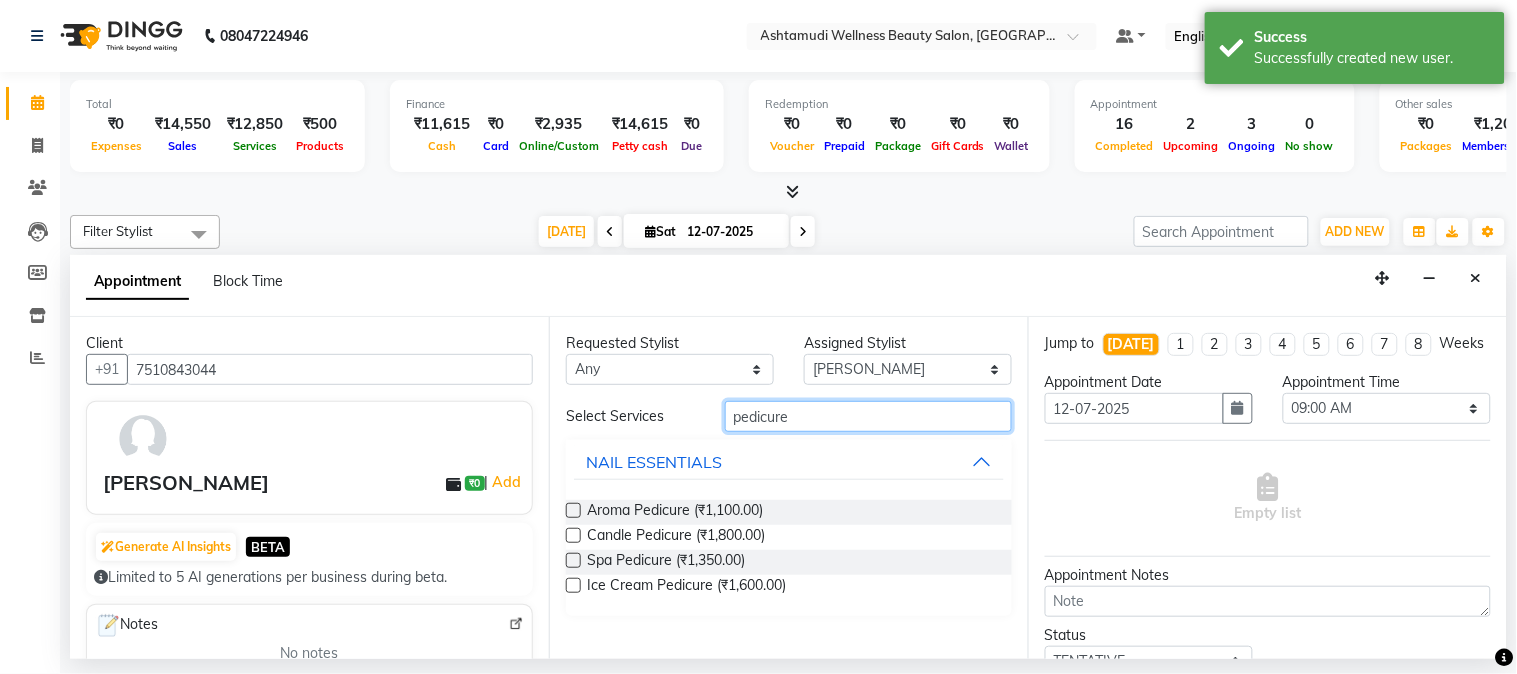 type on "pedicure" 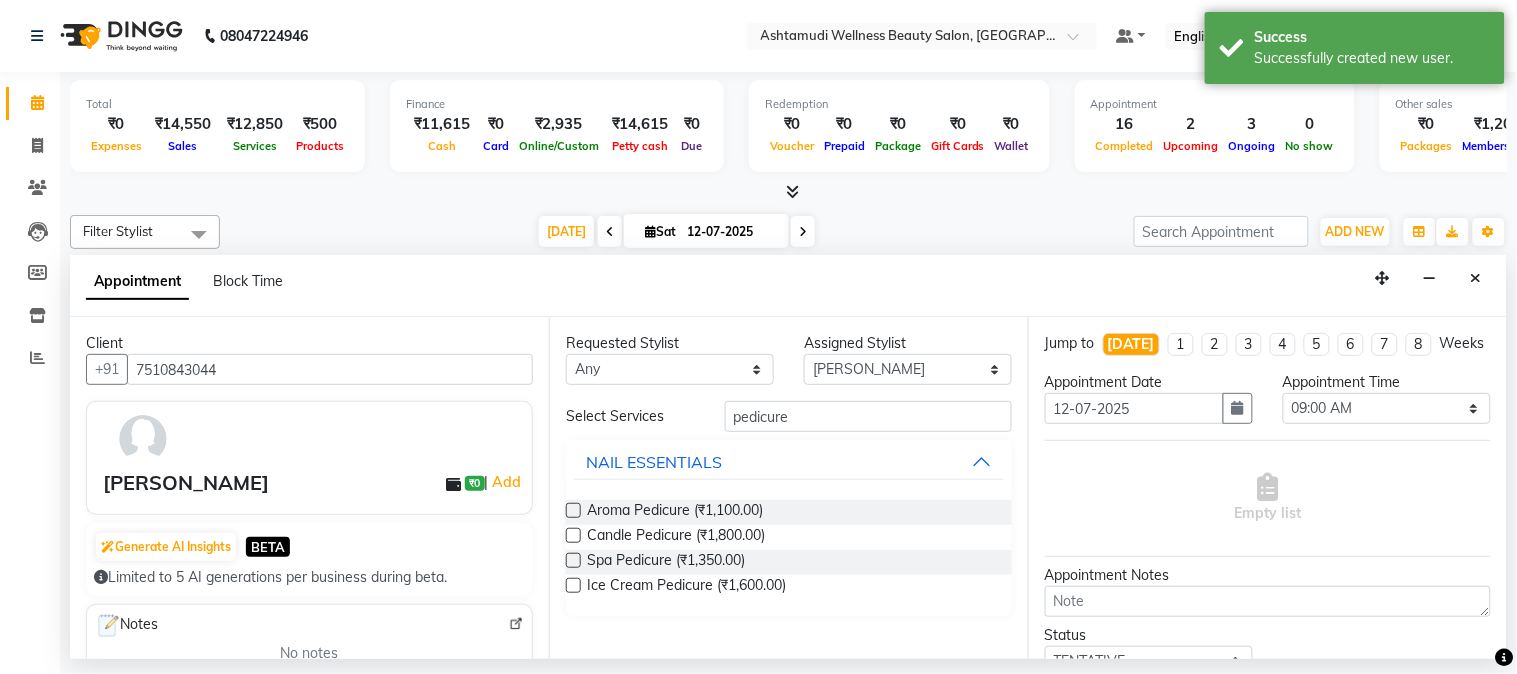 click at bounding box center [573, 510] 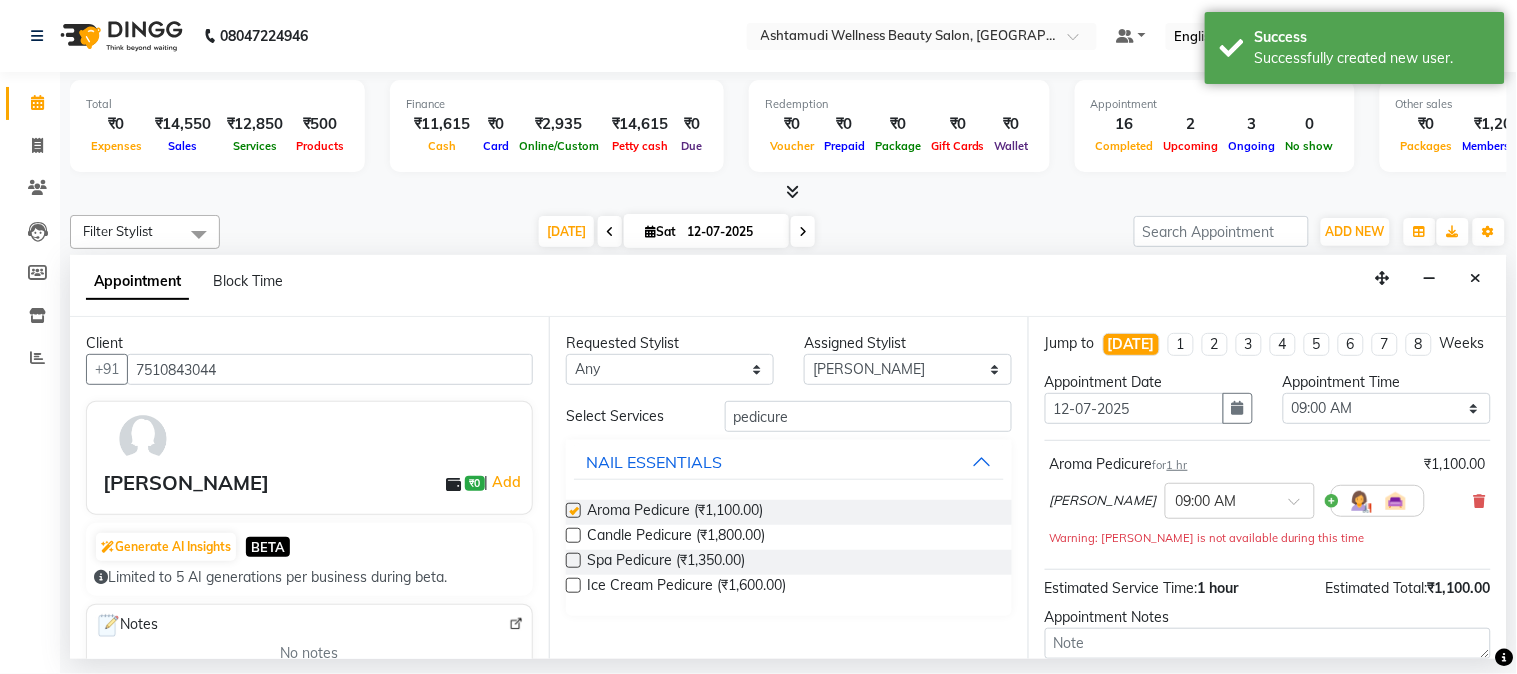 checkbox on "false" 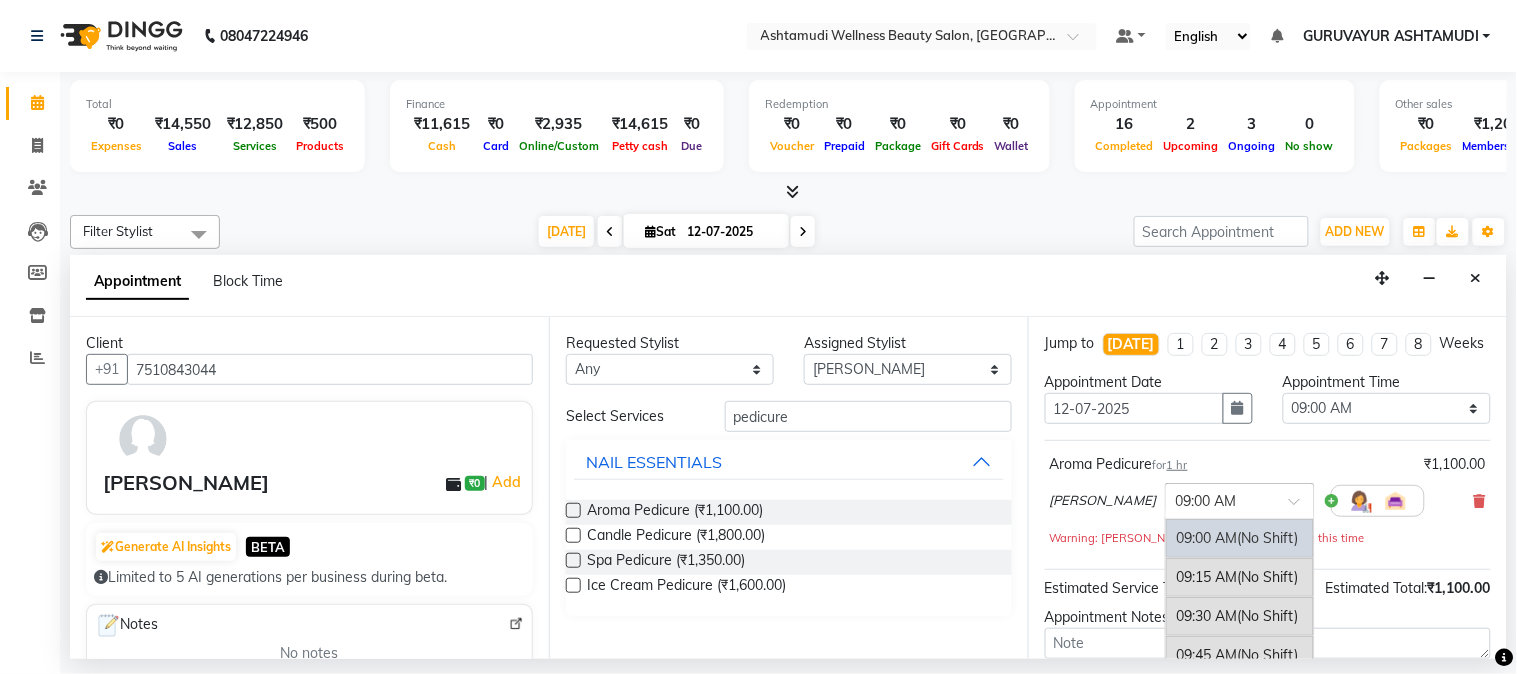click at bounding box center [1301, 507] 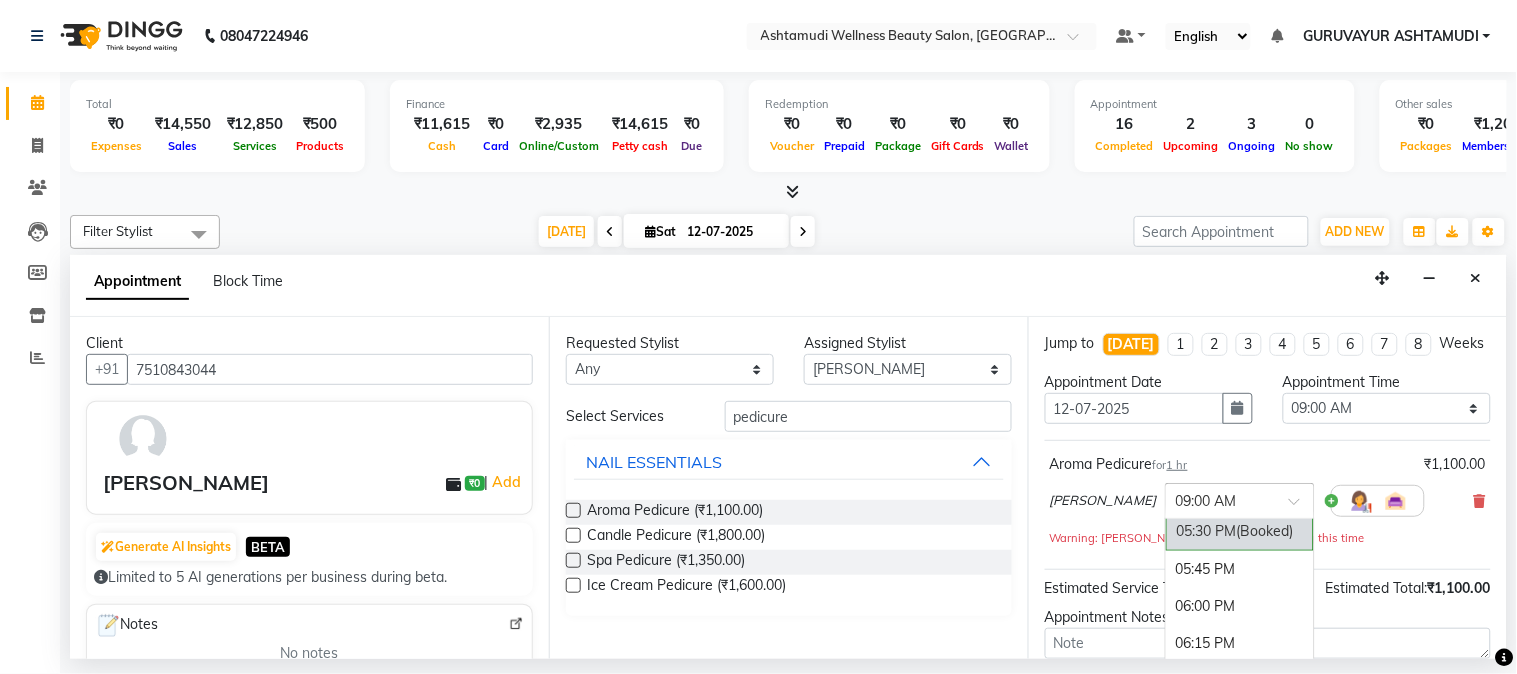 scroll, scrollTop: 1333, scrollLeft: 0, axis: vertical 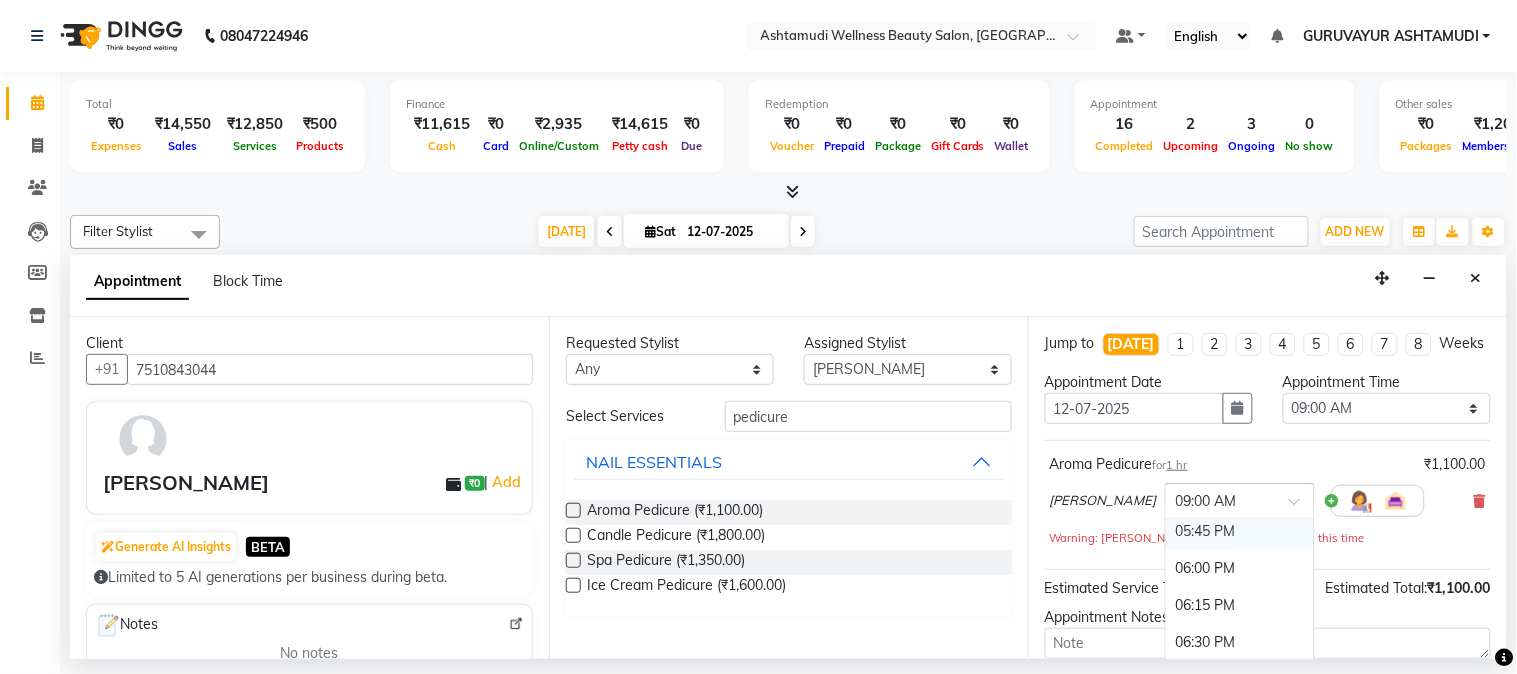 click on "05:45 PM" at bounding box center [1240, 531] 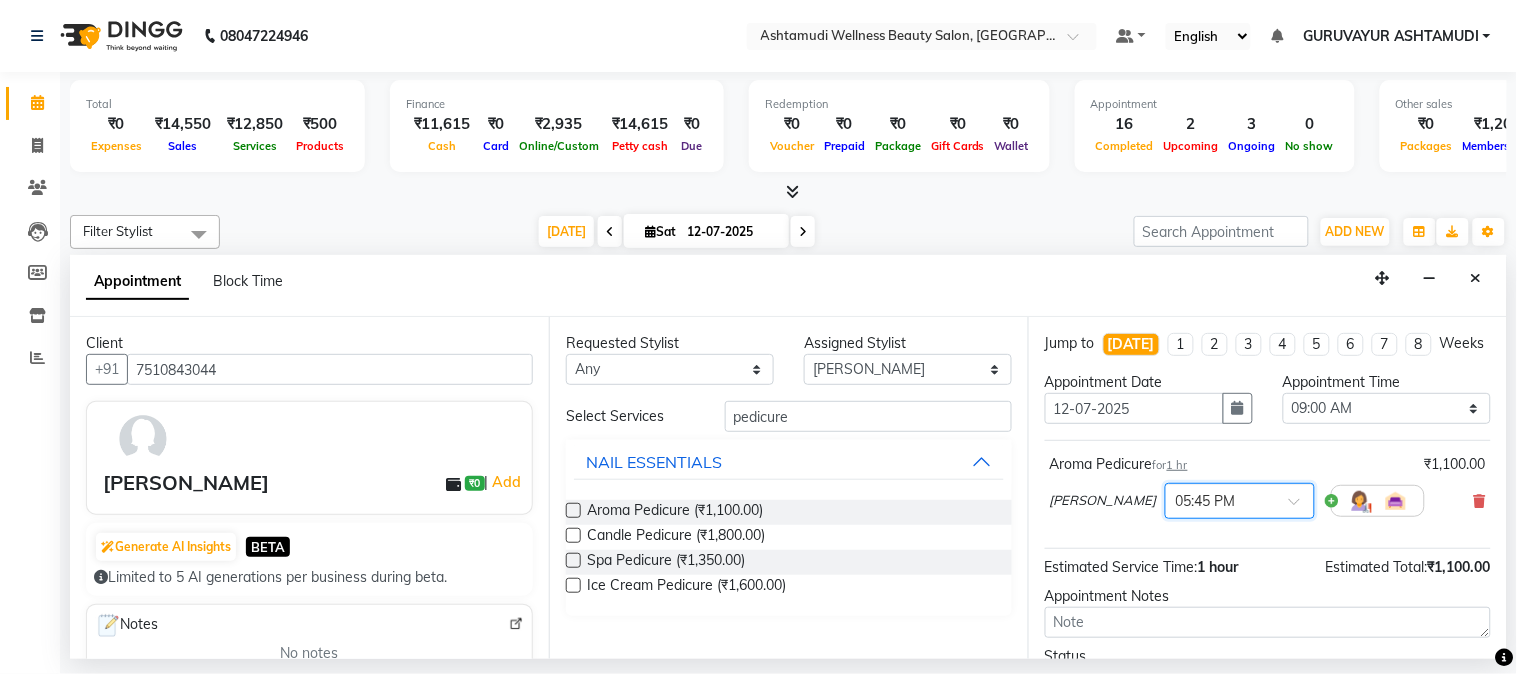 scroll, scrollTop: 151, scrollLeft: 0, axis: vertical 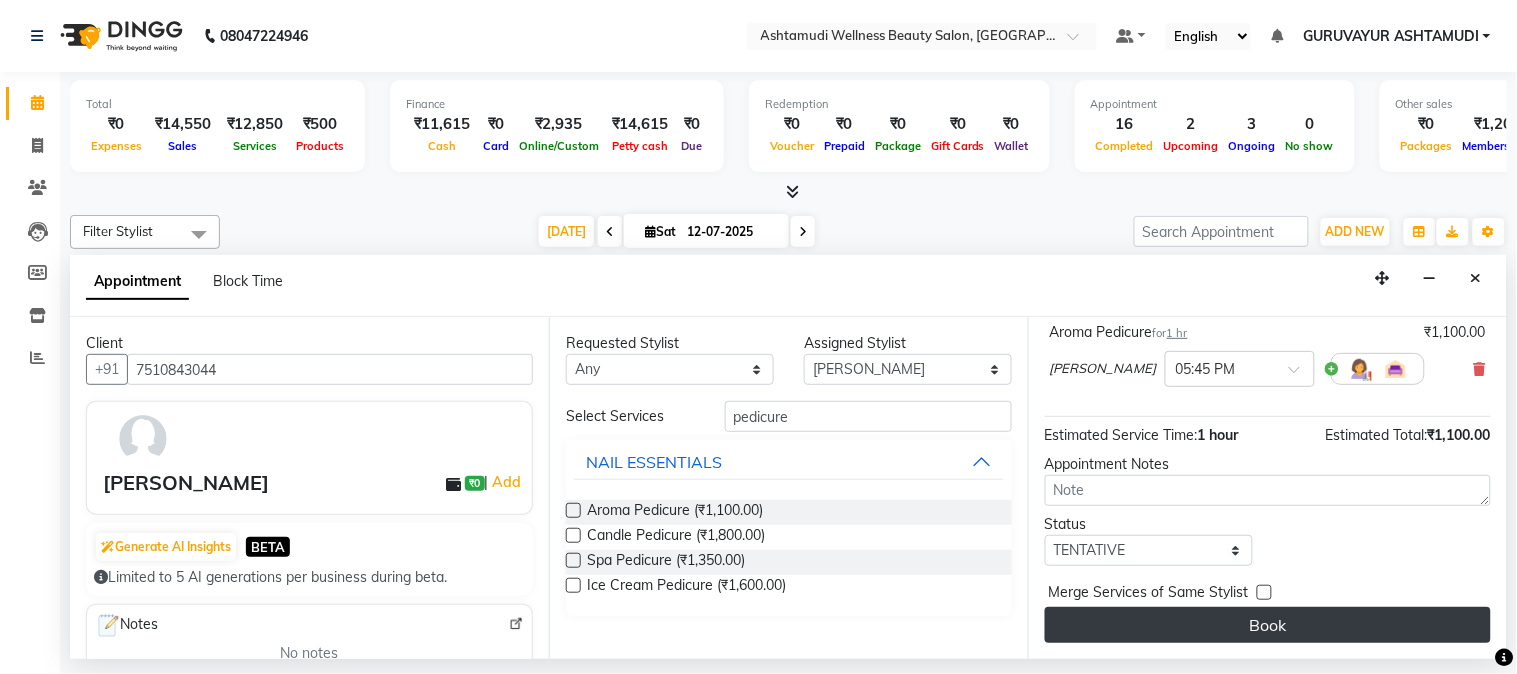 click on "Book" at bounding box center [1268, 625] 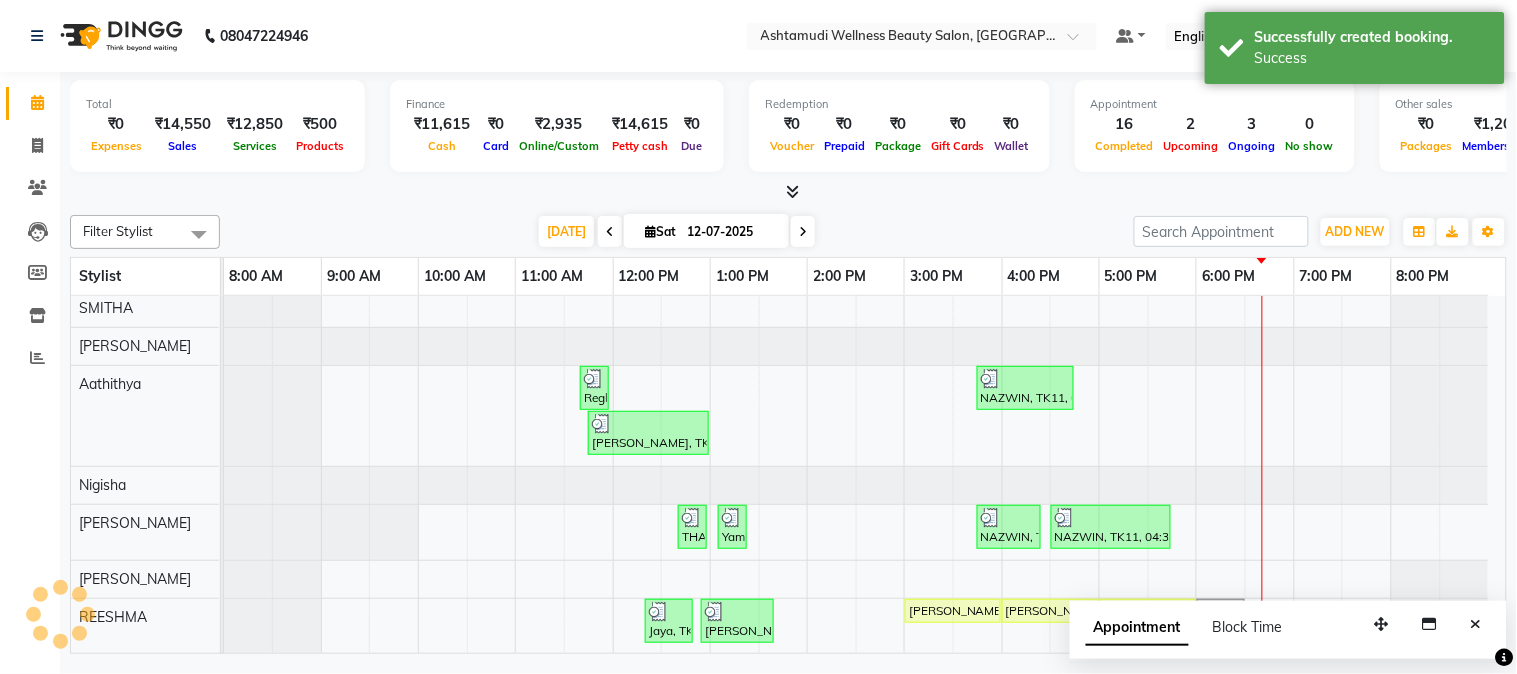 scroll, scrollTop: 310, scrollLeft: 0, axis: vertical 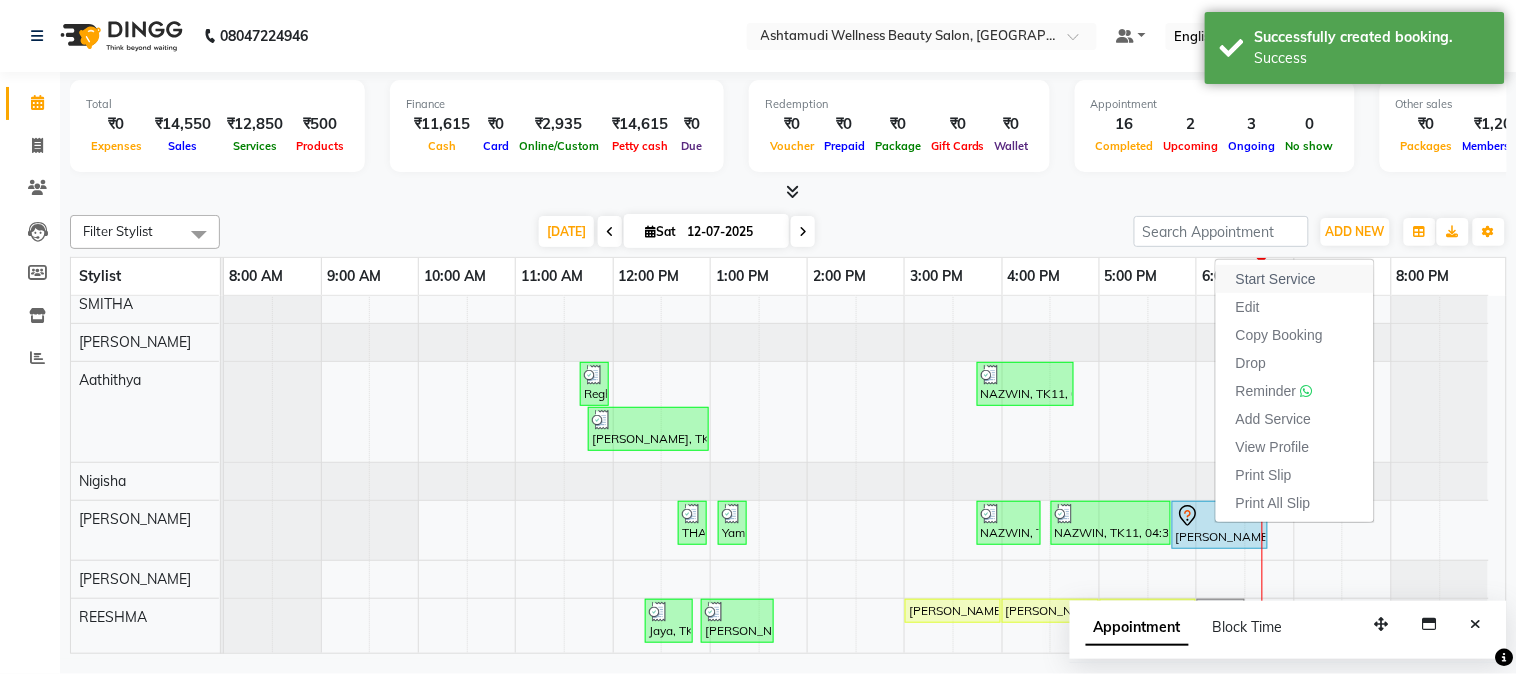 click on "Start Service" at bounding box center [1276, 279] 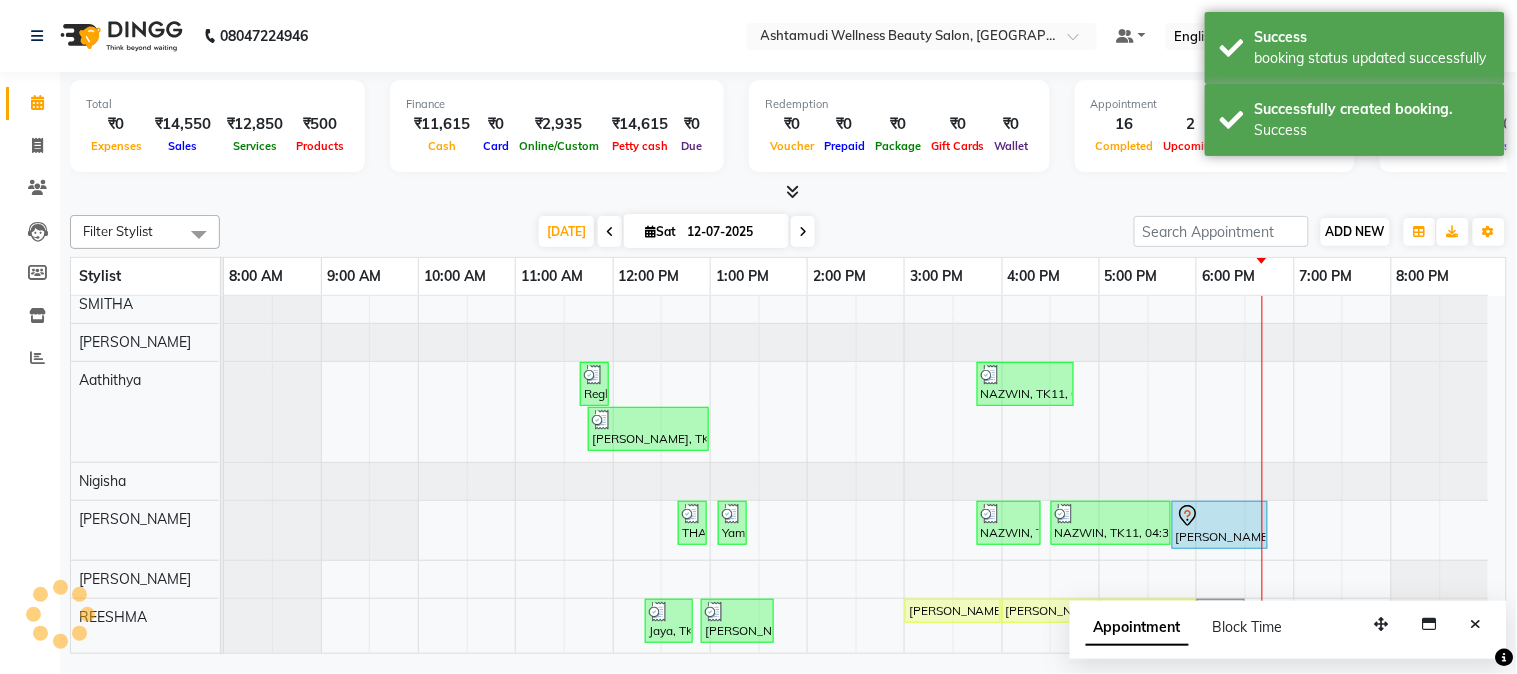 scroll, scrollTop: 306, scrollLeft: 0, axis: vertical 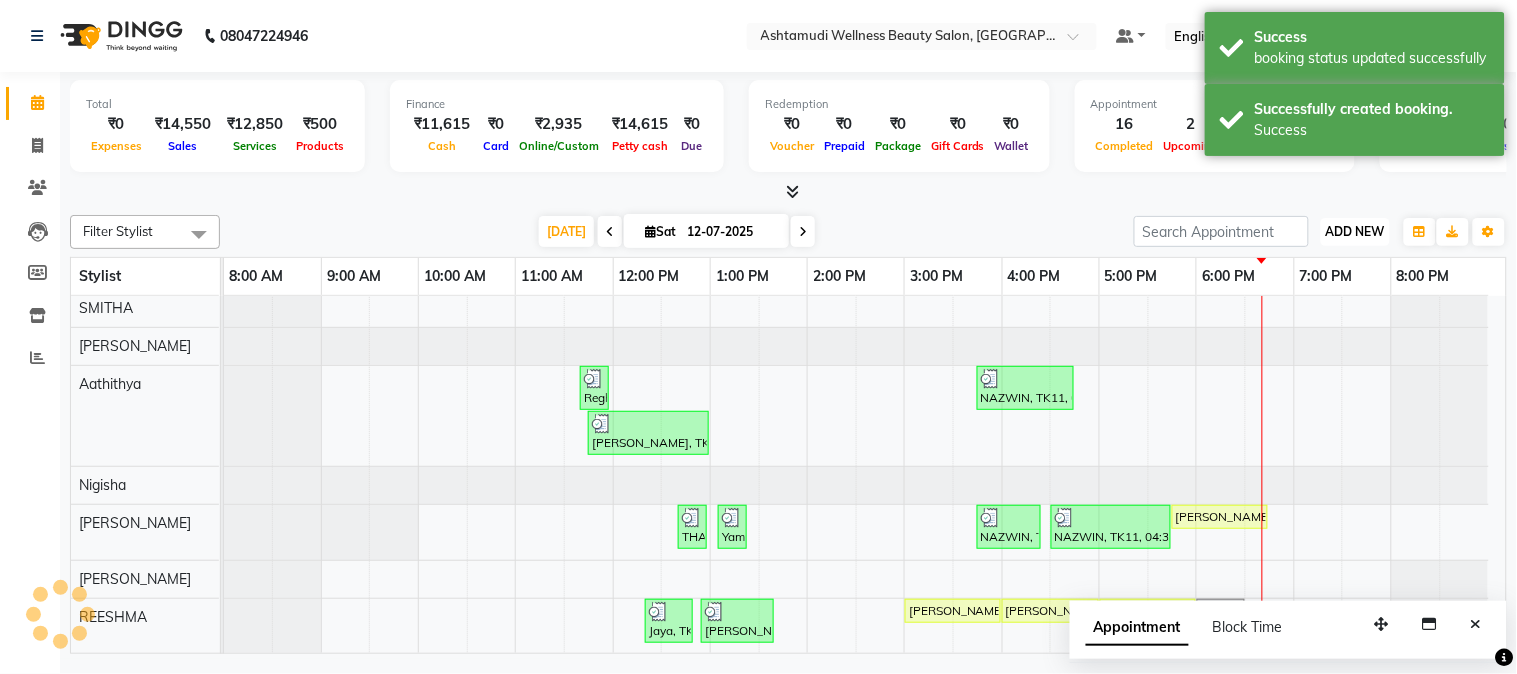 click on "ADD NEW" at bounding box center [1355, 231] 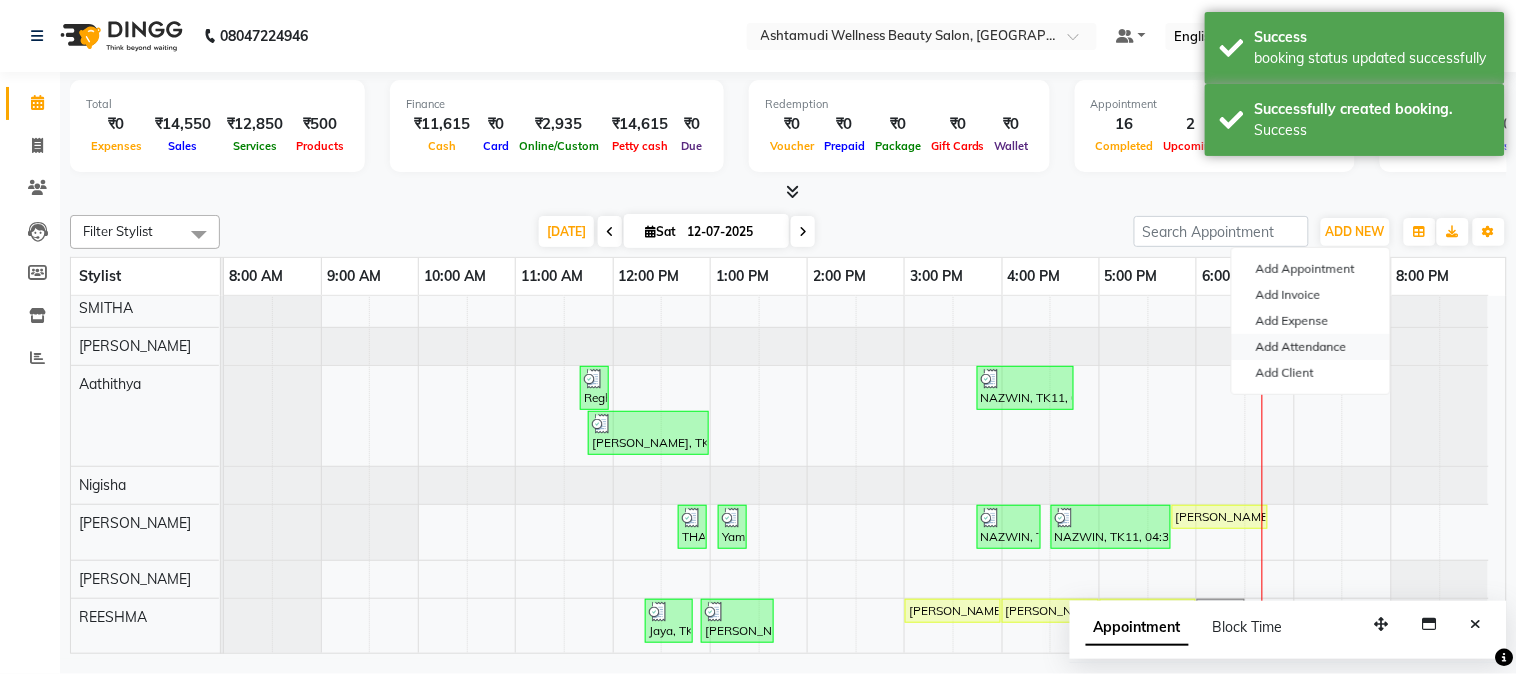 click on "Add Attendance" at bounding box center (1311, 347) 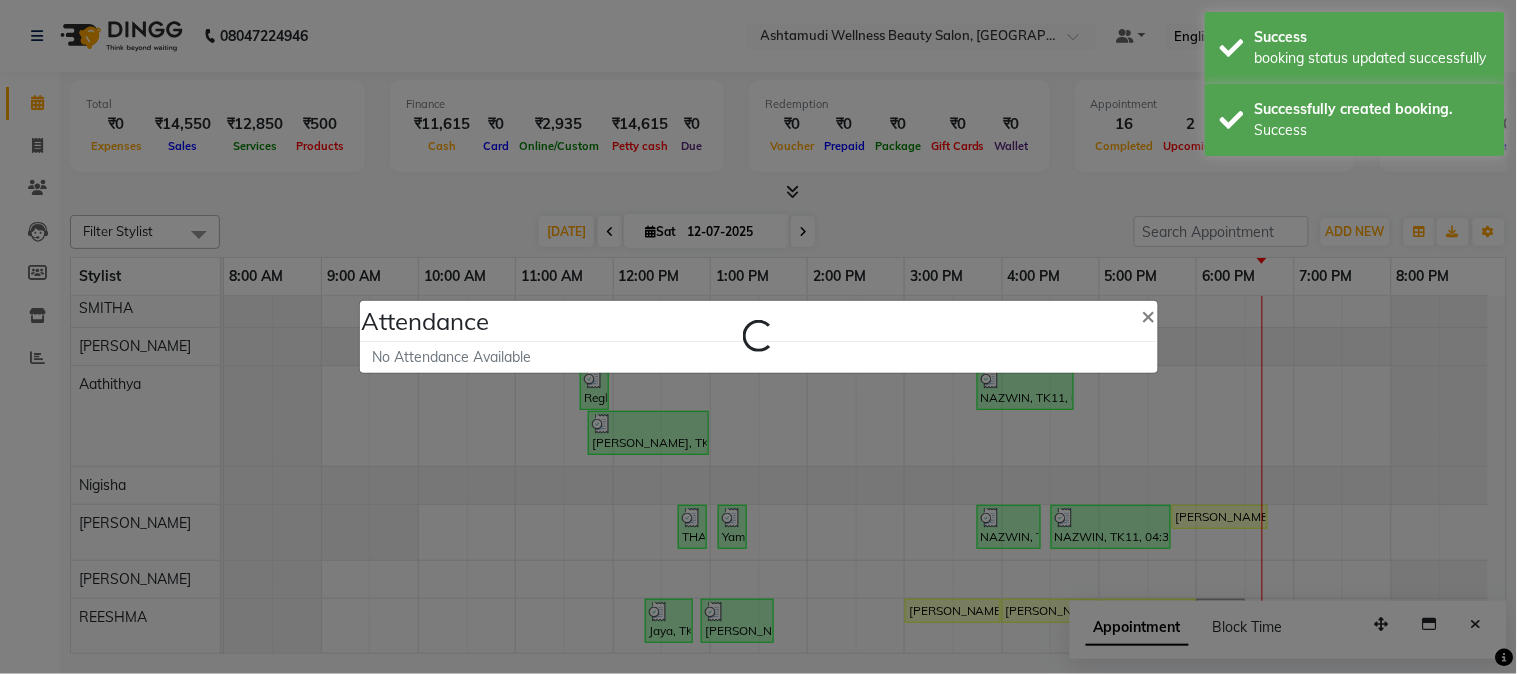 select on "A" 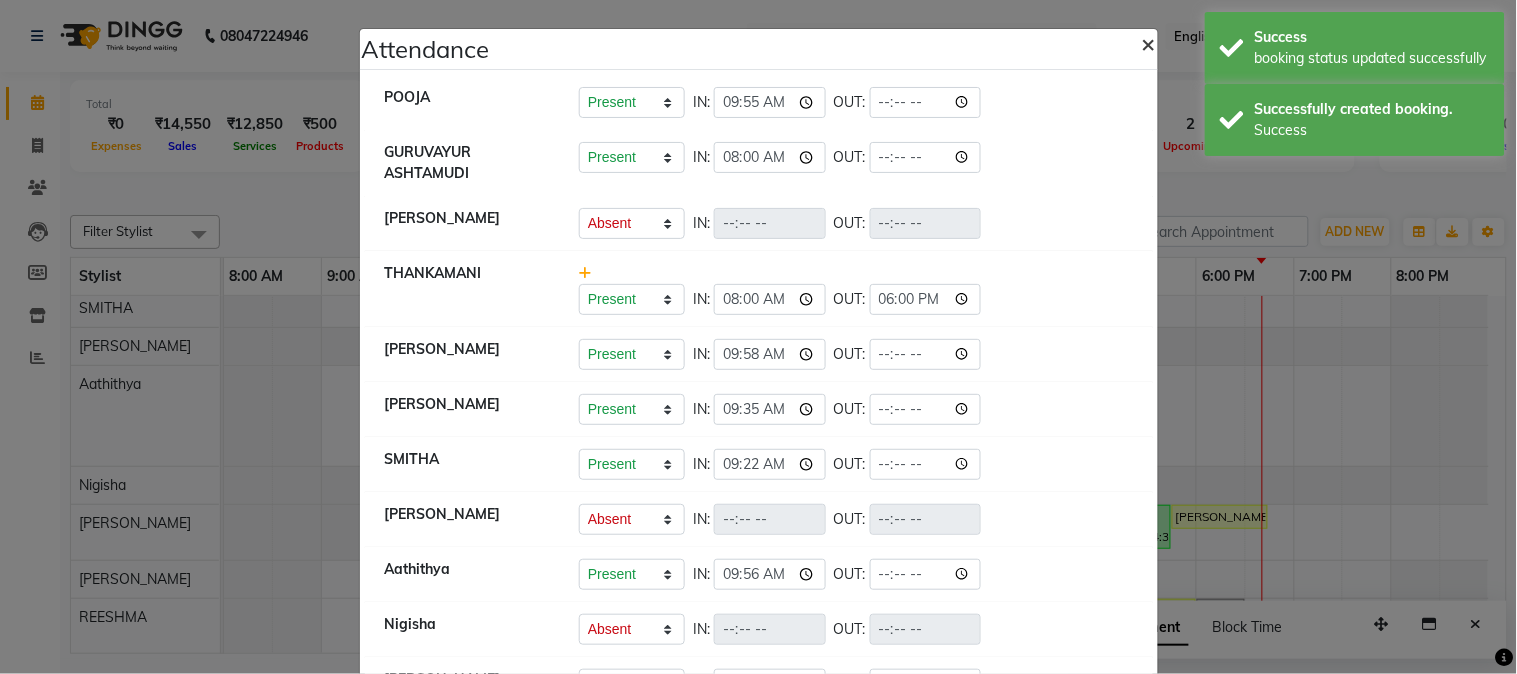 click on "×" 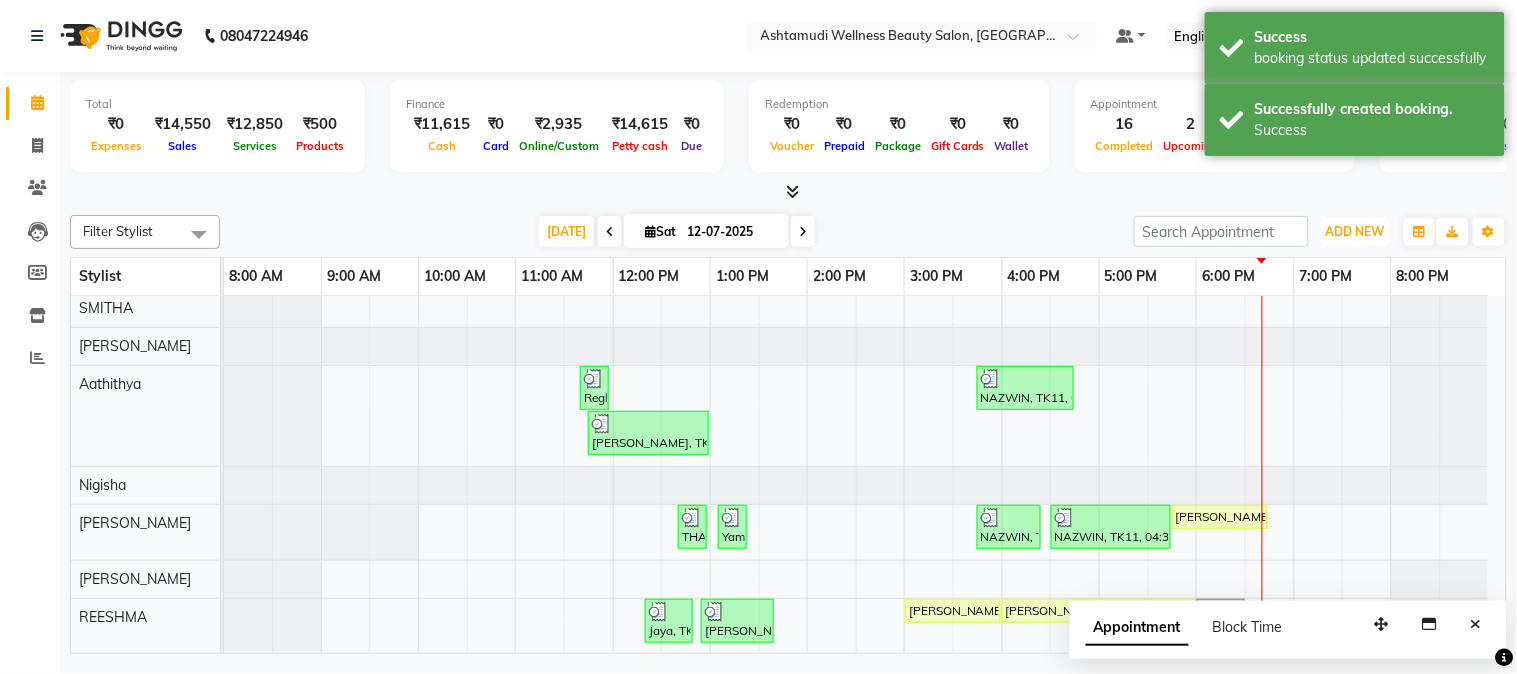 drag, startPoint x: 1353, startPoint y: 235, endPoint x: 1304, endPoint y: 297, distance: 79.025314 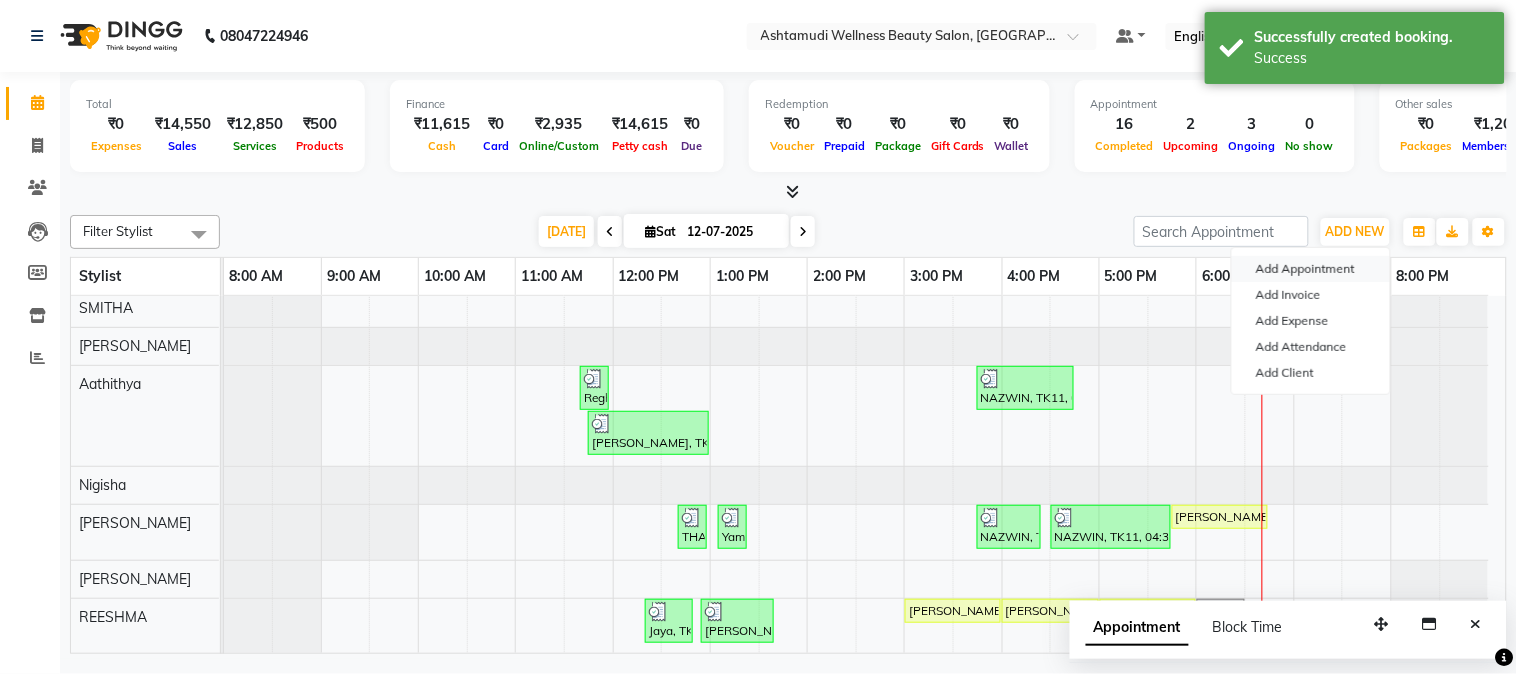 click on "Add Appointment" at bounding box center [1311, 269] 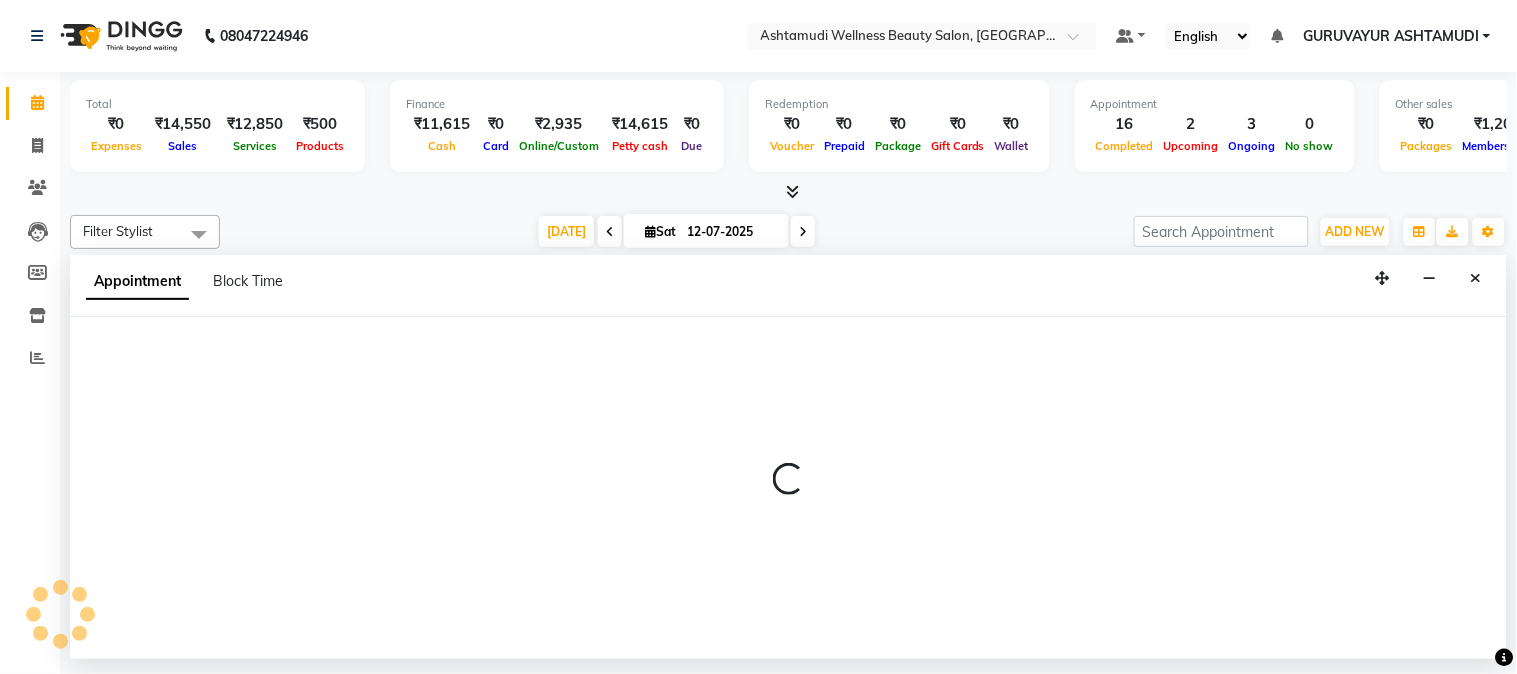 select on "540" 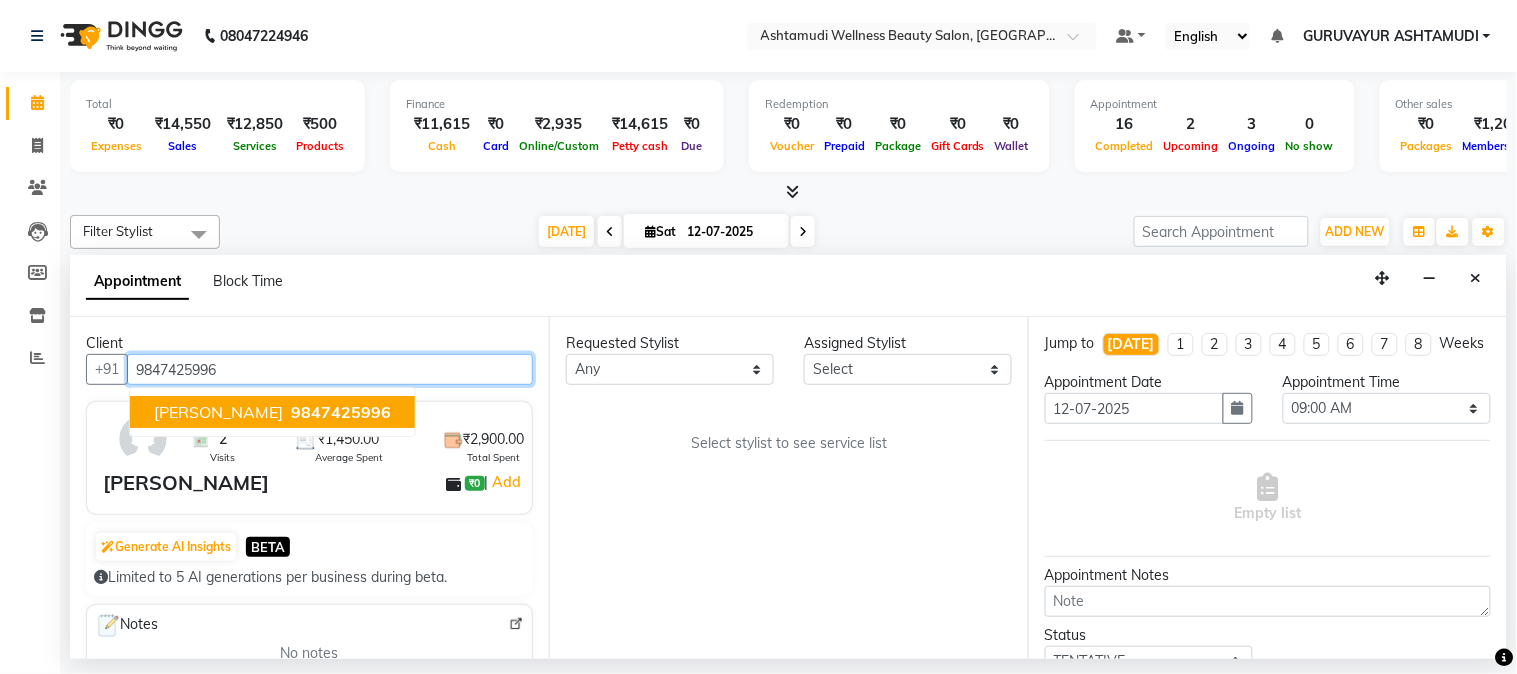 type on "9847425996" 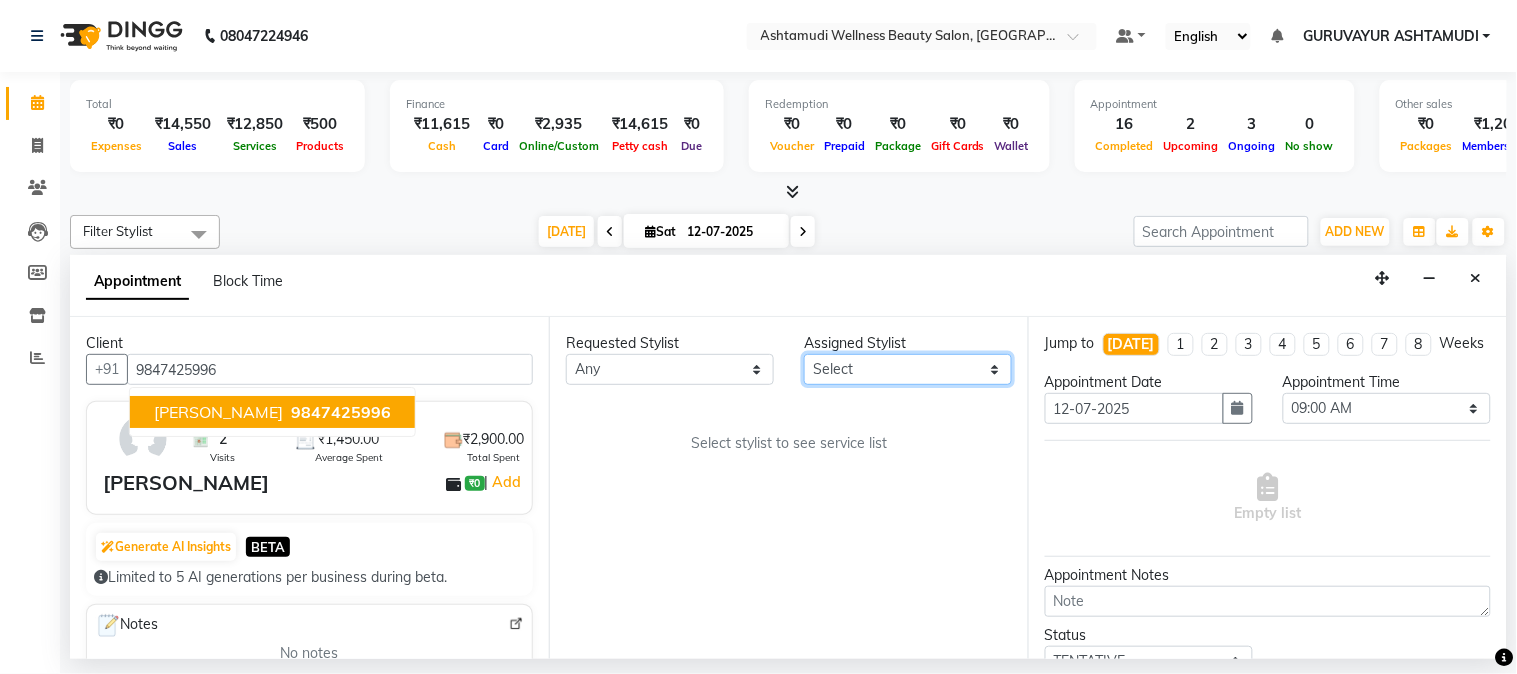 click on "Select Aathithya ANILA ANJANA DAS GURUVAYUR ASHTAMUDI NEETHU Nigisha POOJA PRACHI PRASEETHA REESHMA  Rini SMITHA THANKAMANI" at bounding box center (908, 369) 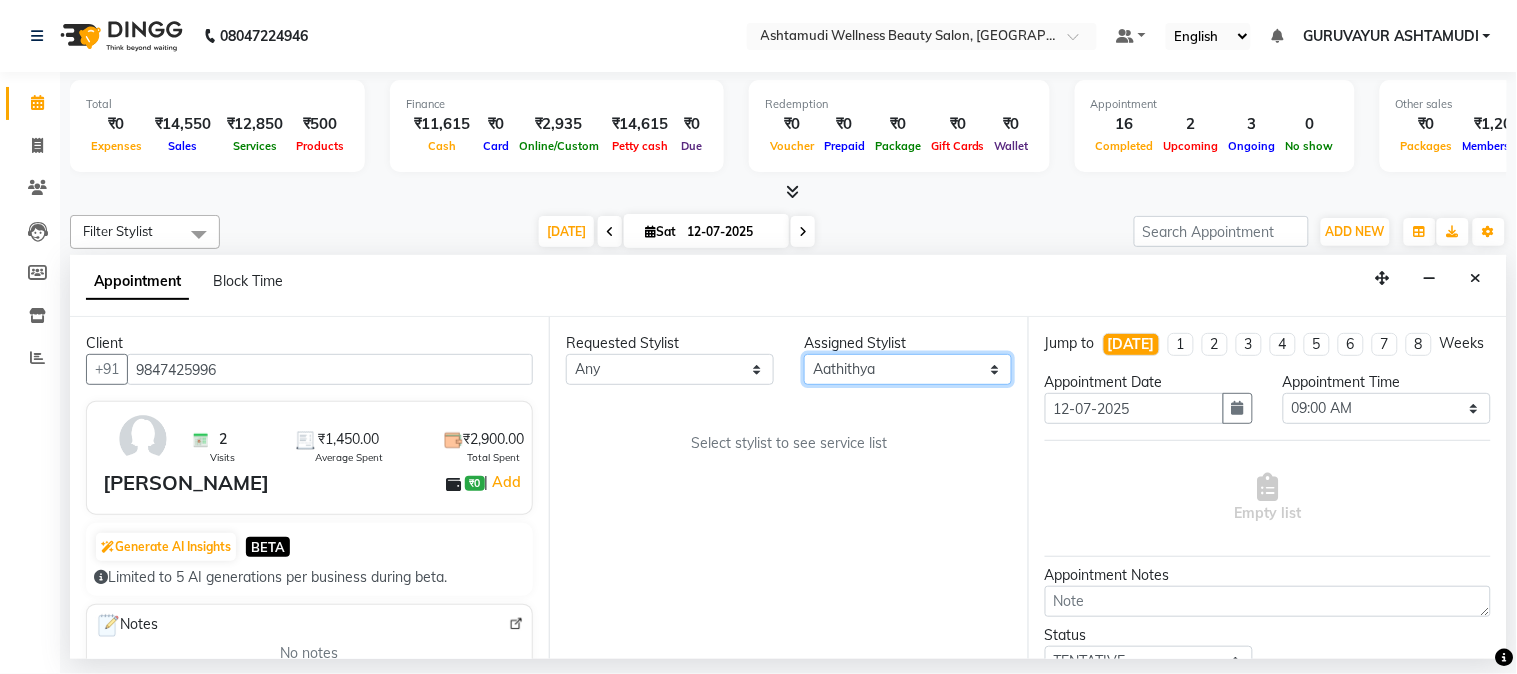 click on "Select Aathithya ANILA ANJANA DAS GURUVAYUR ASHTAMUDI NEETHU Nigisha POOJA PRACHI PRASEETHA REESHMA  Rini SMITHA THANKAMANI" at bounding box center [908, 369] 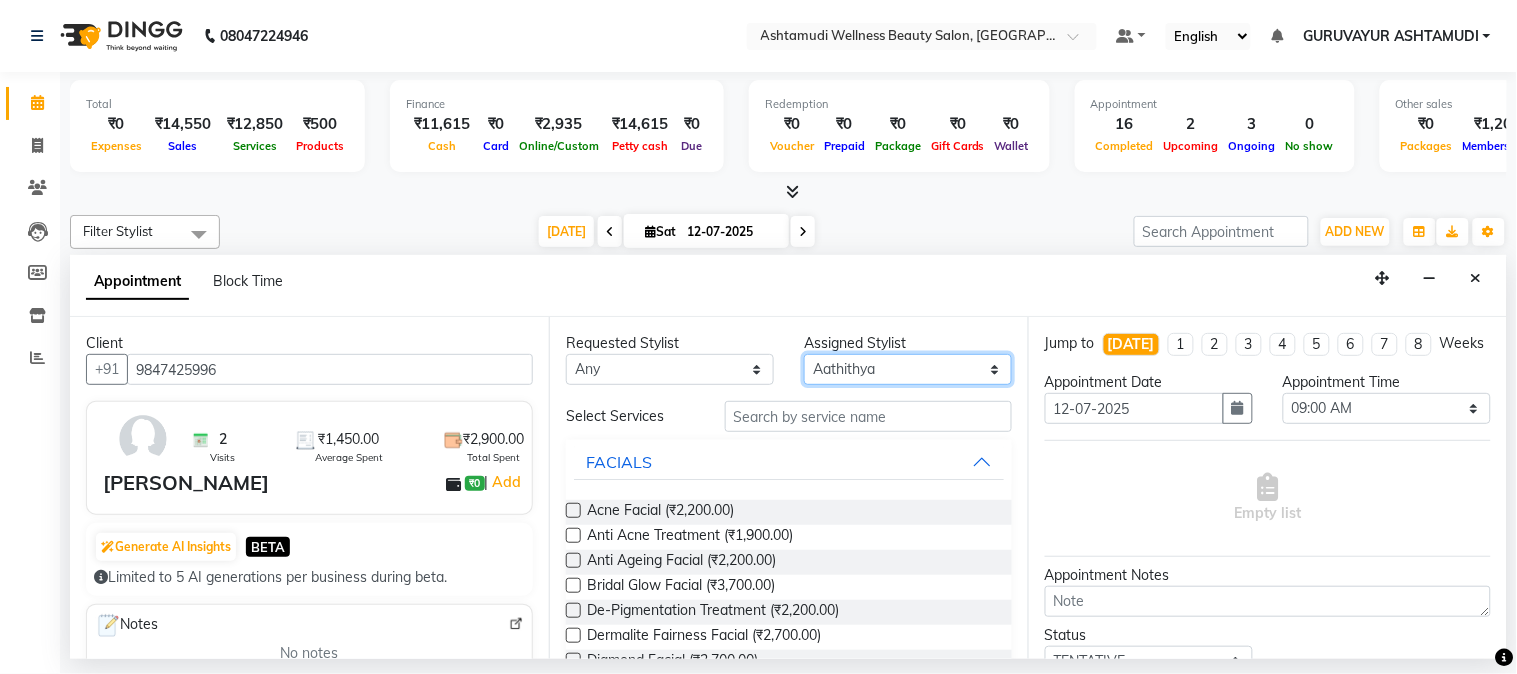 drag, startPoint x: 892, startPoint y: 370, endPoint x: 893, endPoint y: 354, distance: 16.03122 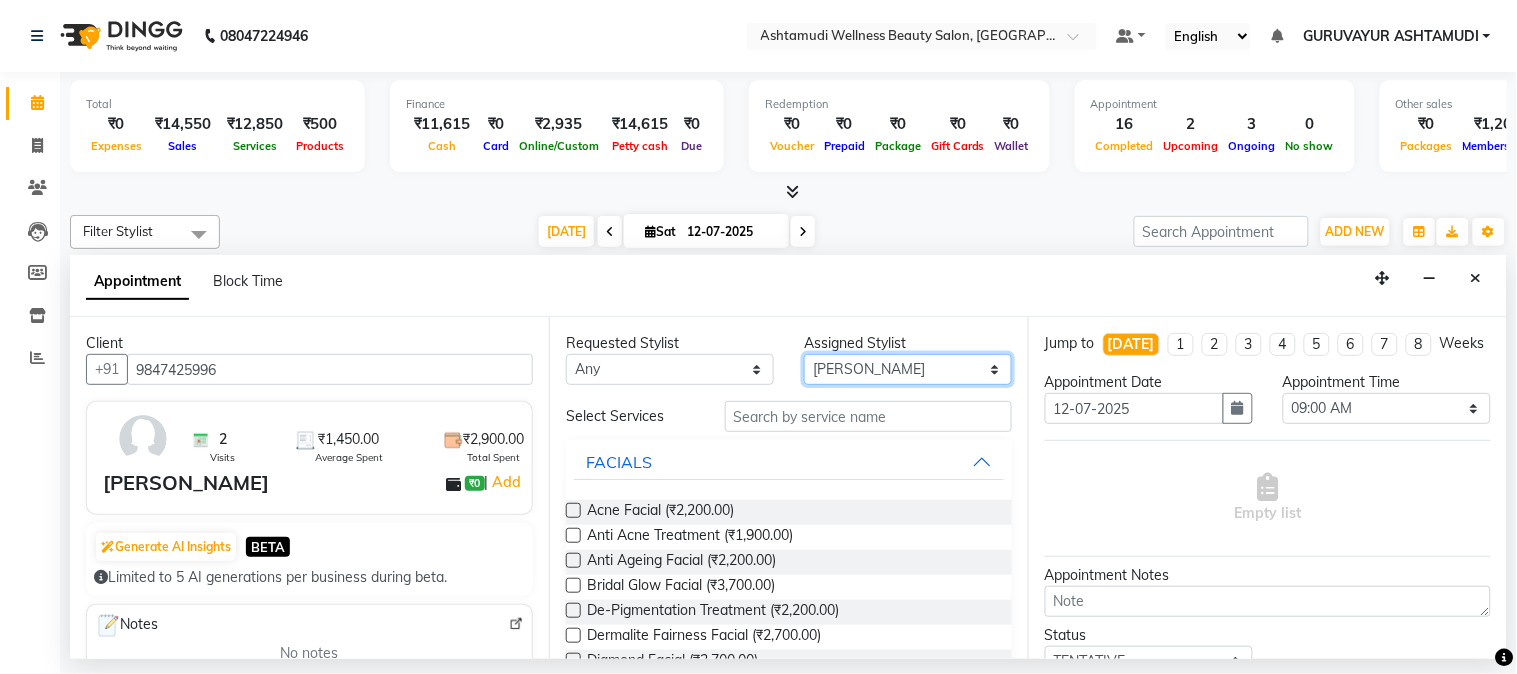 click on "Select Aathithya ANILA ANJANA DAS GURUVAYUR ASHTAMUDI NEETHU Nigisha POOJA PRACHI PRASEETHA REESHMA  Rini SMITHA THANKAMANI" at bounding box center [908, 369] 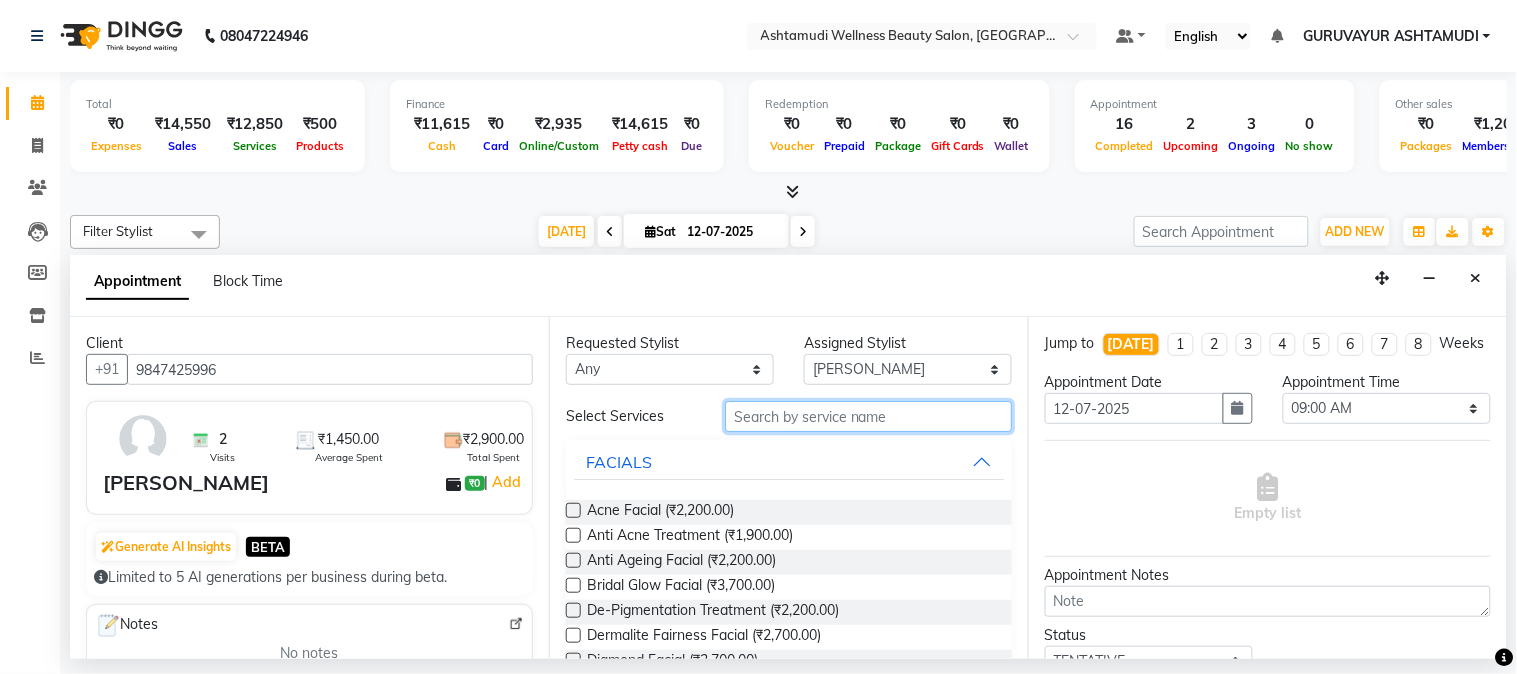 click at bounding box center [868, 416] 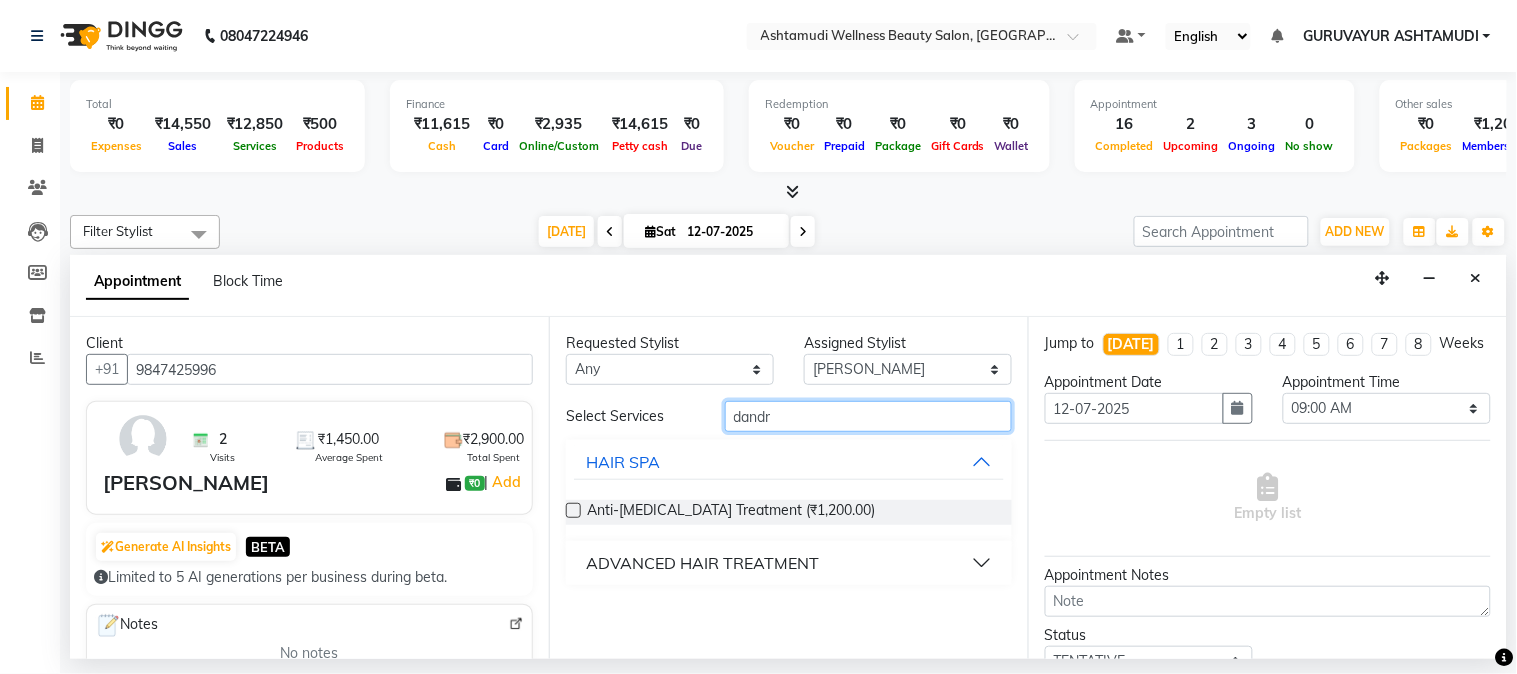 type on "dandr" 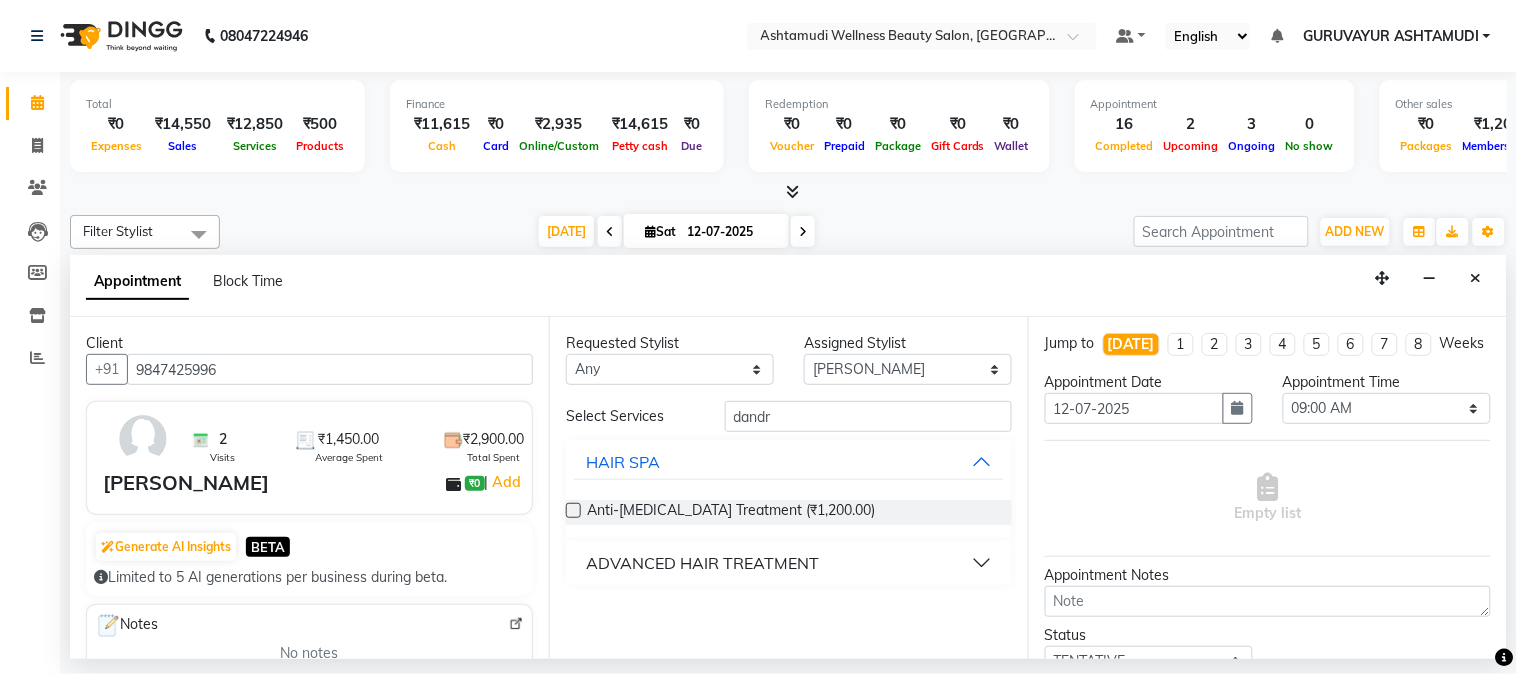 click at bounding box center [573, 510] 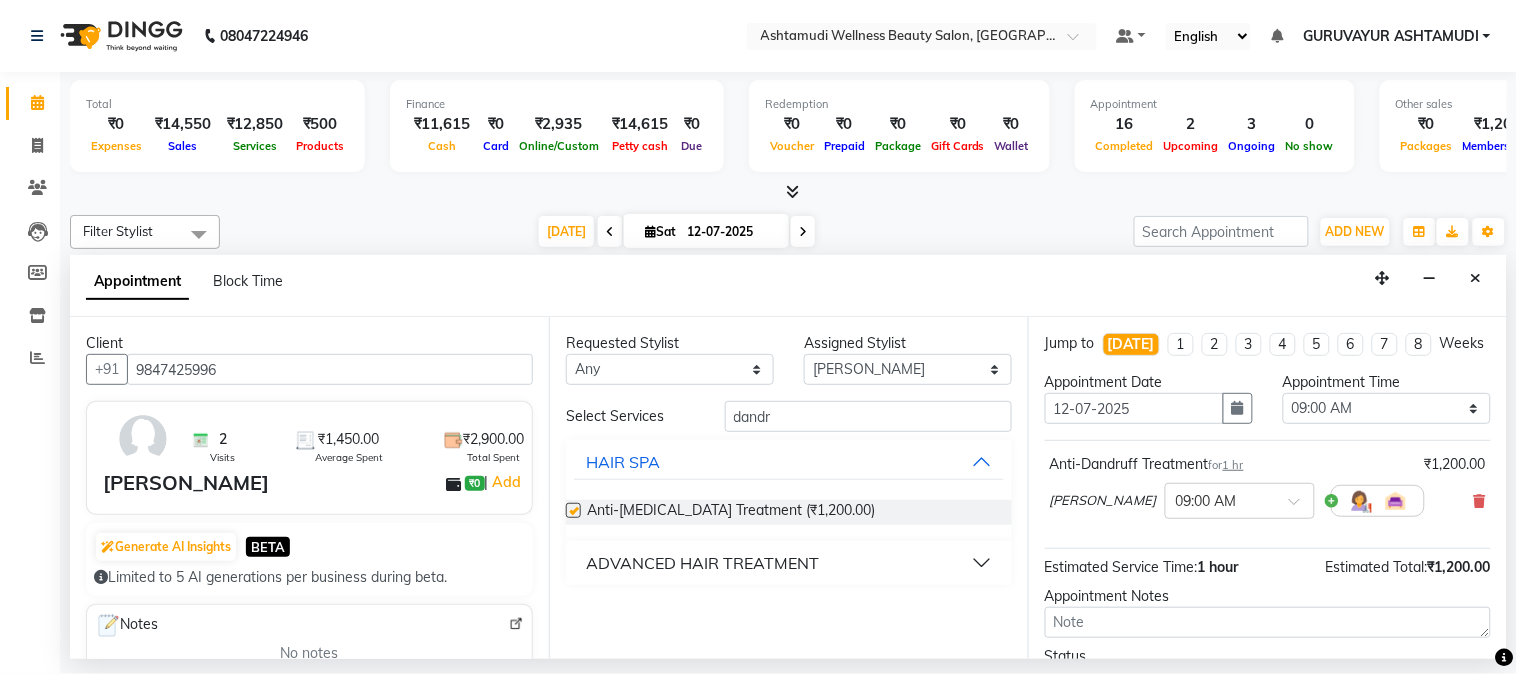 checkbox on "false" 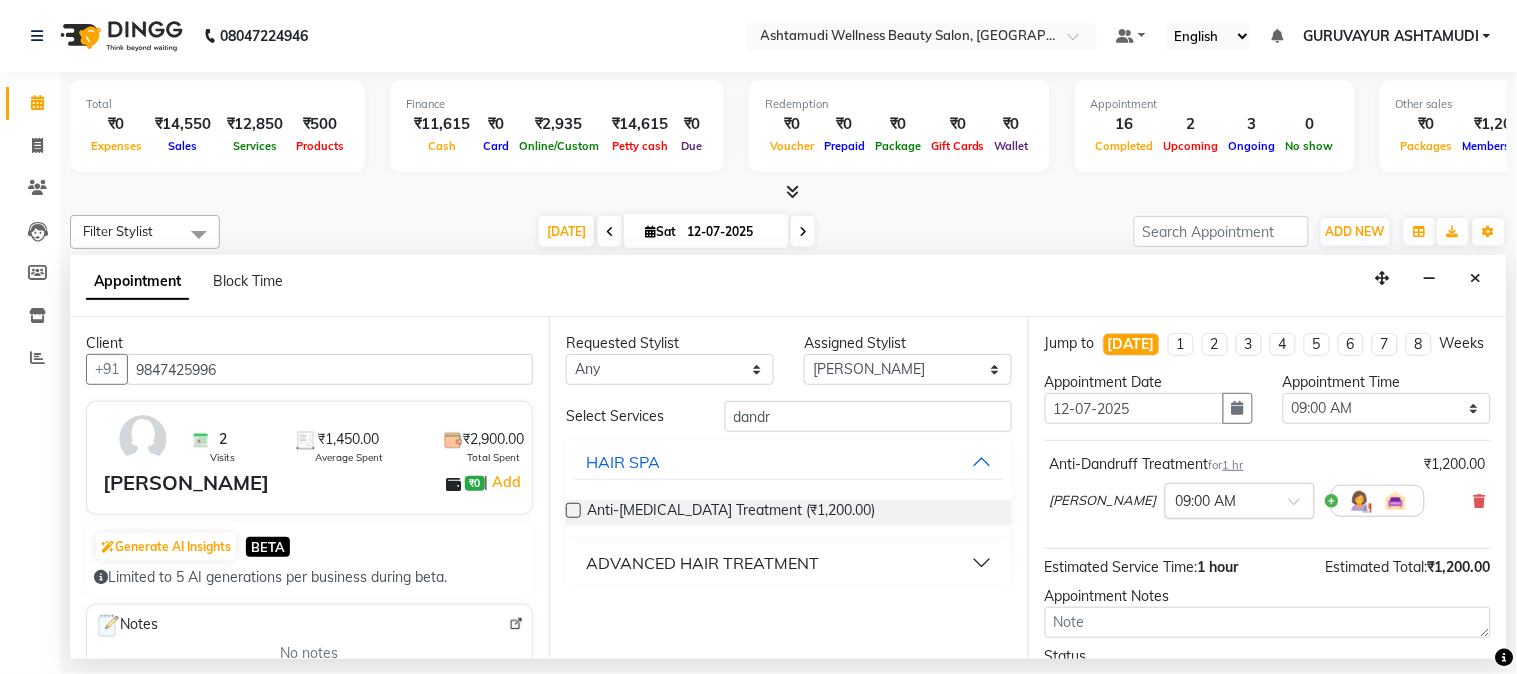 click at bounding box center (1301, 507) 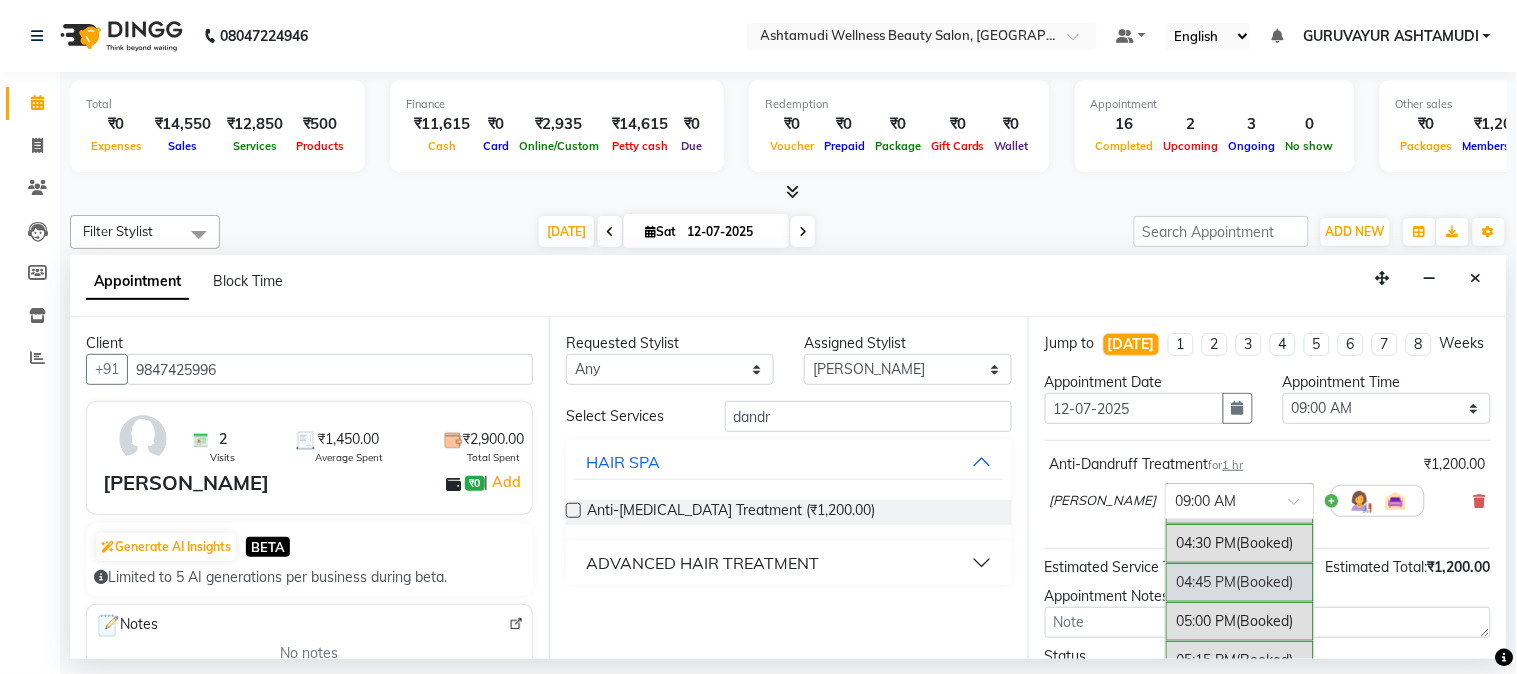 scroll, scrollTop: 1222, scrollLeft: 0, axis: vertical 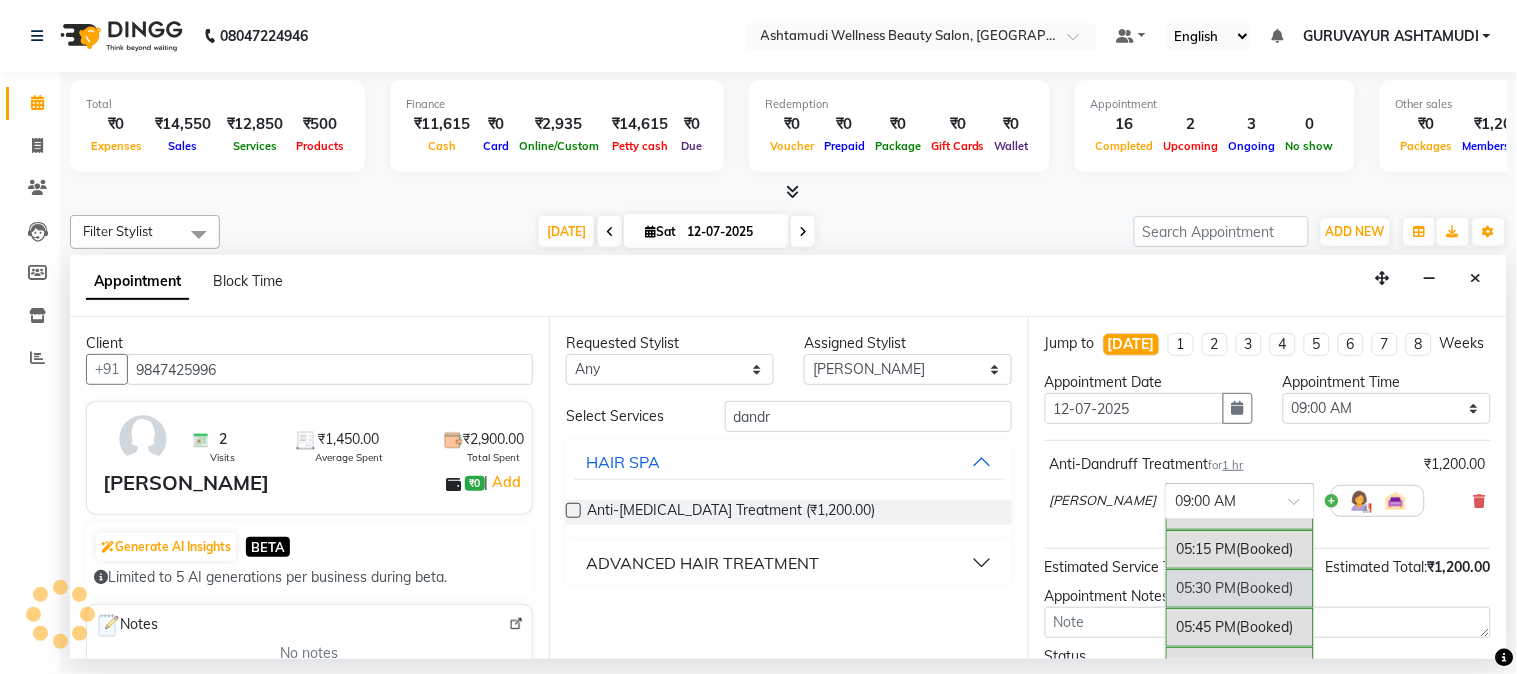 click on "05:30 PM   (Booked)" at bounding box center (1240, 588) 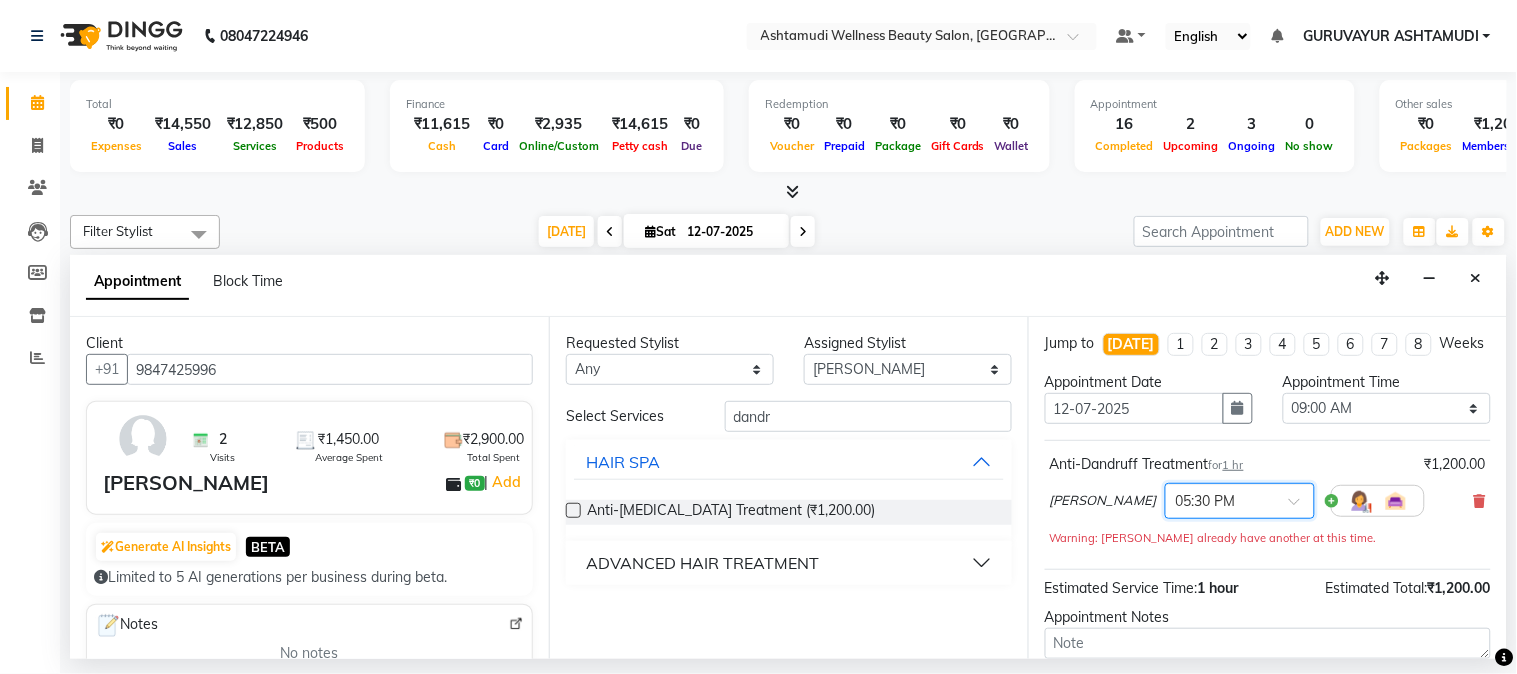 scroll, scrollTop: 172, scrollLeft: 0, axis: vertical 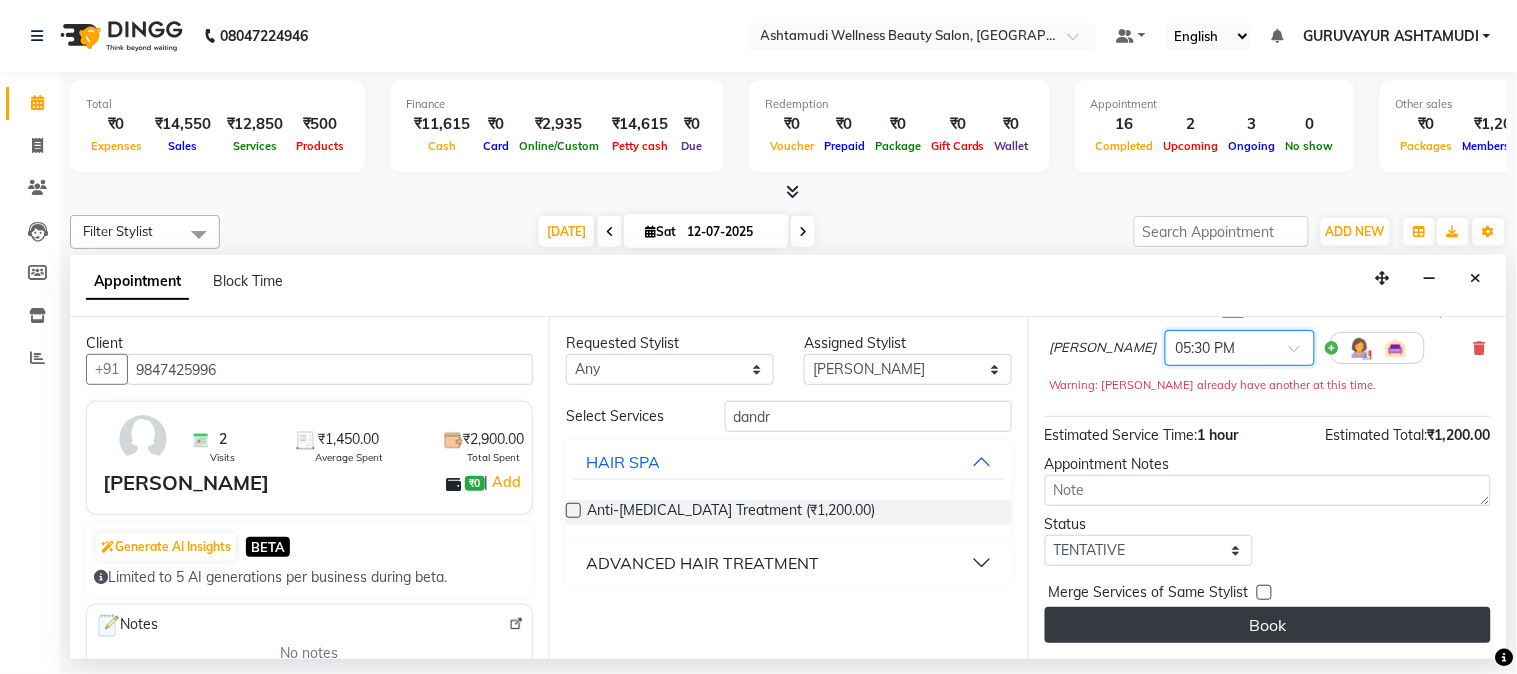 click on "Book" at bounding box center (1268, 625) 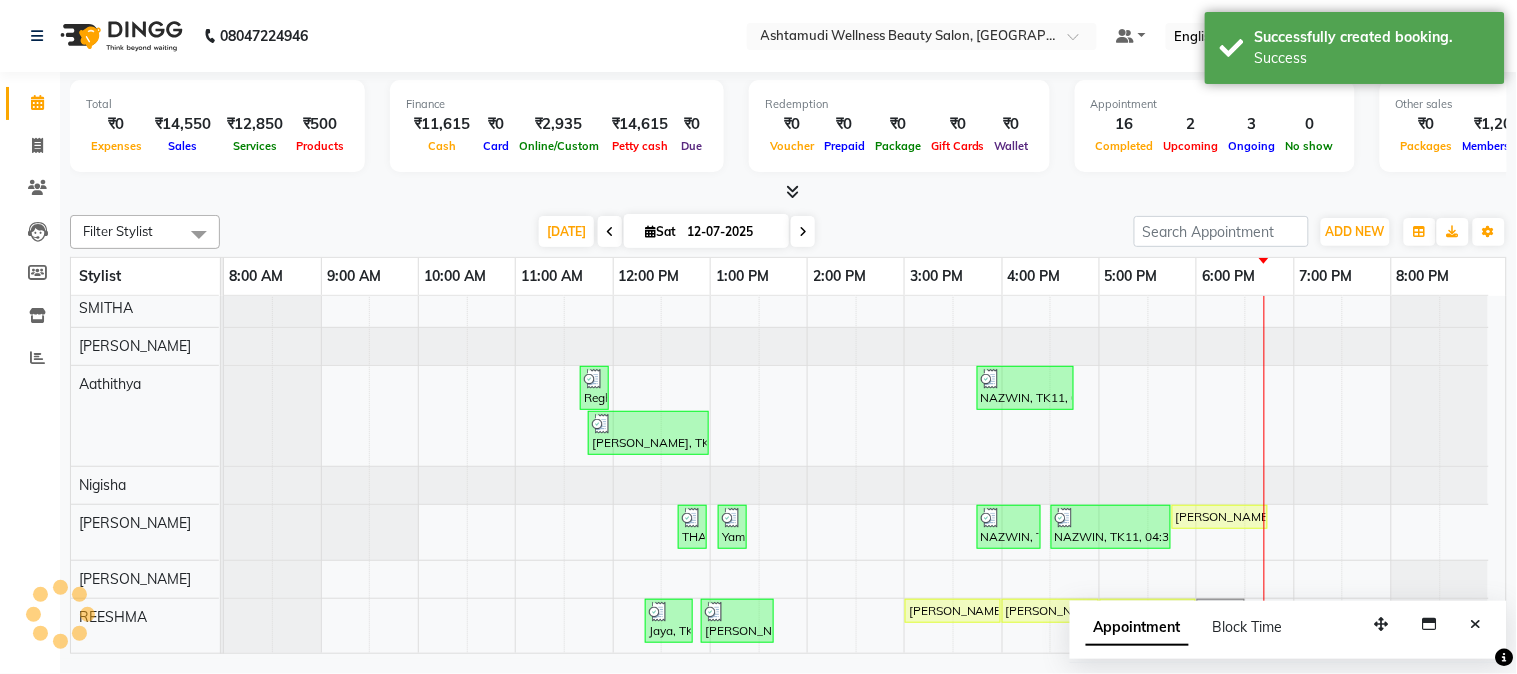 scroll, scrollTop: 310, scrollLeft: 0, axis: vertical 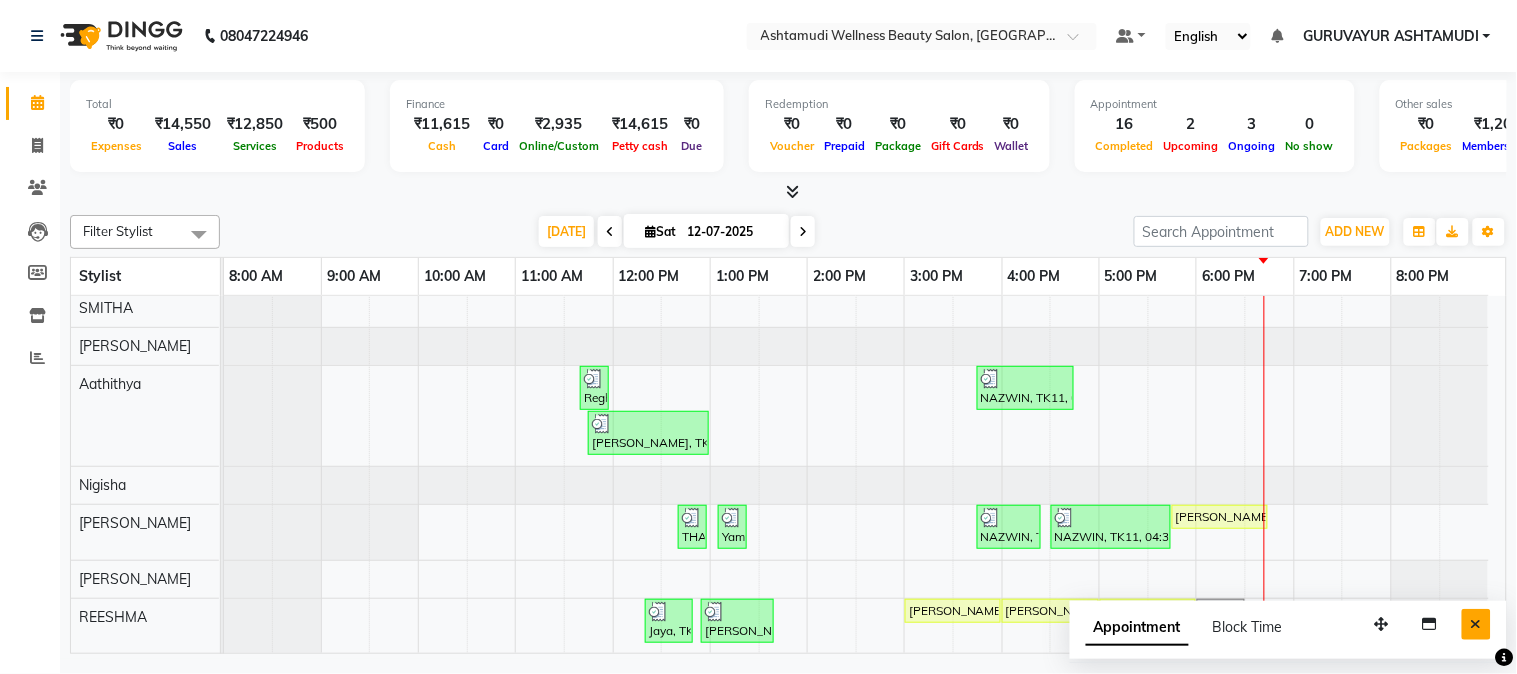 click at bounding box center [1476, 624] 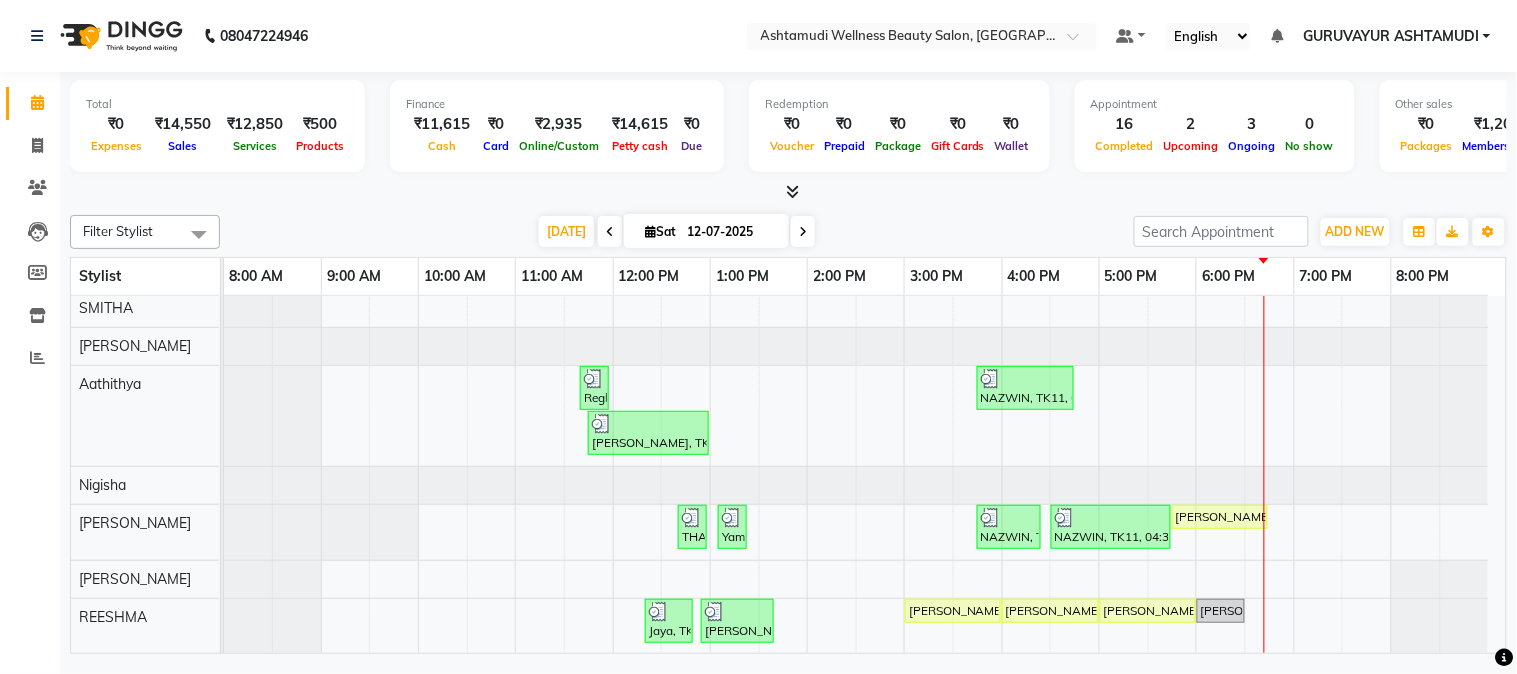 scroll, scrollTop: 264, scrollLeft: 0, axis: vertical 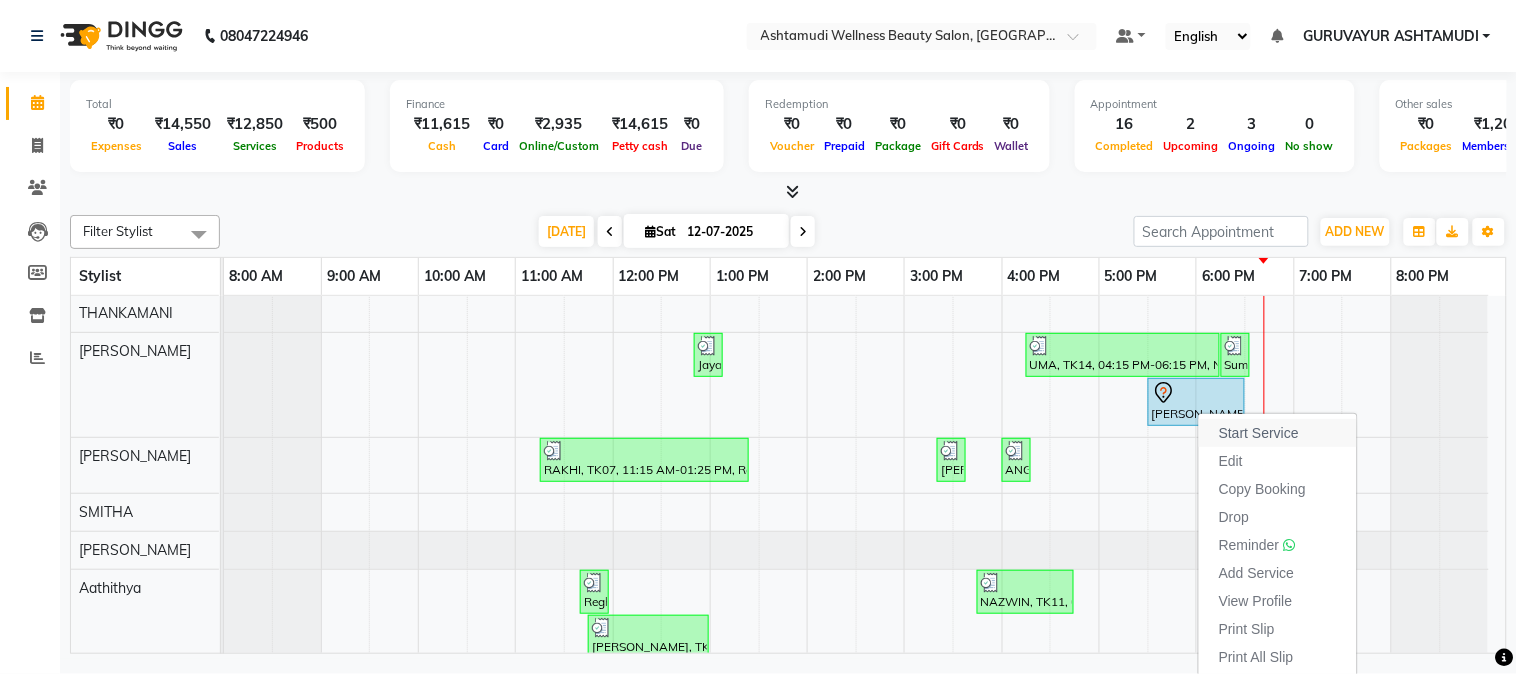 click on "Start Service" at bounding box center (1259, 433) 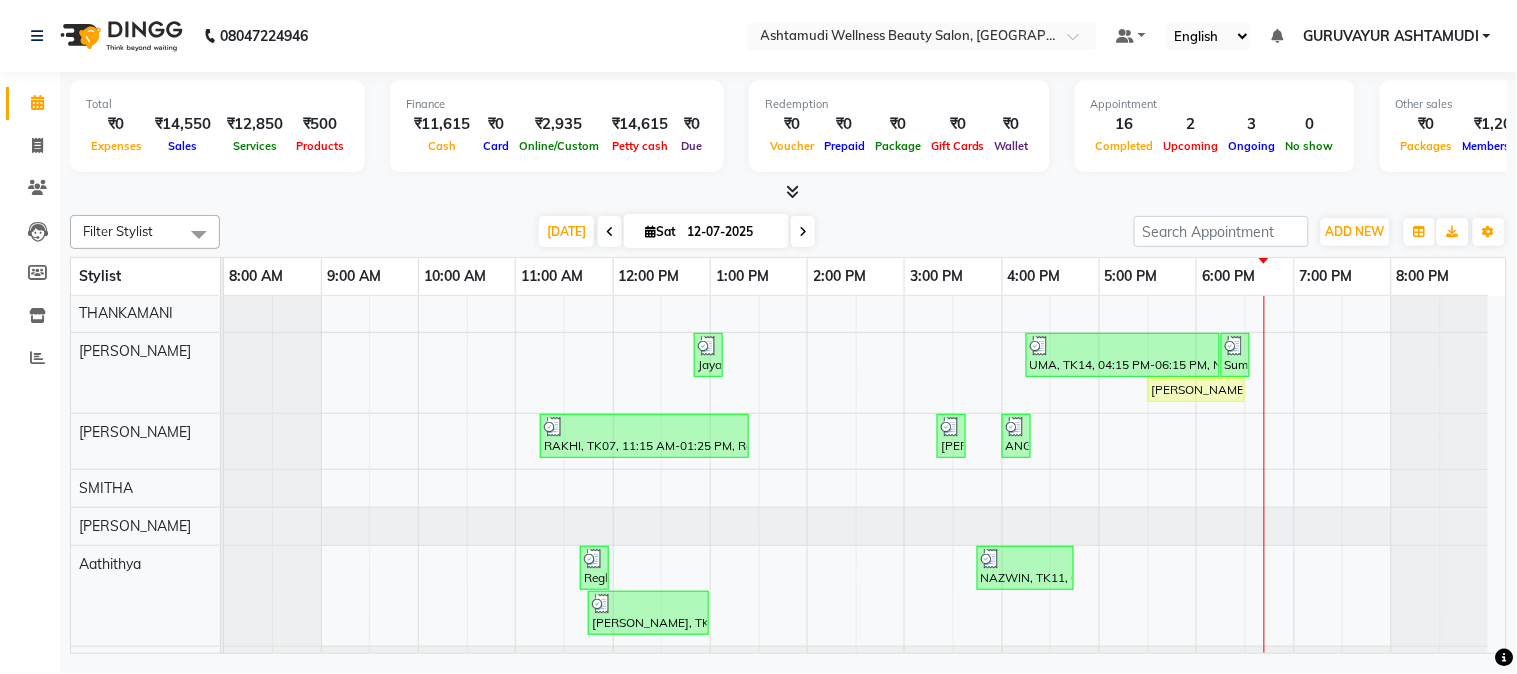 scroll, scrollTop: 62, scrollLeft: 0, axis: vertical 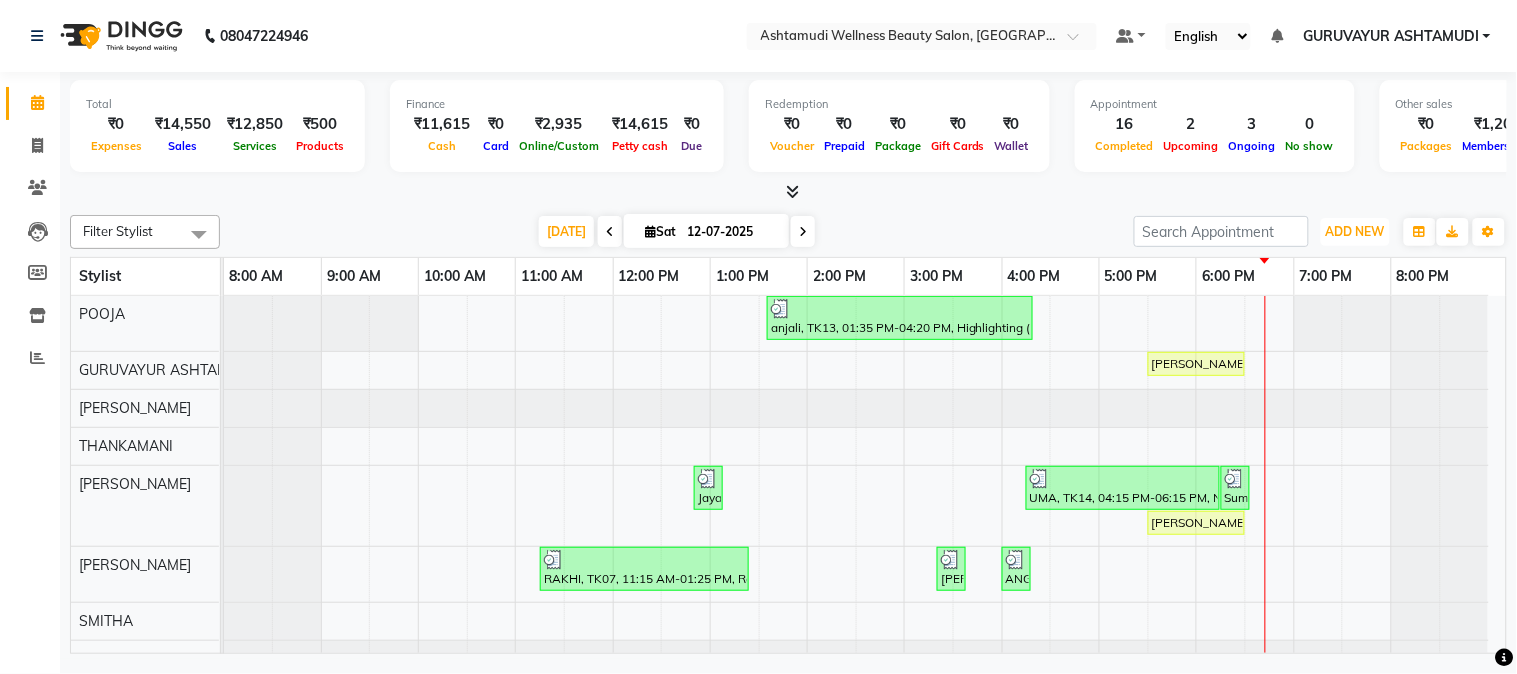 drag, startPoint x: 1367, startPoint y: 221, endPoint x: 1361, endPoint y: 260, distance: 39.45884 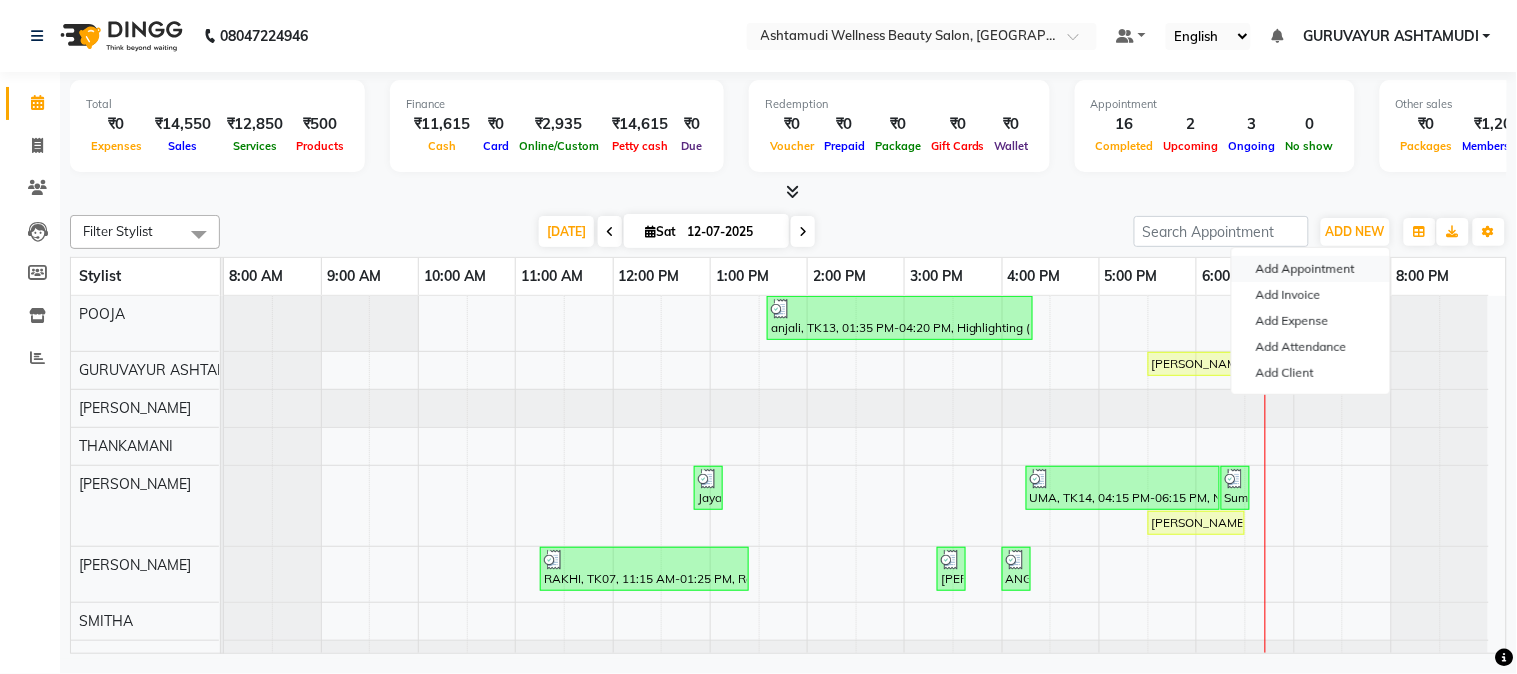 click on "Add Appointment" at bounding box center (1311, 269) 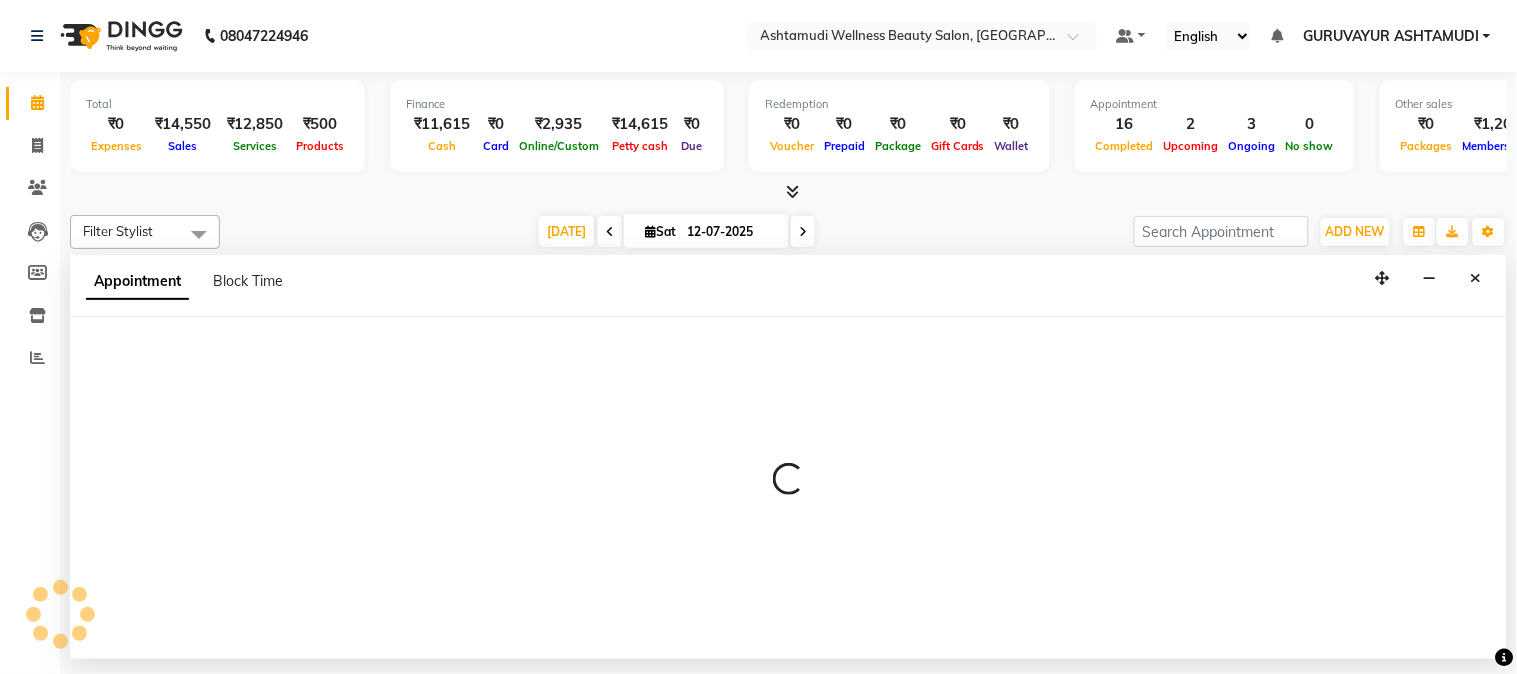 select on "540" 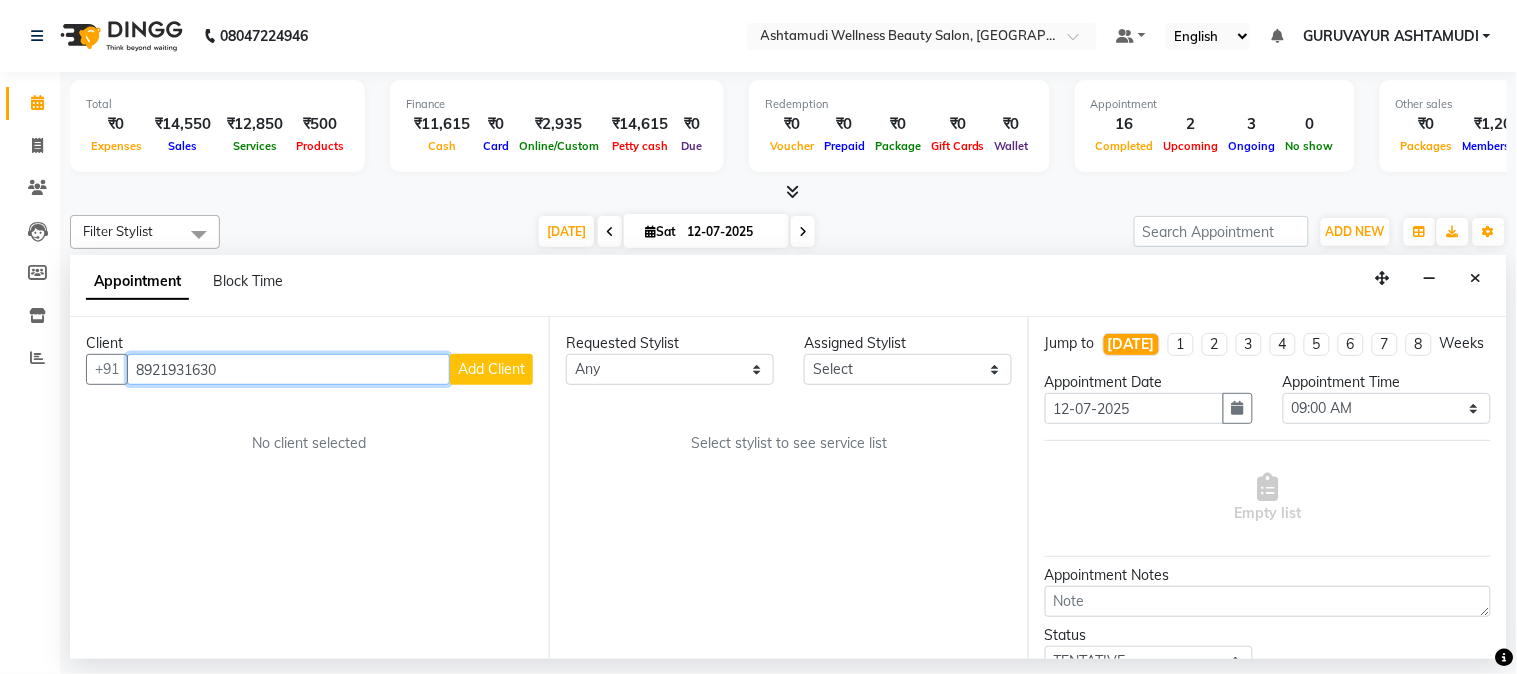 type on "8921931630" 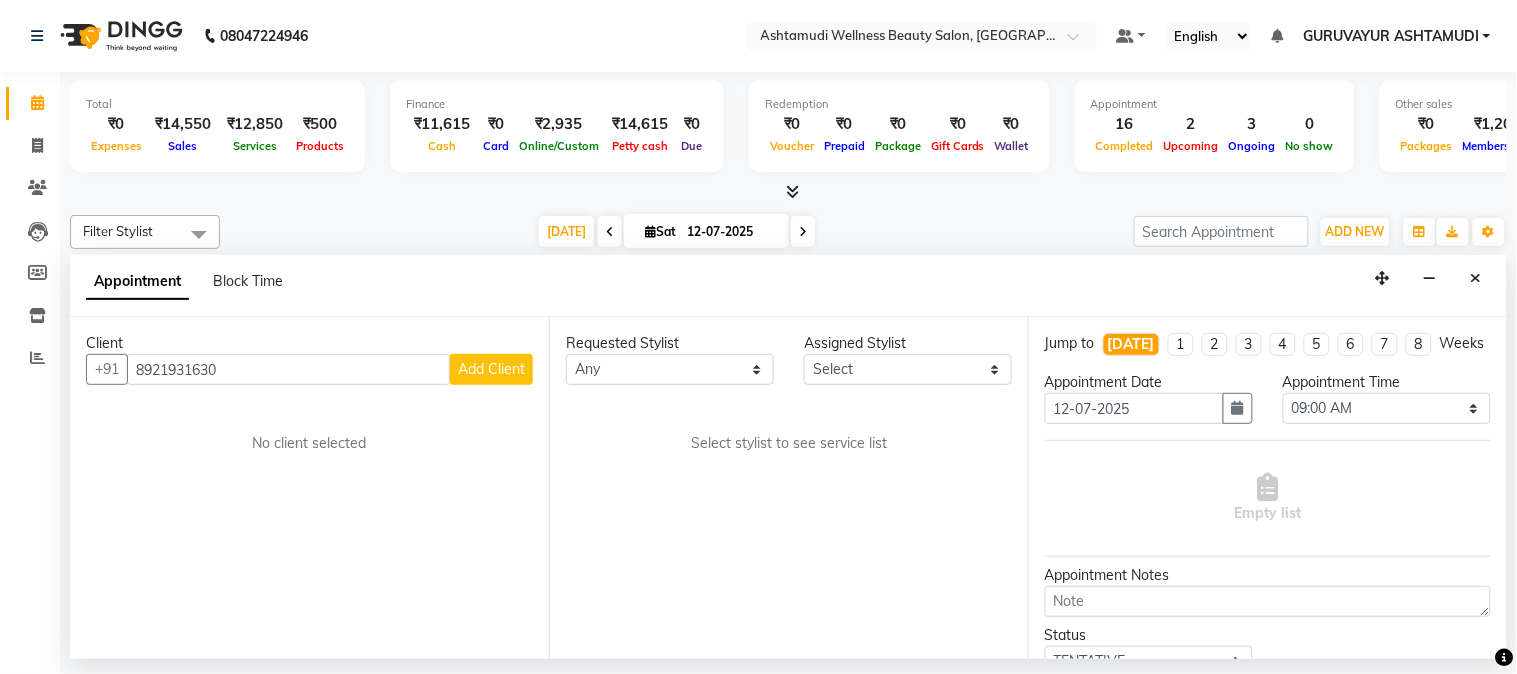 click on "Add Client" at bounding box center (491, 369) 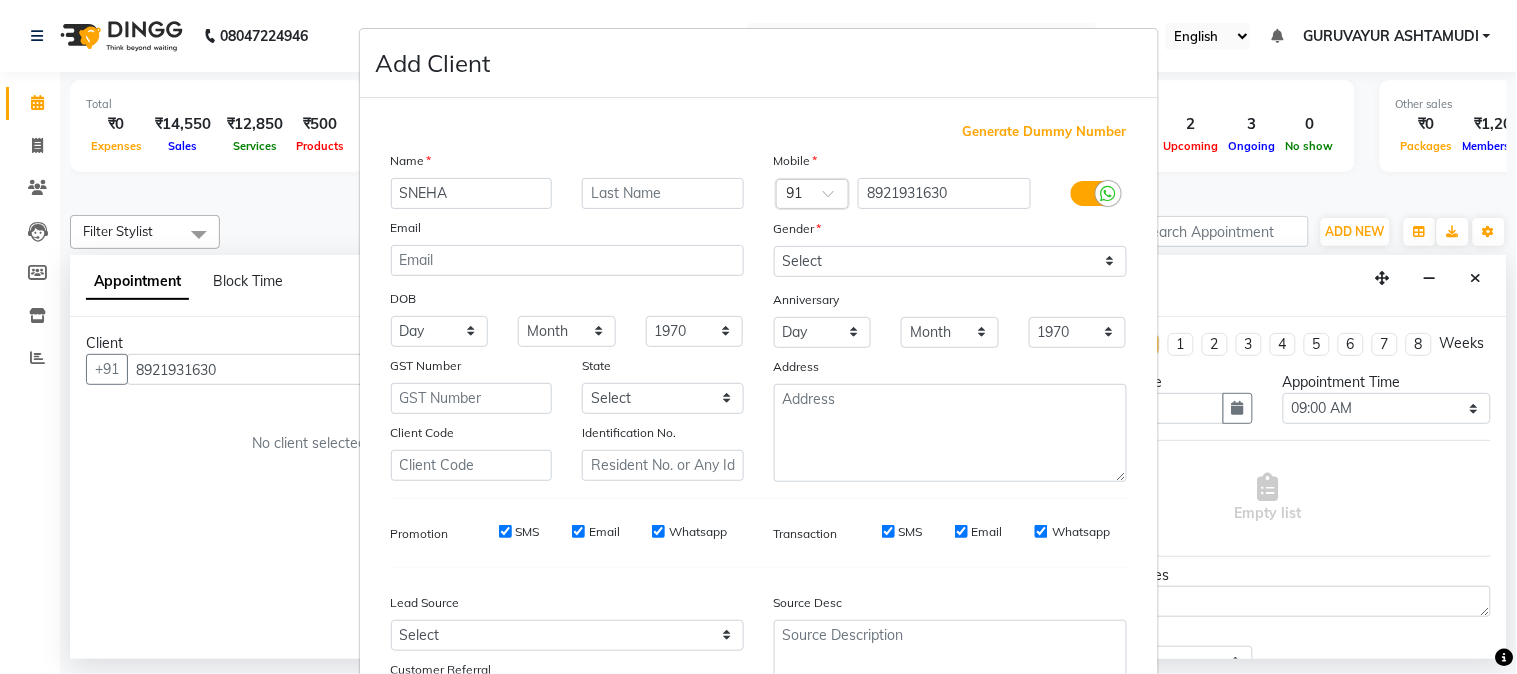 type on "SNEHA" 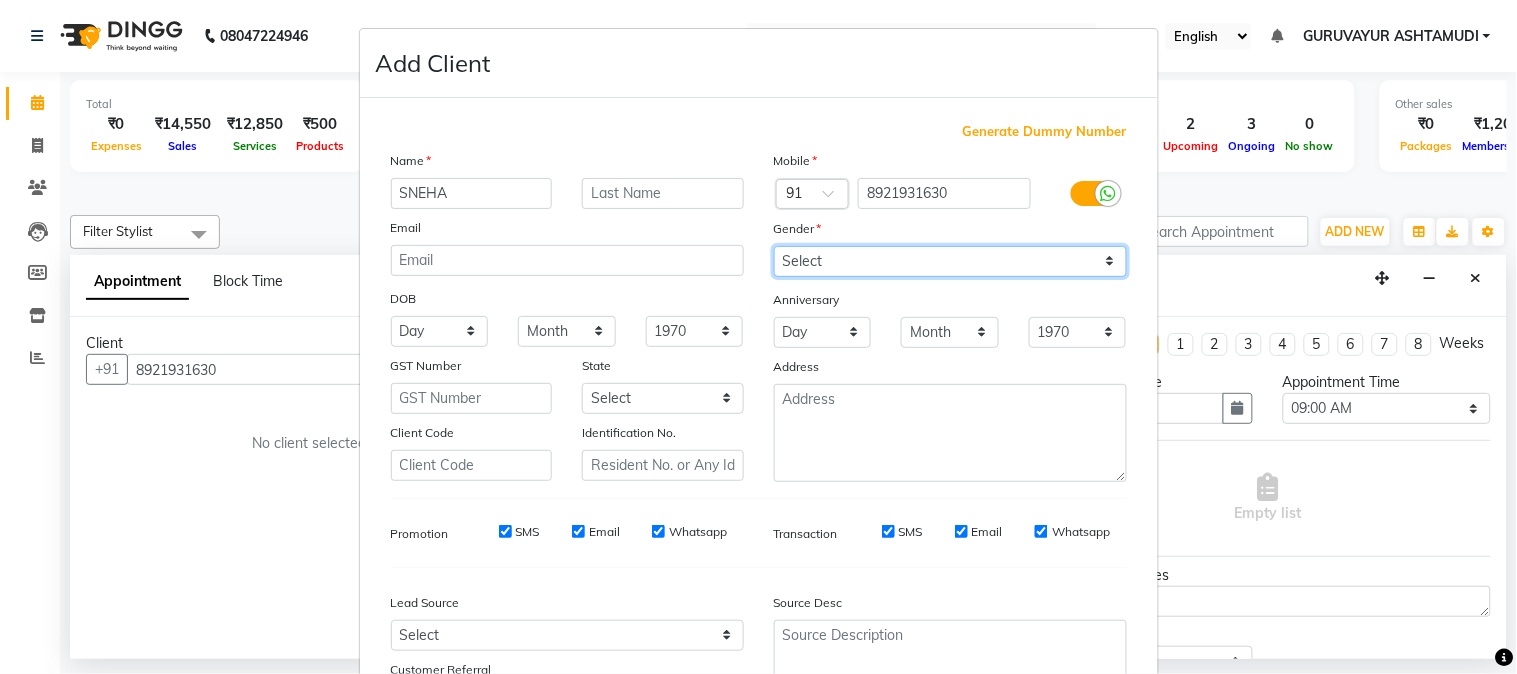 click on "Select Male Female Other Prefer Not To Say" at bounding box center (950, 261) 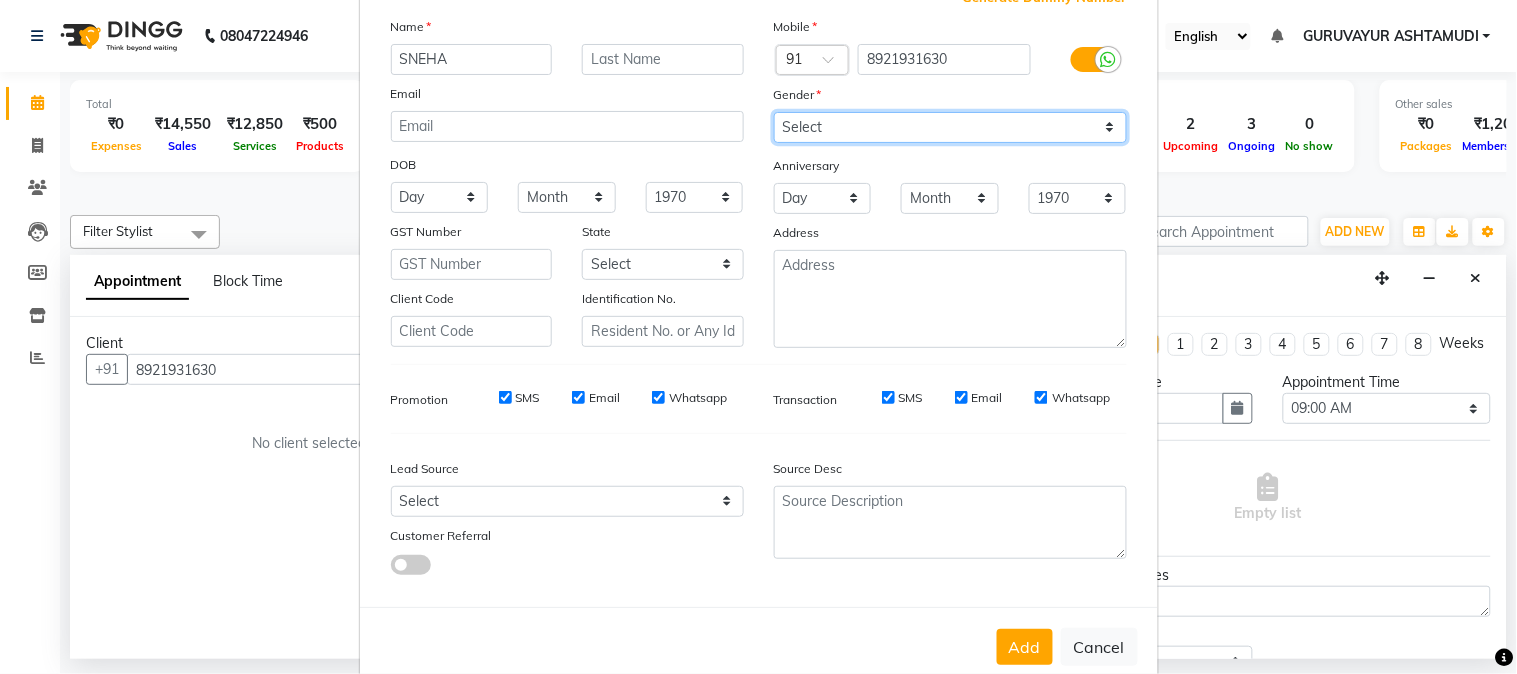 scroll, scrollTop: 176, scrollLeft: 0, axis: vertical 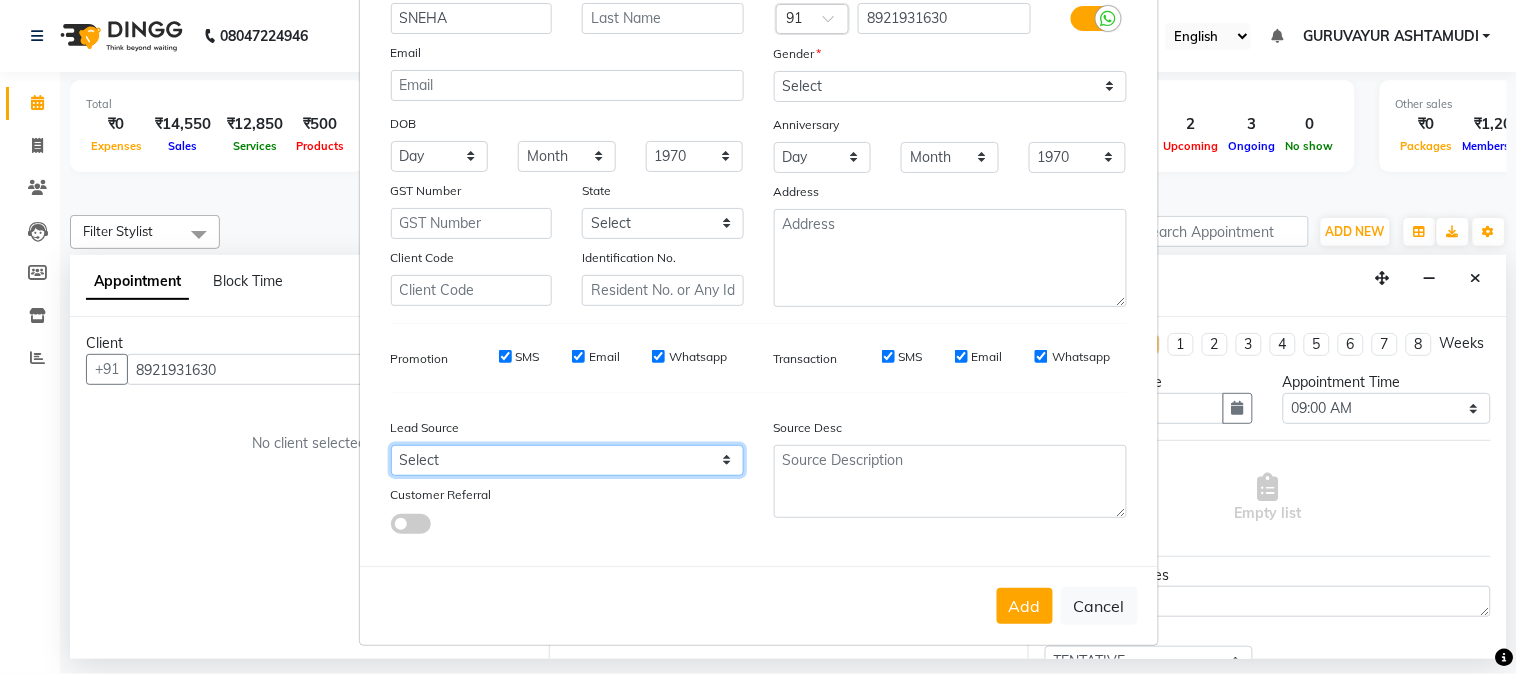 click on "Select Walk-in Referral Internet Friend Word of Mouth Advertisement Facebook JustDial Google Other Instagram  YouTube  WhatsApp" at bounding box center [567, 460] 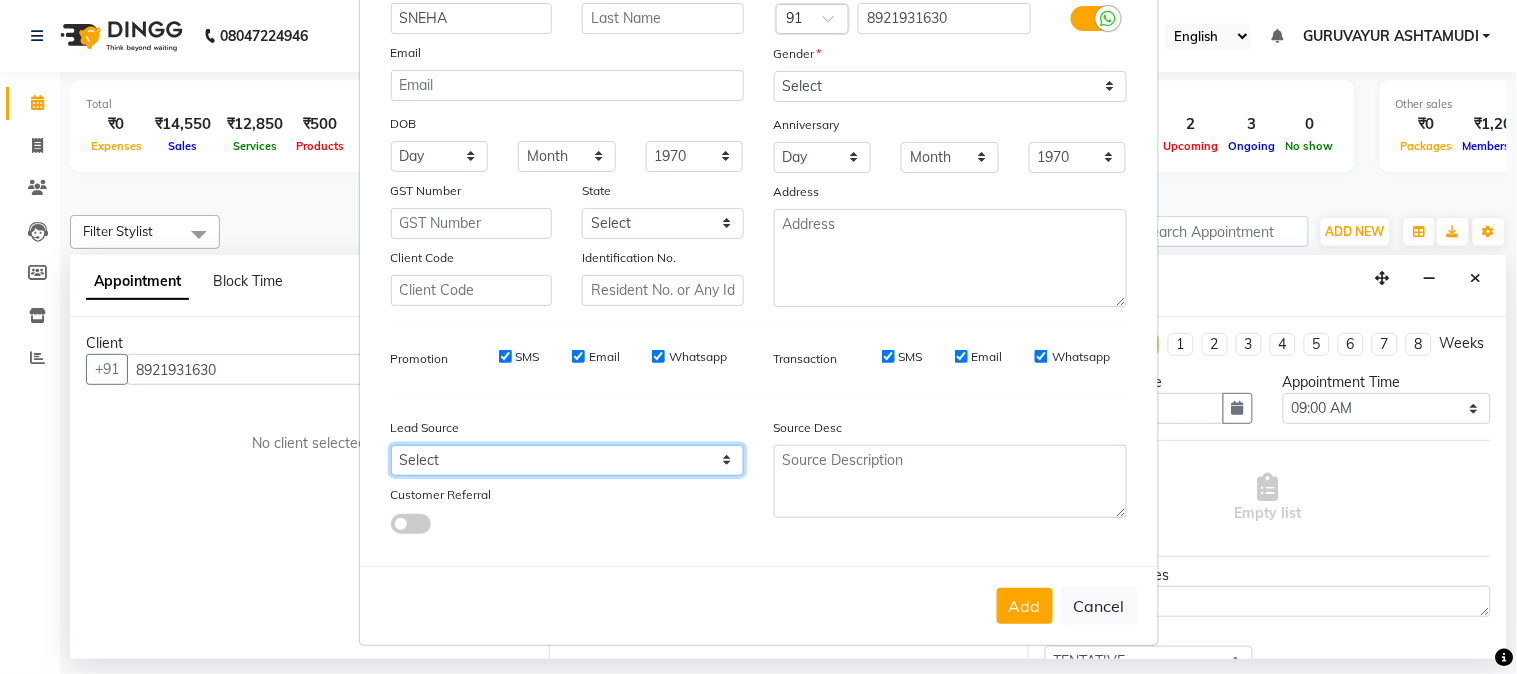 select on "31498" 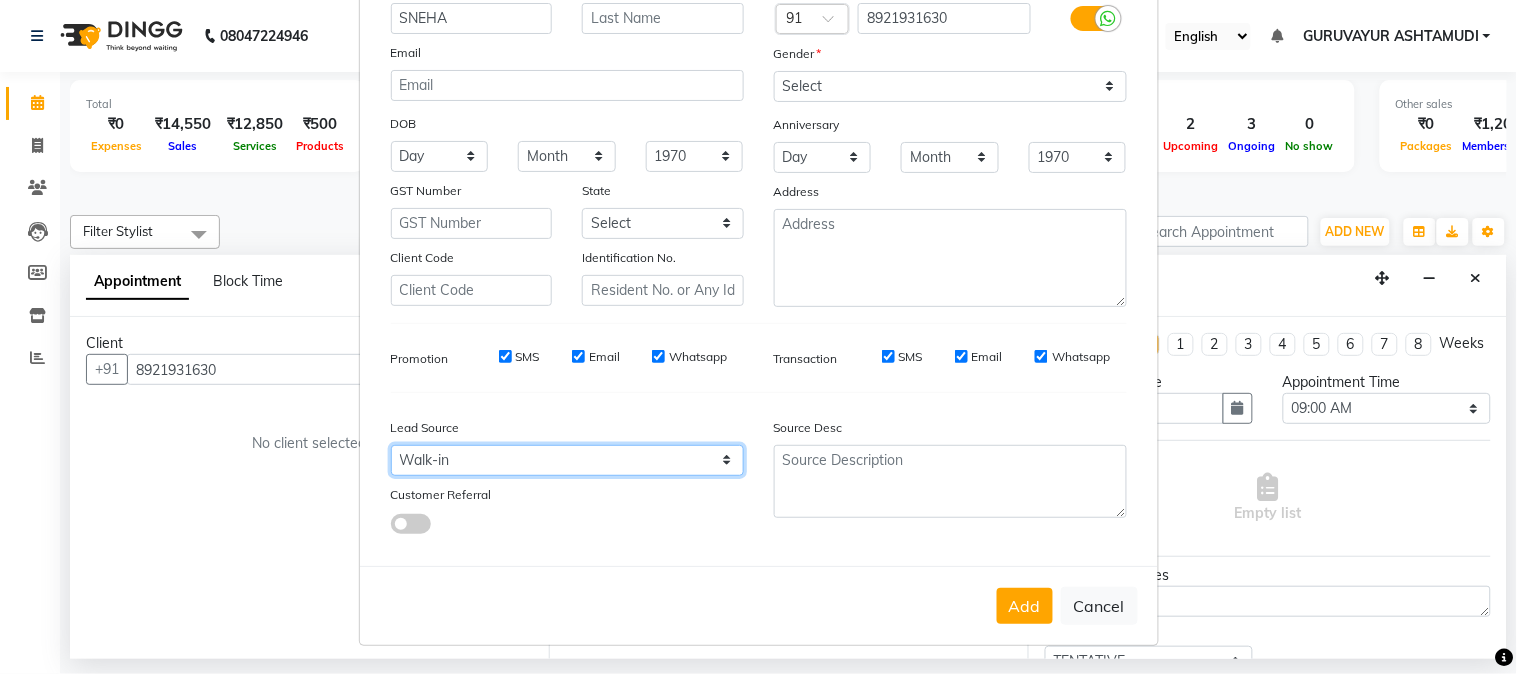 click on "Select Walk-in Referral Internet Friend Word of Mouth Advertisement Facebook JustDial Google Other Instagram  YouTube  WhatsApp" at bounding box center (567, 460) 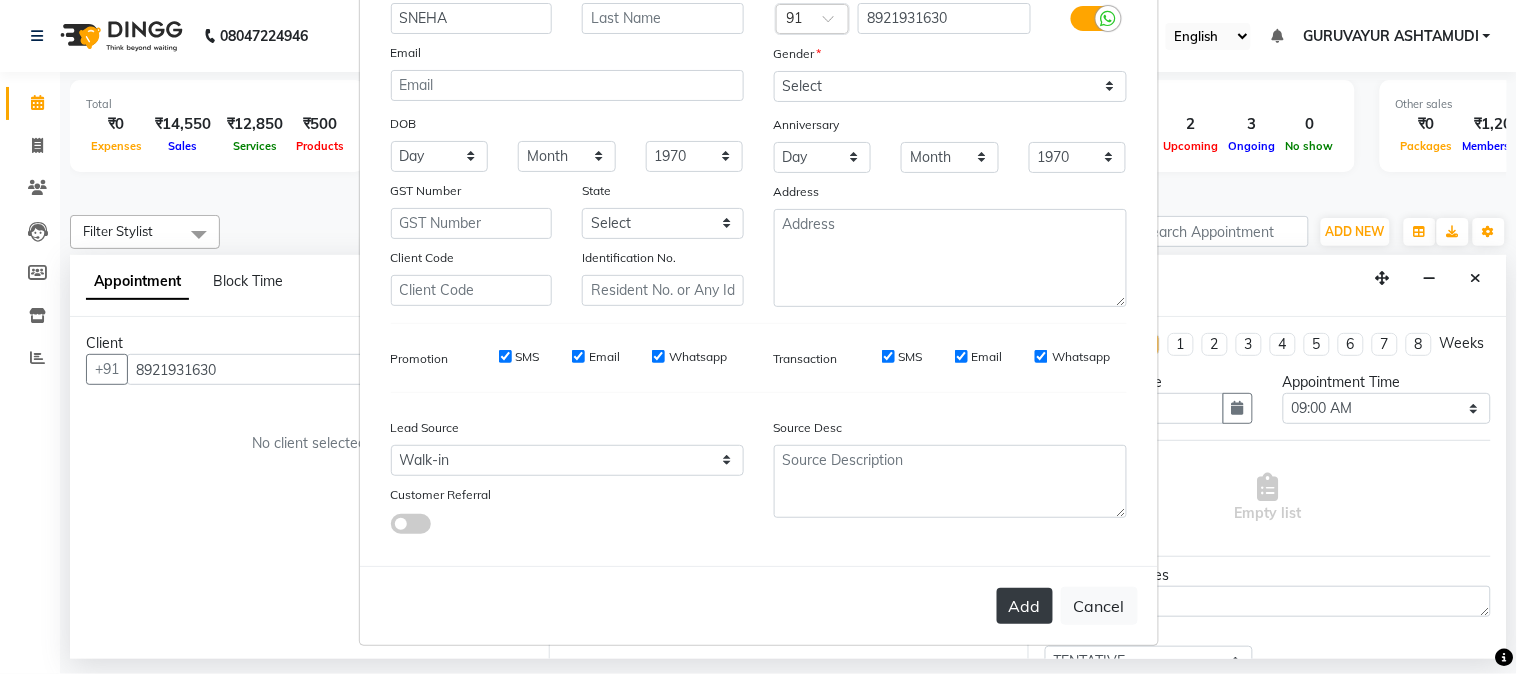 click on "Add" at bounding box center [1025, 606] 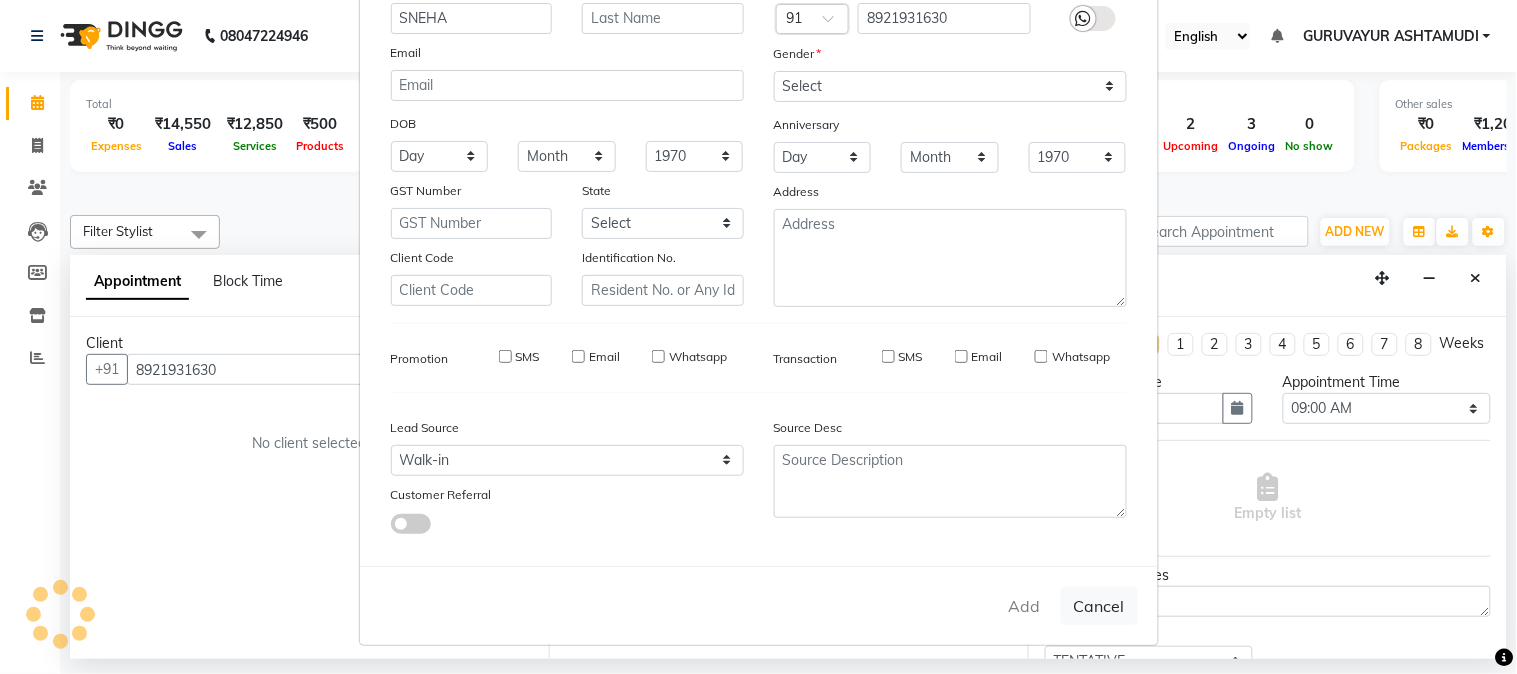 type 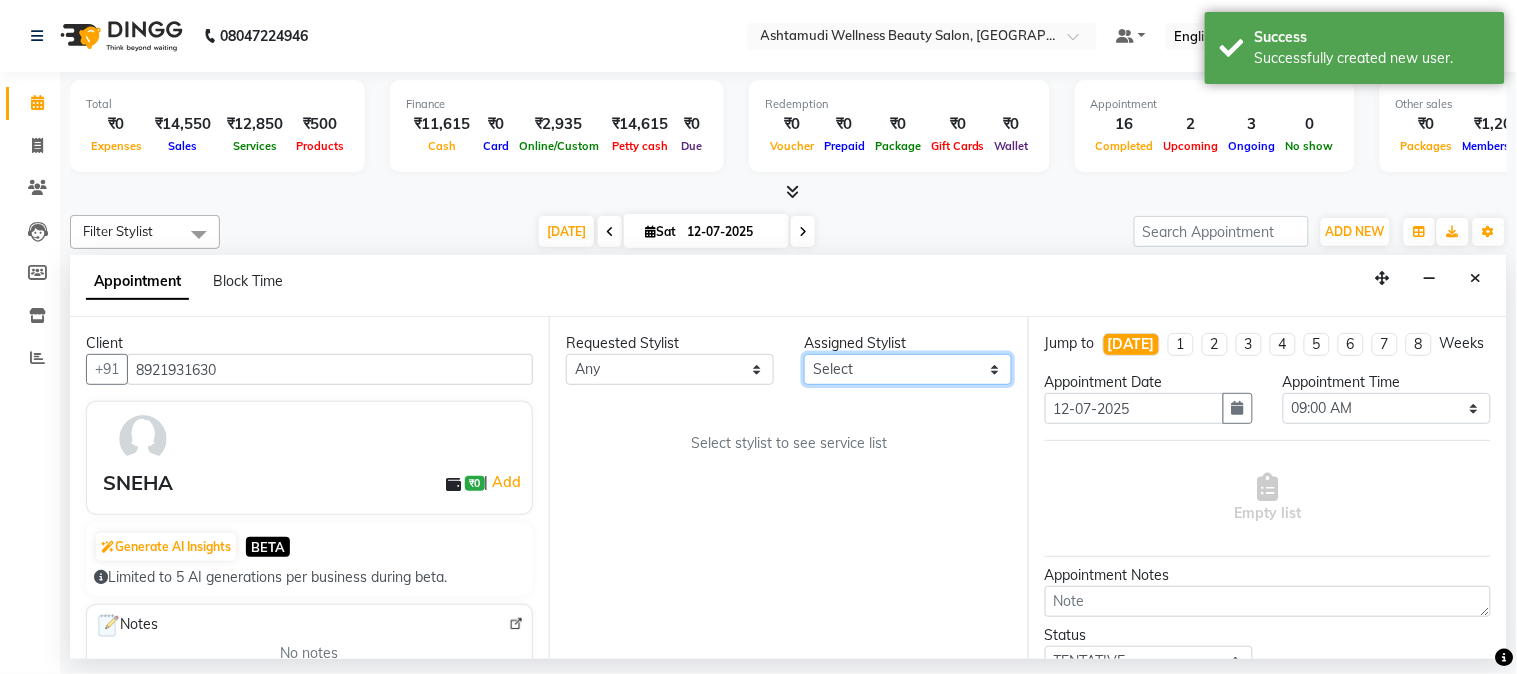 click on "Select Aathithya ANILA ANJANA DAS GURUVAYUR ASHTAMUDI NEETHU Nigisha POOJA PRACHI PRASEETHA REESHMA  Rini SMITHA THANKAMANI" at bounding box center [908, 369] 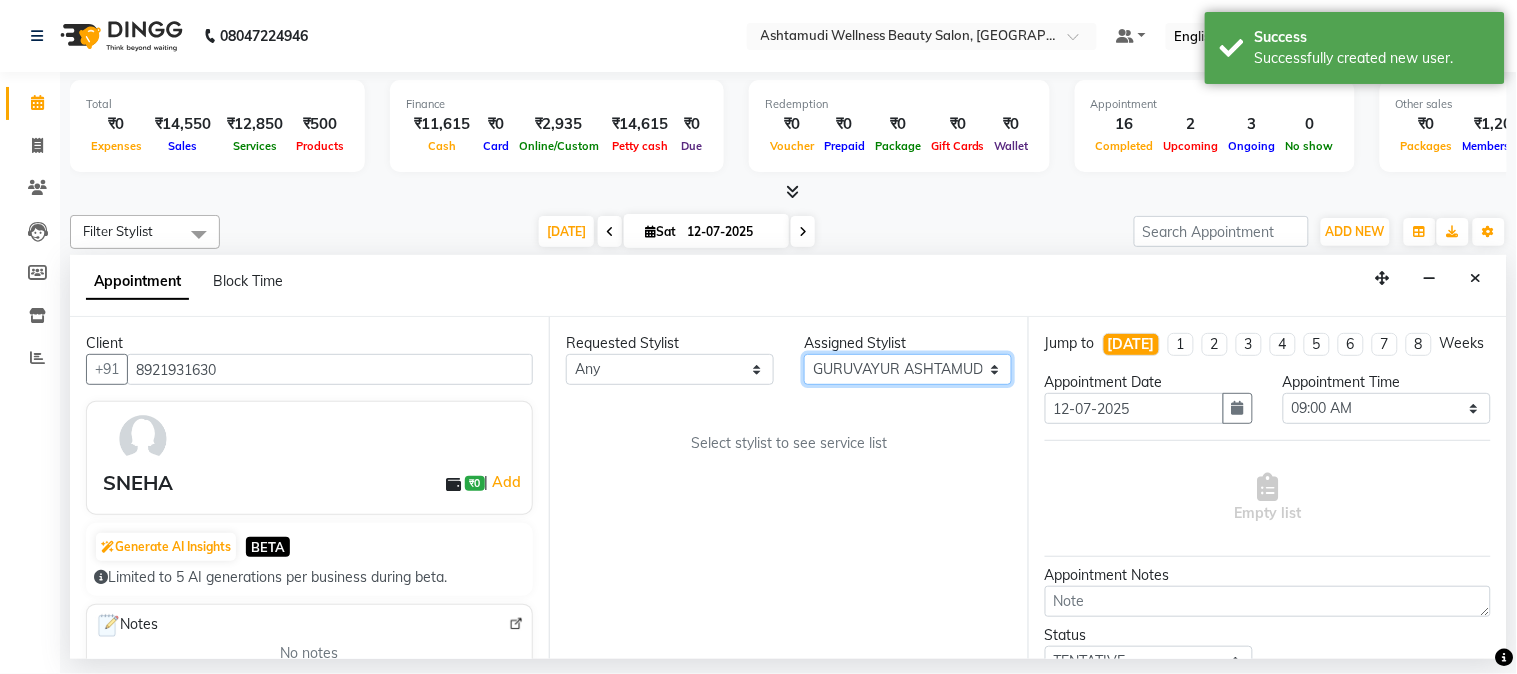 click on "Select Aathithya ANILA ANJANA DAS GURUVAYUR ASHTAMUDI NEETHU Nigisha POOJA PRACHI PRASEETHA REESHMA  Rini SMITHA THANKAMANI" at bounding box center [908, 369] 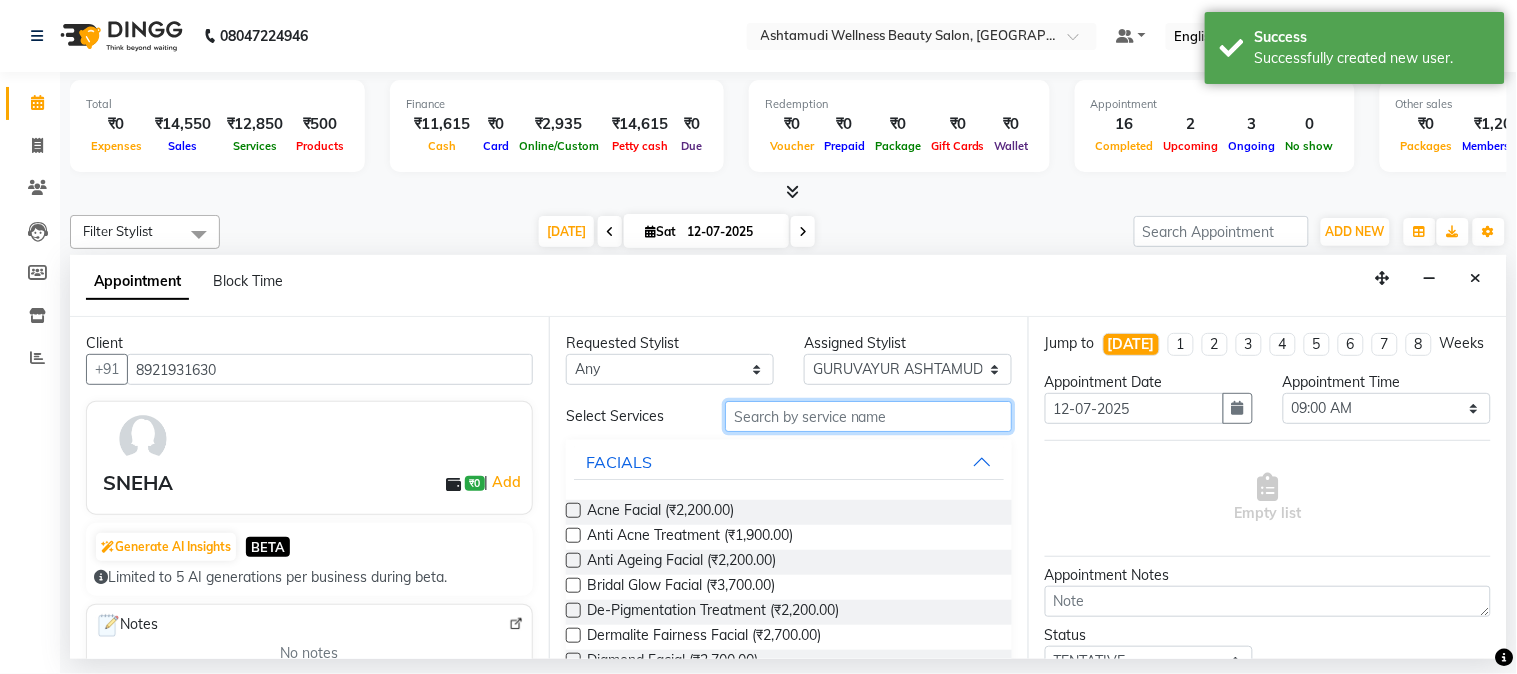 click at bounding box center (868, 416) 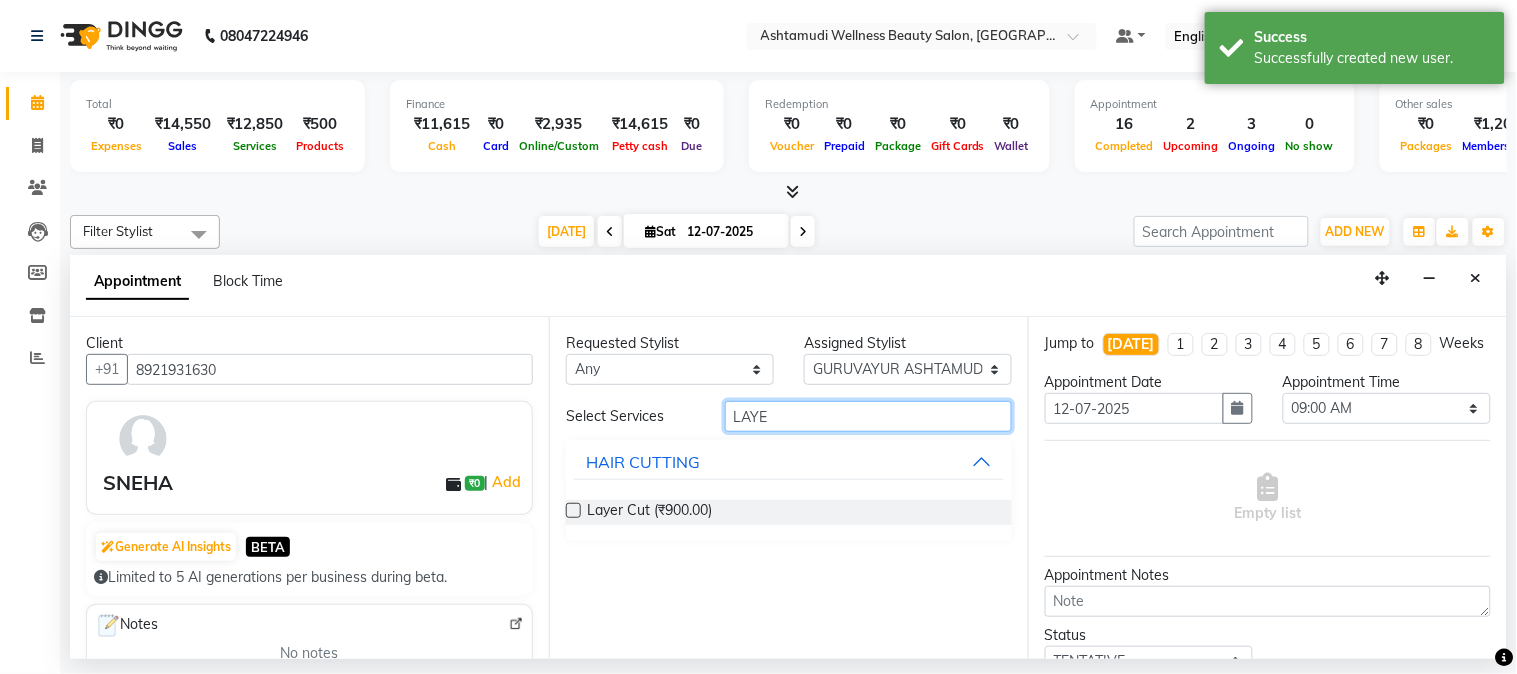type on "LAYE" 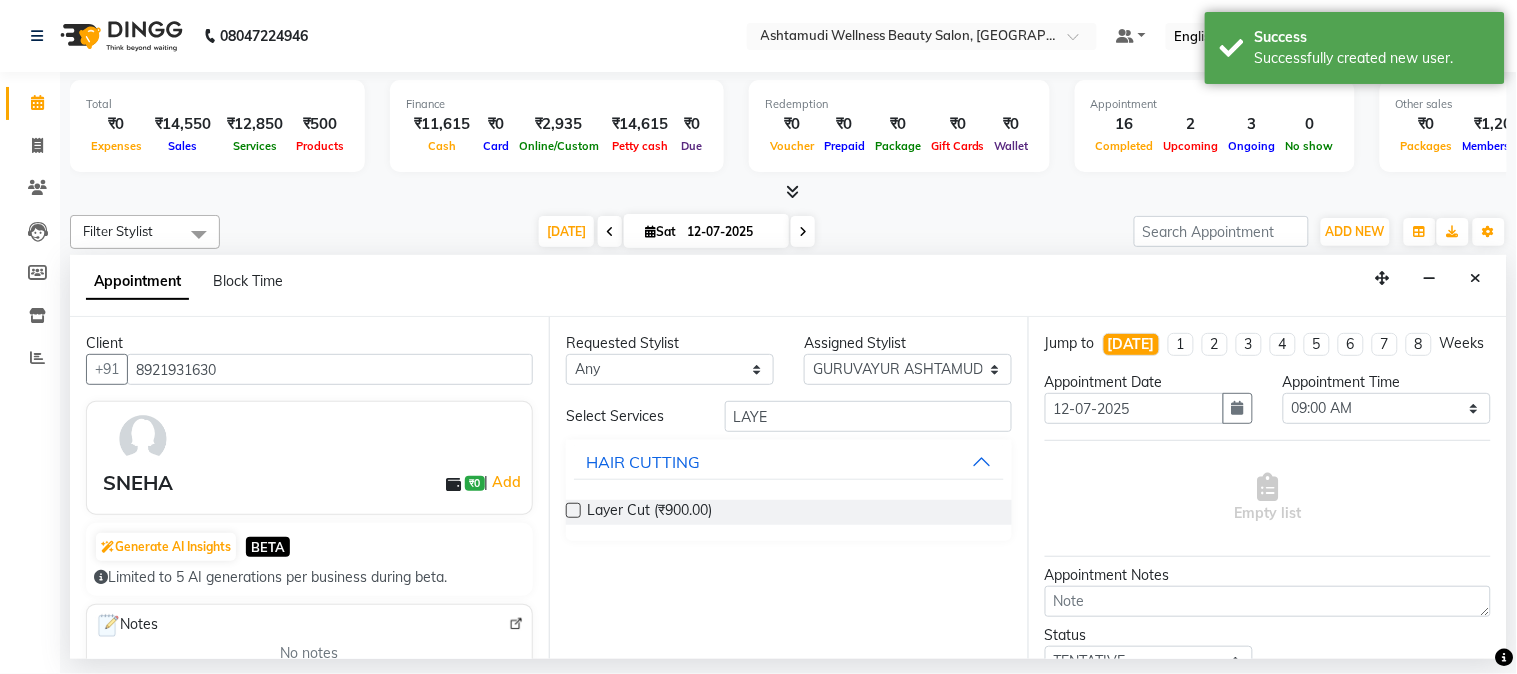 click at bounding box center (573, 510) 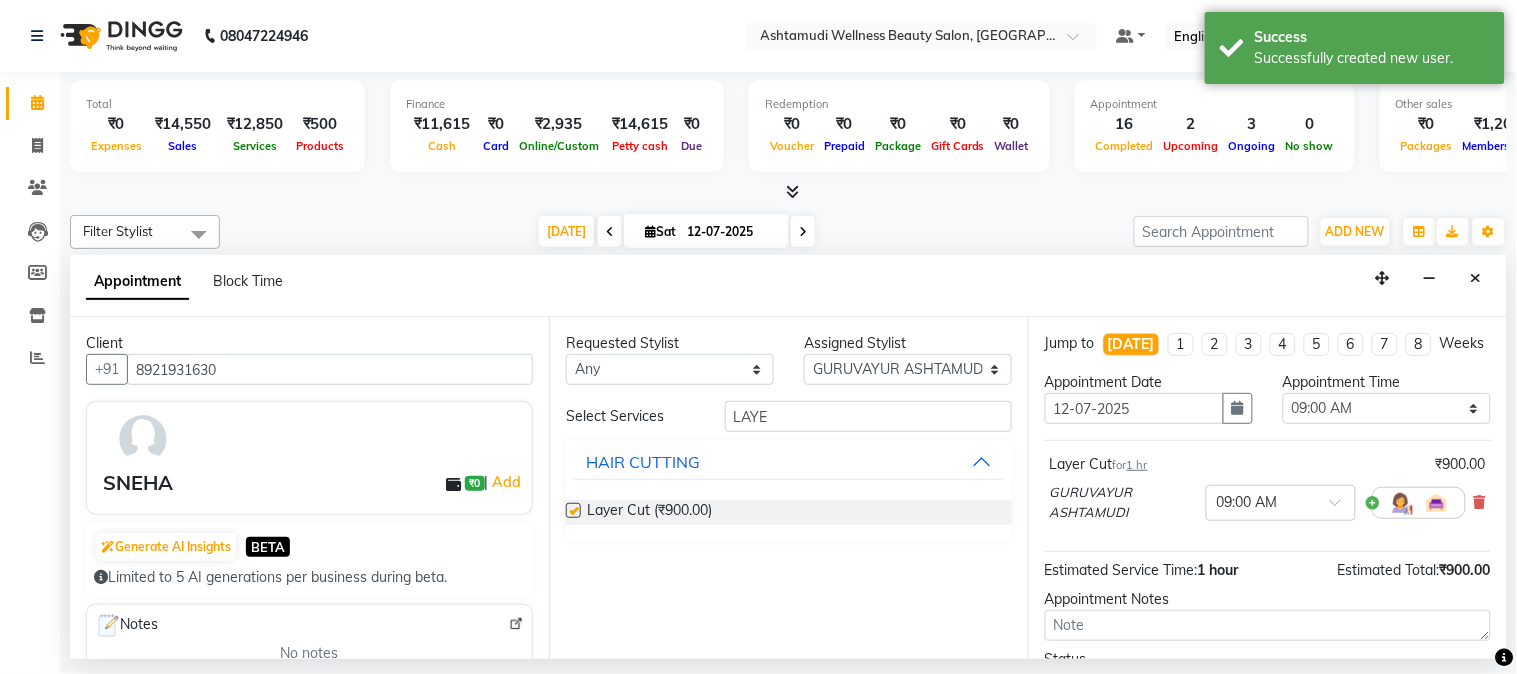 checkbox on "false" 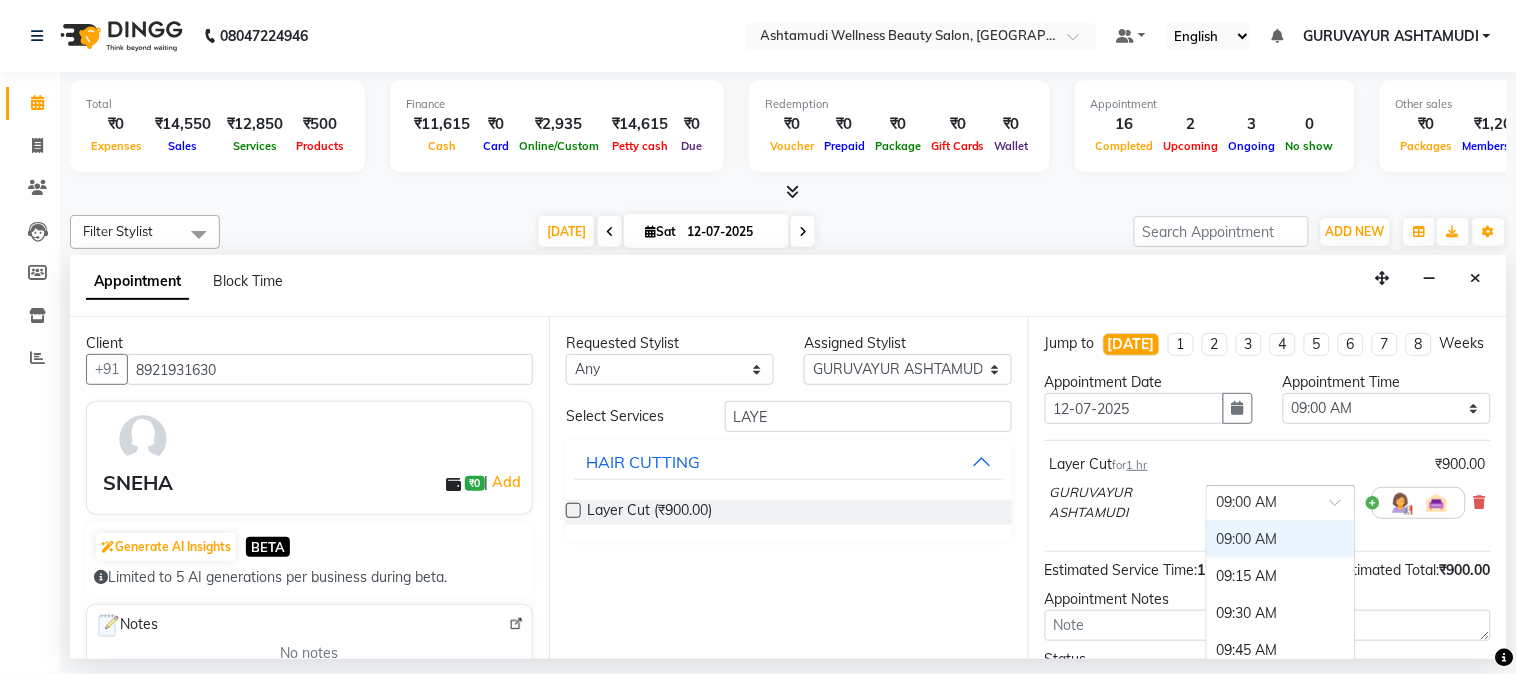 click at bounding box center (1342, 508) 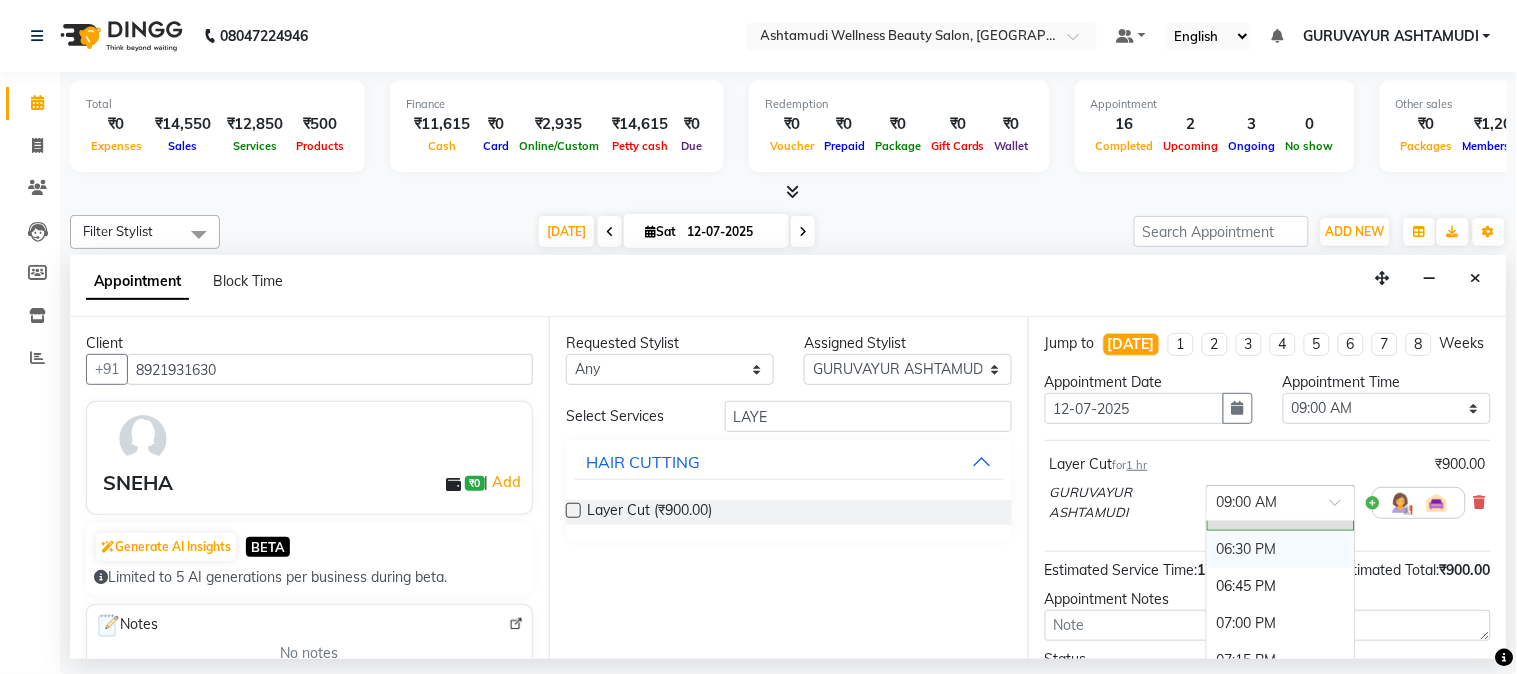 scroll, scrollTop: 1434, scrollLeft: 0, axis: vertical 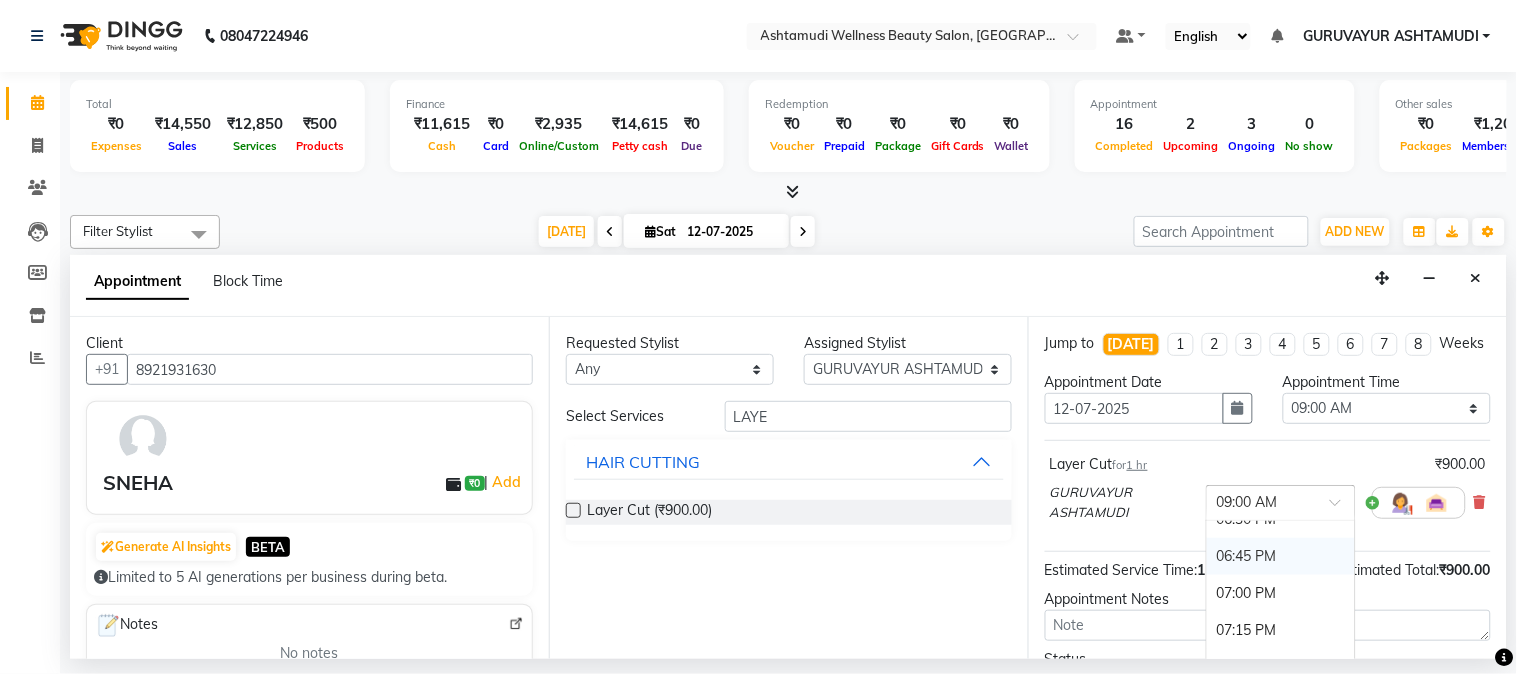click on "06:45 PM" at bounding box center (1281, 556) 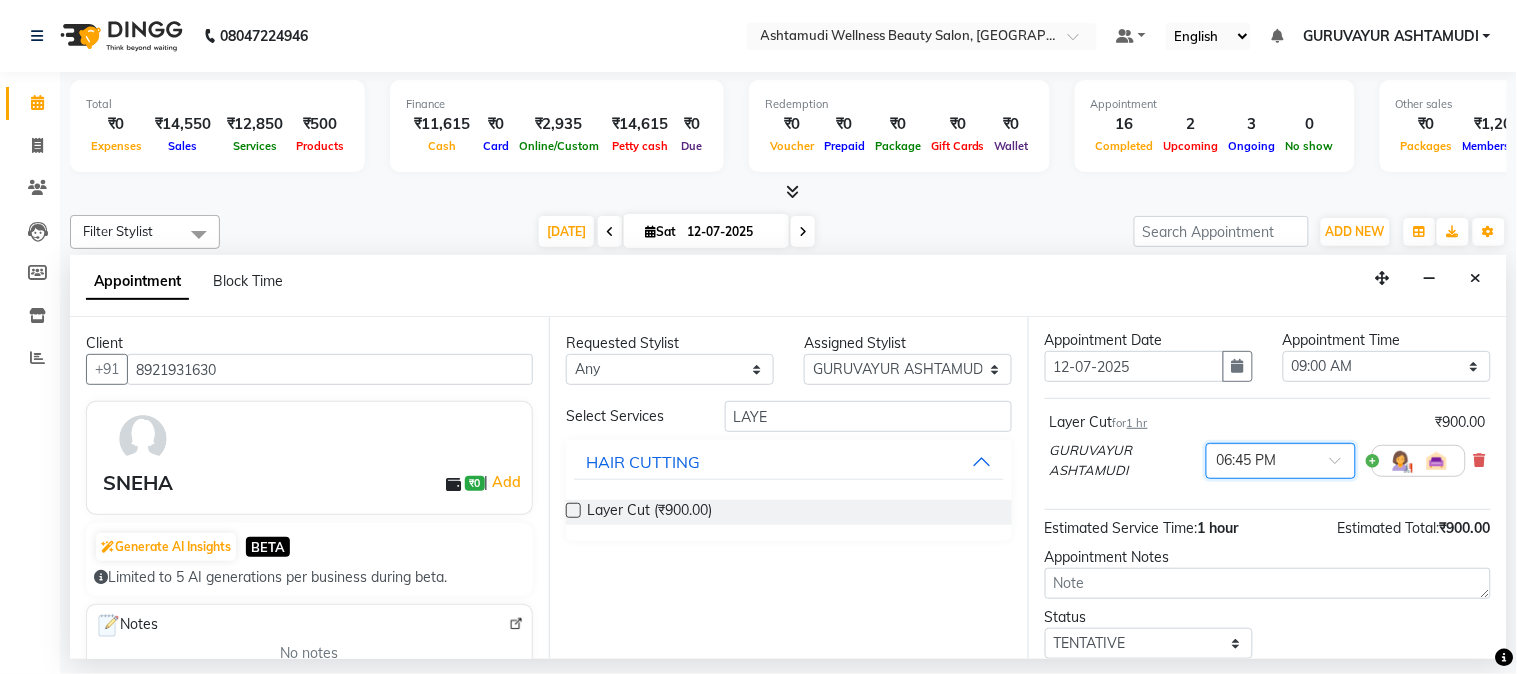 scroll, scrollTop: 153, scrollLeft: 0, axis: vertical 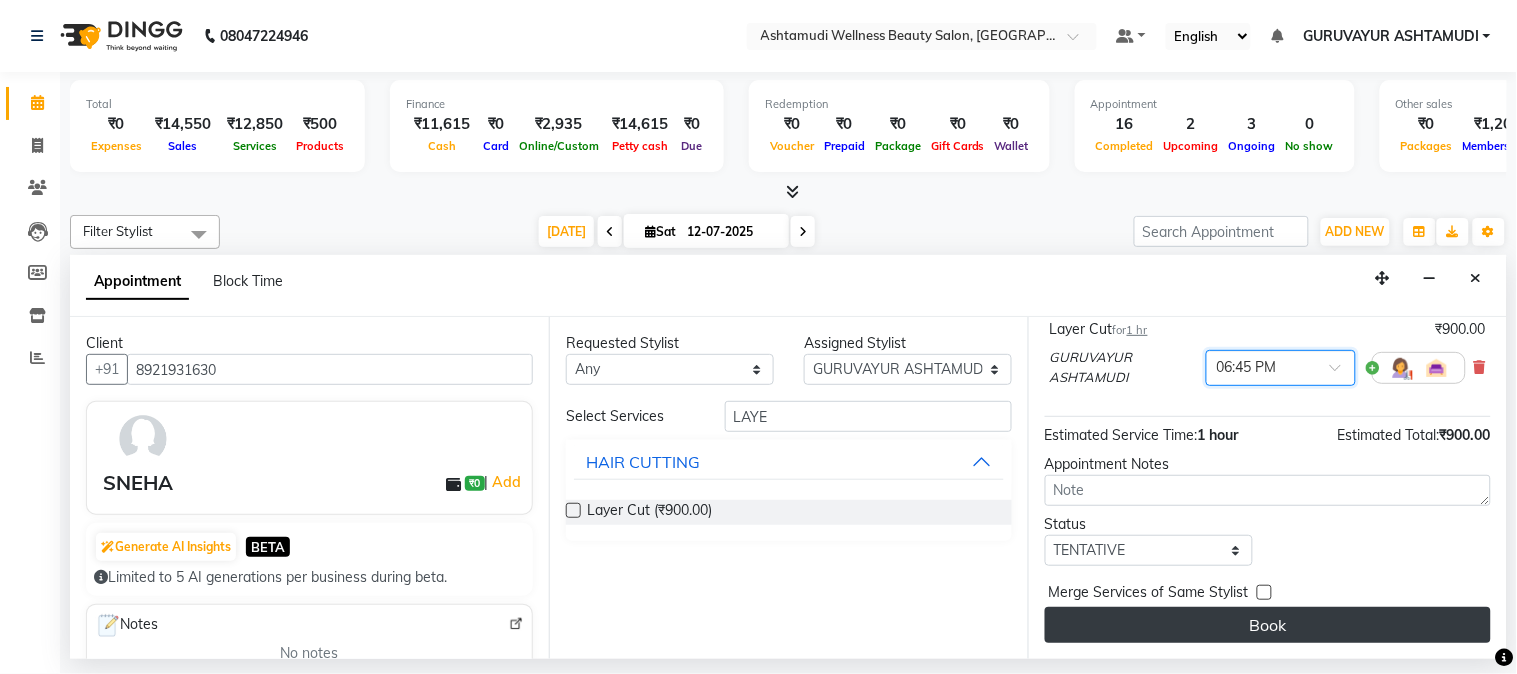 click on "Book" at bounding box center [1268, 625] 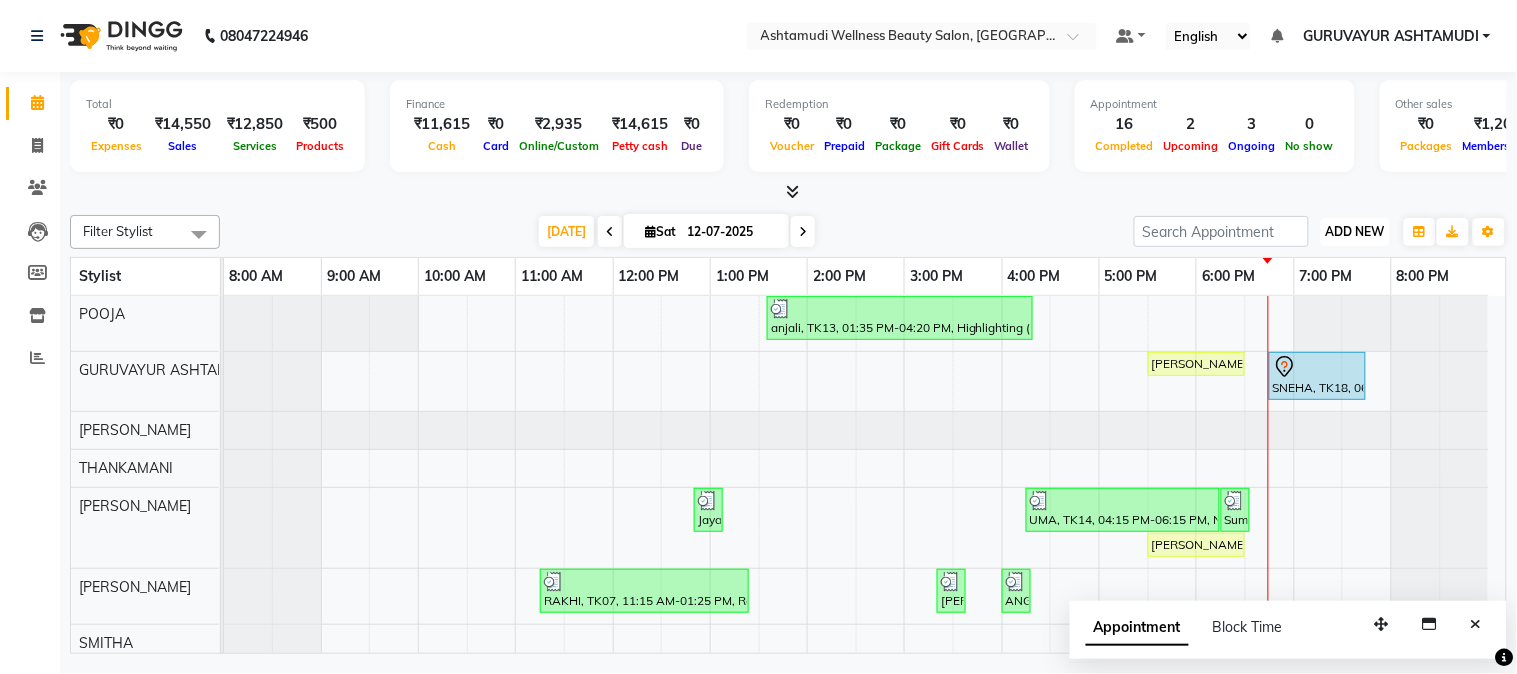 click on "ADD NEW" at bounding box center (1355, 231) 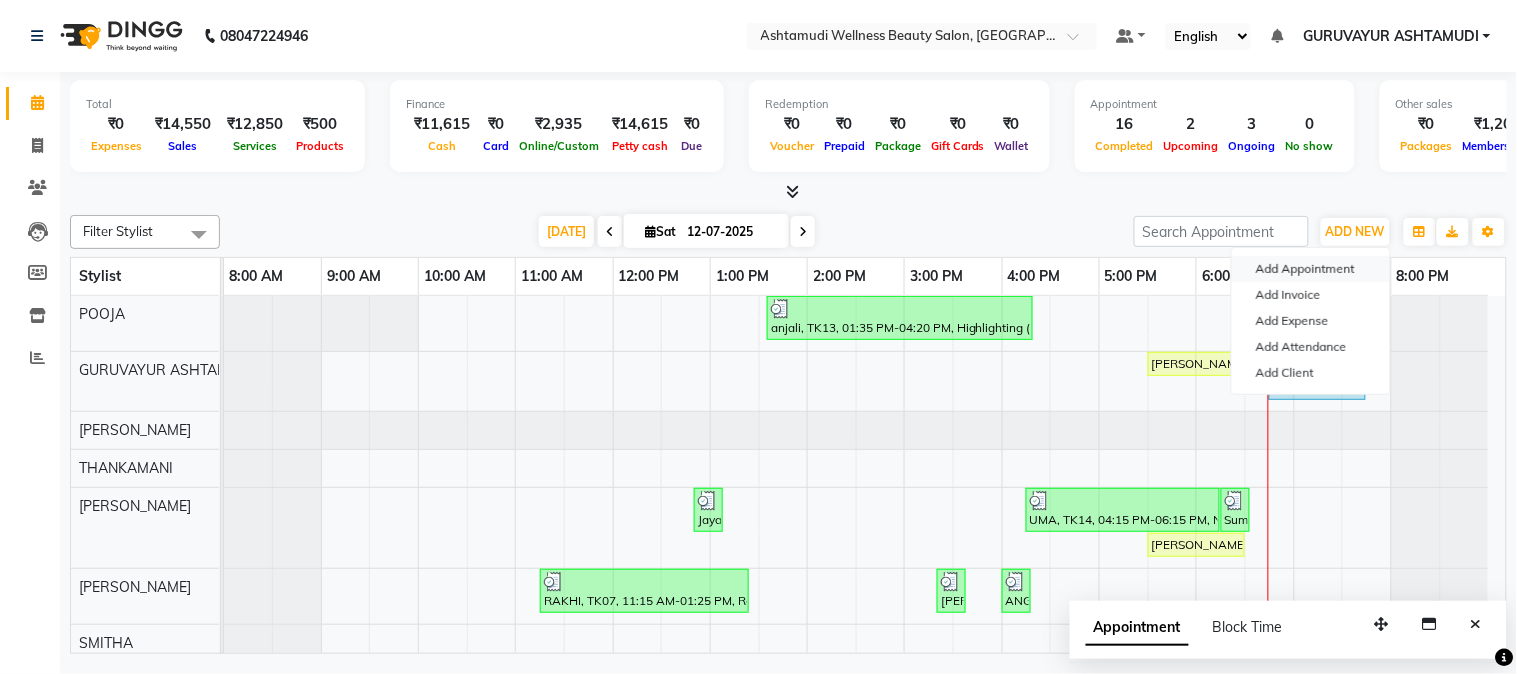 click on "Add Appointment" at bounding box center [1311, 269] 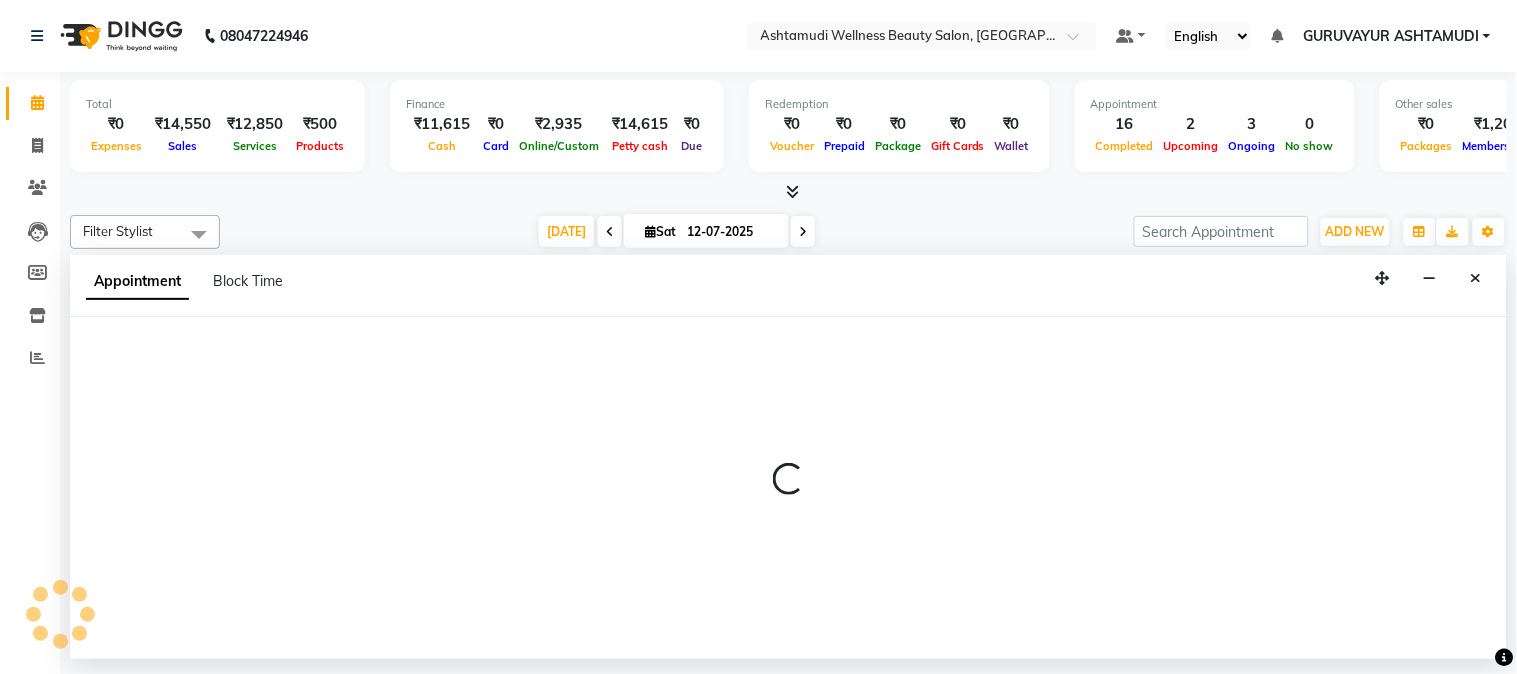 select on "tentative" 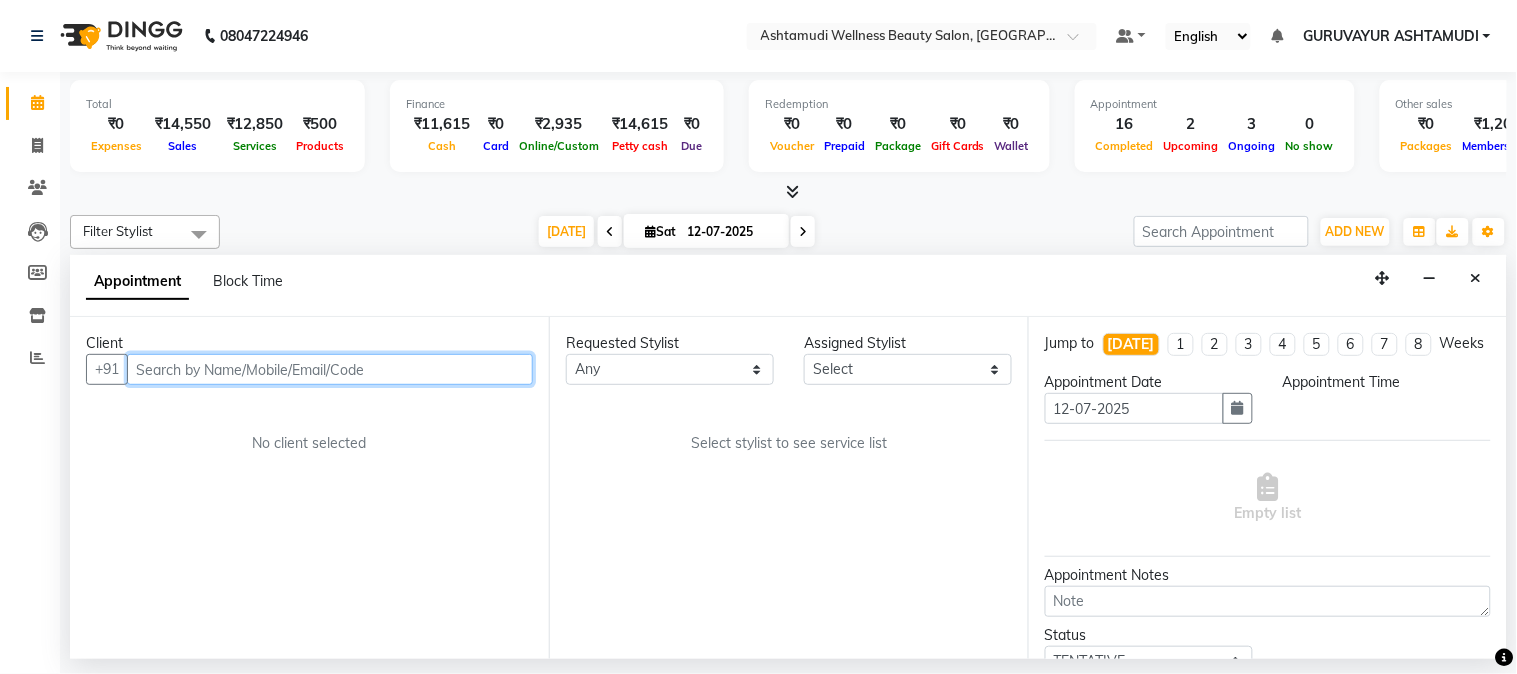 select on "540" 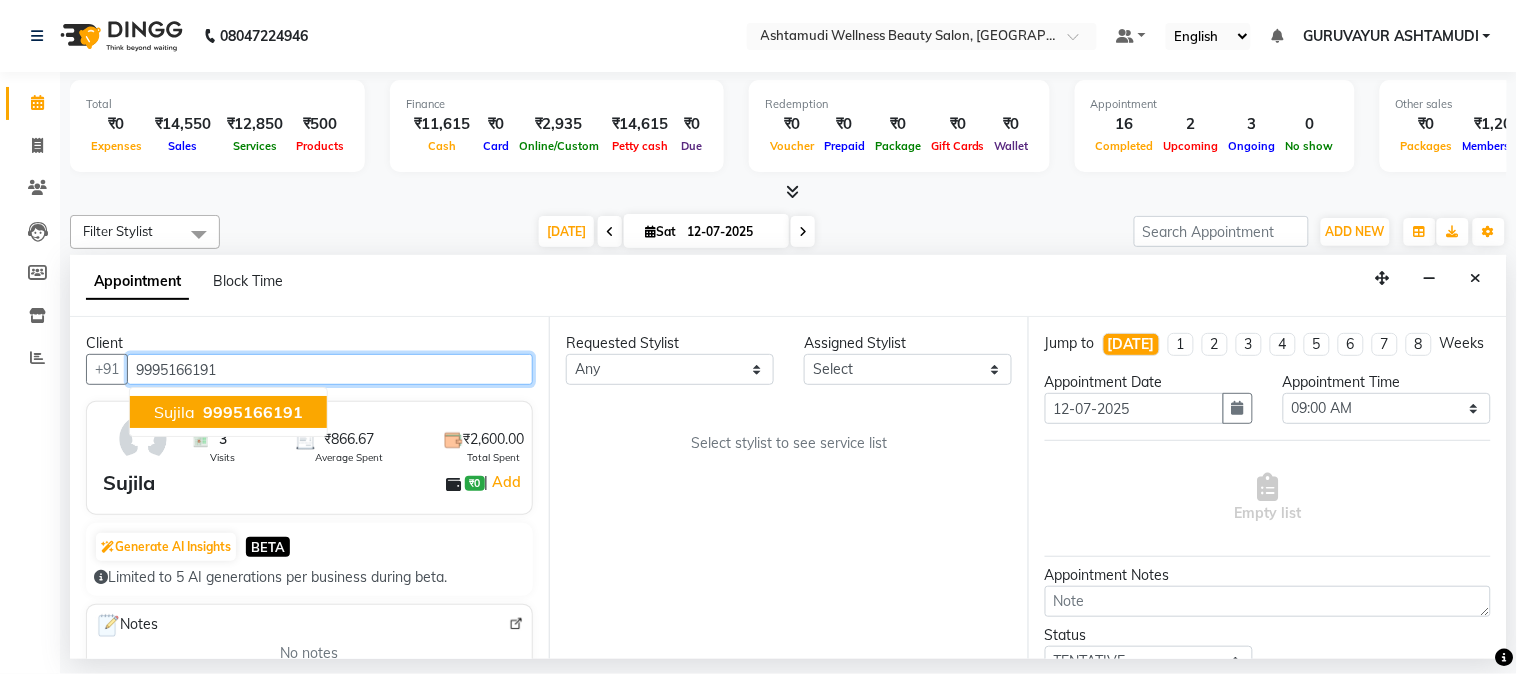 click on "9995166191" at bounding box center (253, 412) 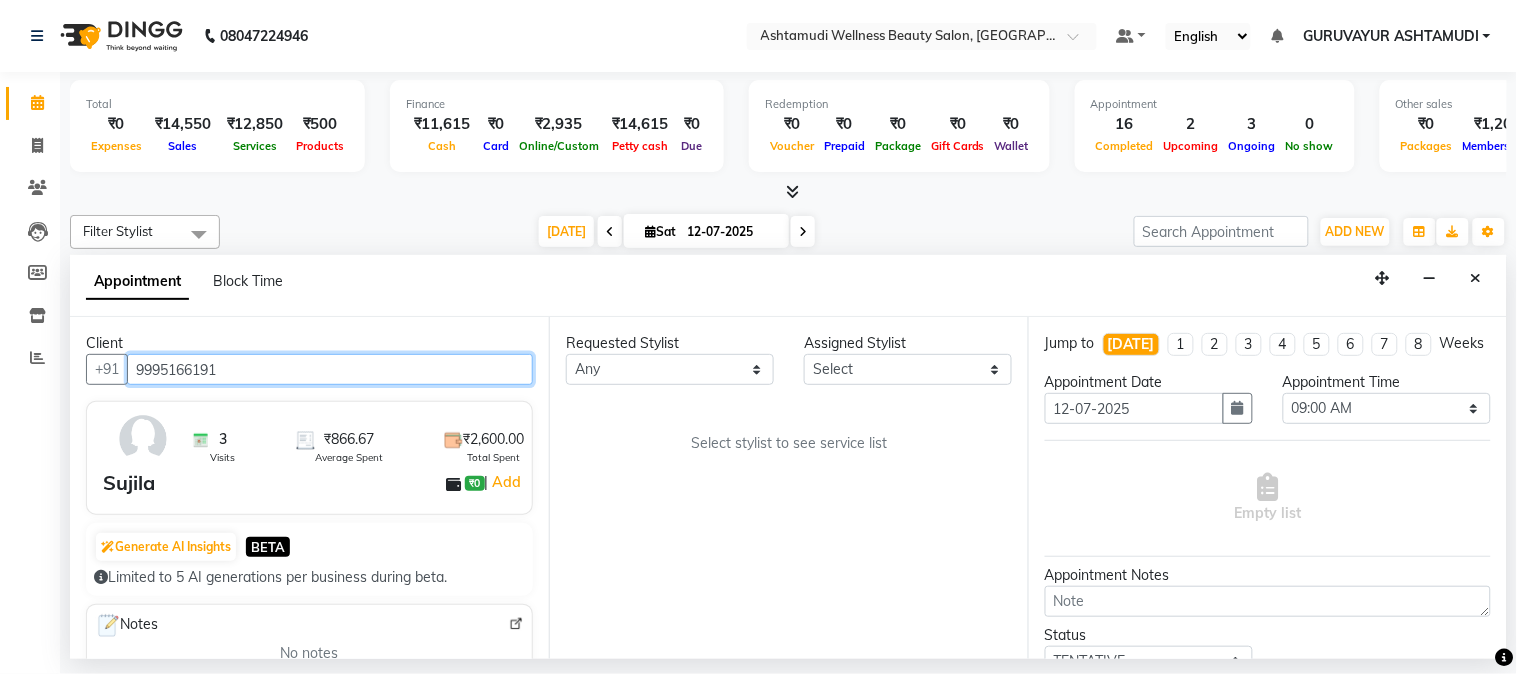 type on "9995166191" 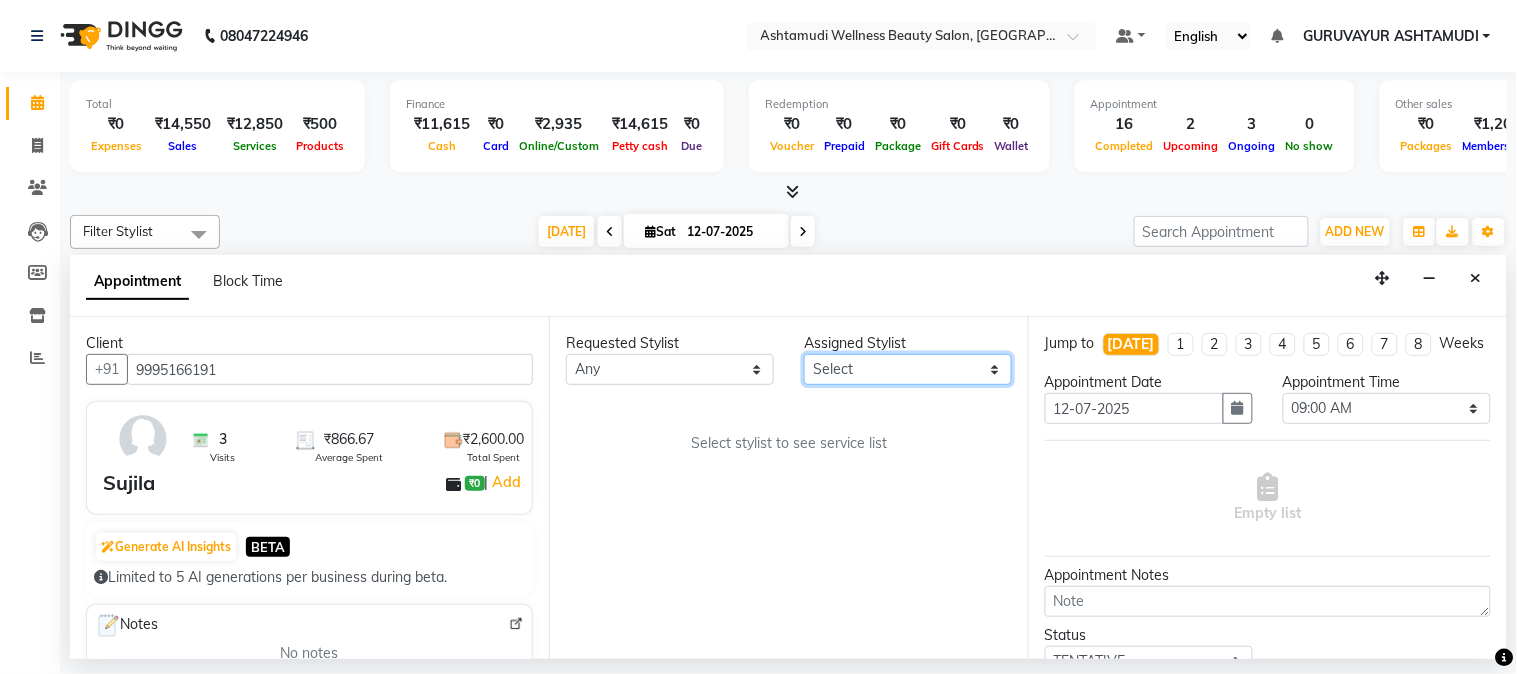 click on "Select Aathithya ANILA ANJANA DAS GURUVAYUR ASHTAMUDI NEETHU Nigisha POOJA PRACHI PRASEETHA REESHMA  Rini SMITHA THANKAMANI" at bounding box center [908, 369] 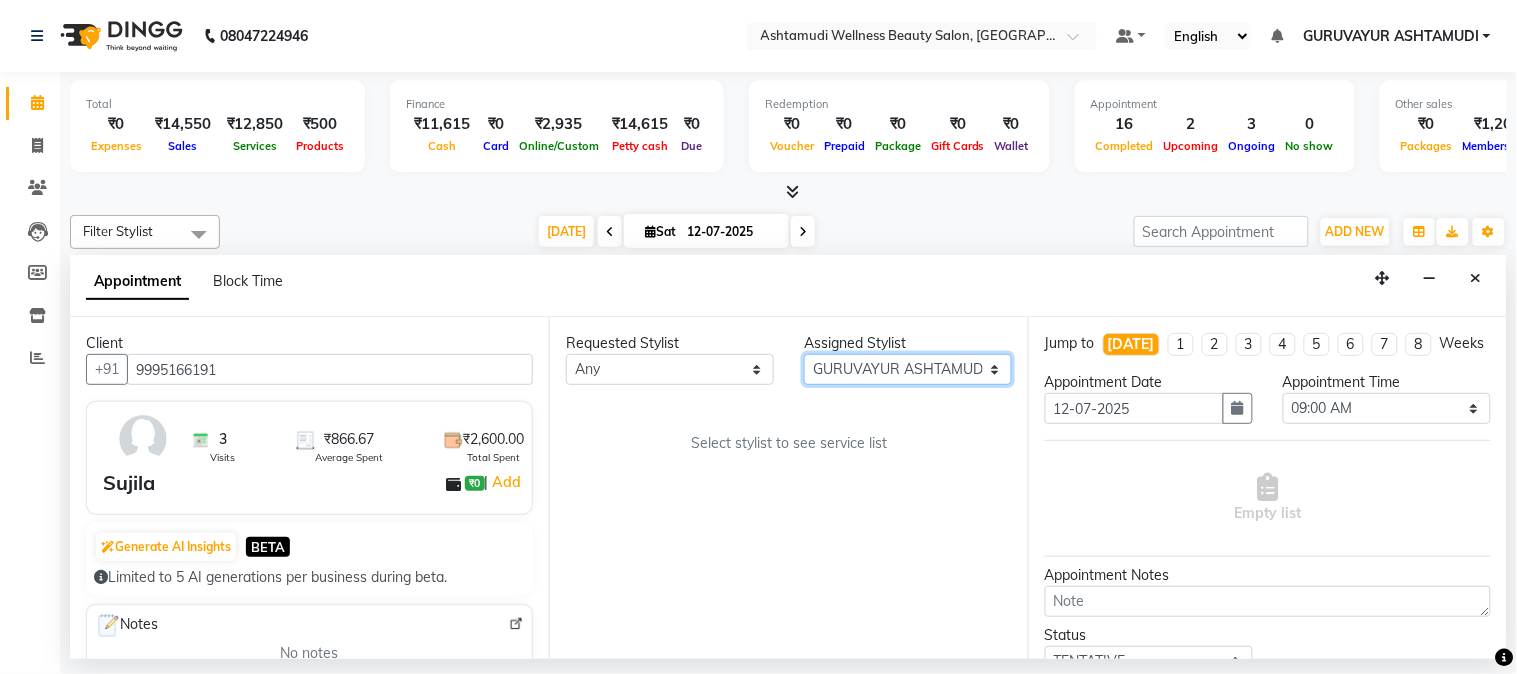click on "Select Aathithya ANILA ANJANA DAS GURUVAYUR ASHTAMUDI NEETHU Nigisha POOJA PRACHI PRASEETHA REESHMA  Rini SMITHA THANKAMANI" at bounding box center [908, 369] 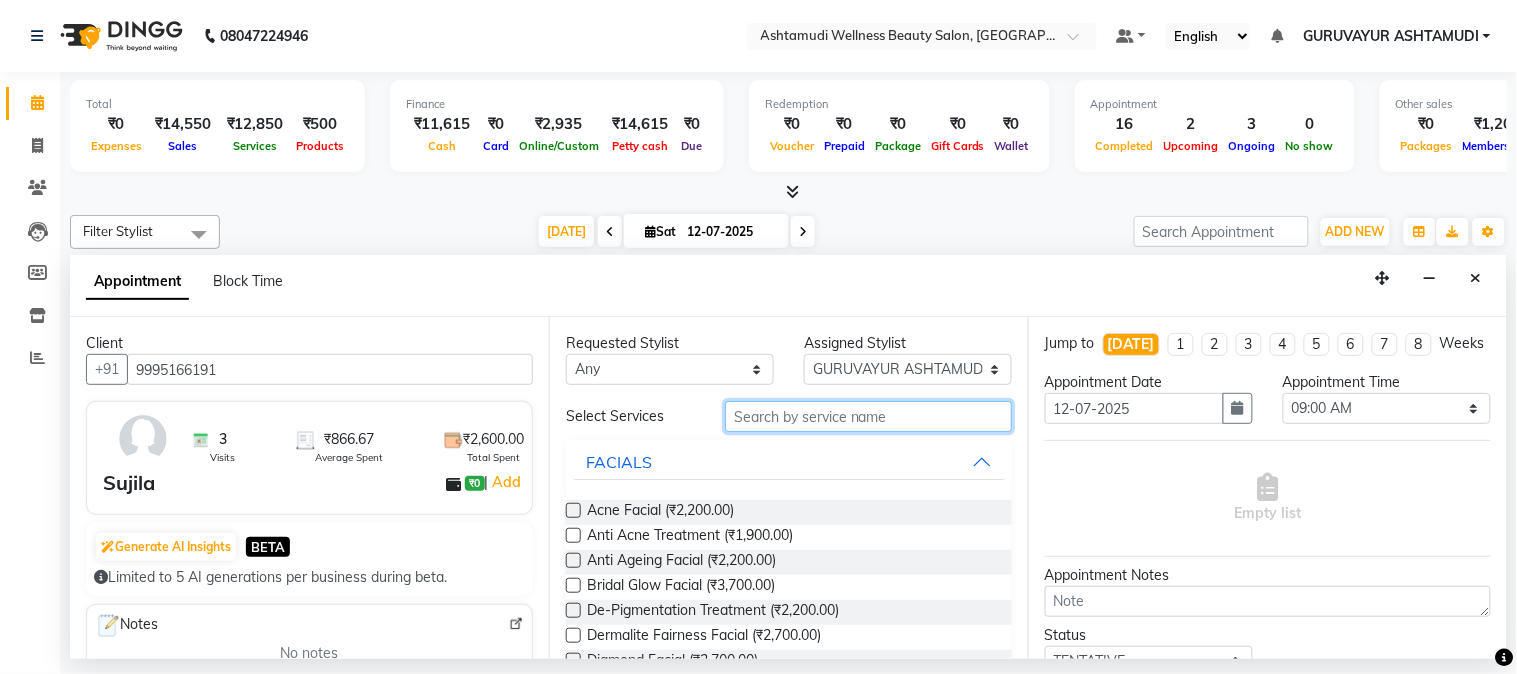 click at bounding box center (868, 416) 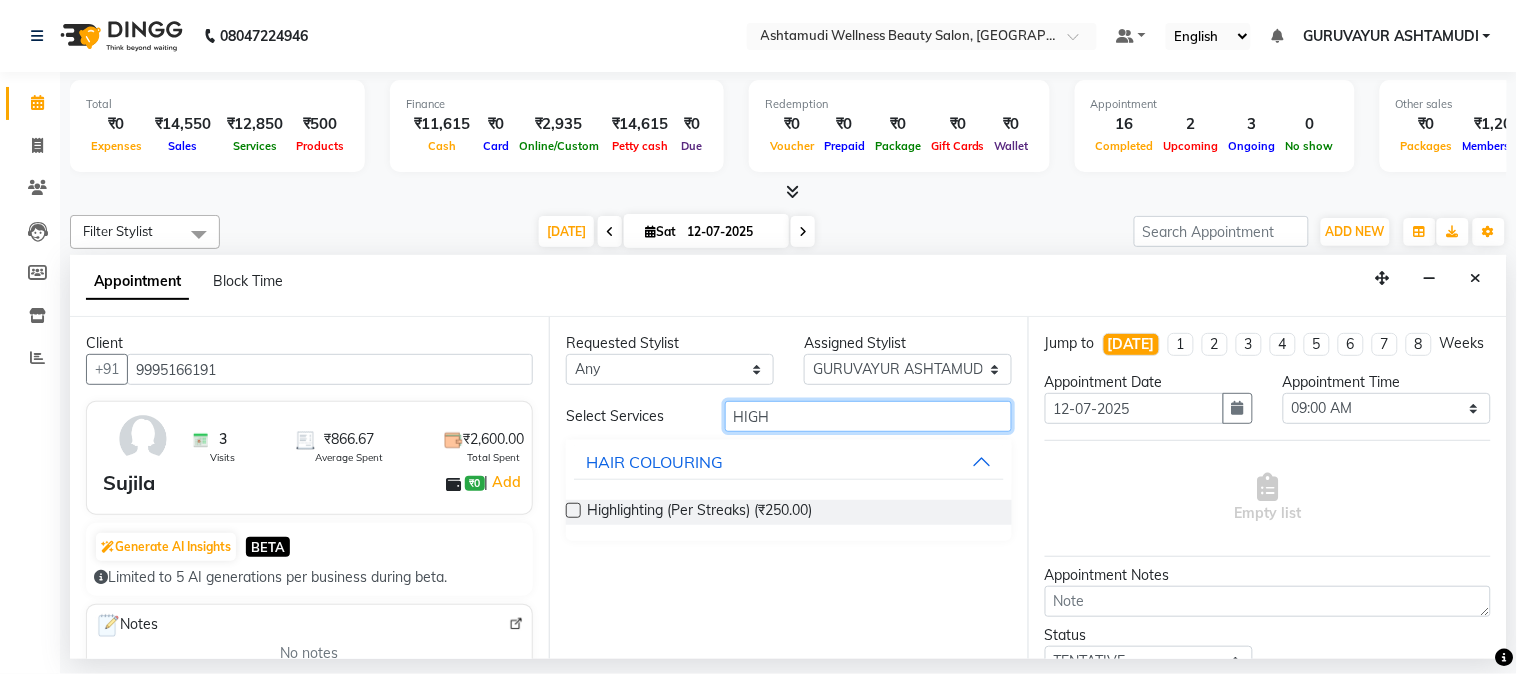 type on "HIGH" 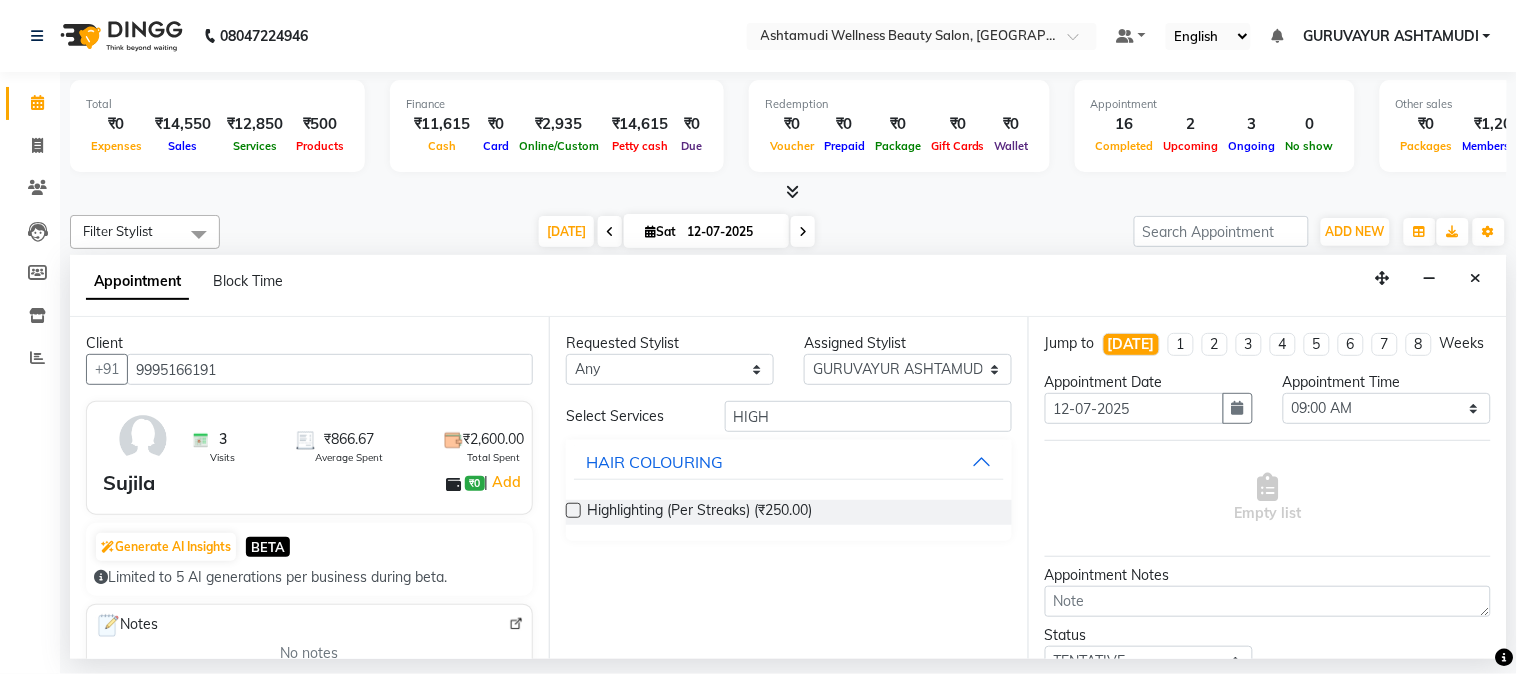 click at bounding box center [573, 510] 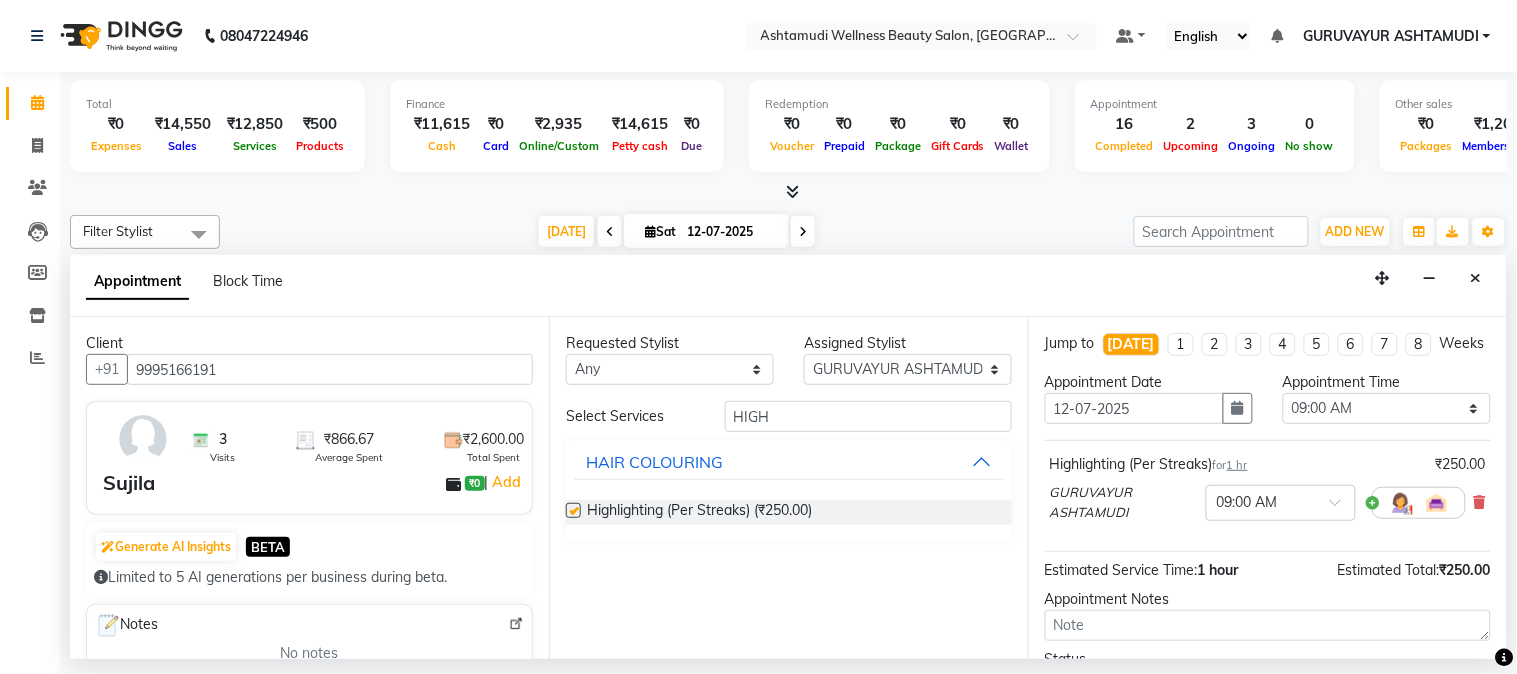 checkbox on "false" 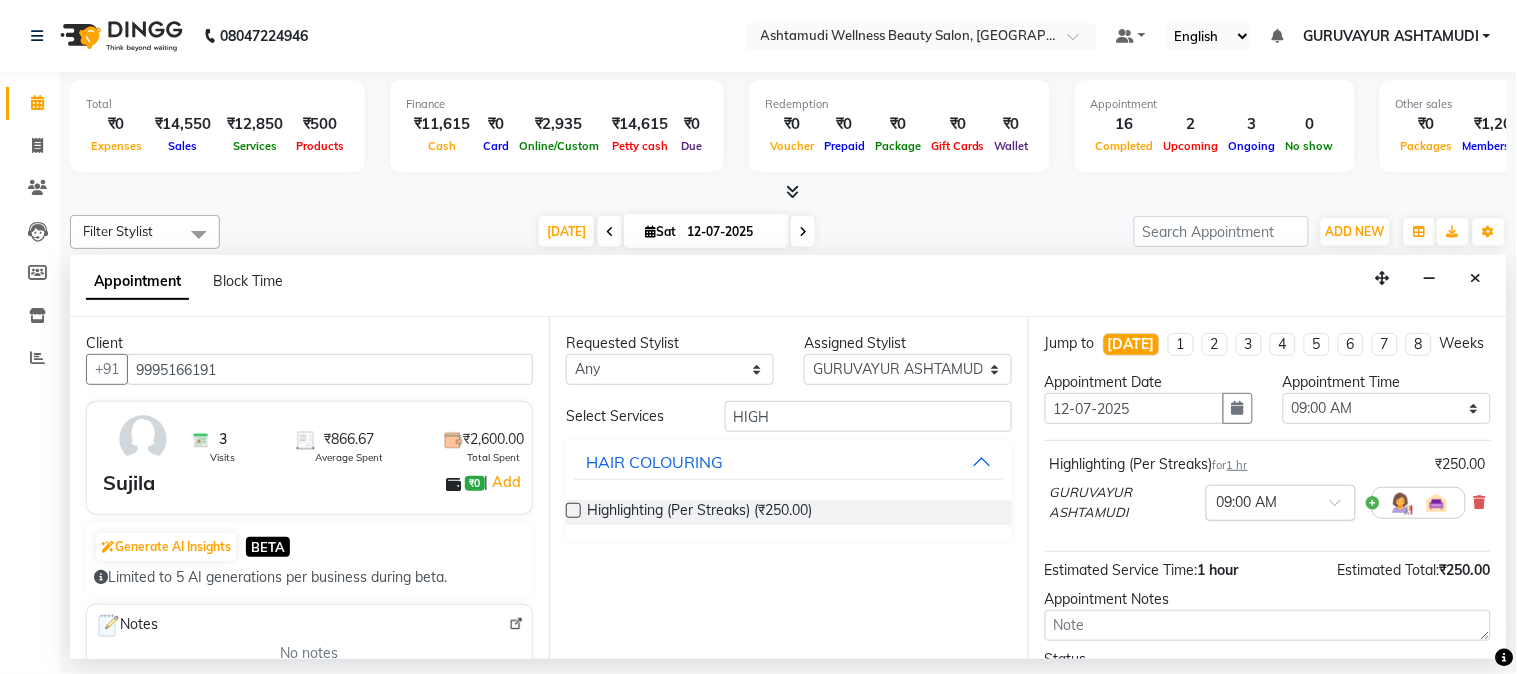 click at bounding box center [1342, 508] 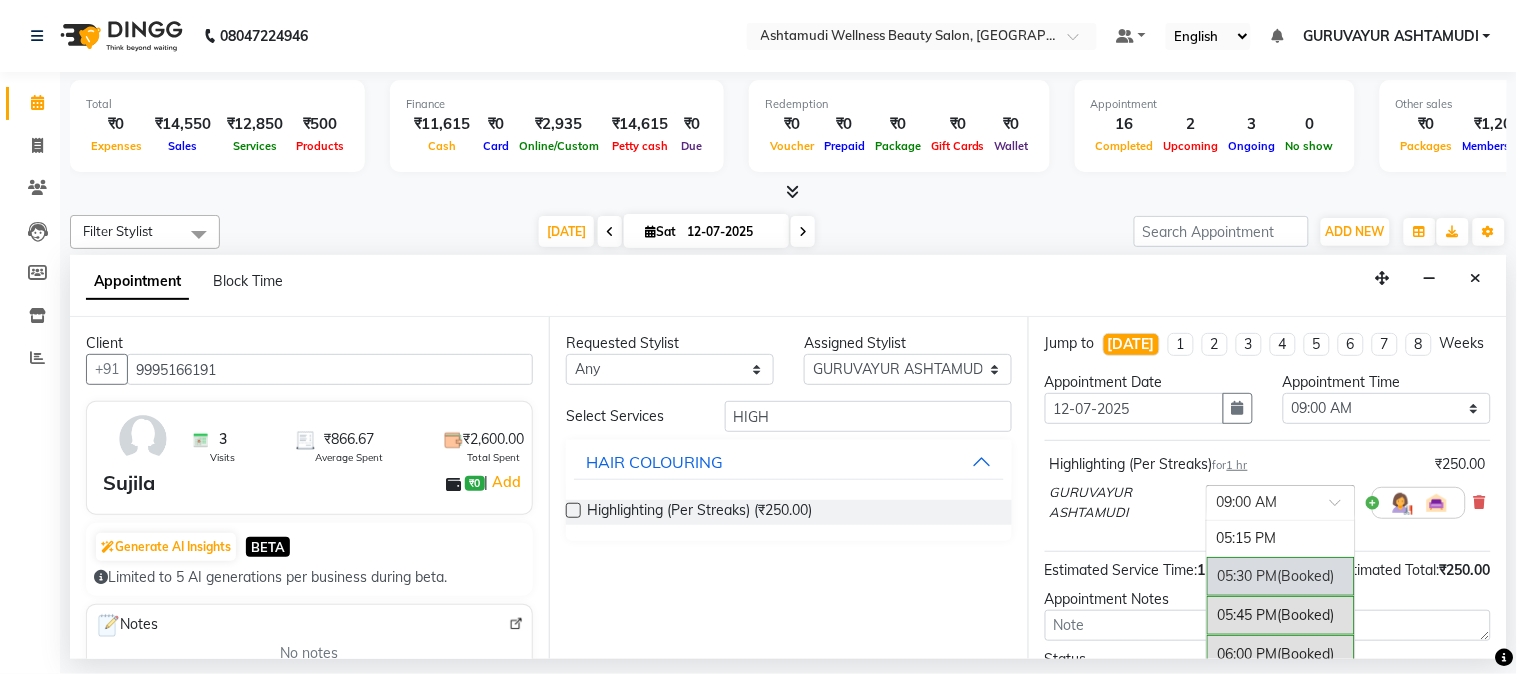 scroll, scrollTop: 1443, scrollLeft: 0, axis: vertical 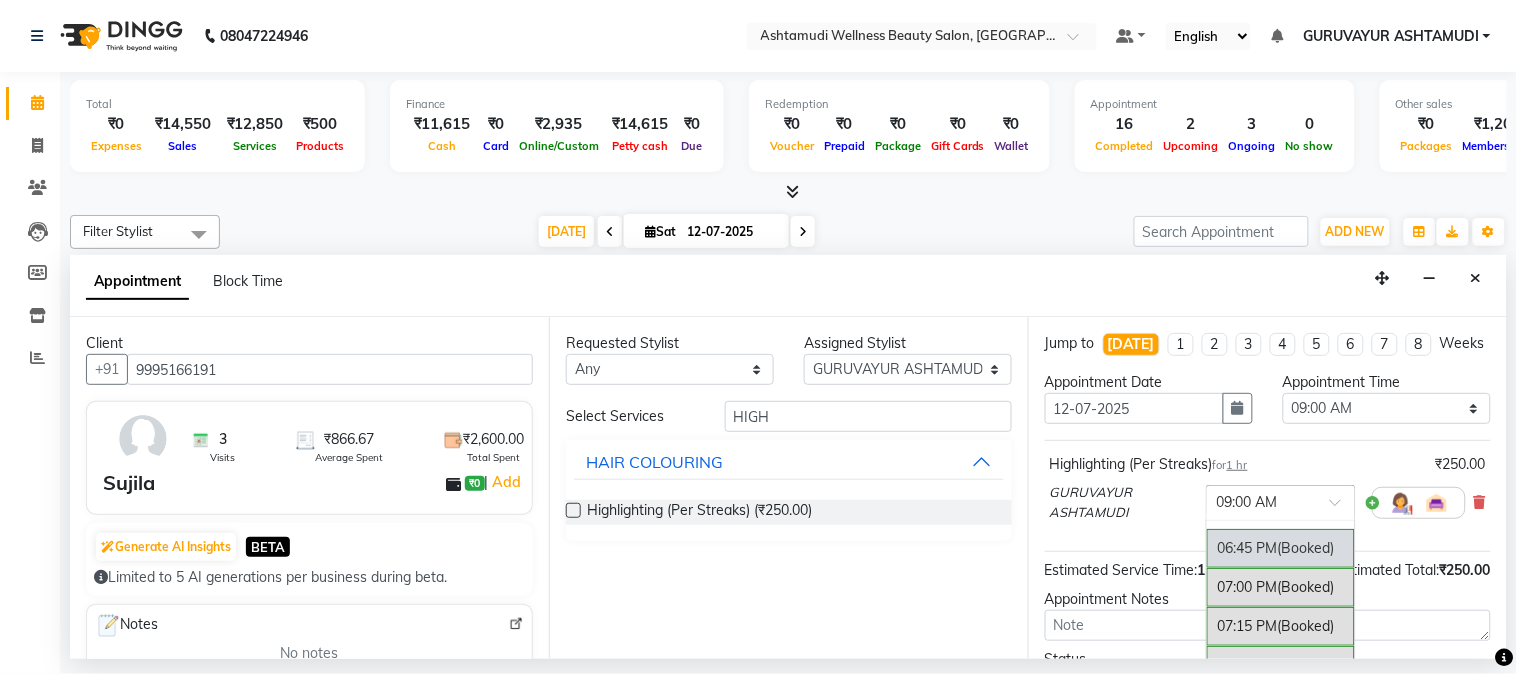 click on "06:45 PM   (Booked)" at bounding box center (1281, 548) 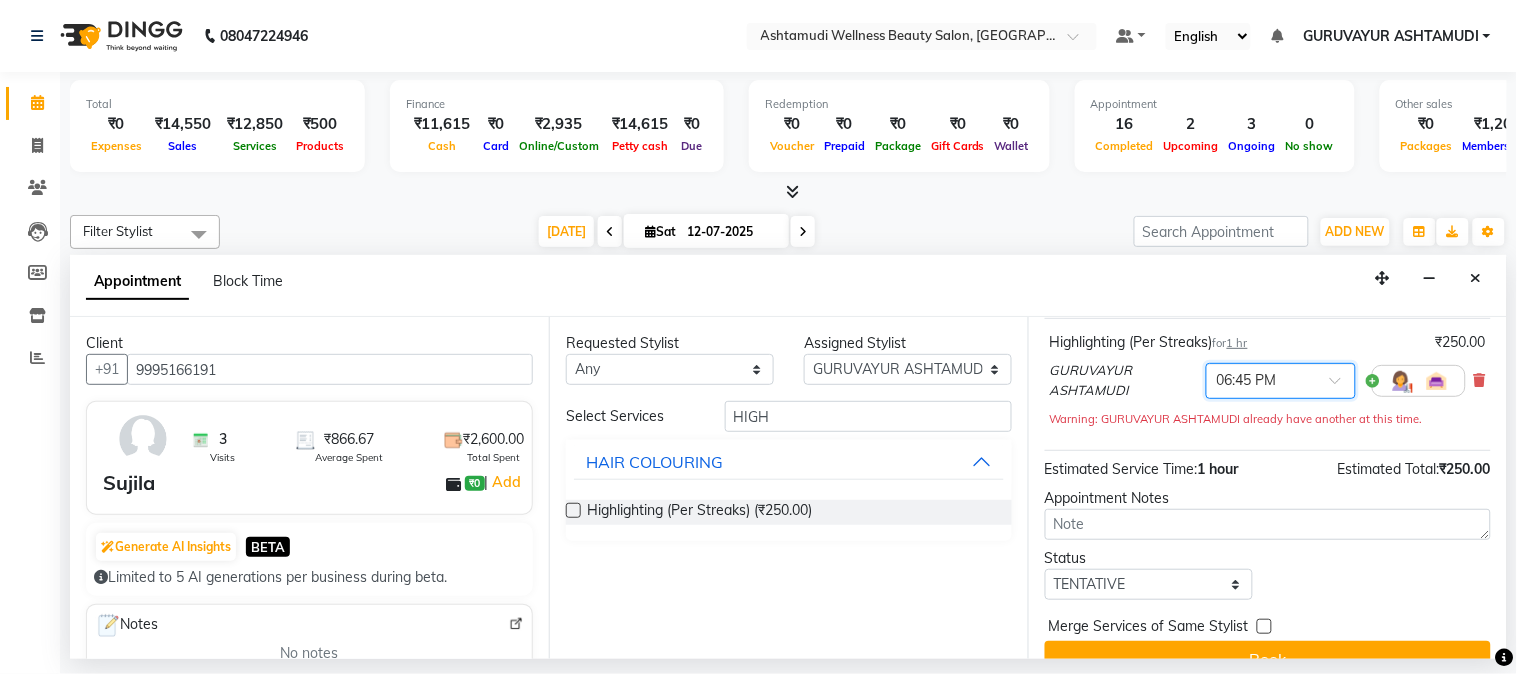 scroll, scrollTop: 174, scrollLeft: 0, axis: vertical 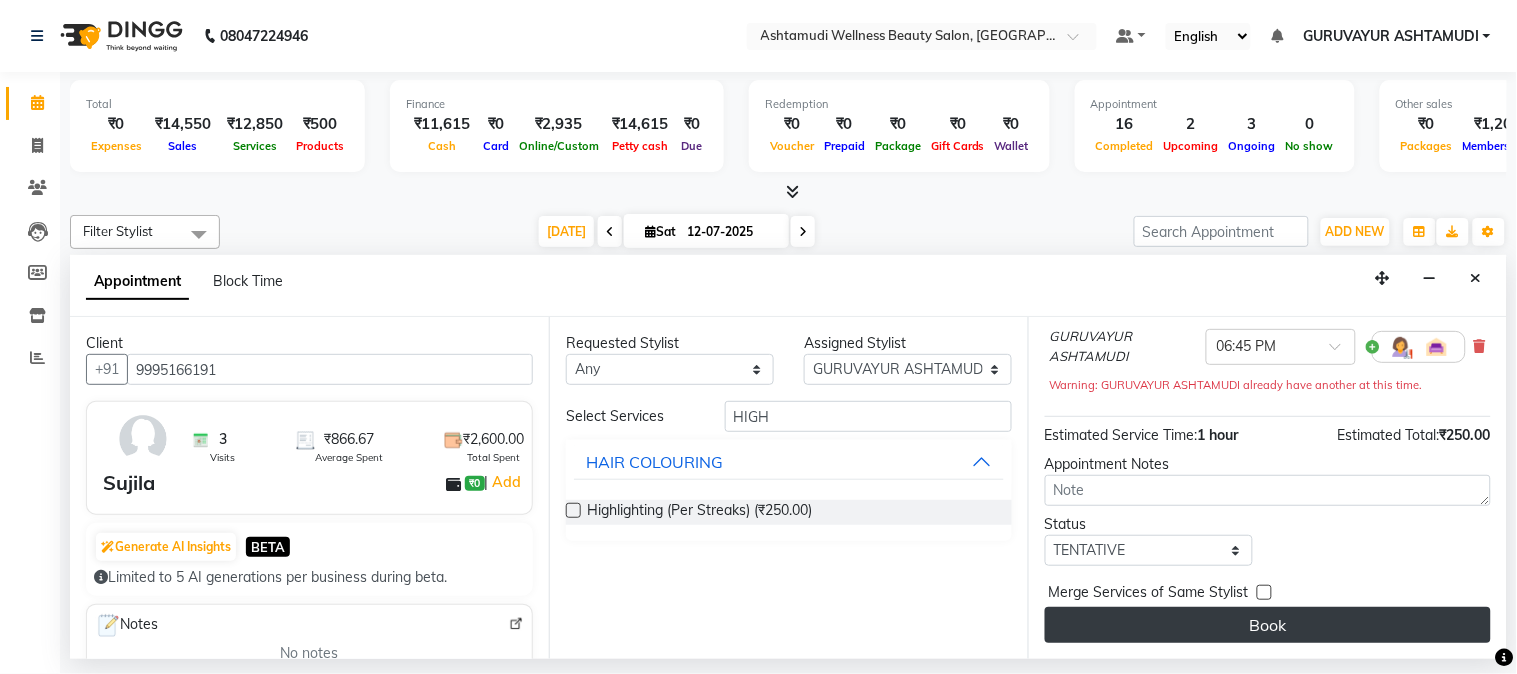 click on "Book" at bounding box center [1268, 625] 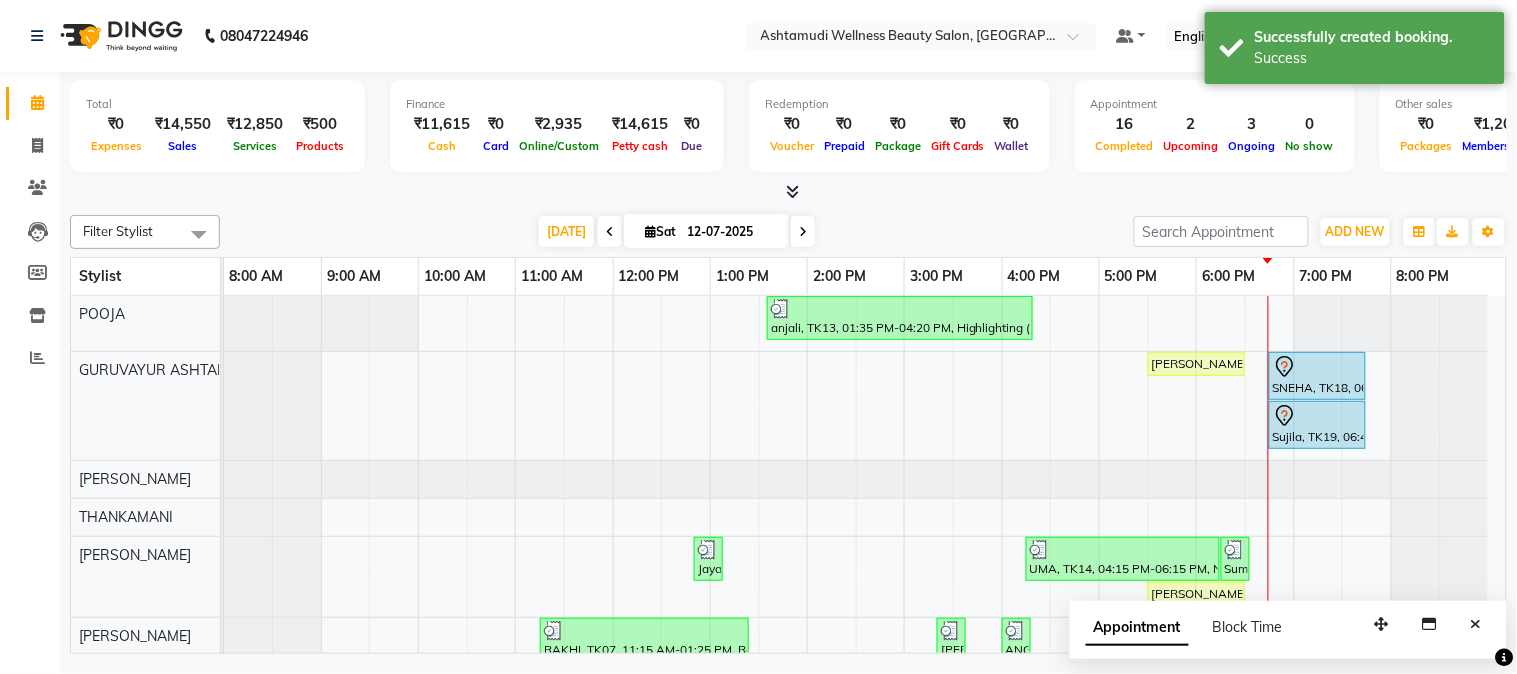 scroll, scrollTop: 333, scrollLeft: 0, axis: vertical 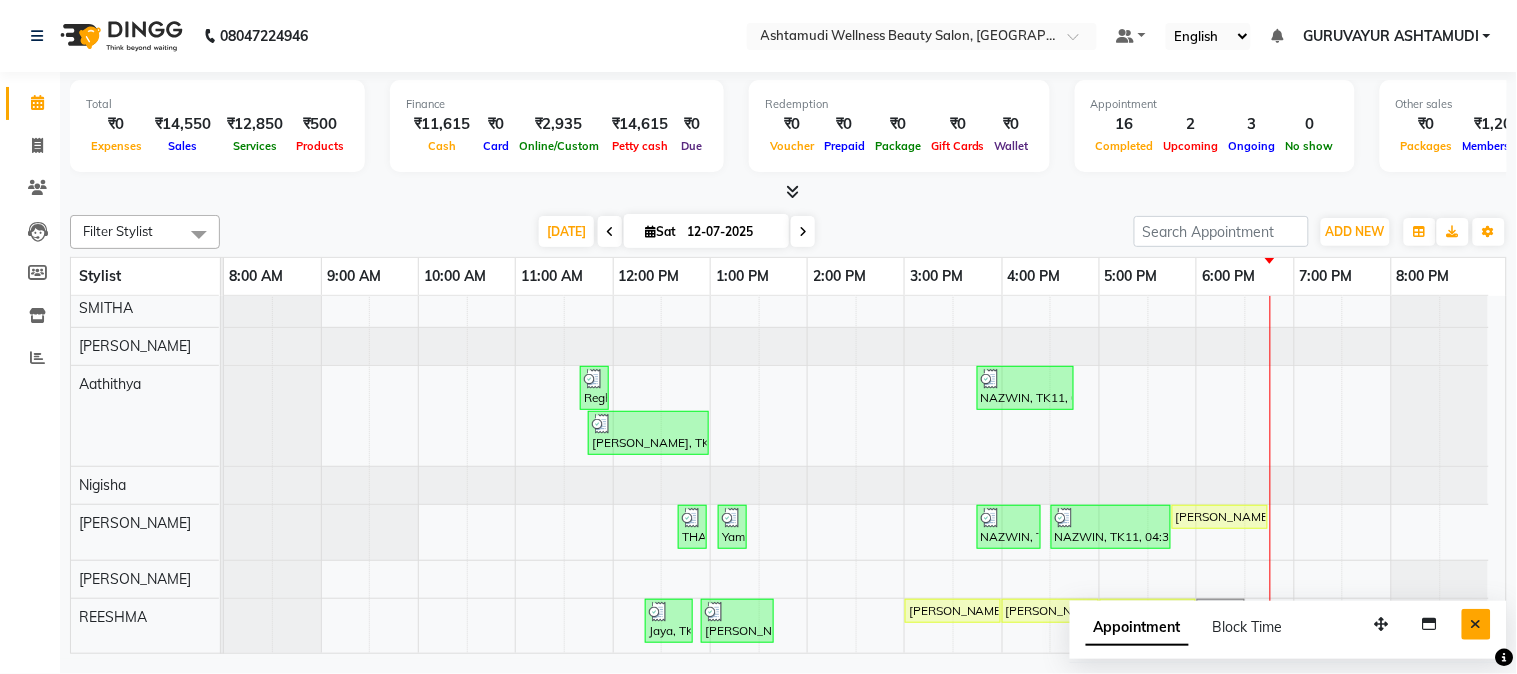 click at bounding box center [1476, 624] 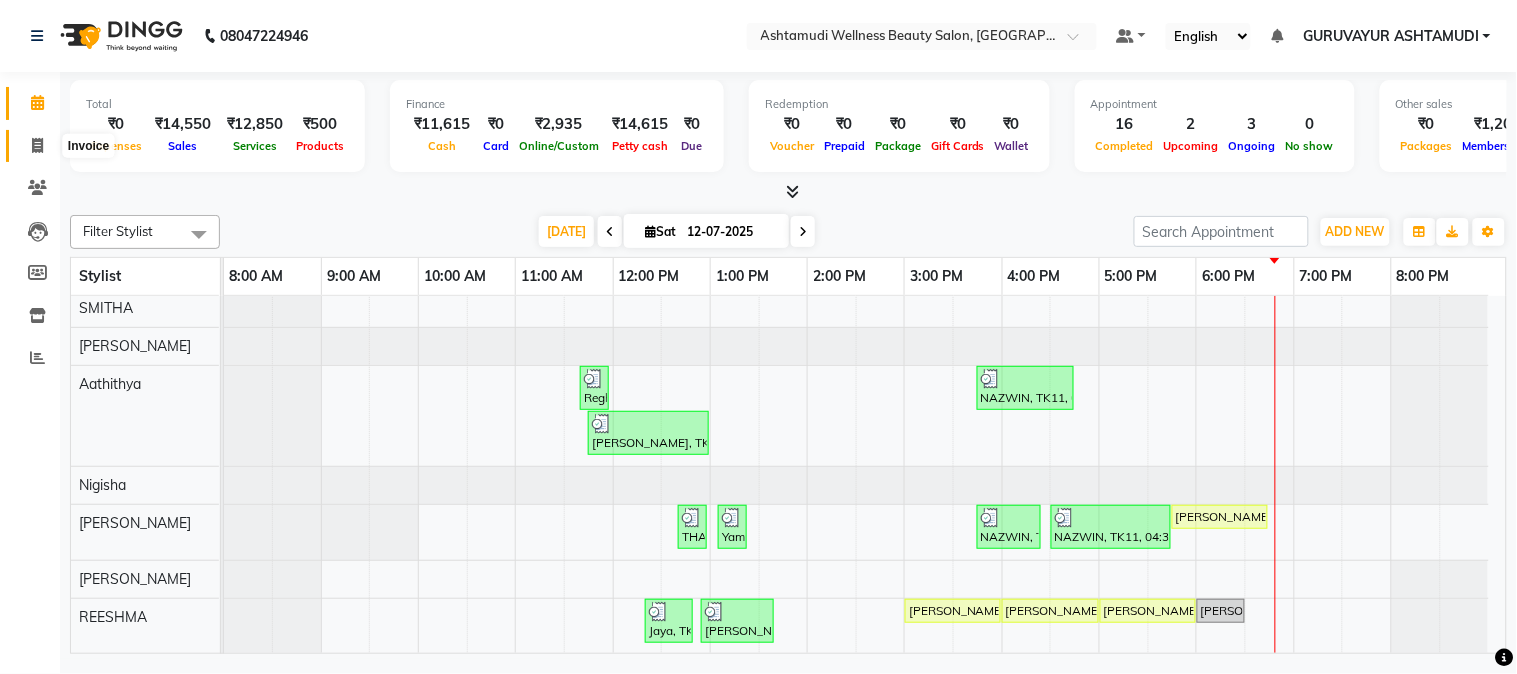 click 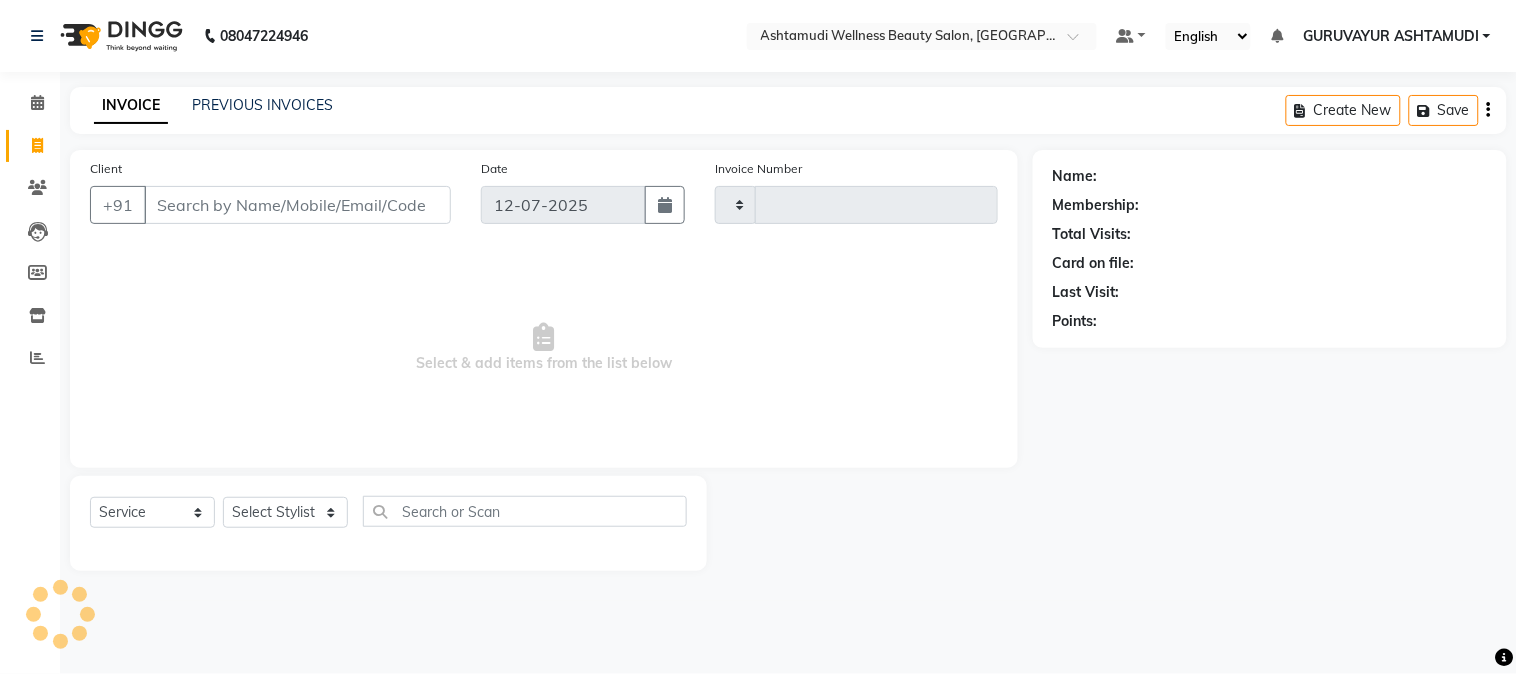 type on "1347" 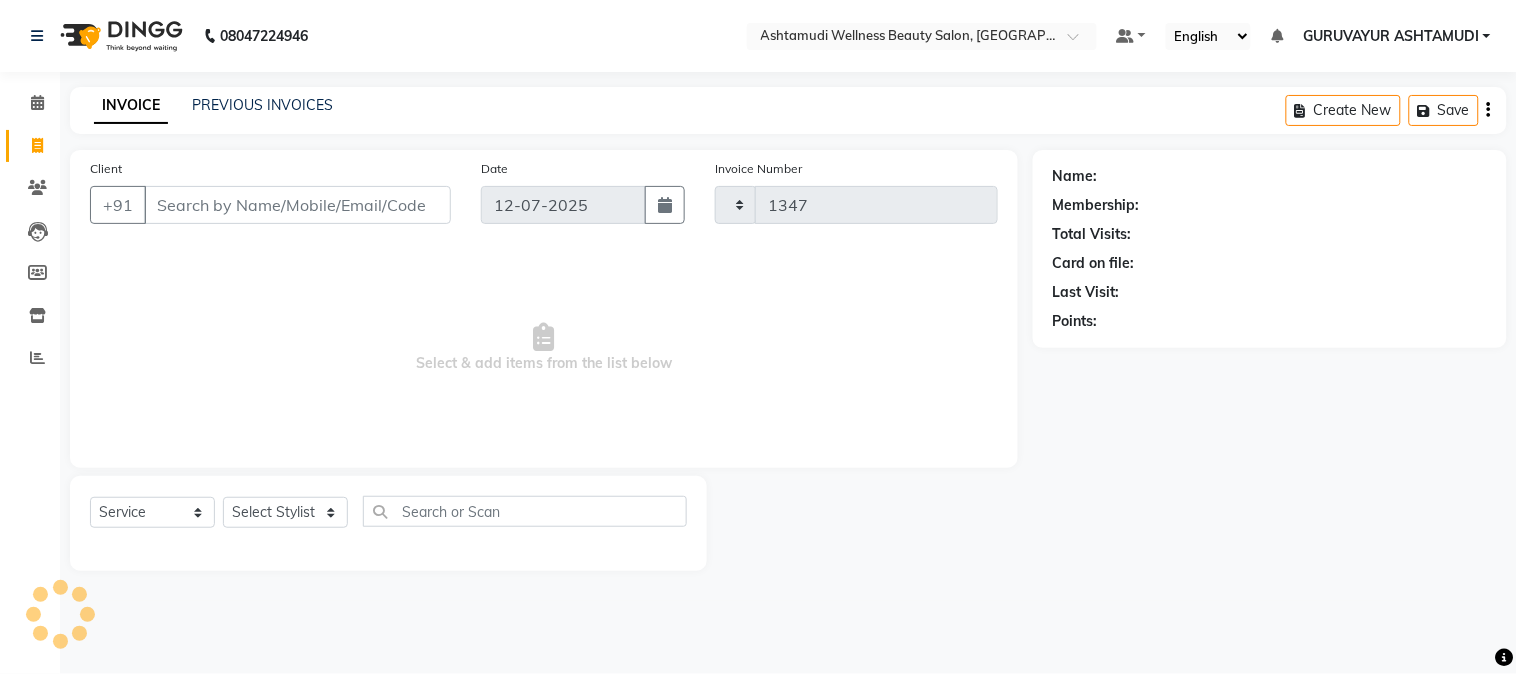 select on "4660" 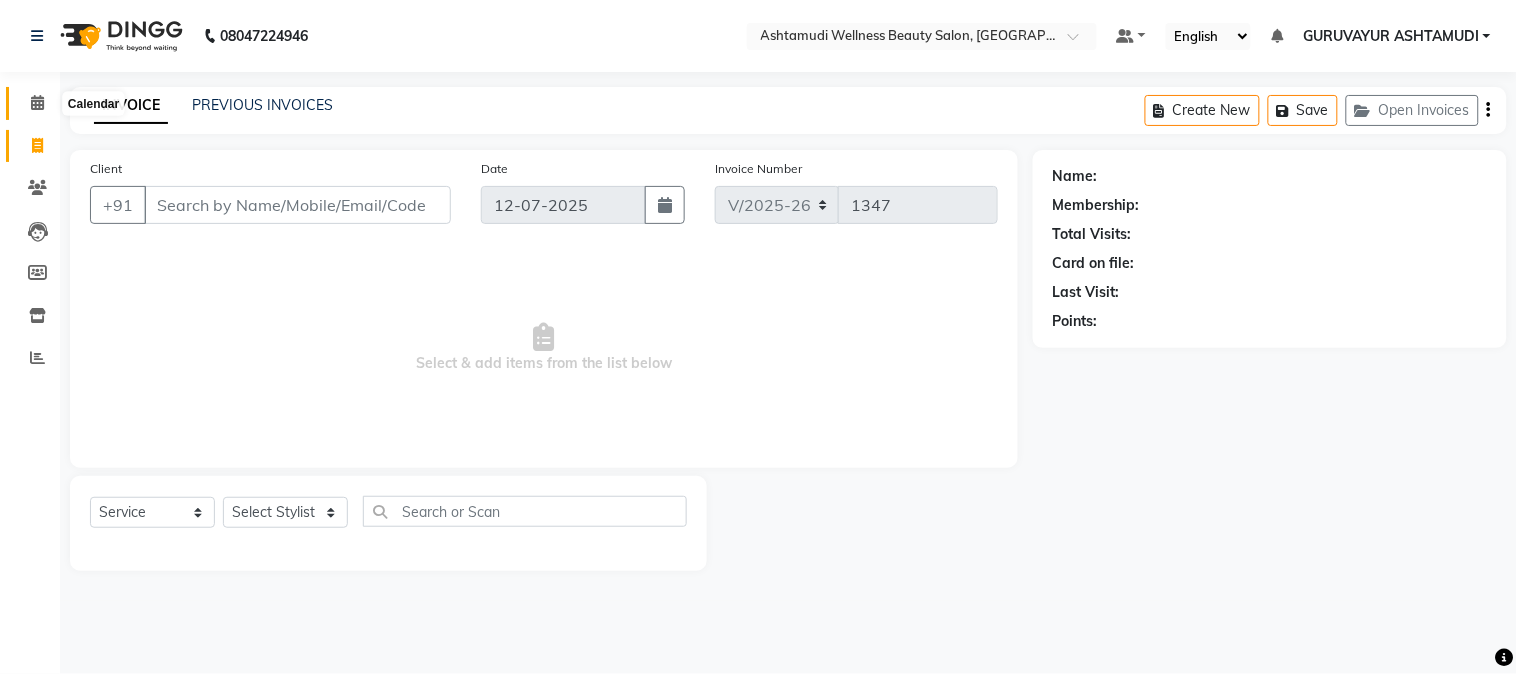 click 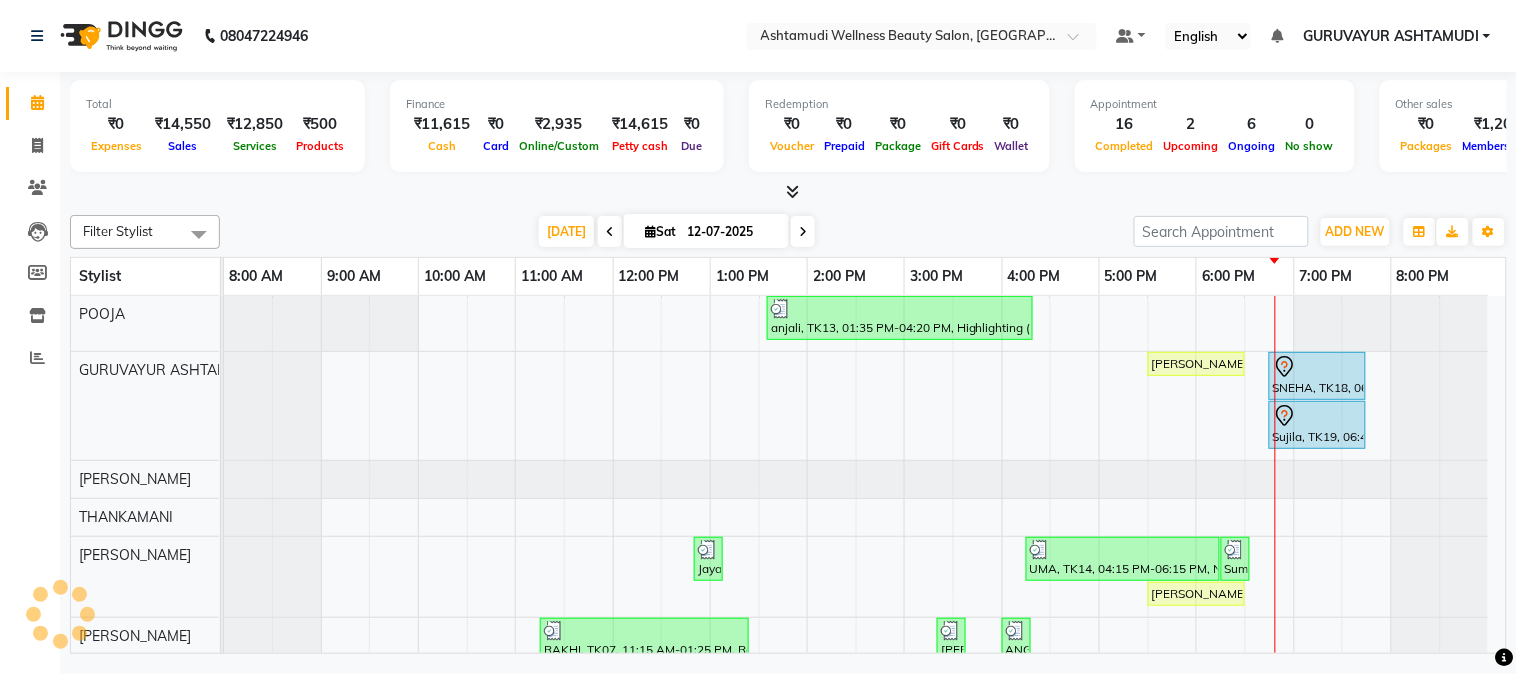 scroll, scrollTop: 153, scrollLeft: 0, axis: vertical 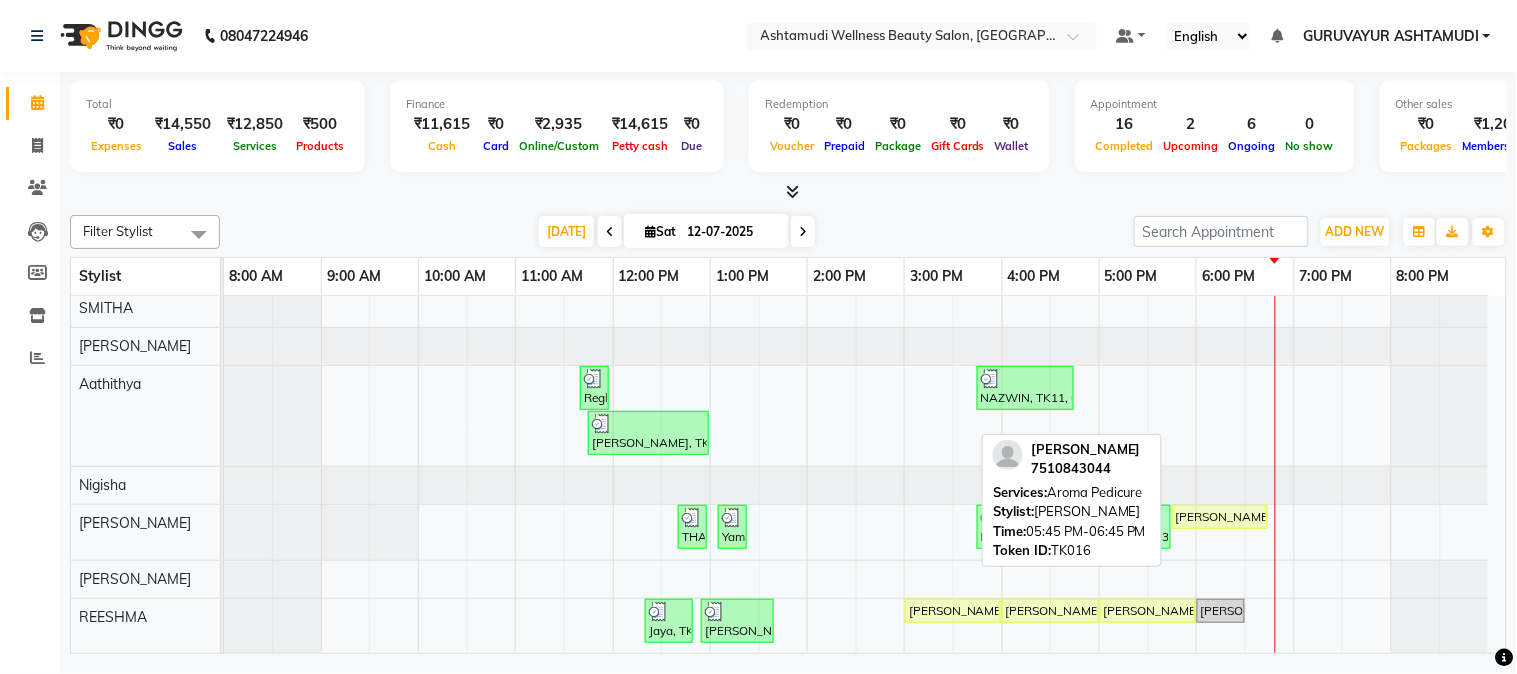 click on "[PERSON_NAME], TK16, 05:45 PM-06:45 PM, Aroma Pedicure" at bounding box center [1220, 517] 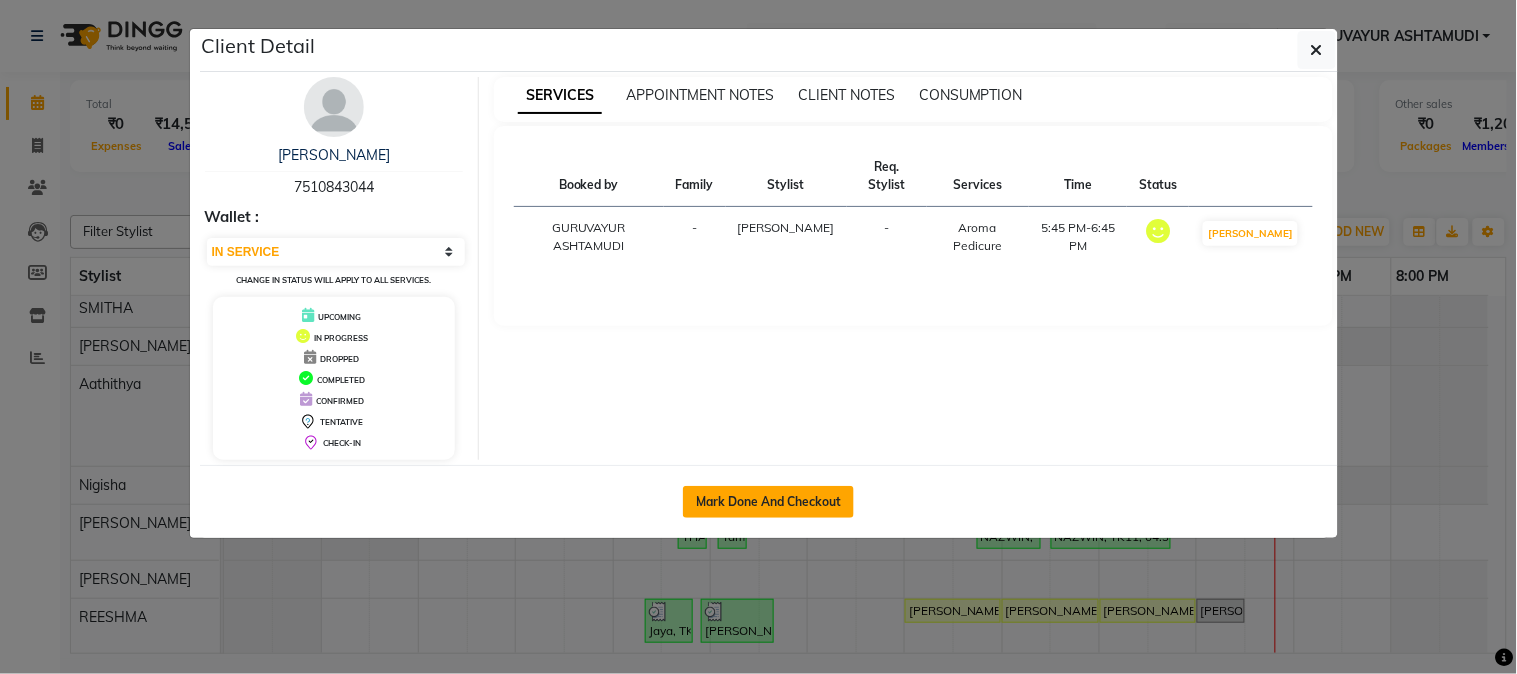 click on "Mark Done And Checkout" 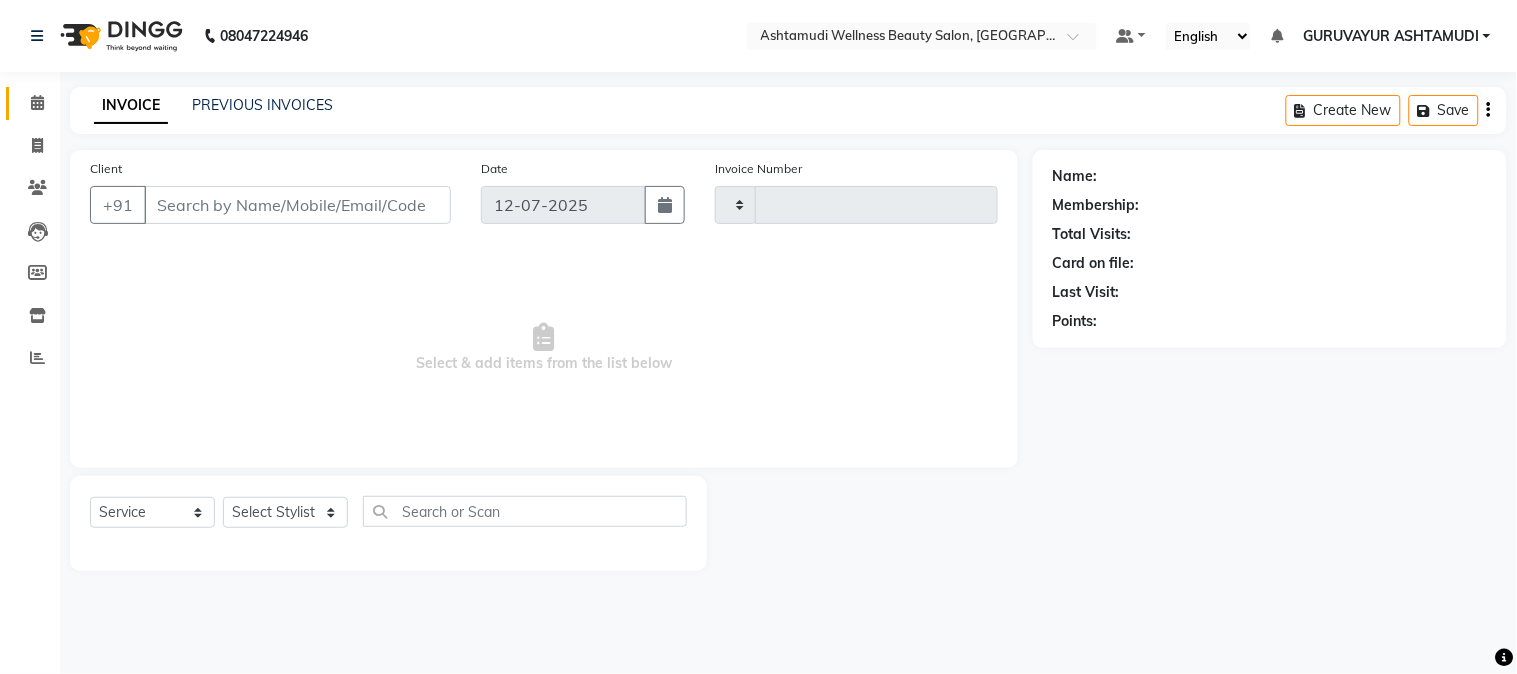 type on "1347" 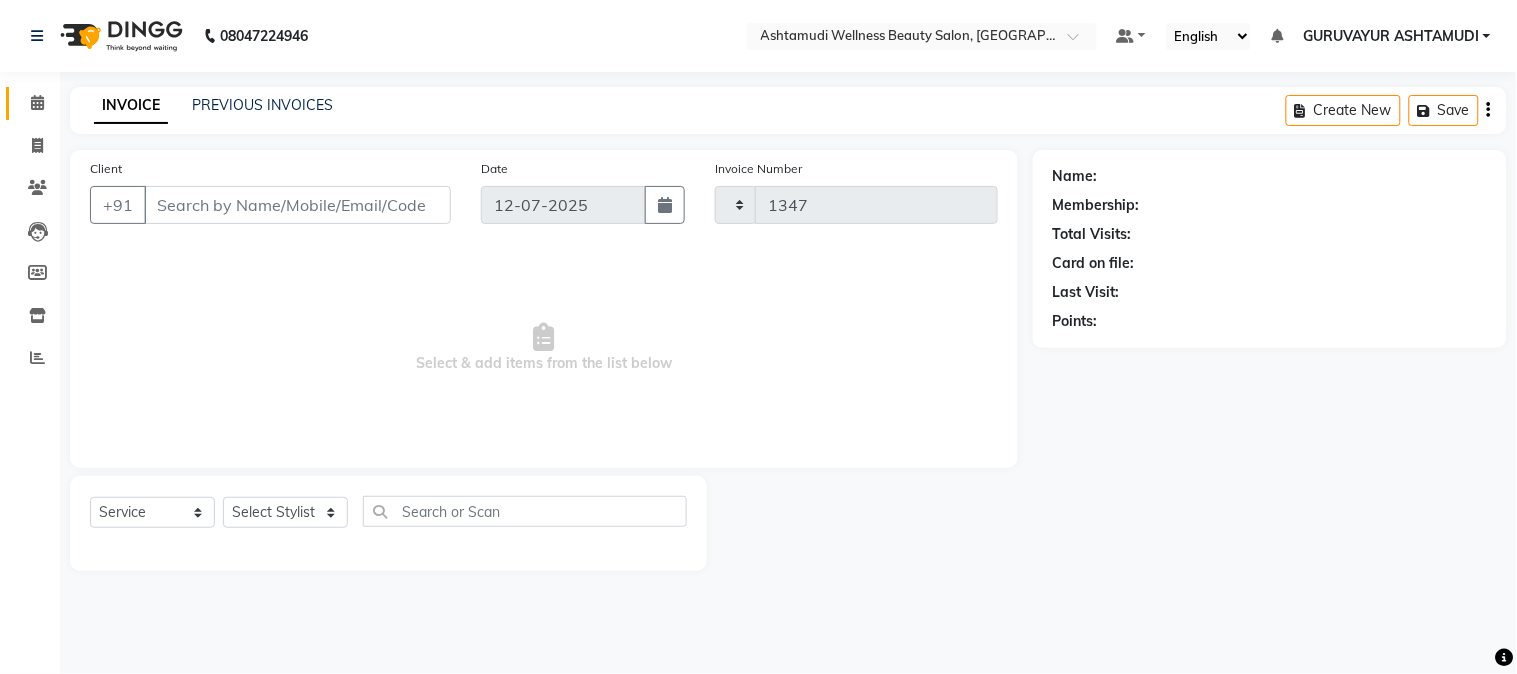 select on "4660" 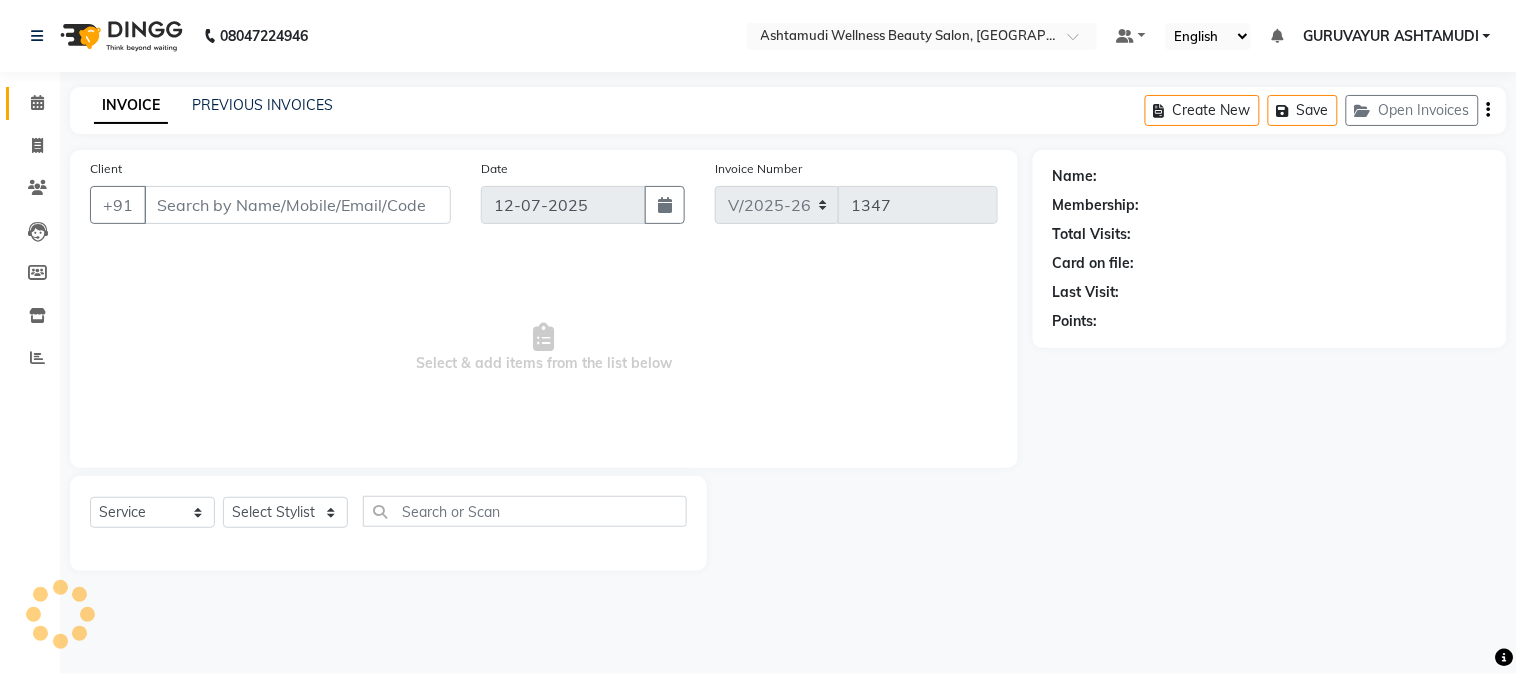 type on "7510843044" 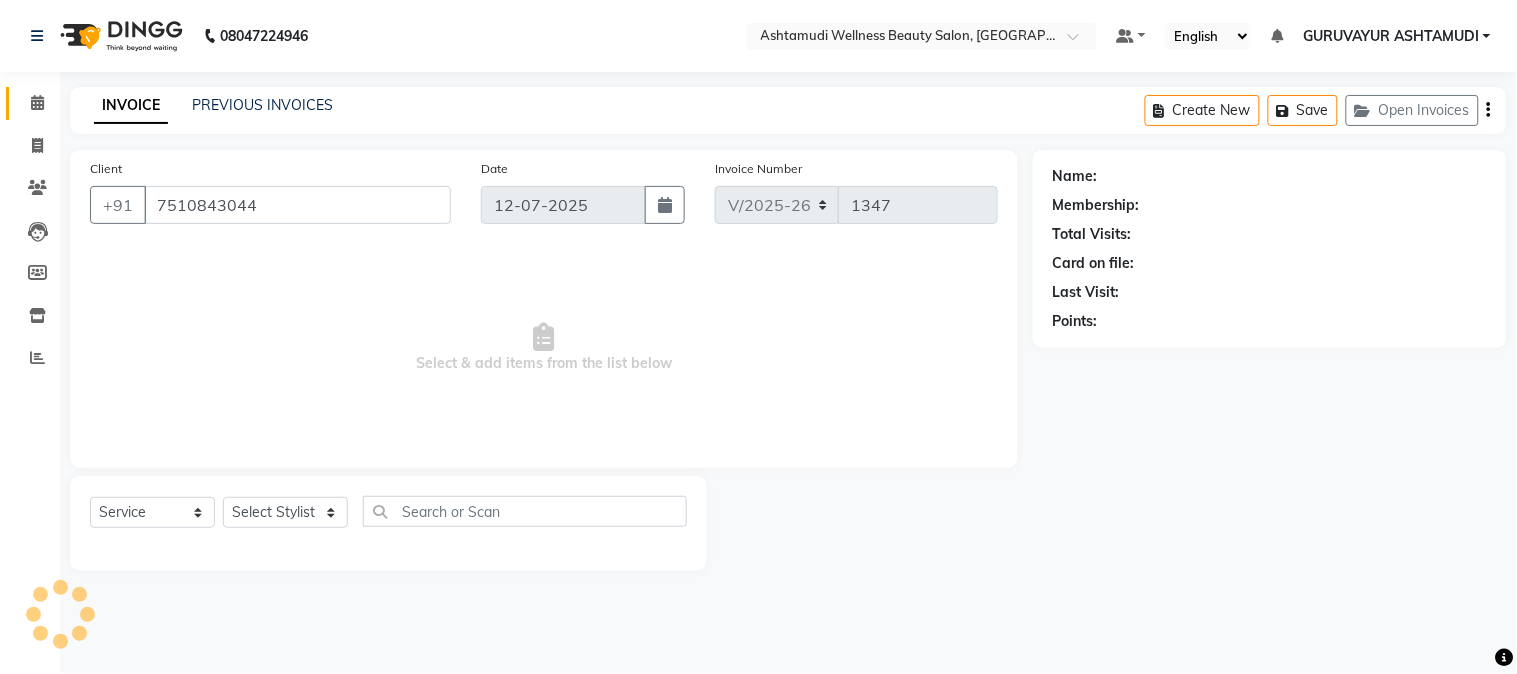 select on "69667" 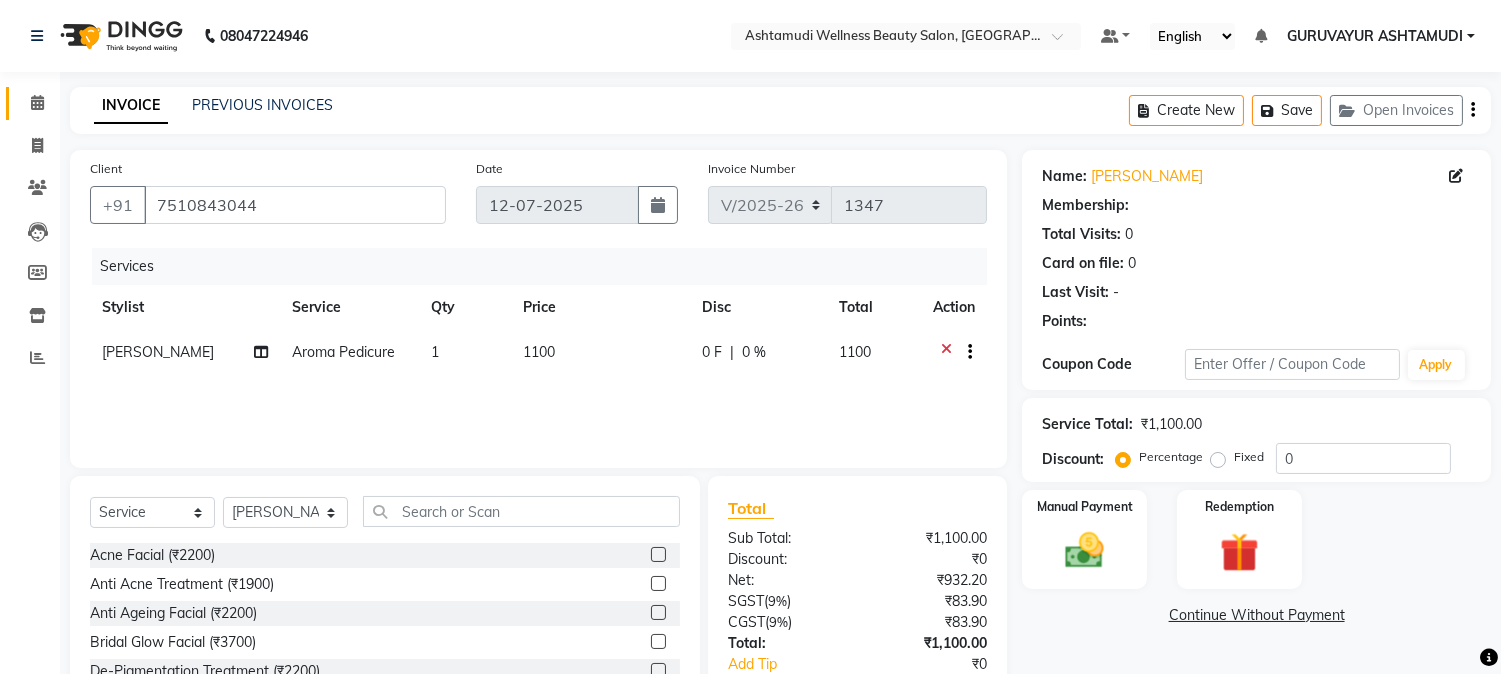 select on "1: Object" 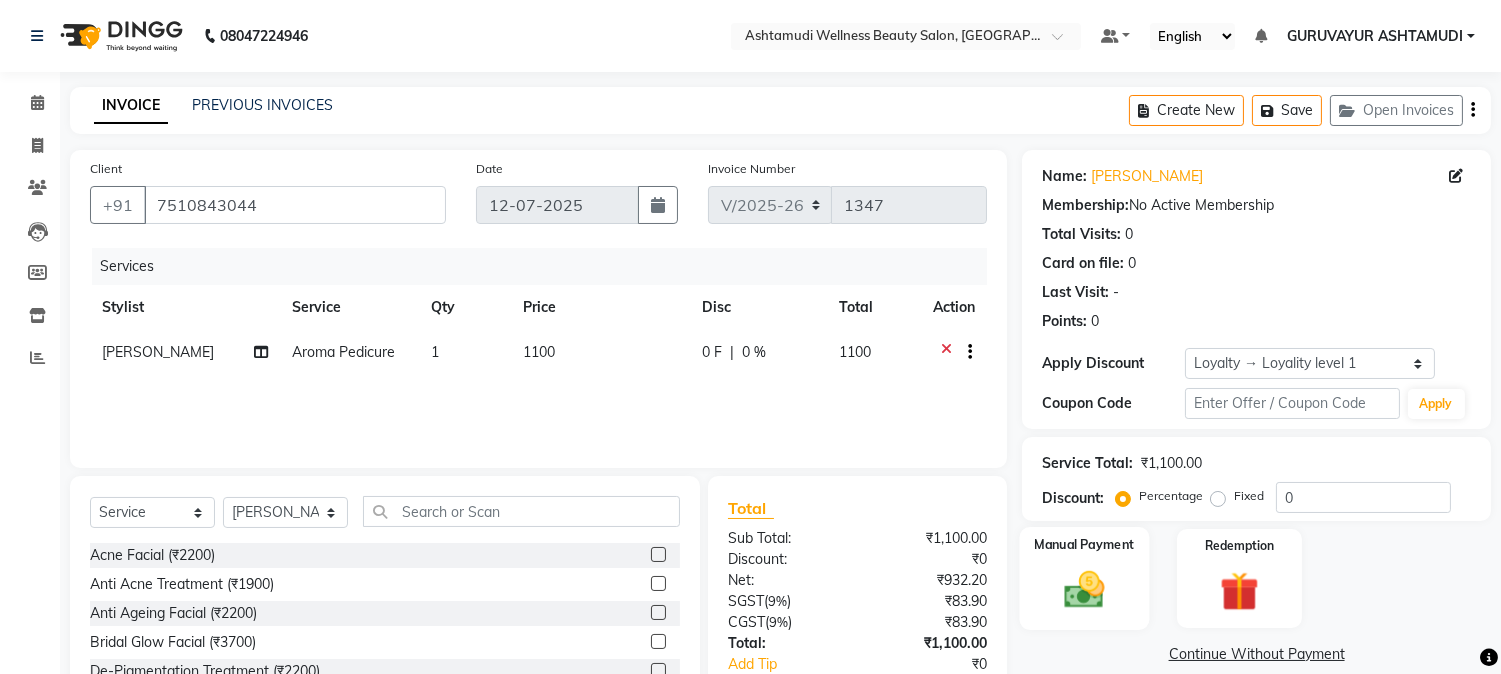 click 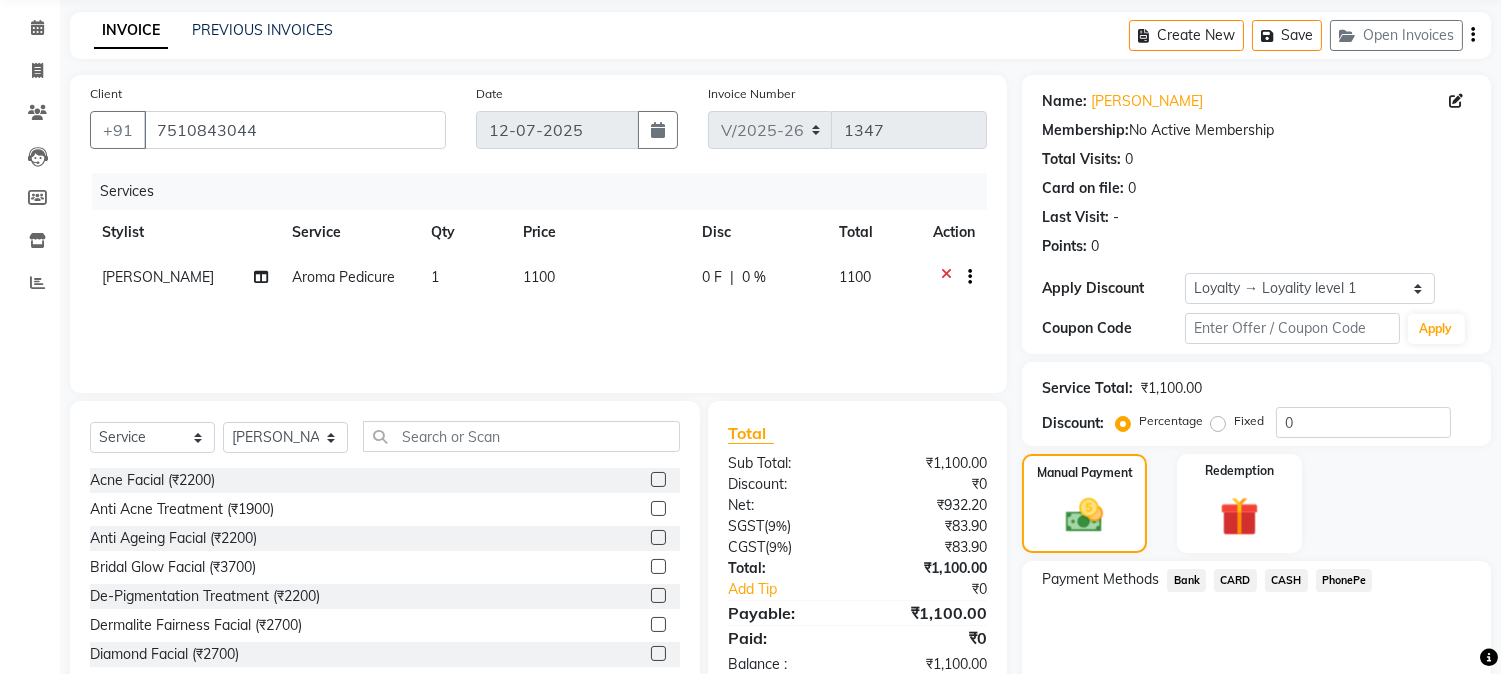 scroll, scrollTop: 152, scrollLeft: 0, axis: vertical 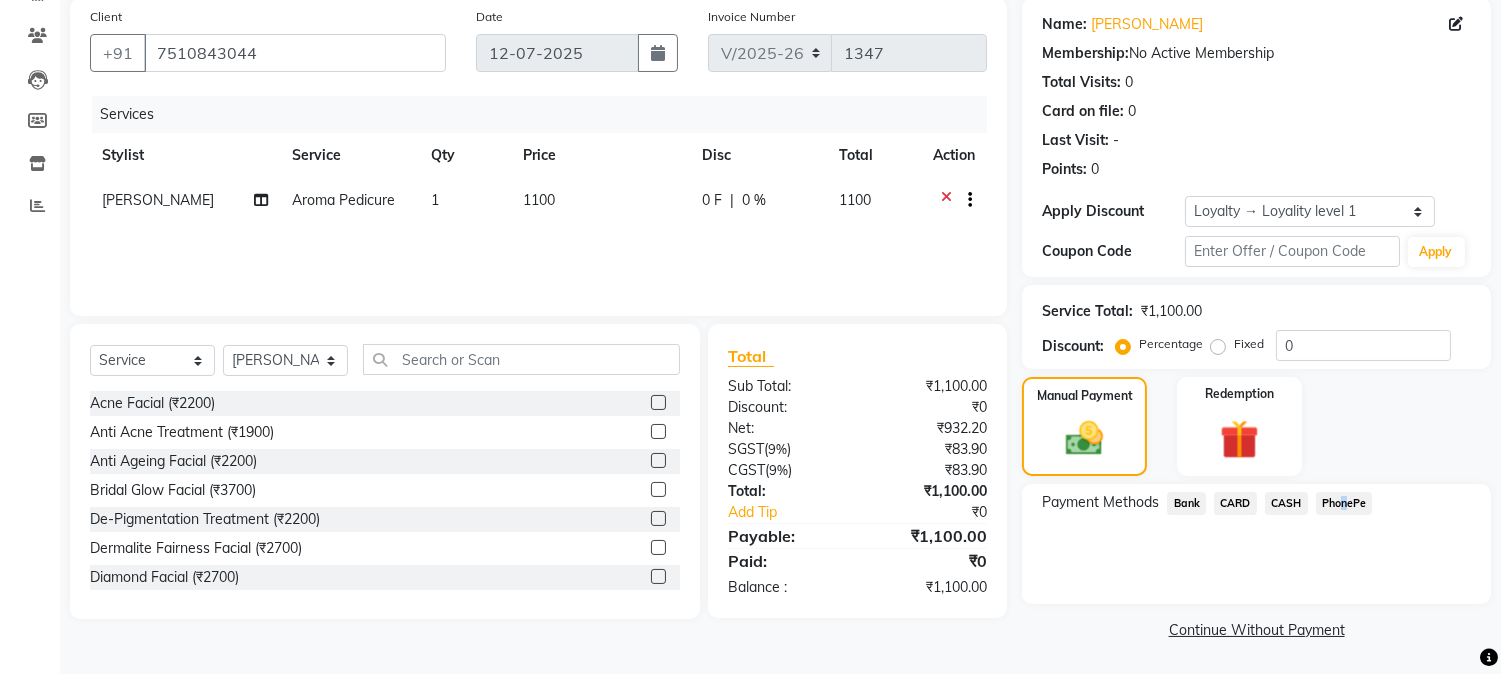 click on "PhonePe" 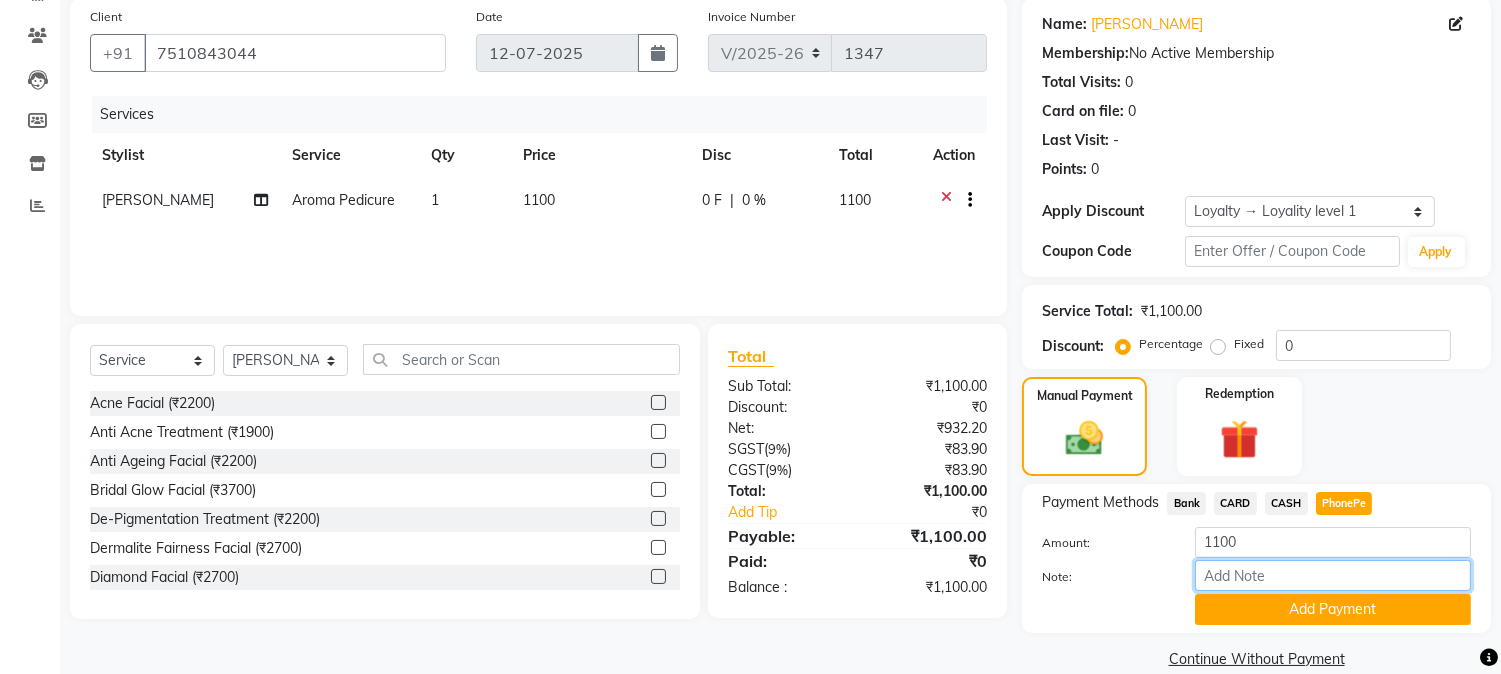 click on "Note:" at bounding box center (1333, 575) 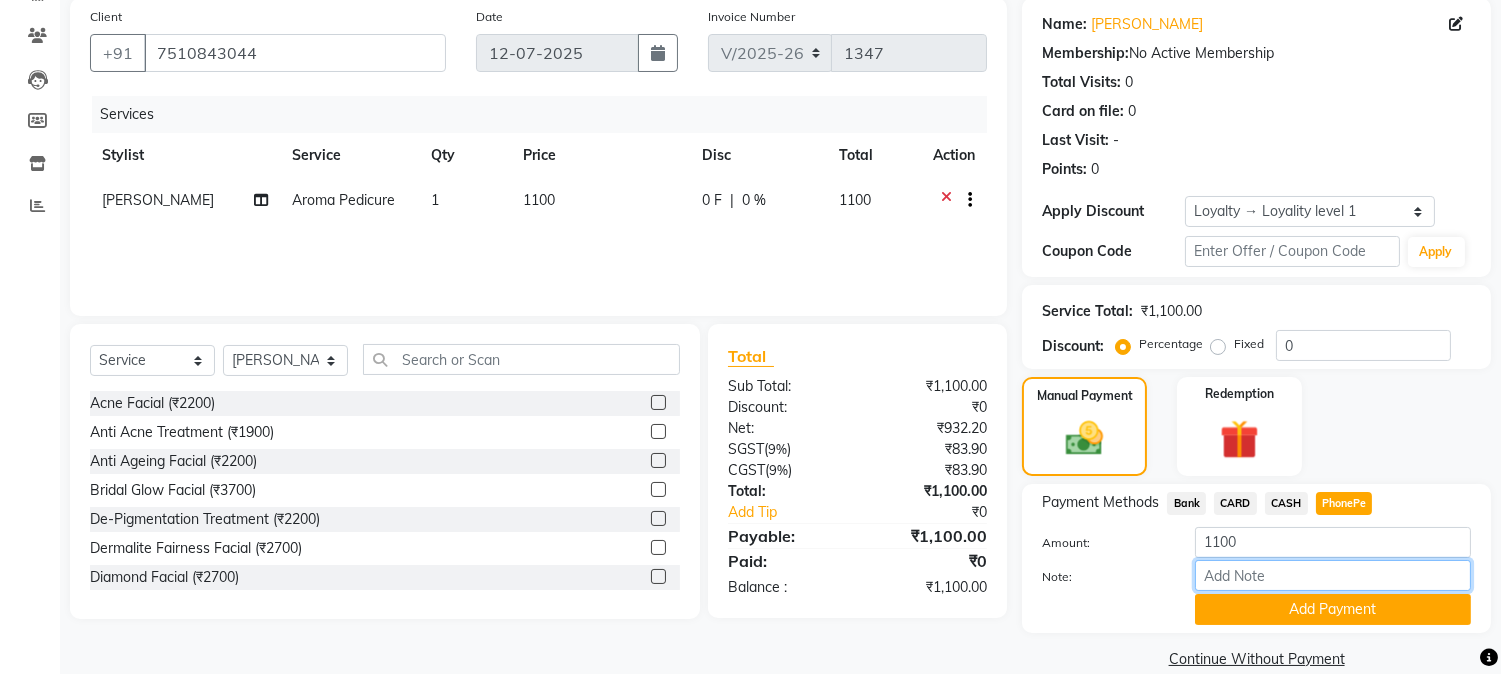 type on "[PERSON_NAME]" 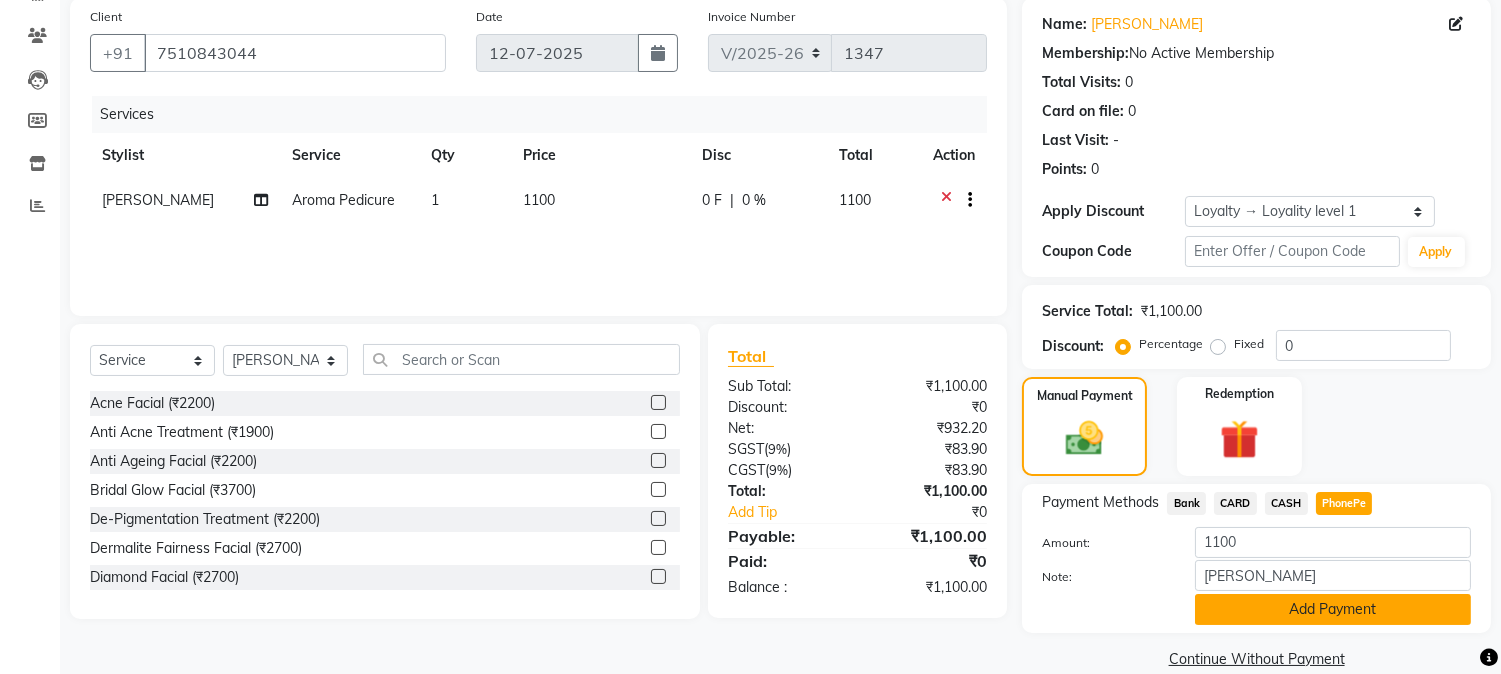 click on "Add Payment" 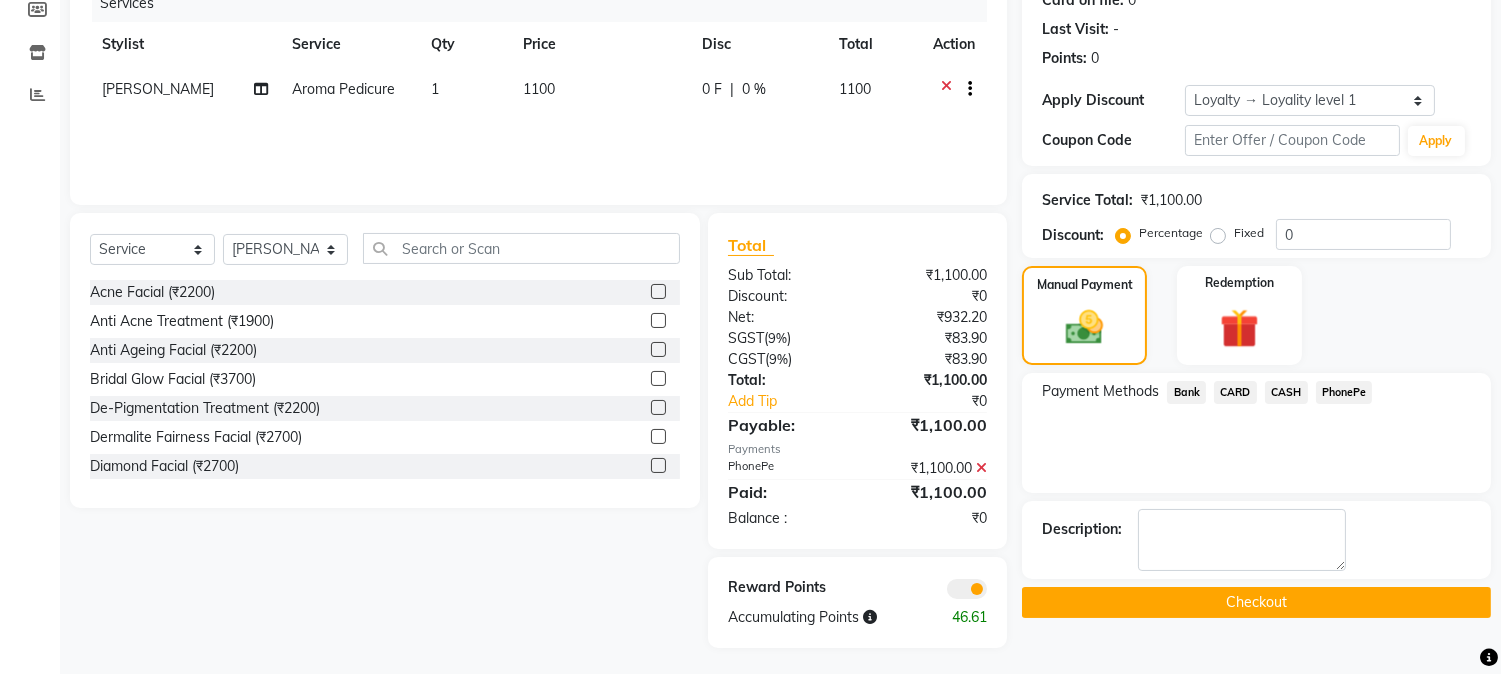 scroll, scrollTop: 266, scrollLeft: 0, axis: vertical 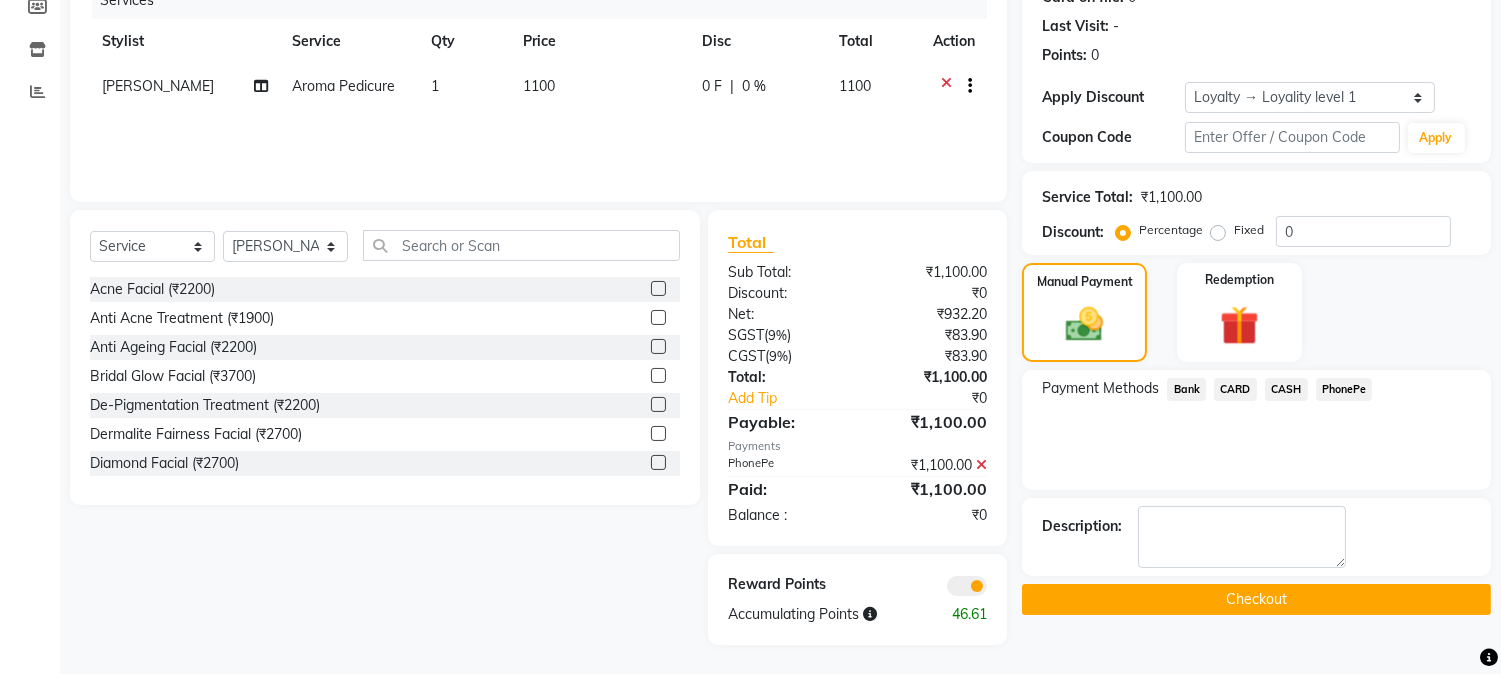 click on "Checkout" 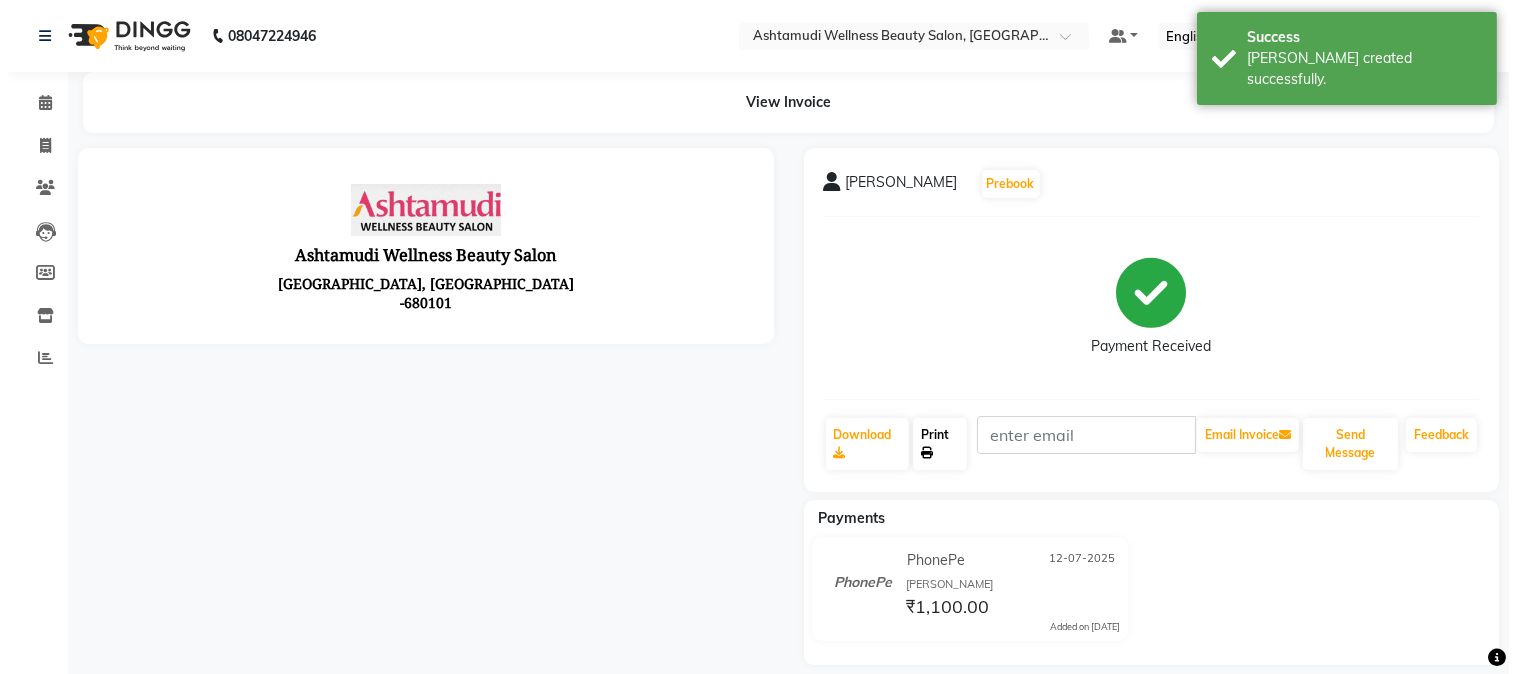 scroll, scrollTop: 0, scrollLeft: 0, axis: both 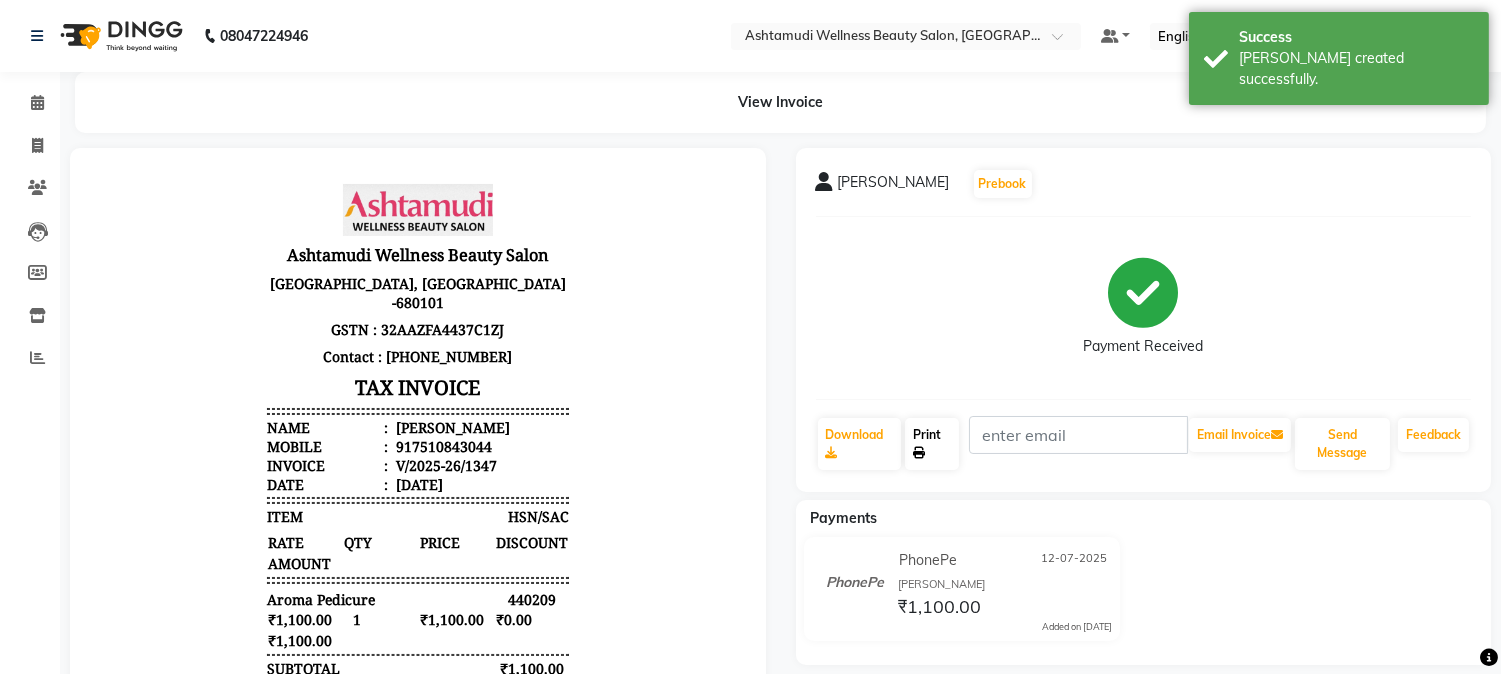 click 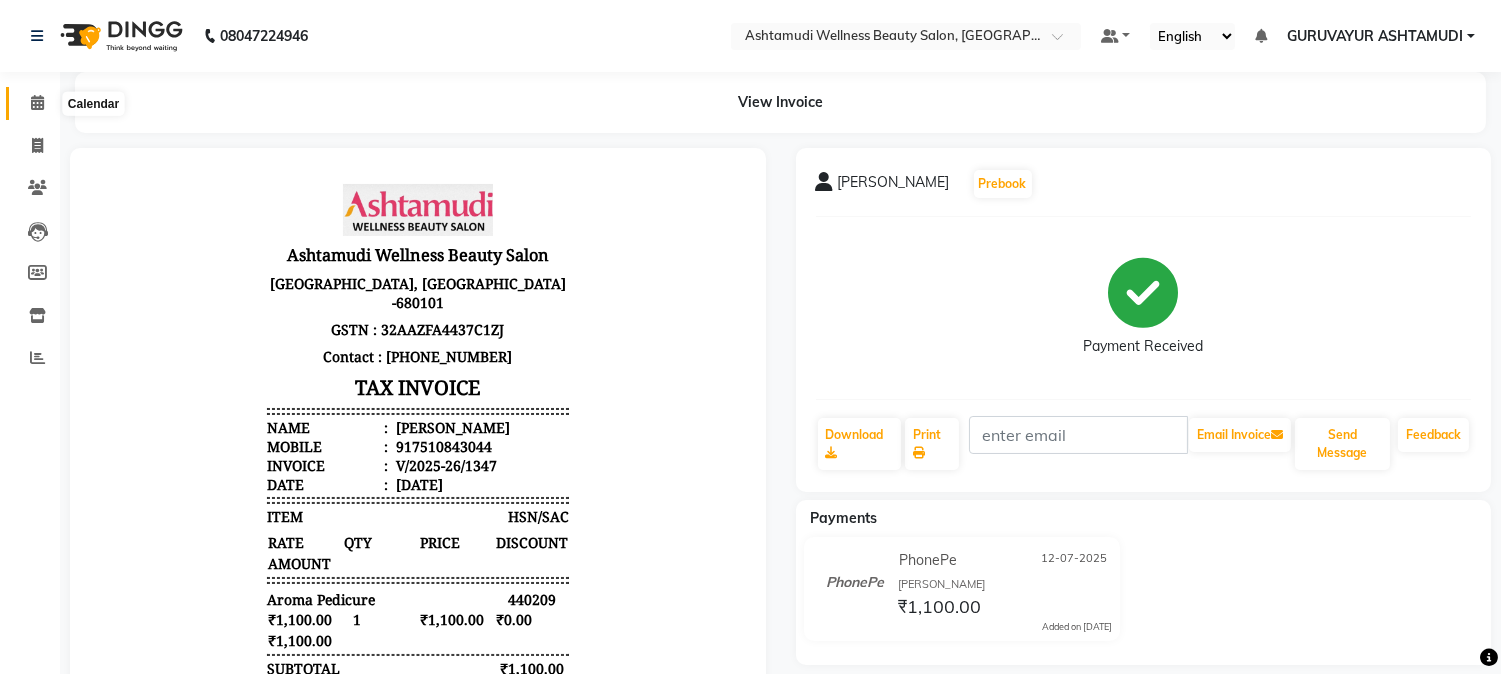 click 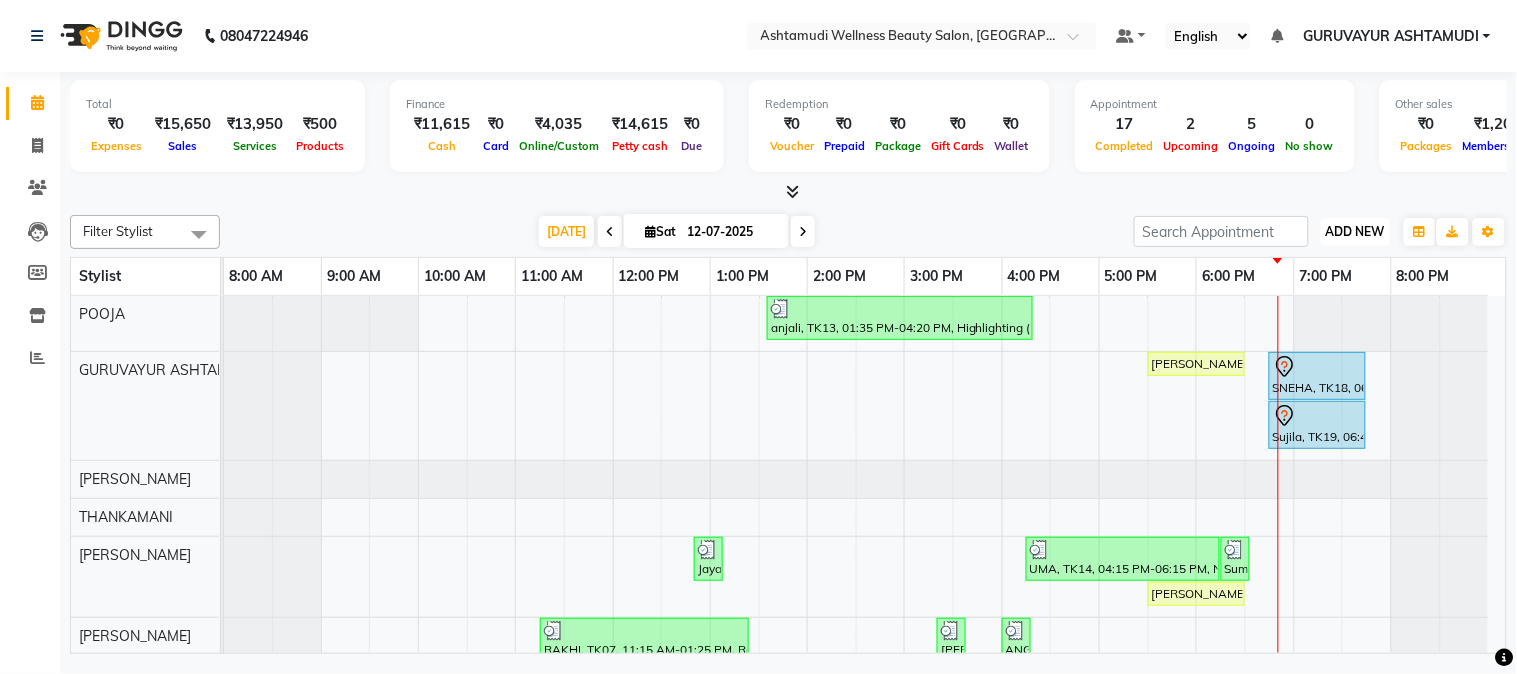 click on "ADD NEW" at bounding box center (1355, 231) 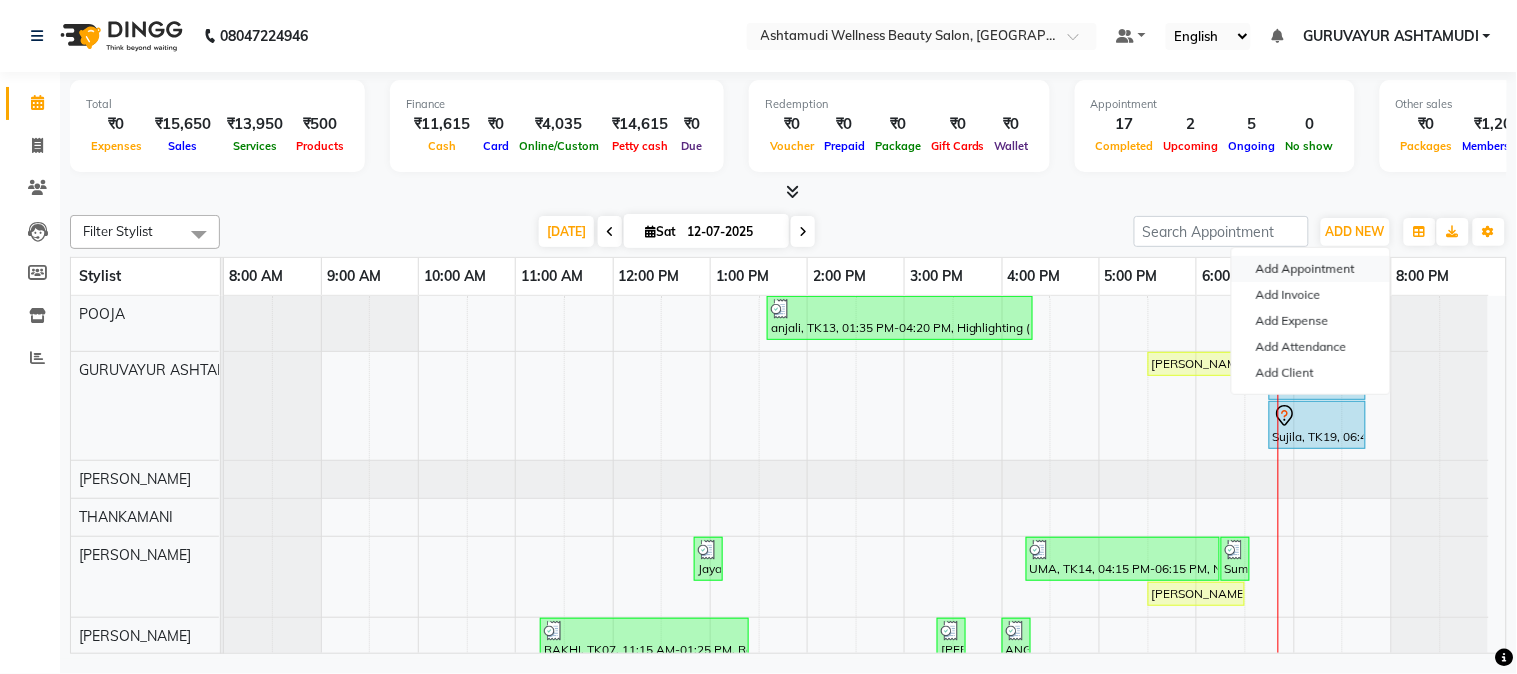 click on "Add Appointment" at bounding box center (1311, 269) 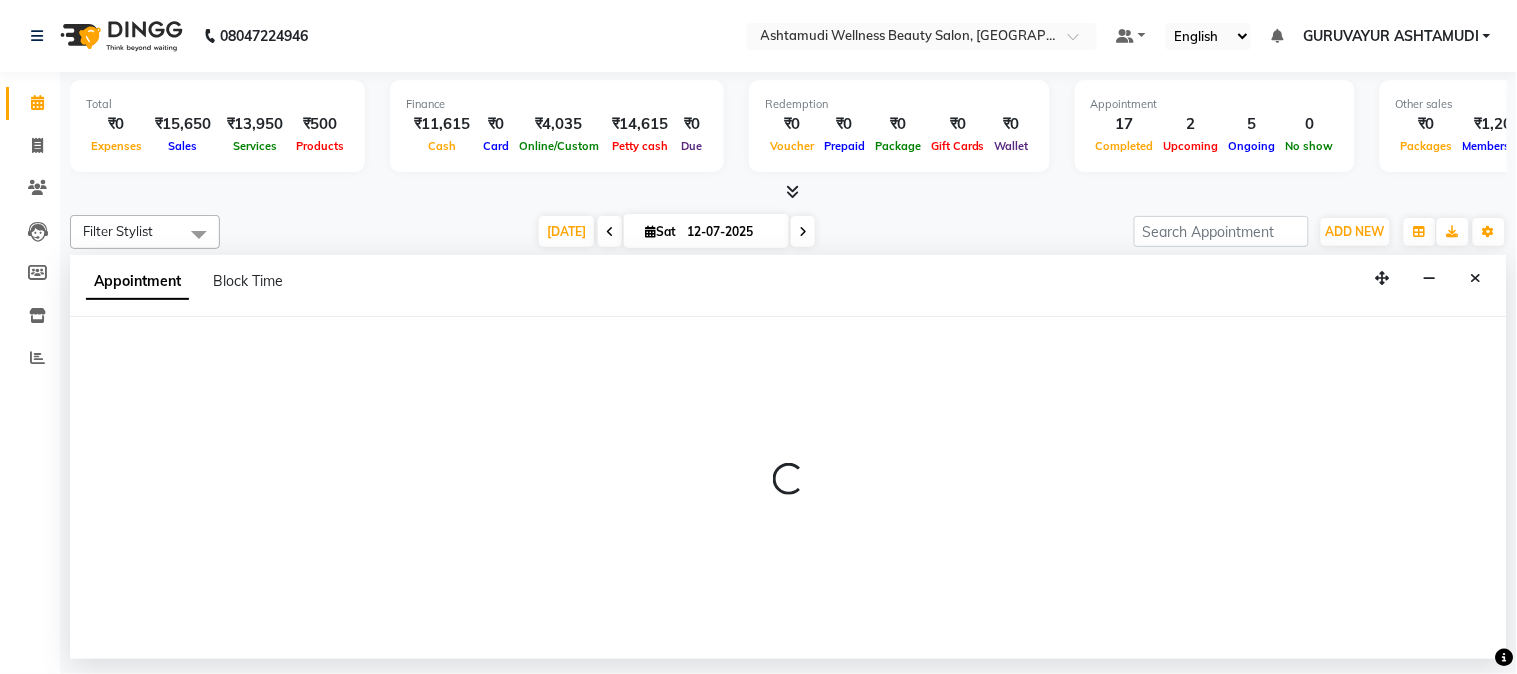 select on "tentative" 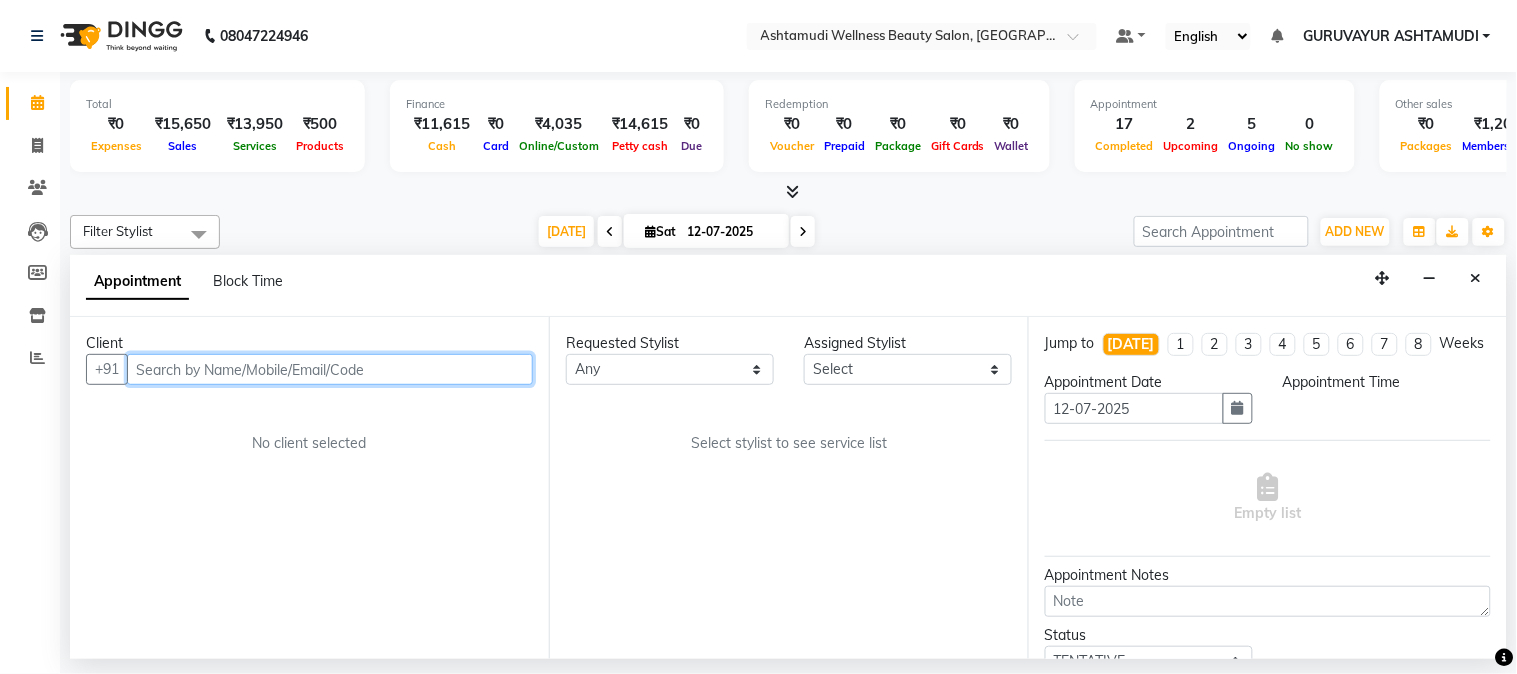 select on "540" 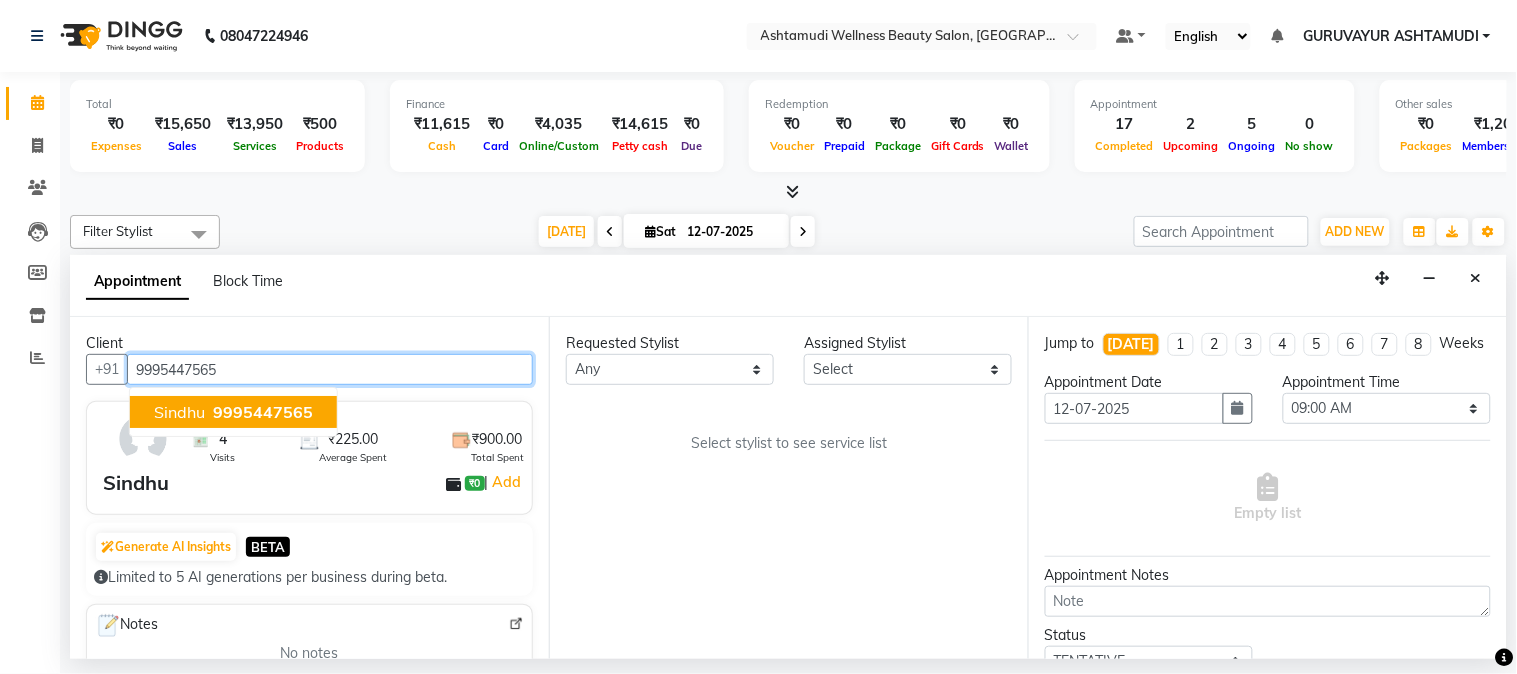 click on "Sindhu   9995447565" at bounding box center (233, 412) 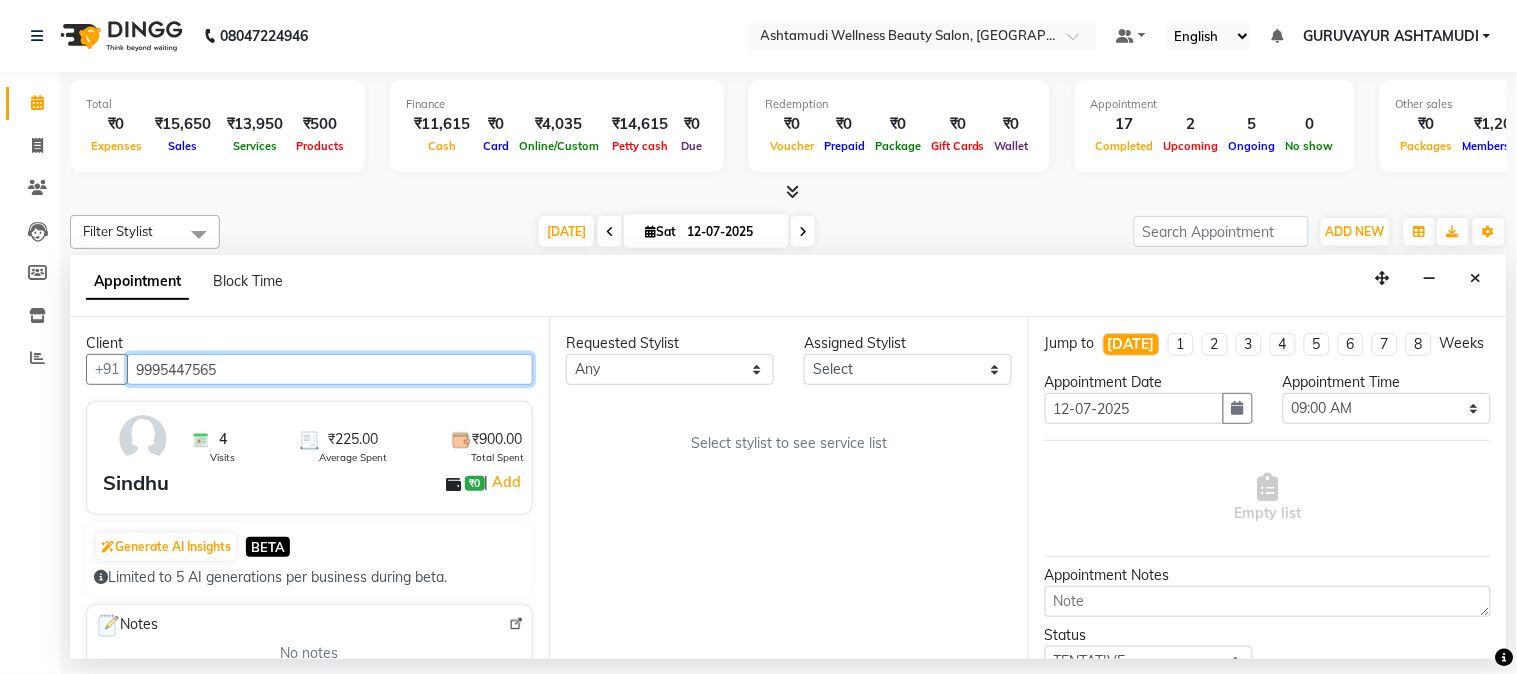 type on "9995447565" 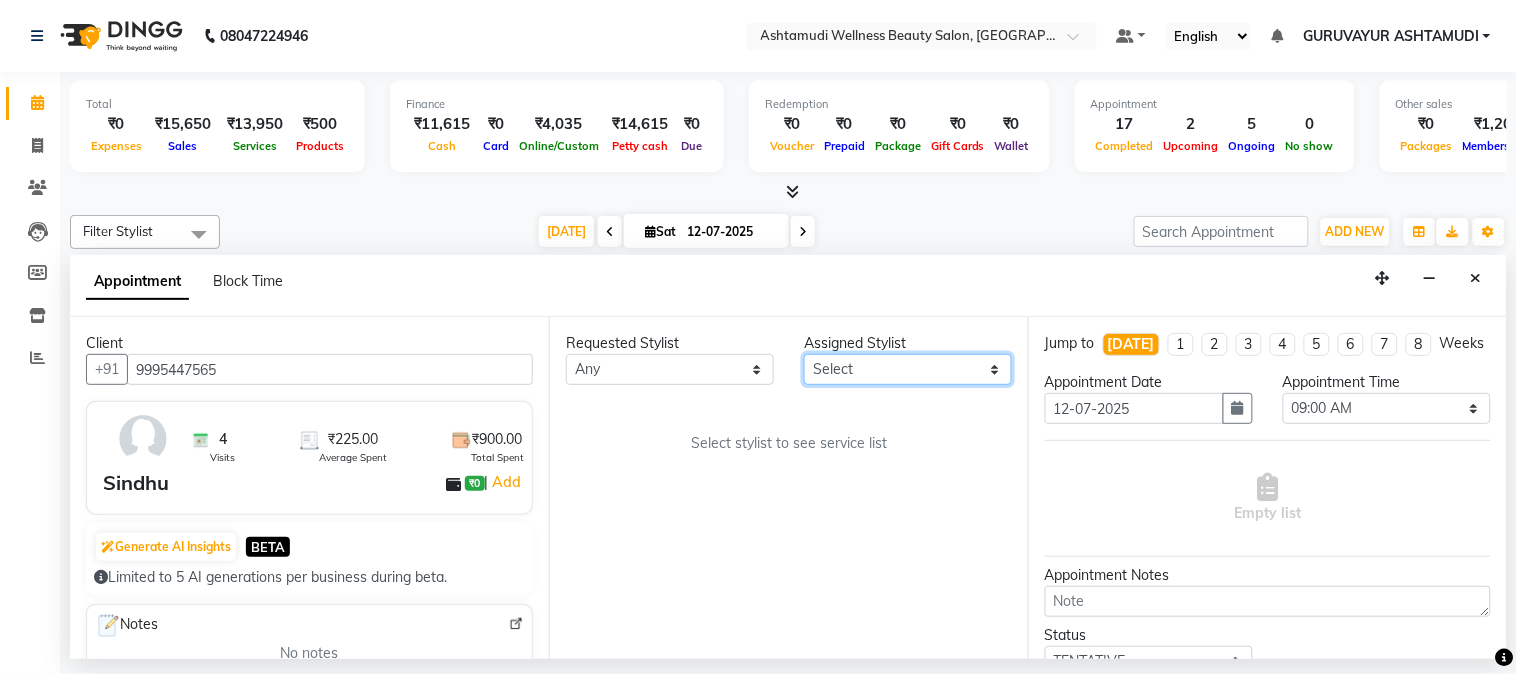 click on "Select Aathithya ANILA ANJANA DAS GURUVAYUR ASHTAMUDI NEETHU Nigisha POOJA PRACHI PRASEETHA REESHMA  Rini SMITHA THANKAMANI" at bounding box center [908, 369] 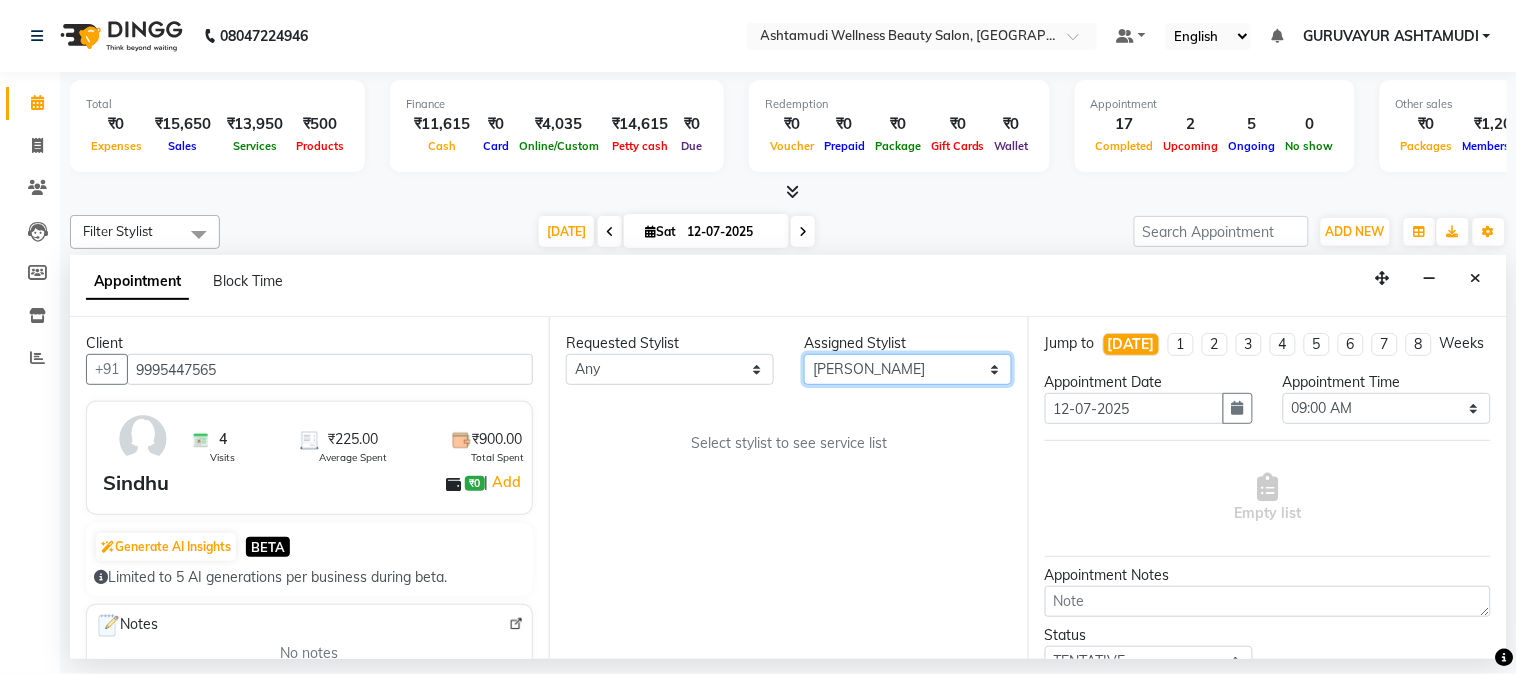 click on "Select Aathithya ANILA ANJANA DAS GURUVAYUR ASHTAMUDI NEETHU Nigisha POOJA PRACHI PRASEETHA REESHMA  Rini SMITHA THANKAMANI" at bounding box center (908, 369) 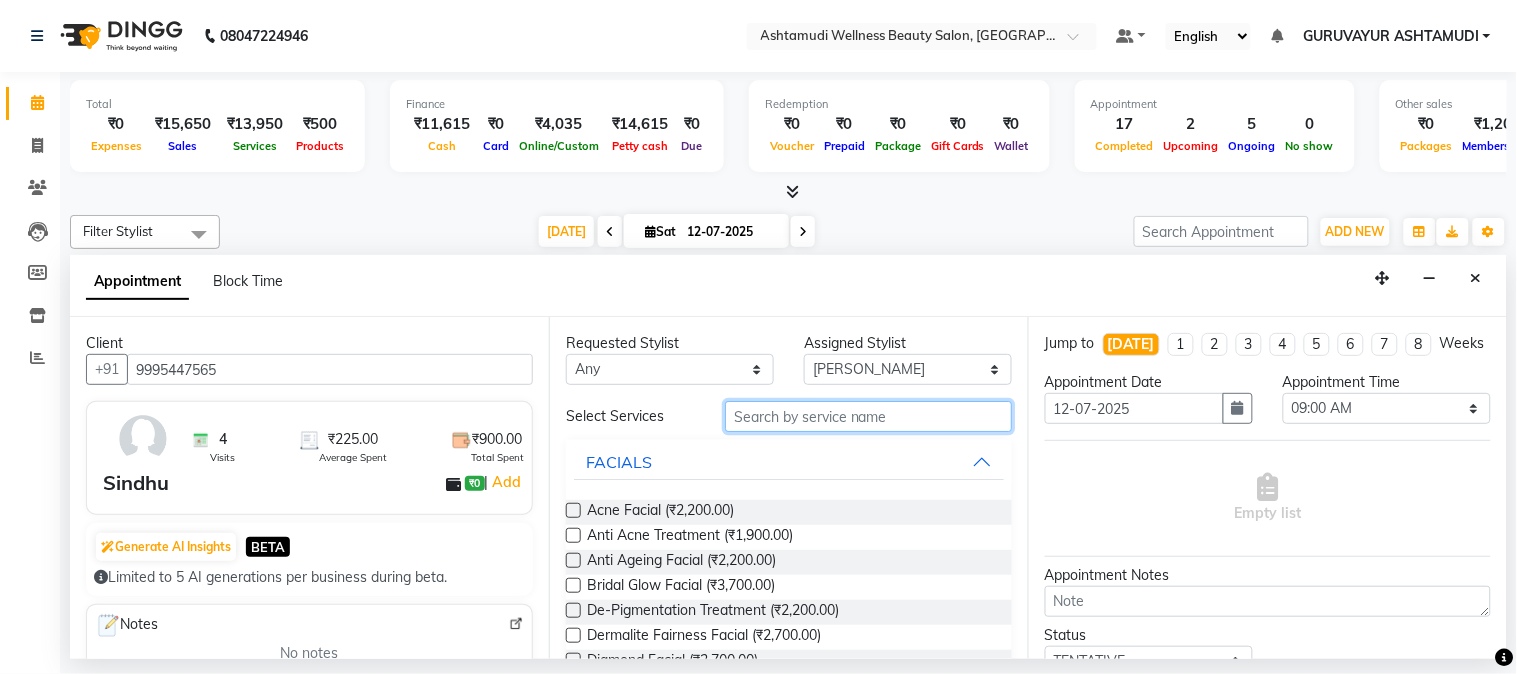 click at bounding box center (868, 416) 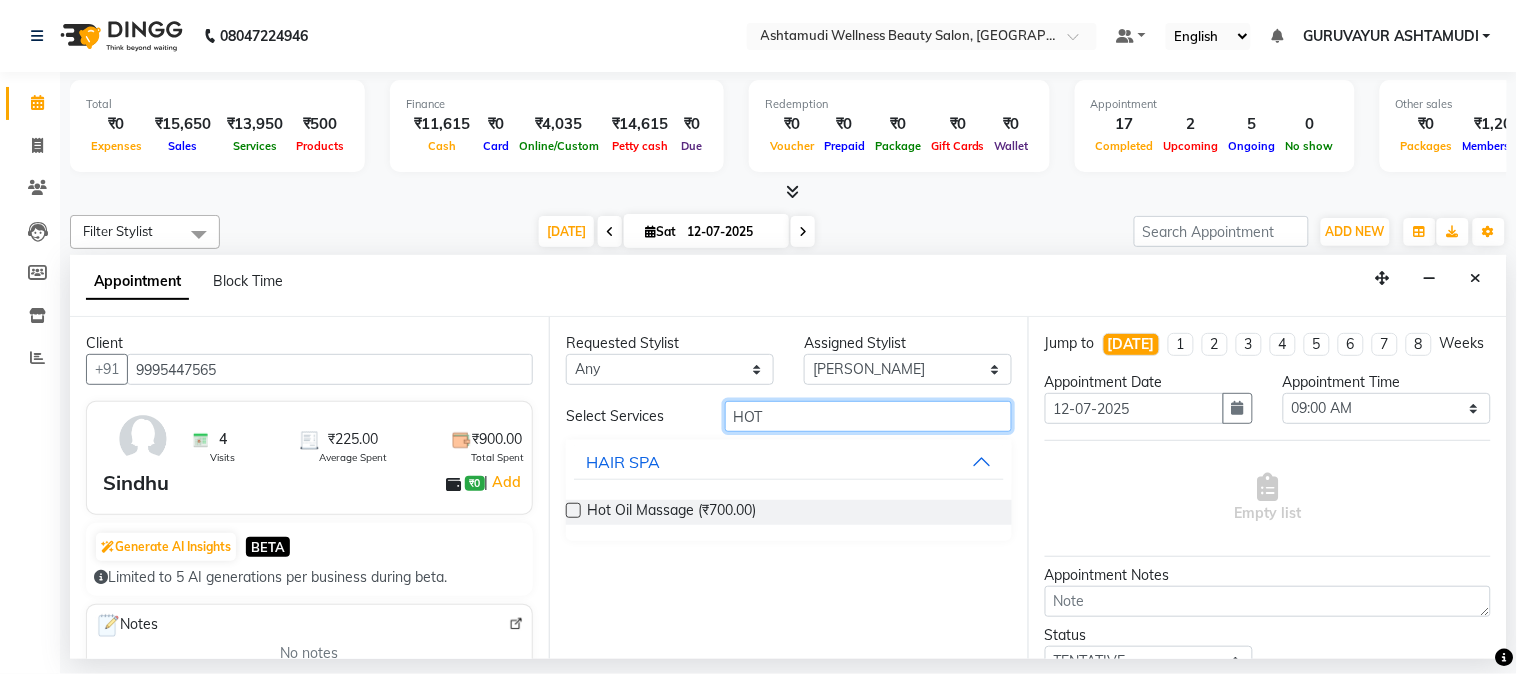 type on "HOT" 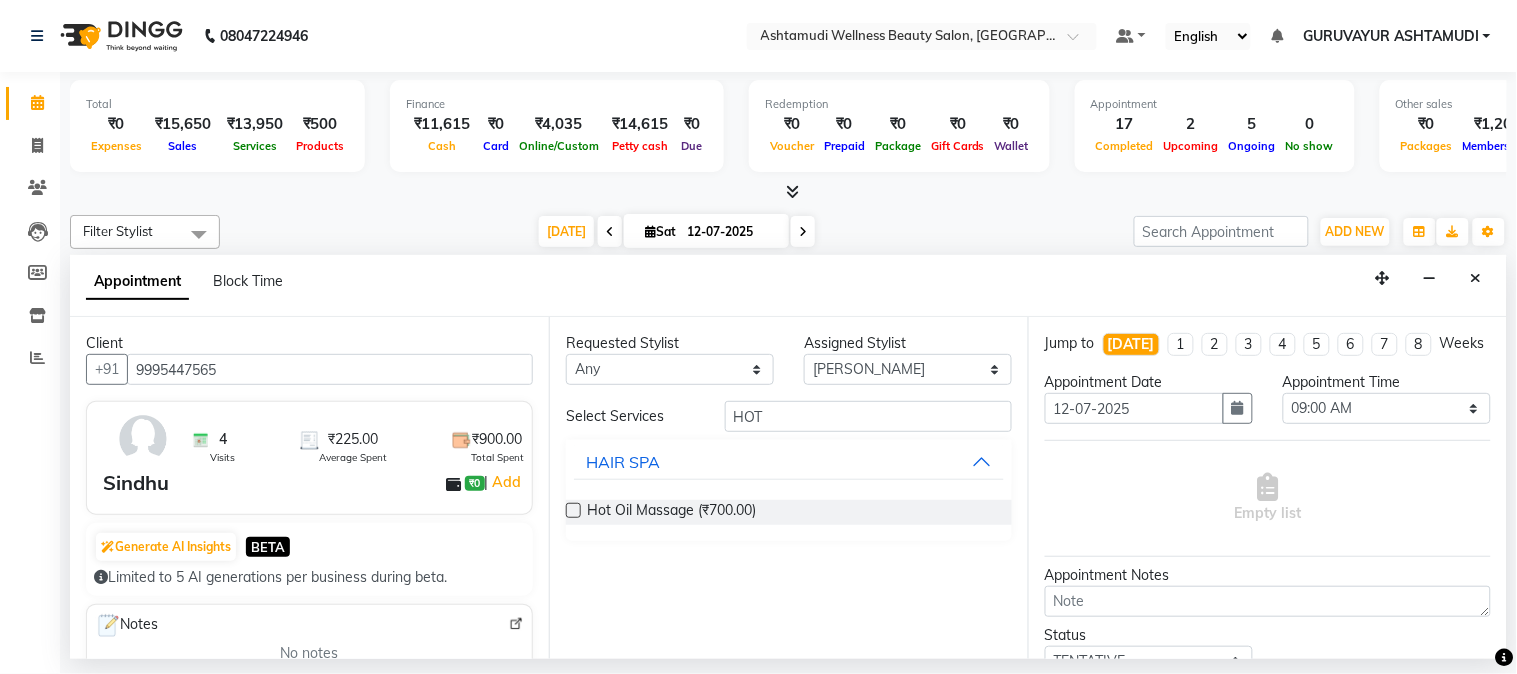 click at bounding box center (573, 510) 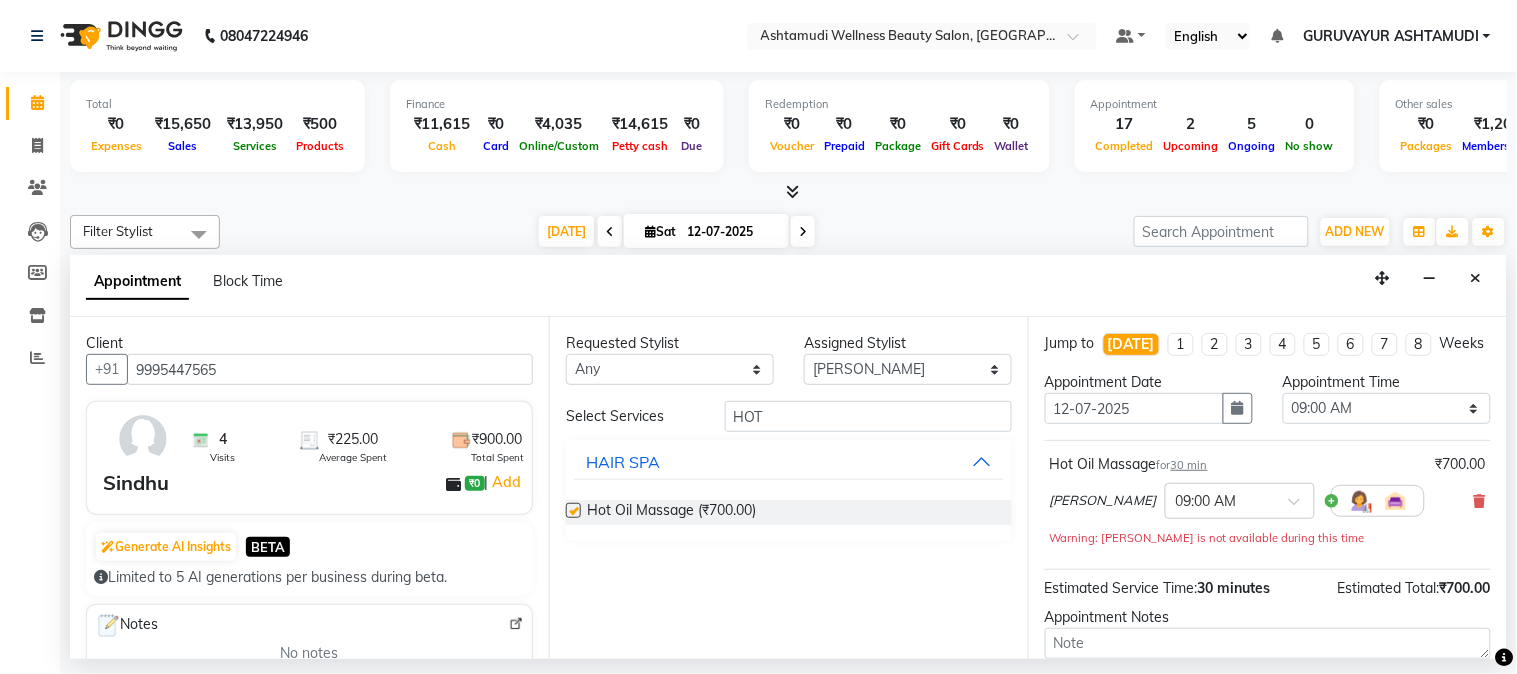 checkbox on "false" 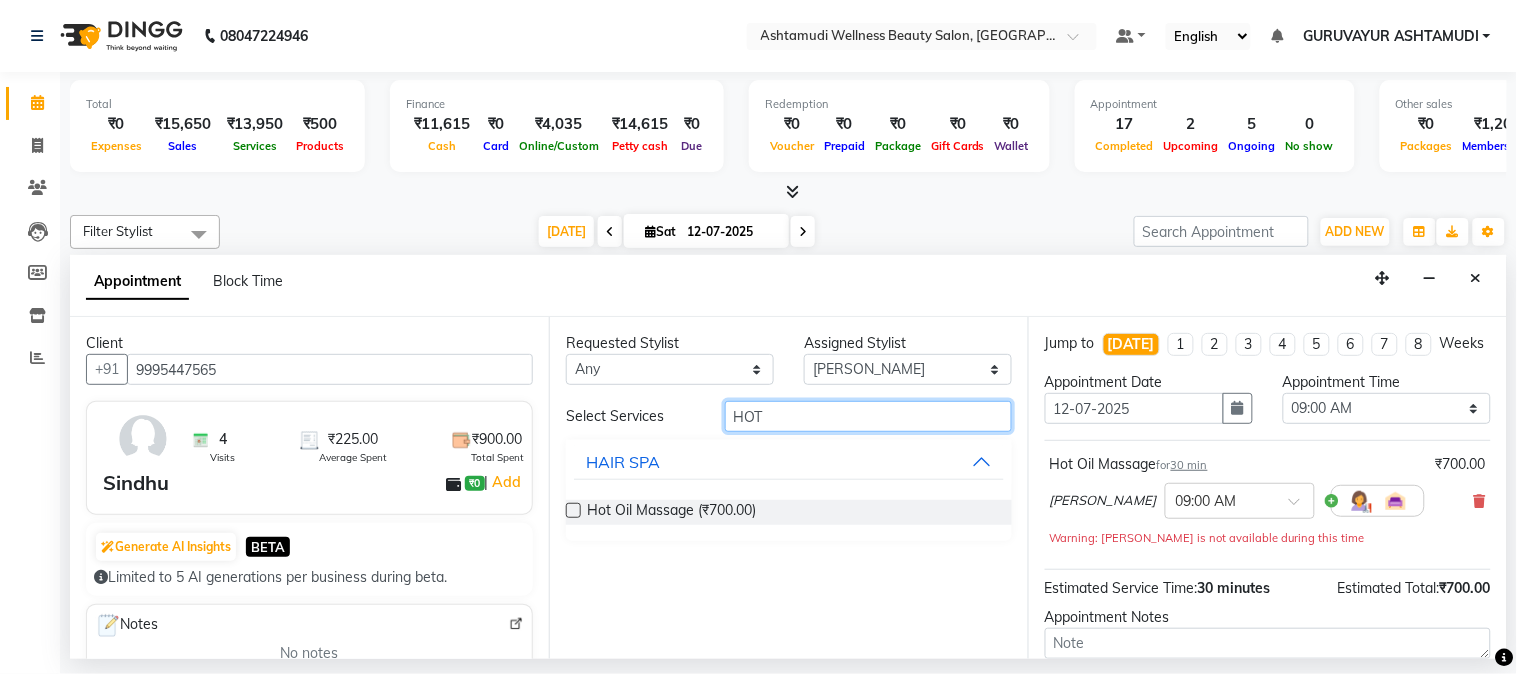 drag, startPoint x: 848, startPoint y: 417, endPoint x: 638, endPoint y: 433, distance: 210.60864 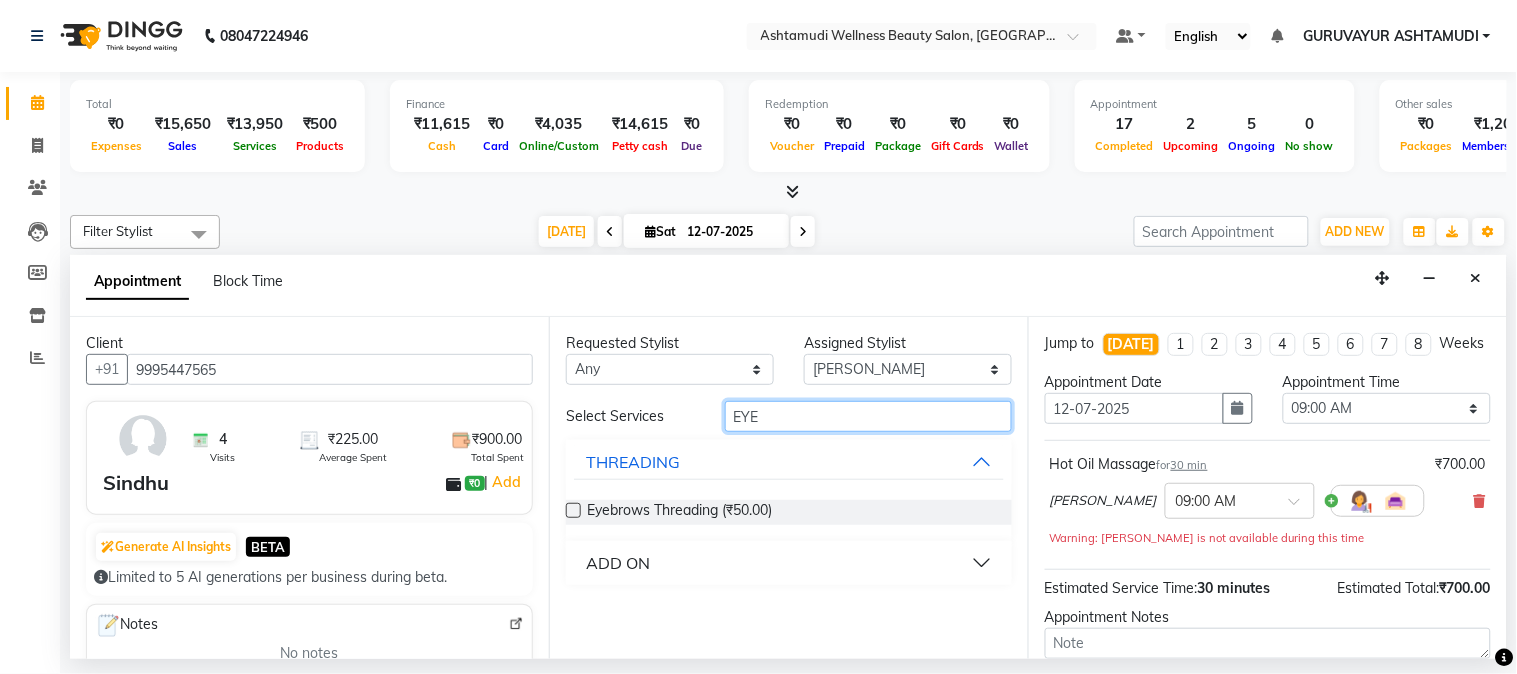 type on "EYE" 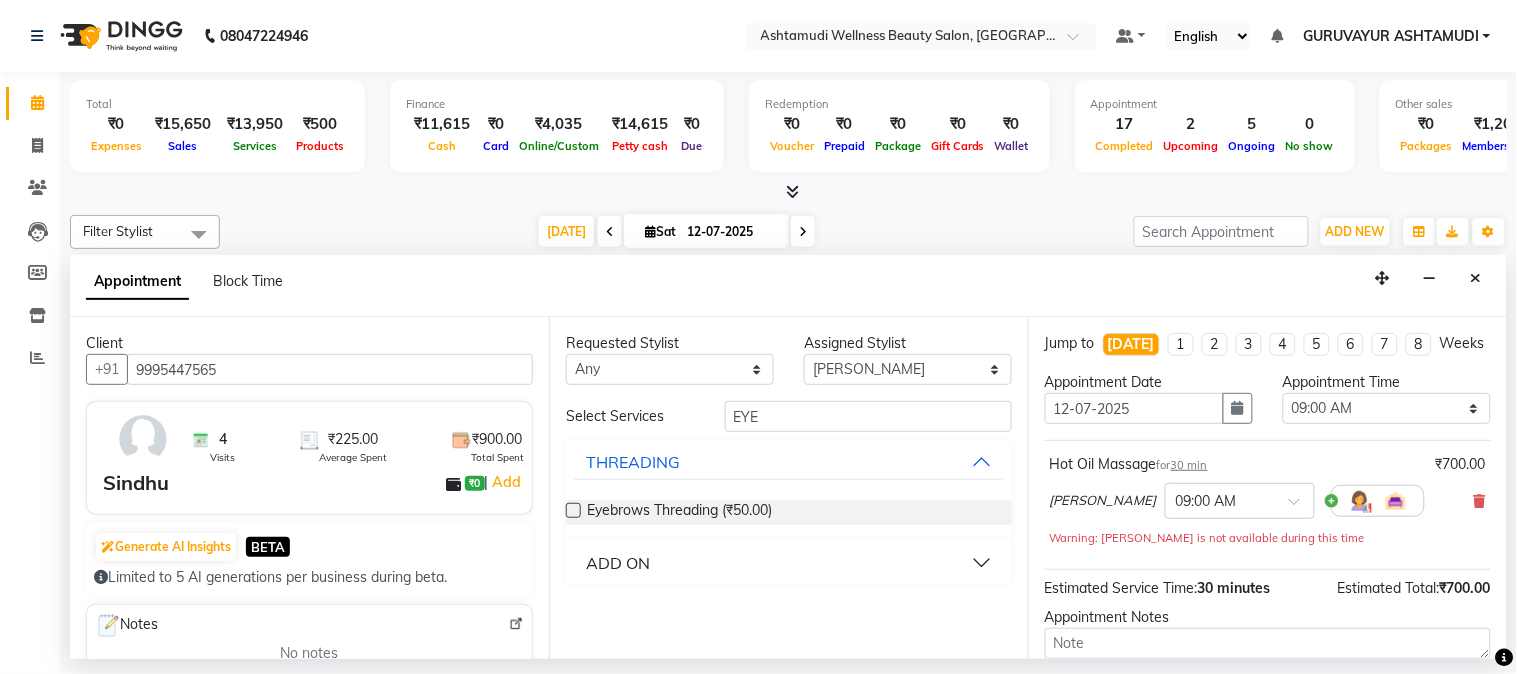 click at bounding box center (573, 510) 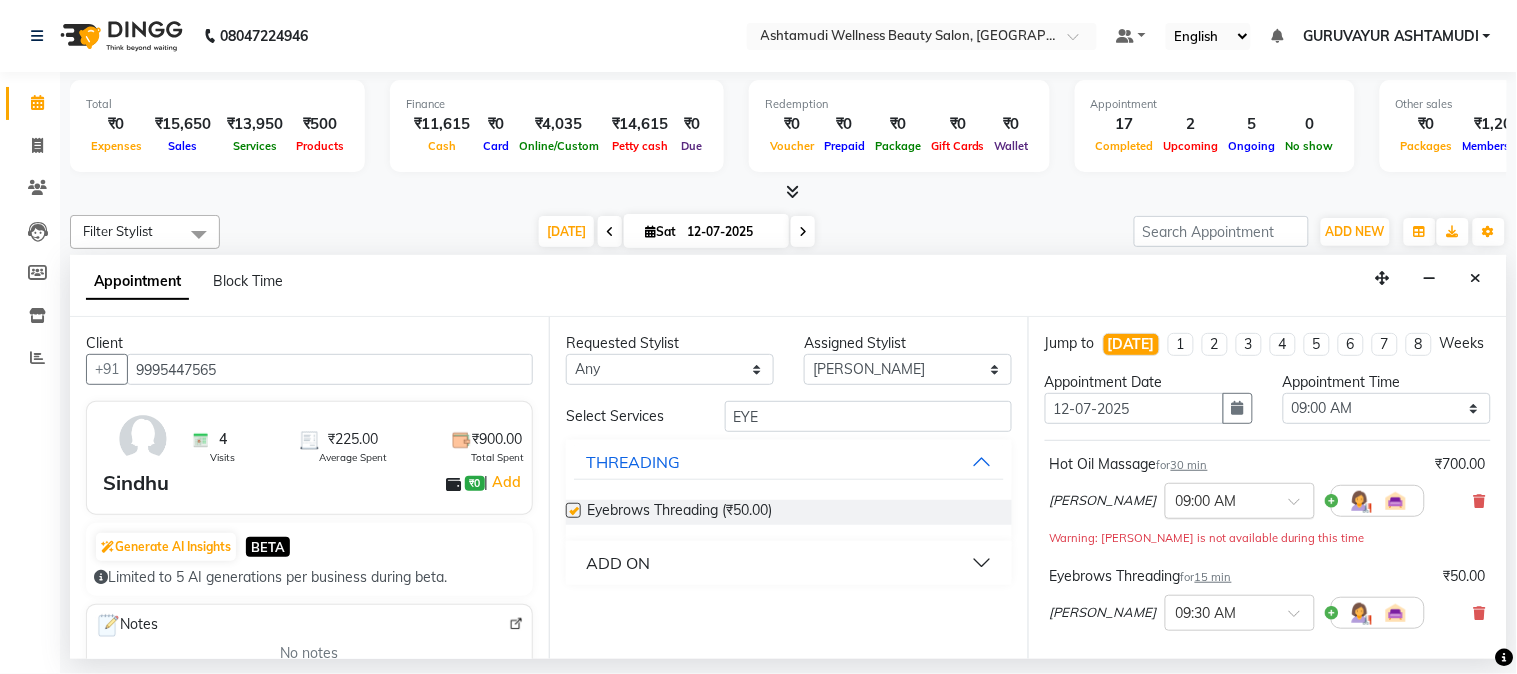 checkbox on "false" 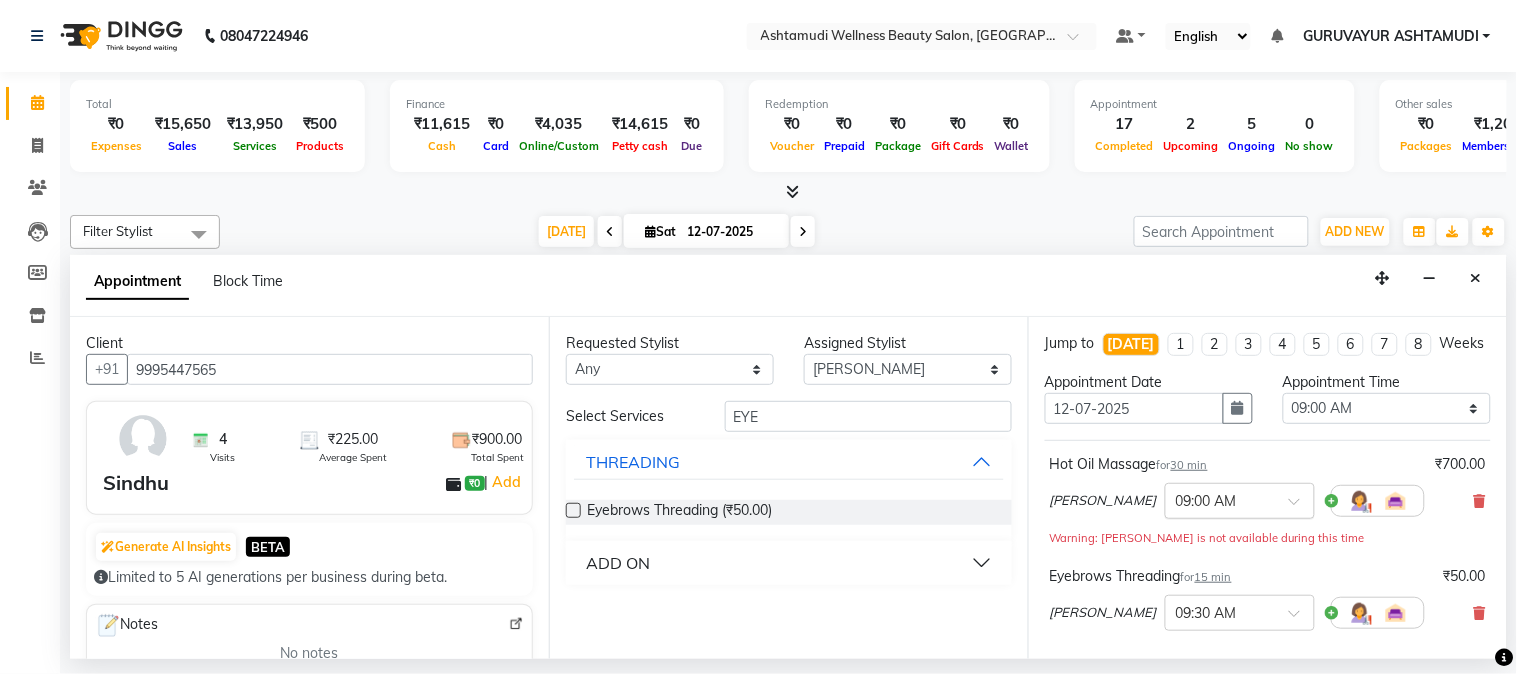 click at bounding box center (1301, 507) 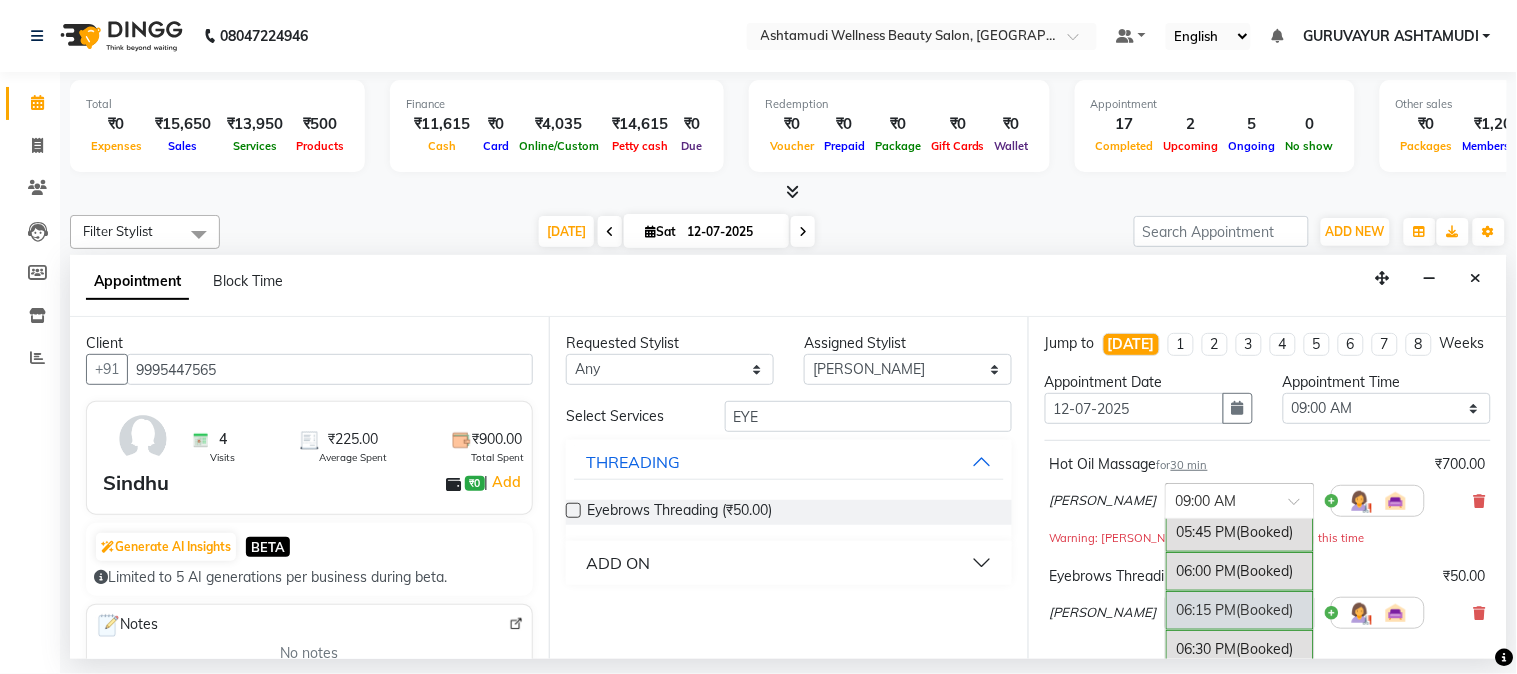 scroll, scrollTop: 1444, scrollLeft: 0, axis: vertical 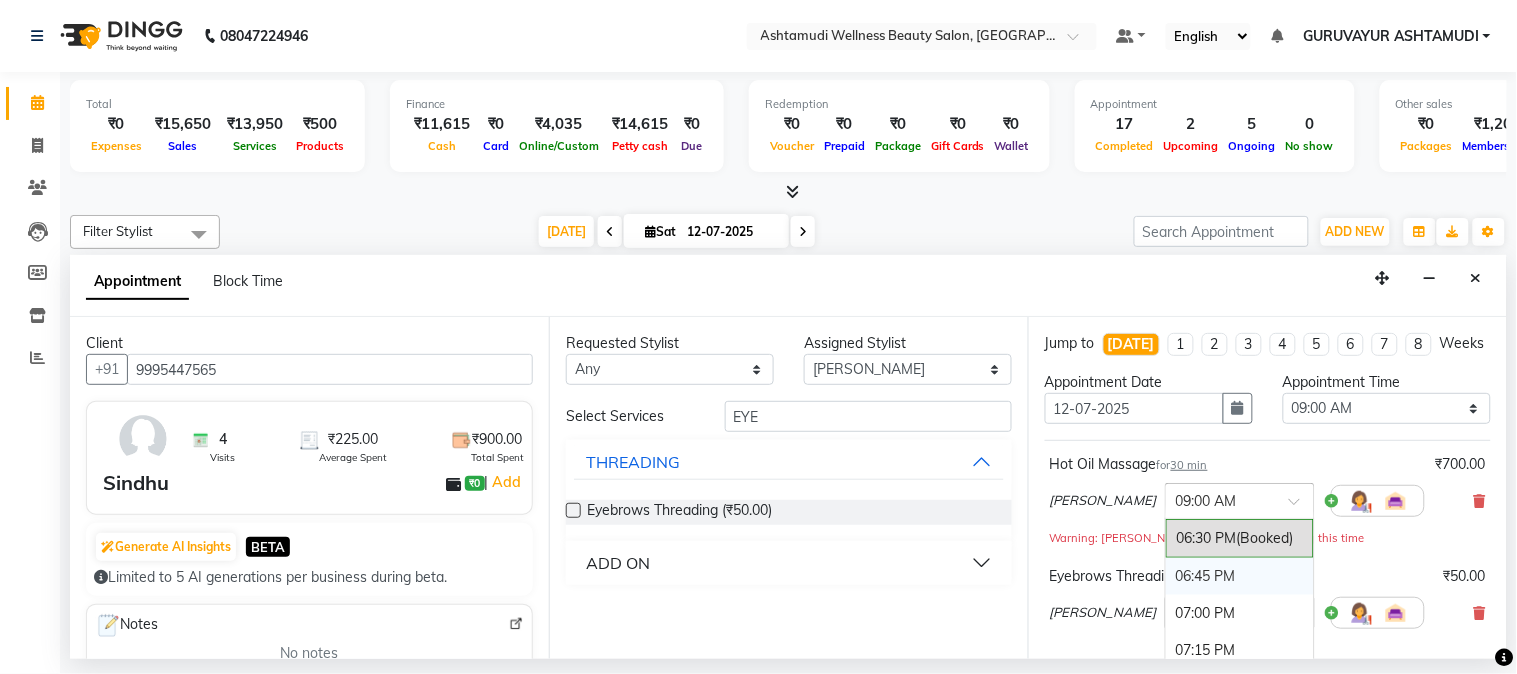 click on "06:45 PM" at bounding box center [1240, 576] 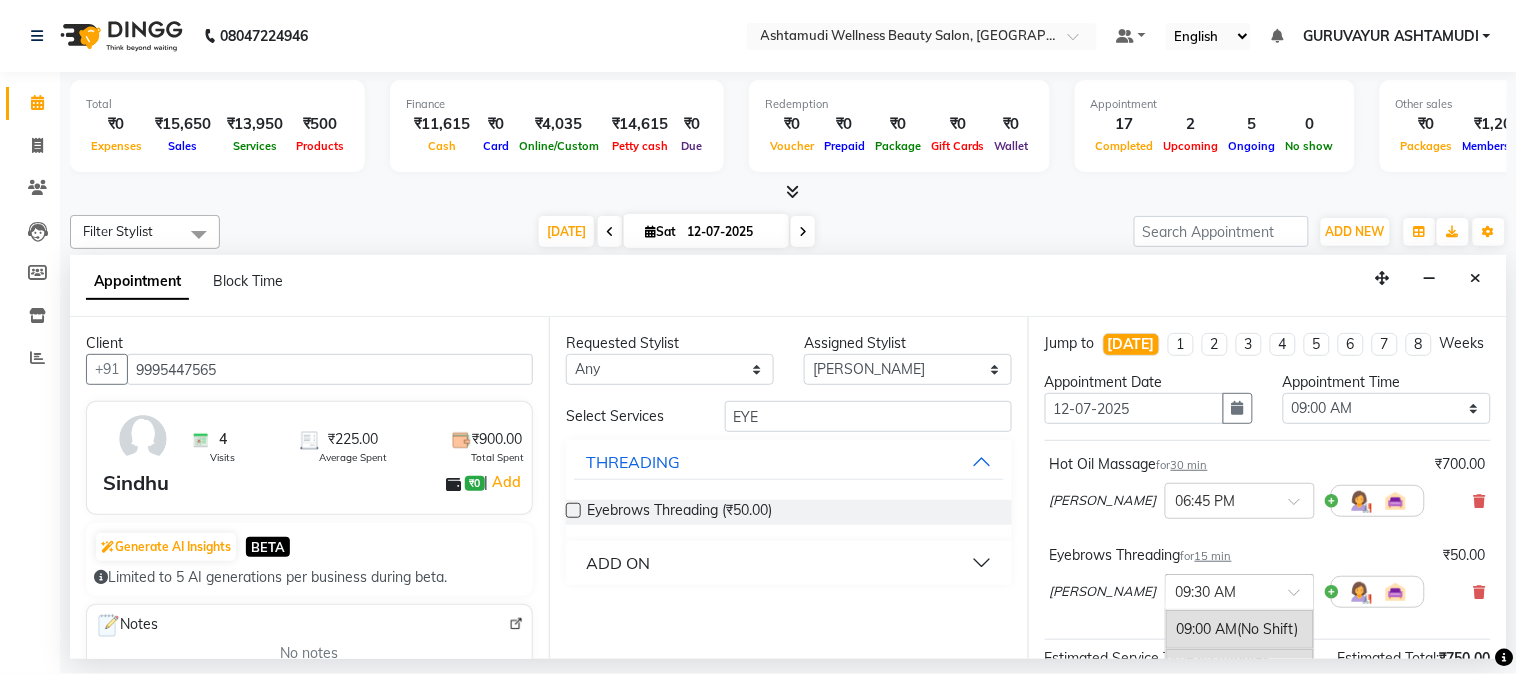 click at bounding box center (1220, 590) 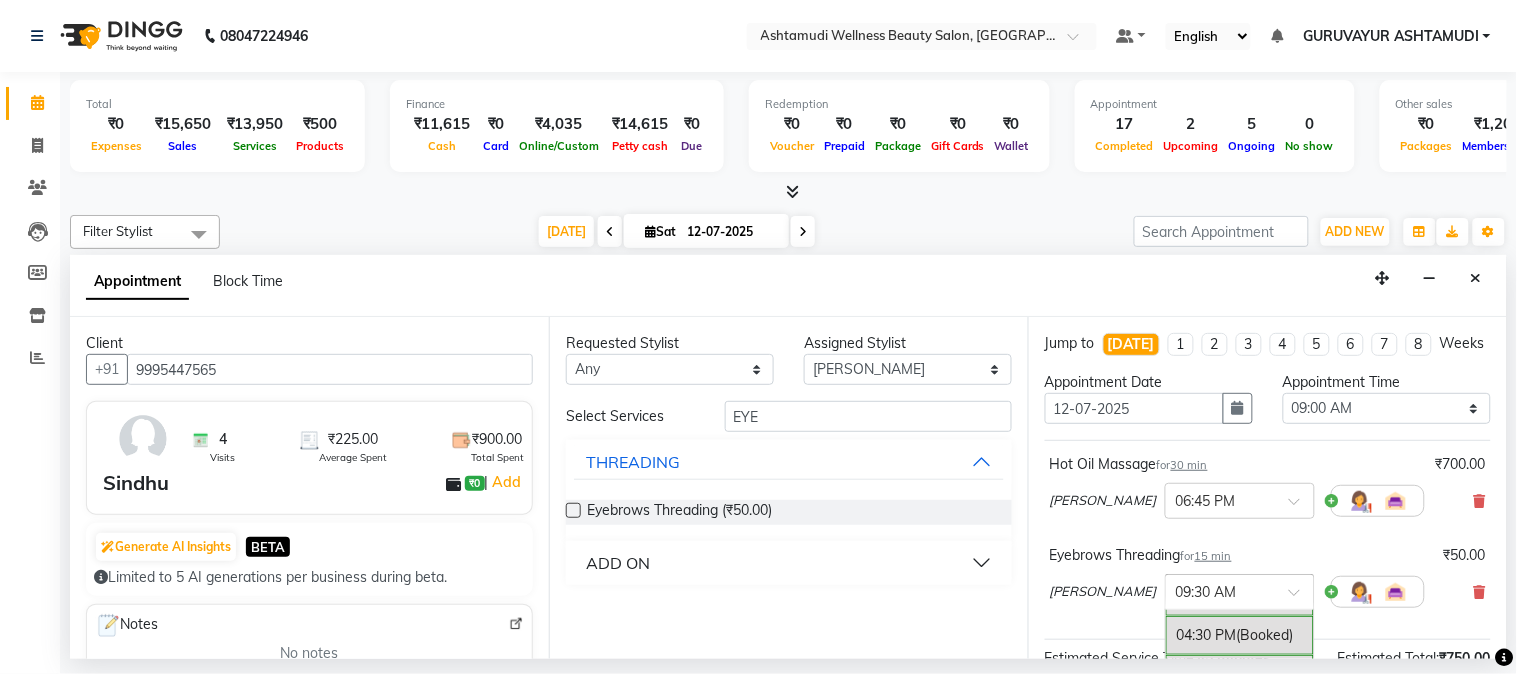 scroll, scrollTop: 1222, scrollLeft: 0, axis: vertical 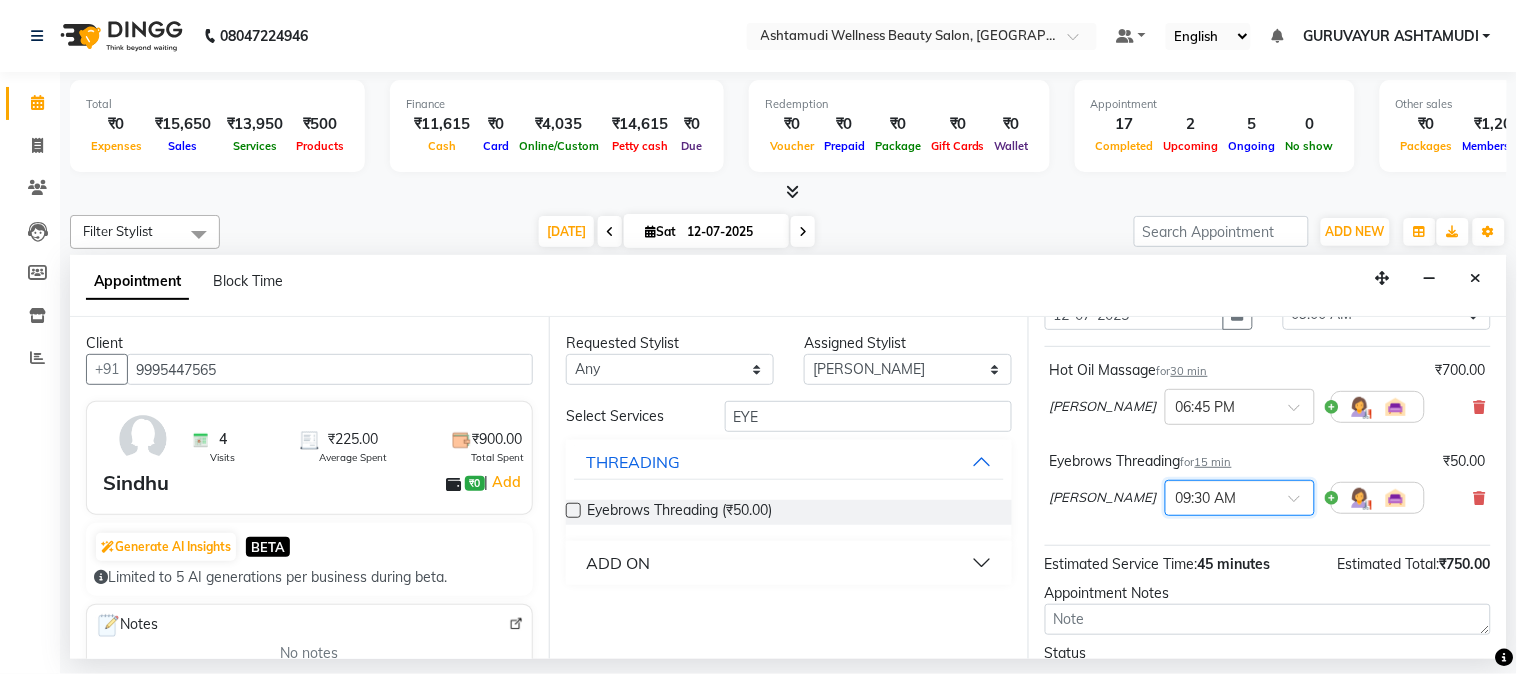click at bounding box center (1220, 496) 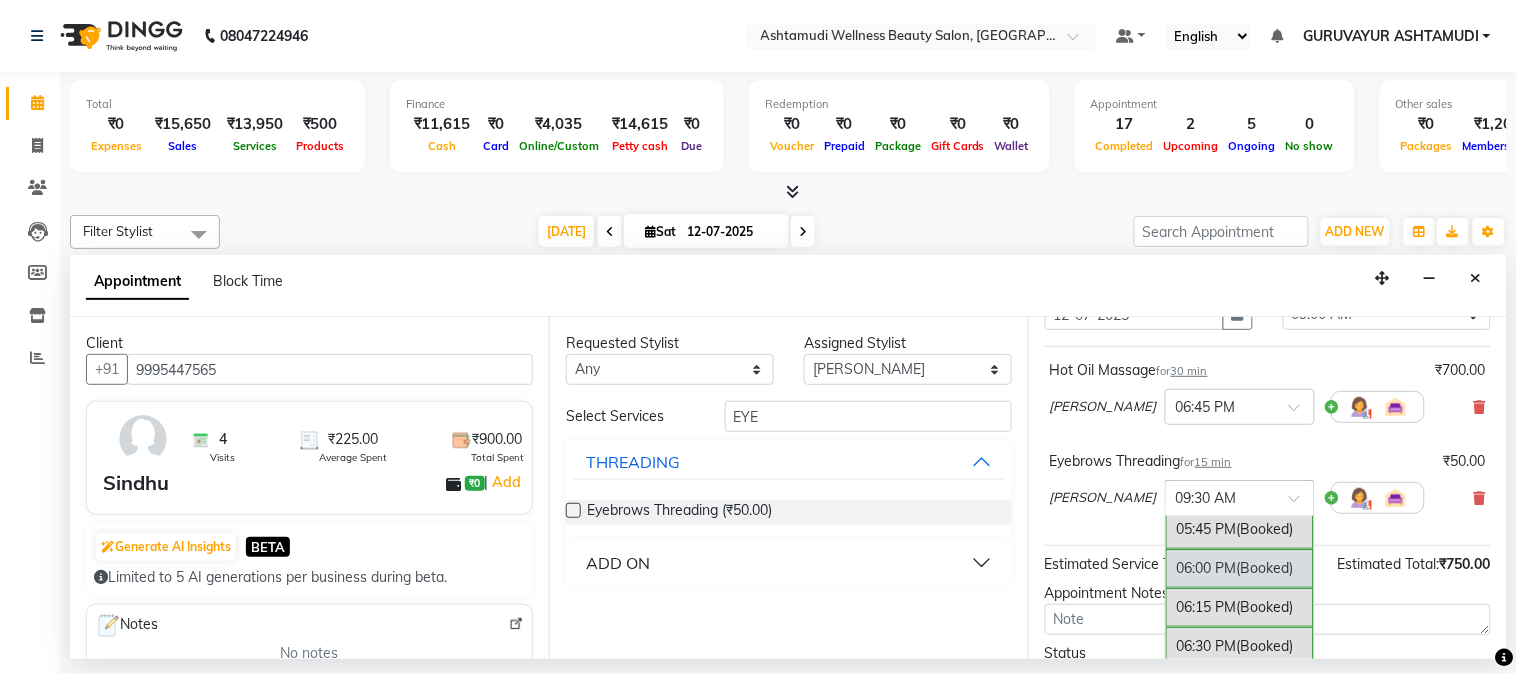 scroll, scrollTop: 1467, scrollLeft: 0, axis: vertical 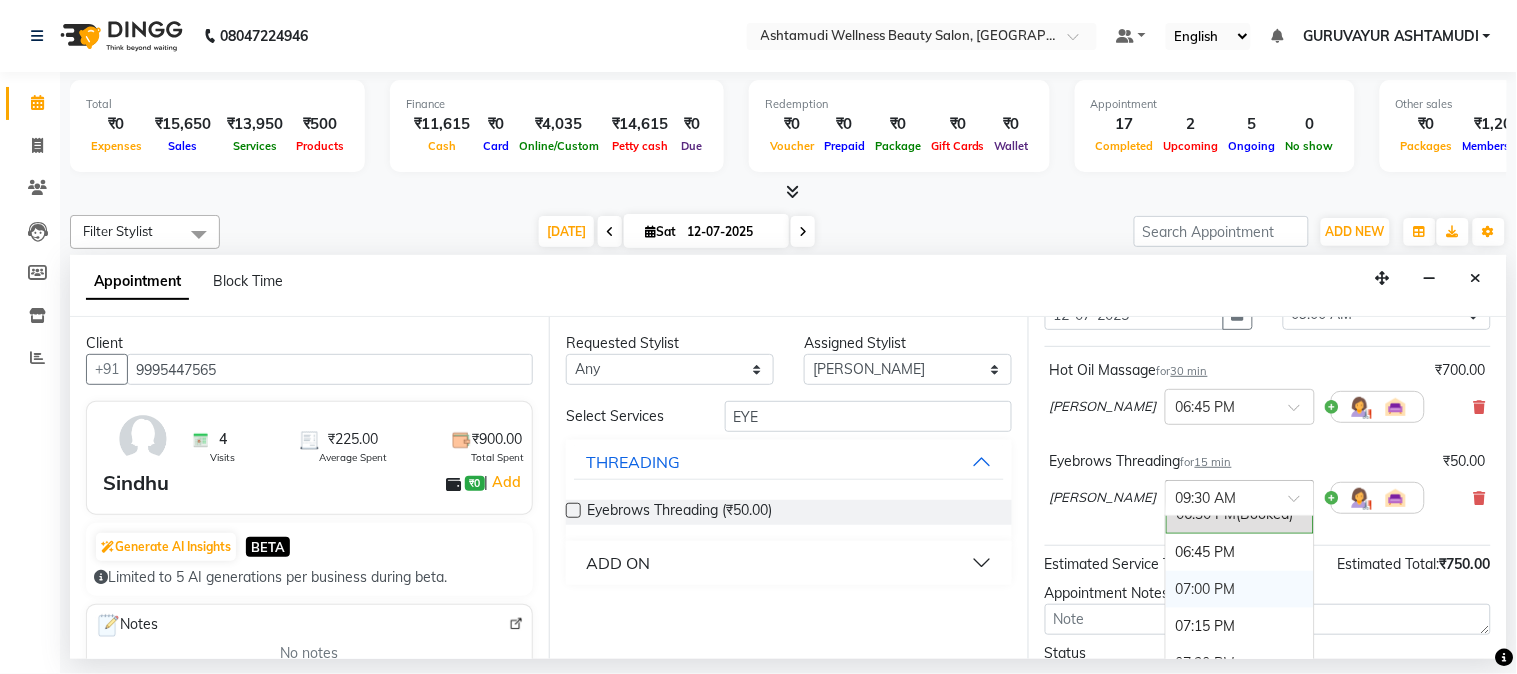 click on "07:00 PM" at bounding box center [1240, 589] 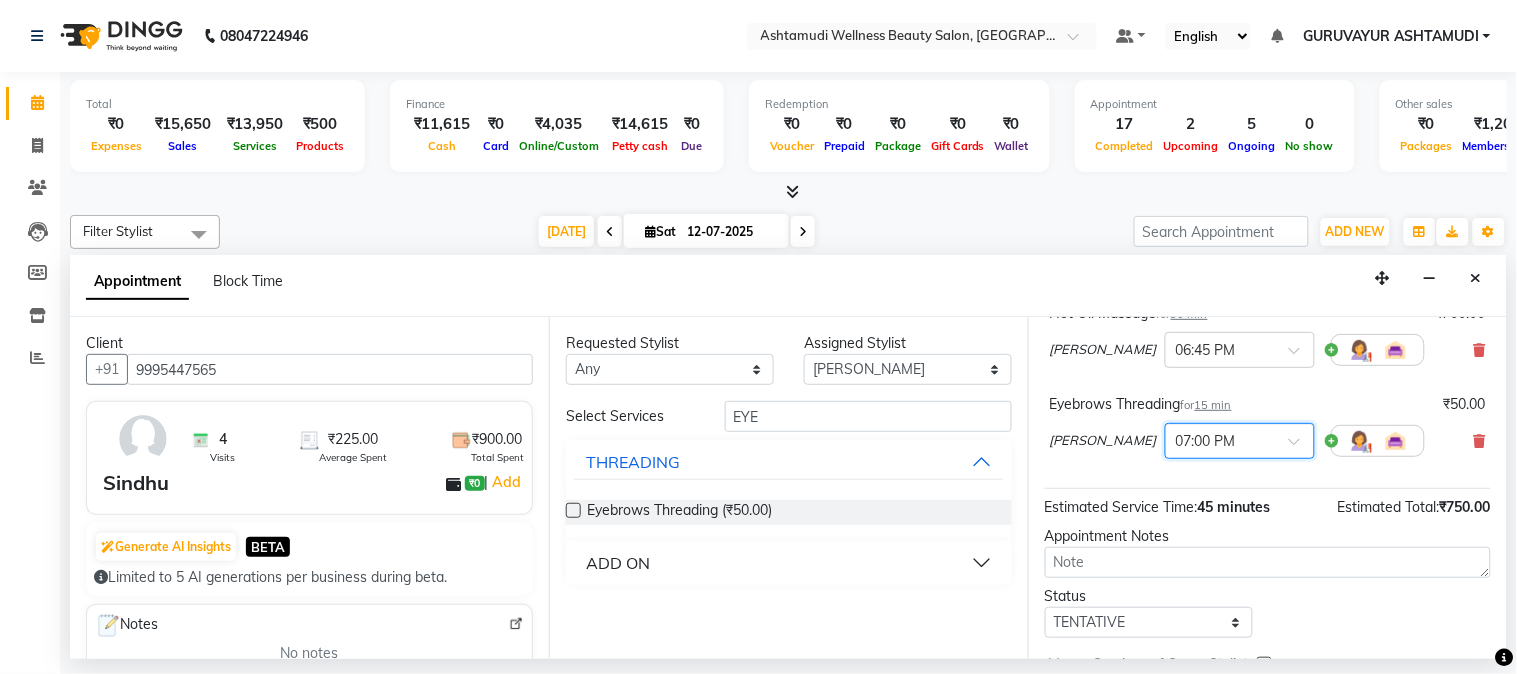 scroll, scrollTop: 242, scrollLeft: 0, axis: vertical 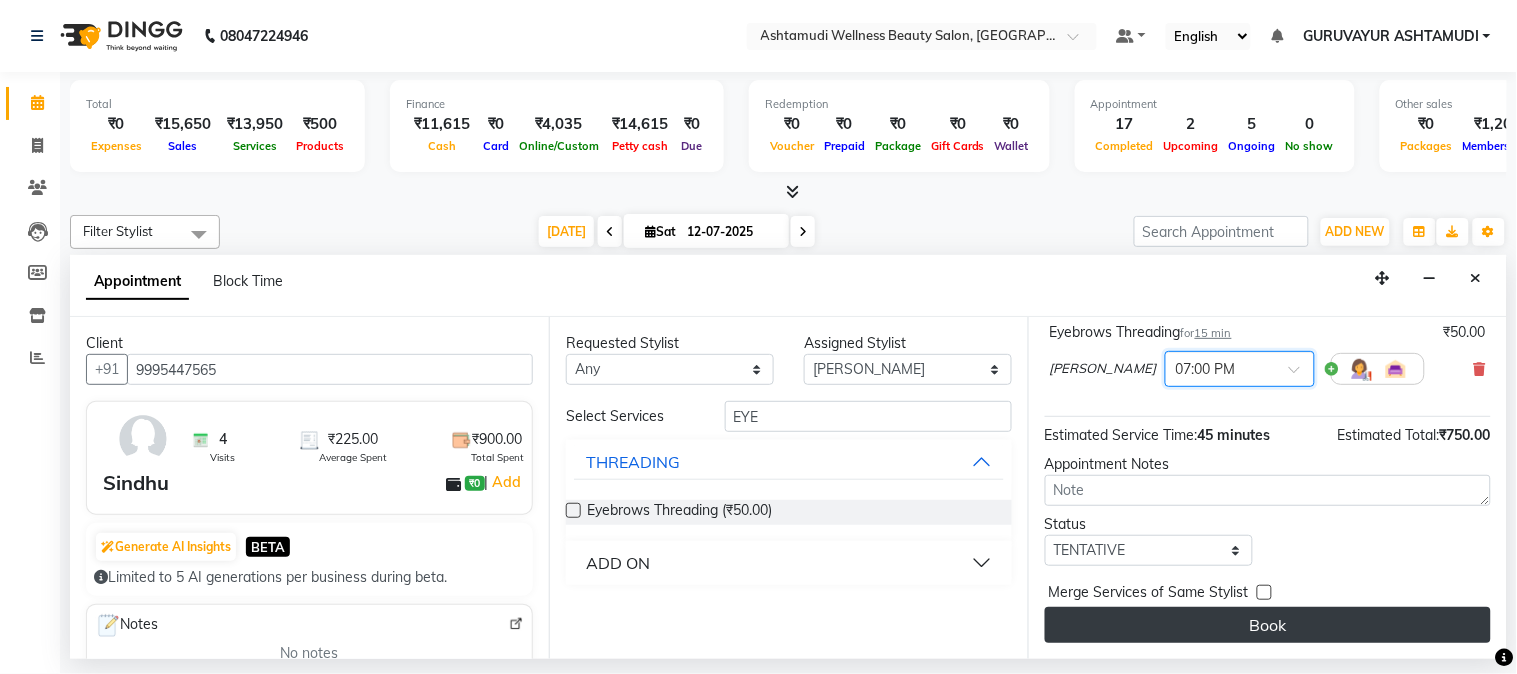click on "Book" at bounding box center [1268, 625] 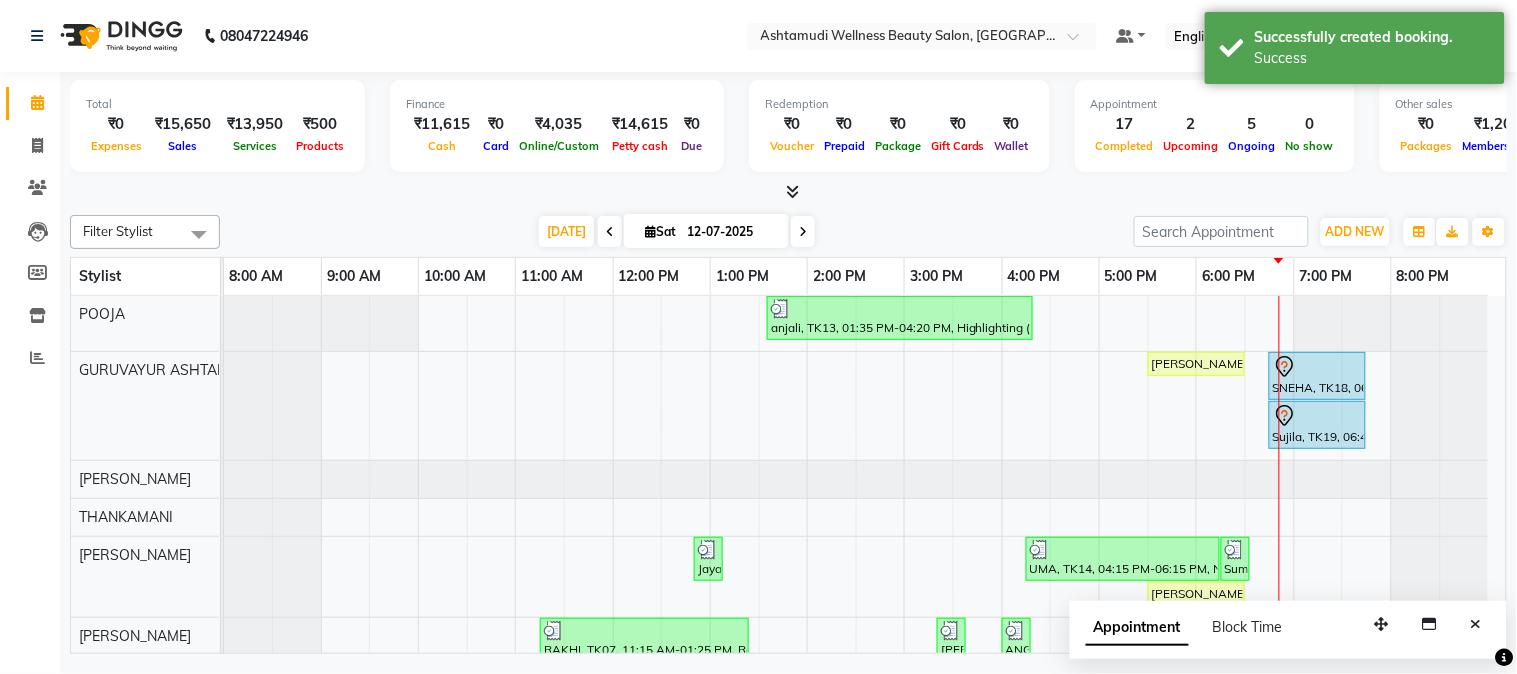 scroll, scrollTop: 333, scrollLeft: 0, axis: vertical 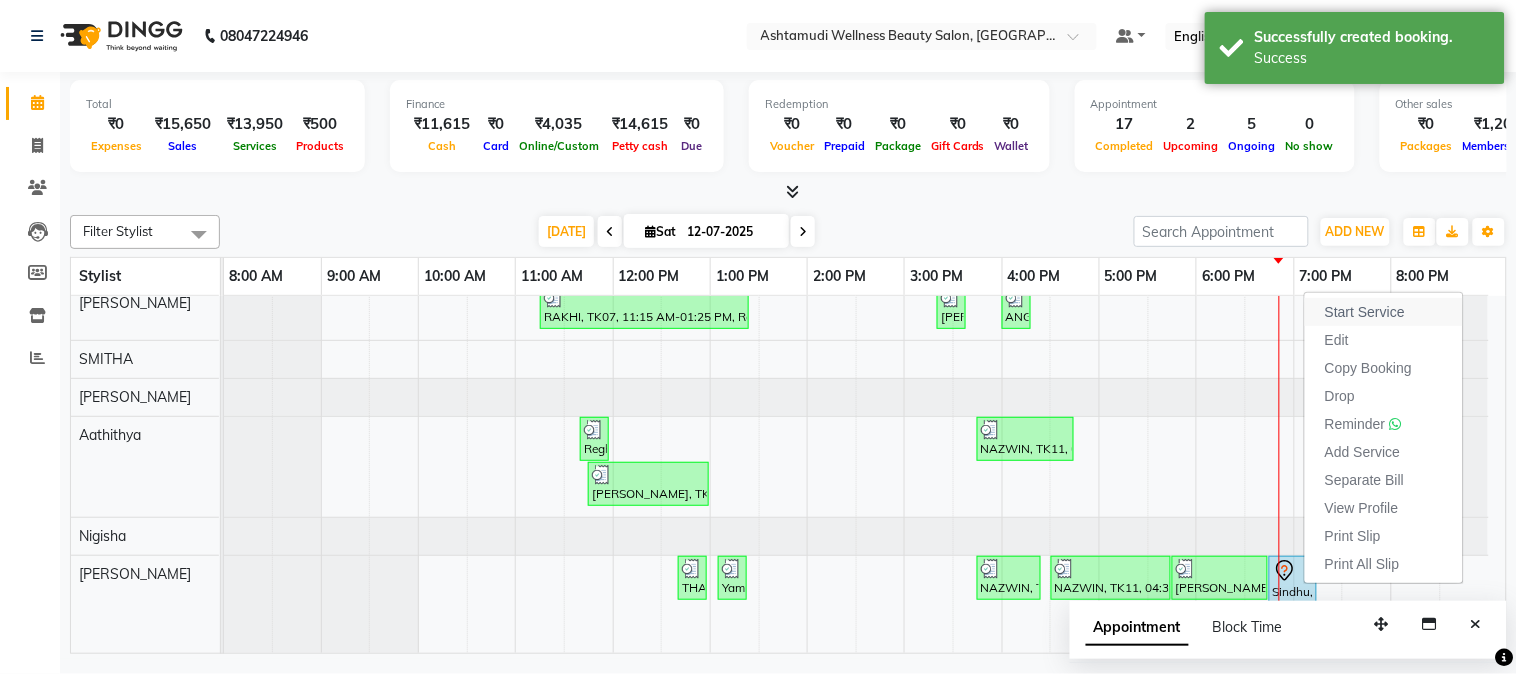 click on "Start Service" at bounding box center (1365, 312) 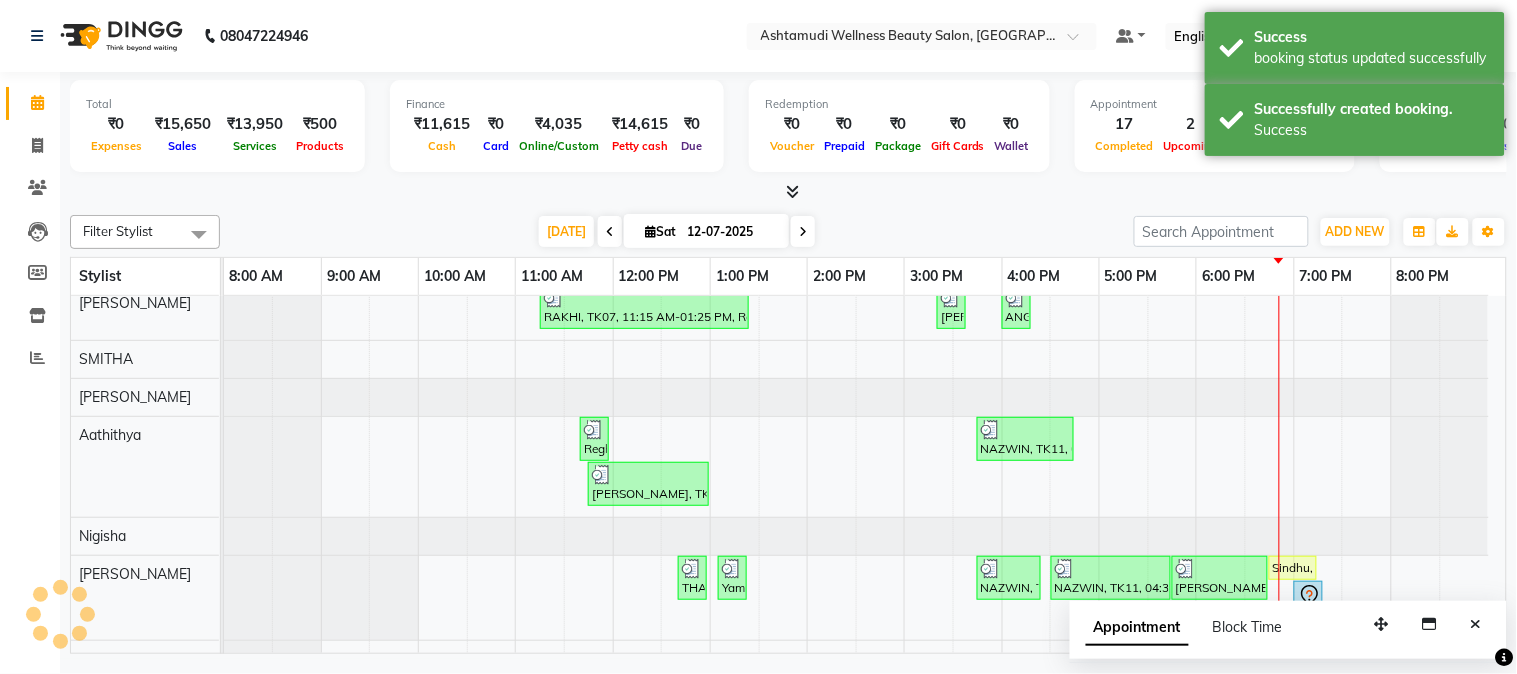 scroll, scrollTop: 431, scrollLeft: 0, axis: vertical 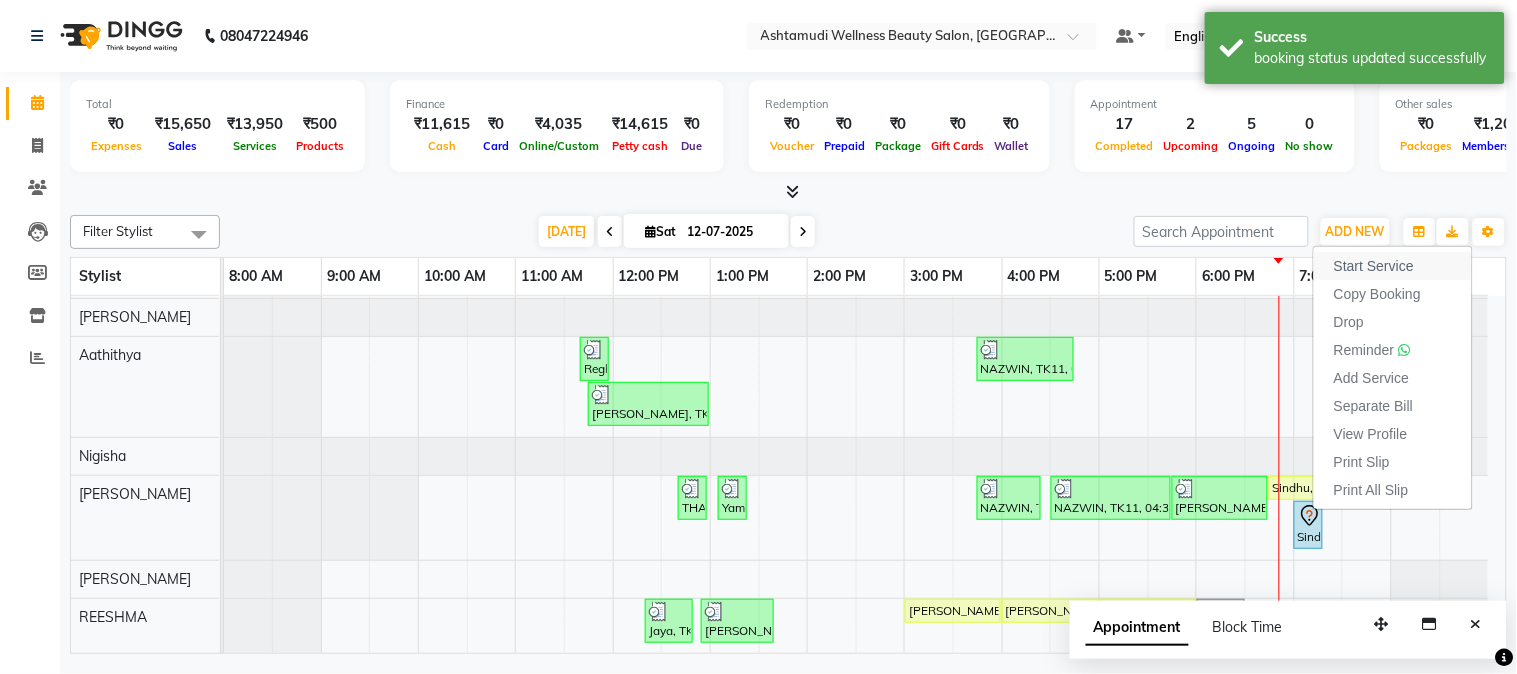 click on "Start Service" at bounding box center (1374, 266) 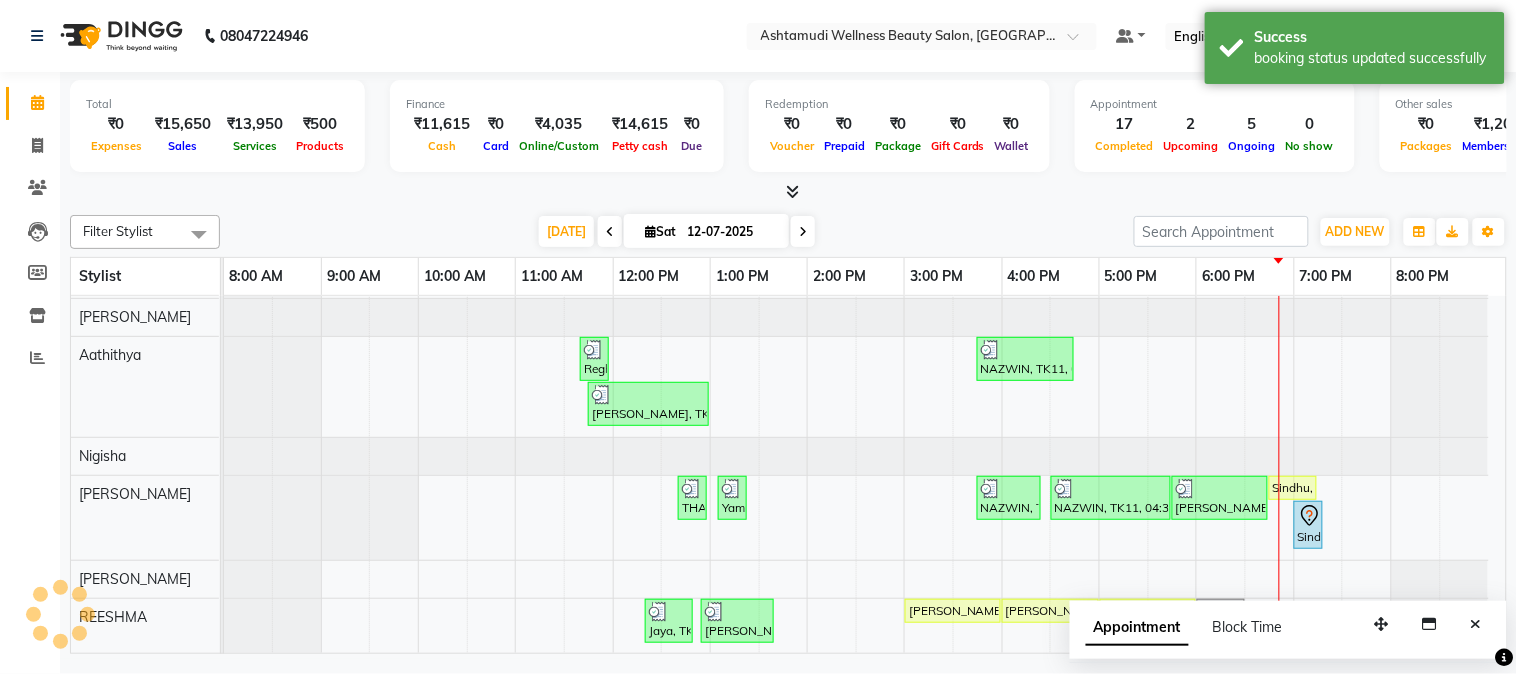 scroll, scrollTop: 406, scrollLeft: 0, axis: vertical 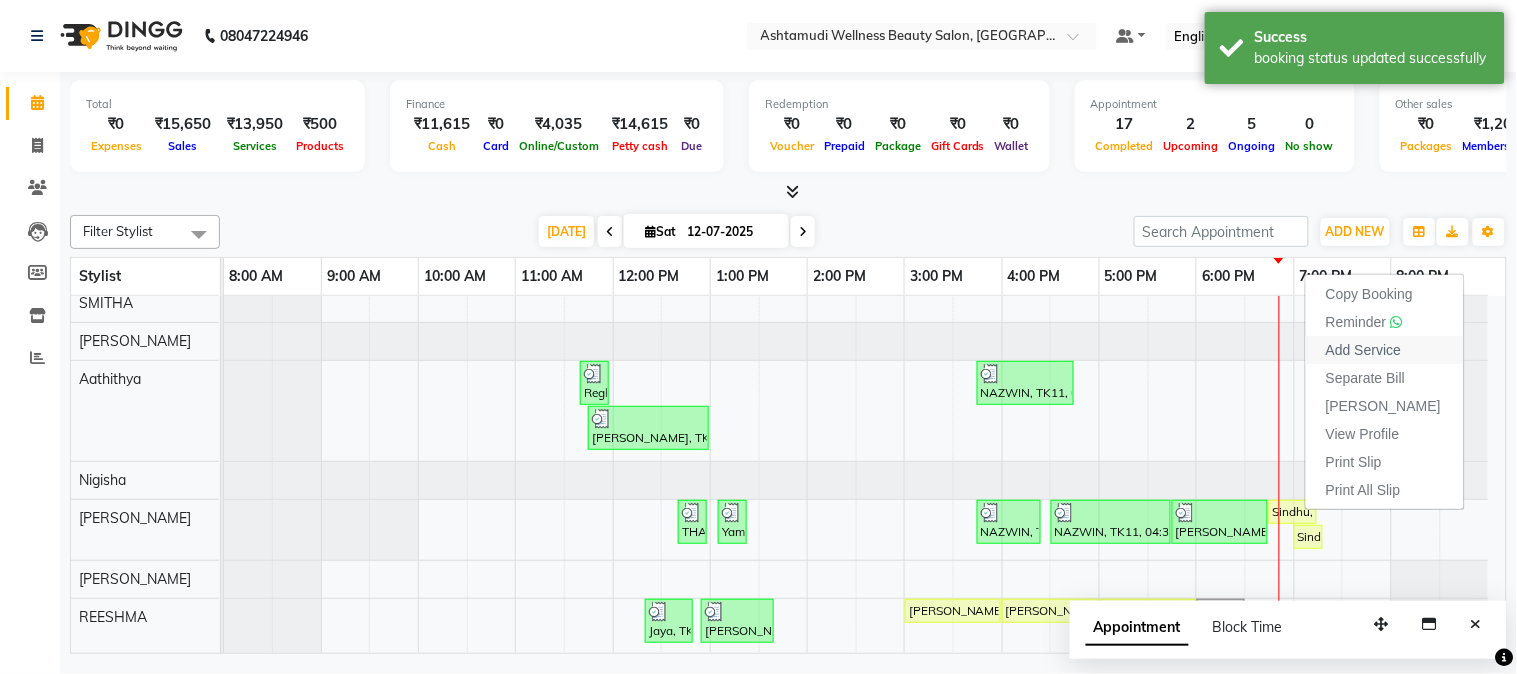 click on "Add Service" at bounding box center (1363, 350) 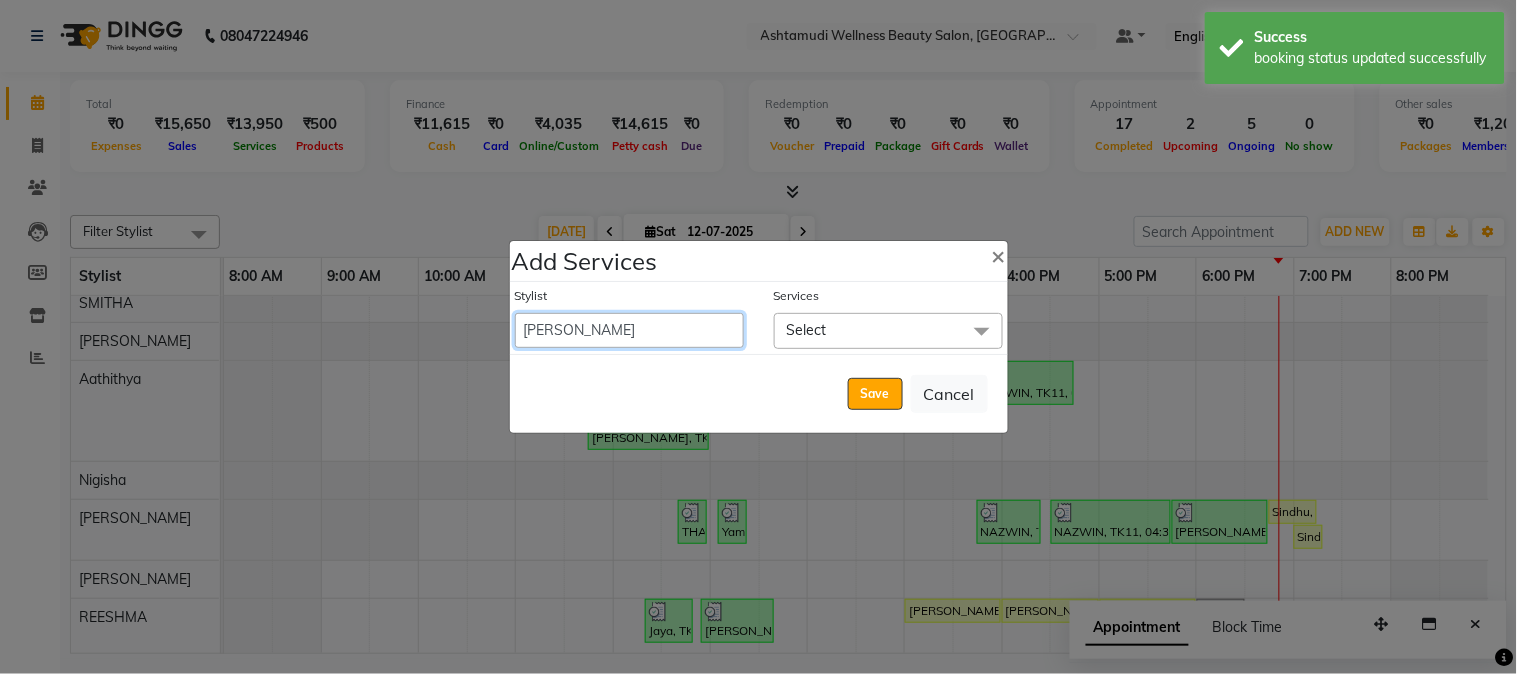 drag, startPoint x: 667, startPoint y: 334, endPoint x: 380, endPoint y: 338, distance: 287.02786 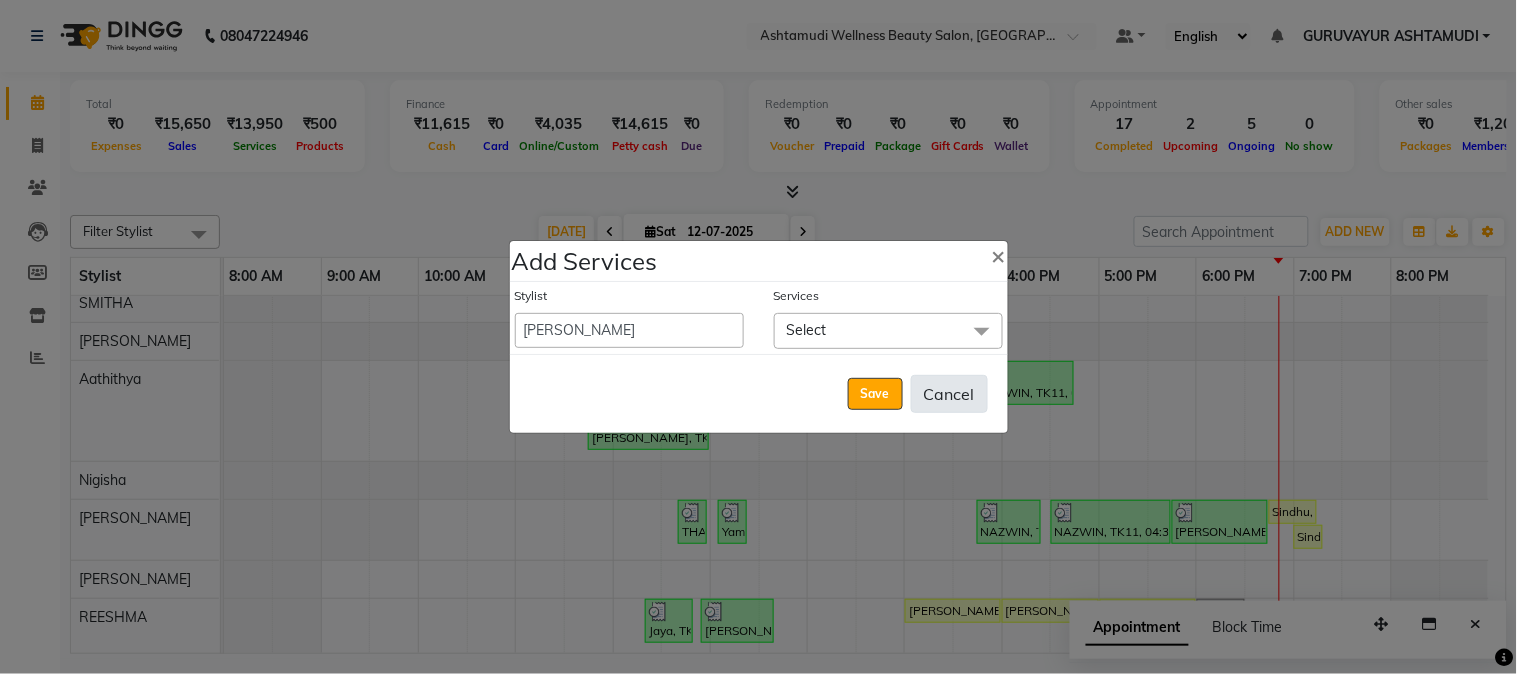 click on "Cancel" 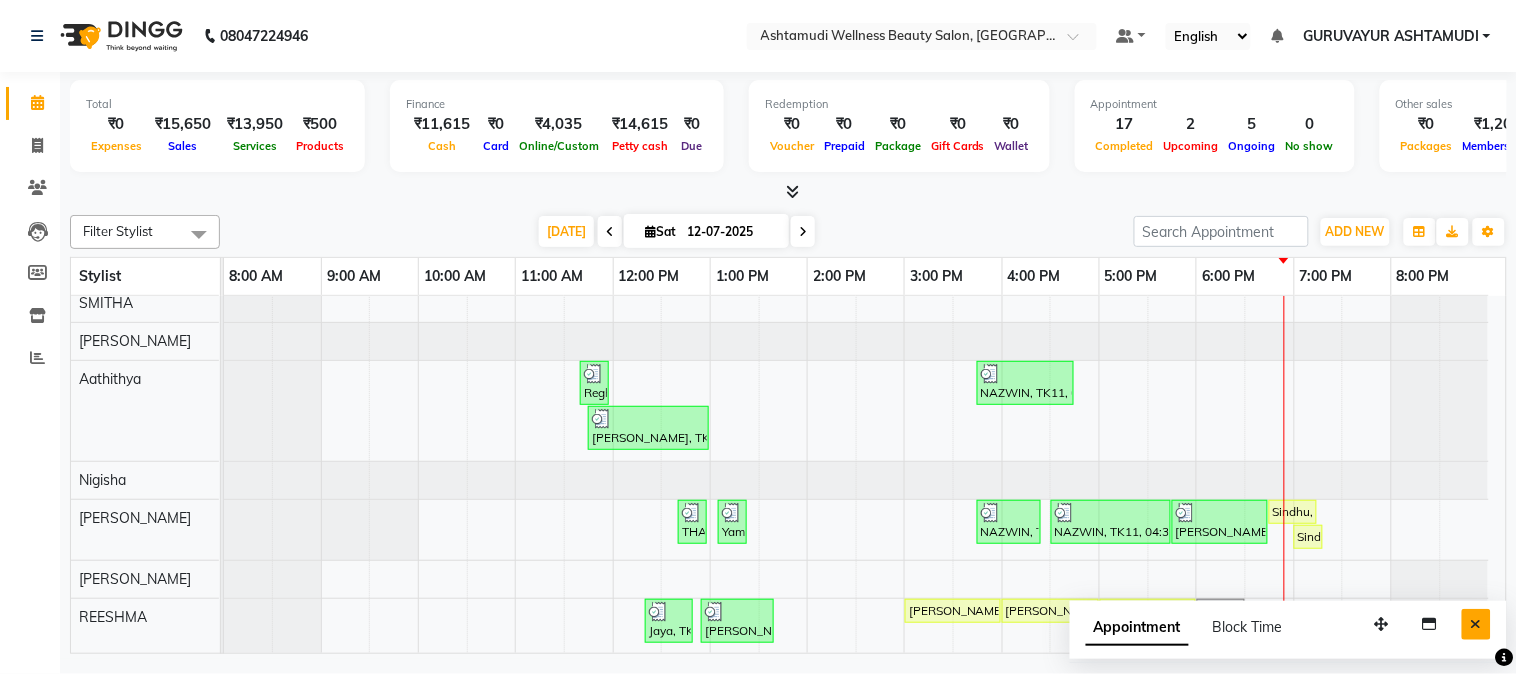 click at bounding box center (1476, 624) 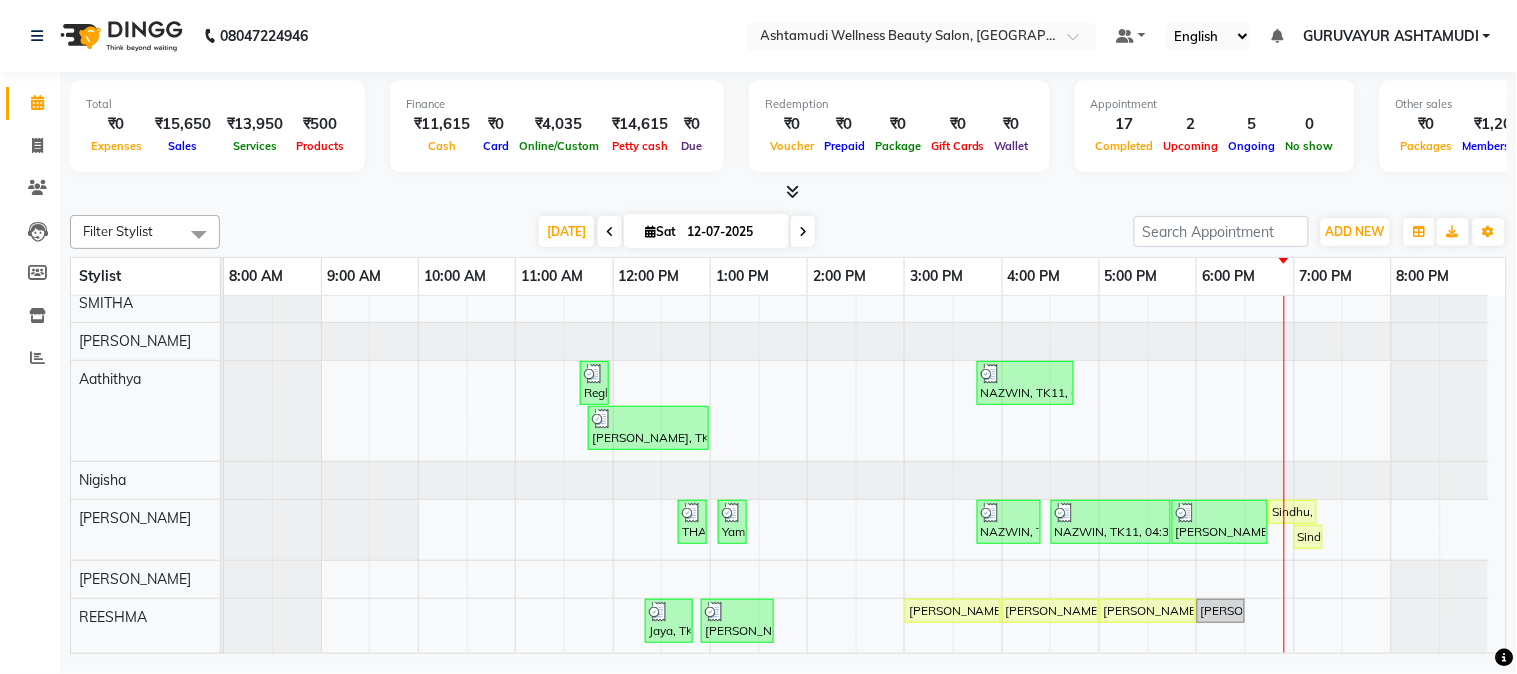 scroll, scrollTop: 0, scrollLeft: 0, axis: both 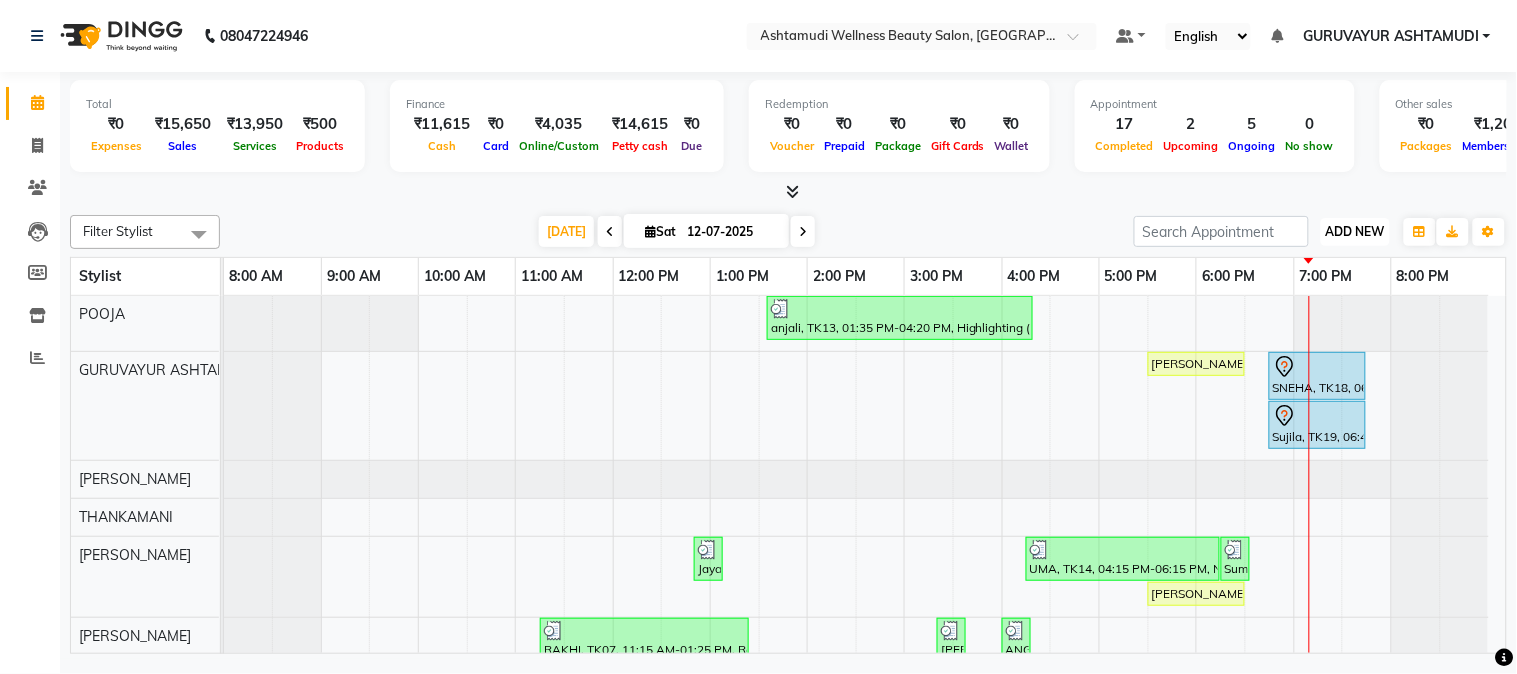 click on "ADD NEW" at bounding box center (1355, 231) 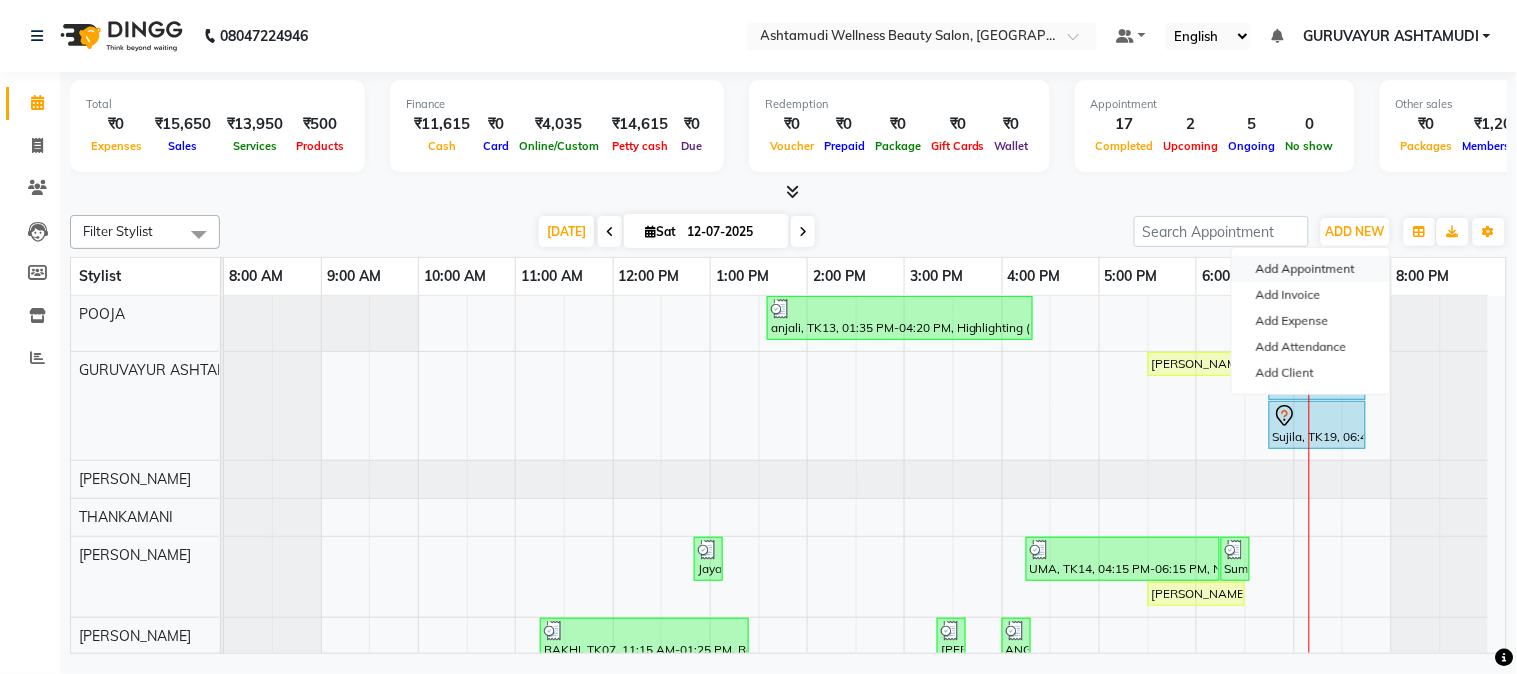 click on "Add Appointment" at bounding box center (1311, 269) 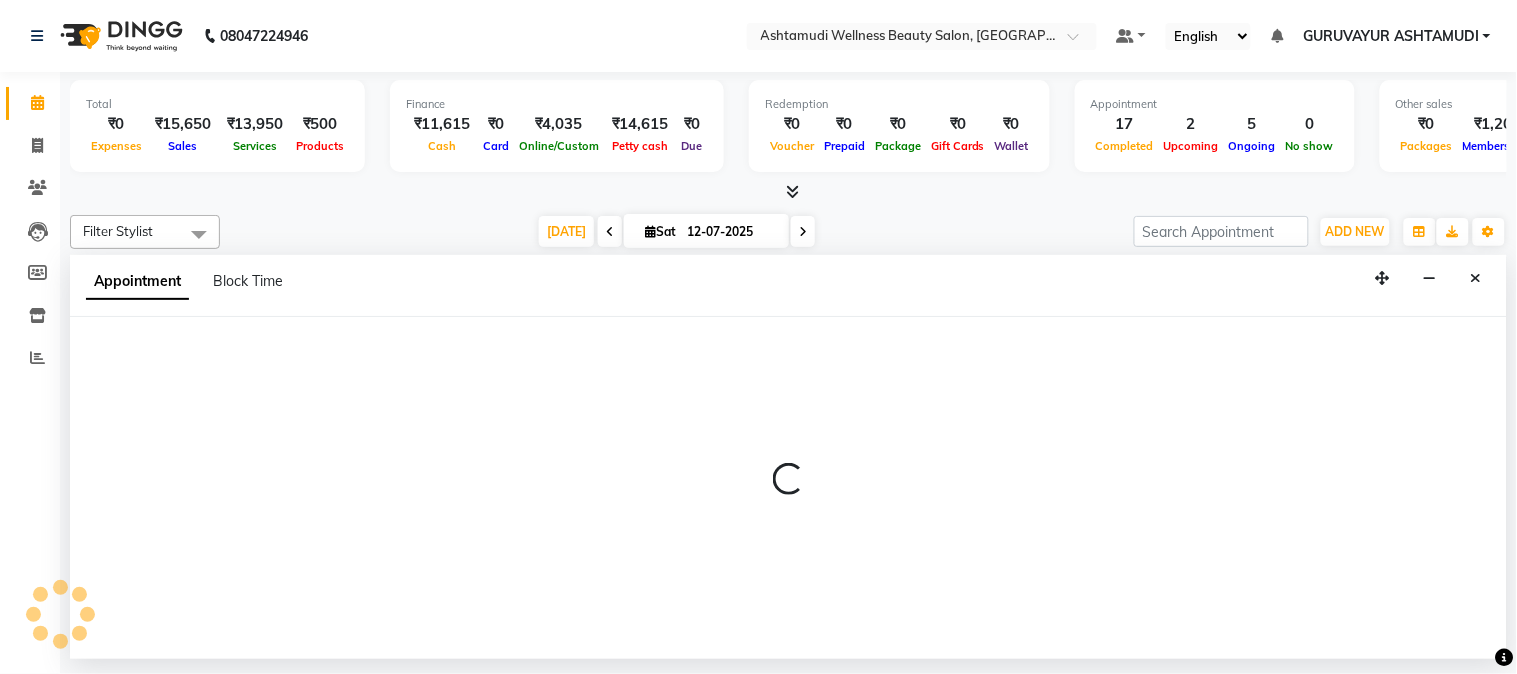 select on "tentative" 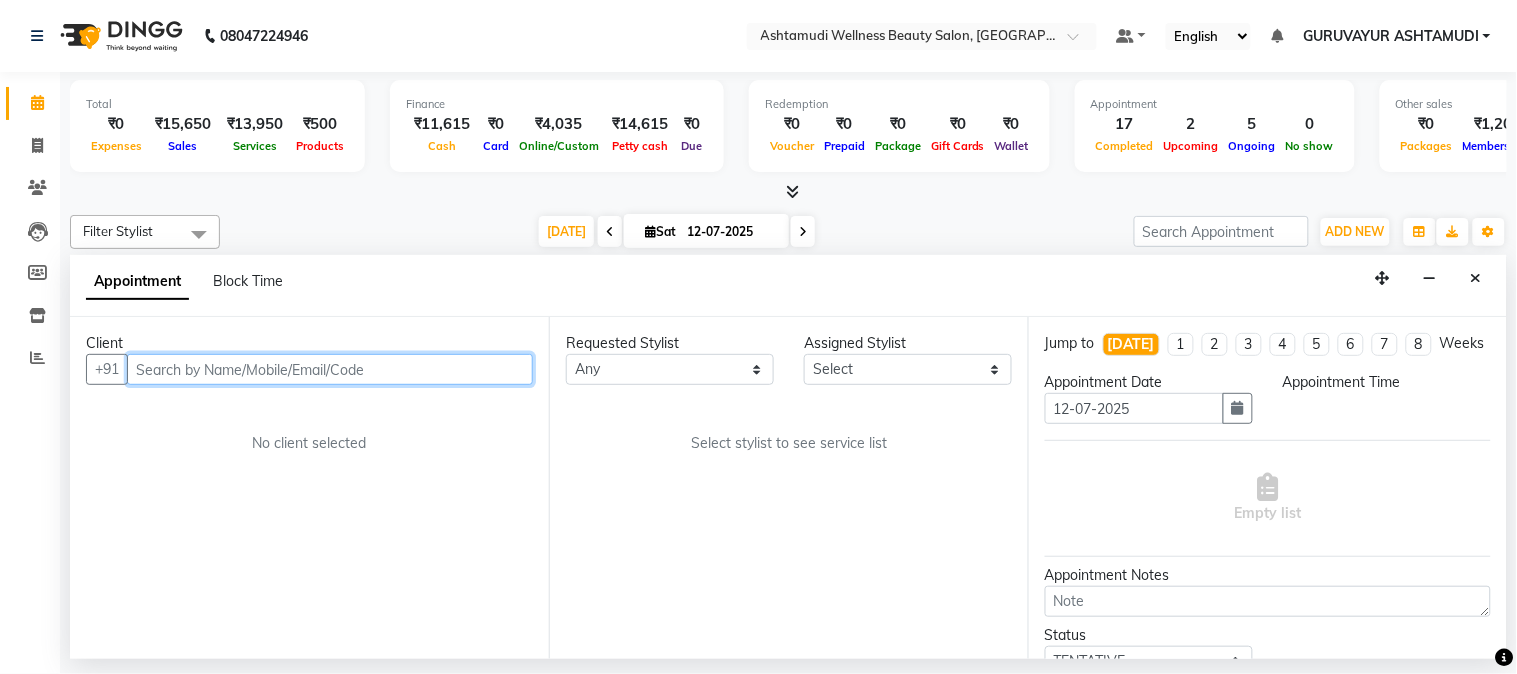 select on "540" 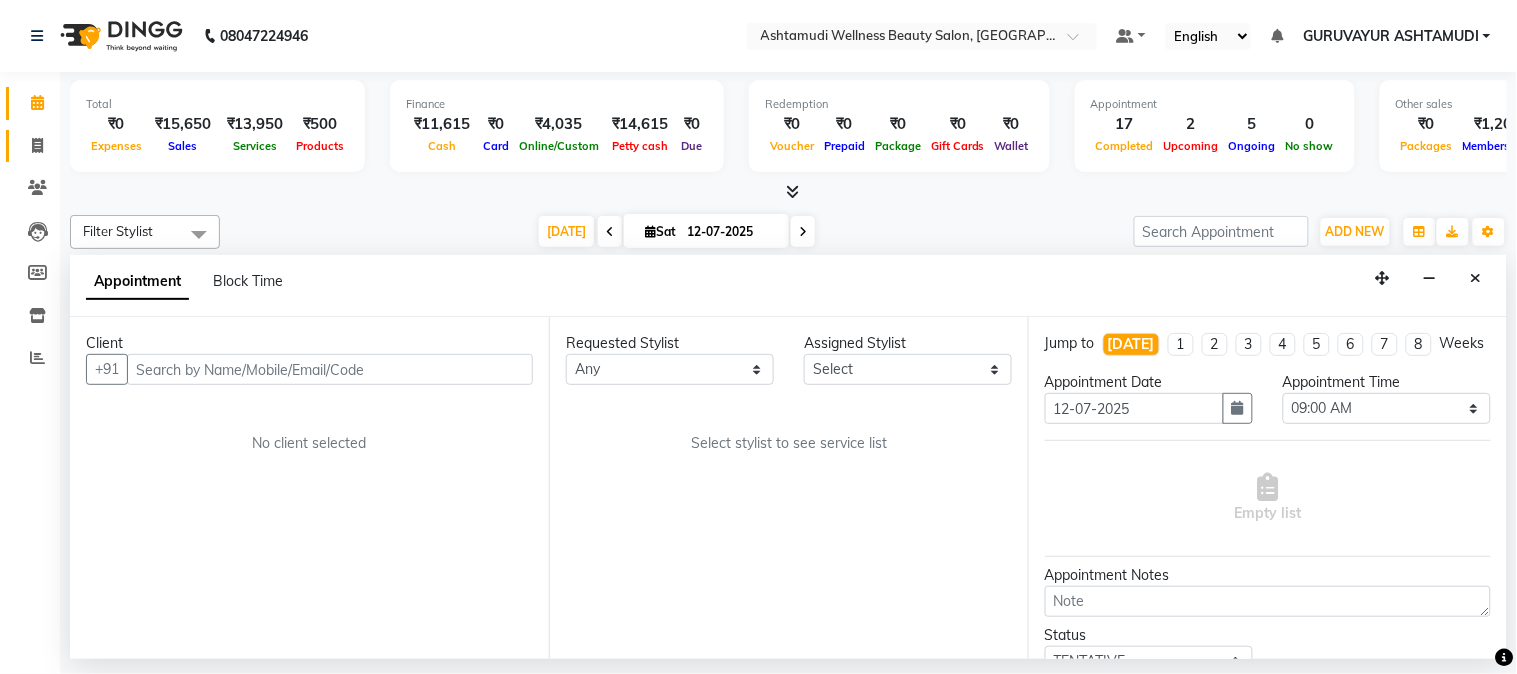 click 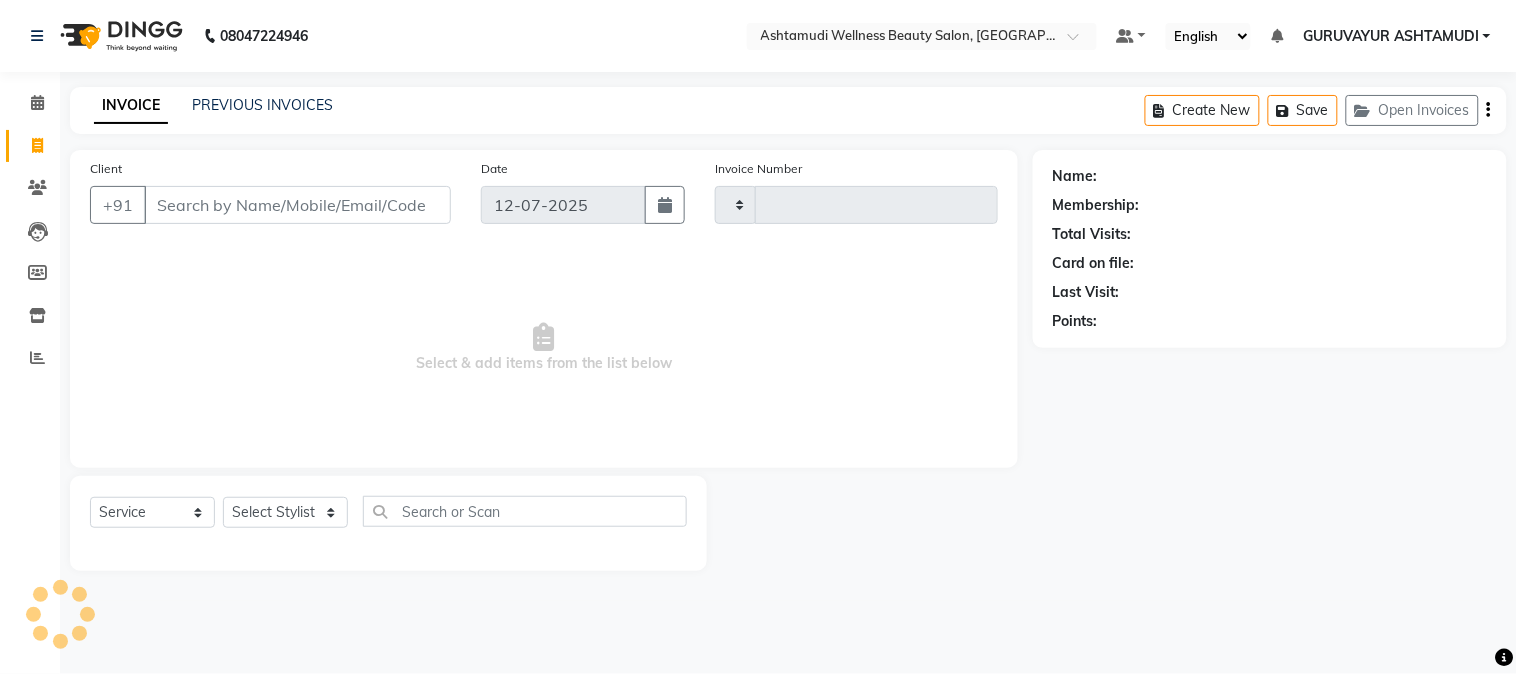 type on "1348" 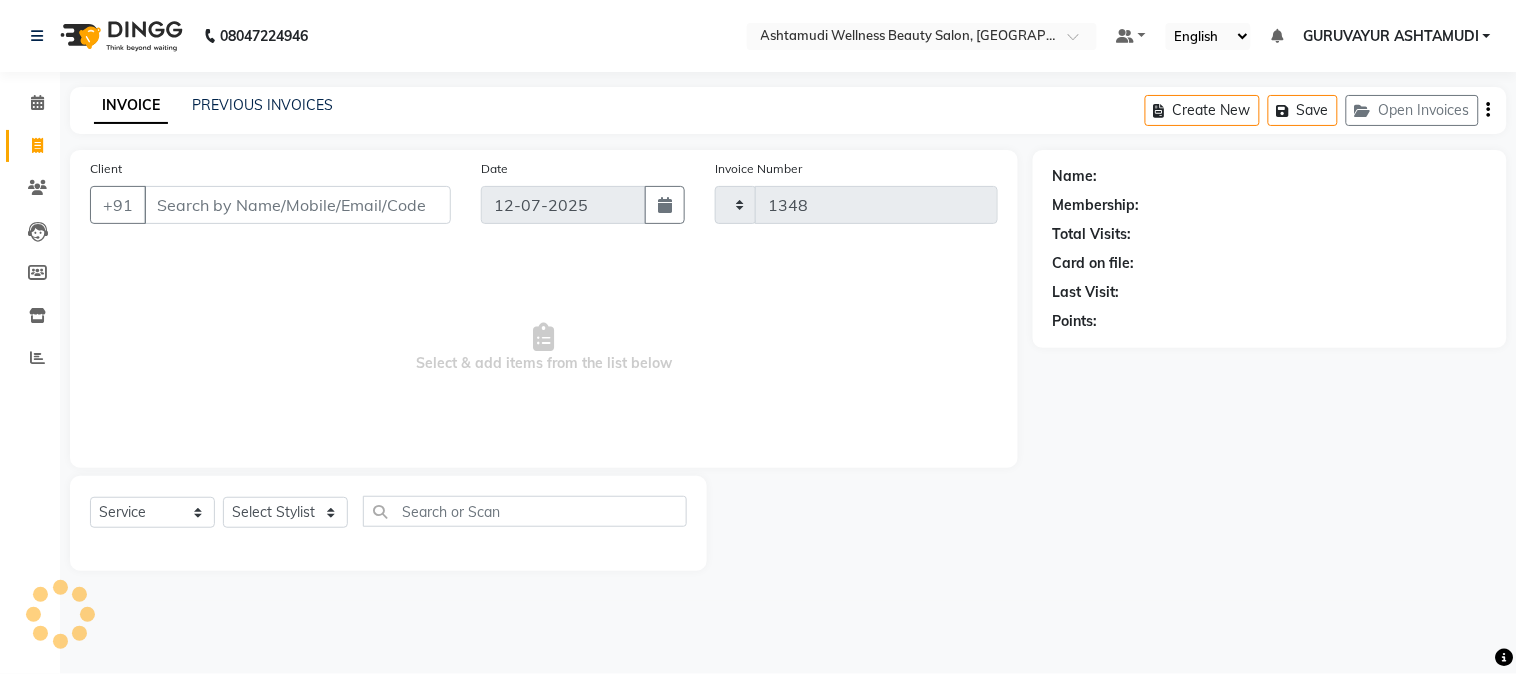select on "4660" 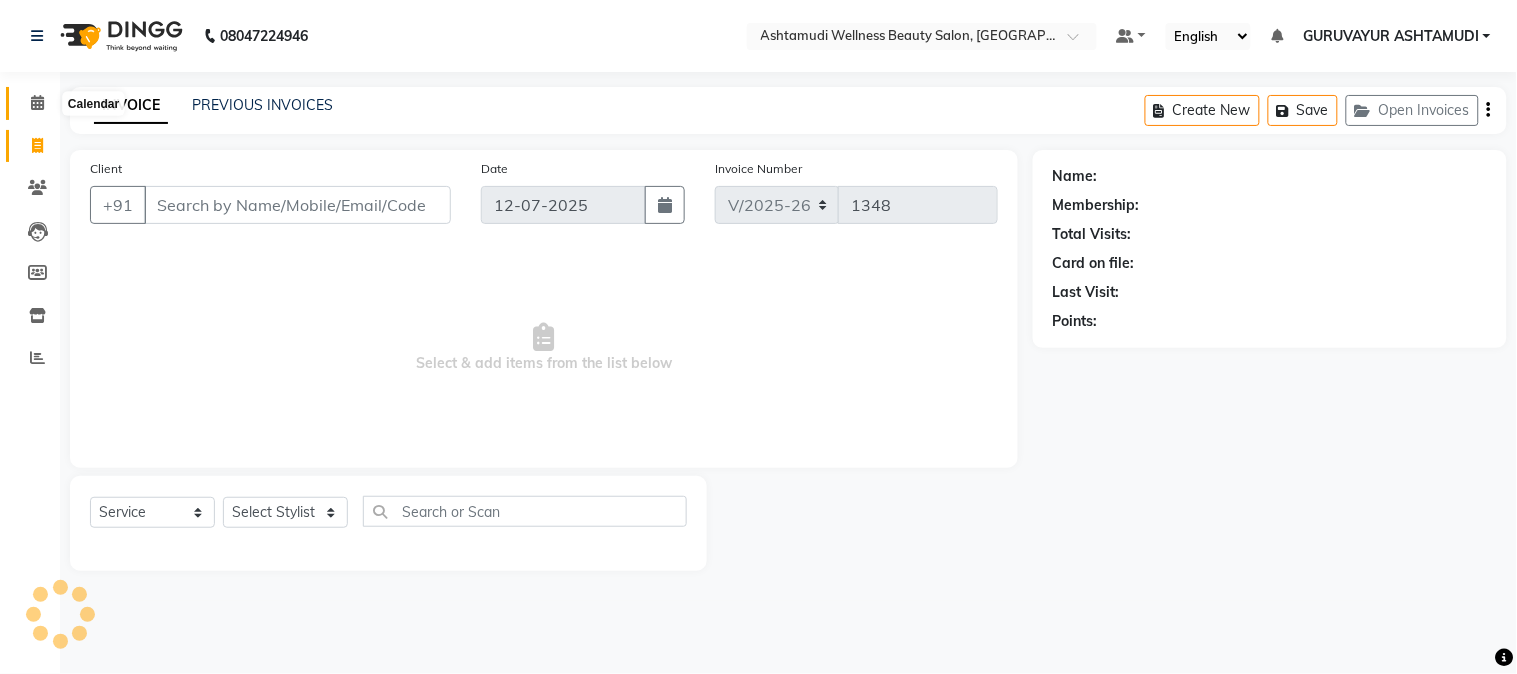 click 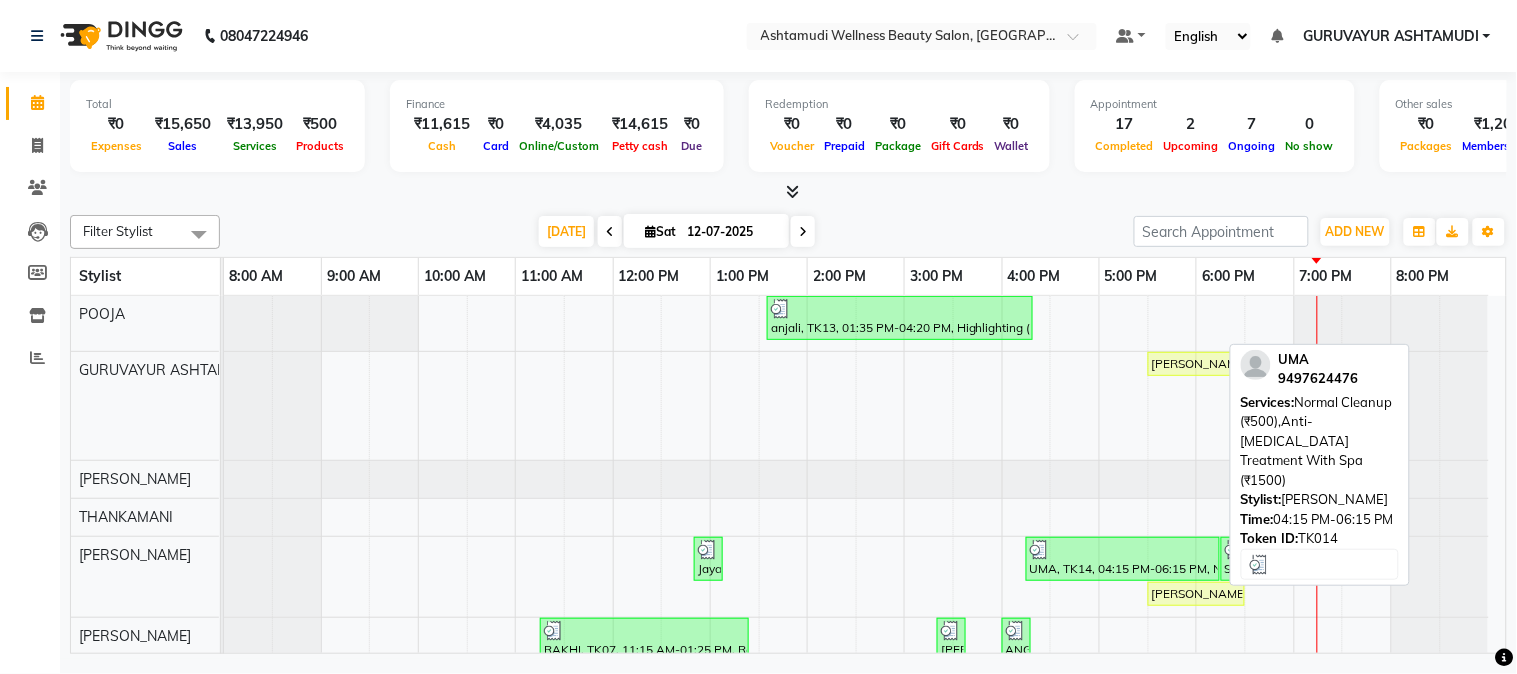 scroll, scrollTop: 137, scrollLeft: 0, axis: vertical 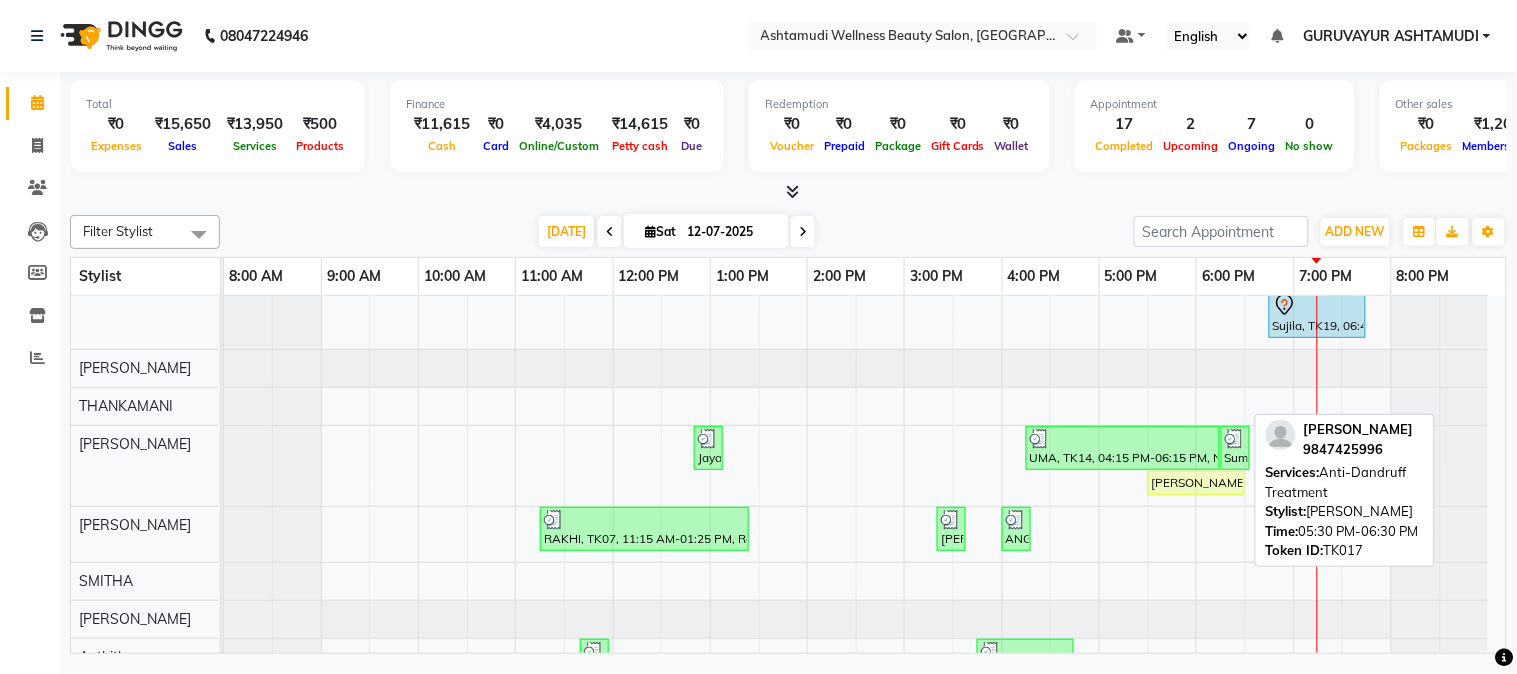 click on "[PERSON_NAME], TK17, 05:30 PM-06:30 PM, Anti-[MEDICAL_DATA] Treatment" at bounding box center (1196, 483) 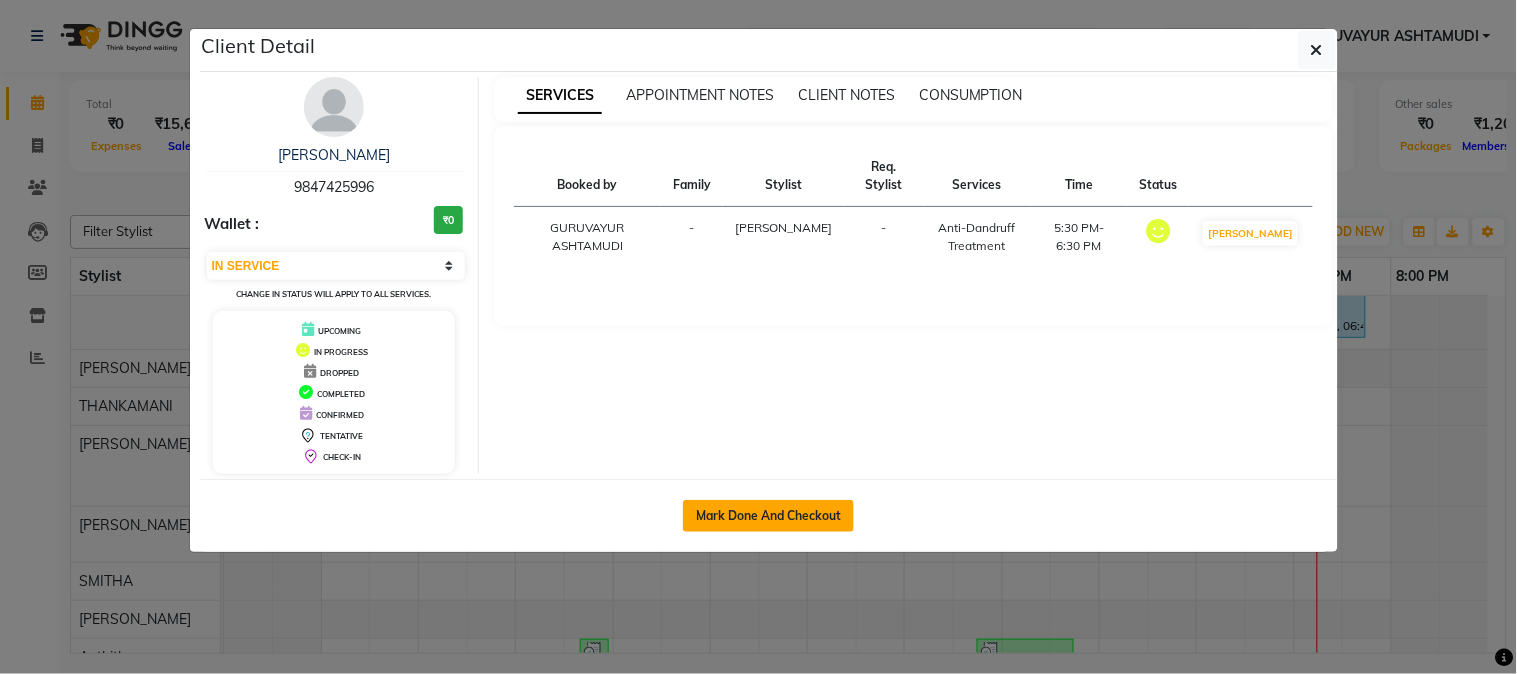 click on "Mark Done And Checkout" 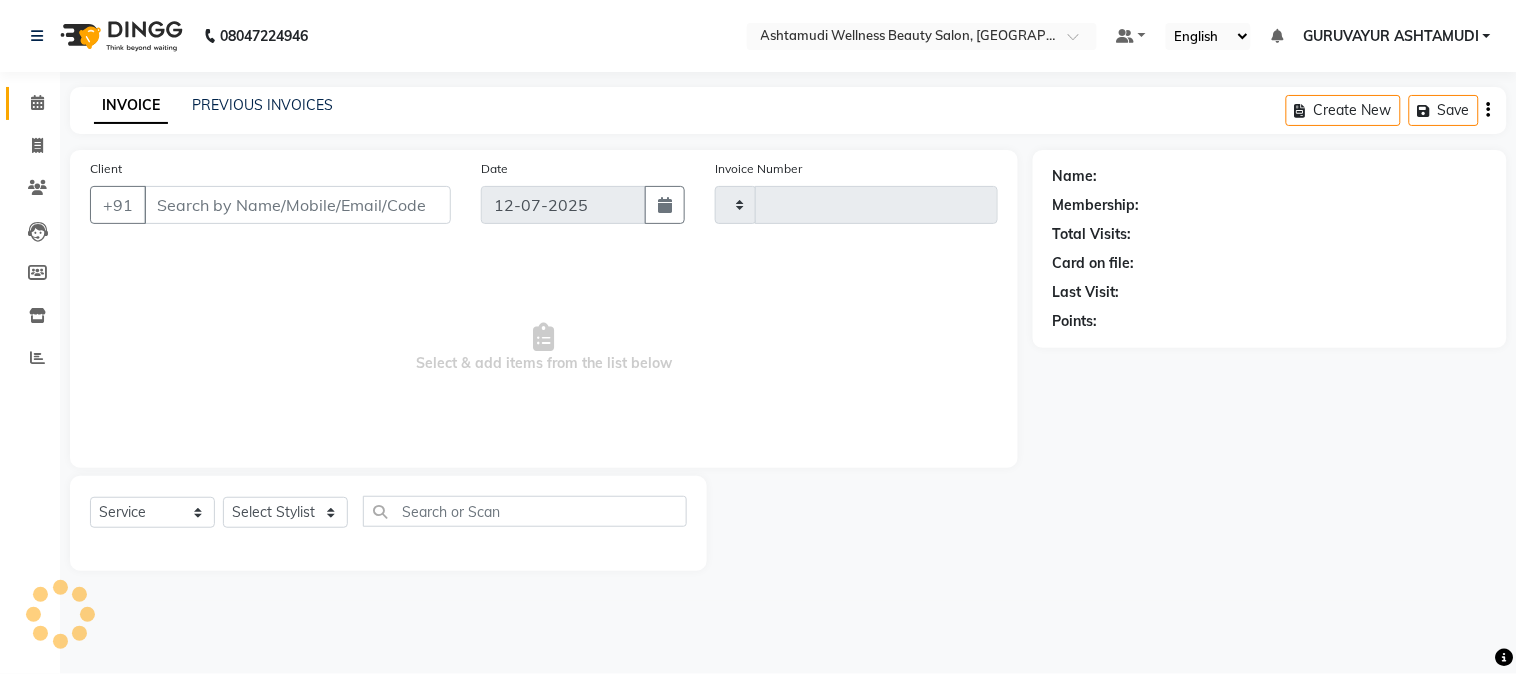 type on "1348" 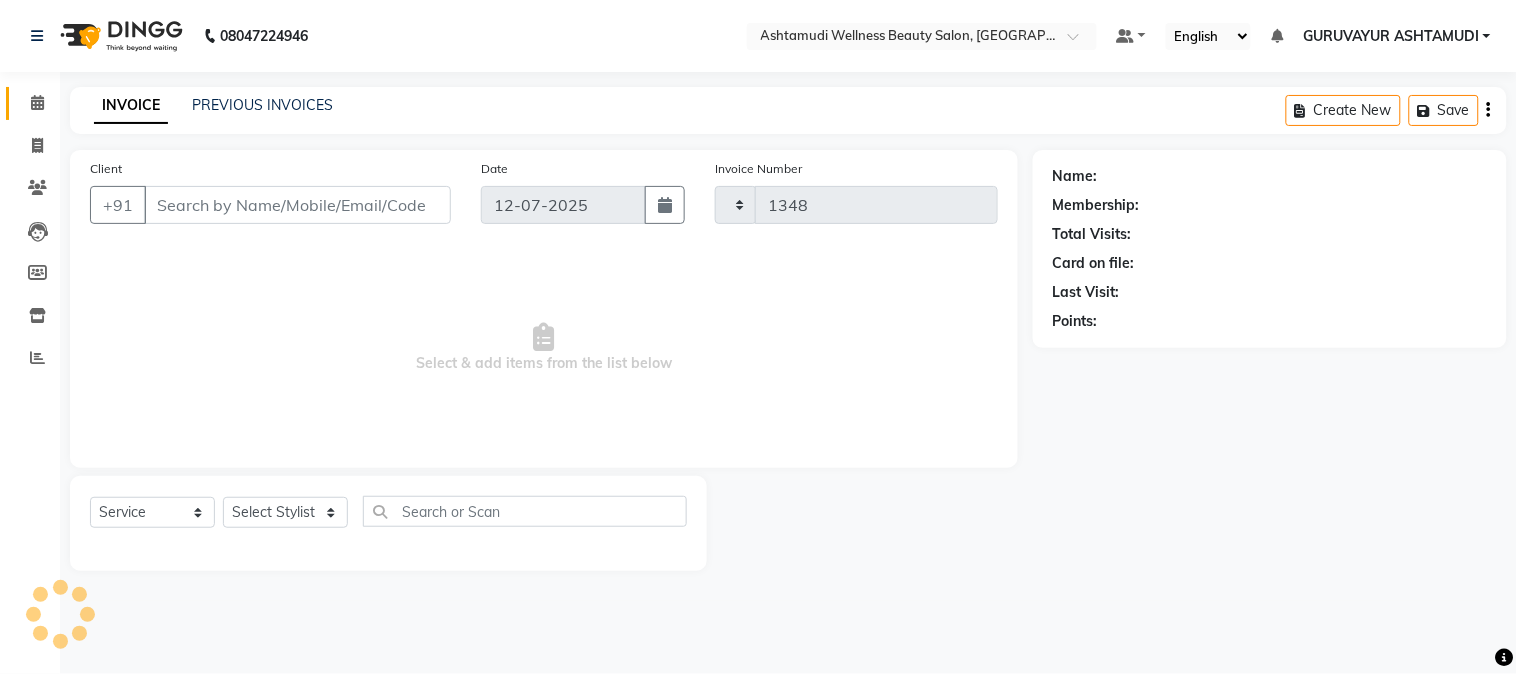 select on "4660" 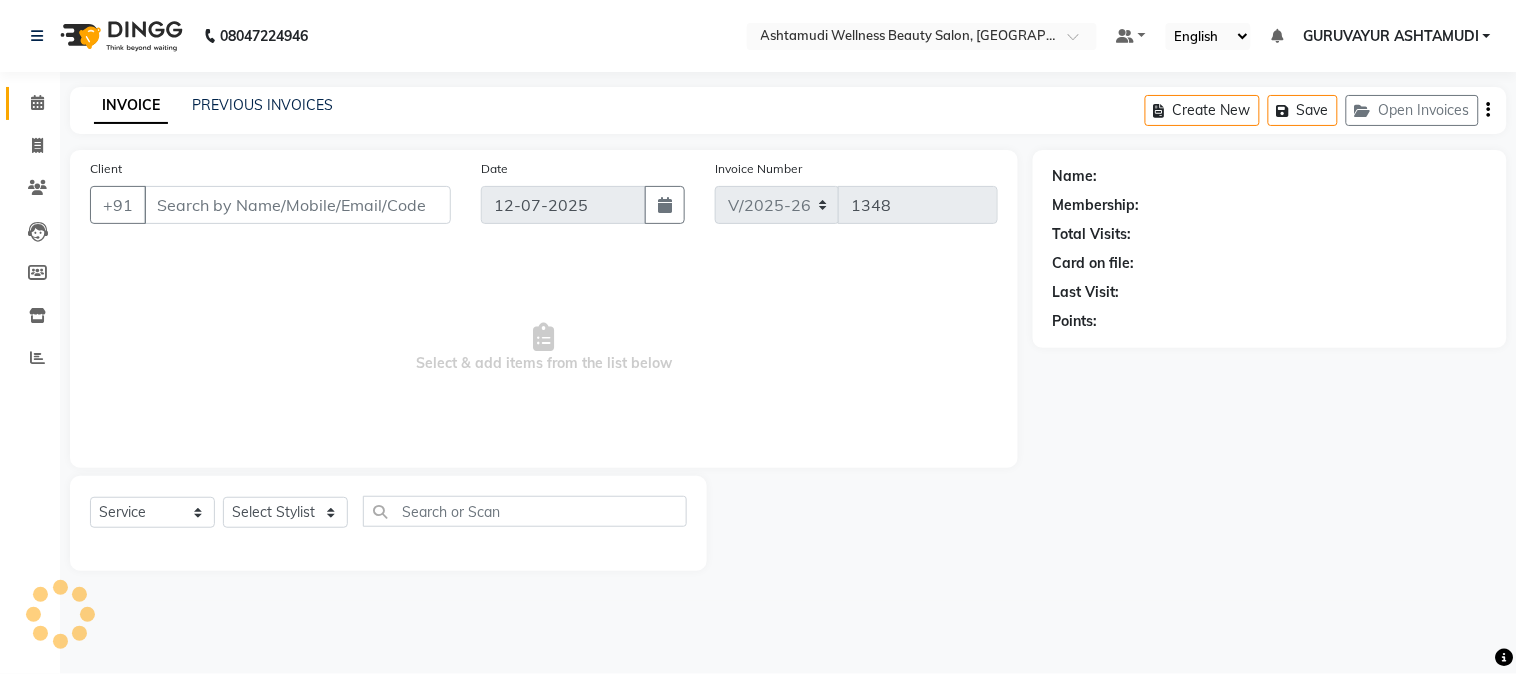 type on "9847425996" 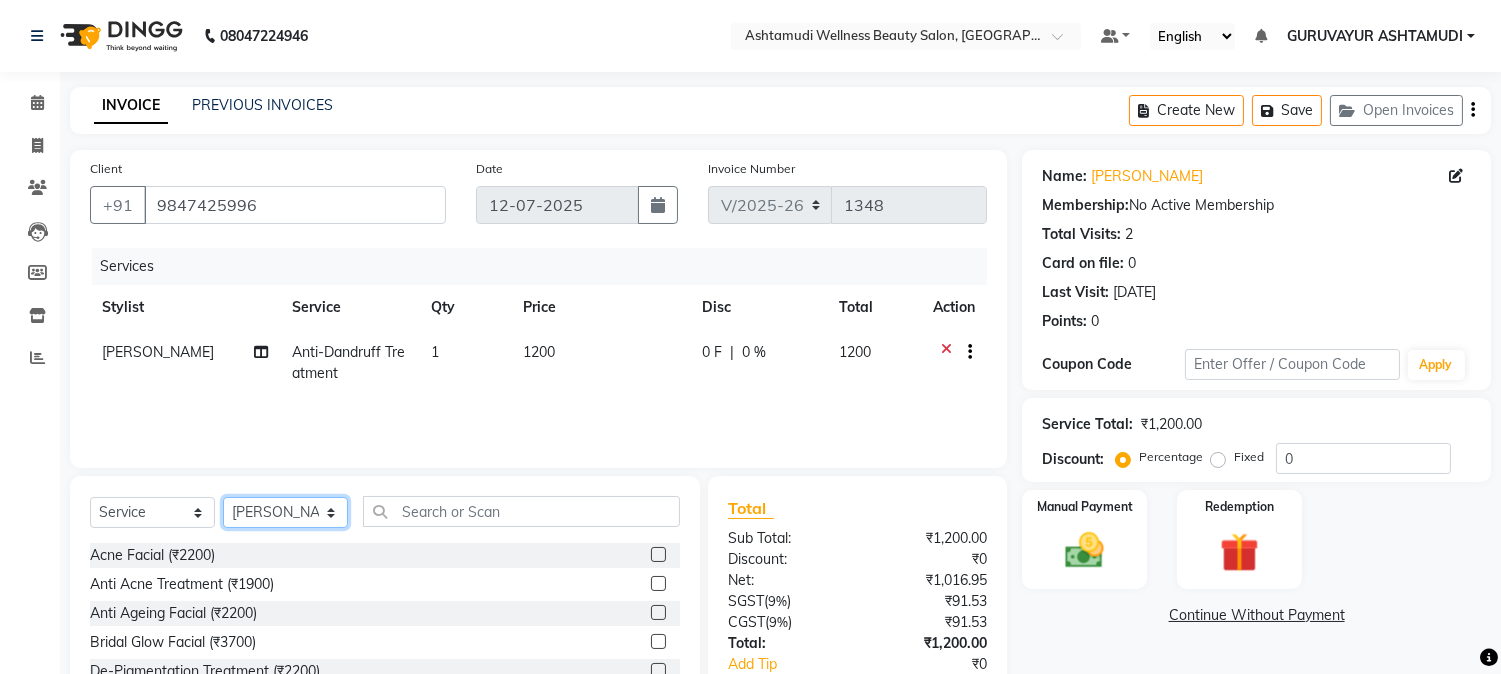 click on "Select Stylist Aathithya ANILA ANJANA DAS GURUVAYUR ASHTAMUDI NEETHU Nigisha POOJA PRACHI PRASEETHA REESHMA  Rini SMITHA THANKAMANI" 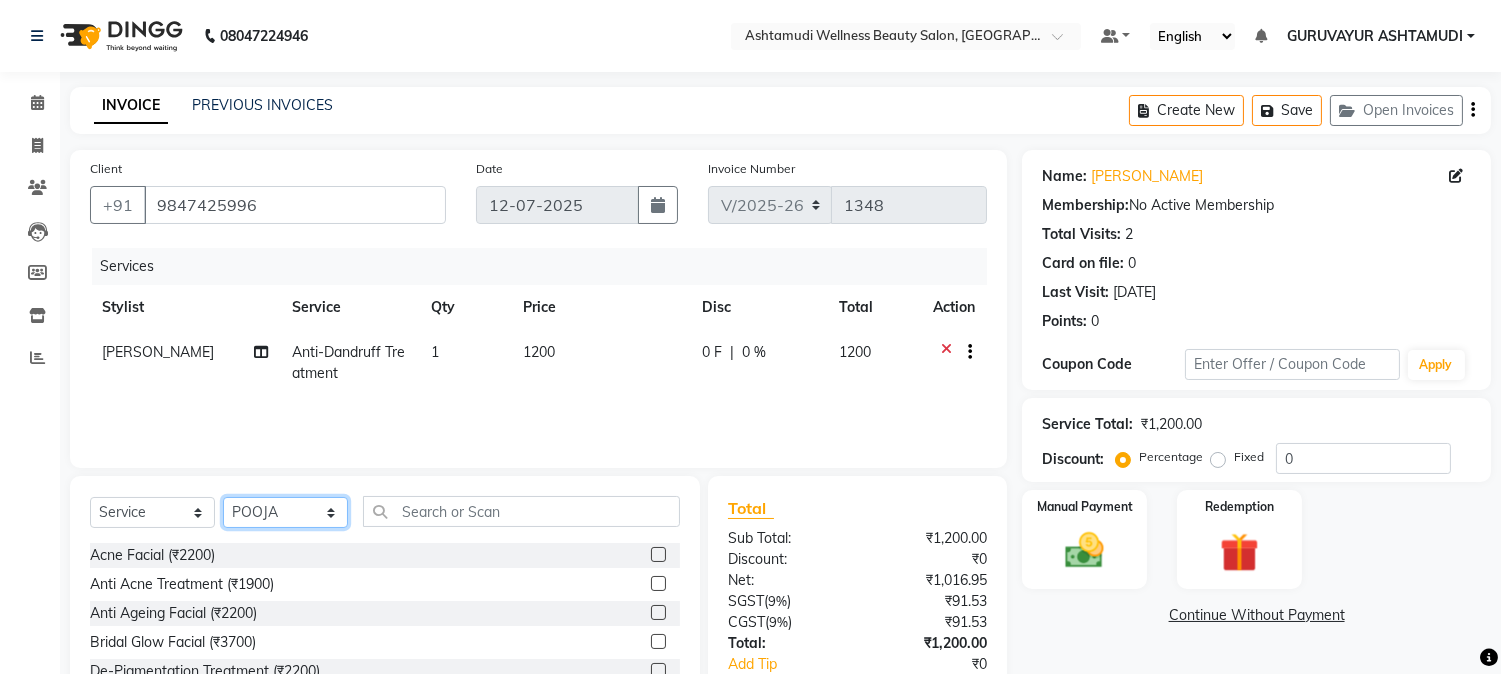 click on "Select Stylist Aathithya ANILA ANJANA DAS GURUVAYUR ASHTAMUDI NEETHU Nigisha POOJA PRACHI PRASEETHA REESHMA  Rini SMITHA THANKAMANI" 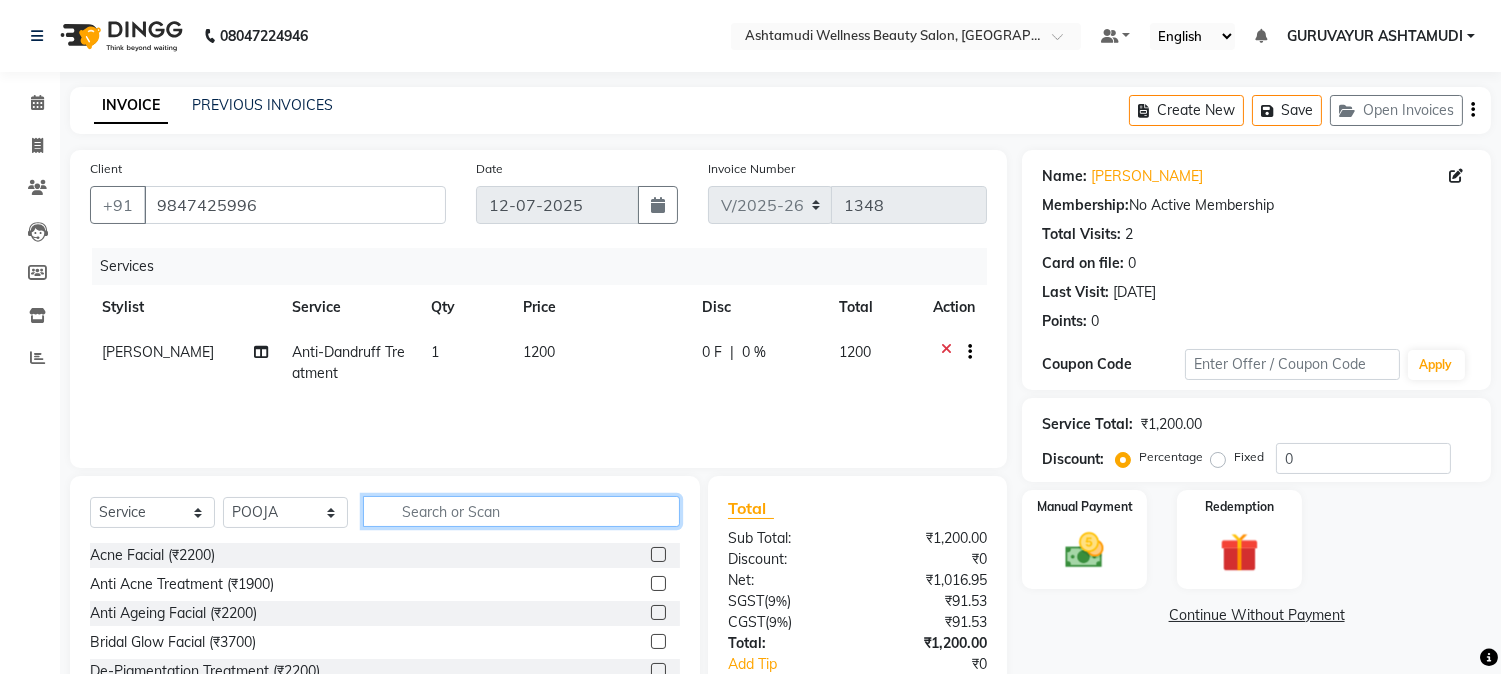 click 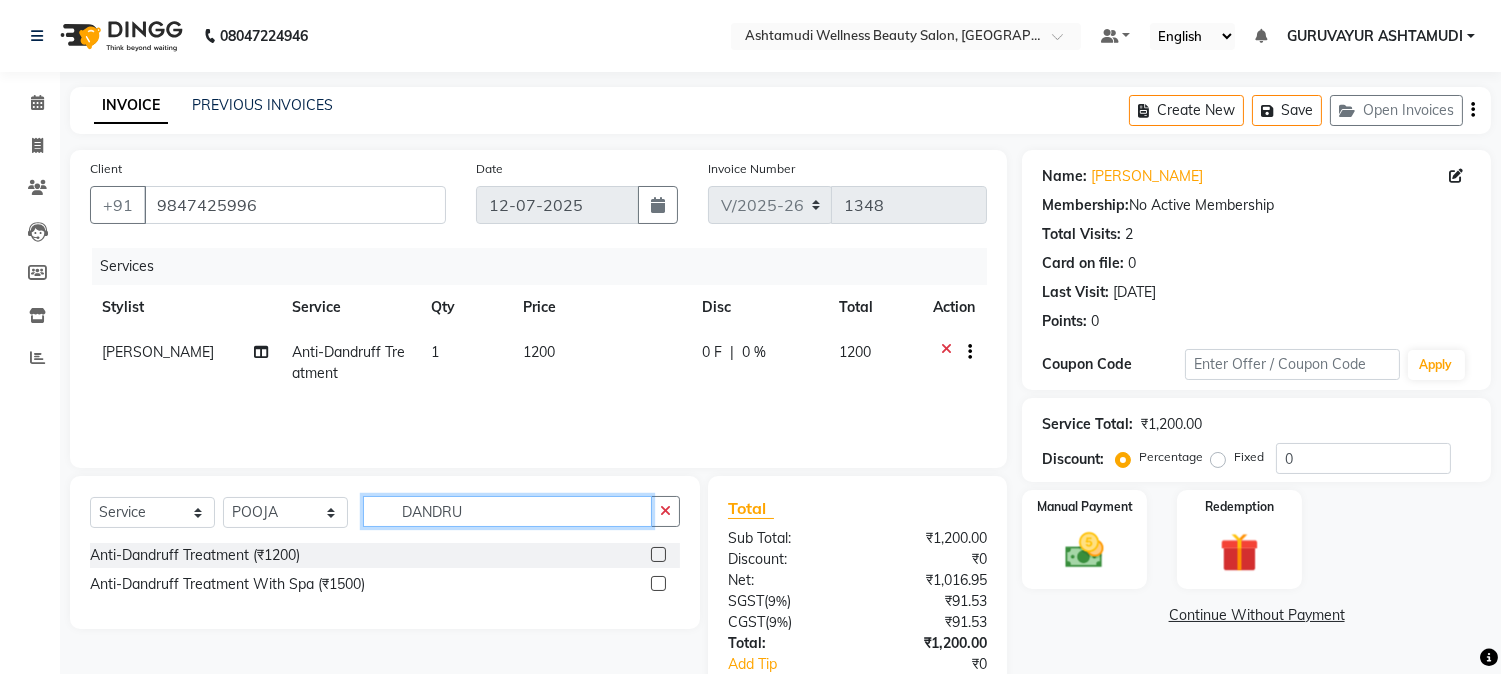 type on "DANDRU" 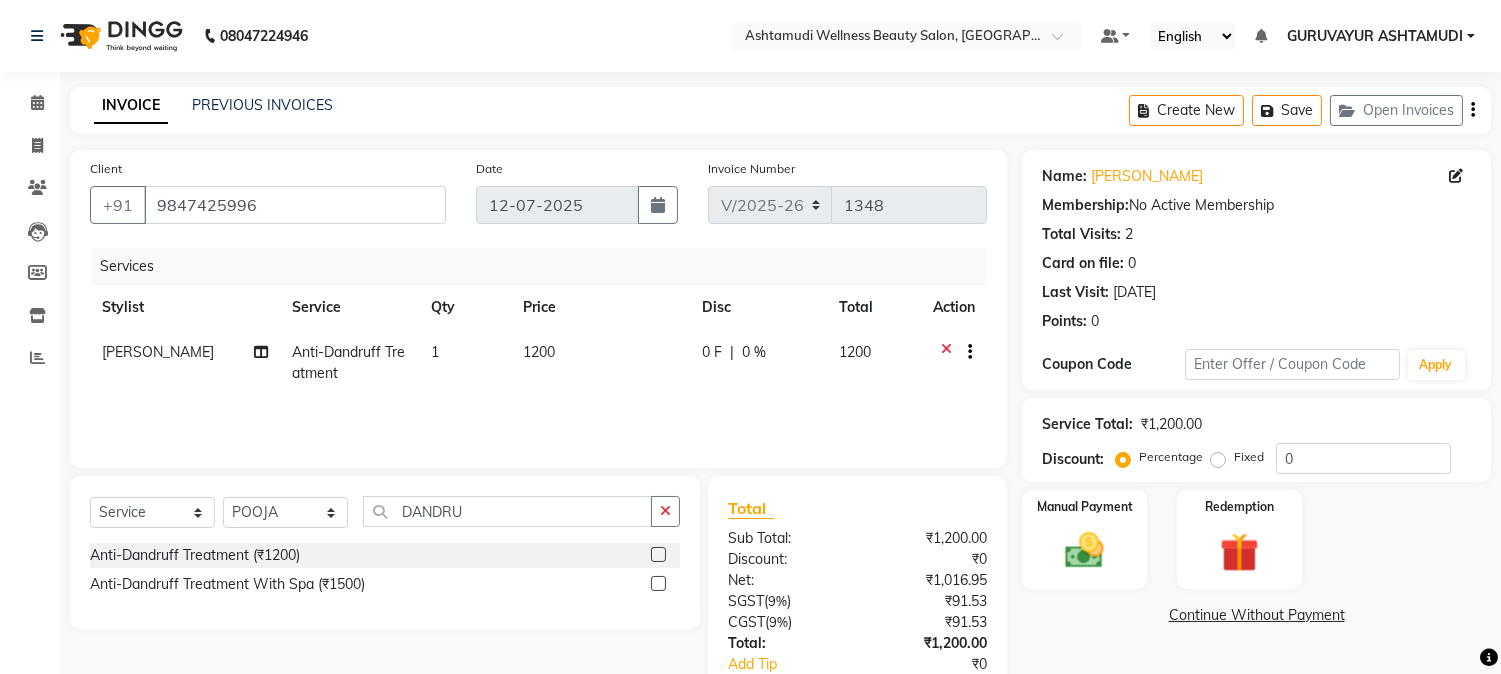 click 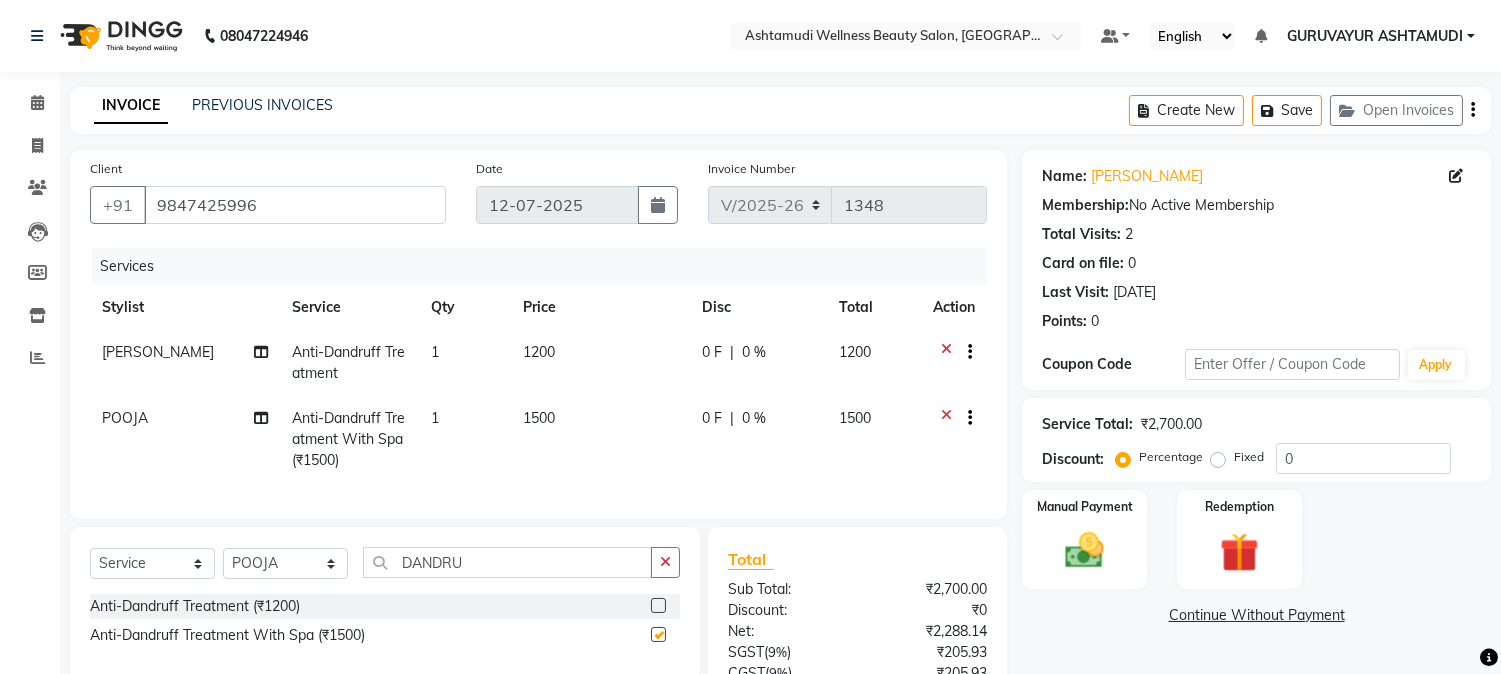 checkbox on "false" 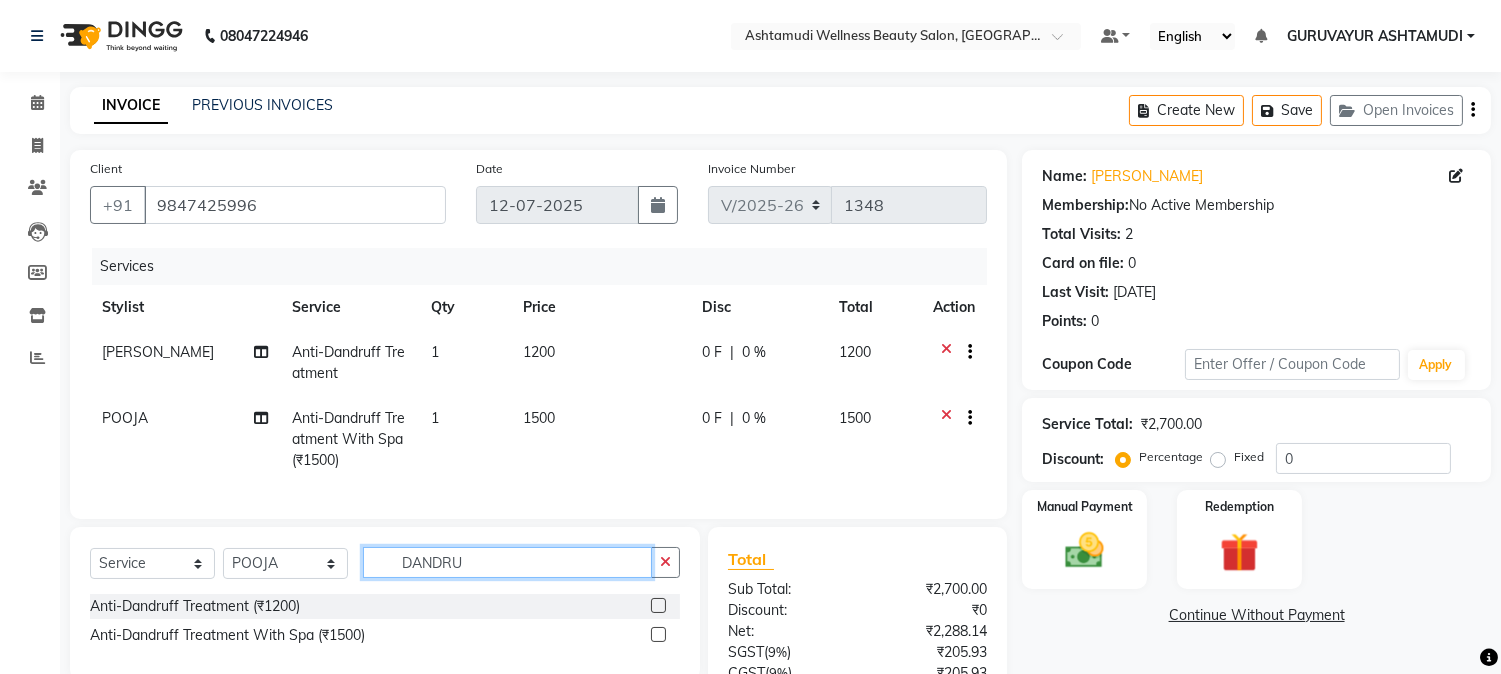 drag, startPoint x: 474, startPoint y: 576, endPoint x: 307, endPoint y: 576, distance: 167 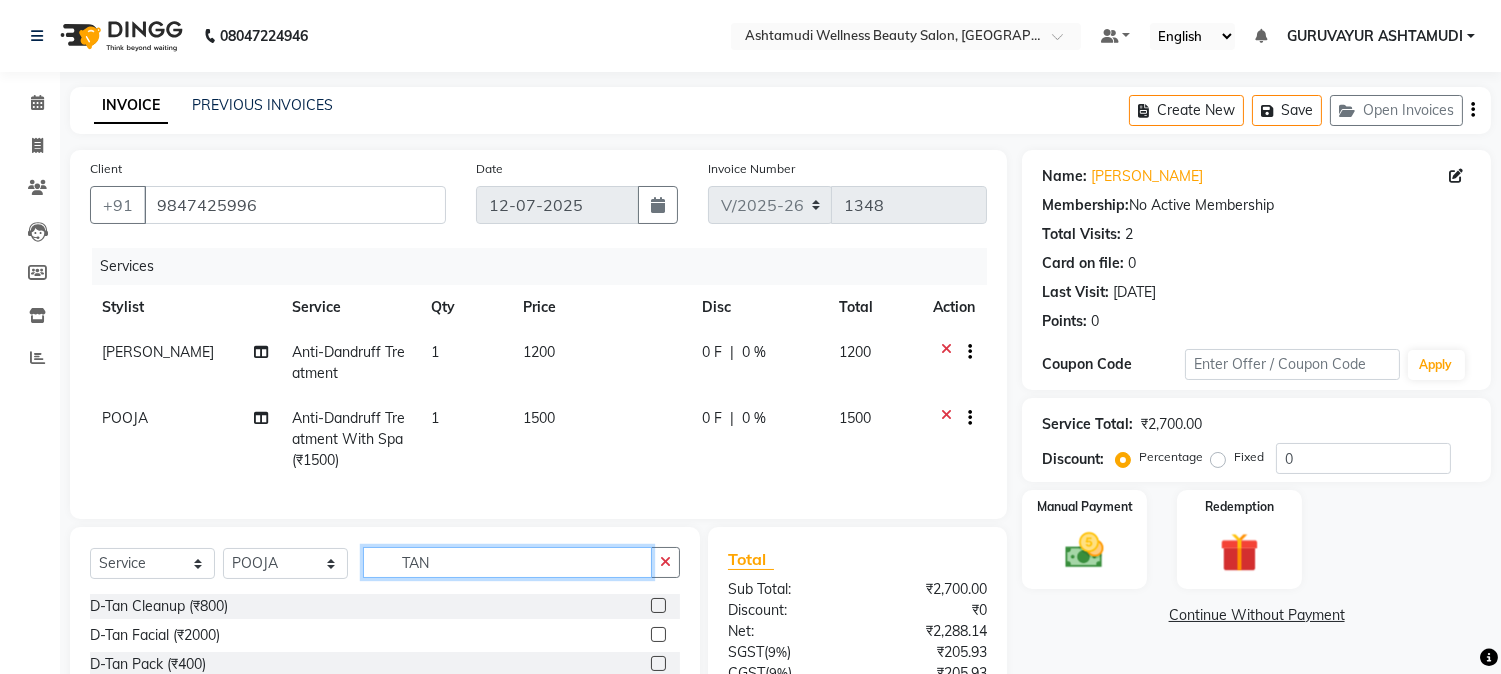 type on "TAN" 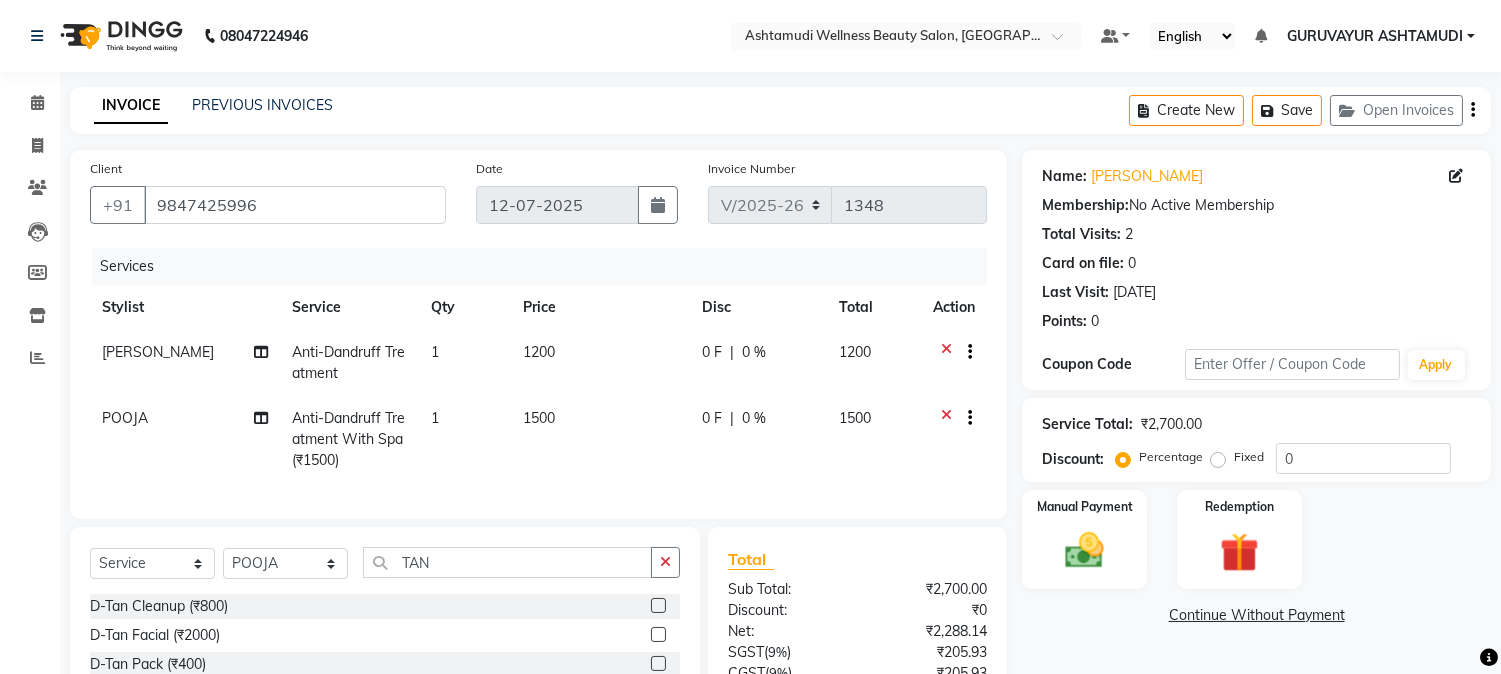 drag, startPoint x: 637, startPoint y: 620, endPoint x: 533, endPoint y: 621, distance: 104.00481 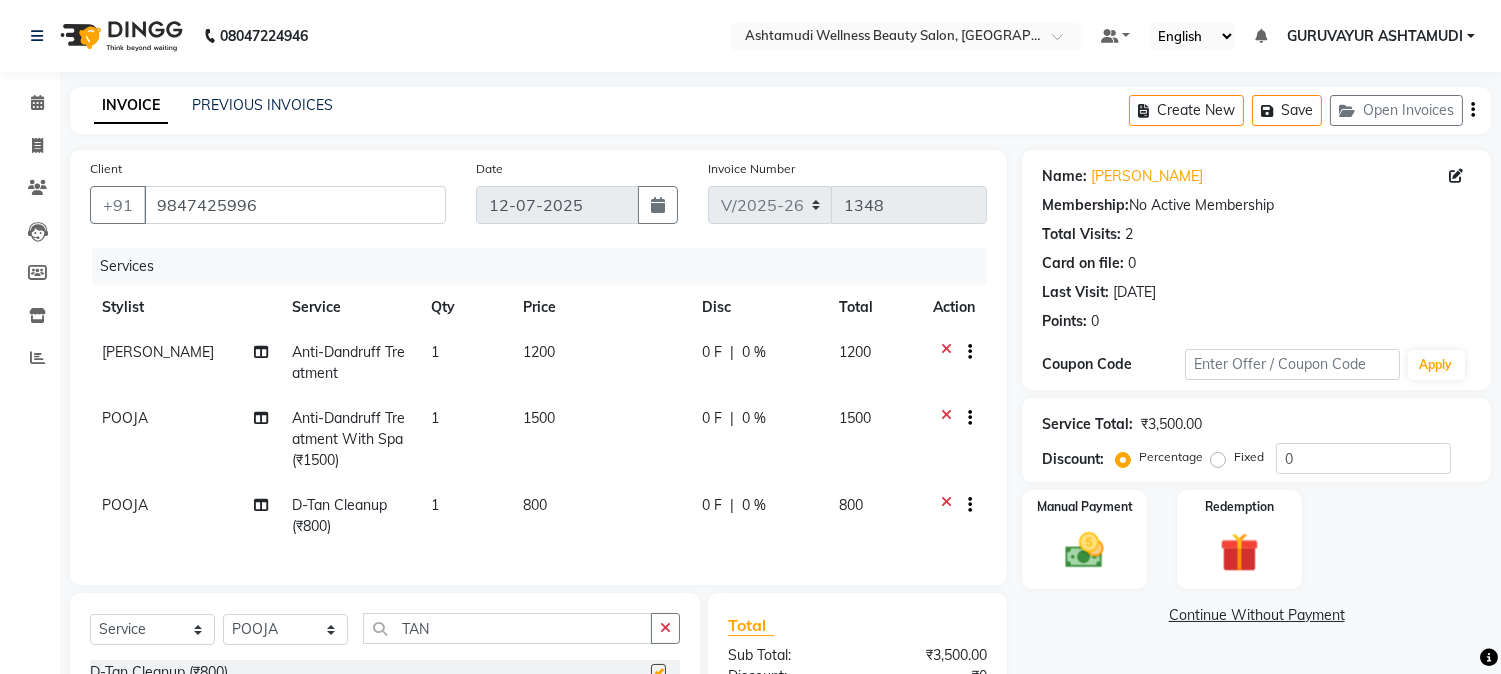 checkbox on "false" 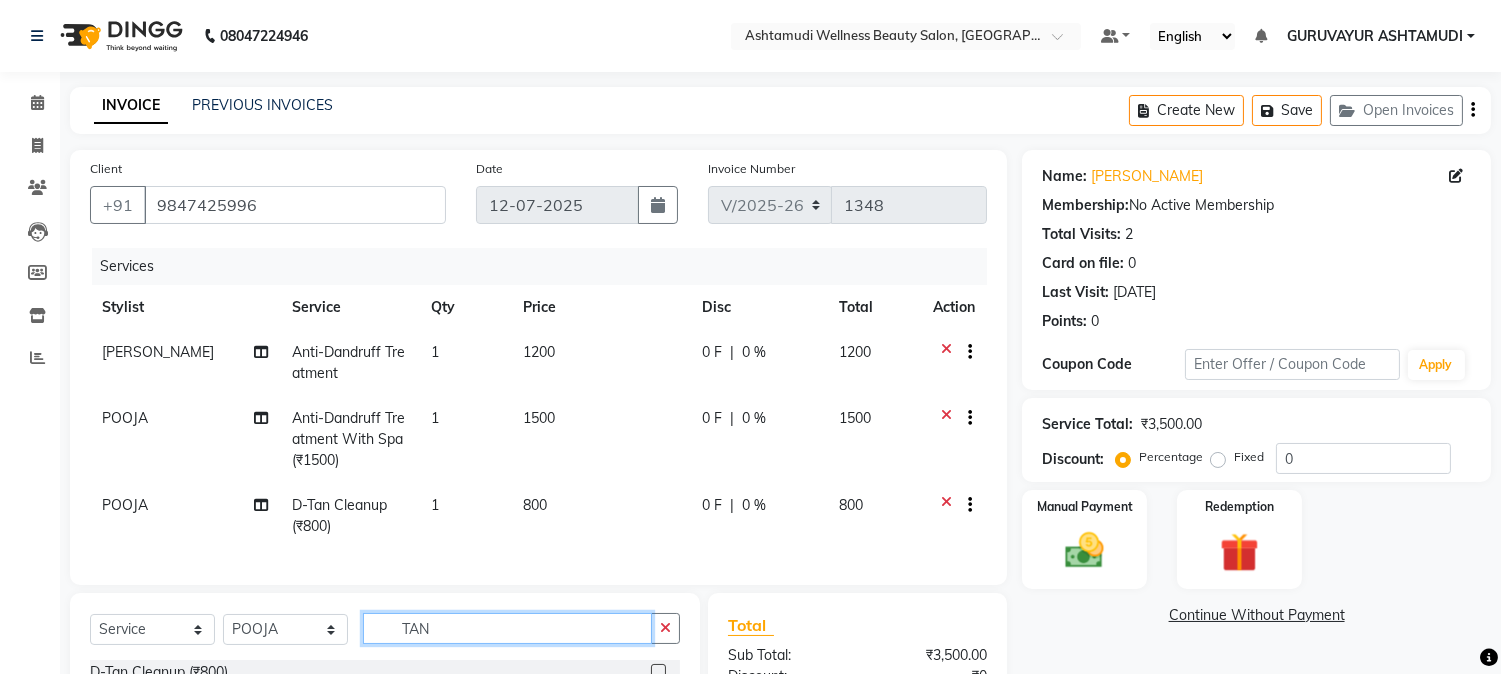 drag, startPoint x: 462, startPoint y: 652, endPoint x: 328, endPoint y: 641, distance: 134.45073 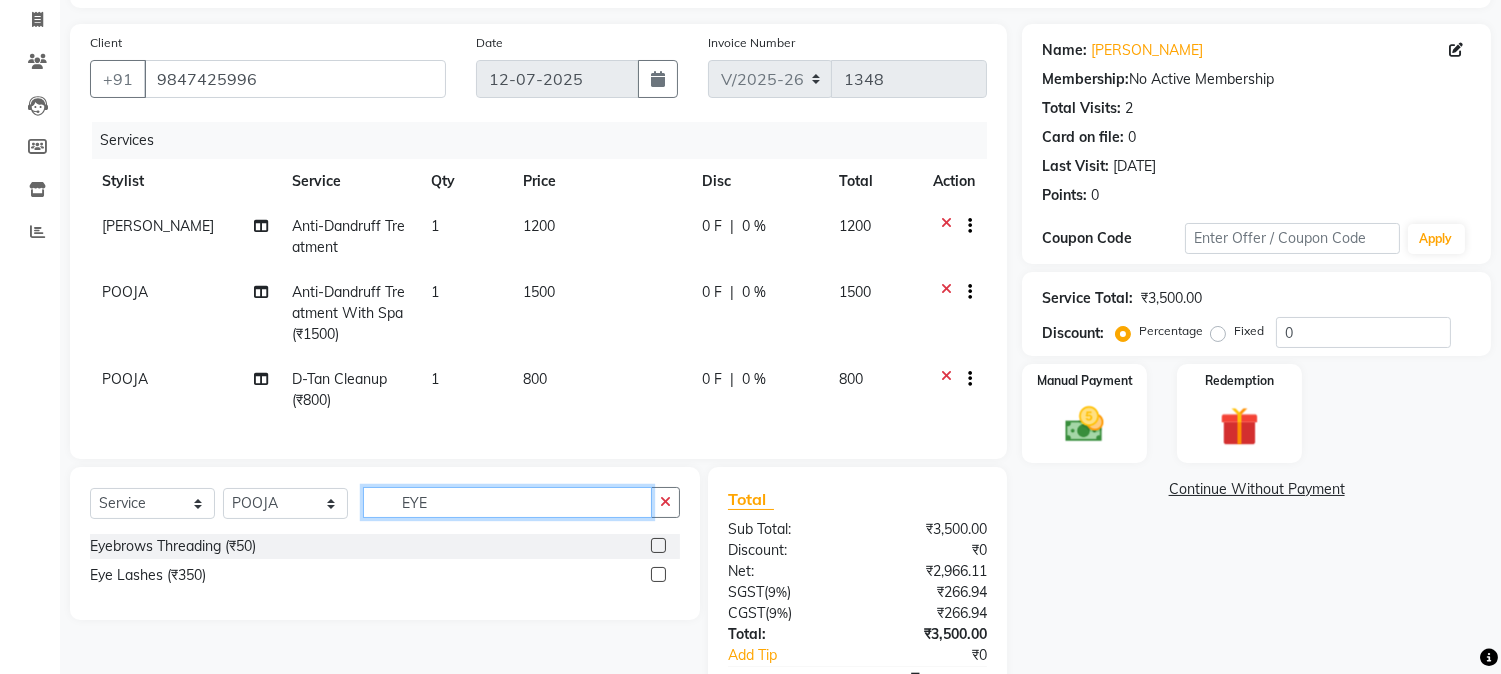 scroll, scrollTop: 222, scrollLeft: 0, axis: vertical 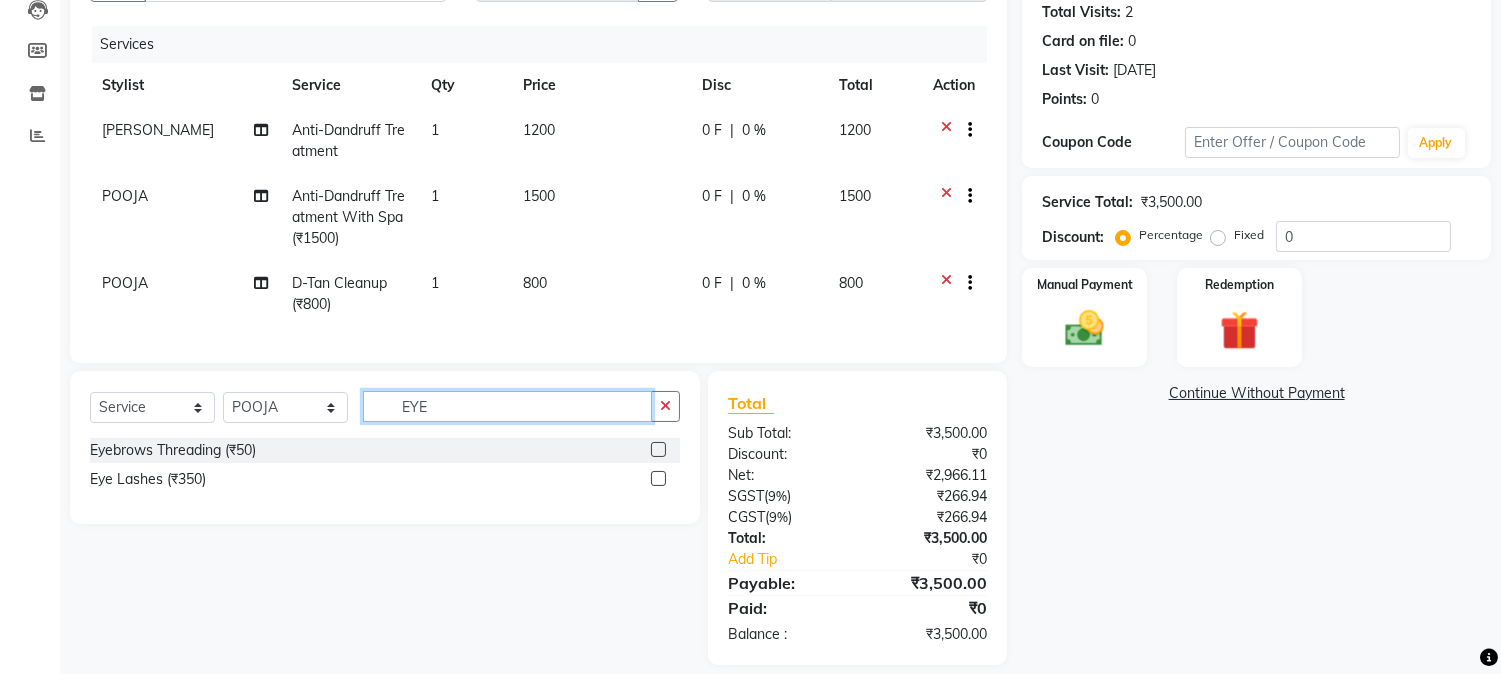 type on "EYE" 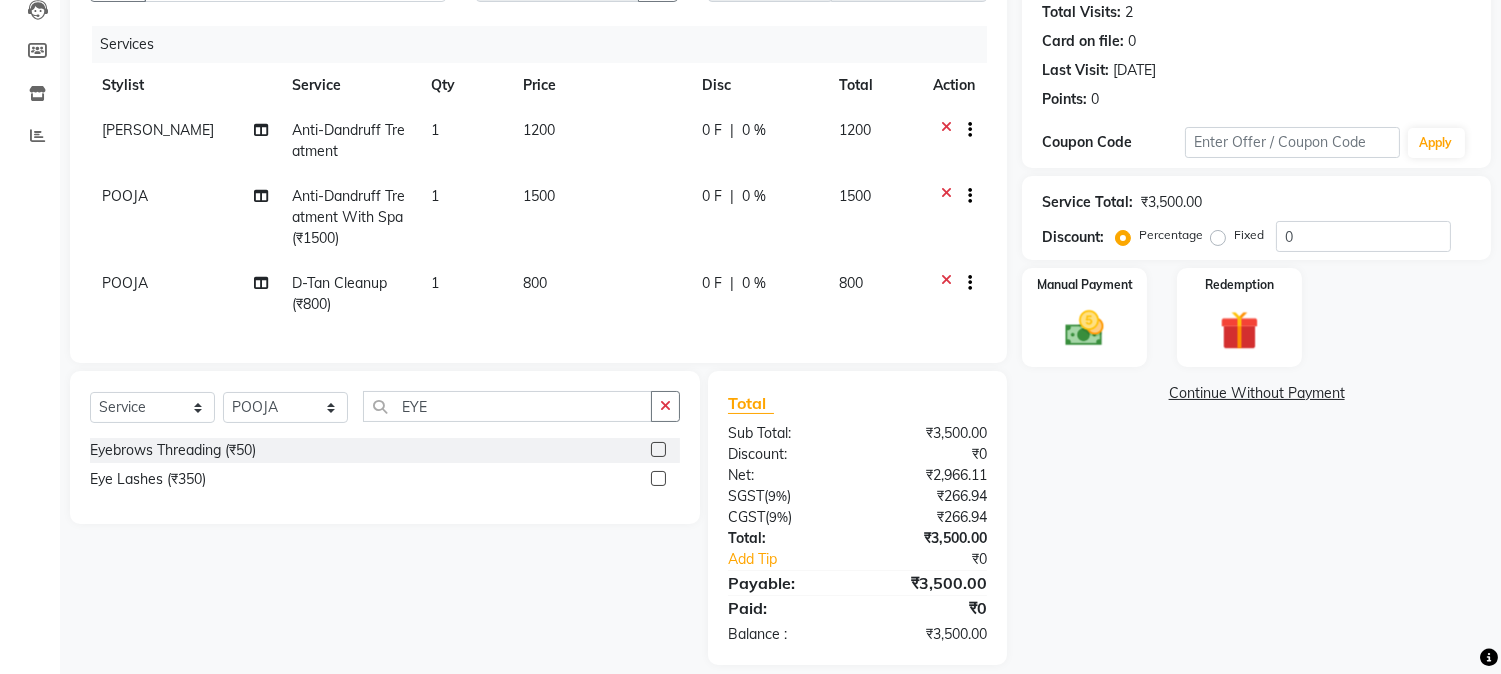 click 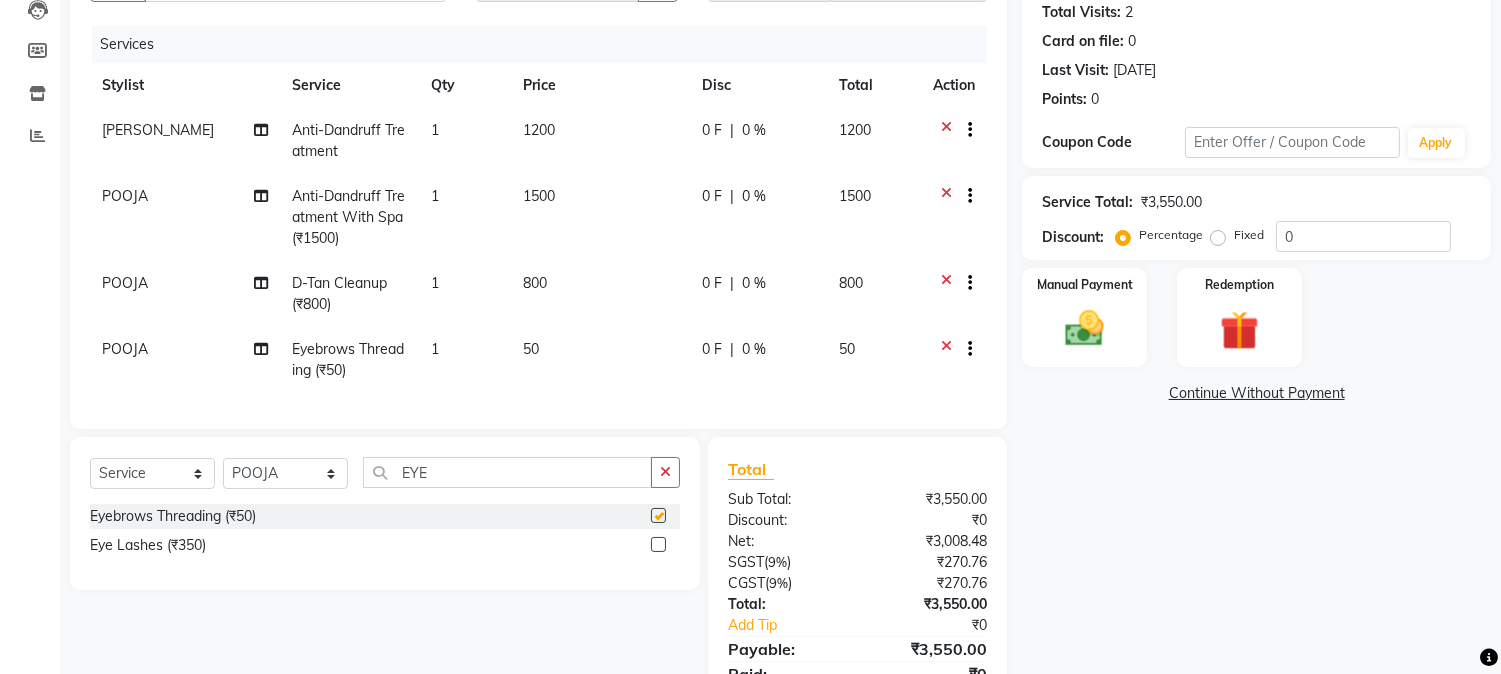 checkbox on "false" 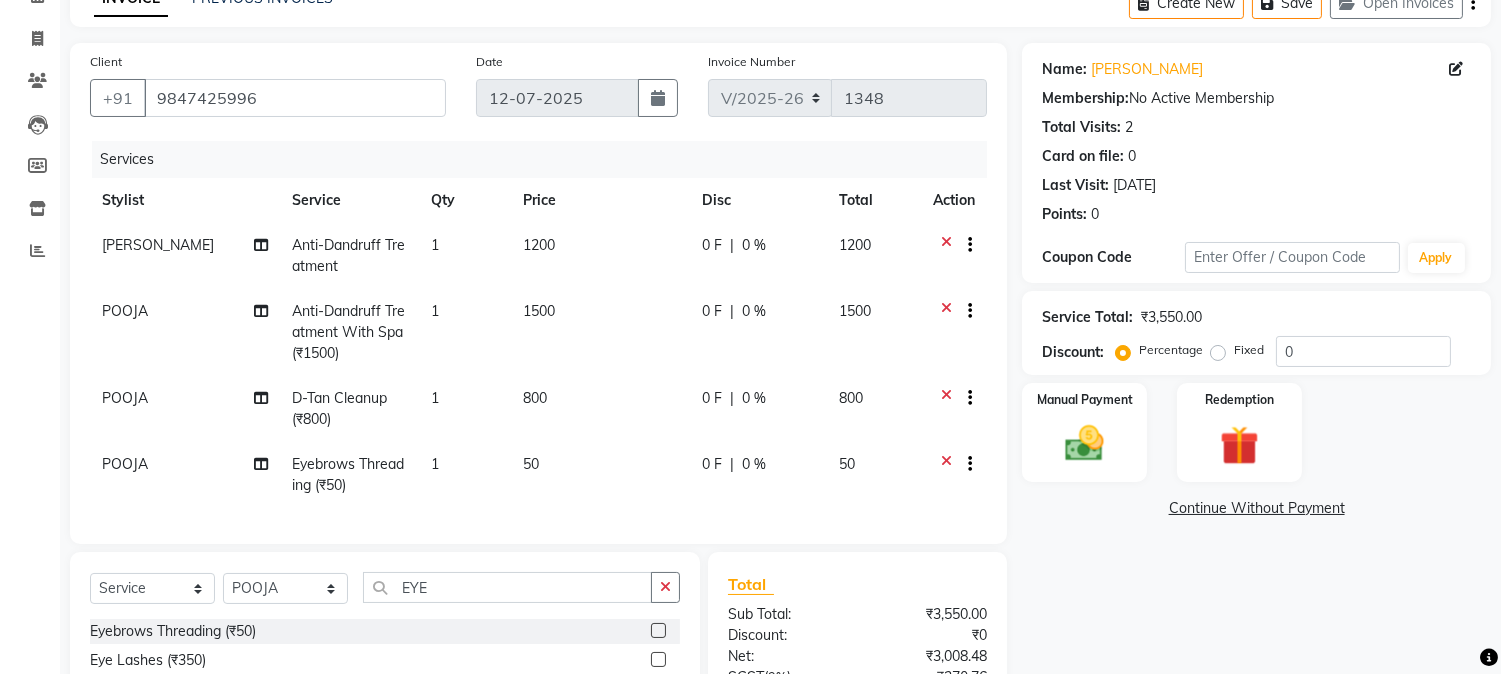 scroll, scrollTop: 222, scrollLeft: 0, axis: vertical 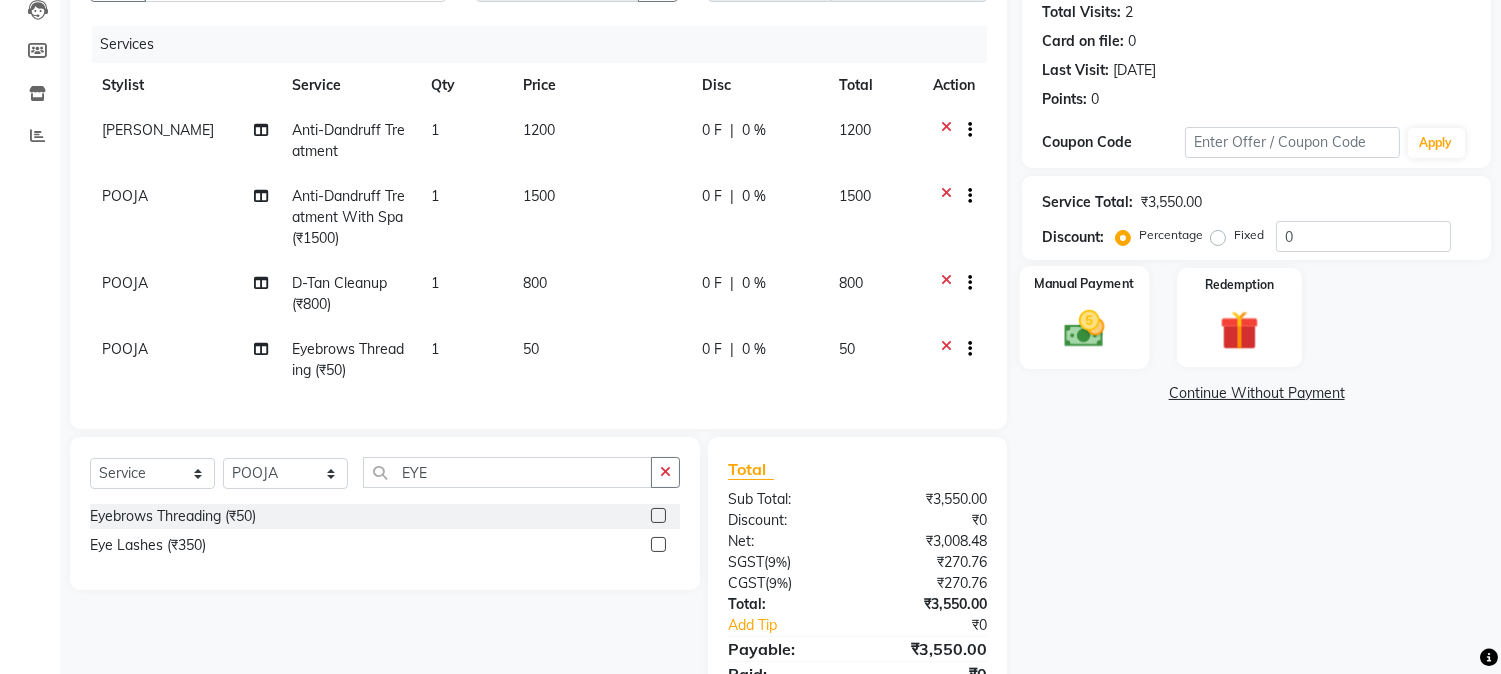 click 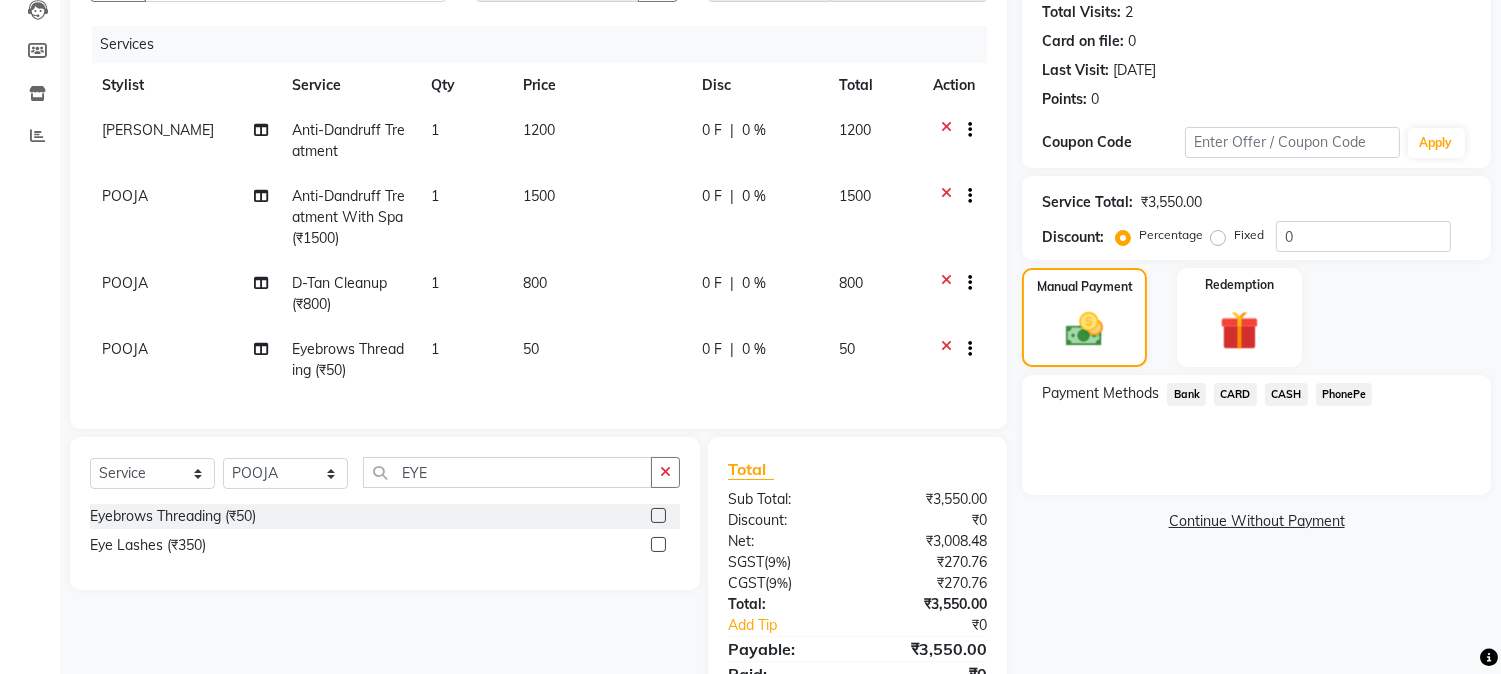 click on "PhonePe" 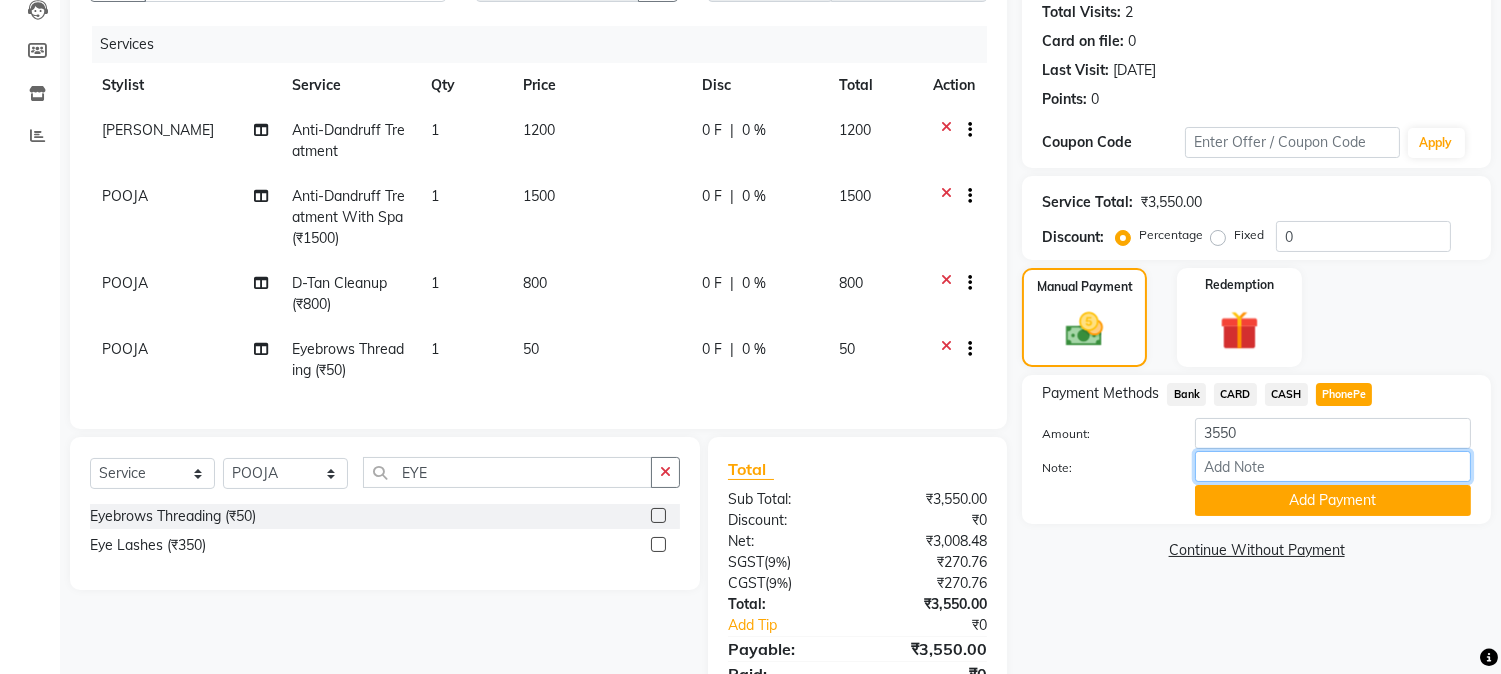 click on "Note:" at bounding box center [1333, 466] 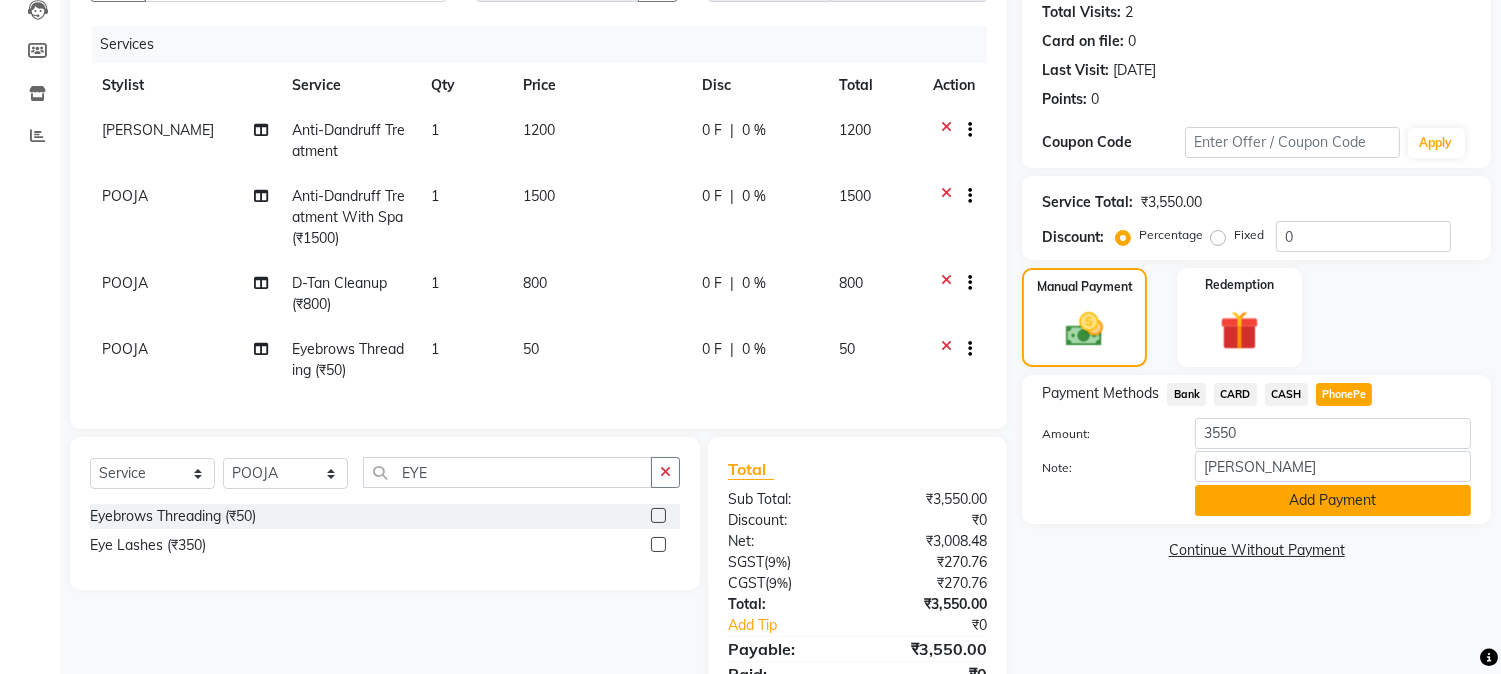 click on "Add Payment" 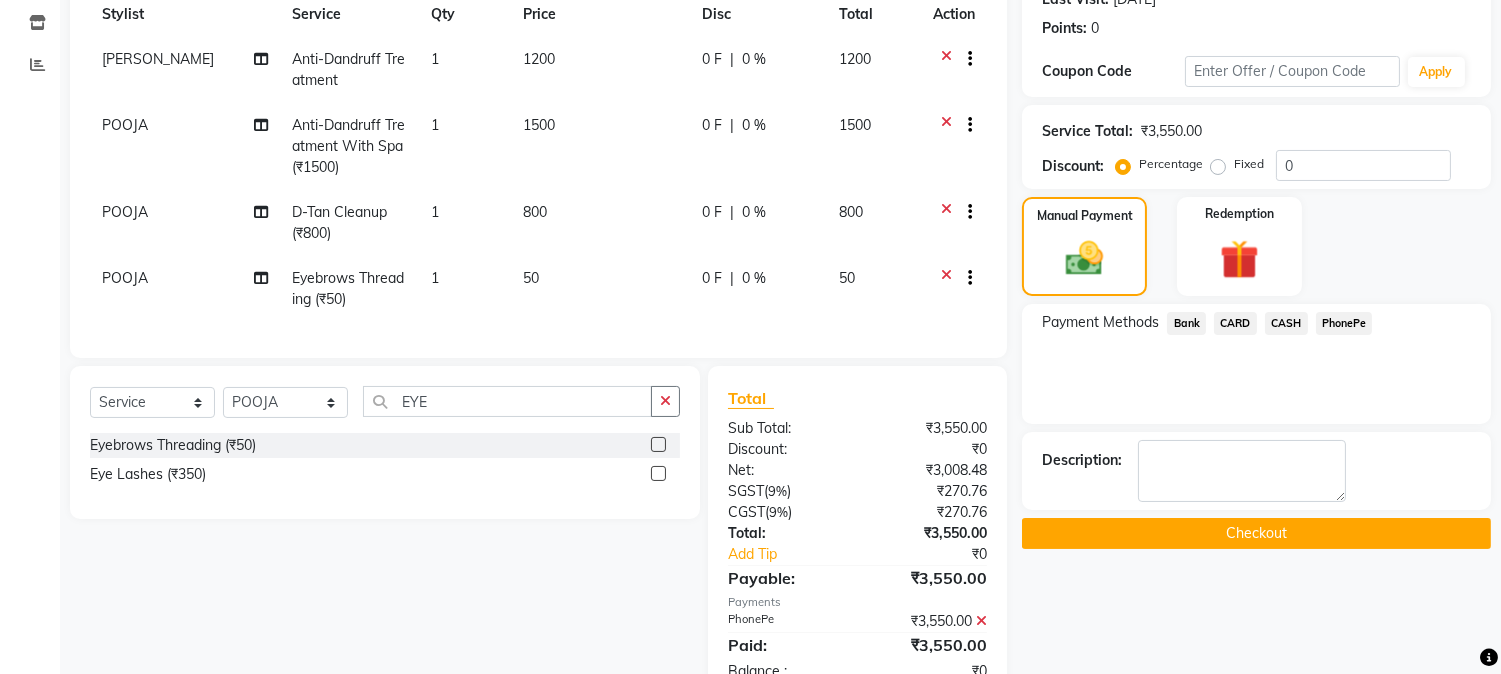 scroll, scrollTop: 366, scrollLeft: 0, axis: vertical 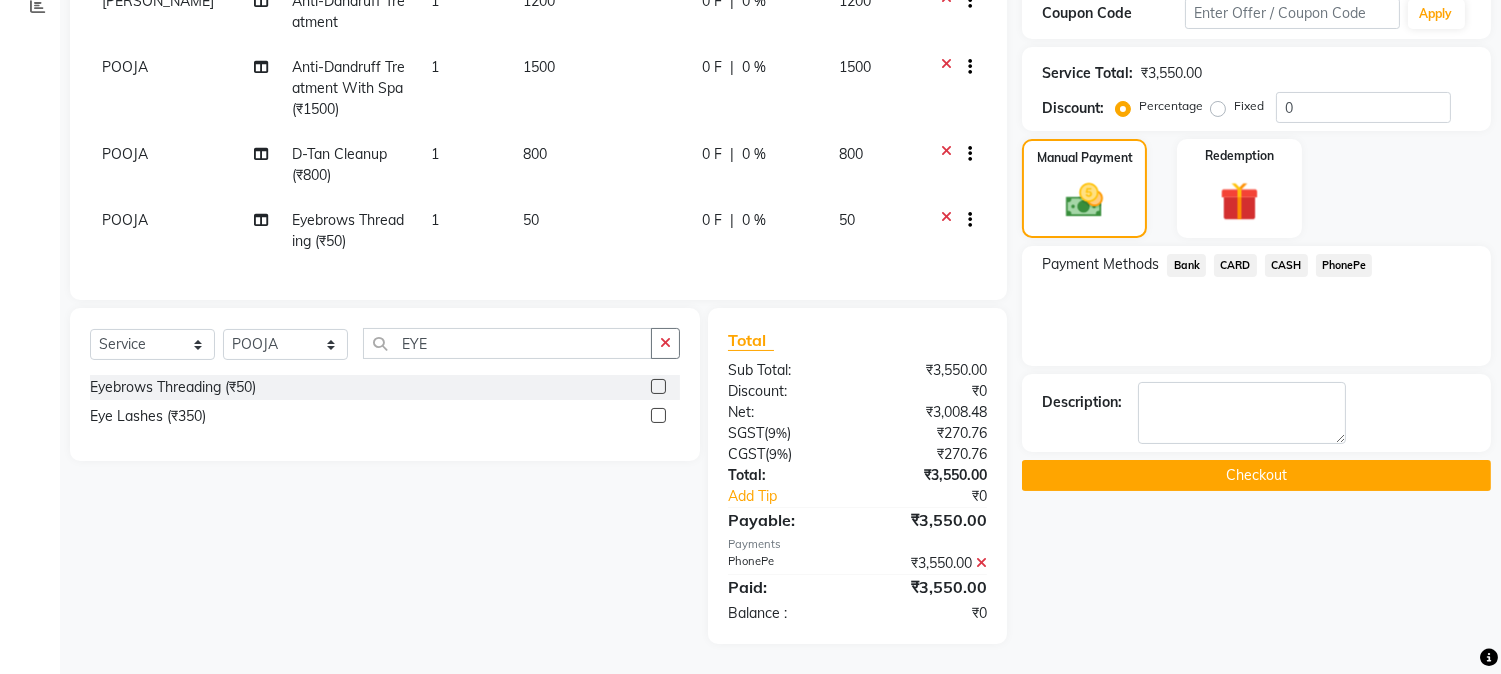click on "Checkout" 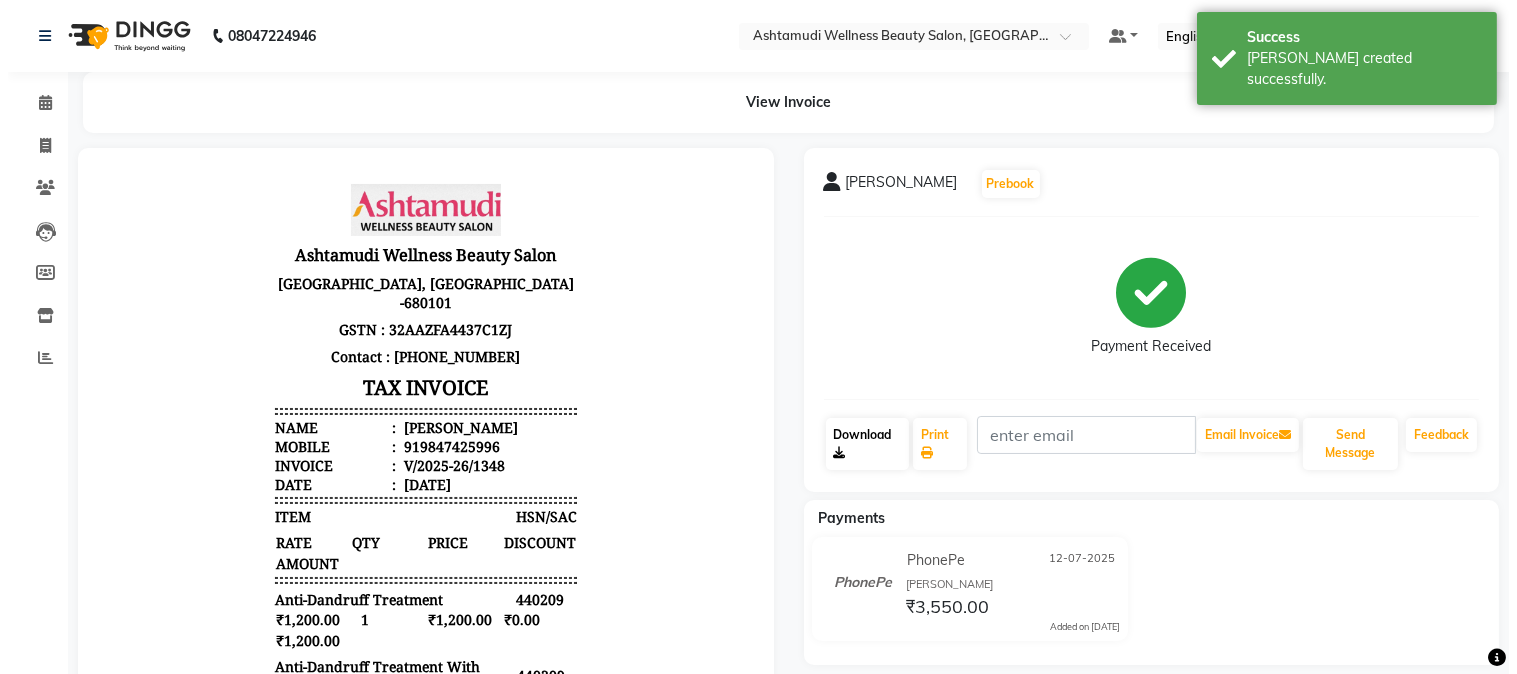 scroll, scrollTop: 0, scrollLeft: 0, axis: both 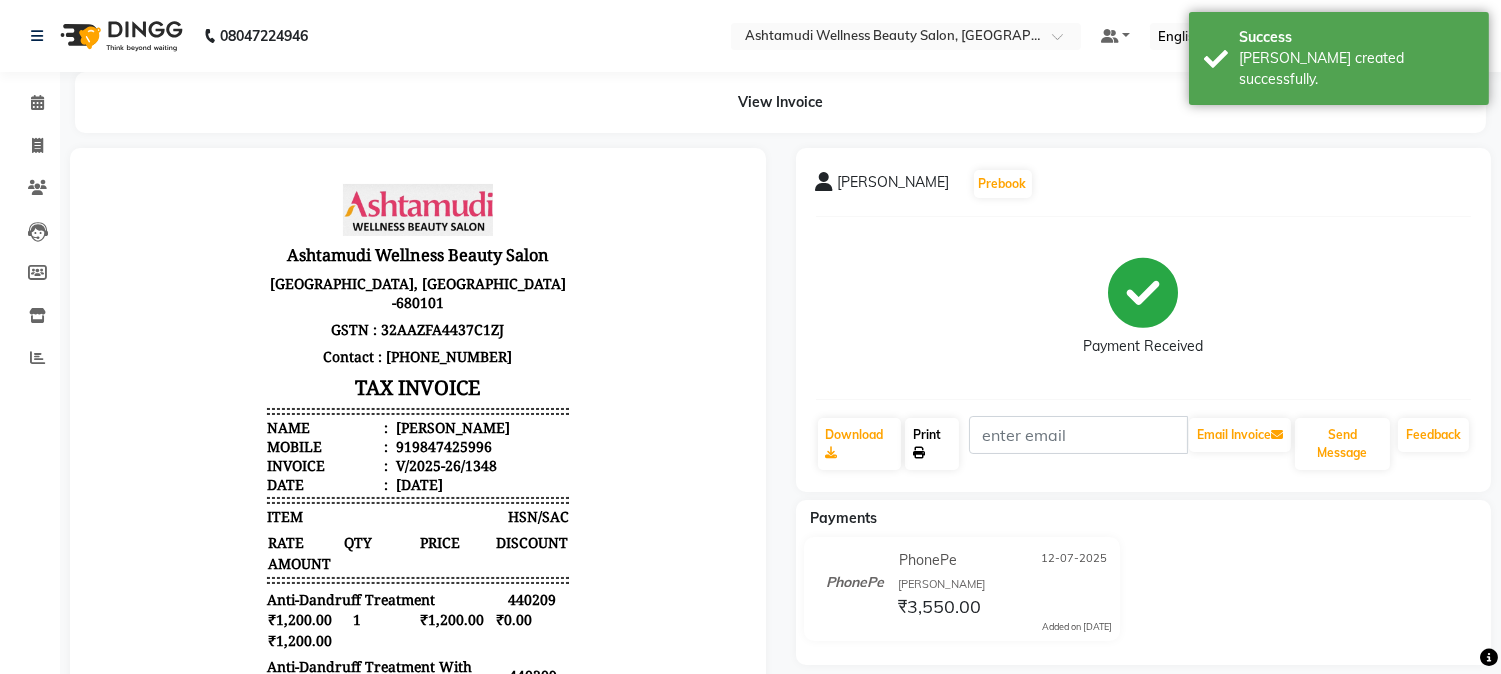 click on "Print" 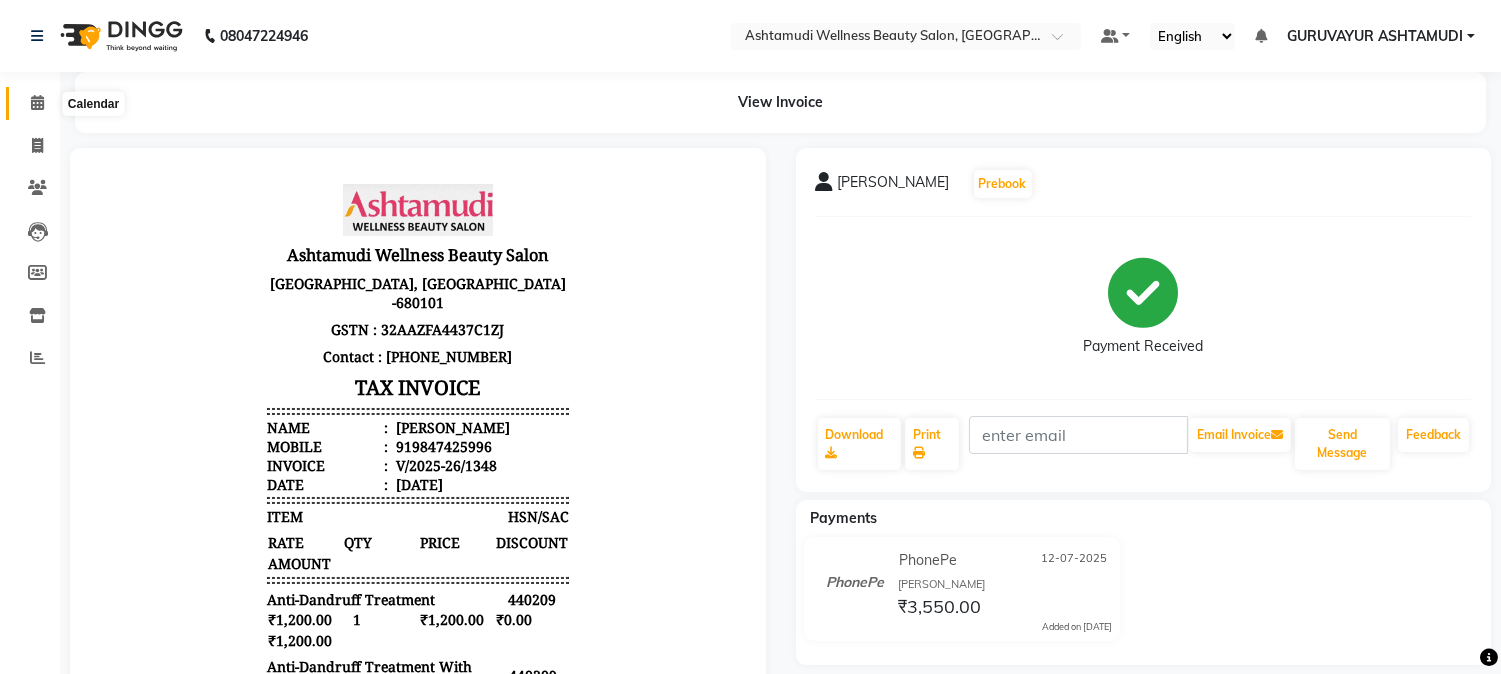click 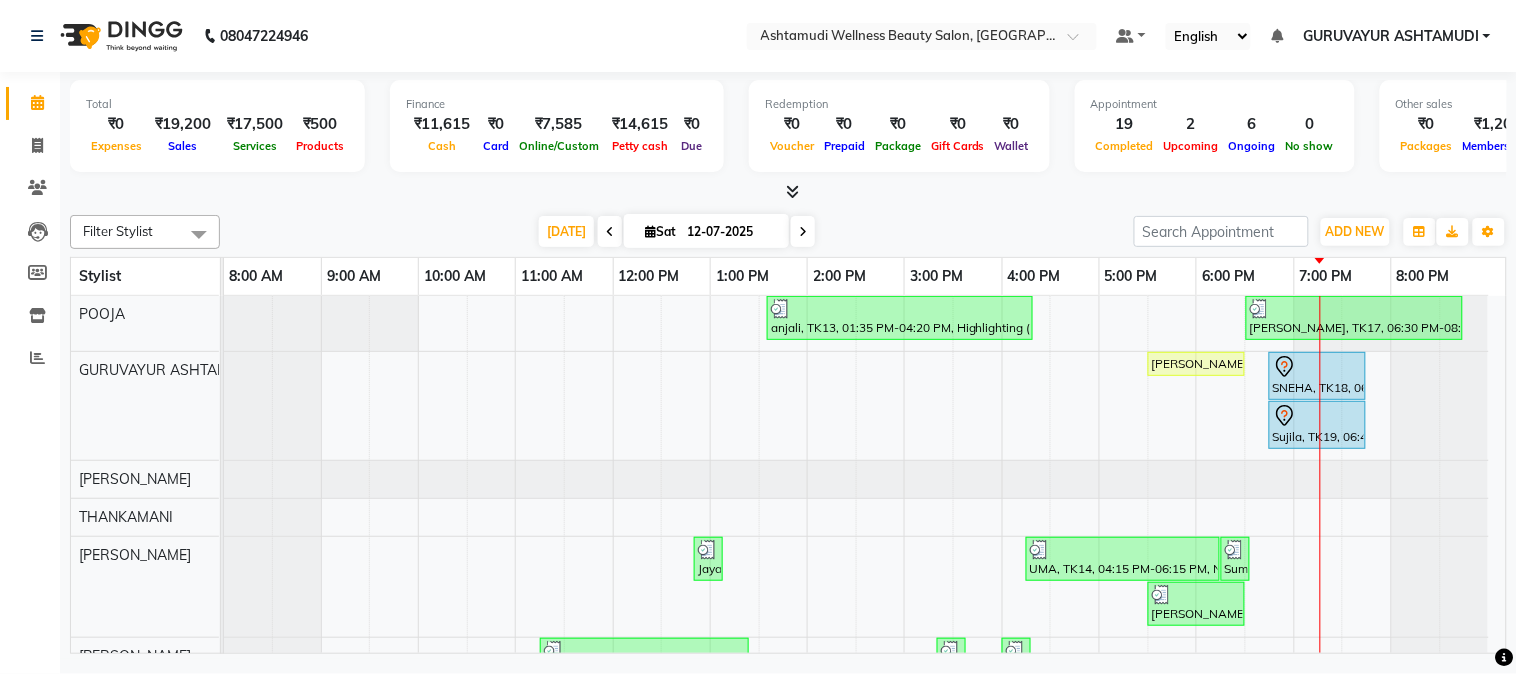scroll, scrollTop: 333, scrollLeft: 0, axis: vertical 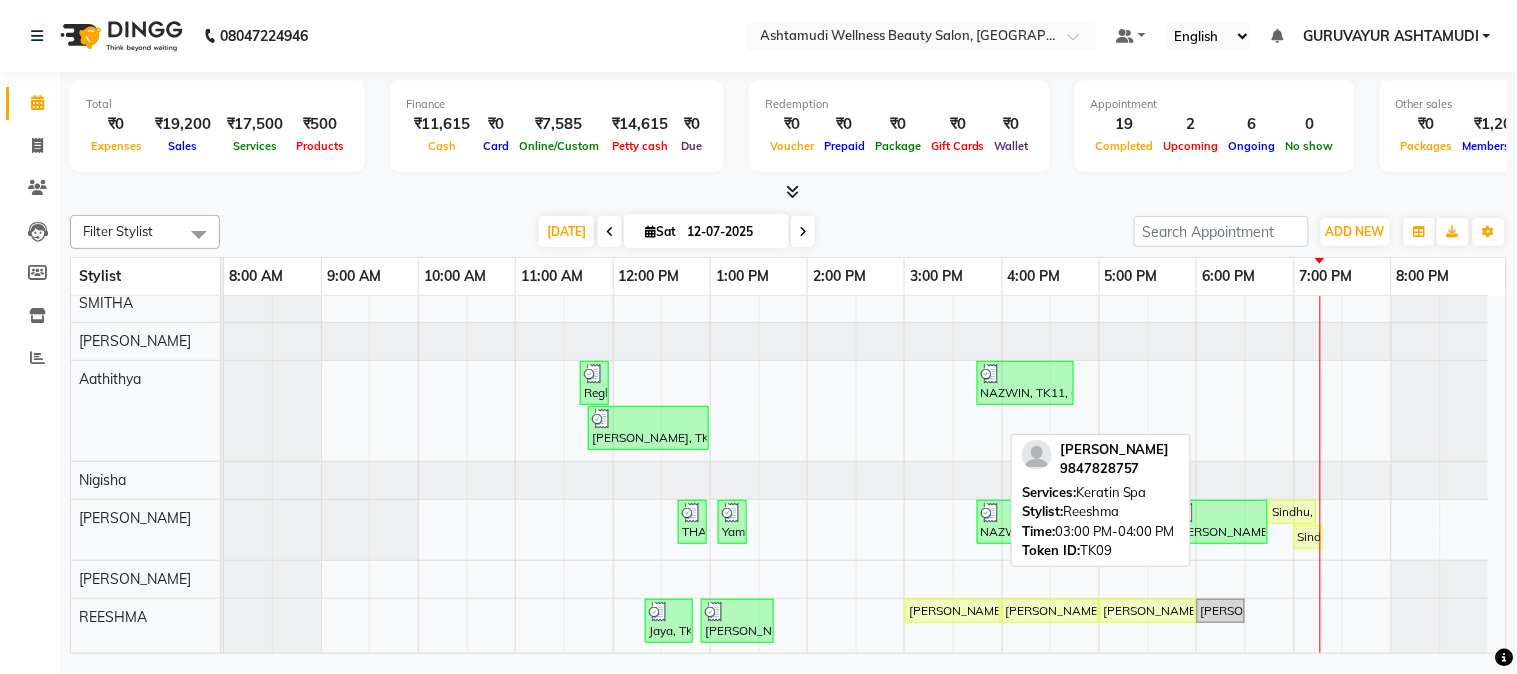 click on "[PERSON_NAME], TK09, 03:00 PM-04:00 PM, Keratin Spa" at bounding box center [953, 611] 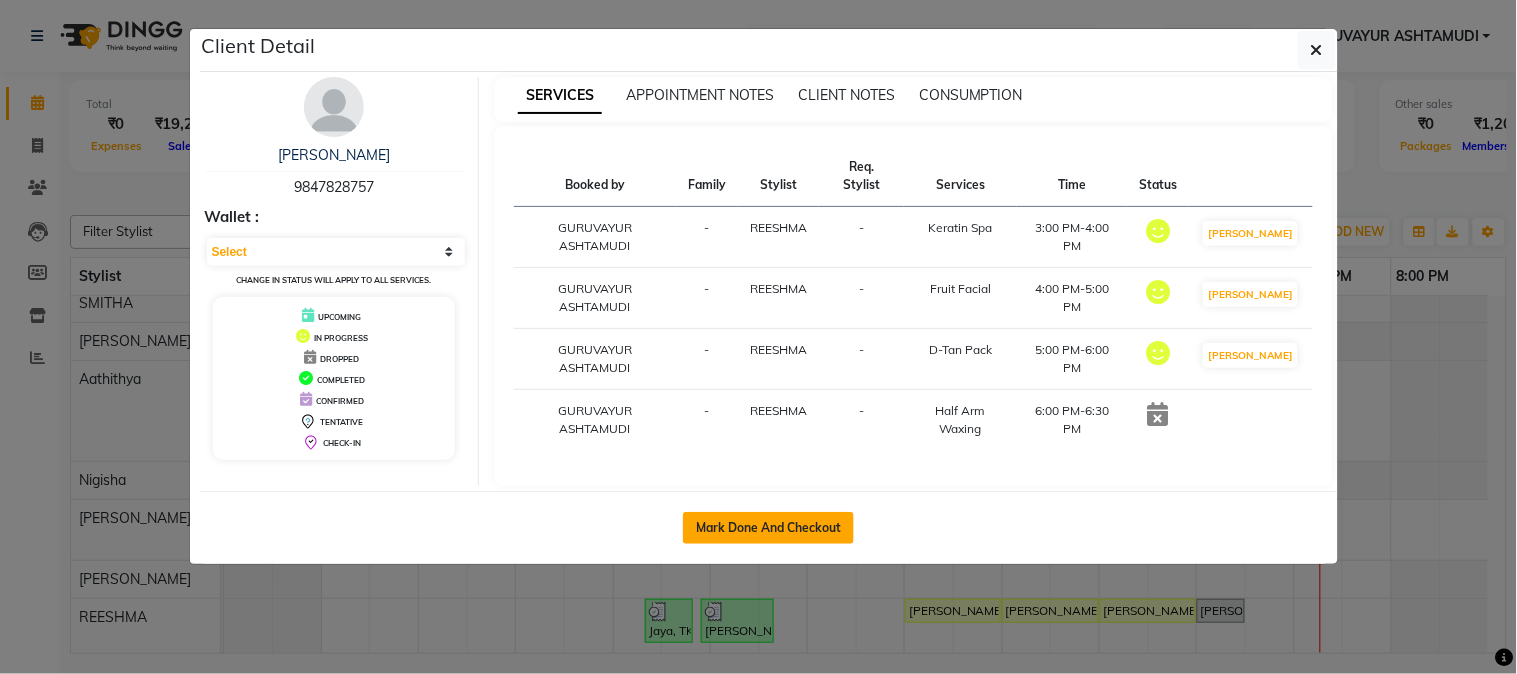 click on "Mark Done And Checkout" 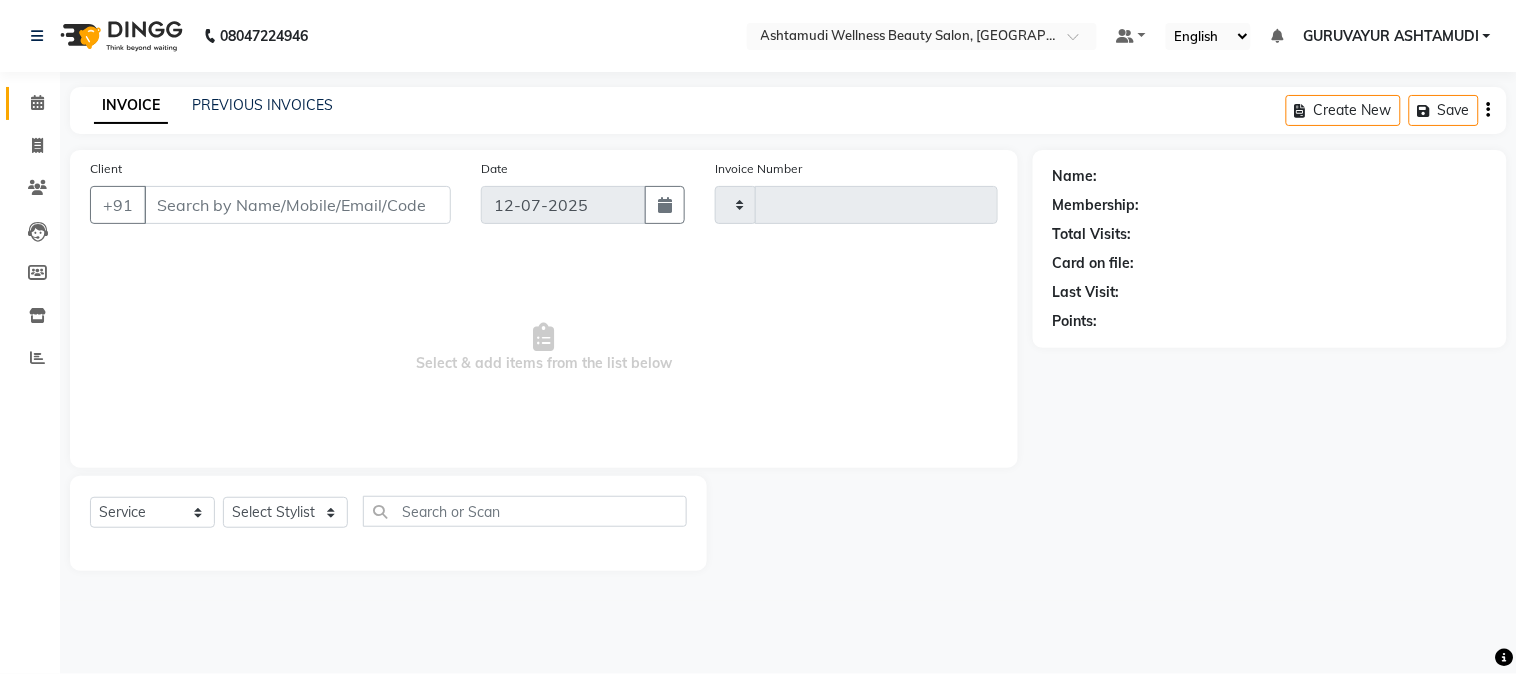 type on "1349" 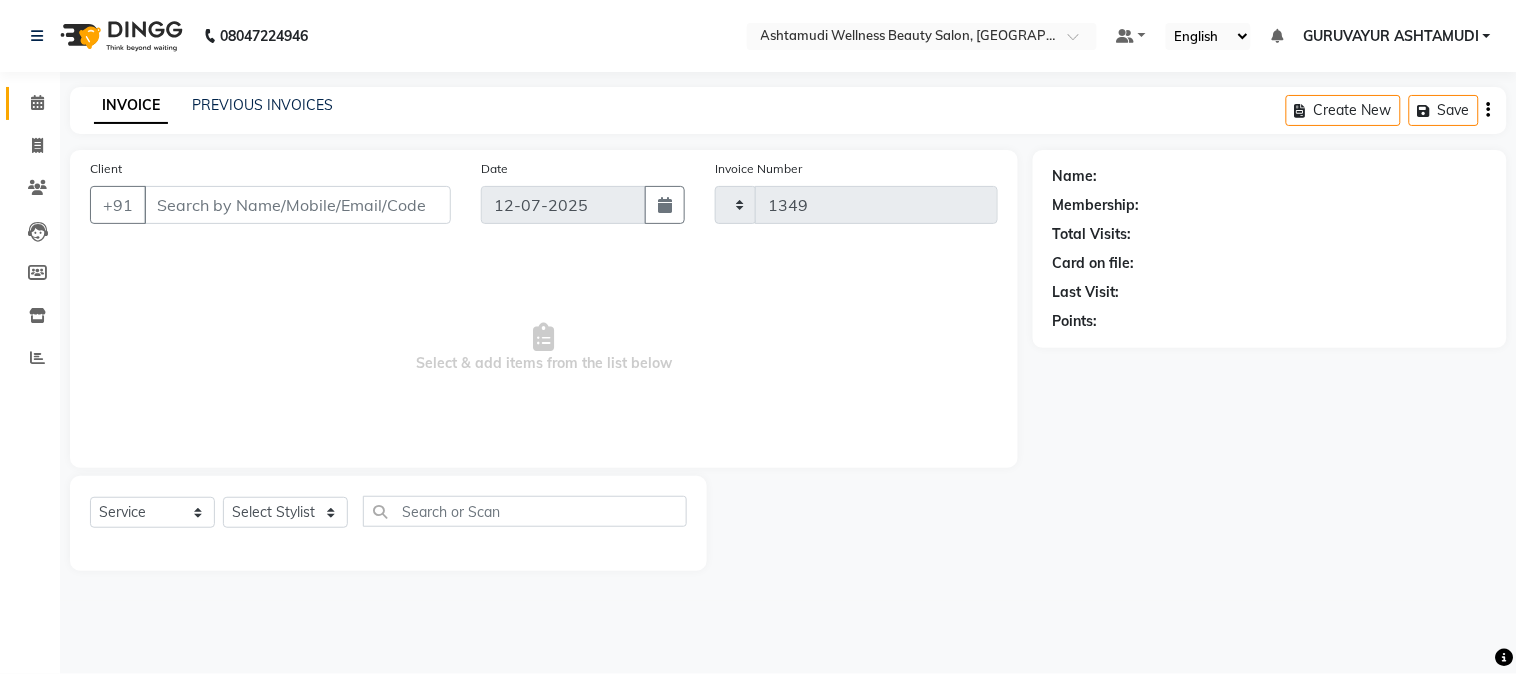 select on "4660" 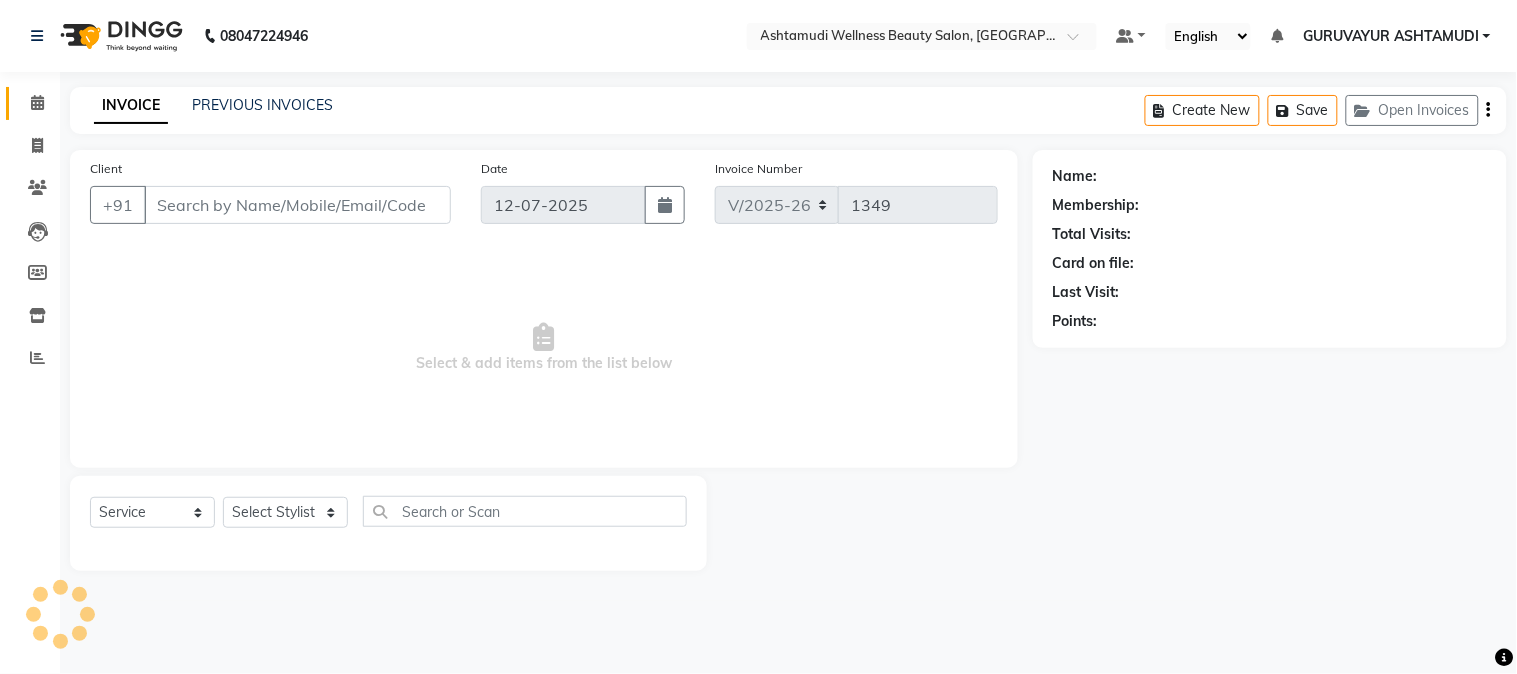 type on "9847828757" 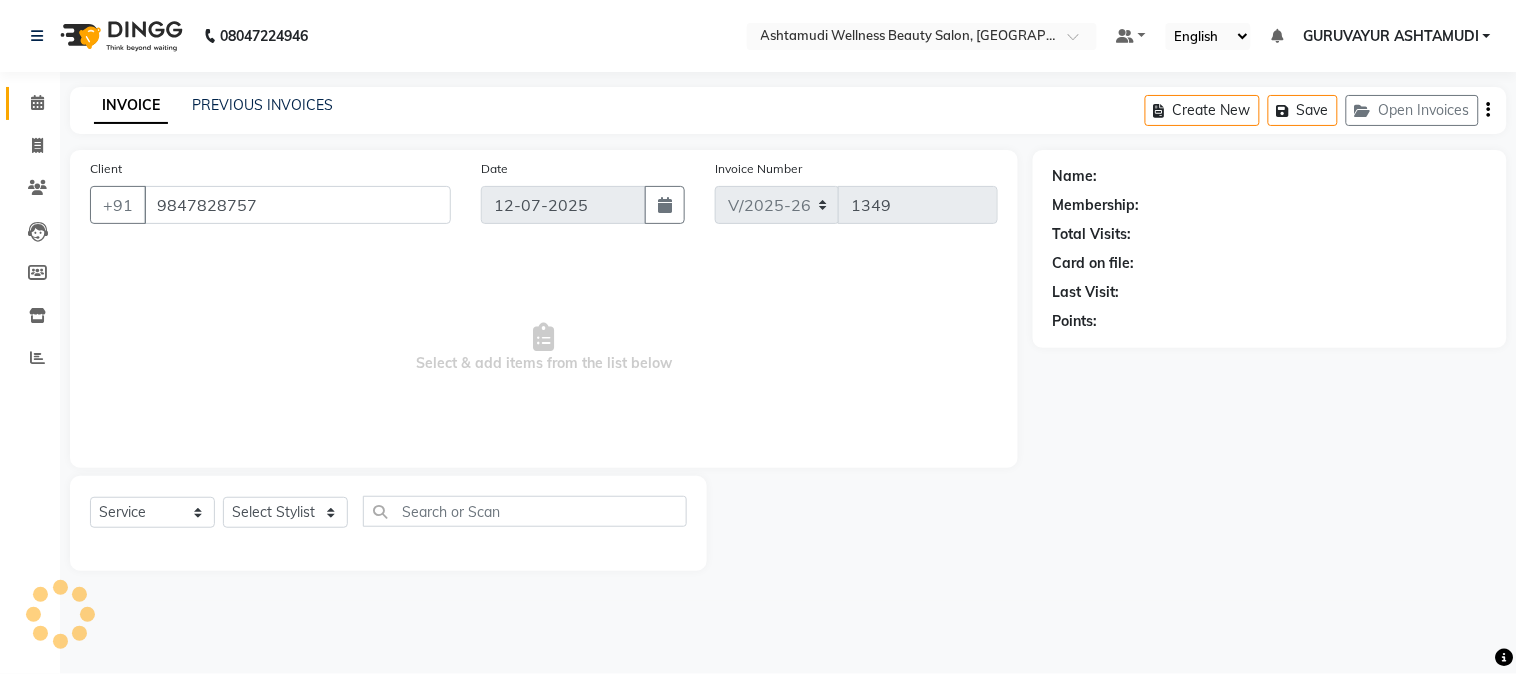 select on "85075" 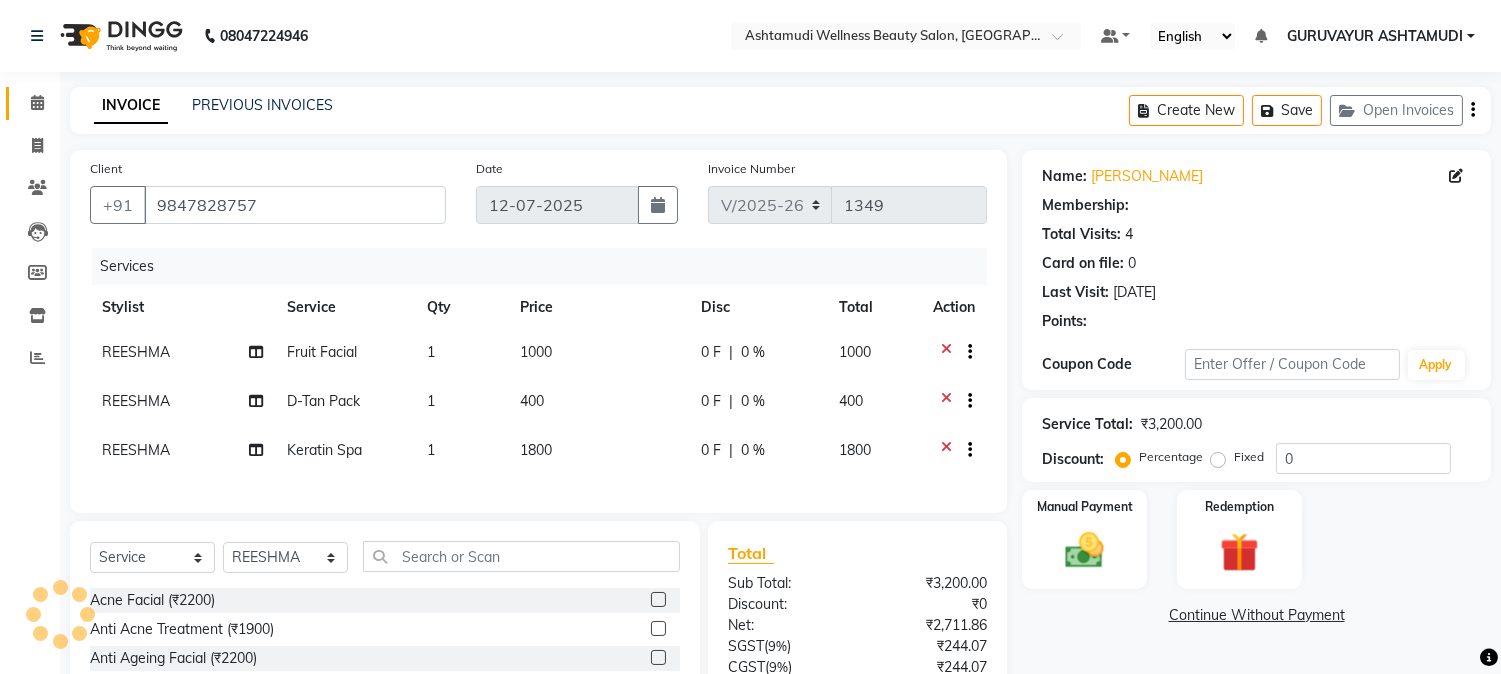 select on "1: Object" 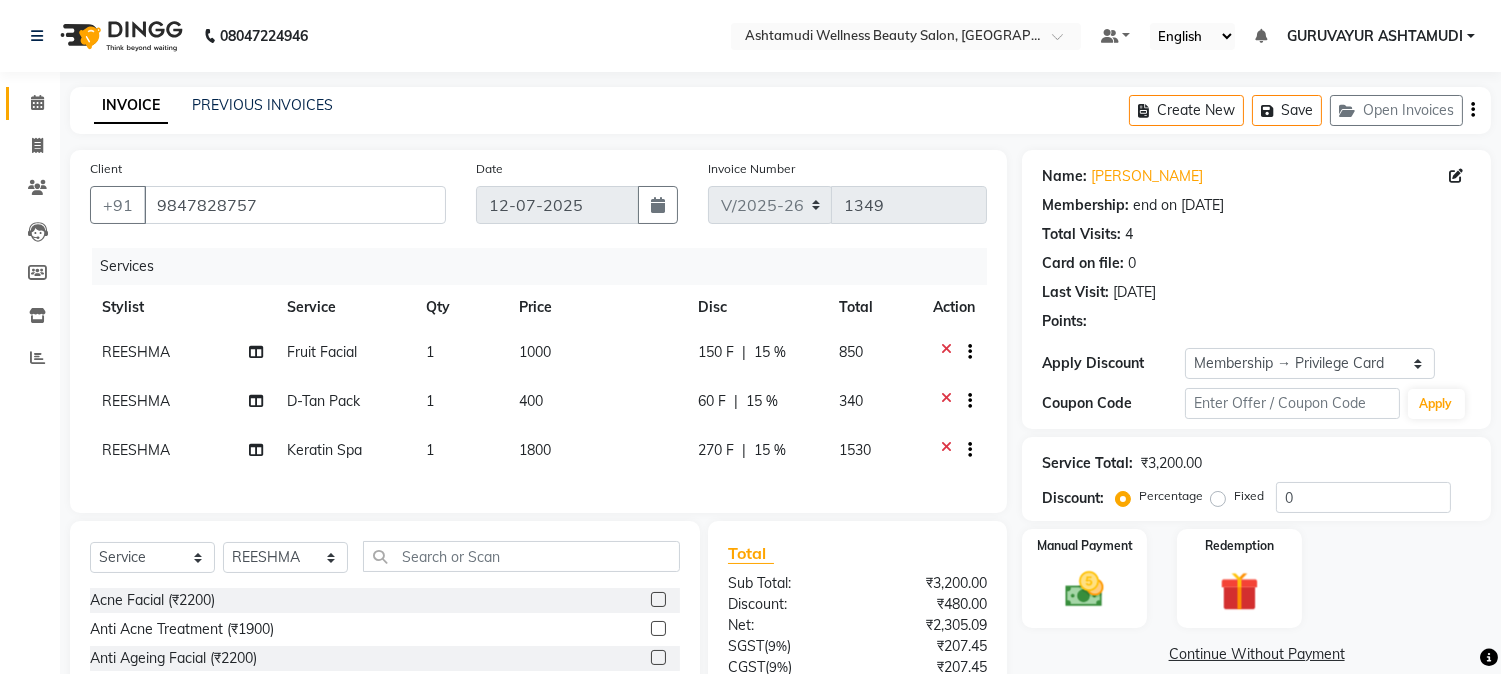 type on "15" 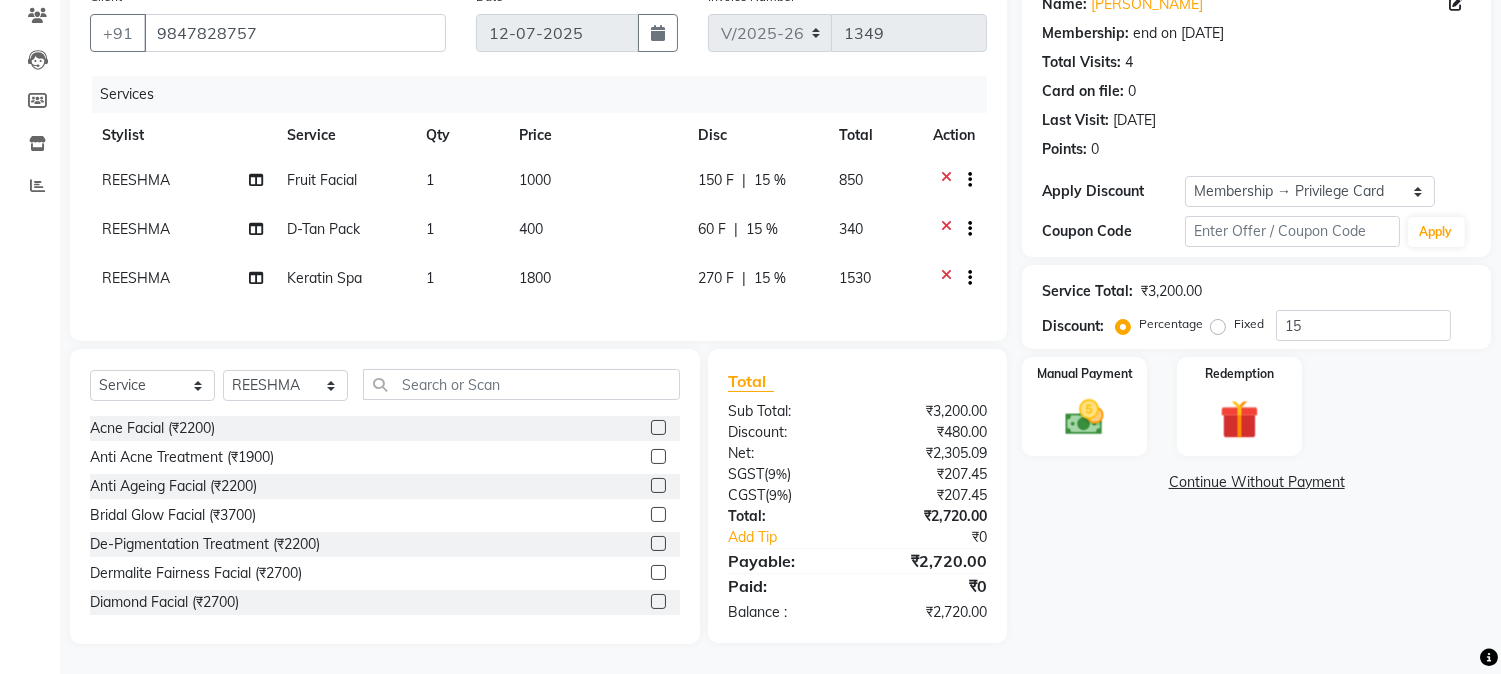 scroll, scrollTop: 187, scrollLeft: 0, axis: vertical 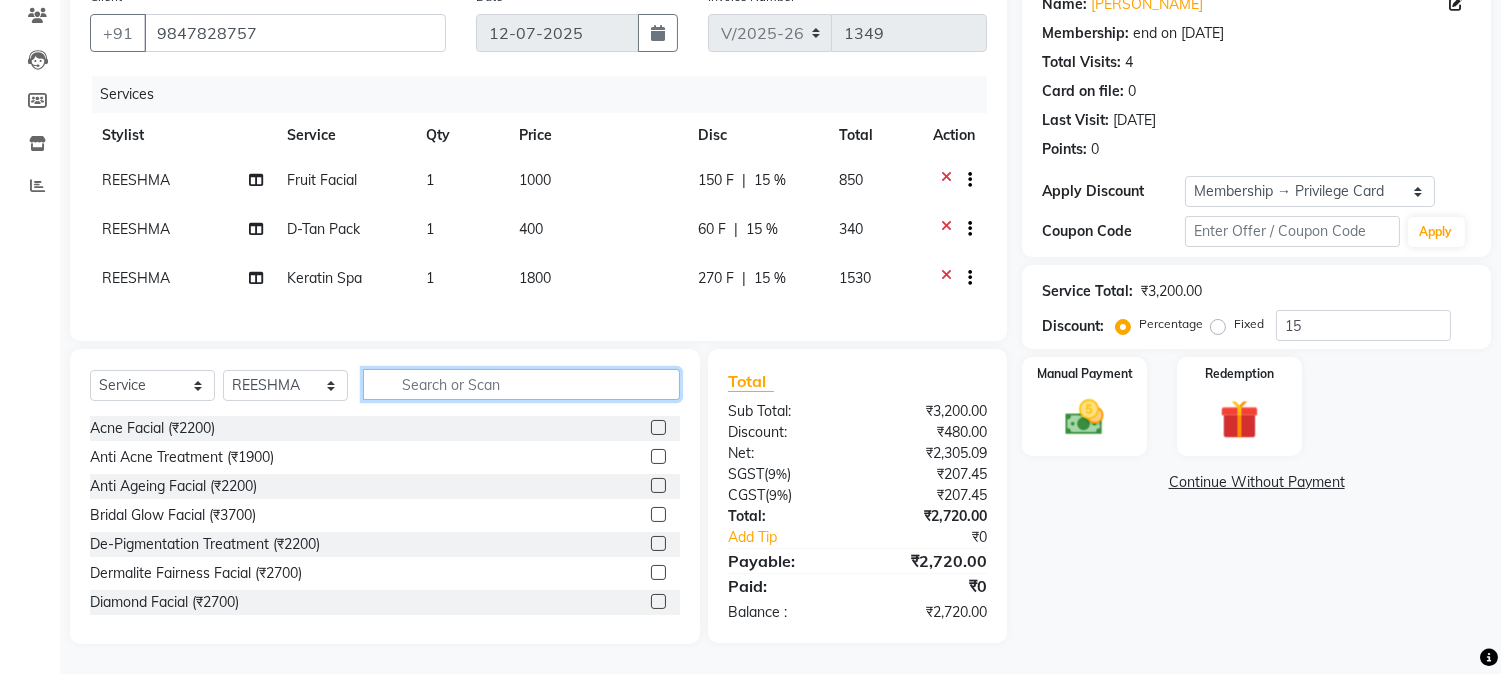 click 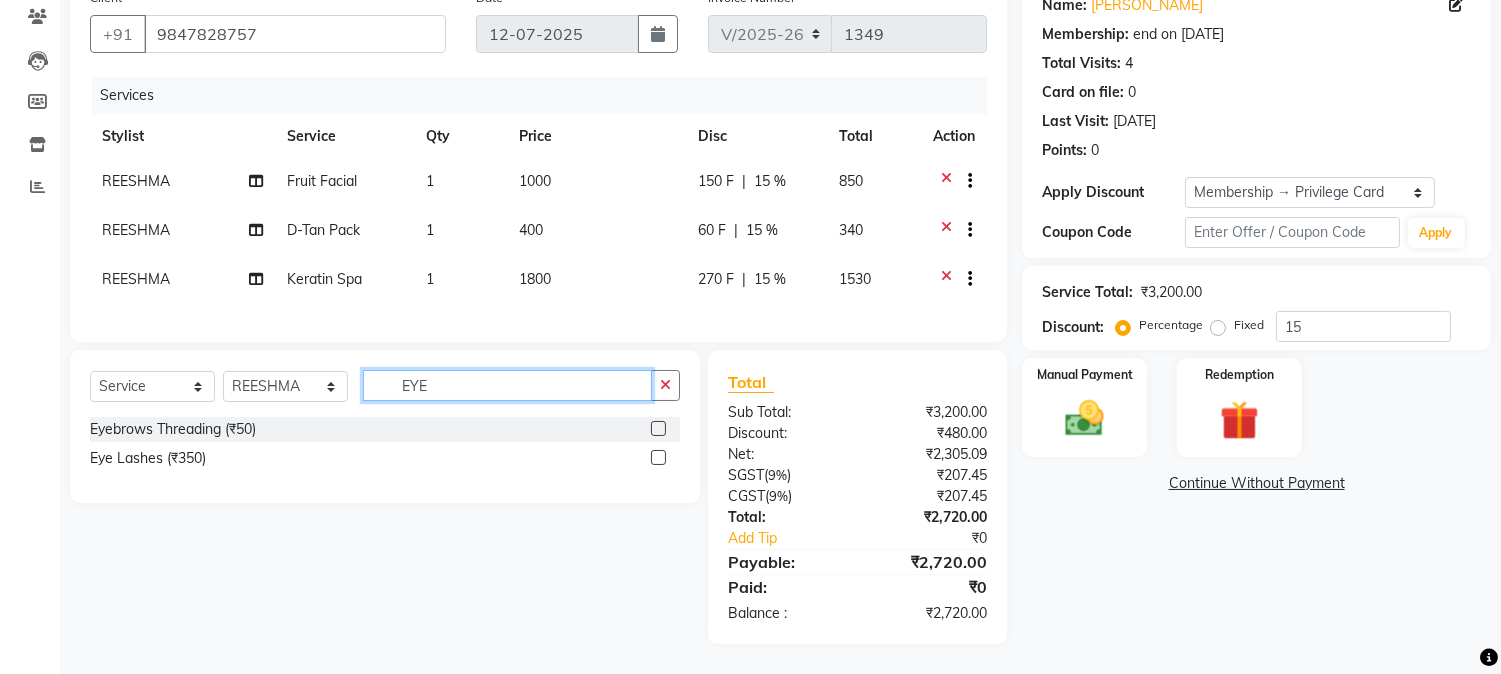 type on "EYE" 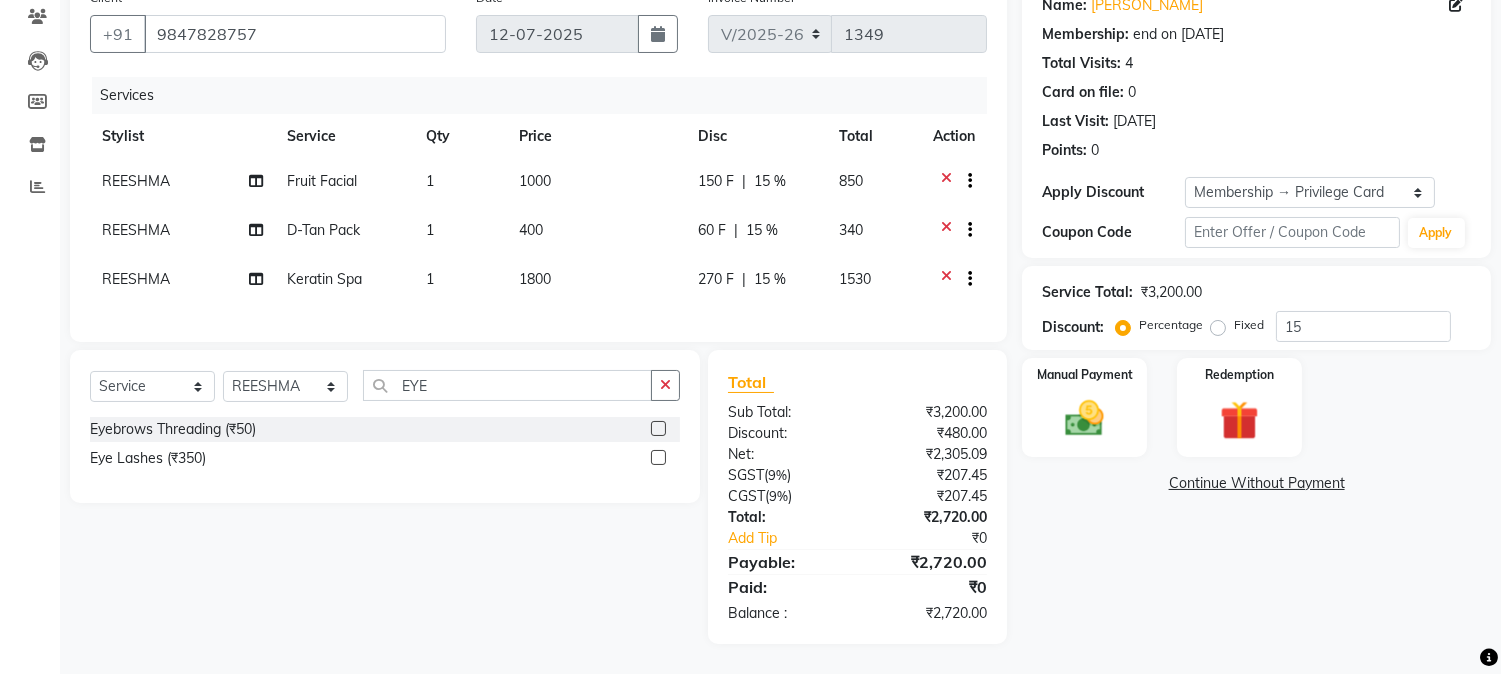 click 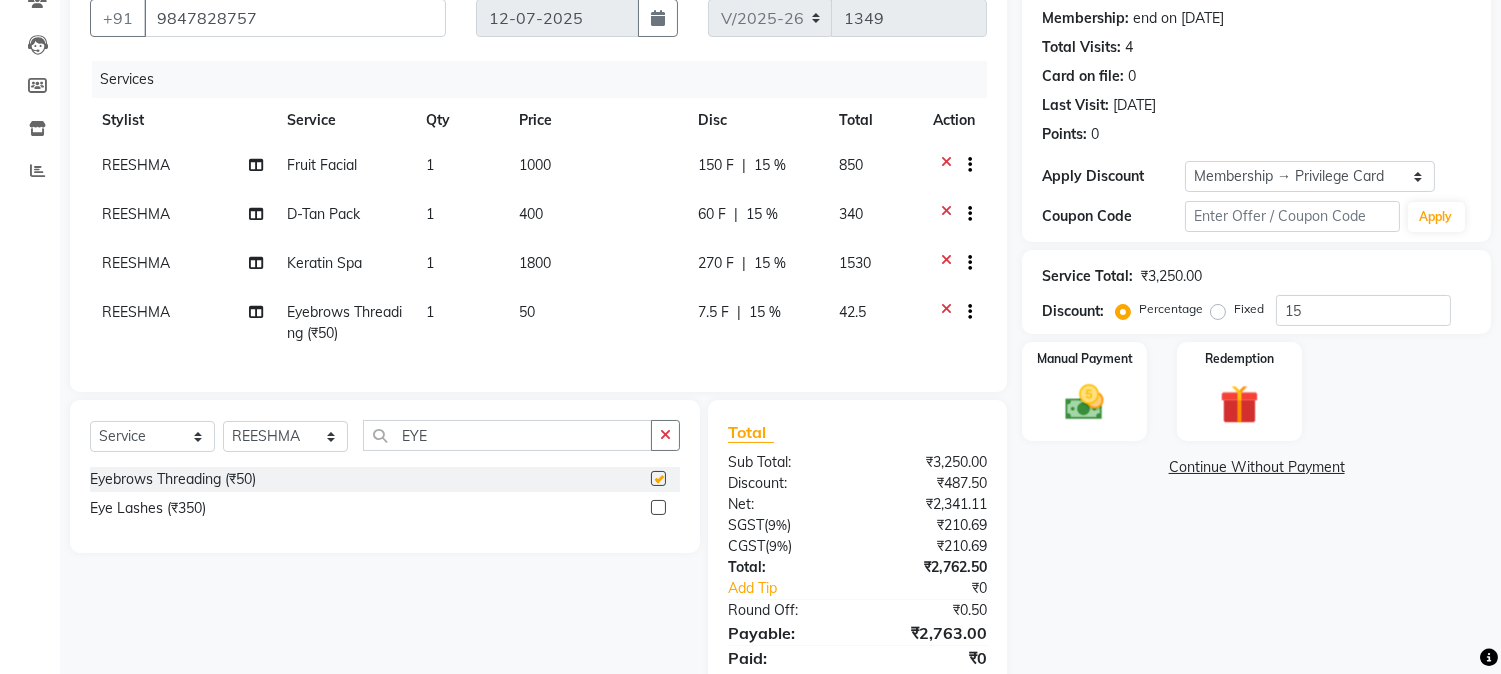 checkbox on "false" 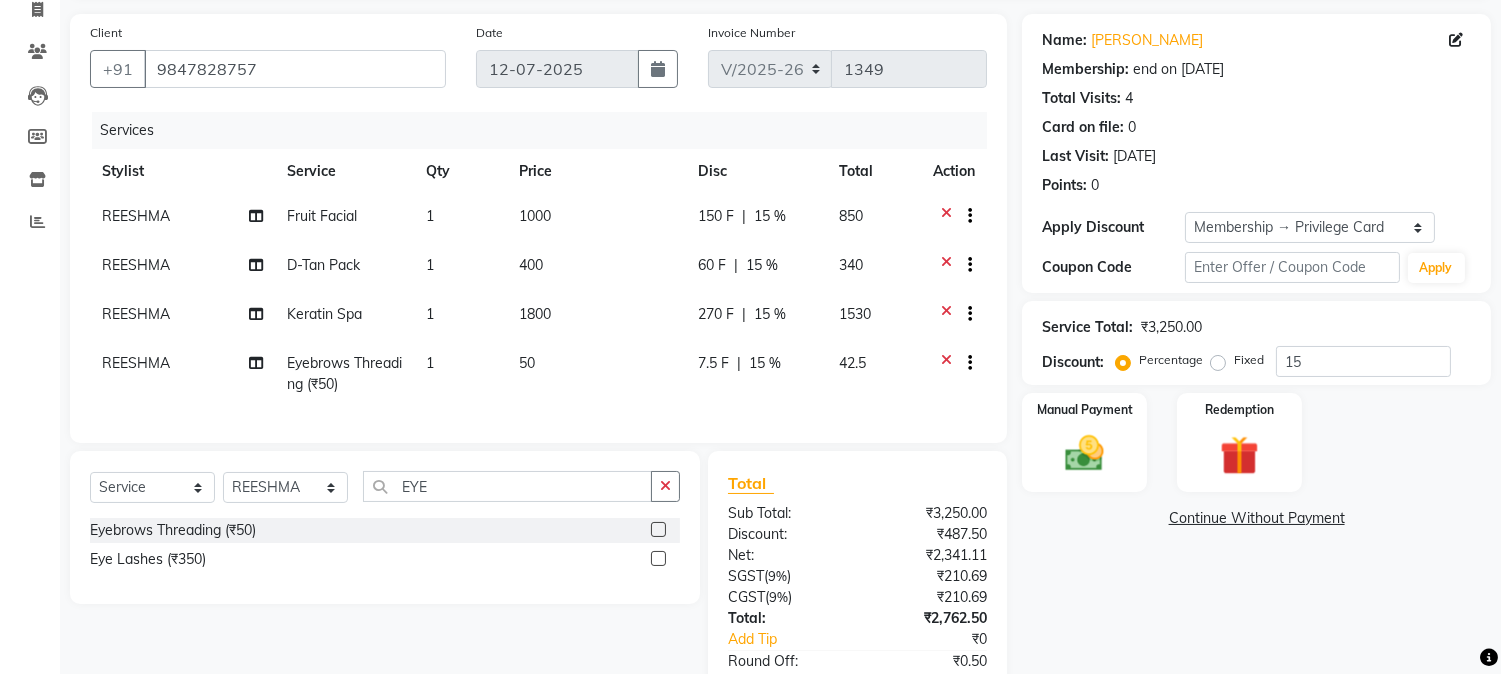scroll, scrollTop: 274, scrollLeft: 0, axis: vertical 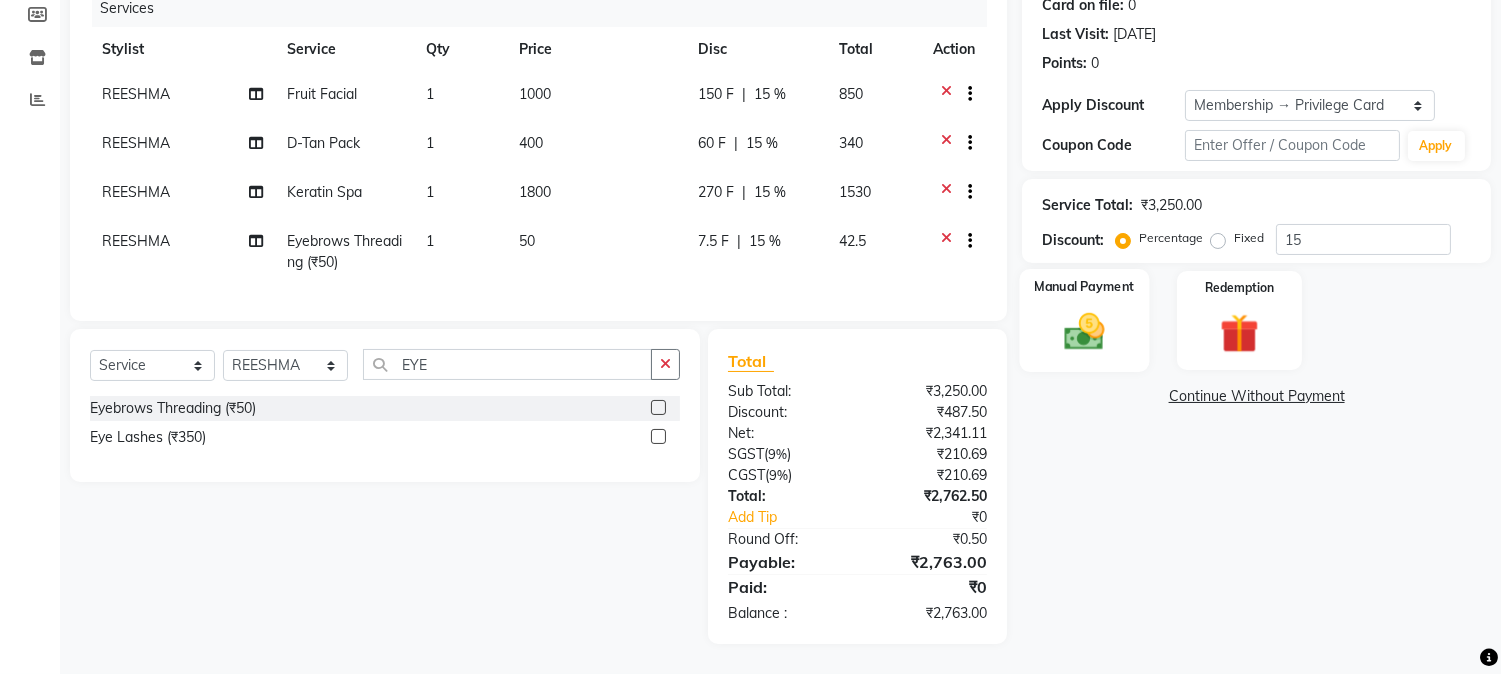 click 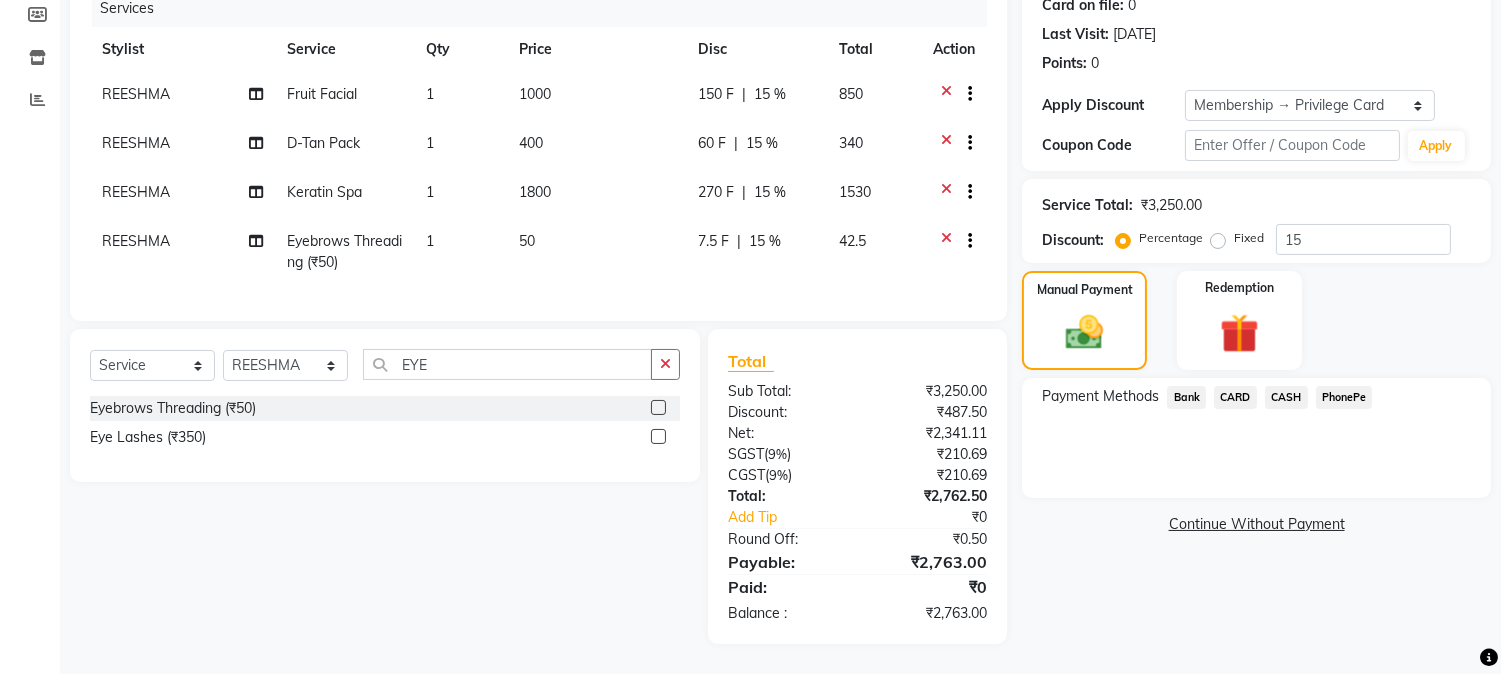 click on "CARD" 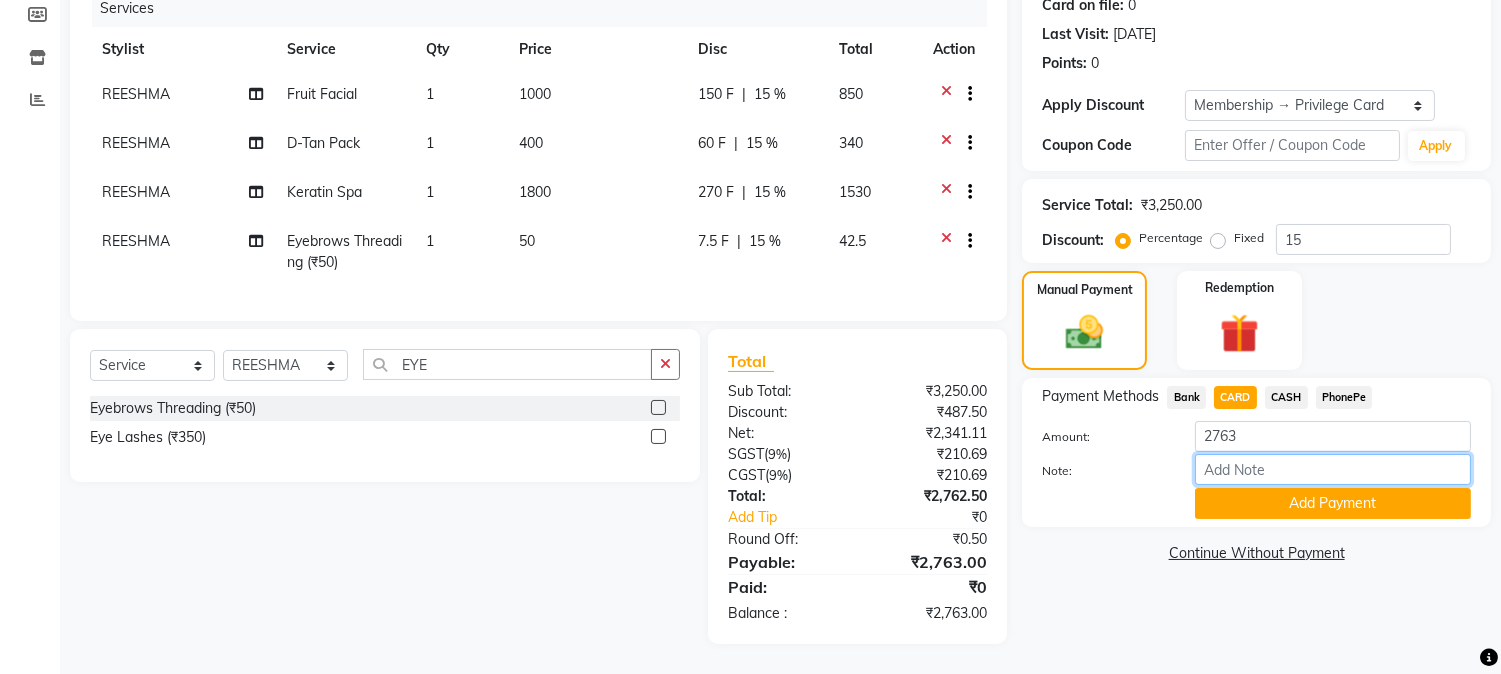 drag, startPoint x: 1227, startPoint y: 453, endPoint x: 1243, endPoint y: 447, distance: 17.088007 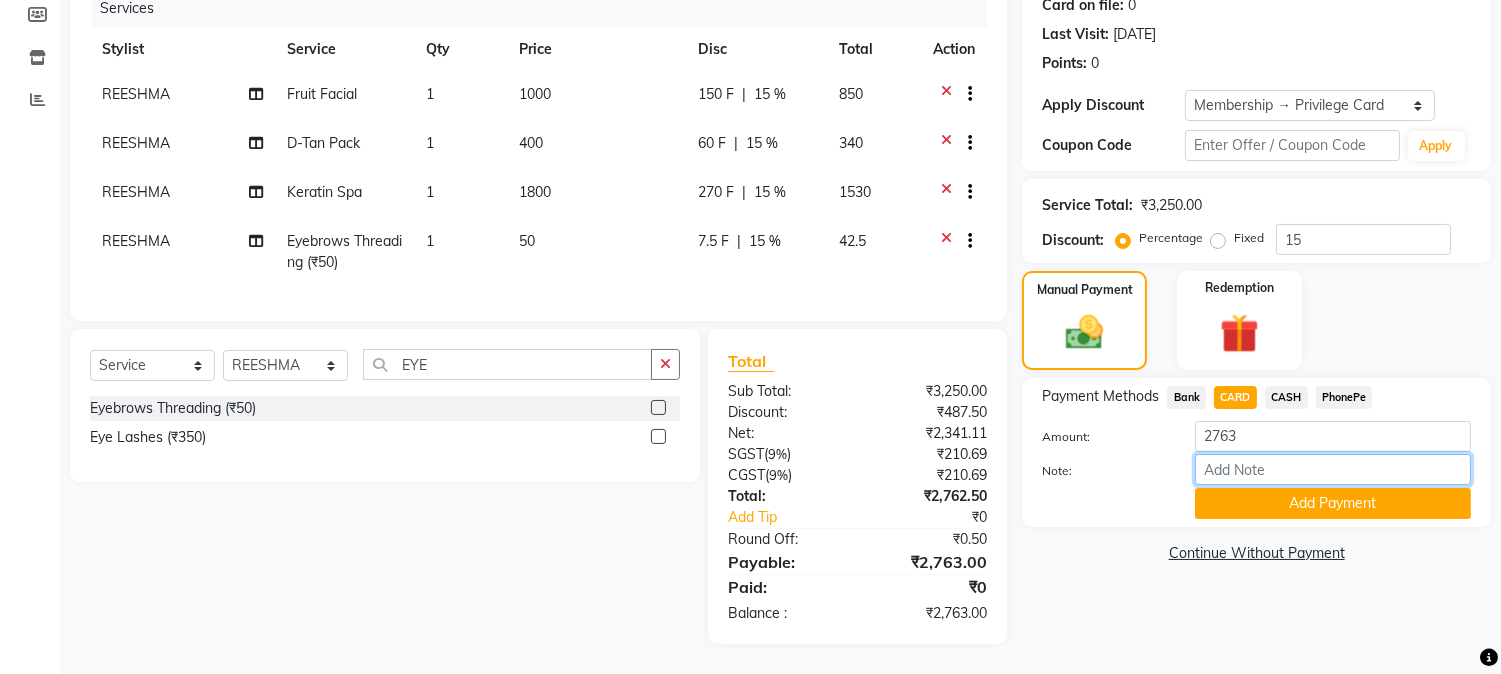 type on "[PERSON_NAME]" 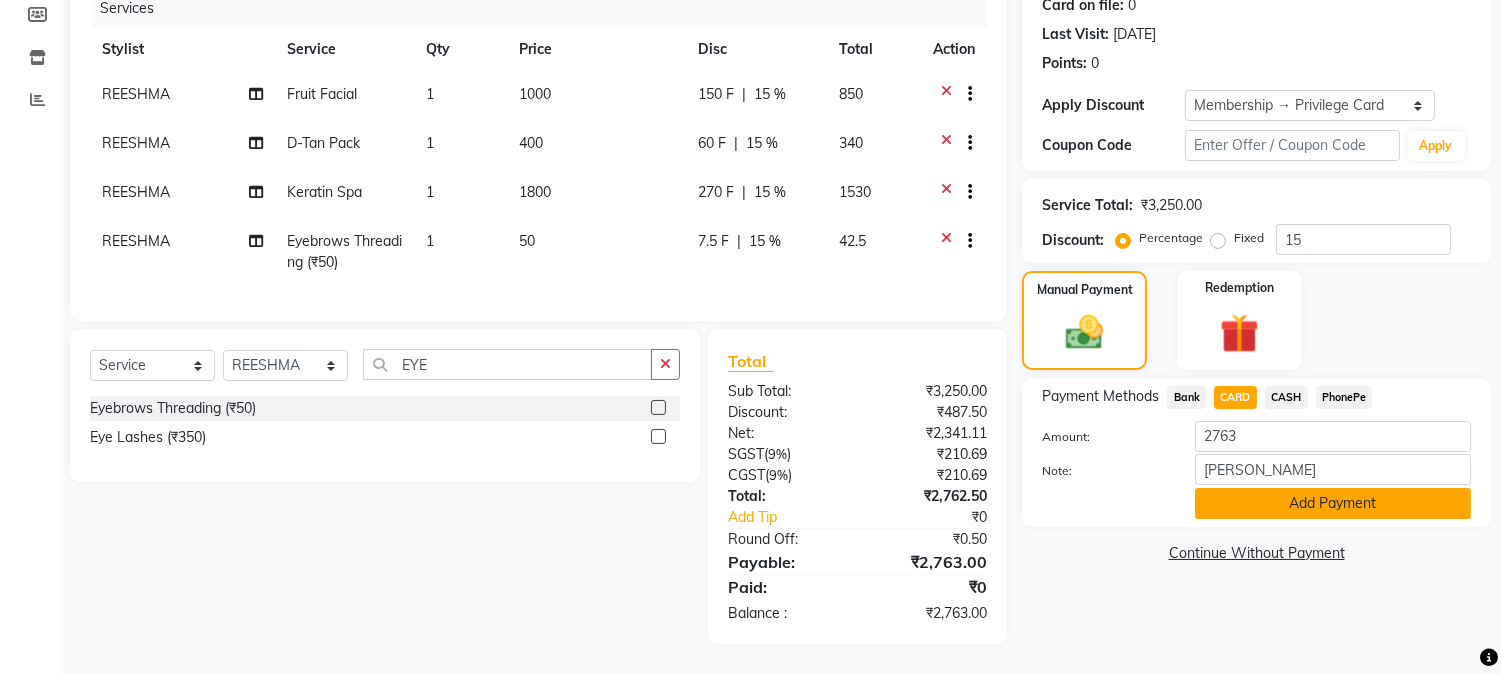click on "Add Payment" 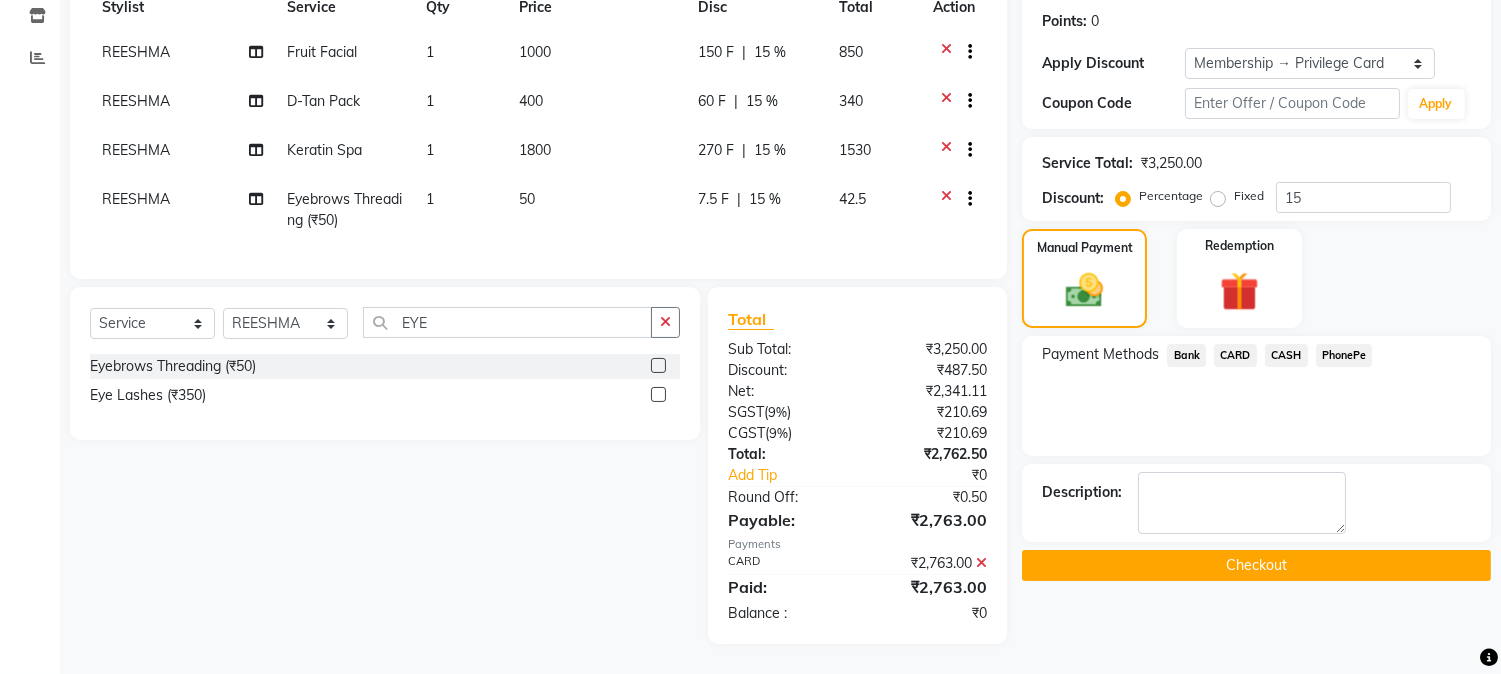 scroll, scrollTop: 316, scrollLeft: 0, axis: vertical 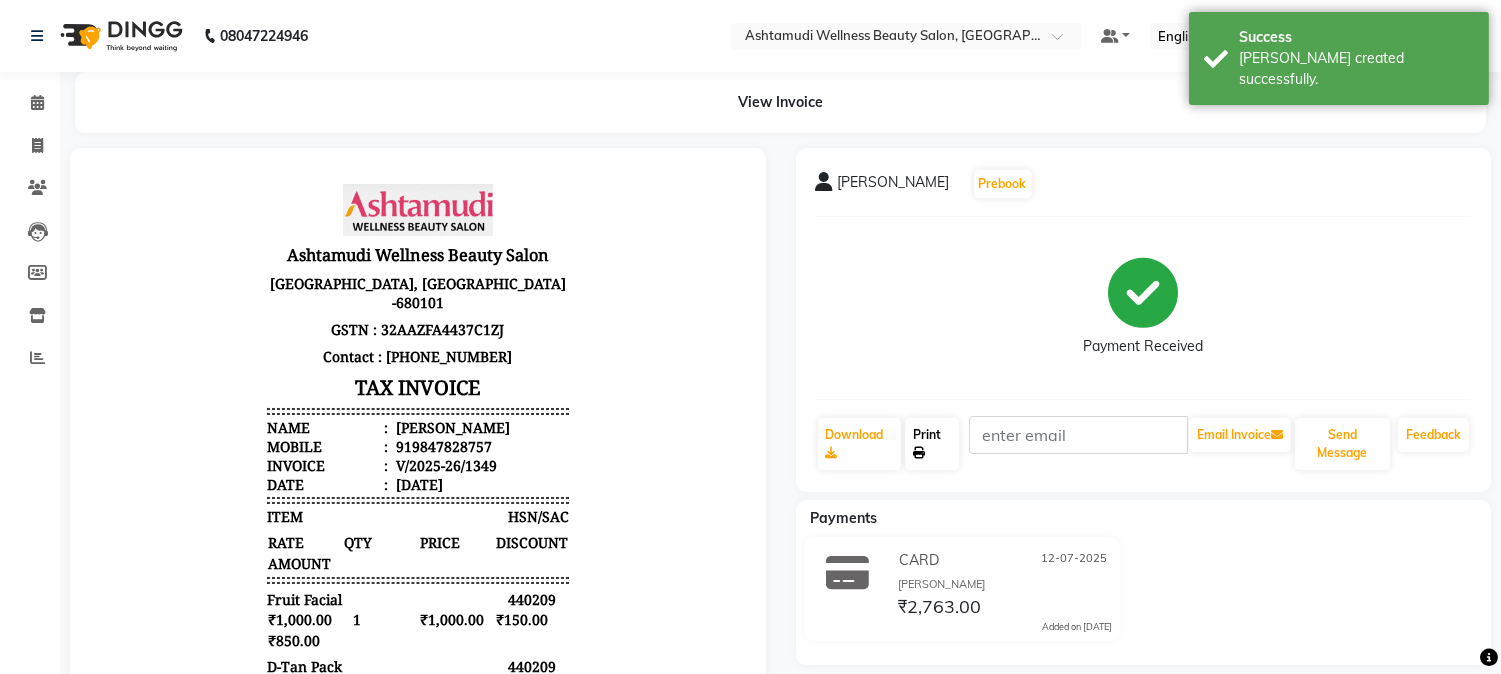click on "Print" 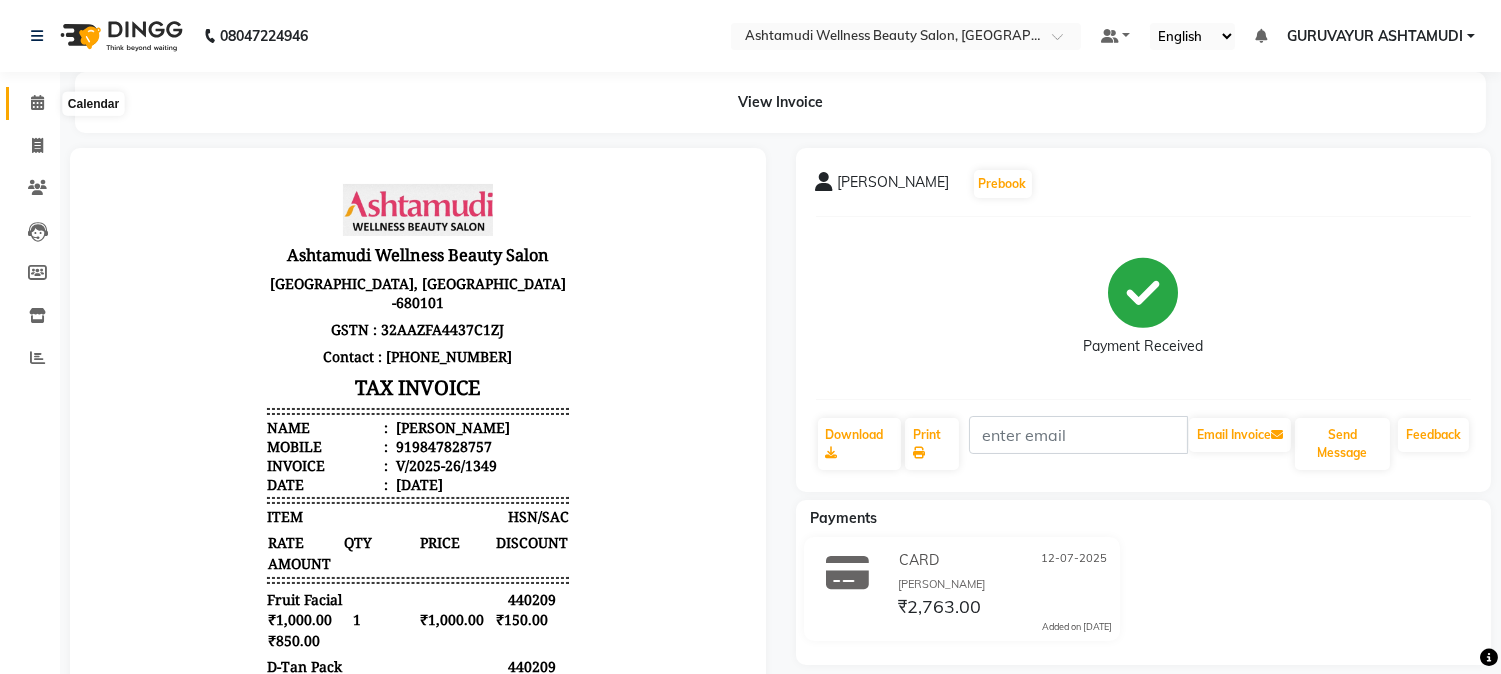 click 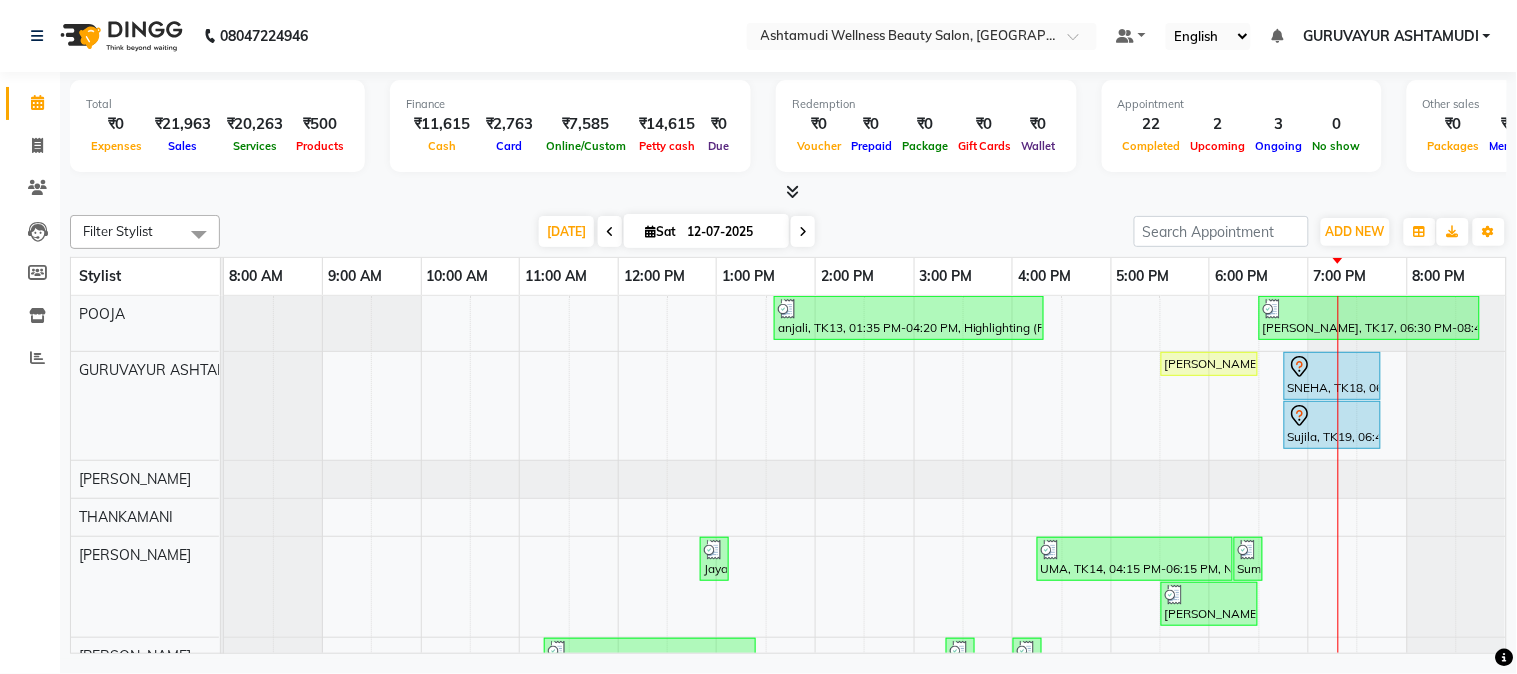 scroll, scrollTop: 214, scrollLeft: 0, axis: vertical 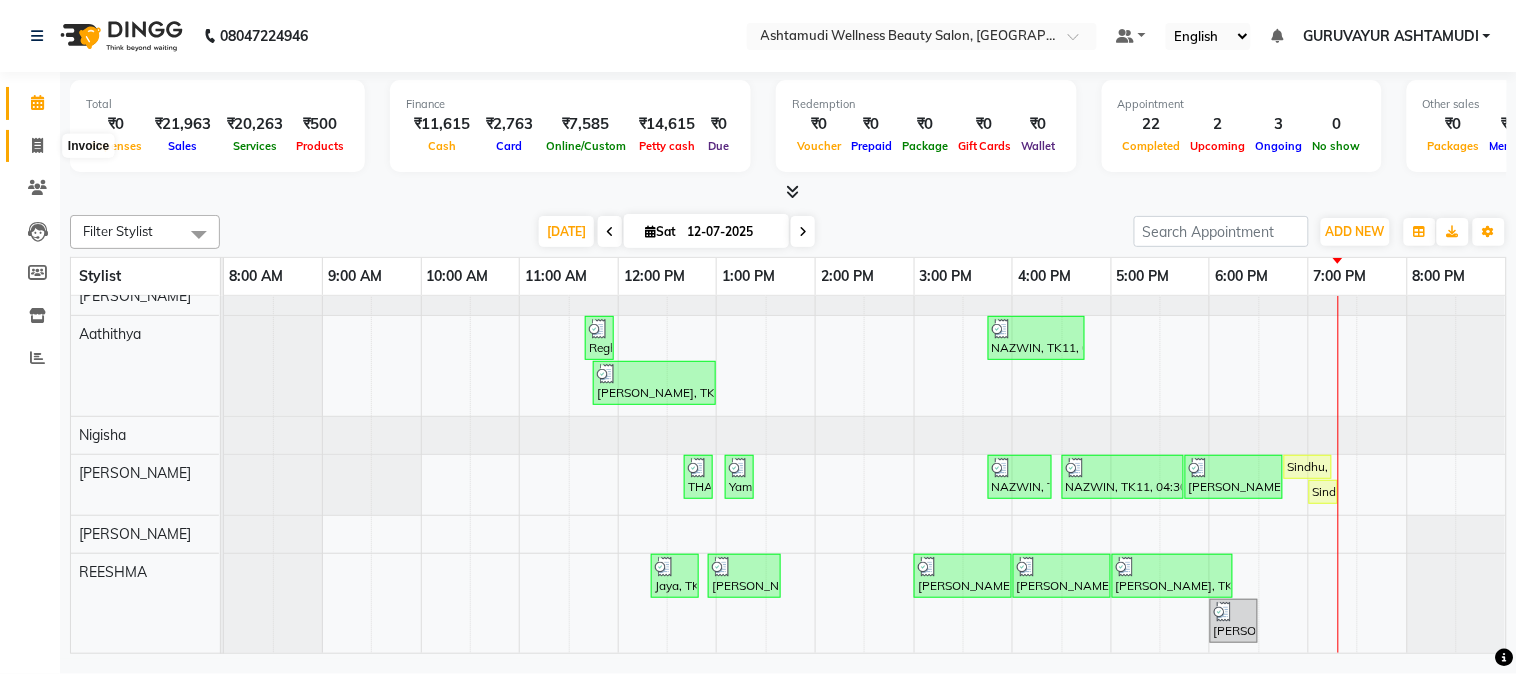 click 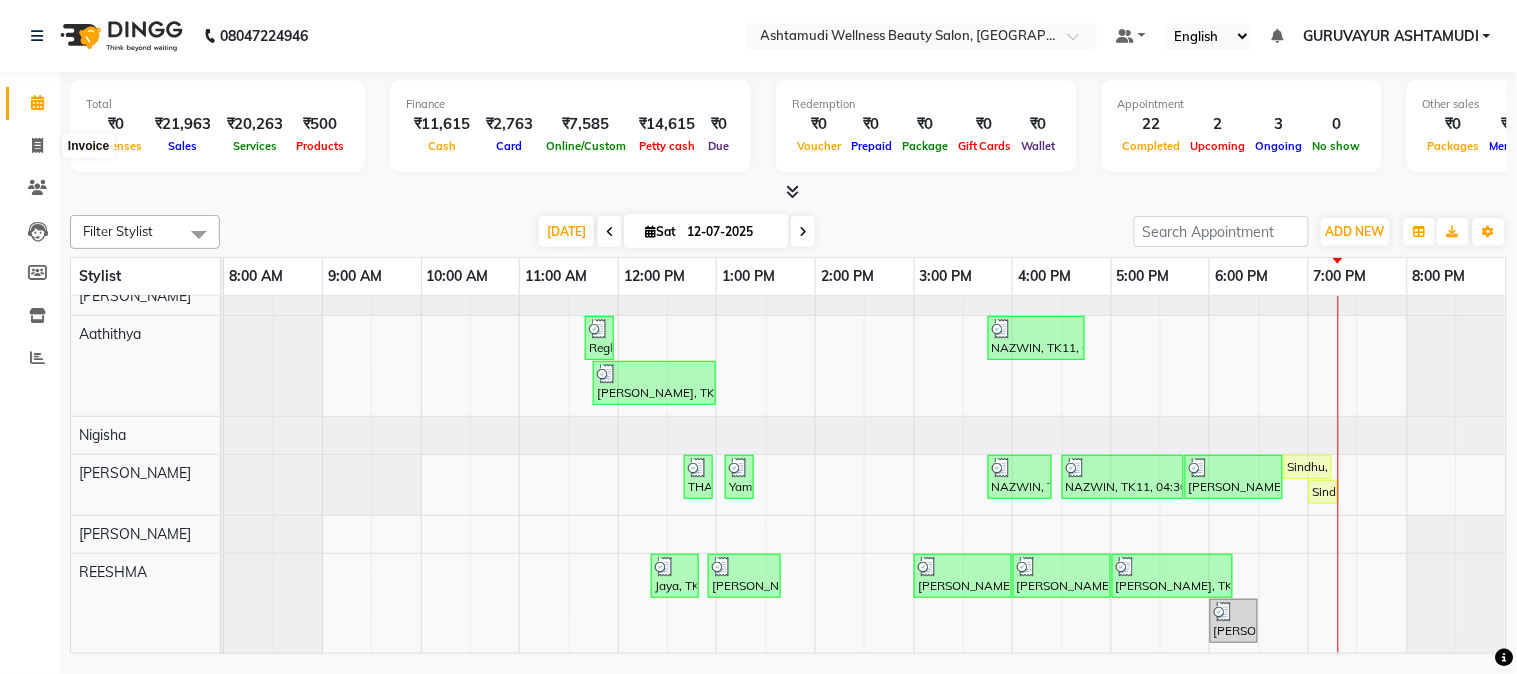 select on "4660" 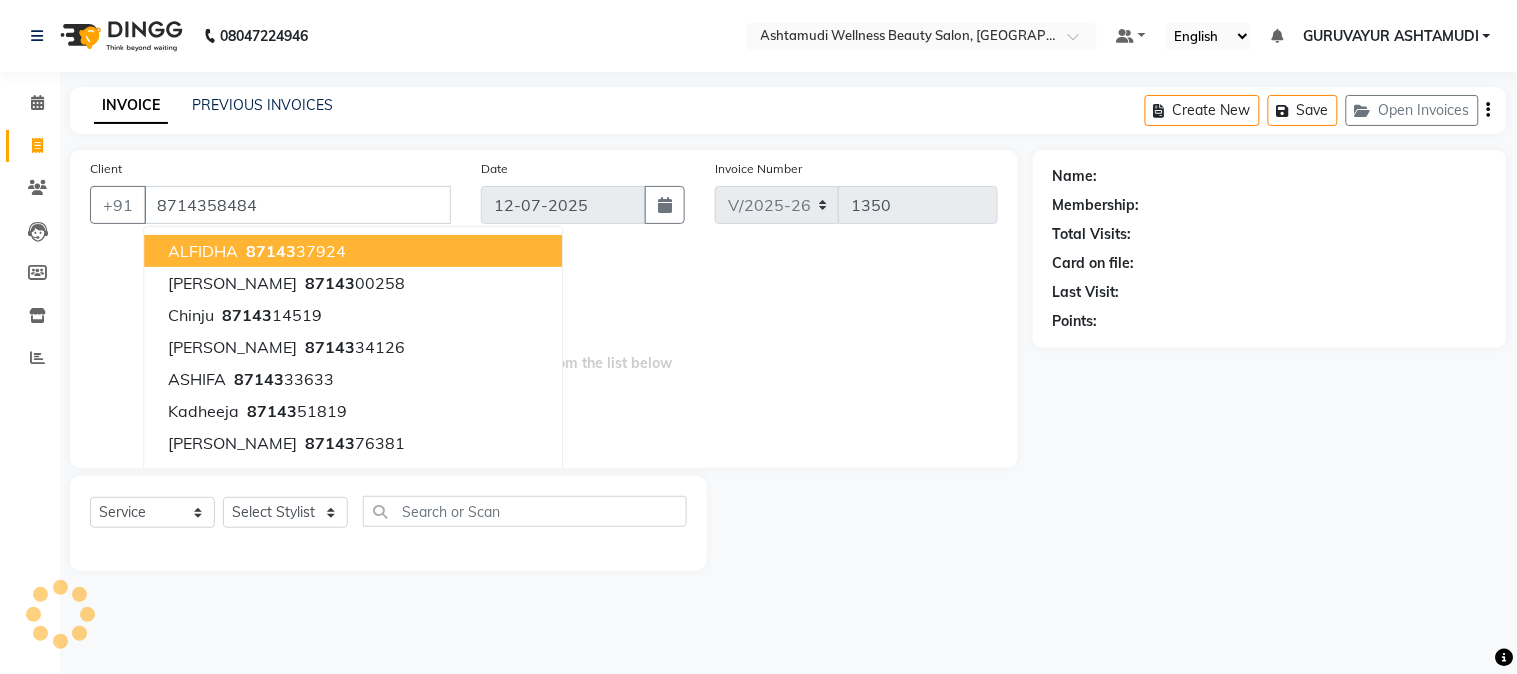 type 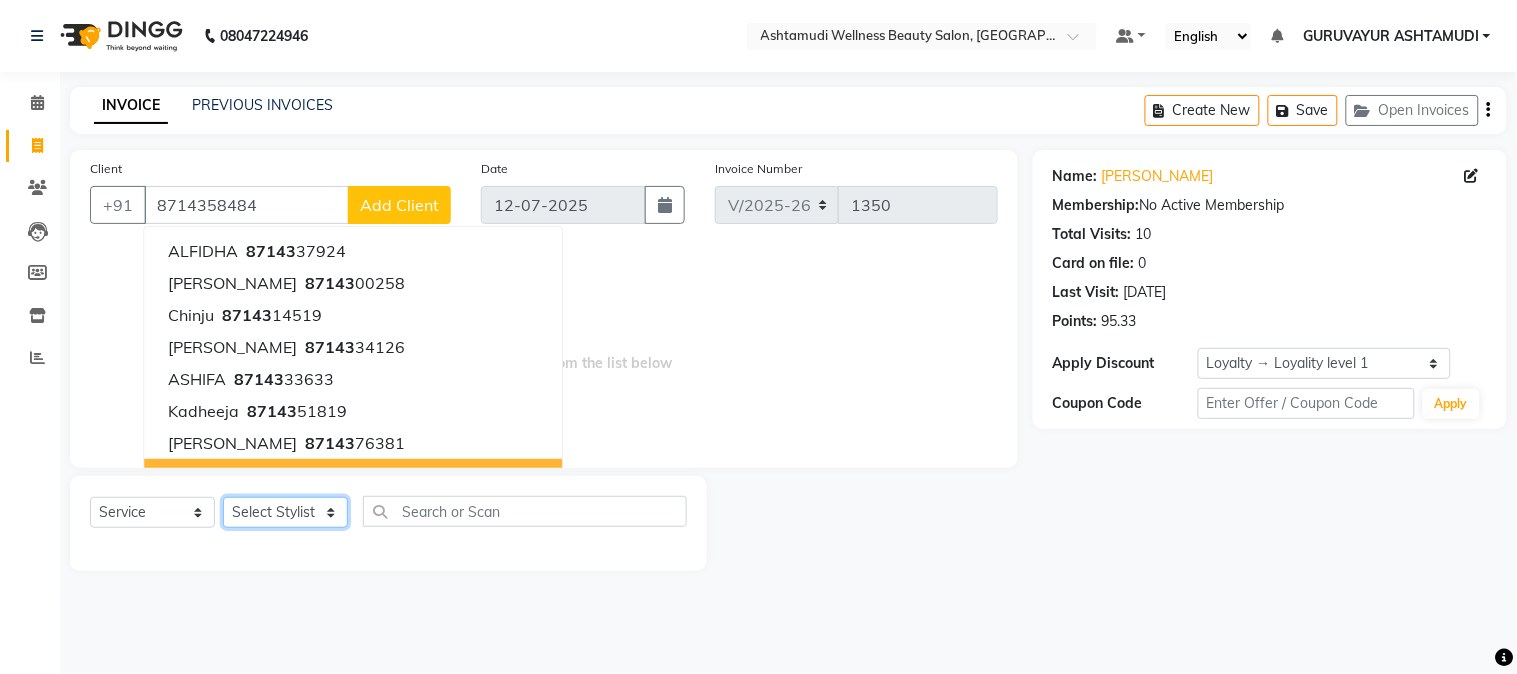 click on "Select Stylist Aathithya ANILA ANJANA DAS GURUVAYUR ASHTAMUDI NEETHU Nigisha POOJA PRACHI PRASEETHA REESHMA  Rini SMITHA THANKAMANI" 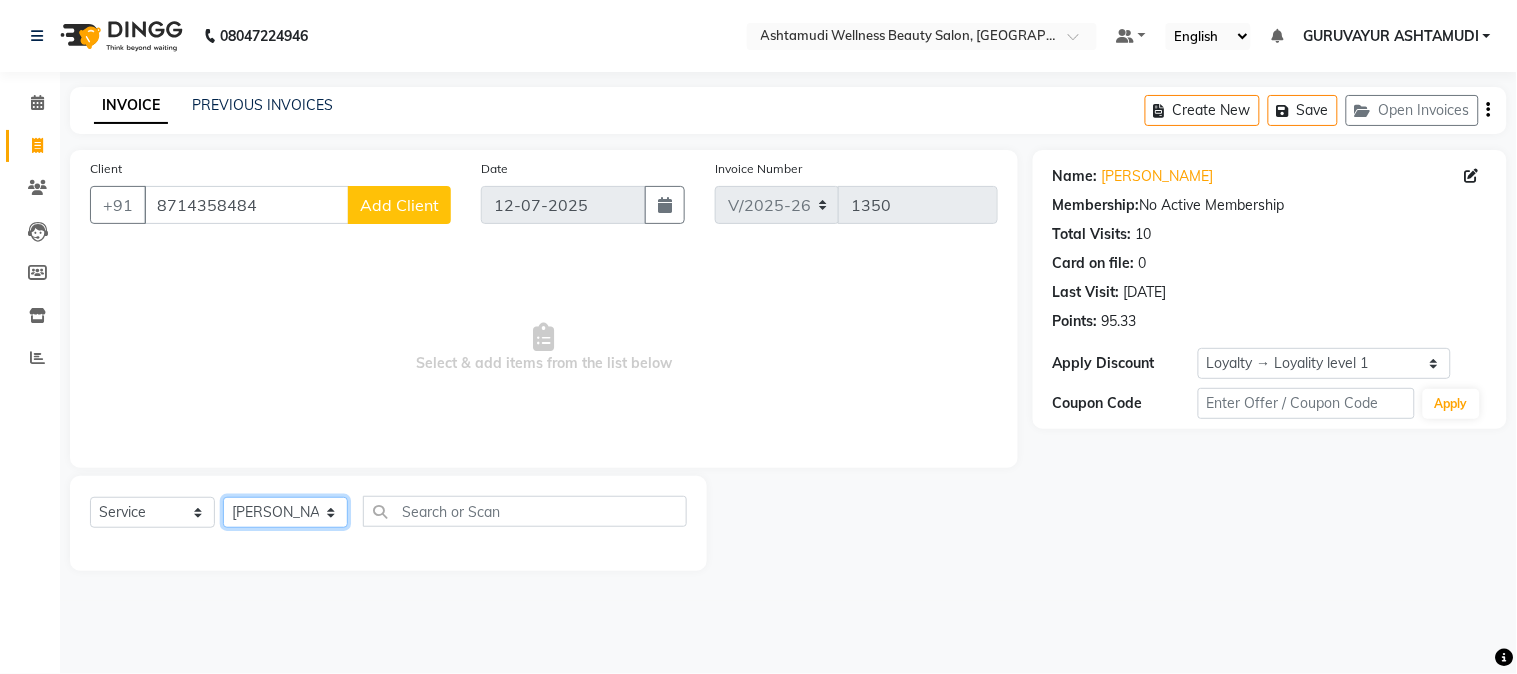 click on "Select Stylist Aathithya ANILA ANJANA DAS GURUVAYUR ASHTAMUDI NEETHU Nigisha POOJA PRACHI PRASEETHA REESHMA  Rini SMITHA THANKAMANI" 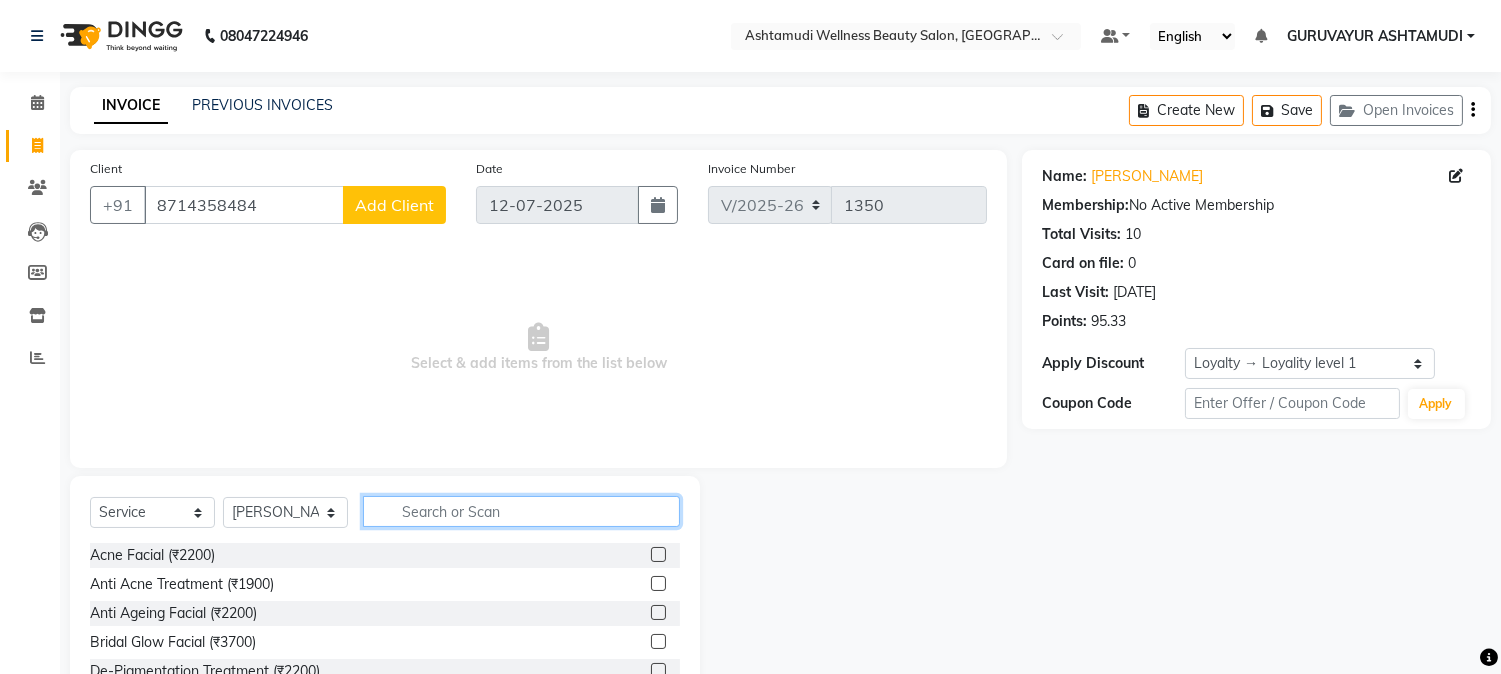 click 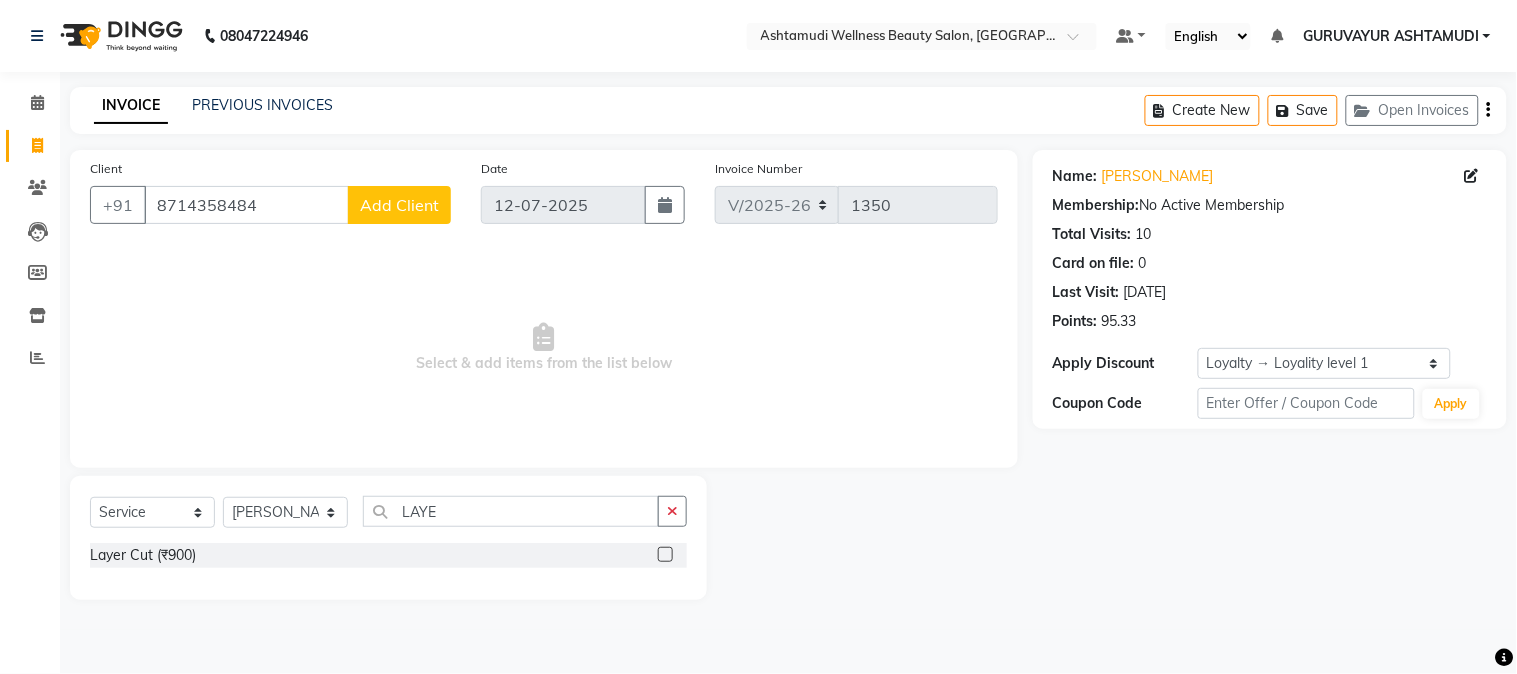 click 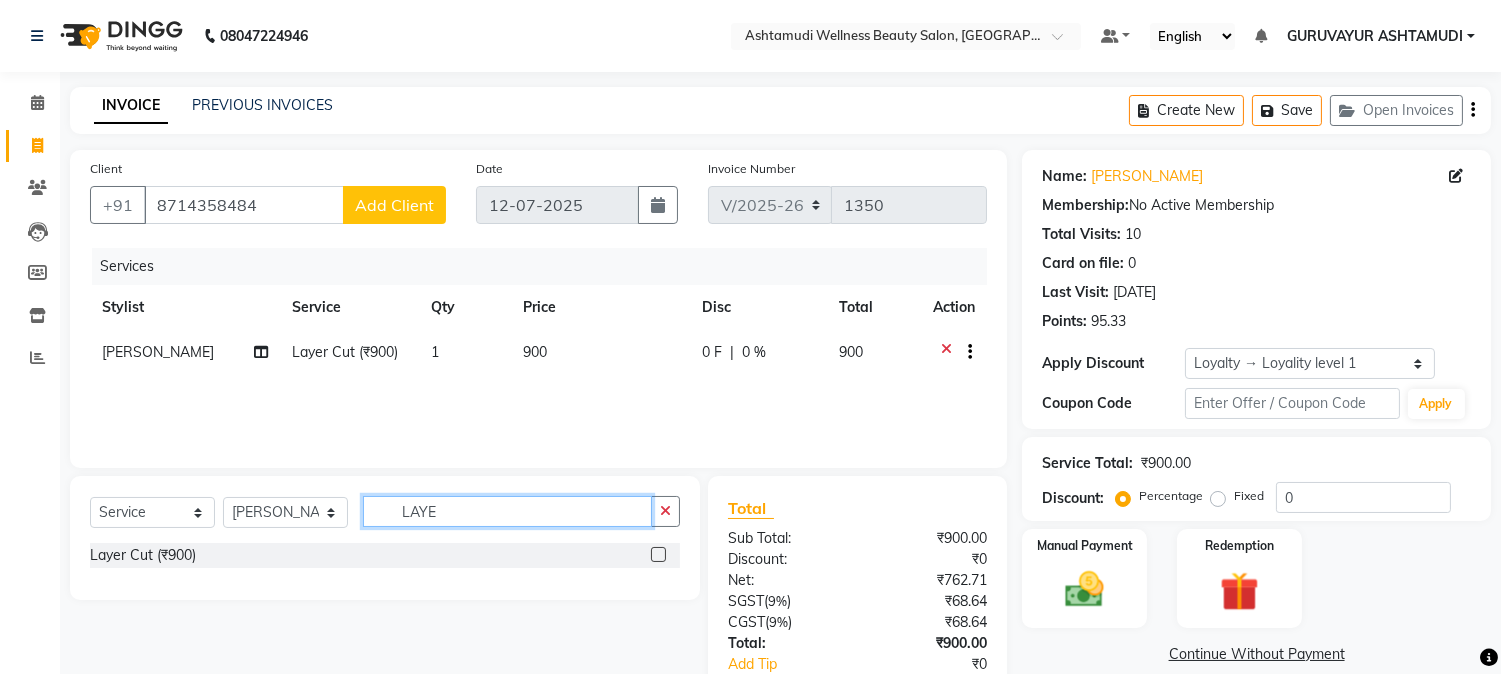 drag, startPoint x: 453, startPoint y: 516, endPoint x: 340, endPoint y: 511, distance: 113.110565 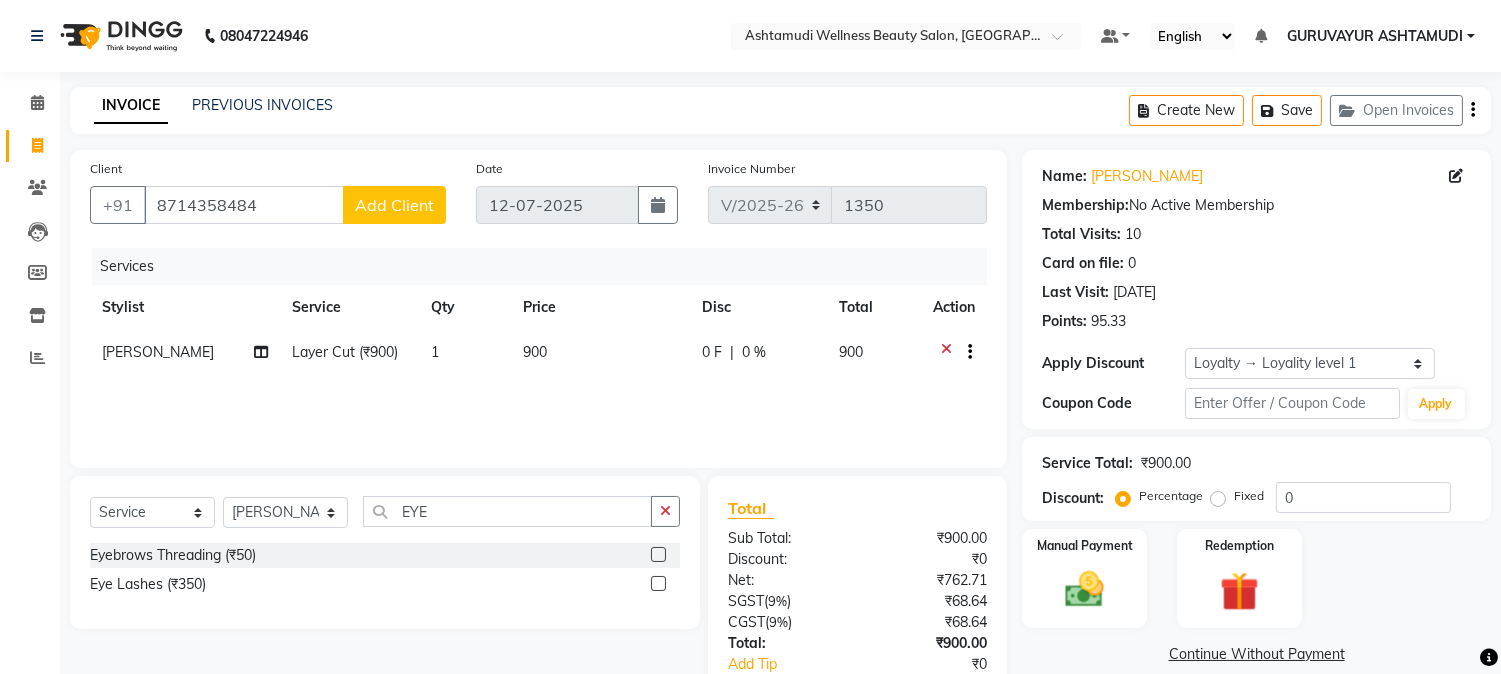 click 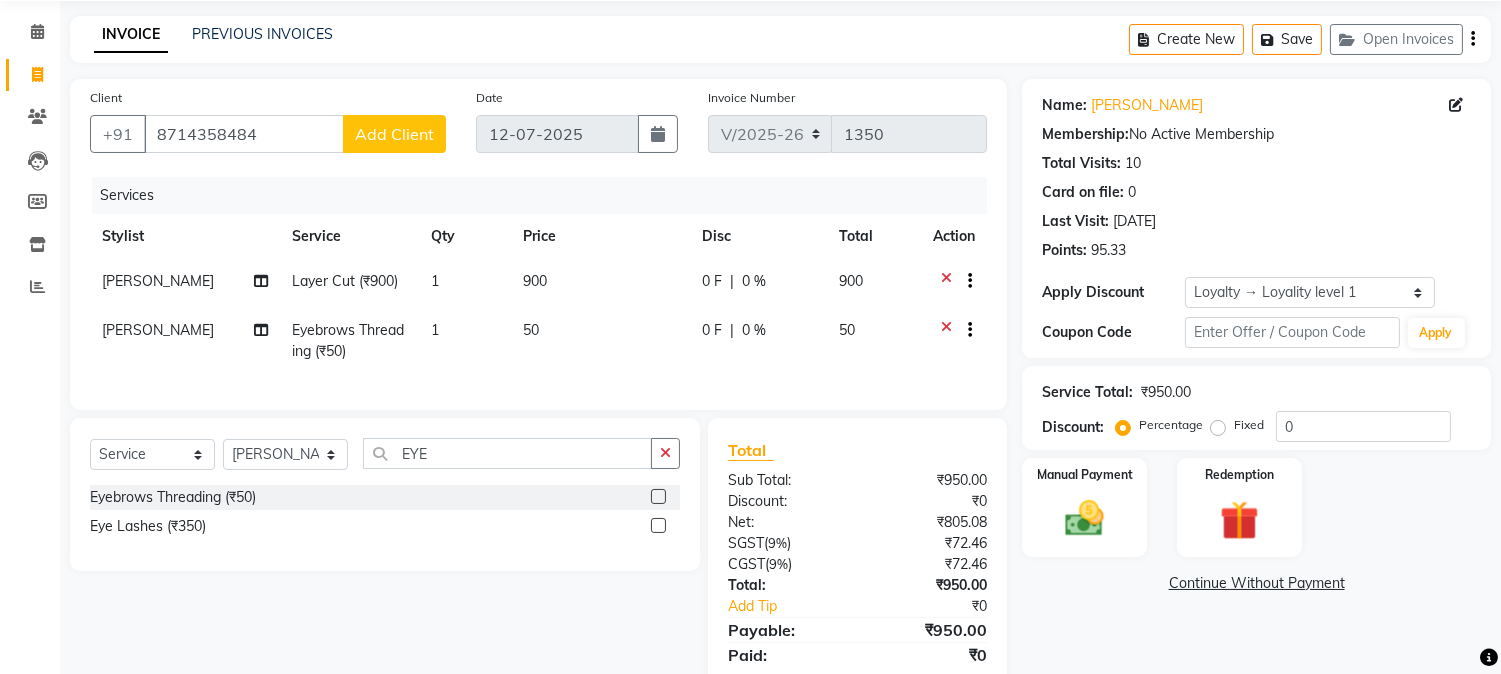 scroll, scrollTop: 155, scrollLeft: 0, axis: vertical 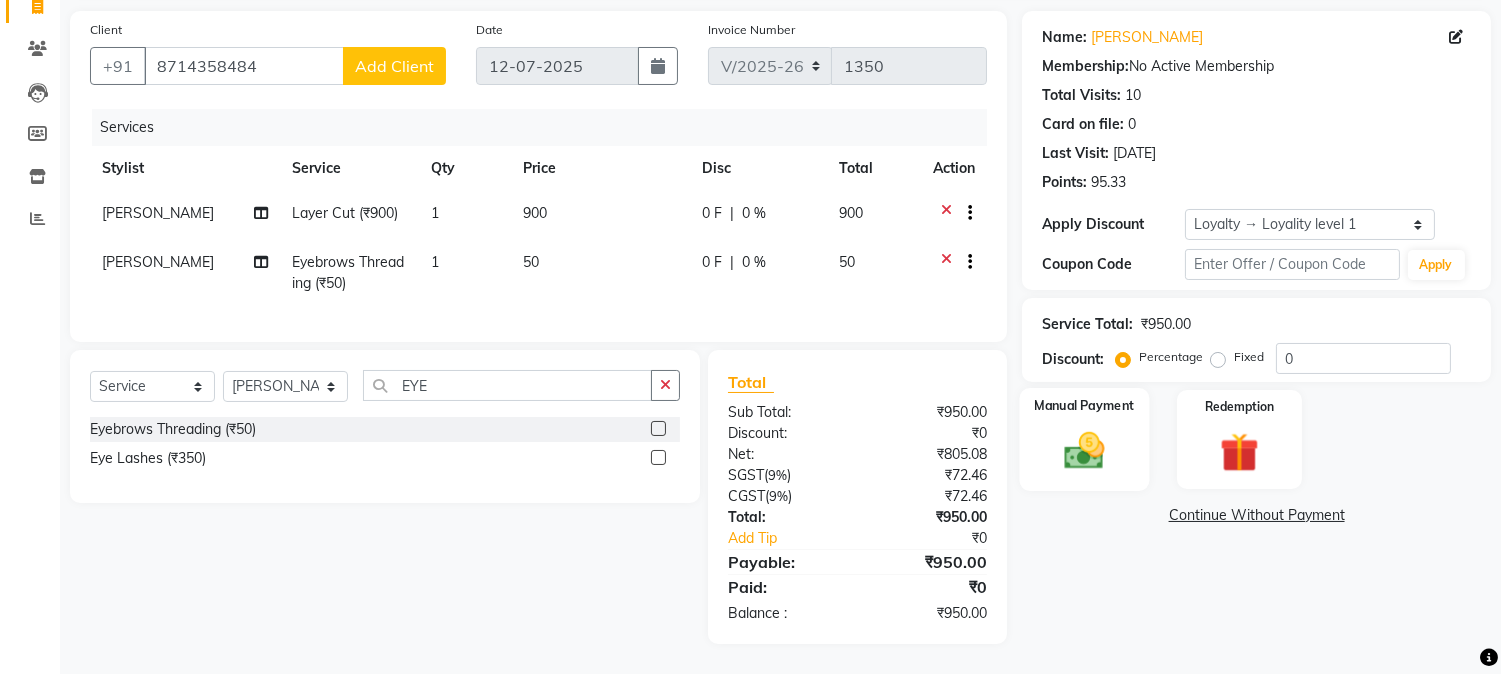 drag, startPoint x: 1083, startPoint y: 441, endPoint x: 1086, endPoint y: 451, distance: 10.440307 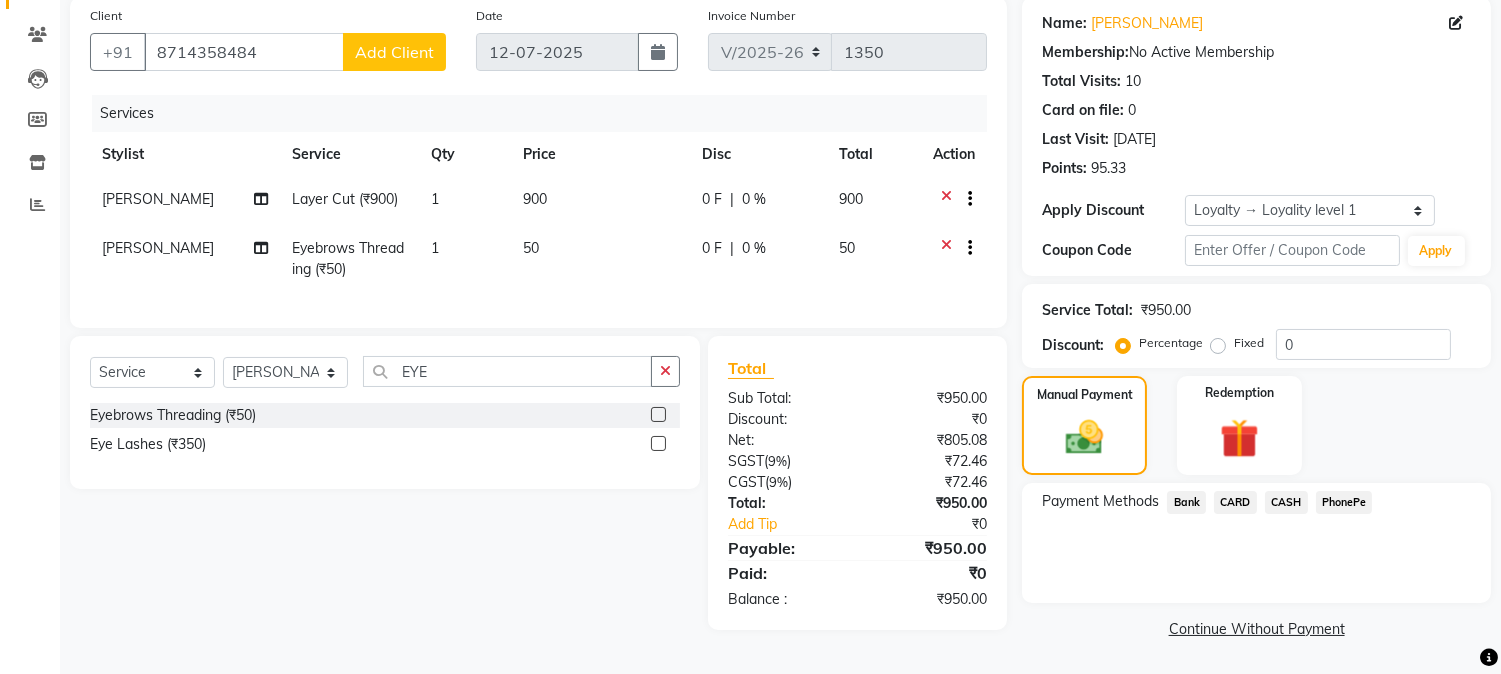 click on "PhonePe" 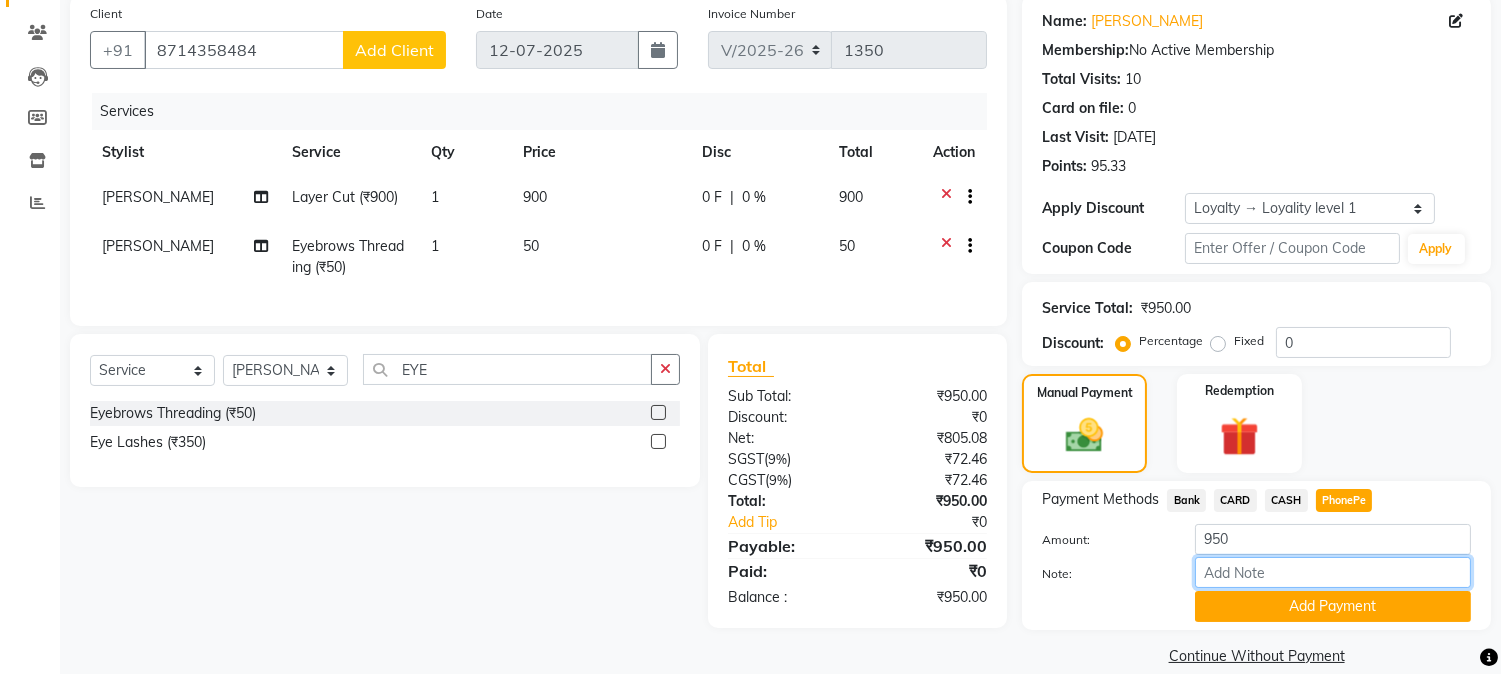 drag, startPoint x: 1265, startPoint y: 574, endPoint x: 1282, endPoint y: 545, distance: 33.61547 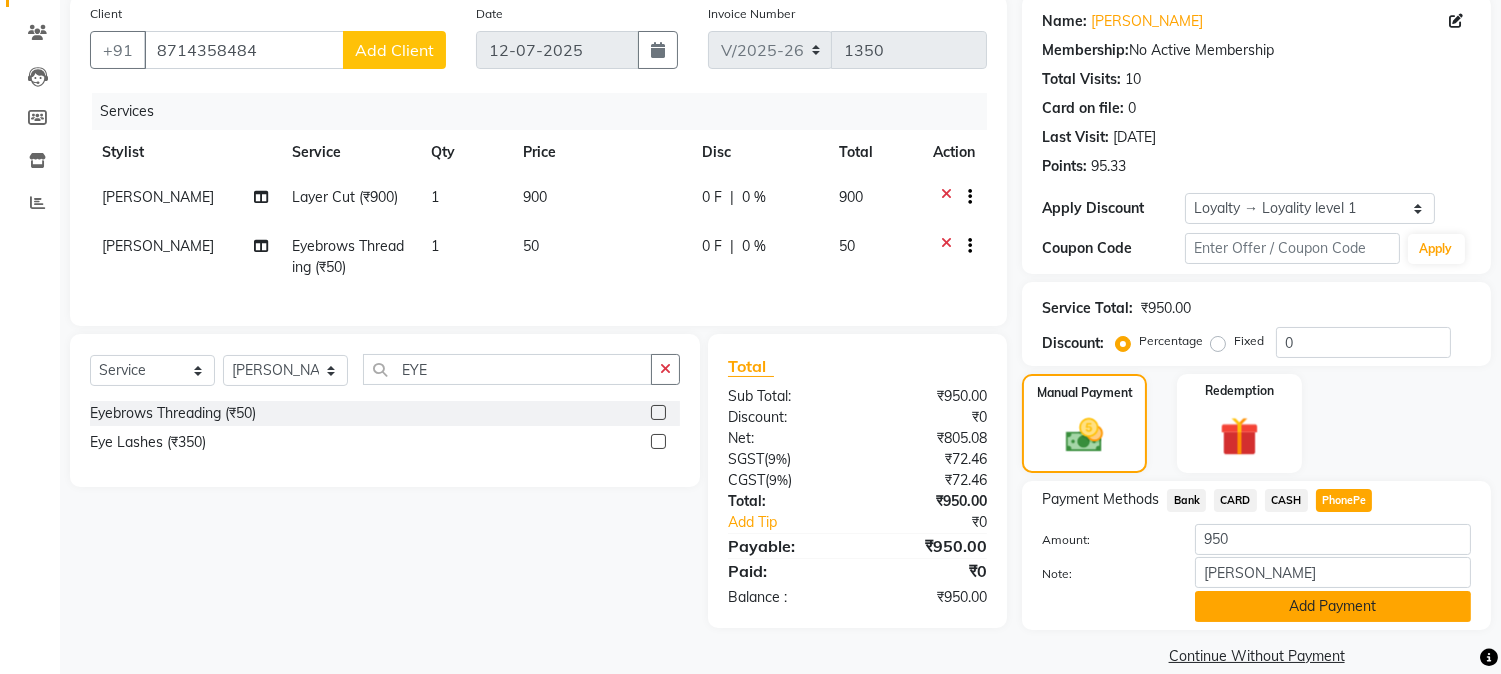 click on "Add Payment" 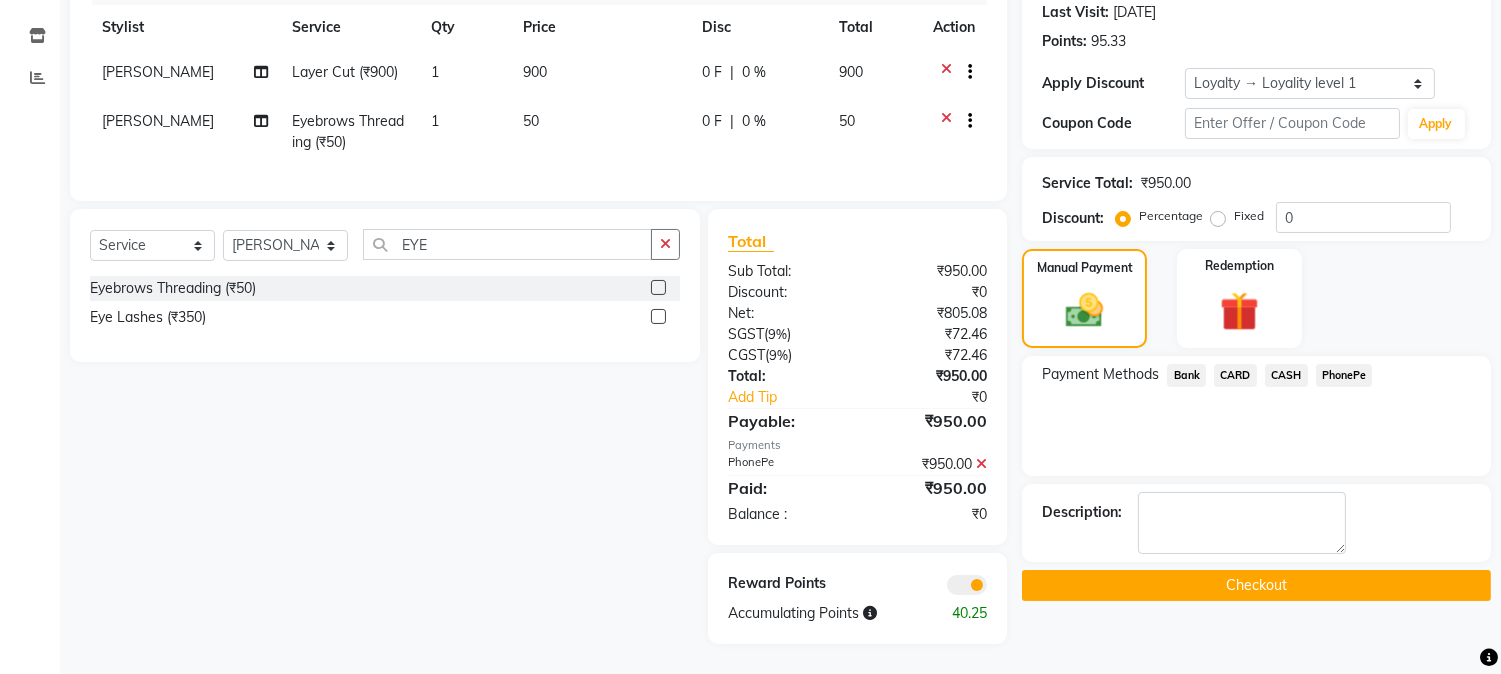 scroll, scrollTop: 296, scrollLeft: 0, axis: vertical 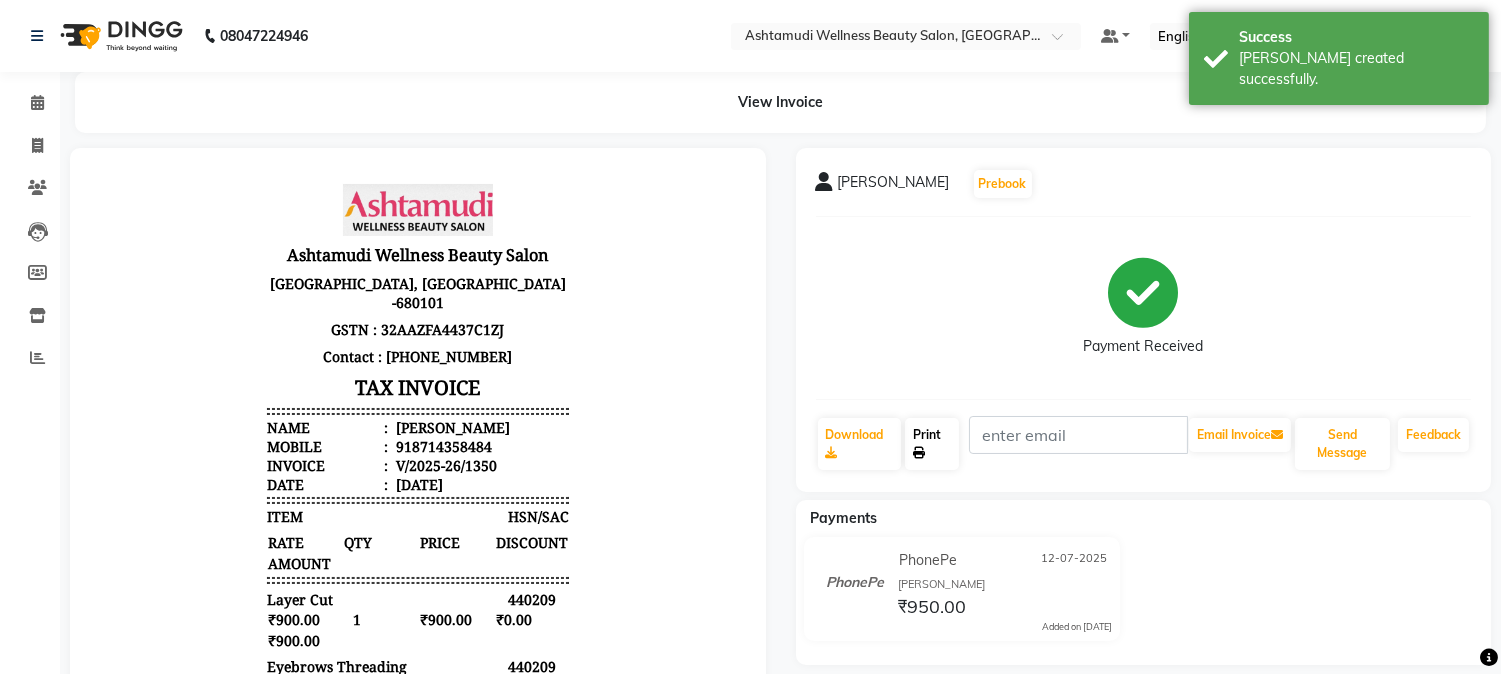 click on "Print" 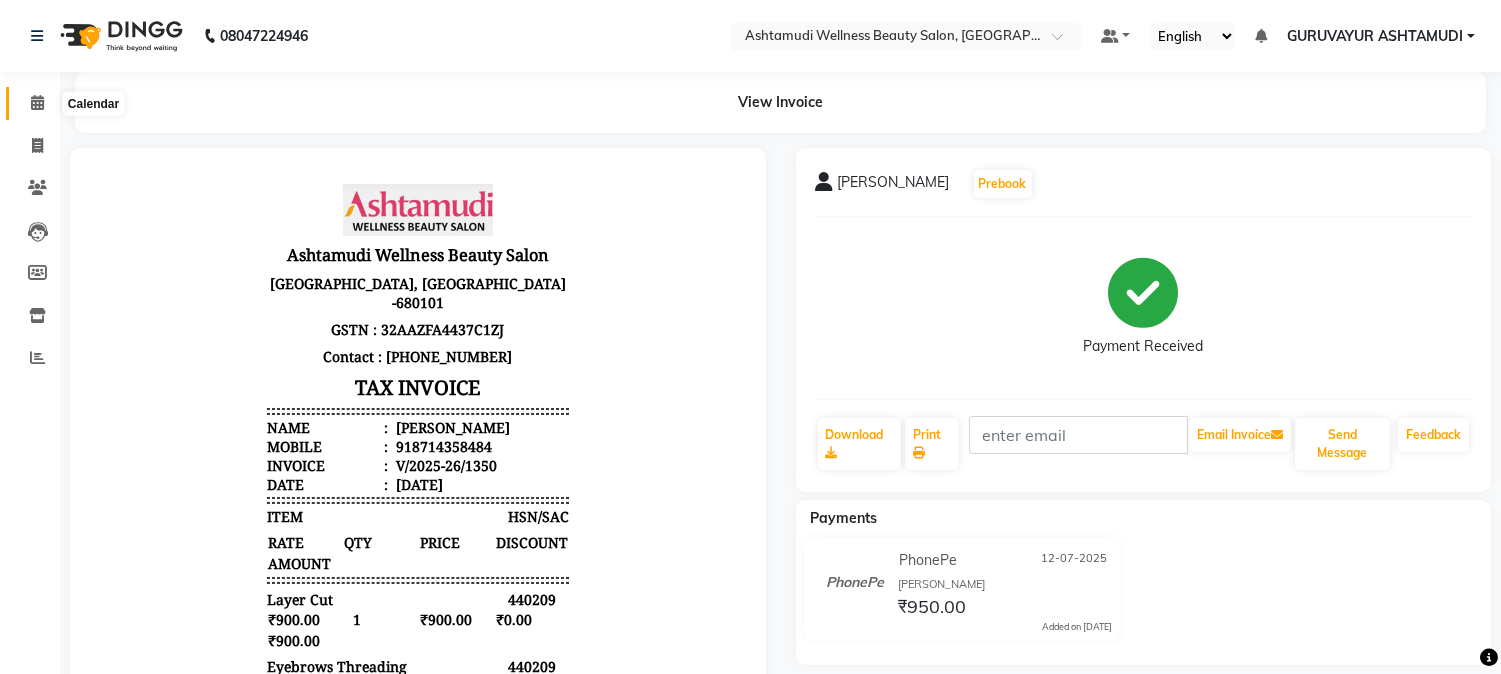 click 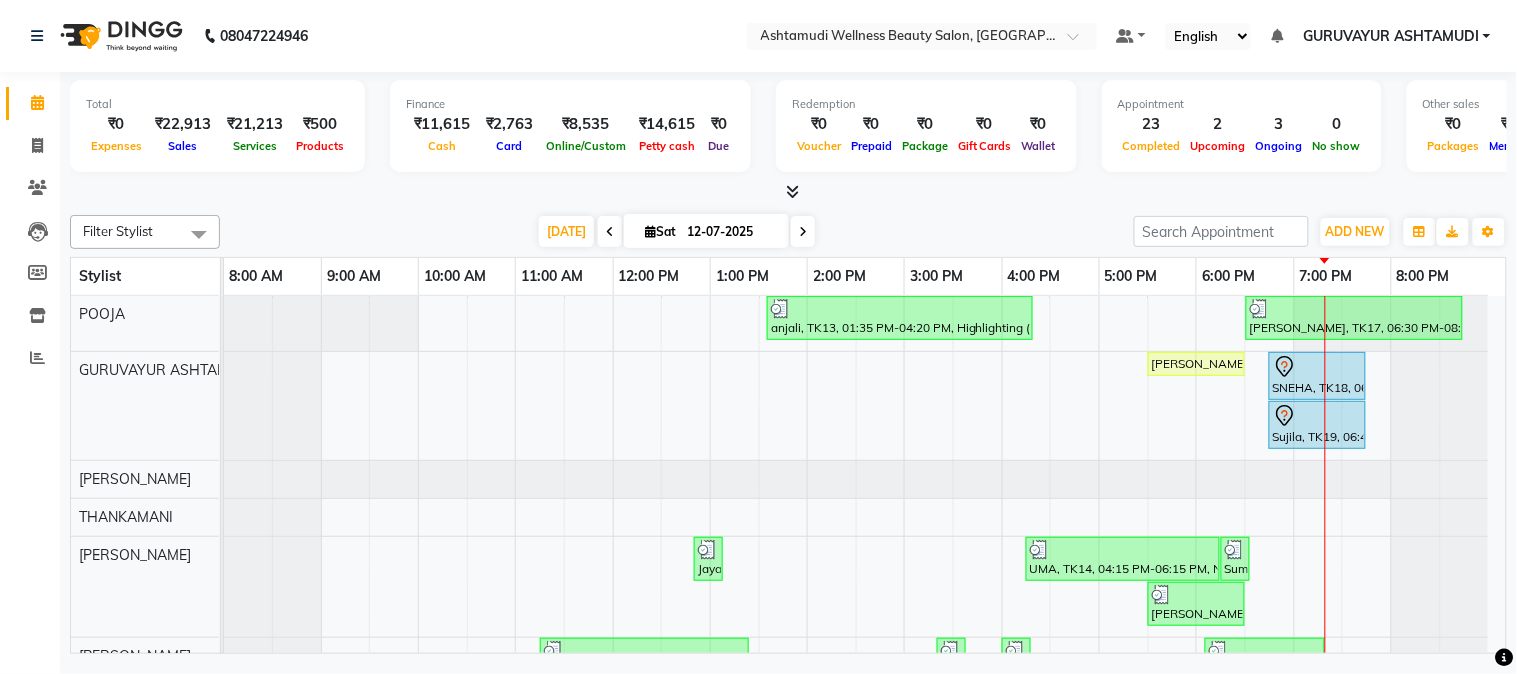 scroll, scrollTop: 152, scrollLeft: 0, axis: vertical 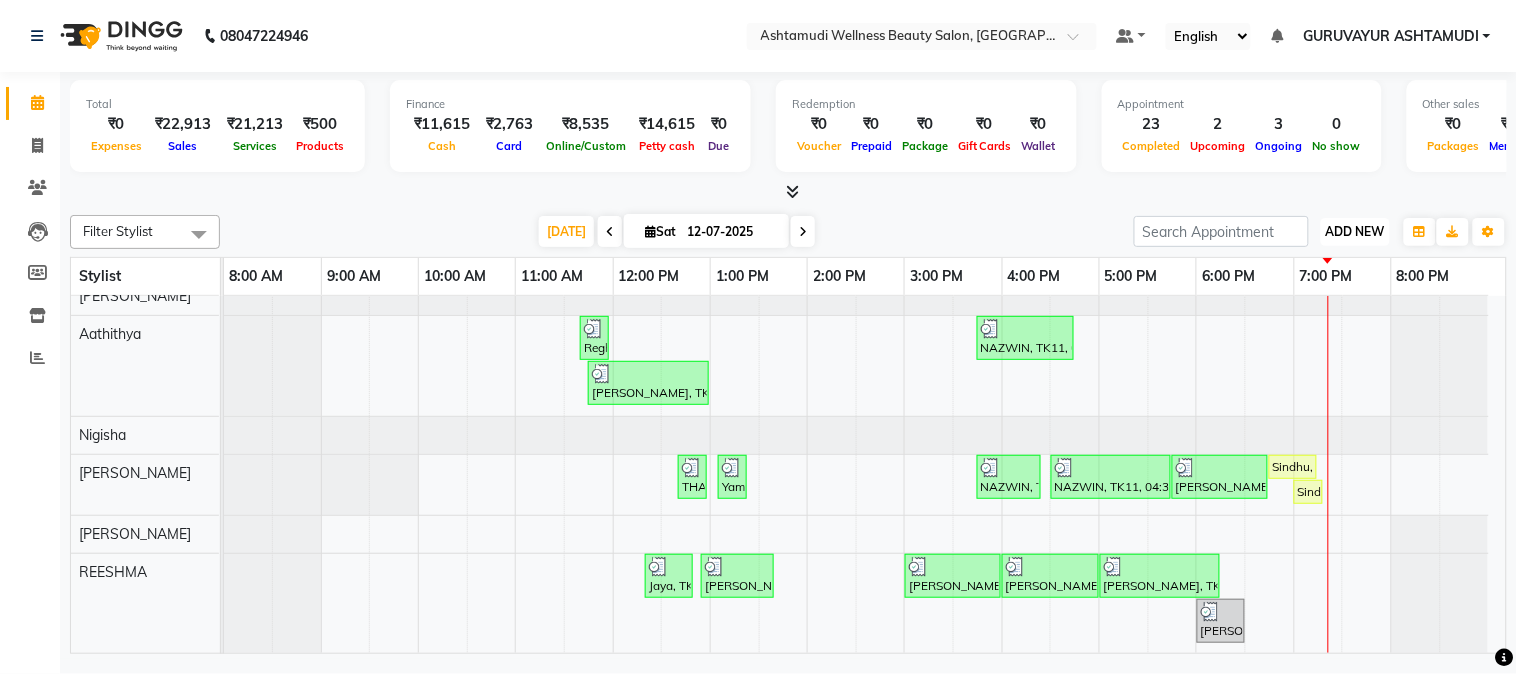click on "ADD NEW" at bounding box center [1355, 231] 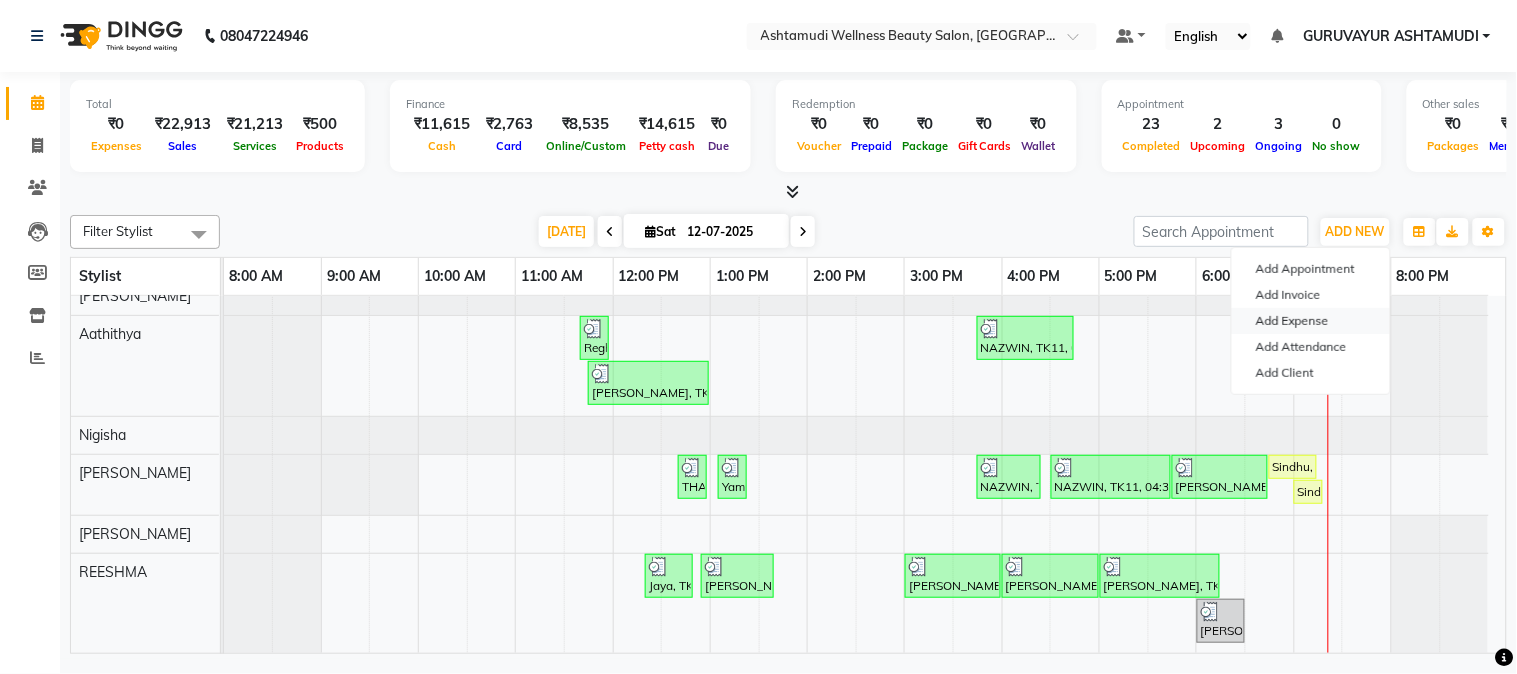 click on "Add Expense" at bounding box center [1311, 321] 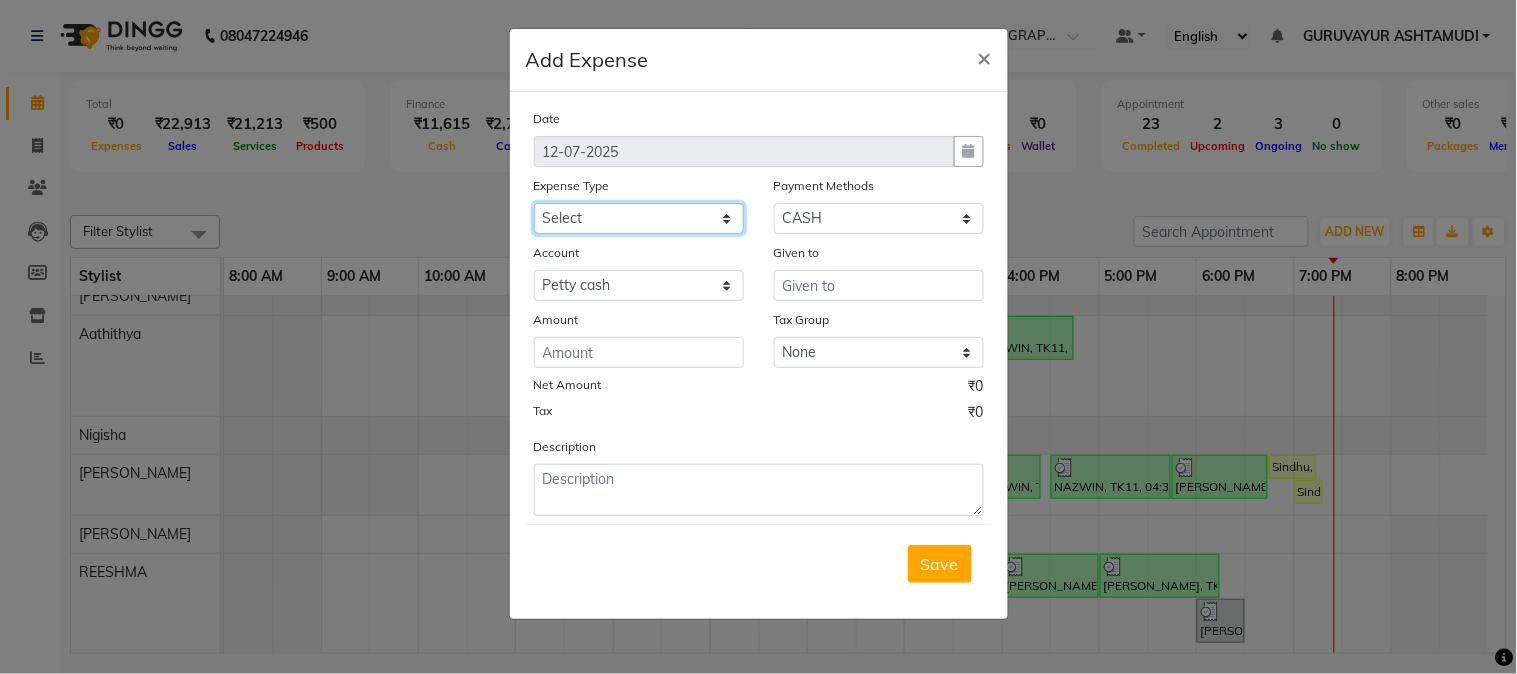 click on "Select ACCOMODATION EXPENSES ADVERTISEMENT SALES PROMOTIONAL EXPENSES Bonus BRIDAL ACCESSORIES REFUND BRIDAL COMMISSION BRIDAL FOOD BRIDAL INCENTIVES BRIDAL ORNAMENTS REFUND BRIDAL TA CASH DEPOSIT RAK BANK COMPUTER ACCESSORIES MOBILE PHONE Donation and Charity Expenses ELECTRICITY CHARGES ELECTRONICS FITTINGS Event Expense FISH FOOD EXPENSES FOOD REFRESHMENT FOR CLIENTS FOOD REFRESHMENT FOR STAFFS Freight And Forwarding Charges FUEL FOR GENERATOR FURNITURE AND EQUIPMENTS Gifts for Clients GIFTS FOR STAFFS GOKULAM CHITS HOSTEL RENT LAUNDRY EXPENSES LICENSE OTHER FEES LOADING UNLOADING CHARGES Medical Expenses MEHNDI PAYMENTS MISCELLANEOUS EXPENSES NEWSPAPER PERIODICALS Ornaments Maintenance Expense OVERTIME ALLOWANCES Payment For Pest Control Perfomance based incentives POSTAGE COURIER CHARGES Printing PRINTING STATIONERY EXPENSES PROFESSIONAL TAX REPAIRS MAINTENANCE ROUND OFF Salary SALARY ADVANCE Sales Incentives Membership Card SALES INCENTIVES PRODUCT SALES INCENTIVES SERVICES SALON ESSENTIALS SALON RENT" 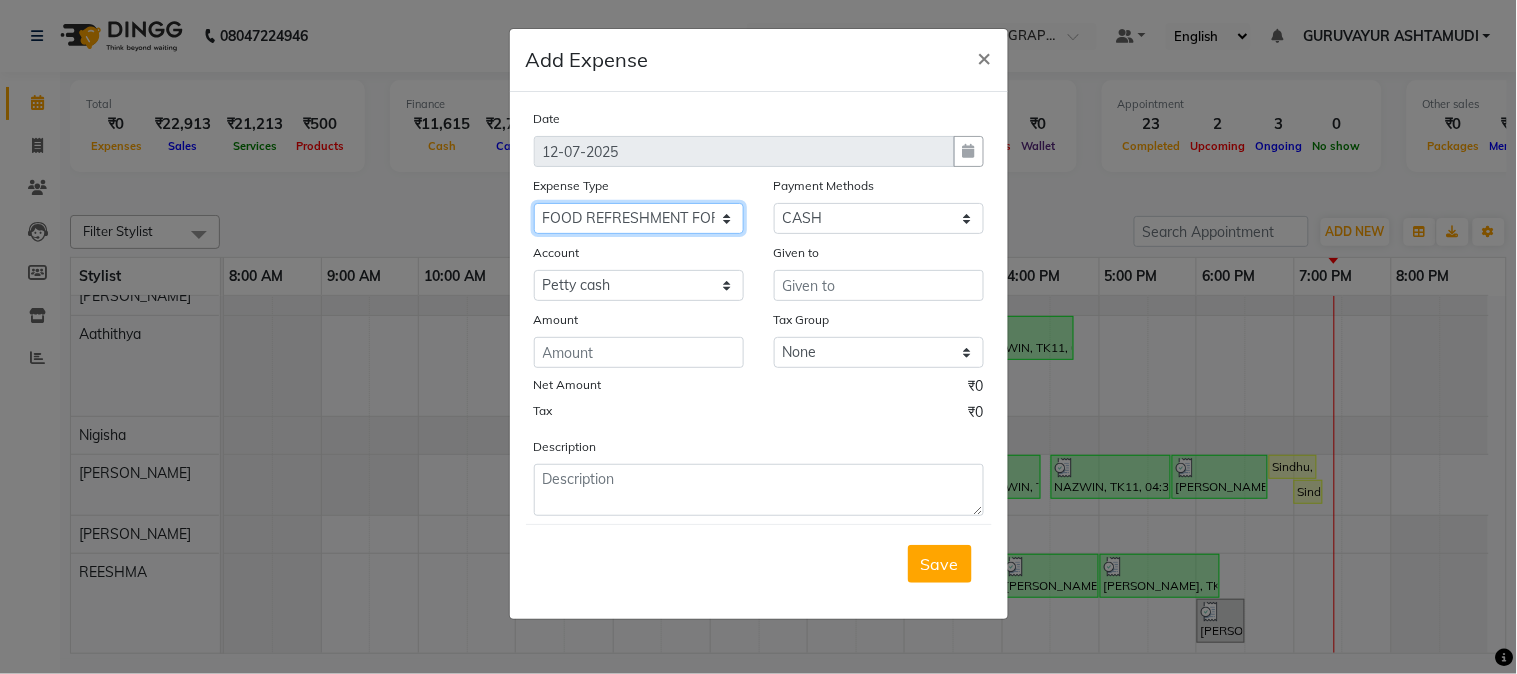 click on "Select ACCOMODATION EXPENSES ADVERTISEMENT SALES PROMOTIONAL EXPENSES Bonus BRIDAL ACCESSORIES REFUND BRIDAL COMMISSION BRIDAL FOOD BRIDAL INCENTIVES BRIDAL ORNAMENTS REFUND BRIDAL TA CASH DEPOSIT RAK BANK COMPUTER ACCESSORIES MOBILE PHONE Donation and Charity Expenses ELECTRICITY CHARGES ELECTRONICS FITTINGS Event Expense FISH FOOD EXPENSES FOOD REFRESHMENT FOR CLIENTS FOOD REFRESHMENT FOR STAFFS Freight And Forwarding Charges FUEL FOR GENERATOR FURNITURE AND EQUIPMENTS Gifts for Clients GIFTS FOR STAFFS GOKULAM CHITS HOSTEL RENT LAUNDRY EXPENSES LICENSE OTHER FEES LOADING UNLOADING CHARGES Medical Expenses MEHNDI PAYMENTS MISCELLANEOUS EXPENSES NEWSPAPER PERIODICALS Ornaments Maintenance Expense OVERTIME ALLOWANCES Payment For Pest Control Perfomance based incentives POSTAGE COURIER CHARGES Printing PRINTING STATIONERY EXPENSES PROFESSIONAL TAX REPAIRS MAINTENANCE ROUND OFF Salary SALARY ADVANCE Sales Incentives Membership Card SALES INCENTIVES PRODUCT SALES INCENTIVES SERVICES SALON ESSENTIALS SALON RENT" 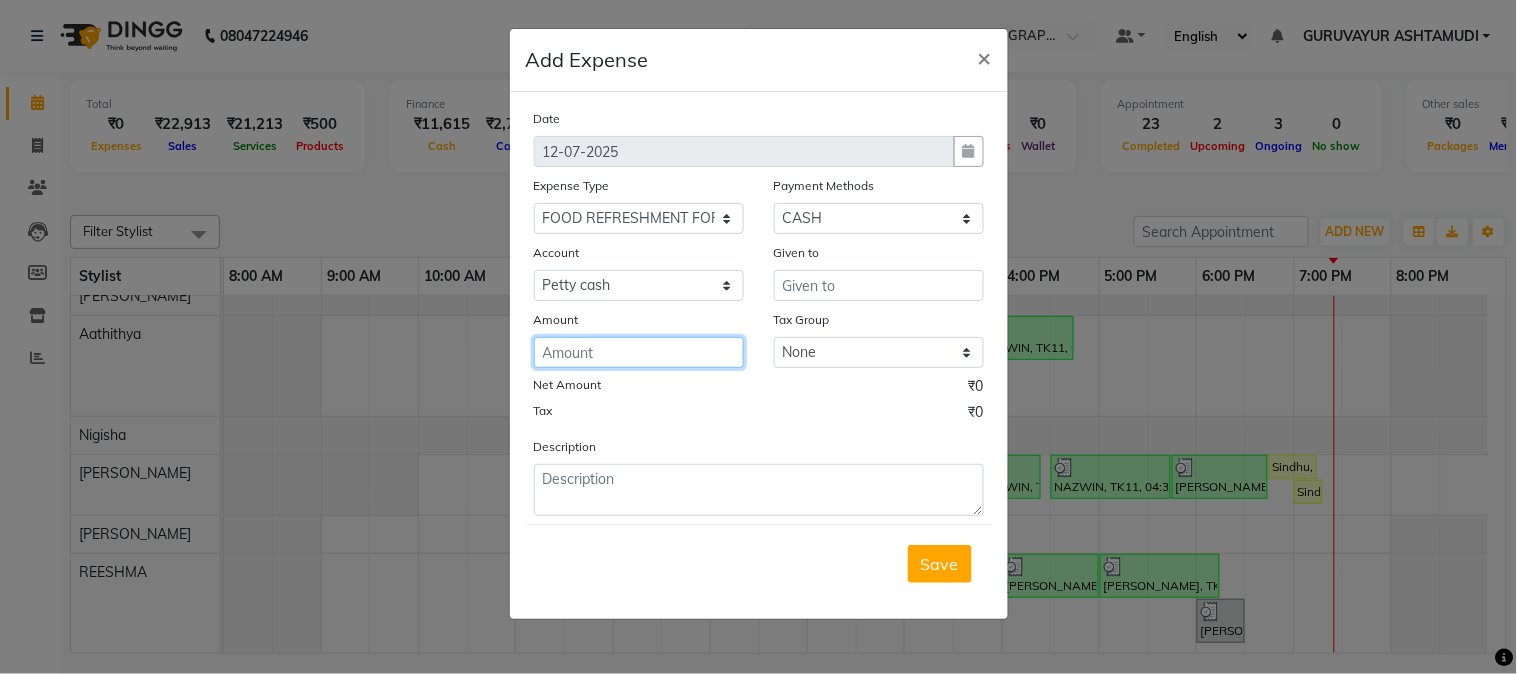 click 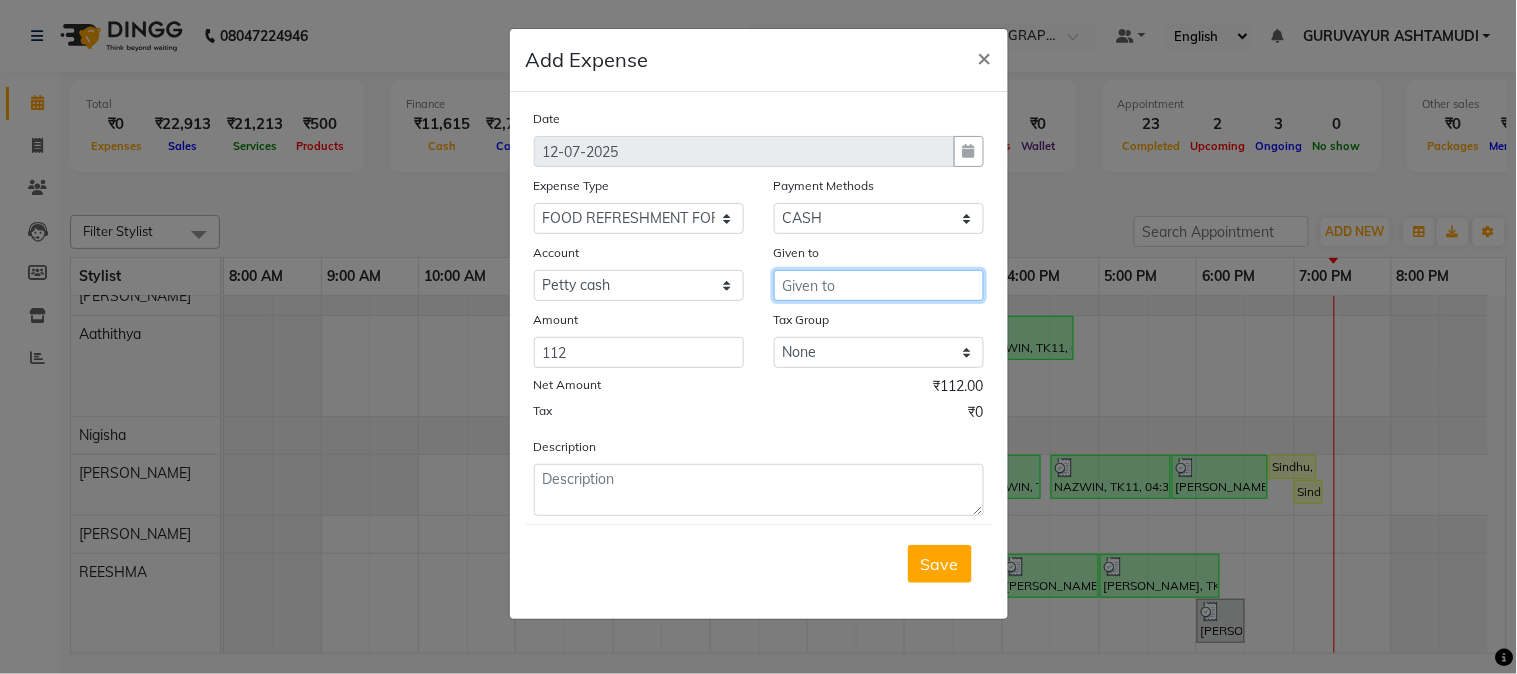click at bounding box center [879, 285] 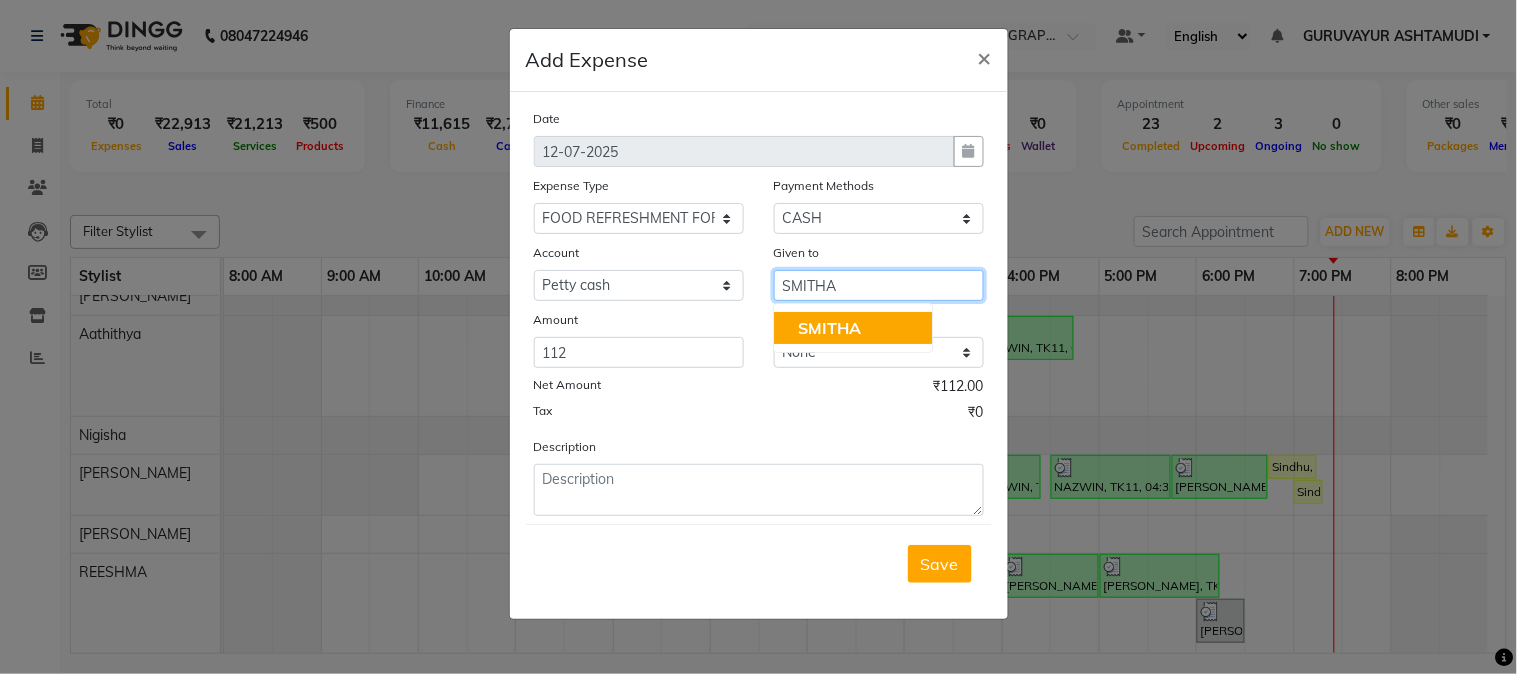 click on "SMITHA" at bounding box center (853, 328) 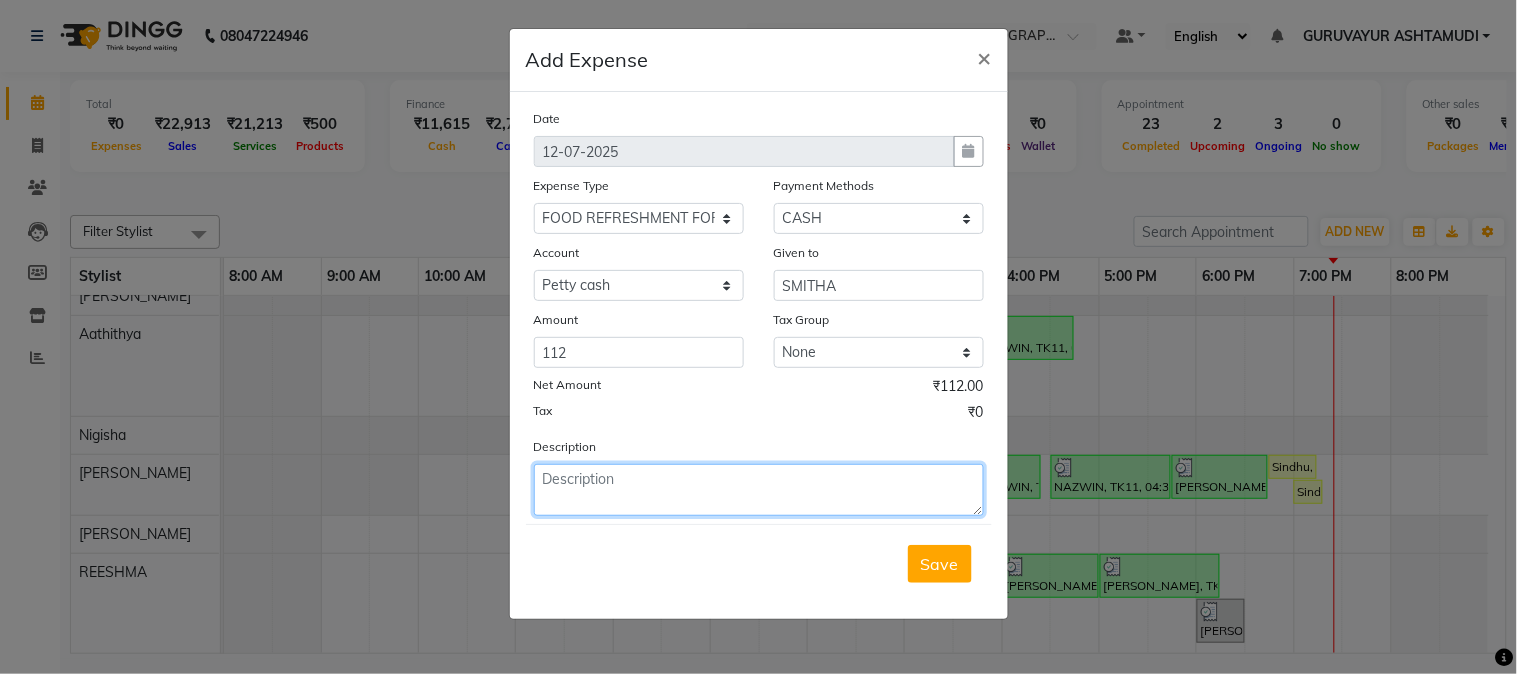 click 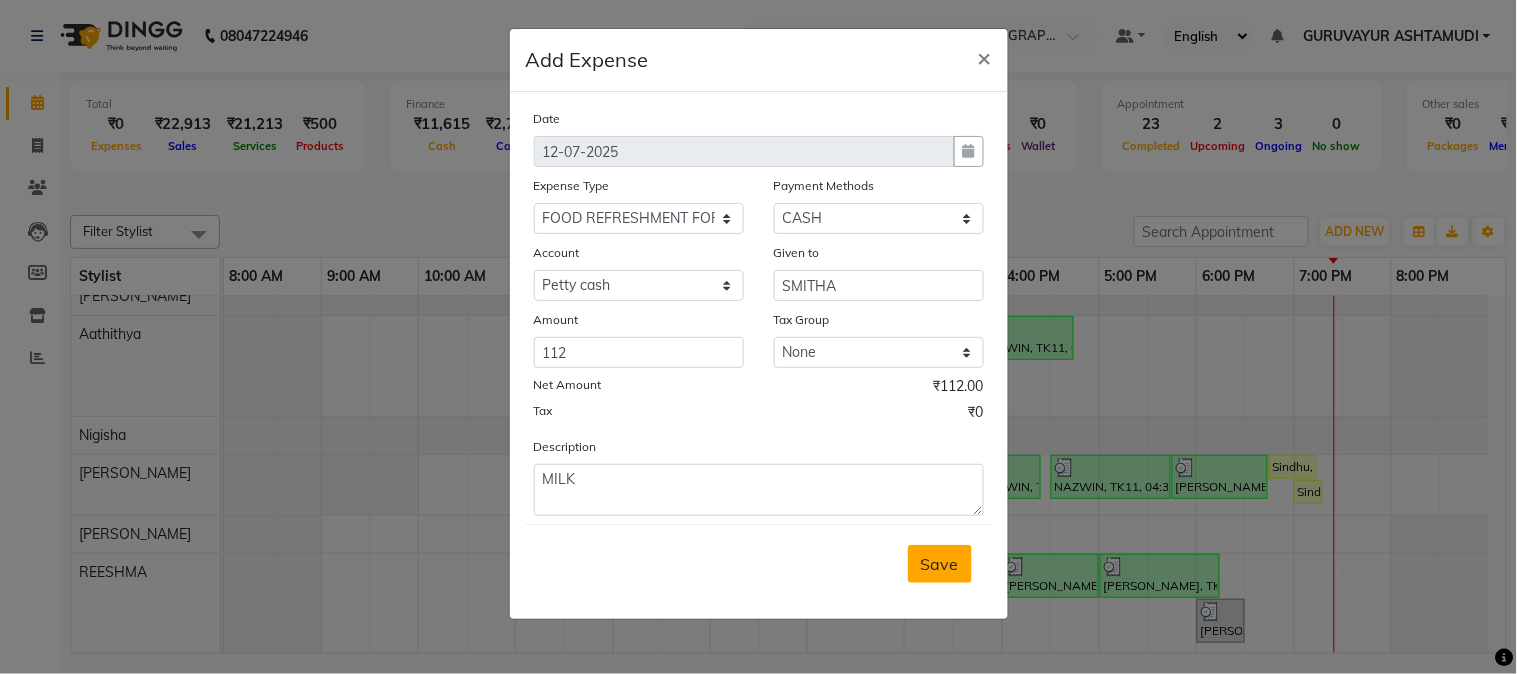 click on "Save" at bounding box center [940, 564] 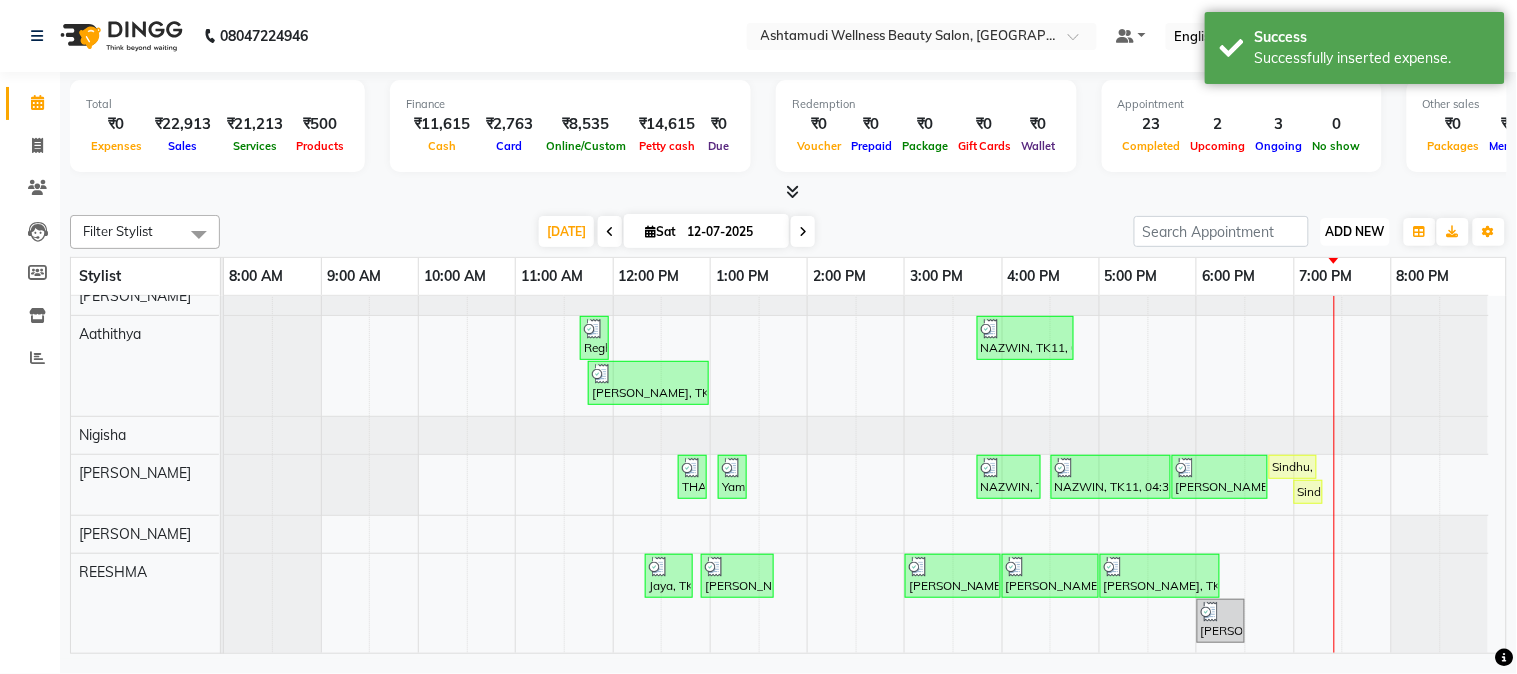 click on "ADD NEW" at bounding box center (1355, 231) 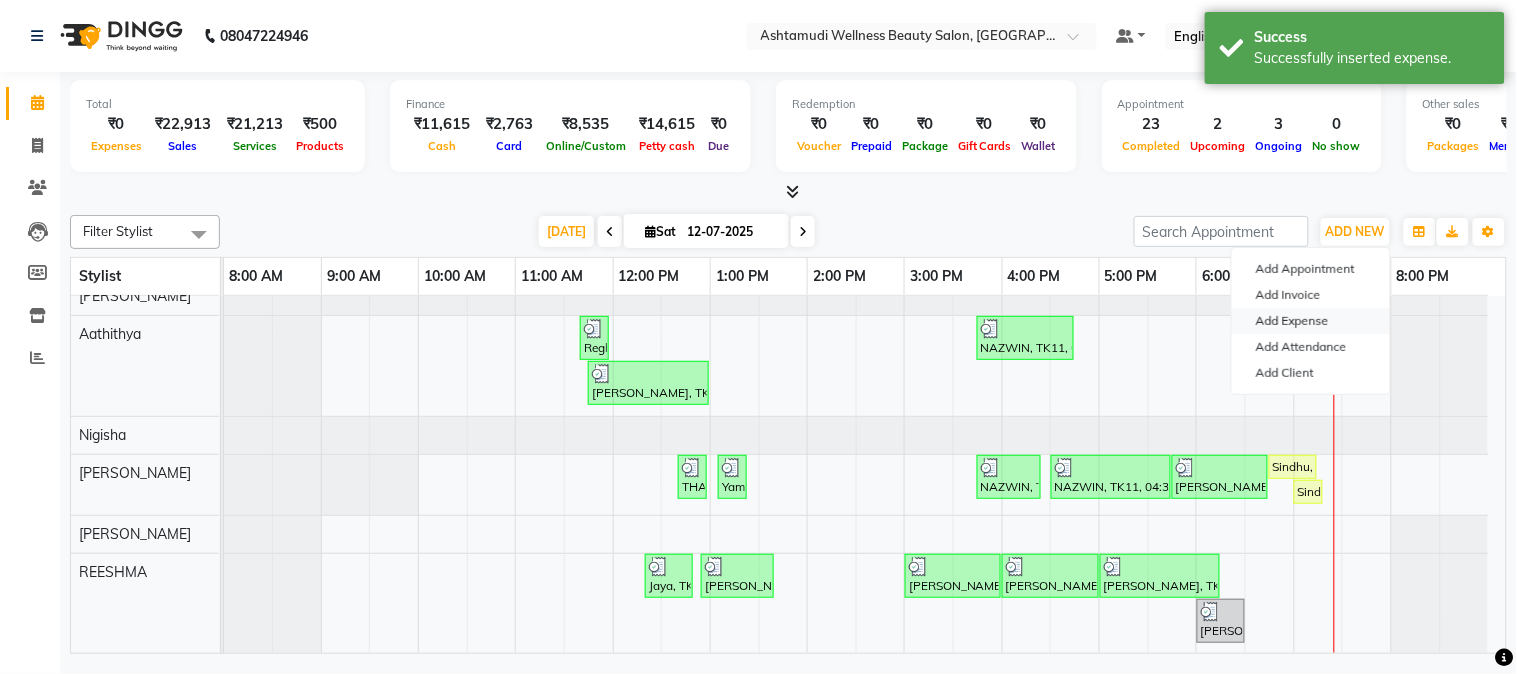 click on "Add Expense" at bounding box center [1311, 321] 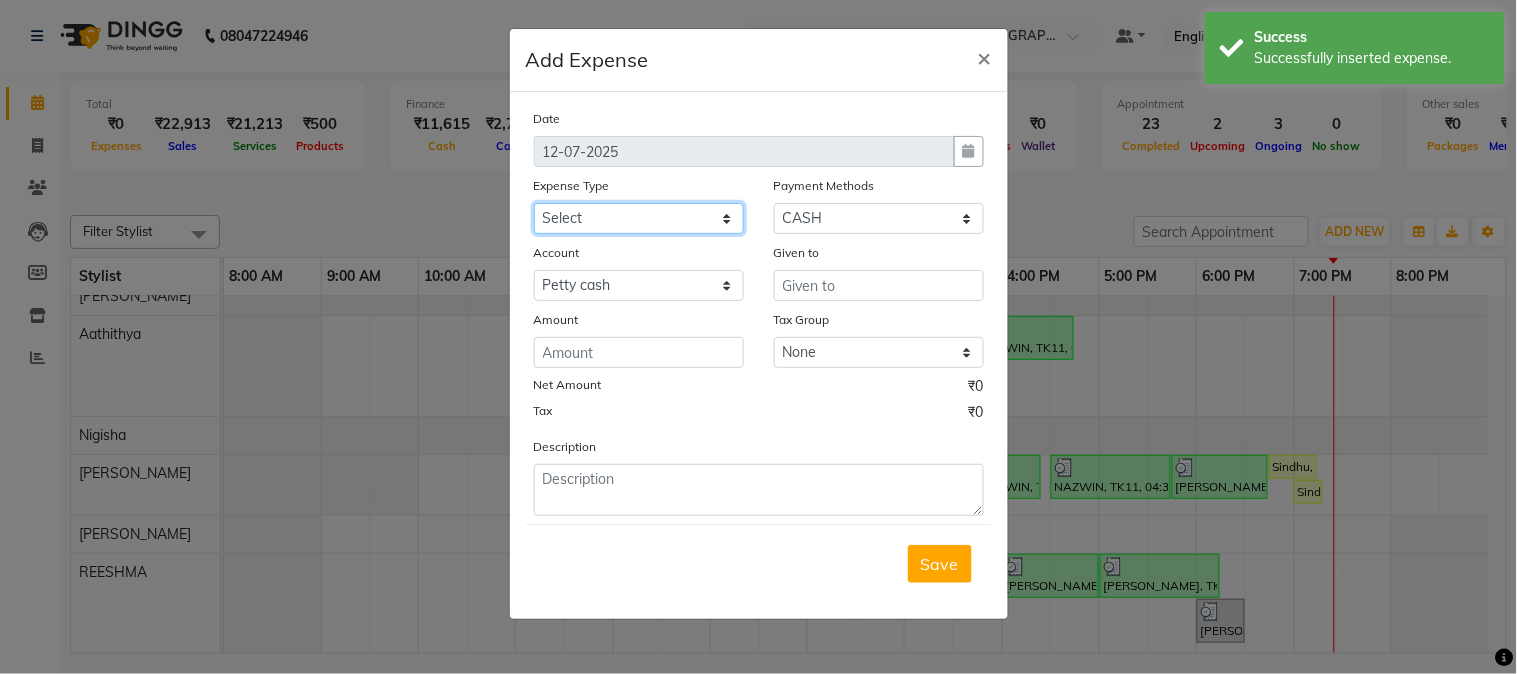 click on "Select ACCOMODATION EXPENSES ADVERTISEMENT SALES PROMOTIONAL EXPENSES Bonus BRIDAL ACCESSORIES REFUND BRIDAL COMMISSION BRIDAL FOOD BRIDAL INCENTIVES BRIDAL ORNAMENTS REFUND BRIDAL TA CASH DEPOSIT RAK BANK COMPUTER ACCESSORIES MOBILE PHONE Donation and Charity Expenses ELECTRICITY CHARGES ELECTRONICS FITTINGS Event Expense FISH FOOD EXPENSES FOOD REFRESHMENT FOR CLIENTS FOOD REFRESHMENT FOR STAFFS Freight And Forwarding Charges FUEL FOR GENERATOR FURNITURE AND EQUIPMENTS Gifts for Clients GIFTS FOR STAFFS GOKULAM CHITS HOSTEL RENT LAUNDRY EXPENSES LICENSE OTHER FEES LOADING UNLOADING CHARGES Medical Expenses MEHNDI PAYMENTS MISCELLANEOUS EXPENSES NEWSPAPER PERIODICALS Ornaments Maintenance Expense OVERTIME ALLOWANCES Payment For Pest Control Perfomance based incentives POSTAGE COURIER CHARGES Printing PRINTING STATIONERY EXPENSES PROFESSIONAL TAX REPAIRS MAINTENANCE ROUND OFF Salary SALARY ADVANCE Sales Incentives Membership Card SALES INCENTIVES PRODUCT SALES INCENTIVES SERVICES SALON ESSENTIALS SALON RENT" 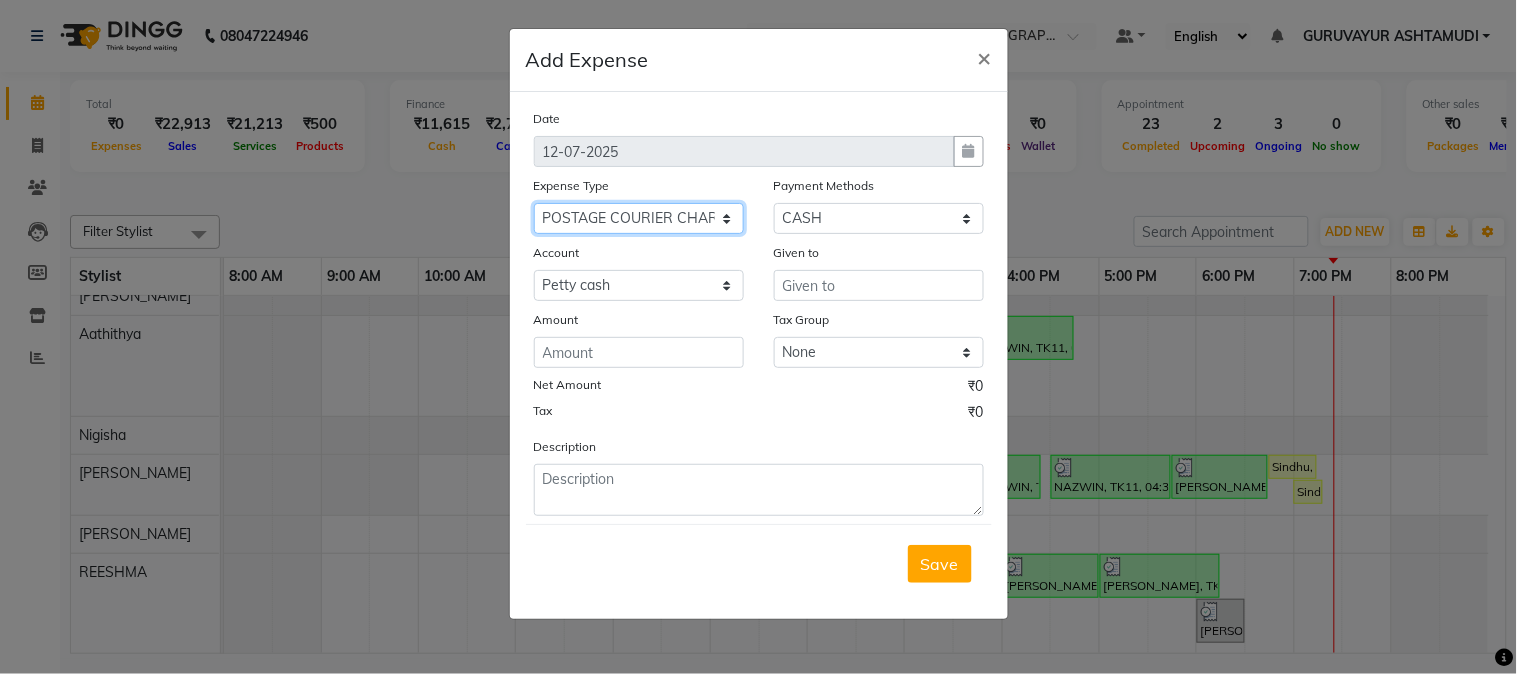 click on "Select ACCOMODATION EXPENSES ADVERTISEMENT SALES PROMOTIONAL EXPENSES Bonus BRIDAL ACCESSORIES REFUND BRIDAL COMMISSION BRIDAL FOOD BRIDAL INCENTIVES BRIDAL ORNAMENTS REFUND BRIDAL TA CASH DEPOSIT RAK BANK COMPUTER ACCESSORIES MOBILE PHONE Donation and Charity Expenses ELECTRICITY CHARGES ELECTRONICS FITTINGS Event Expense FISH FOOD EXPENSES FOOD REFRESHMENT FOR CLIENTS FOOD REFRESHMENT FOR STAFFS Freight And Forwarding Charges FUEL FOR GENERATOR FURNITURE AND EQUIPMENTS Gifts for Clients GIFTS FOR STAFFS GOKULAM CHITS HOSTEL RENT LAUNDRY EXPENSES LICENSE OTHER FEES LOADING UNLOADING CHARGES Medical Expenses MEHNDI PAYMENTS MISCELLANEOUS EXPENSES NEWSPAPER PERIODICALS Ornaments Maintenance Expense OVERTIME ALLOWANCES Payment For Pest Control Perfomance based incentives POSTAGE COURIER CHARGES Printing PRINTING STATIONERY EXPENSES PROFESSIONAL TAX REPAIRS MAINTENANCE ROUND OFF Salary SALARY ADVANCE Sales Incentives Membership Card SALES INCENTIVES PRODUCT SALES INCENTIVES SERVICES SALON ESSENTIALS SALON RENT" 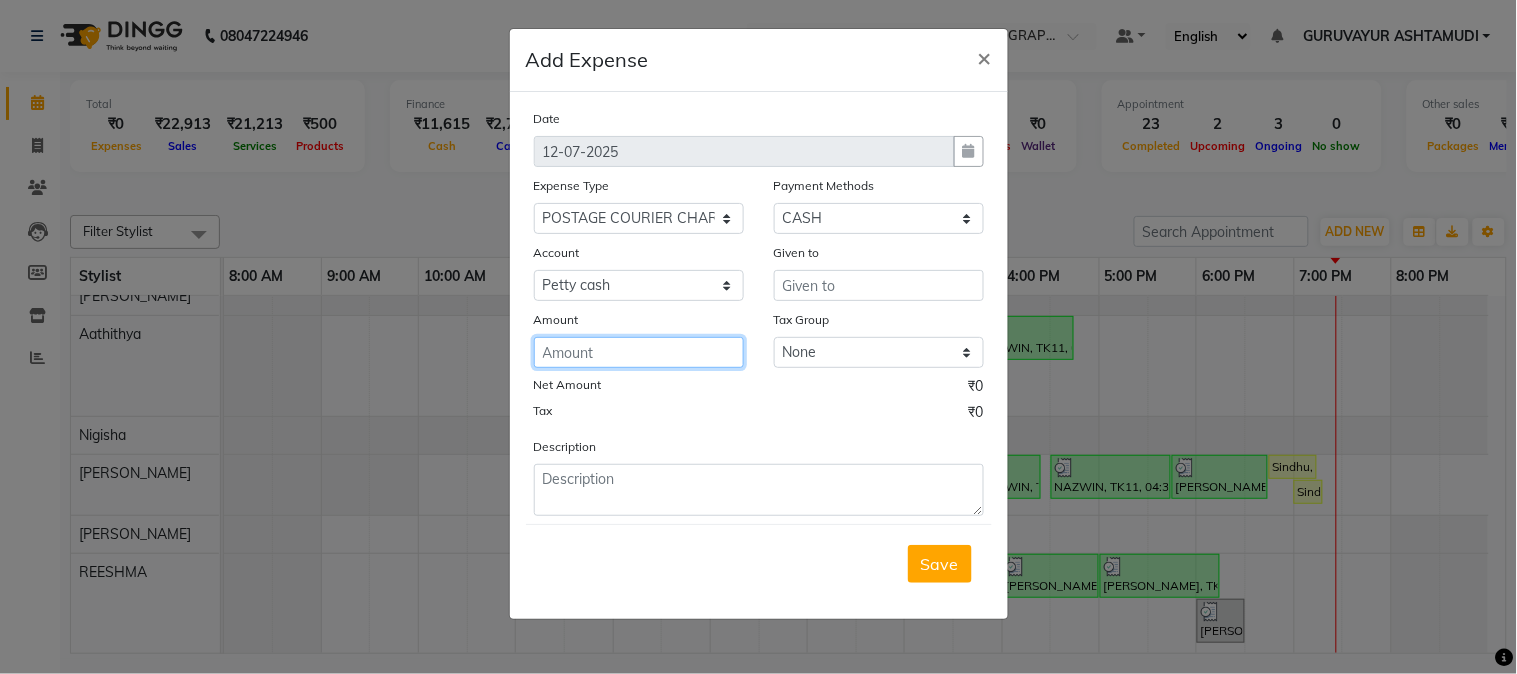 click 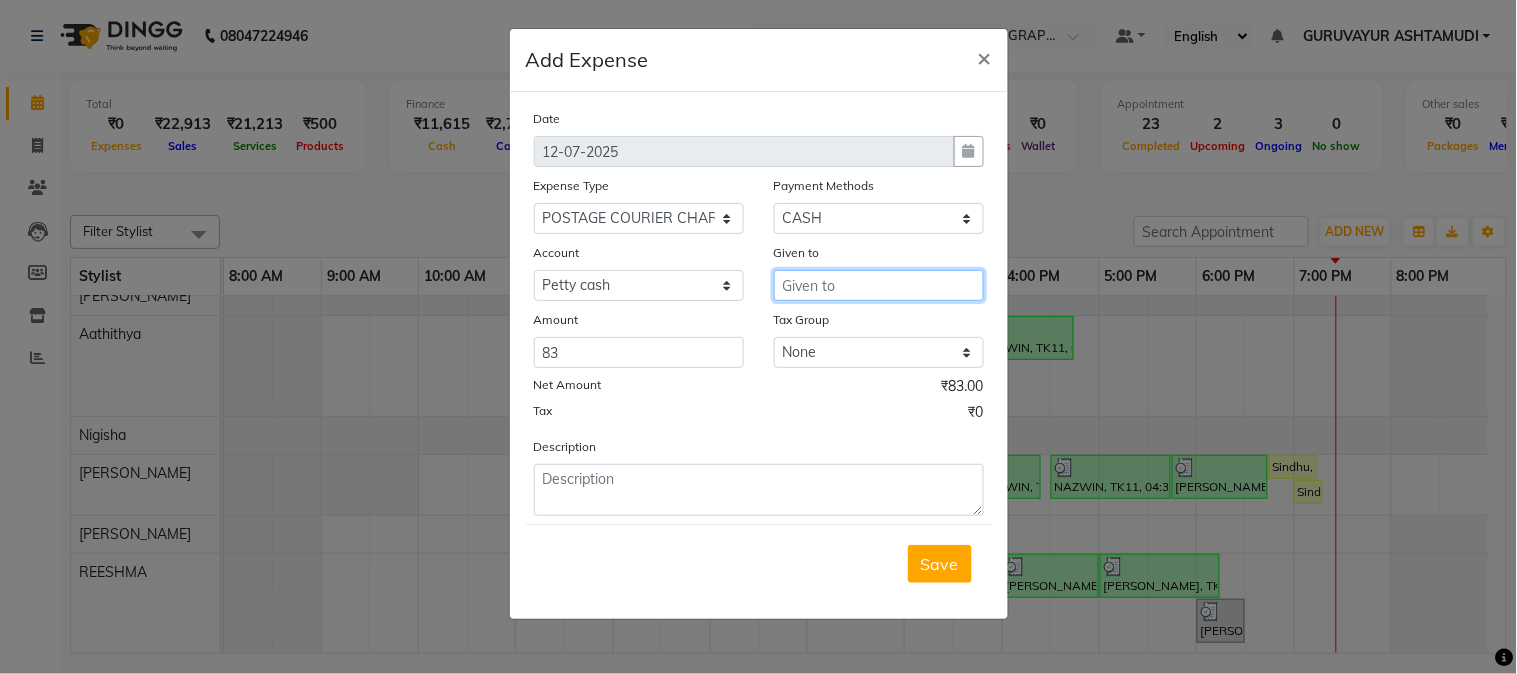 click at bounding box center (879, 285) 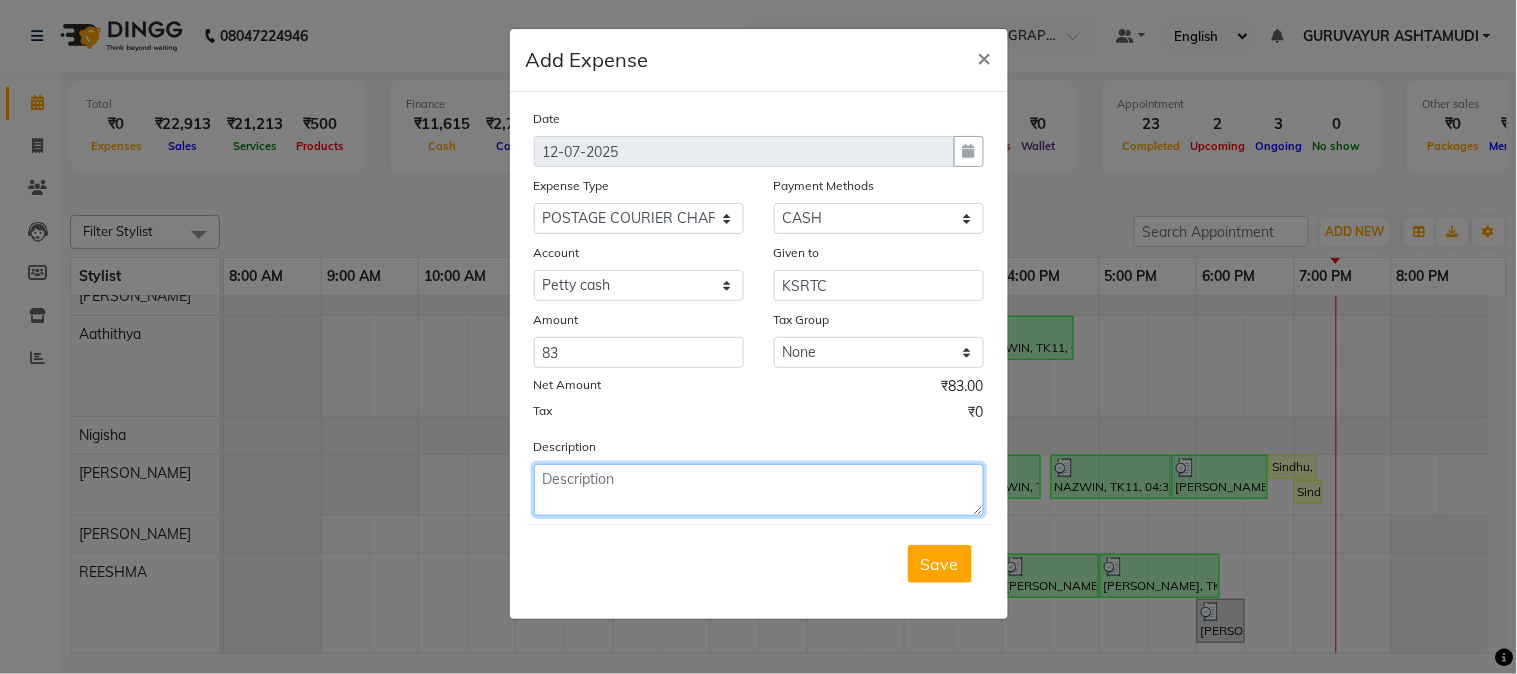 click 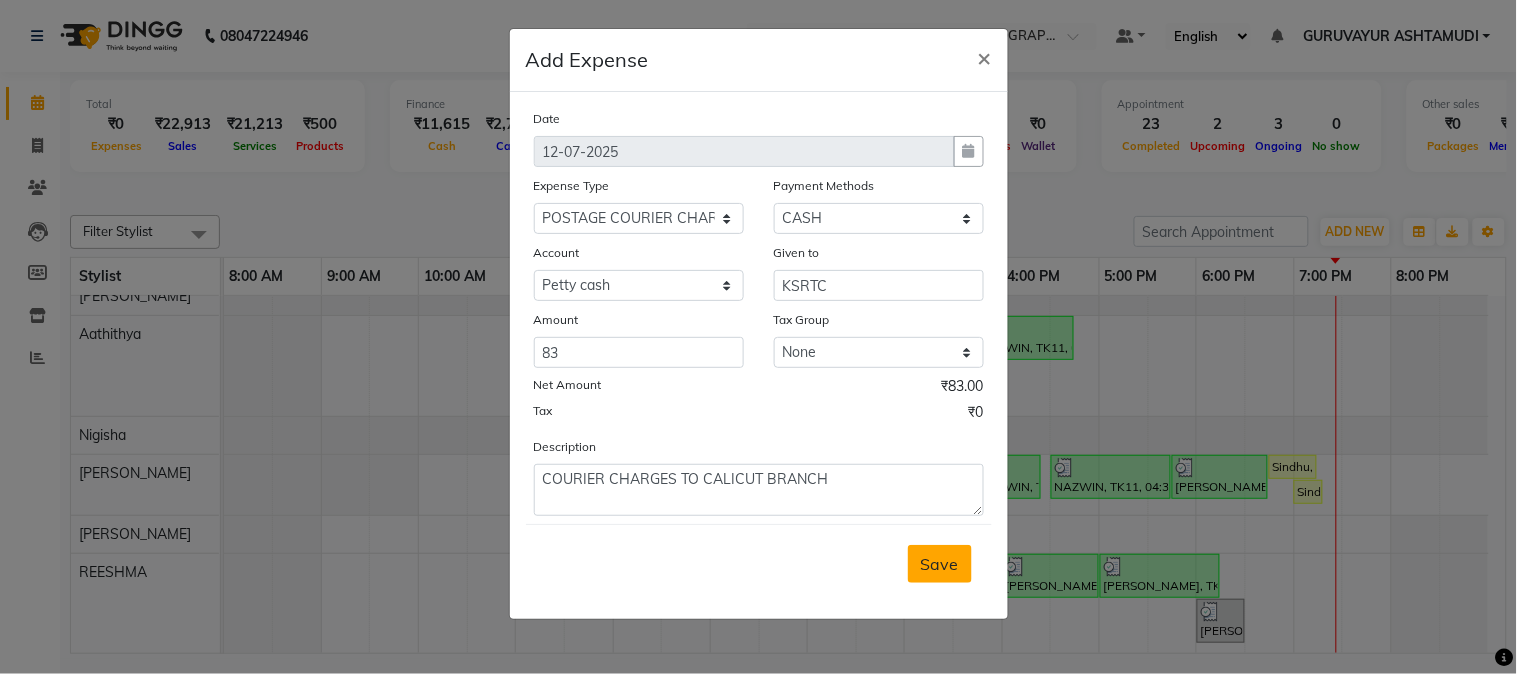 click on "Save" at bounding box center (940, 564) 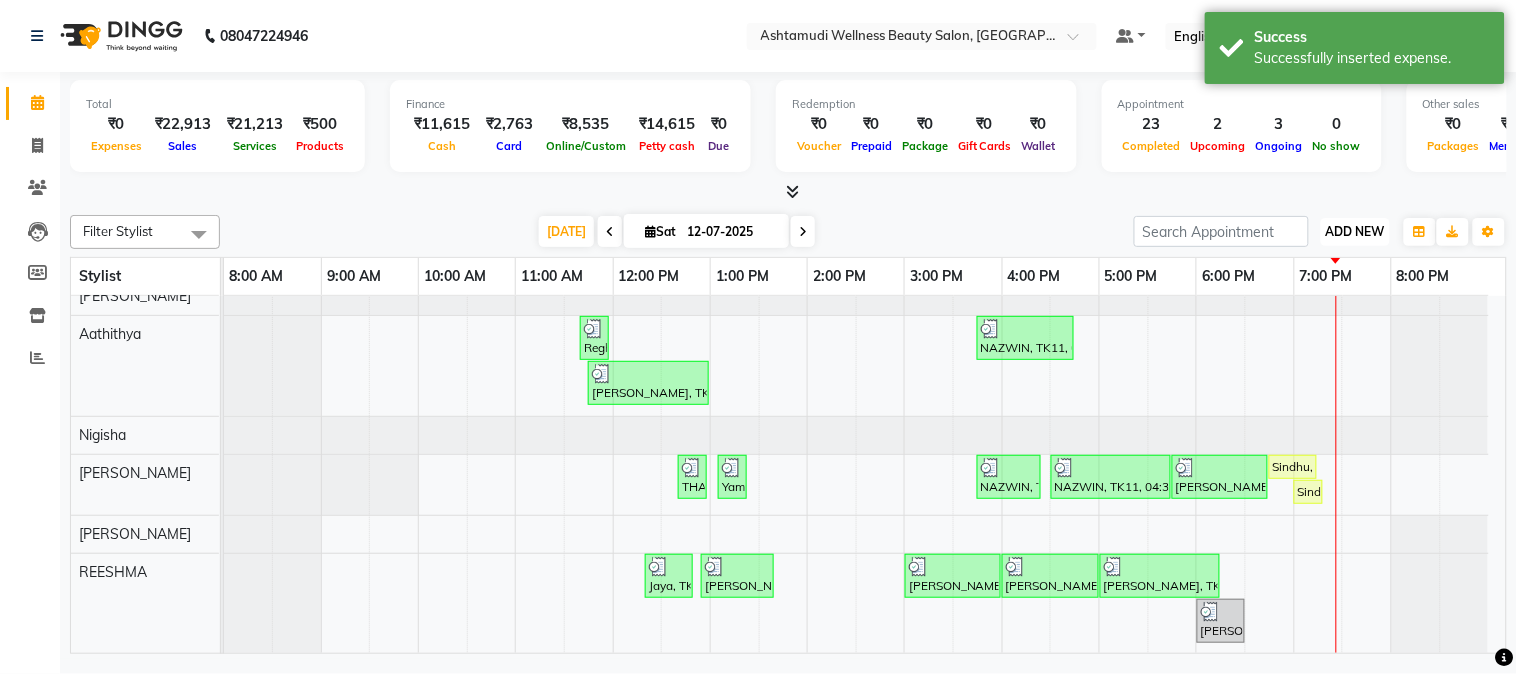 click on "ADD NEW" at bounding box center [1355, 231] 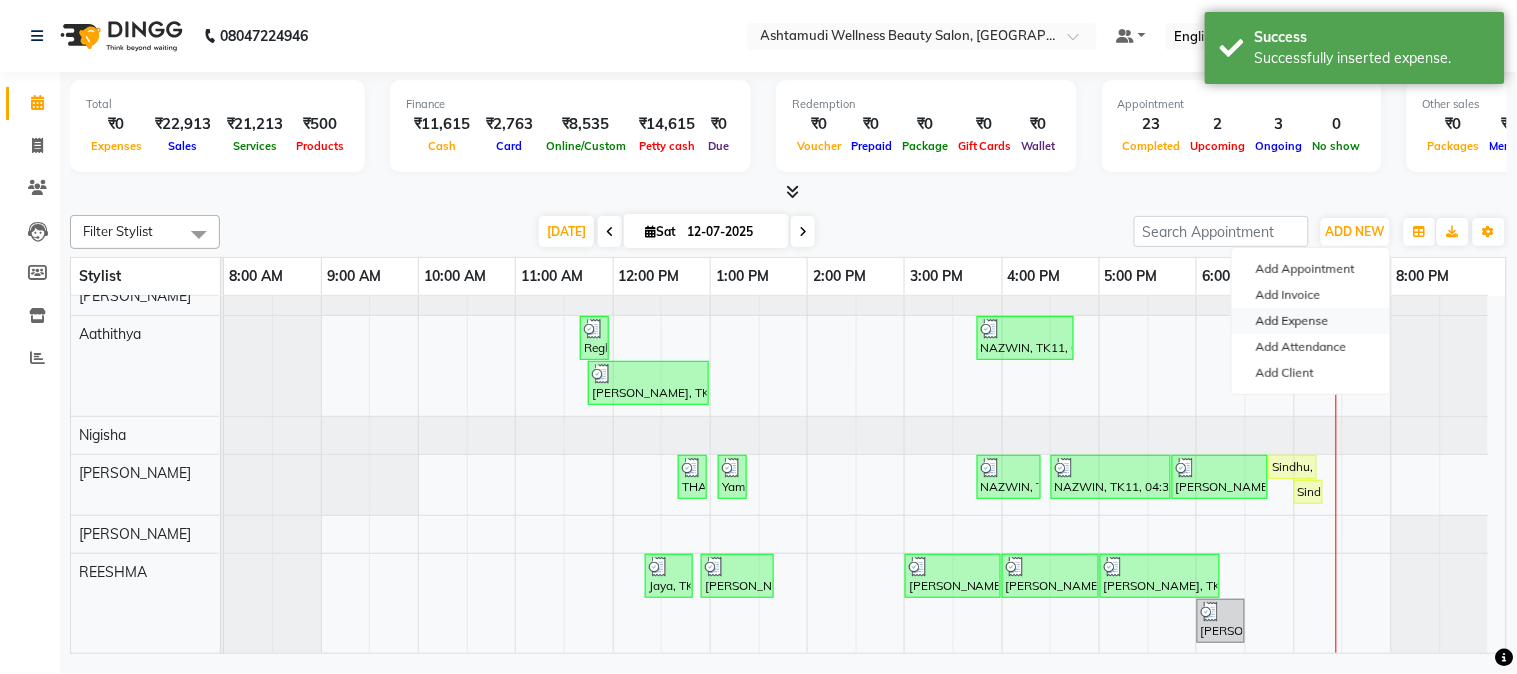 click on "Add Expense" at bounding box center [1311, 321] 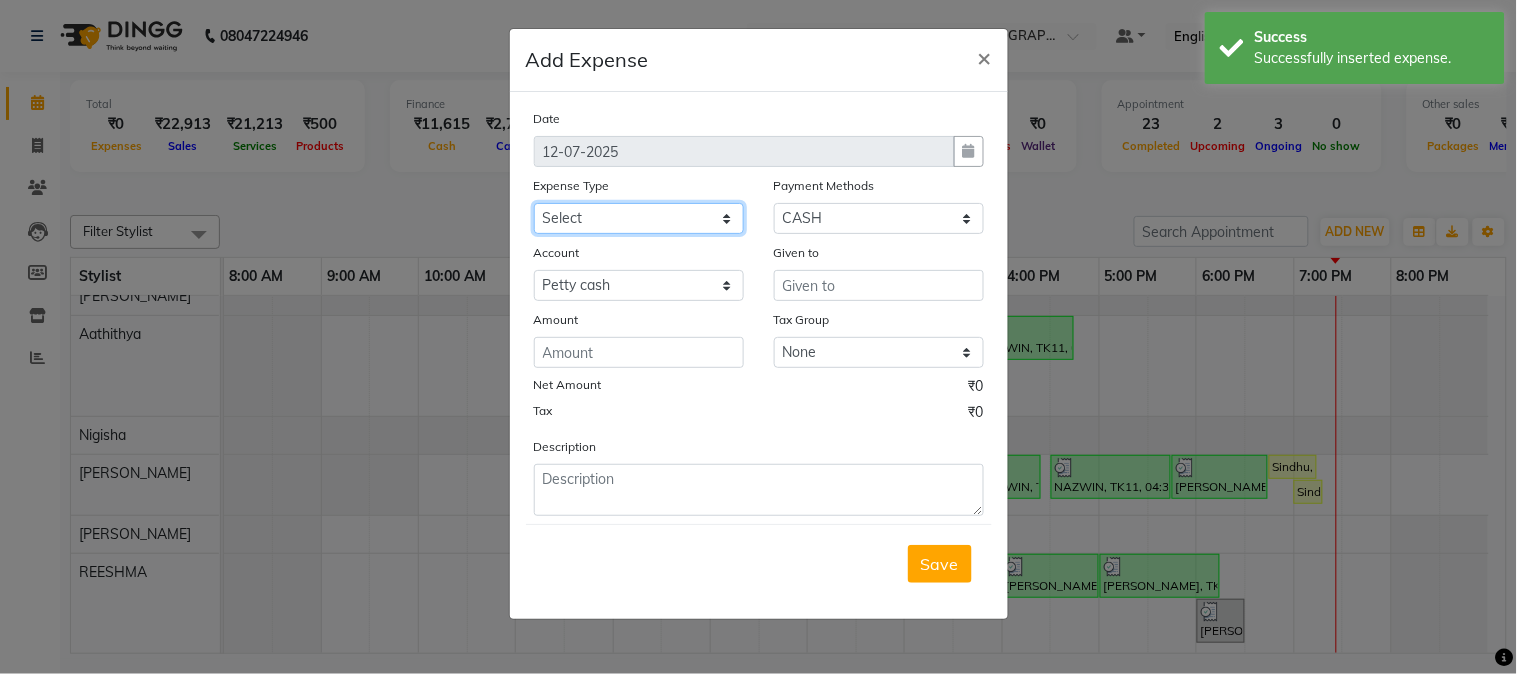 click on "Select ACCOMODATION EXPENSES ADVERTISEMENT SALES PROMOTIONAL EXPENSES Bonus BRIDAL ACCESSORIES REFUND BRIDAL COMMISSION BRIDAL FOOD BRIDAL INCENTIVES BRIDAL ORNAMENTS REFUND BRIDAL TA CASH DEPOSIT RAK BANK COMPUTER ACCESSORIES MOBILE PHONE Donation and Charity Expenses ELECTRICITY CHARGES ELECTRONICS FITTINGS Event Expense FISH FOOD EXPENSES FOOD REFRESHMENT FOR CLIENTS FOOD REFRESHMENT FOR STAFFS Freight And Forwarding Charges FUEL FOR GENERATOR FURNITURE AND EQUIPMENTS Gifts for Clients GIFTS FOR STAFFS GOKULAM CHITS HOSTEL RENT LAUNDRY EXPENSES LICENSE OTHER FEES LOADING UNLOADING CHARGES Medical Expenses MEHNDI PAYMENTS MISCELLANEOUS EXPENSES NEWSPAPER PERIODICALS Ornaments Maintenance Expense OVERTIME ALLOWANCES Payment For Pest Control Perfomance based incentives POSTAGE COURIER CHARGES Printing PRINTING STATIONERY EXPENSES PROFESSIONAL TAX REPAIRS MAINTENANCE ROUND OFF Salary SALARY ADVANCE Sales Incentives Membership Card SALES INCENTIVES PRODUCT SALES INCENTIVES SERVICES SALON ESSENTIALS SALON RENT" 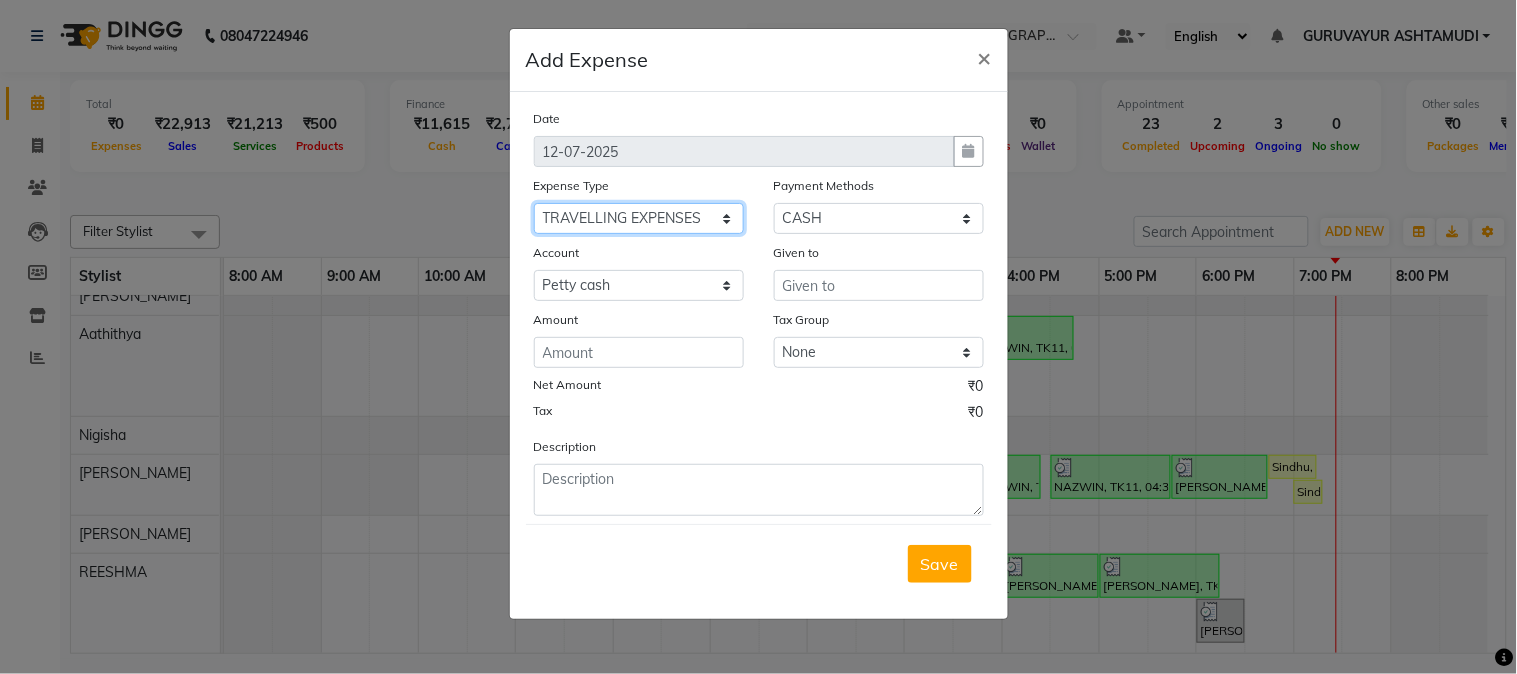 click on "Select ACCOMODATION EXPENSES ADVERTISEMENT SALES PROMOTIONAL EXPENSES Bonus BRIDAL ACCESSORIES REFUND BRIDAL COMMISSION BRIDAL FOOD BRIDAL INCENTIVES BRIDAL ORNAMENTS REFUND BRIDAL TA CASH DEPOSIT RAK BANK COMPUTER ACCESSORIES MOBILE PHONE Donation and Charity Expenses ELECTRICITY CHARGES ELECTRONICS FITTINGS Event Expense FISH FOOD EXPENSES FOOD REFRESHMENT FOR CLIENTS FOOD REFRESHMENT FOR STAFFS Freight And Forwarding Charges FUEL FOR GENERATOR FURNITURE AND EQUIPMENTS Gifts for Clients GIFTS FOR STAFFS GOKULAM CHITS HOSTEL RENT LAUNDRY EXPENSES LICENSE OTHER FEES LOADING UNLOADING CHARGES Medical Expenses MEHNDI PAYMENTS MISCELLANEOUS EXPENSES NEWSPAPER PERIODICALS Ornaments Maintenance Expense OVERTIME ALLOWANCES Payment For Pest Control Perfomance based incentives POSTAGE COURIER CHARGES Printing PRINTING STATIONERY EXPENSES PROFESSIONAL TAX REPAIRS MAINTENANCE ROUND OFF Salary SALARY ADVANCE Sales Incentives Membership Card SALES INCENTIVES PRODUCT SALES INCENTIVES SERVICES SALON ESSENTIALS SALON RENT" 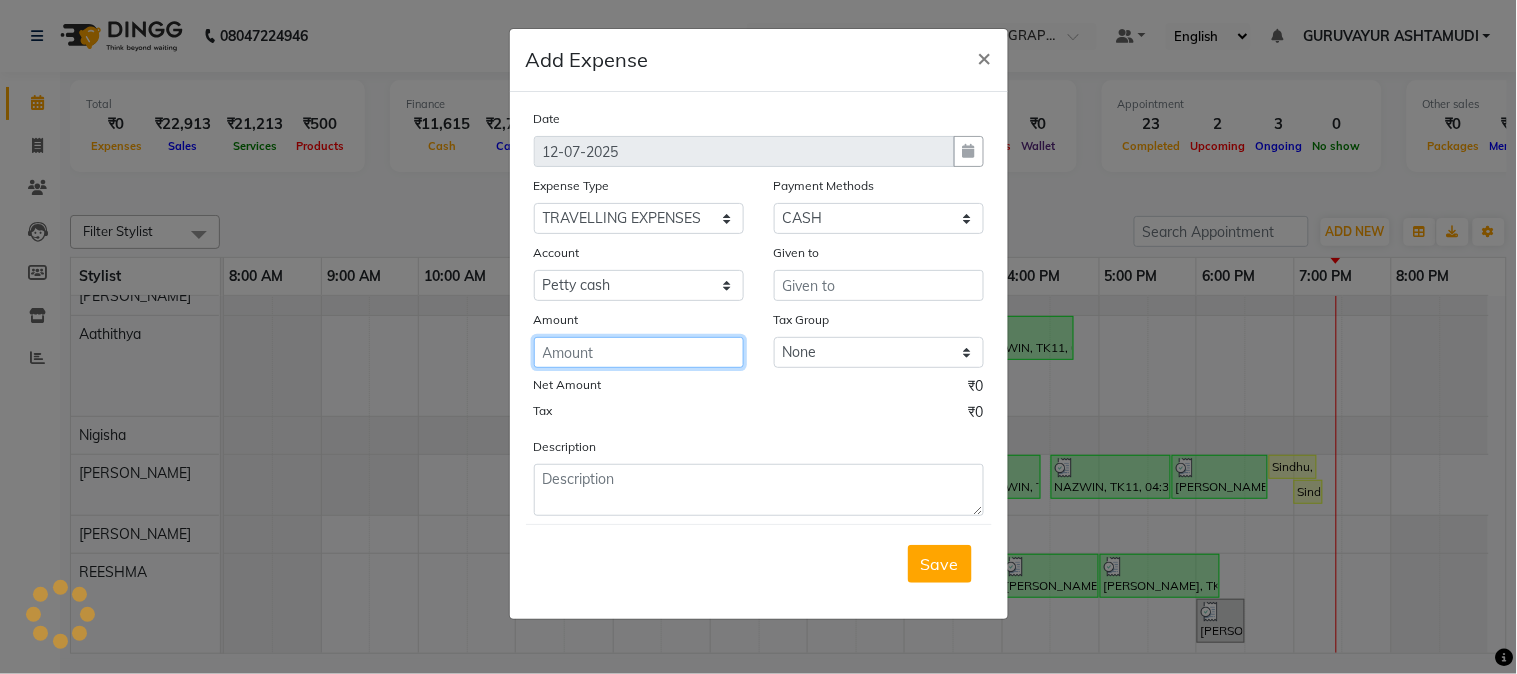 click 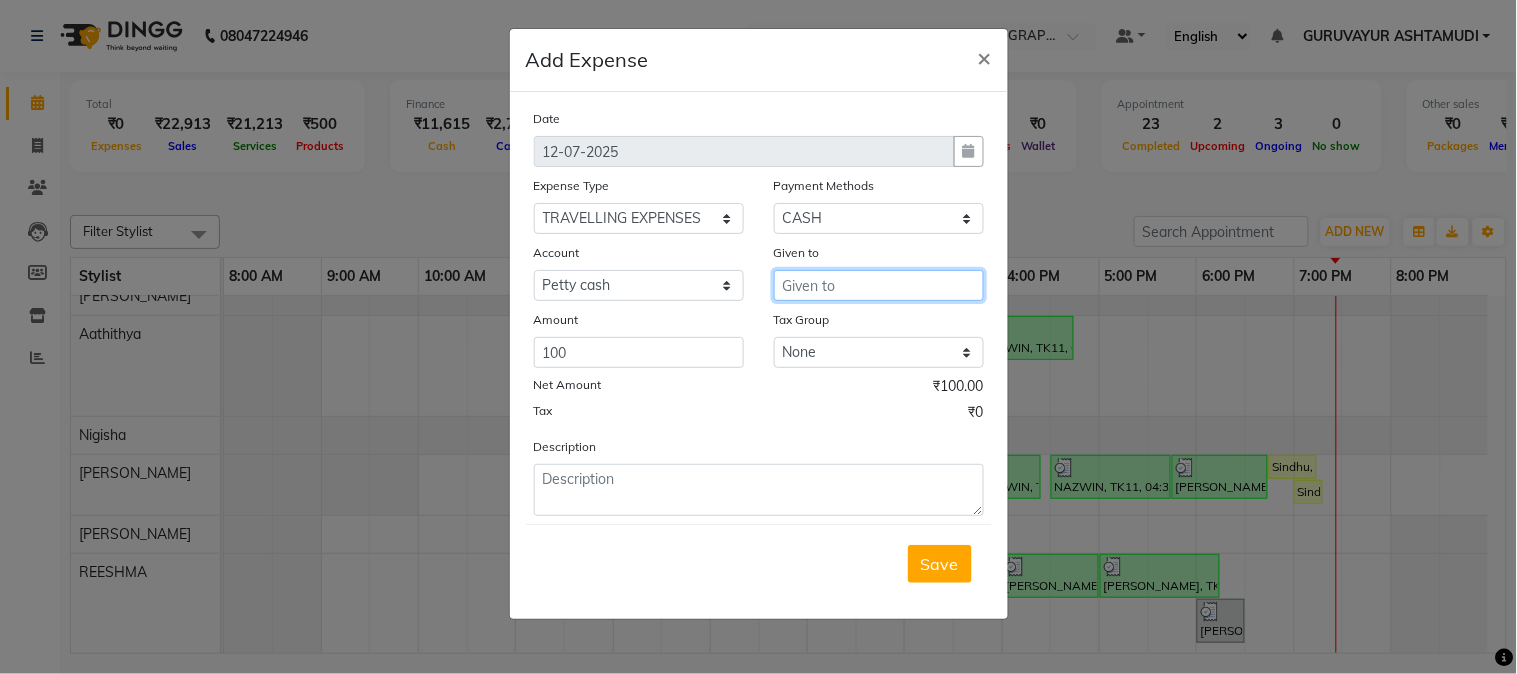 click at bounding box center (879, 285) 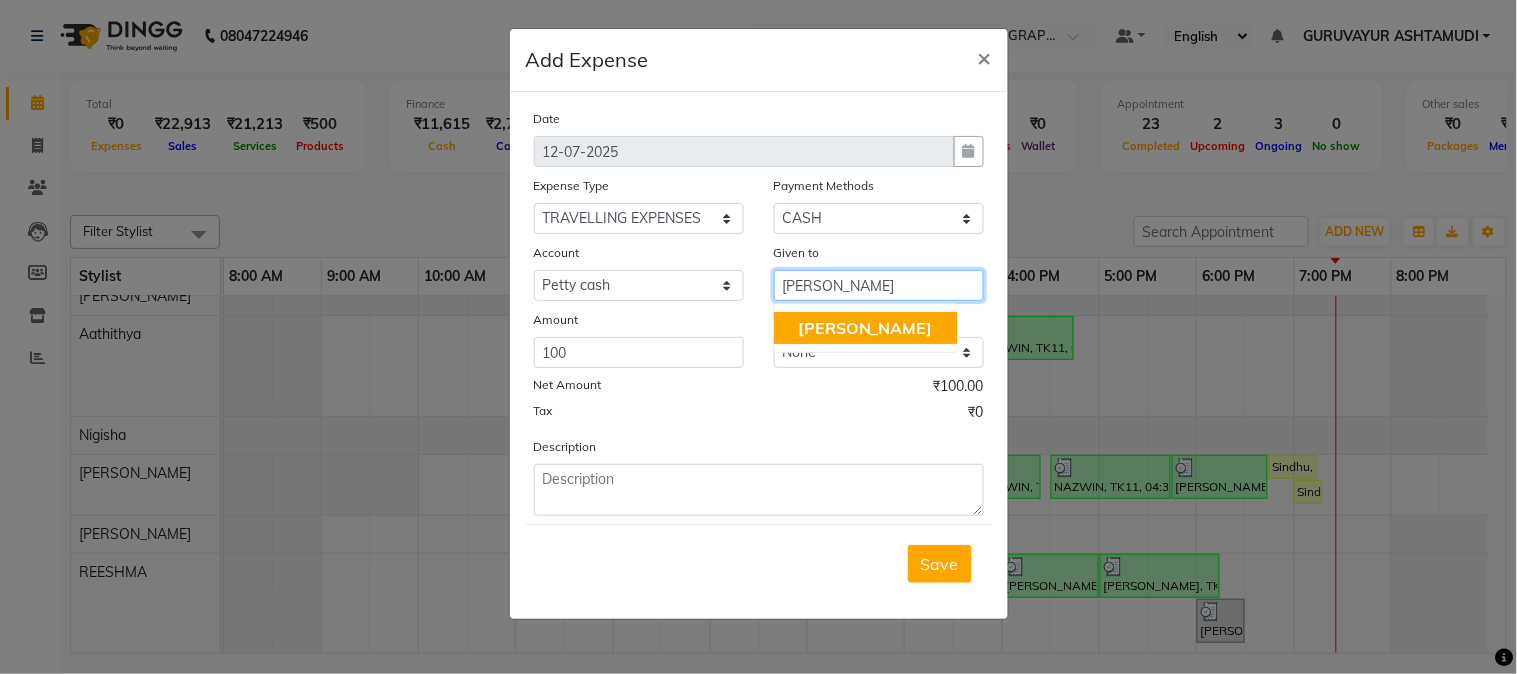click on "[PERSON_NAME]" at bounding box center (865, 328) 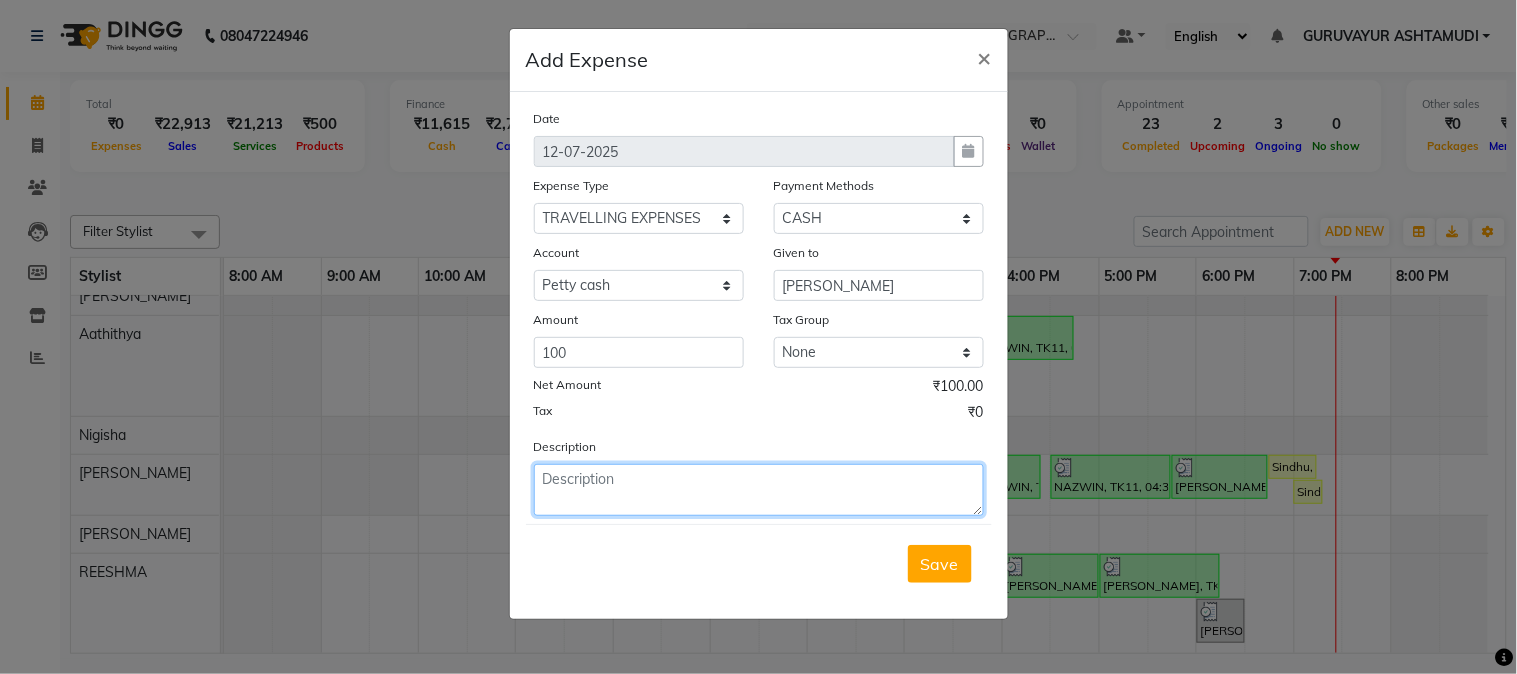 click 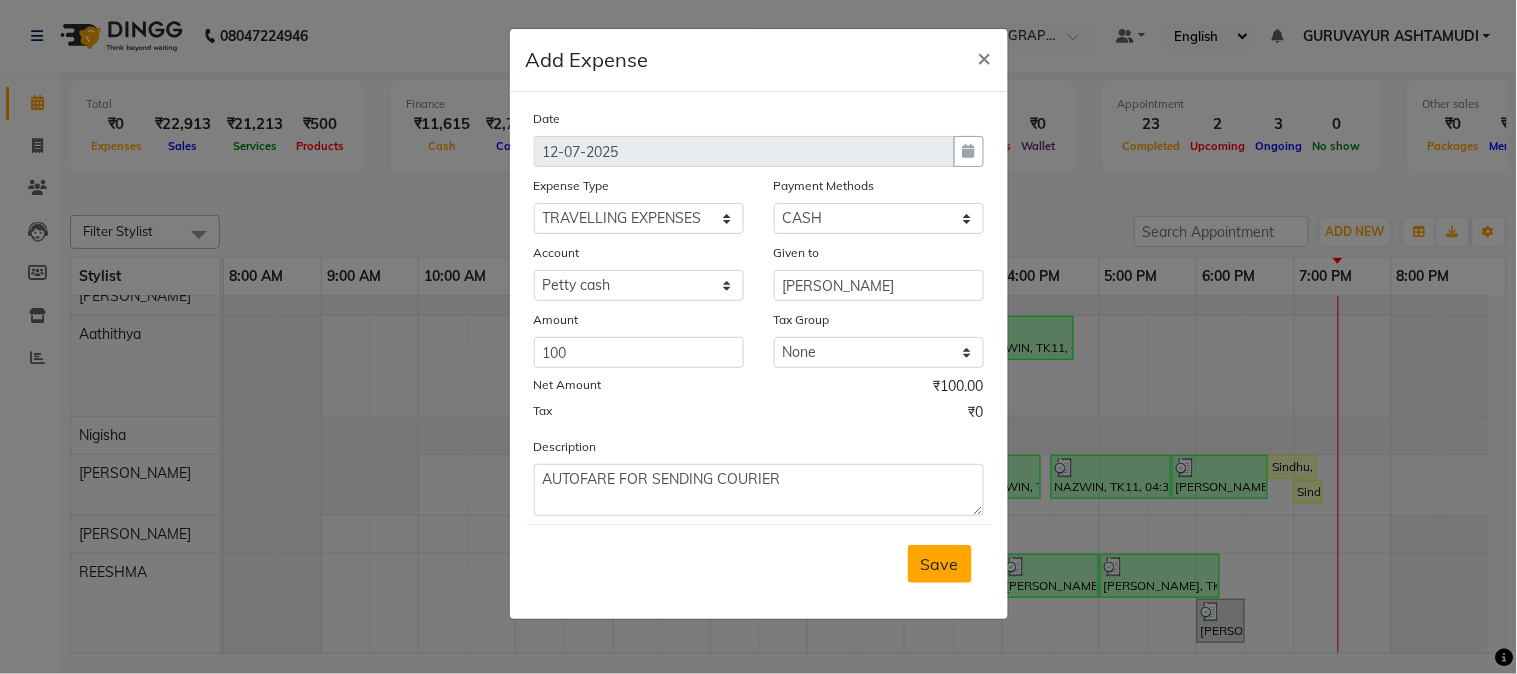 click on "Save" at bounding box center (940, 564) 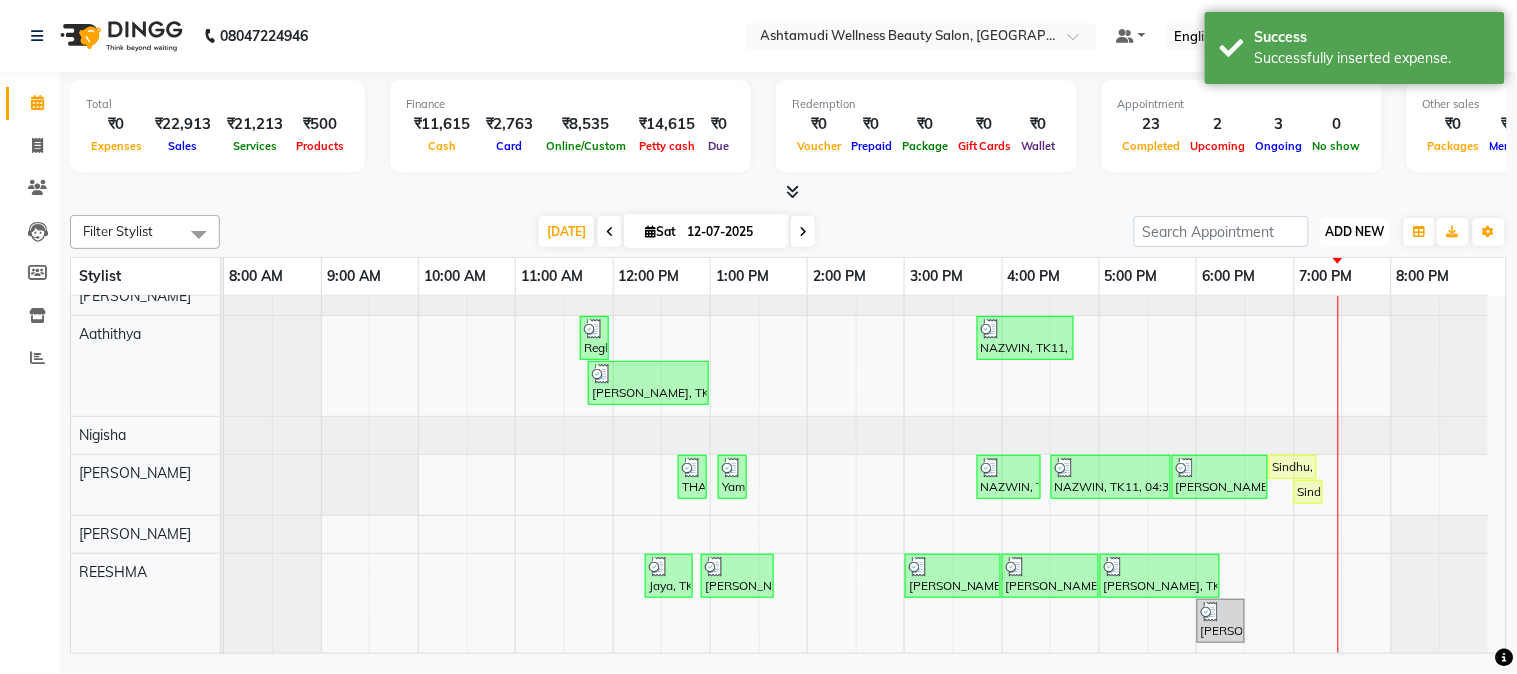 click on "ADD NEW Toggle Dropdown" at bounding box center (1355, 232) 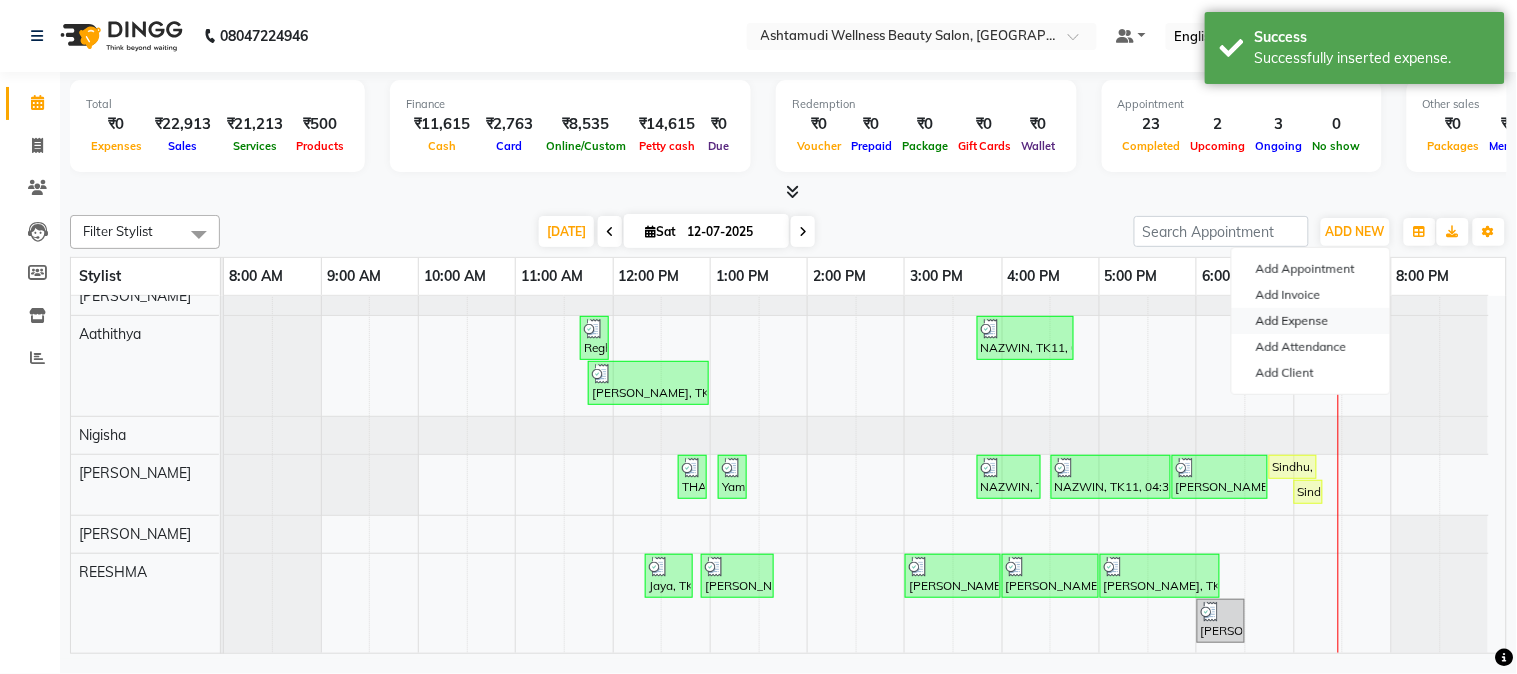 click on "Add Expense" at bounding box center [1311, 321] 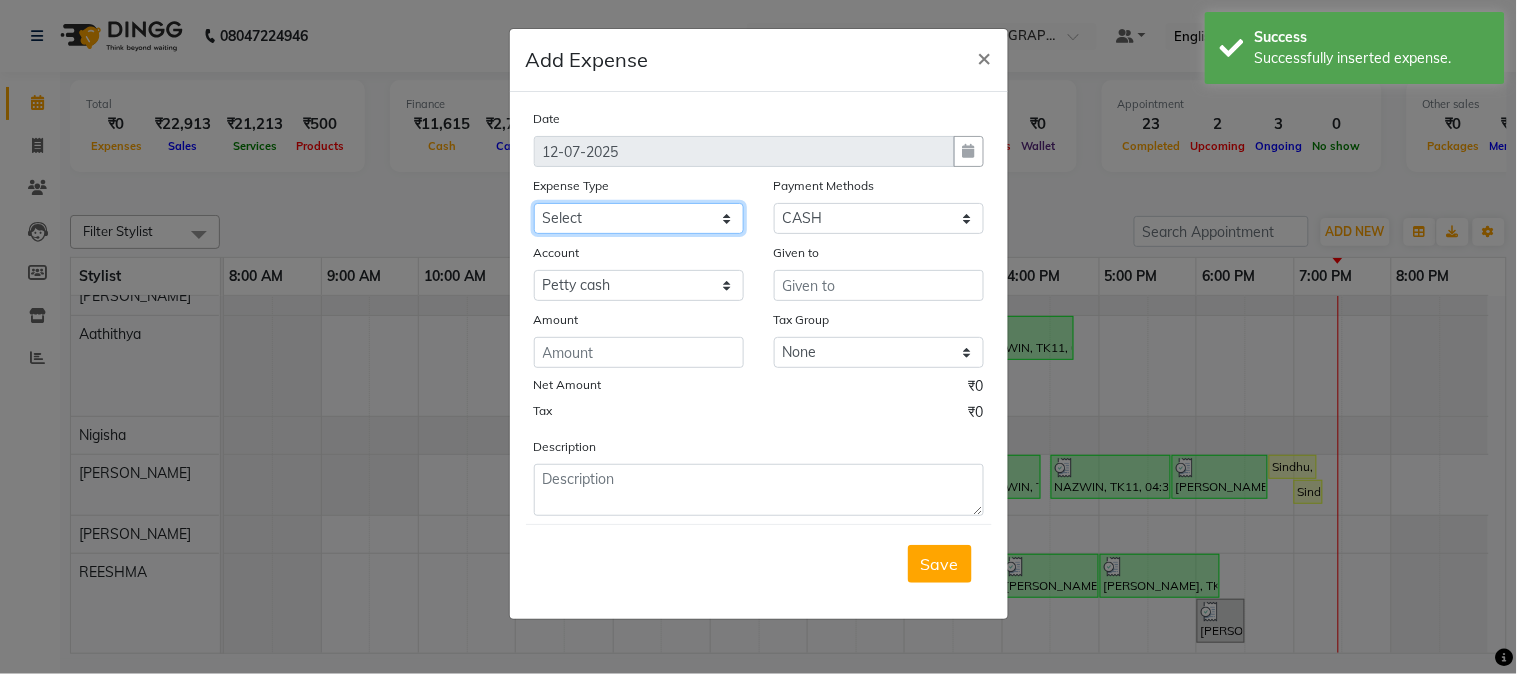 click on "Select ACCOMODATION EXPENSES ADVERTISEMENT SALES PROMOTIONAL EXPENSES Bonus BRIDAL ACCESSORIES REFUND BRIDAL COMMISSION BRIDAL FOOD BRIDAL INCENTIVES BRIDAL ORNAMENTS REFUND BRIDAL TA CASH DEPOSIT RAK BANK COMPUTER ACCESSORIES MOBILE PHONE Donation and Charity Expenses ELECTRICITY CHARGES ELECTRONICS FITTINGS Event Expense FISH FOOD EXPENSES FOOD REFRESHMENT FOR CLIENTS FOOD REFRESHMENT FOR STAFFS Freight And Forwarding Charges FUEL FOR GENERATOR FURNITURE AND EQUIPMENTS Gifts for Clients GIFTS FOR STAFFS GOKULAM CHITS HOSTEL RENT LAUNDRY EXPENSES LICENSE OTHER FEES LOADING UNLOADING CHARGES Medical Expenses MEHNDI PAYMENTS MISCELLANEOUS EXPENSES NEWSPAPER PERIODICALS Ornaments Maintenance Expense OVERTIME ALLOWANCES Payment For Pest Control Perfomance based incentives POSTAGE COURIER CHARGES Printing PRINTING STATIONERY EXPENSES PROFESSIONAL TAX REPAIRS MAINTENANCE ROUND OFF Salary SALARY ADVANCE Sales Incentives Membership Card SALES INCENTIVES PRODUCT SALES INCENTIVES SERVICES SALON ESSENTIALS SALON RENT" 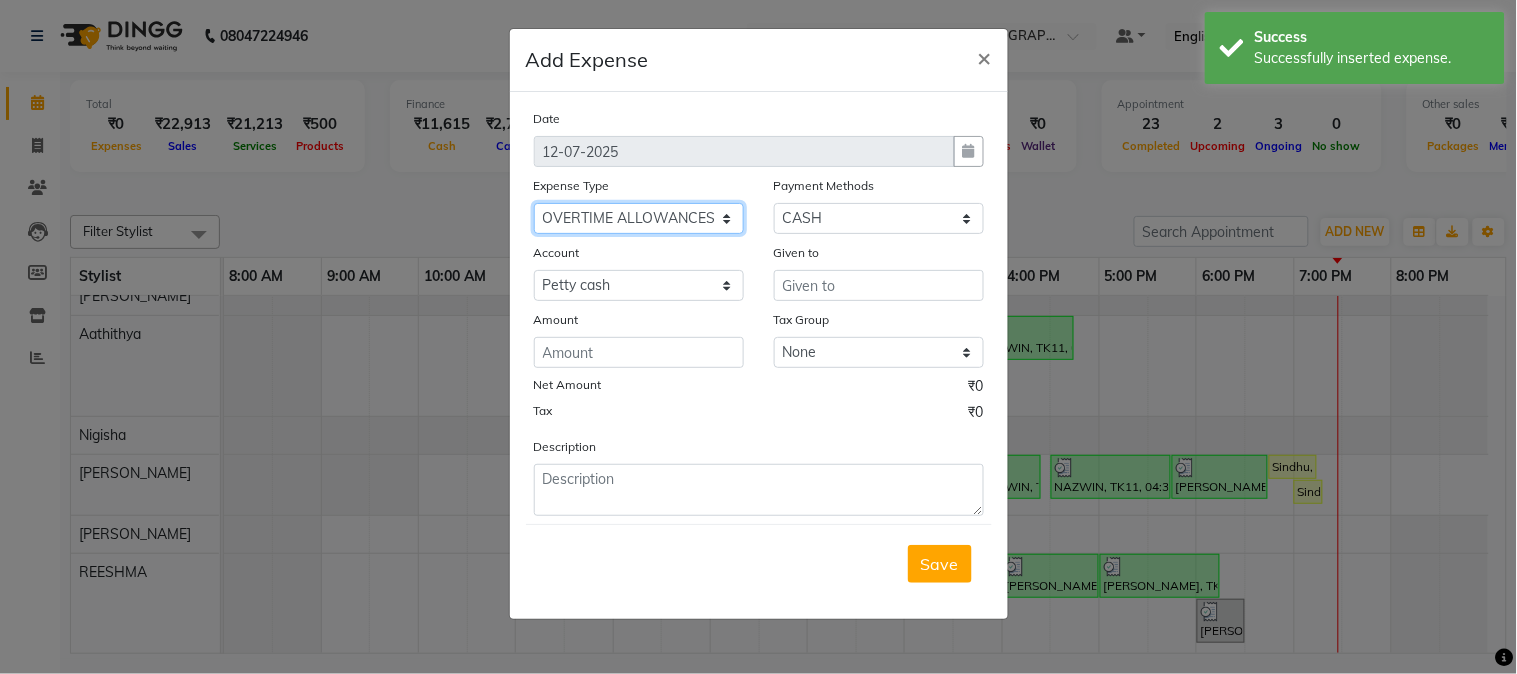 click on "Select ACCOMODATION EXPENSES ADVERTISEMENT SALES PROMOTIONAL EXPENSES Bonus BRIDAL ACCESSORIES REFUND BRIDAL COMMISSION BRIDAL FOOD BRIDAL INCENTIVES BRIDAL ORNAMENTS REFUND BRIDAL TA CASH DEPOSIT RAK BANK COMPUTER ACCESSORIES MOBILE PHONE Donation and Charity Expenses ELECTRICITY CHARGES ELECTRONICS FITTINGS Event Expense FISH FOOD EXPENSES FOOD REFRESHMENT FOR CLIENTS FOOD REFRESHMENT FOR STAFFS Freight And Forwarding Charges FUEL FOR GENERATOR FURNITURE AND EQUIPMENTS Gifts for Clients GIFTS FOR STAFFS GOKULAM CHITS HOSTEL RENT LAUNDRY EXPENSES LICENSE OTHER FEES LOADING UNLOADING CHARGES Medical Expenses MEHNDI PAYMENTS MISCELLANEOUS EXPENSES NEWSPAPER PERIODICALS Ornaments Maintenance Expense OVERTIME ALLOWANCES Payment For Pest Control Perfomance based incentives POSTAGE COURIER CHARGES Printing PRINTING STATIONERY EXPENSES PROFESSIONAL TAX REPAIRS MAINTENANCE ROUND OFF Salary SALARY ADVANCE Sales Incentives Membership Card SALES INCENTIVES PRODUCT SALES INCENTIVES SERVICES SALON ESSENTIALS SALON RENT" 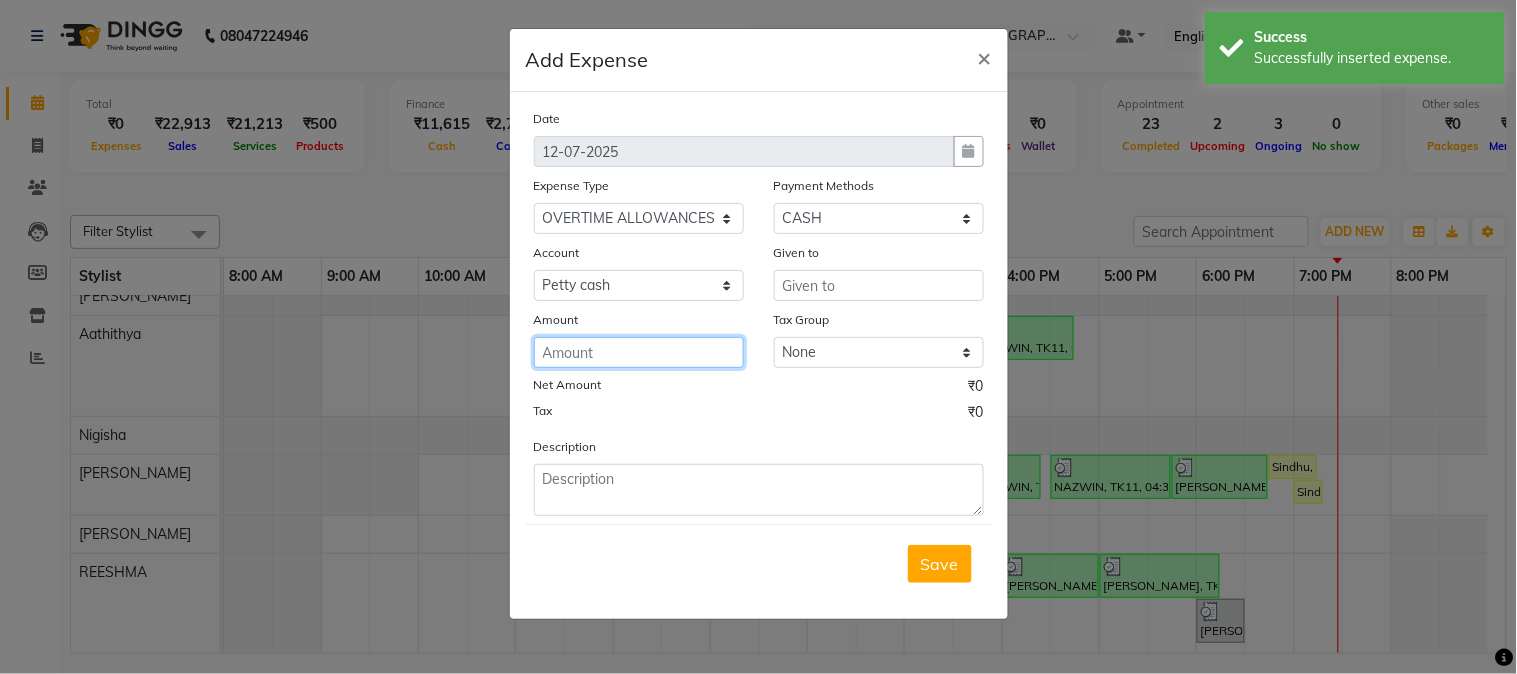 click 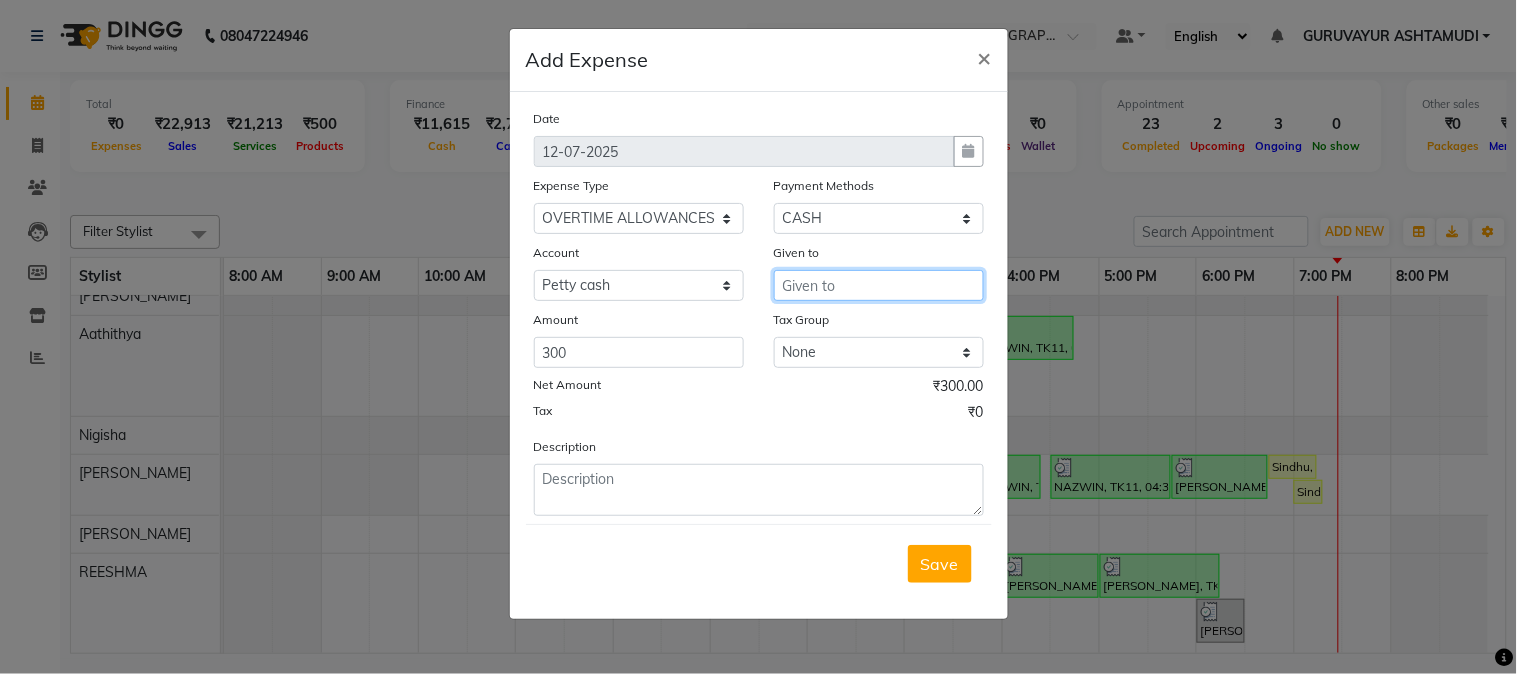 click at bounding box center (879, 285) 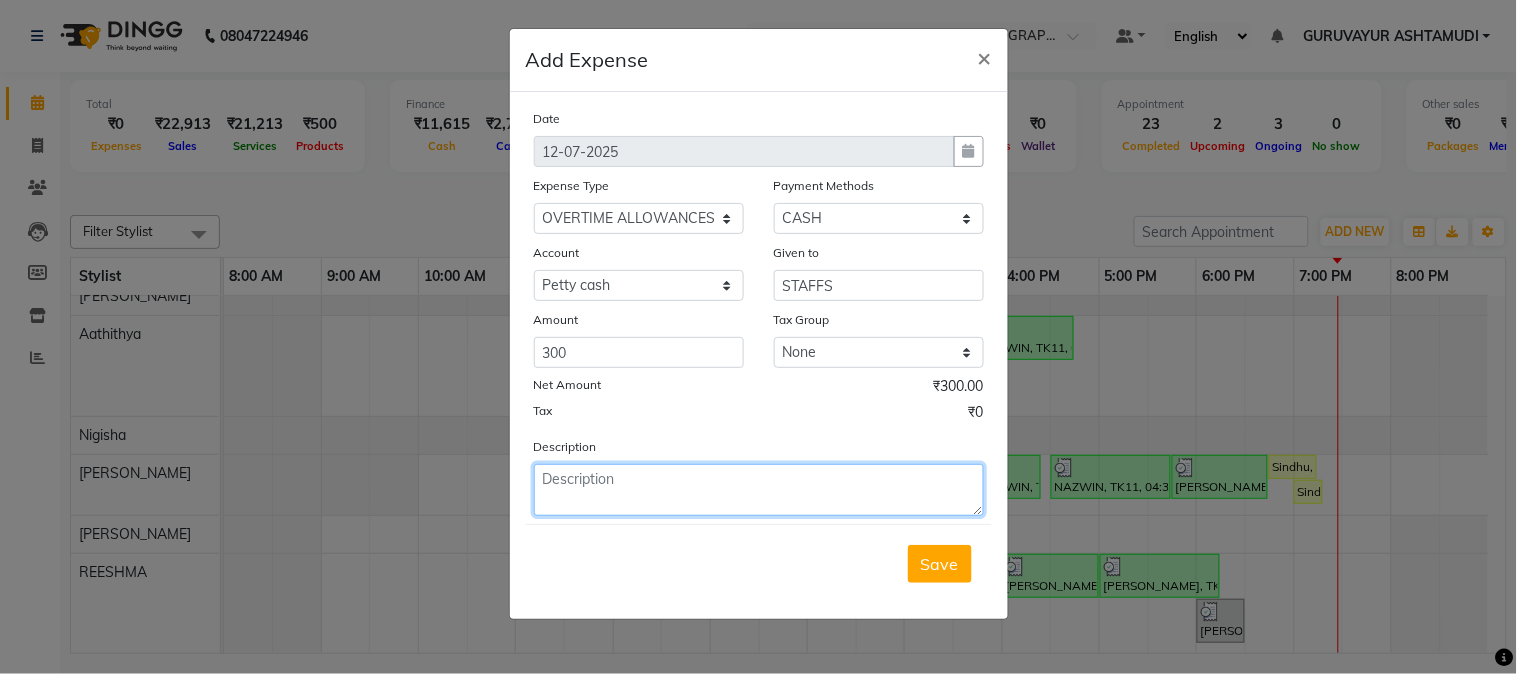 click 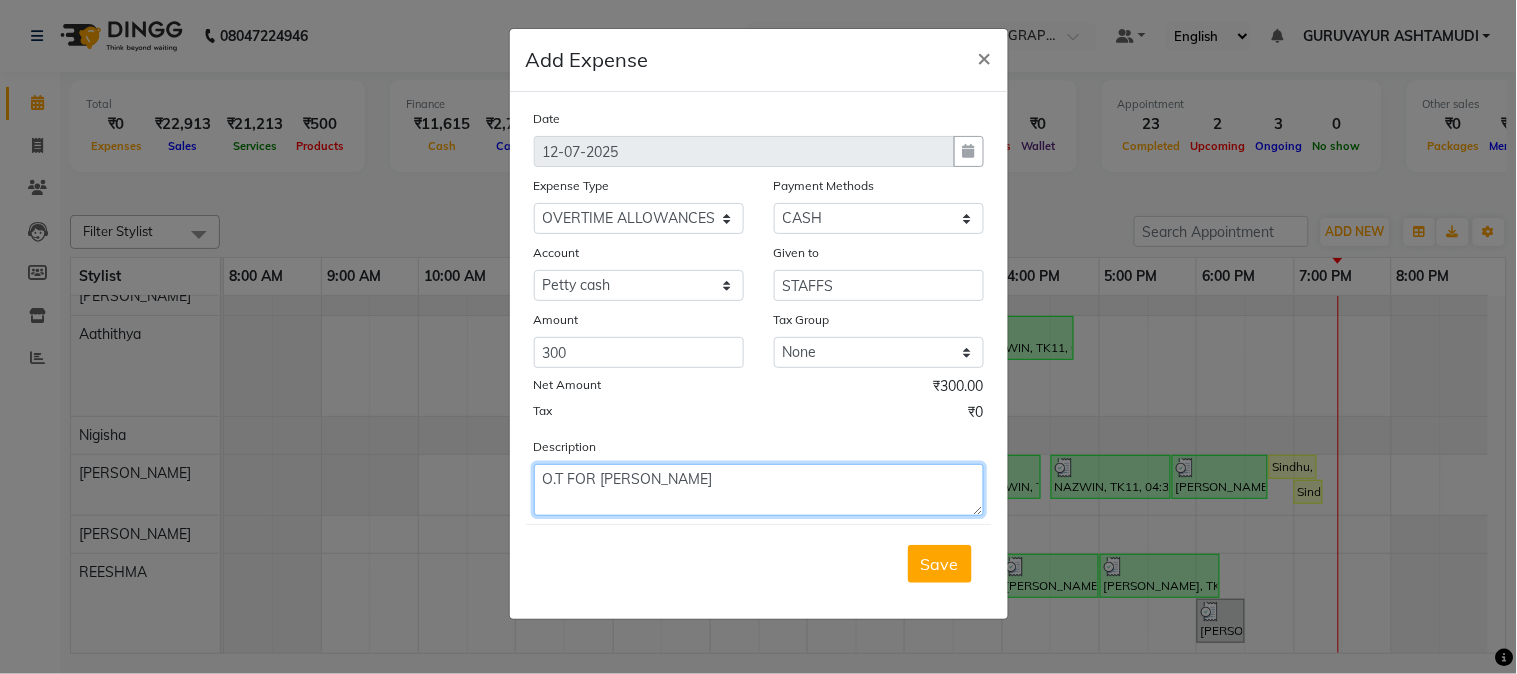 click on "O.T FOR RINIAND REESHMA" 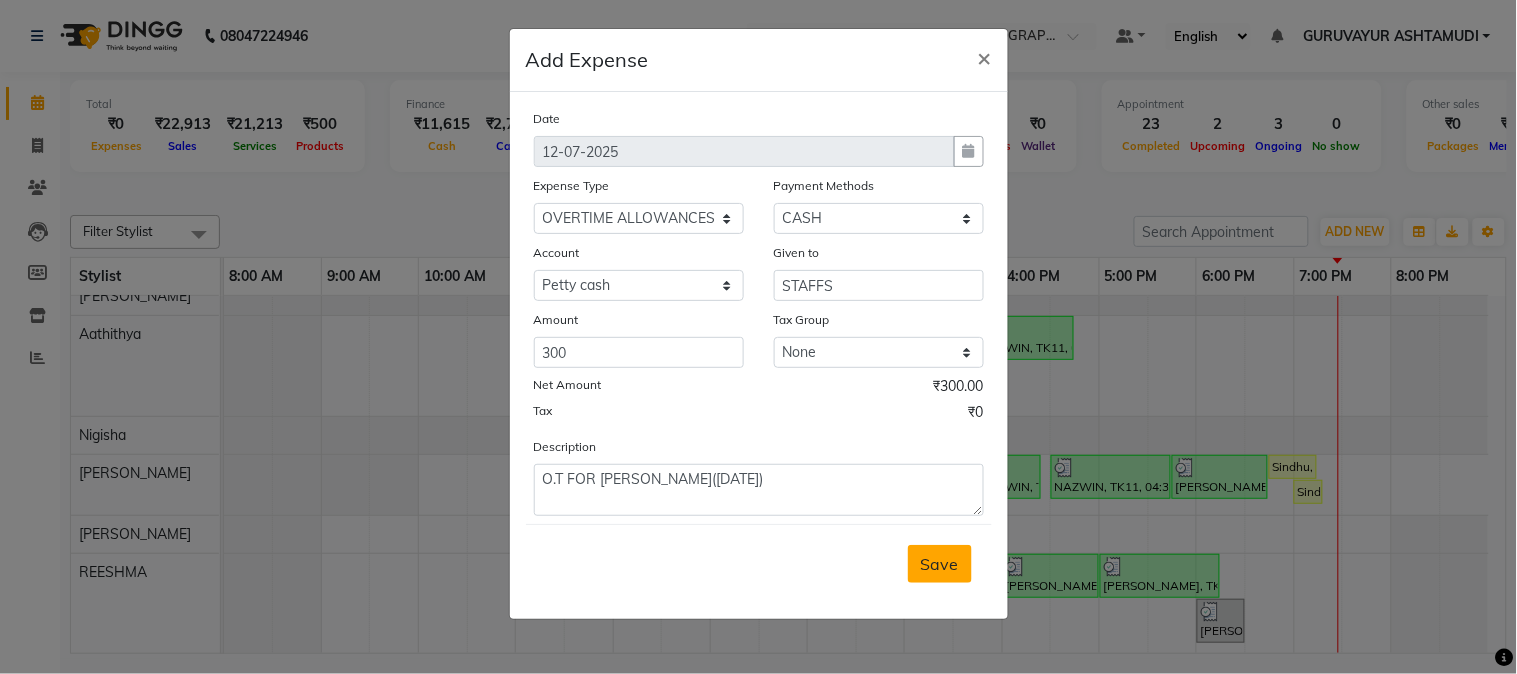 click on "Save" at bounding box center [940, 564] 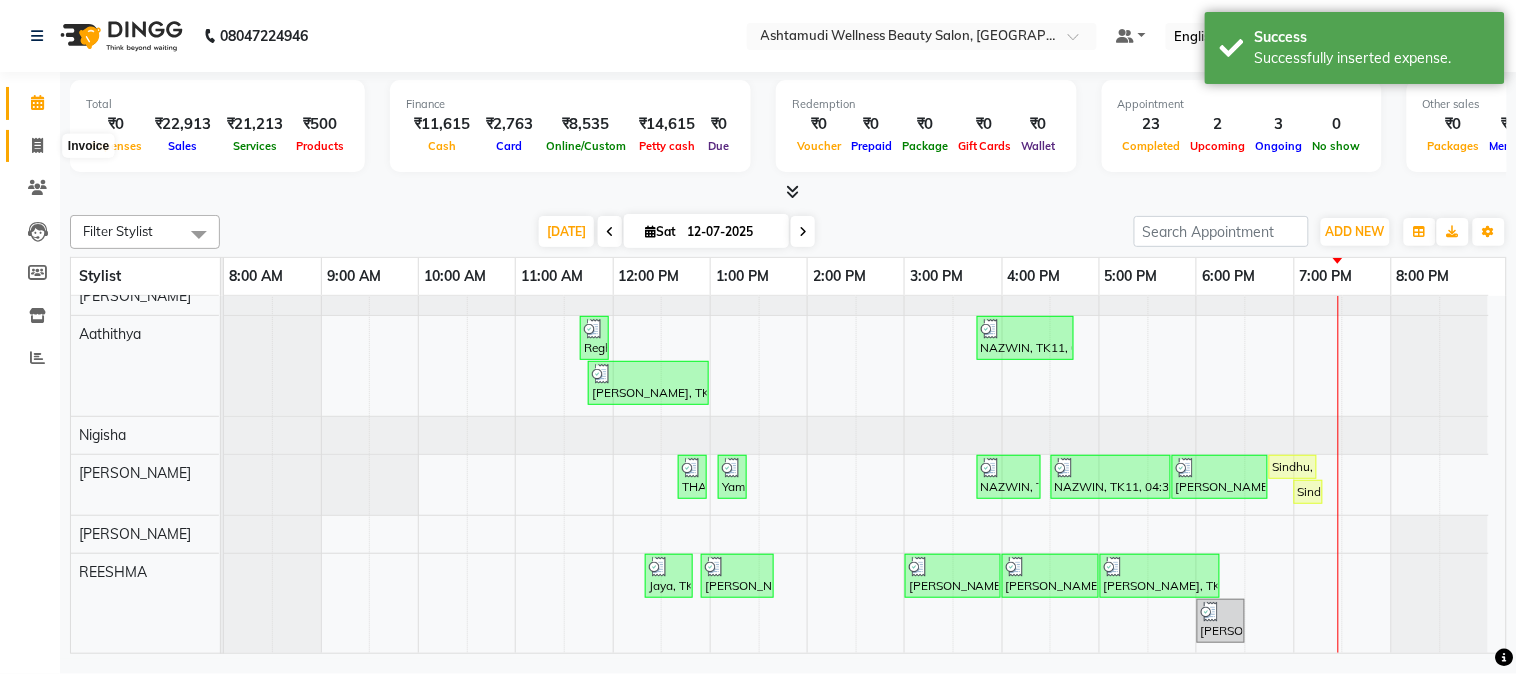 click 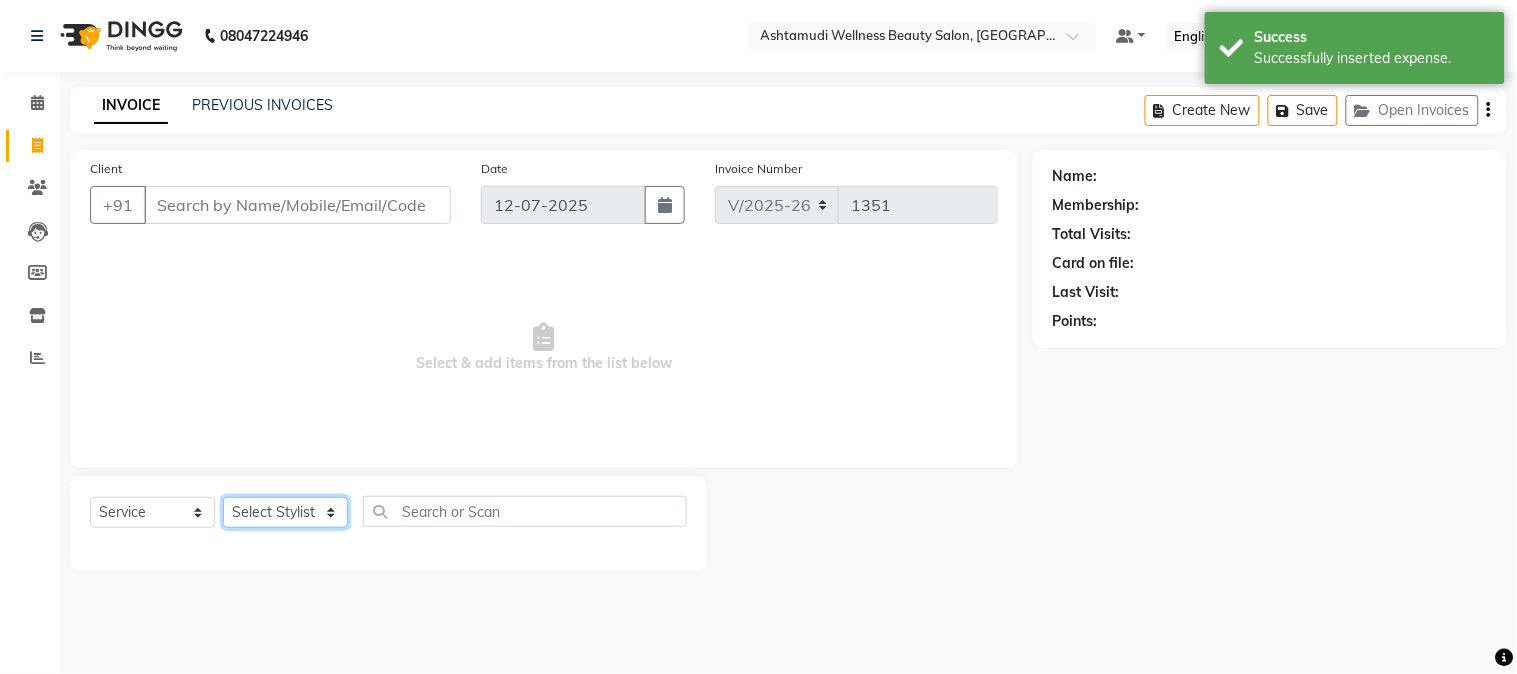 drag, startPoint x: 253, startPoint y: 515, endPoint x: 262, endPoint y: 501, distance: 16.643316 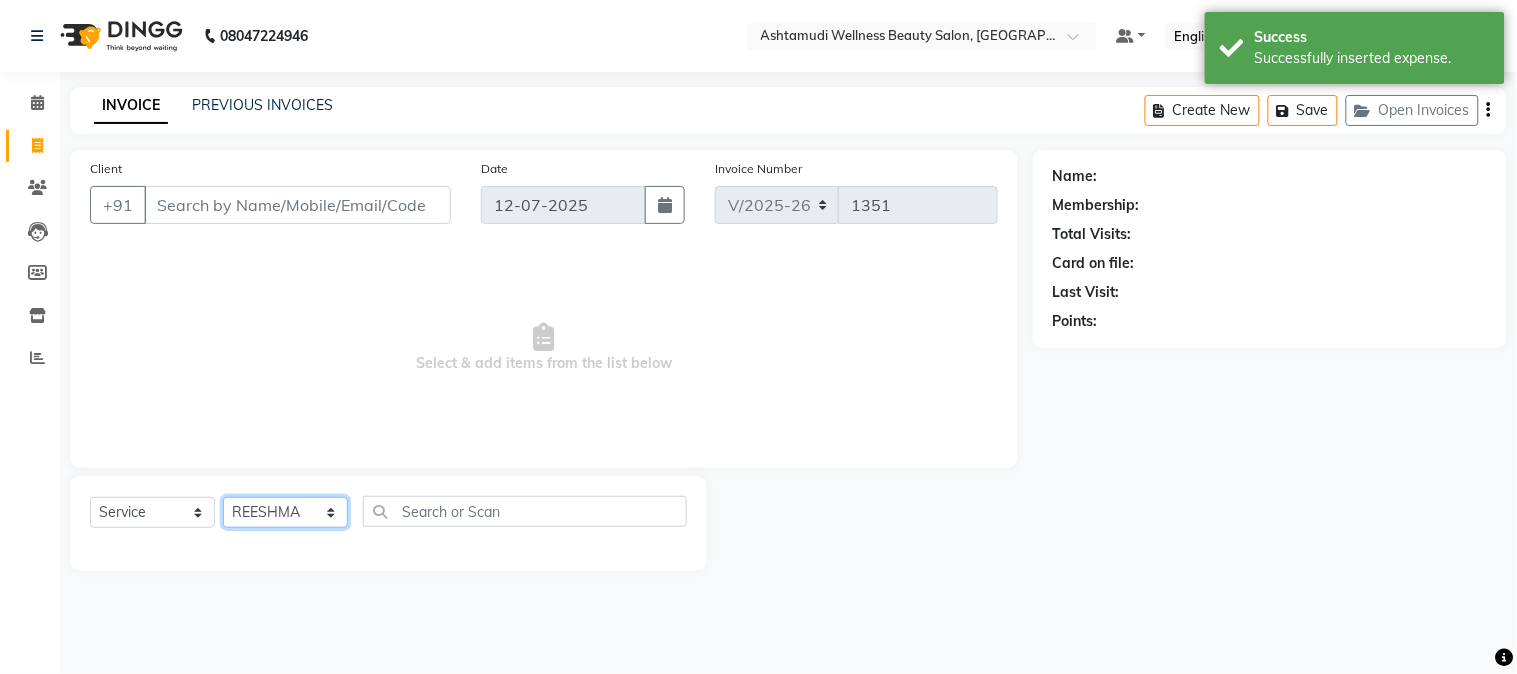 click on "Select Stylist Aathithya ANILA ANJANA DAS GURUVAYUR ASHTAMUDI NEETHU Nigisha POOJA PRACHI PRASEETHA REESHMA  Rini SMITHA THANKAMANI" 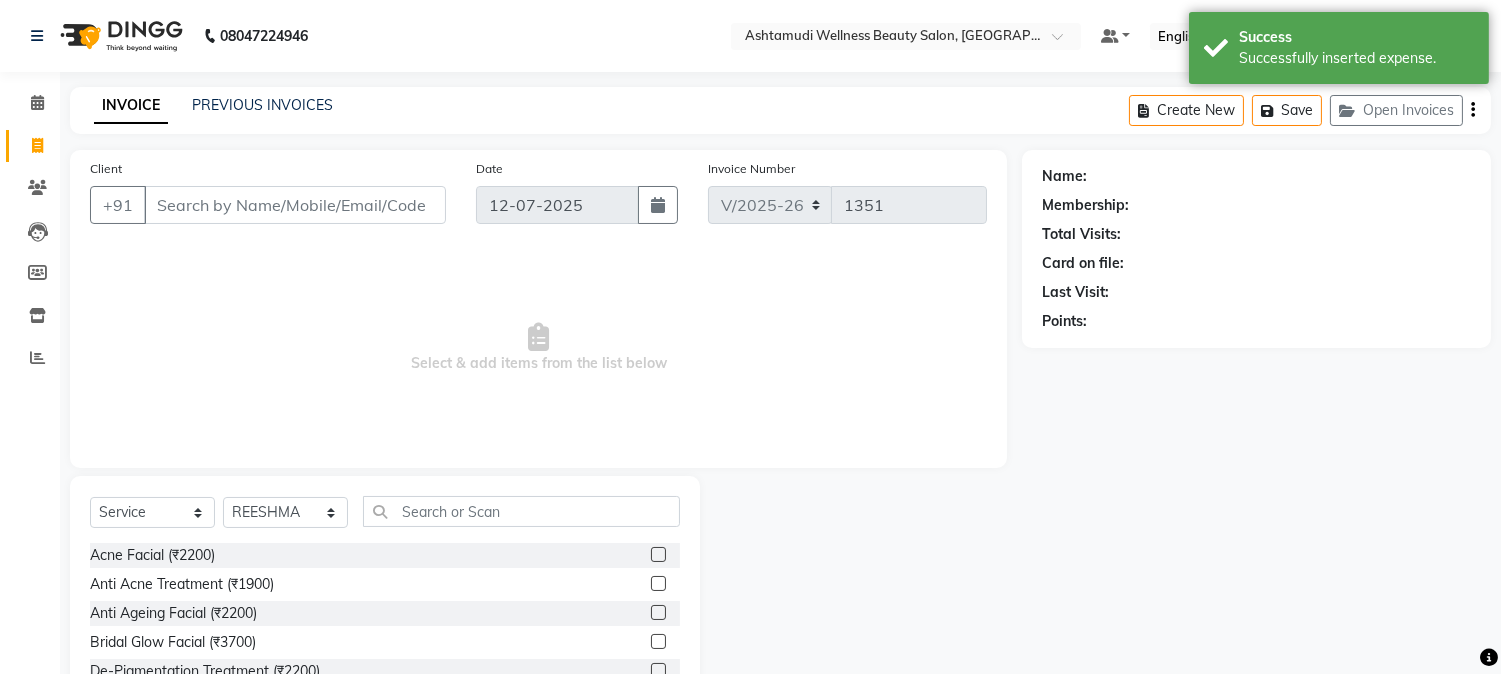 click on "Select  Service  Product  Membership  Package Voucher Prepaid Gift Card  Select Stylist Aathithya ANILA ANJANA DAS GURUVAYUR ASHTAMUDI NEETHU Nigisha POOJA PRACHI PRASEETHA REESHMA  Rini SMITHA THANKAMANI Acne Facial (₹2200)  Anti Acne Treatment (₹1900)  Anti Ageing Facial (₹2200)  Bridal Glow Facial (₹3700)  De-Pigmentation Treatment (₹2200)  Dermalite Fairness Facial (₹2700)  Diamond Facial (₹2700)  D-Tan Cleanup (₹800)  D-Tan Facial (₹2000)  D-Tan Pack (₹400)  Fruit Facial (₹1000)  Fyc Bamboo Charcoal Facial (₹2500)  Fyc Bio Marine Facial (₹4500)  Fyc Fruit Fusion Facial (₹1700)  Fyc Luster Gold Facial (₹2700)  Fyc Pure Vit-C Facial (₹3700)  Fyc Red Wine Facial (₹2700)  Glovite Facial (₹2500)  Gold Moroccan Vit C facial Dry Skin (₹3000)  Gold Moroccan Vit C facial Oily Skin (₹3000)  Golden Facial (₹2700)  Hydra Brightening Facial (₹4500)  Hydra Facial (₹2800)  Hydramoist Facial (₹1900)  Microdermabrasion Treatment (₹2700)  Normal Cleanup (₹500)" 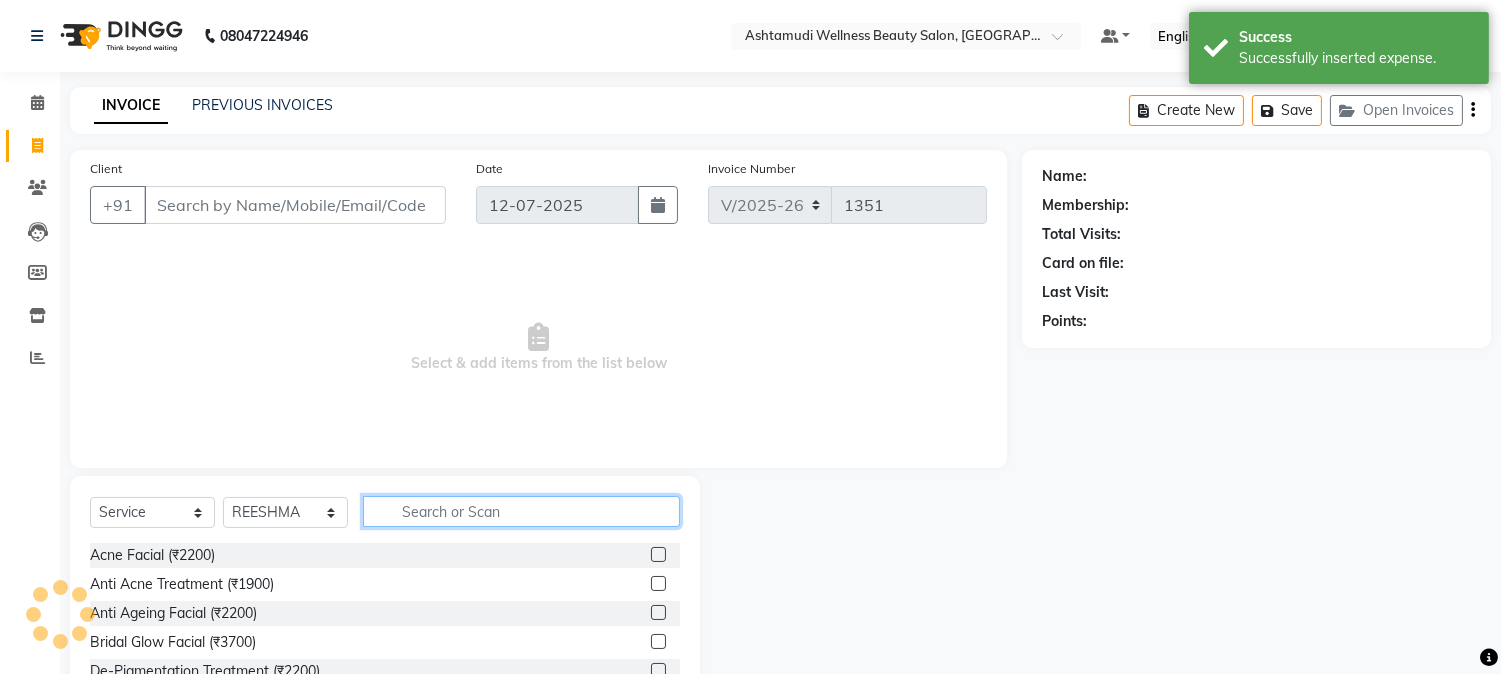 click 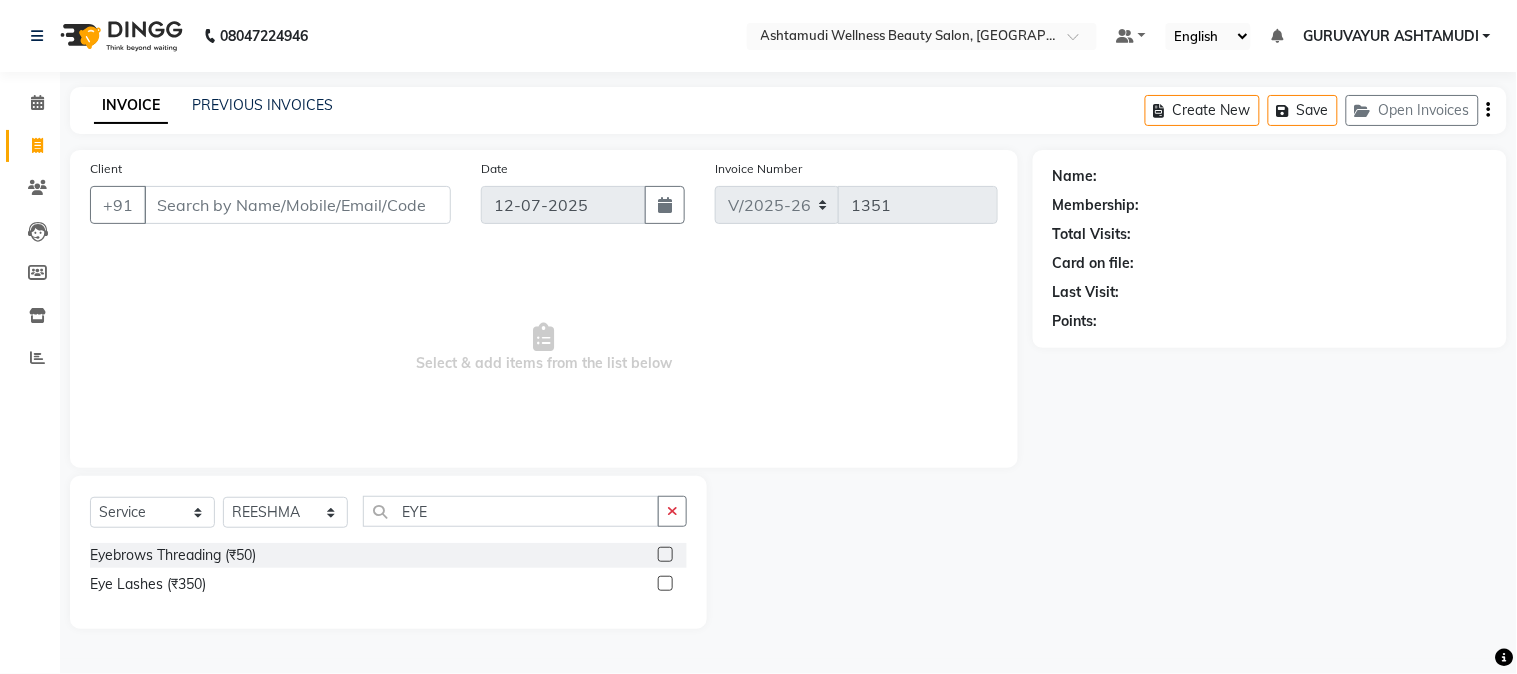 click 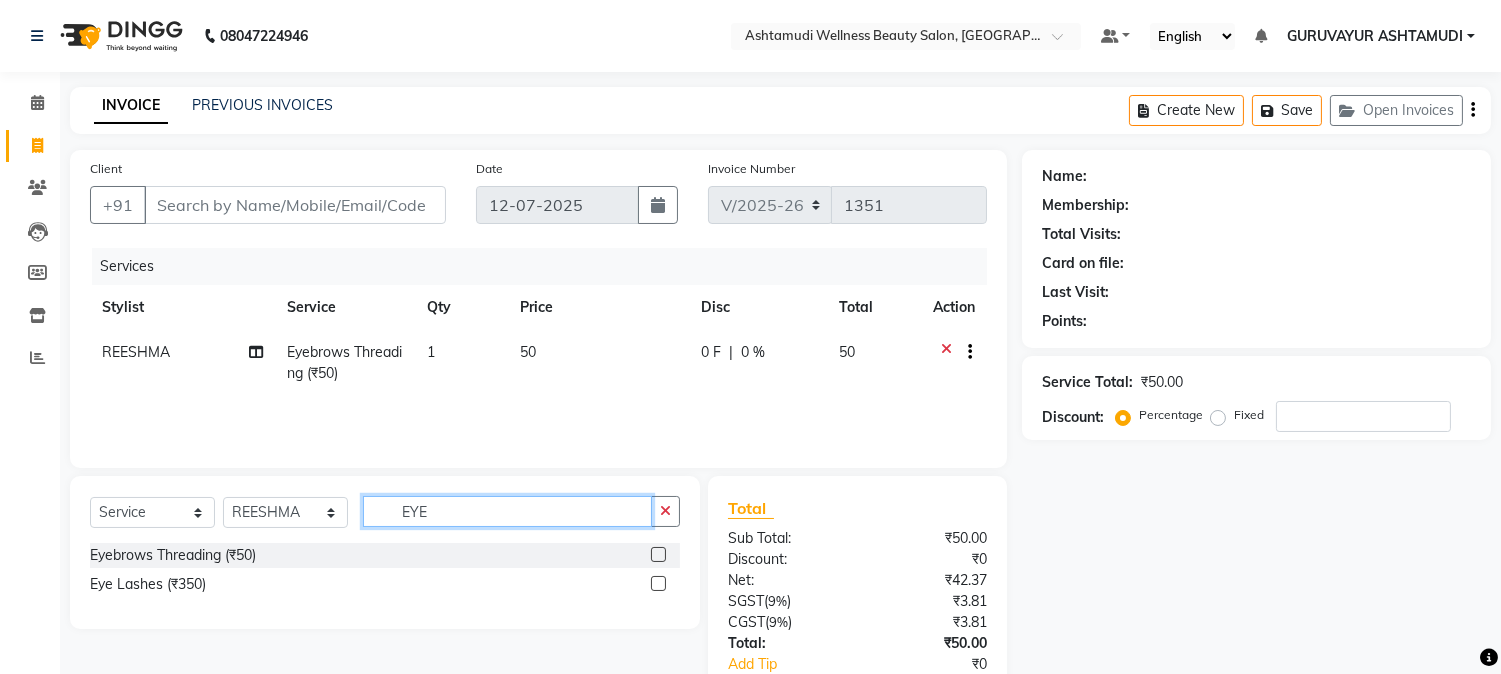 drag, startPoint x: 473, startPoint y: 521, endPoint x: 295, endPoint y: 537, distance: 178.71765 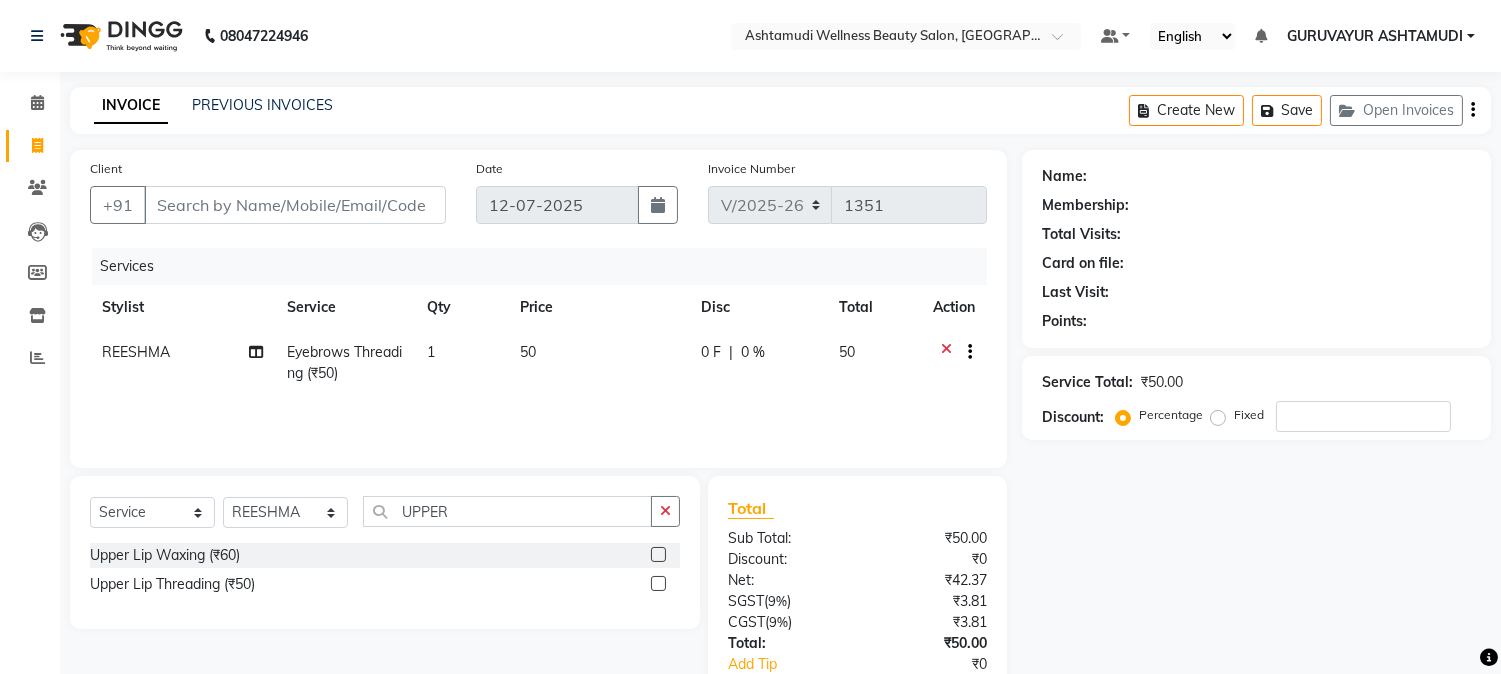 drag, startPoint x: 658, startPoint y: 582, endPoint x: 613, endPoint y: 556, distance: 51.971146 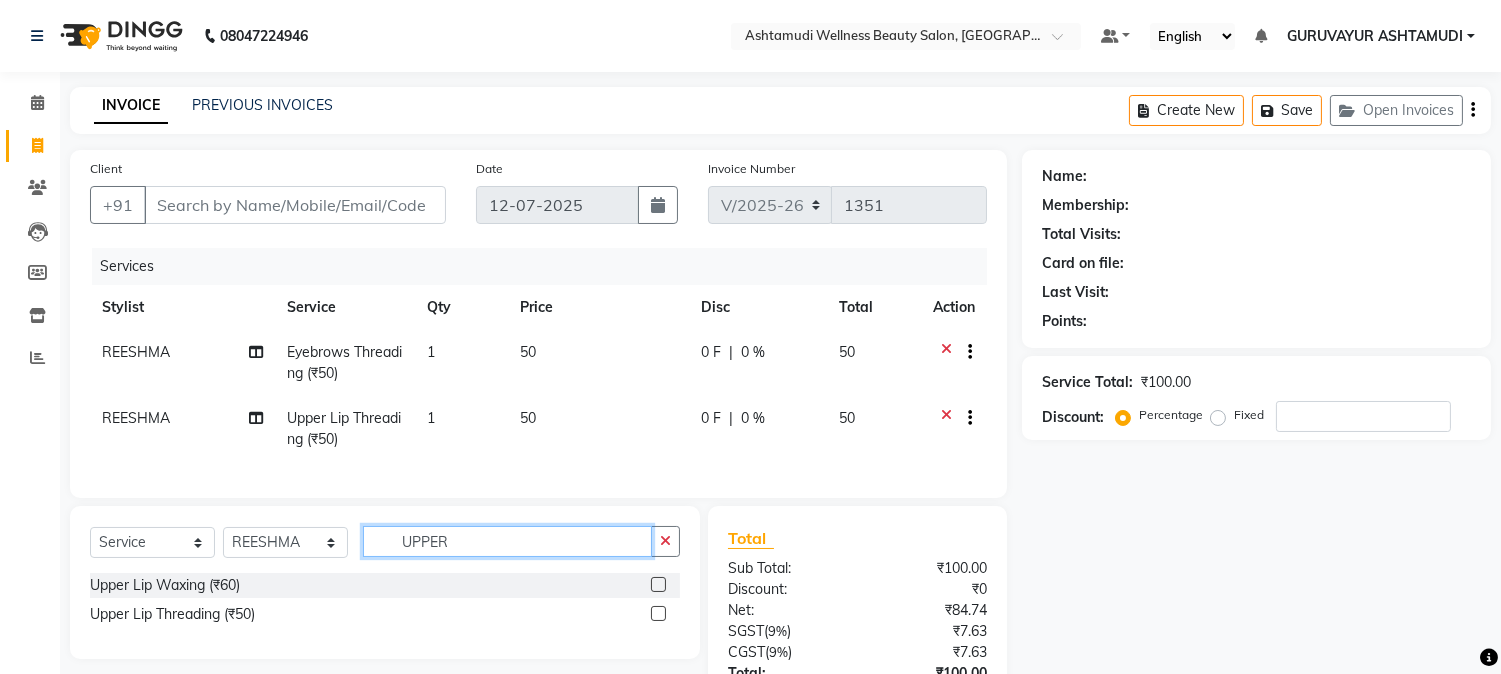 drag, startPoint x: 500, startPoint y: 548, endPoint x: 297, endPoint y: 553, distance: 203.06157 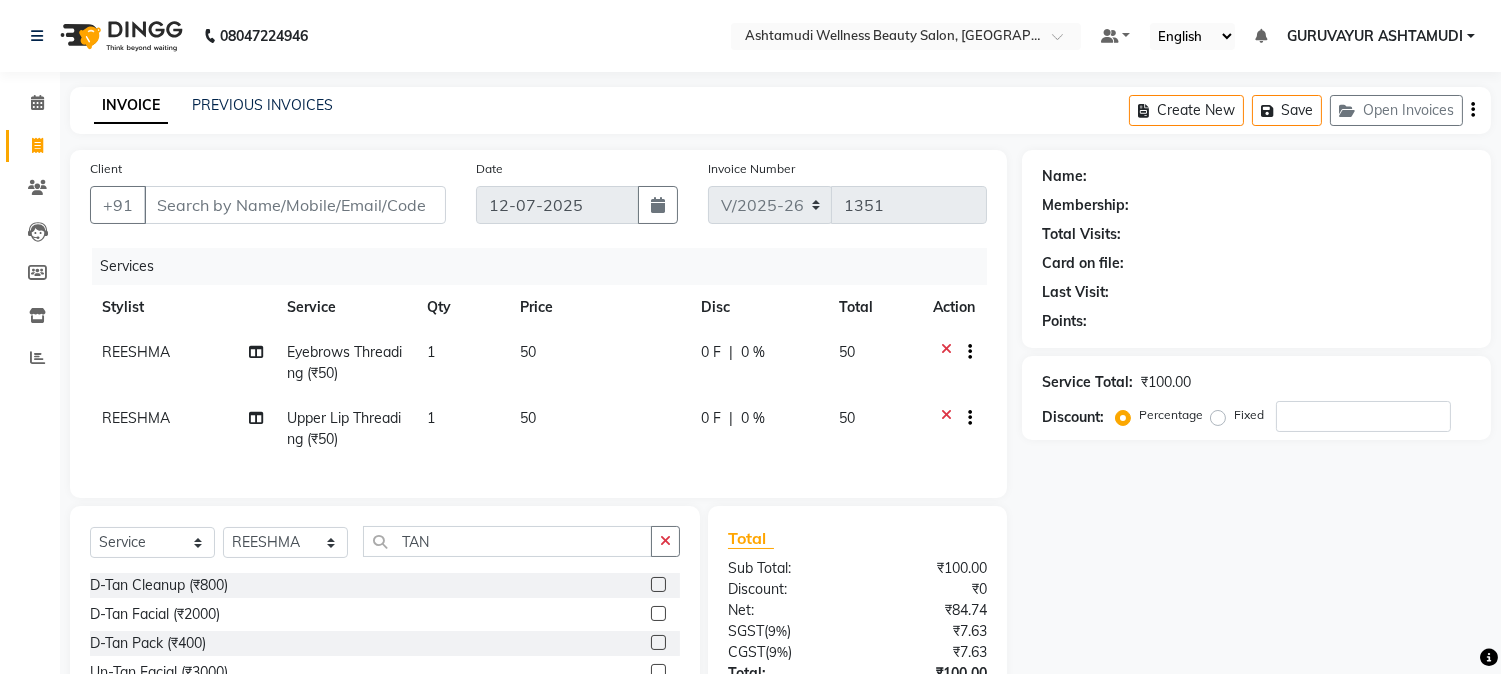 click 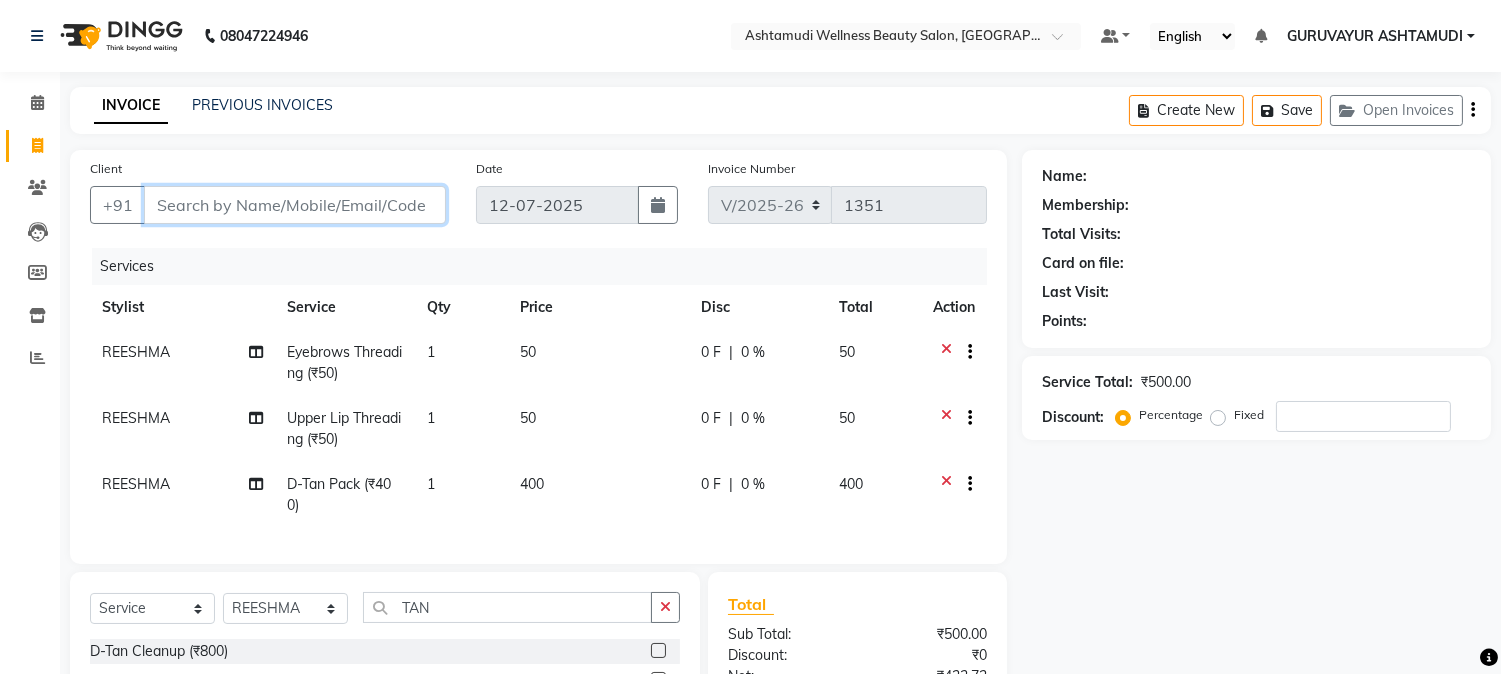 click on "Client" at bounding box center [295, 205] 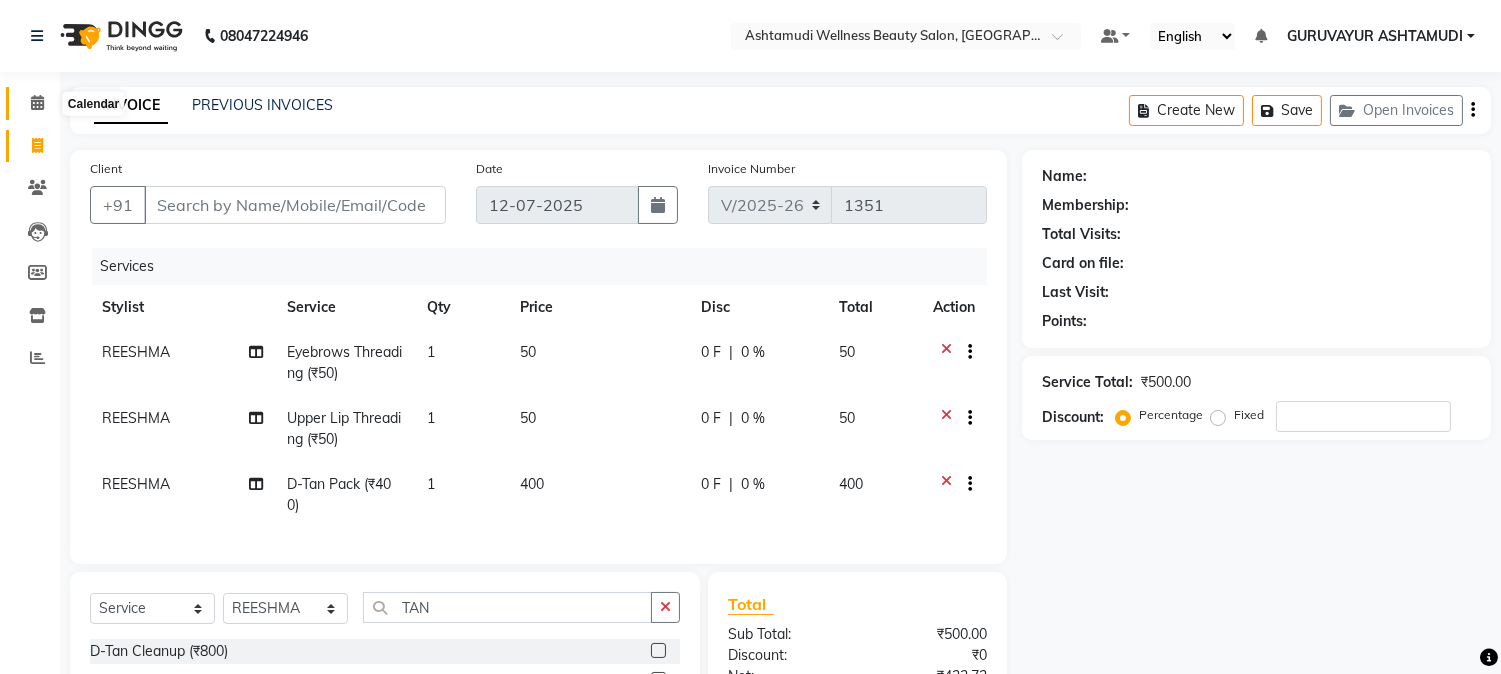 click 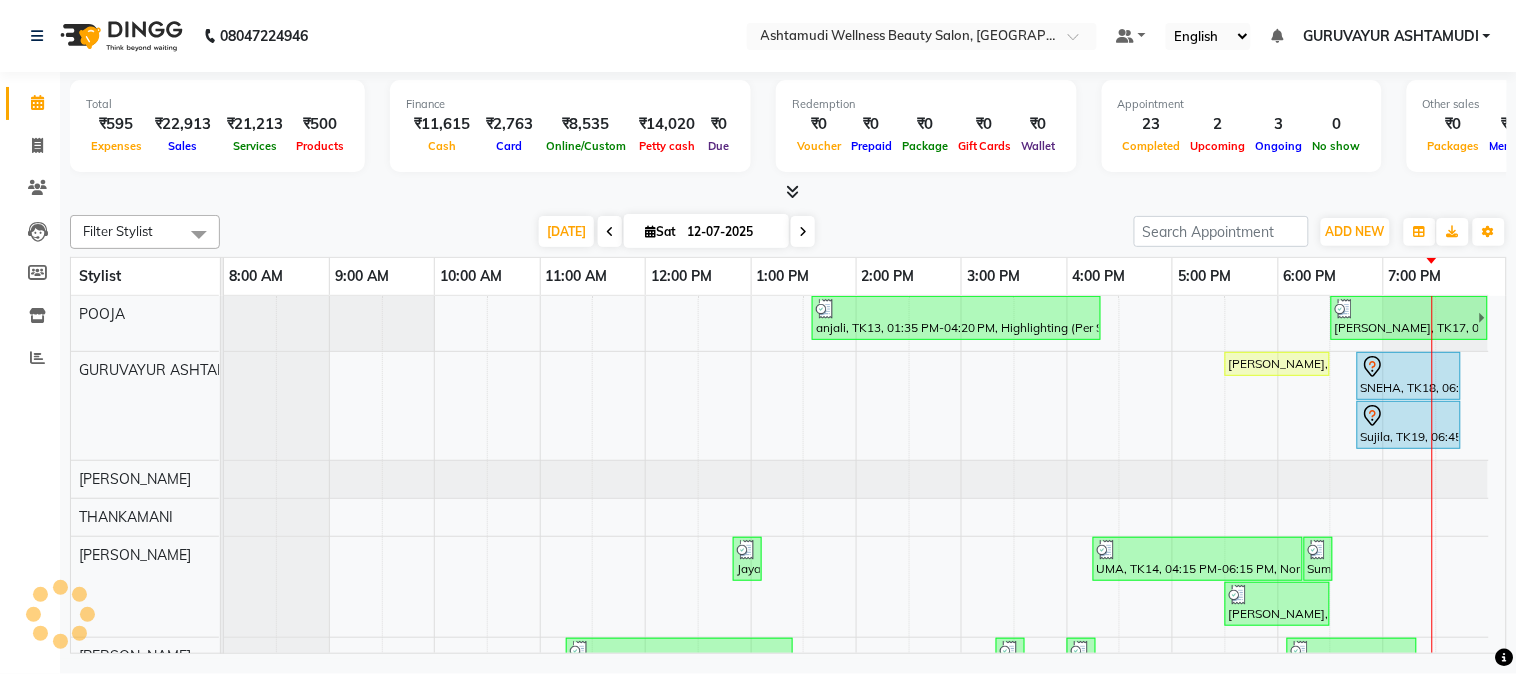 scroll, scrollTop: 173, scrollLeft: 0, axis: vertical 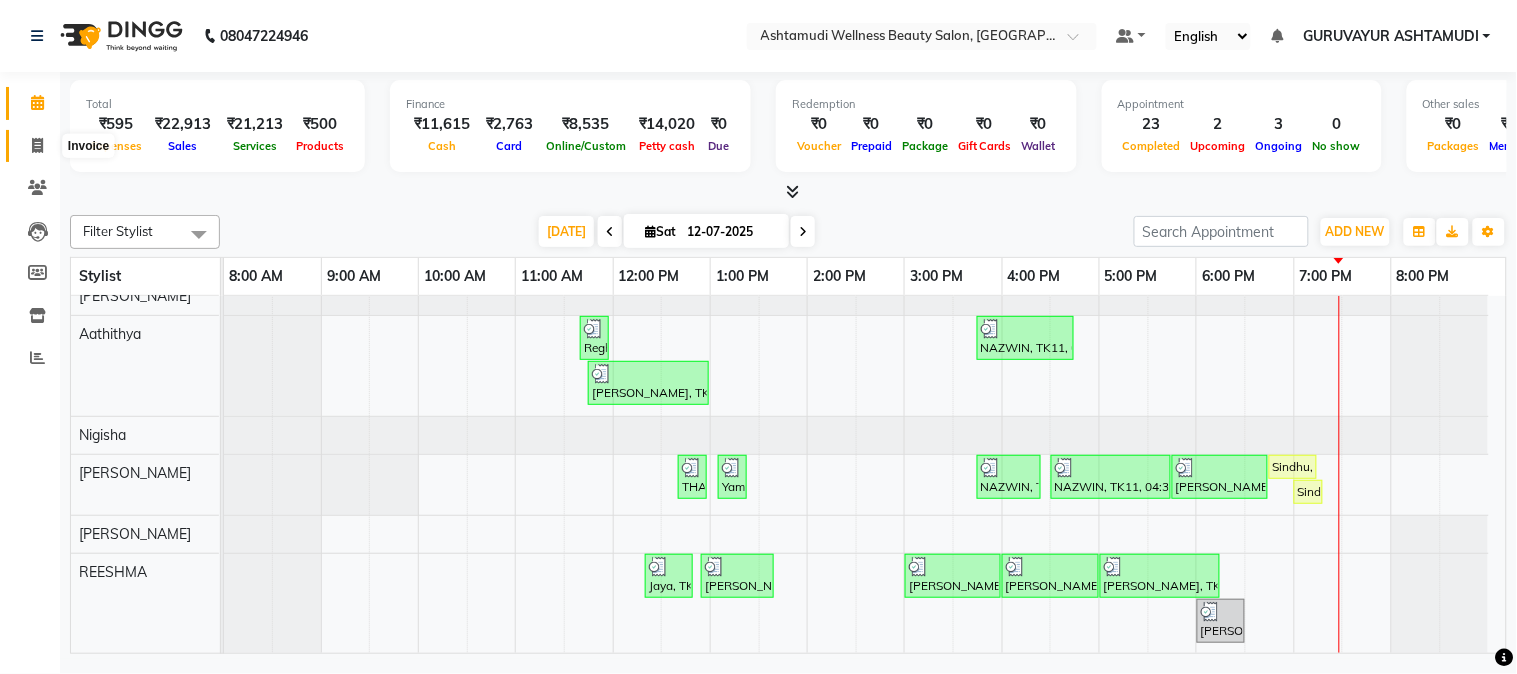 click 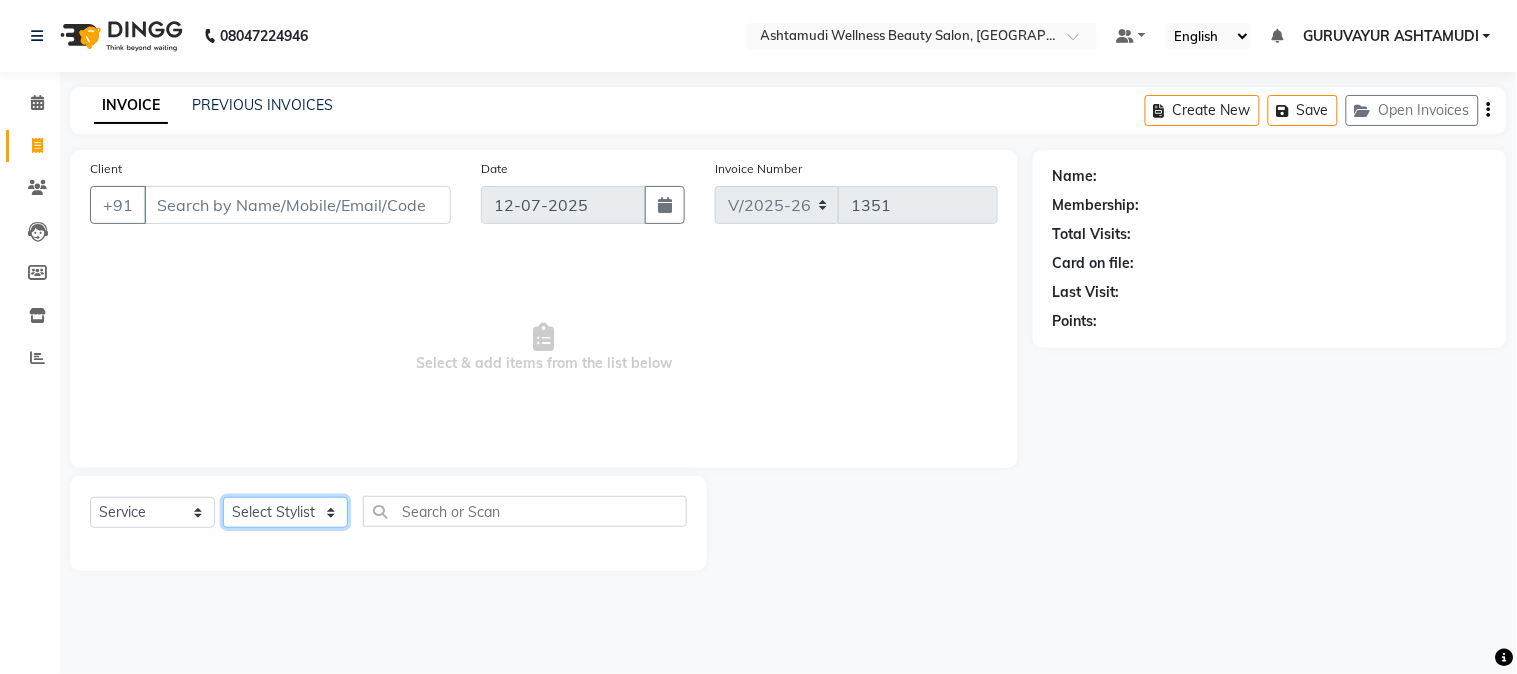 click on "Select Stylist Aathithya ANILA ANJANA DAS GURUVAYUR ASHTAMUDI NEETHU Nigisha POOJA PRACHI PRASEETHA REESHMA  Rini SMITHA THANKAMANI" 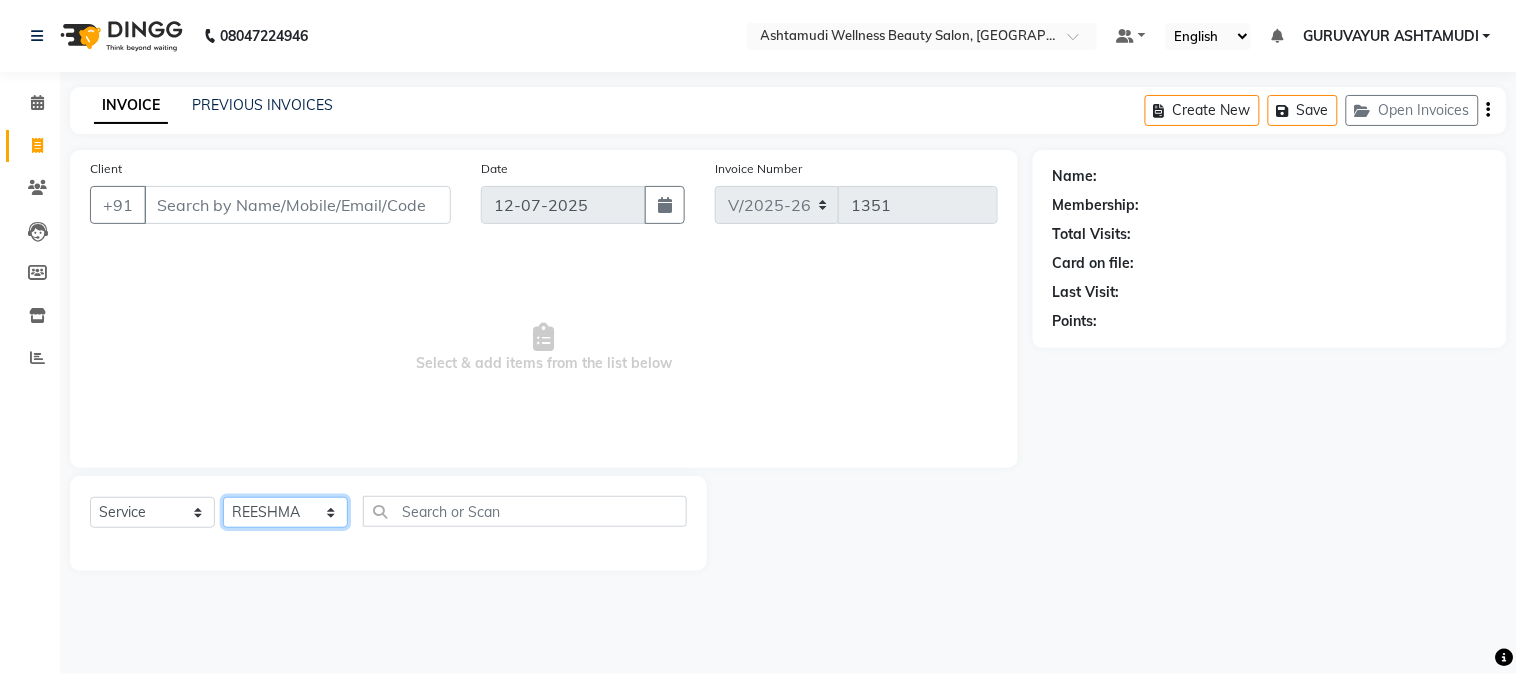click on "Select Stylist Aathithya ANILA ANJANA DAS GURUVAYUR ASHTAMUDI NEETHU Nigisha POOJA PRACHI PRASEETHA REESHMA  Rini SMITHA THANKAMANI" 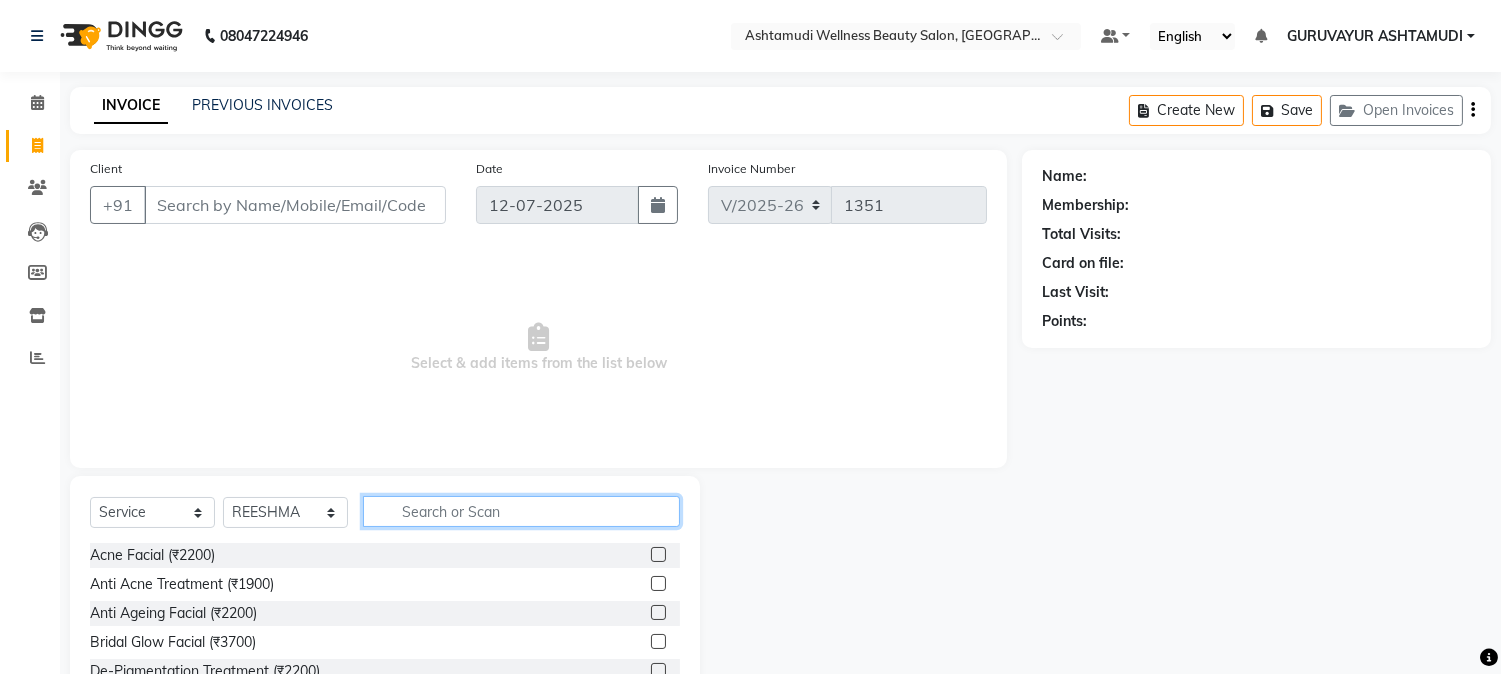 click 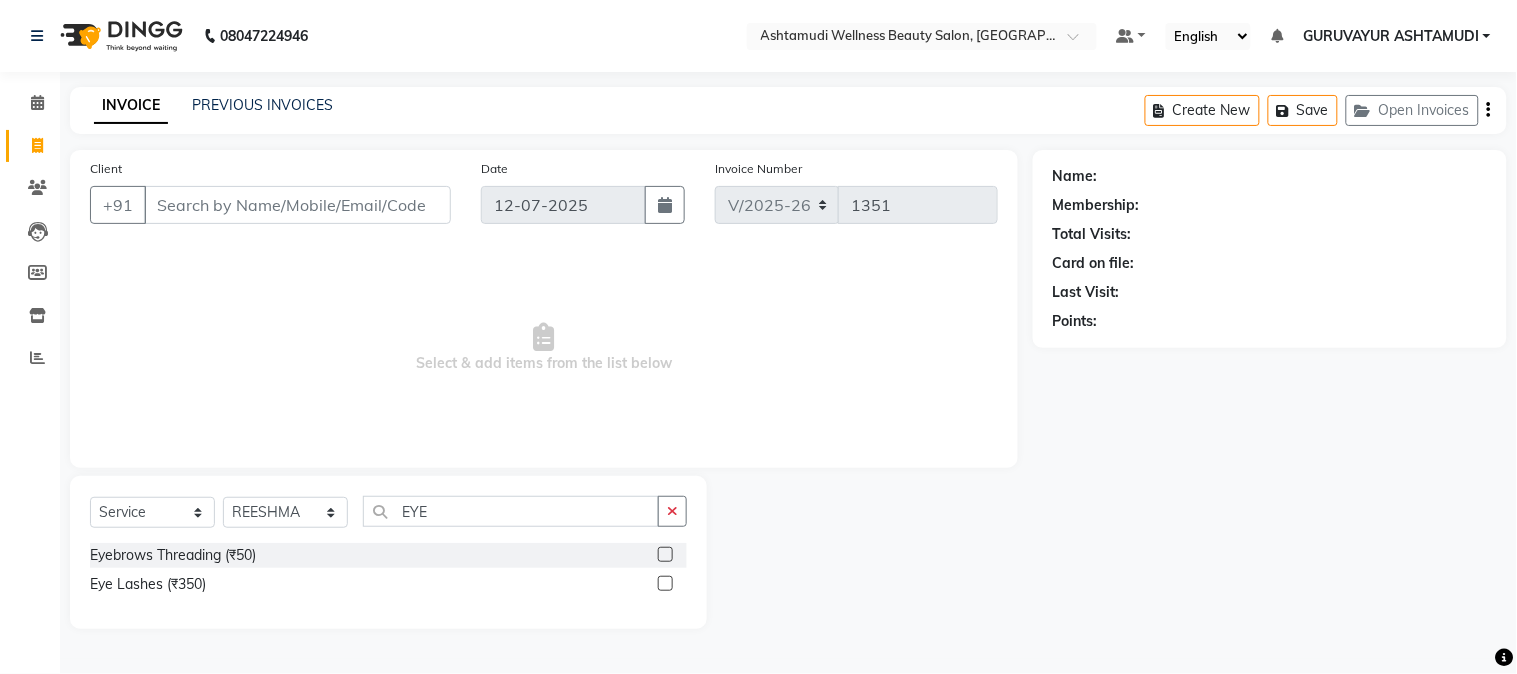 click 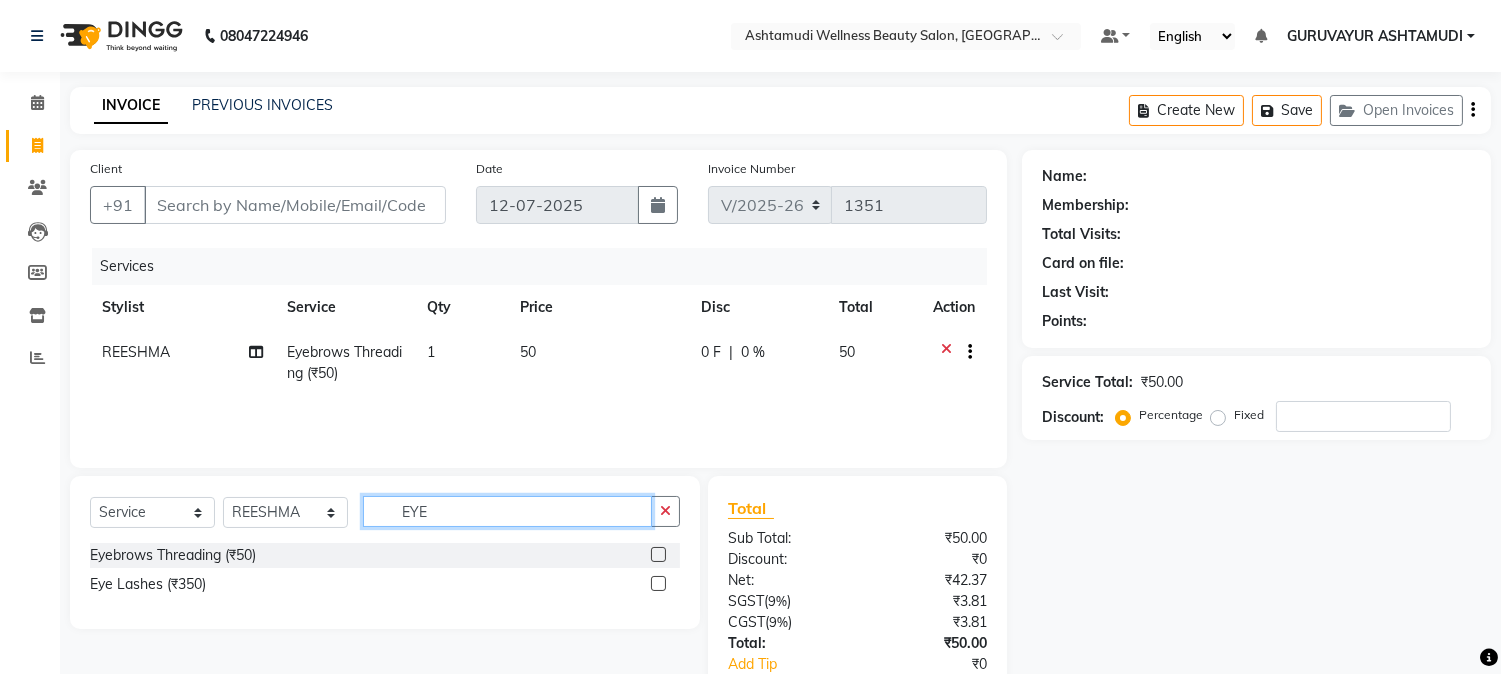 drag, startPoint x: 501, startPoint y: 513, endPoint x: 286, endPoint y: 523, distance: 215.23244 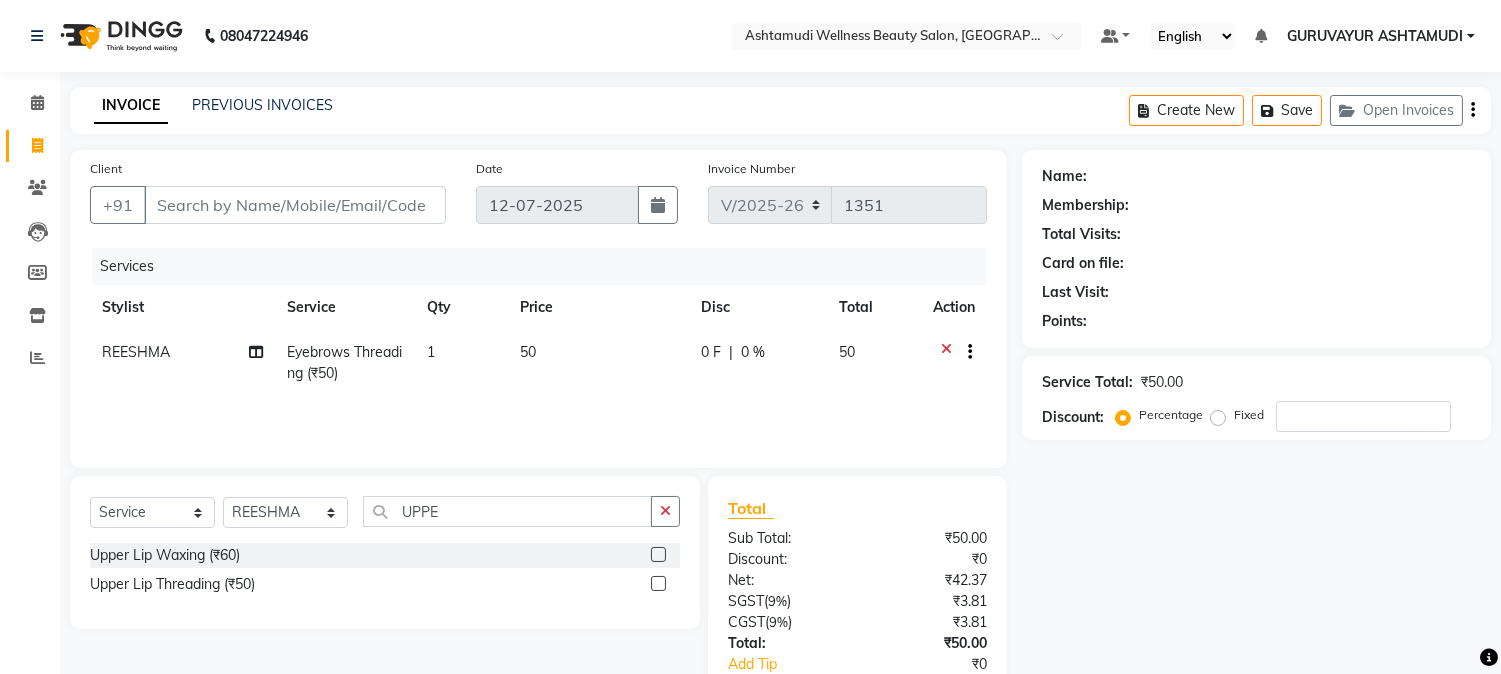 click 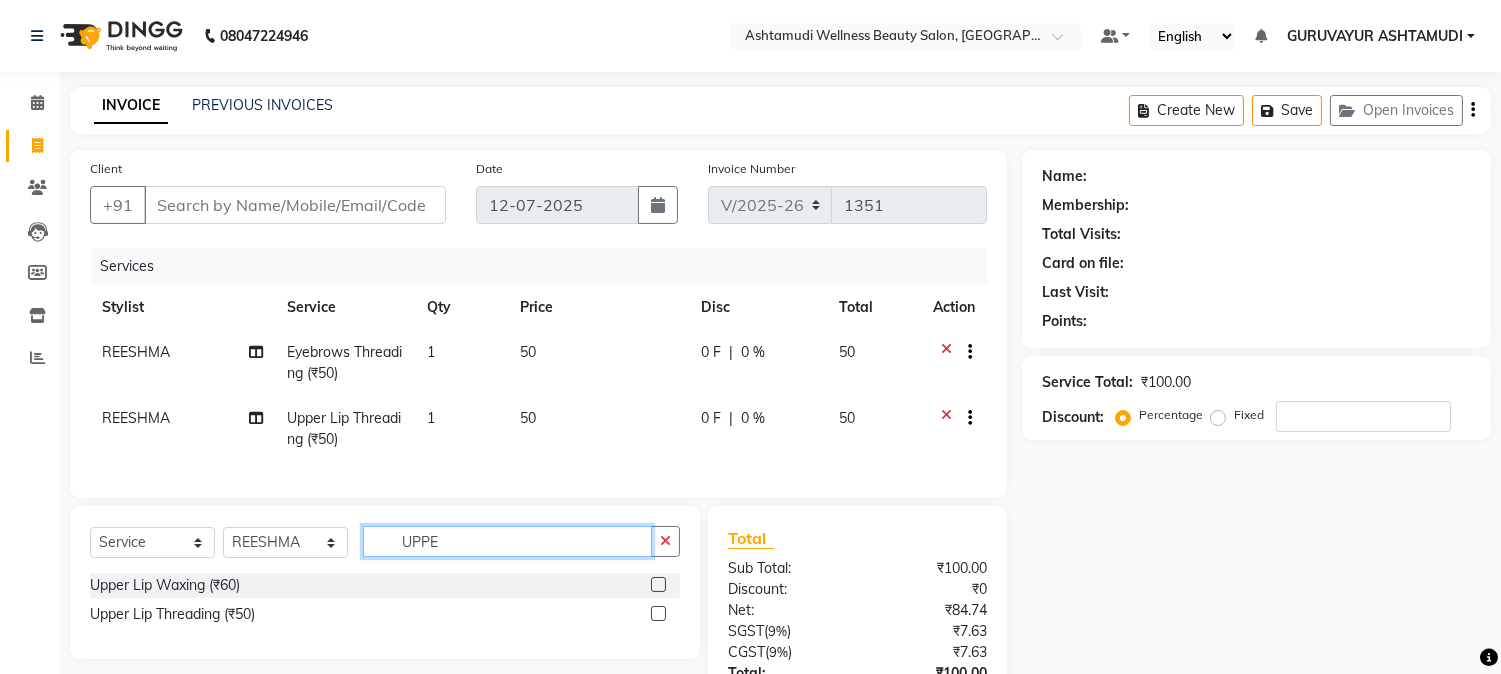 drag, startPoint x: 331, startPoint y: 557, endPoint x: 291, endPoint y: 563, distance: 40.4475 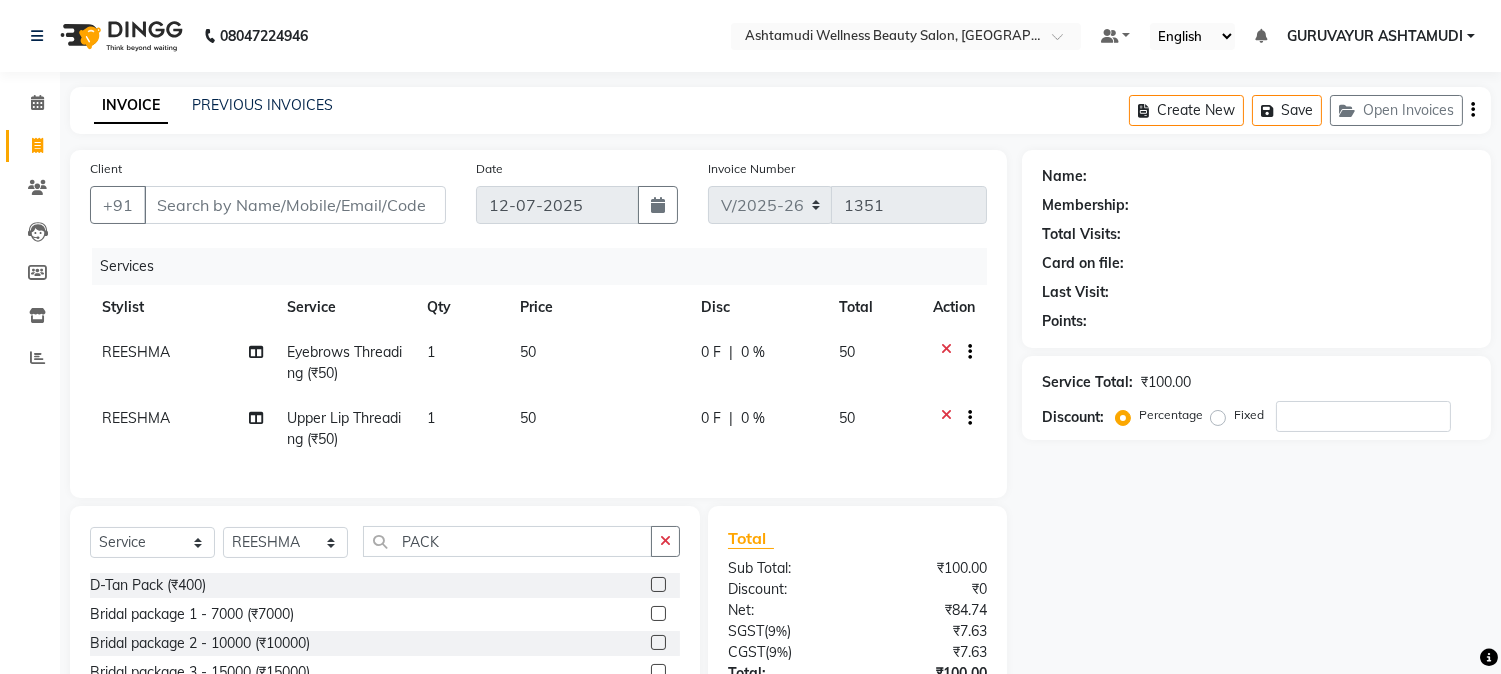 click 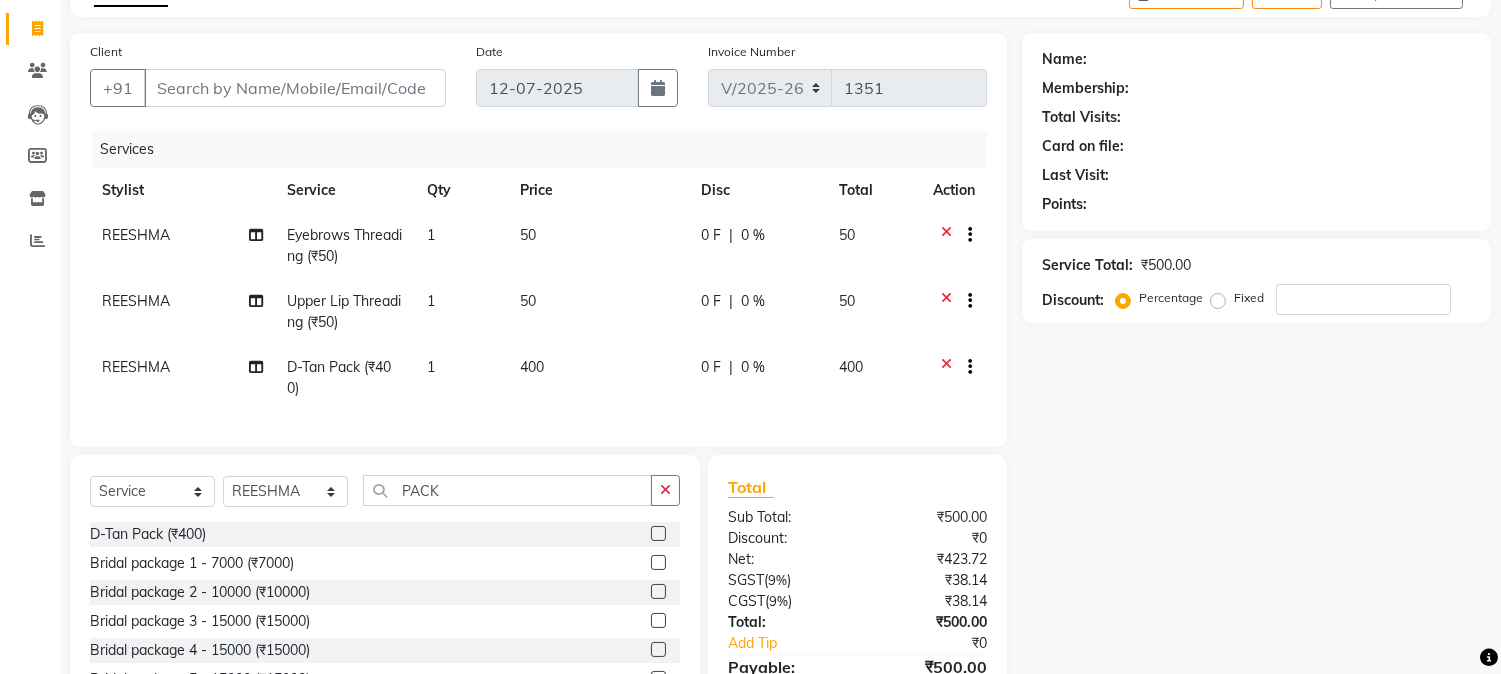 scroll, scrollTop: 0, scrollLeft: 0, axis: both 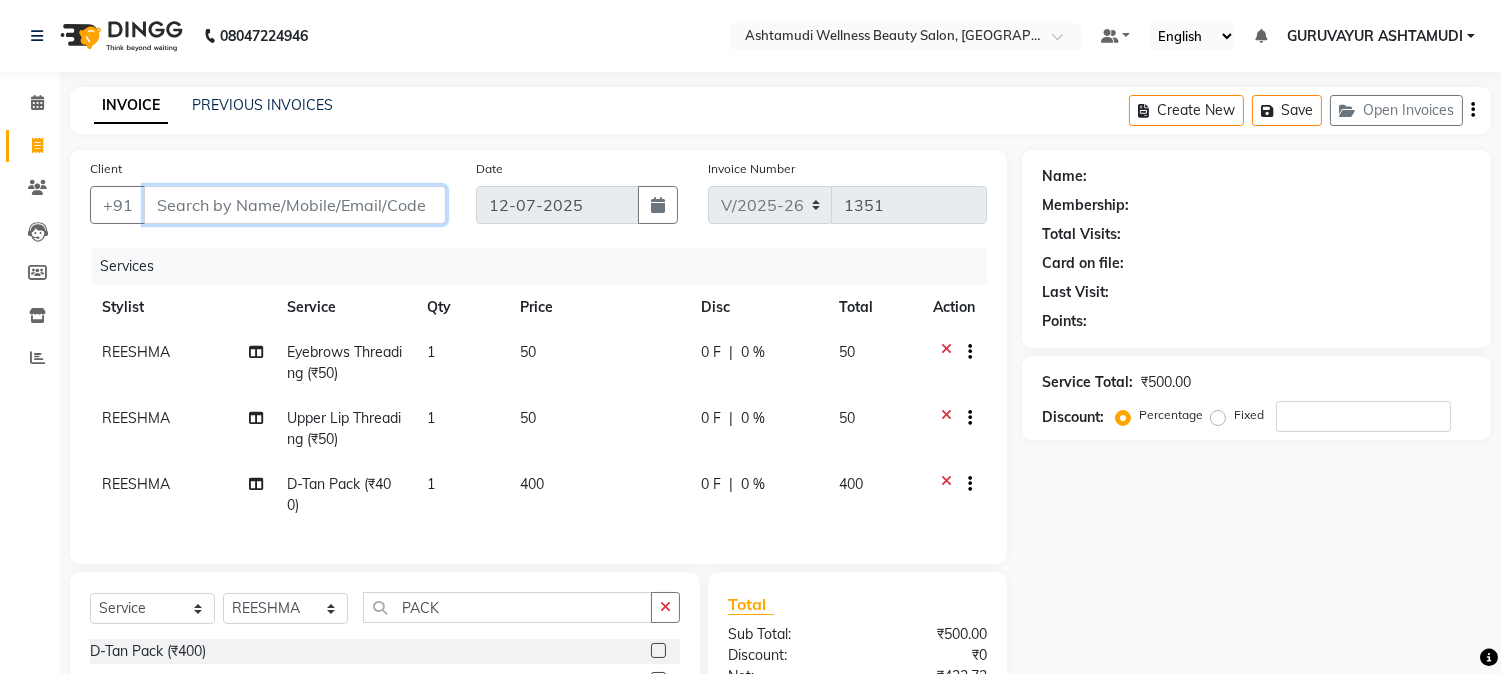 click on "Client" at bounding box center (295, 205) 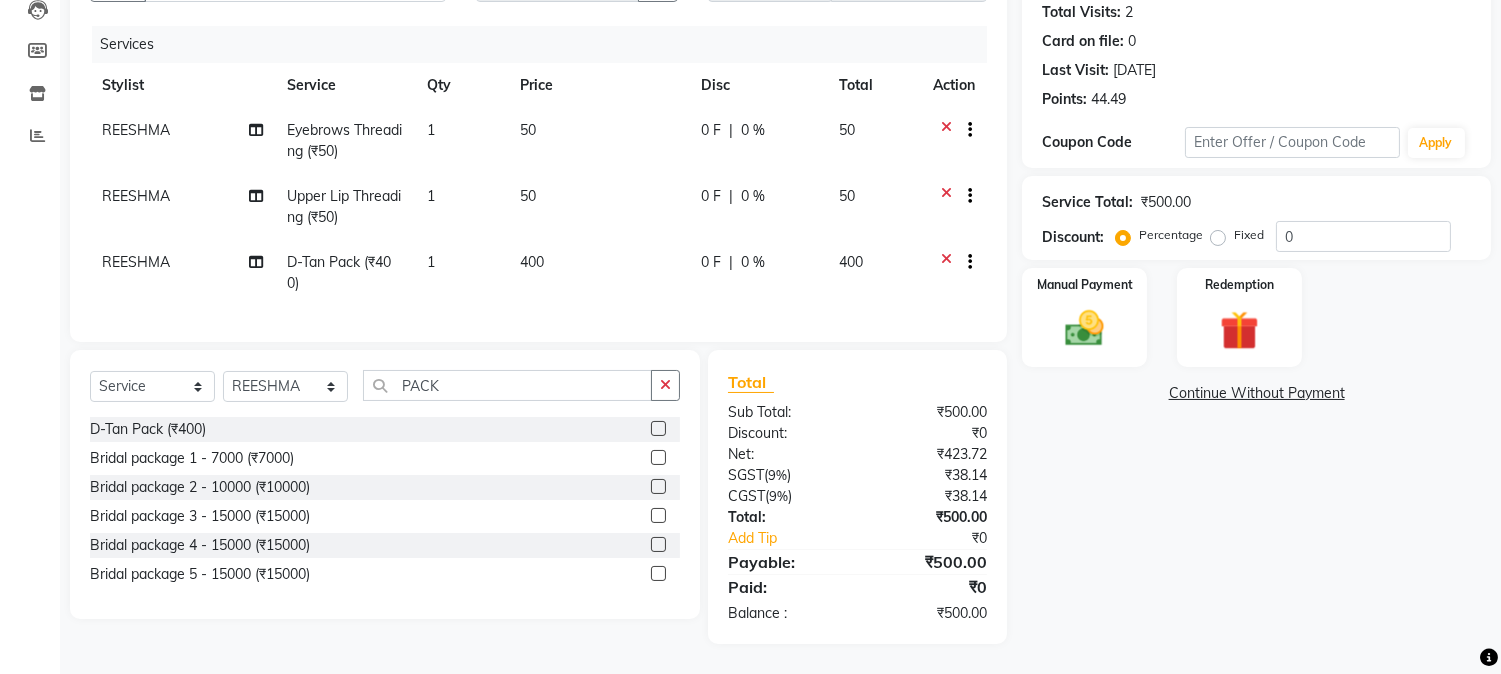scroll, scrollTop: 238, scrollLeft: 0, axis: vertical 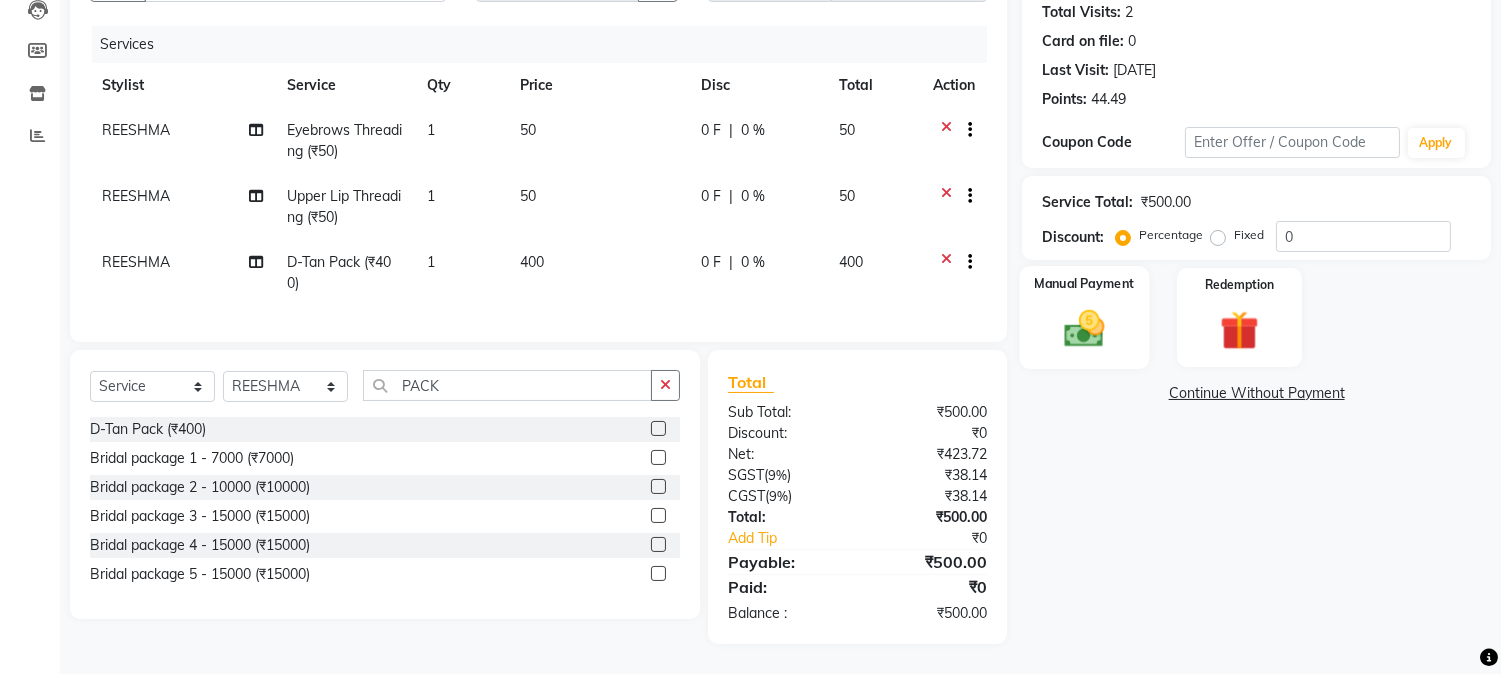 click on "Manual Payment" 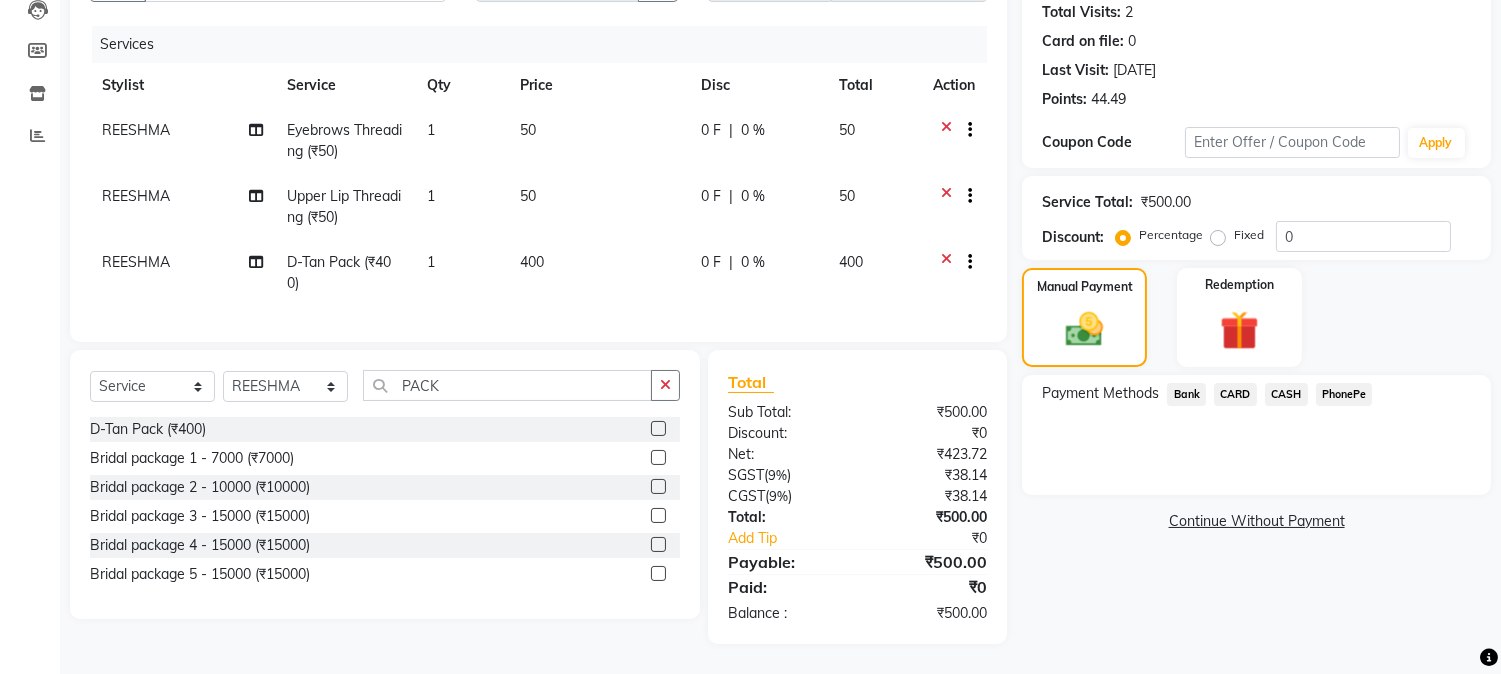 click on "CASH" 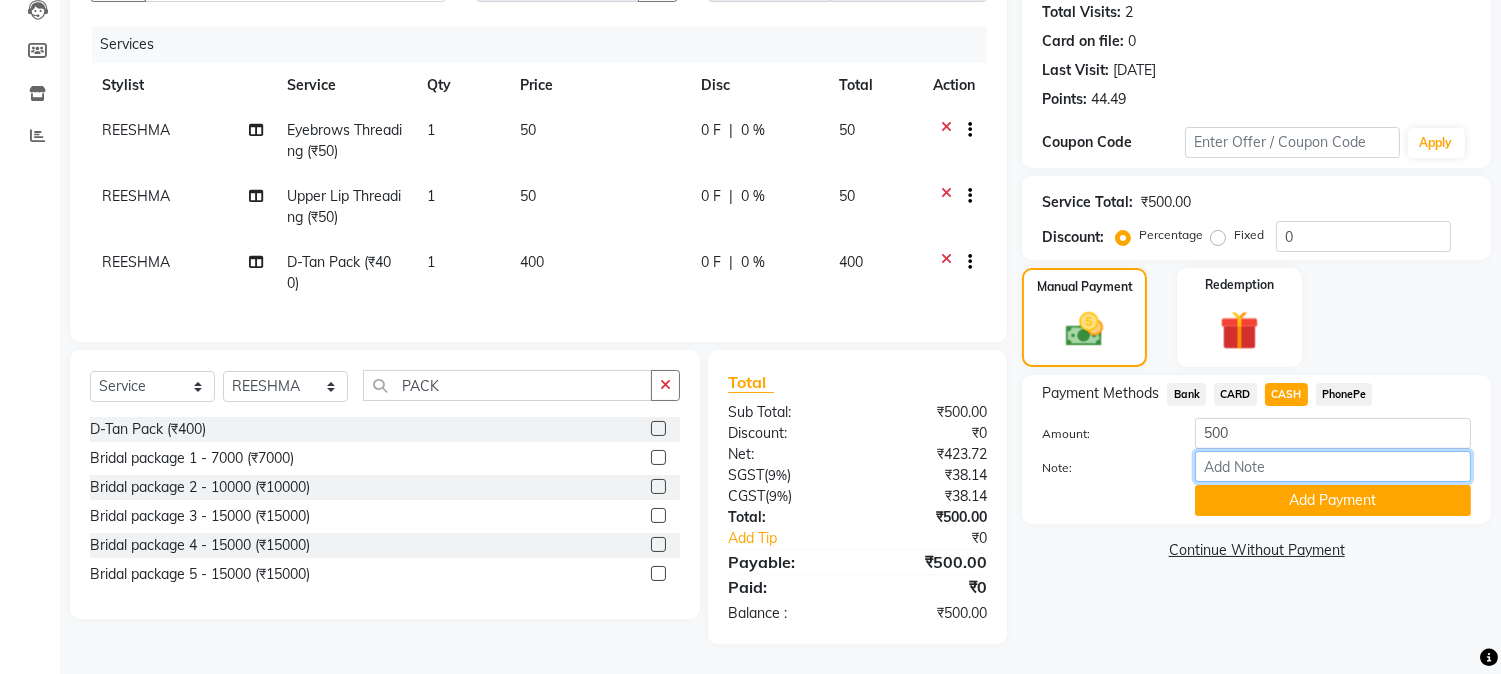 drag, startPoint x: 1248, startPoint y: 447, endPoint x: 1287, endPoint y: 415, distance: 50.447994 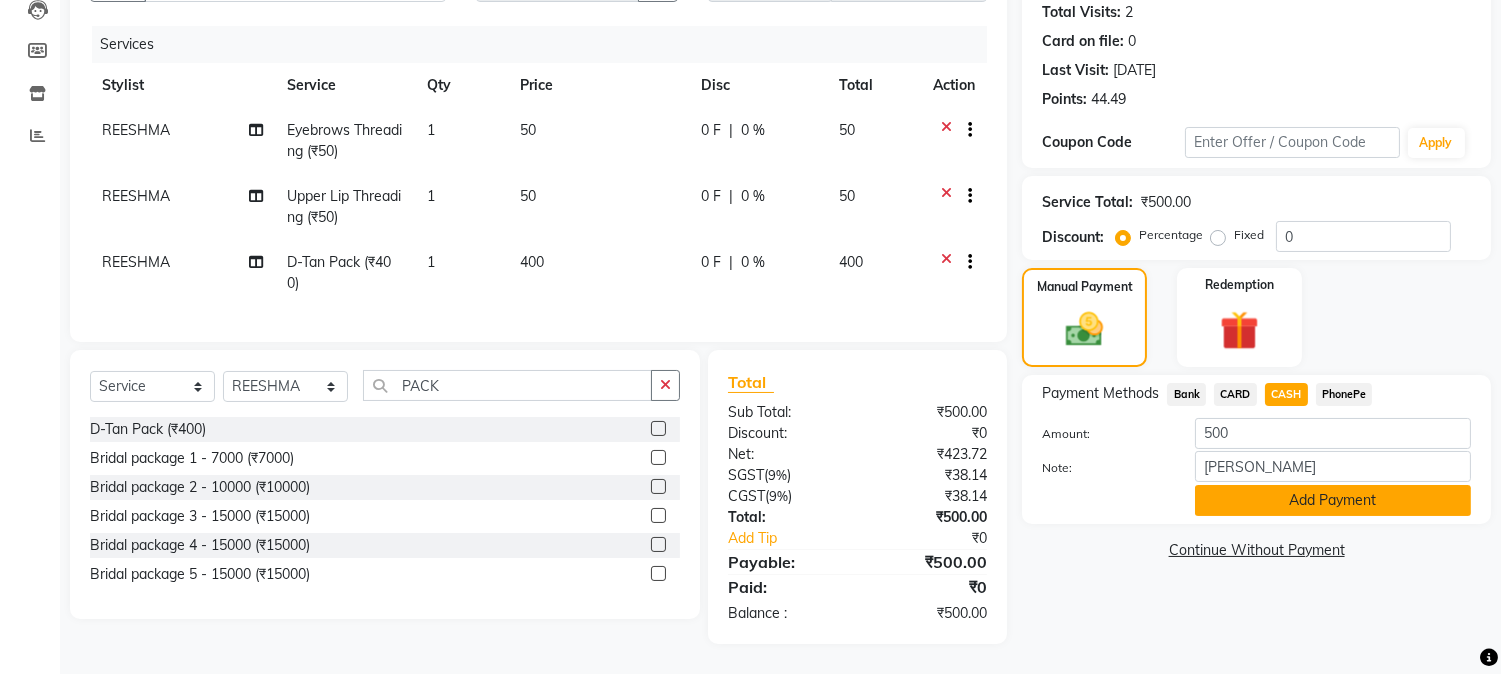 click on "Add Payment" 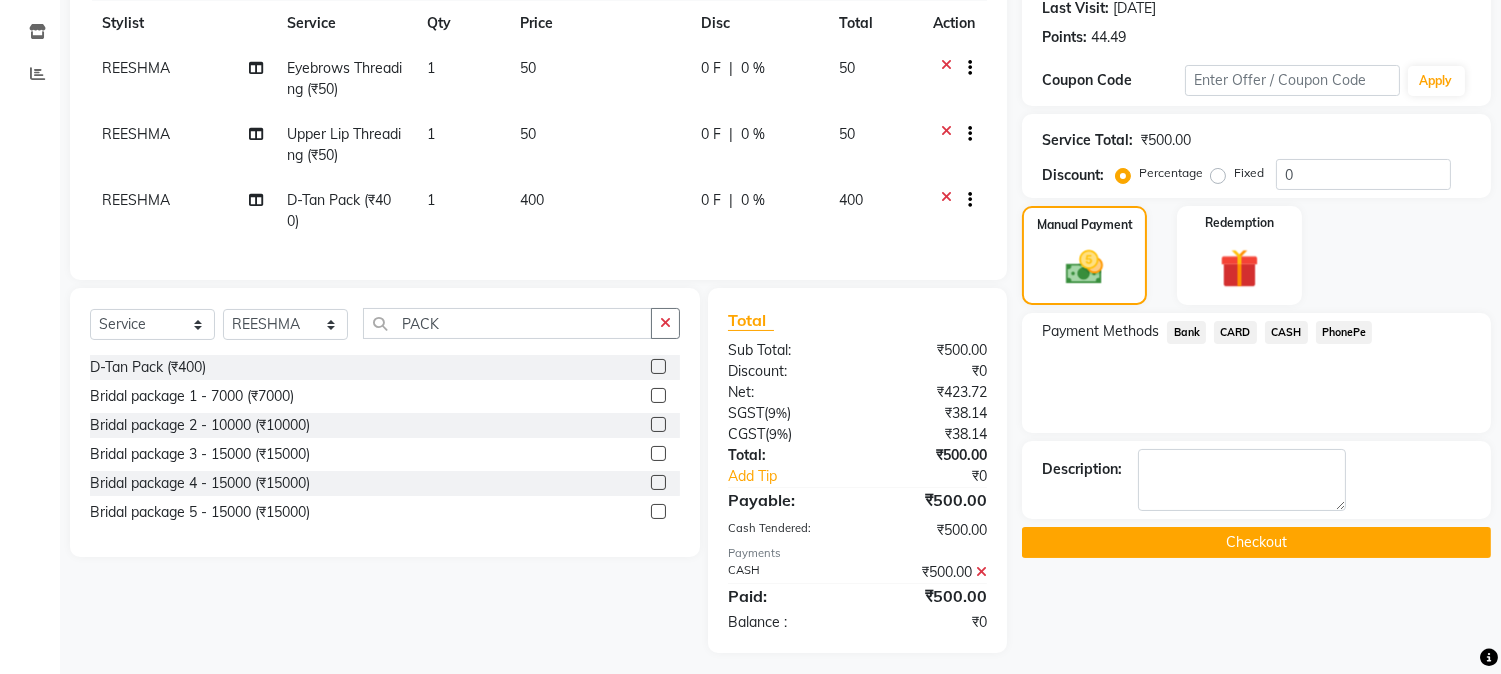 scroll, scrollTop: 308, scrollLeft: 0, axis: vertical 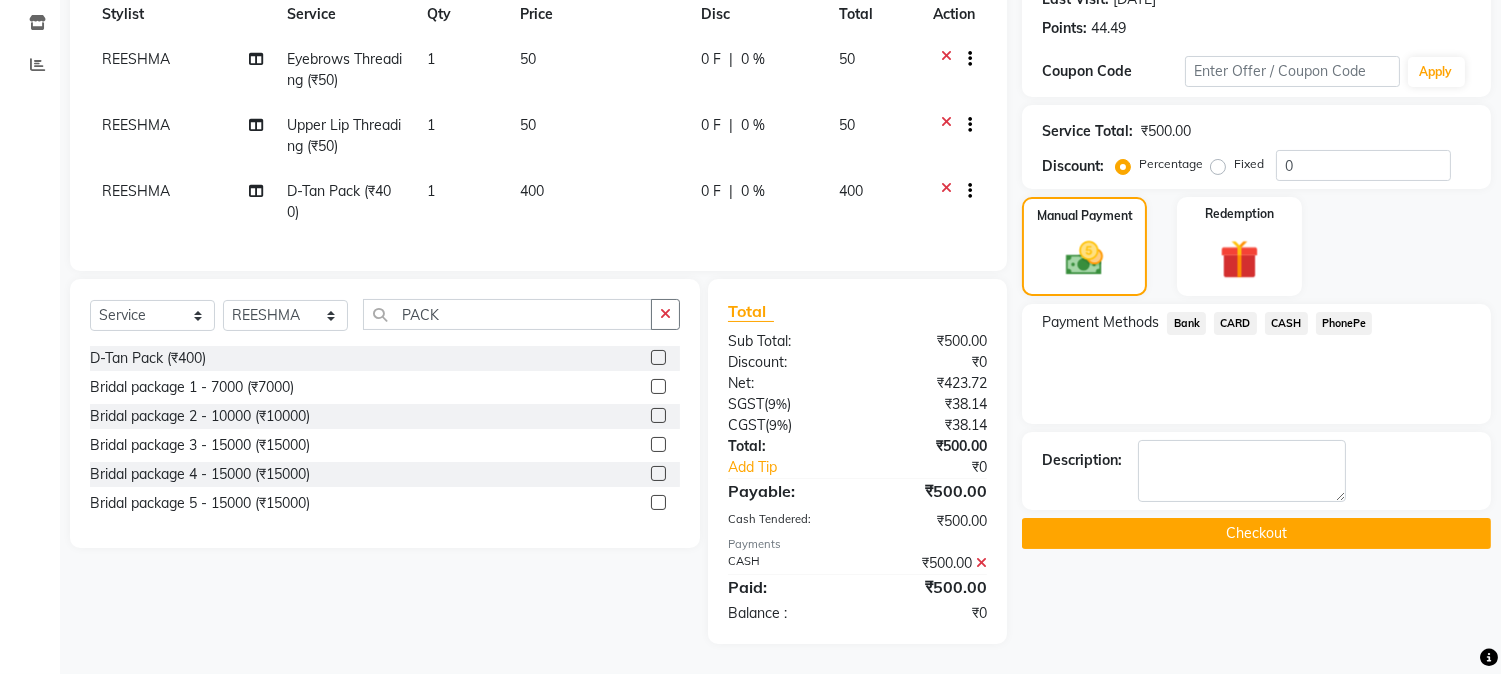 click on "Checkout" 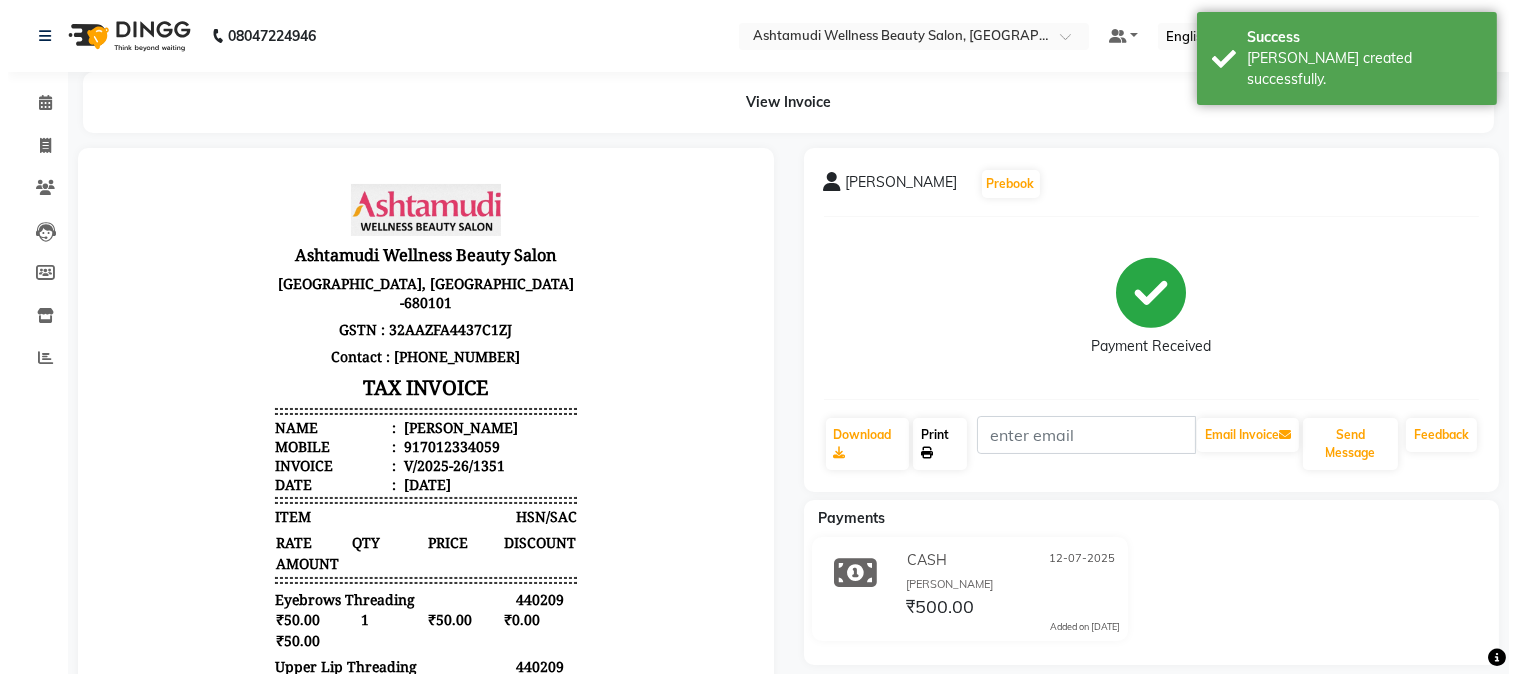 scroll, scrollTop: 0, scrollLeft: 0, axis: both 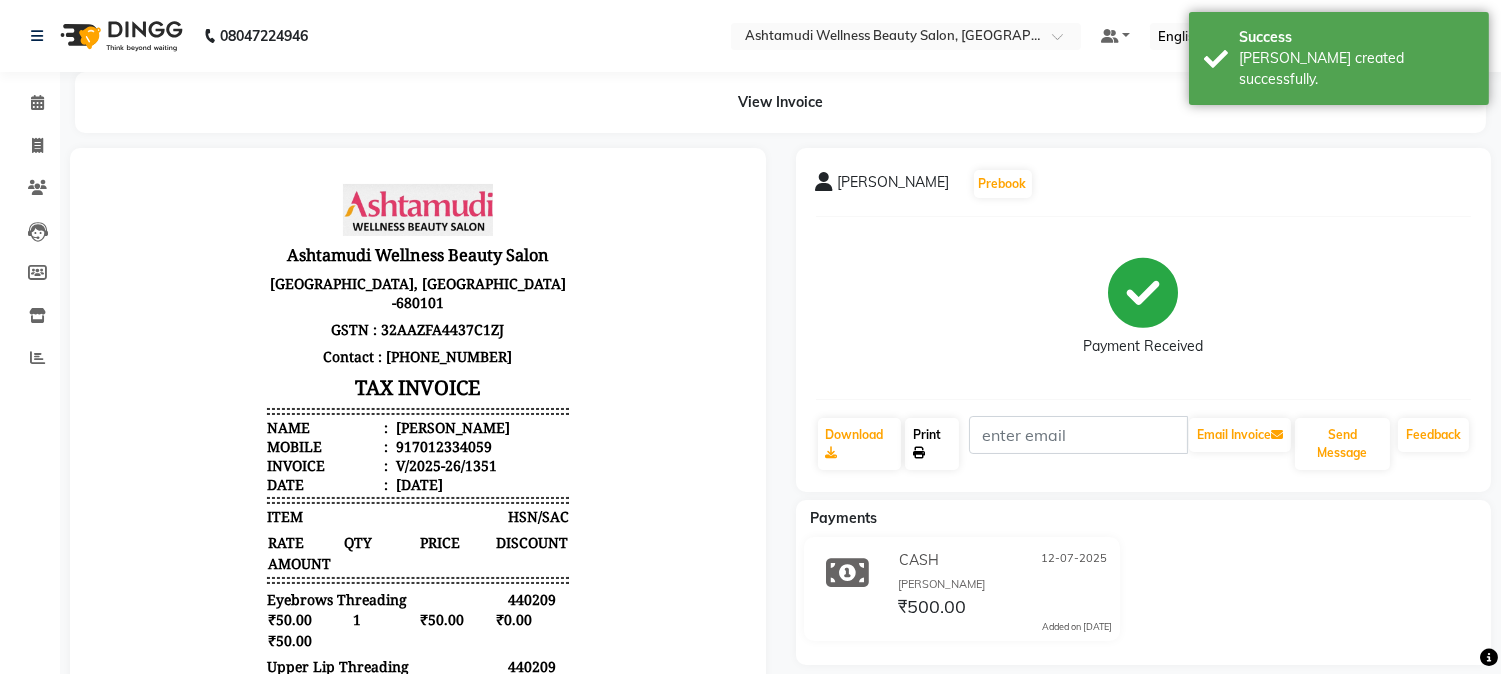 click on "Print" 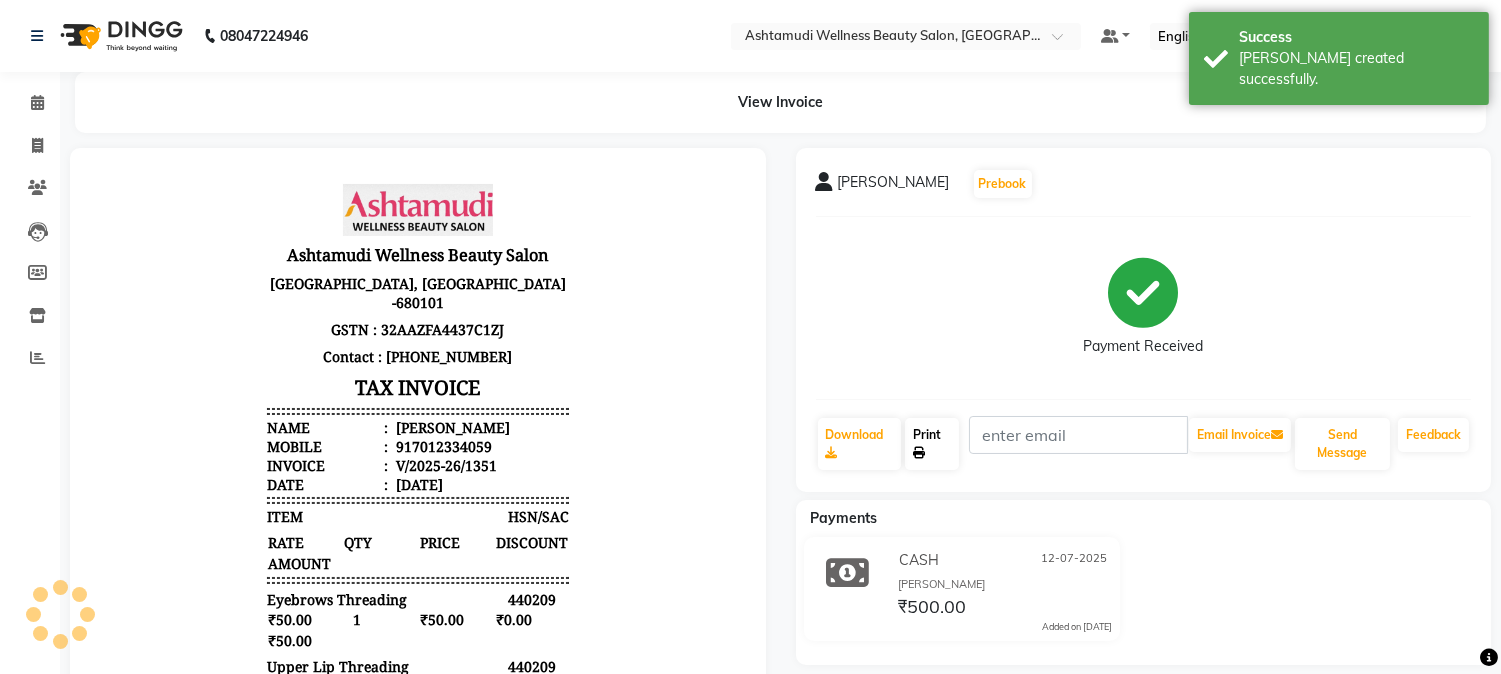 click on "Print" 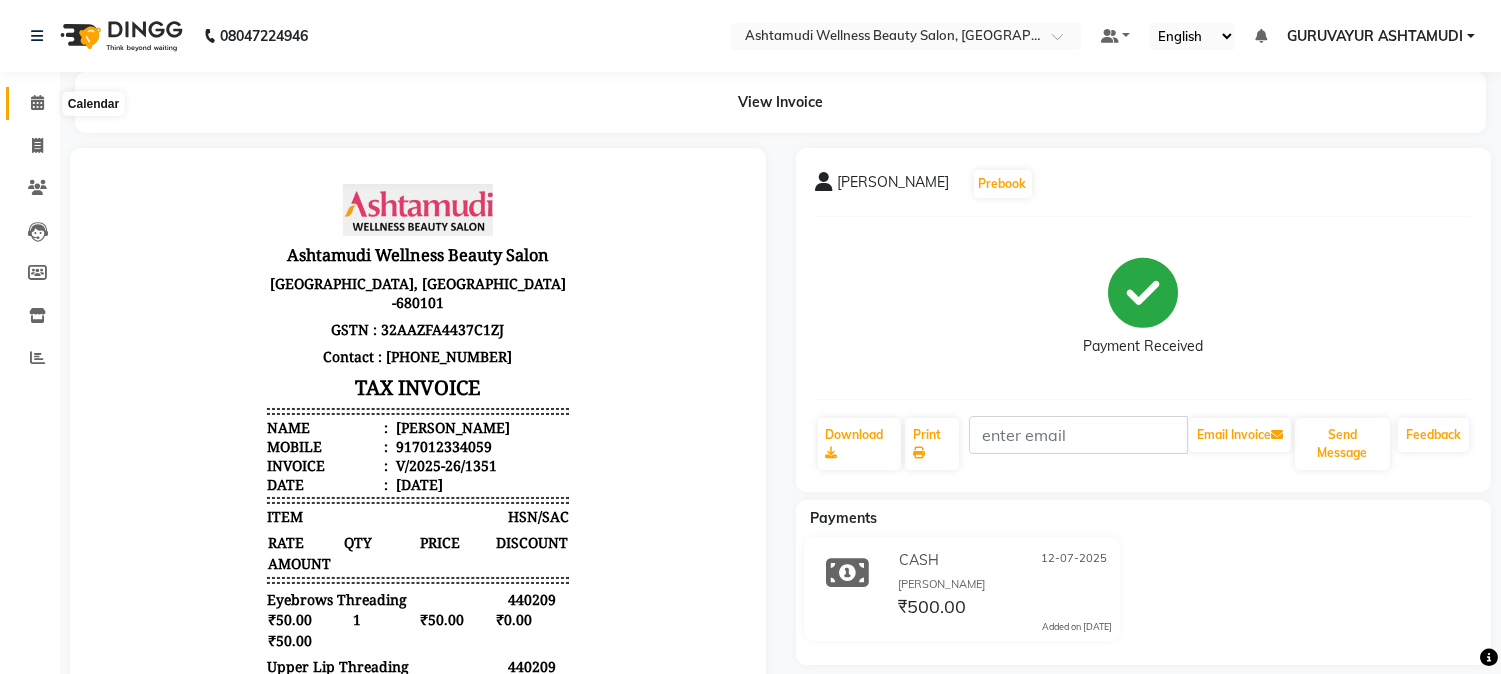 click 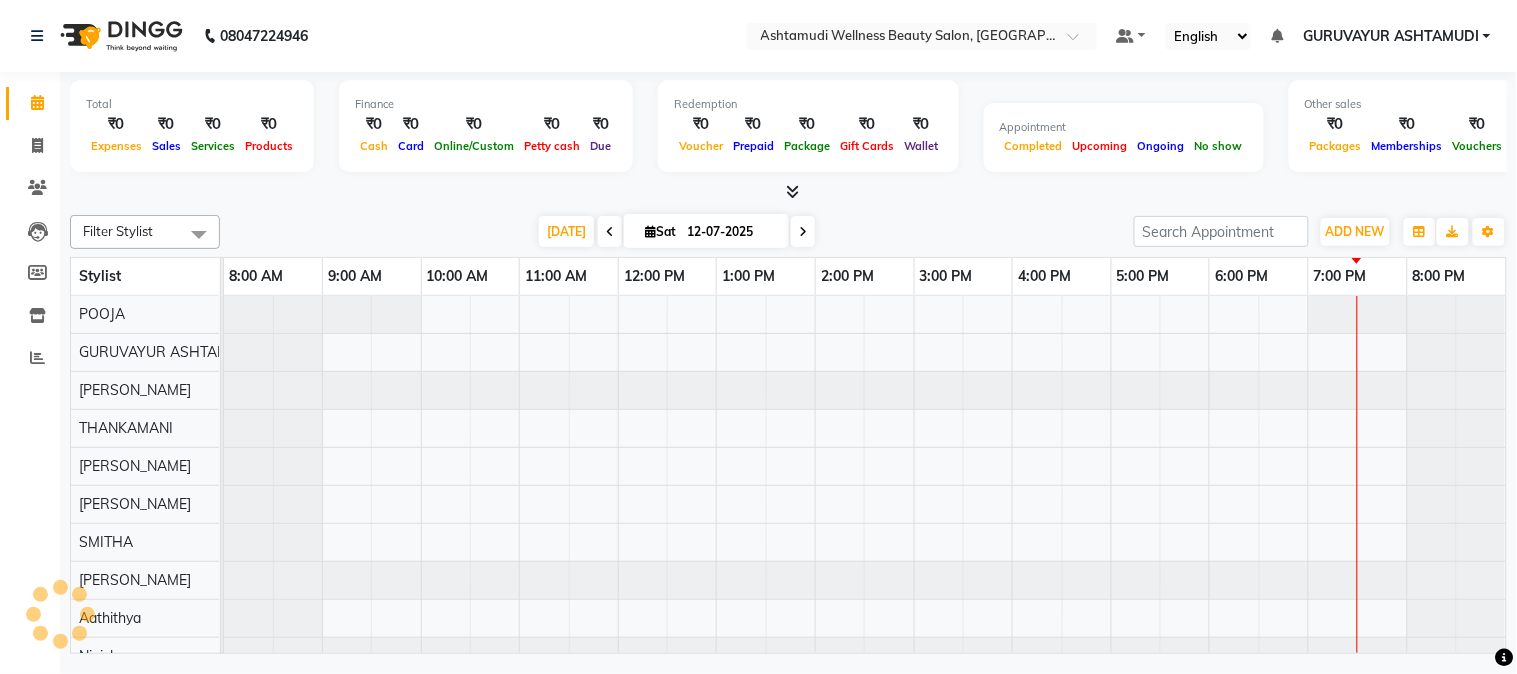 scroll, scrollTop: 0, scrollLeft: 0, axis: both 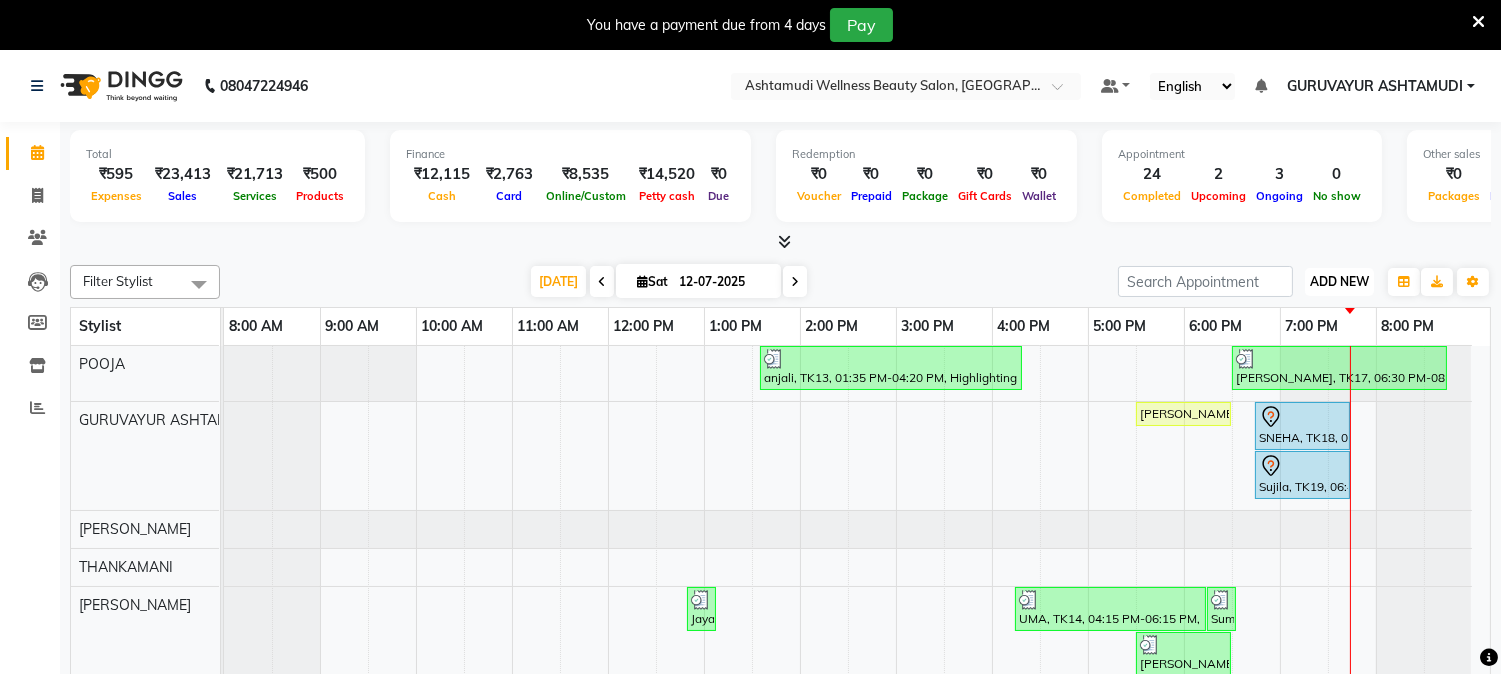 click on "ADD NEW" at bounding box center (1339, 281) 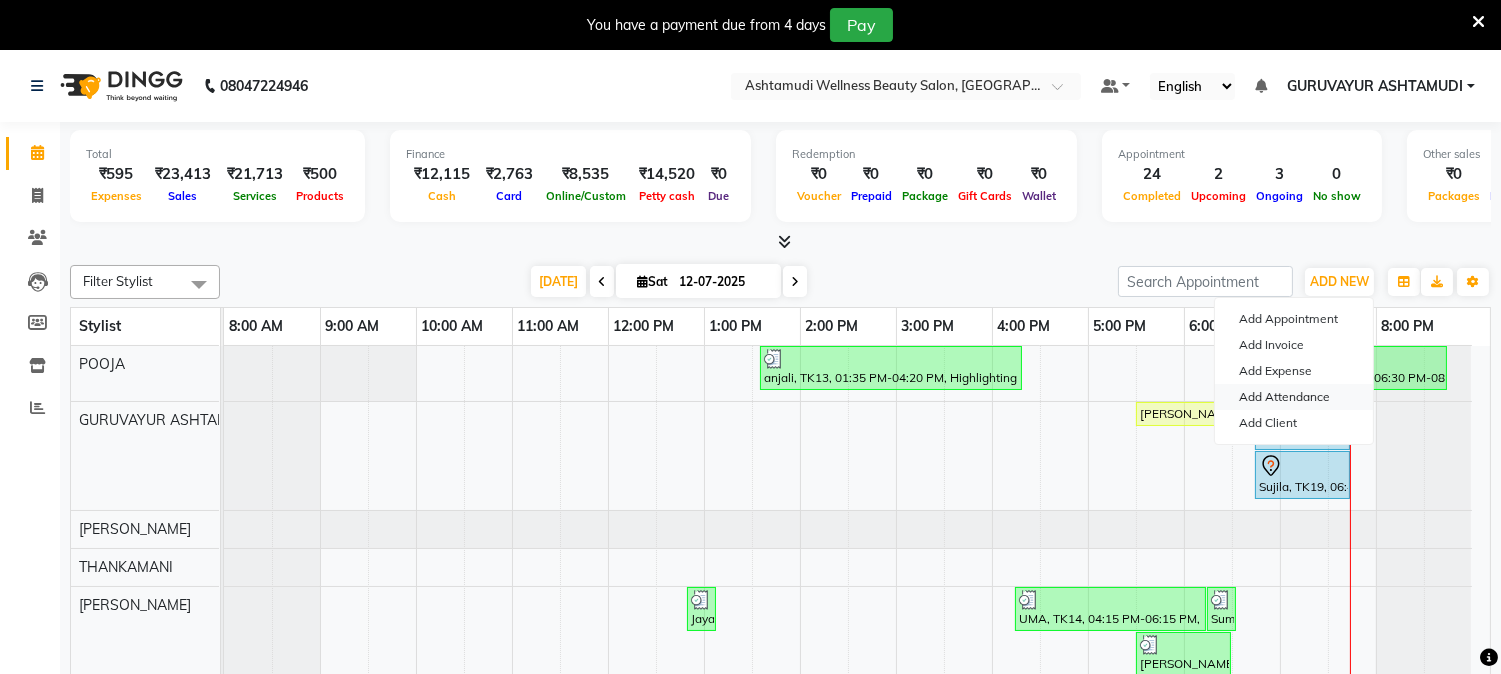 click on "Add Attendance" at bounding box center [1294, 397] 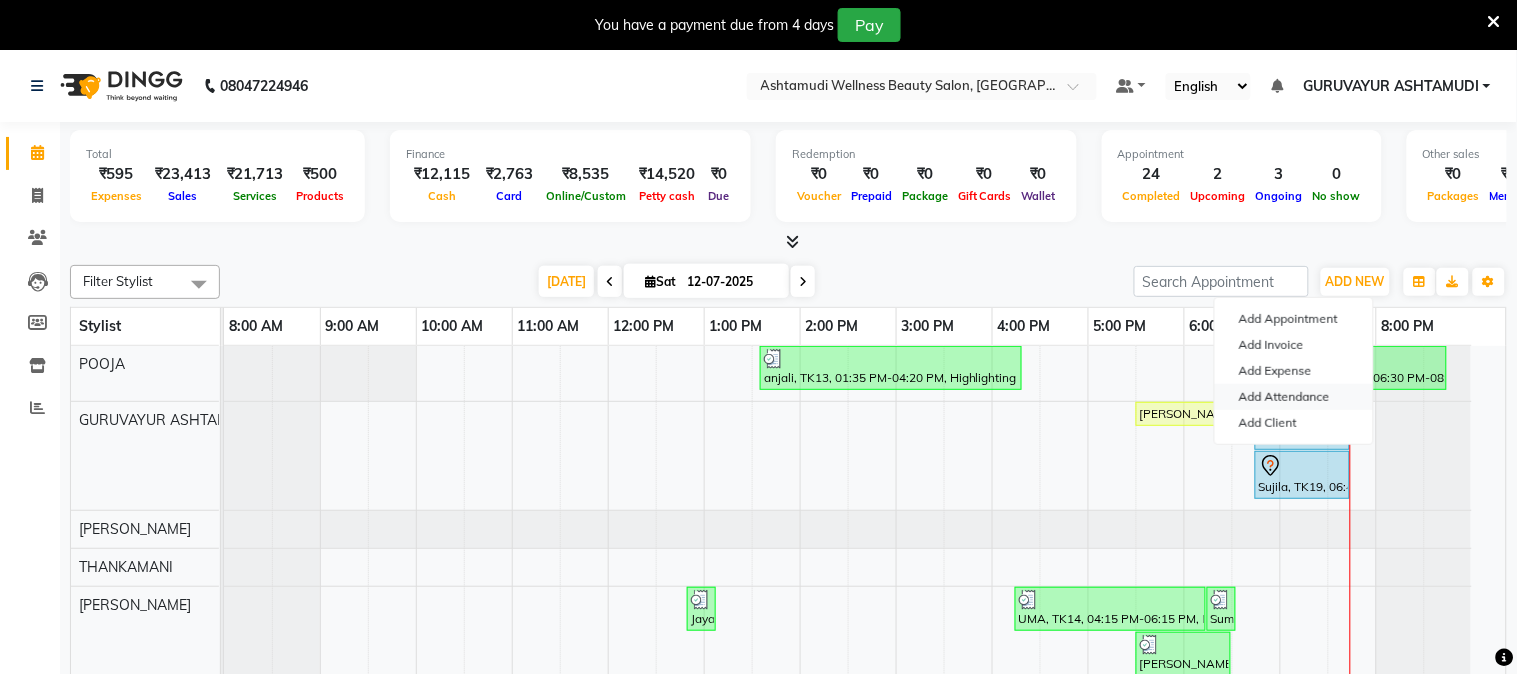 select on "A" 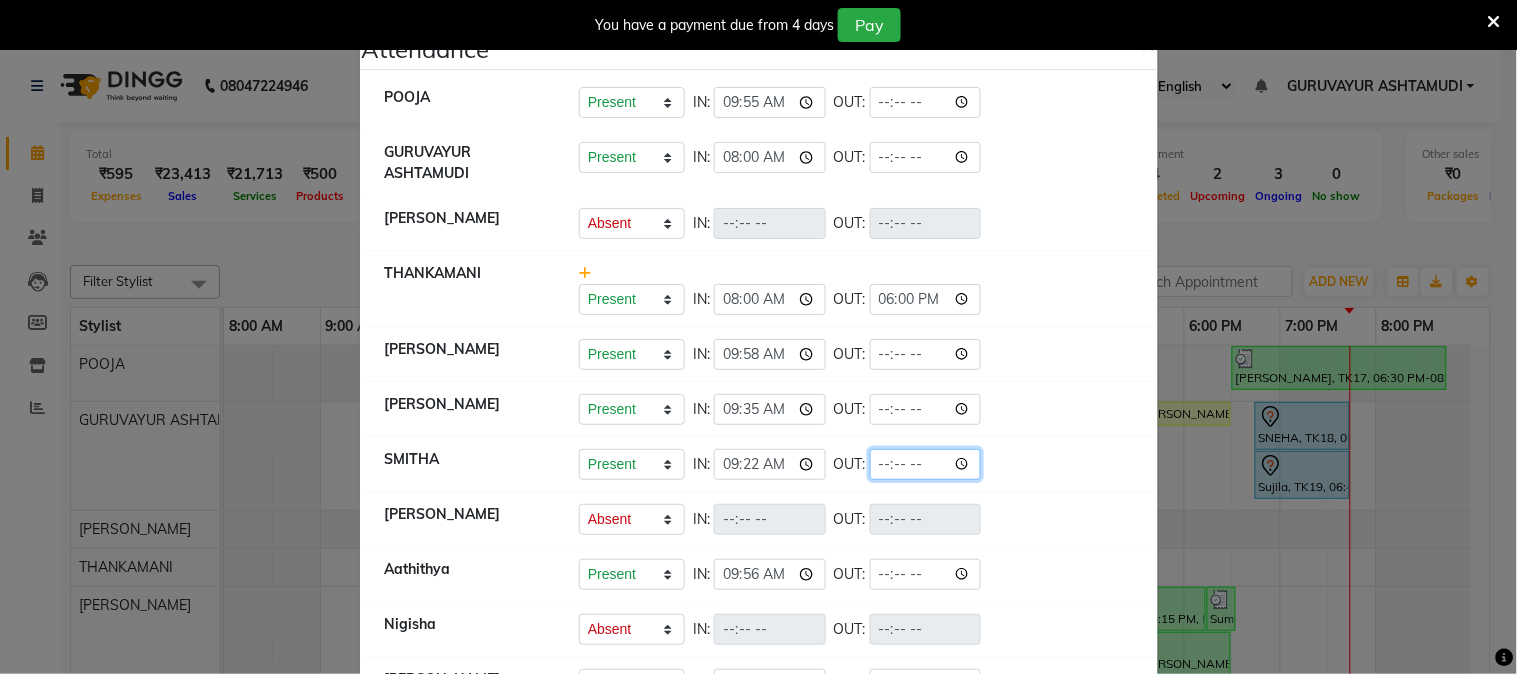 click 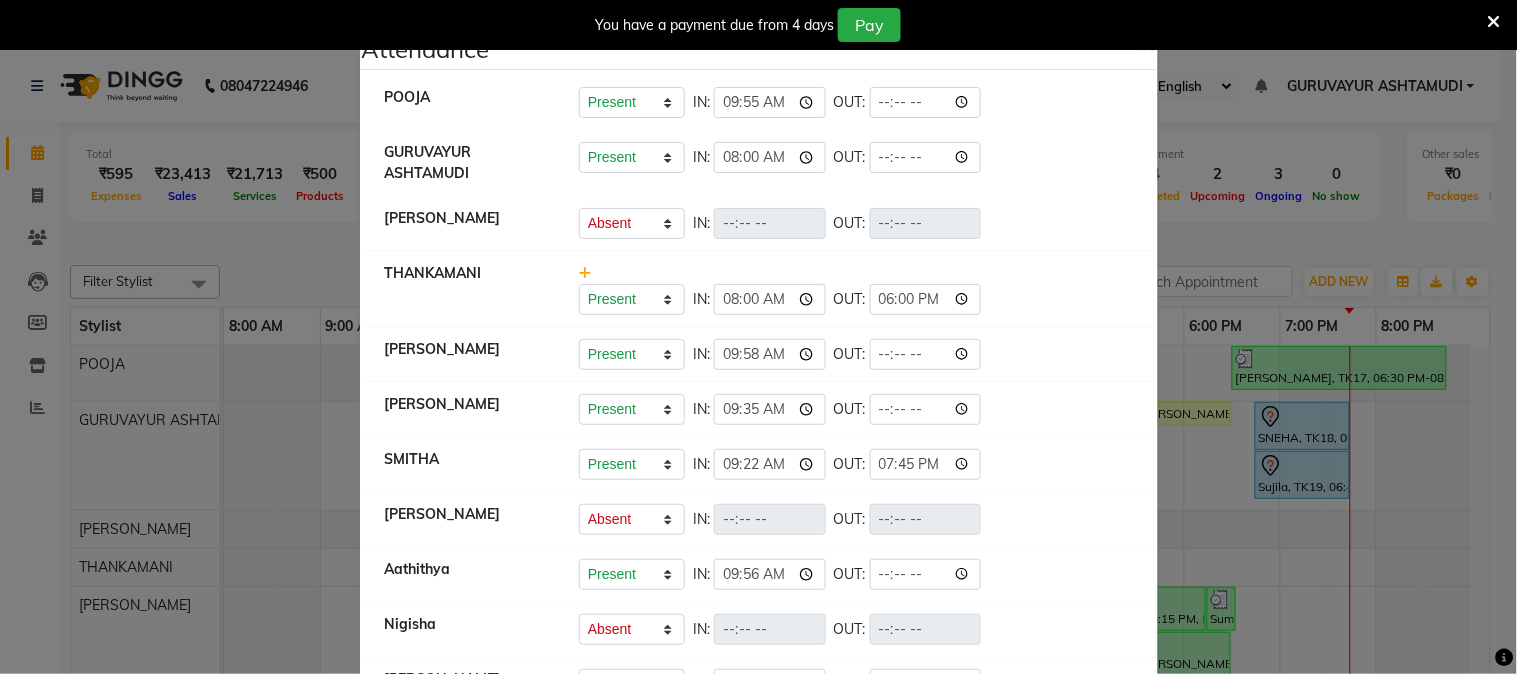 type on "19:45" 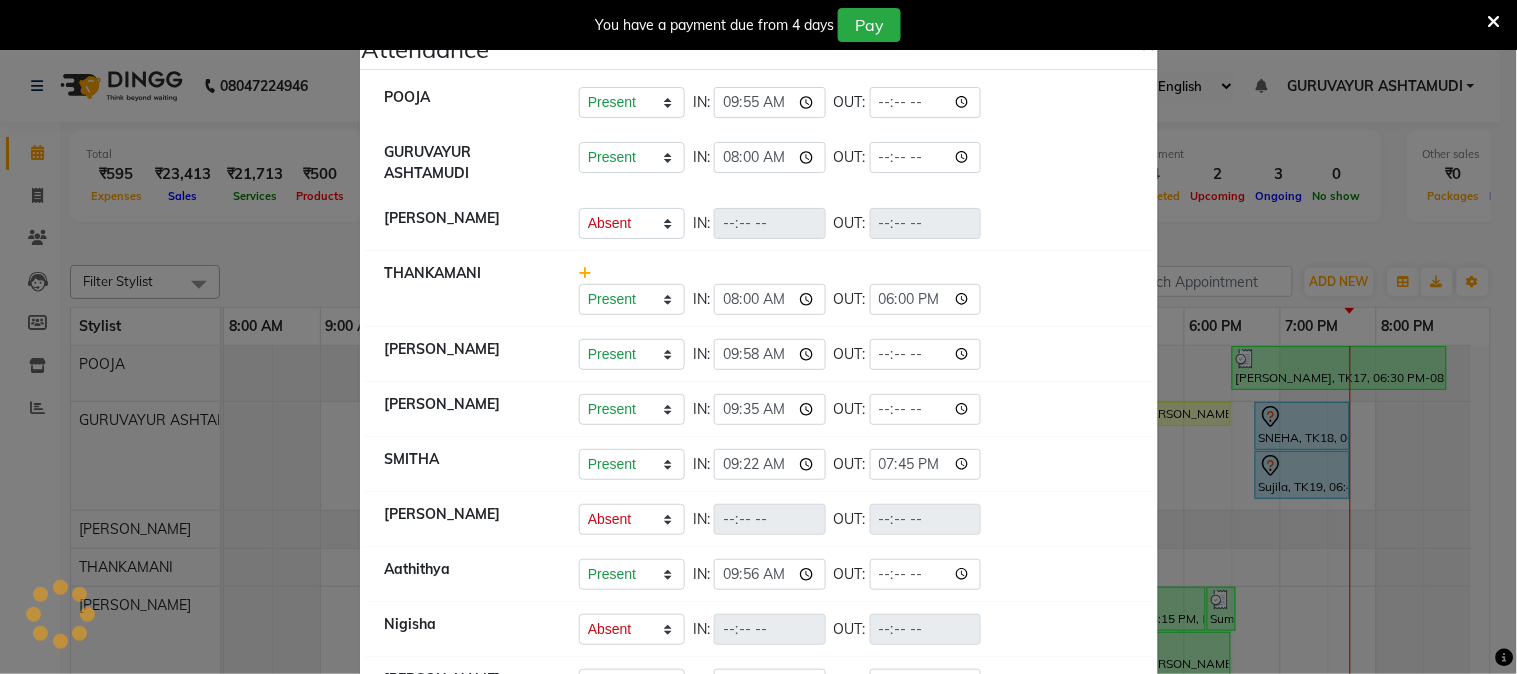click on "Present   Absent   Late   Half Day   Weekly Off  IN:  OUT:" 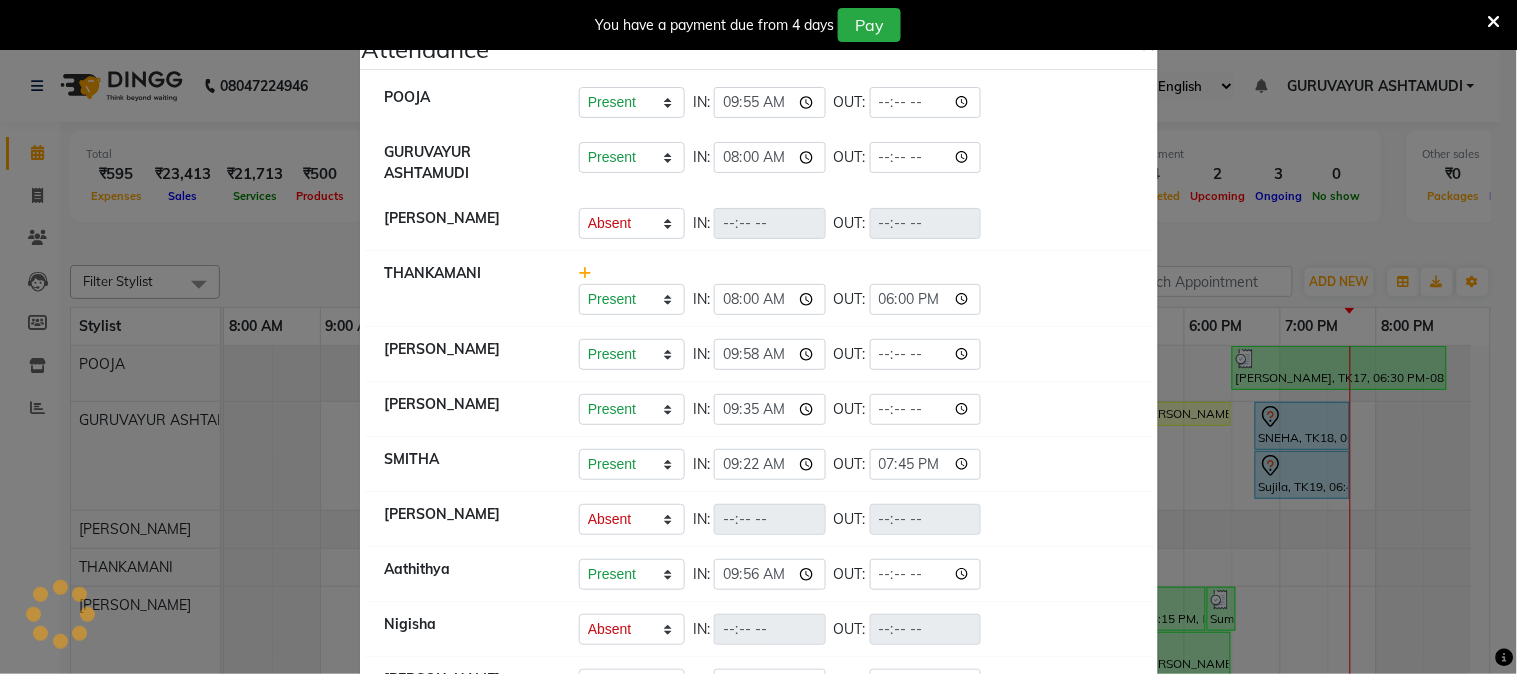 select on "A" 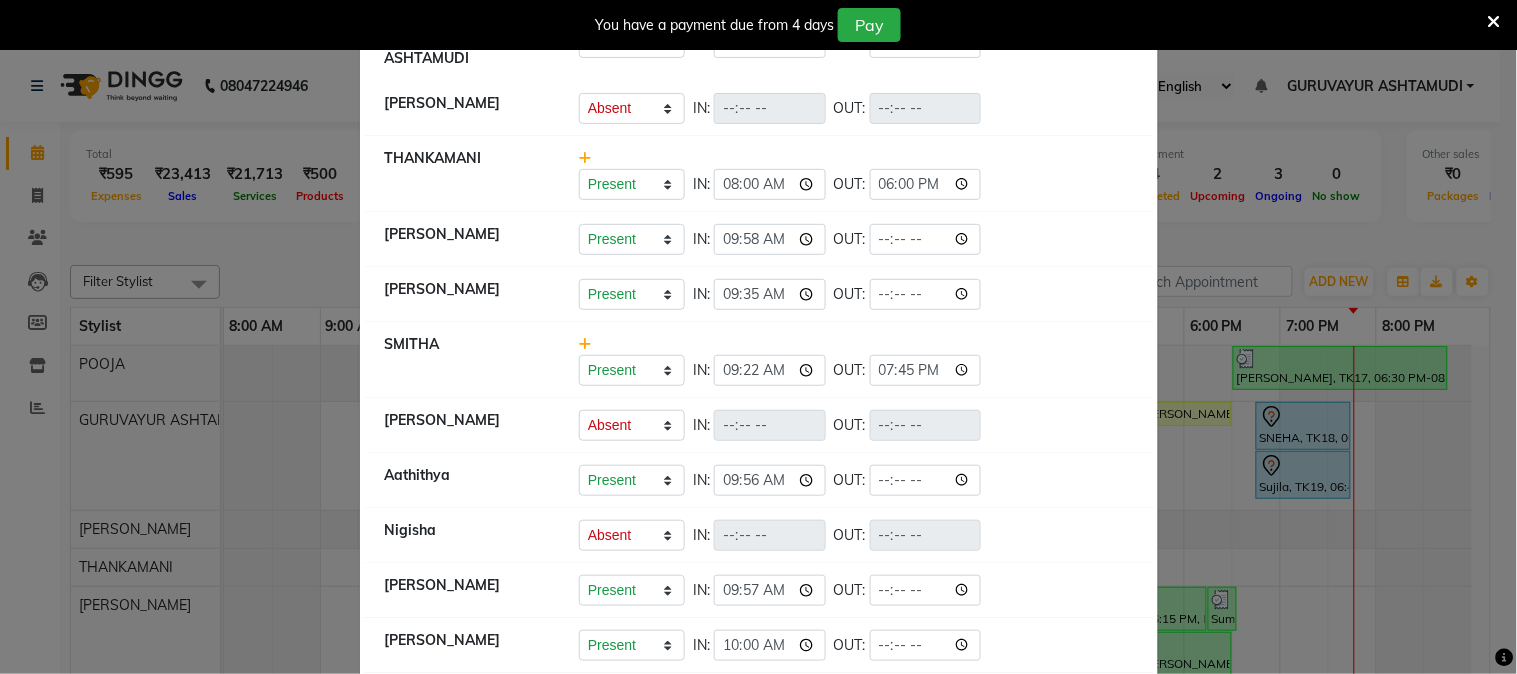 scroll, scrollTop: 204, scrollLeft: 0, axis: vertical 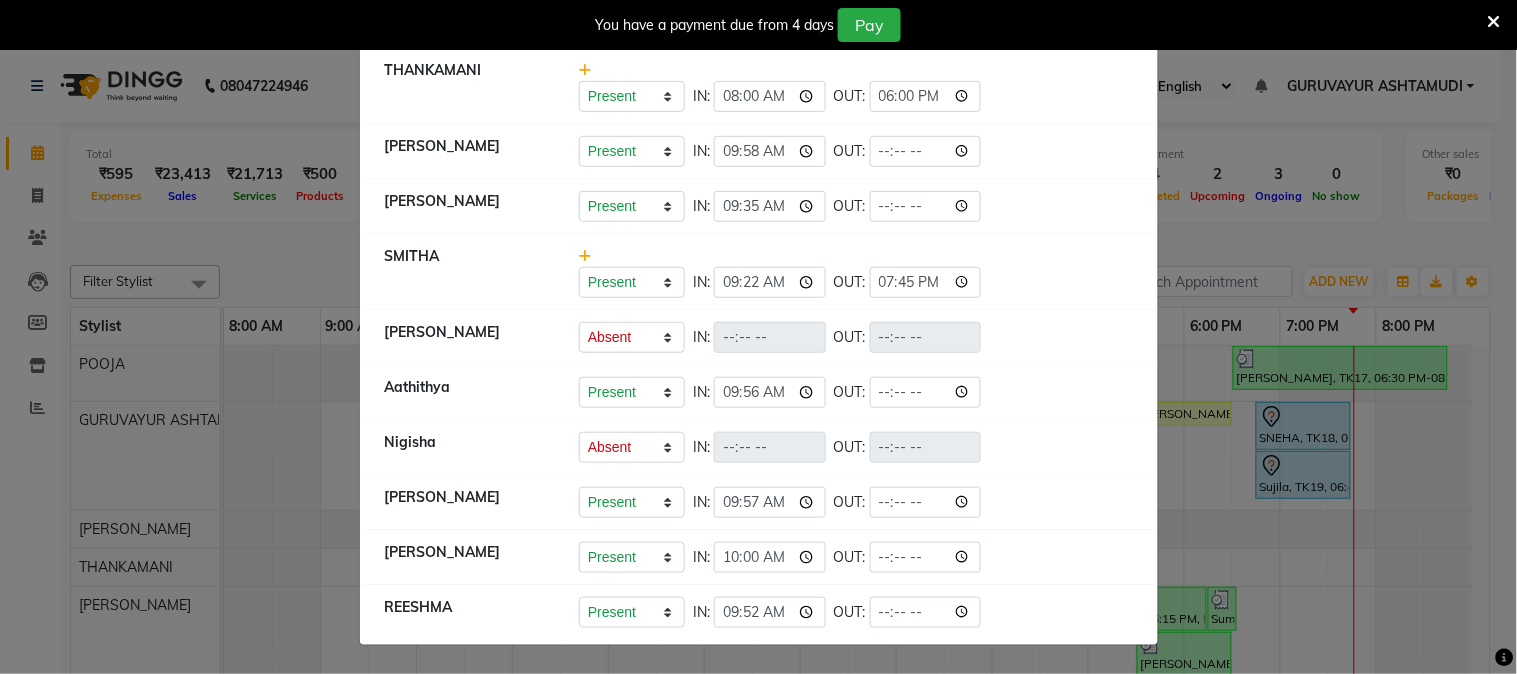click at bounding box center [1494, 22] 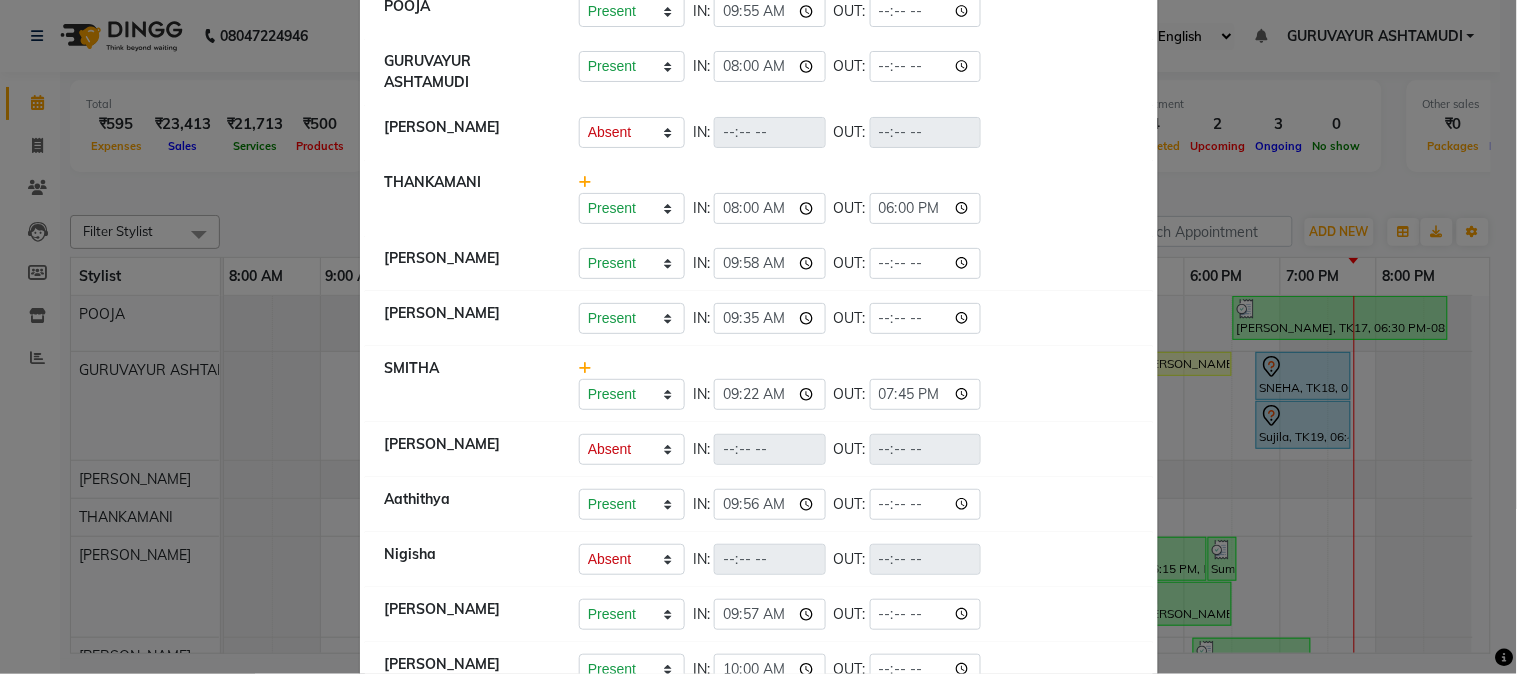 scroll, scrollTop: 0, scrollLeft: 0, axis: both 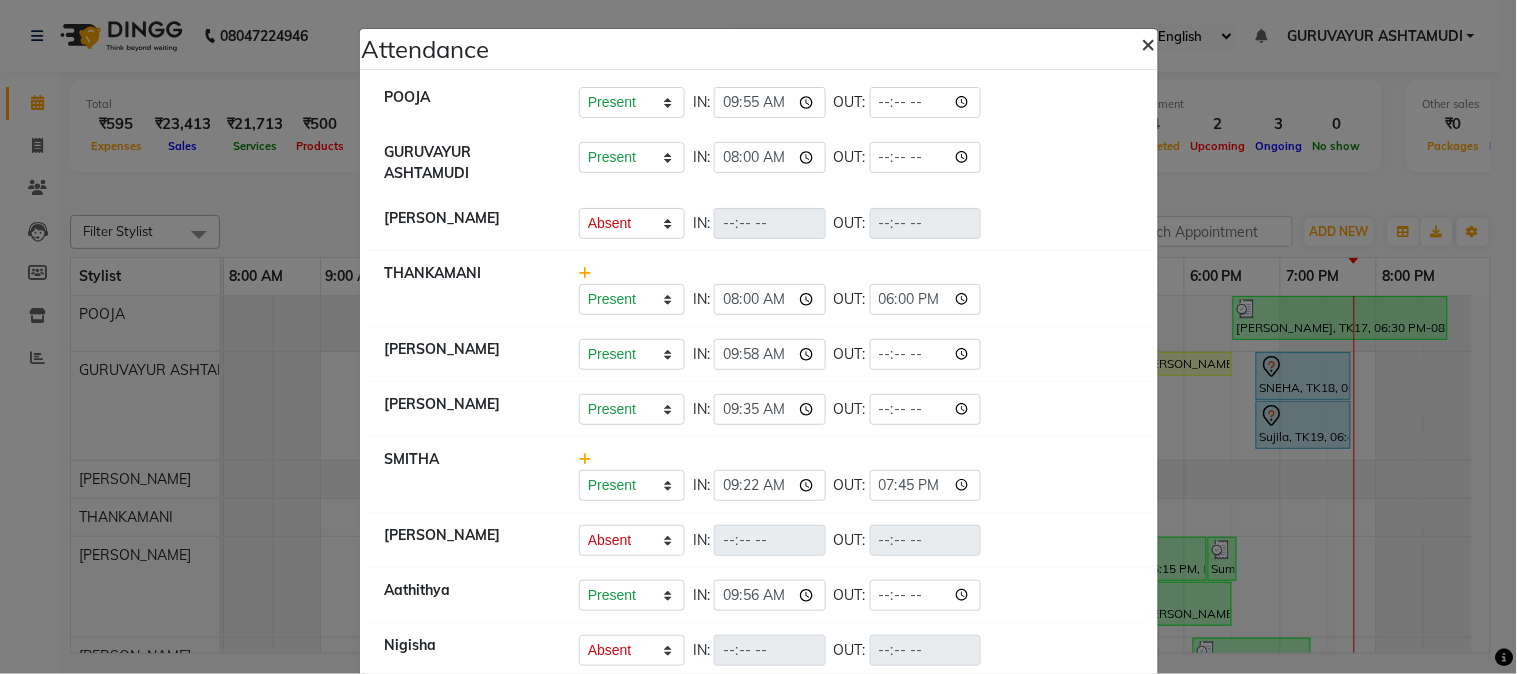 click on "×" 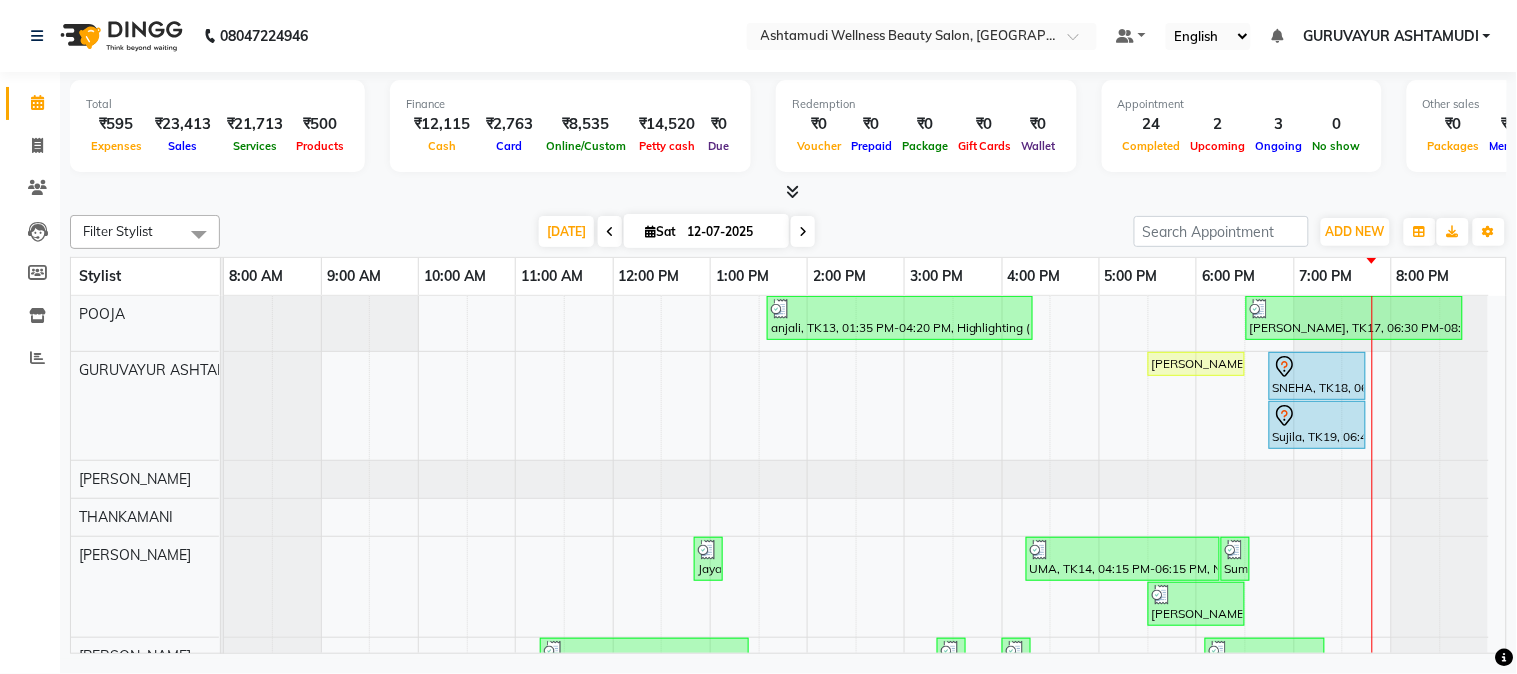 click at bounding box center [792, 191] 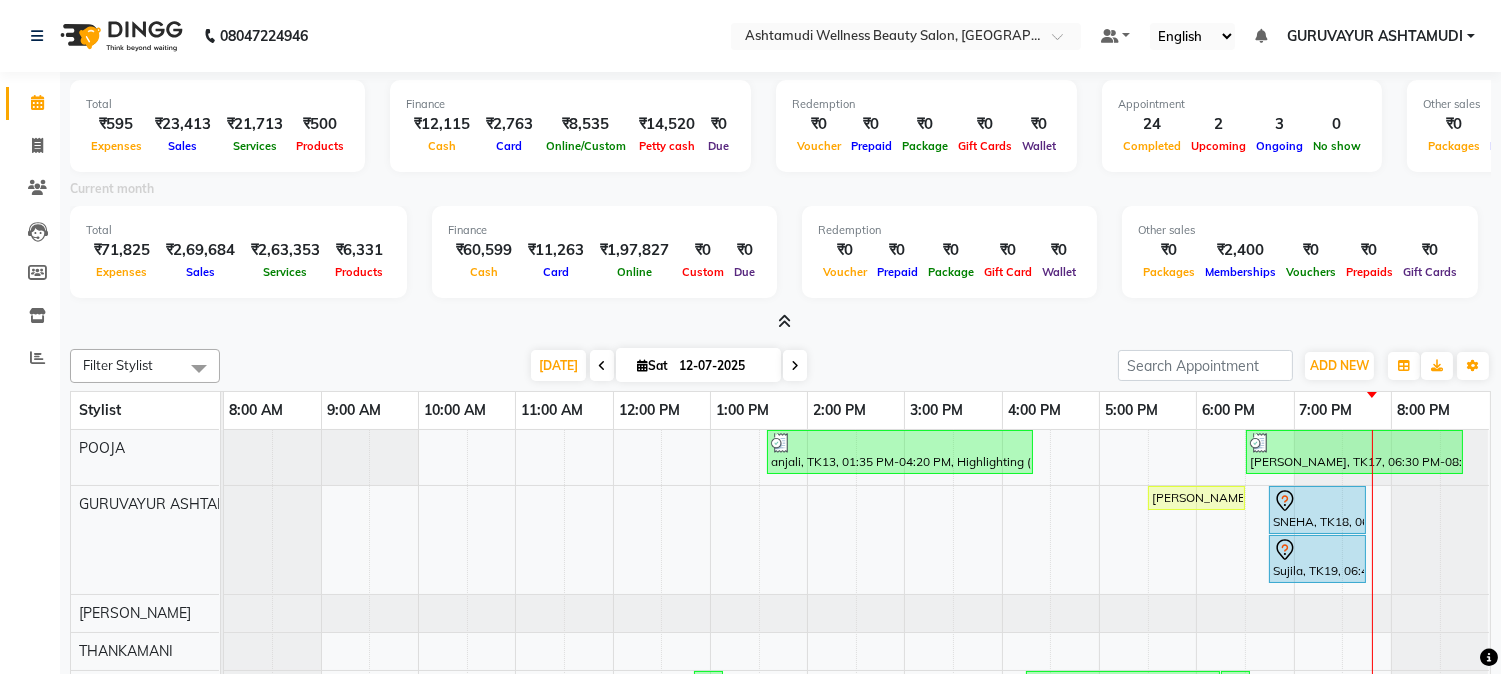click at bounding box center [784, 321] 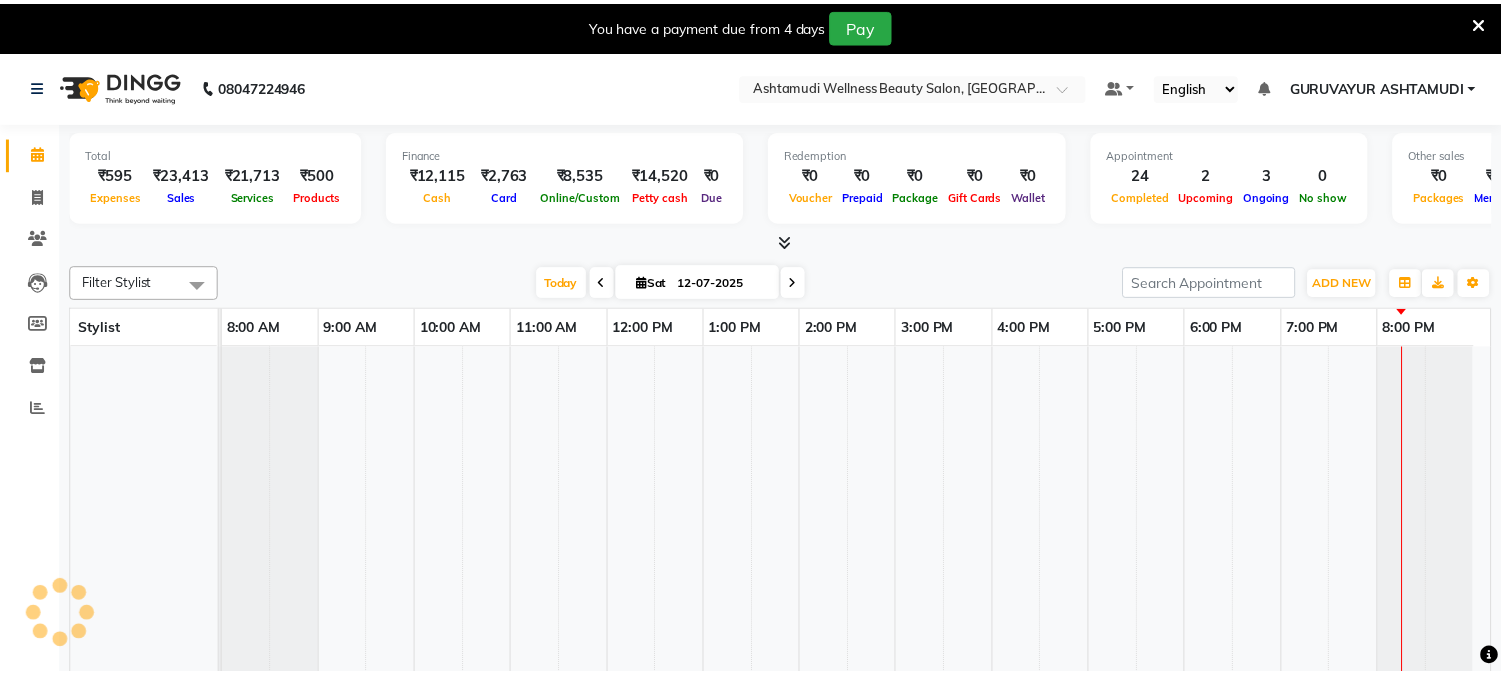 scroll, scrollTop: 0, scrollLeft: 0, axis: both 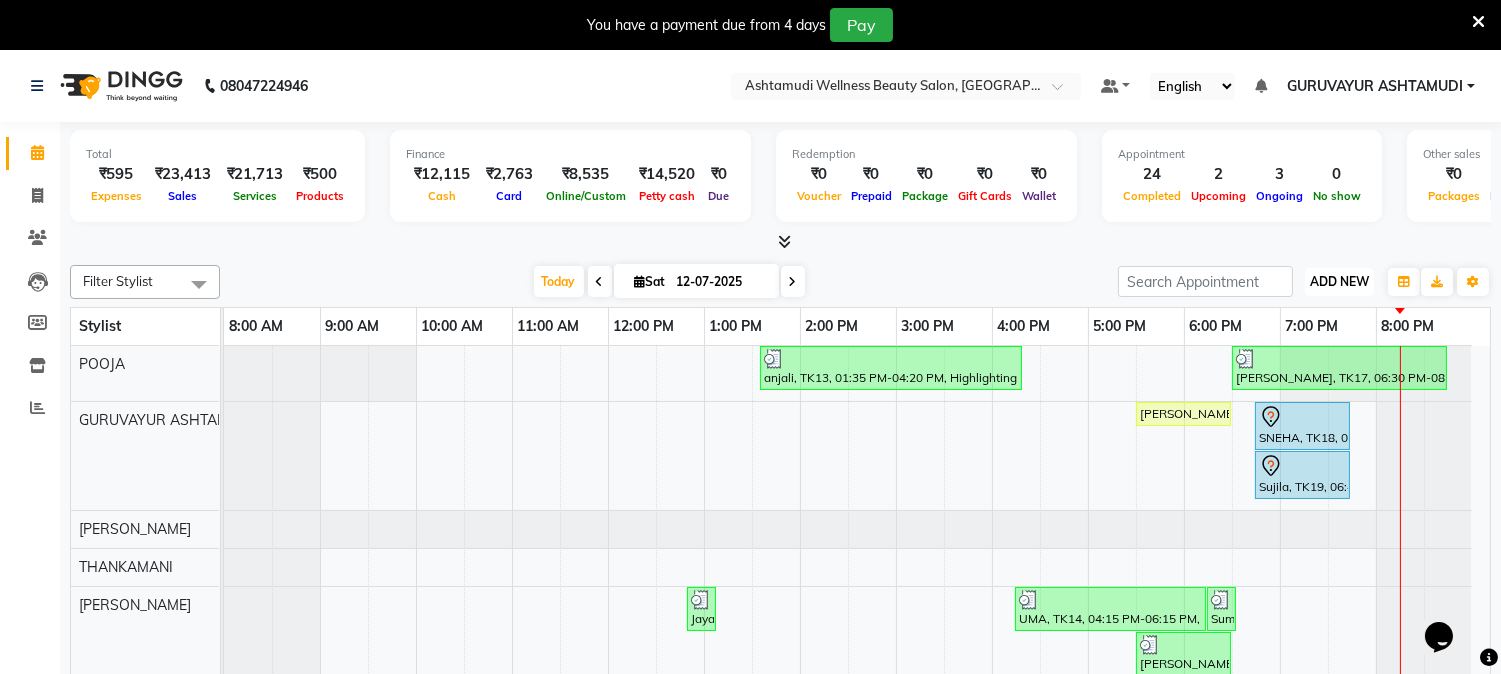click on "ADD NEW" at bounding box center (1339, 281) 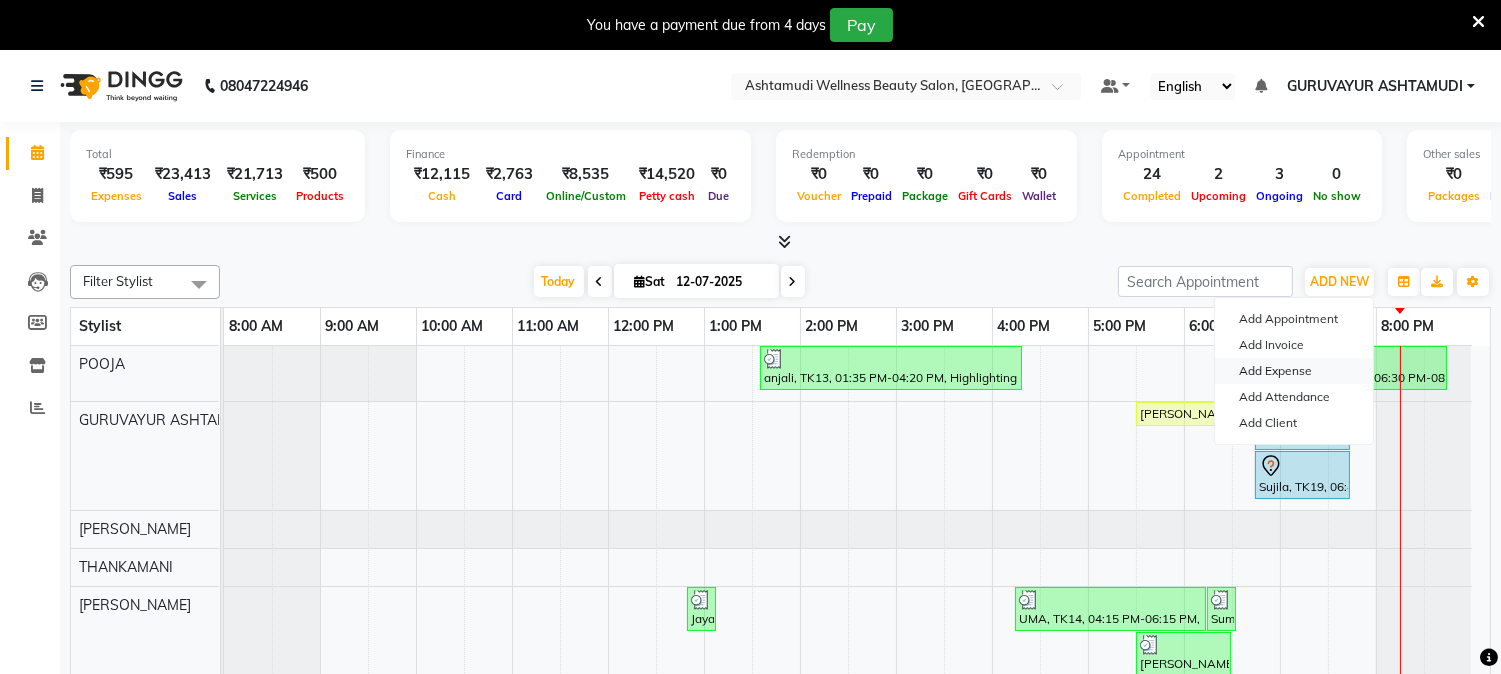 click on "Add Expense" at bounding box center [1294, 371] 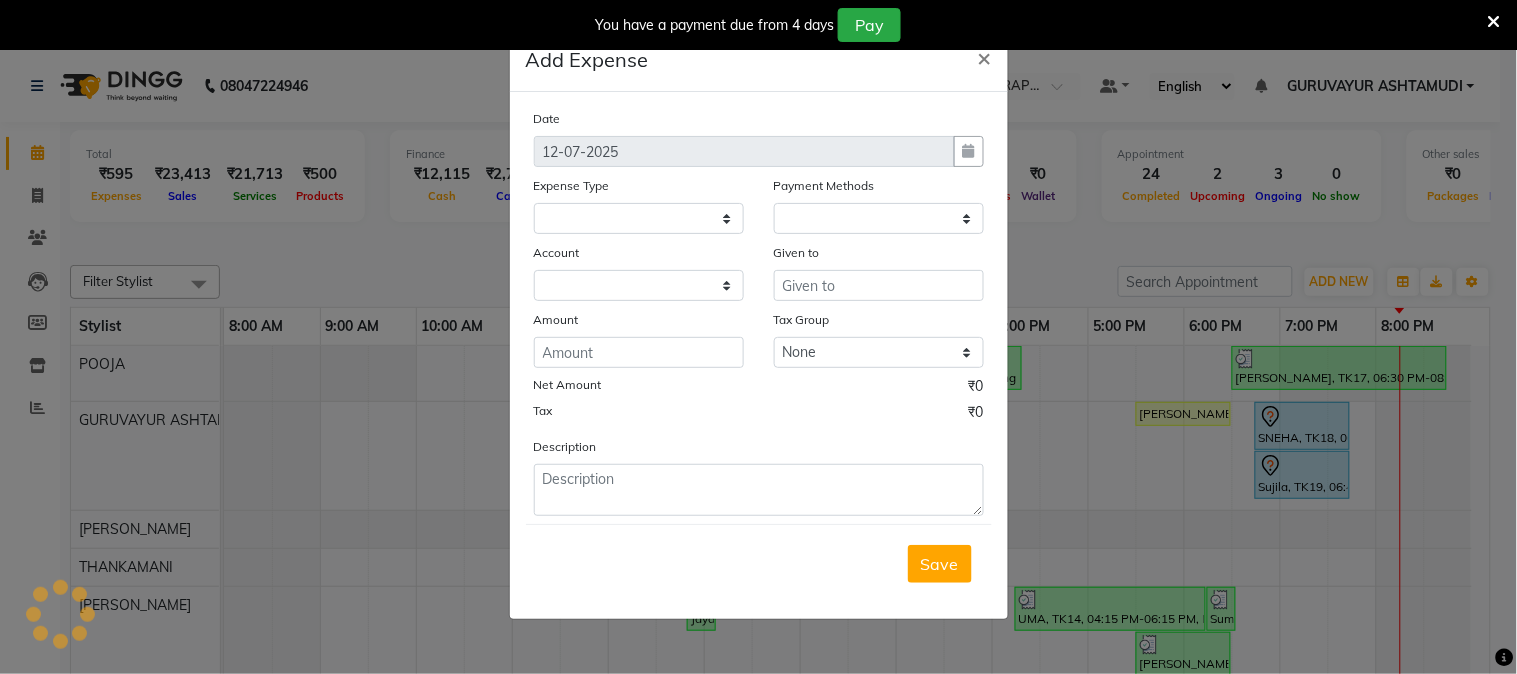 select on "1" 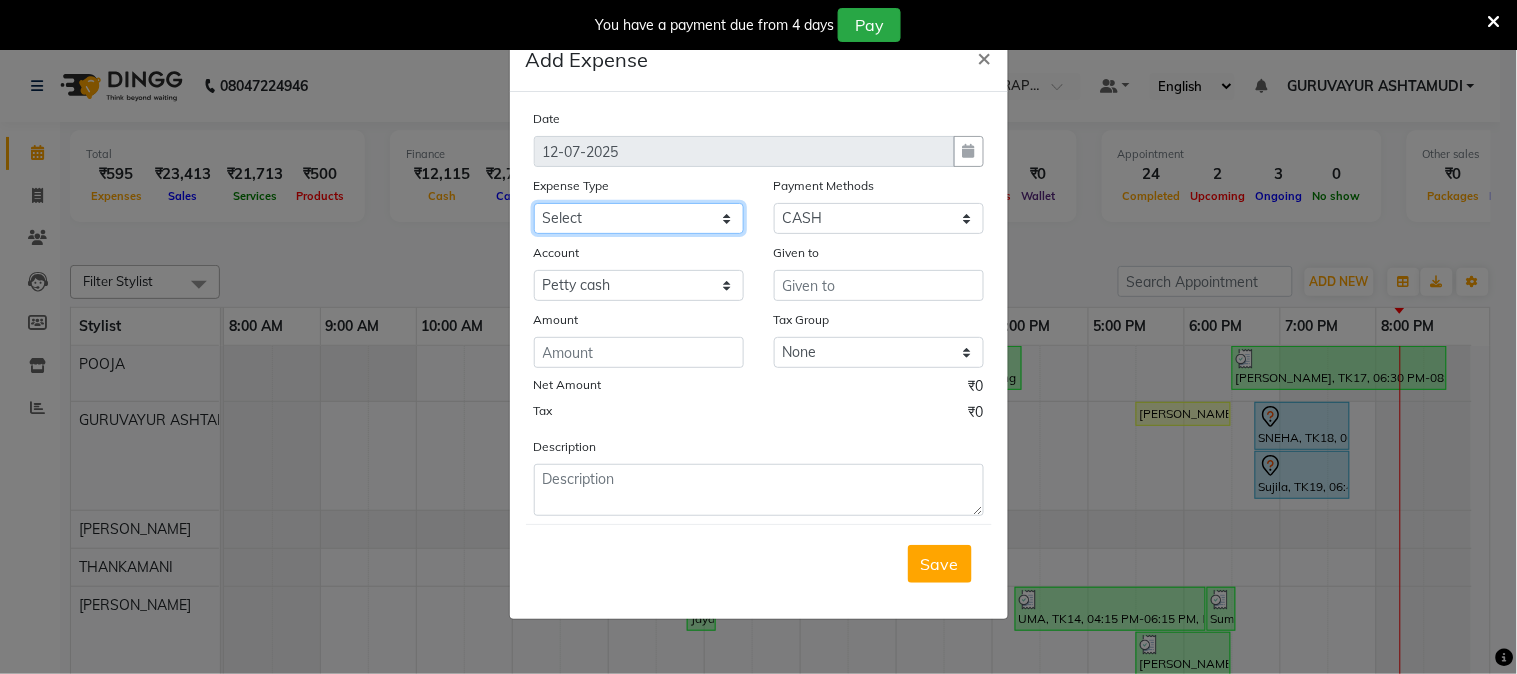 click on "Select ACCOMODATION EXPENSES ADVERTISEMENT SALES PROMOTIONAL EXPENSES Bonus BRIDAL ACCESSORIES REFUND BRIDAL COMMISSION BRIDAL FOOD BRIDAL INCENTIVES BRIDAL ORNAMENTS REFUND BRIDAL TA CASH DEPOSIT RAK BANK COMPUTER ACCESSORIES MOBILE PHONE Donation and Charity Expenses ELECTRICITY CHARGES ELECTRONICS FITTINGS Event Expense FISH FOOD EXPENSES FOOD REFRESHMENT FOR CLIENTS FOOD REFRESHMENT FOR STAFFS Freight And Forwarding Charges FUEL FOR GENERATOR FURNITURE AND EQUIPMENTS Gifts for Clients GIFTS FOR STAFFS GOKULAM CHITS HOSTEL RENT LAUNDRY EXPENSES LICENSE OTHER FEES LOADING UNLOADING CHARGES Medical Expenses MEHNDI PAYMENTS MISCELLANEOUS EXPENSES NEWSPAPER PERIODICALS Ornaments Maintenance Expense OVERTIME ALLOWANCES Payment For Pest Control Perfomance based incentives POSTAGE COURIER CHARGES Printing PRINTING STATIONERY EXPENSES PROFESSIONAL TAX REPAIRS MAINTENANCE ROUND OFF Salary SALARY ADVANCE Sales Incentives Membership Card SALES INCENTIVES PRODUCT SALES INCENTIVES SERVICES SALON ESSENTIALS SALON RENT" 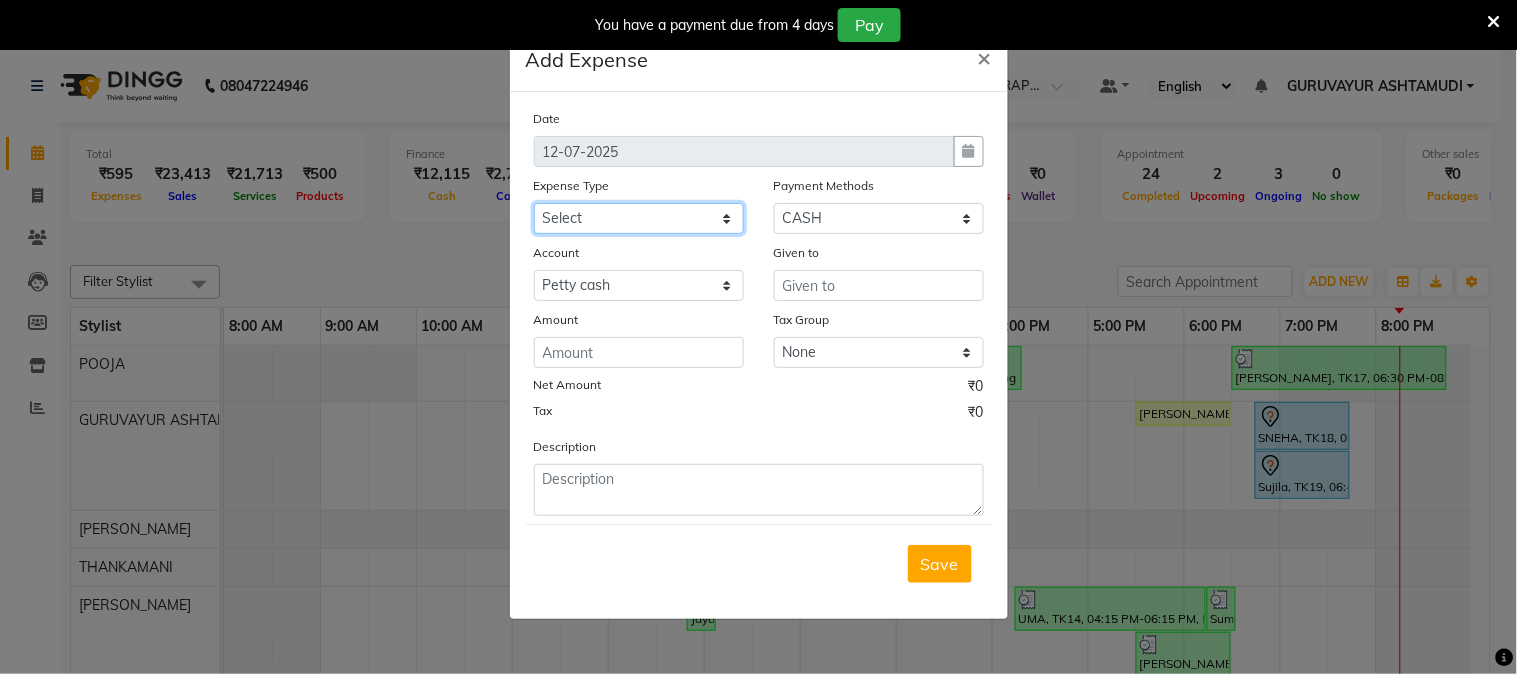 select on "6180" 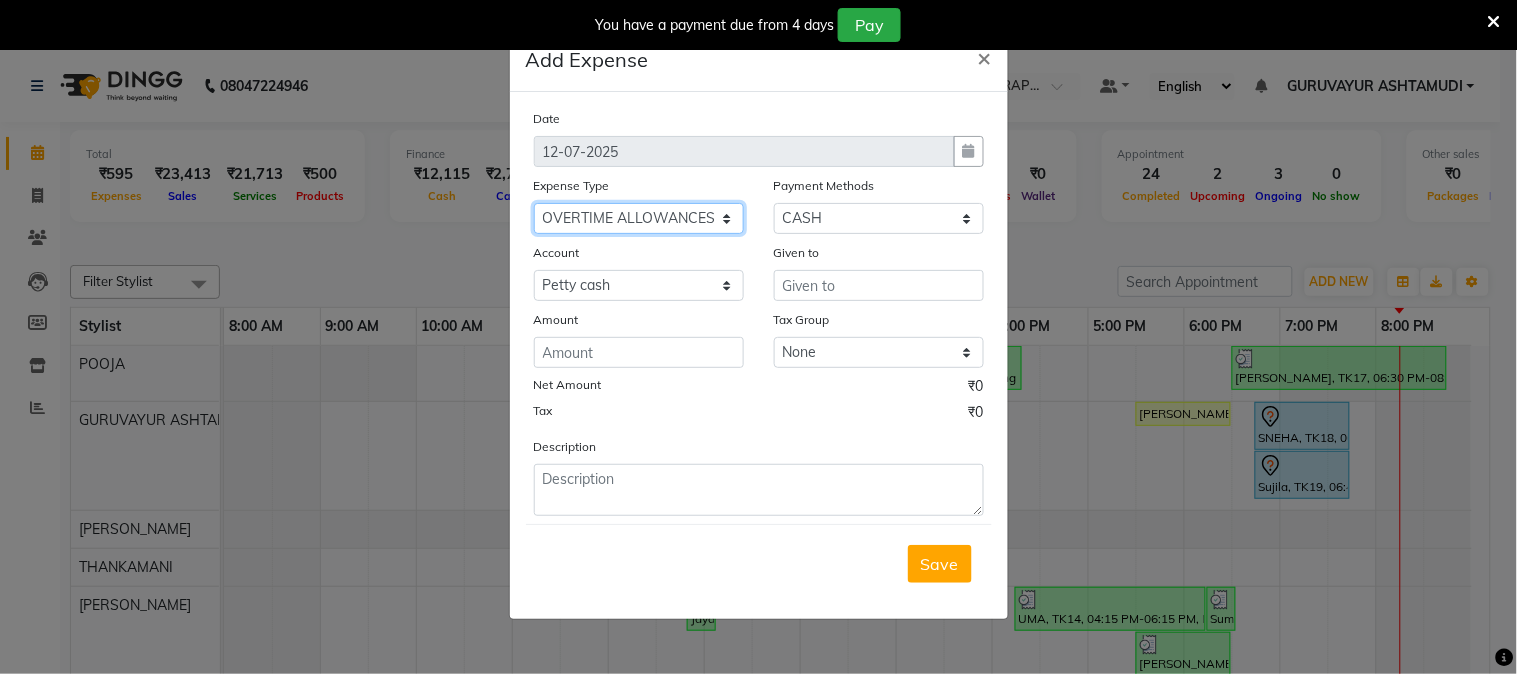 click on "Select ACCOMODATION EXPENSES ADVERTISEMENT SALES PROMOTIONAL EXPENSES Bonus BRIDAL ACCESSORIES REFUND BRIDAL COMMISSION BRIDAL FOOD BRIDAL INCENTIVES BRIDAL ORNAMENTS REFUND BRIDAL TA CASH DEPOSIT RAK BANK COMPUTER ACCESSORIES MOBILE PHONE Donation and Charity Expenses ELECTRICITY CHARGES ELECTRONICS FITTINGS Event Expense FISH FOOD EXPENSES FOOD REFRESHMENT FOR CLIENTS FOOD REFRESHMENT FOR STAFFS Freight And Forwarding Charges FUEL FOR GENERATOR FURNITURE AND EQUIPMENTS Gifts for Clients GIFTS FOR STAFFS GOKULAM CHITS HOSTEL RENT LAUNDRY EXPENSES LICENSE OTHER FEES LOADING UNLOADING CHARGES Medical Expenses MEHNDI PAYMENTS MISCELLANEOUS EXPENSES NEWSPAPER PERIODICALS Ornaments Maintenance Expense OVERTIME ALLOWANCES Payment For Pest Control Perfomance based incentives POSTAGE COURIER CHARGES Printing PRINTING STATIONERY EXPENSES PROFESSIONAL TAX REPAIRS MAINTENANCE ROUND OFF Salary SALARY ADVANCE Sales Incentives Membership Card SALES INCENTIVES PRODUCT SALES INCENTIVES SERVICES SALON ESSENTIALS SALON RENT" 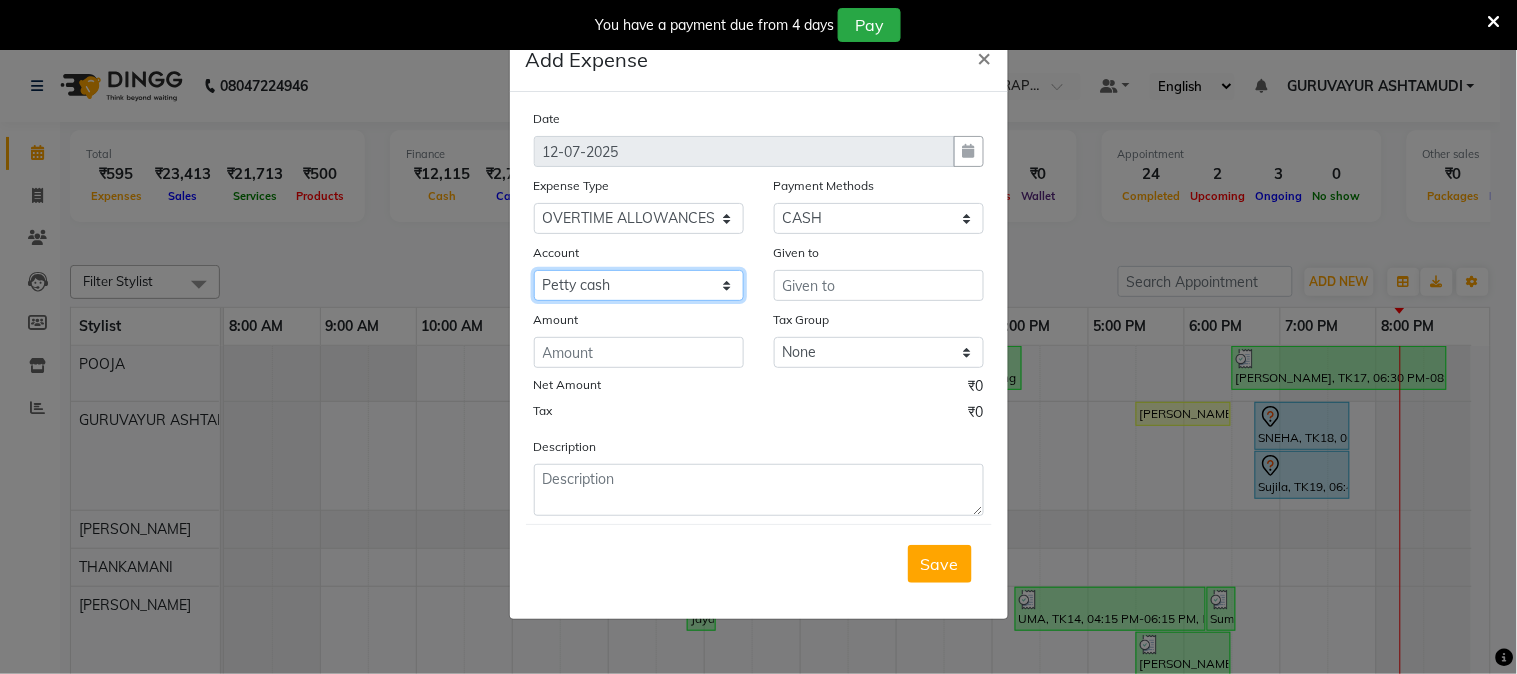 click on "Select Petty cash Default account" 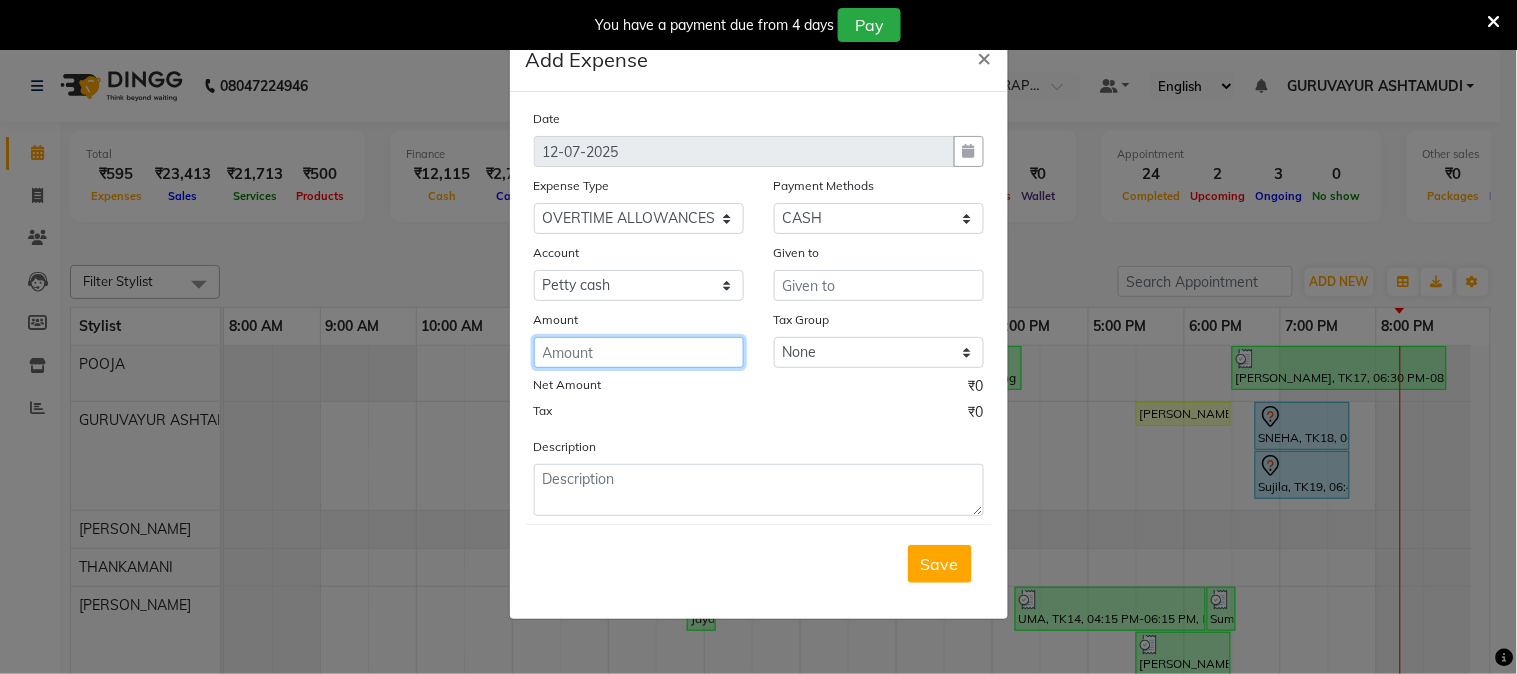 click 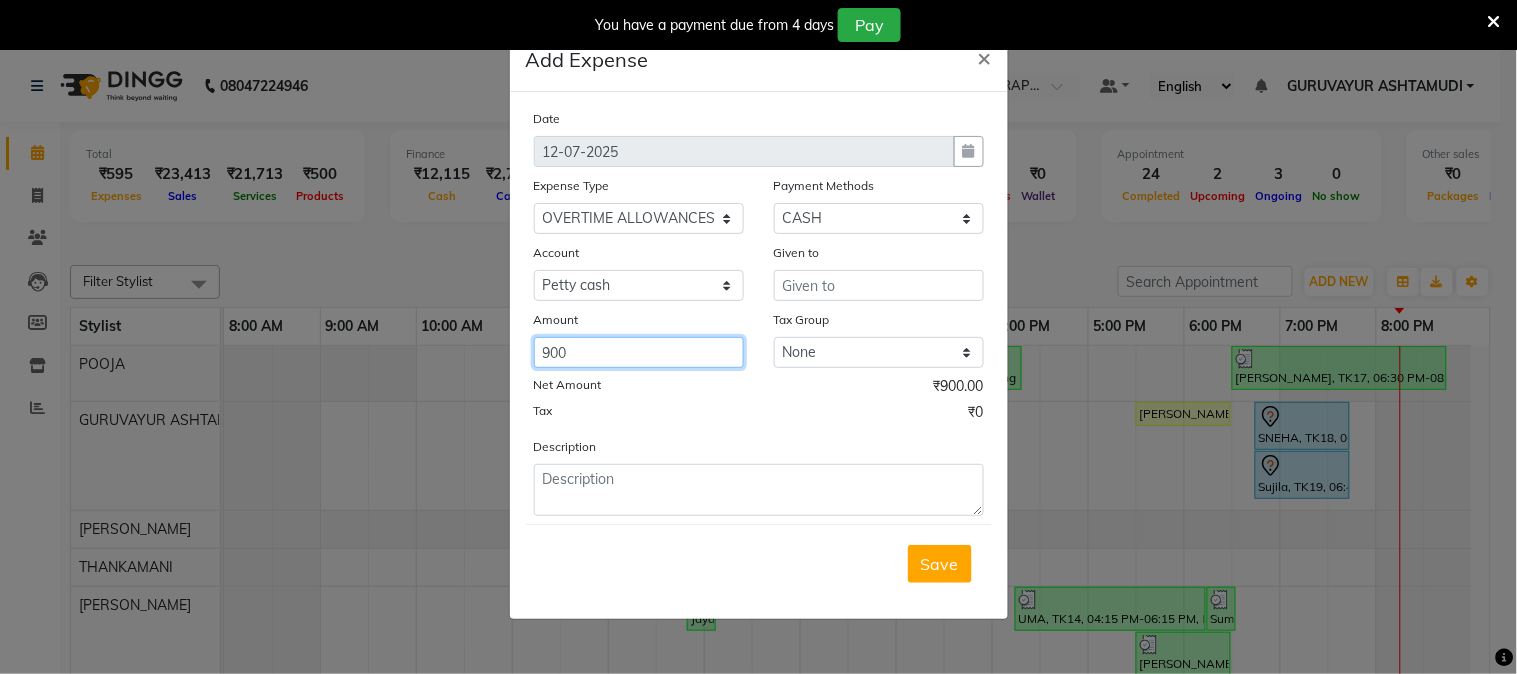 type on "900" 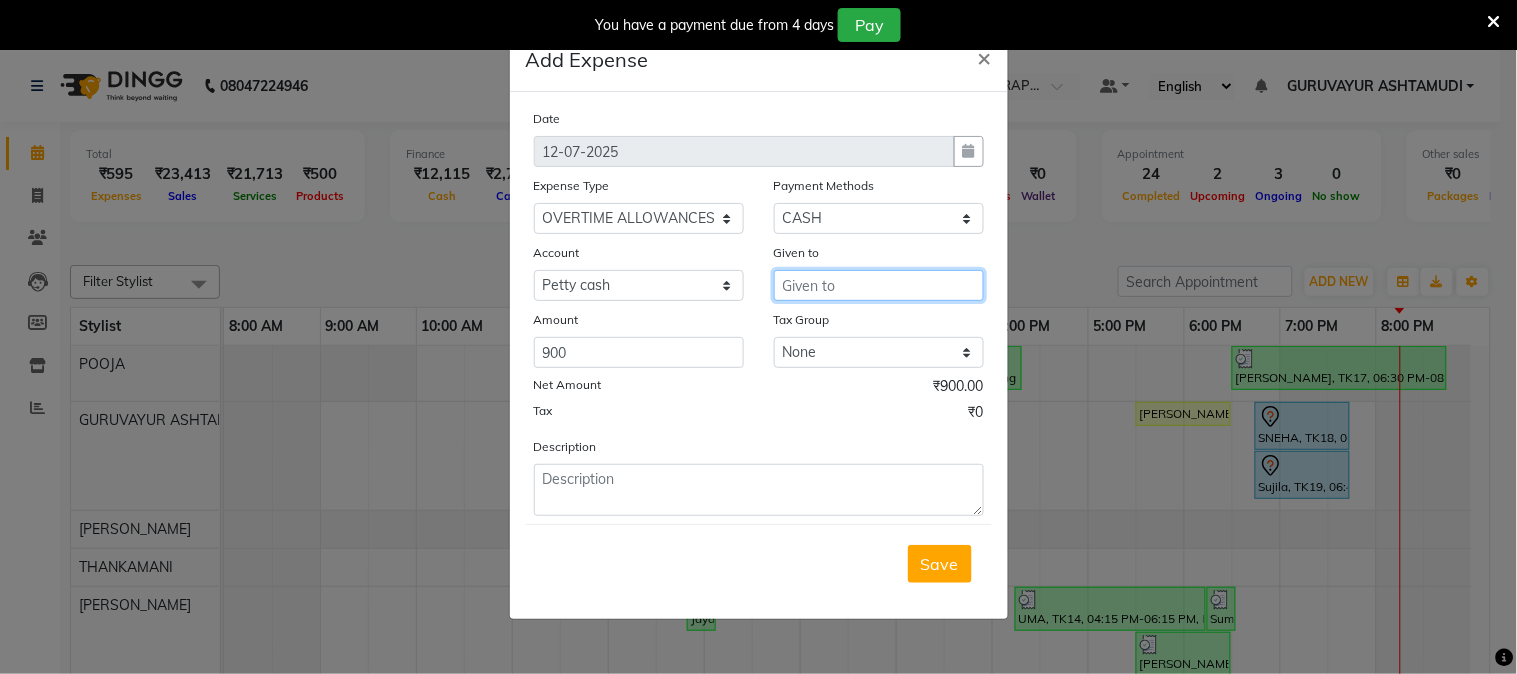 click at bounding box center [879, 285] 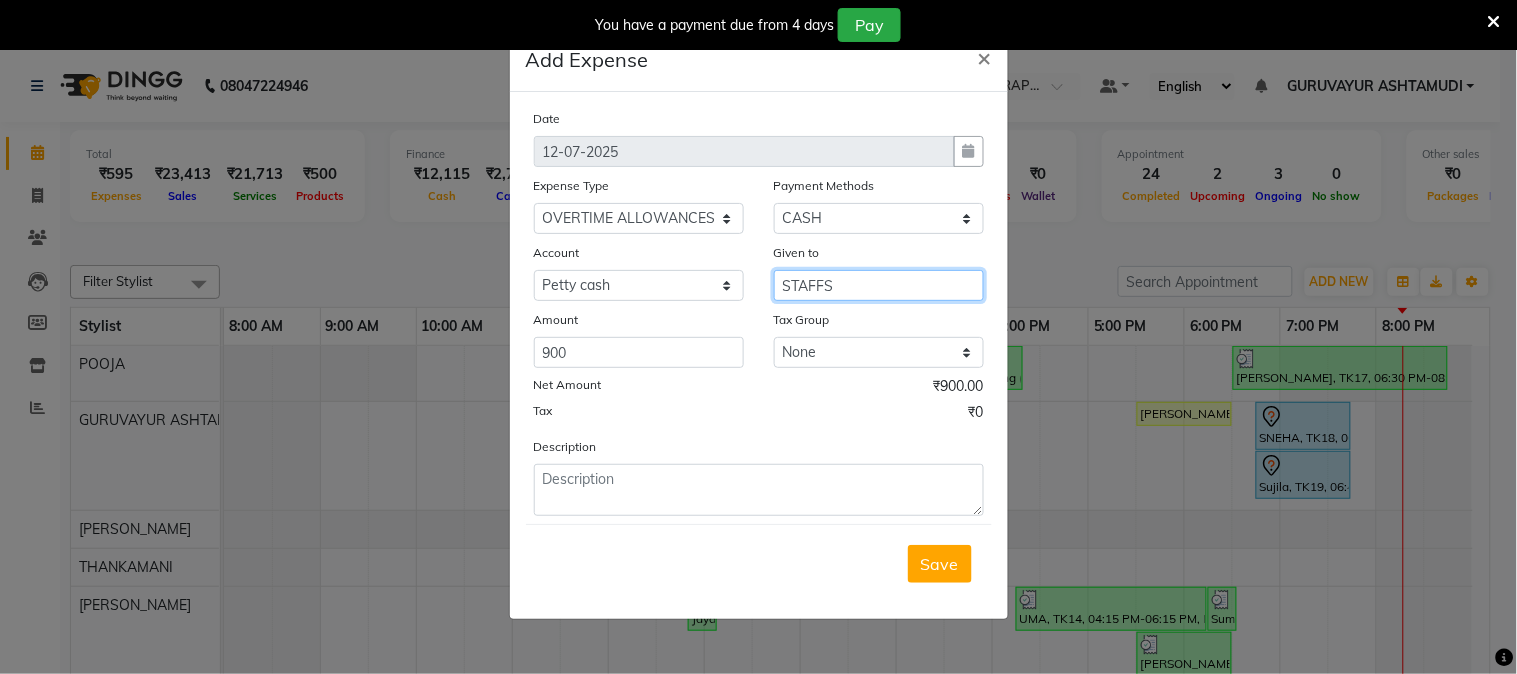 type on "STAFFS" 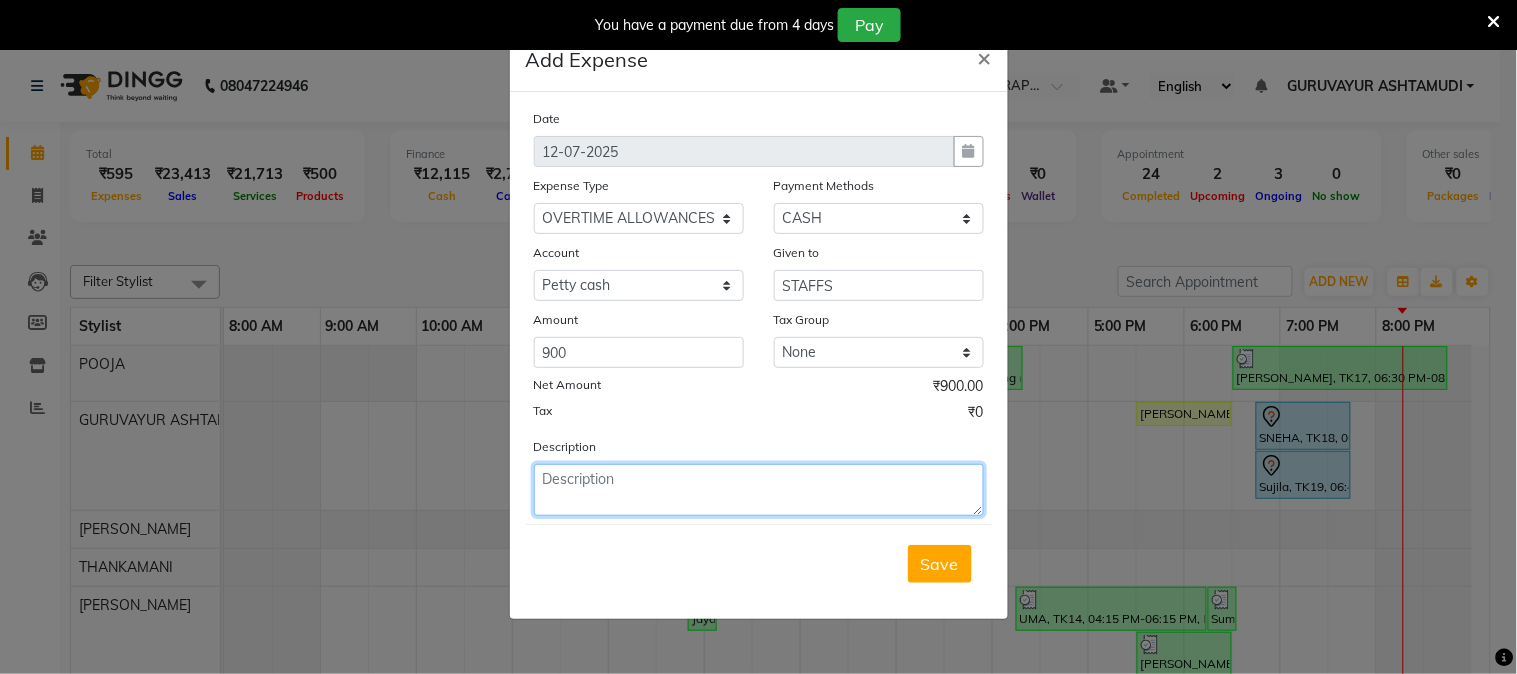 click 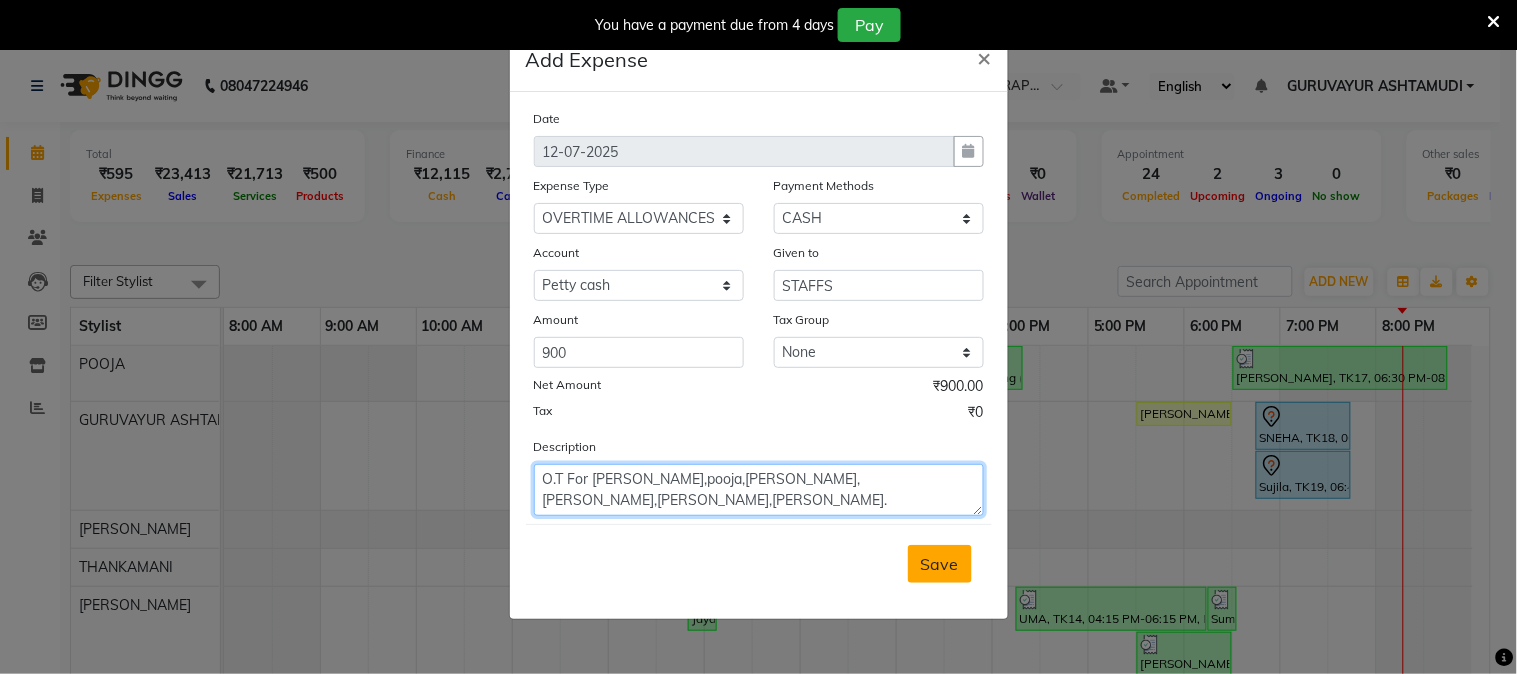 type on "O.T For [PERSON_NAME],pooja,[PERSON_NAME],[PERSON_NAME],[PERSON_NAME],[PERSON_NAME]." 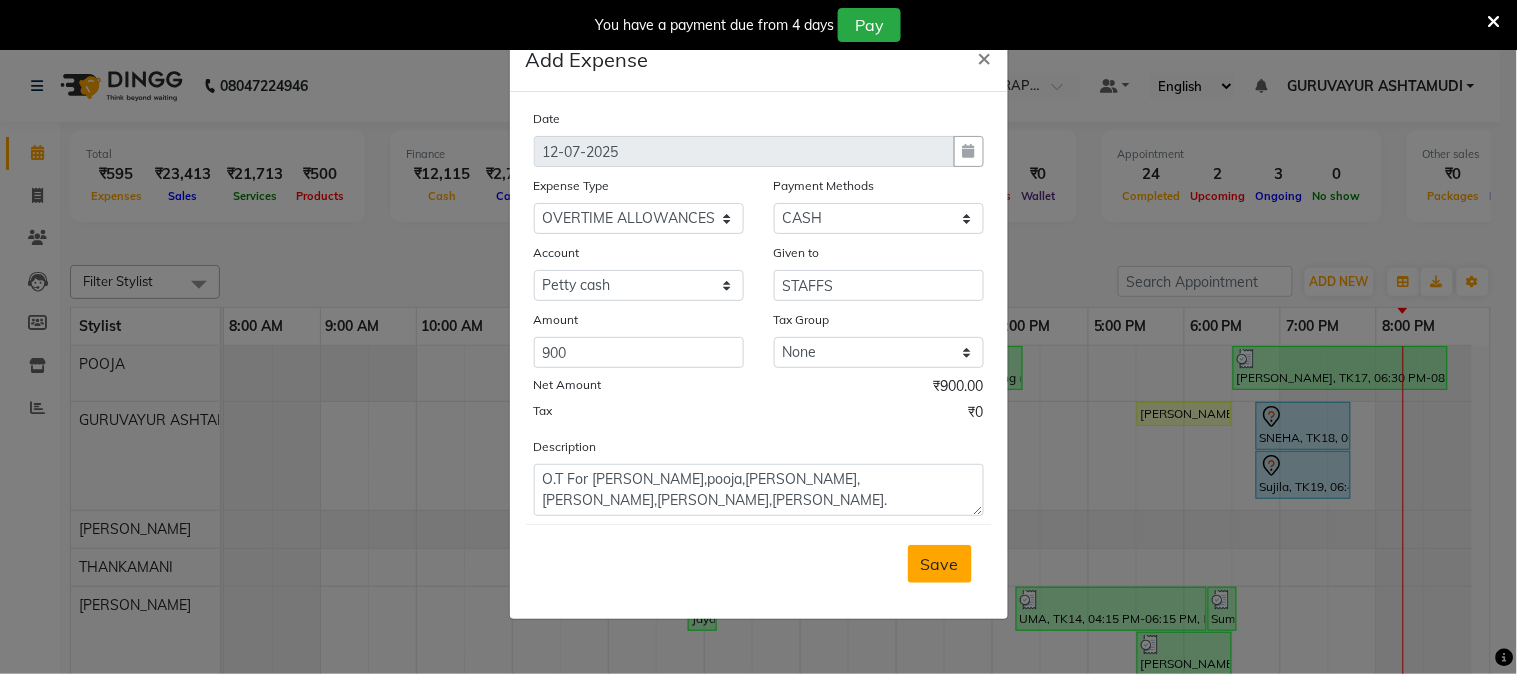 click on "Save" at bounding box center [940, 564] 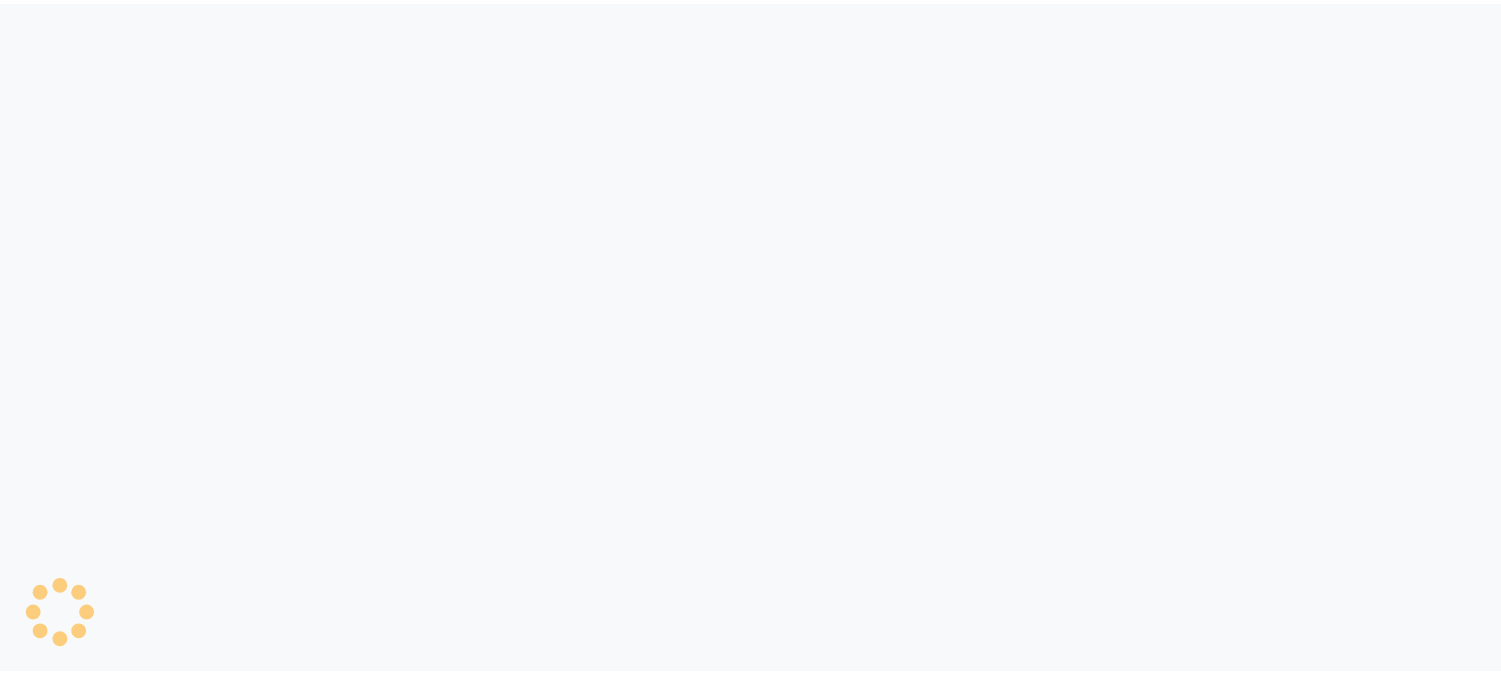 scroll, scrollTop: 0, scrollLeft: 0, axis: both 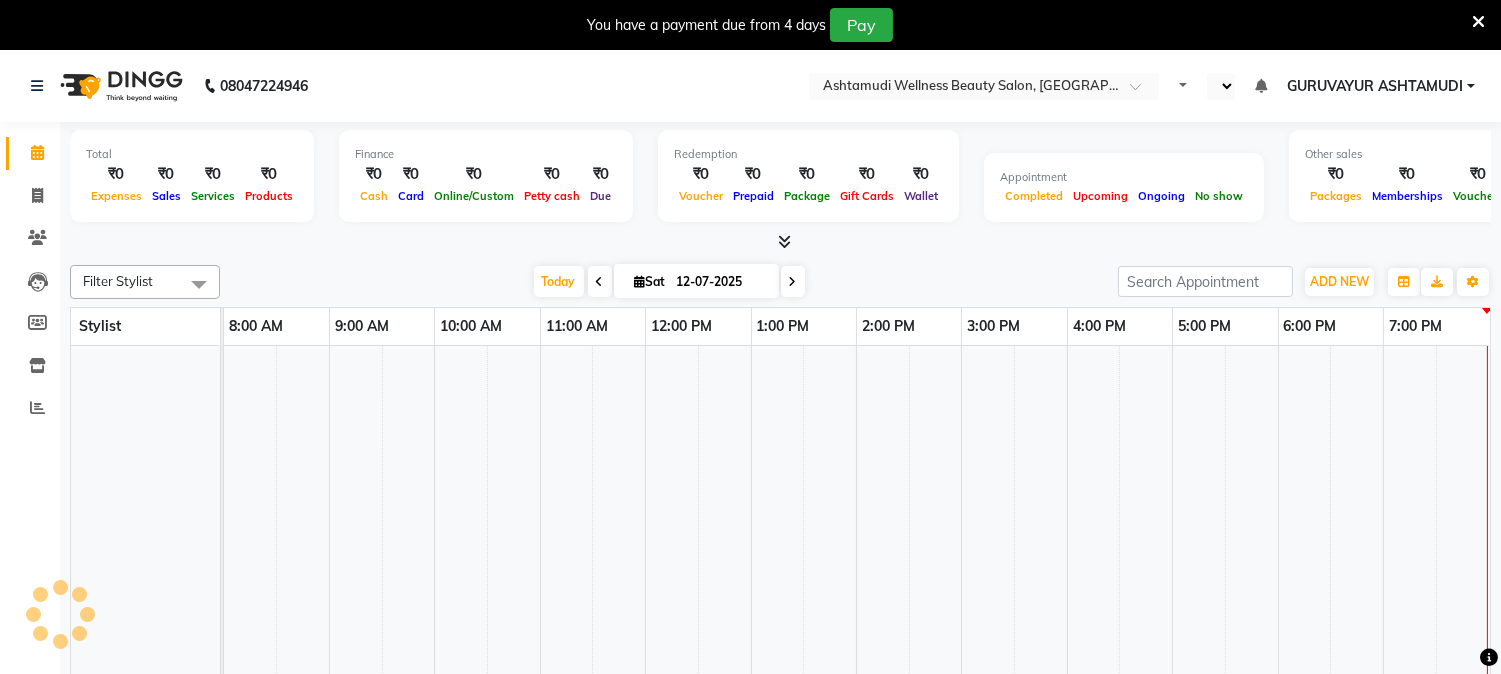 select on "en" 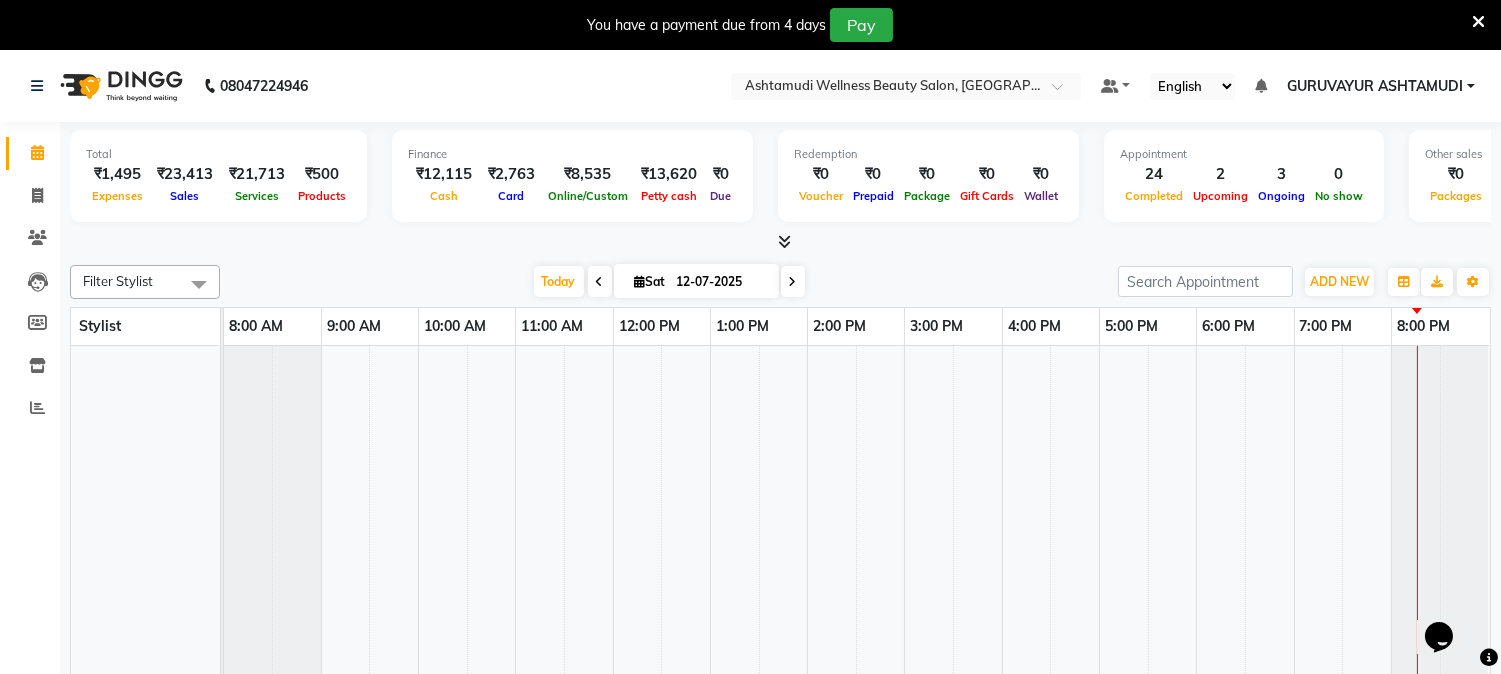 scroll, scrollTop: 0, scrollLeft: 0, axis: both 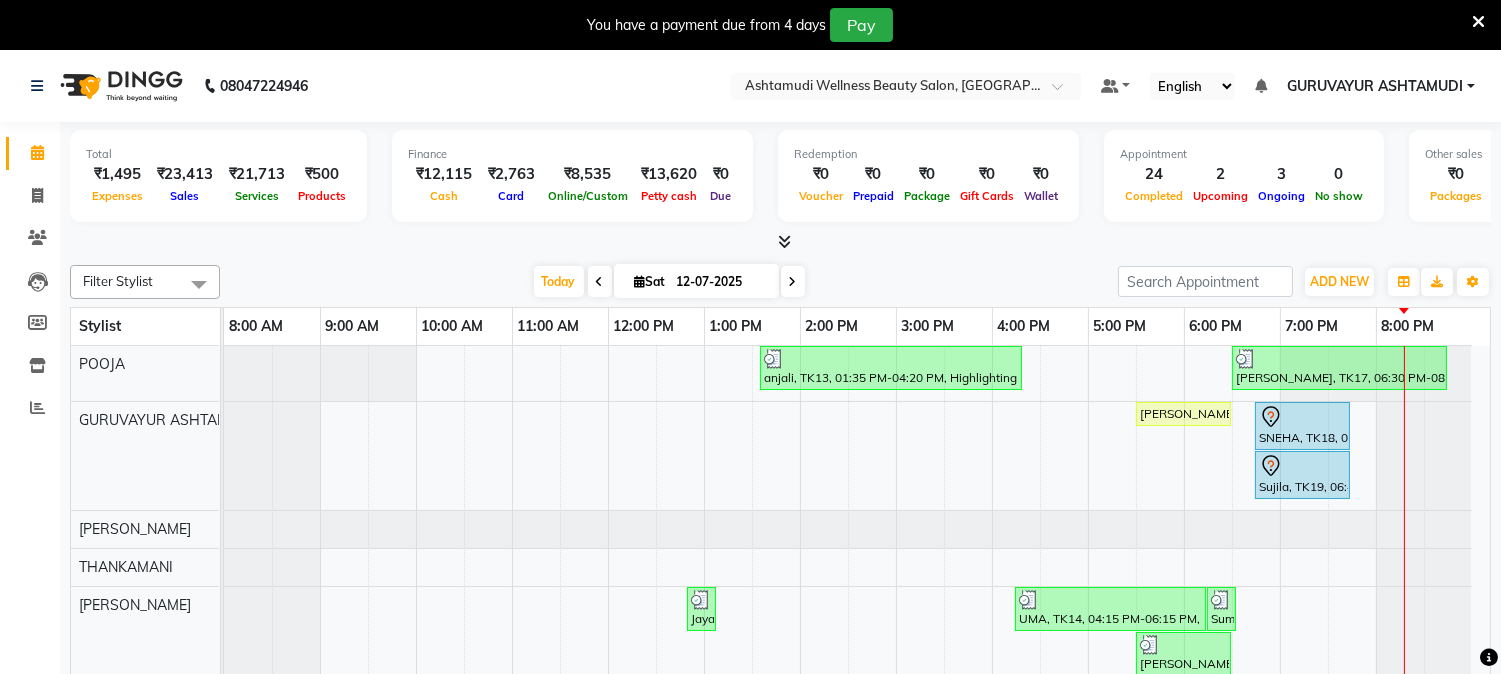 click on "You have a payment due from 4 days   Pay" at bounding box center [750, 25] 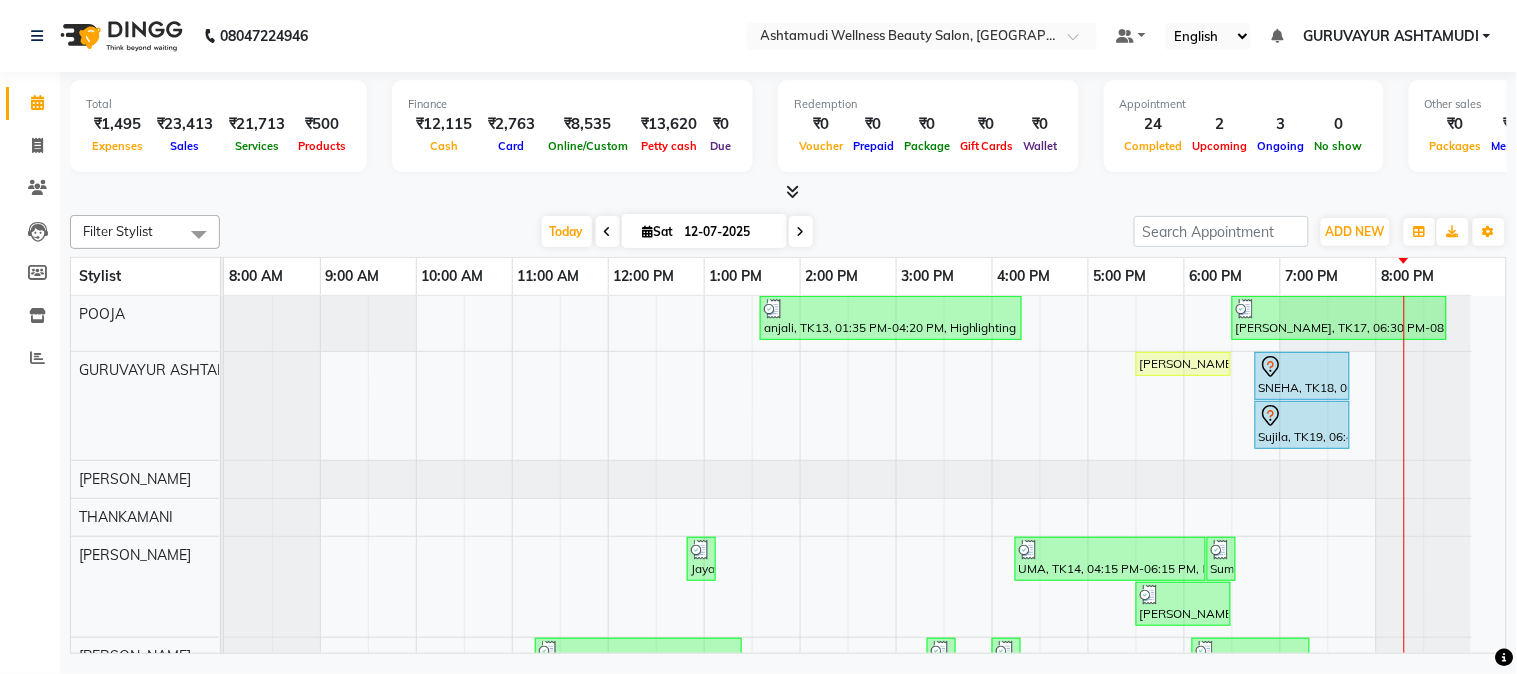 click at bounding box center [792, 191] 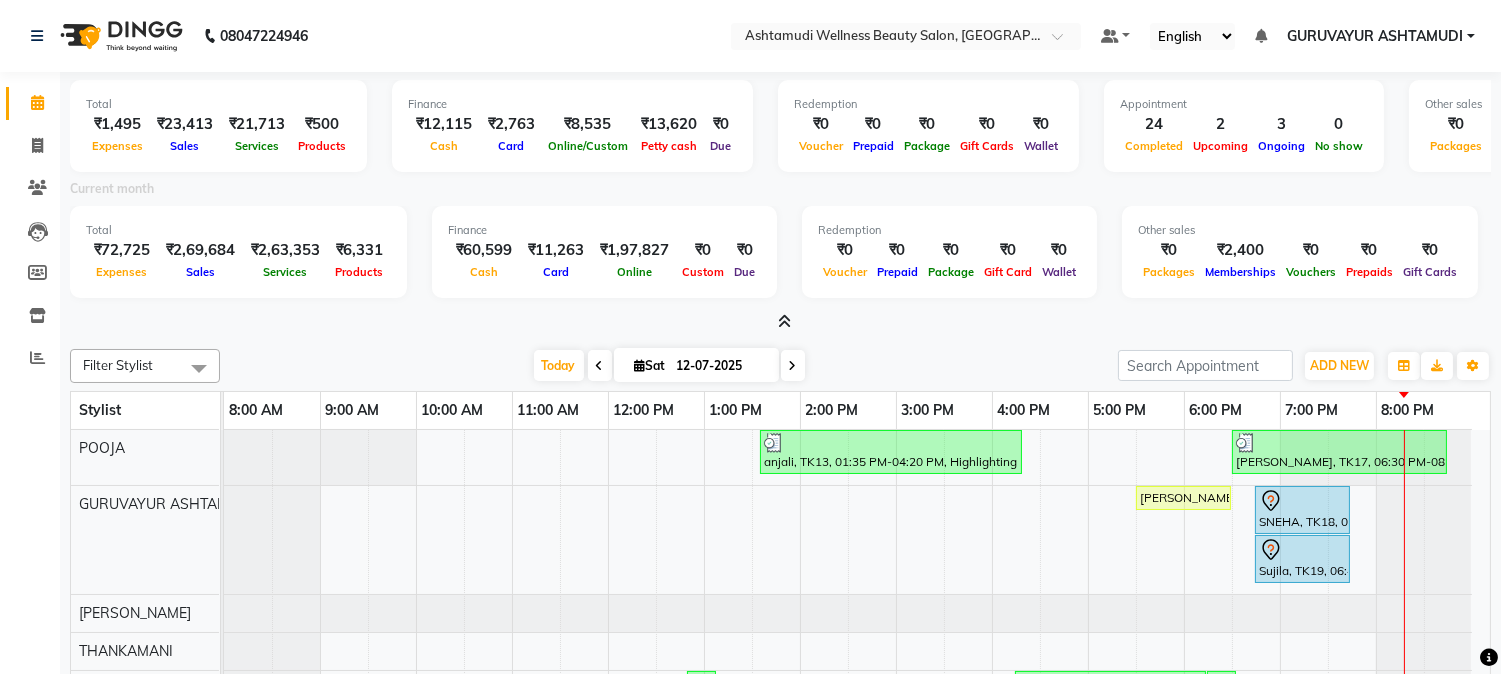 click at bounding box center [784, 321] 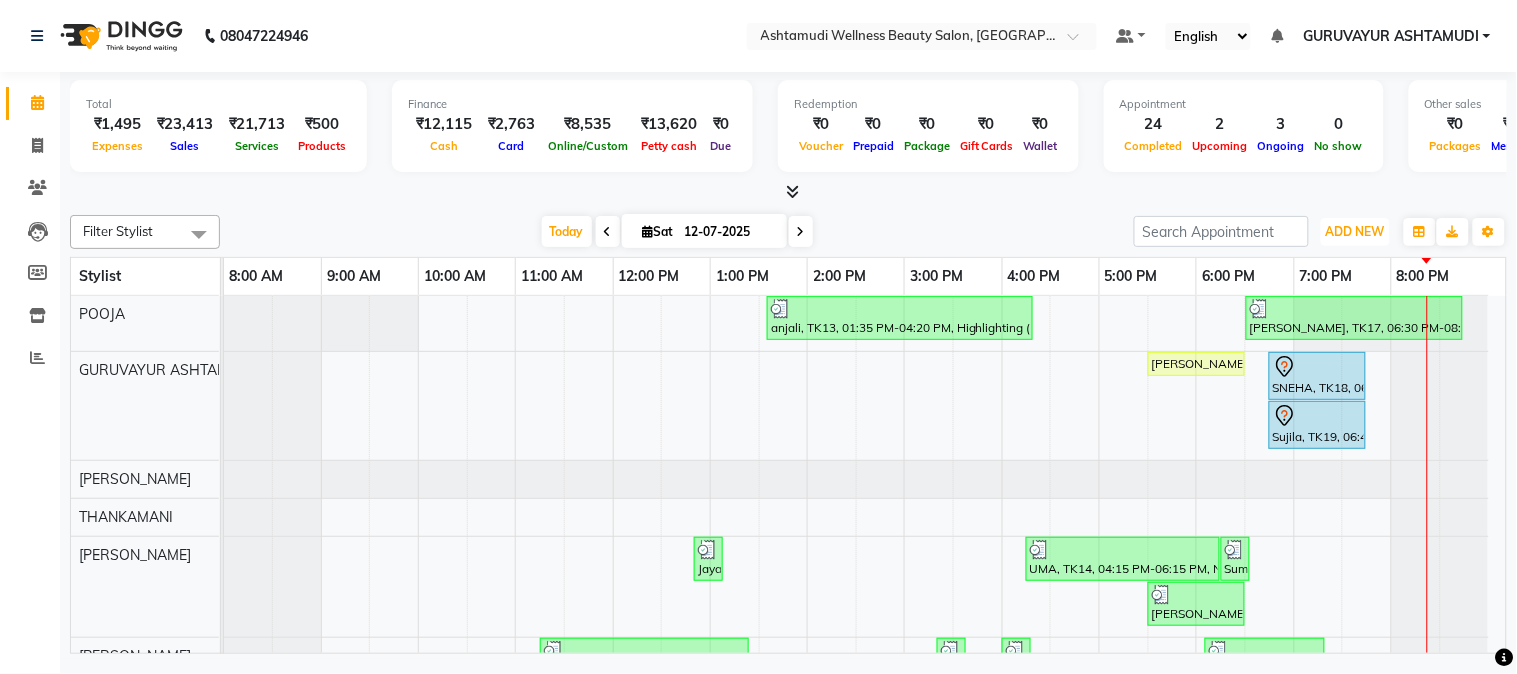 drag, startPoint x: 1347, startPoint y: 217, endPoint x: 1347, endPoint y: 247, distance: 30 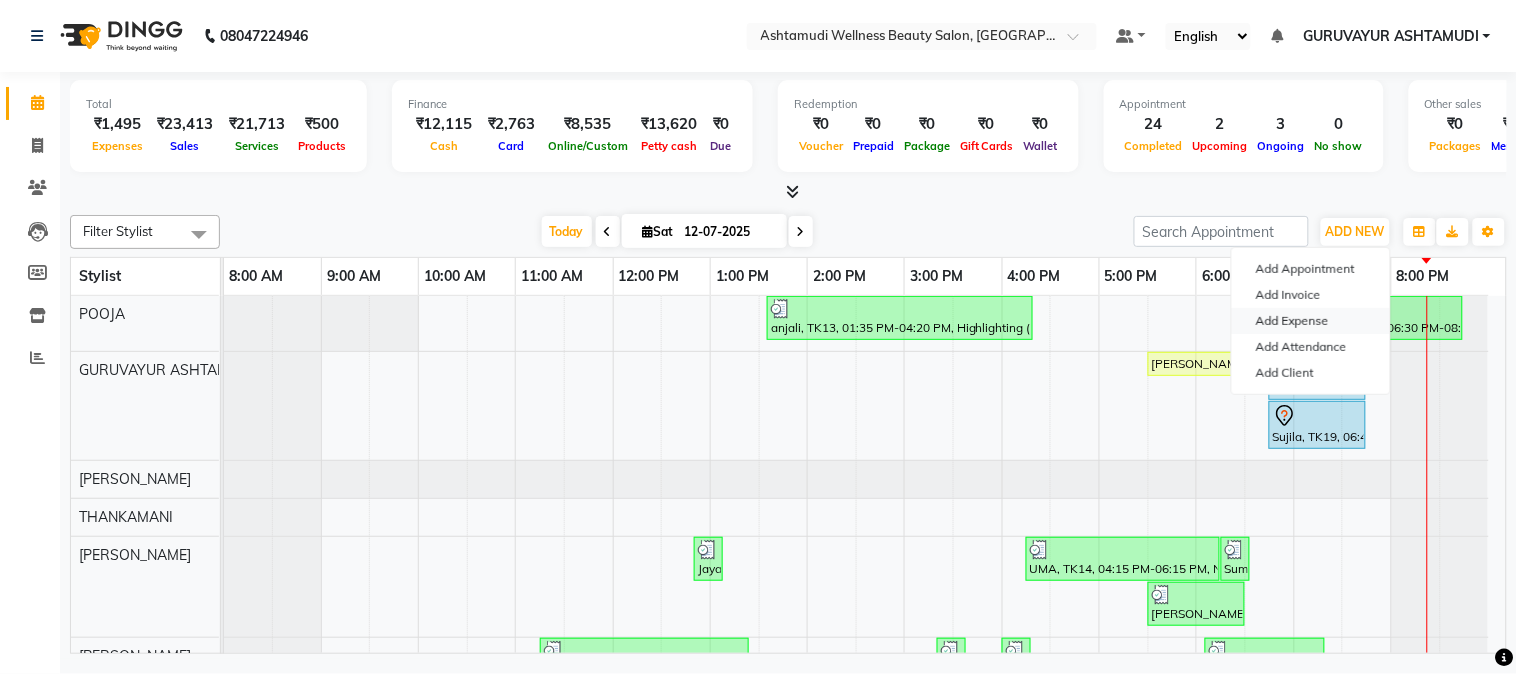 click on "Add Expense" at bounding box center [1311, 321] 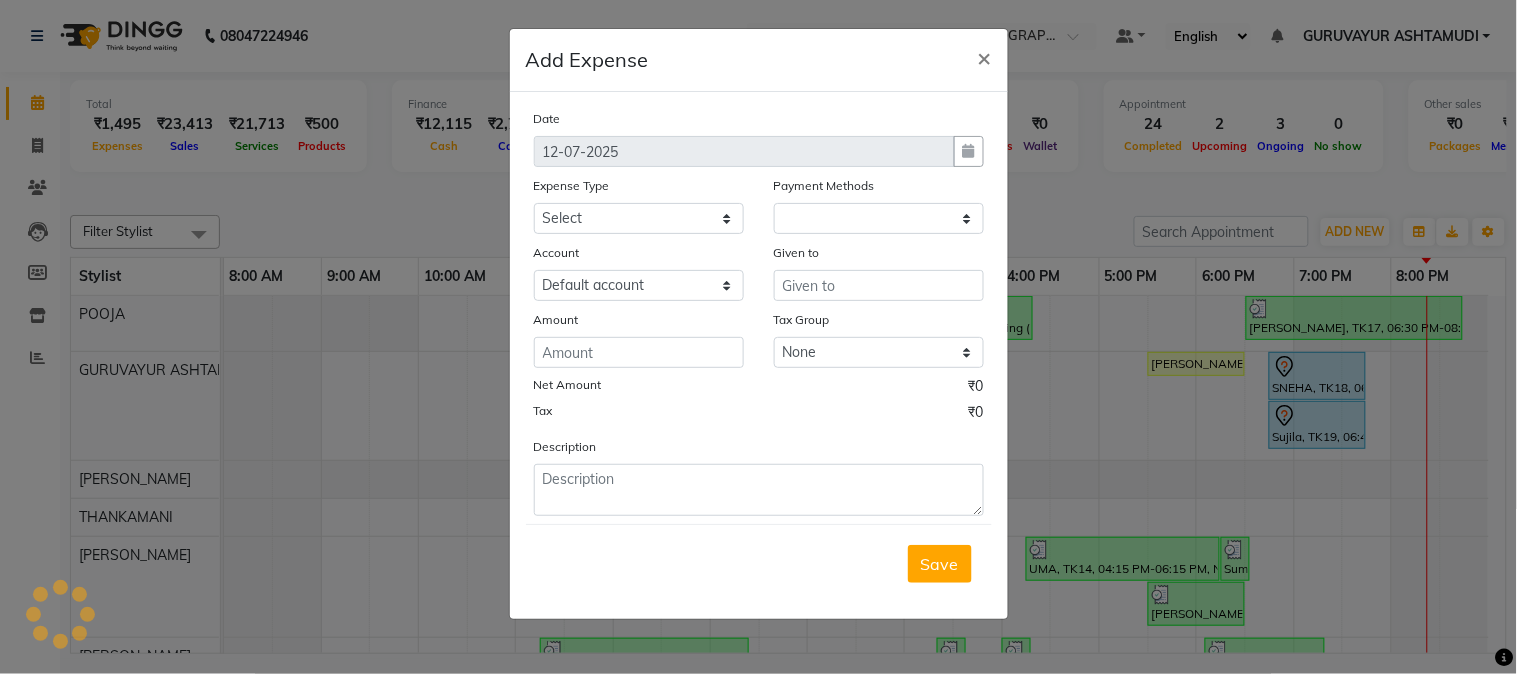 select on "1" 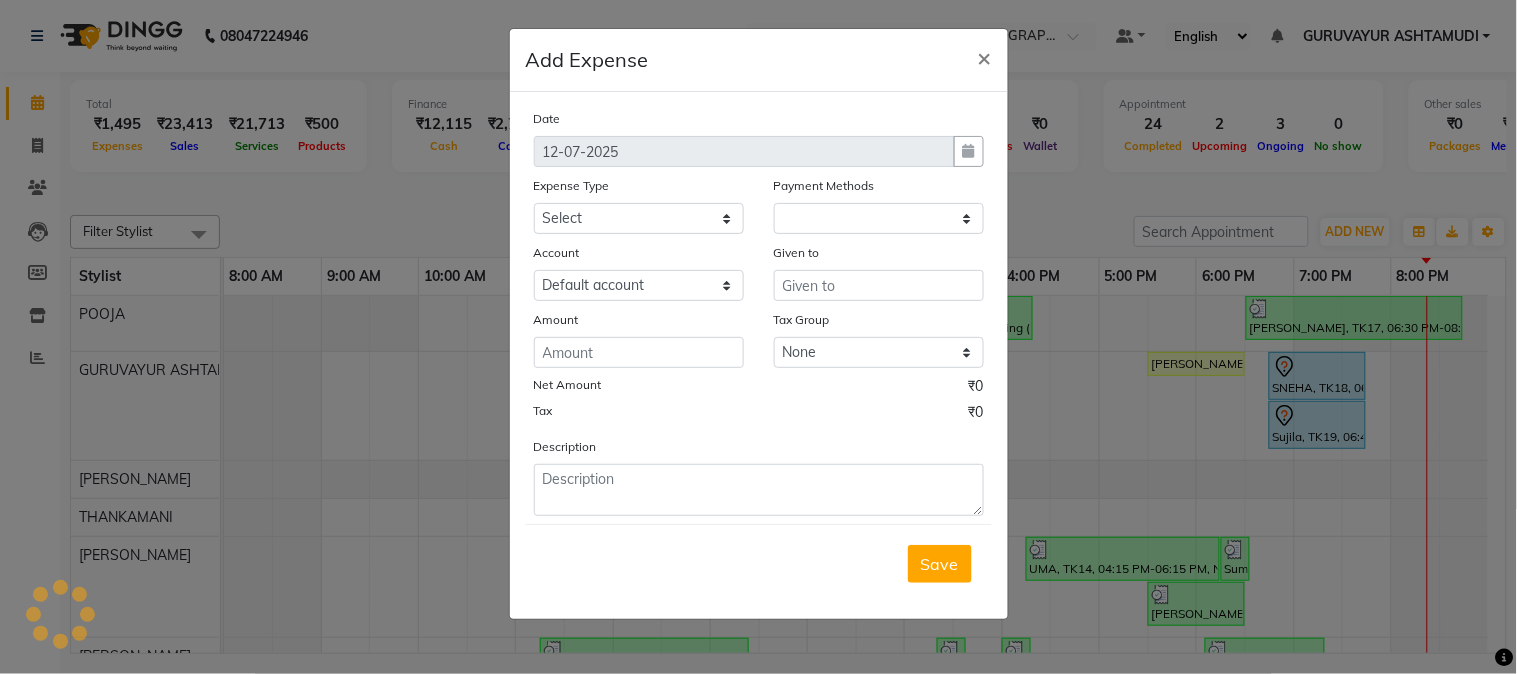 select on "3492" 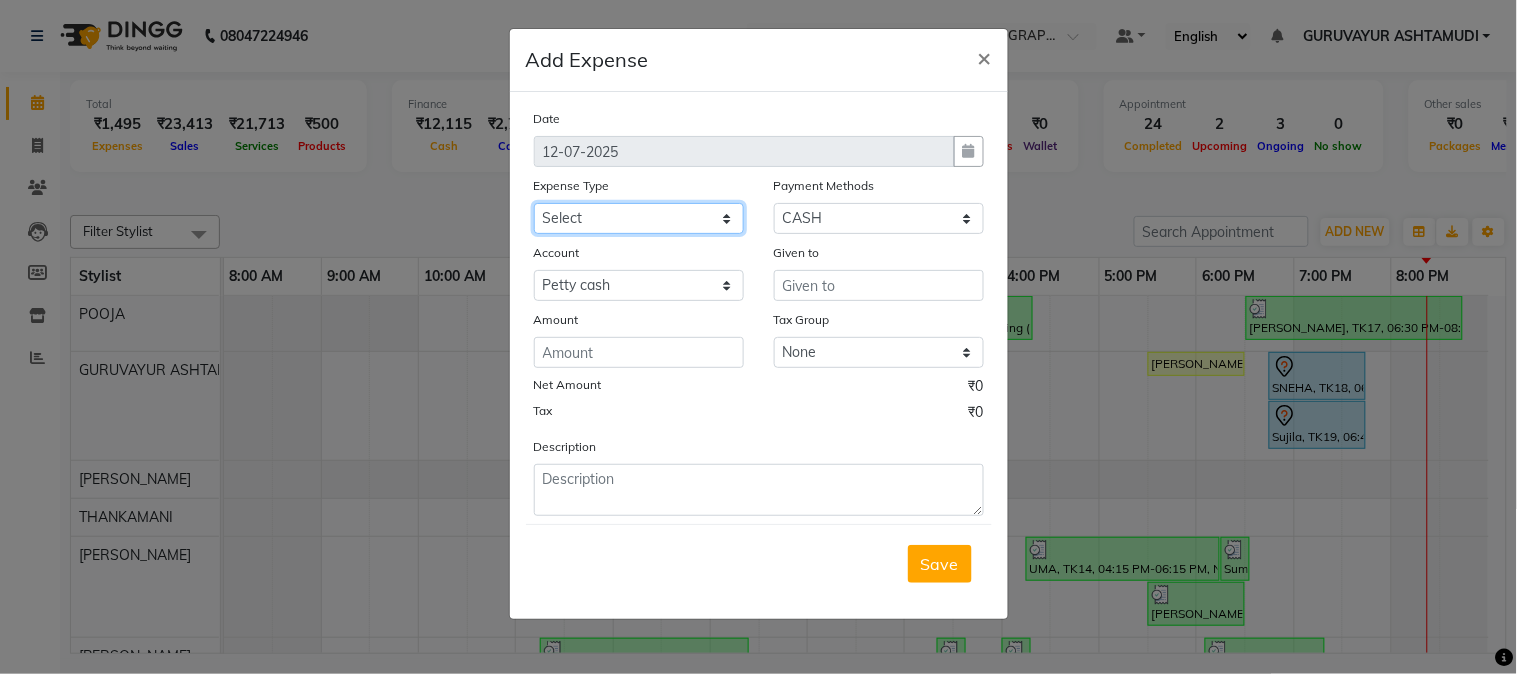 click on "Select ACCOMODATION EXPENSES ADVERTISEMENT SALES PROMOTIONAL EXPENSES Bonus BRIDAL ACCESSORIES REFUND BRIDAL COMMISSION BRIDAL FOOD BRIDAL INCENTIVES BRIDAL ORNAMENTS REFUND BRIDAL TA CASH DEPOSIT RAK BANK COMPUTER ACCESSORIES MOBILE PHONE Donation and Charity Expenses ELECTRICITY CHARGES ELECTRONICS FITTINGS Event Expense FISH FOOD EXPENSES FOOD REFRESHMENT FOR CLIENTS FOOD REFRESHMENT FOR STAFFS Freight And Forwarding Charges FUEL FOR GENERATOR FURNITURE AND EQUIPMENTS Gifts for Clients GIFTS FOR STAFFS GOKULAM CHITS HOSTEL RENT LAUNDRY EXPENSES LICENSE OTHER FEES LOADING UNLOADING CHARGES Medical Expenses MEHNDI PAYMENTS MISCELLANEOUS EXPENSES NEWSPAPER PERIODICALS Ornaments Maintenance Expense OVERTIME ALLOWANCES Payment For Pest Control Perfomance based incentives POSTAGE COURIER CHARGES Printing PRINTING STATIONERY EXPENSES PROFESSIONAL TAX REPAIRS MAINTENANCE ROUND OFF Salary SALARY ADVANCE Sales Incentives Membership Card SALES INCENTIVES PRODUCT SALES INCENTIVES SERVICES SALON ESSENTIALS SALON RENT" 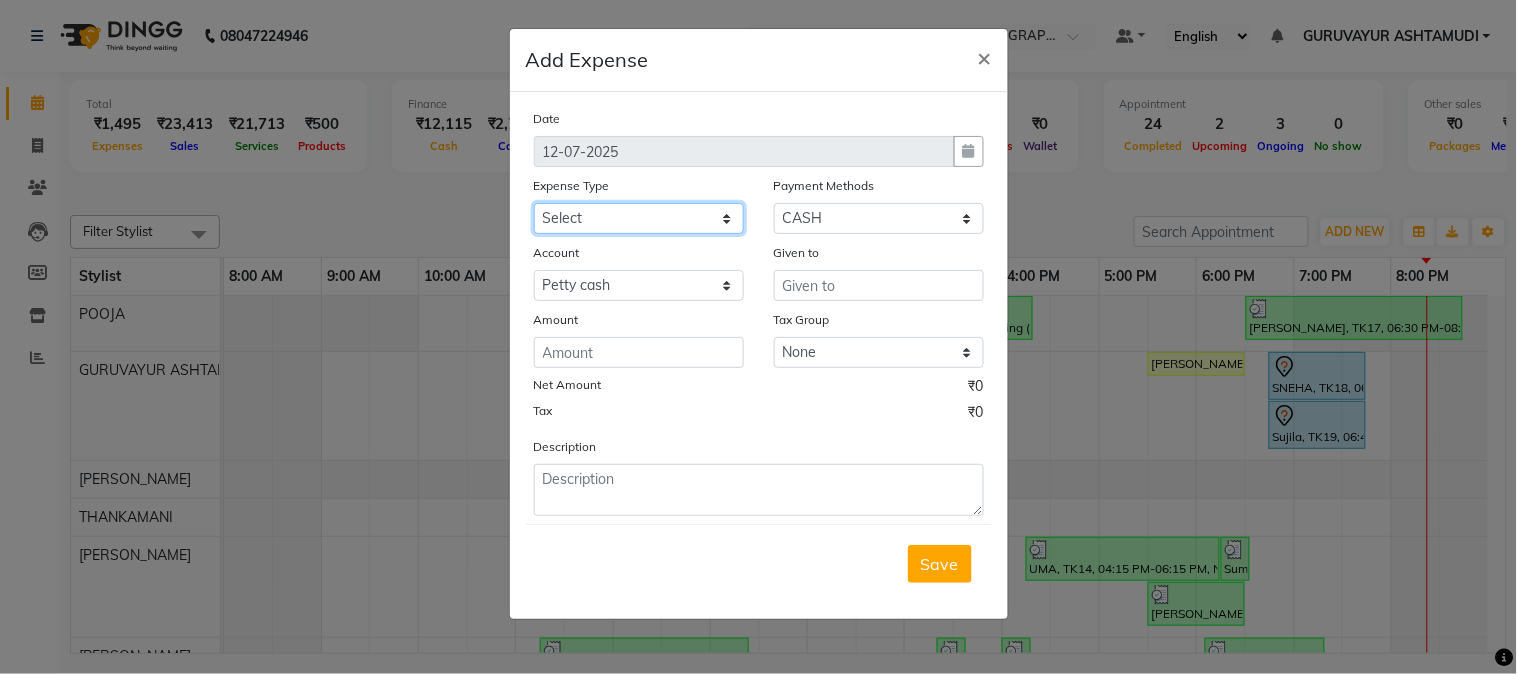 select on "6180" 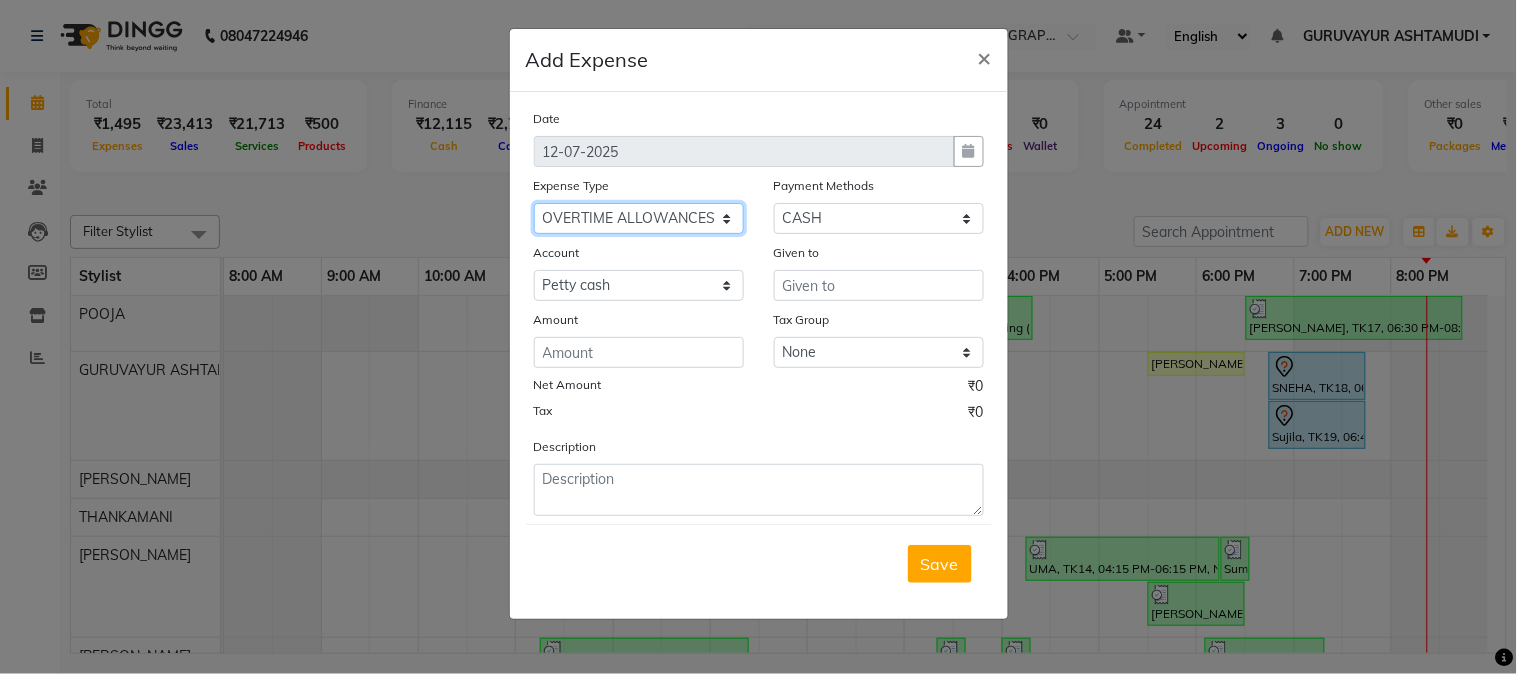 click on "Select ACCOMODATION EXPENSES ADVERTISEMENT SALES PROMOTIONAL EXPENSES Bonus BRIDAL ACCESSORIES REFUND BRIDAL COMMISSION BRIDAL FOOD BRIDAL INCENTIVES BRIDAL ORNAMENTS REFUND BRIDAL TA CASH DEPOSIT RAK BANK COMPUTER ACCESSORIES MOBILE PHONE Donation and Charity Expenses ELECTRICITY CHARGES ELECTRONICS FITTINGS Event Expense FISH FOOD EXPENSES FOOD REFRESHMENT FOR CLIENTS FOOD REFRESHMENT FOR STAFFS Freight And Forwarding Charges FUEL FOR GENERATOR FURNITURE AND EQUIPMENTS Gifts for Clients GIFTS FOR STAFFS GOKULAM CHITS HOSTEL RENT LAUNDRY EXPENSES LICENSE OTHER FEES LOADING UNLOADING CHARGES Medical Expenses MEHNDI PAYMENTS MISCELLANEOUS EXPENSES NEWSPAPER PERIODICALS Ornaments Maintenance Expense OVERTIME ALLOWANCES Payment For Pest Control Perfomance based incentives POSTAGE COURIER CHARGES Printing PRINTING STATIONERY EXPENSES PROFESSIONAL TAX REPAIRS MAINTENANCE ROUND OFF Salary SALARY ADVANCE Sales Incentives Membership Card SALES INCENTIVES PRODUCT SALES INCENTIVES SERVICES SALON ESSENTIALS SALON RENT" 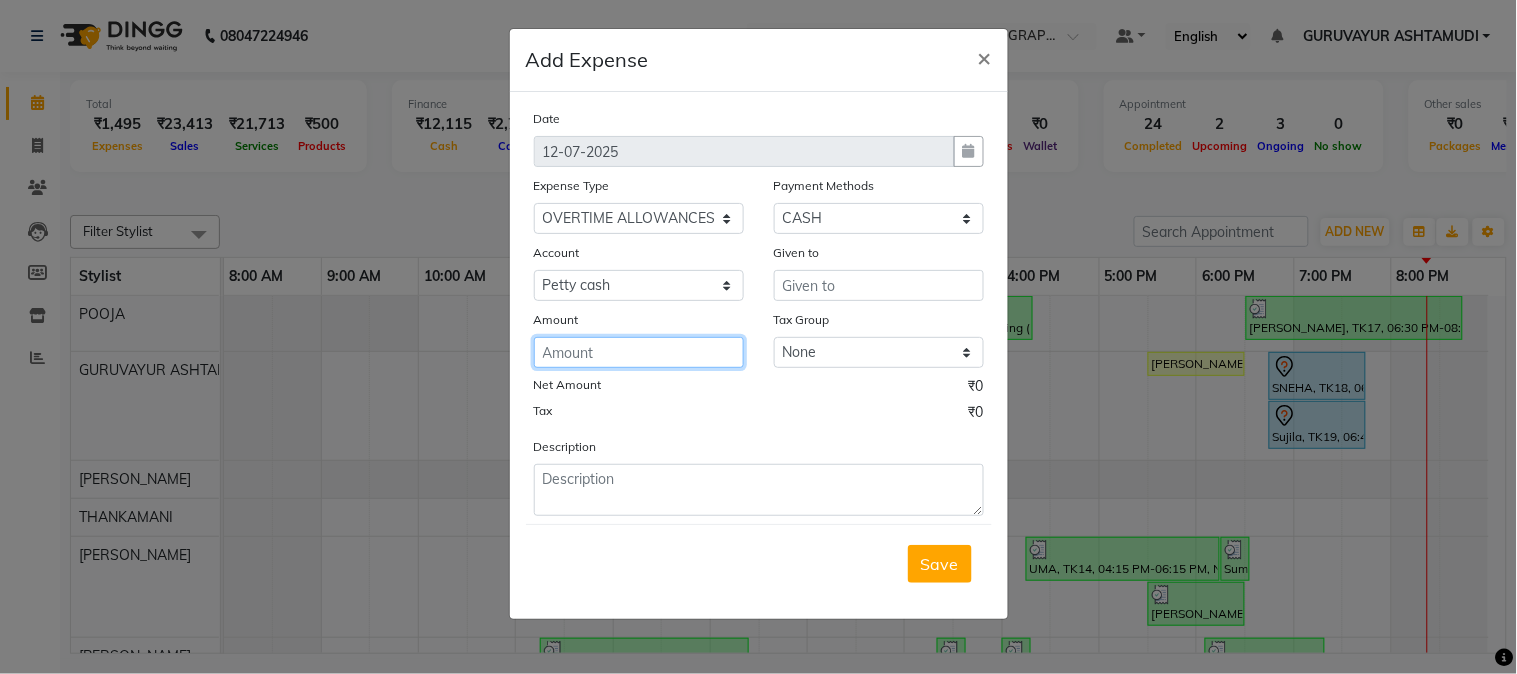 click 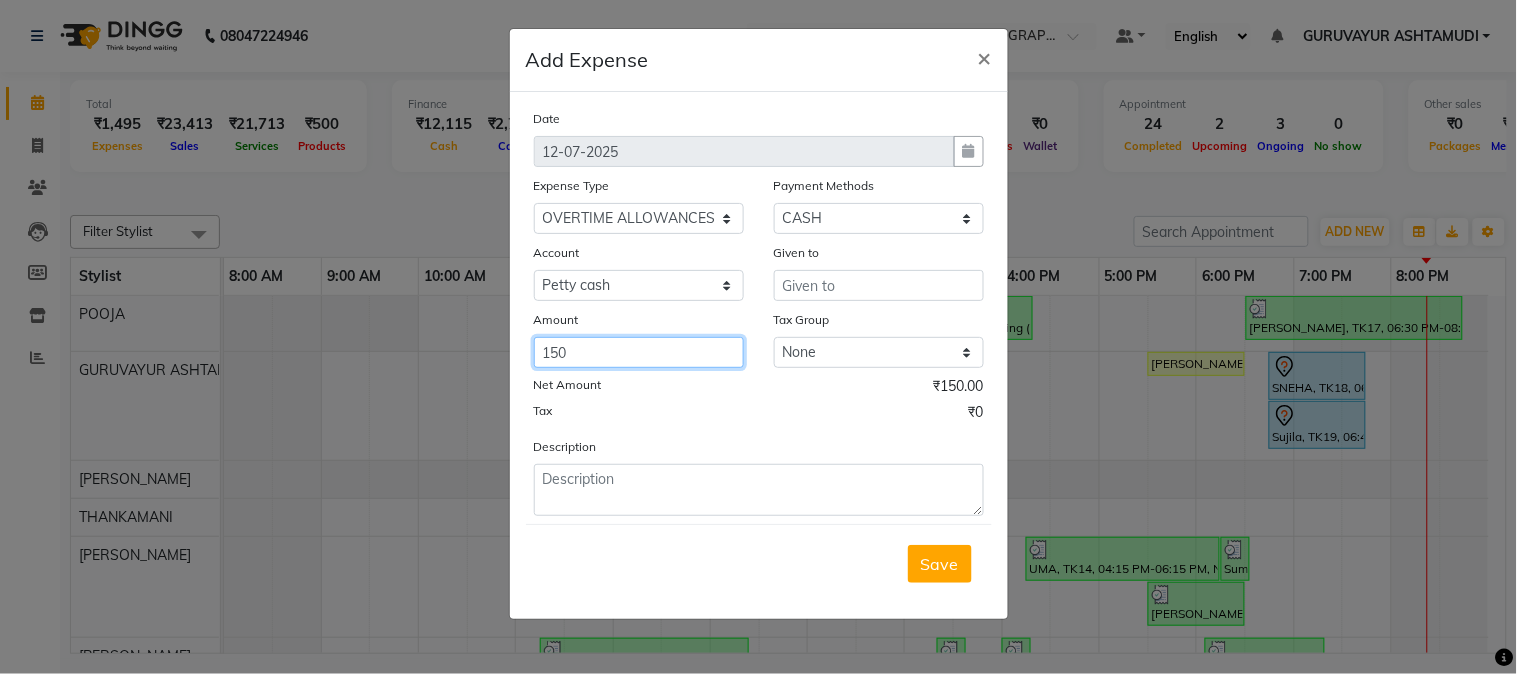 type on "150" 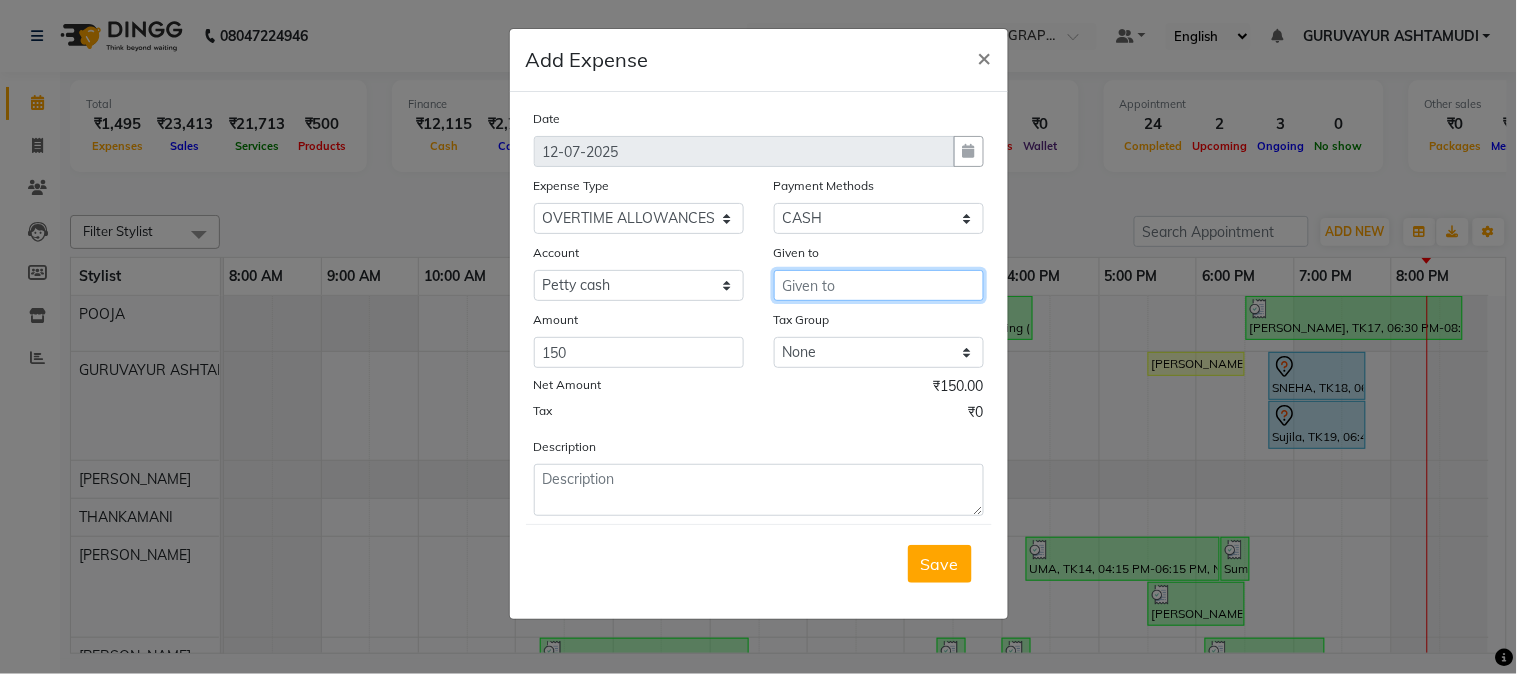 click at bounding box center [879, 285] 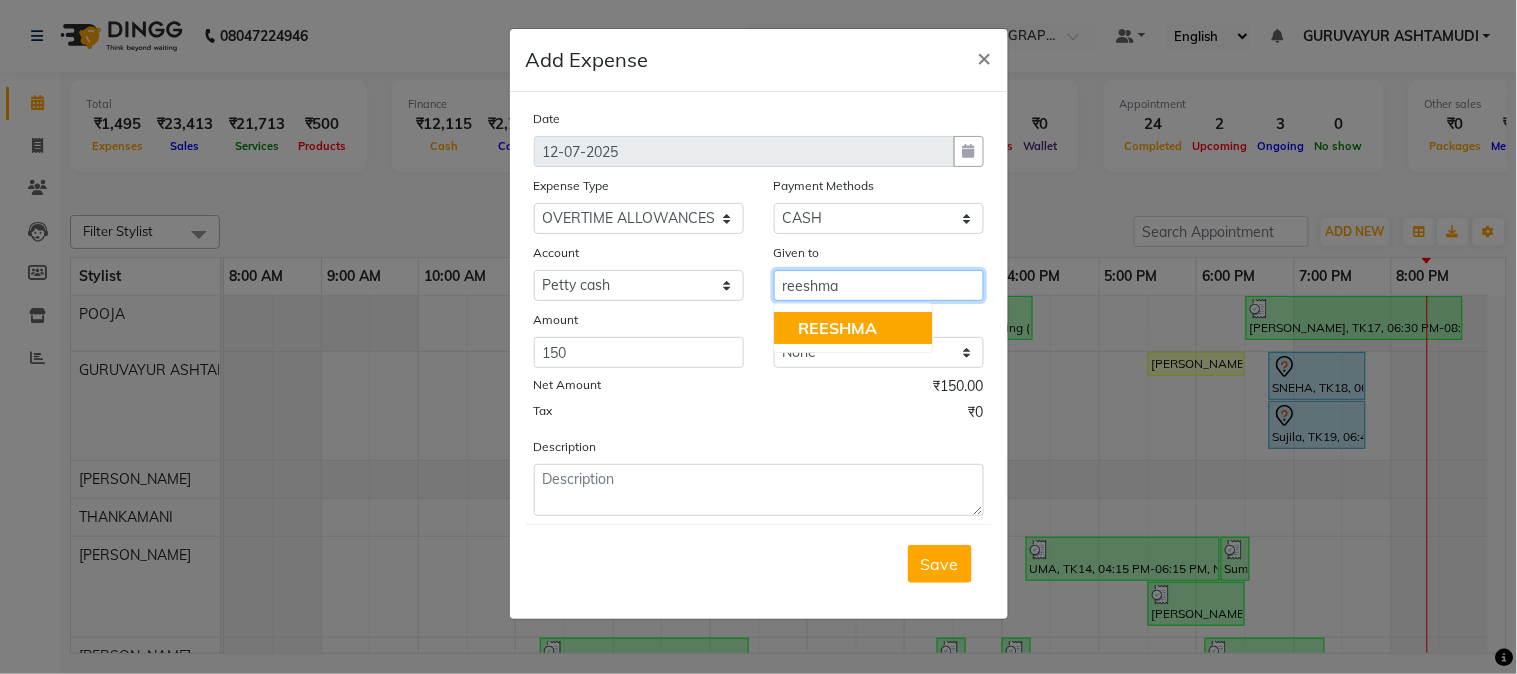 click on "REESHMA" 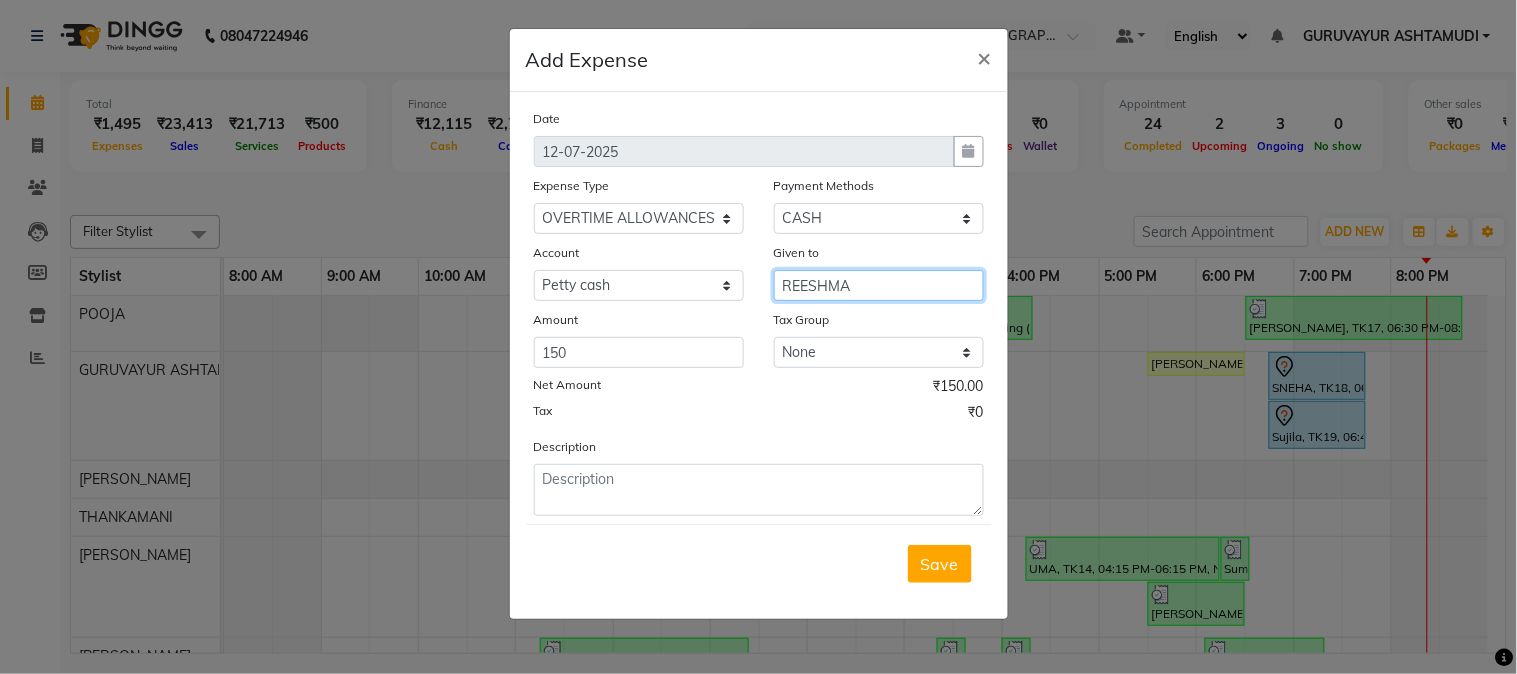 type on "REESHMA" 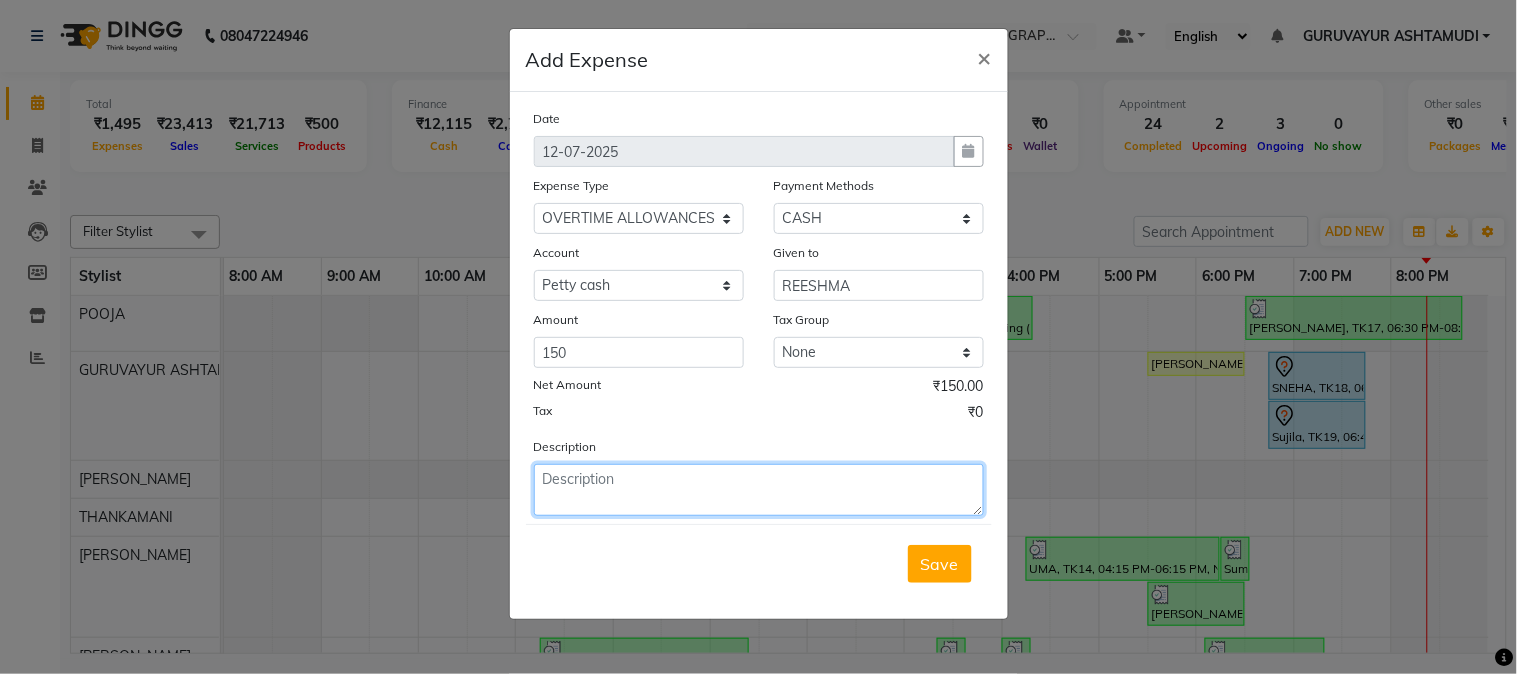 click 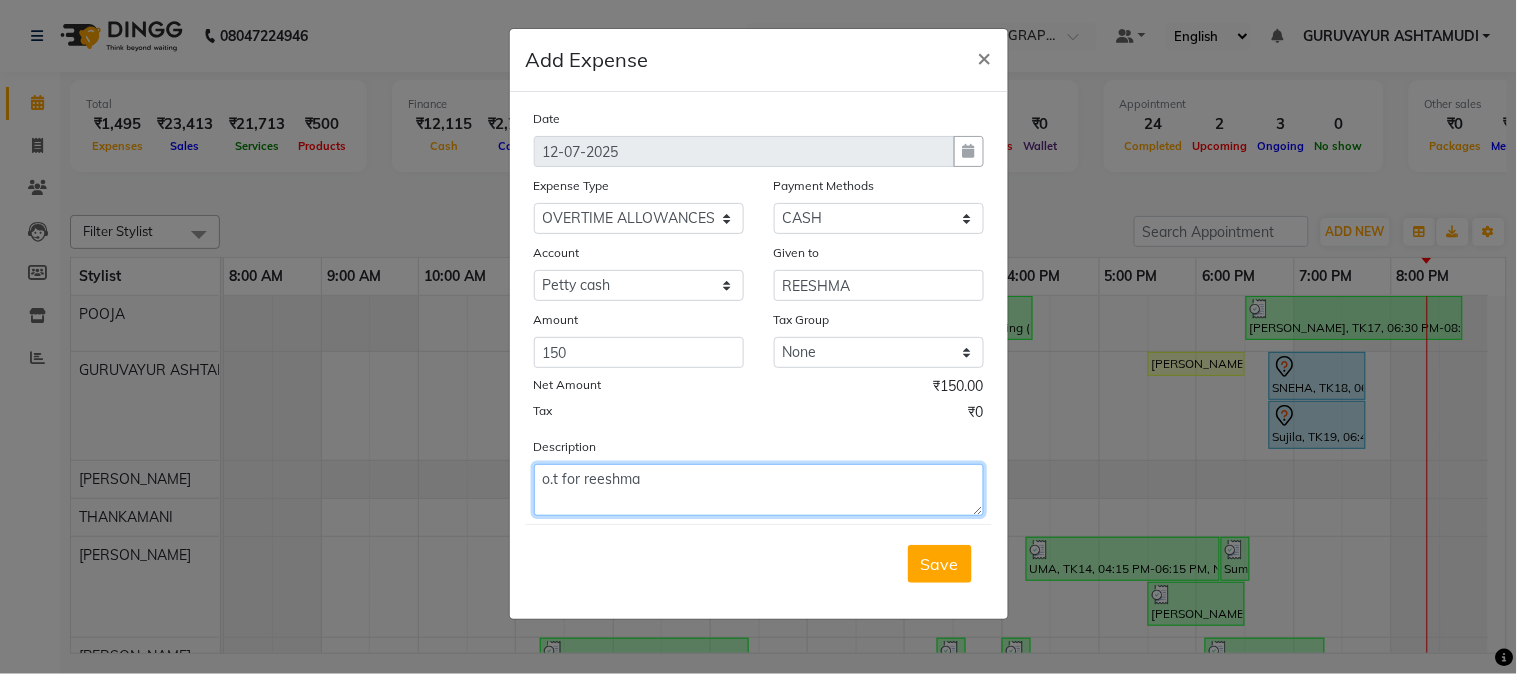 click on "o.t for reeshma" 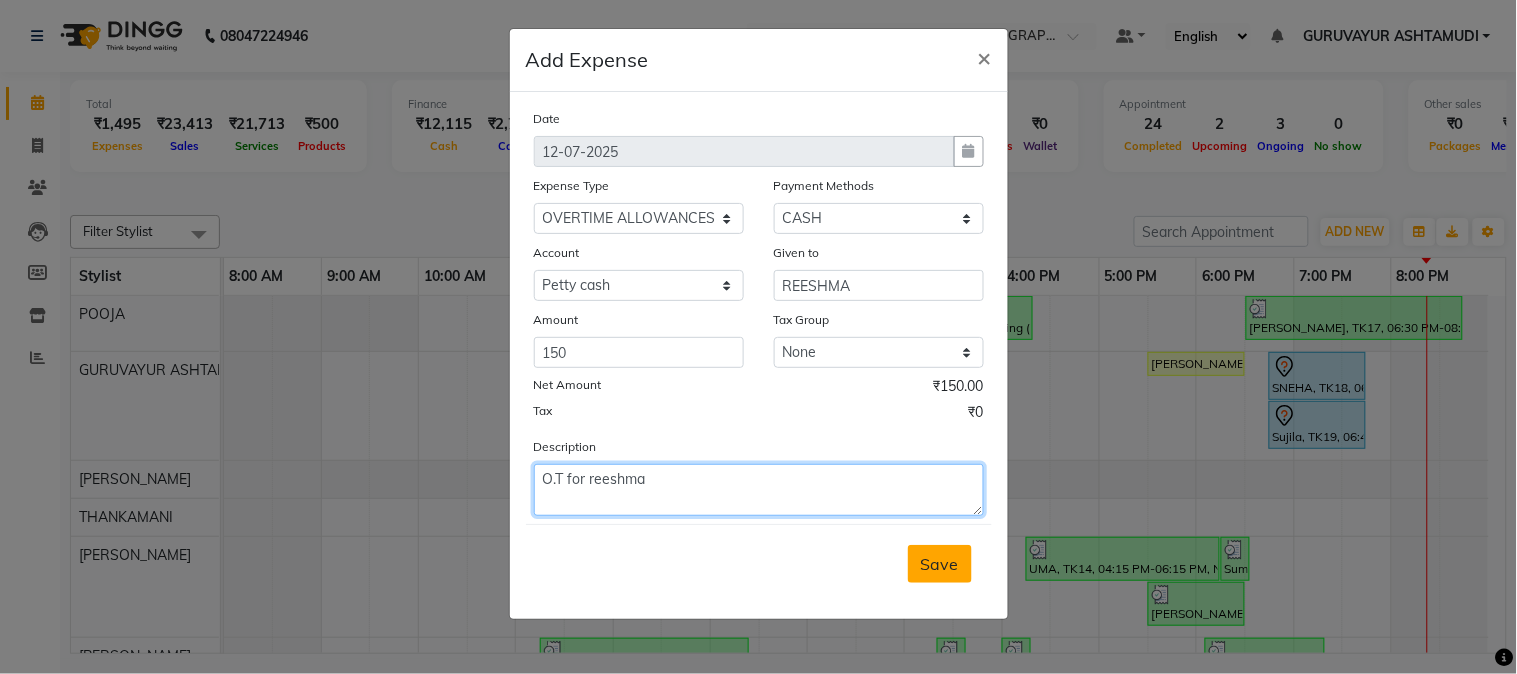 type on "O.T for reeshma" 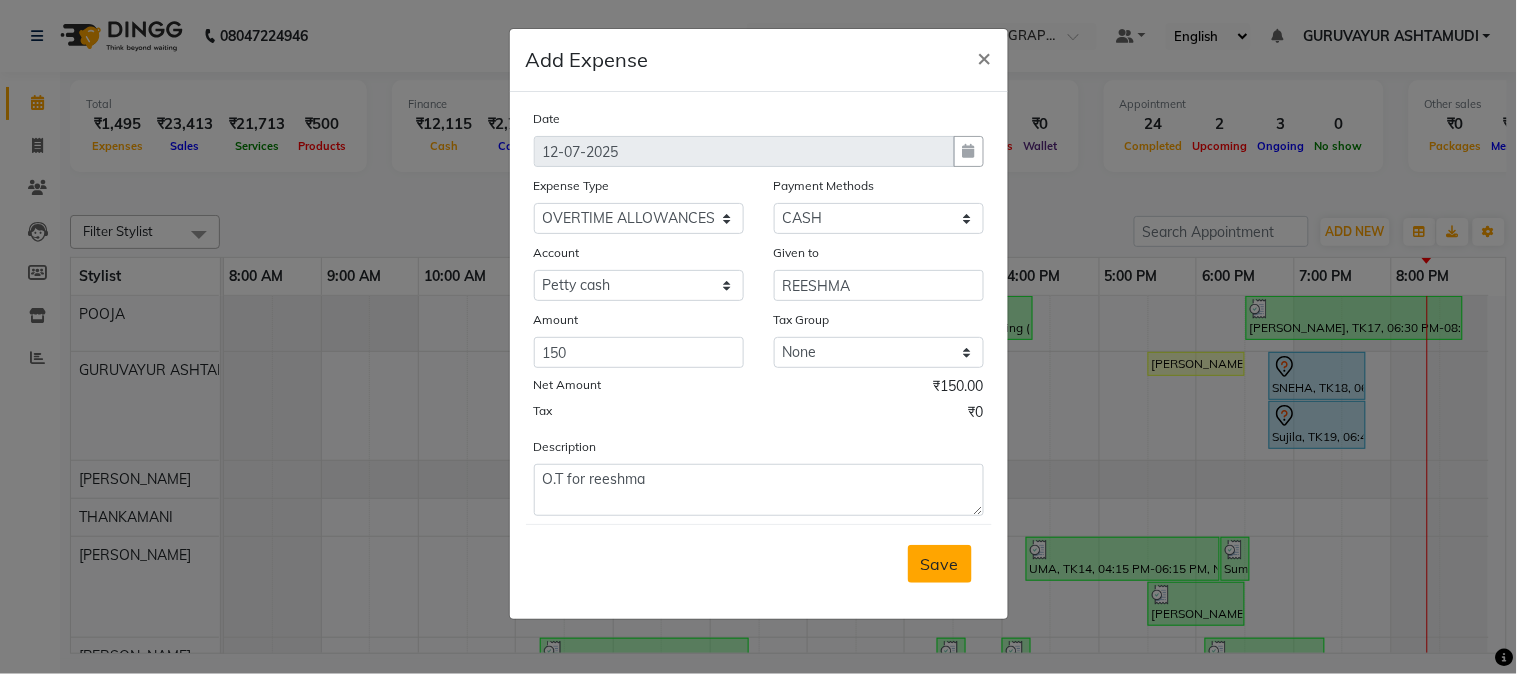 click on "Save" at bounding box center [940, 564] 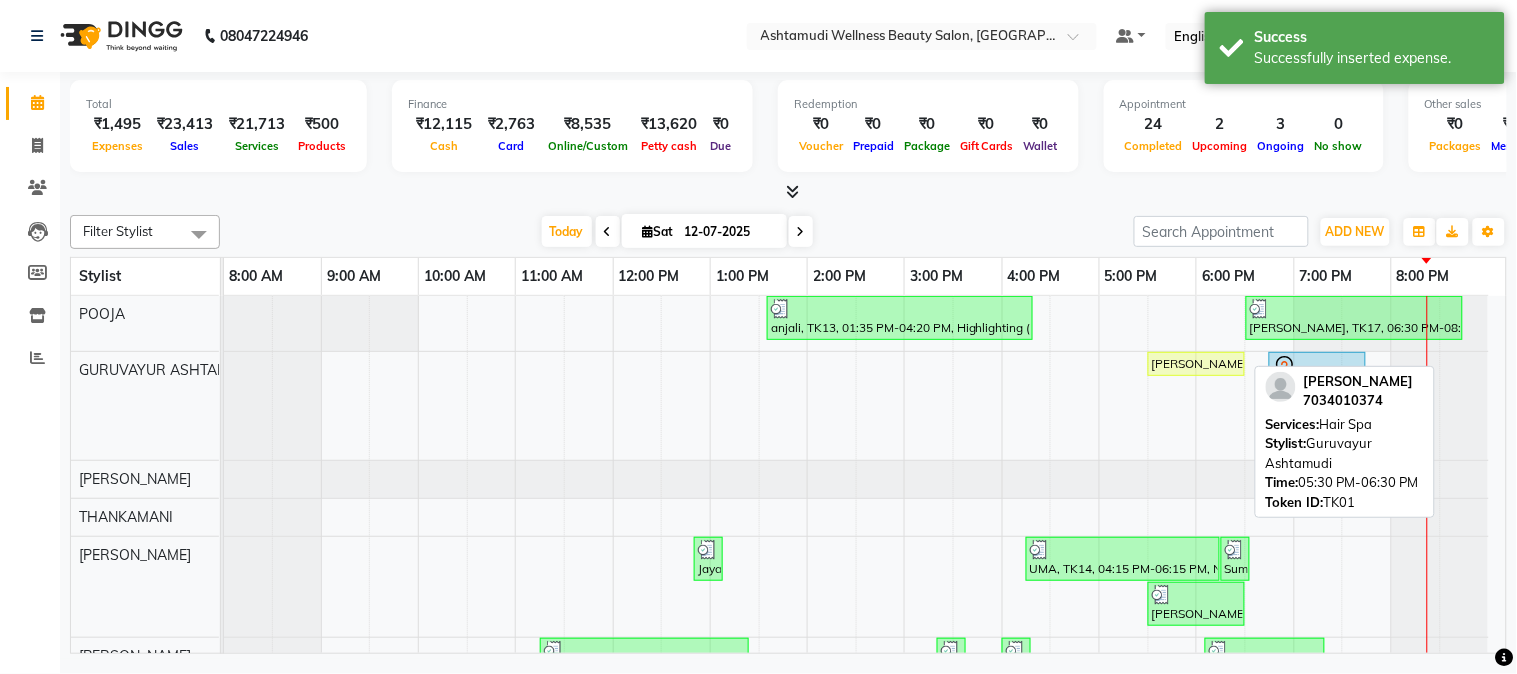 click on "[PERSON_NAME], TK01, 05:30 PM-06:30 PM, Hair Spa" at bounding box center [1196, 364] 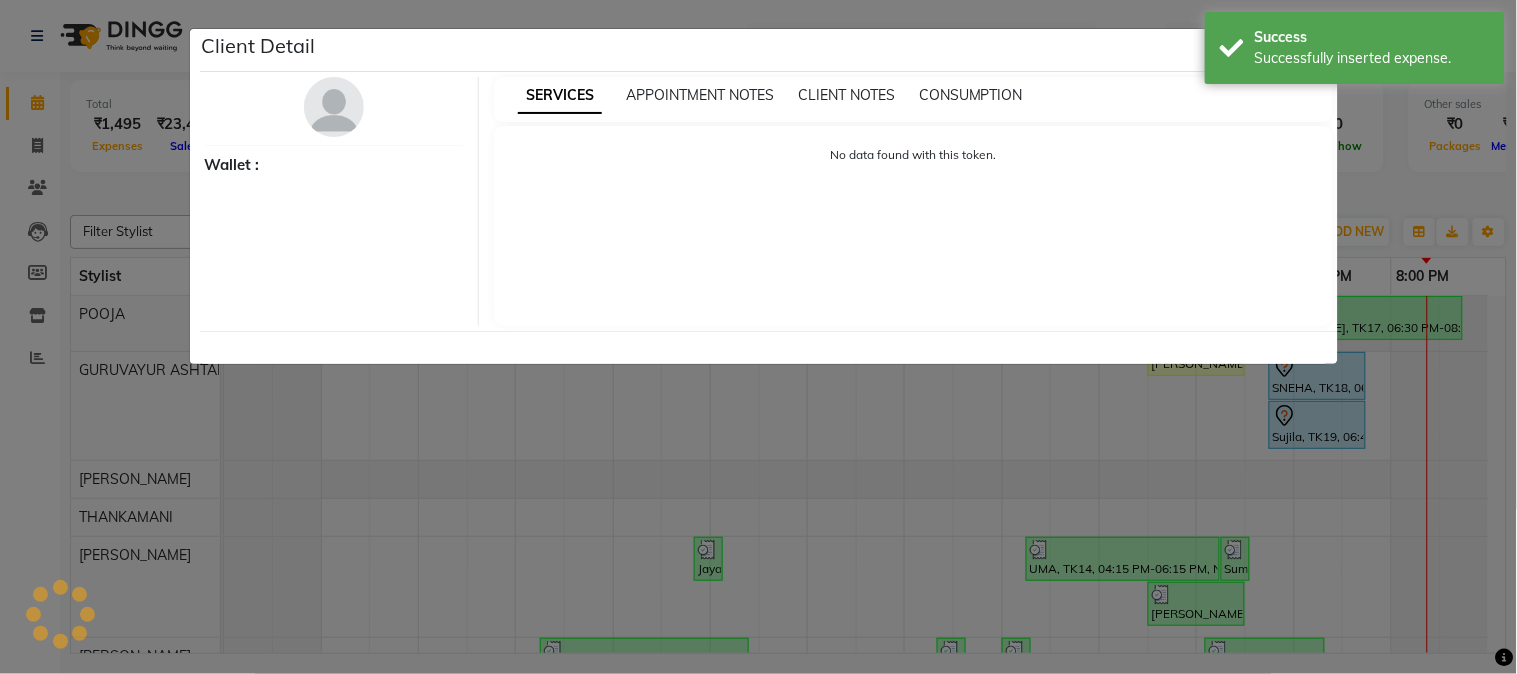 select on "1" 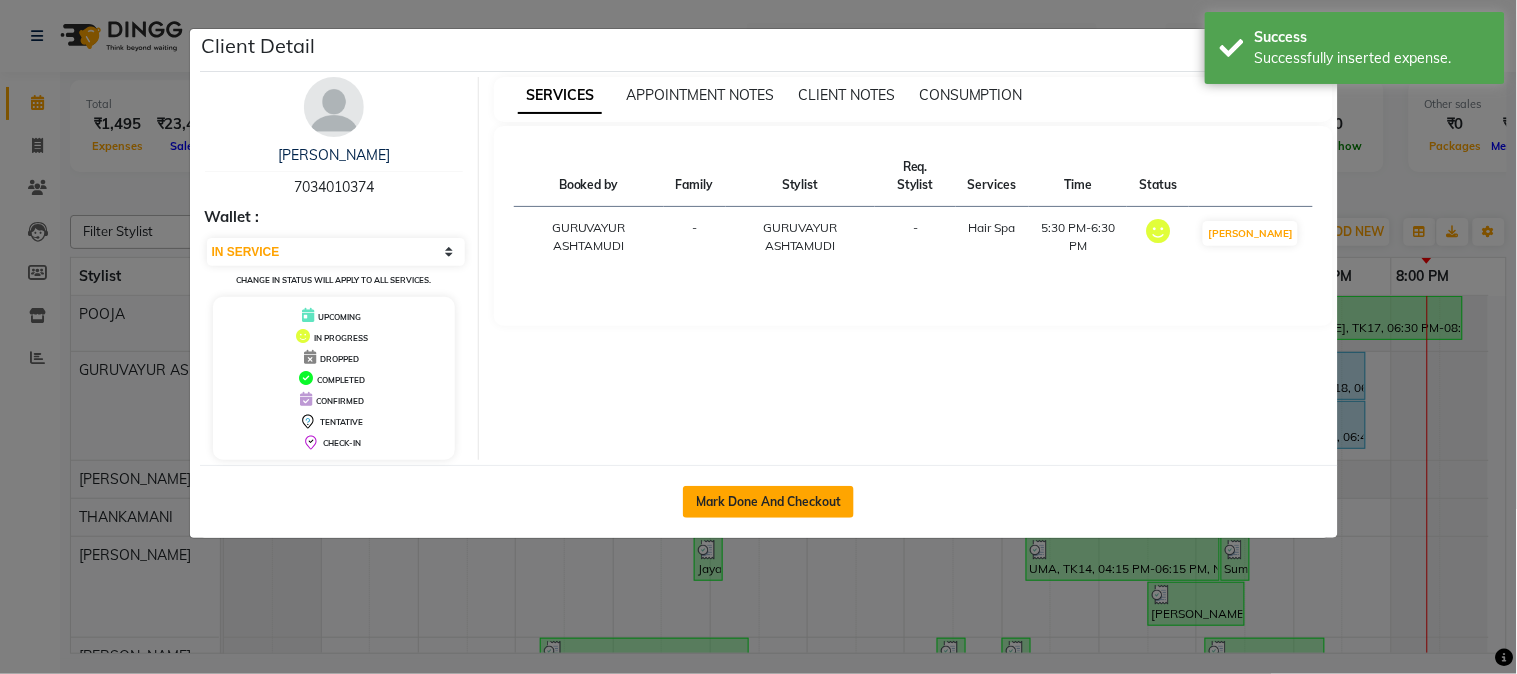 click on "Mark Done And Checkout" 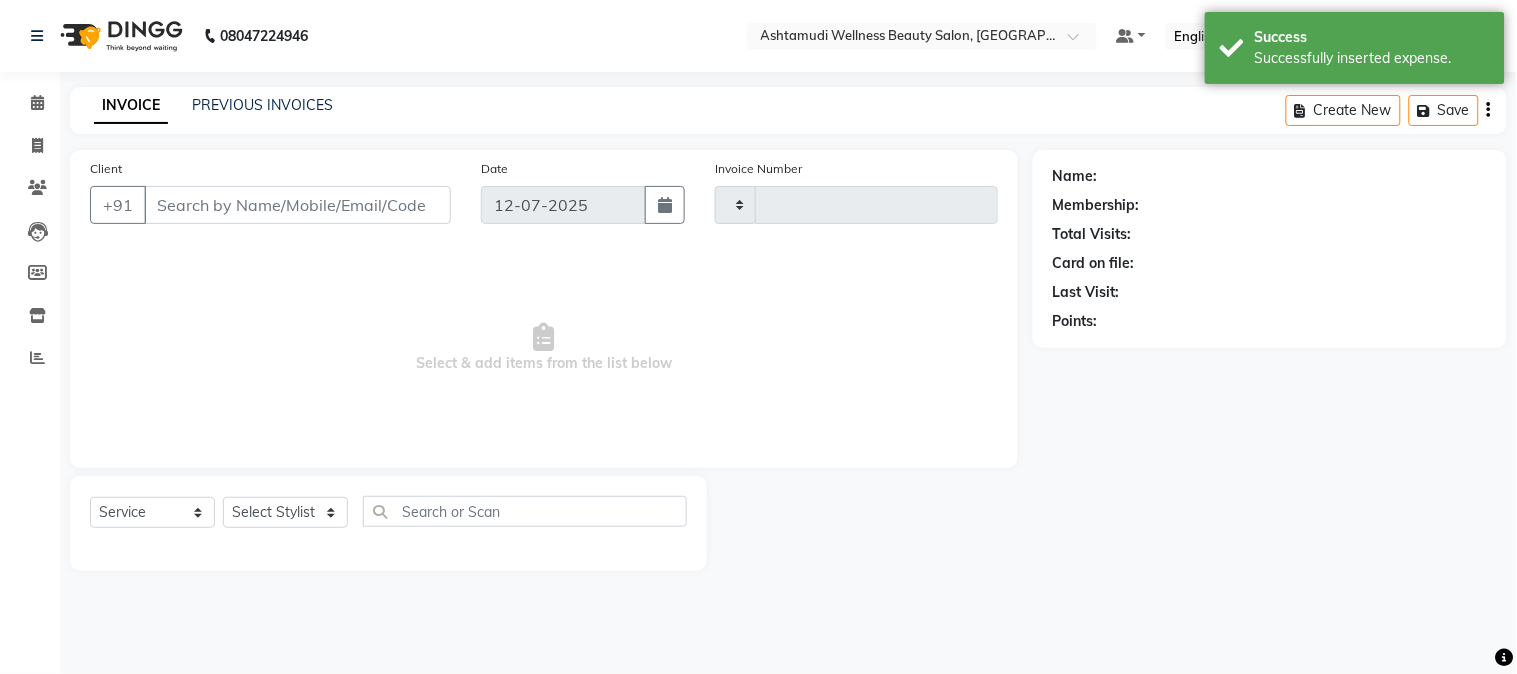 type on "1352" 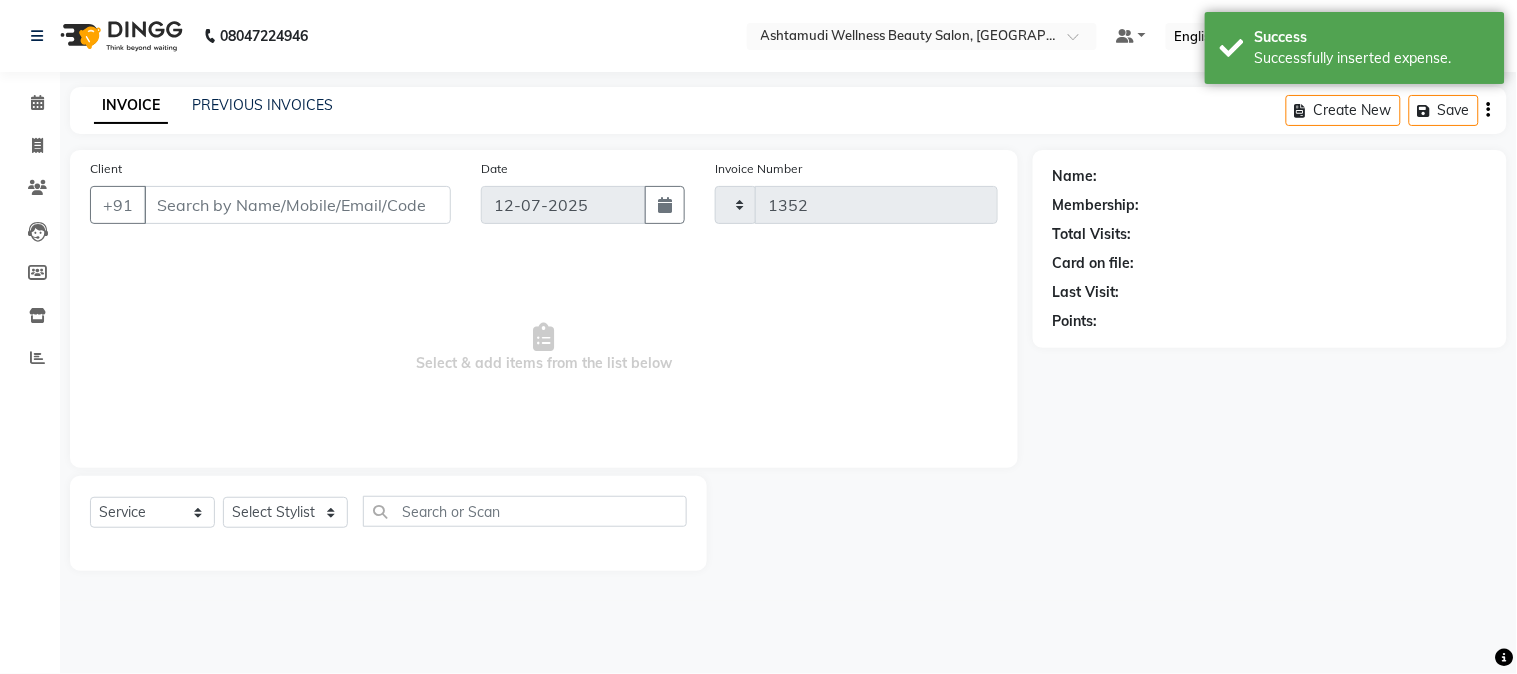 select on "4660" 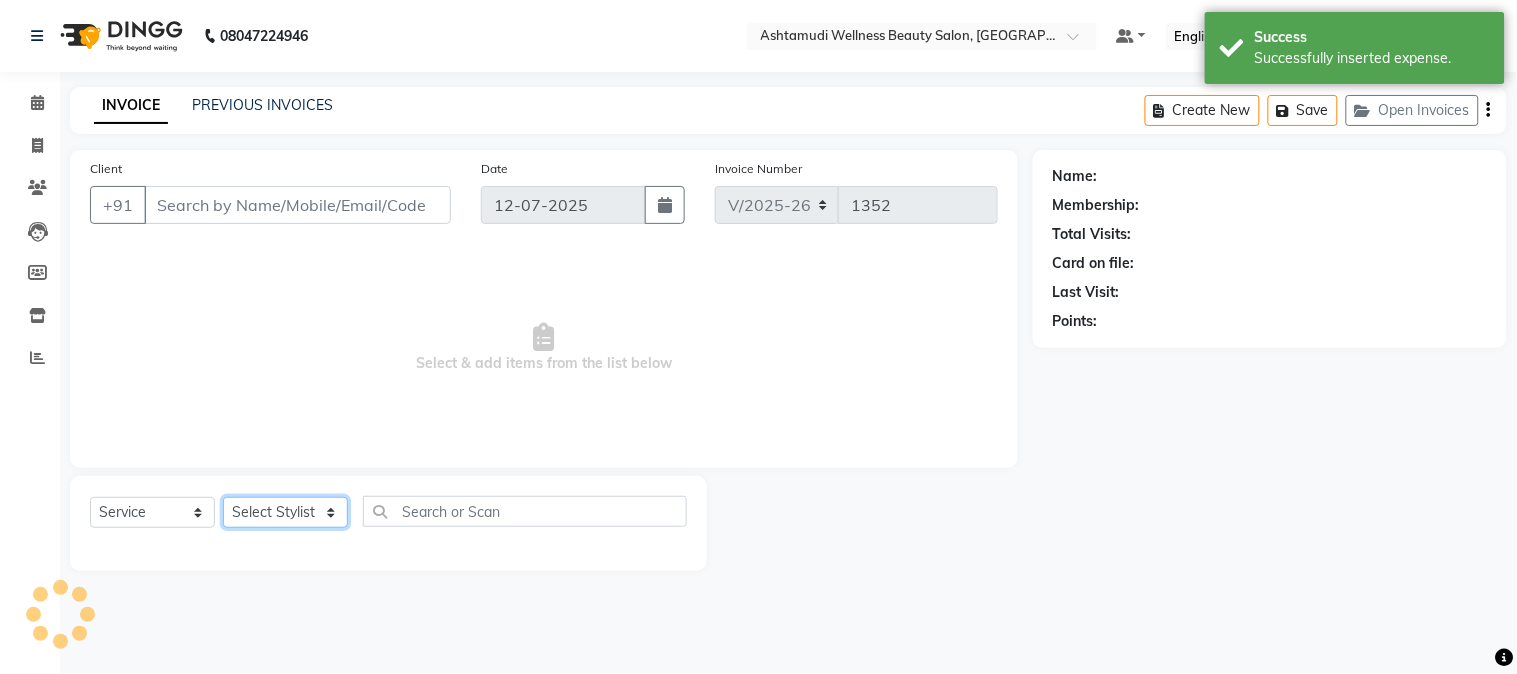 click on "Select Stylist Aathithya [PERSON_NAME] [PERSON_NAME] GURUVAYUR ASHTAMUDI [PERSON_NAME] Nigisha POOJA [PERSON_NAME] [PERSON_NAME] [PERSON_NAME]" 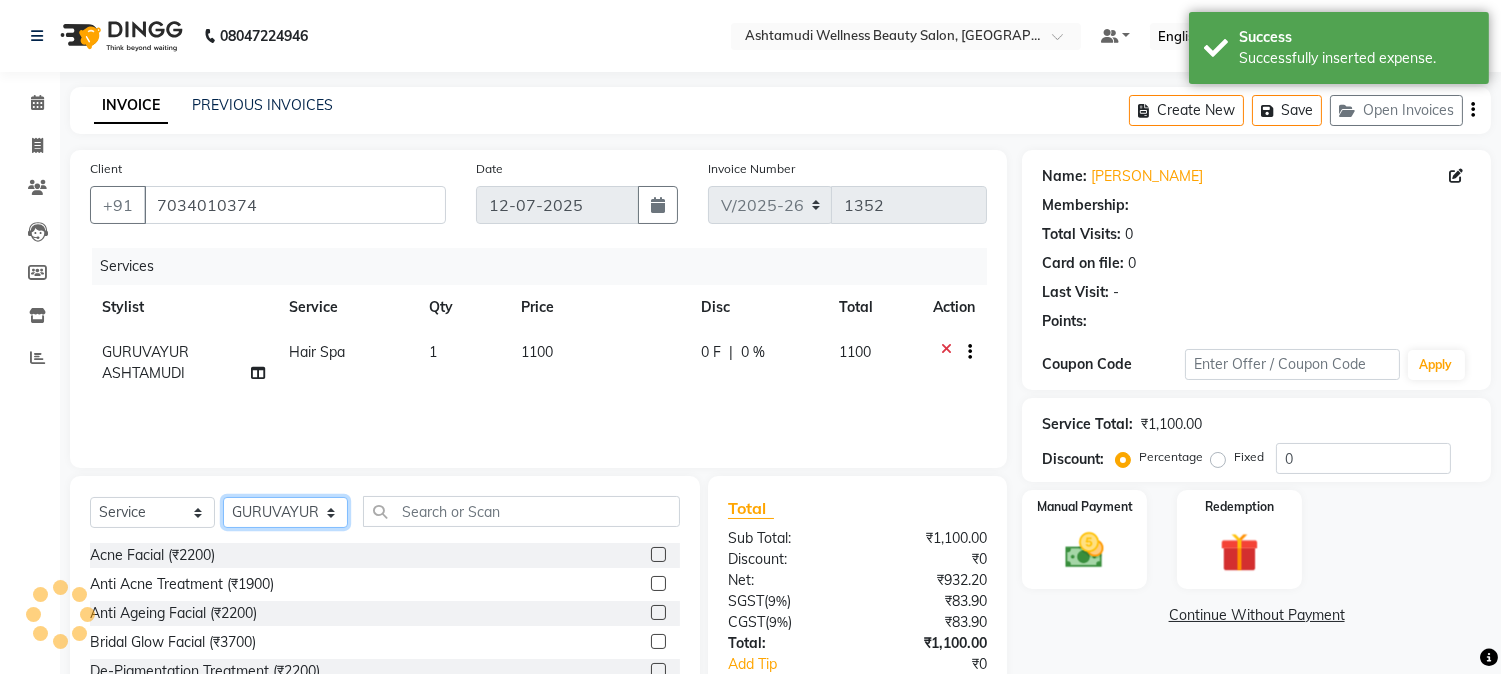 select on "1: Object" 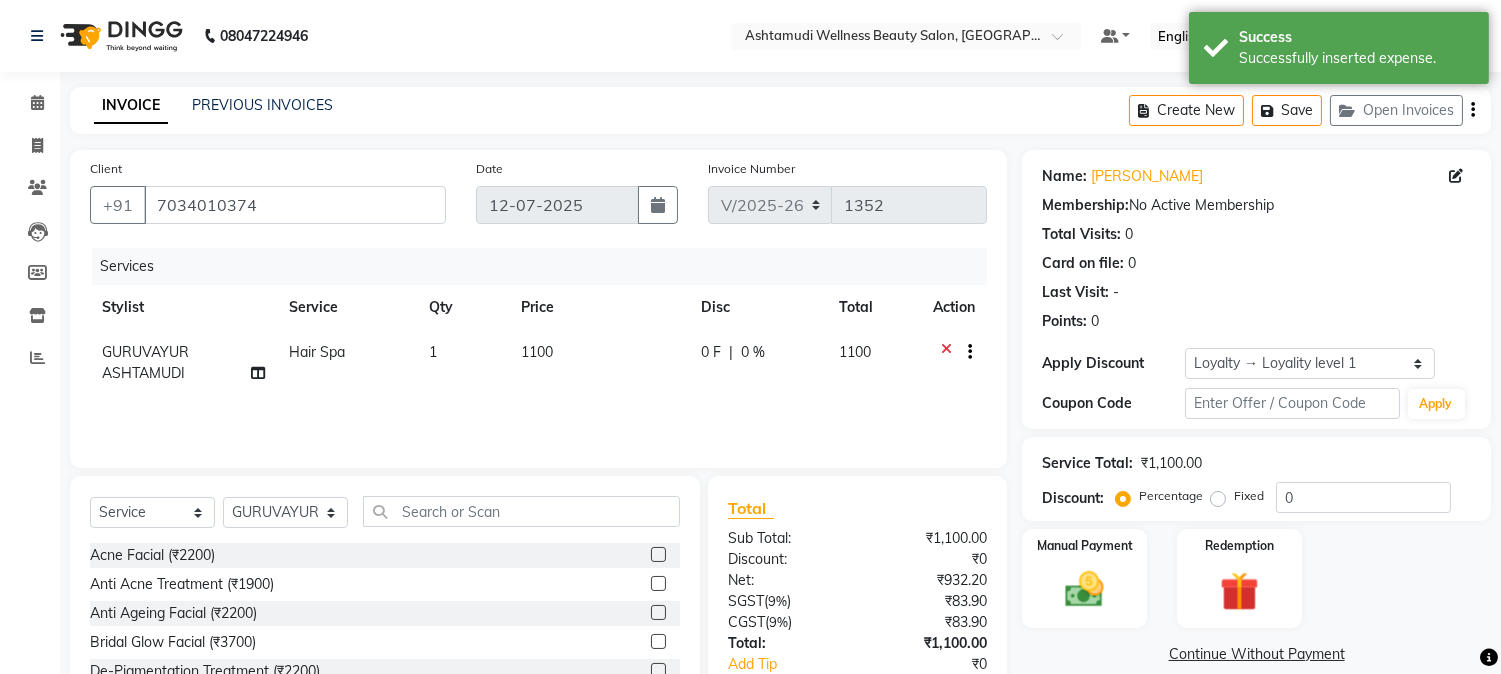 click on "GURUVAYUR ASHTAMUDI" 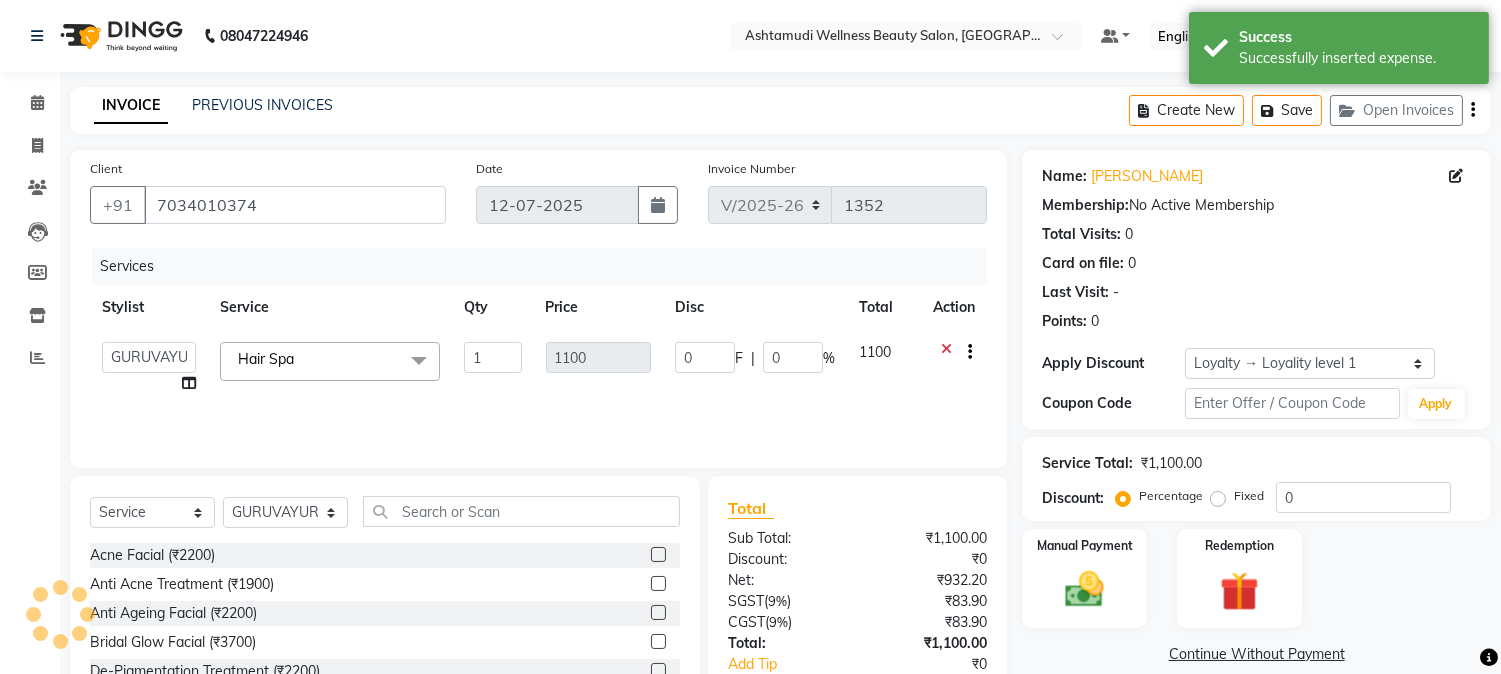 click on "Aathithya   [PERSON_NAME]   [PERSON_NAME]   GURUVAYUR ASHTAMUDI   [PERSON_NAME]   Nigisha   POOJA   [PERSON_NAME]   [PERSON_NAME]   [PERSON_NAME]" 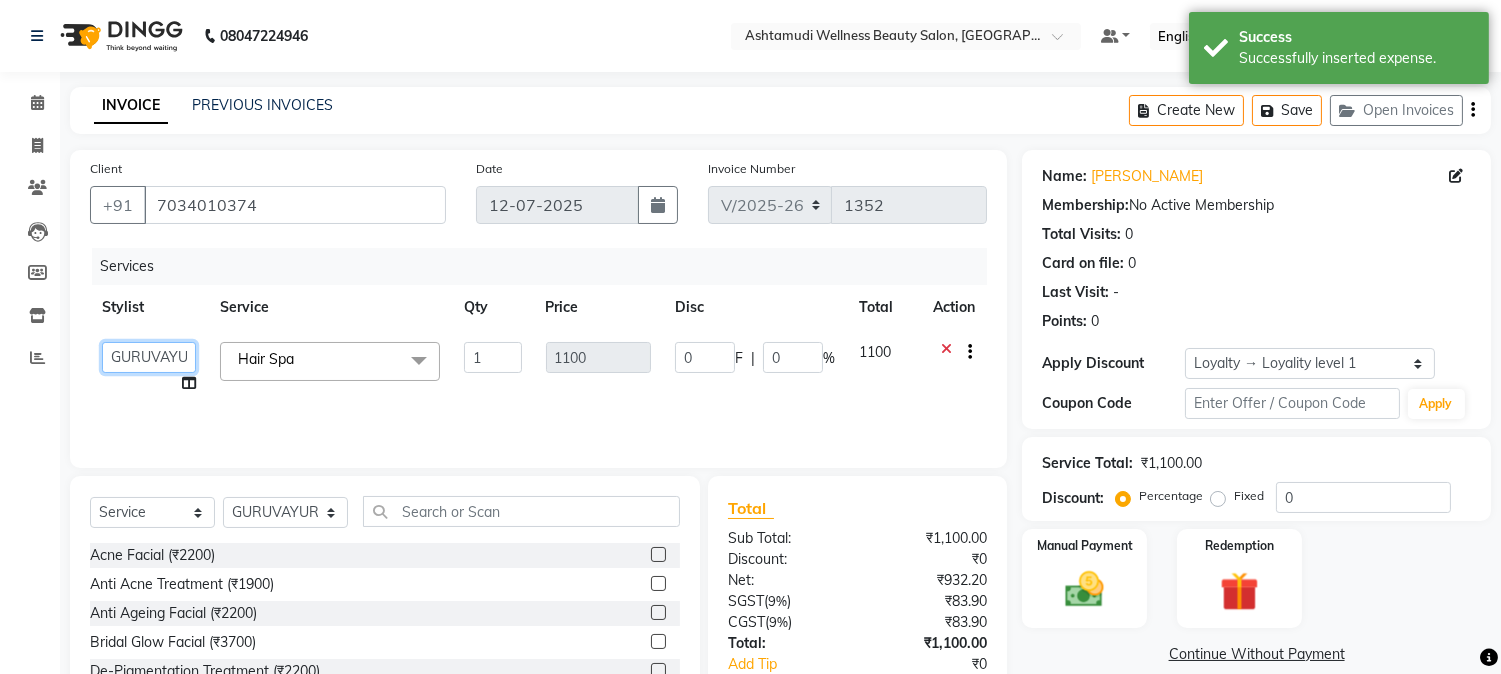 click on "Aathithya   [PERSON_NAME]   [PERSON_NAME]   GURUVAYUR ASHTAMUDI   [PERSON_NAME]   Nigisha   POOJA   [PERSON_NAME]   [PERSON_NAME]   [PERSON_NAME]" 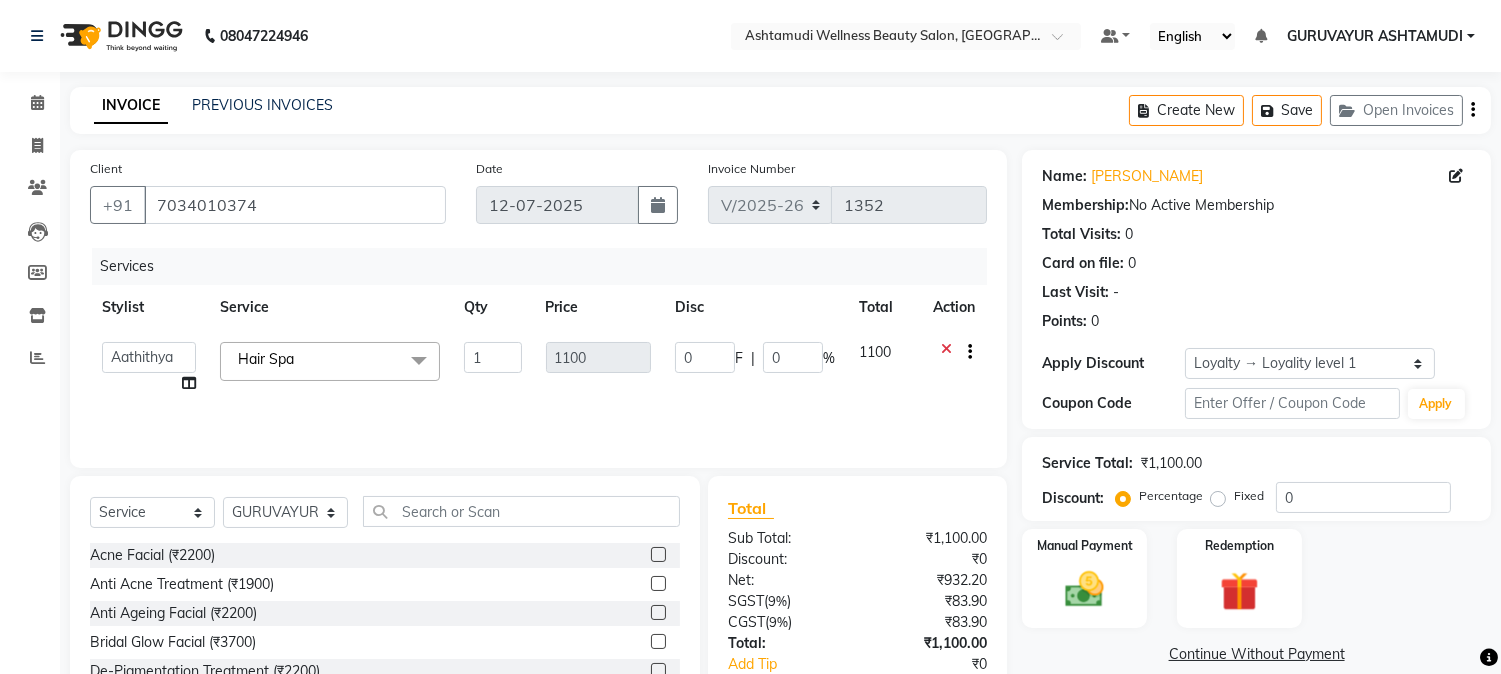 click on "Hair Spa  x" 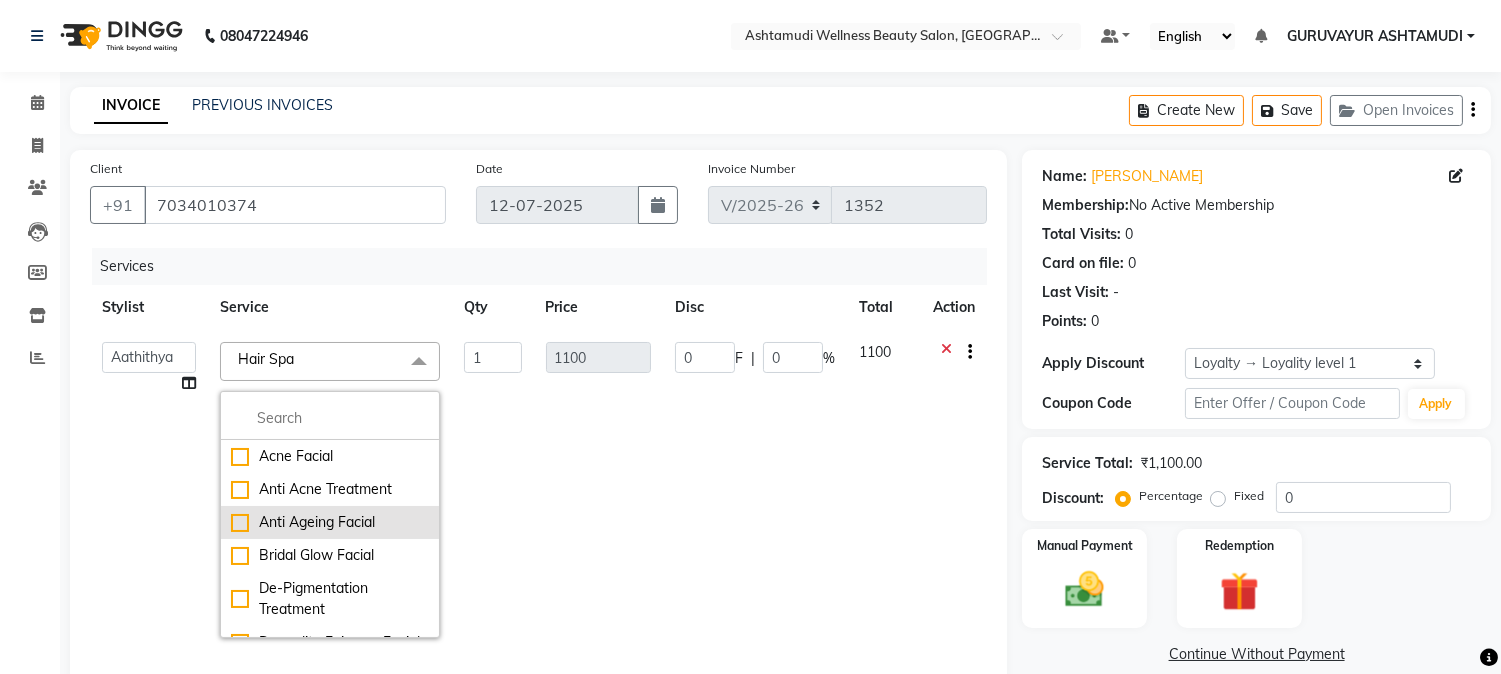 click on "Anti Ageing Facial" 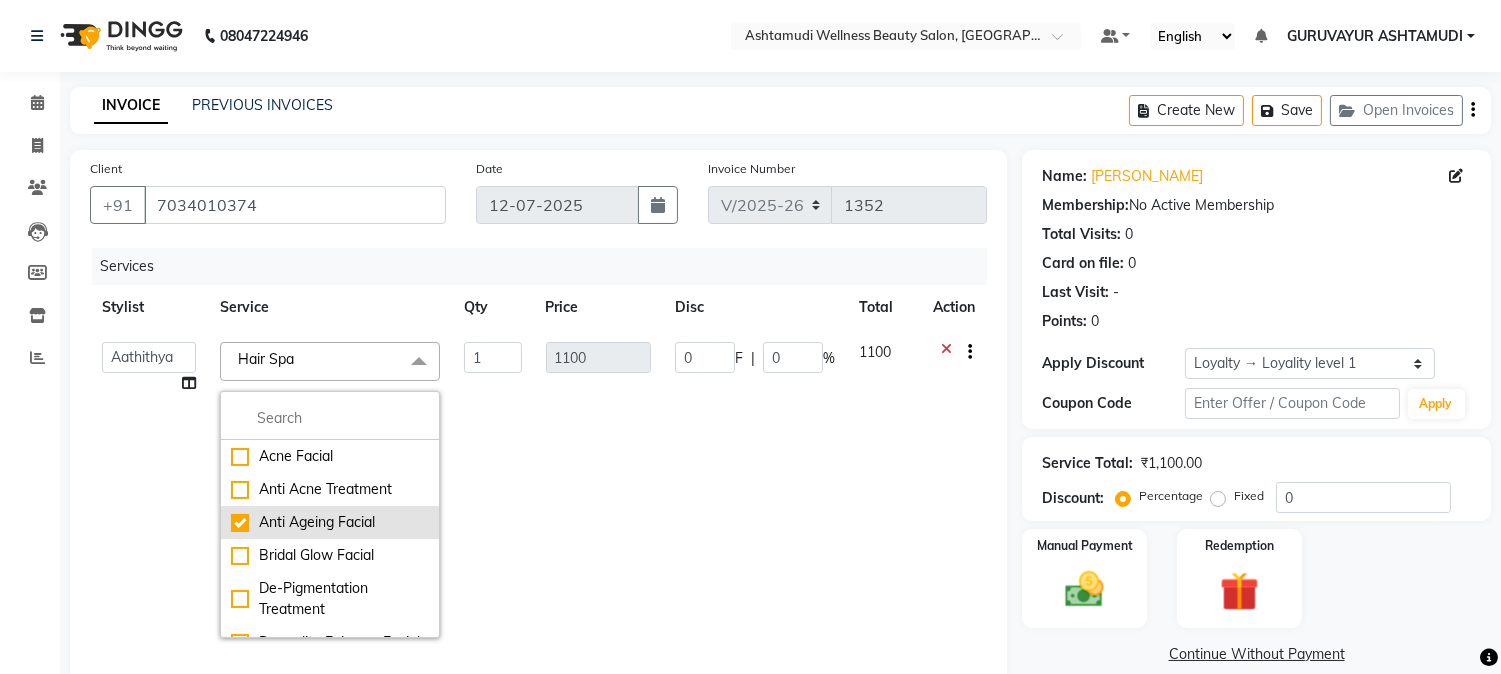 checkbox on "true" 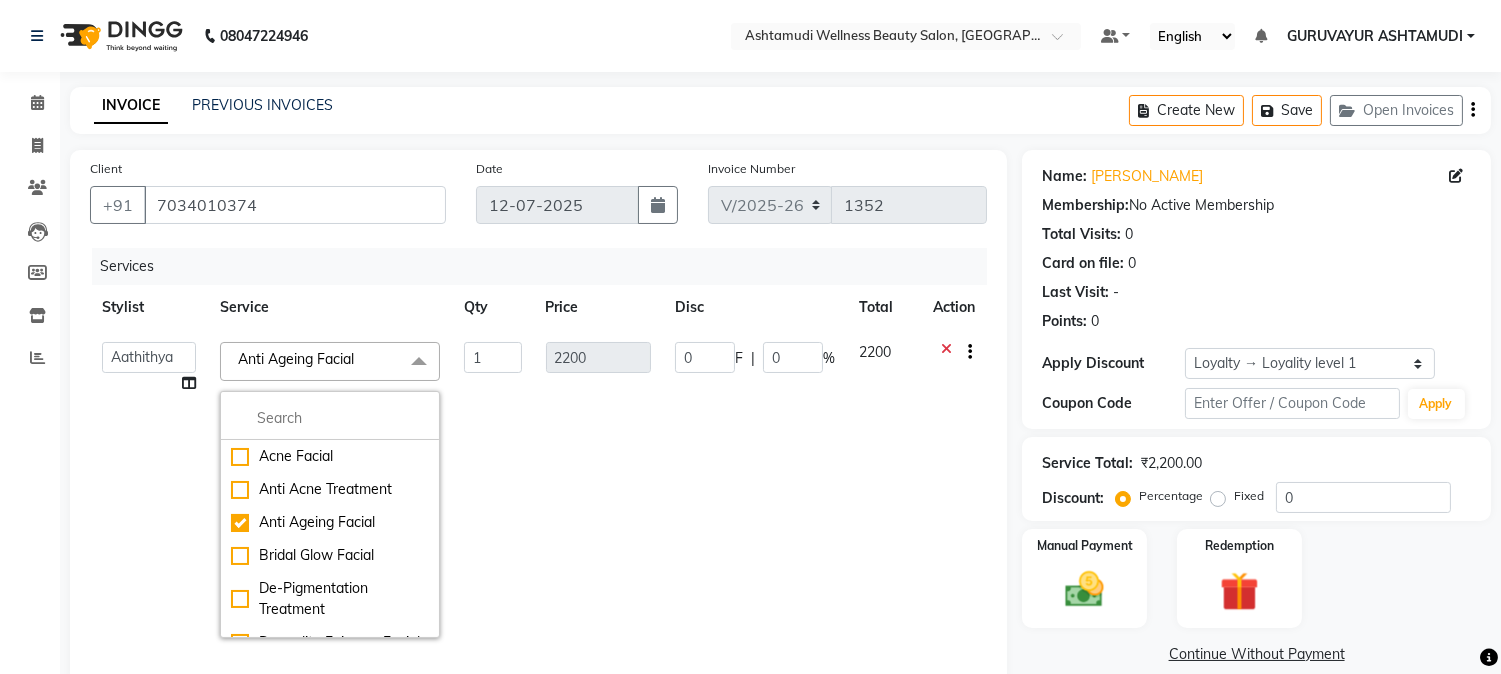 click on "2200" 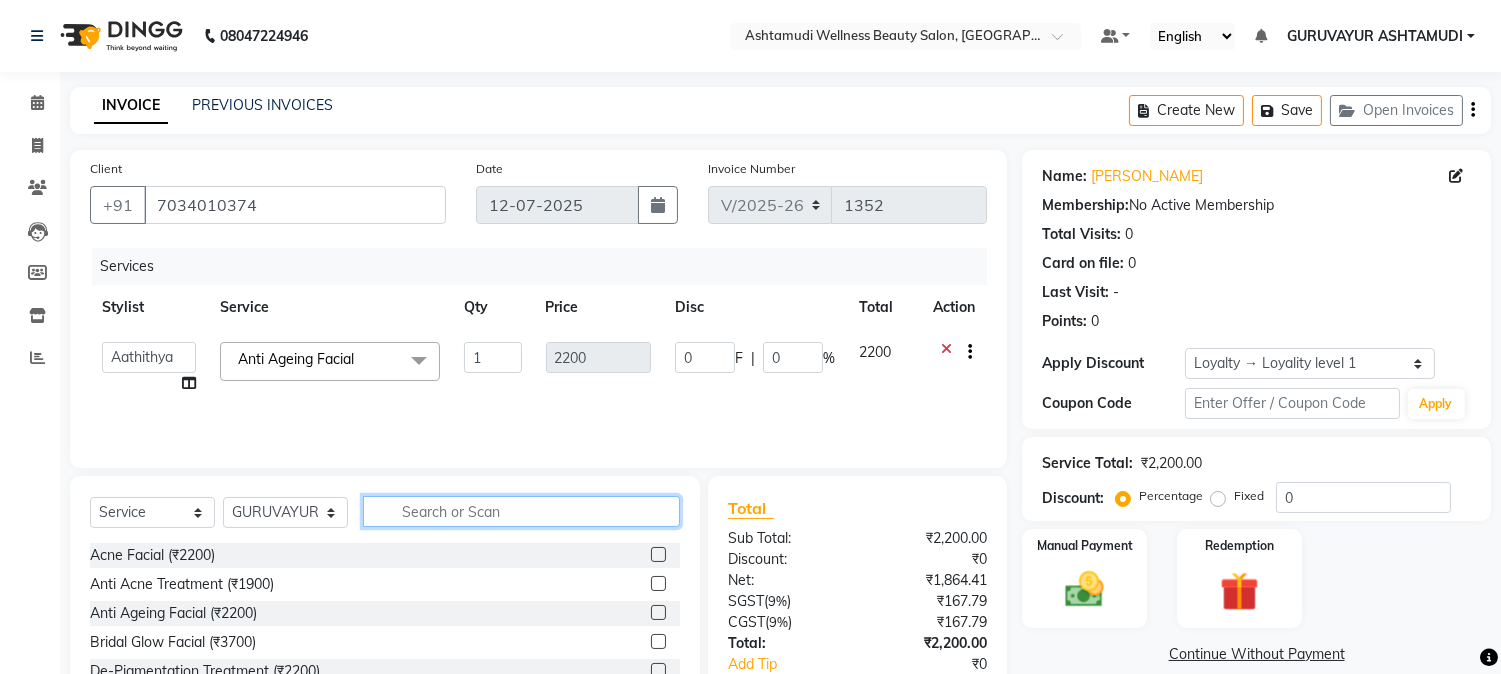 click 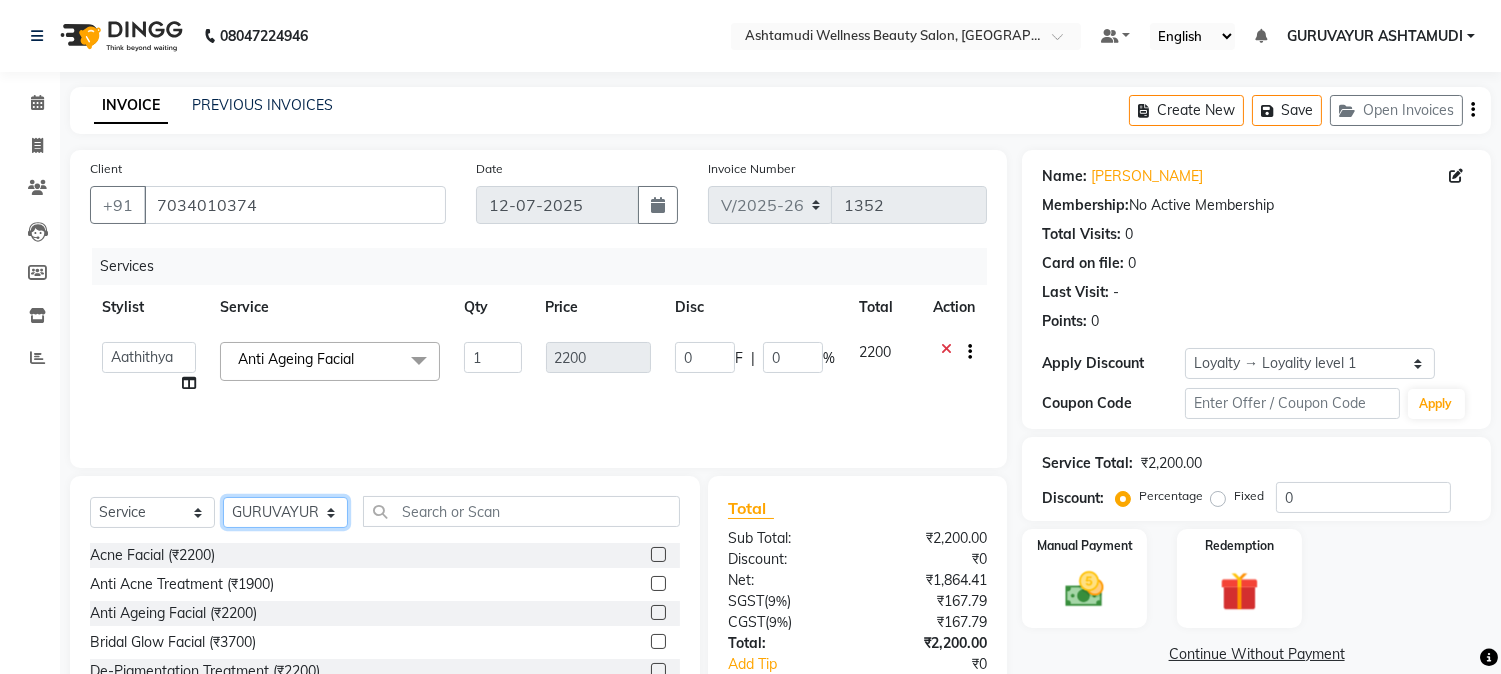 click on "Select Stylist Aathithya [PERSON_NAME] [PERSON_NAME] GURUVAYUR ASHTAMUDI [PERSON_NAME] Nigisha POOJA [PERSON_NAME] [PERSON_NAME] [PERSON_NAME]" 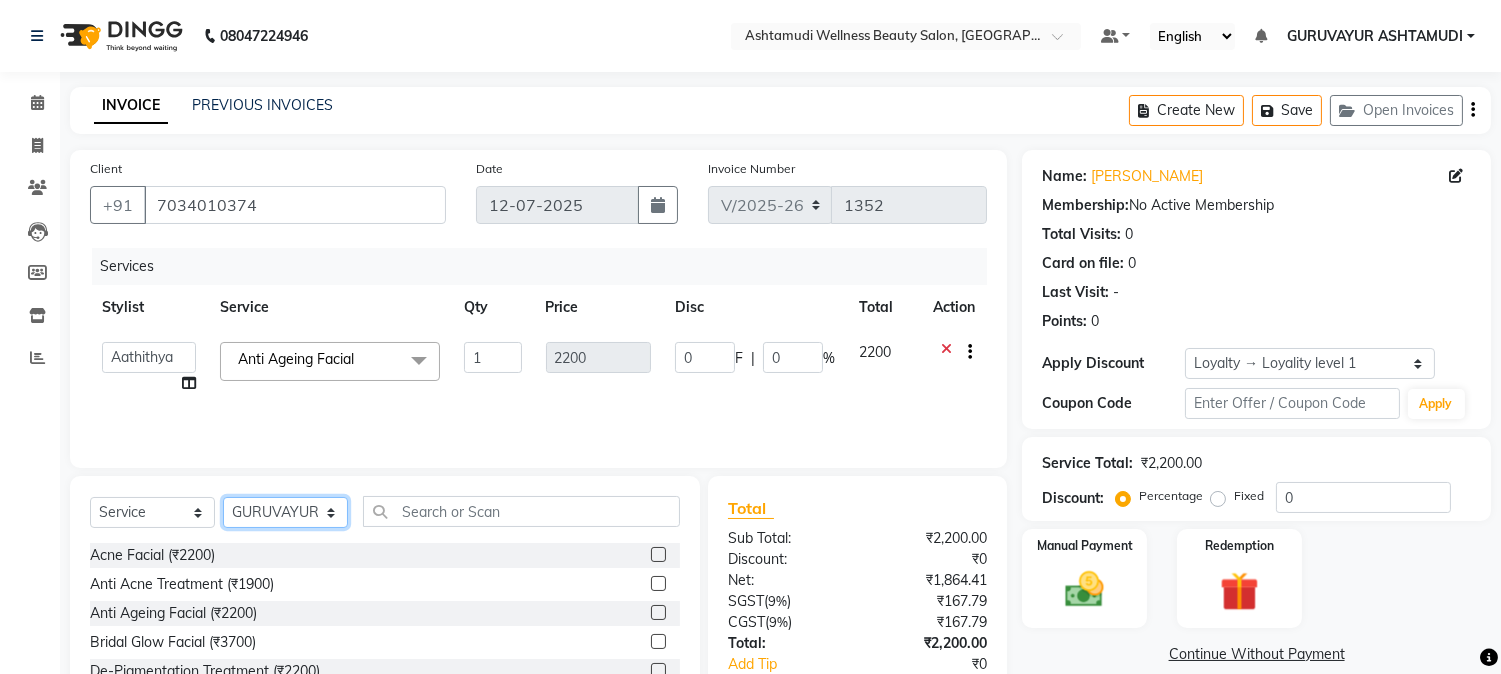 select on "67519" 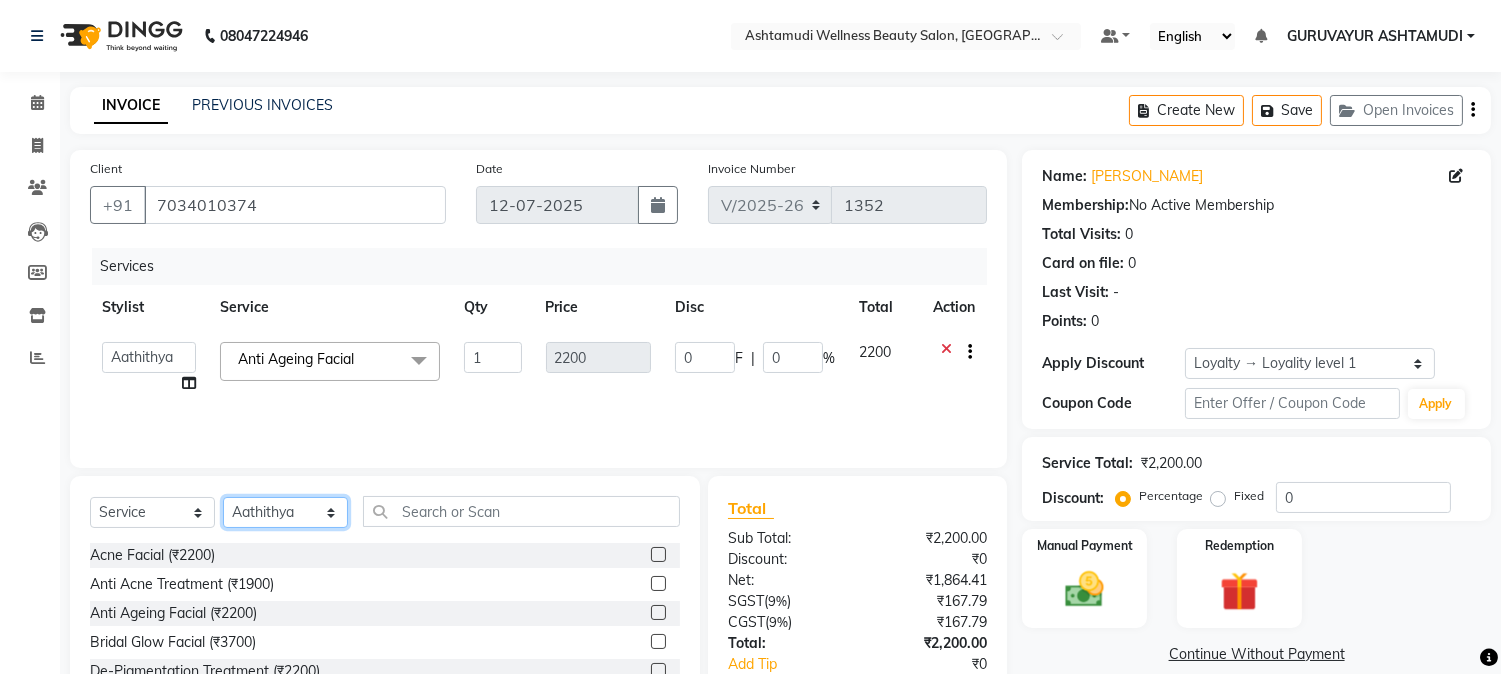 click on "Select Stylist Aathithya [PERSON_NAME] [PERSON_NAME] GURUVAYUR ASHTAMUDI [PERSON_NAME] Nigisha POOJA [PERSON_NAME] [PERSON_NAME] [PERSON_NAME]" 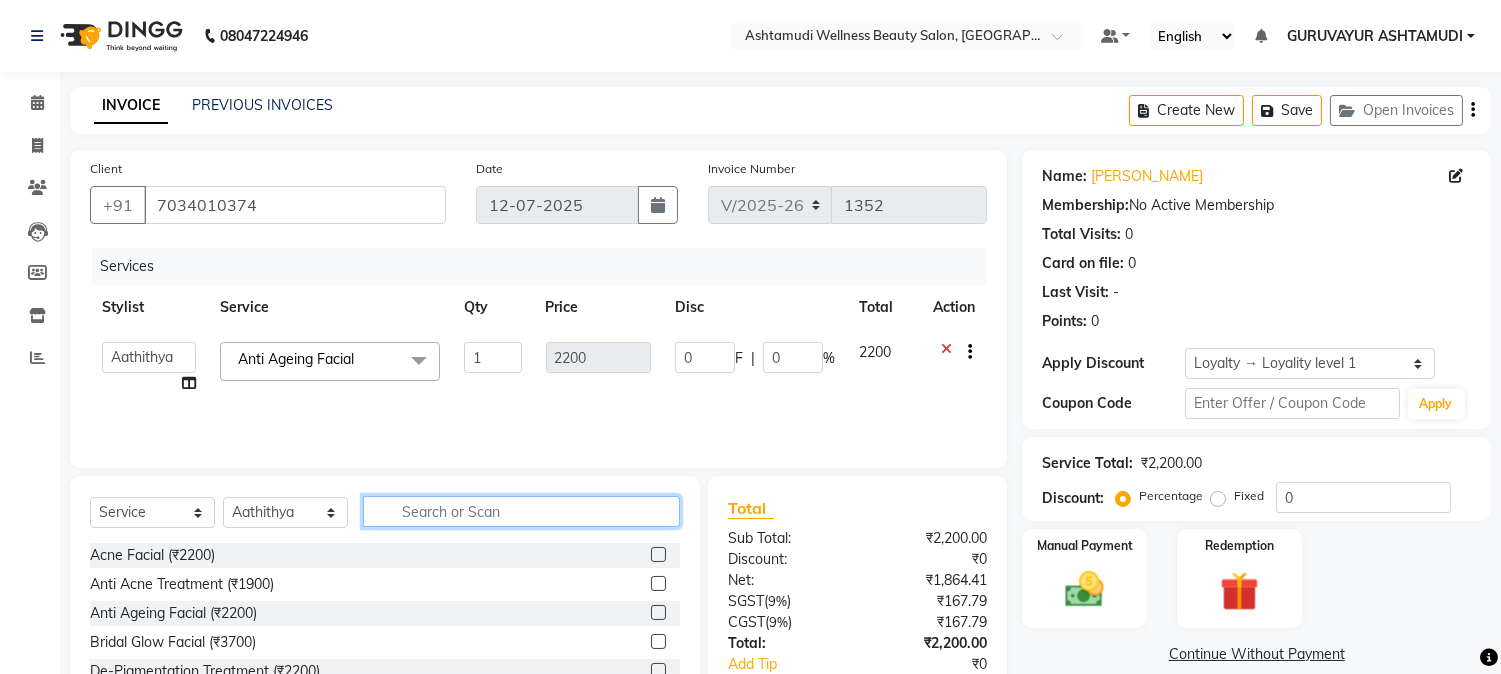 click 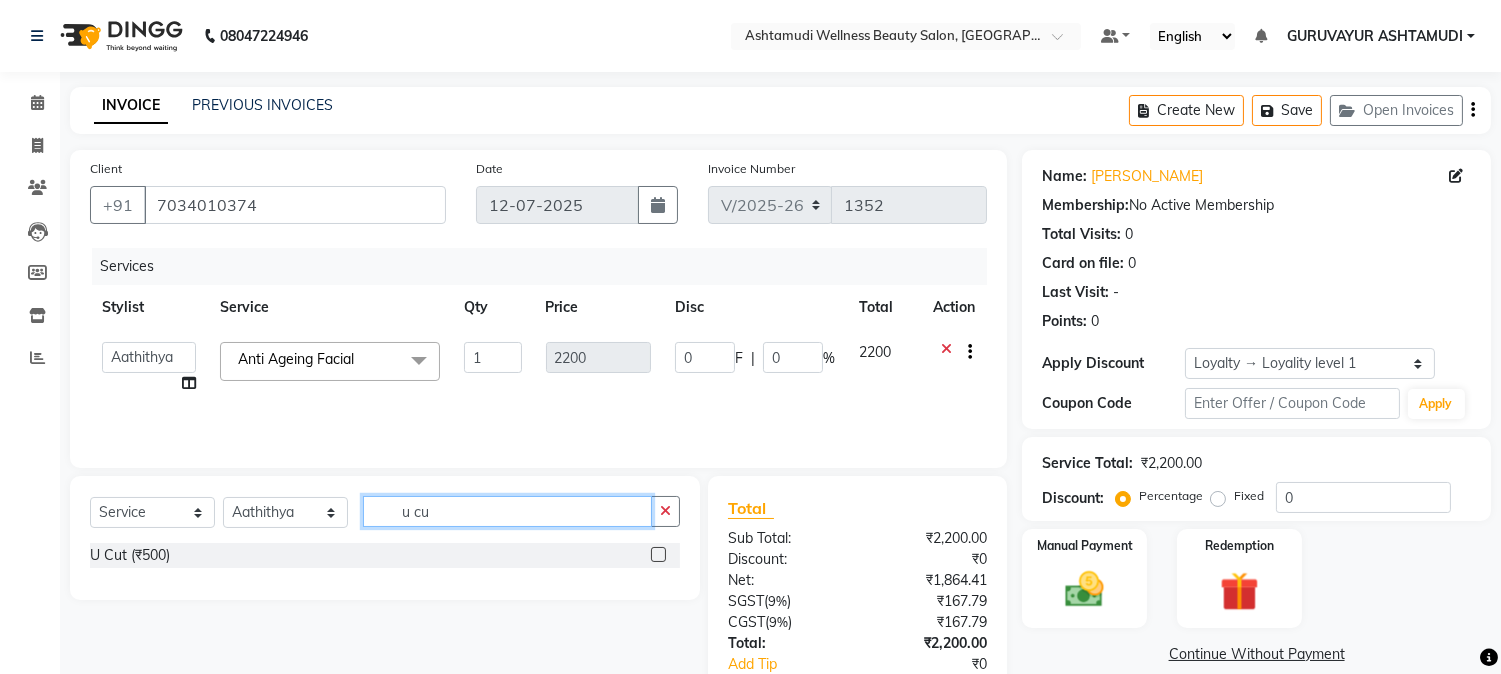 type on "u cu" 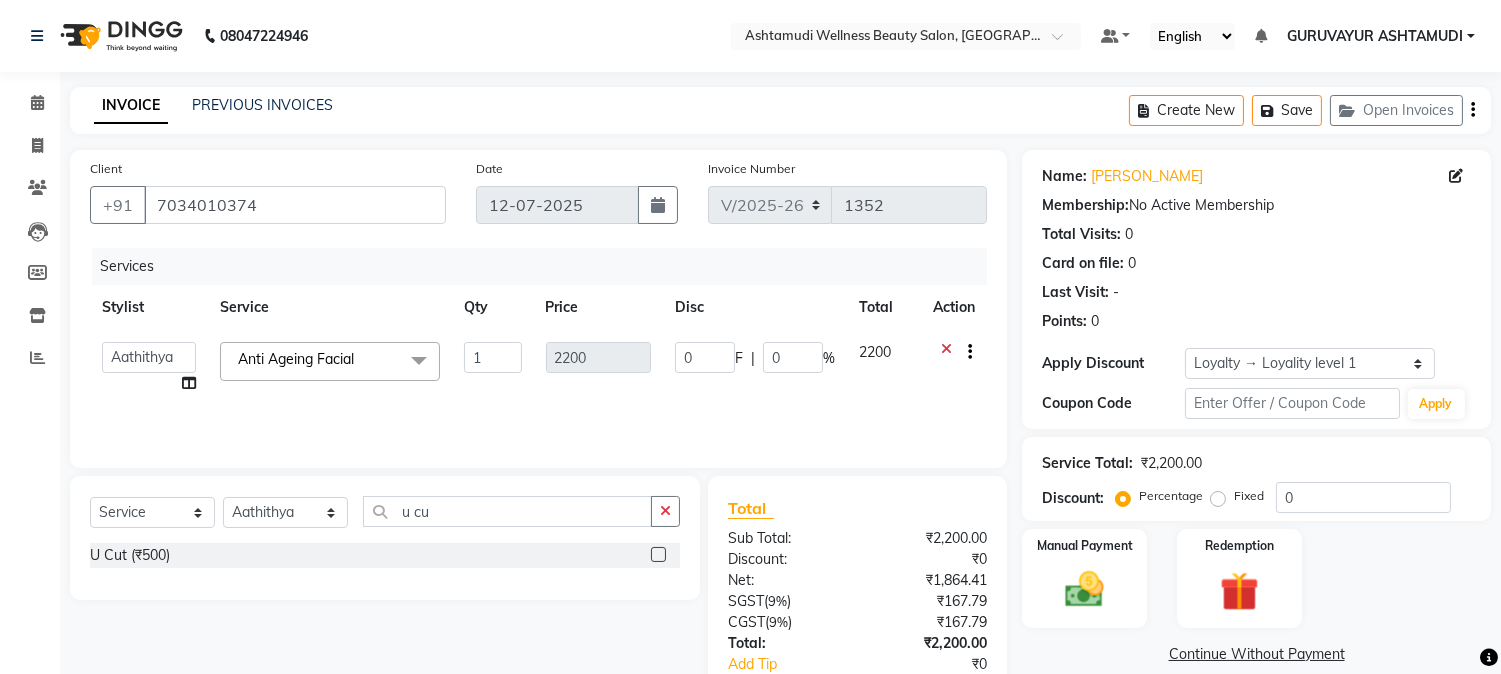 click 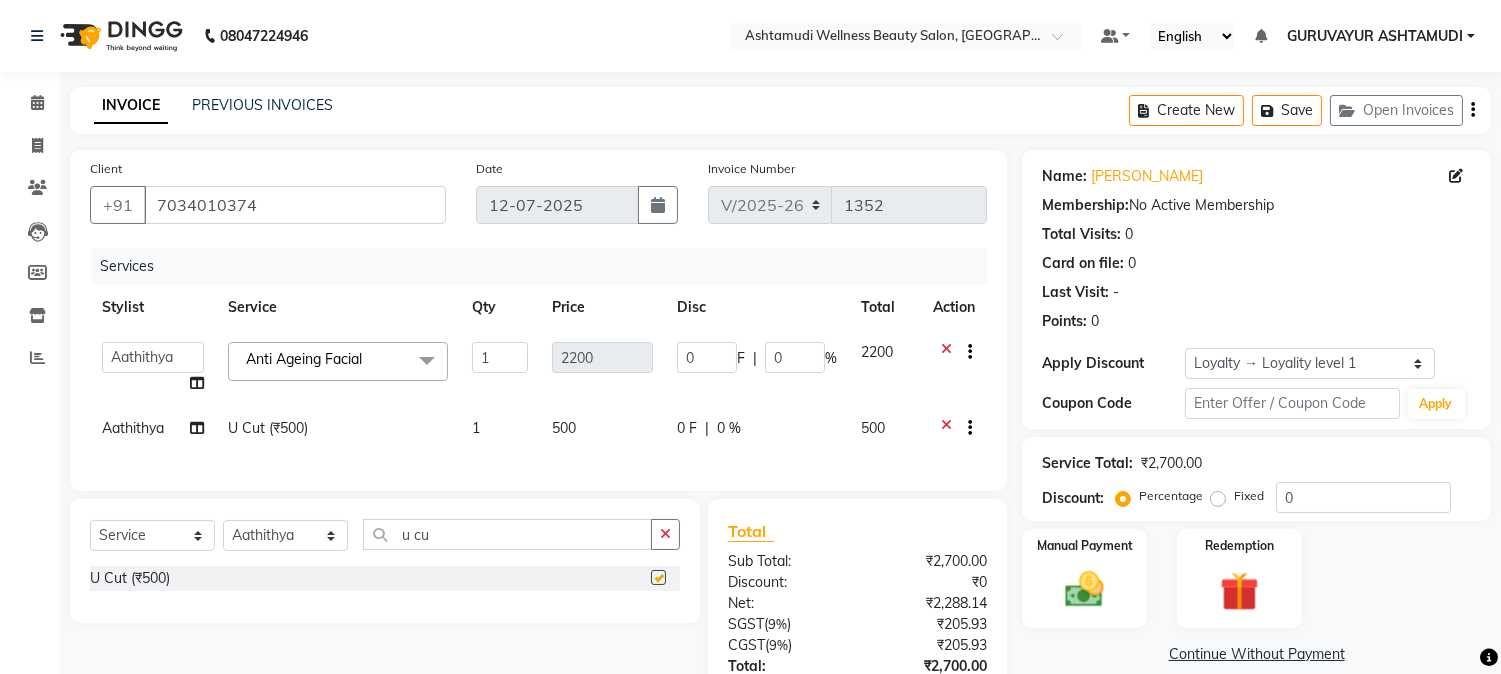 checkbox on "false" 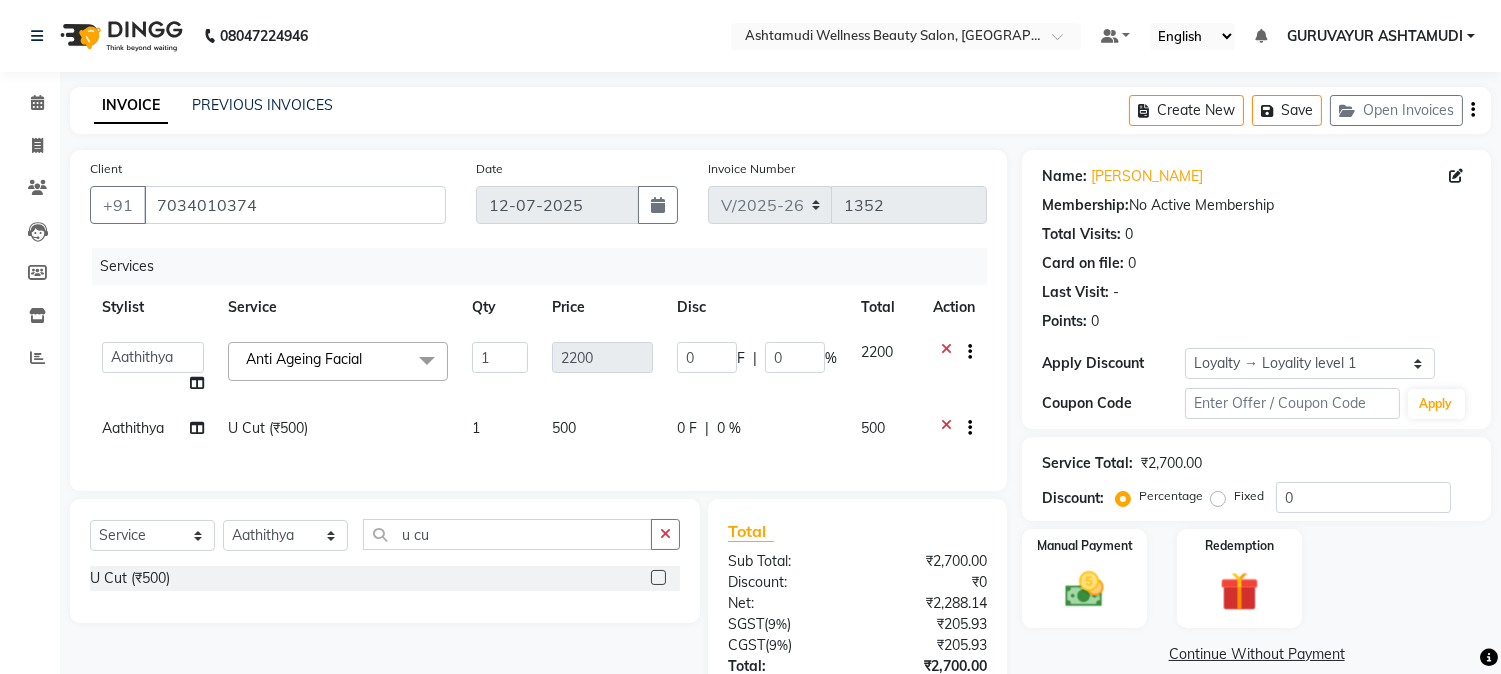drag, startPoint x: 441, startPoint y: 567, endPoint x: 314, endPoint y: 562, distance: 127.09839 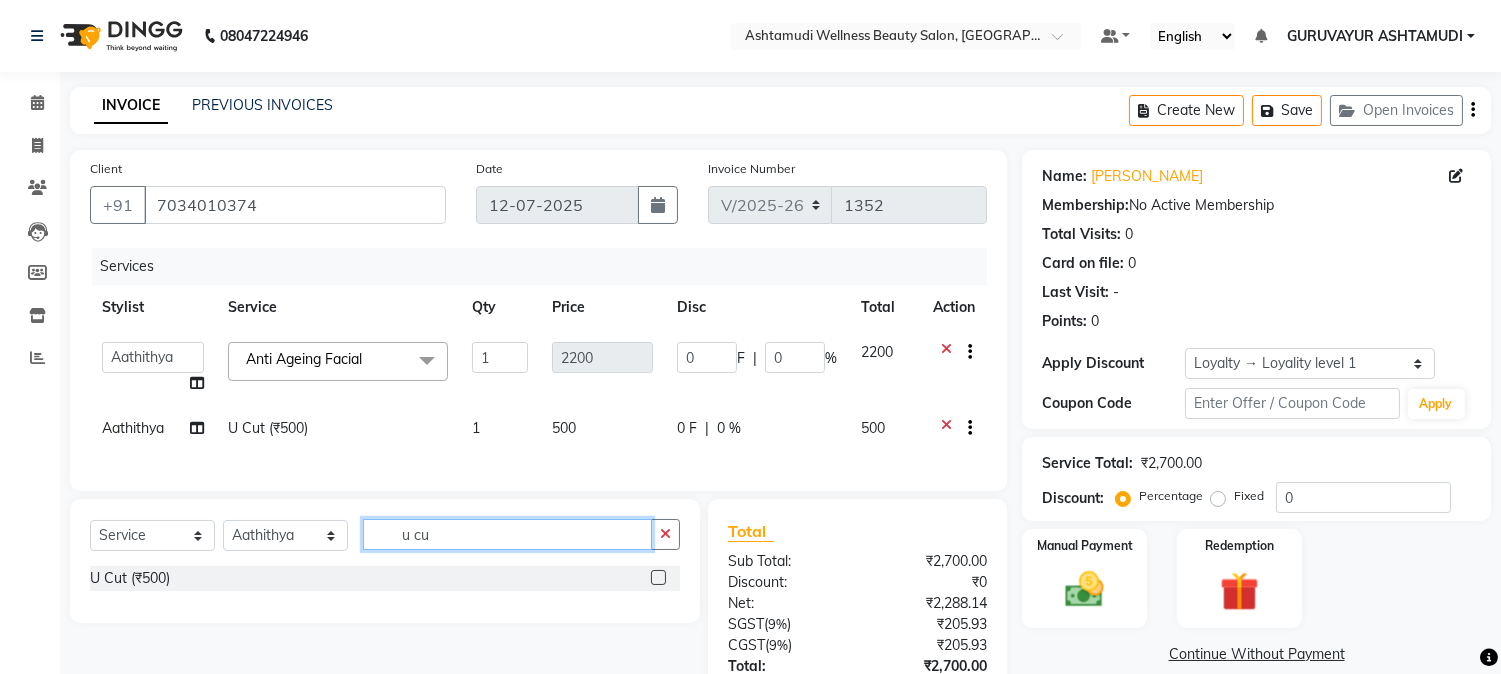 drag, startPoint x: 432, startPoint y: 552, endPoint x: 393, endPoint y: 552, distance: 39 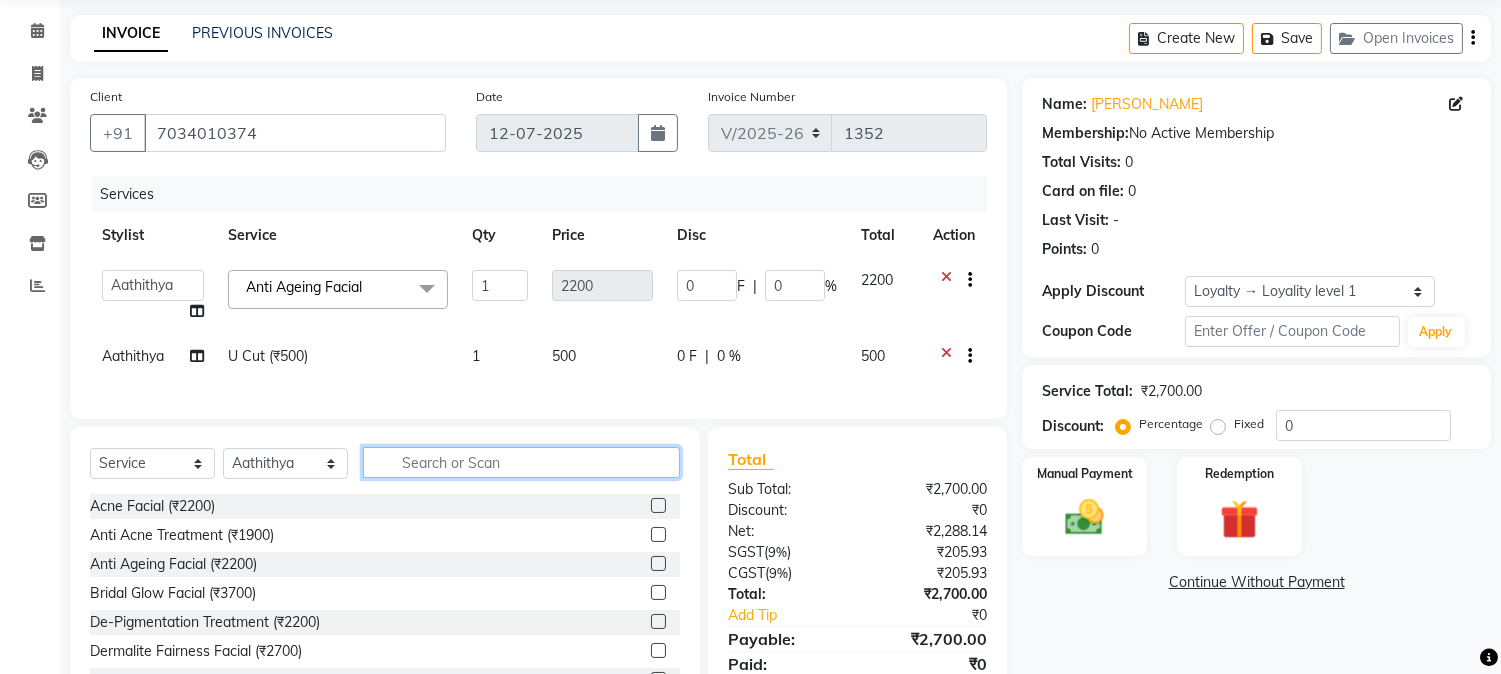 scroll, scrollTop: 111, scrollLeft: 0, axis: vertical 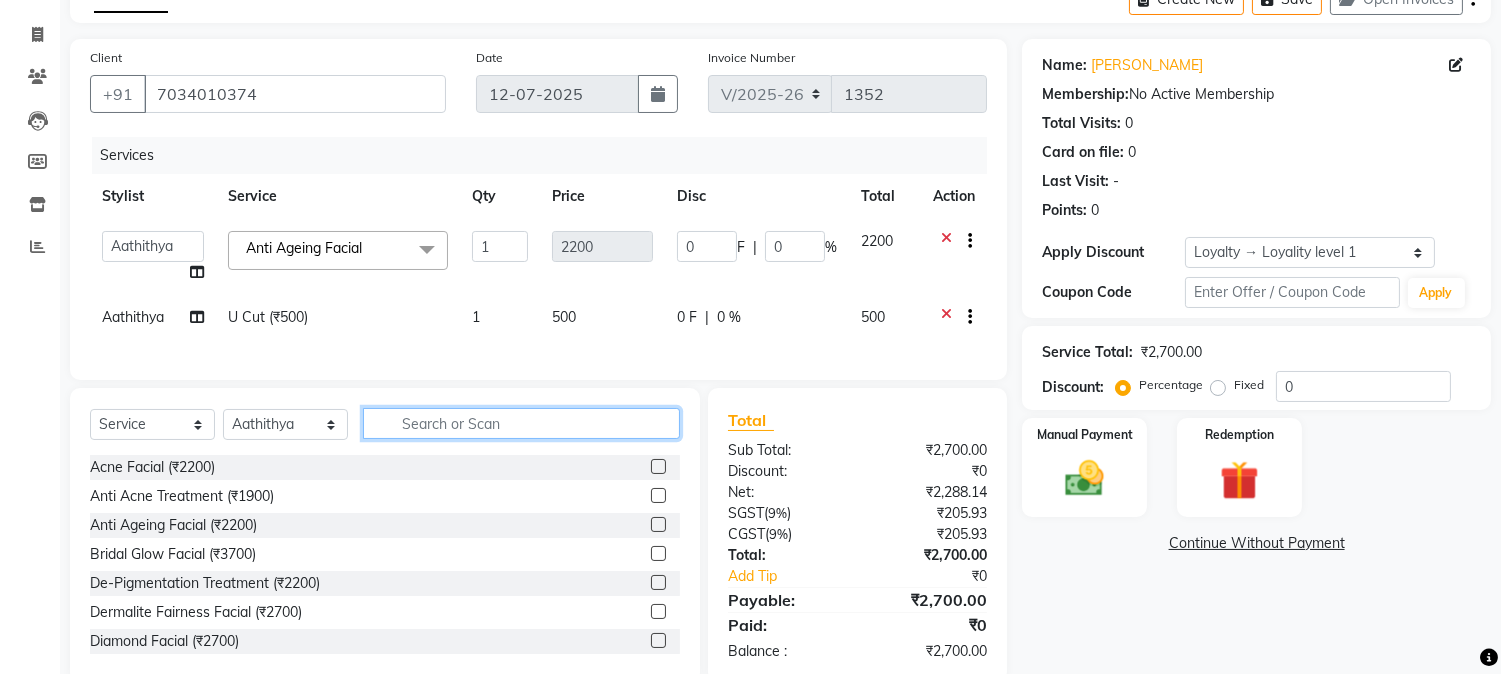 type 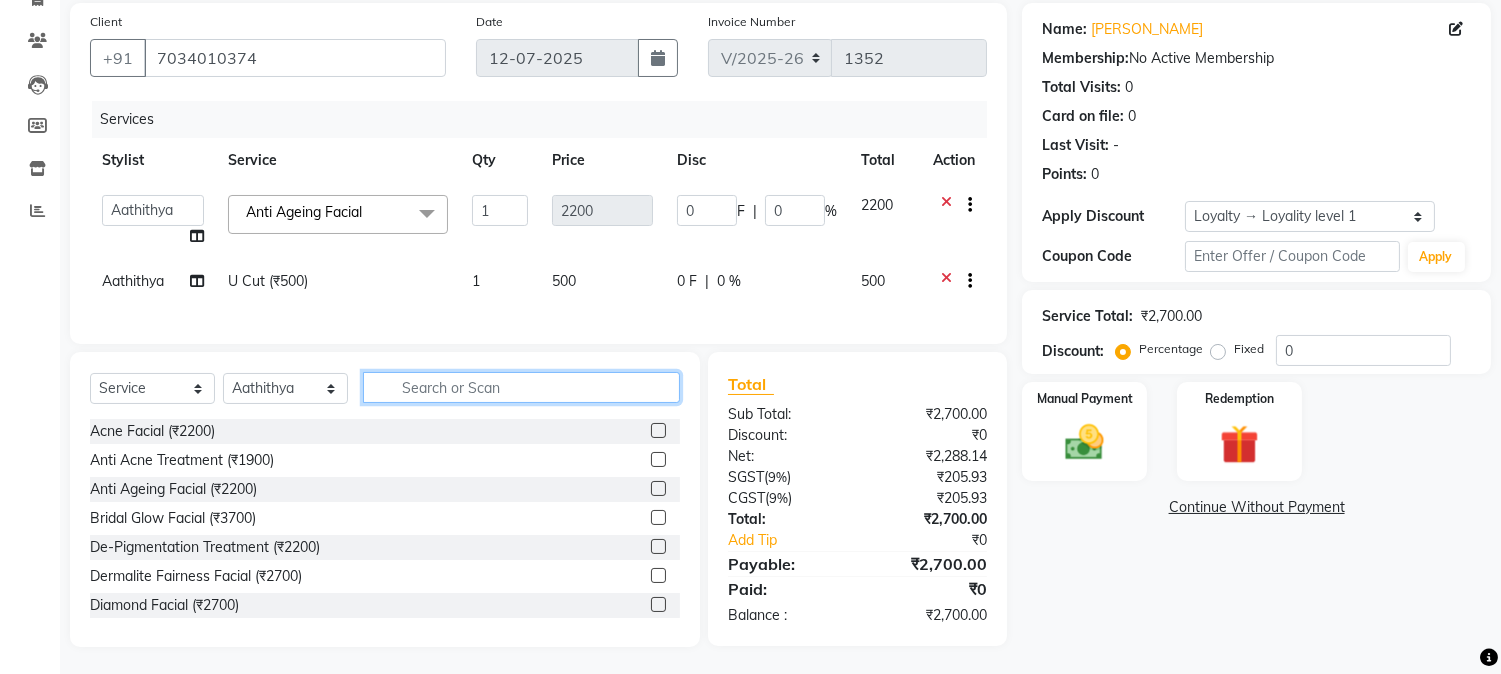 scroll, scrollTop: 166, scrollLeft: 0, axis: vertical 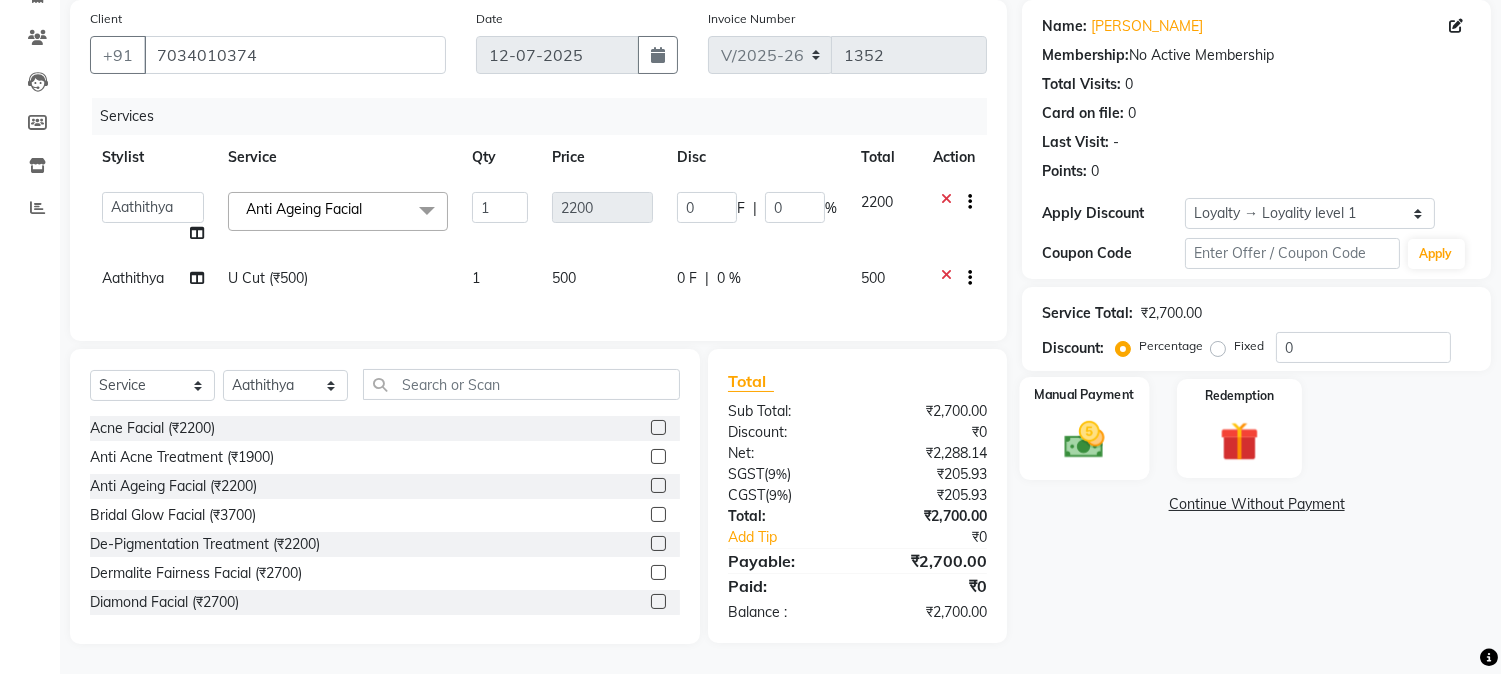 click on "Manual Payment" 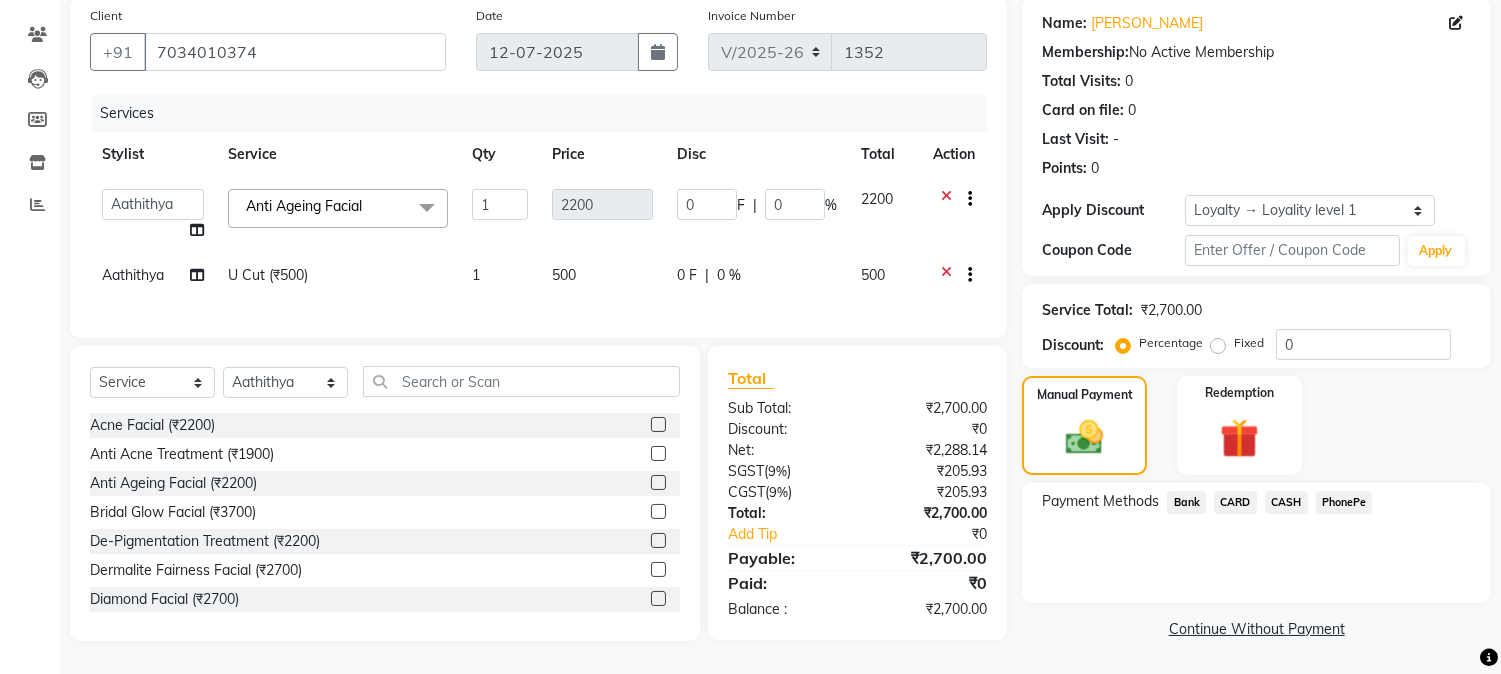 click on "PhonePe" 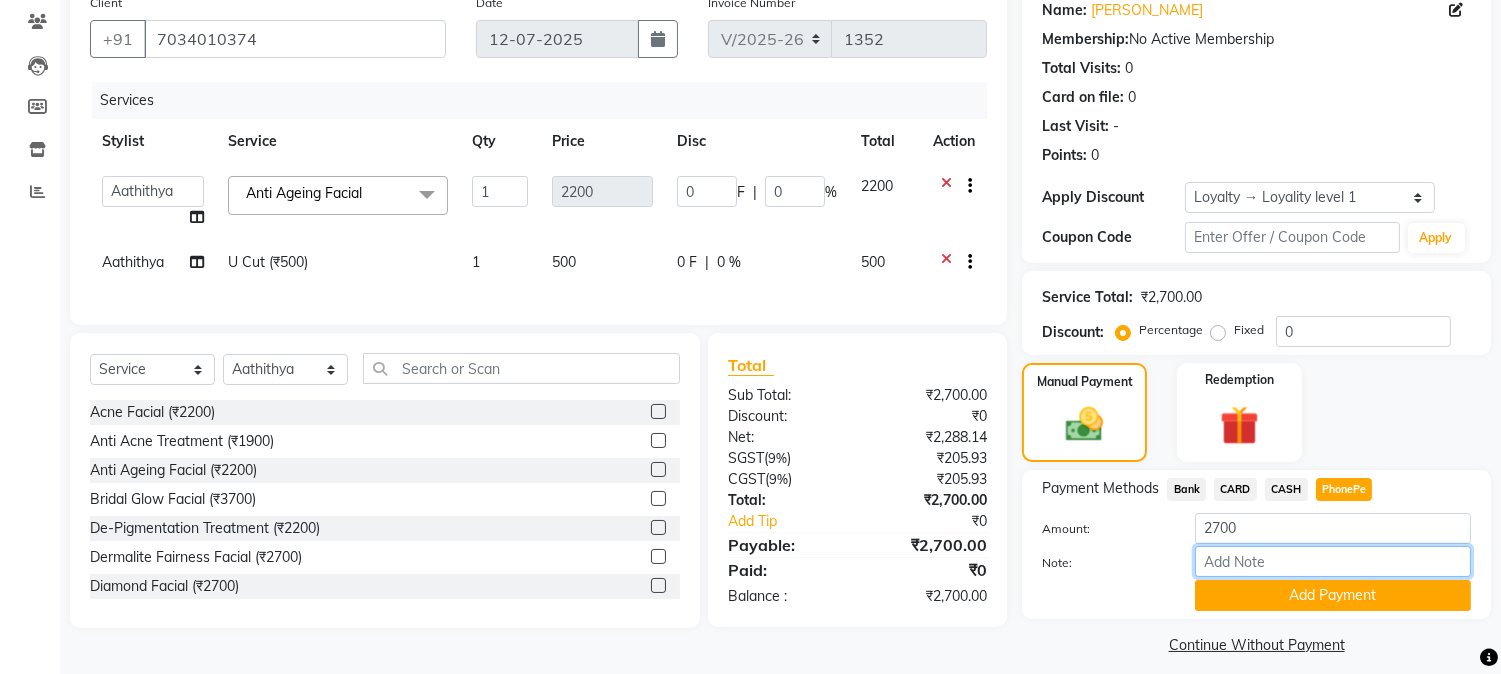 drag, startPoint x: 1261, startPoint y: 565, endPoint x: 1270, endPoint y: 547, distance: 20.12461 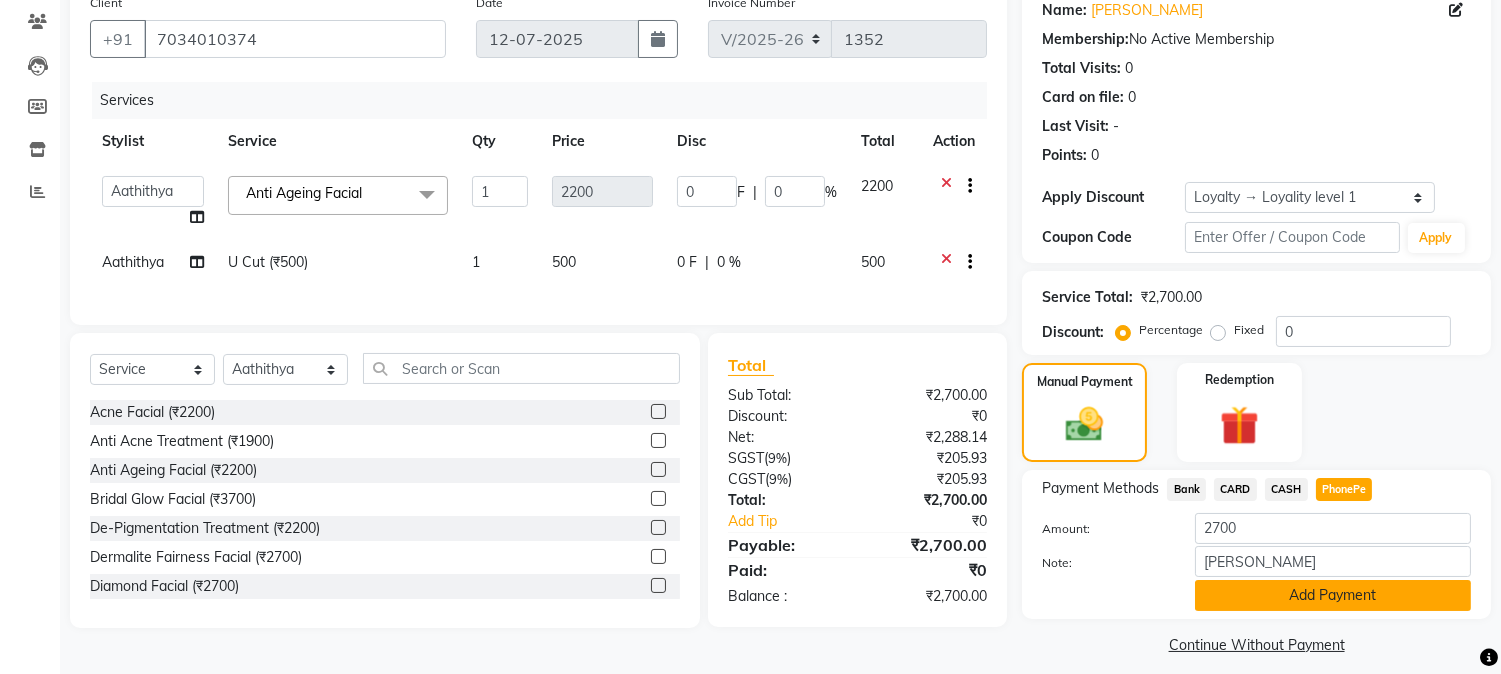 click on "Add Payment" 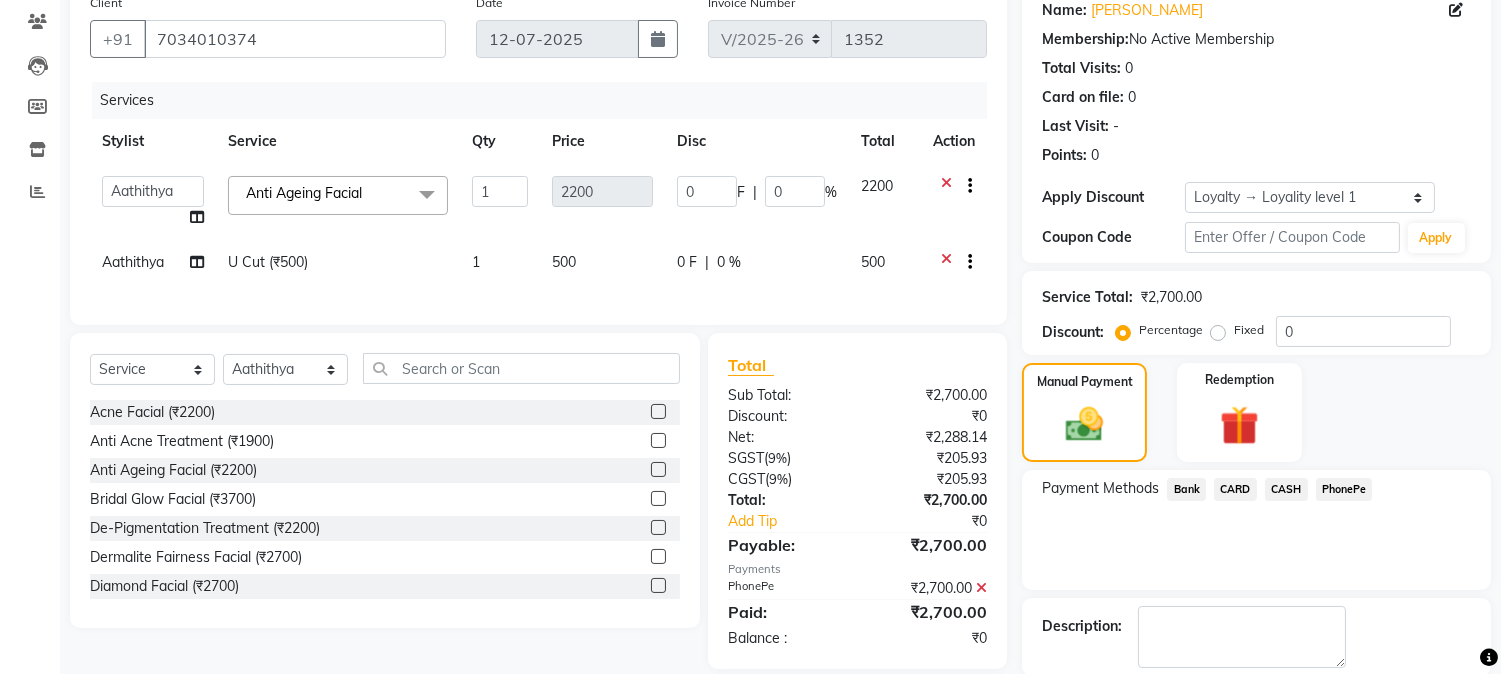 scroll, scrollTop: 327, scrollLeft: 0, axis: vertical 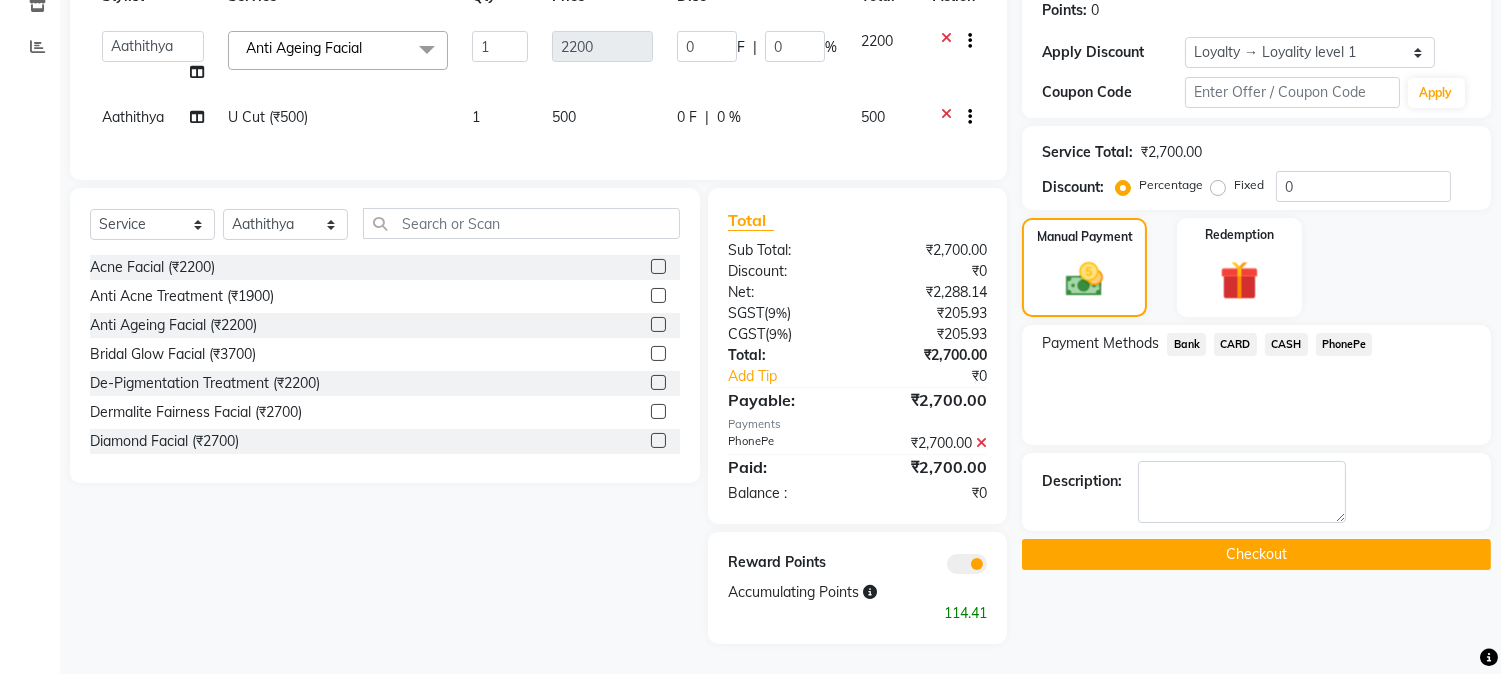 click on "Checkout" 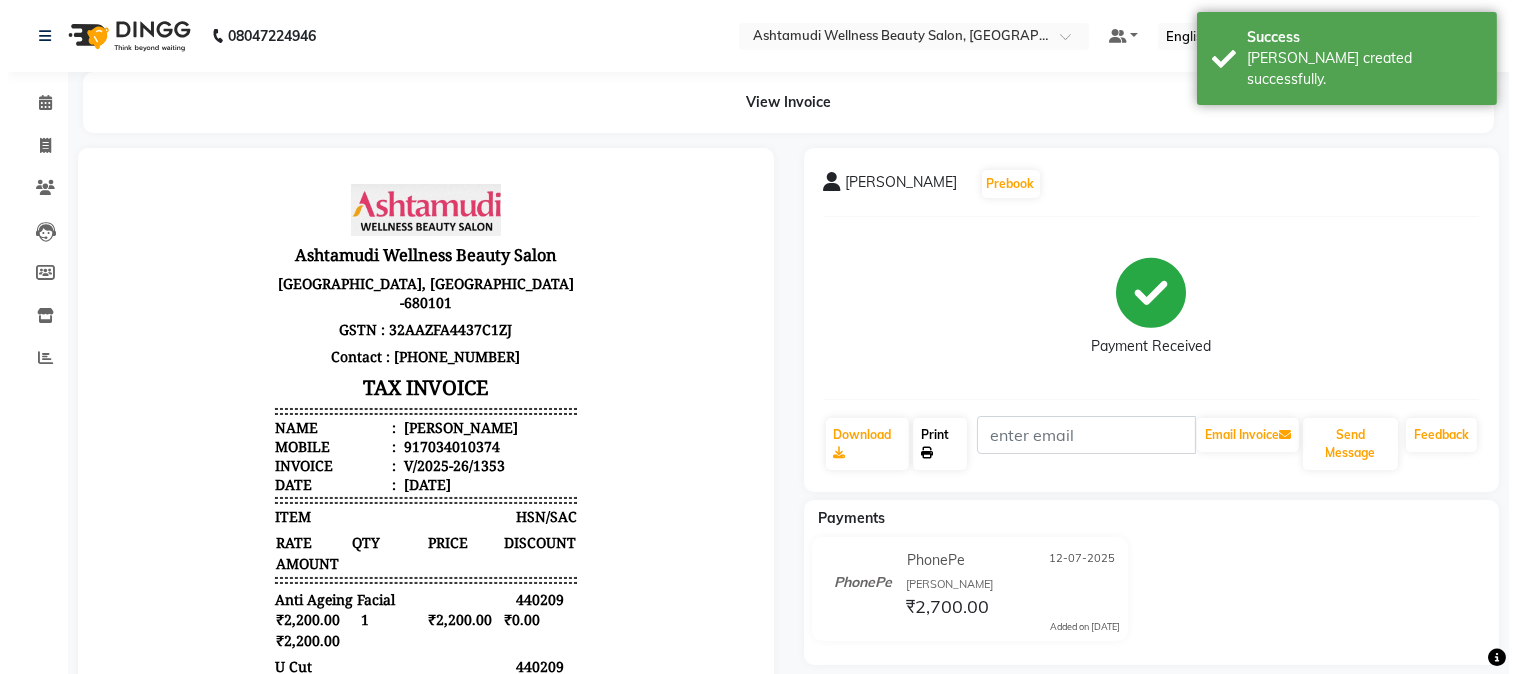 scroll, scrollTop: 0, scrollLeft: 0, axis: both 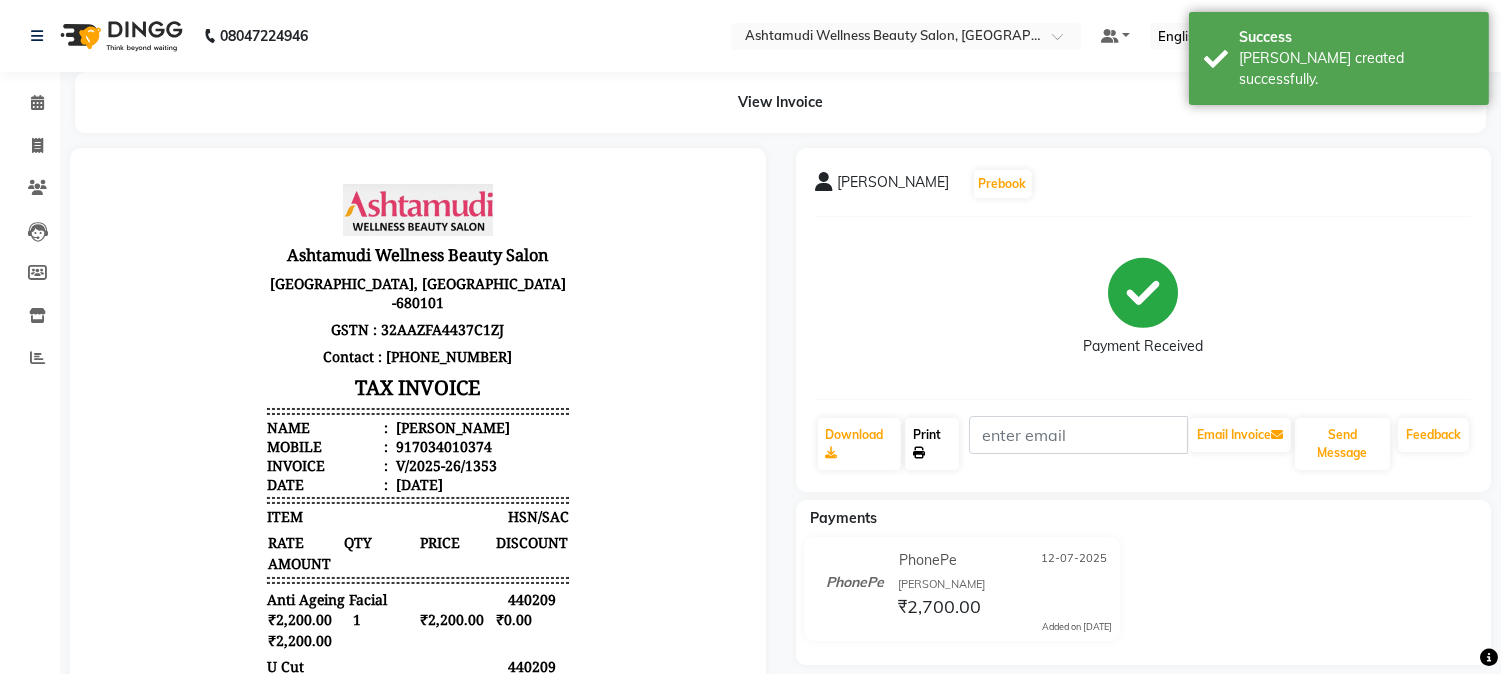 click on "Print" 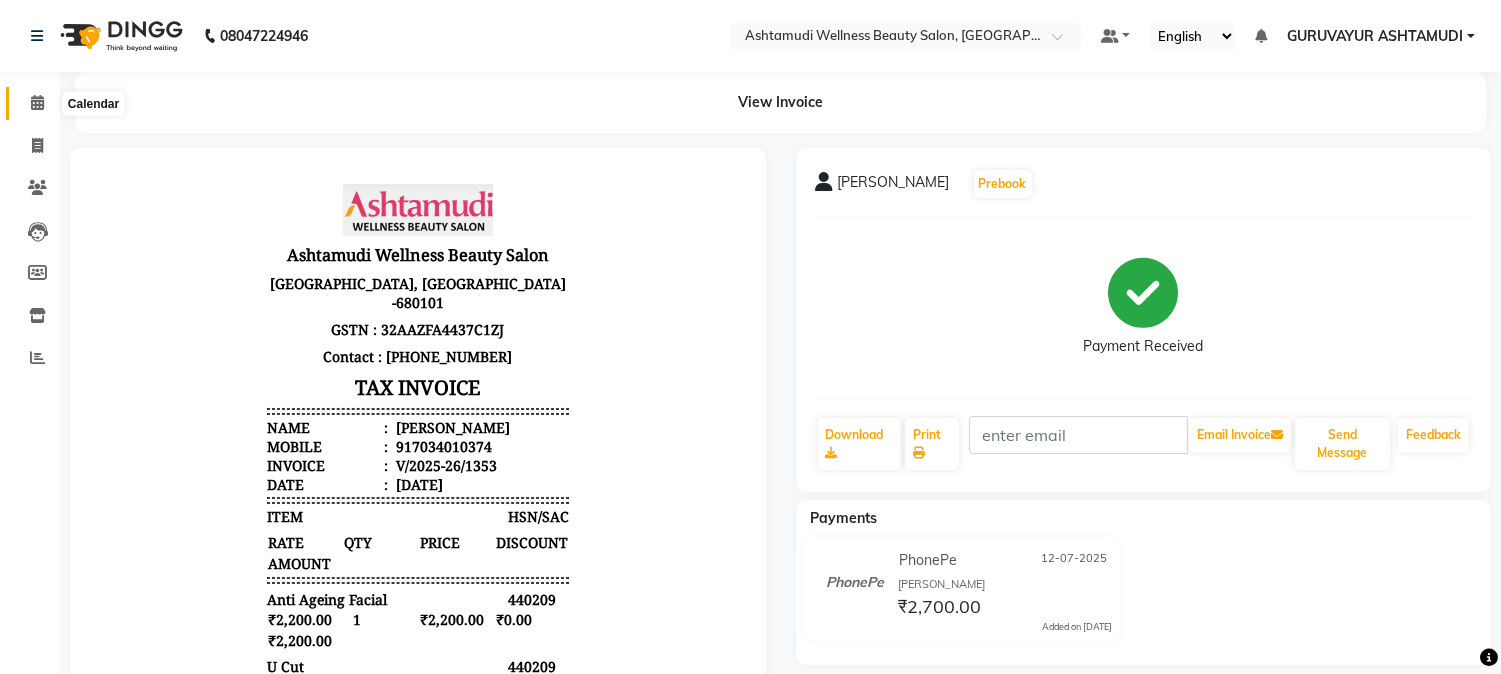 click 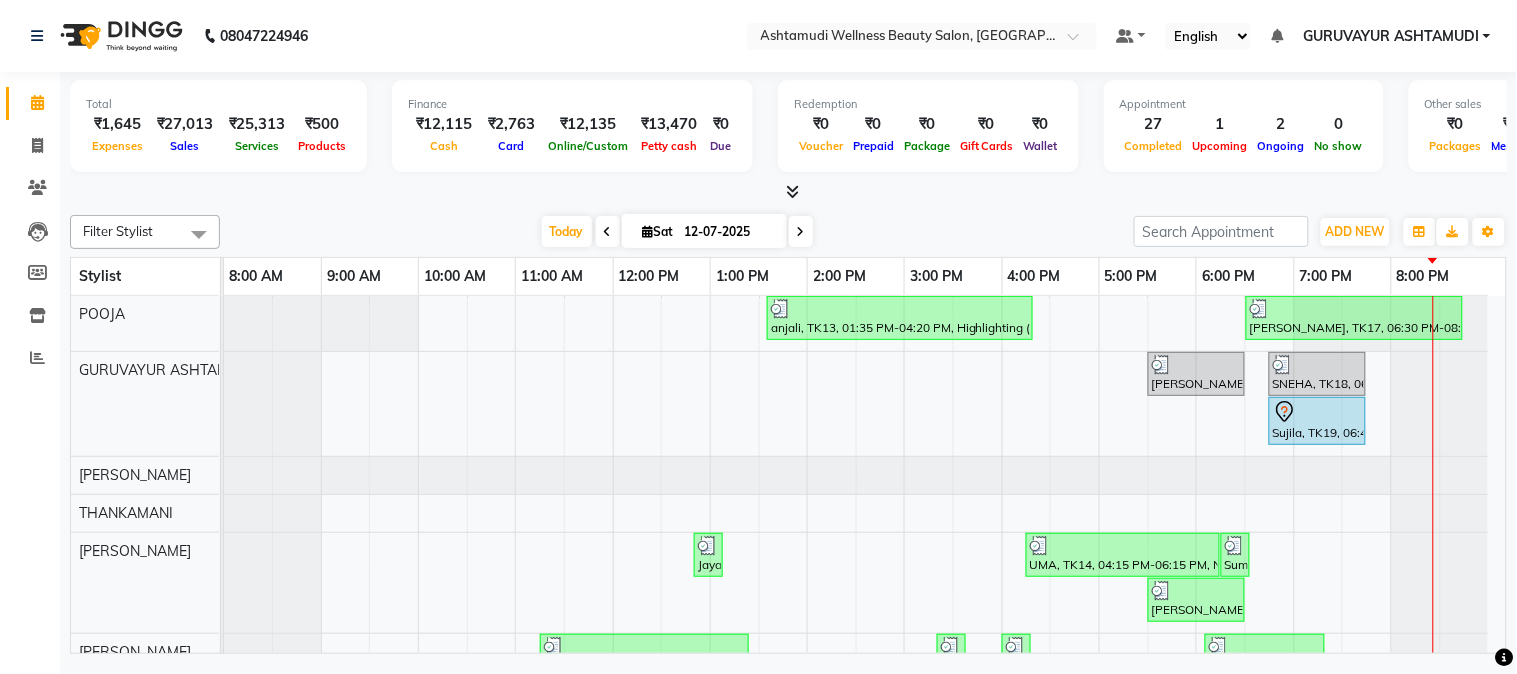 click at bounding box center [792, 191] 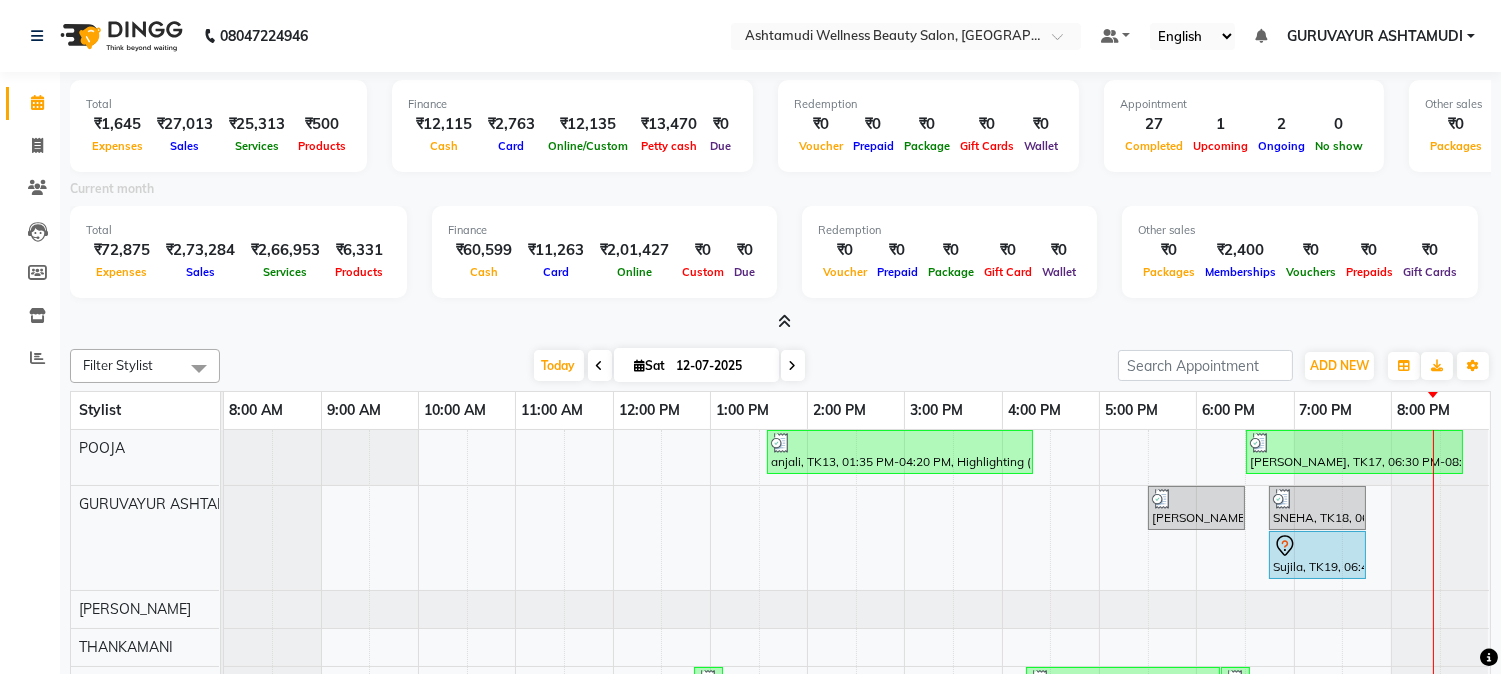click at bounding box center (784, 321) 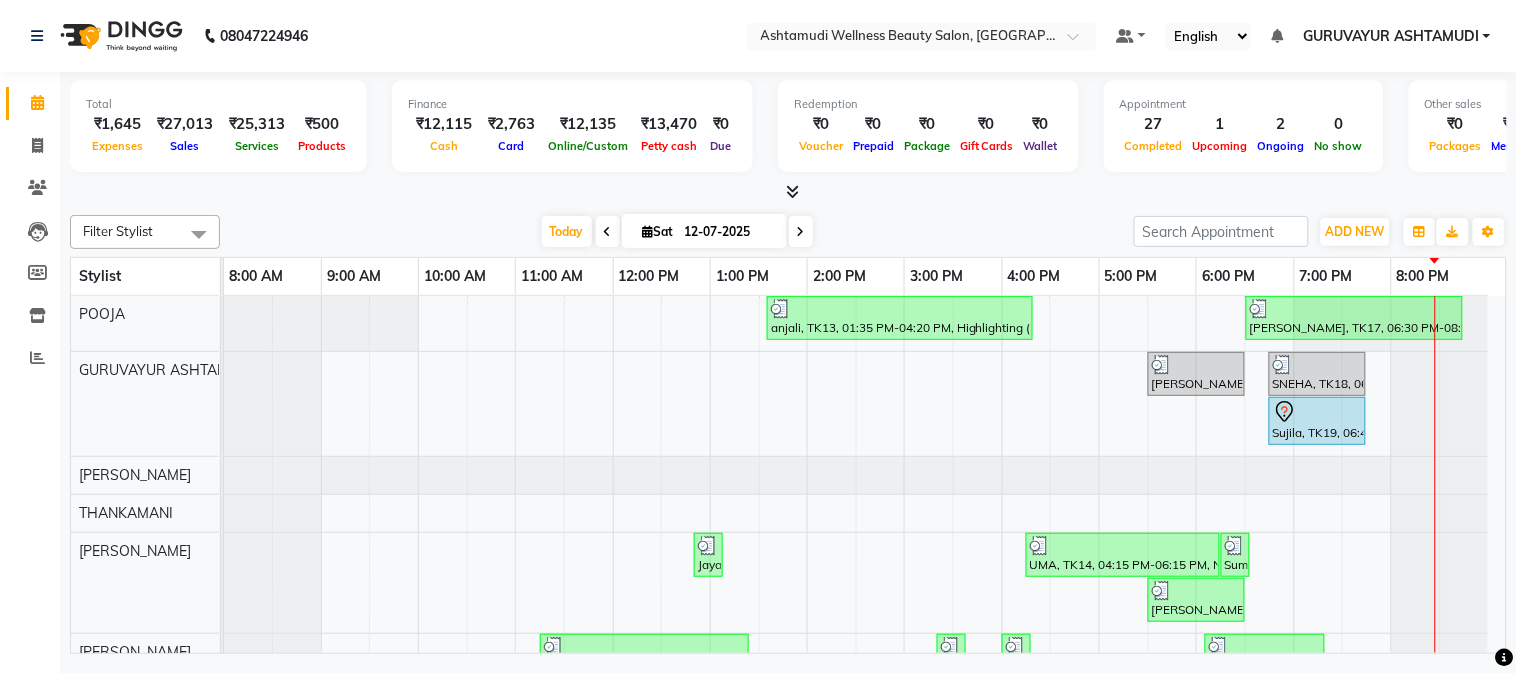 scroll, scrollTop: 205, scrollLeft: 0, axis: vertical 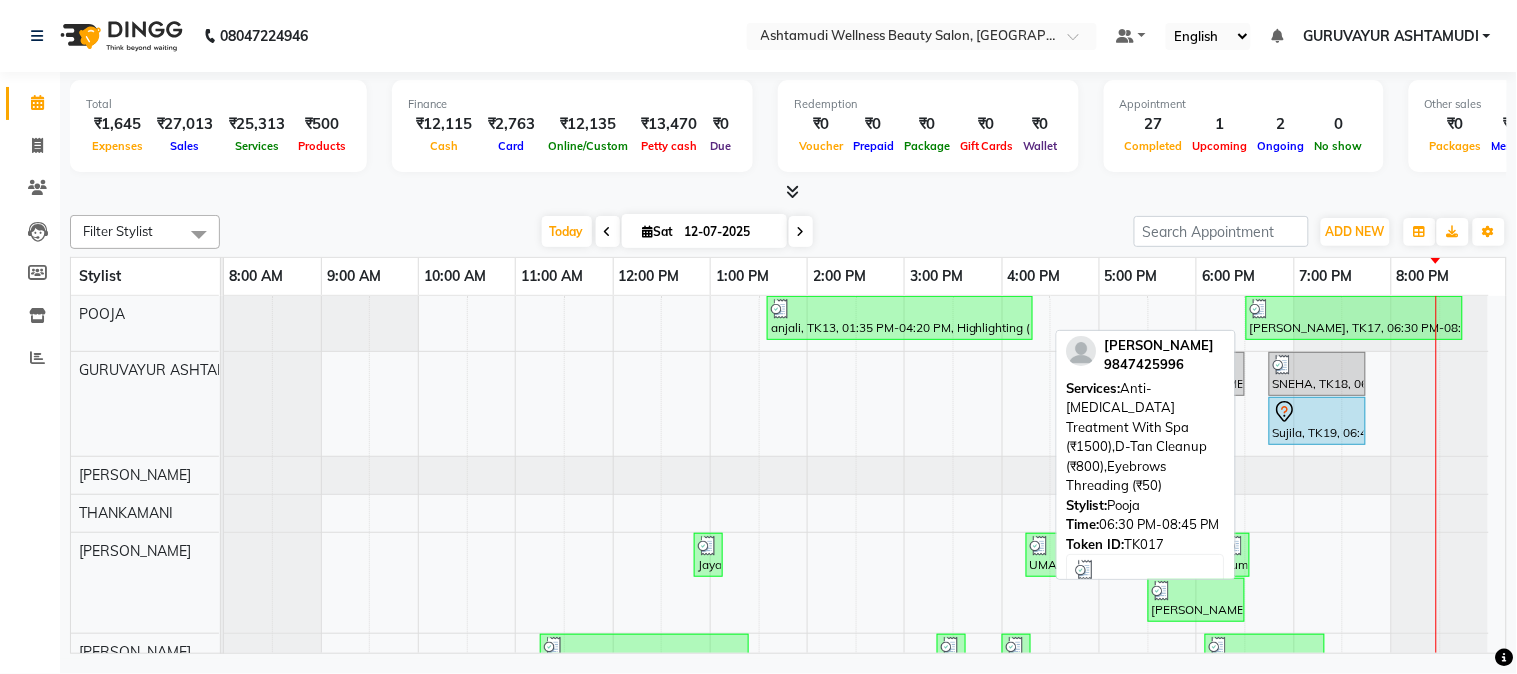 click at bounding box center (1354, 309) 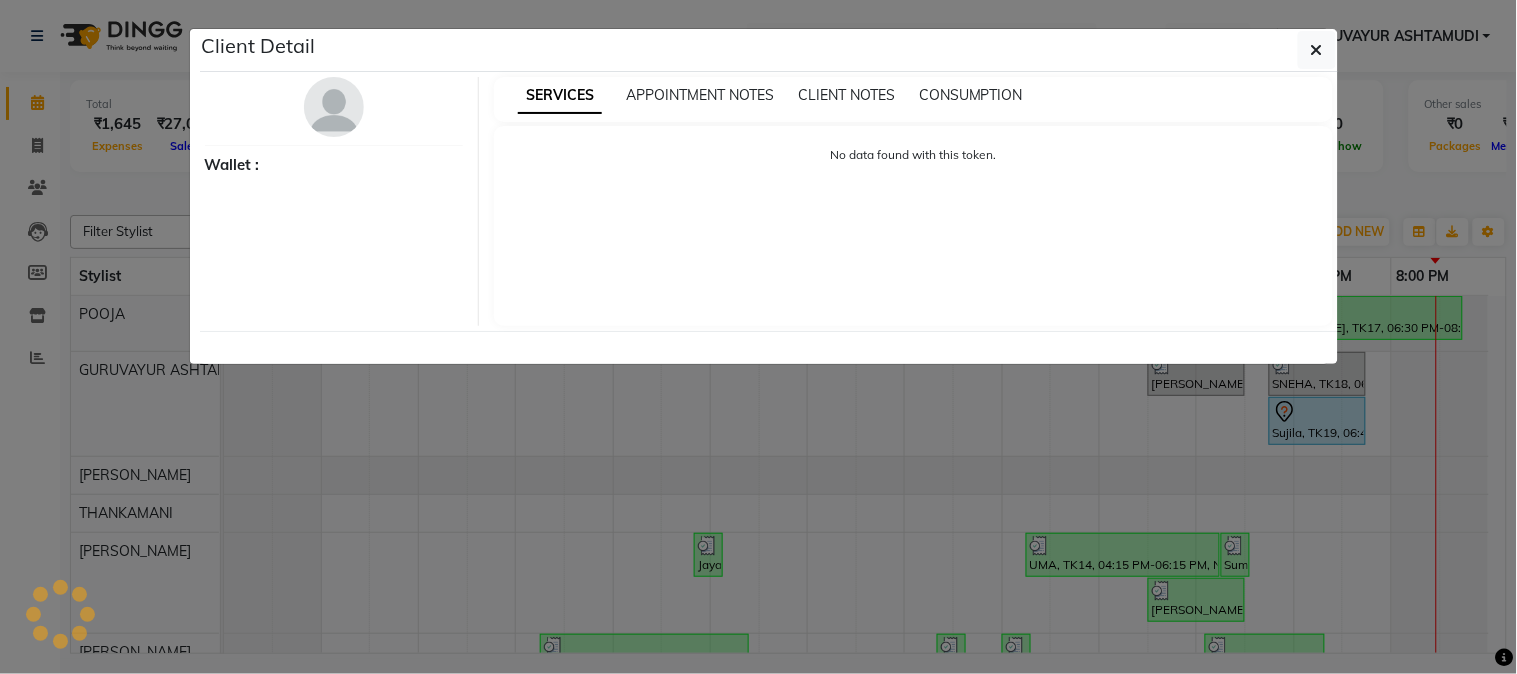 select on "3" 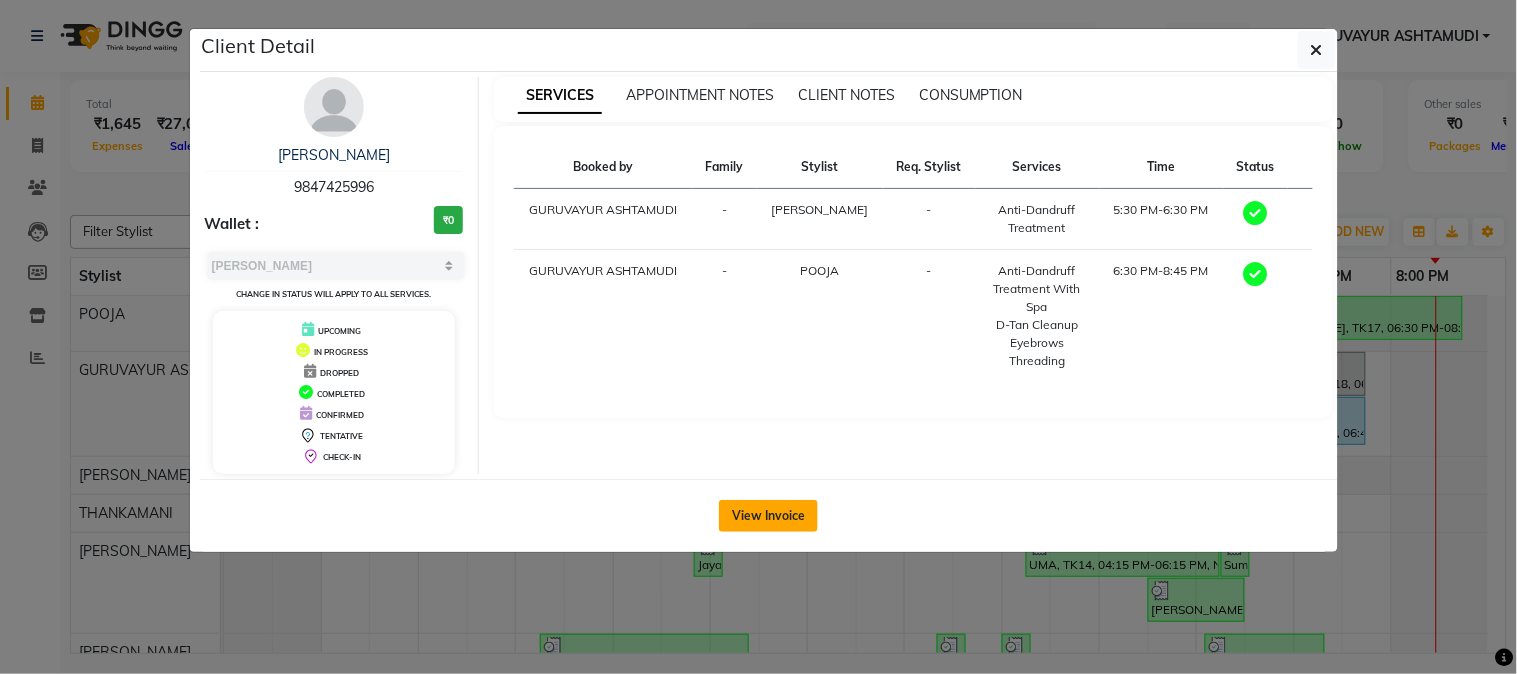 click on "View Invoice" 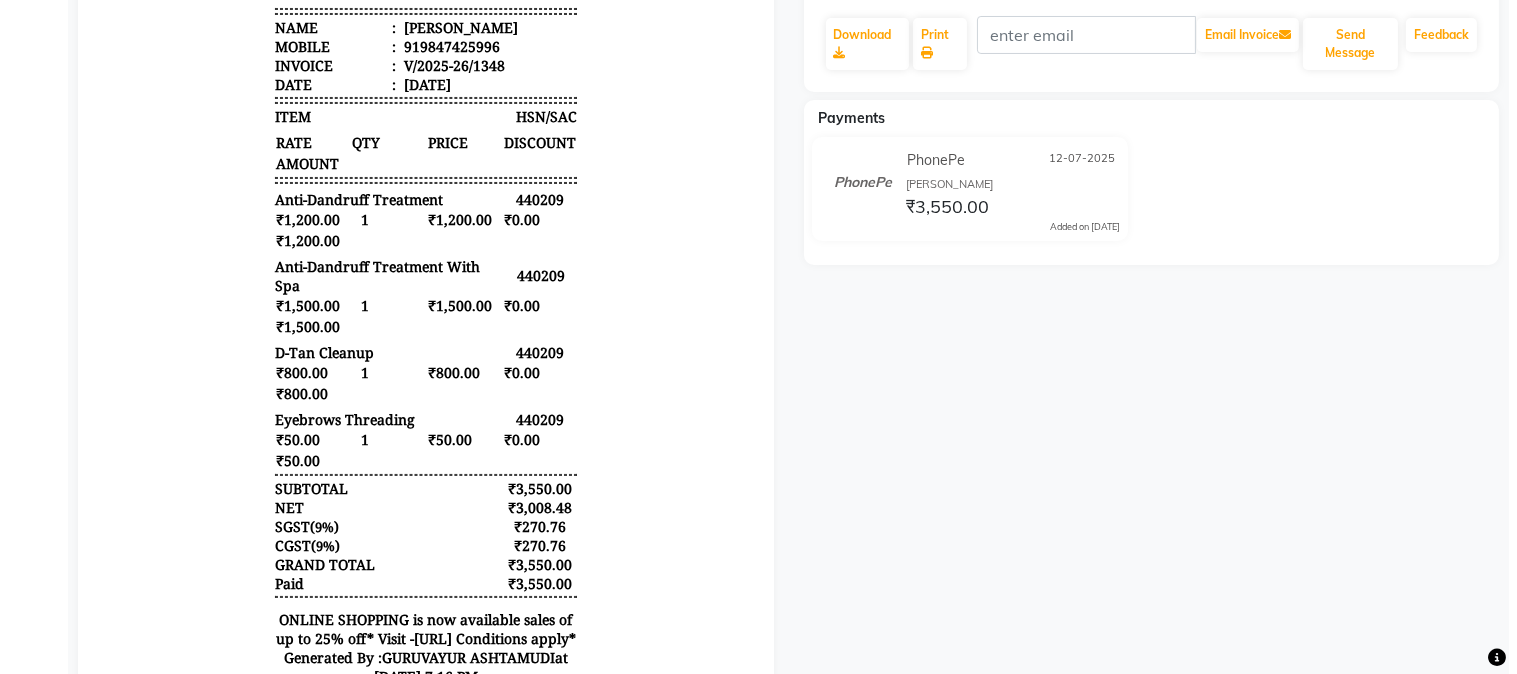 scroll, scrollTop: 0, scrollLeft: 0, axis: both 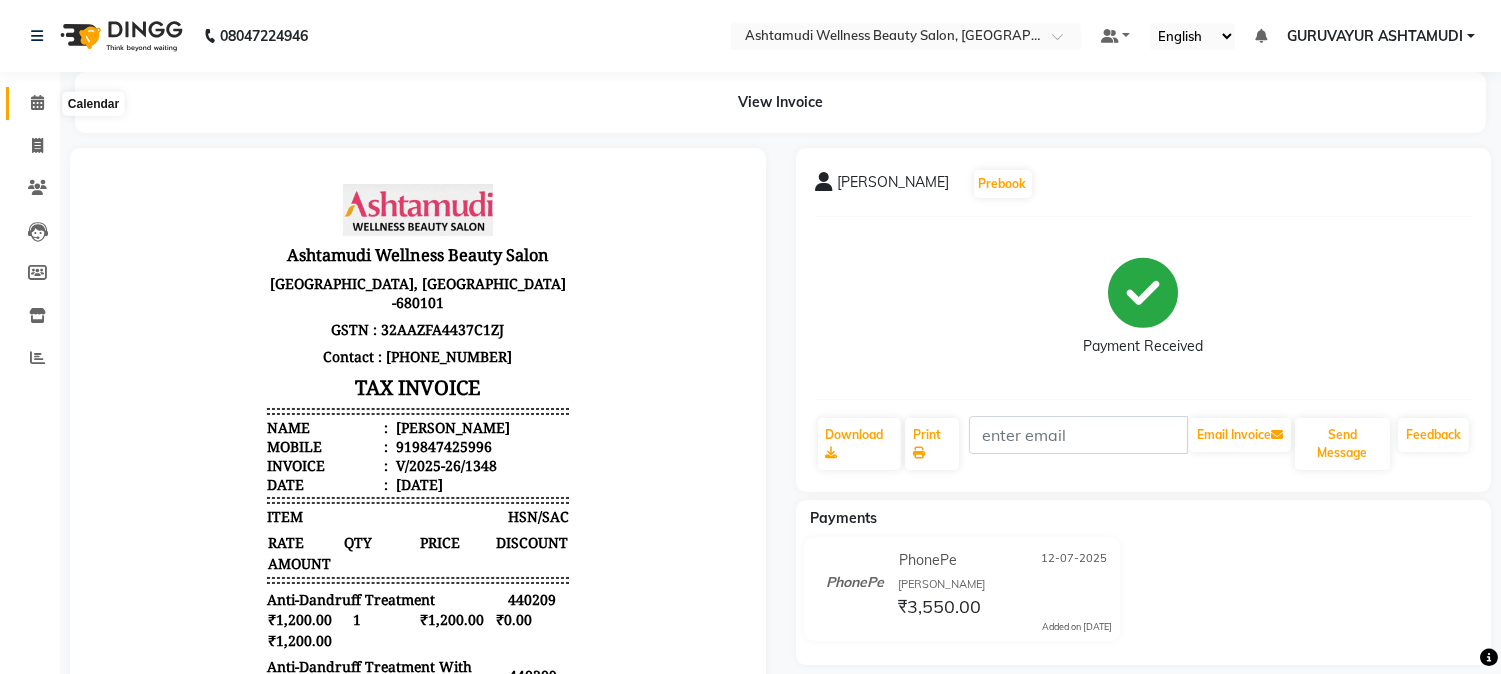 click 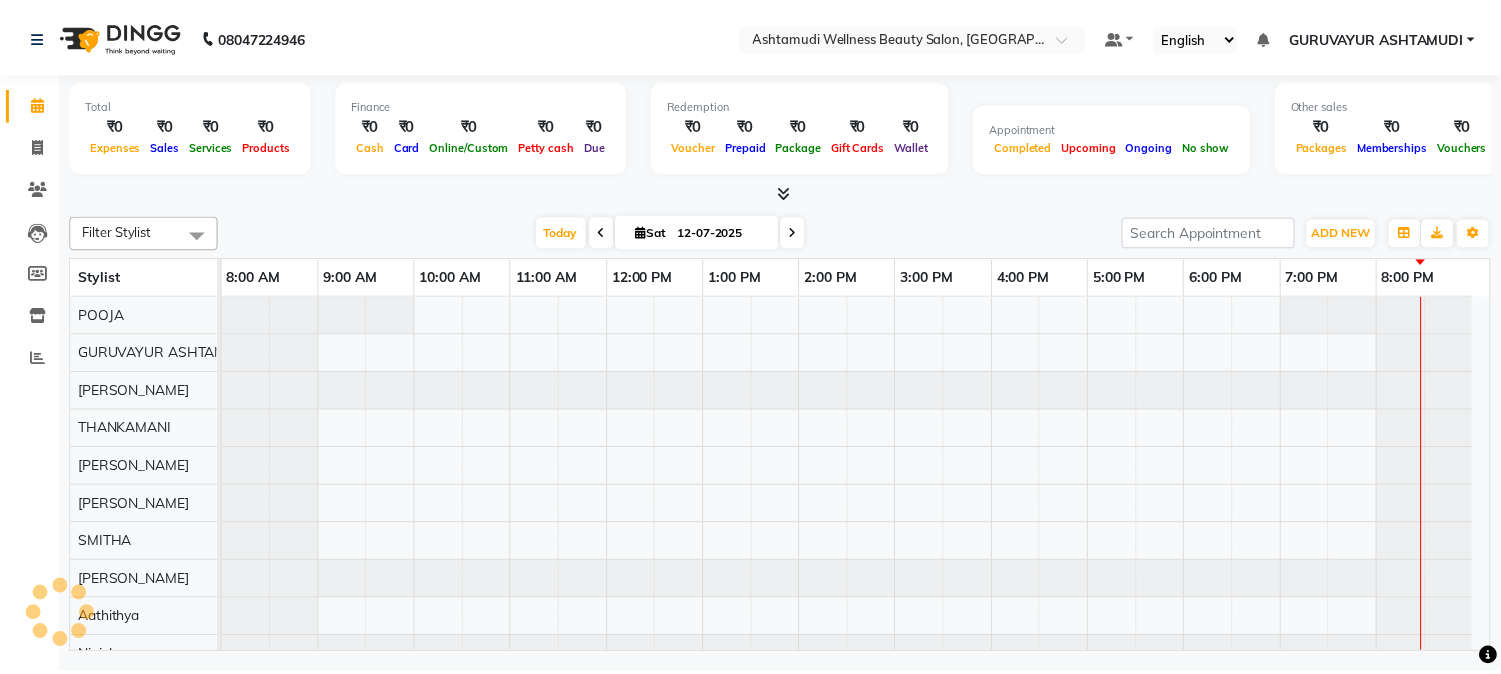 scroll, scrollTop: 0, scrollLeft: 0, axis: both 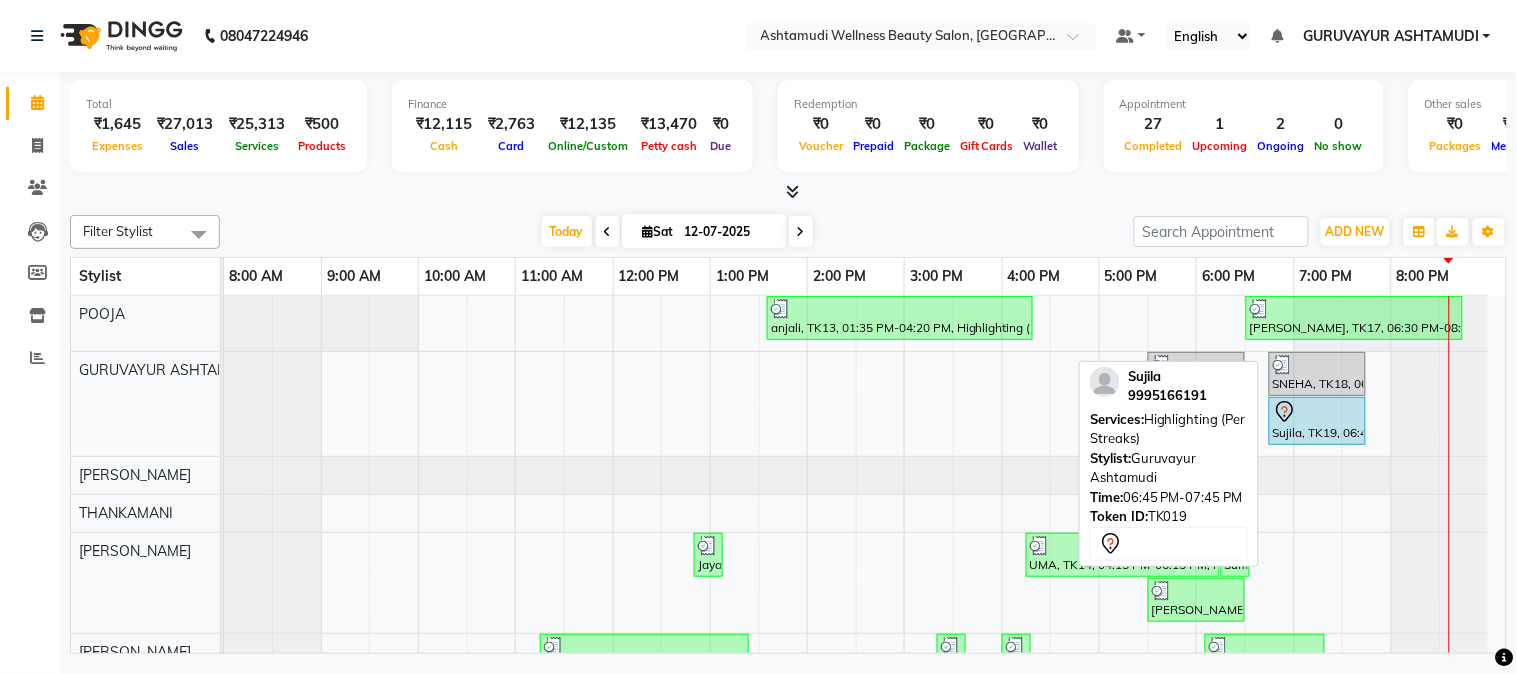 click at bounding box center (1317, 412) 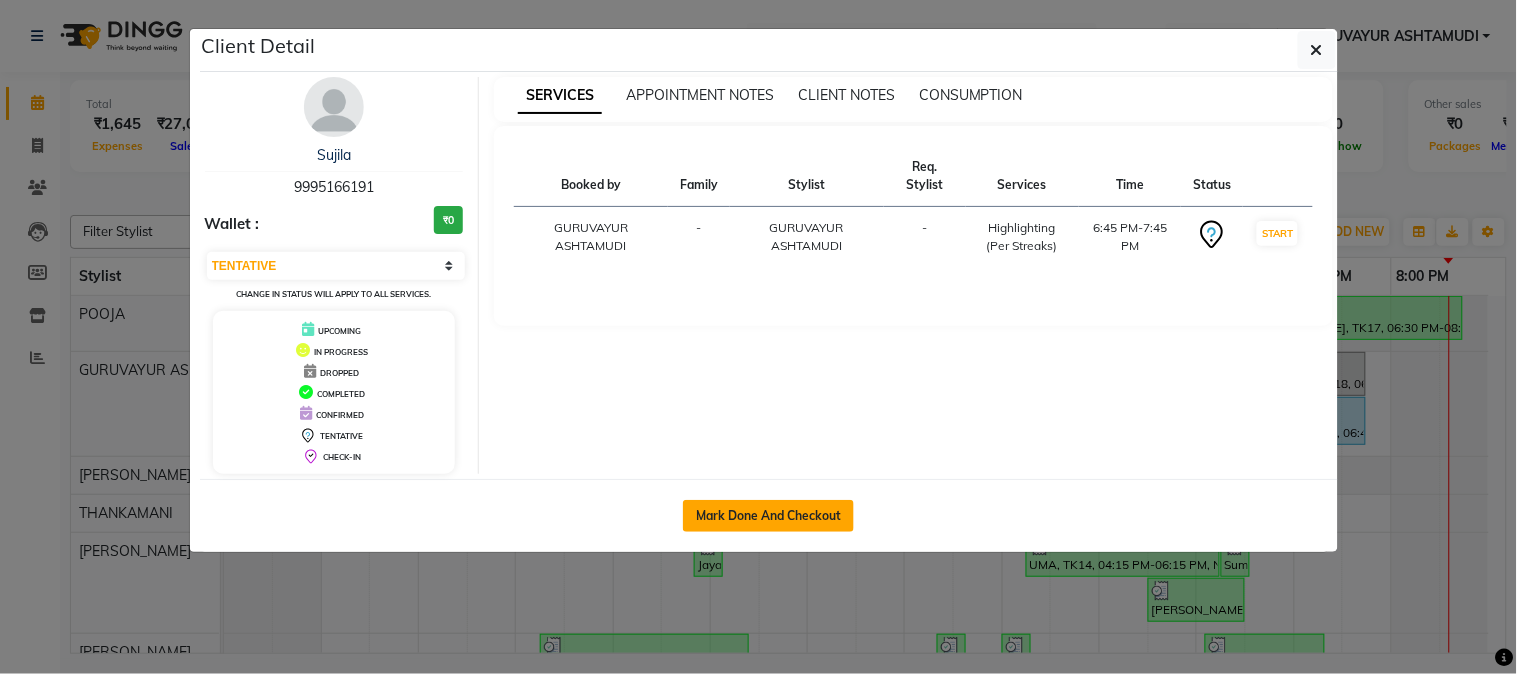 click on "Mark Done And Checkout" 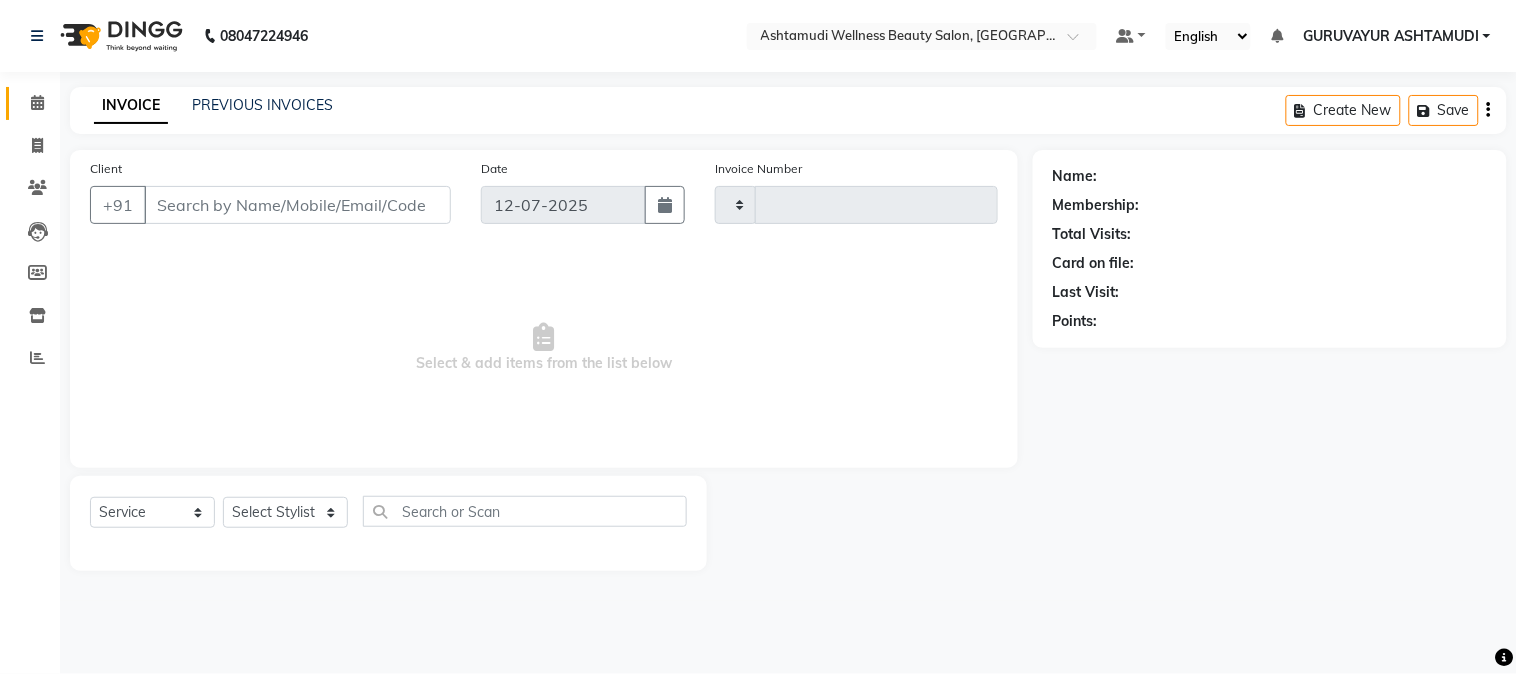 type on "1354" 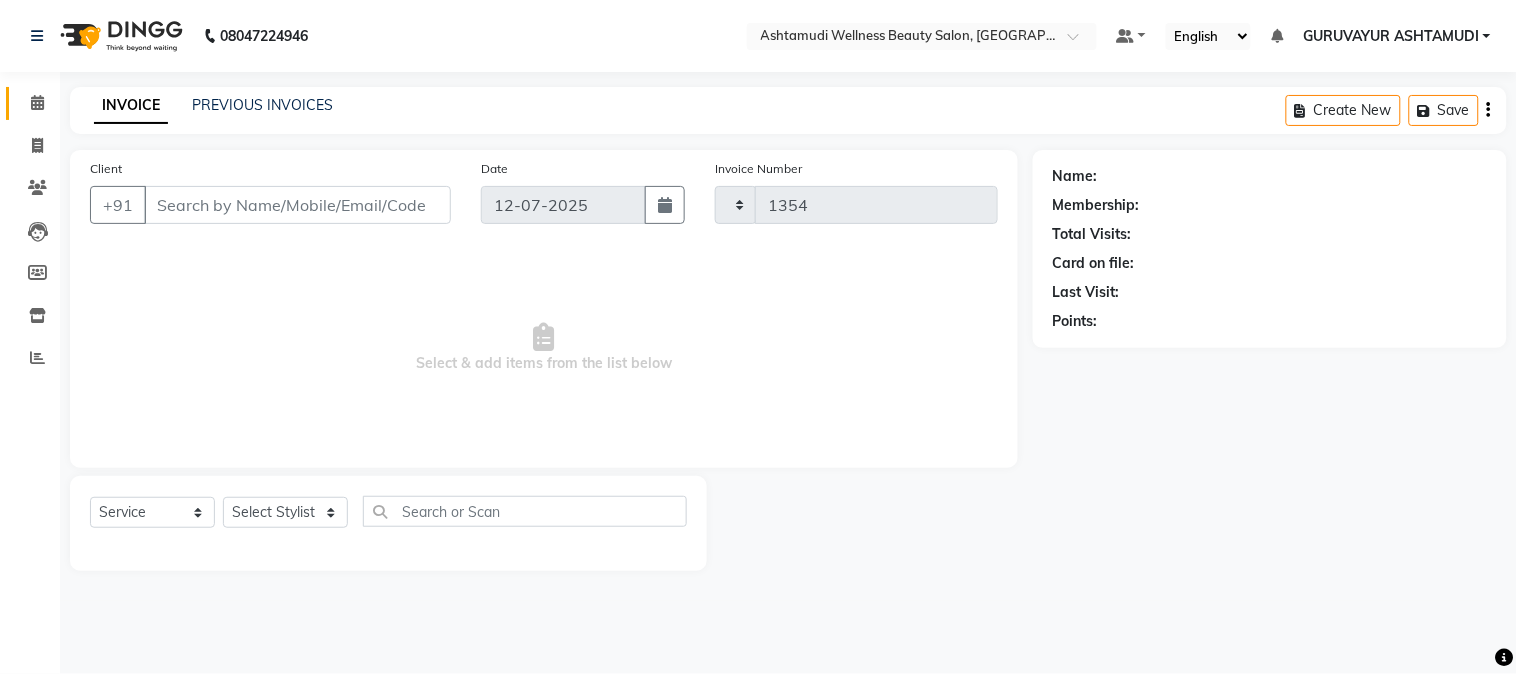 select on "4660" 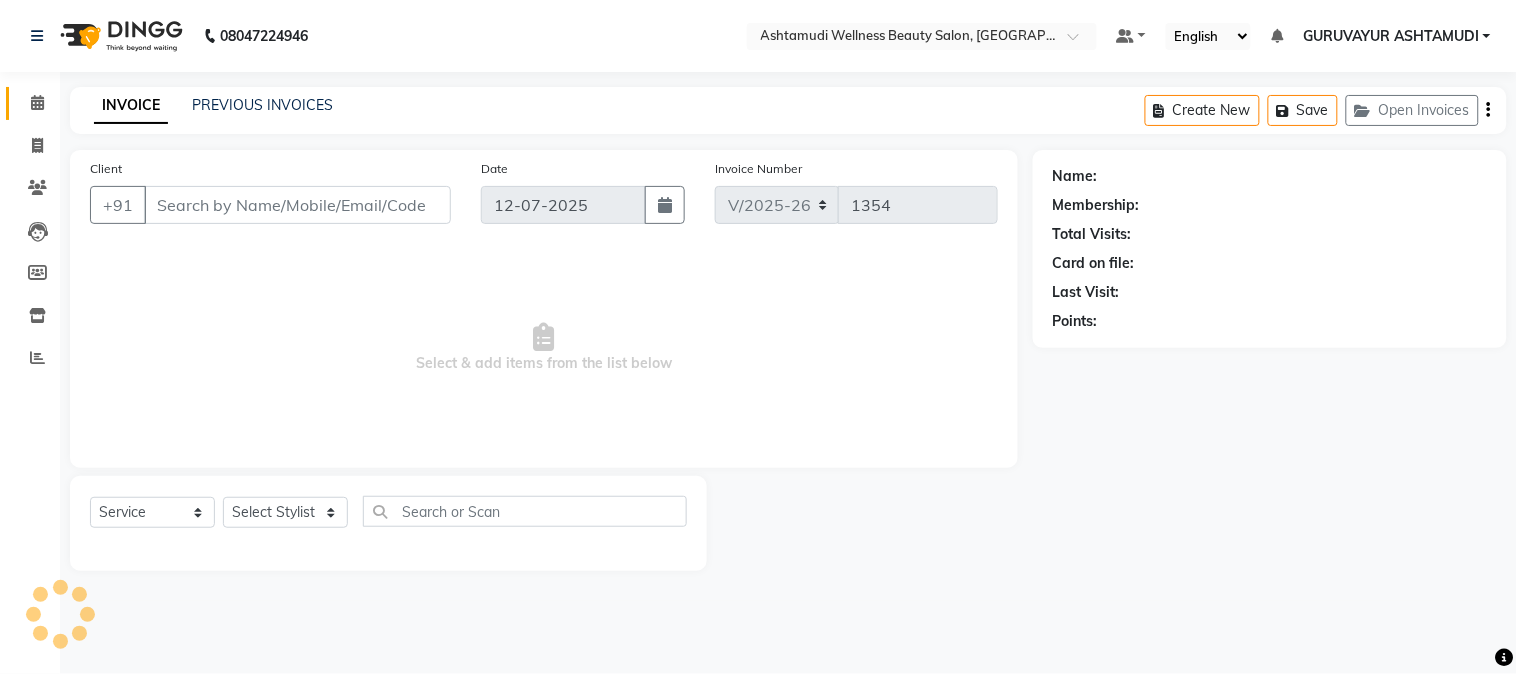 type on "9995166191" 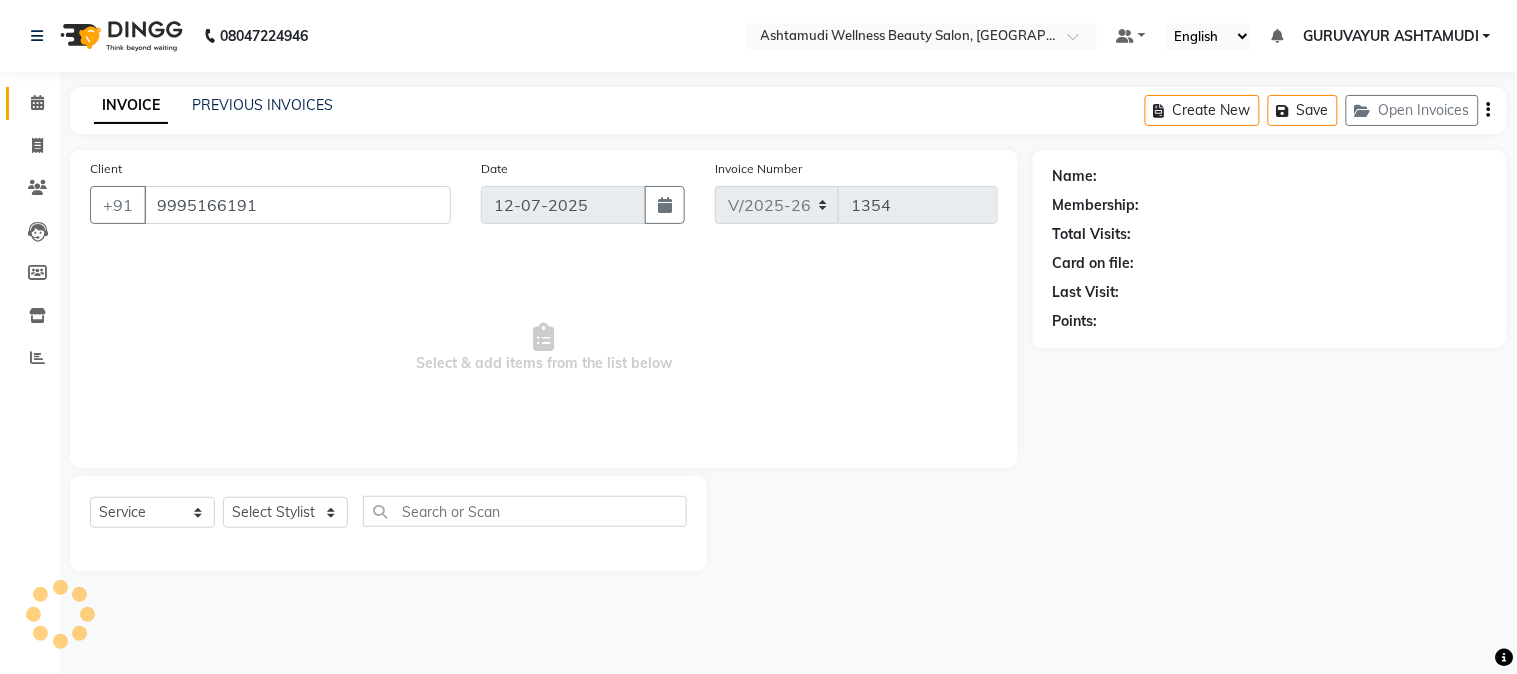 select on "27526" 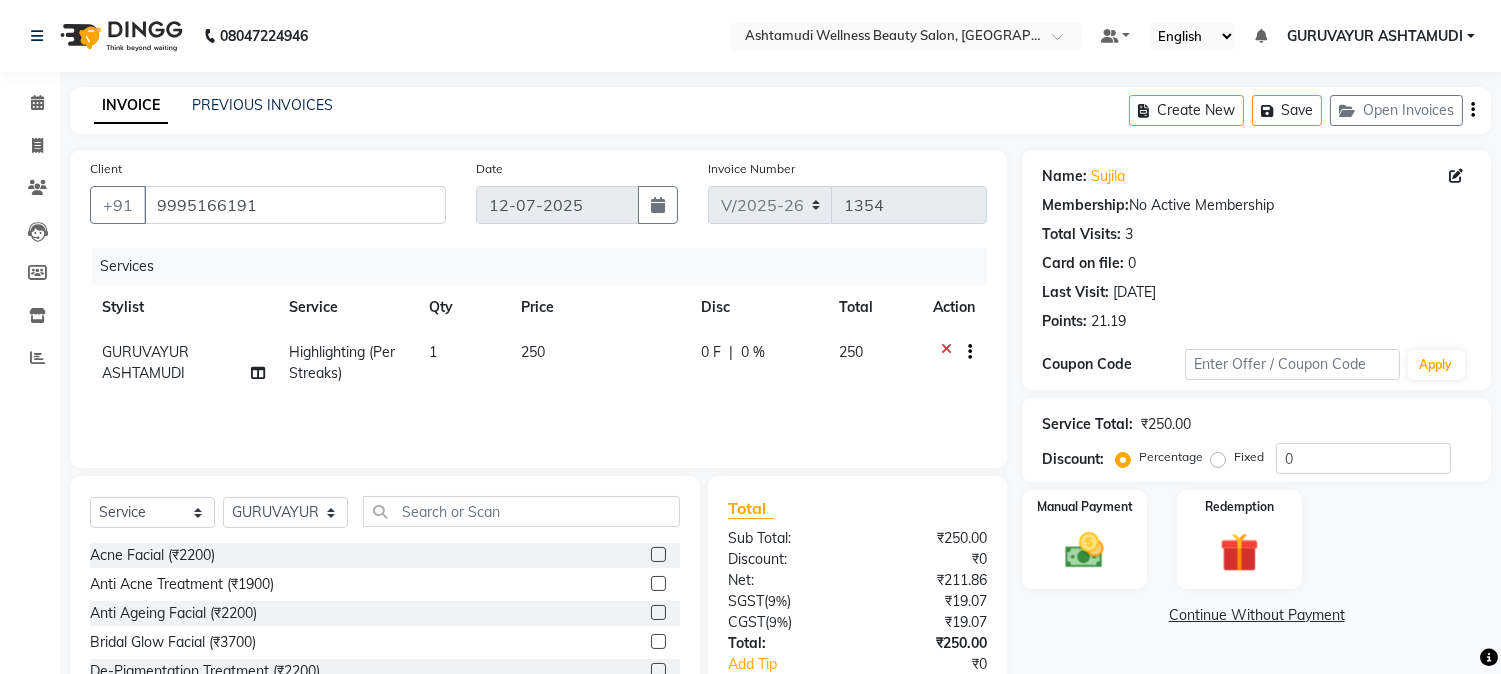 click on "1" 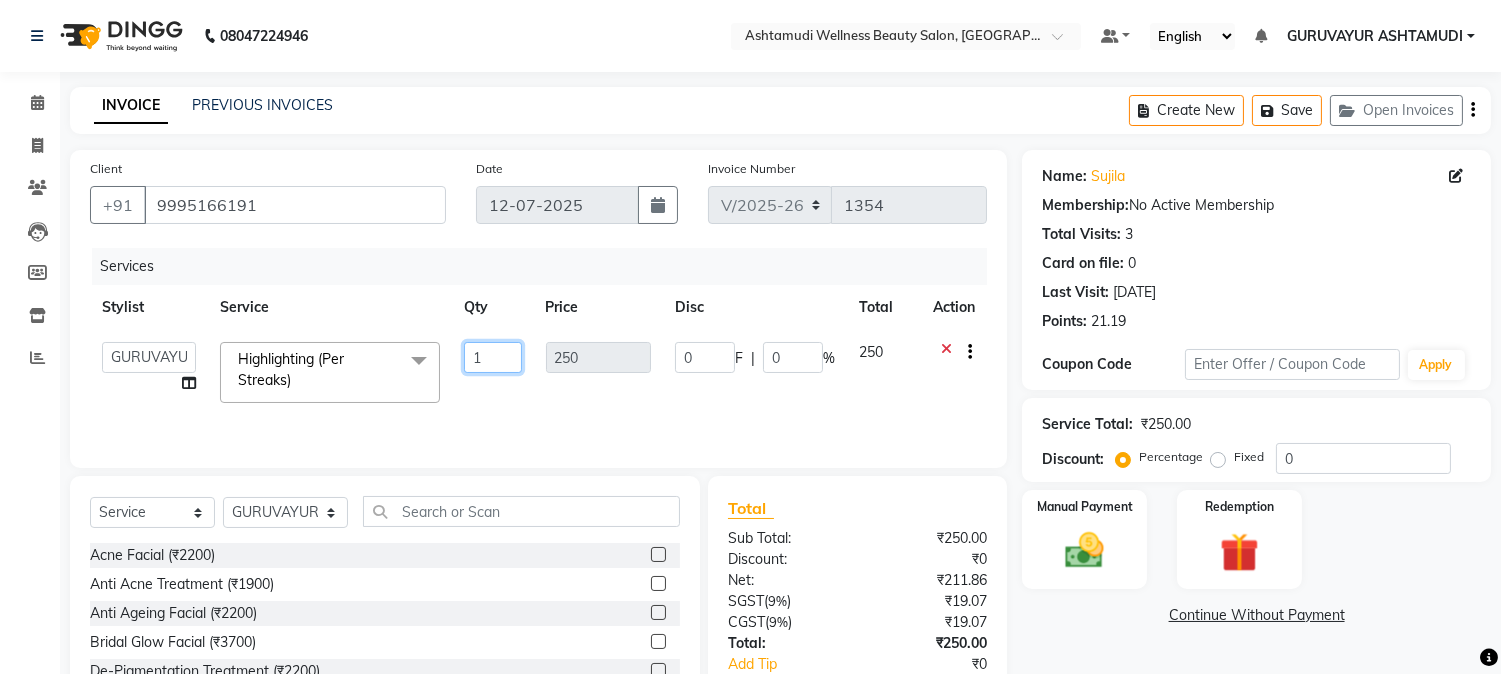 click on "1" 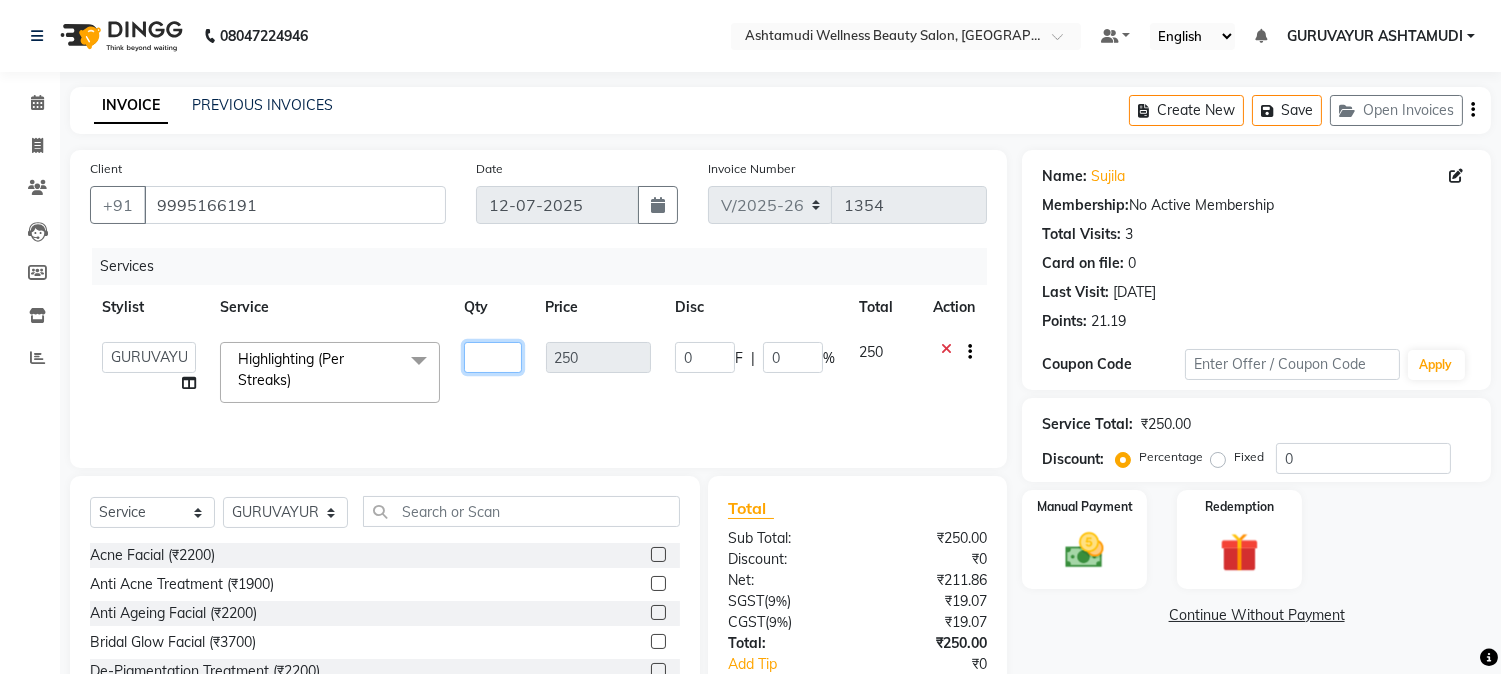 type on "4" 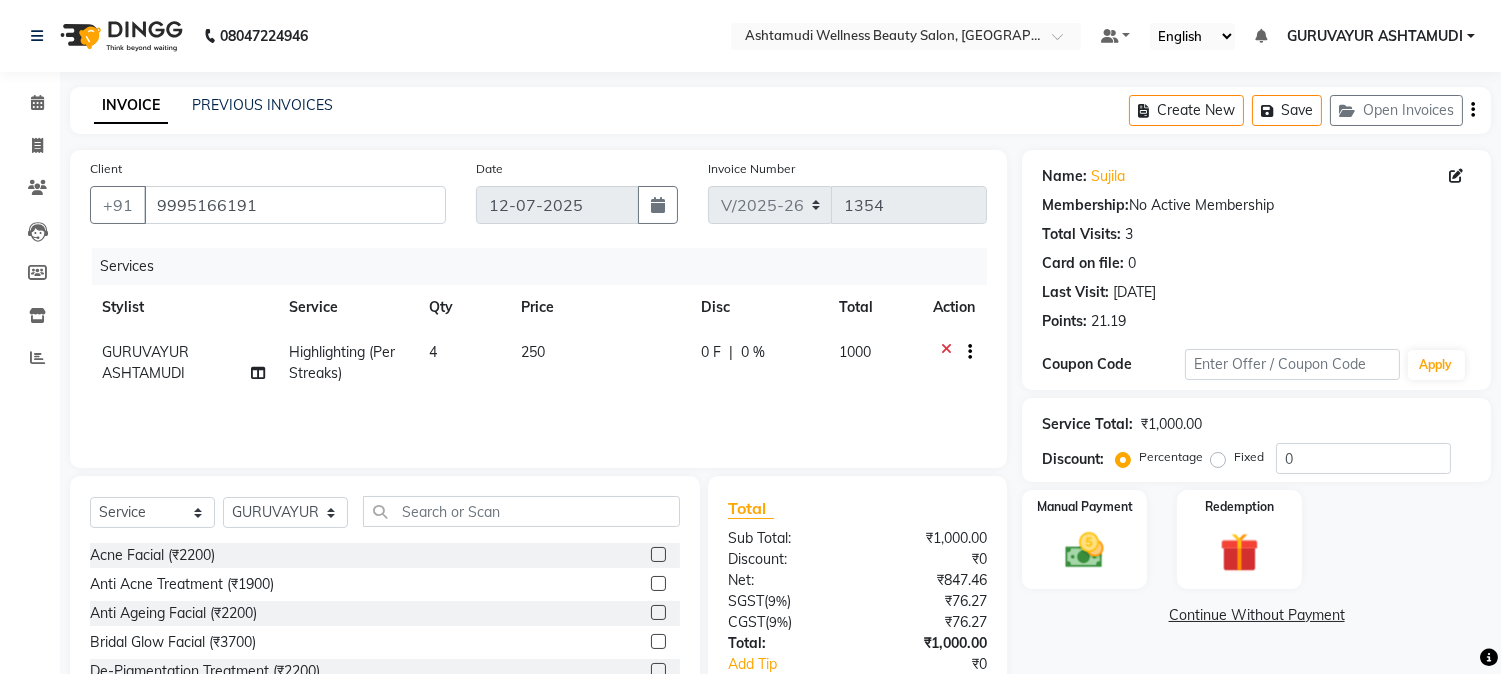 click on "Services Stylist Service Qty Price Disc Total Action GURUVAYUR ASHTAMUDI Highlighting (Per Streaks) 4 250 0 F | 0 % 1000" 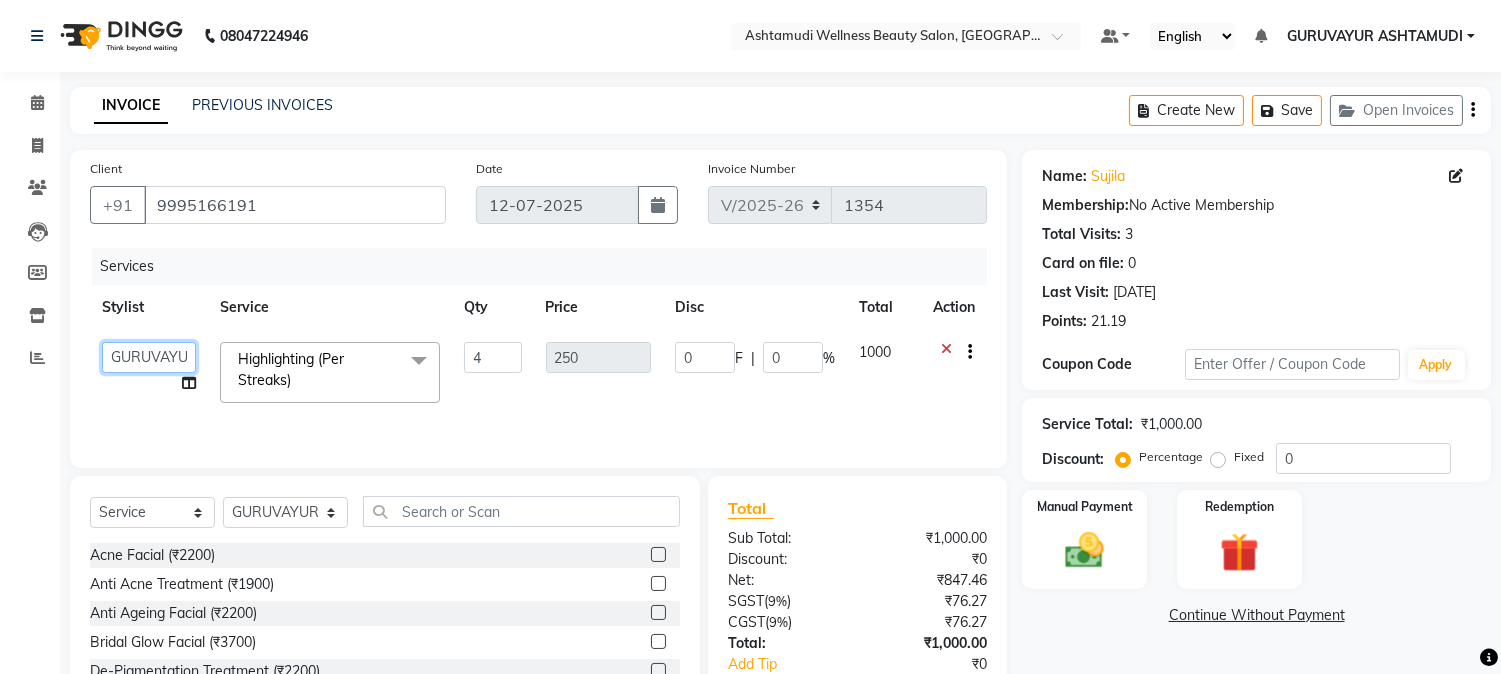click on "Aathithya   [PERSON_NAME]   [PERSON_NAME]   GURUVAYUR ASHTAMUDI   [PERSON_NAME]   Nigisha   POOJA   [PERSON_NAME]   [PERSON_NAME]   [PERSON_NAME]" 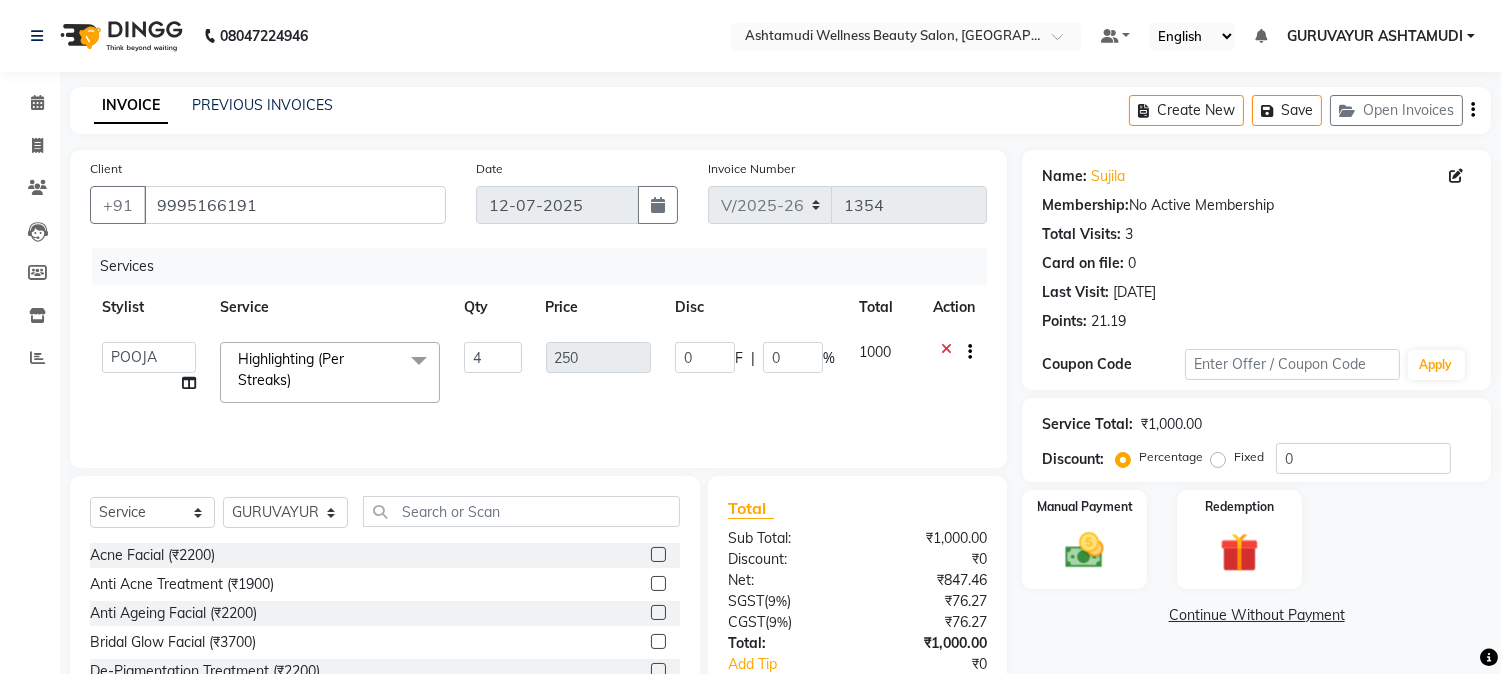 select on "27386" 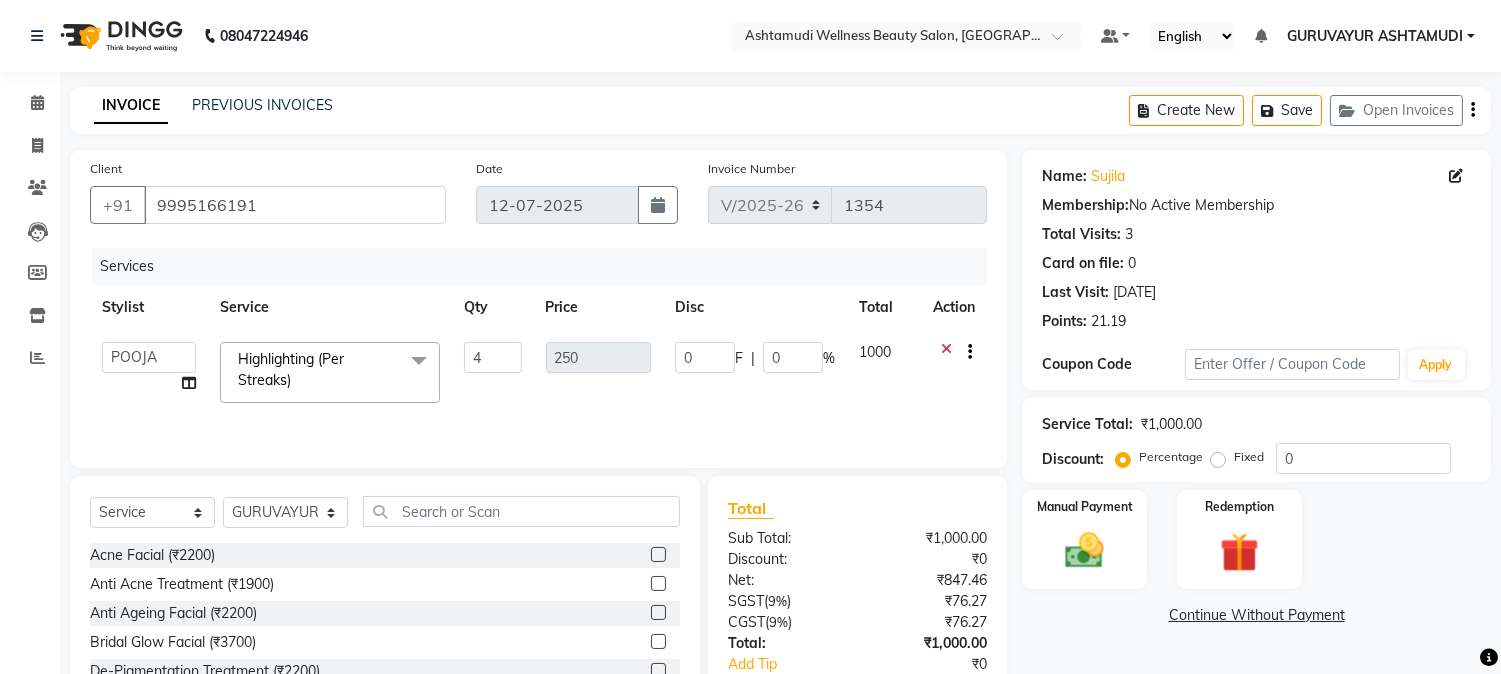 click on "0 F | 0 %" 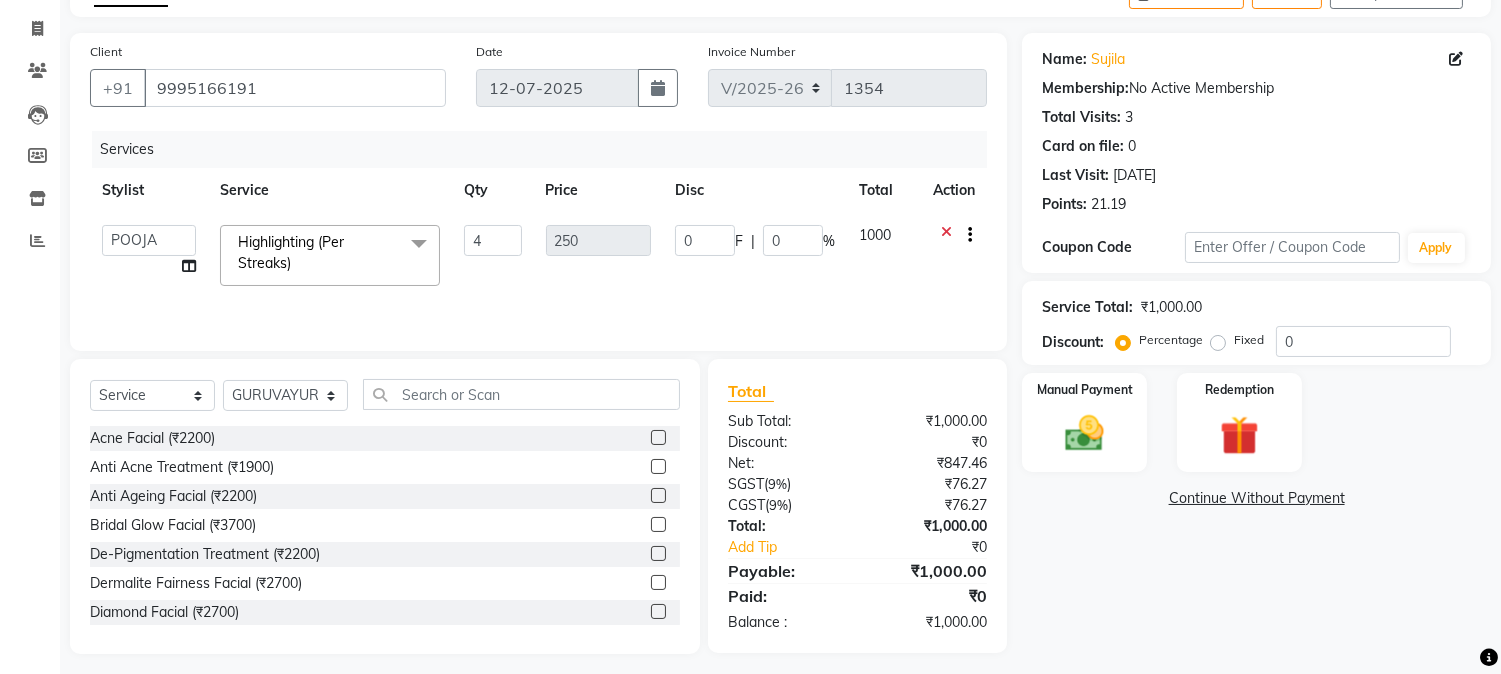 scroll, scrollTop: 126, scrollLeft: 0, axis: vertical 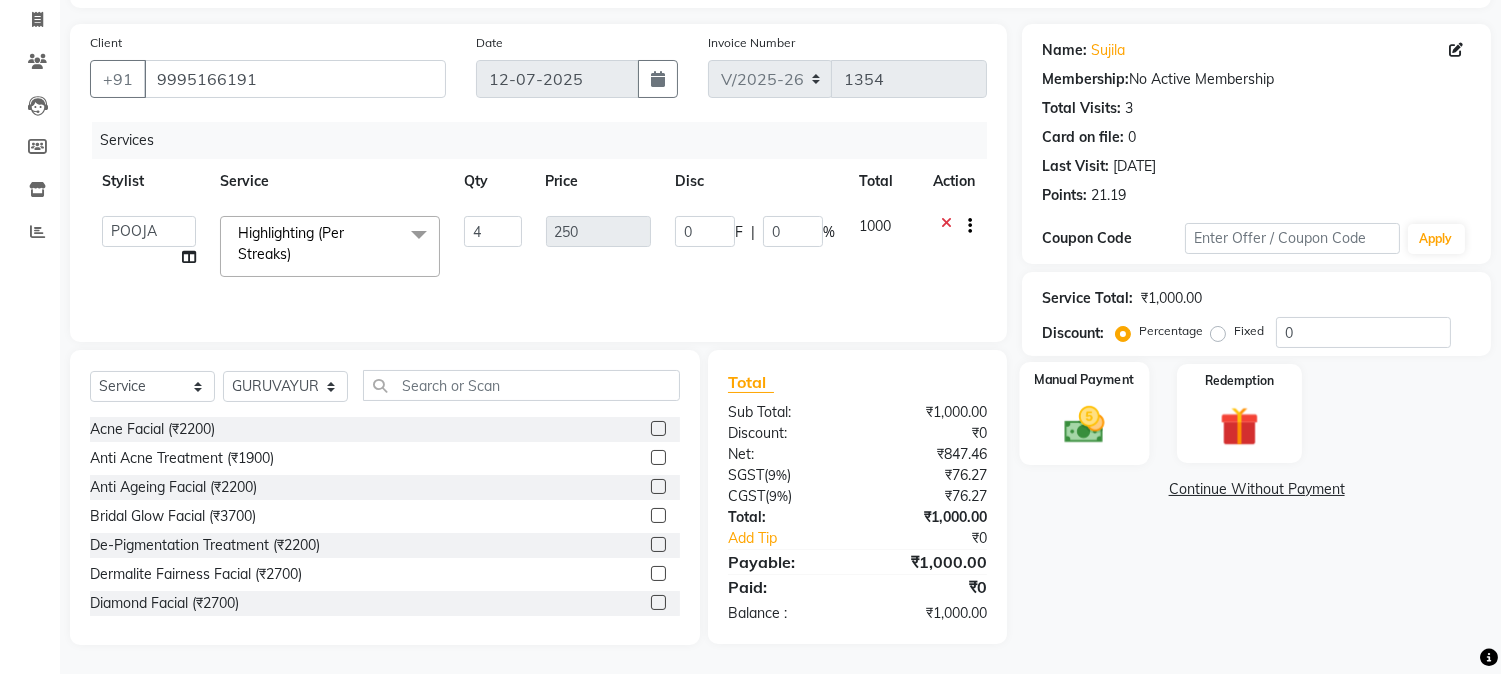 click 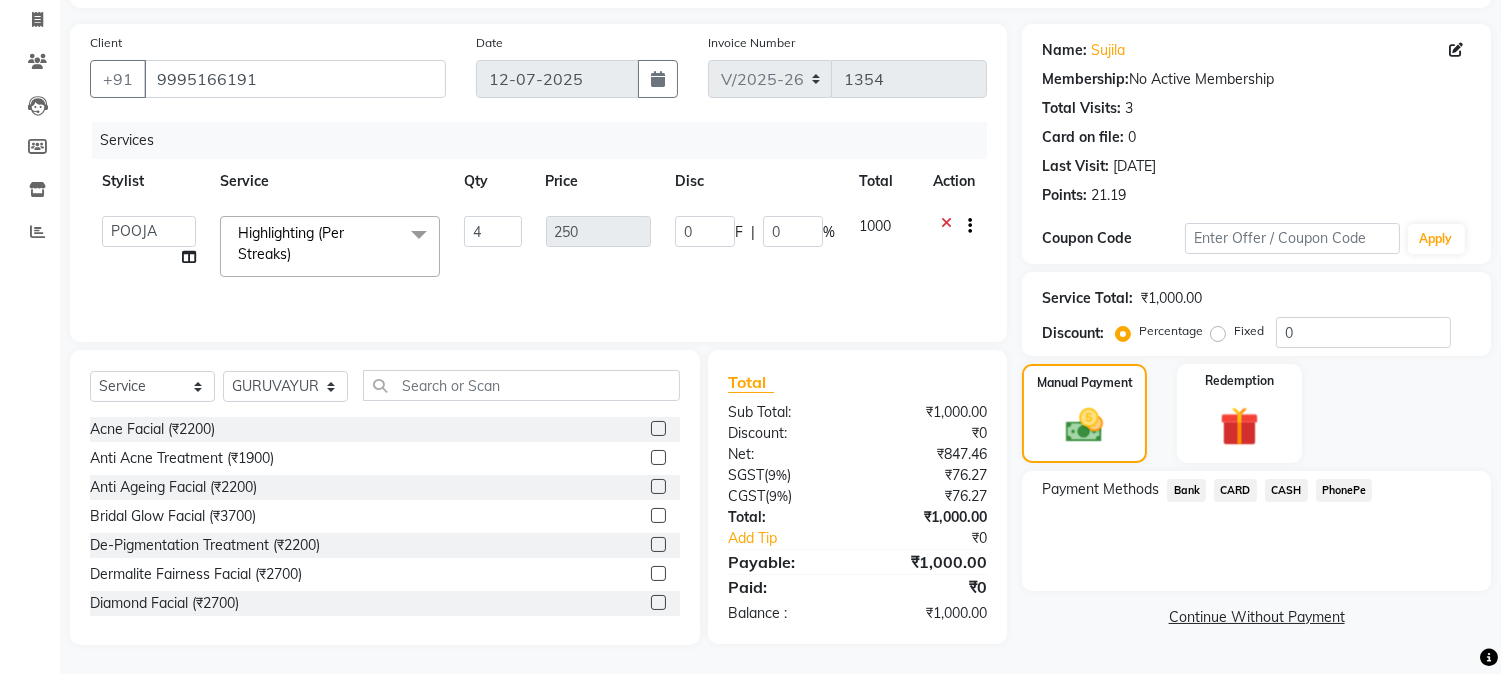 click on "CASH" 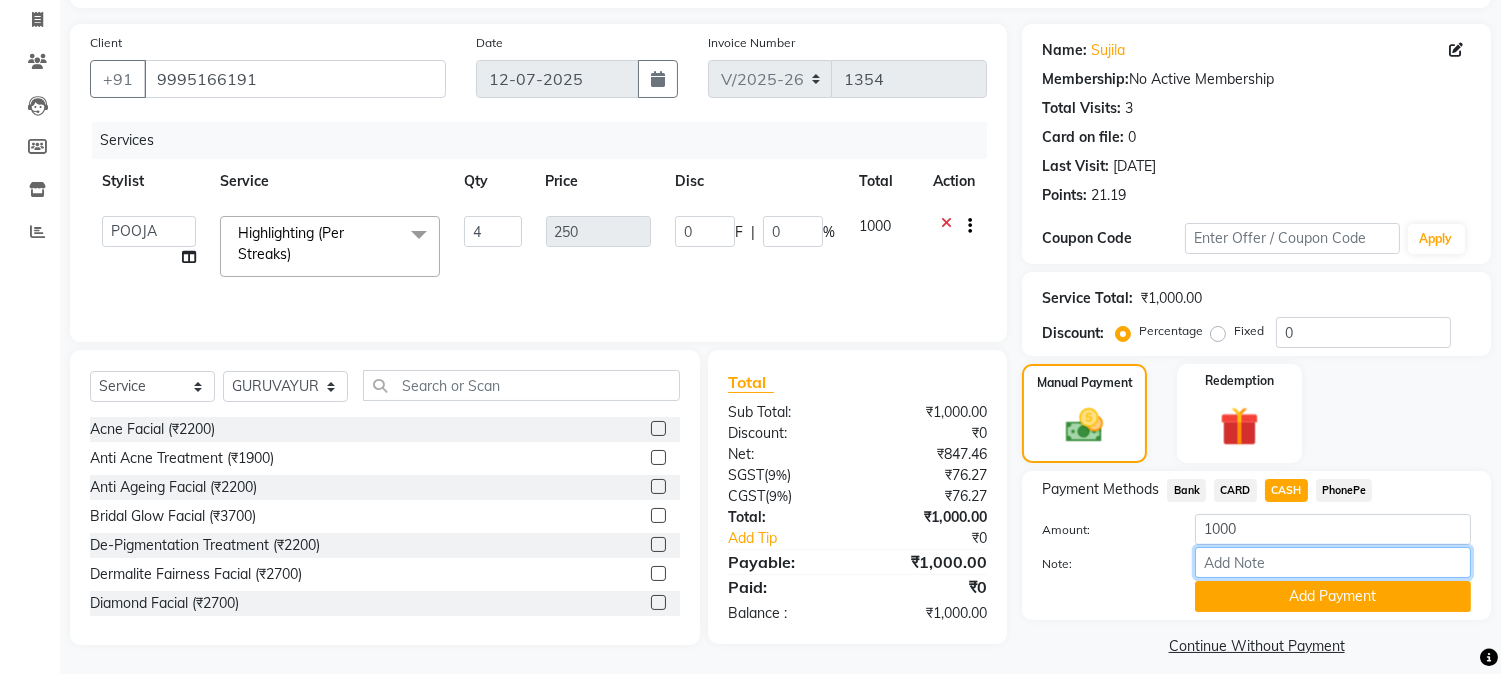 click on "Note:" at bounding box center (1333, 562) 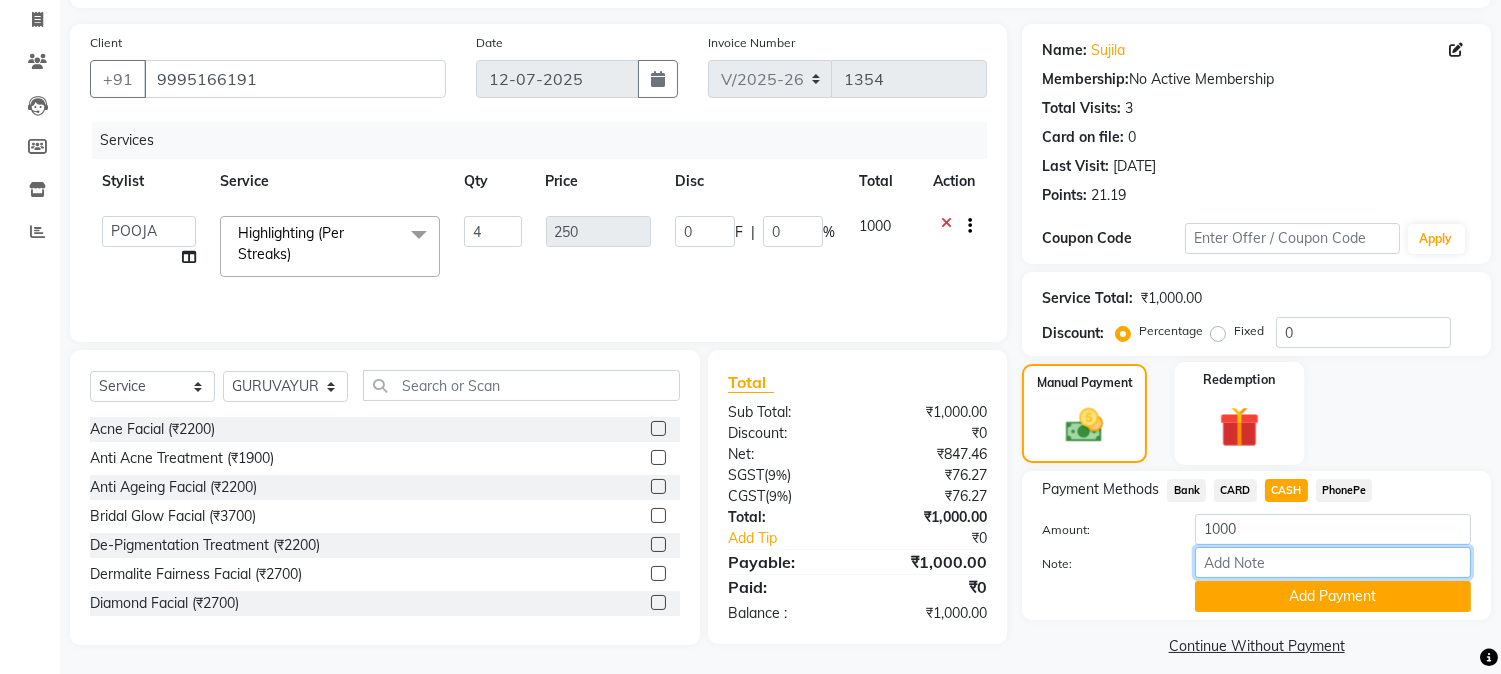 type on "[PERSON_NAME]" 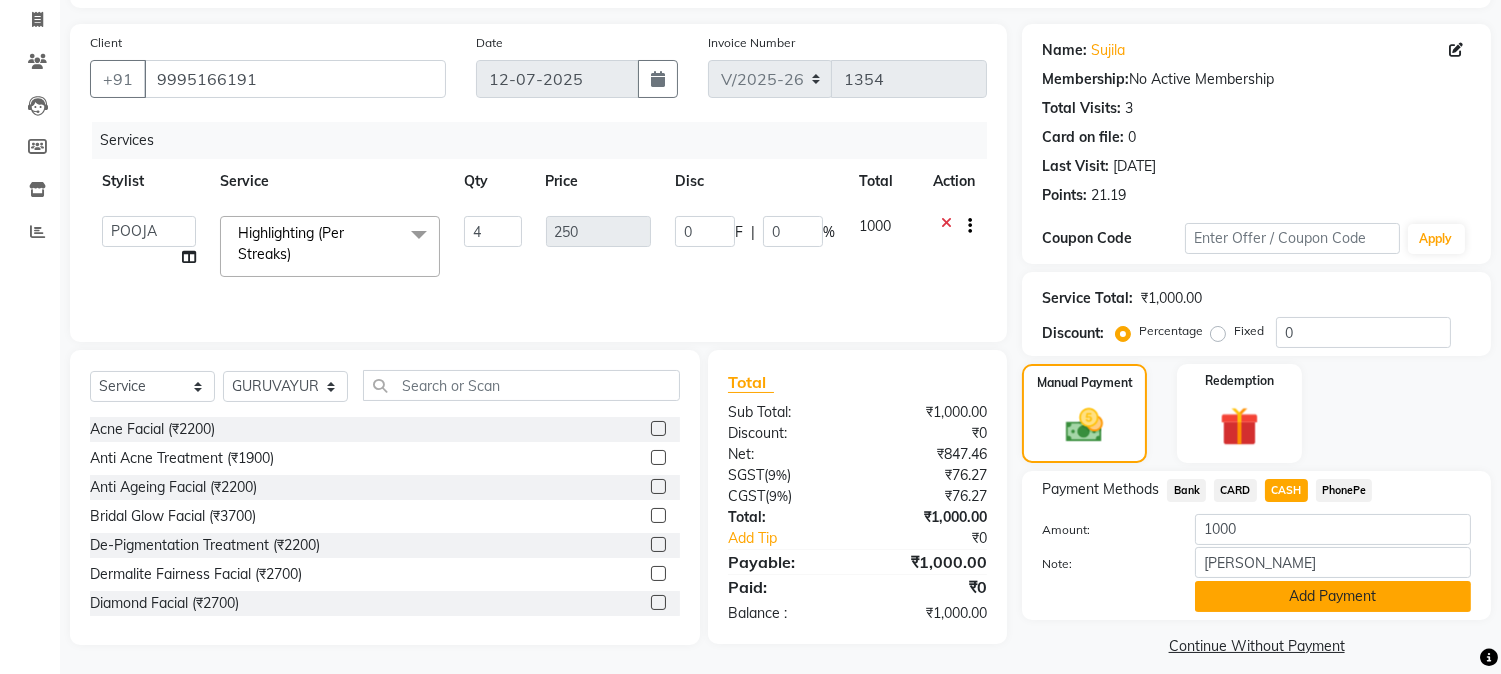 click on "Add Payment" 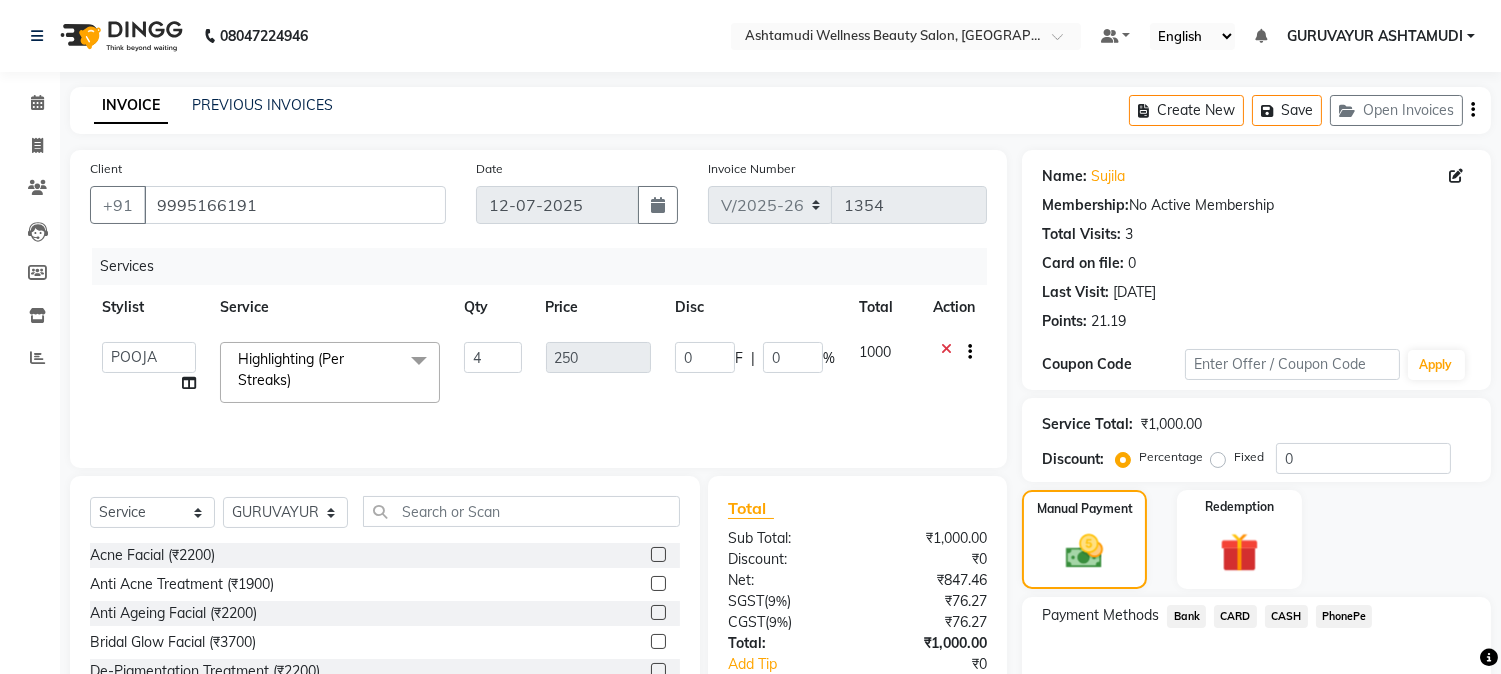 scroll, scrollTop: 196, scrollLeft: 0, axis: vertical 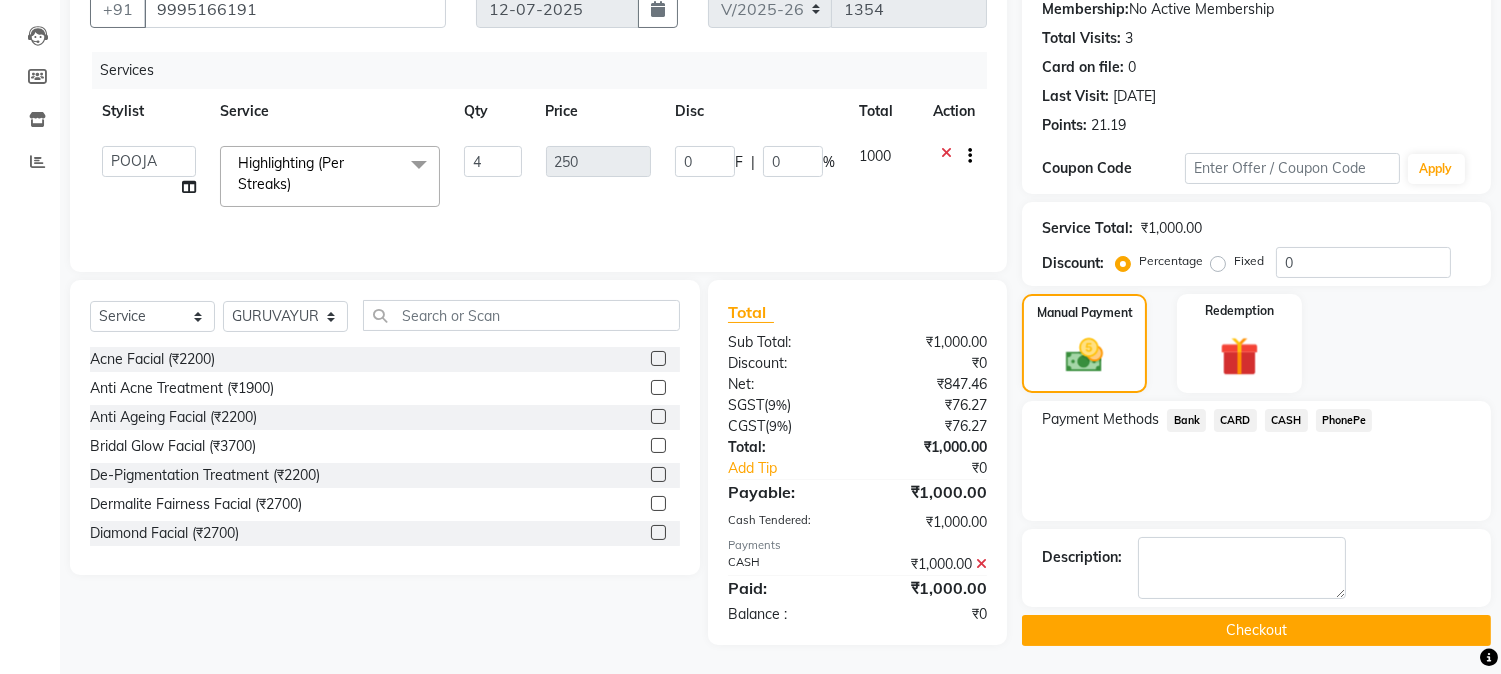click on "Checkout" 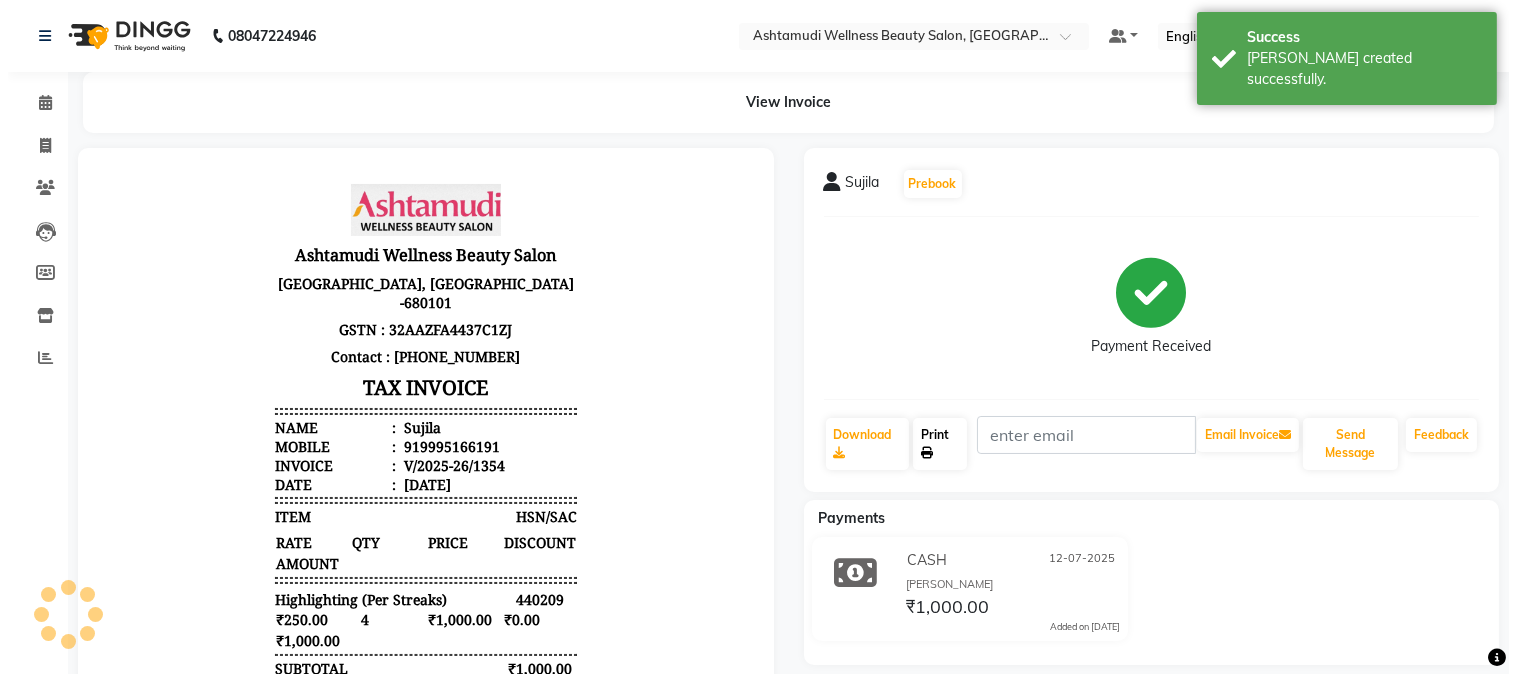 scroll, scrollTop: 0, scrollLeft: 0, axis: both 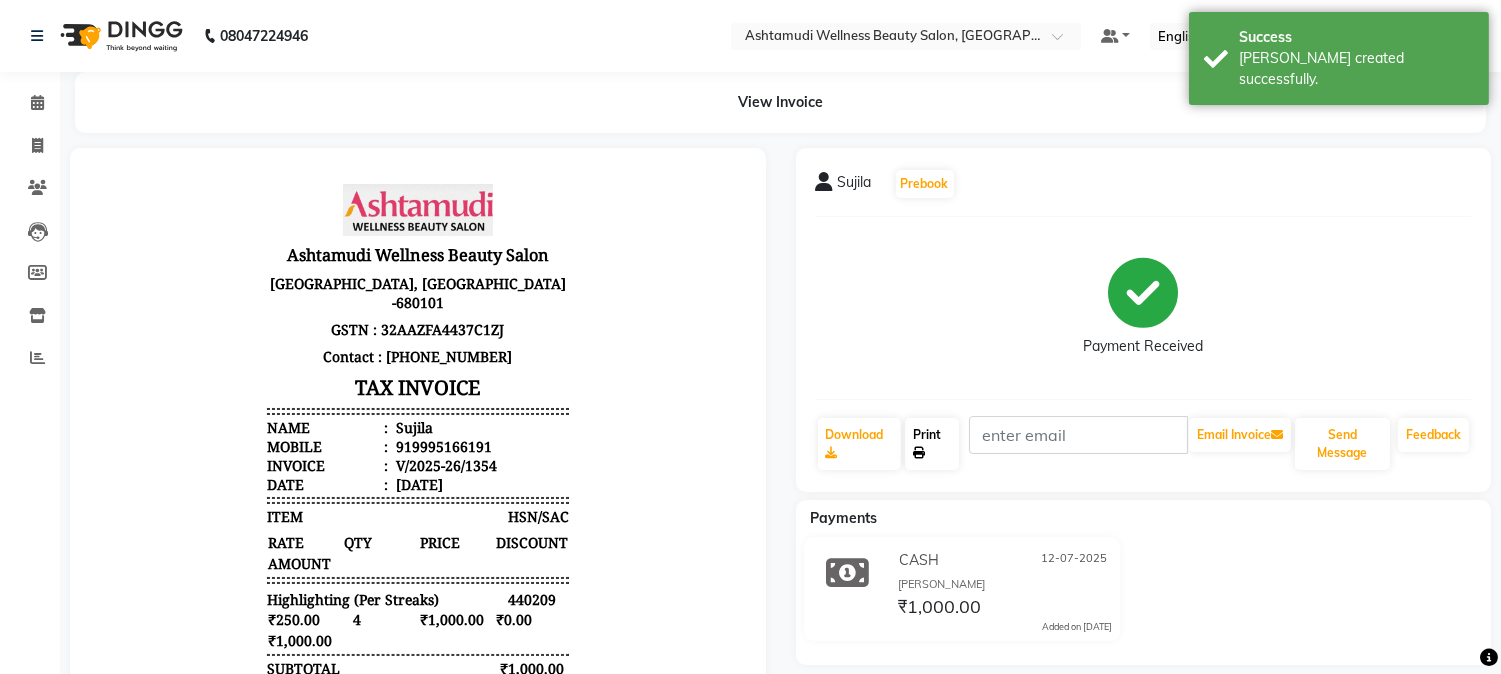 click 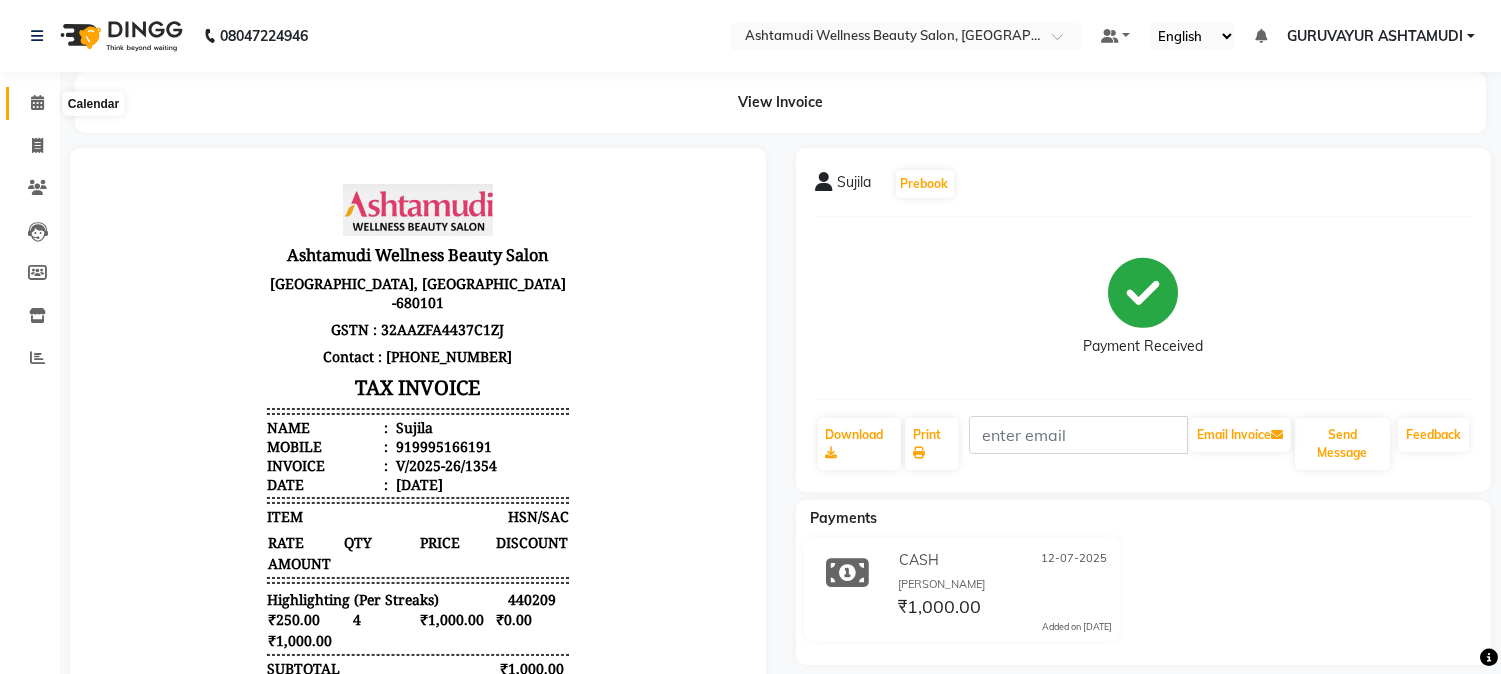 click 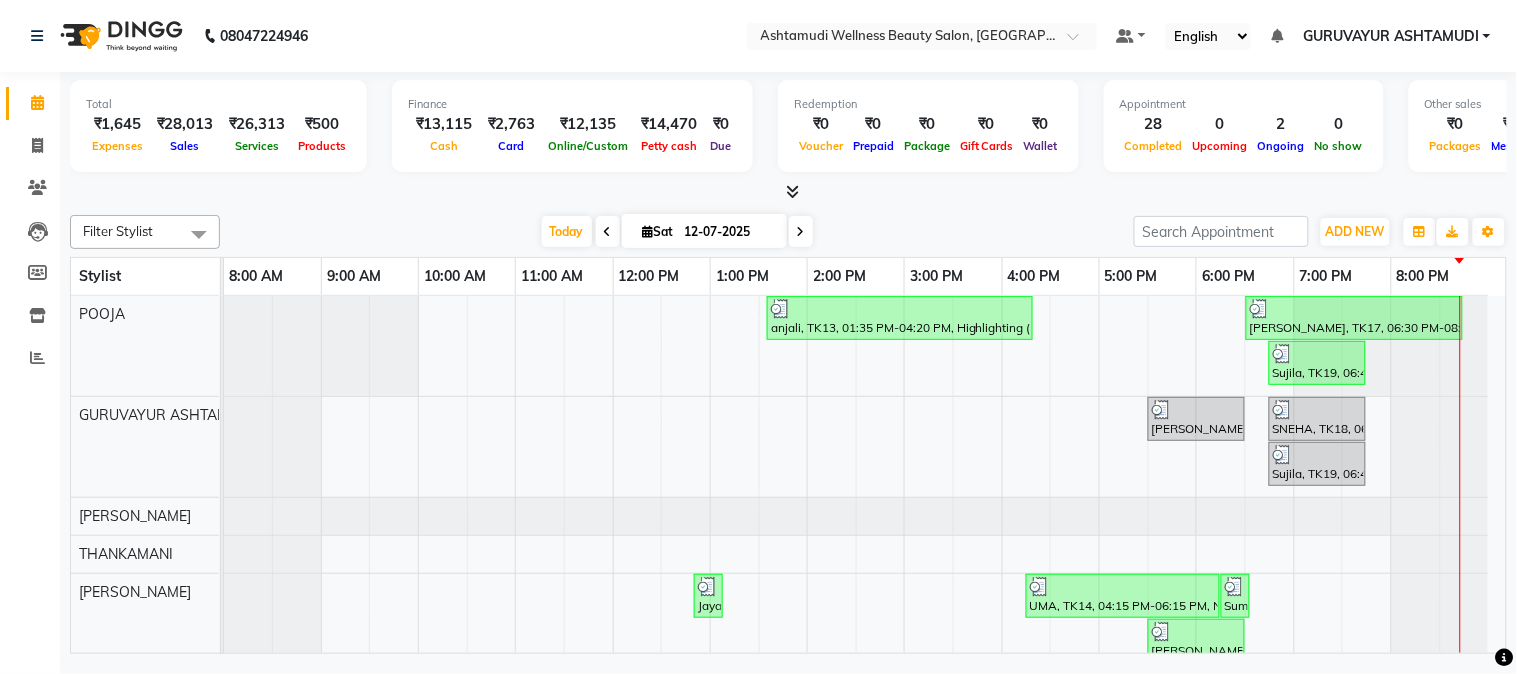 scroll, scrollTop: 111, scrollLeft: 0, axis: vertical 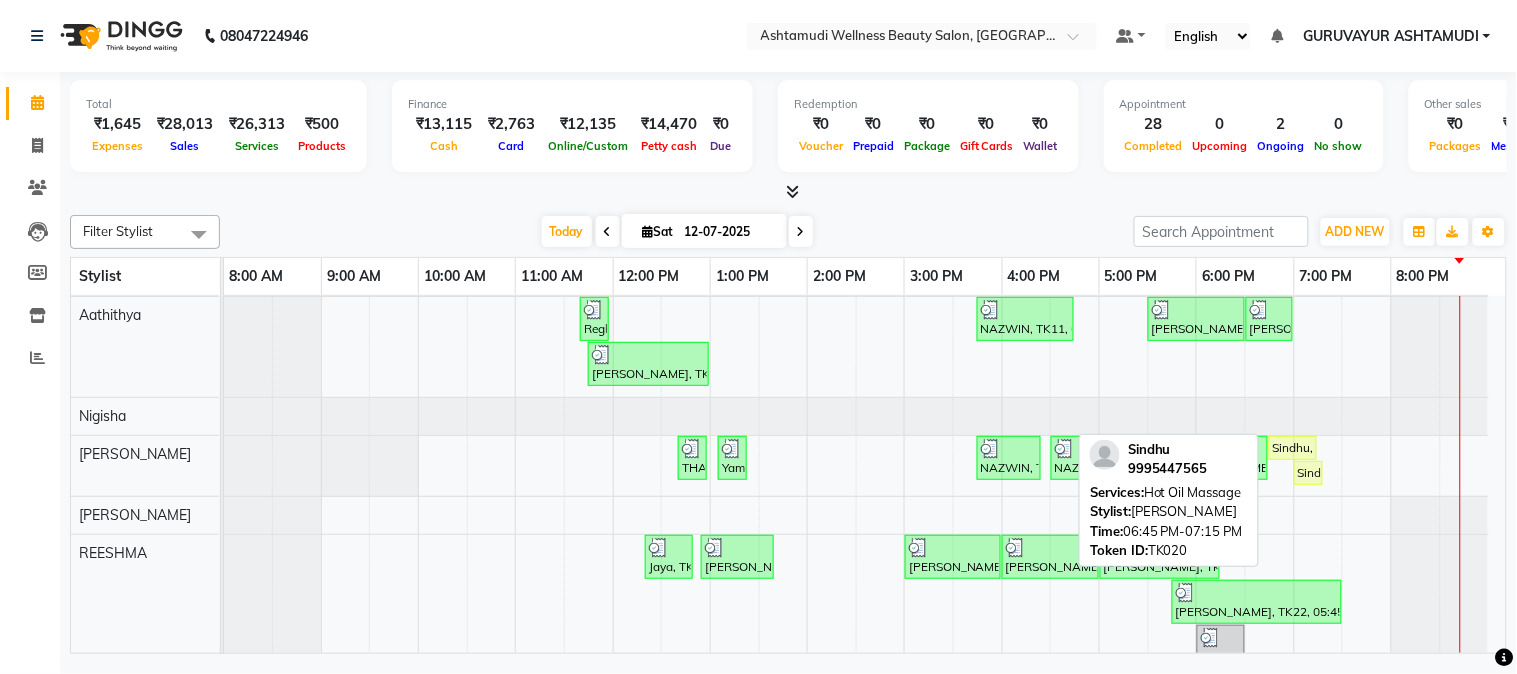 click on "Sindhu, TK20, 06:45 PM-07:15 PM, Hot Oil Massage" at bounding box center [1293, 448] 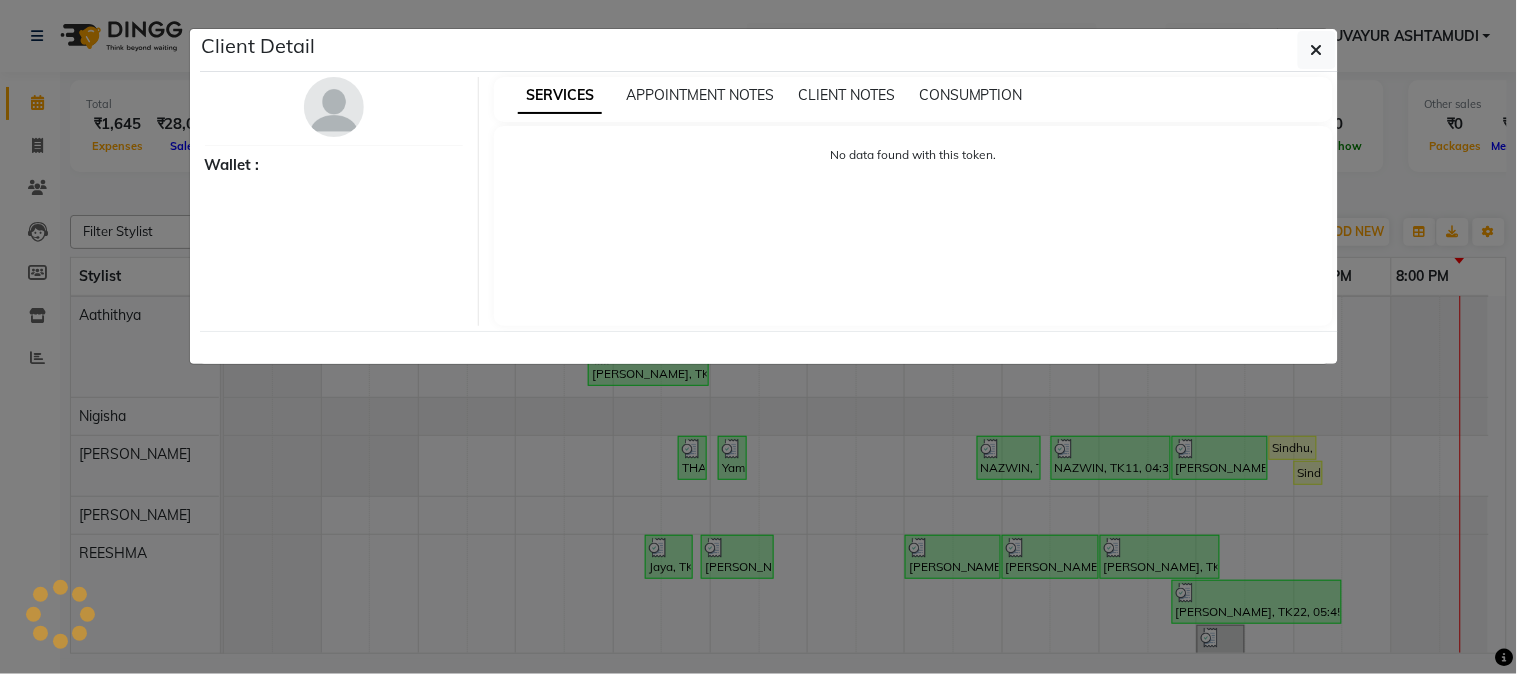 select on "1" 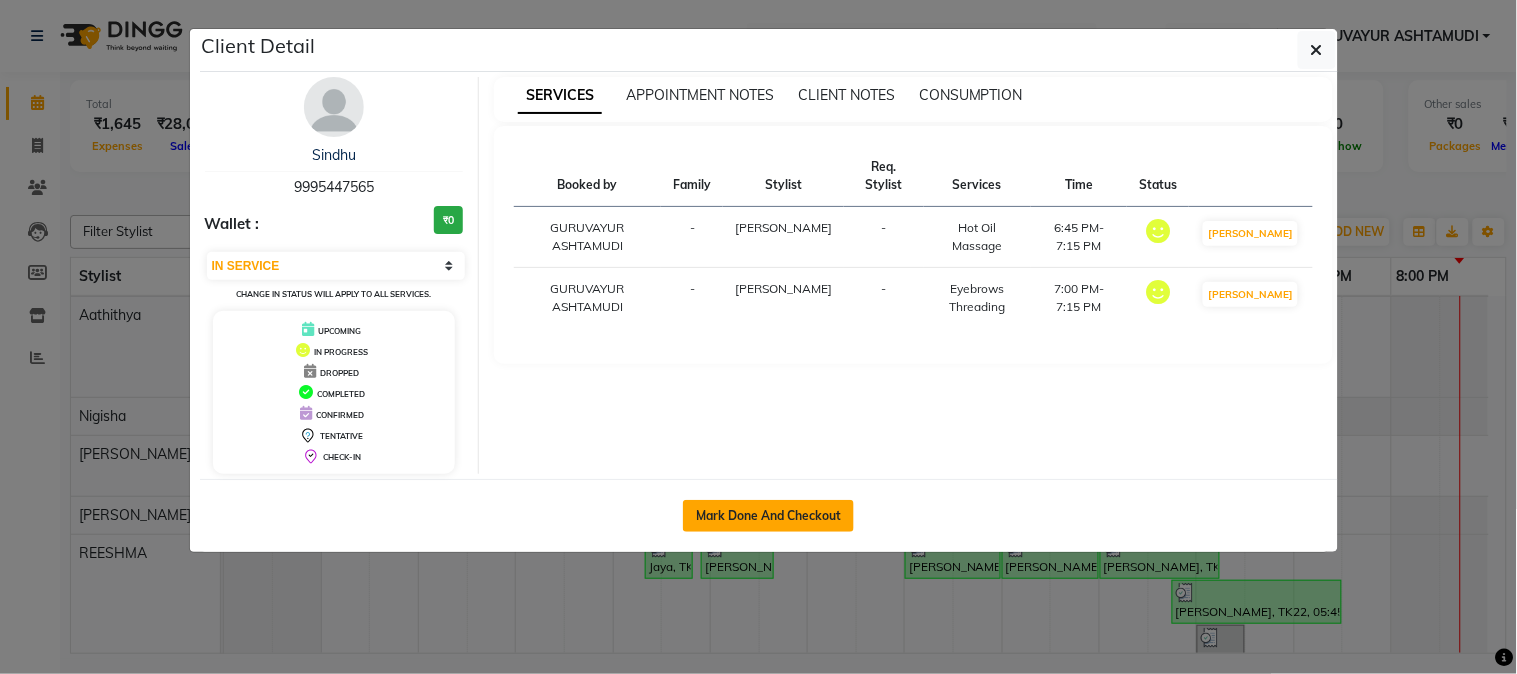 click on "Mark Done And Checkout" 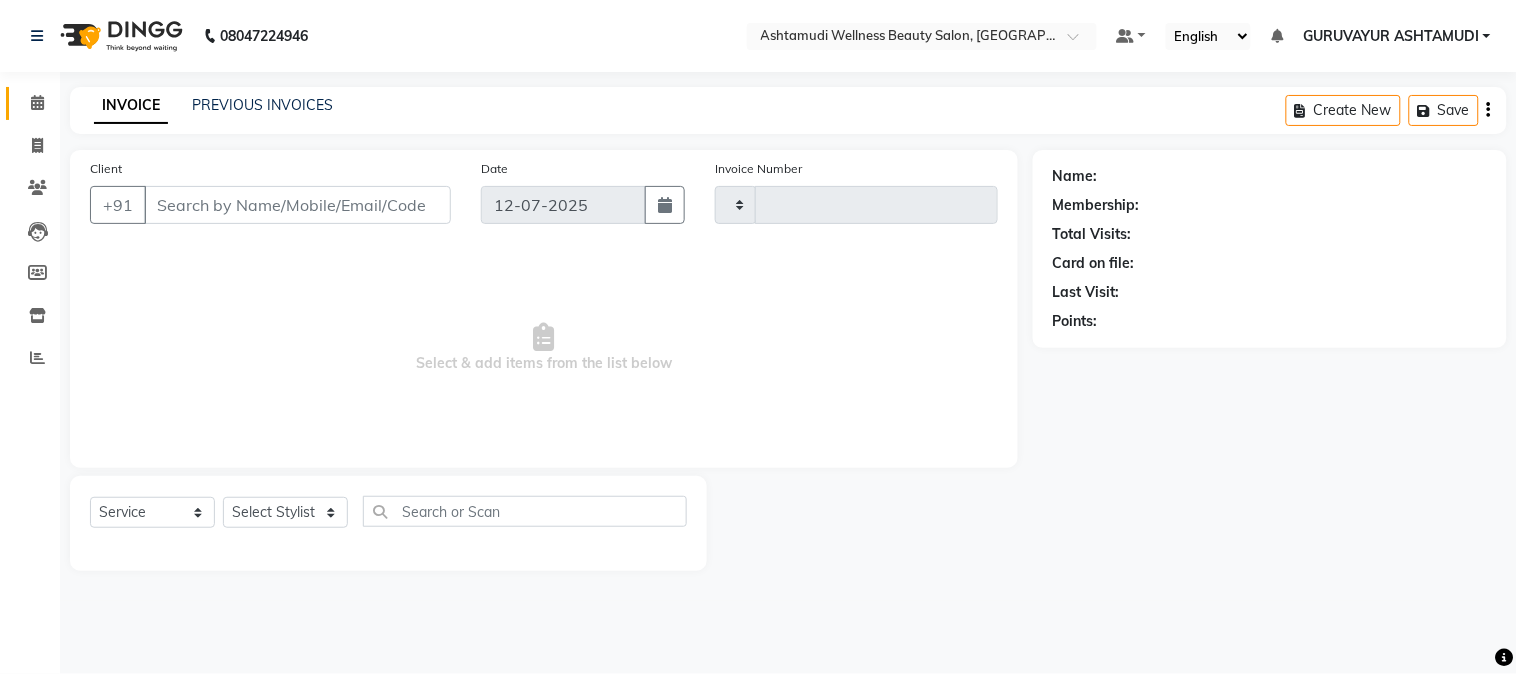type on "1355" 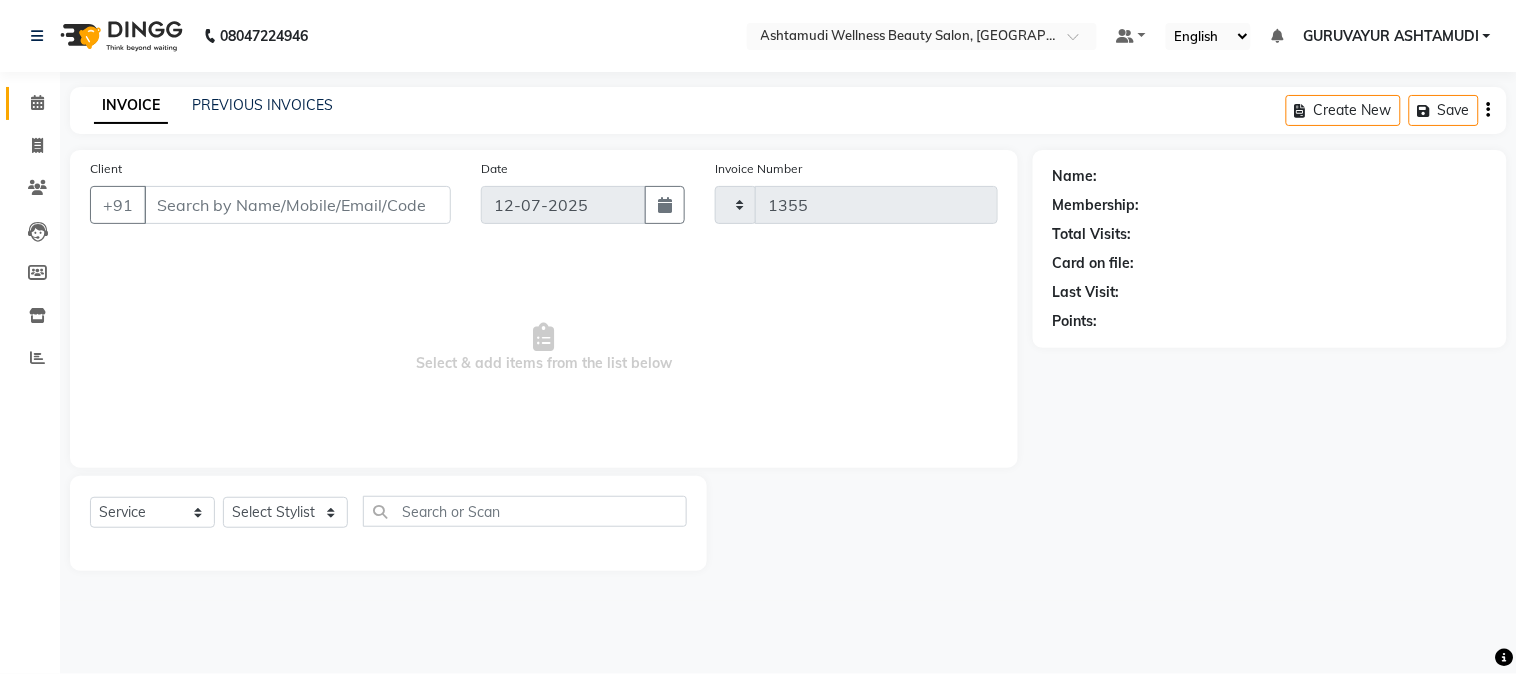select on "4660" 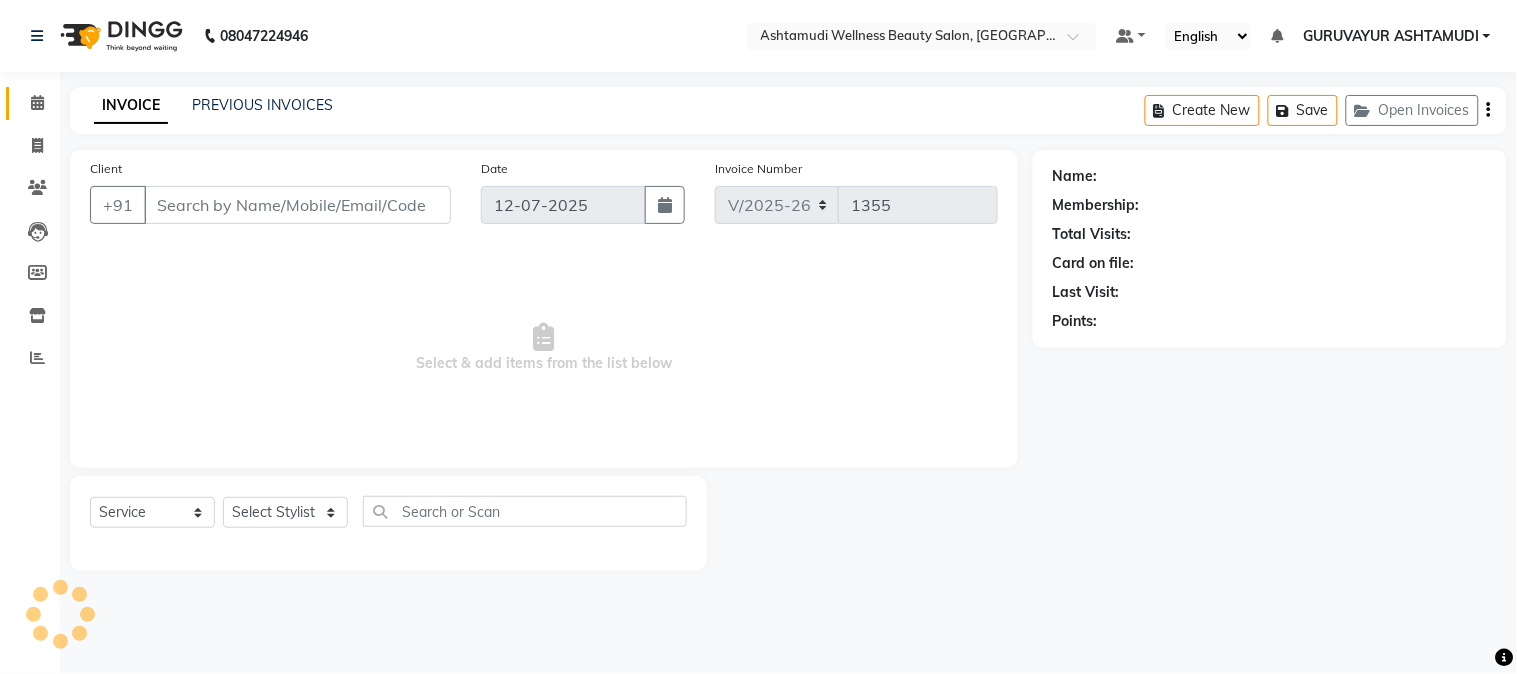 type on "9995447565" 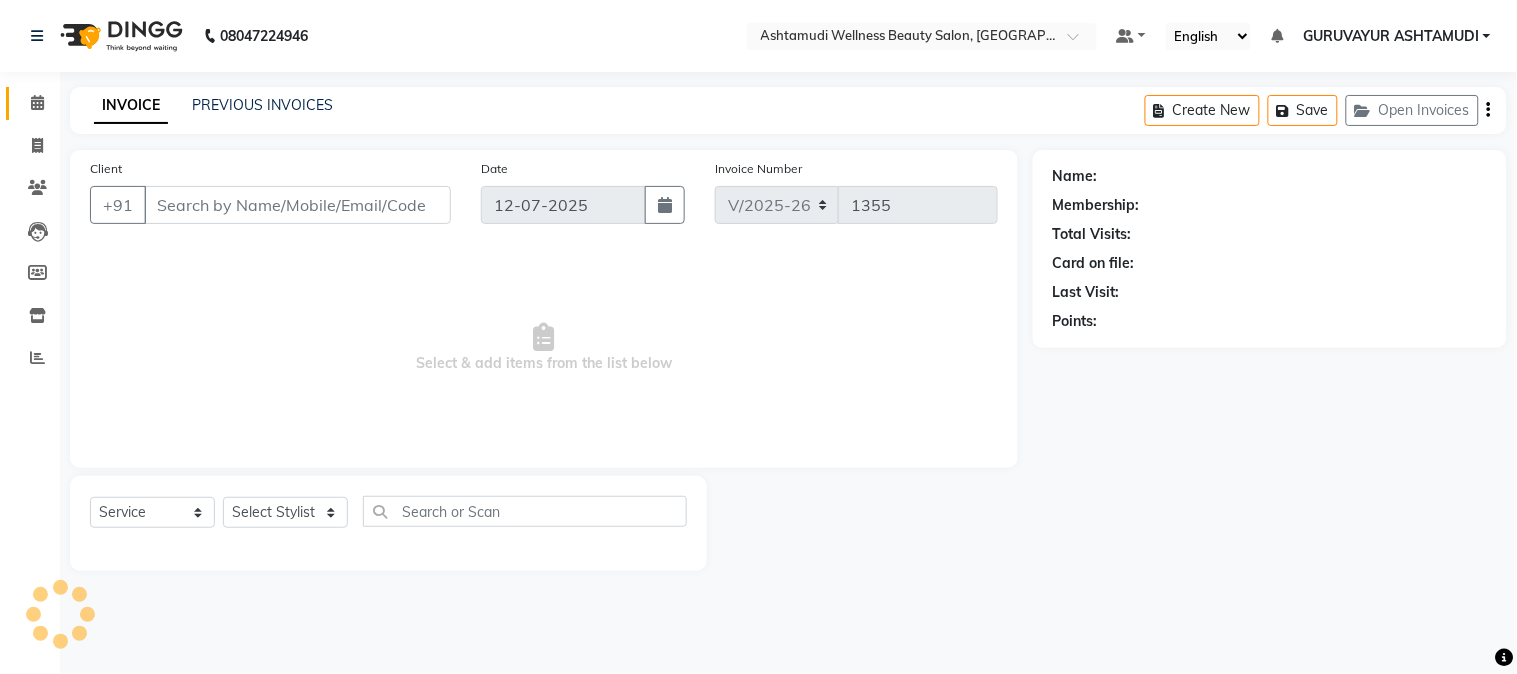 select on "69667" 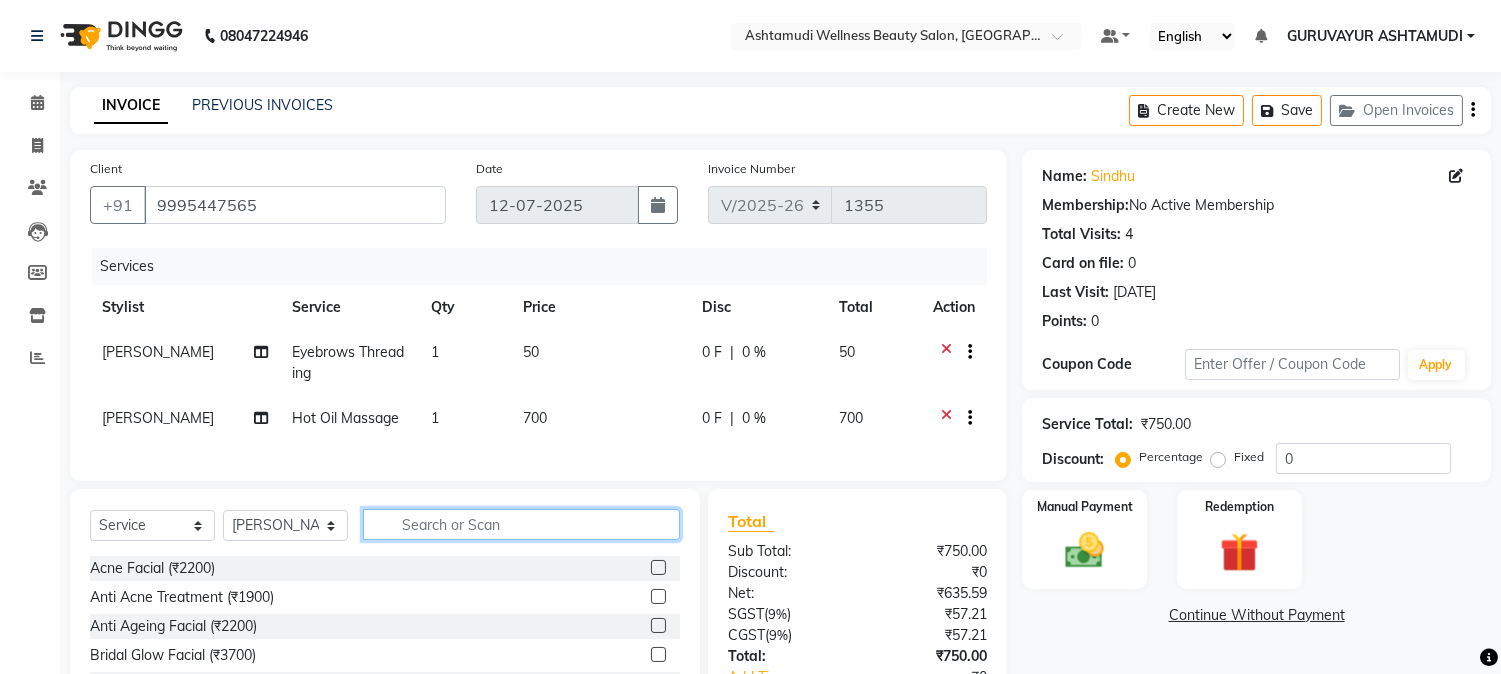 click 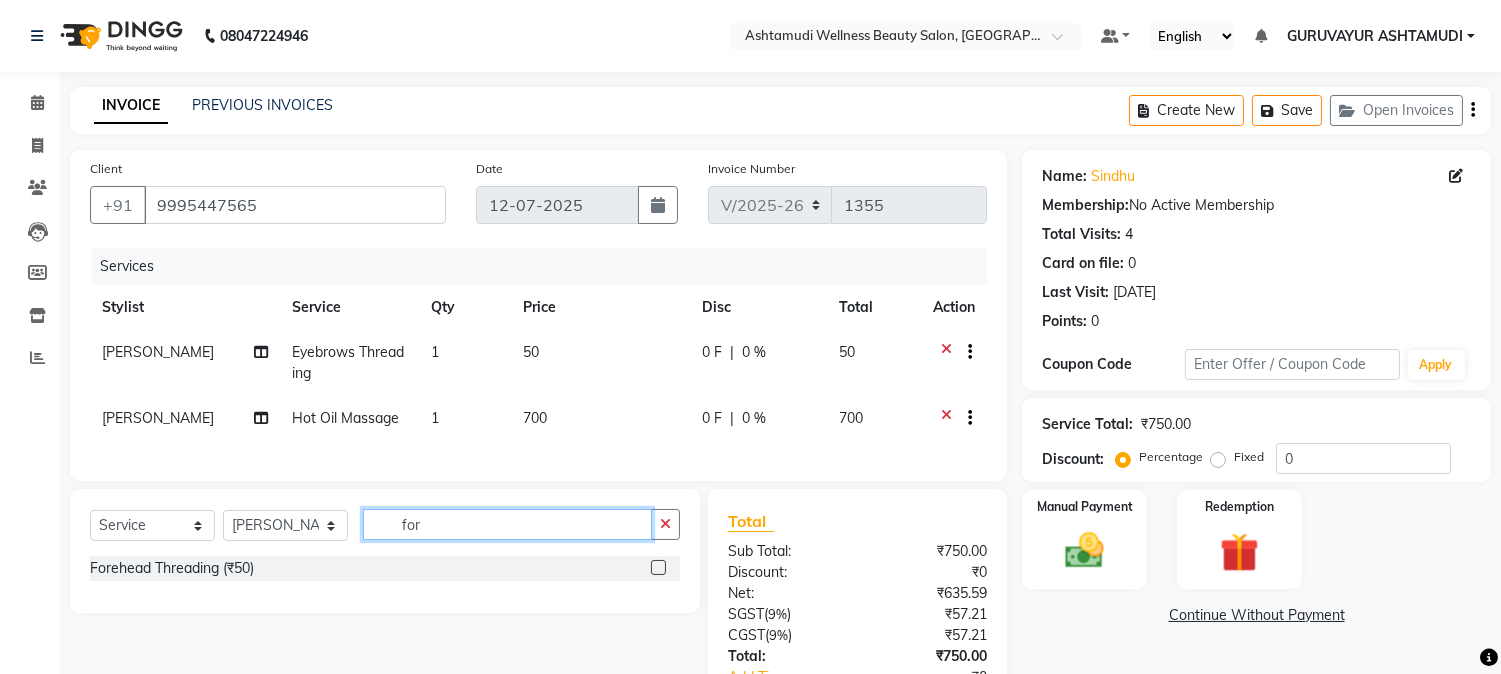 type on "for" 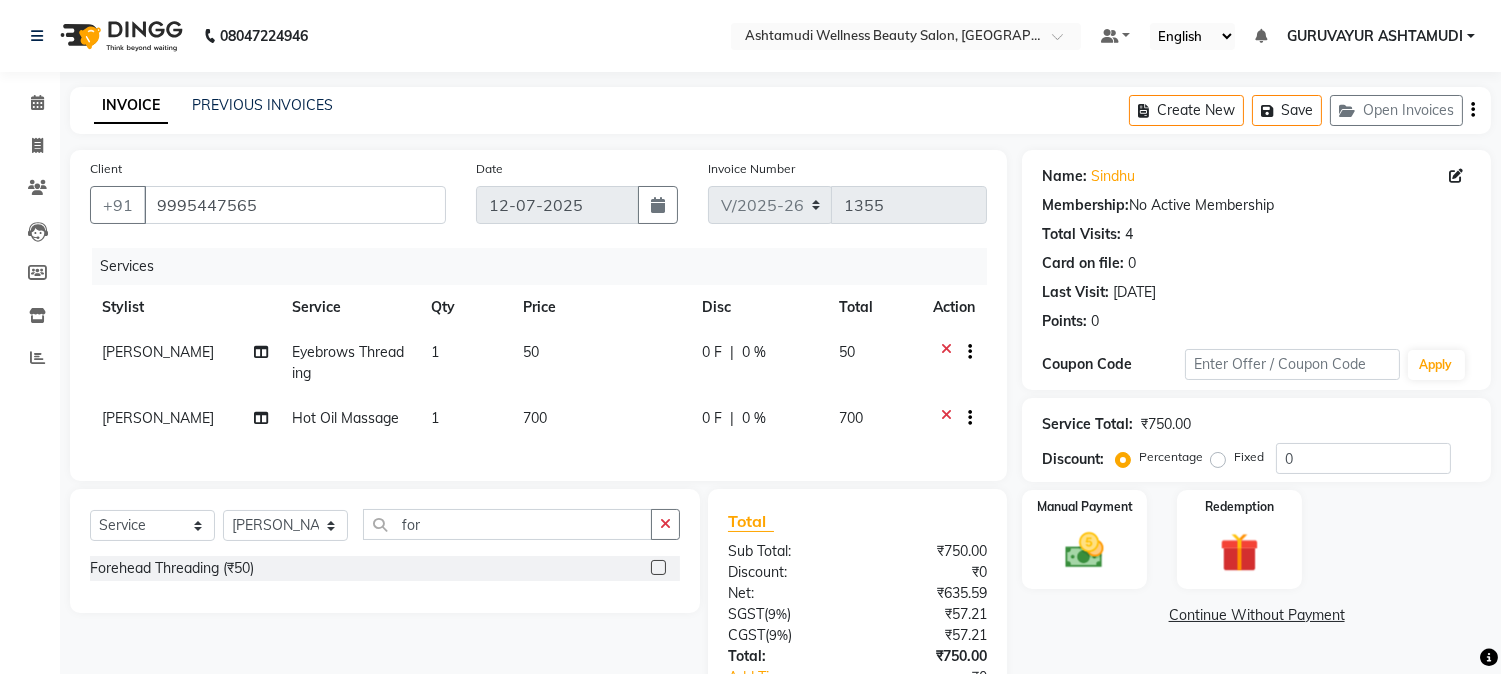 click 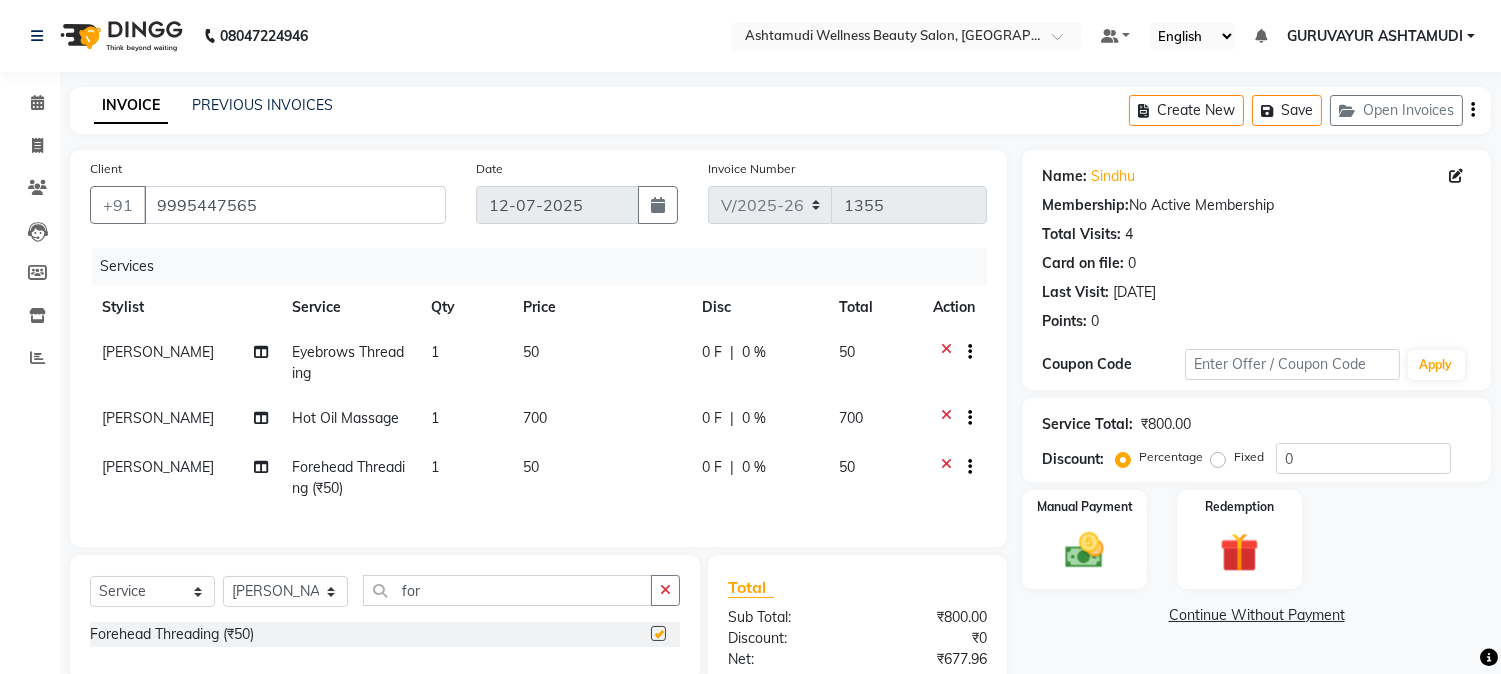 checkbox on "false" 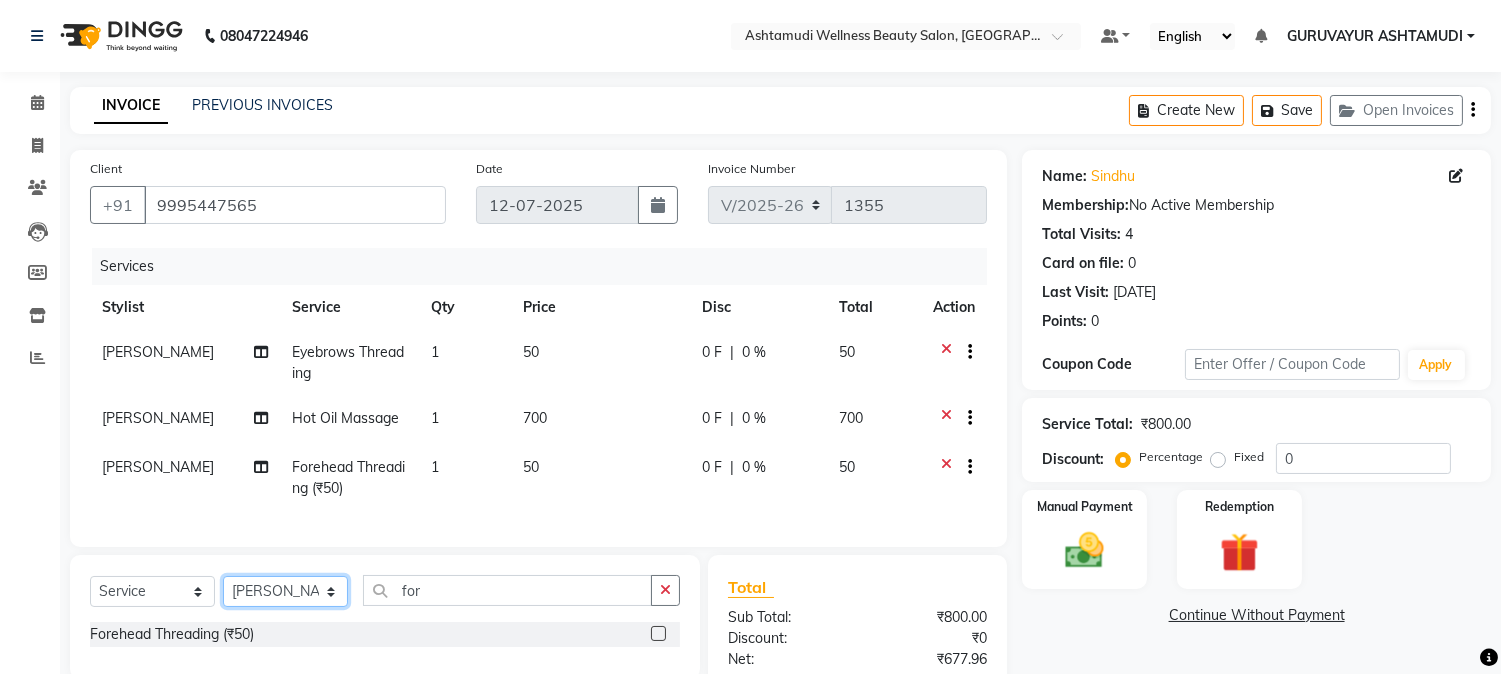 click on "Select Stylist Aathithya [PERSON_NAME] [PERSON_NAME] GURUVAYUR ASHTAMUDI [PERSON_NAME] Nigisha POOJA [PERSON_NAME] [PERSON_NAME] [PERSON_NAME]" 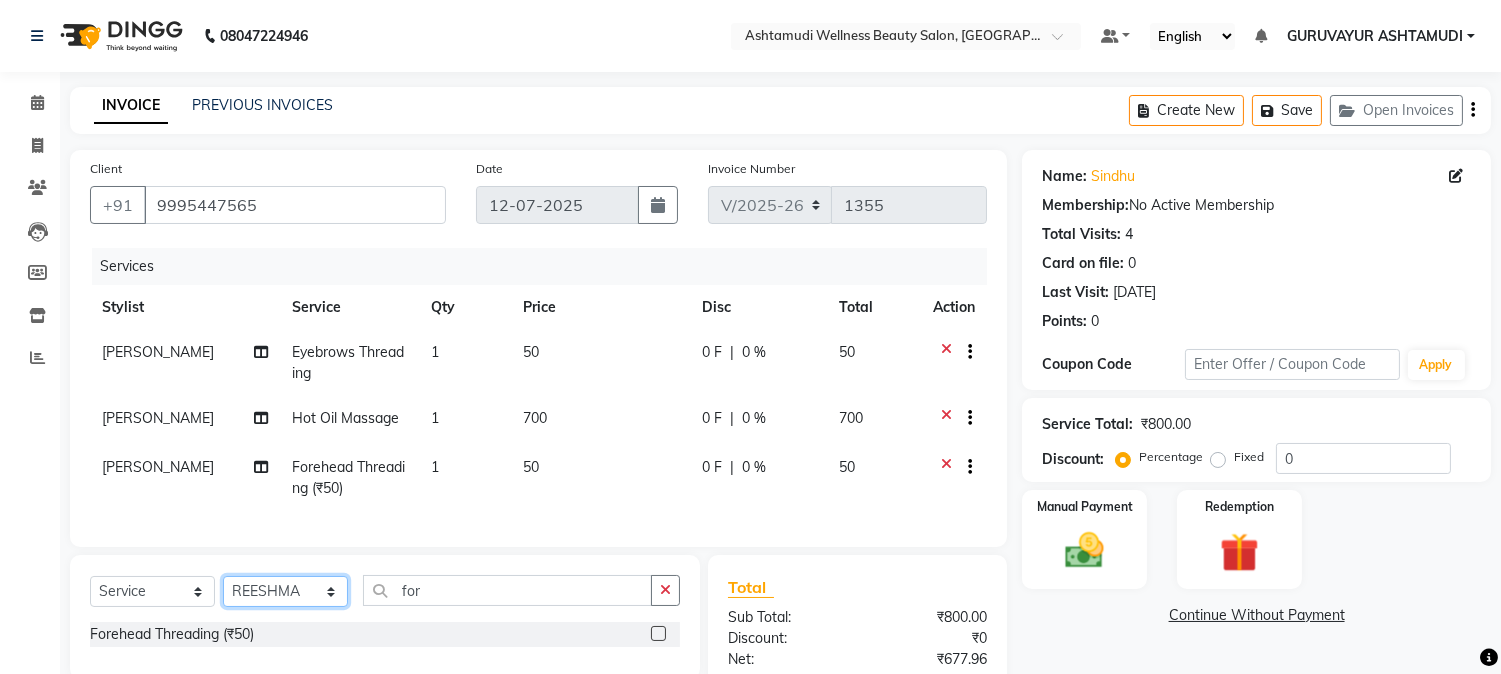 click on "Select Stylist Aathithya [PERSON_NAME] [PERSON_NAME] GURUVAYUR ASHTAMUDI [PERSON_NAME] Nigisha POOJA [PERSON_NAME] [PERSON_NAME] [PERSON_NAME]" 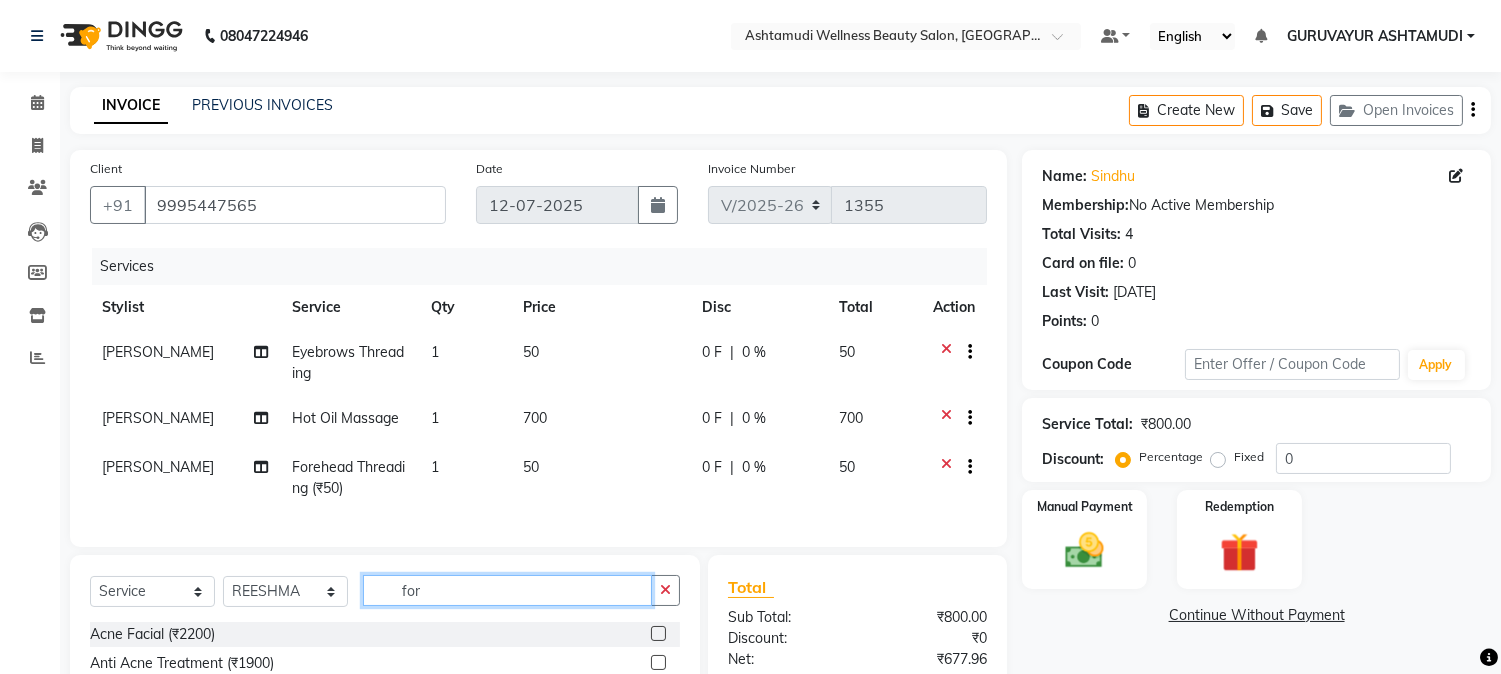 drag, startPoint x: 491, startPoint y: 611, endPoint x: 348, endPoint y: 604, distance: 143.17122 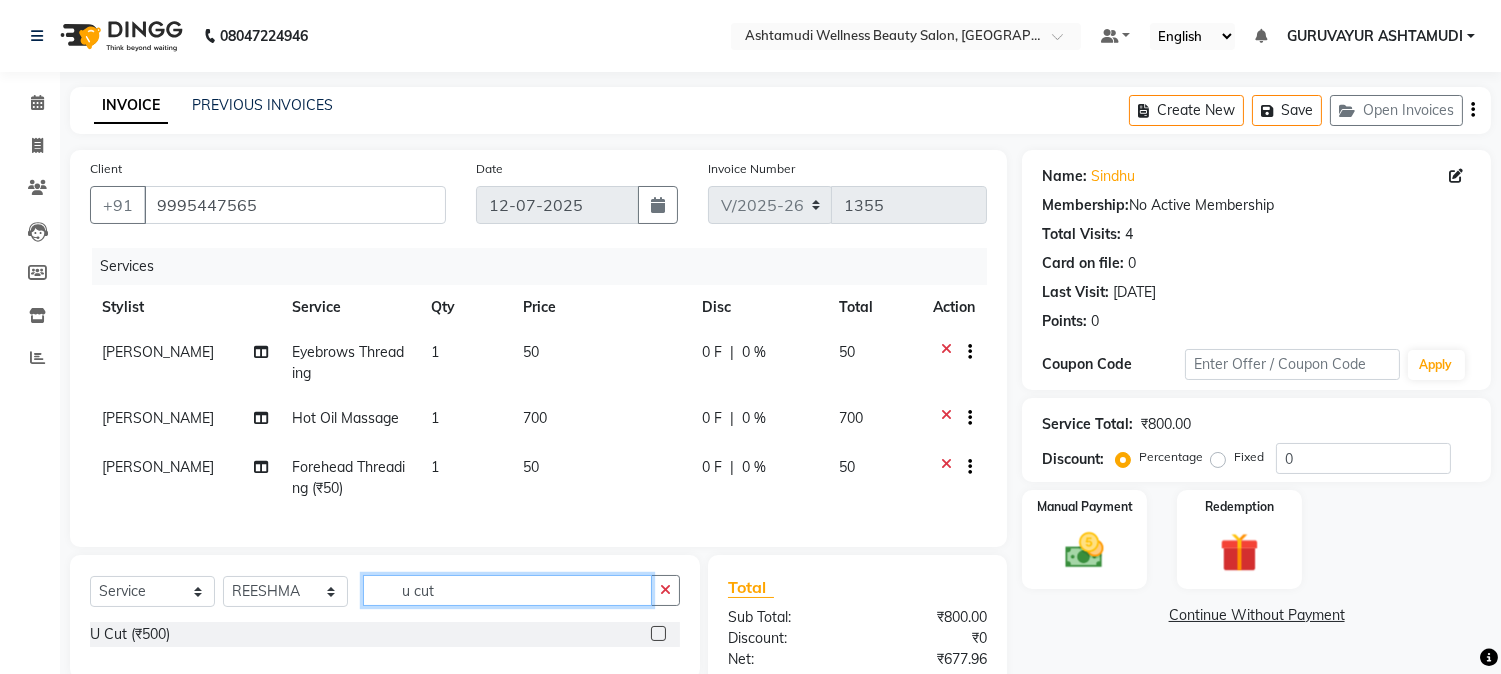 type on "u cut" 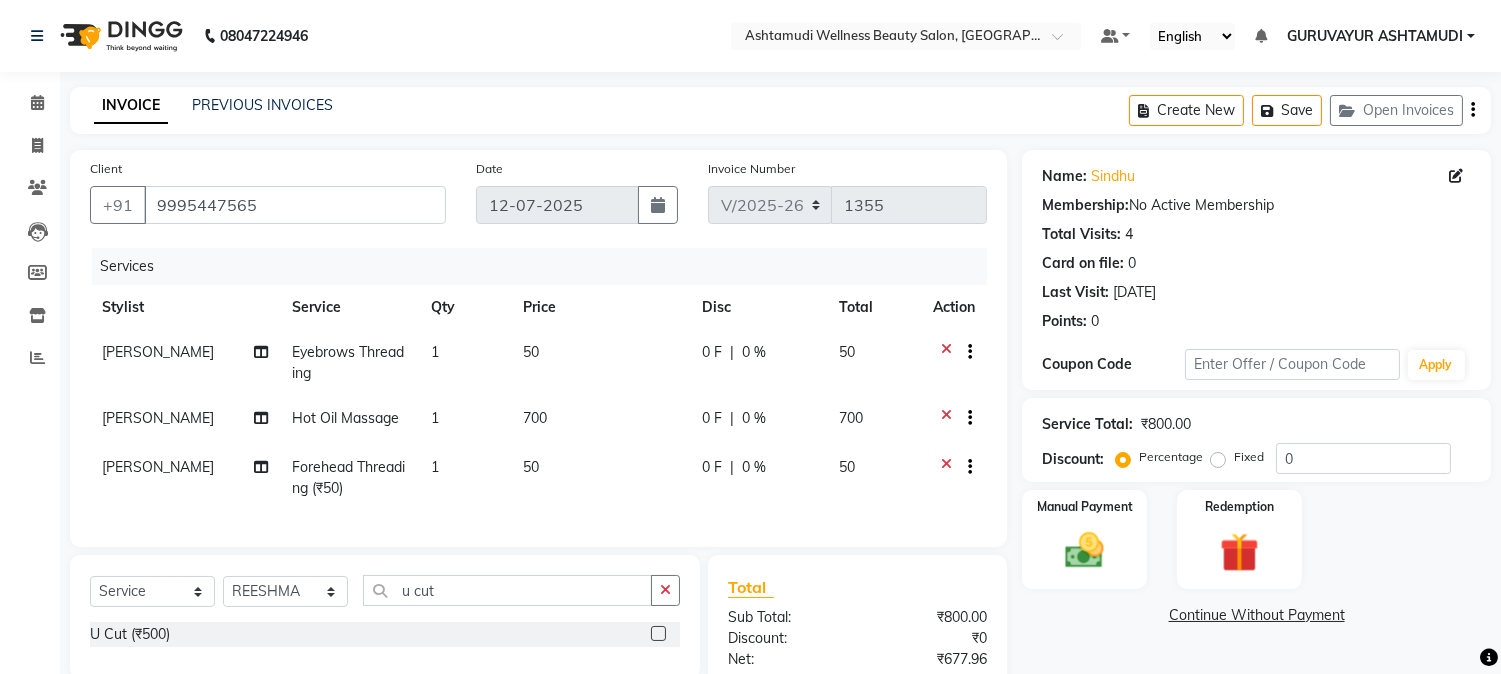 click 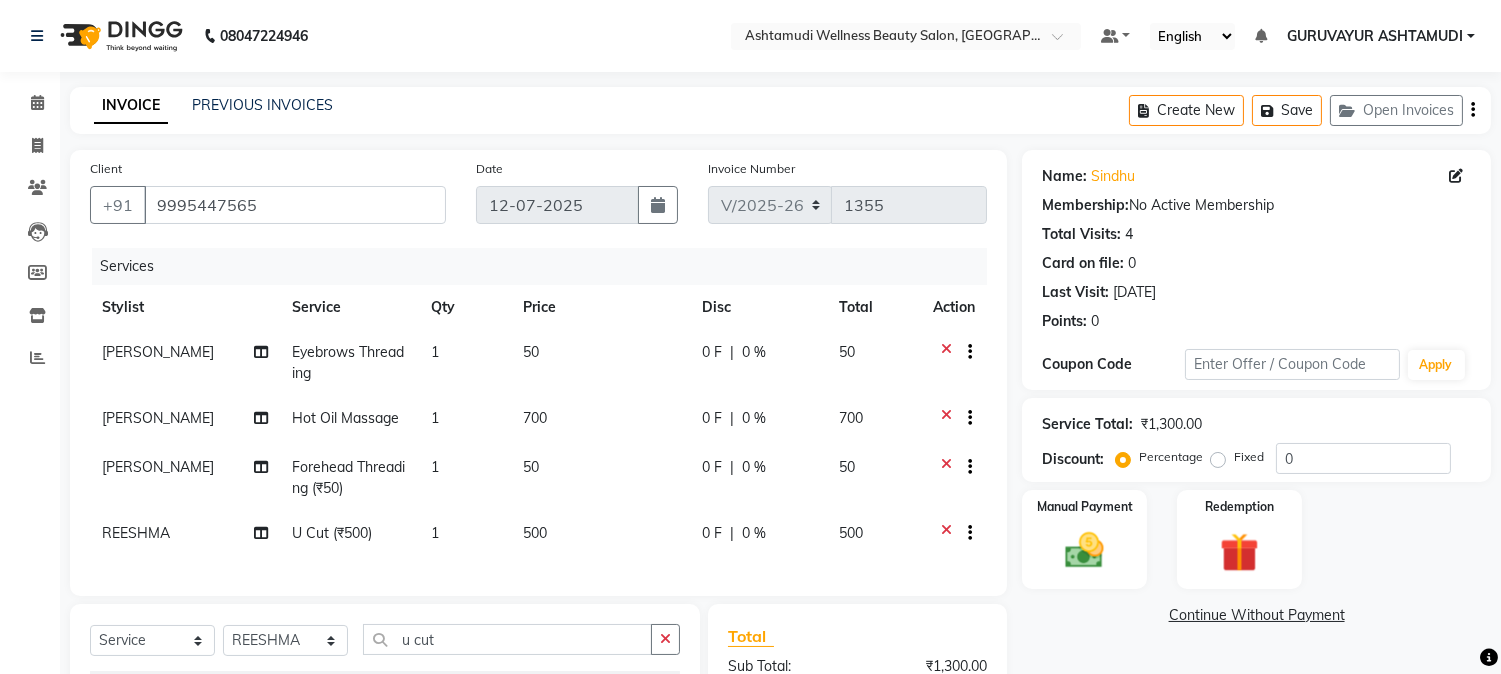 checkbox on "false" 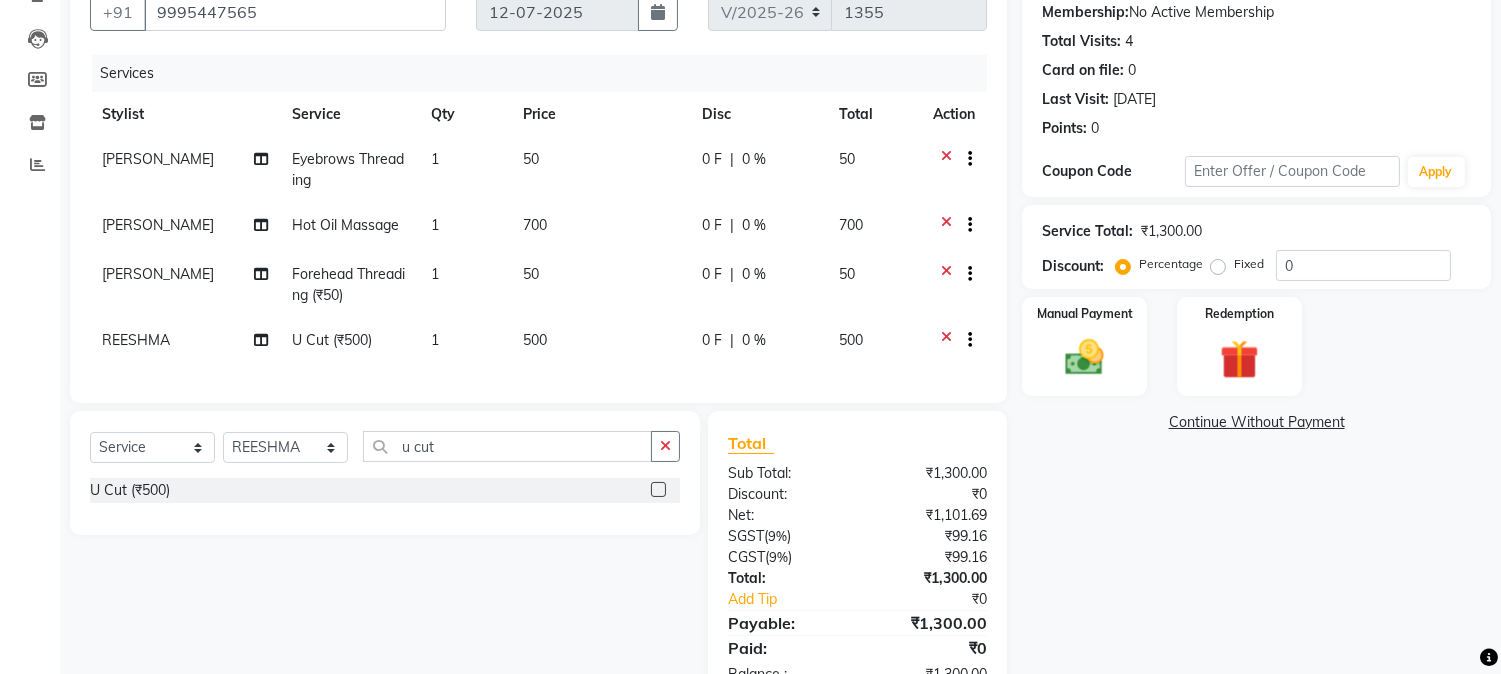scroll, scrollTop: 222, scrollLeft: 0, axis: vertical 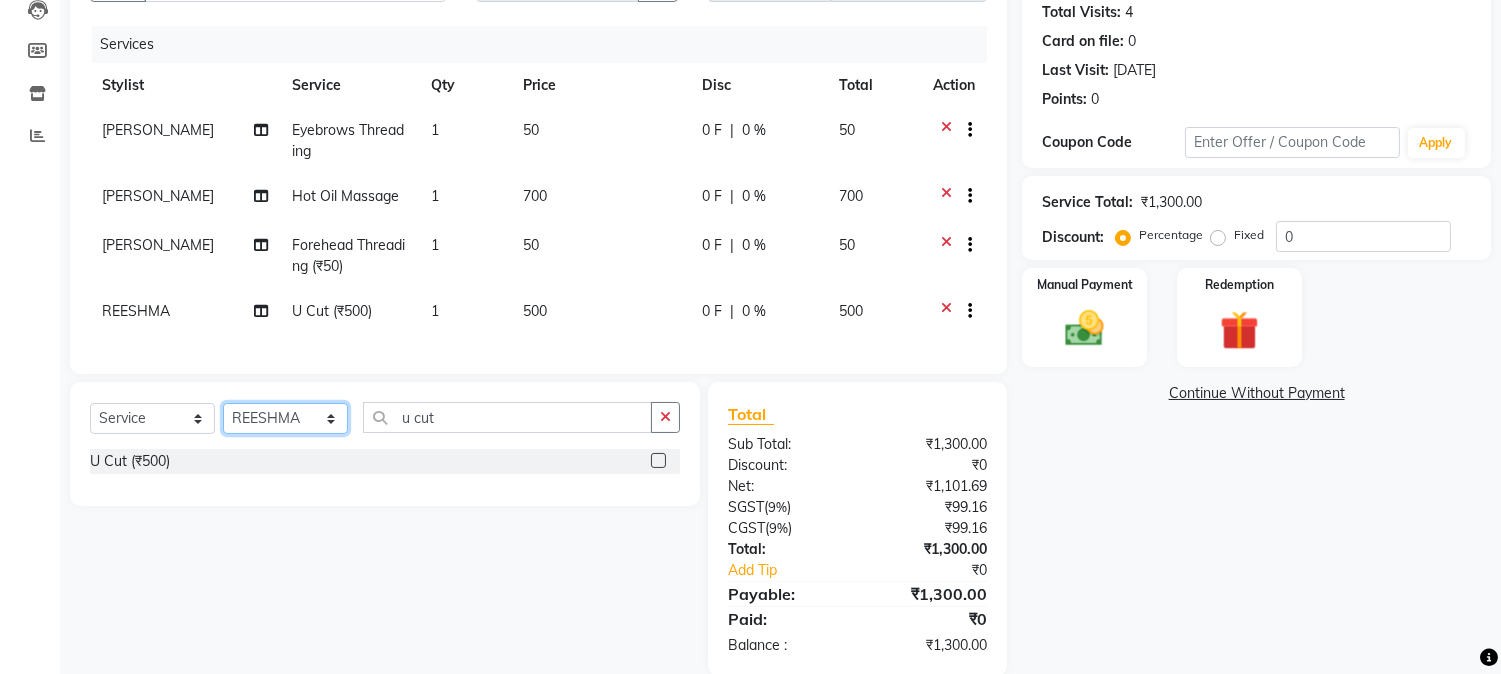 click on "Select Stylist Aathithya [PERSON_NAME] [PERSON_NAME] GURUVAYUR ASHTAMUDI [PERSON_NAME] Nigisha POOJA [PERSON_NAME] [PERSON_NAME] [PERSON_NAME]" 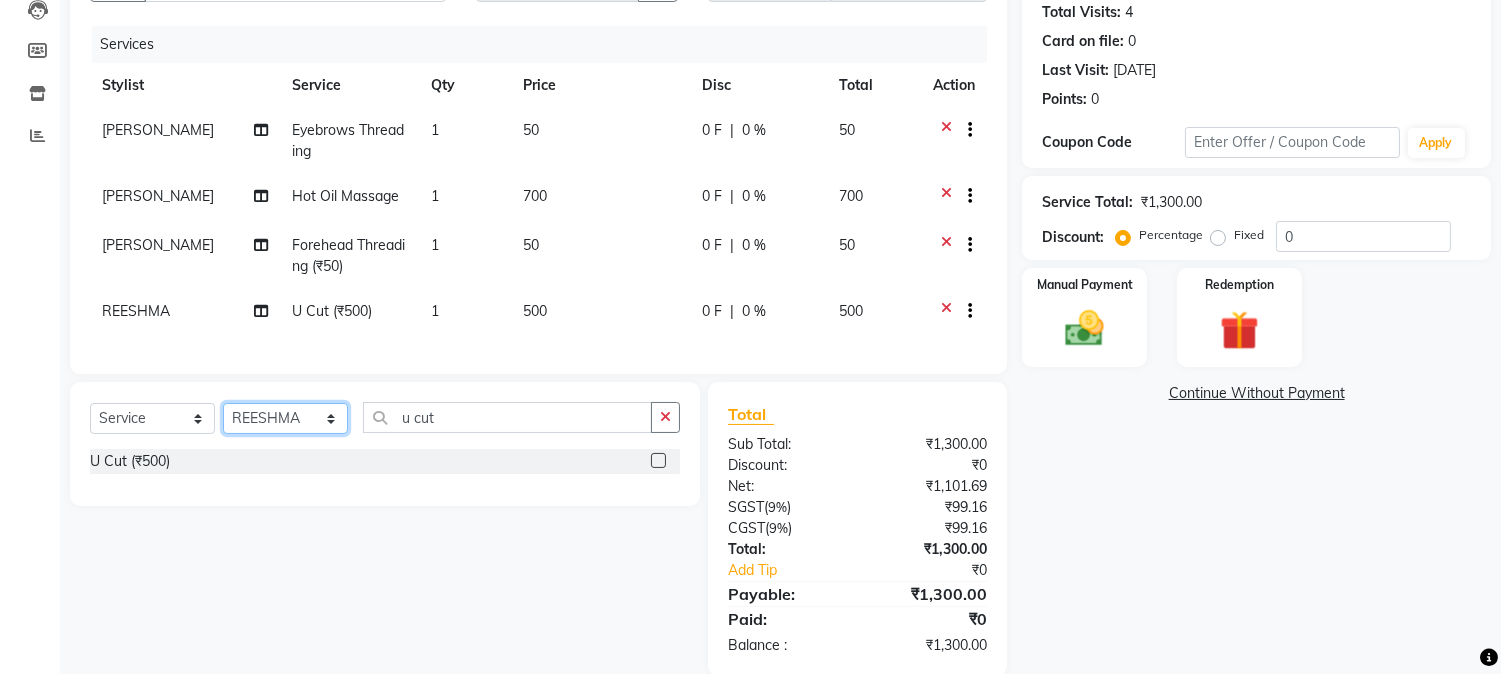 select on "38876" 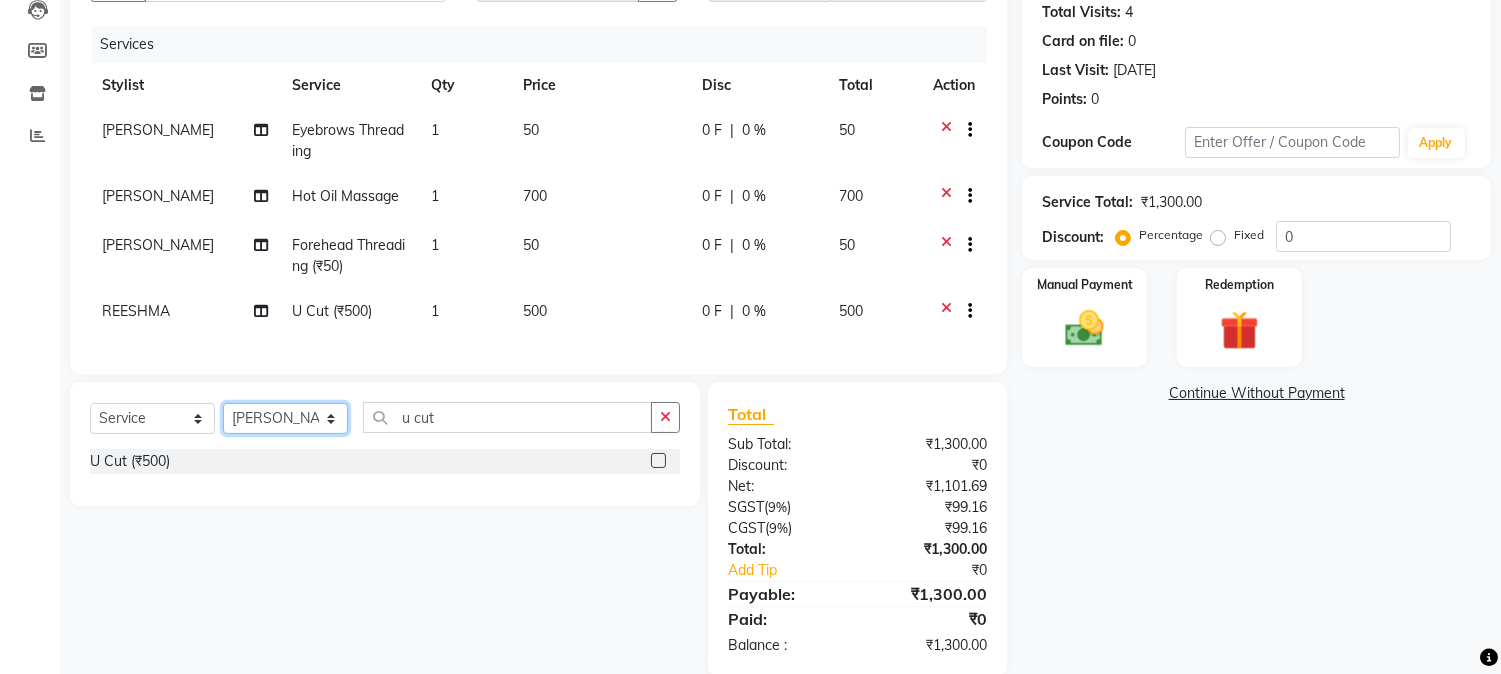 click on "Select Stylist Aathithya [PERSON_NAME] [PERSON_NAME] GURUVAYUR ASHTAMUDI [PERSON_NAME] Nigisha POOJA [PERSON_NAME] [PERSON_NAME] [PERSON_NAME]" 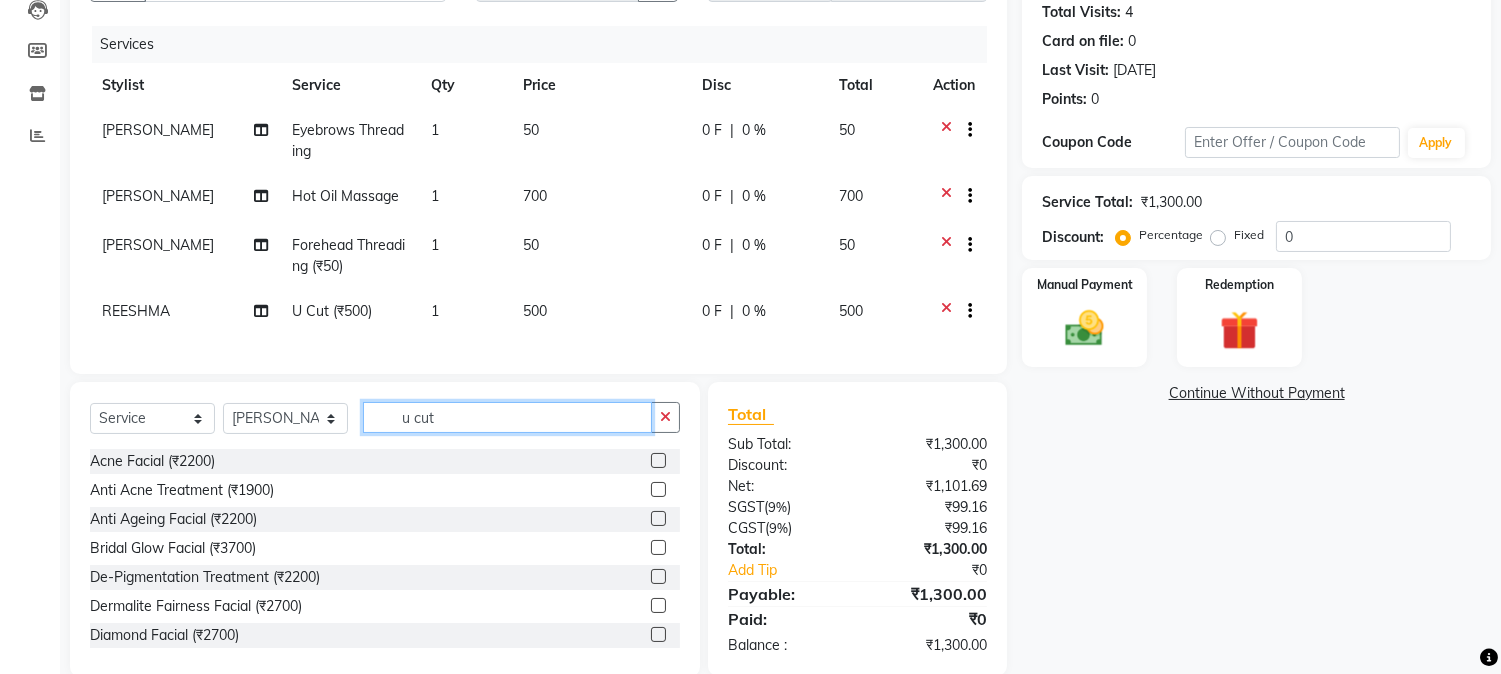 drag, startPoint x: 462, startPoint y: 430, endPoint x: 346, endPoint y: 422, distance: 116.275536 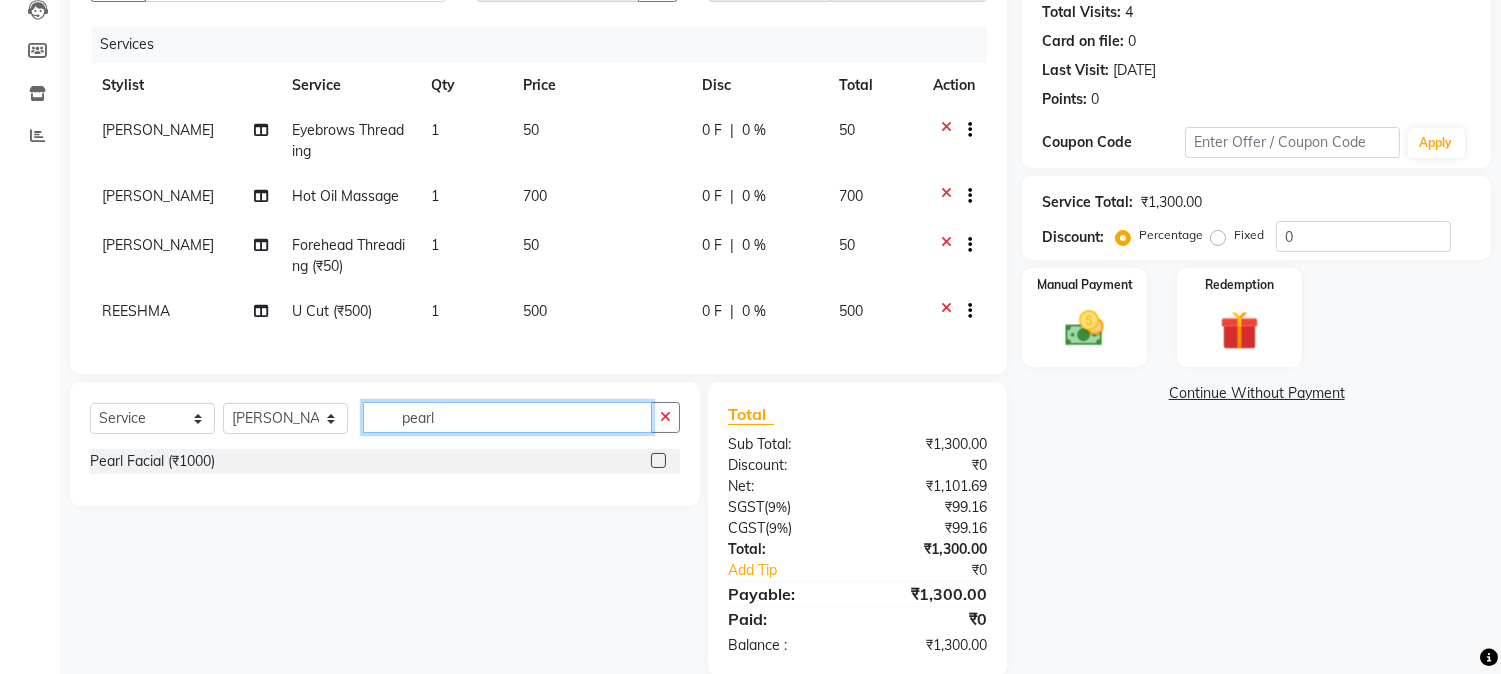 type on "pearl" 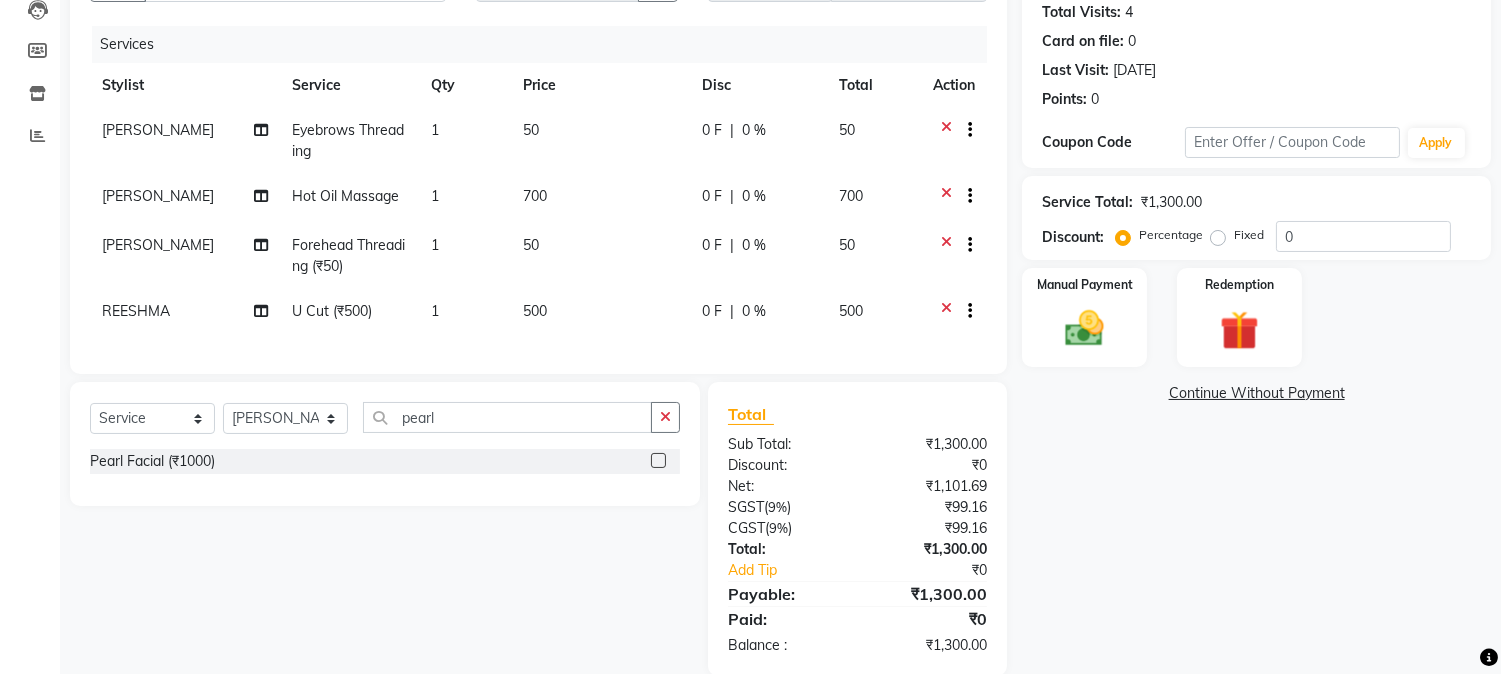 click 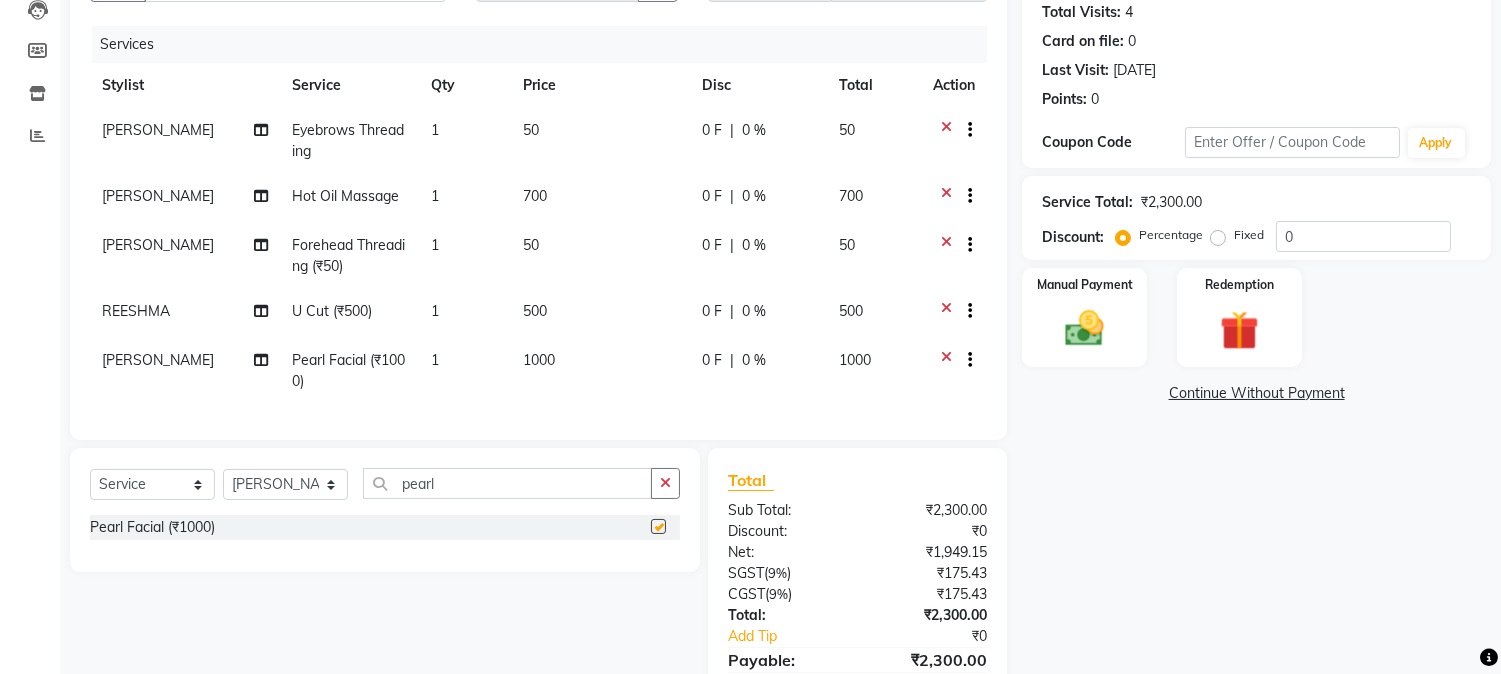 checkbox on "false" 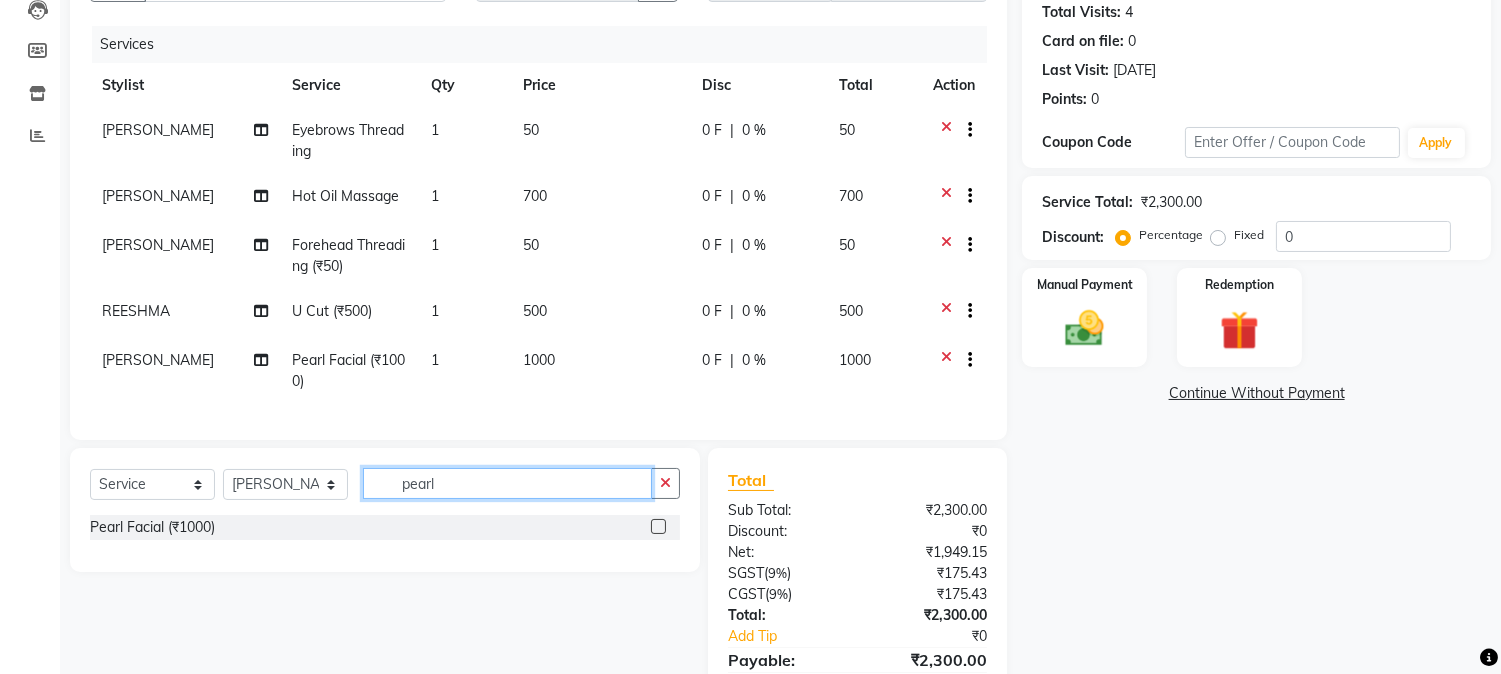 drag, startPoint x: 516, startPoint y: 490, endPoint x: 292, endPoint y: 516, distance: 225.50388 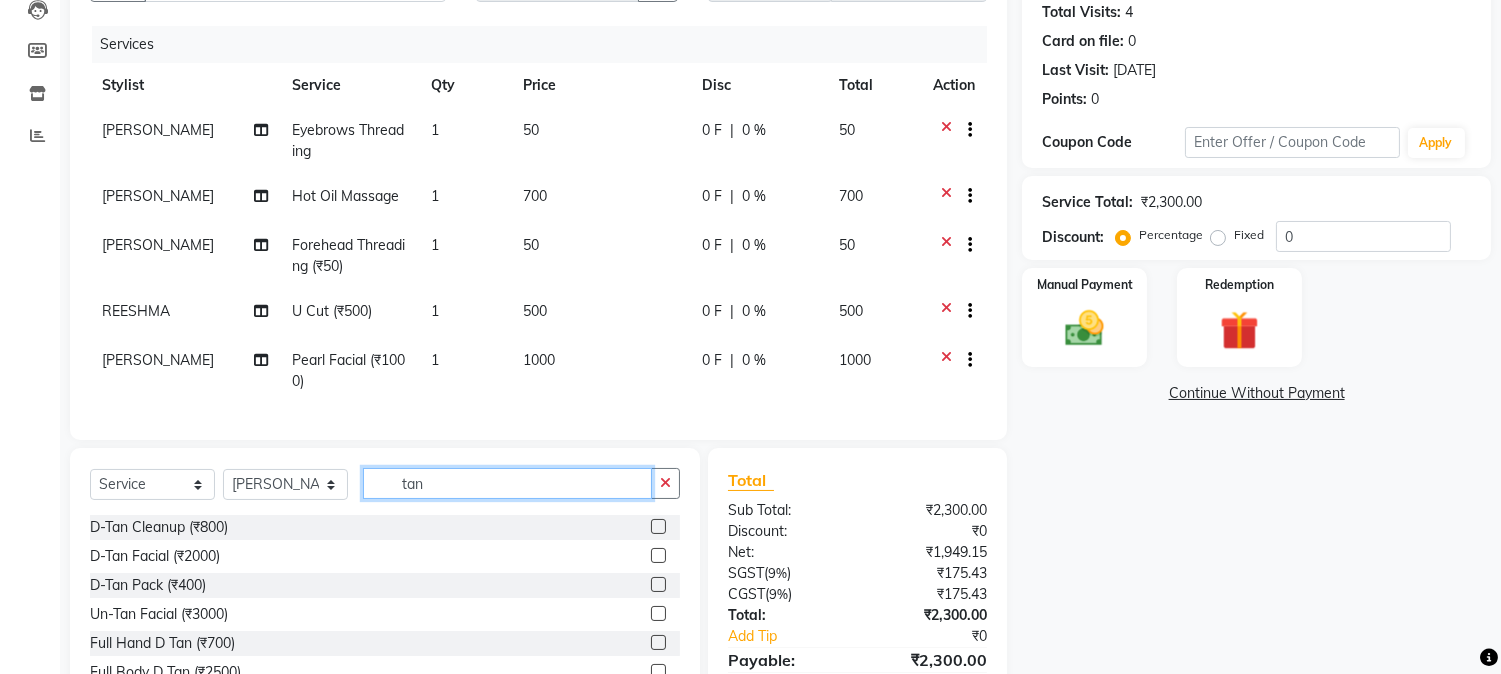 type on "tan" 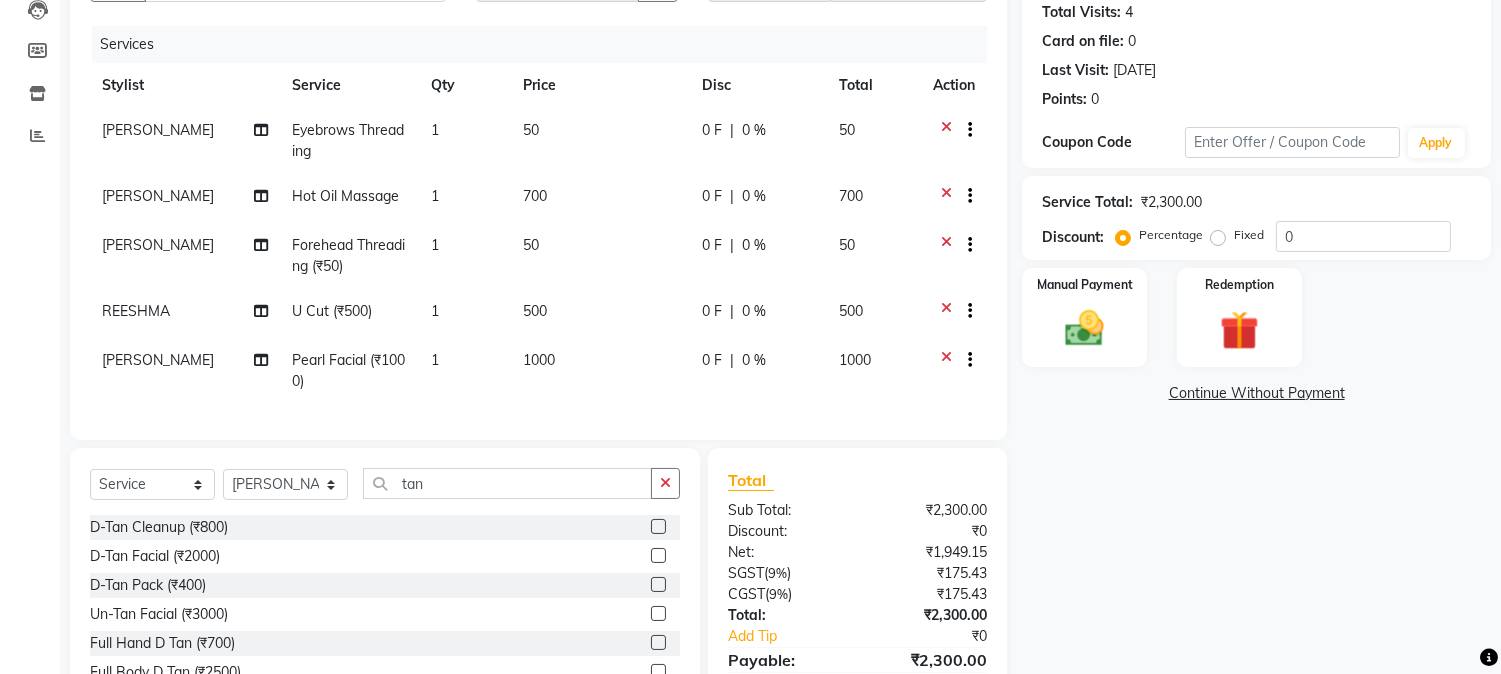 click 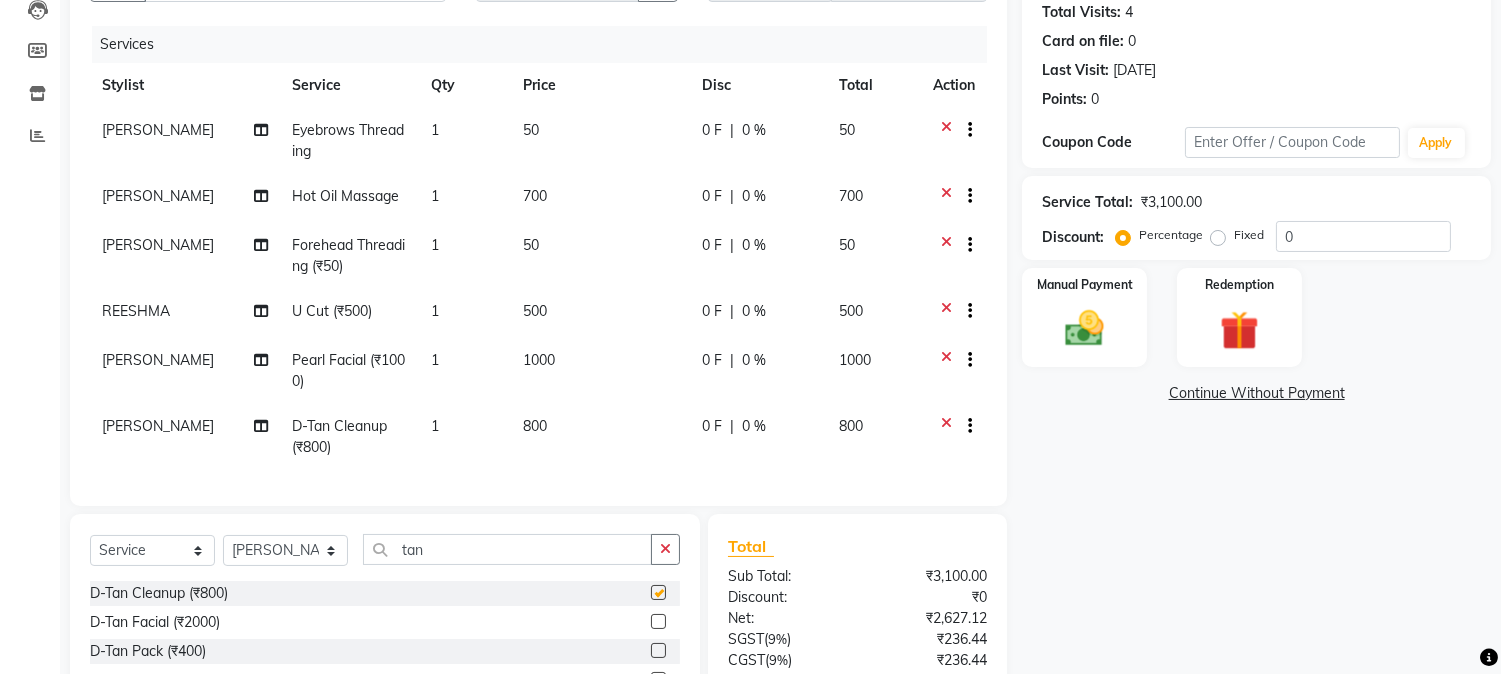 checkbox on "false" 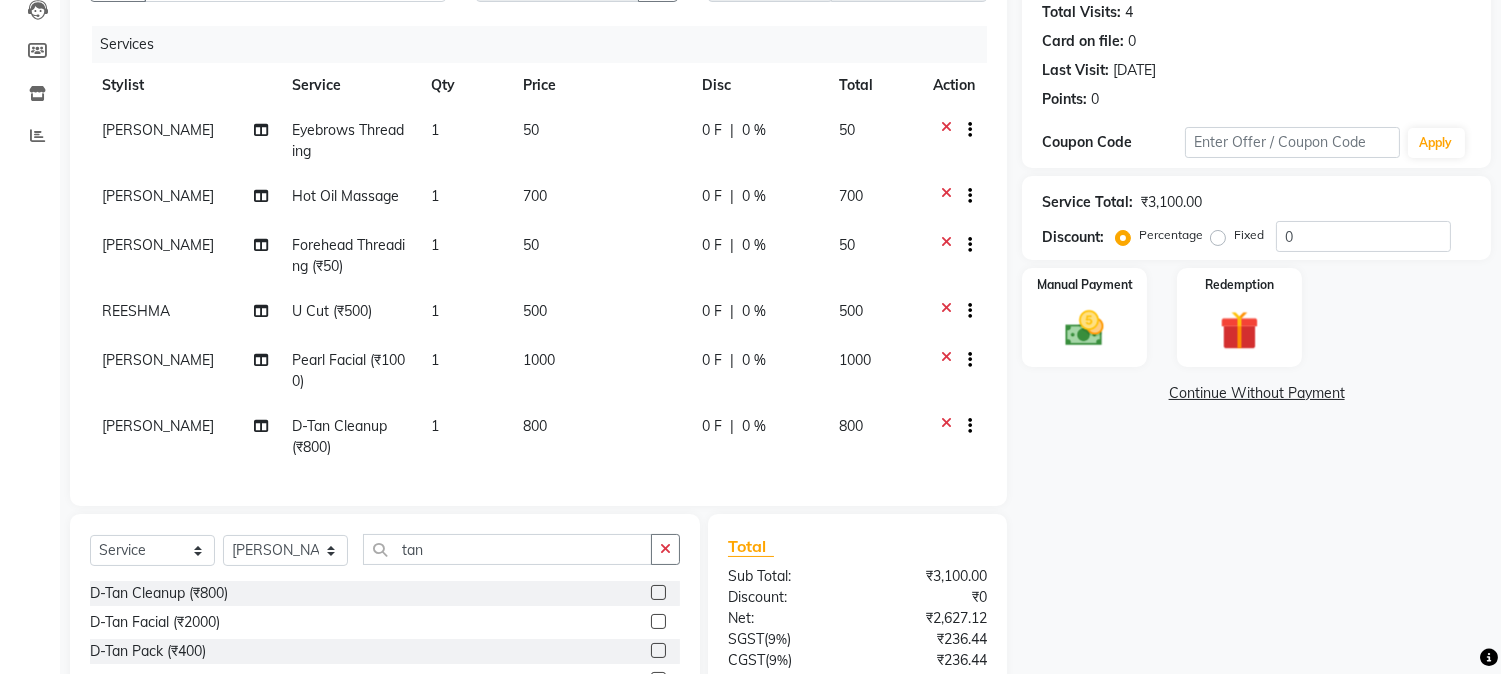 click on "D-Tan Cleanup (₹800)" 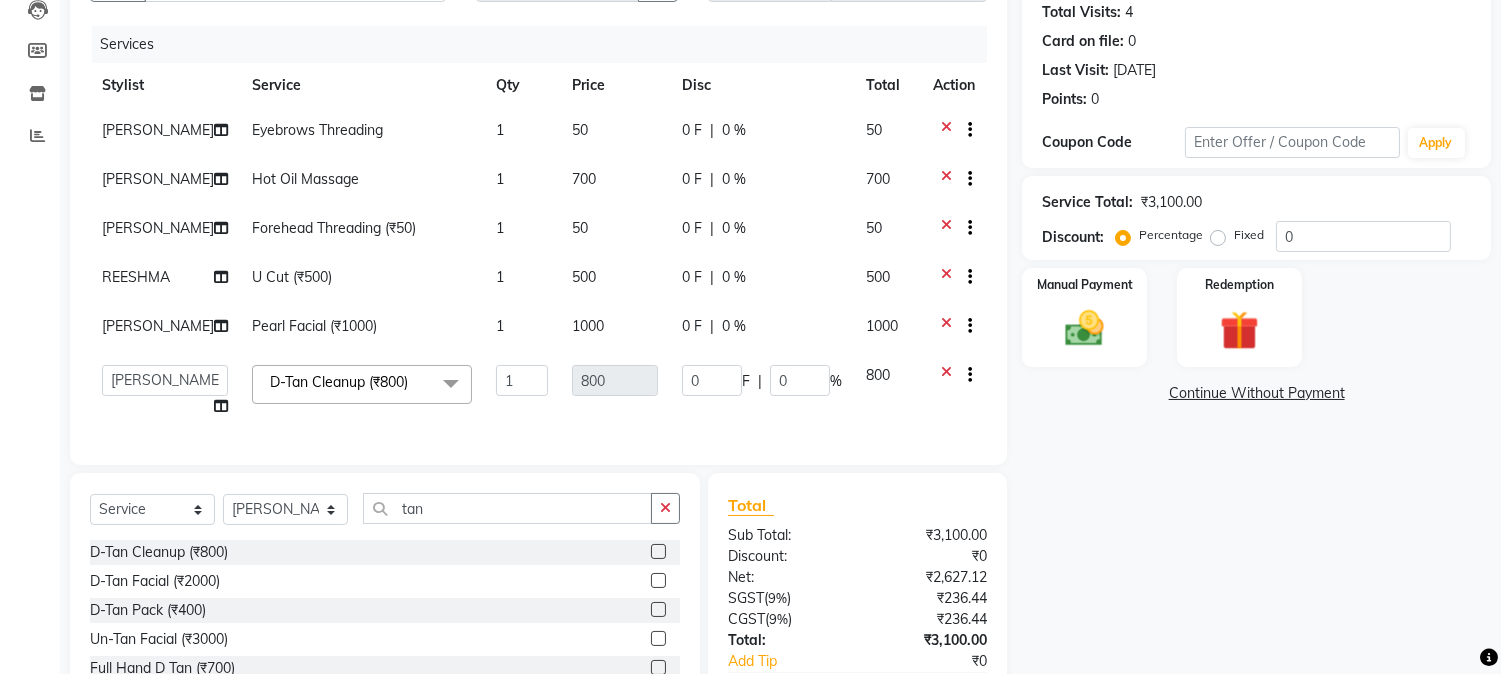 click on "D-Tan Cleanup (₹800)" 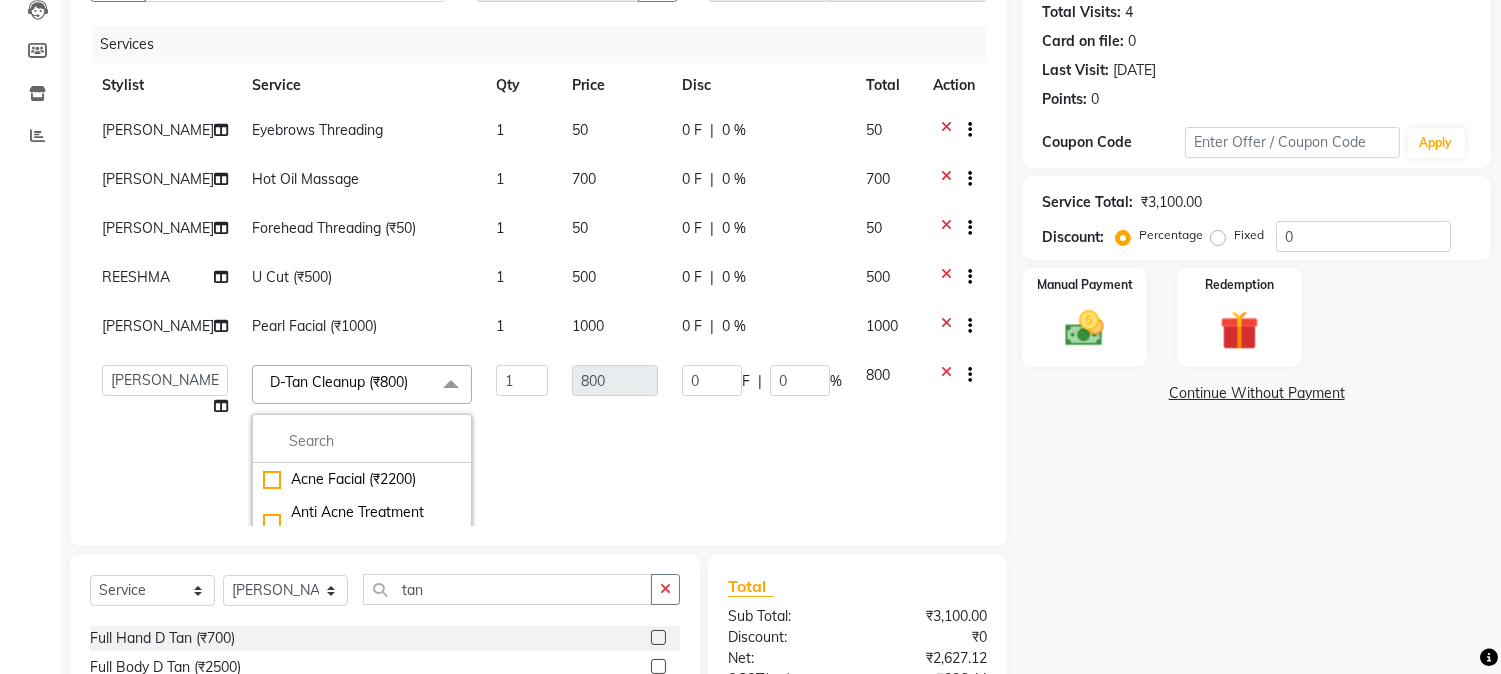 scroll, scrollTop: 0, scrollLeft: 0, axis: both 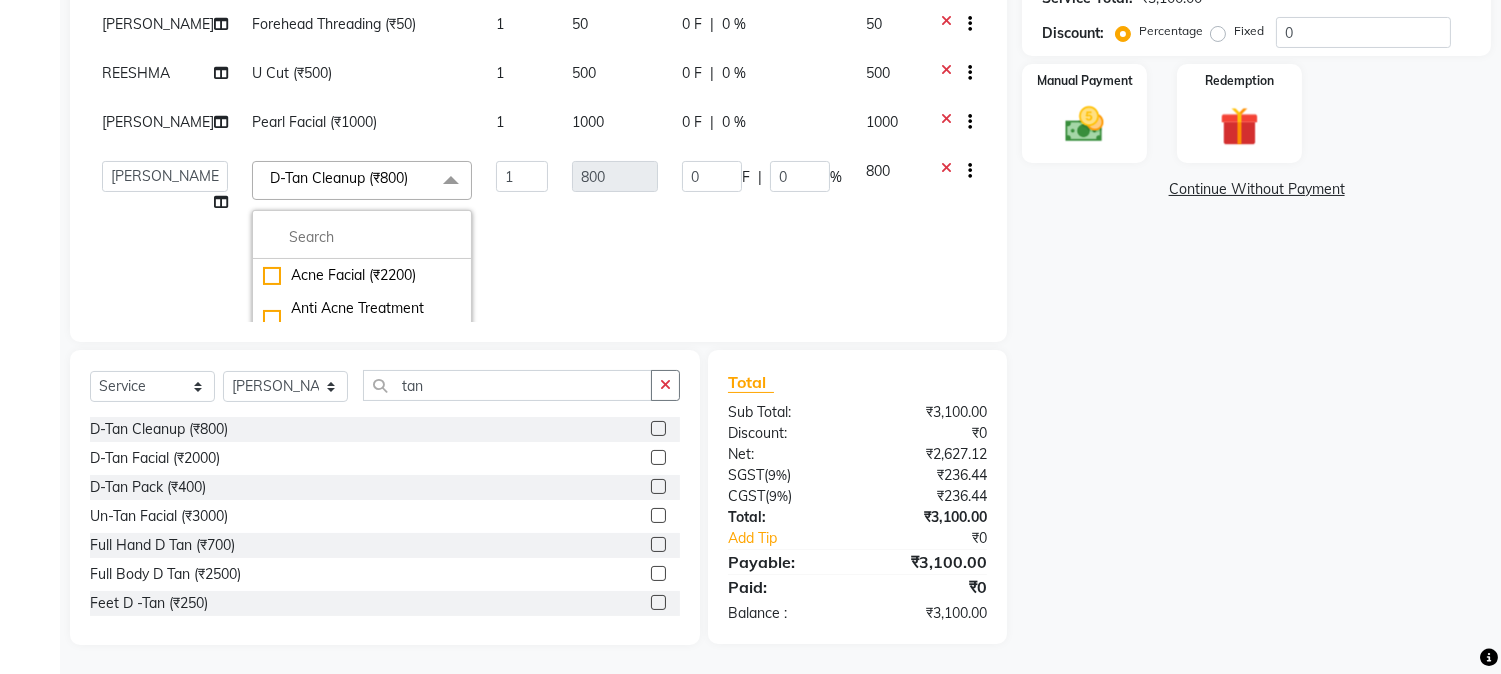 click 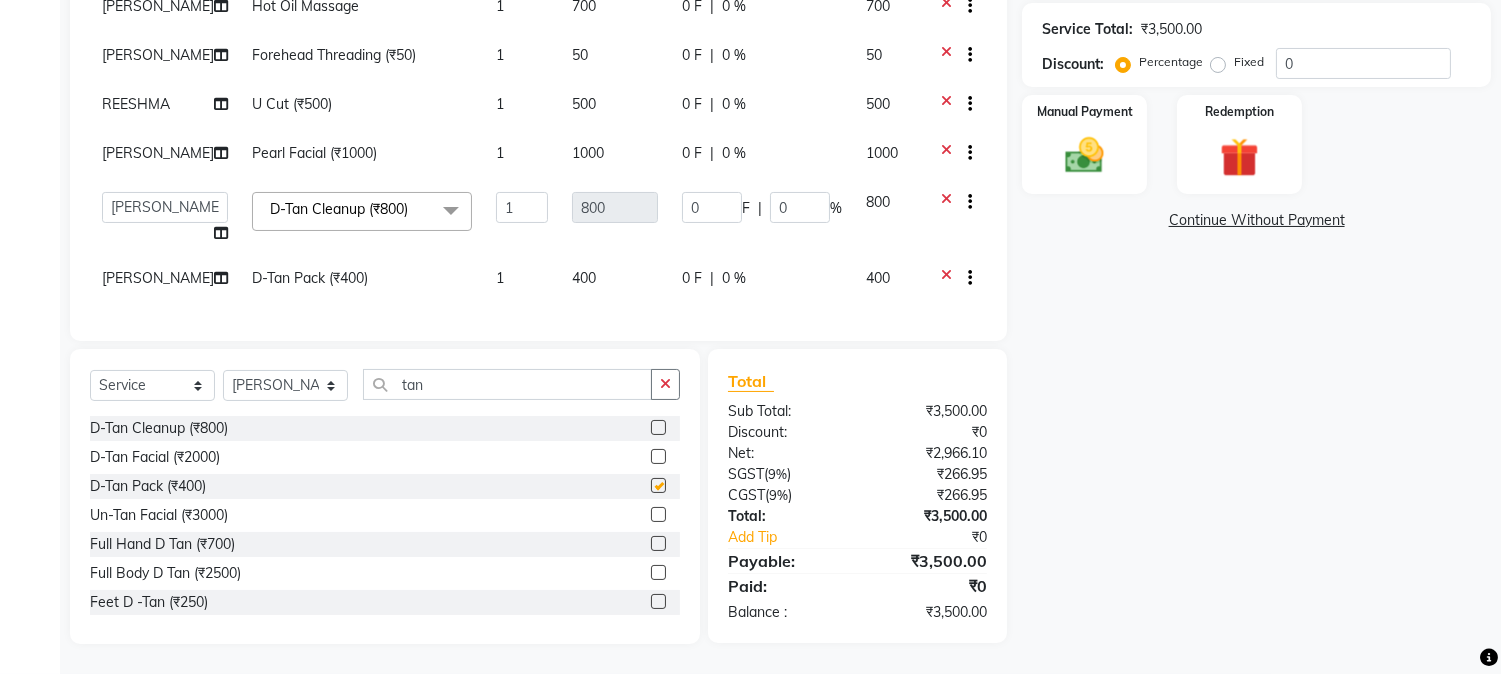 scroll, scrollTop: 411, scrollLeft: 0, axis: vertical 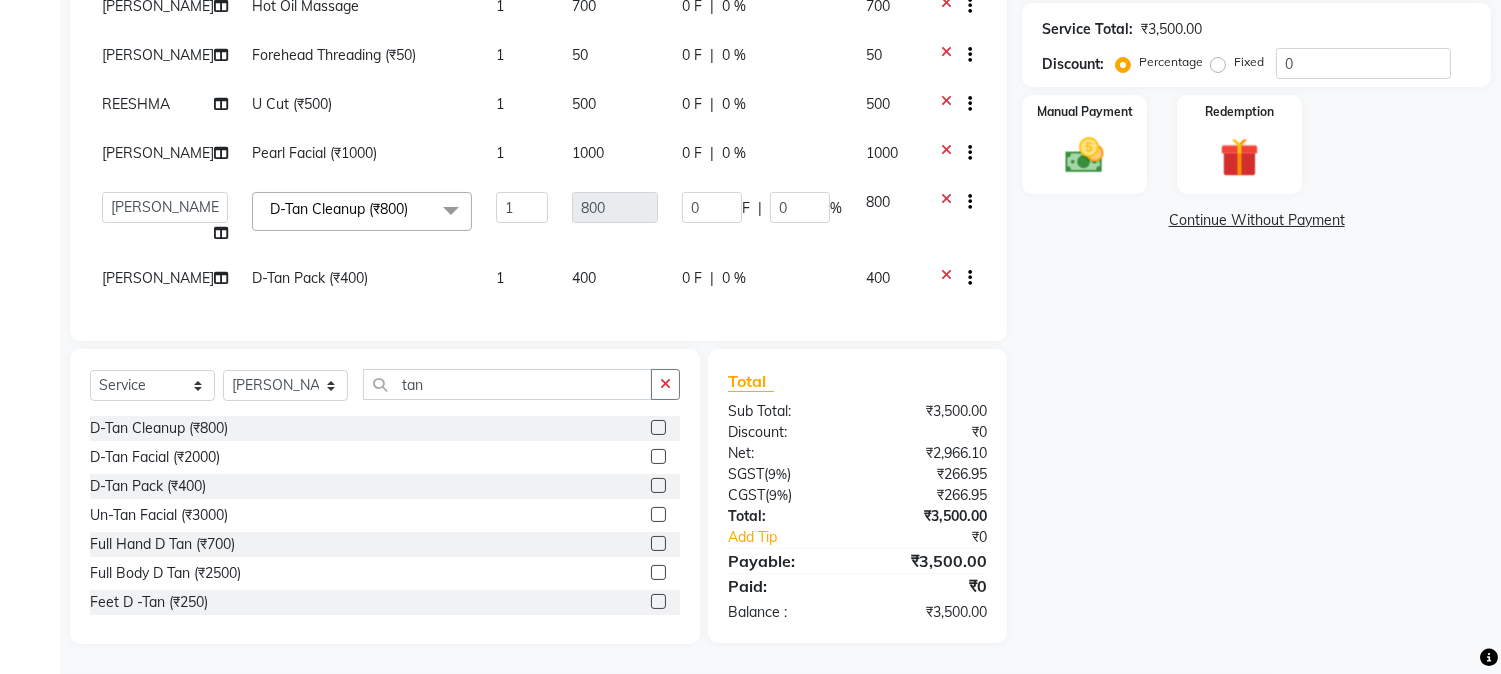 checkbox on "false" 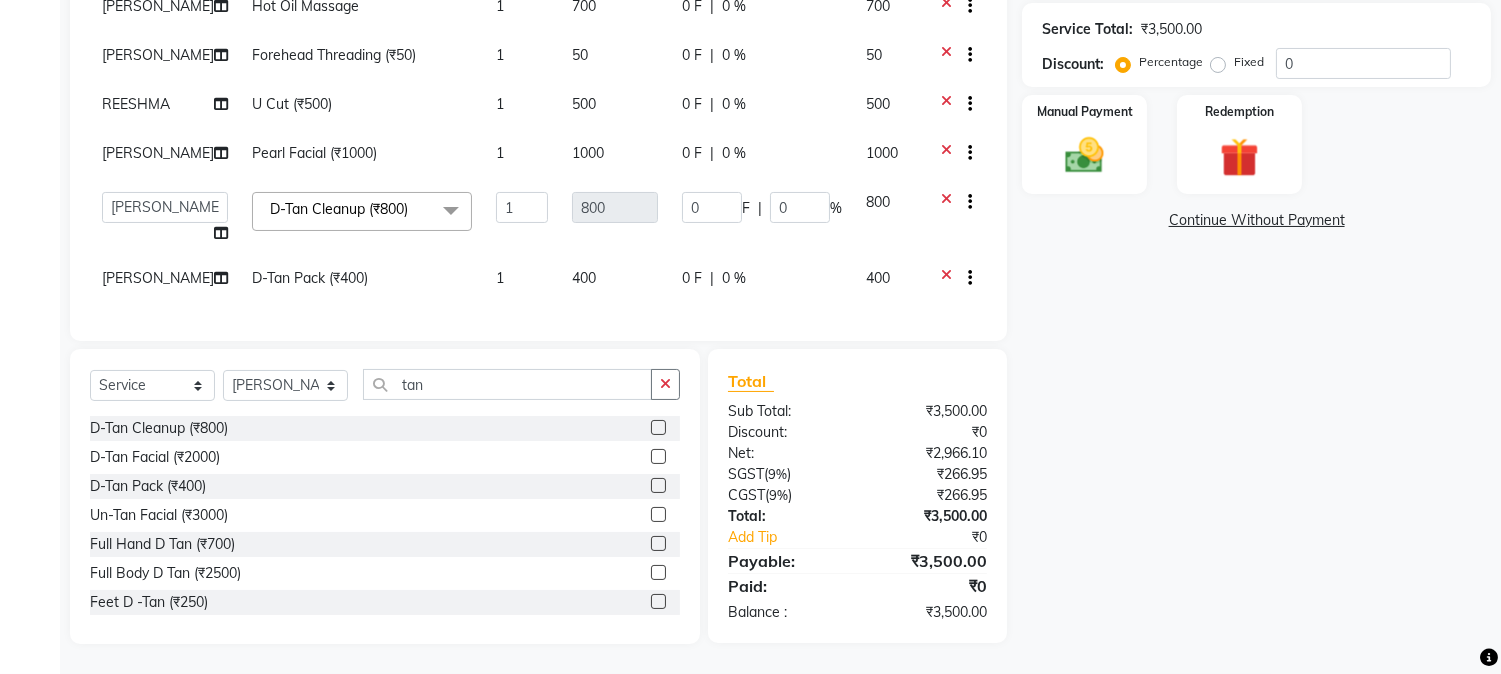 click 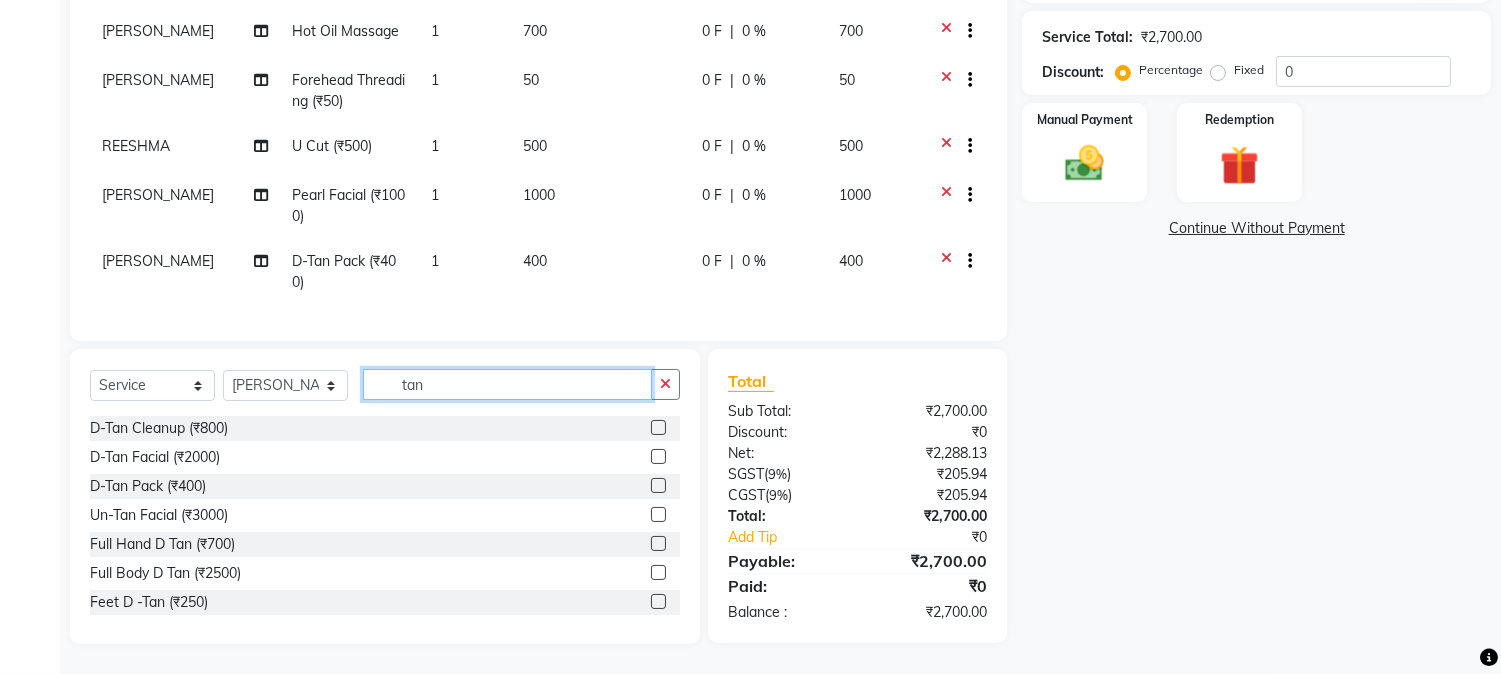 drag, startPoint x: 407, startPoint y: 364, endPoint x: 314, endPoint y: 358, distance: 93.193344 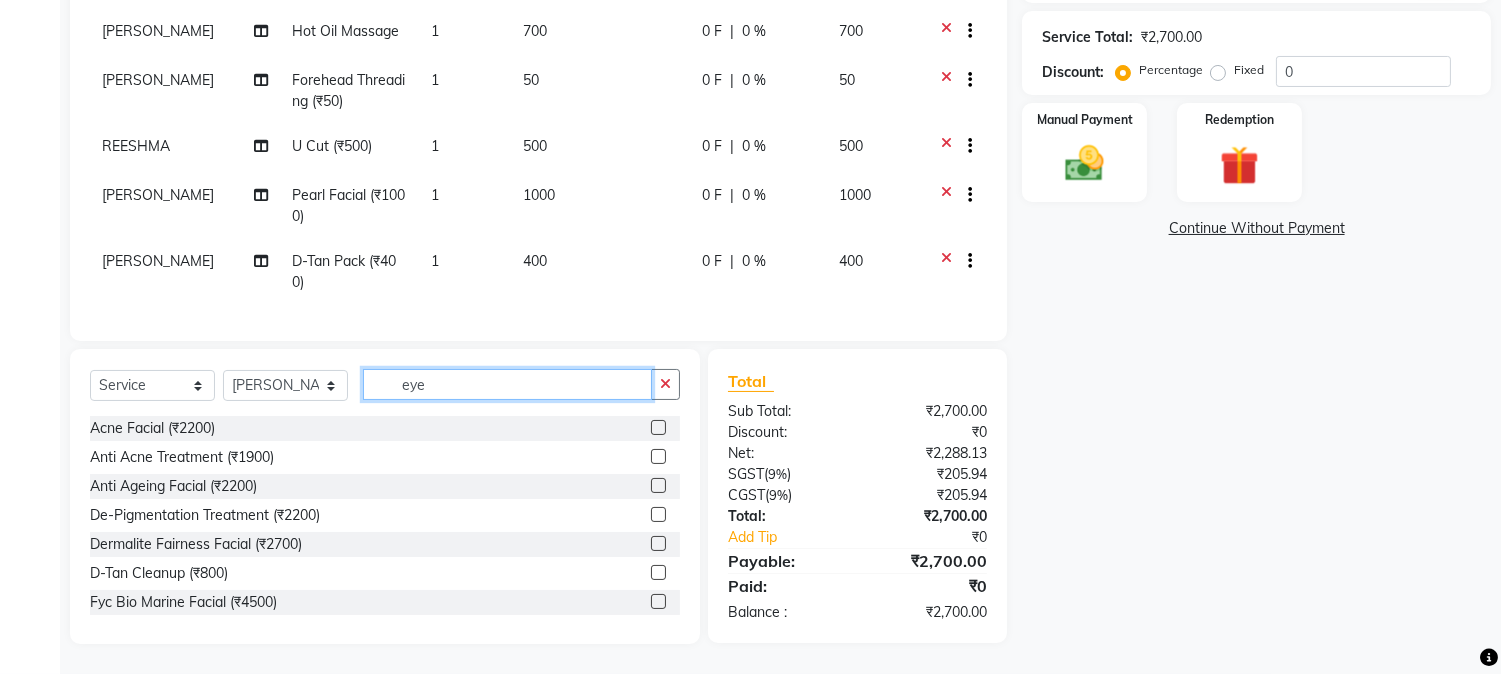 scroll, scrollTop: 402, scrollLeft: 0, axis: vertical 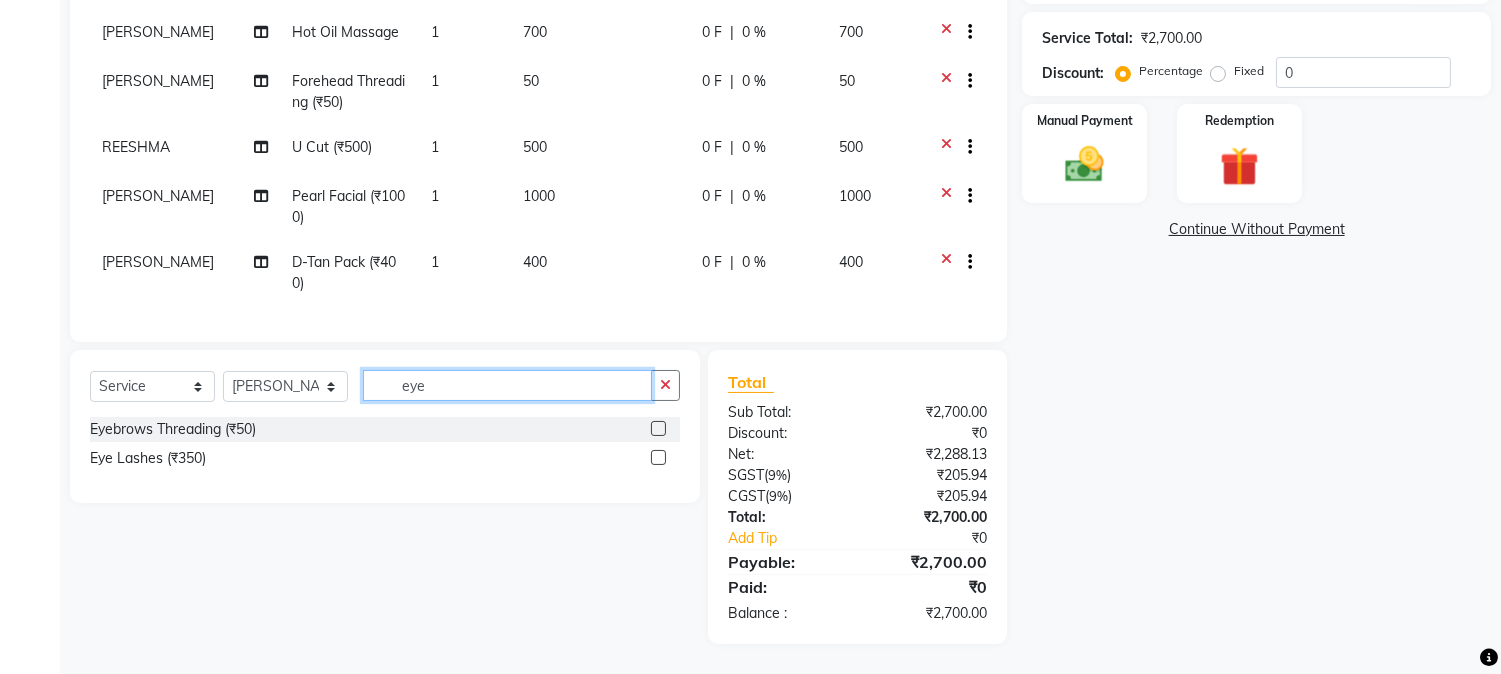 type on "eye" 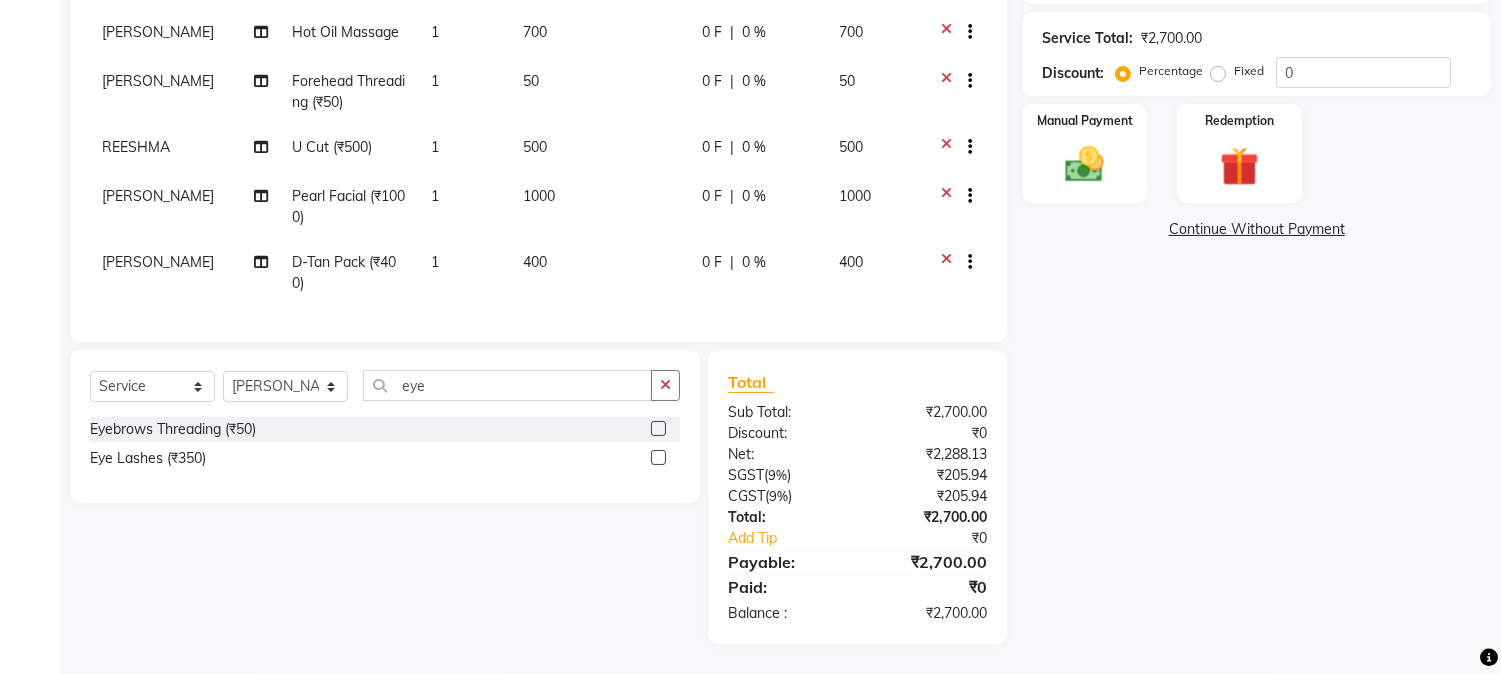 click 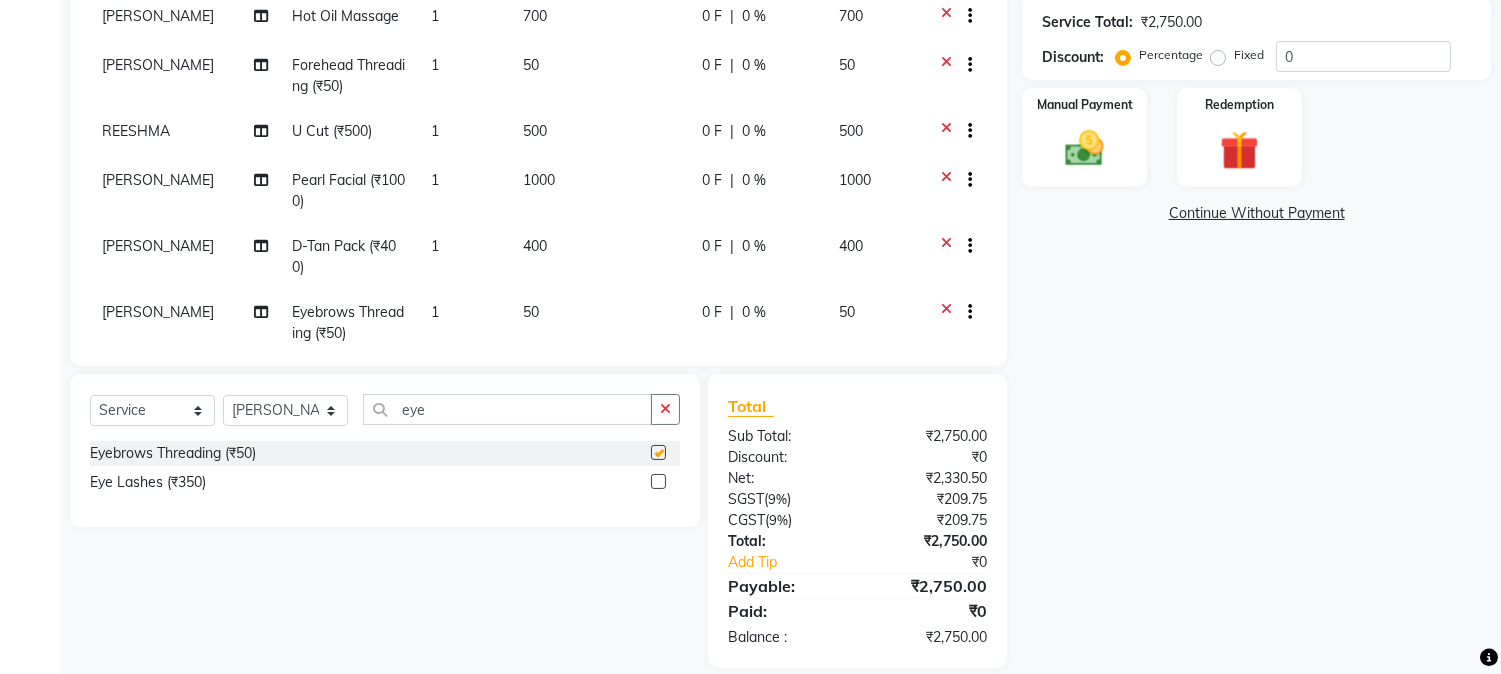 checkbox on "false" 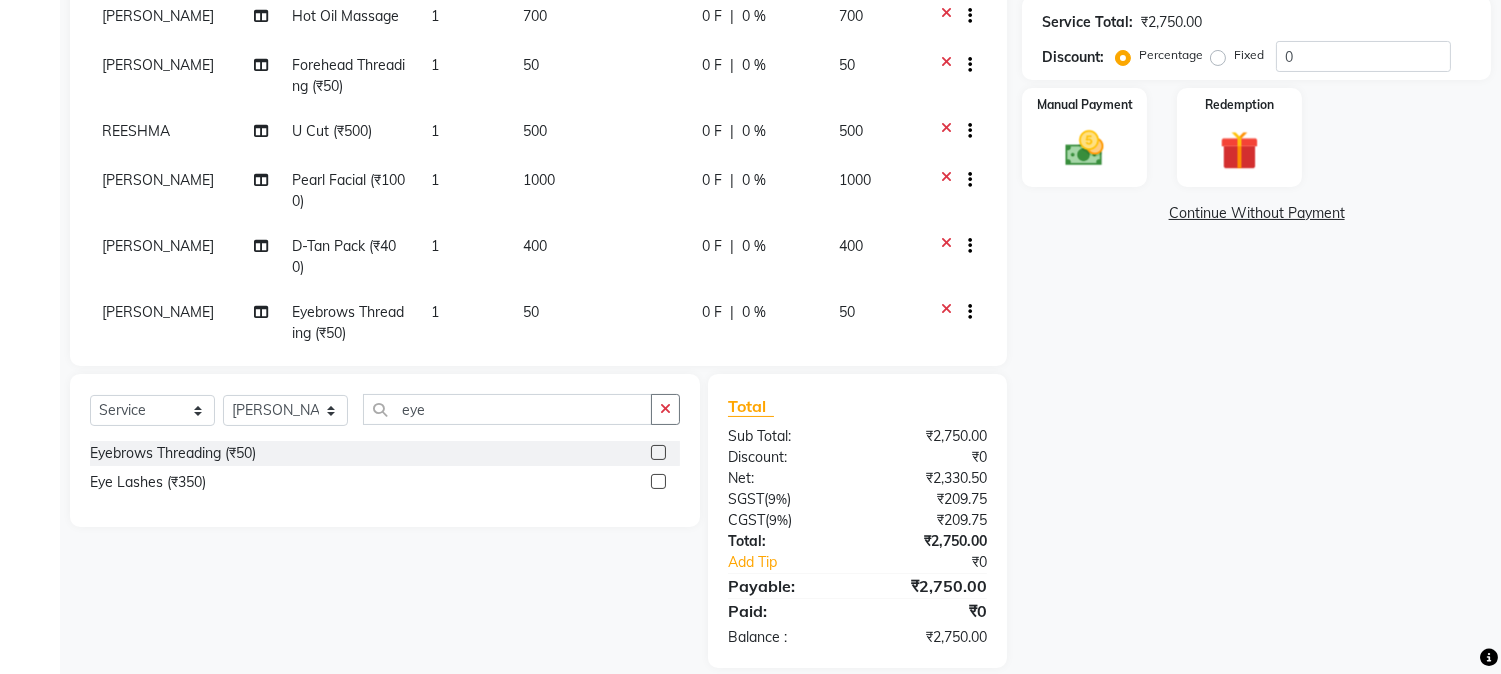 click on "Client [PHONE_NUMBER] Date [DATE] Invoice Number V/2025 V/[PHONE_NUMBER] Services Stylist Service Qty Price Disc Total Action [PERSON_NAME] Eyebrows Threading 1 50 0 F | 0 % 50 [PERSON_NAME] Hot Oil Massage 1 700 0 F | 0 % 700 [PERSON_NAME] Forehead Threading (₹50) 1 50 0 F | 0 % 50 REESHMA  U Cut (₹500) 1 500 0 F | 0 % 500 [PERSON_NAME] Facial (₹1000) 1 1000 0 F | 0 % 1000 [PERSON_NAME] Pack (₹400) 1 400 0 F | 0 % 400 [PERSON_NAME] Eyebrows Threading (₹50) 1 50 0 F | 0 % 50 Select  Service  Product  Membership  Package Voucher Prepaid Gift Card  Select Stylist Aathithya [PERSON_NAME] [PERSON_NAME] GURUVAYUR ASHTAMUDI [PERSON_NAME] Nigisha POOJA [PERSON_NAME] [PERSON_NAME] [PERSON_NAME] eye Eyebrows Threading (₹50)  Eye Lashes  (₹350)  Total Sub Total: ₹2,750.00 Discount: ₹0 Net: ₹2,330.50 SGST  ( 9% ) ₹209.75 CGST  ( 9% ) ₹209.75 Total: ₹2,750.00 Add Tip ₹0 Payable: ₹2,750.00 Paid: ₹0 Balance   : ₹2,750.00" 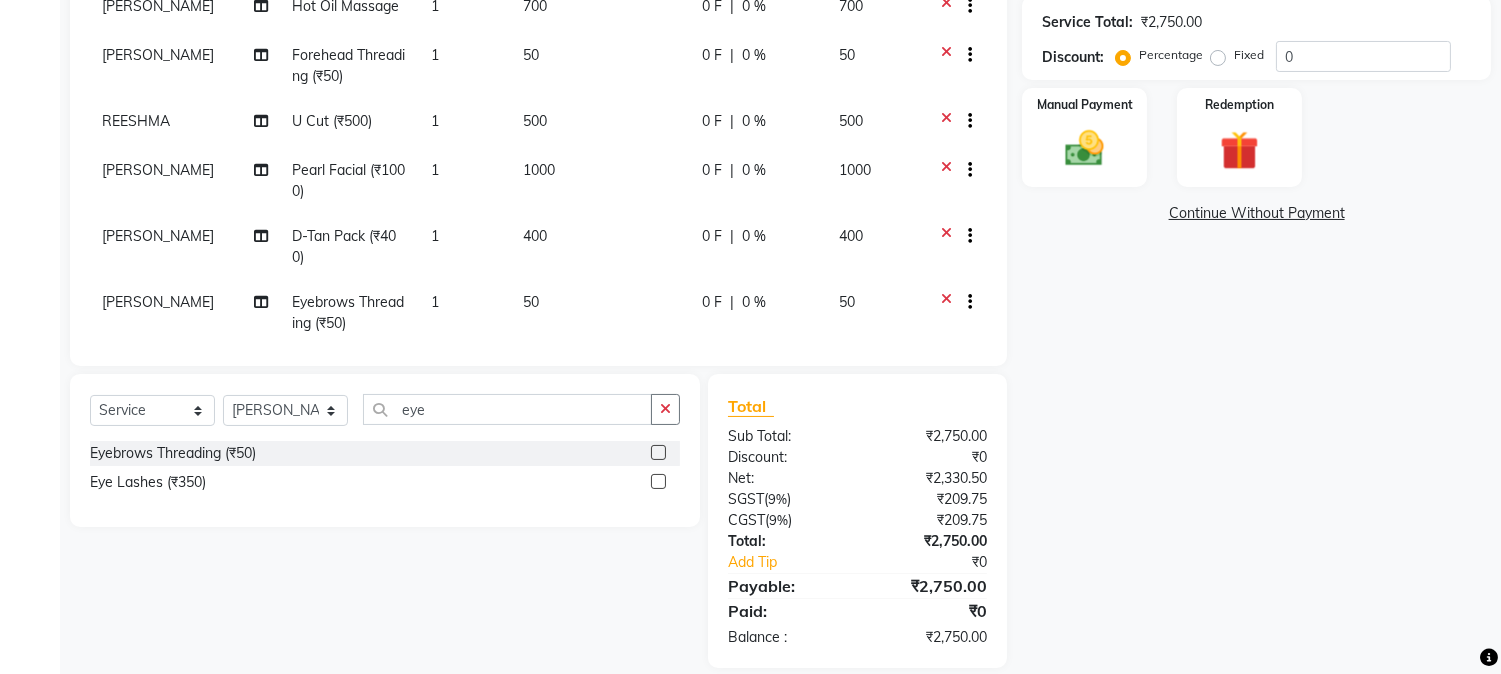 scroll, scrollTop: 0, scrollLeft: 0, axis: both 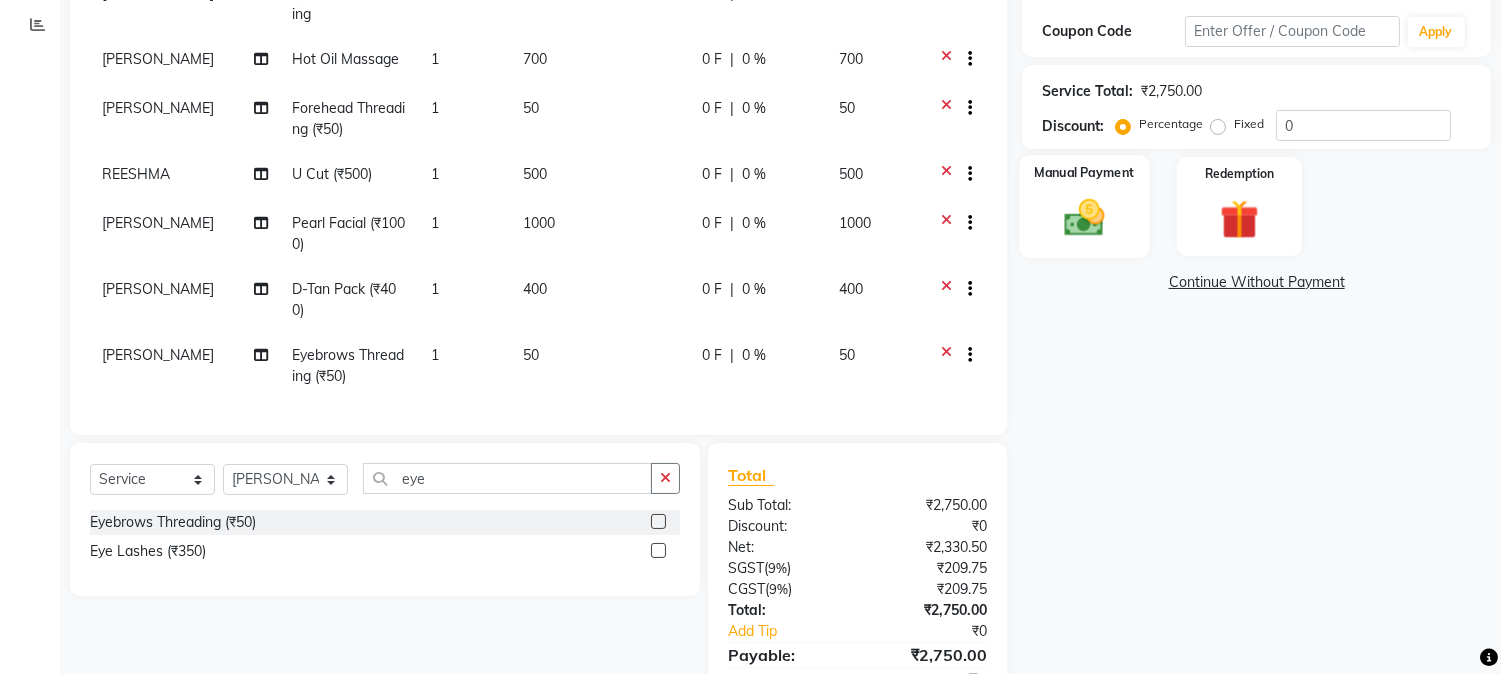 click 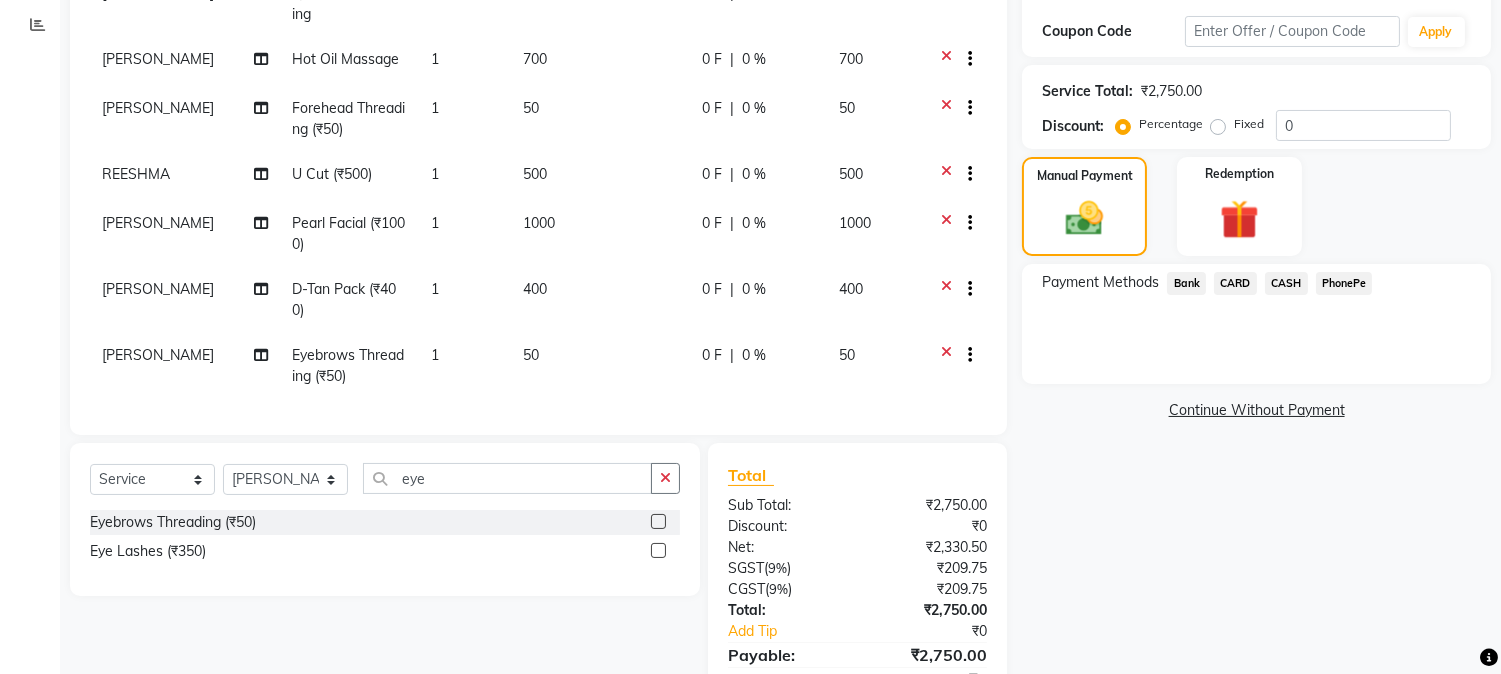 scroll, scrollTop: 0, scrollLeft: 0, axis: both 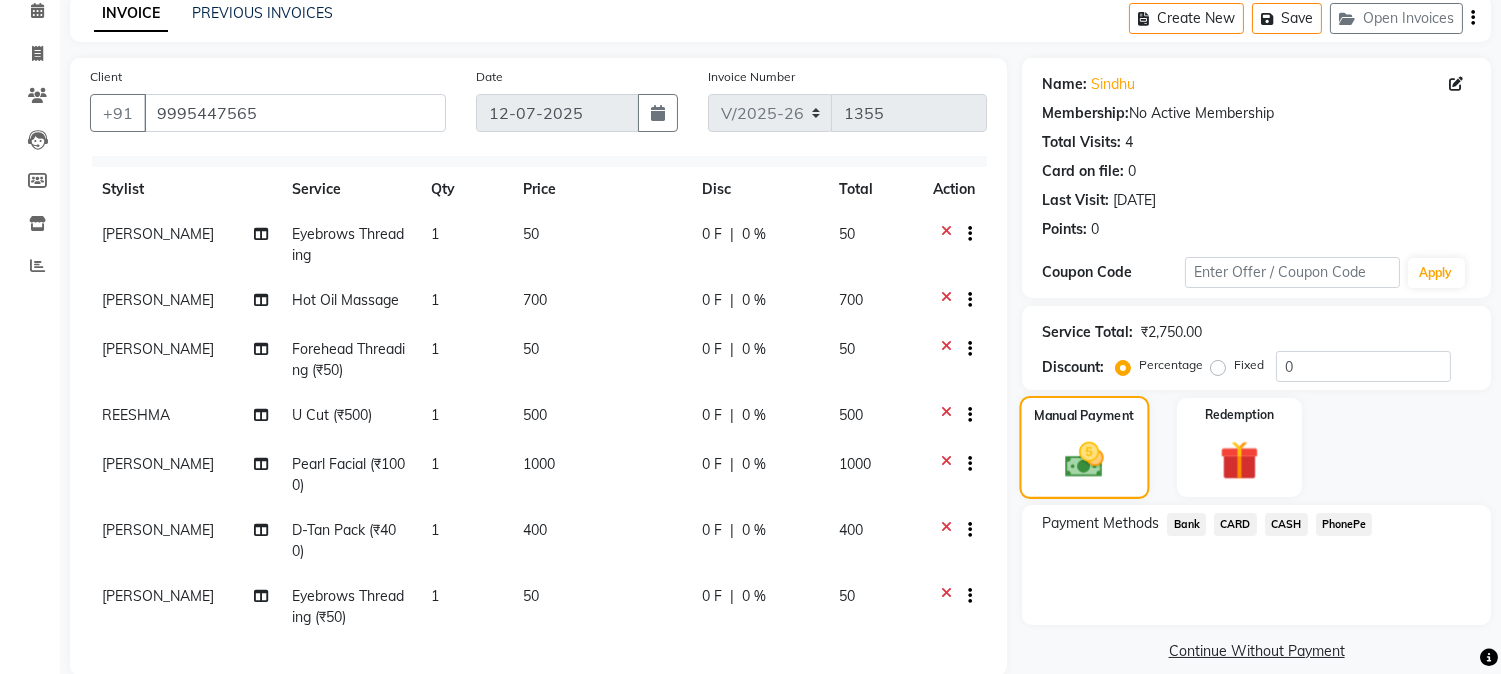 click 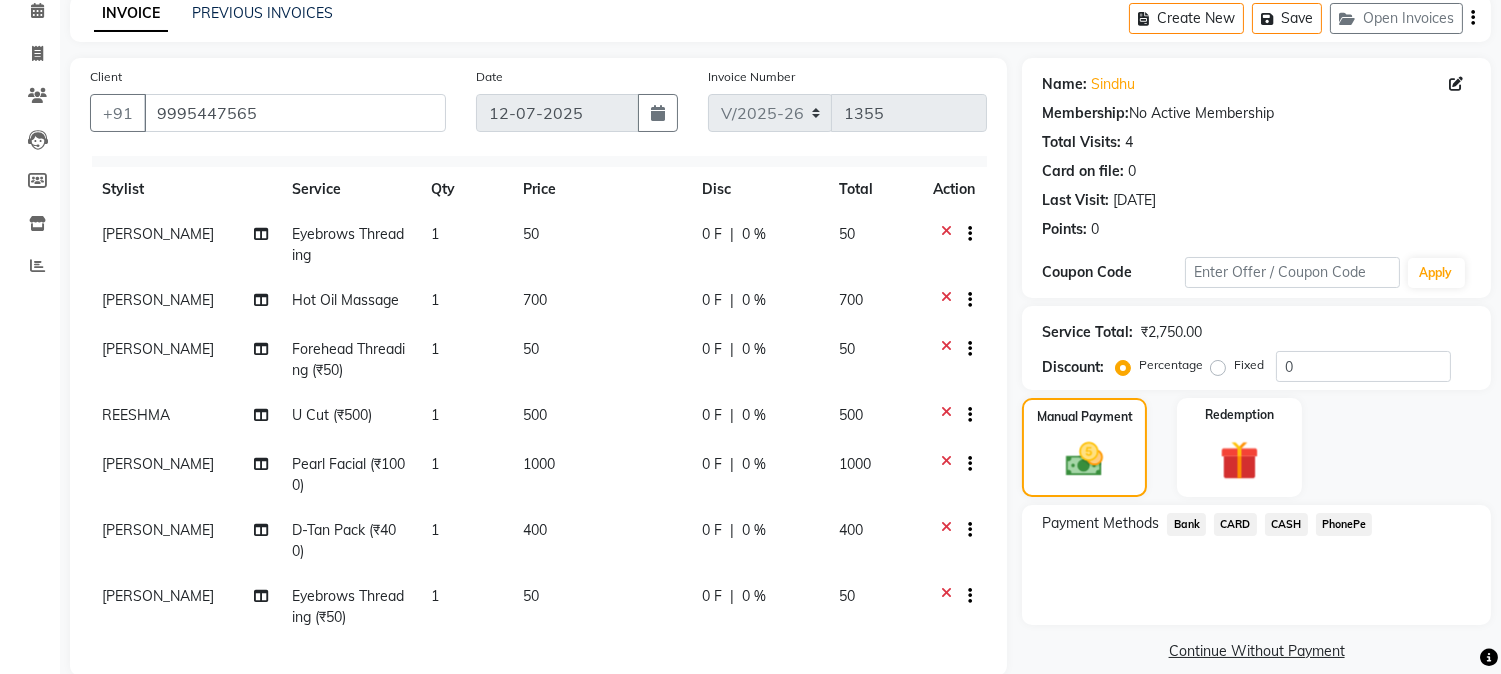 click on "PhonePe" 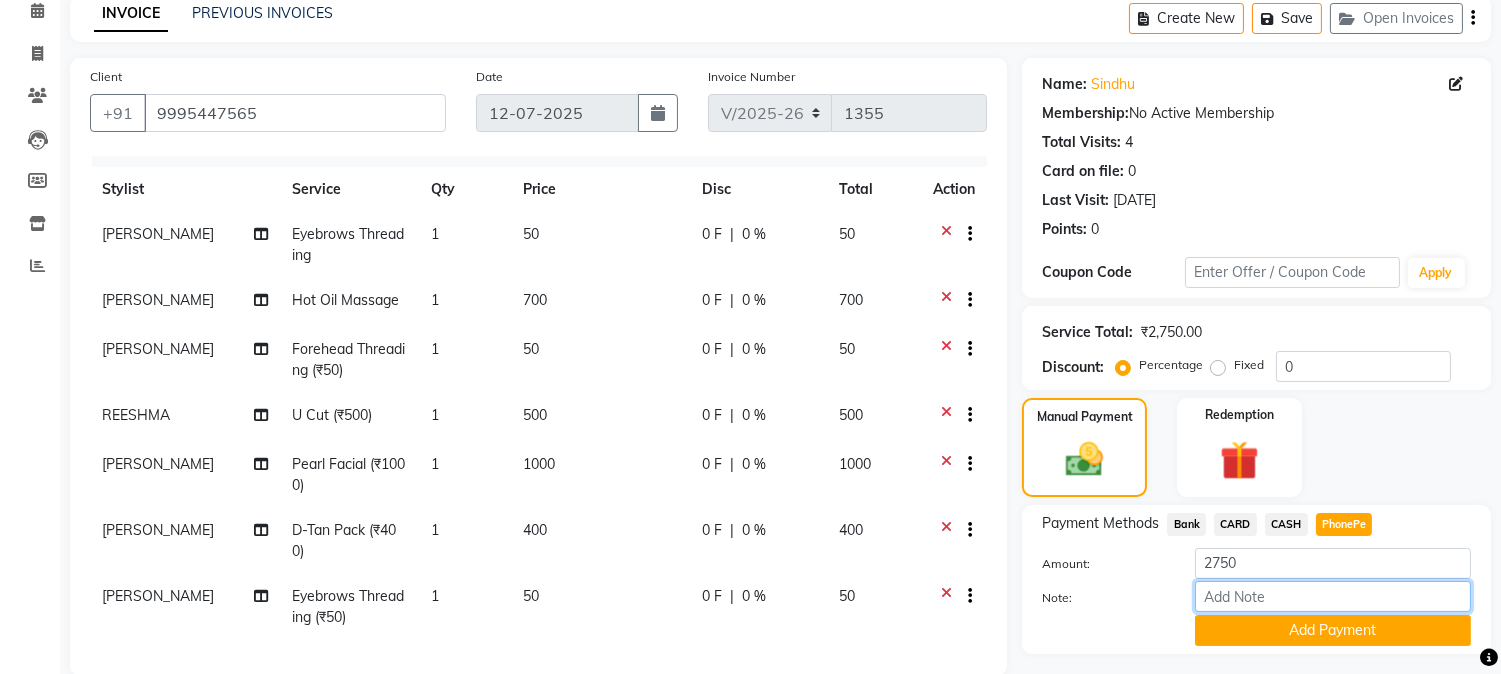 drag, startPoint x: 1226, startPoint y: 587, endPoint x: 1252, endPoint y: 557, distance: 39.698868 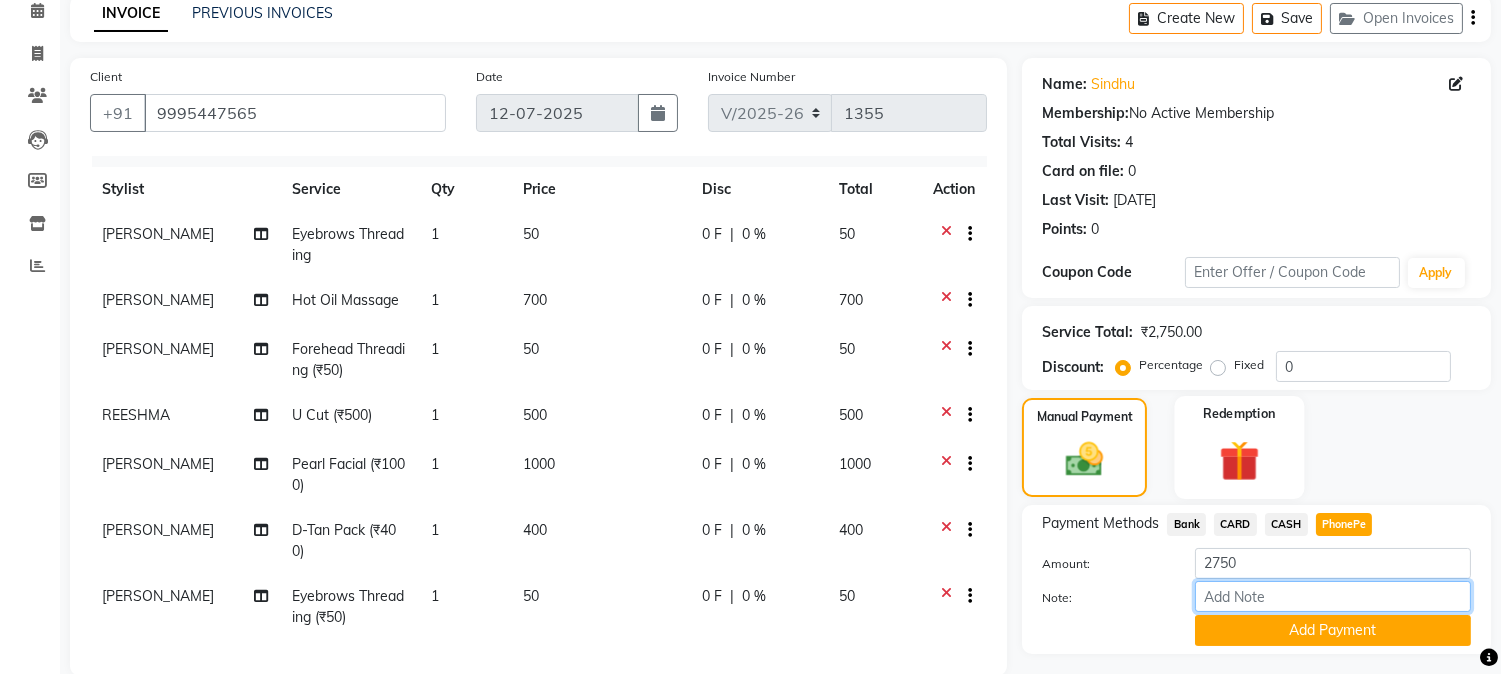 type on "[PERSON_NAME]" 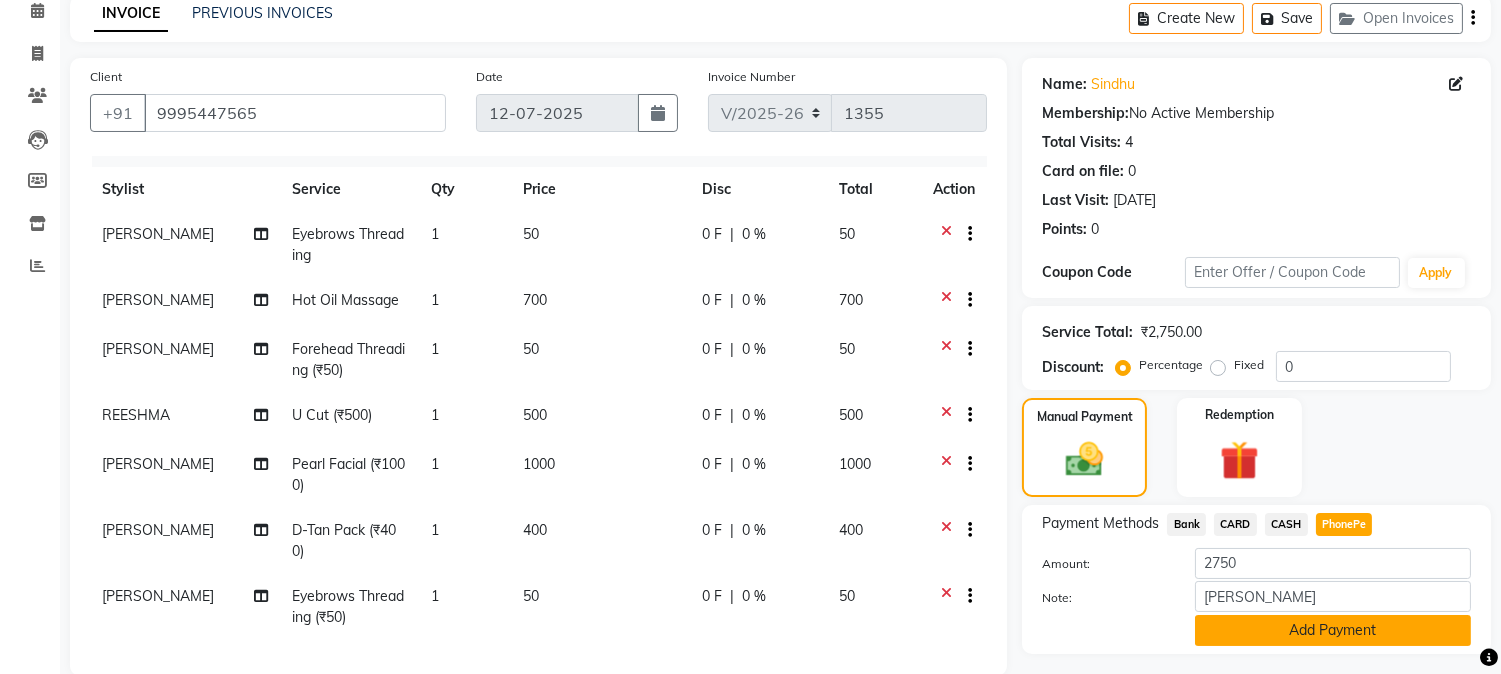 click on "Add Payment" 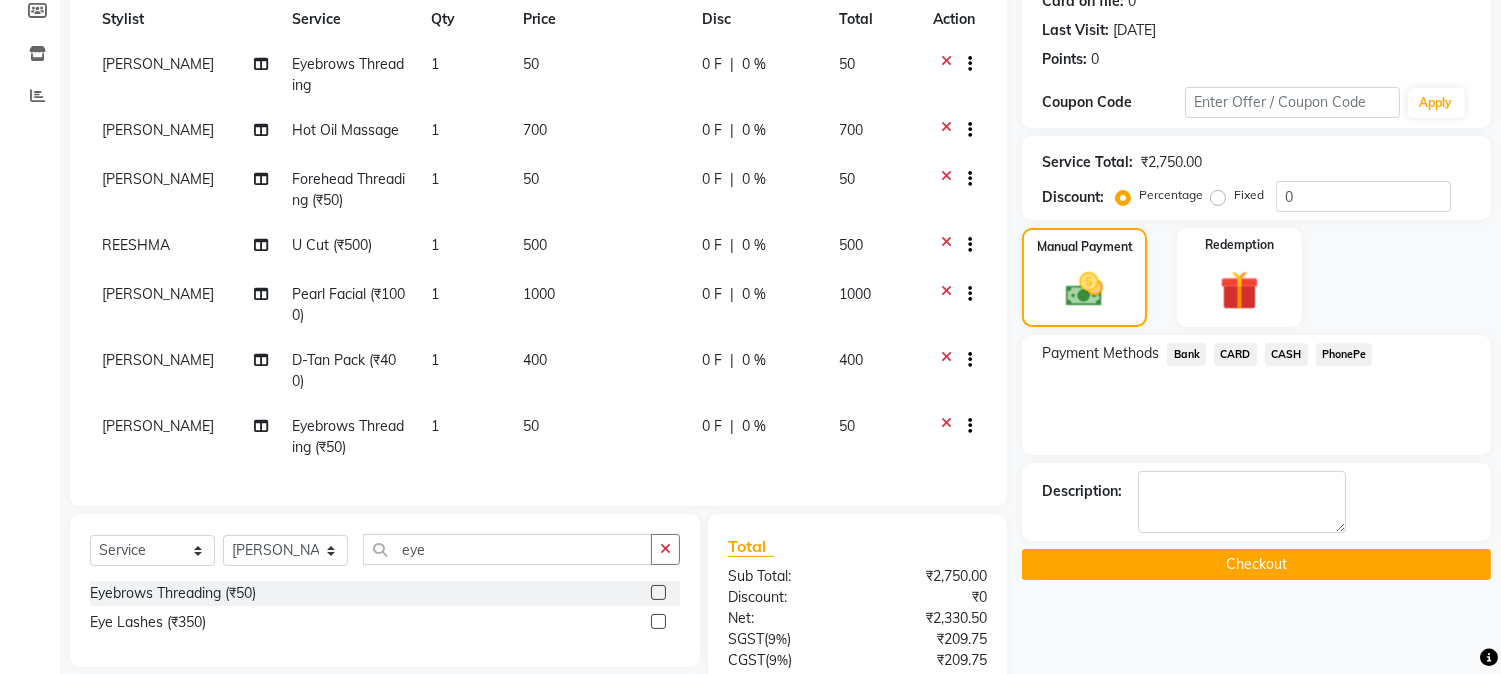 scroll, scrollTop: 467, scrollLeft: 0, axis: vertical 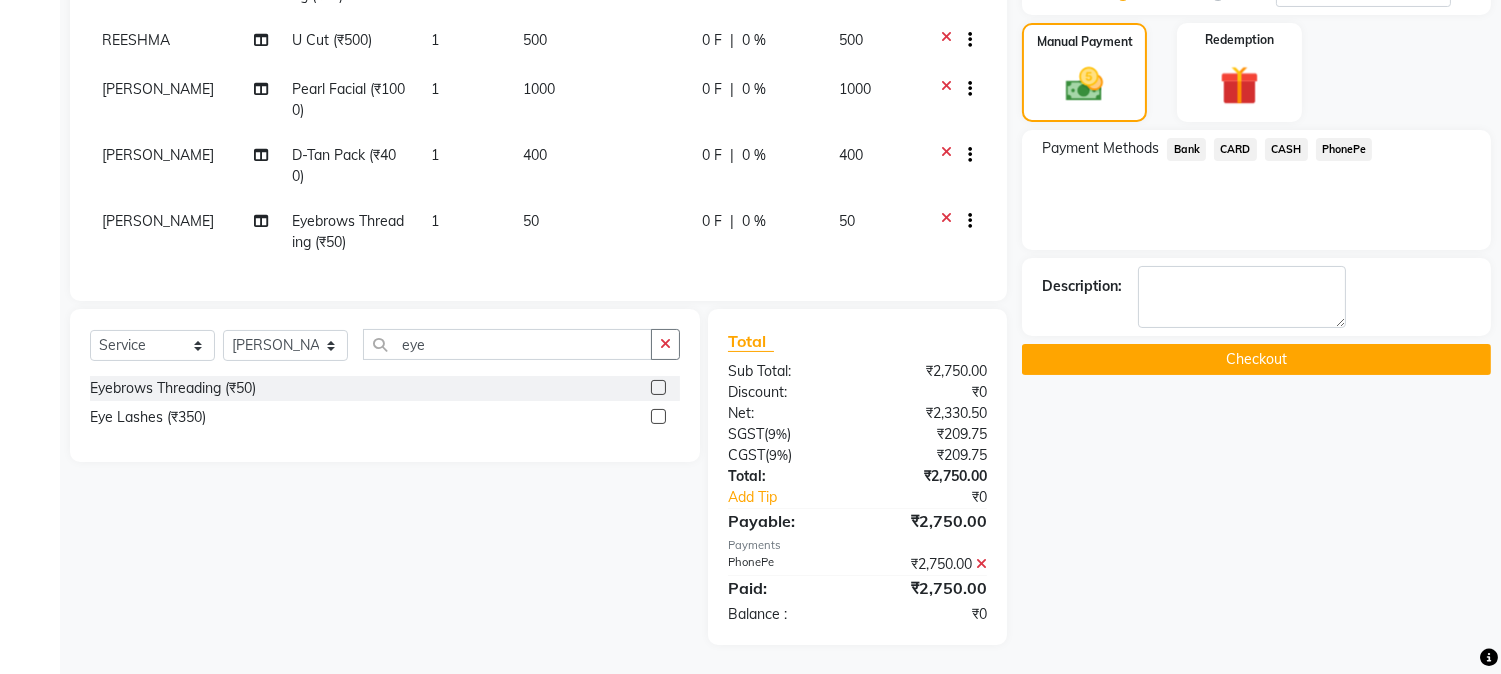 click on "PhonePe" 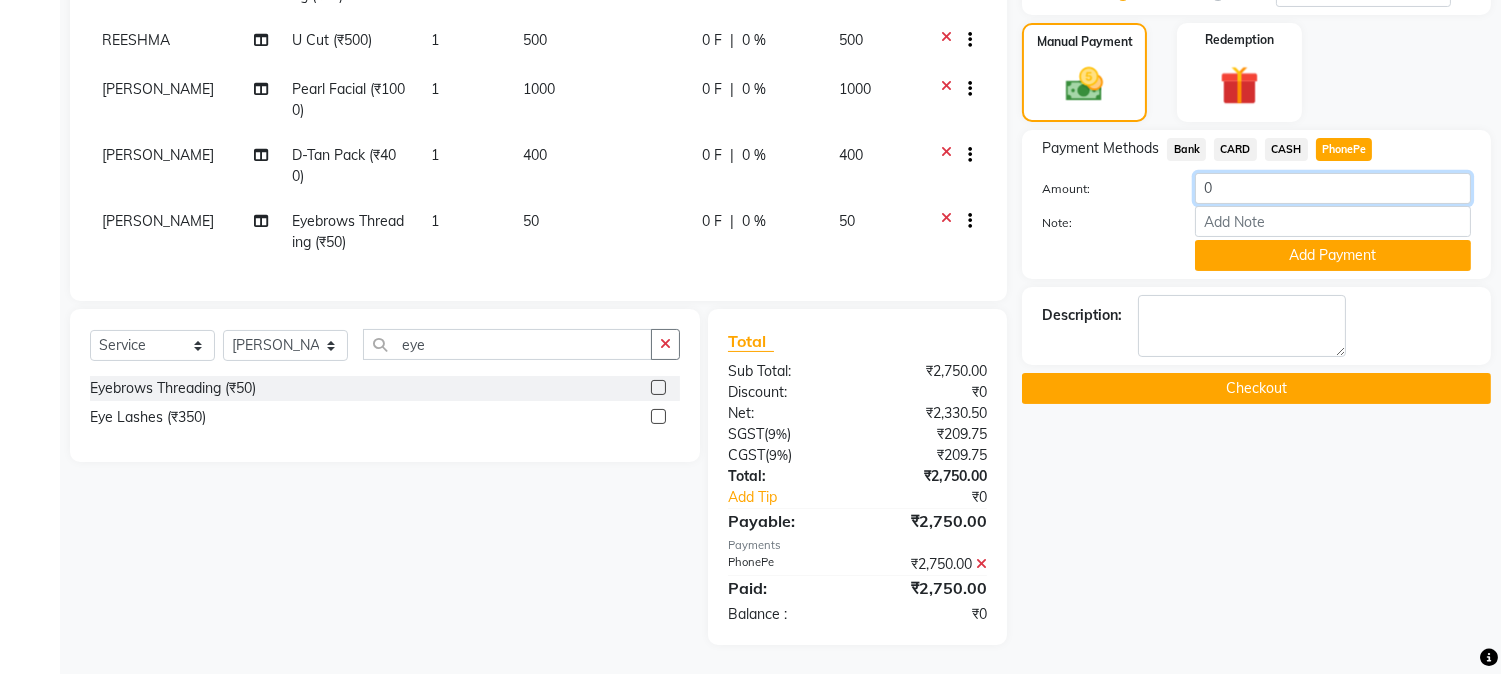click on "0" 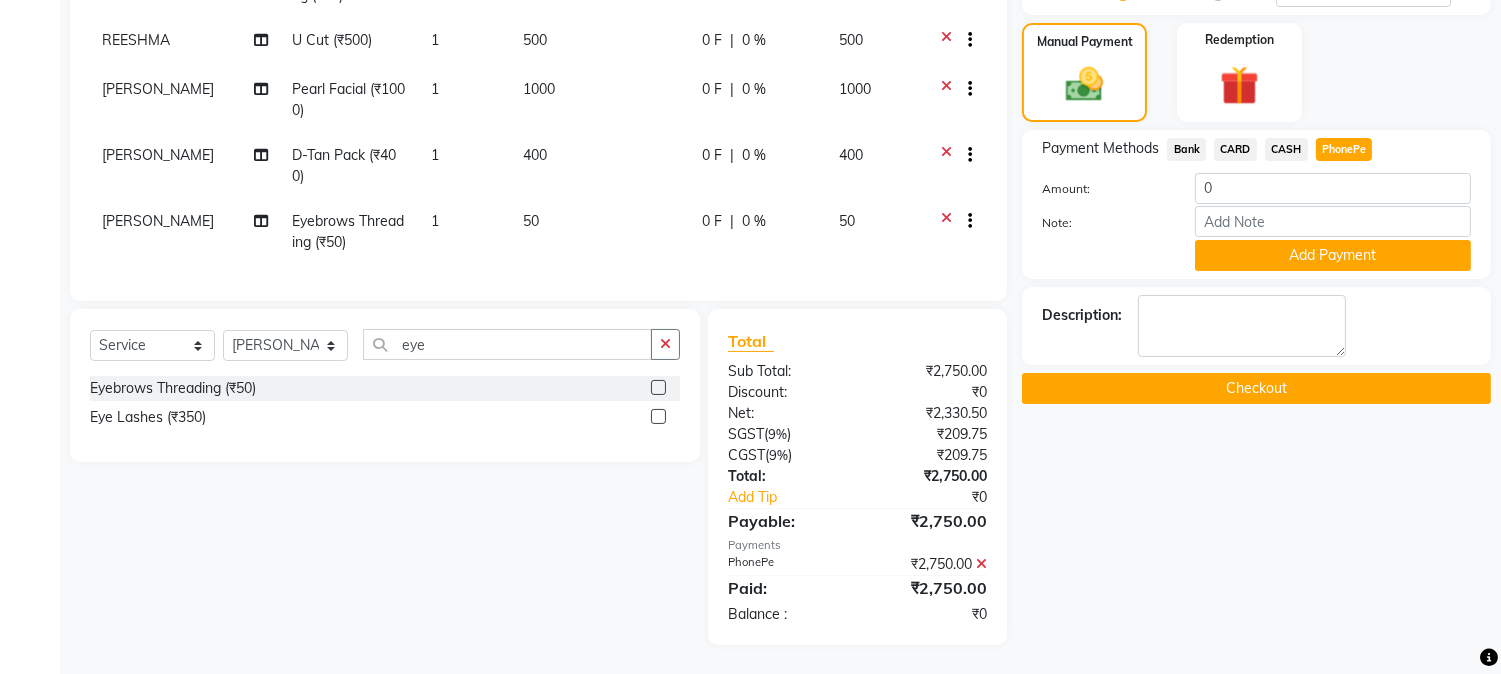 click on "Bank" 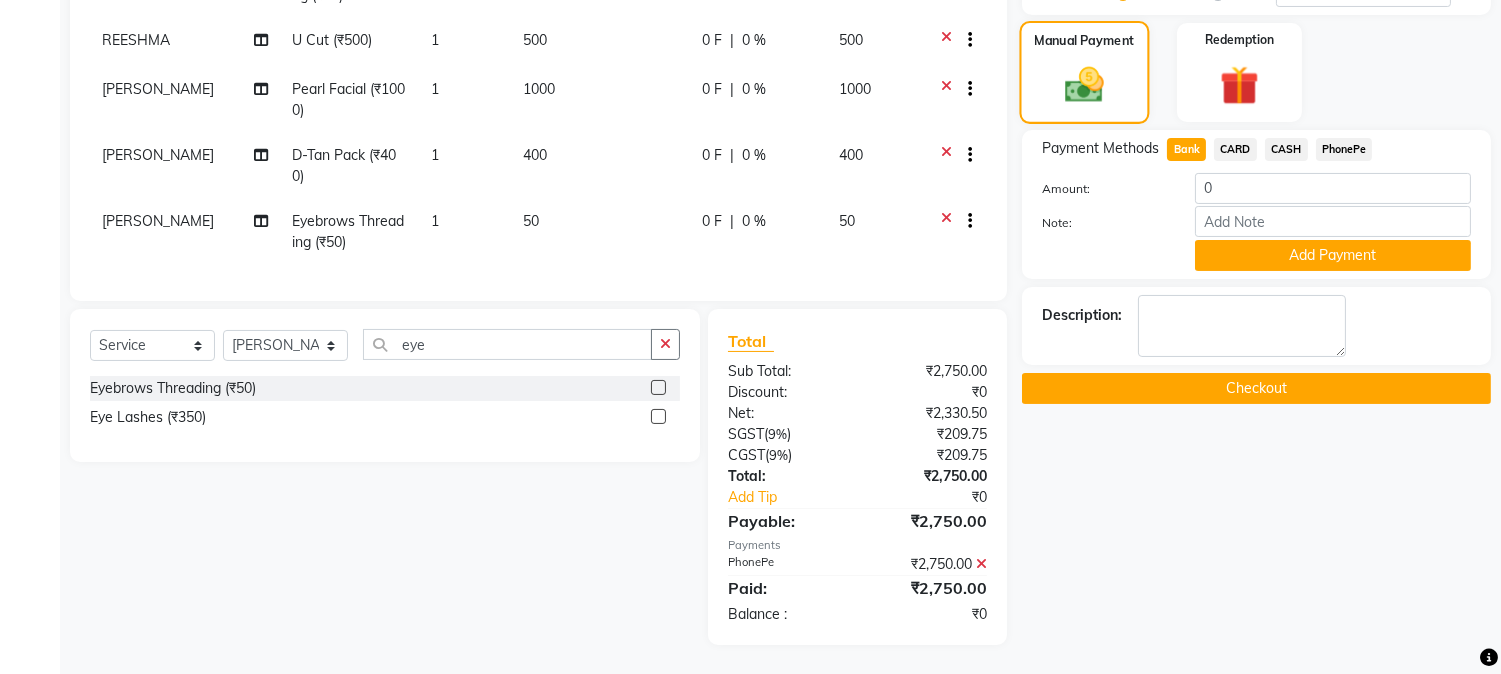 click on "Manual Payment" 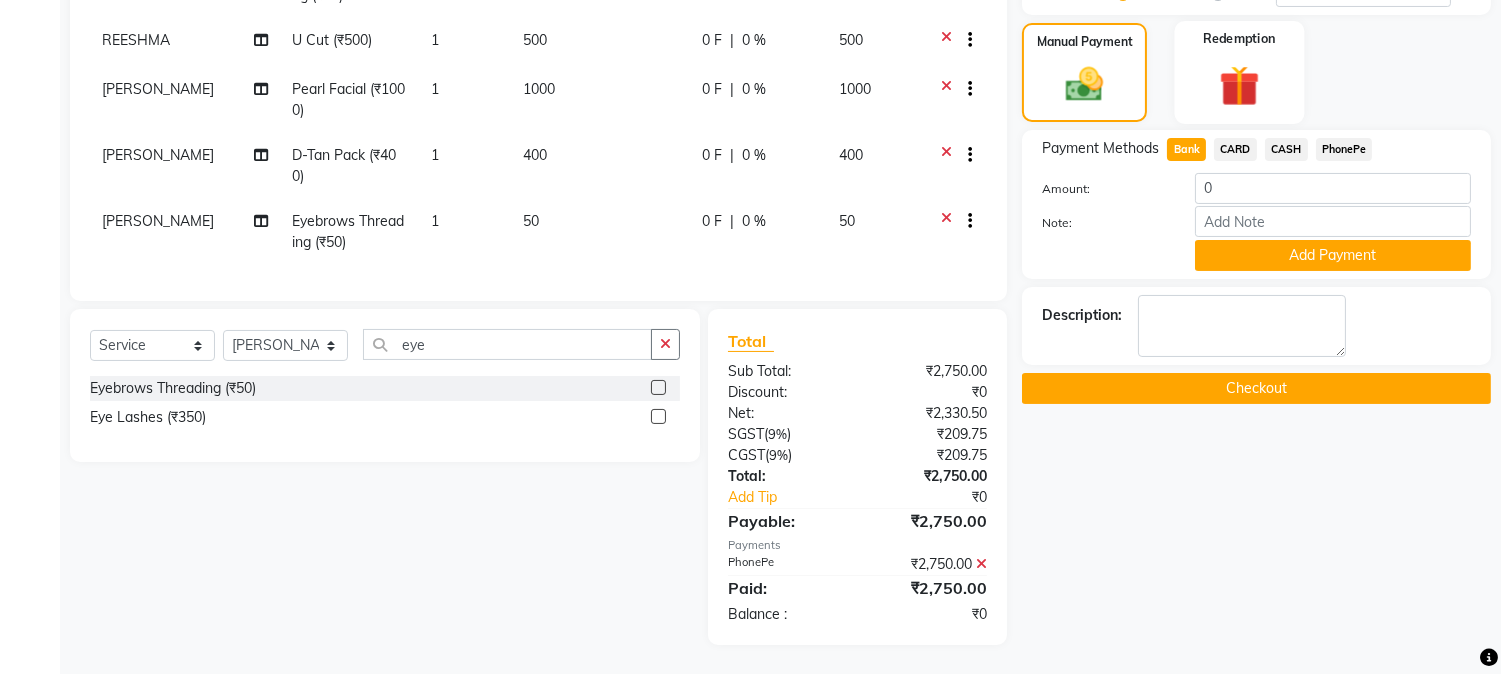 click 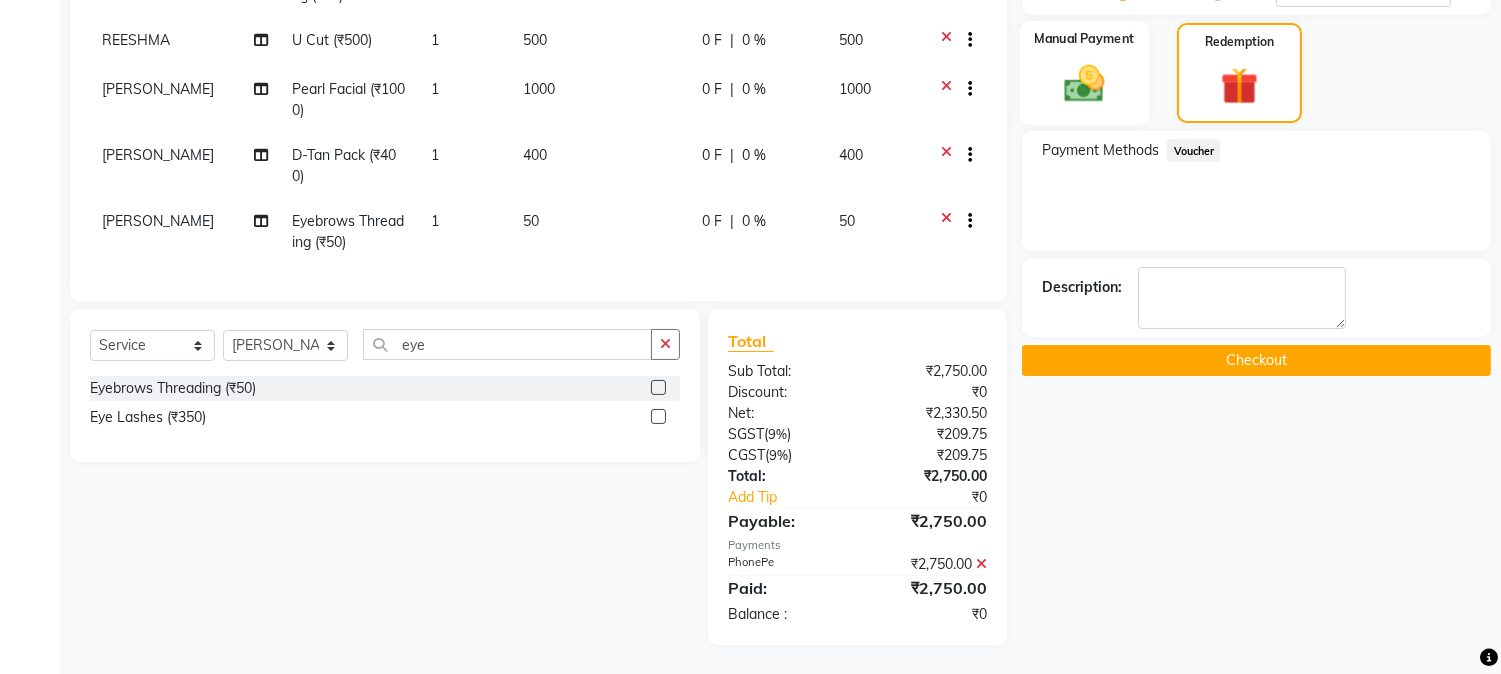 click on "Manual Payment" 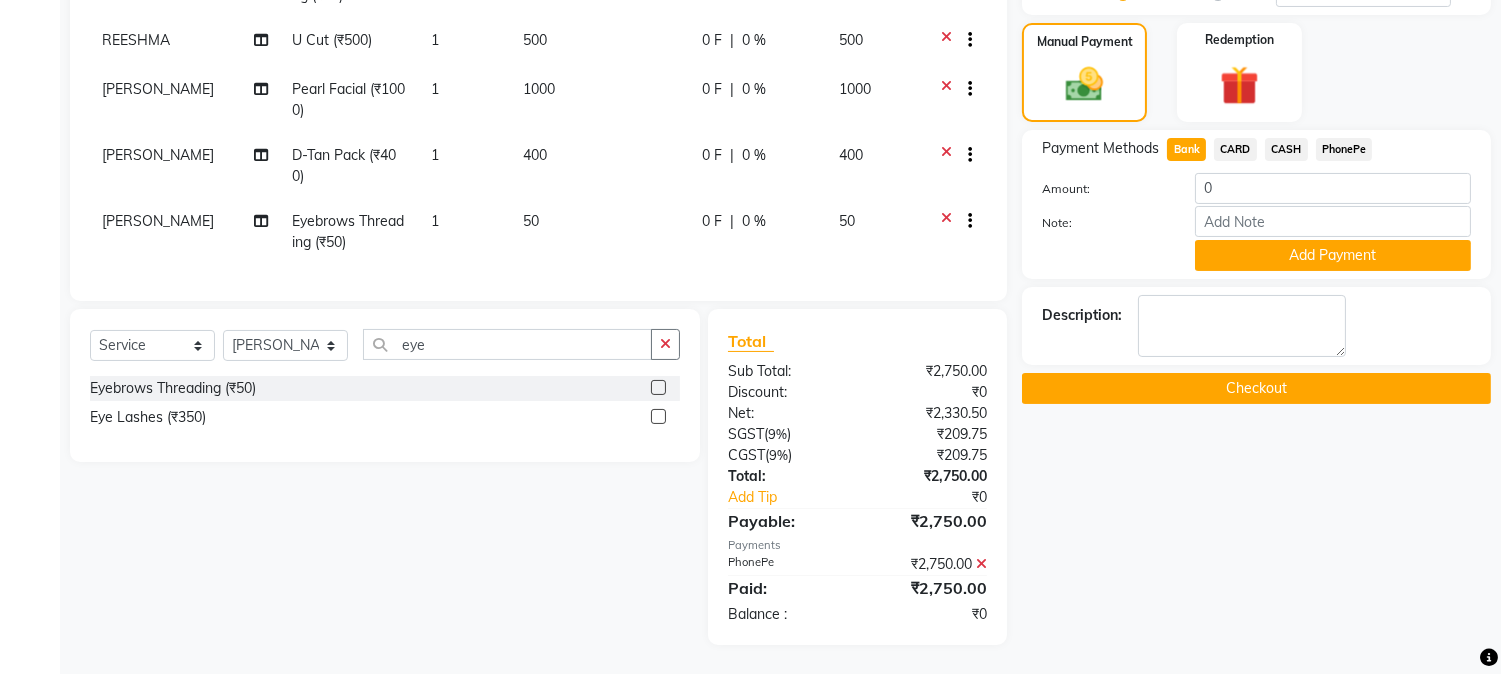 click 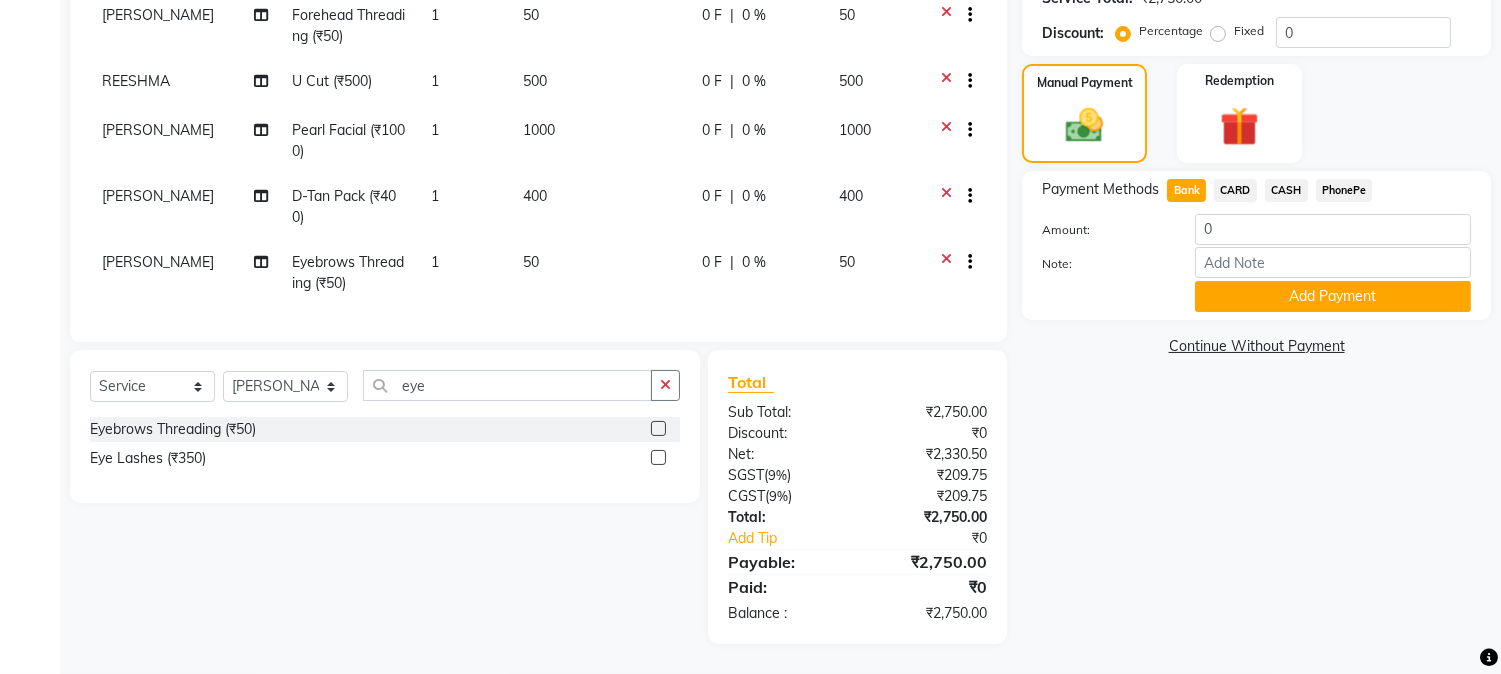 scroll, scrollTop: 425, scrollLeft: 0, axis: vertical 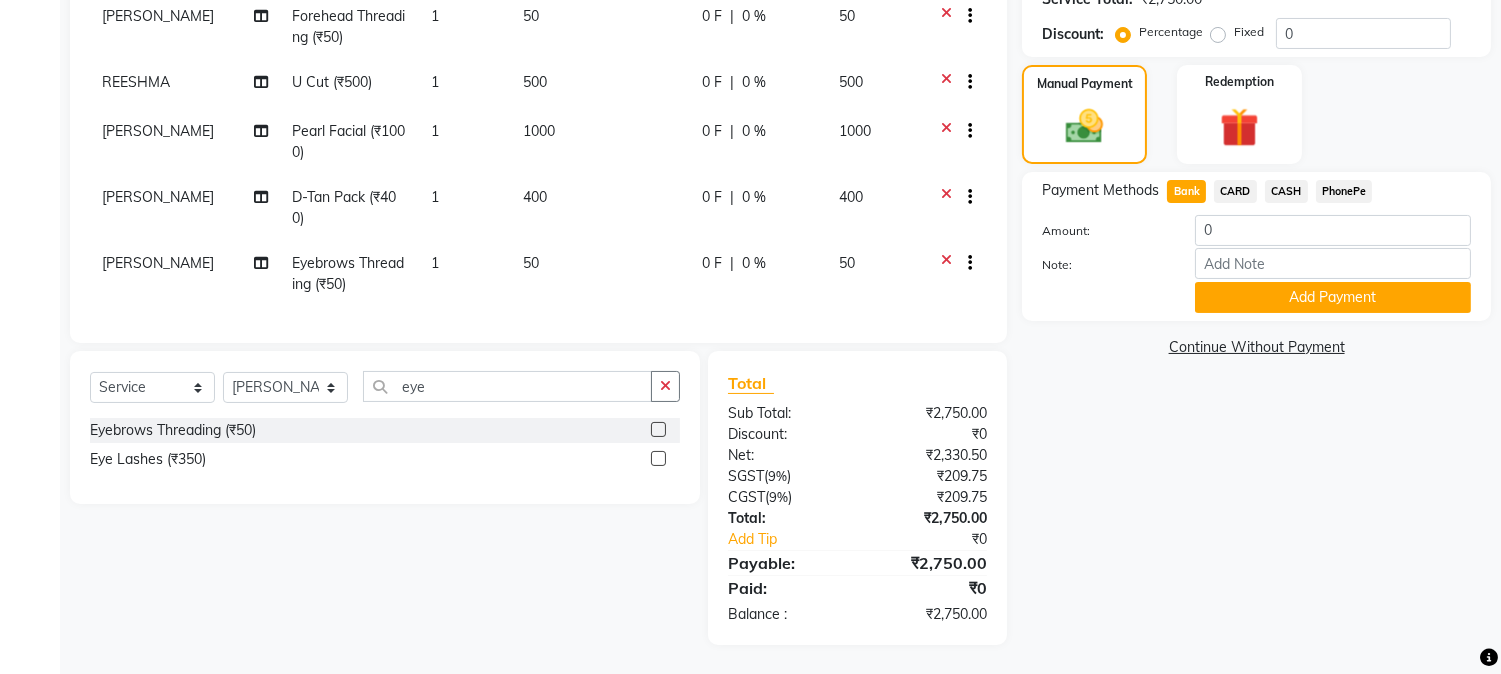 click on "PhonePe" 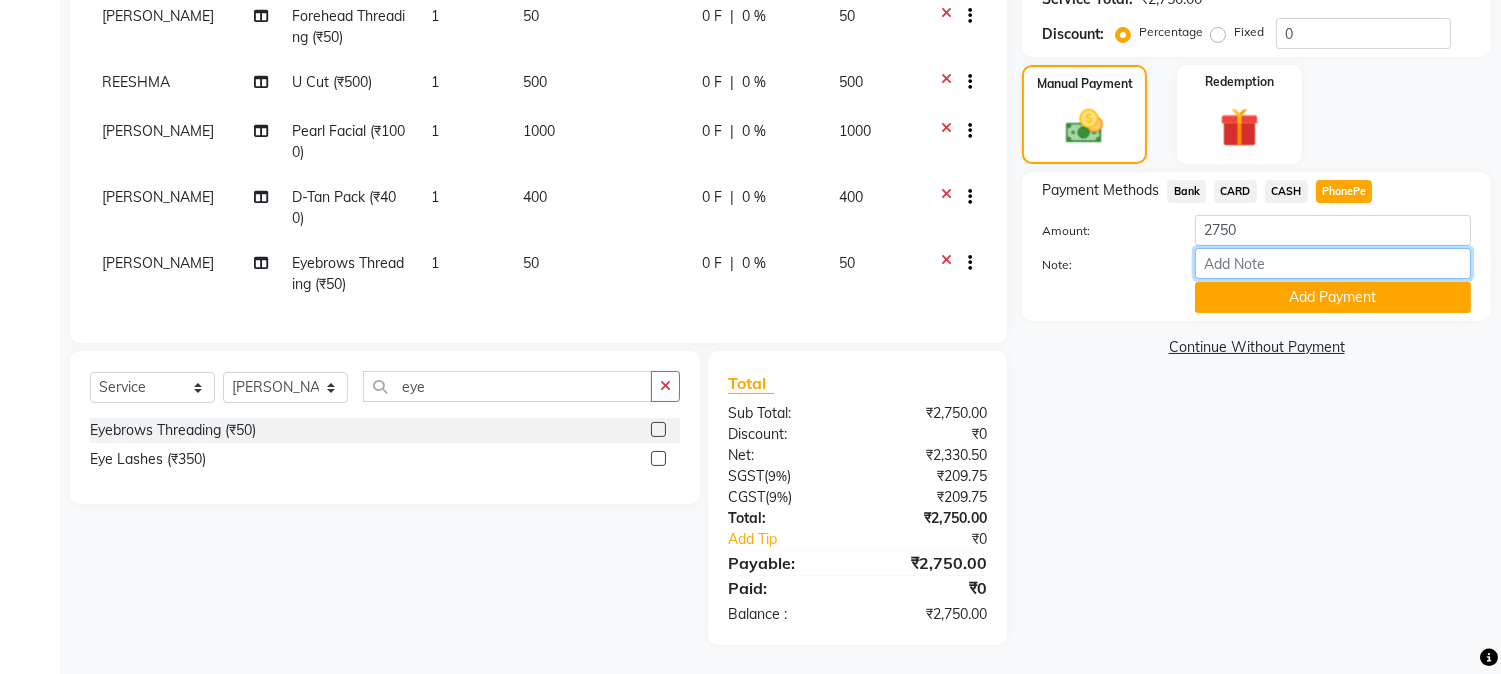 drag, startPoint x: 1275, startPoint y: 265, endPoint x: 1284, endPoint y: 255, distance: 13.453624 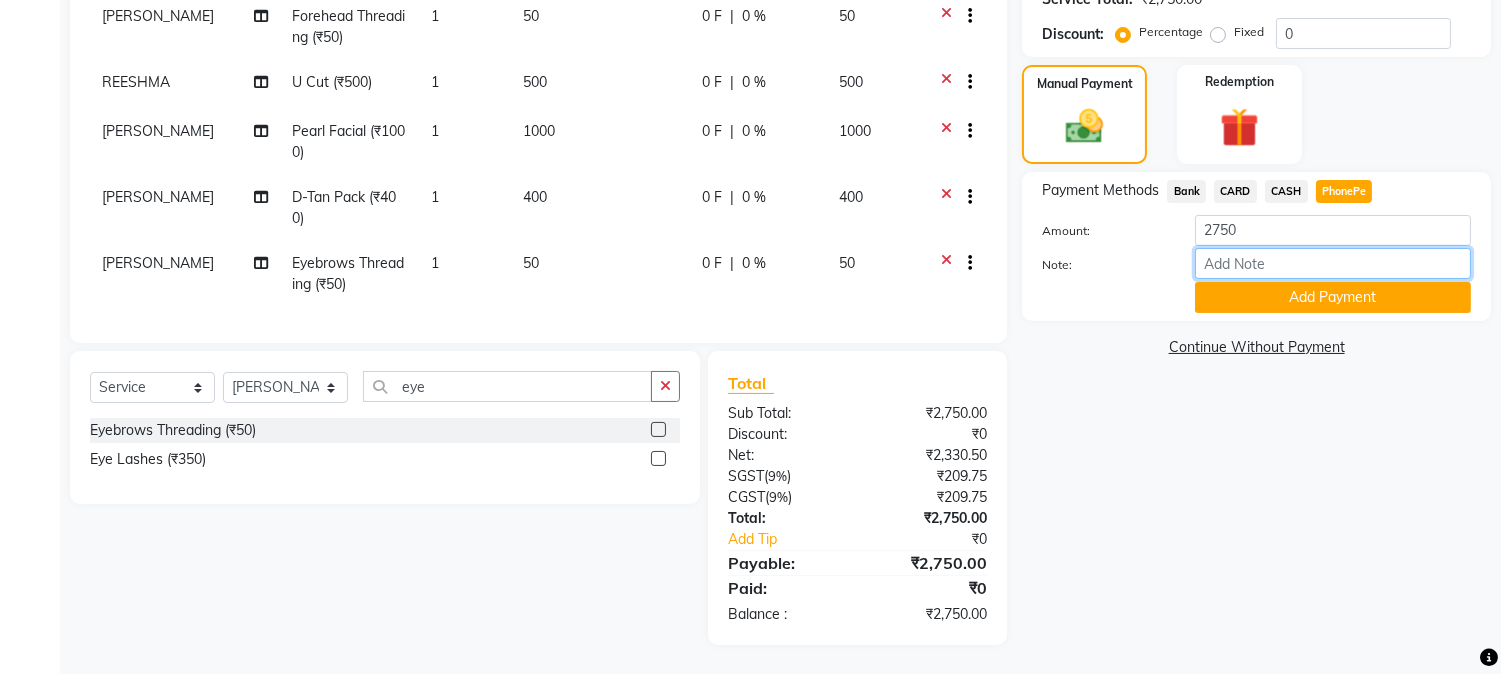 type on "[PERSON_NAME]" 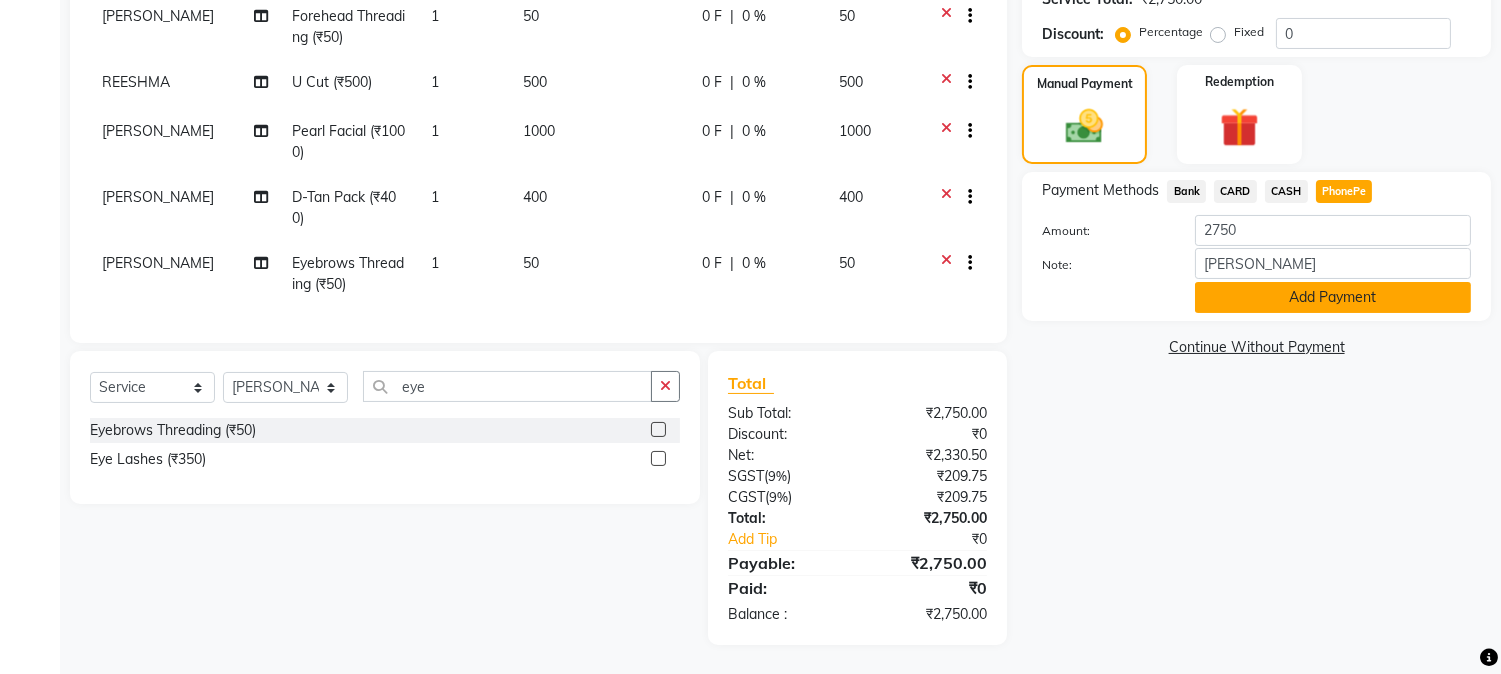click on "Add Payment" 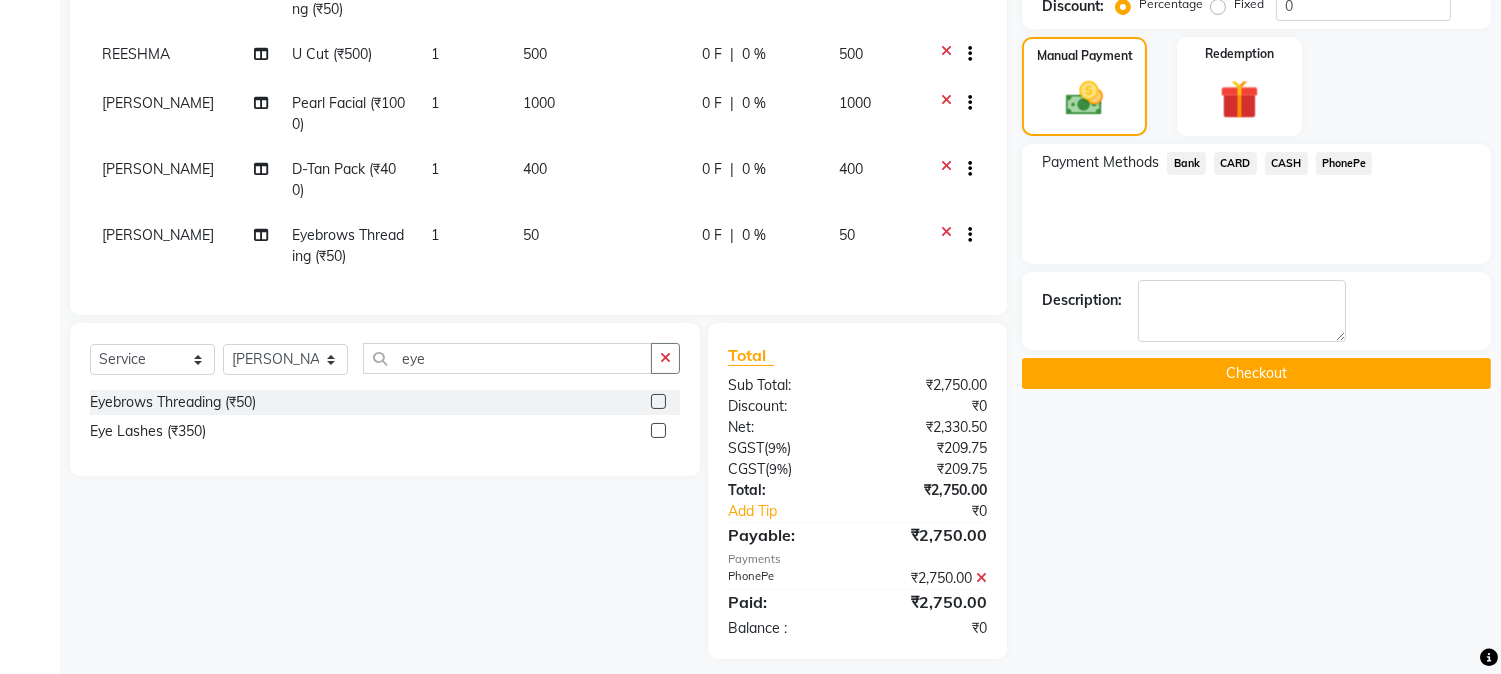 scroll, scrollTop: 467, scrollLeft: 0, axis: vertical 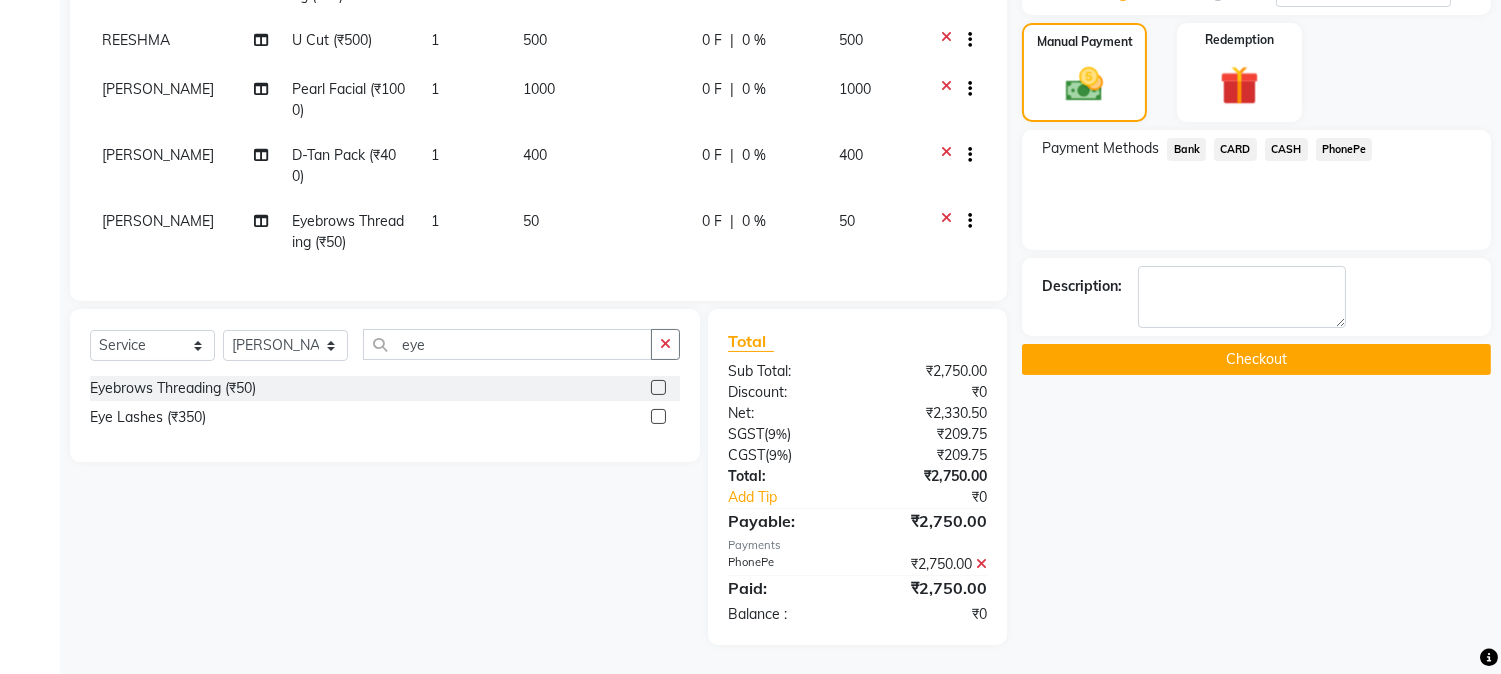 click on "Checkout" 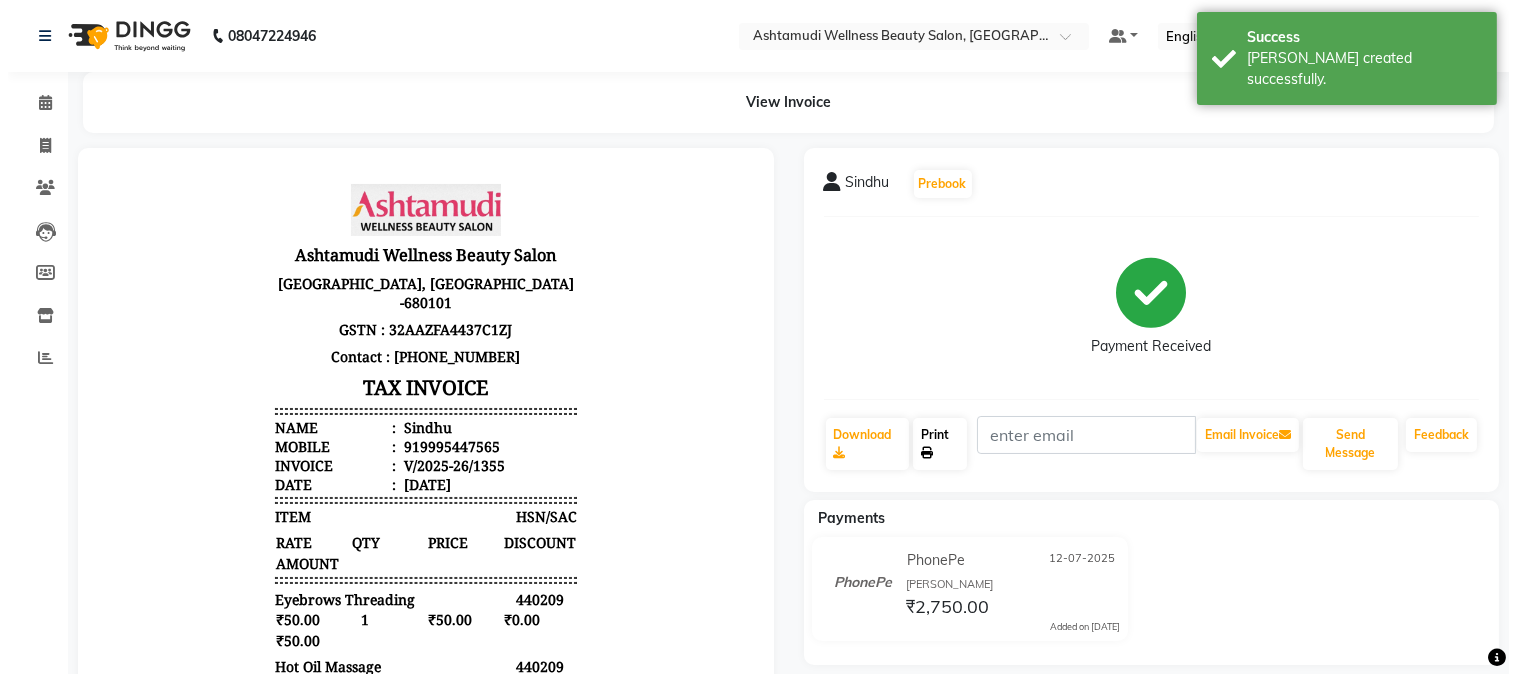 scroll, scrollTop: 0, scrollLeft: 0, axis: both 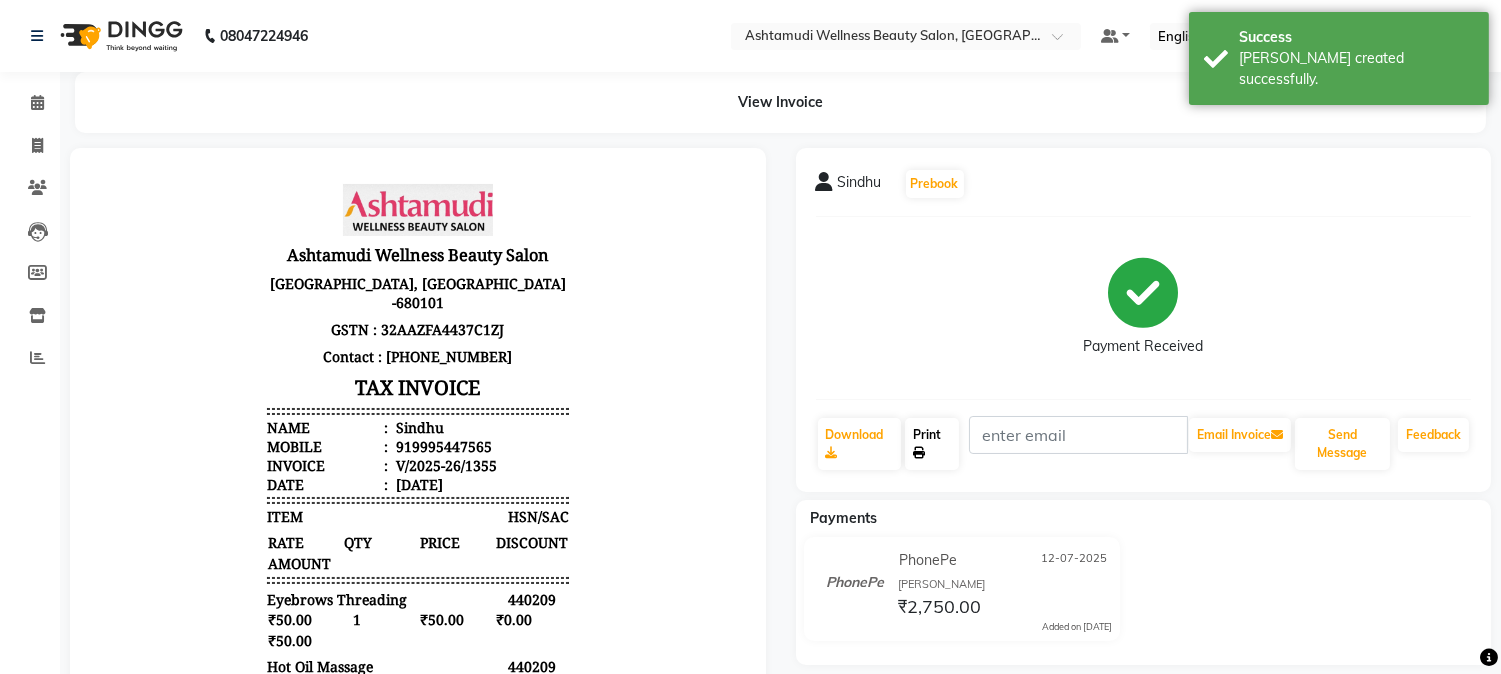 click on "Print" 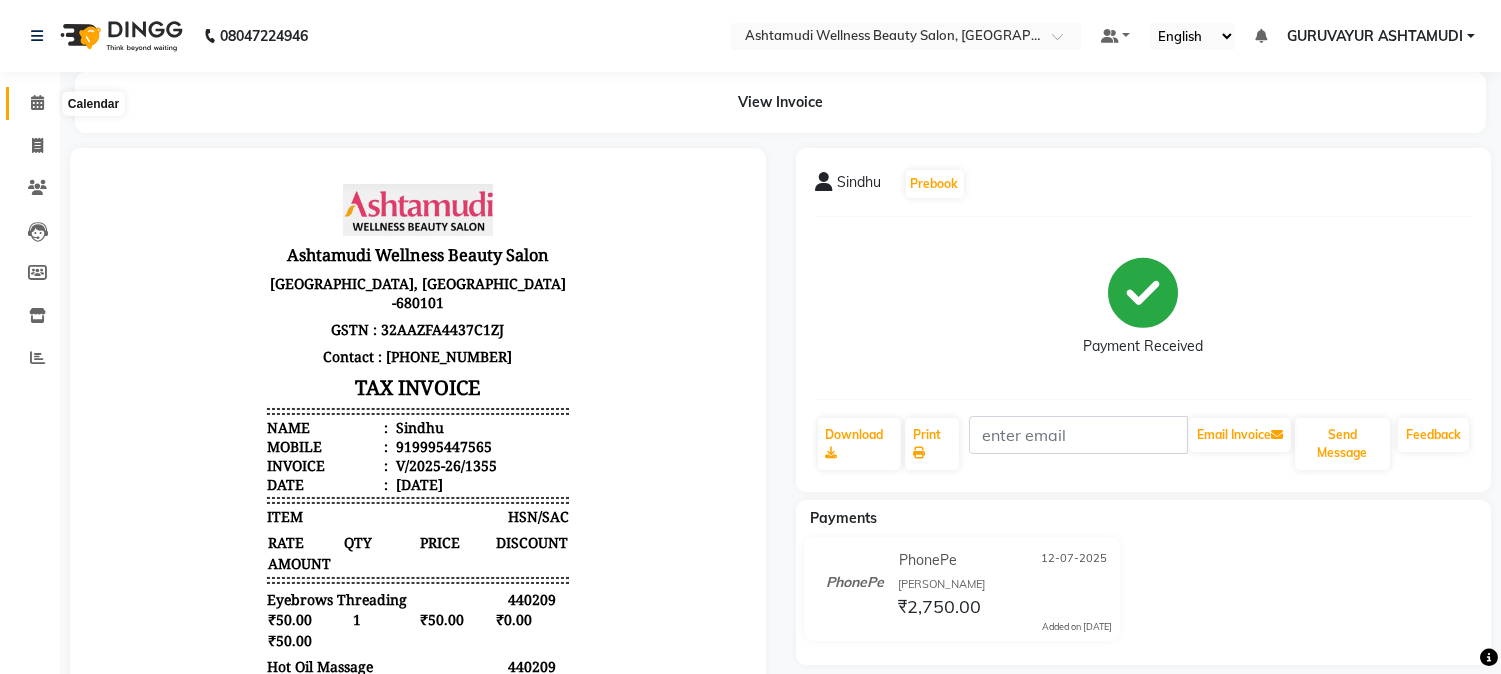 click 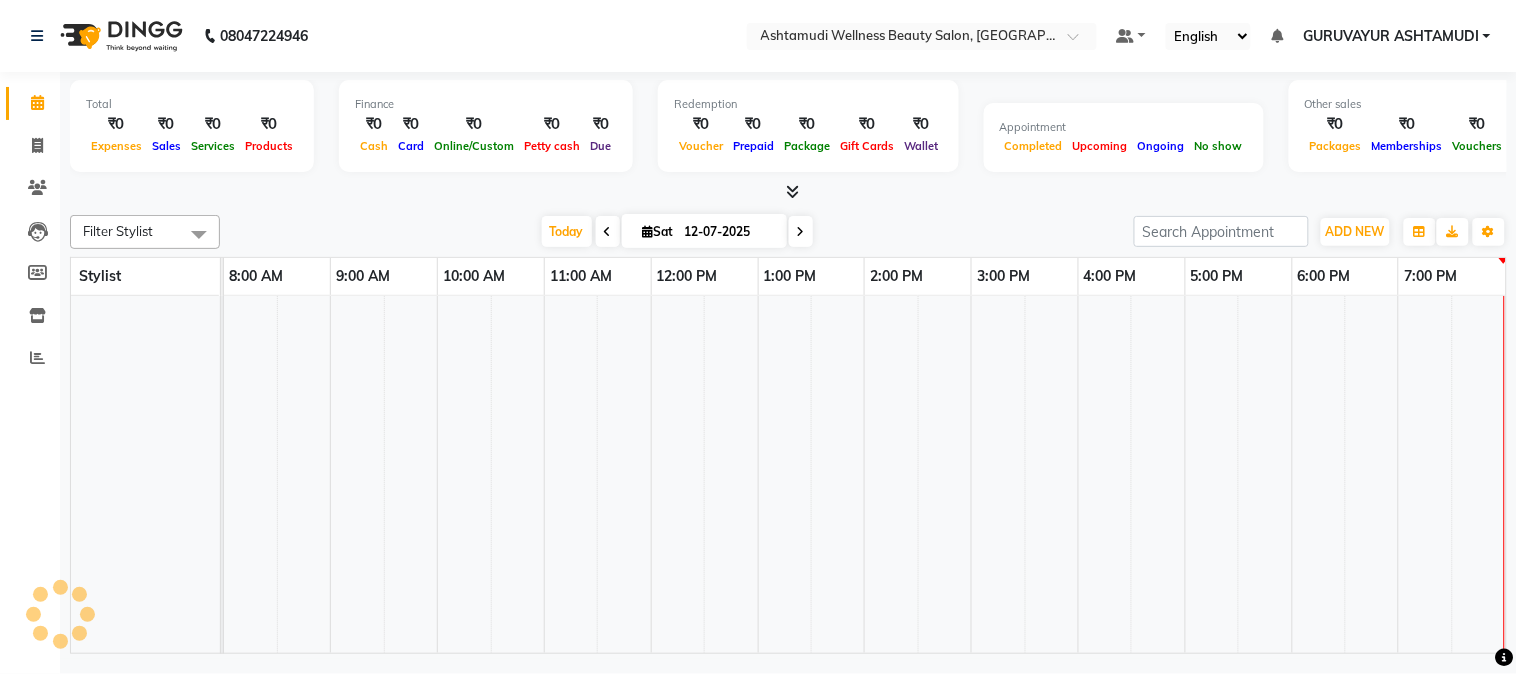 scroll, scrollTop: 0, scrollLeft: 2, axis: horizontal 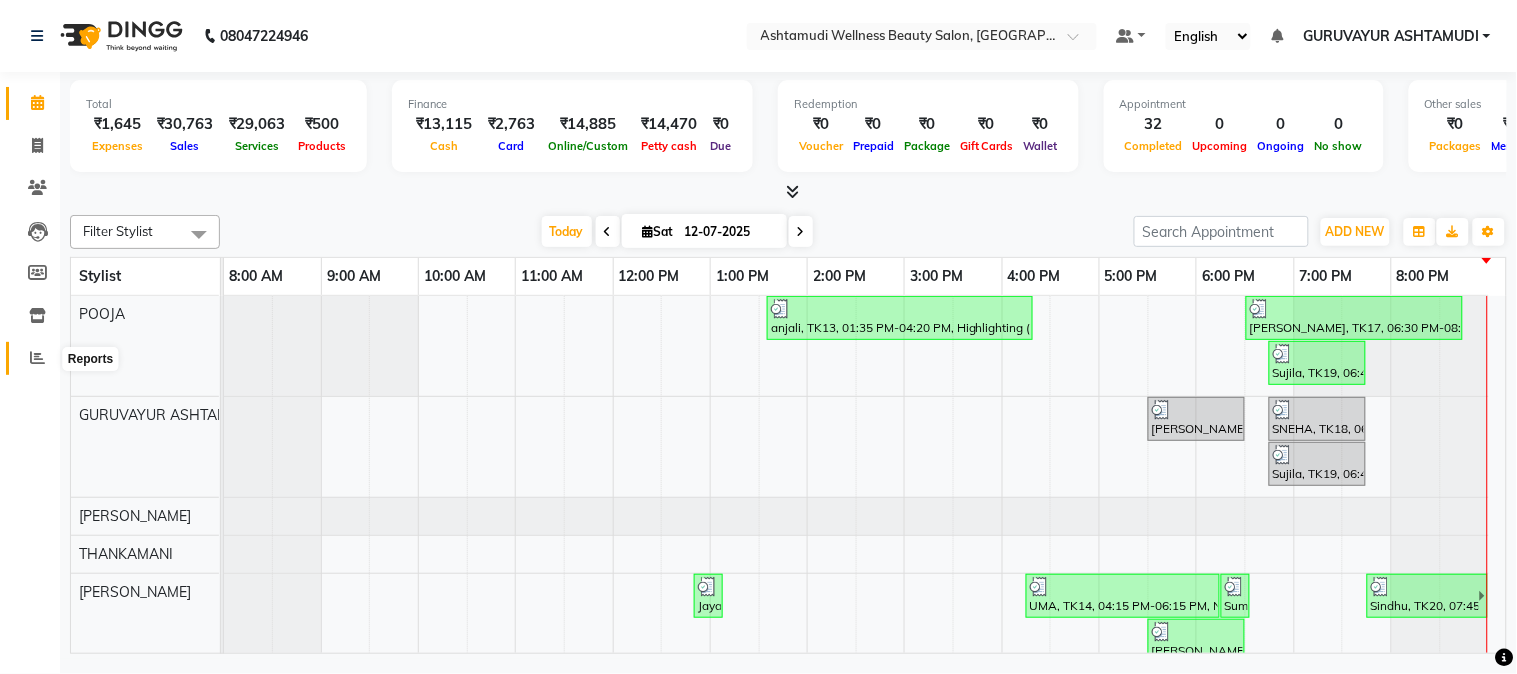 click 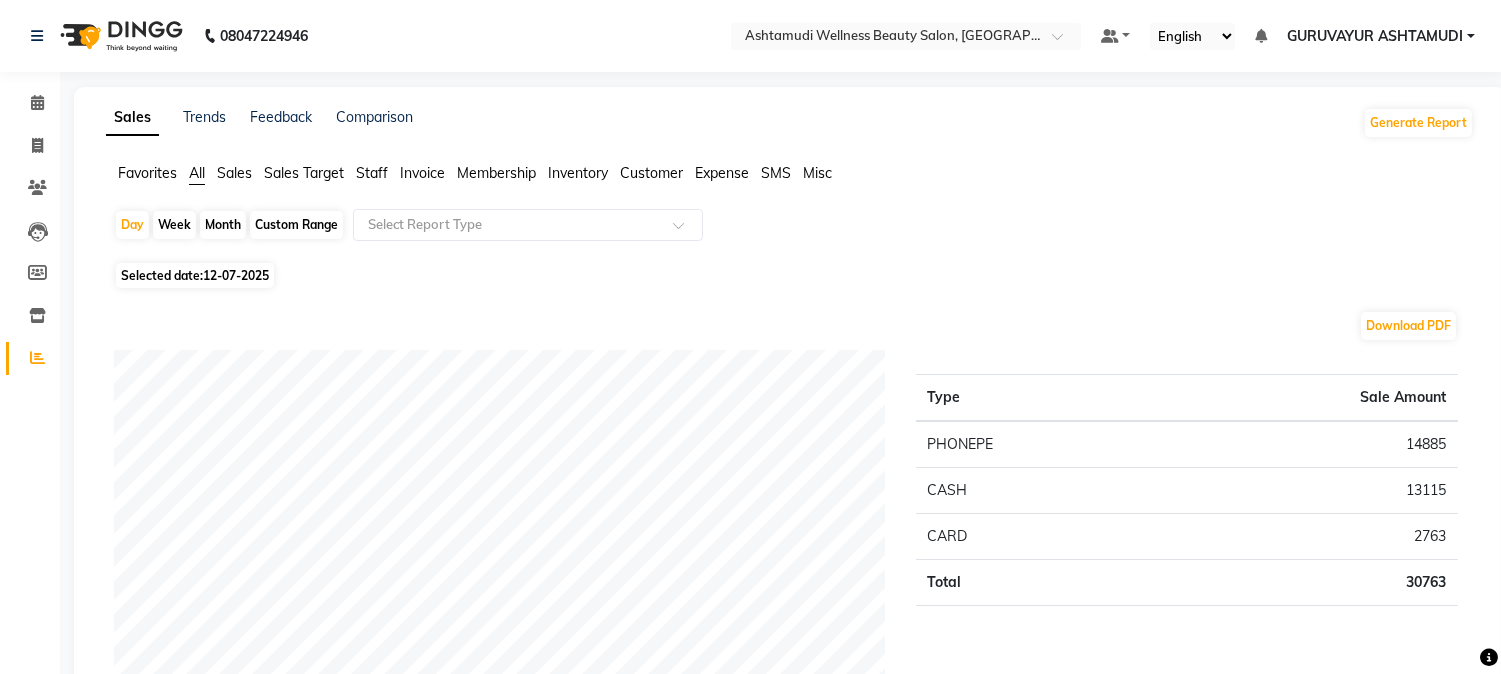 click on "Membership" 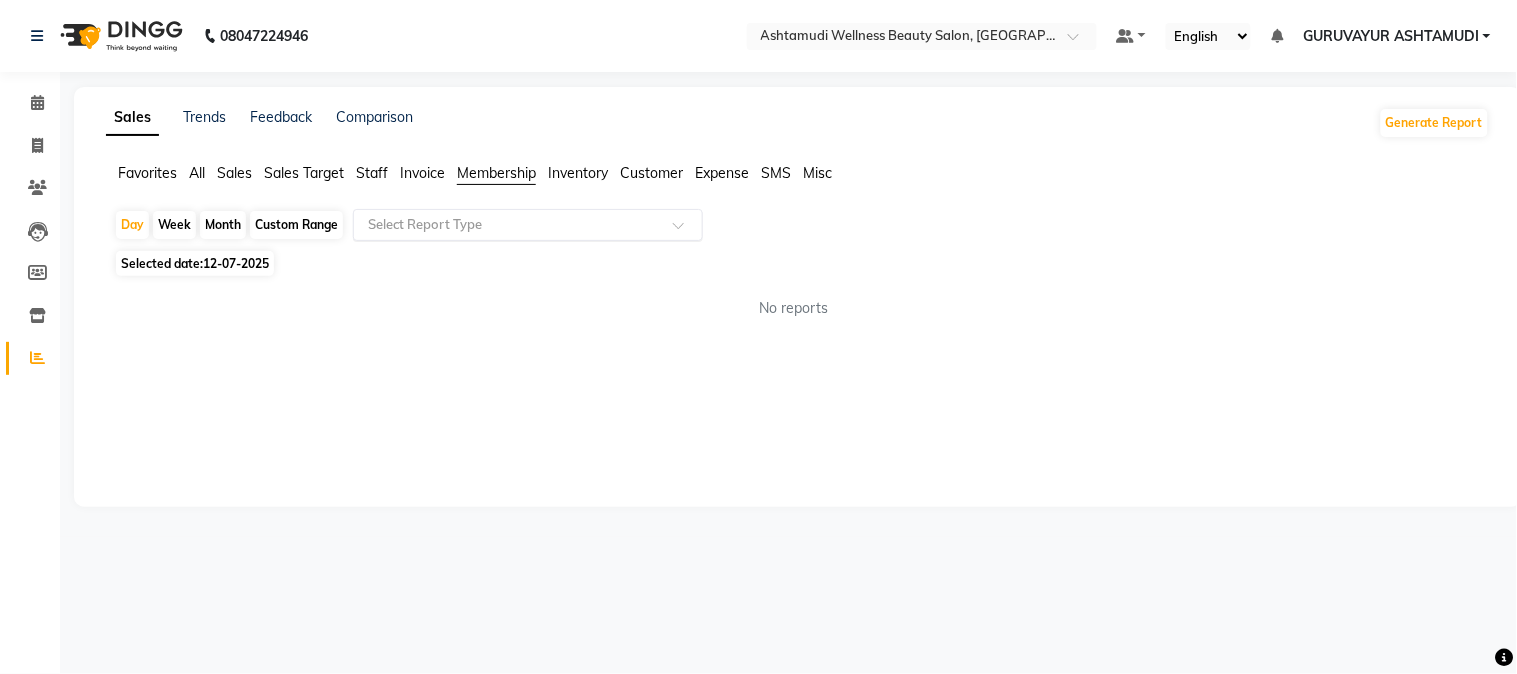 click 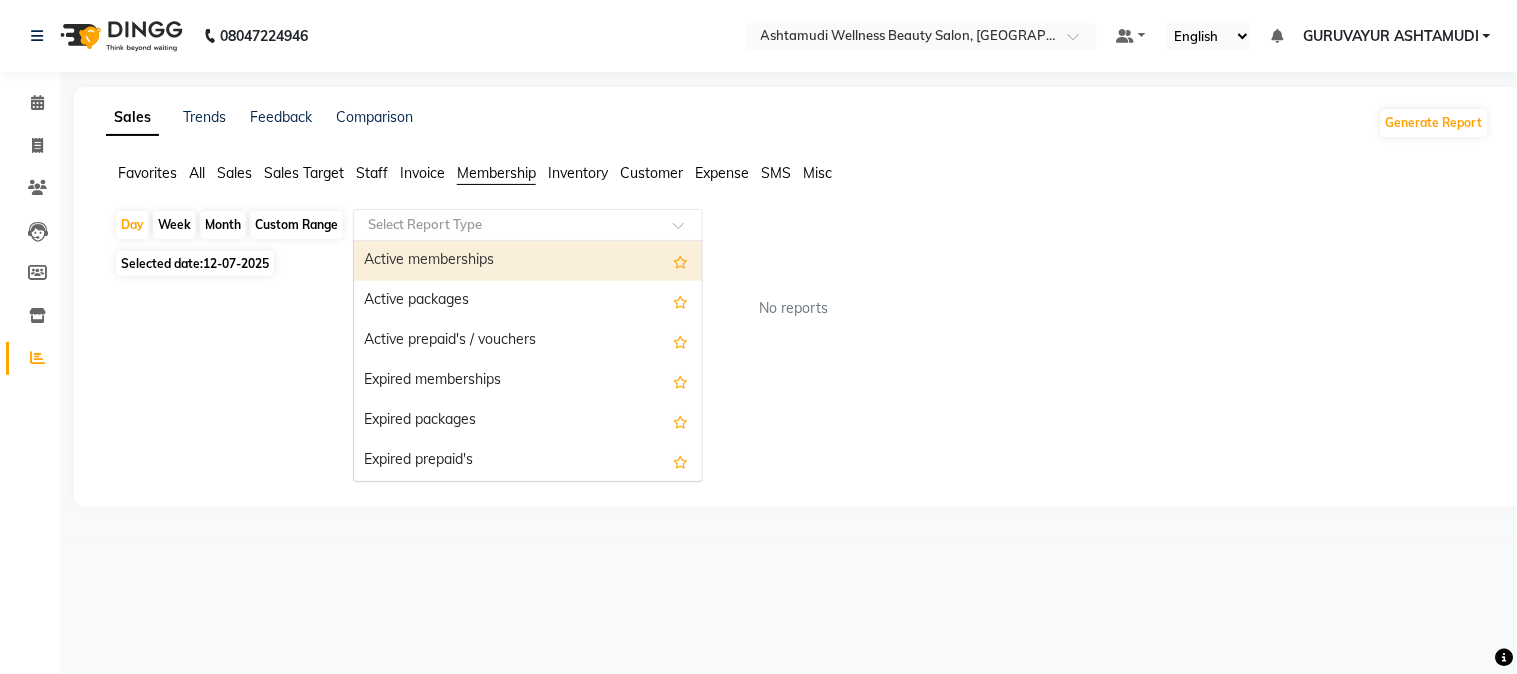 click on "Staff" 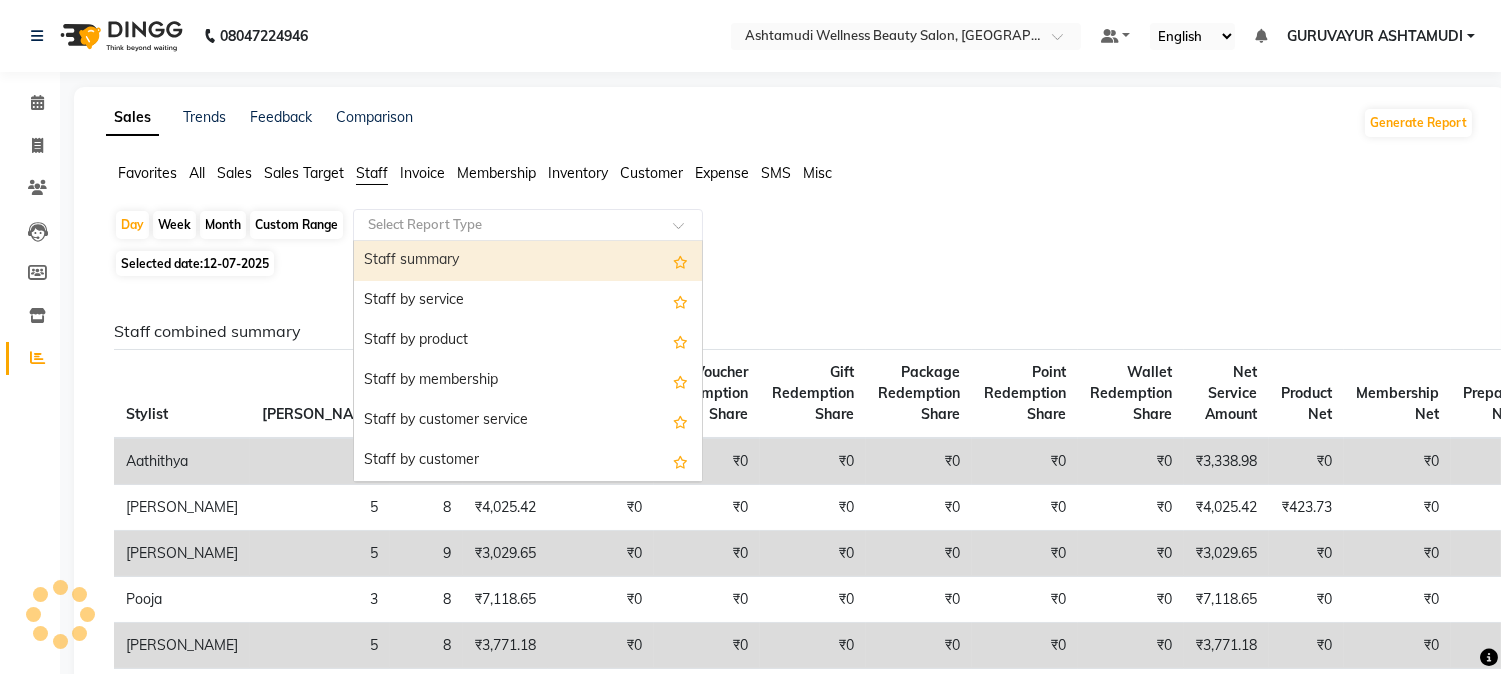 click 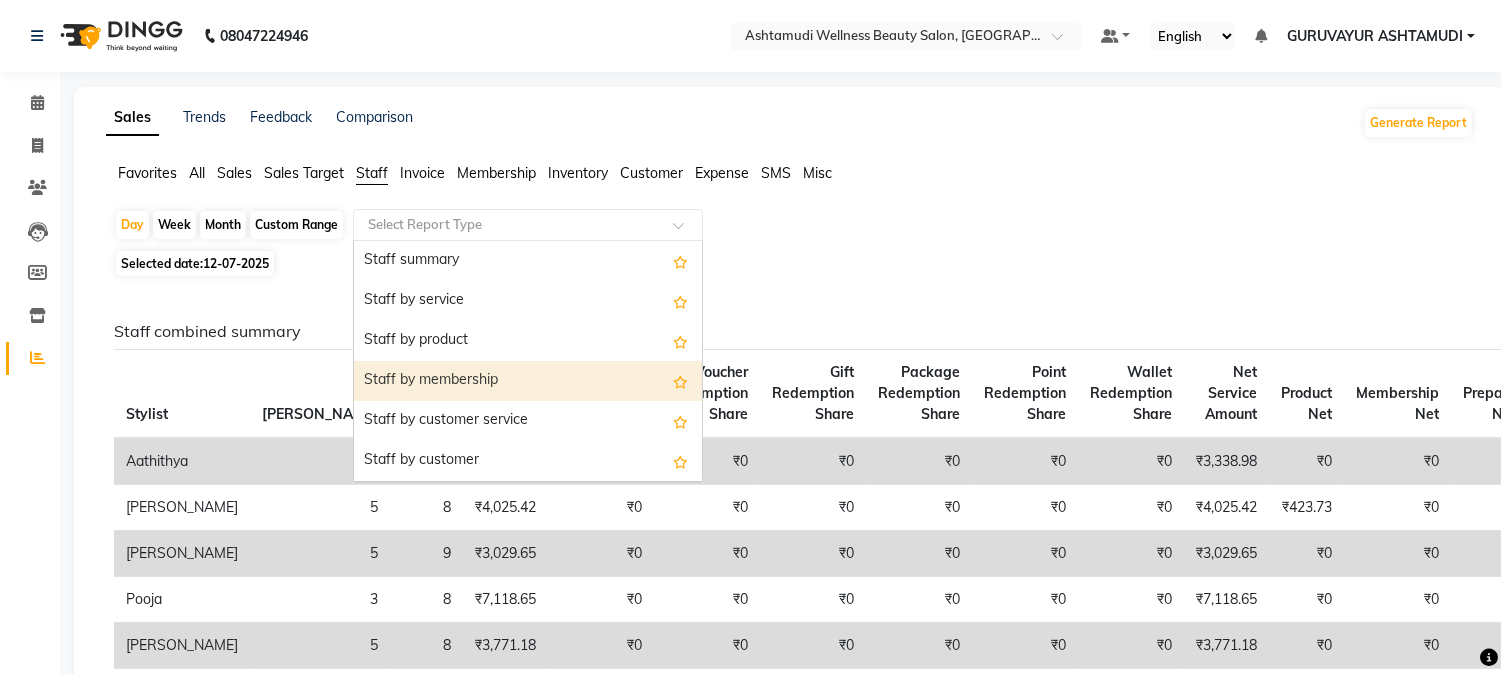 click on "Staff by membership" at bounding box center [528, 381] 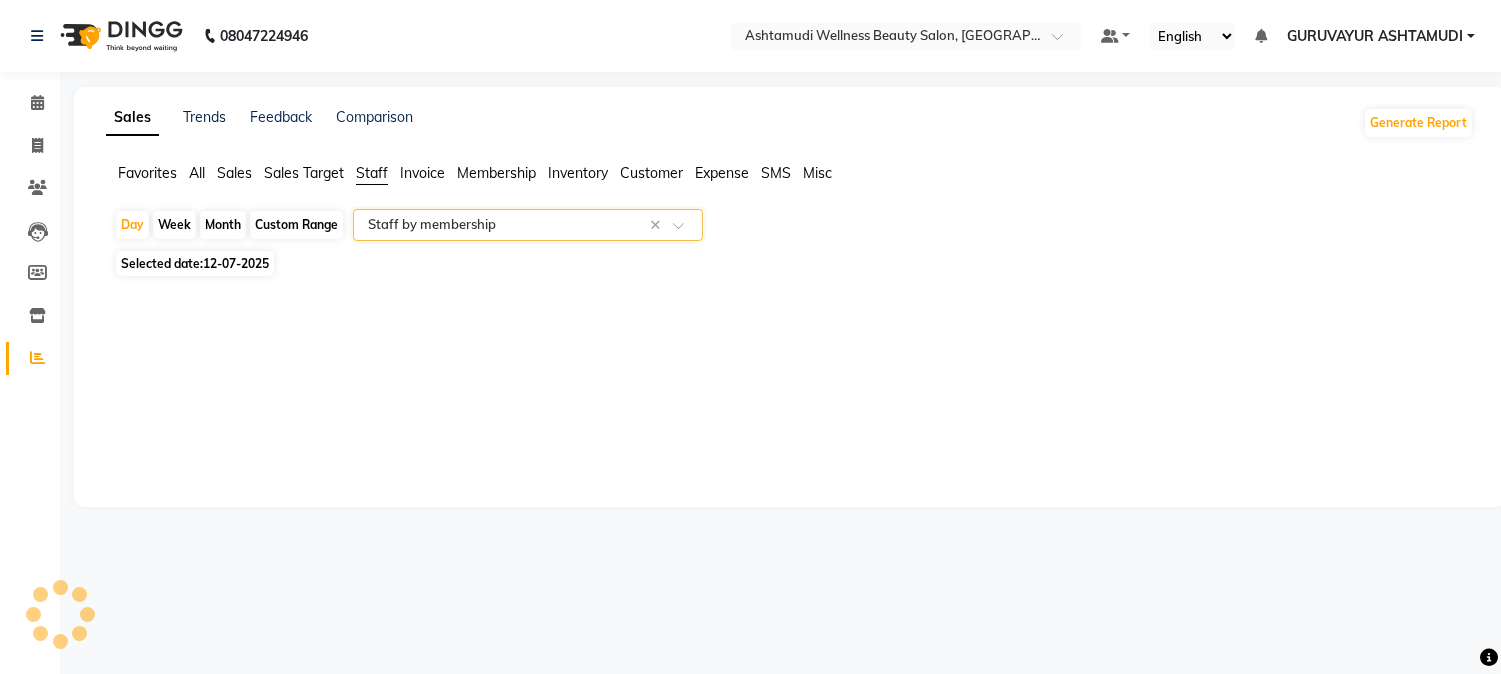 select on "filtered_report" 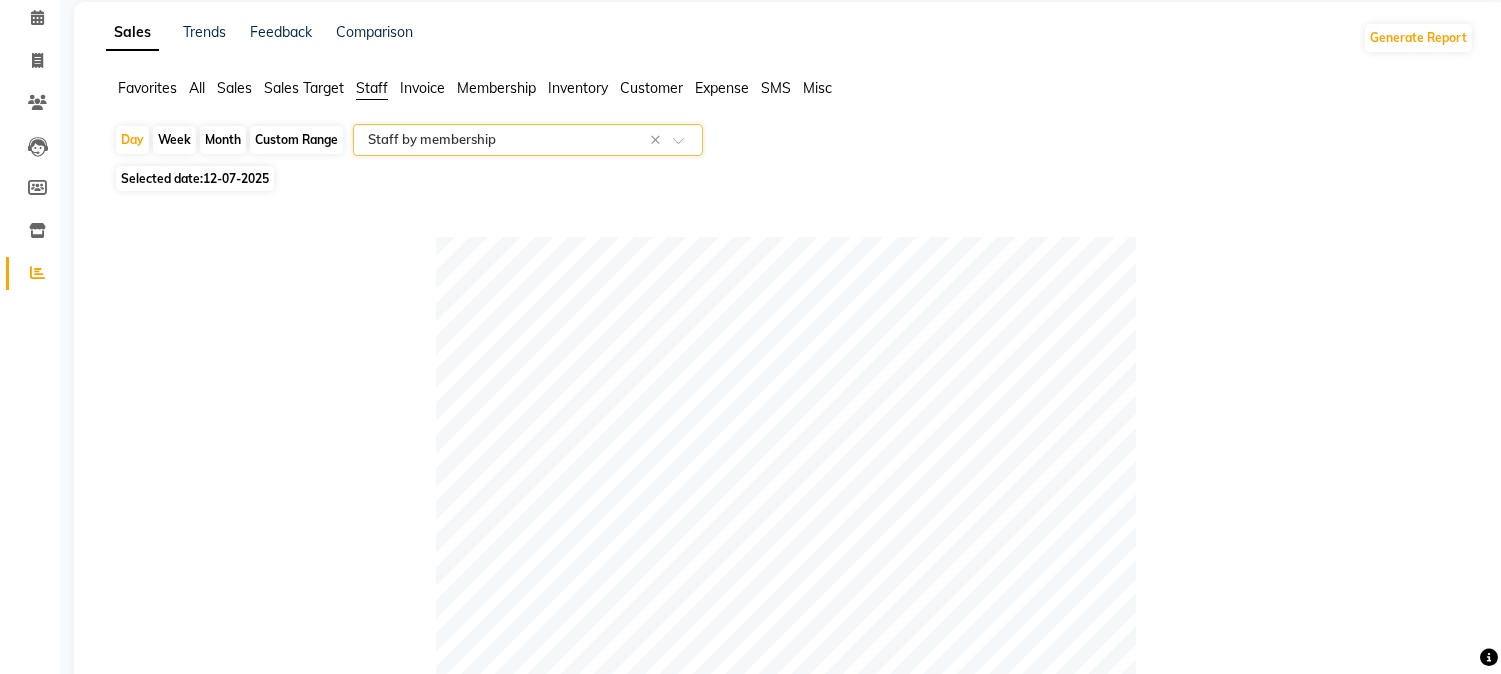 scroll, scrollTop: 0, scrollLeft: 0, axis: both 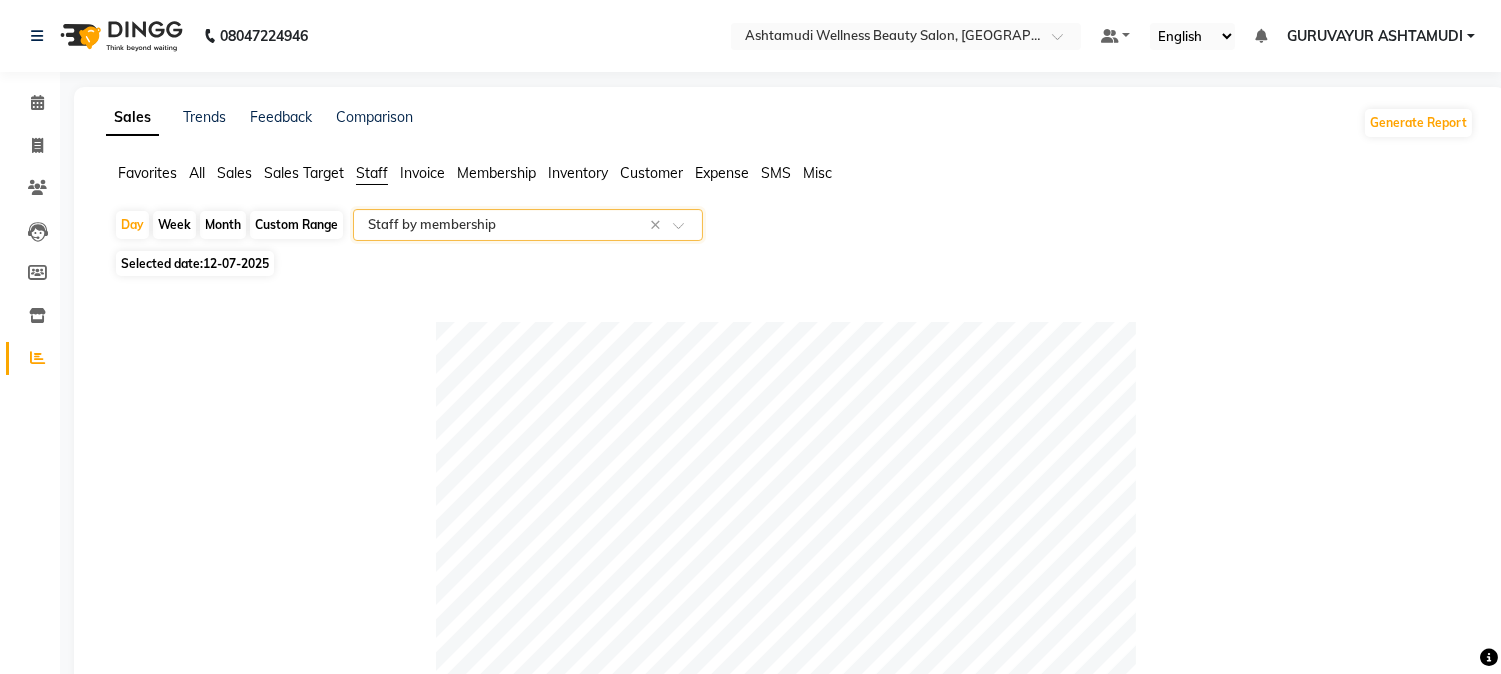 click on "Customer" 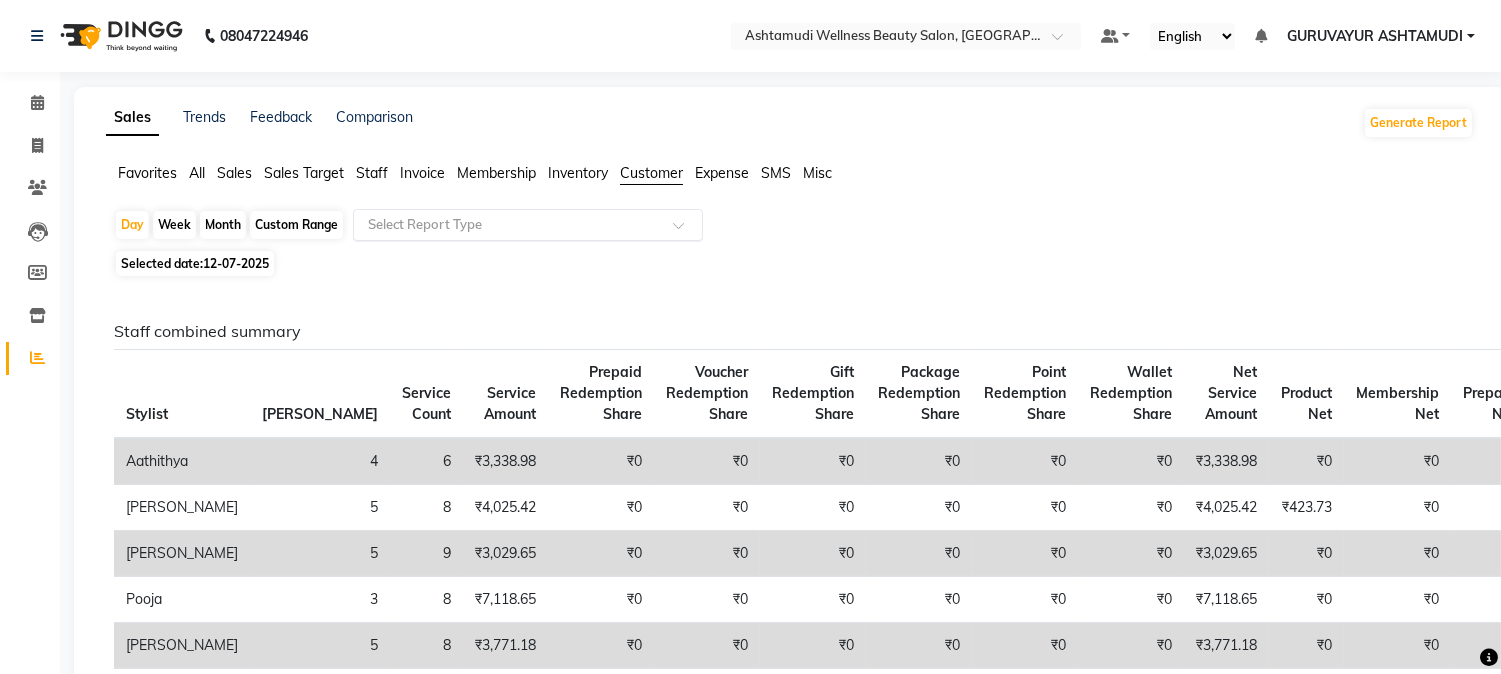 click 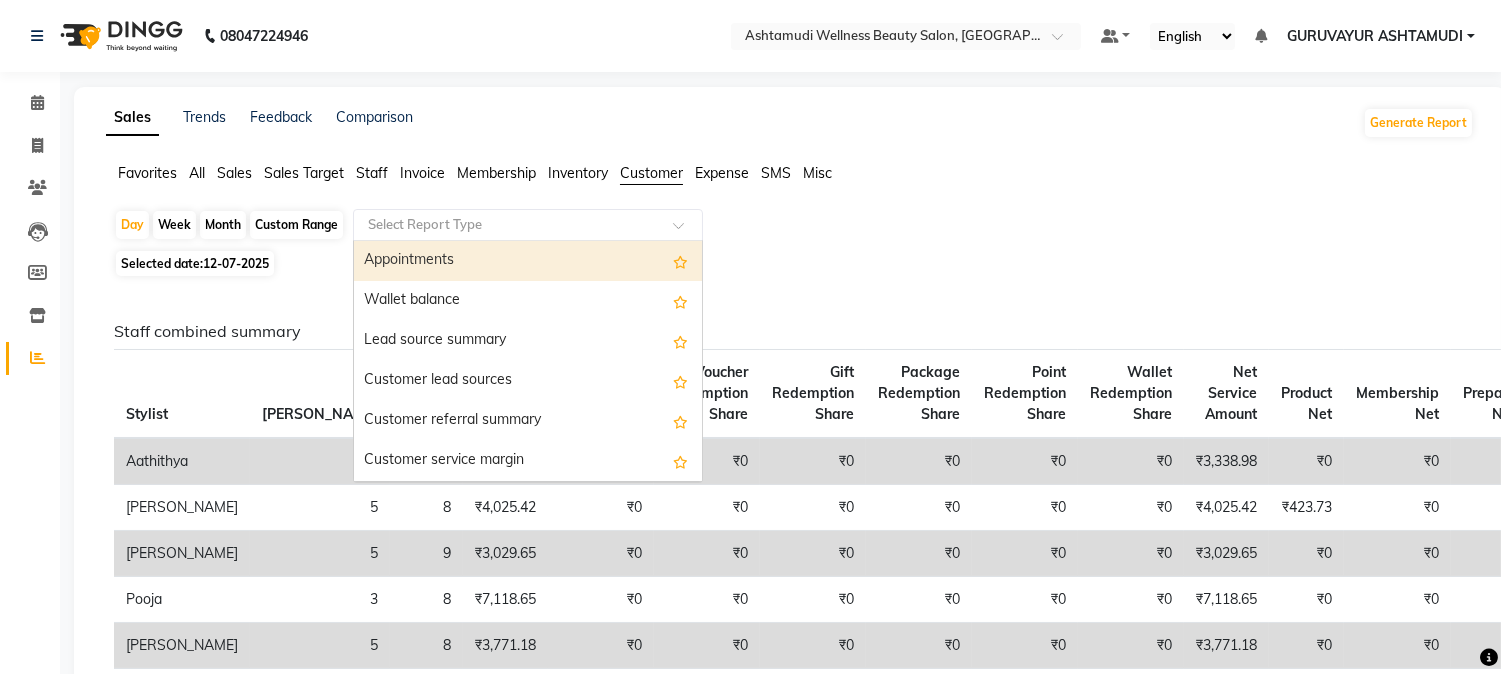click on "Appointments" at bounding box center (528, 261) 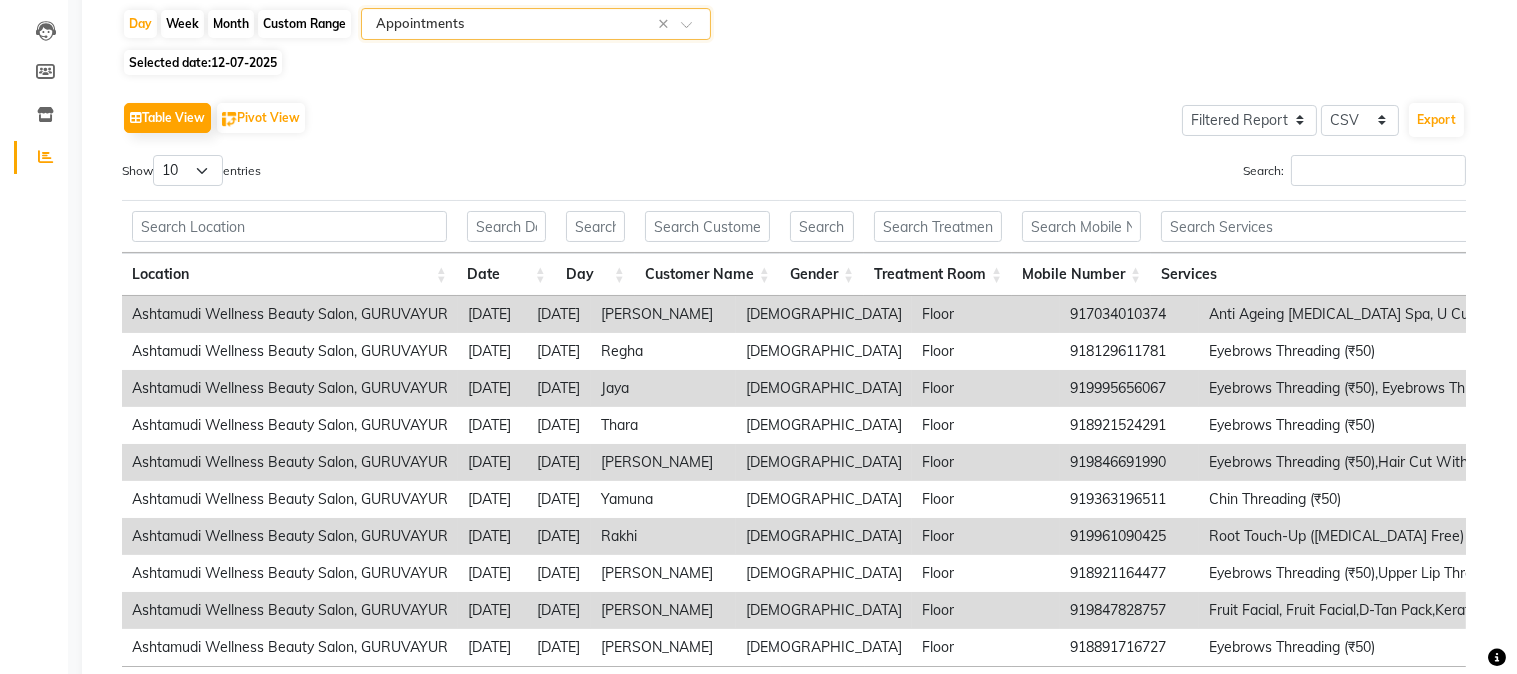 scroll, scrollTop: 0, scrollLeft: 0, axis: both 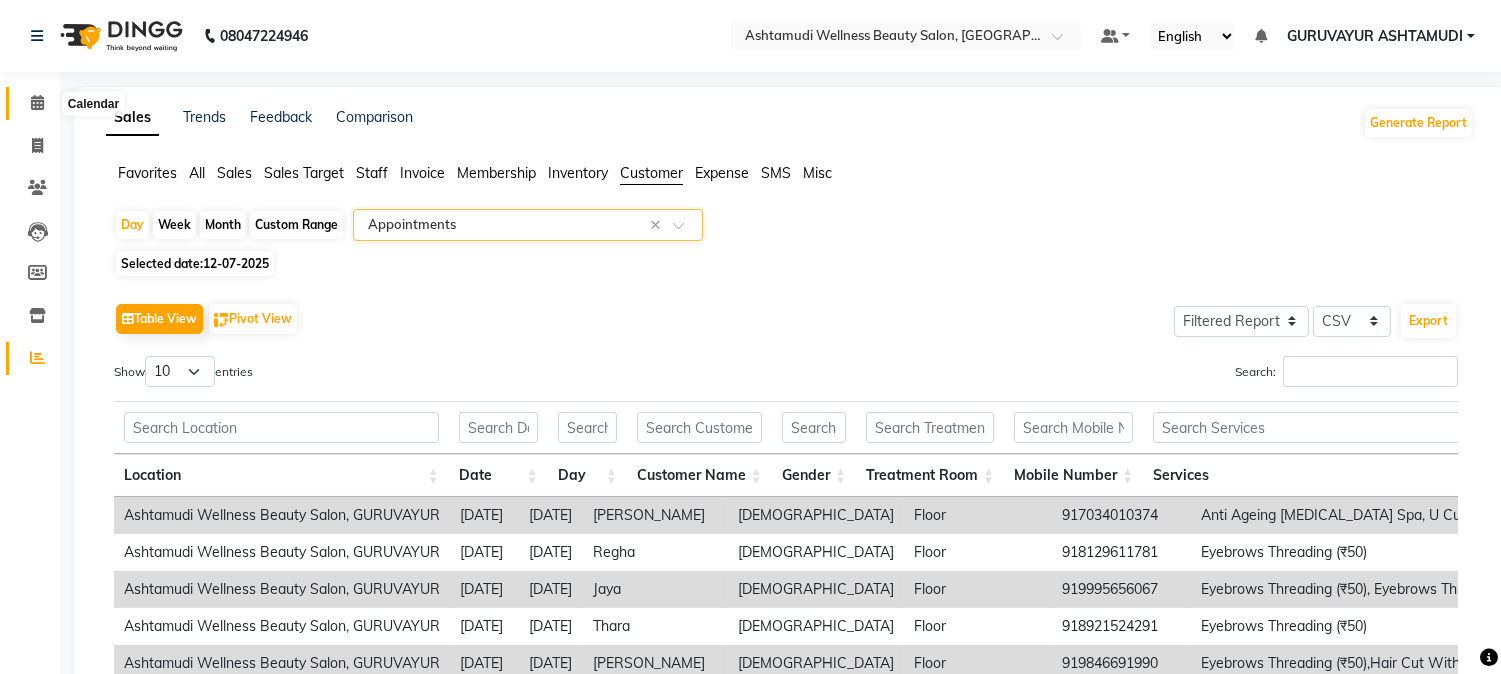 click 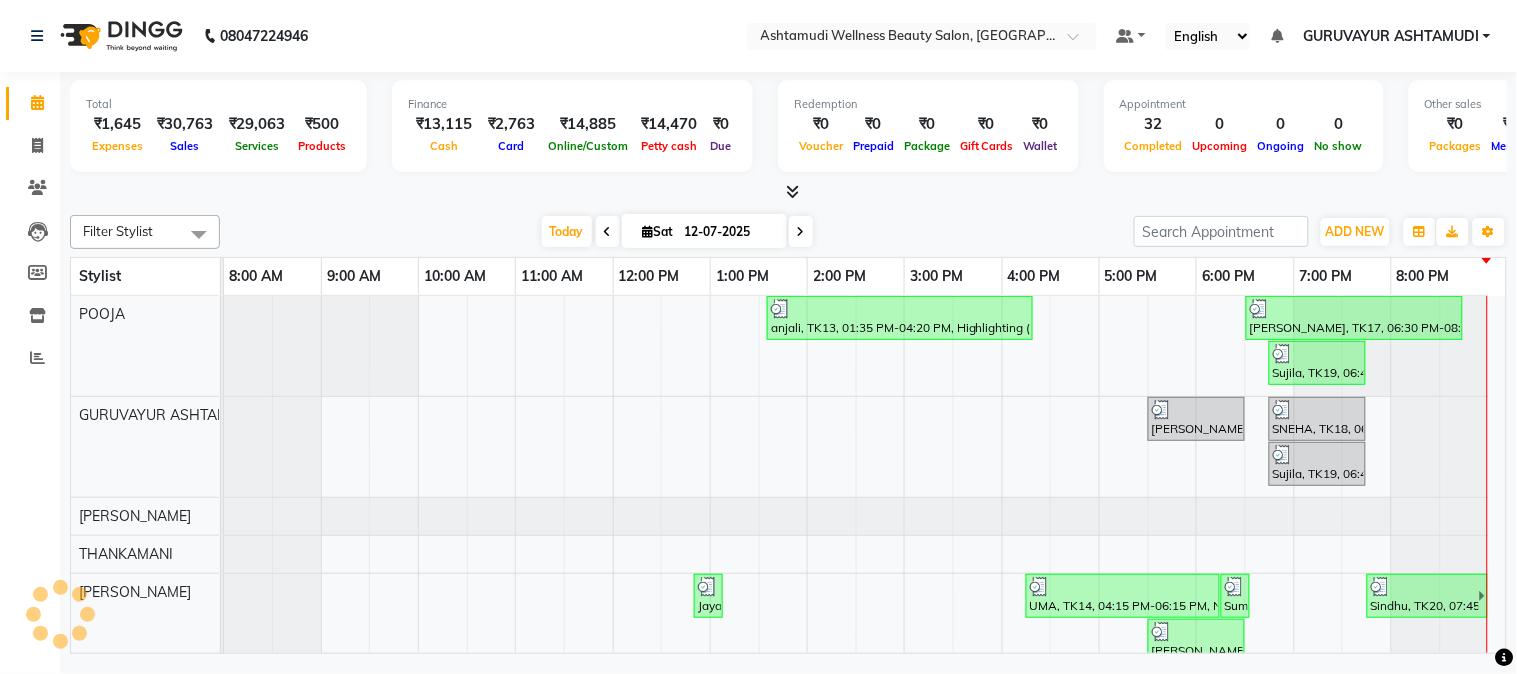 scroll, scrollTop: 0, scrollLeft: 0, axis: both 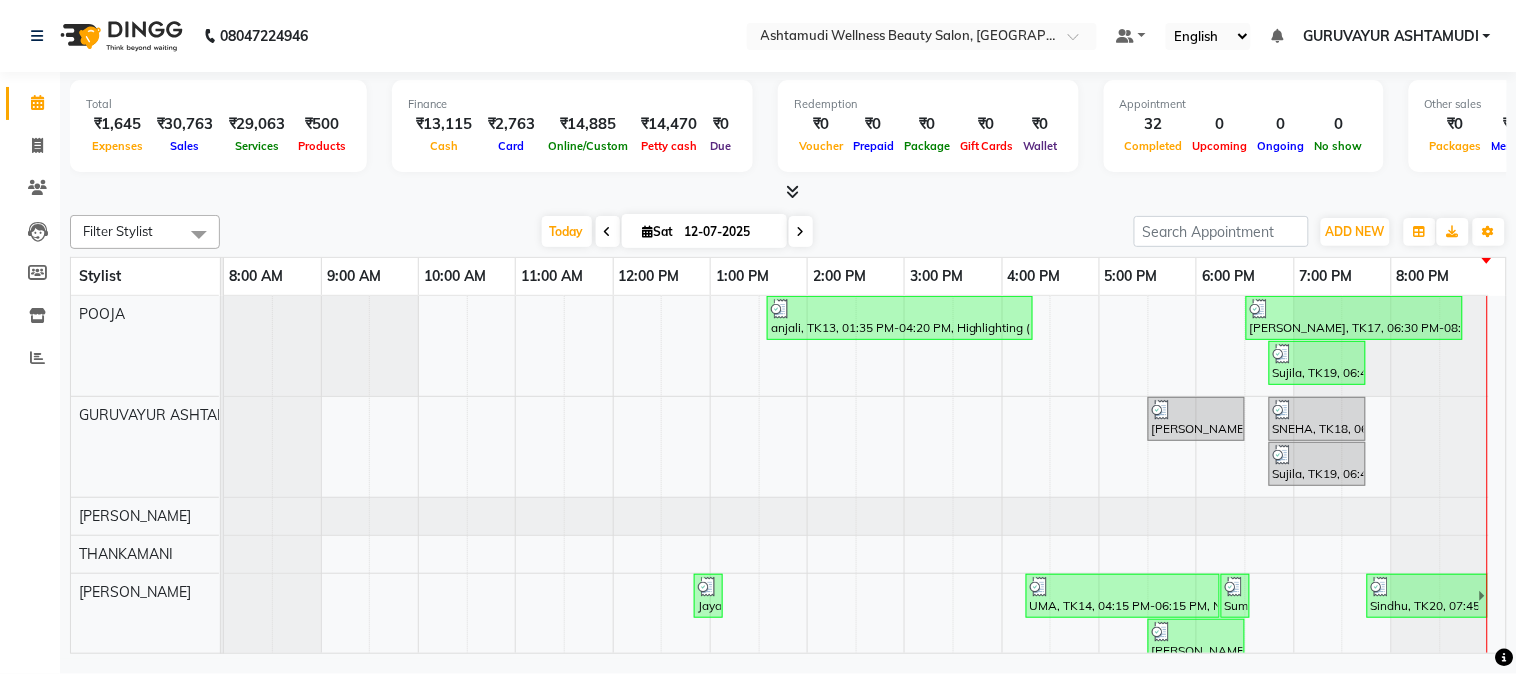 click at bounding box center (792, 191) 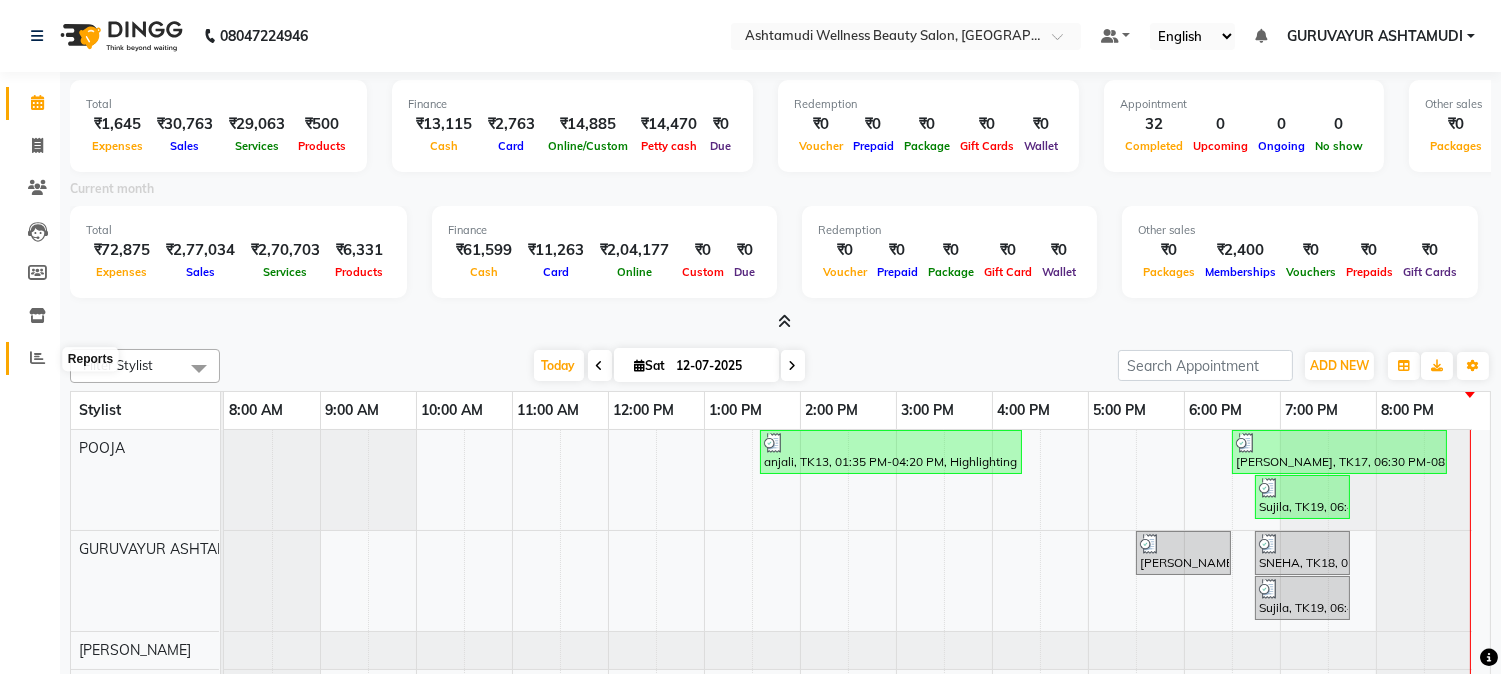 drag, startPoint x: 44, startPoint y: 353, endPoint x: 70, endPoint y: 365, distance: 28.635643 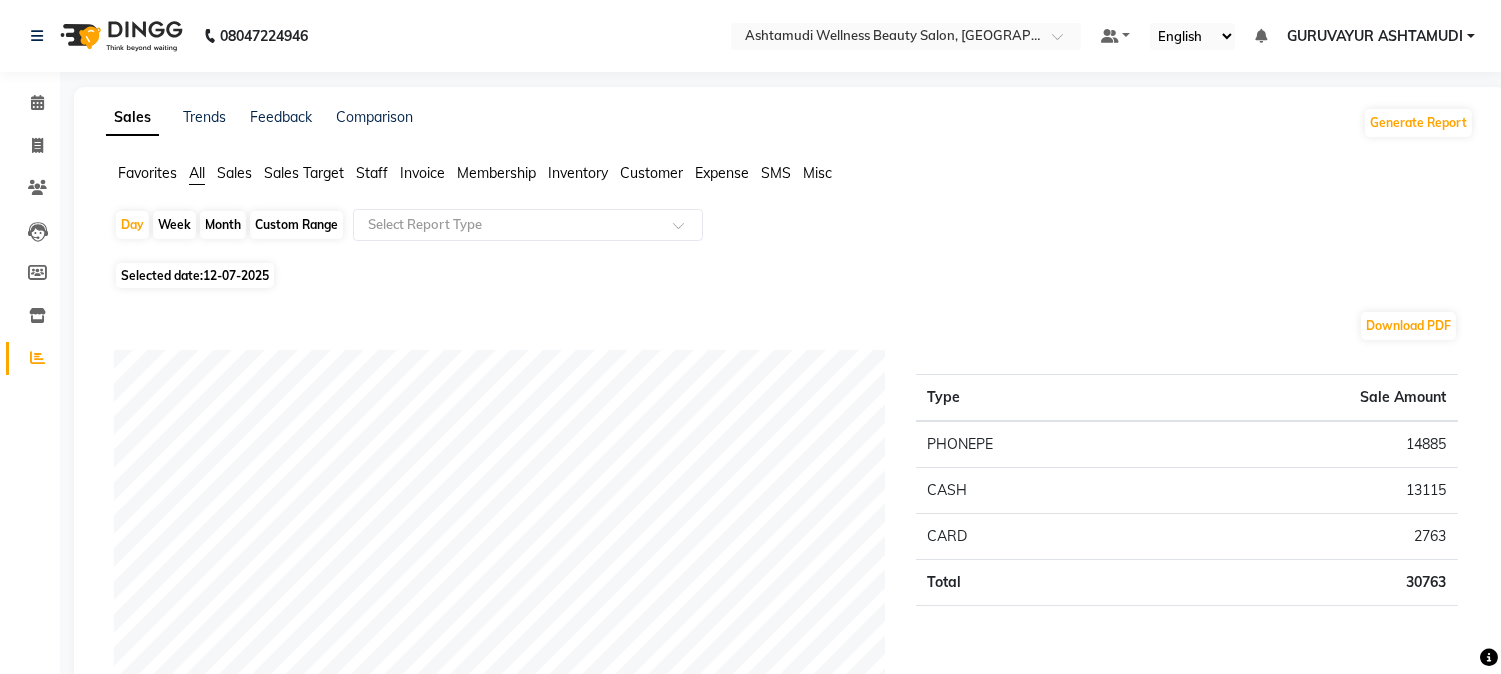 click on "Customer" 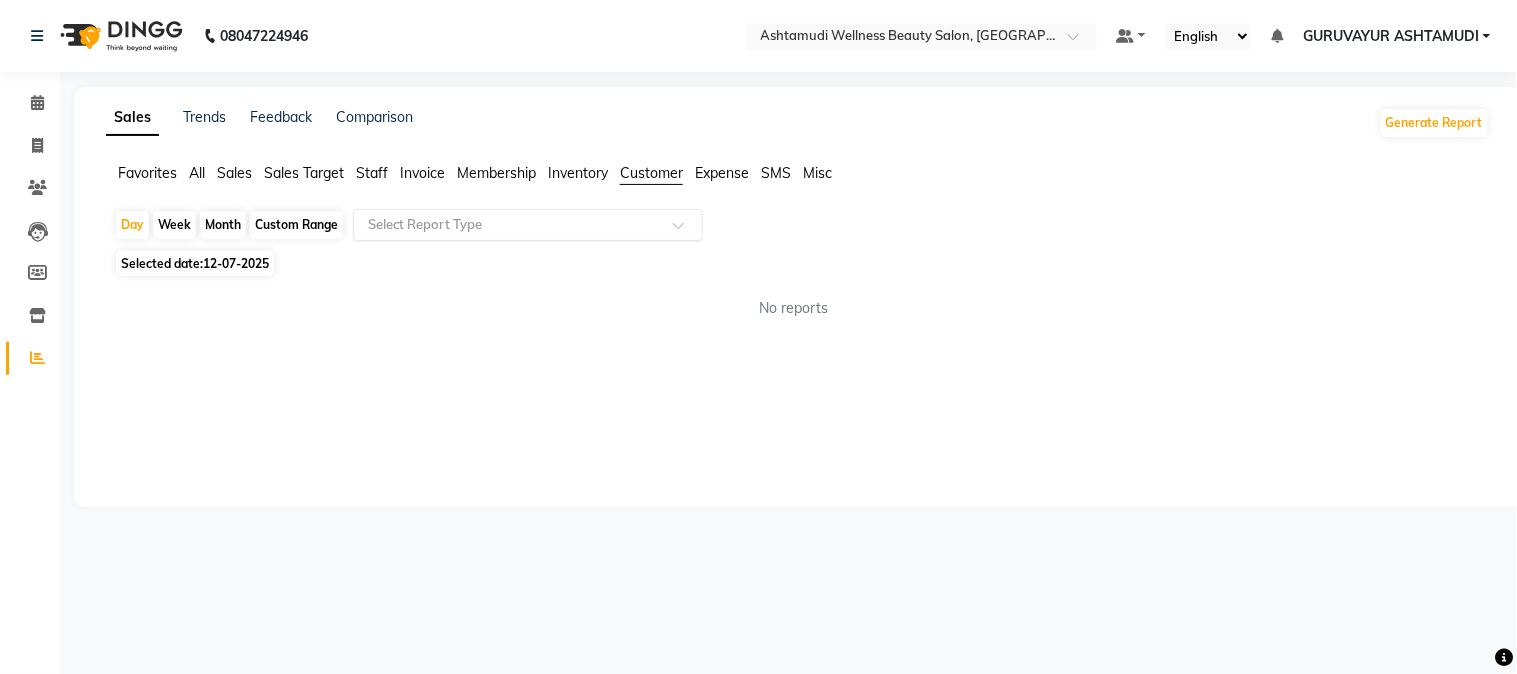 click 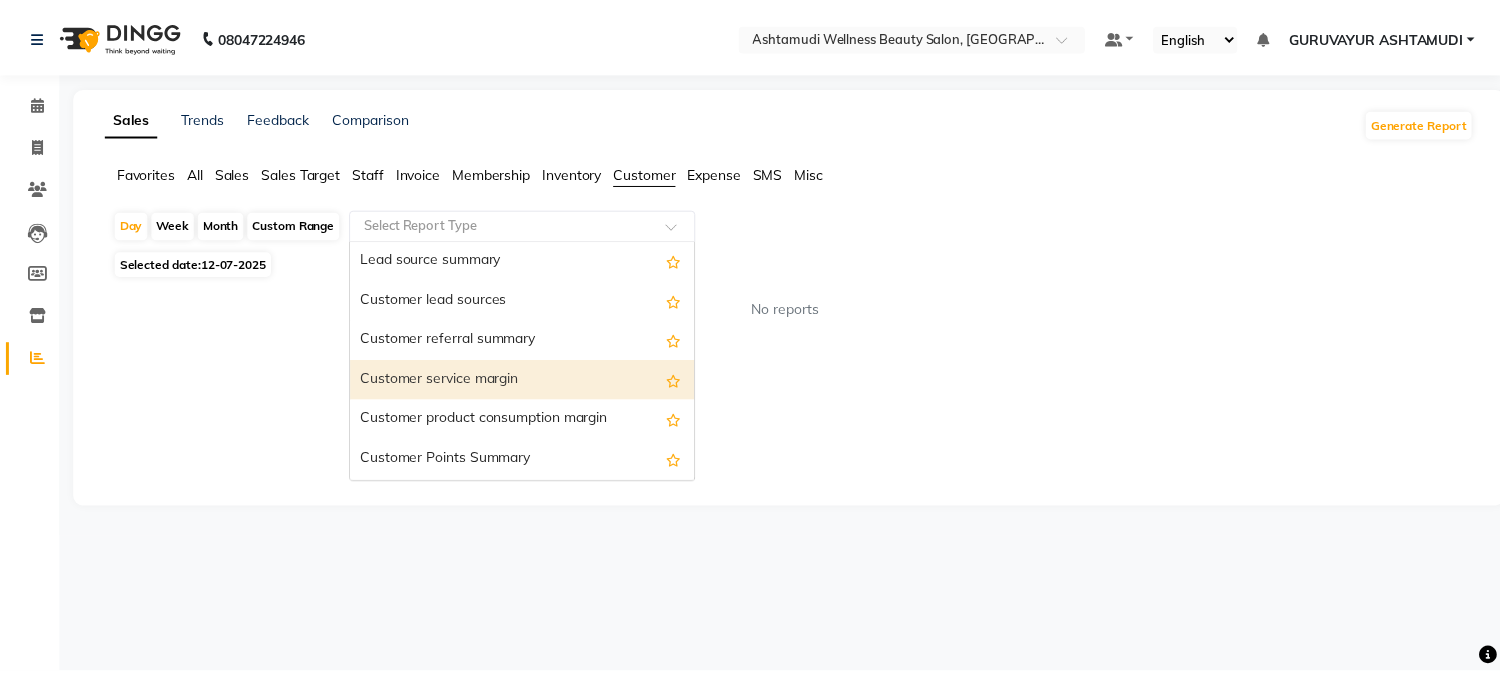 scroll, scrollTop: 160, scrollLeft: 0, axis: vertical 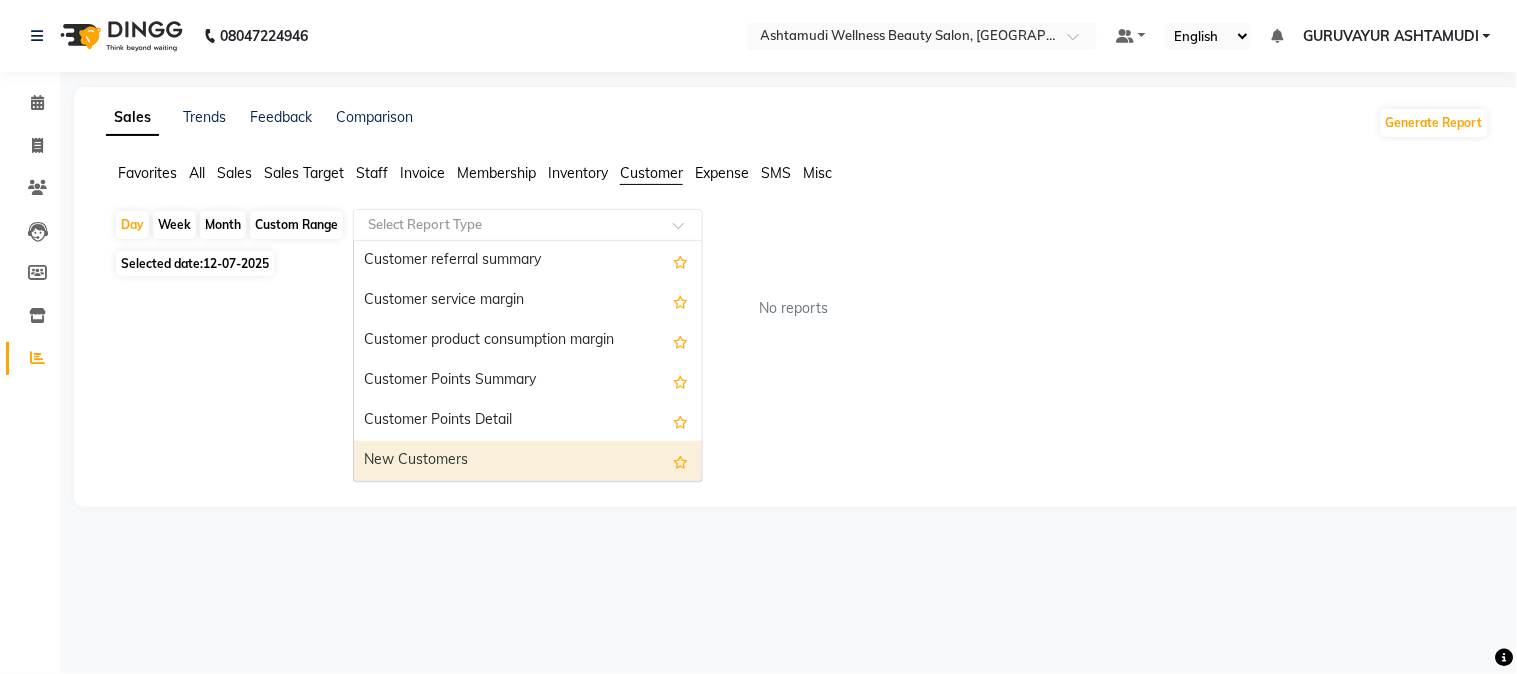click on "New Customers" at bounding box center (528, 461) 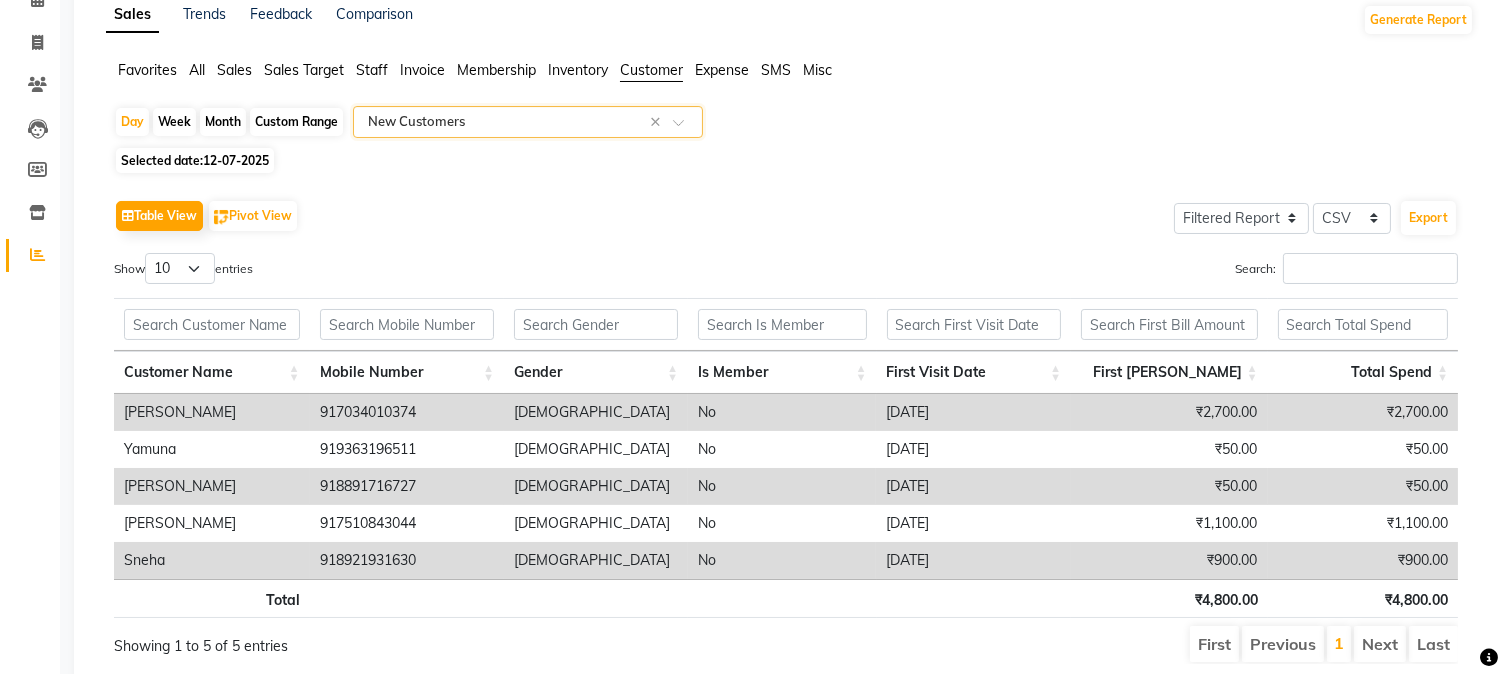 scroll, scrollTop: 176, scrollLeft: 0, axis: vertical 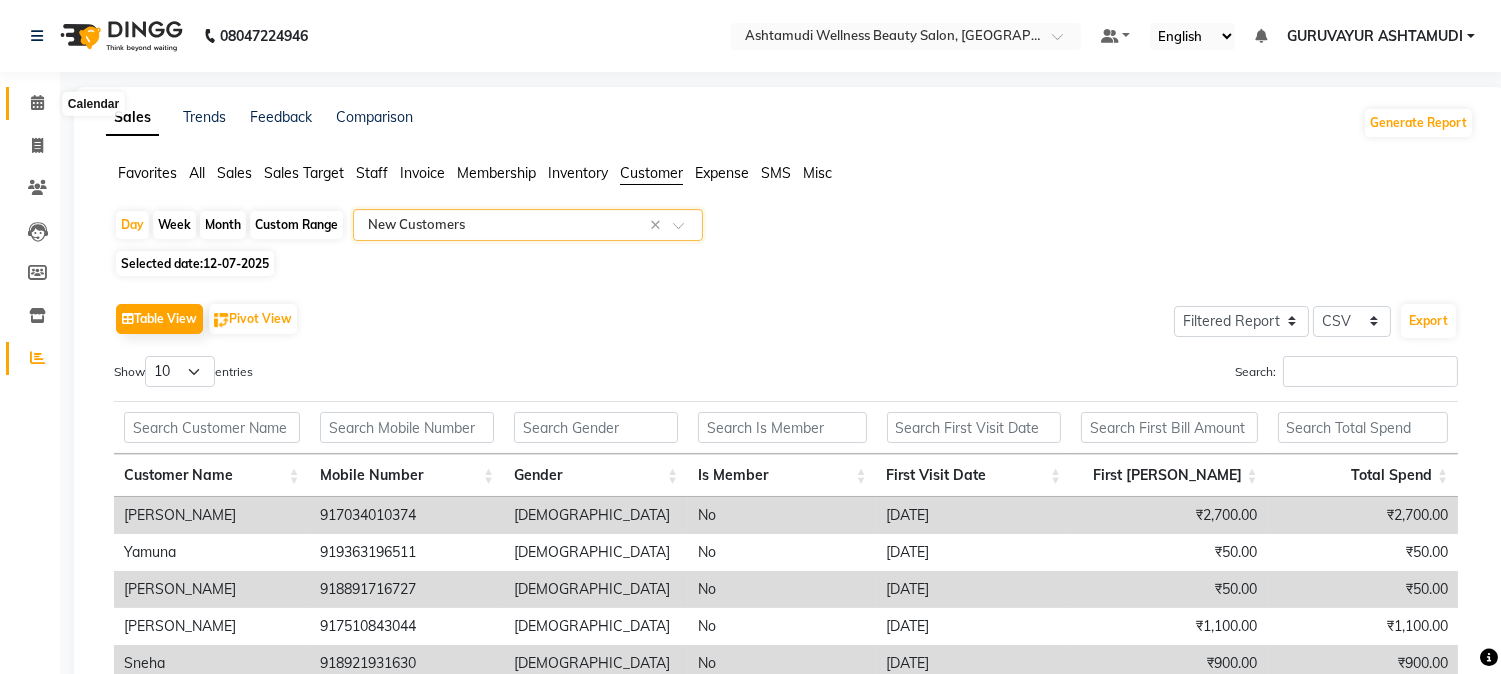 click 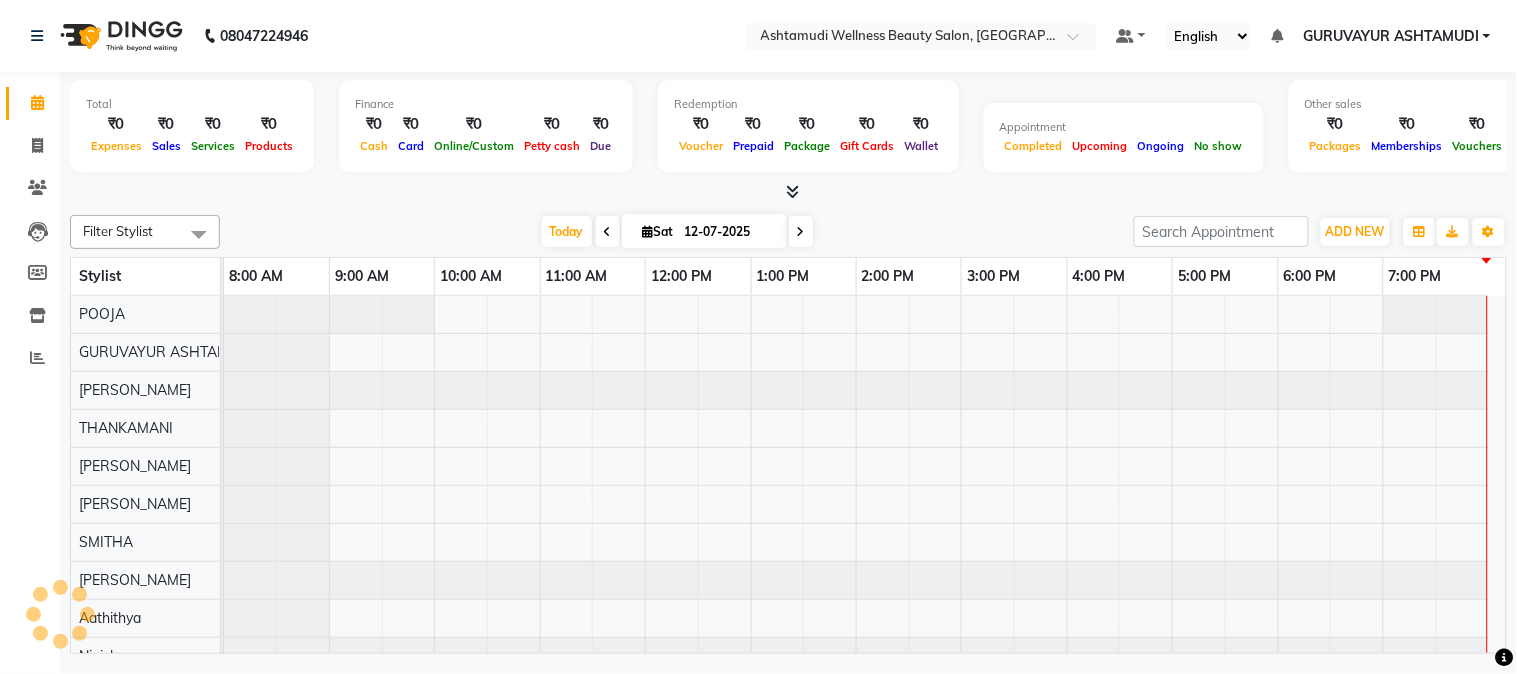 scroll, scrollTop: 0, scrollLeft: 0, axis: both 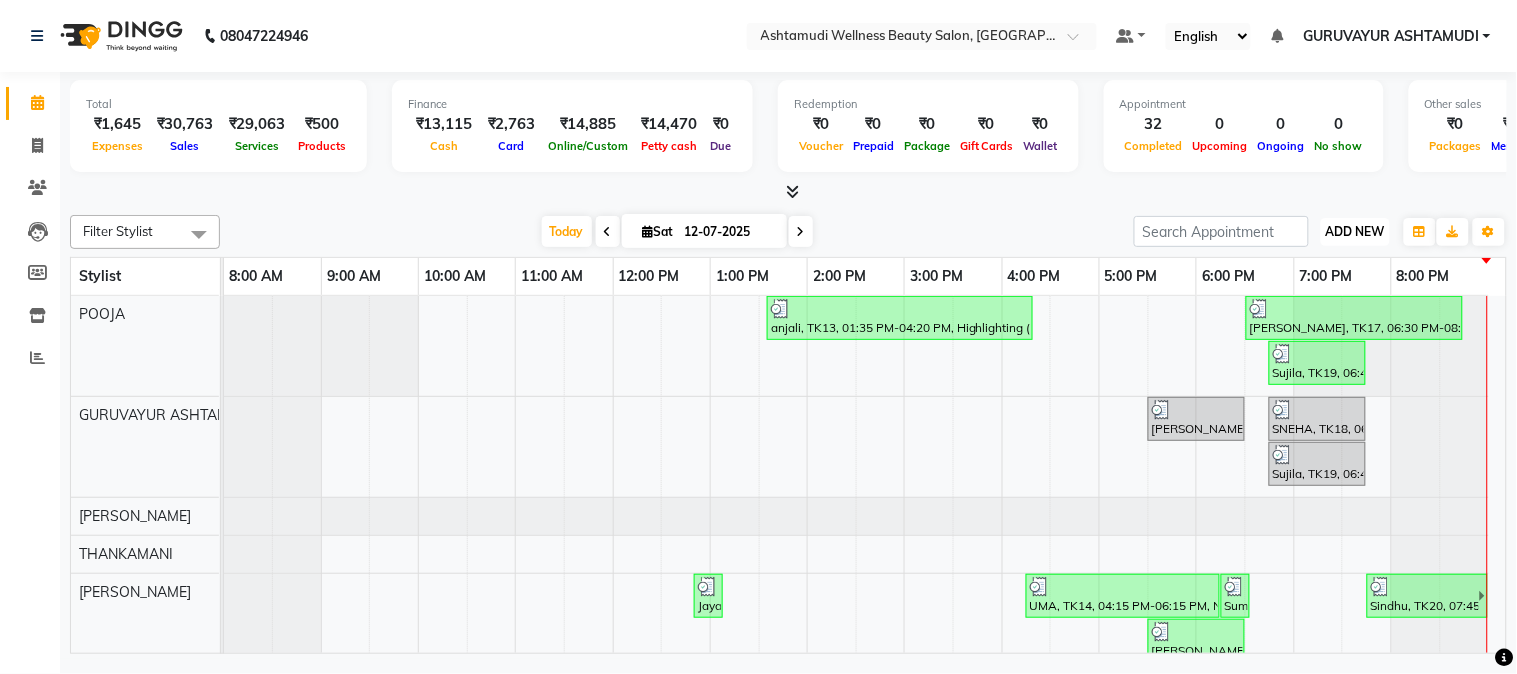 click on "ADD NEW" at bounding box center [1355, 231] 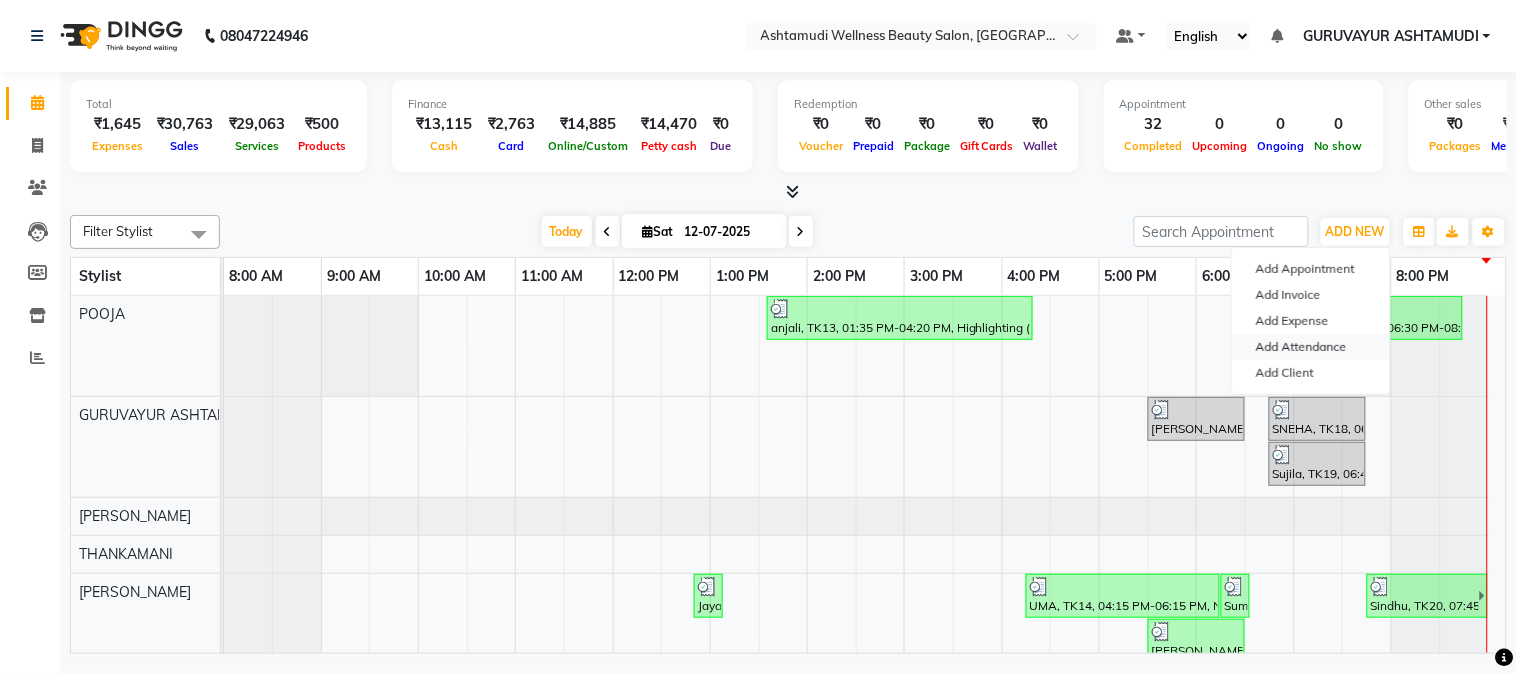 click on "Add Attendance" at bounding box center [1311, 347] 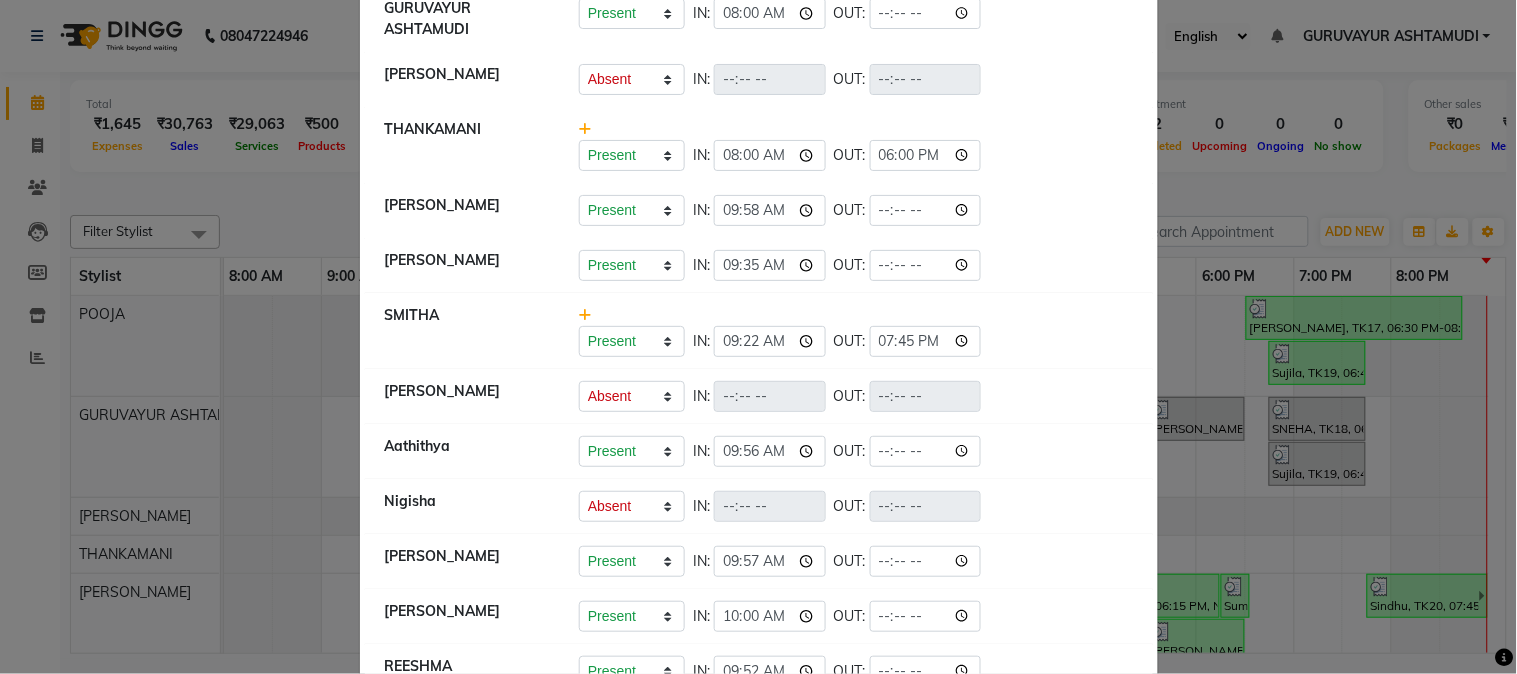 scroll, scrollTop: 204, scrollLeft: 0, axis: vertical 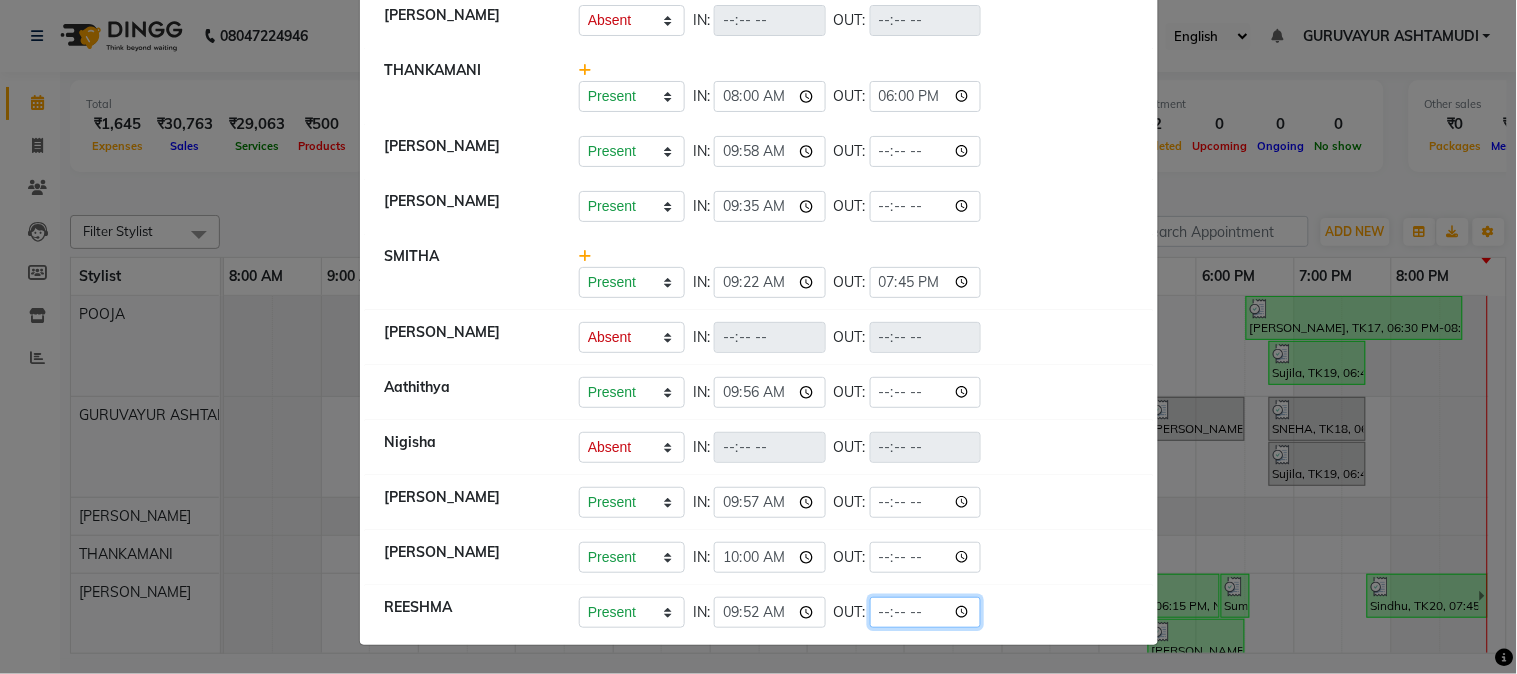 click 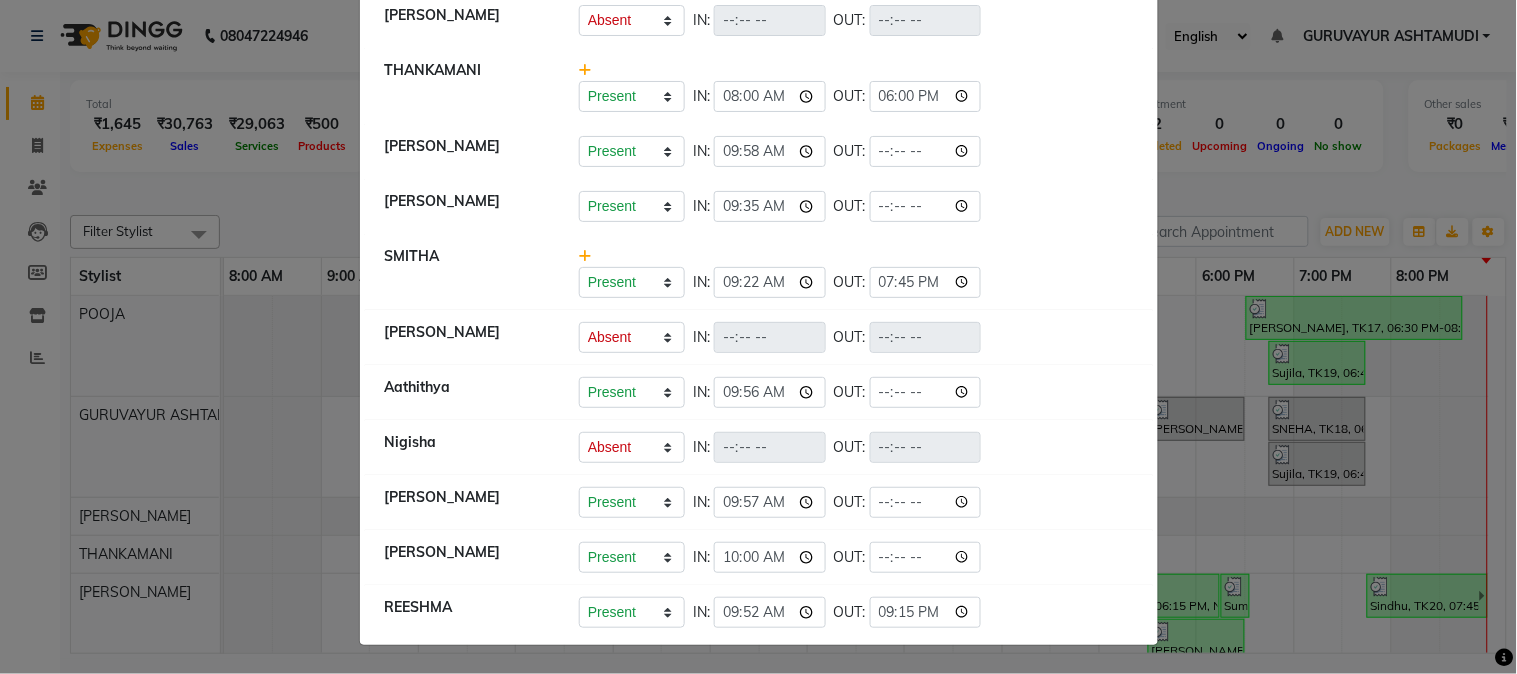 type on "21:15" 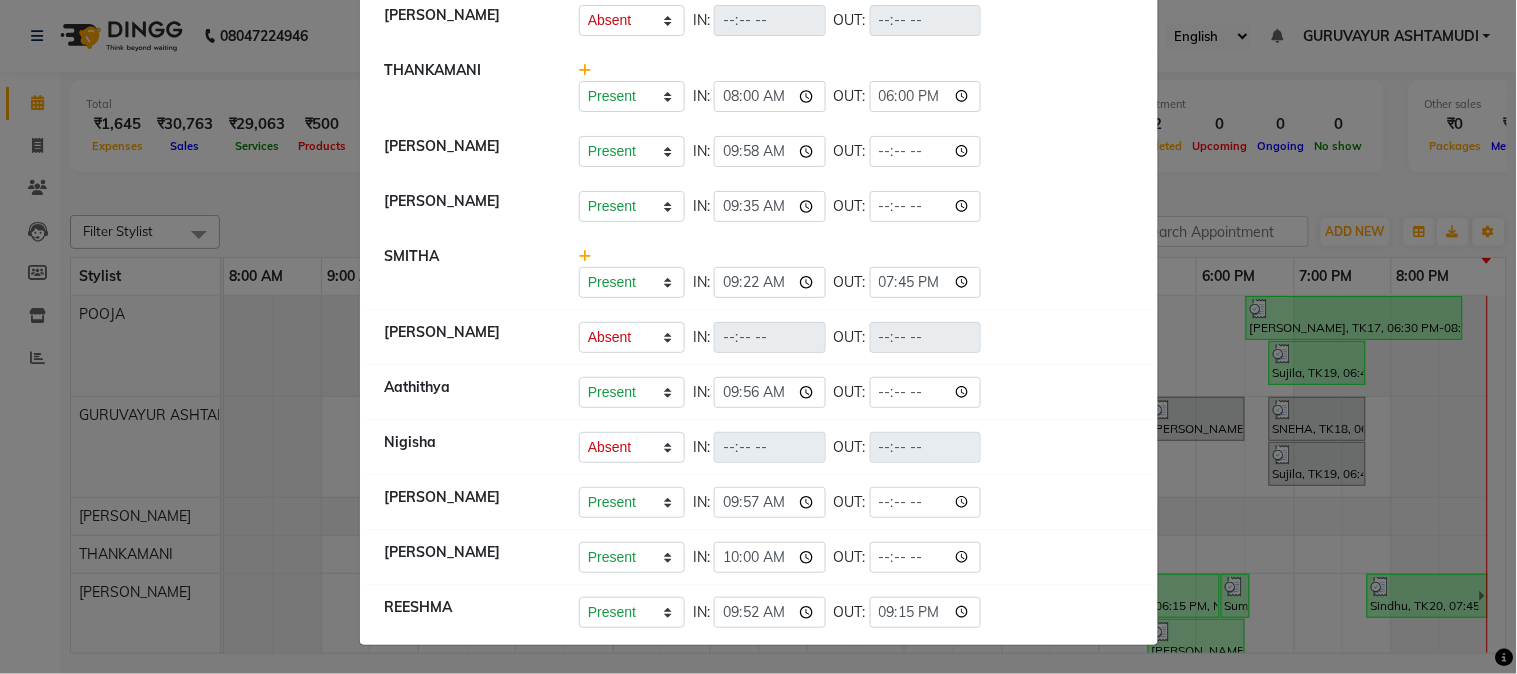 click on "[PERSON_NAME]   Present   Absent   Late   Half Day   Weekly Off  IN:  OUT:" 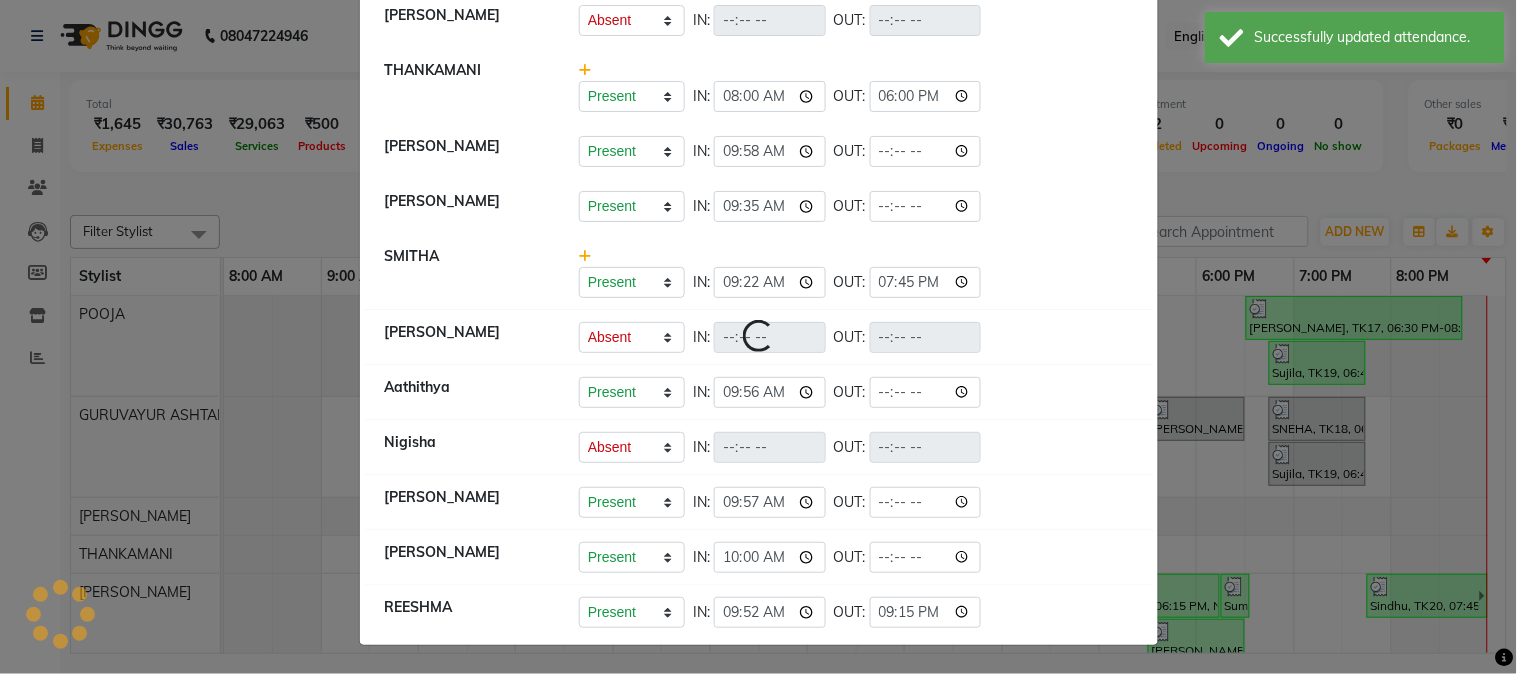 select on "A" 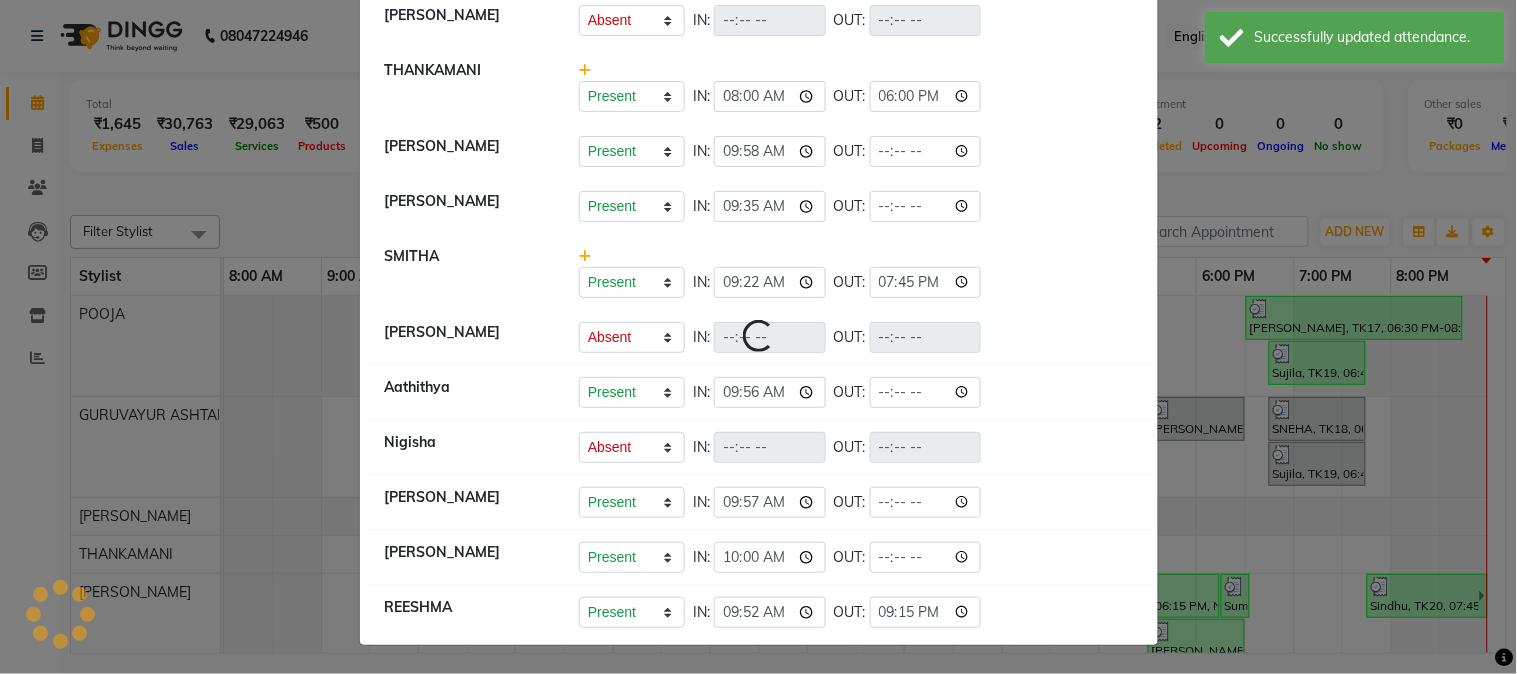select on "A" 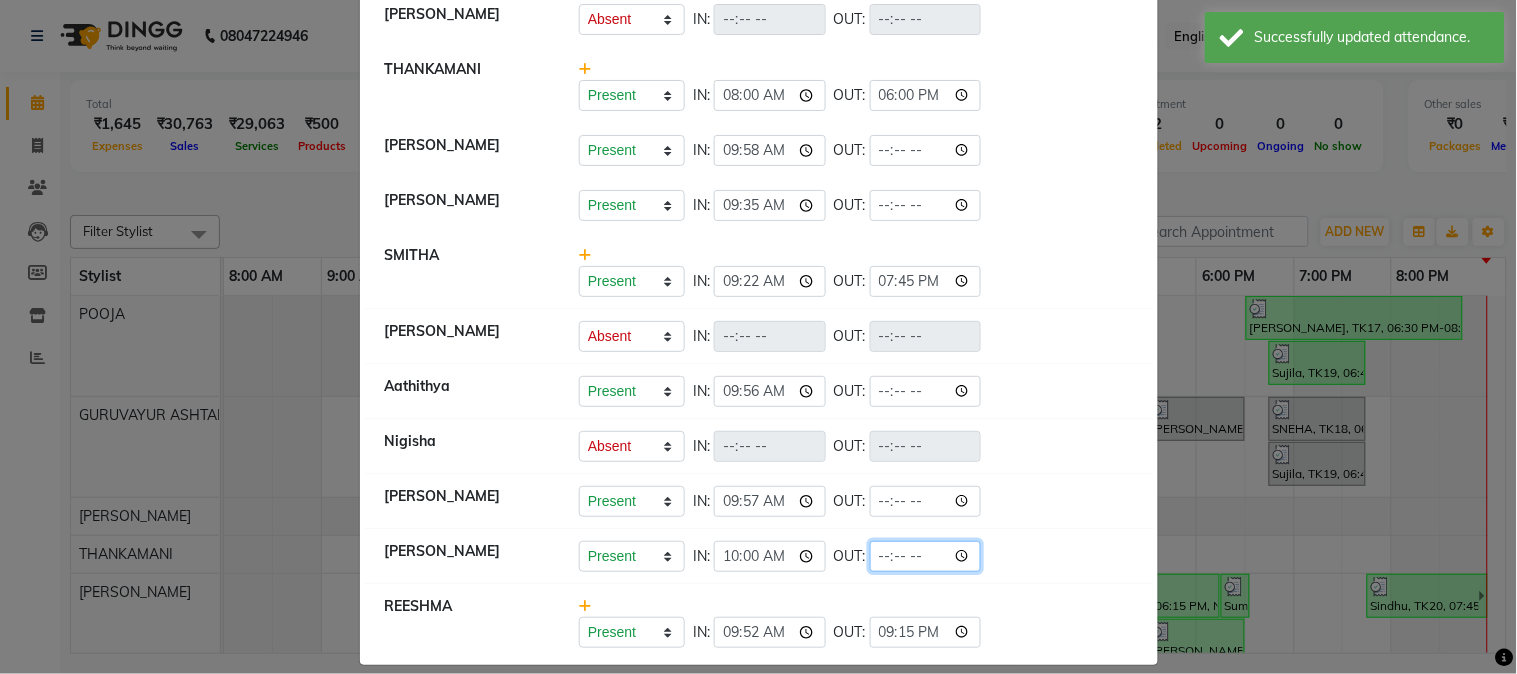 click 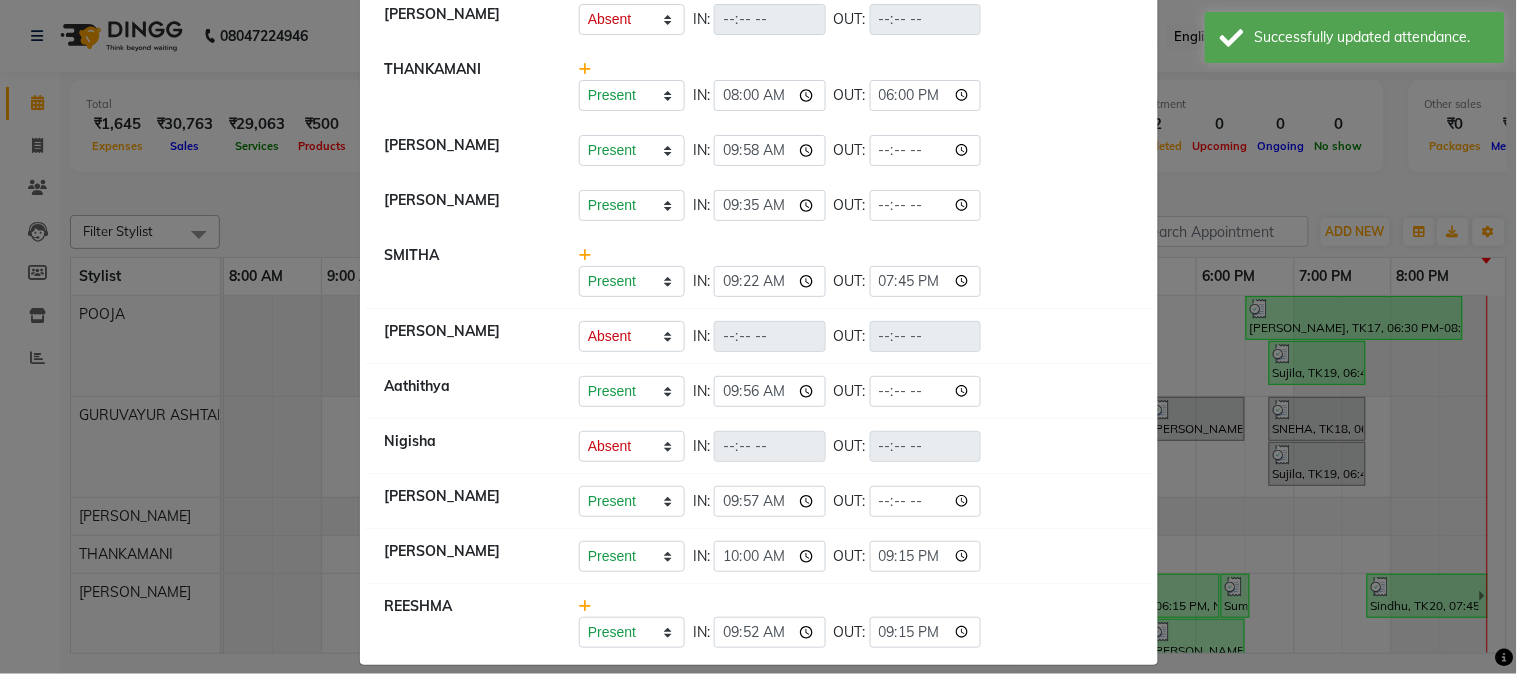 type on "21:15" 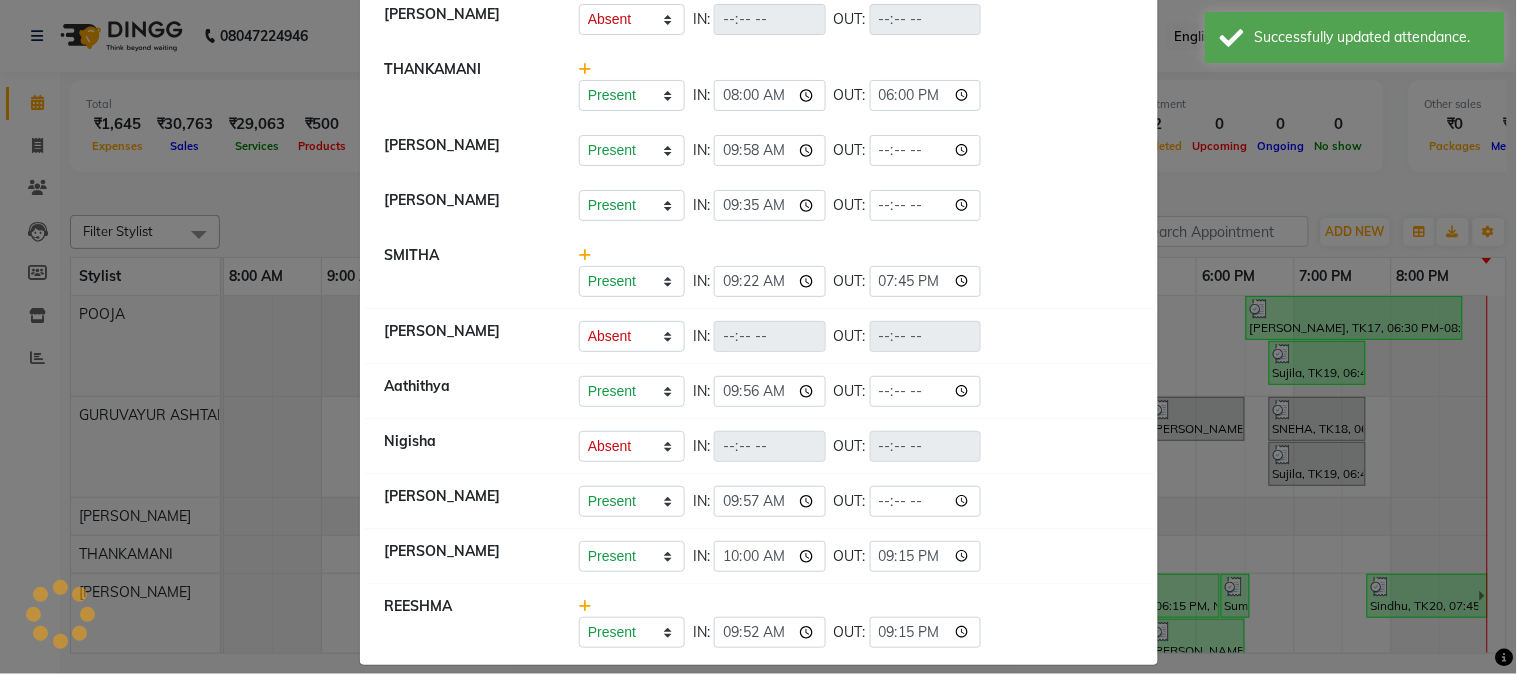 click on "[PERSON_NAME]   Present   Absent   Late   Half Day   Weekly Off  IN:  09:22 OUT:  19:45" 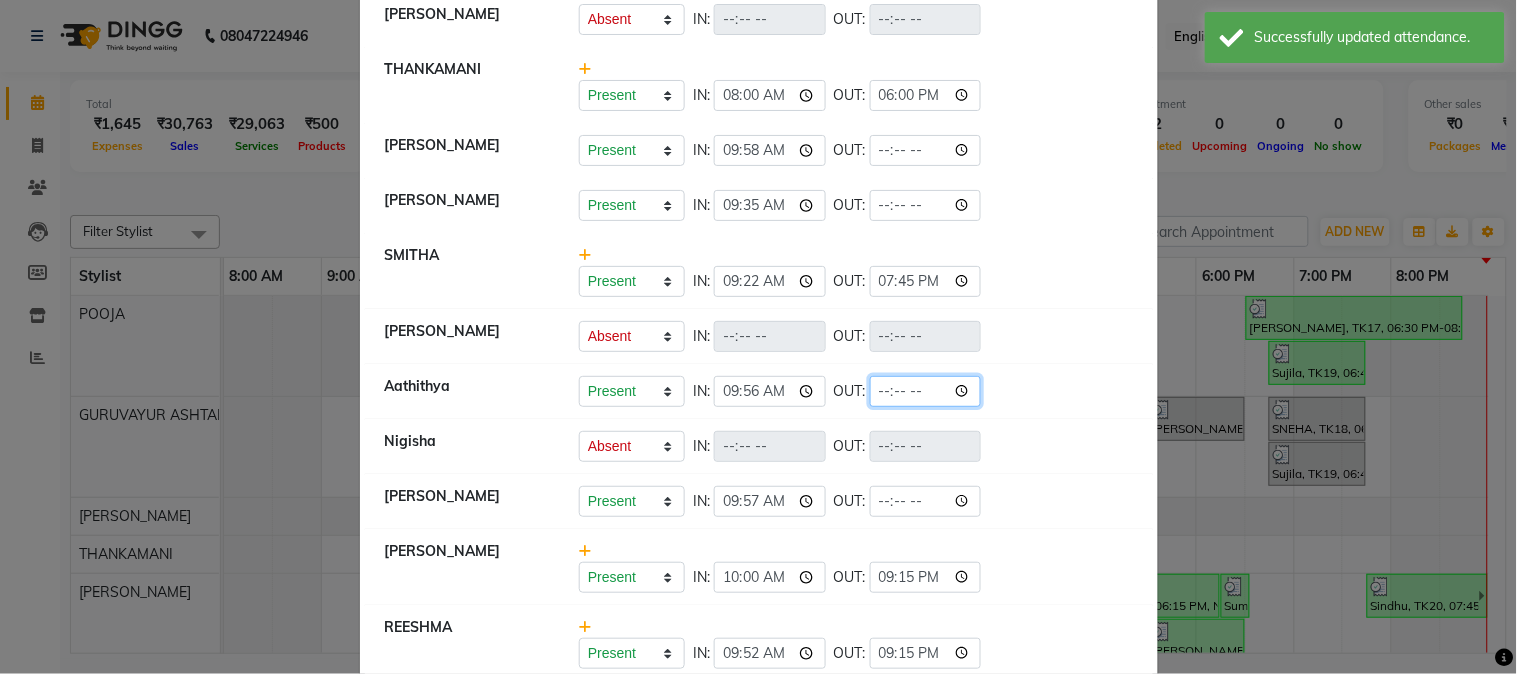 click 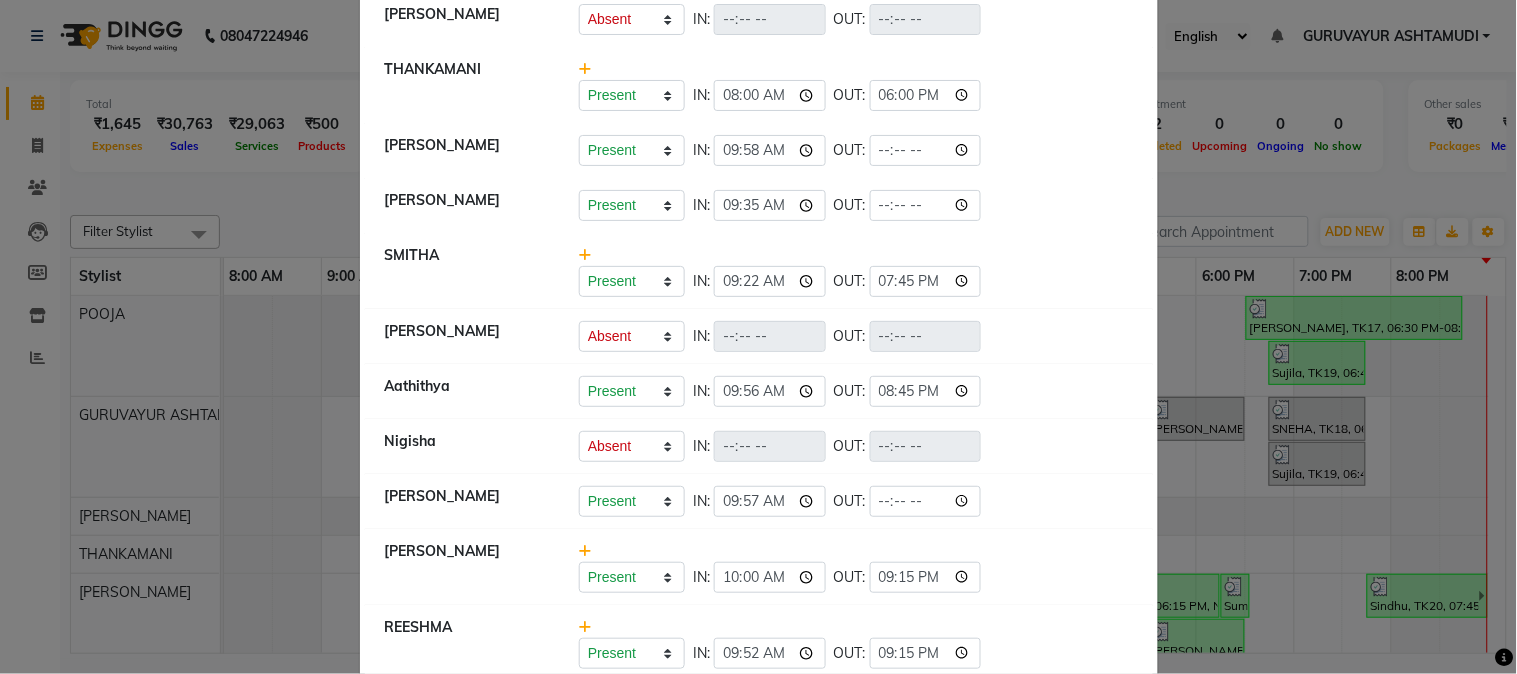 type on "20:45" 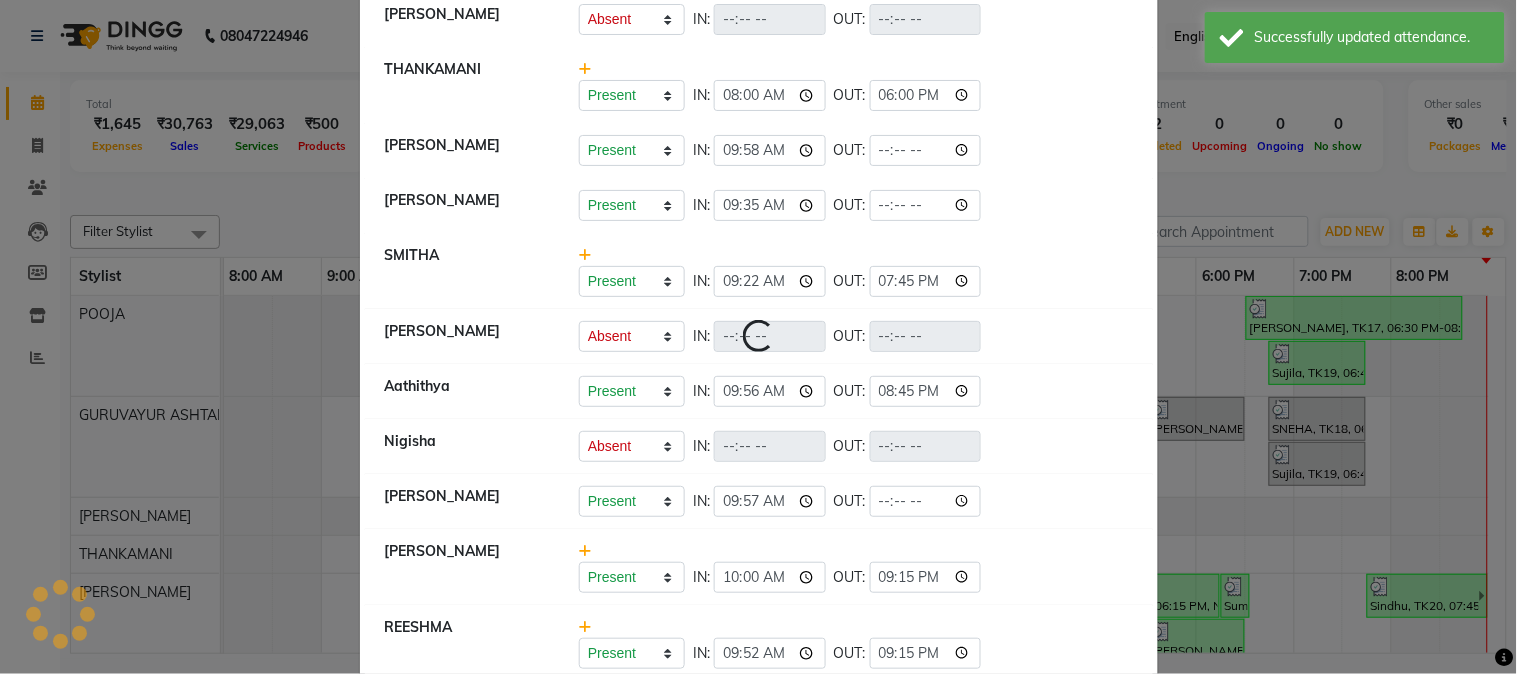 select on "A" 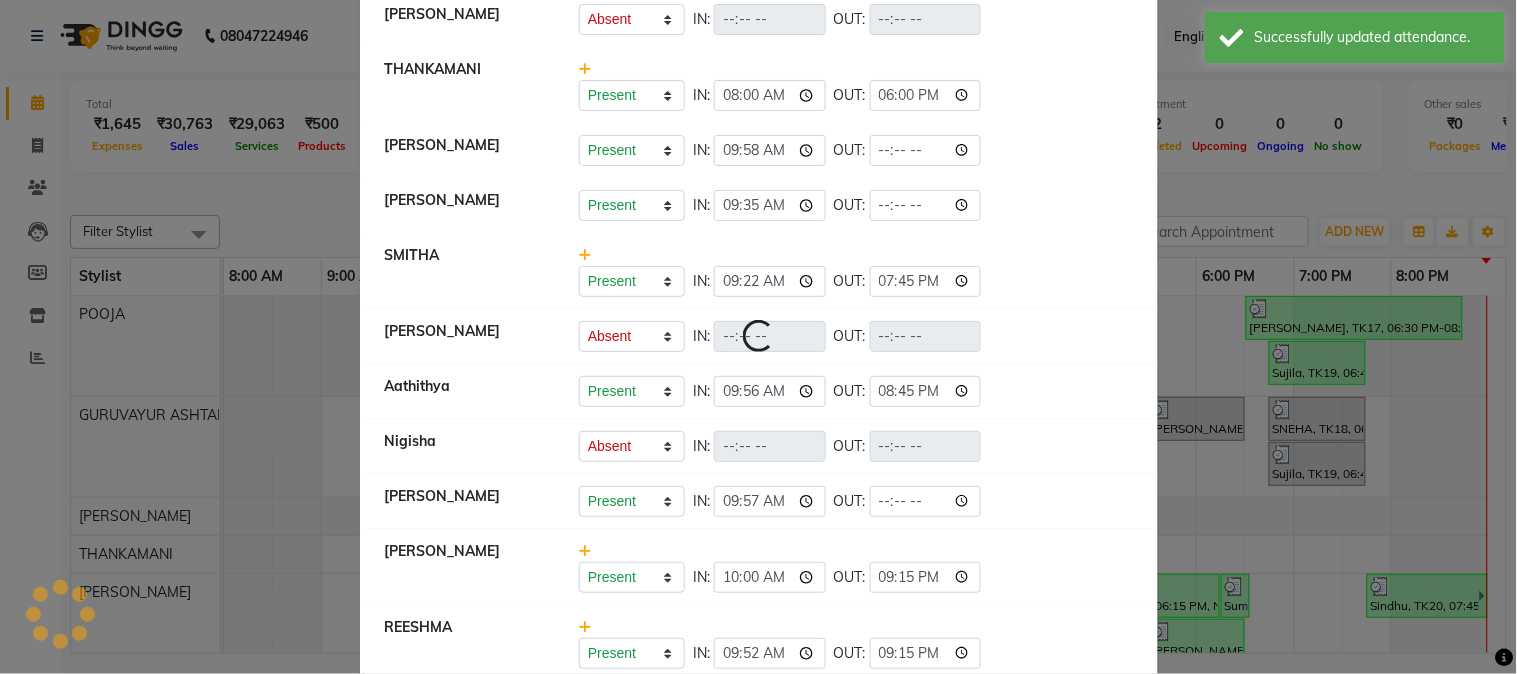 select on "A" 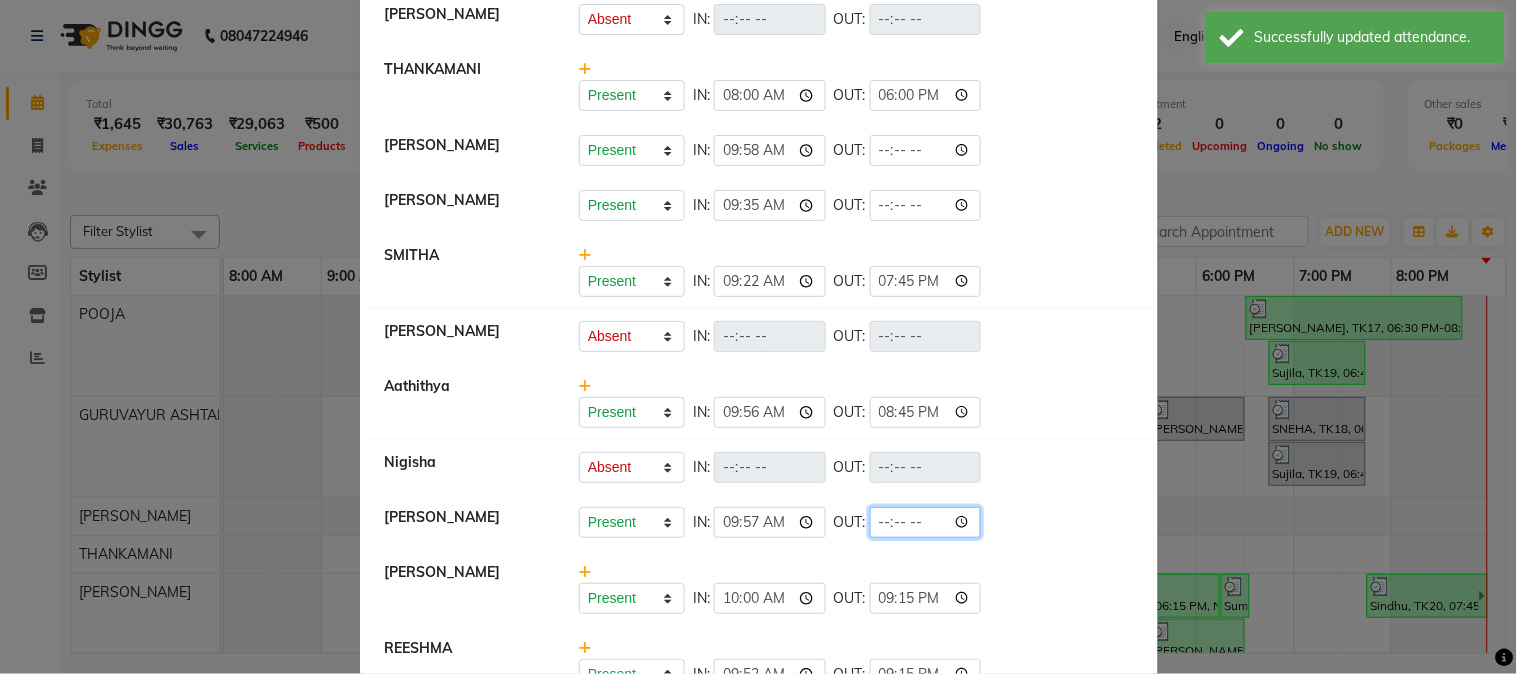 click 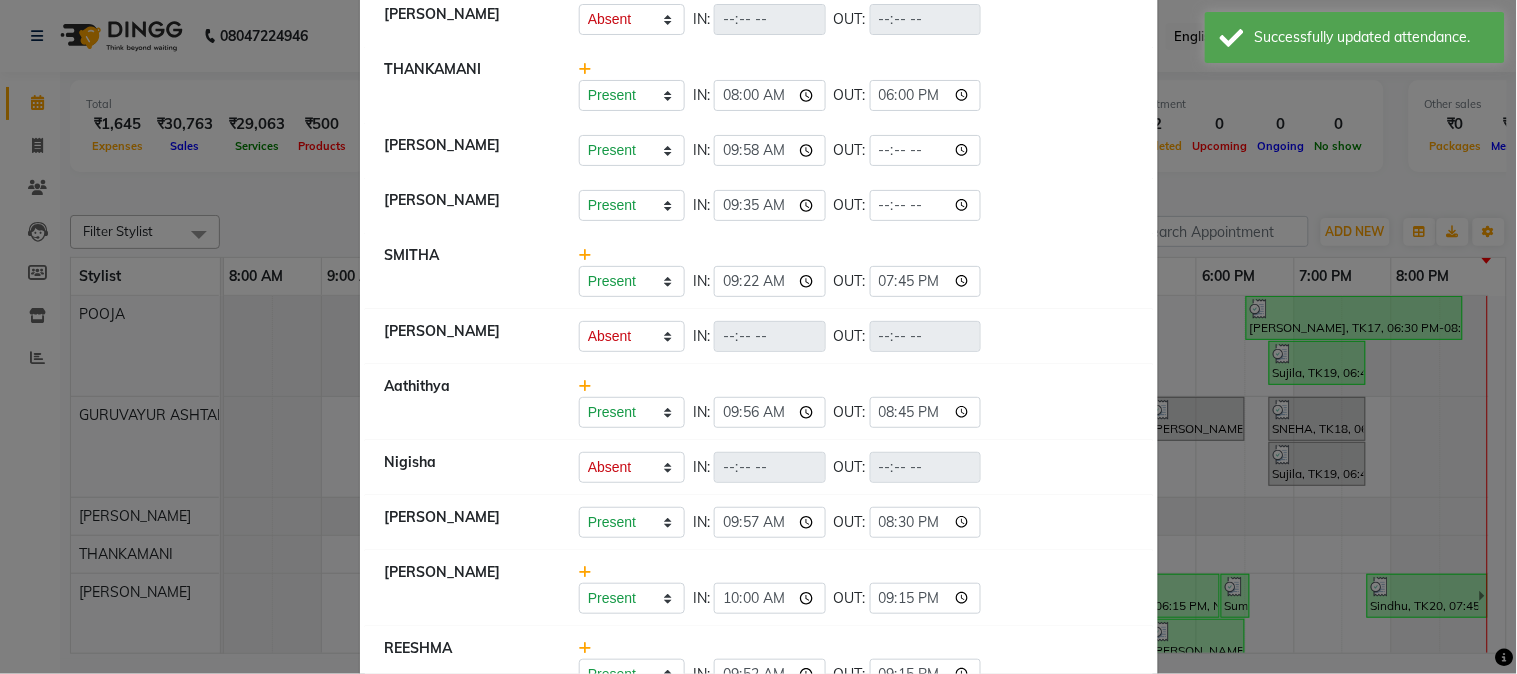 type on "20:30" 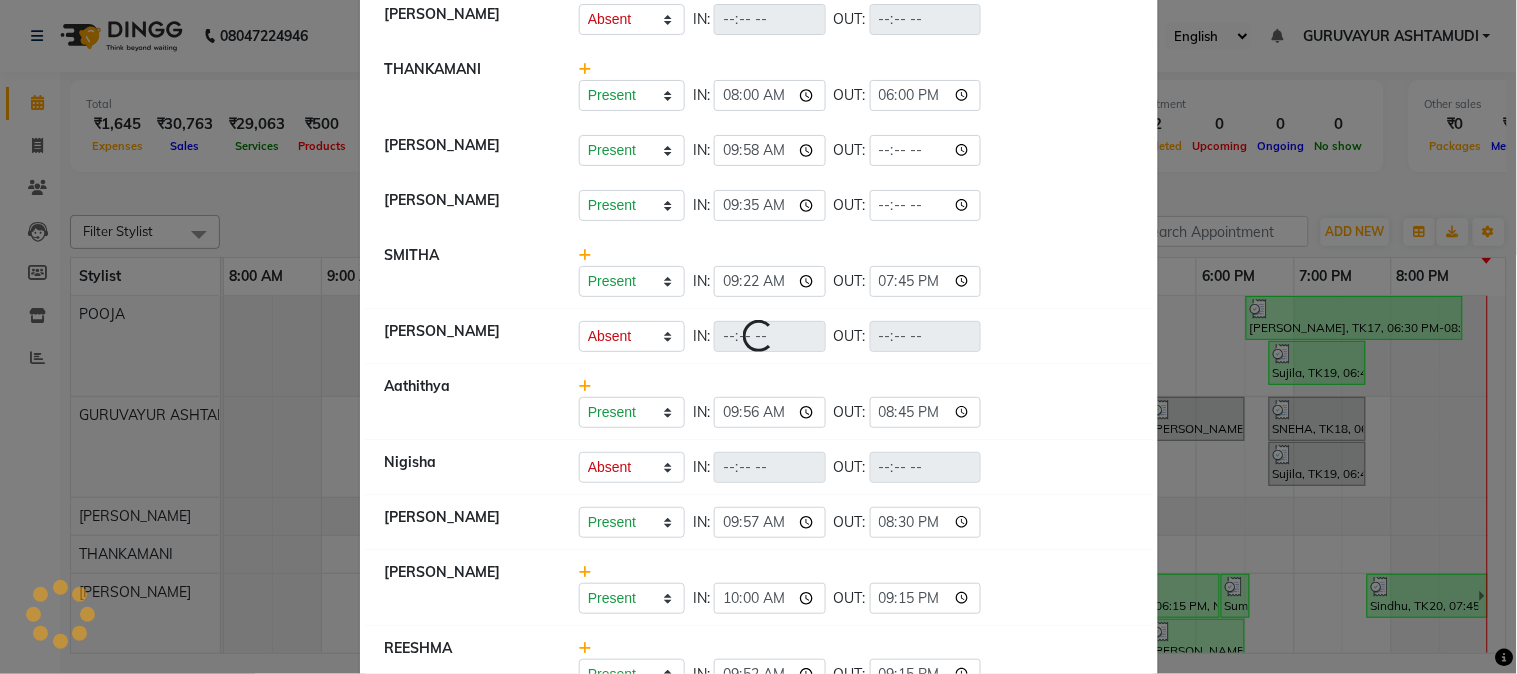 select on "A" 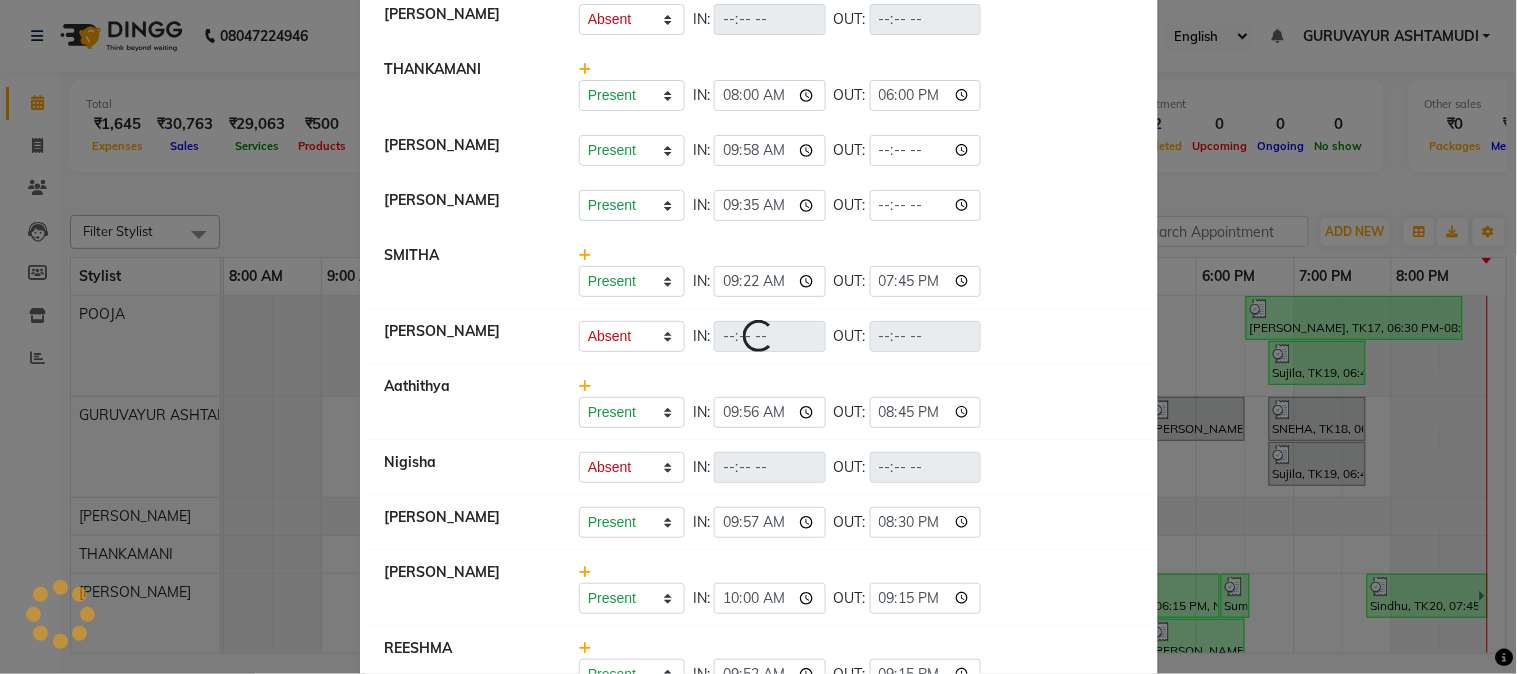 select on "A" 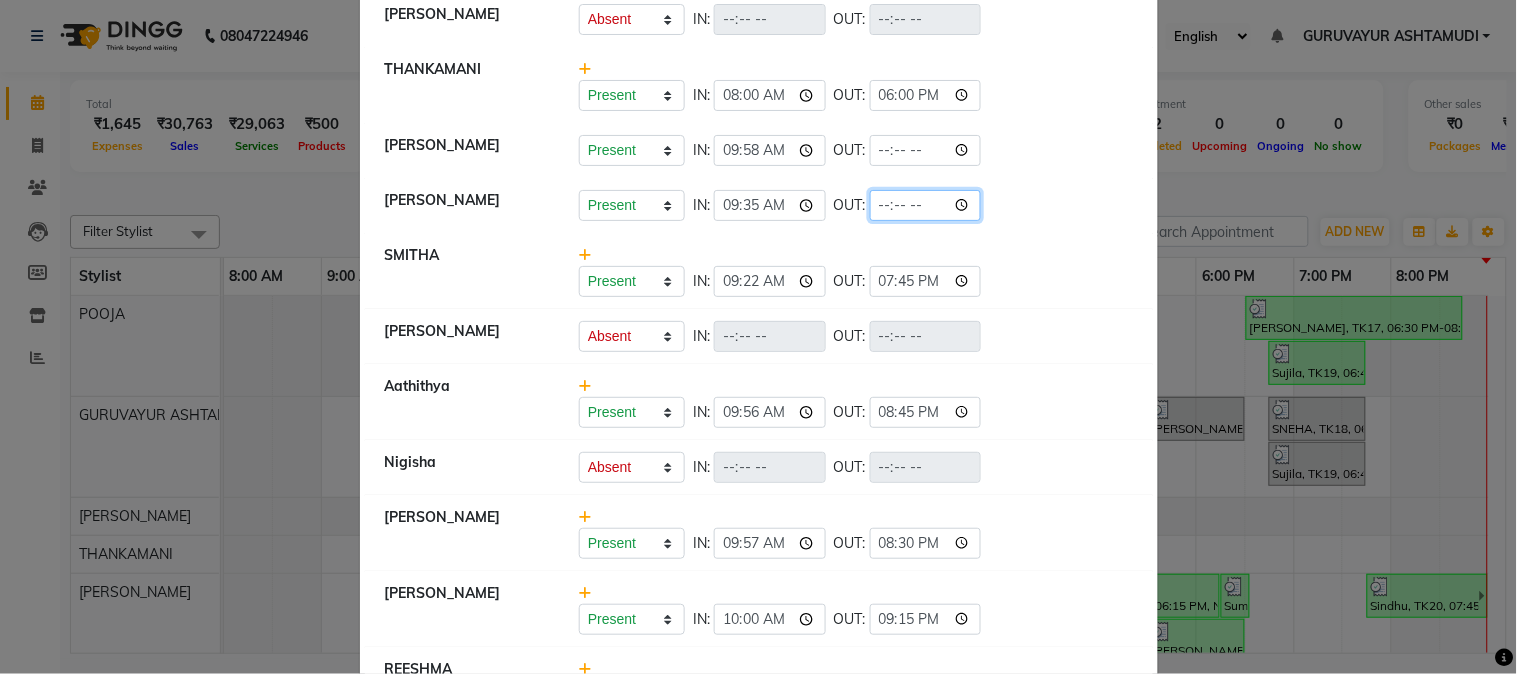 click 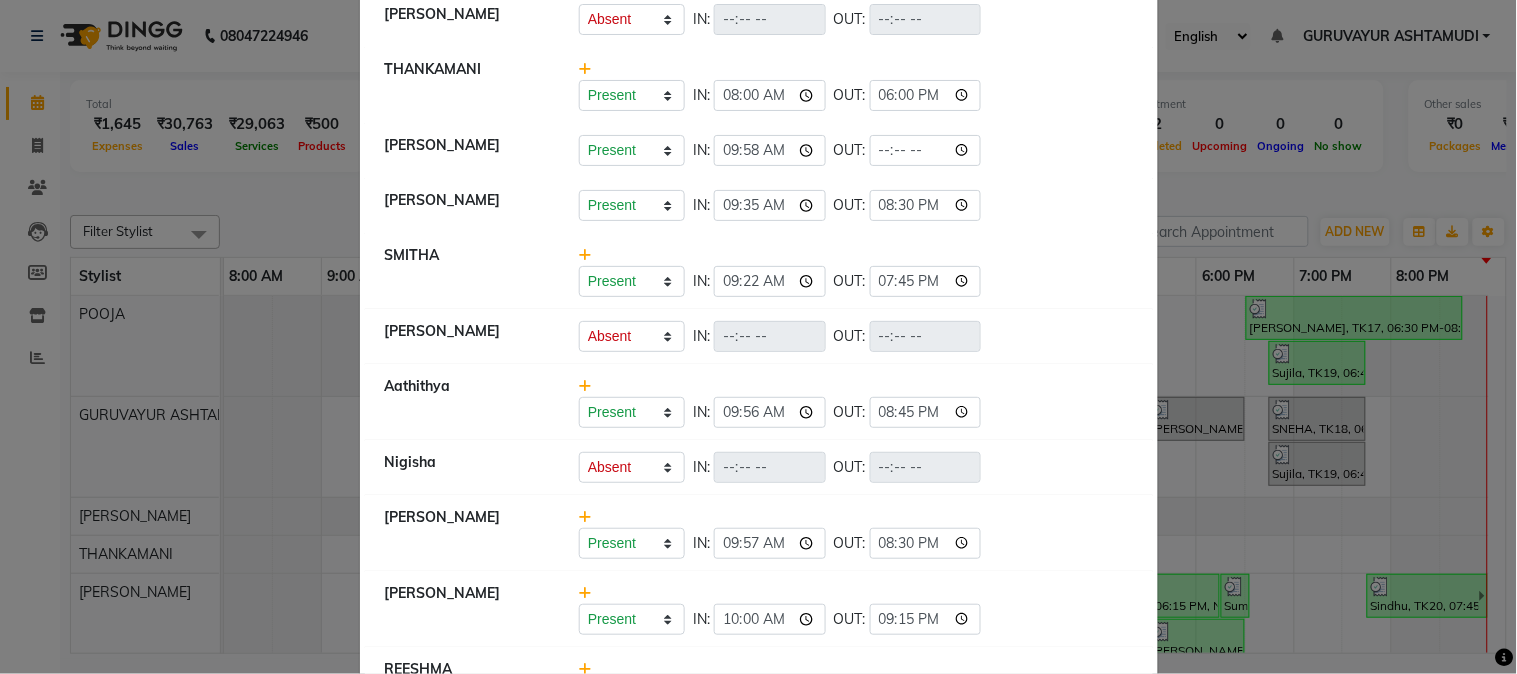type on "20:30" 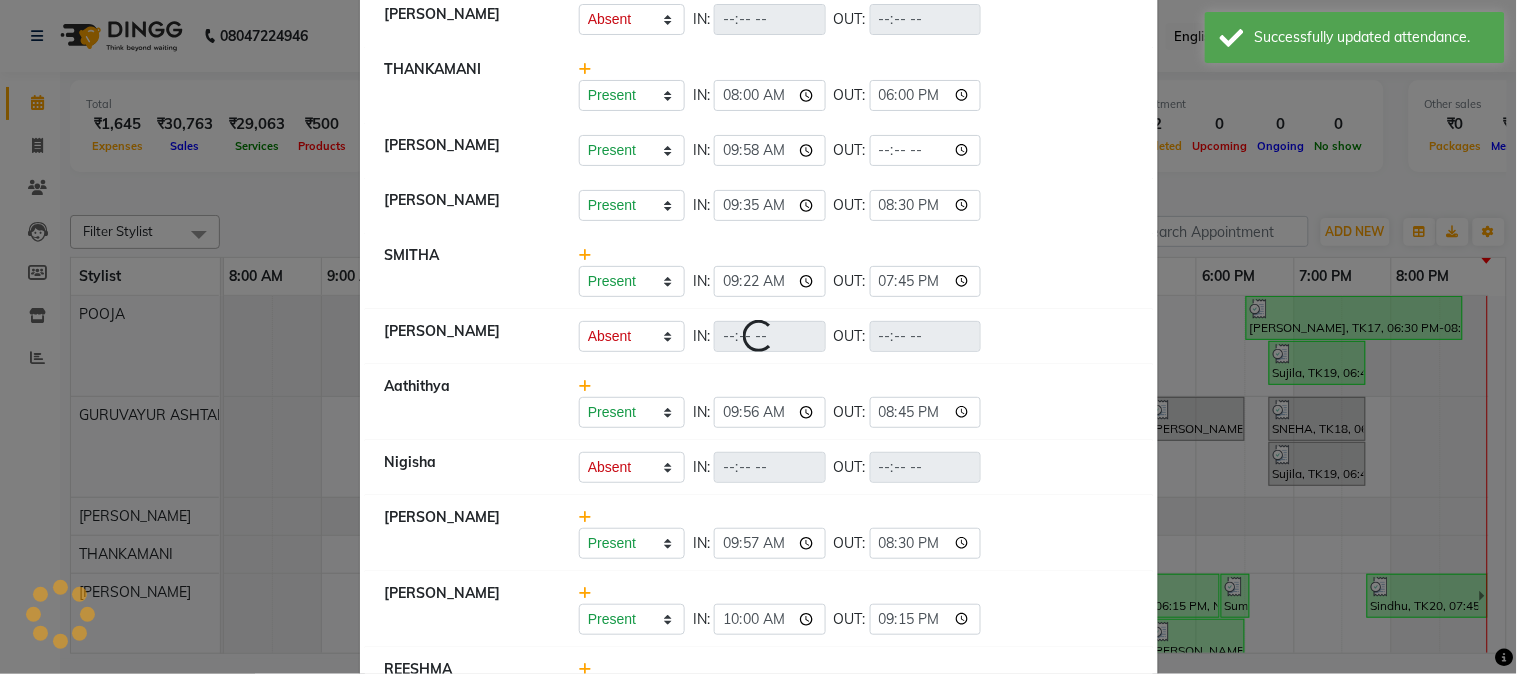 select on "A" 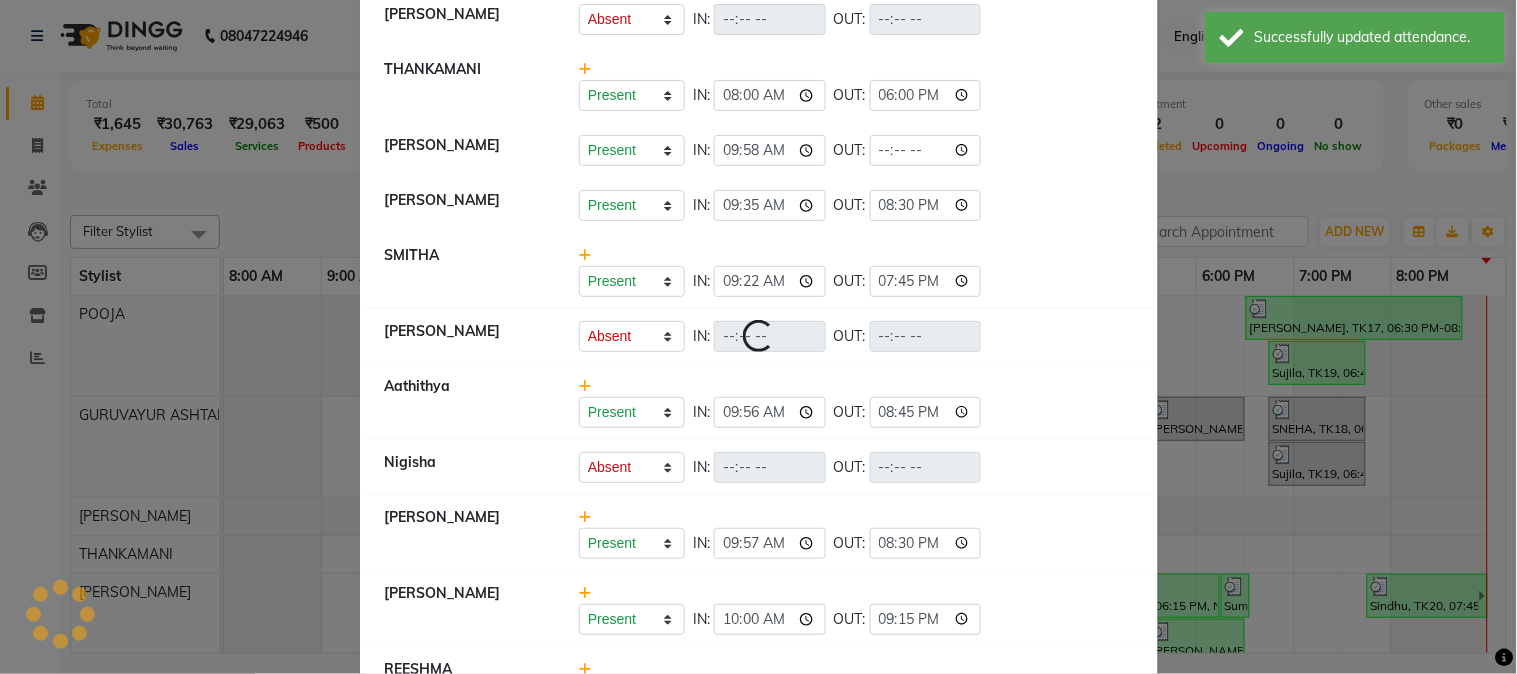select on "A" 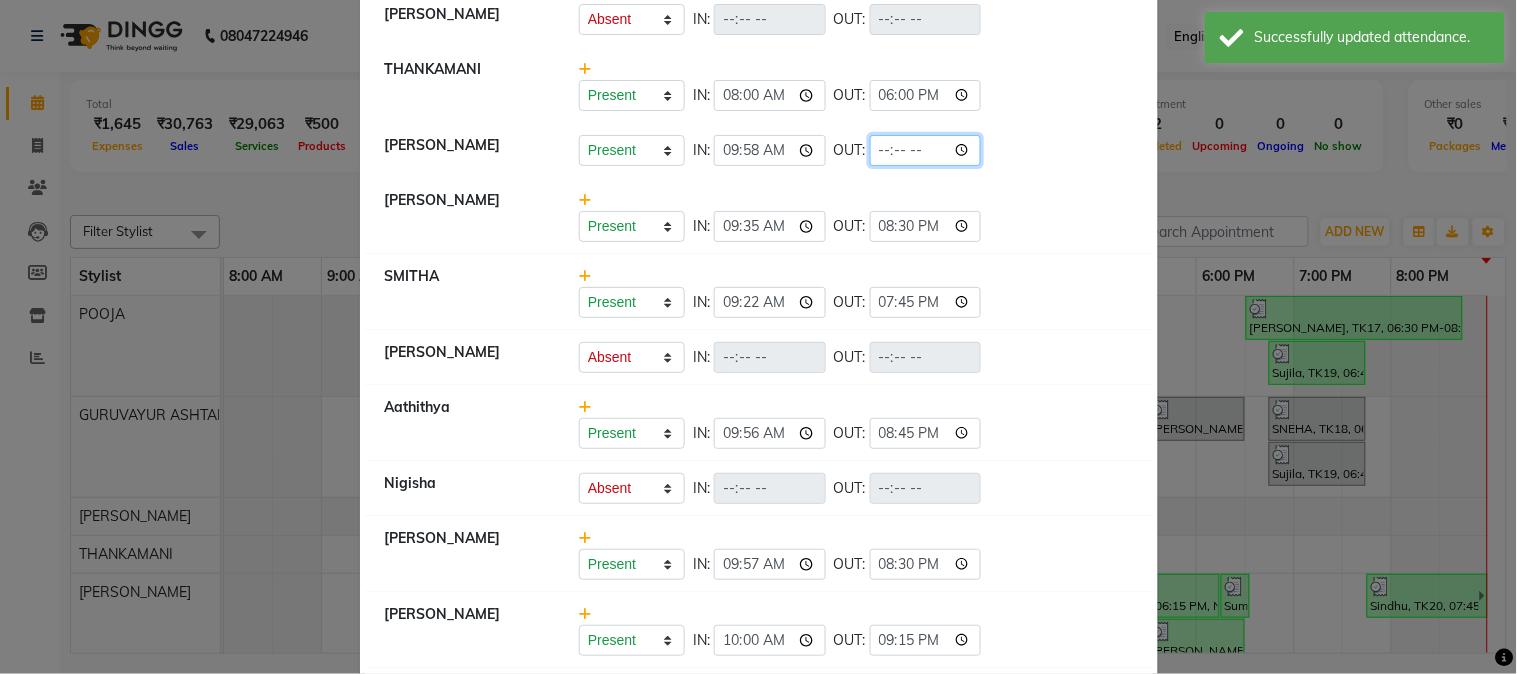 click 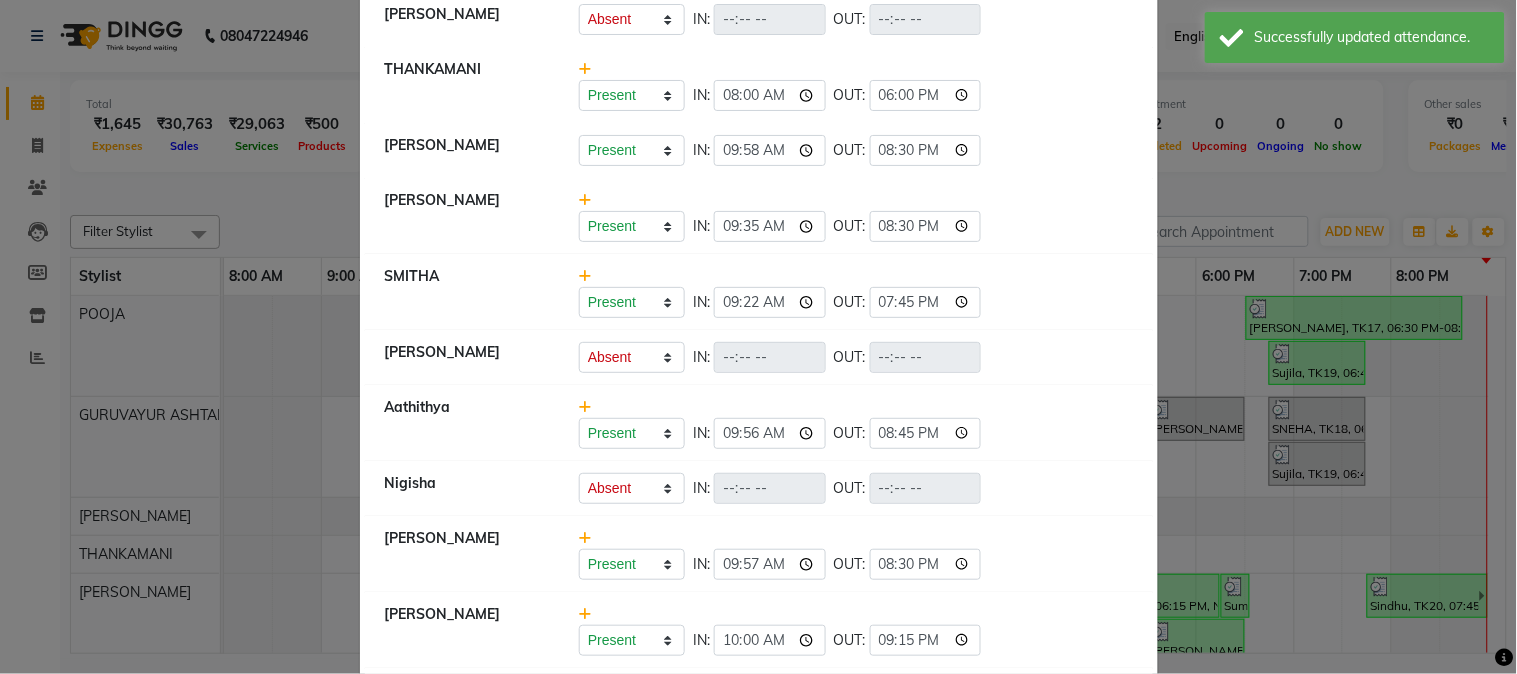 type on "20:30" 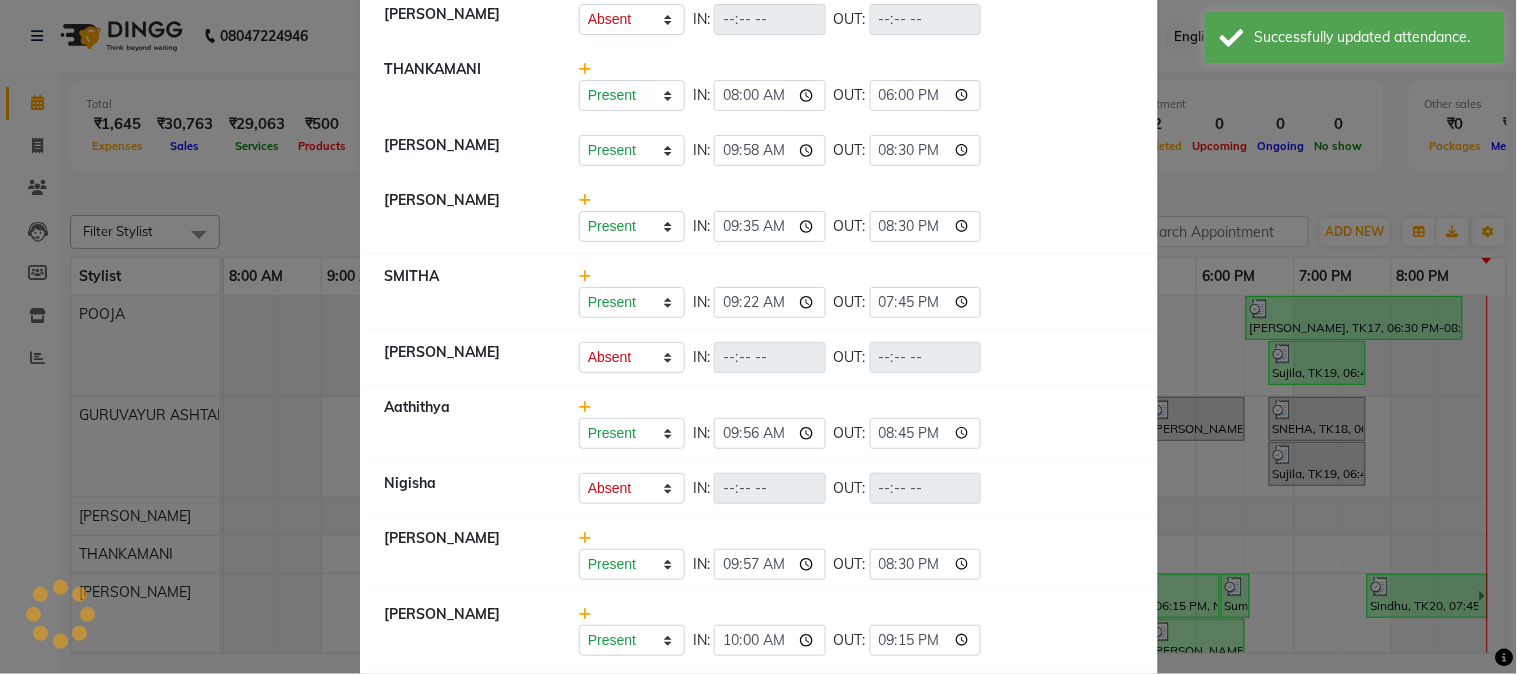 select on "A" 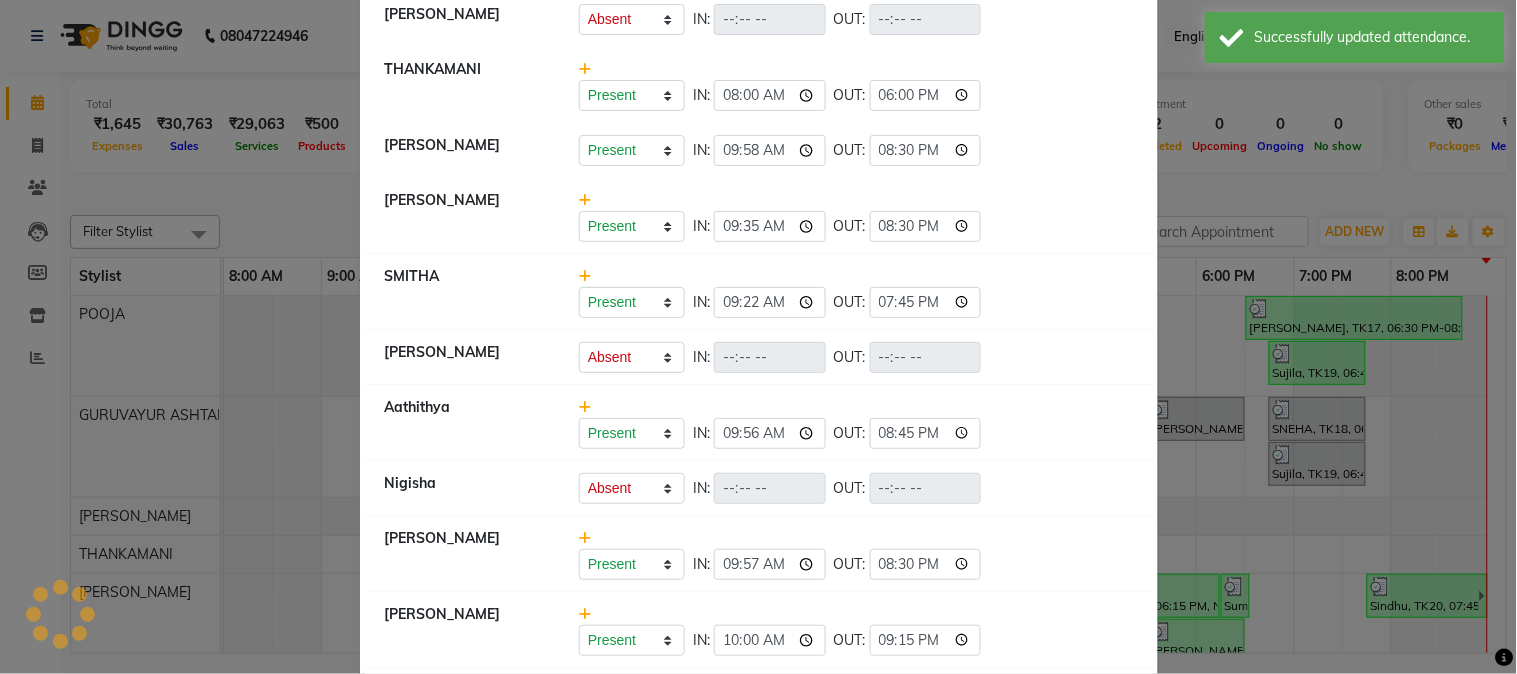 select on "A" 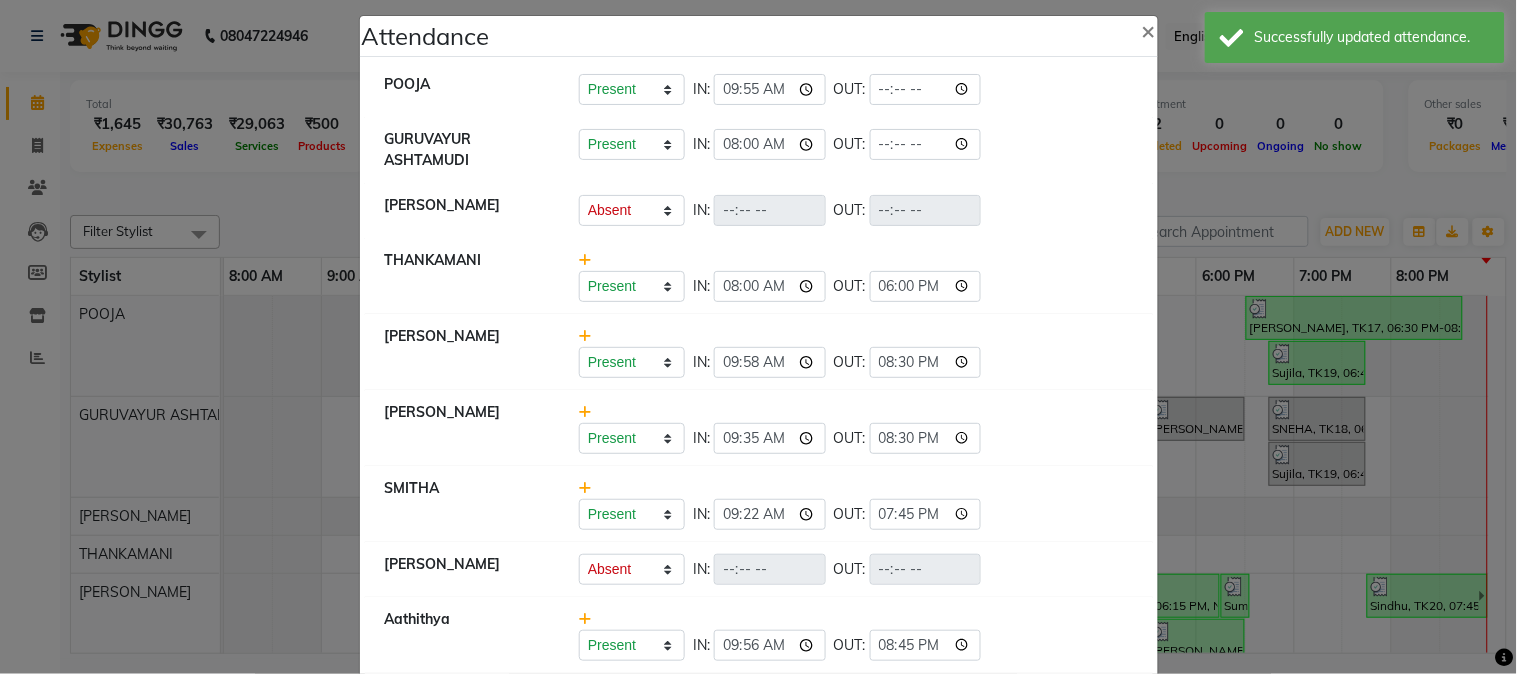 scroll, scrollTop: 0, scrollLeft: 0, axis: both 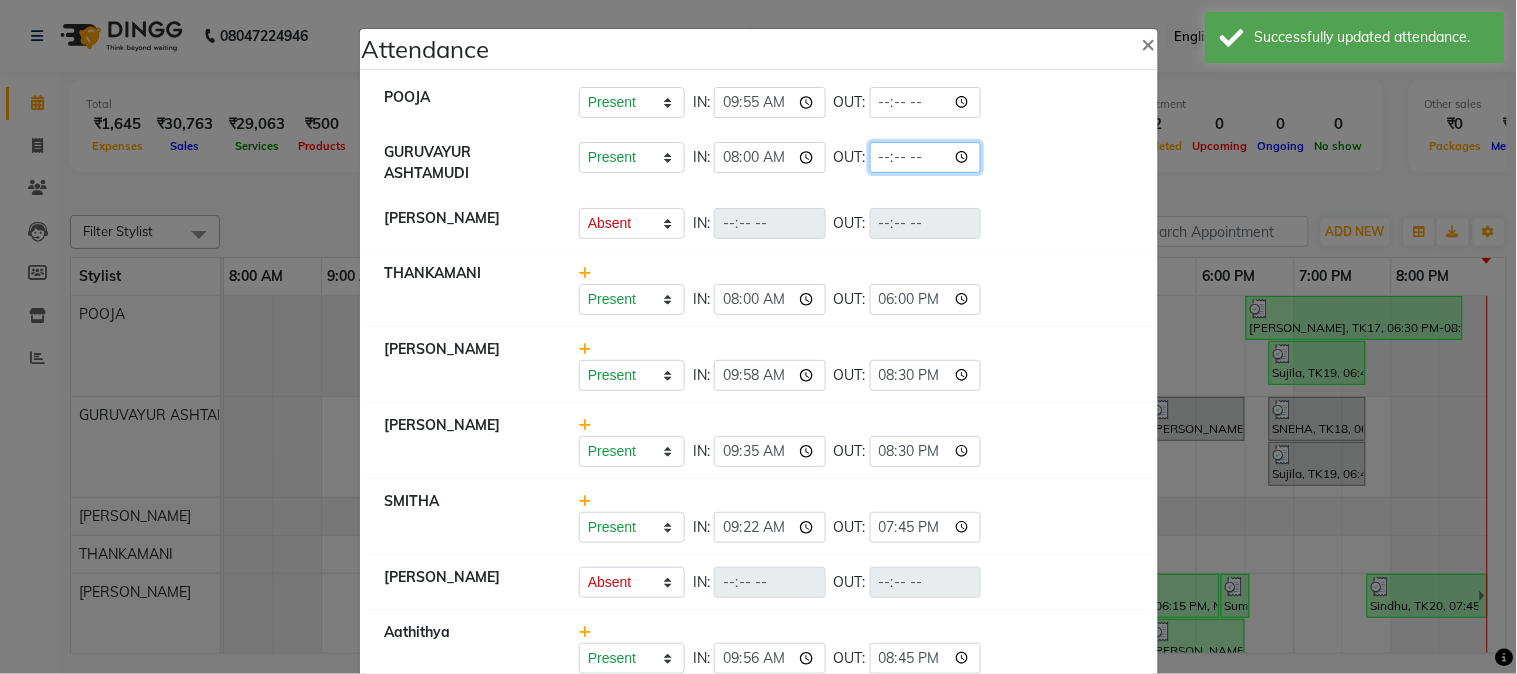 click 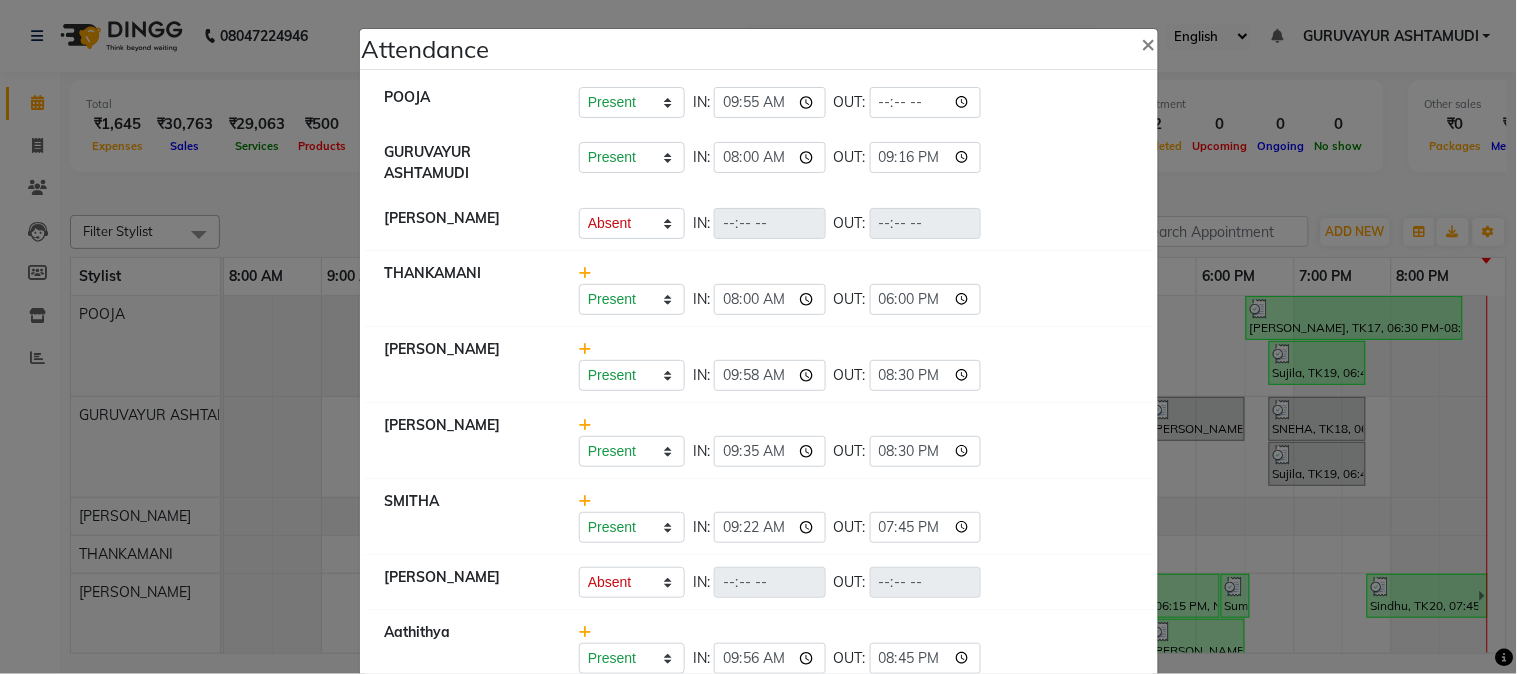 type on "21:16" 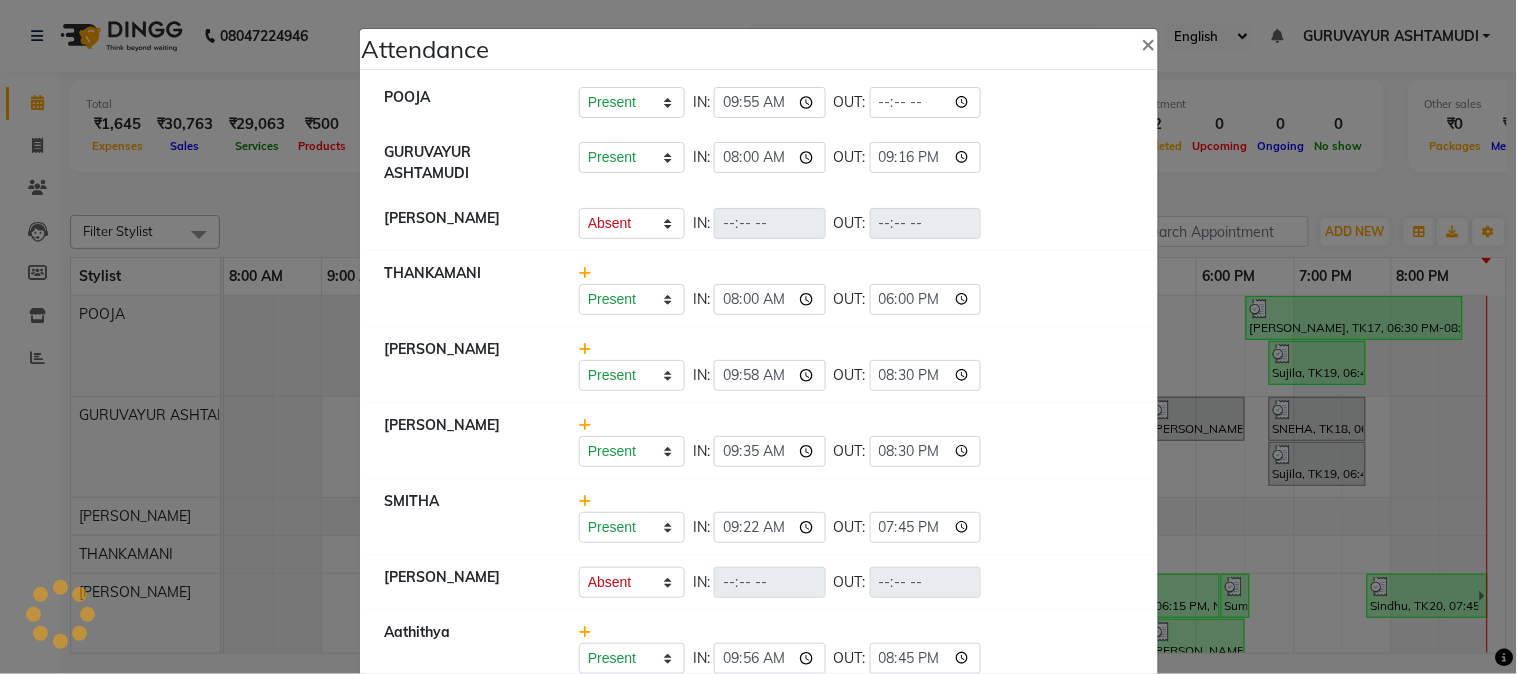 select on "A" 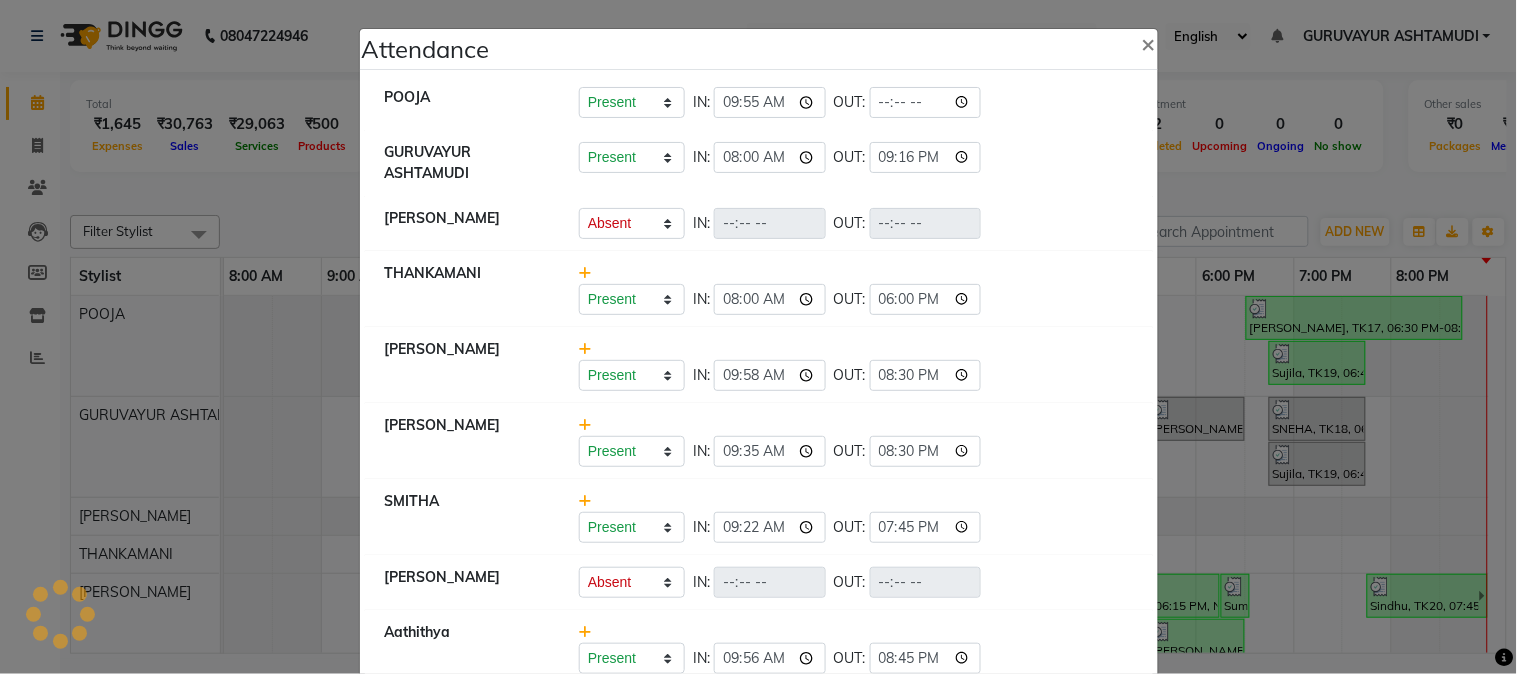 select on "A" 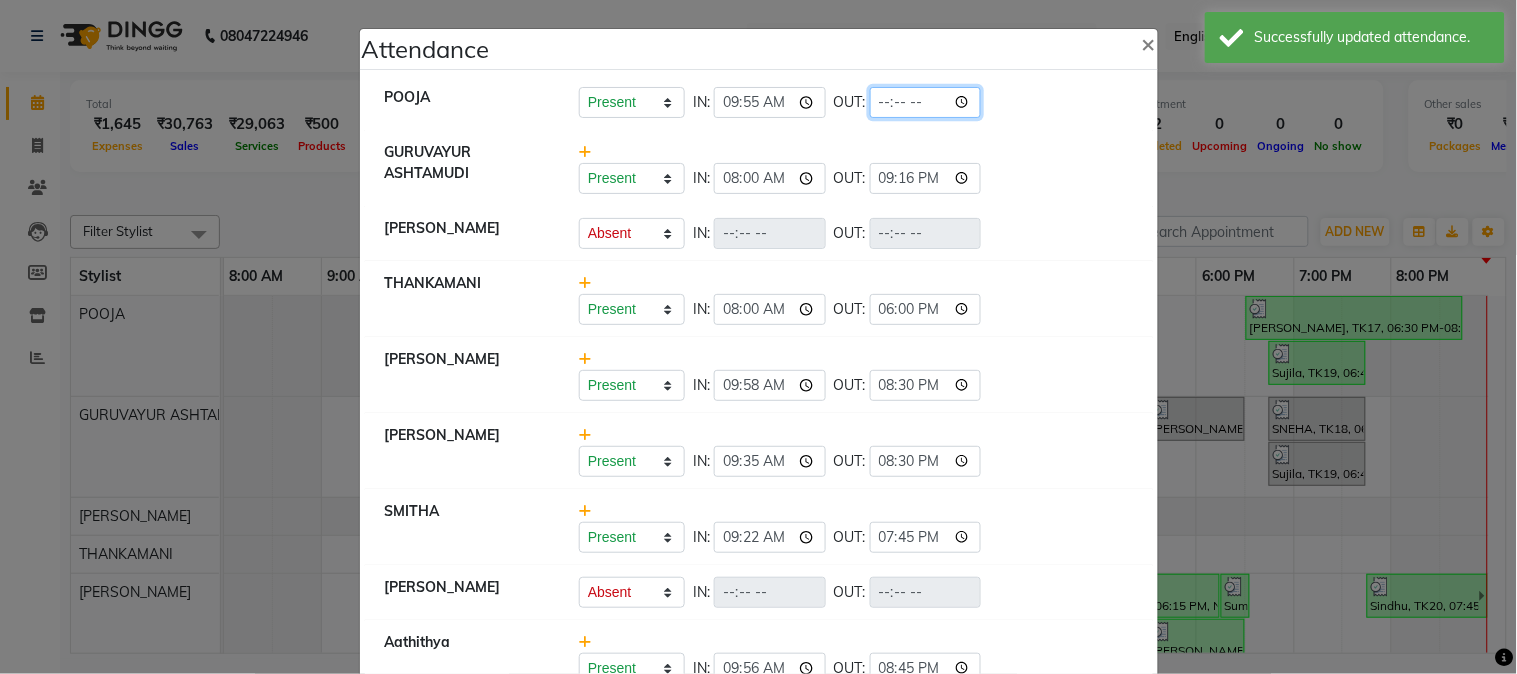 click 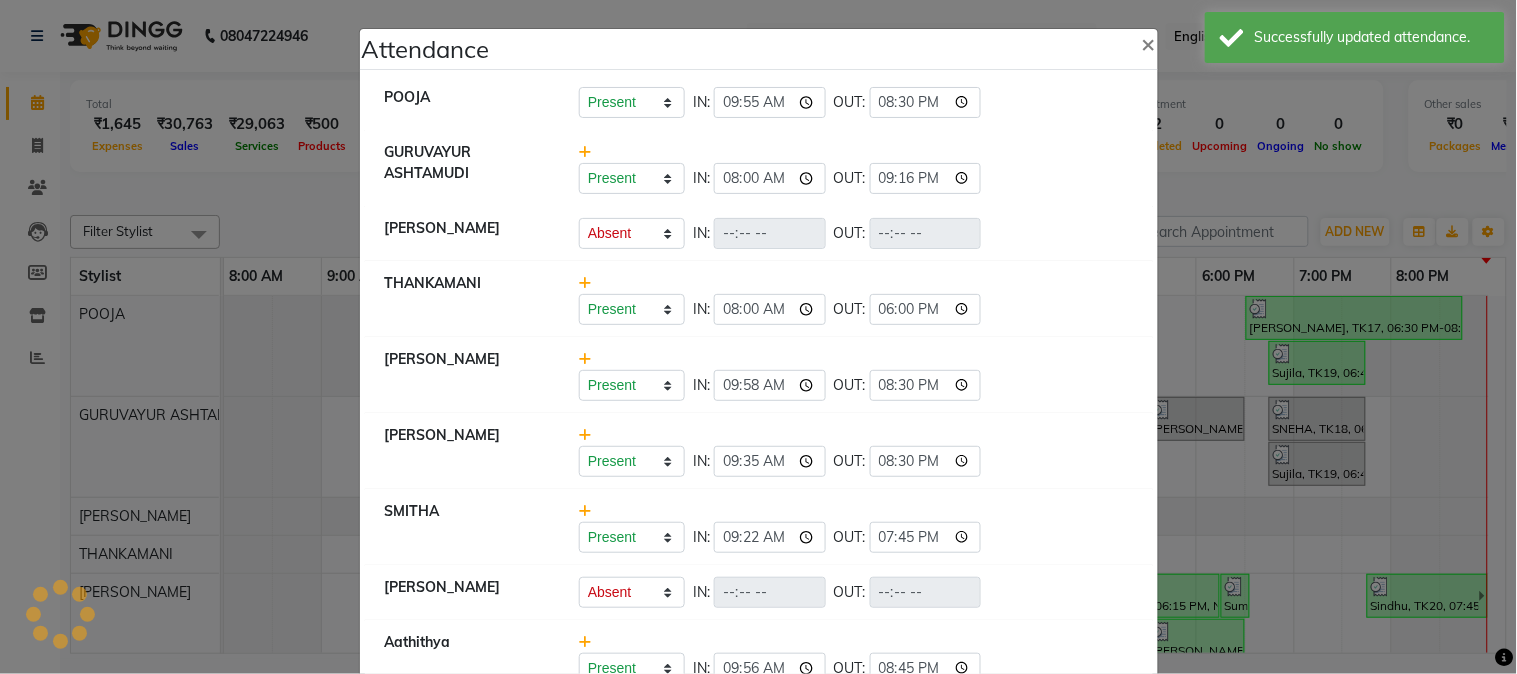 type on "20:30" 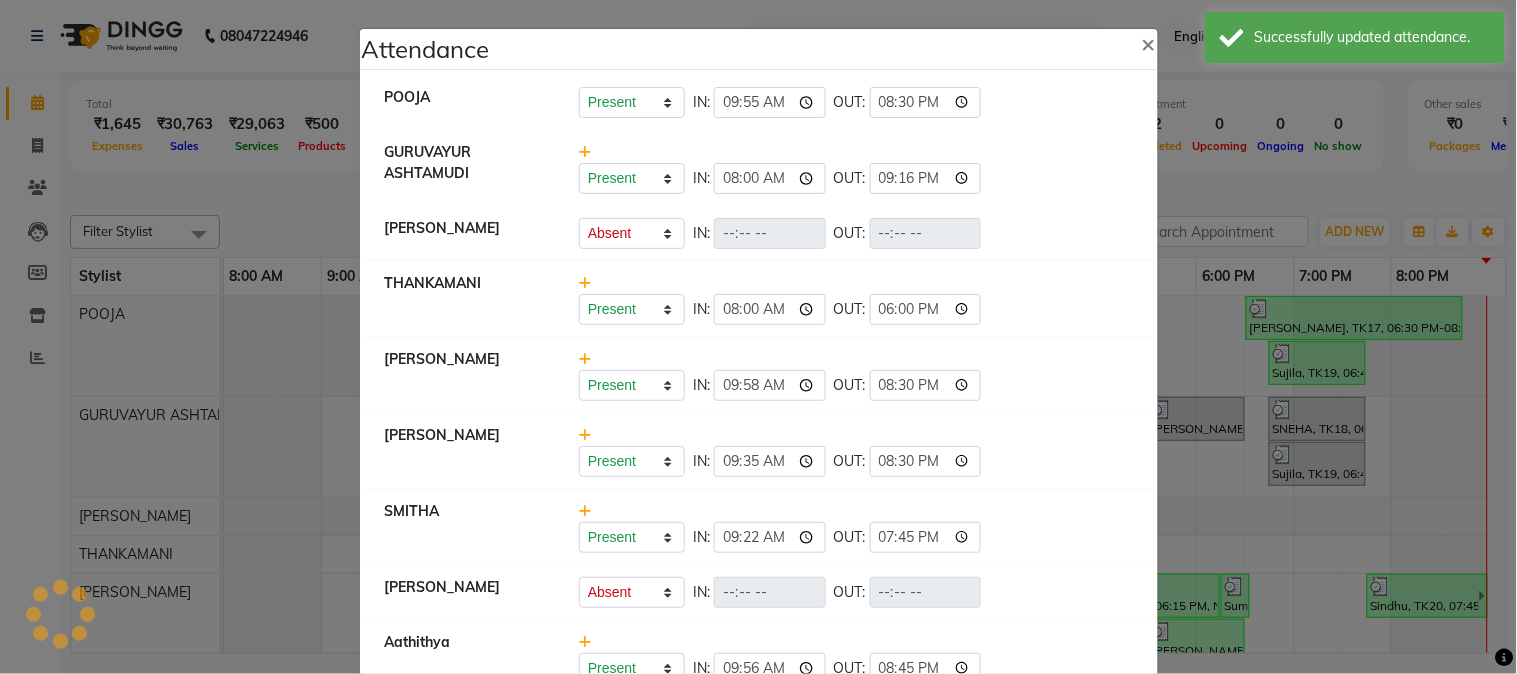 click on "POOJA   Present   Absent   Late   Half Day   Weekly Off  IN:  09:55 OUT:  20:30" 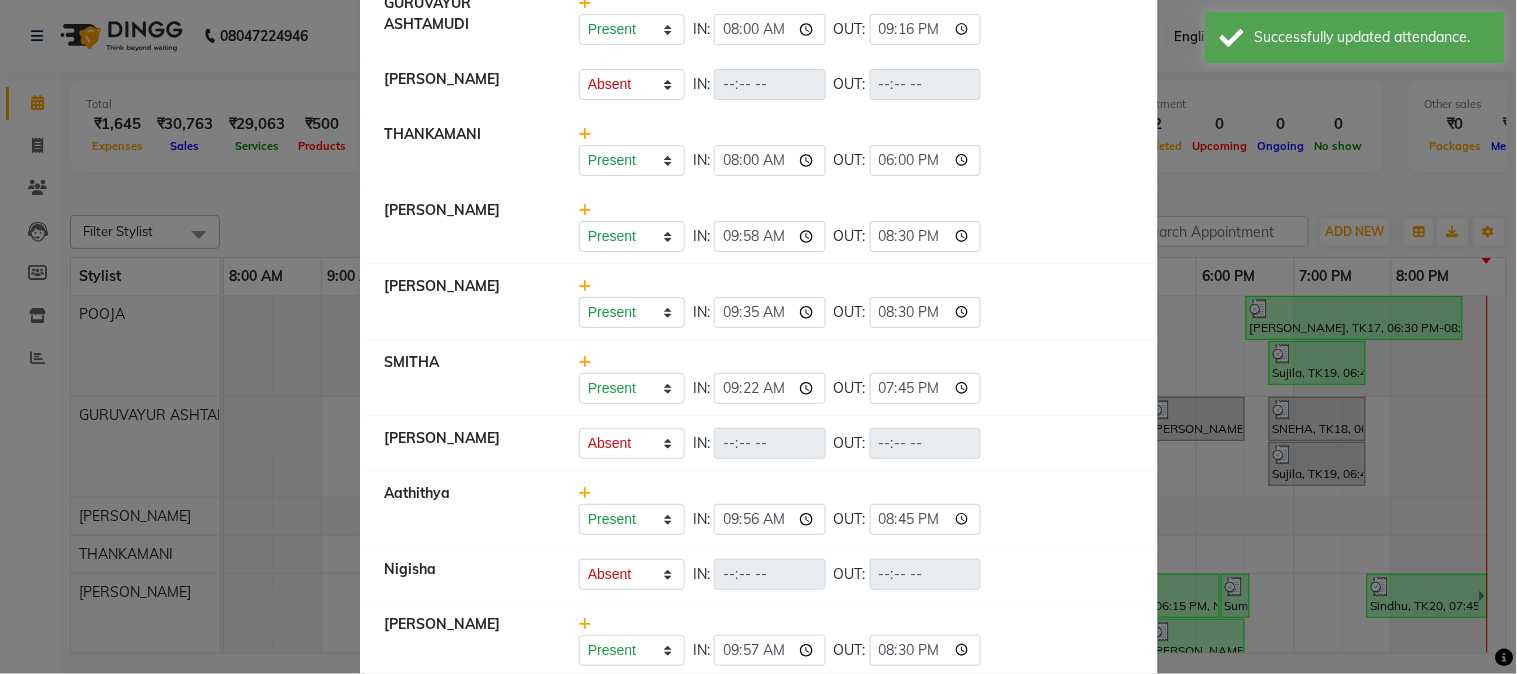 scroll, scrollTop: 0, scrollLeft: 0, axis: both 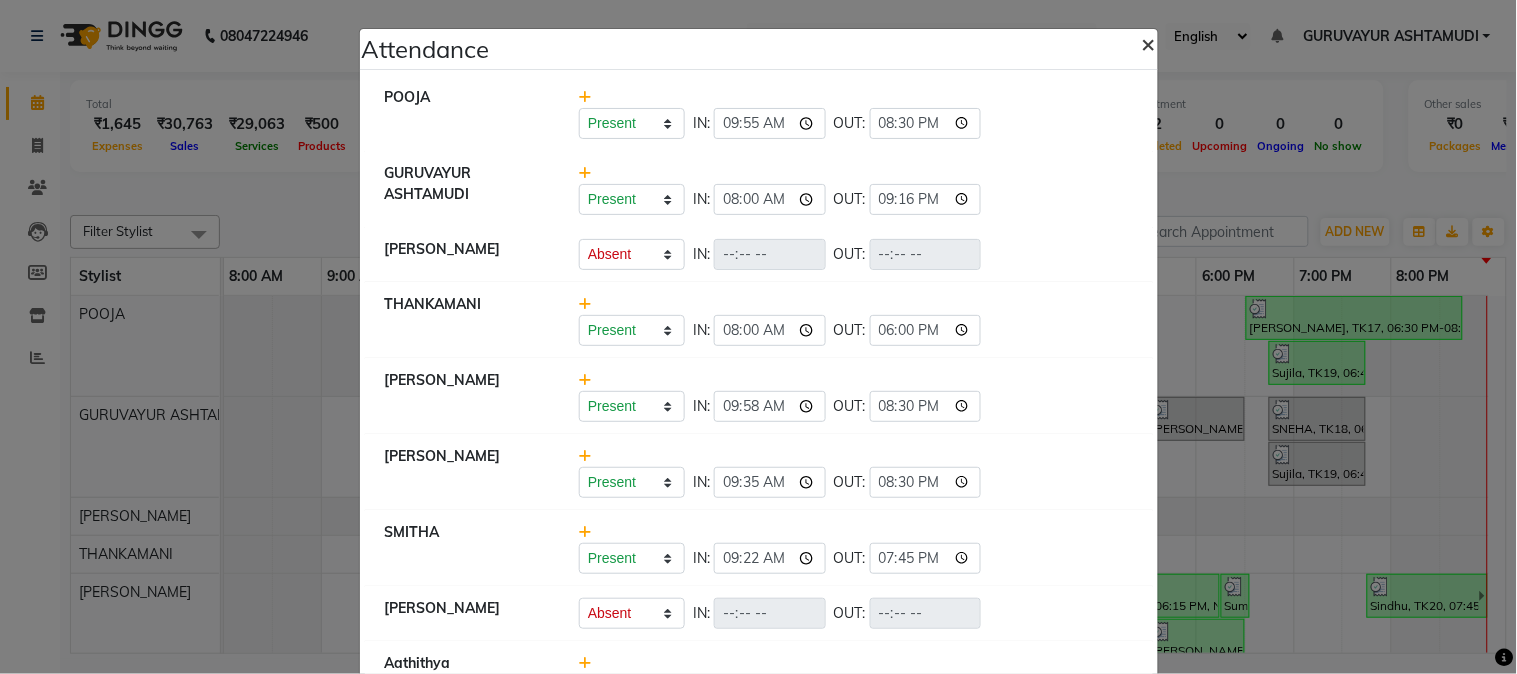 click on "×" 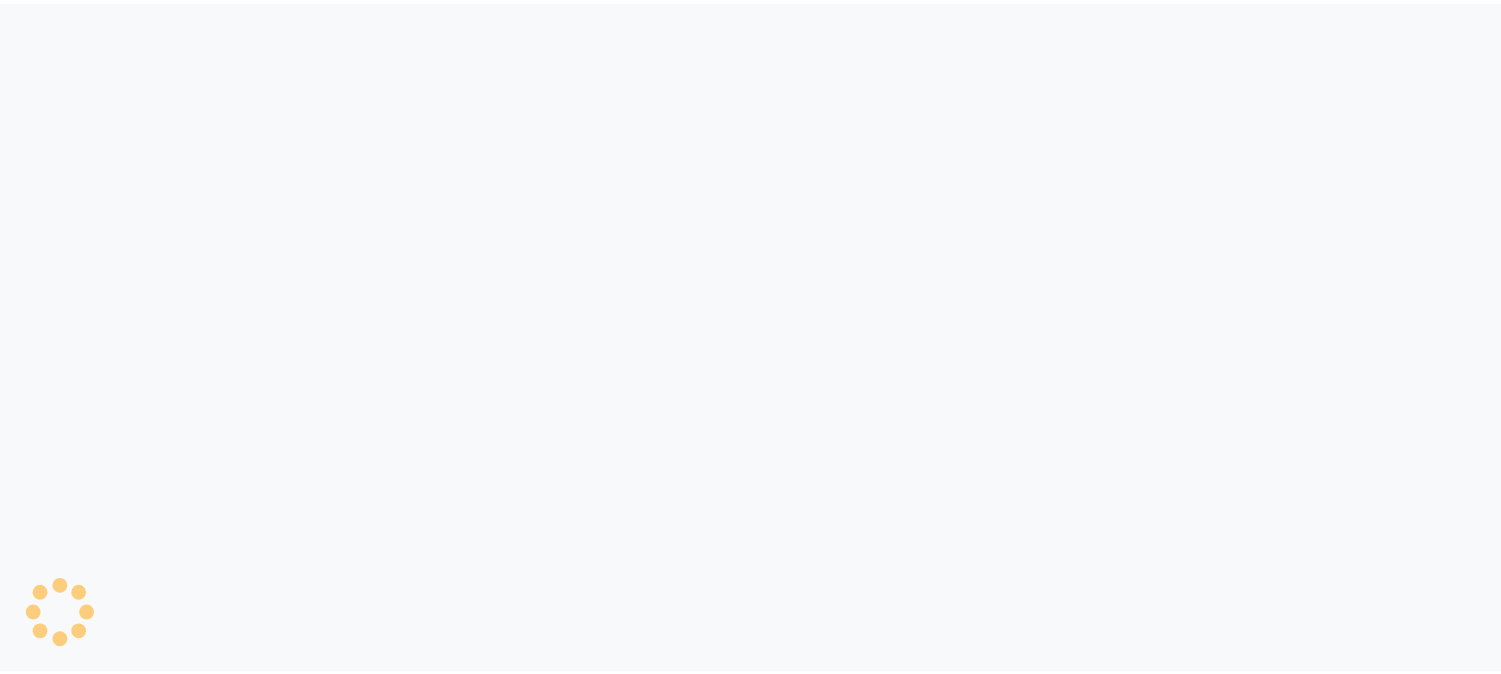 scroll, scrollTop: 0, scrollLeft: 0, axis: both 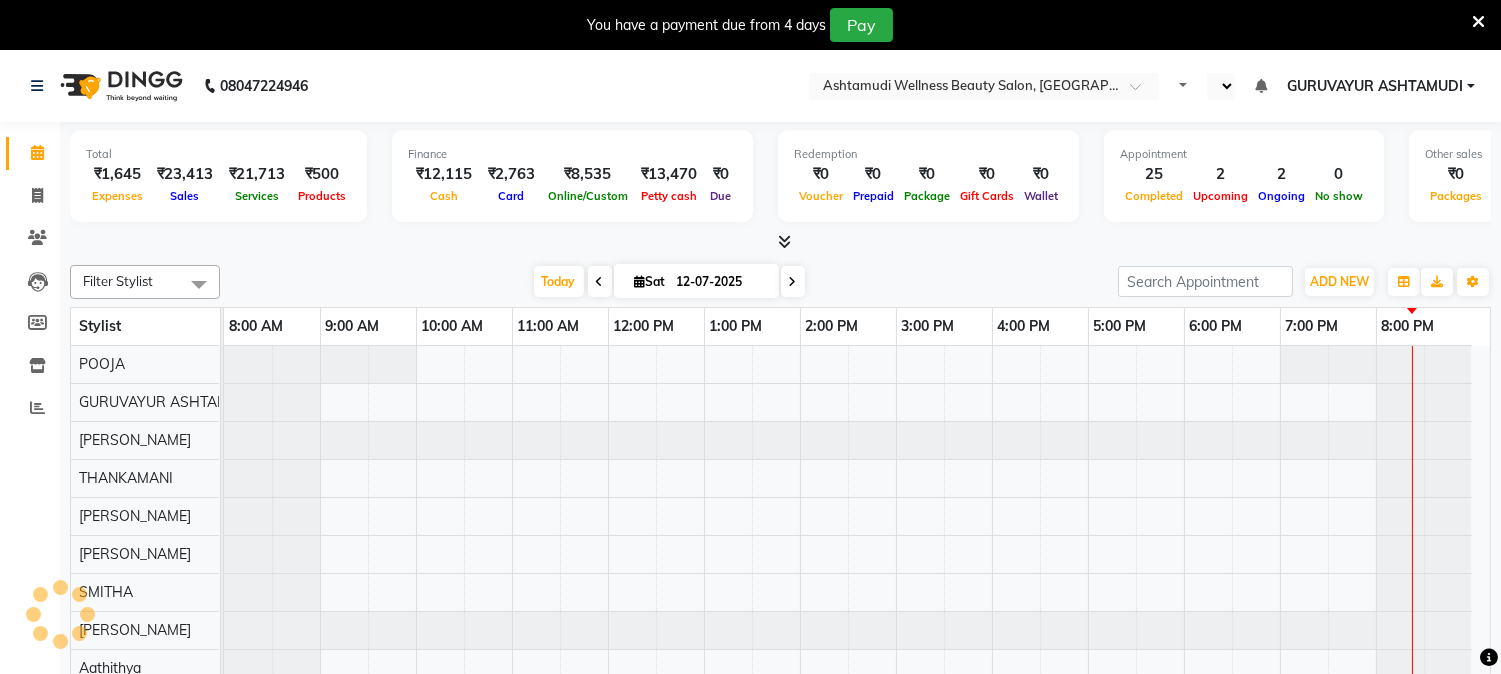 select on "en" 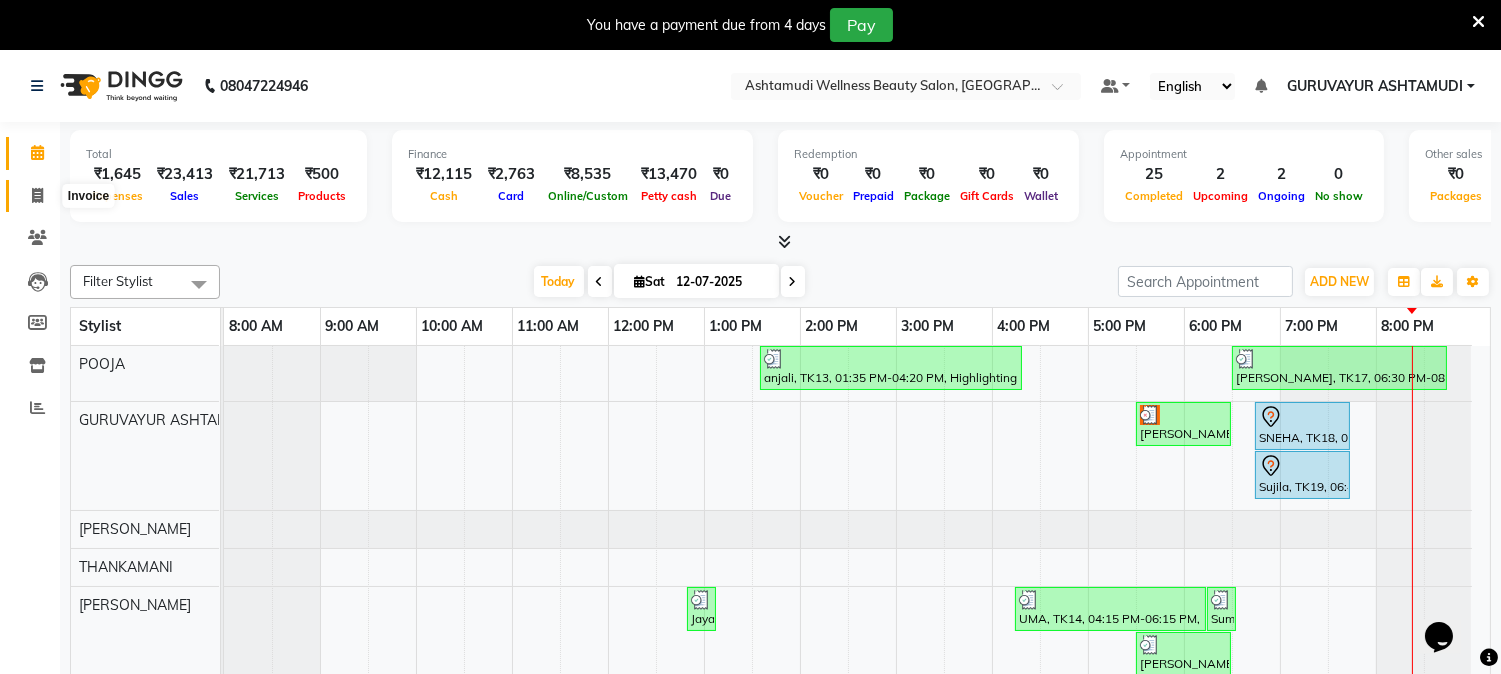 scroll, scrollTop: 0, scrollLeft: 0, axis: both 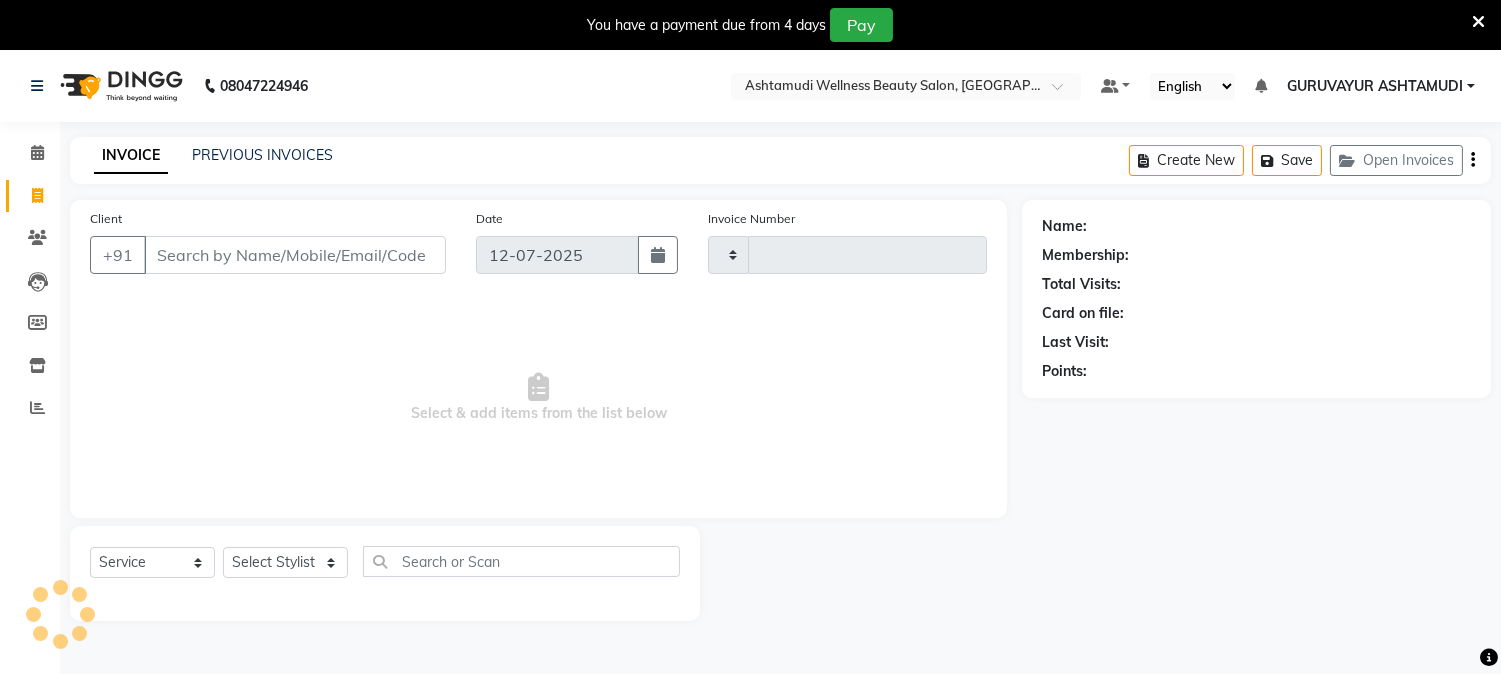 type on "1352" 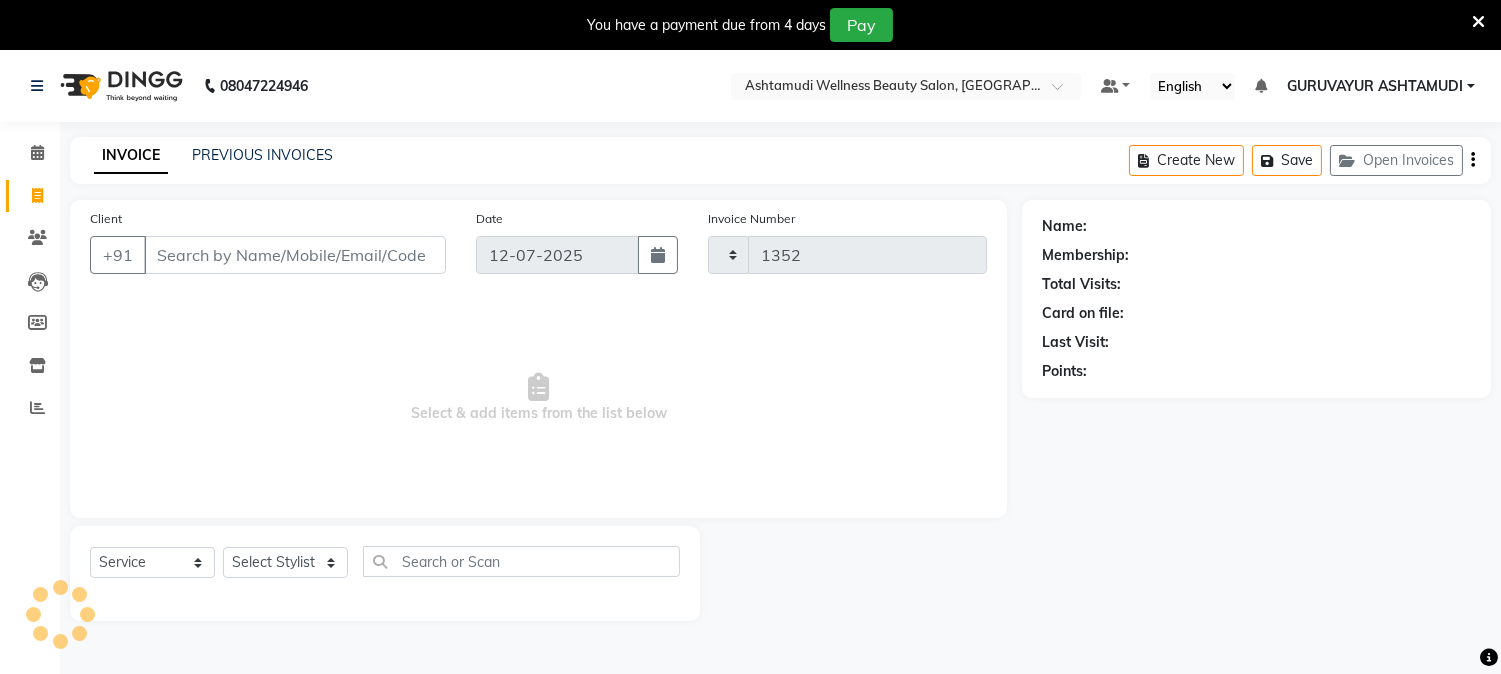 select on "4660" 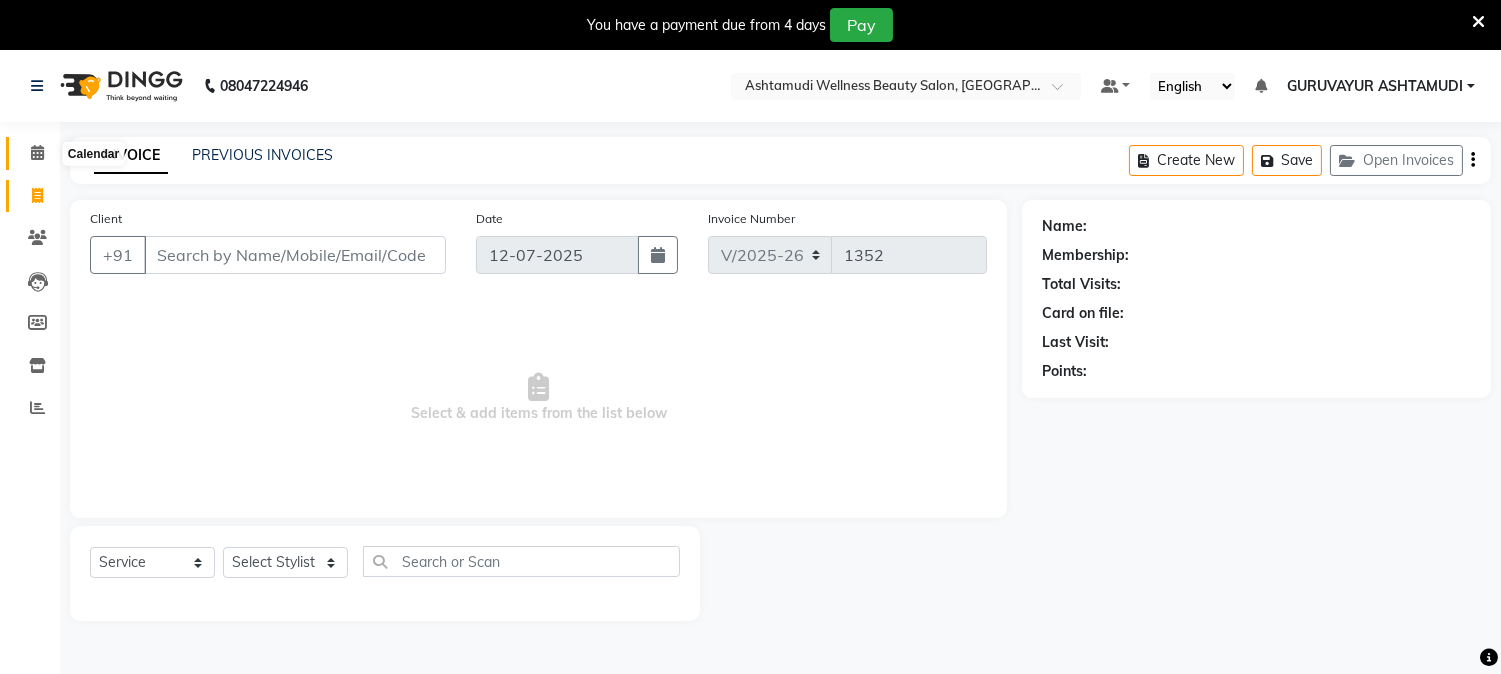 drag, startPoint x: 40, startPoint y: 145, endPoint x: 48, endPoint y: 164, distance: 20.615528 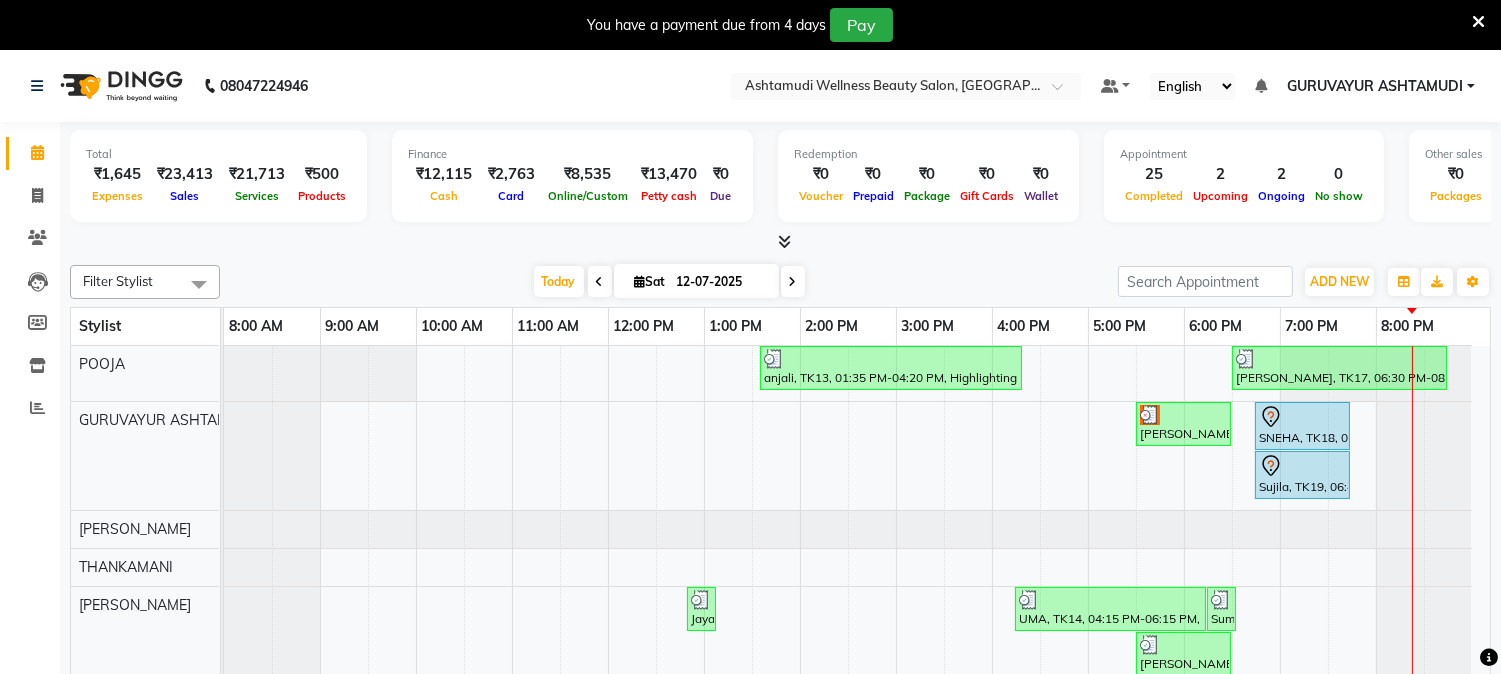 scroll, scrollTop: 118, scrollLeft: 0, axis: vertical 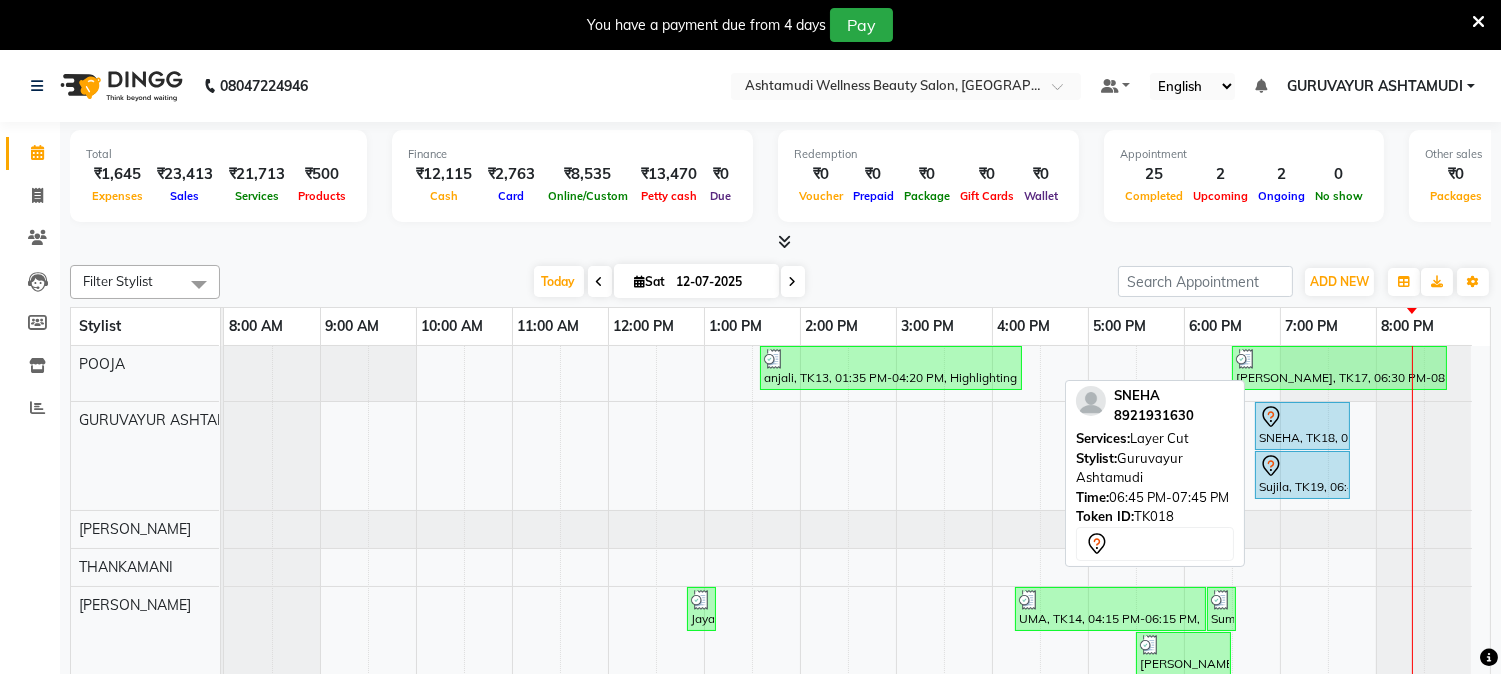 click on "SNEHA, TK18, 06:45 PM-07:45 PM, Layer Cut" at bounding box center [1302, 426] 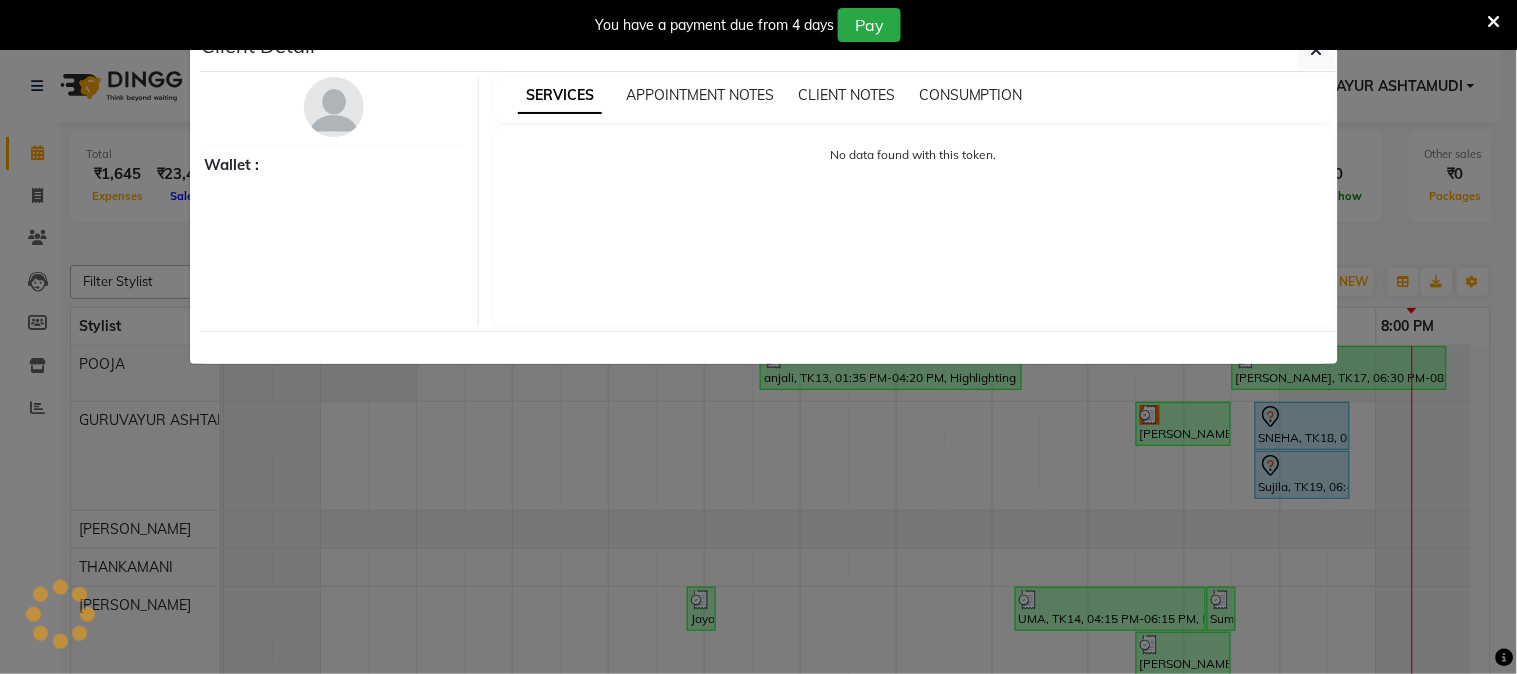 select on "7" 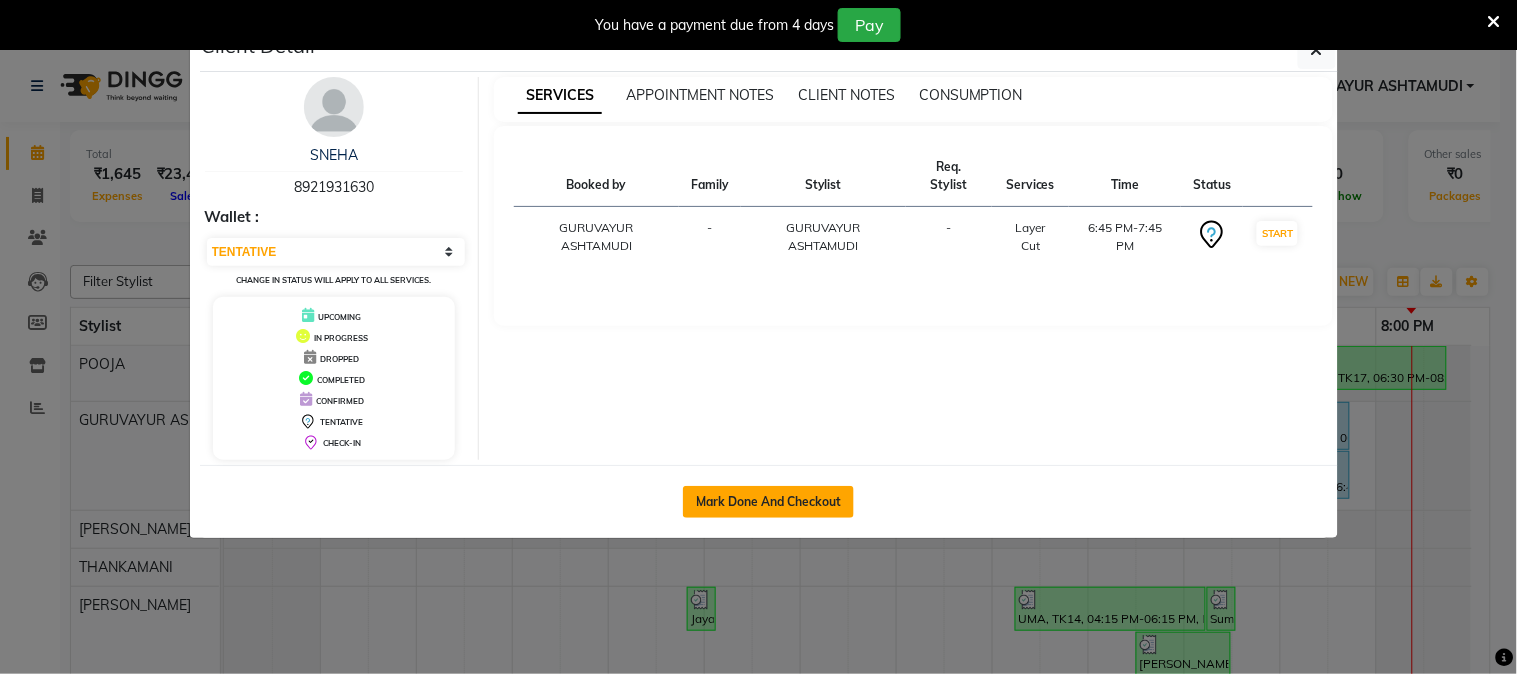 click on "Mark Done And Checkout" 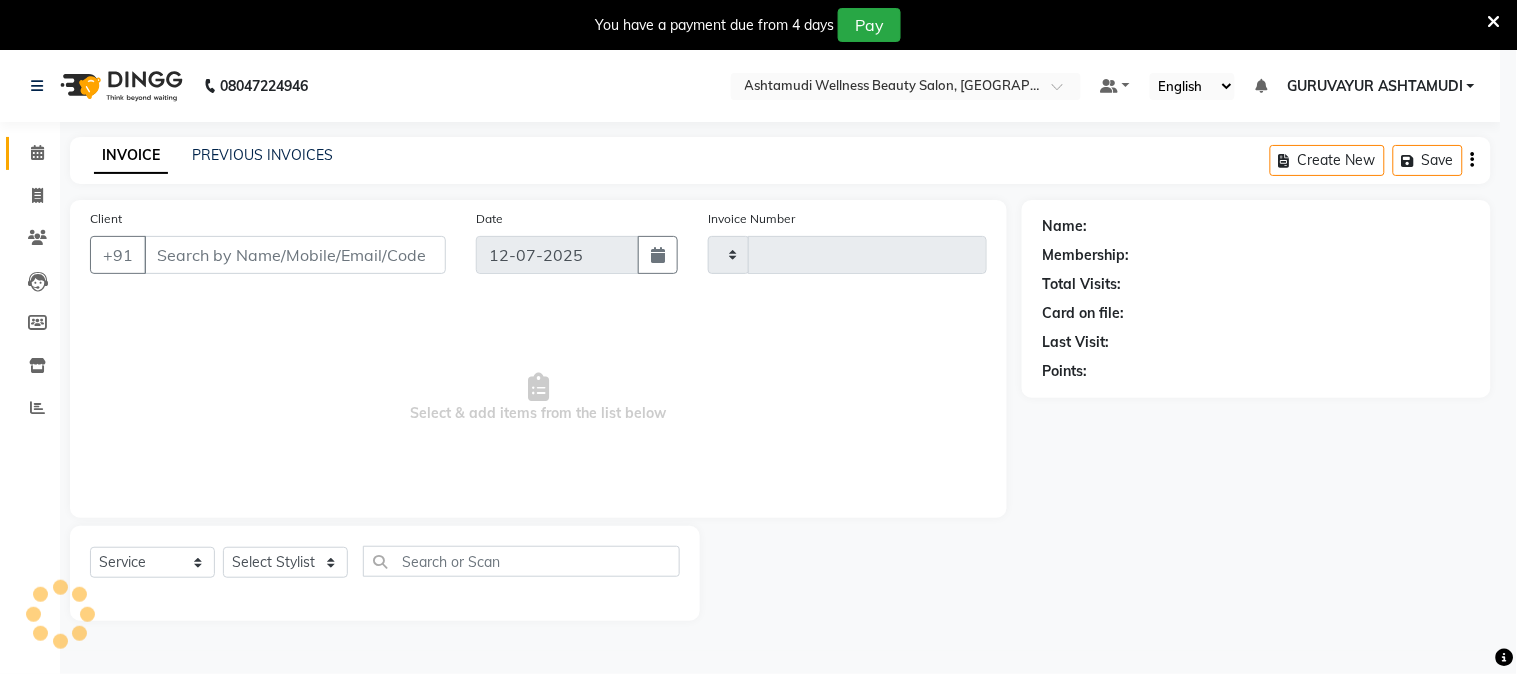 type on "1352" 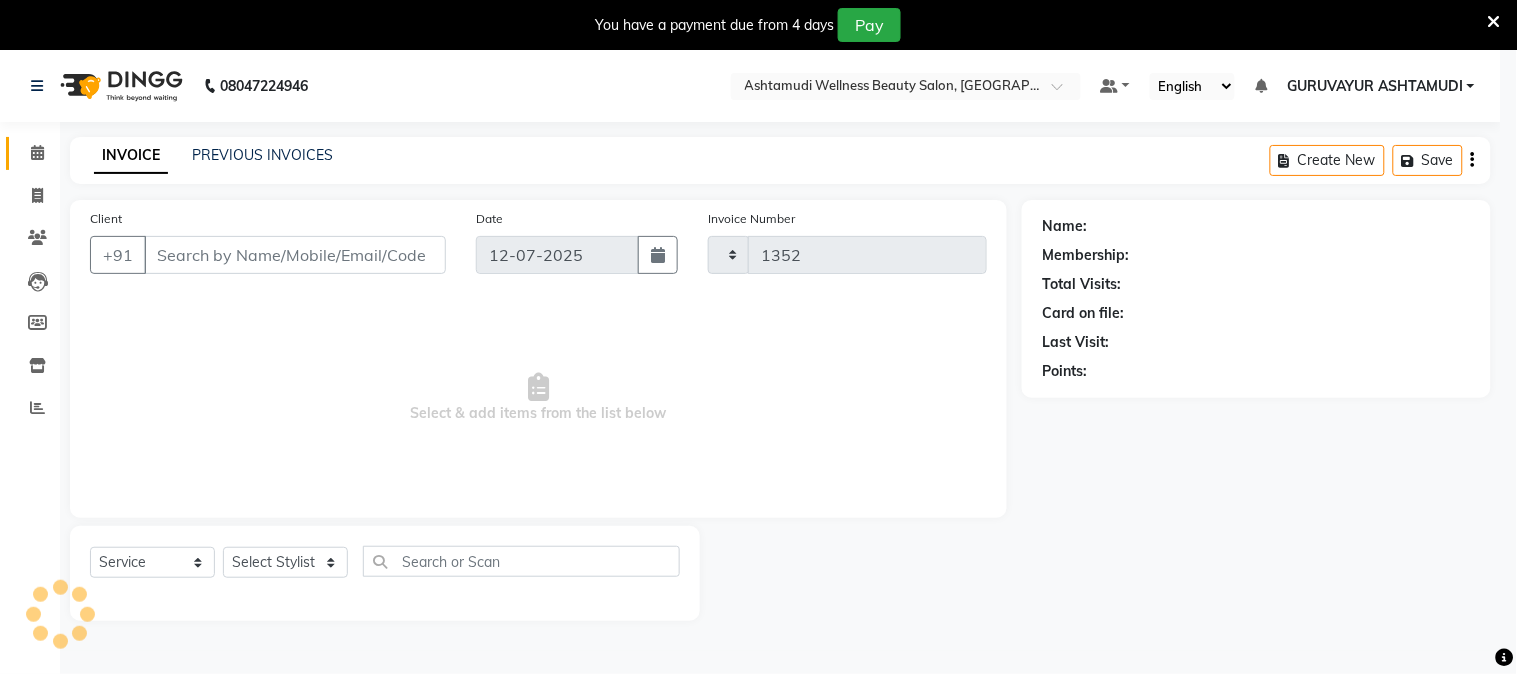 select on "4660" 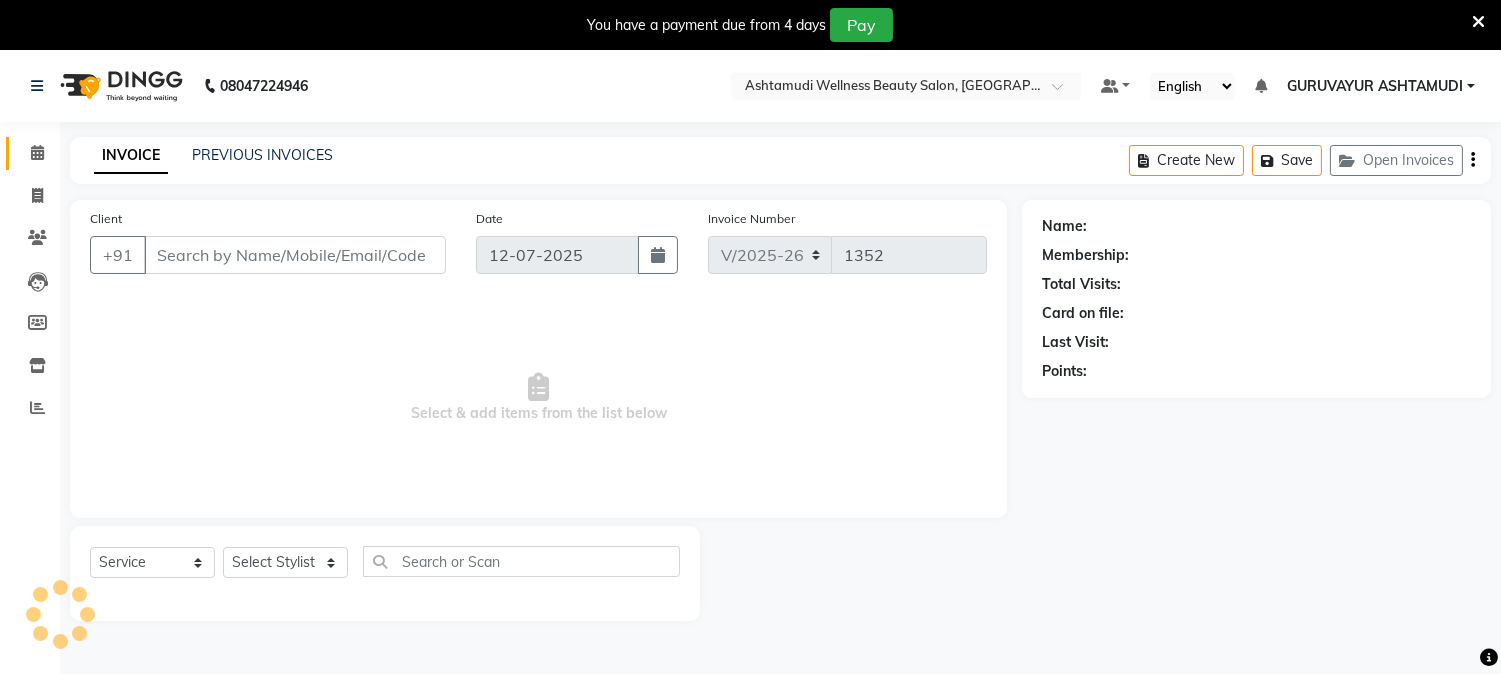 type on "8921931630" 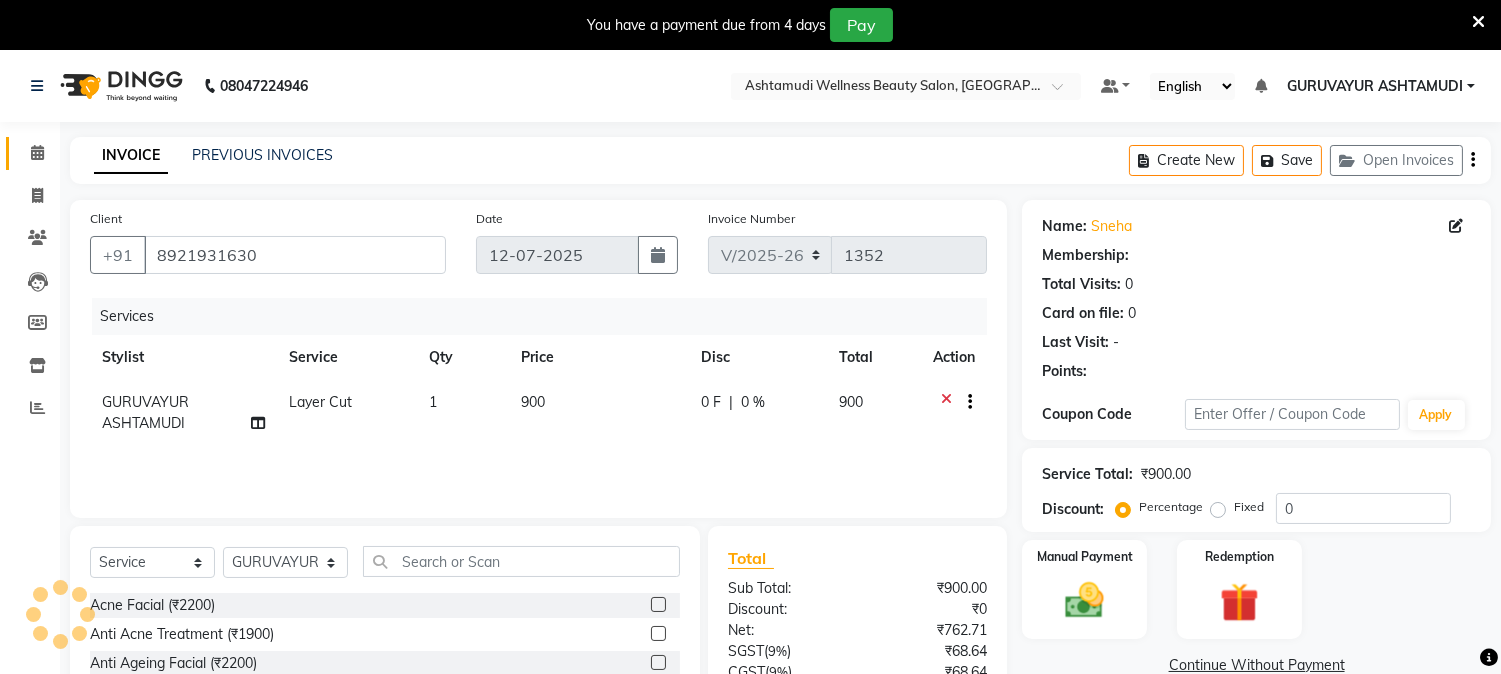select on "1: Object" 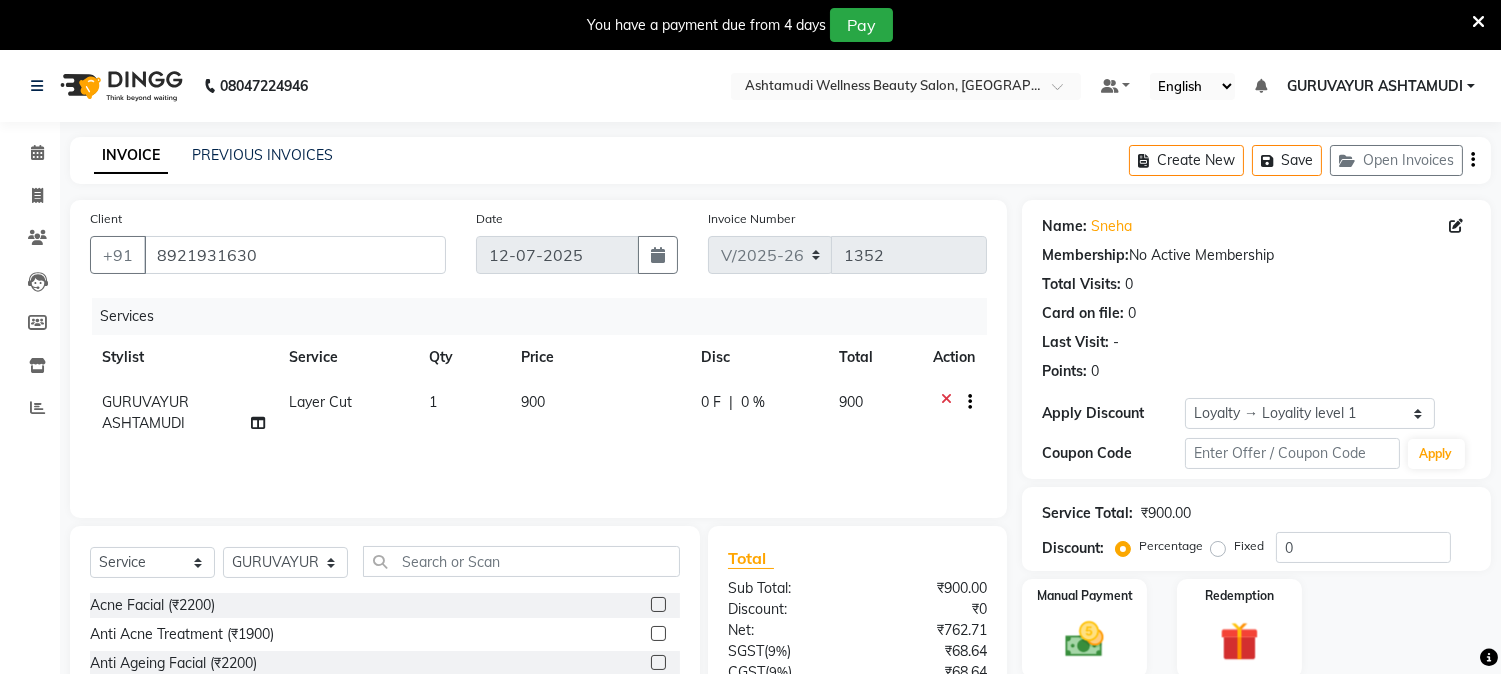 click on "GURUVAYUR ASHTAMUDI" 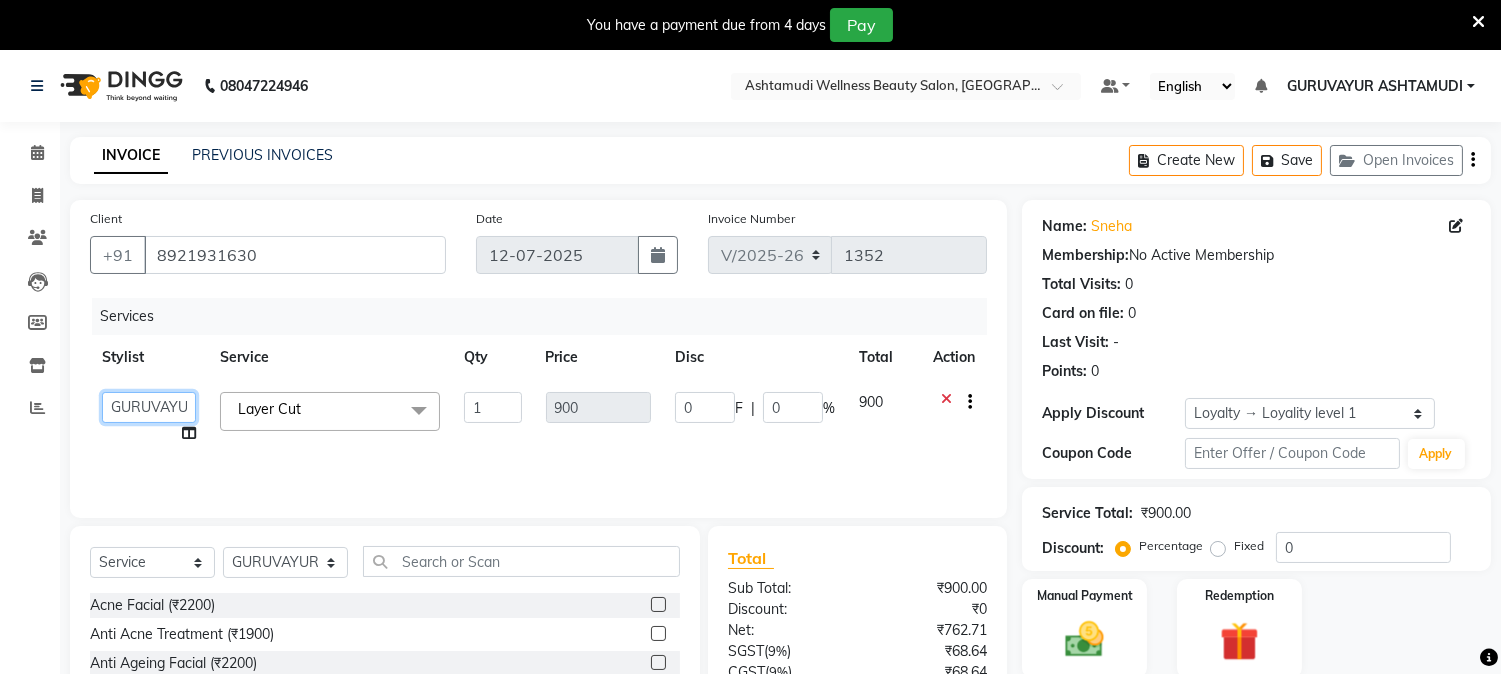 click on "Aathithya   [PERSON_NAME]   [PERSON_NAME]   GURUVAYUR ASHTAMUDI   [PERSON_NAME]   Nigisha   POOJA   [PERSON_NAME]   [PERSON_NAME]   [PERSON_NAME]" 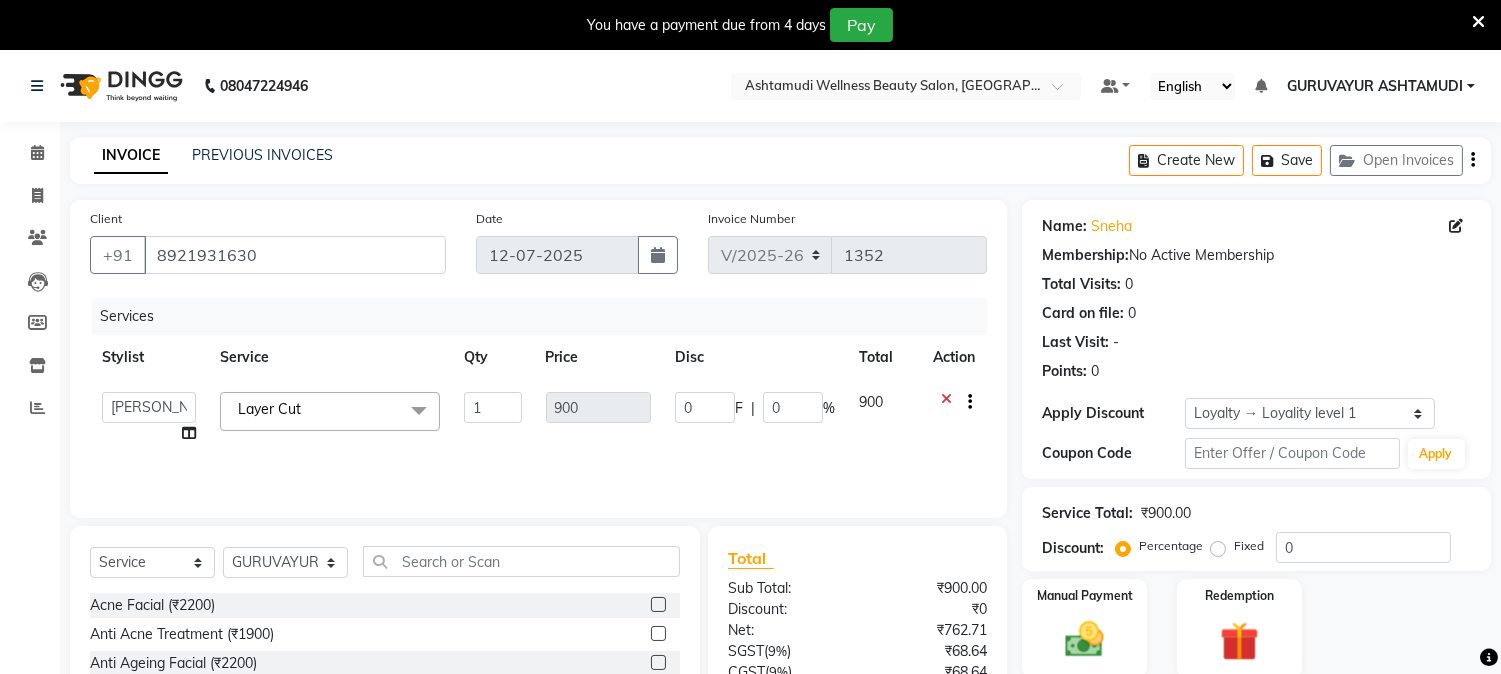 select on "39865" 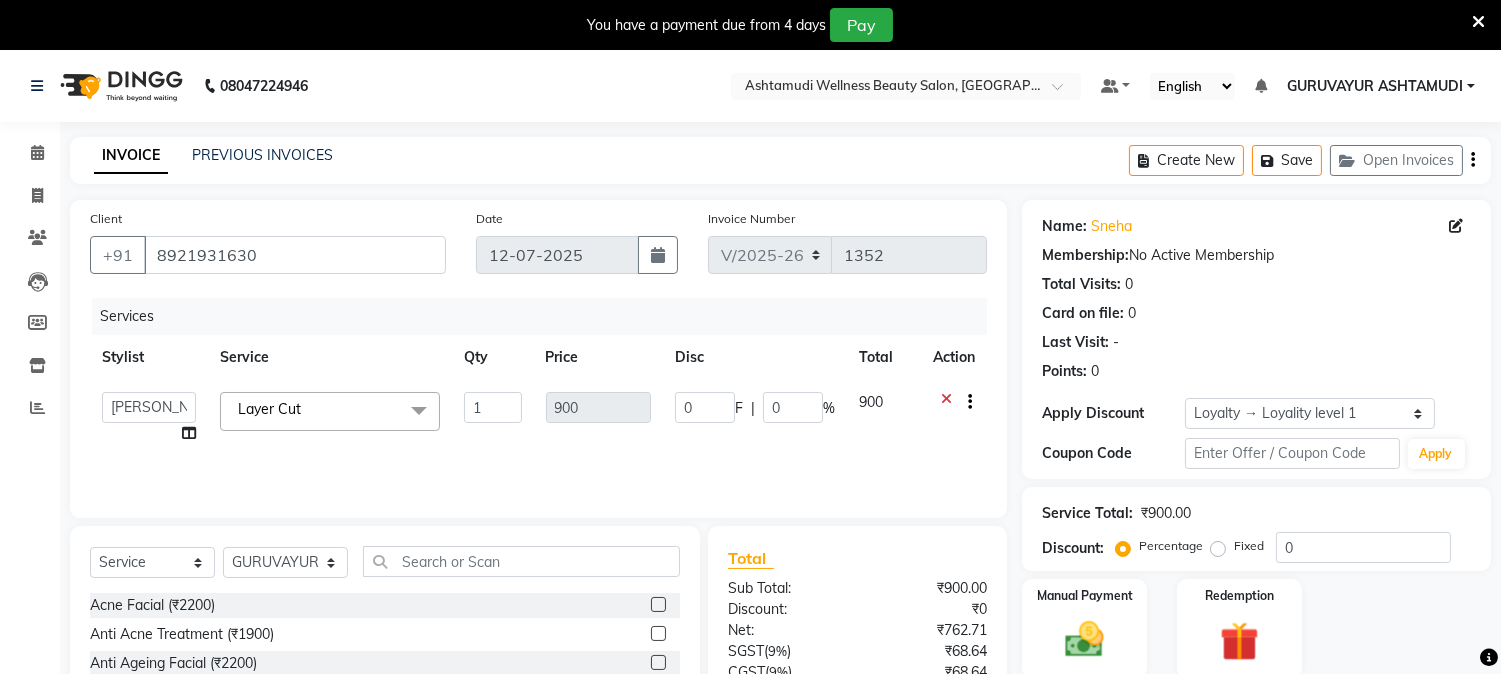 click on "900" 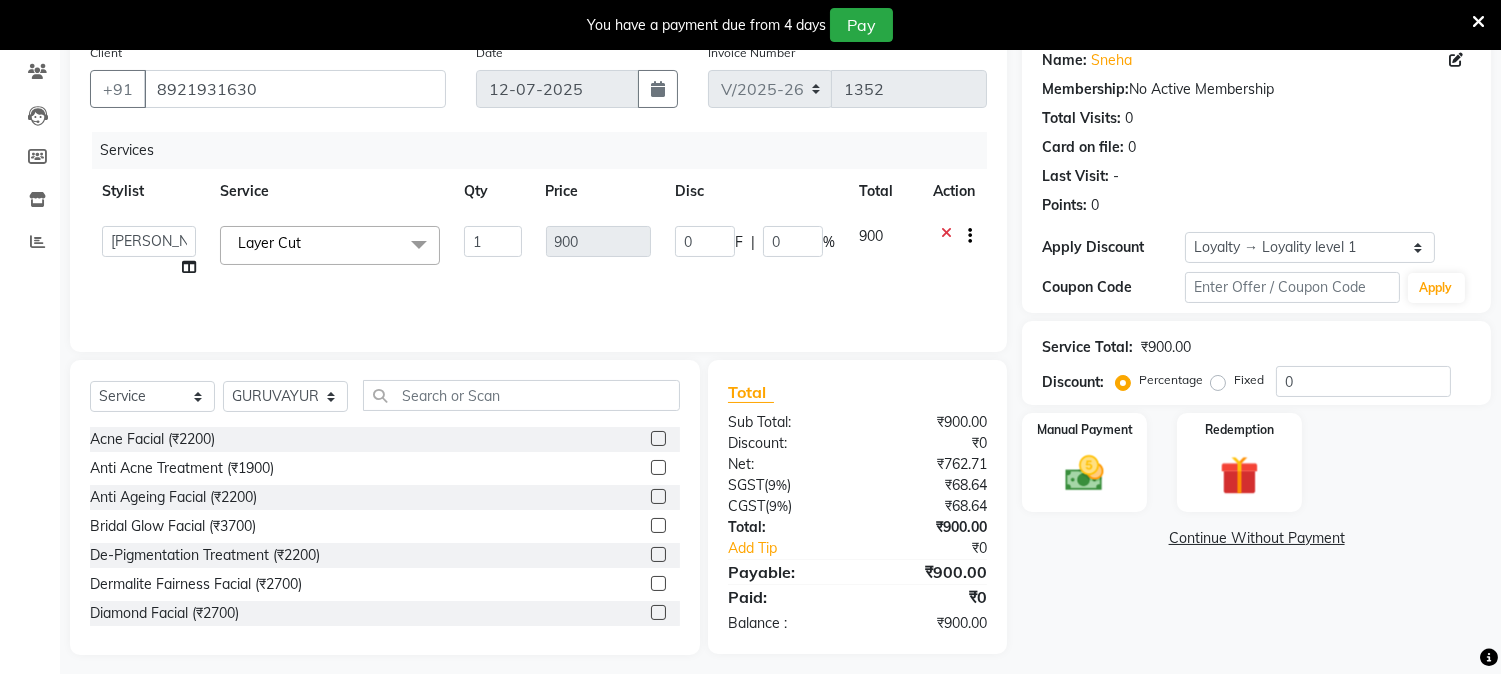 scroll, scrollTop: 176, scrollLeft: 0, axis: vertical 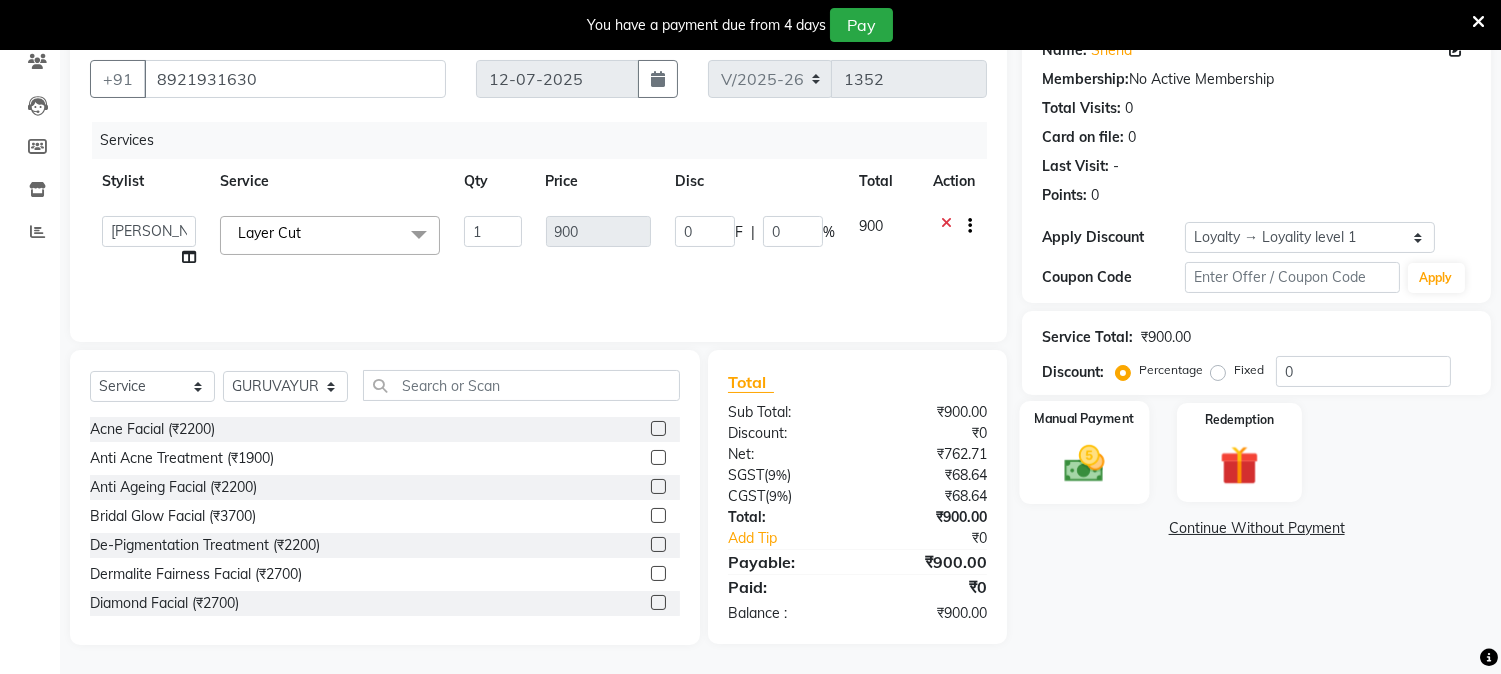 click 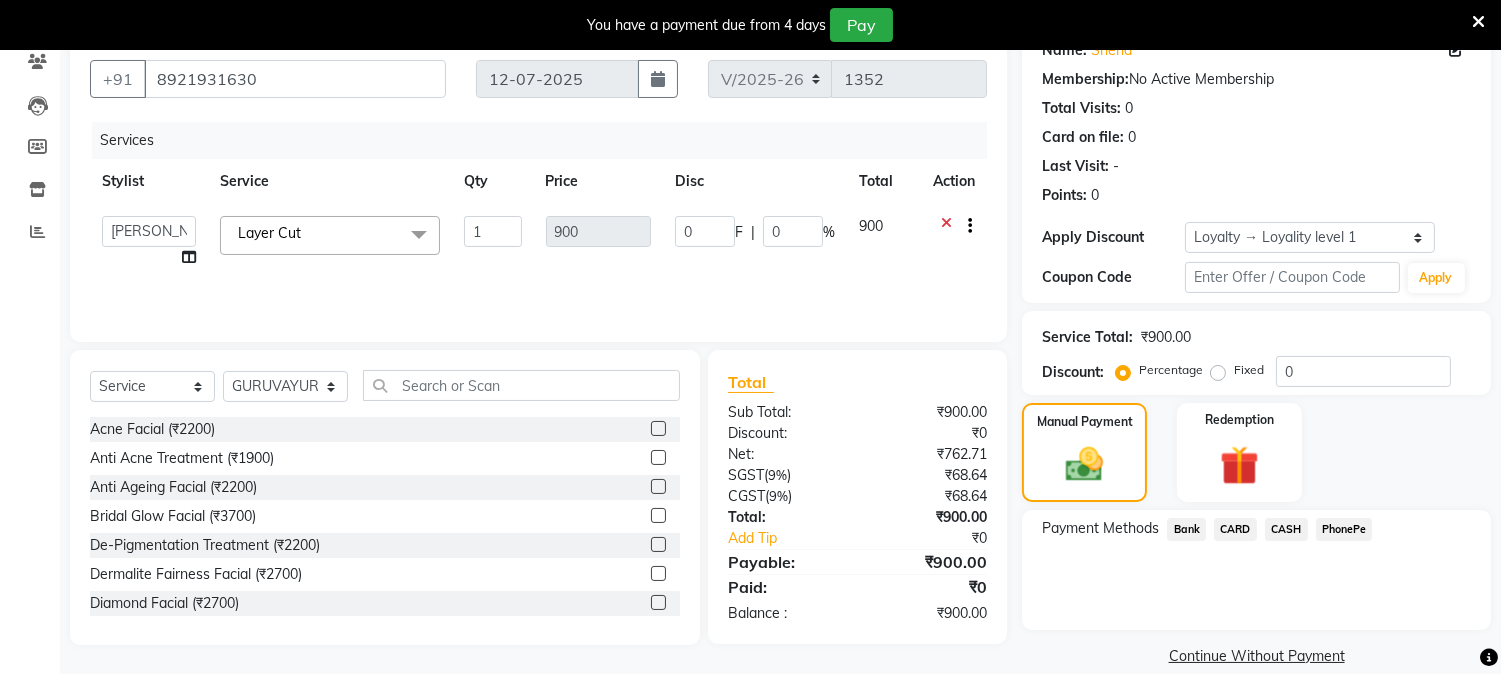 click on "PhonePe" 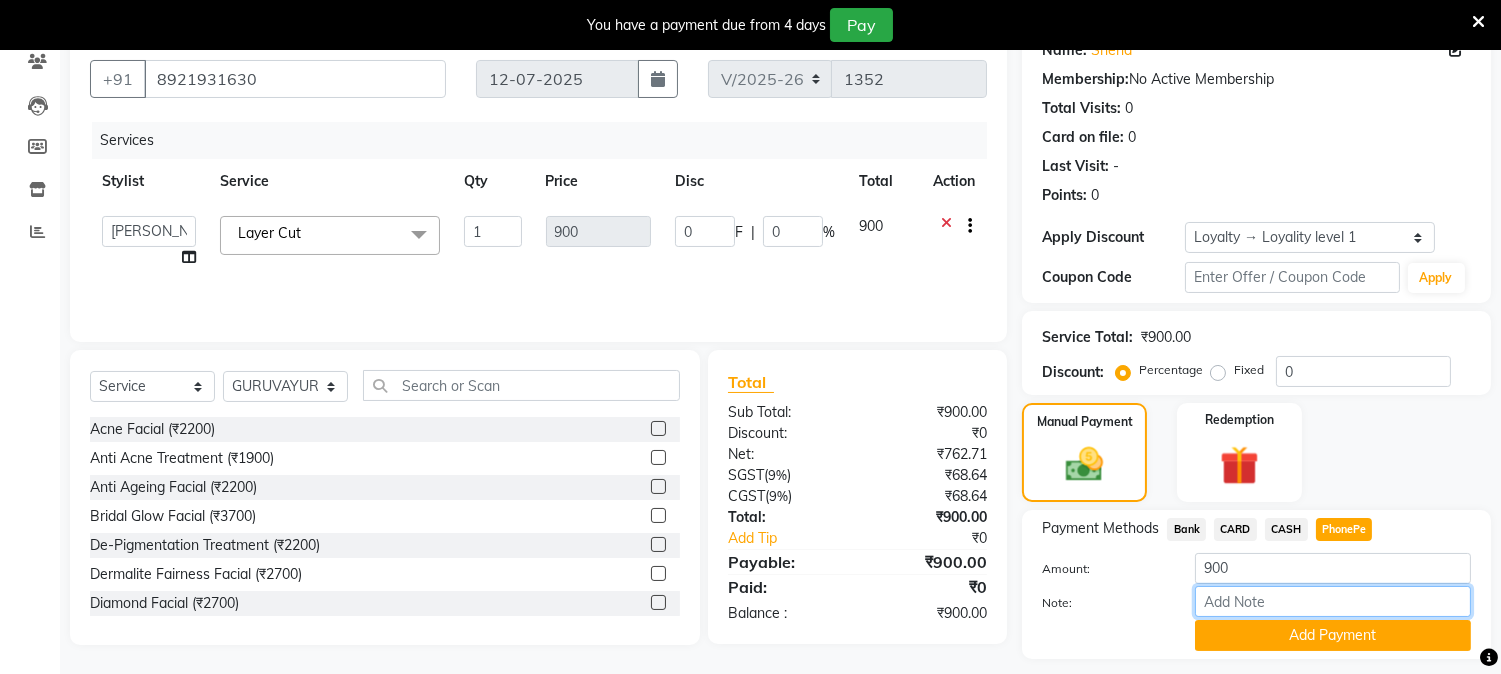 drag, startPoint x: 1282, startPoint y: 608, endPoint x: 1293, endPoint y: 586, distance: 24.596748 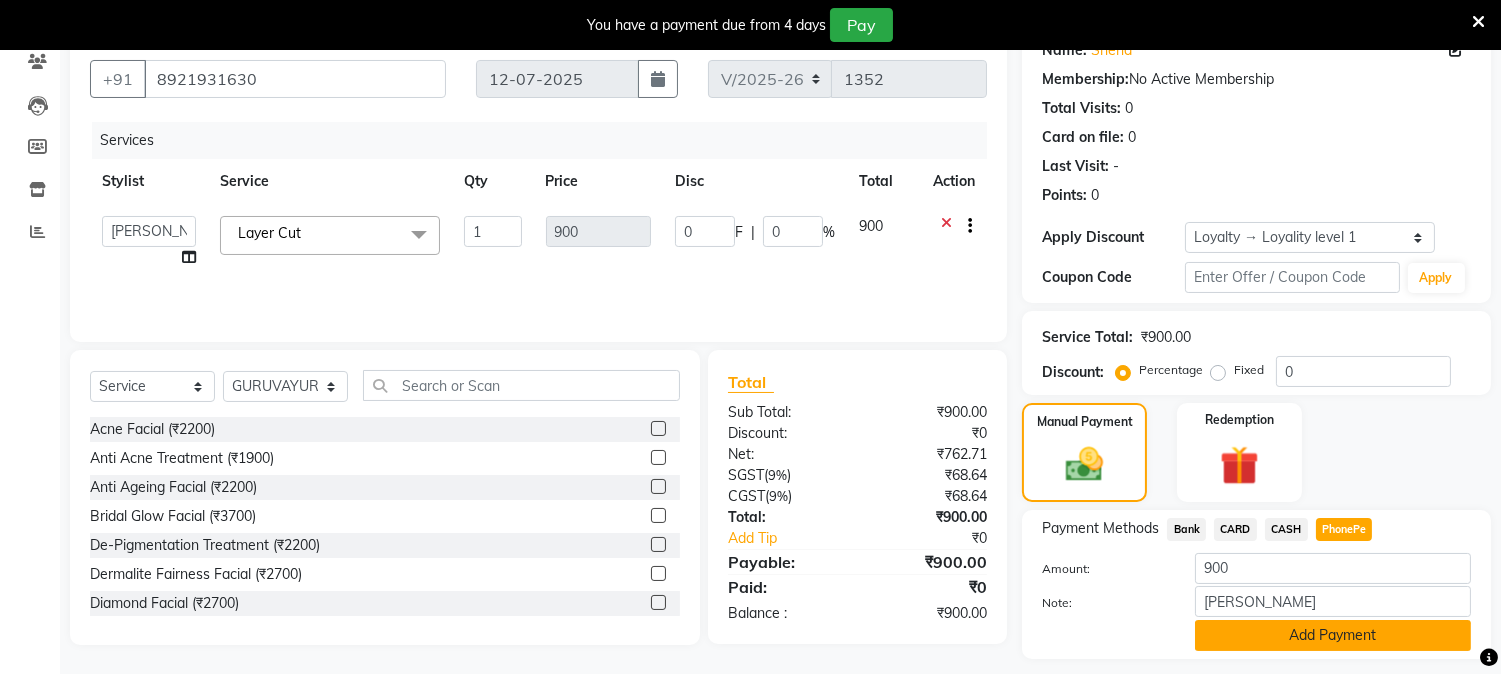 click on "Add Payment" 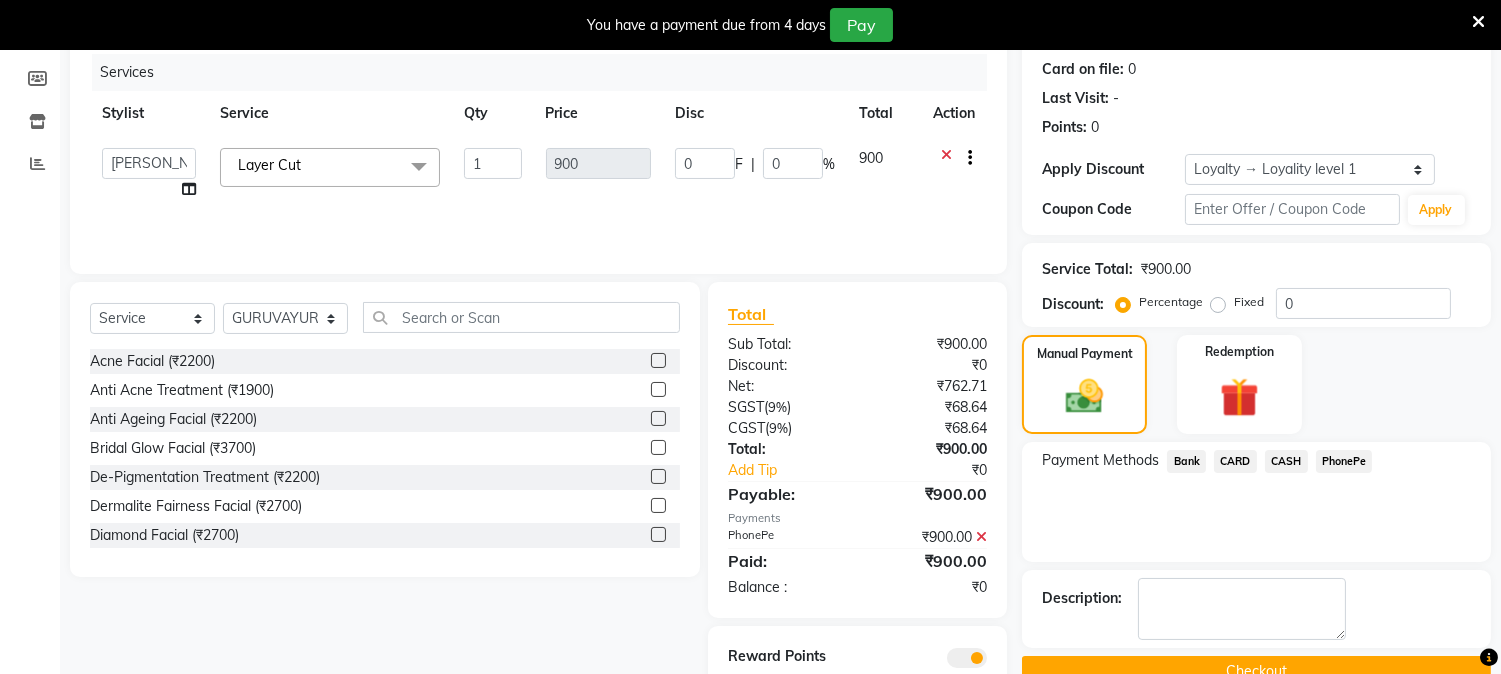 scroll, scrollTop: 316, scrollLeft: 0, axis: vertical 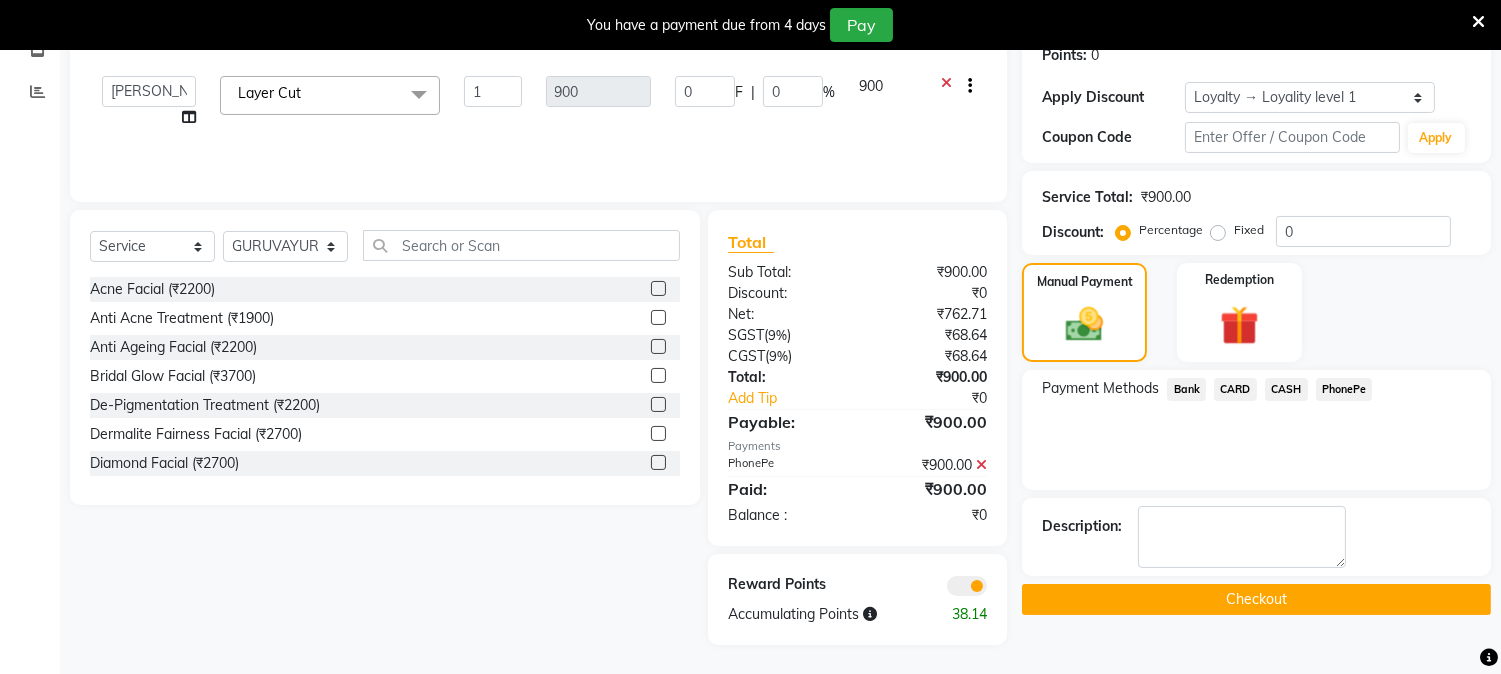 click on "Checkout" 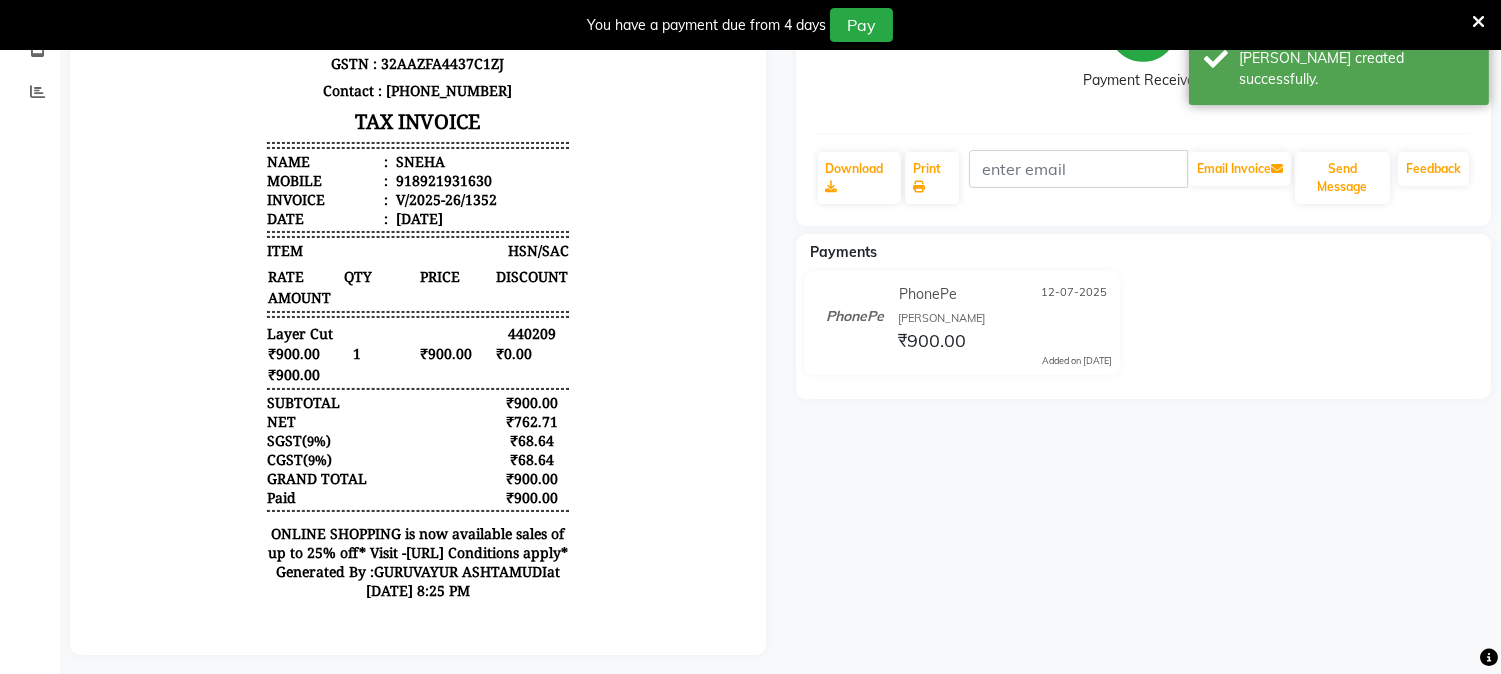 scroll, scrollTop: 0, scrollLeft: 0, axis: both 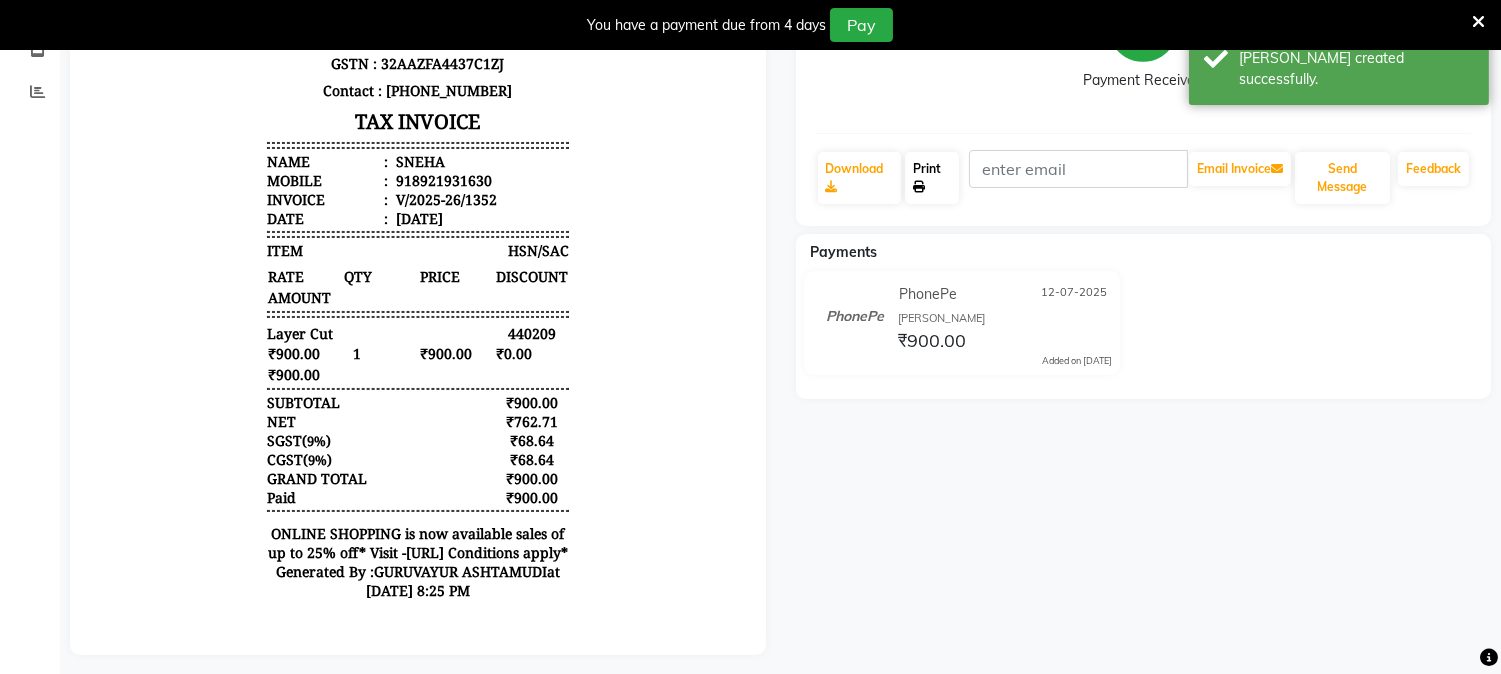 click on "Print" 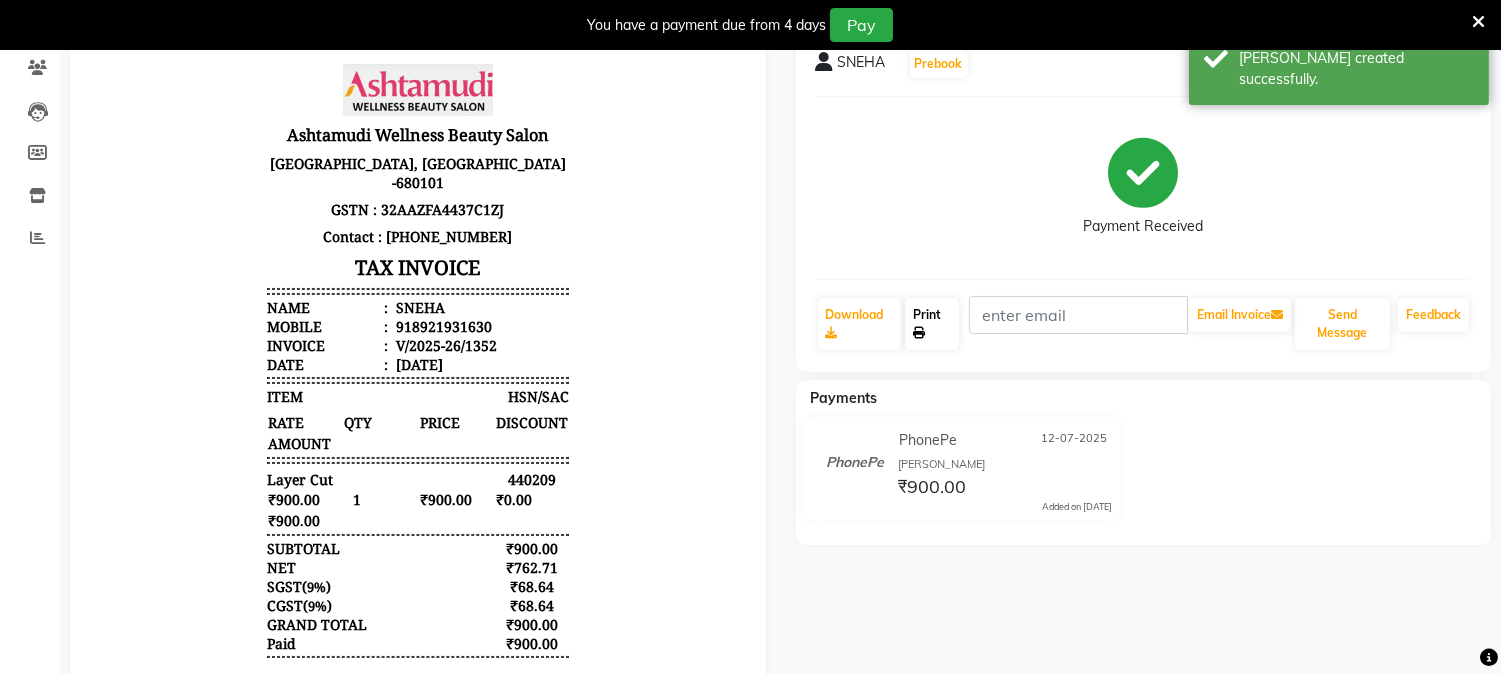 scroll, scrollTop: 0, scrollLeft: 0, axis: both 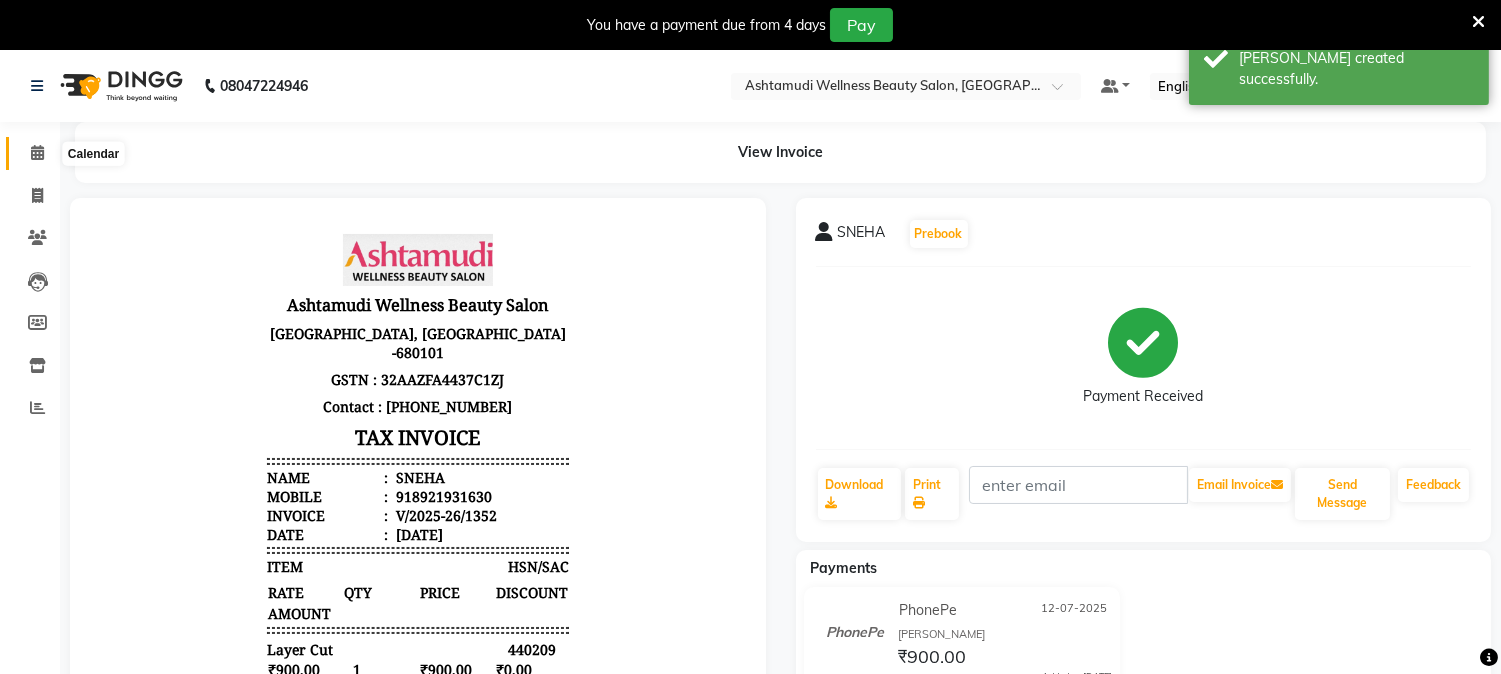 click 